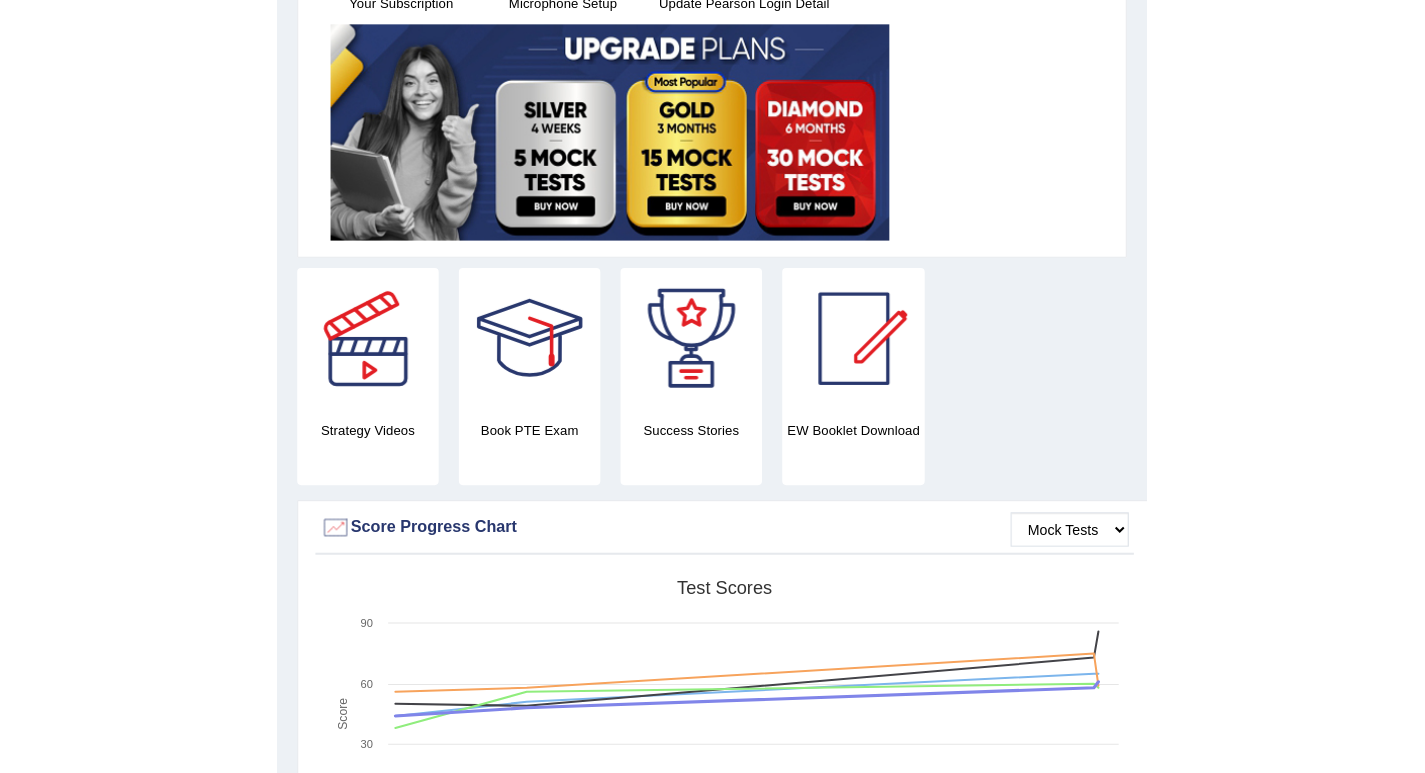 scroll, scrollTop: 0, scrollLeft: 0, axis: both 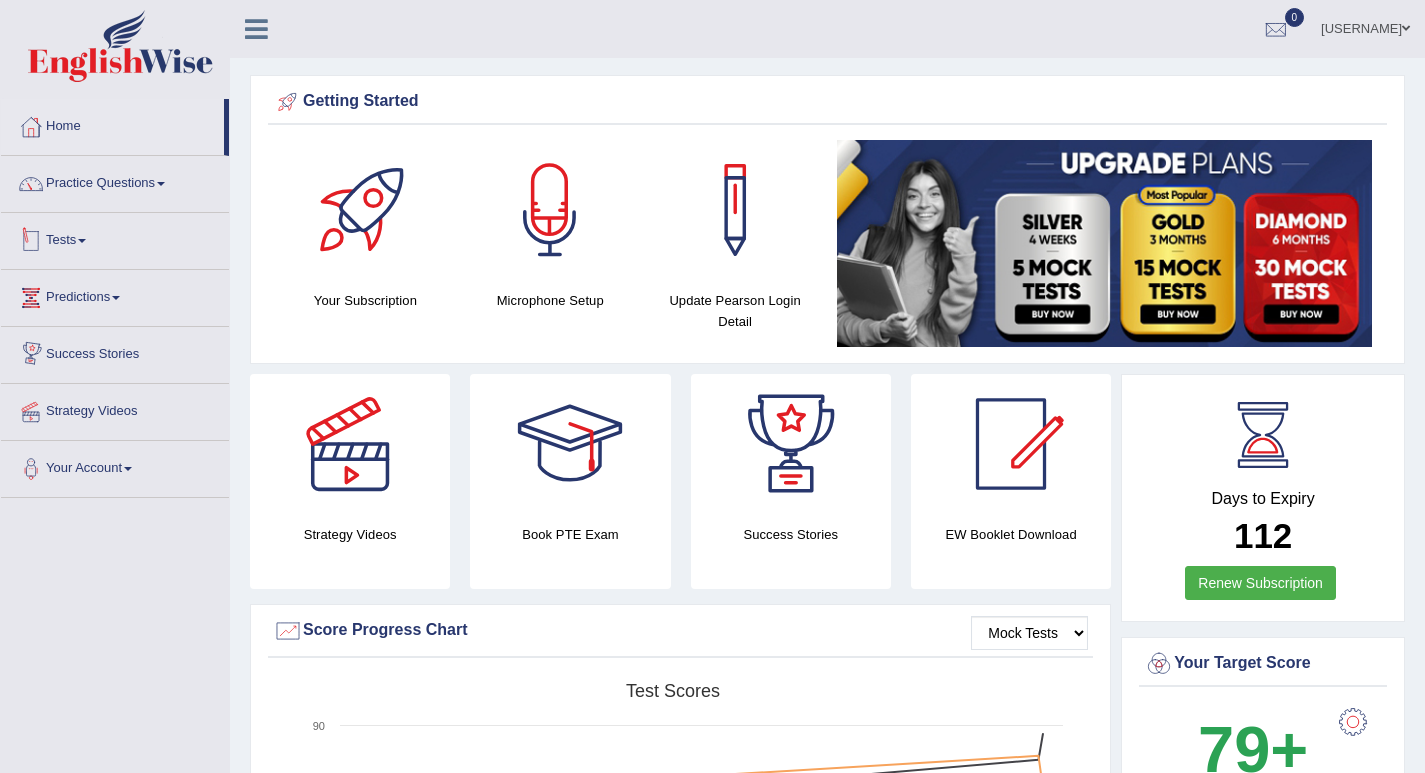click on "Tests" at bounding box center (115, 238) 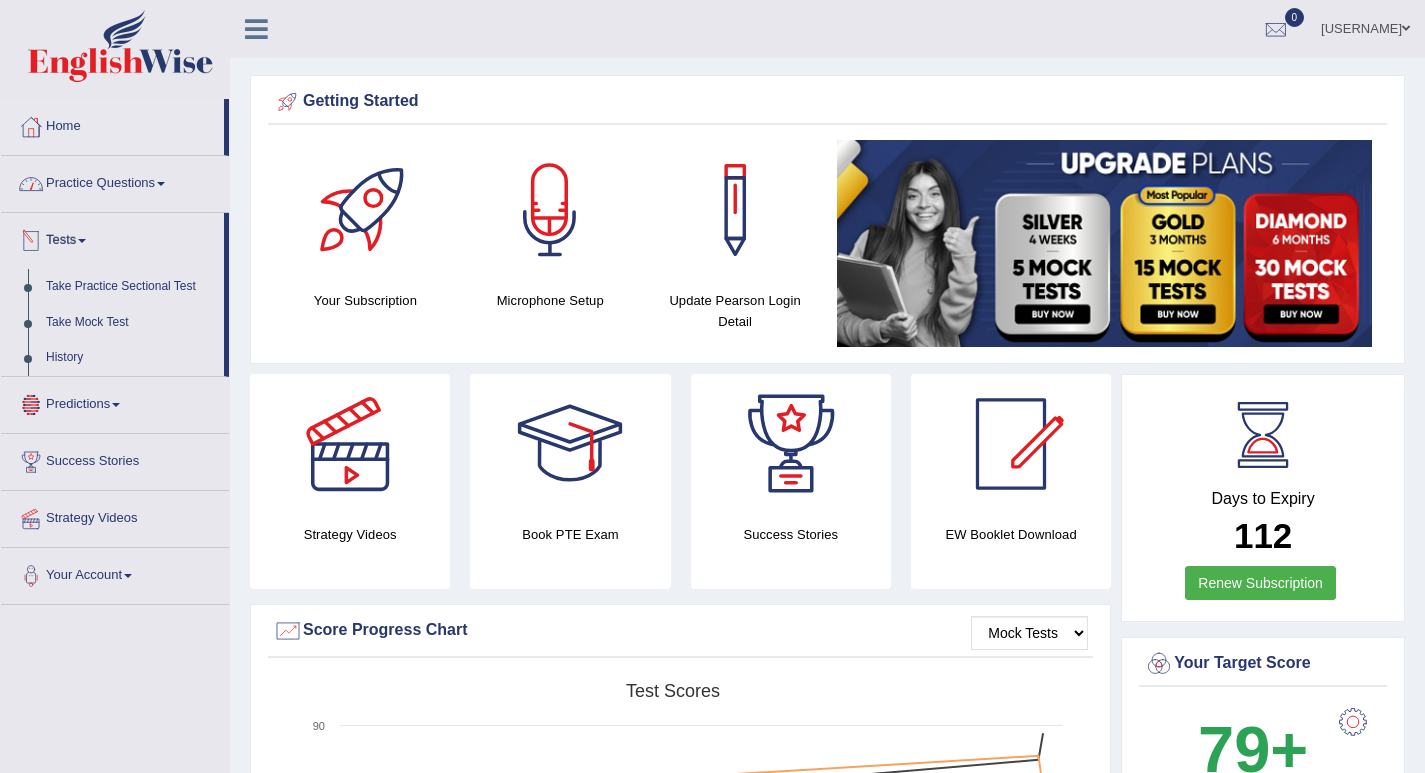 click on "Practice Questions" at bounding box center [115, 181] 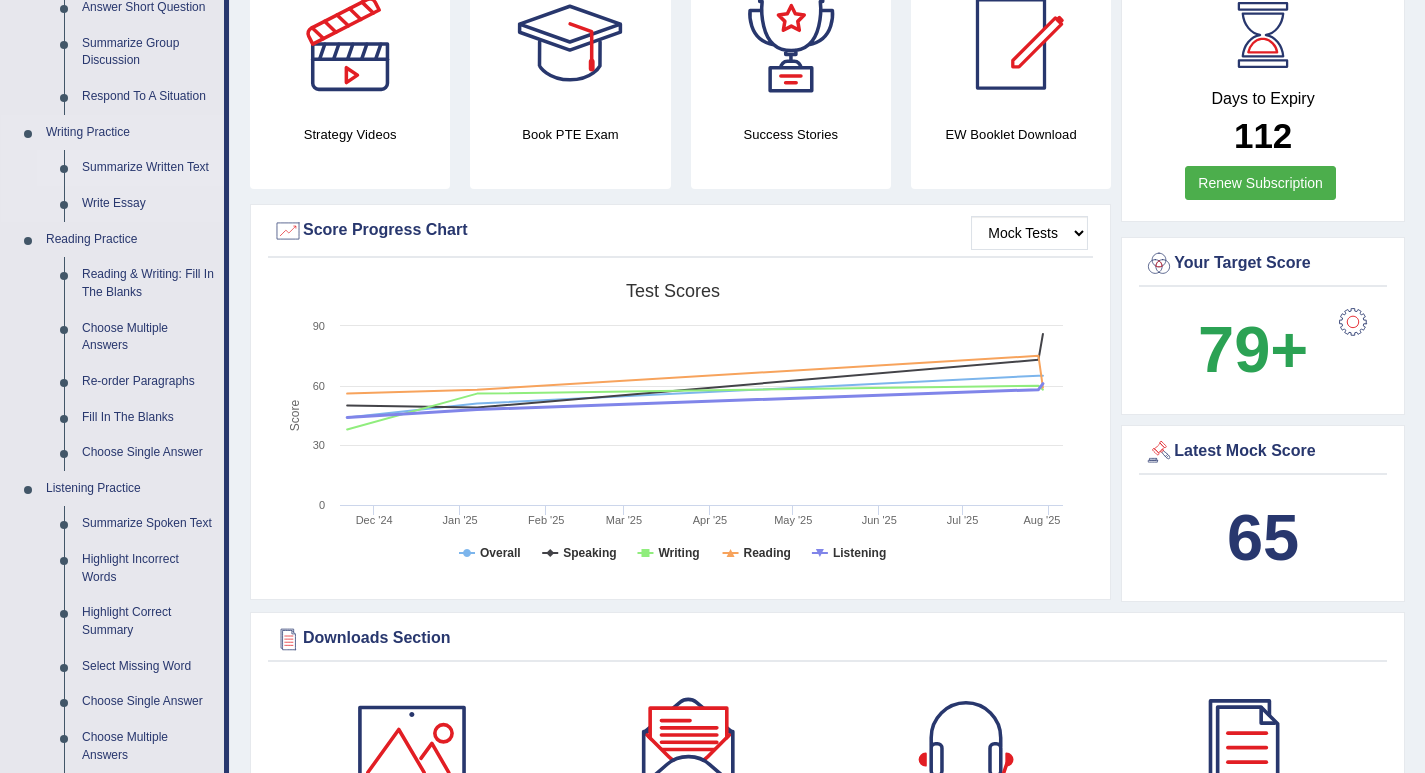 scroll, scrollTop: 600, scrollLeft: 0, axis: vertical 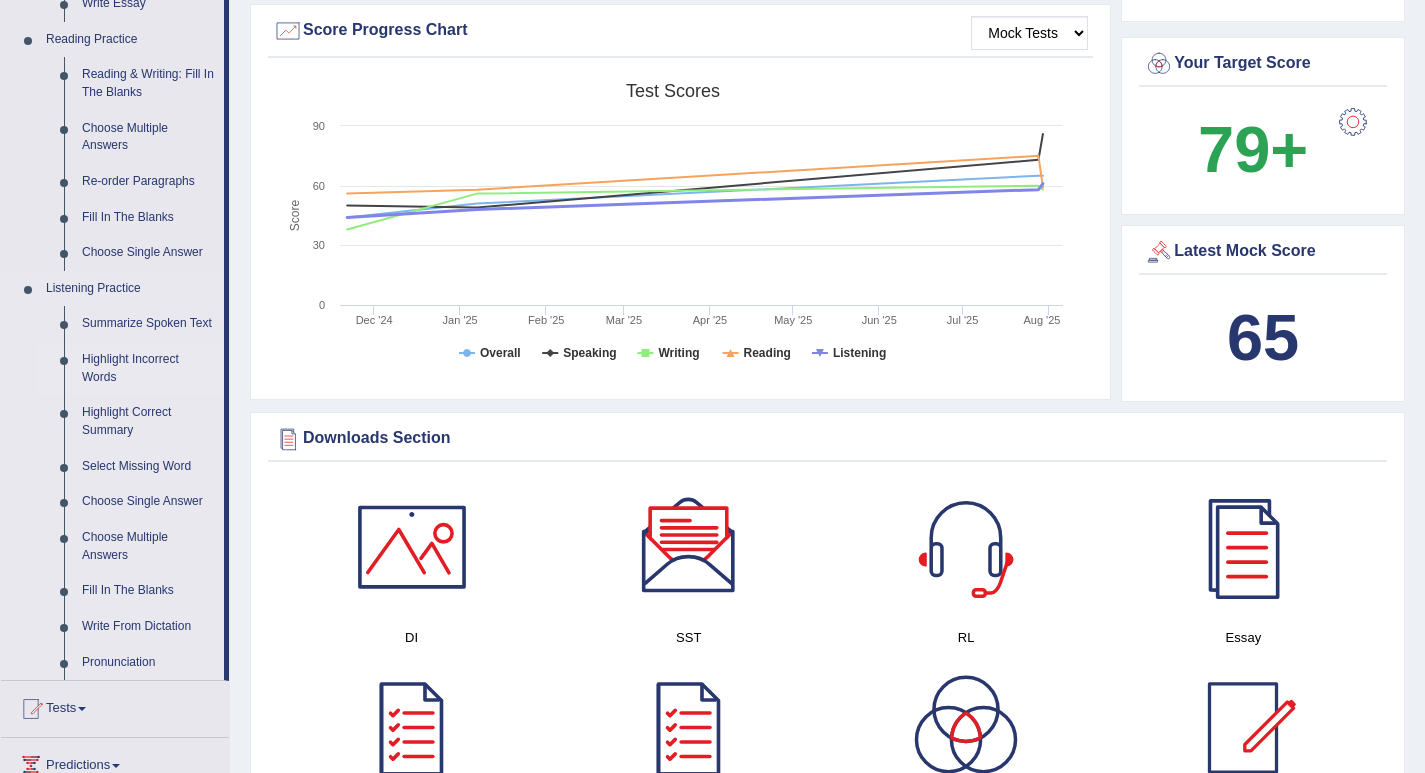 click on "Highlight Incorrect Words" at bounding box center [148, 368] 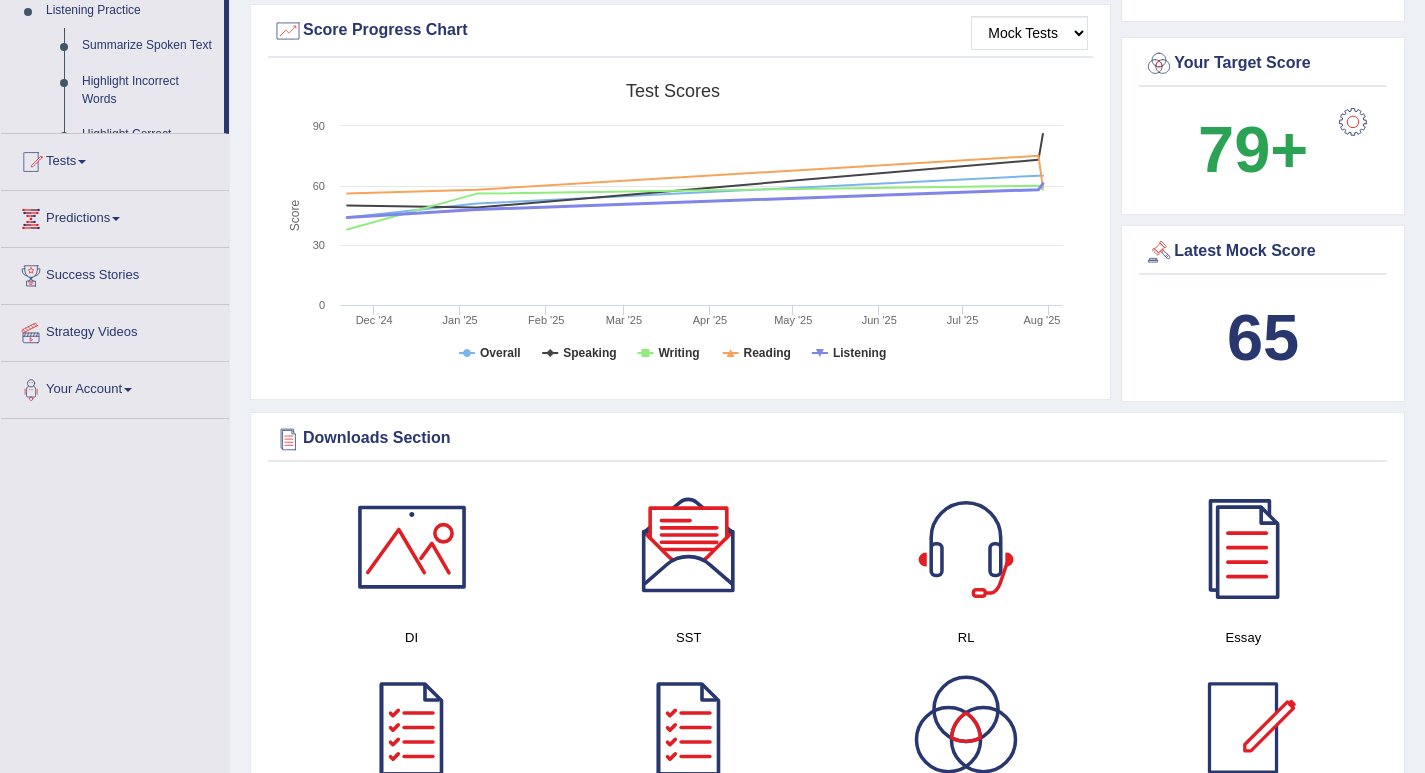 scroll, scrollTop: 290, scrollLeft: 0, axis: vertical 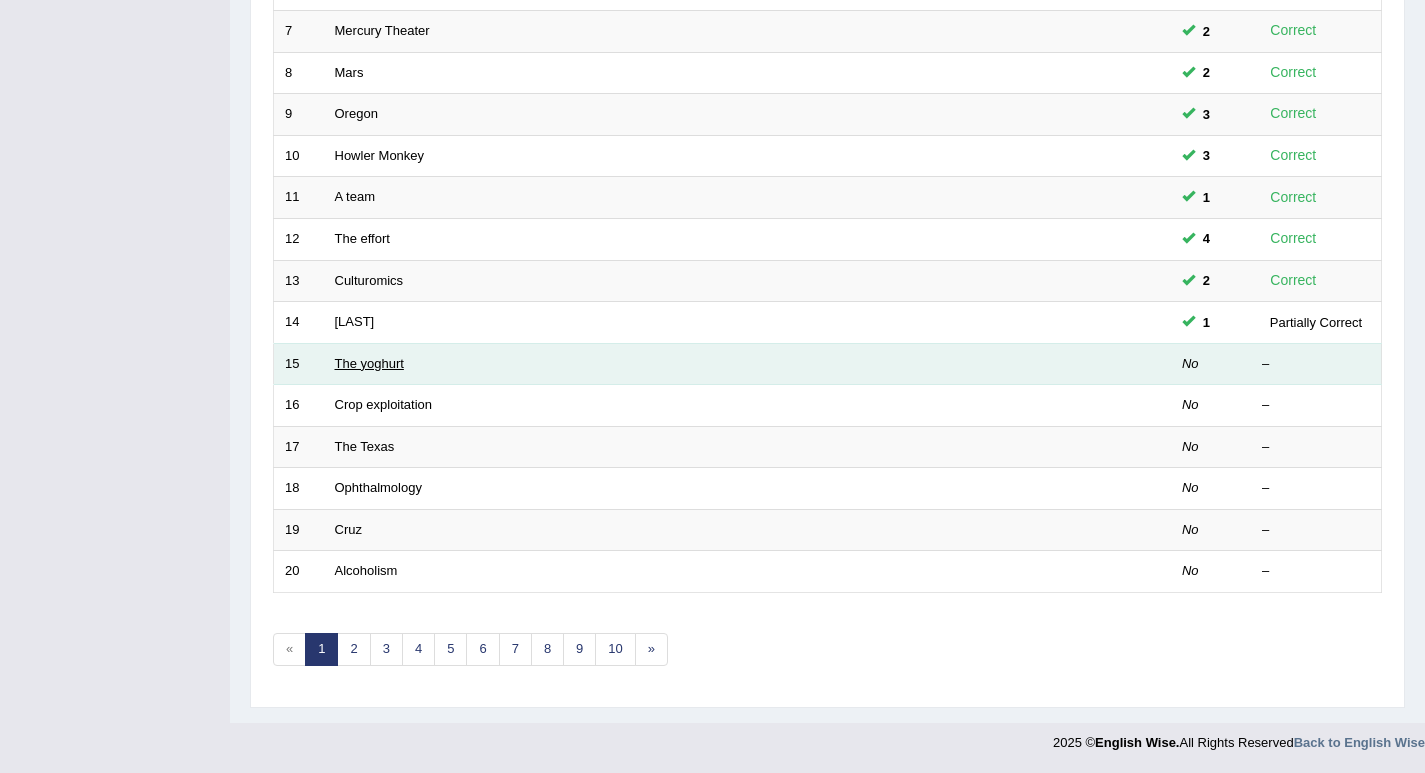 click on "The yoghurt" at bounding box center (369, 363) 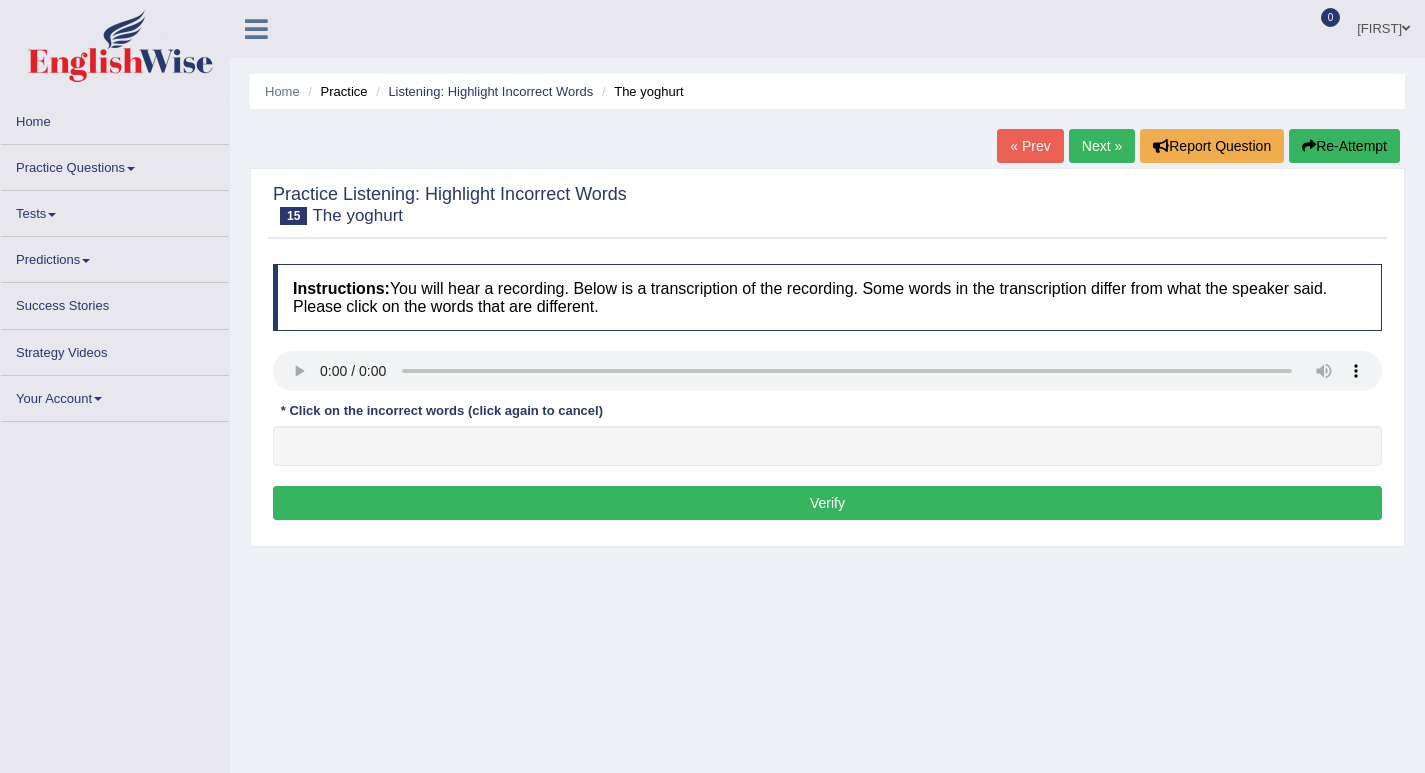 scroll, scrollTop: 0, scrollLeft: 0, axis: both 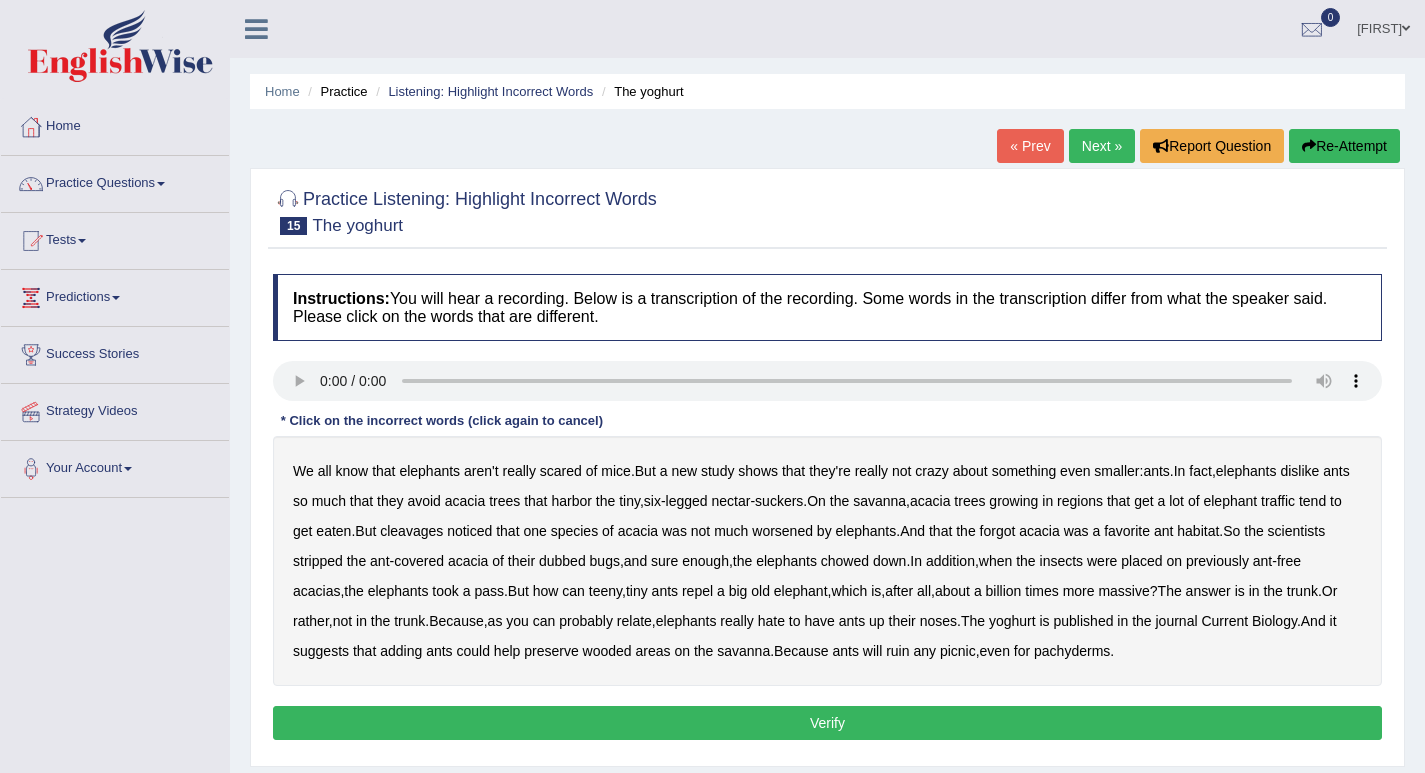 click on "We   all   know   that   elephants   aren't   really   scared   of   mice .  But   a   new   study   shows   that   they're   really   not   crazy   about   something   even   smaller :  ants .  In   fact ,  elephants   dislike   ants   so   much   that   they   avoid   acacia   trees   that   harbor   the   tiny ,  six - legged   nectar - suckers .  On   the   savanna ,  acacia   trees   growing   in   regions   that   get   a   lot   of   elephant   traffic   tend   to   get   eaten .  But   cleavages   noticed   that   one   species   of   acacia   was   not   much   worsened   by   elephants .  And   that   the   forgot   acacia   was   a   favorite   ant   habitat .  So   the   scientists   stripped   the   ant - covered   acacia   of   their   dubbed   bugs ,  and   sure   enough ,  the   elephants   chowed   down .  In   addition ,  when   the   insects   were   placed   on   previously   ant - free   acacias ,  the   elephants   took   a   pass .  But   how   can   teeny ,  tiny   ants   repel   a" at bounding box center (827, 561) 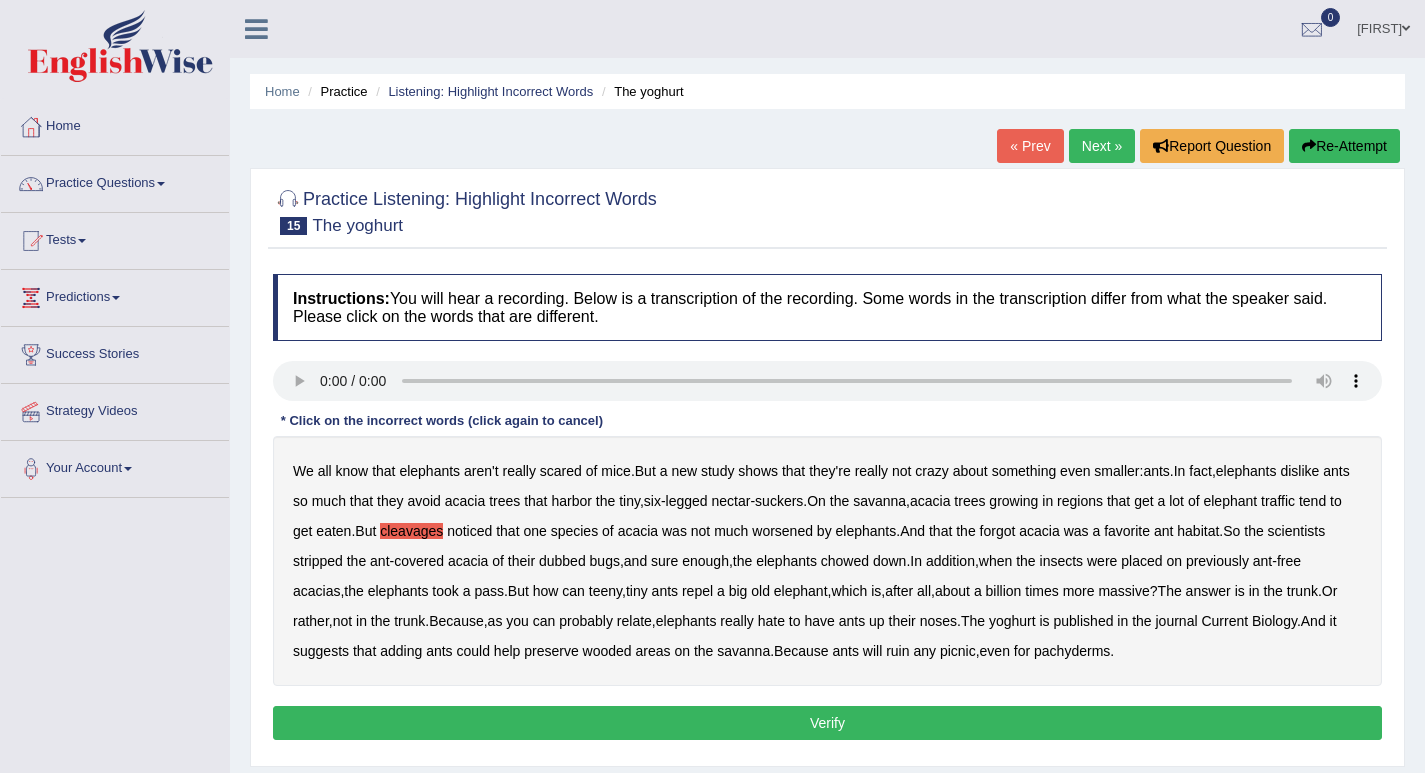 click on "worsened" at bounding box center [782, 531] 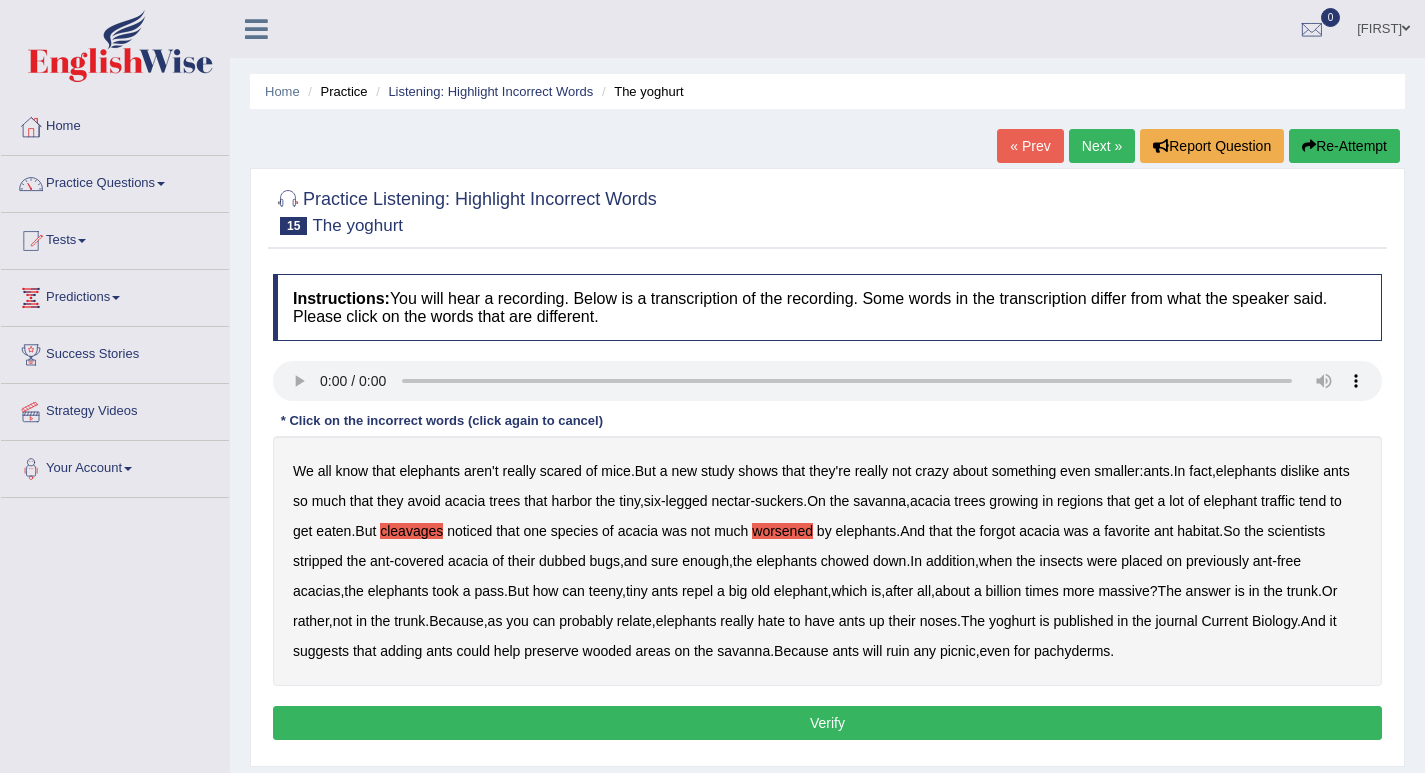 click on "forgot" at bounding box center [998, 531] 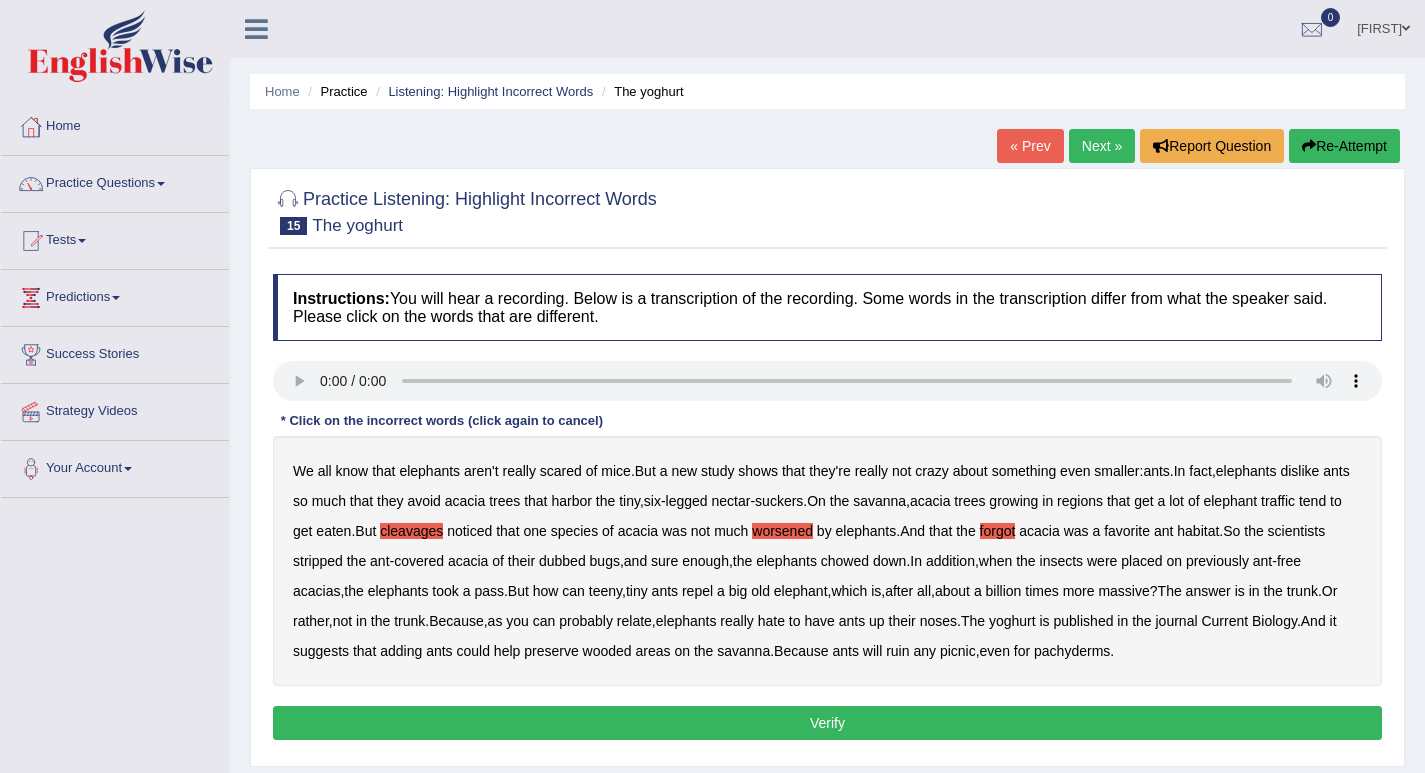 click on "dubbed" at bounding box center (562, 561) 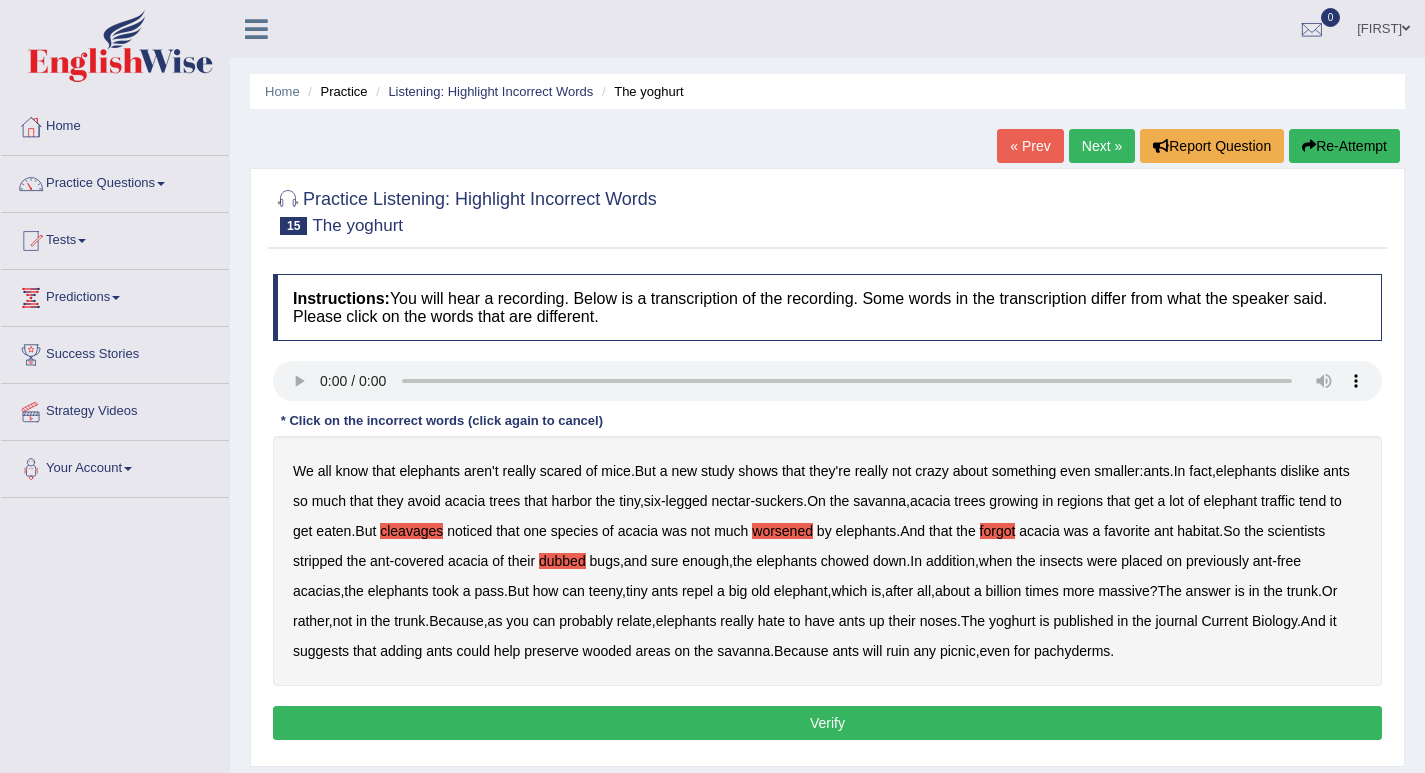click on "billion" at bounding box center (1004, 591) 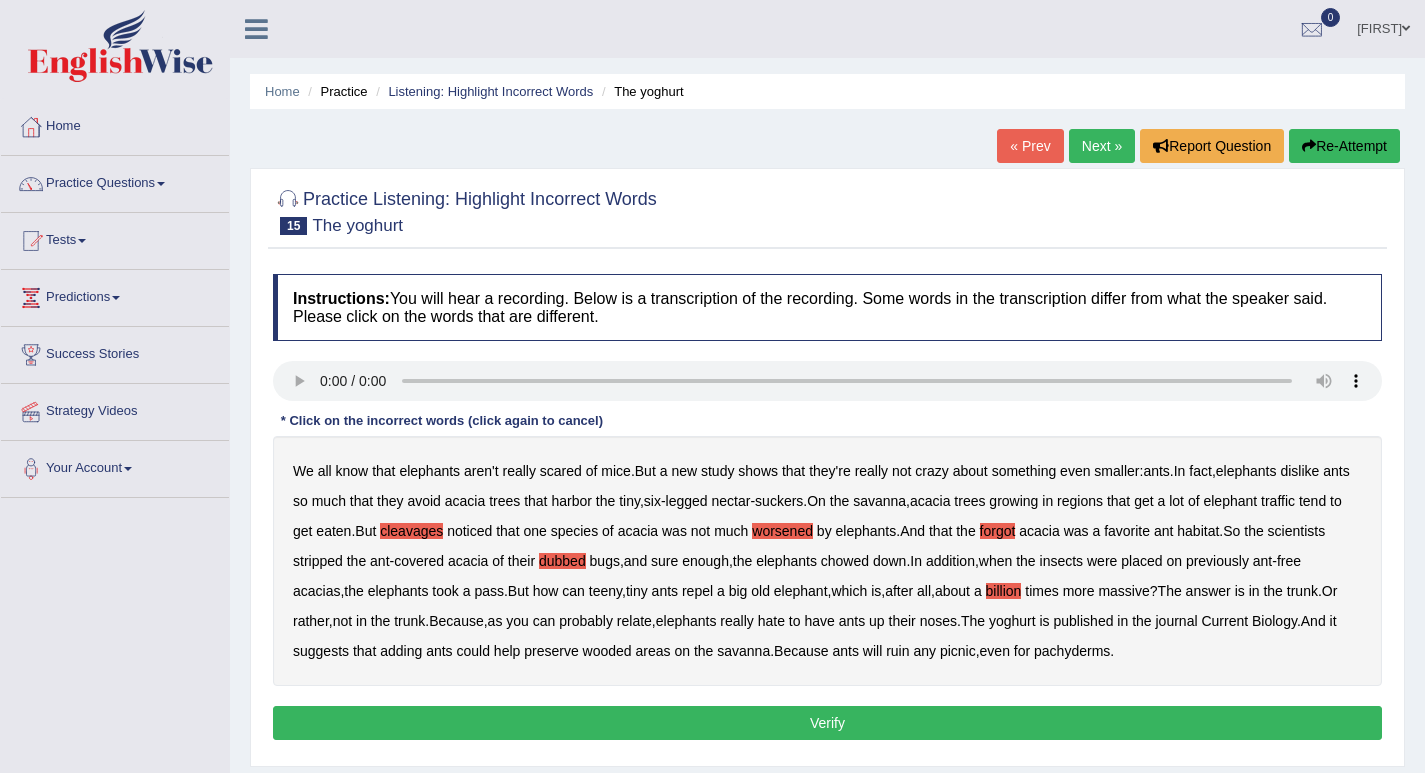 click on "billion" at bounding box center [1004, 591] 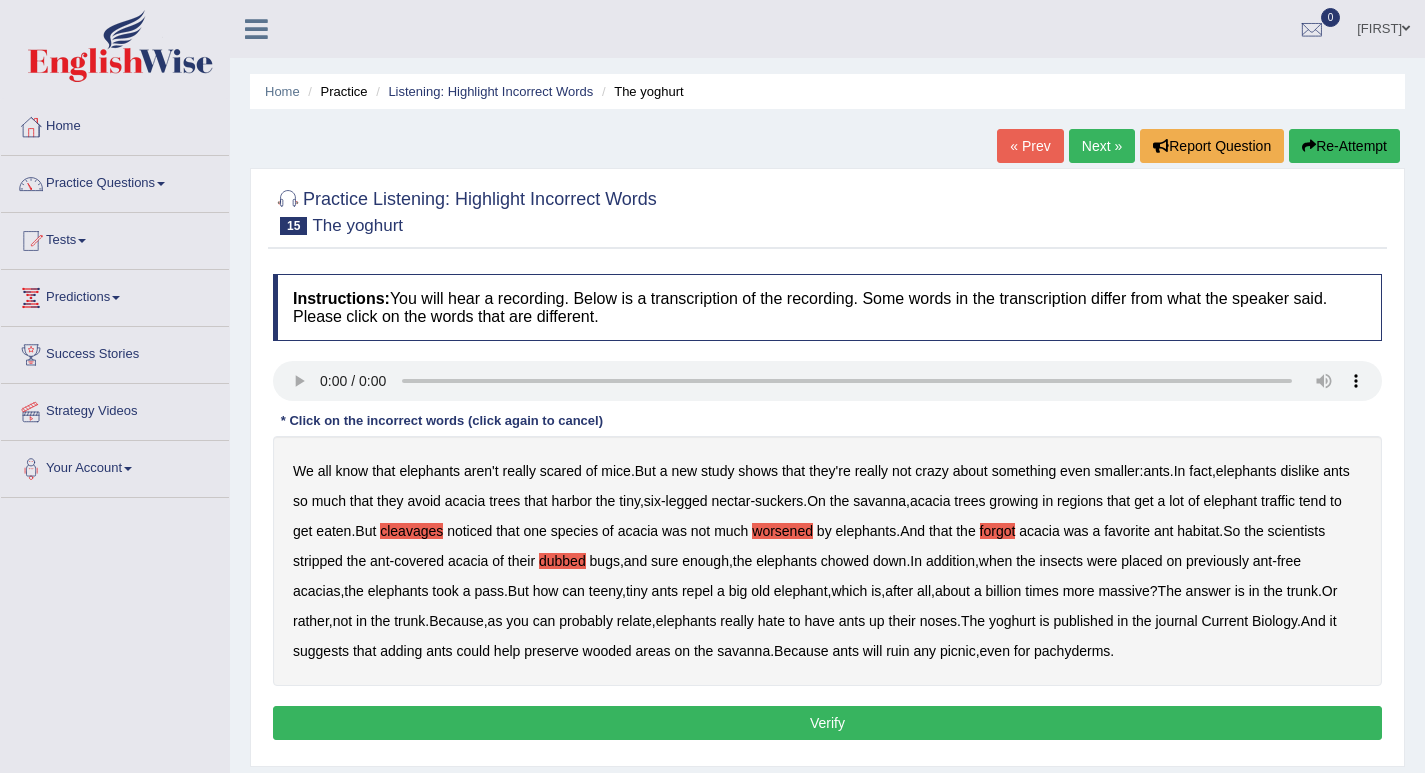 click on "yoghurt" at bounding box center (1012, 621) 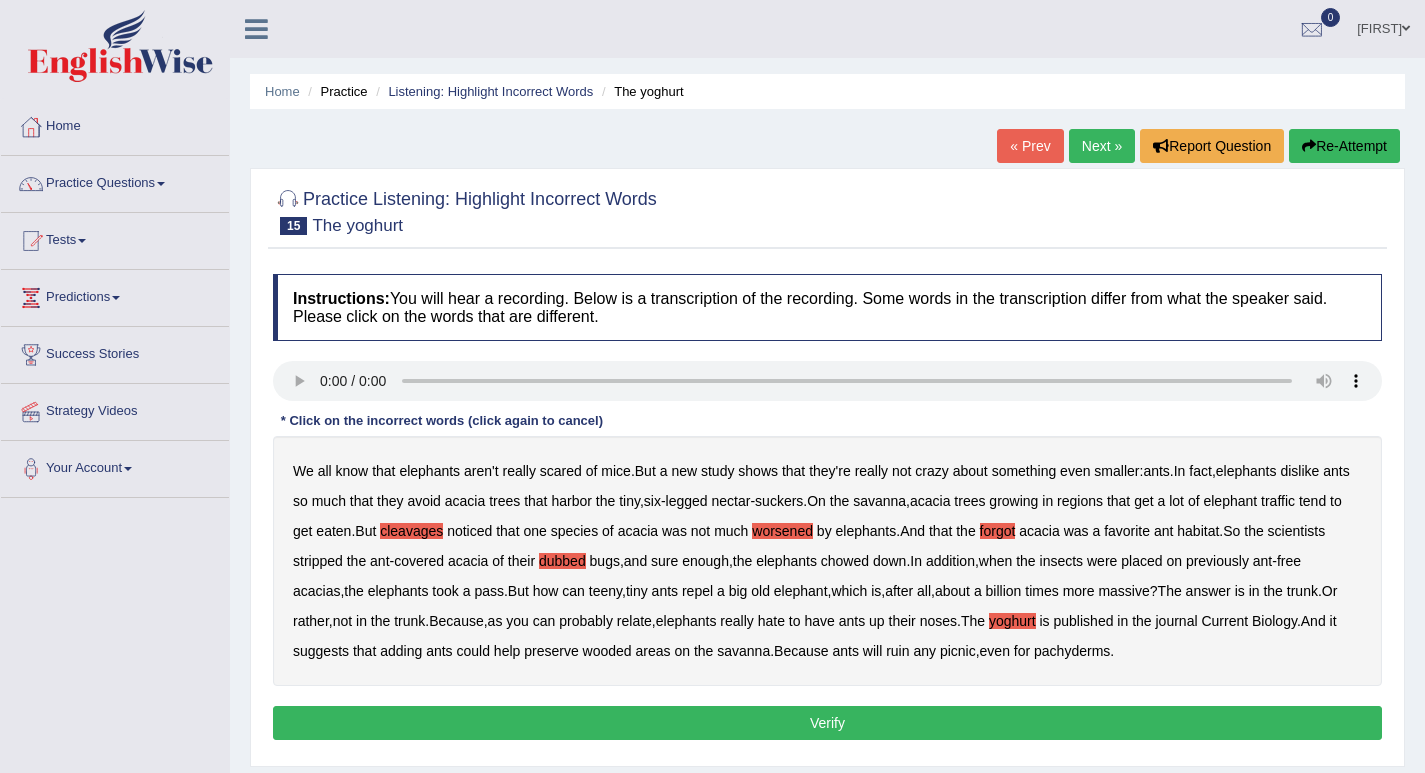 click on "Verify" at bounding box center [827, 723] 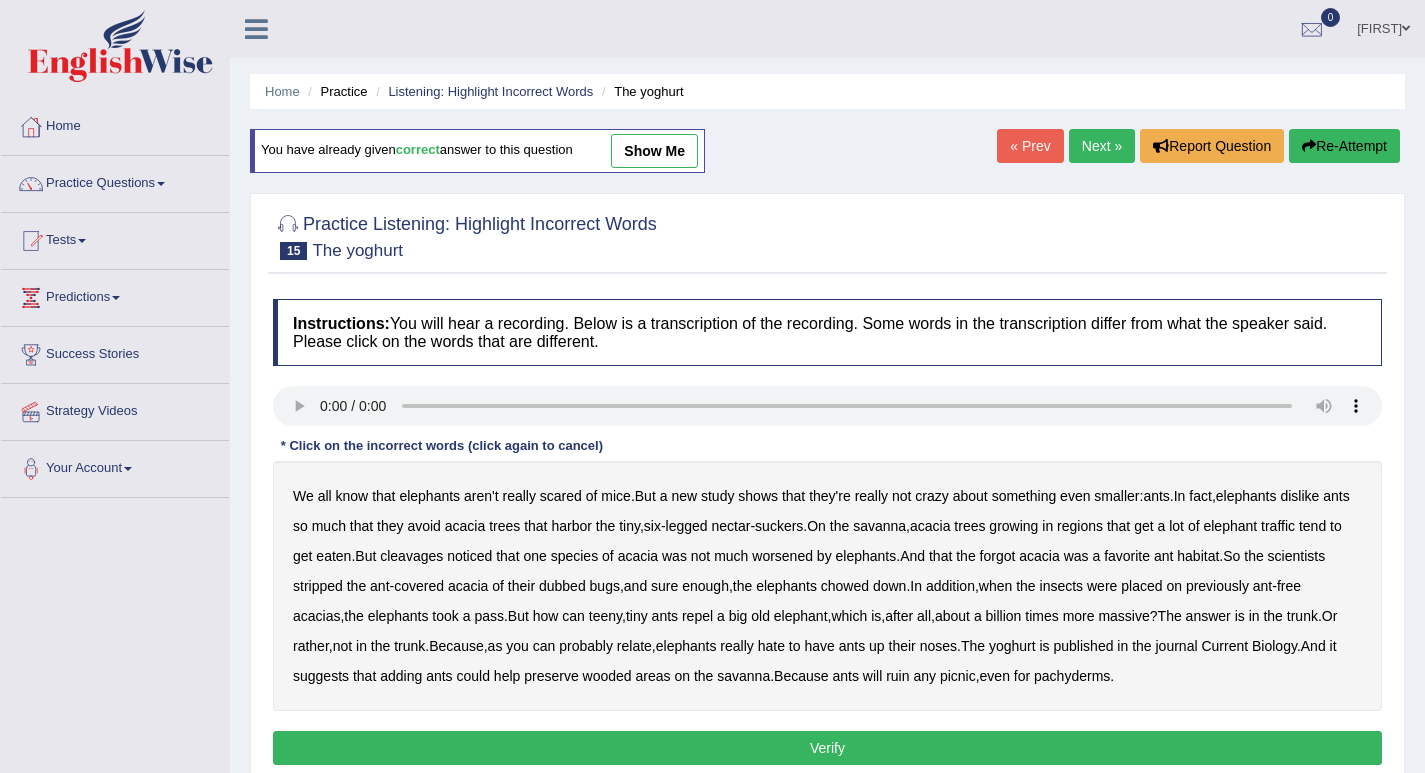 scroll, scrollTop: 0, scrollLeft: 0, axis: both 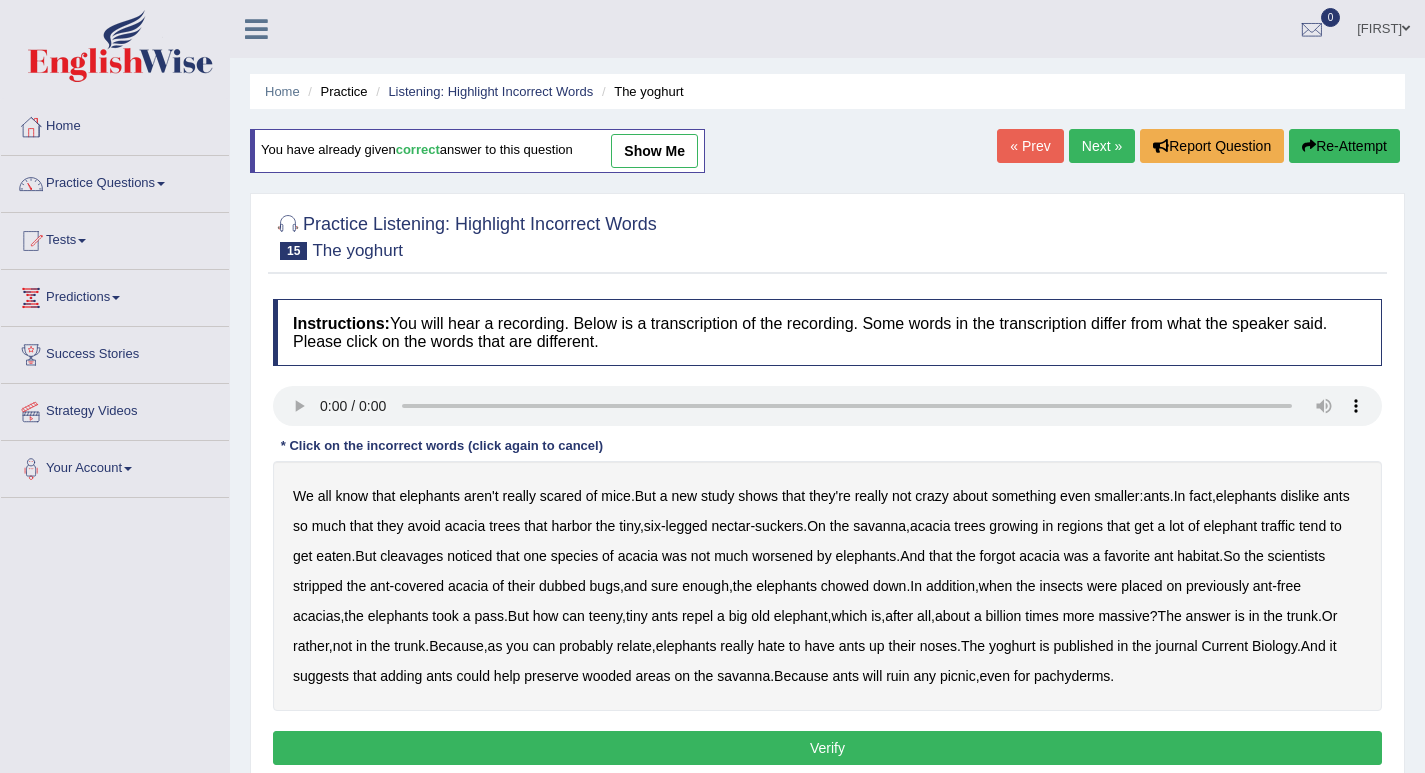 click on "cleavages" at bounding box center [411, 556] 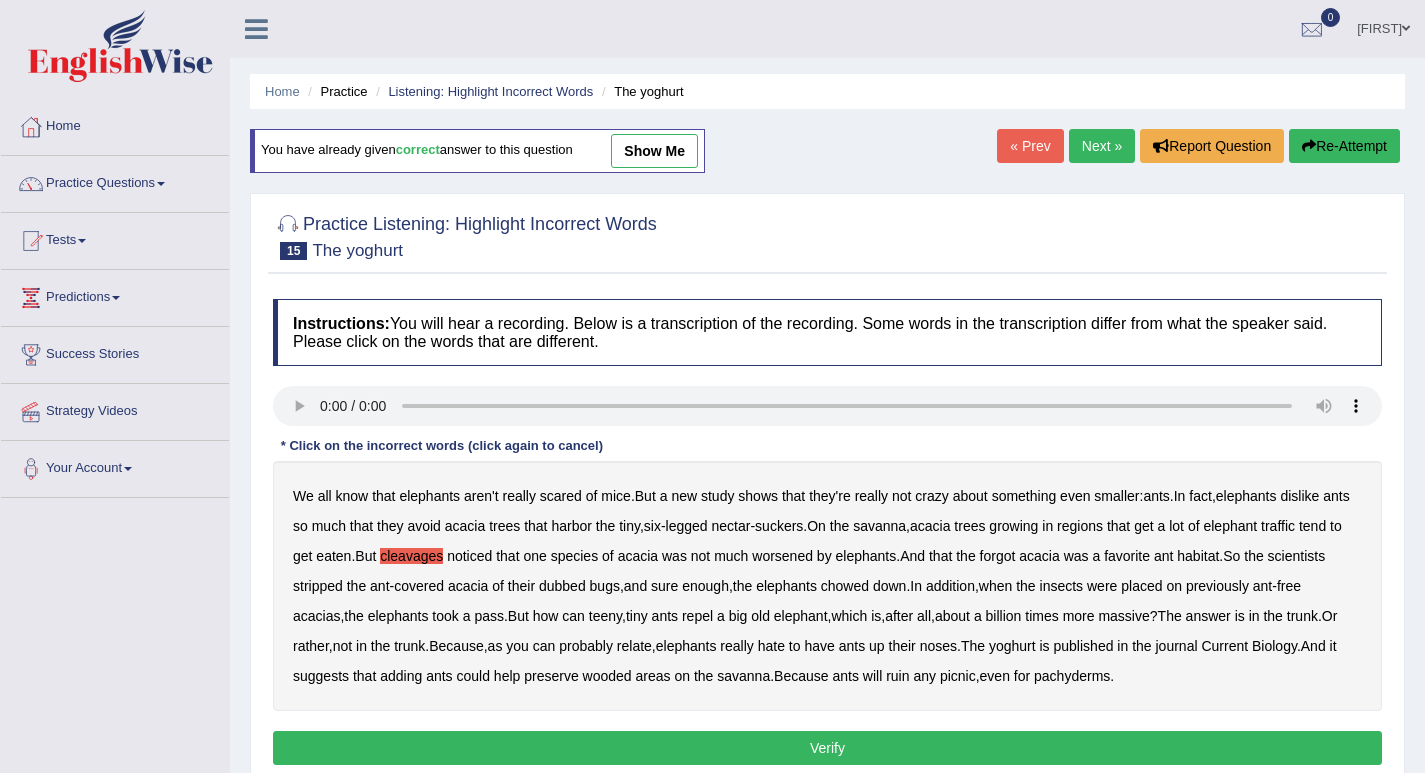 click on "worsened" at bounding box center [782, 556] 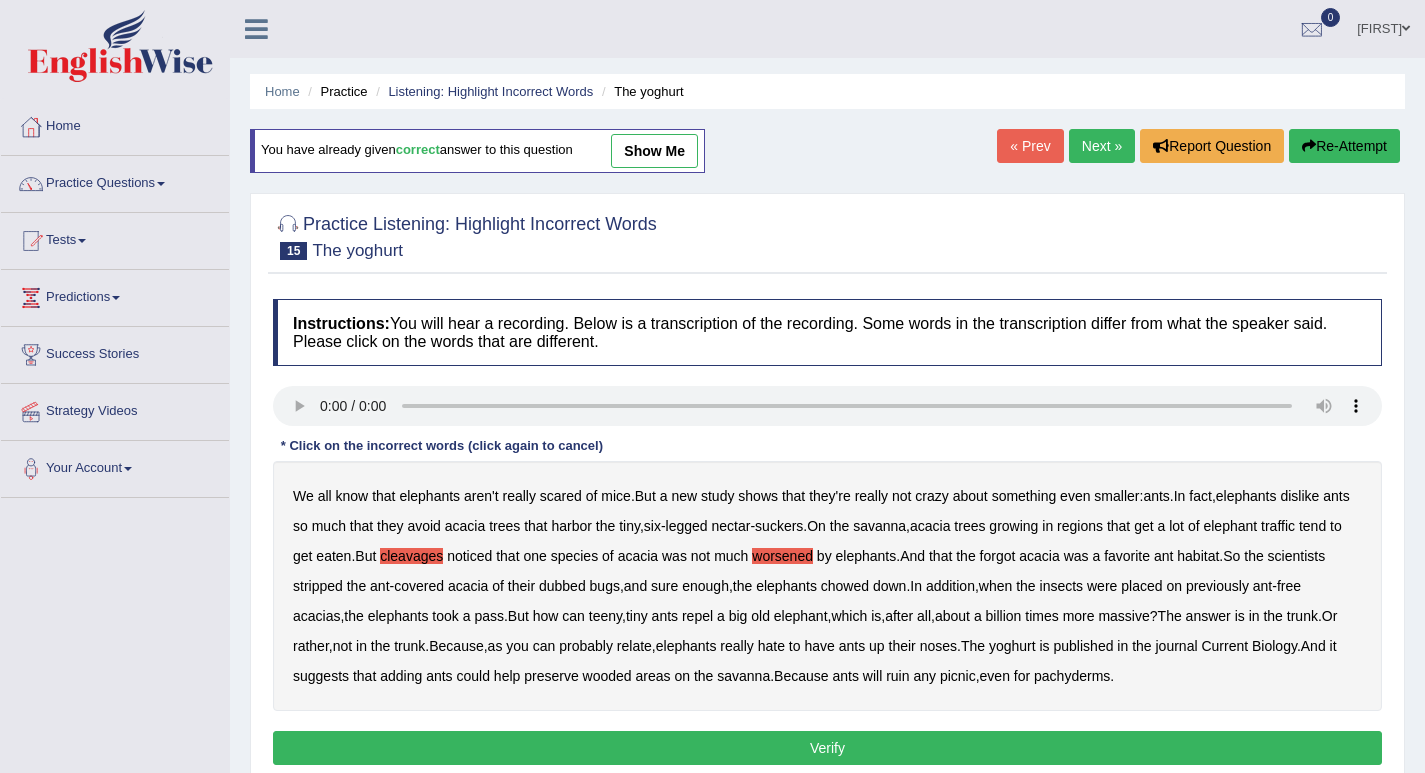 click on "acacias" at bounding box center [316, 616] 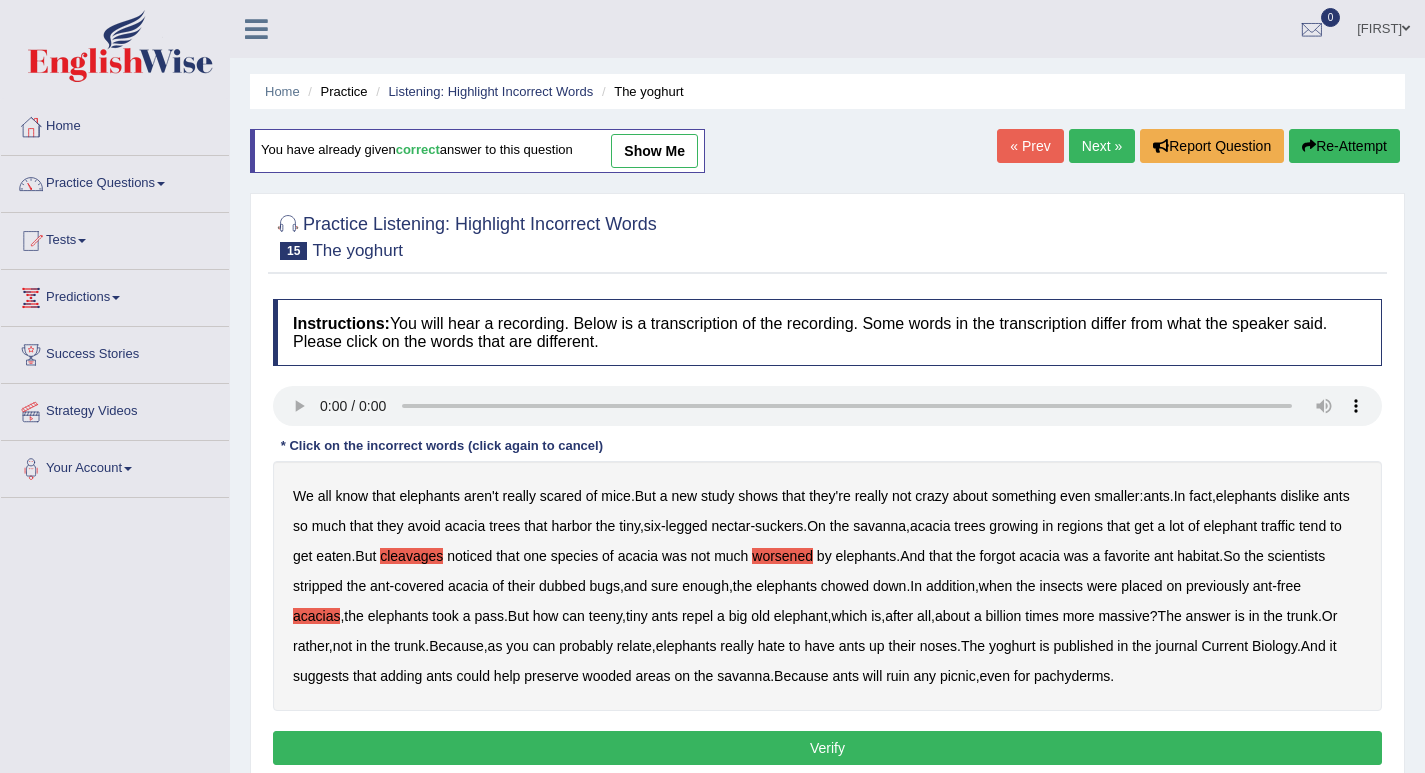 click on "acacias" at bounding box center [316, 616] 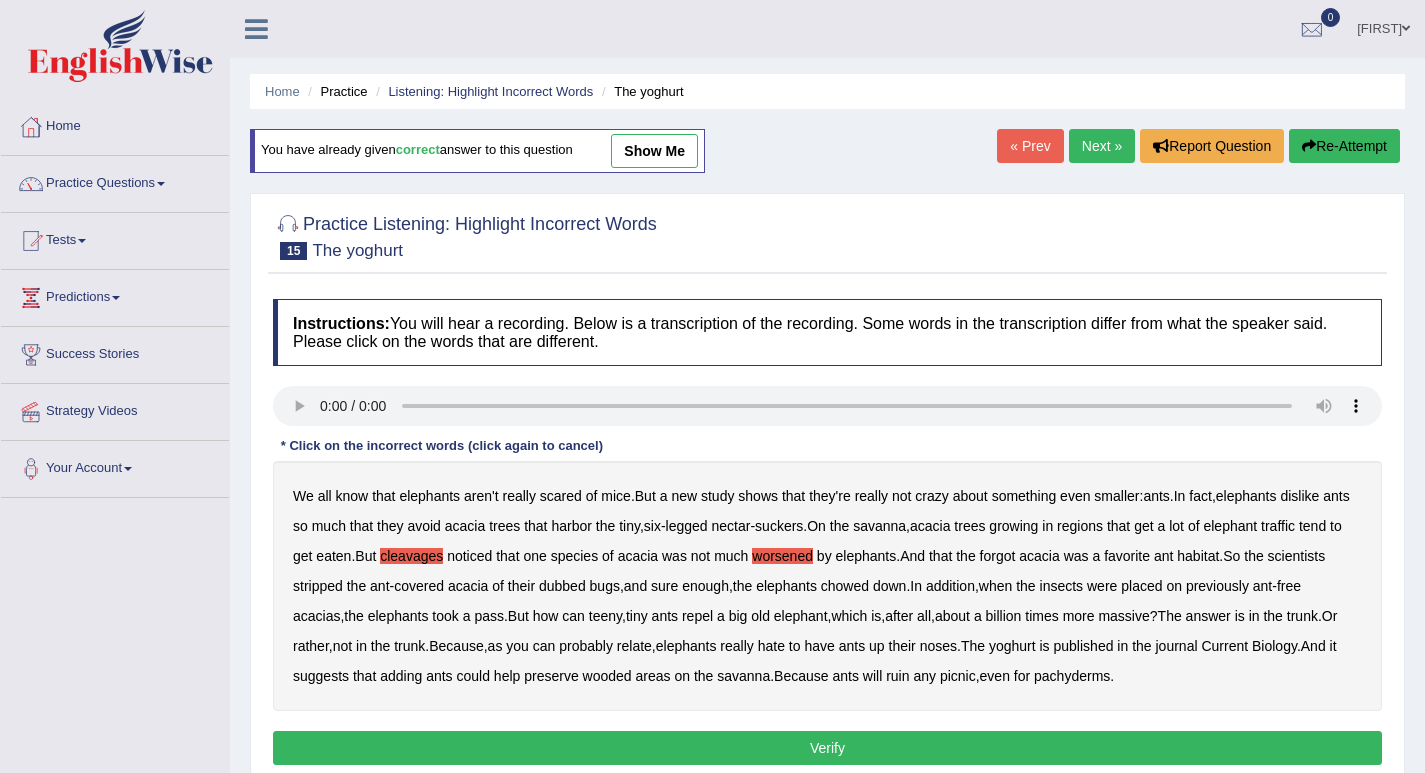 click on "relate" at bounding box center (634, 646) 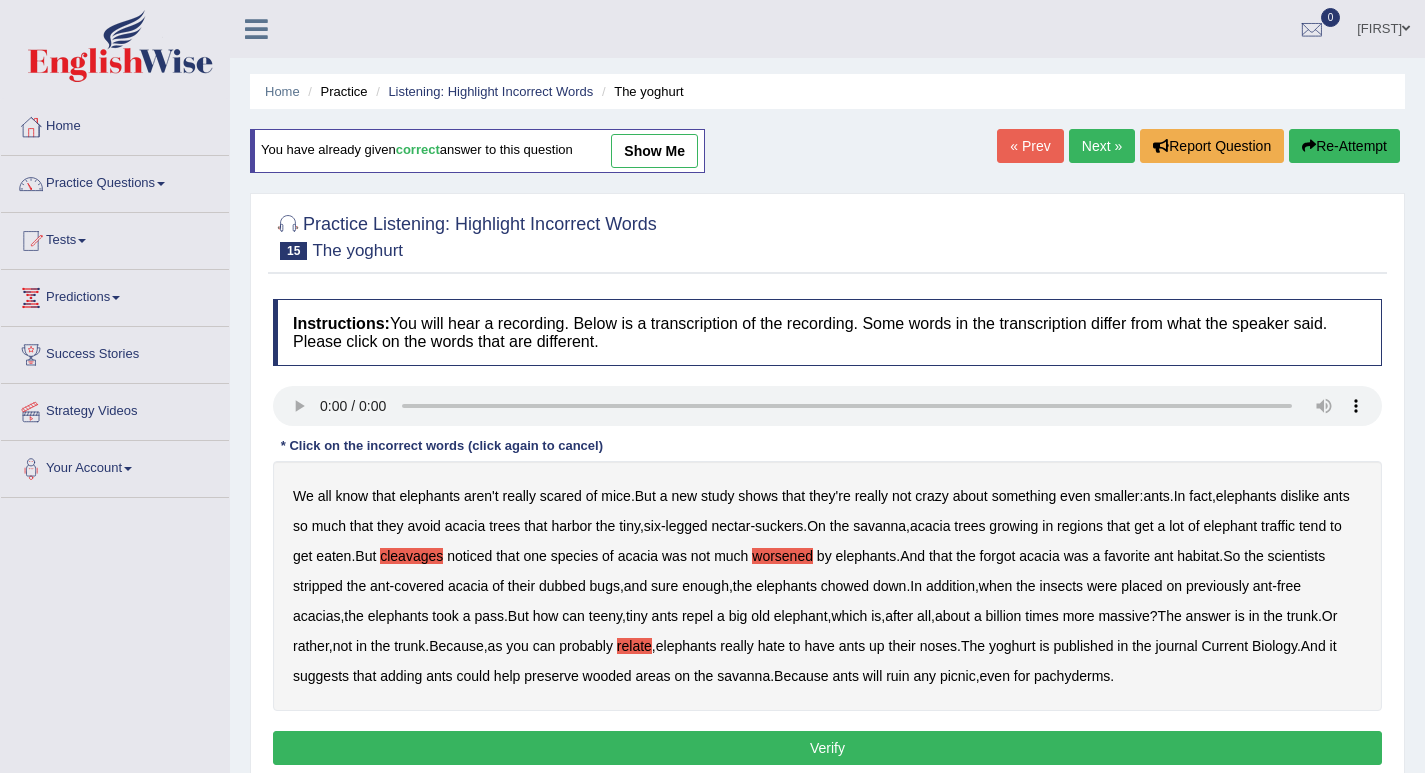 click on "relate" at bounding box center [634, 646] 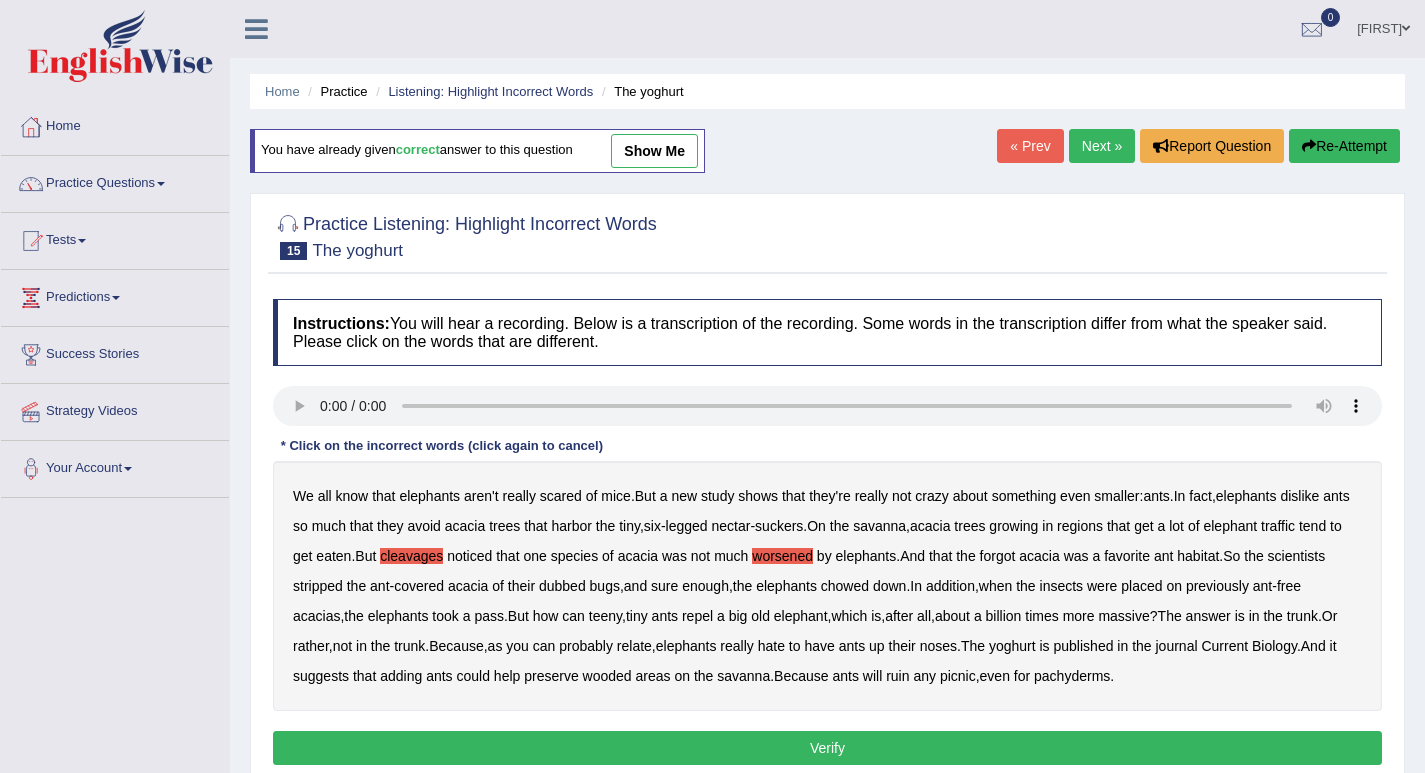 click on "yoghurt" at bounding box center (1012, 646) 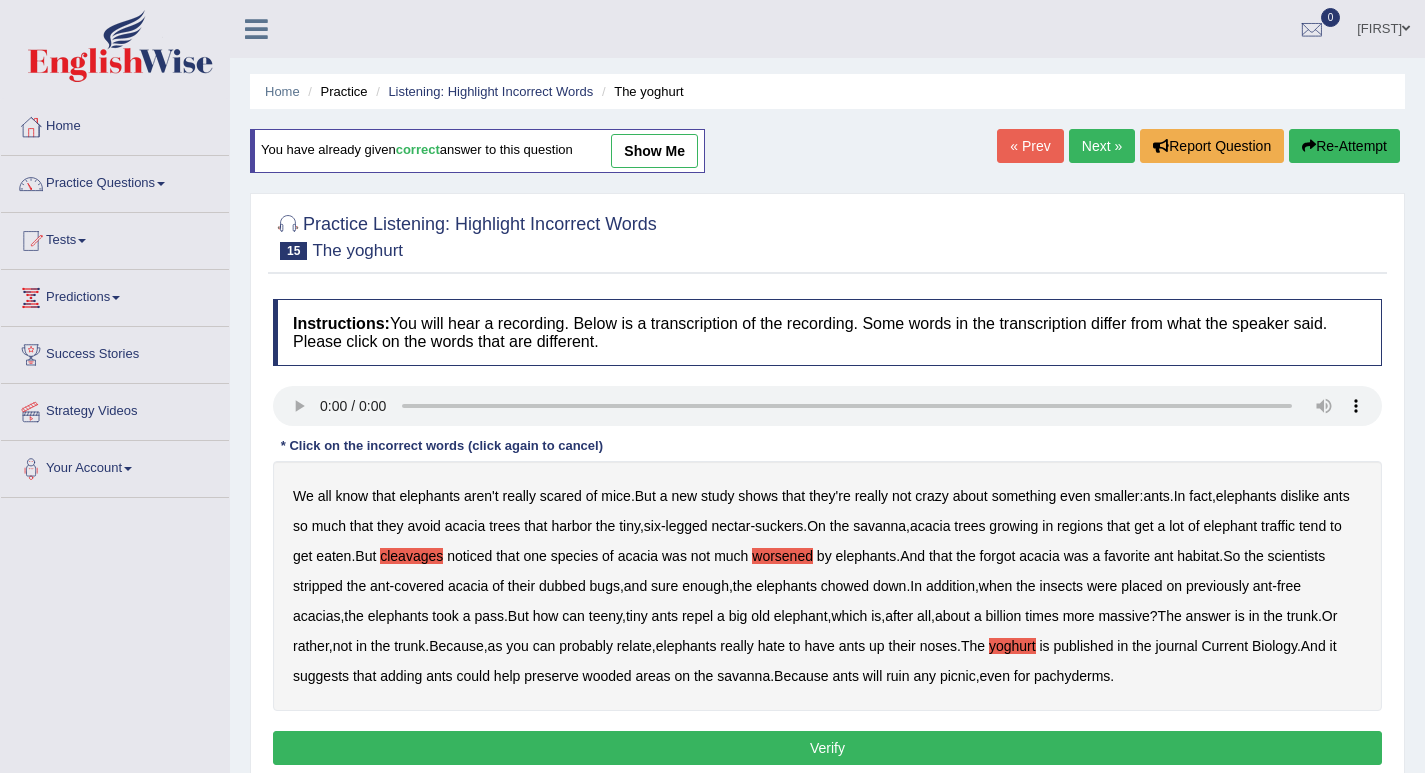 click on "Verify" at bounding box center (827, 748) 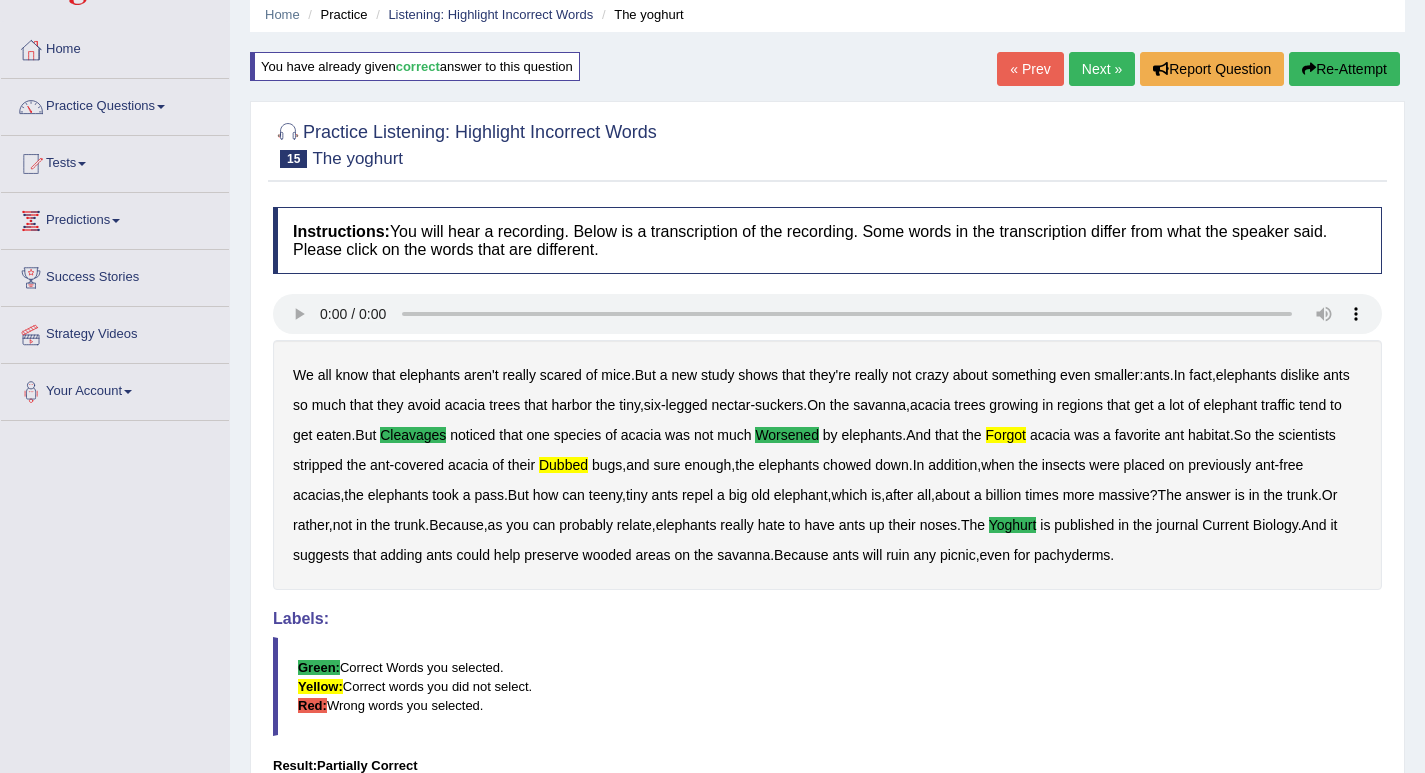 scroll, scrollTop: 0, scrollLeft: 0, axis: both 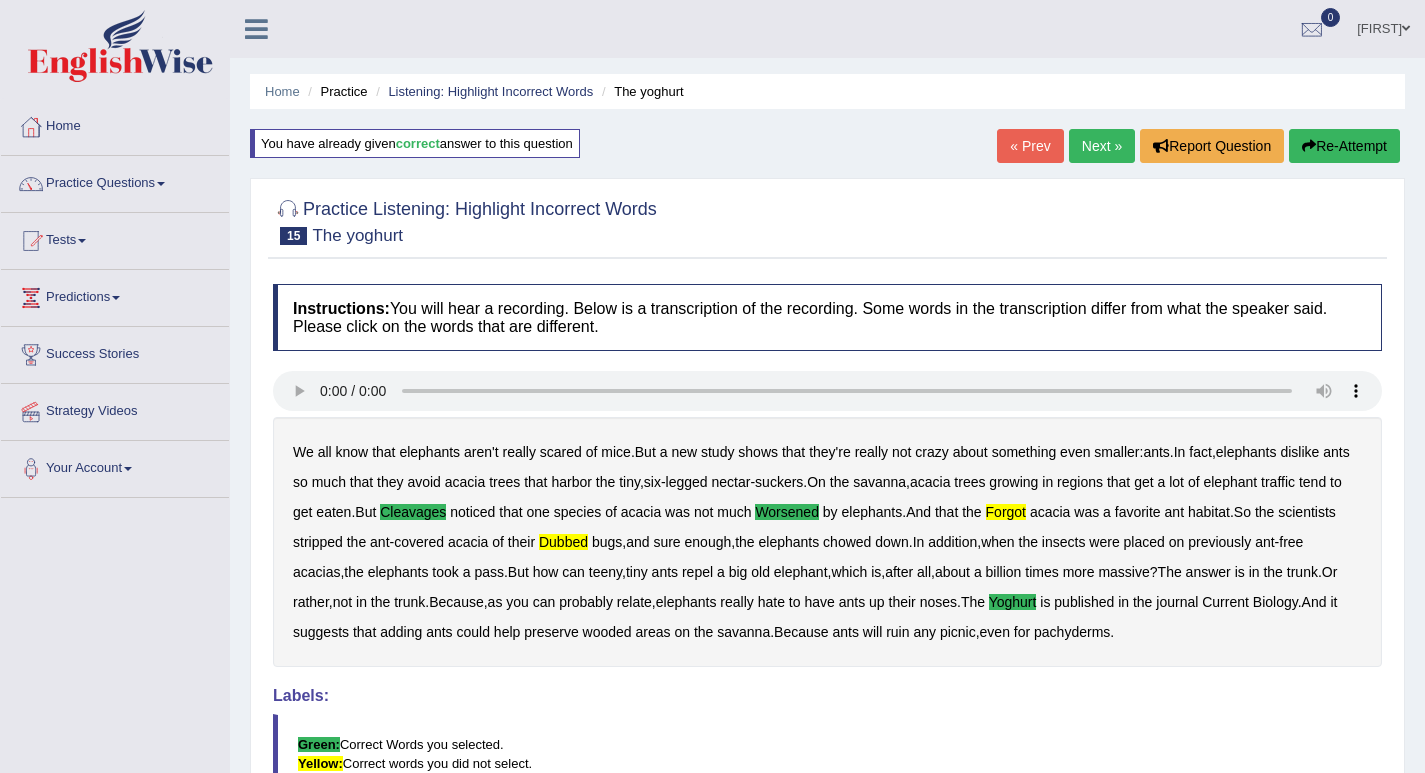type 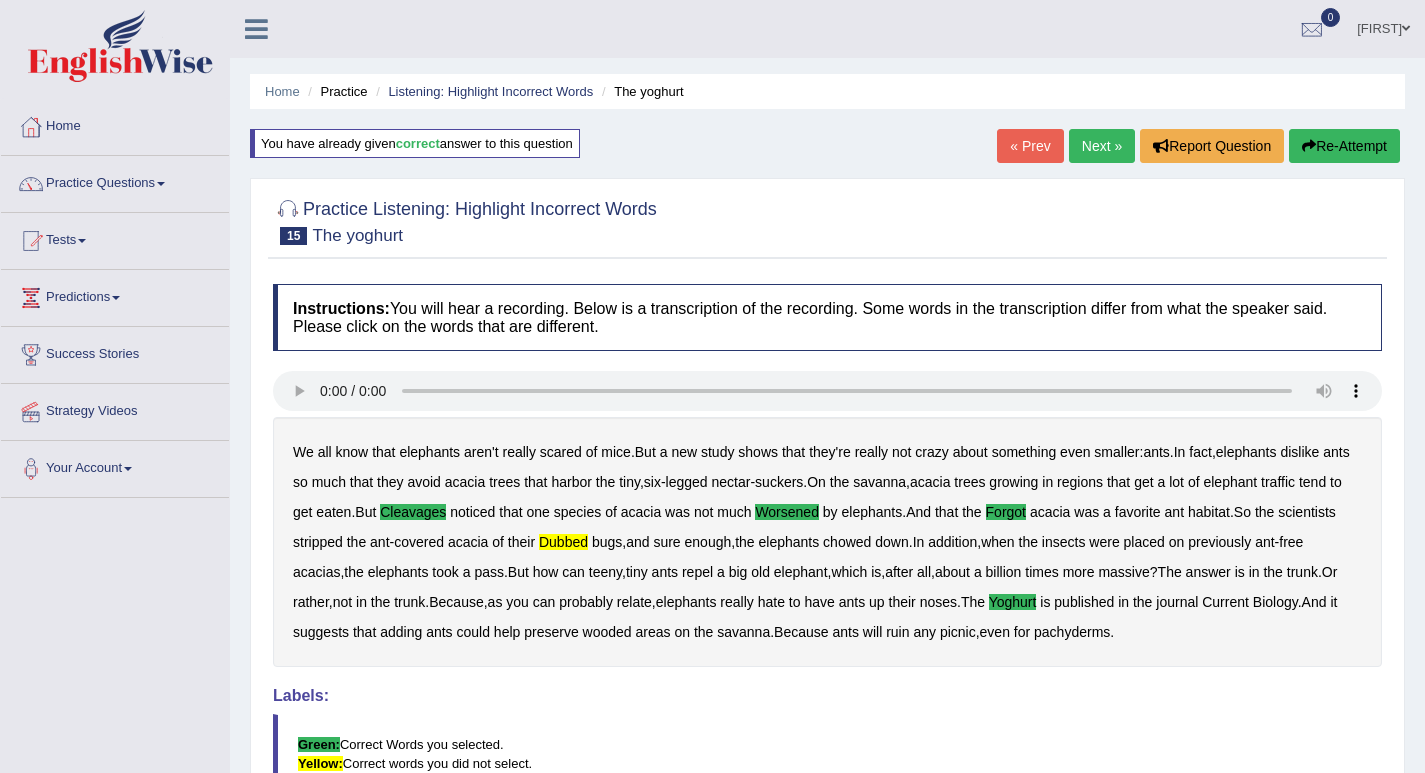 click on "dubbed" at bounding box center [563, 542] 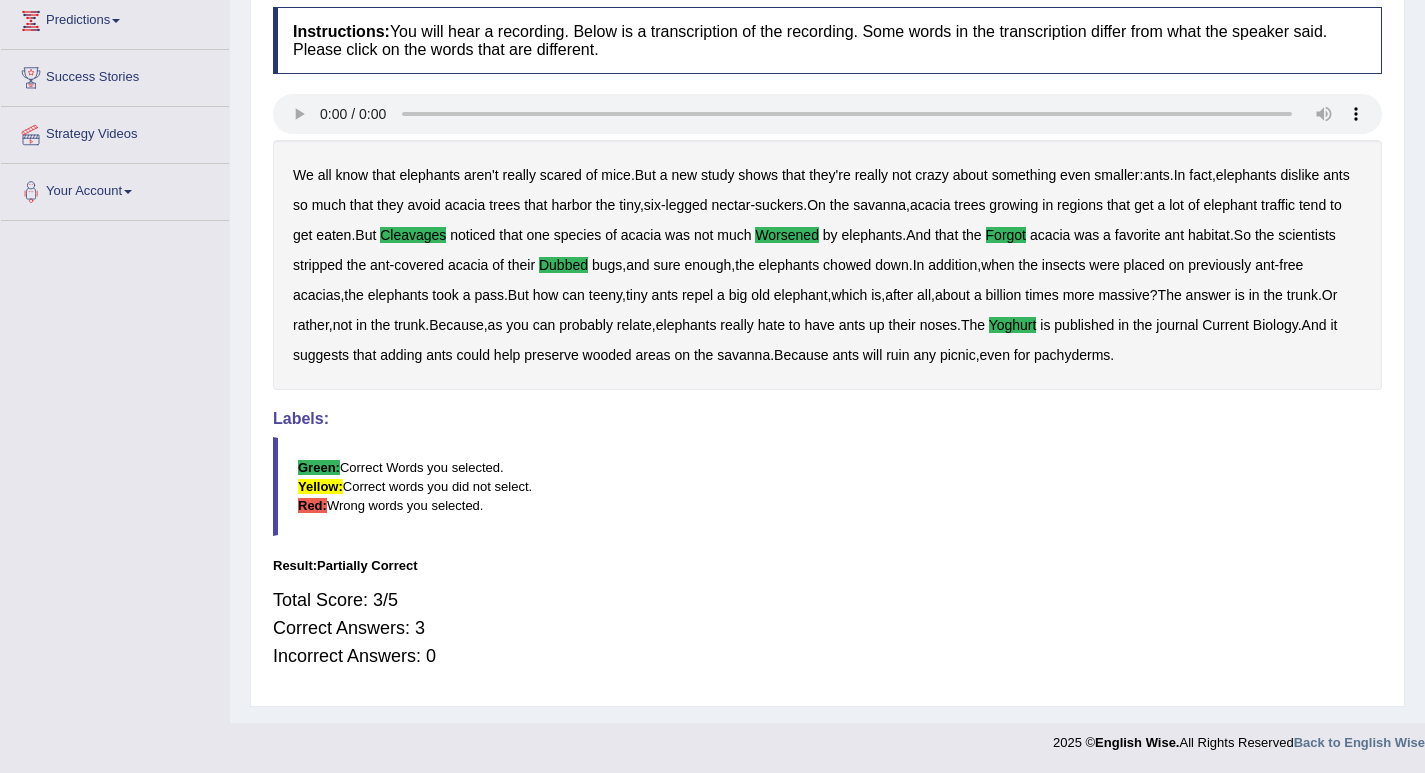 scroll, scrollTop: 0, scrollLeft: 0, axis: both 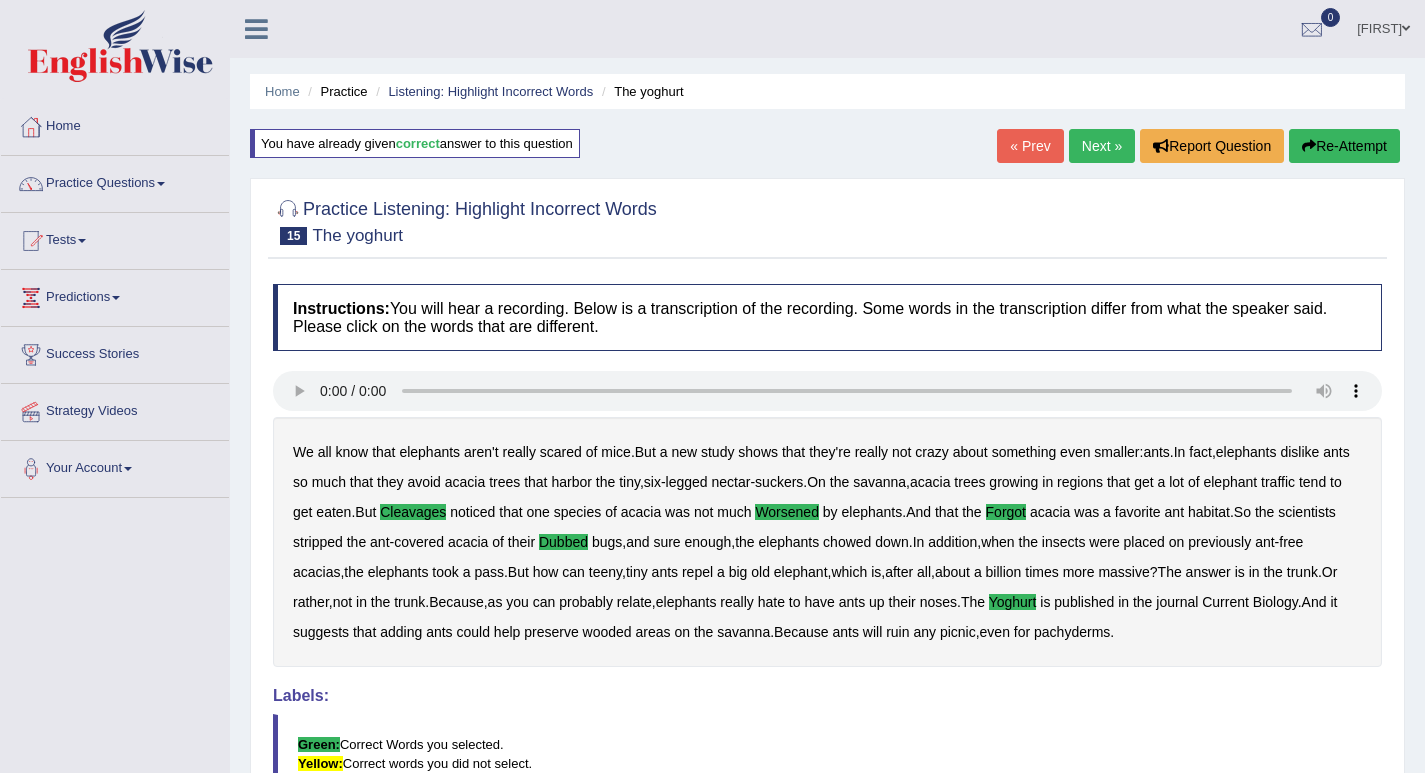 click on "Re-Attempt" at bounding box center [1344, 146] 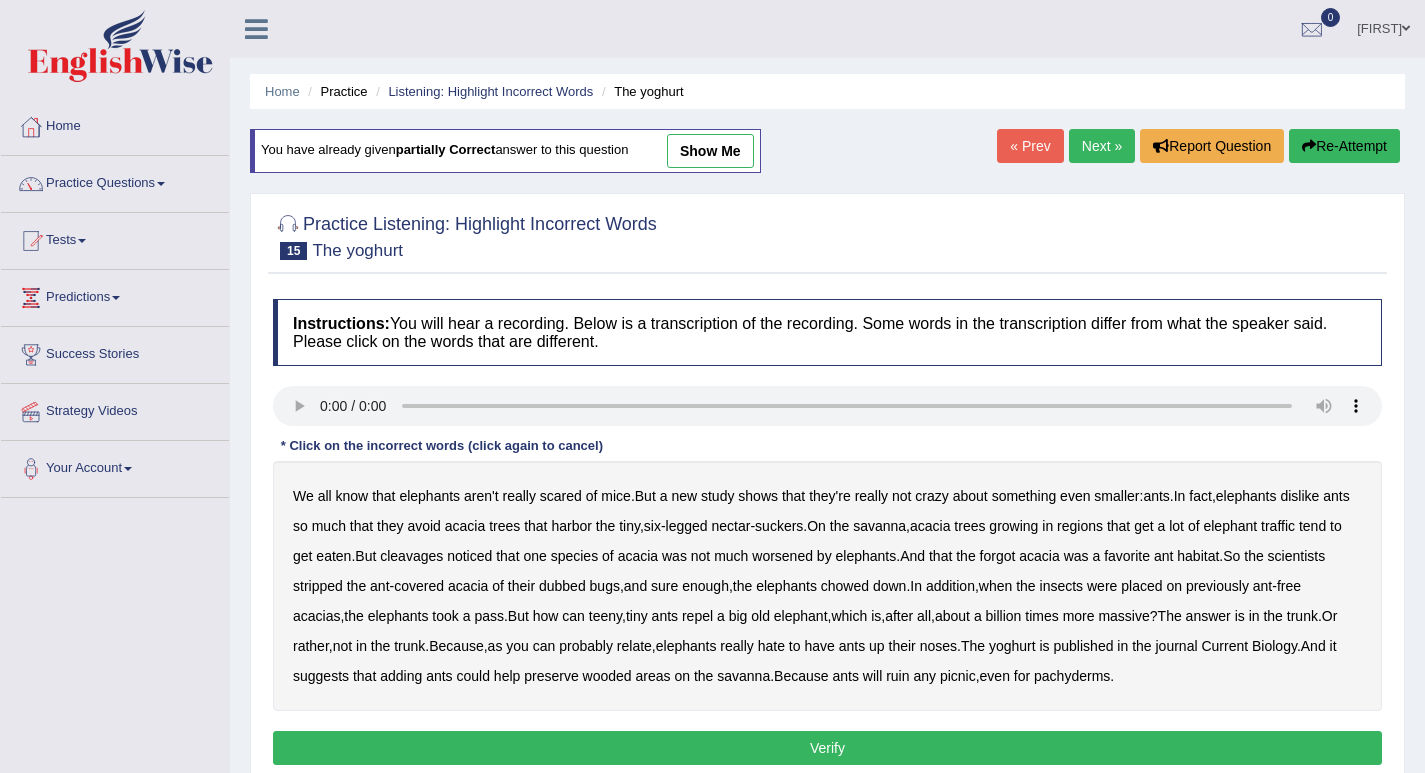 scroll, scrollTop: 200, scrollLeft: 0, axis: vertical 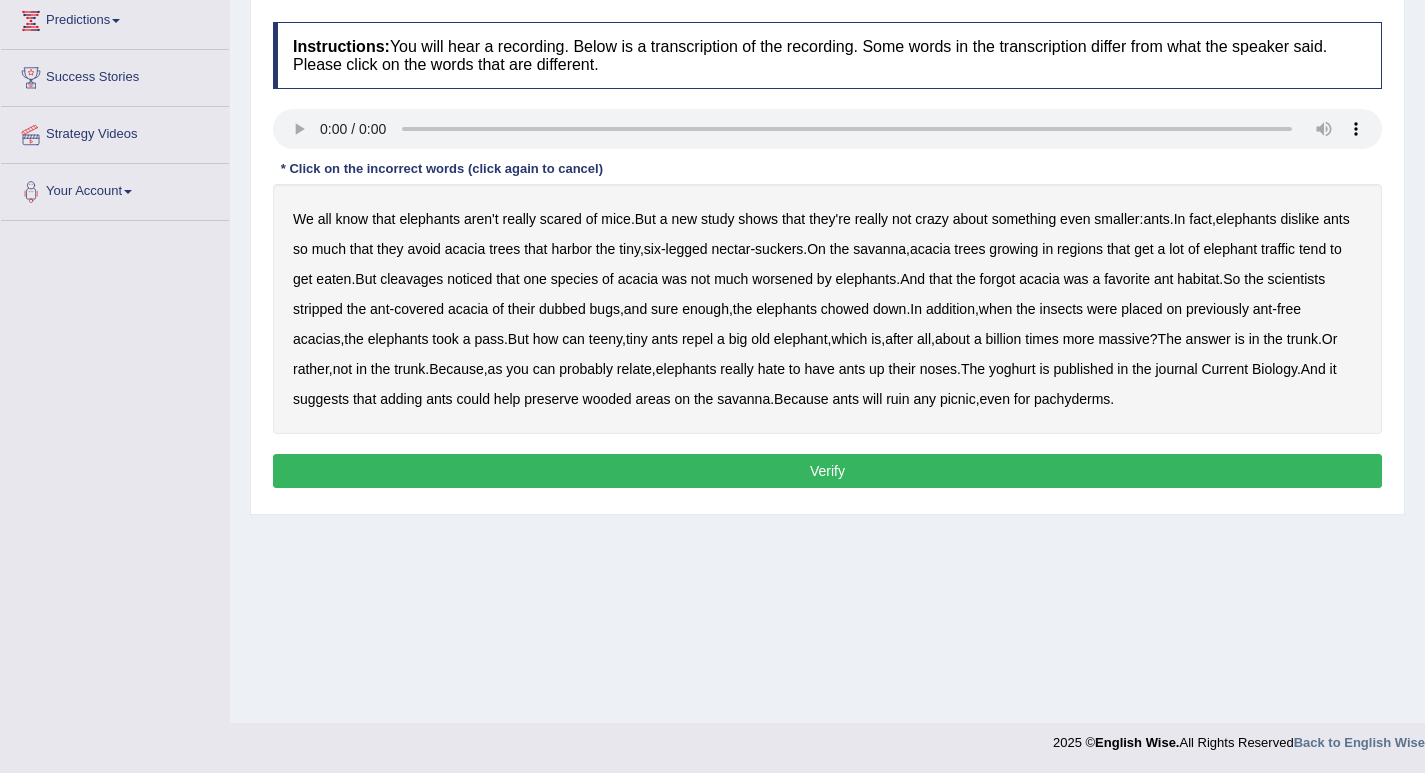 click on "cleavages" at bounding box center (411, 279) 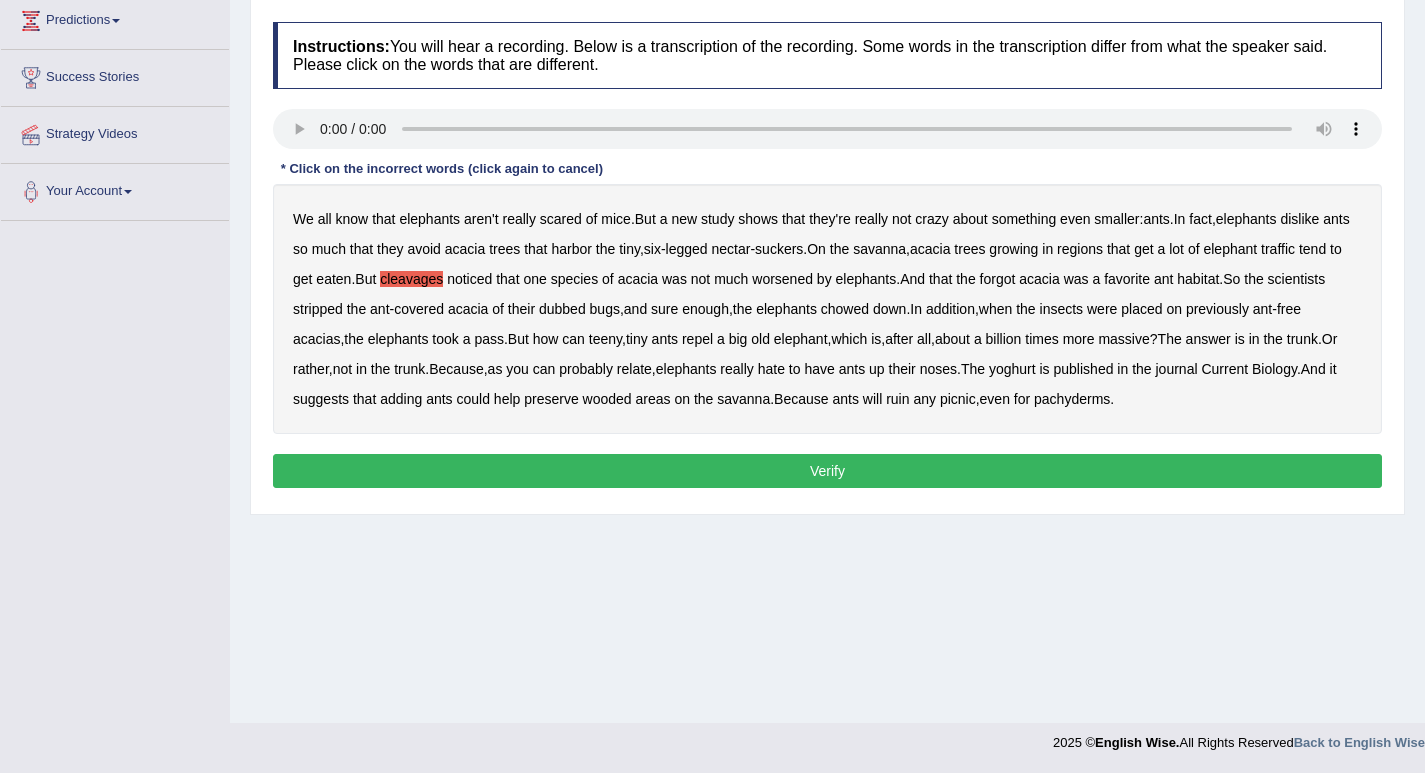 click on "worsened" at bounding box center (782, 279) 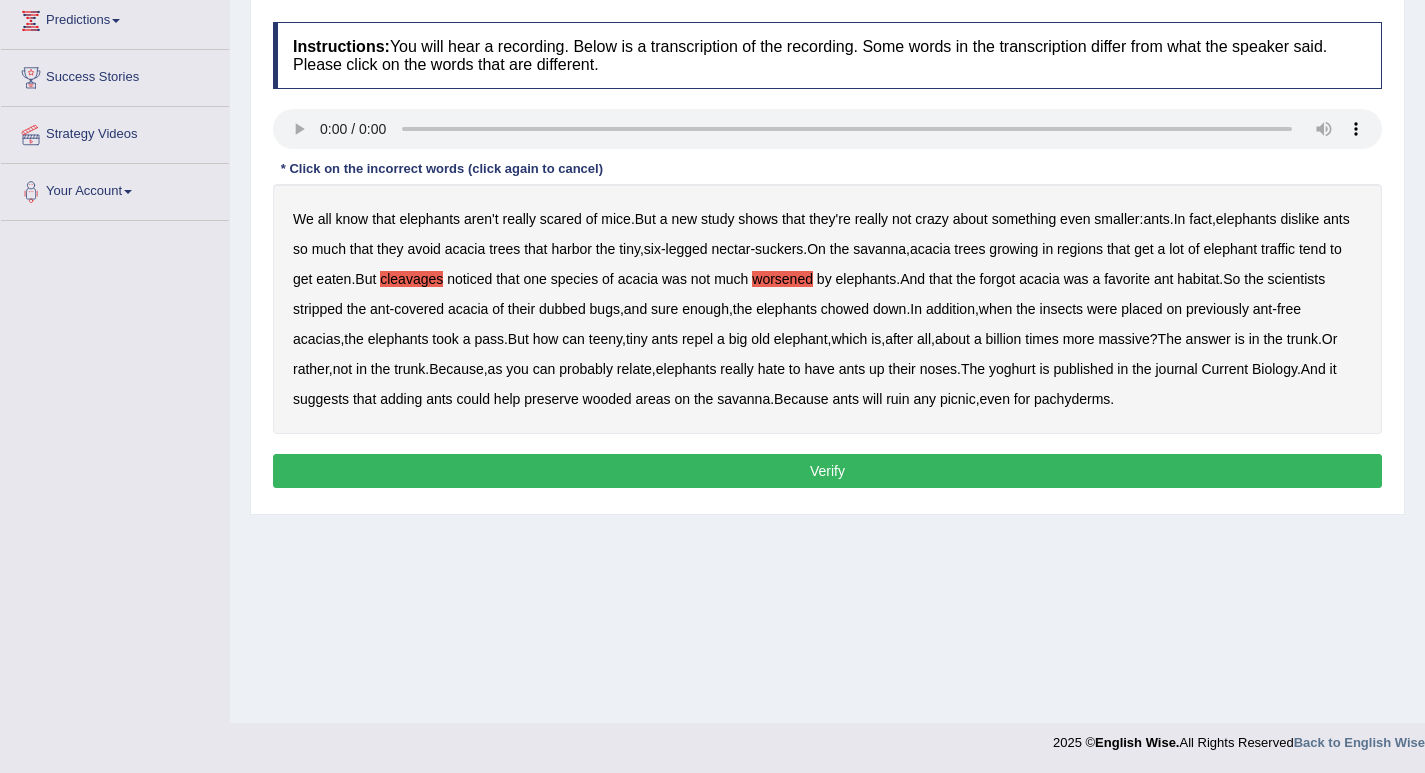 click on "forgot" at bounding box center [998, 279] 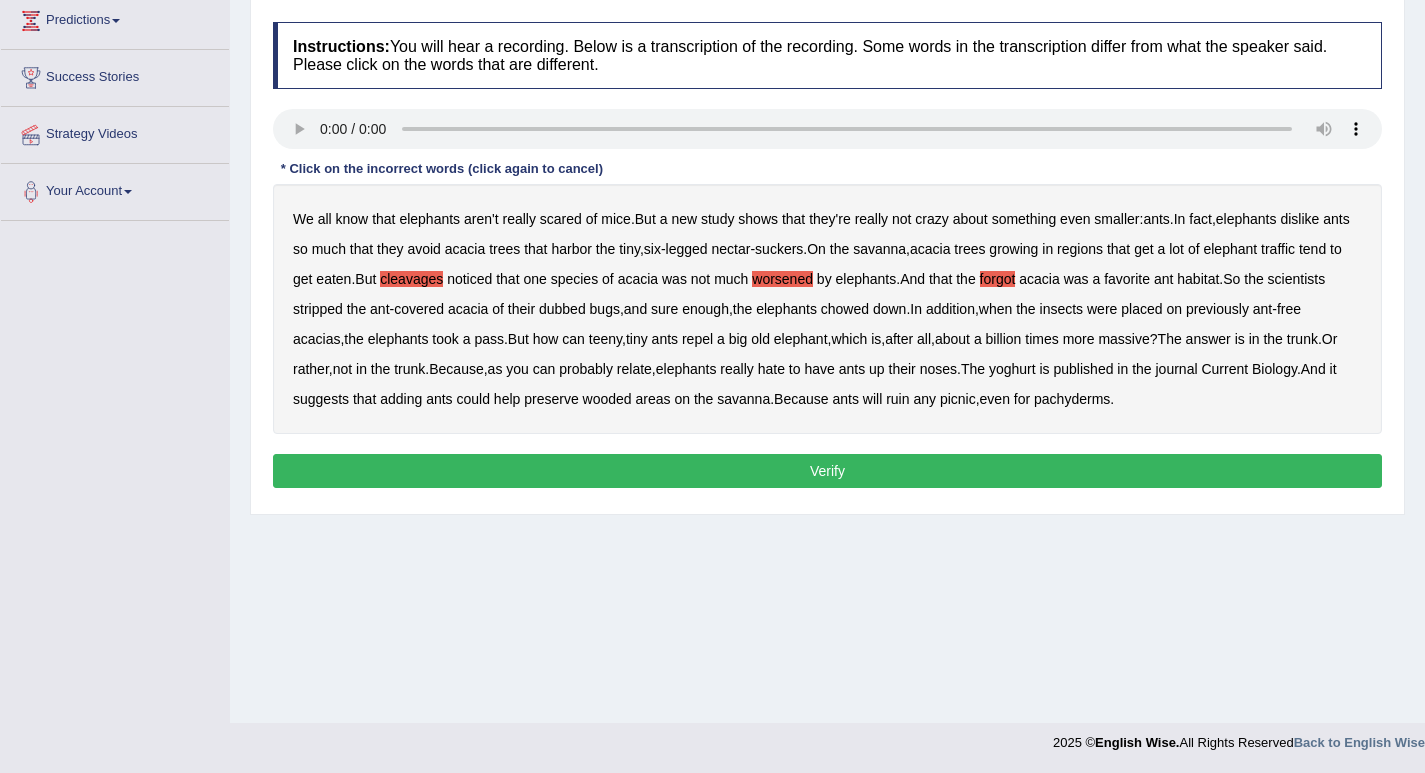 click on "dubbed" at bounding box center [562, 309] 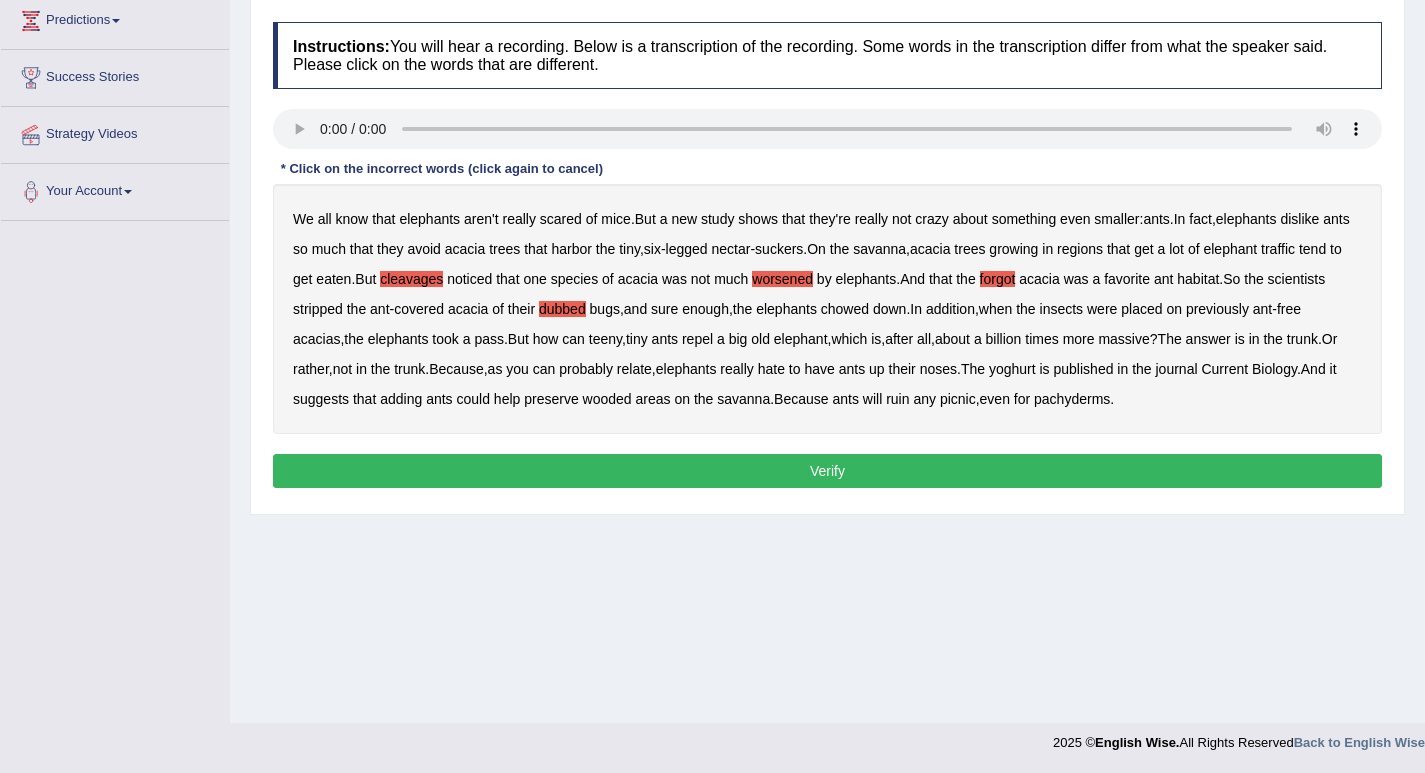 click on "yoghurt" at bounding box center (1012, 369) 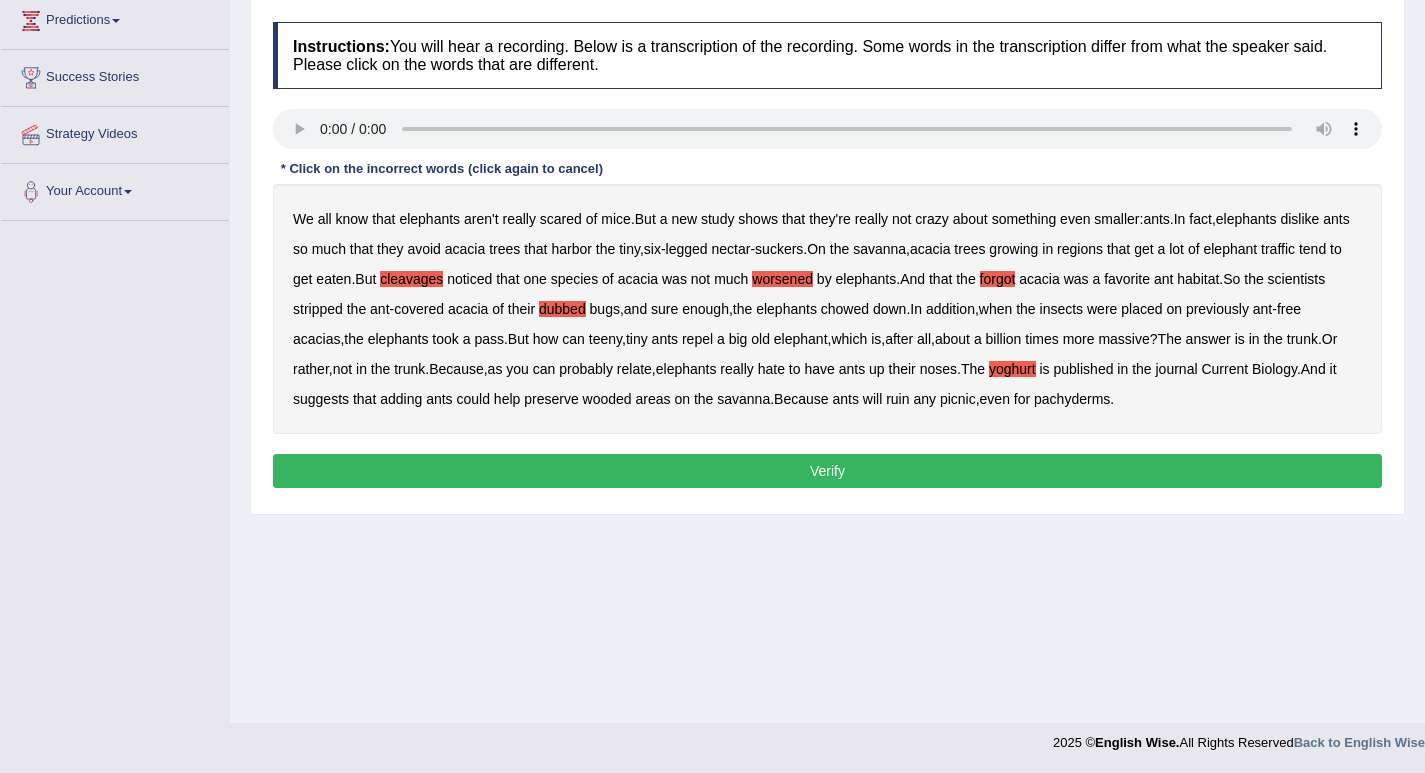 click on "Verify" at bounding box center (827, 471) 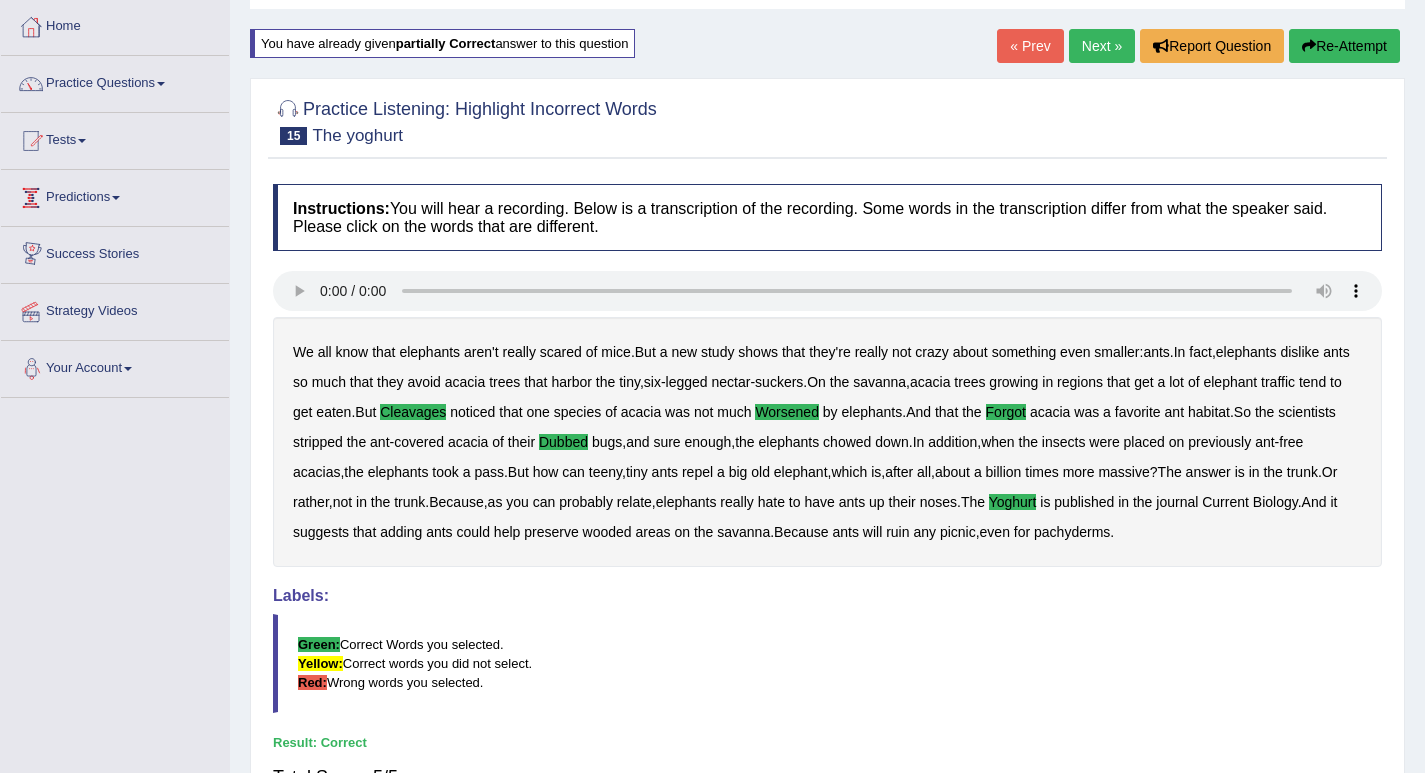 scroll, scrollTop: 0, scrollLeft: 0, axis: both 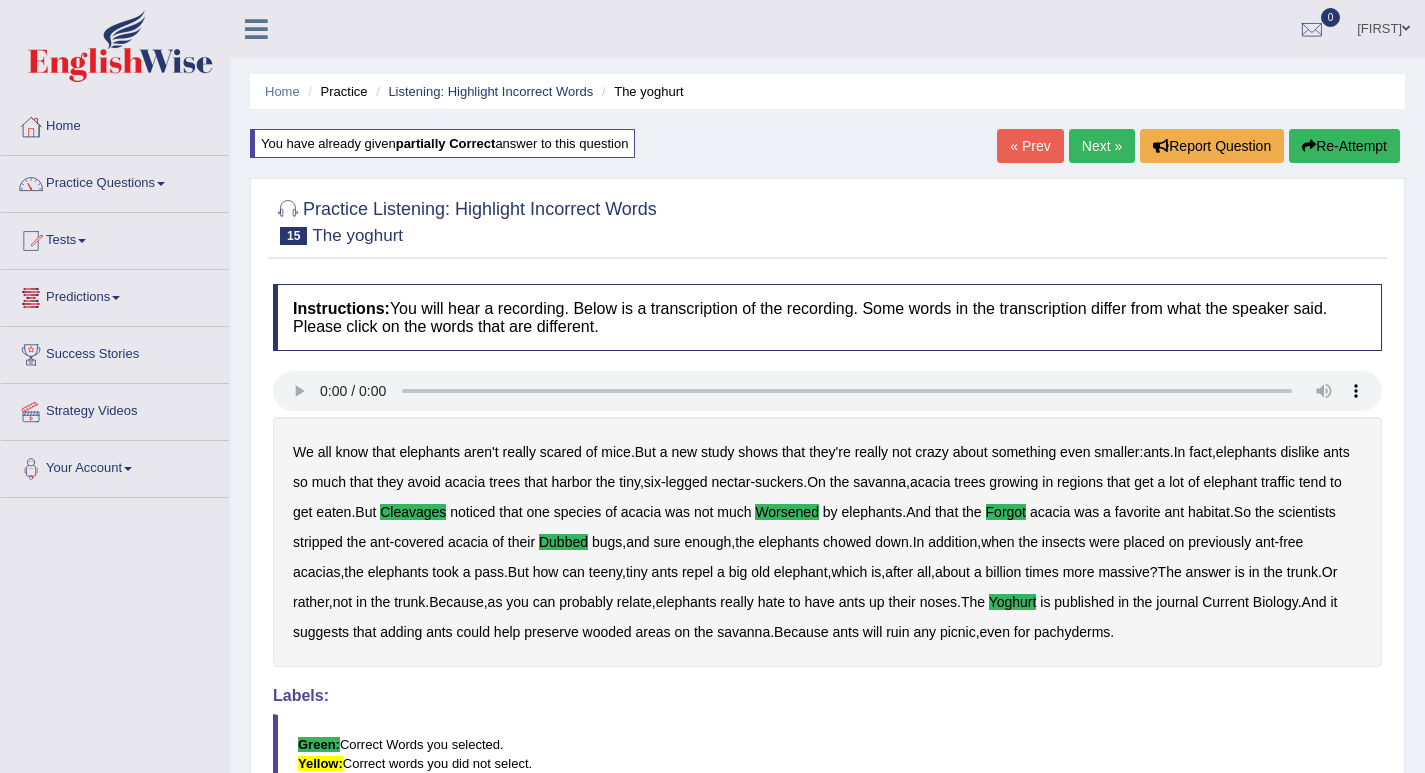 click on "Next »" at bounding box center [1102, 146] 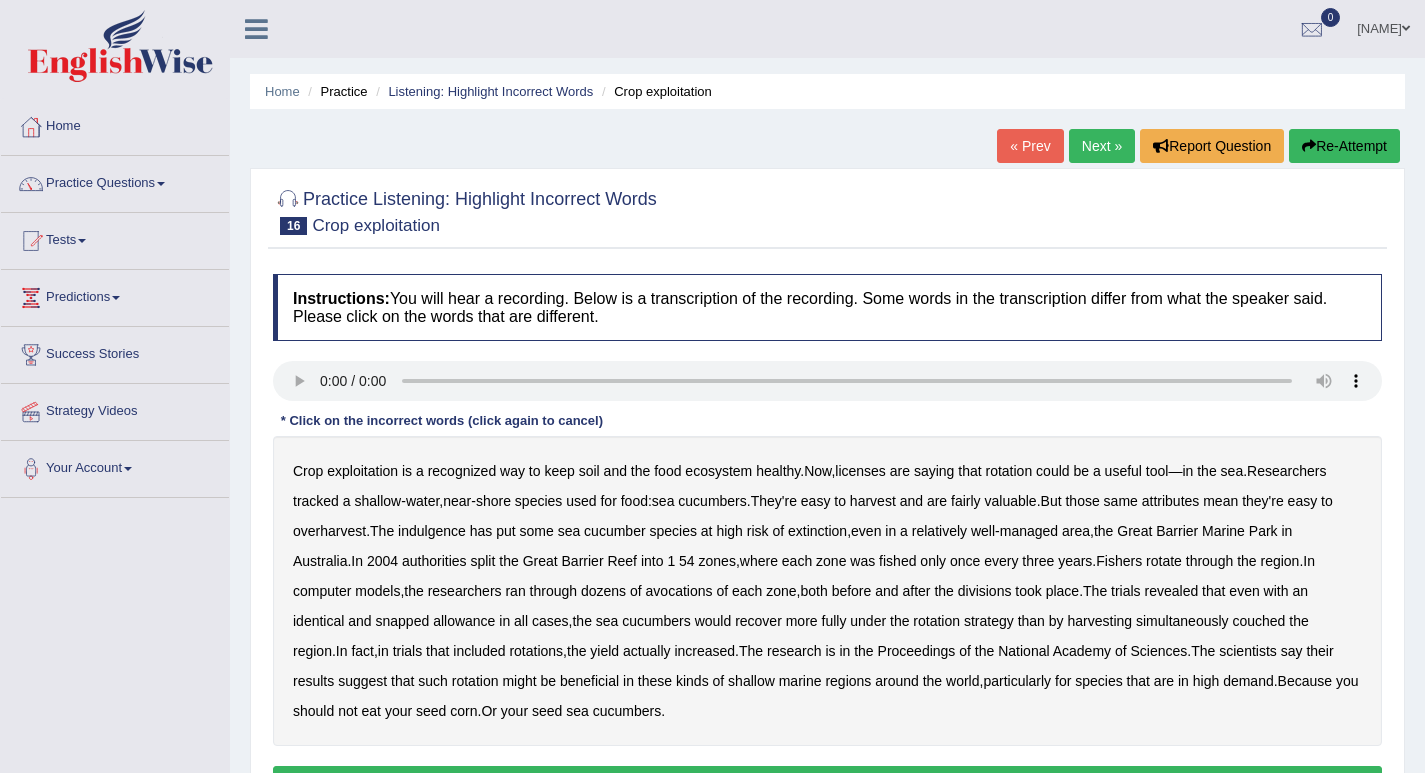 scroll, scrollTop: 0, scrollLeft: 0, axis: both 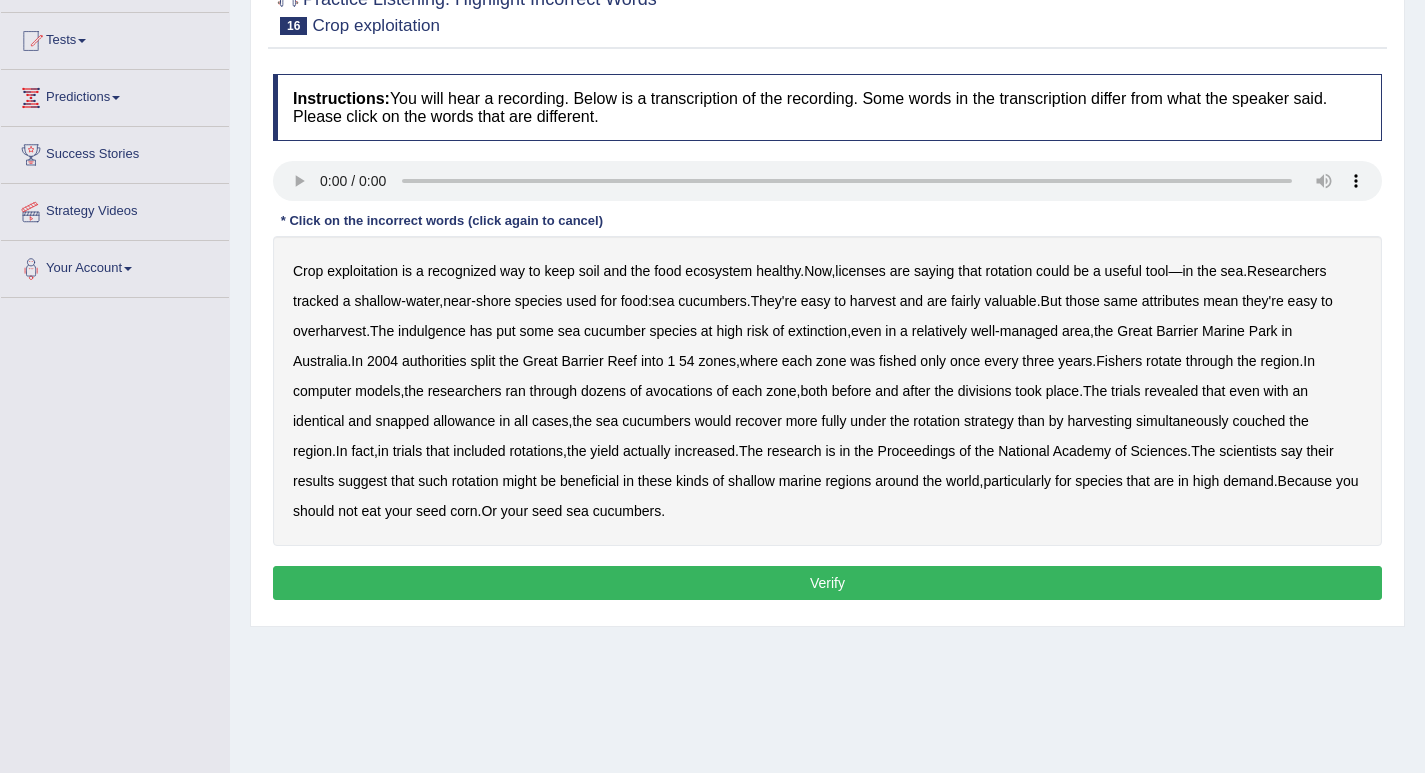 click on "licenses" at bounding box center [860, 271] 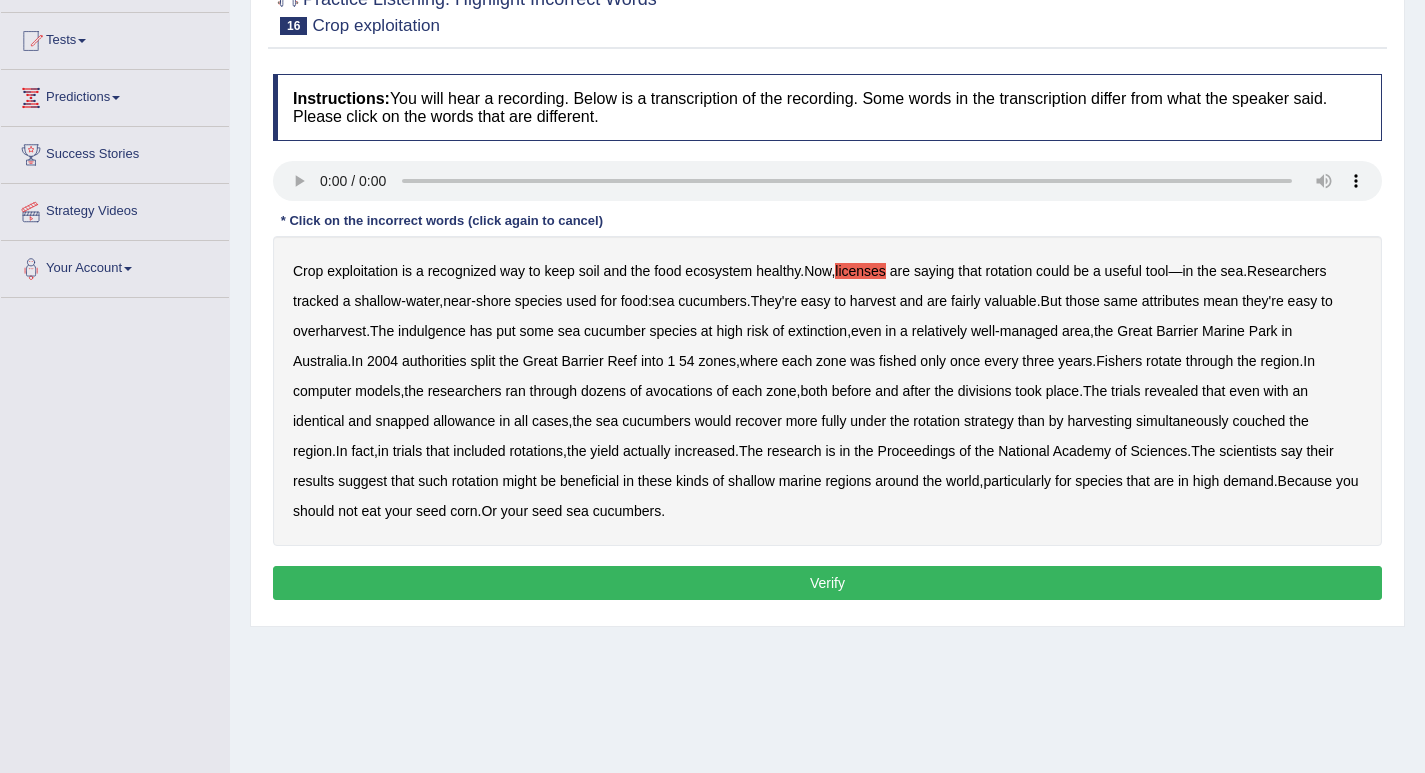 click on "indulgence" at bounding box center [432, 331] 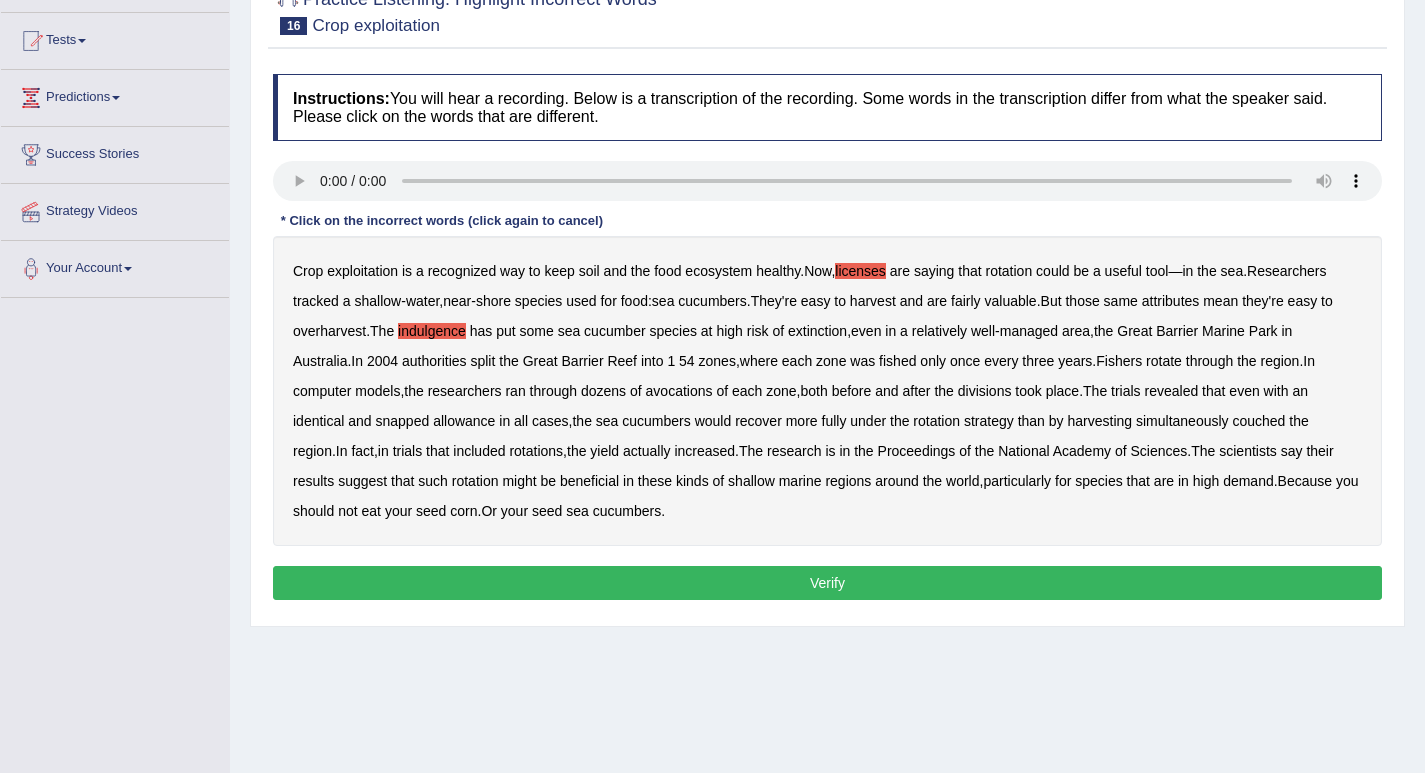 click on "avocations" at bounding box center [679, 391] 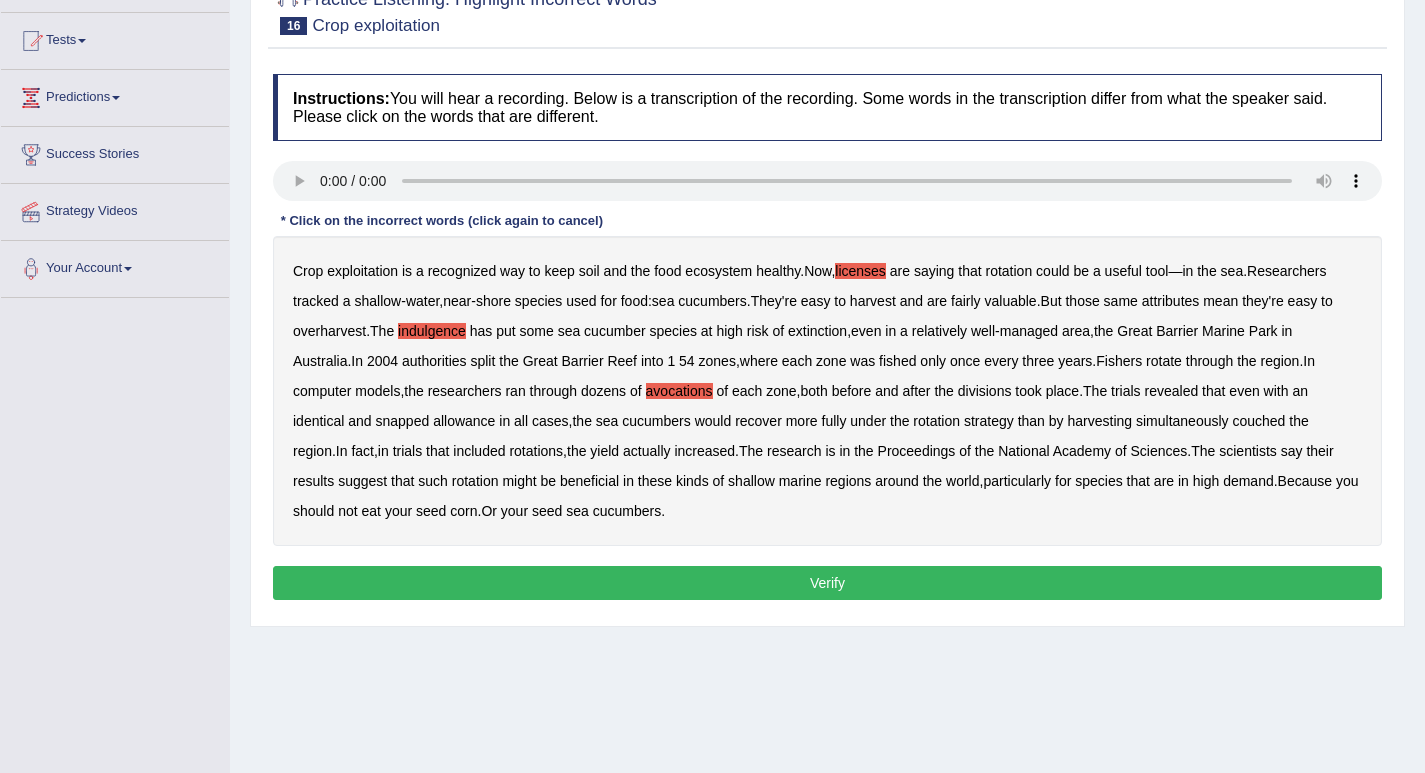 click on "identical" at bounding box center [318, 421] 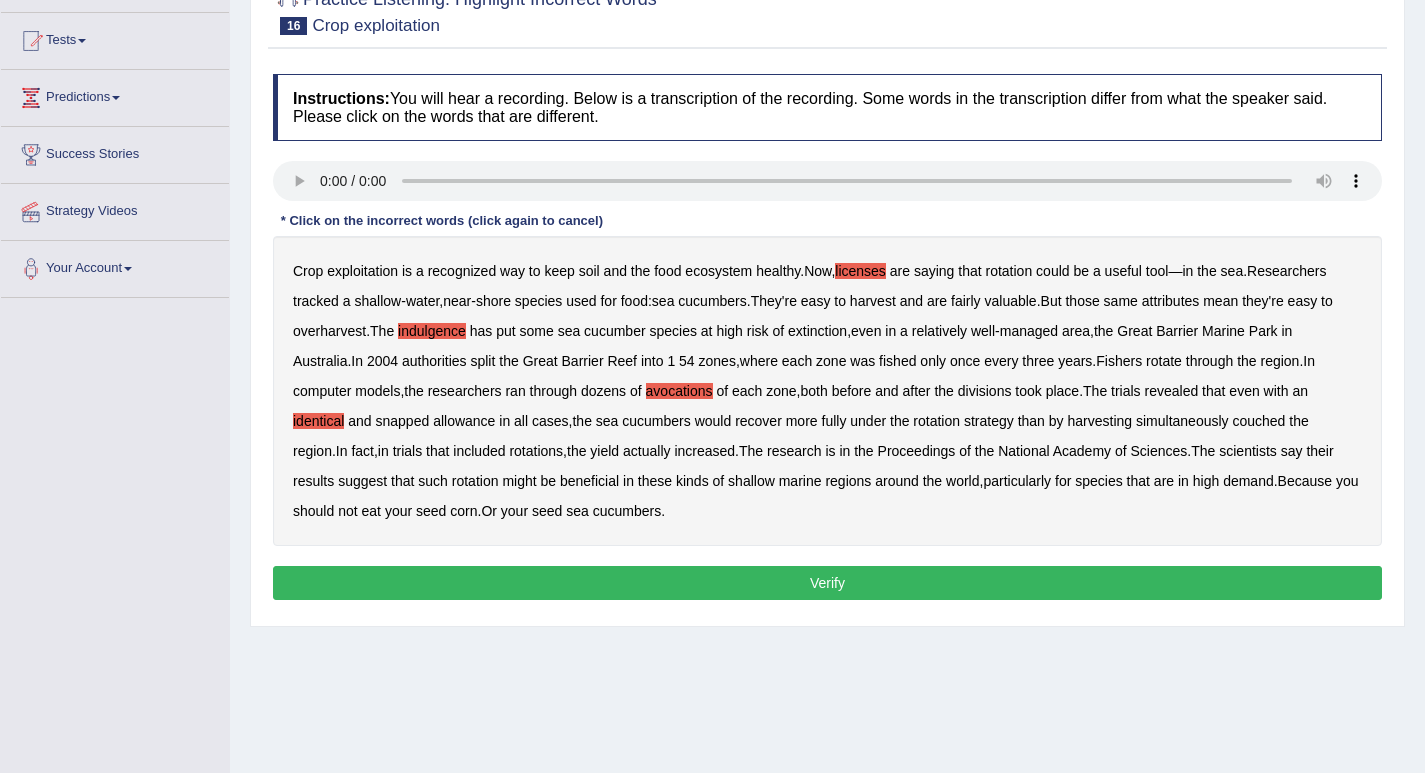click on "couched" at bounding box center (1258, 421) 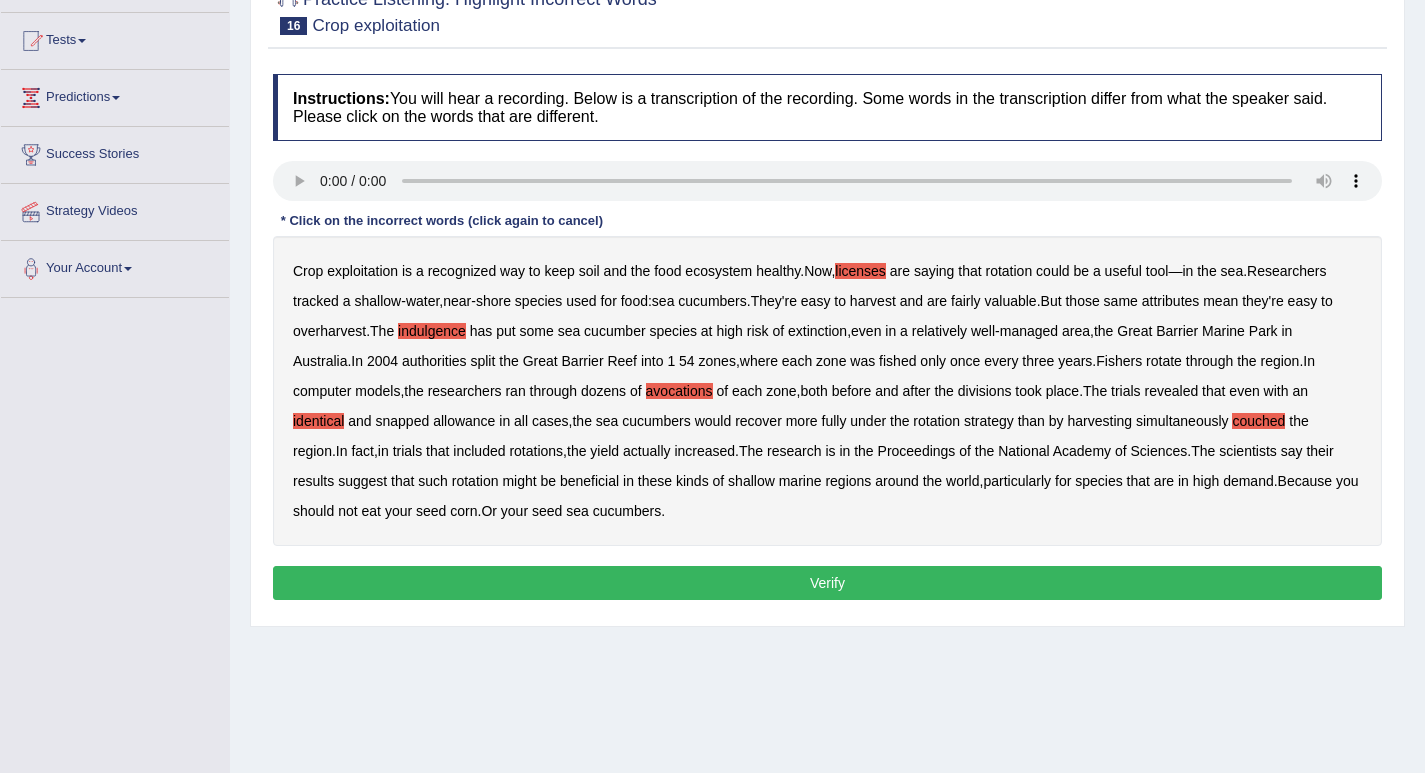click on "Verify" at bounding box center [827, 583] 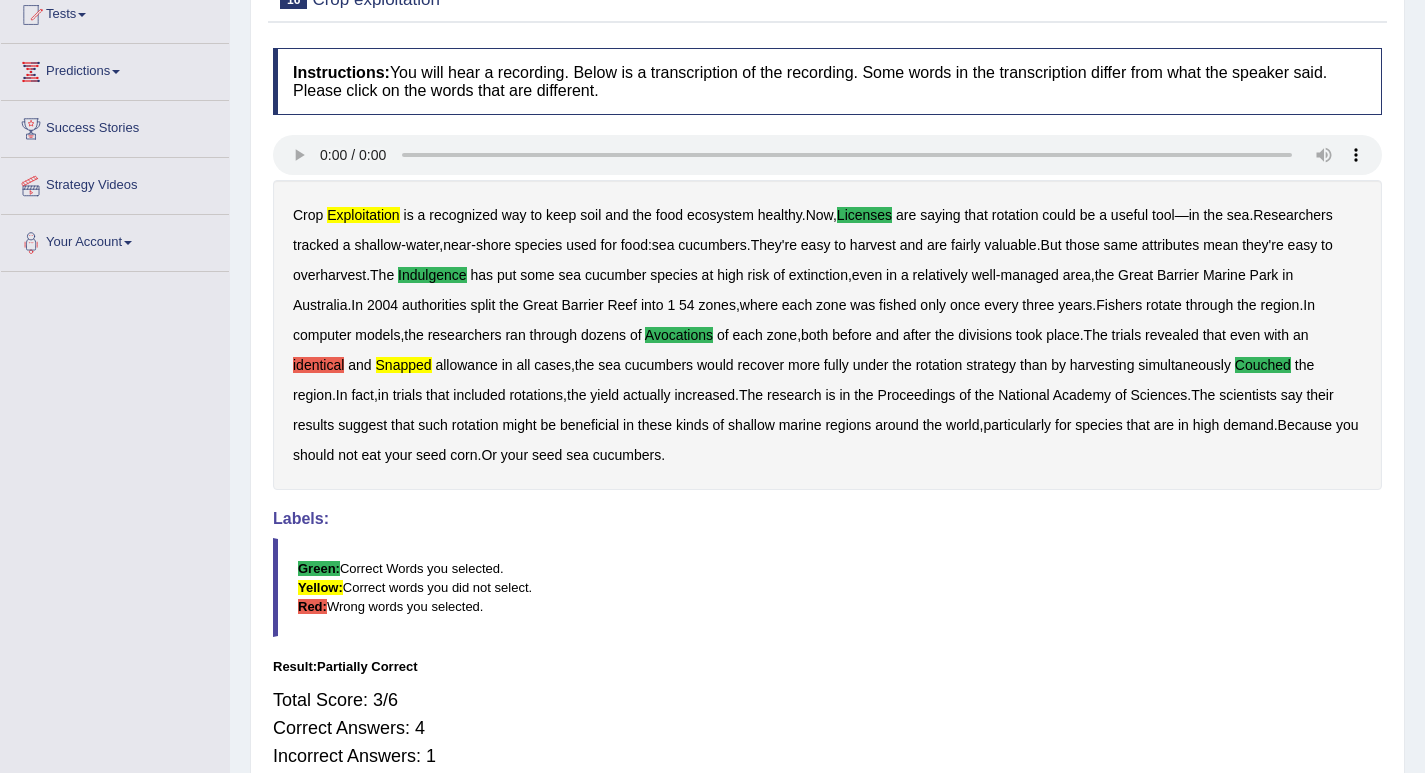 scroll, scrollTop: 0, scrollLeft: 0, axis: both 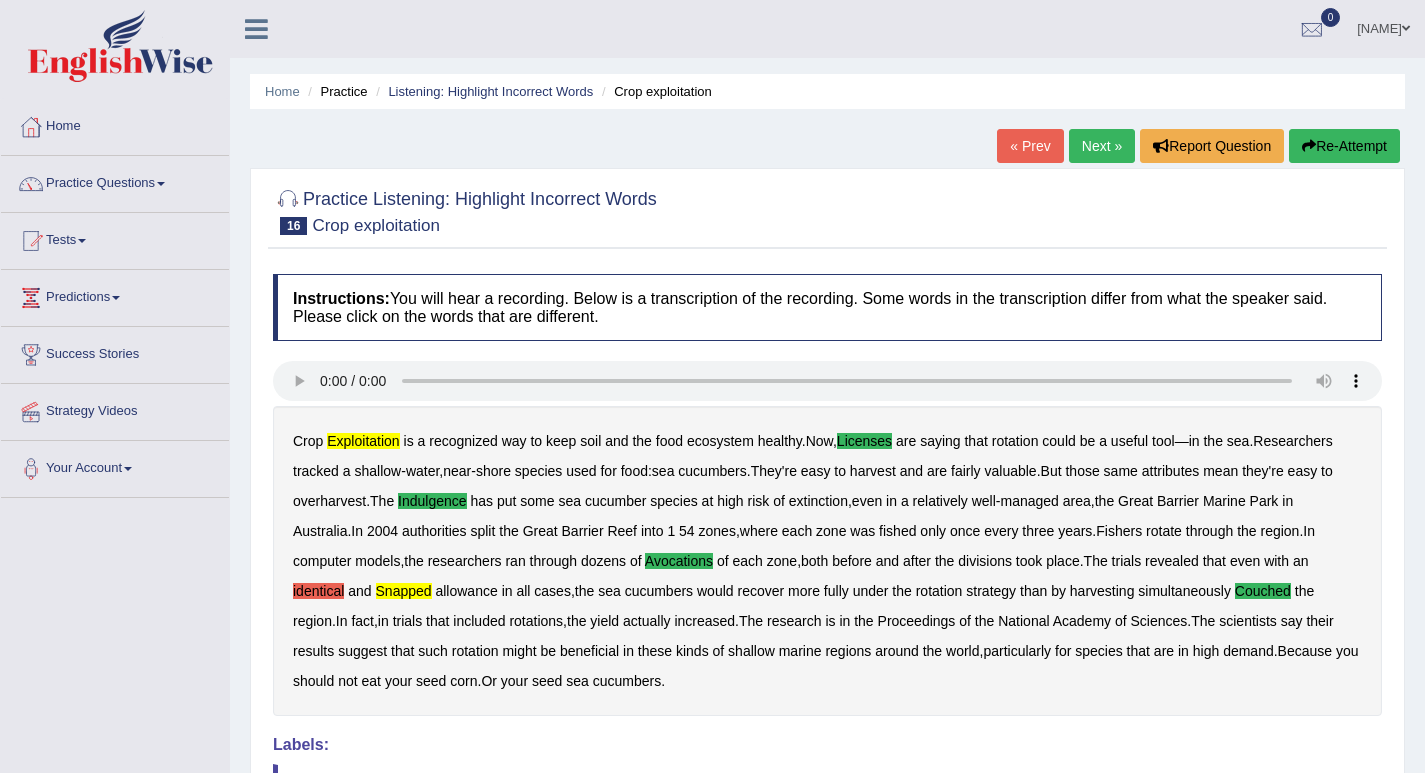 click on "Re-Attempt" at bounding box center [1344, 146] 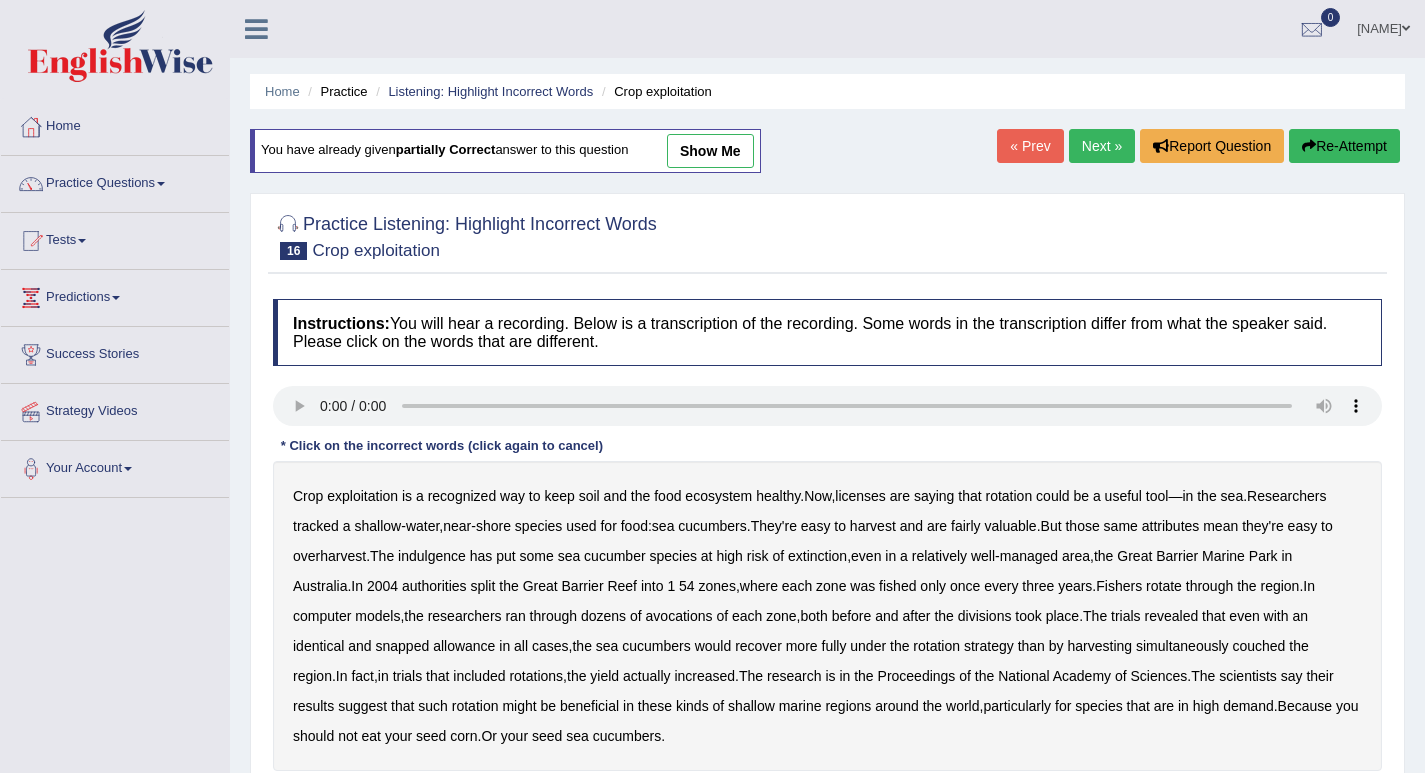 scroll, scrollTop: 0, scrollLeft: 0, axis: both 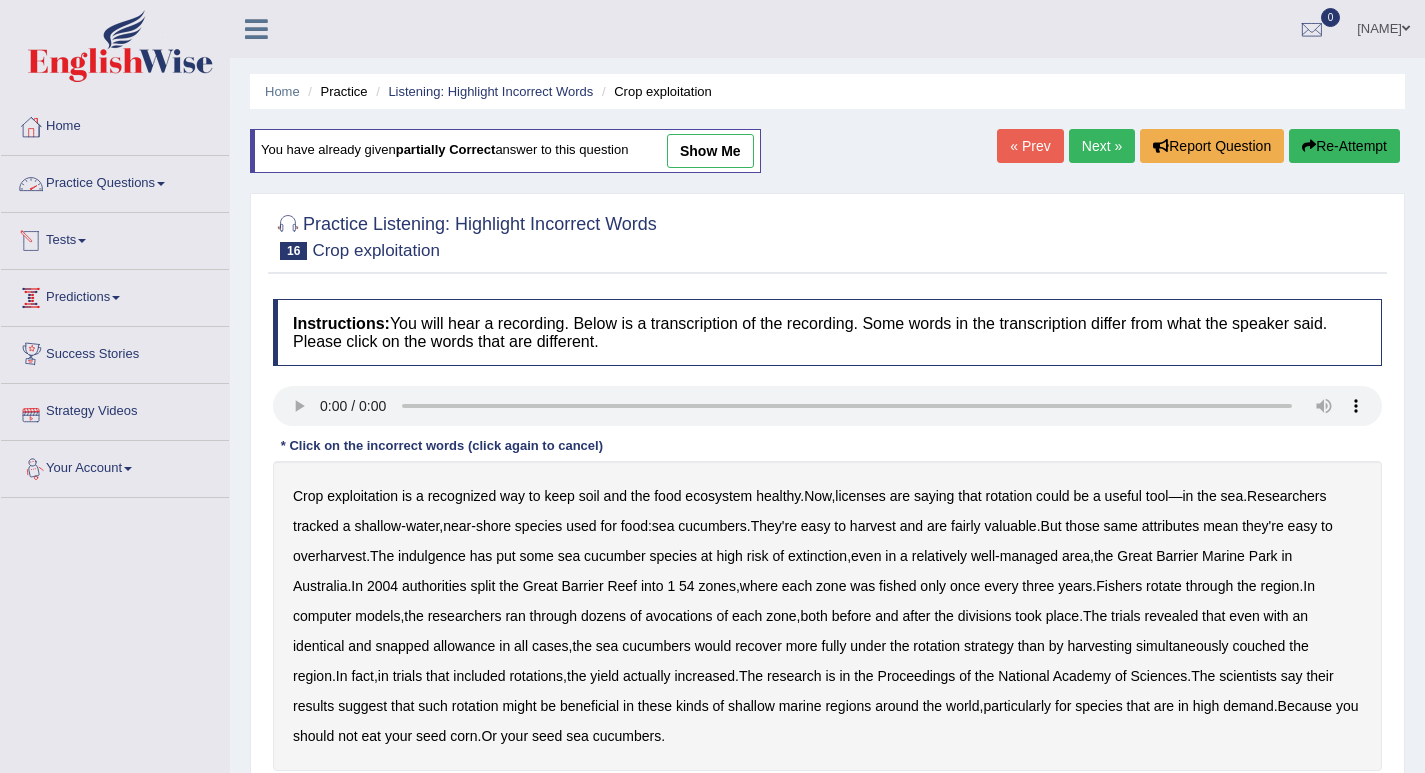 click on "Practice Questions" at bounding box center [115, 181] 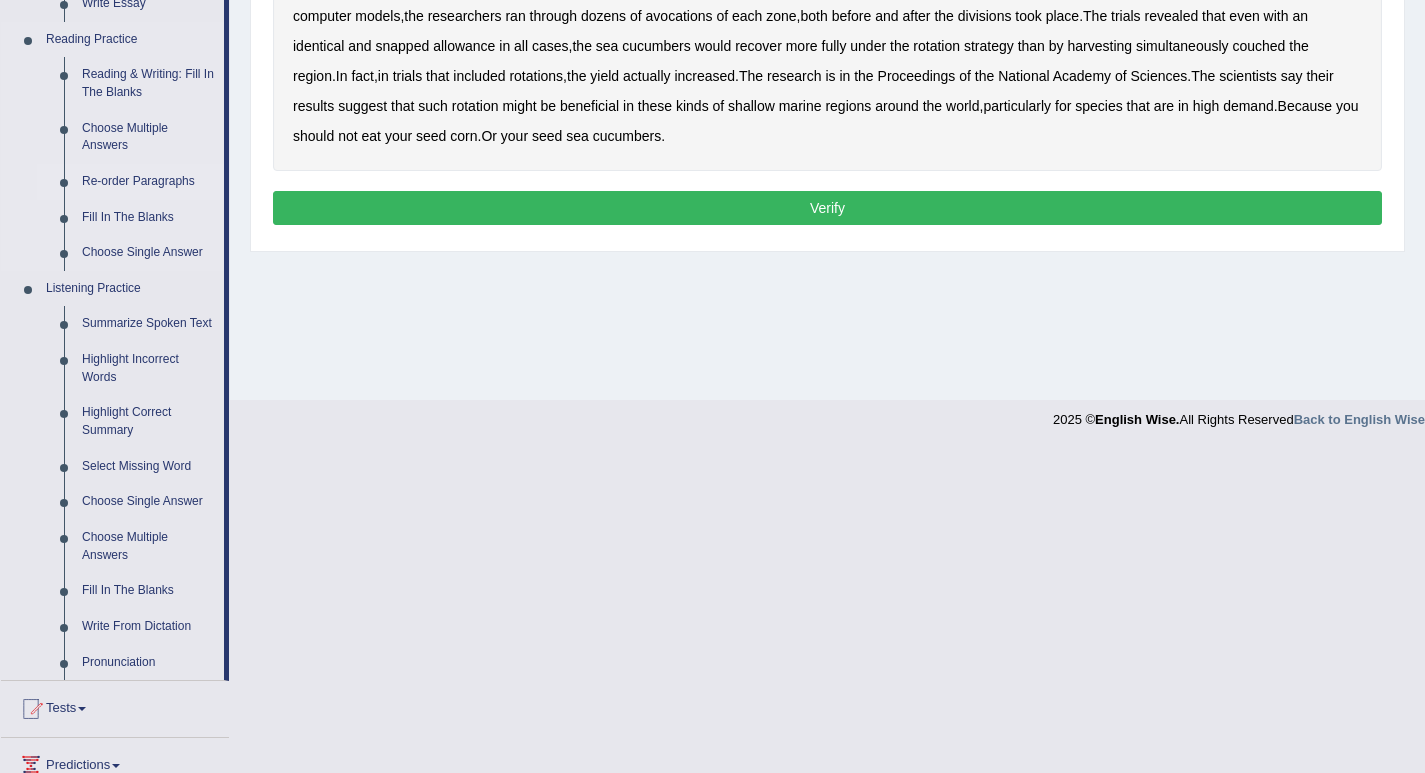 scroll, scrollTop: 794, scrollLeft: 0, axis: vertical 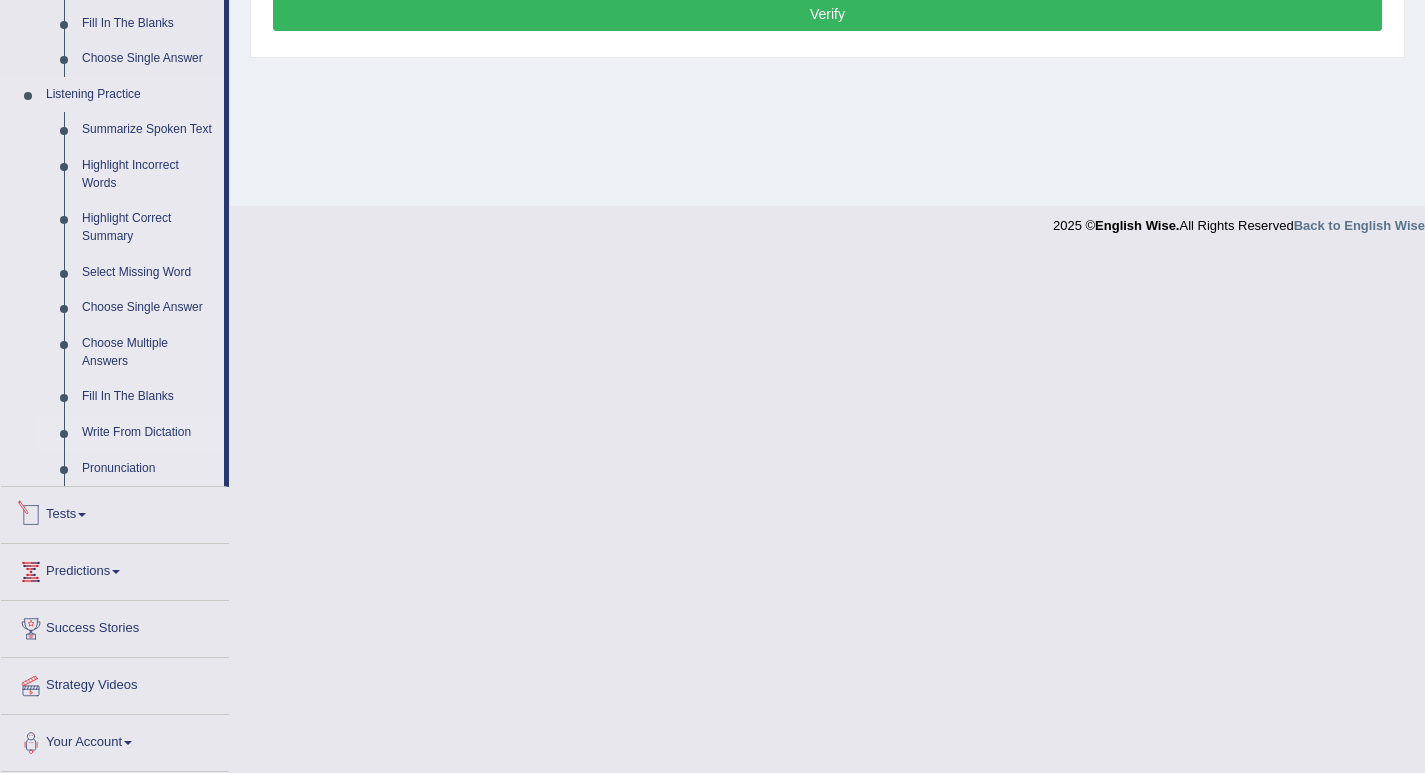 click on "Write From Dictation" at bounding box center [148, 433] 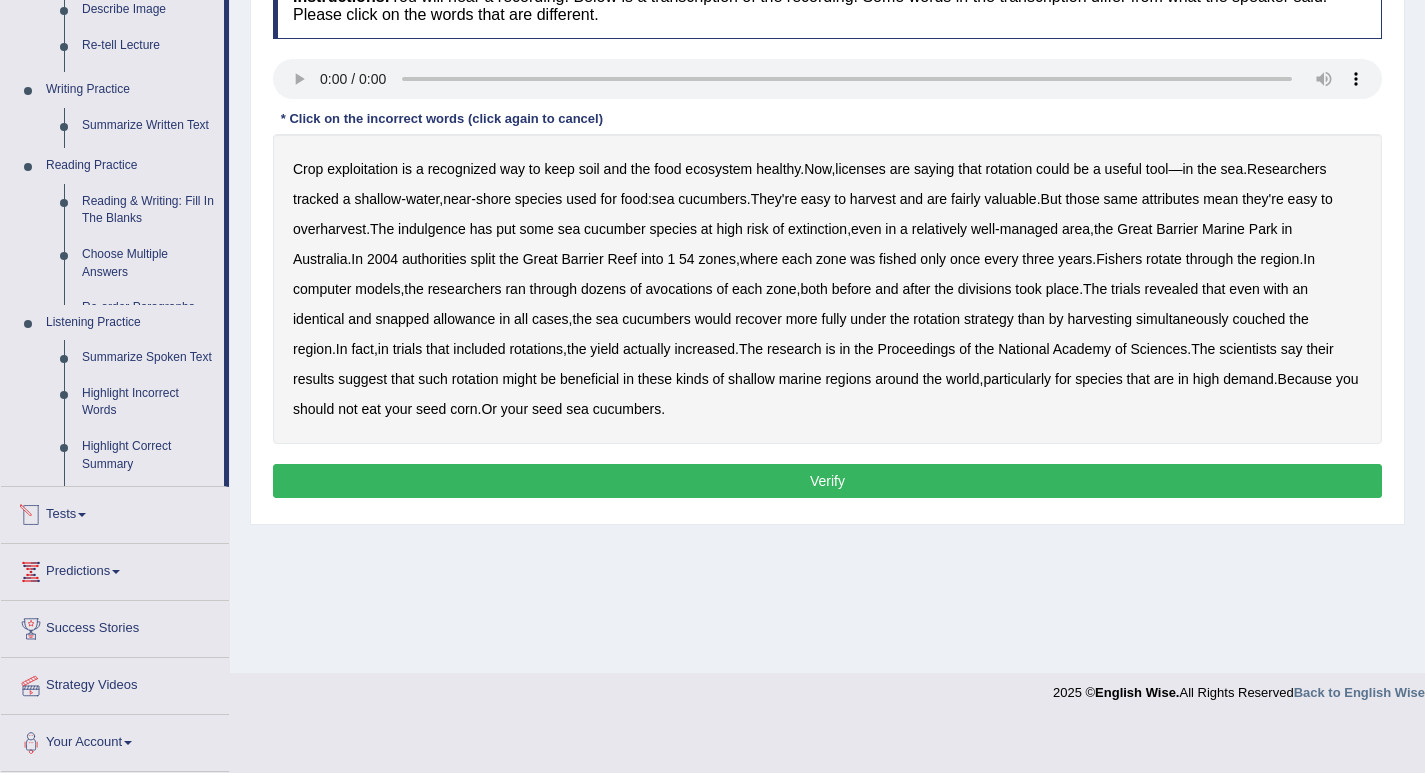 scroll, scrollTop: 277, scrollLeft: 0, axis: vertical 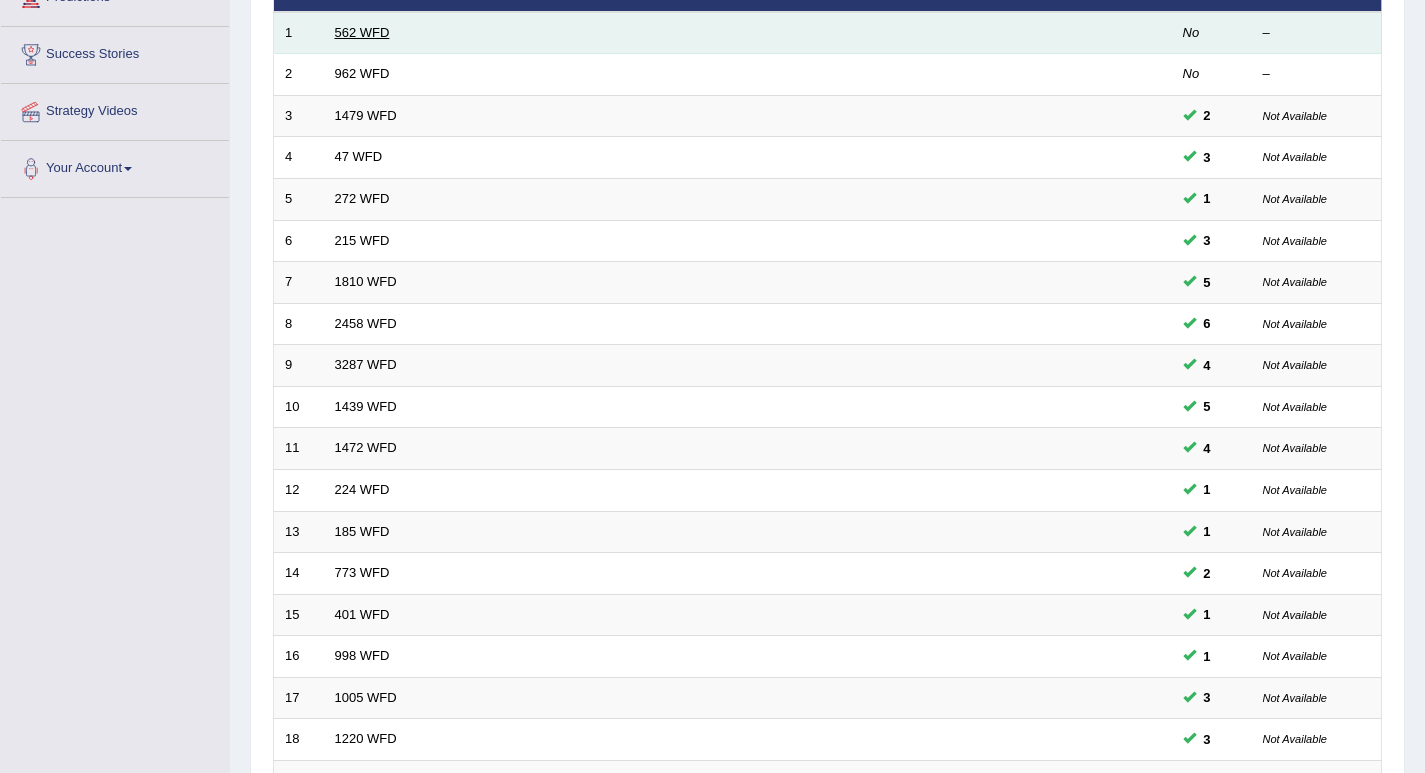 click on "562 WFD" at bounding box center (362, 32) 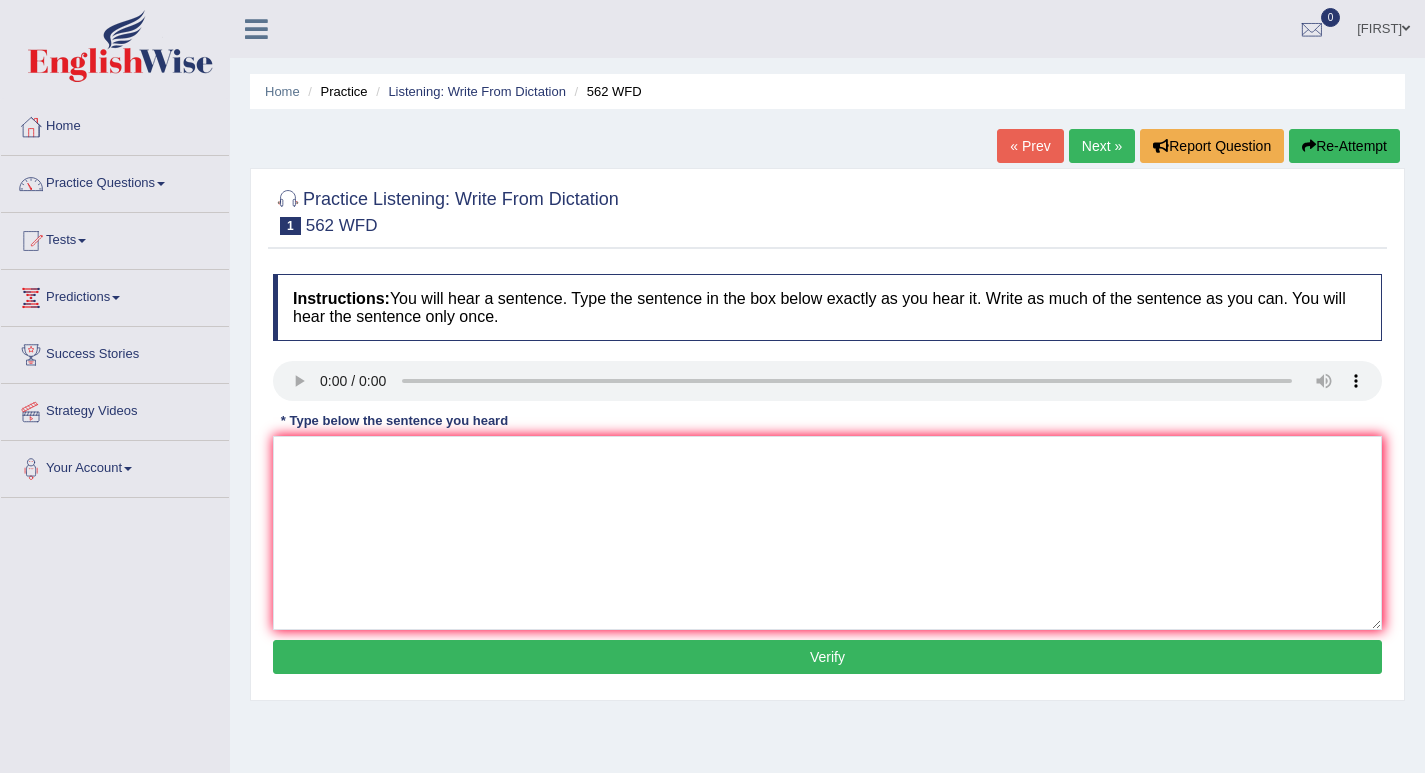 scroll, scrollTop: 0, scrollLeft: 0, axis: both 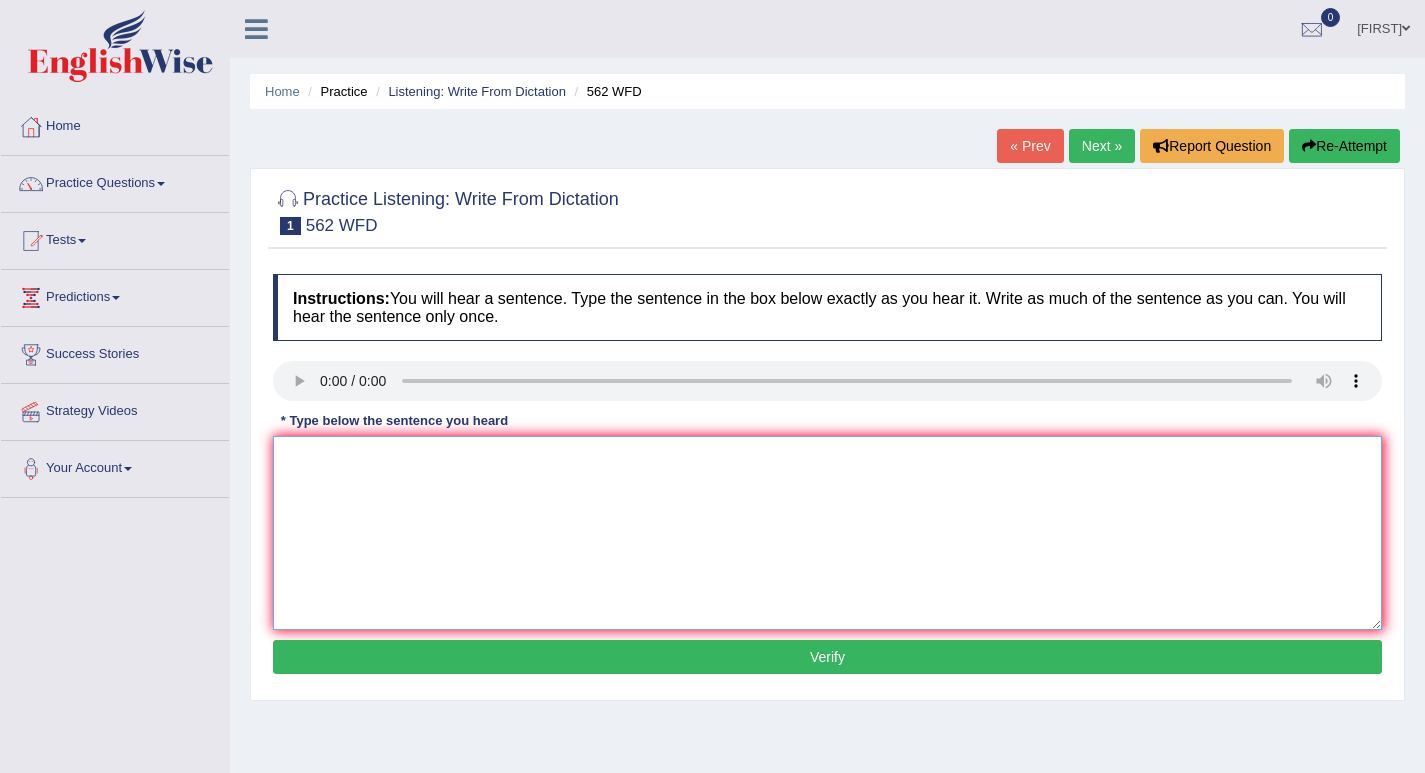 click at bounding box center (827, 533) 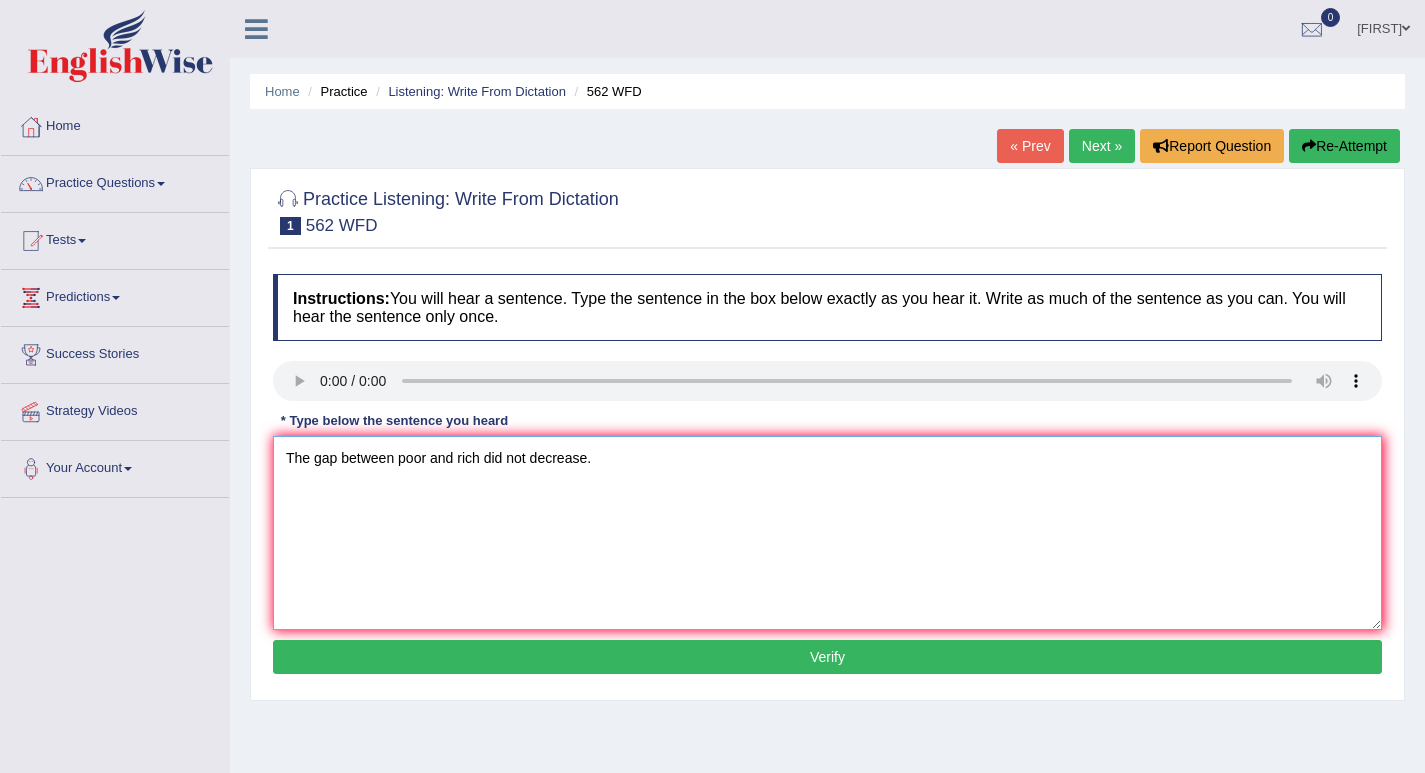 type on "The gap between poor and rich did not decrease." 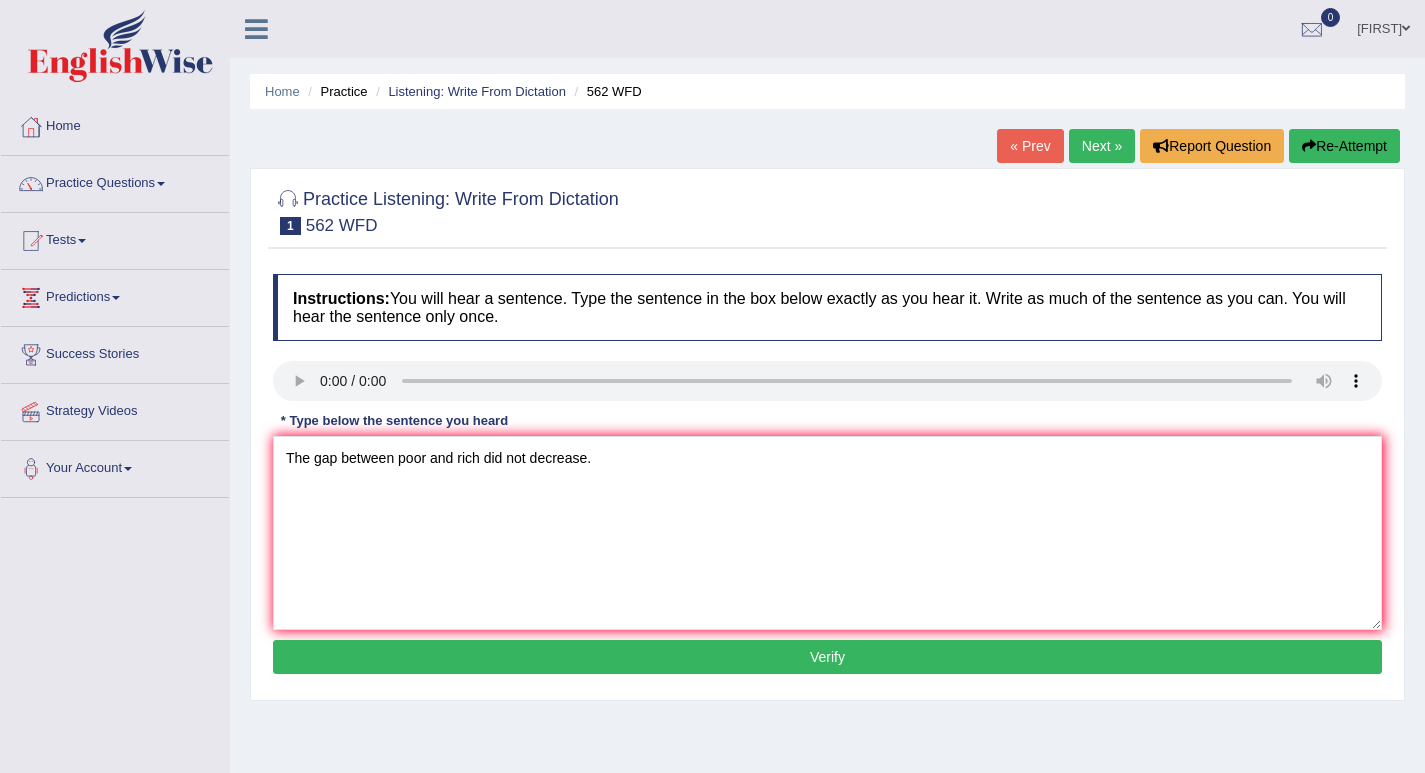 click on "Verify" at bounding box center (827, 657) 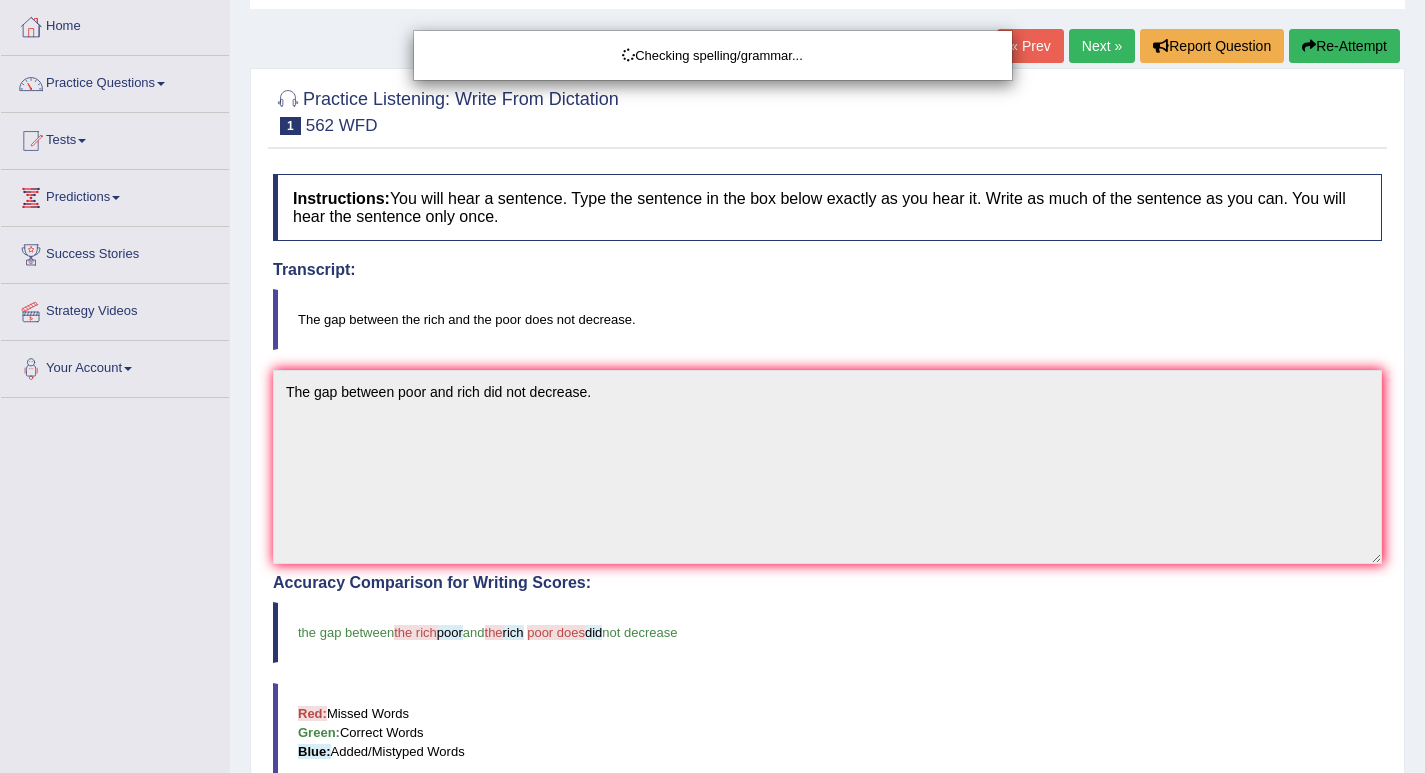 scroll, scrollTop: 200, scrollLeft: 0, axis: vertical 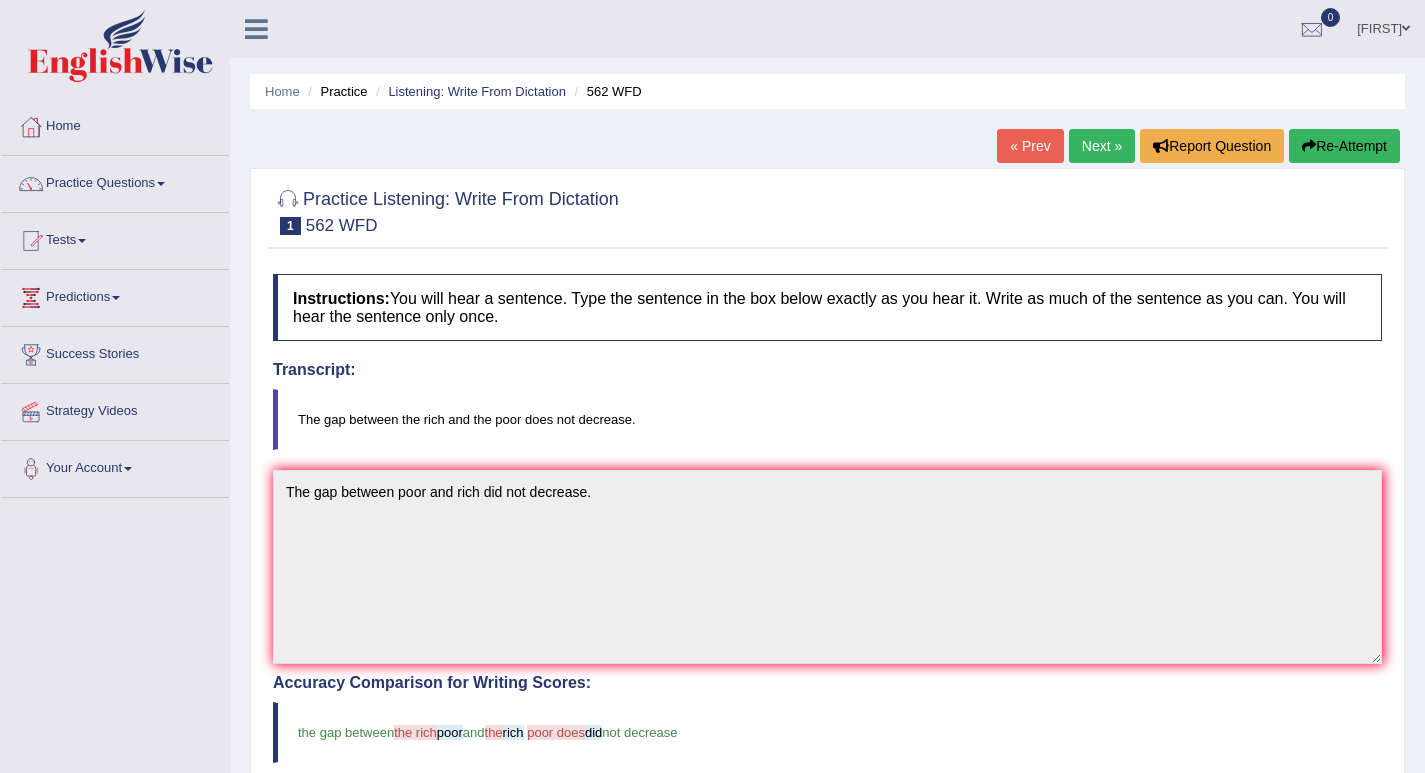 click on "Home
Practice
Listening: Write From Dictation
562 WFD
« Prev Next »  Report Question  Re-Attempt
Practice Listening: Write From Dictation
1
562 WFD
Instructions:  You will hear a sentence. Type the sentence in the box below exactly as you hear it. Write as much of the sentence as you can. You will hear the sentence only once.
Transcript: The gap between the rich and the poor does not decrease. * Type below the sentence you heard The gap between poor and rich did not decrease. Accuracy Comparison for Writing Scores: the gap between  the rich poor  and  the rich   poor does did  not decrease
Red:  Missed Words
Green:  Correct Words
Blue:  Added/Mistyped Words
Accuracy:  You have written correctly 6 out of 11 words  Punctuation at the end The   gap     poor" at bounding box center (827, 622) 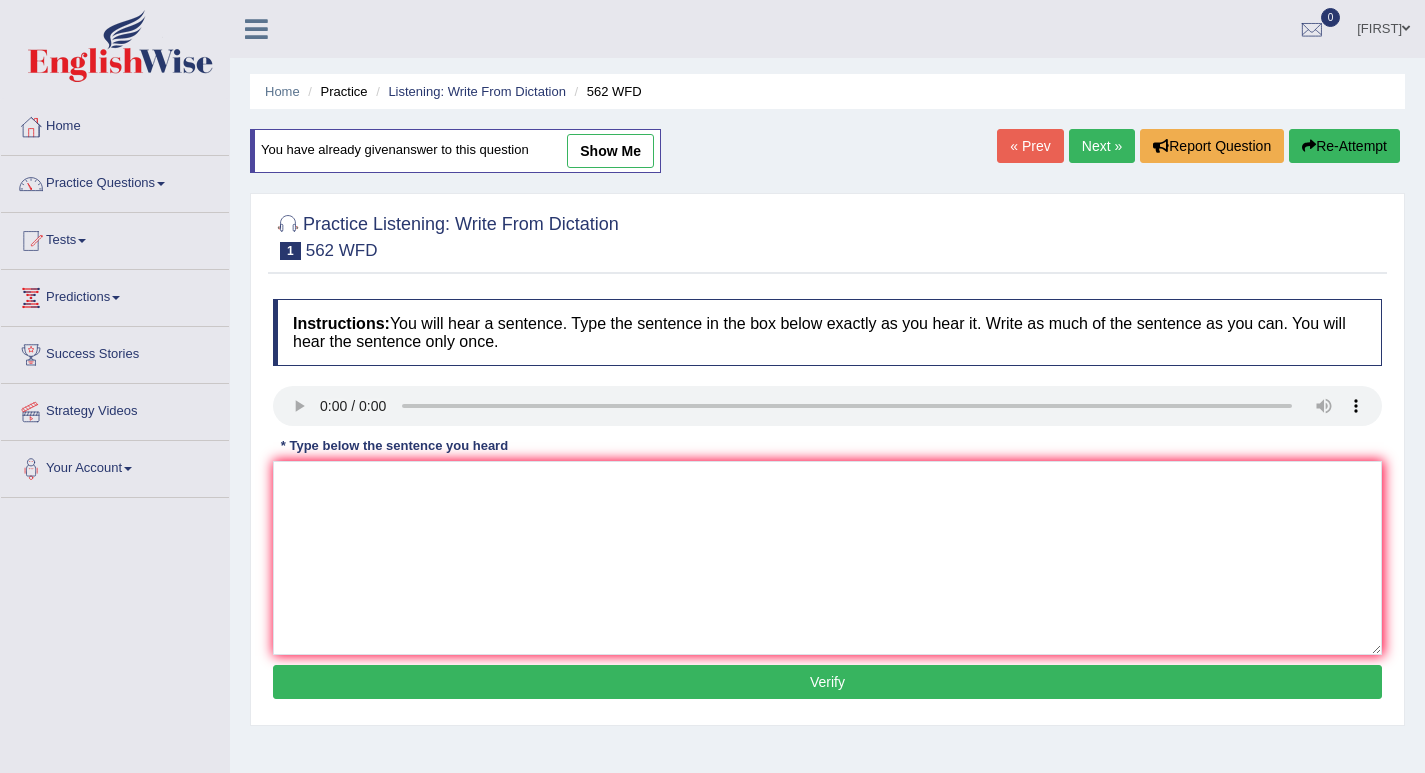 scroll, scrollTop: 0, scrollLeft: 0, axis: both 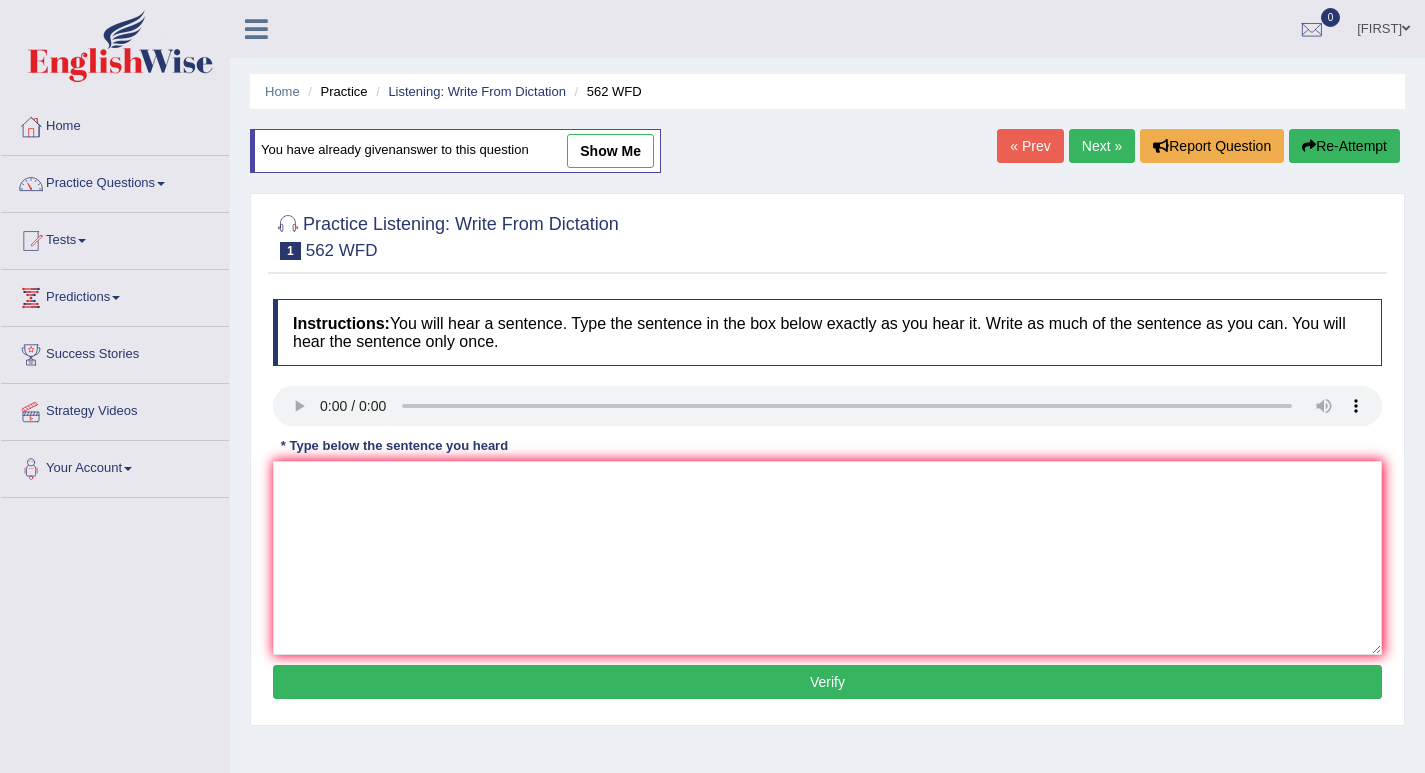 click on "Instructions:  You will hear a sentence. Type the sentence in the box below exactly as you hear it. Write as much of the sentence as you can. You will hear the sentence only once.
Transcript: The gap between the rich and the poor does not decrease. * Type below the sentence you heard Accuracy Comparison for Writing Scores:
Red:  Missed Words
Green:  Correct Words
Blue:  Added/Mistyped Words
Accuracy:   Punctuation at the end  You wrote first capital letter A.I. Engine Result:  Processing... Verify" at bounding box center (827, 502) 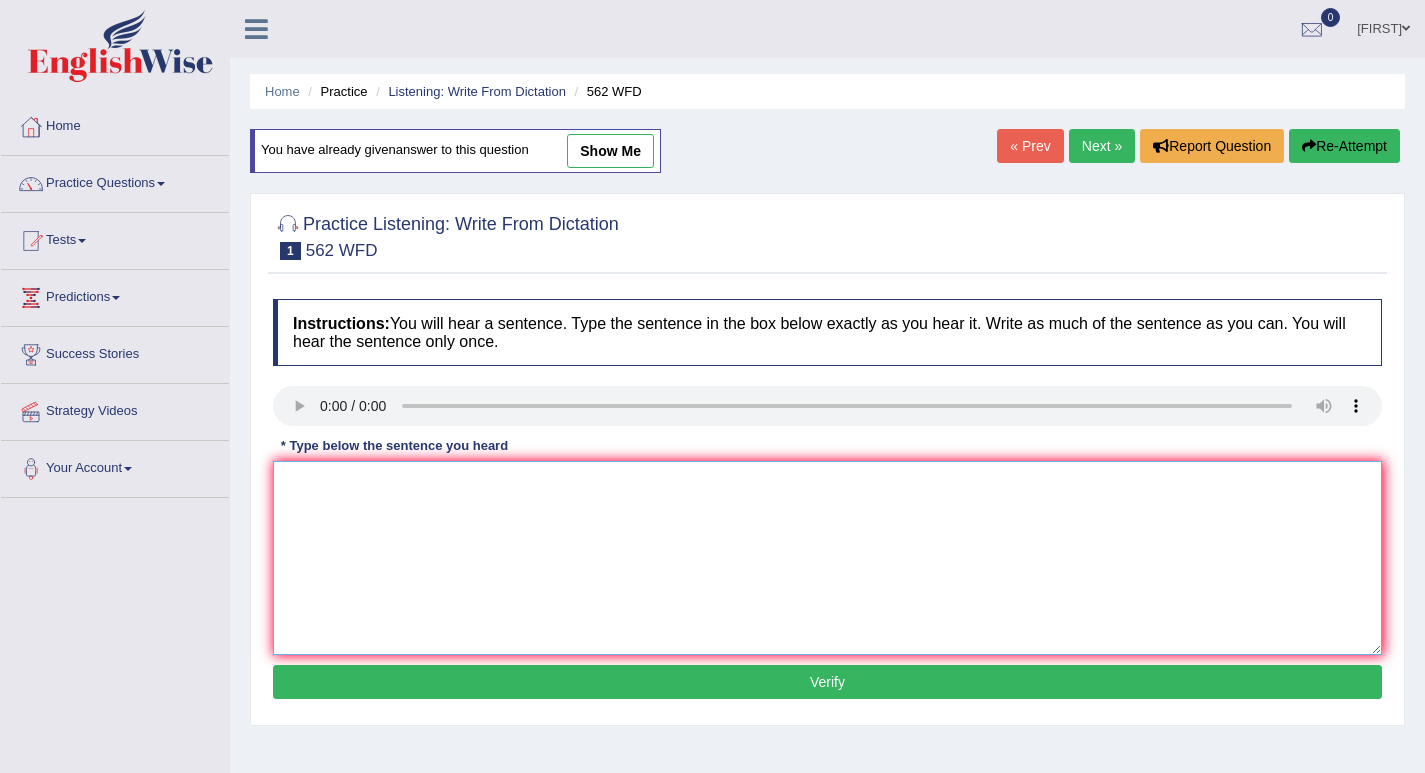 click at bounding box center [827, 558] 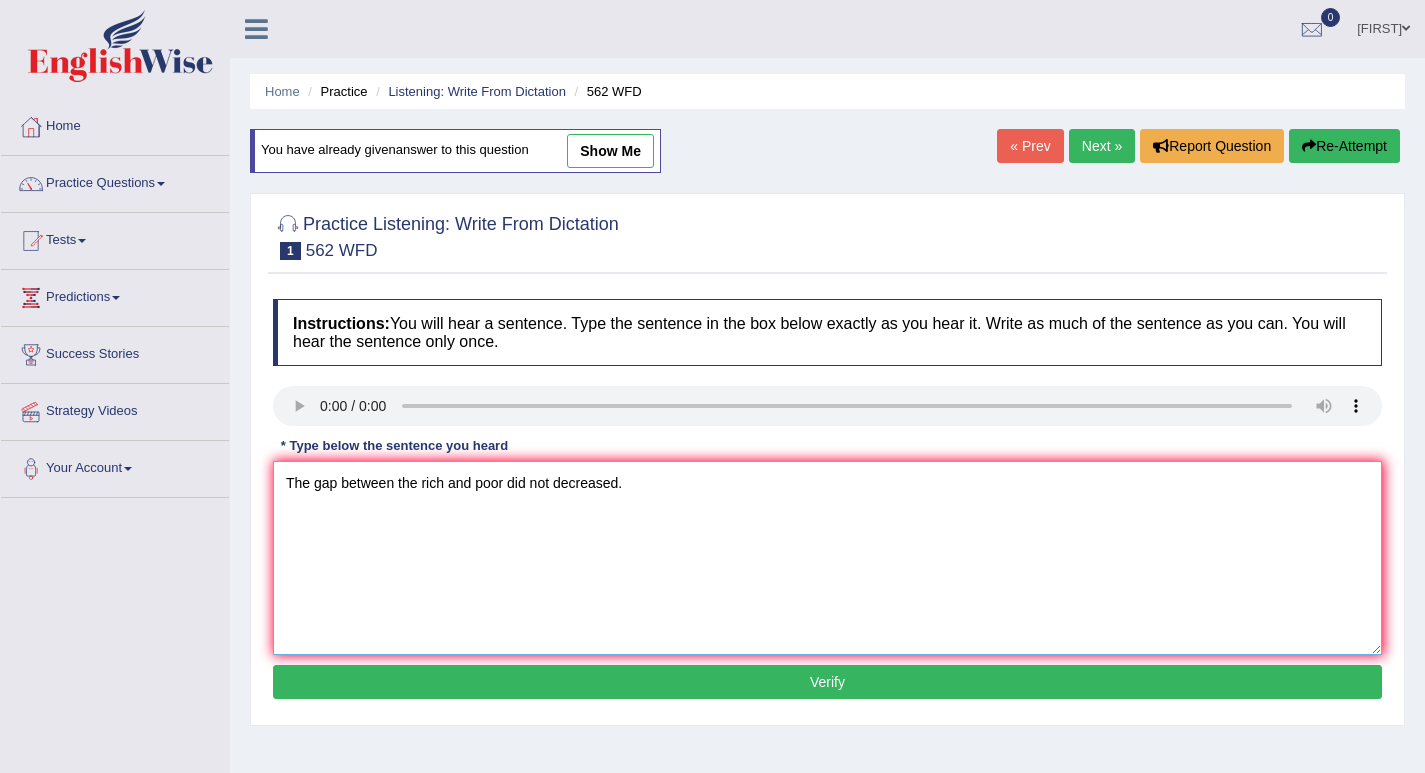 type on "The gap between the rich and poor did not decreased." 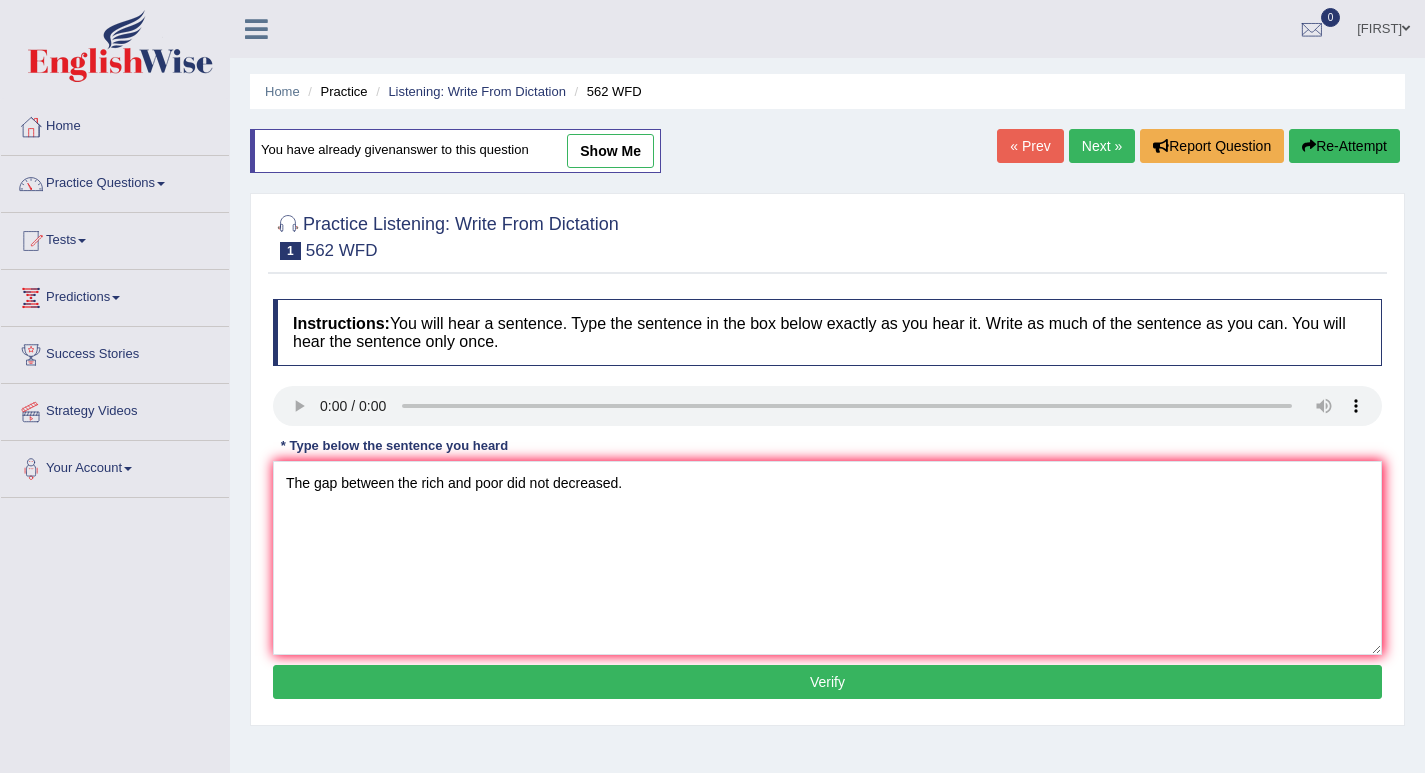 click on "Verify" at bounding box center [827, 682] 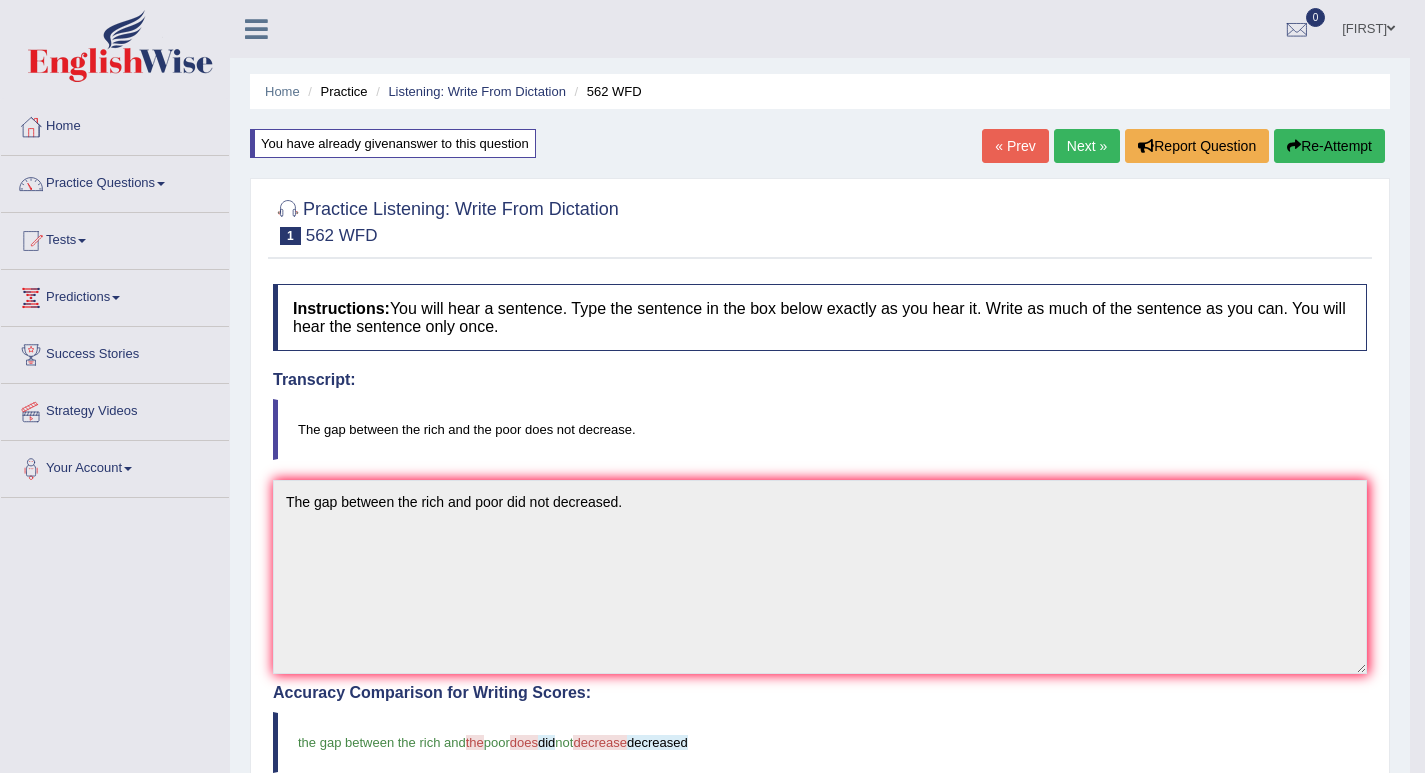 scroll, scrollTop: 300, scrollLeft: 0, axis: vertical 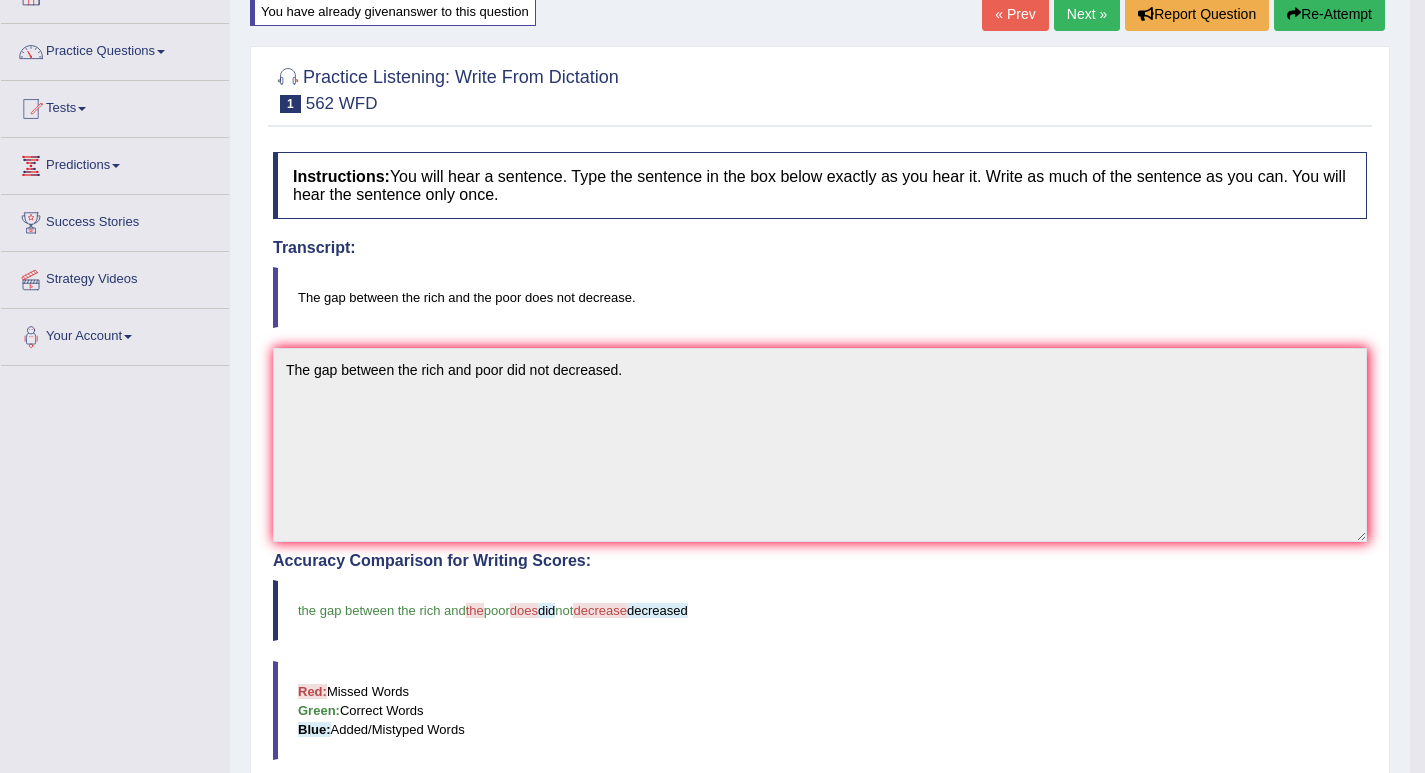 click on "Re-Attempt" at bounding box center [1329, 14] 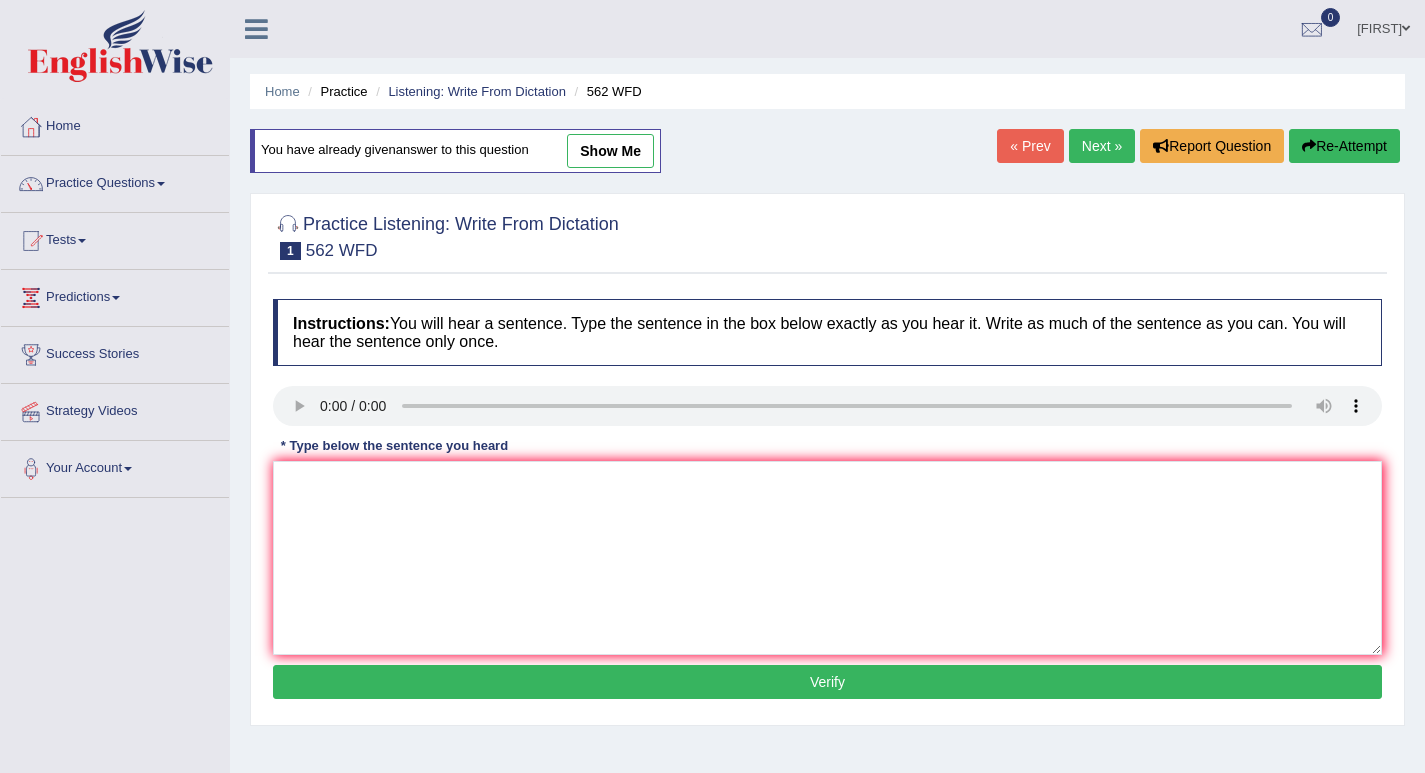 scroll, scrollTop: 132, scrollLeft: 0, axis: vertical 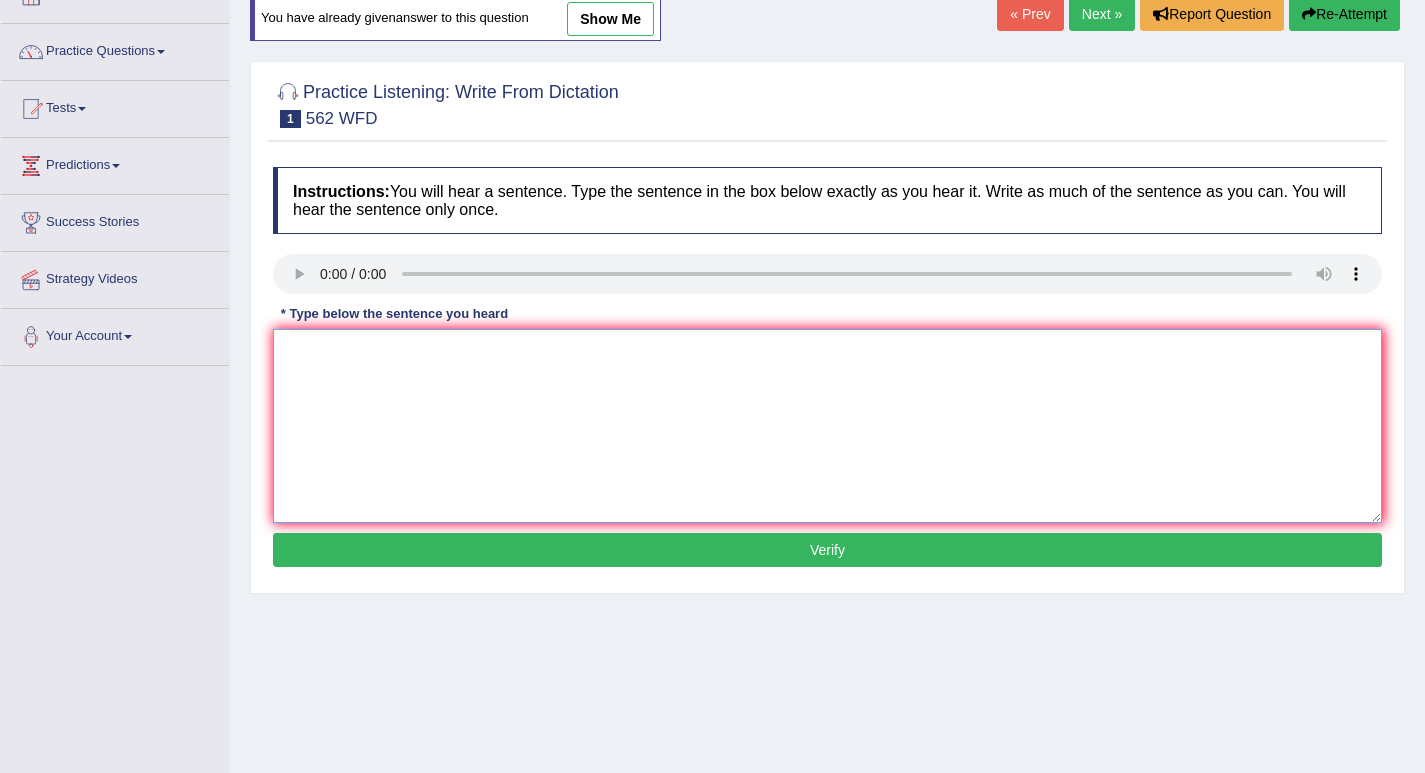 click at bounding box center (827, 426) 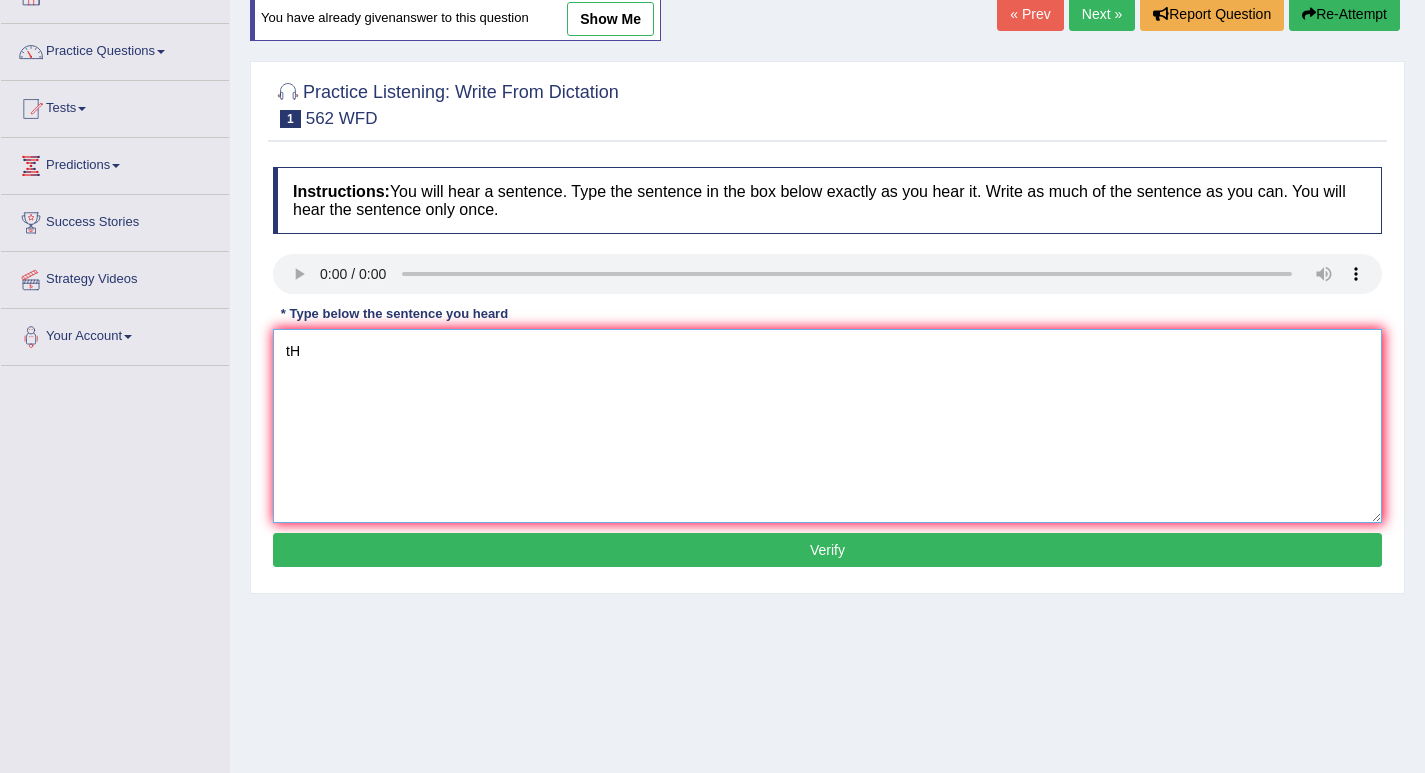 type on "t" 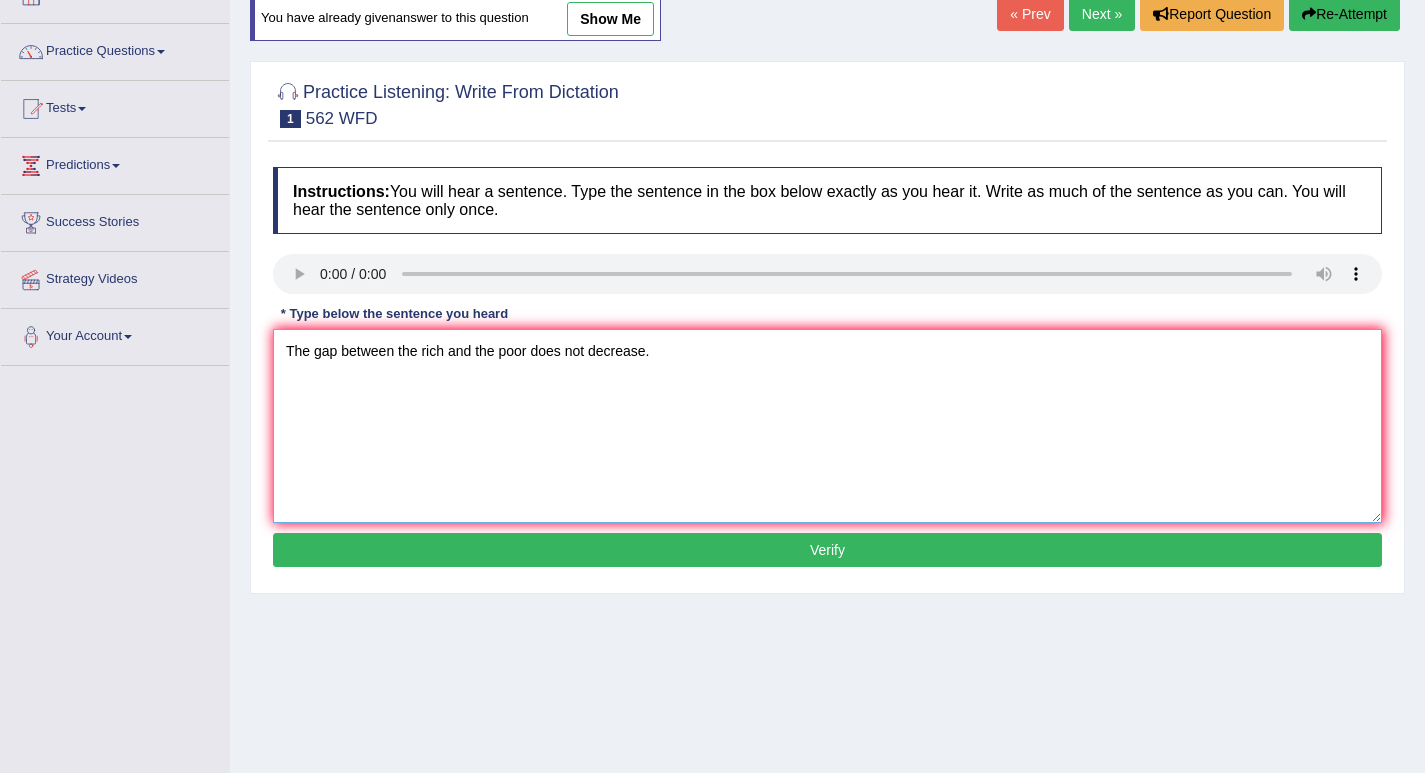 type on "The gap between the rich and the poor does not decrease." 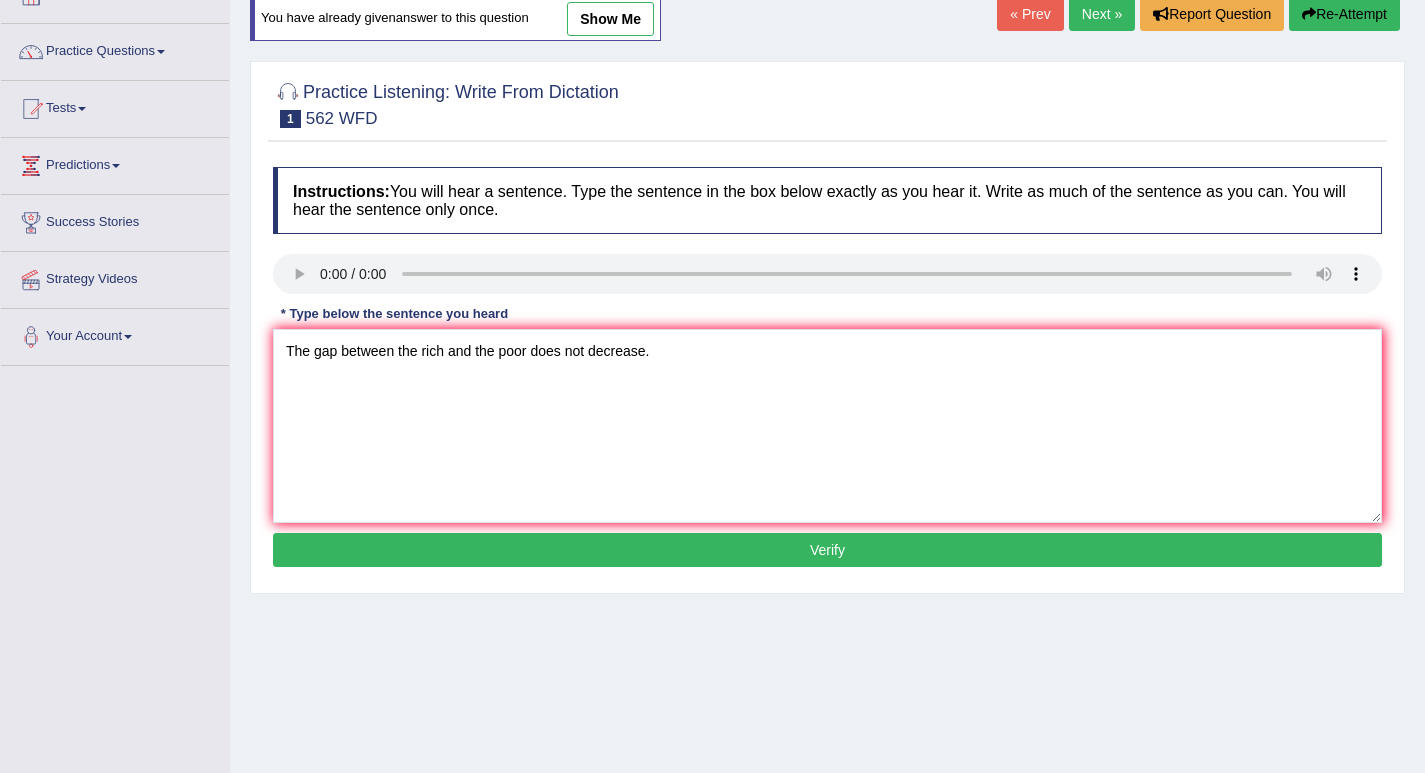 click on "Verify" at bounding box center (827, 550) 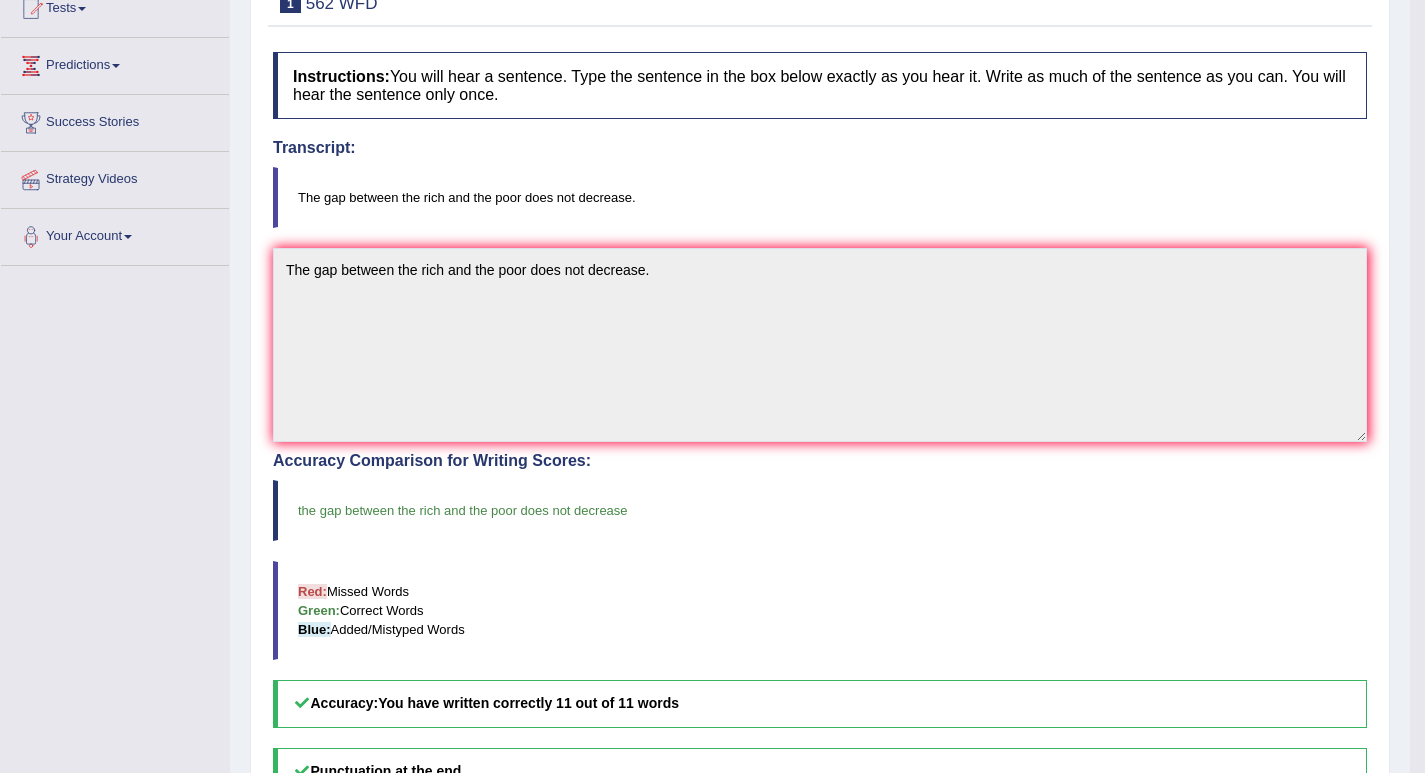 scroll, scrollTop: 132, scrollLeft: 0, axis: vertical 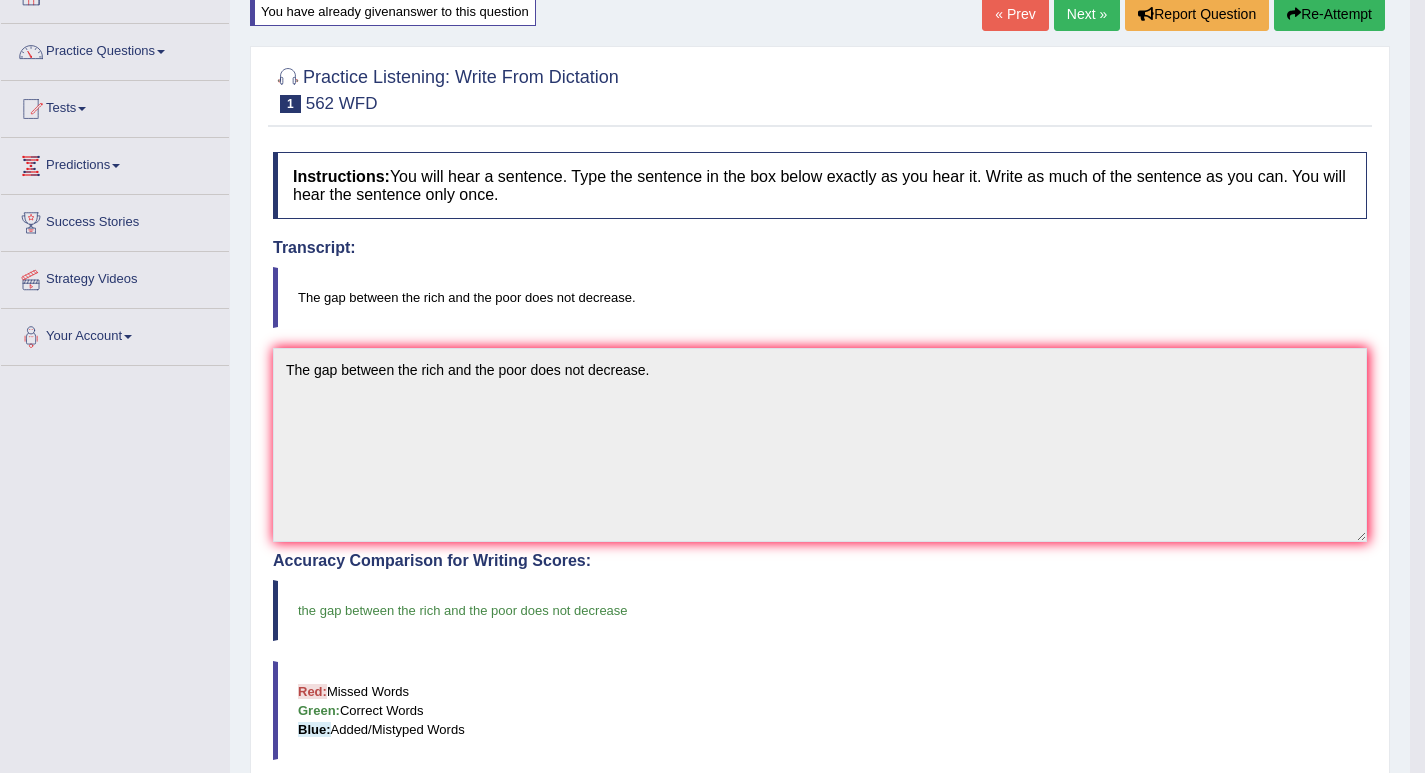 click on "Next »" at bounding box center (1087, 14) 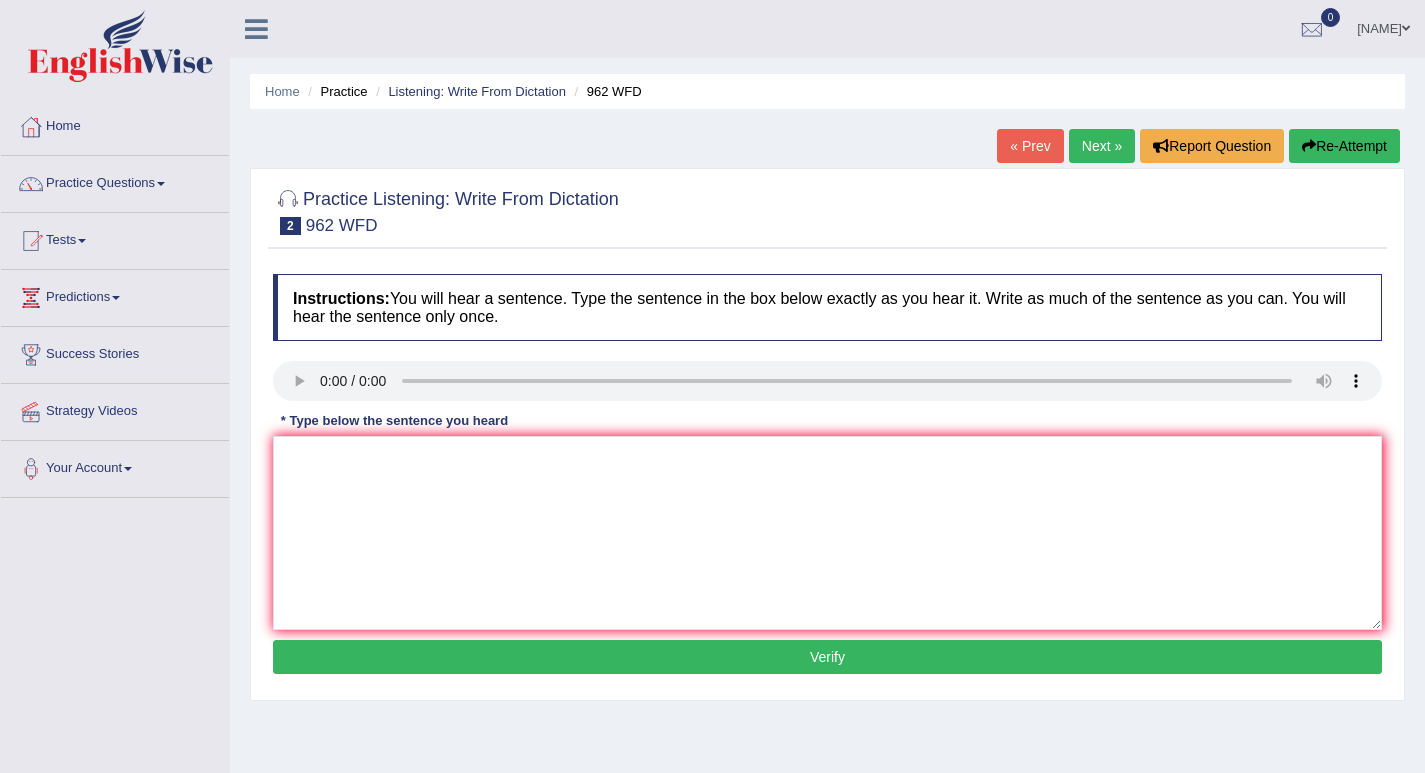 scroll, scrollTop: 0, scrollLeft: 0, axis: both 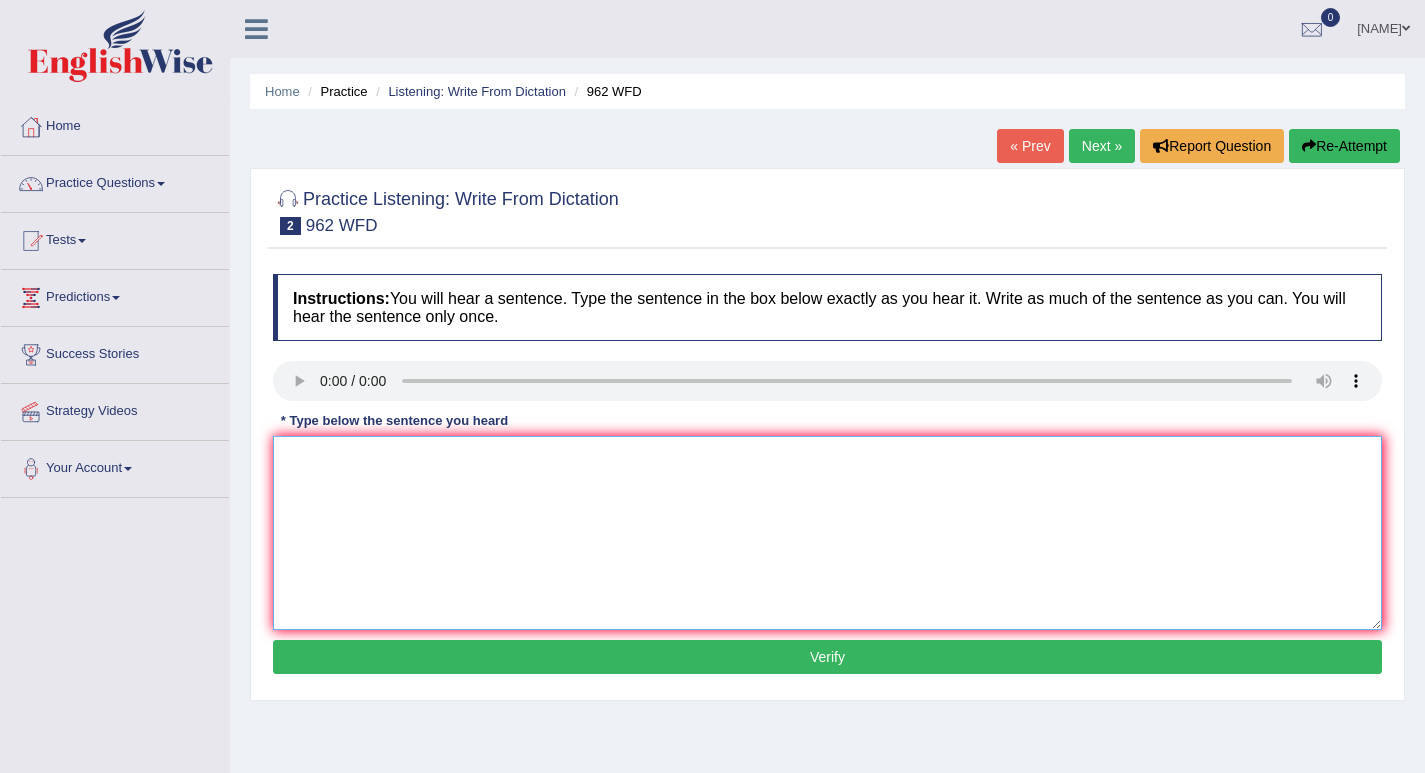 click at bounding box center [827, 533] 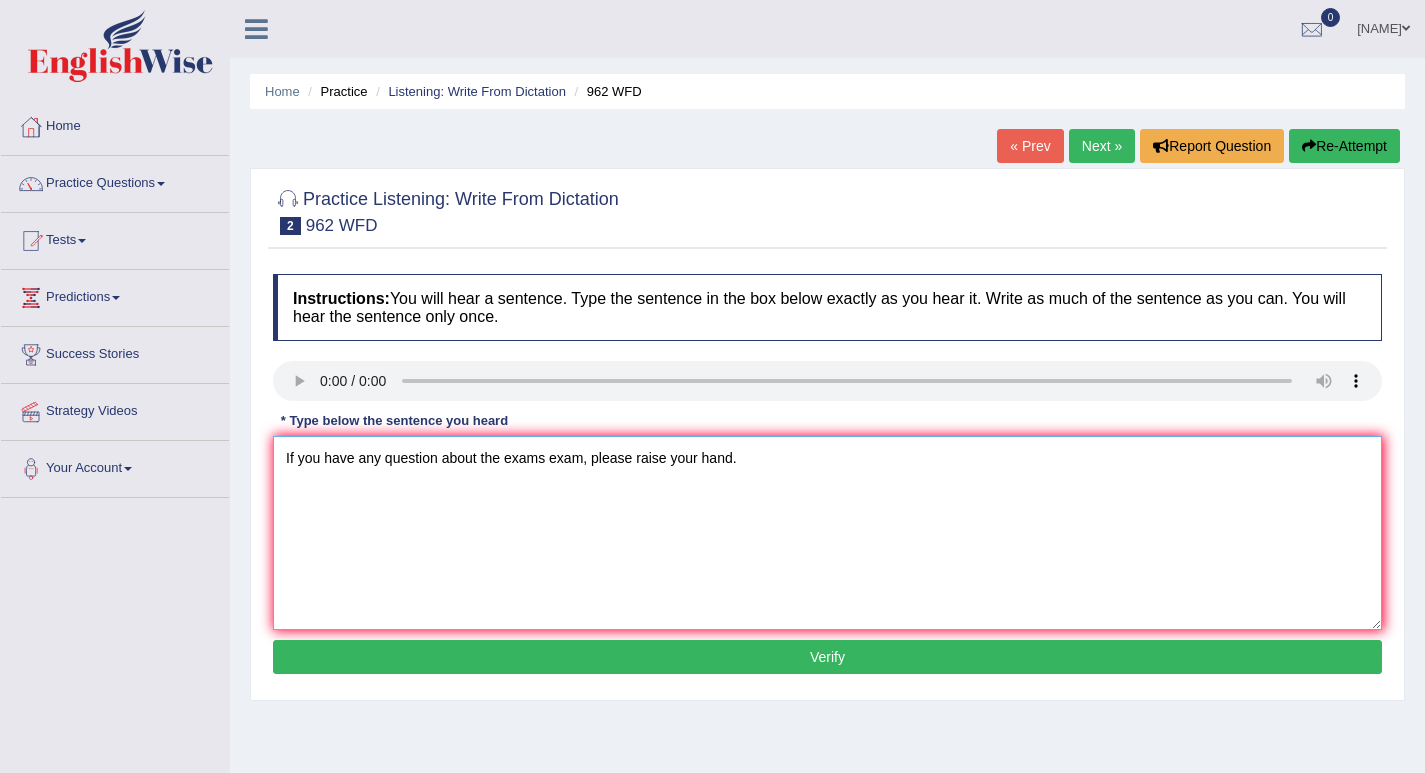 type on "If you have any question about the exams exam, please raise your hand." 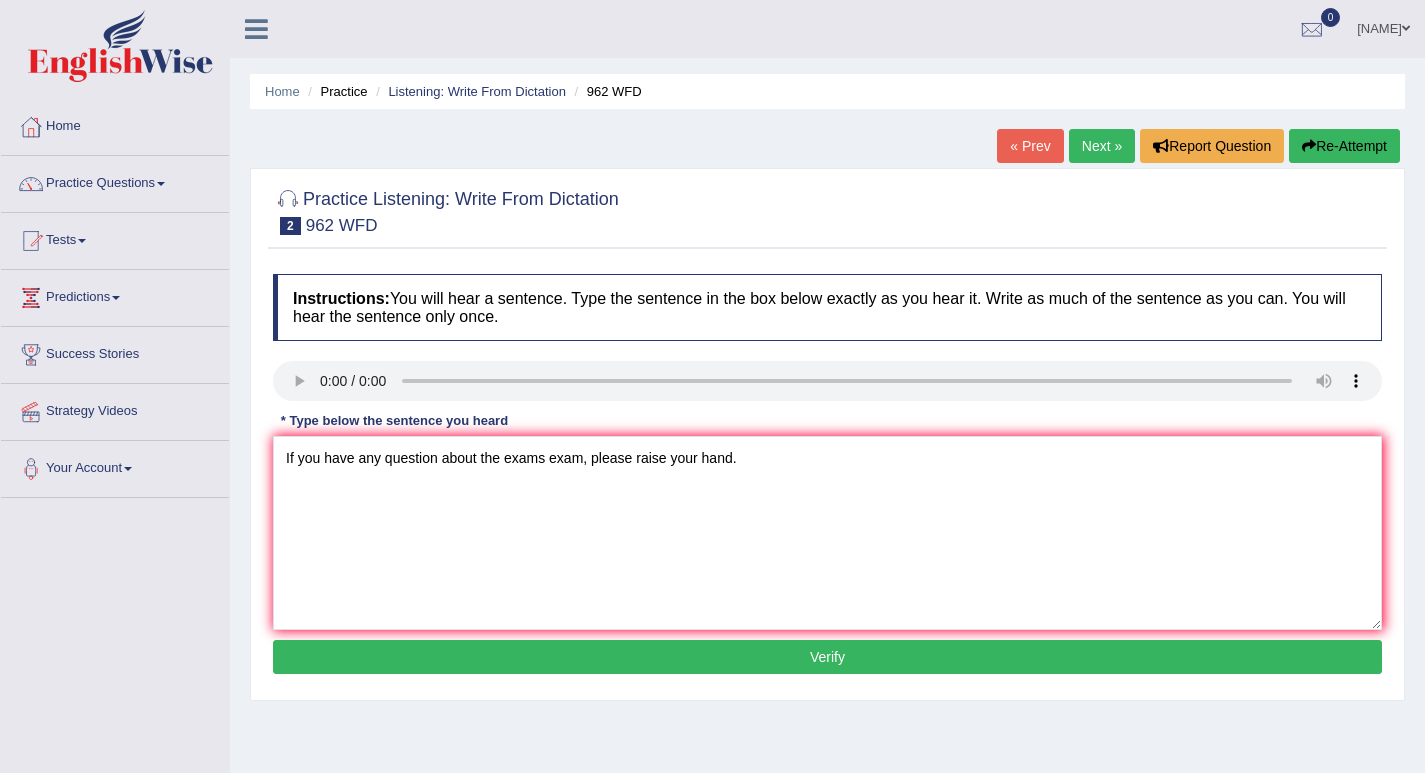 click on "Verify" at bounding box center [827, 657] 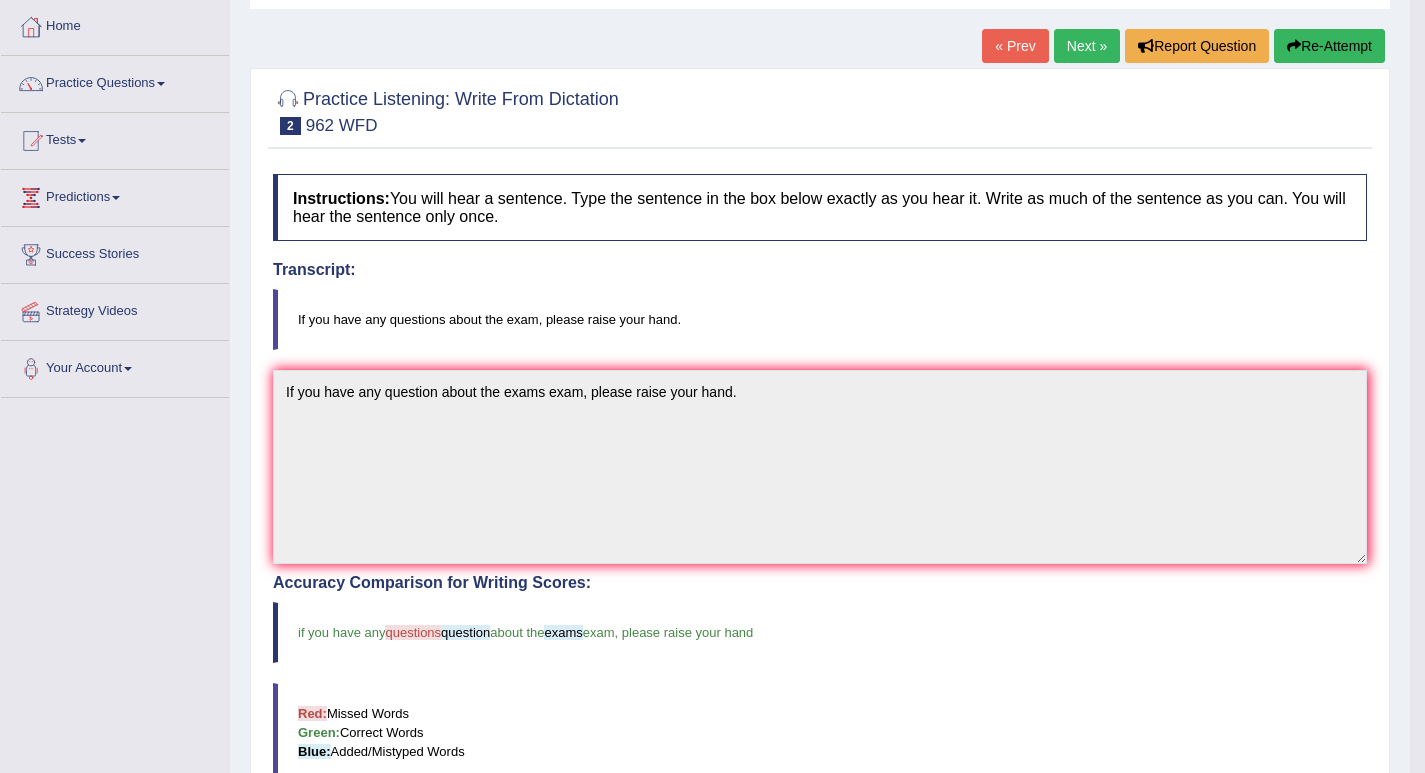 scroll, scrollTop: 0, scrollLeft: 0, axis: both 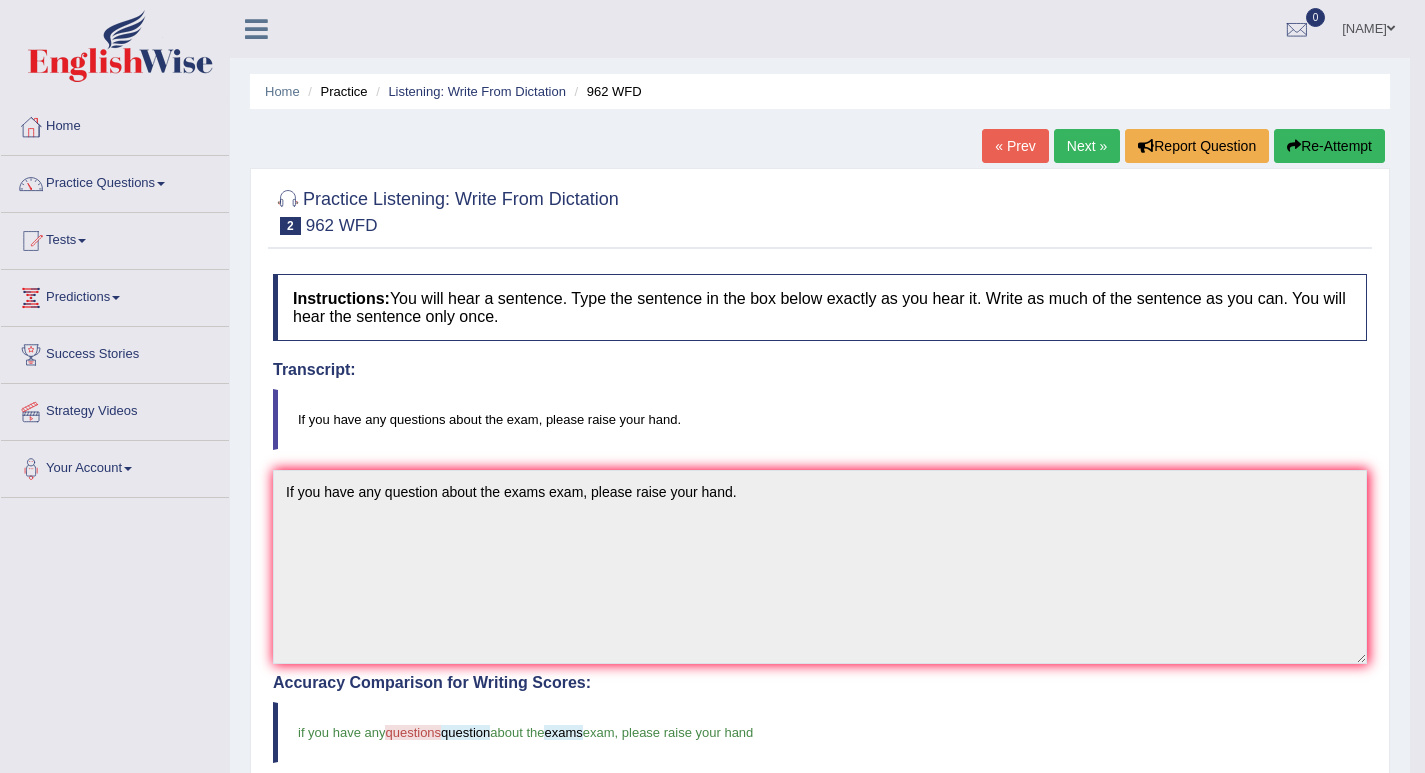 click on "Re-Attempt" at bounding box center [1329, 146] 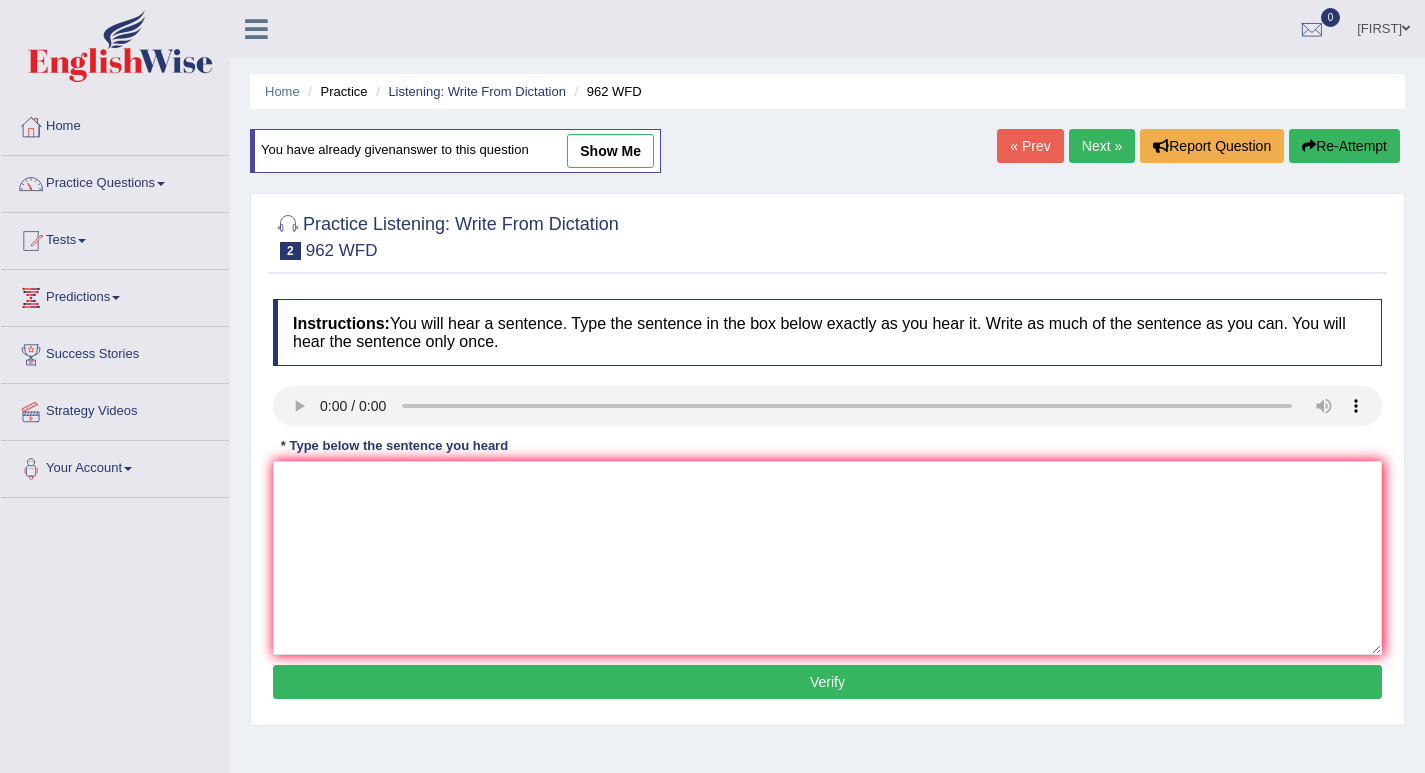 scroll, scrollTop: 0, scrollLeft: 0, axis: both 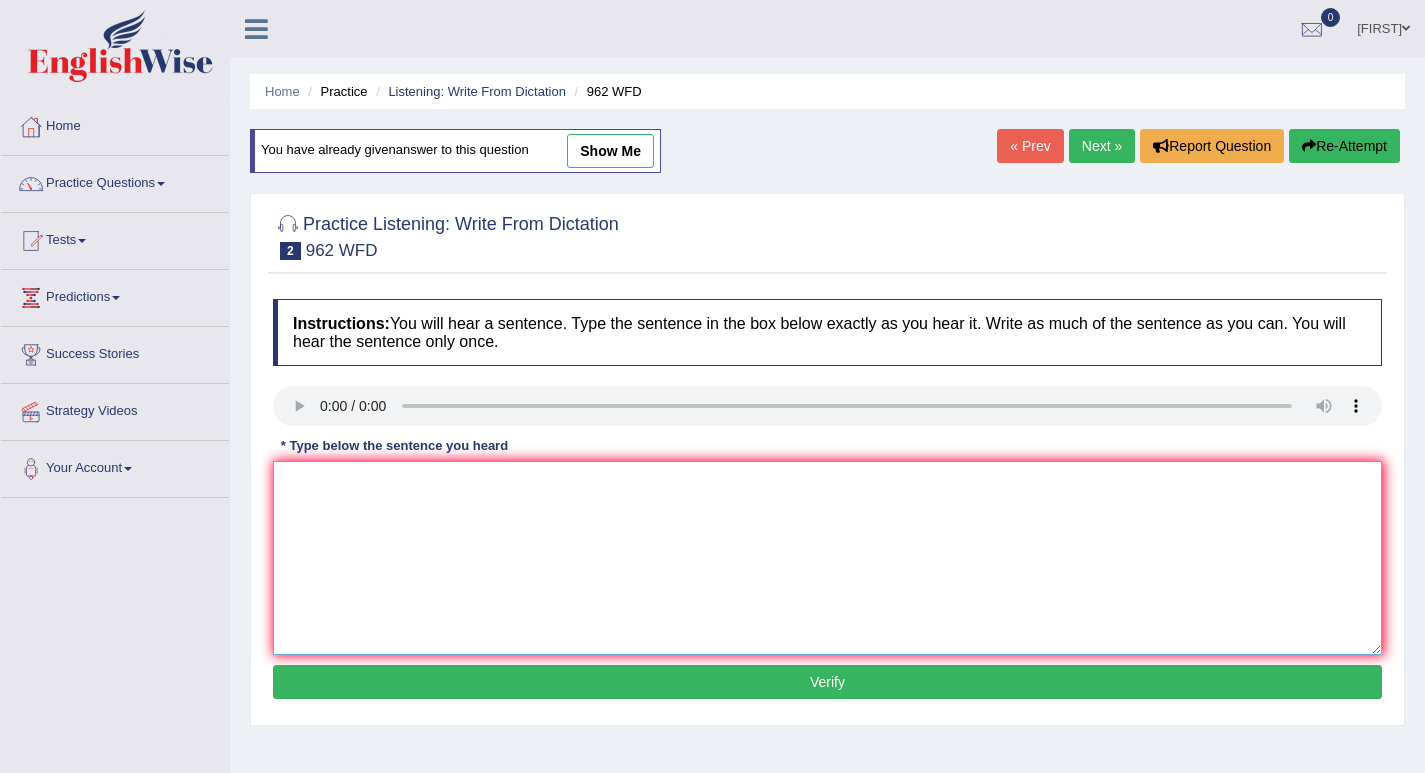 click at bounding box center [827, 558] 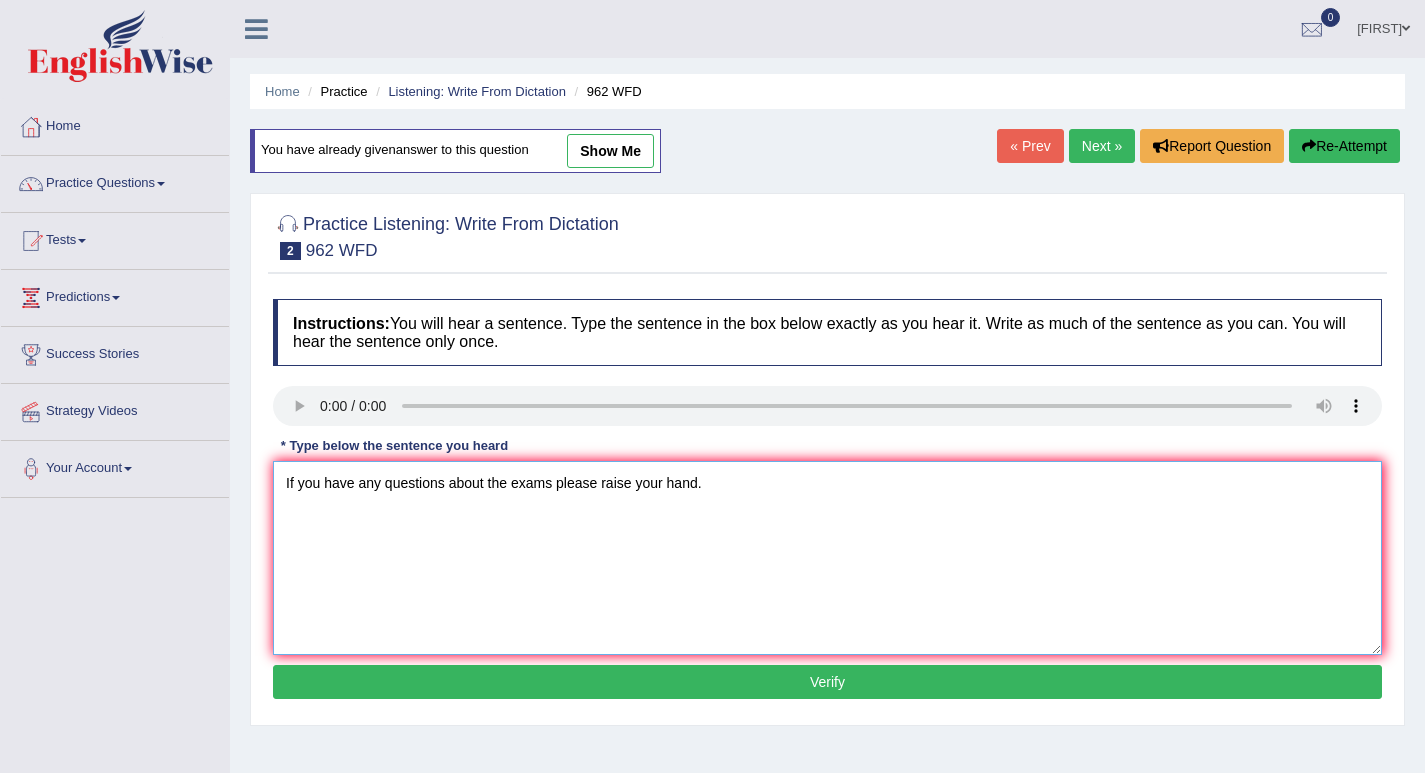 type on "If you have any questions about the exams please raise your hand." 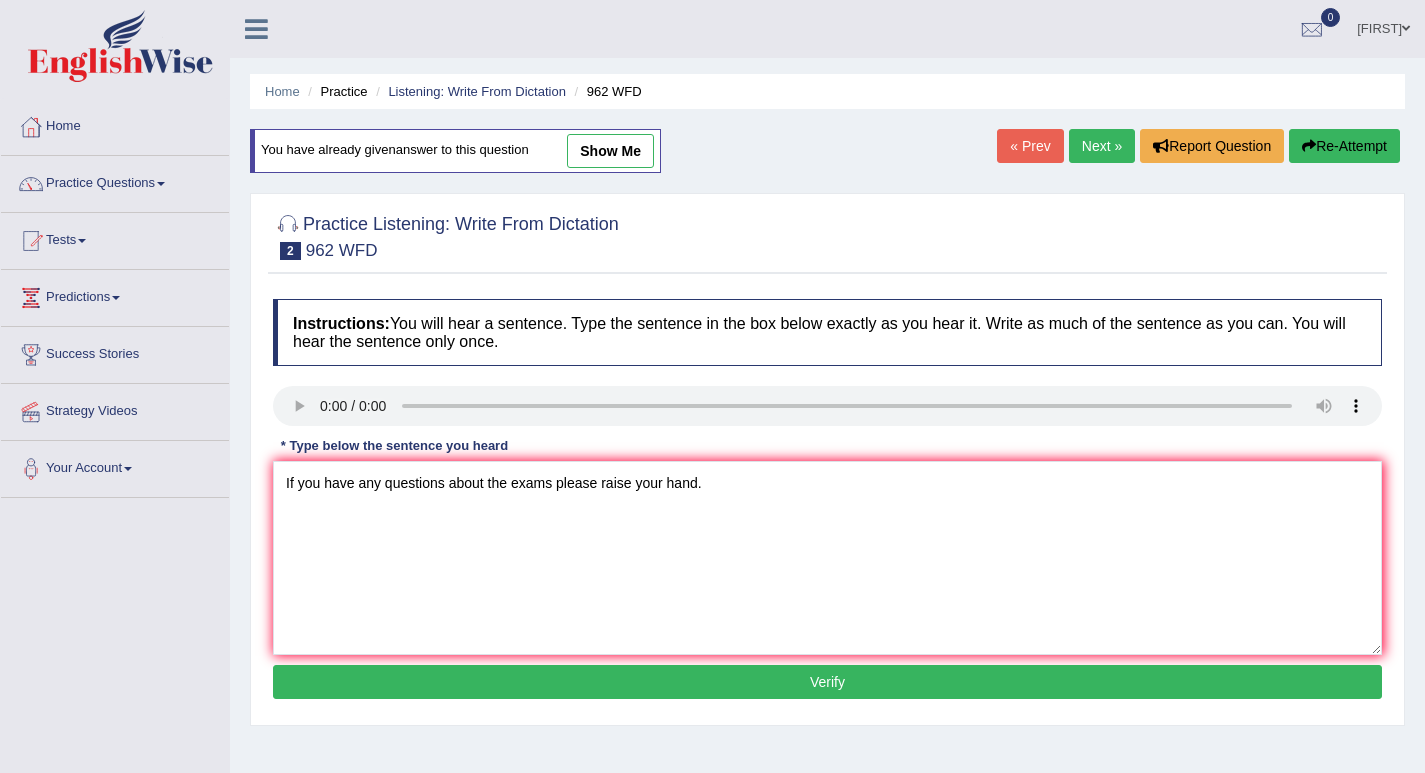 click on "Verify" at bounding box center (827, 682) 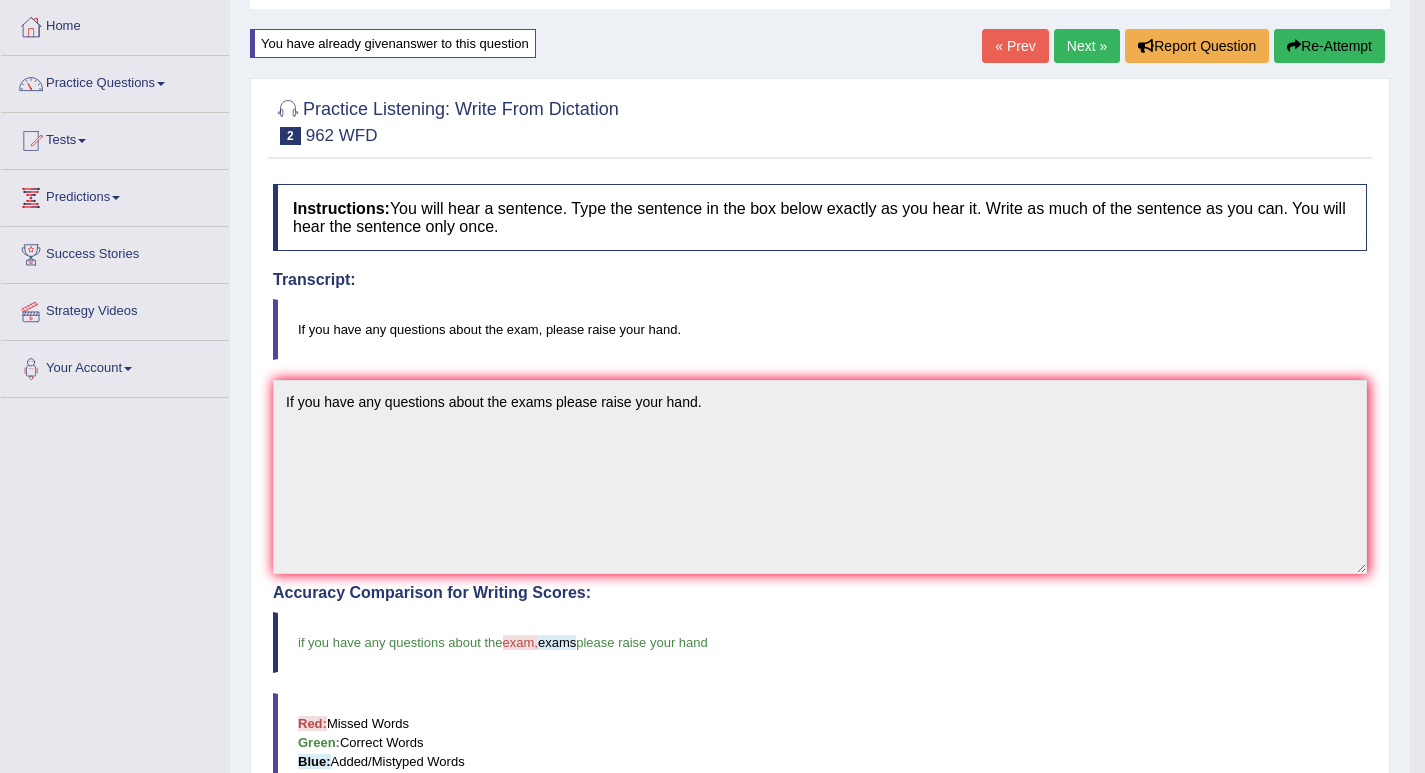 scroll, scrollTop: 0, scrollLeft: 0, axis: both 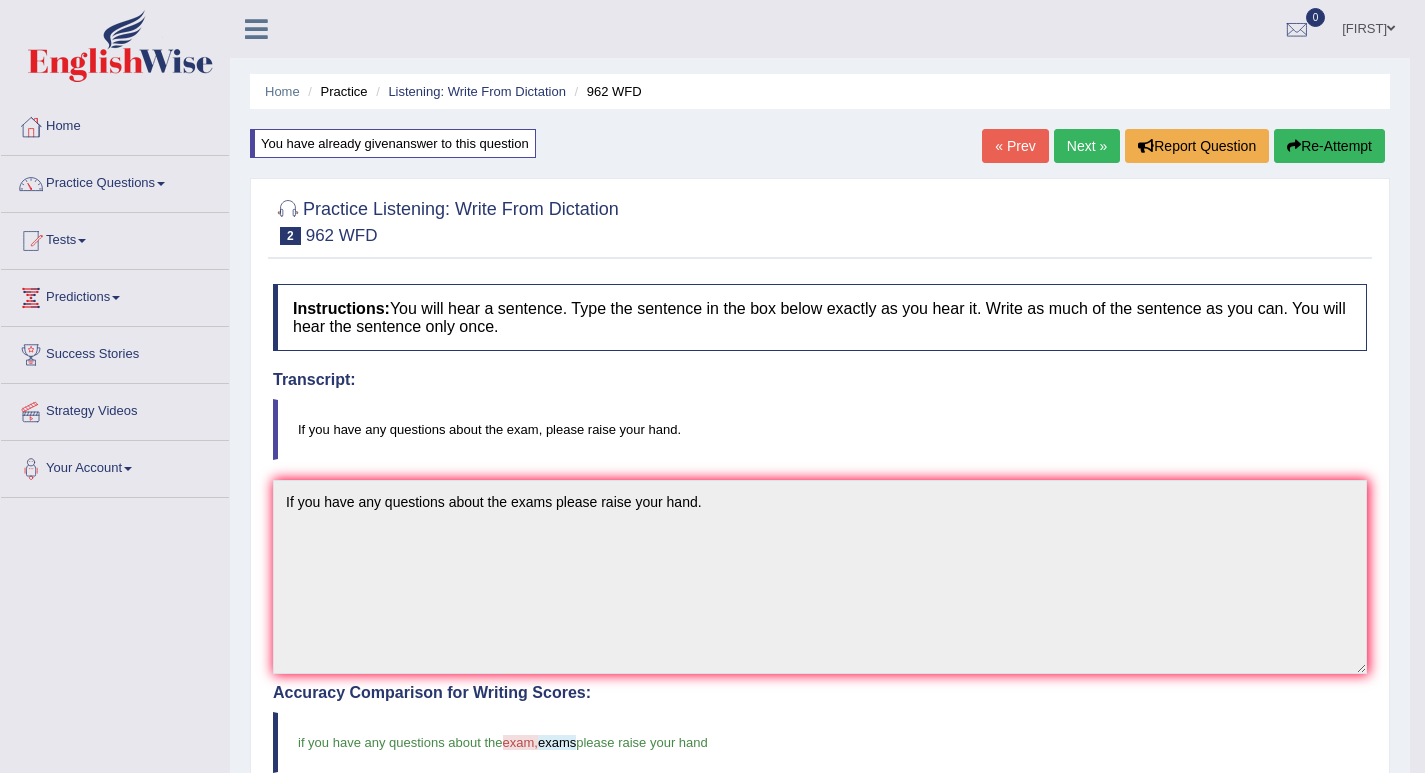 click at bounding box center [1294, 146] 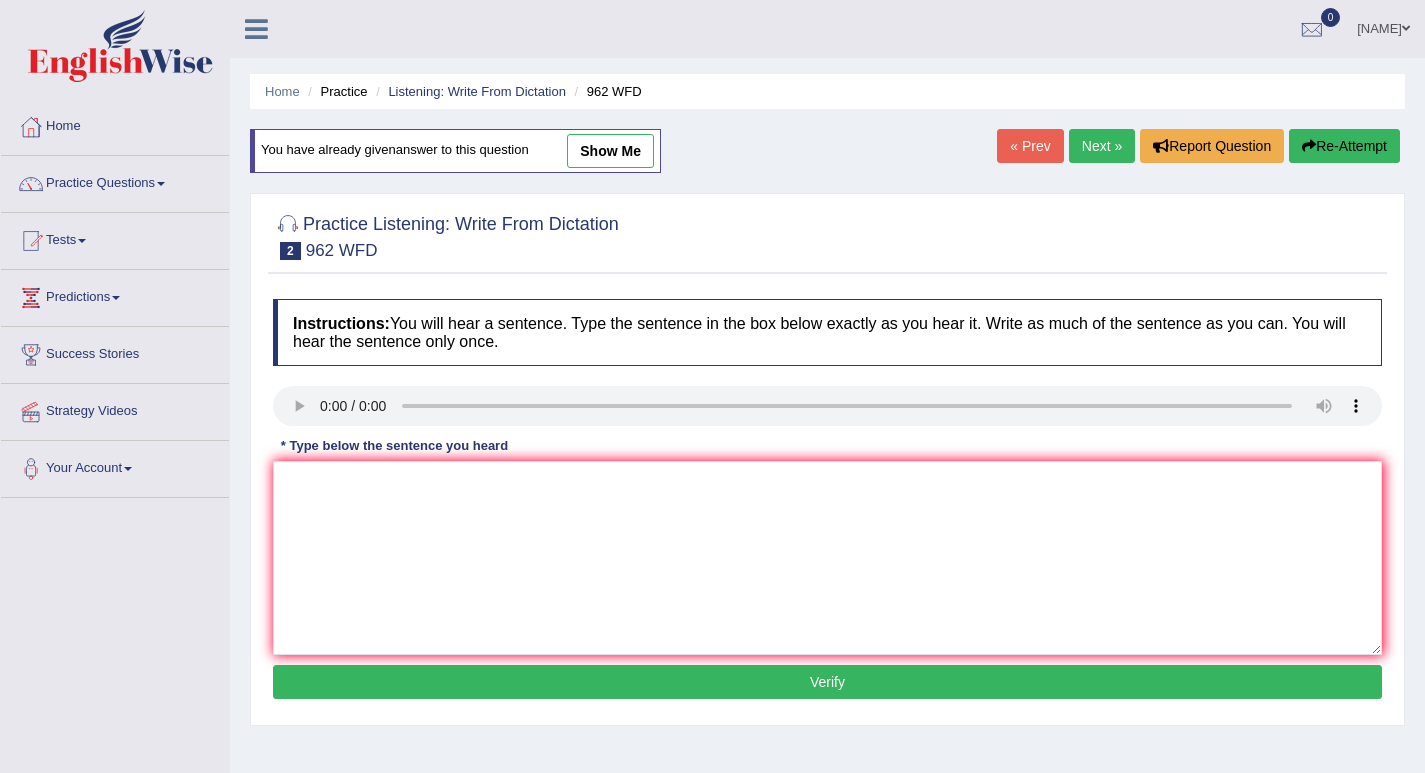 scroll, scrollTop: 0, scrollLeft: 0, axis: both 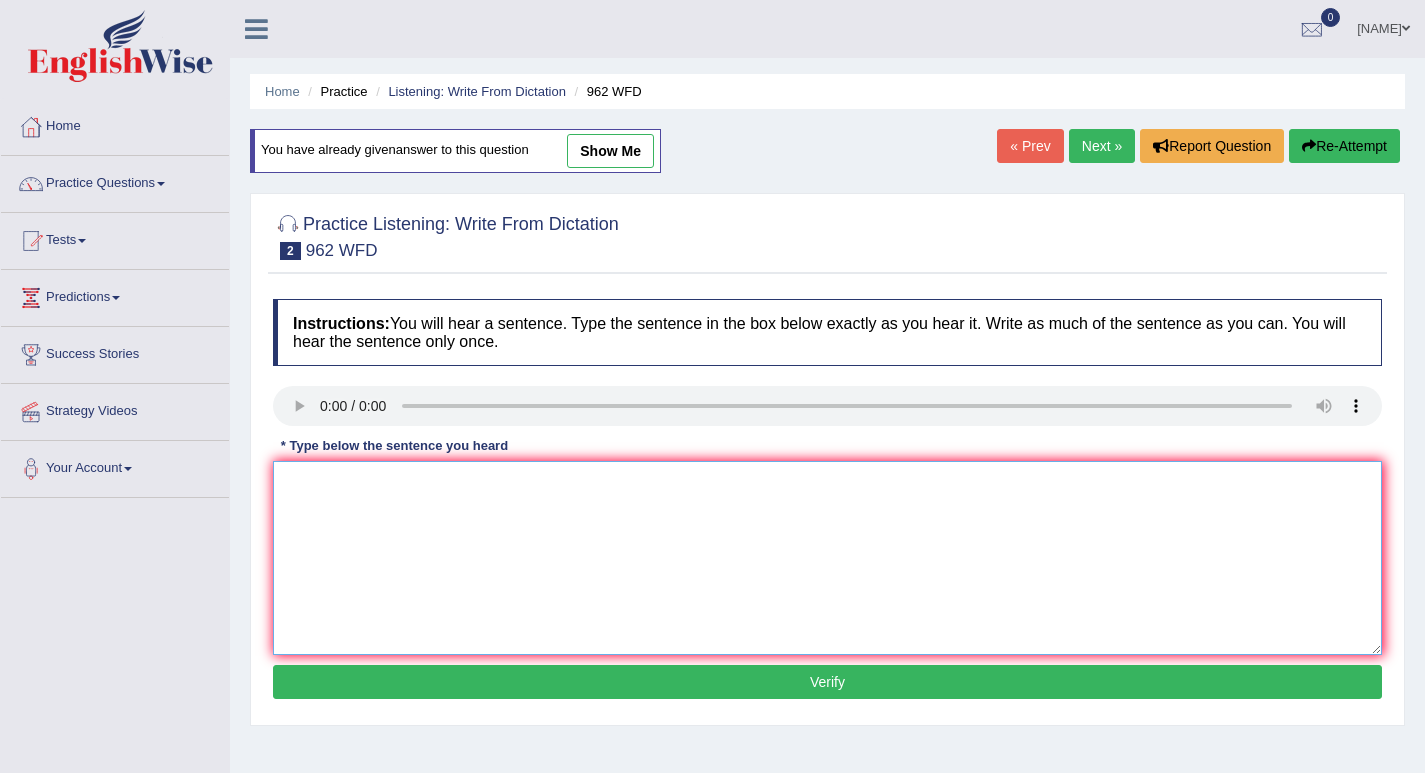 click at bounding box center (827, 558) 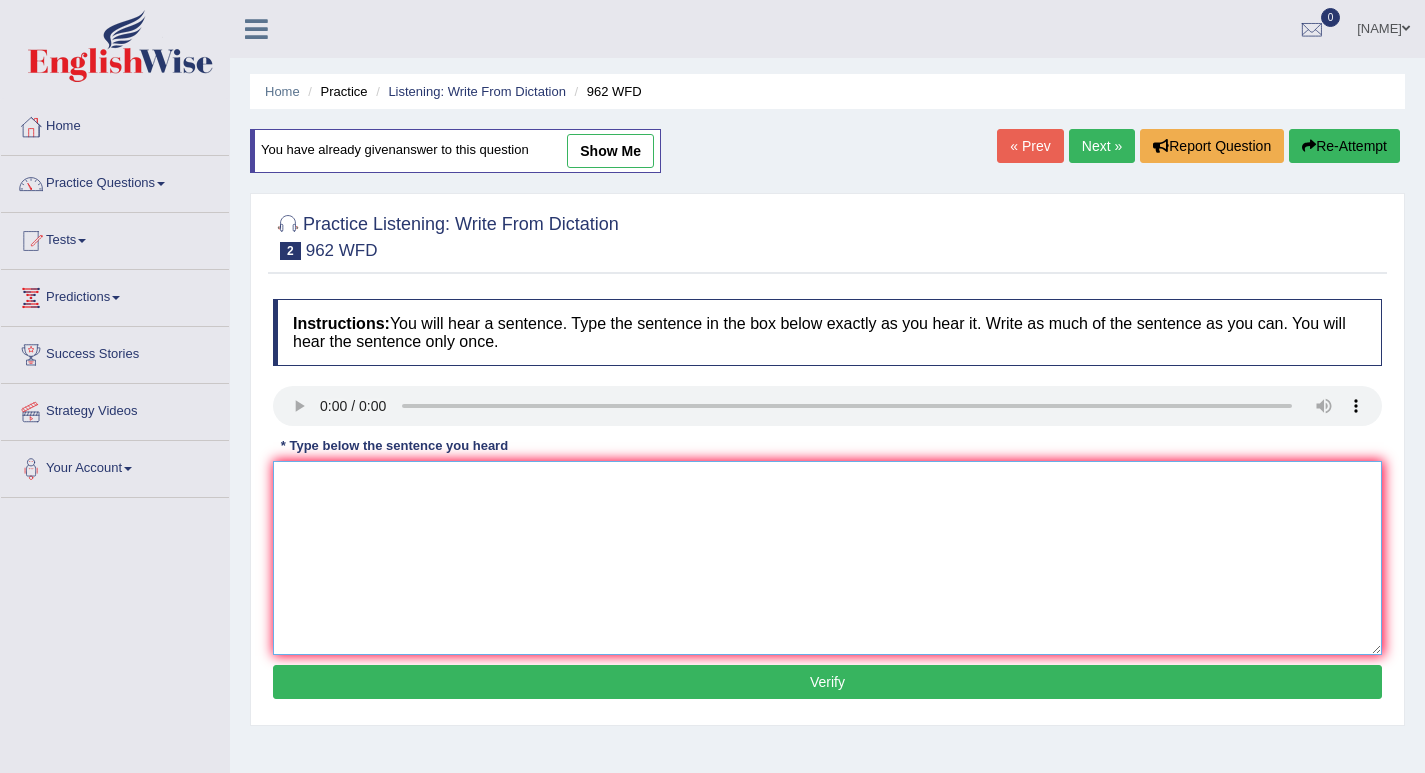 click at bounding box center [827, 558] 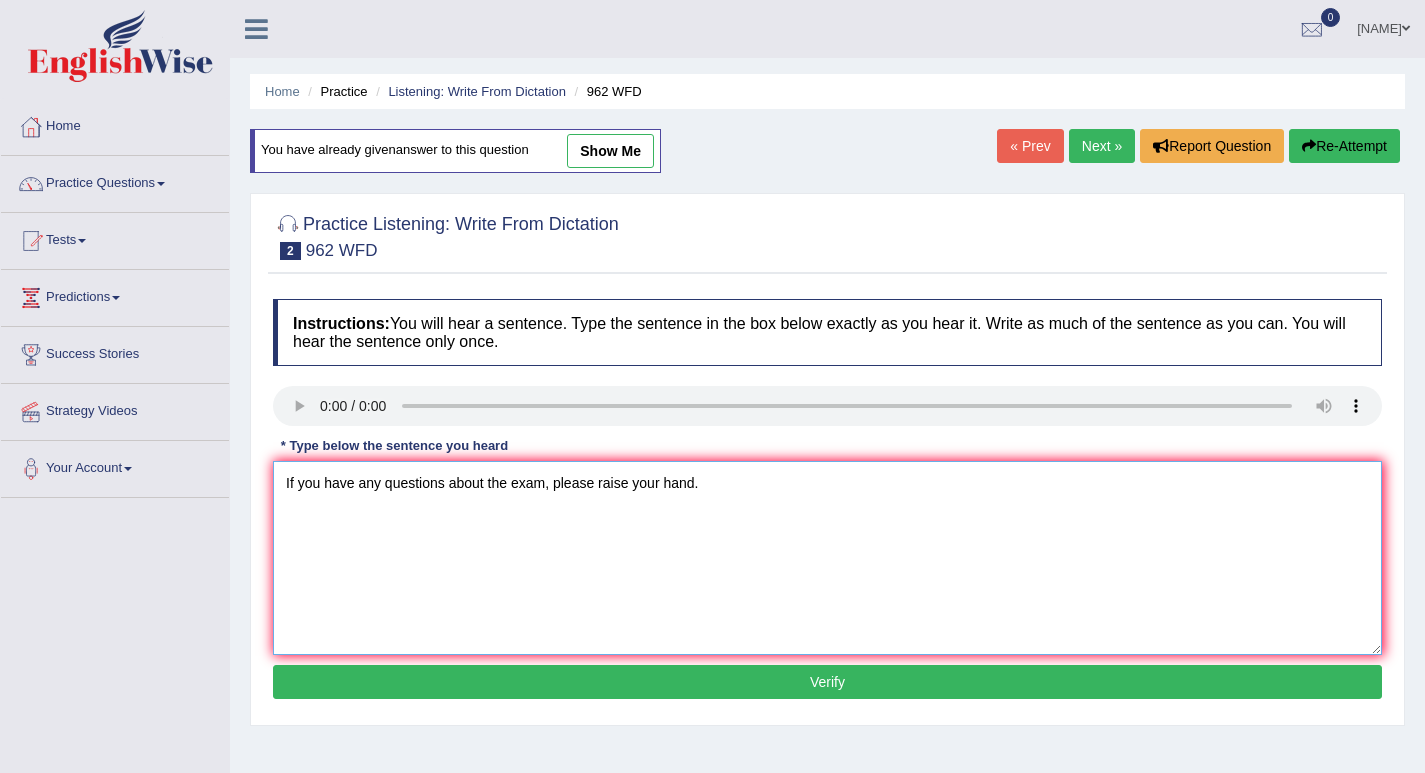 type on "If you have any questions about the exam, please raise your hand." 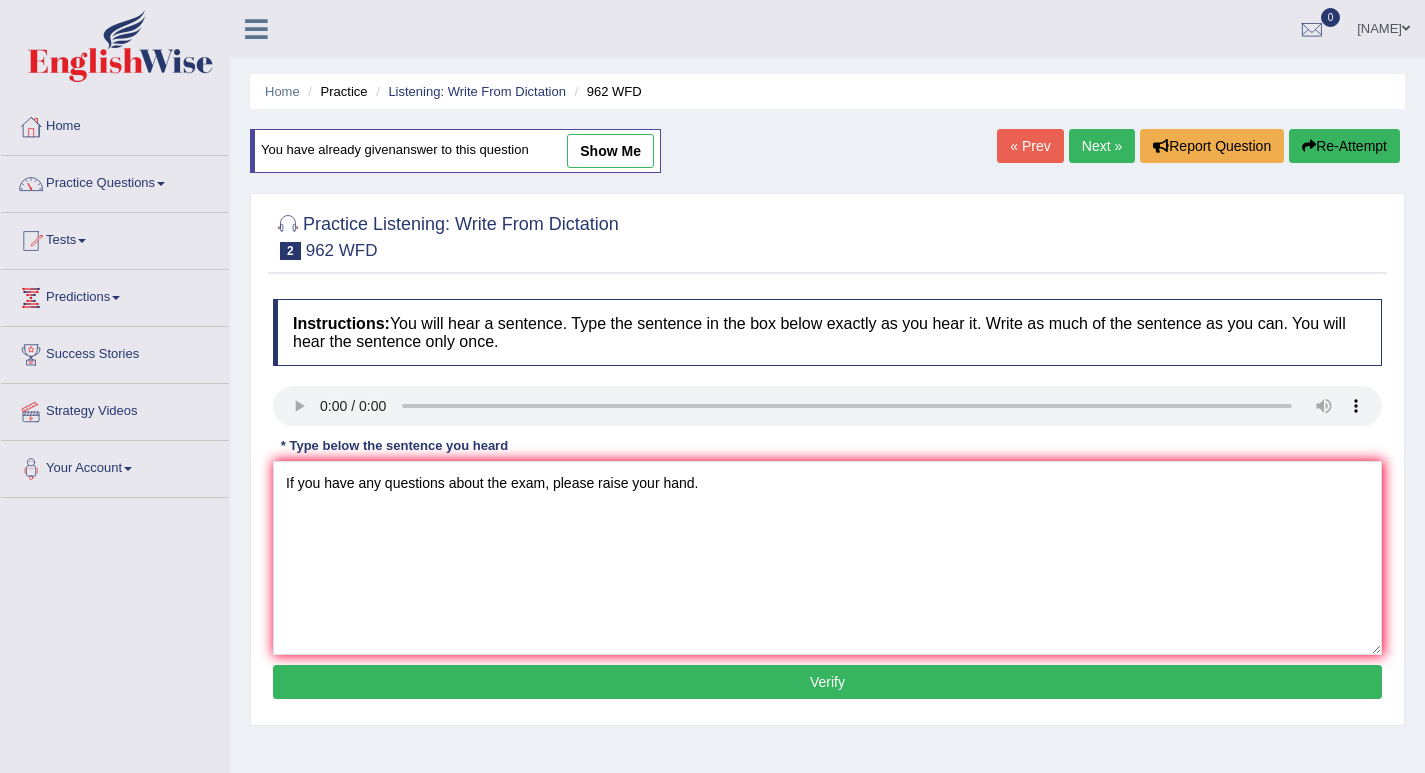 click on "Verify" at bounding box center (827, 682) 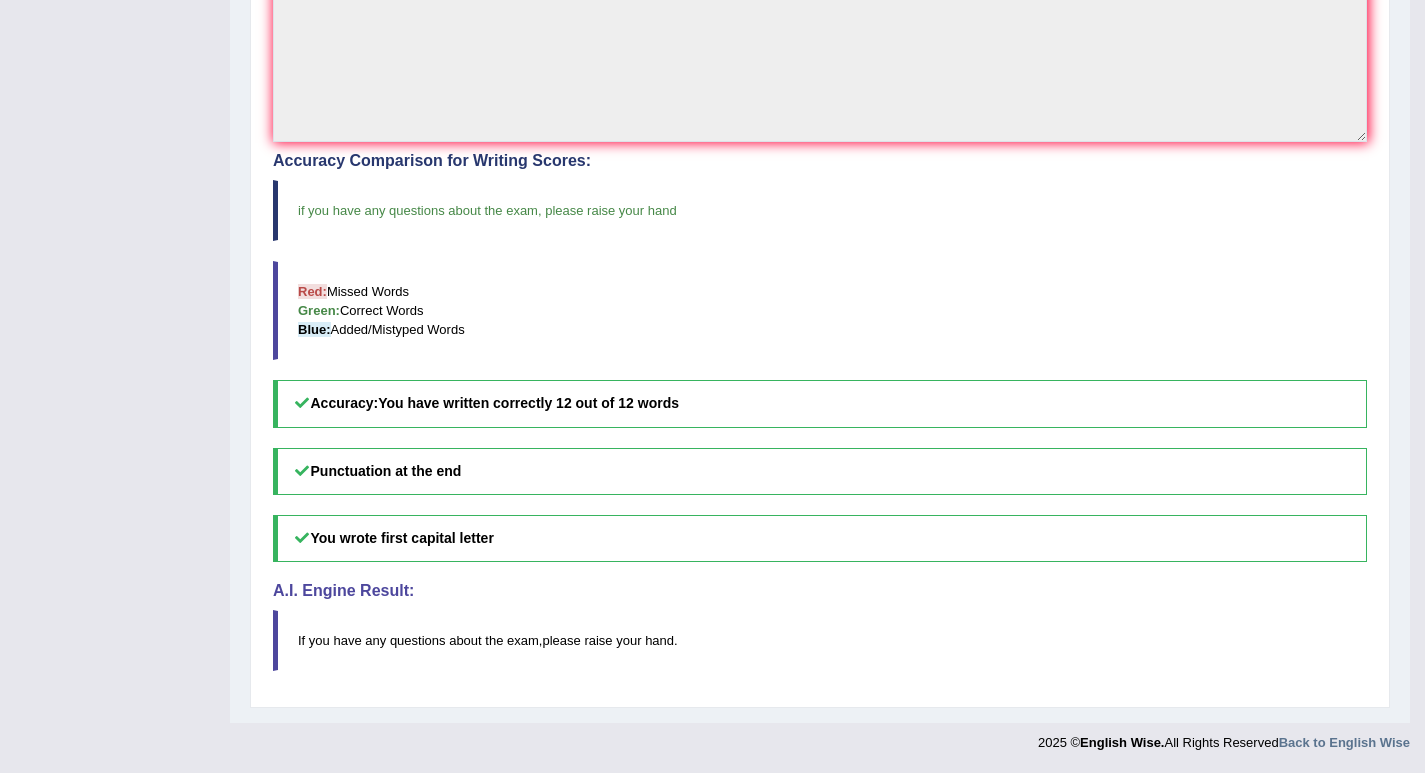 scroll, scrollTop: 0, scrollLeft: 0, axis: both 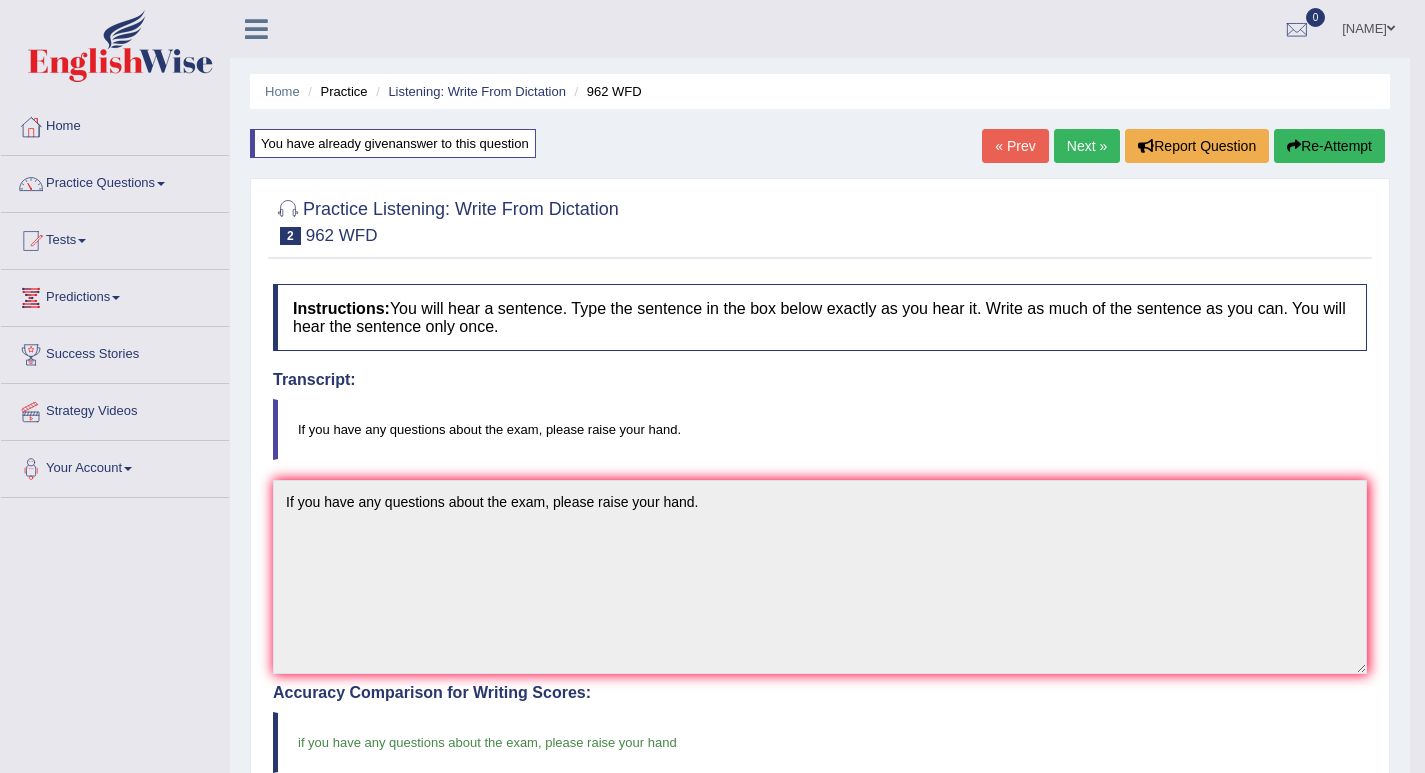 click on "Next »" at bounding box center (1087, 146) 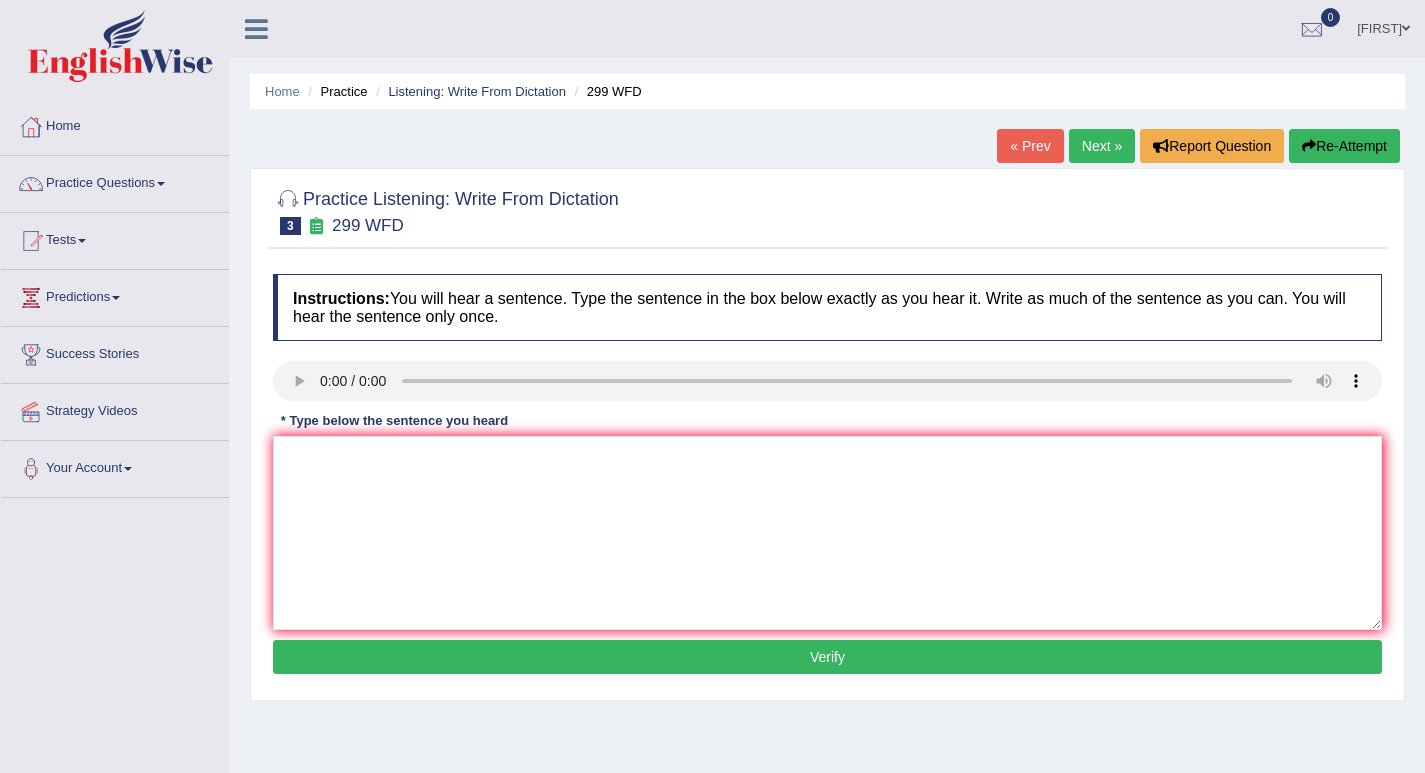 scroll, scrollTop: 0, scrollLeft: 0, axis: both 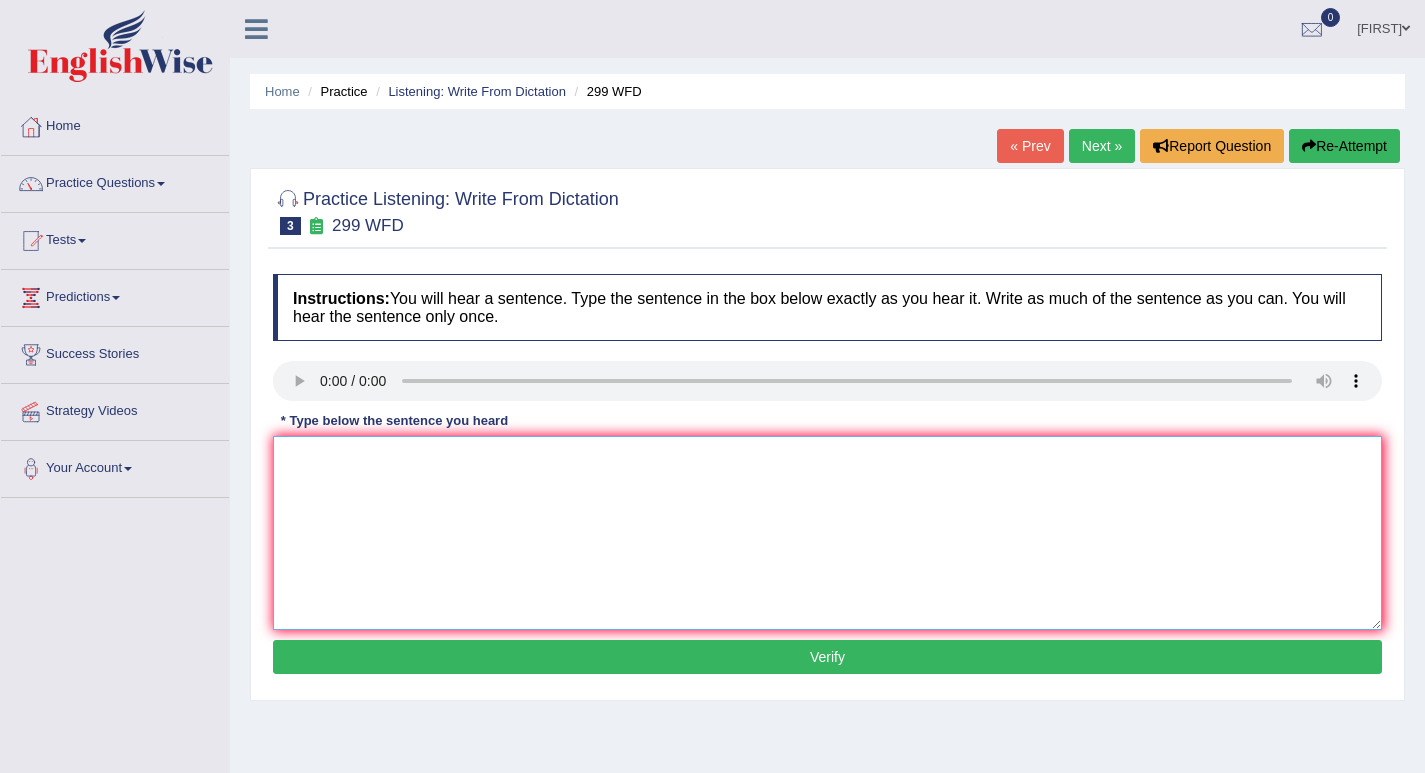 click at bounding box center [827, 533] 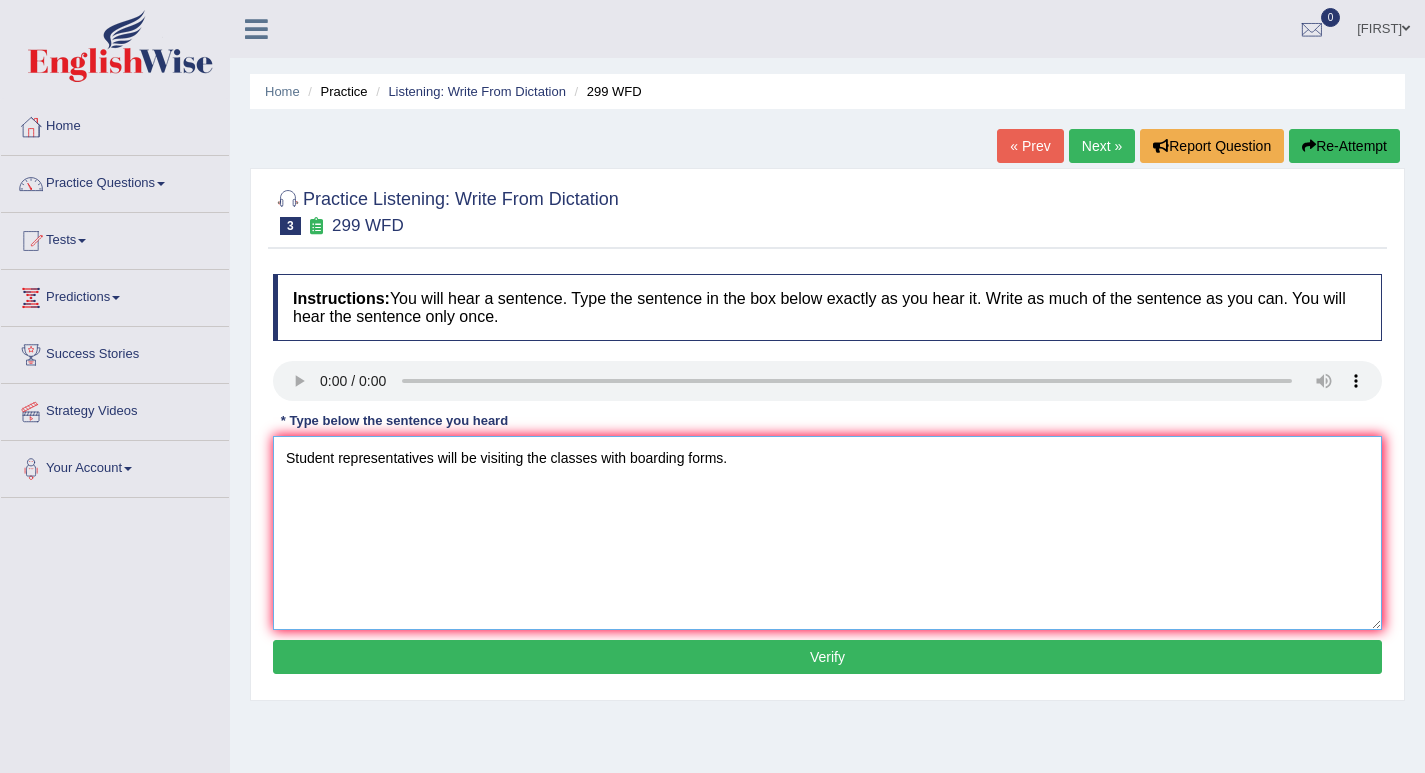 click on "Student representatives will be visiting the classes with boarding forms." at bounding box center (827, 533) 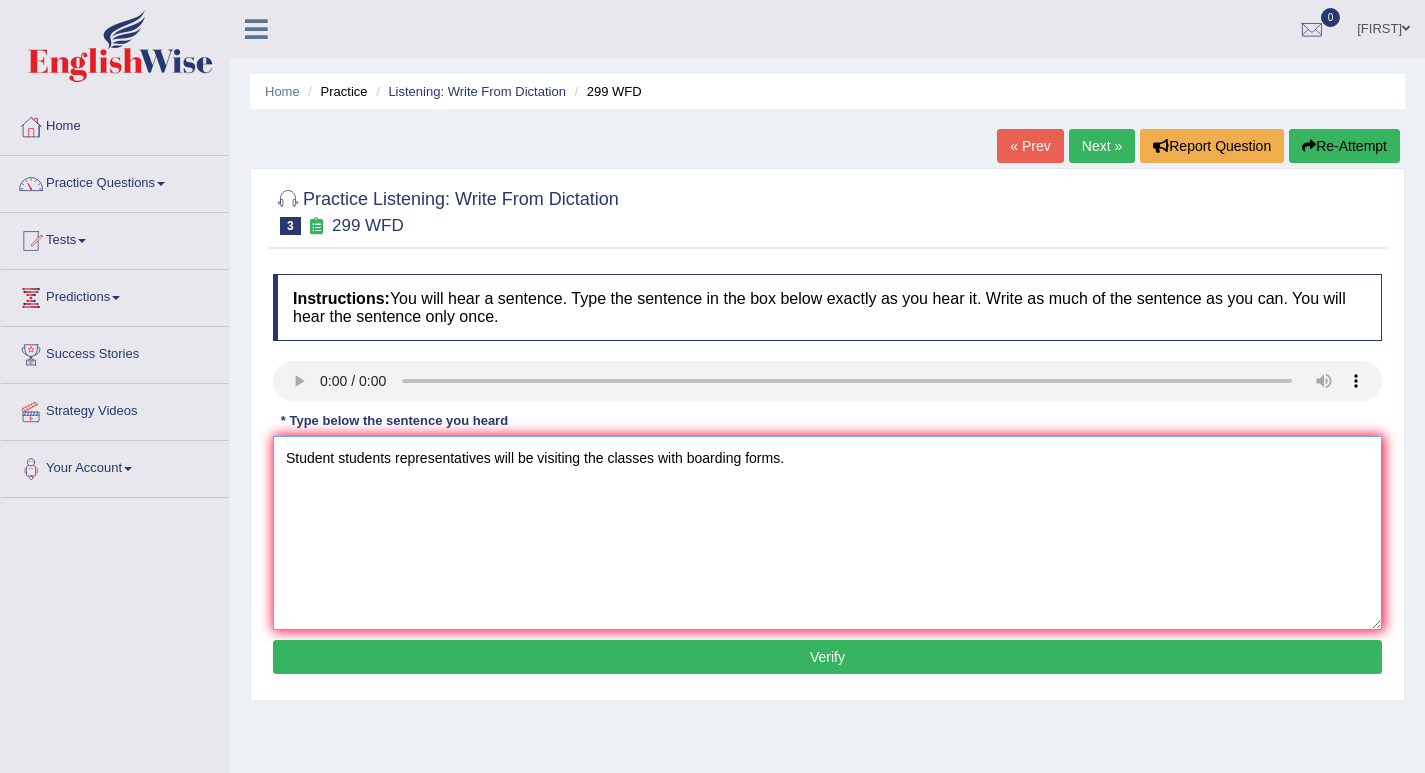 type on "Student students representatives will be visiting the classes with boarding forms." 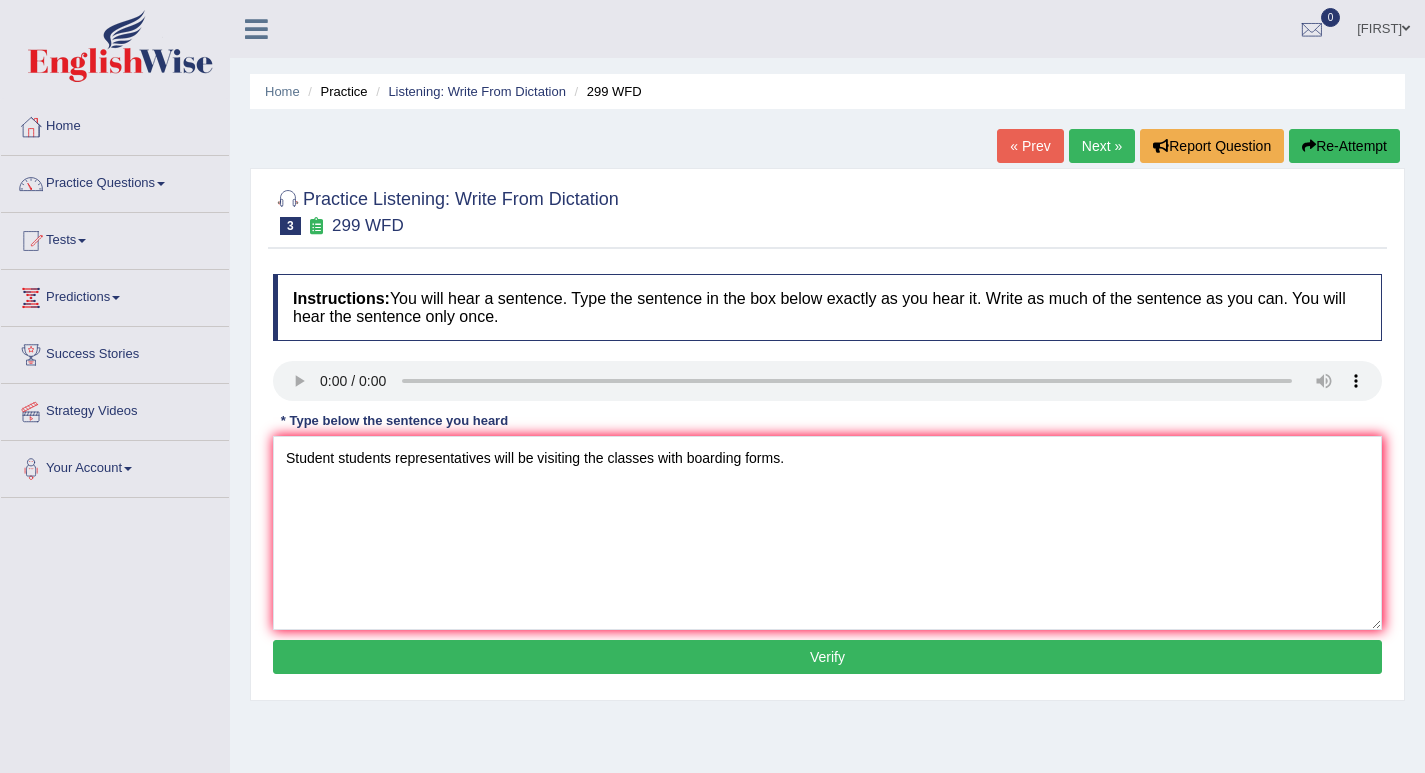 click on "Verify" at bounding box center [827, 657] 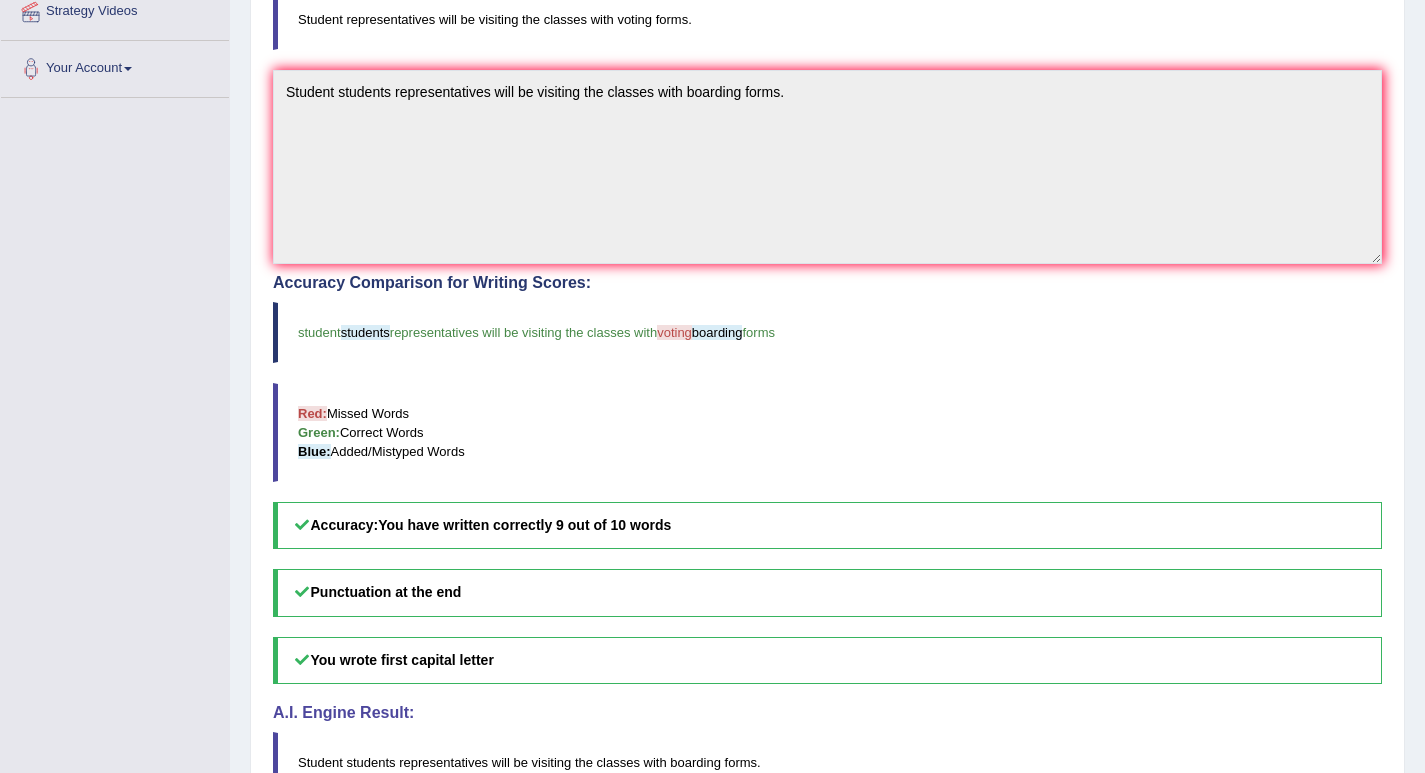 scroll, scrollTop: 0, scrollLeft: 0, axis: both 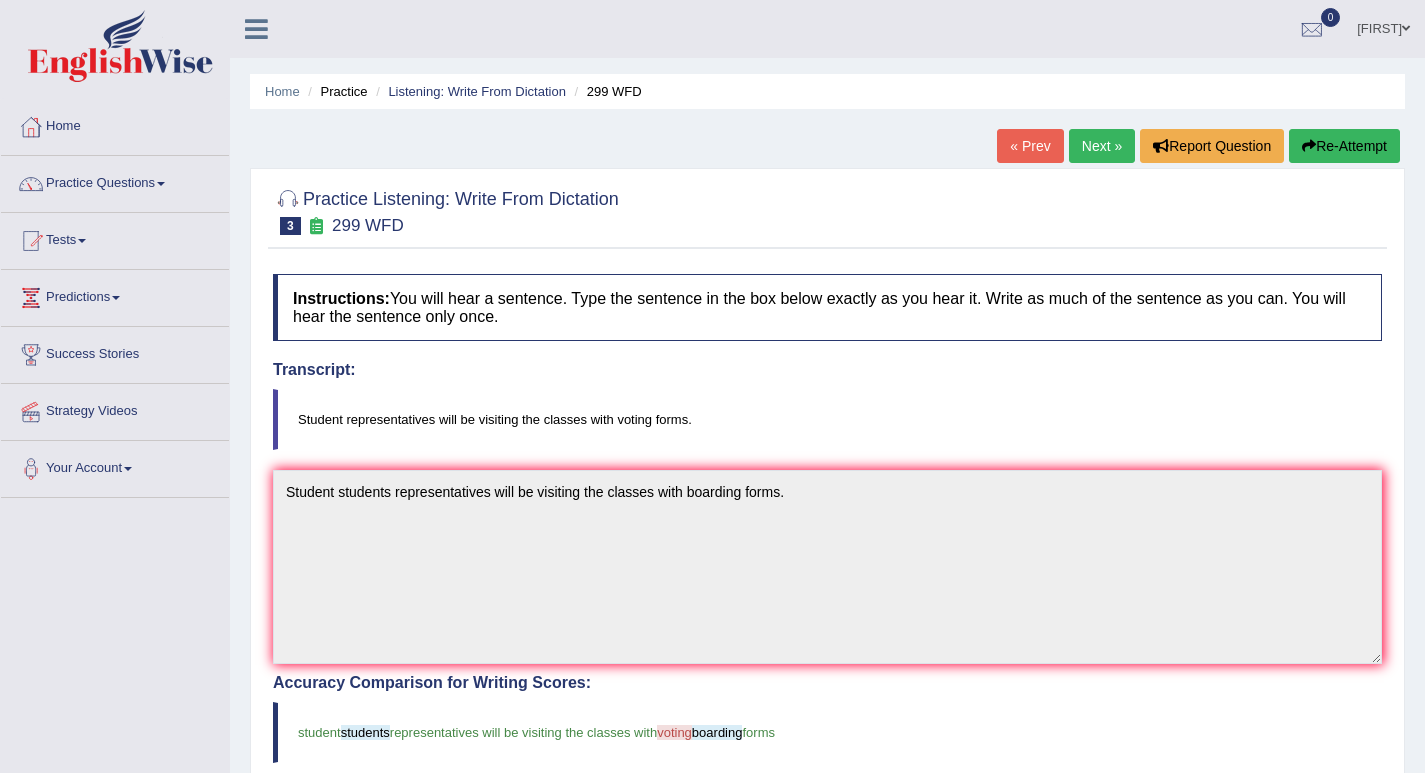 click on "Re-Attempt" at bounding box center (1344, 146) 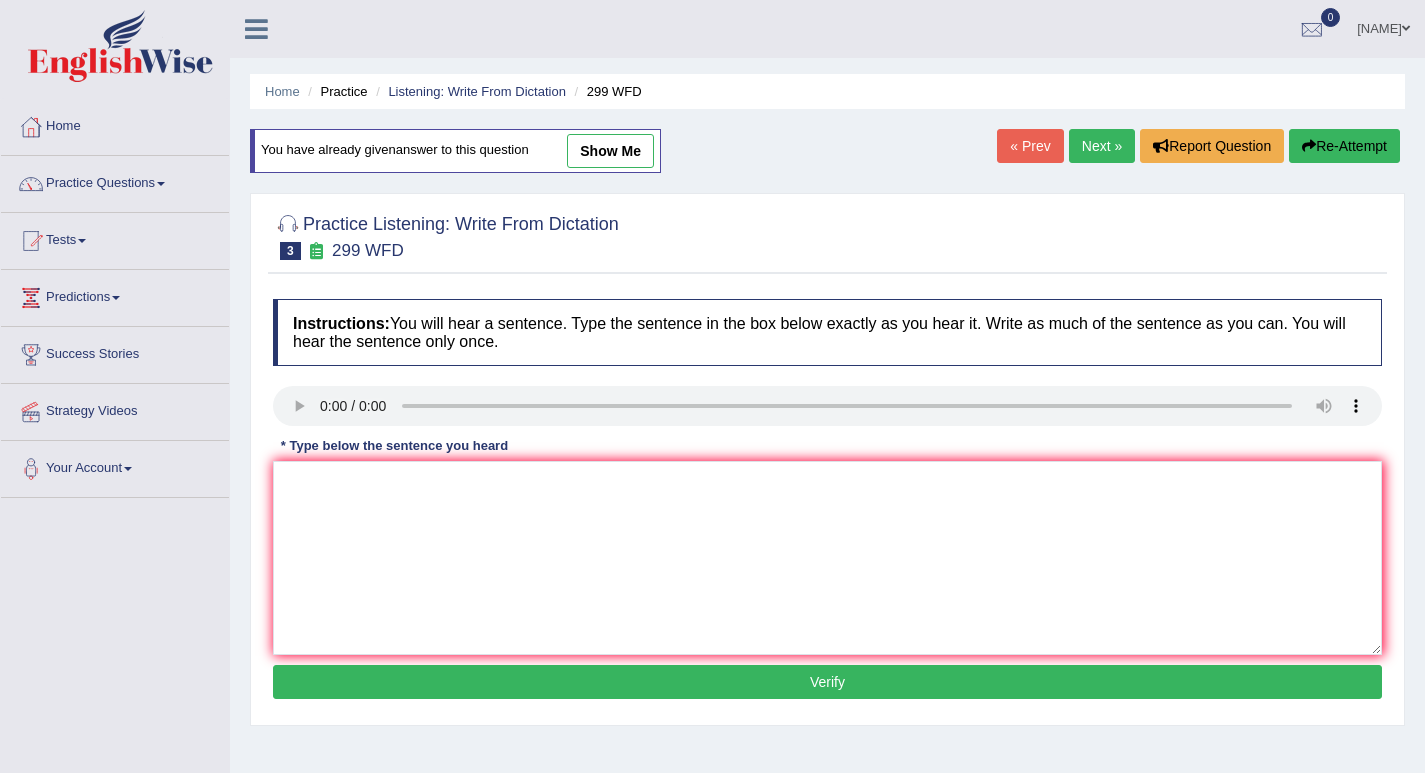 scroll, scrollTop: 0, scrollLeft: 0, axis: both 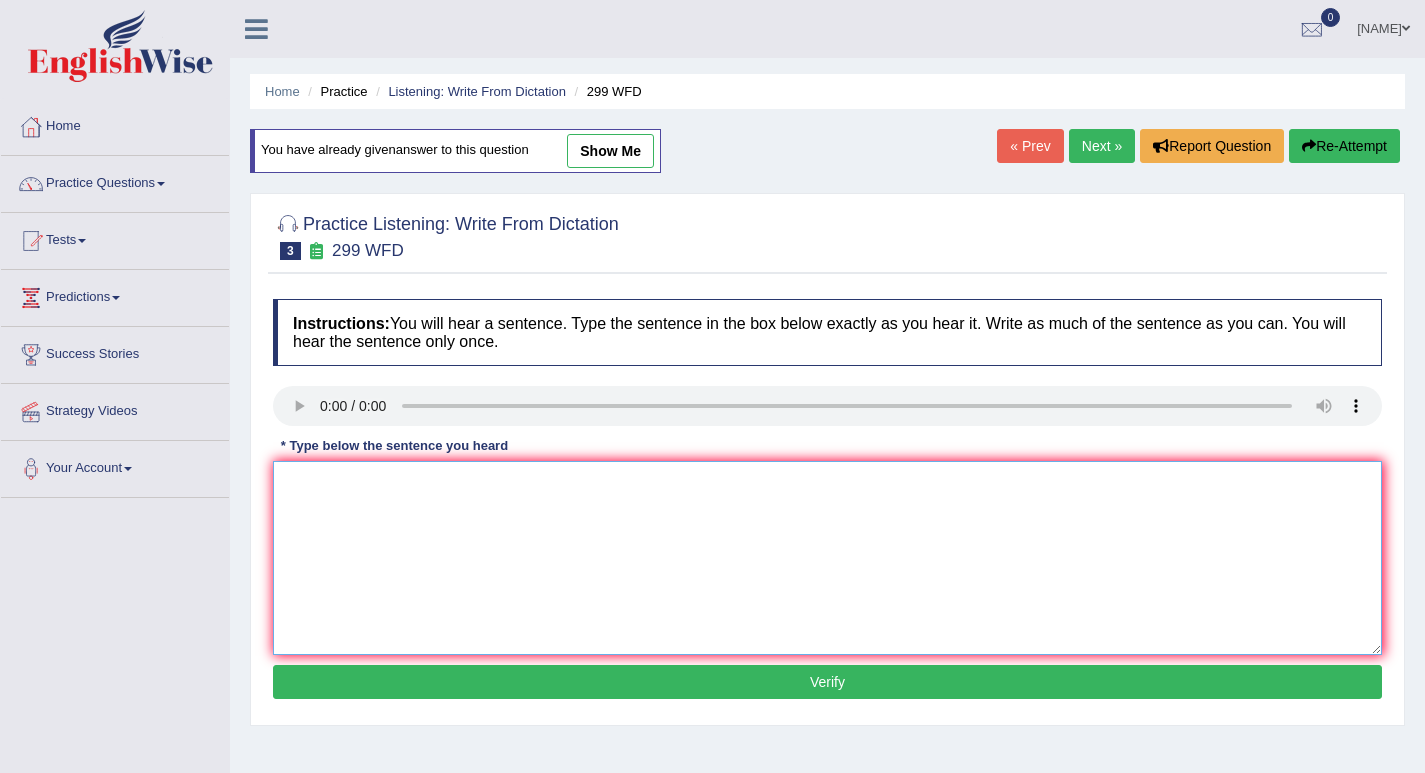 click at bounding box center (827, 558) 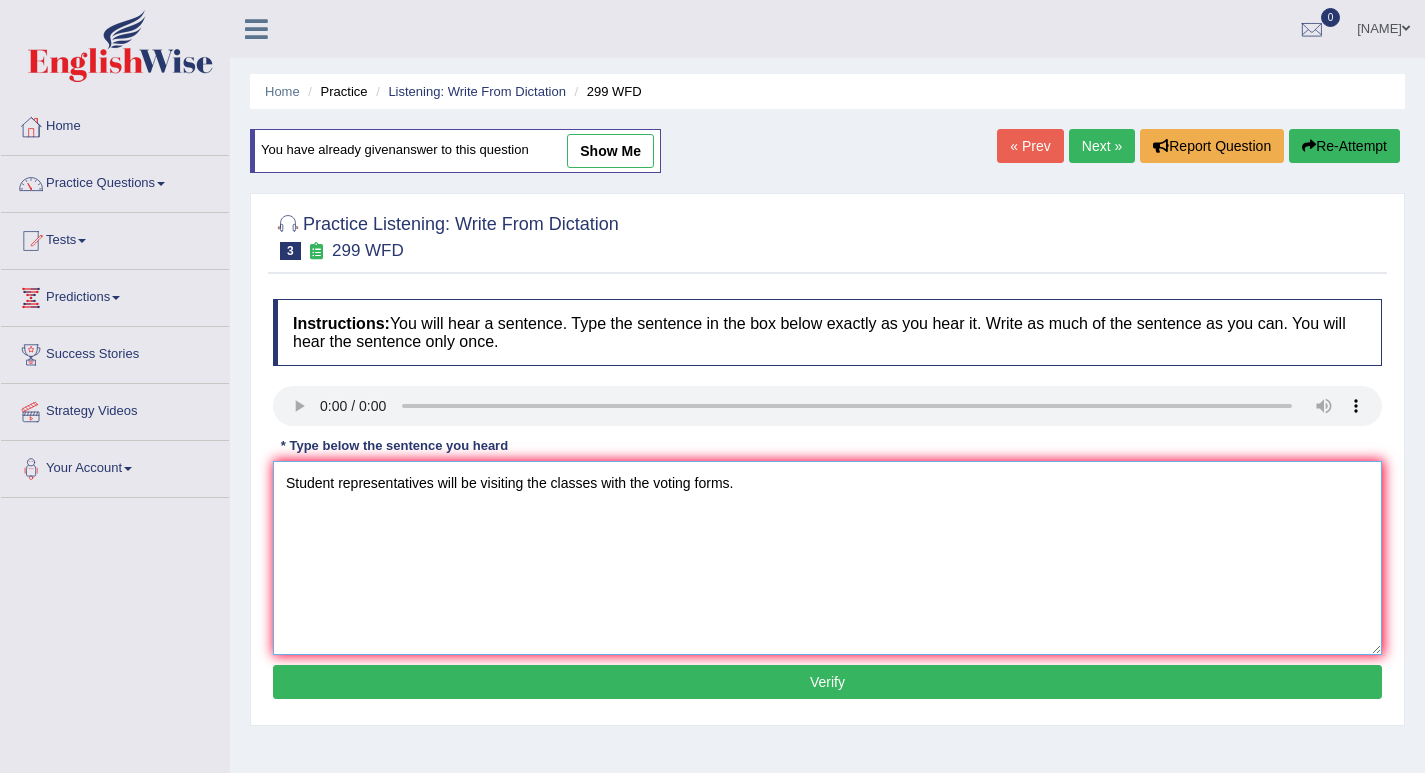 type on "Student representatives will be visiting the classes with the voting forms." 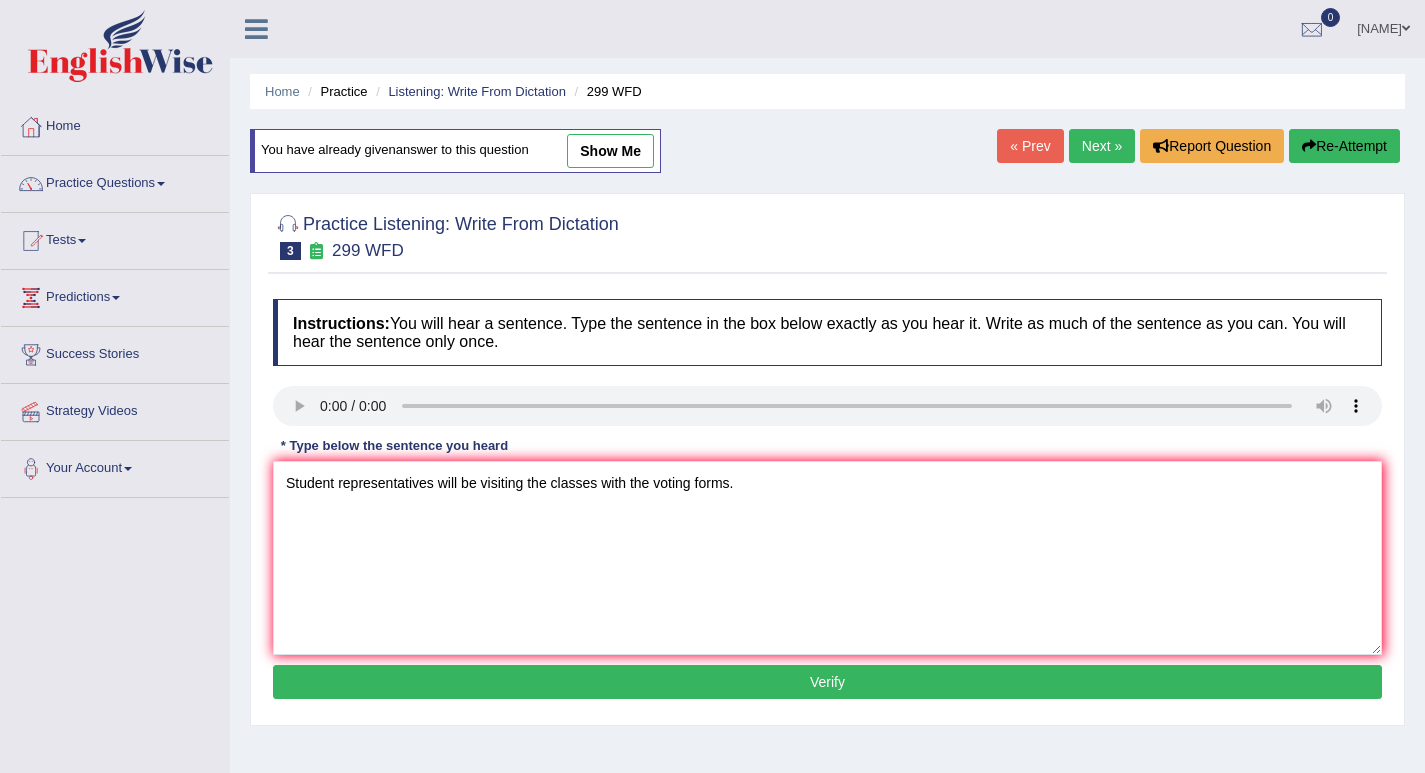 click on "Verify" at bounding box center [827, 682] 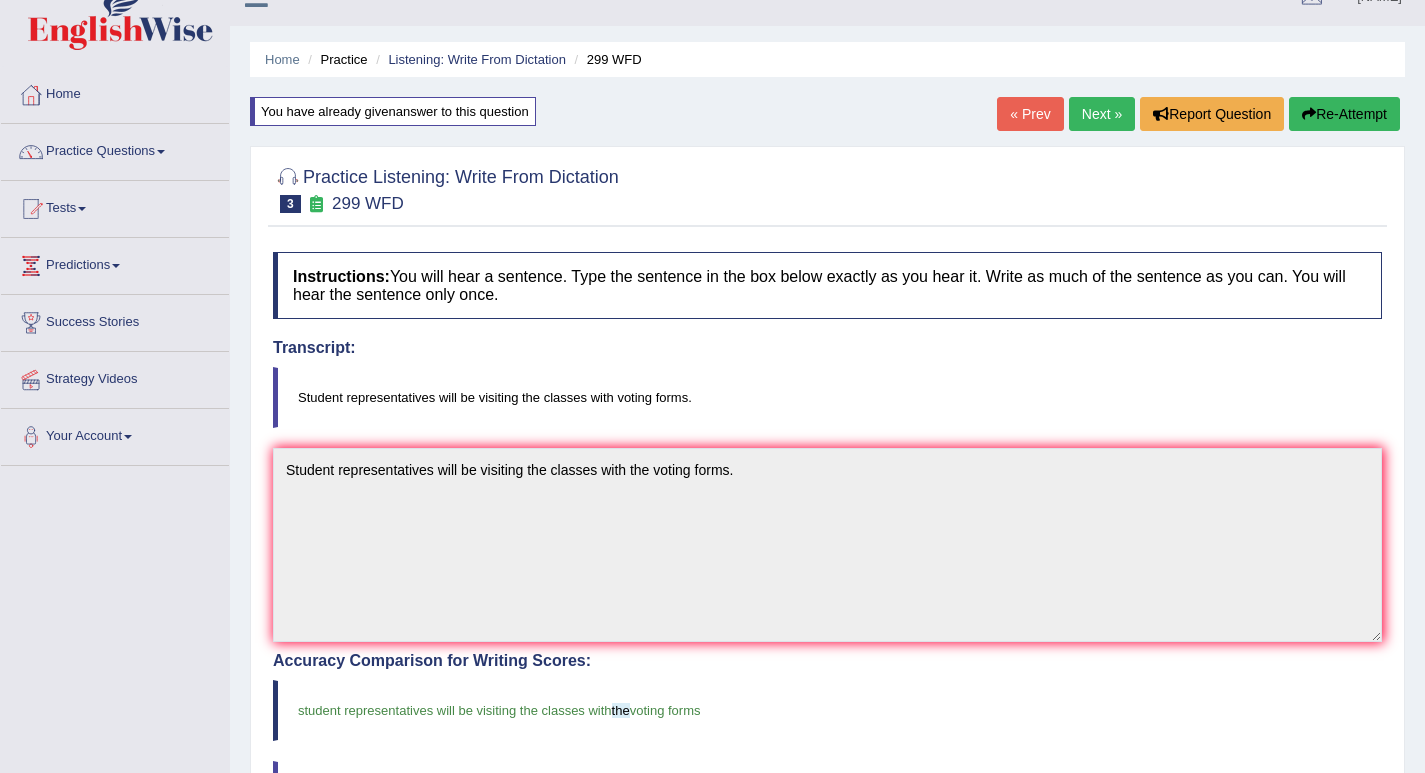 scroll, scrollTop: 0, scrollLeft: 0, axis: both 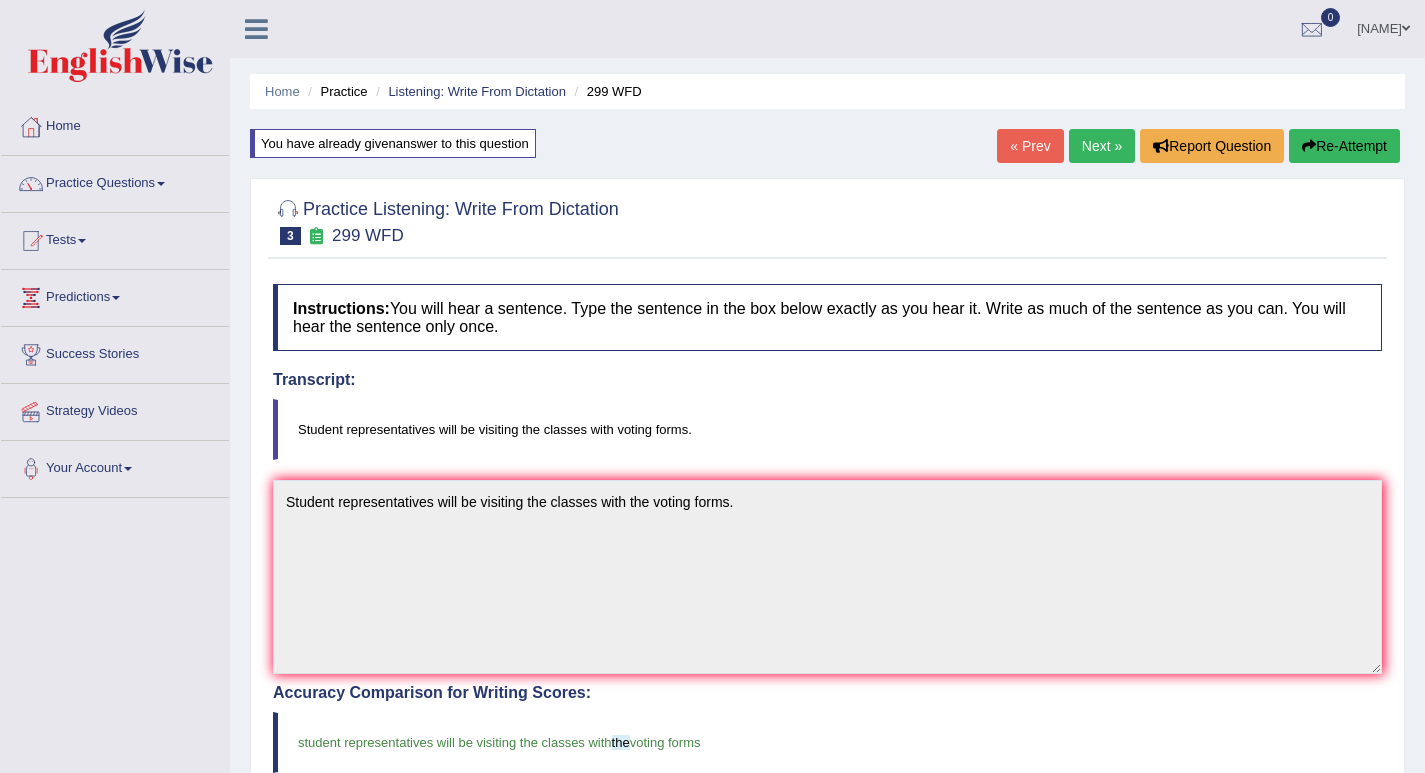 click on "Next »" at bounding box center [1102, 146] 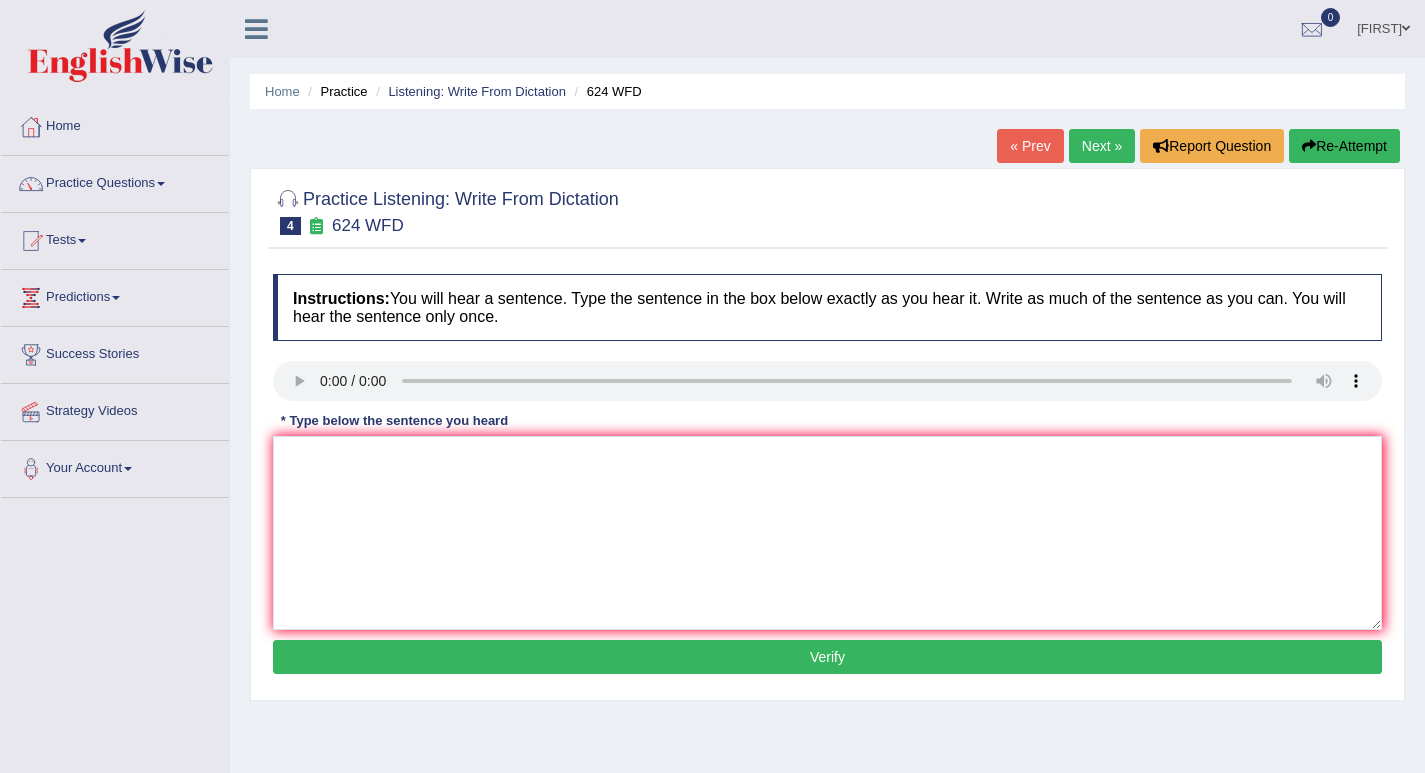 scroll, scrollTop: 0, scrollLeft: 0, axis: both 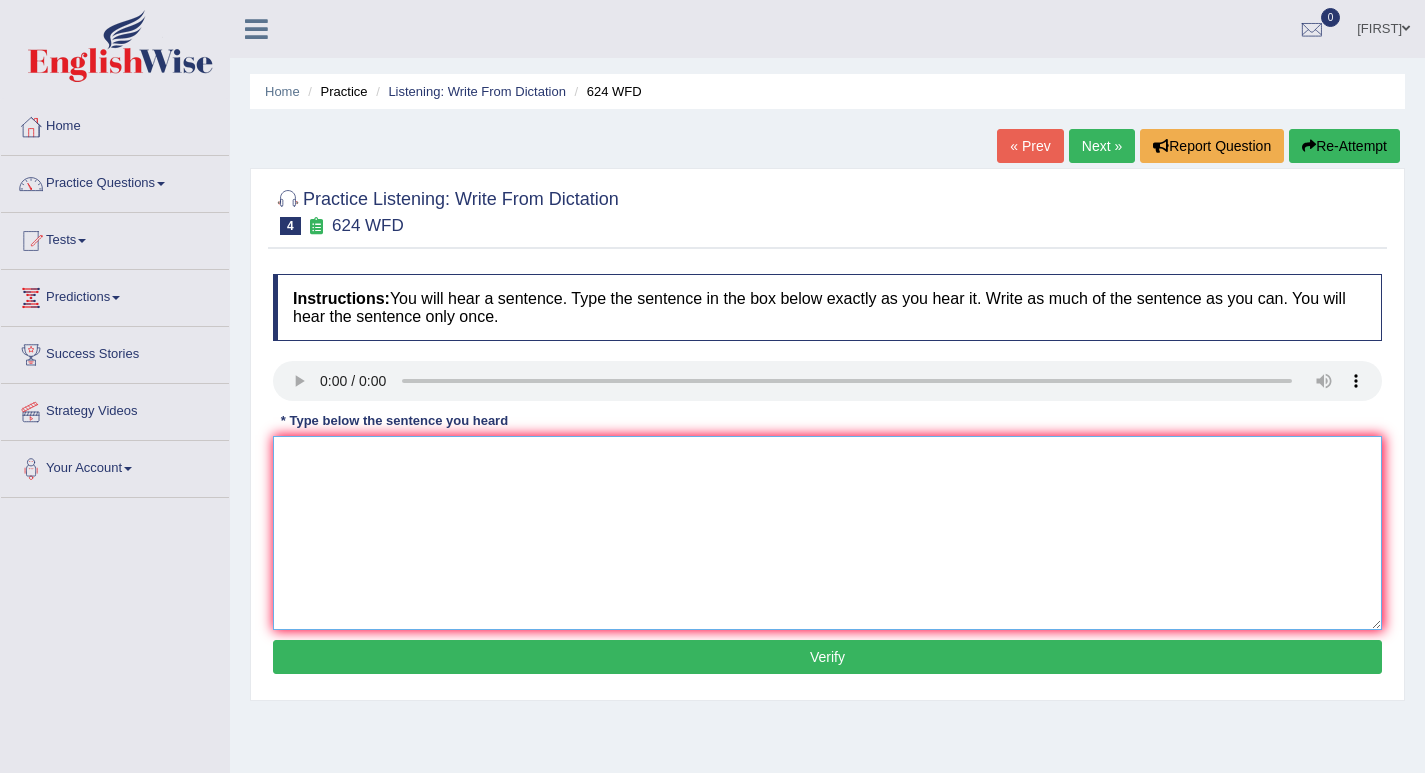 click at bounding box center [827, 533] 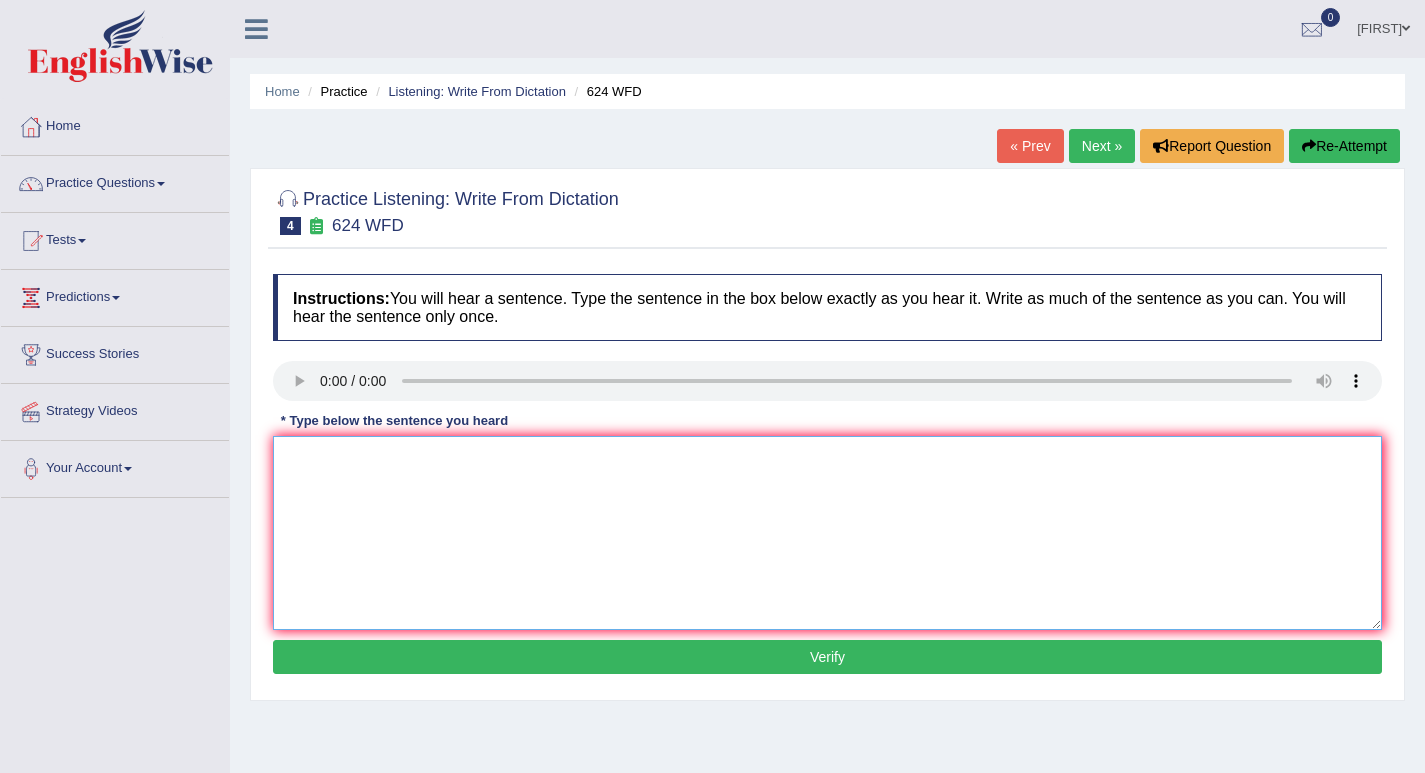 click at bounding box center (827, 533) 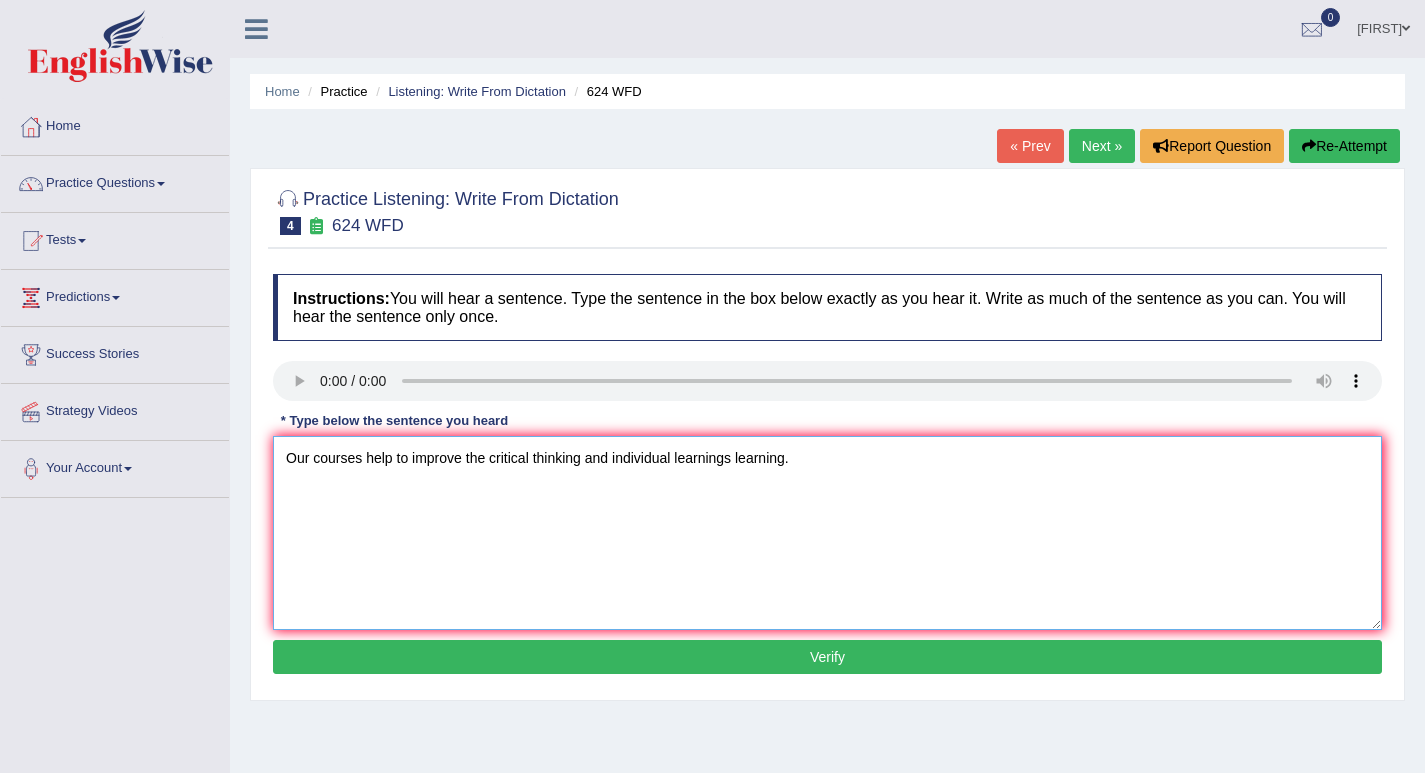 type on "Our courses help to improve the critical thinking and individual learnings learning." 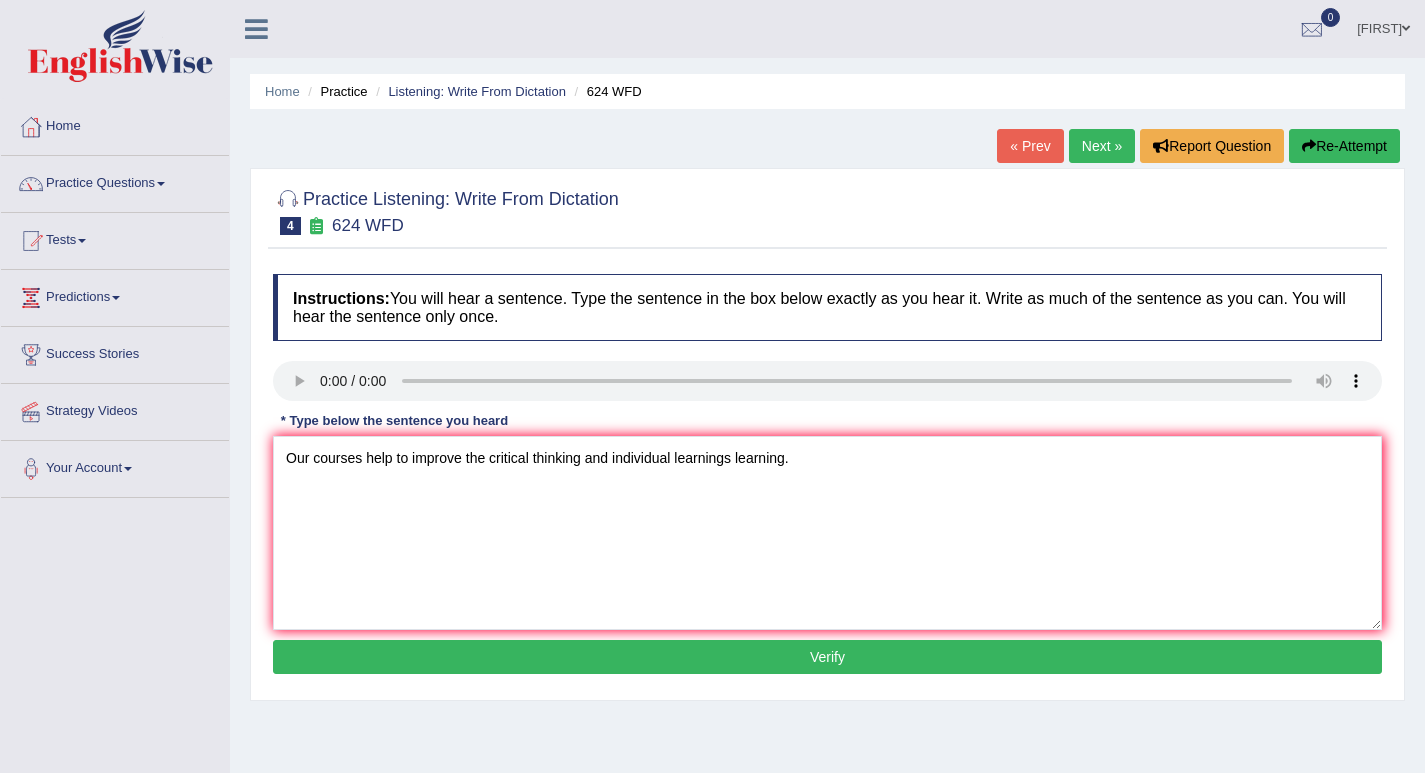 click on "Verify" at bounding box center (827, 657) 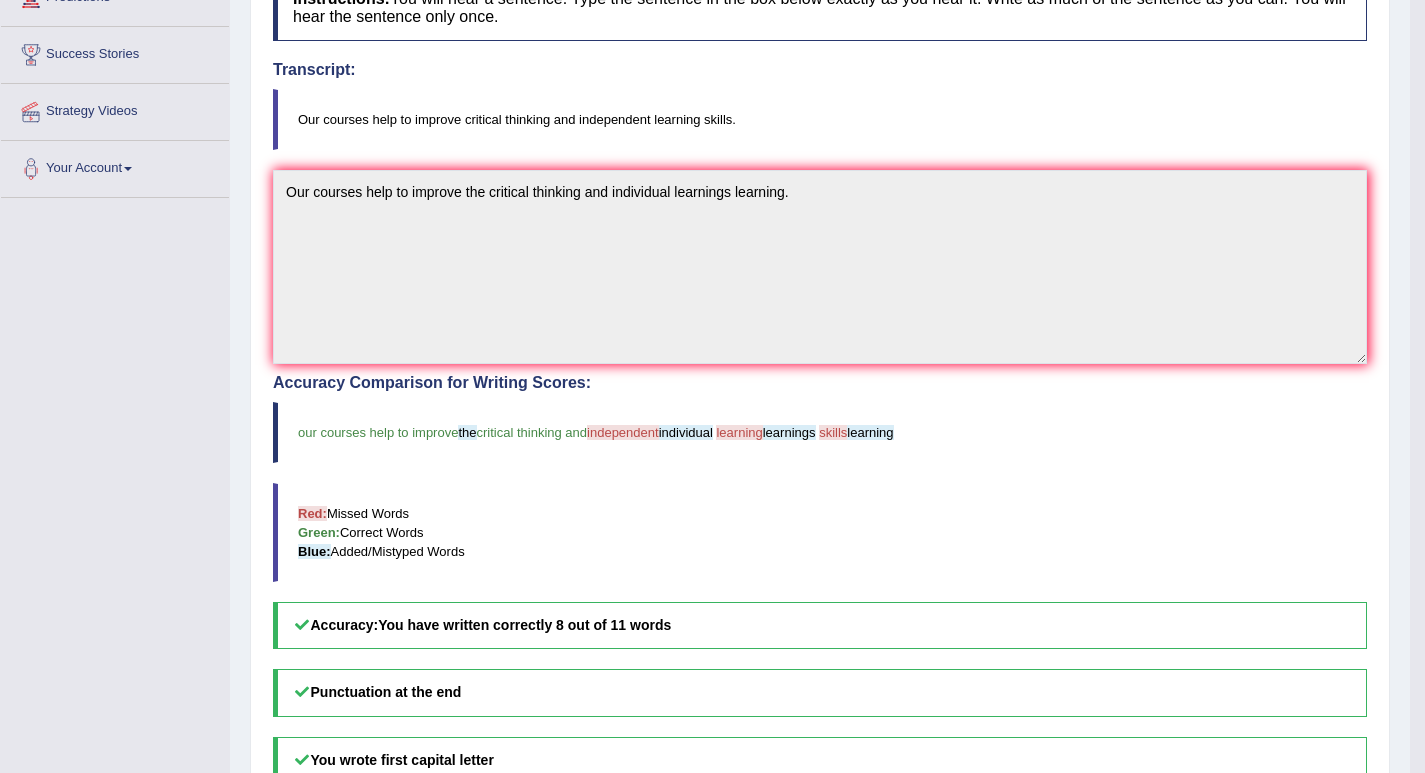 scroll, scrollTop: 0, scrollLeft: 0, axis: both 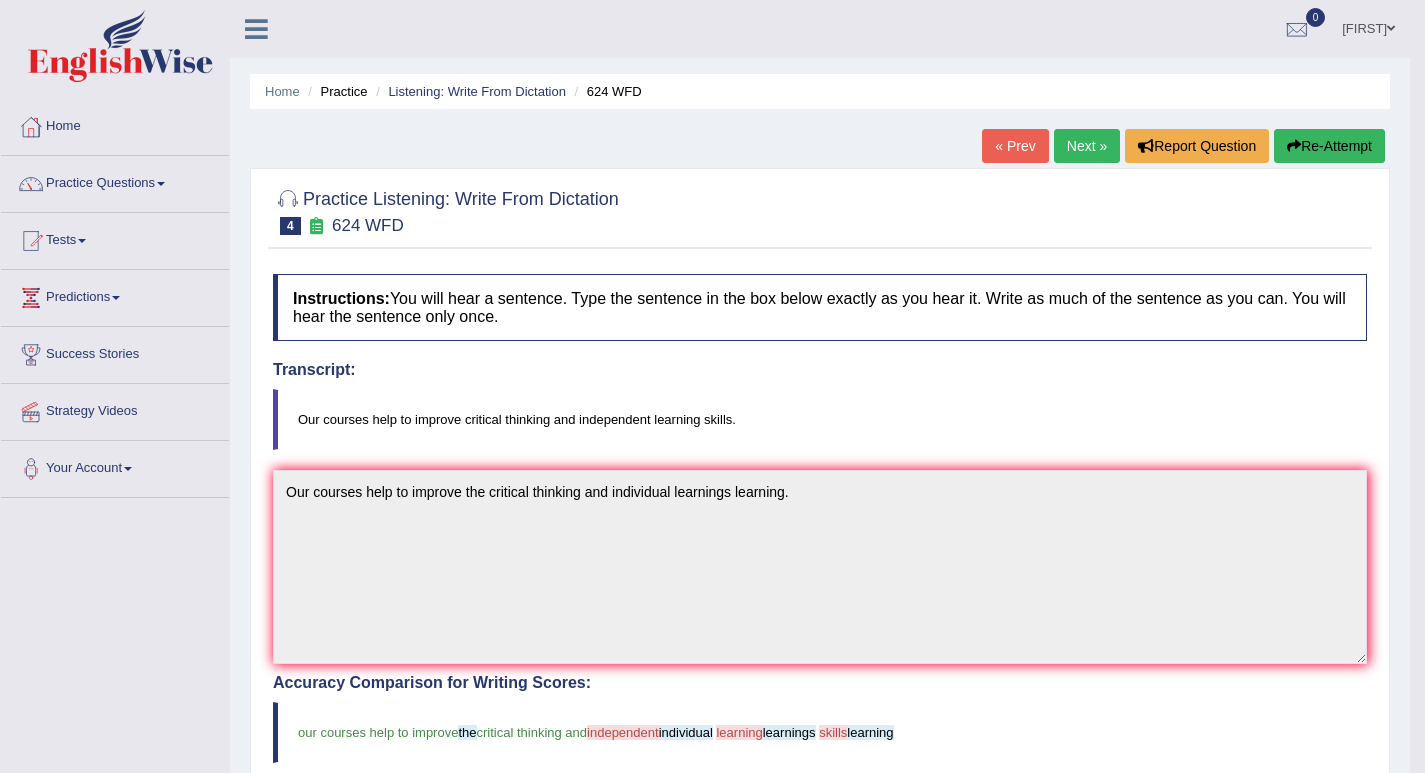click on "Re-Attempt" at bounding box center [1329, 146] 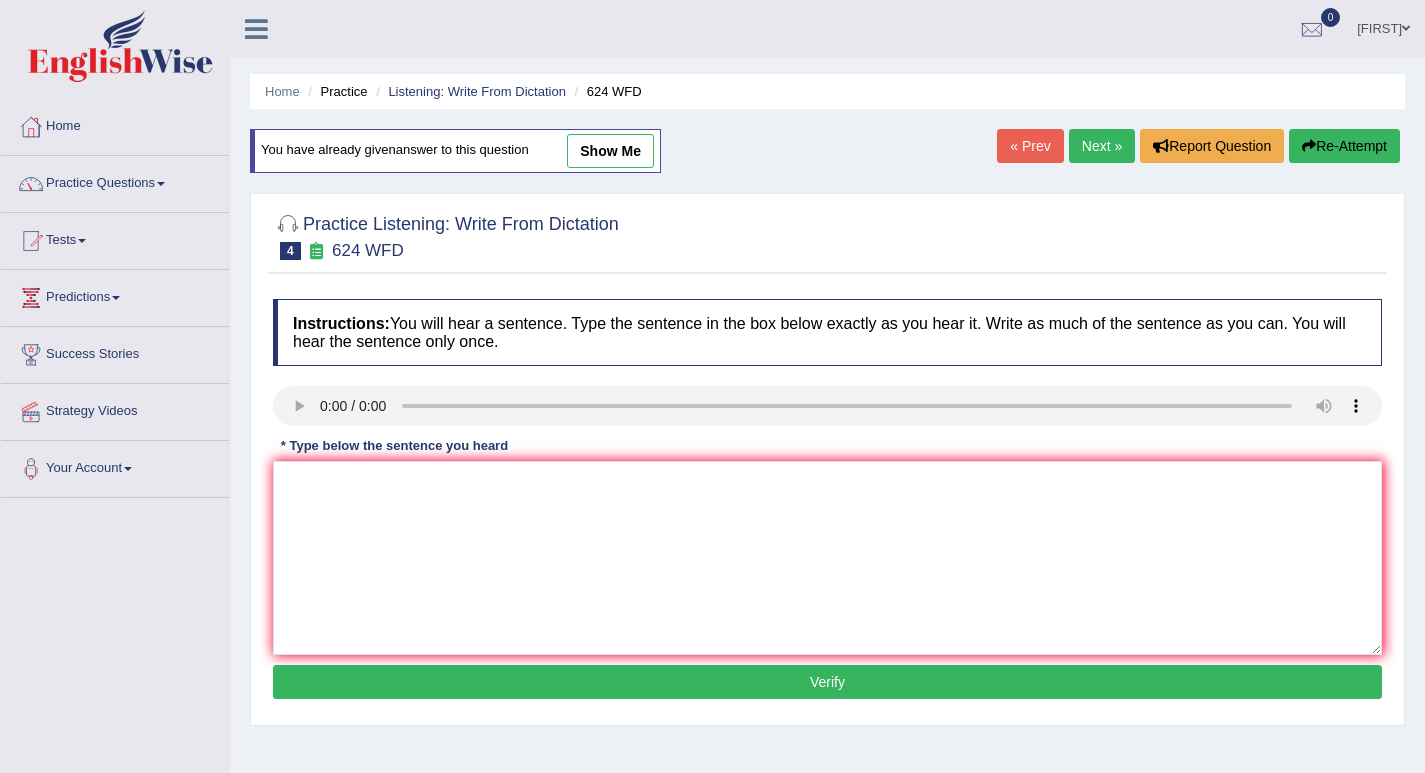 scroll, scrollTop: 0, scrollLeft: 0, axis: both 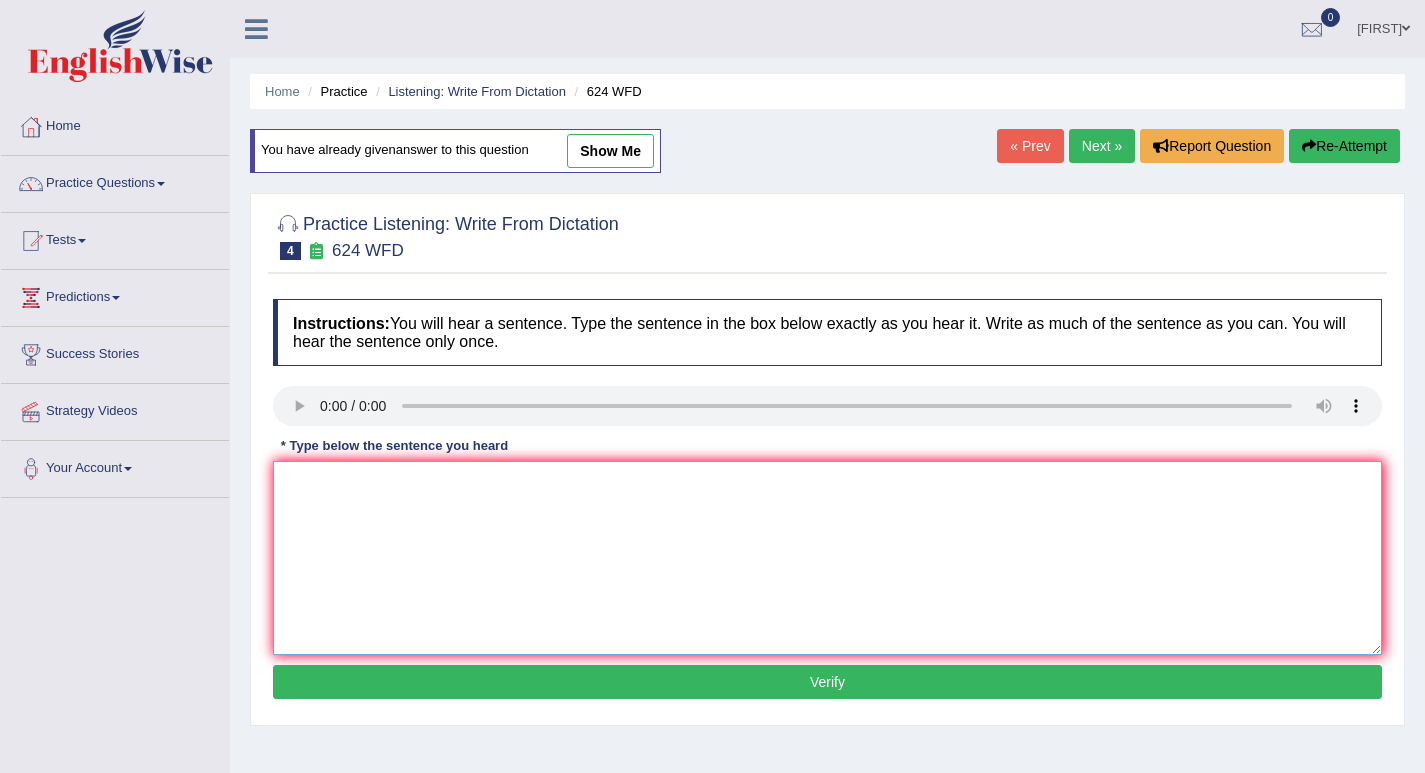 click at bounding box center [827, 558] 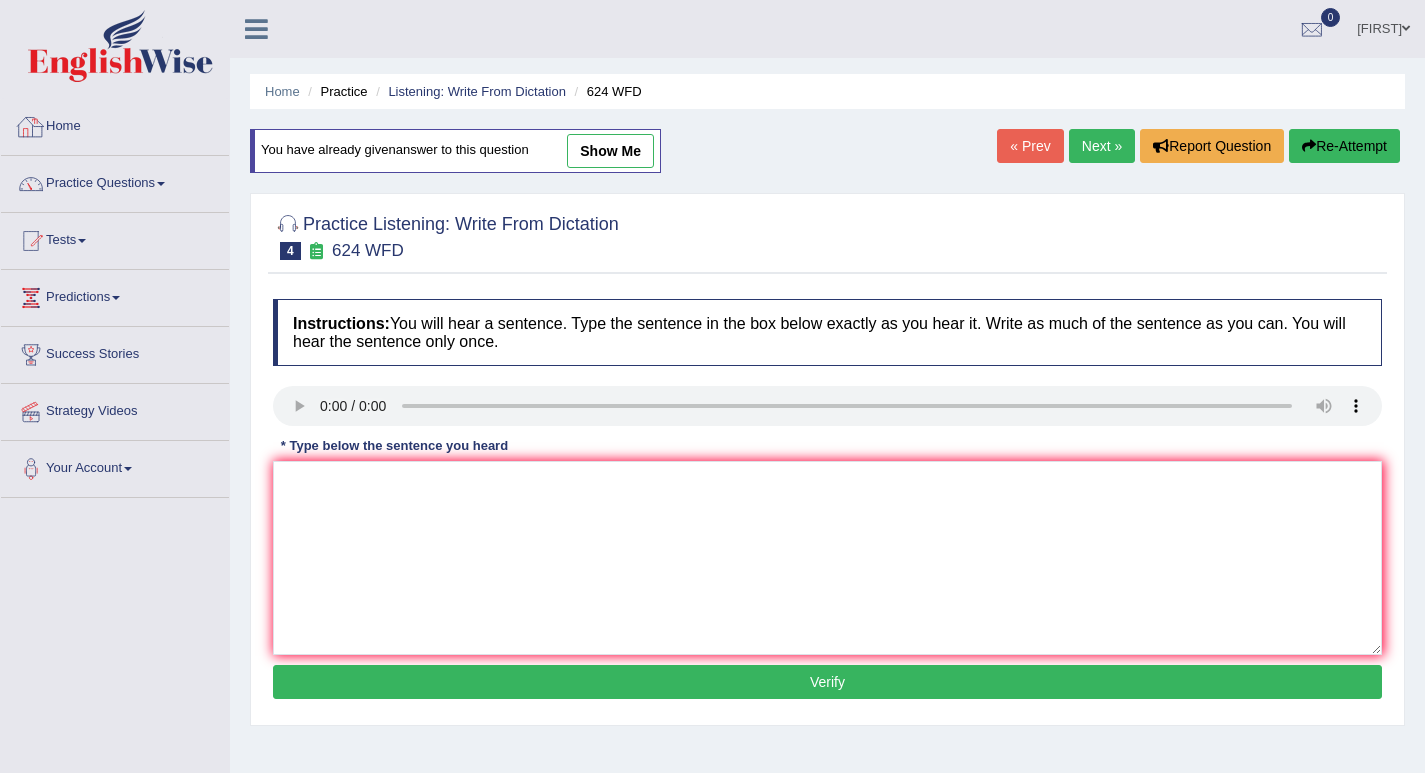 click on "Home" at bounding box center [115, 124] 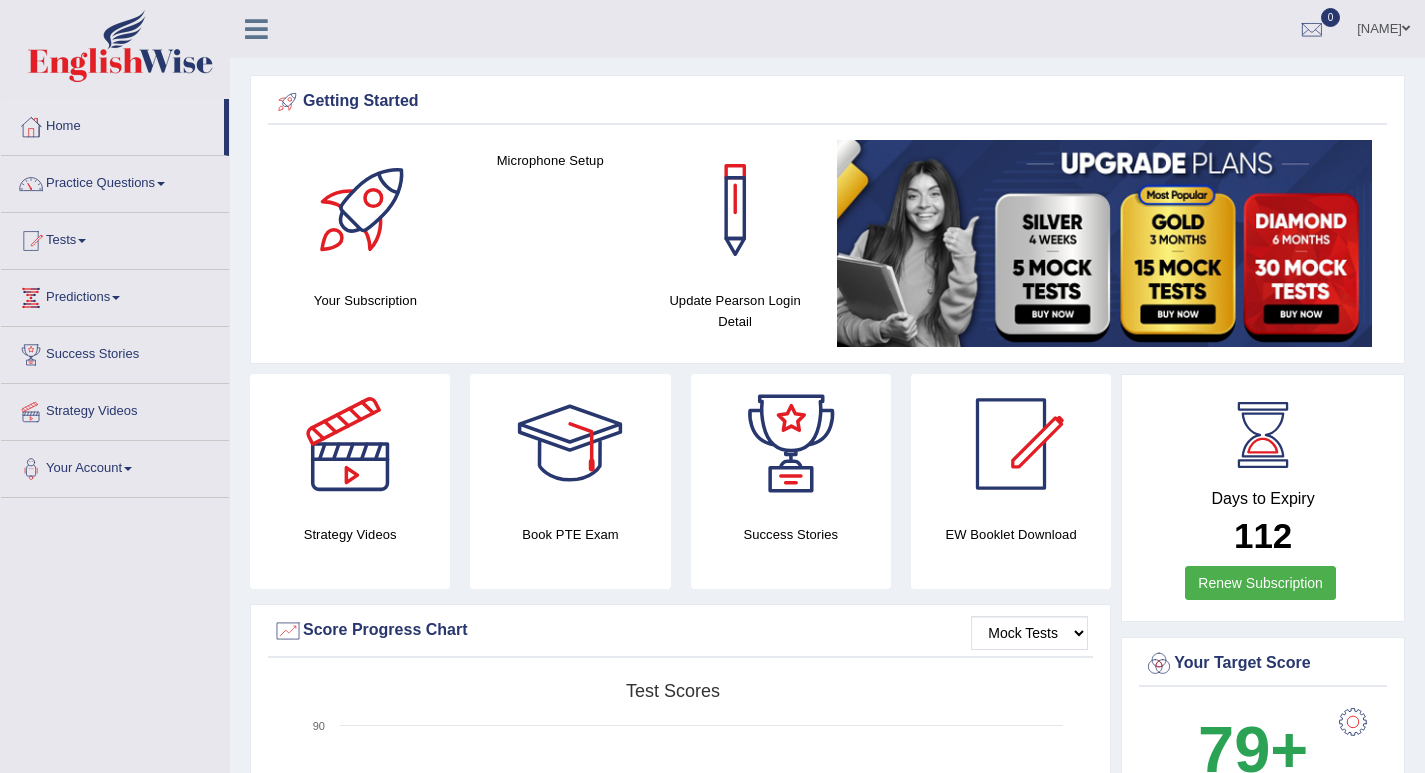 scroll, scrollTop: 0, scrollLeft: 0, axis: both 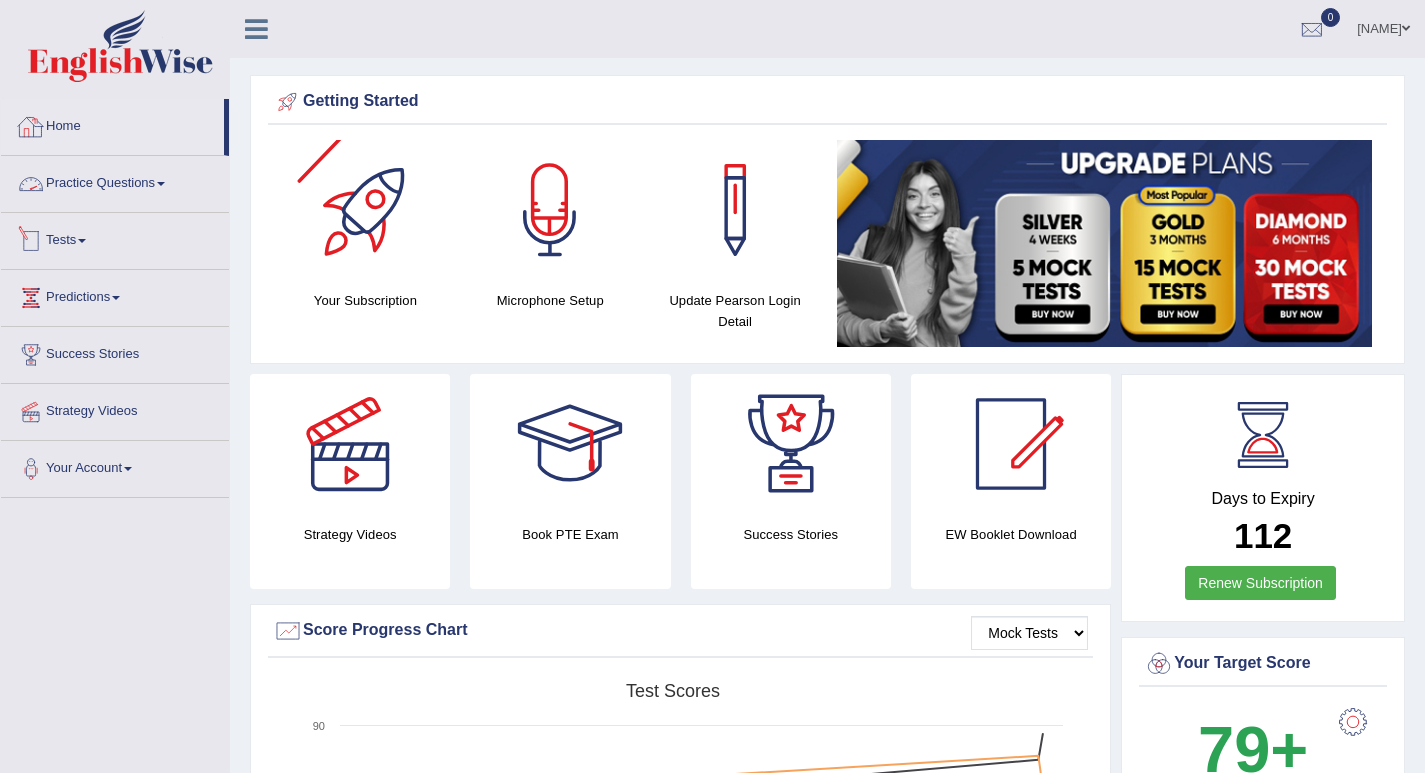 click on "Home" at bounding box center (112, 124) 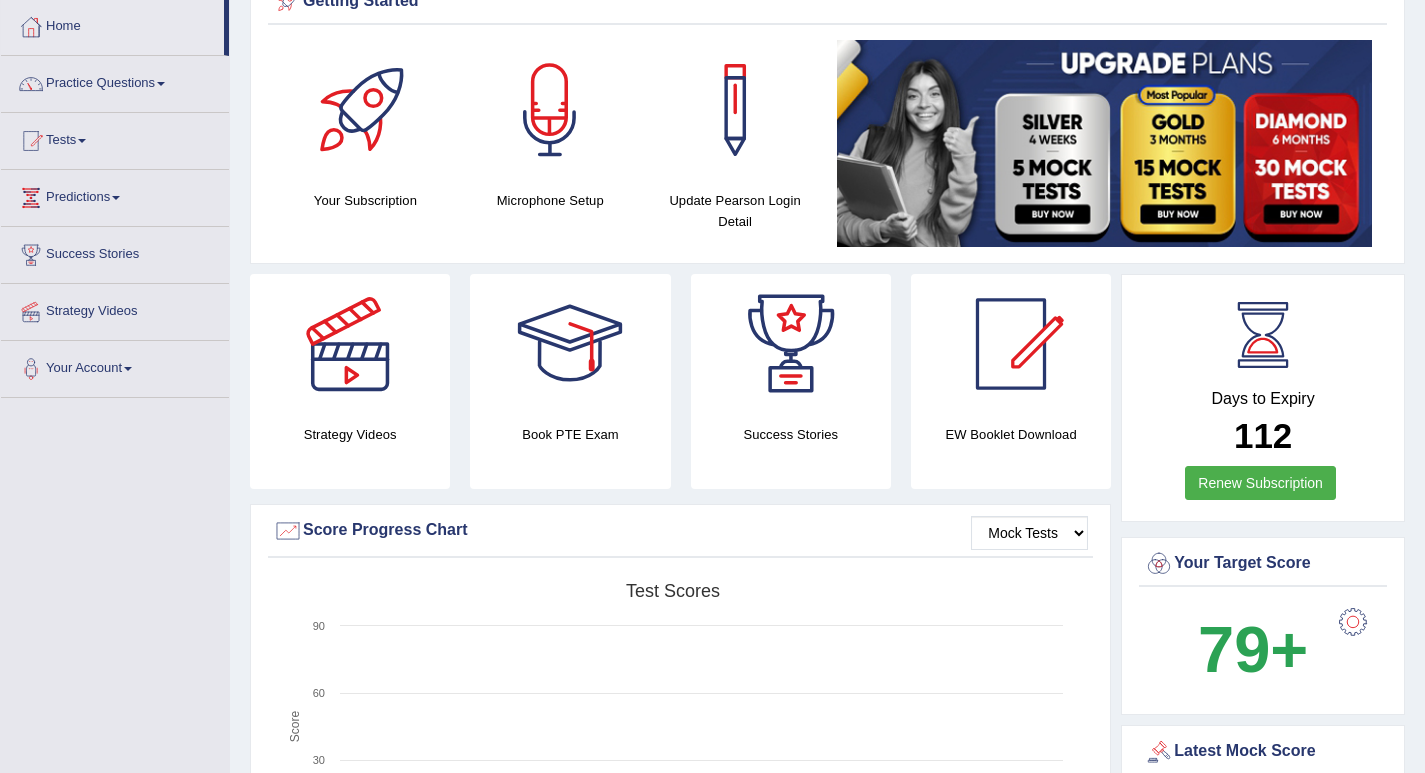 scroll, scrollTop: 100, scrollLeft: 0, axis: vertical 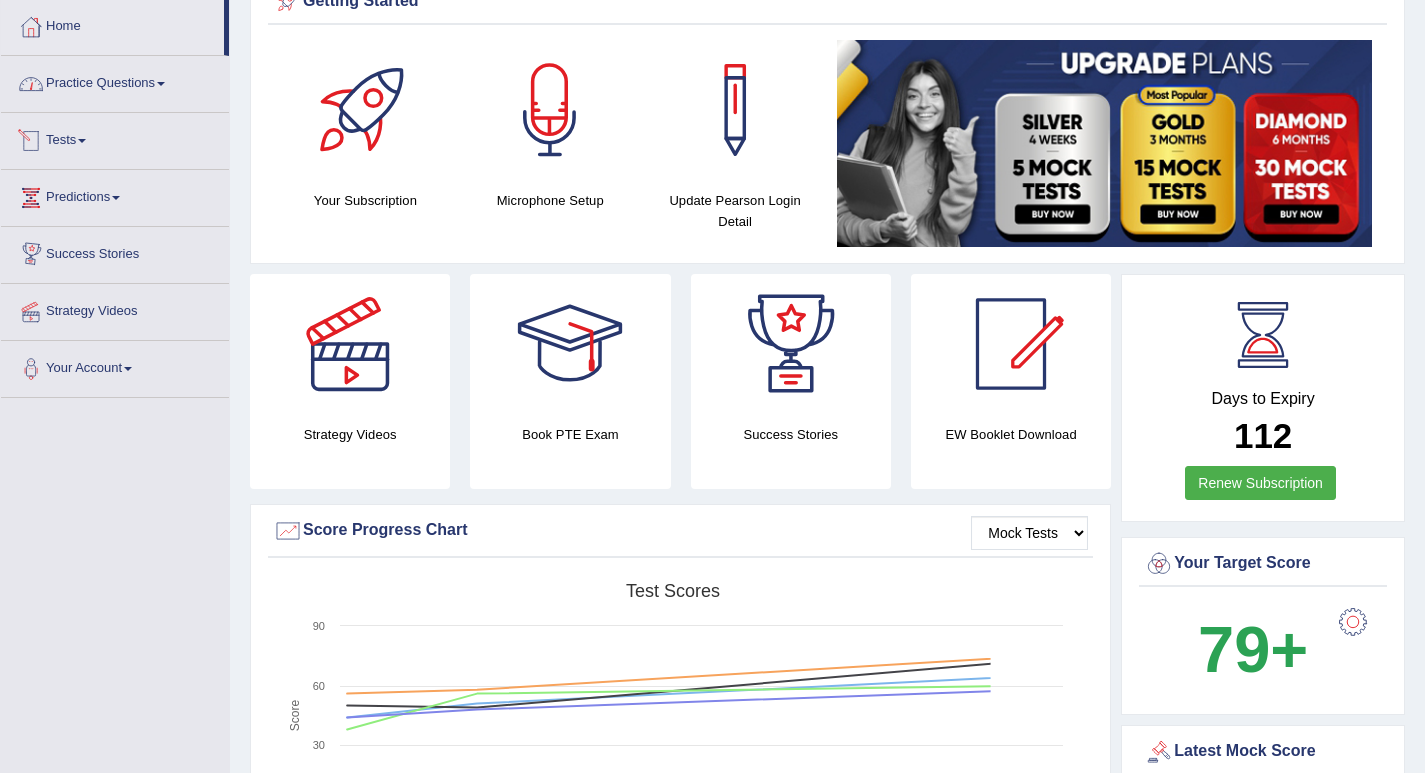click on "Practice Questions" at bounding box center [115, 81] 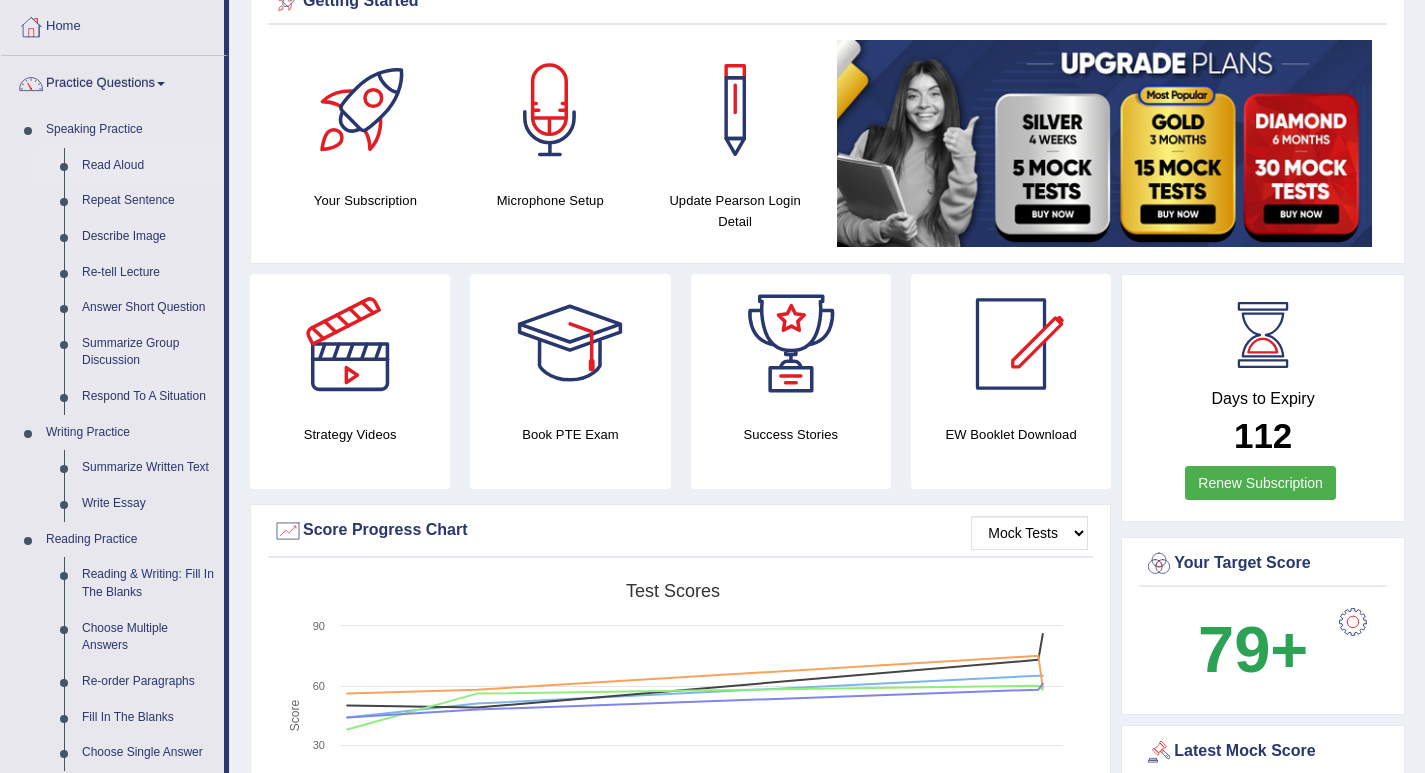 click on "Read Aloud" at bounding box center [148, 166] 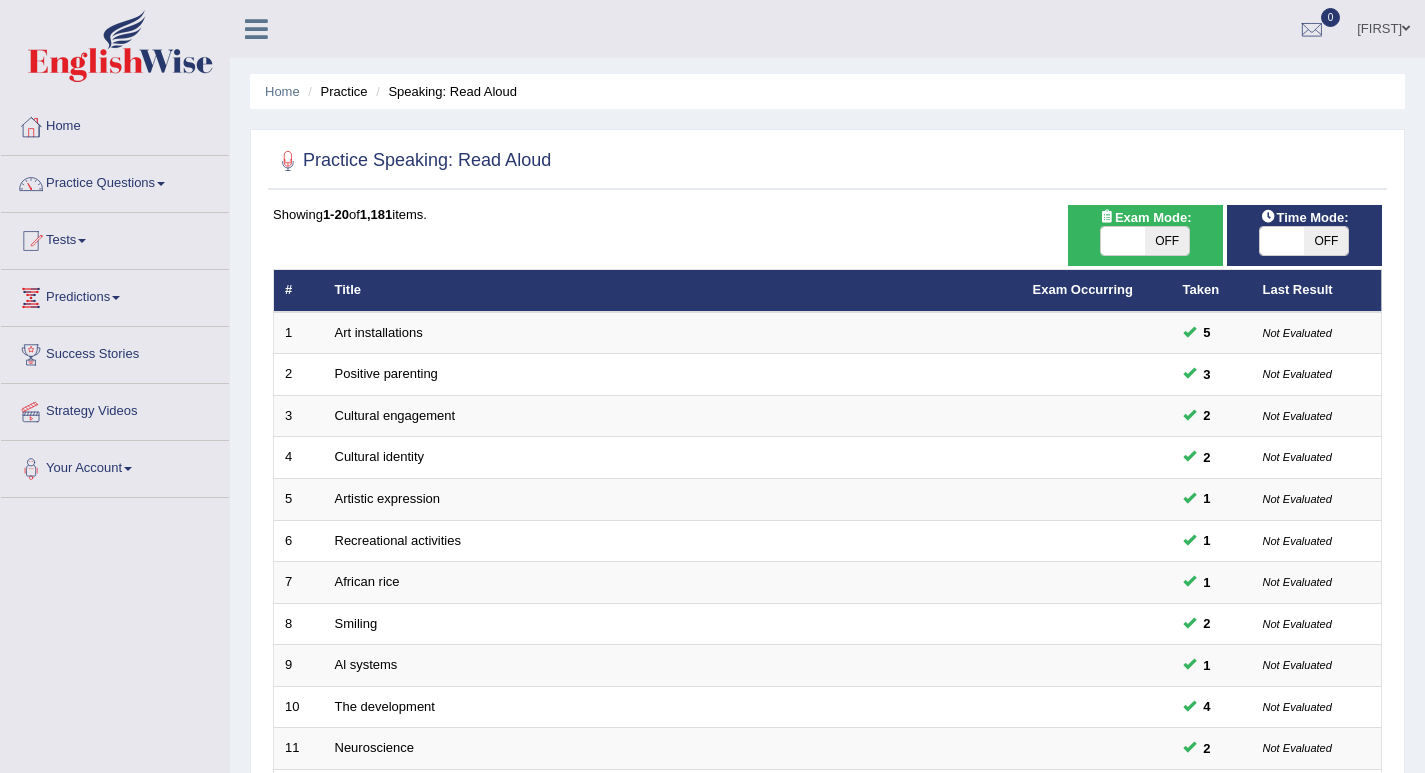 scroll, scrollTop: 0, scrollLeft: 0, axis: both 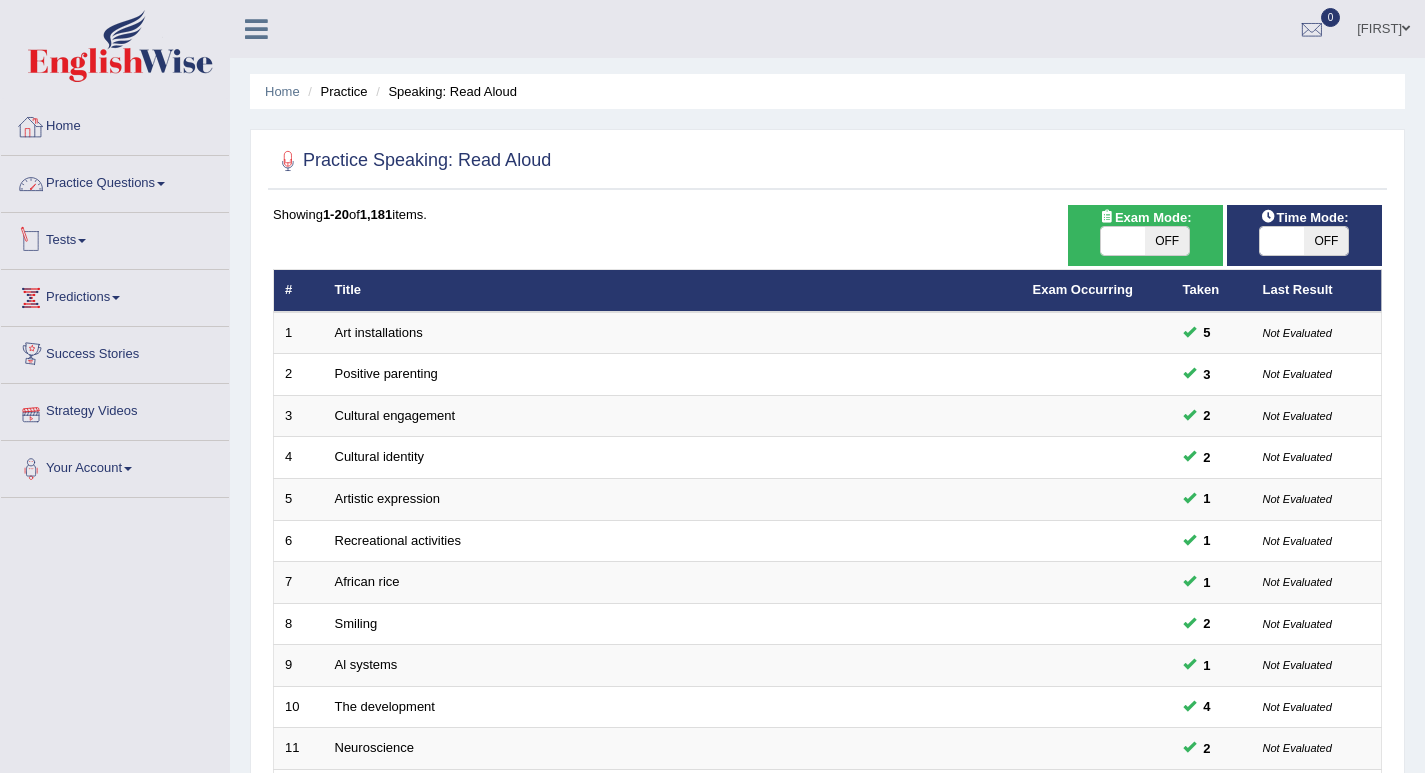 click on "Home" at bounding box center (115, 124) 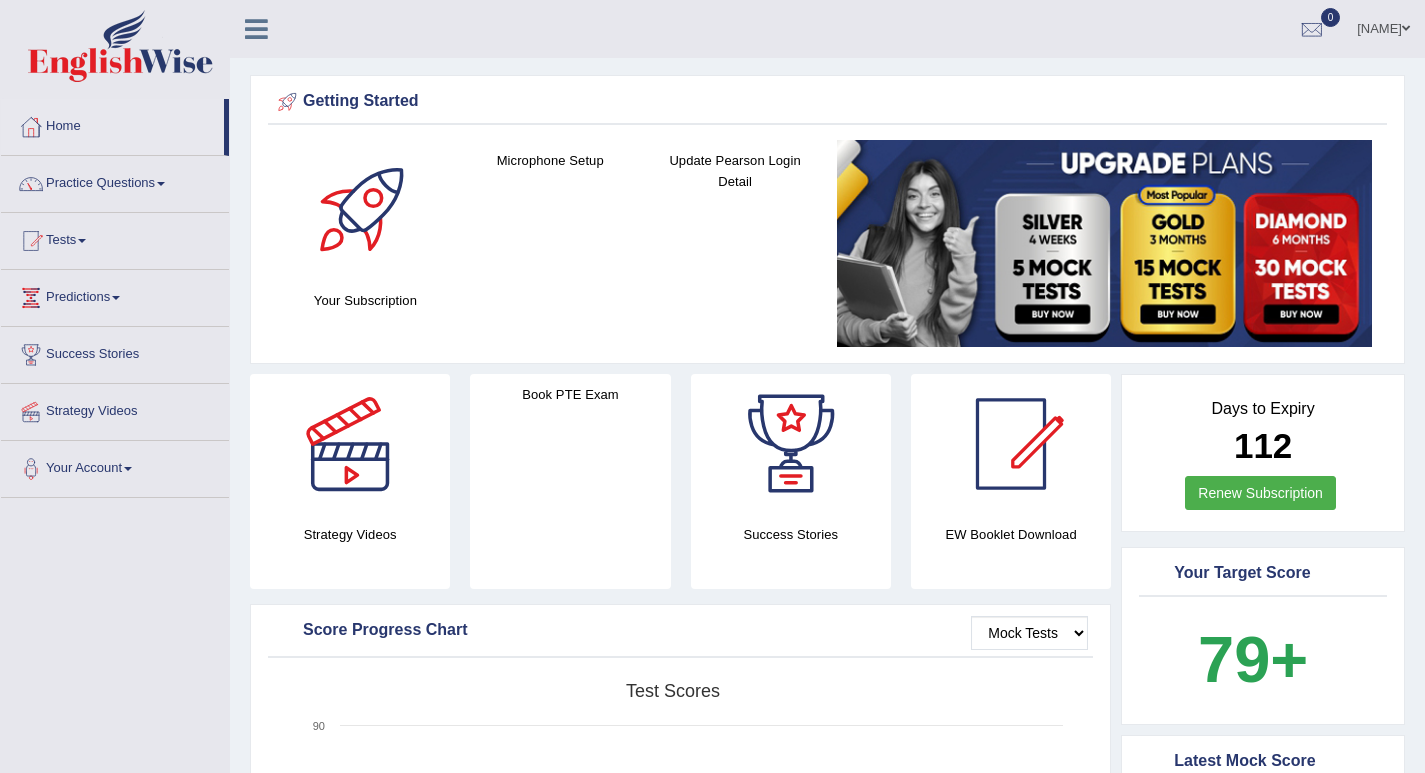 scroll, scrollTop: 0, scrollLeft: 0, axis: both 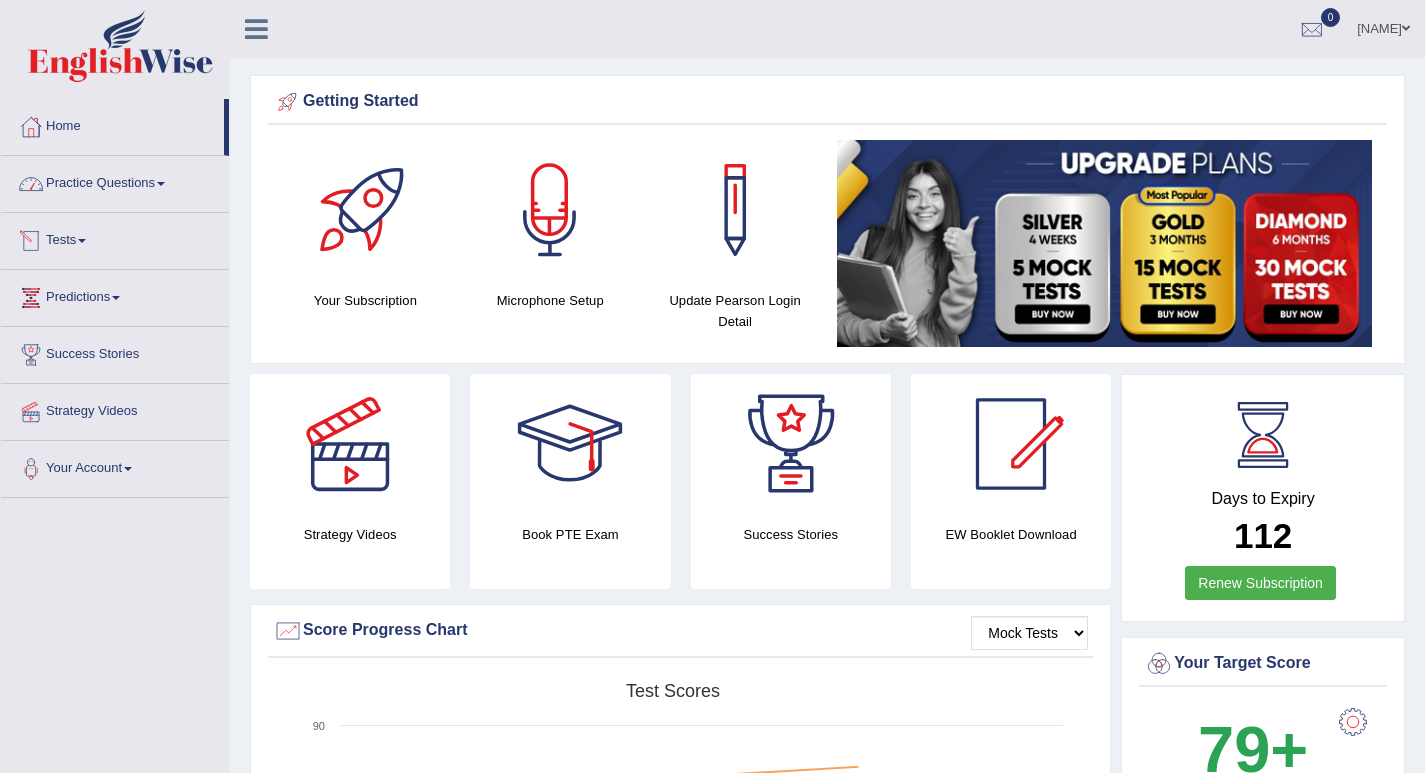 click on "Practice Questions" at bounding box center [115, 181] 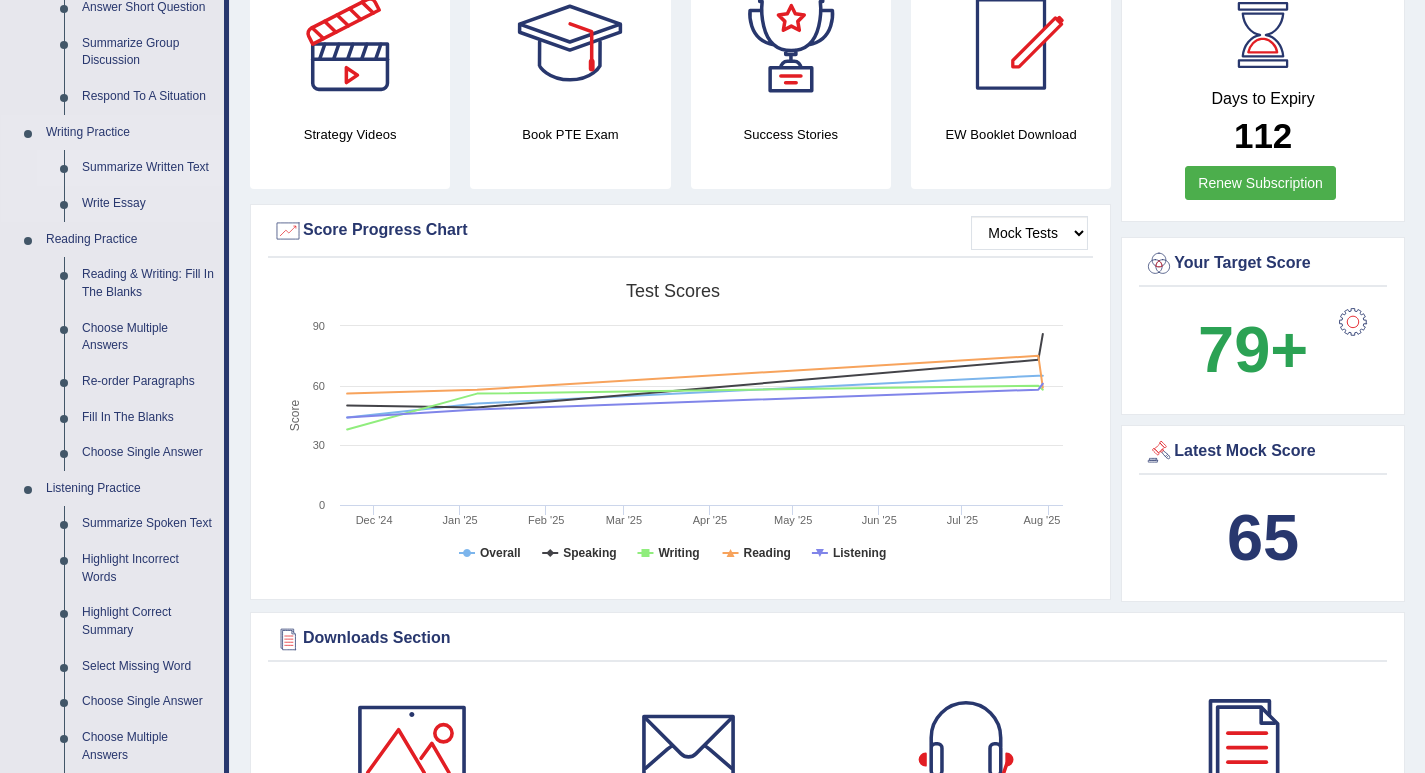 scroll, scrollTop: 0, scrollLeft: 0, axis: both 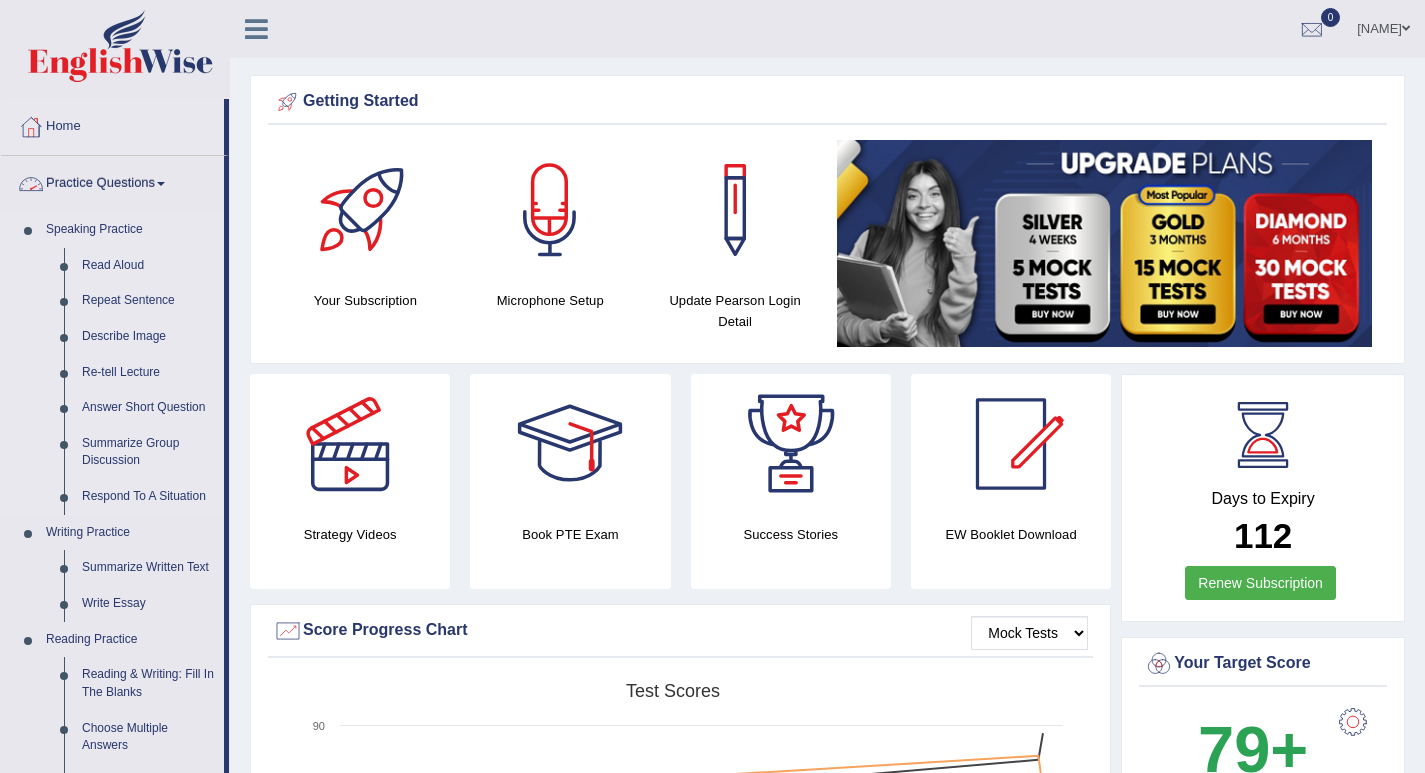 click on "Speaking Practice" at bounding box center (130, 230) 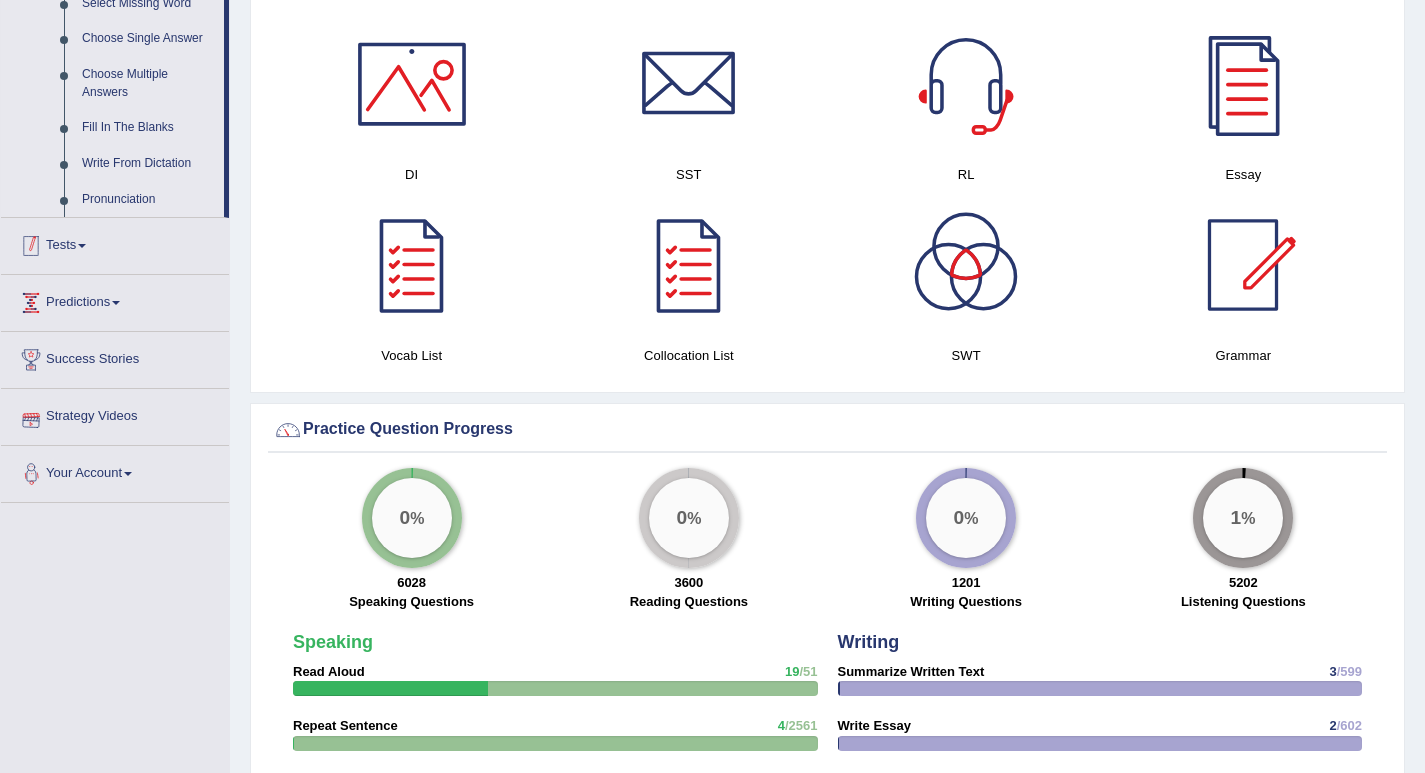 click on "Tests" at bounding box center [115, 243] 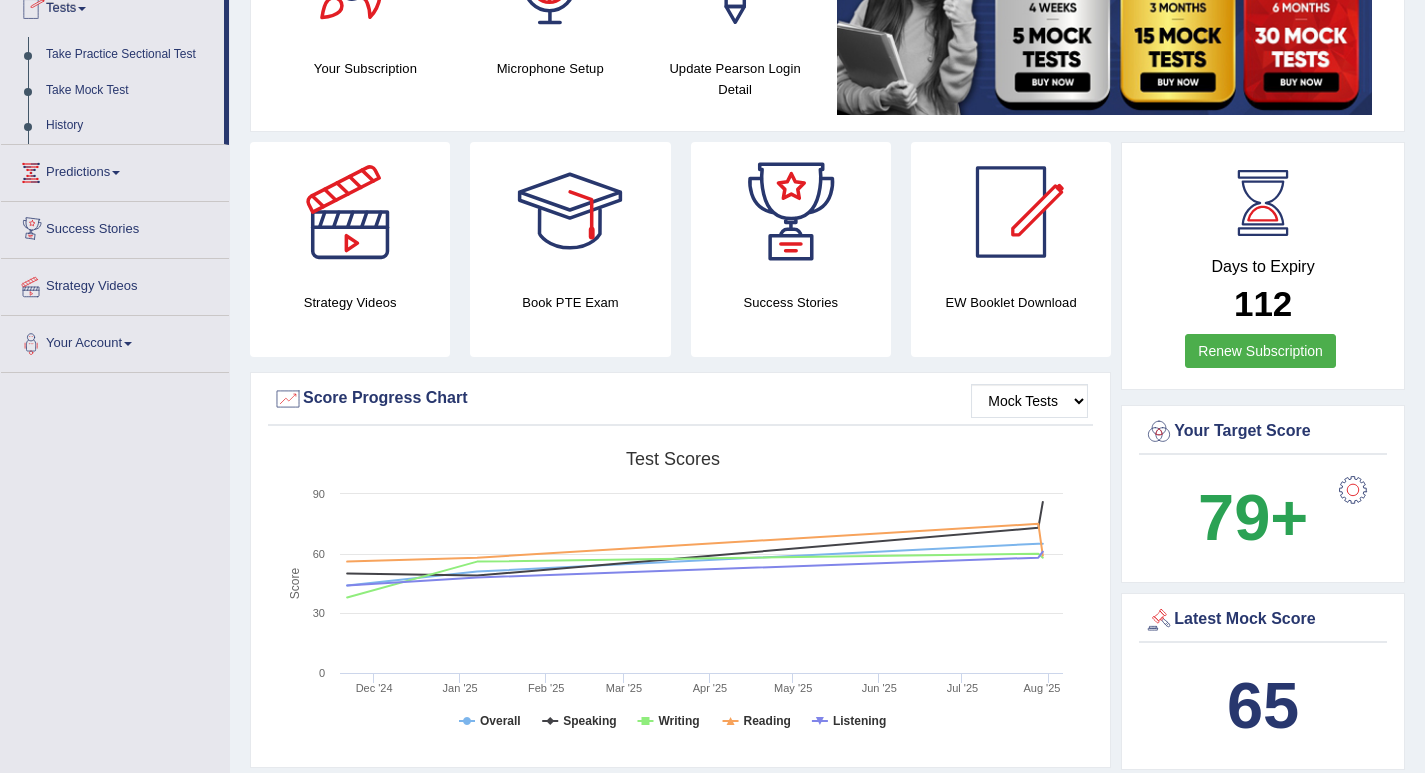 scroll, scrollTop: 0, scrollLeft: 0, axis: both 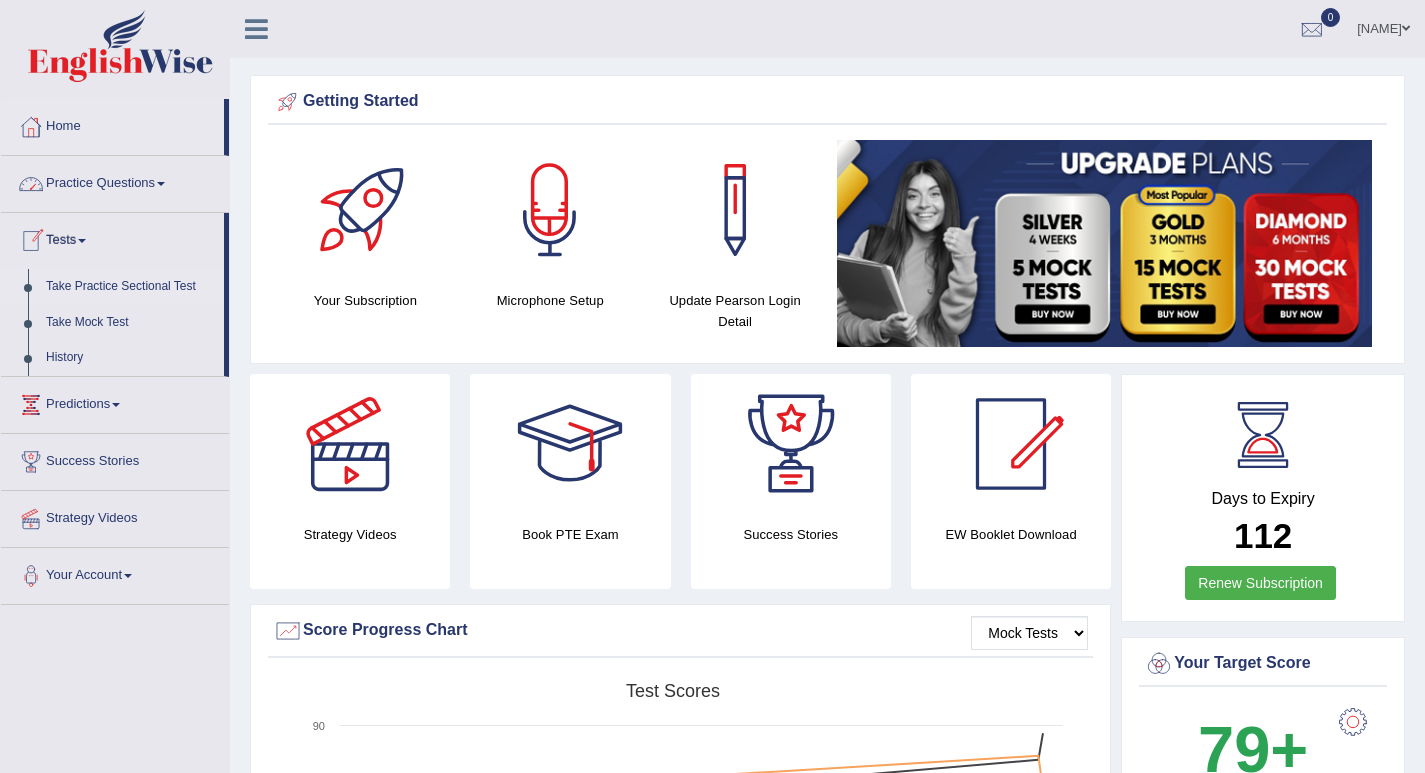 click on "Take Practice Sectional Test" at bounding box center (130, 287) 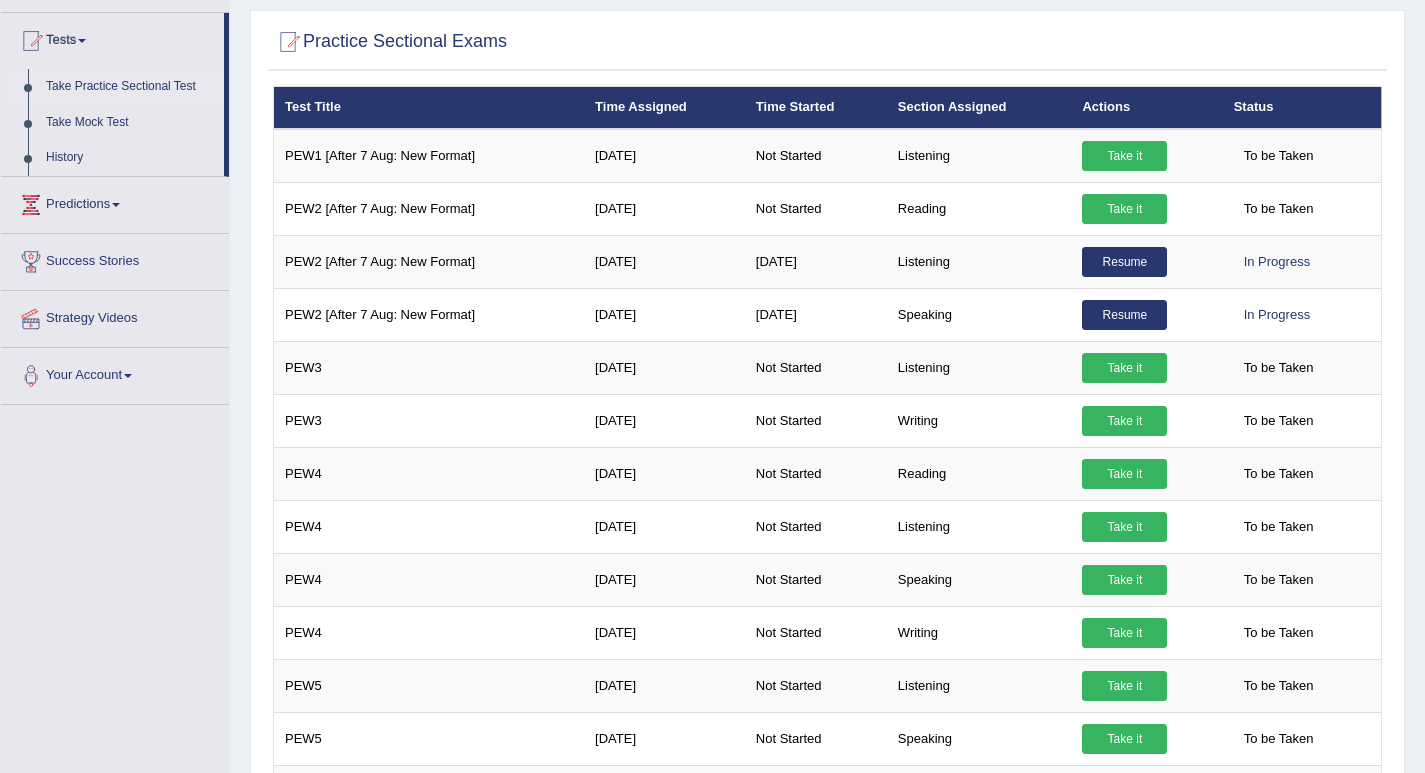 scroll, scrollTop: 200, scrollLeft: 0, axis: vertical 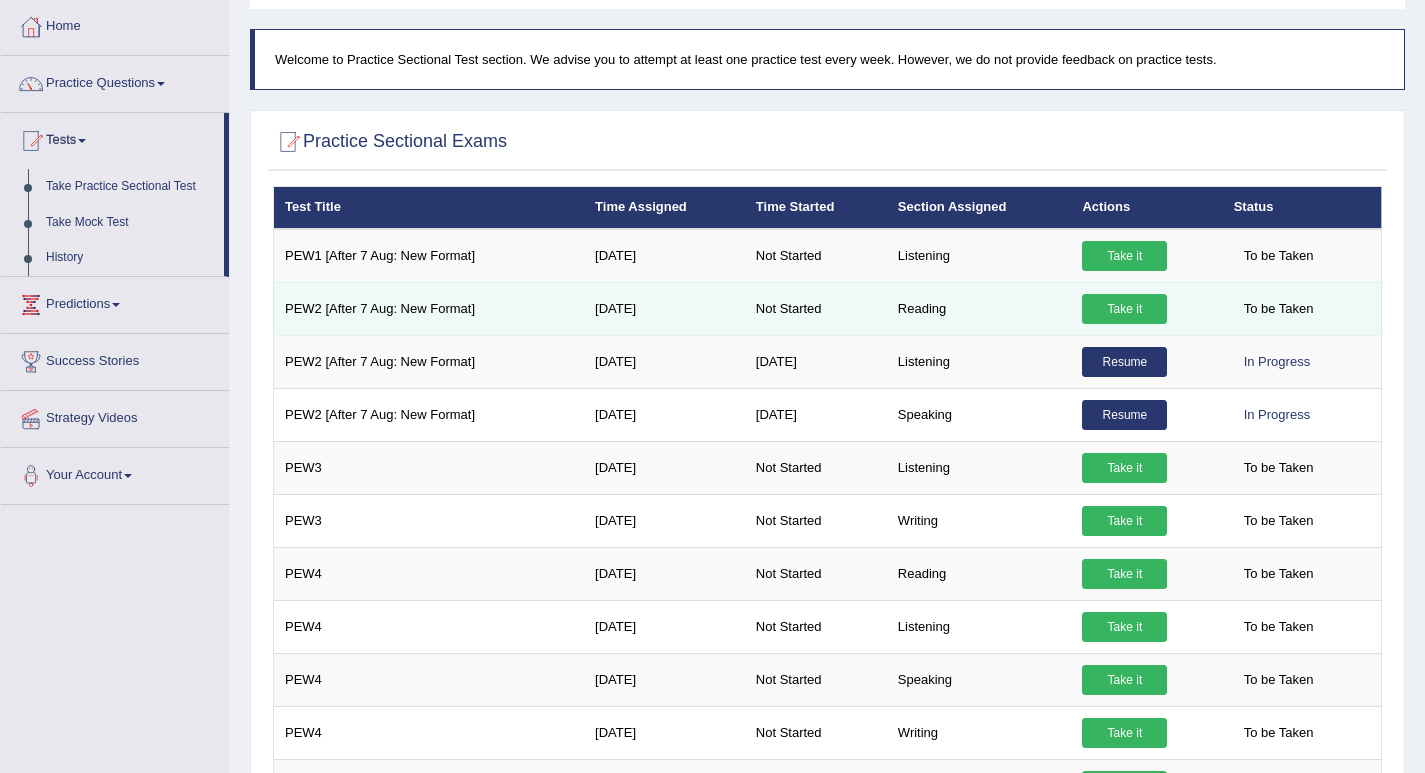 click on "Take it" at bounding box center [1124, 309] 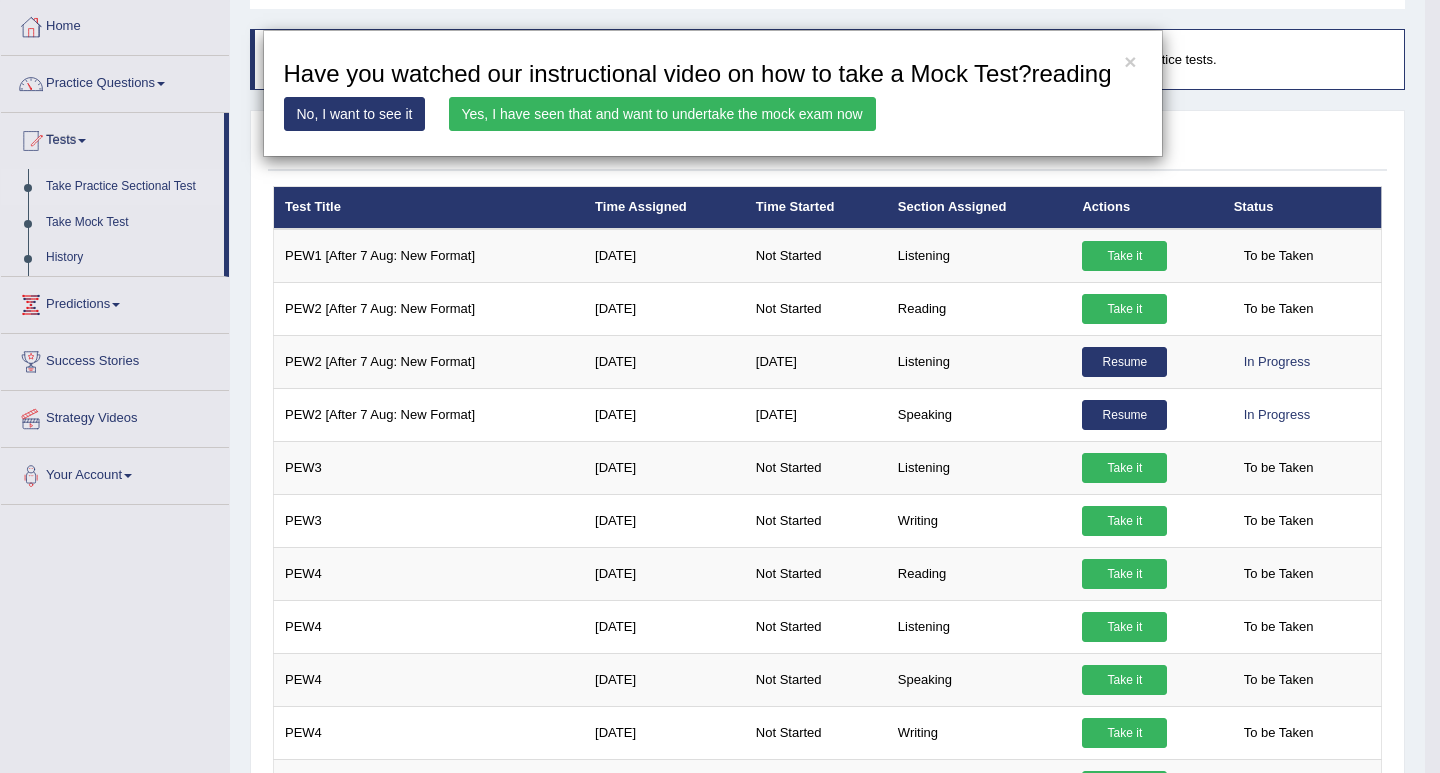 click on "Yes, I have seen that and want to undertake the mock exam now" at bounding box center [662, 114] 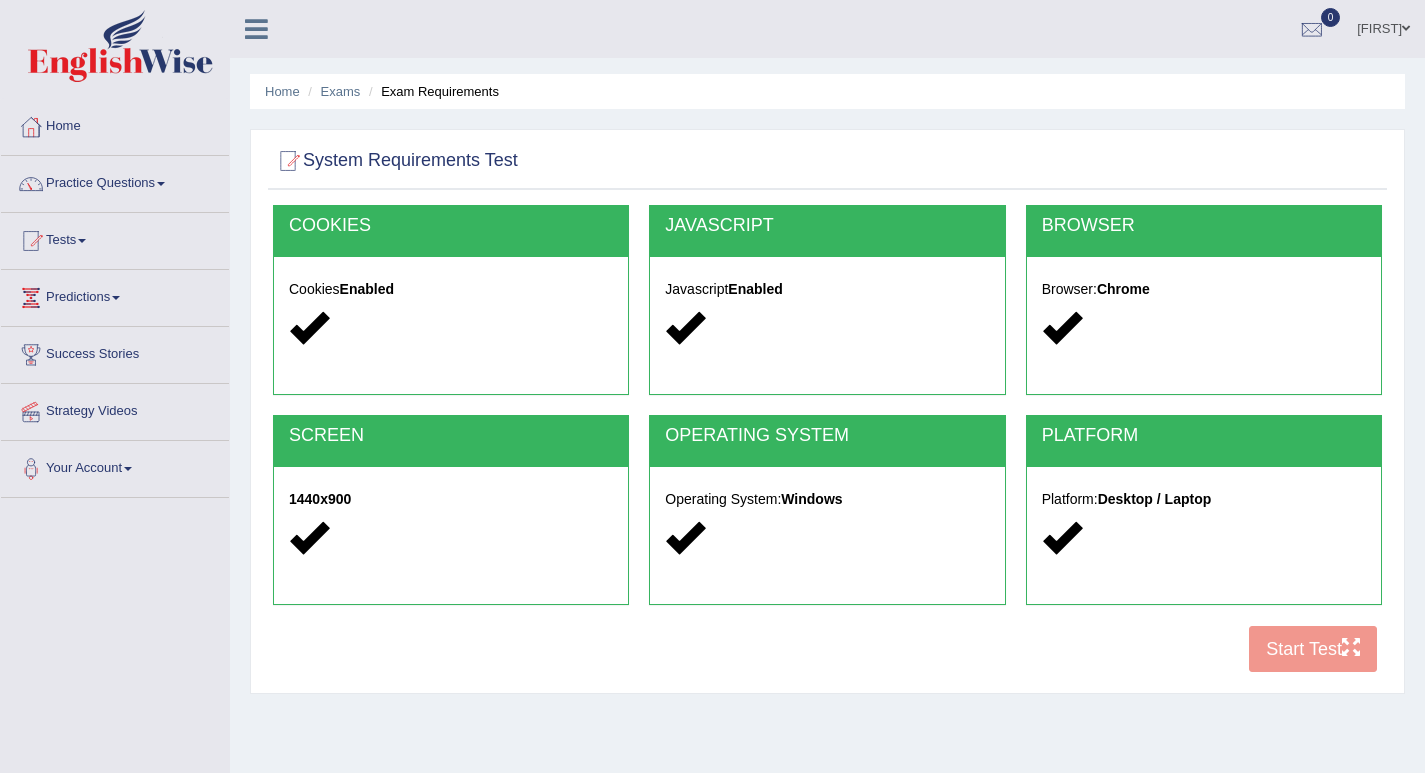 scroll, scrollTop: 200, scrollLeft: 0, axis: vertical 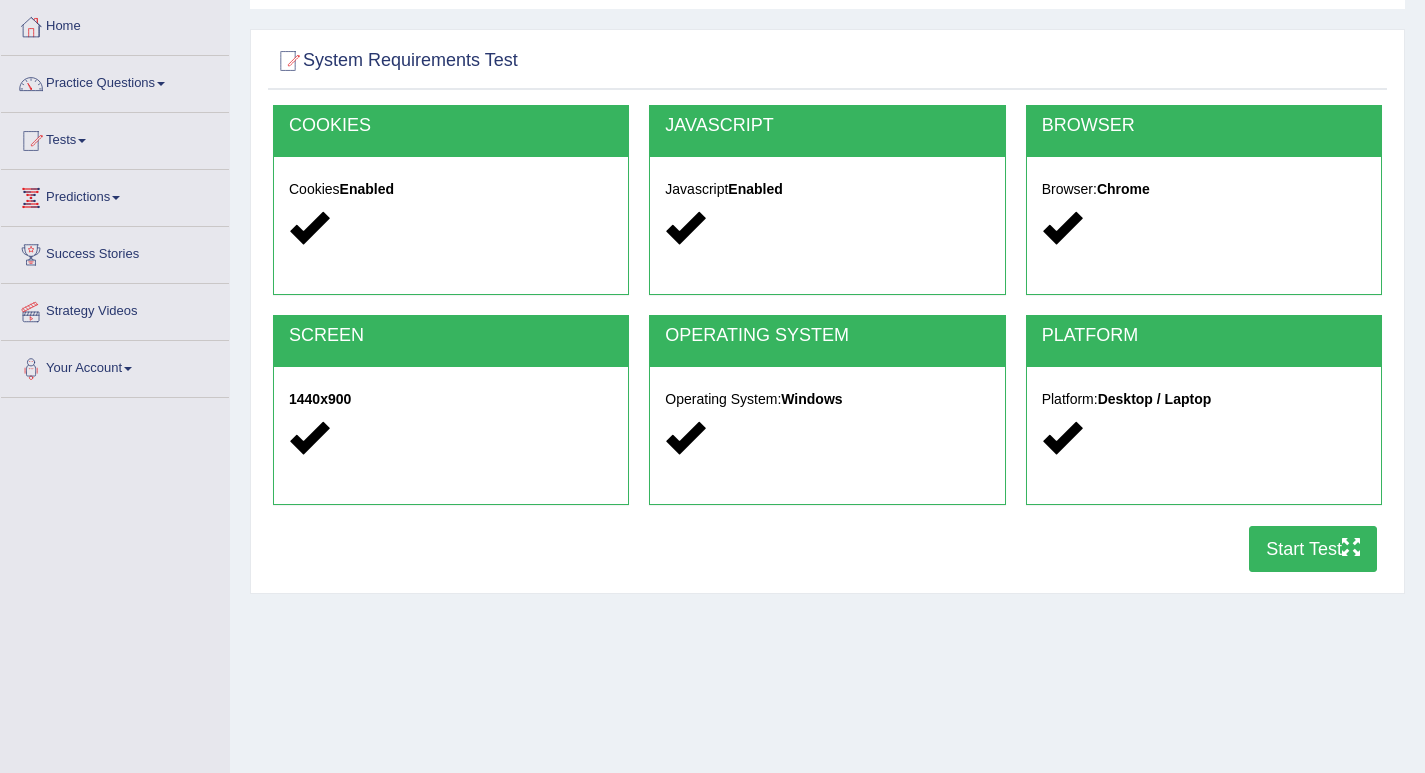 click on "Start Test" at bounding box center (1313, 549) 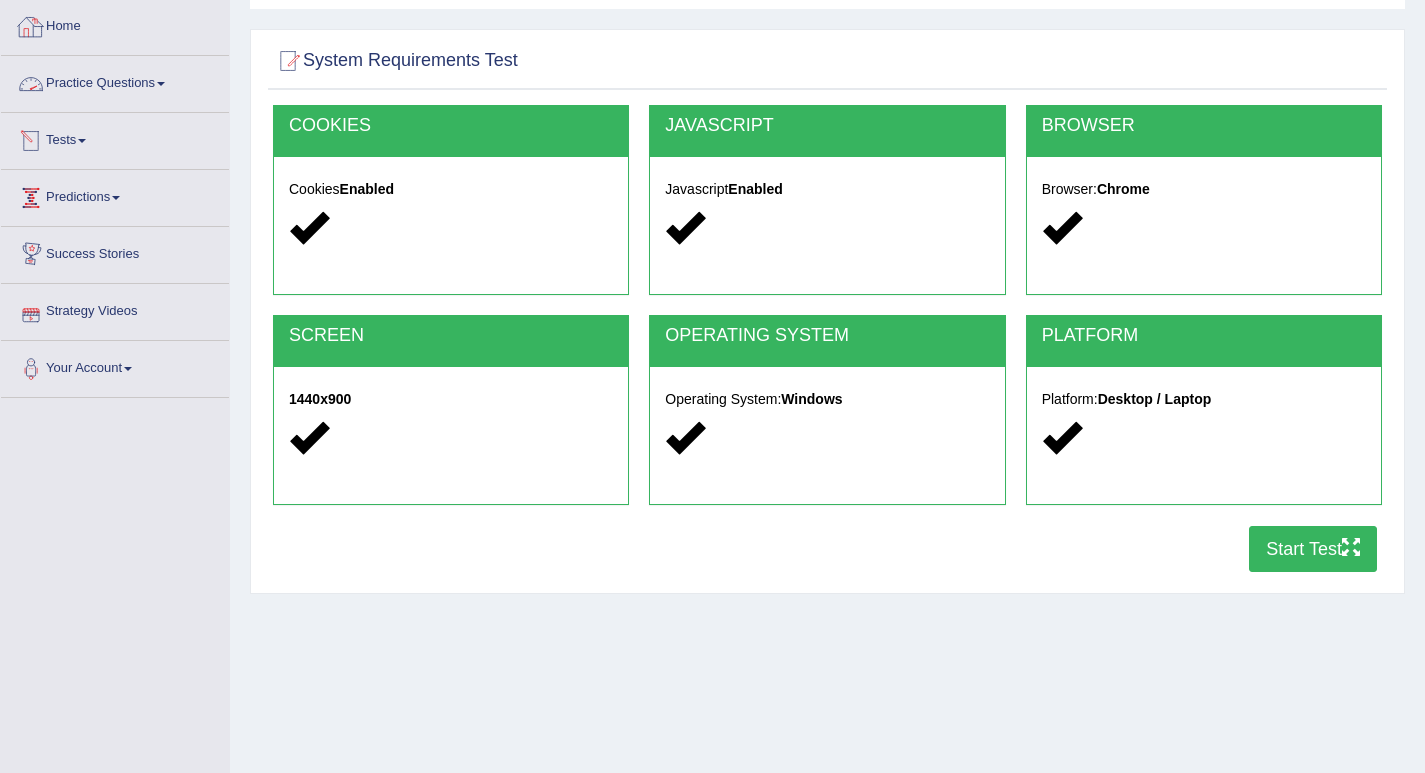 click on "Home" at bounding box center (115, 24) 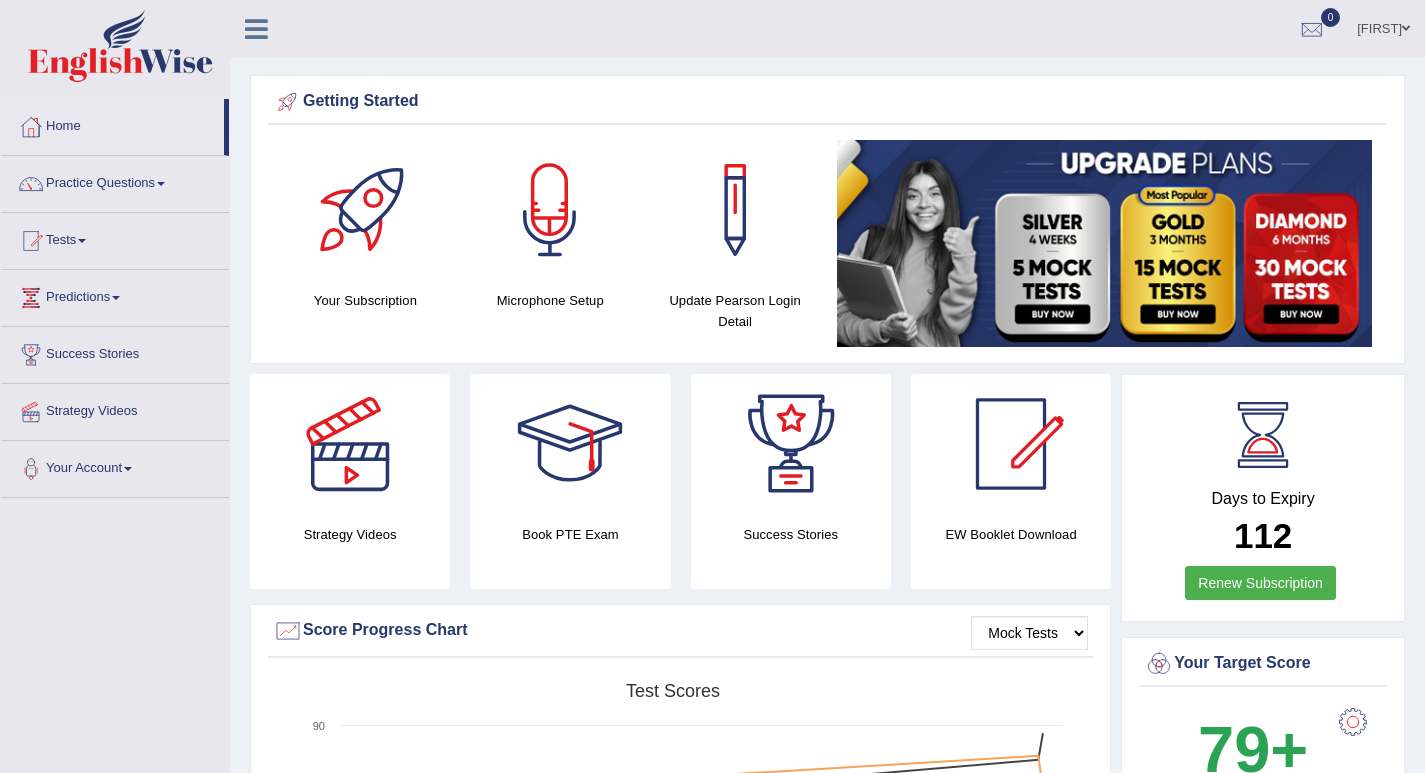 scroll, scrollTop: 1497, scrollLeft: 0, axis: vertical 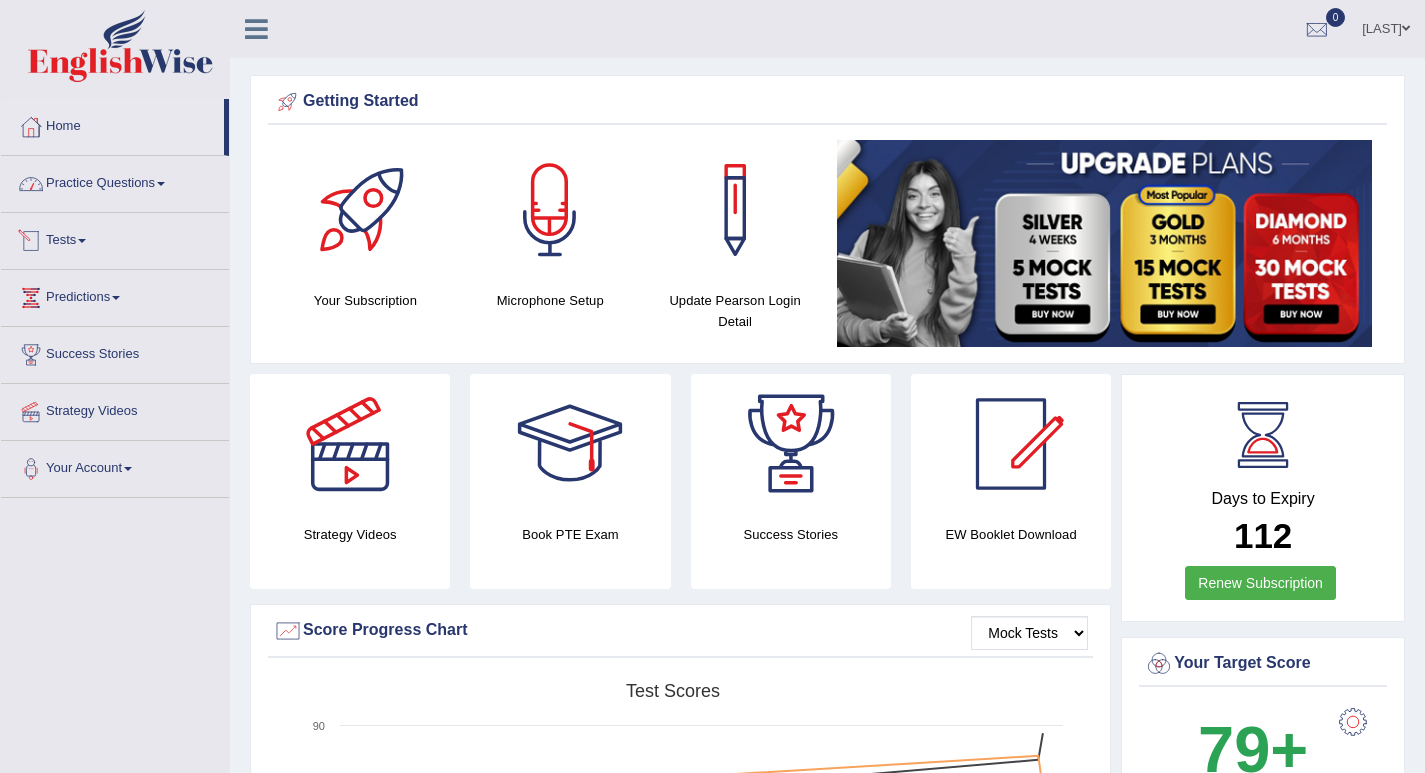 click on "Practice Questions" at bounding box center [115, 181] 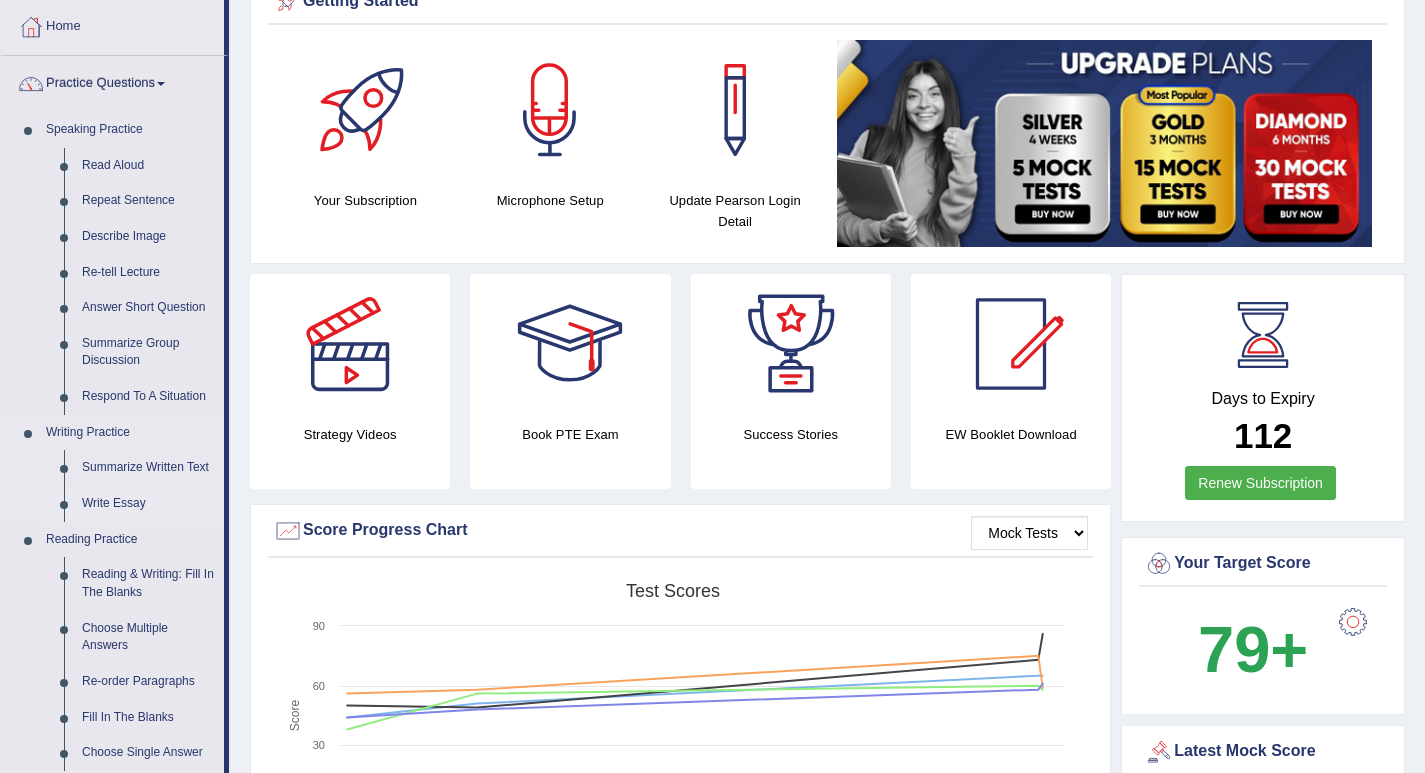 scroll, scrollTop: 600, scrollLeft: 0, axis: vertical 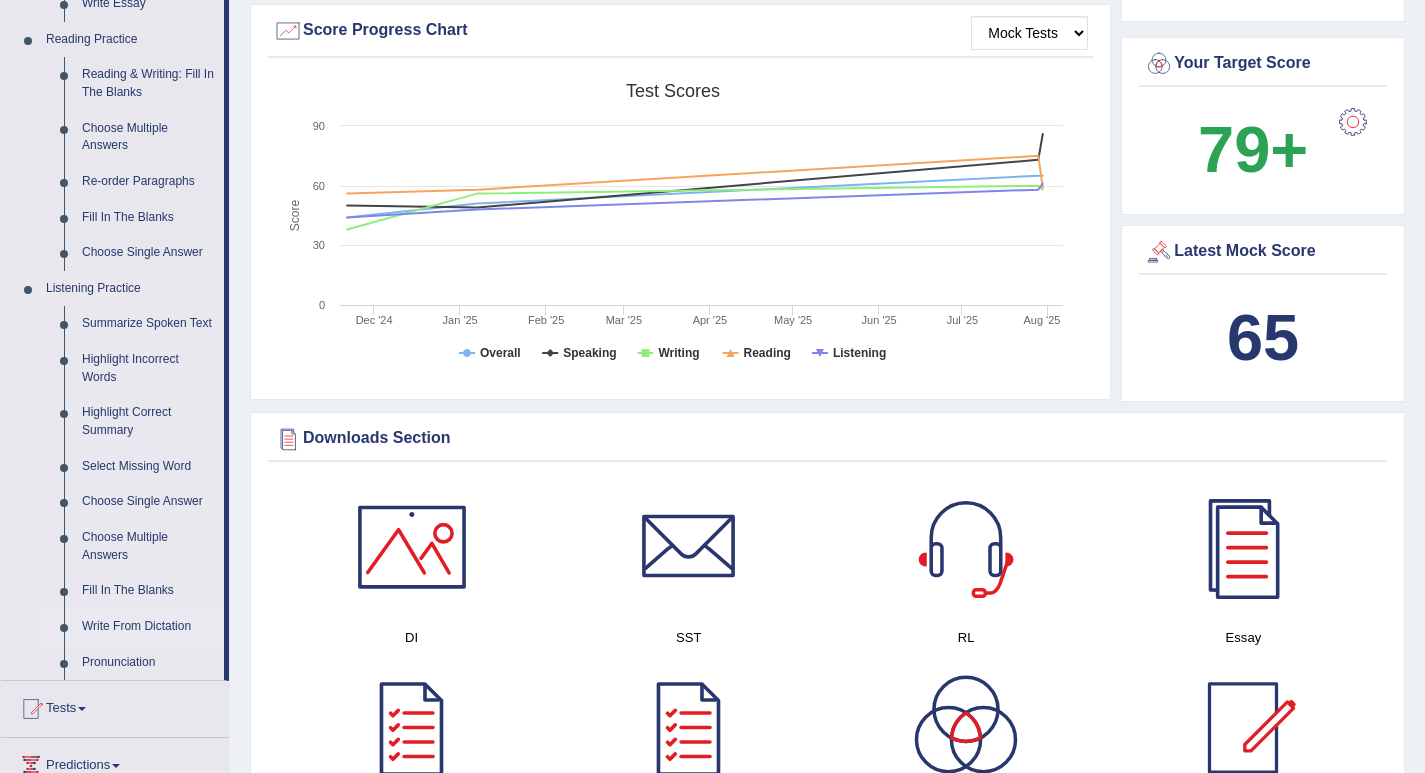 click on "Write From Dictation" at bounding box center (148, 627) 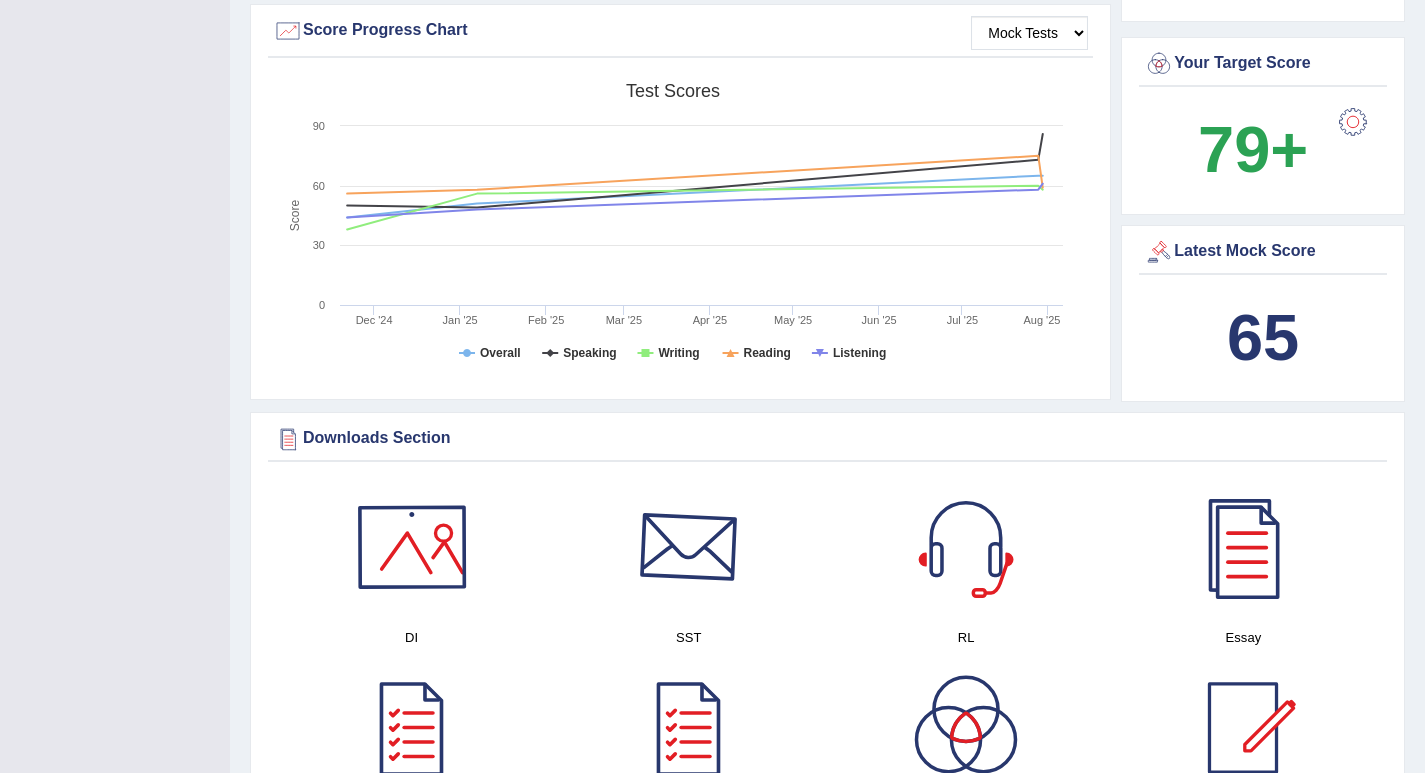 scroll, scrollTop: 276, scrollLeft: 0, axis: vertical 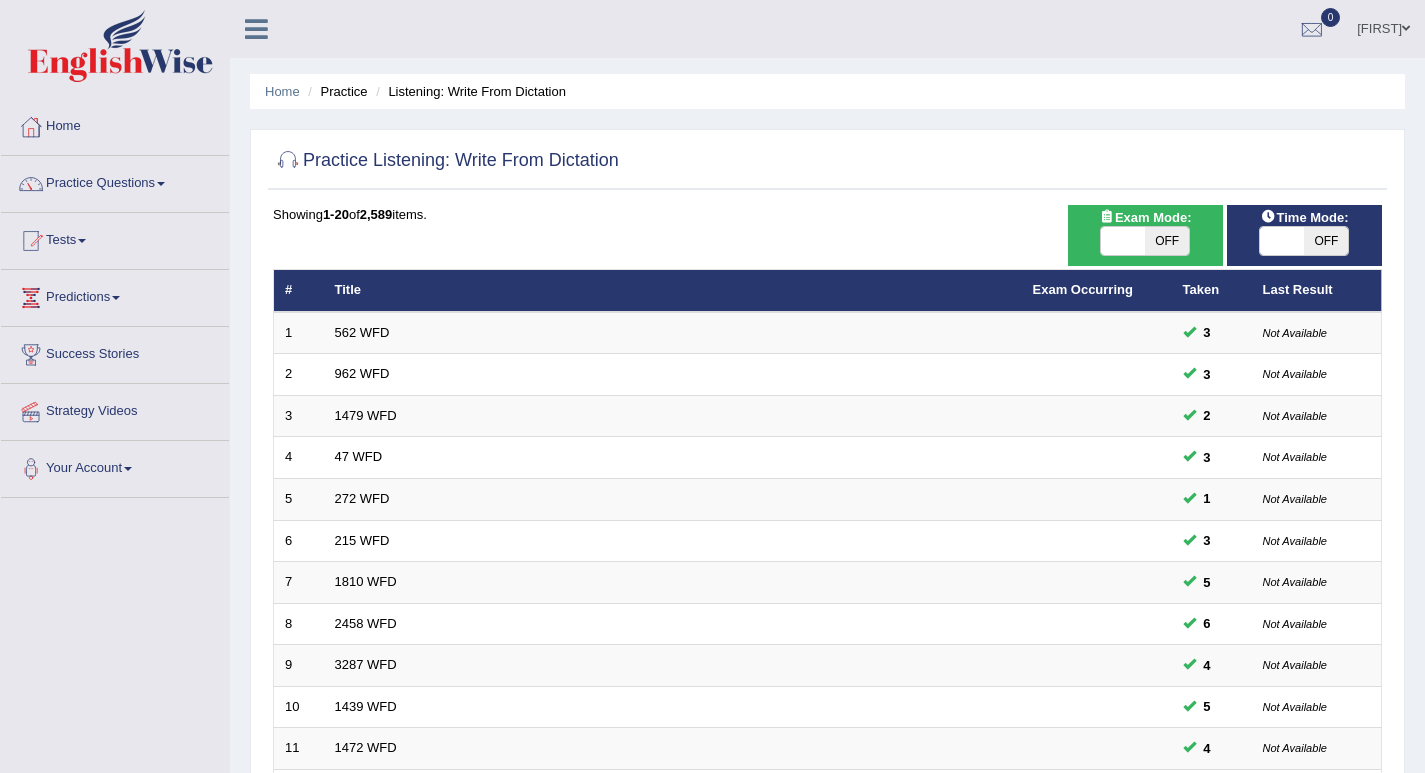 click on "OFF" at bounding box center (1167, 241) 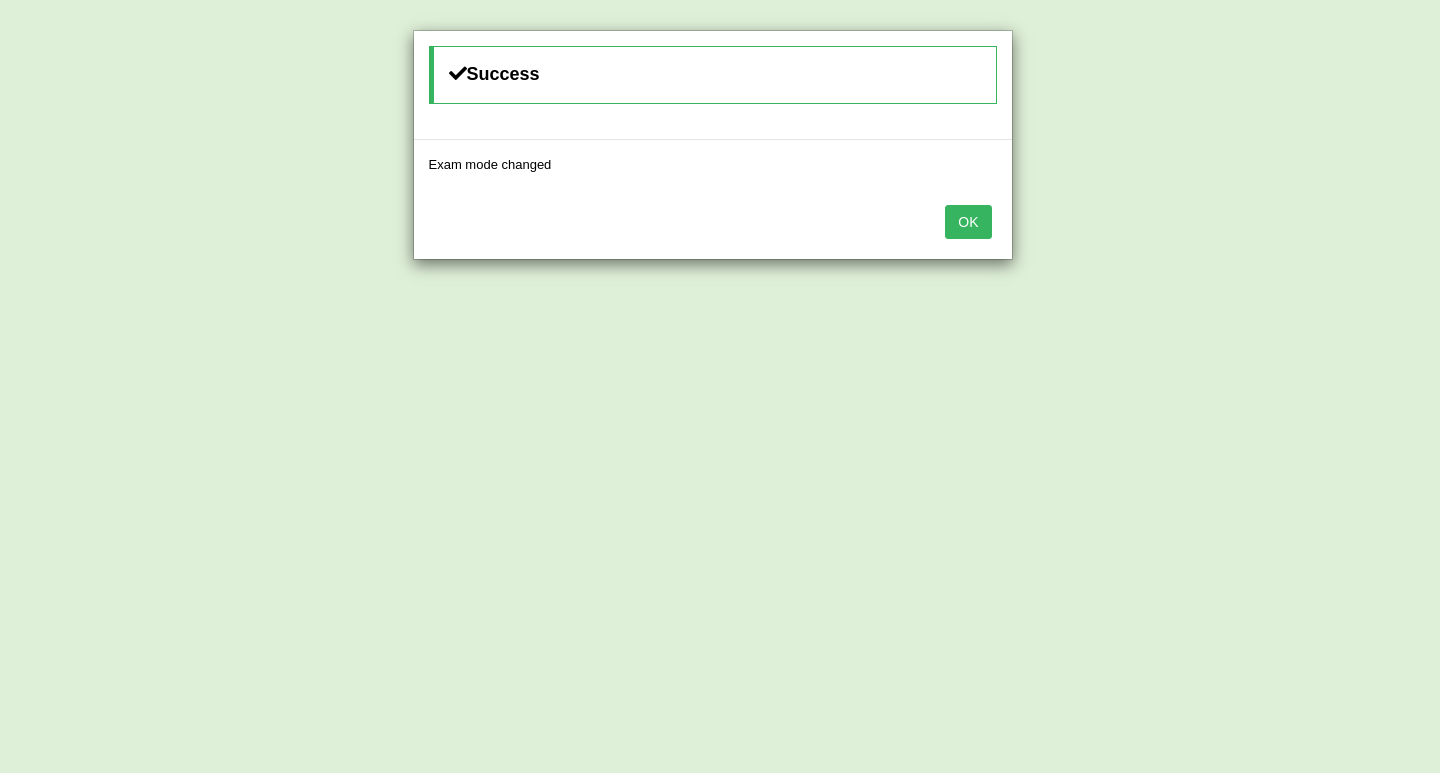click on "OK" at bounding box center (968, 222) 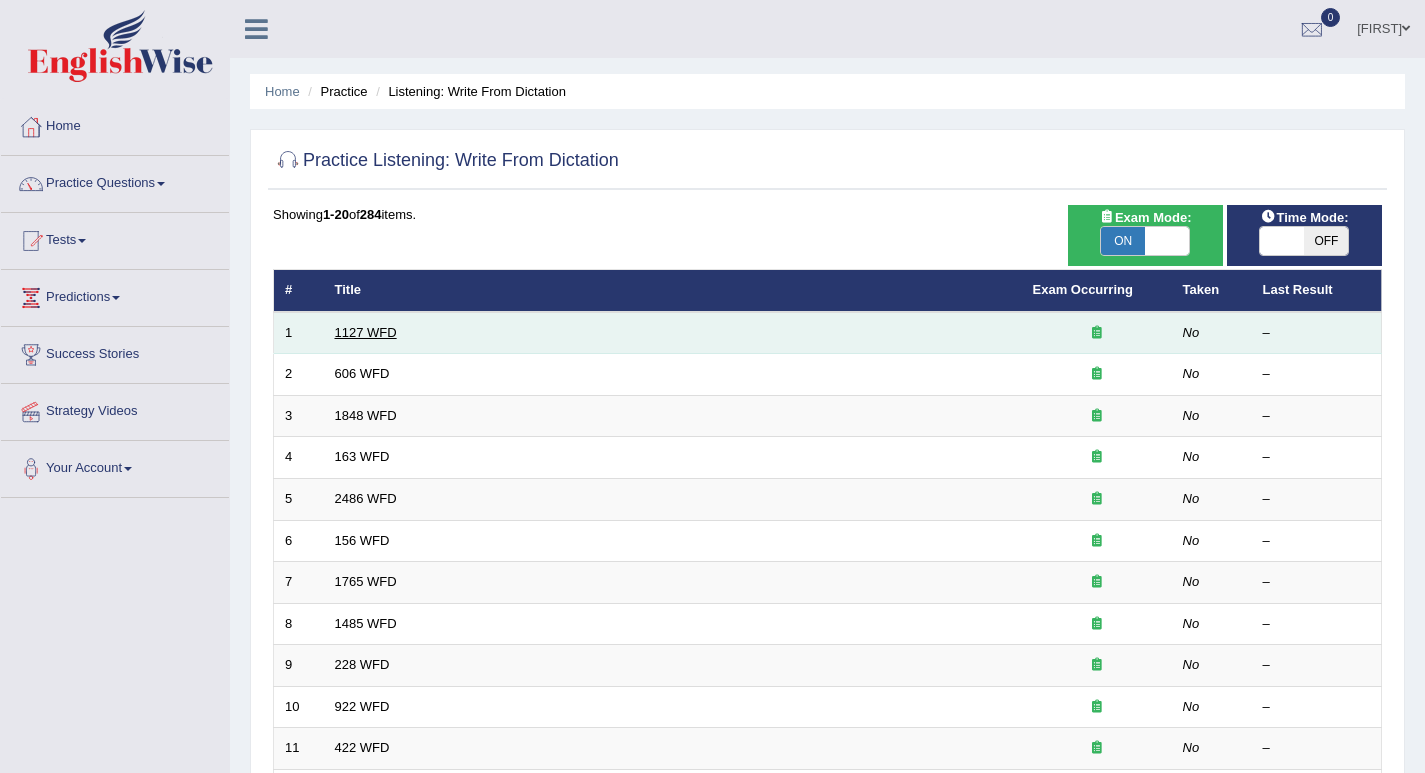 scroll, scrollTop: 0, scrollLeft: 0, axis: both 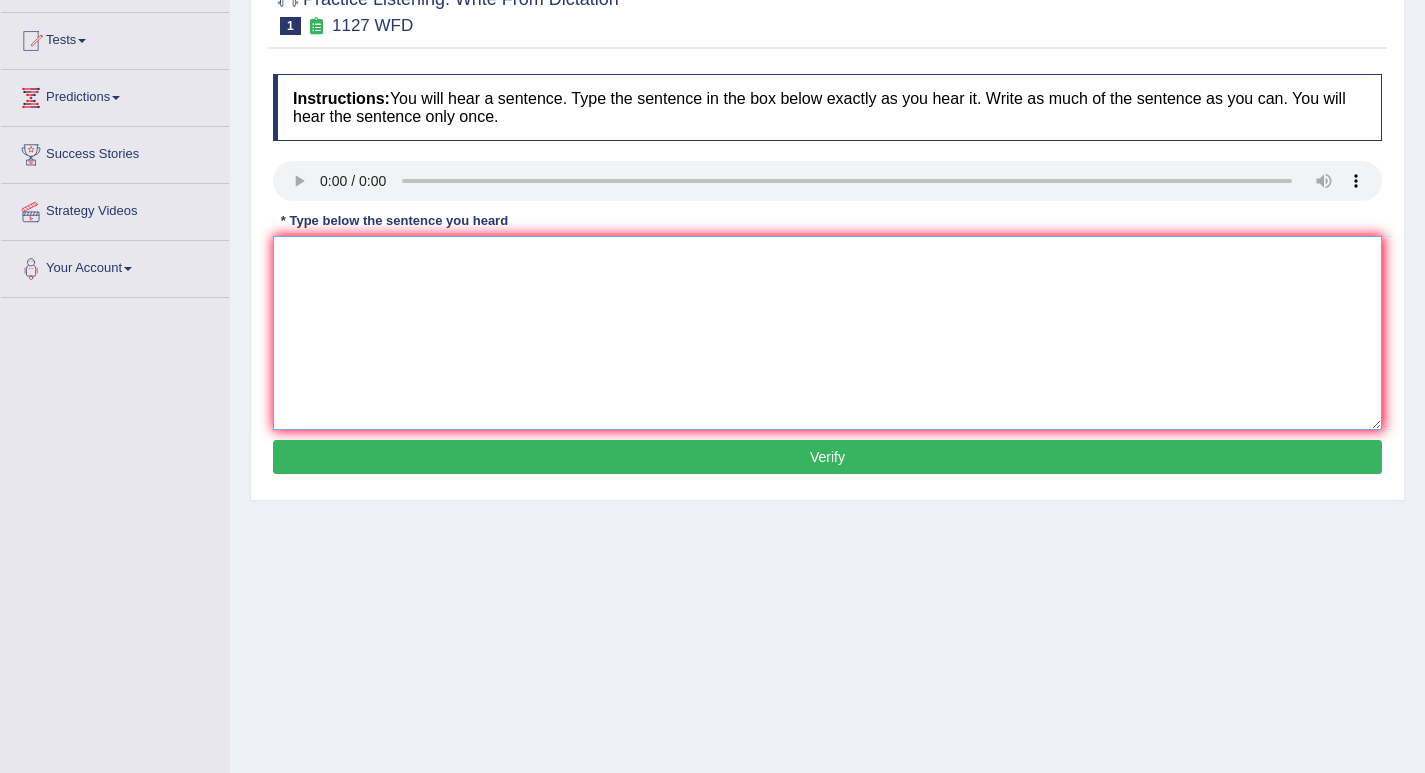 click at bounding box center [827, 333] 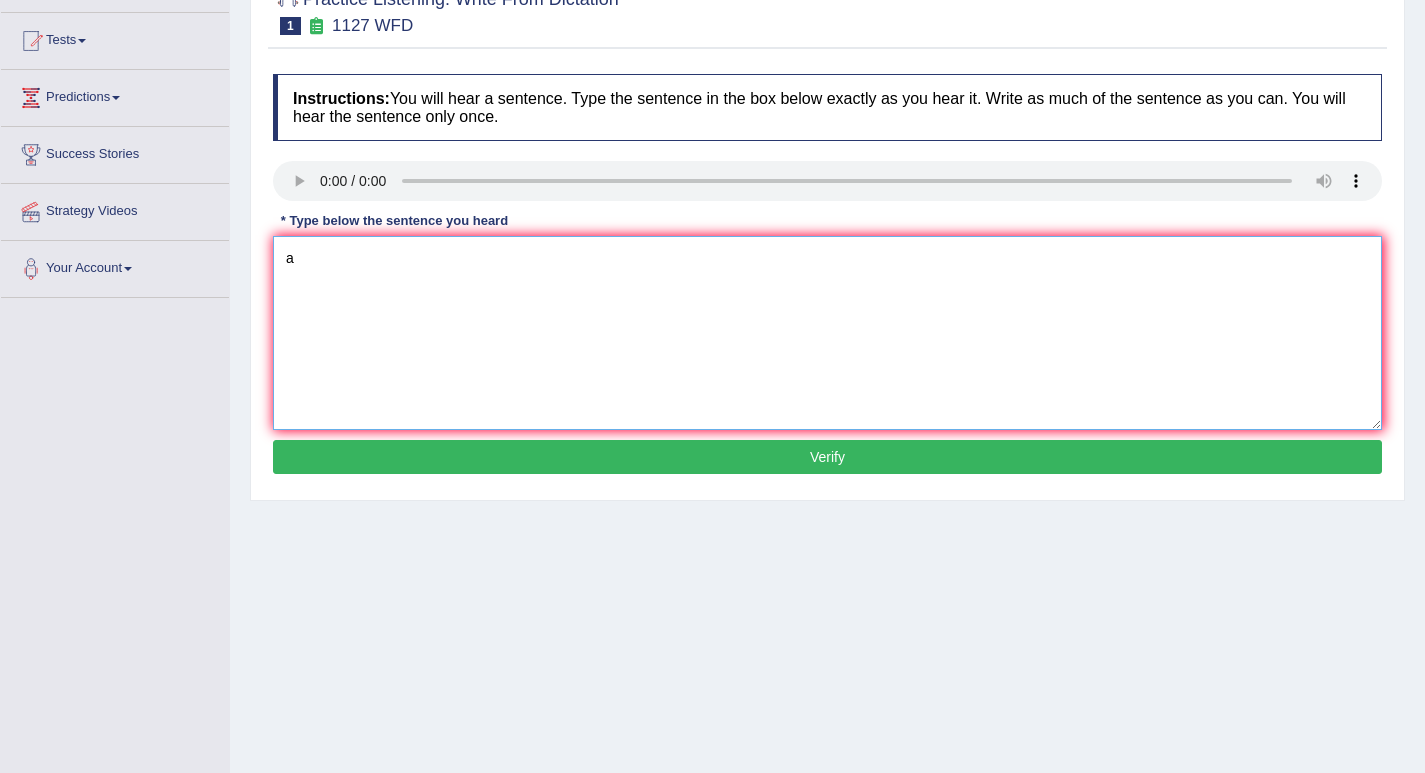 click on "a" at bounding box center [827, 333] 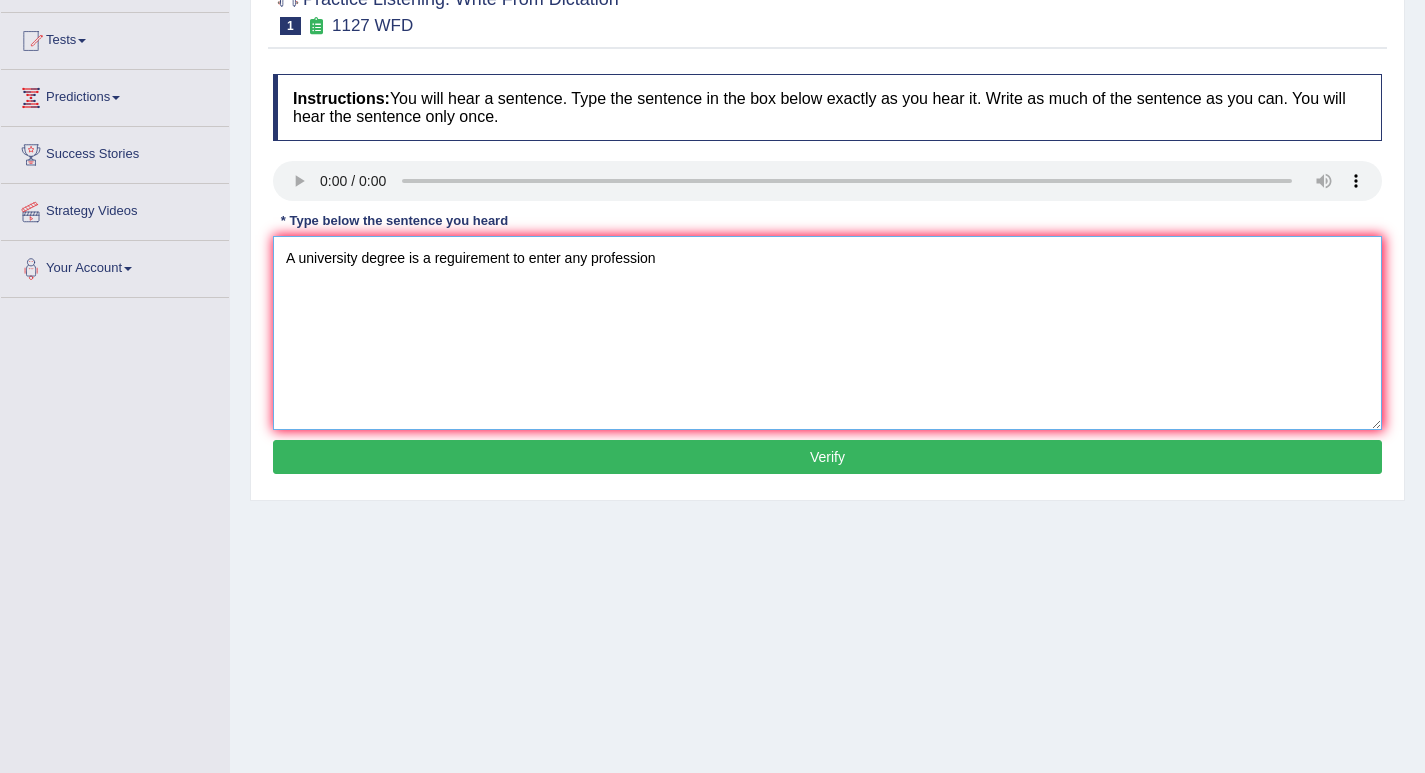click on "A university degree is a reguirement to enter any profession" at bounding box center (827, 333) 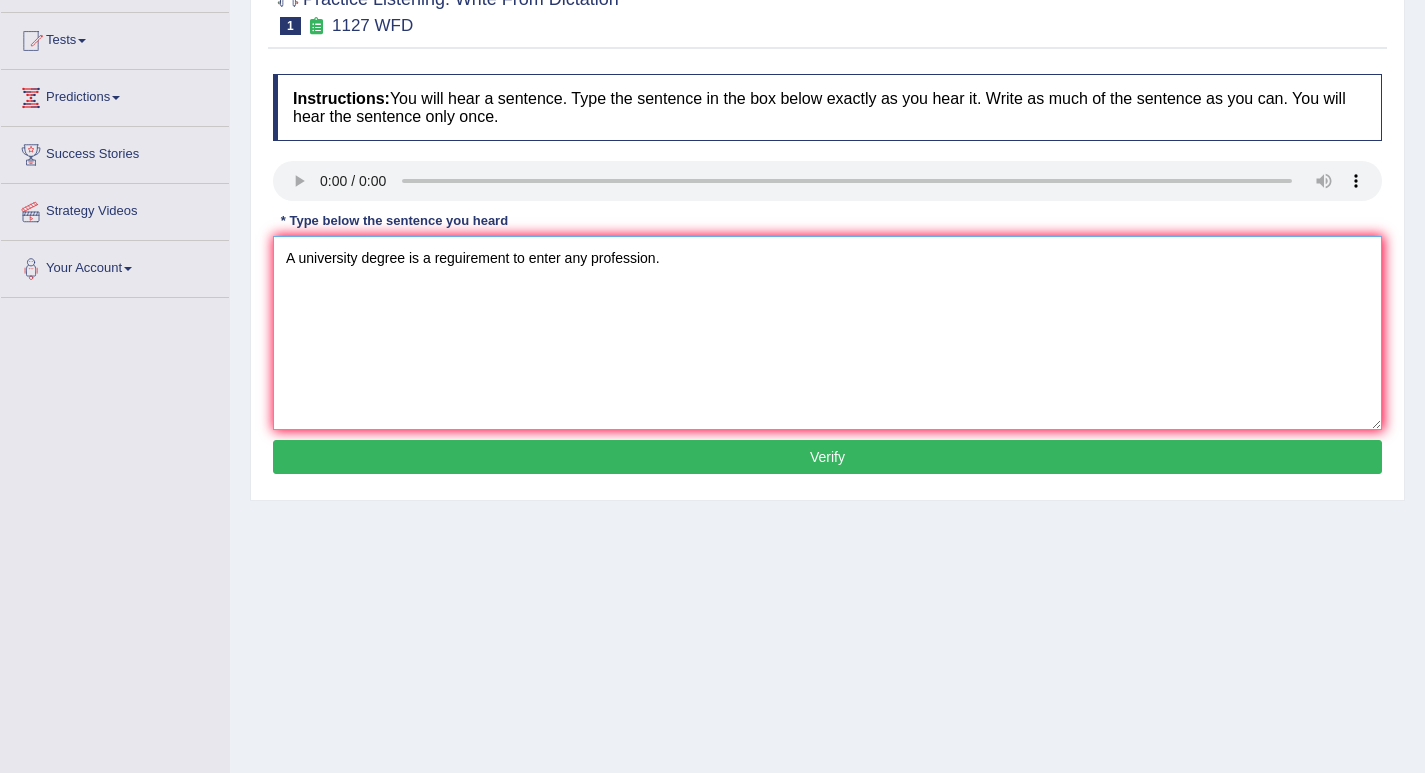 type on "A university degree is a reguirement to enter any profession." 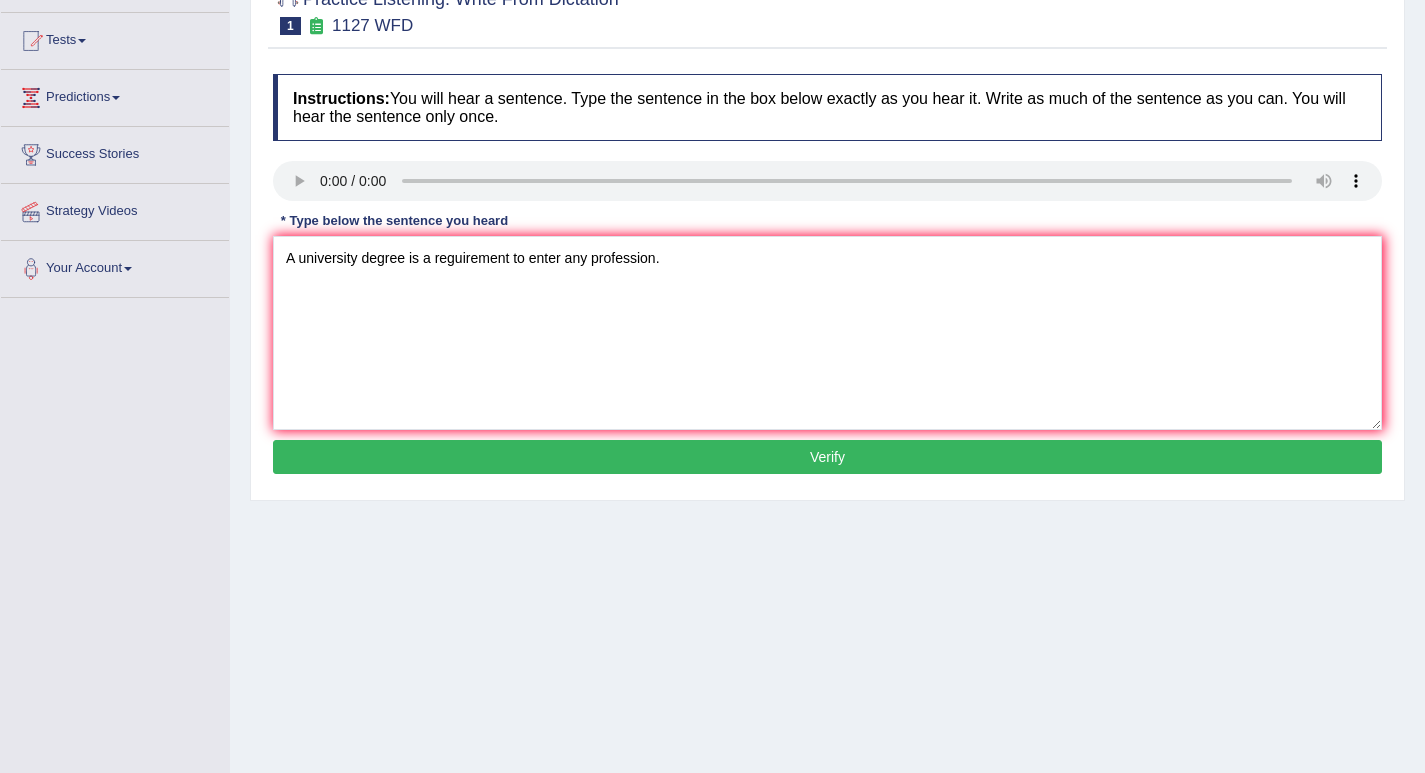 click on "Verify" at bounding box center [827, 457] 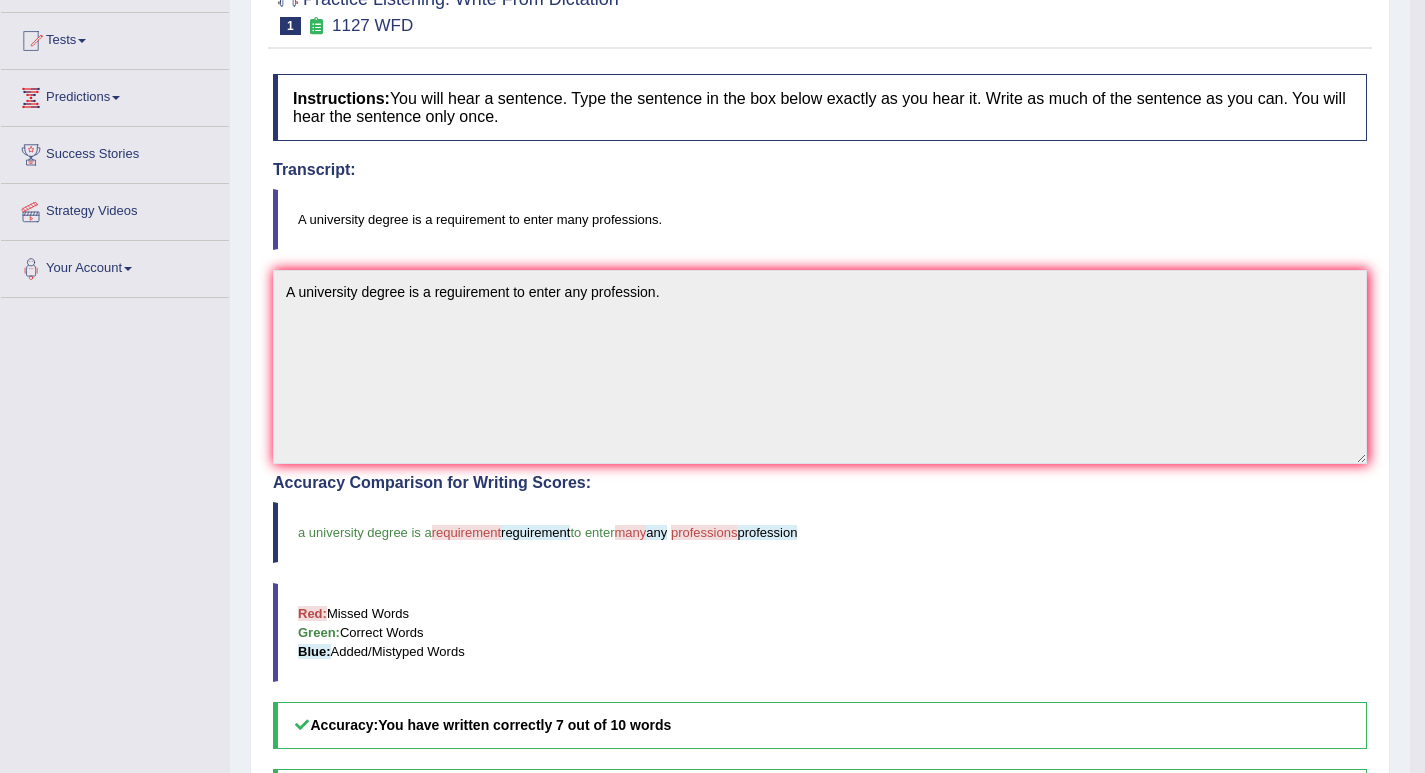 scroll, scrollTop: 0, scrollLeft: 0, axis: both 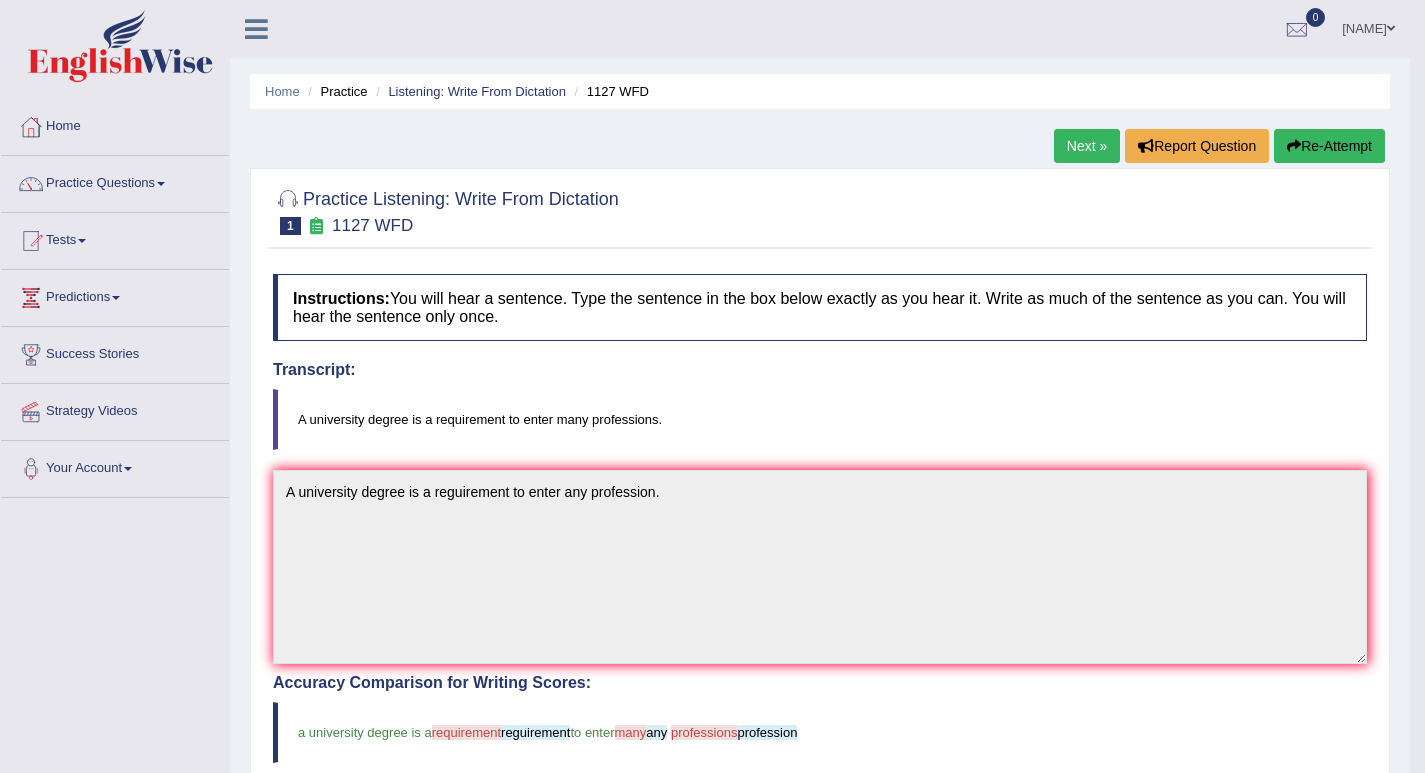 click on "Next »" at bounding box center (1087, 146) 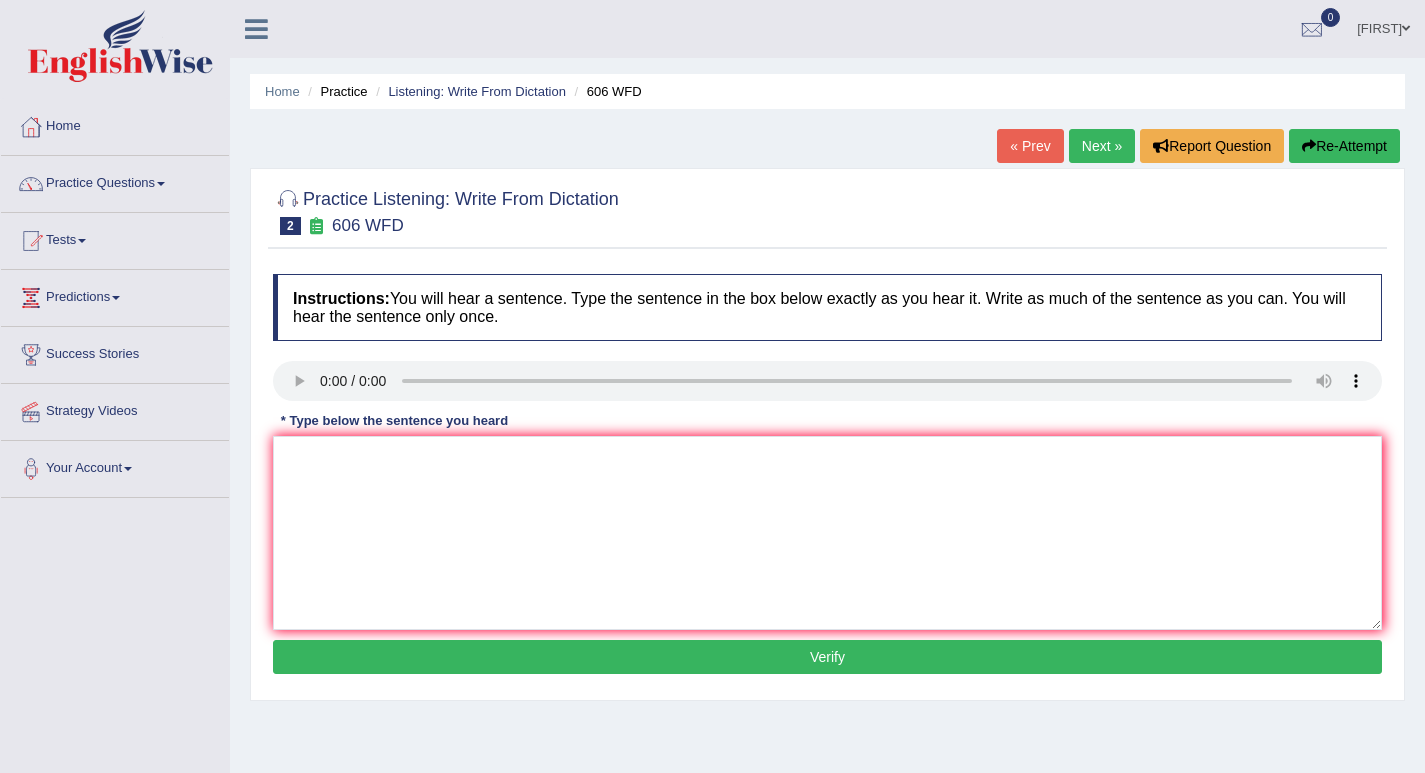 scroll, scrollTop: 0, scrollLeft: 0, axis: both 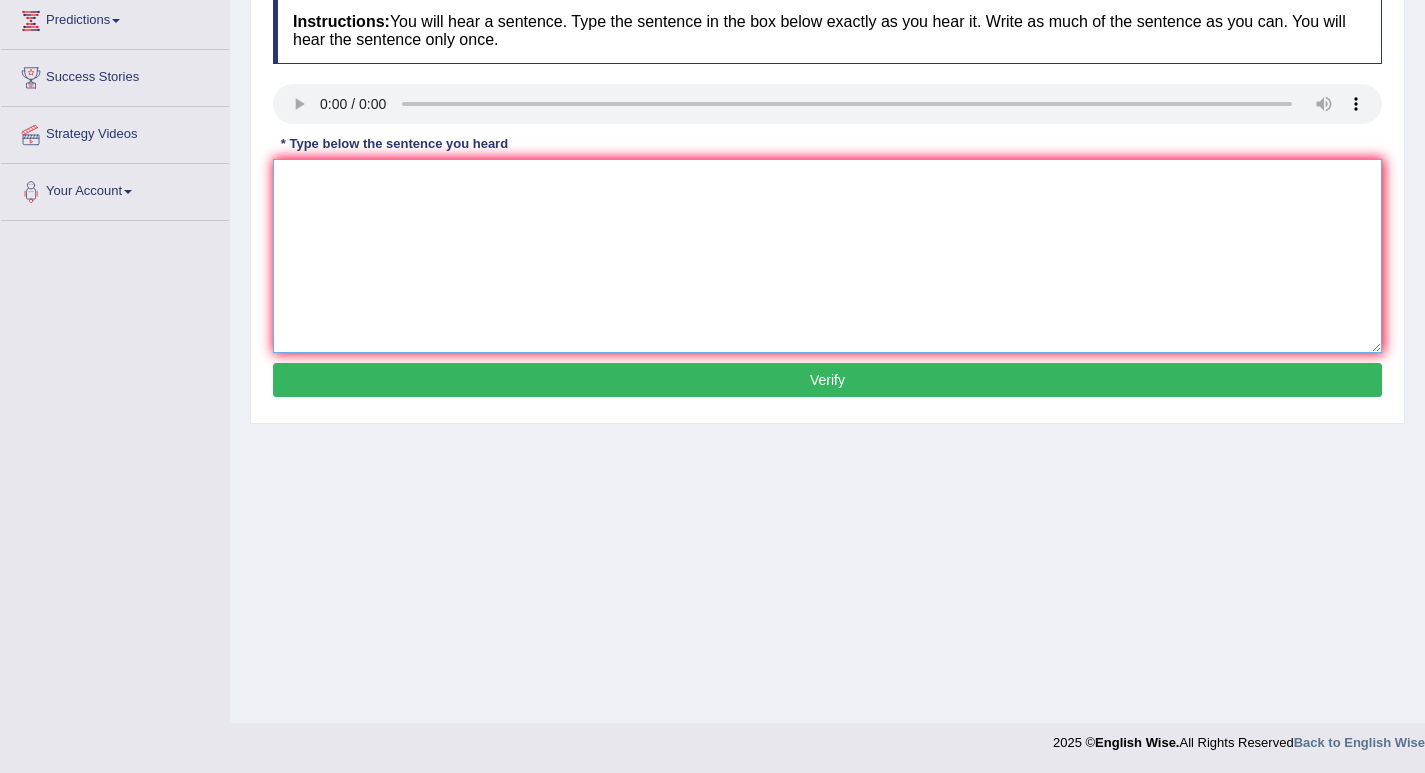 click at bounding box center [827, 256] 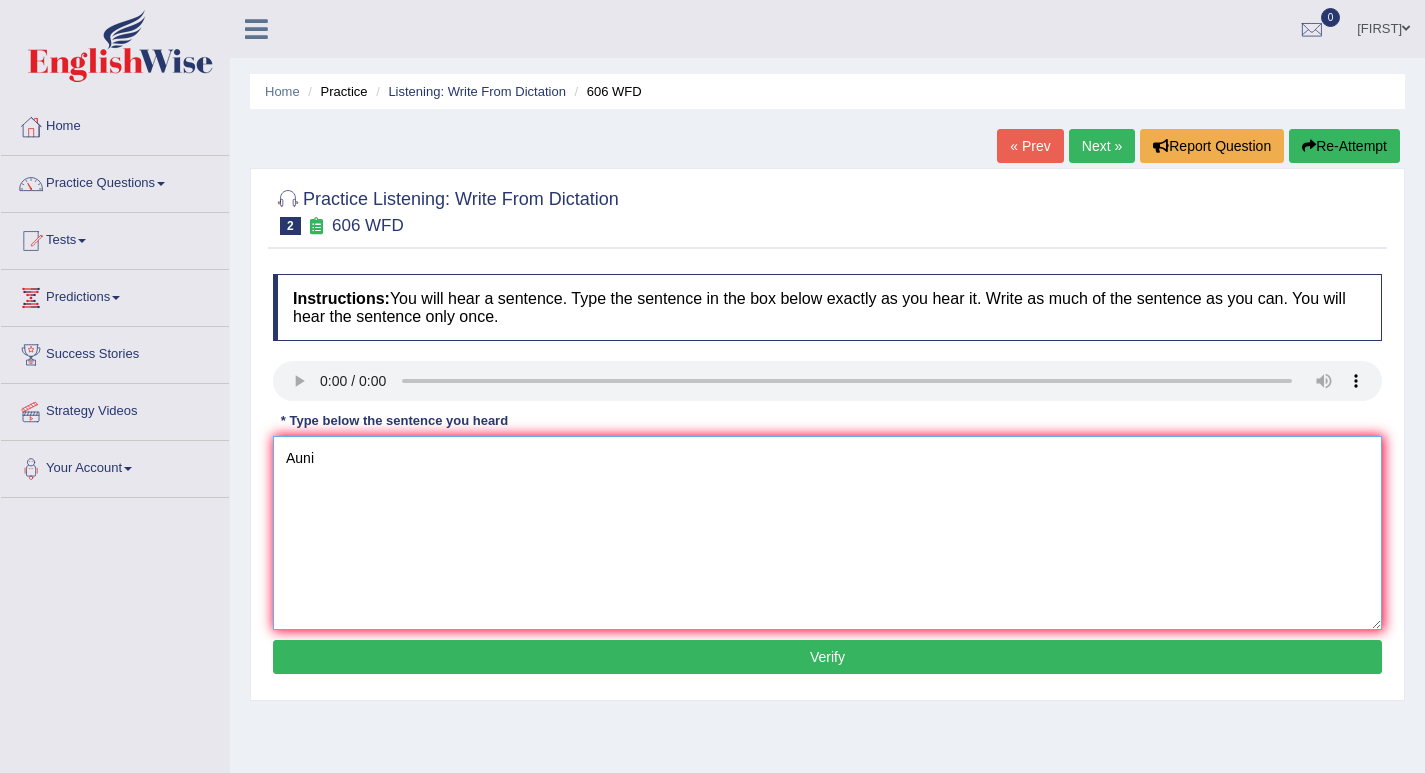 scroll, scrollTop: 100, scrollLeft: 0, axis: vertical 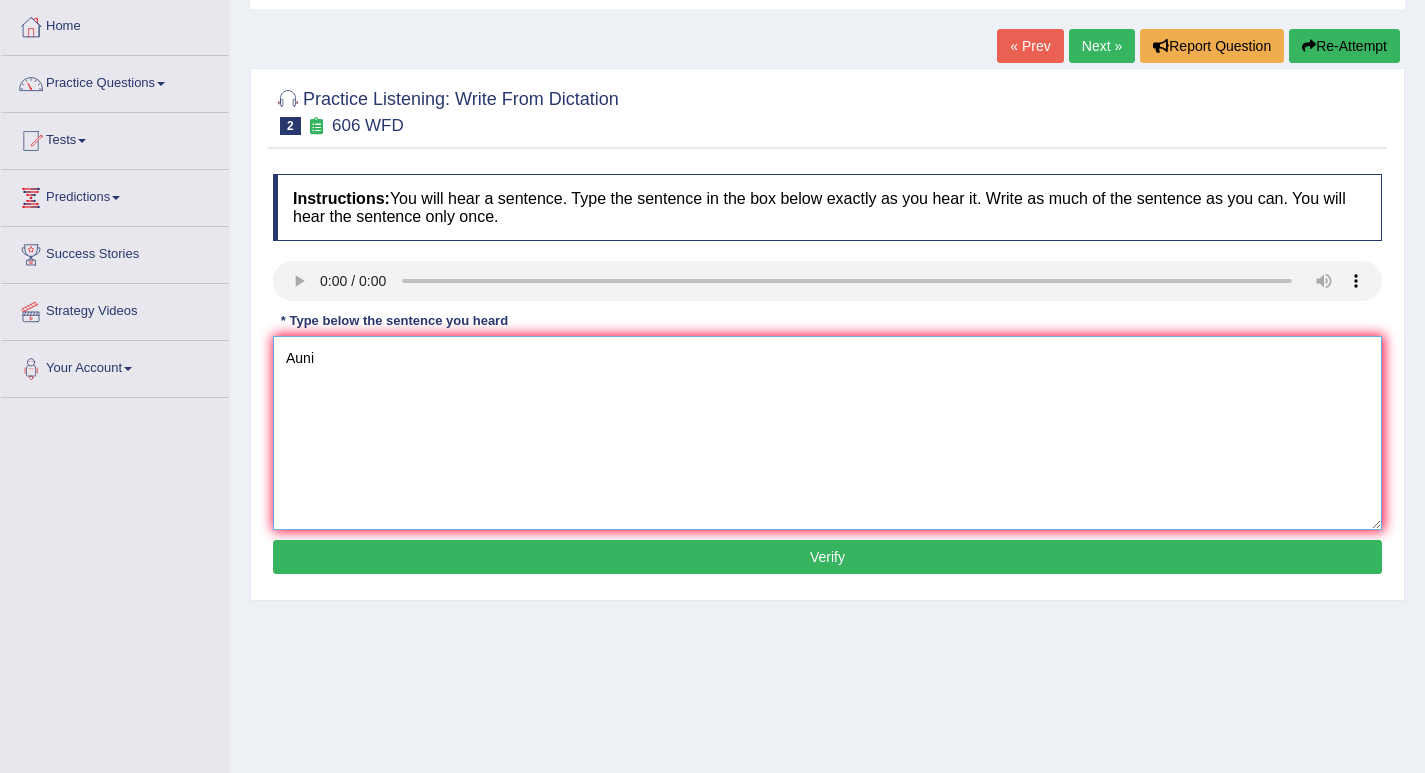 type on "Auni" 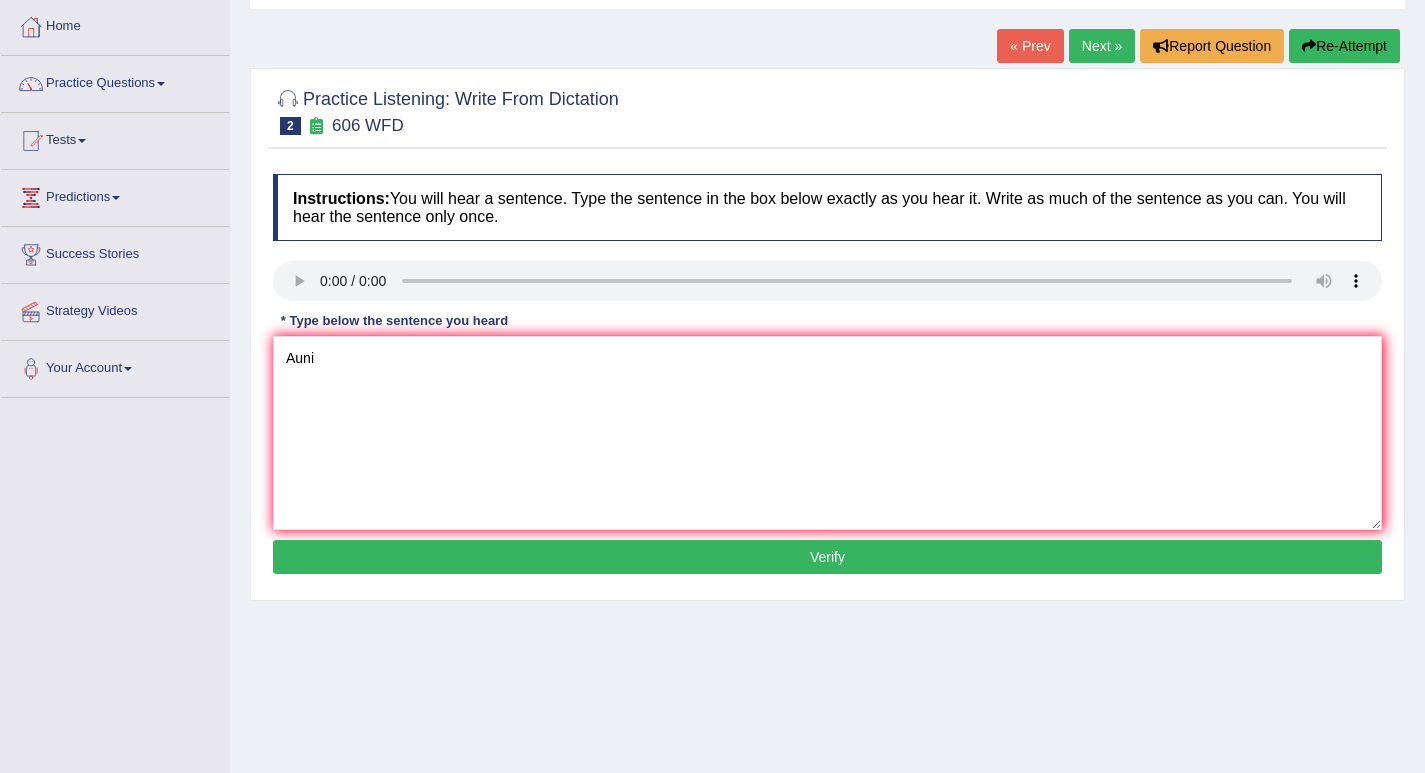 click on "« Prev" at bounding box center (1030, 46) 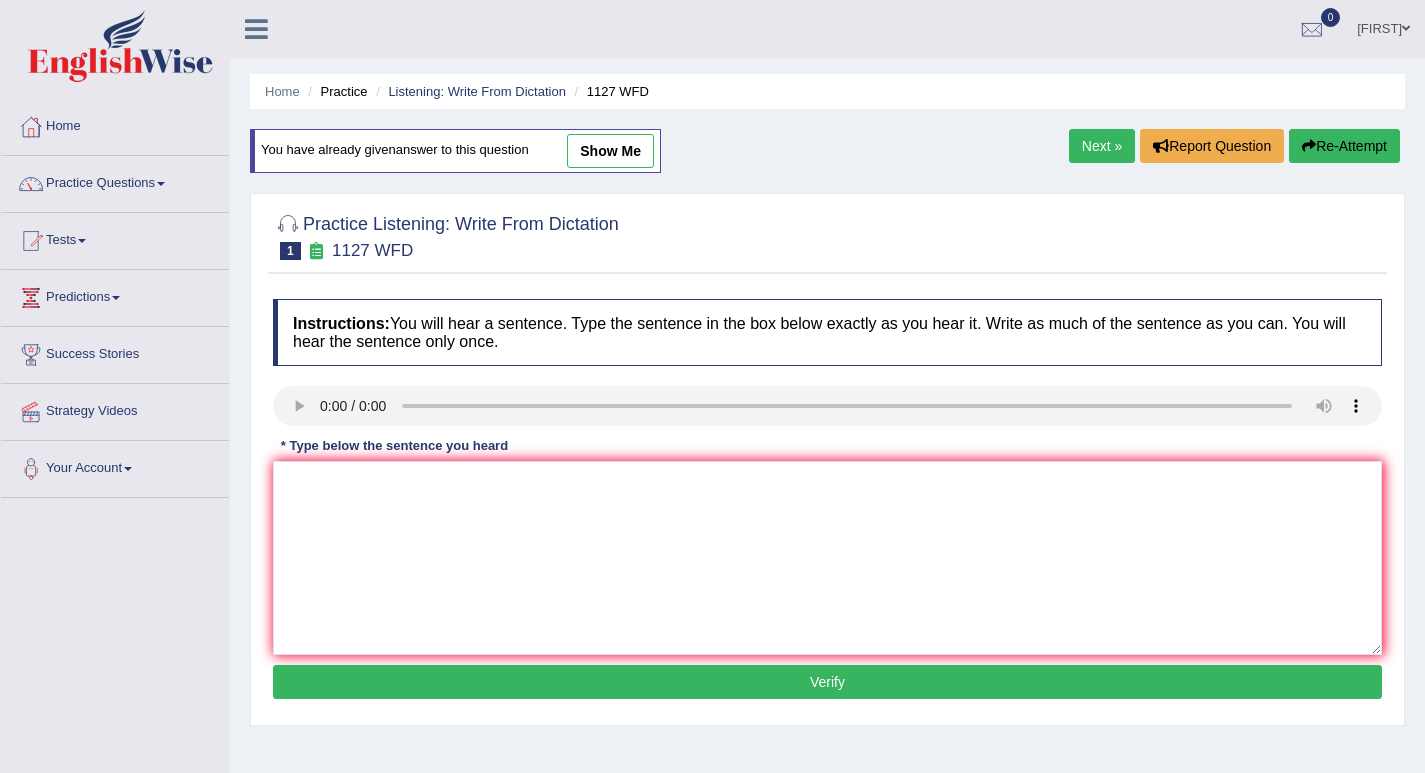 scroll, scrollTop: 0, scrollLeft: 0, axis: both 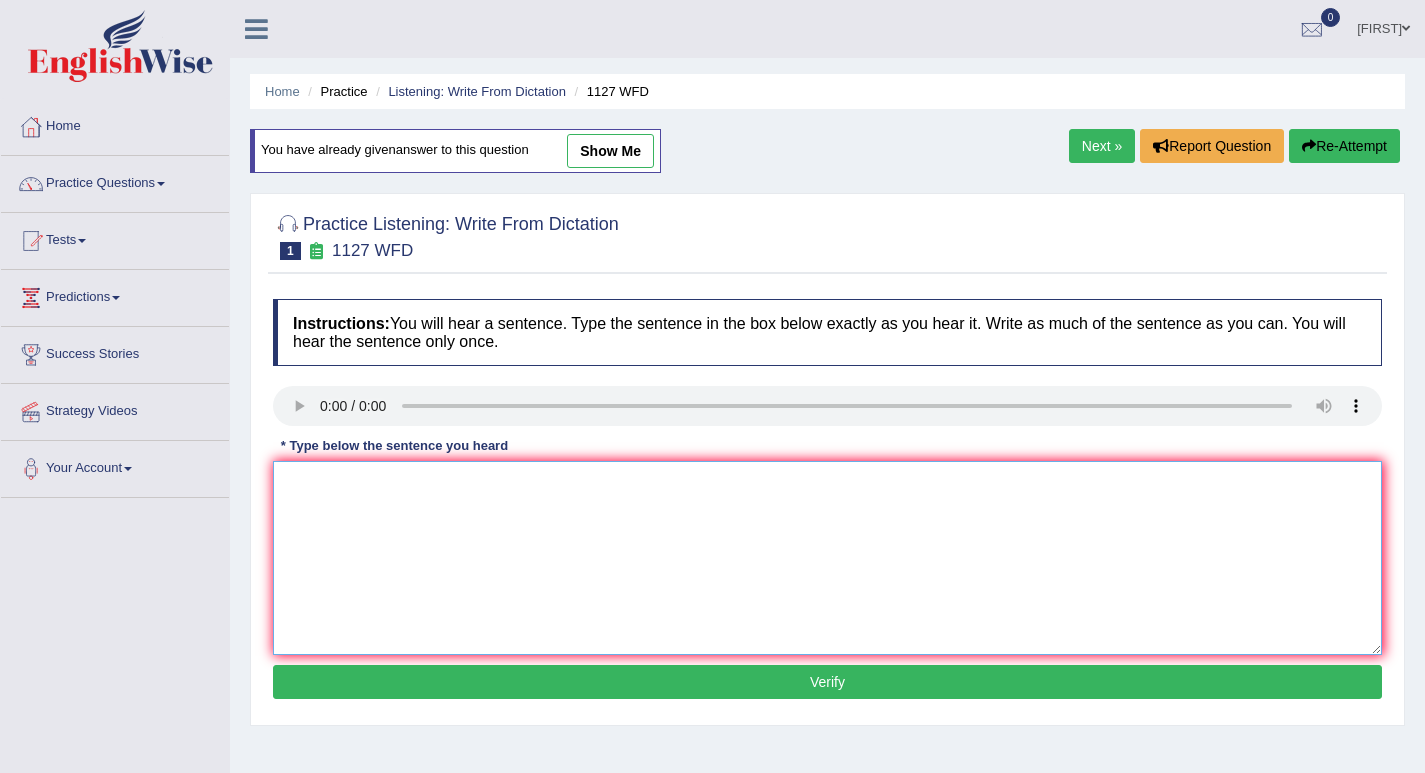 click at bounding box center (827, 558) 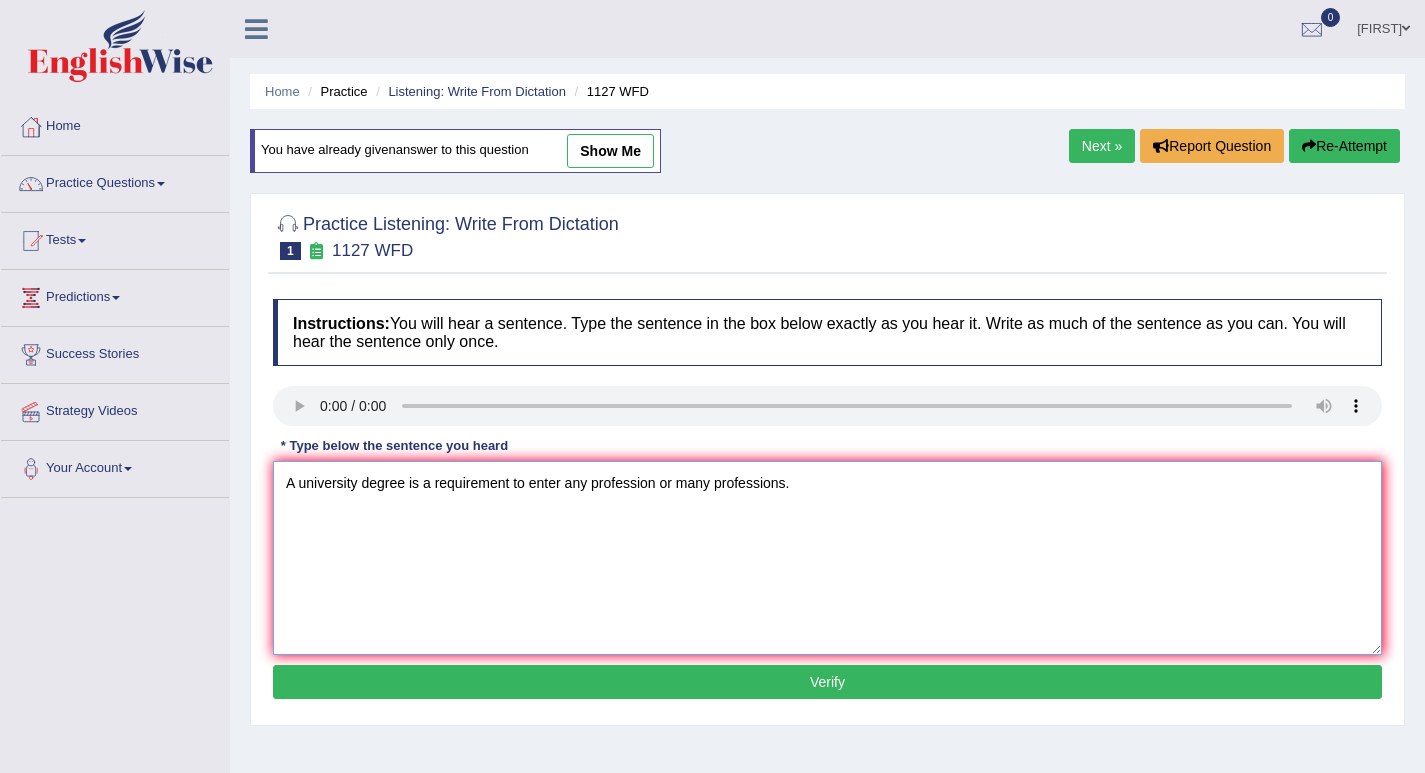 type on "A university degree is a requirement to enter any profession or many professions." 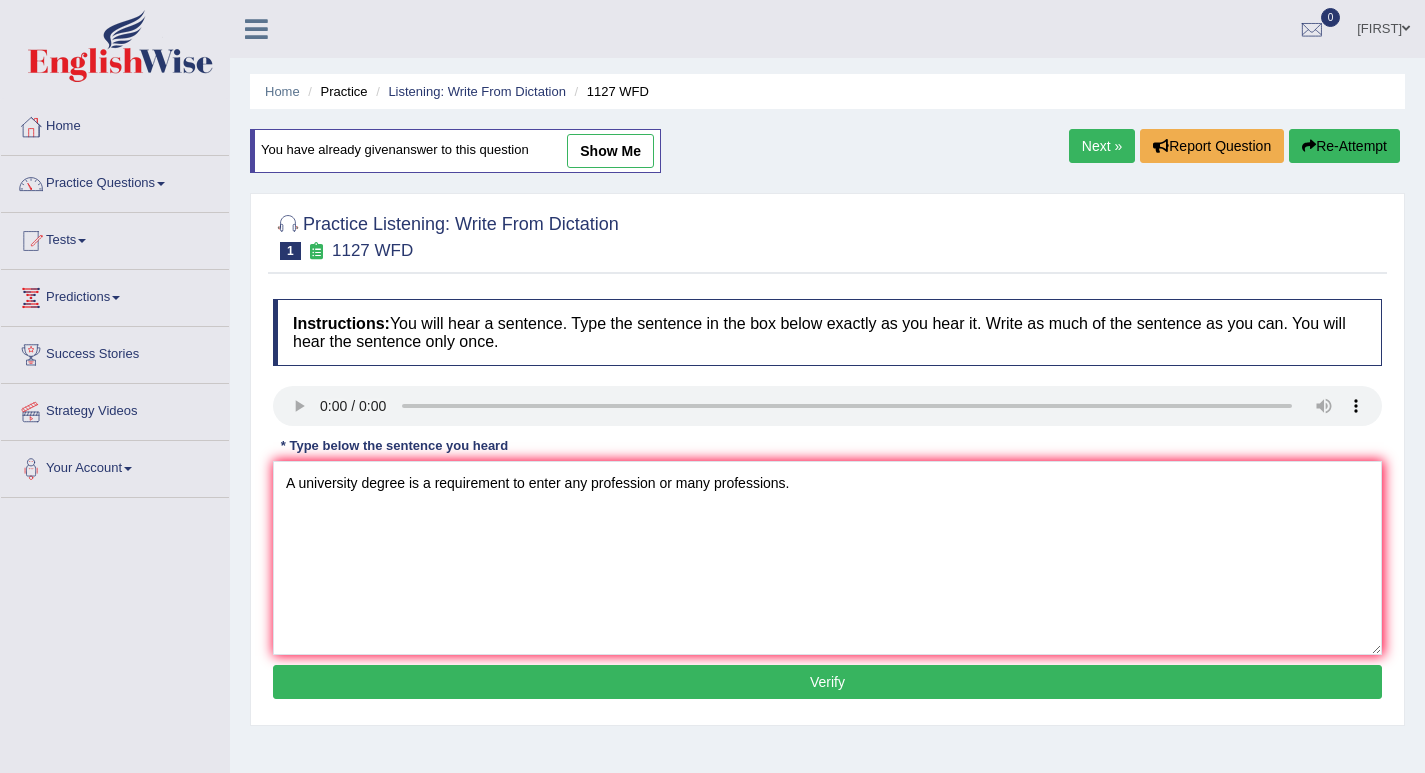 click on "Verify" at bounding box center (827, 682) 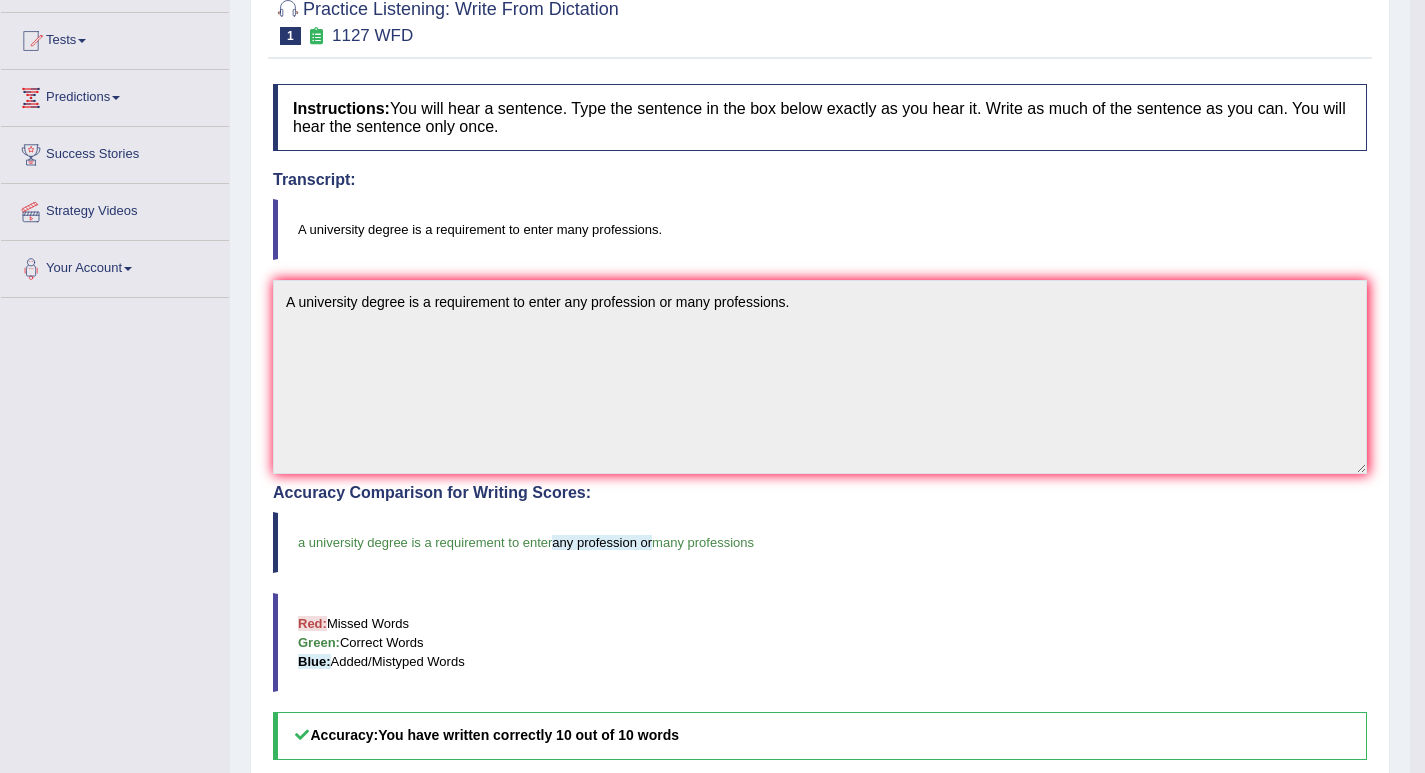 scroll, scrollTop: 0, scrollLeft: 0, axis: both 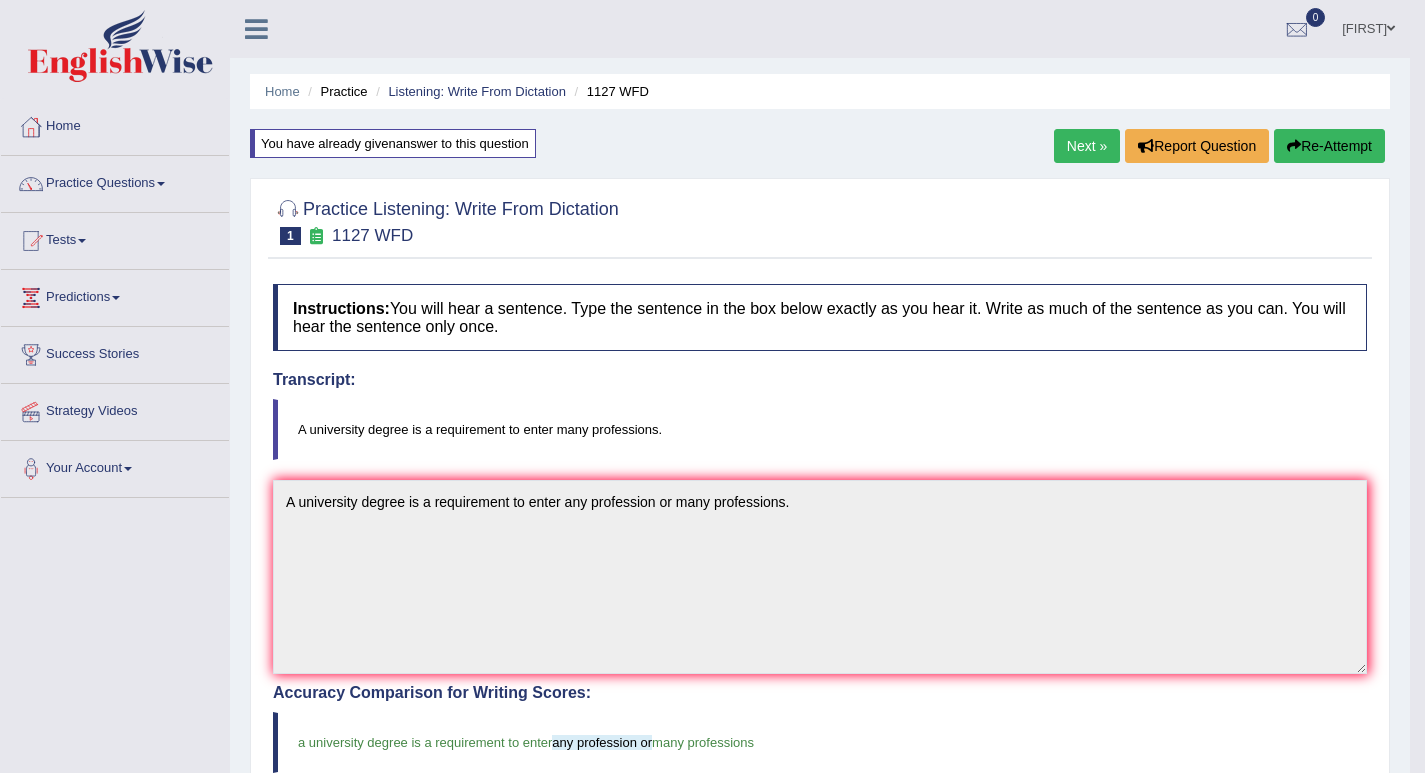 click on "Next »" at bounding box center (1087, 146) 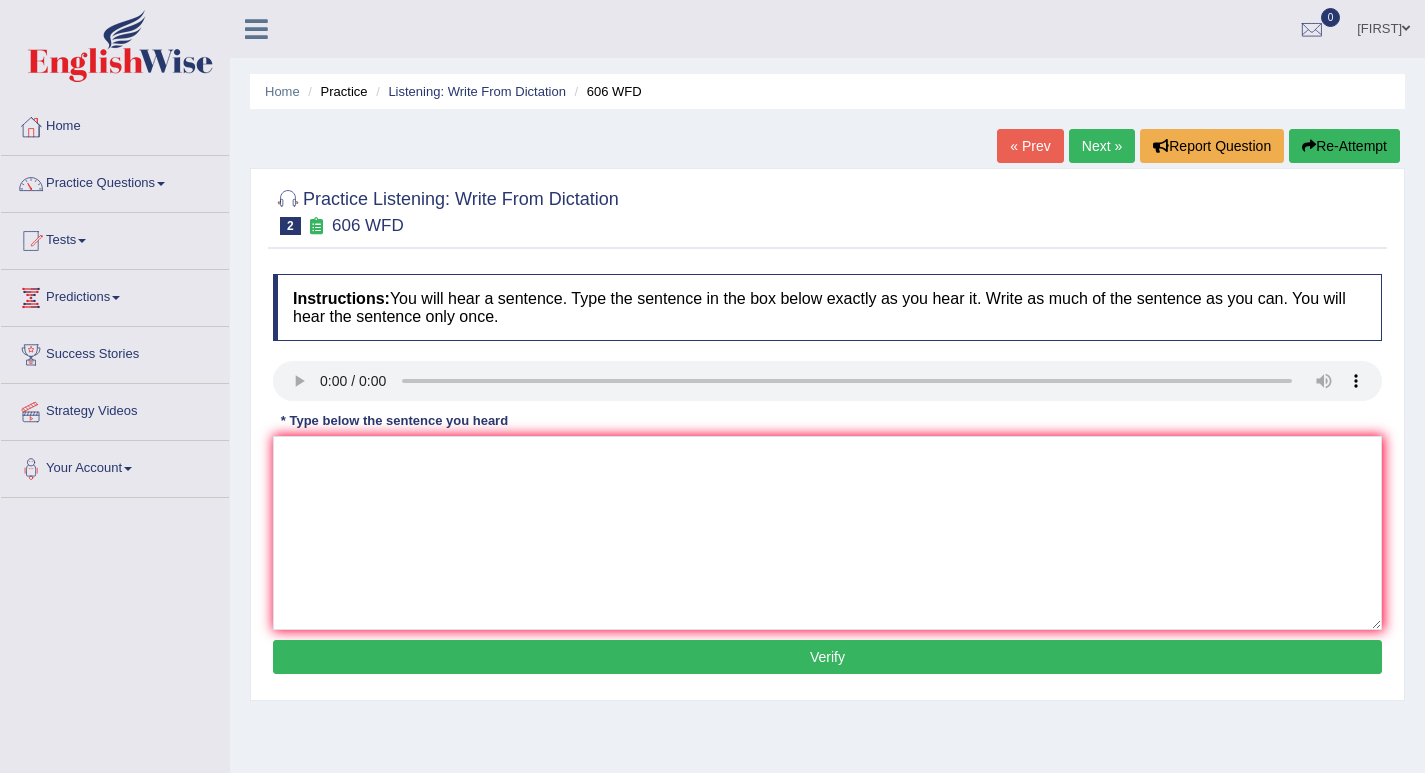scroll, scrollTop: 100, scrollLeft: 0, axis: vertical 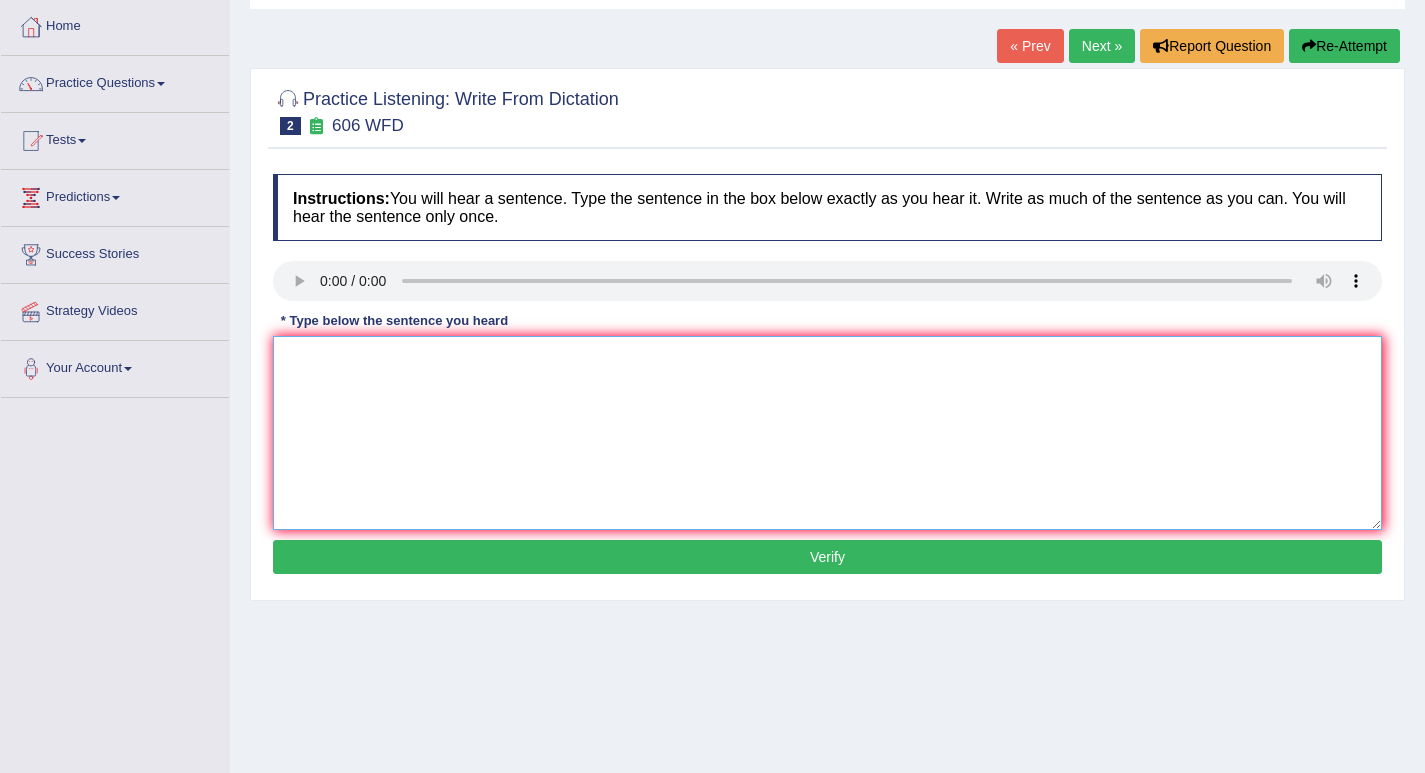 click at bounding box center [827, 433] 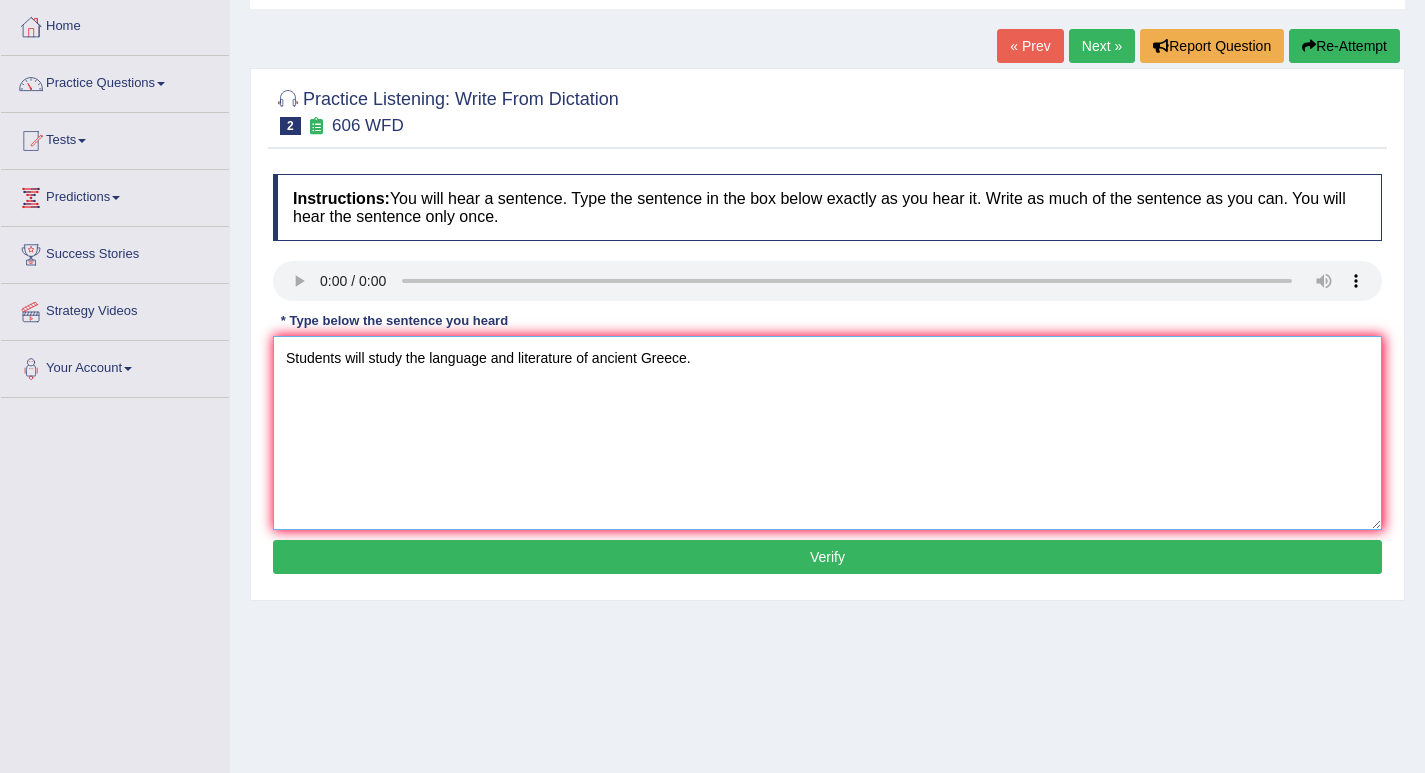 type on "Students will study the language and literature of ancient Greece." 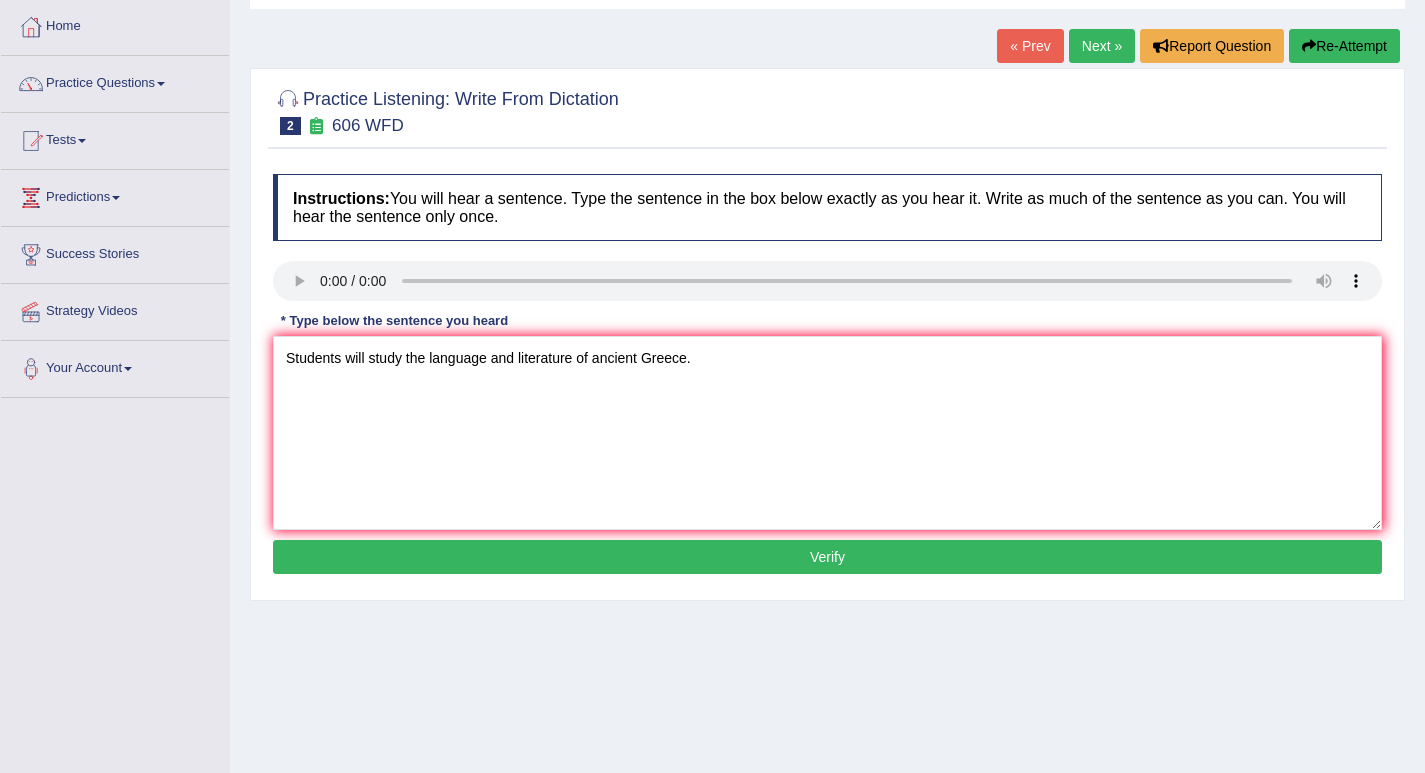 click on "Verify" at bounding box center [827, 557] 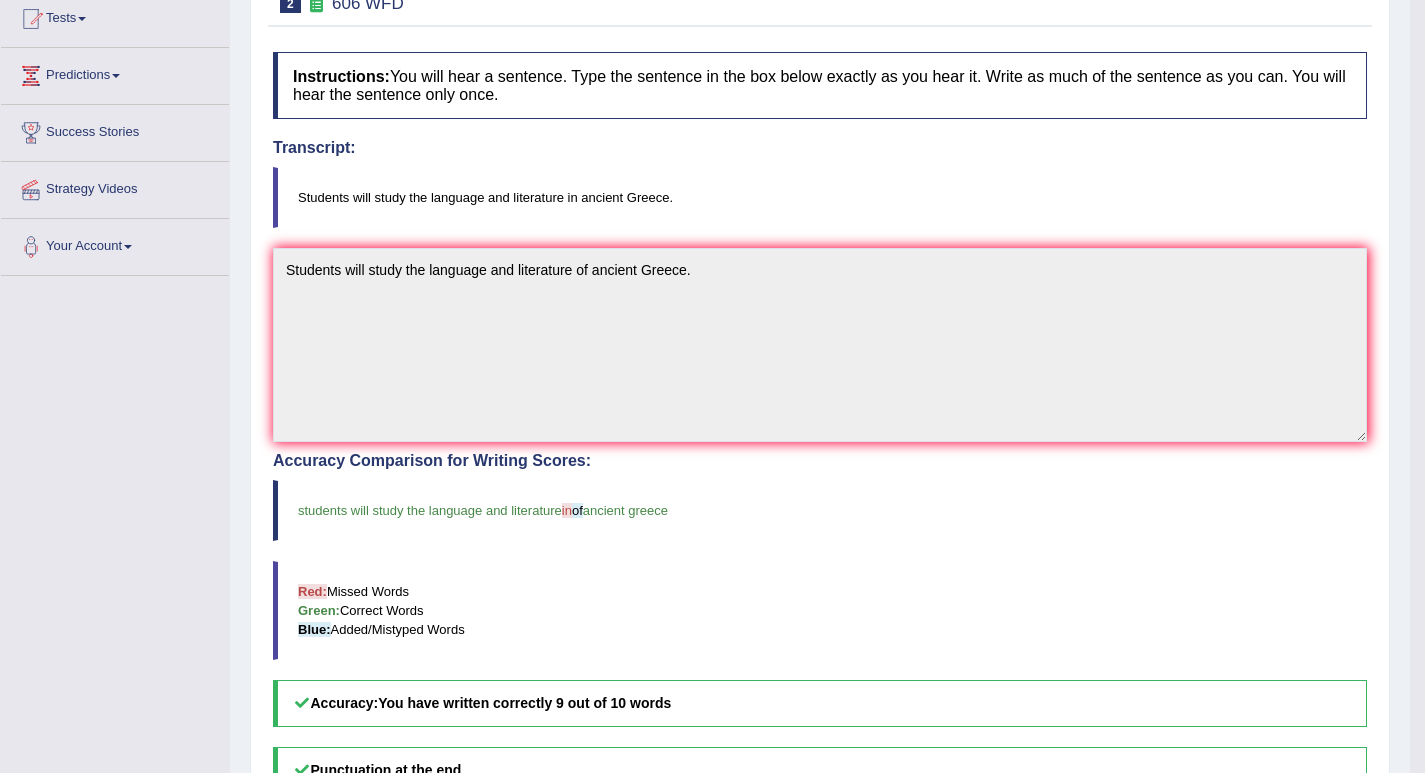 scroll, scrollTop: 22, scrollLeft: 0, axis: vertical 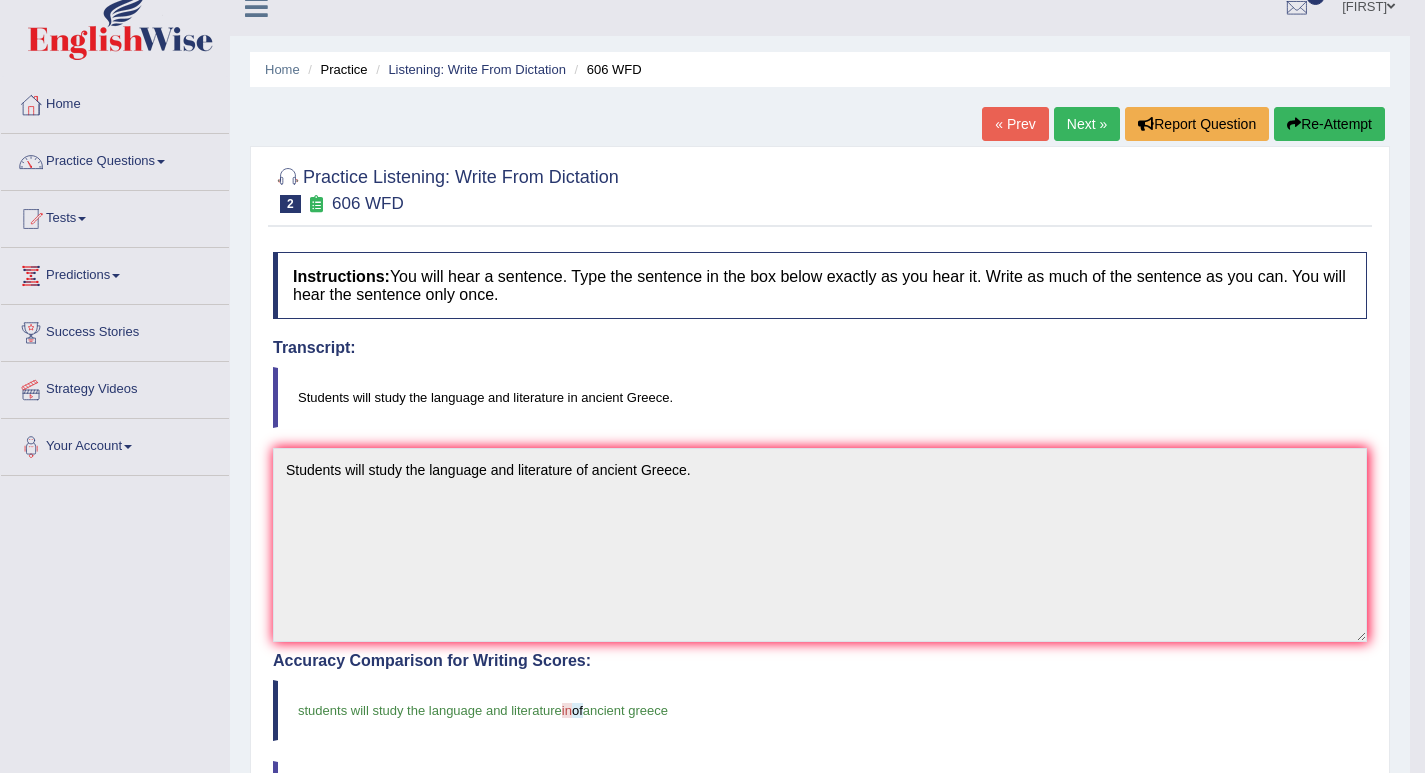 click on "Next »" at bounding box center (1087, 124) 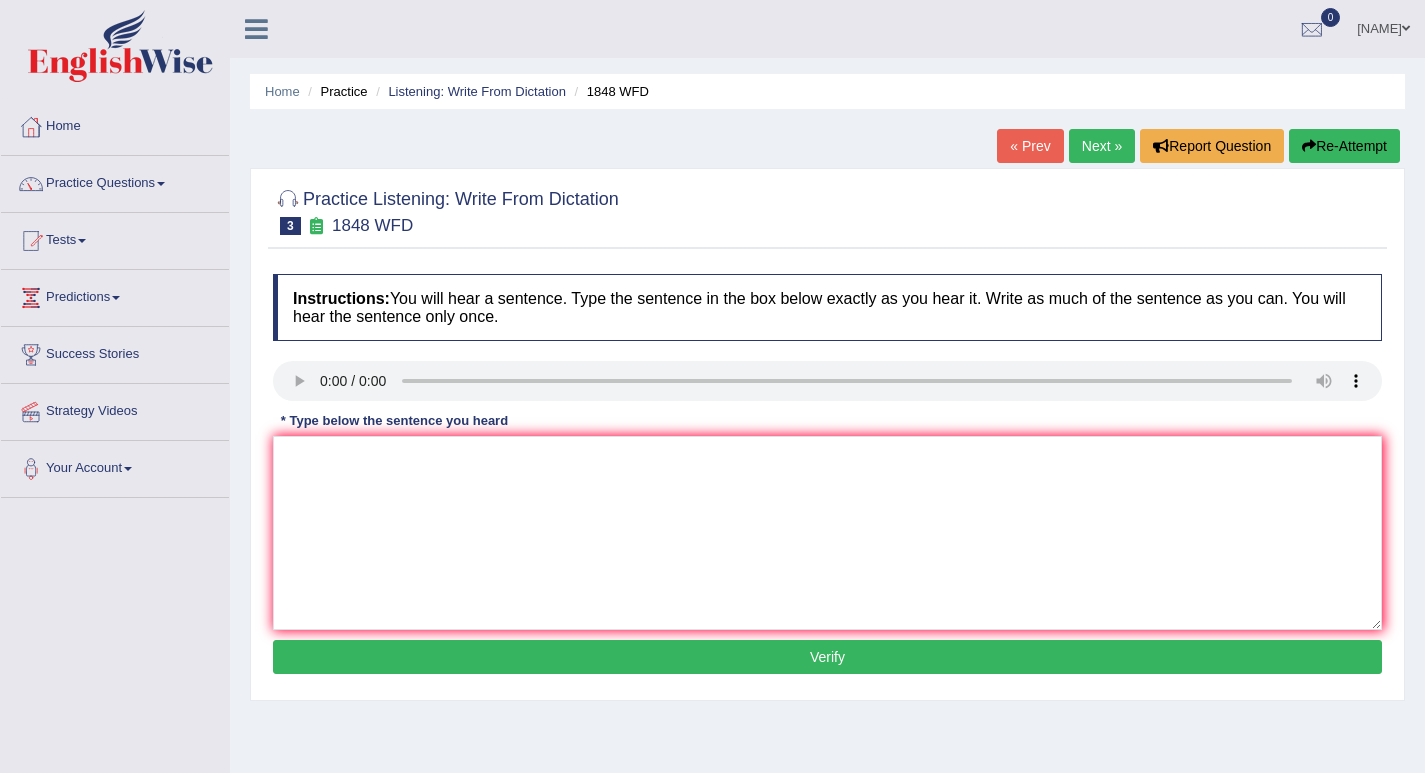 scroll, scrollTop: 0, scrollLeft: 0, axis: both 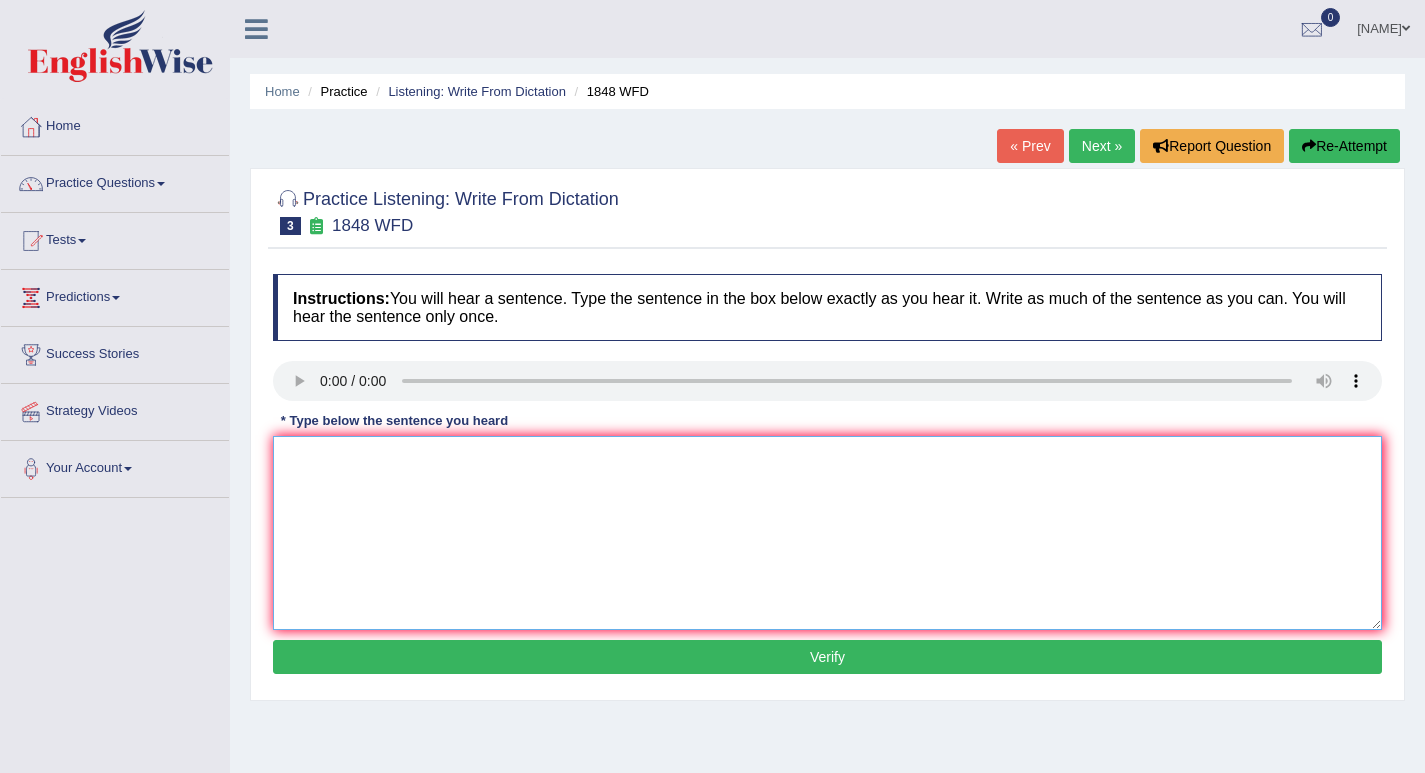 click at bounding box center (827, 533) 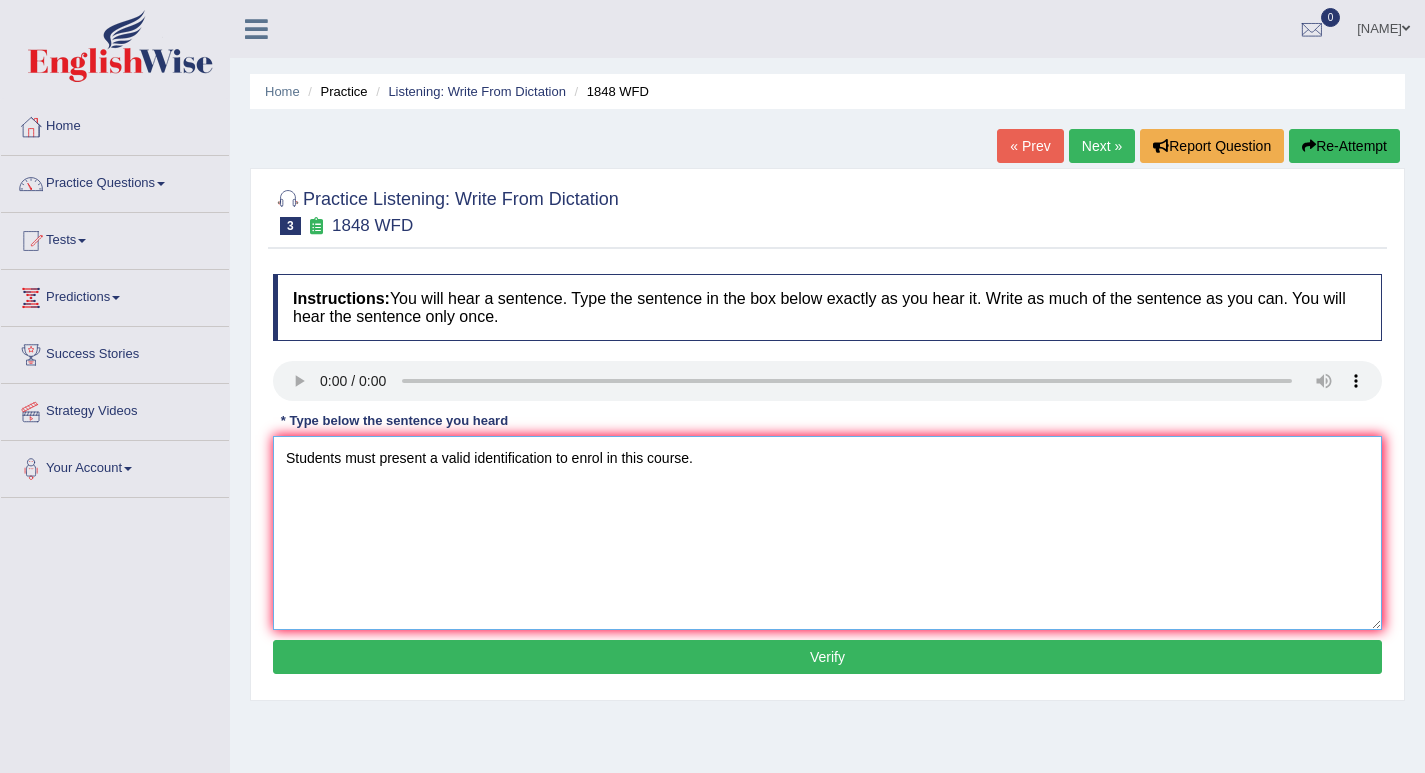drag, startPoint x: 604, startPoint y: 458, endPoint x: 572, endPoint y: 451, distance: 32.75668 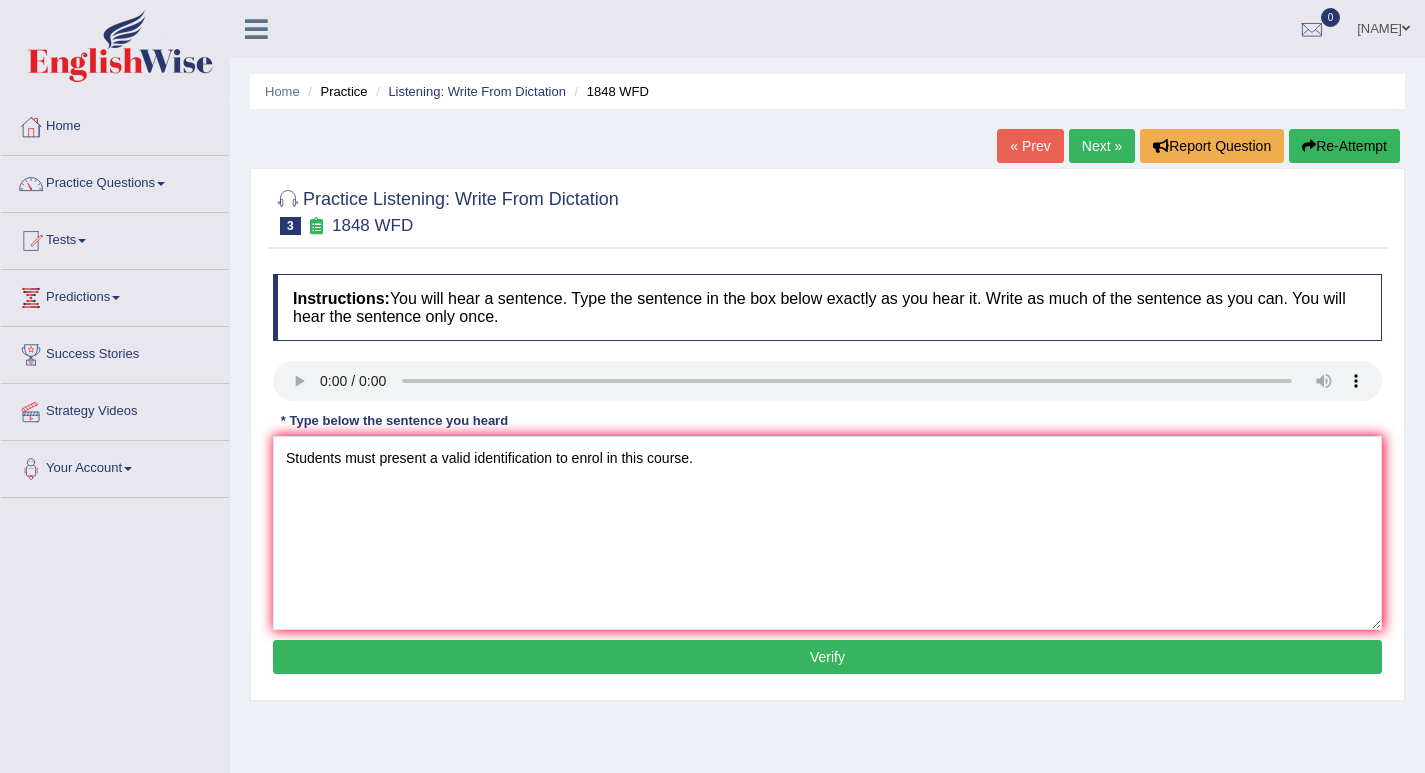 click on "Verify" at bounding box center [827, 657] 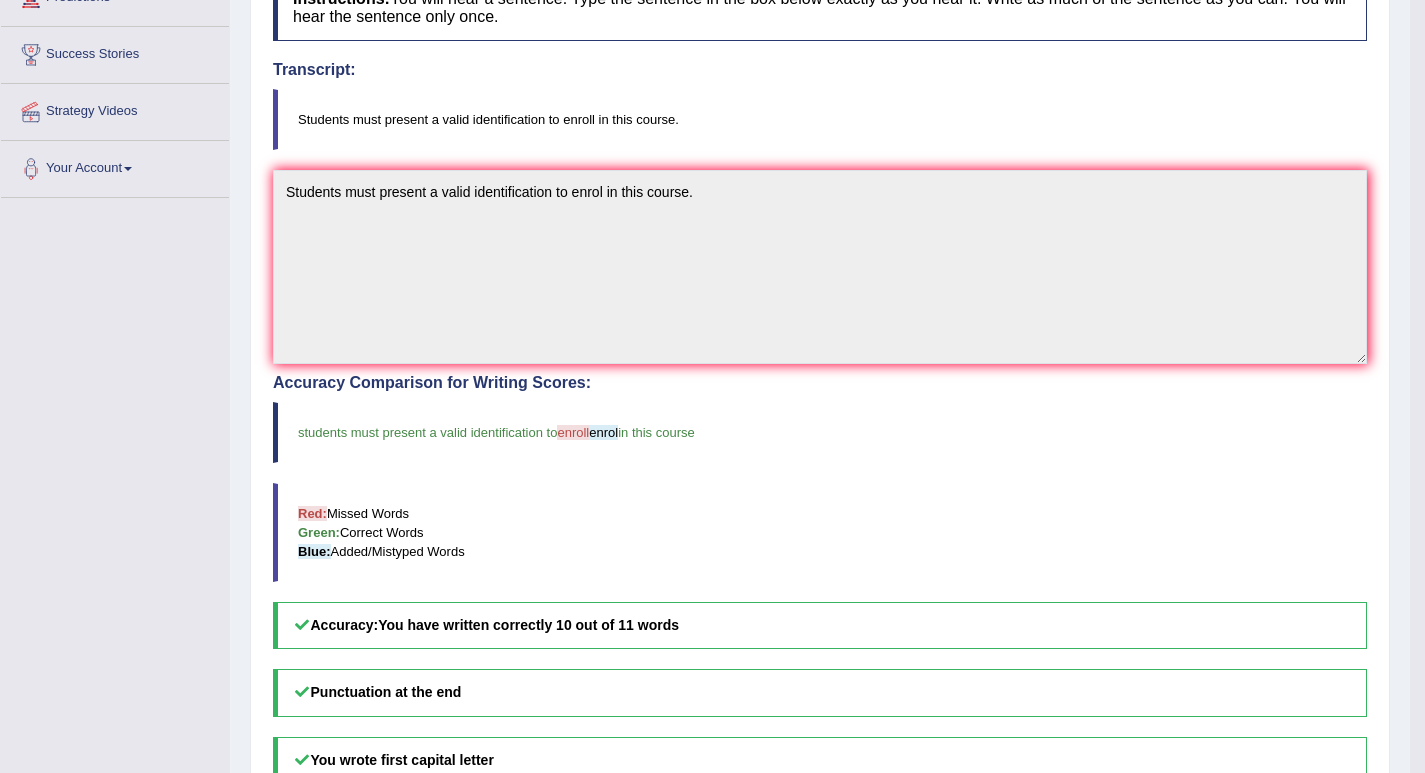 scroll, scrollTop: 0, scrollLeft: 0, axis: both 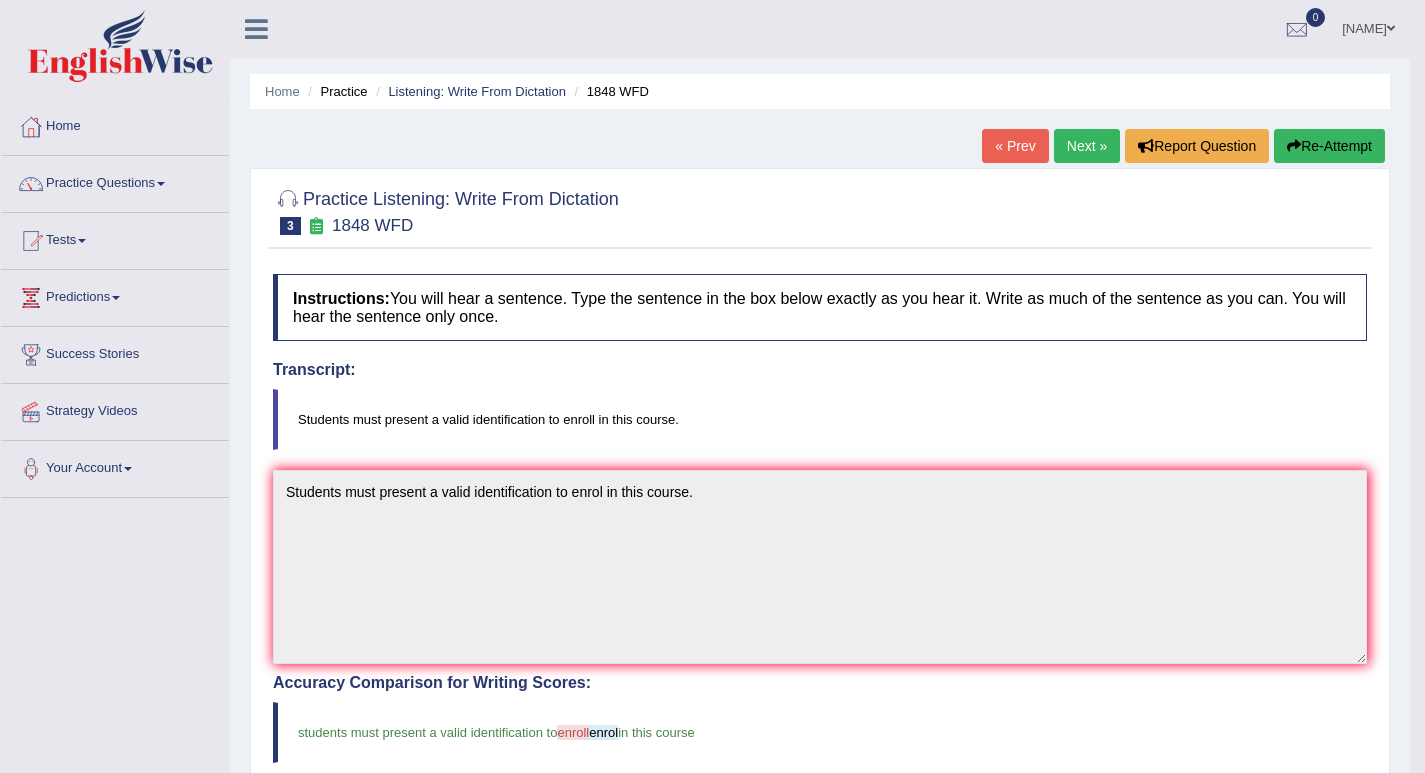 click on "Next »" at bounding box center (1087, 146) 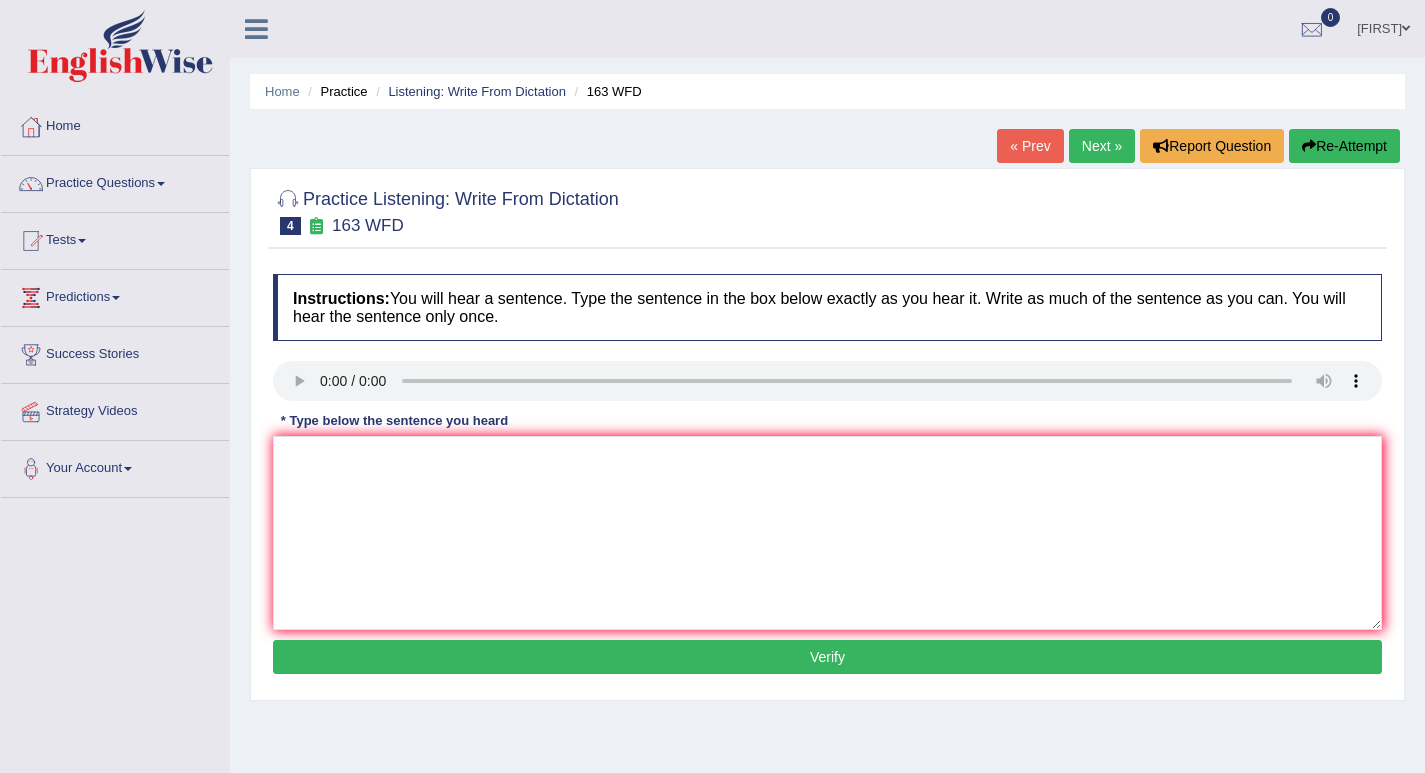 scroll, scrollTop: 0, scrollLeft: 0, axis: both 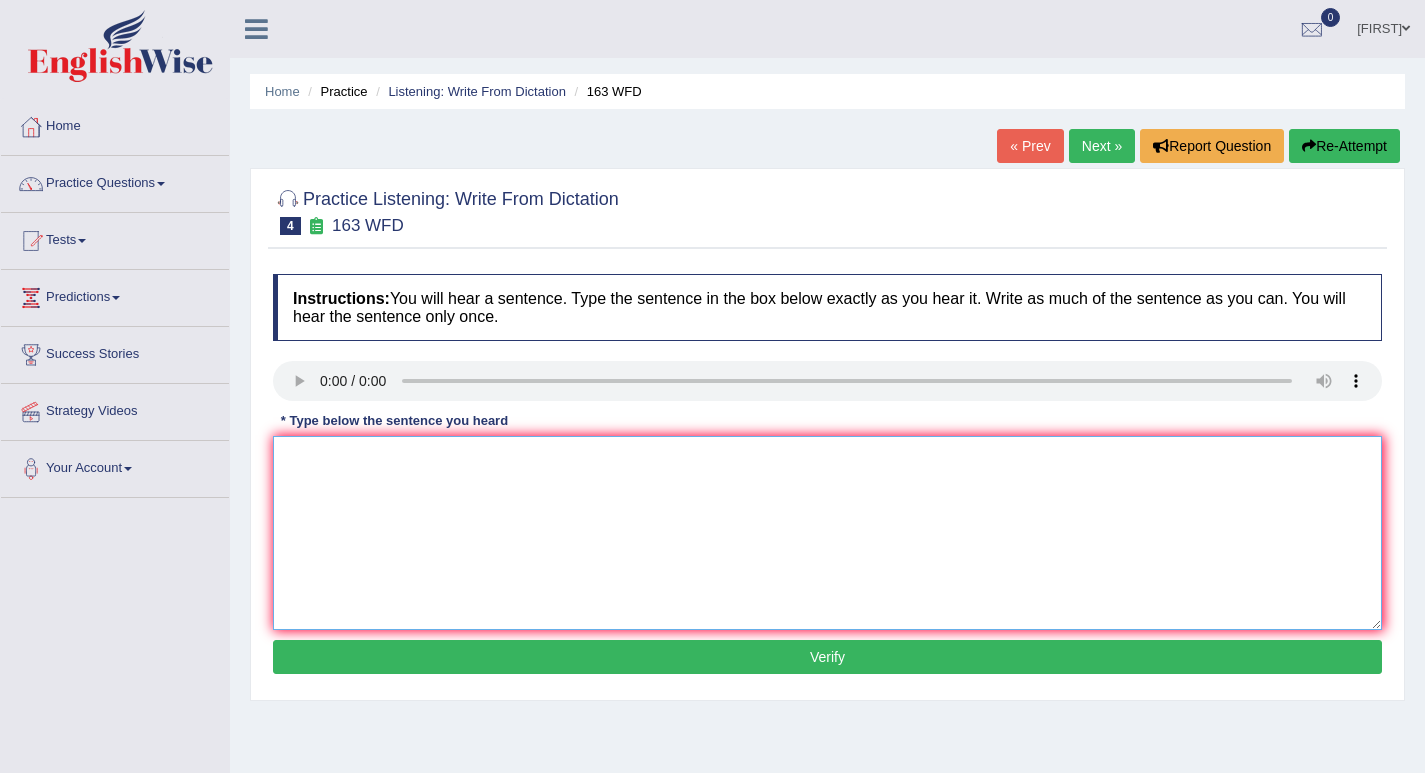 click at bounding box center [827, 533] 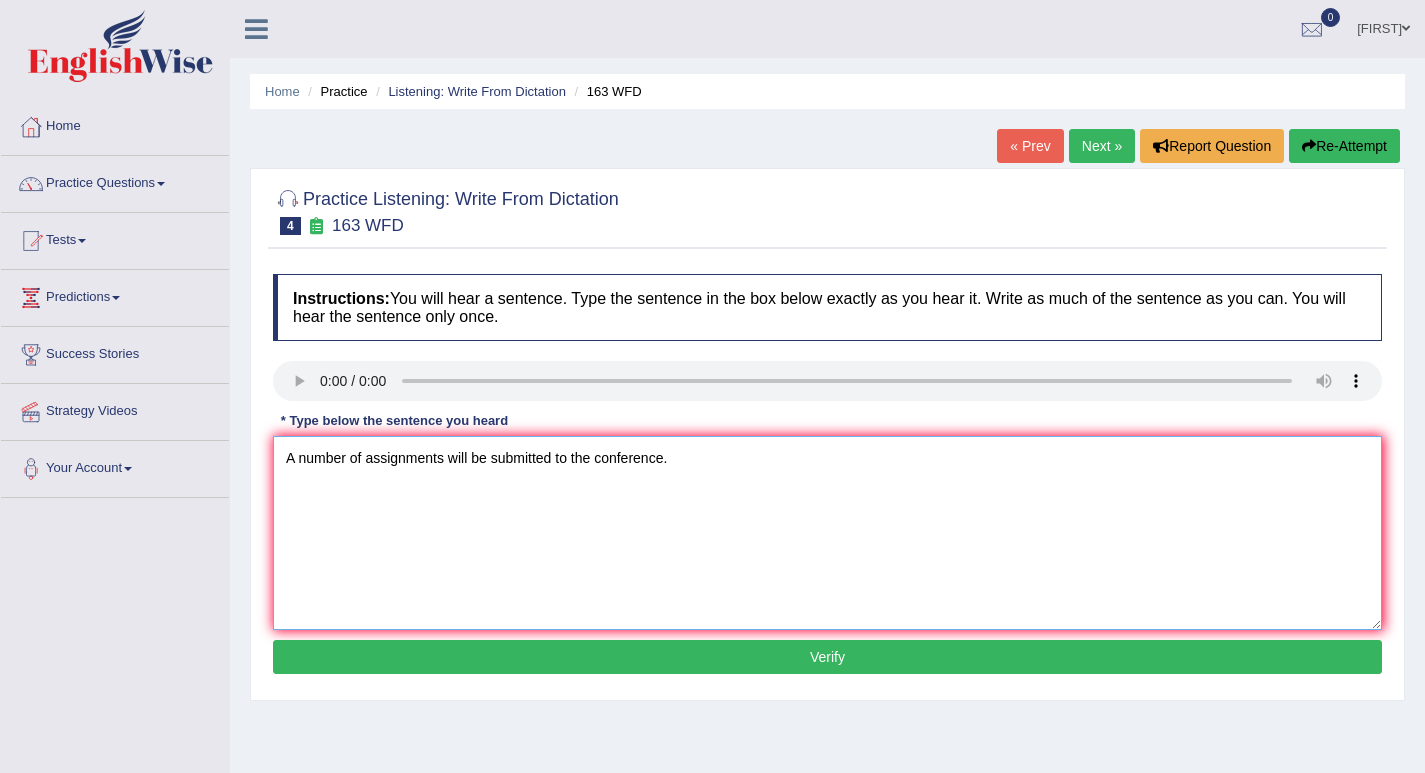 type on "A number of assignments will be submitted to the conference." 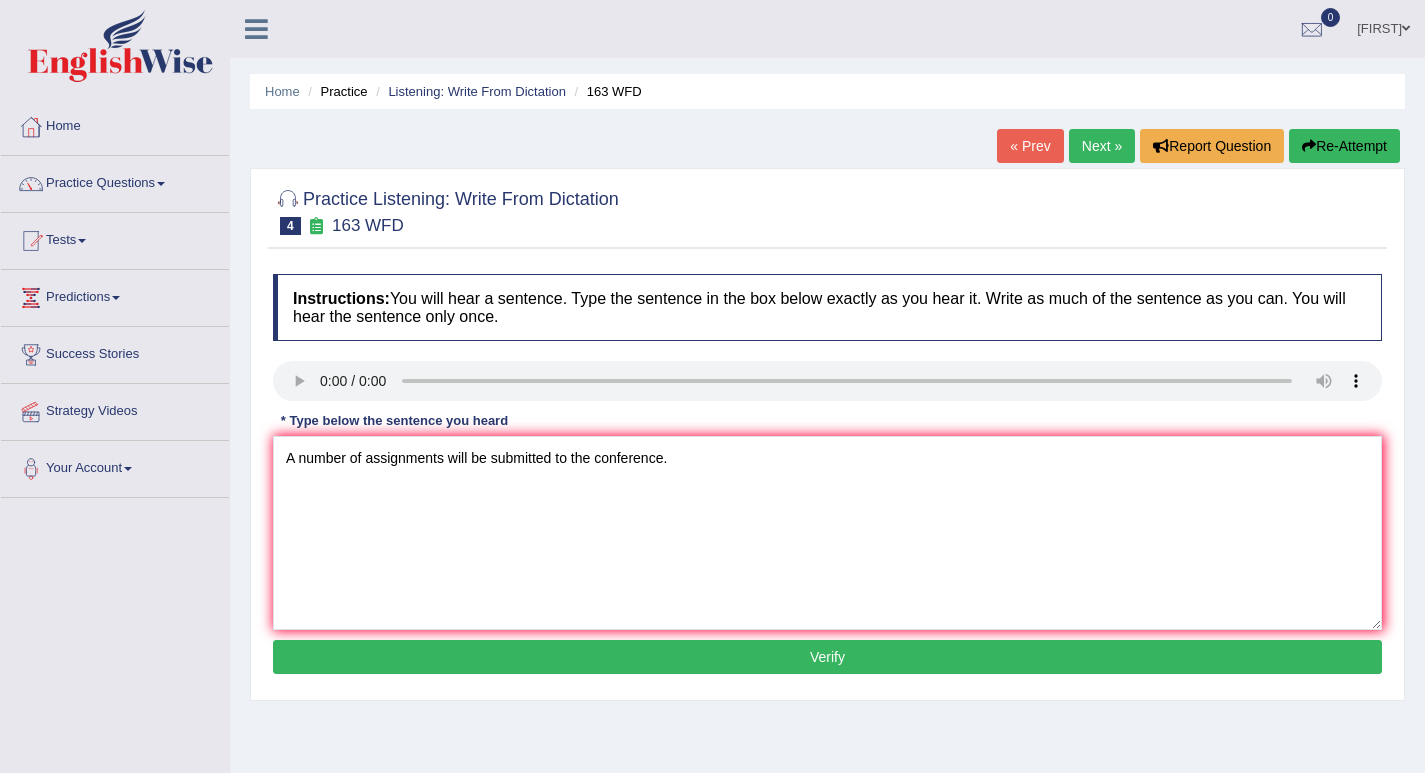 click on "Verify" at bounding box center (827, 657) 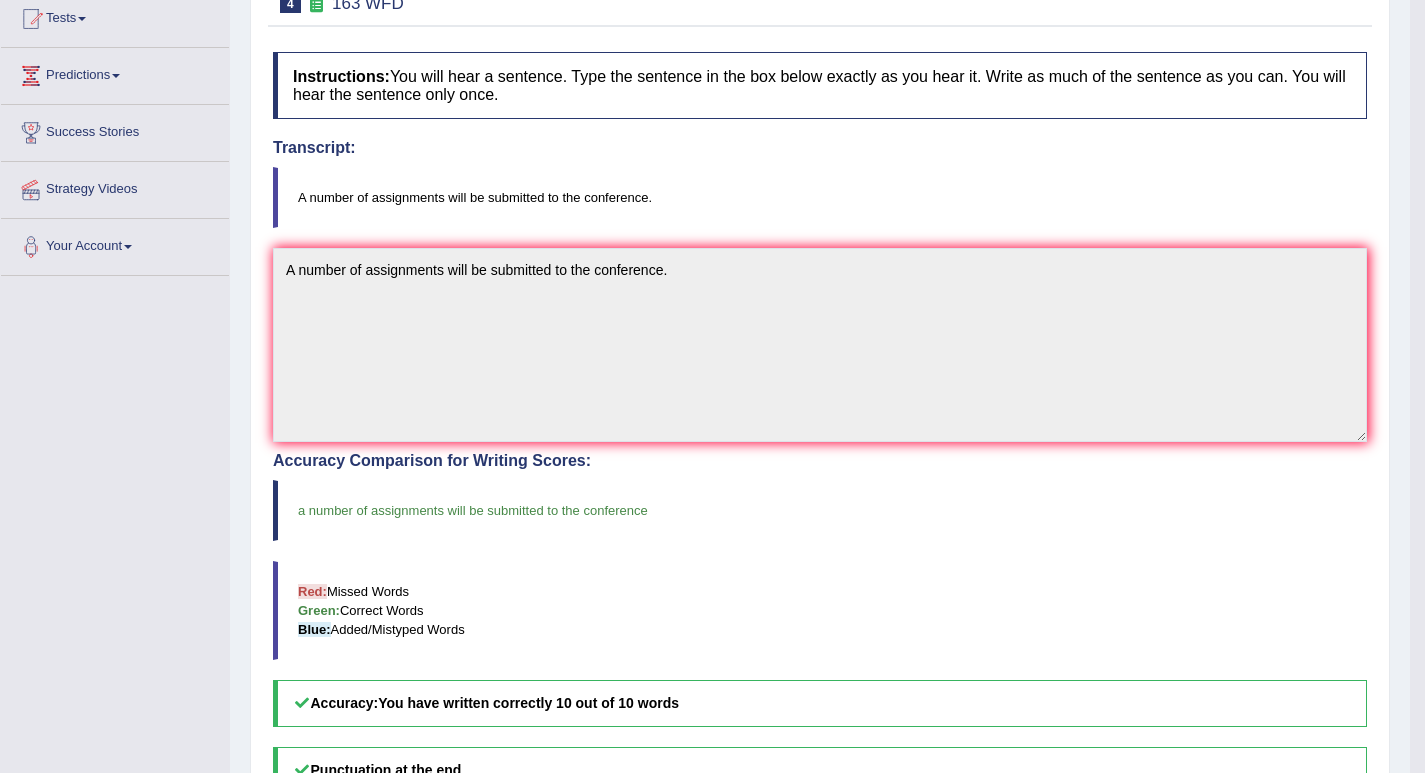 scroll, scrollTop: 22, scrollLeft: 0, axis: vertical 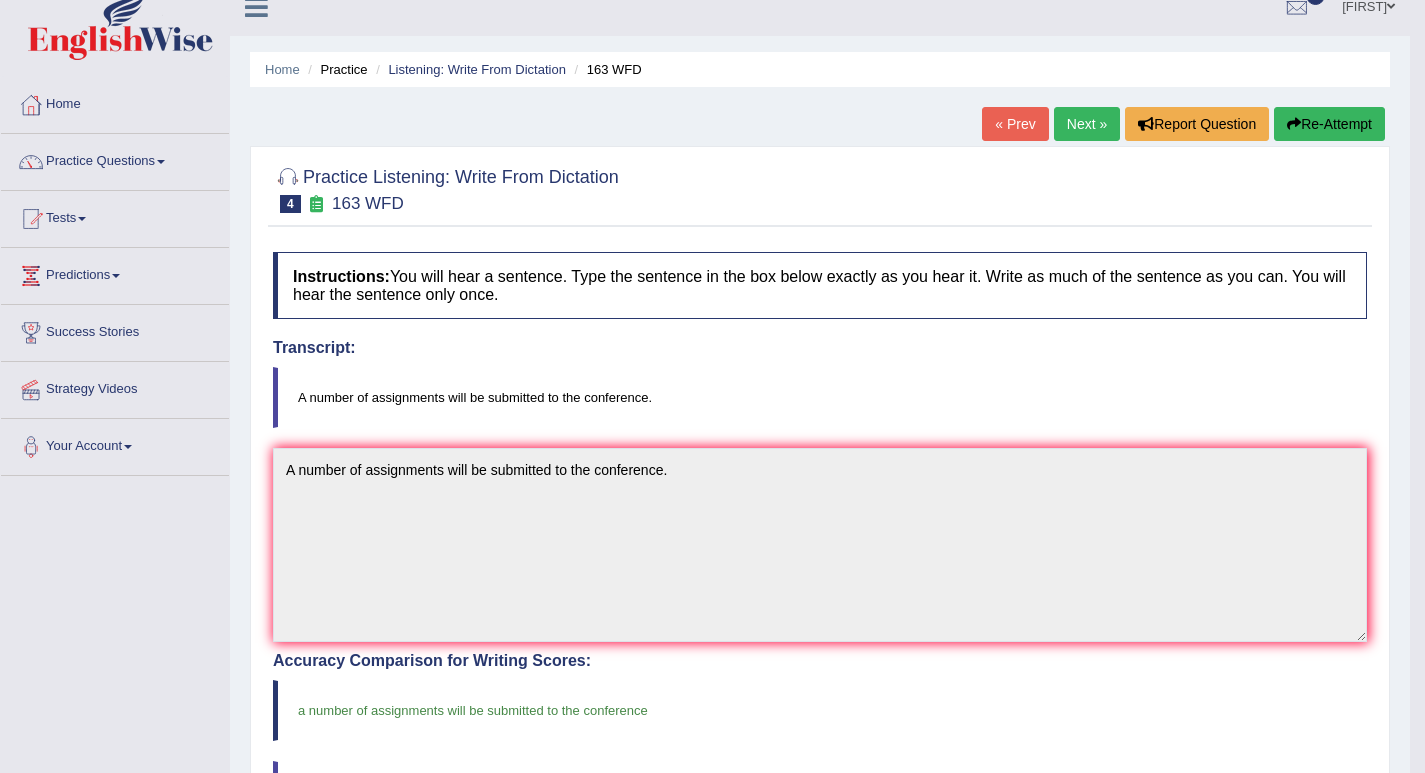click on "Next »" at bounding box center [1087, 124] 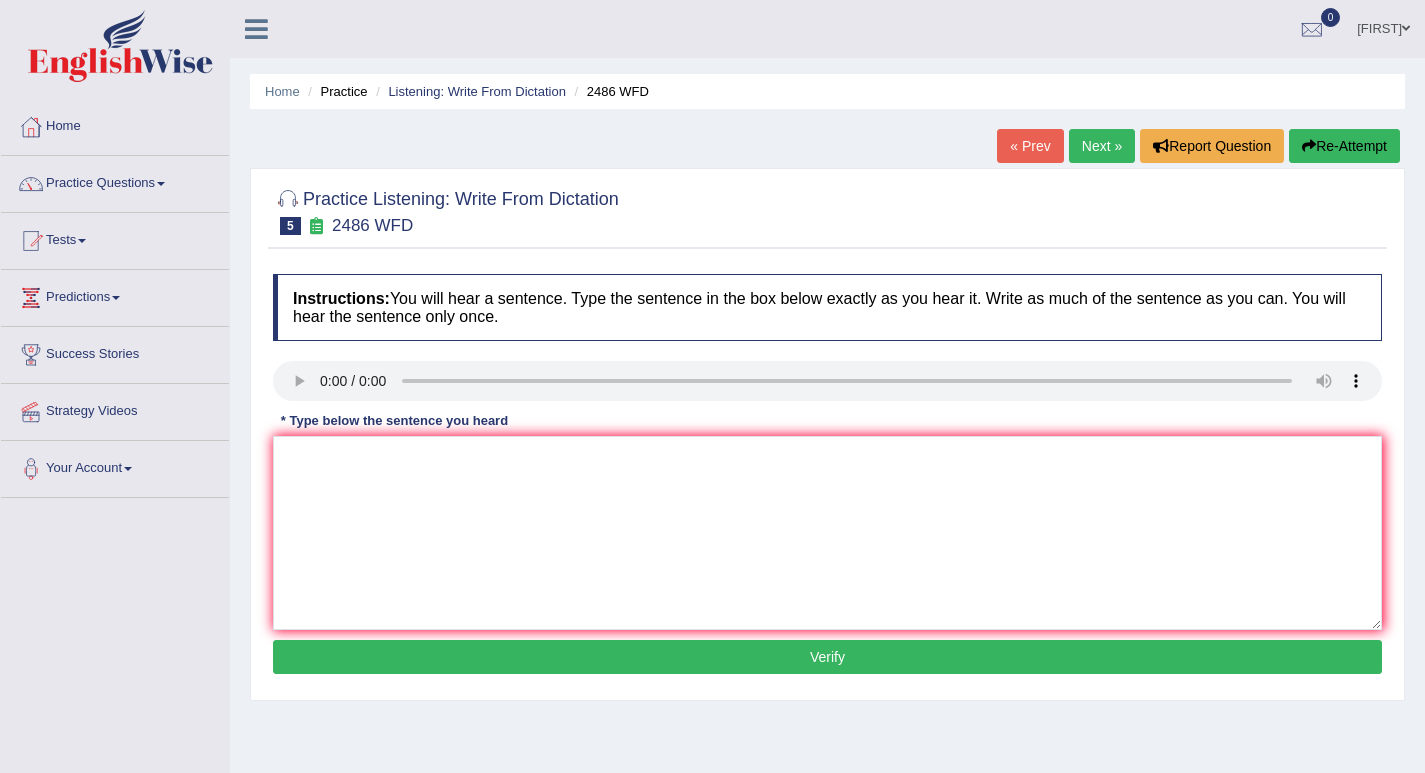 scroll, scrollTop: 0, scrollLeft: 0, axis: both 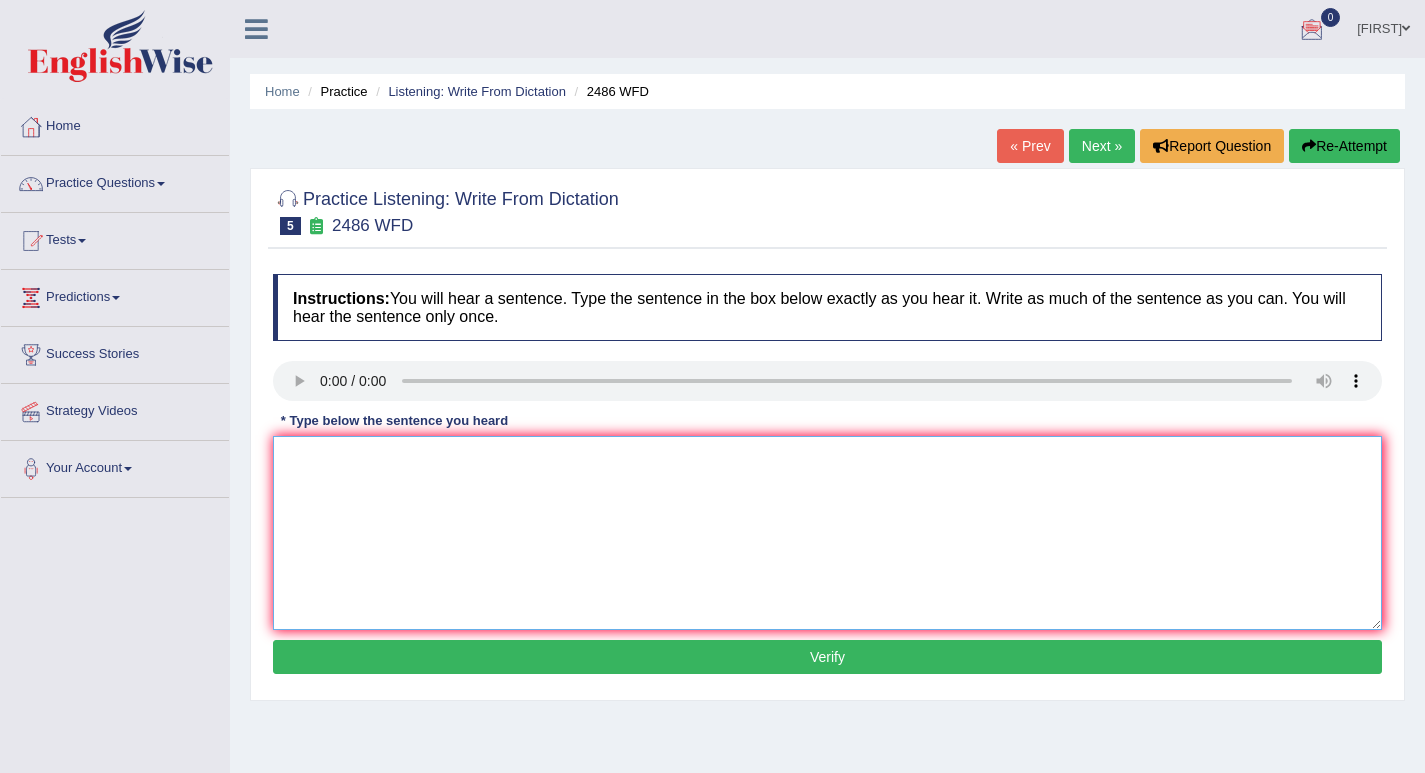 click at bounding box center (827, 533) 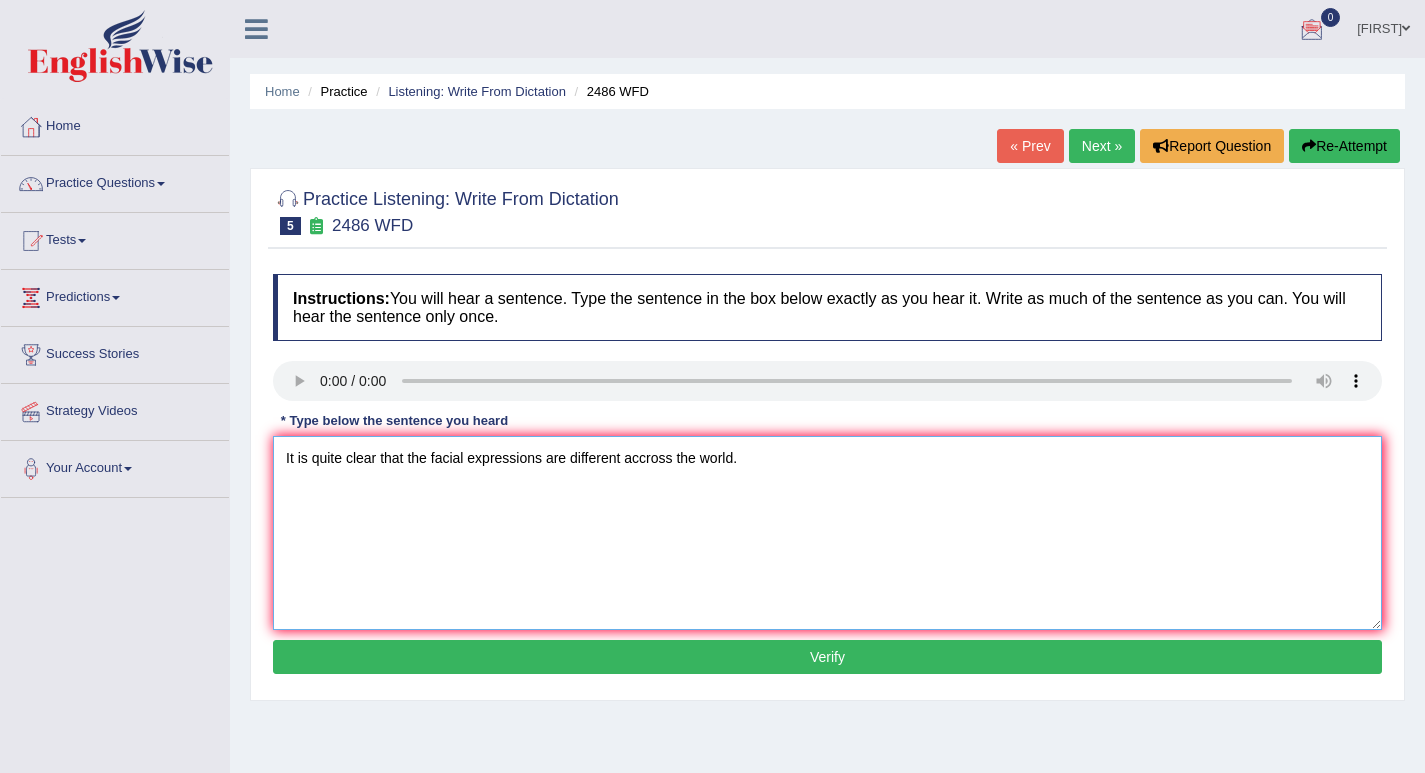 type on "It is quite clear that the facial expressions are different accross the world." 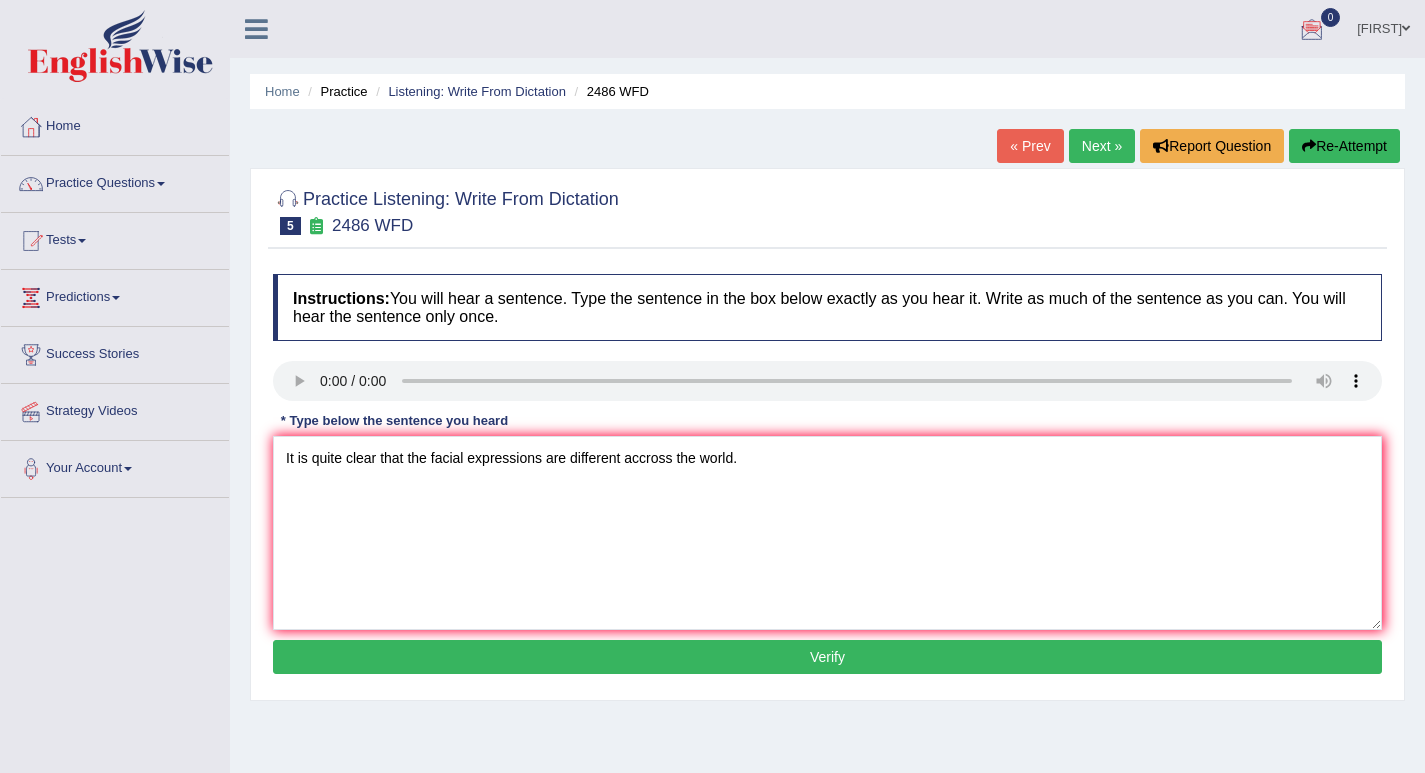 click on "Verify" at bounding box center (827, 657) 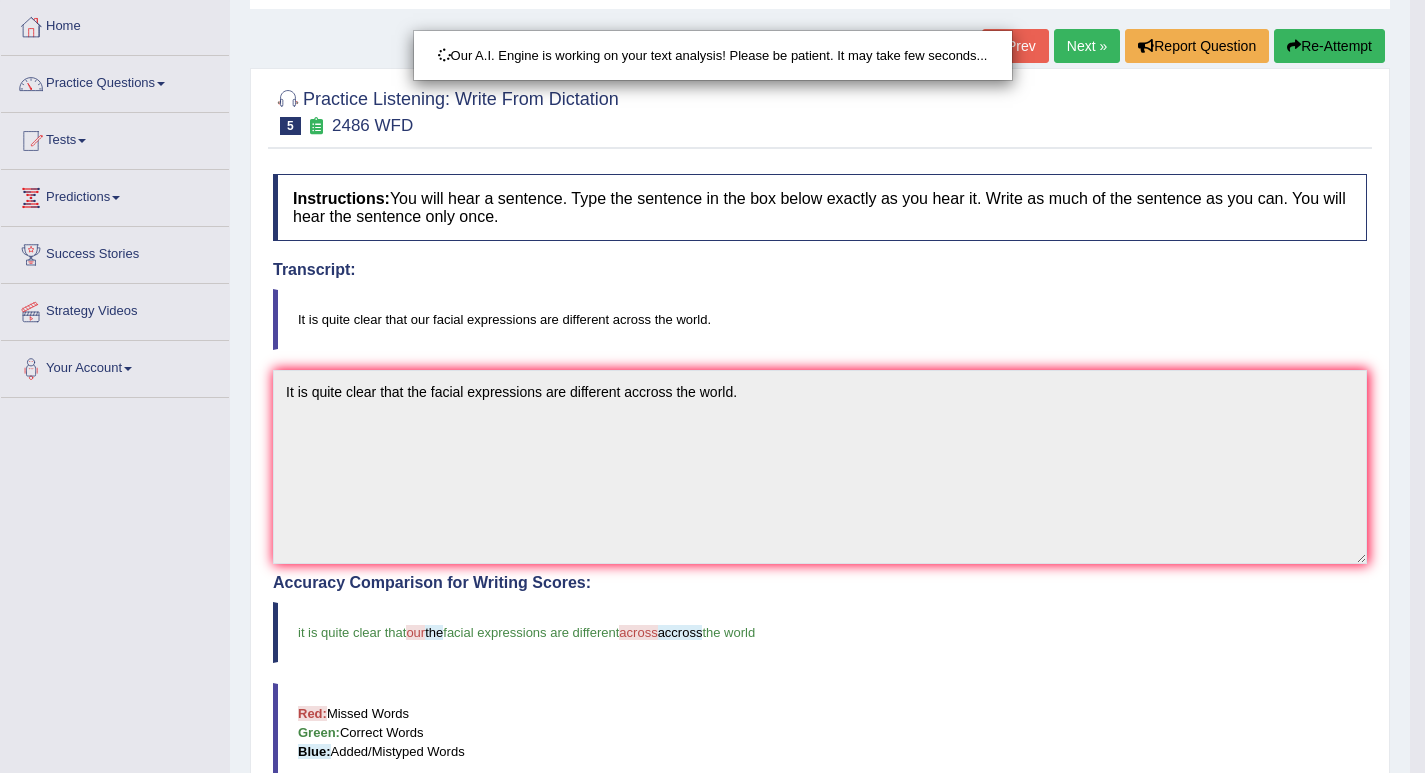 scroll, scrollTop: 200, scrollLeft: 0, axis: vertical 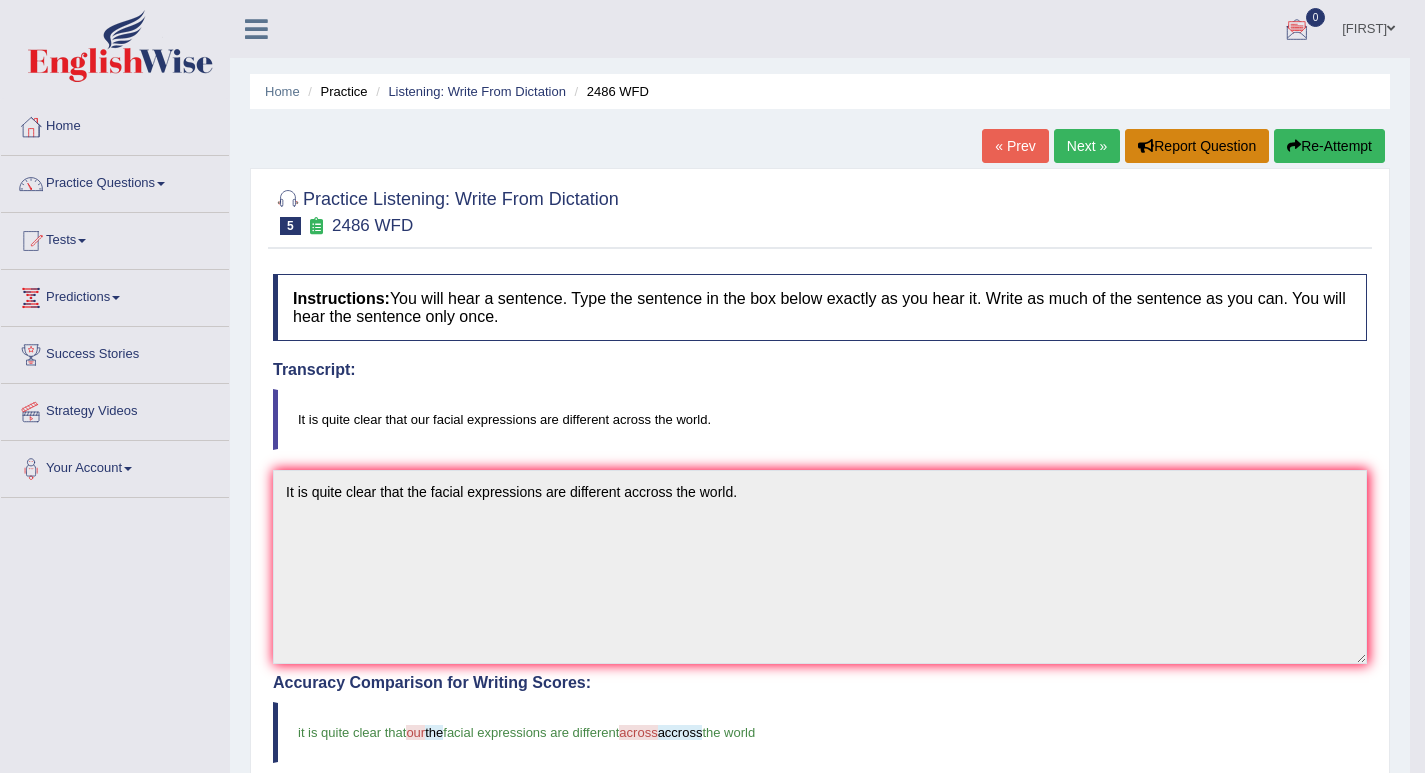 click on "Report Question" at bounding box center (1197, 146) 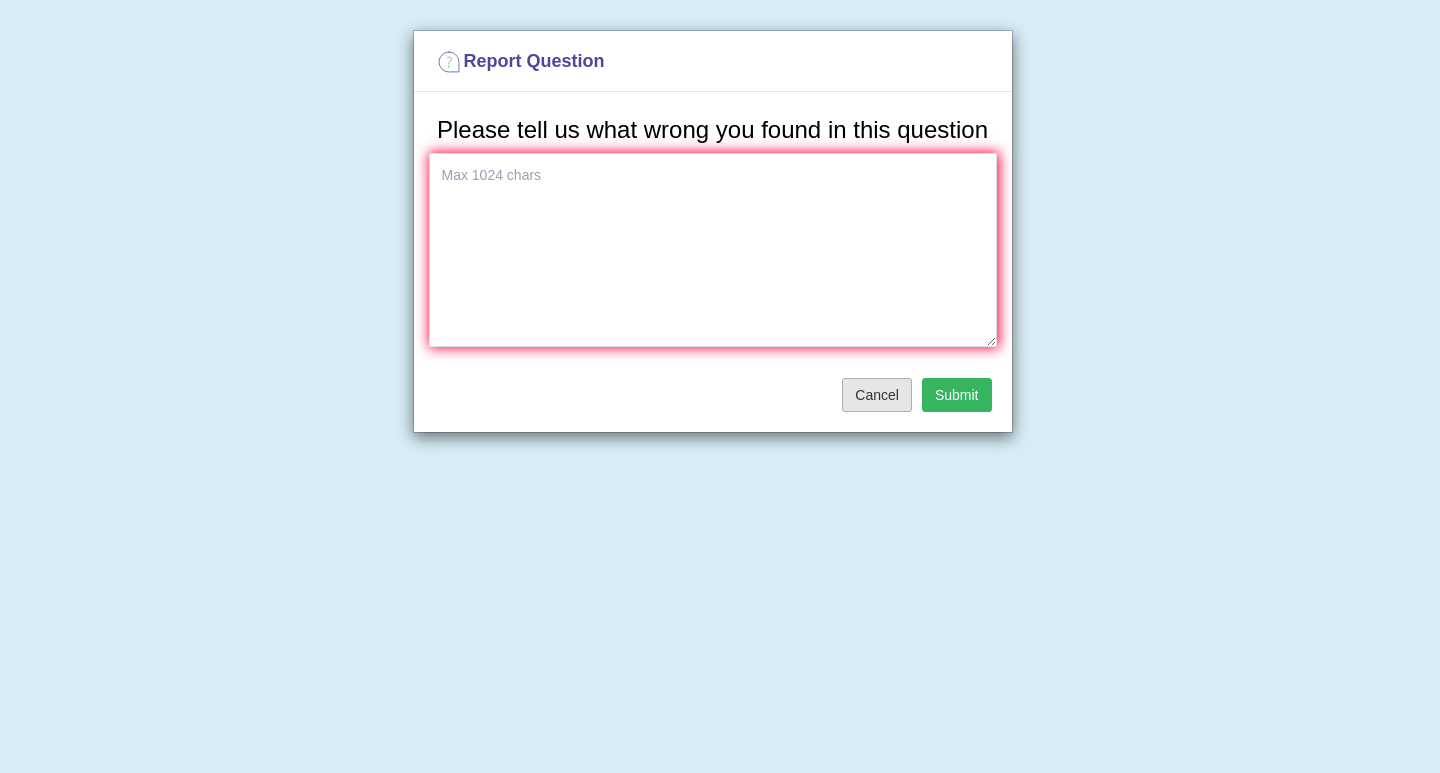 click on "Cancel" at bounding box center [877, 395] 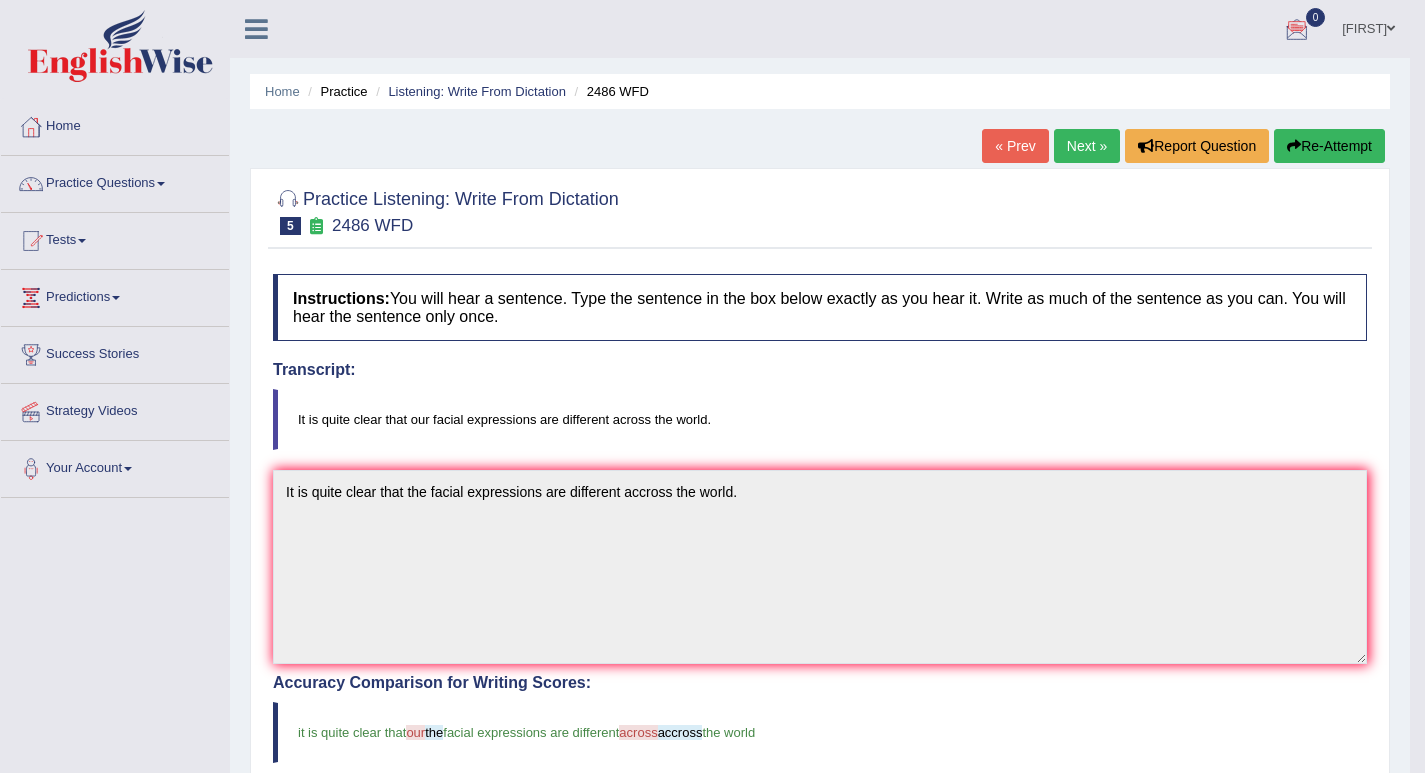 click on "Re-Attempt" at bounding box center [1329, 146] 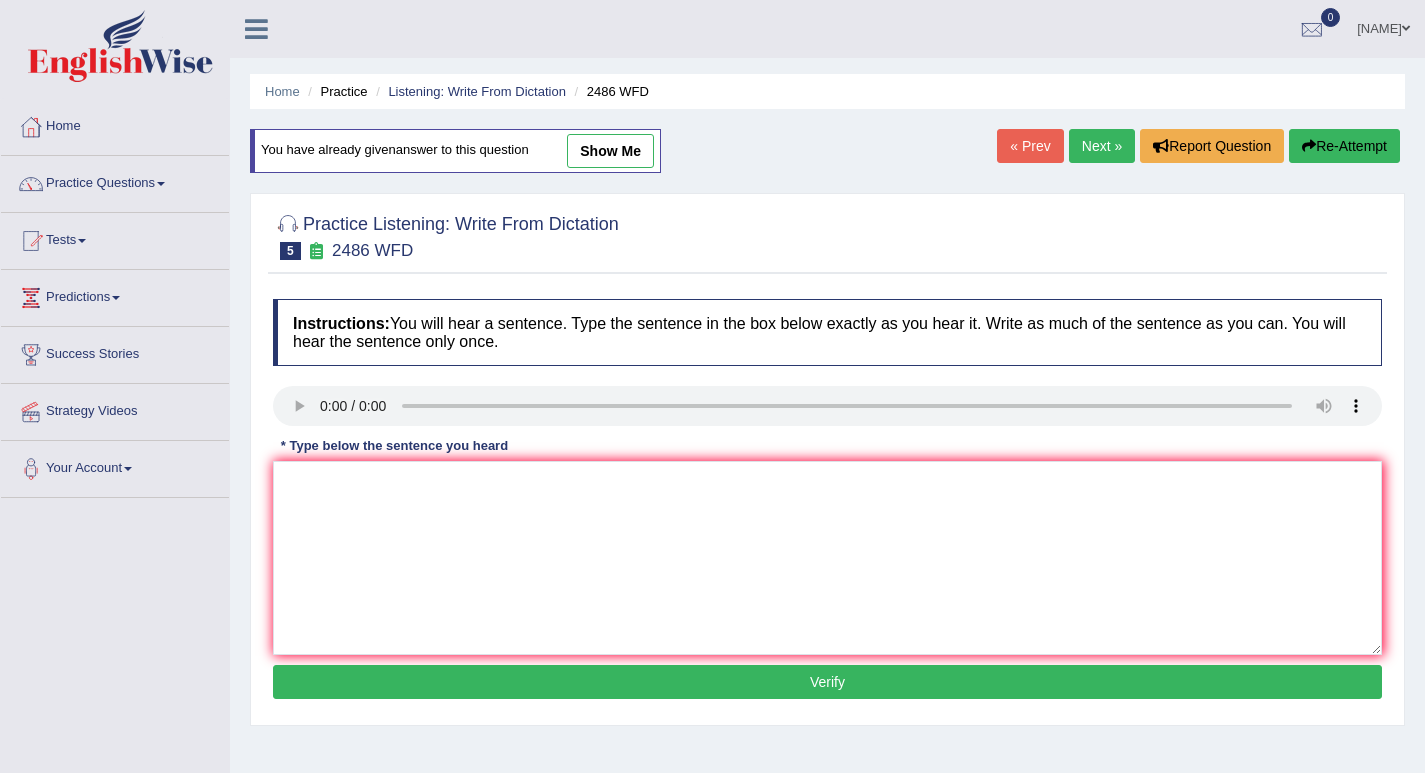 scroll, scrollTop: 0, scrollLeft: 0, axis: both 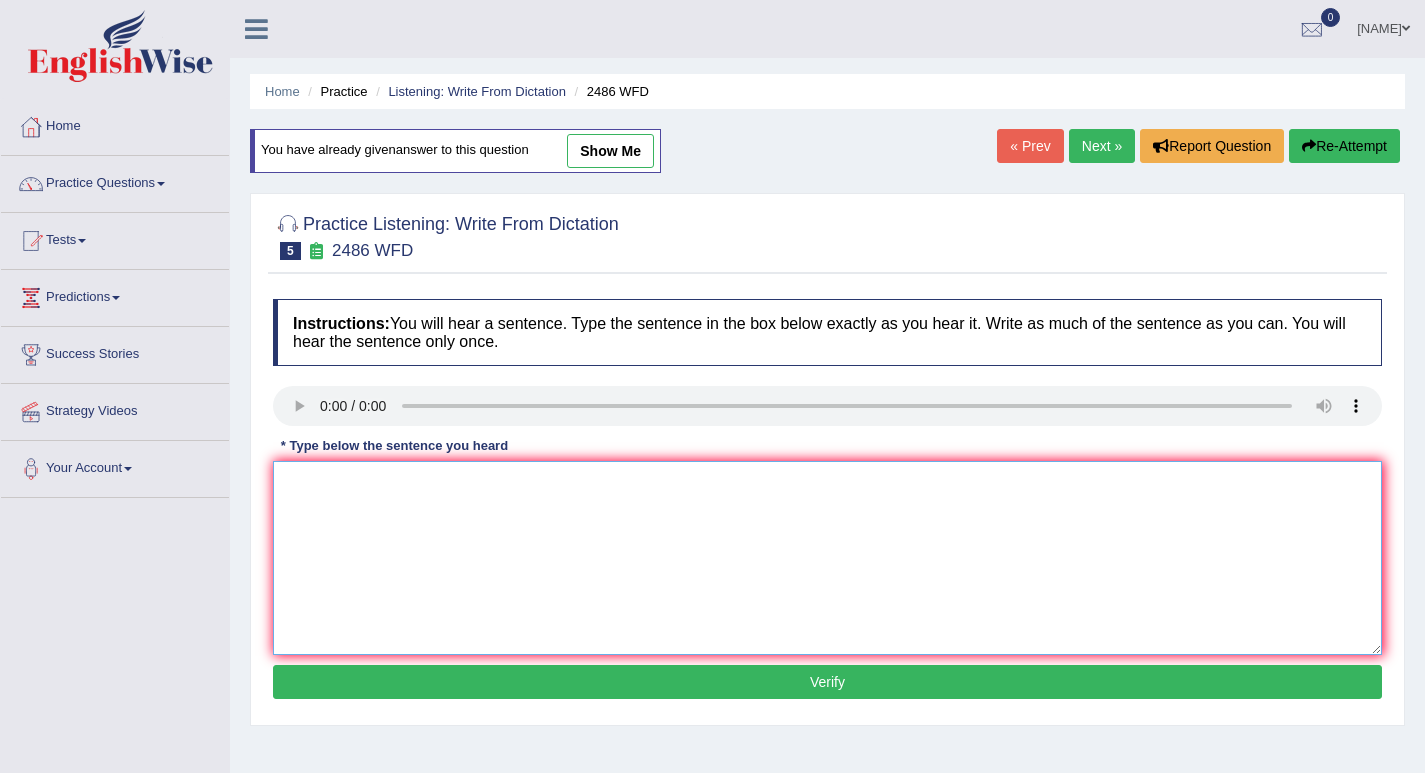 click at bounding box center (827, 558) 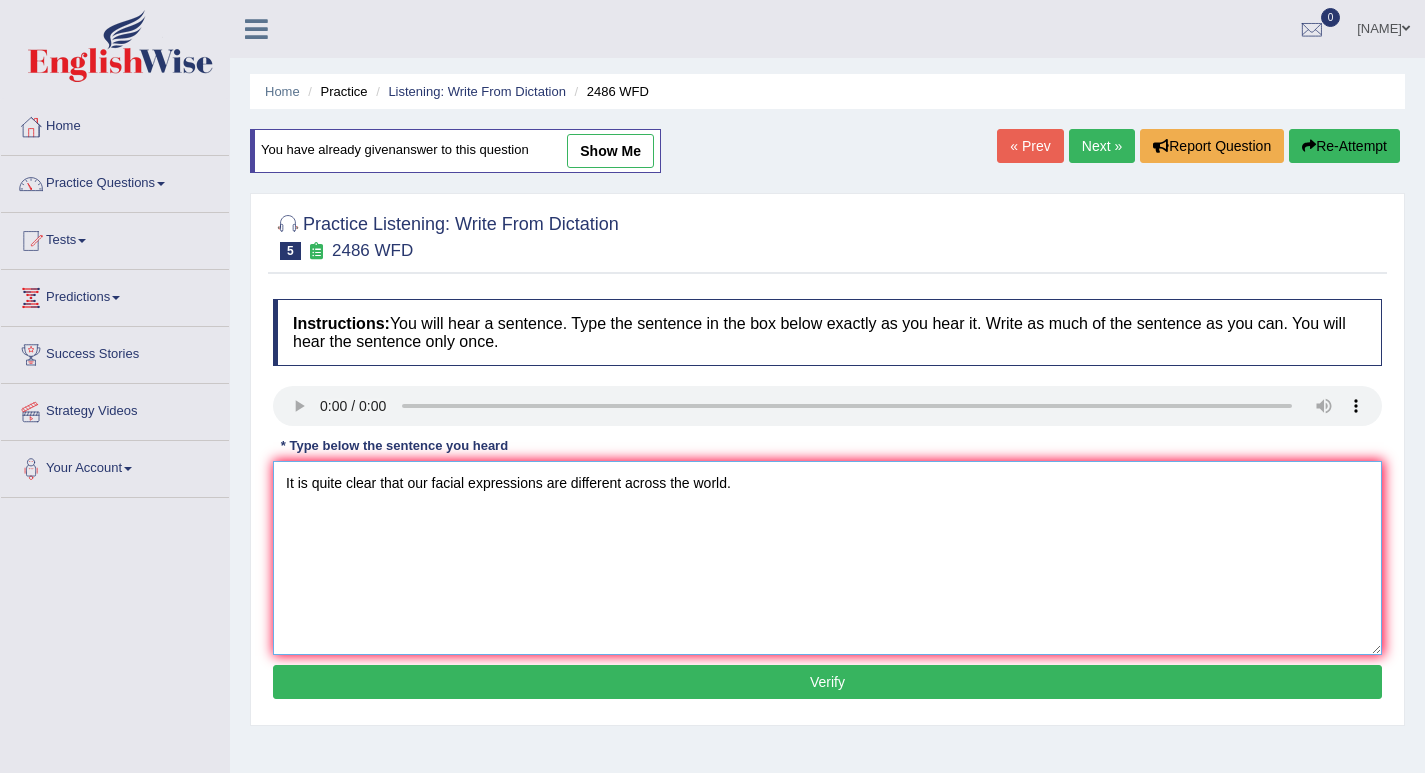 type on "It is quite clear that our facial expressions are different across the world." 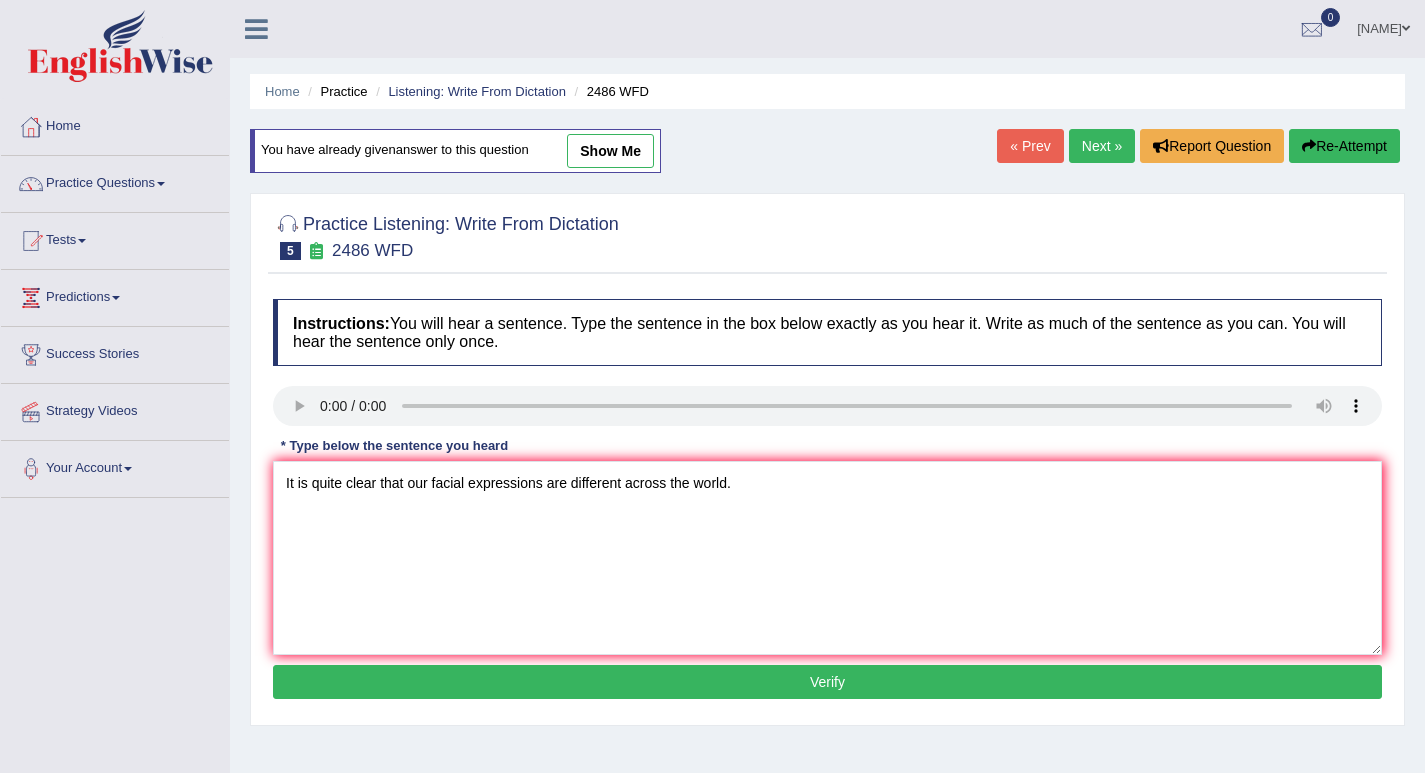 click on "Verify" at bounding box center [827, 682] 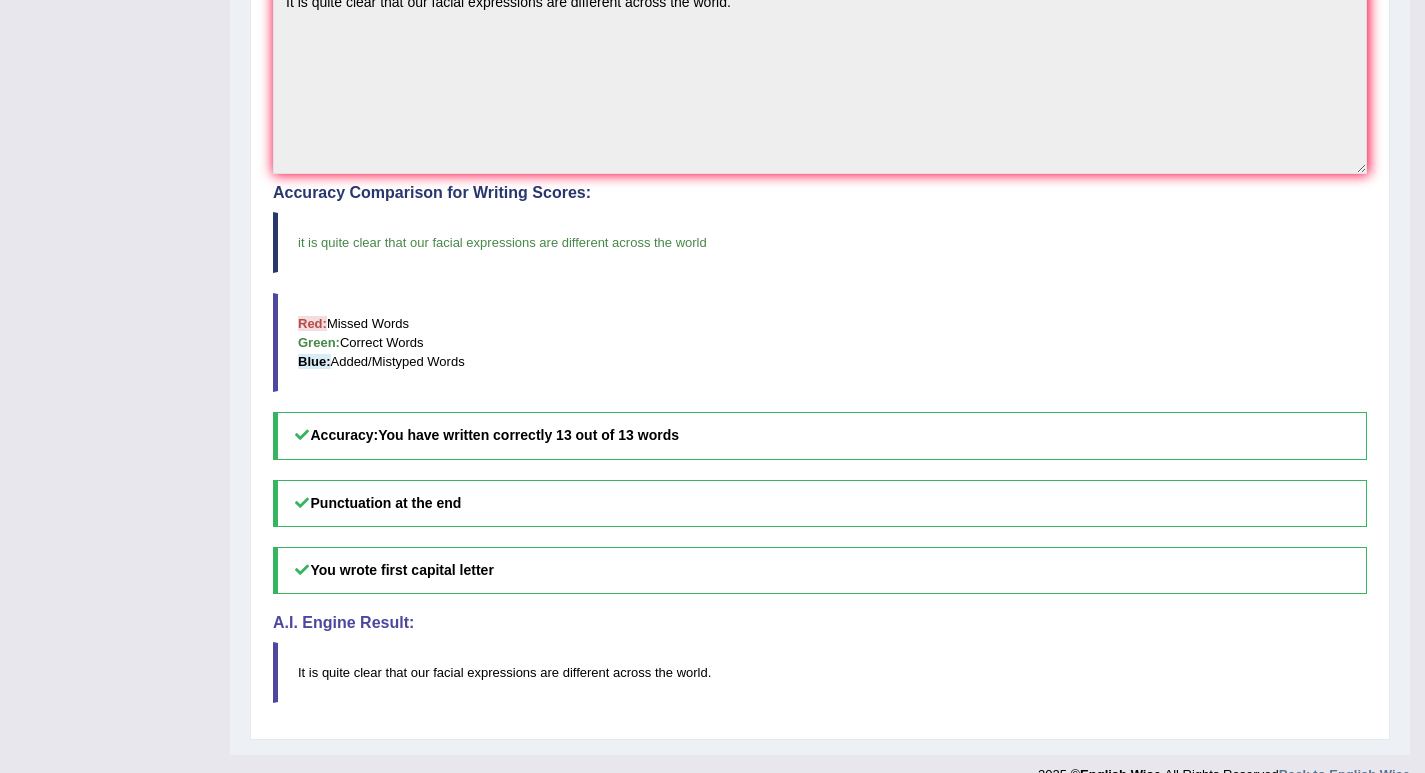 scroll, scrollTop: 0, scrollLeft: 0, axis: both 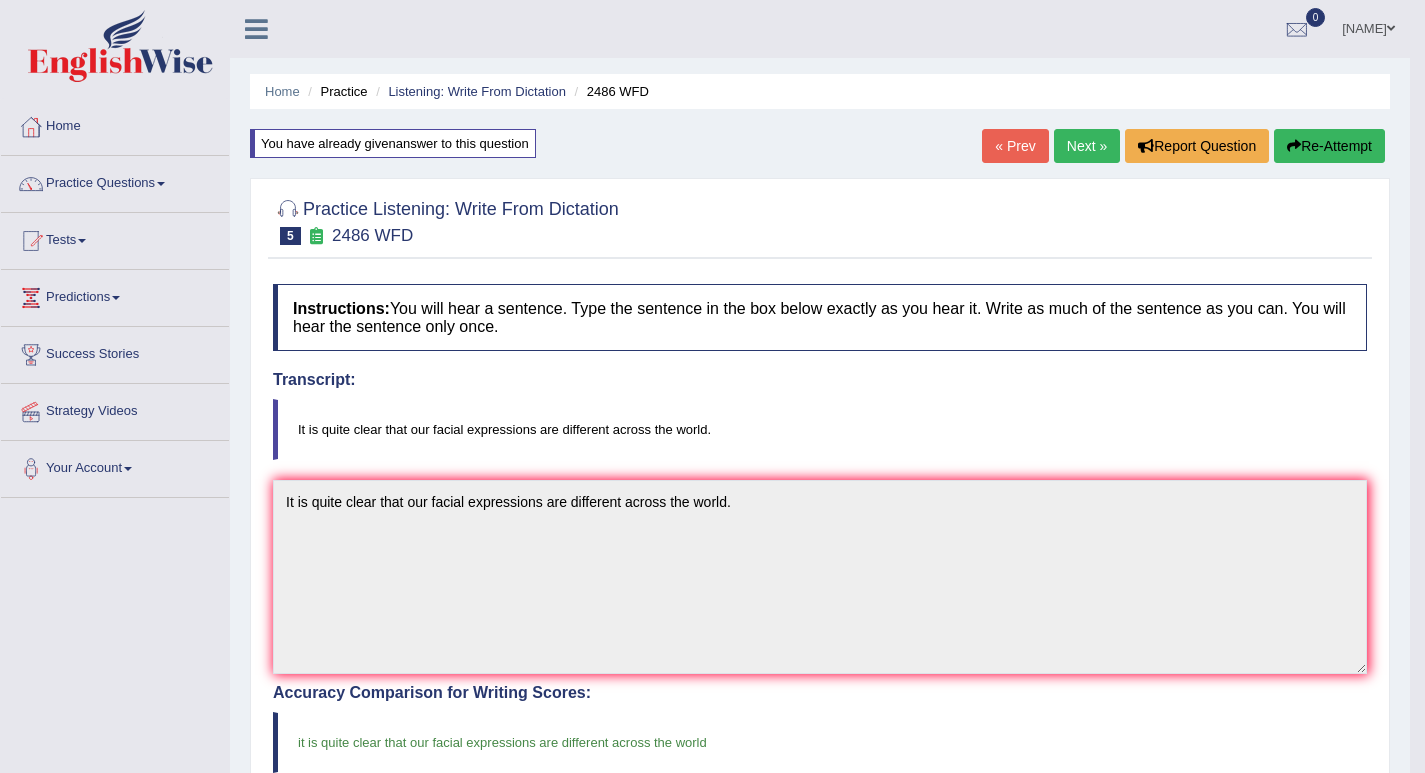 click on "Next »" at bounding box center [1087, 146] 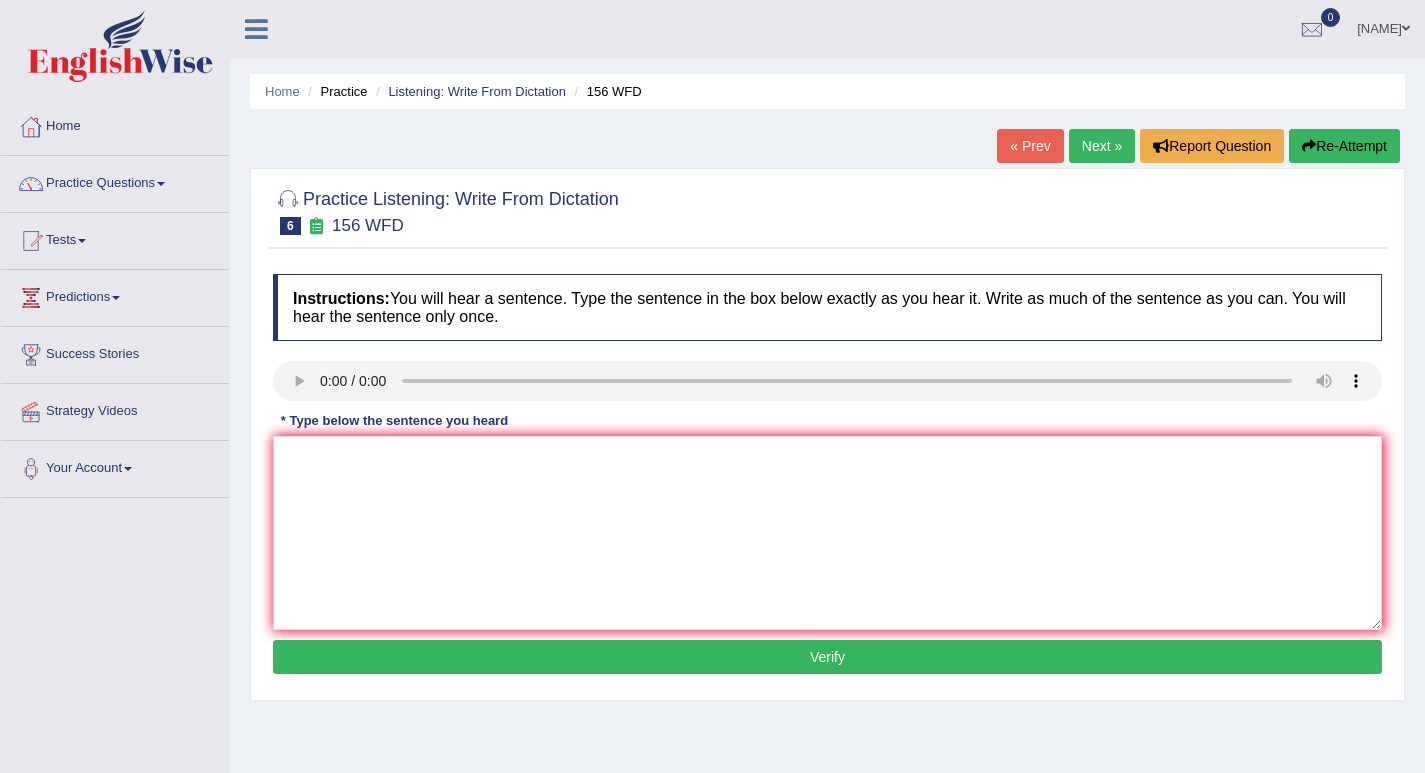 scroll, scrollTop: 0, scrollLeft: 0, axis: both 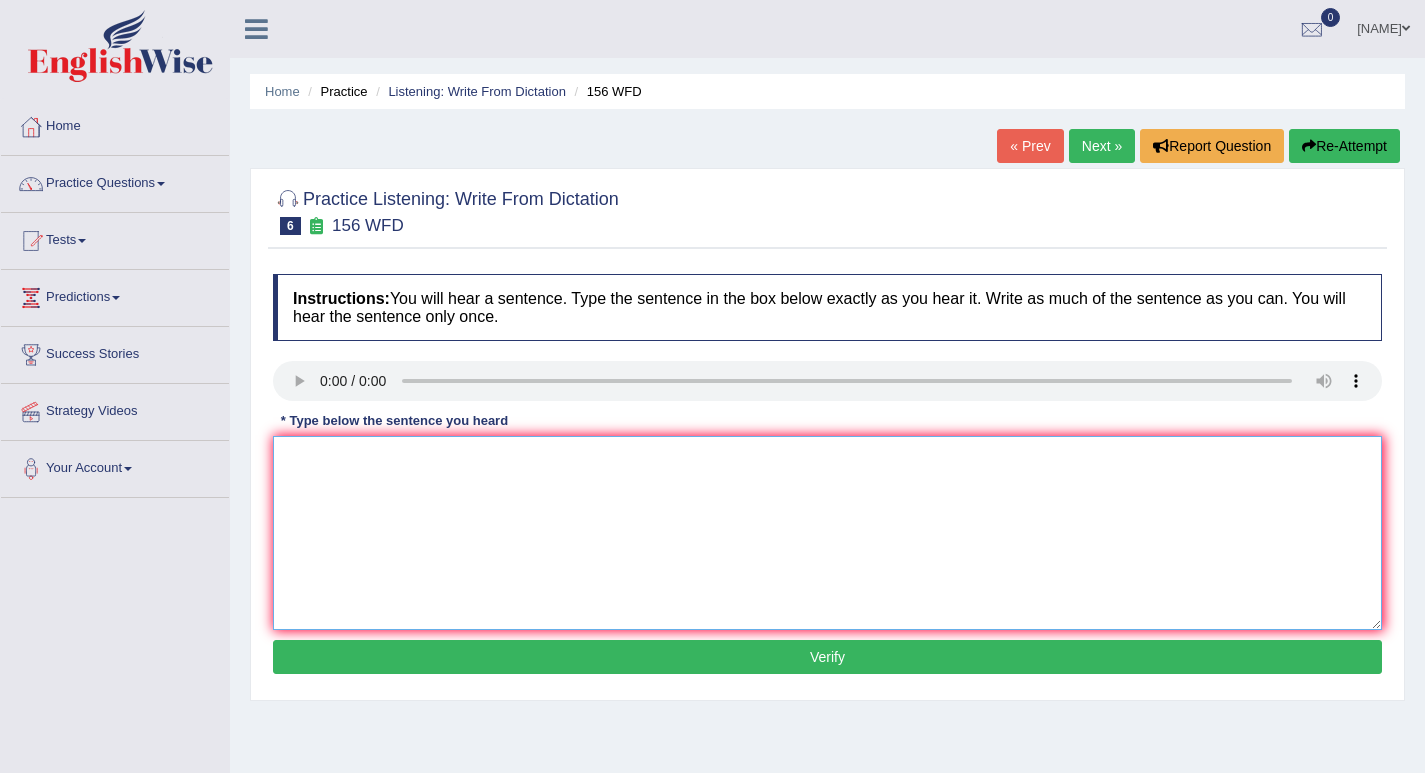 click at bounding box center [827, 533] 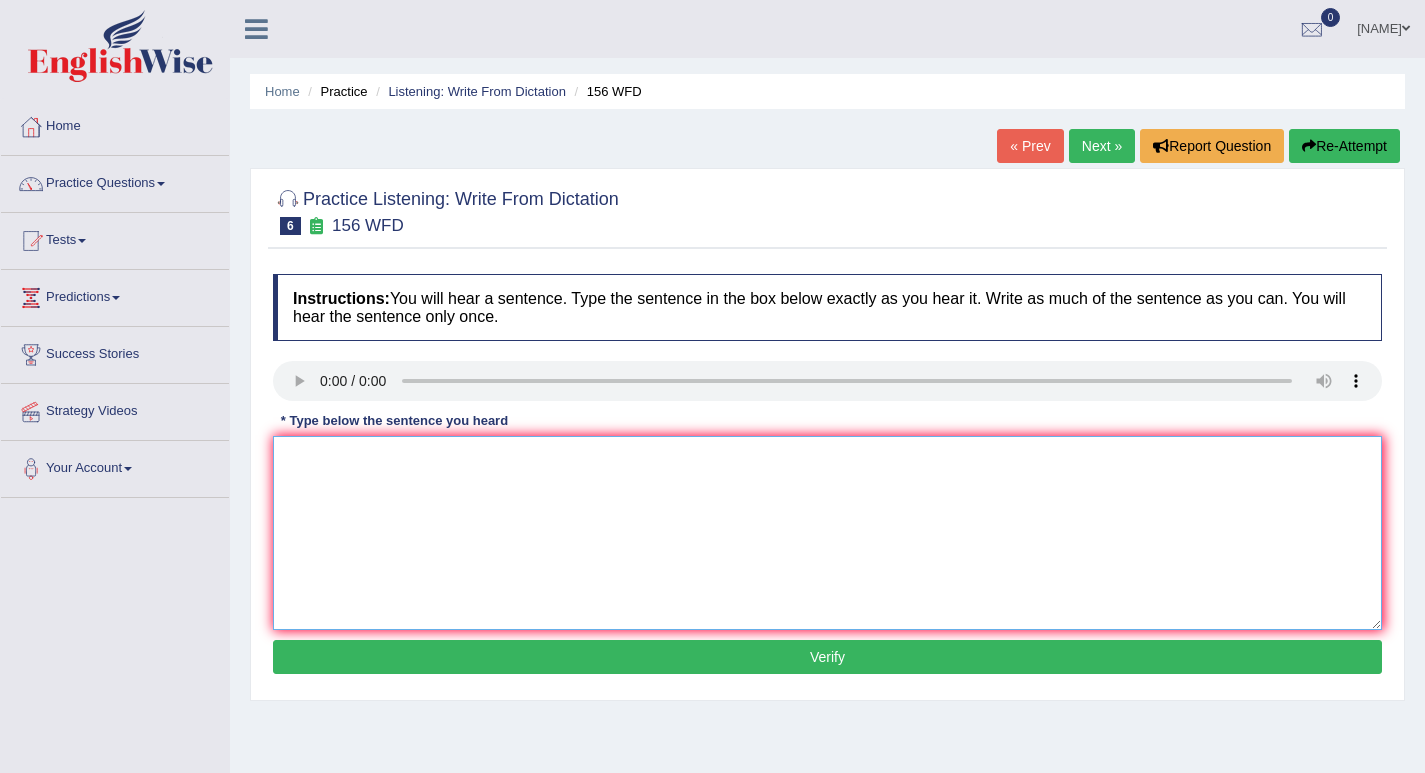 click at bounding box center (827, 533) 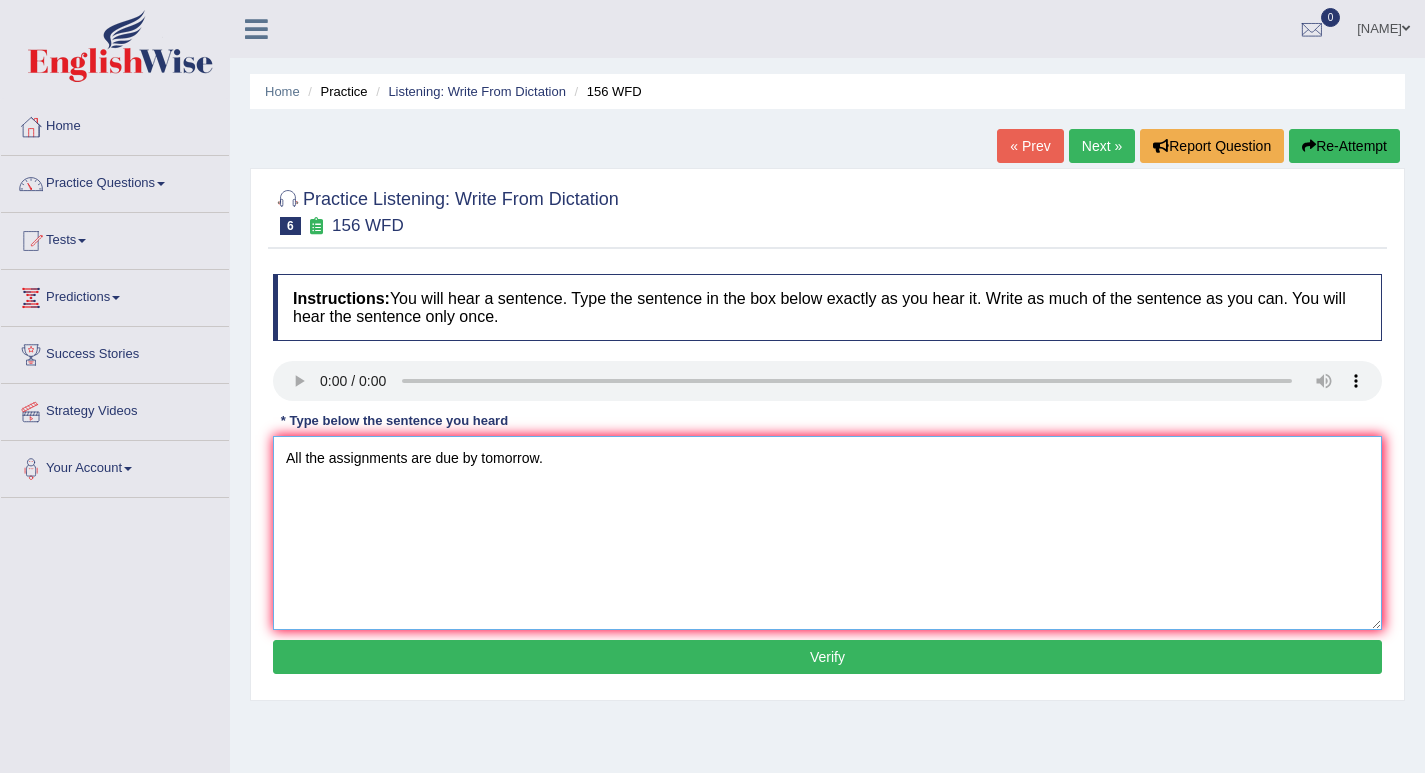 type on "All the assignments are due by tomorrow." 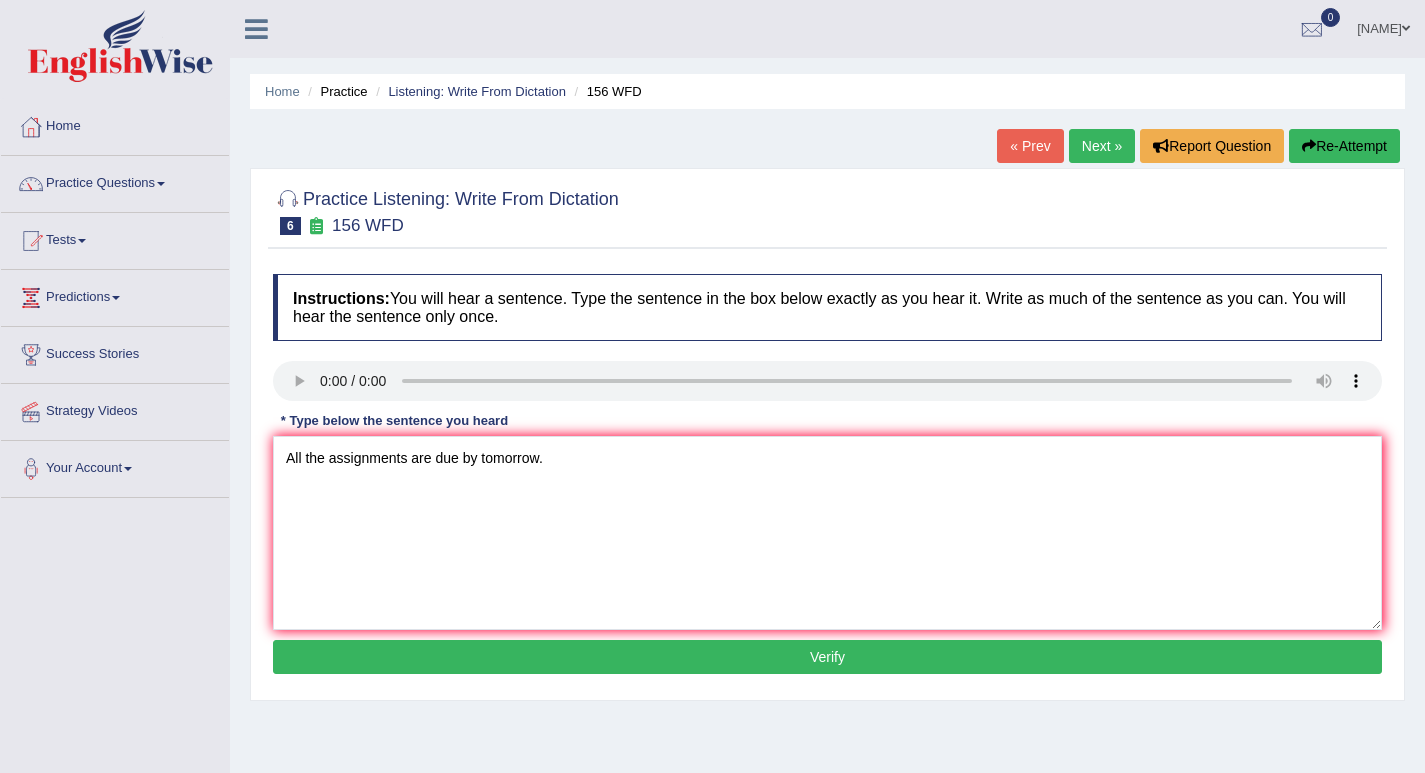 click on "Verify" at bounding box center [827, 657] 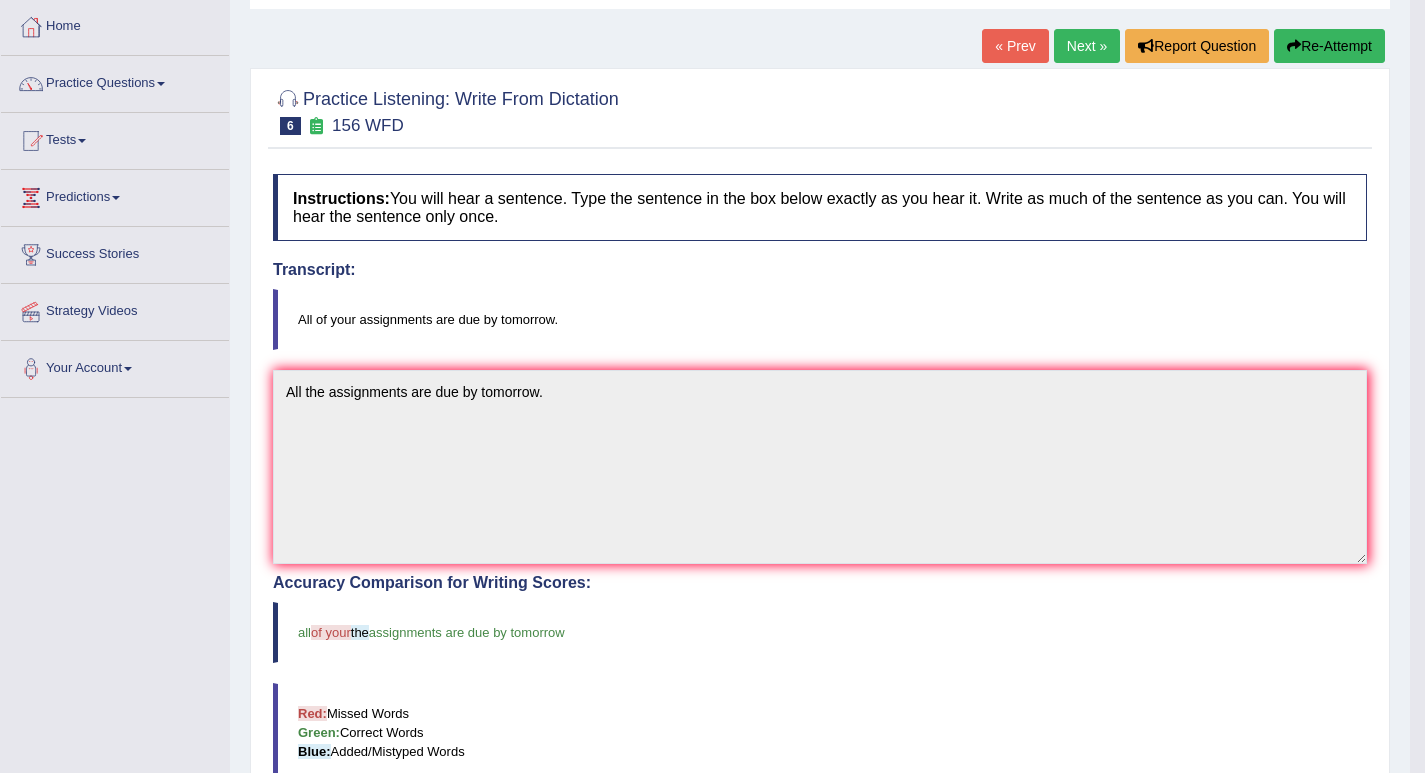 scroll, scrollTop: 0, scrollLeft: 0, axis: both 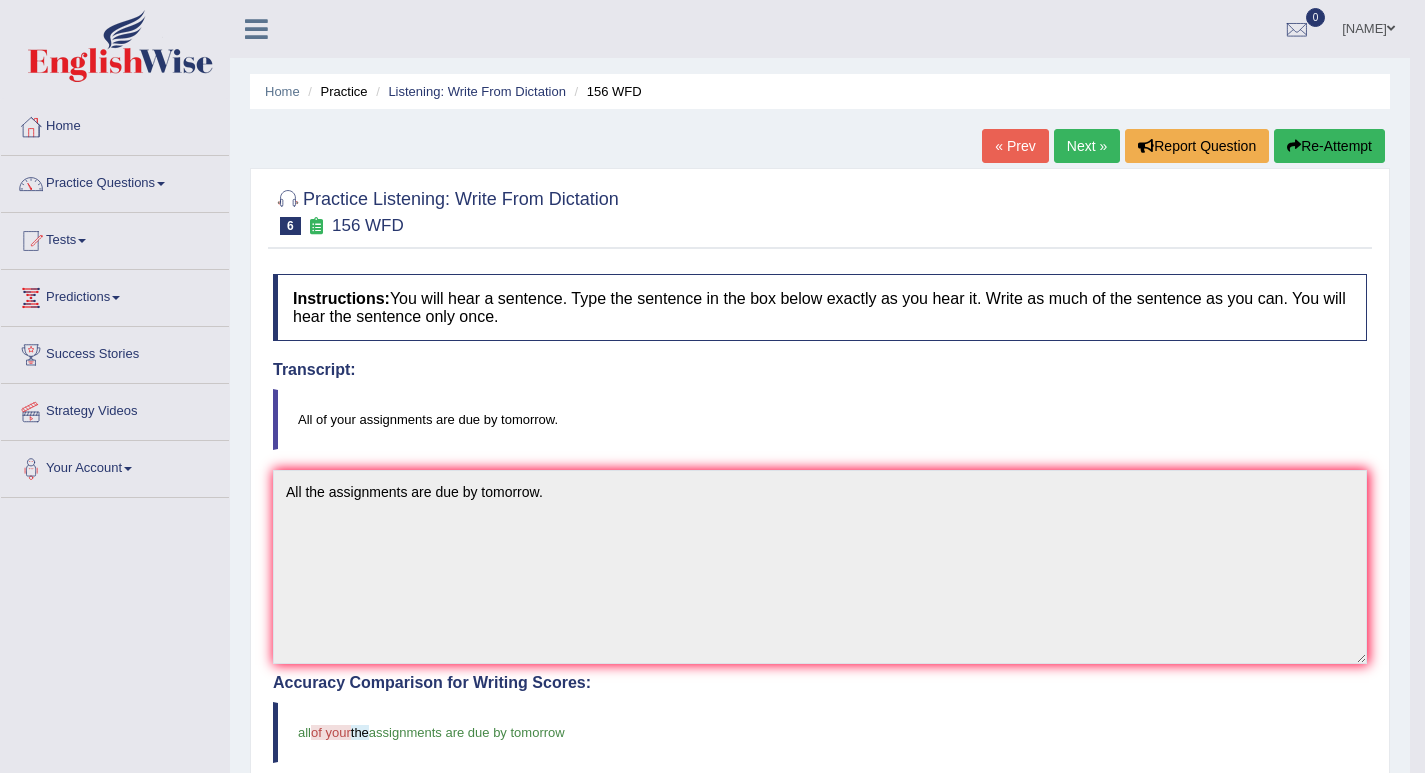 click on "Re-Attempt" at bounding box center (1329, 146) 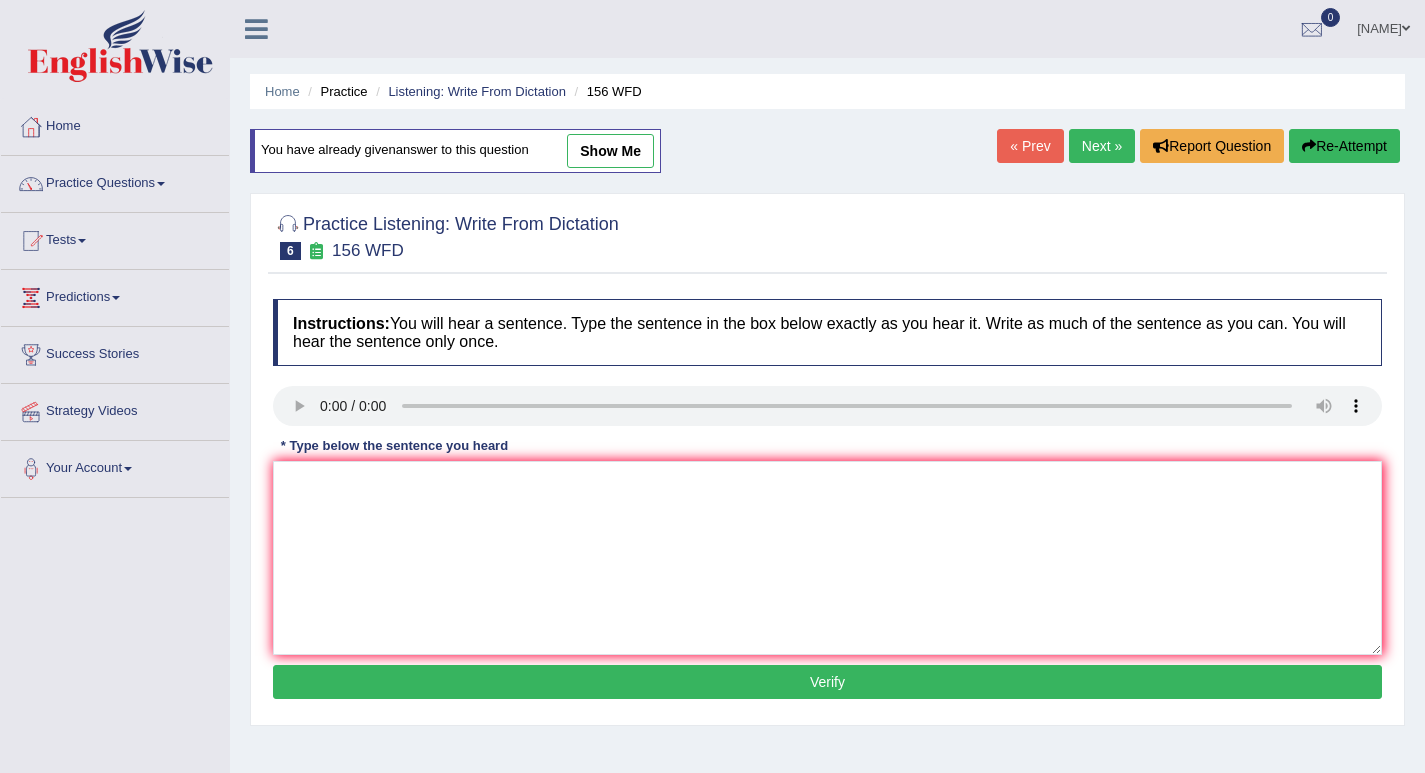 scroll, scrollTop: 0, scrollLeft: 0, axis: both 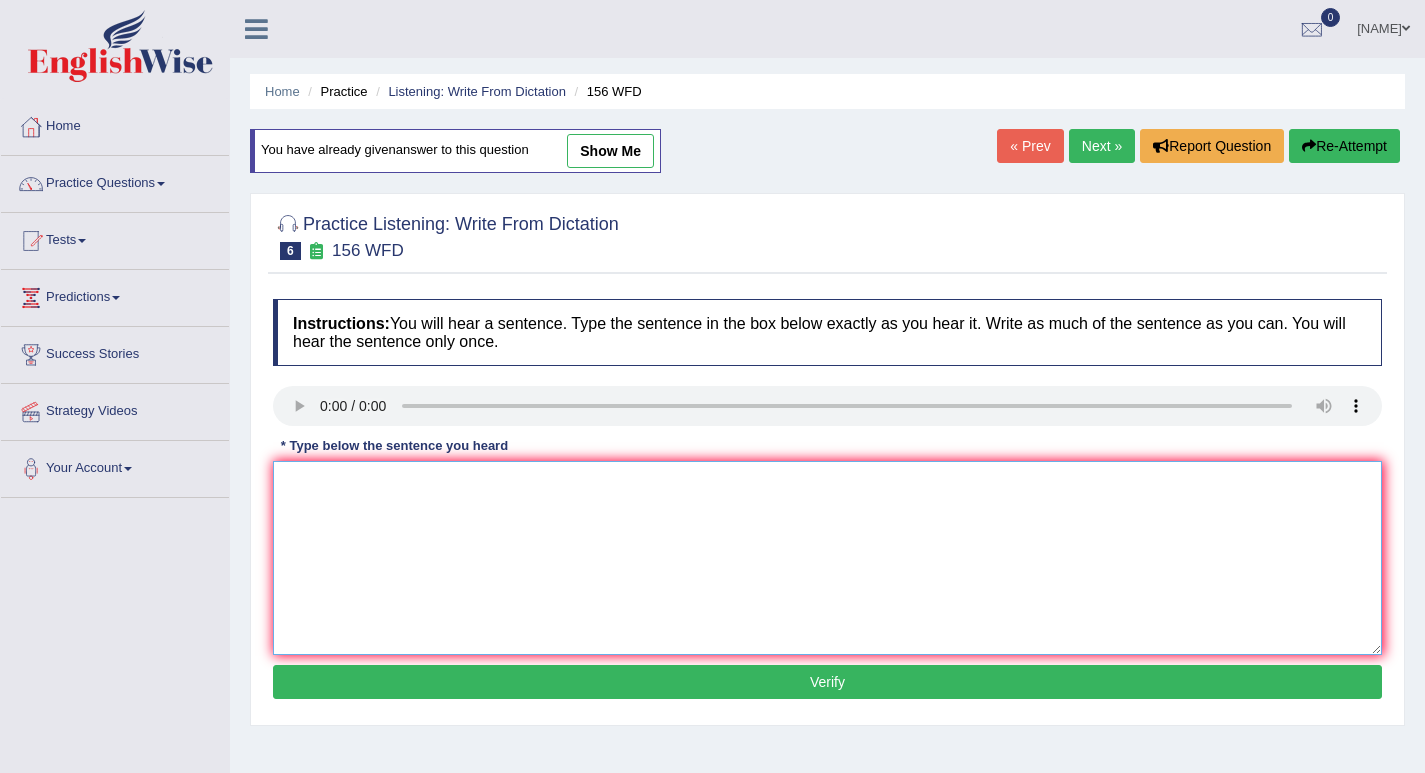 click at bounding box center (827, 558) 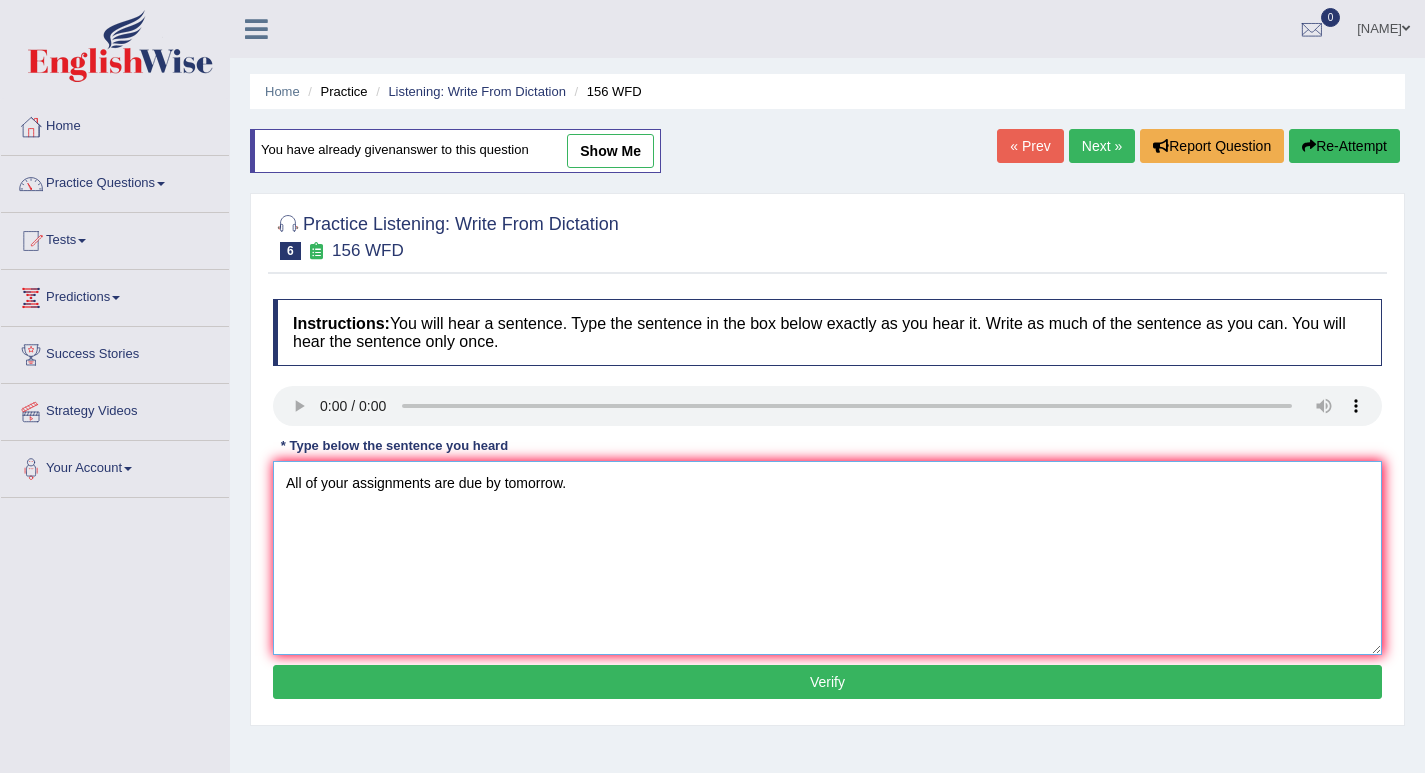 type on "All of your assignments are due by tomorrow." 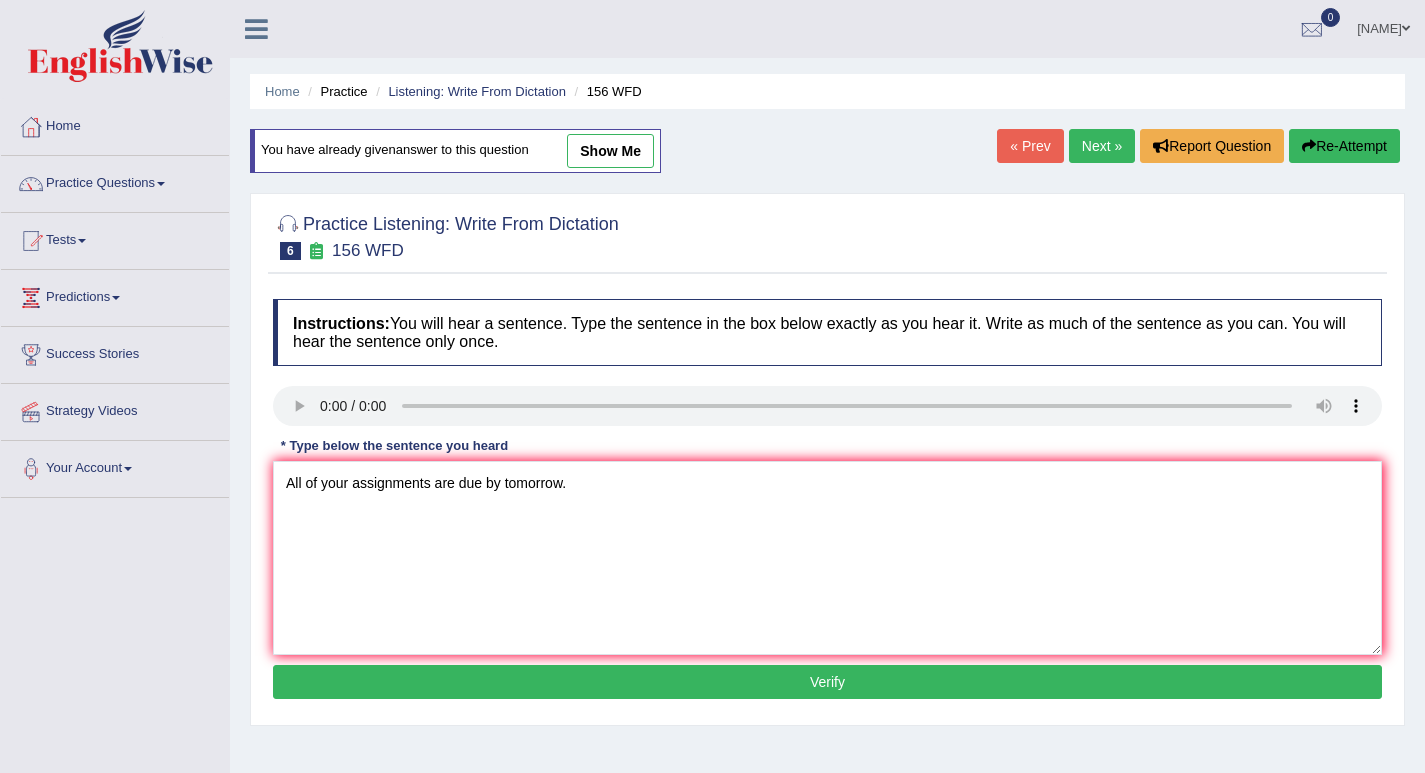 click on "Verify" at bounding box center (827, 682) 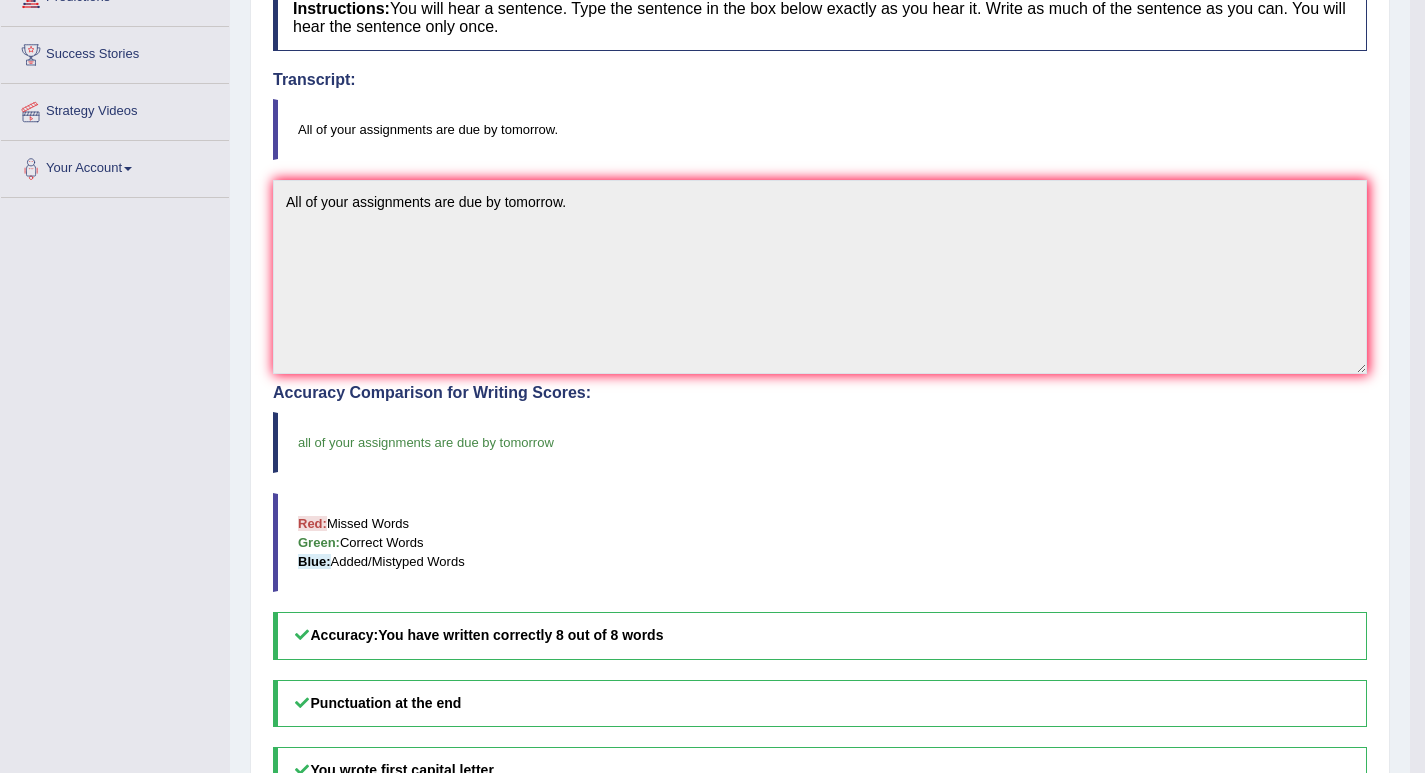 scroll, scrollTop: 0, scrollLeft: 0, axis: both 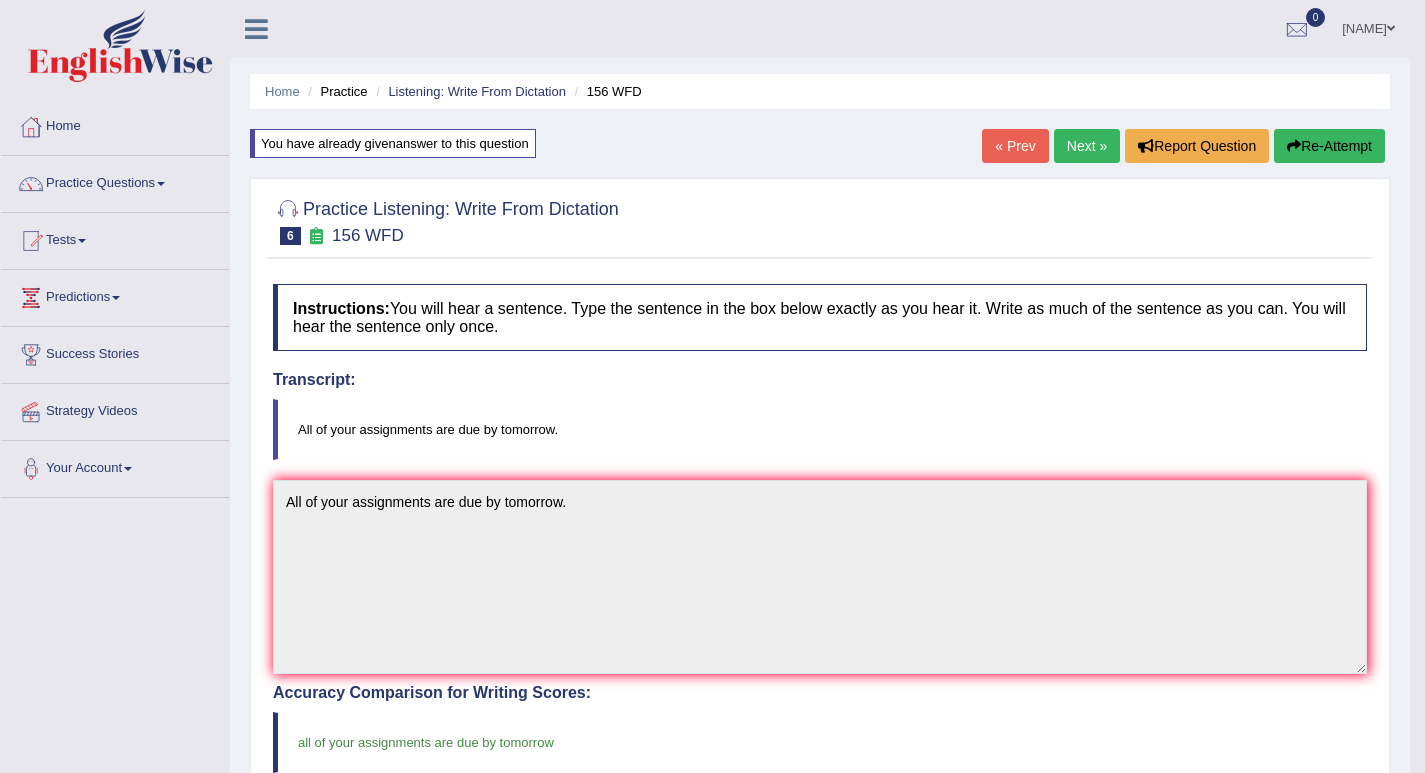 click on "Next »" at bounding box center [1087, 146] 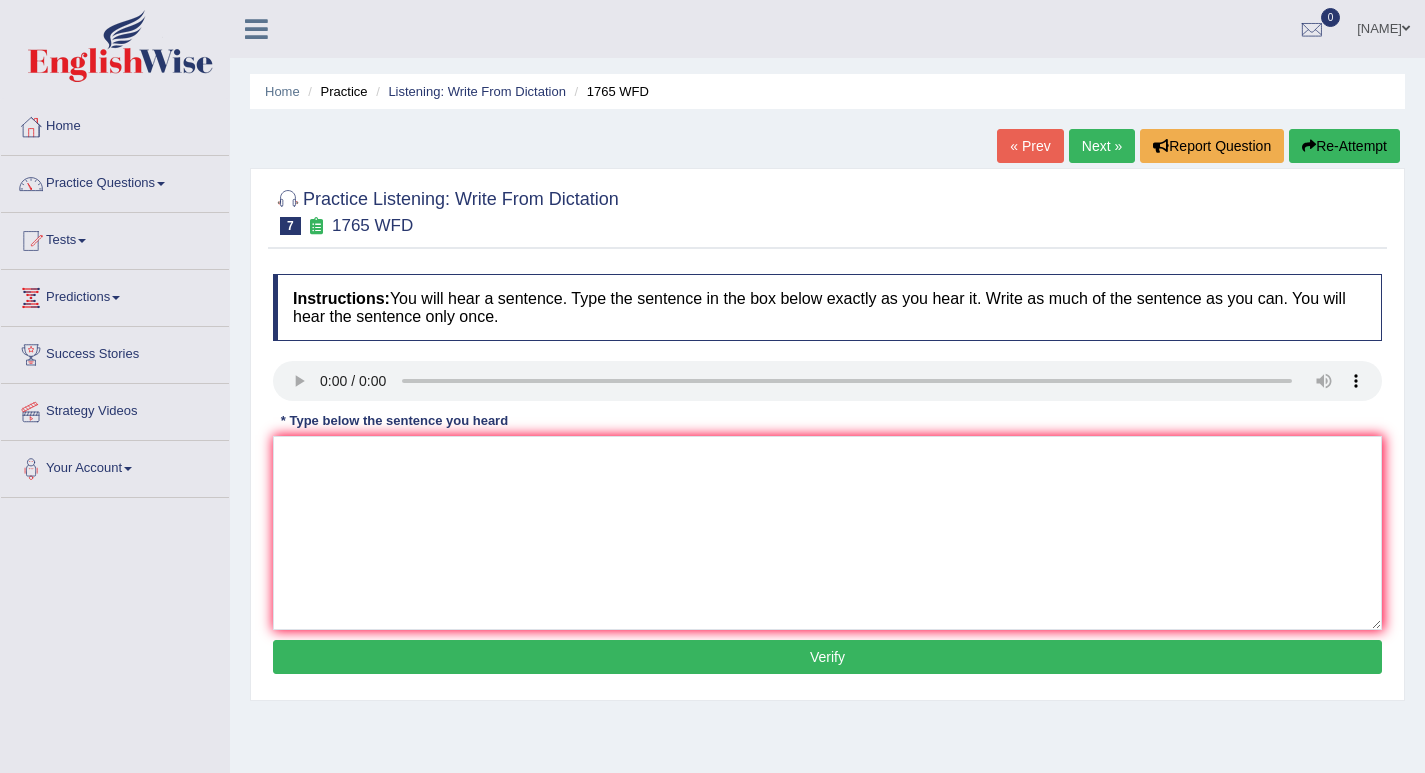 scroll, scrollTop: 0, scrollLeft: 0, axis: both 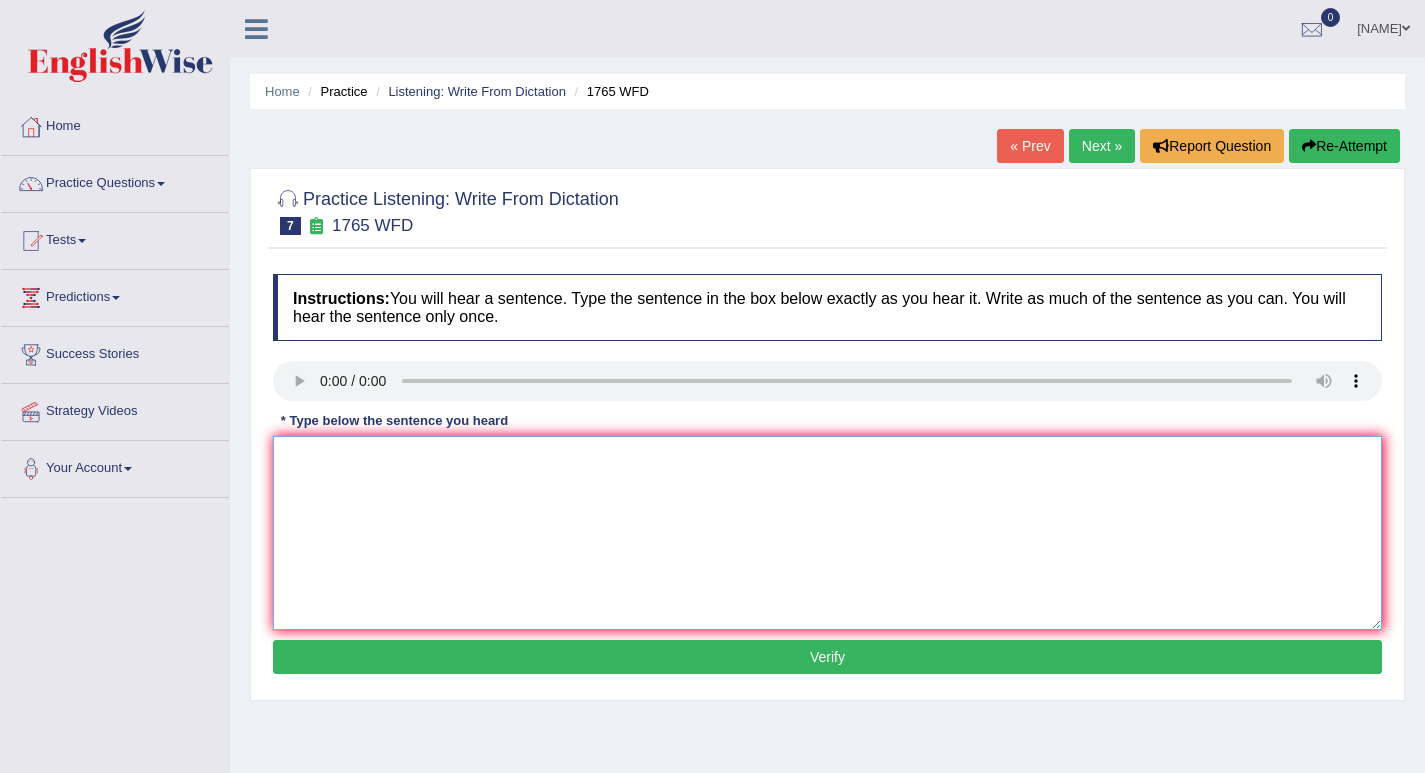 click at bounding box center (827, 533) 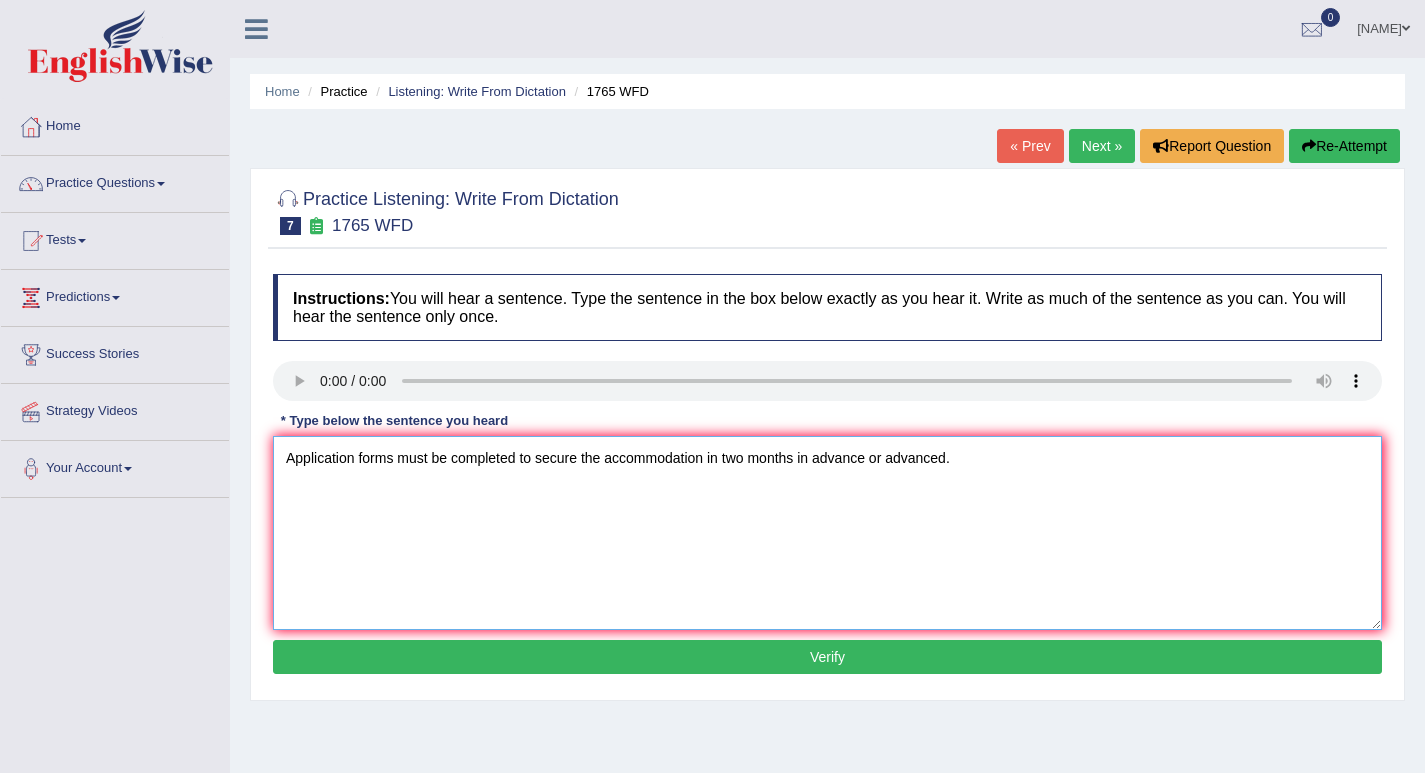 click on "Application forms must be completed to secure the accommodation in two months in advance or advanced." at bounding box center (827, 533) 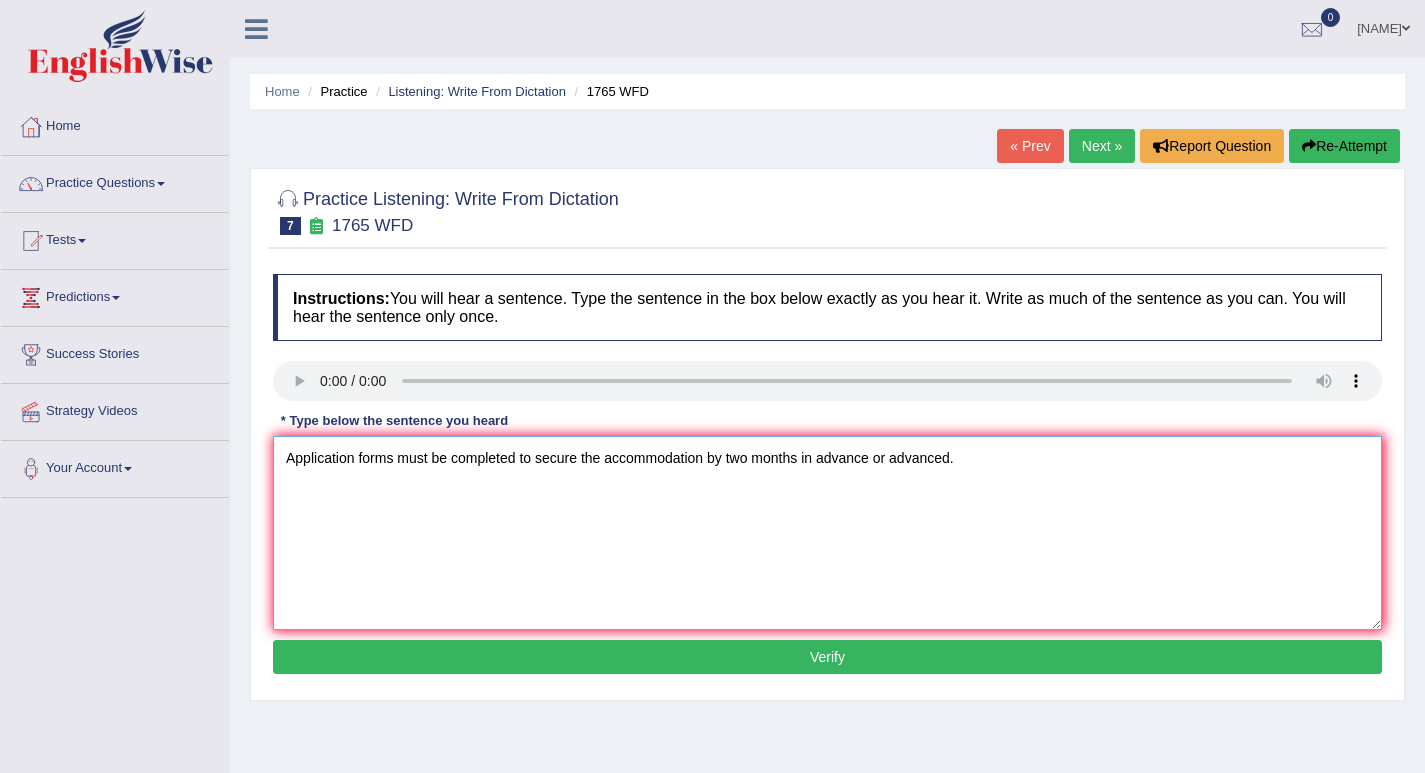 type on "Application forms must be completed to secure the accommodation by two months in advance or advanced." 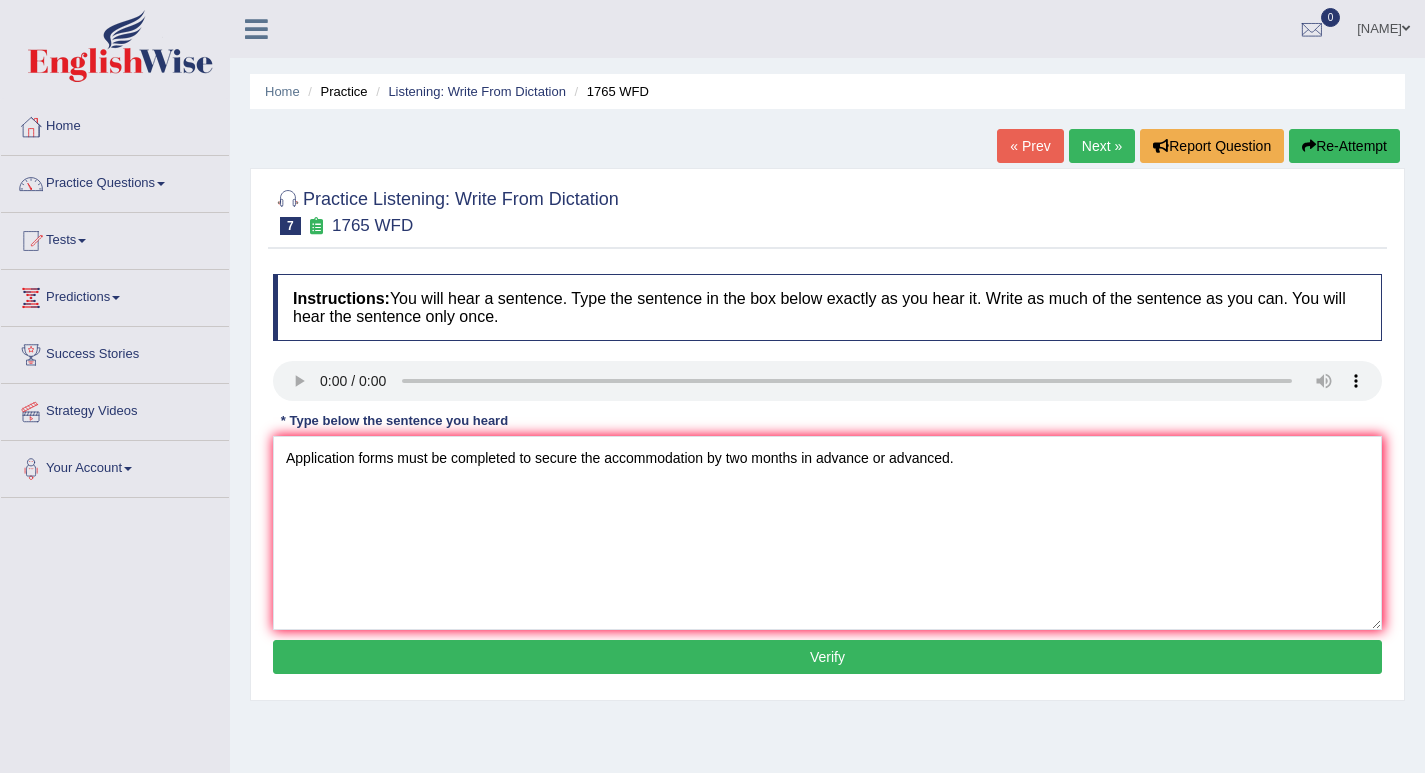 click on "Verify" at bounding box center (827, 657) 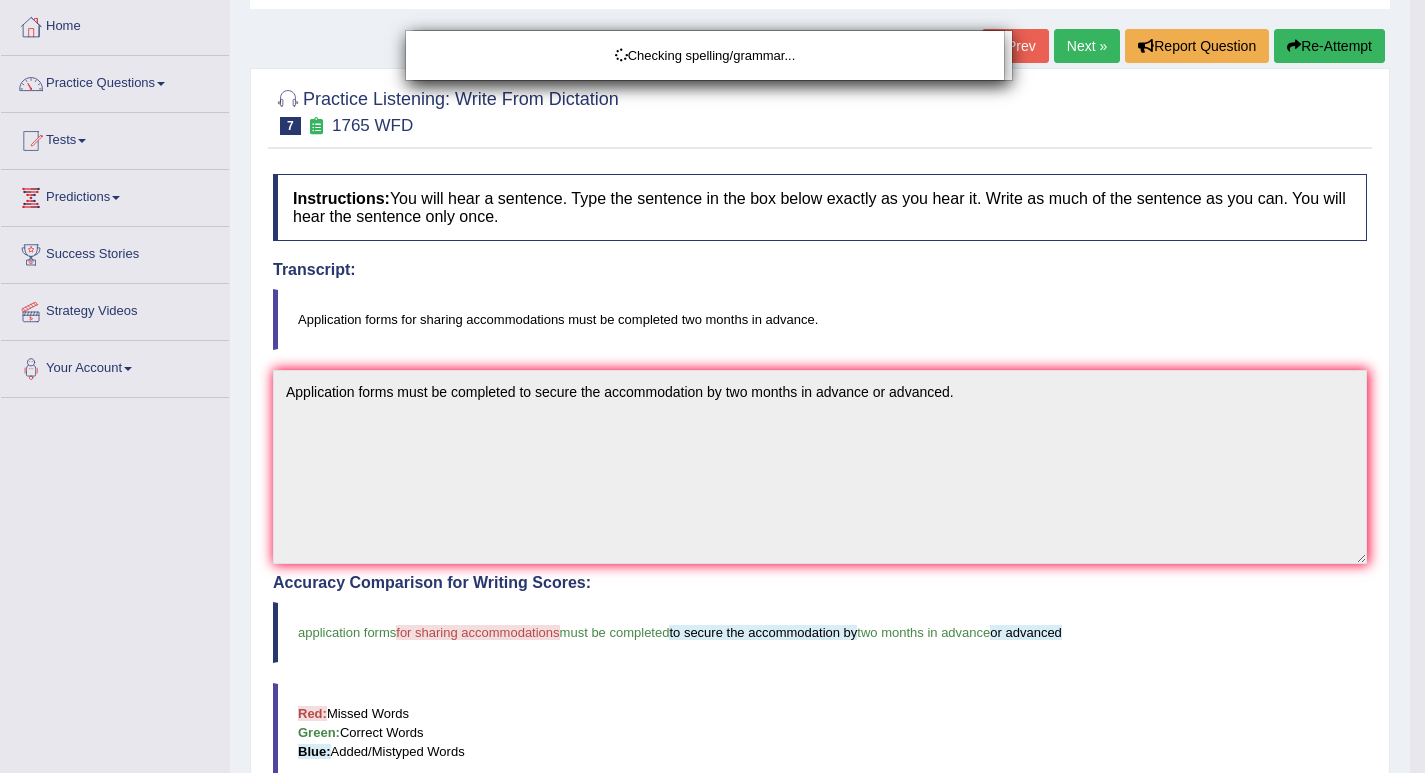 scroll, scrollTop: 200, scrollLeft: 0, axis: vertical 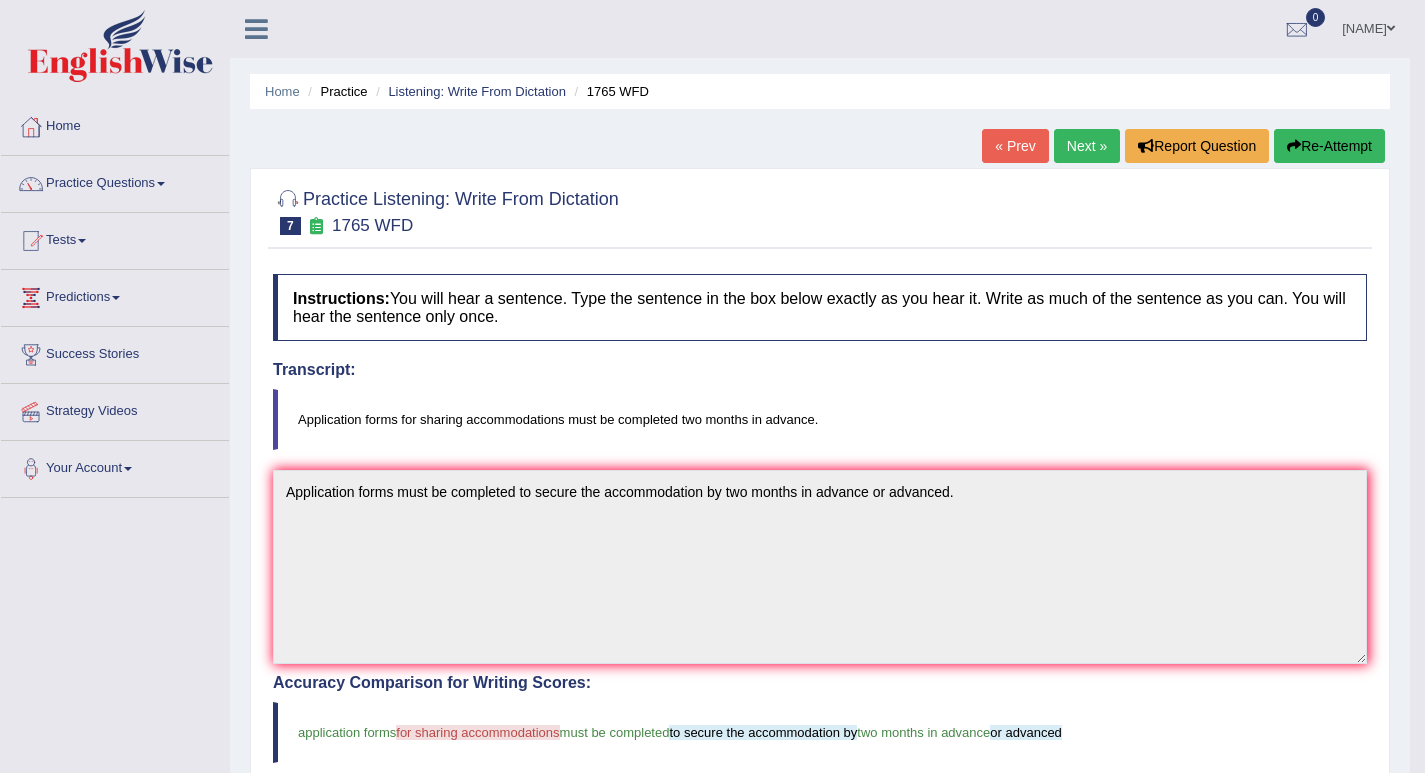 click on "Re-Attempt" at bounding box center [1329, 146] 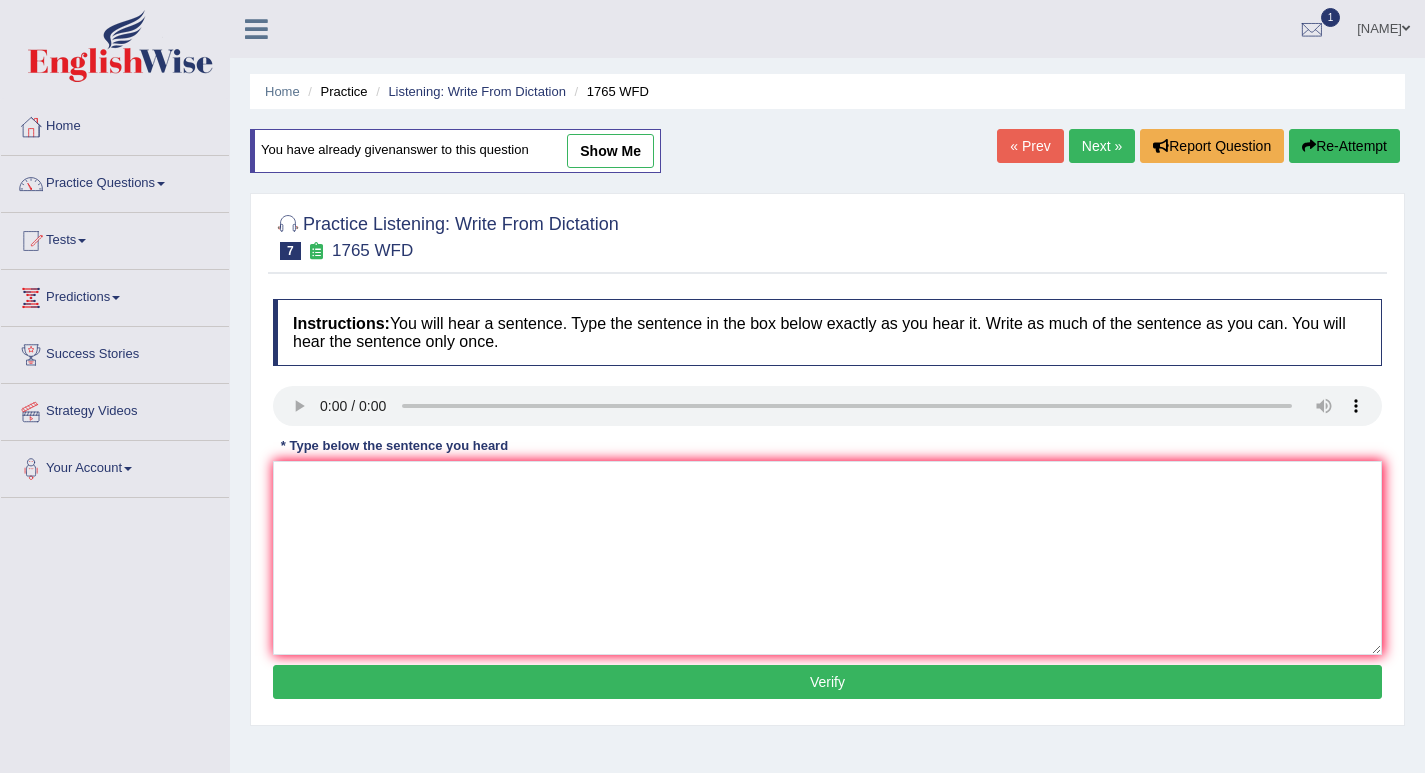 scroll, scrollTop: 0, scrollLeft: 0, axis: both 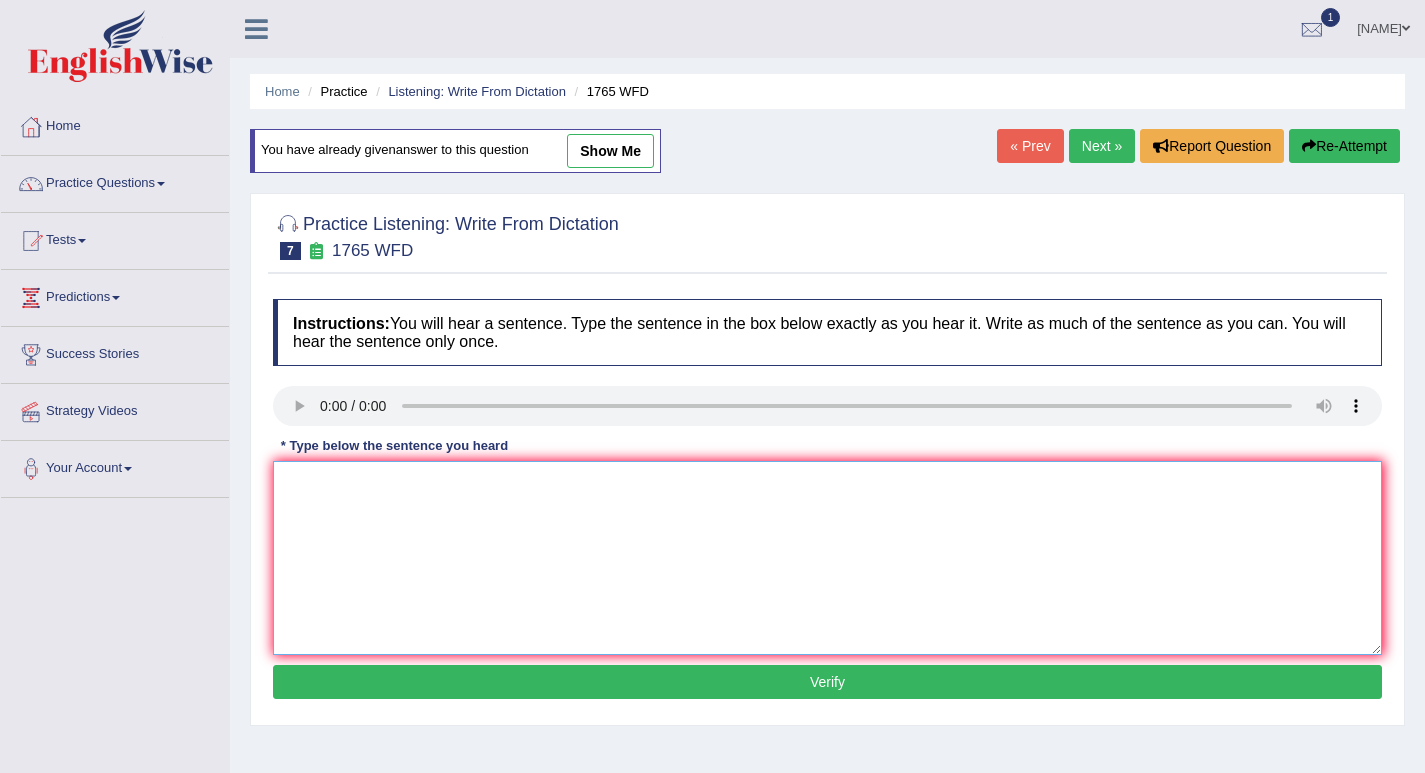 click at bounding box center [827, 558] 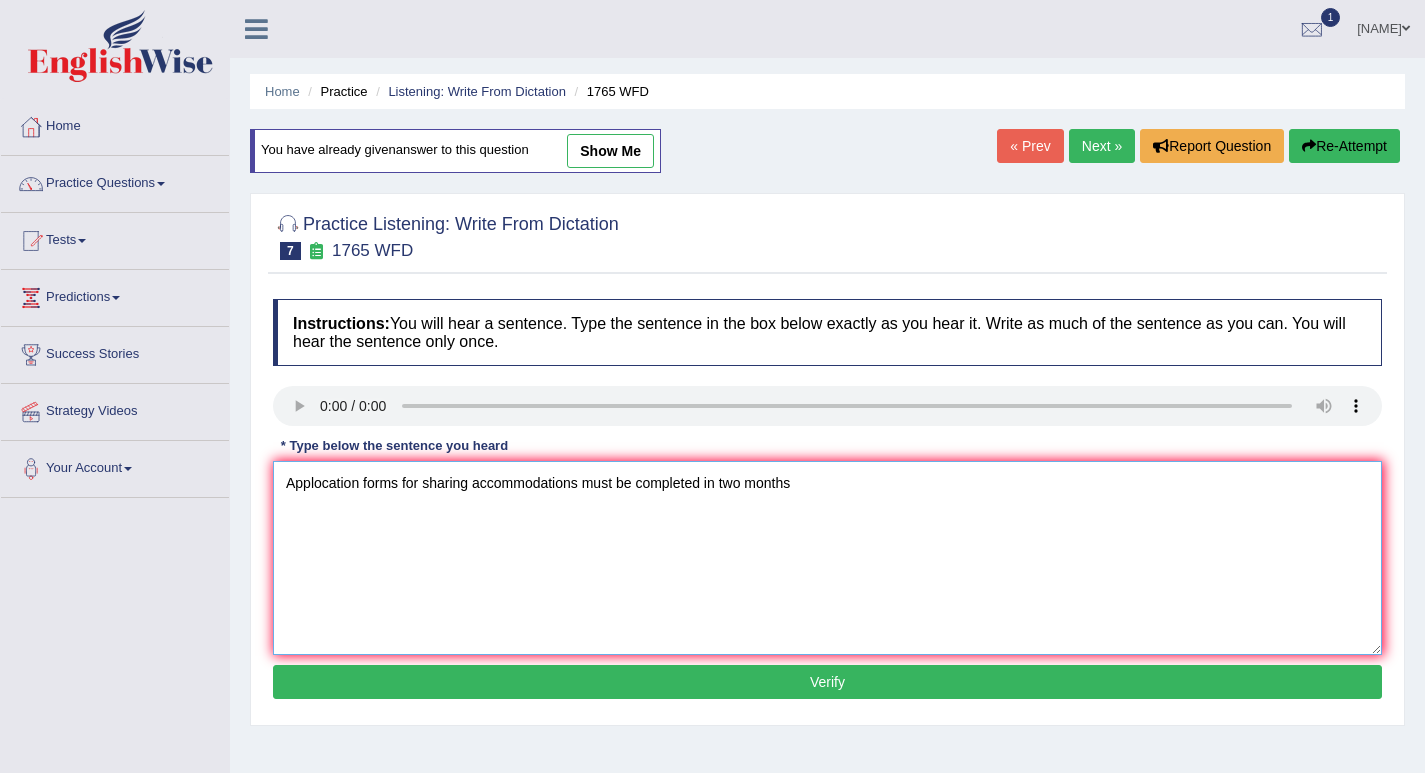 click on "Applocation forms for sharing accommodations must be completed in two months" at bounding box center (827, 558) 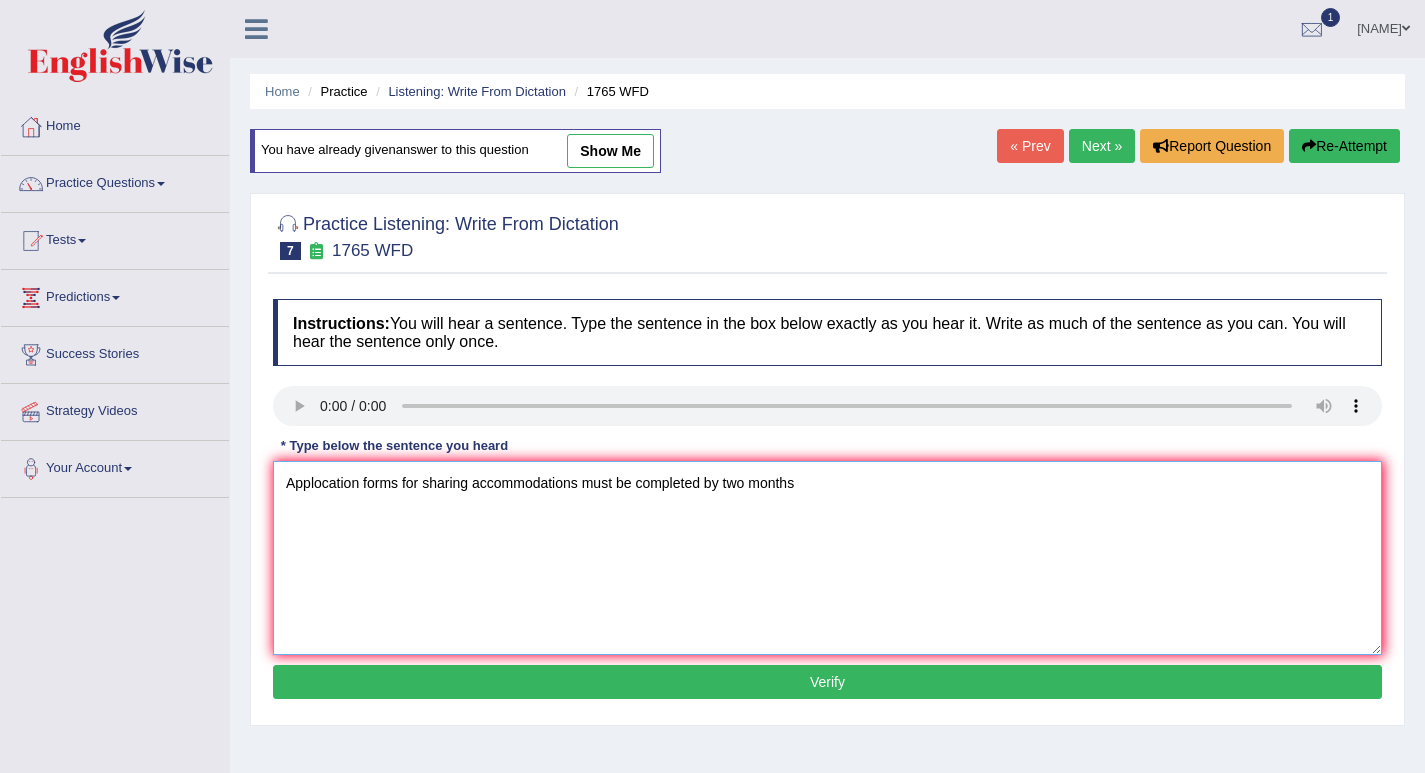 click on "Applocation forms for sharing accommodations must be completed by two months" at bounding box center [827, 558] 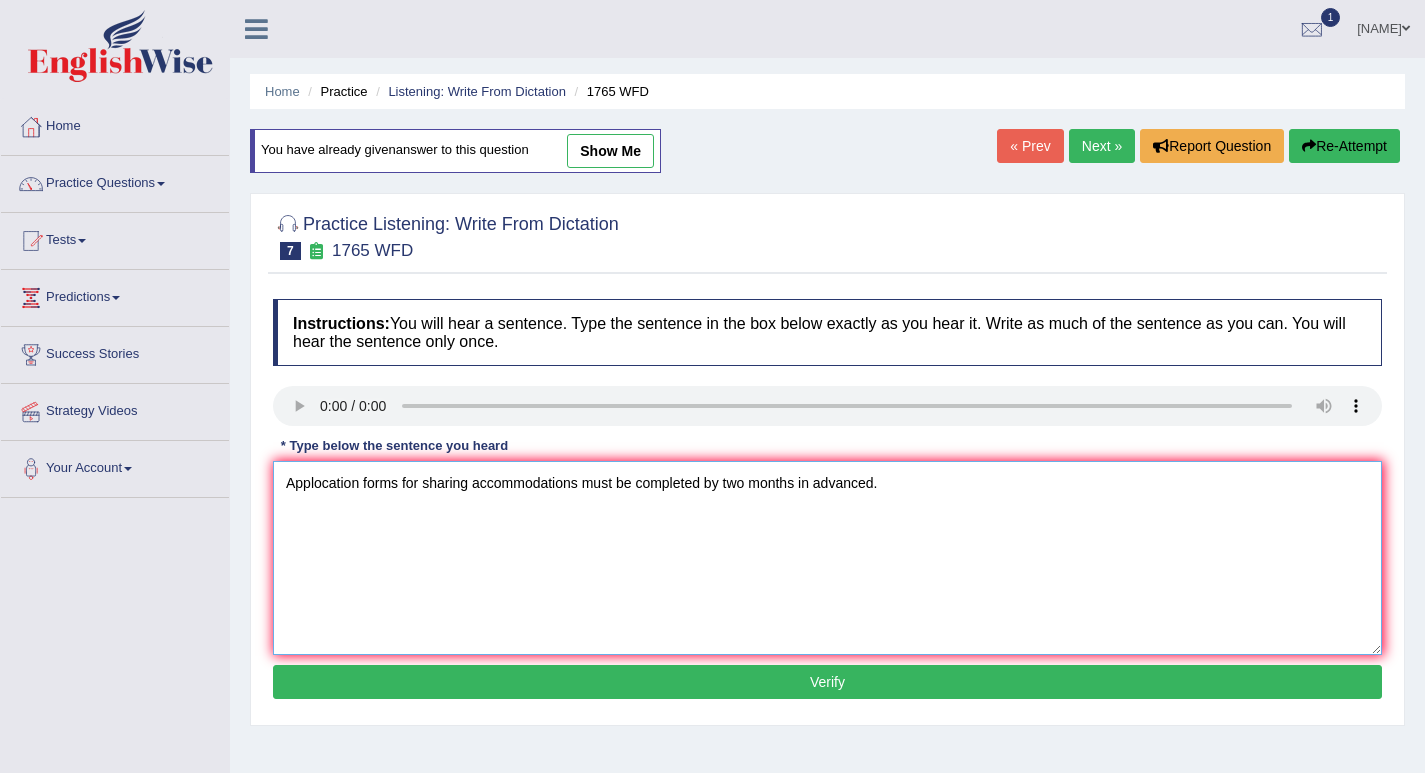 click on "Applocation forms for sharing accommodations must be completed by two months in advanced." at bounding box center (827, 558) 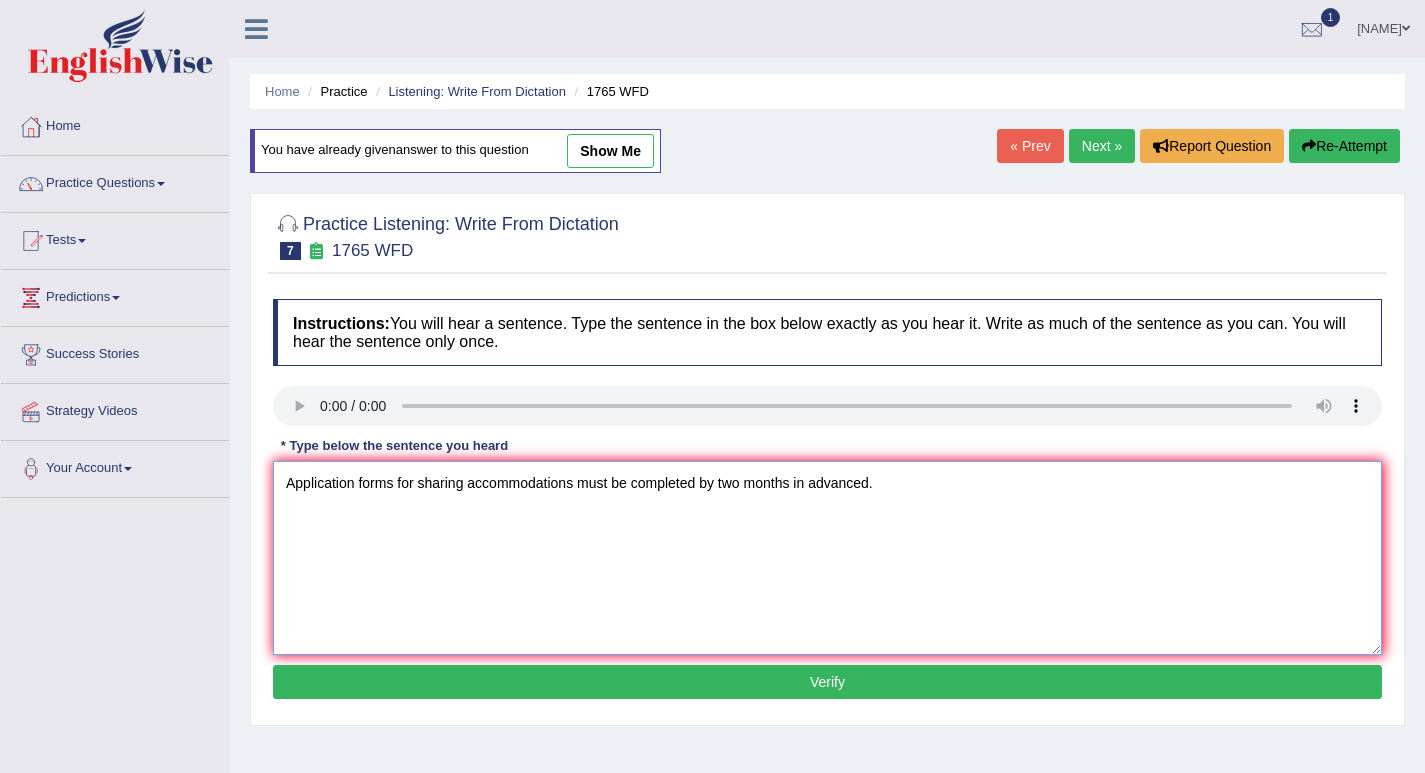 click on "Application forms for sharing accommodations must be completed by two months in advanced." at bounding box center [827, 558] 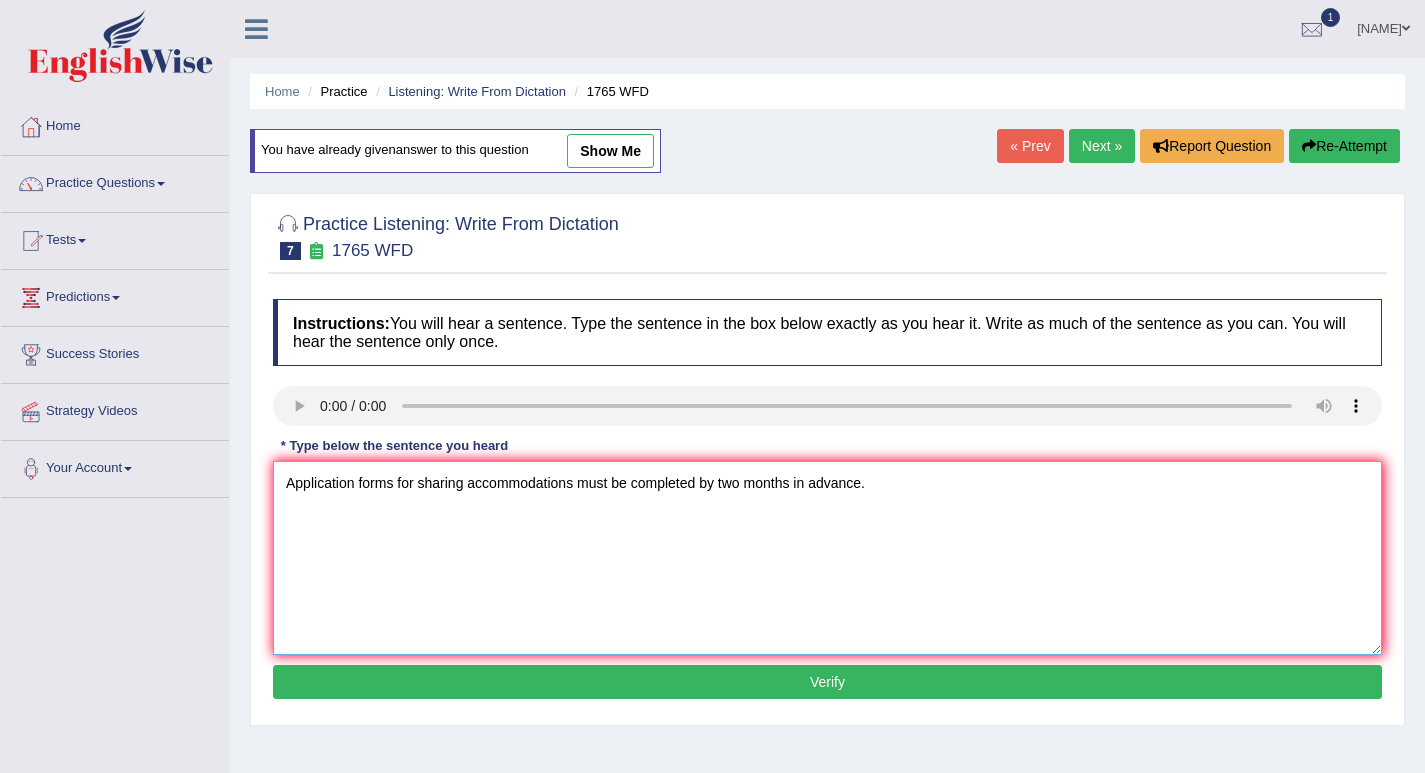 type on "Application forms for sharing accommodations must be completed by two months in advance." 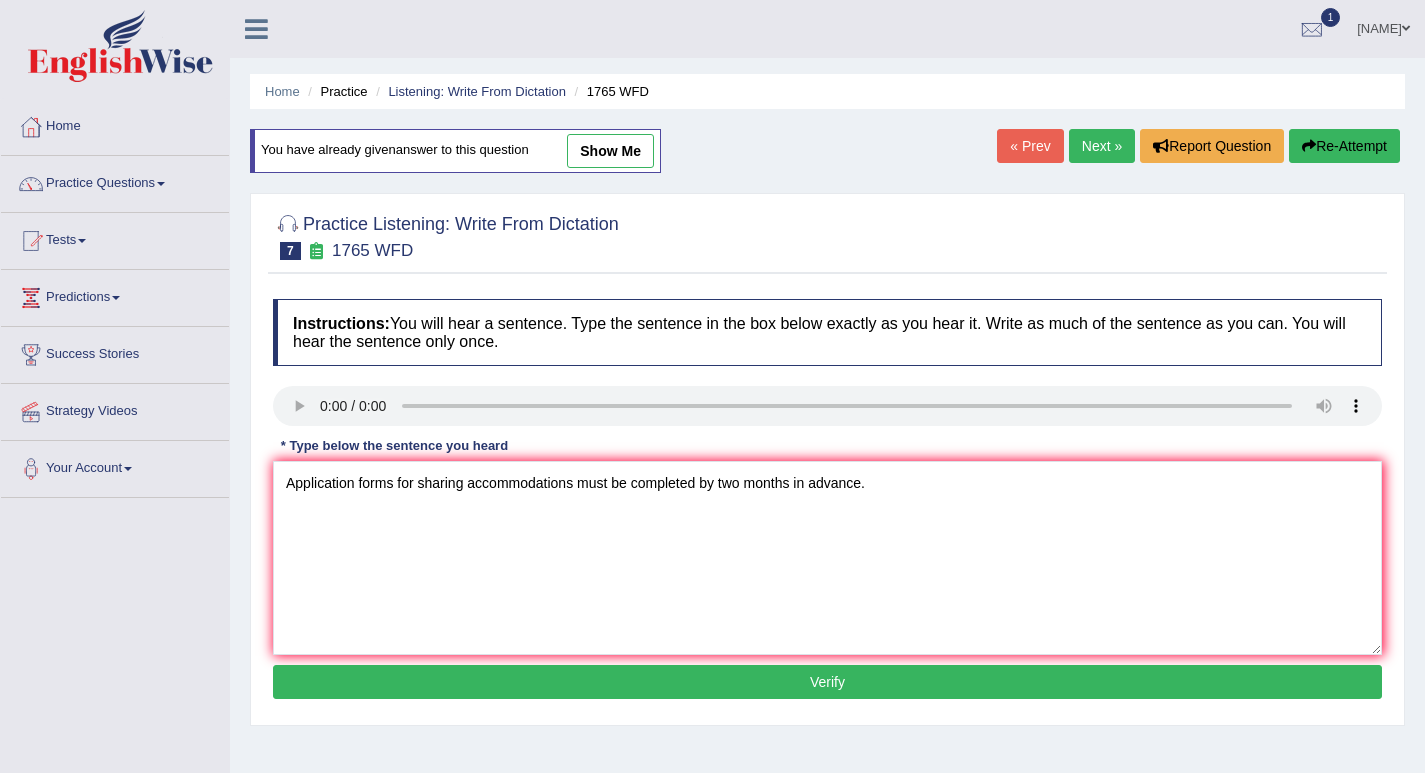 click on "Verify" at bounding box center [827, 682] 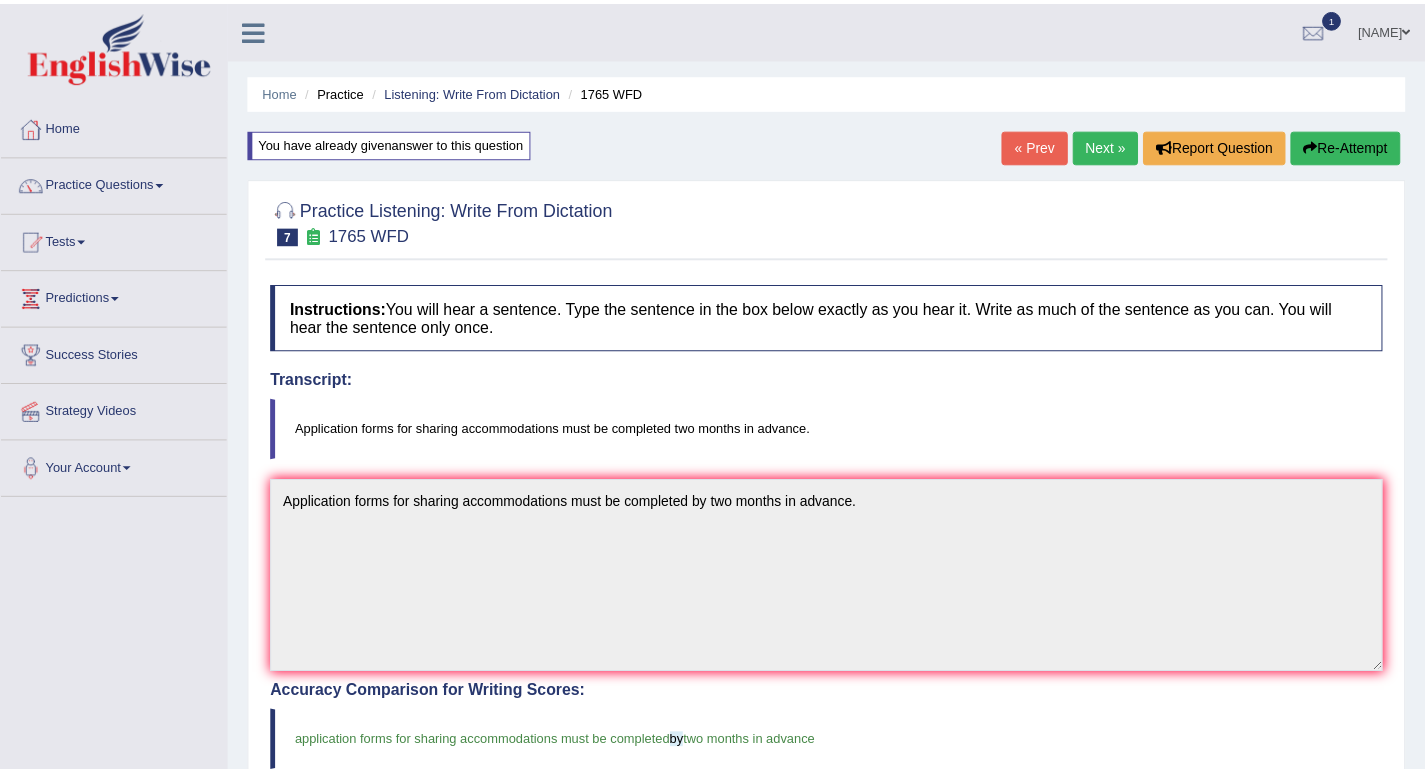 scroll, scrollTop: 200, scrollLeft: 0, axis: vertical 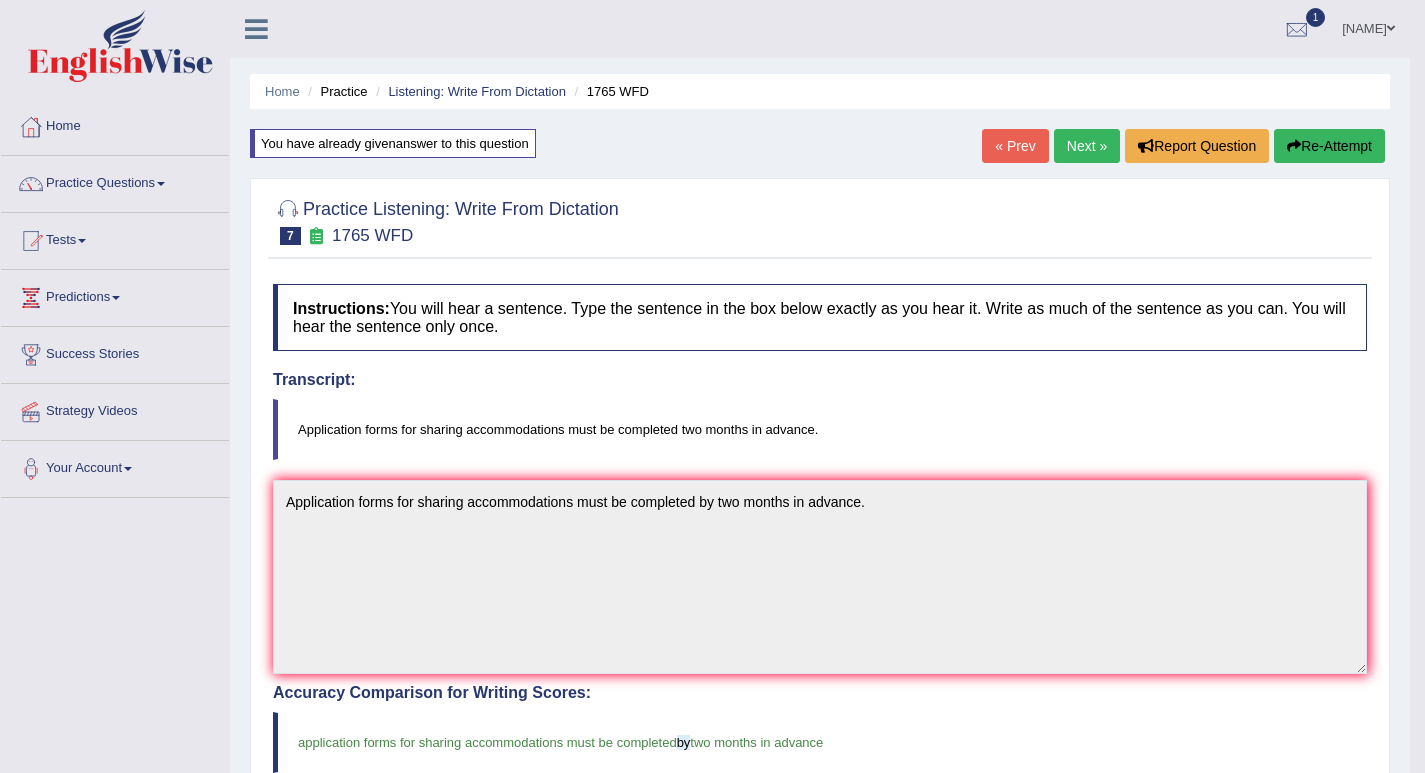 click on "Next »" at bounding box center (1087, 146) 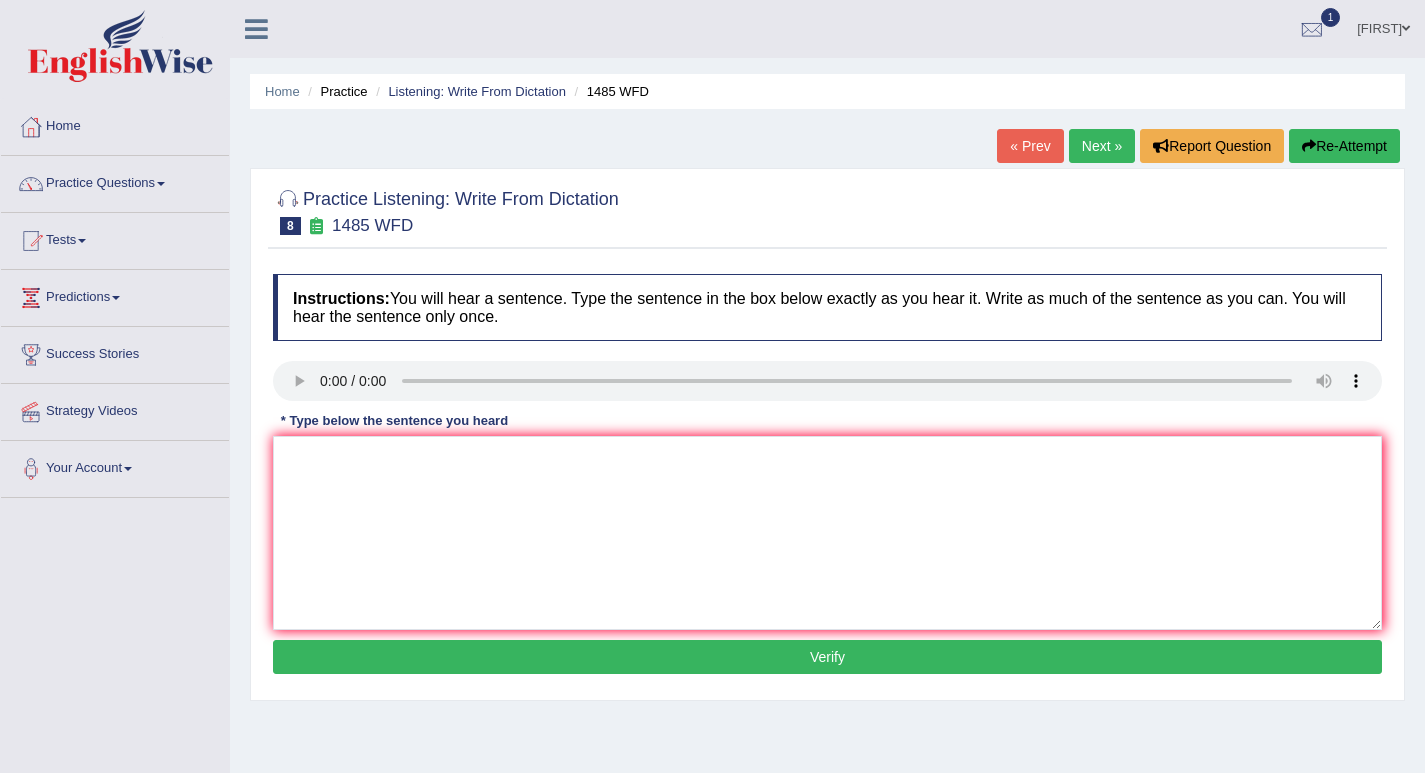 scroll, scrollTop: 0, scrollLeft: 0, axis: both 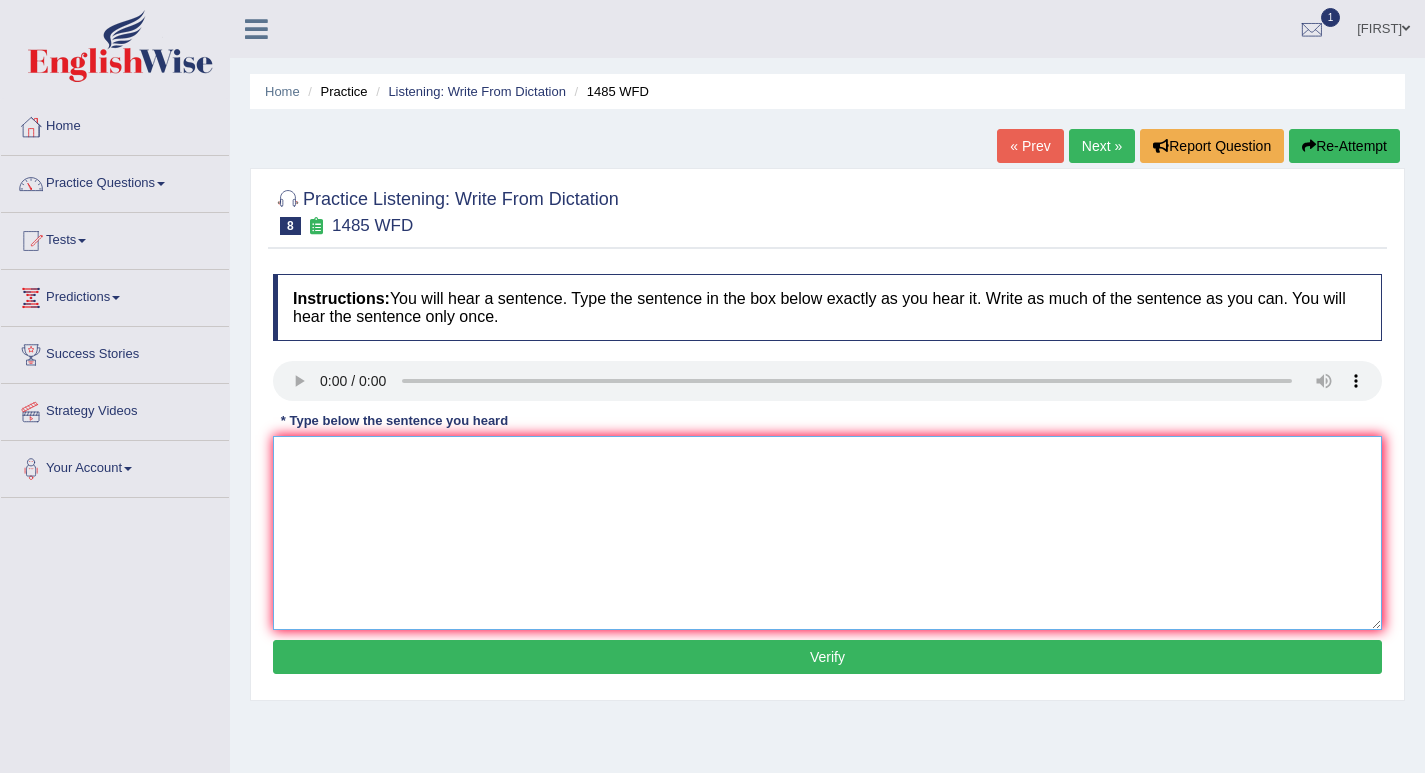 click at bounding box center (827, 533) 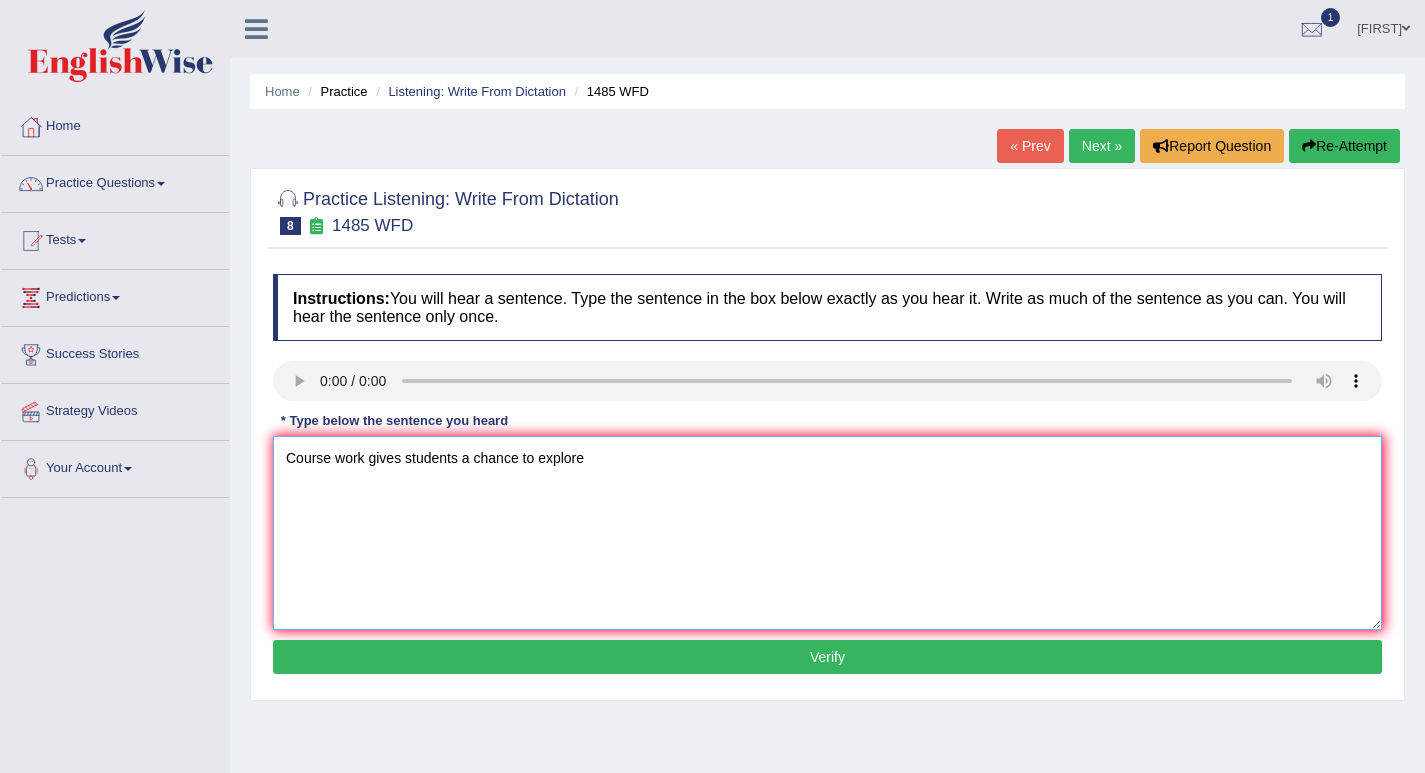 click on "Course work gives students a chance to explore" at bounding box center (827, 533) 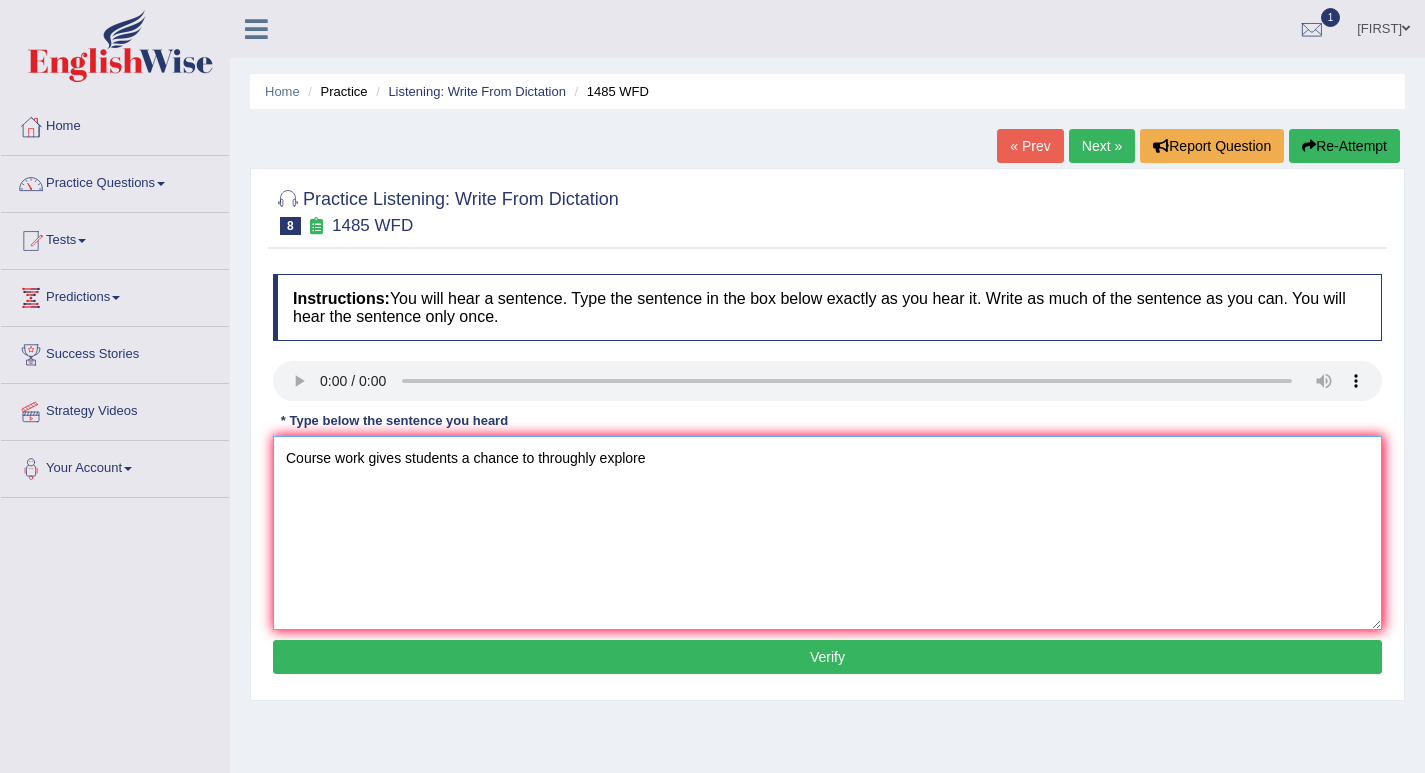 click on "Course work gives students a chance to throughly explore" at bounding box center (827, 533) 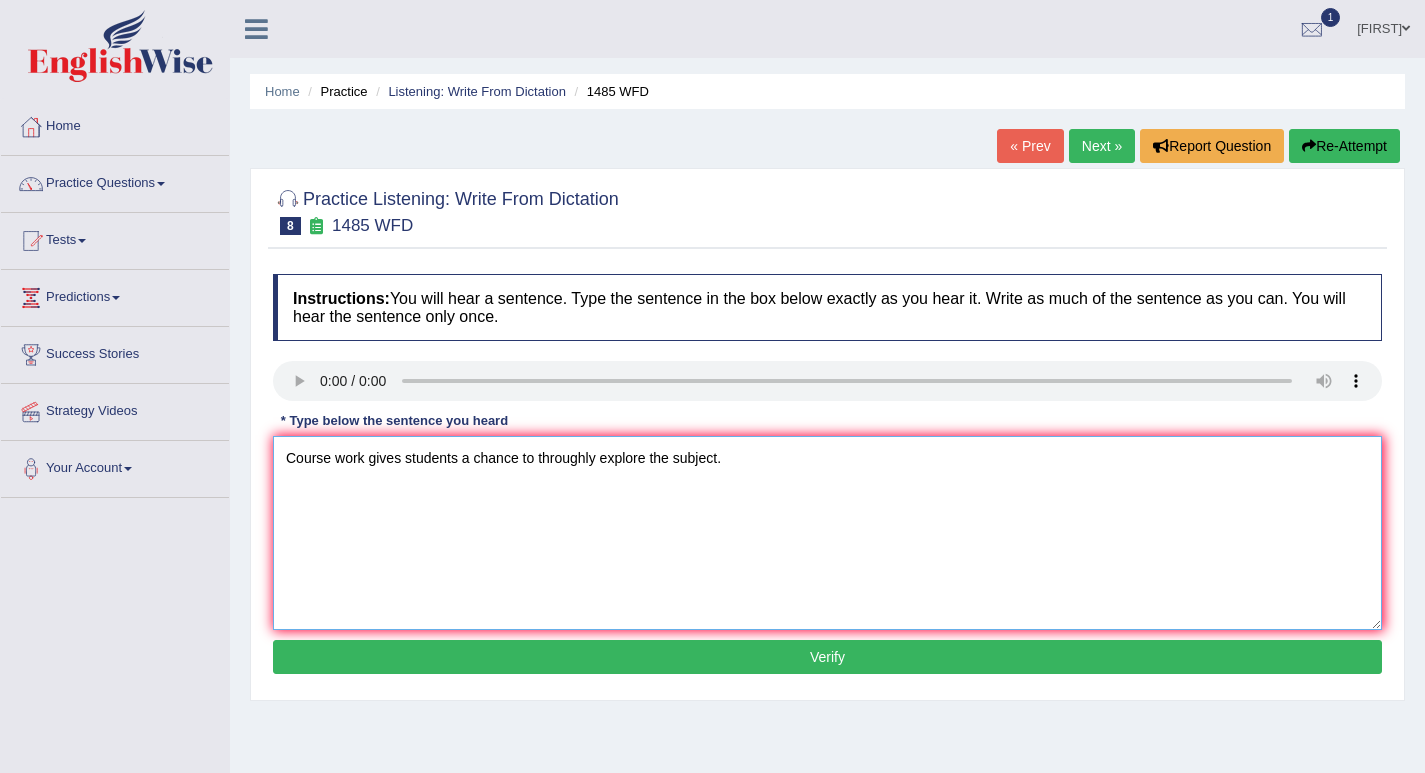 click on "Course work gives students a chance to throughly explore the subject." at bounding box center (827, 533) 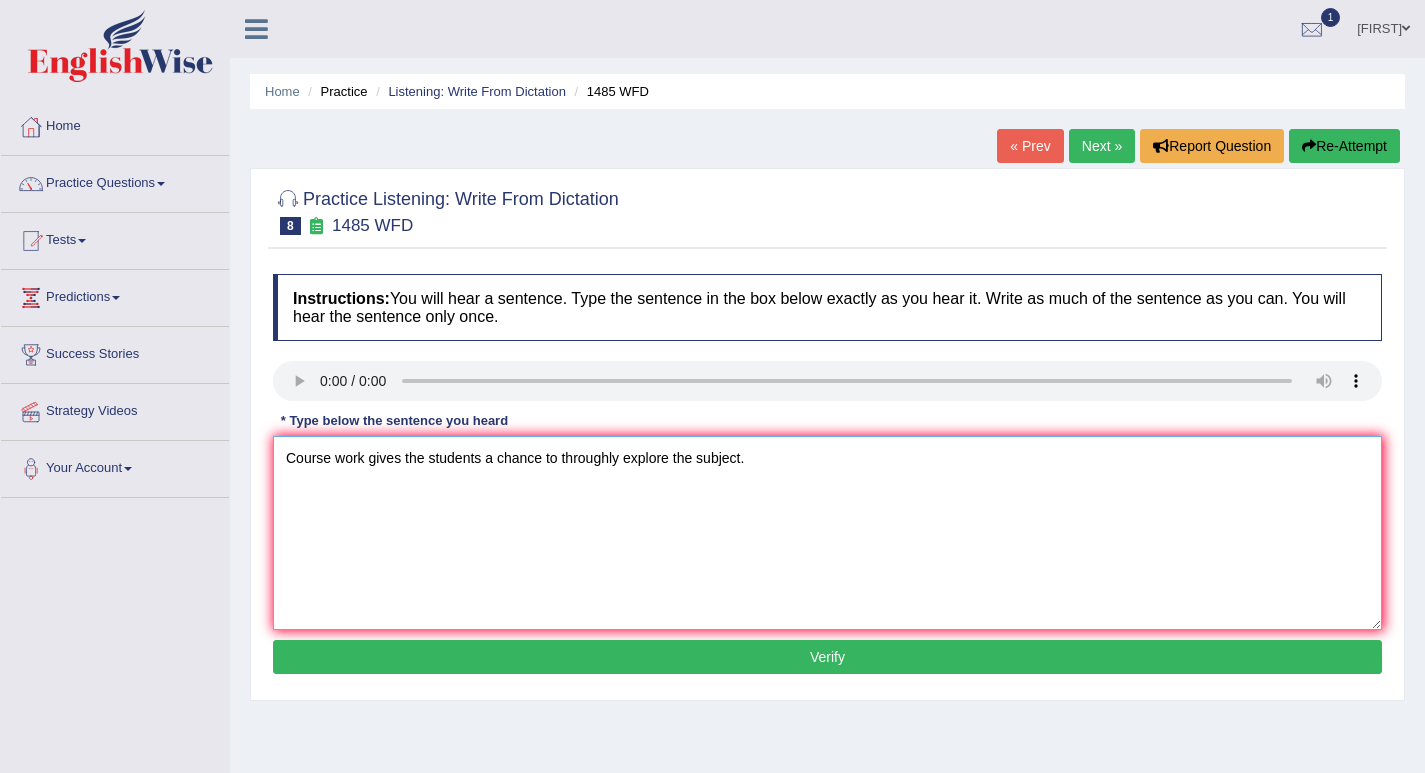 click on "Course work gives the students a chance to throughly explore the subject." at bounding box center [827, 533] 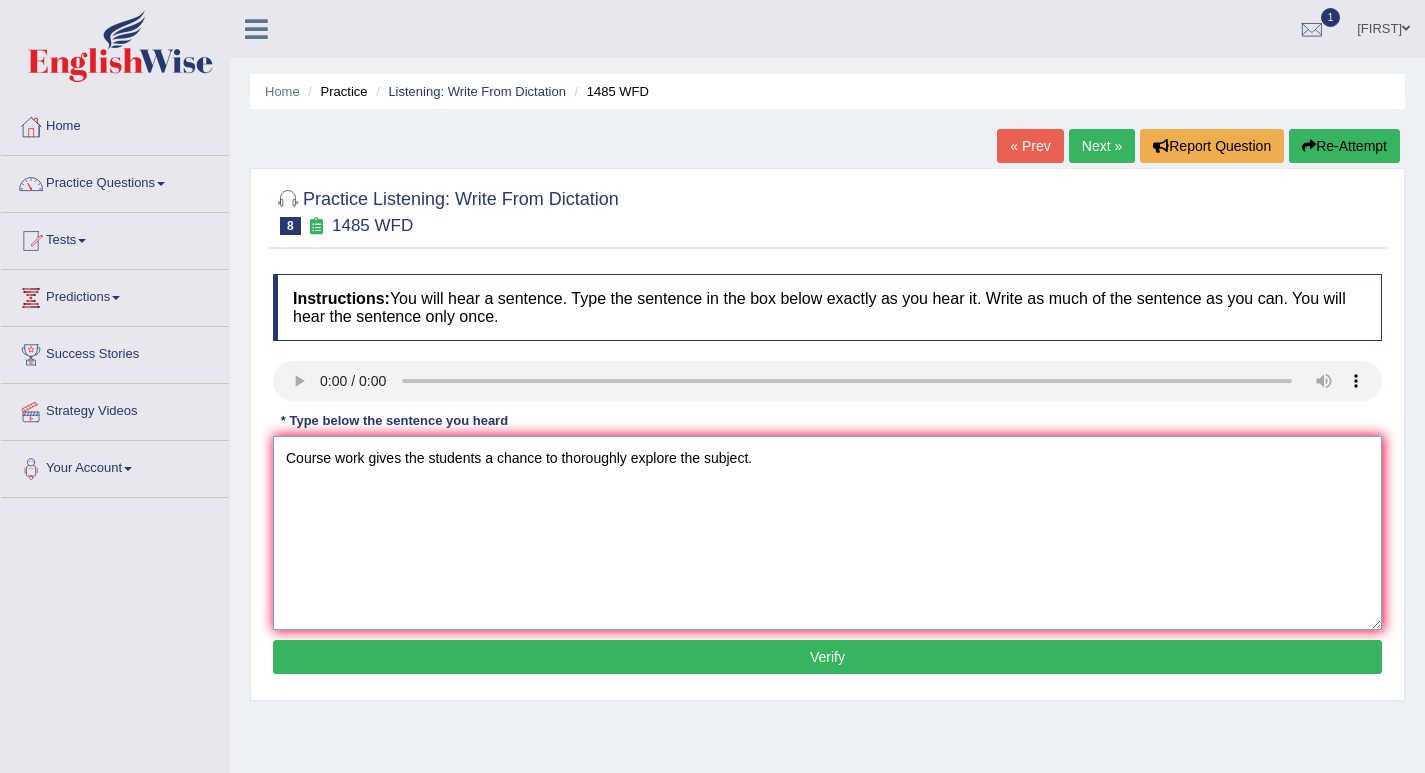 type on "Course work gives the students a chance to thoroughly explore the subject." 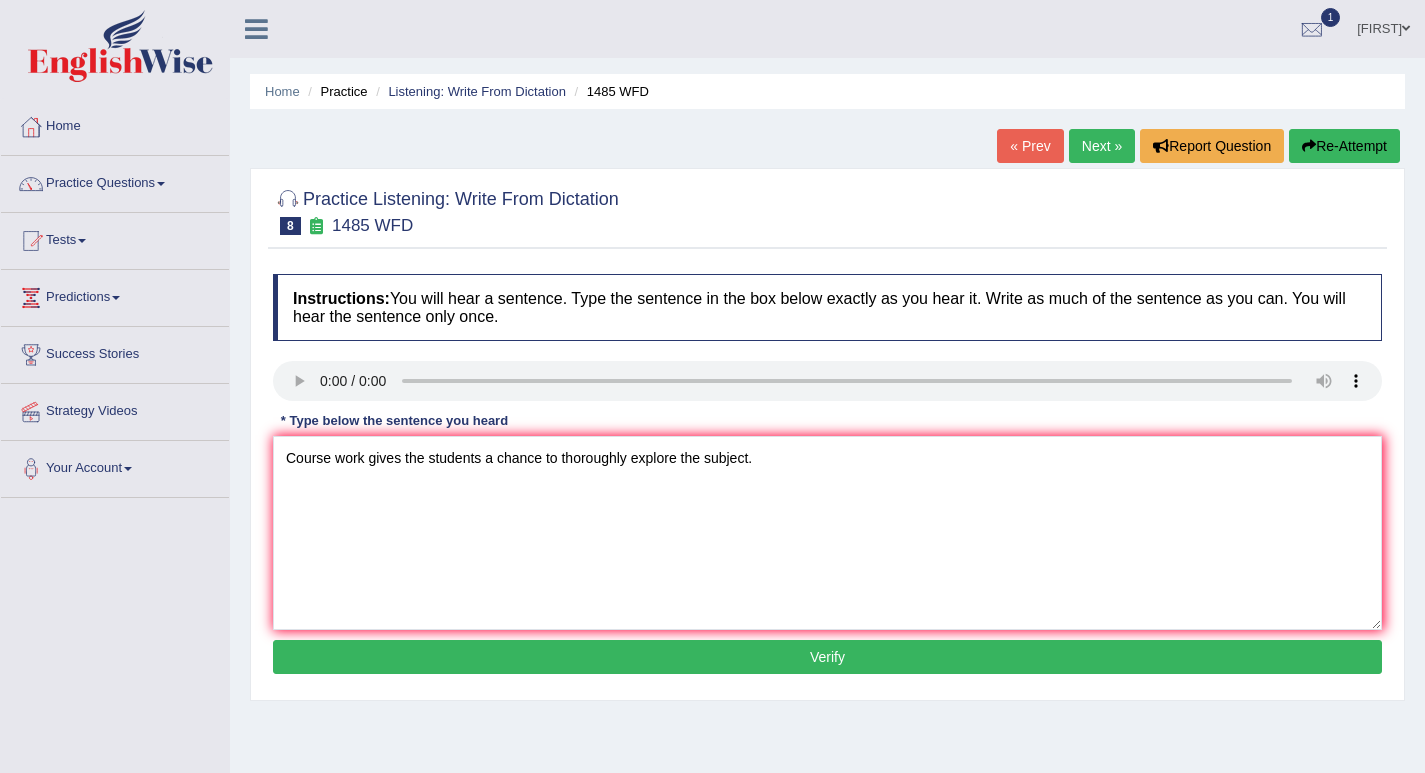 click on "Verify" at bounding box center (827, 657) 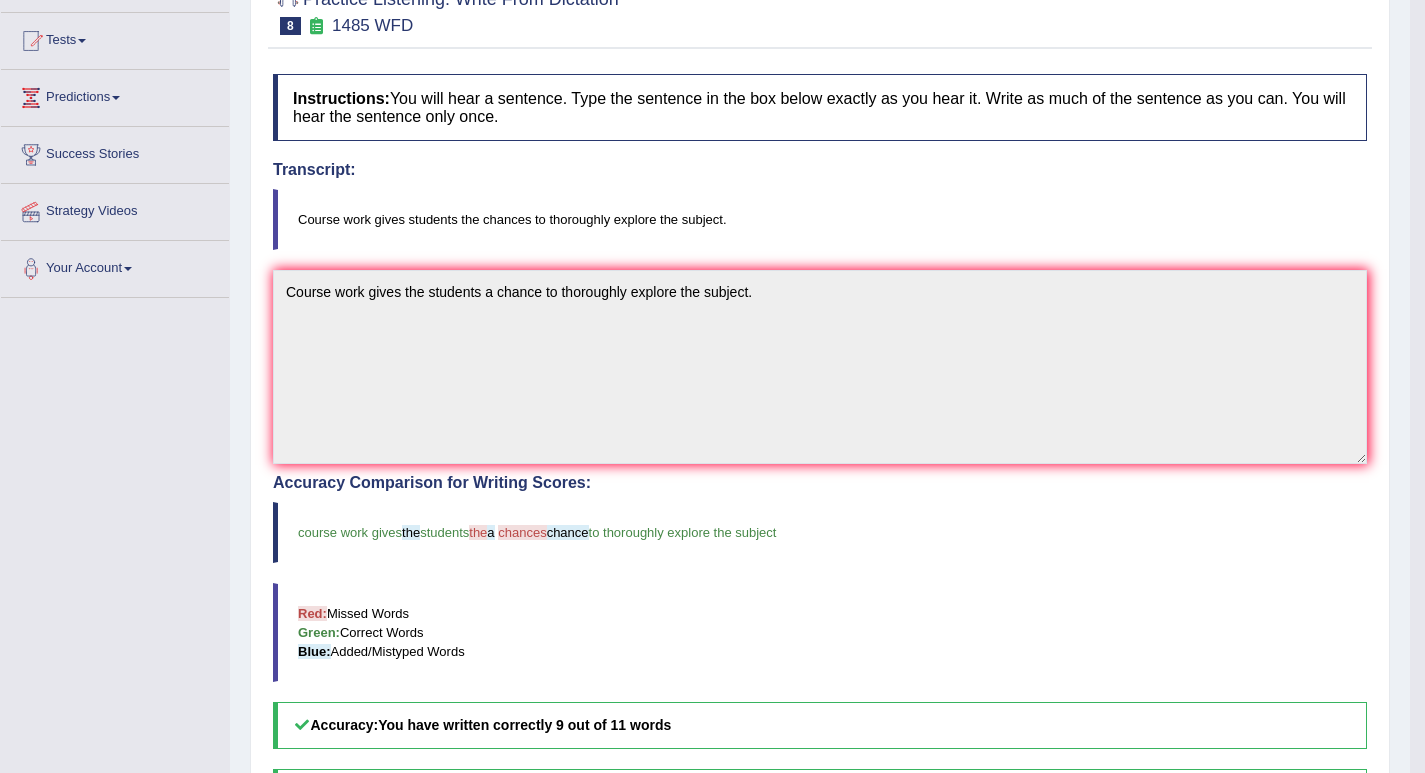 scroll, scrollTop: 100, scrollLeft: 0, axis: vertical 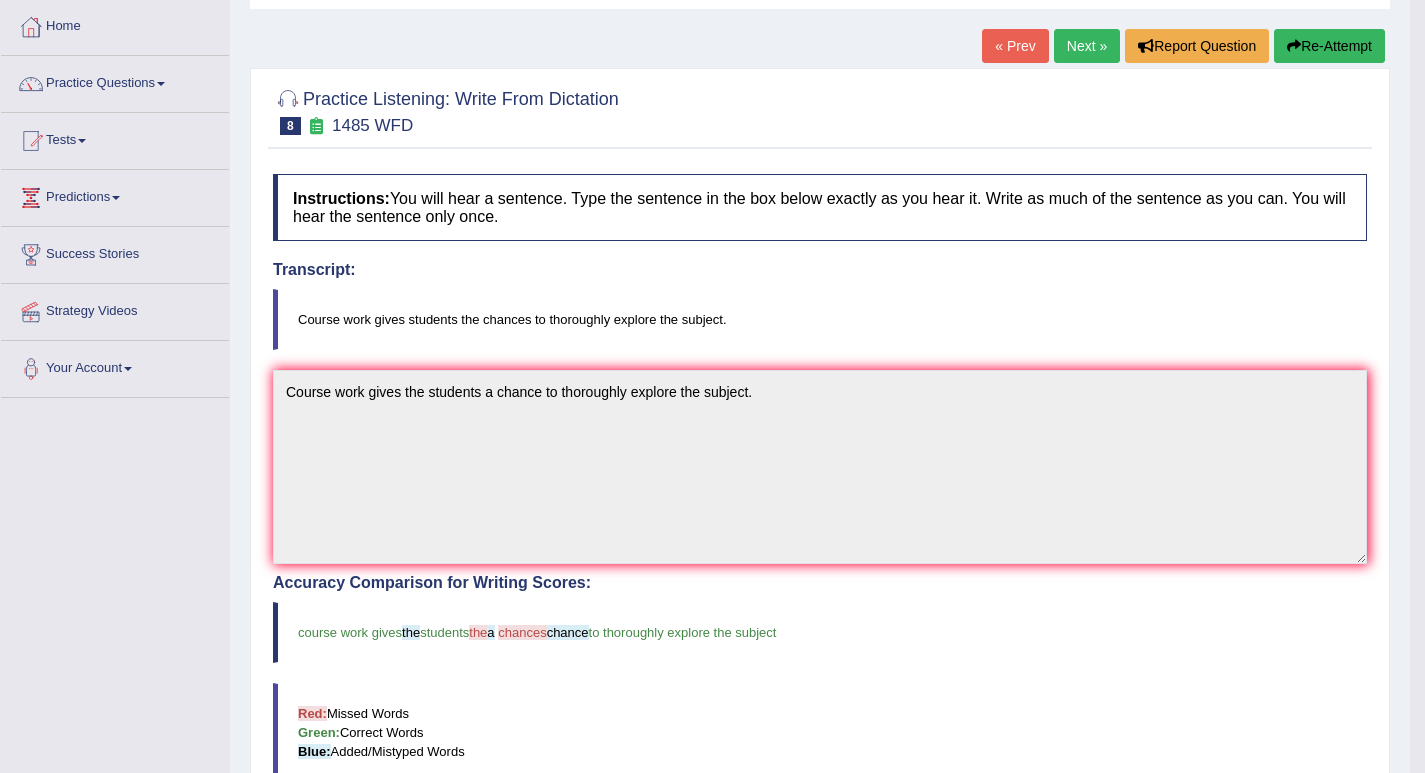 click on "Re-Attempt" at bounding box center (1329, 46) 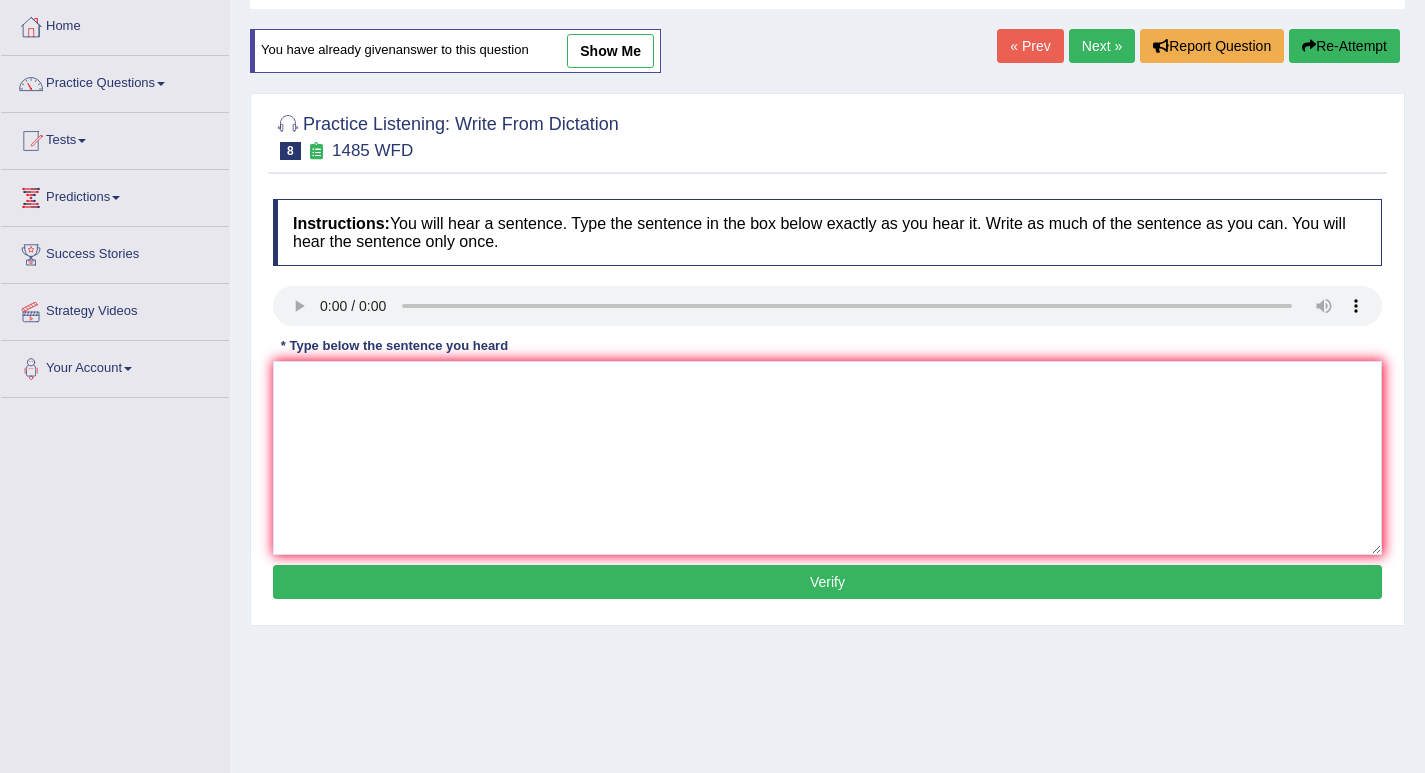 scroll, scrollTop: 100, scrollLeft: 0, axis: vertical 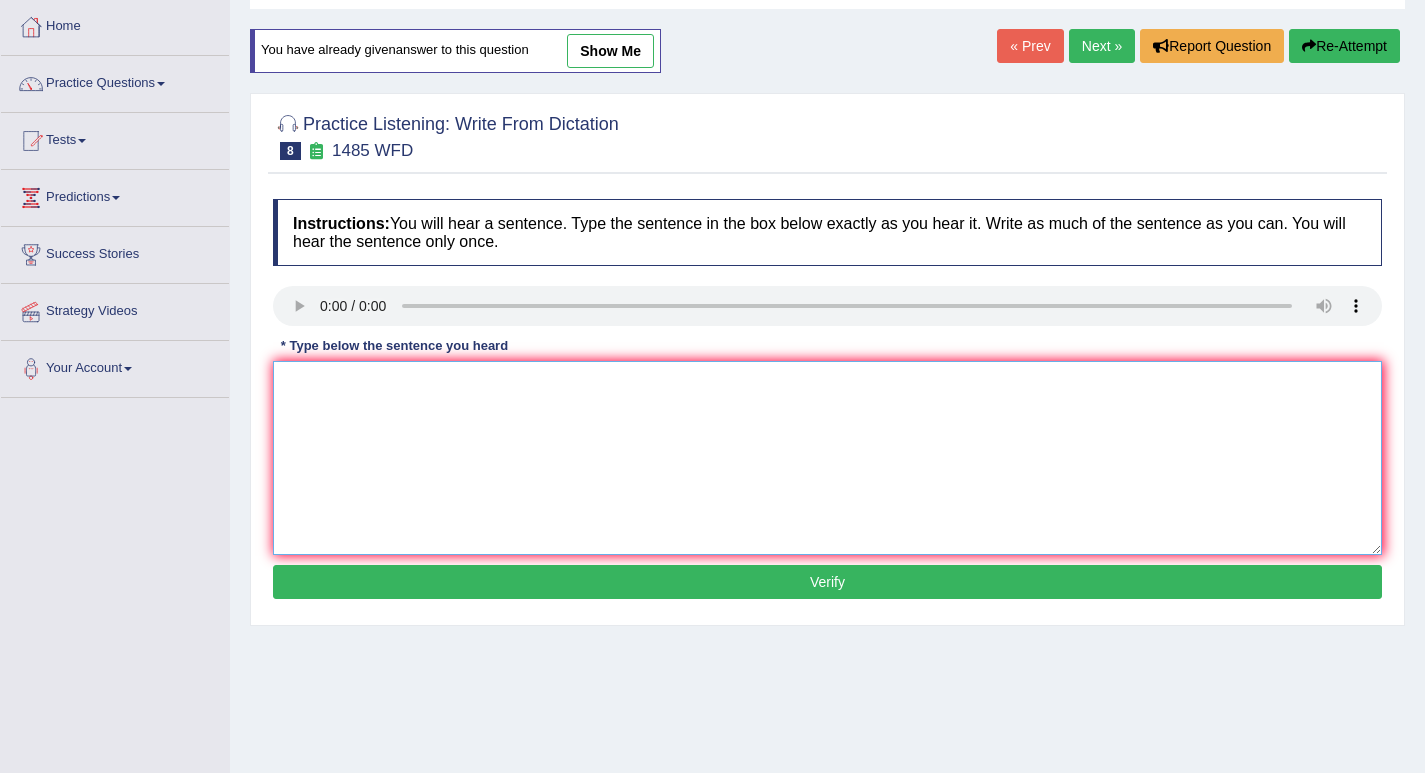 click at bounding box center [827, 458] 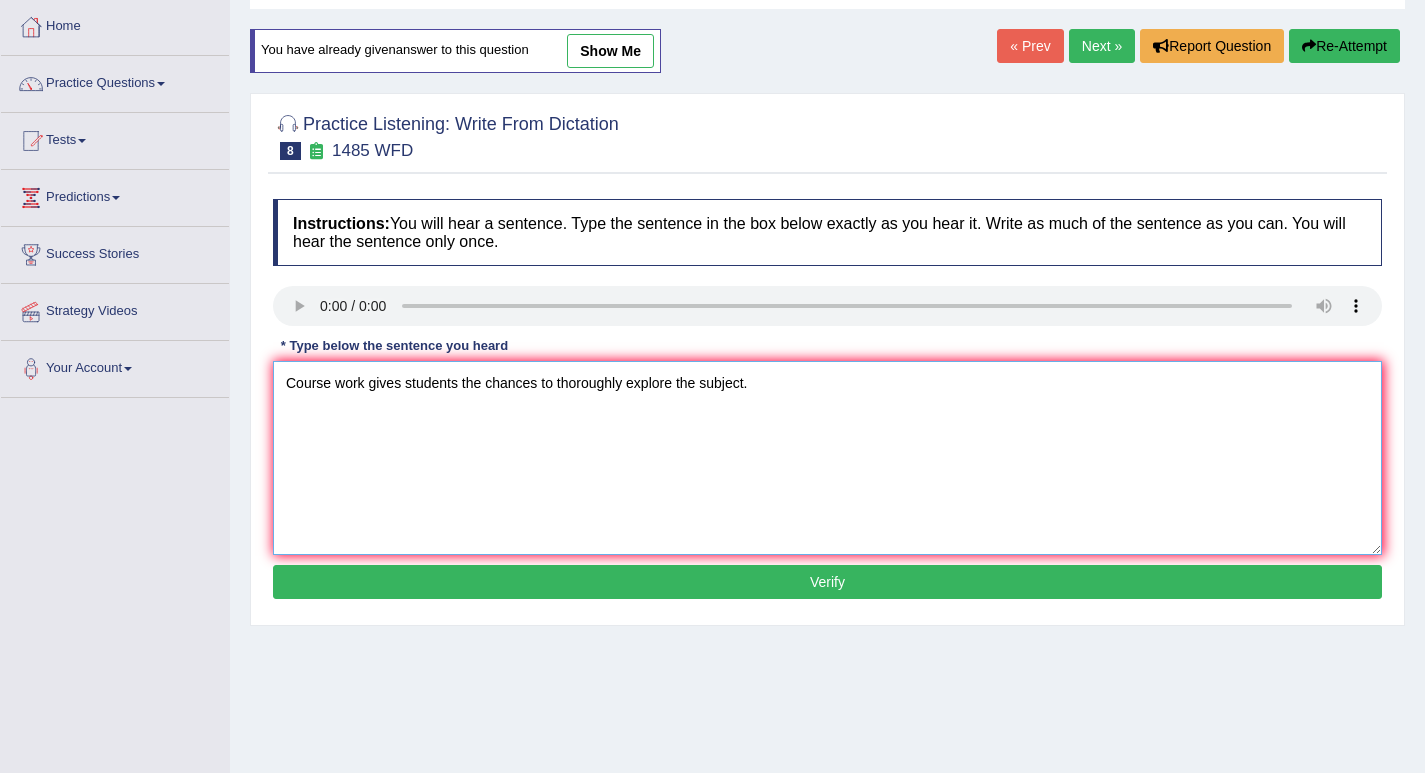 type on "Course work gives students the chances to thoroughly explore the subject." 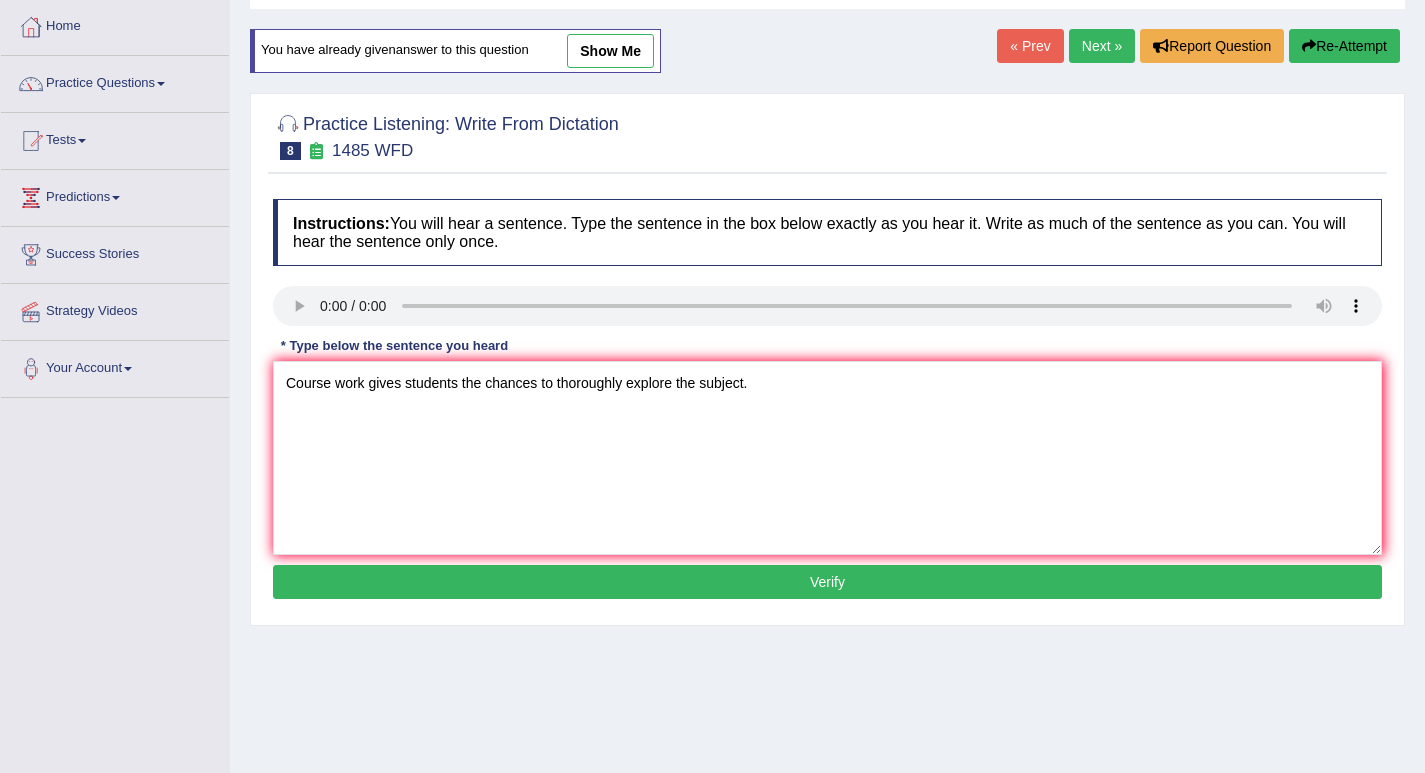 click on "Verify" at bounding box center [827, 582] 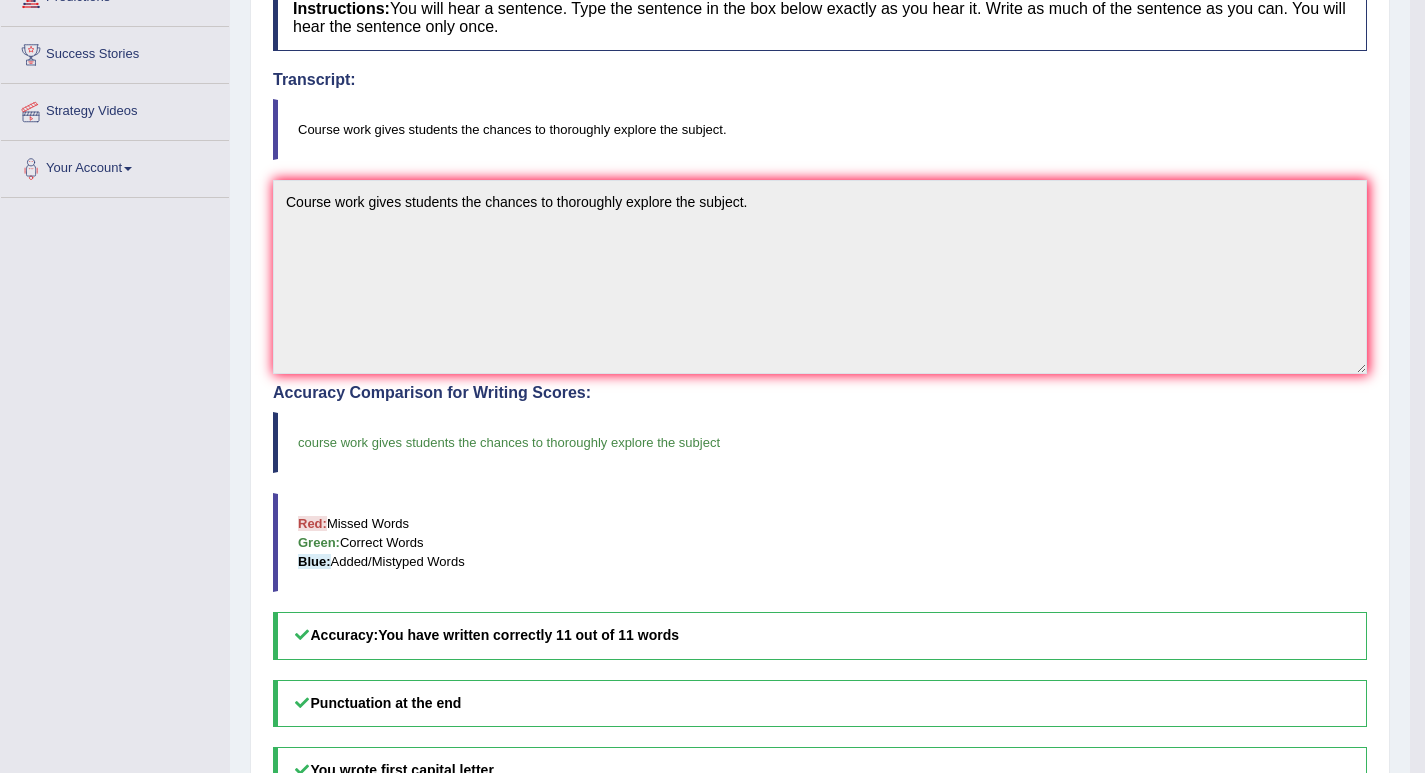 scroll, scrollTop: 0, scrollLeft: 0, axis: both 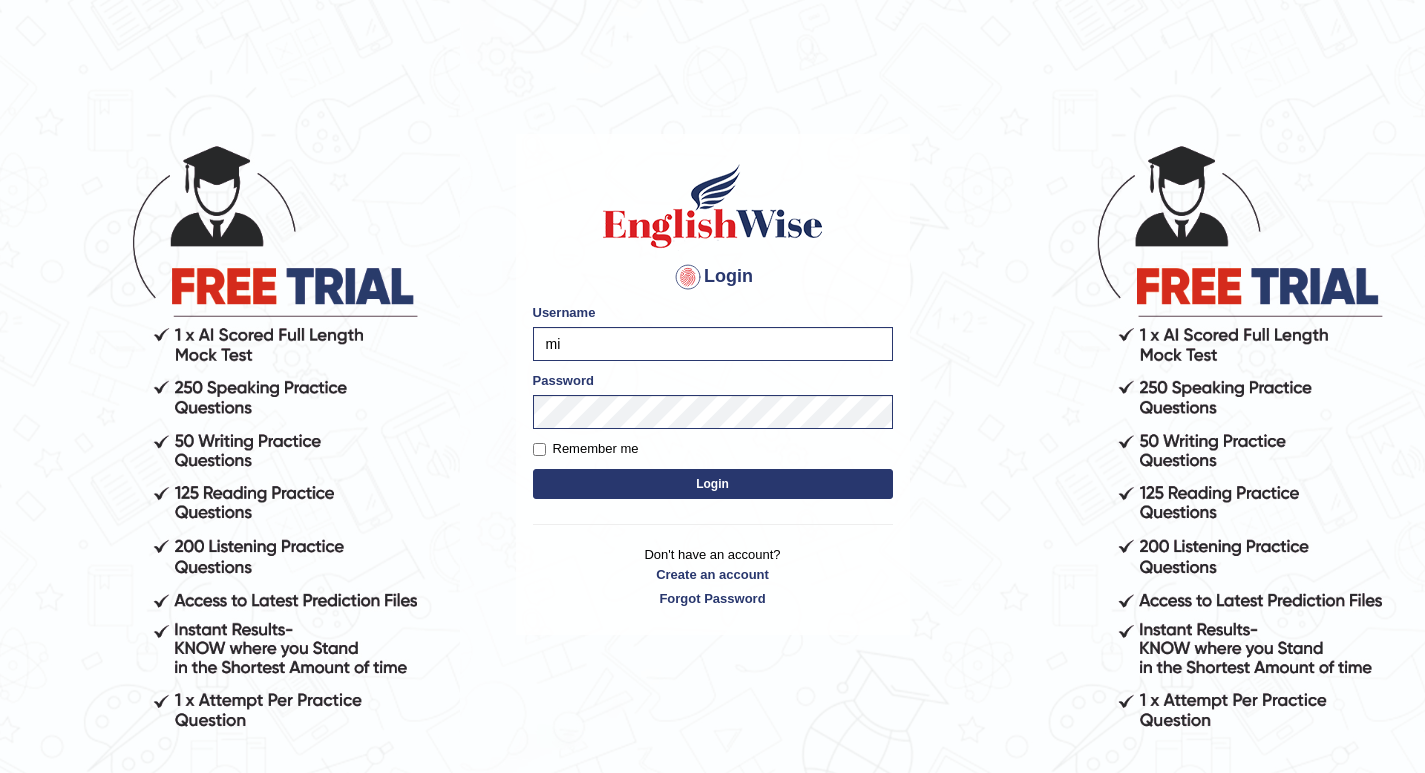 type on "m" 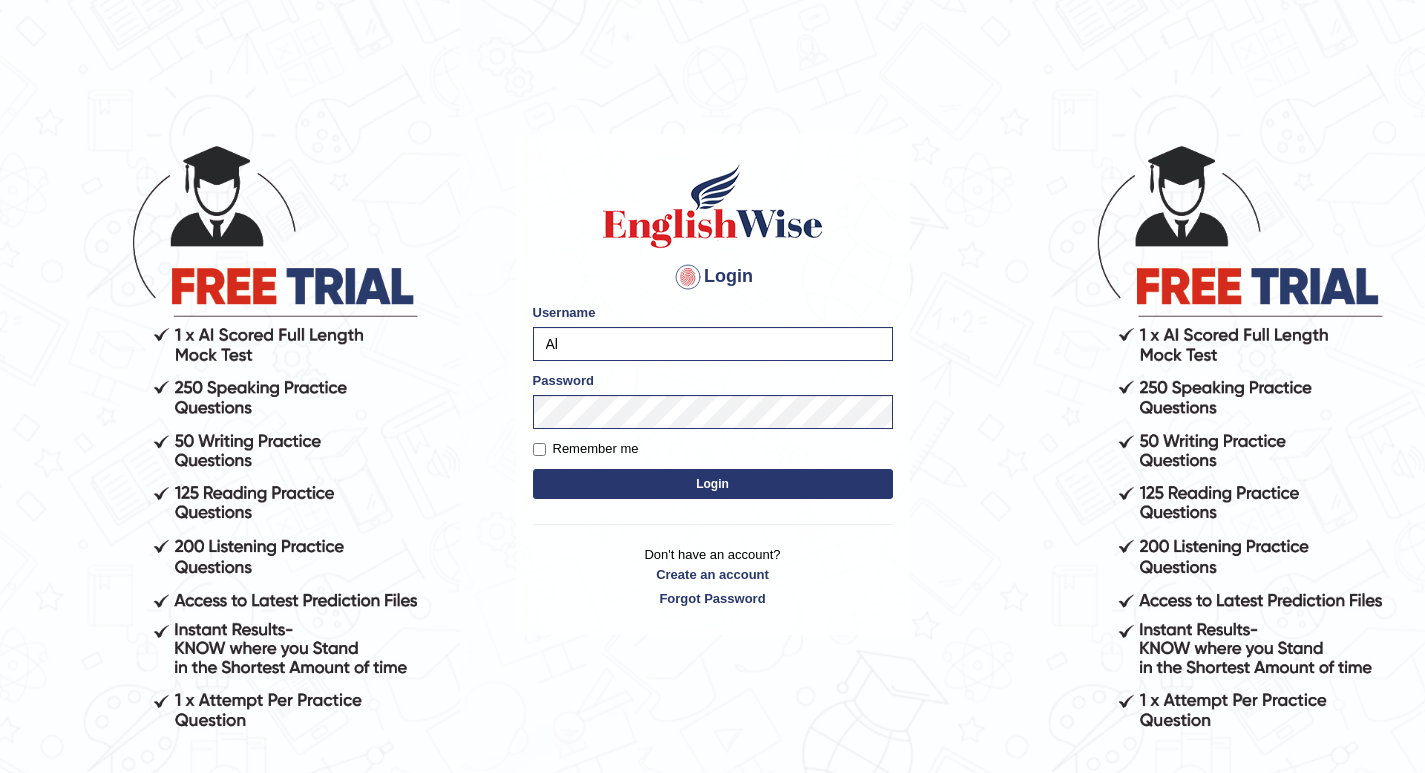 type on "[NAME]" 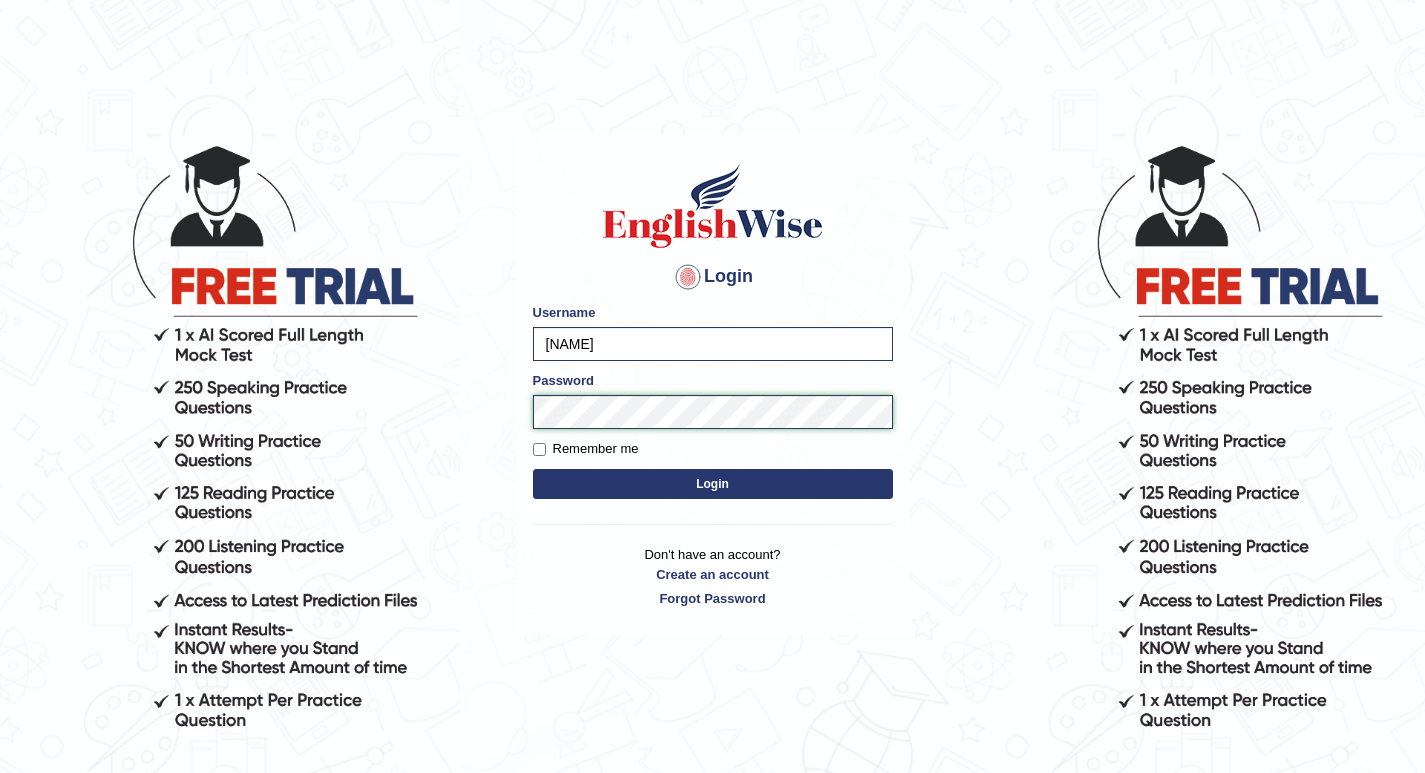 click on "Login" at bounding box center [713, 484] 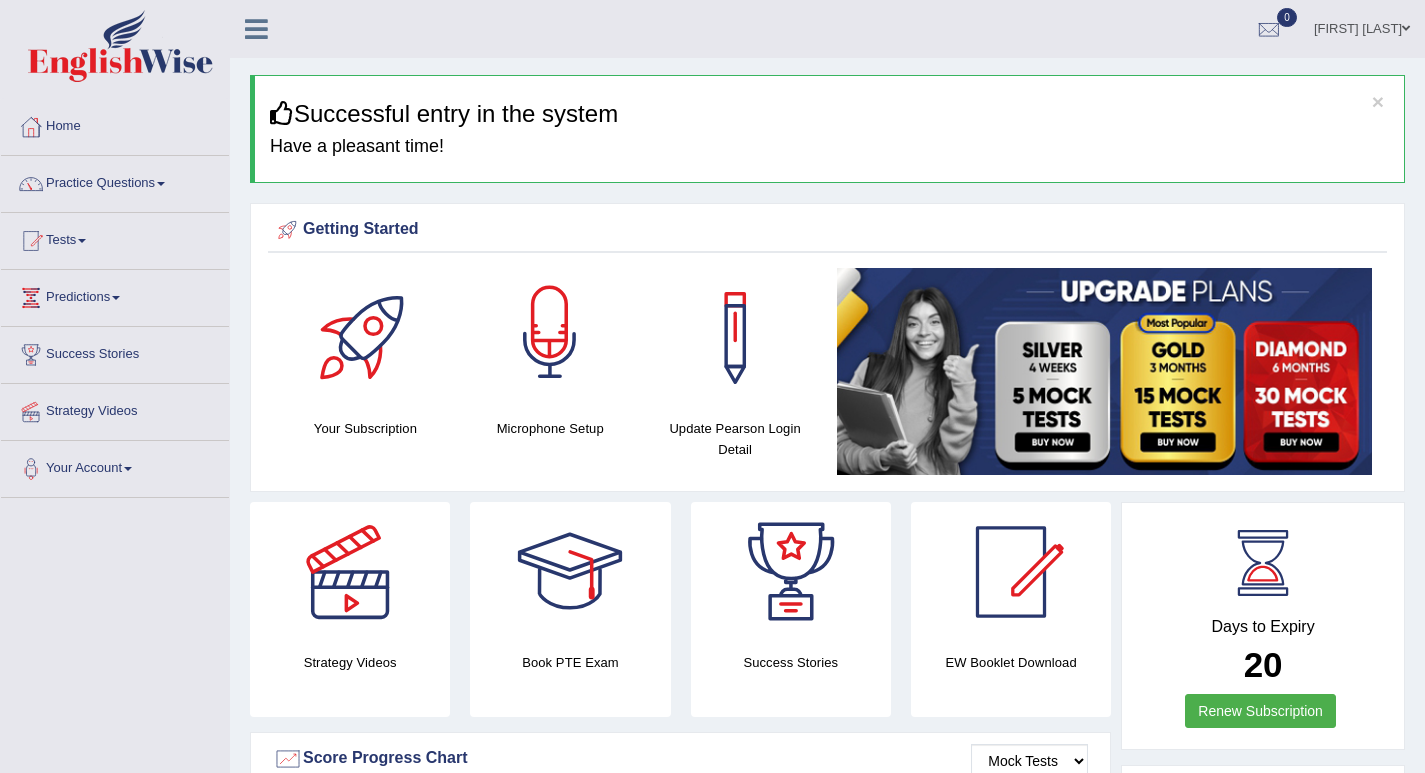 scroll, scrollTop: 0, scrollLeft: 0, axis: both 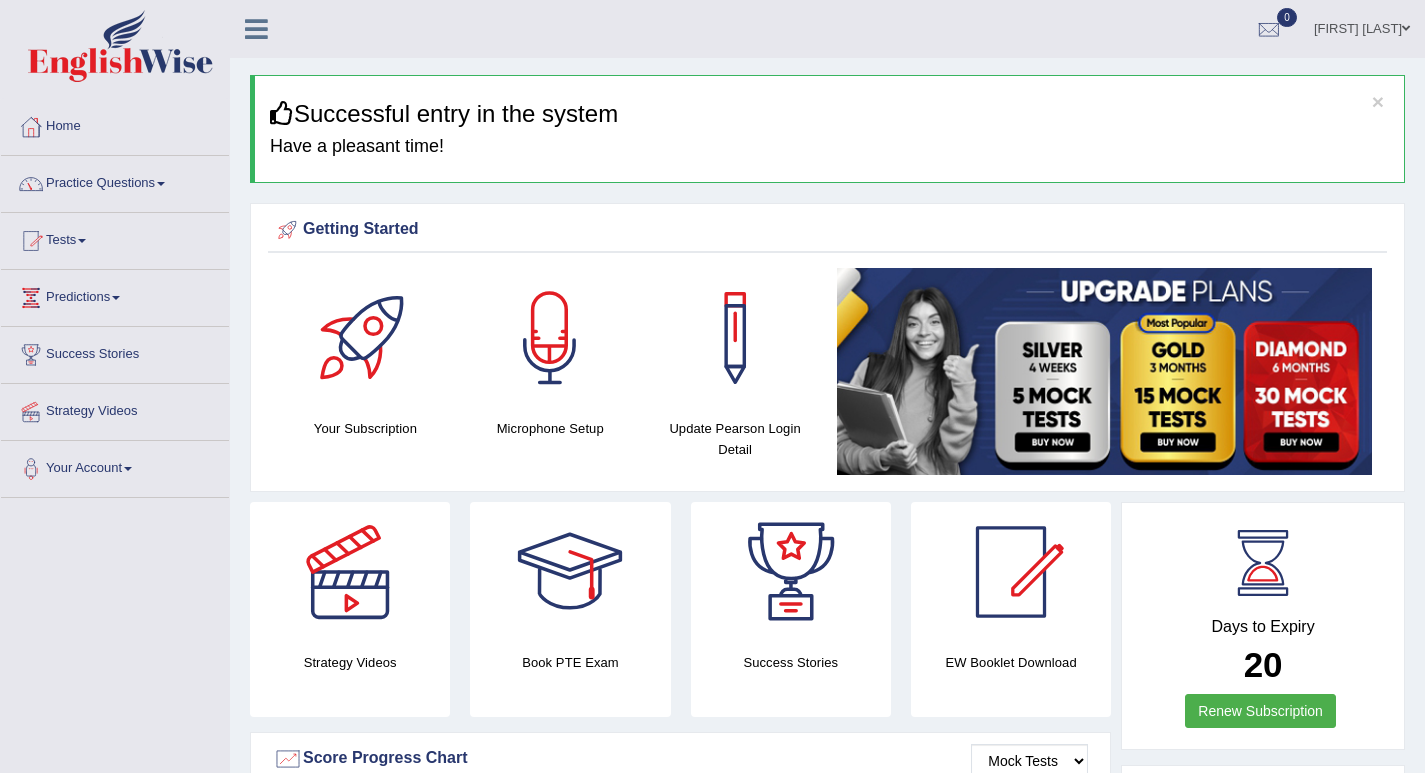 click on "Practice Questions" at bounding box center (115, 181) 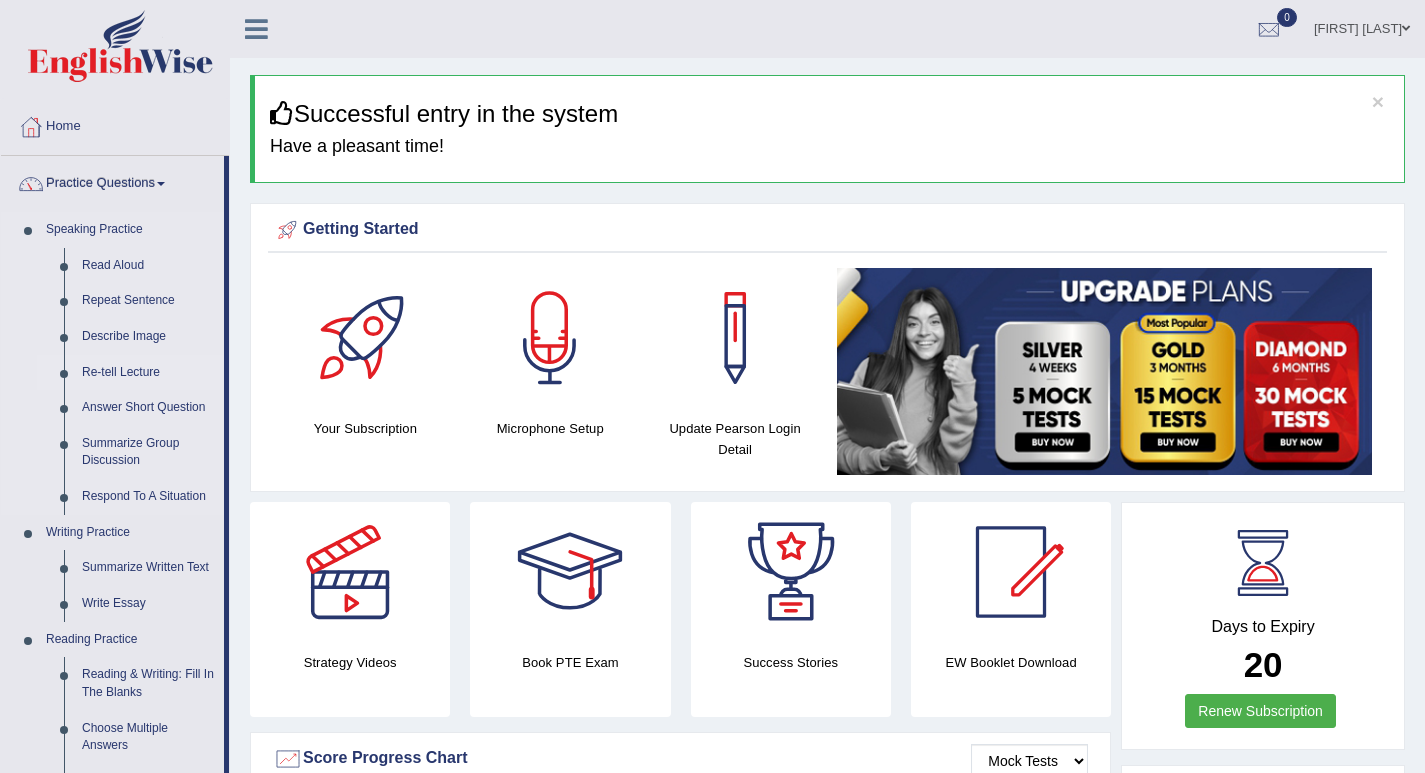 click on "Re-tell Lecture" at bounding box center [148, 373] 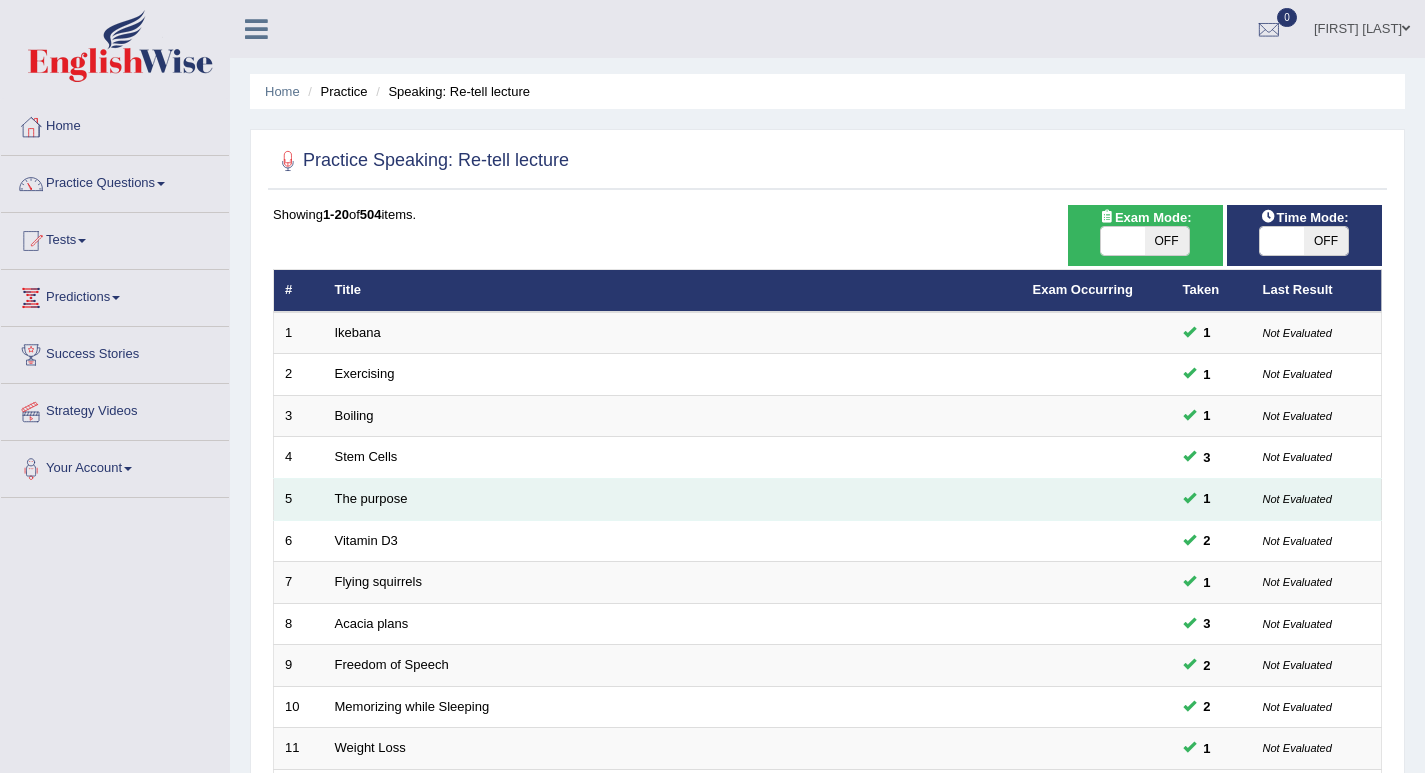 scroll, scrollTop: 0, scrollLeft: 0, axis: both 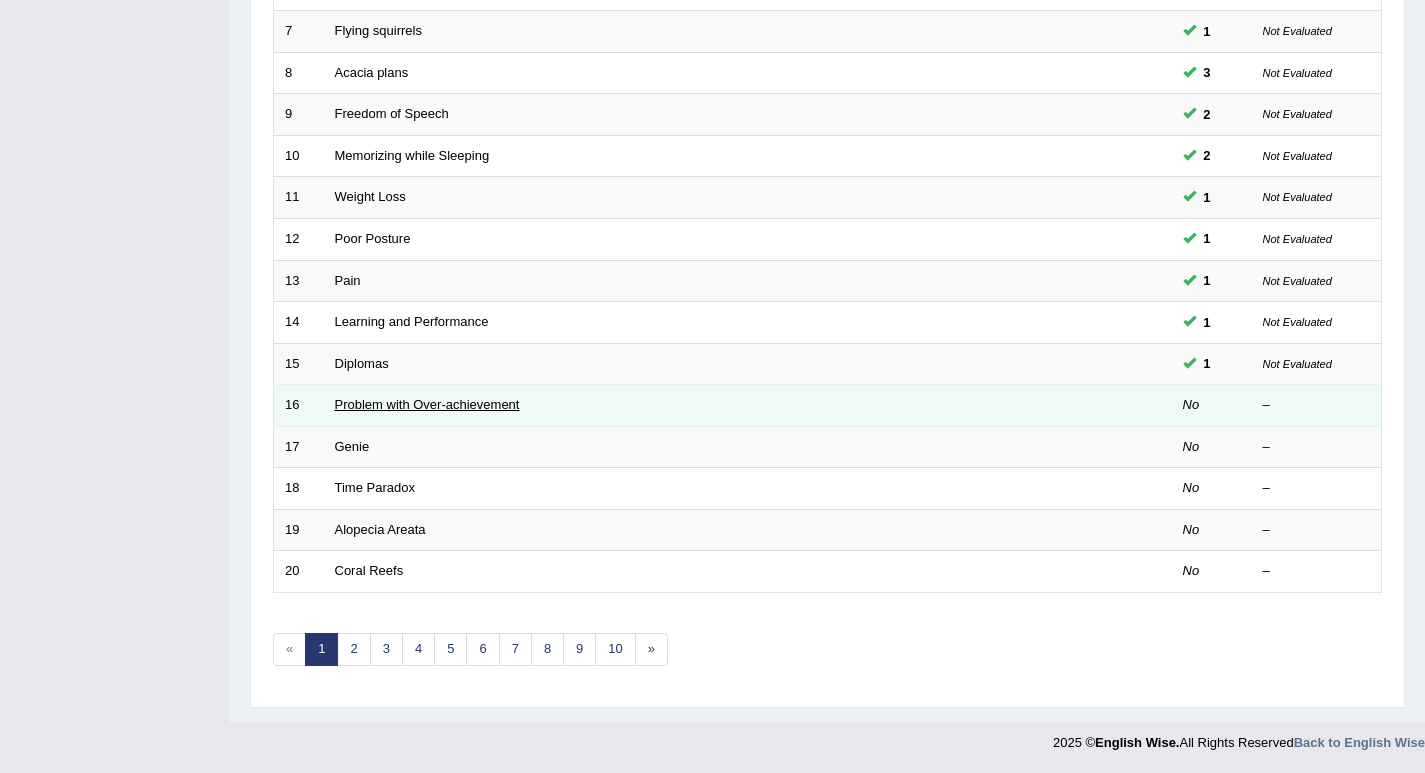 click on "Problem with Over-achievement" at bounding box center [427, 404] 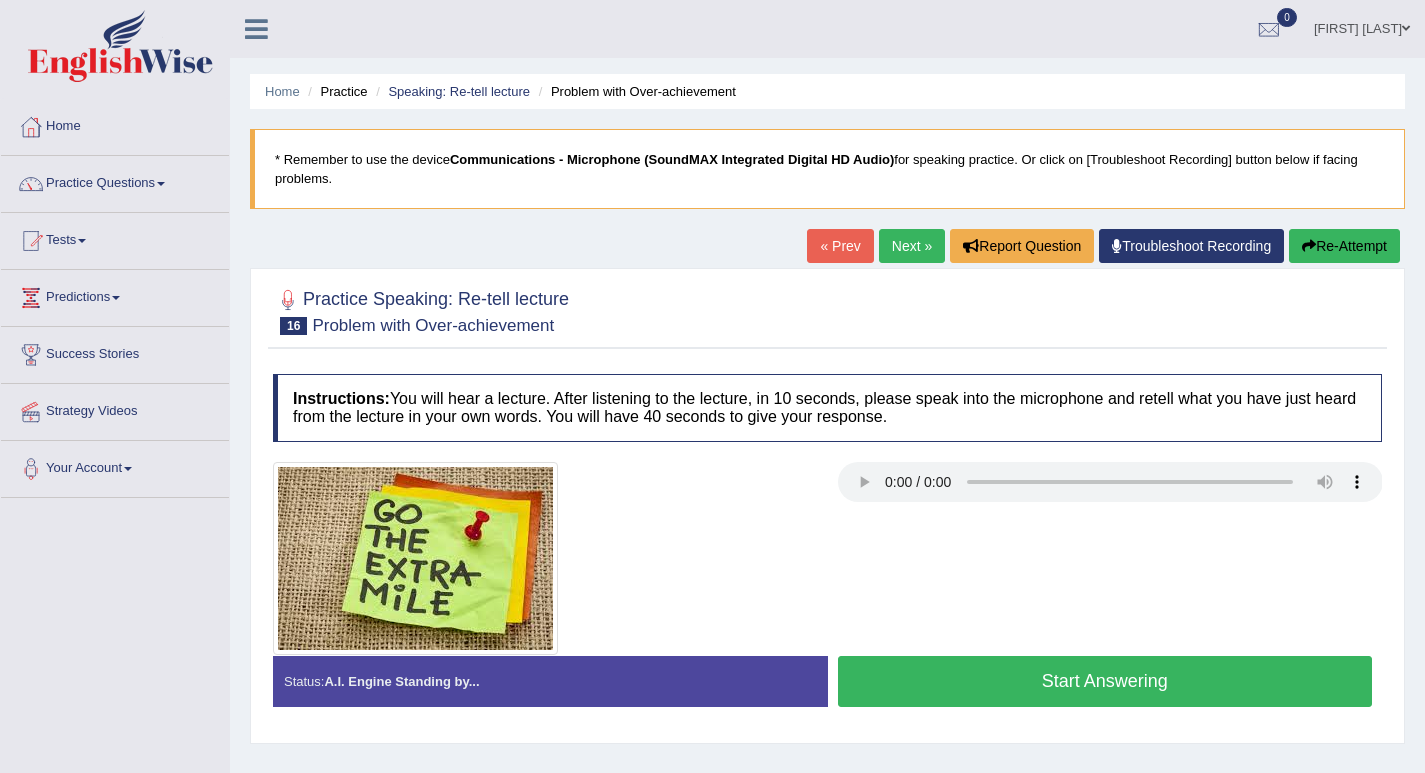scroll, scrollTop: 0, scrollLeft: 0, axis: both 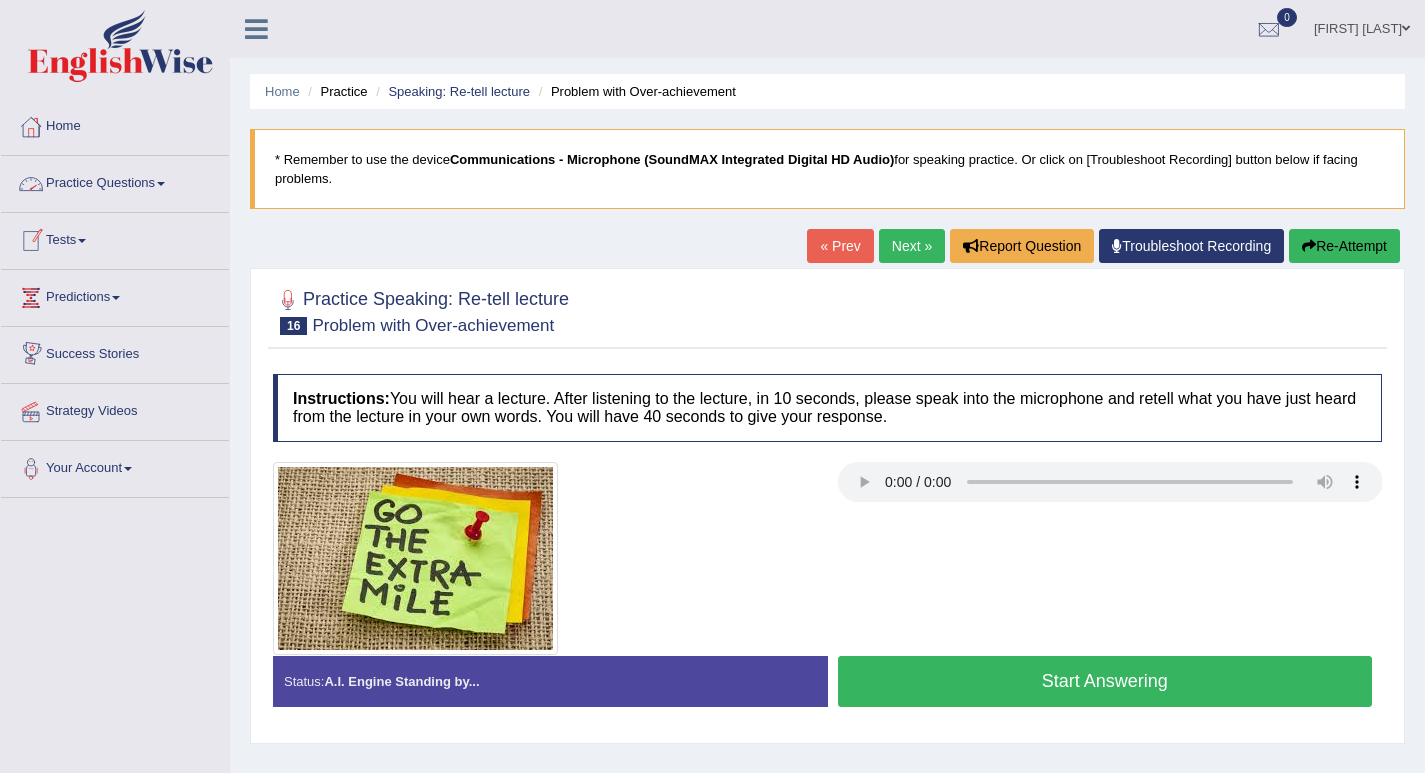 click on "Practice Questions" at bounding box center [115, 181] 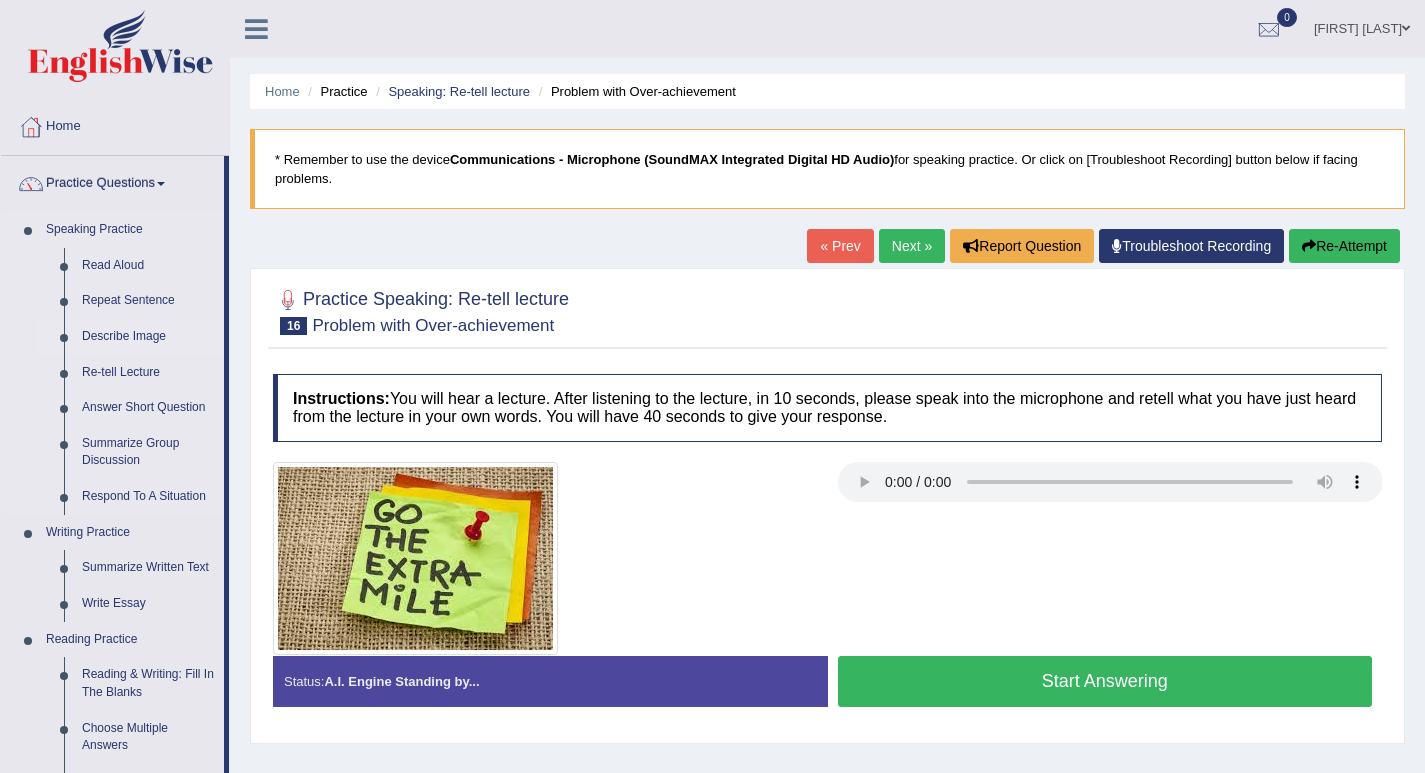 click on "Describe Image" at bounding box center [148, 337] 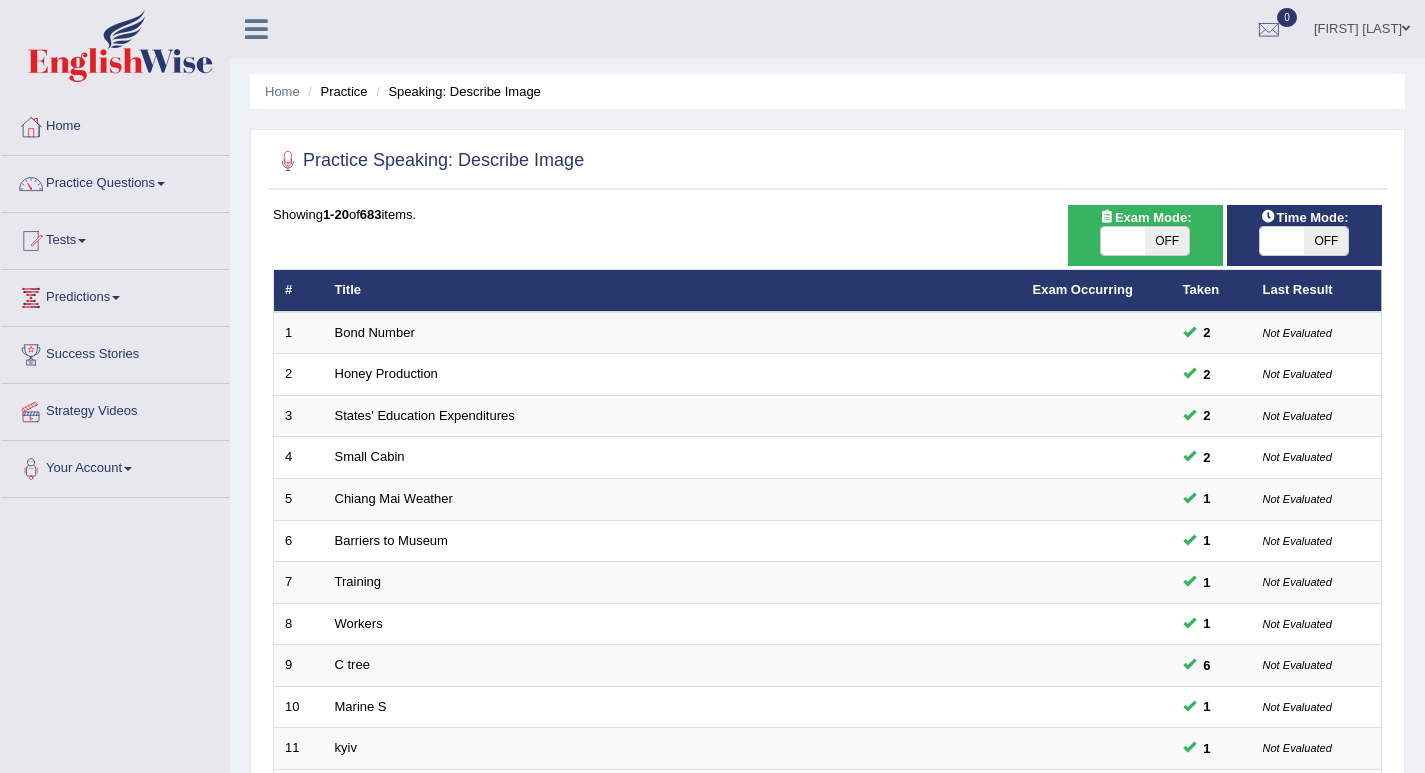 scroll, scrollTop: 0, scrollLeft: 0, axis: both 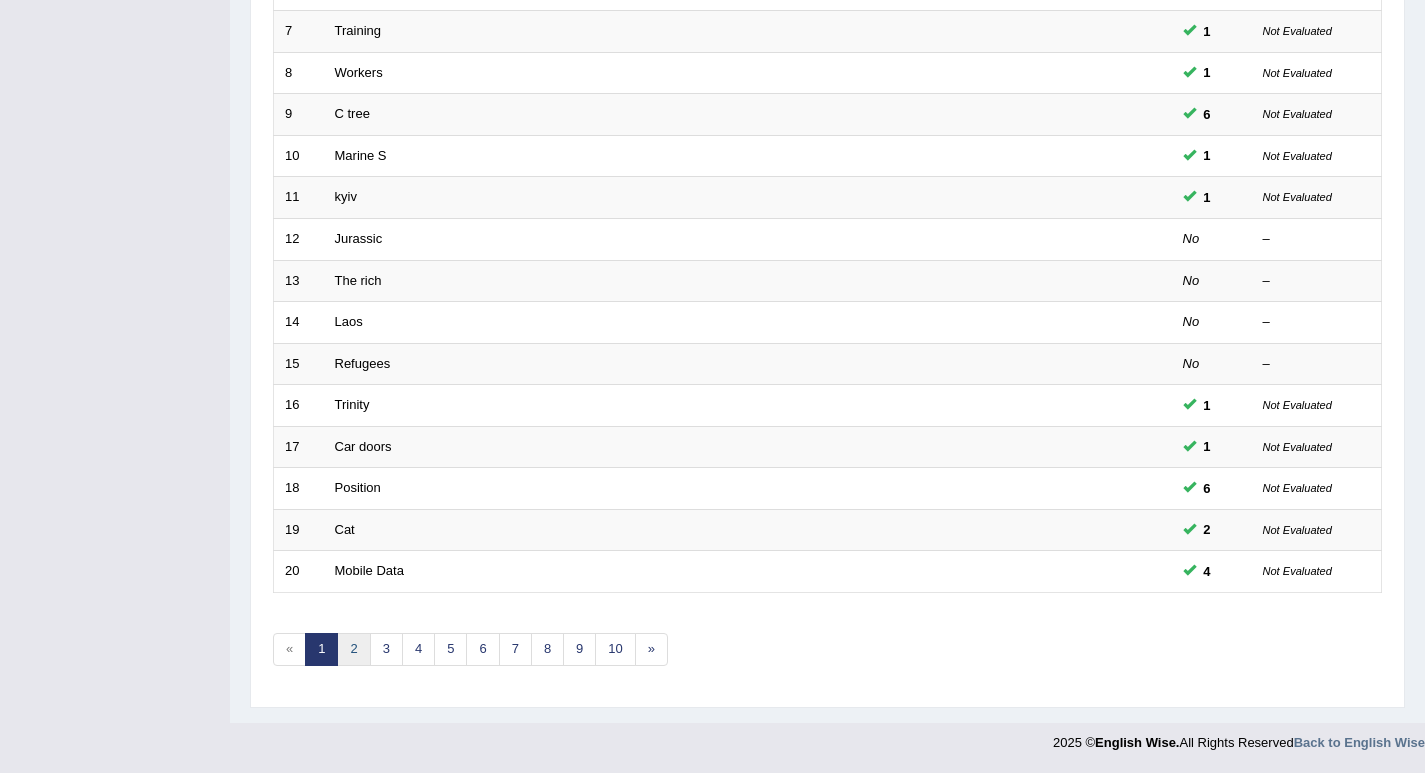 click on "2" at bounding box center (353, 649) 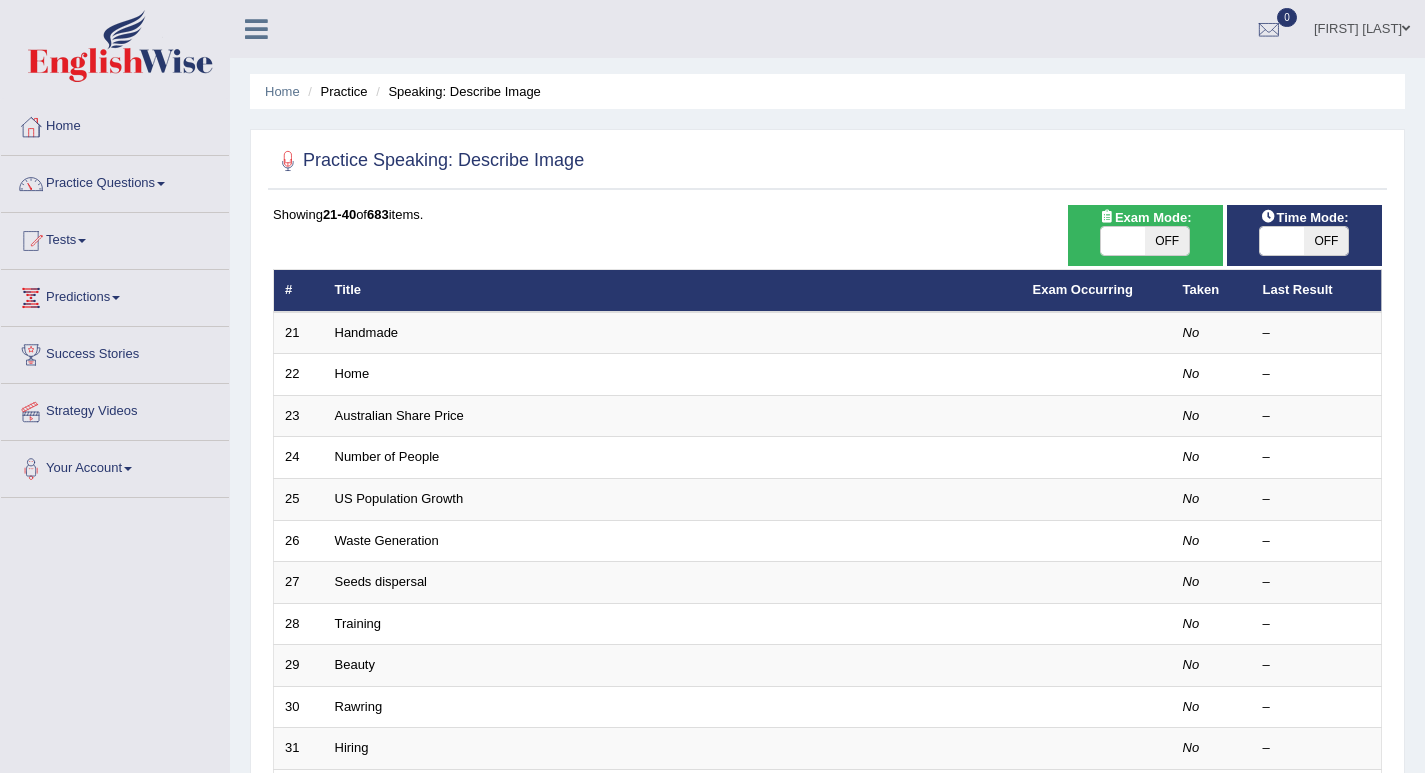 scroll, scrollTop: 0, scrollLeft: 0, axis: both 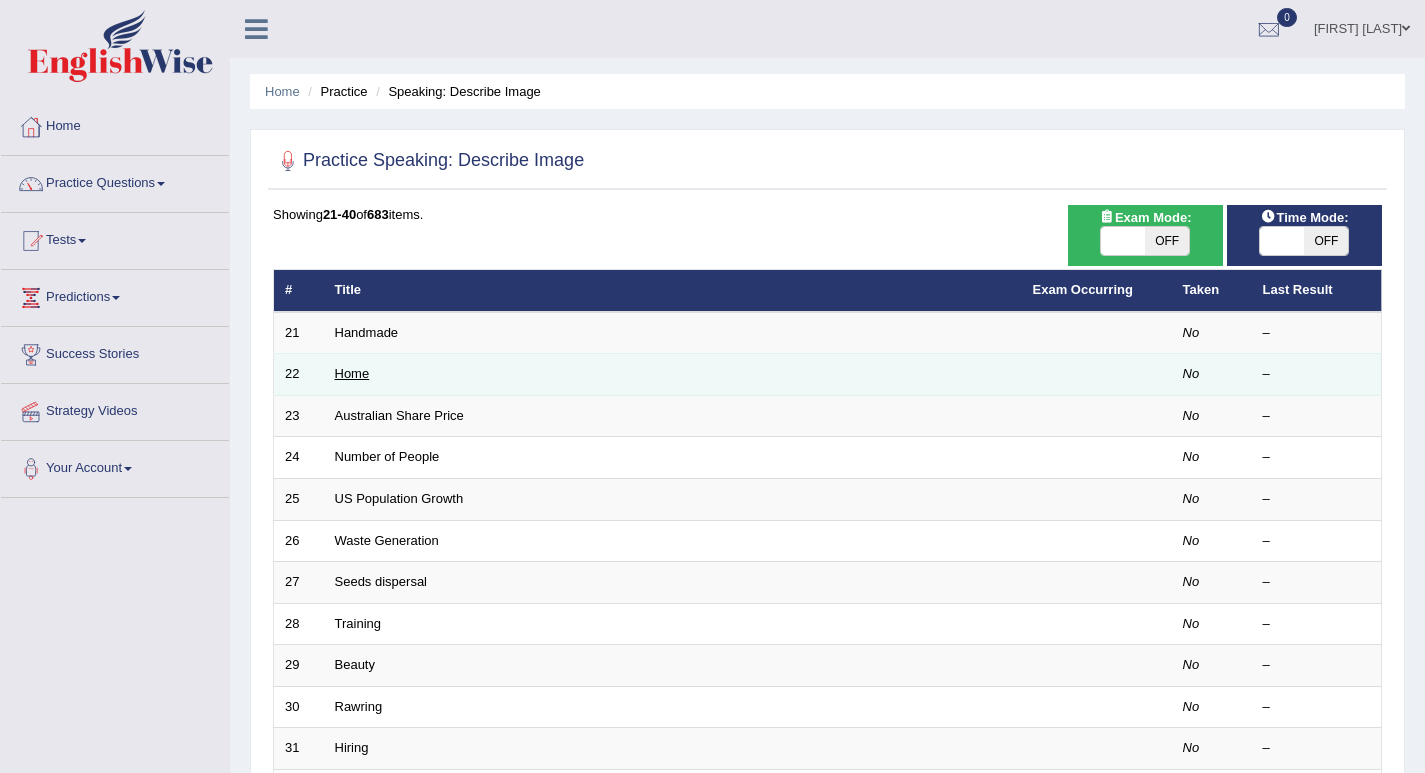 click on "Home" at bounding box center [352, 373] 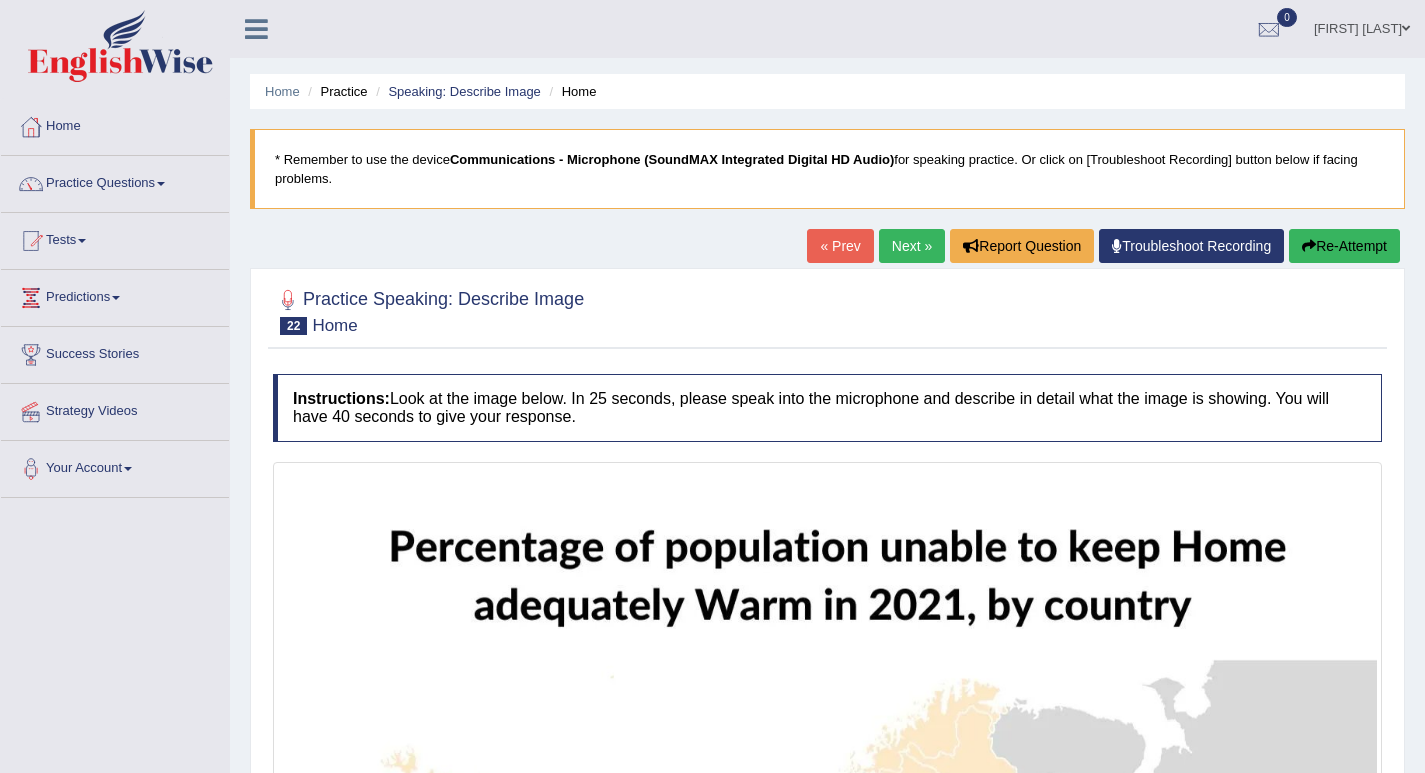 scroll, scrollTop: 800, scrollLeft: 0, axis: vertical 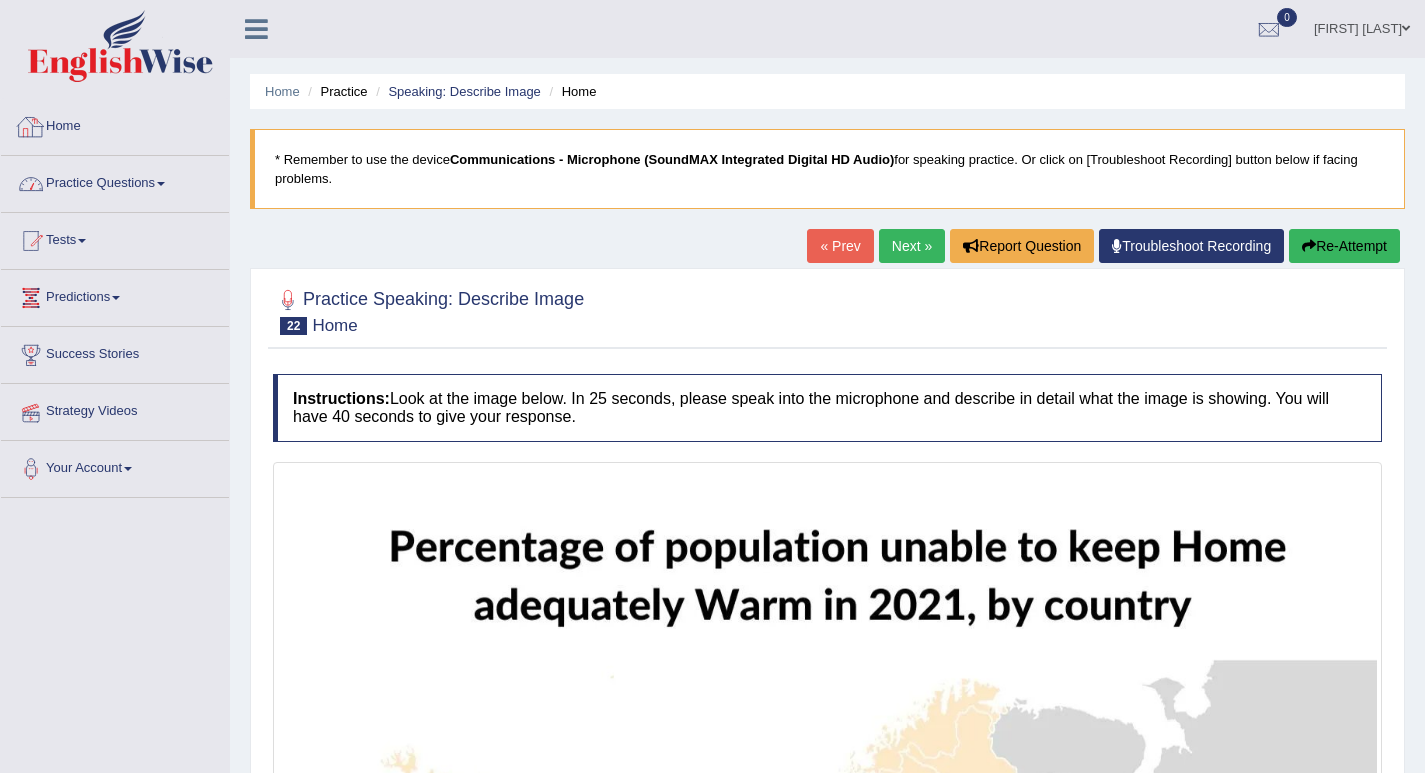 click on "Practice Questions" at bounding box center [115, 181] 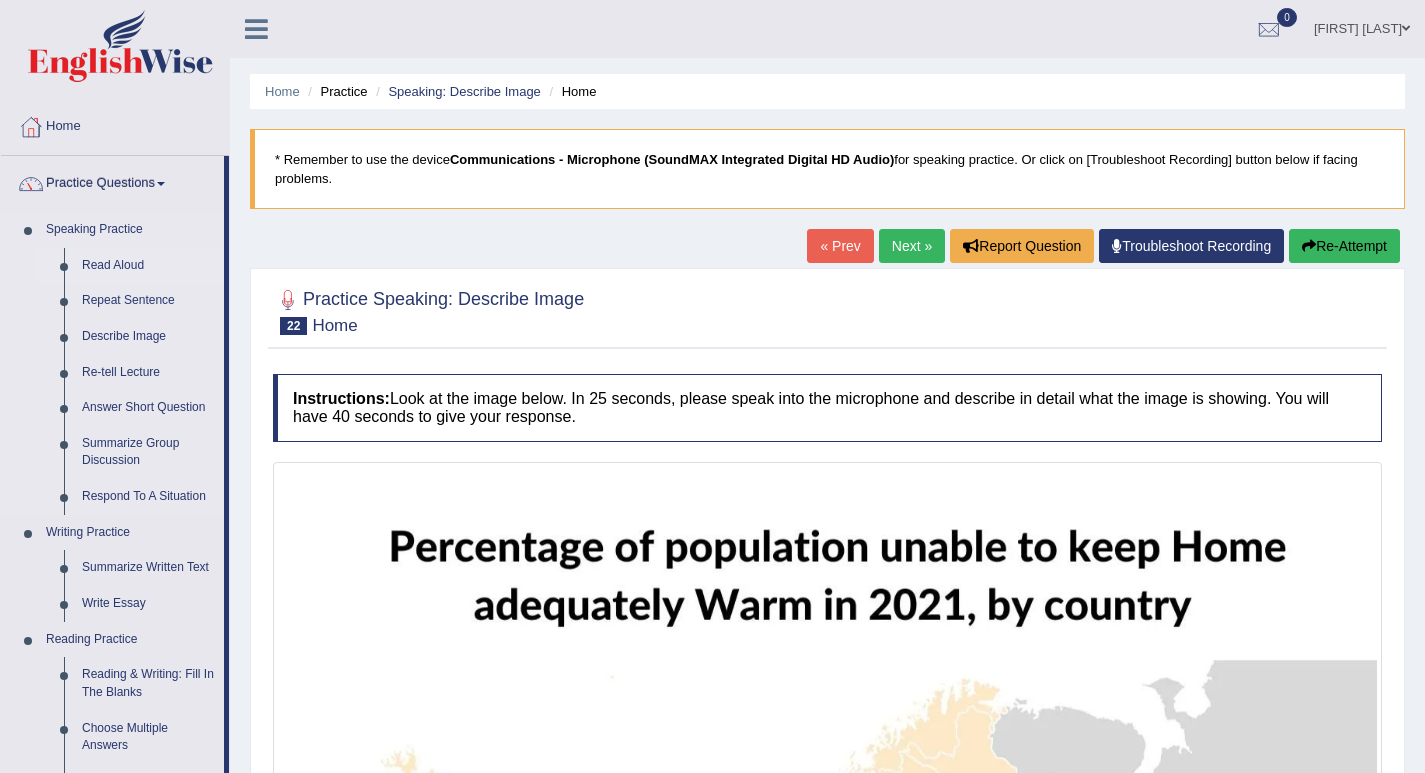 click on "Read Aloud" at bounding box center (148, 266) 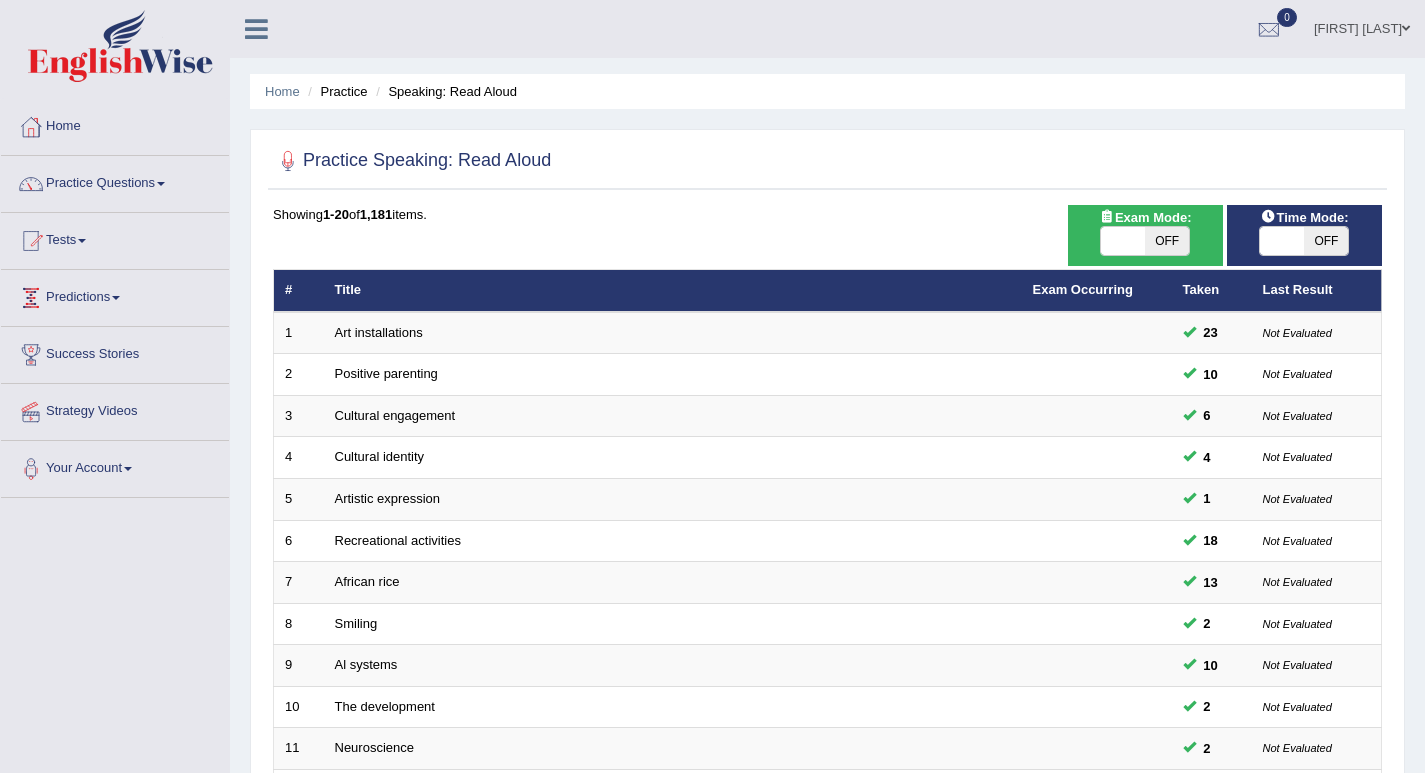 scroll, scrollTop: 551, scrollLeft: 0, axis: vertical 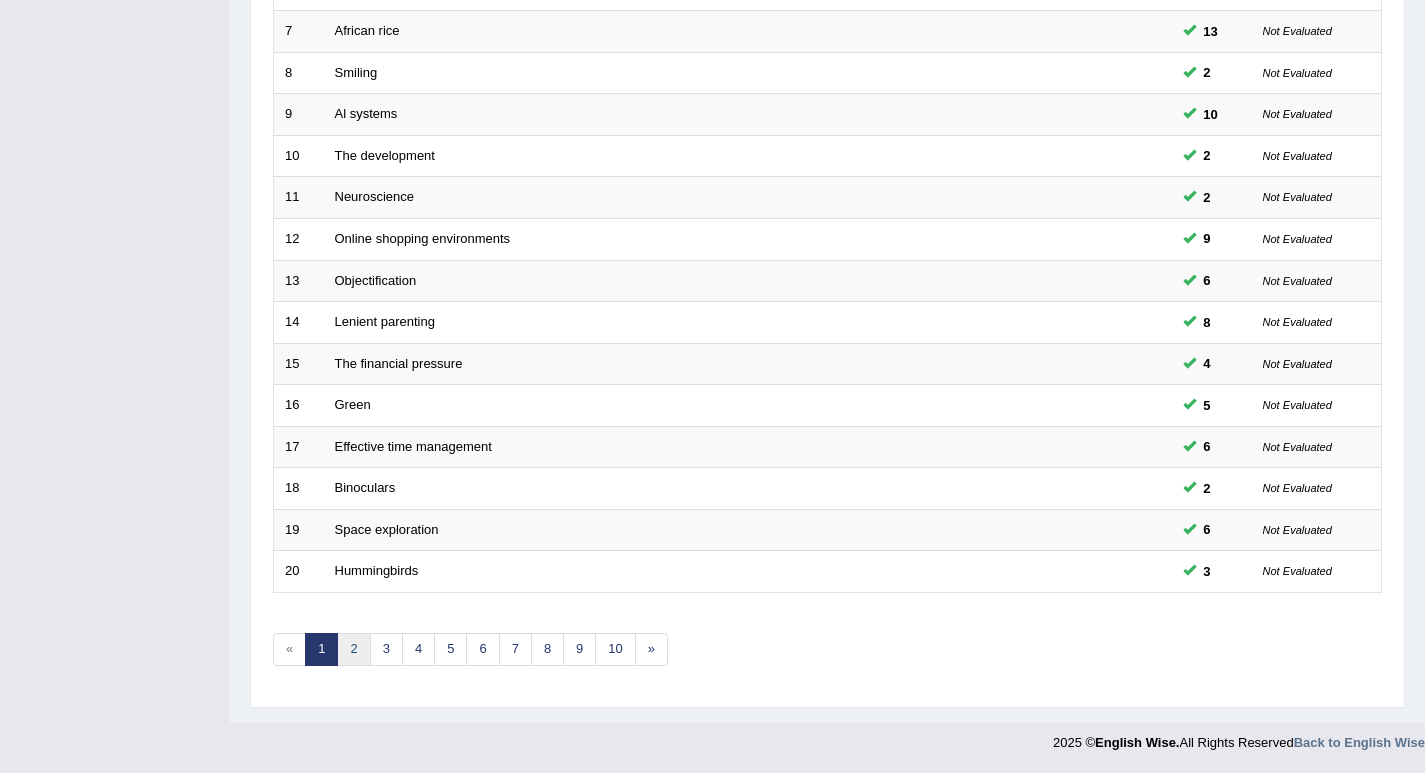click on "2" at bounding box center (353, 649) 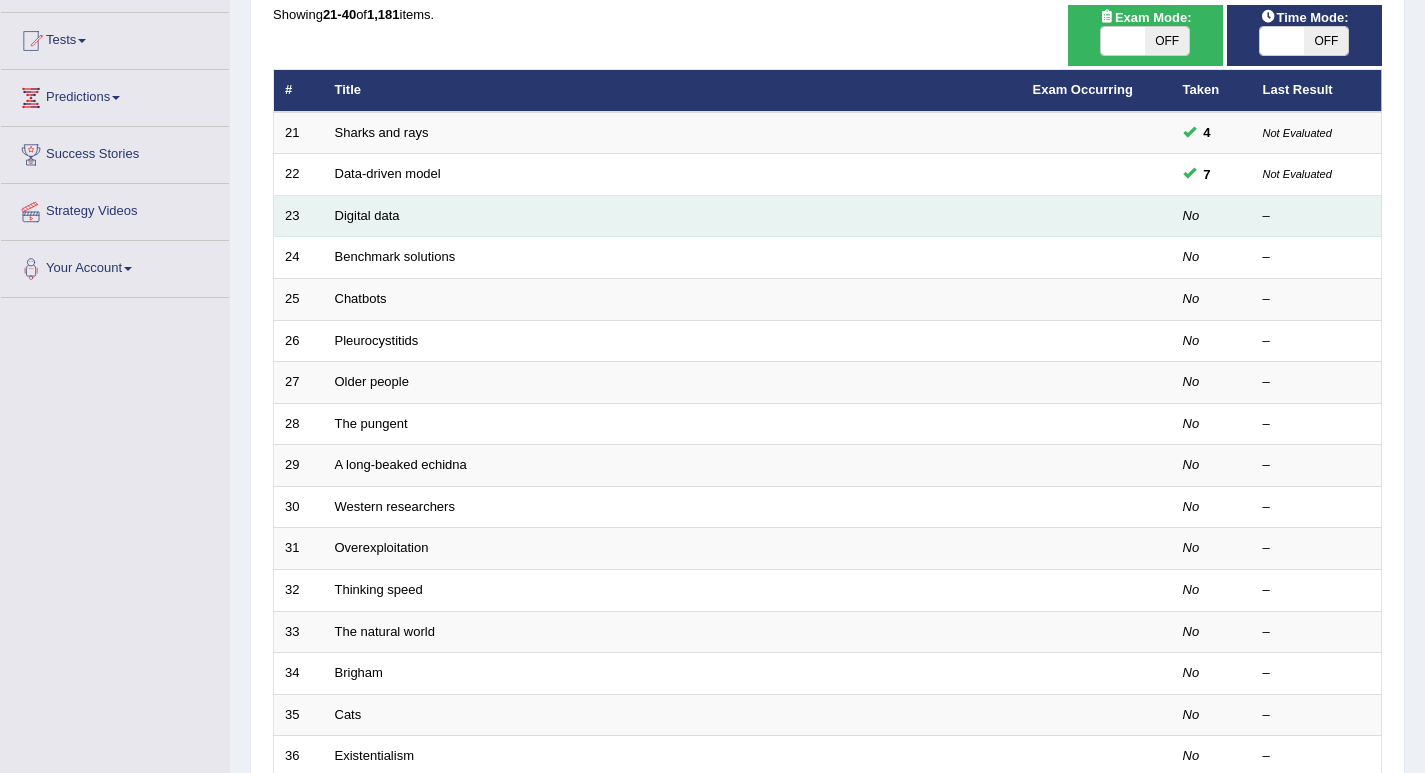 scroll, scrollTop: 200, scrollLeft: 0, axis: vertical 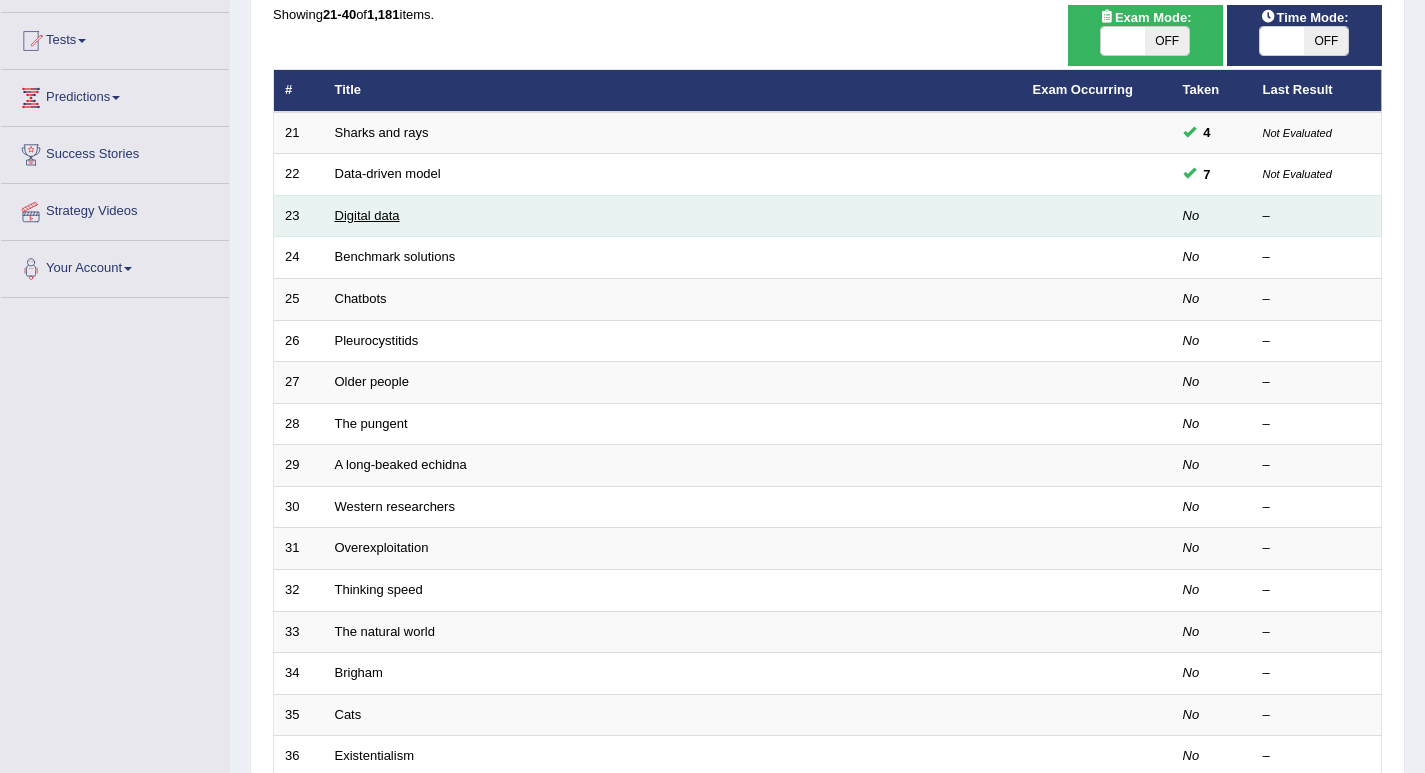 click on "Digital data" at bounding box center [367, 215] 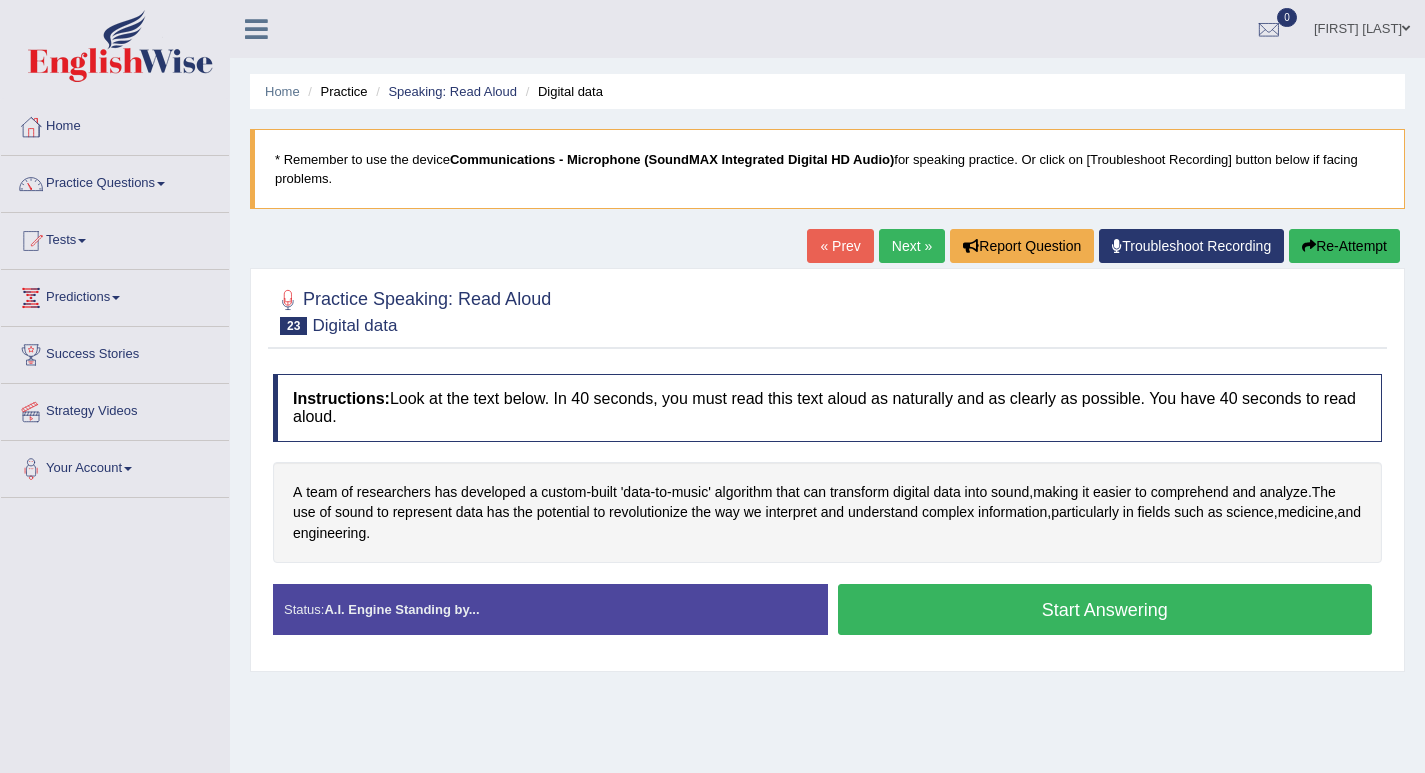 scroll, scrollTop: 0, scrollLeft: 0, axis: both 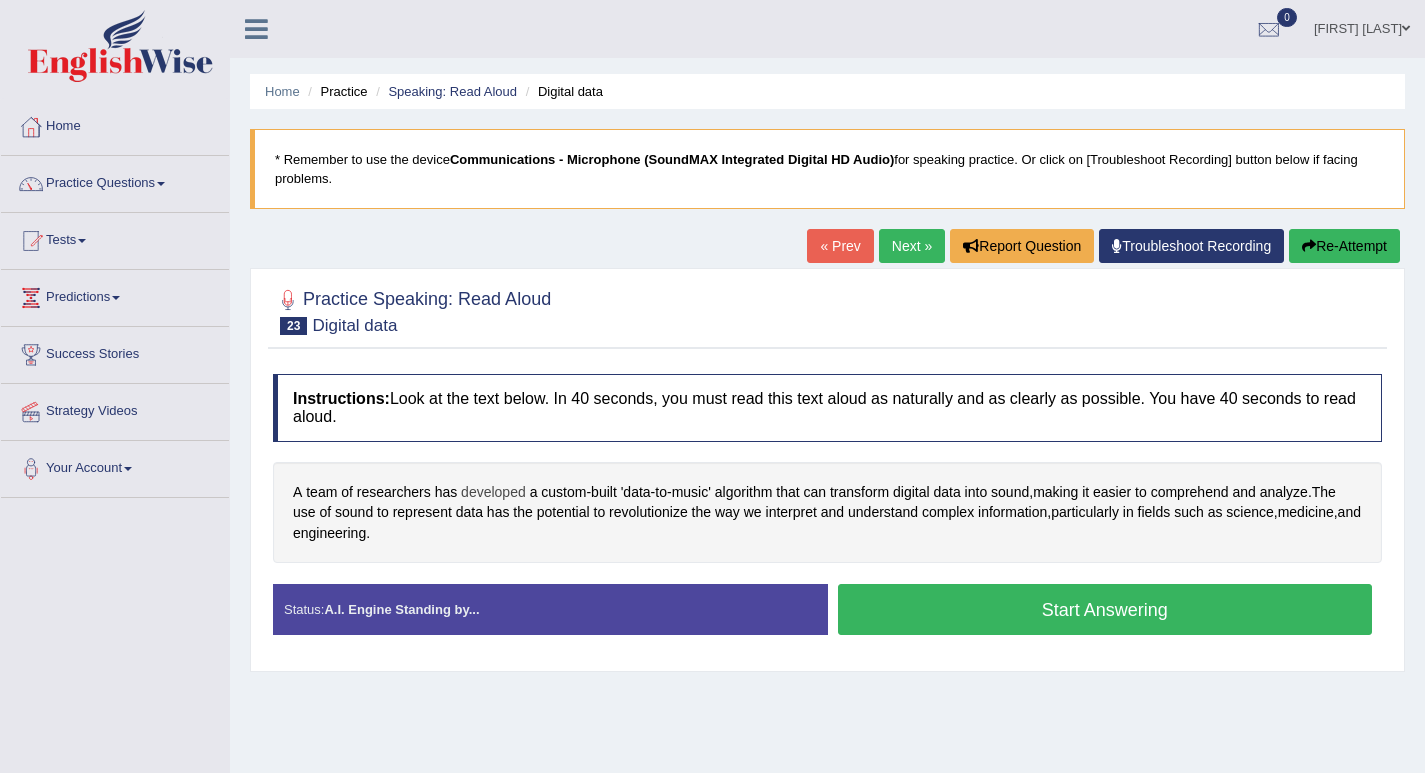 click on "developed" at bounding box center (493, 492) 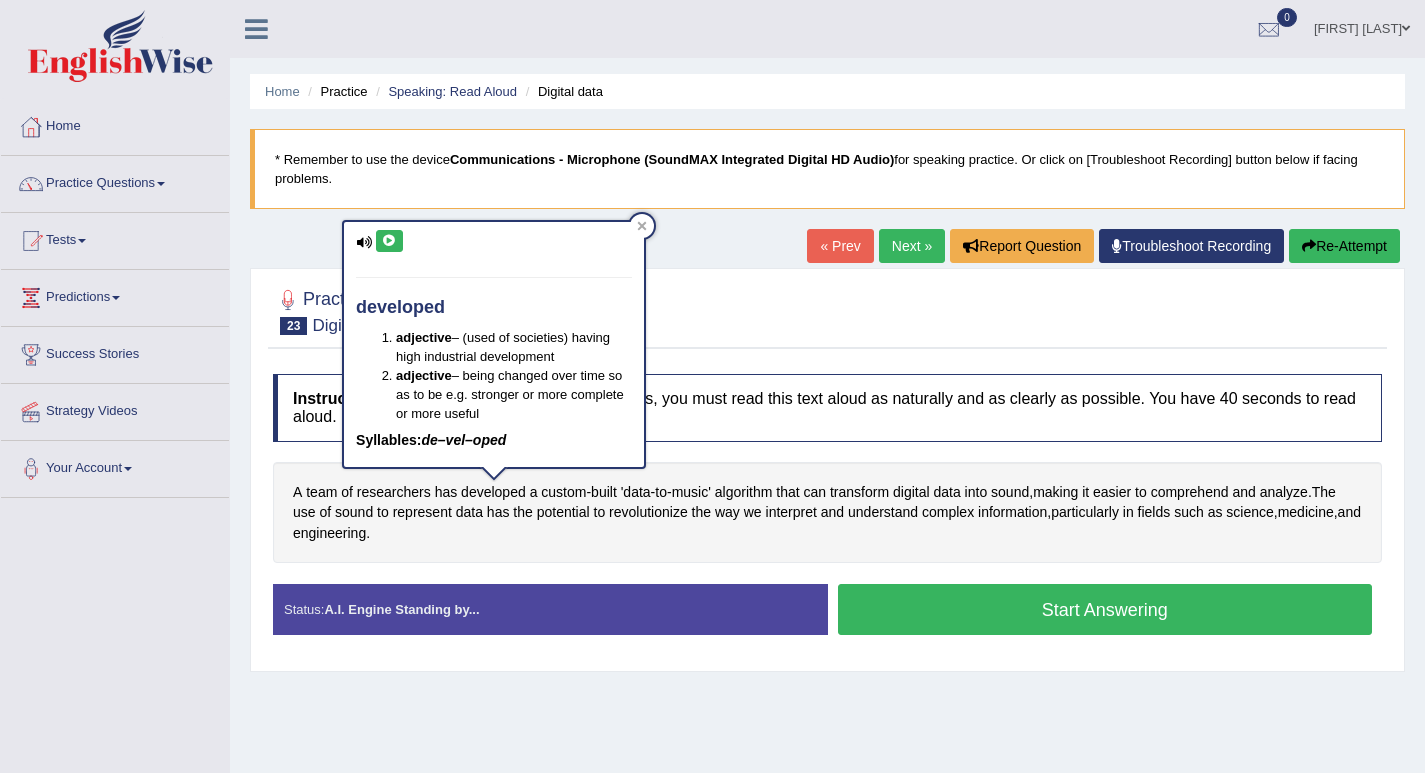 click at bounding box center (389, 241) 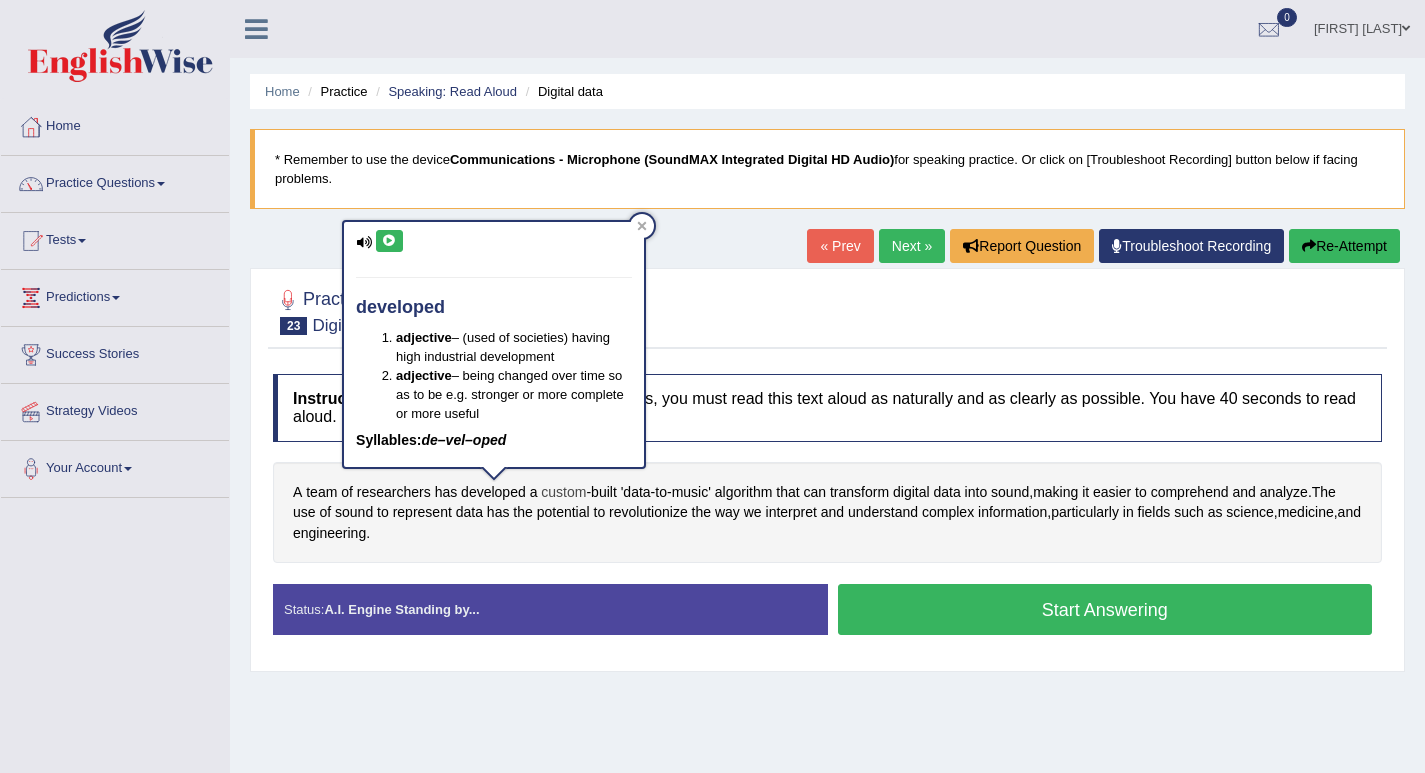 click on "custom" at bounding box center (563, 492) 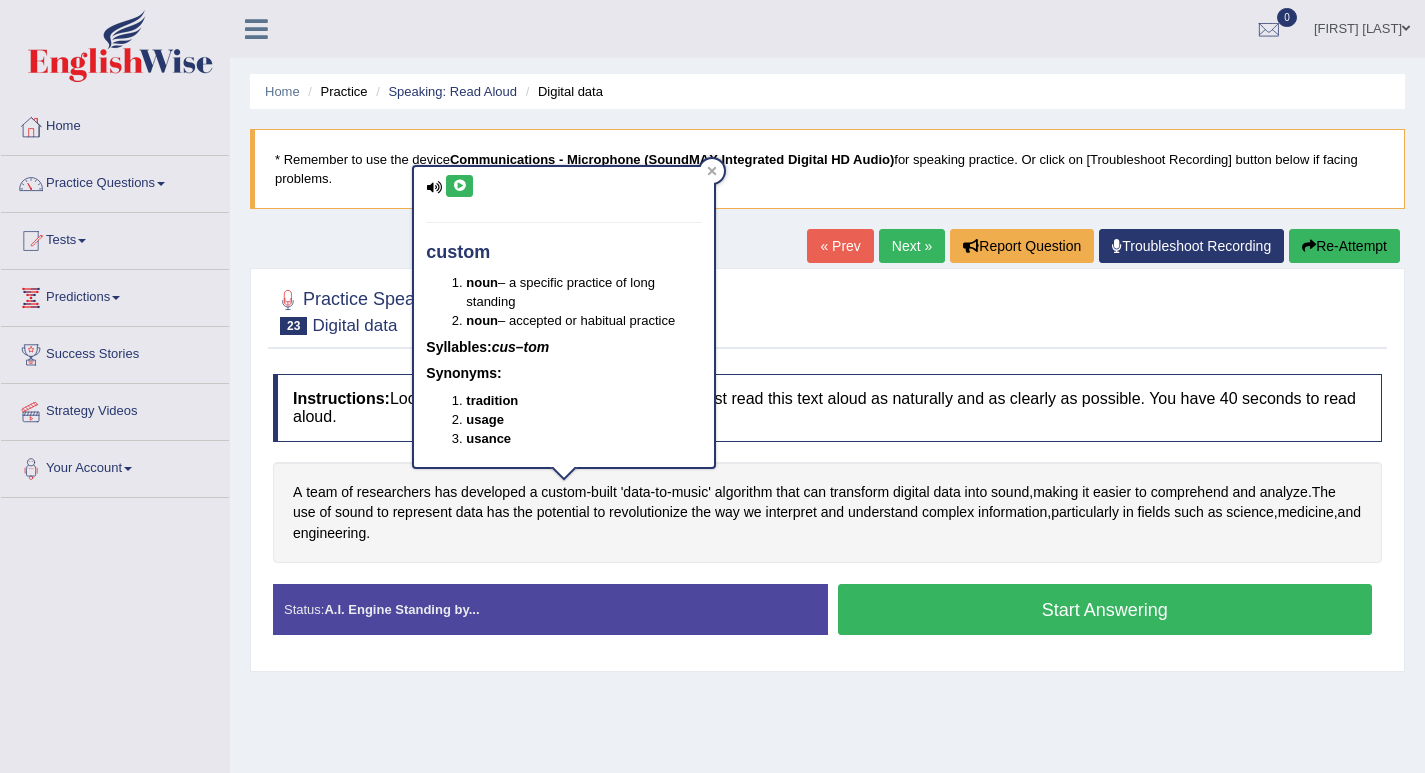 click at bounding box center [459, 186] 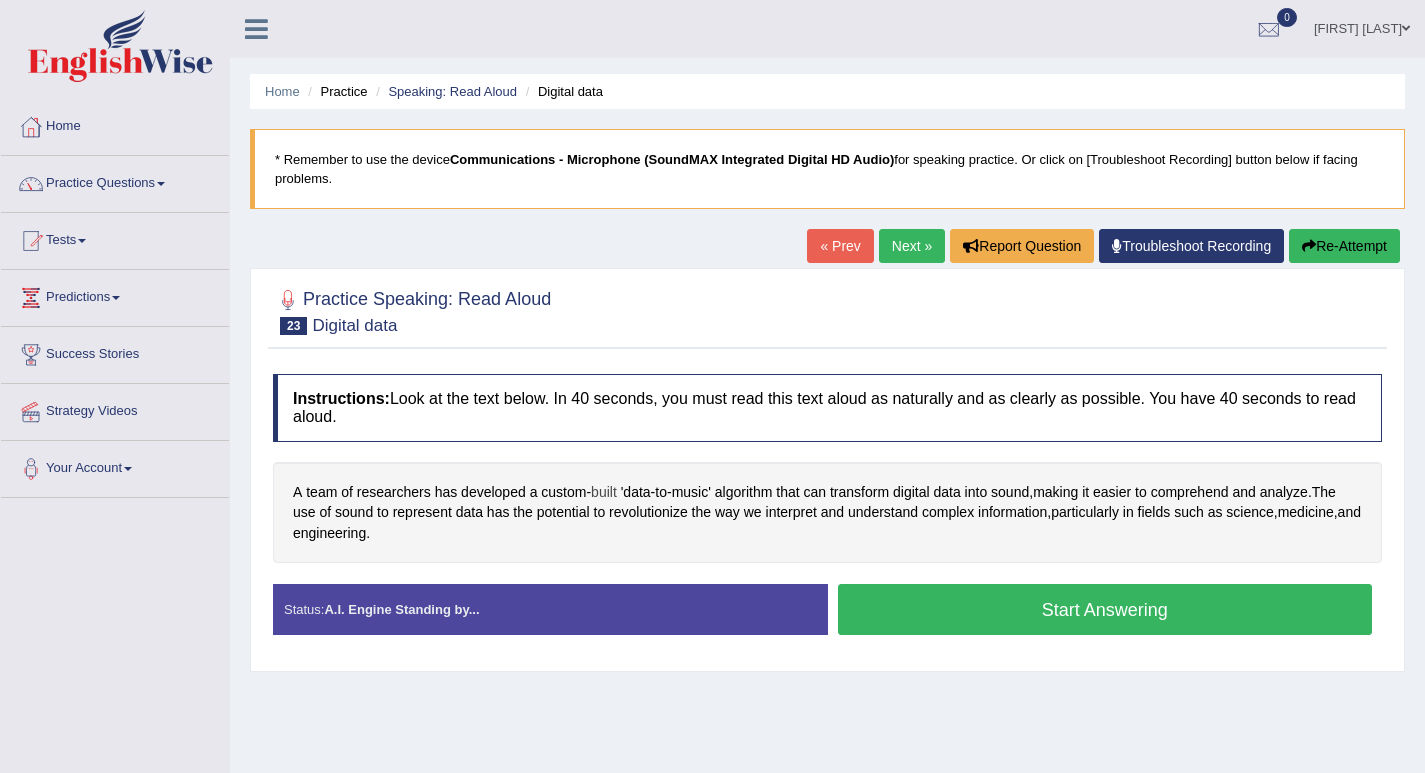 click on "built" at bounding box center (604, 492) 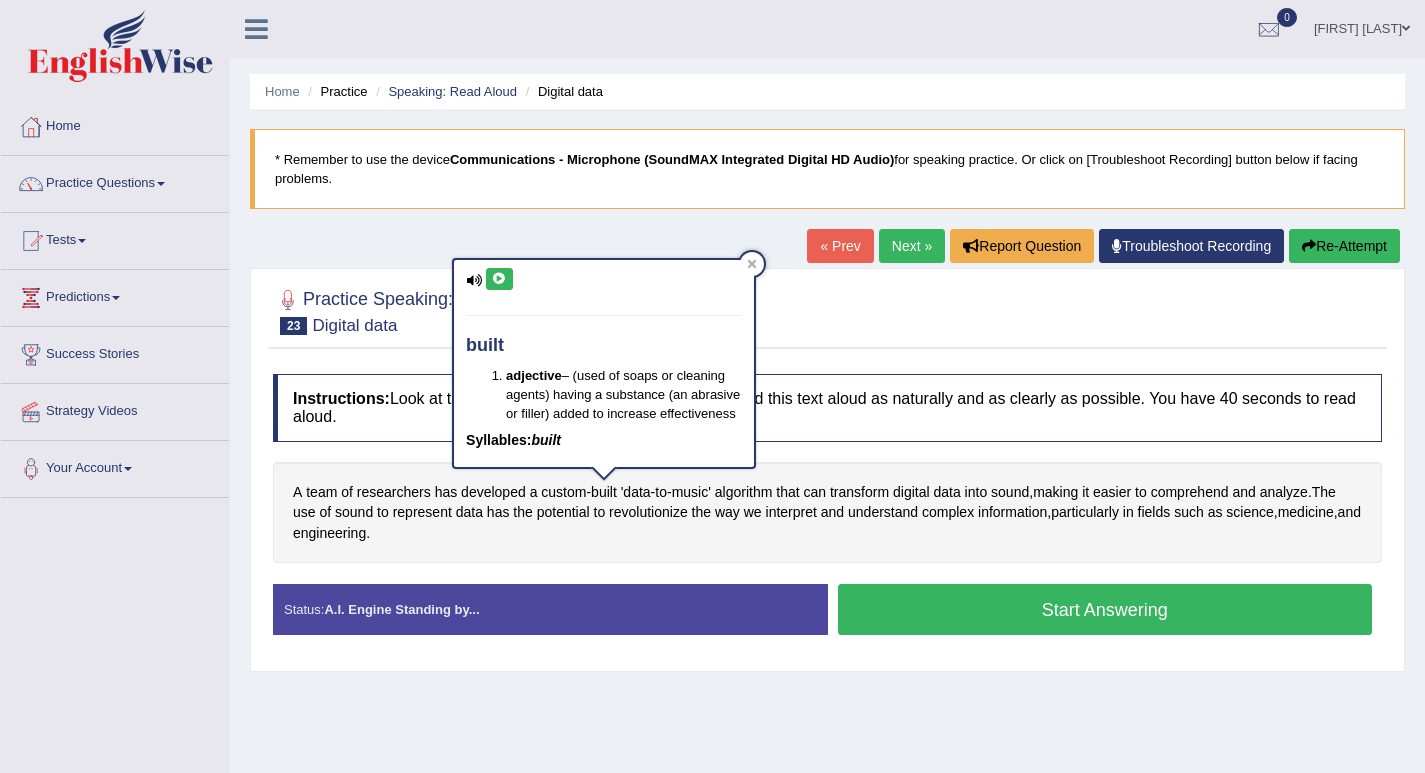 click at bounding box center [499, 279] 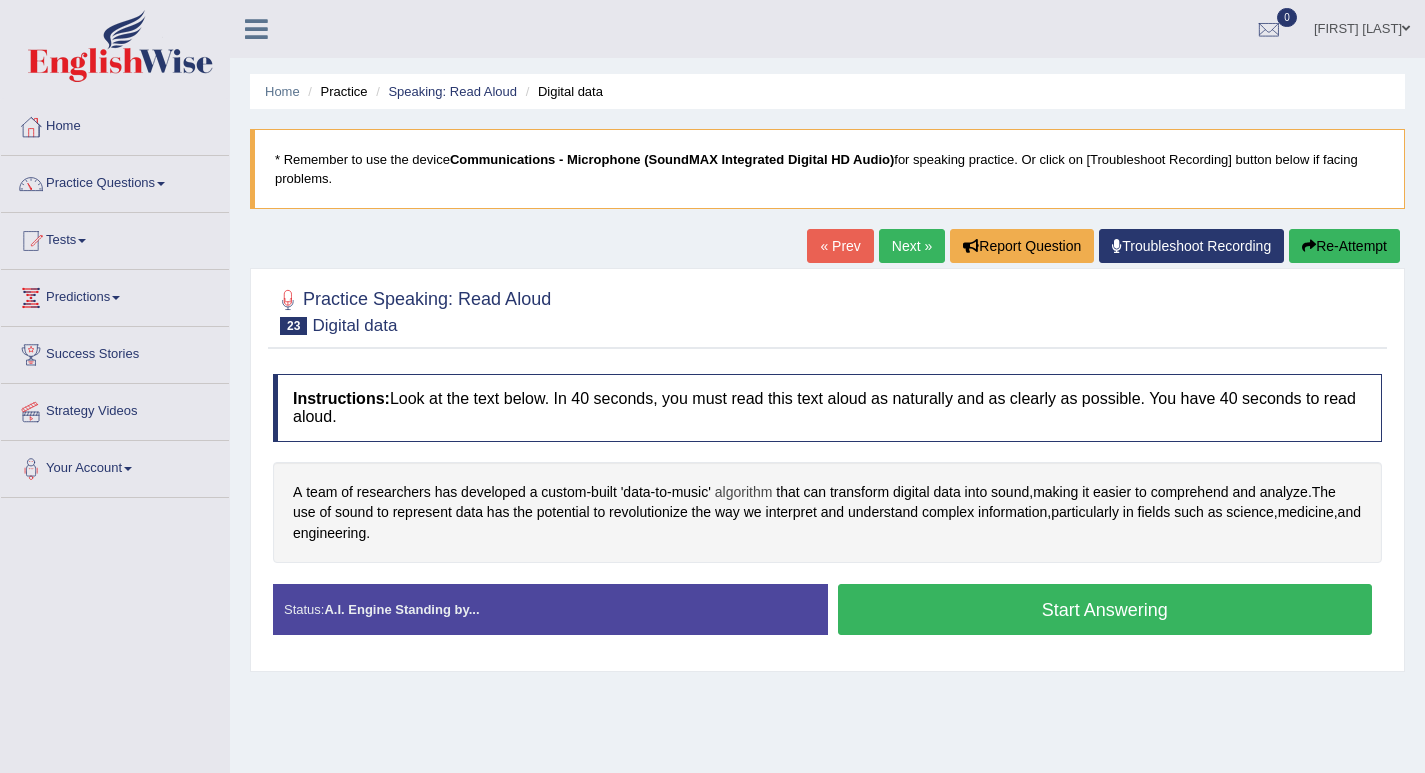 click on "algorithm" at bounding box center (744, 492) 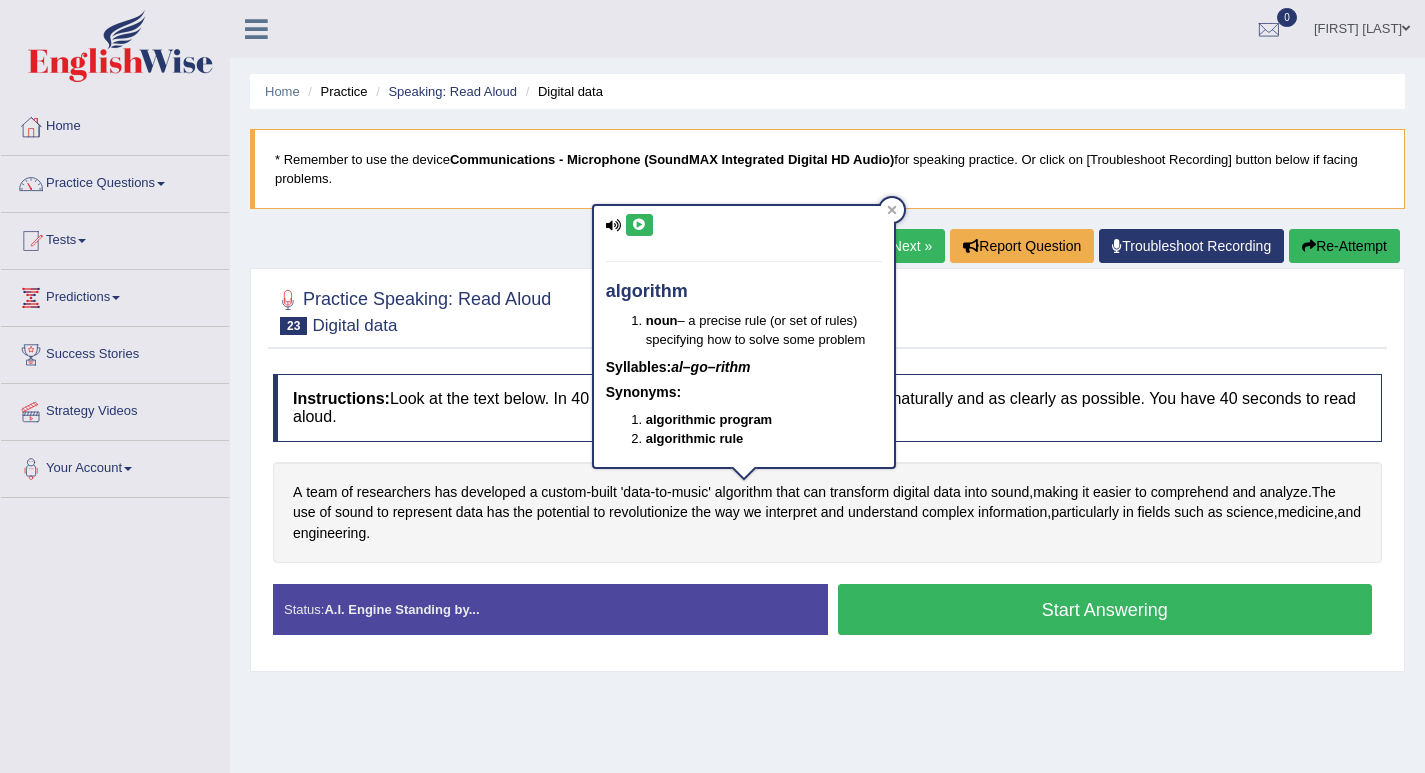 click at bounding box center (639, 225) 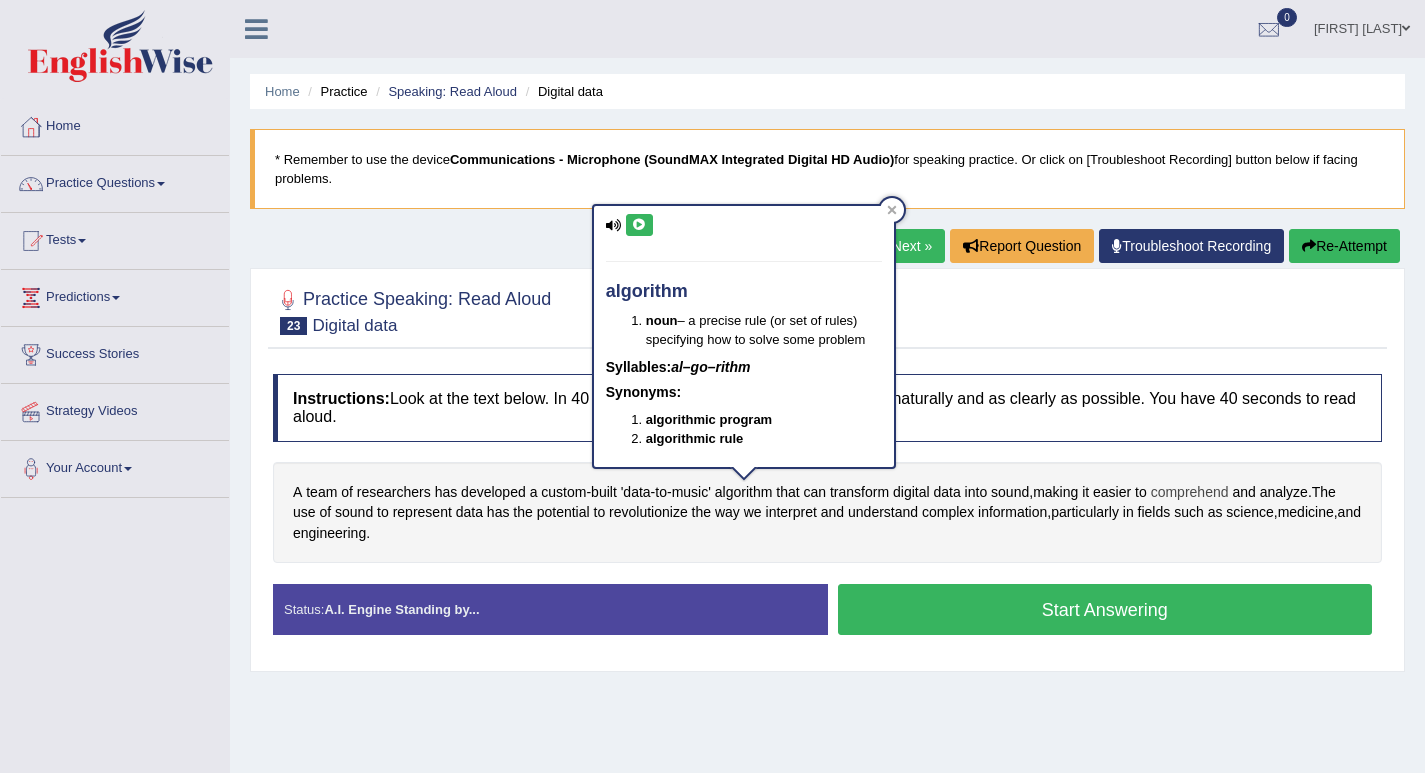 click on "comprehend" at bounding box center [1190, 492] 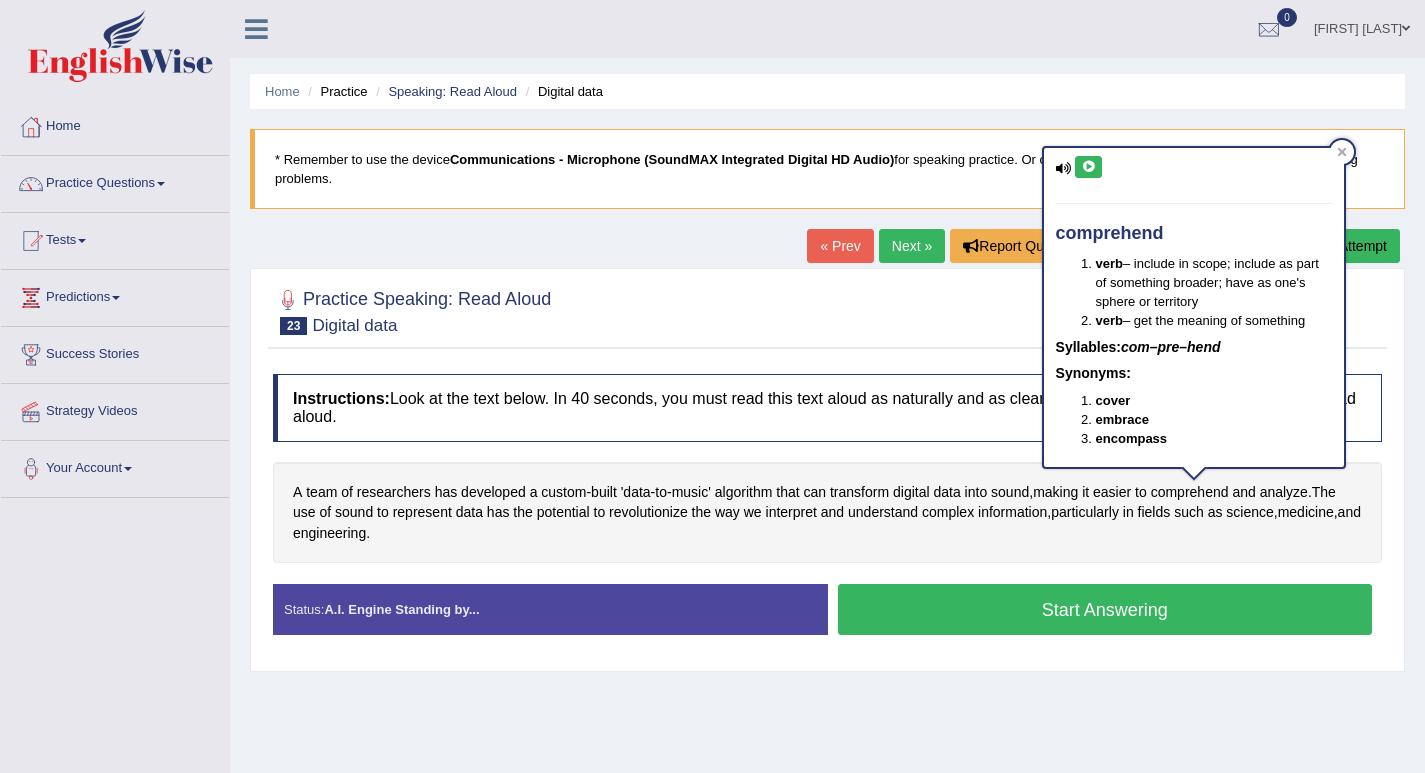click at bounding box center [1088, 167] 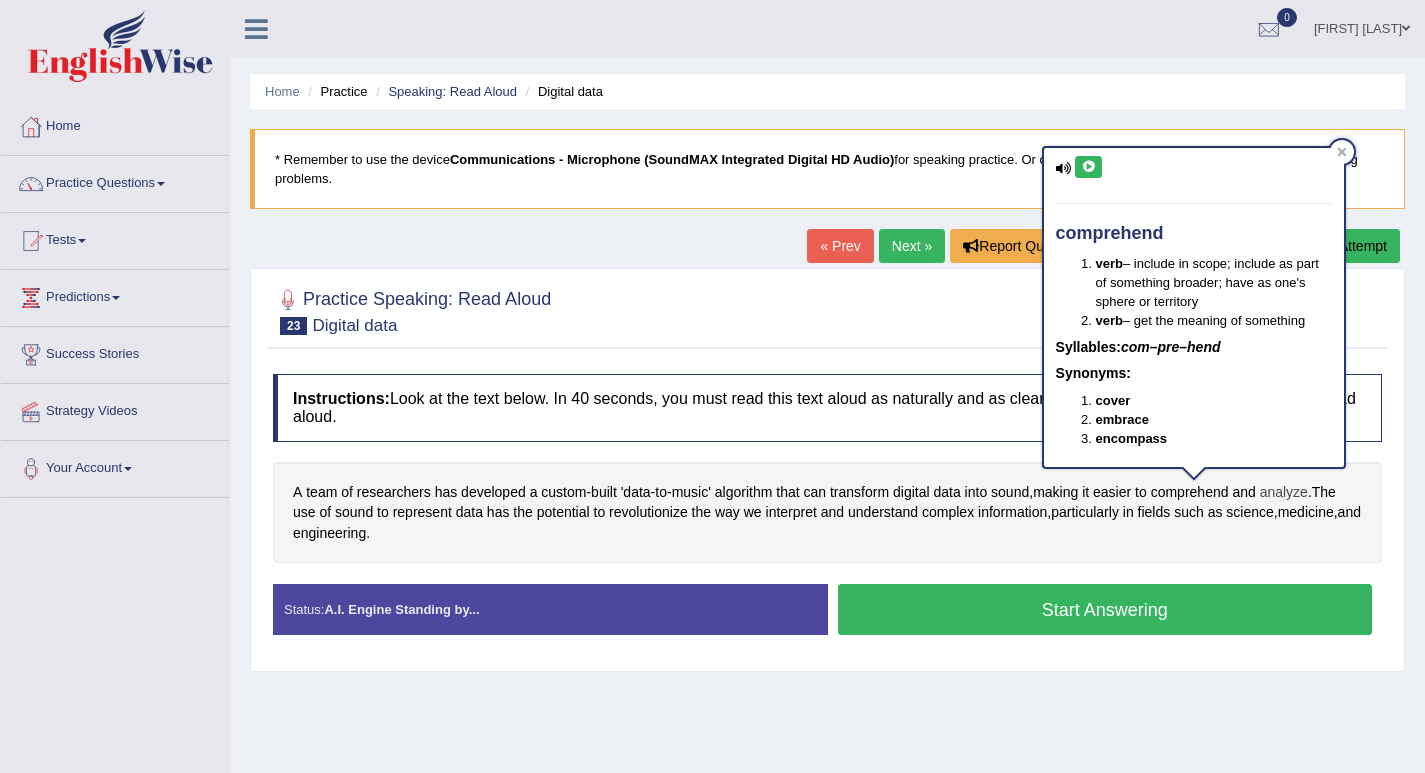 click on "analyze" at bounding box center [1284, 492] 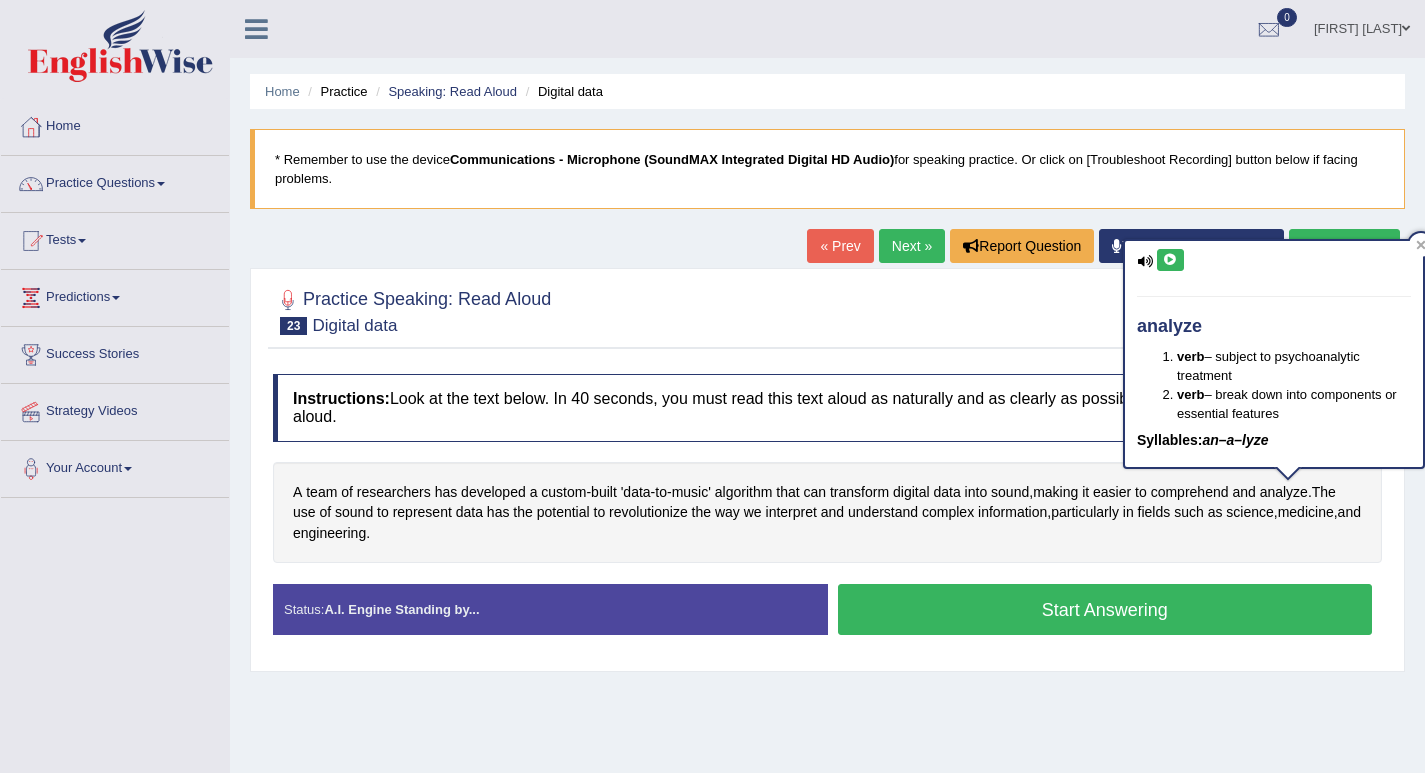 click at bounding box center [1170, 260] 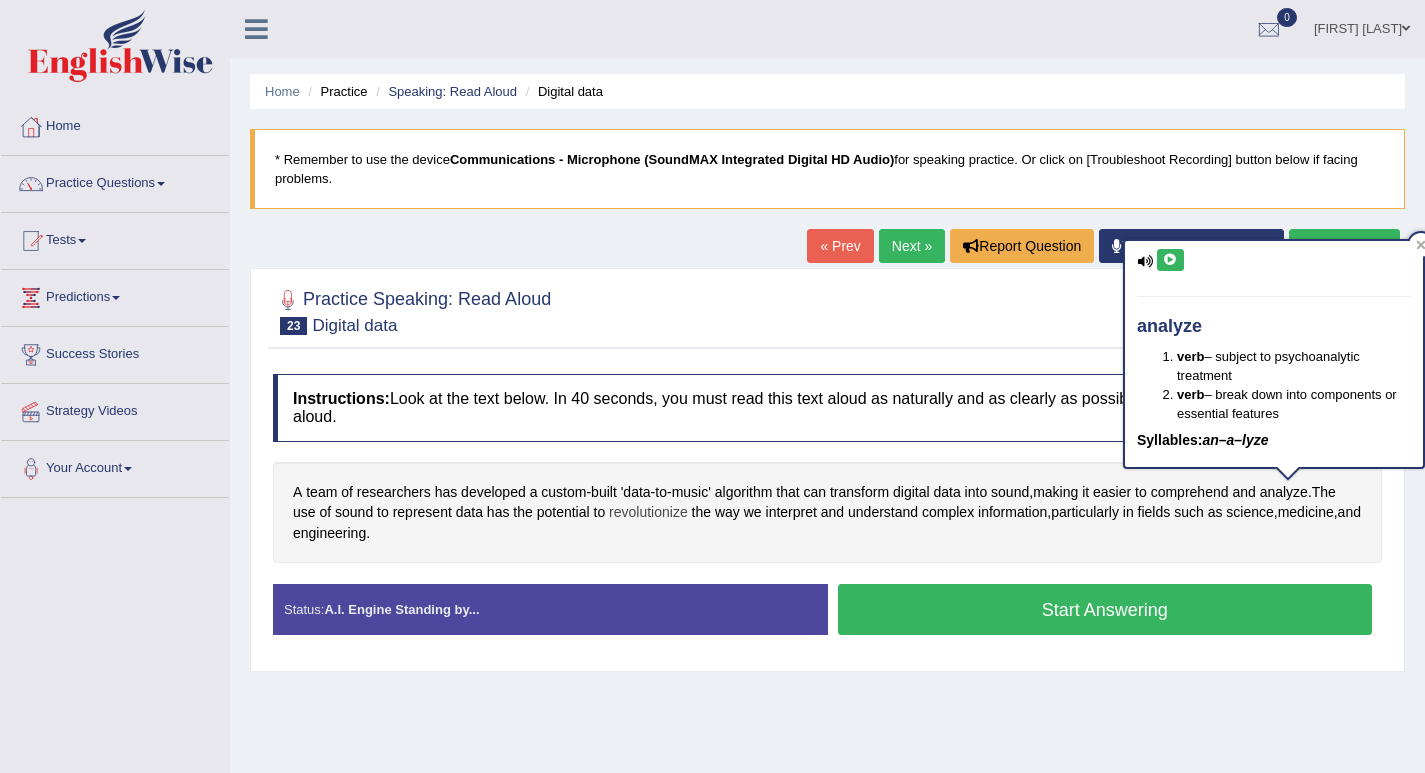 click on "revolutionize" at bounding box center [648, 512] 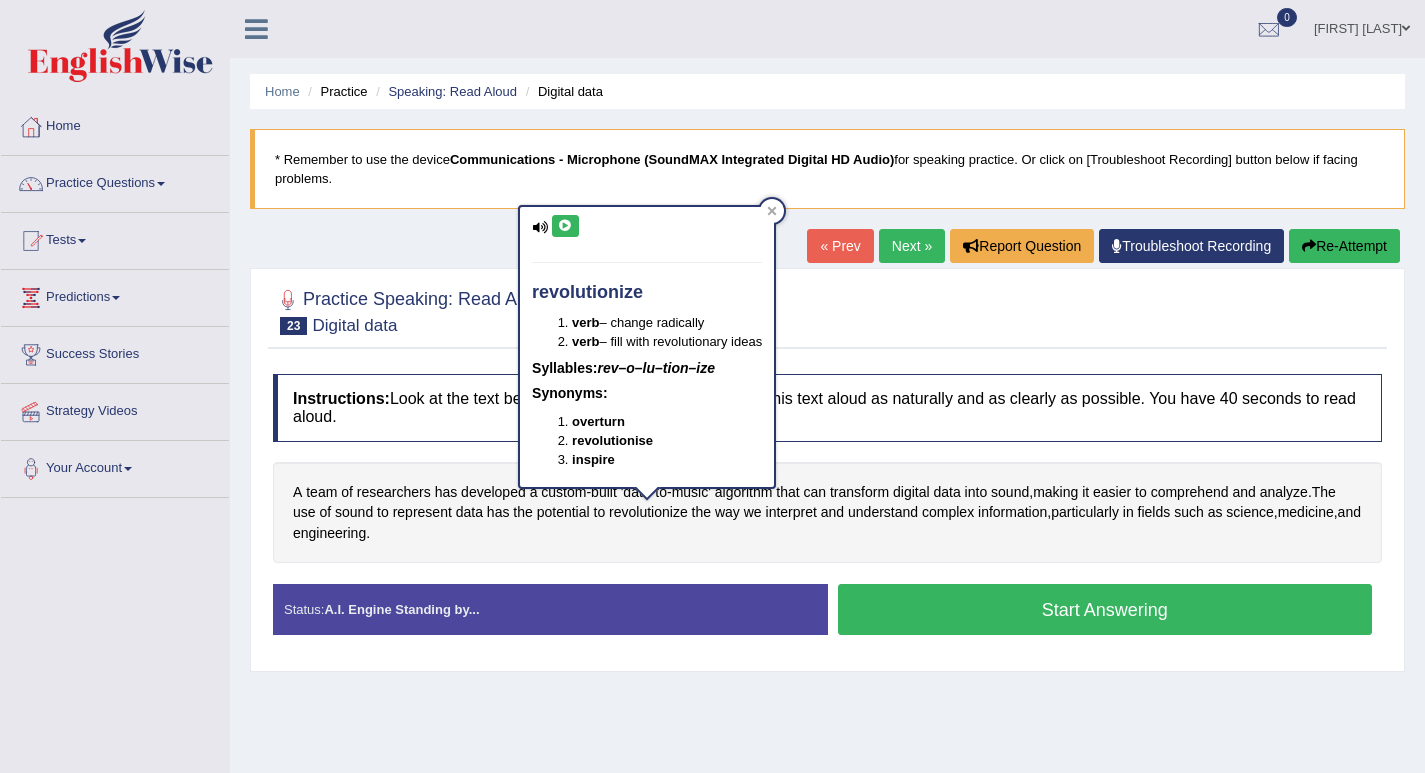 click at bounding box center (565, 226) 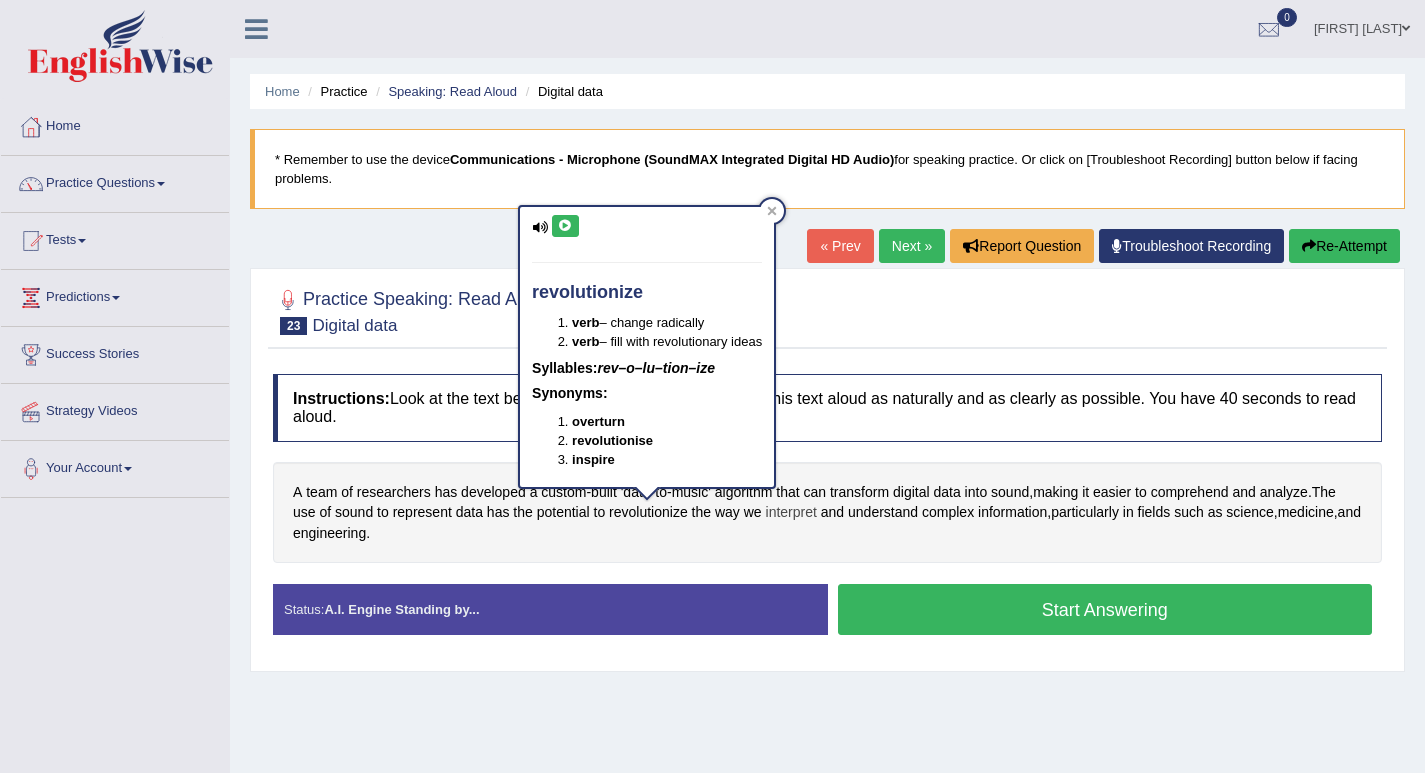 click on "interpret" at bounding box center (791, 512) 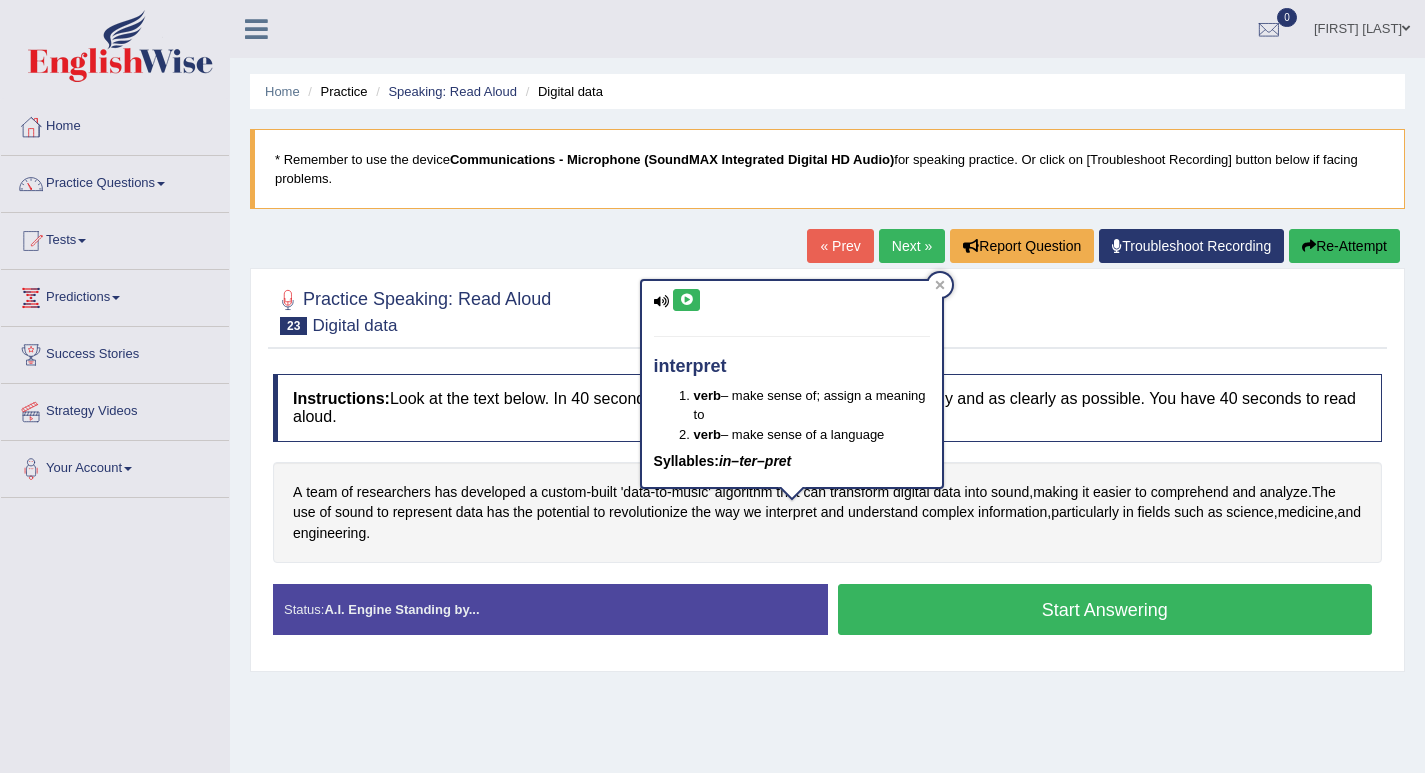 click at bounding box center (686, 300) 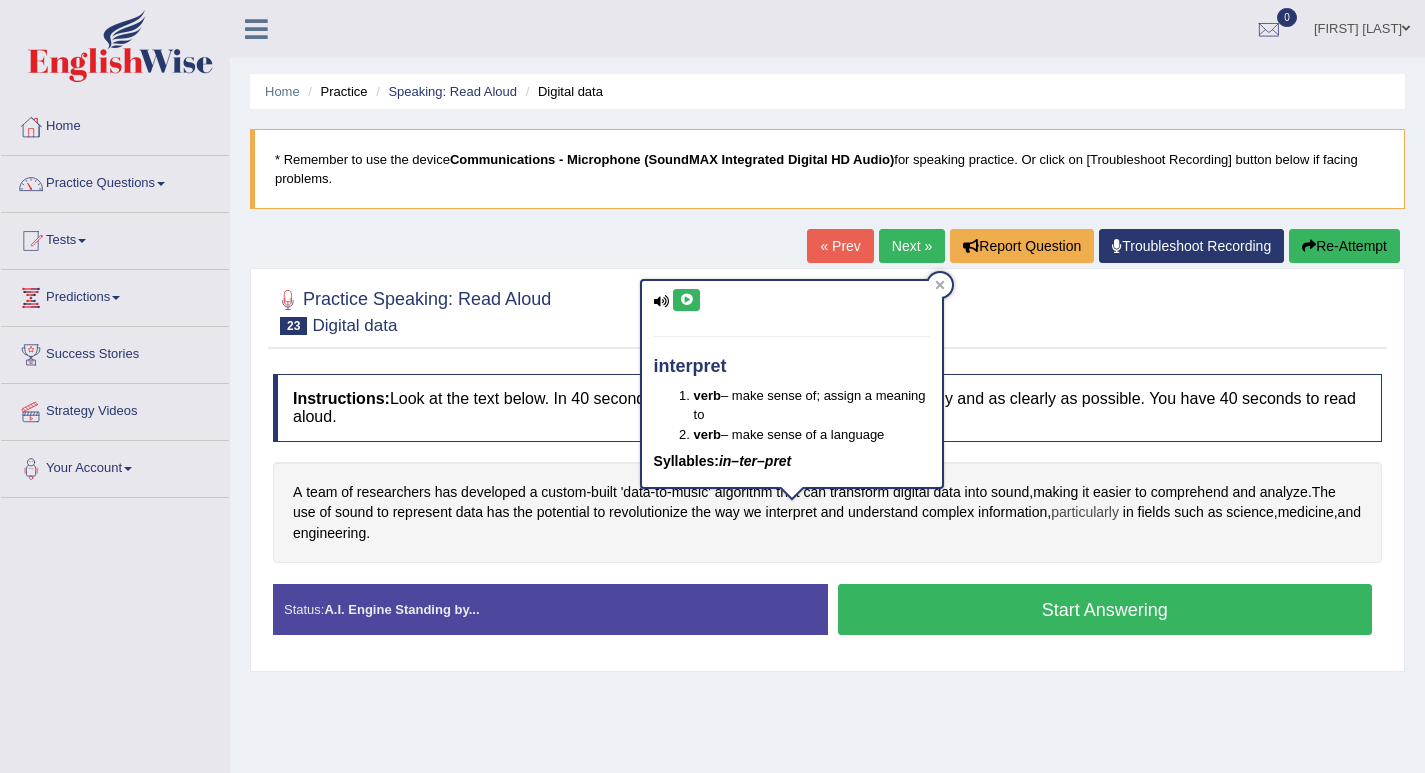 click on "particularly" at bounding box center [1085, 512] 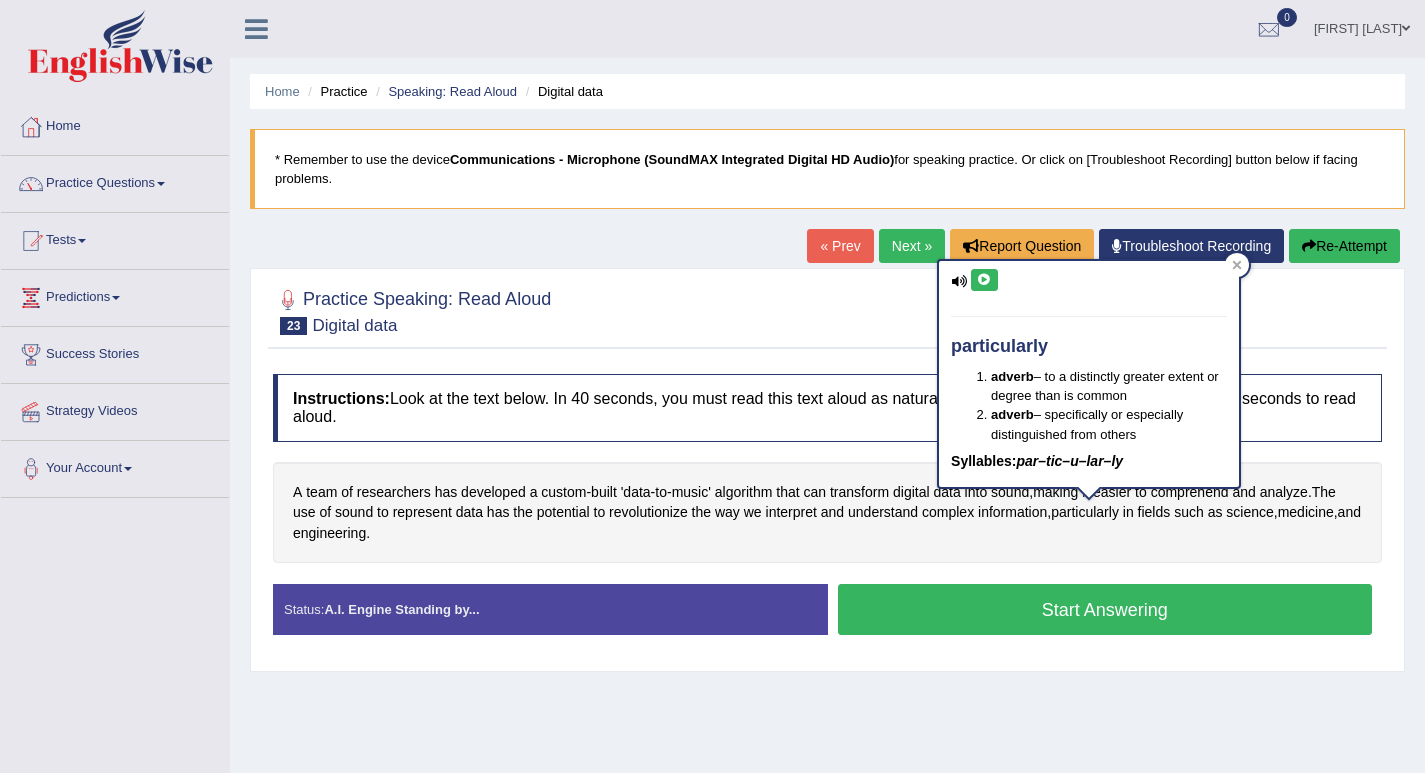 click at bounding box center (984, 280) 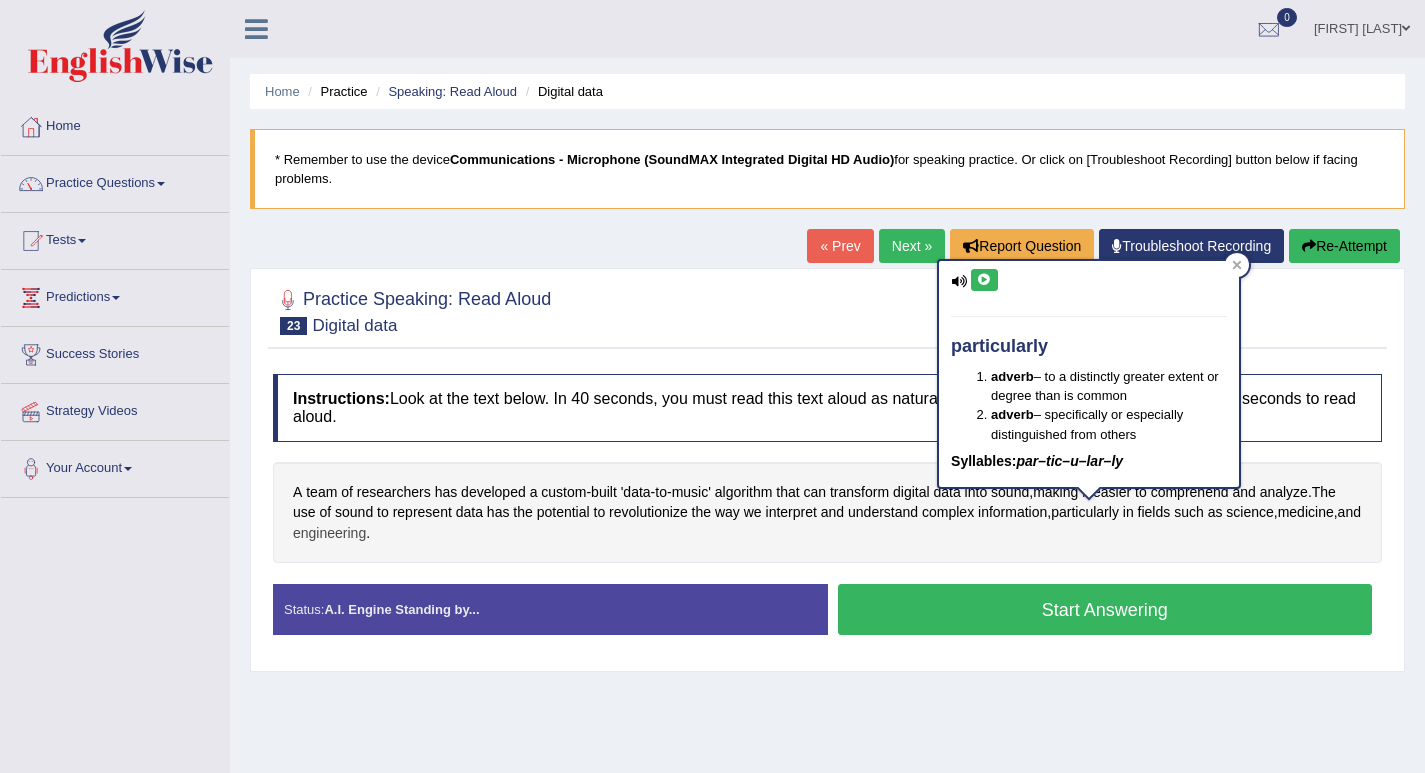 click on "engineering" at bounding box center [329, 533] 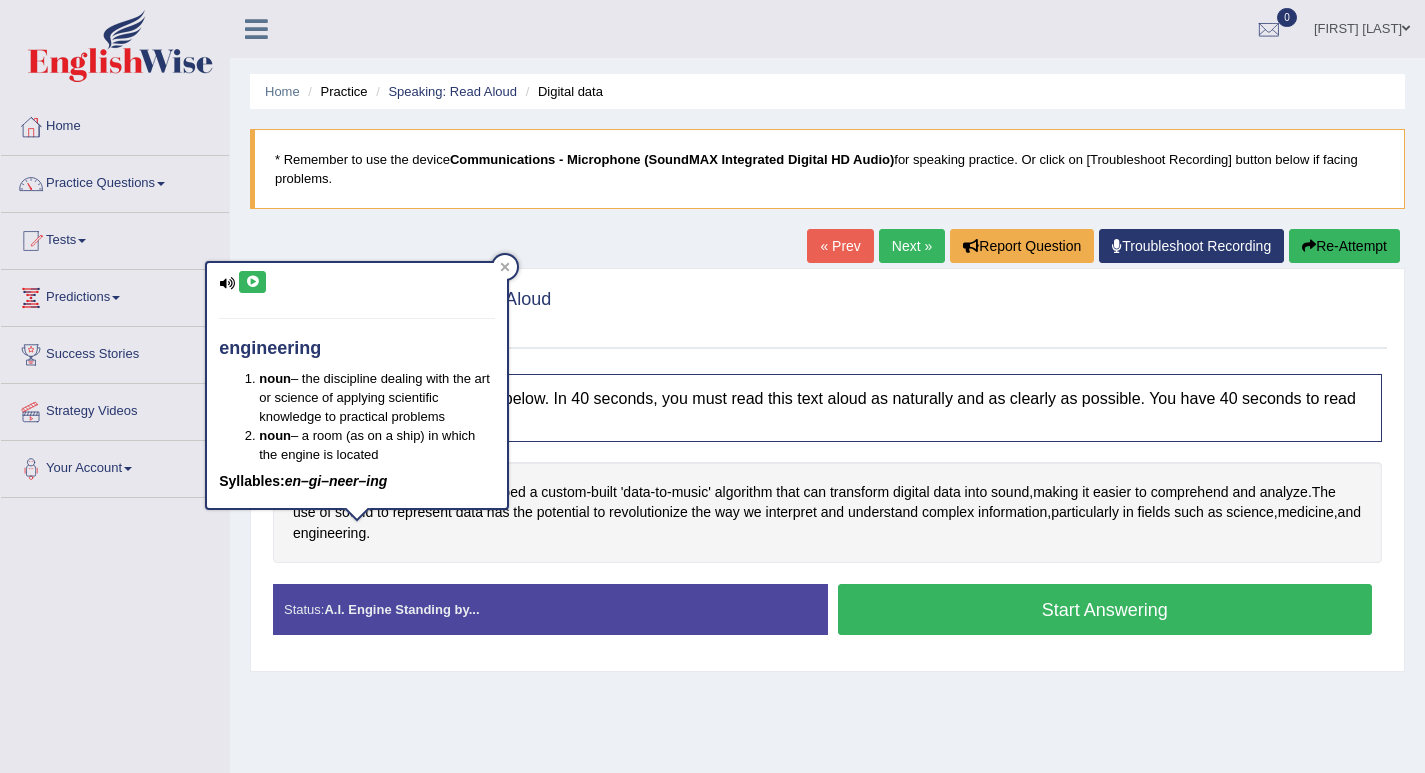 click at bounding box center [252, 282] 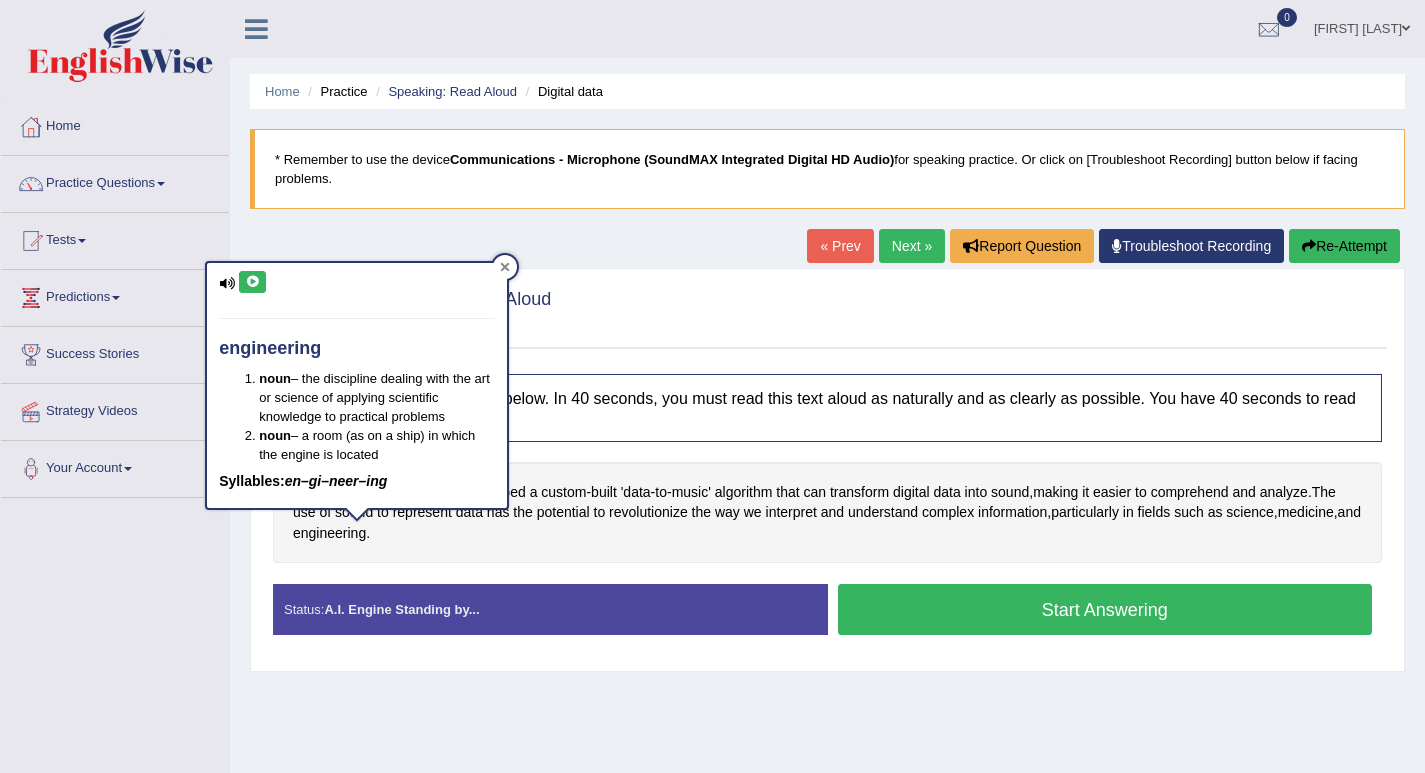 click 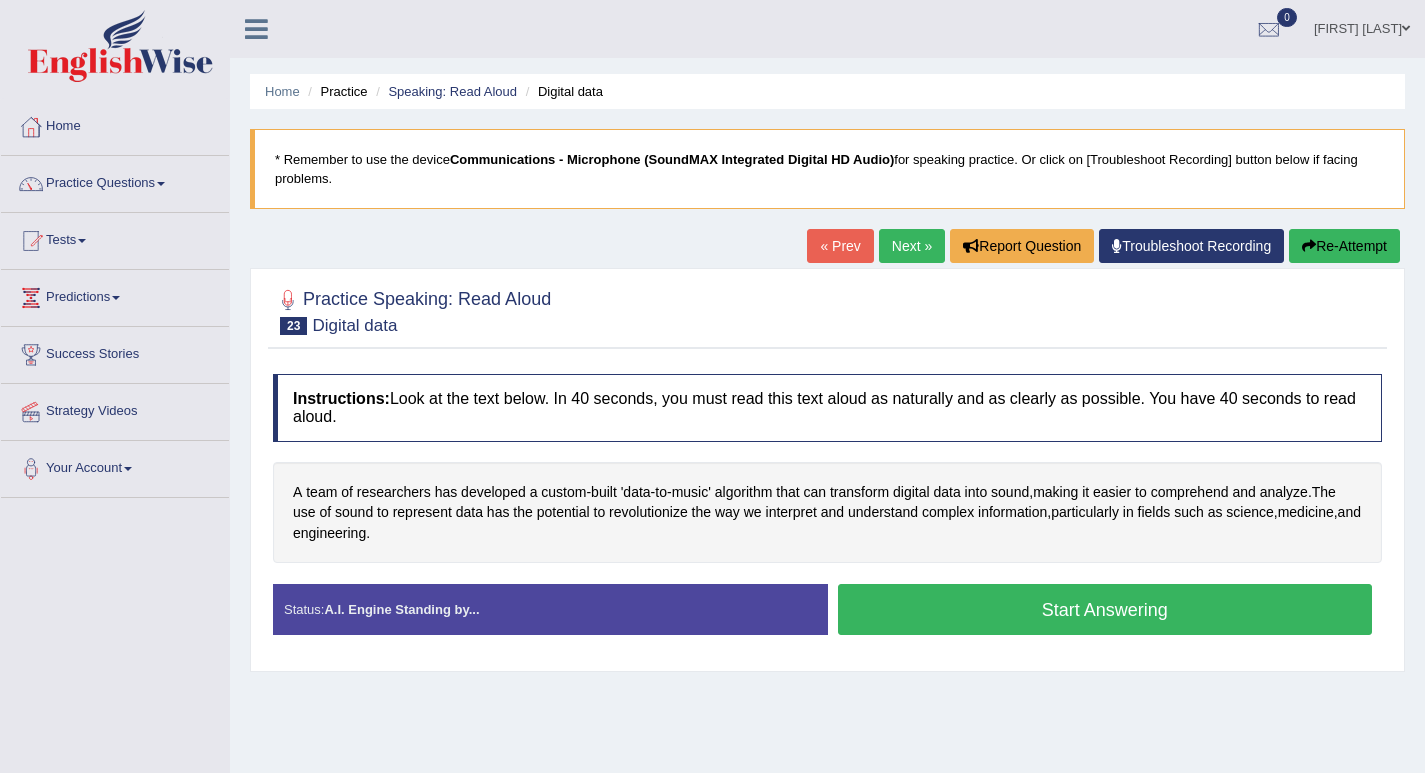 click on "Start Answering" at bounding box center [1105, 609] 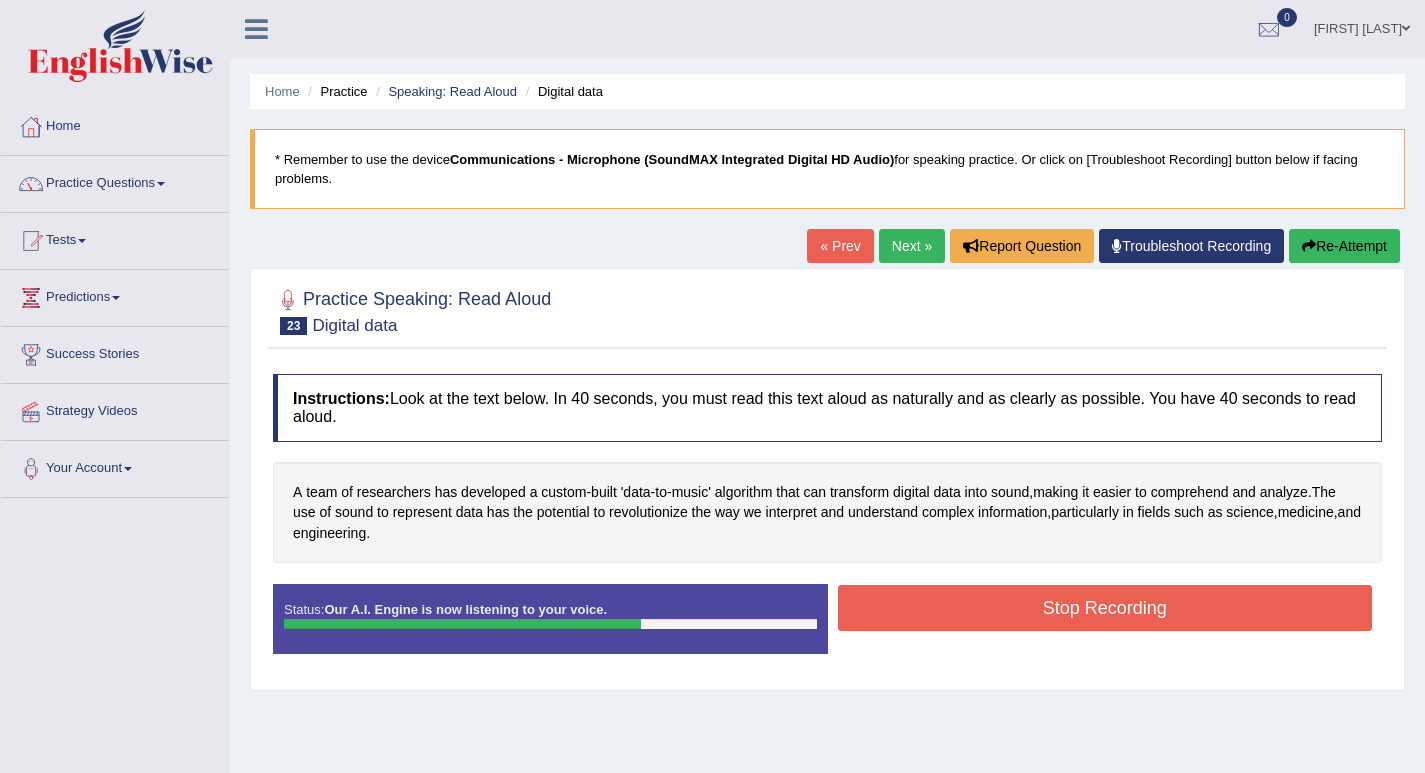 click on "Stop Recording" at bounding box center [1105, 608] 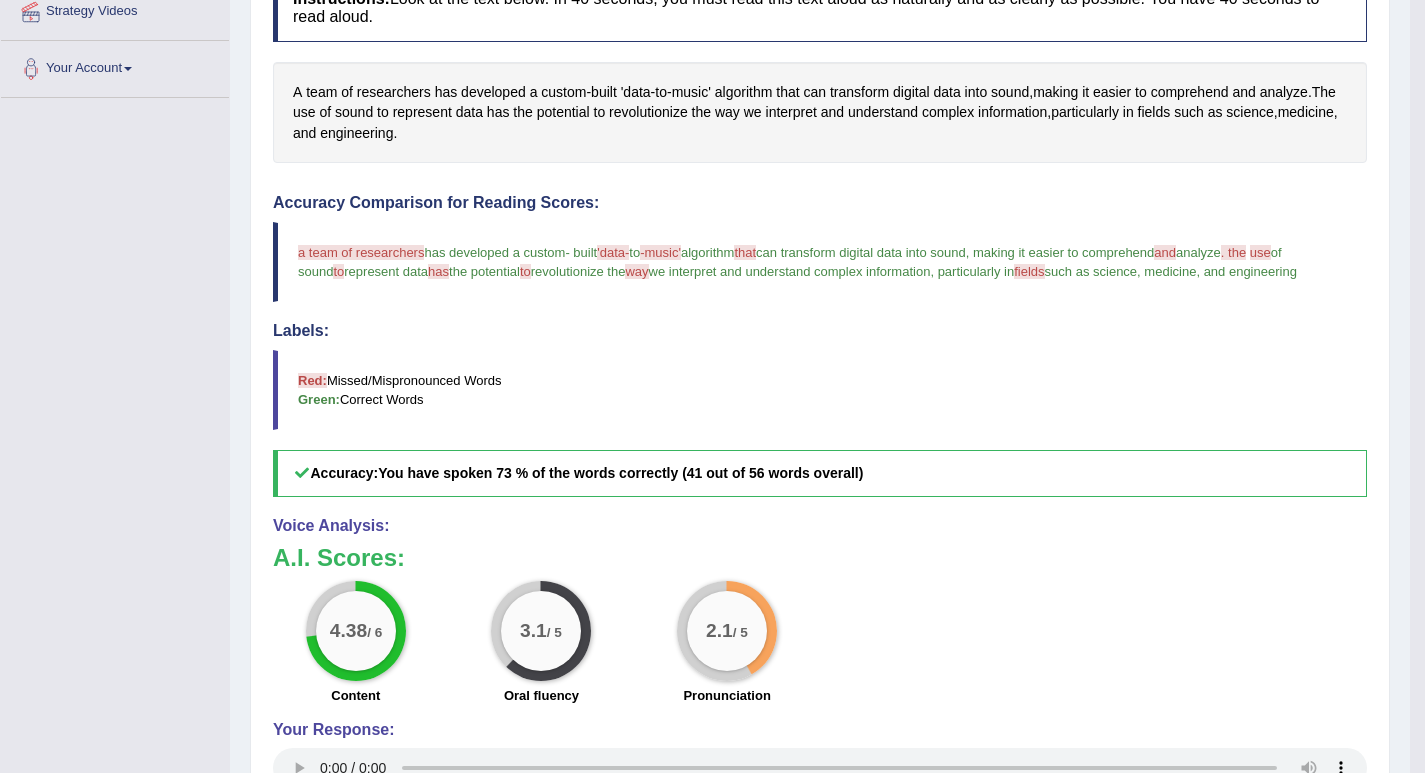 scroll, scrollTop: 200, scrollLeft: 0, axis: vertical 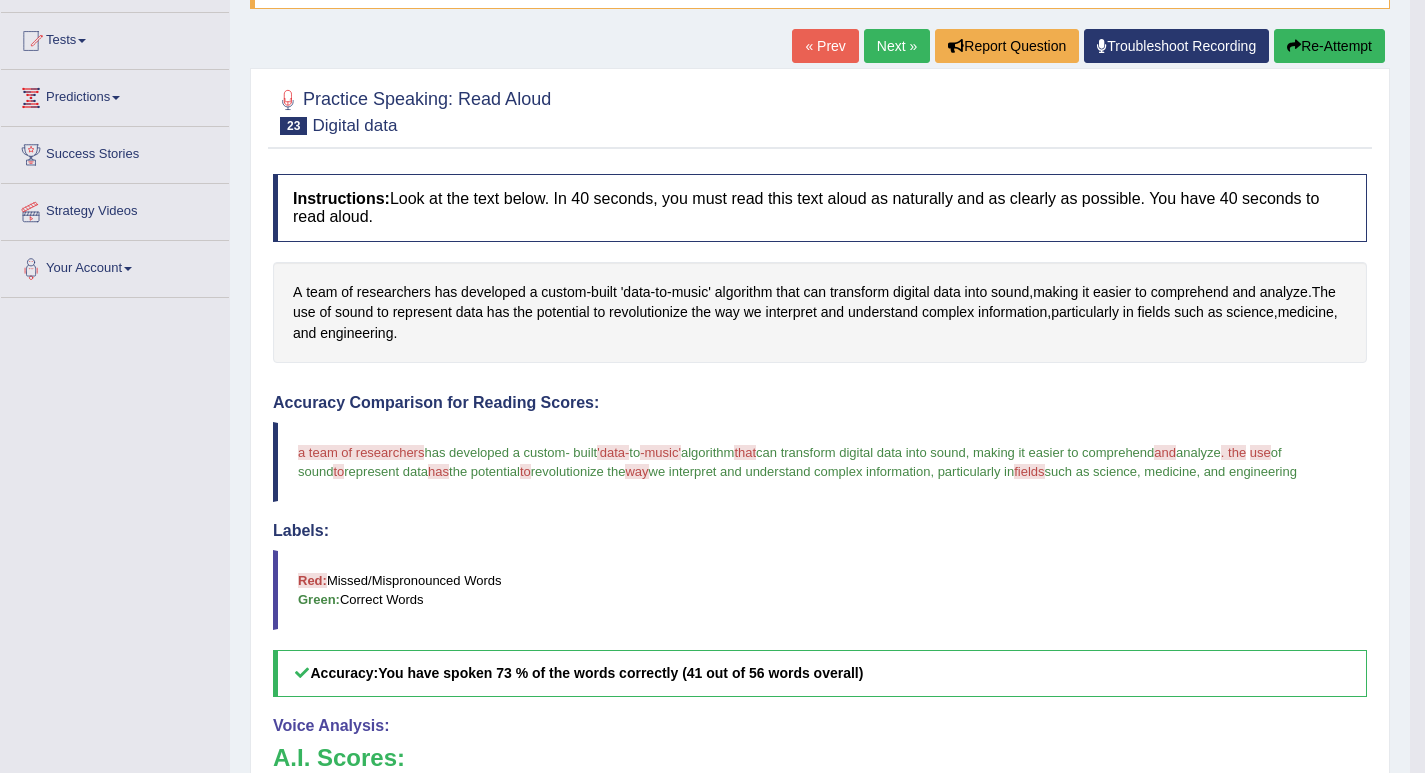 click on "Re-Attempt" at bounding box center (1329, 46) 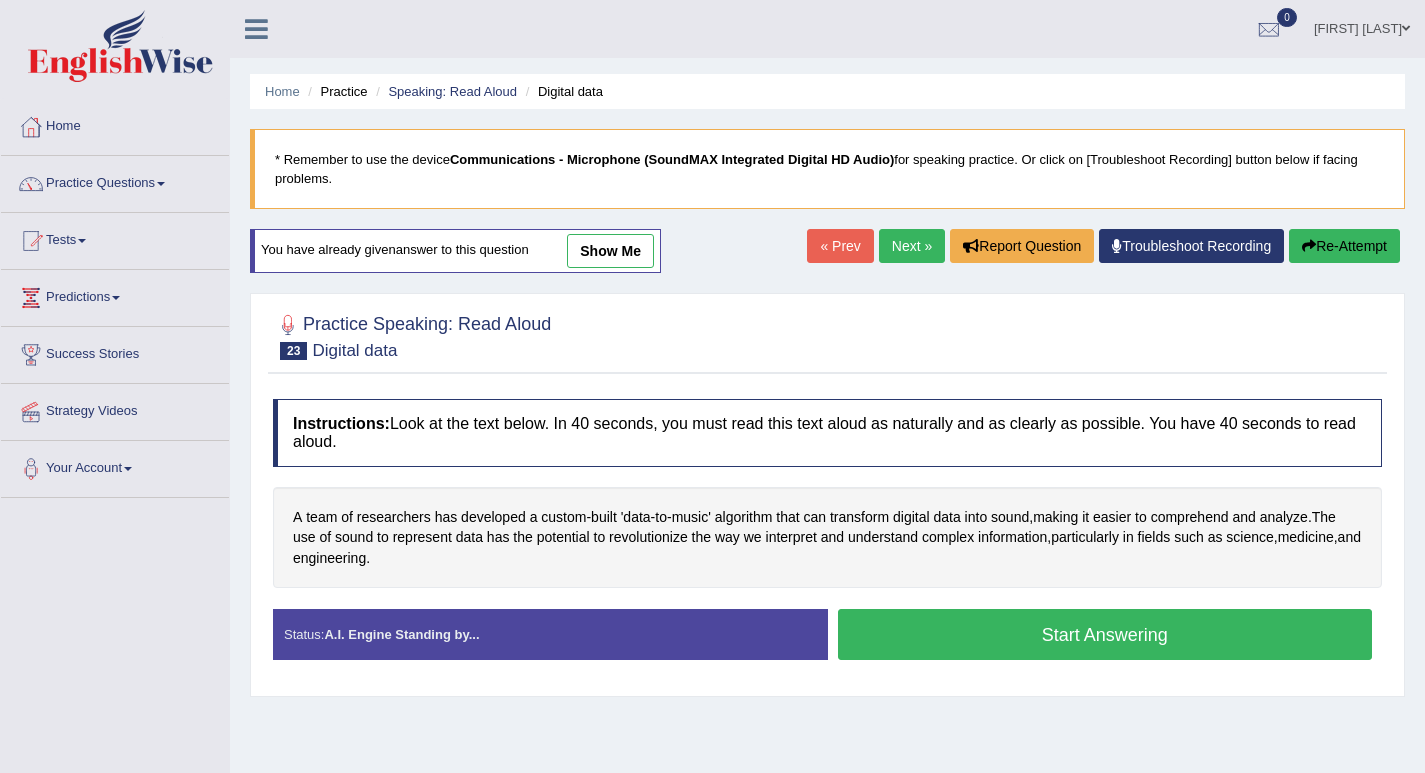 click on "developed" at bounding box center (493, 517) 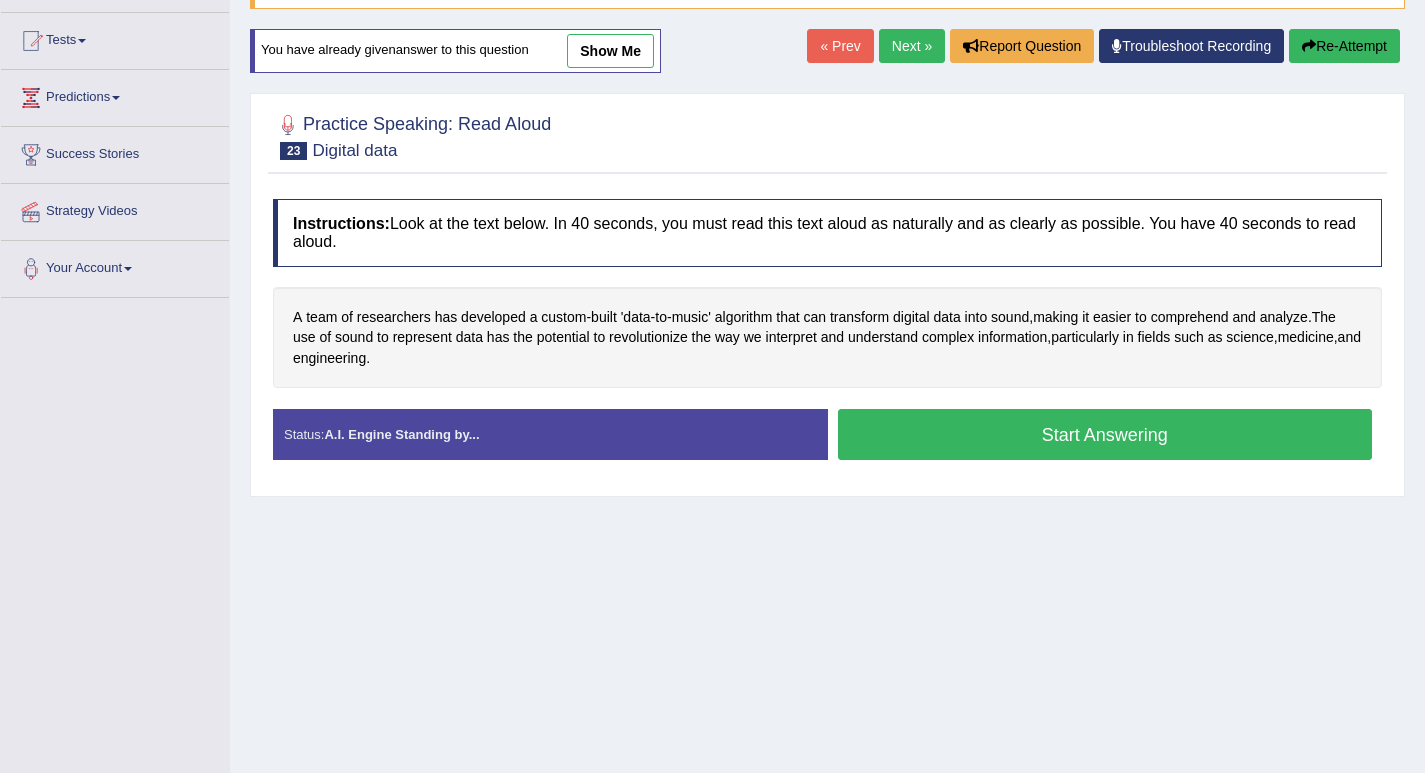 scroll, scrollTop: 0, scrollLeft: 0, axis: both 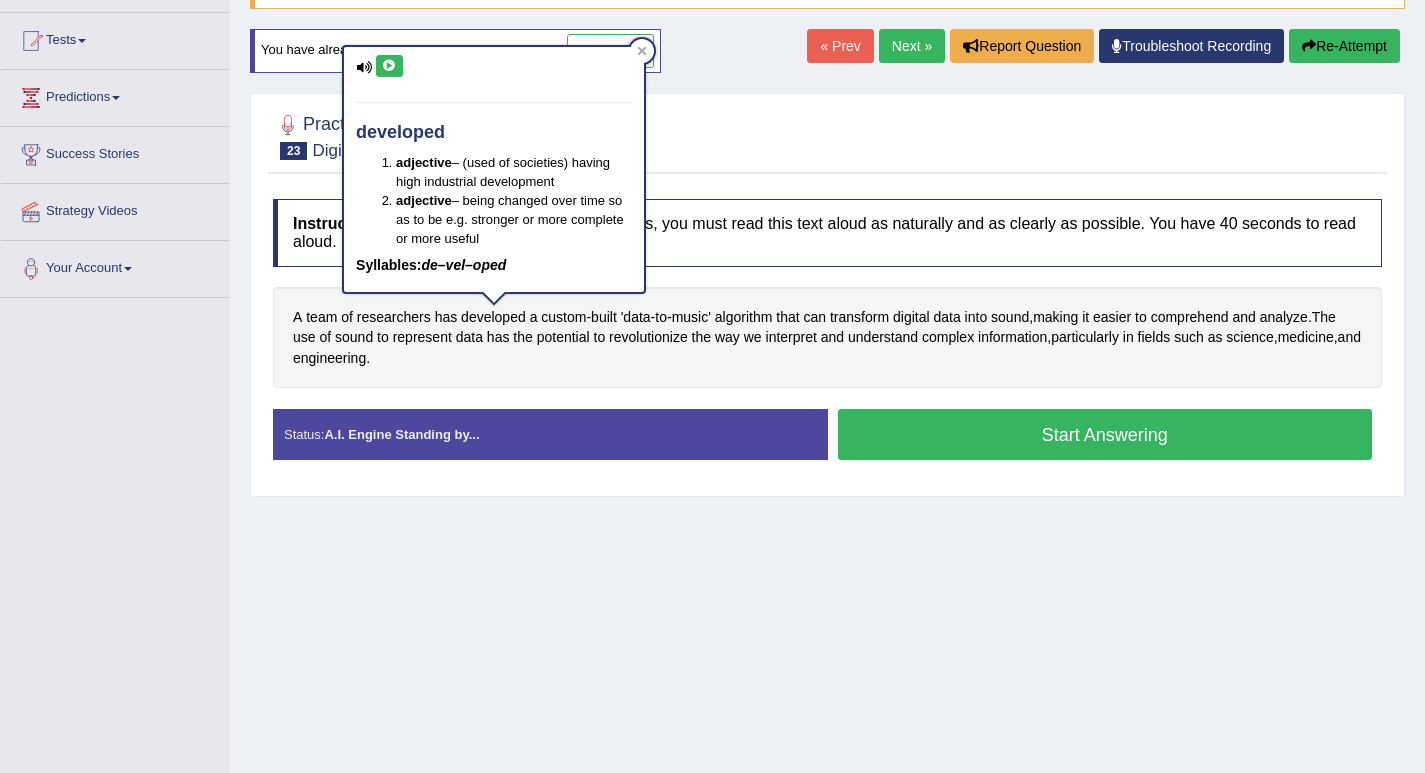 click at bounding box center [389, 66] 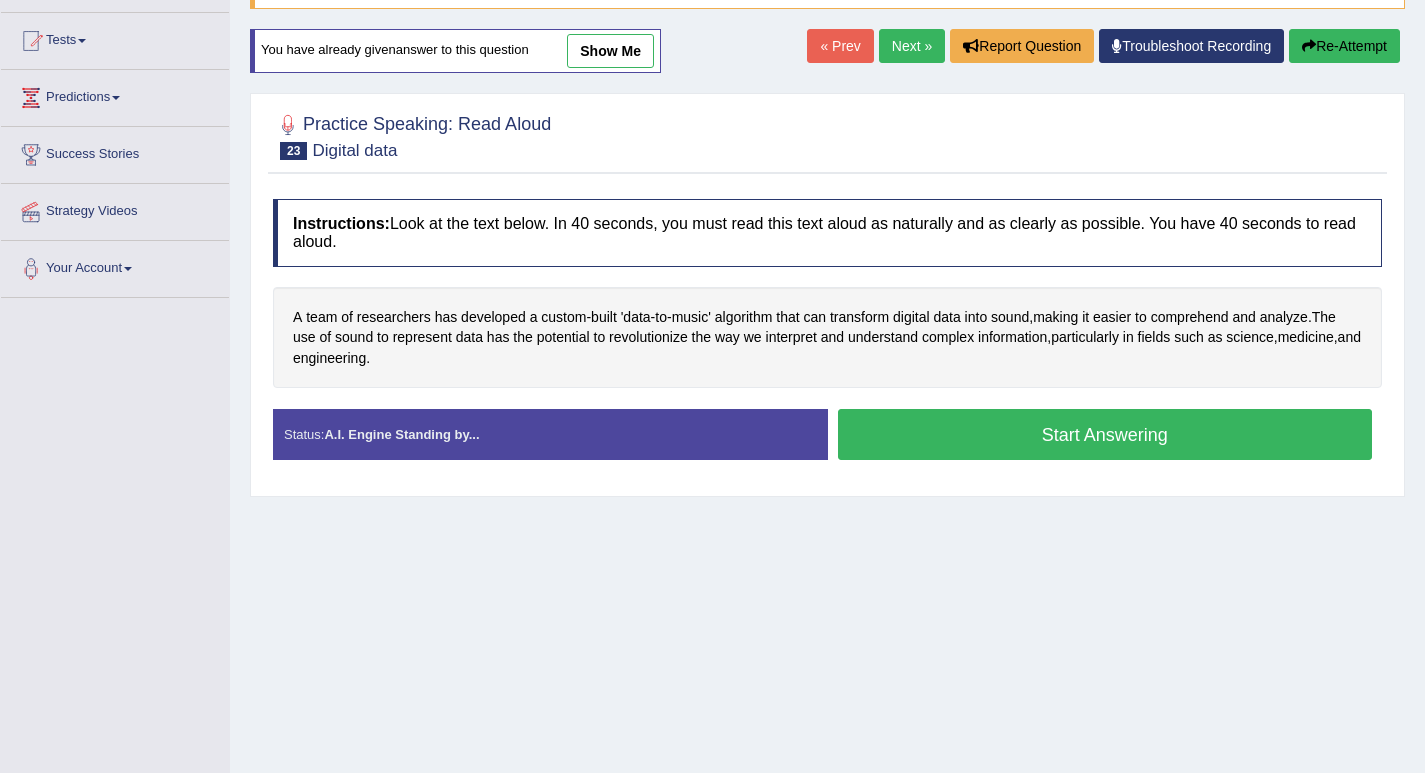 click on "Start Answering" at bounding box center [1105, 434] 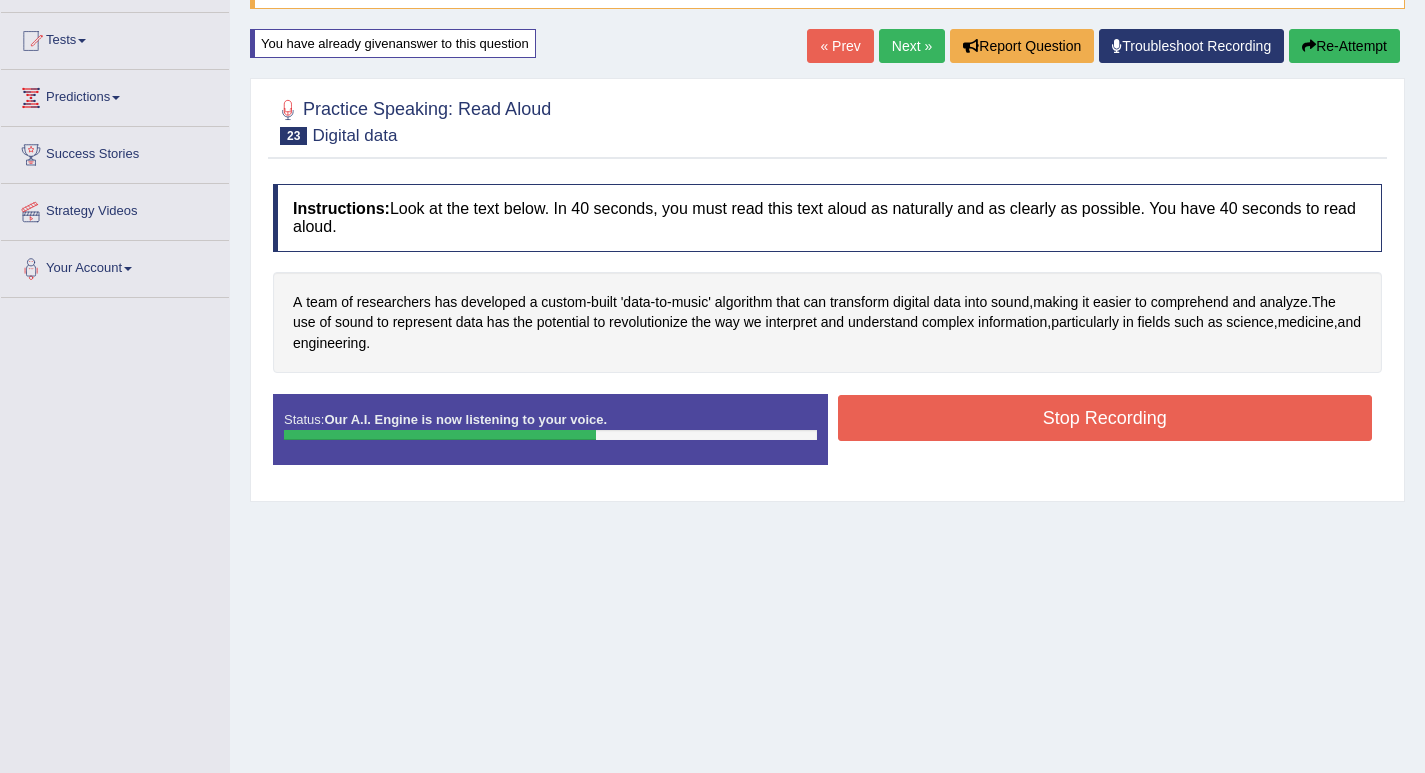 click on "Stop Recording" at bounding box center (1105, 418) 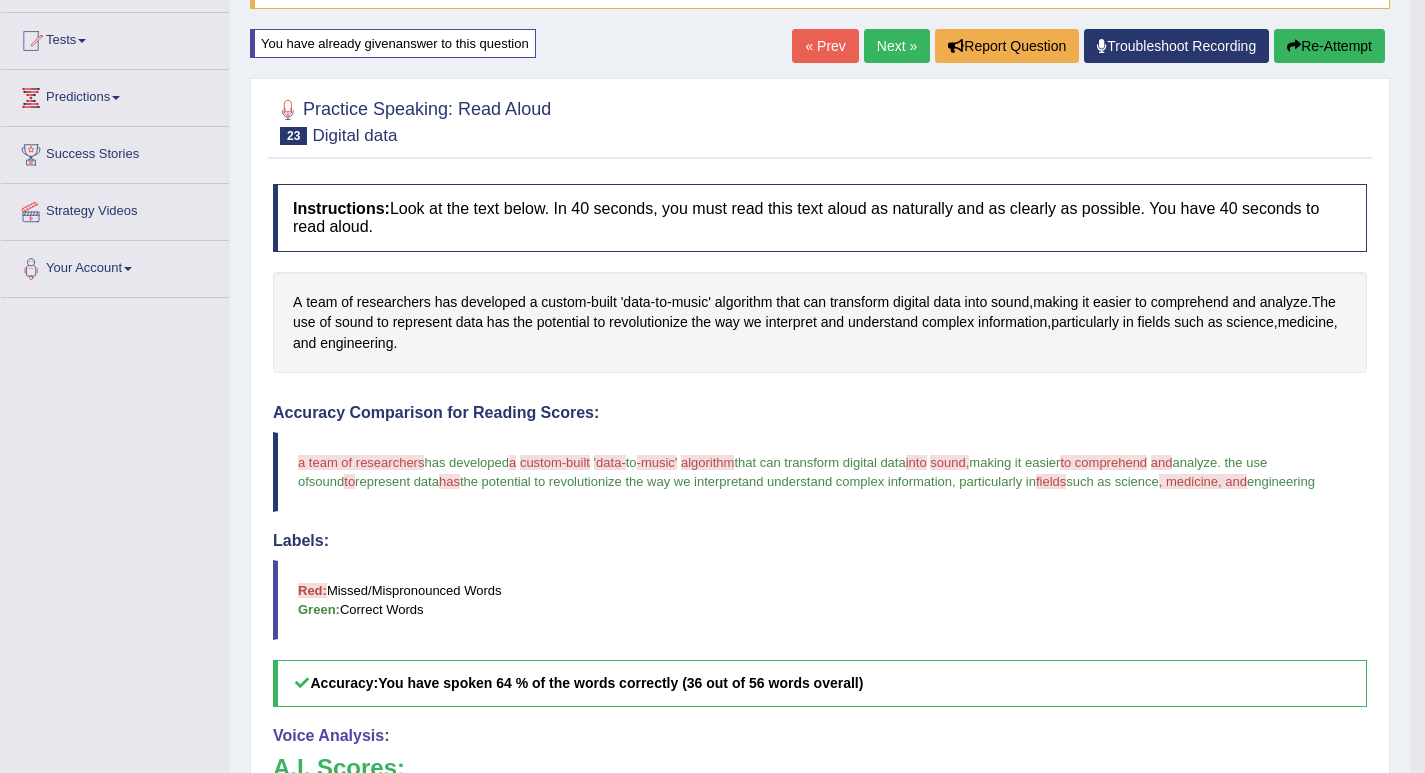 scroll, scrollTop: 100, scrollLeft: 0, axis: vertical 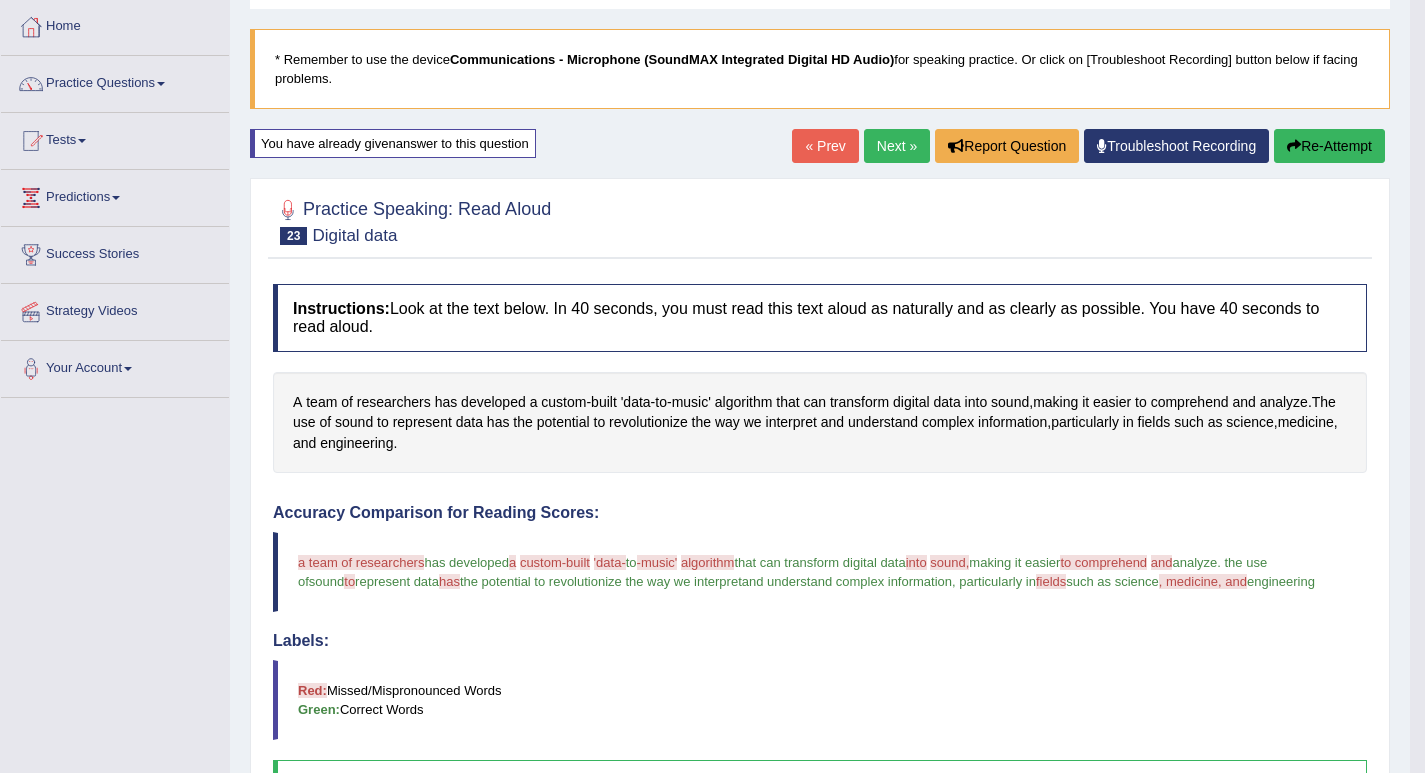 click on "Re-Attempt" at bounding box center (1329, 146) 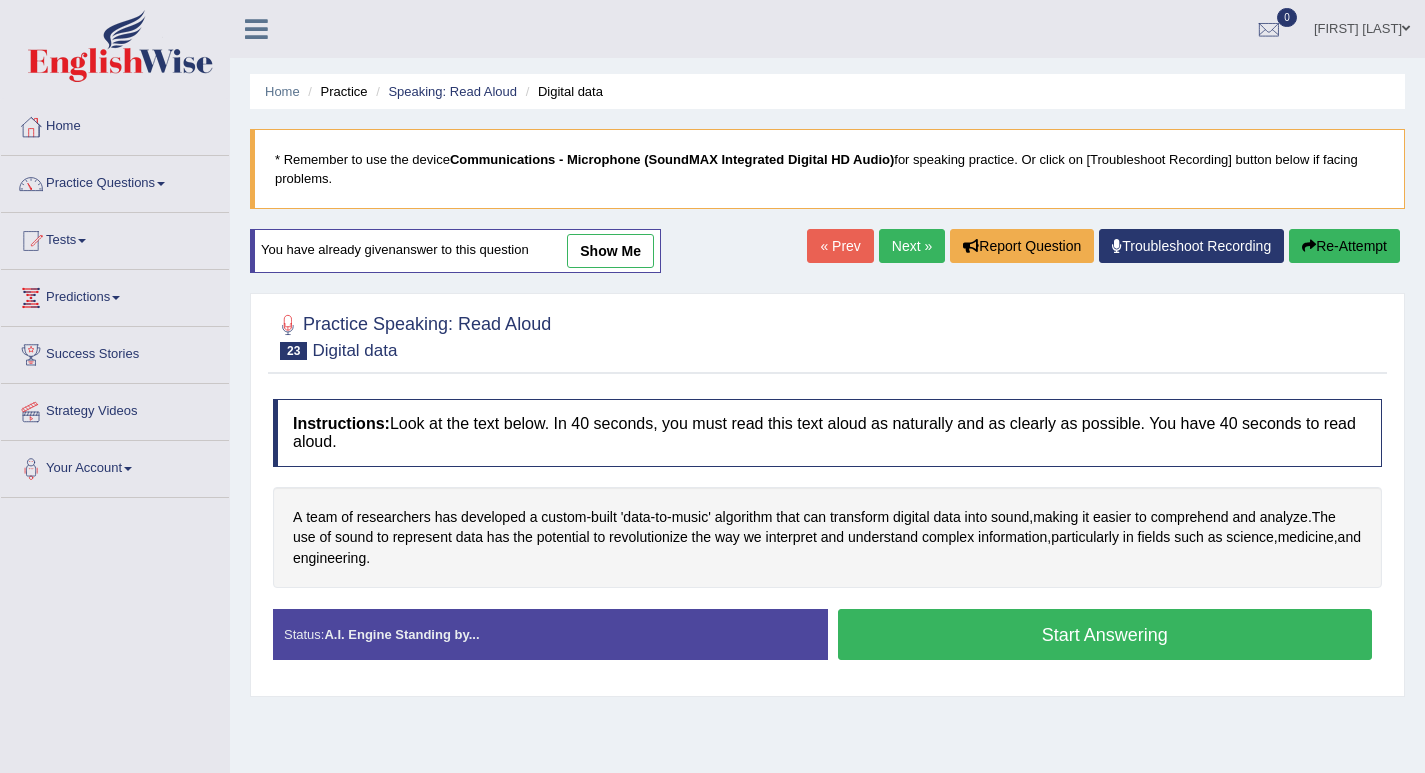 scroll, scrollTop: 100, scrollLeft: 0, axis: vertical 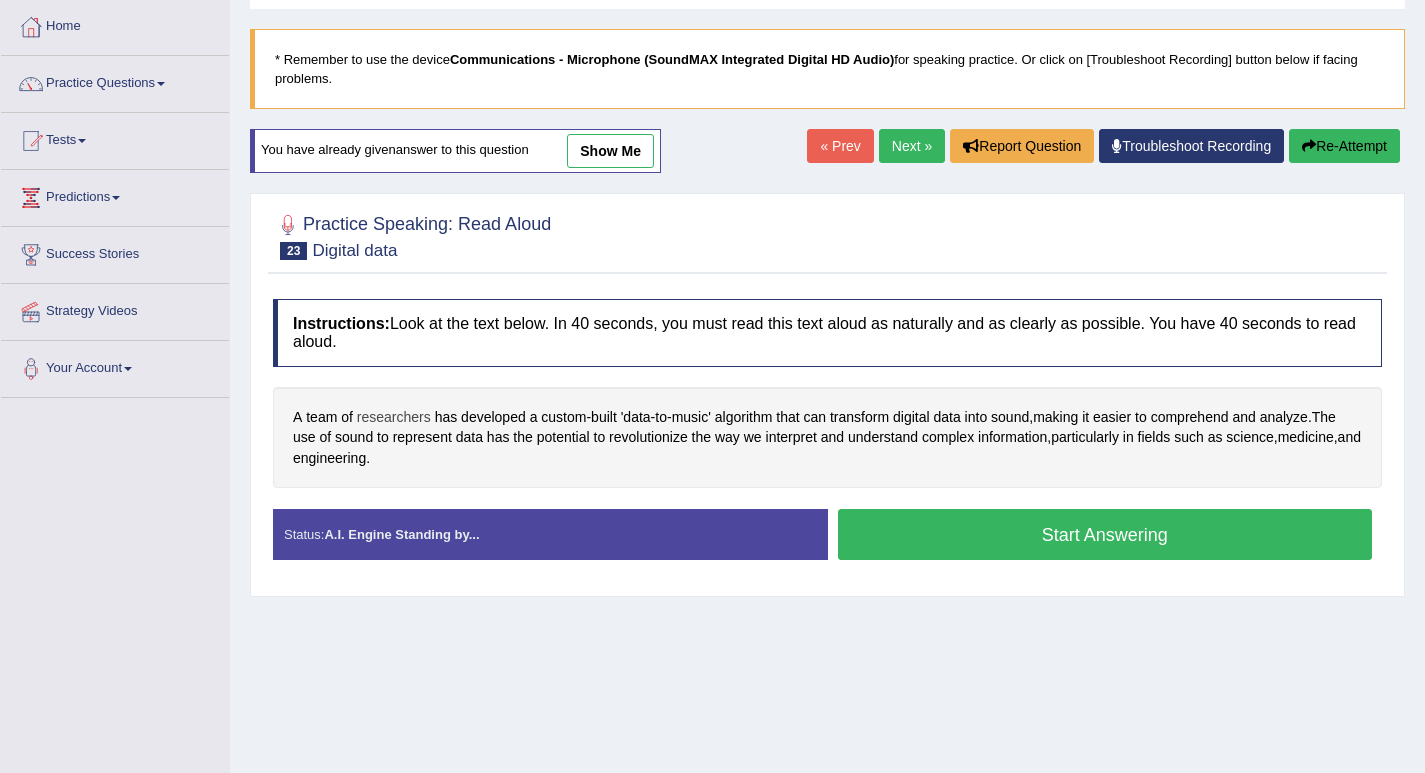 click on "researchers" at bounding box center [394, 417] 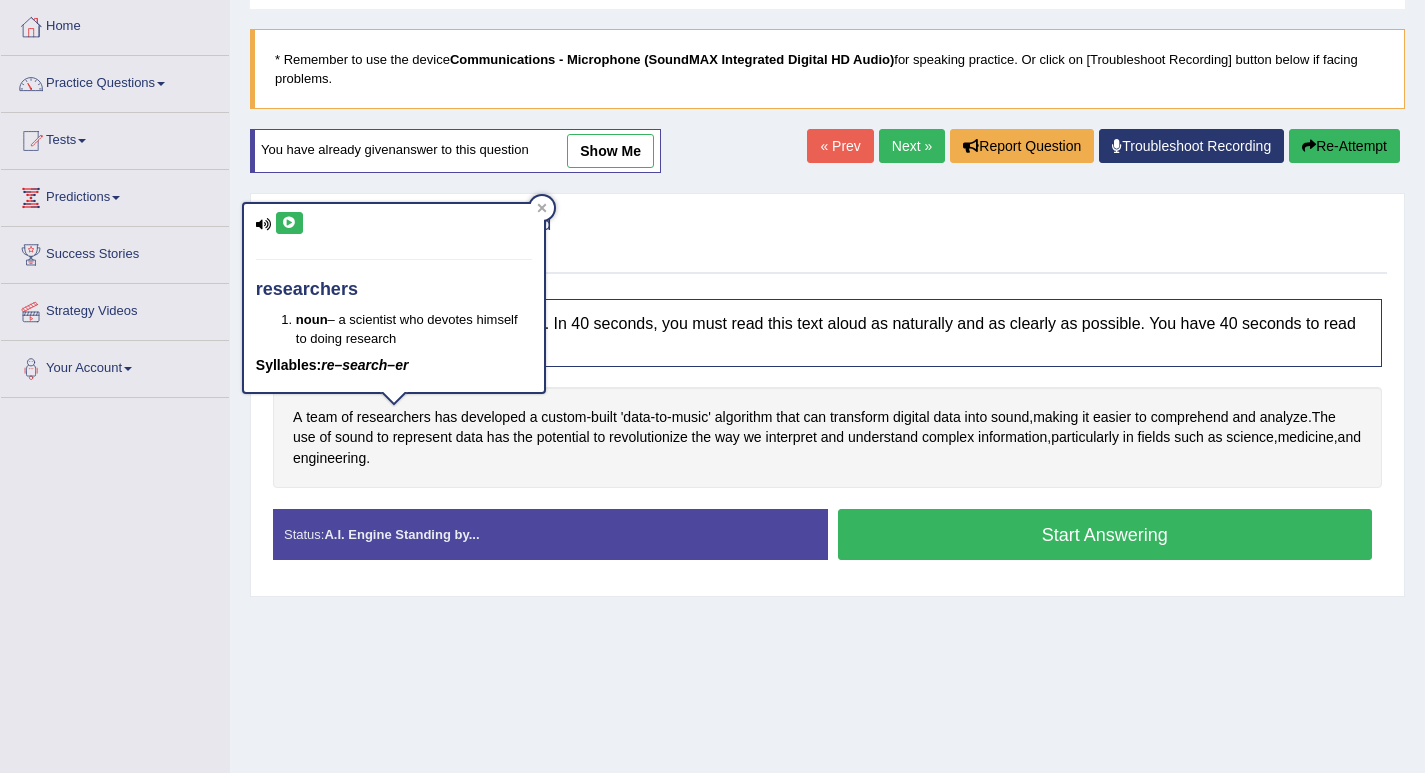click at bounding box center (289, 223) 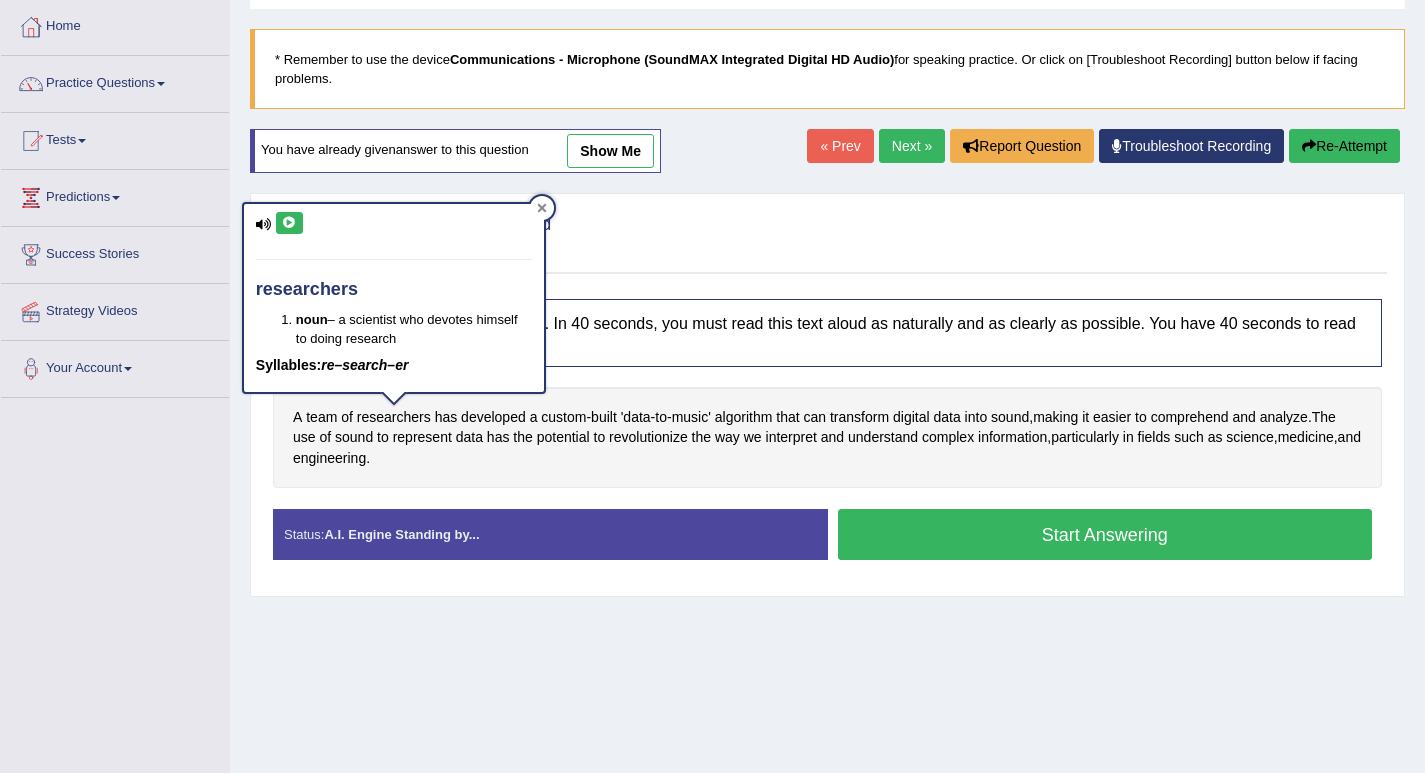 click at bounding box center [542, 208] 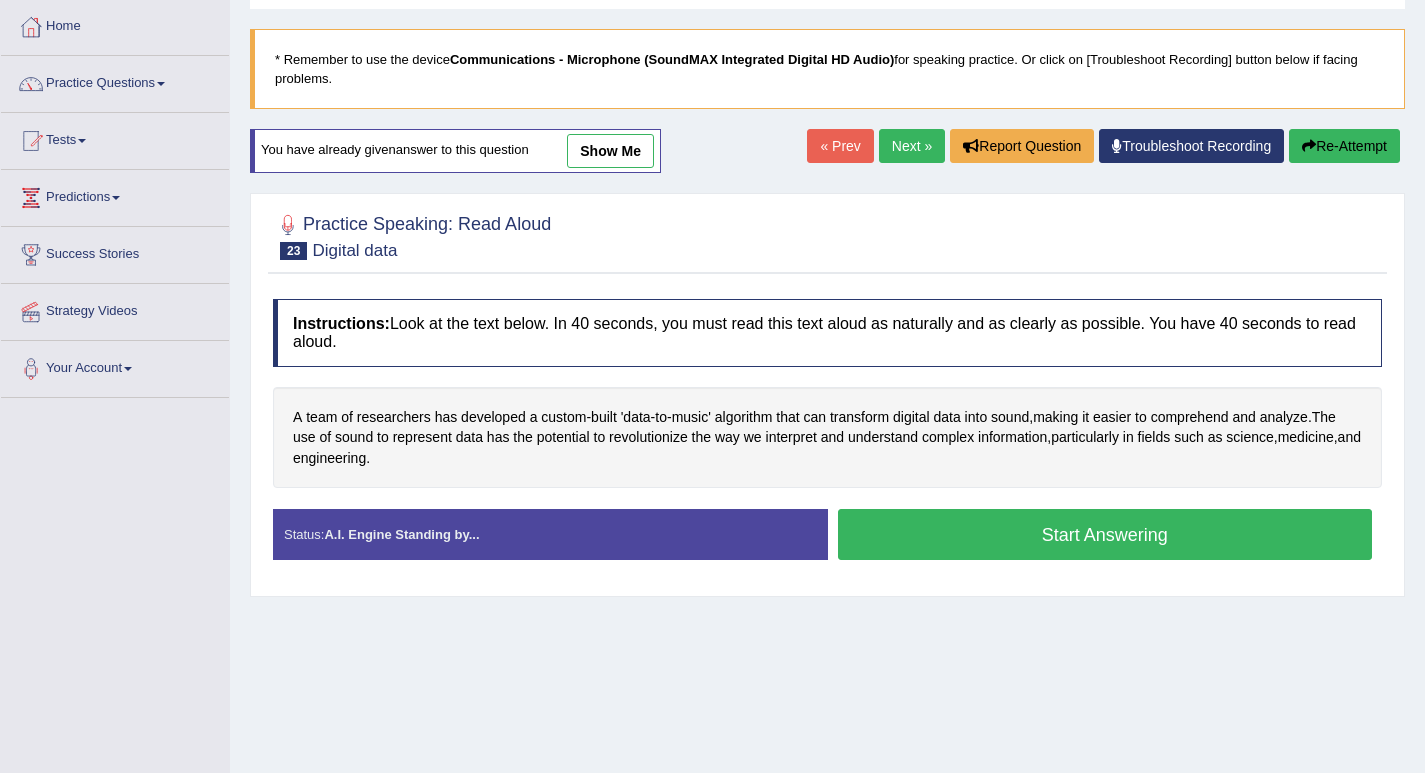 click on "Start Answering" at bounding box center [1105, 534] 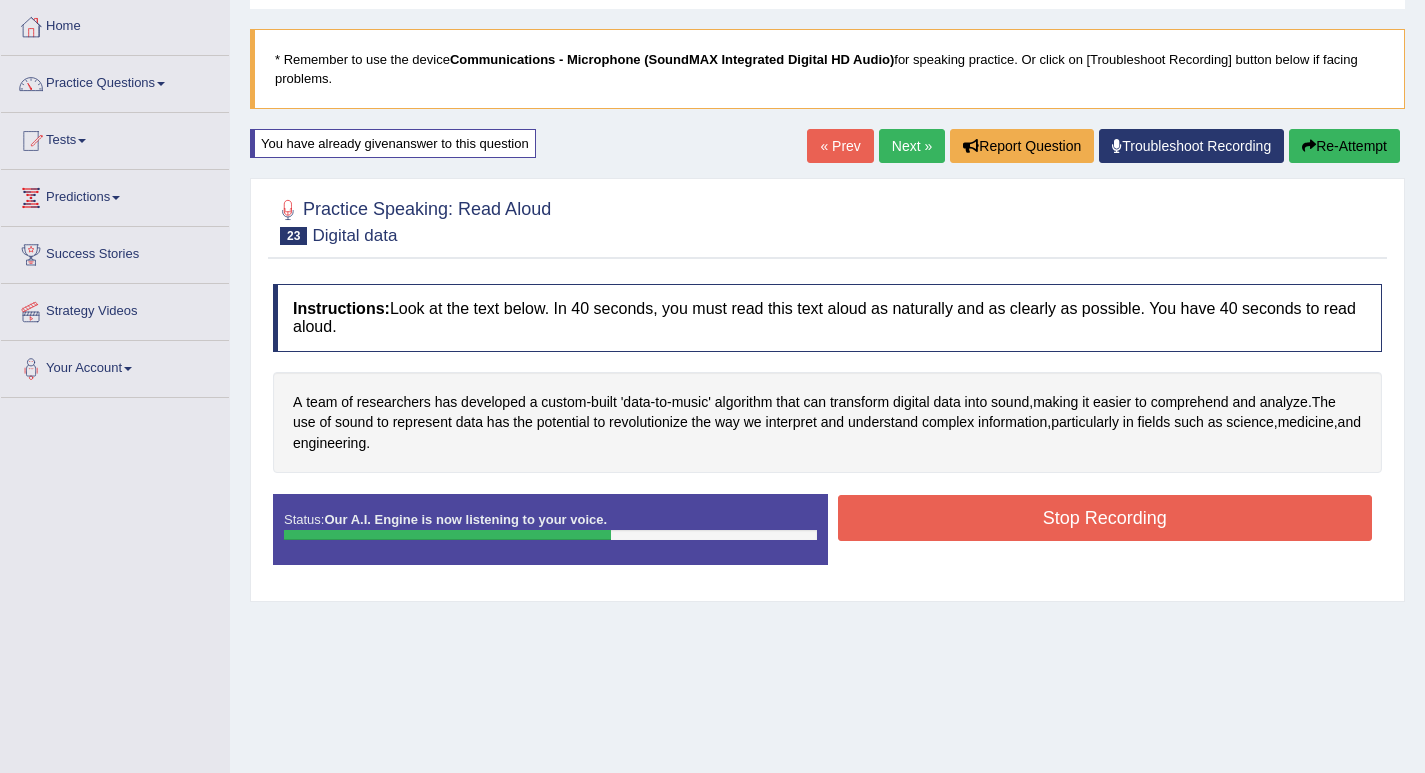 click on "Stop Recording" at bounding box center [1105, 518] 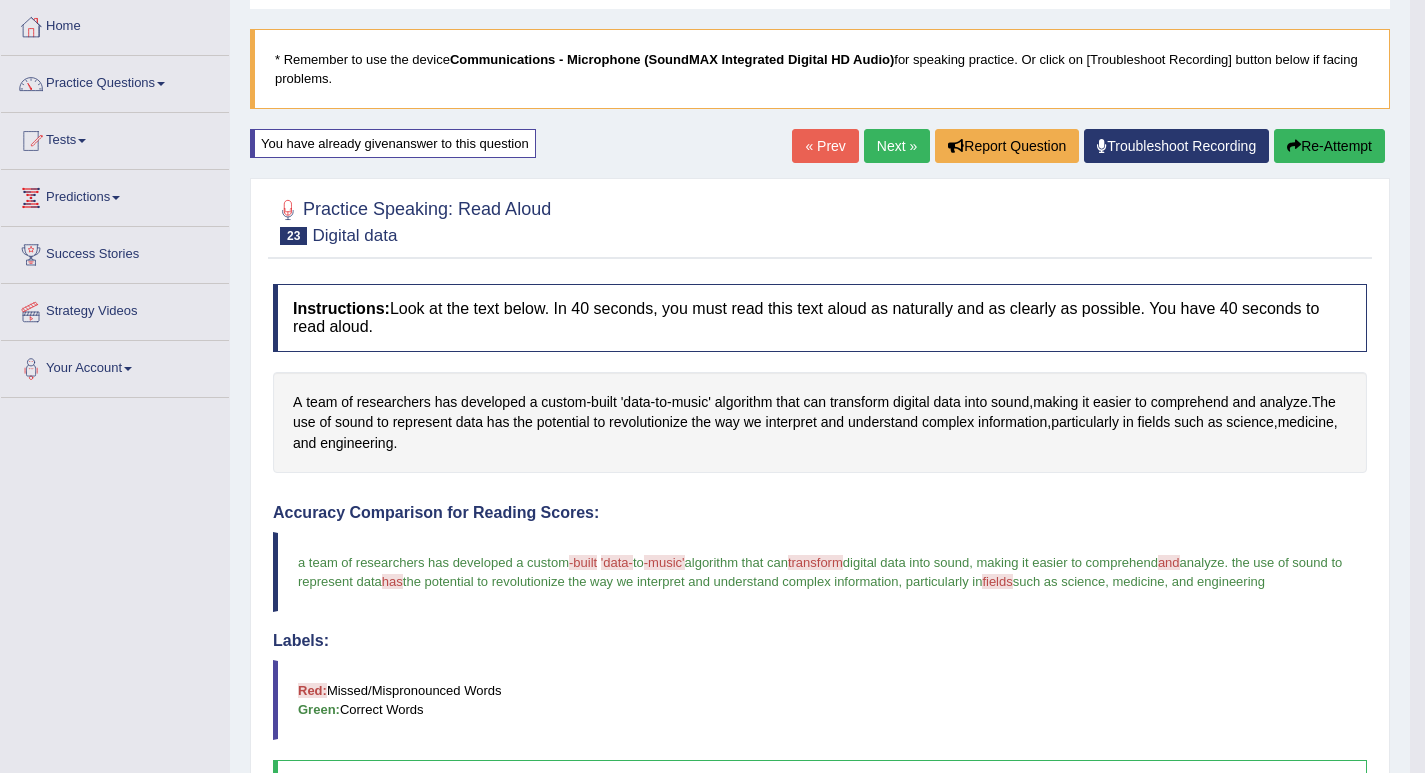 scroll, scrollTop: 0, scrollLeft: 0, axis: both 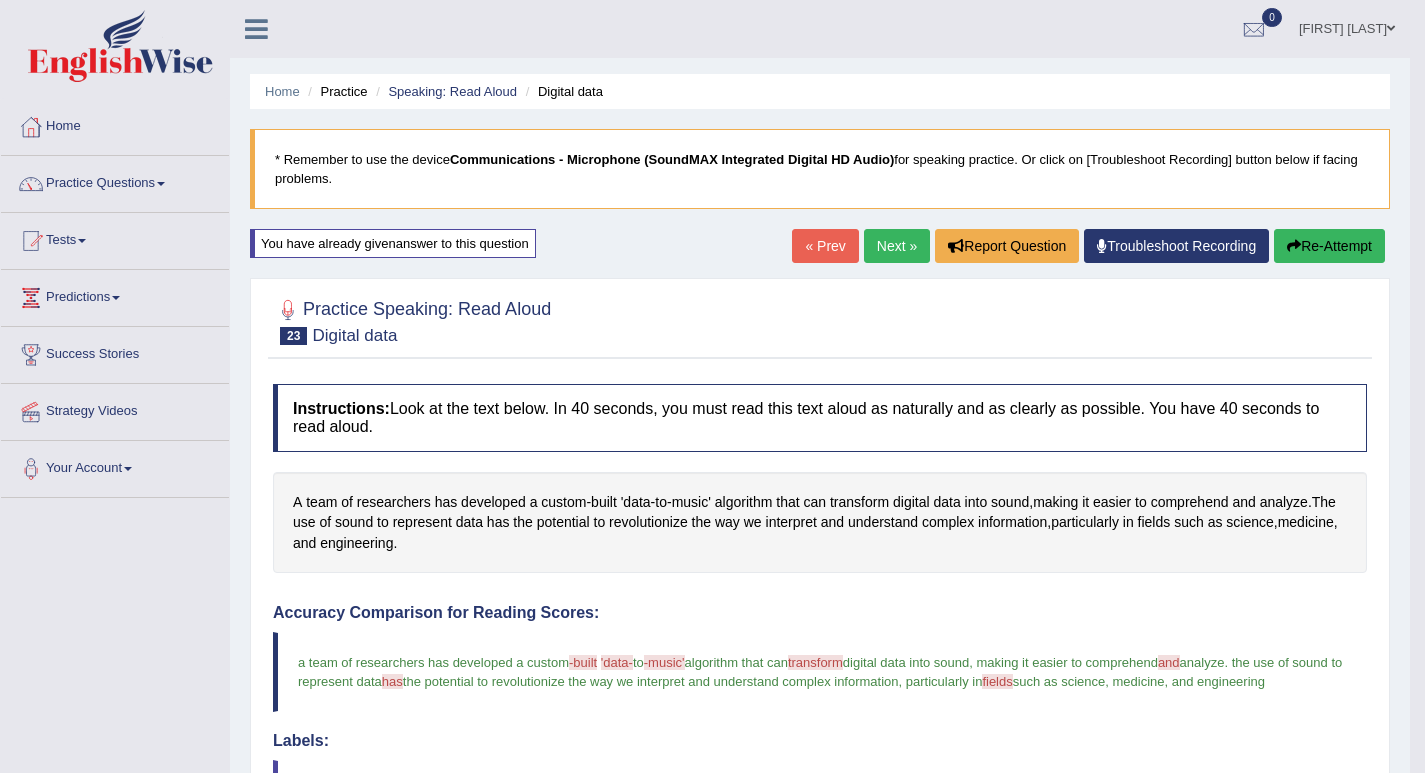 click on "Re-Attempt" at bounding box center (1329, 246) 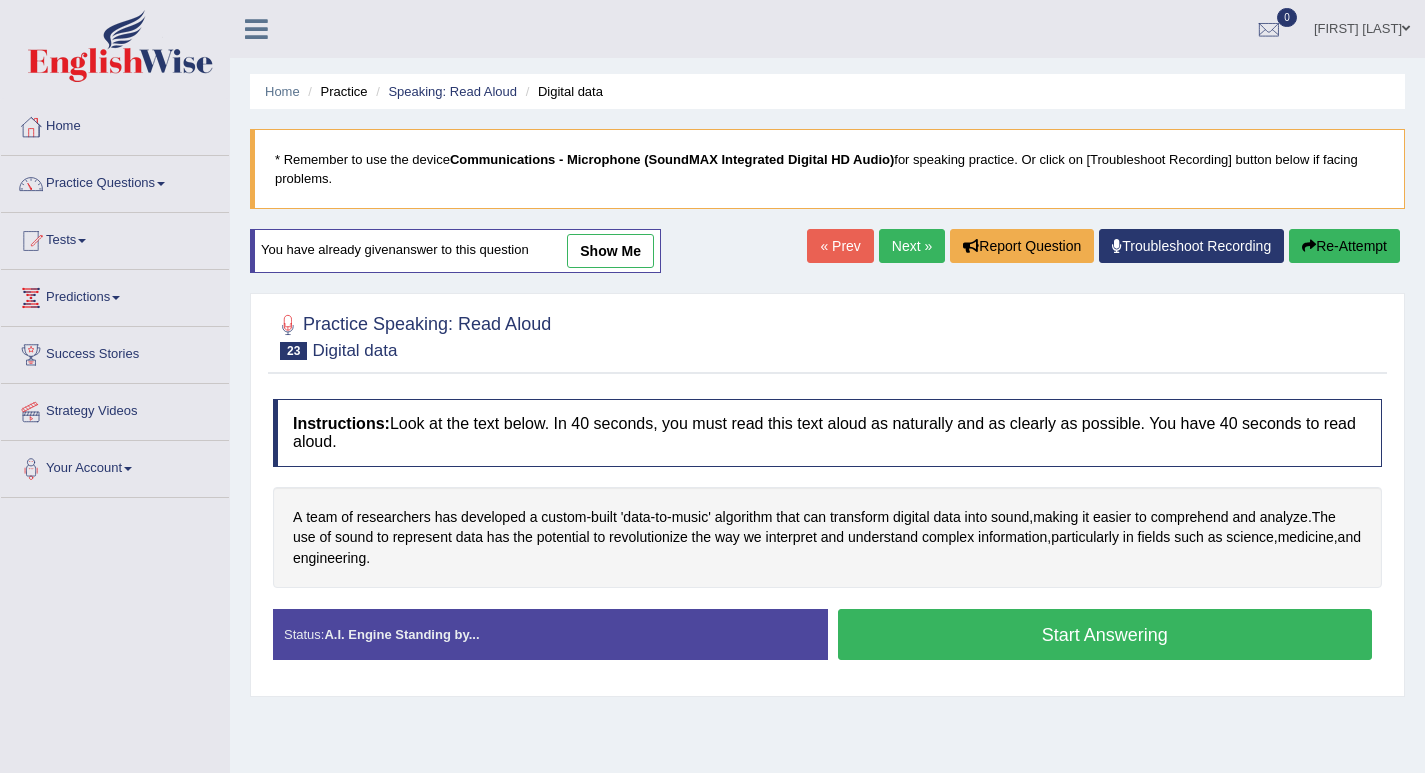 scroll, scrollTop: 0, scrollLeft: 0, axis: both 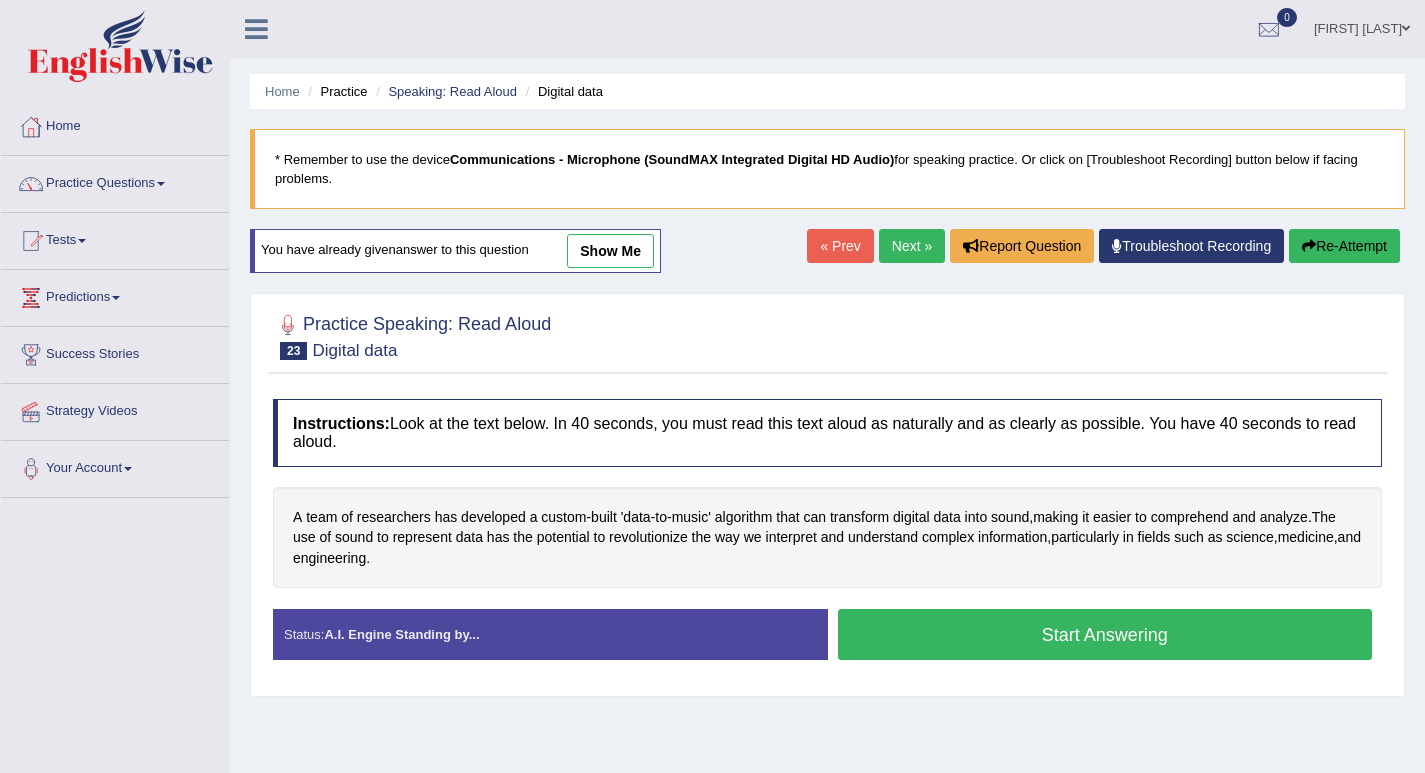 click on "Start Answering" at bounding box center (1105, 634) 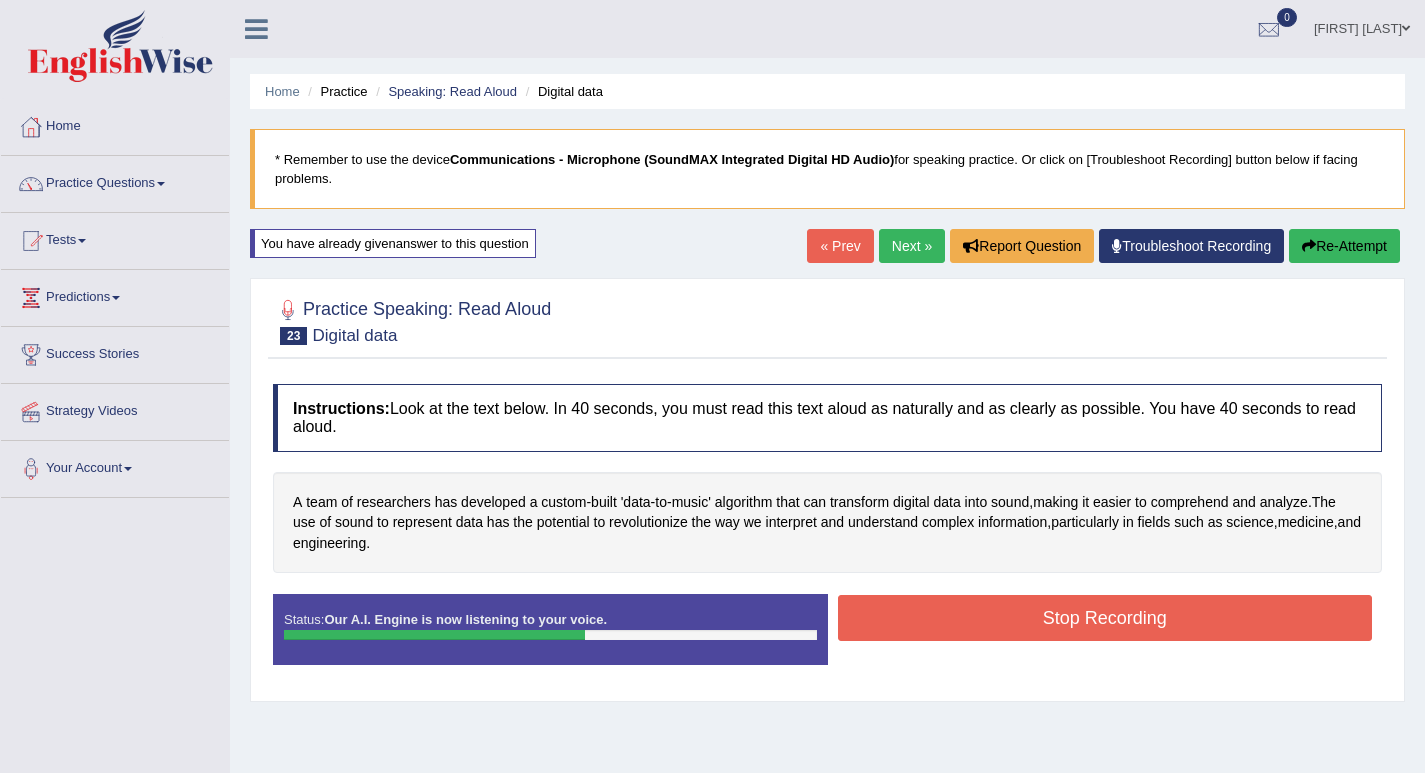 click on "Stop Recording" at bounding box center (1105, 618) 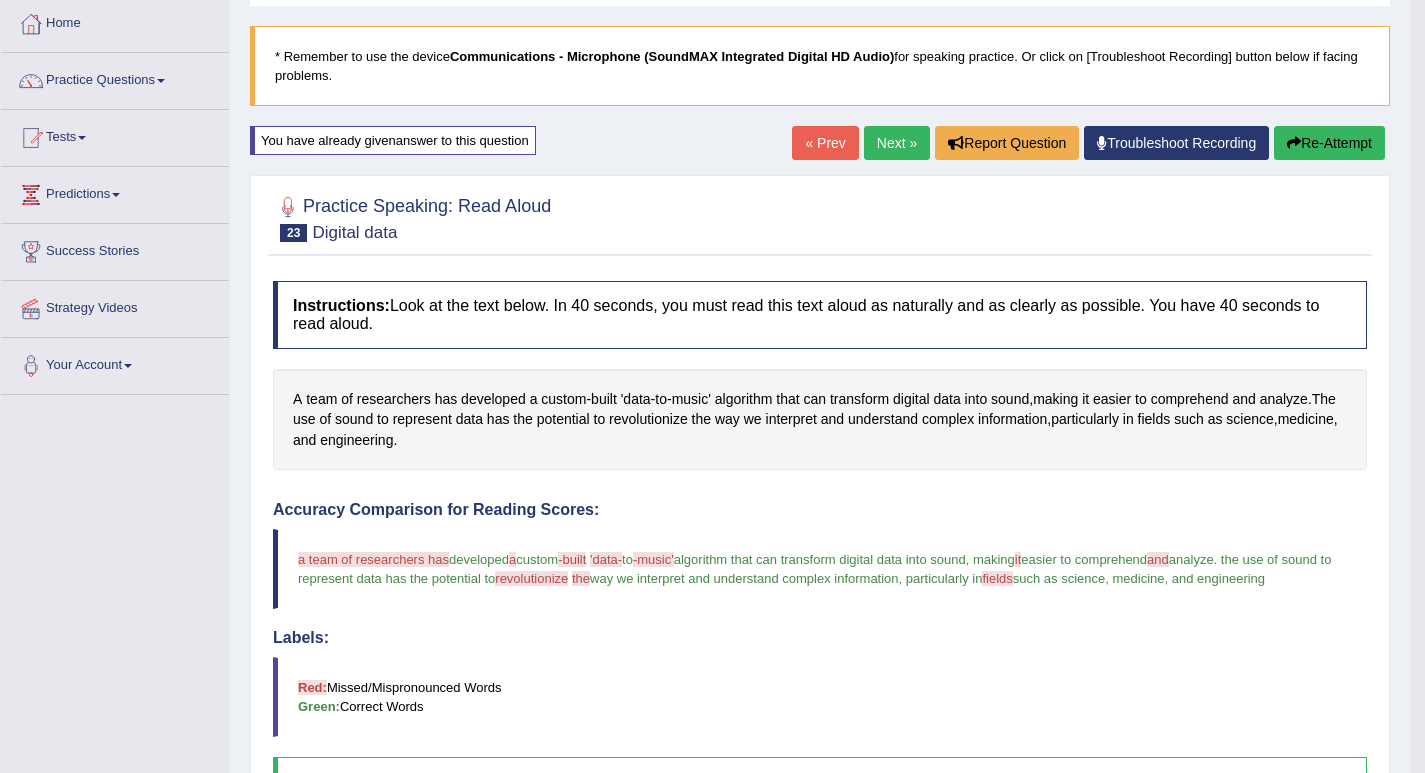 scroll, scrollTop: 0, scrollLeft: 0, axis: both 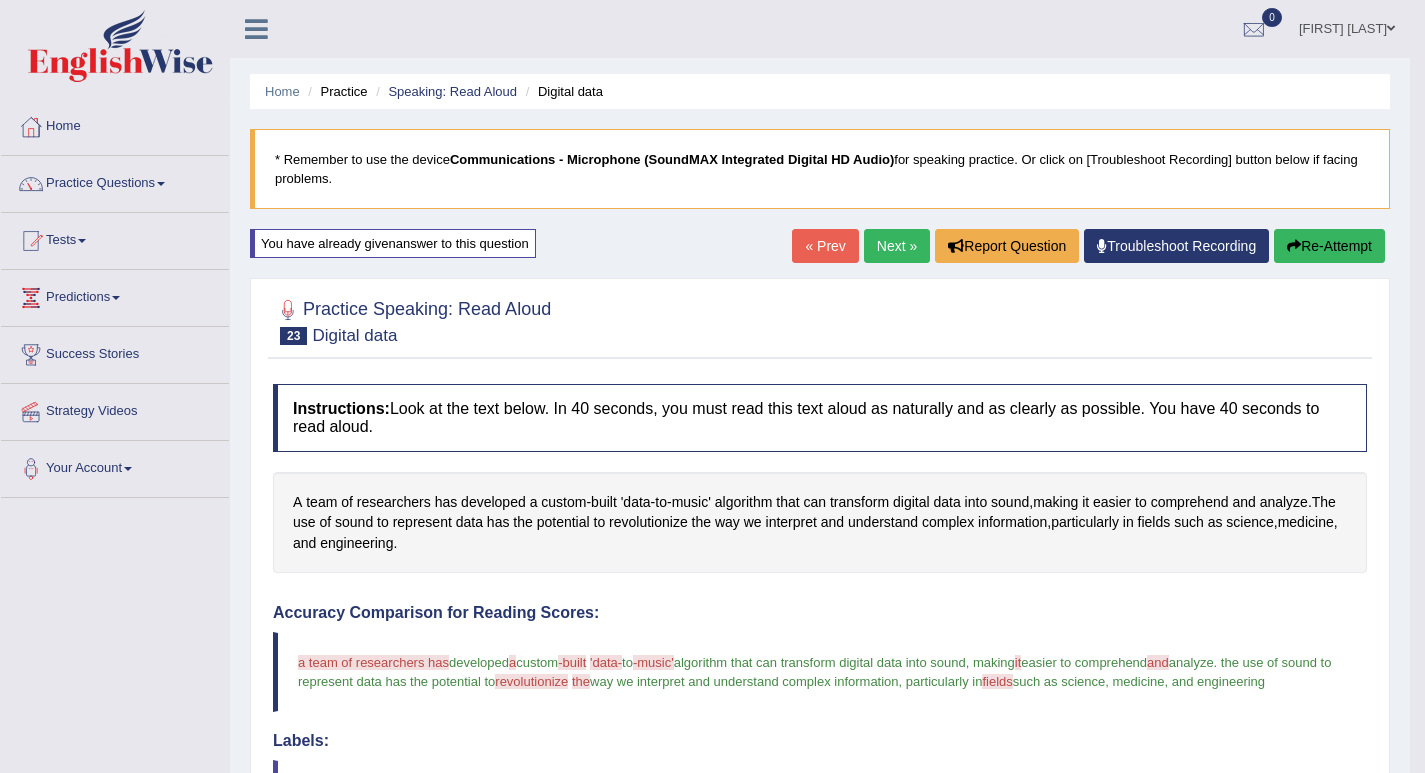 click on "Next »" at bounding box center (897, 246) 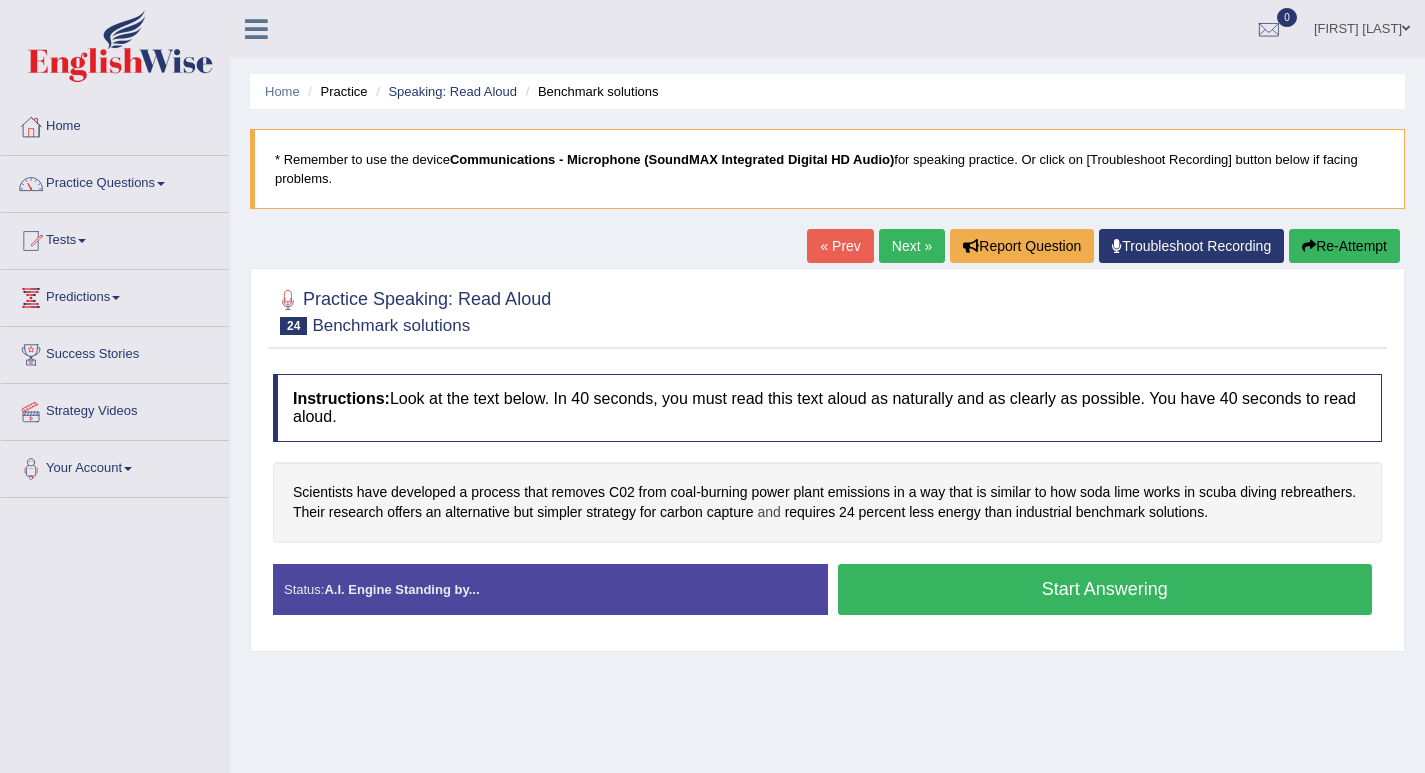 scroll, scrollTop: 0, scrollLeft: 0, axis: both 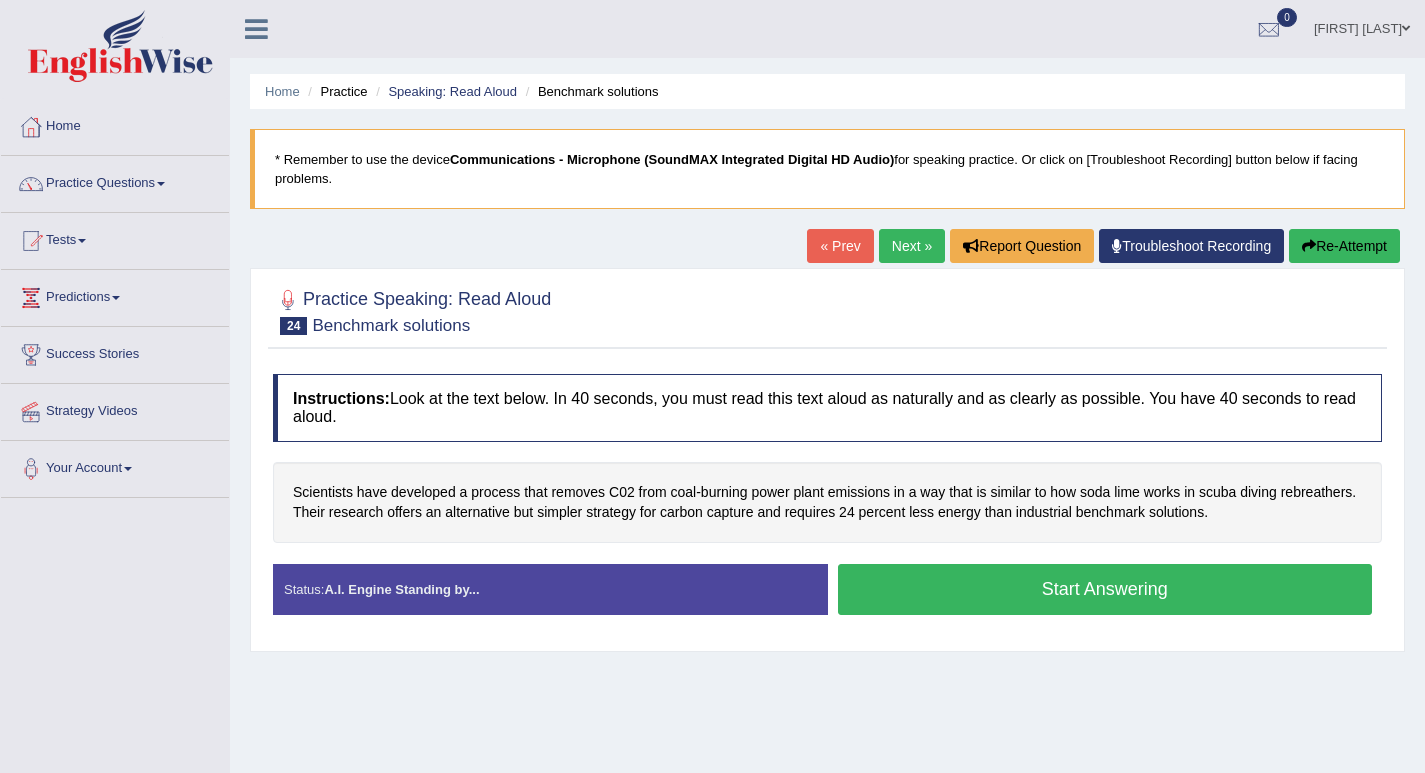 click on "Start Answering" at bounding box center [1105, 589] 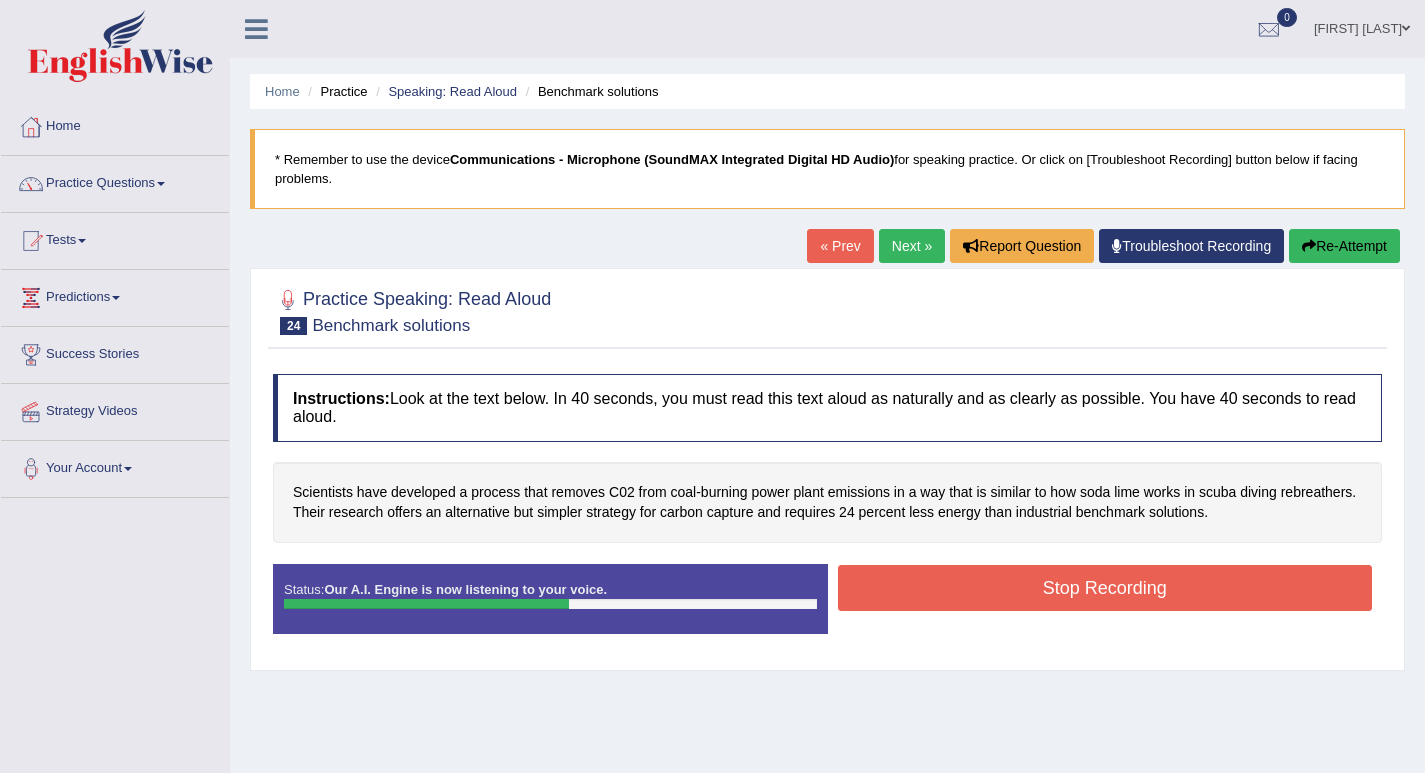 click on "Stop Recording" at bounding box center [1105, 588] 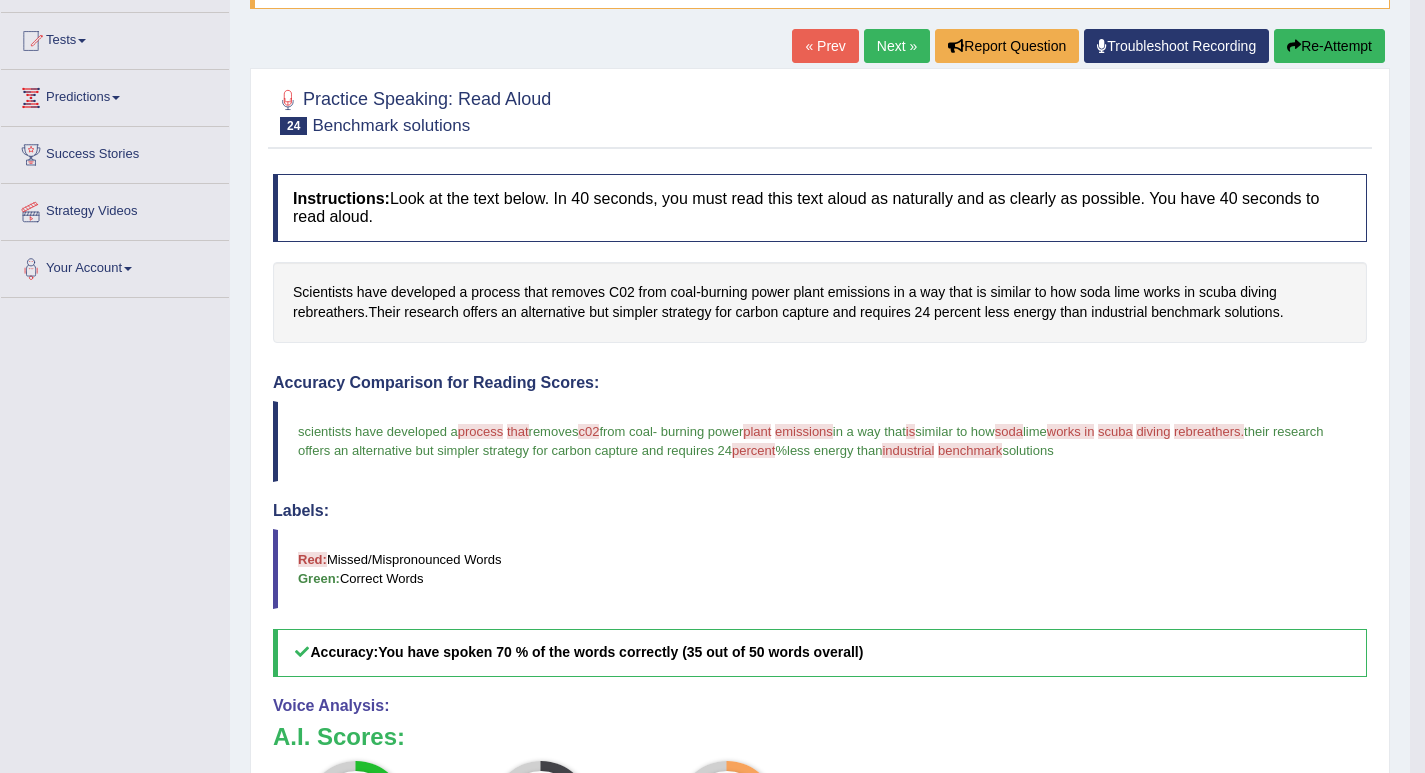 scroll, scrollTop: 100, scrollLeft: 0, axis: vertical 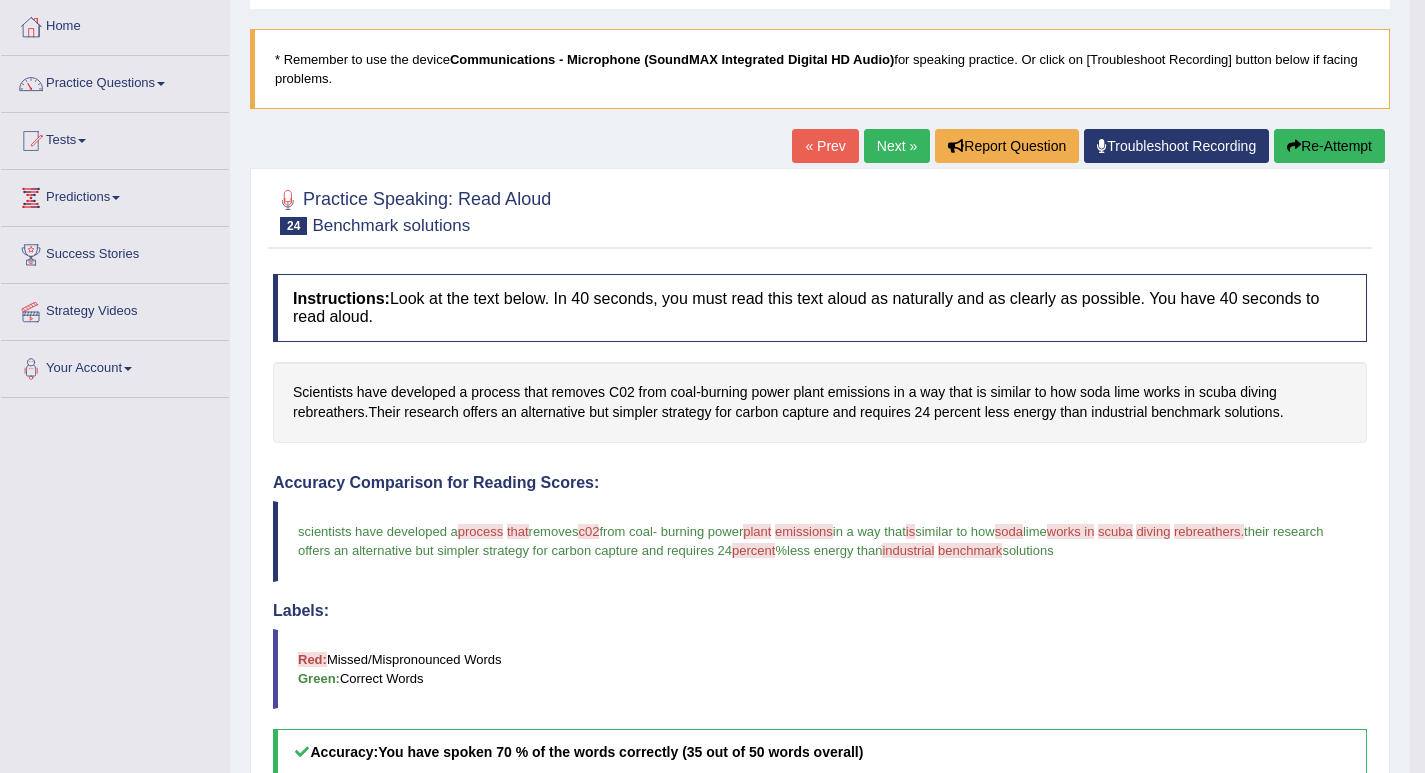click on "Re-Attempt" at bounding box center (1329, 146) 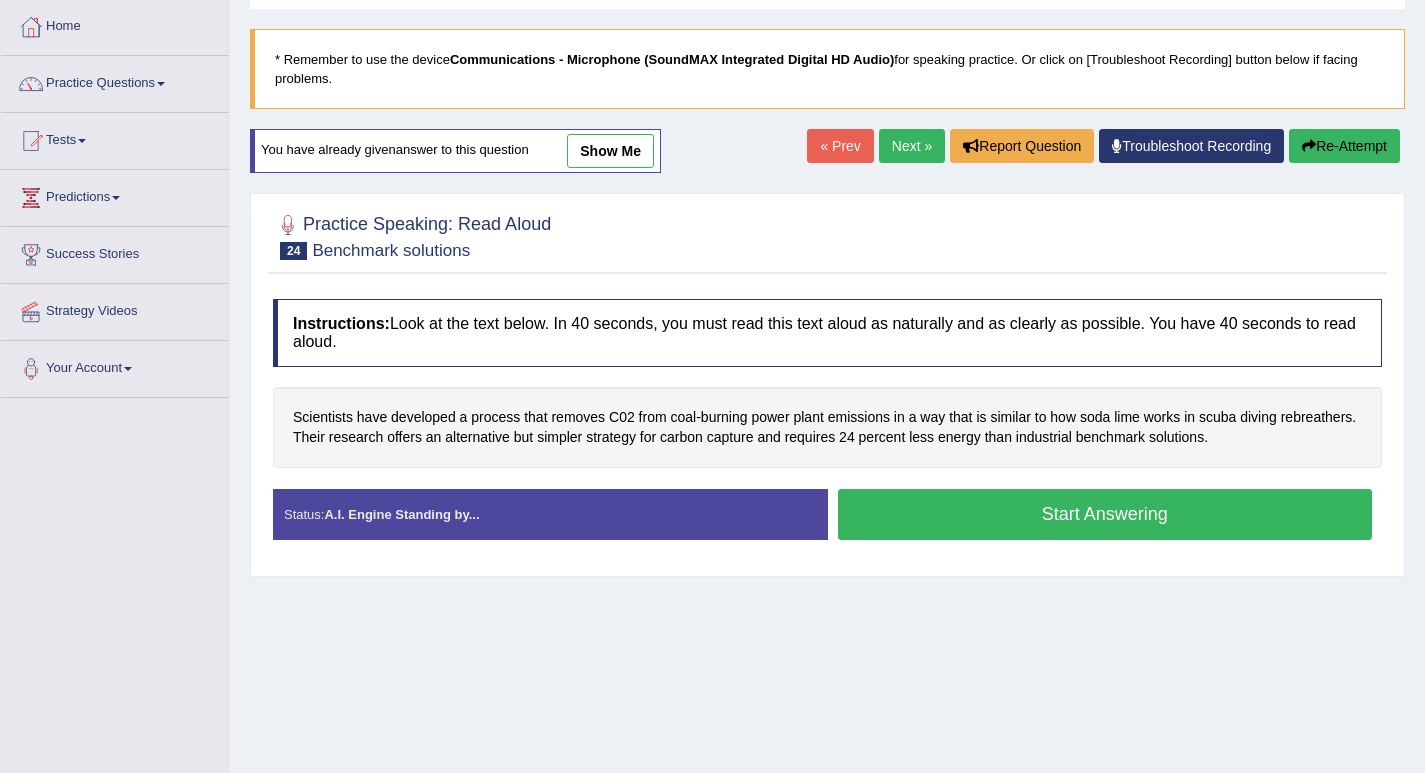scroll, scrollTop: 100, scrollLeft: 0, axis: vertical 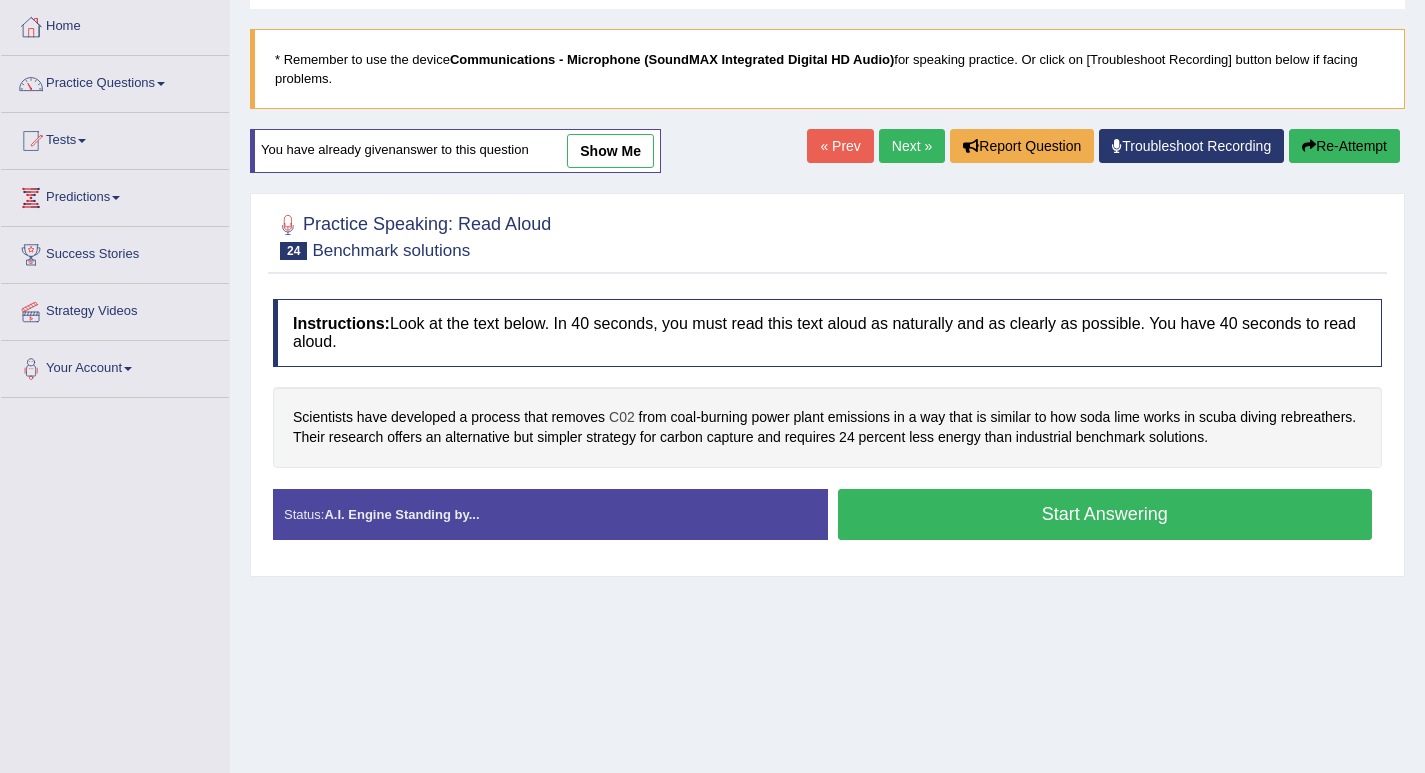 click on "C02" at bounding box center [622, 417] 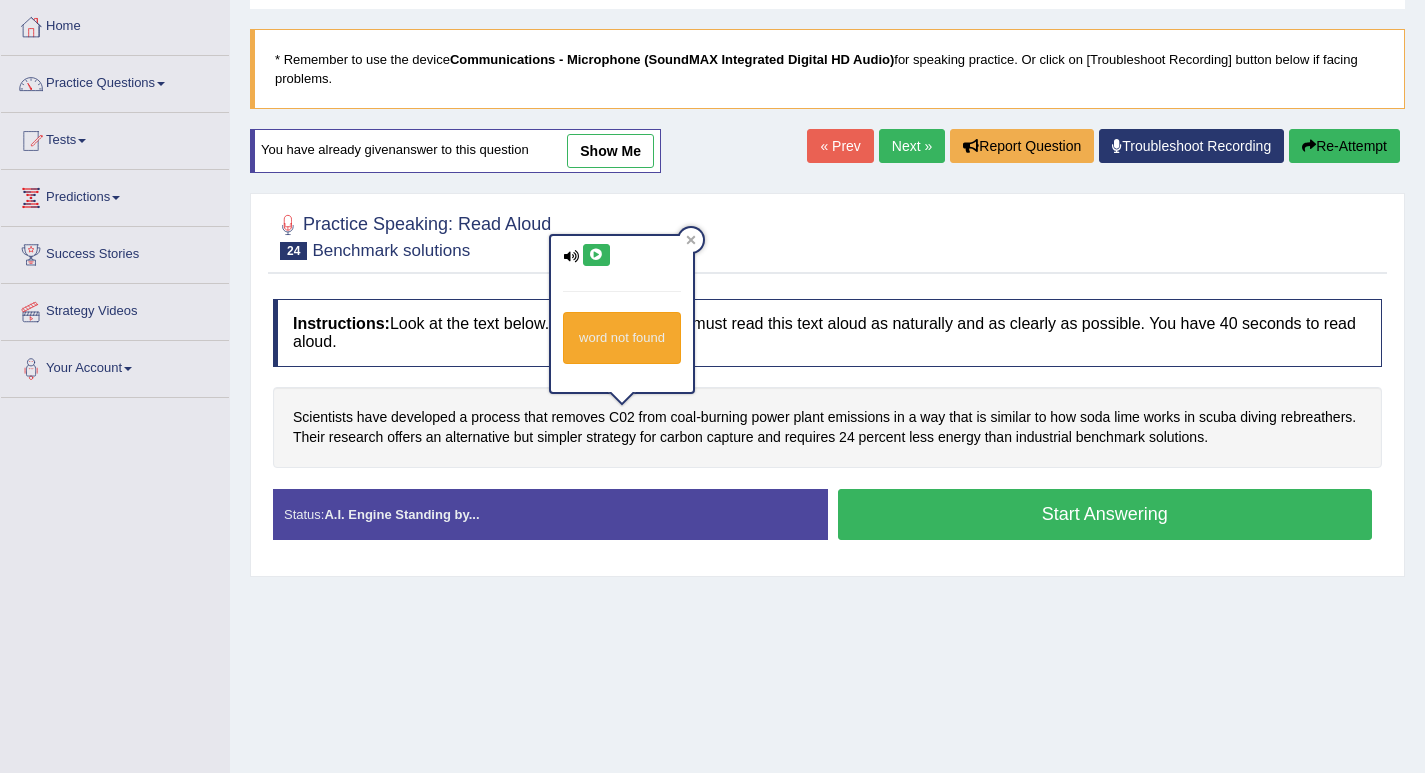 click at bounding box center (596, 255) 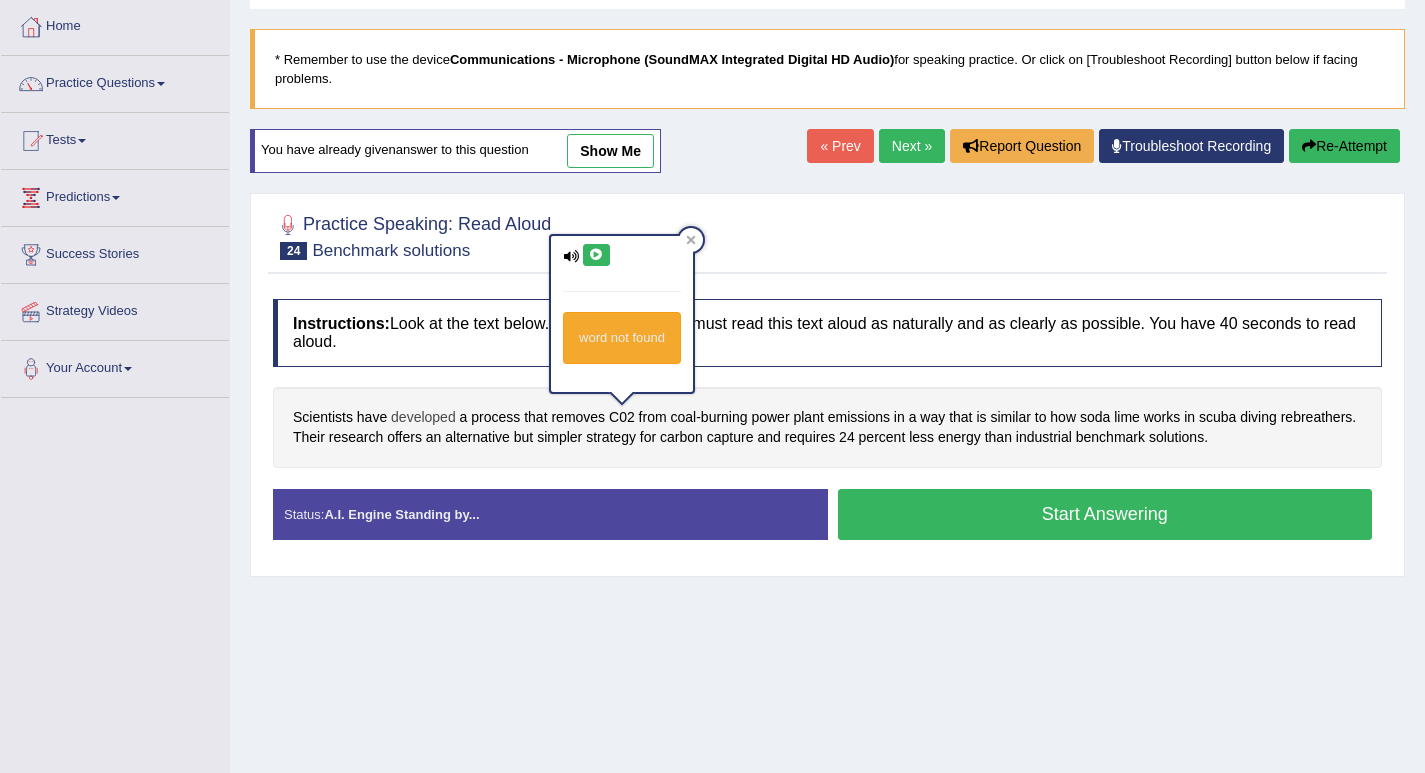 click on "developed" at bounding box center (423, 417) 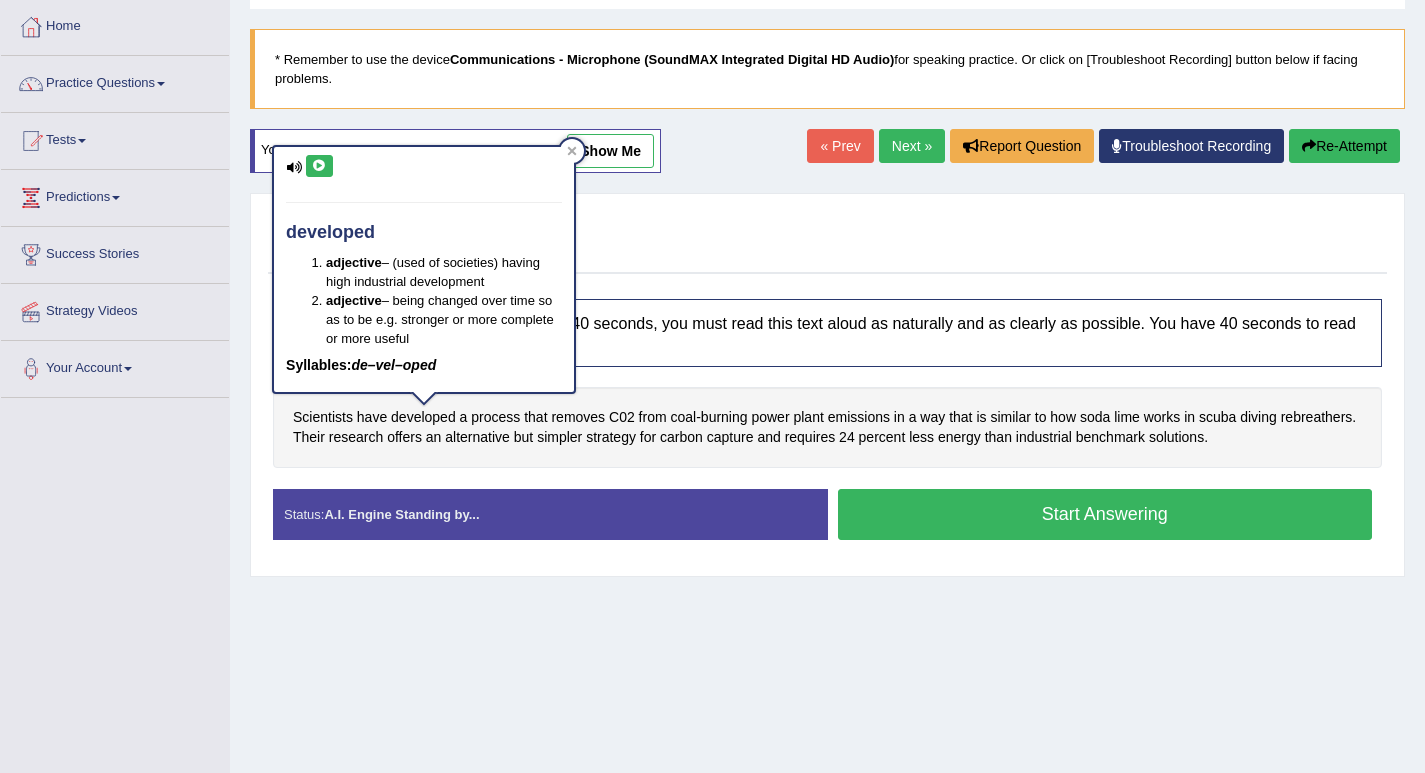 click at bounding box center [319, 166] 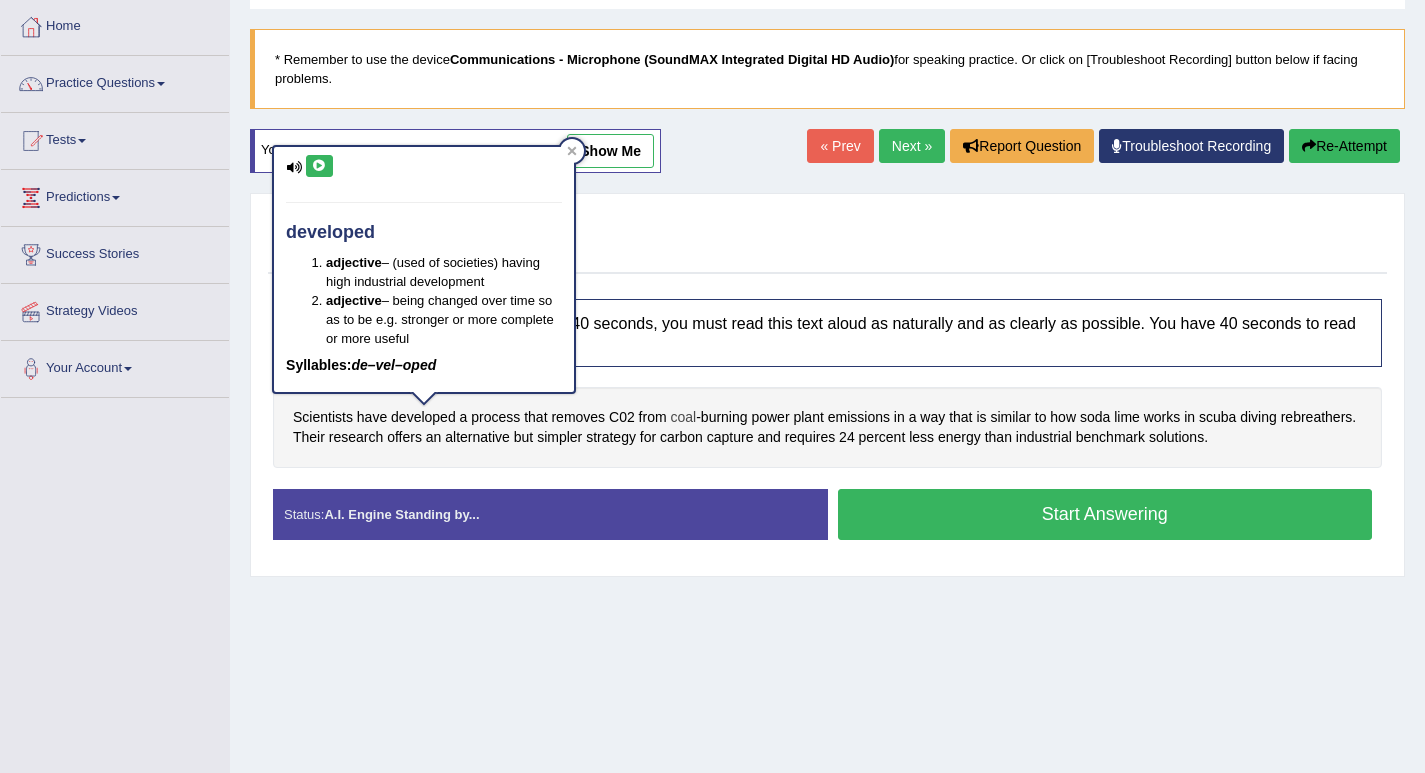 click on "coal" at bounding box center (683, 417) 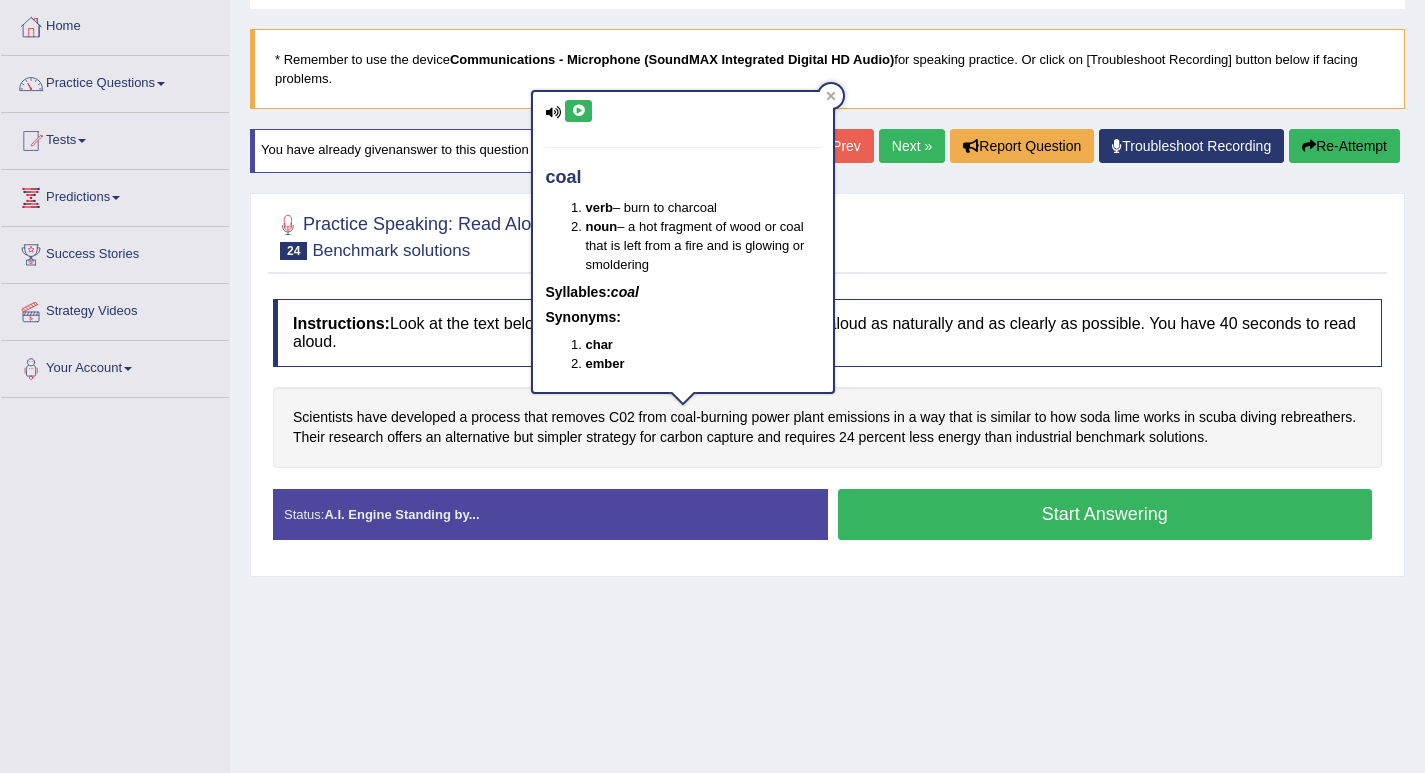 click at bounding box center (578, 111) 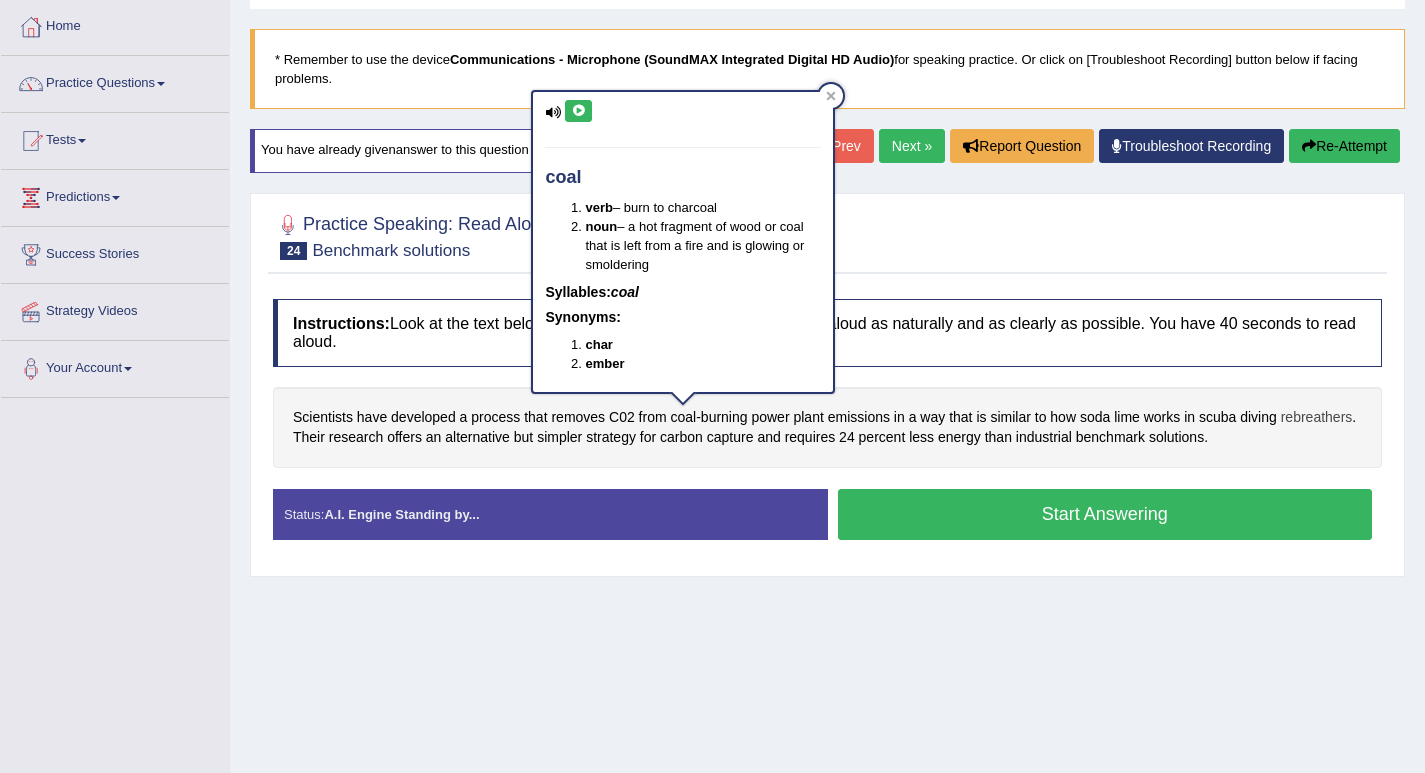 click on "rebreathers" at bounding box center (1317, 417) 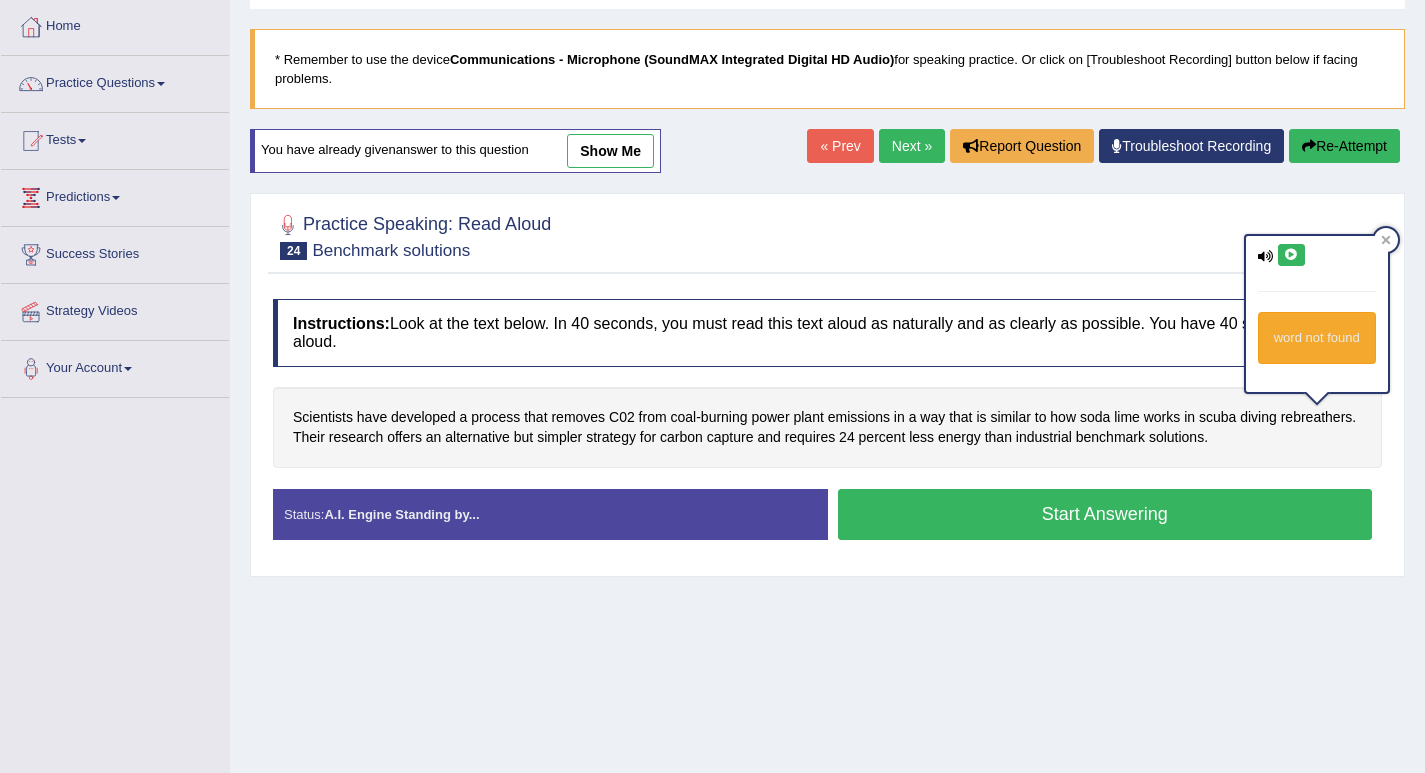 click at bounding box center [1291, 255] 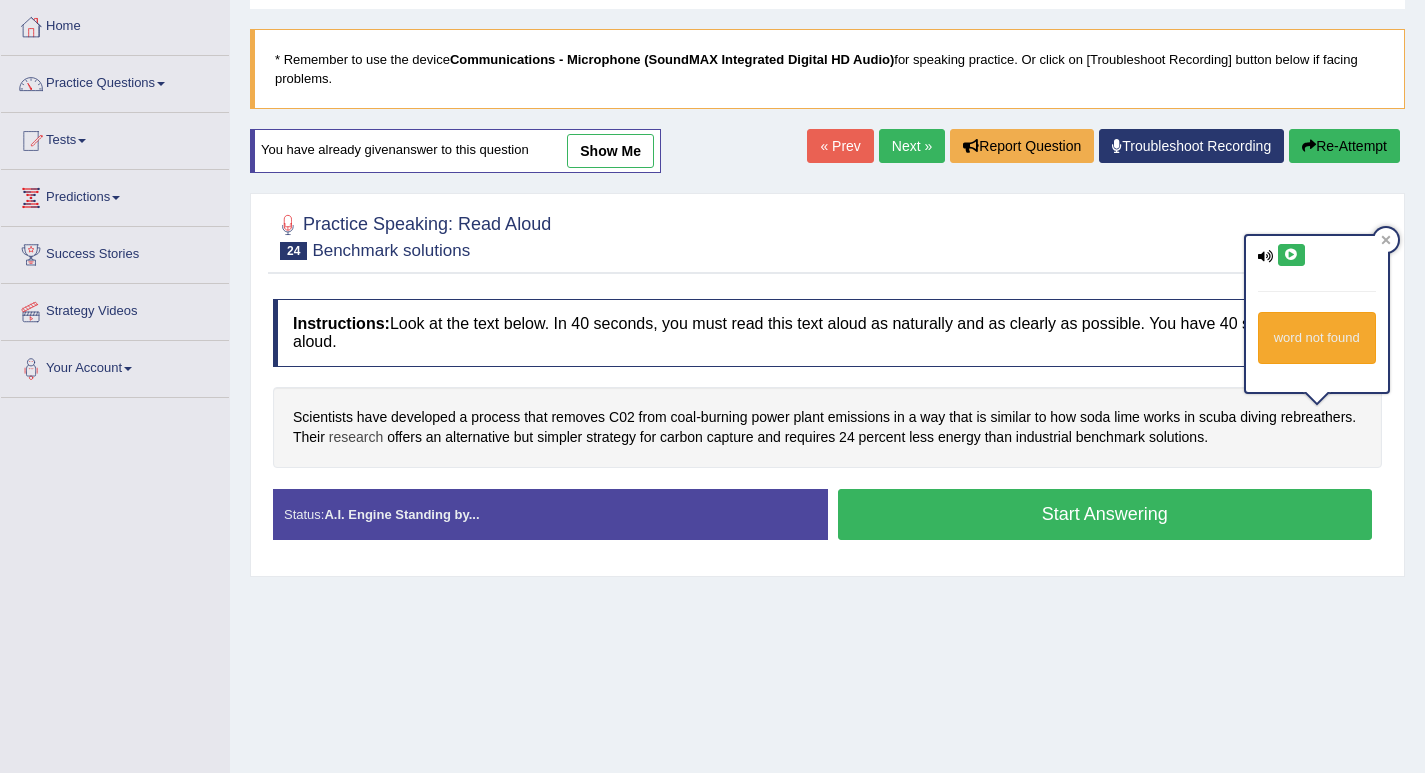 click on "research" at bounding box center [356, 437] 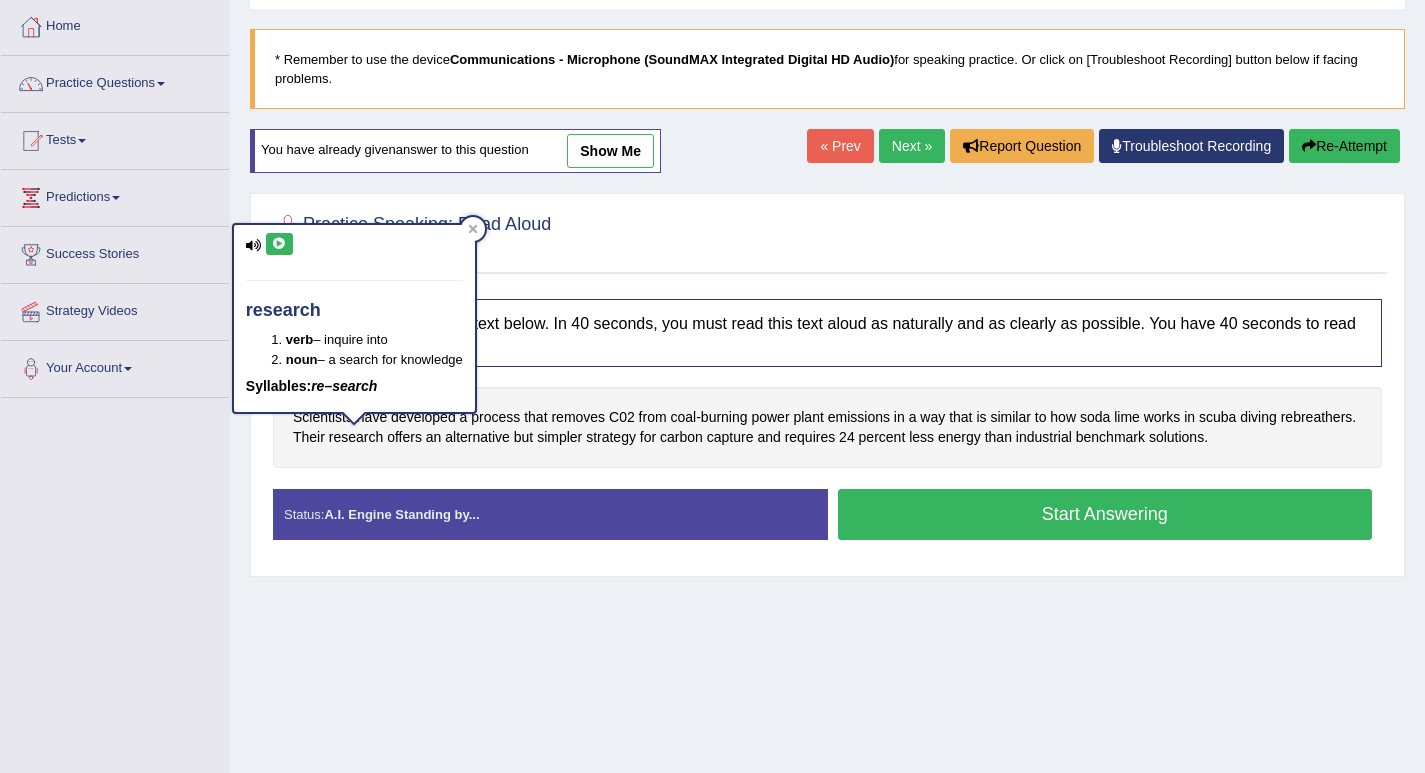 click at bounding box center (279, 244) 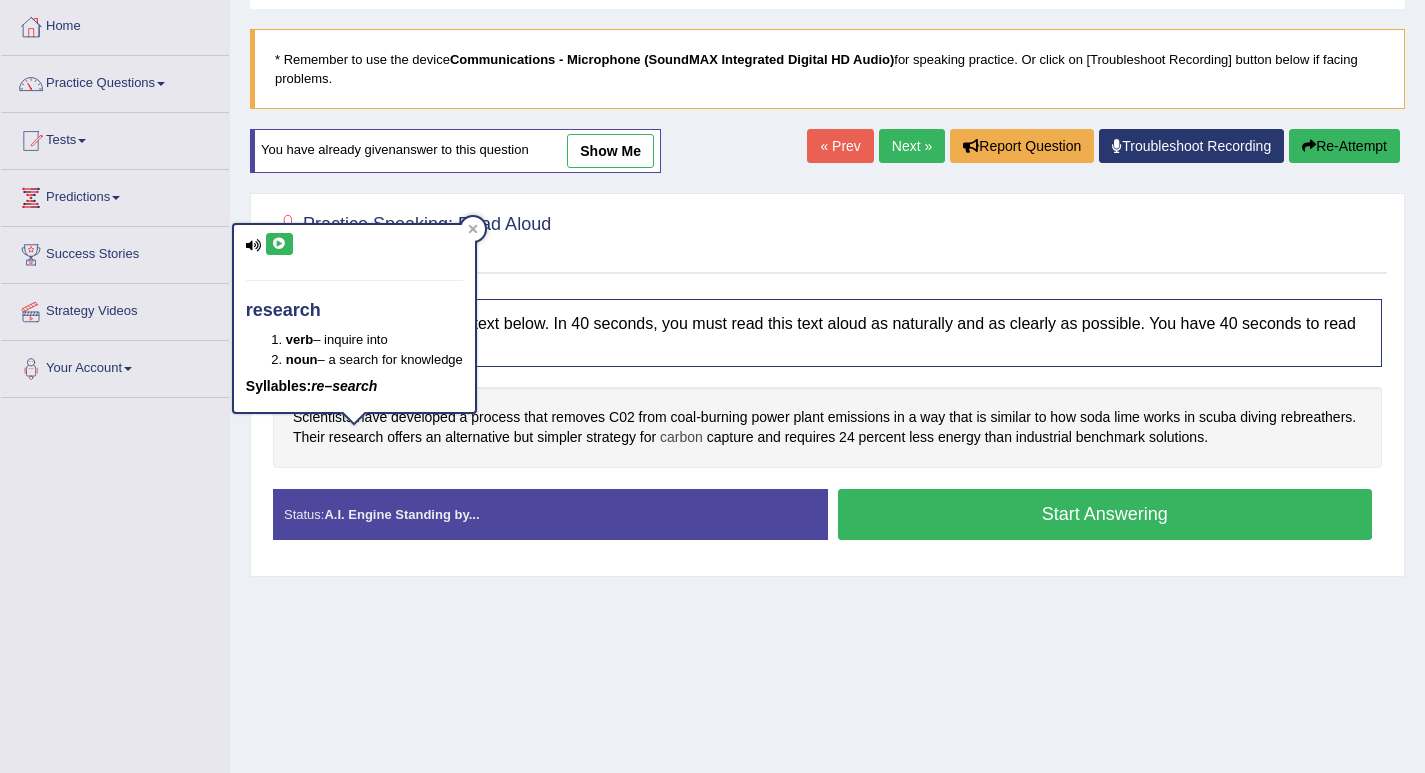 click on "carbon" at bounding box center [681, 437] 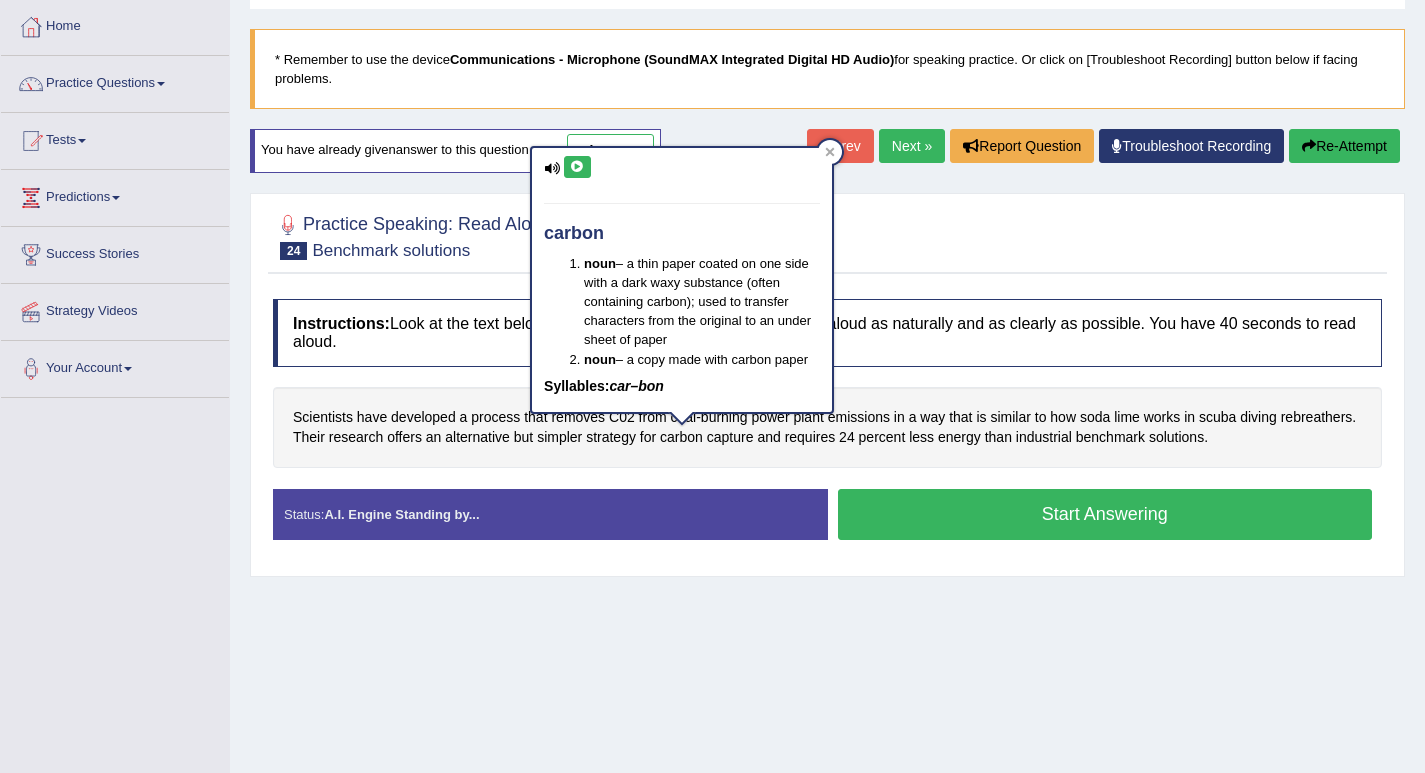 click at bounding box center (577, 167) 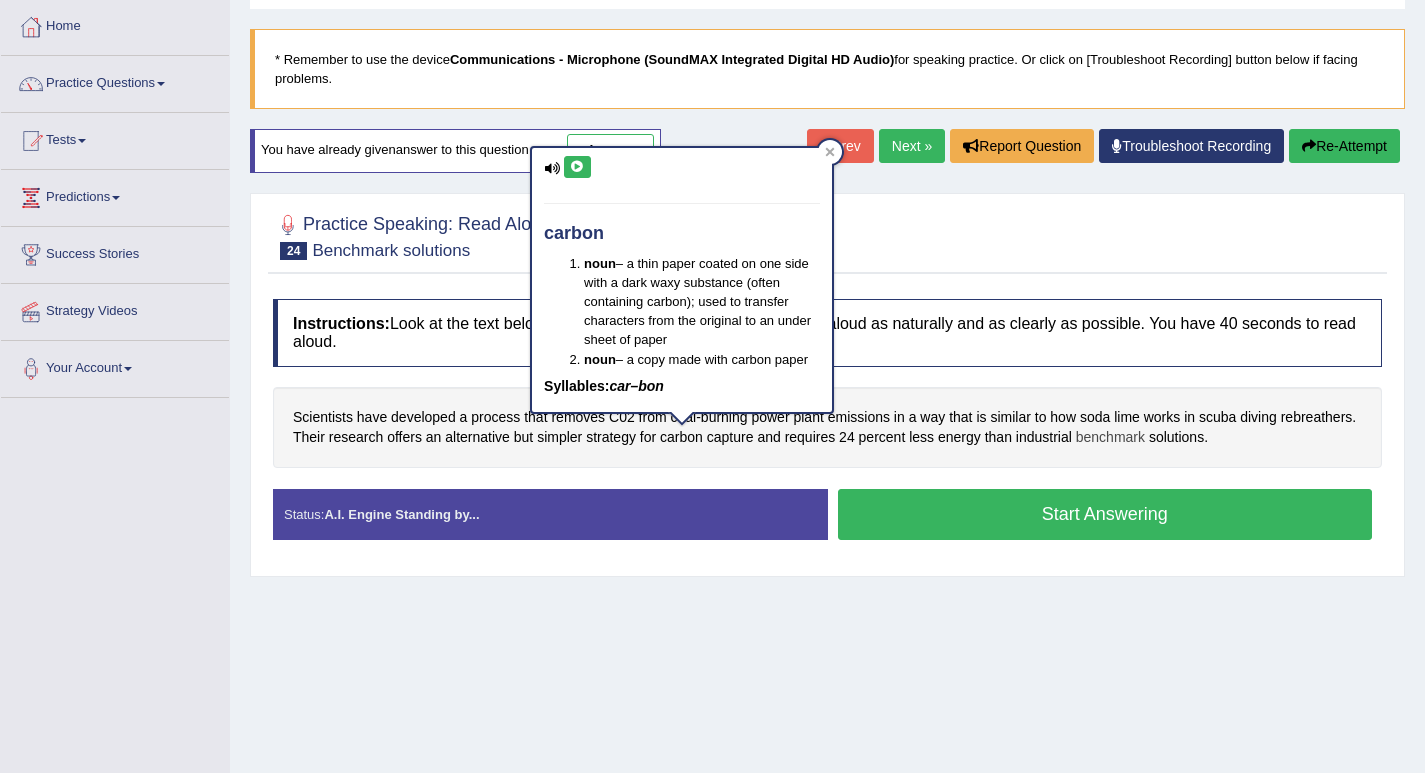 click on "benchmark" at bounding box center (1110, 437) 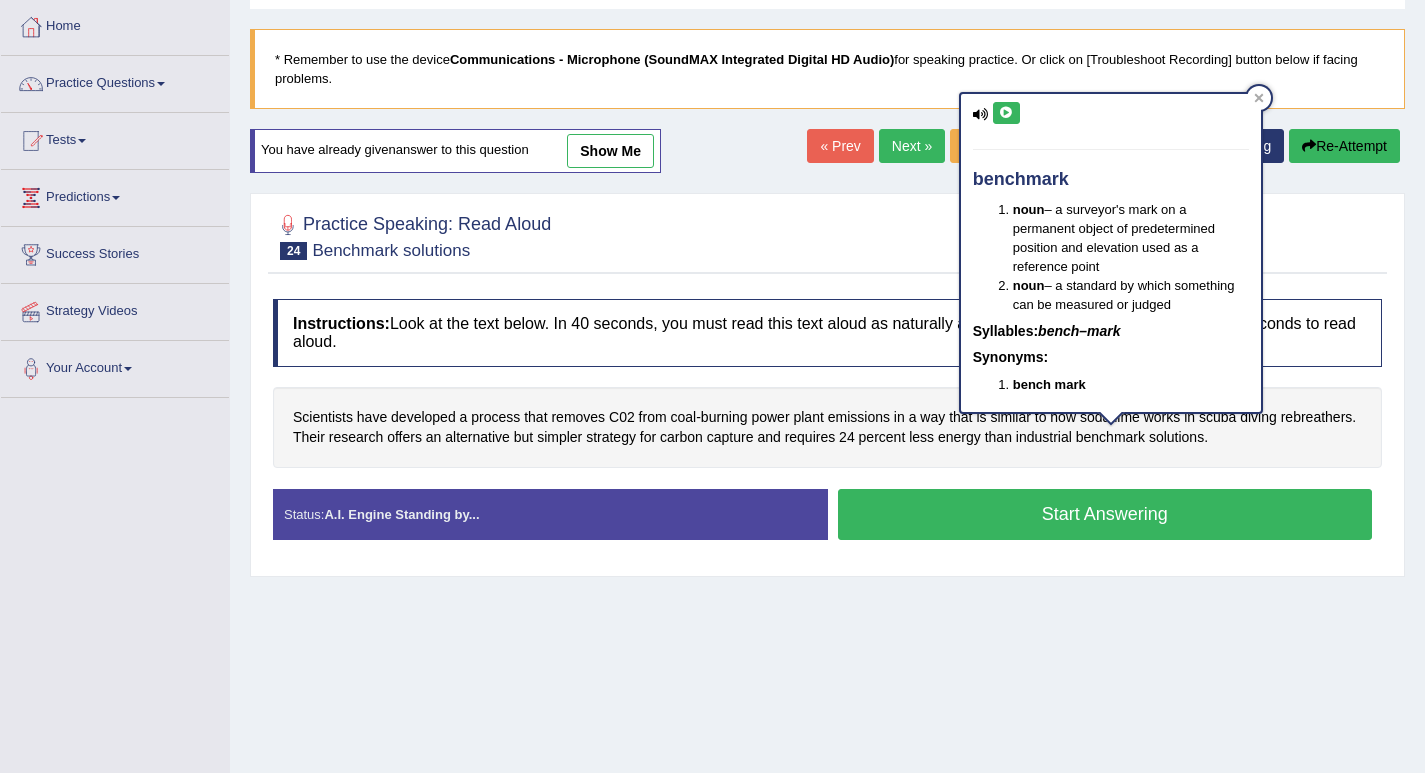 click at bounding box center (1006, 113) 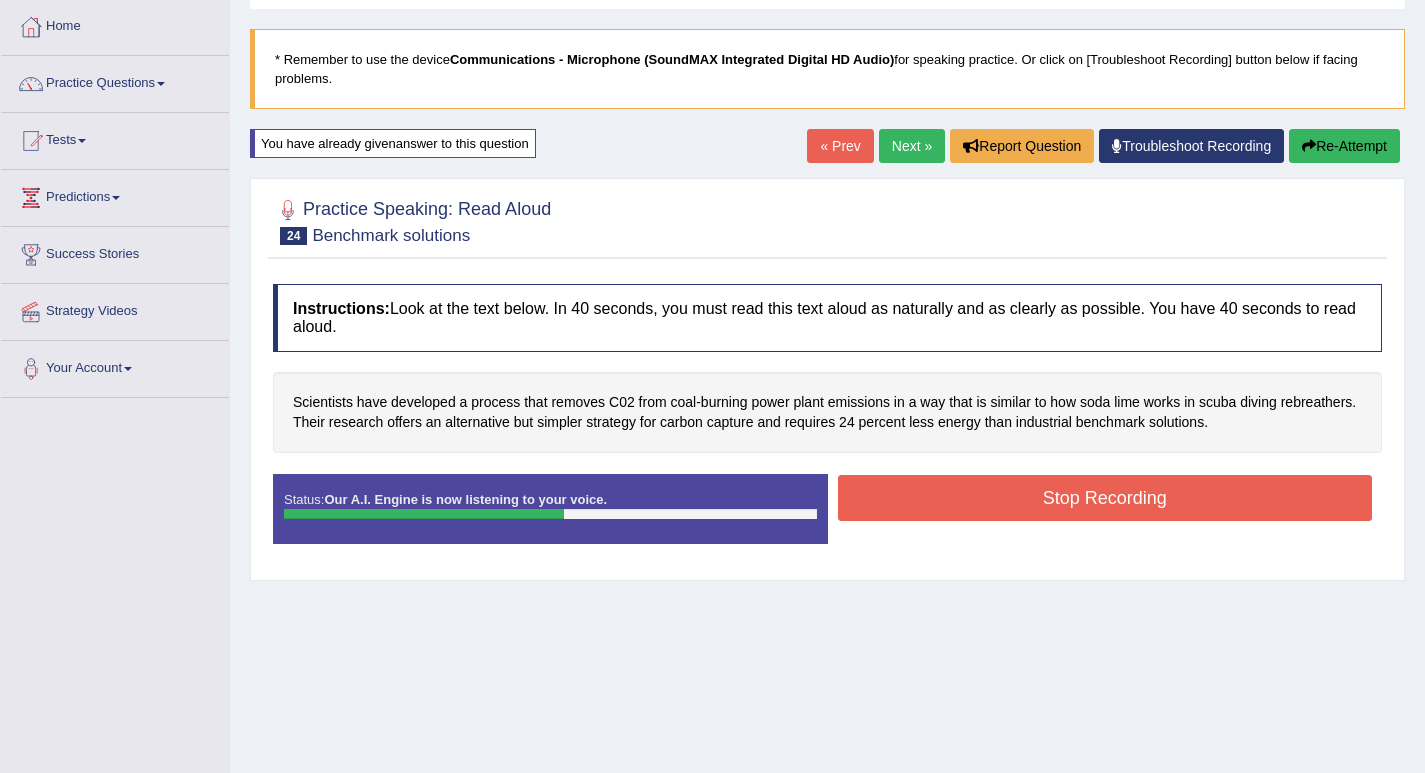 click on "Stop Recording" at bounding box center [1105, 498] 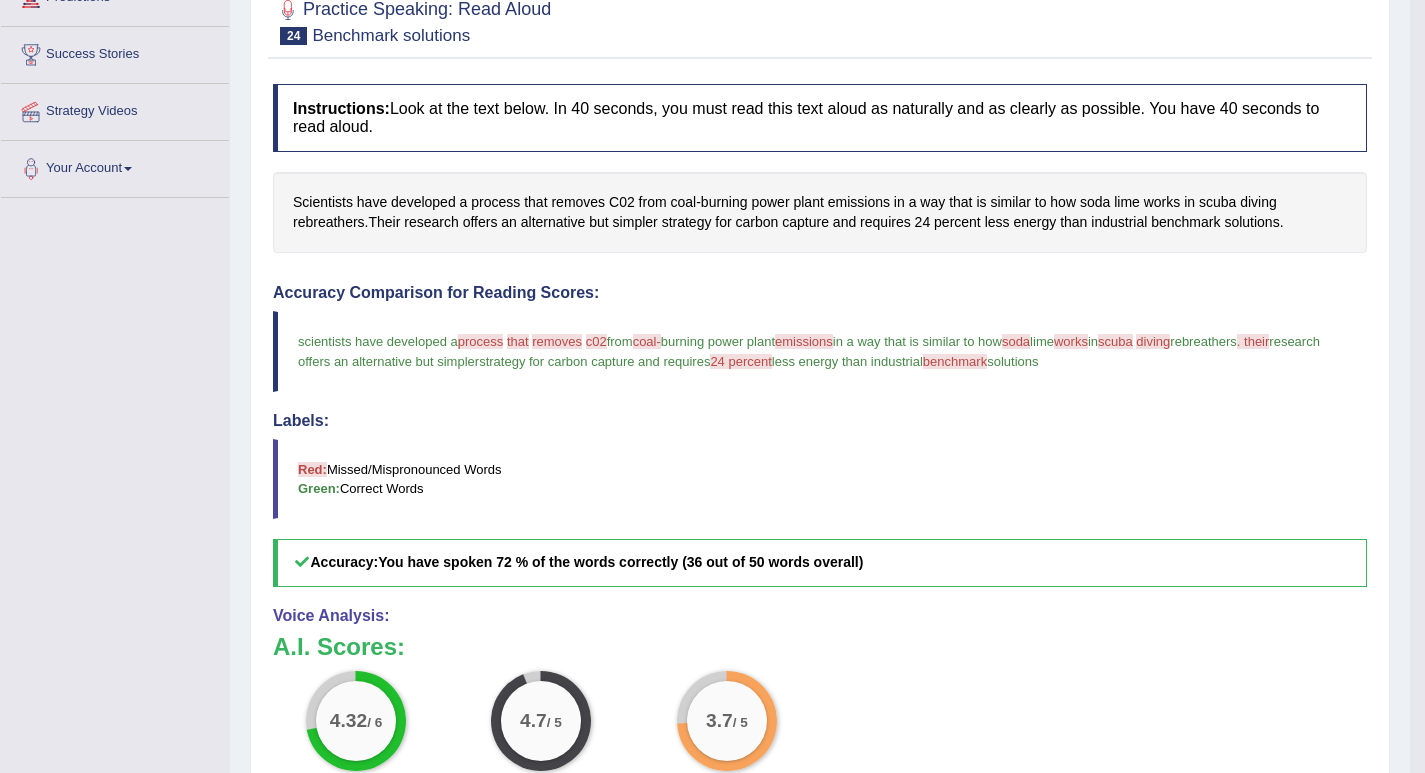 scroll, scrollTop: 100, scrollLeft: 0, axis: vertical 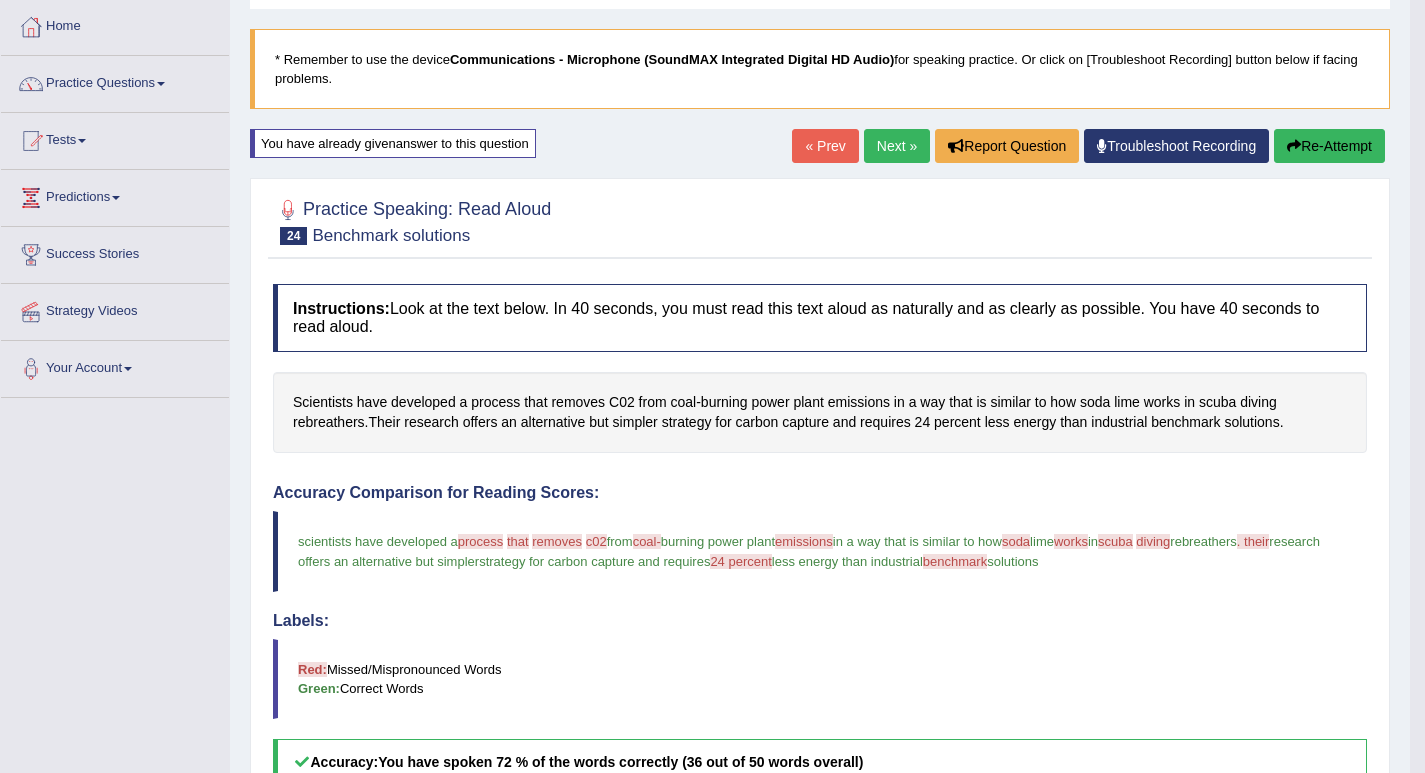 click on "Re-Attempt" at bounding box center [1329, 146] 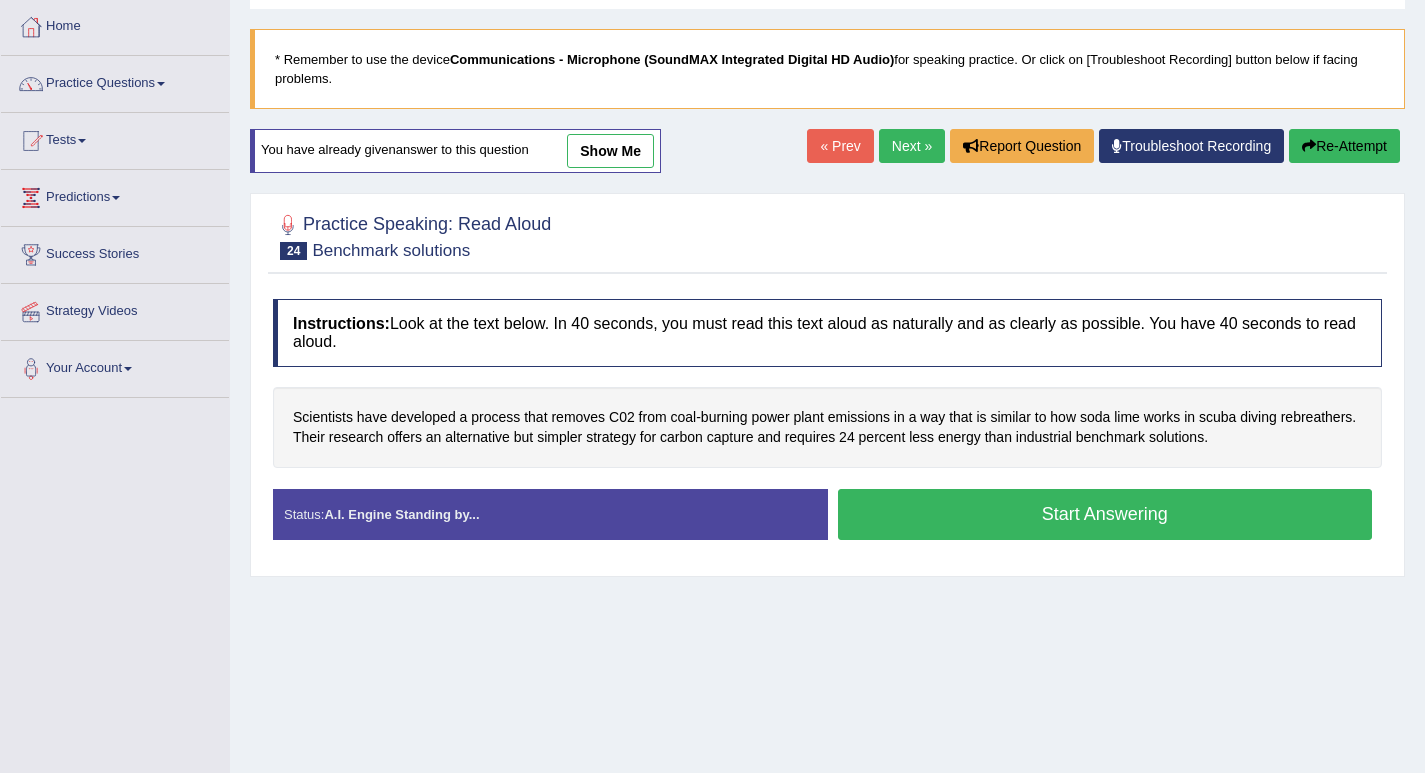 scroll, scrollTop: 100, scrollLeft: 0, axis: vertical 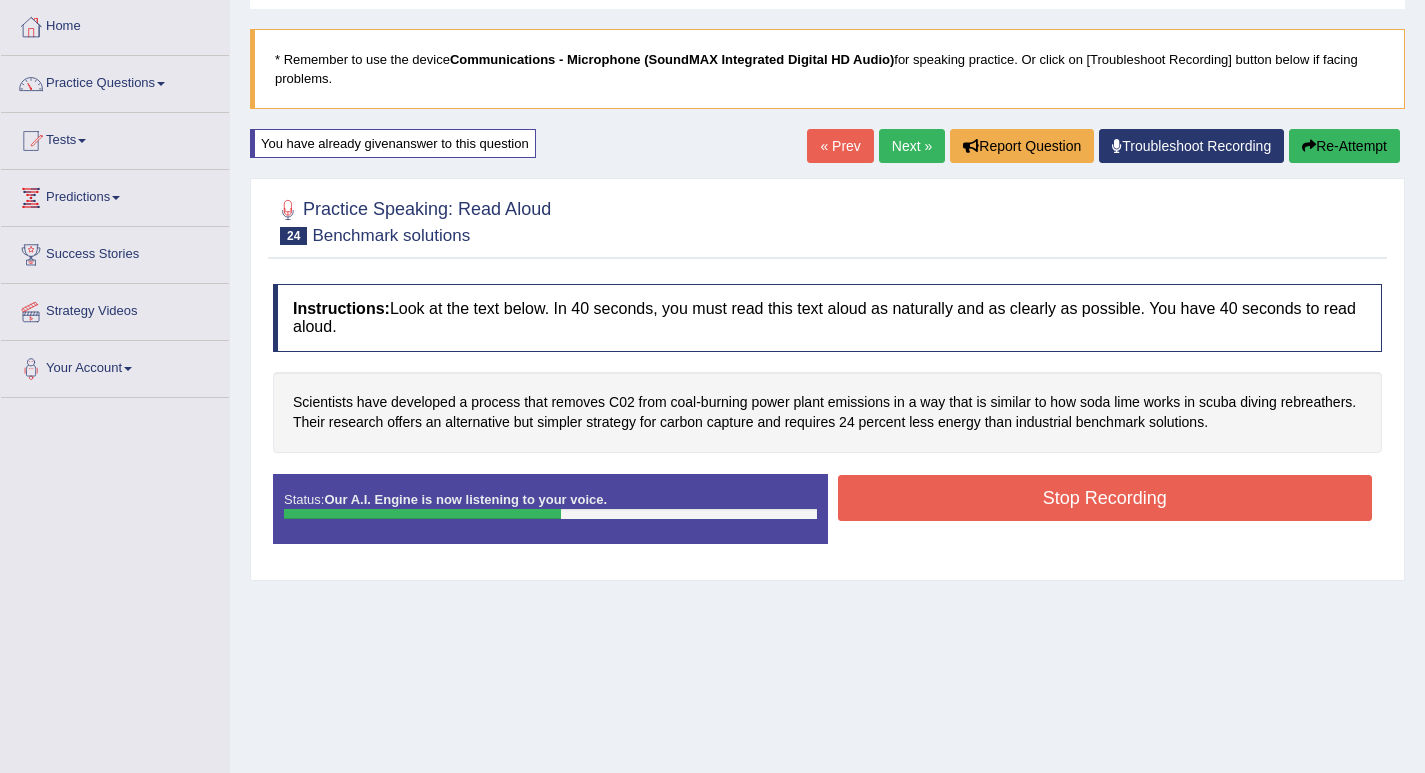 click on "Stop Recording" at bounding box center [1105, 498] 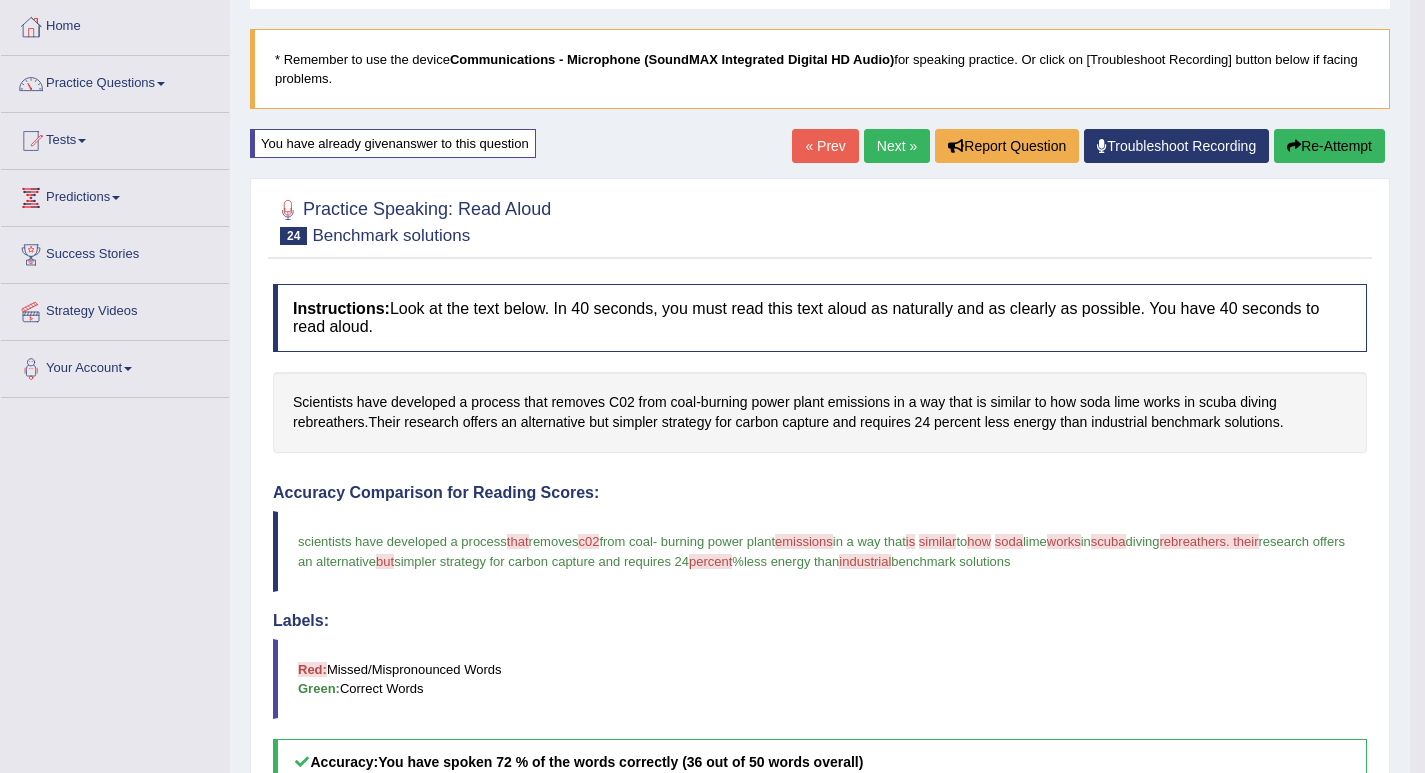 scroll, scrollTop: 0, scrollLeft: 0, axis: both 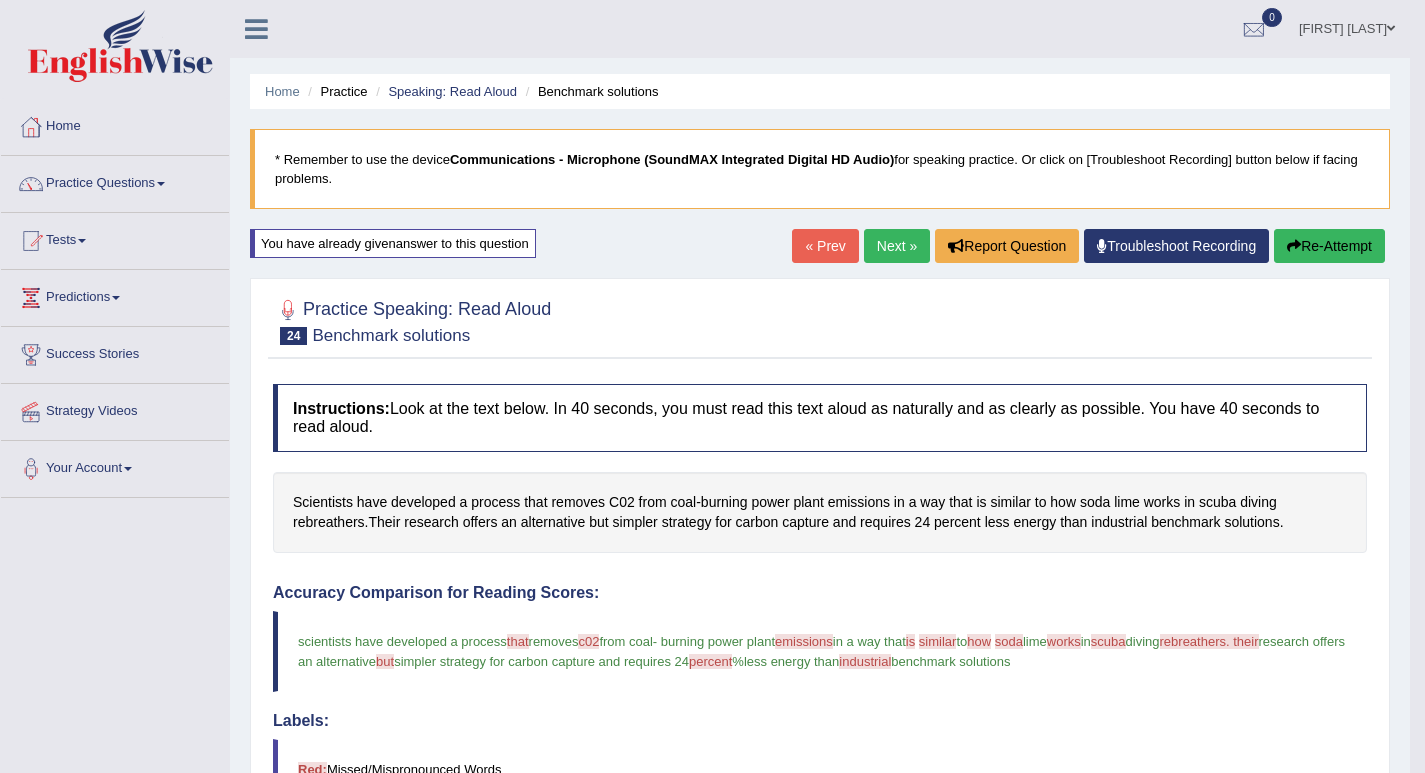 click on "Re-Attempt" at bounding box center [1329, 246] 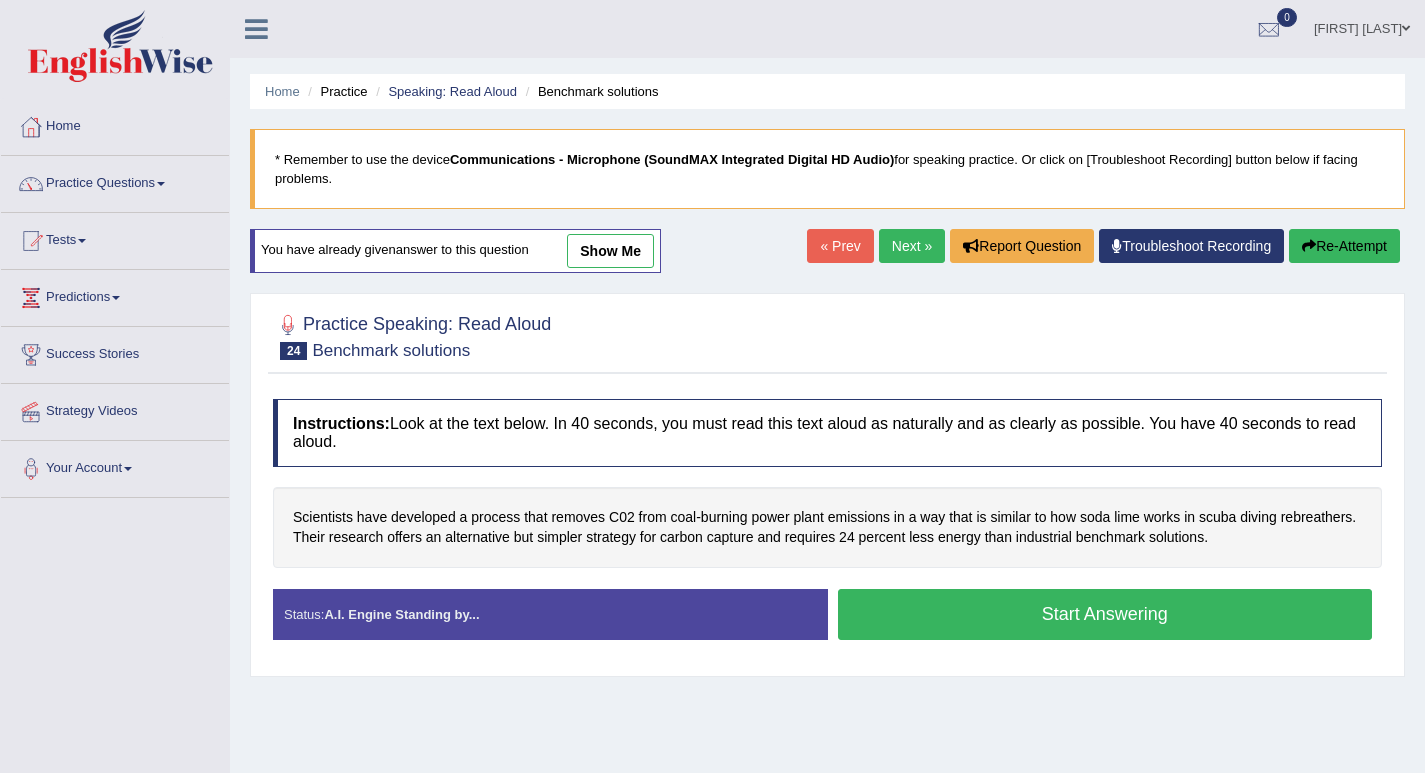 scroll, scrollTop: 0, scrollLeft: 0, axis: both 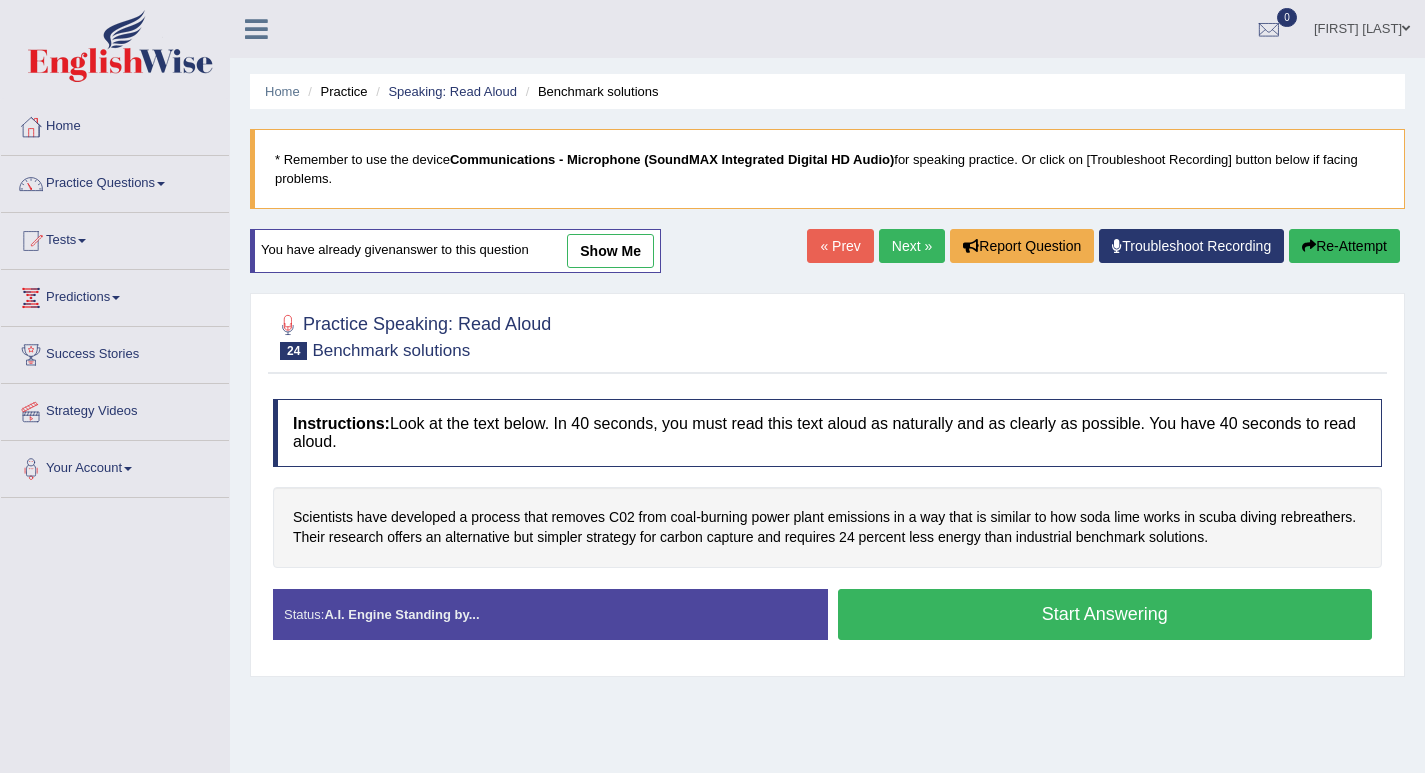 click on "Start Answering" at bounding box center (1105, 614) 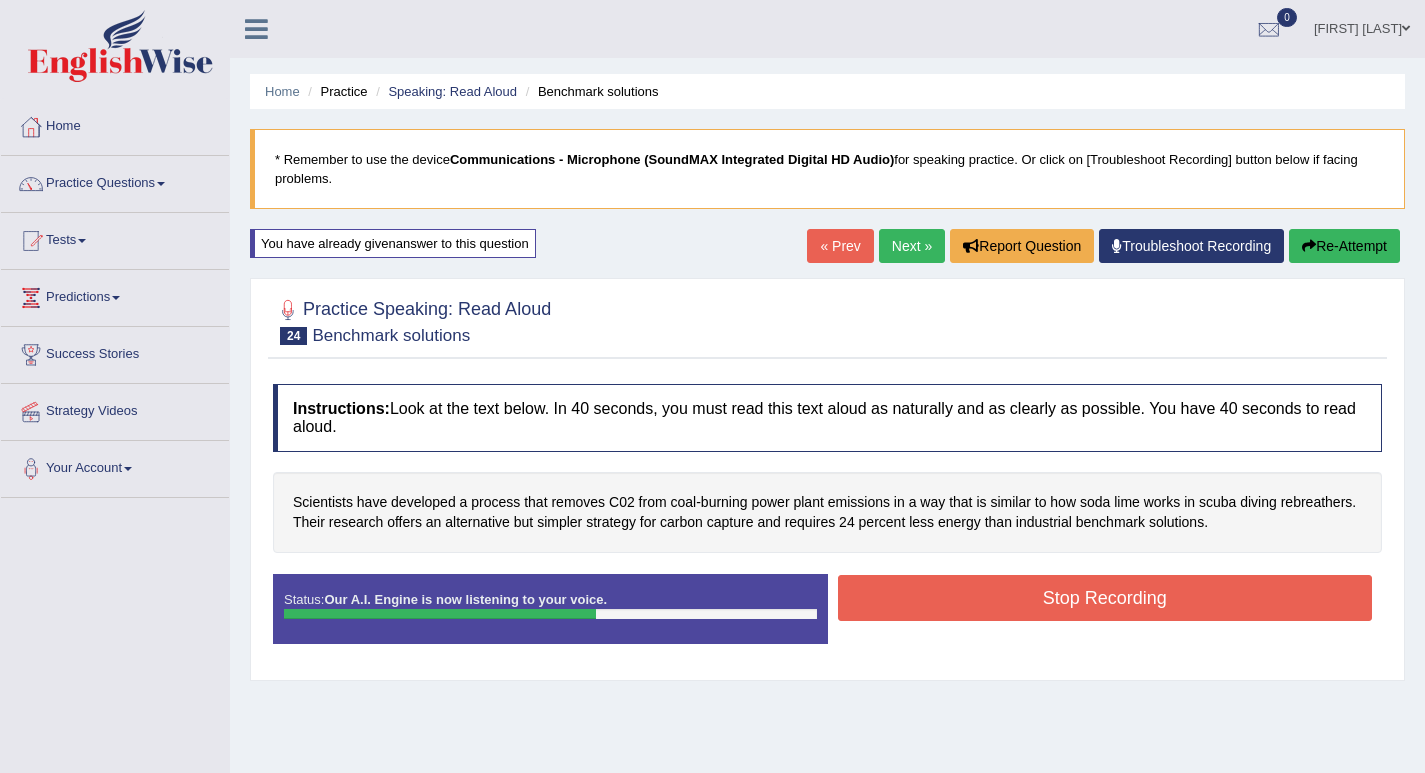 click on "Stop Recording" at bounding box center (1105, 598) 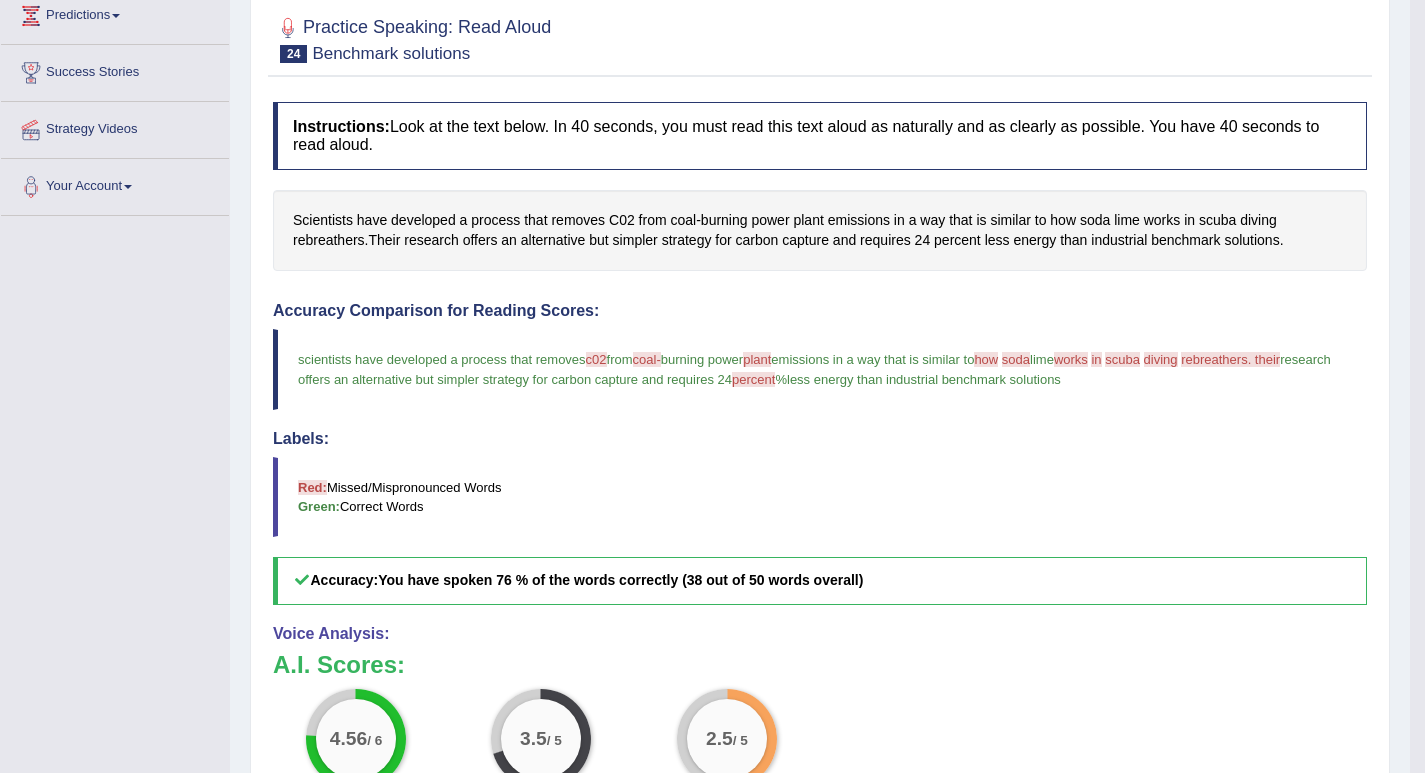 scroll, scrollTop: 82, scrollLeft: 0, axis: vertical 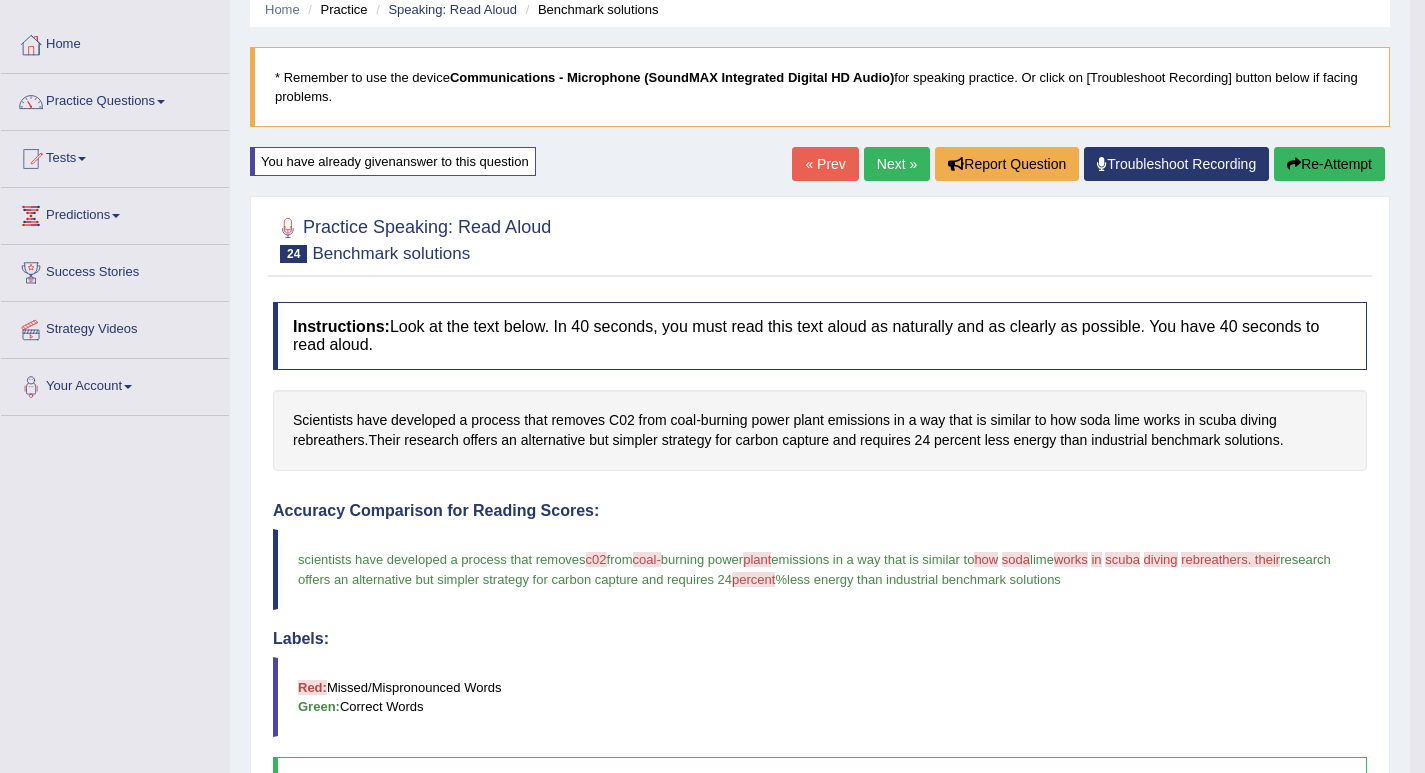 click on "Re-Attempt" at bounding box center [1329, 164] 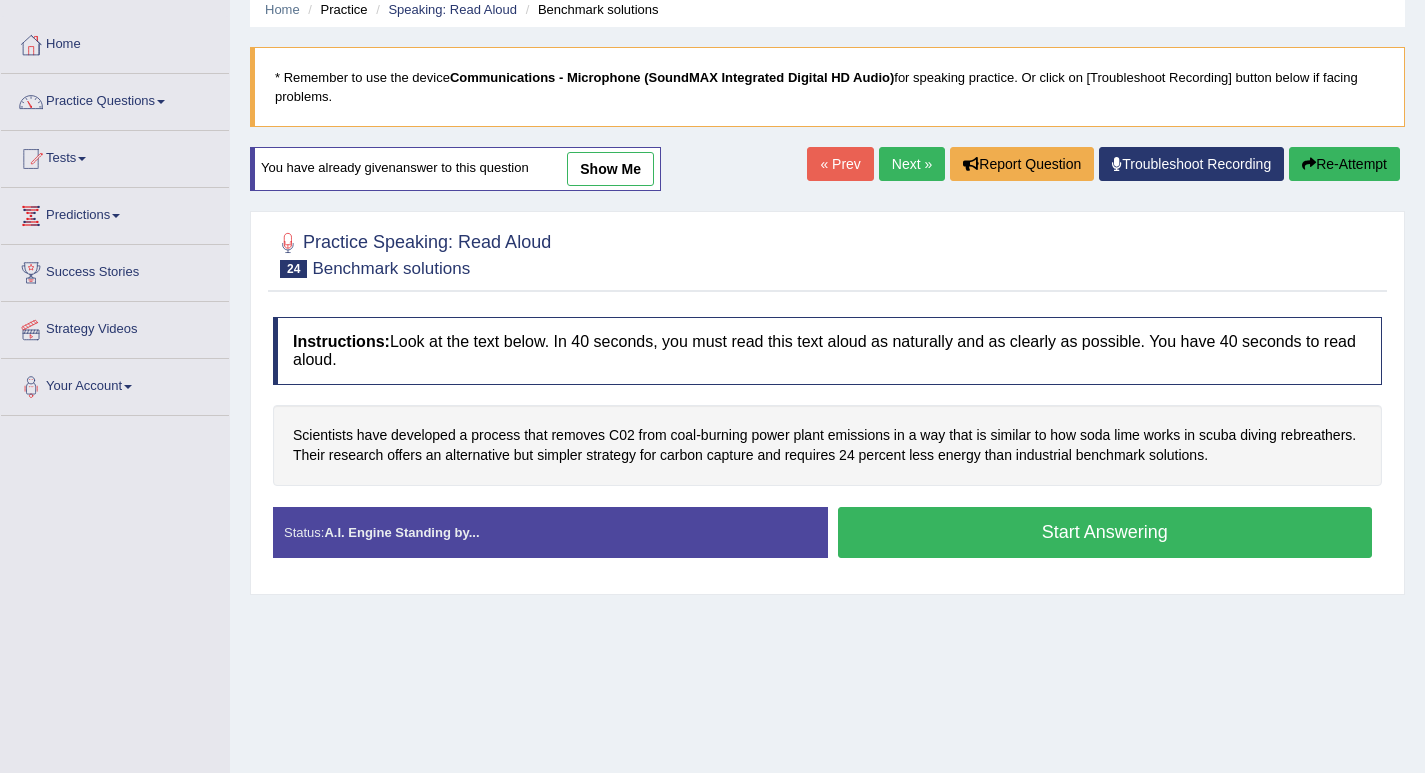 scroll, scrollTop: 0, scrollLeft: 0, axis: both 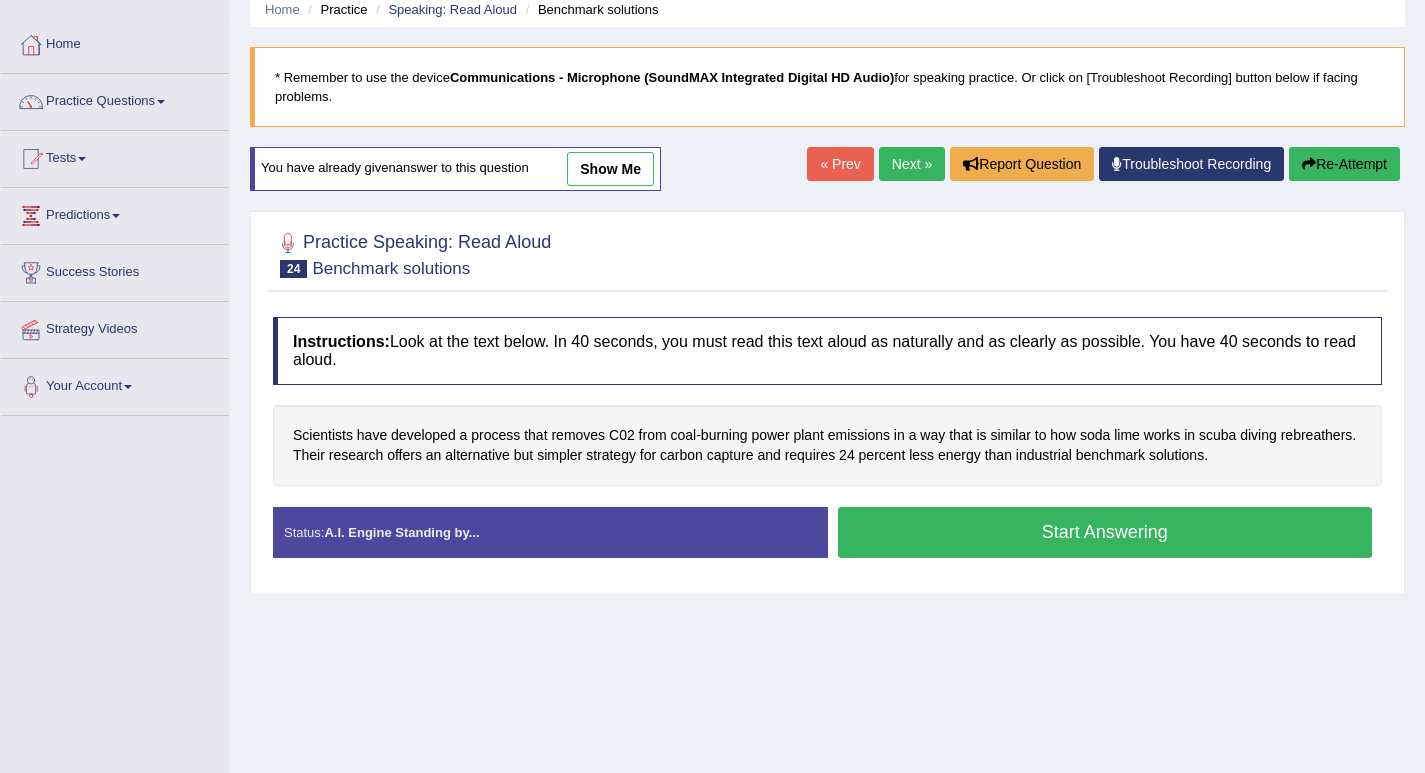 click on "Start Answering" at bounding box center (1105, 532) 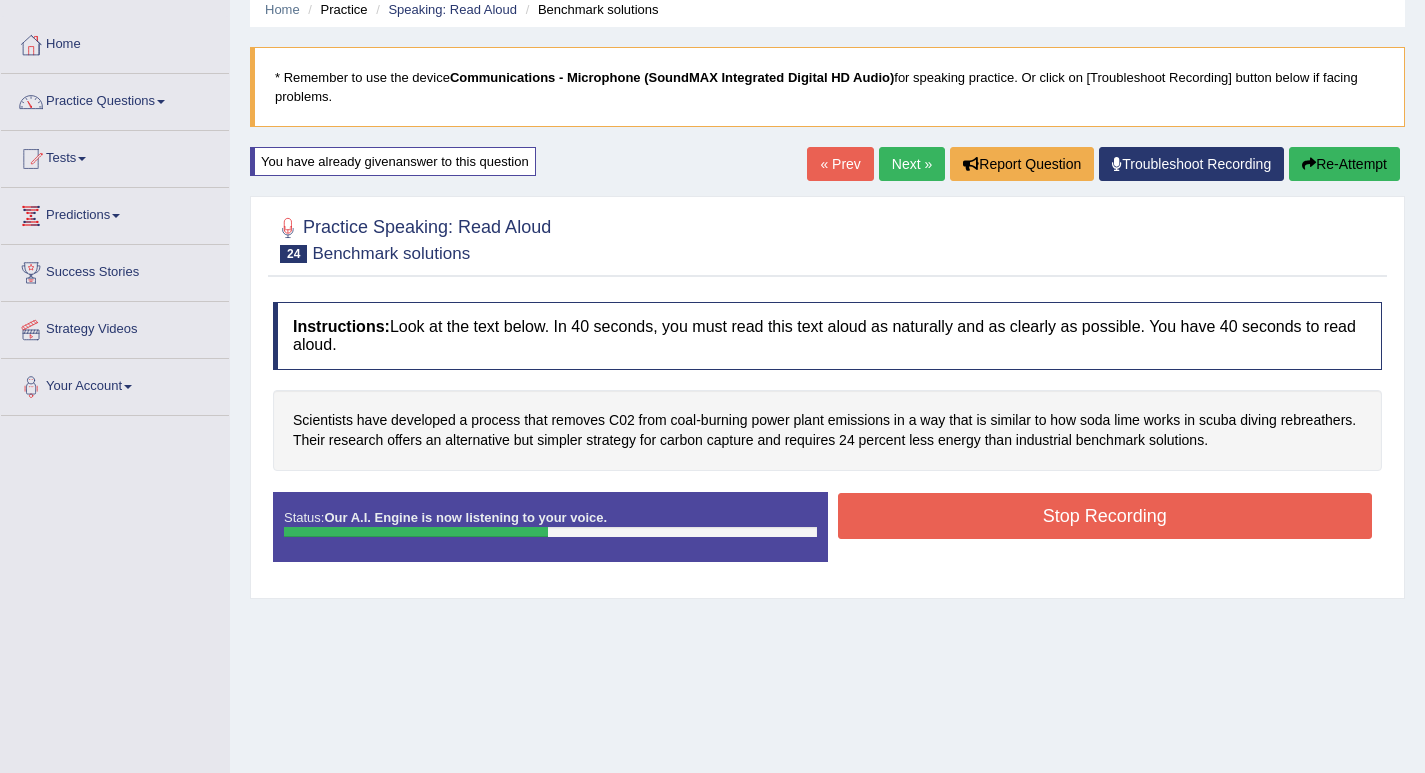 click on "Stop Recording" at bounding box center (1105, 516) 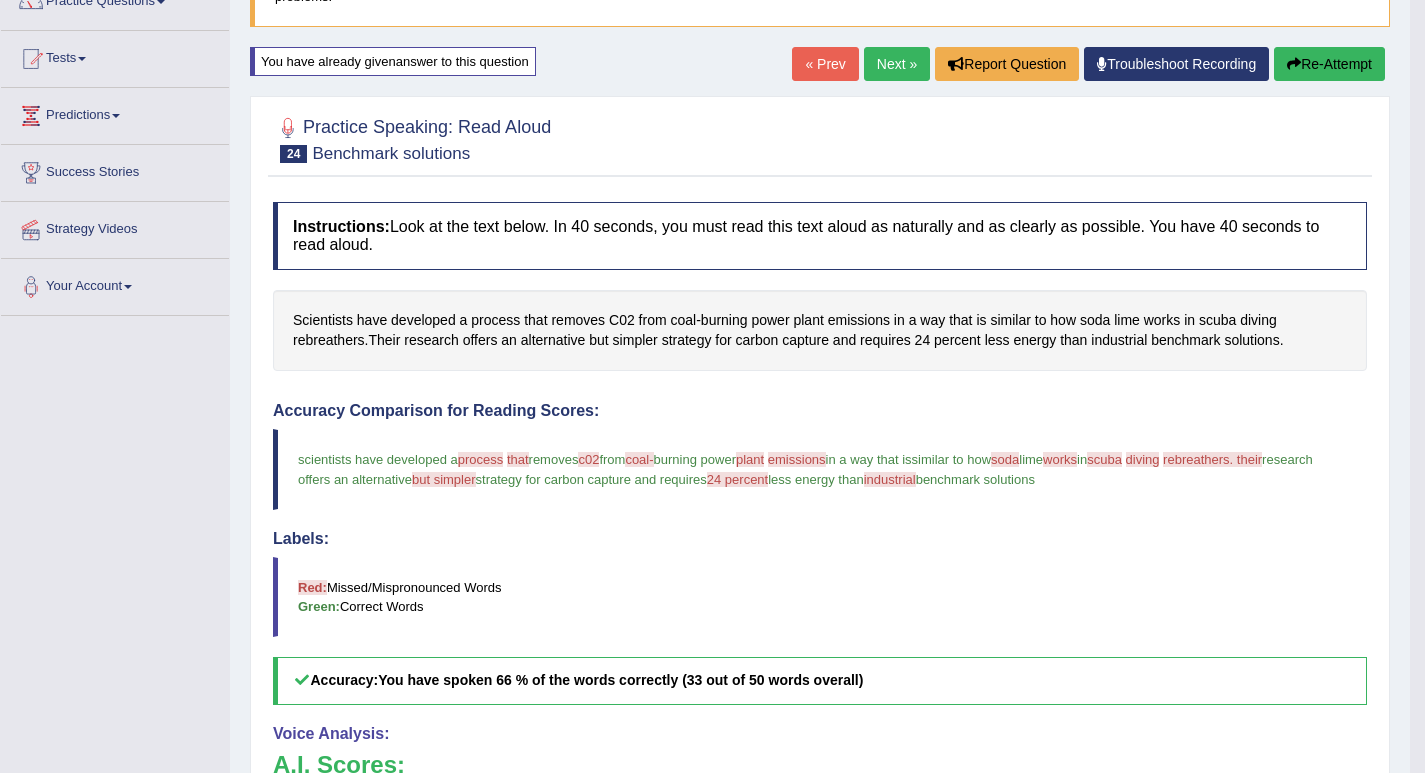 scroll, scrollTop: 82, scrollLeft: 0, axis: vertical 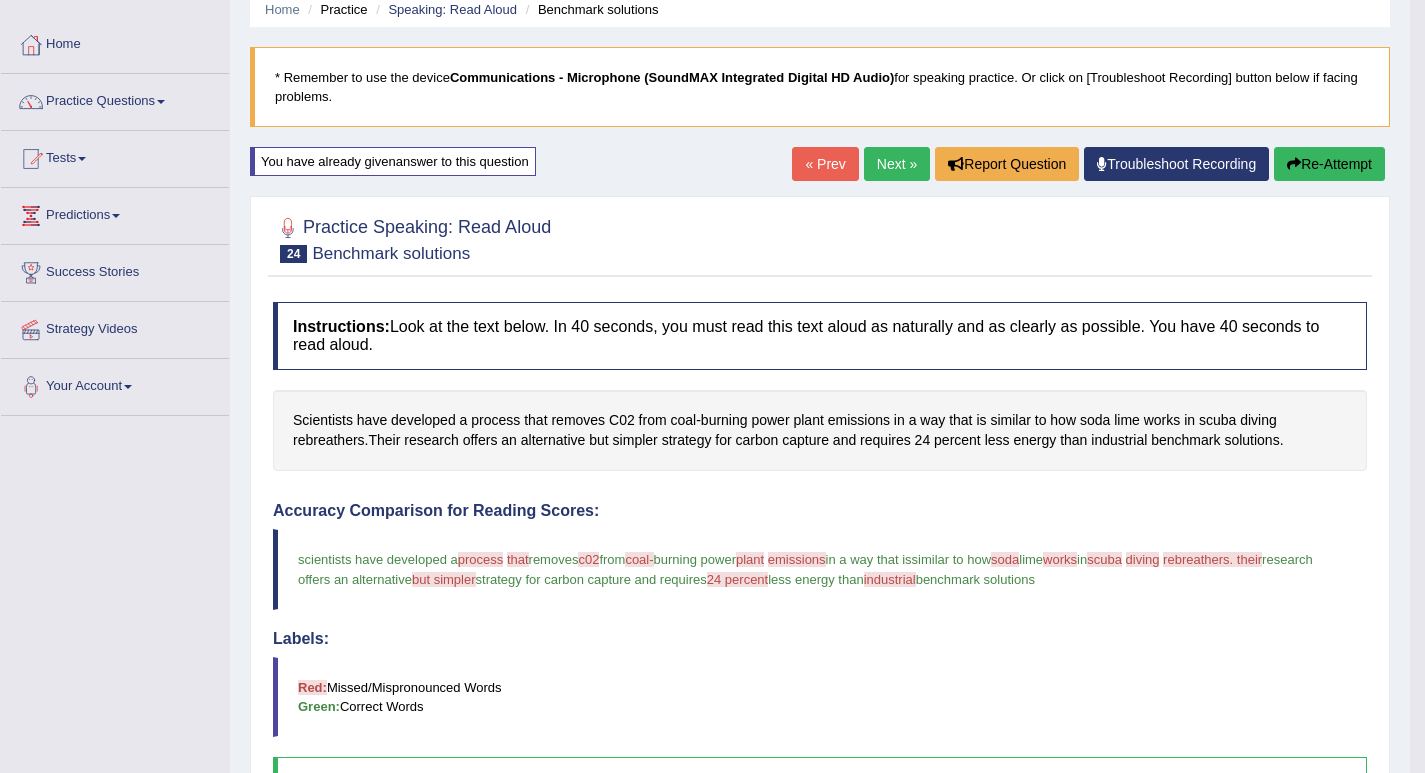 click on "Re-Attempt" at bounding box center (1329, 164) 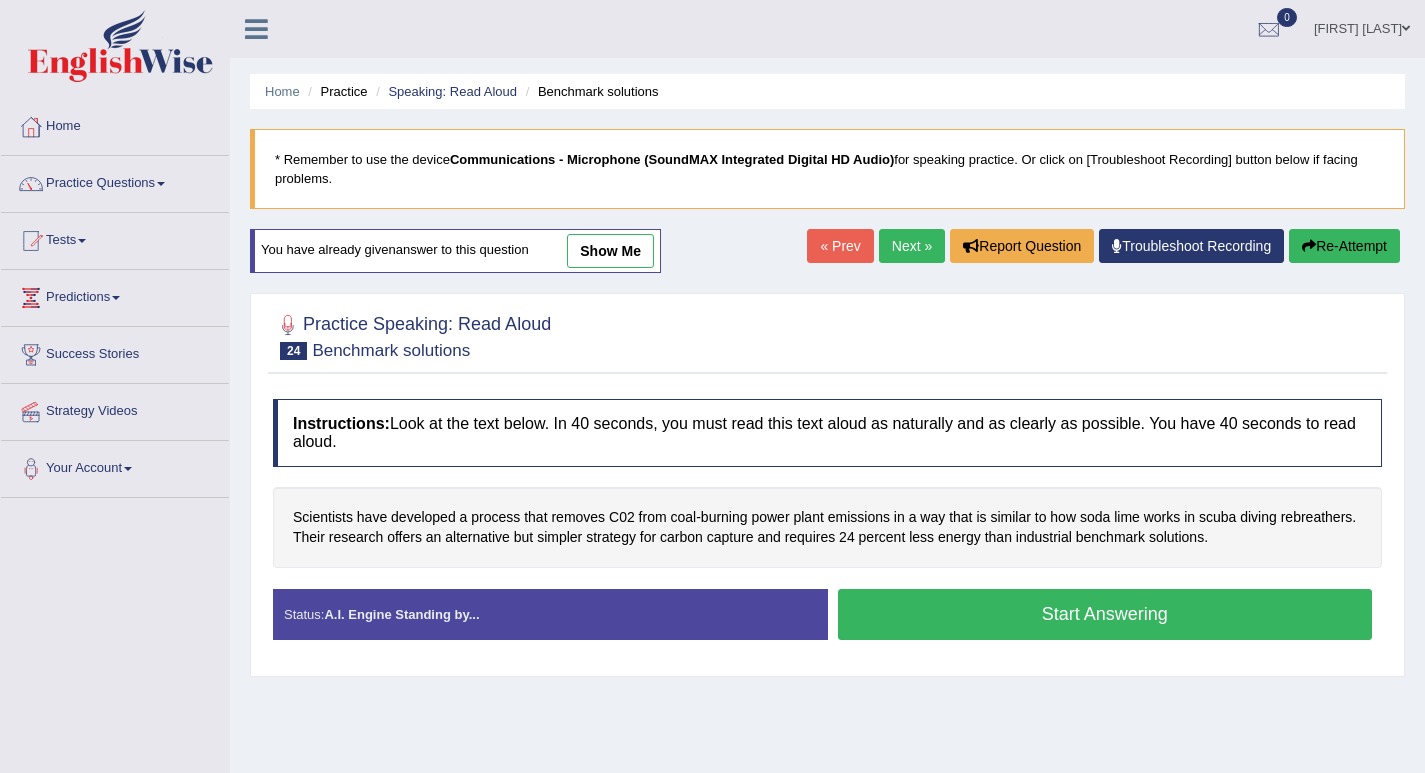scroll, scrollTop: 82, scrollLeft: 0, axis: vertical 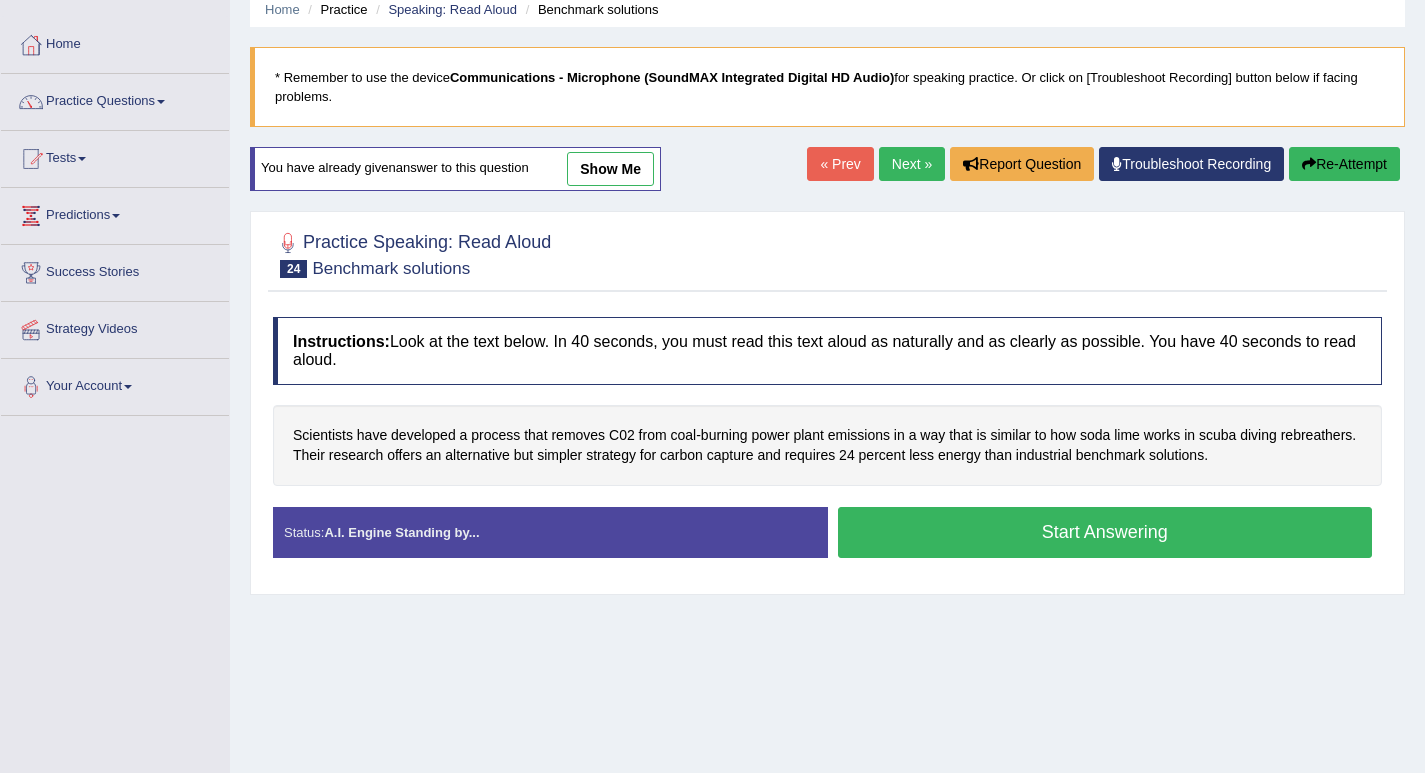click on "Start Answering" at bounding box center [1105, 532] 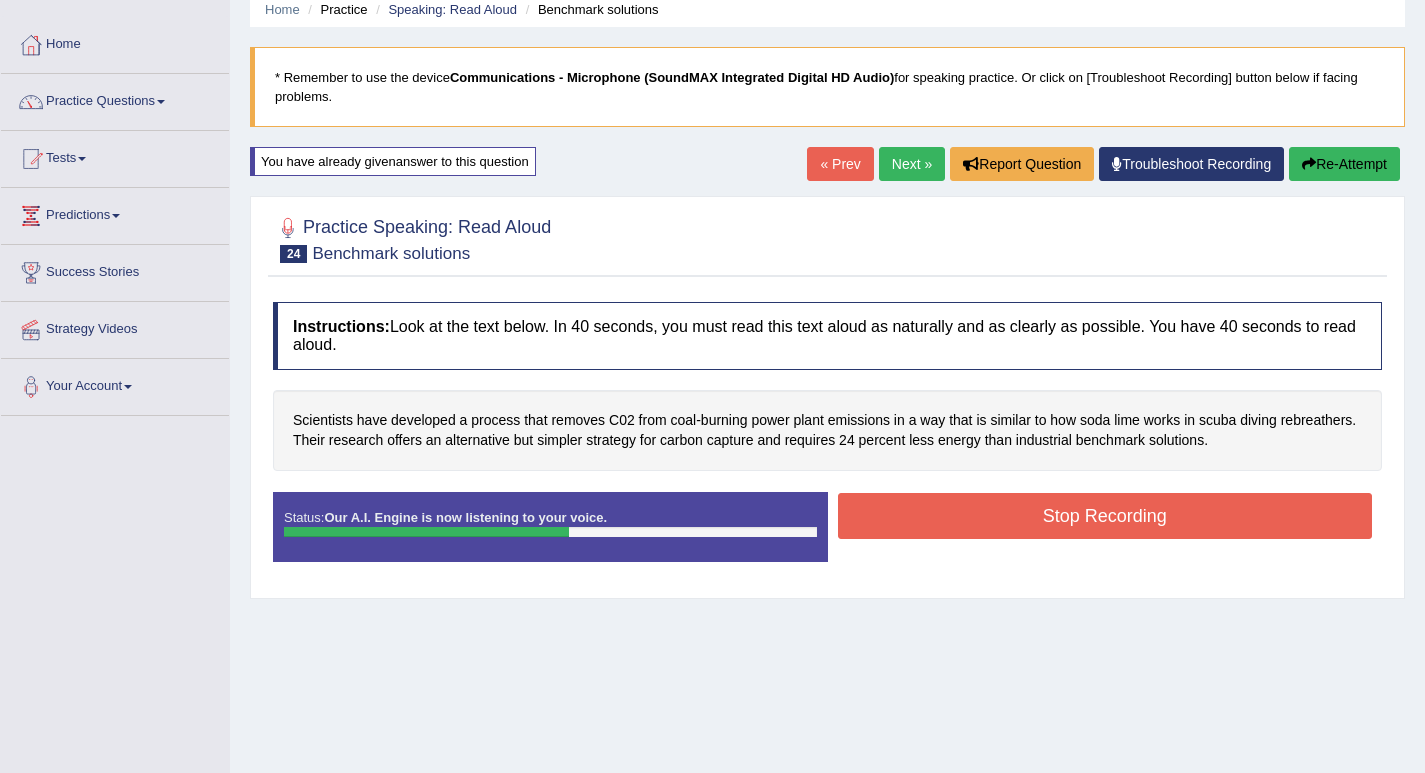 click on "Stop Recording" at bounding box center (1105, 516) 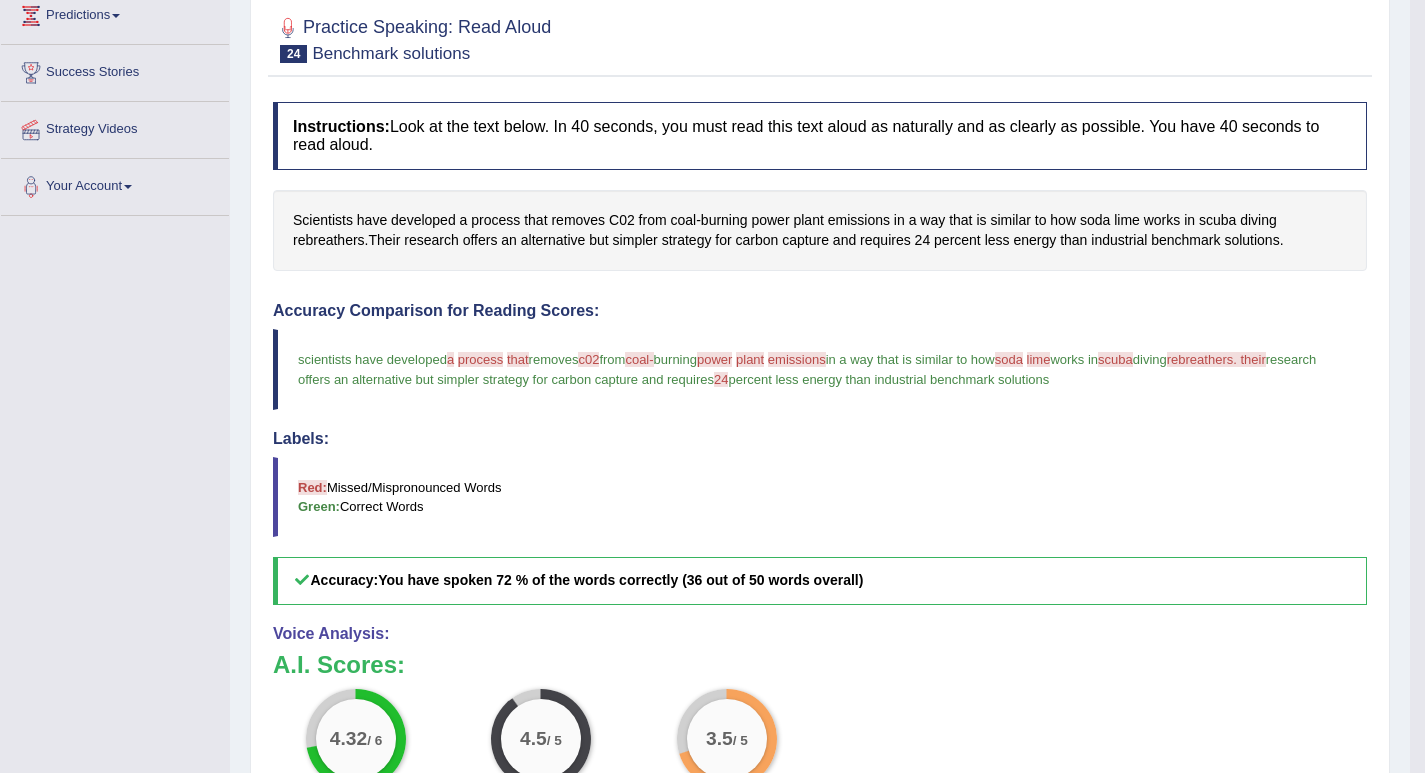 scroll, scrollTop: 82, scrollLeft: 0, axis: vertical 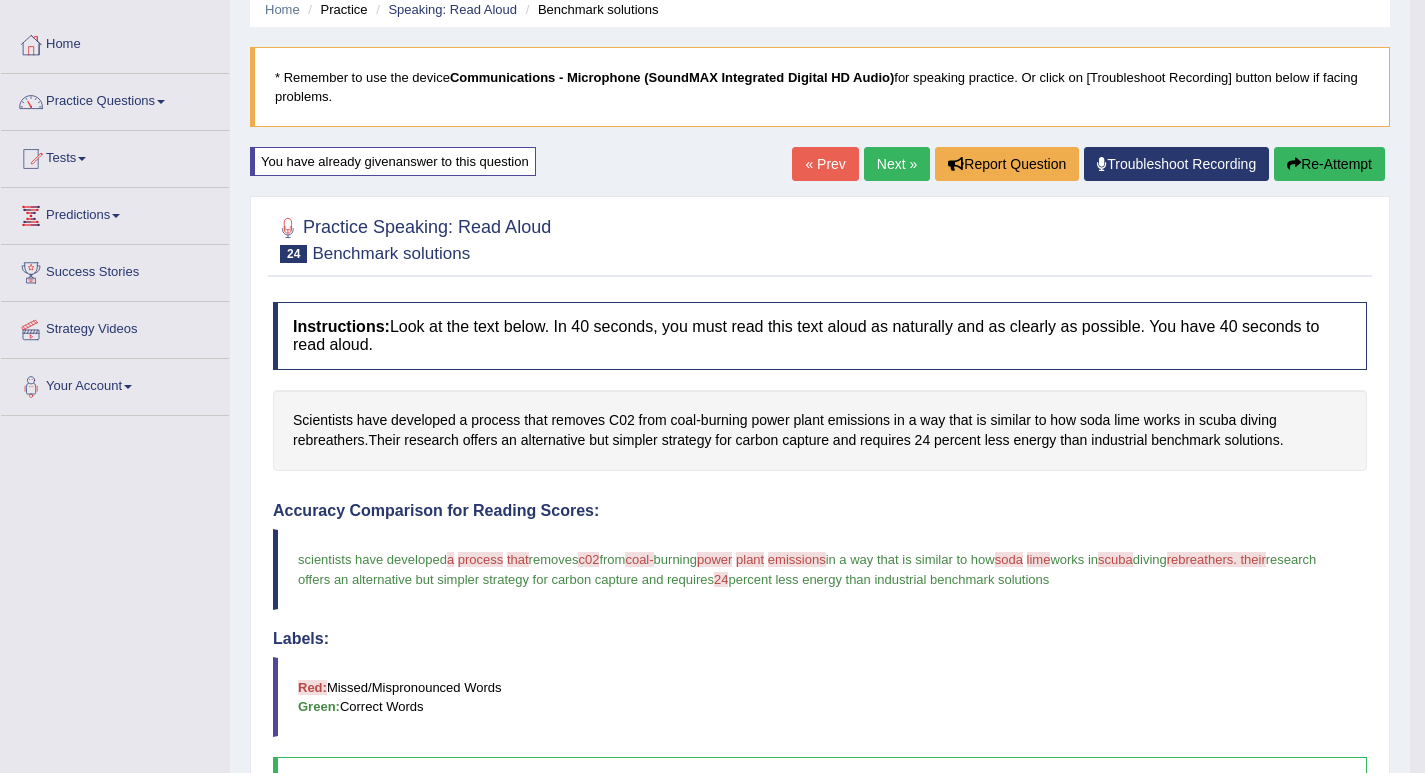 click on "Next »" at bounding box center [897, 164] 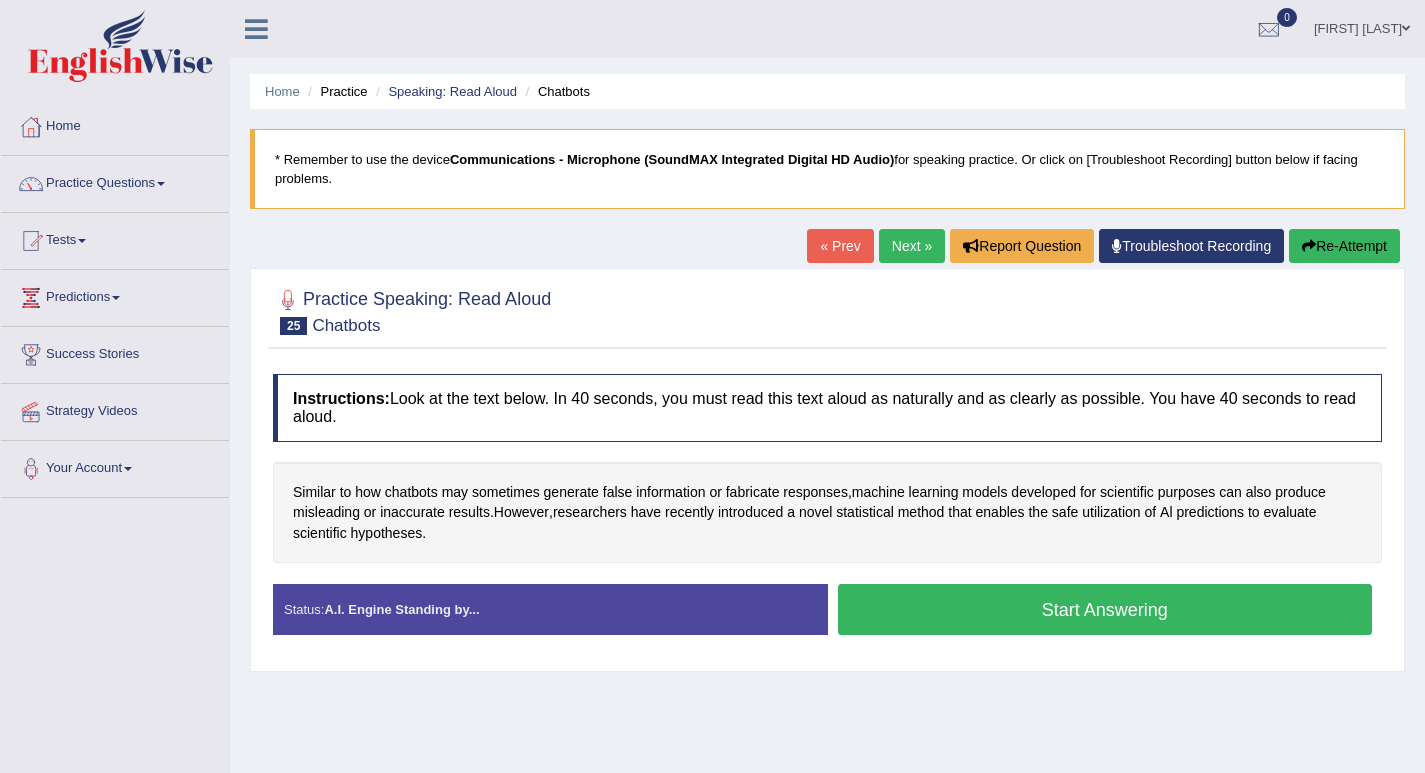 scroll, scrollTop: 0, scrollLeft: 0, axis: both 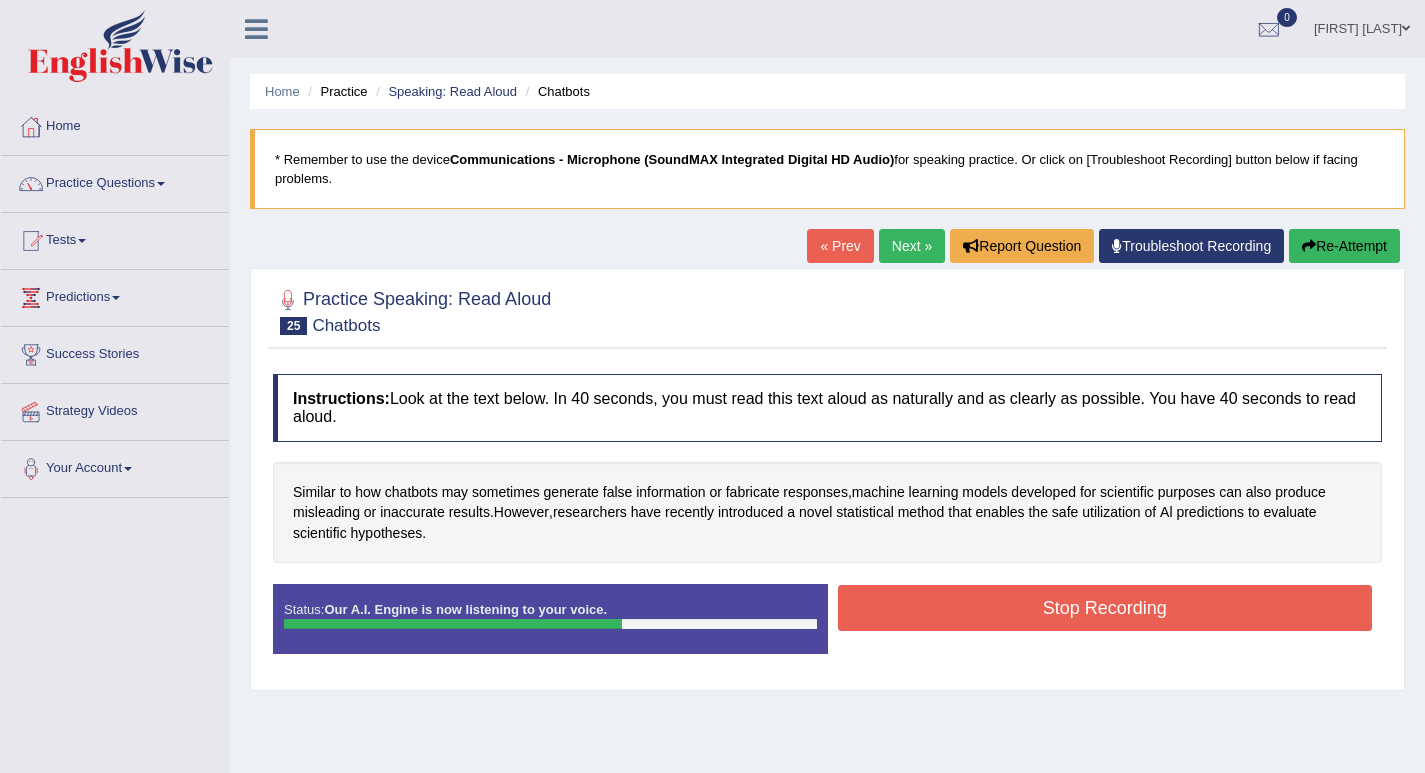 click on "Stop Recording" at bounding box center (1105, 608) 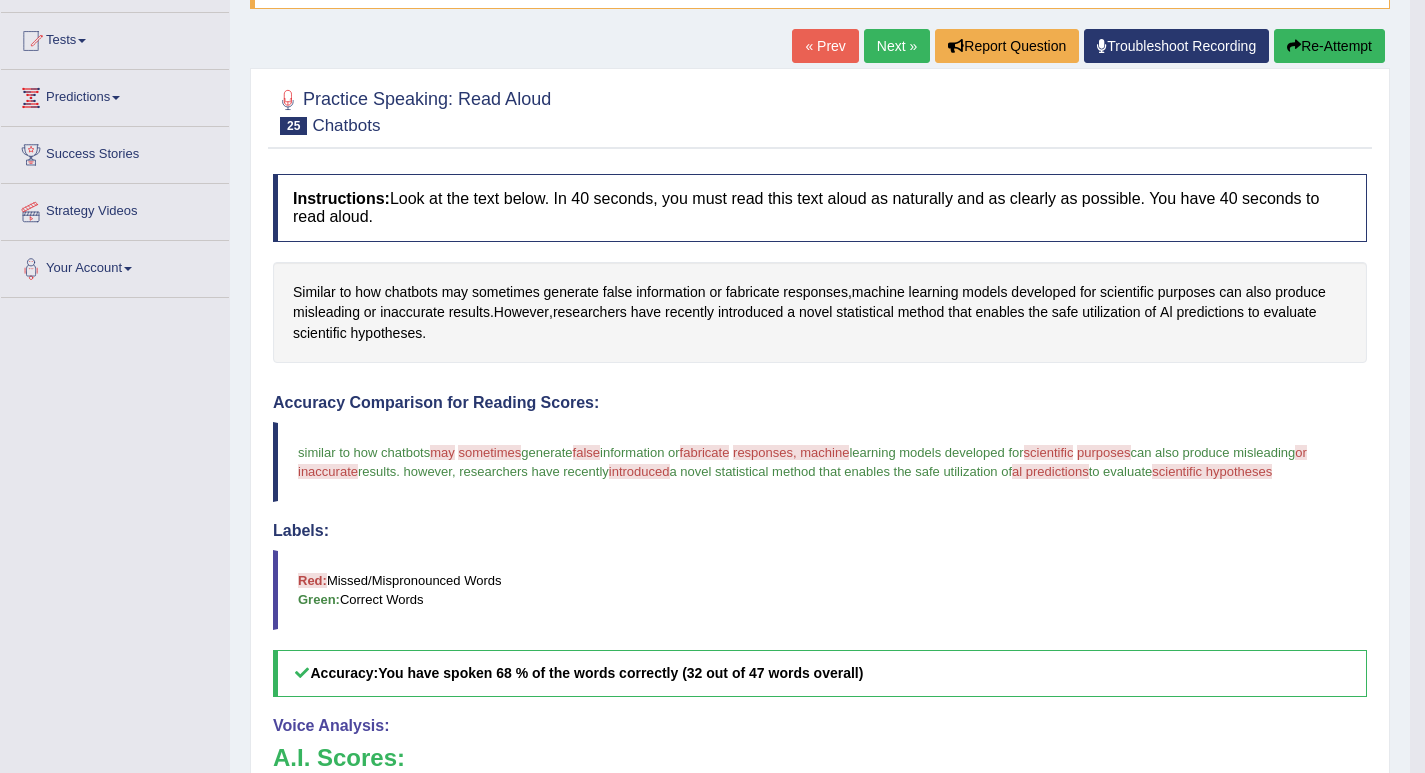 scroll, scrollTop: 100, scrollLeft: 0, axis: vertical 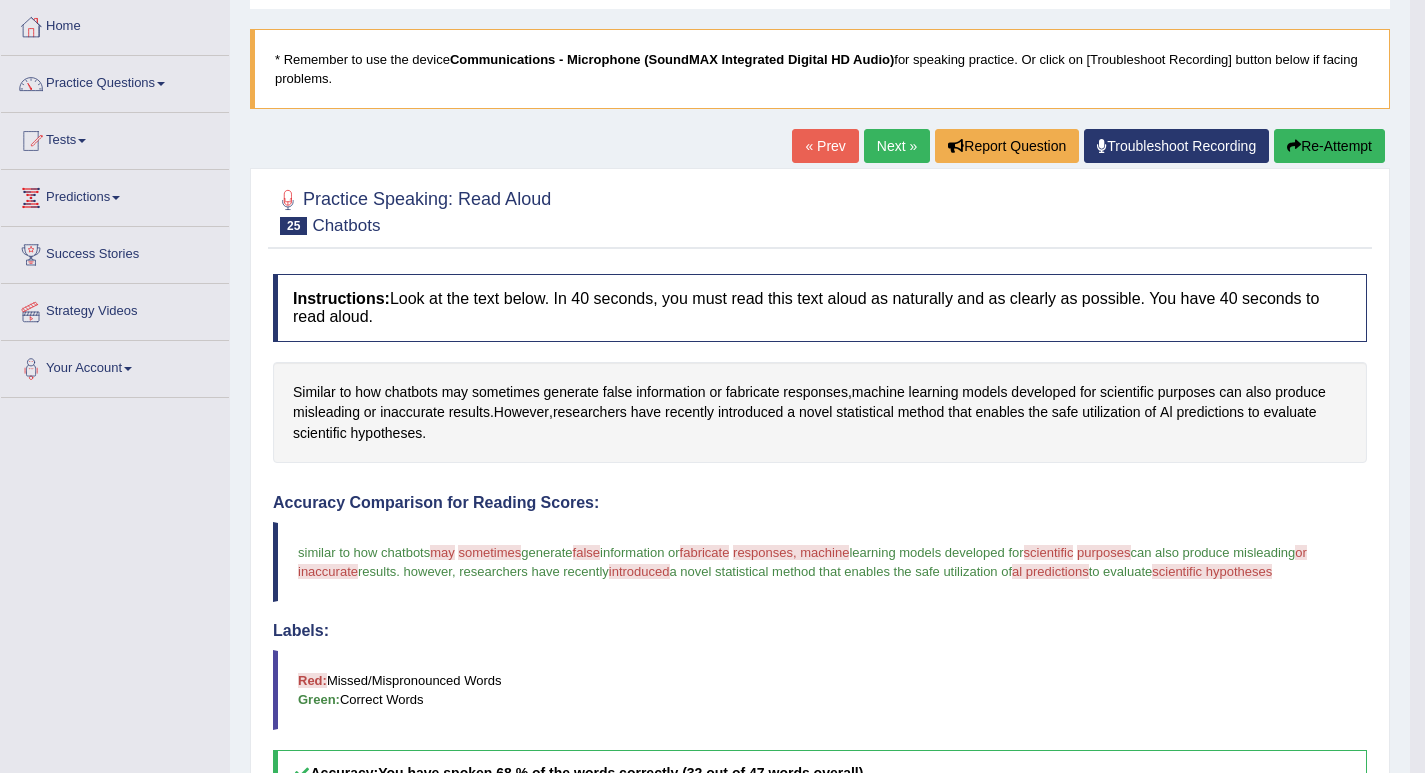 click on "Re-Attempt" at bounding box center (1329, 146) 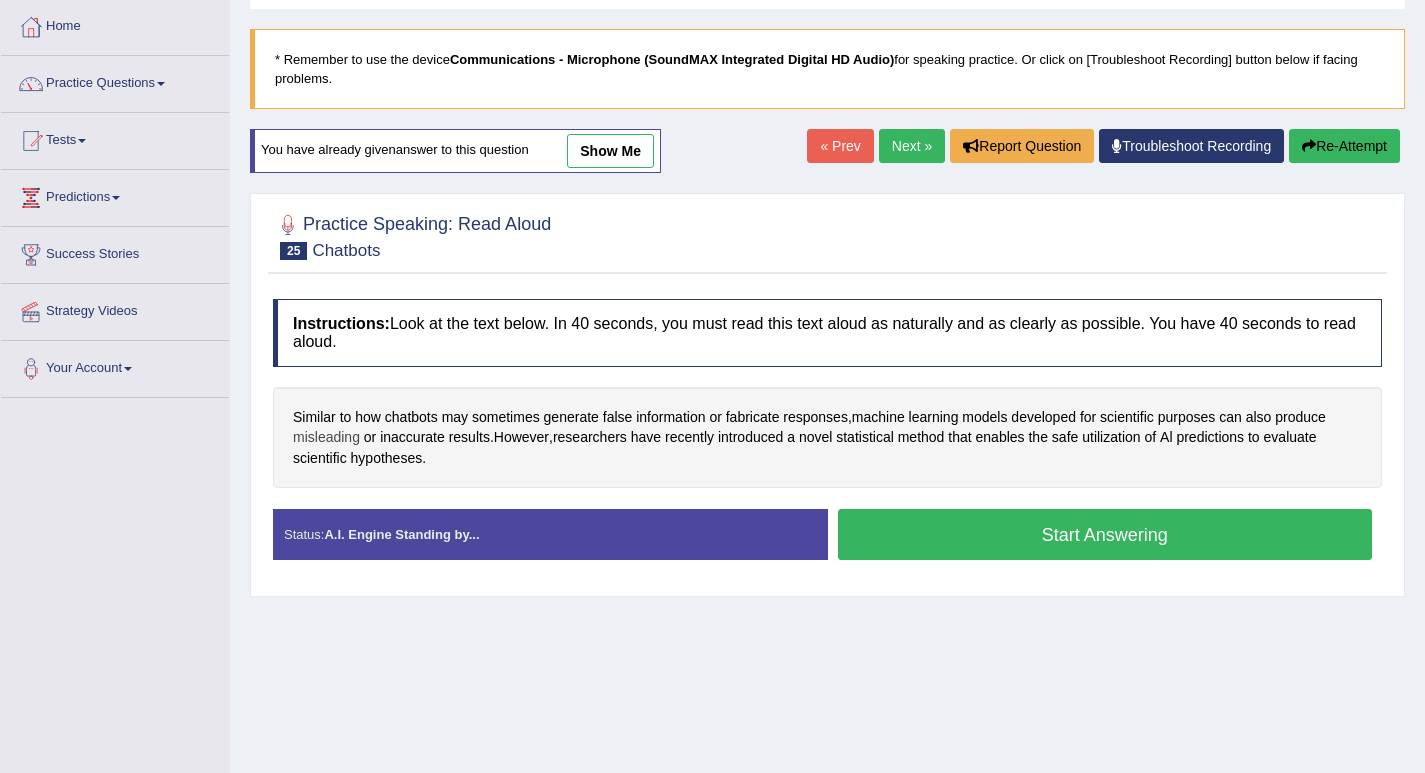 scroll, scrollTop: 100, scrollLeft: 0, axis: vertical 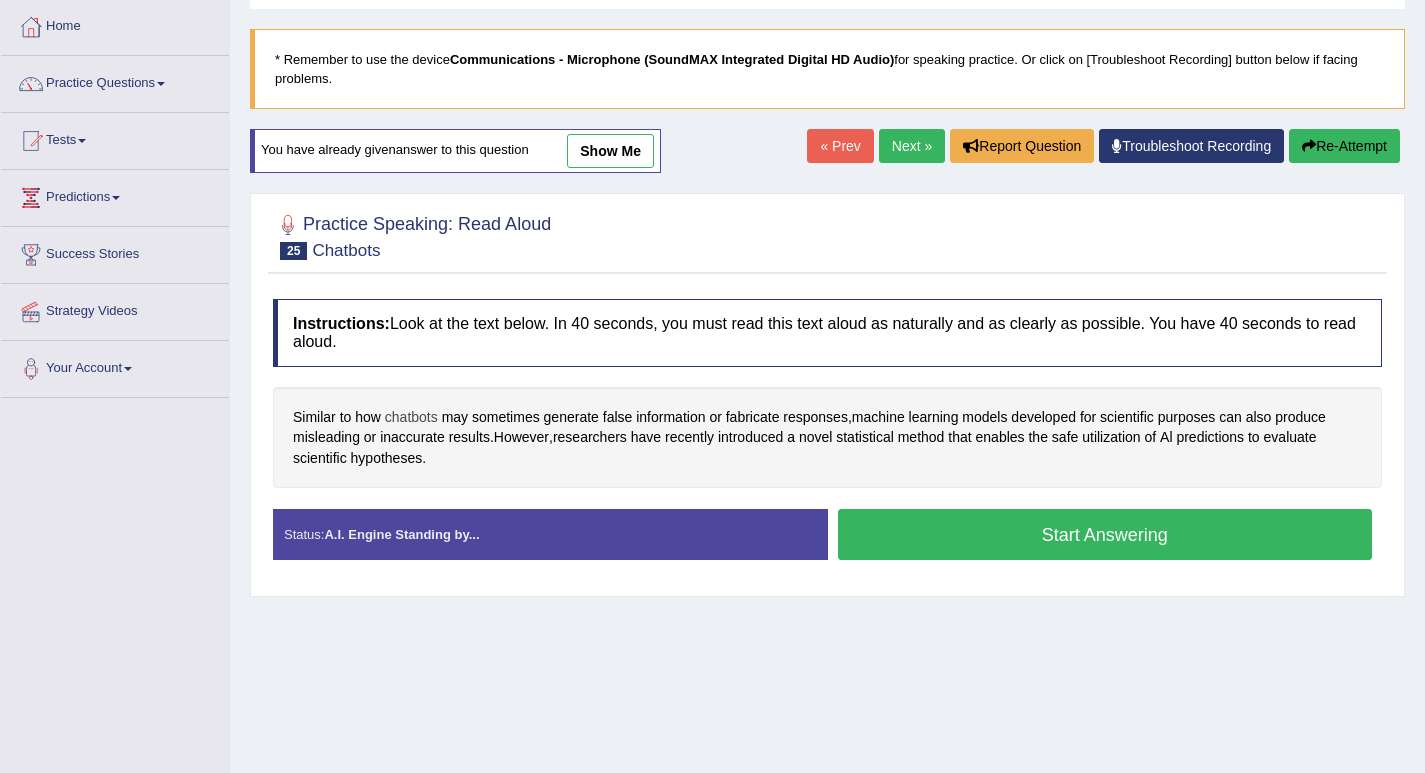 click on "chatbots" at bounding box center [411, 417] 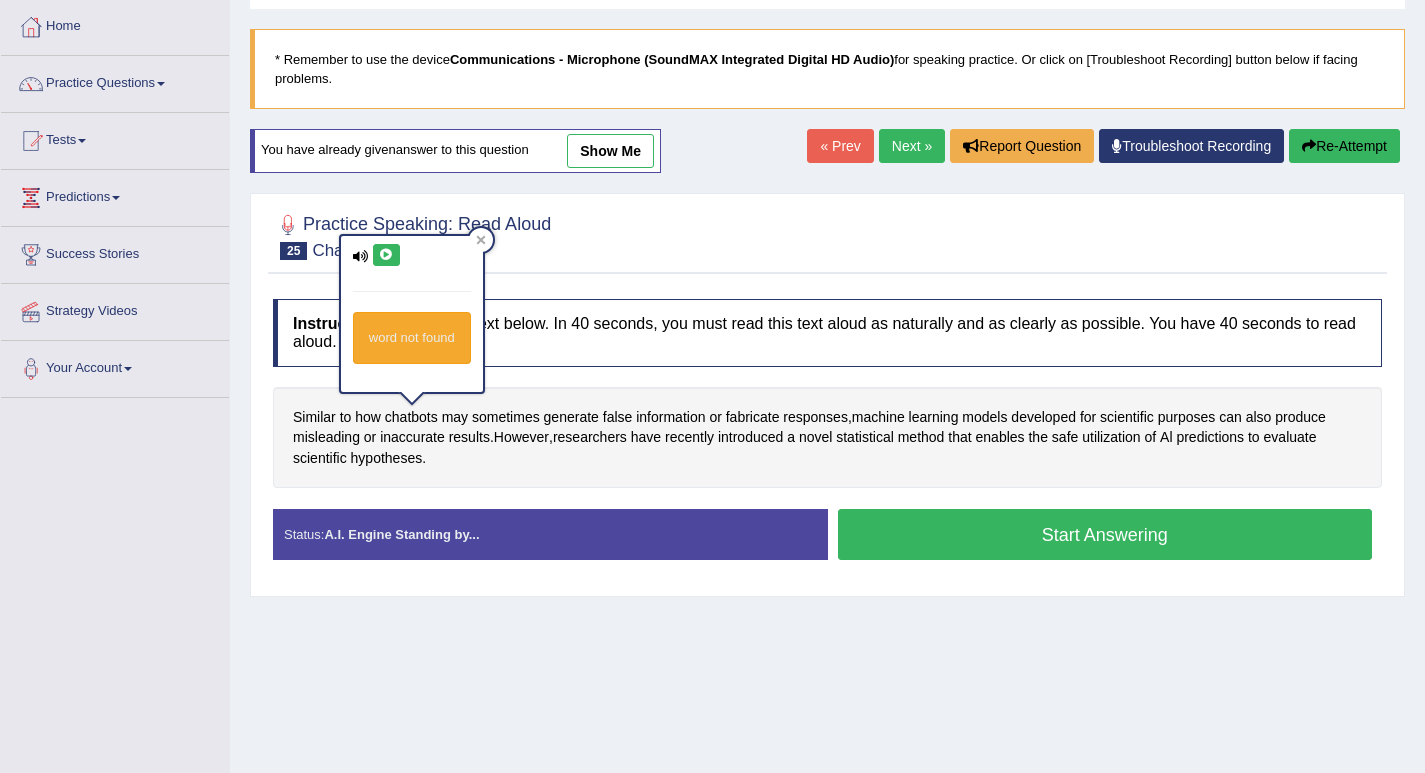 click at bounding box center (386, 255) 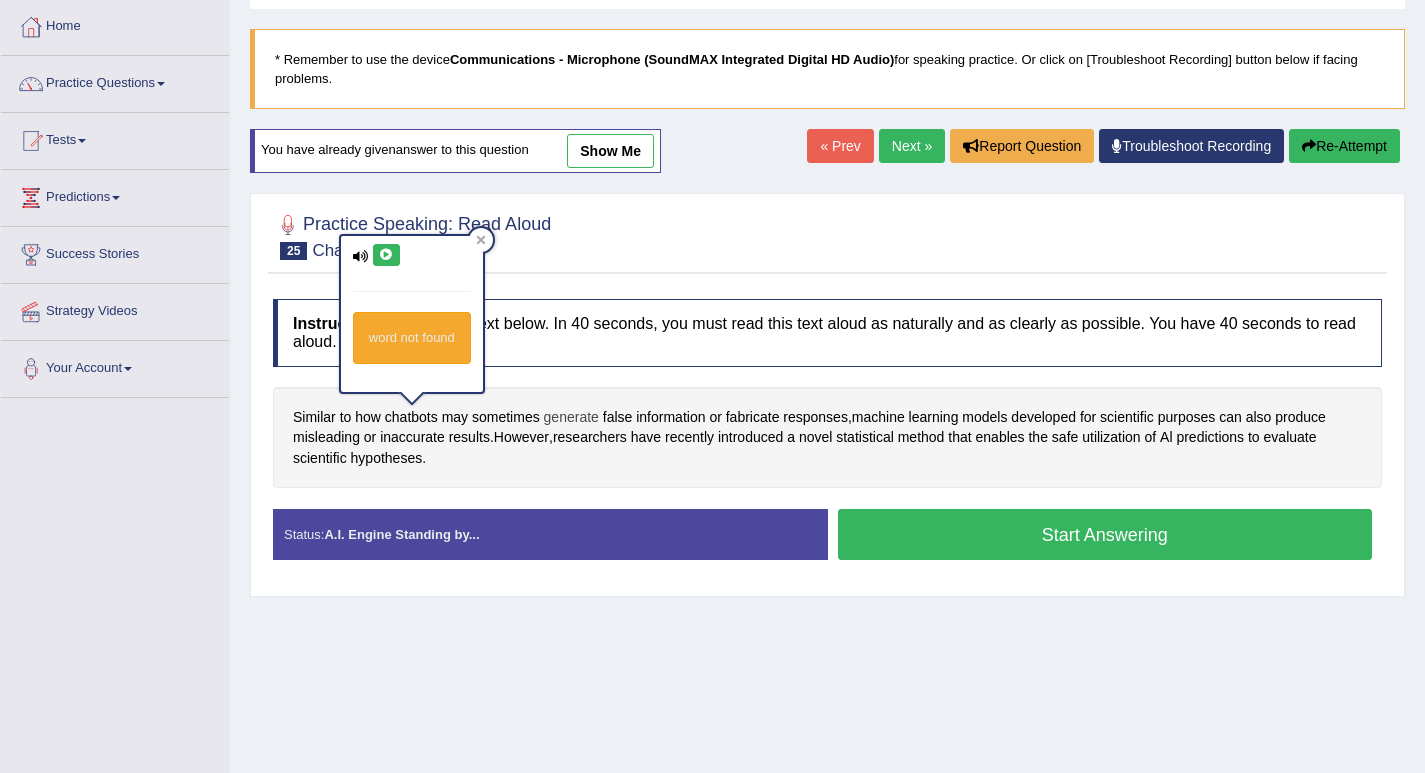 click on "generate" at bounding box center (571, 417) 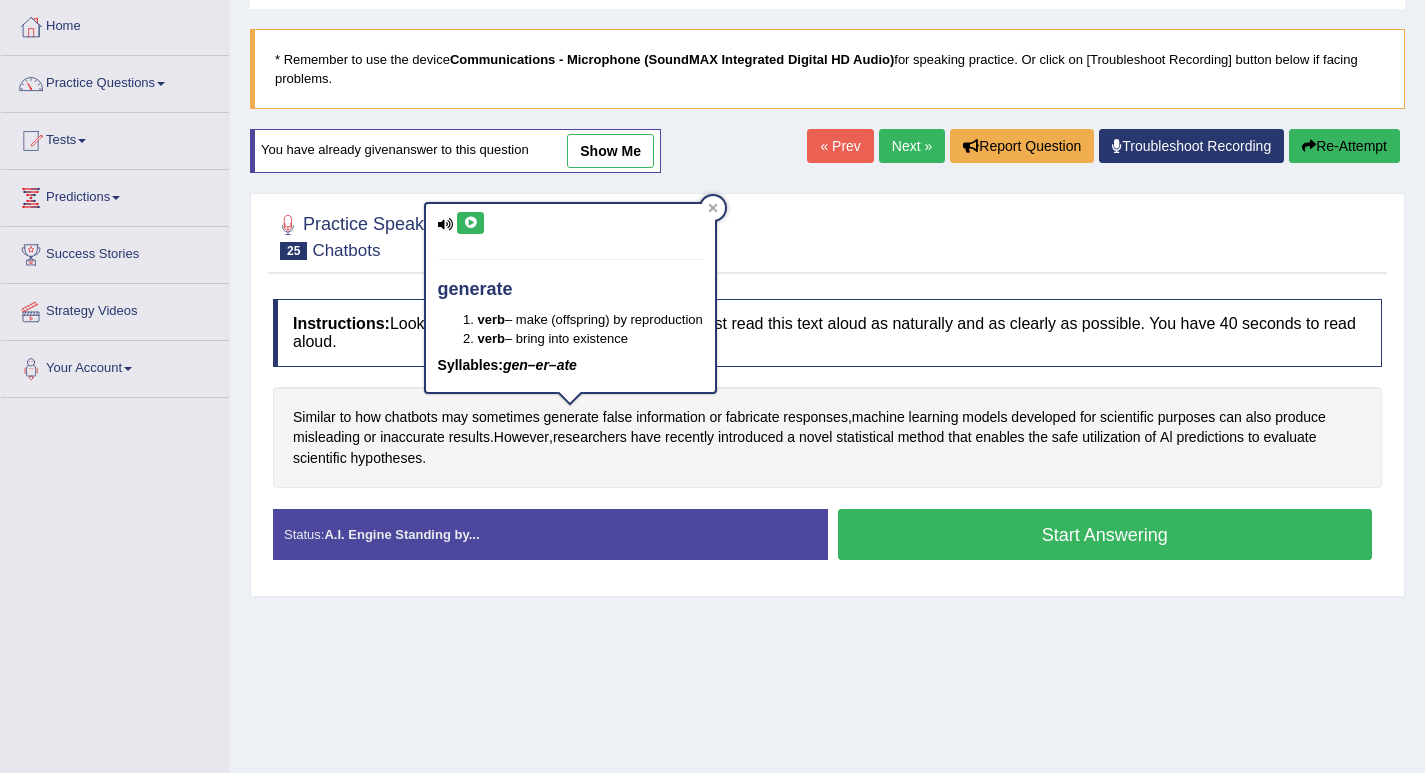 click at bounding box center [470, 223] 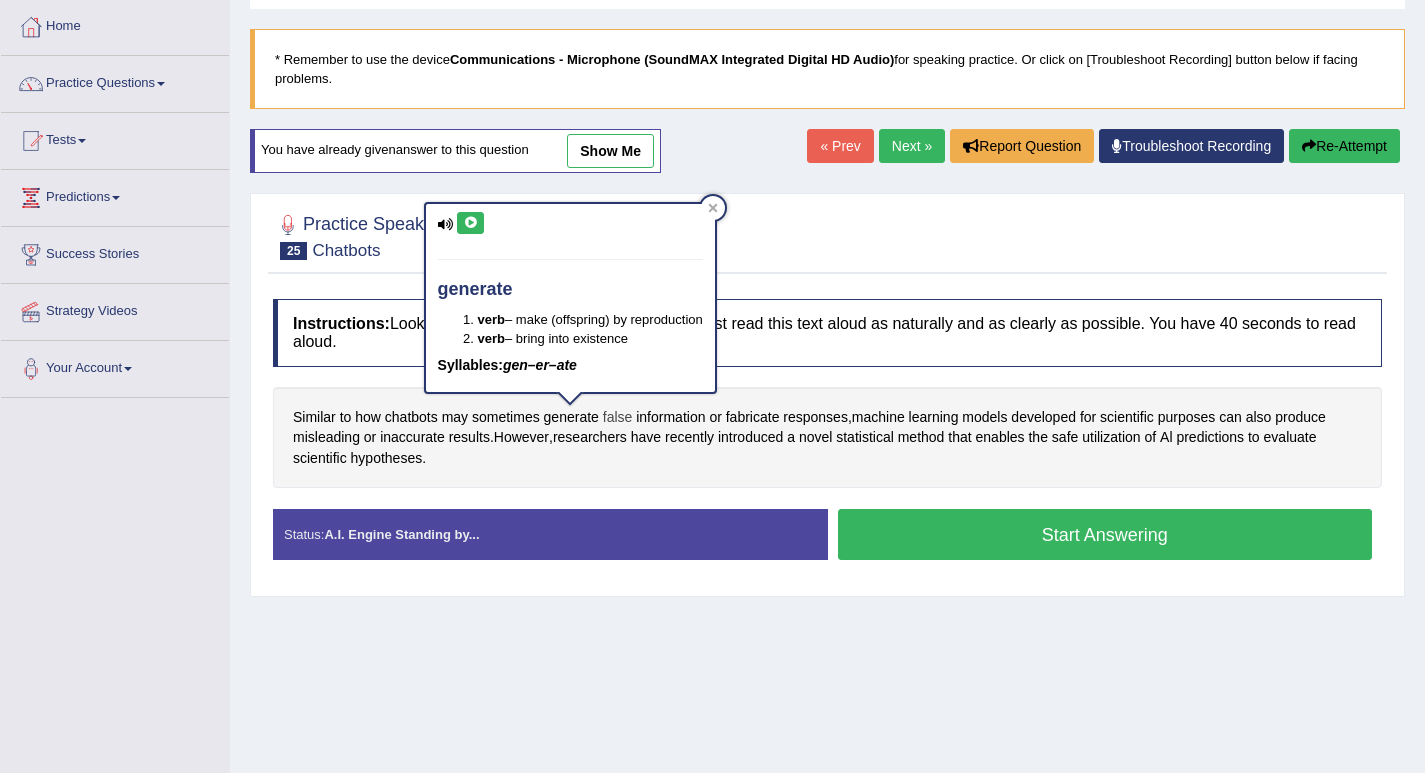 click on "false" at bounding box center (618, 417) 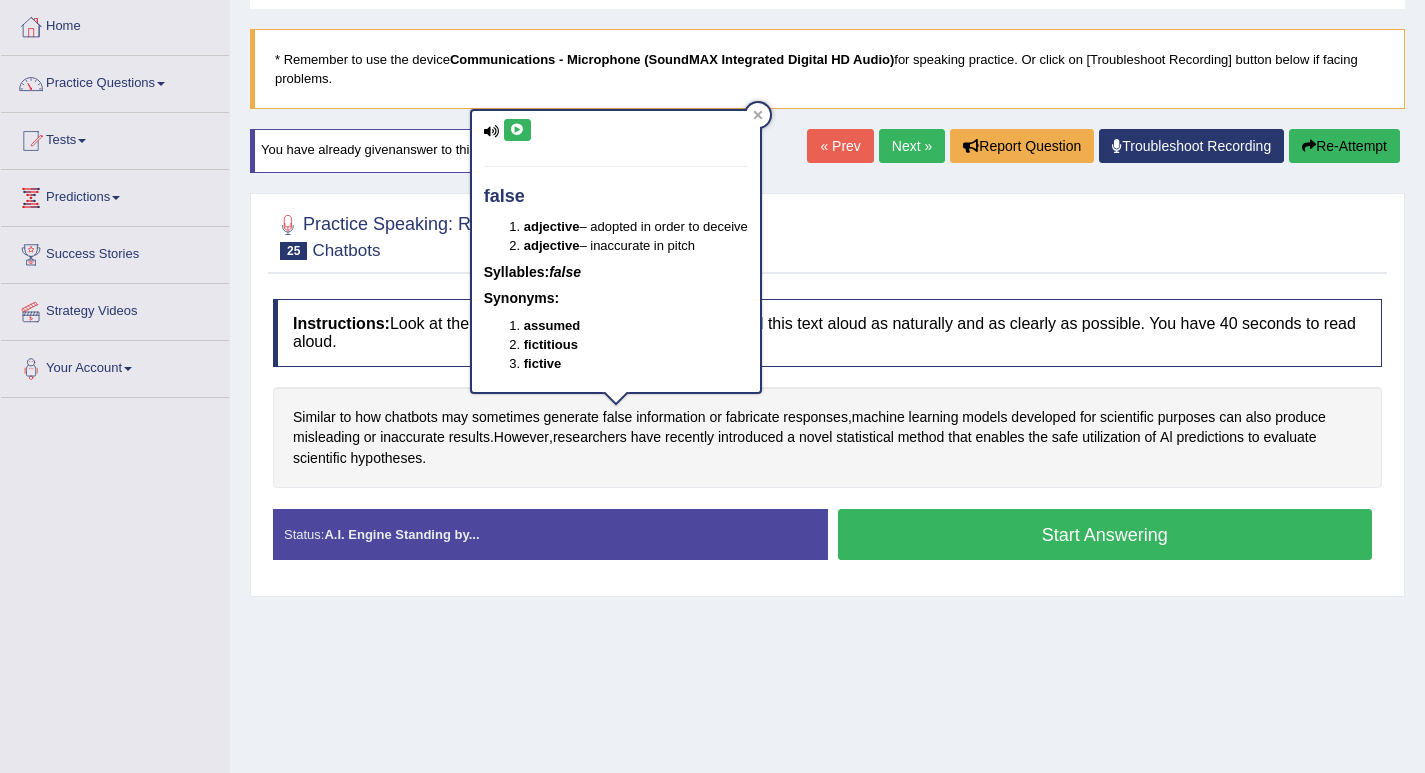 click at bounding box center [517, 130] 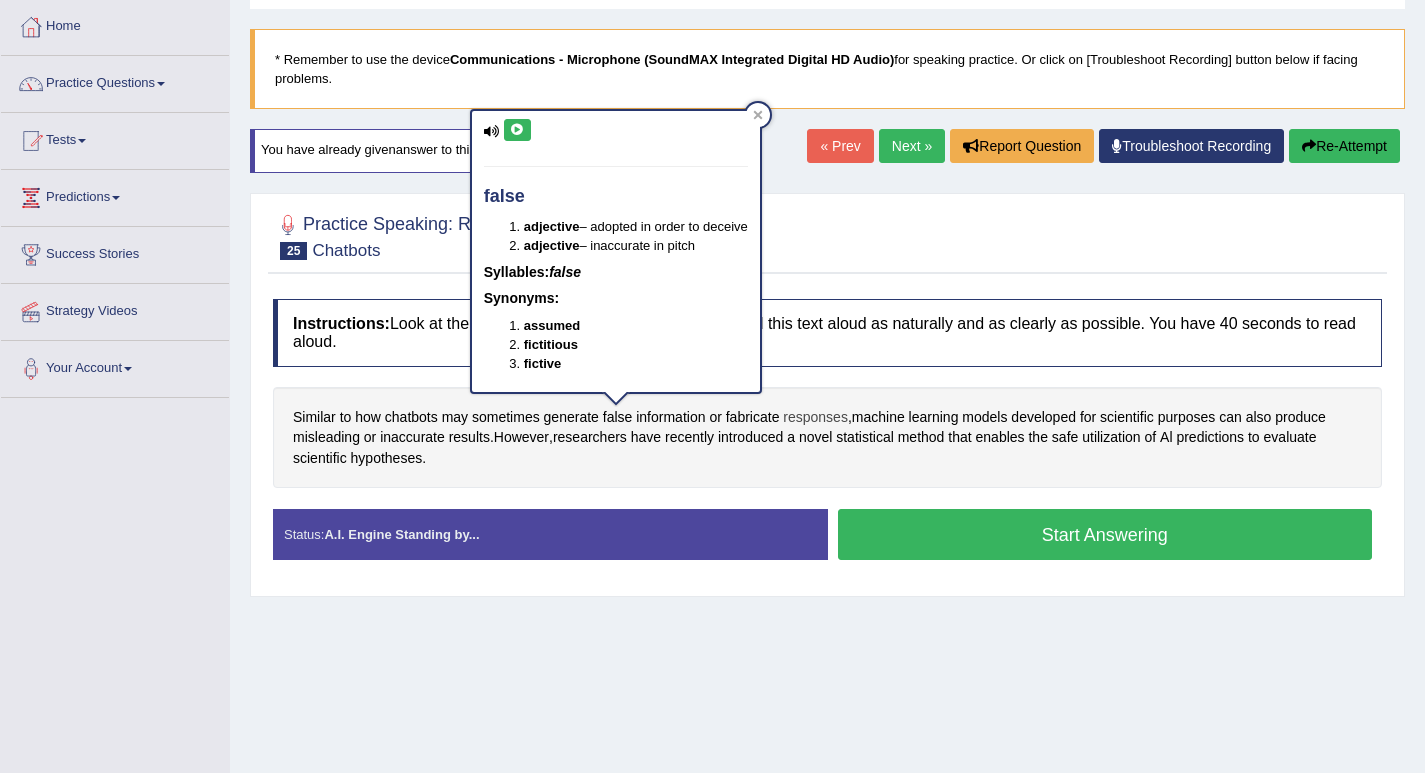 click on "responses" at bounding box center [815, 417] 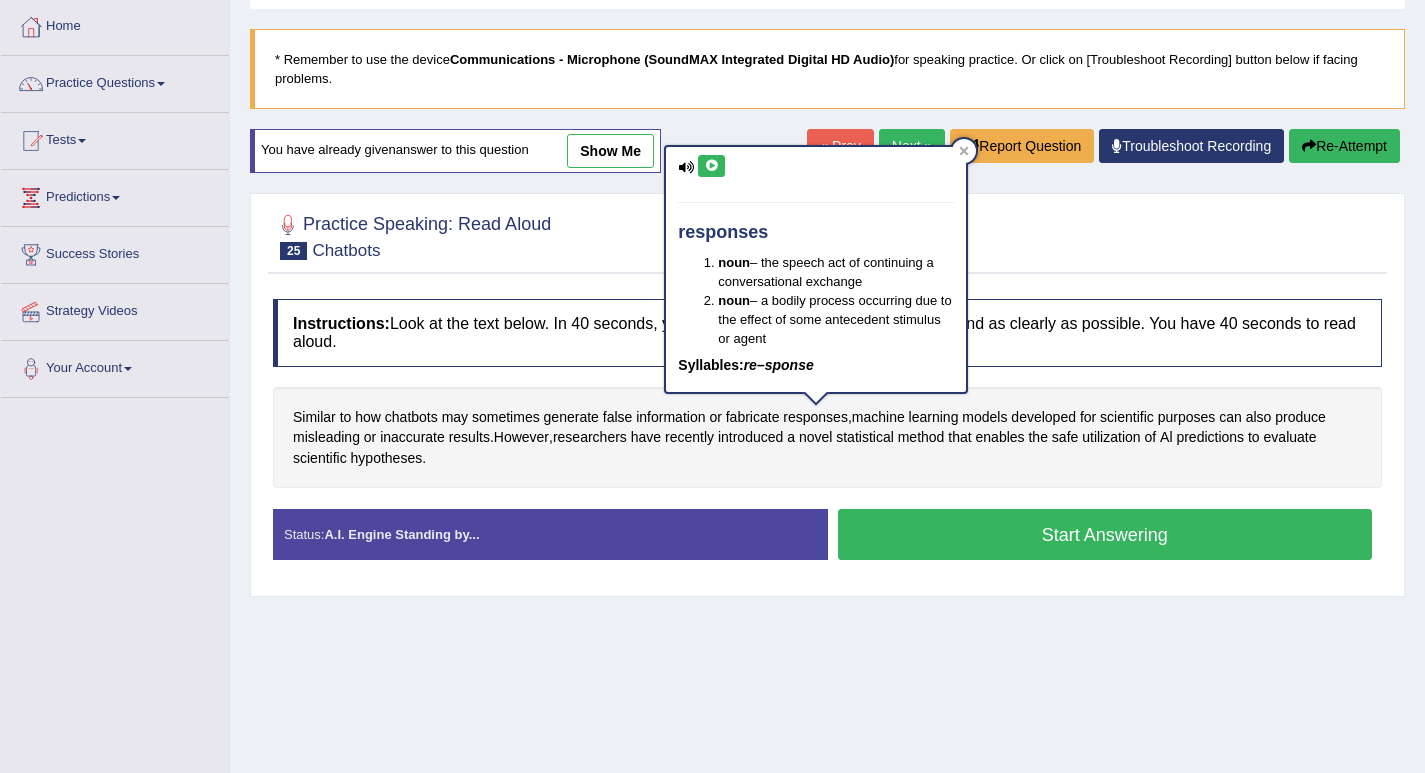 click at bounding box center (711, 166) 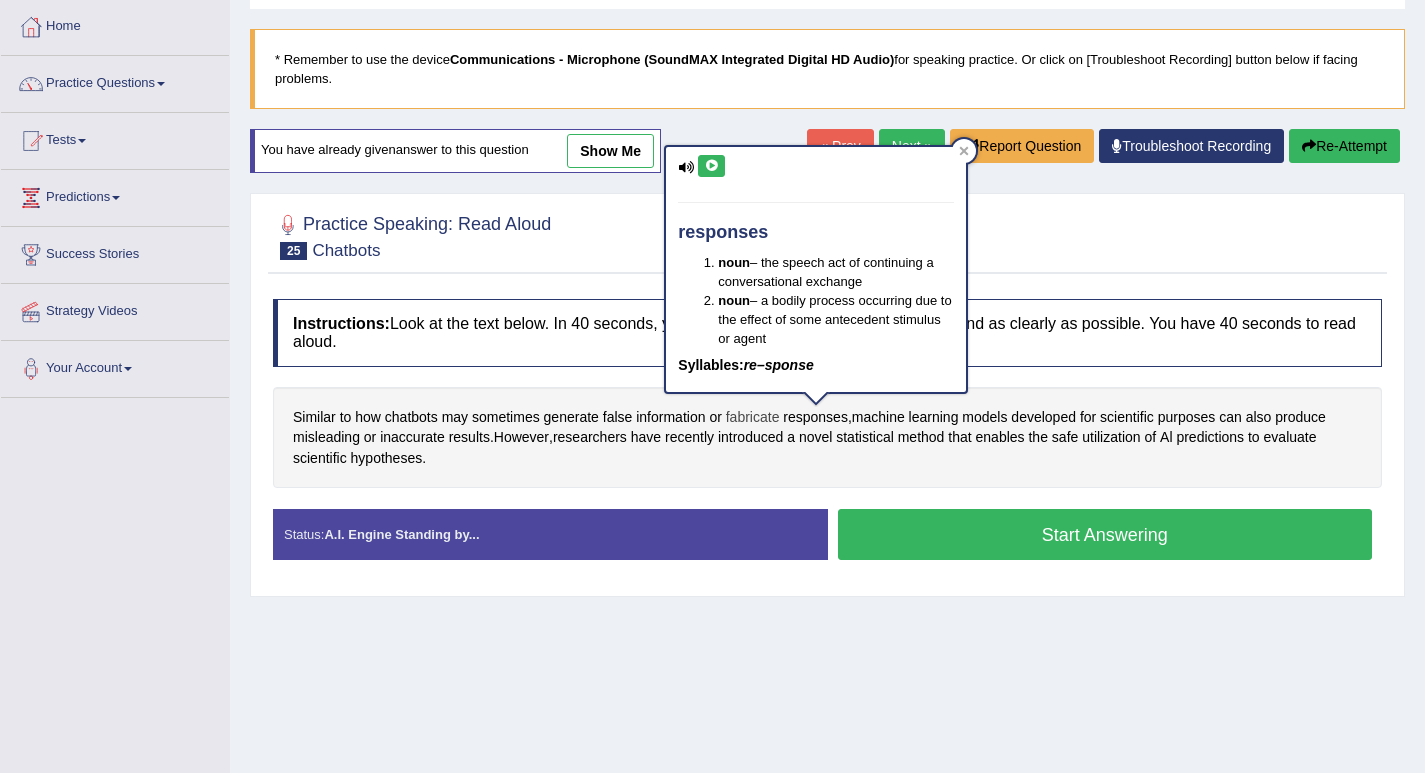 click on "fabricate" at bounding box center (753, 417) 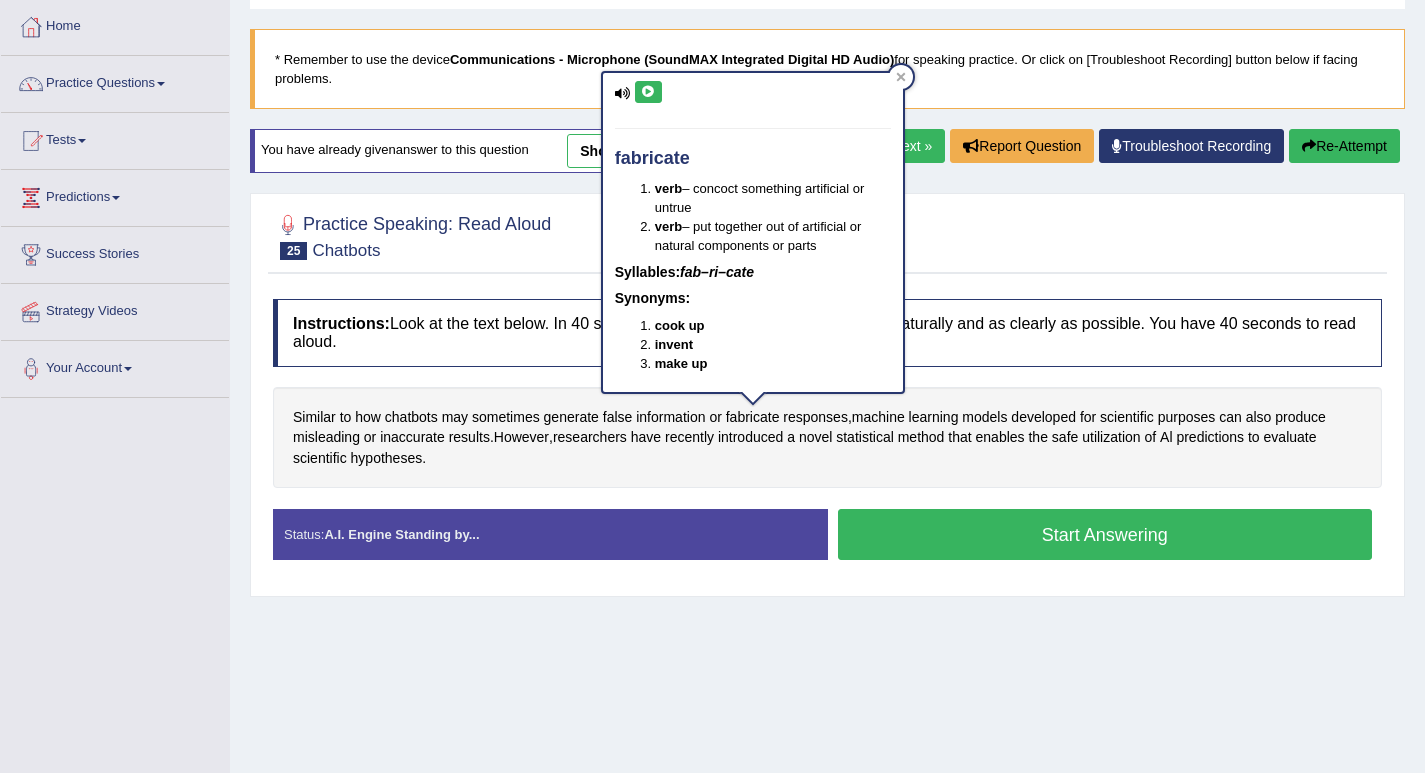click 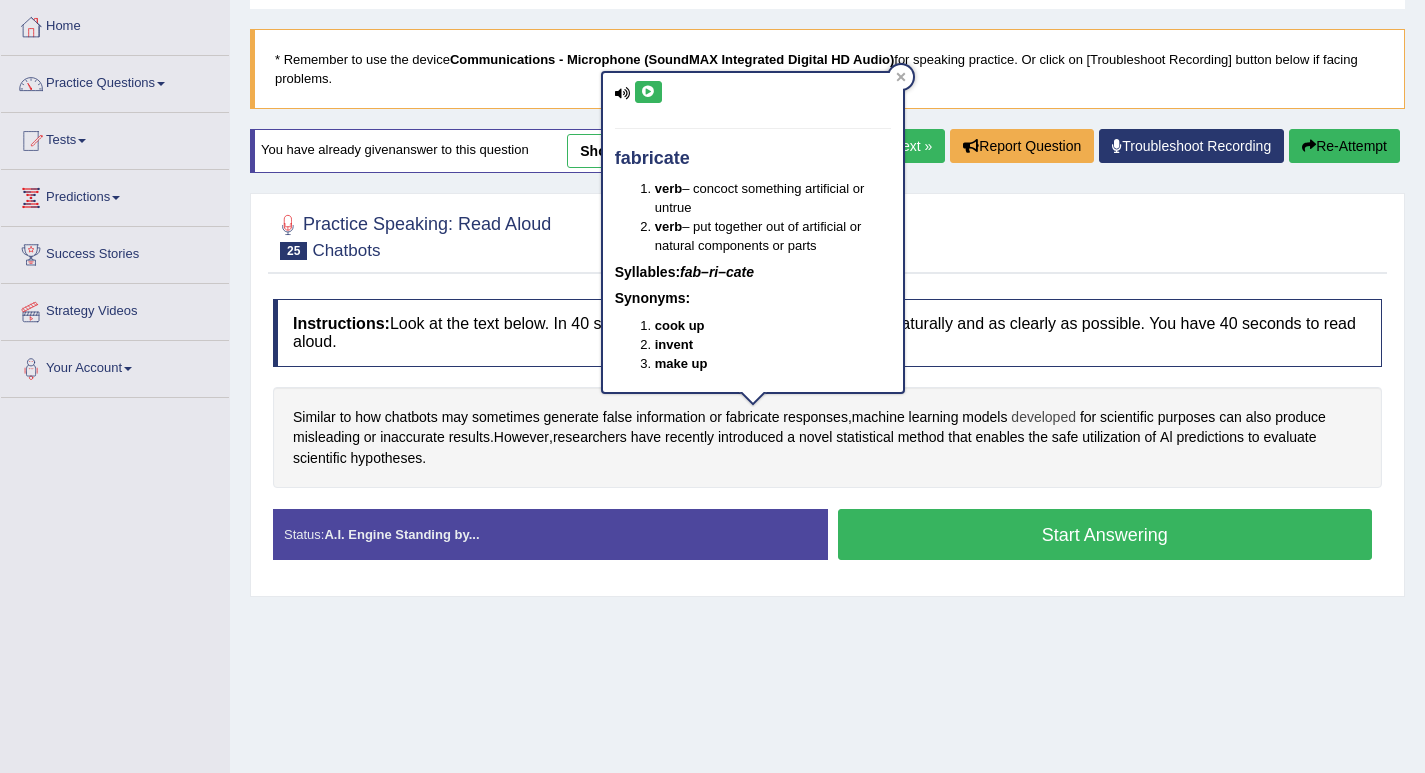 click on "developed" 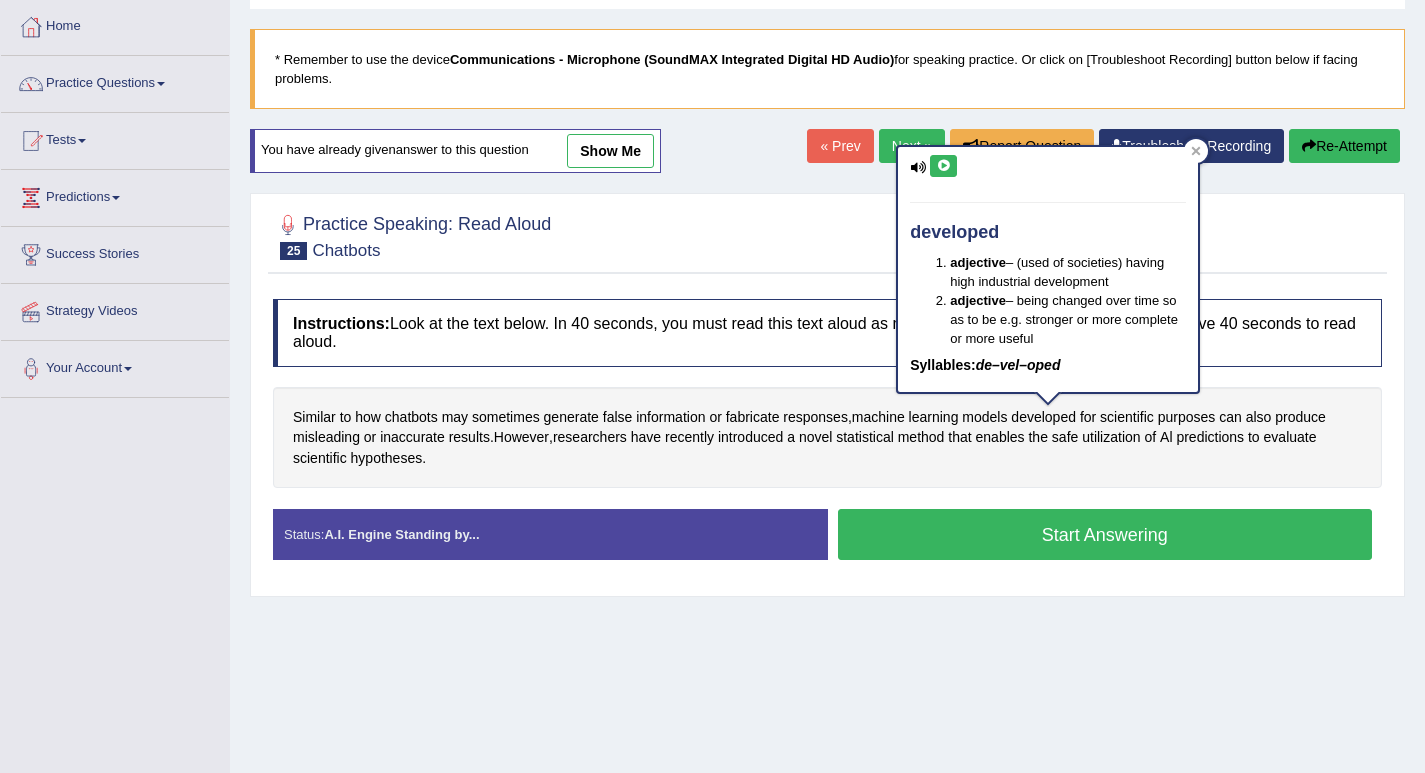 click 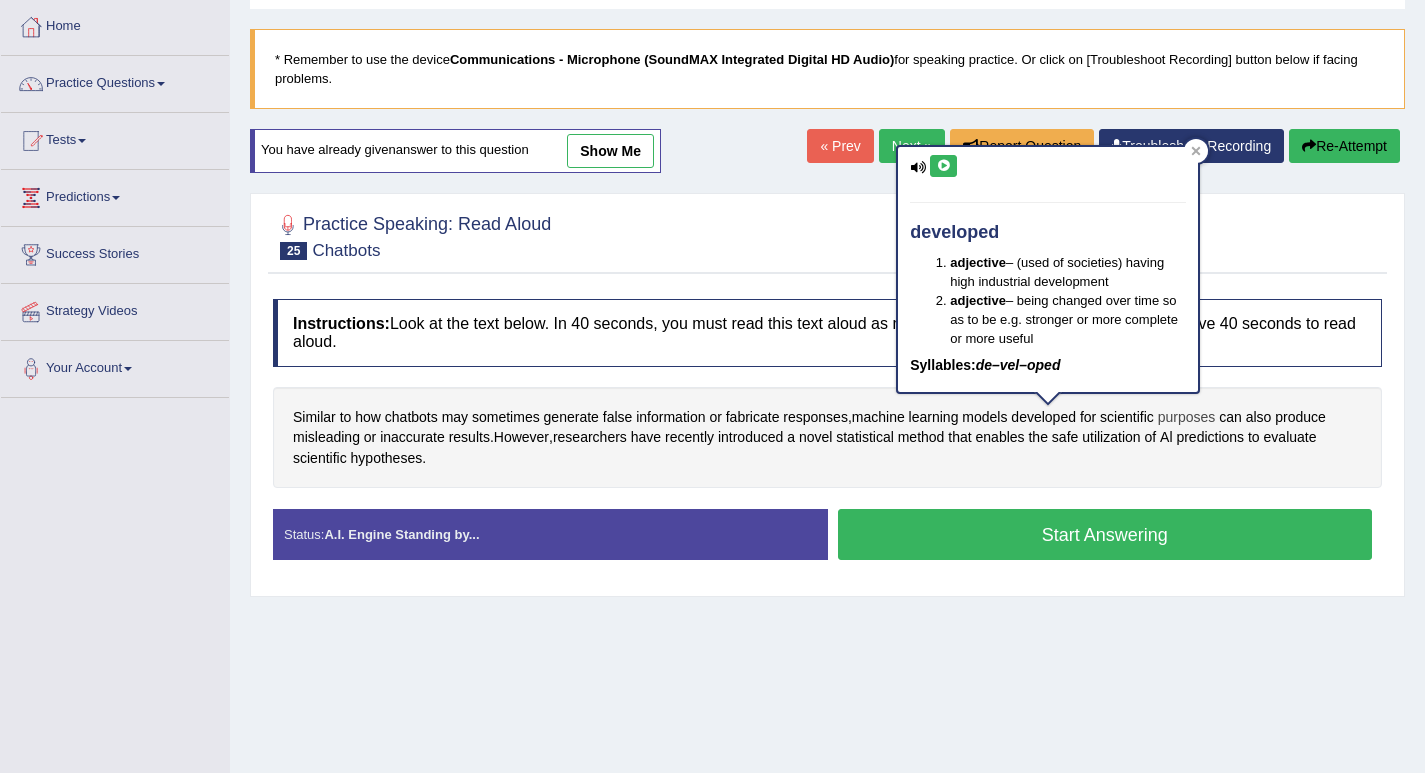 click on "purposes" 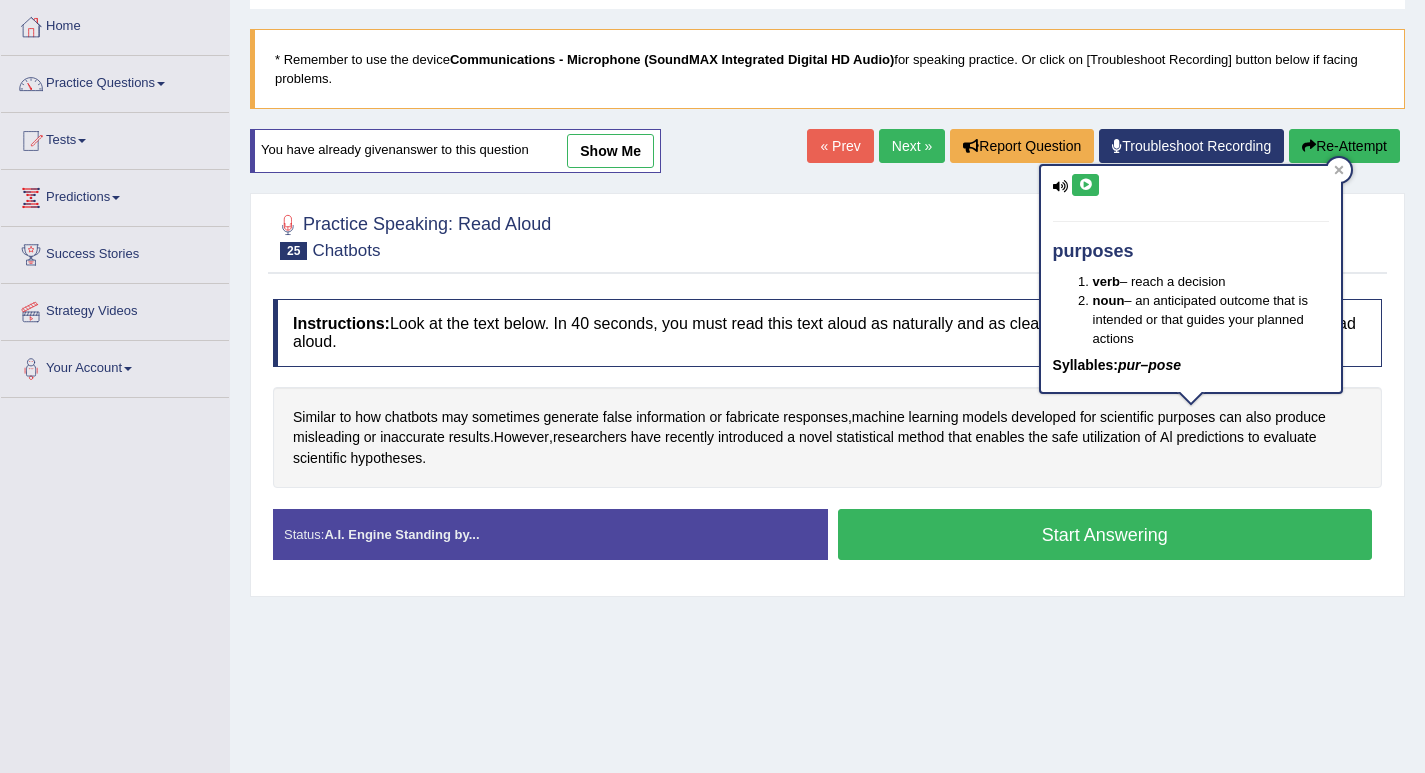 click 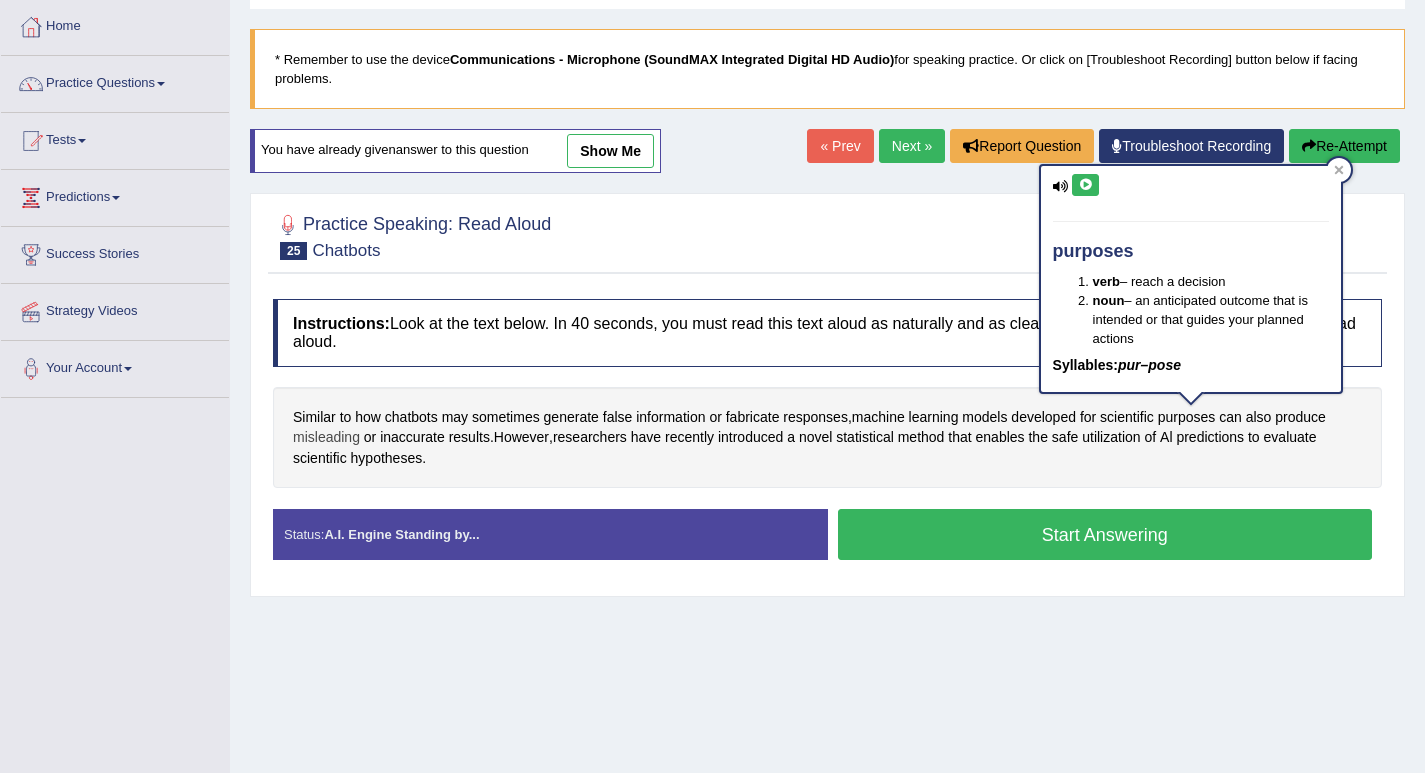 click on "misleading" 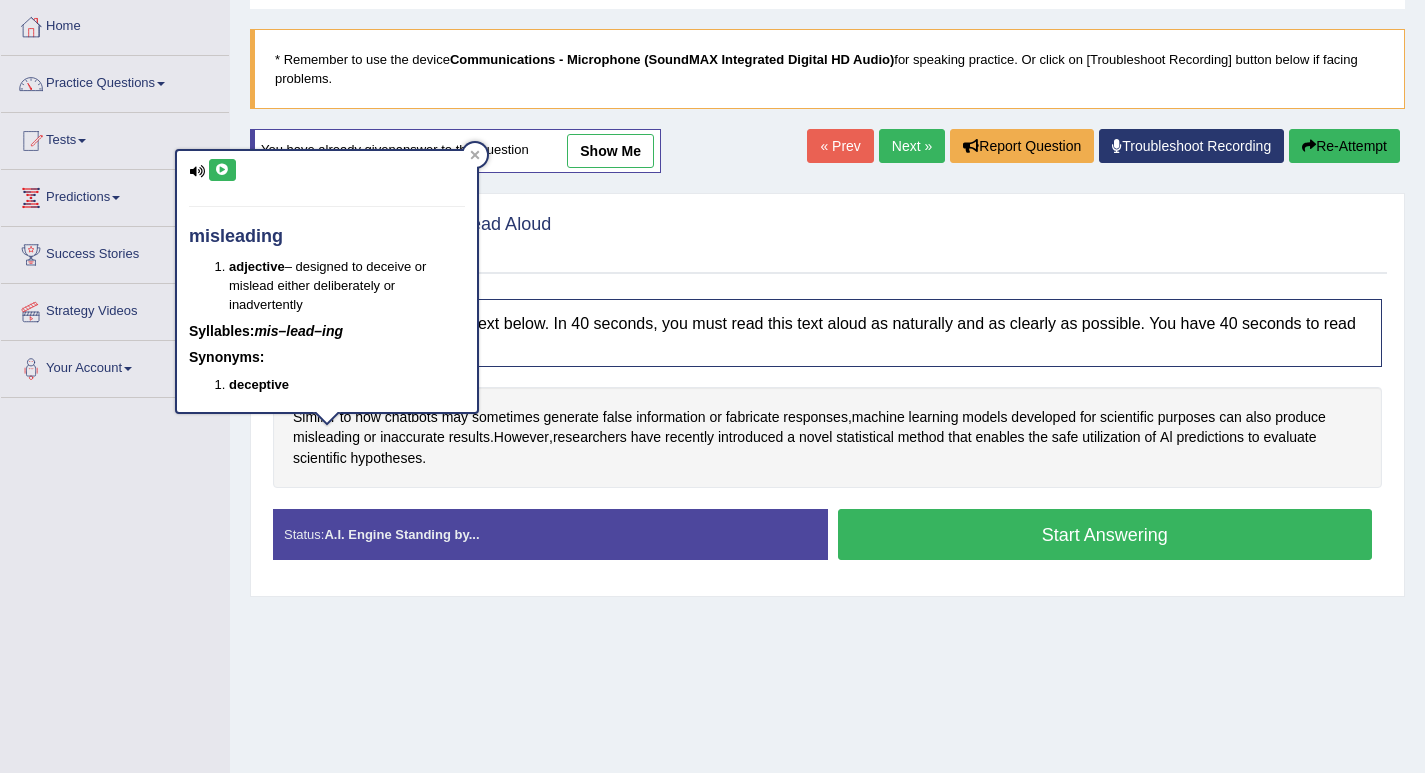click 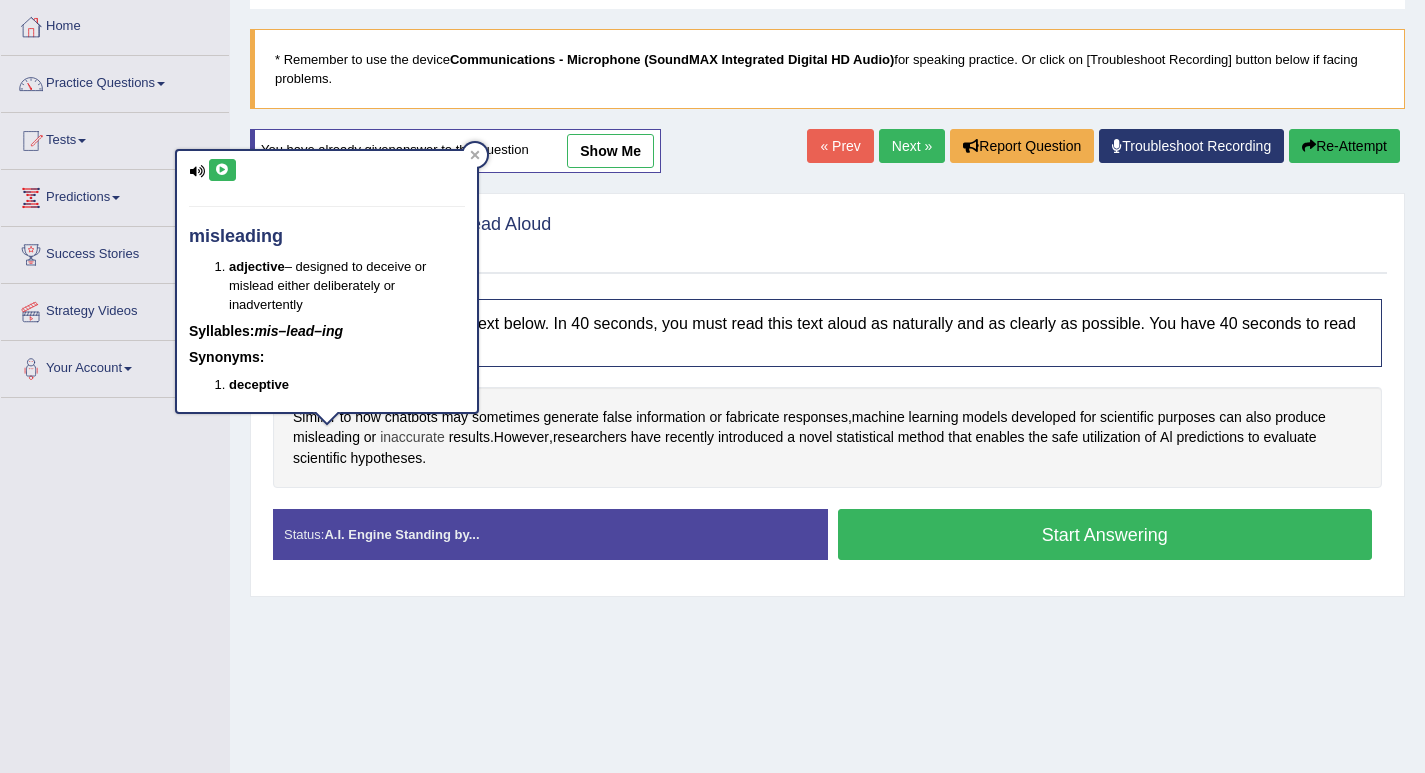 click on "inaccurate" 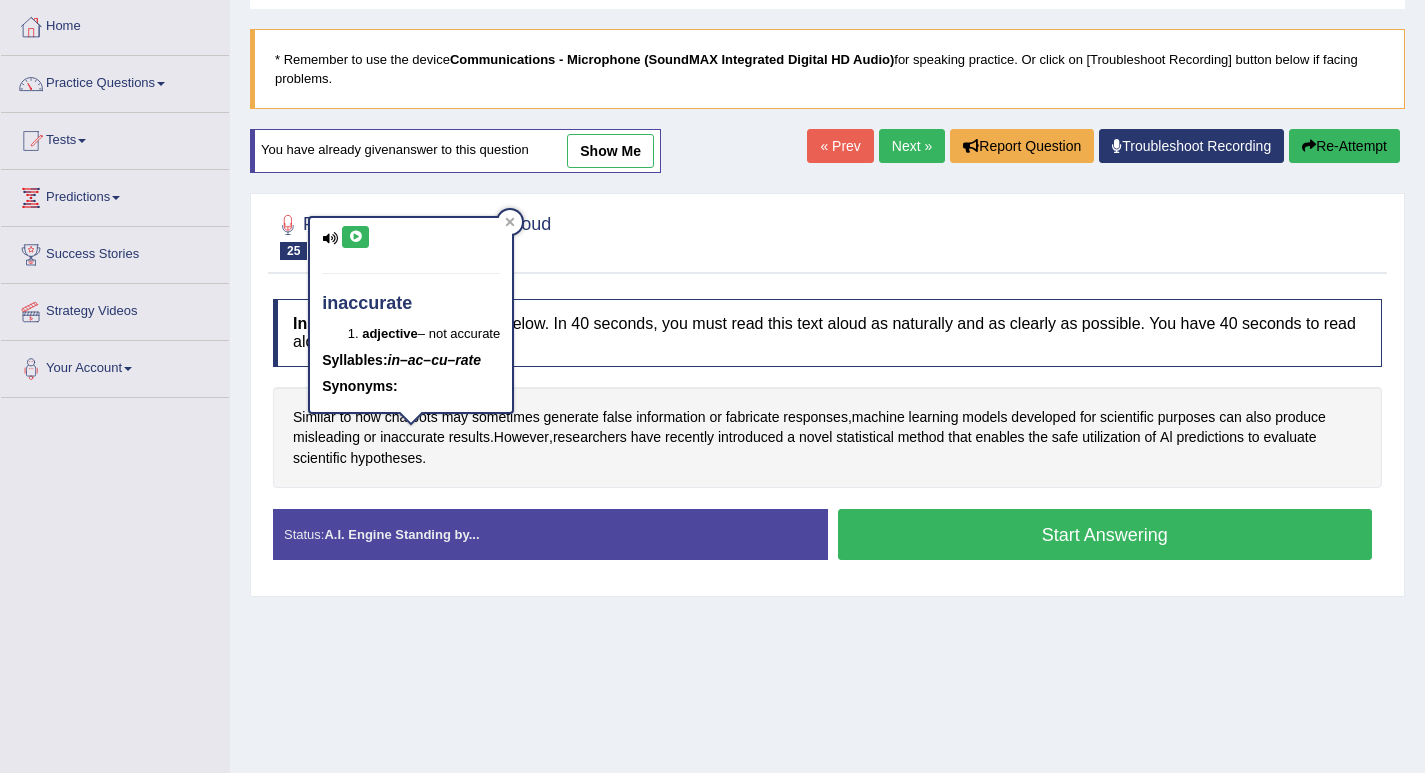 click 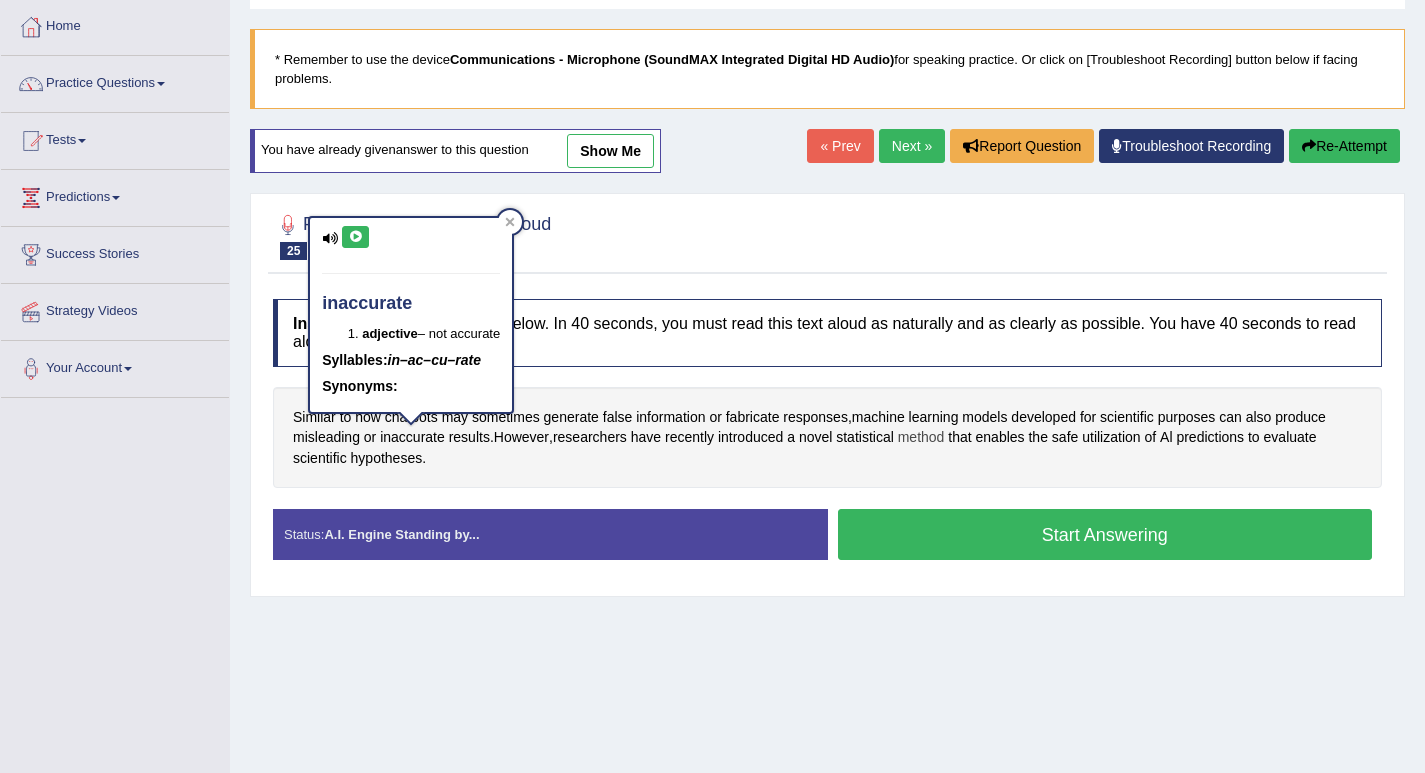 click on "method" 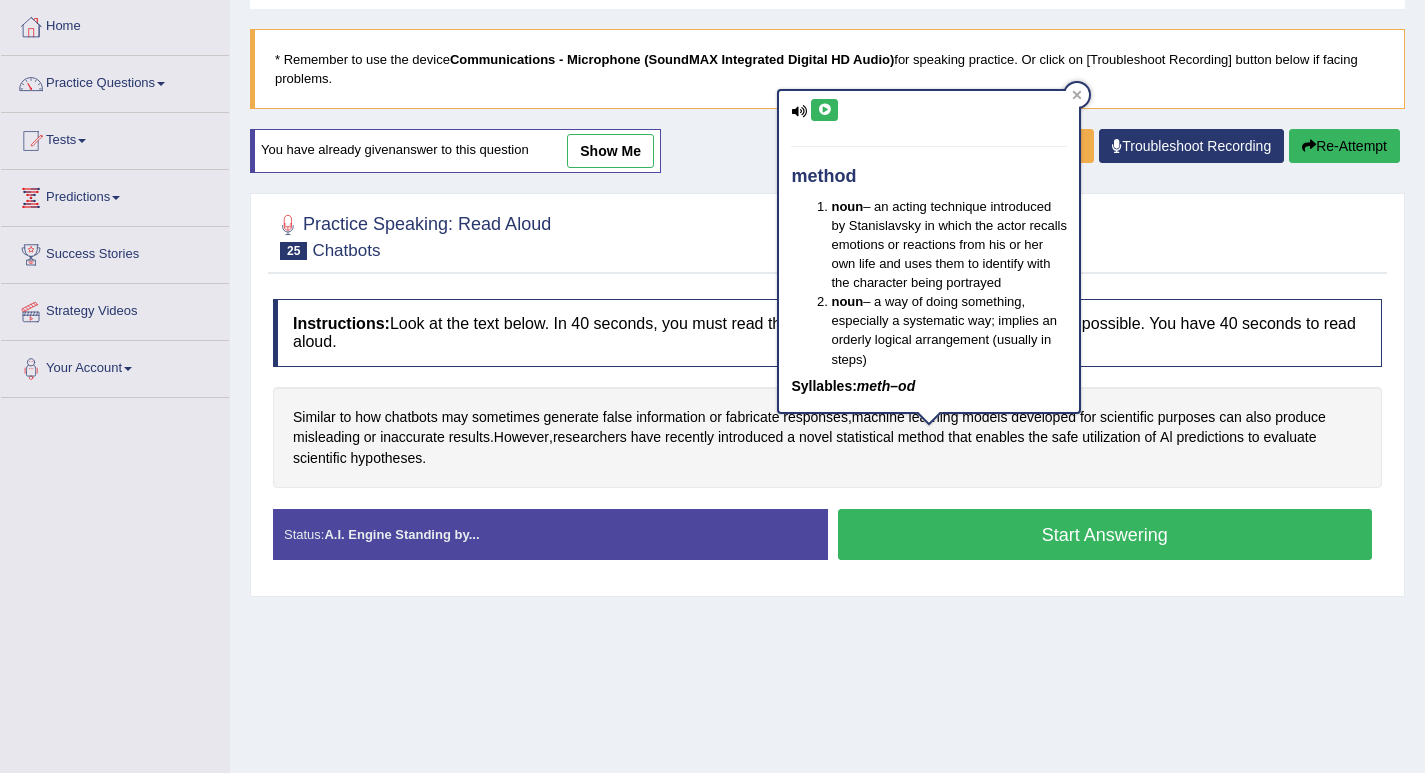 click 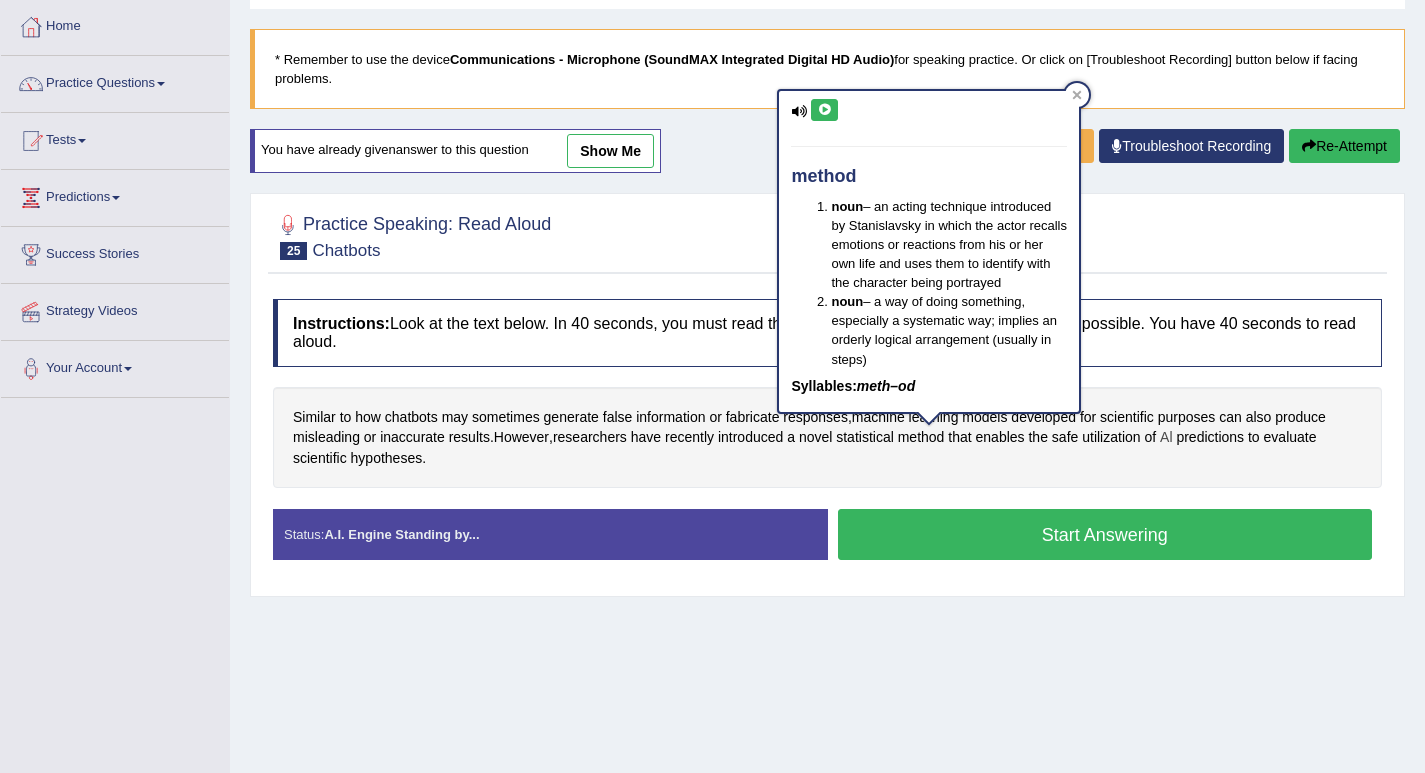 click on "Al" 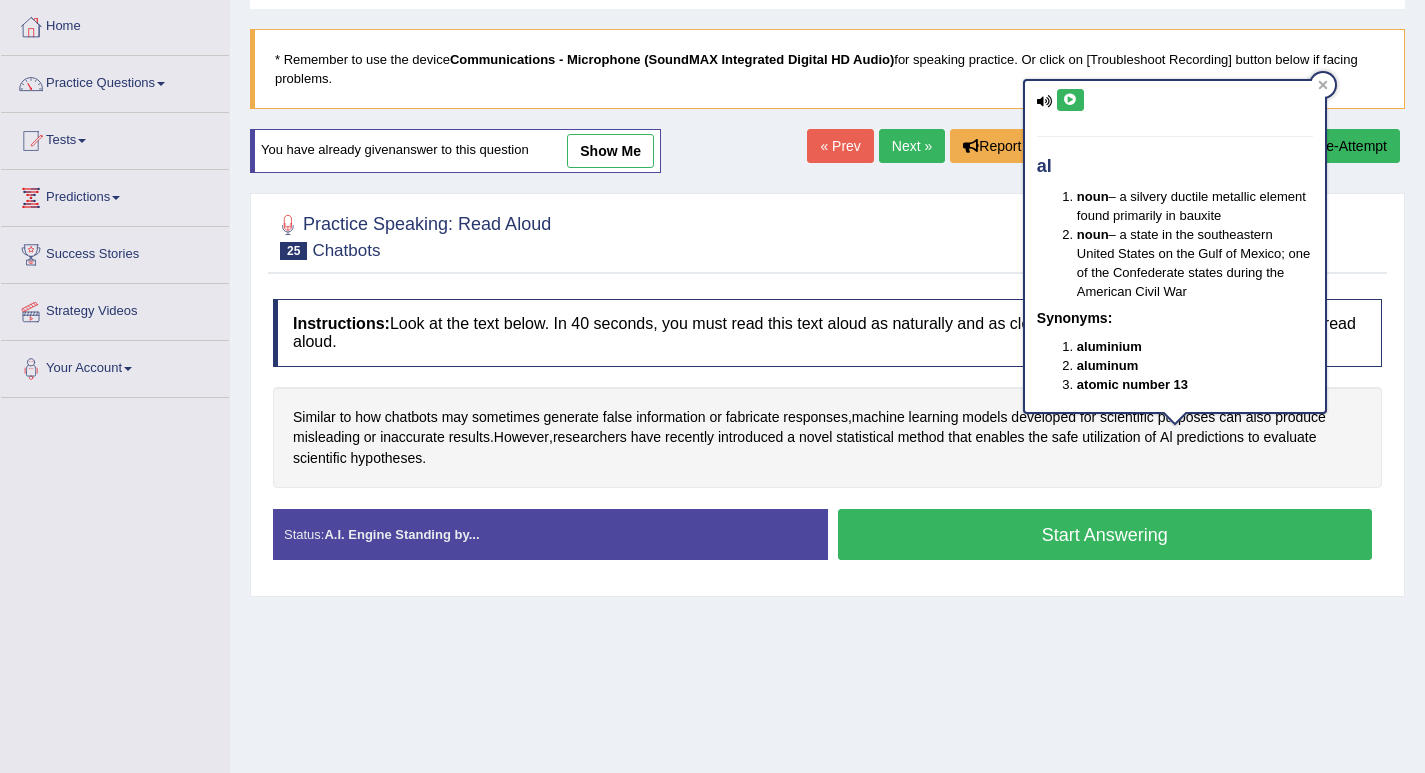 click 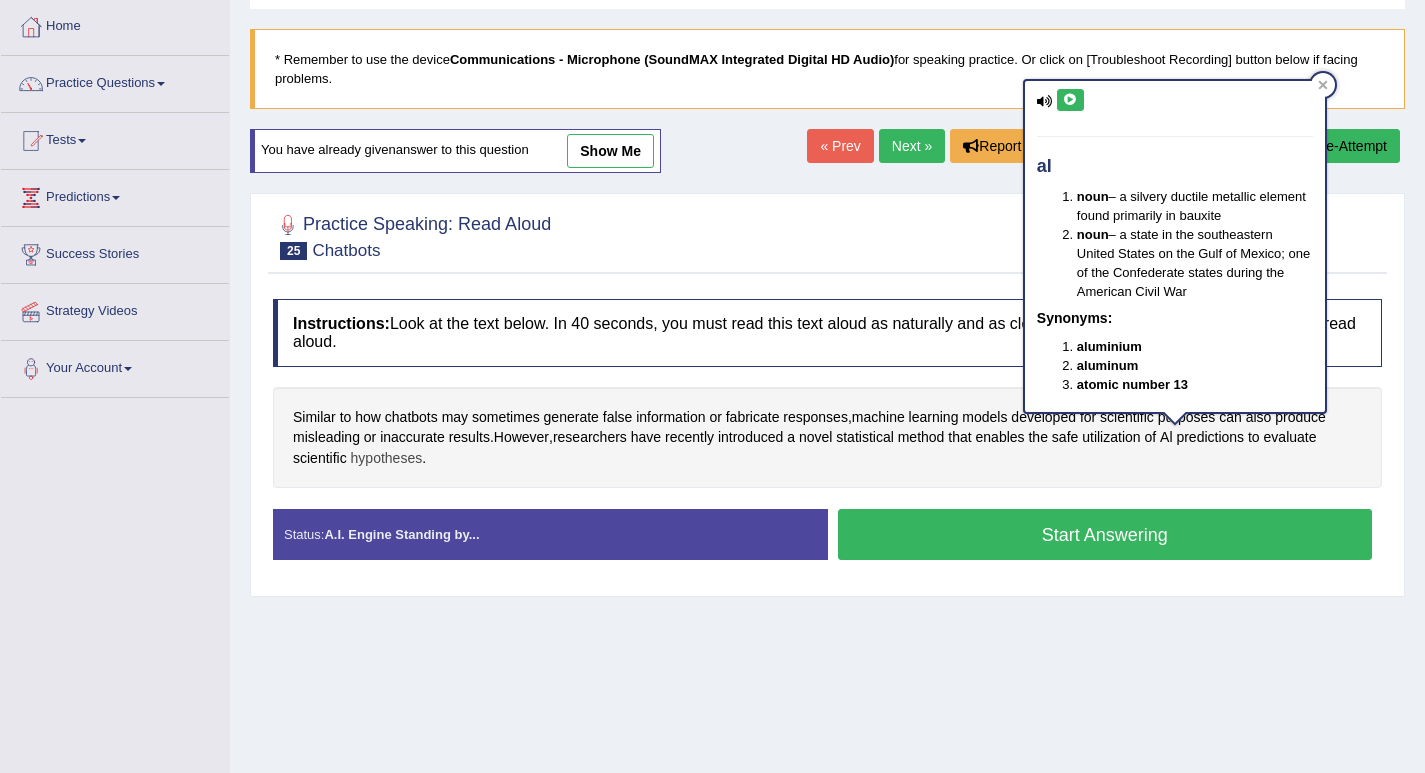 click on "hypotheses" 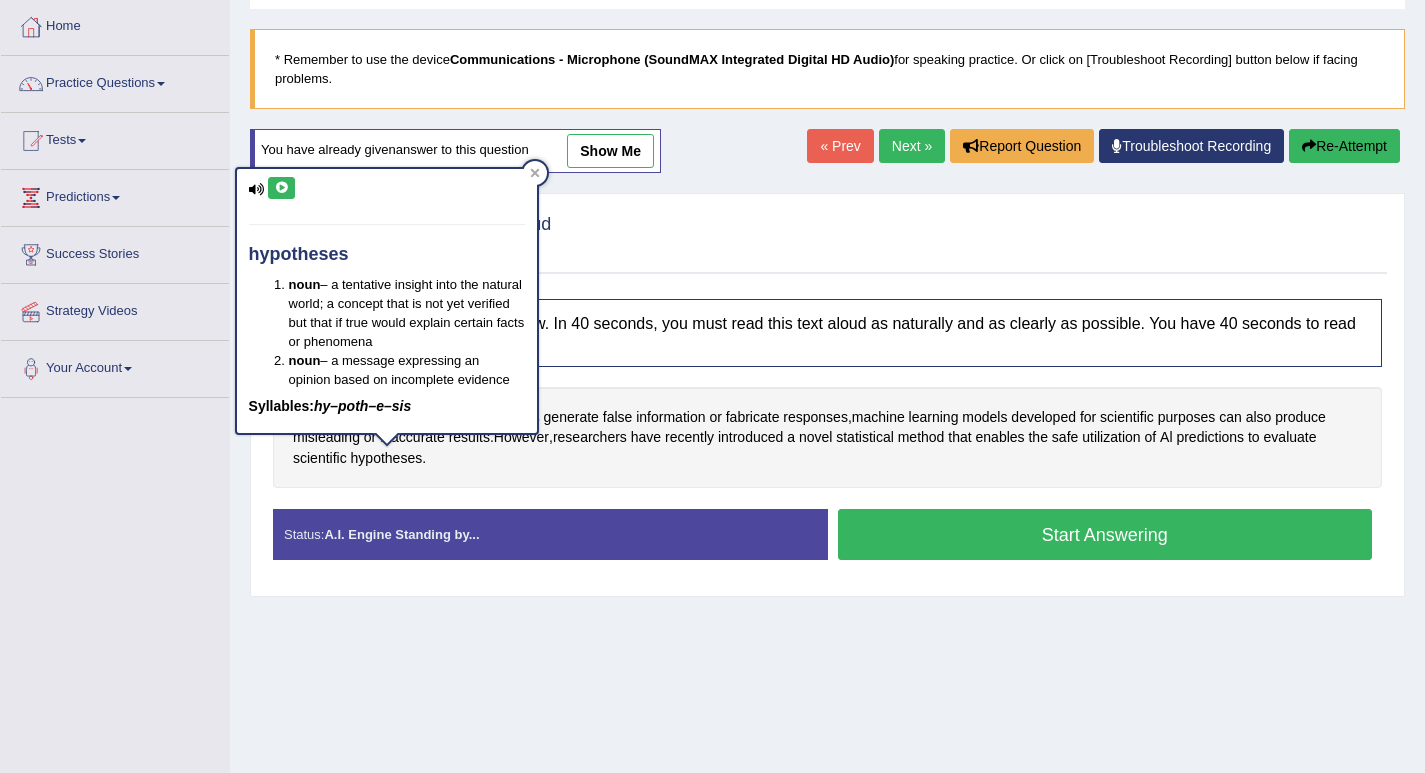 click 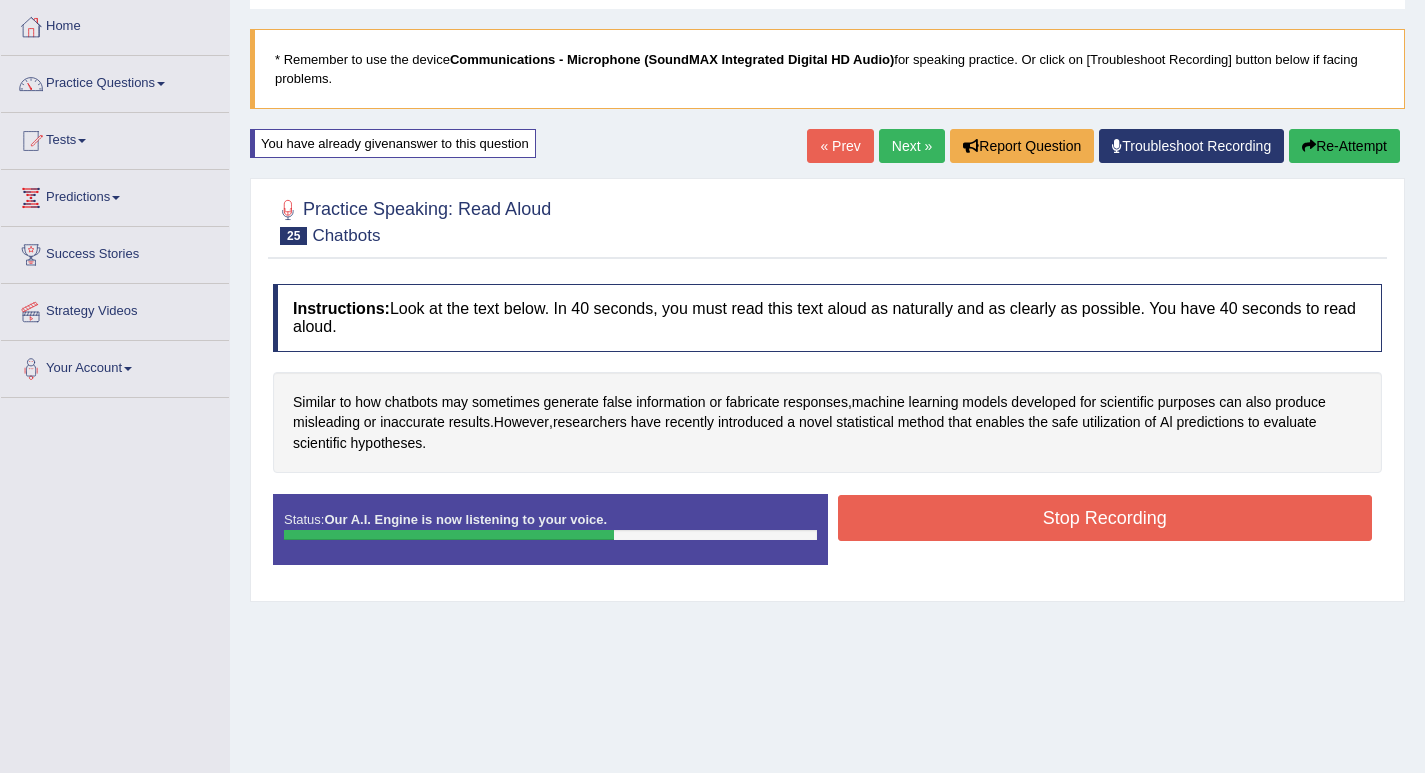 click on "Stop Recording" 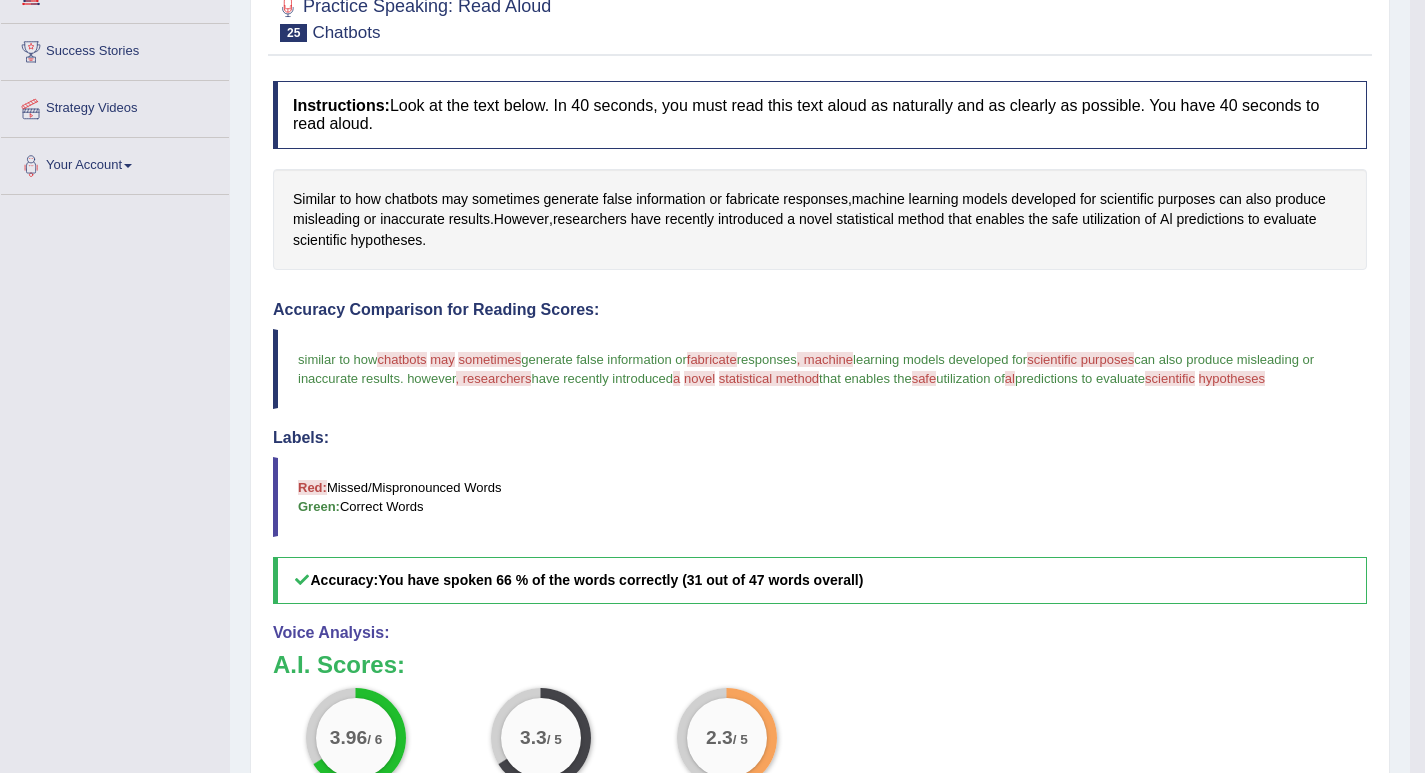 scroll, scrollTop: 203, scrollLeft: 0, axis: vertical 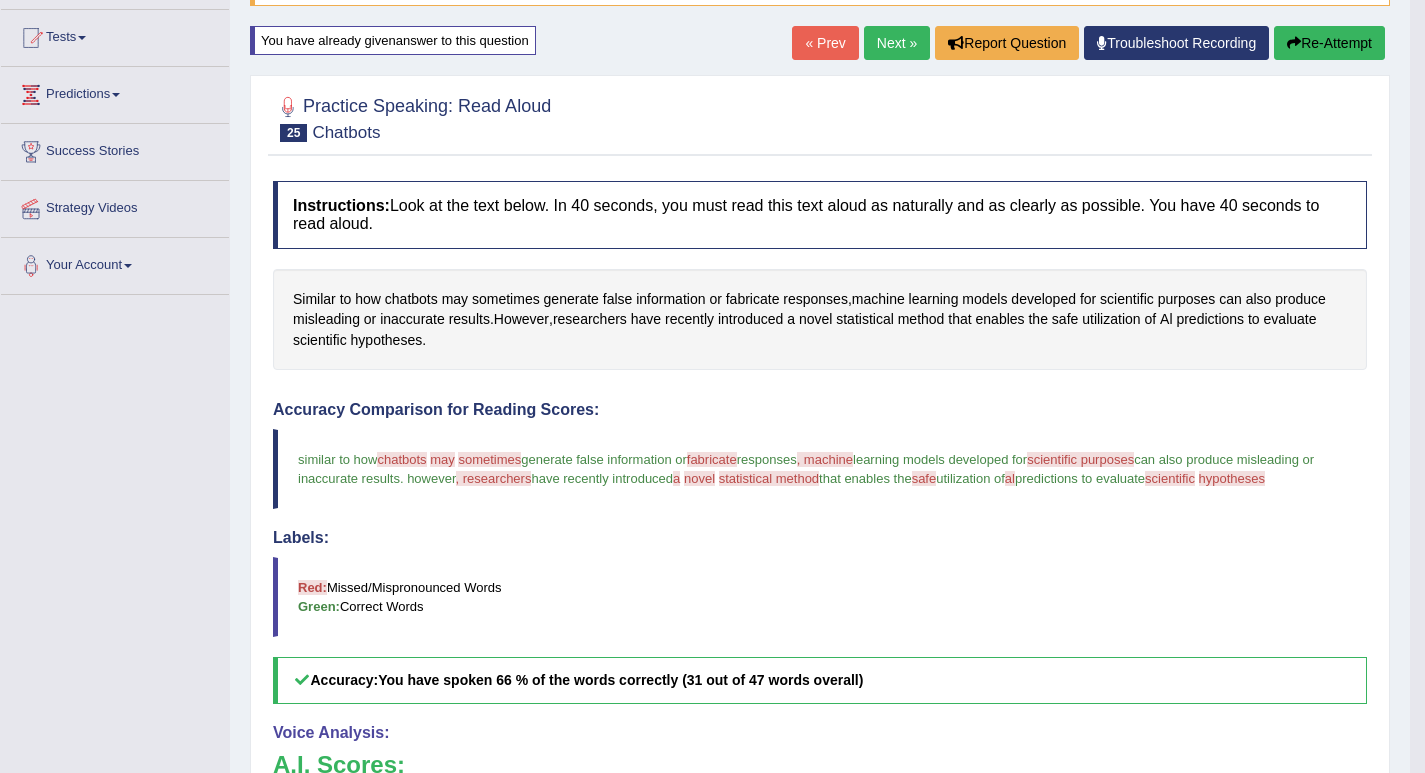 click on "Re-Attempt" 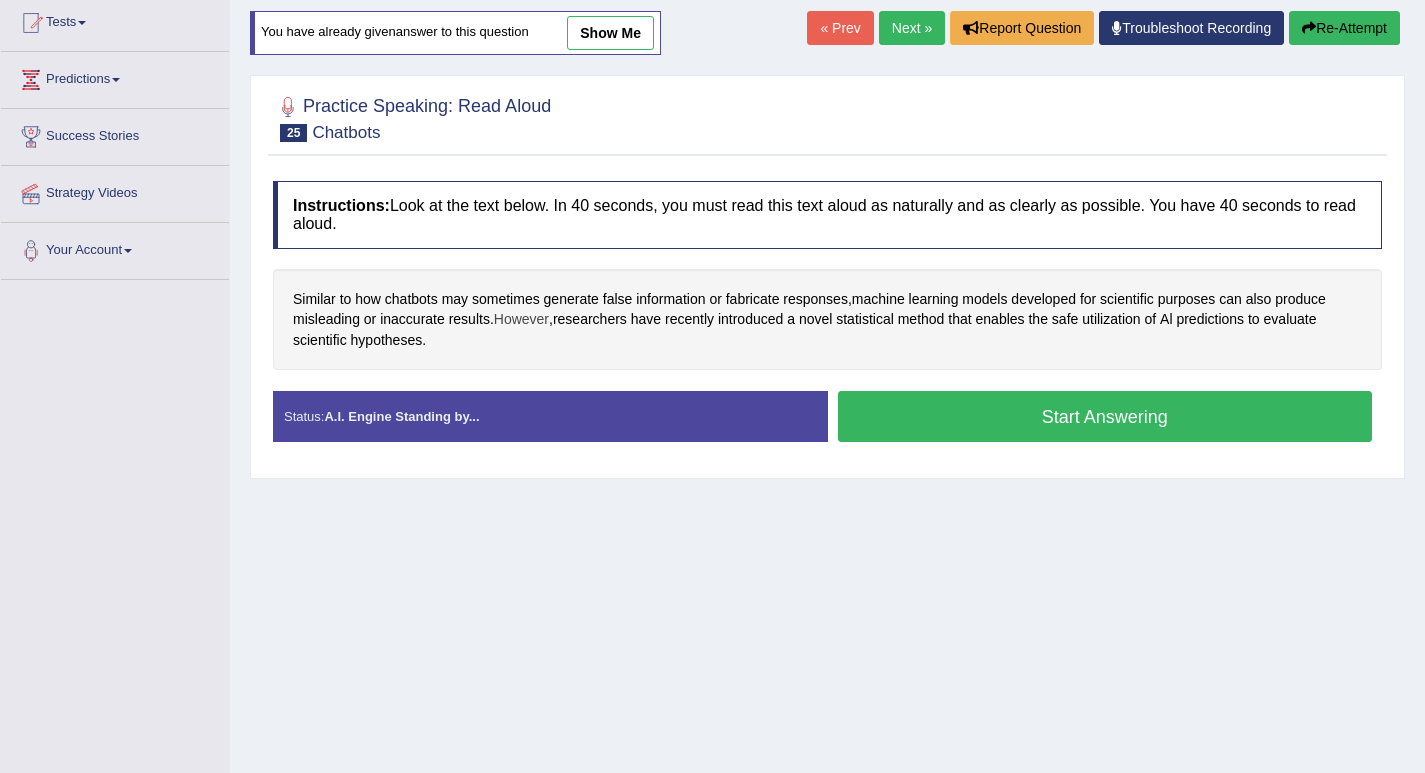 scroll, scrollTop: 218, scrollLeft: 0, axis: vertical 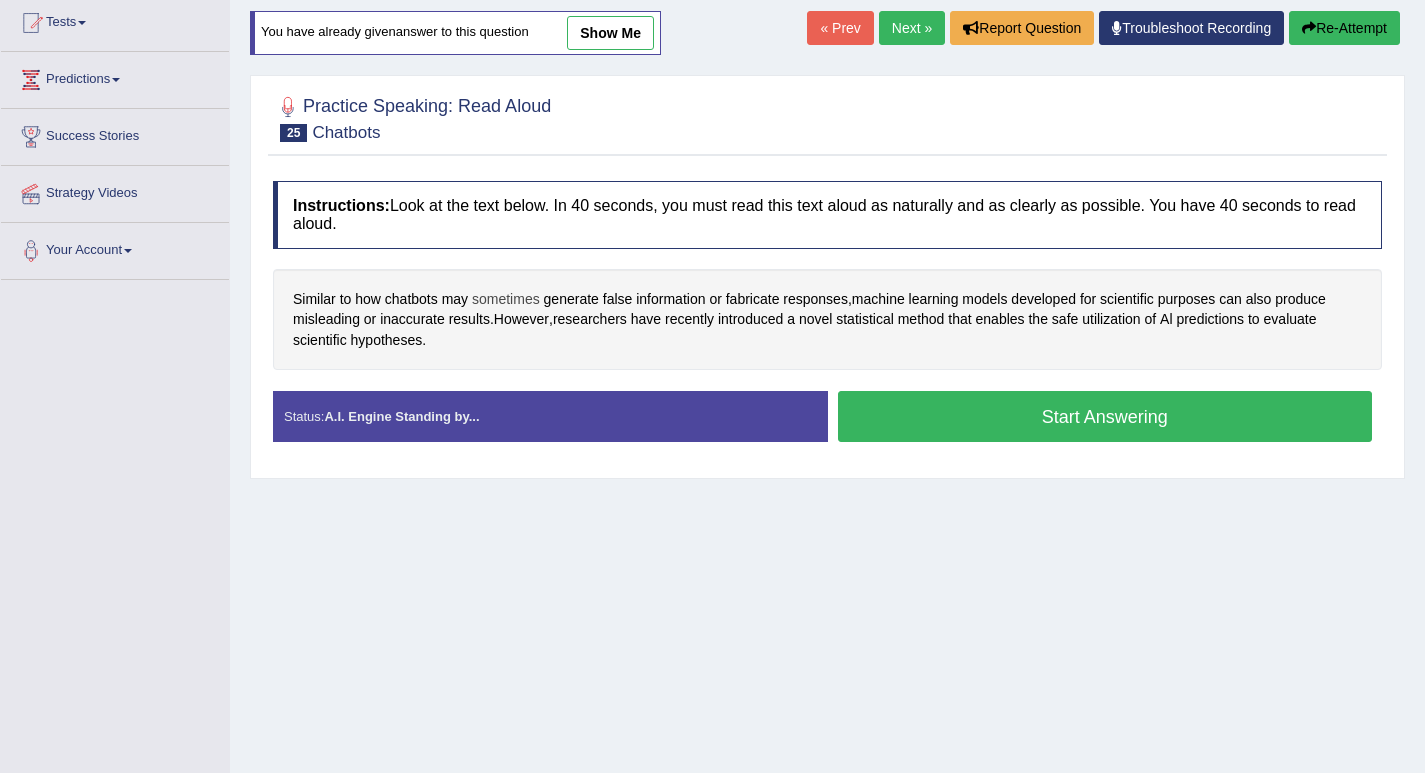 click on "sometimes" at bounding box center [506, 299] 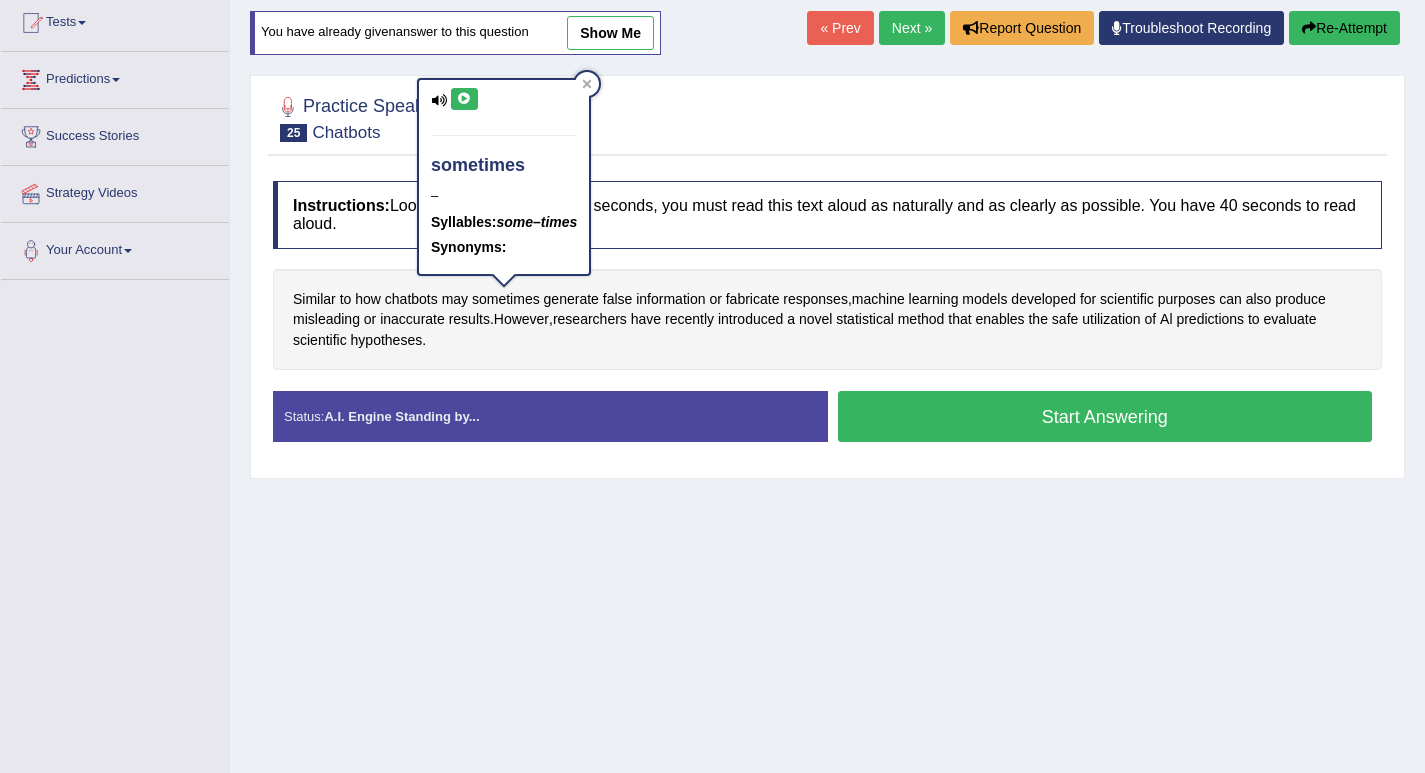 click at bounding box center (464, 99) 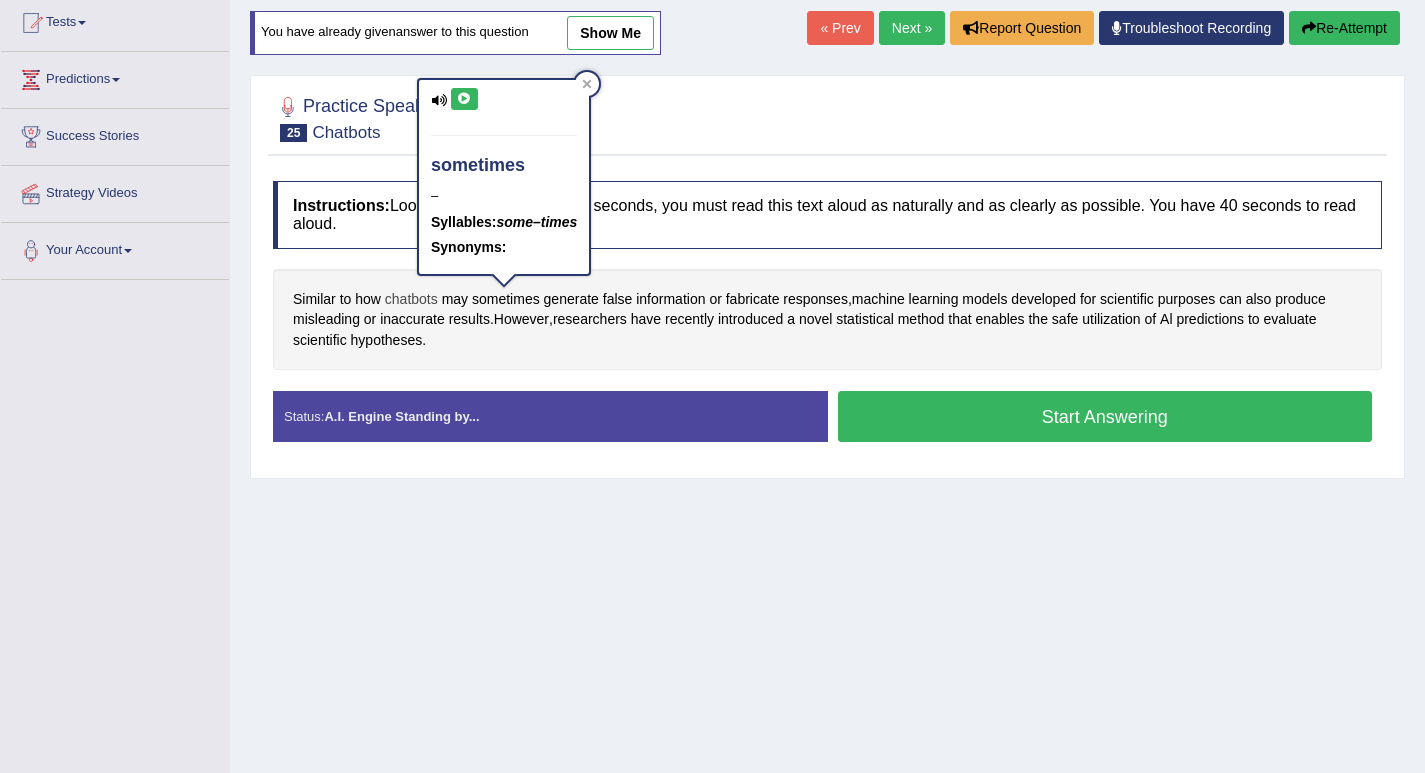 click on "chatbots" at bounding box center [411, 299] 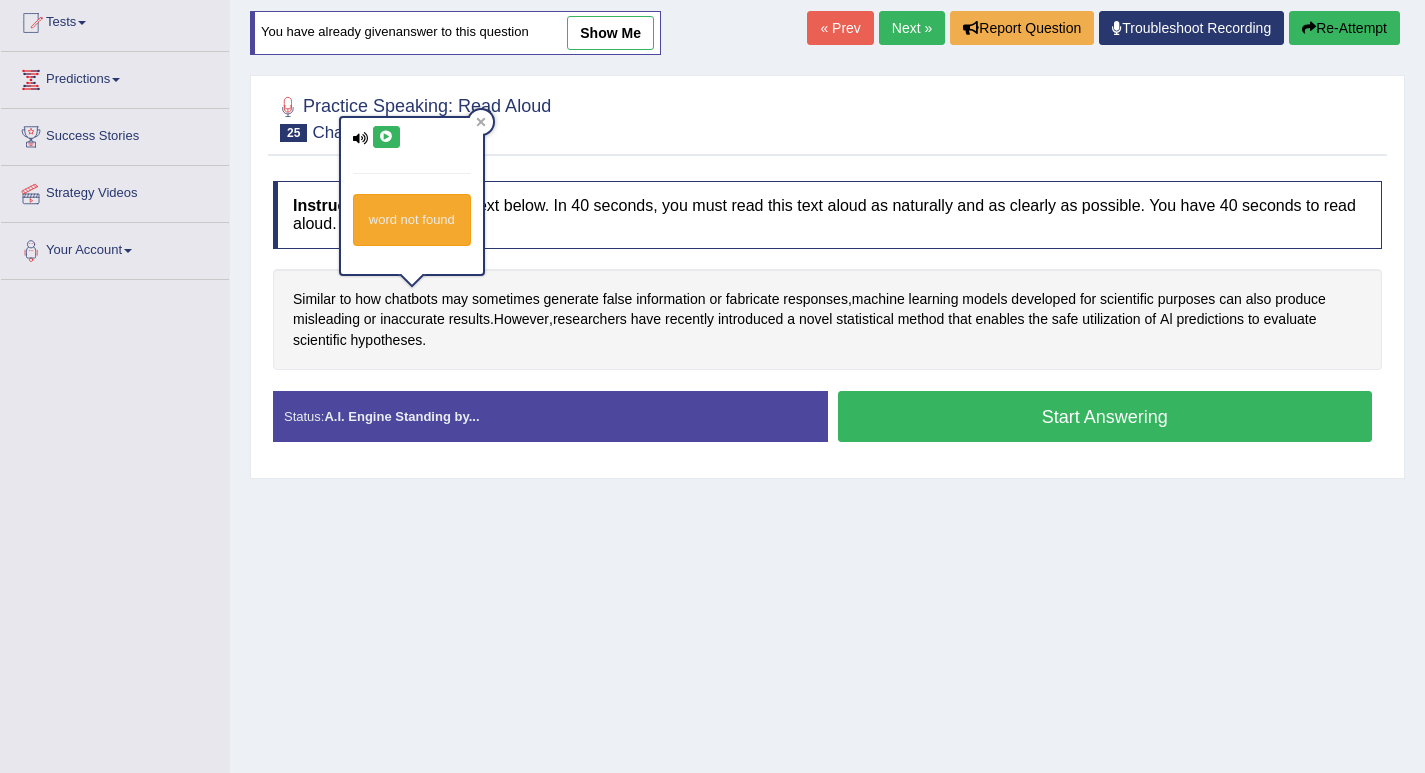 click at bounding box center (386, 137) 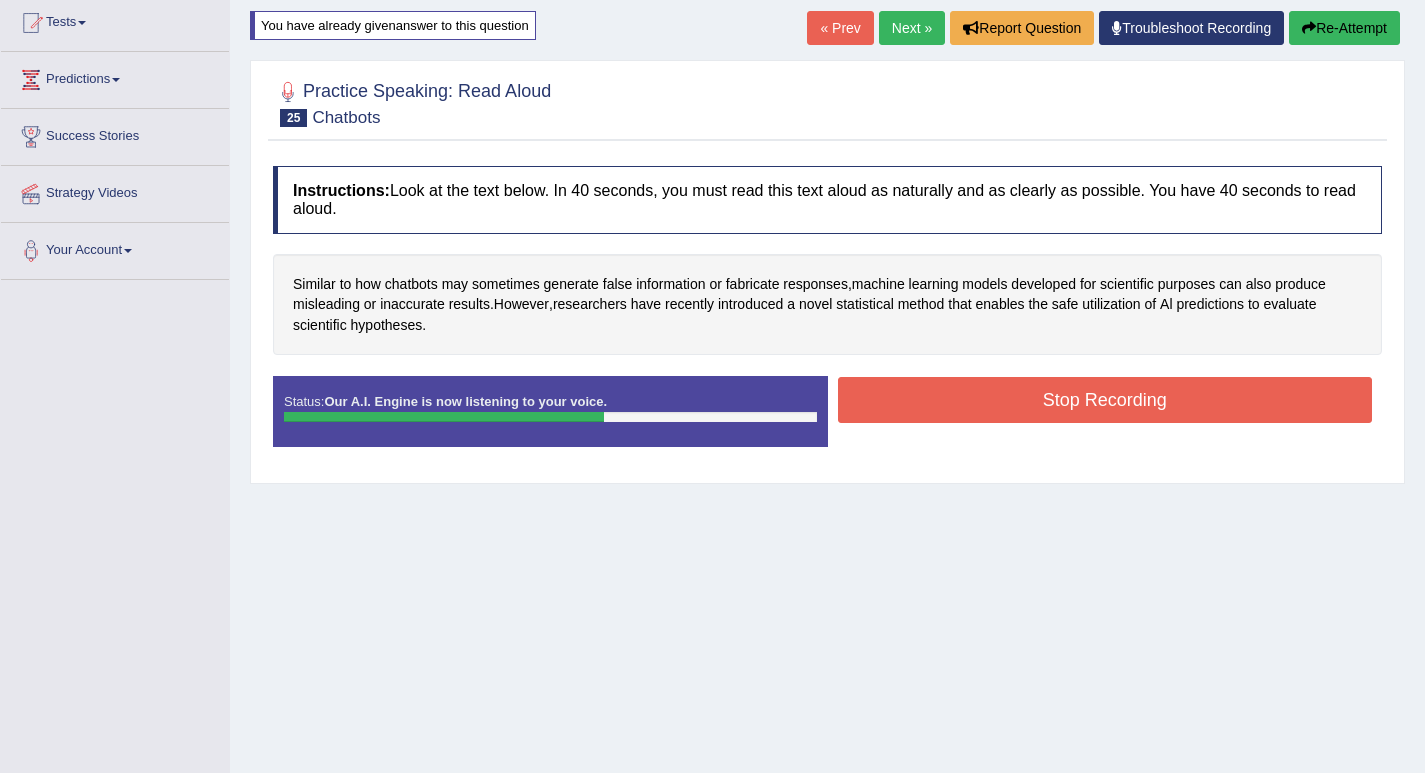 click on "Stop Recording" at bounding box center (1105, 400) 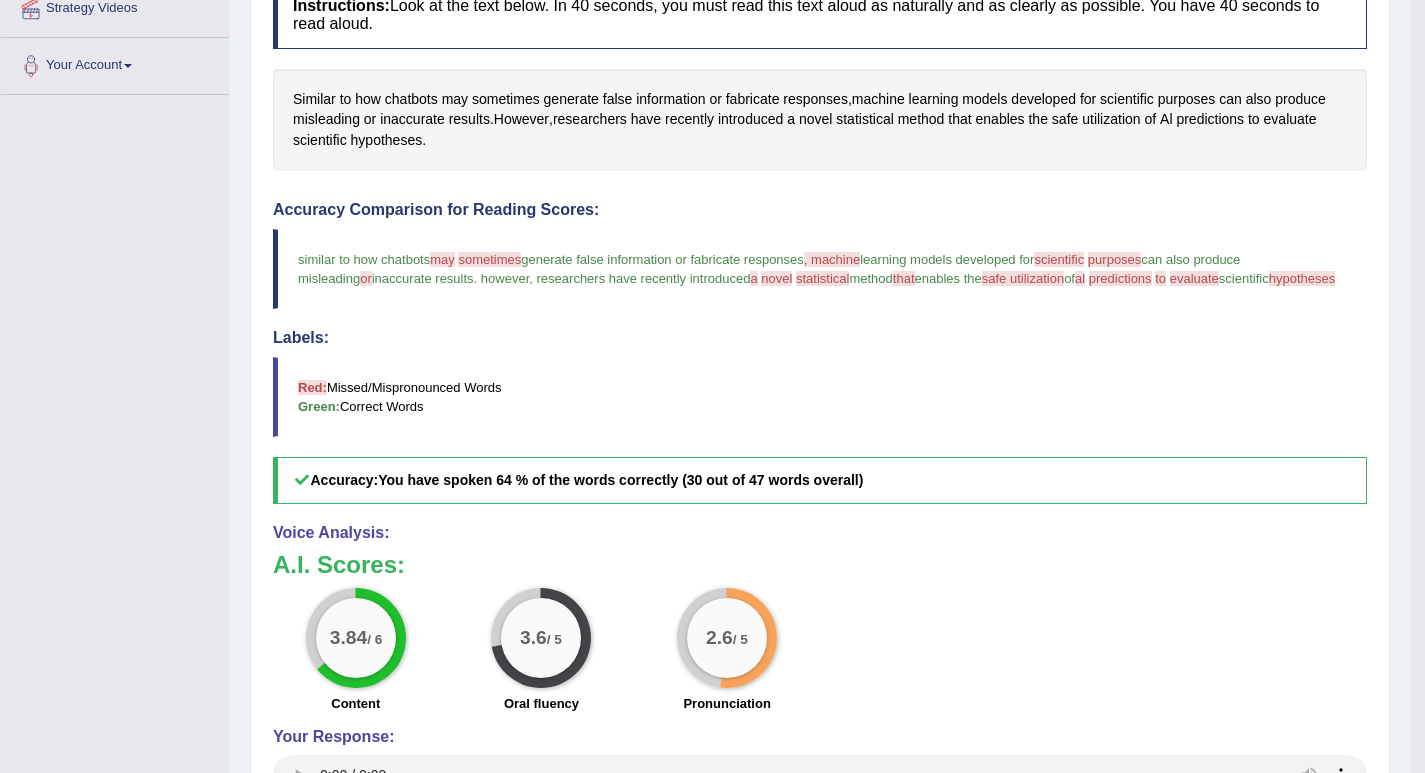 scroll, scrollTop: 203, scrollLeft: 0, axis: vertical 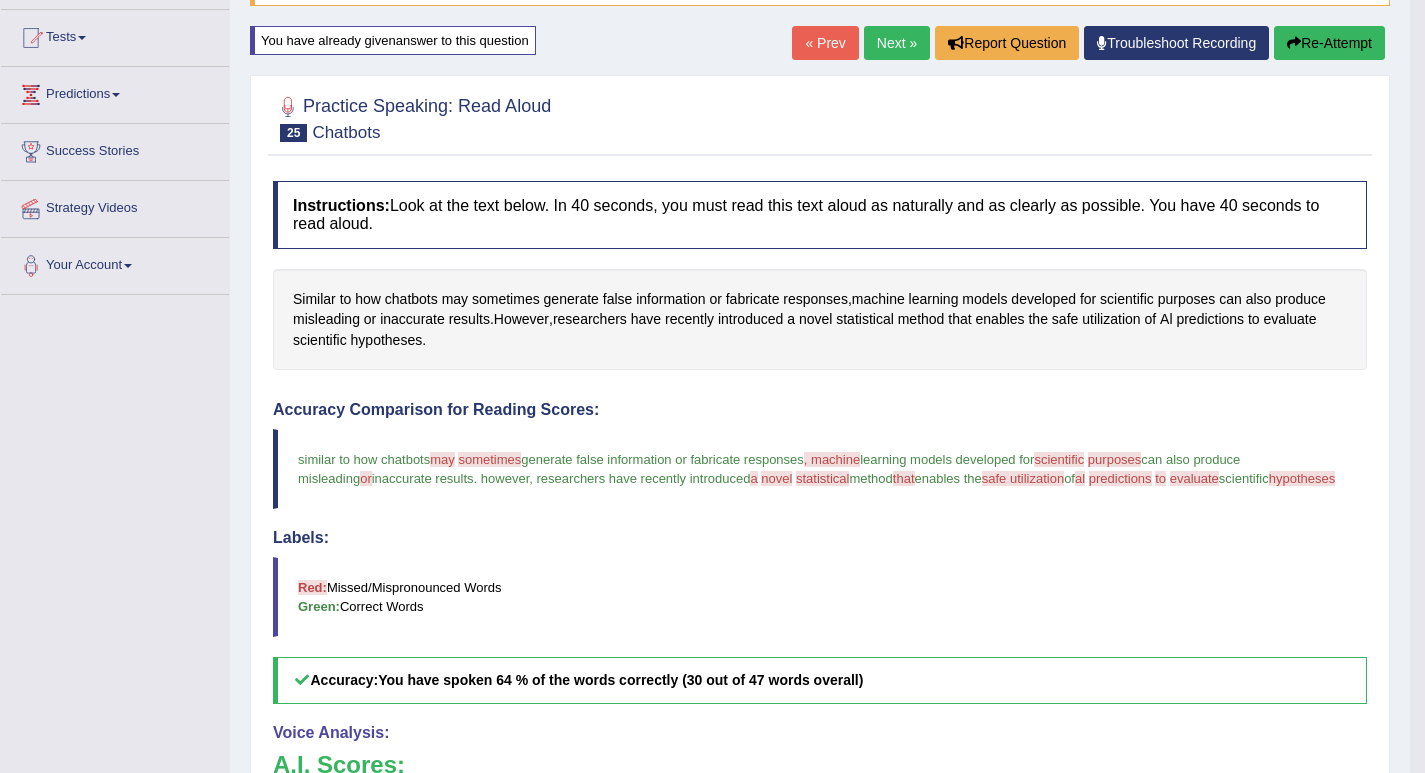 click on "Re-Attempt" at bounding box center (1329, 43) 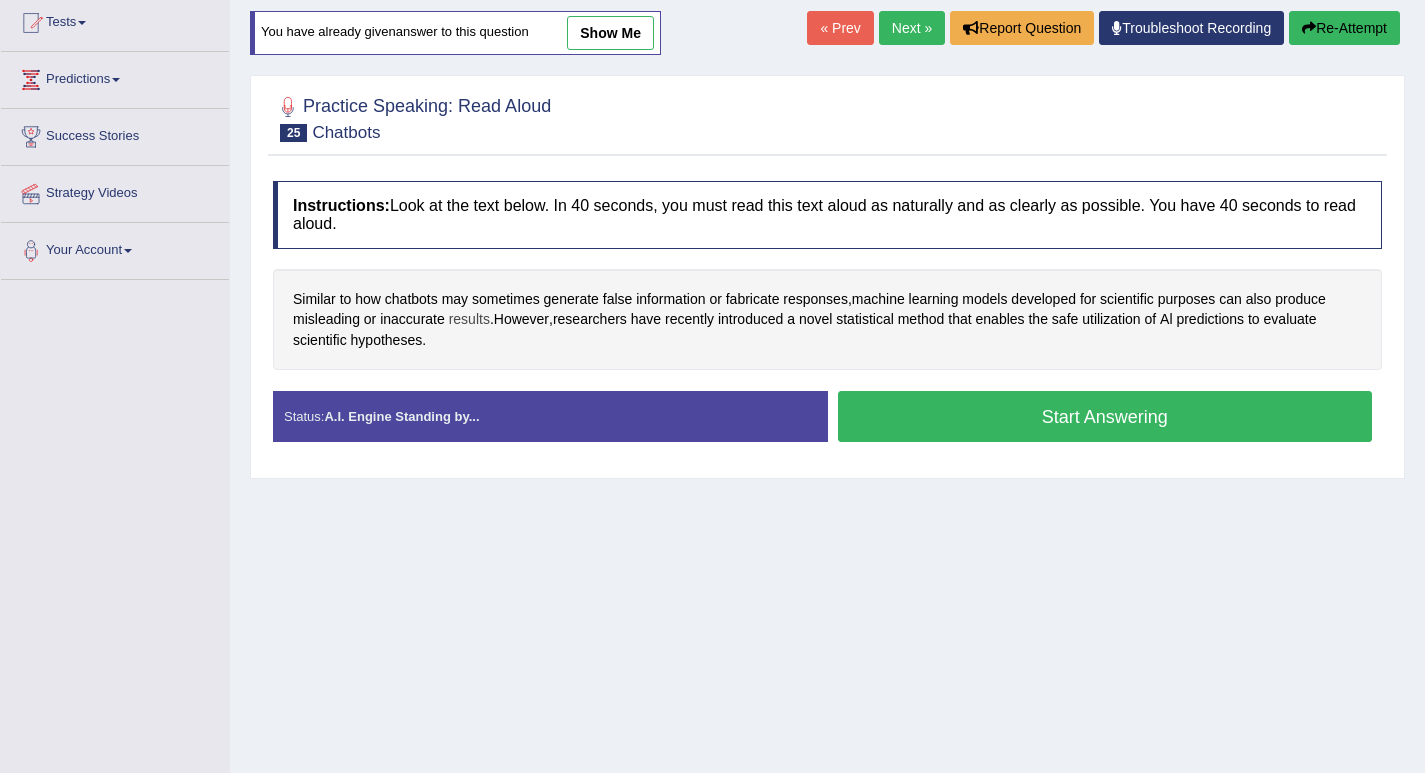 scroll, scrollTop: 218, scrollLeft: 0, axis: vertical 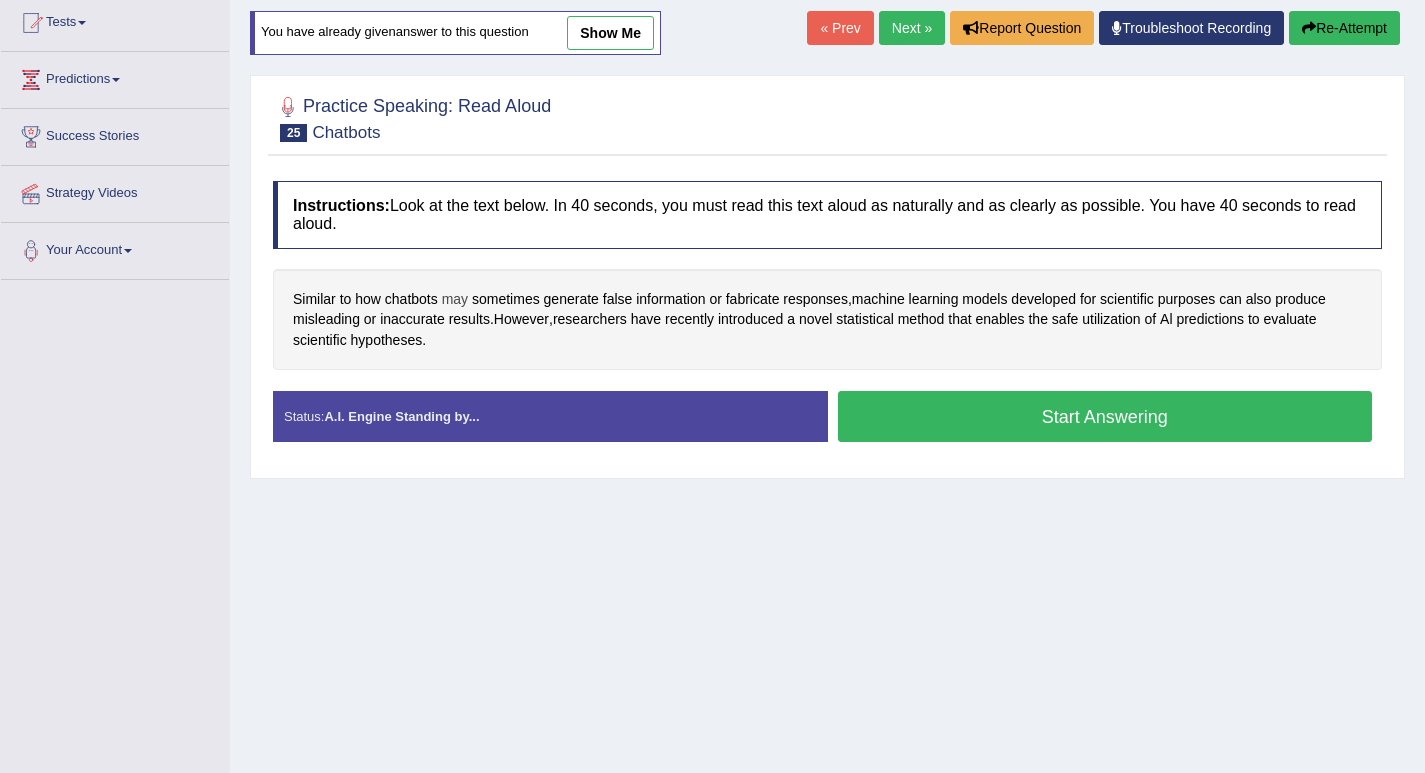 click on "may" at bounding box center (455, 299) 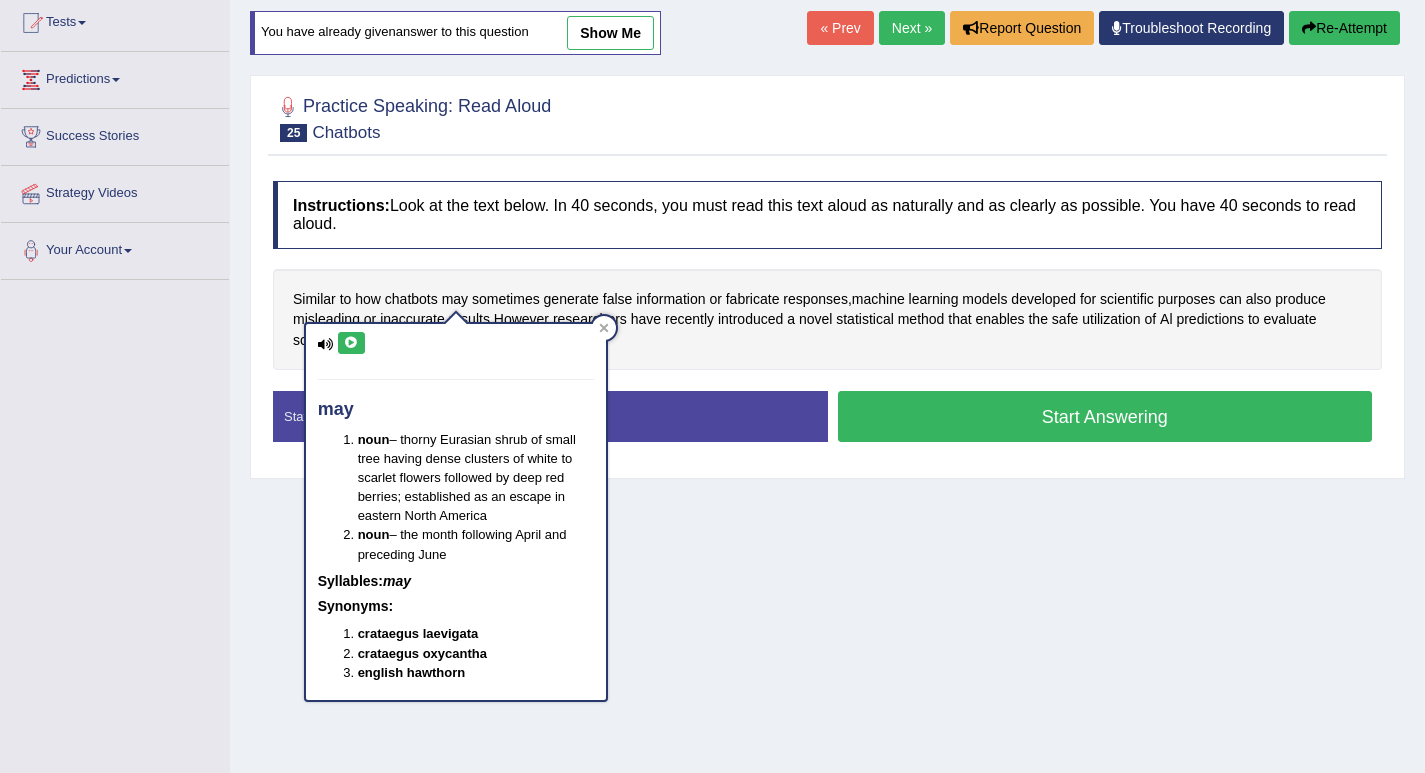 click at bounding box center (351, 343) 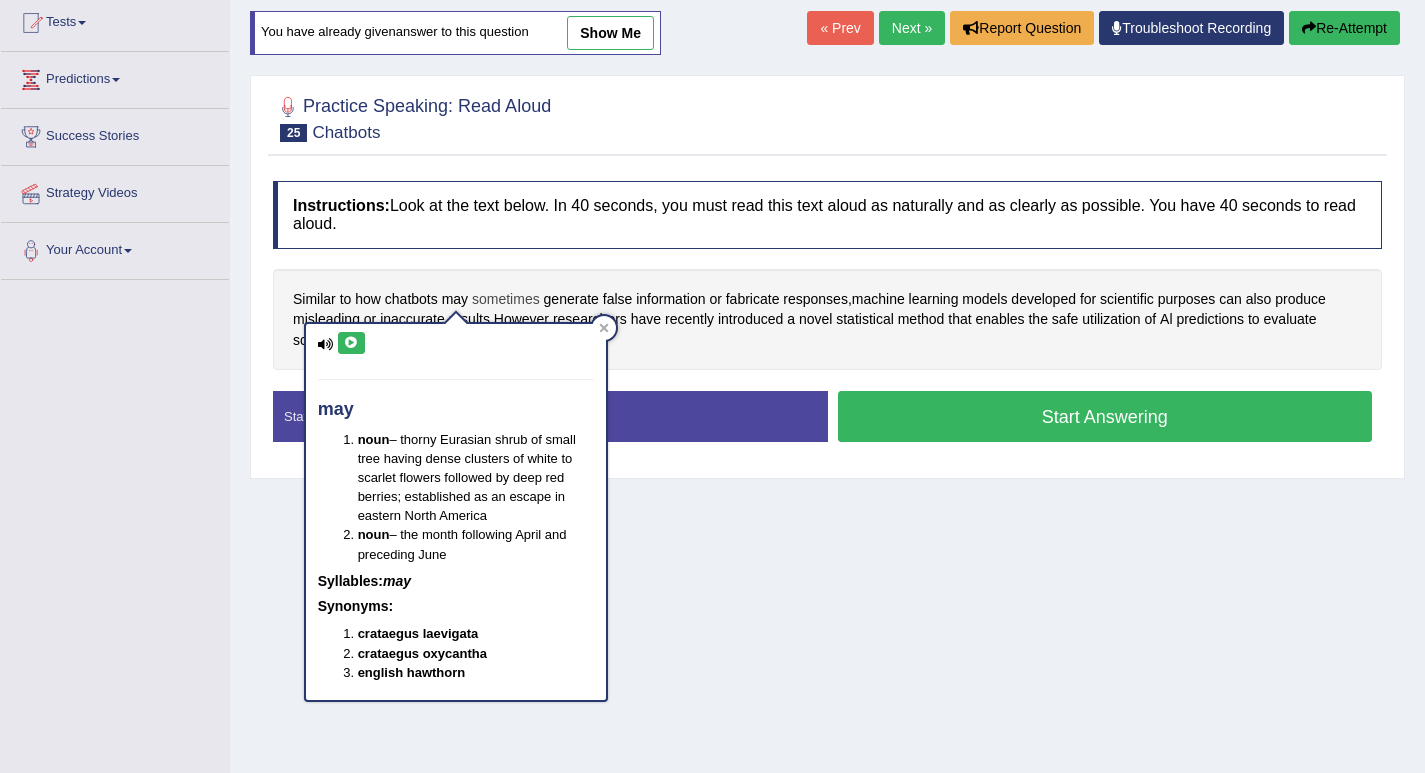 click on "sometimes" at bounding box center [506, 299] 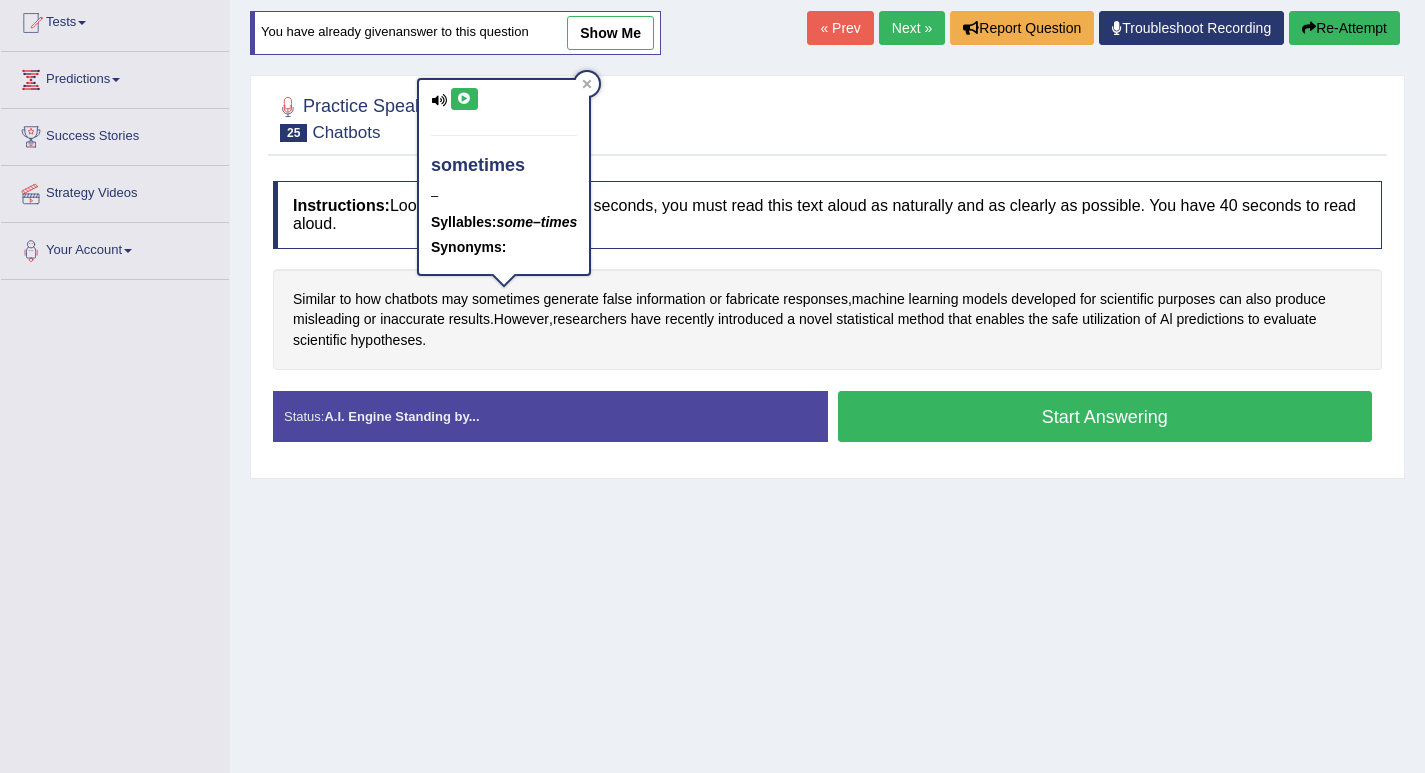 click at bounding box center (464, 99) 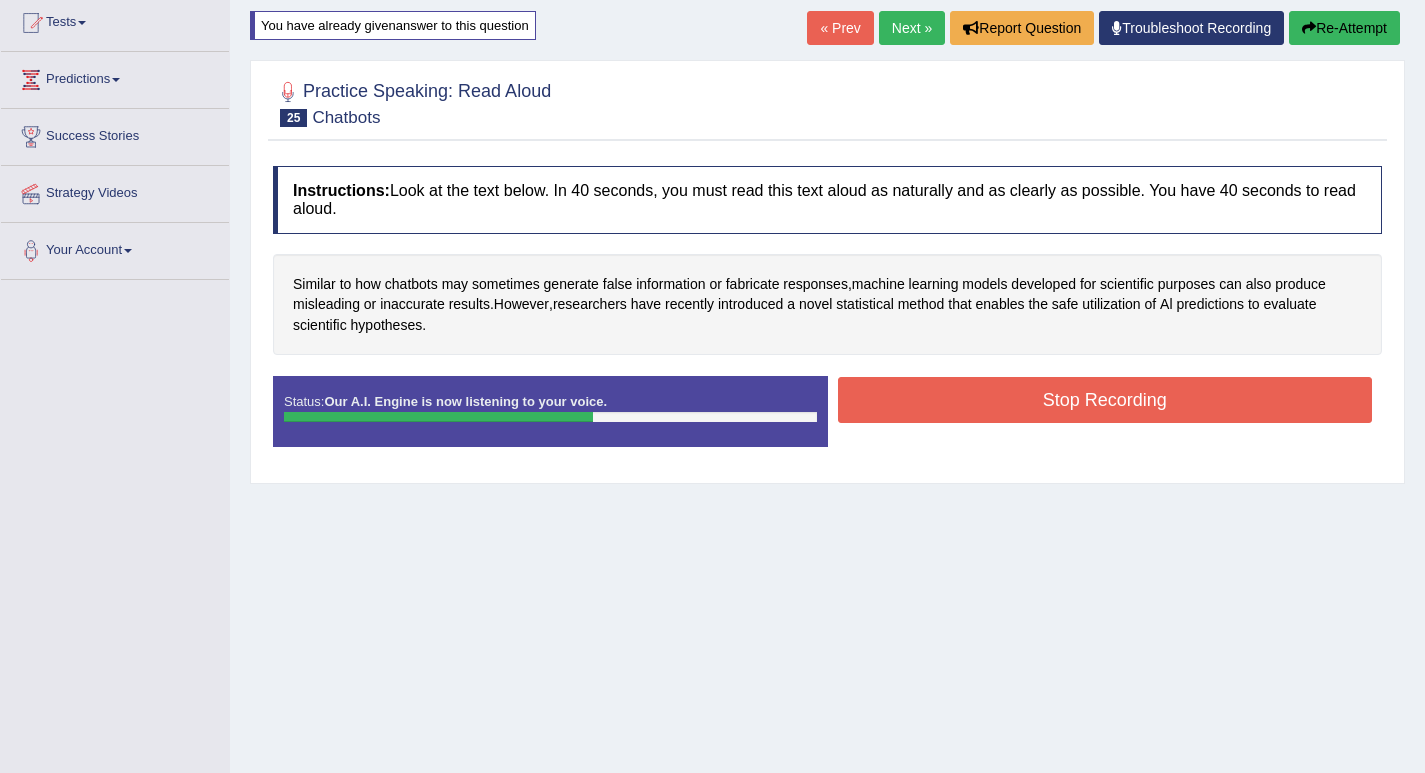 click on "Stop Recording" at bounding box center (1105, 400) 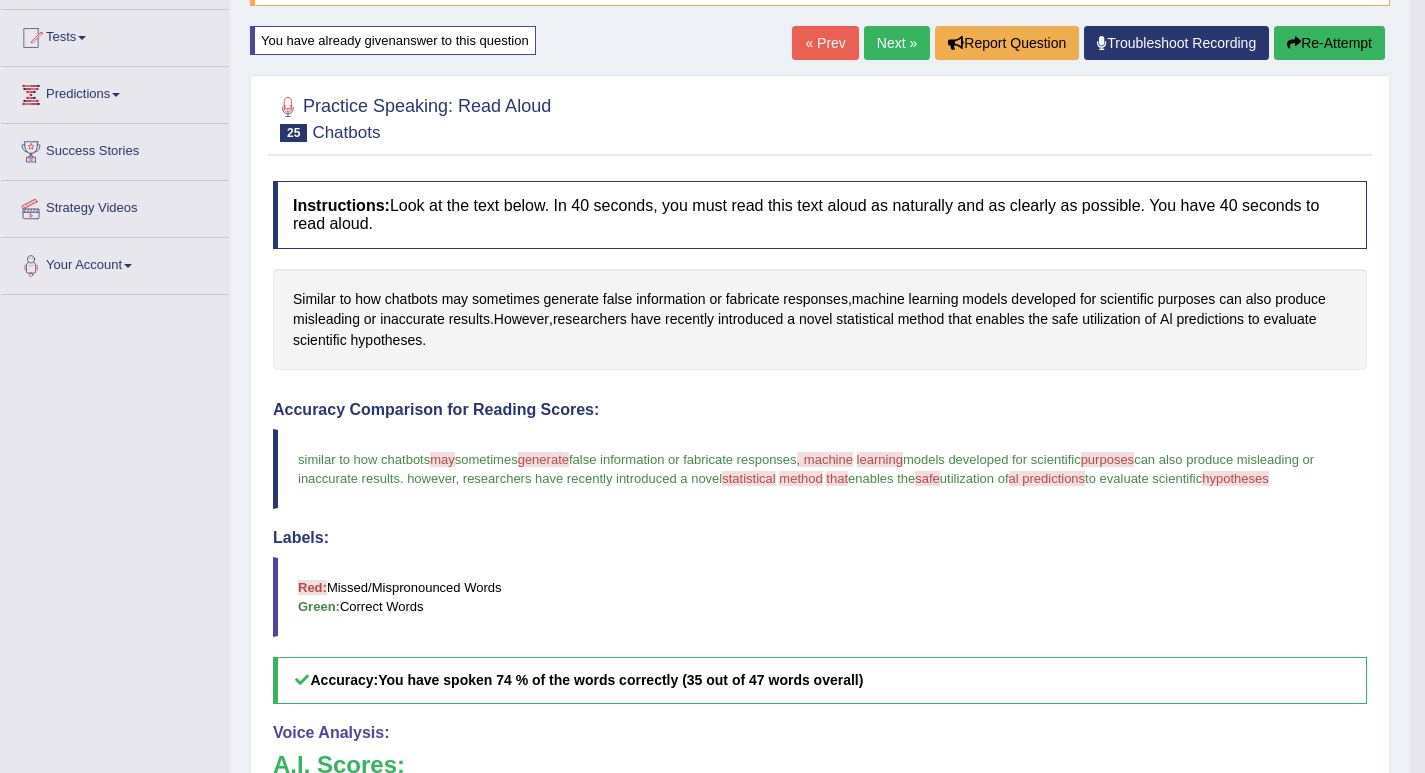 scroll, scrollTop: 103, scrollLeft: 0, axis: vertical 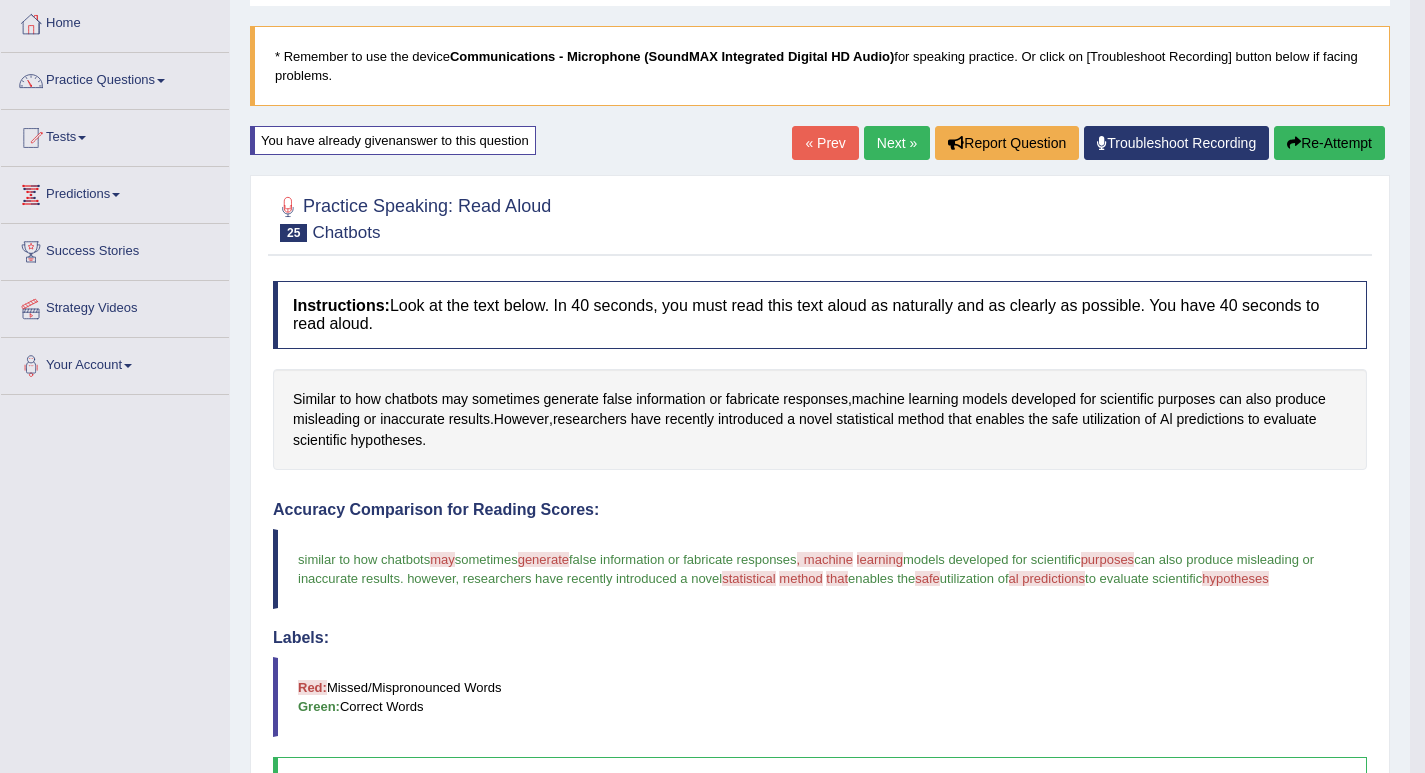 click on "Re-Attempt" at bounding box center [1329, 143] 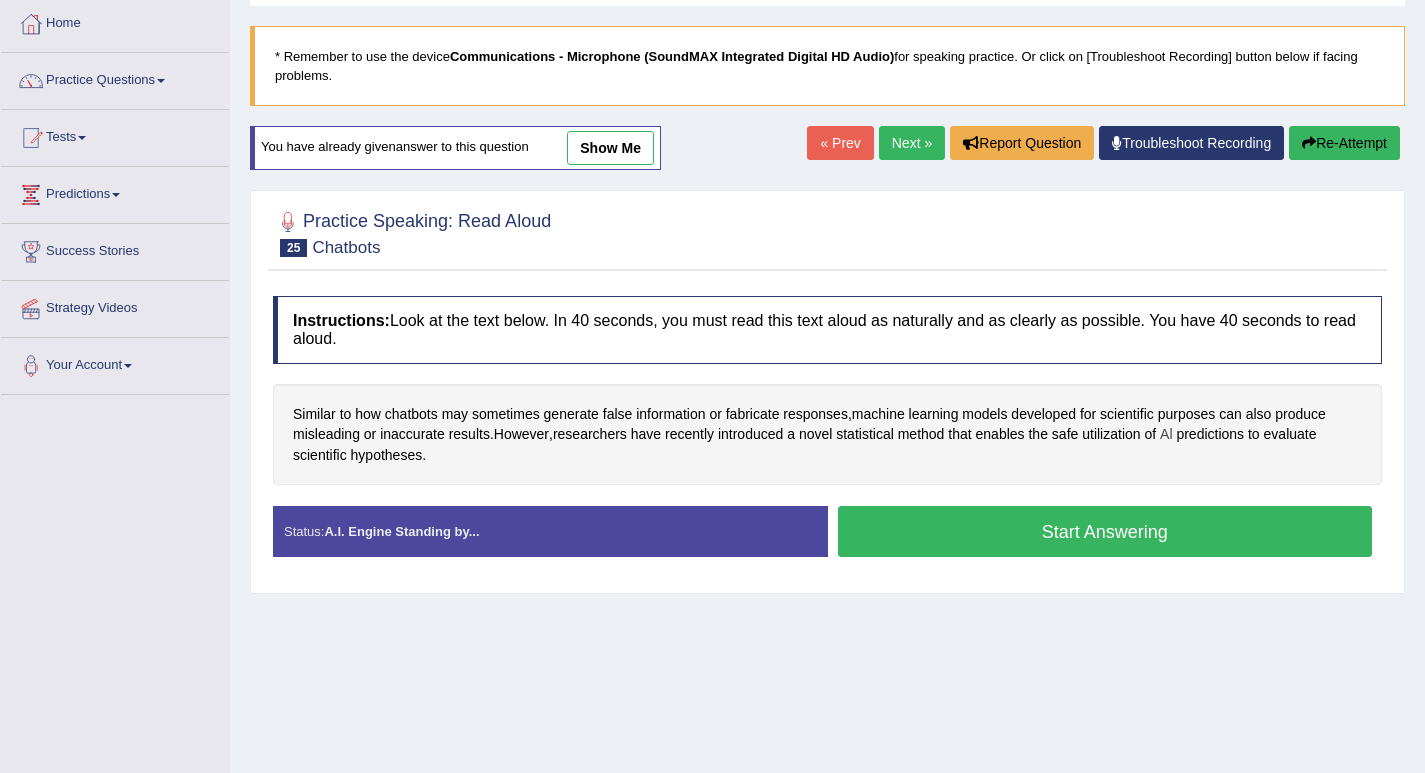 scroll, scrollTop: 103, scrollLeft: 0, axis: vertical 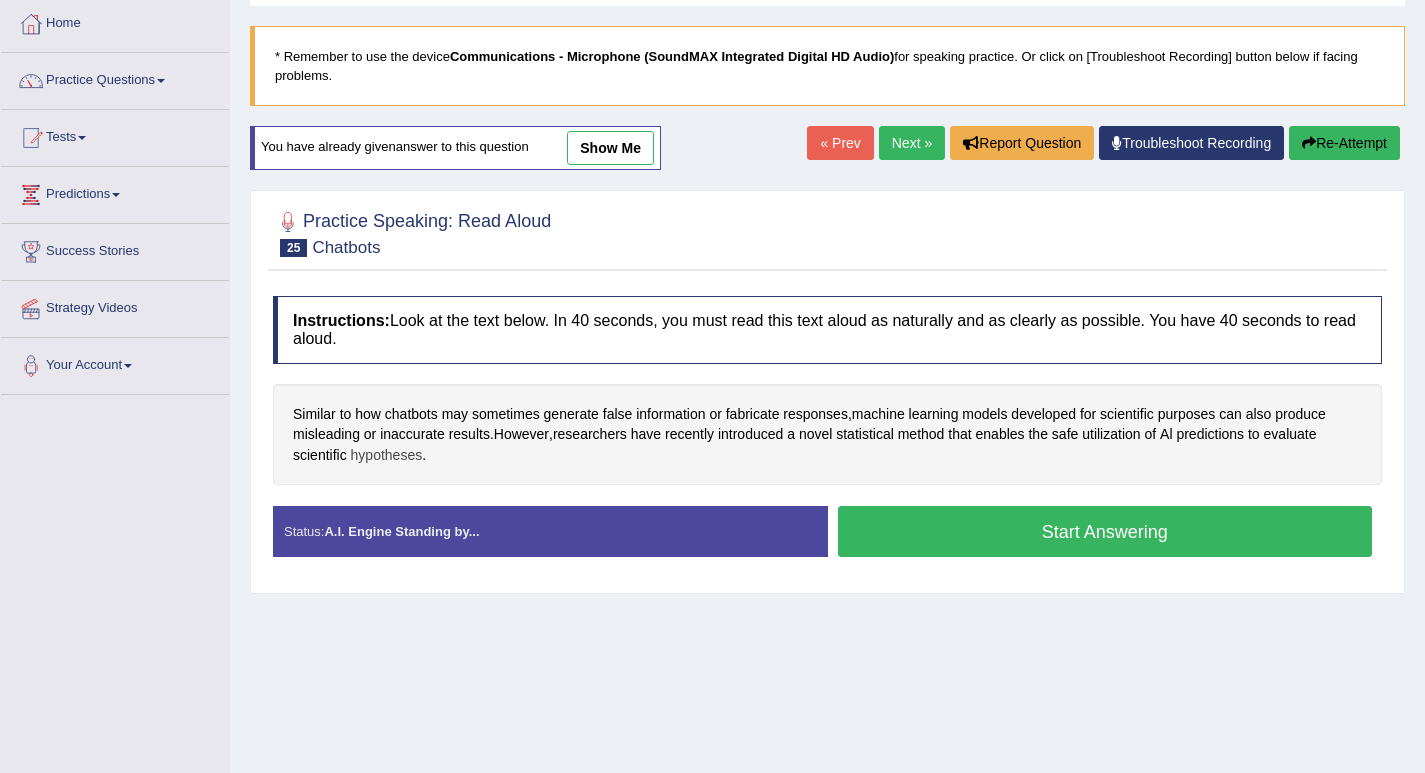 click on "hypotheses" at bounding box center [387, 455] 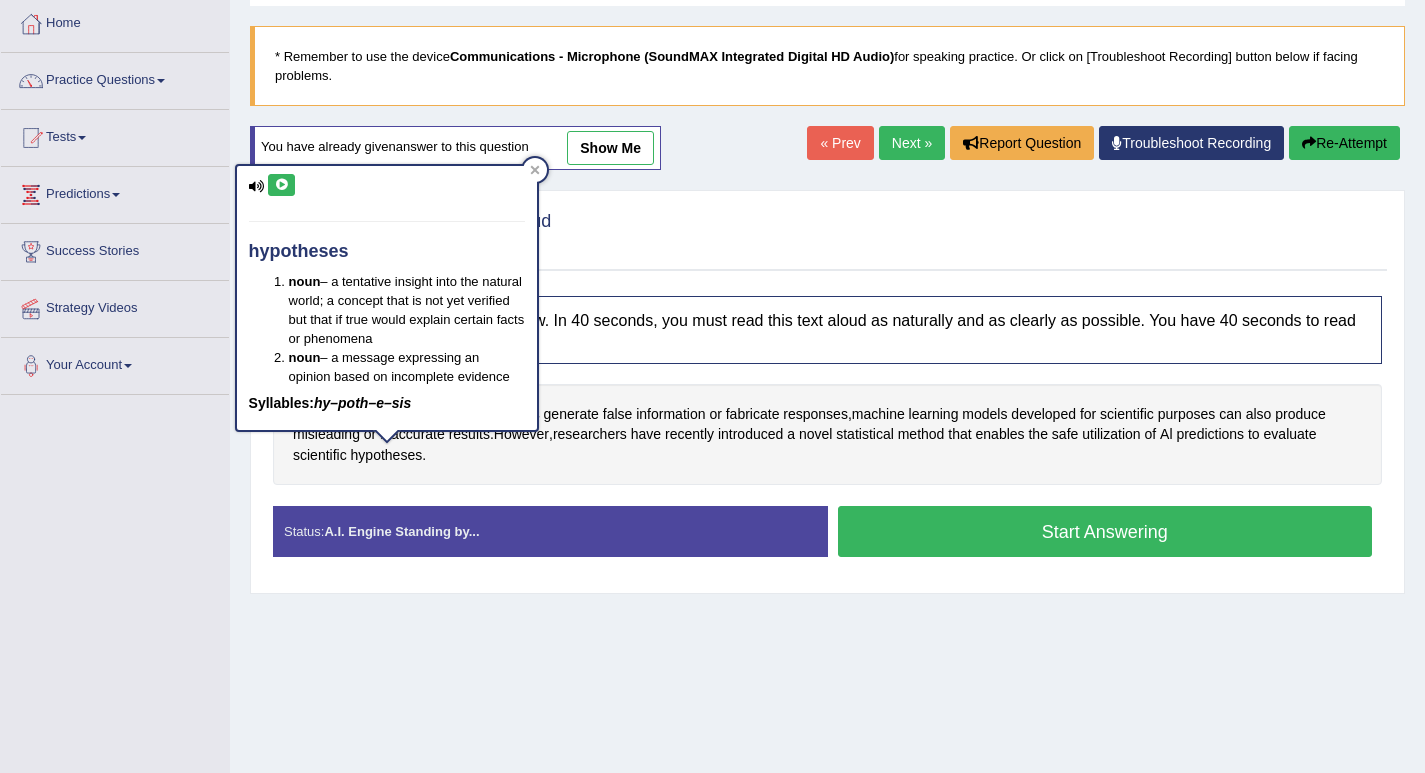 click at bounding box center [281, 185] 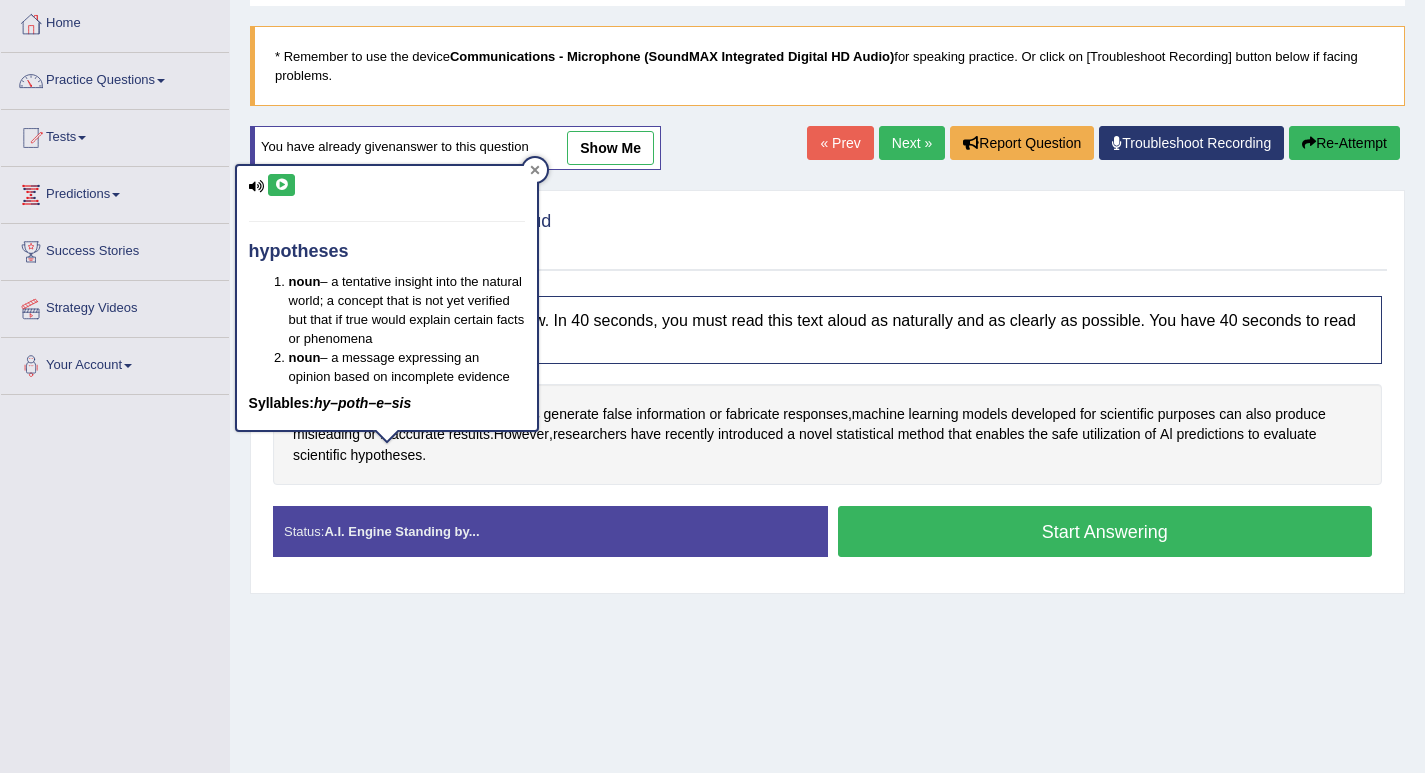 click 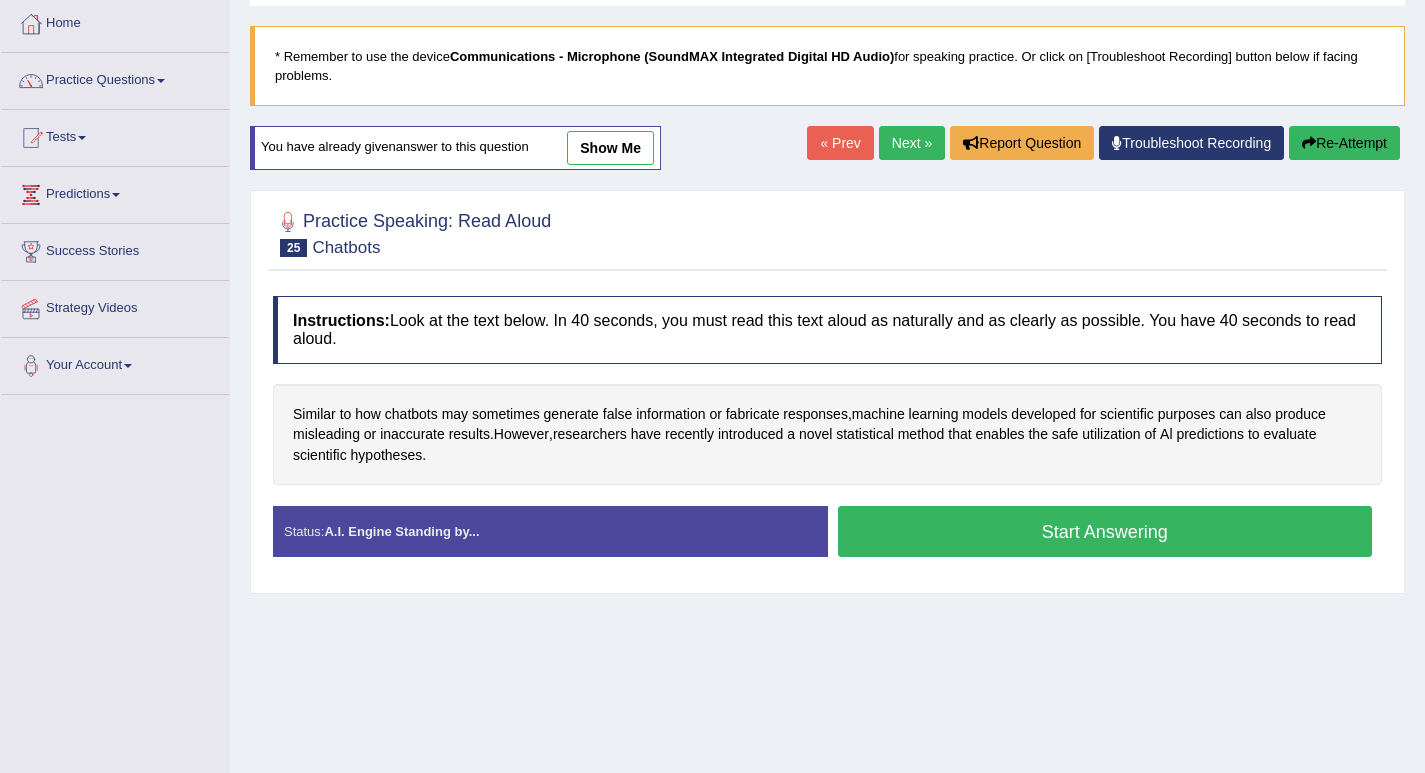 click on "Start Answering" at bounding box center [1105, 531] 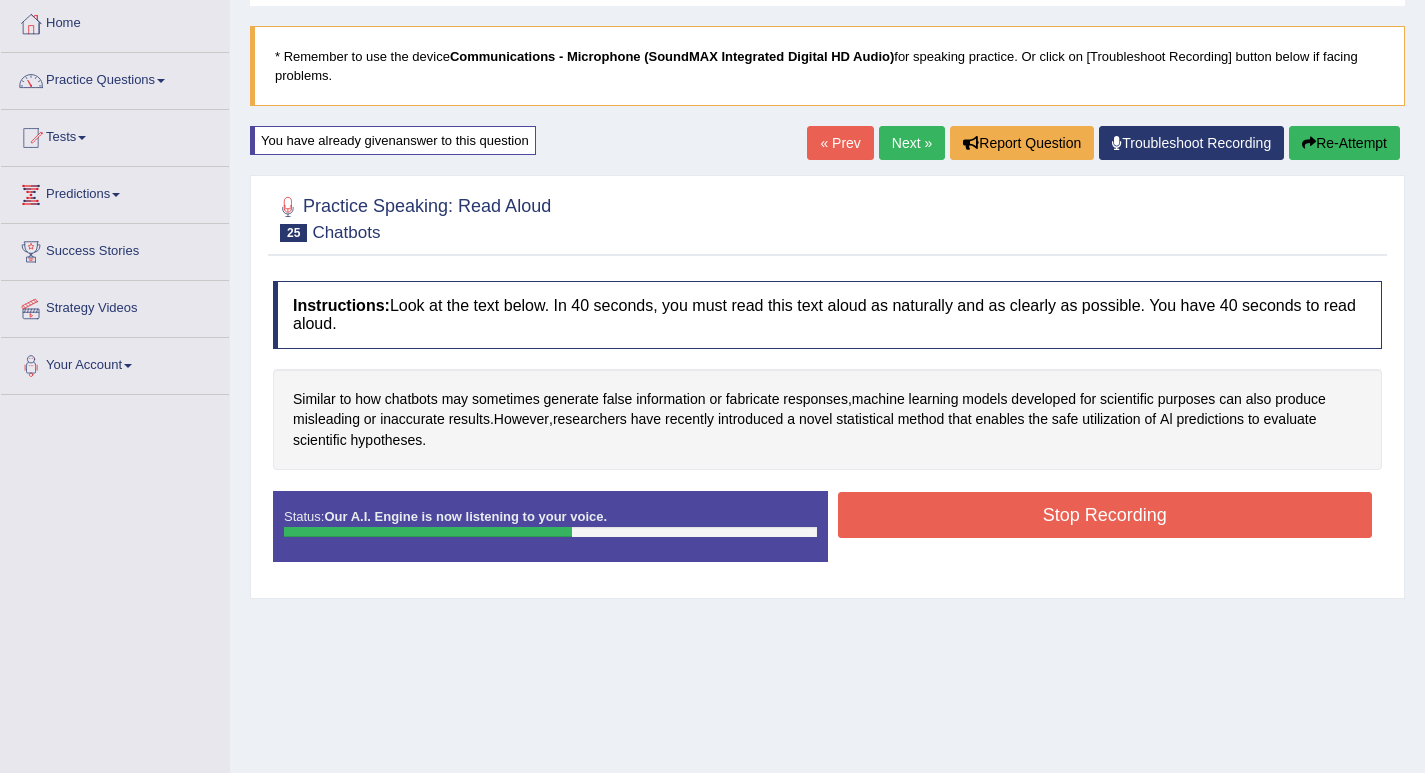 click on "Stop Recording" at bounding box center (1105, 515) 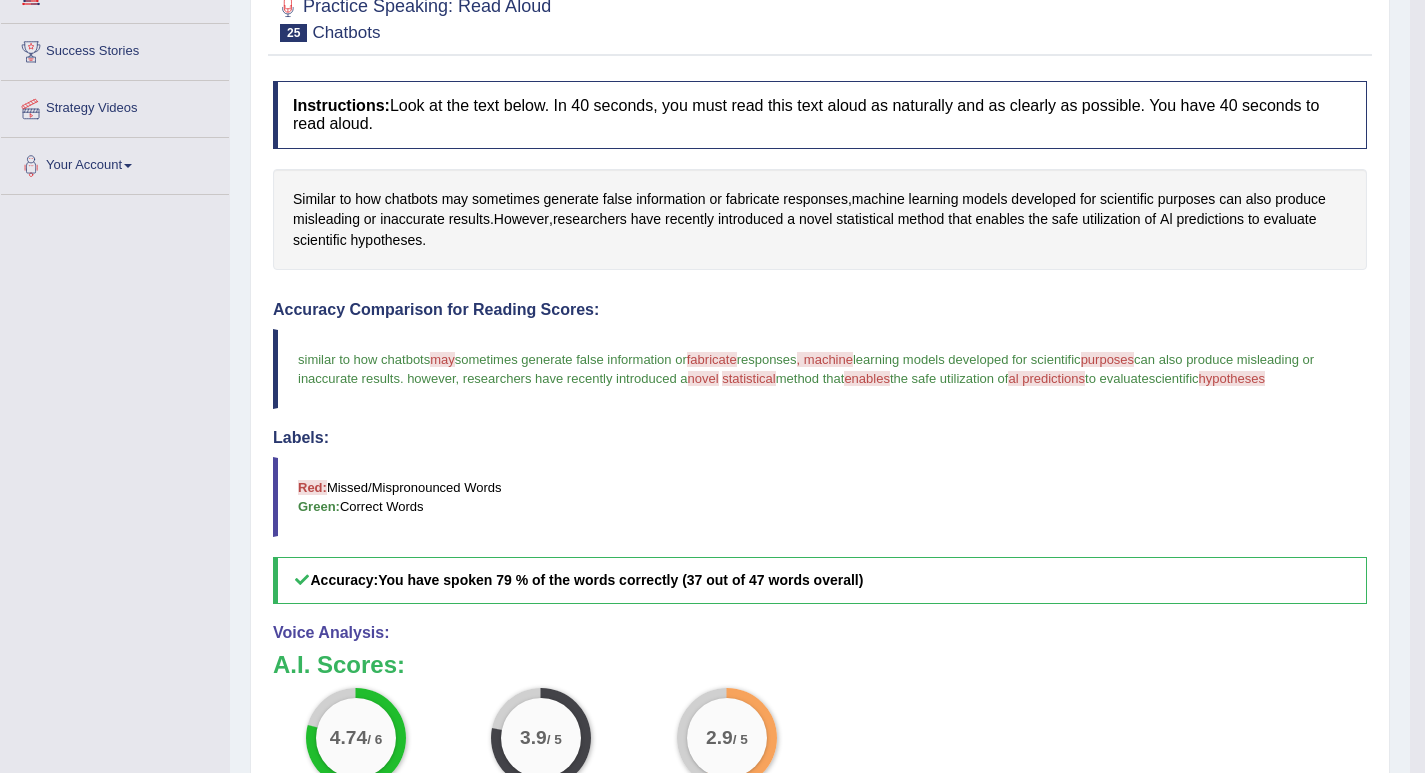 scroll, scrollTop: 203, scrollLeft: 0, axis: vertical 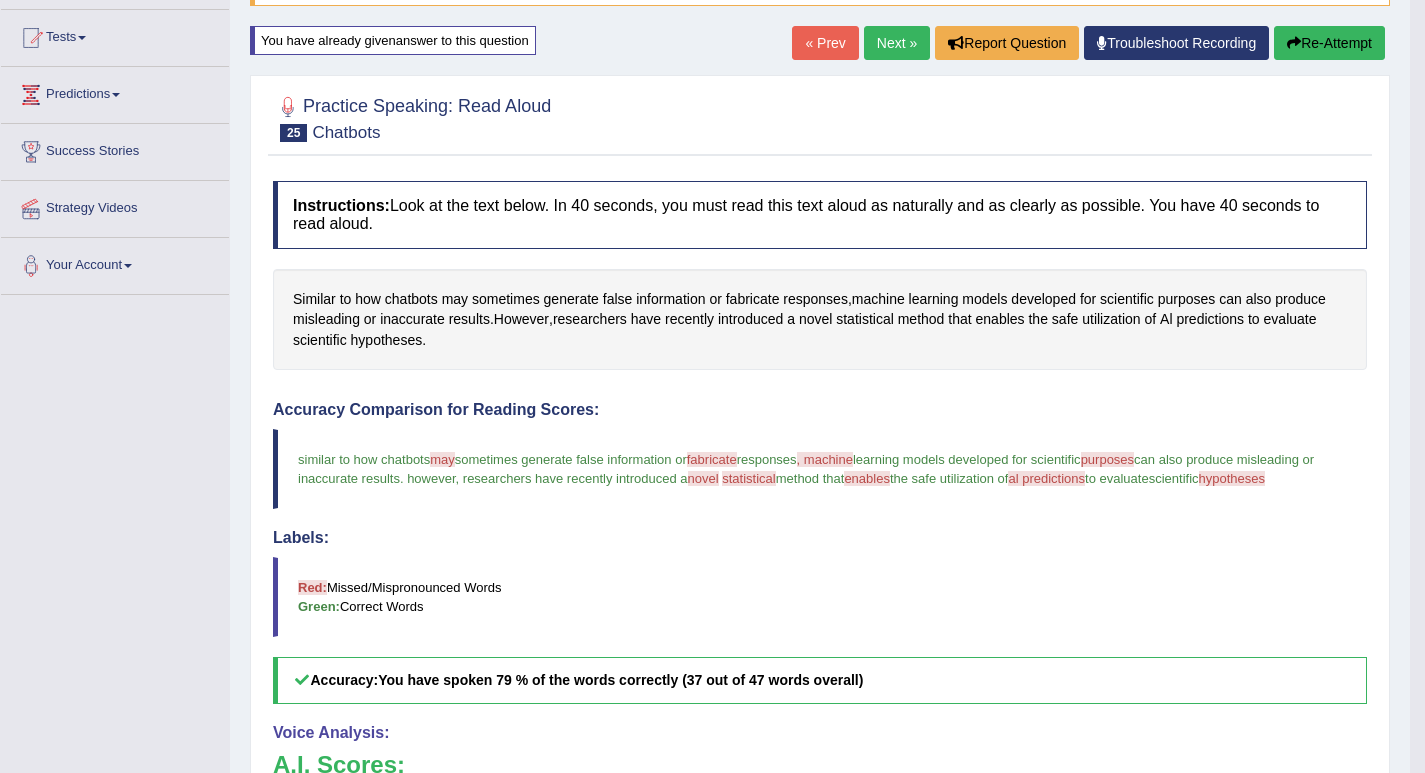 click on "Re-Attempt" at bounding box center [1329, 43] 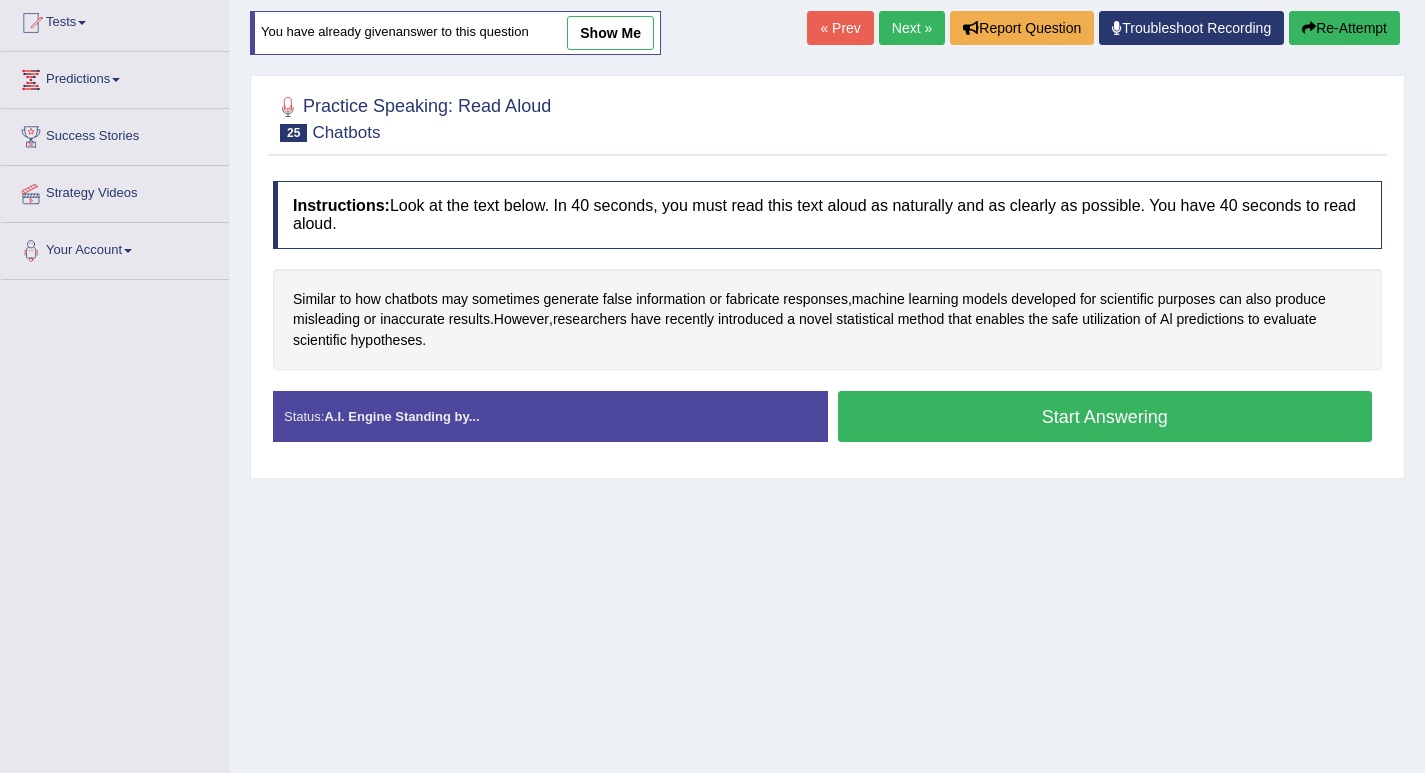 scroll, scrollTop: 218, scrollLeft: 0, axis: vertical 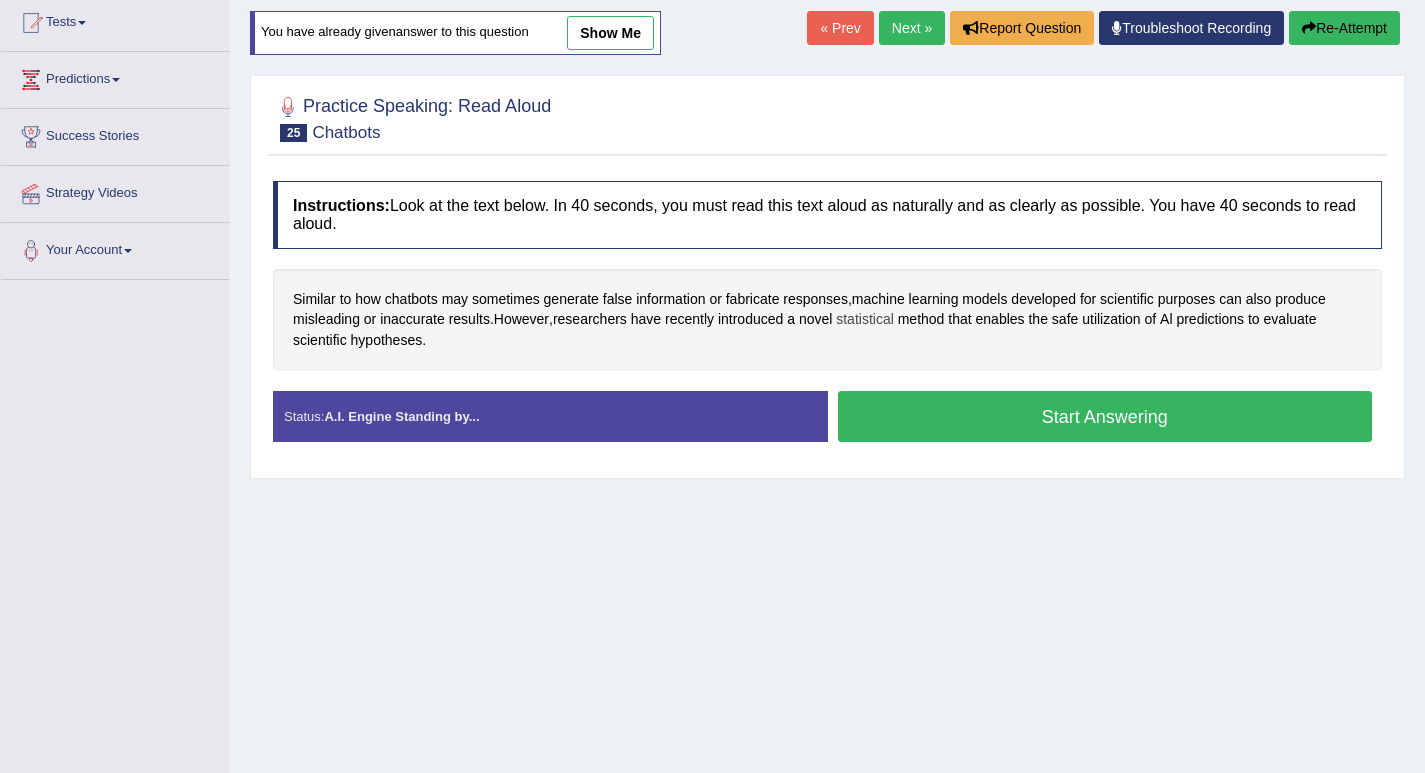 click on "statistical" at bounding box center [865, 319] 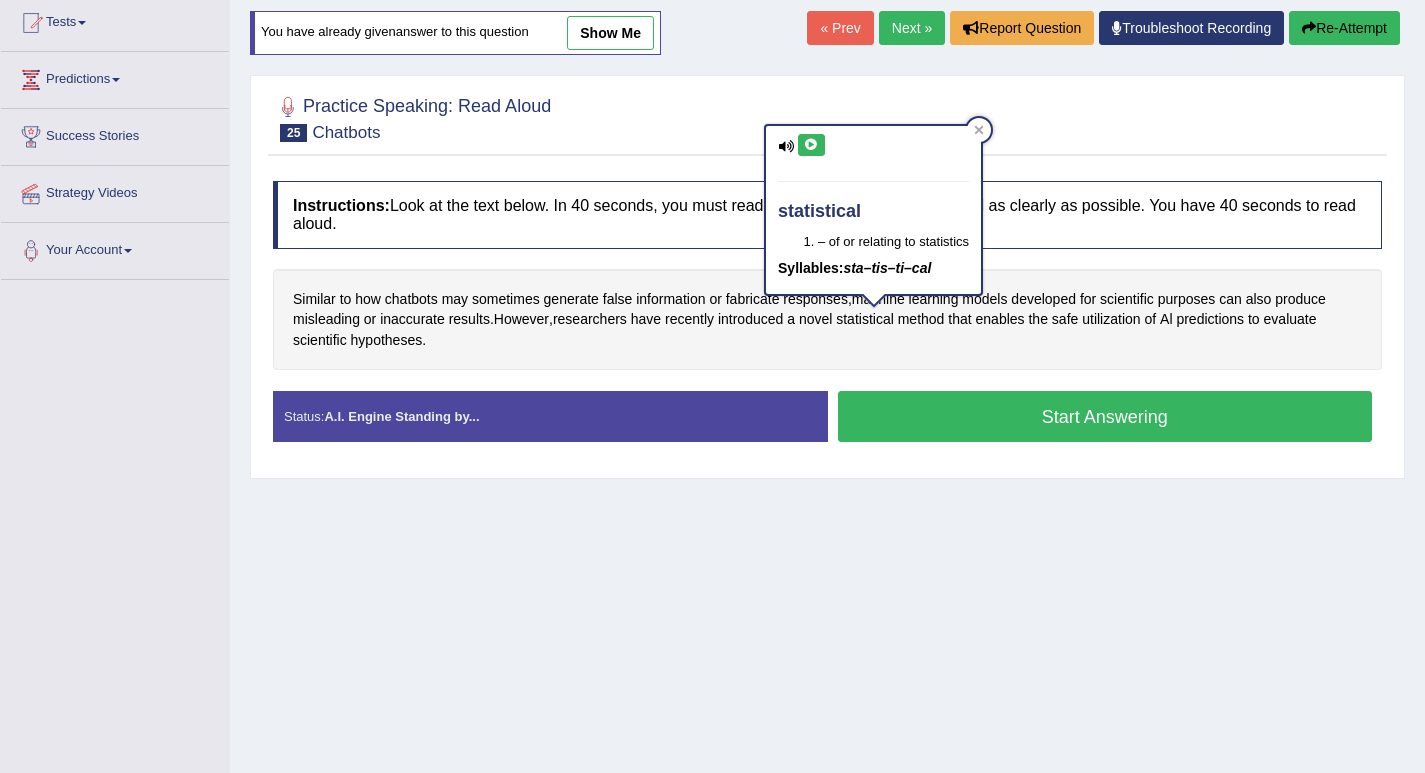 click at bounding box center (811, 145) 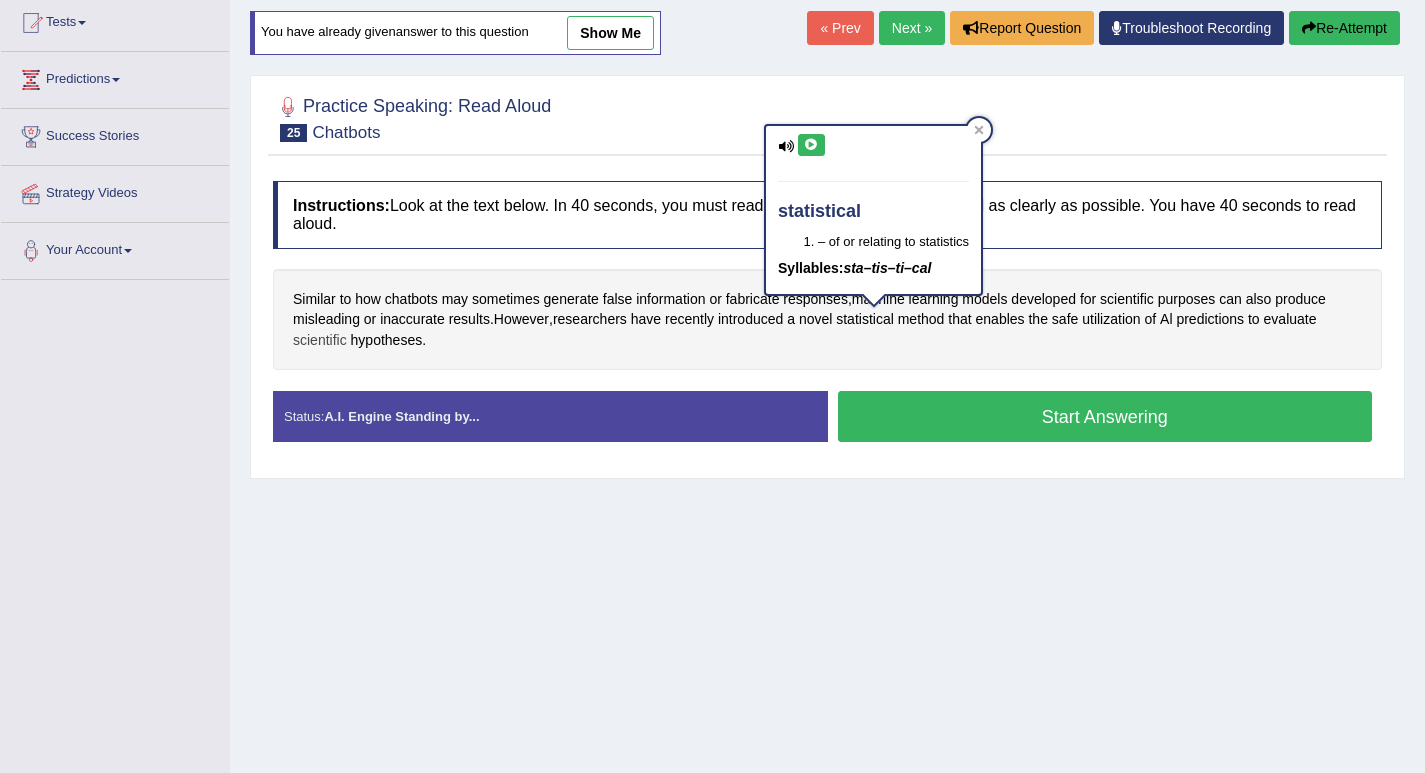 click on "scientific" at bounding box center [320, 340] 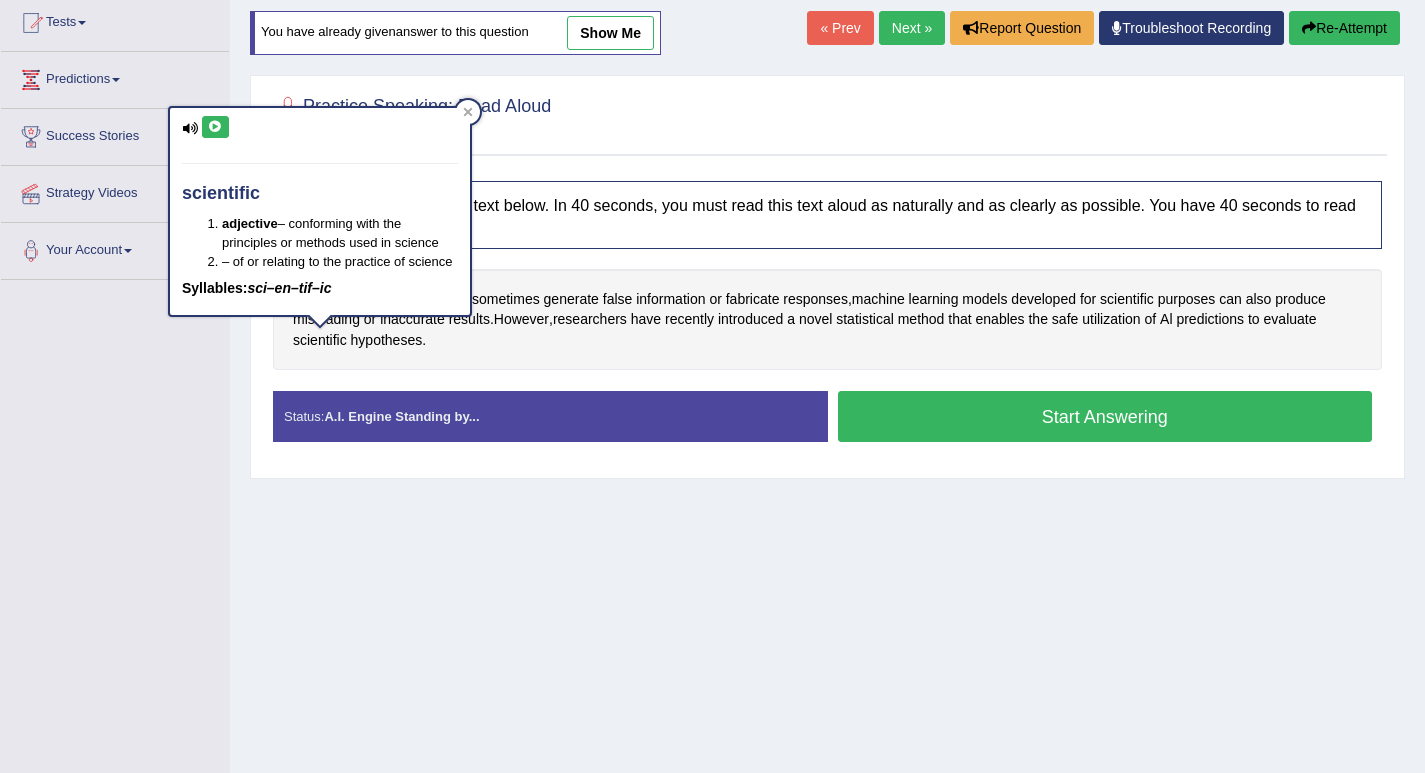 click at bounding box center (215, 127) 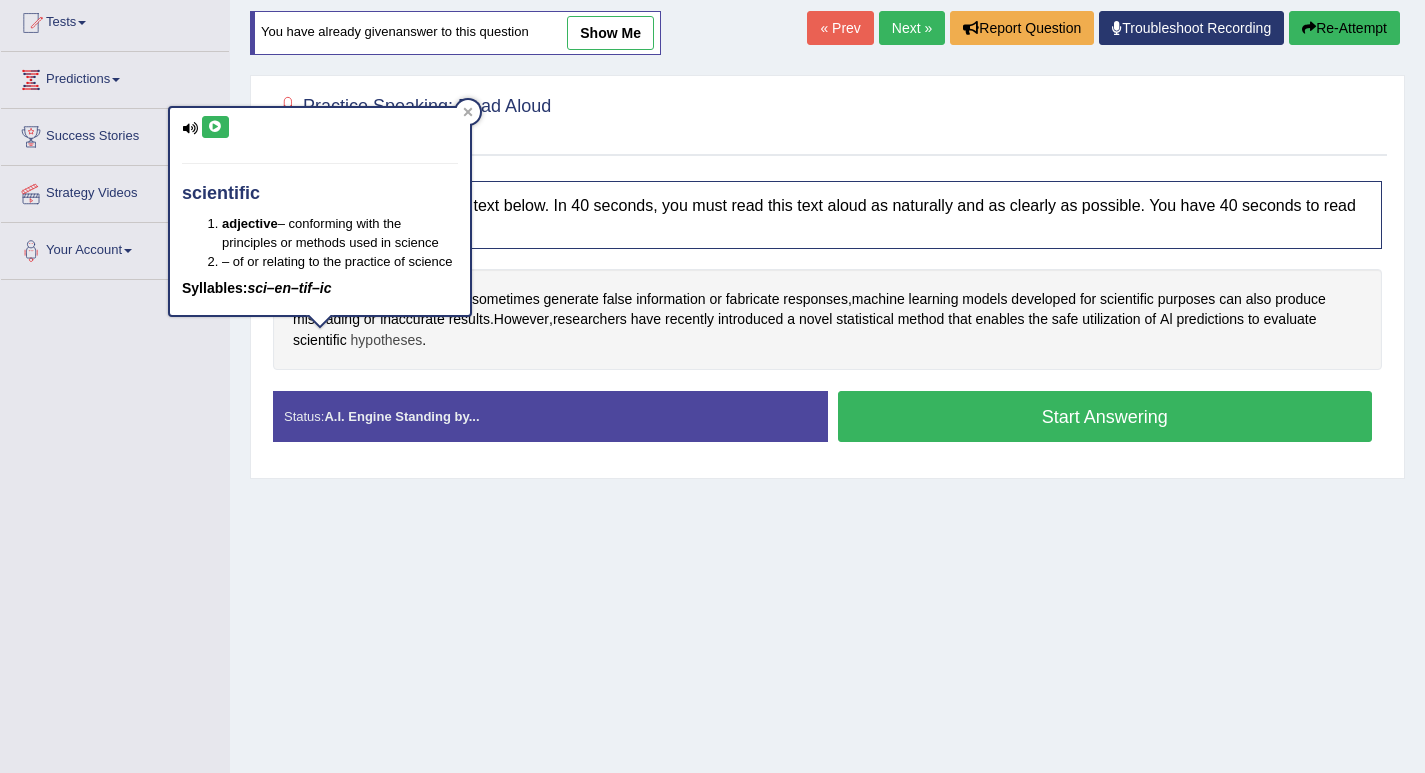 click on "hypotheses" at bounding box center (387, 340) 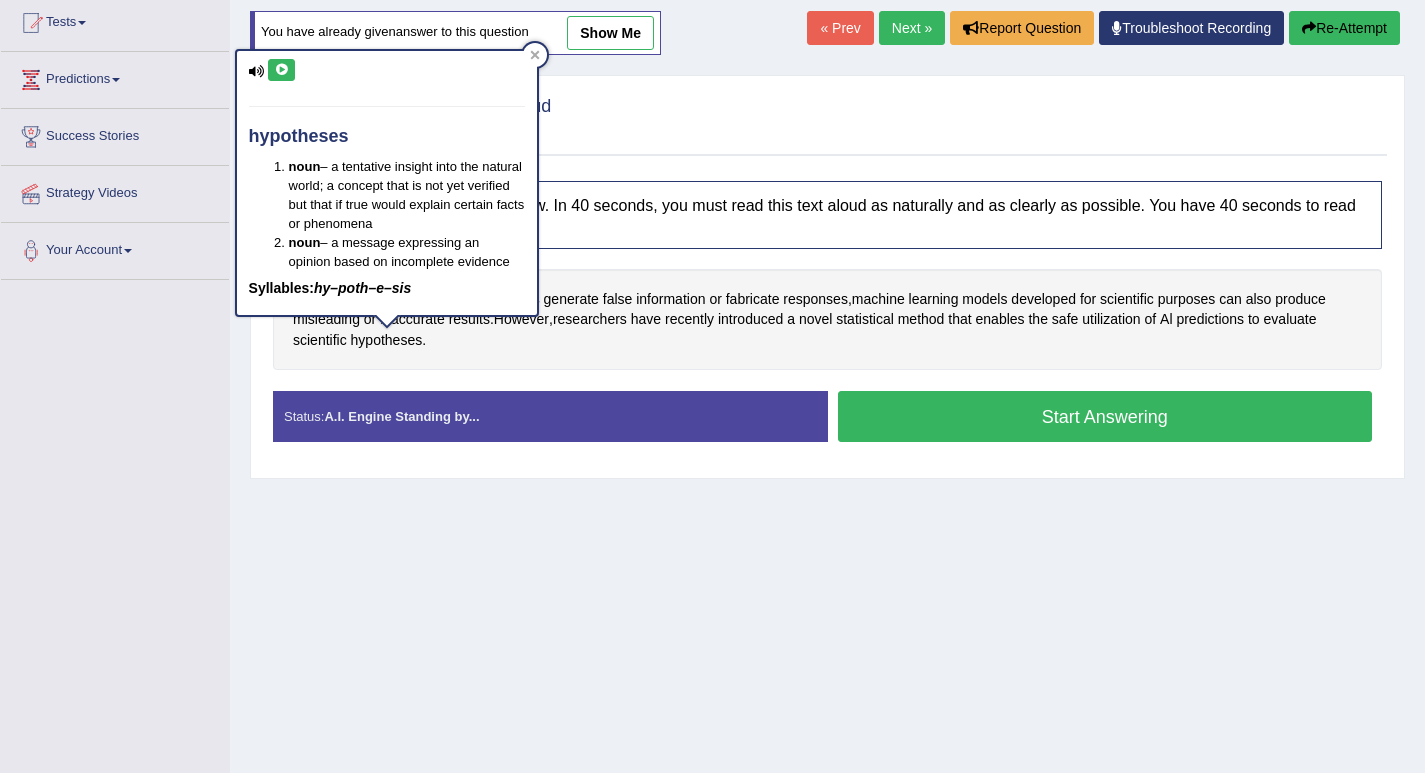 click at bounding box center [281, 70] 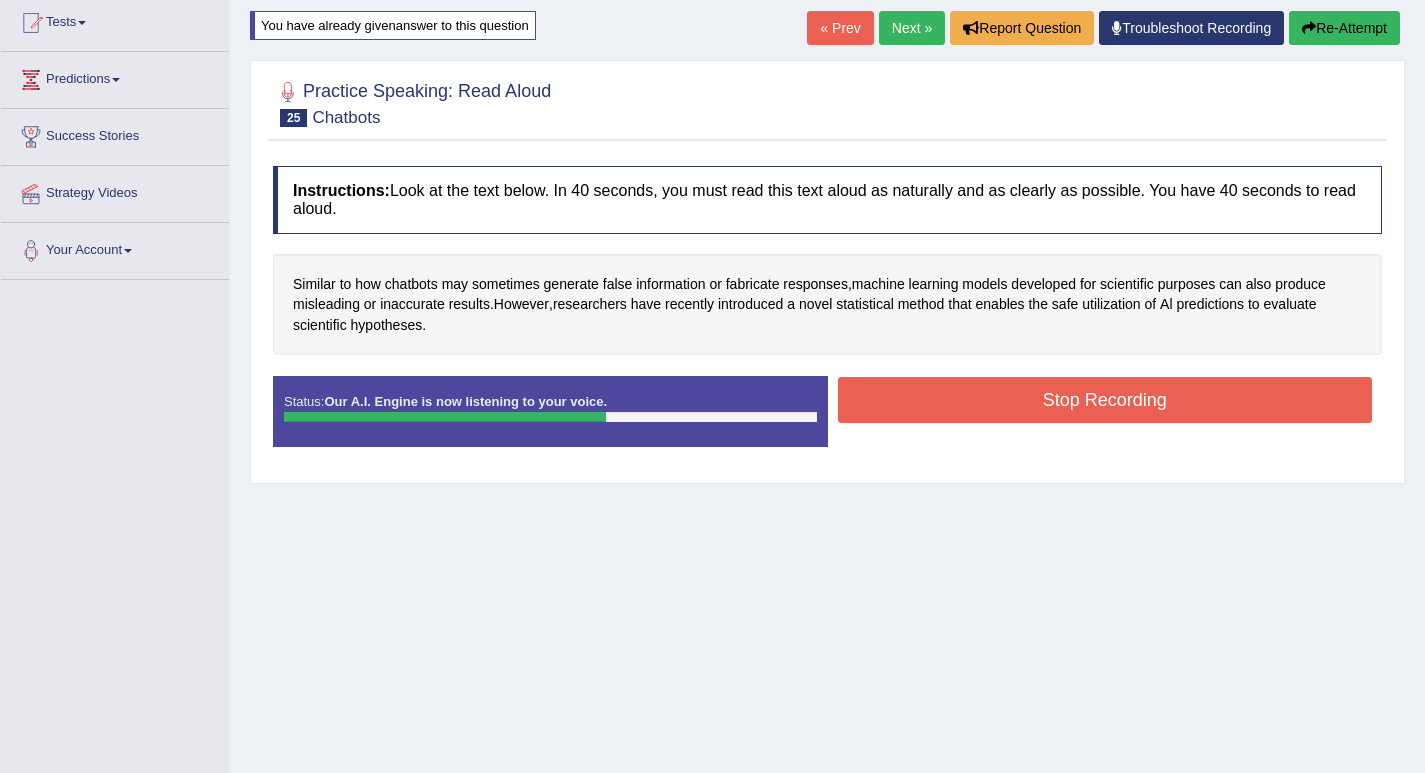 click on "Stop Recording" at bounding box center (1105, 400) 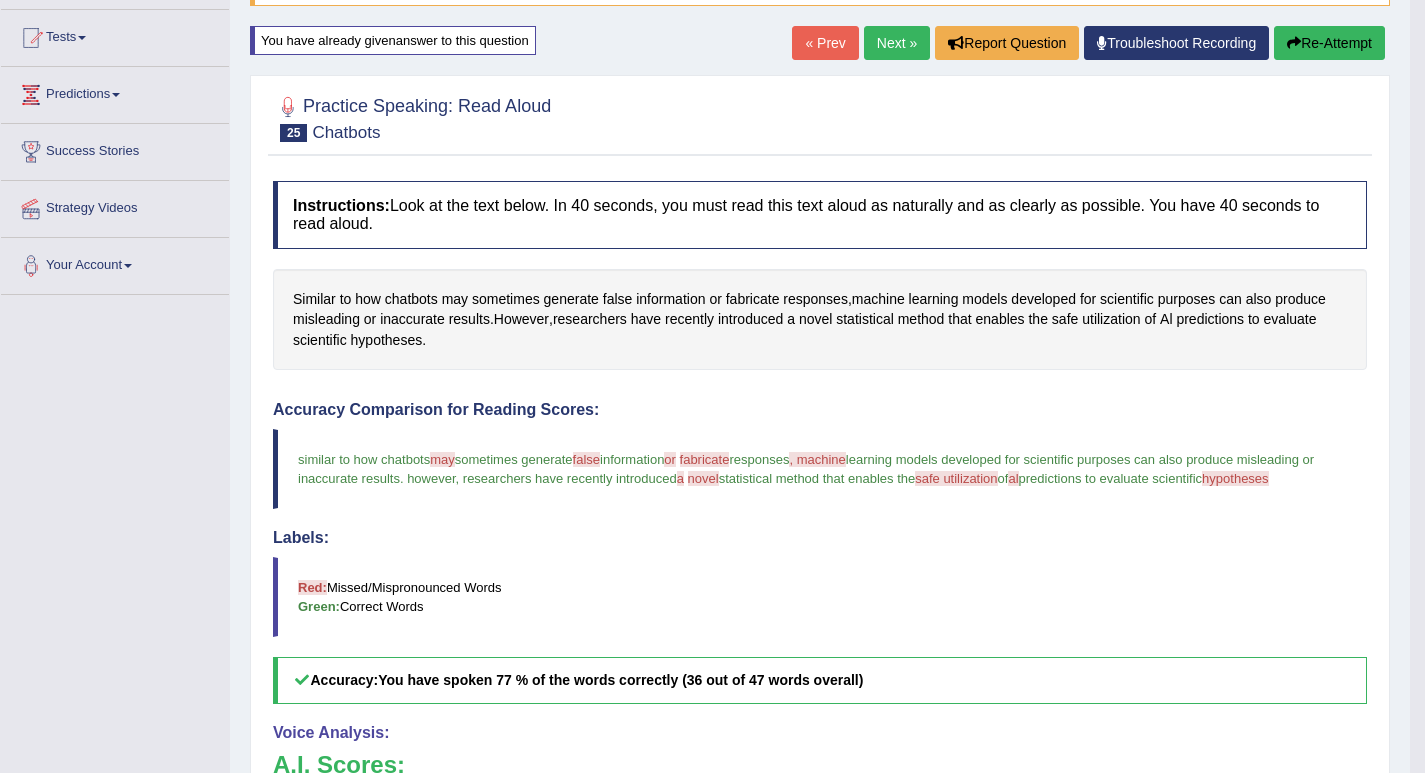 scroll, scrollTop: 103, scrollLeft: 0, axis: vertical 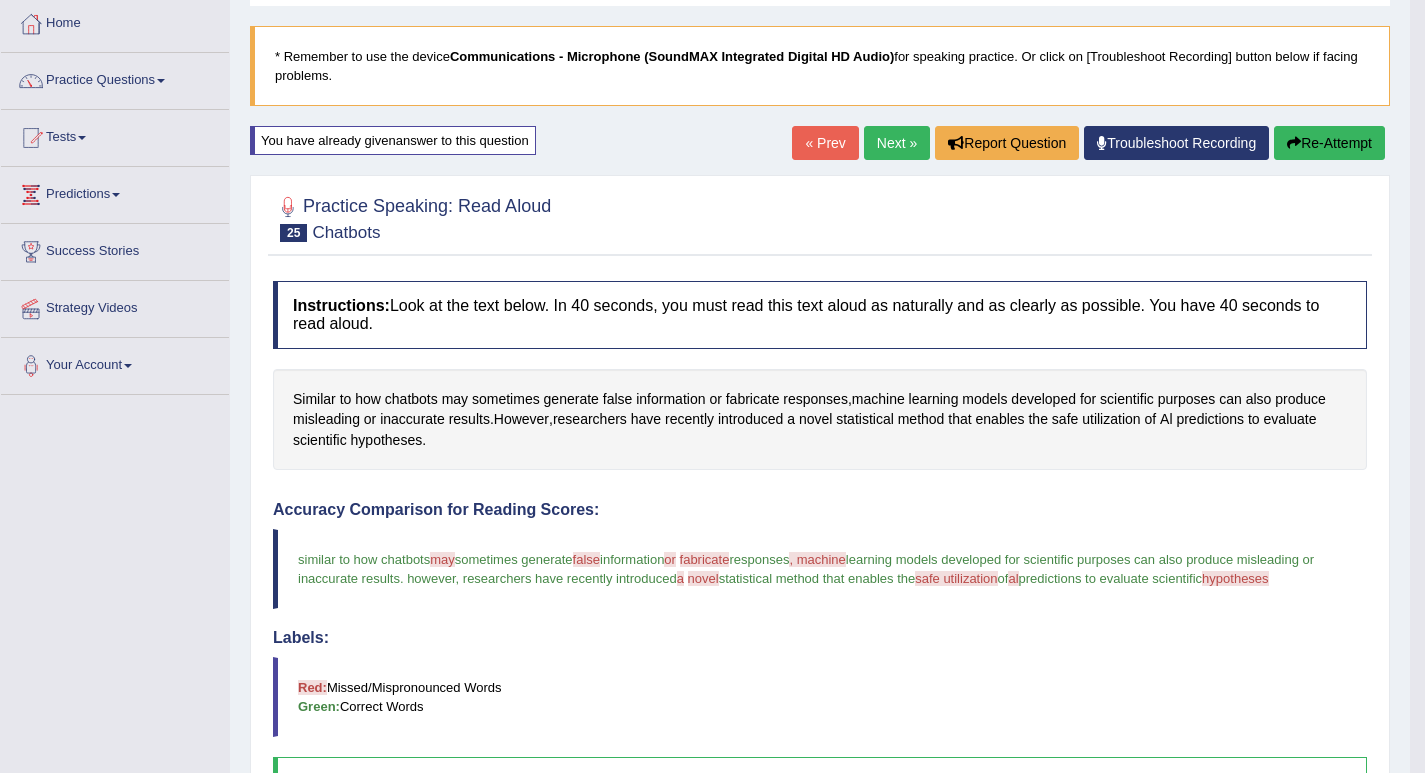 click on "Re-Attempt" at bounding box center [1329, 143] 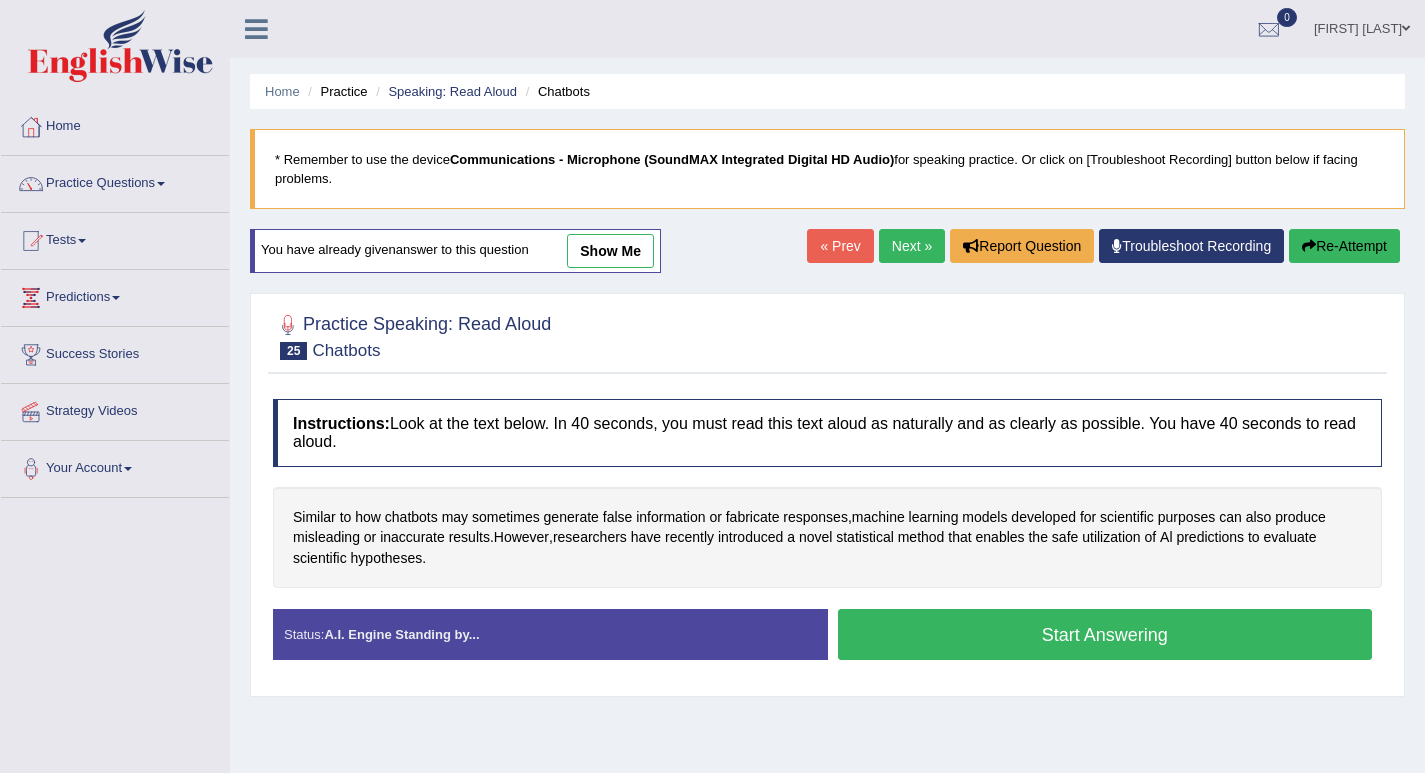 scroll, scrollTop: 103, scrollLeft: 0, axis: vertical 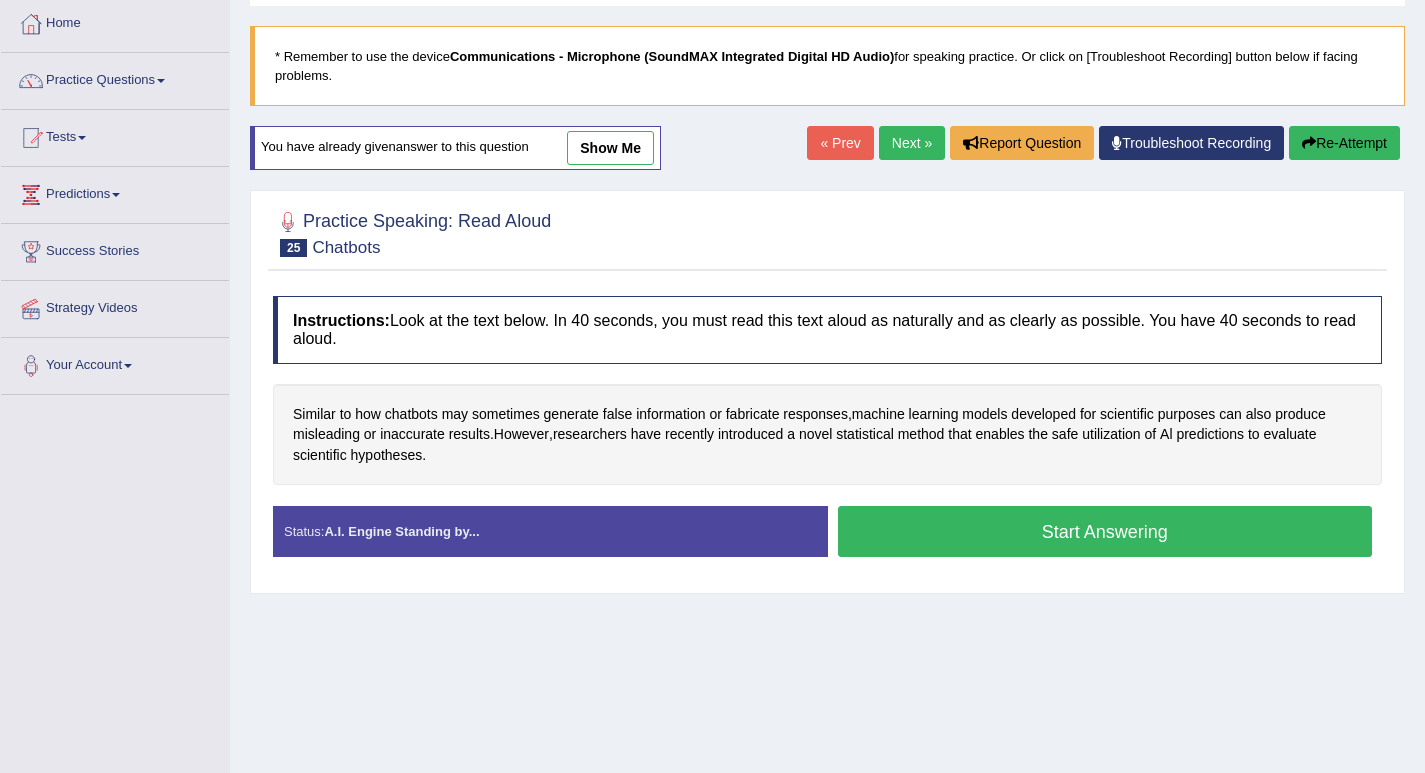 click on "Start Answering" at bounding box center [1105, 531] 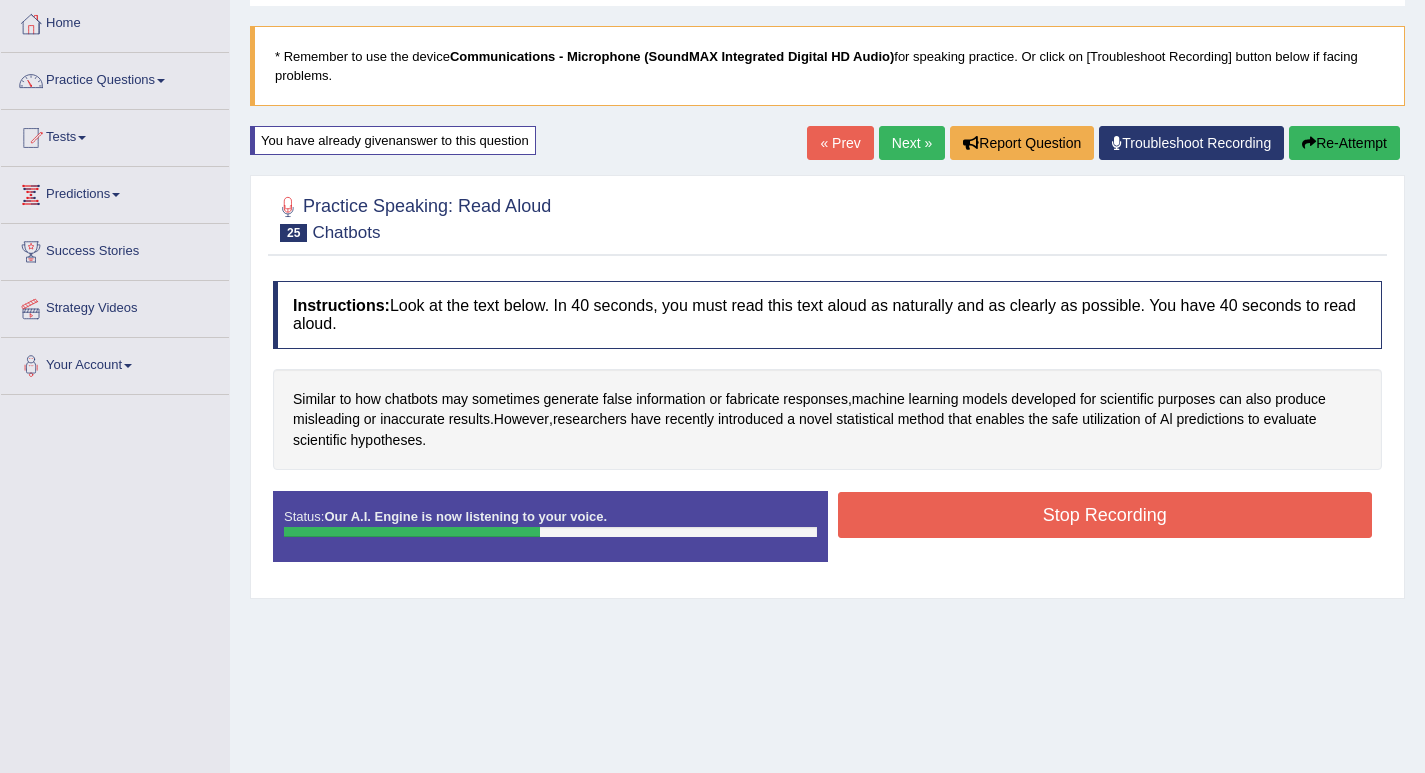 click on "Stop Recording" at bounding box center (1105, 515) 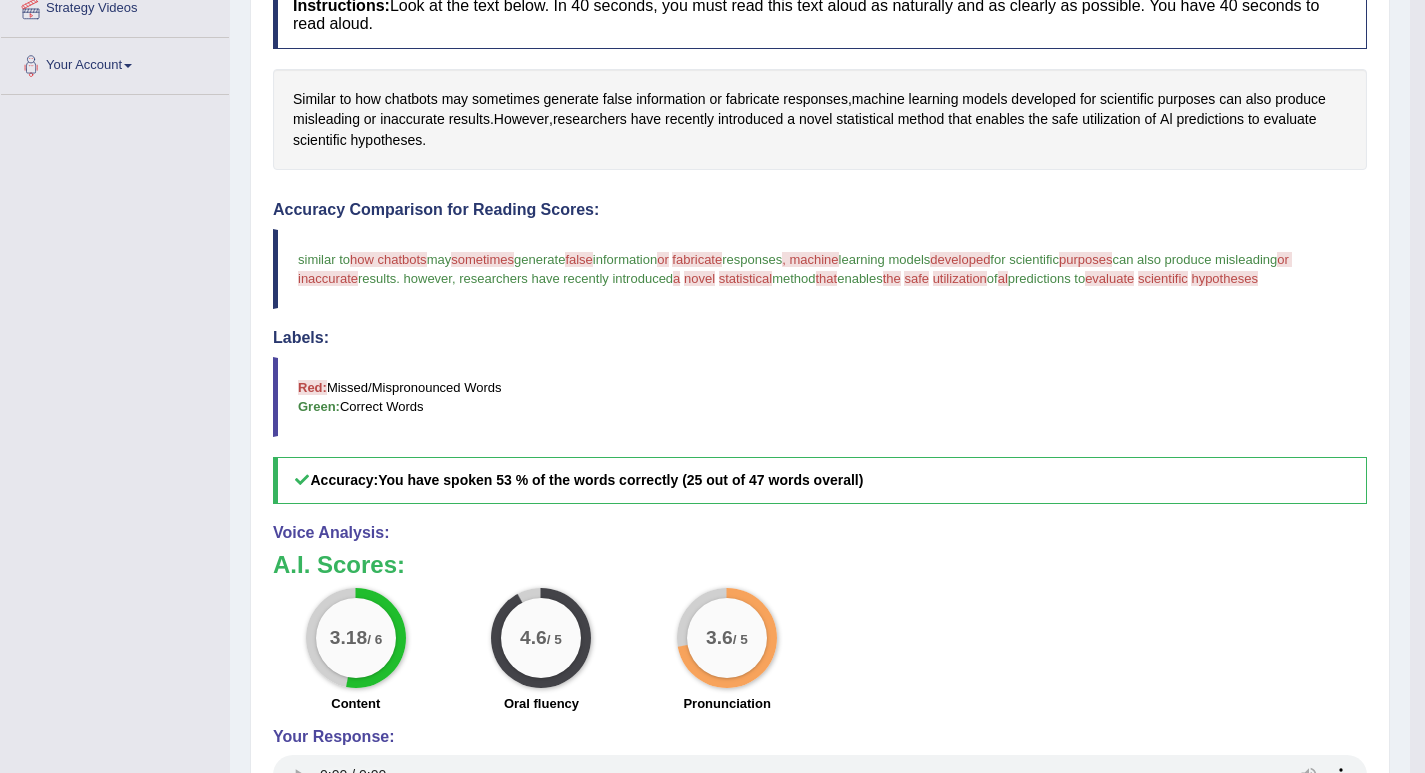 scroll, scrollTop: 103, scrollLeft: 0, axis: vertical 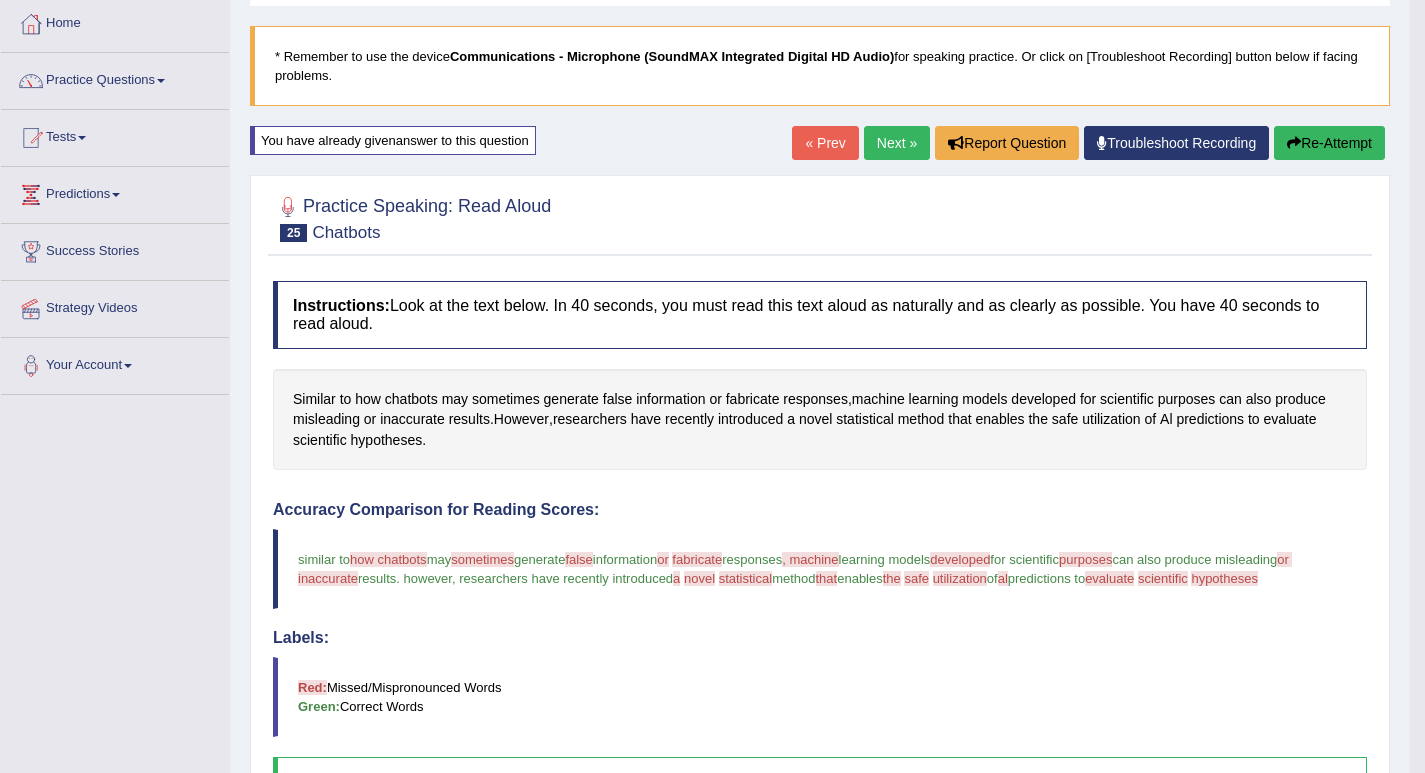 click on "Re-Attempt" at bounding box center [1329, 143] 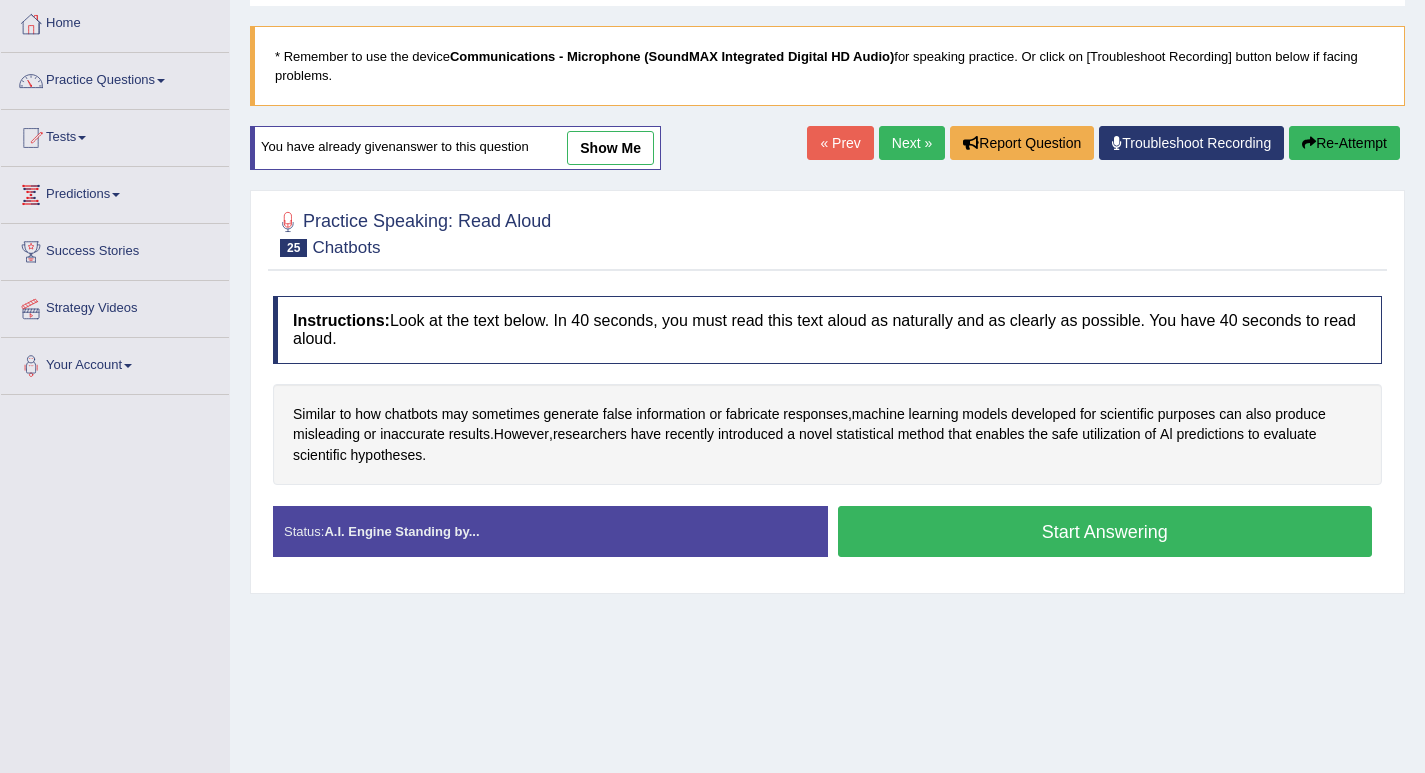 scroll, scrollTop: 0, scrollLeft: 0, axis: both 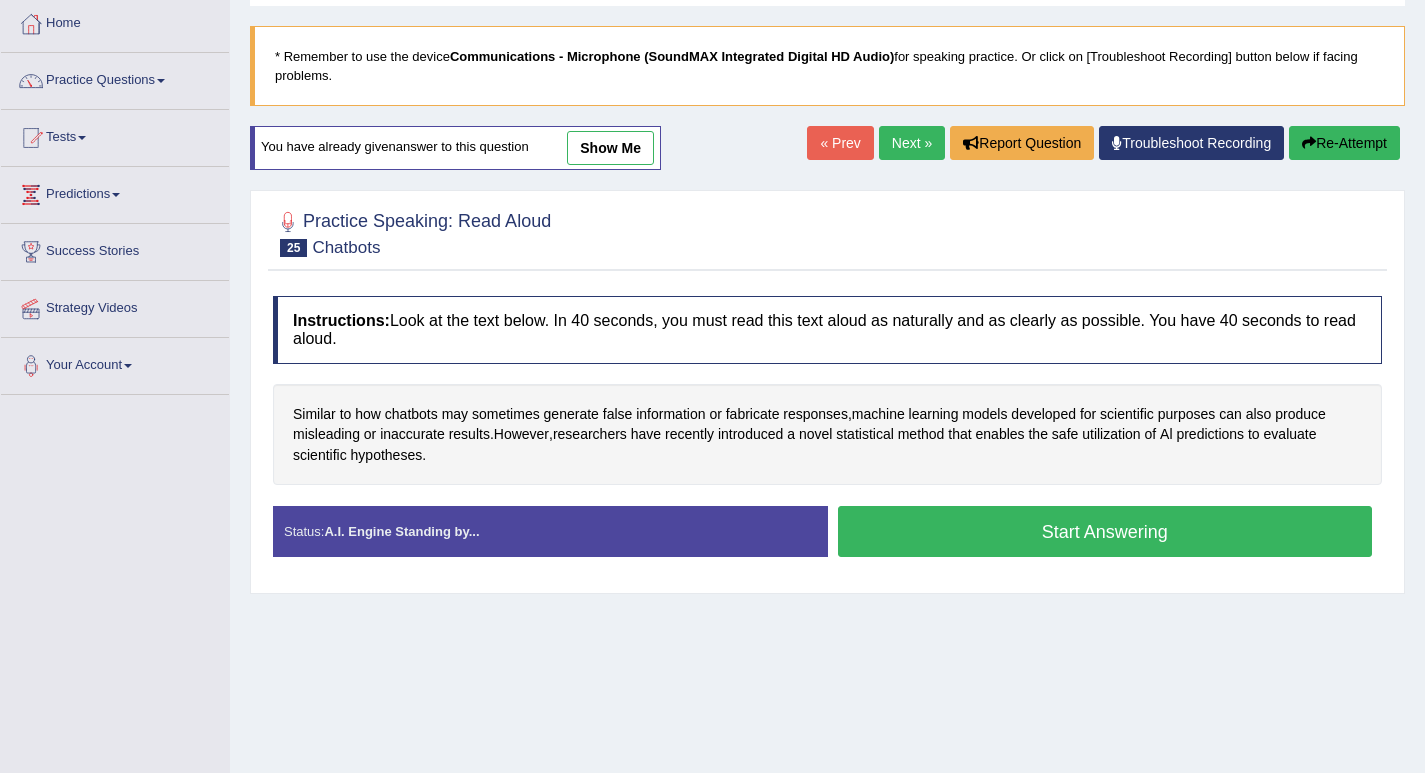 click on "Start Answering" at bounding box center [1105, 531] 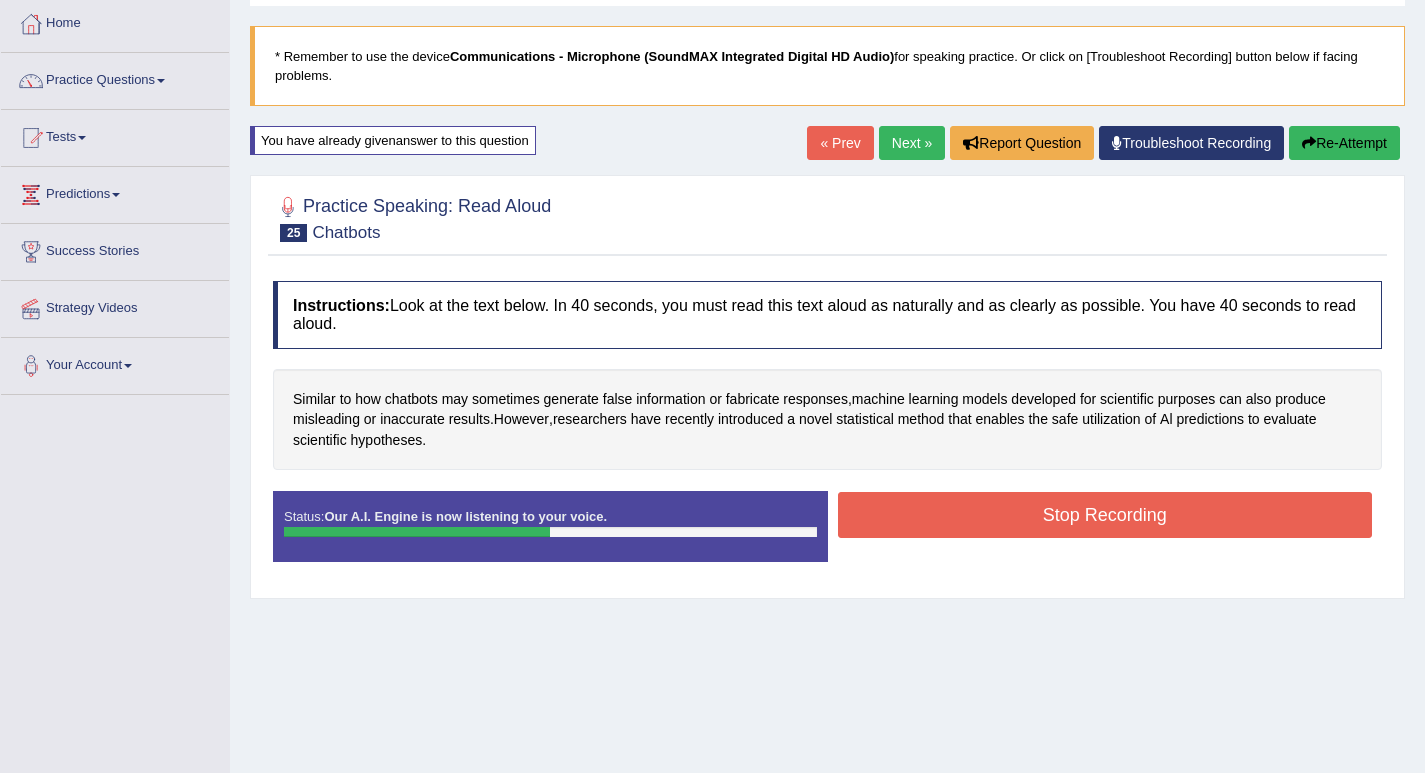 click on "Stop Recording" at bounding box center (1105, 515) 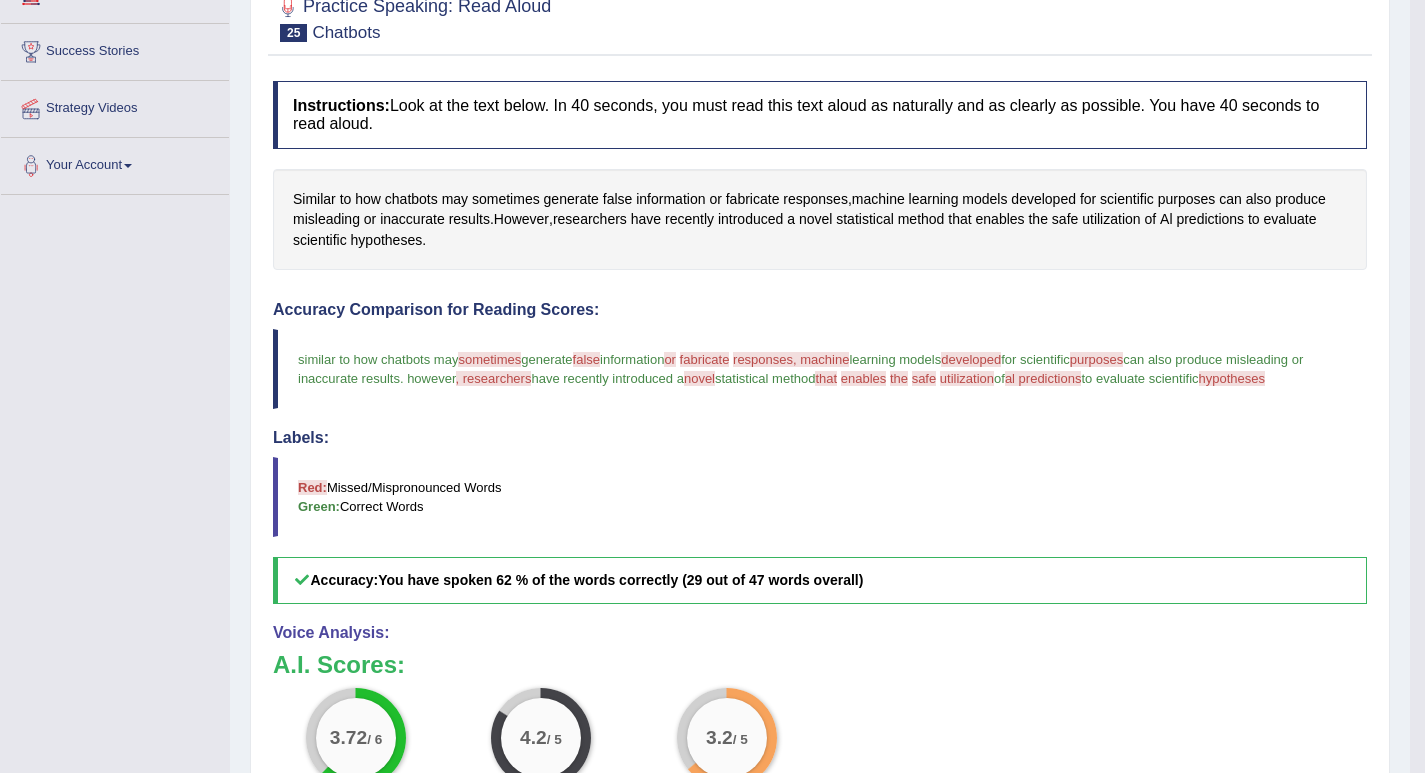 scroll, scrollTop: 0, scrollLeft: 0, axis: both 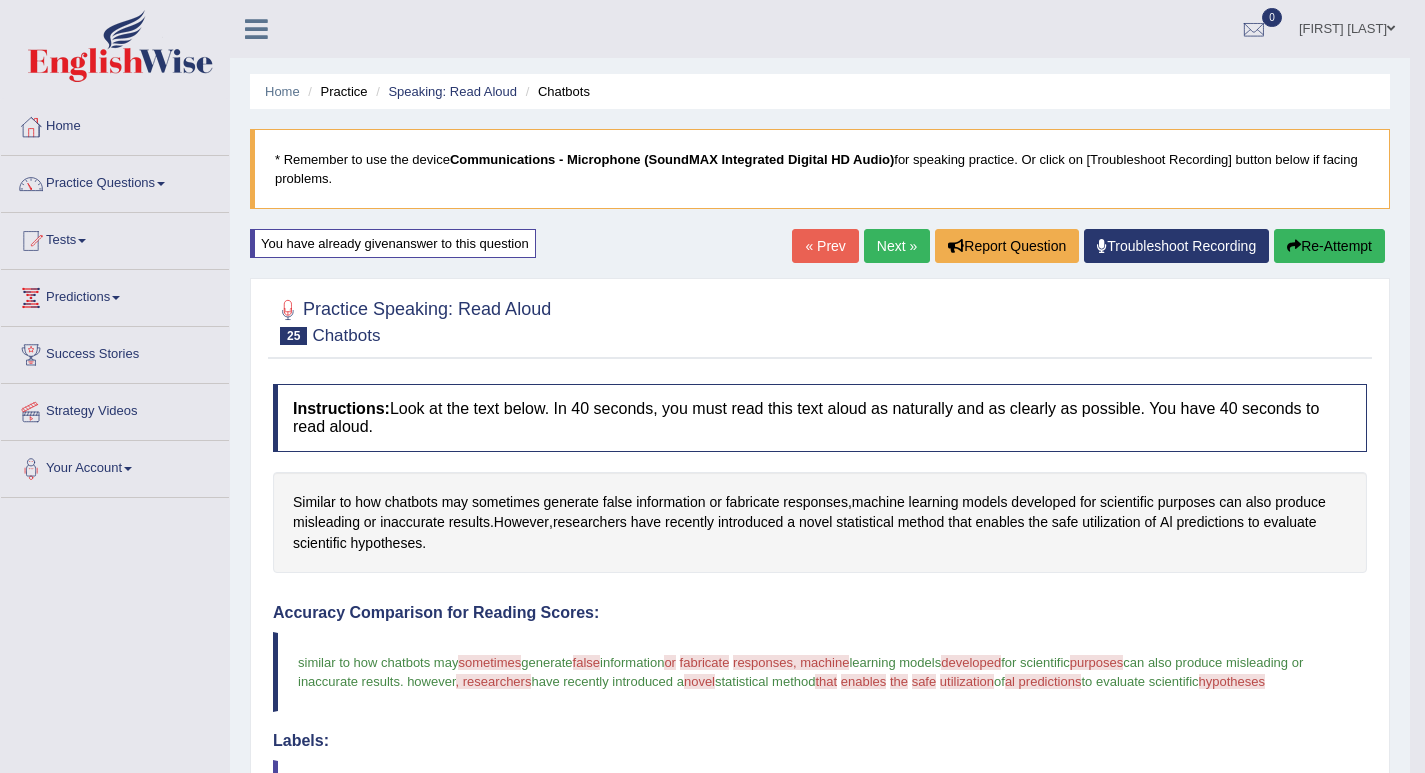 click on "Re-Attempt" at bounding box center (1329, 246) 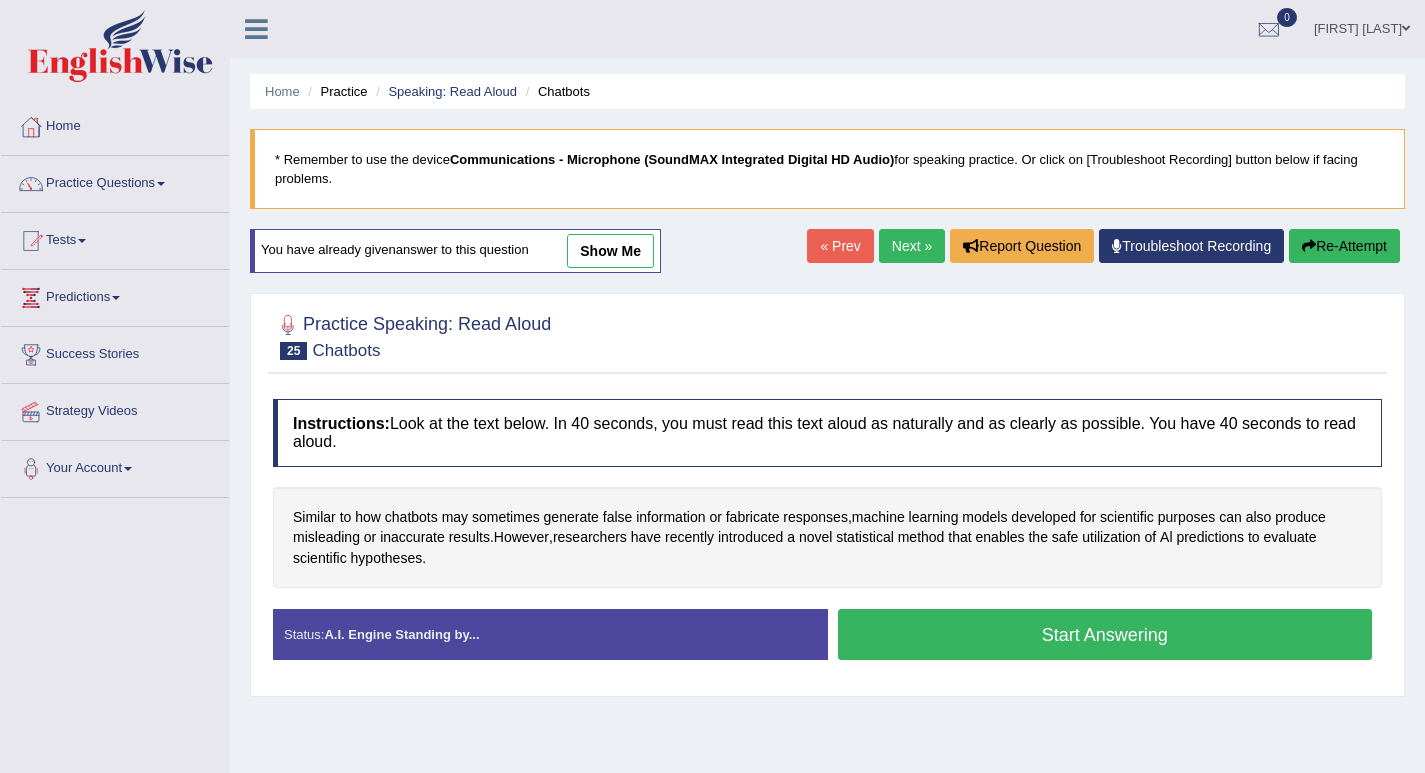 scroll, scrollTop: 0, scrollLeft: 0, axis: both 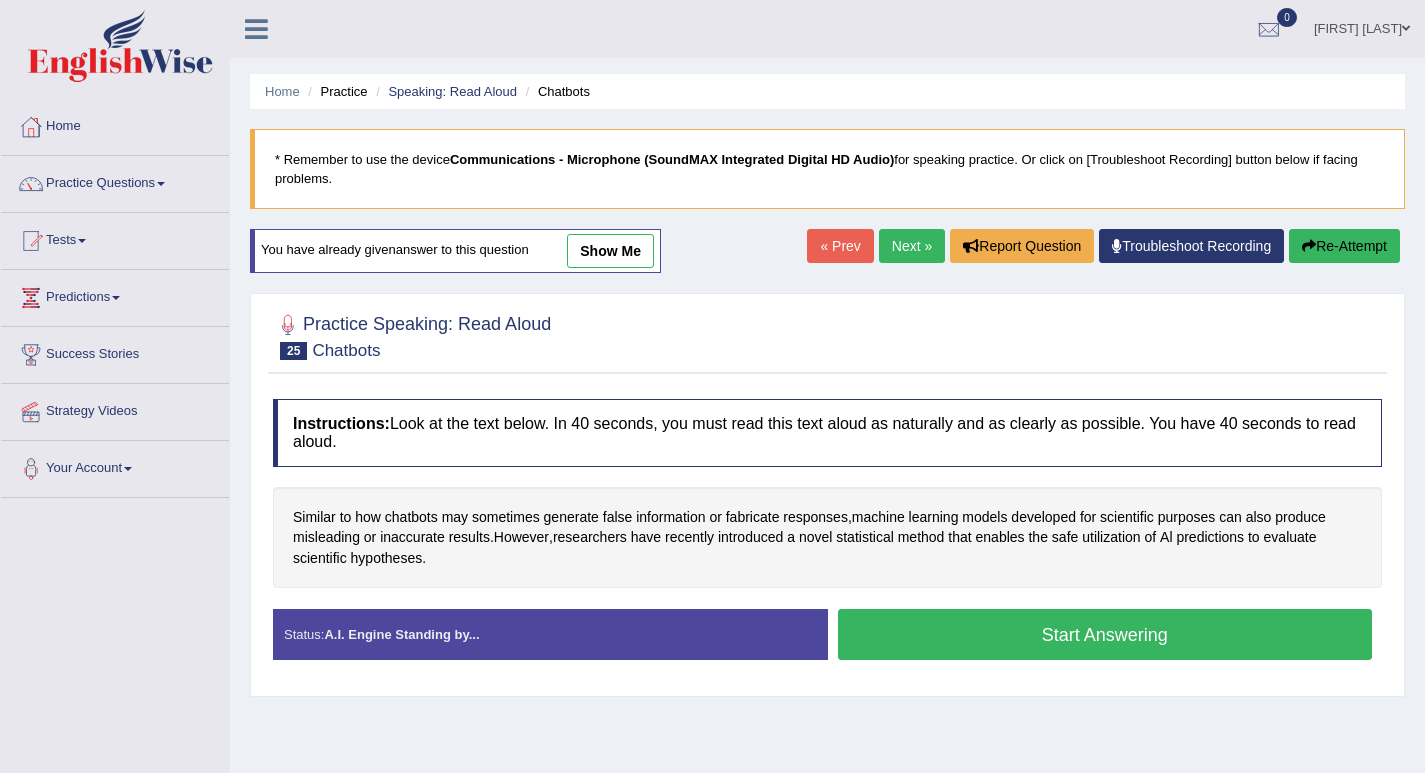 click on "Start Answering" at bounding box center [1105, 634] 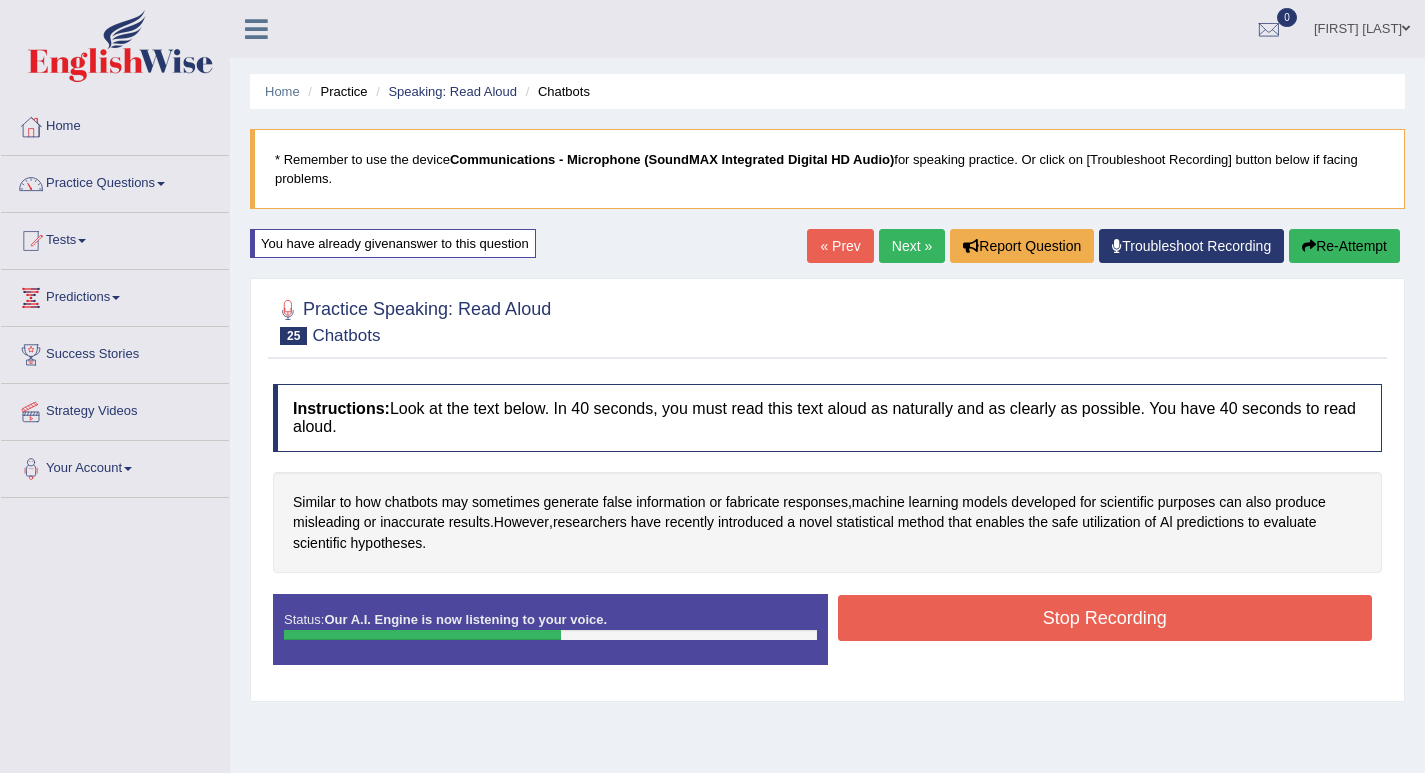 click on "Stop Recording" at bounding box center (1105, 618) 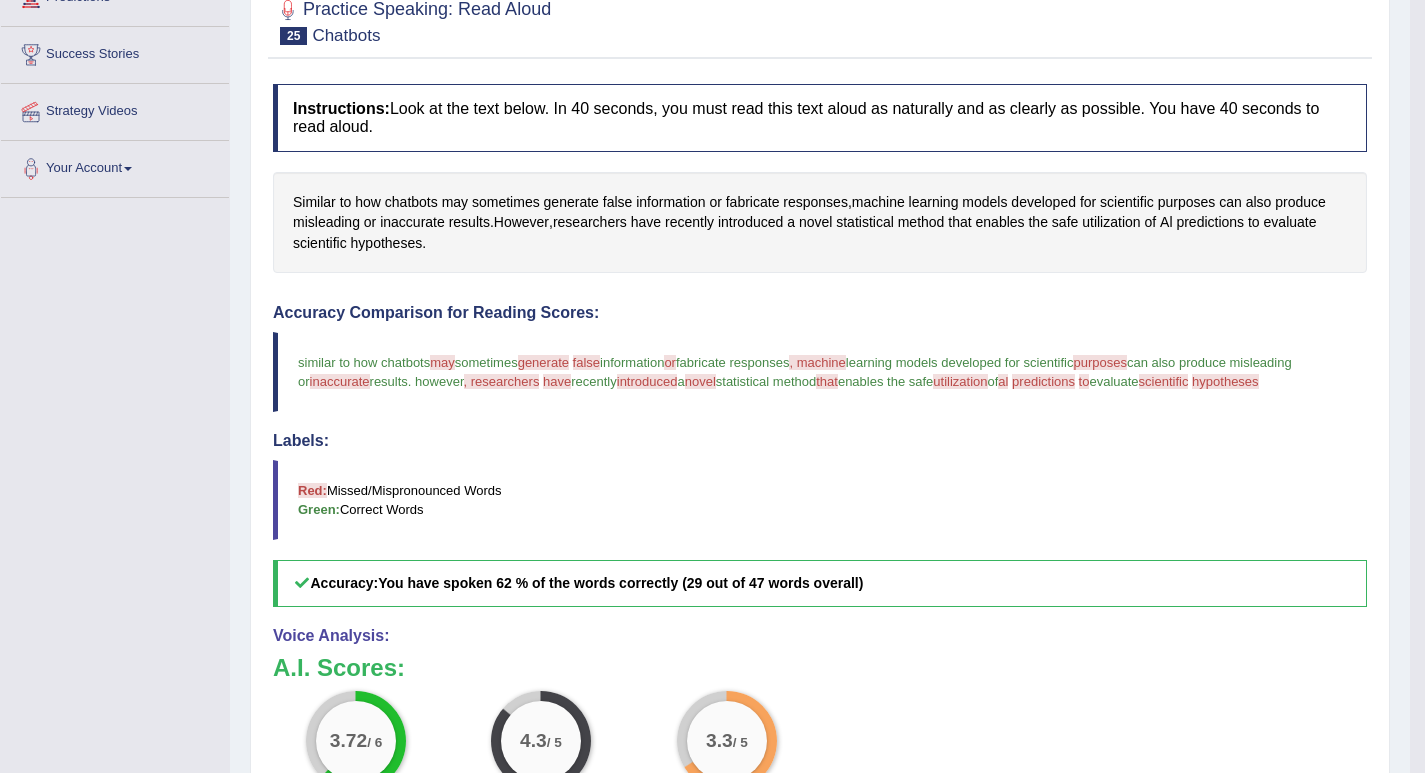 scroll, scrollTop: 0, scrollLeft: 0, axis: both 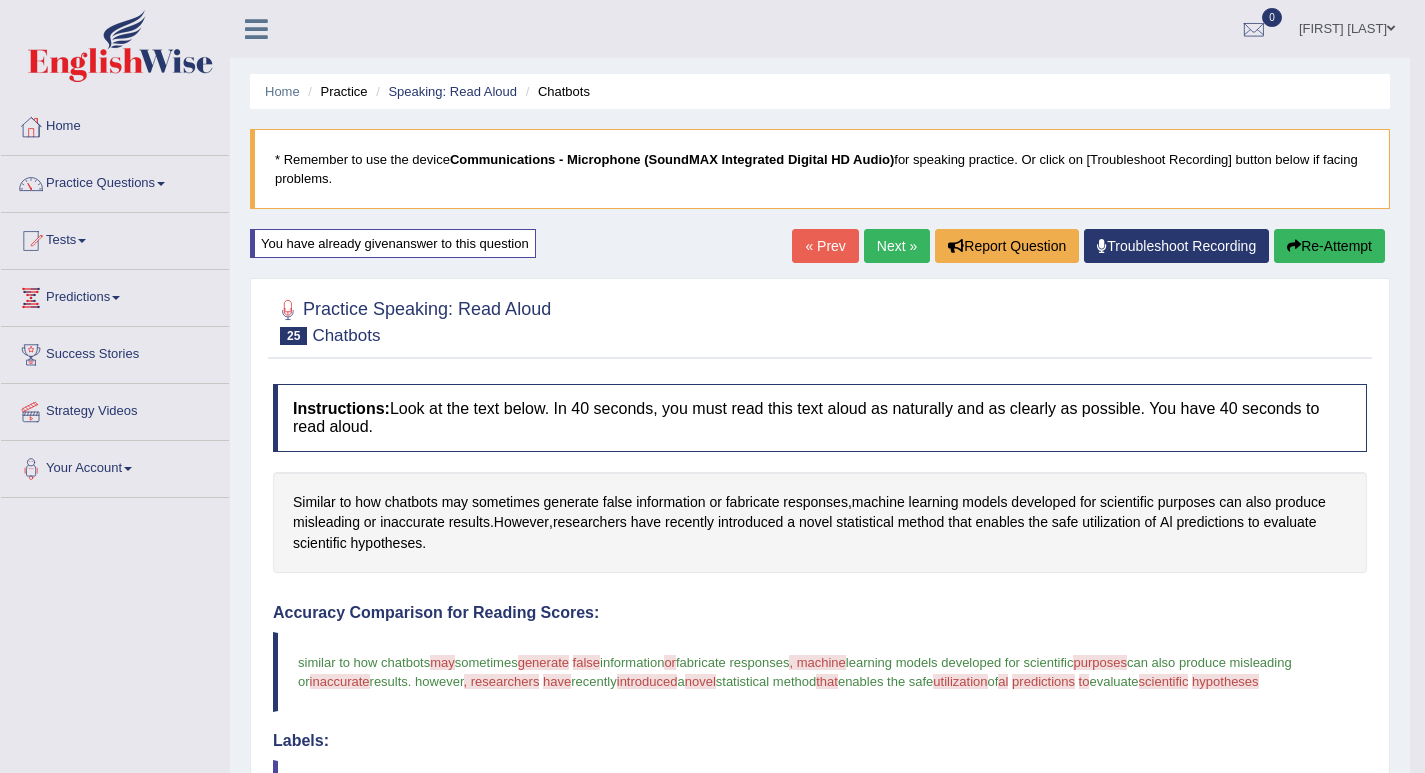 click on "Re-Attempt" at bounding box center (1329, 246) 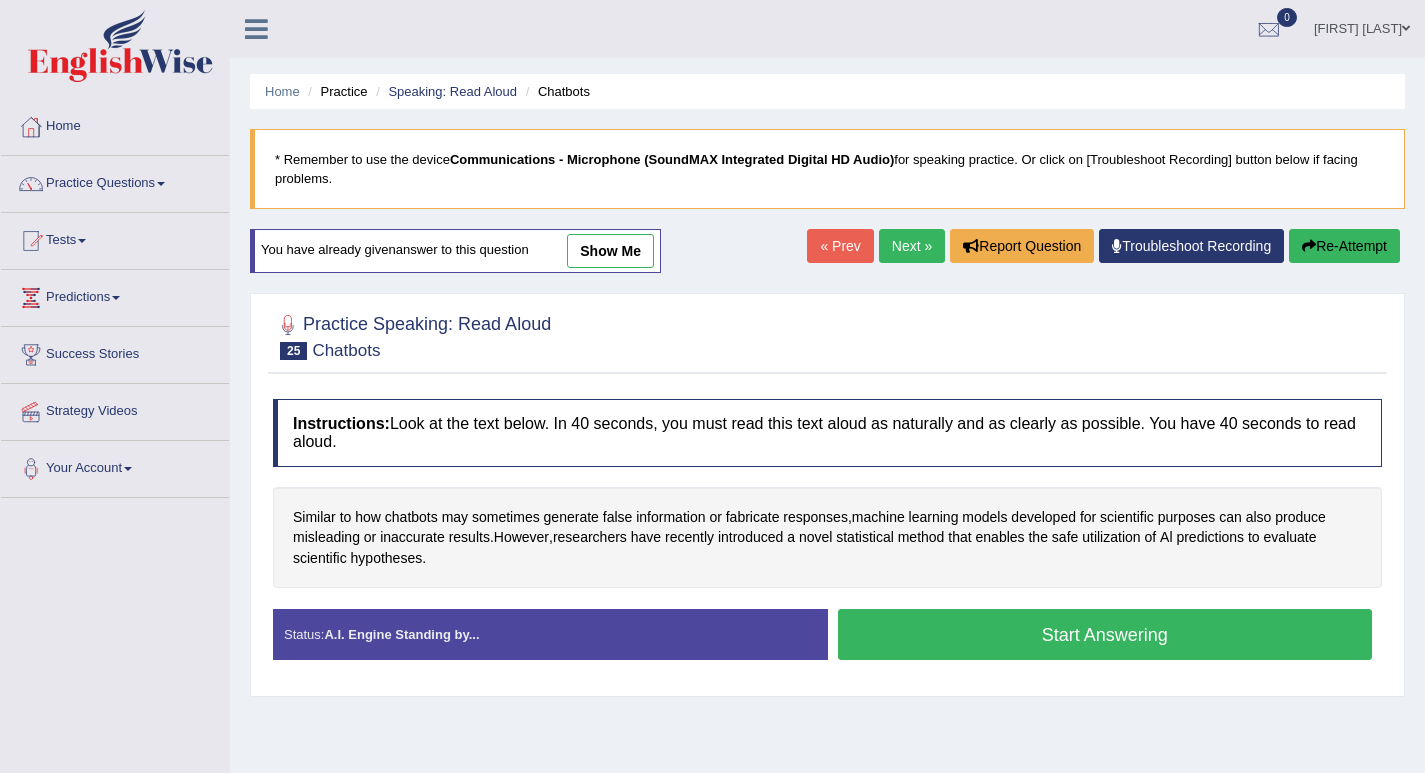 scroll, scrollTop: 0, scrollLeft: 0, axis: both 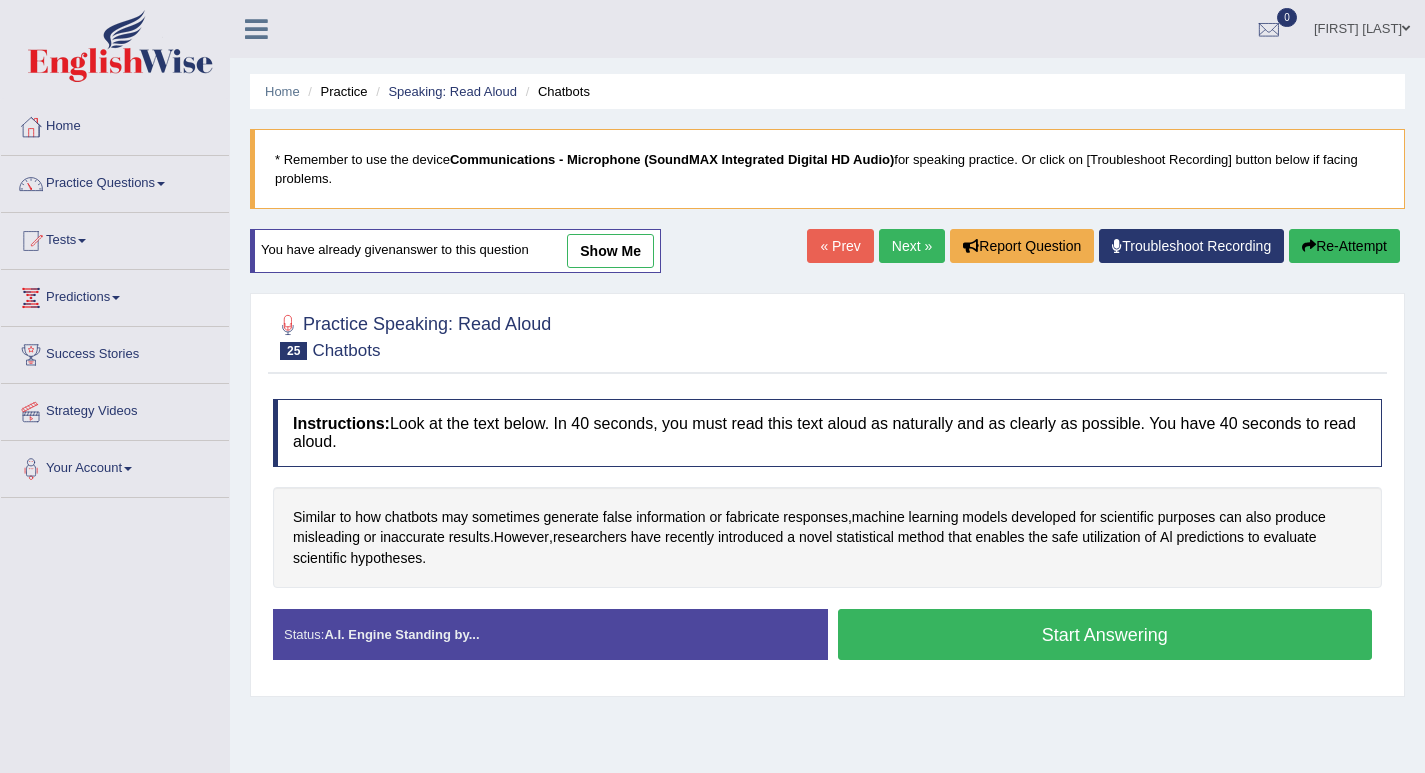 click on "Start Answering" at bounding box center [1105, 634] 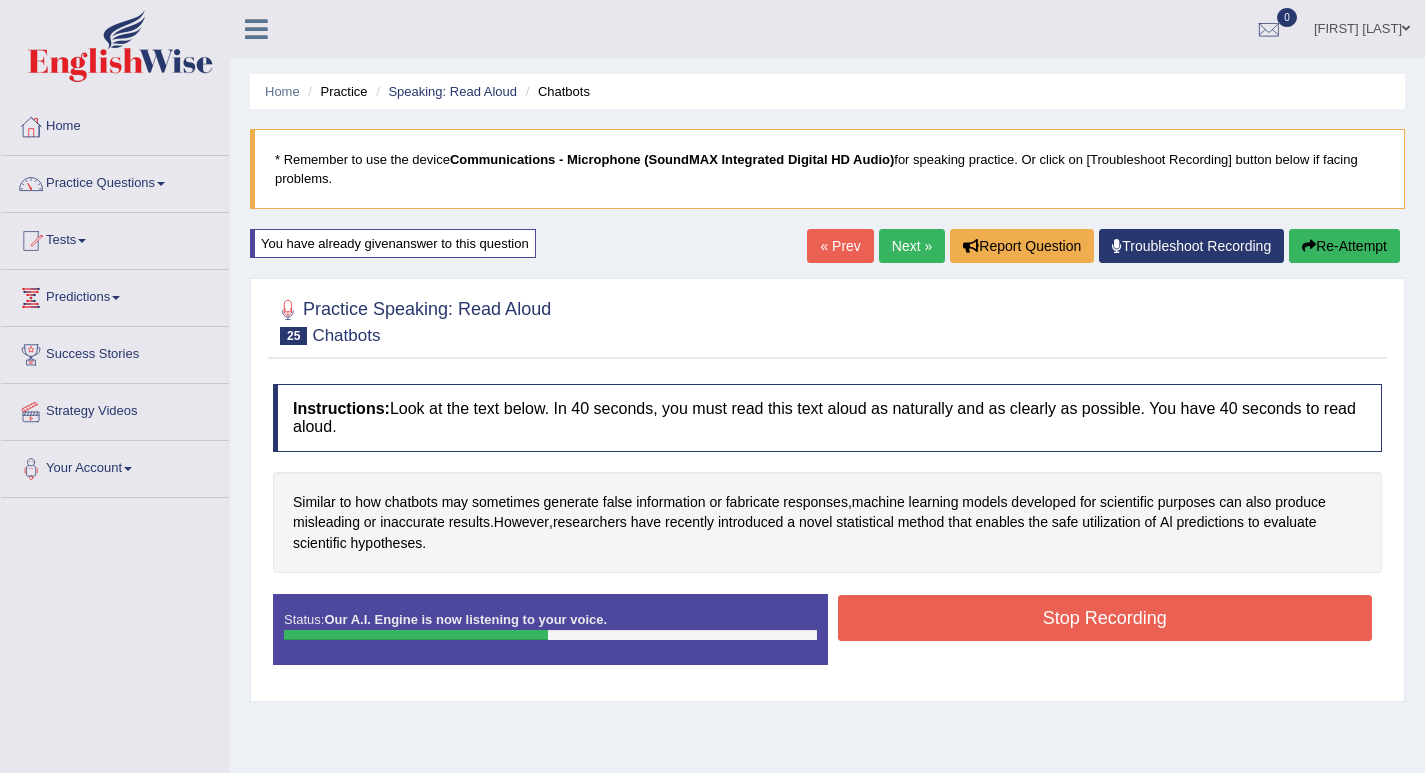 click on "Stop Recording" at bounding box center (1105, 618) 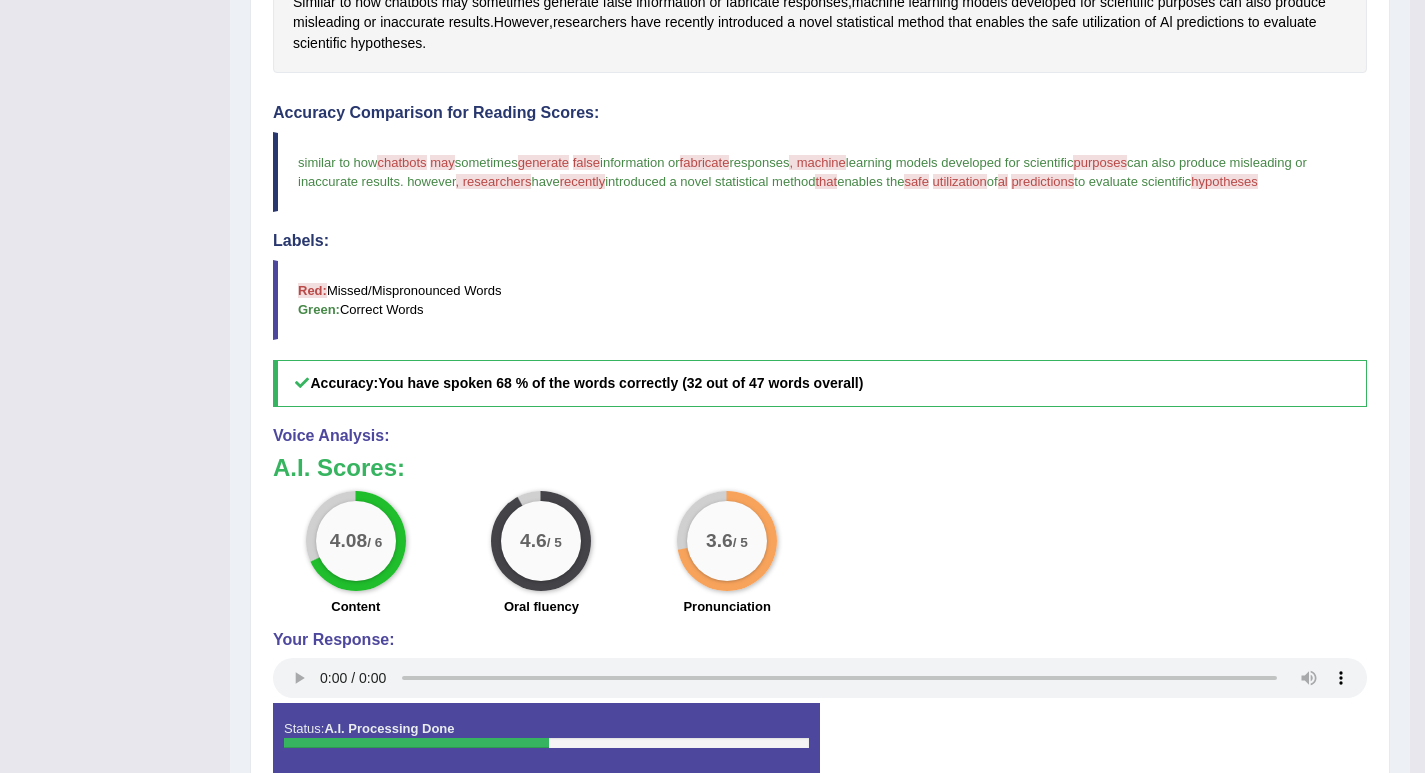 scroll, scrollTop: 0, scrollLeft: 0, axis: both 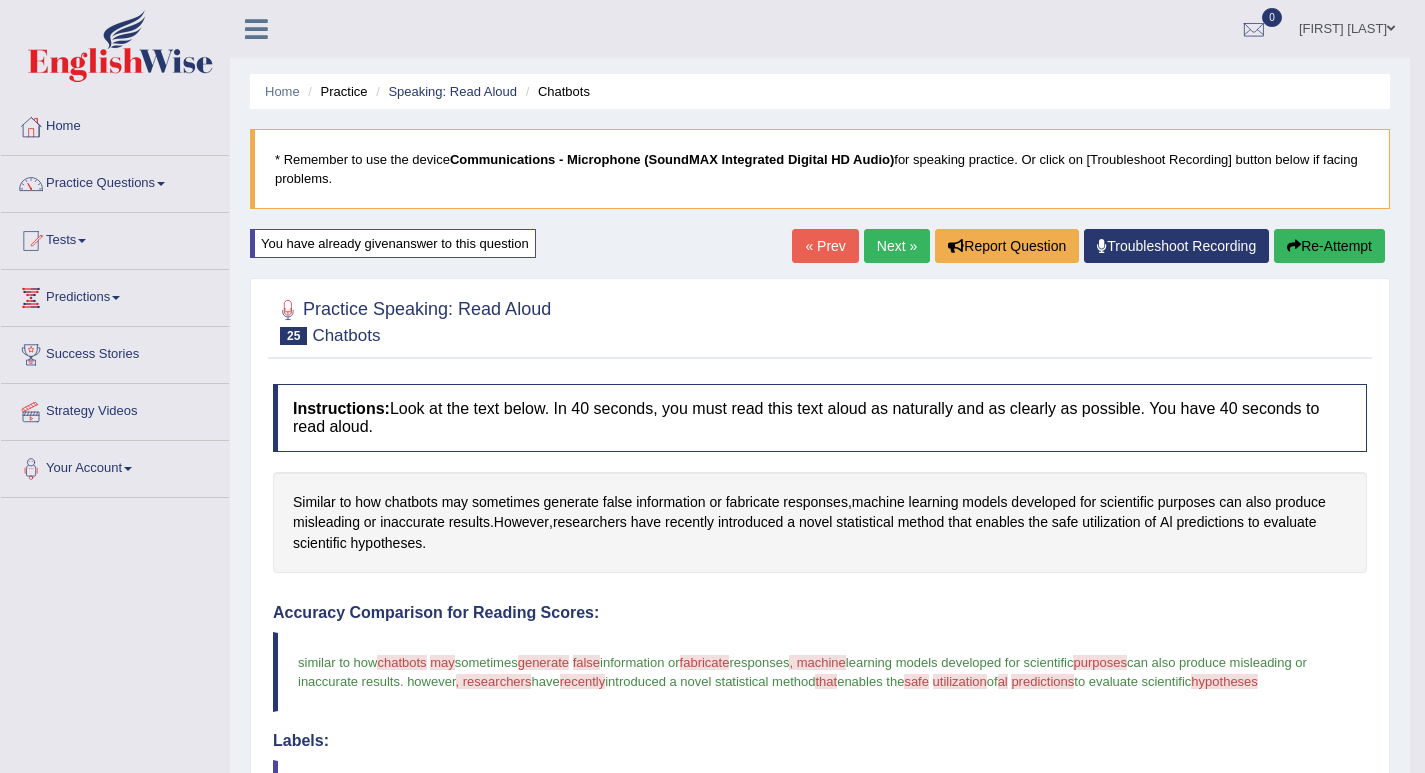 click on "Next »" at bounding box center [897, 246] 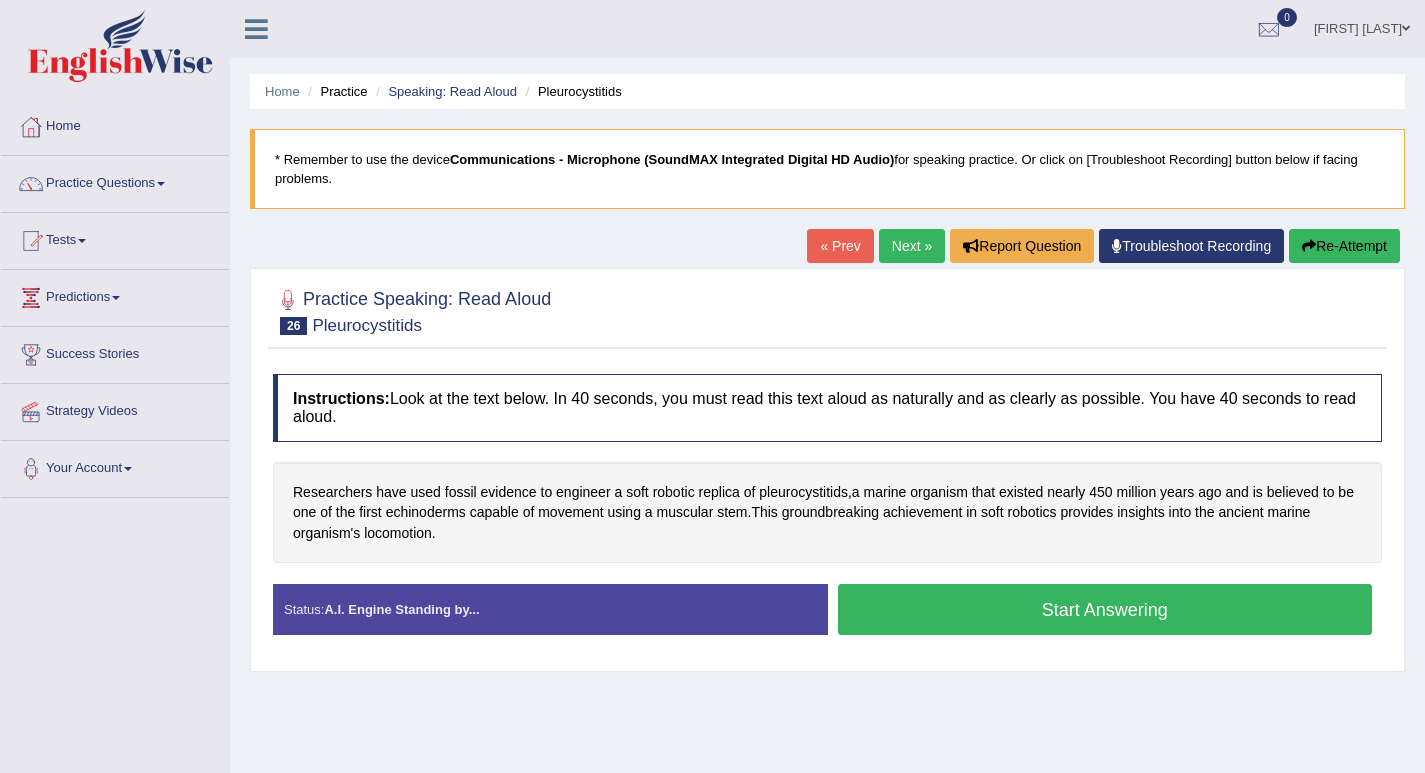 scroll, scrollTop: 0, scrollLeft: 0, axis: both 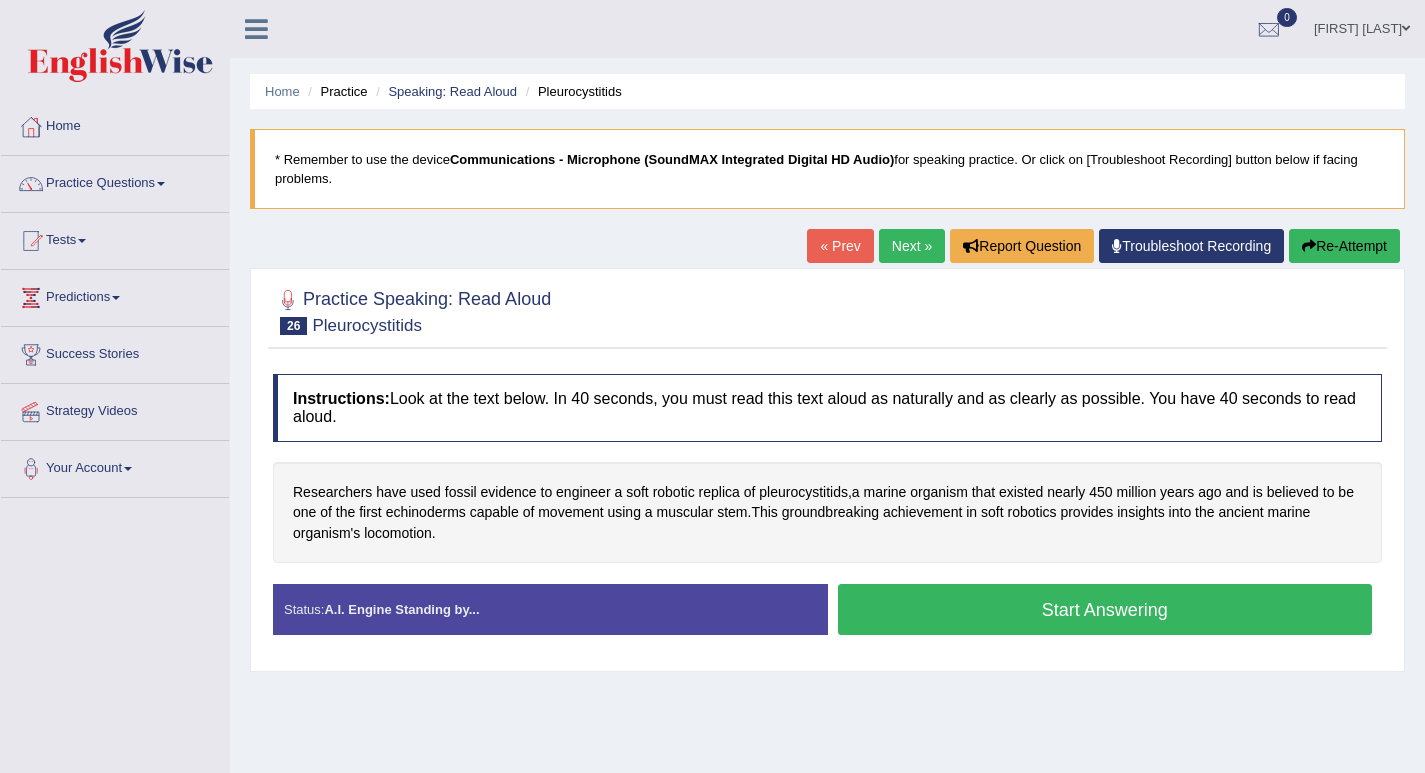 click on "Start Answering" at bounding box center [1105, 609] 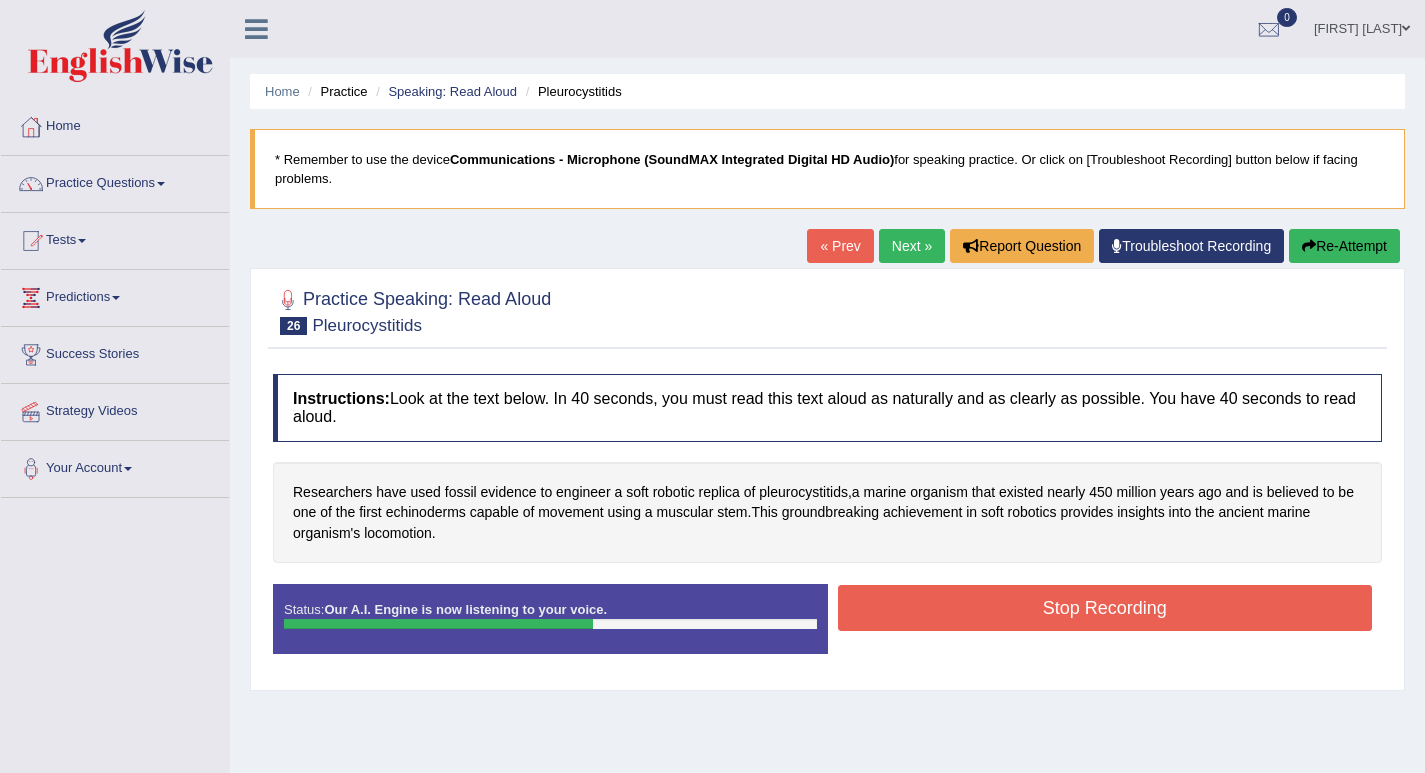 click on "Stop Recording" at bounding box center (1105, 608) 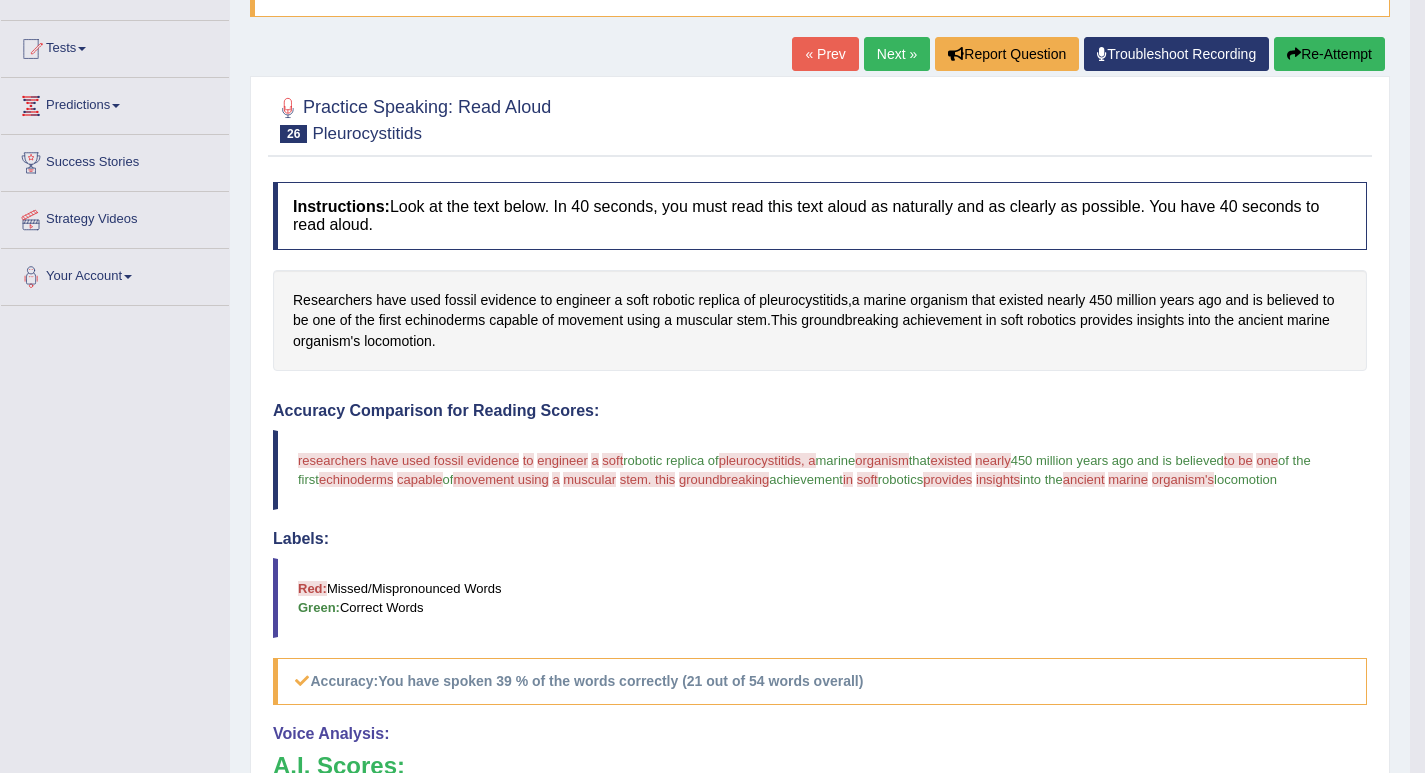 scroll, scrollTop: 92, scrollLeft: 0, axis: vertical 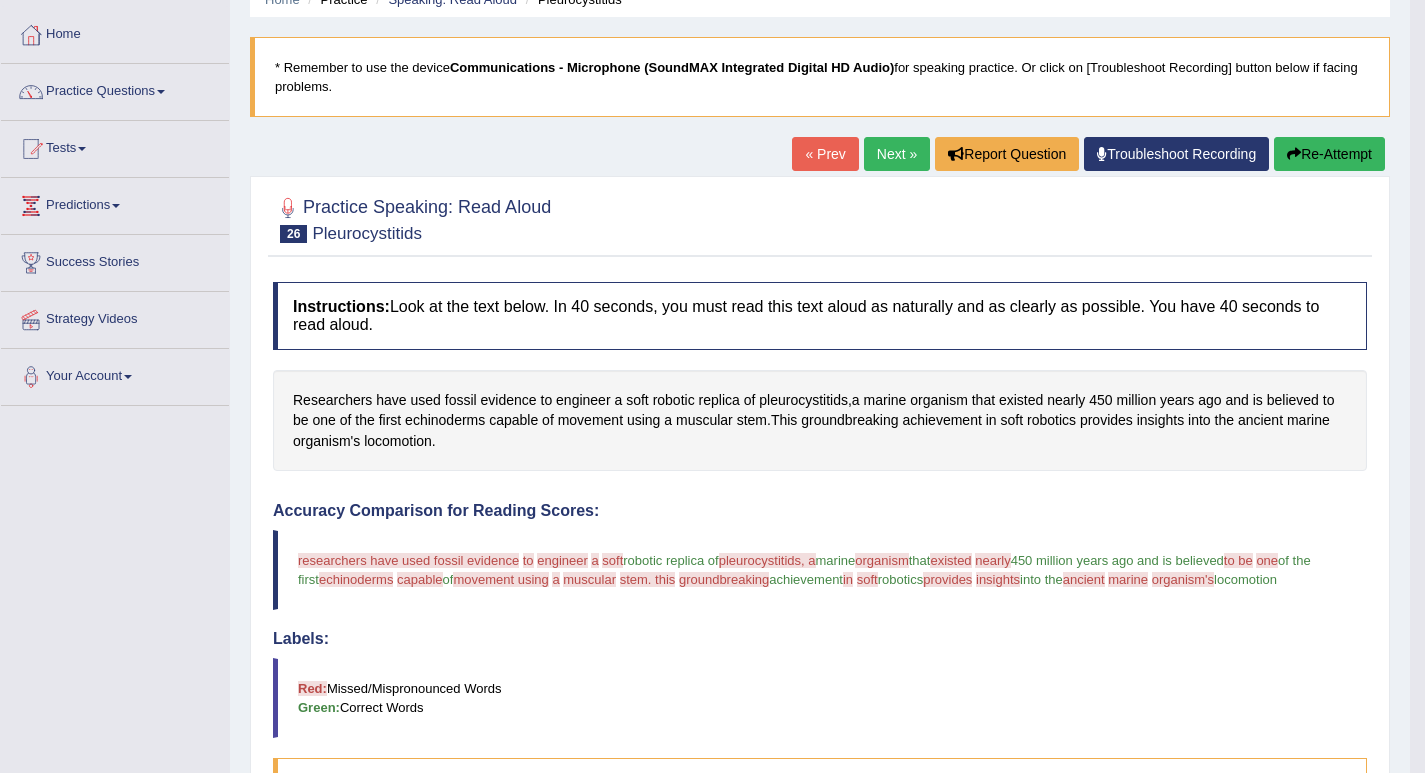 click on "Re-Attempt" at bounding box center [1329, 154] 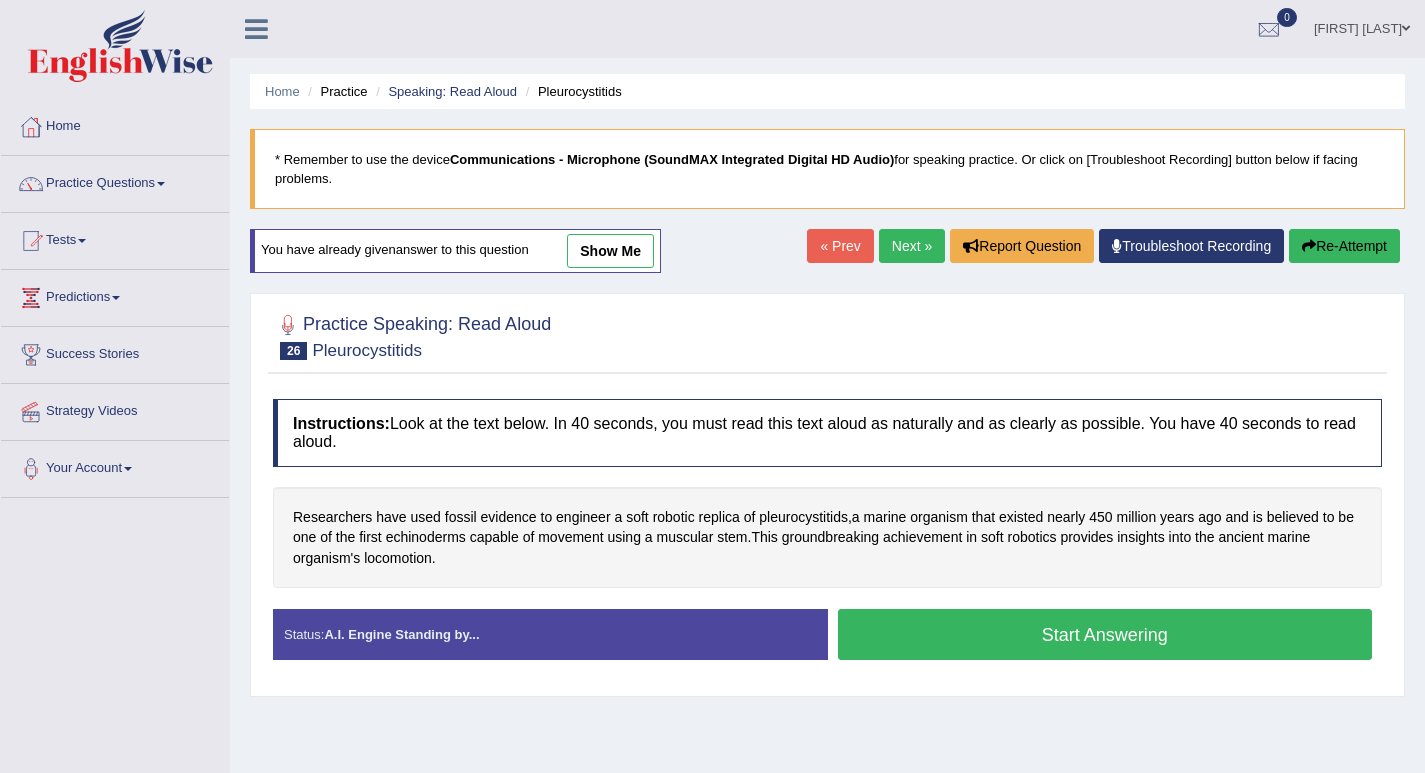 scroll, scrollTop: 92, scrollLeft: 0, axis: vertical 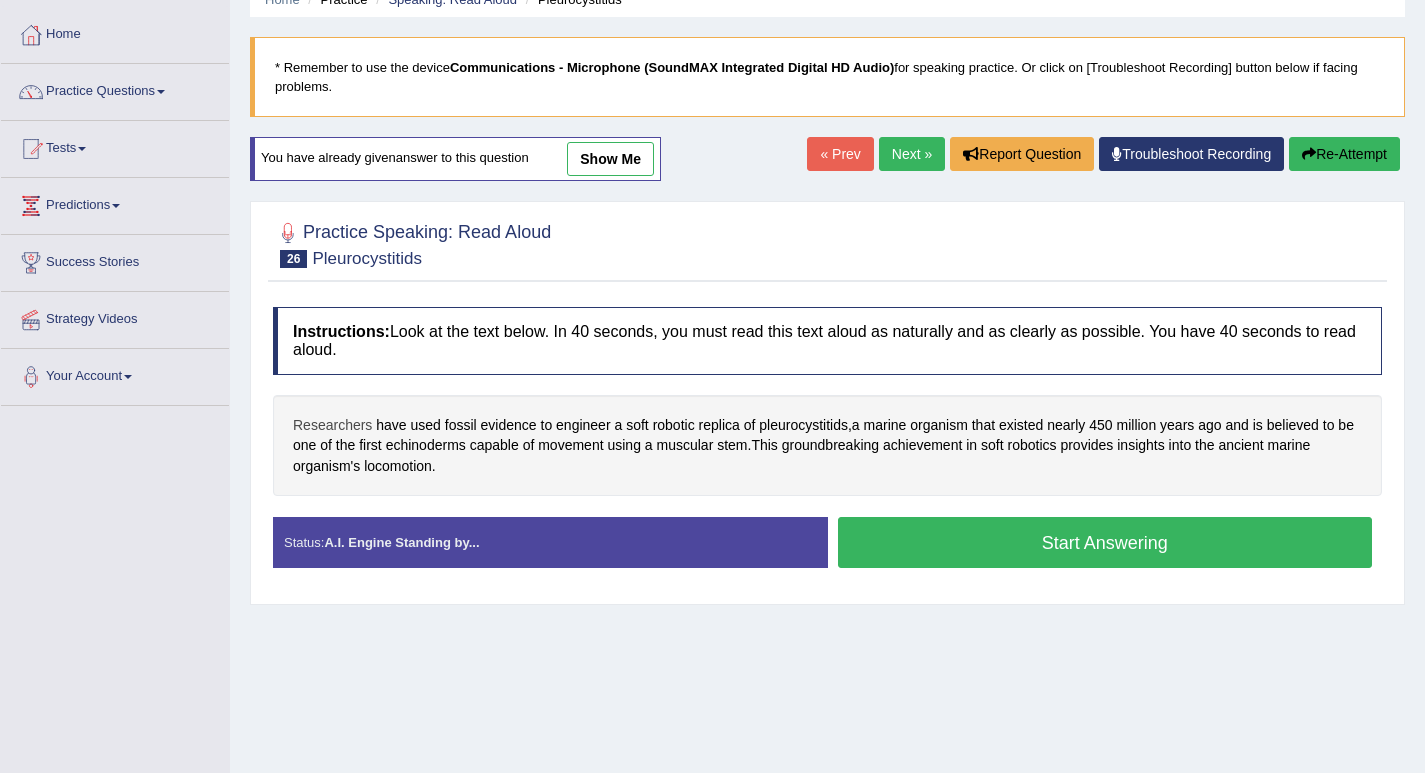 click on "Researchers" at bounding box center [332, 425] 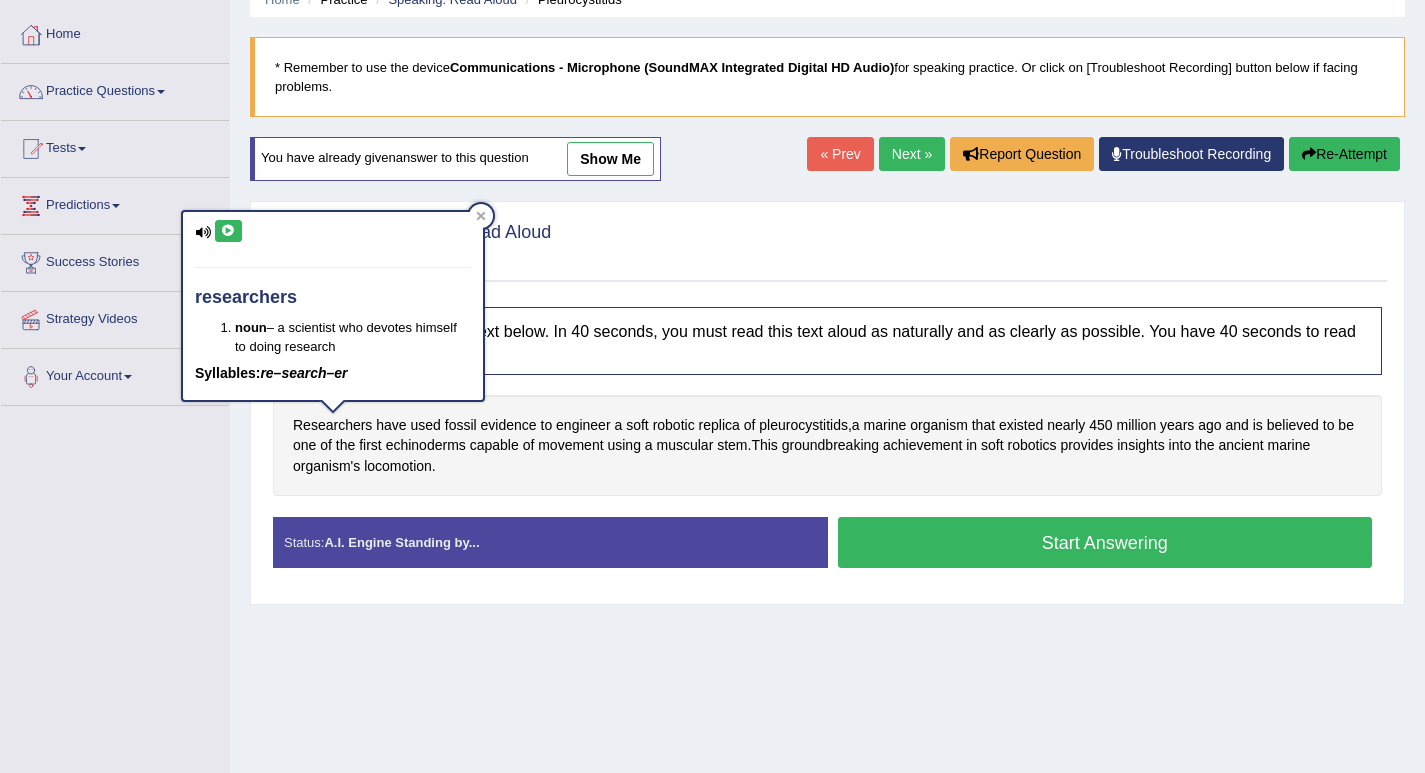 click at bounding box center [228, 231] 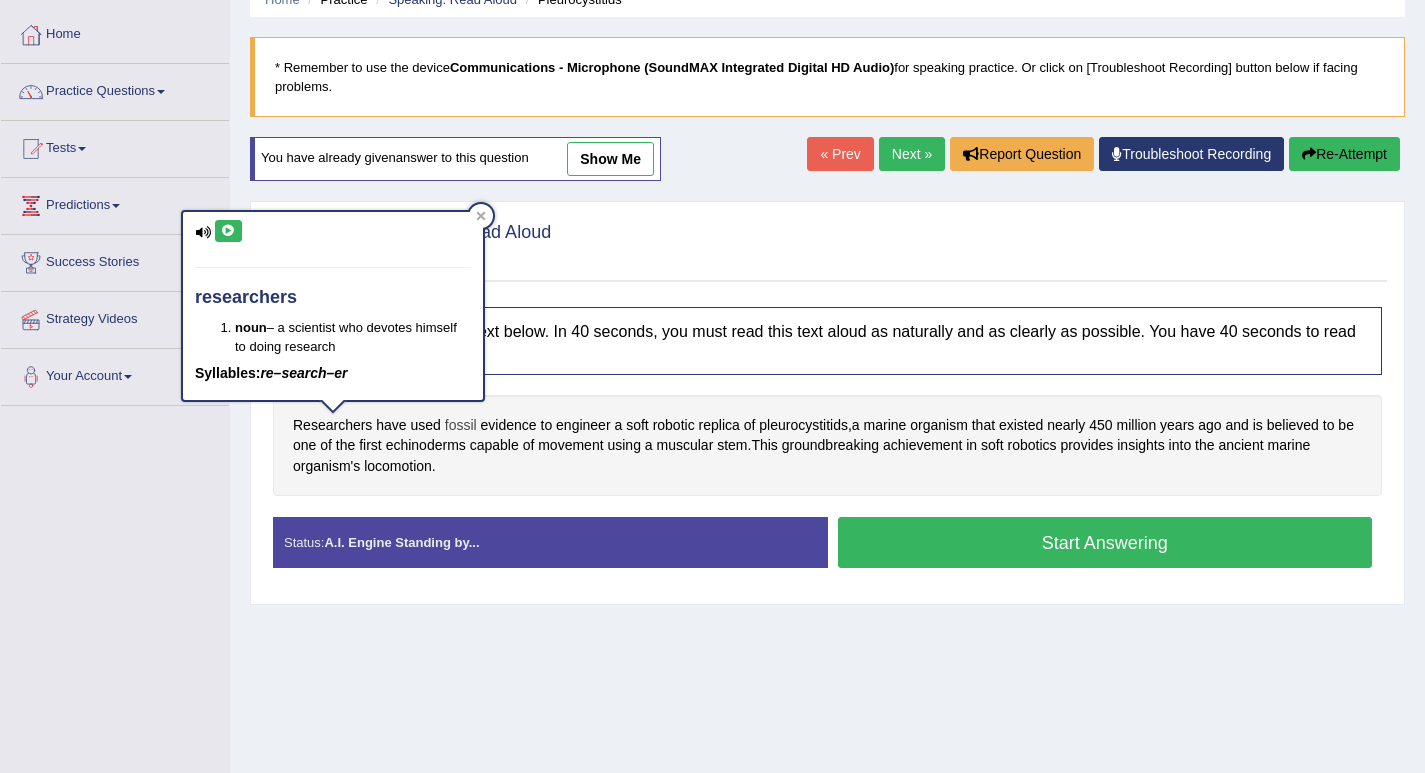 click on "fossil" at bounding box center (461, 425) 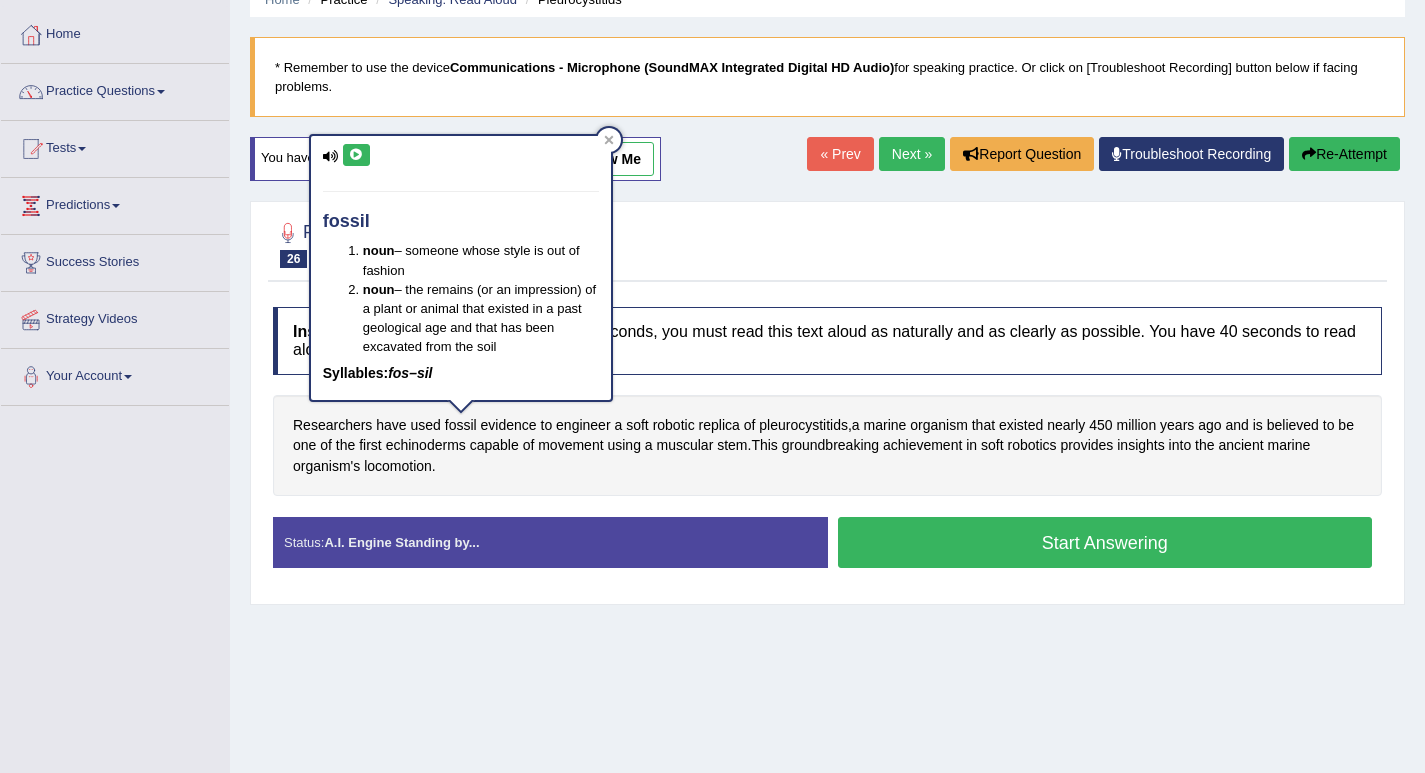 click at bounding box center [356, 155] 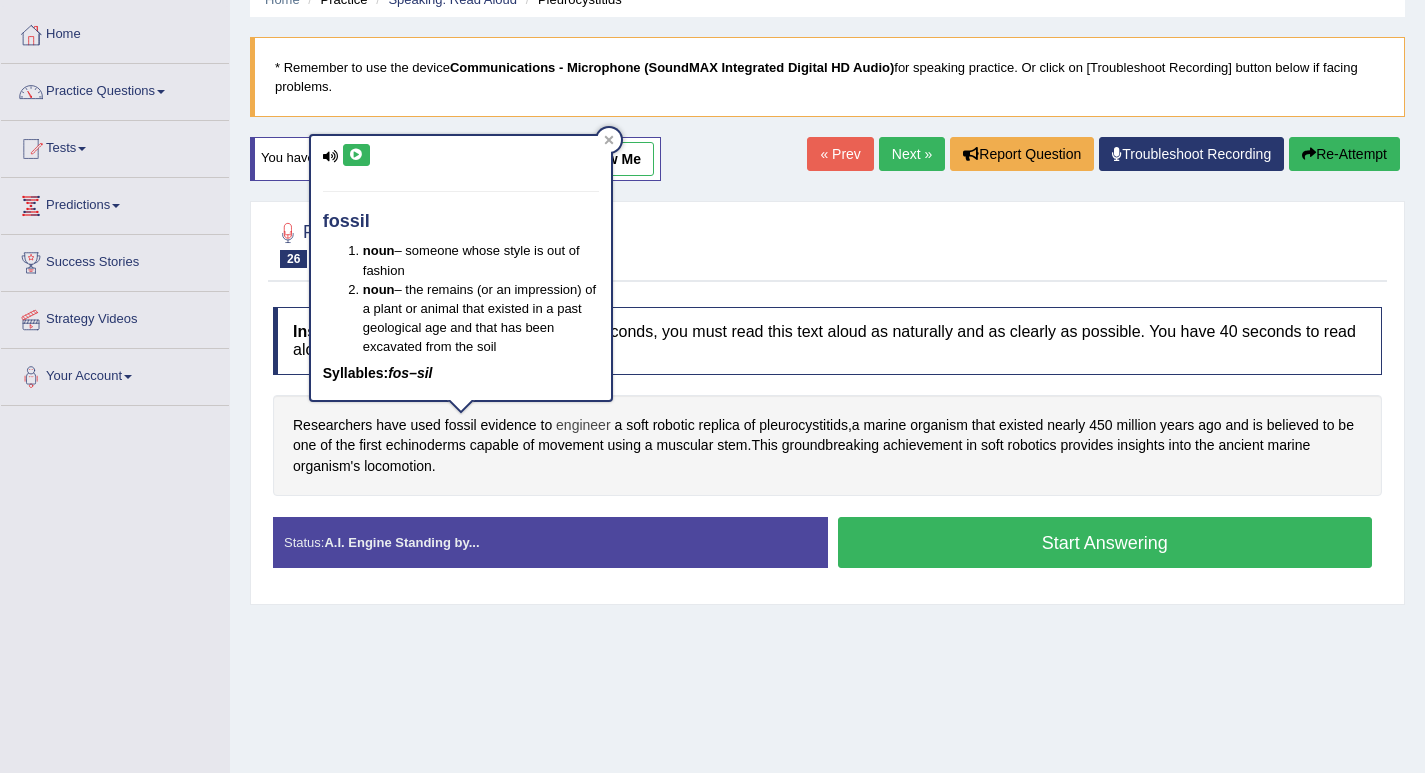 click on "engineer" at bounding box center (583, 425) 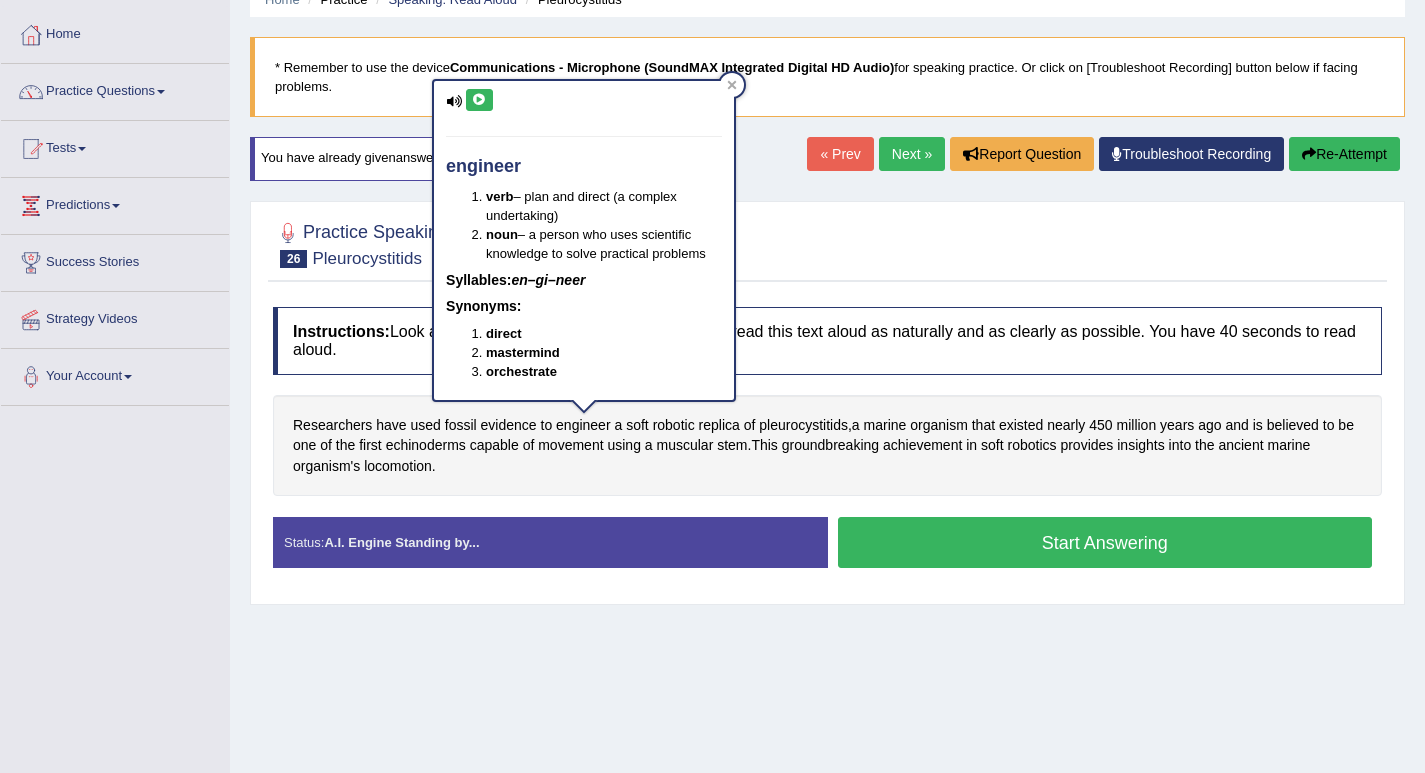 click at bounding box center (479, 100) 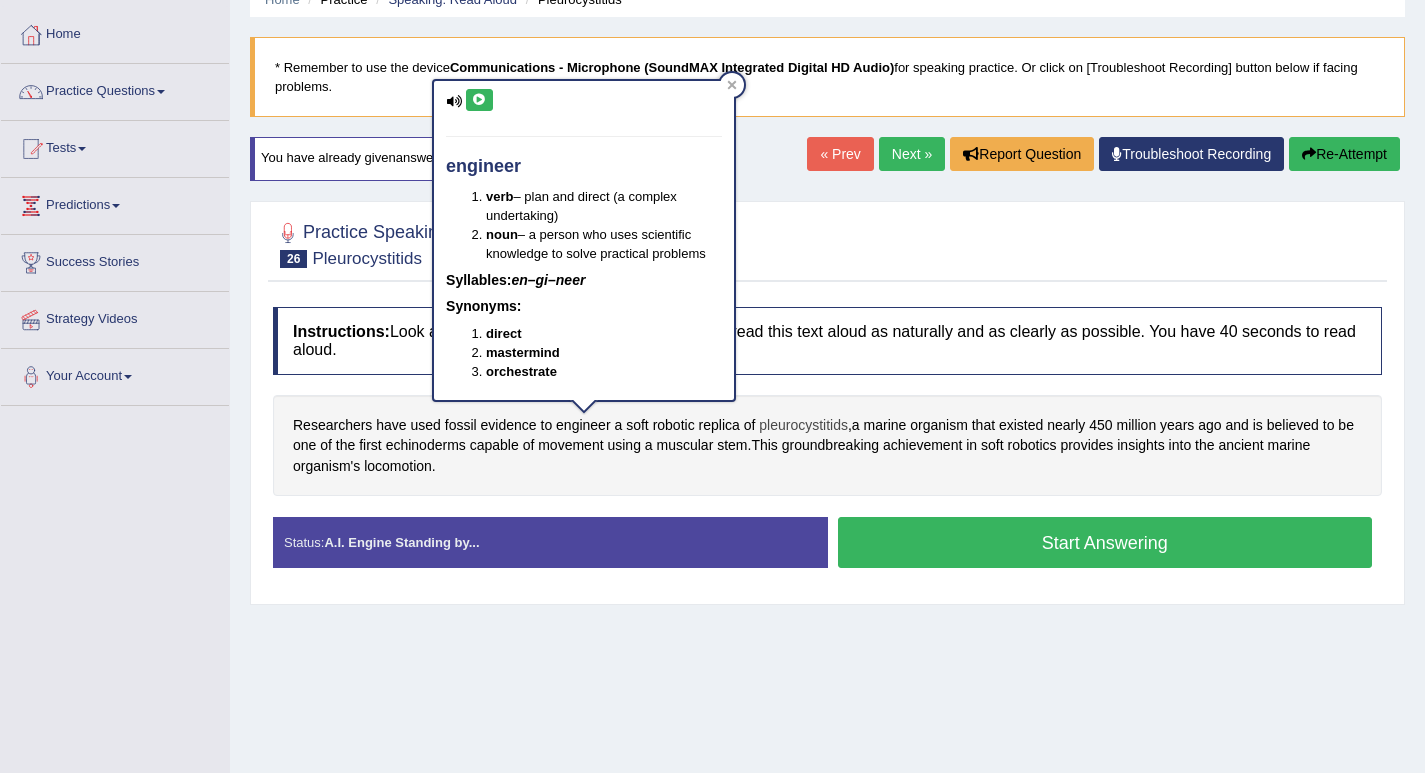 click on "pleurocystitids" at bounding box center [803, 425] 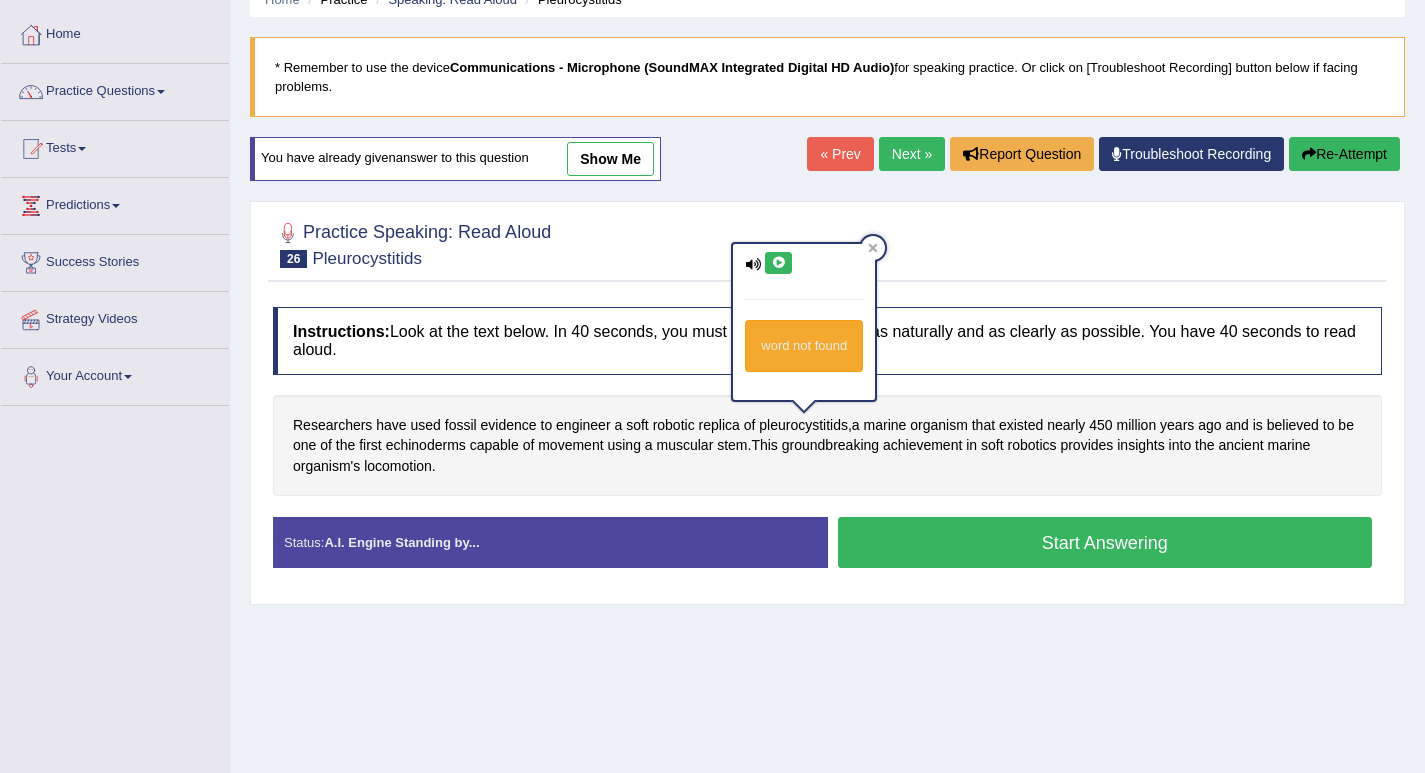click at bounding box center (778, 263) 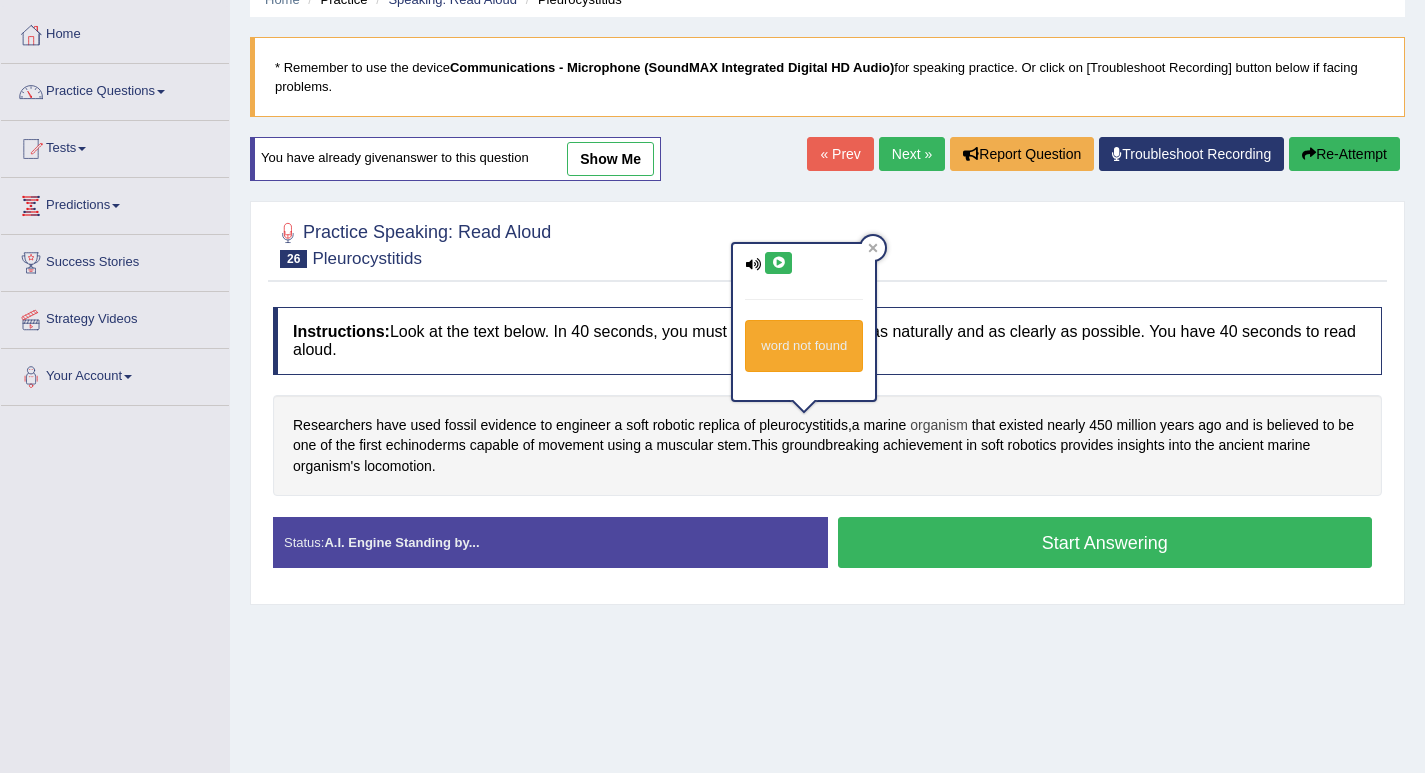 click on "organism" at bounding box center (939, 425) 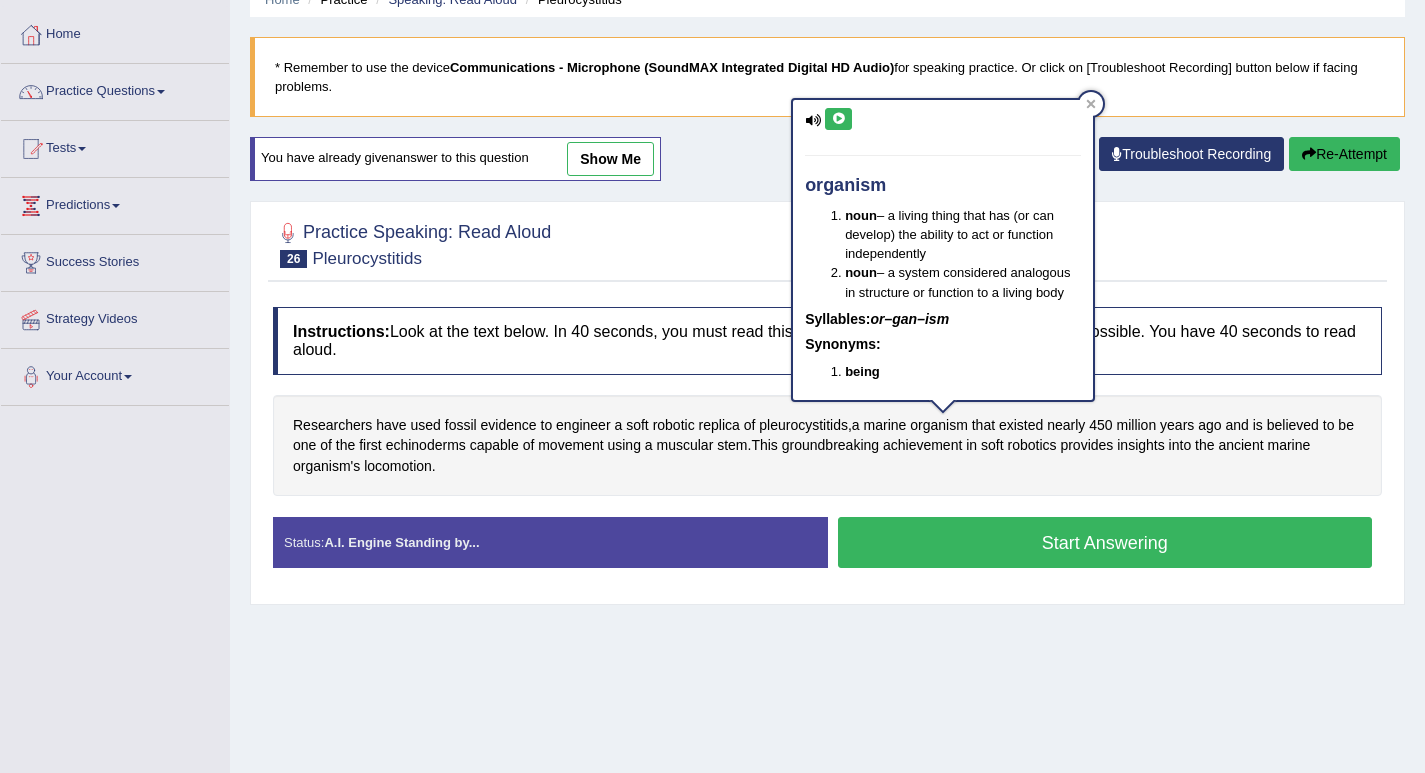 click at bounding box center [838, 119] 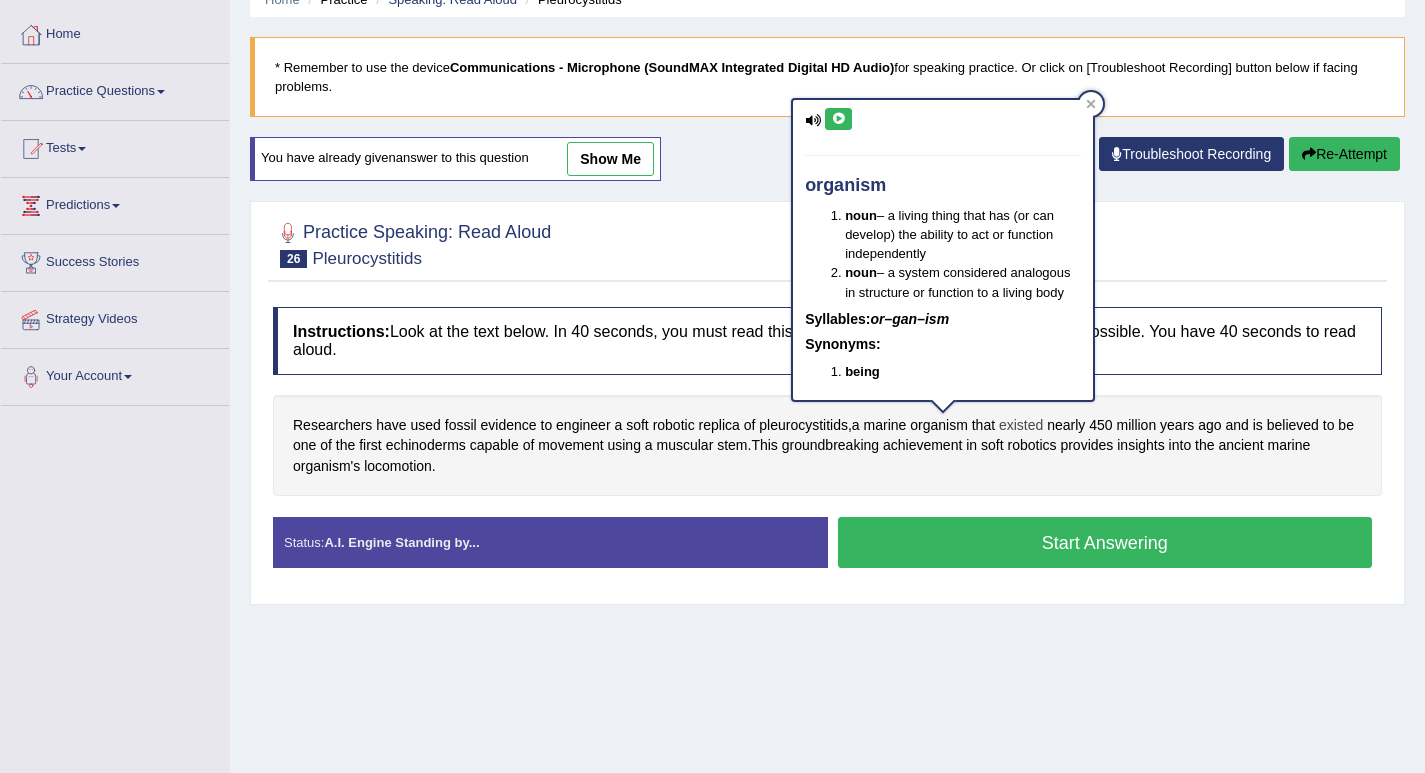click on "existed" at bounding box center [1021, 425] 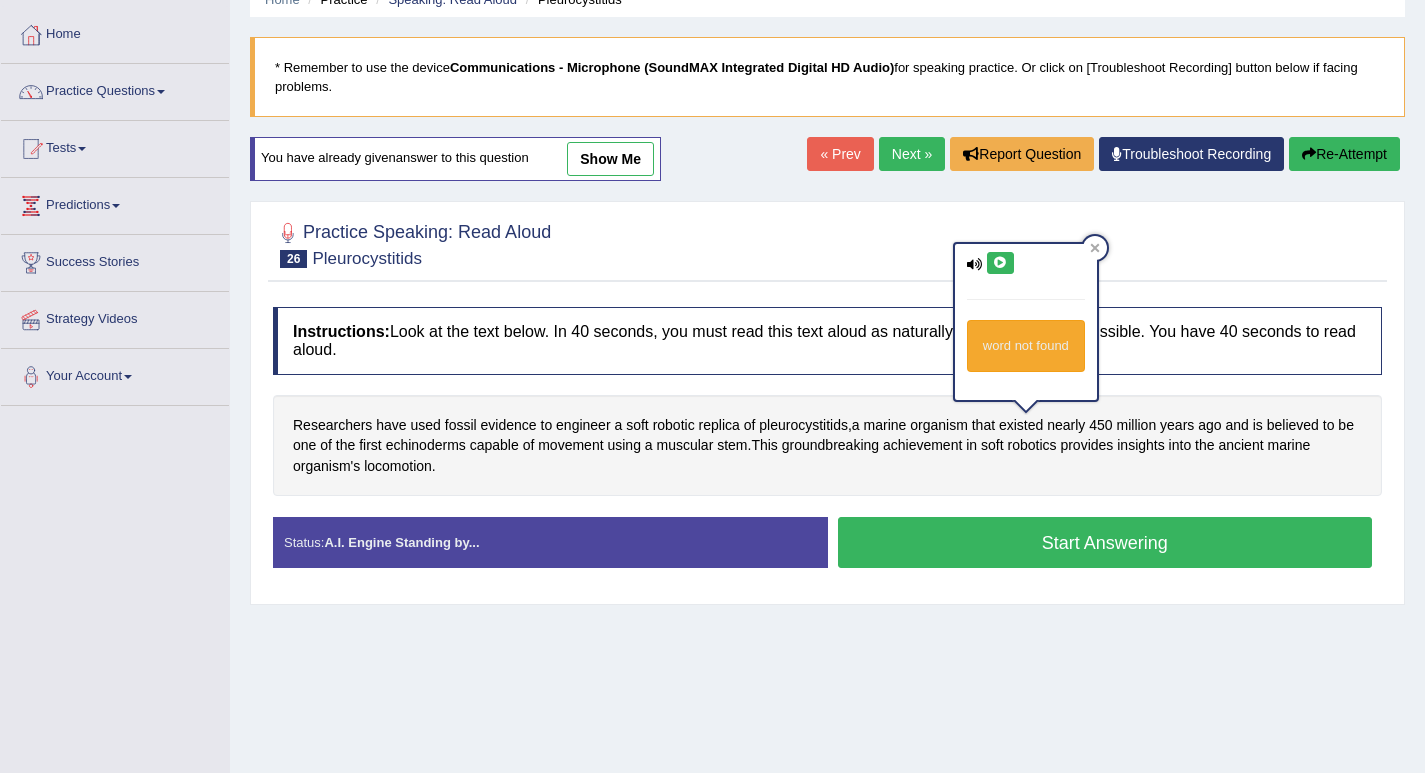 click at bounding box center (1000, 263) 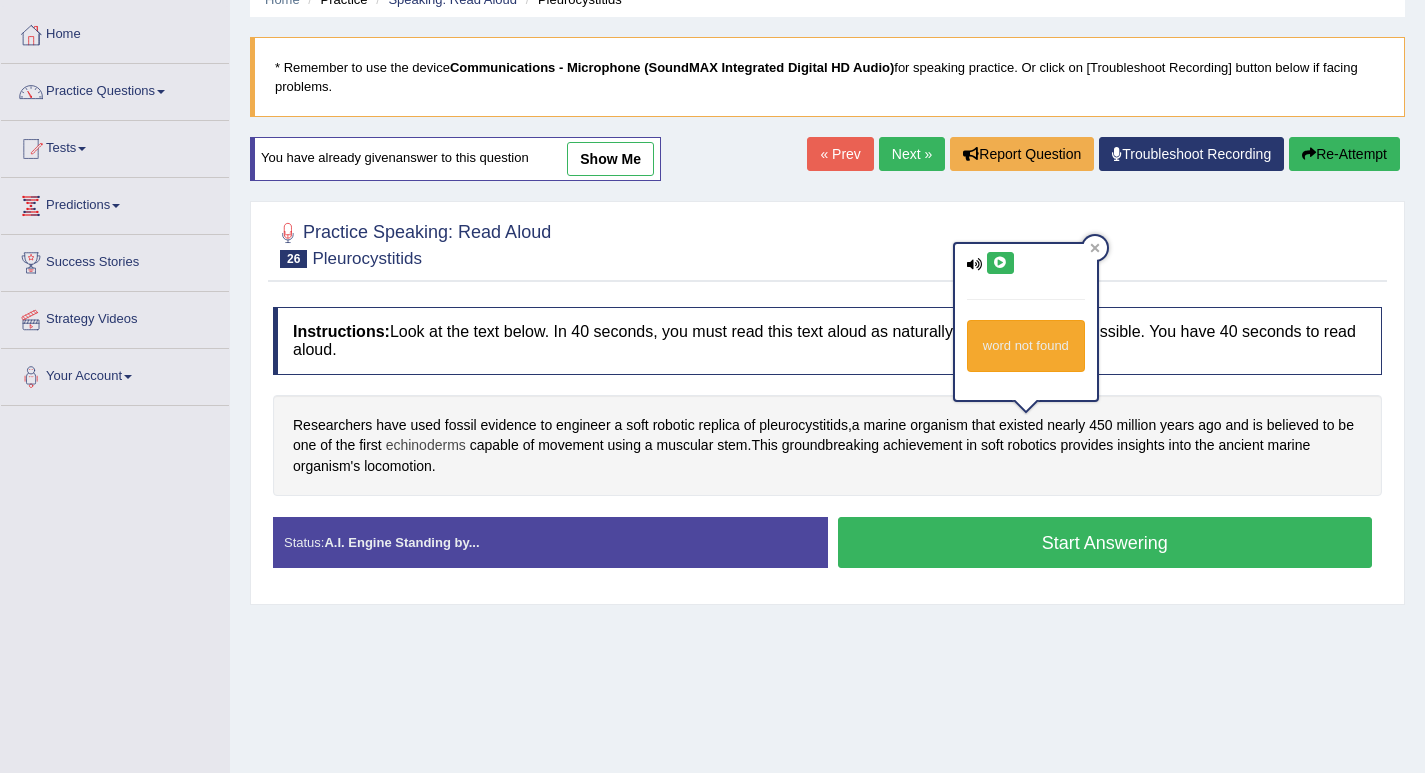 click on "echinoderms" at bounding box center [426, 445] 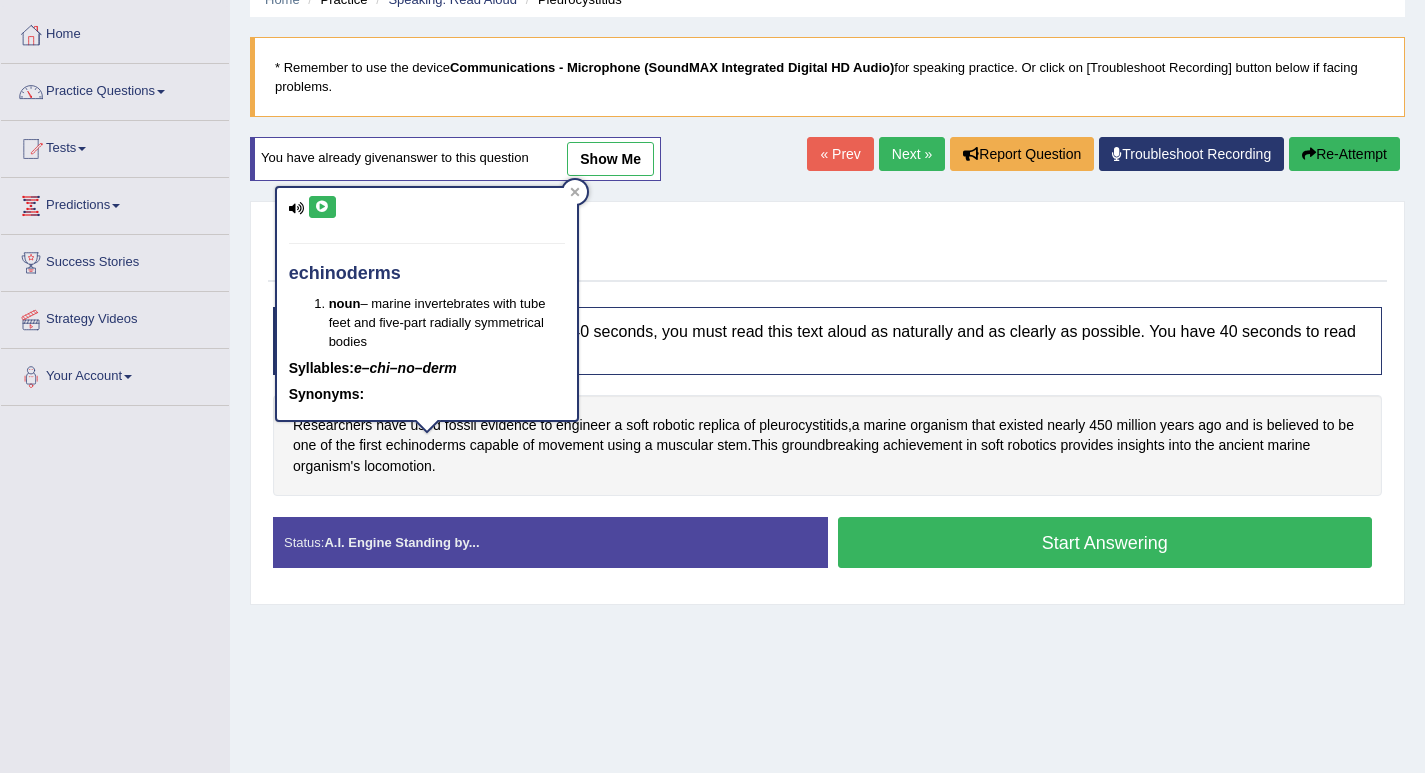 click at bounding box center [322, 207] 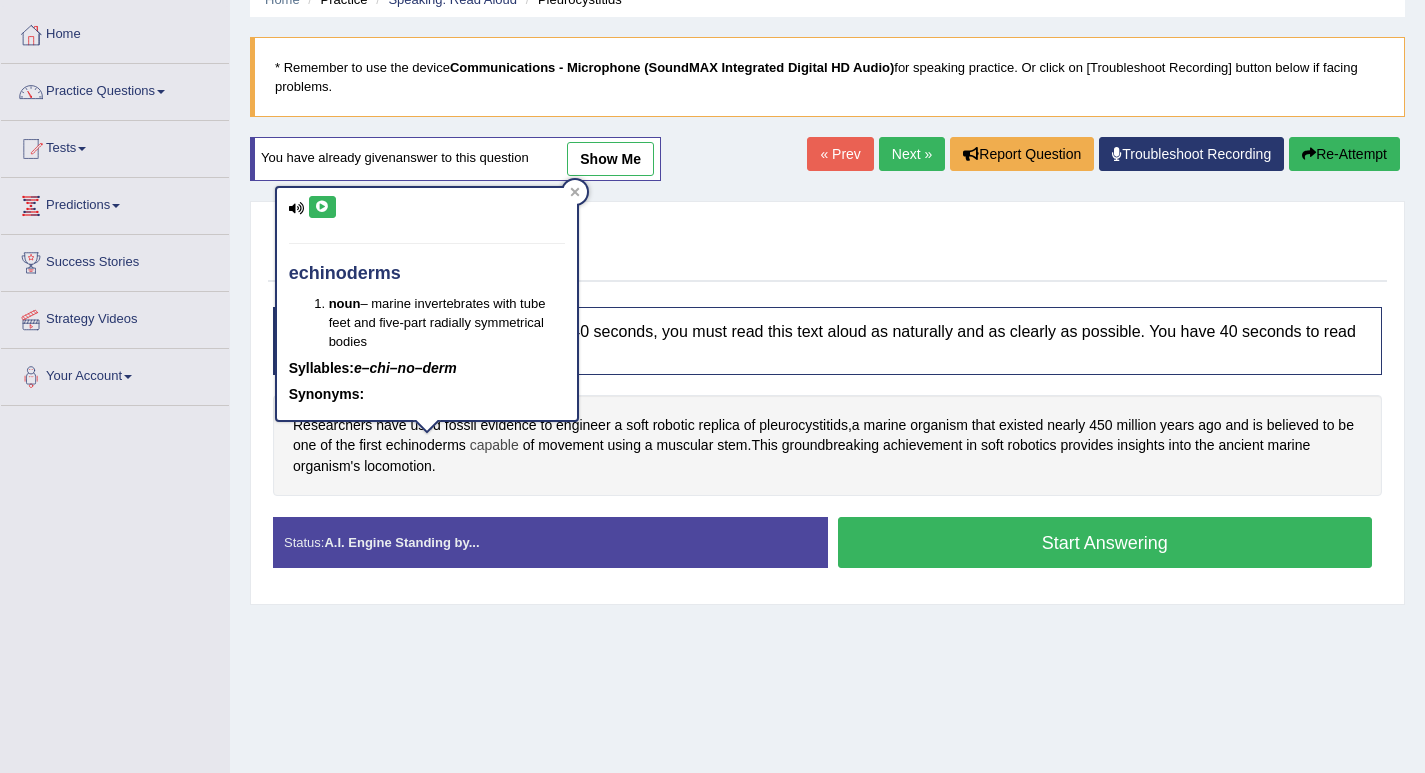 click on "capable" at bounding box center [494, 445] 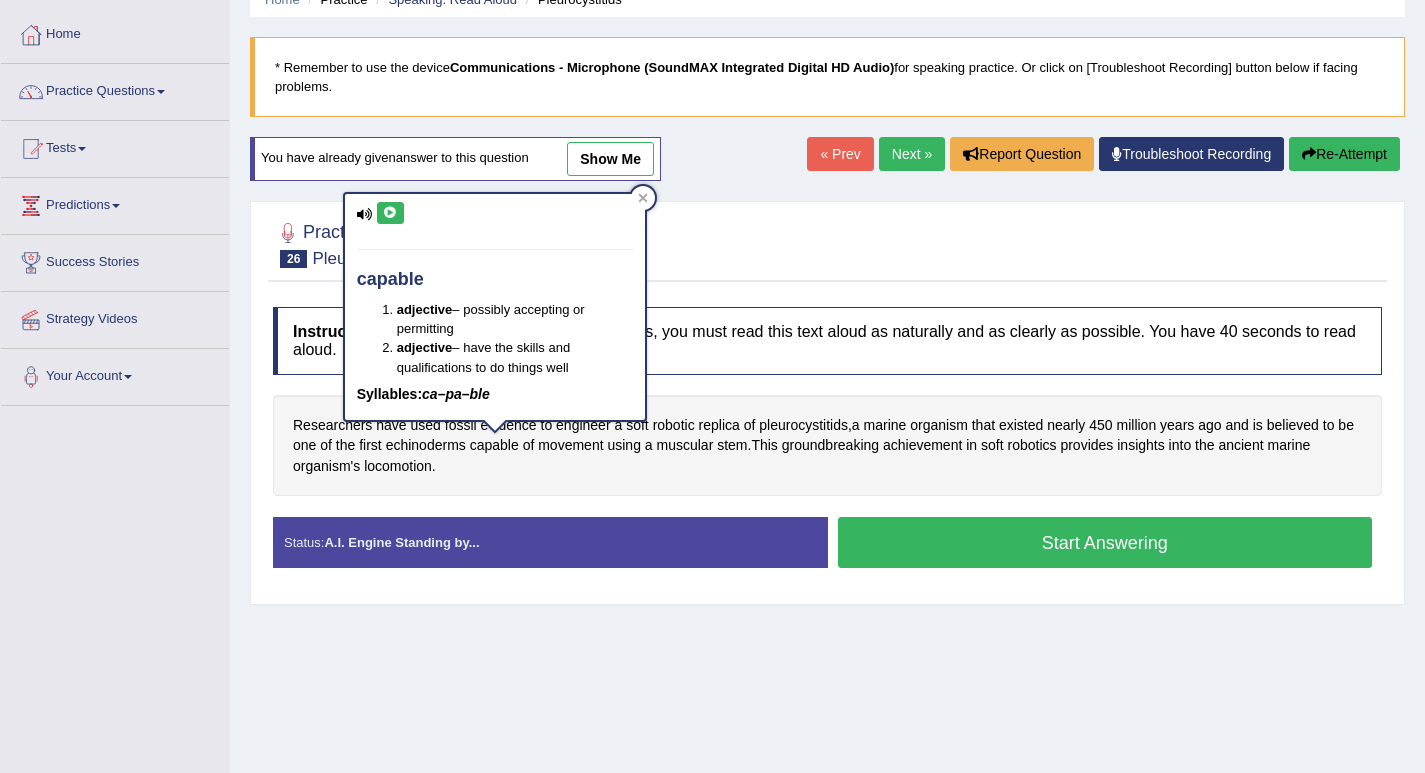 click at bounding box center (390, 213) 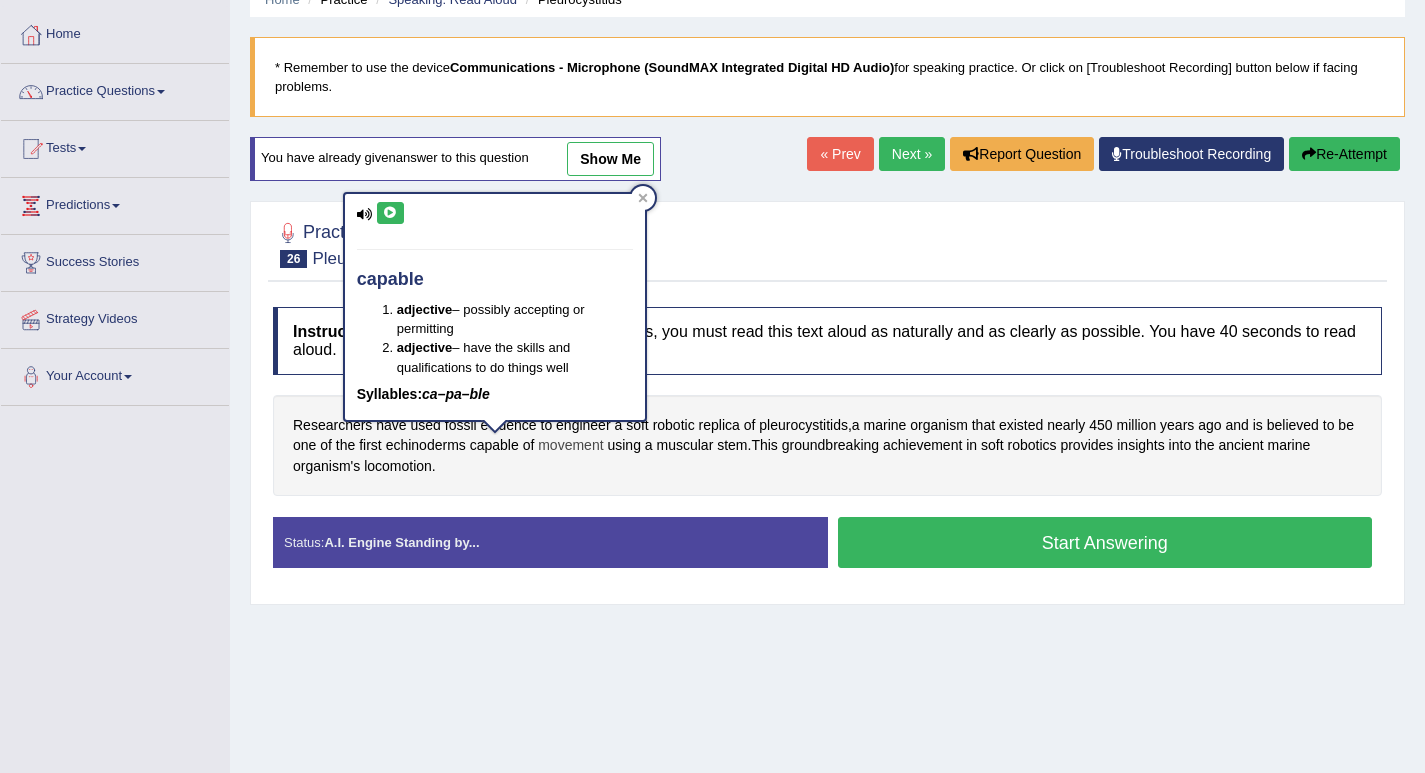click on "movement" at bounding box center (570, 445) 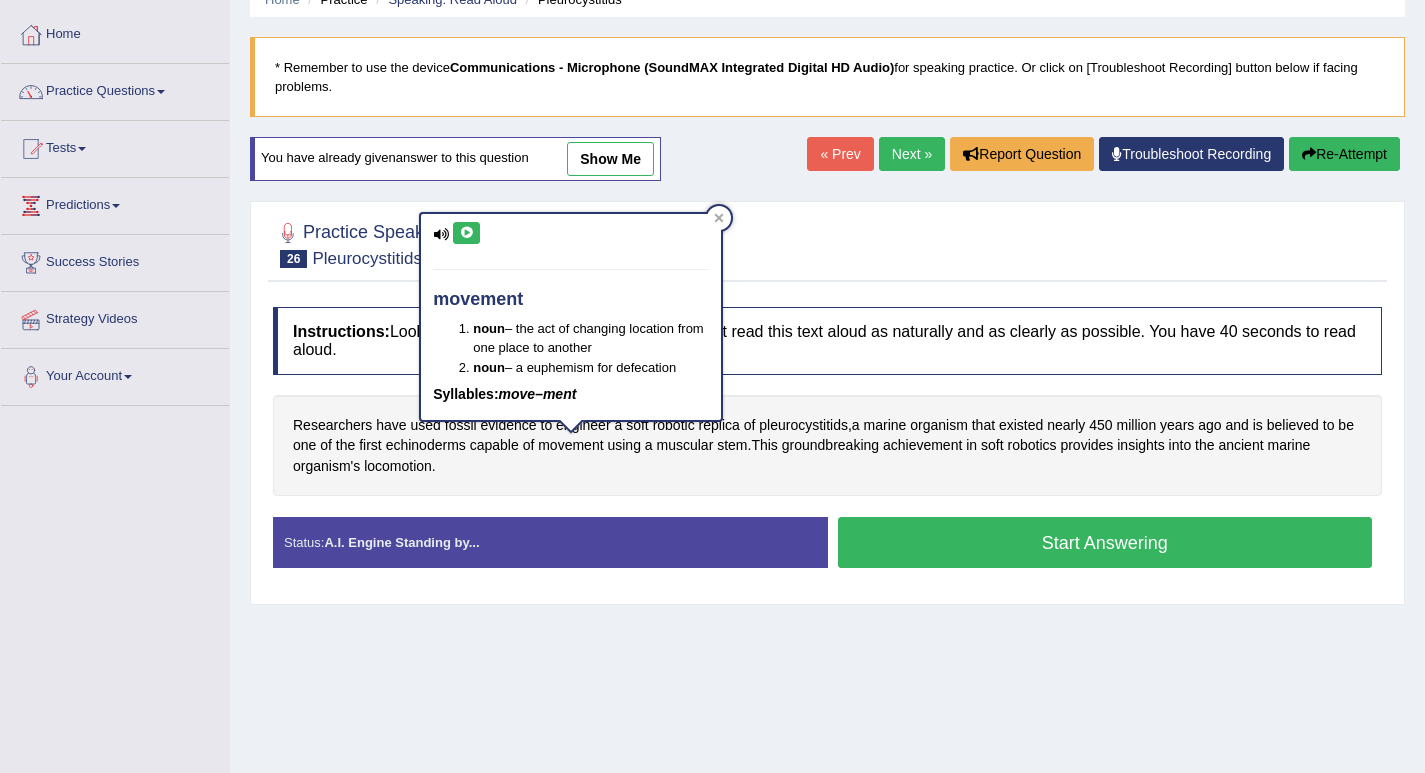 click at bounding box center (466, 233) 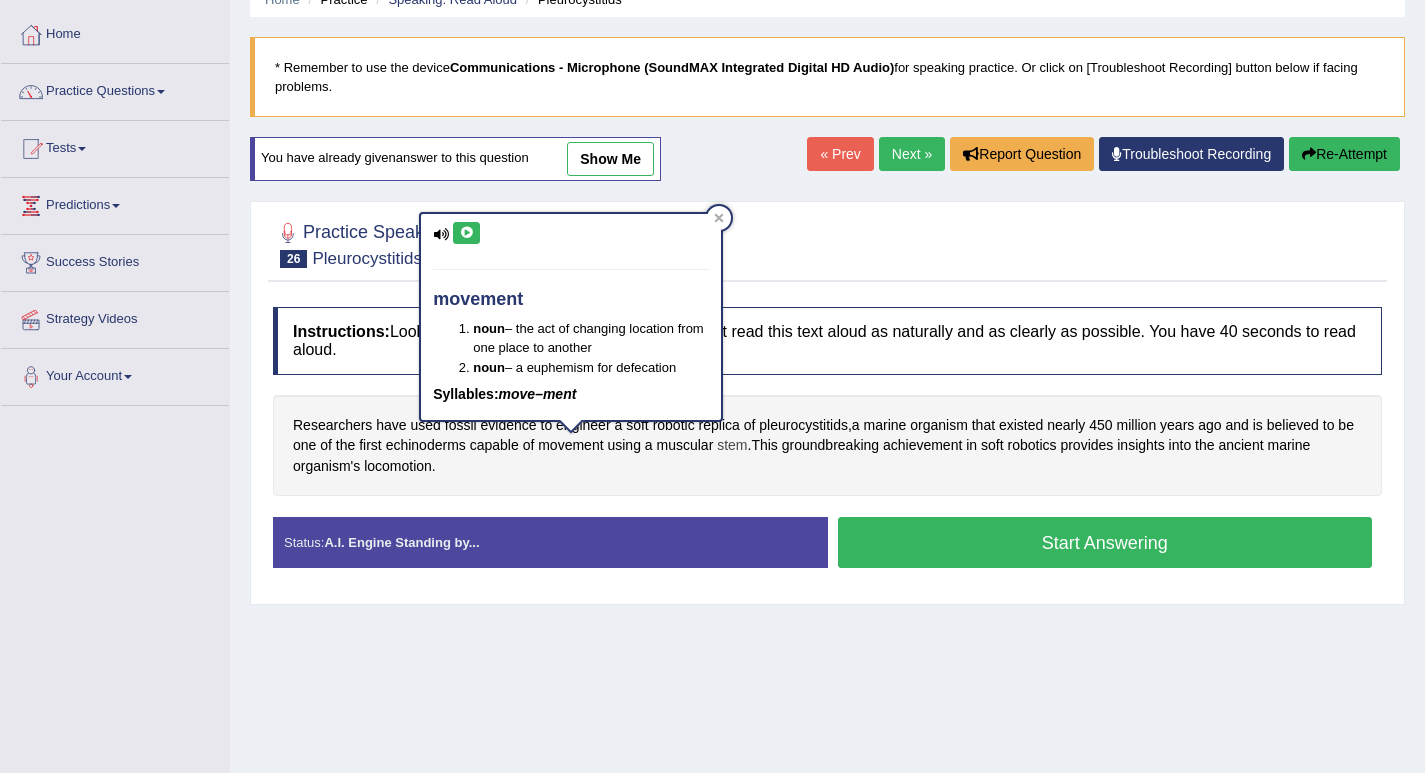 click on "stem" at bounding box center [732, 445] 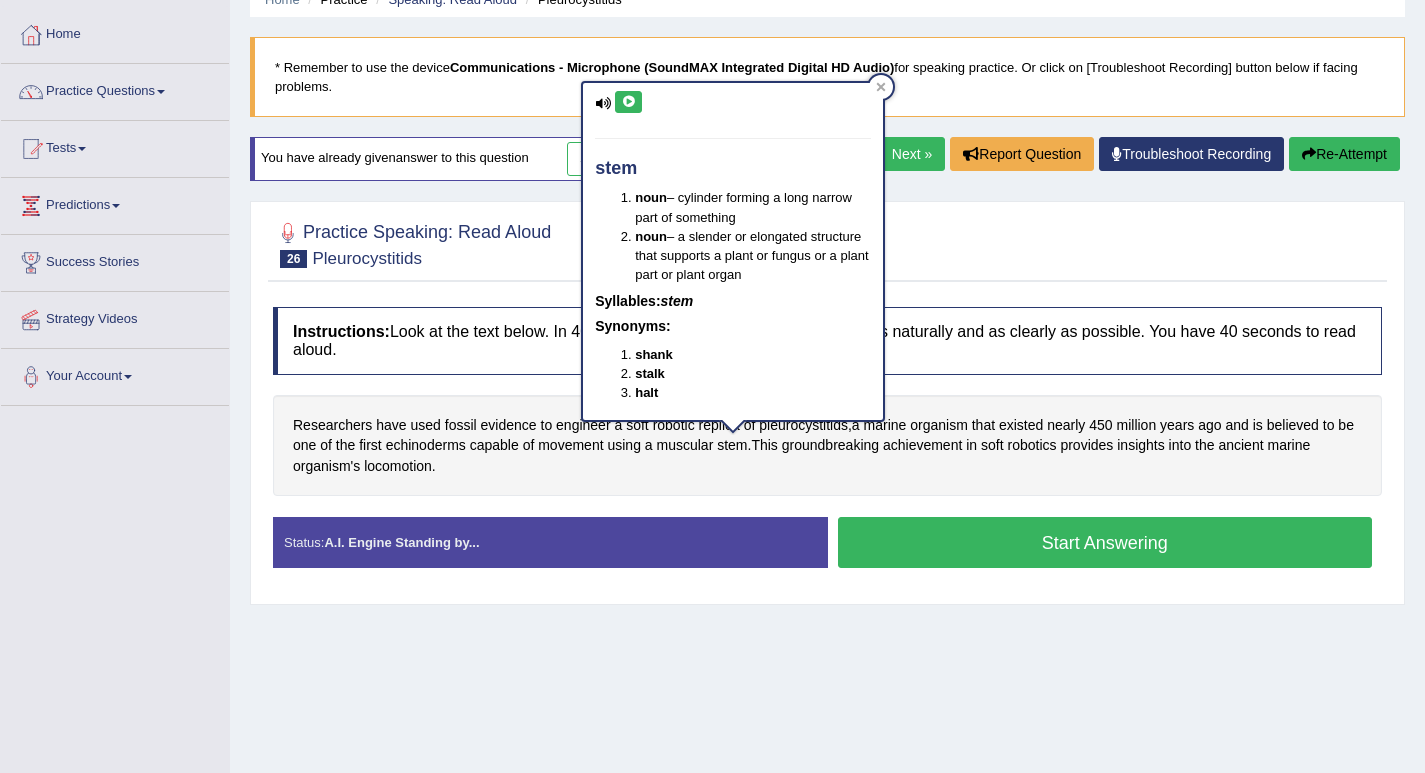 click at bounding box center [628, 102] 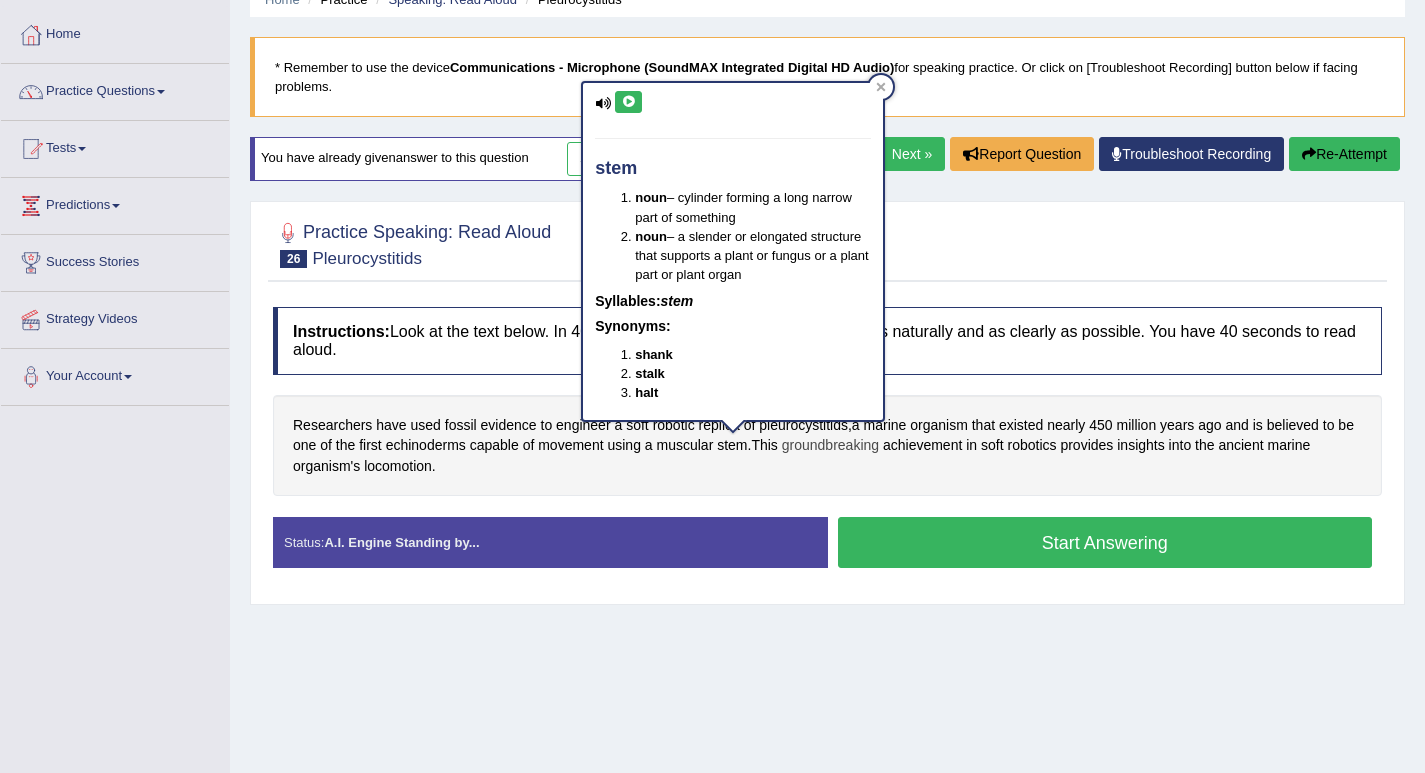 click on "groundbreaking" at bounding box center [830, 445] 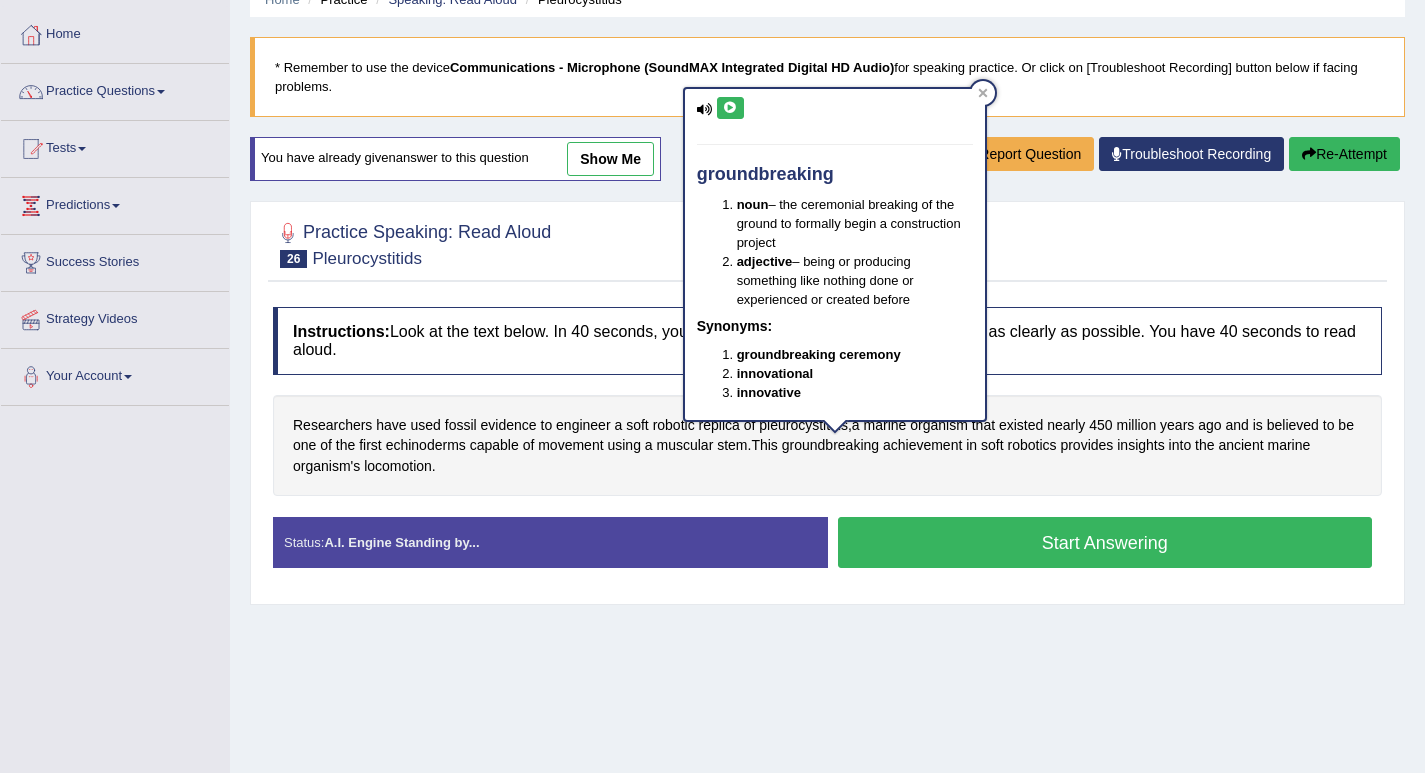 click at bounding box center [730, 108] 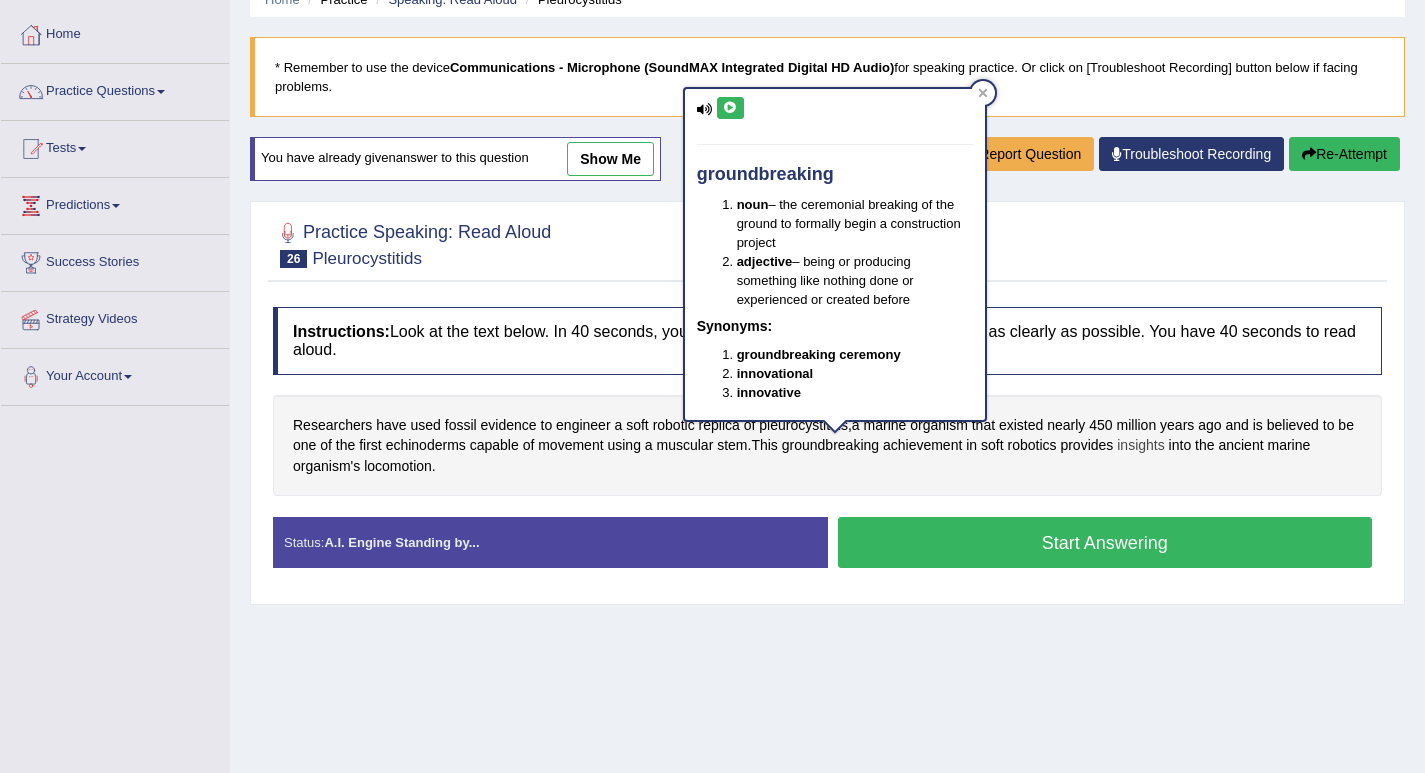 click on "insights" at bounding box center (1140, 445) 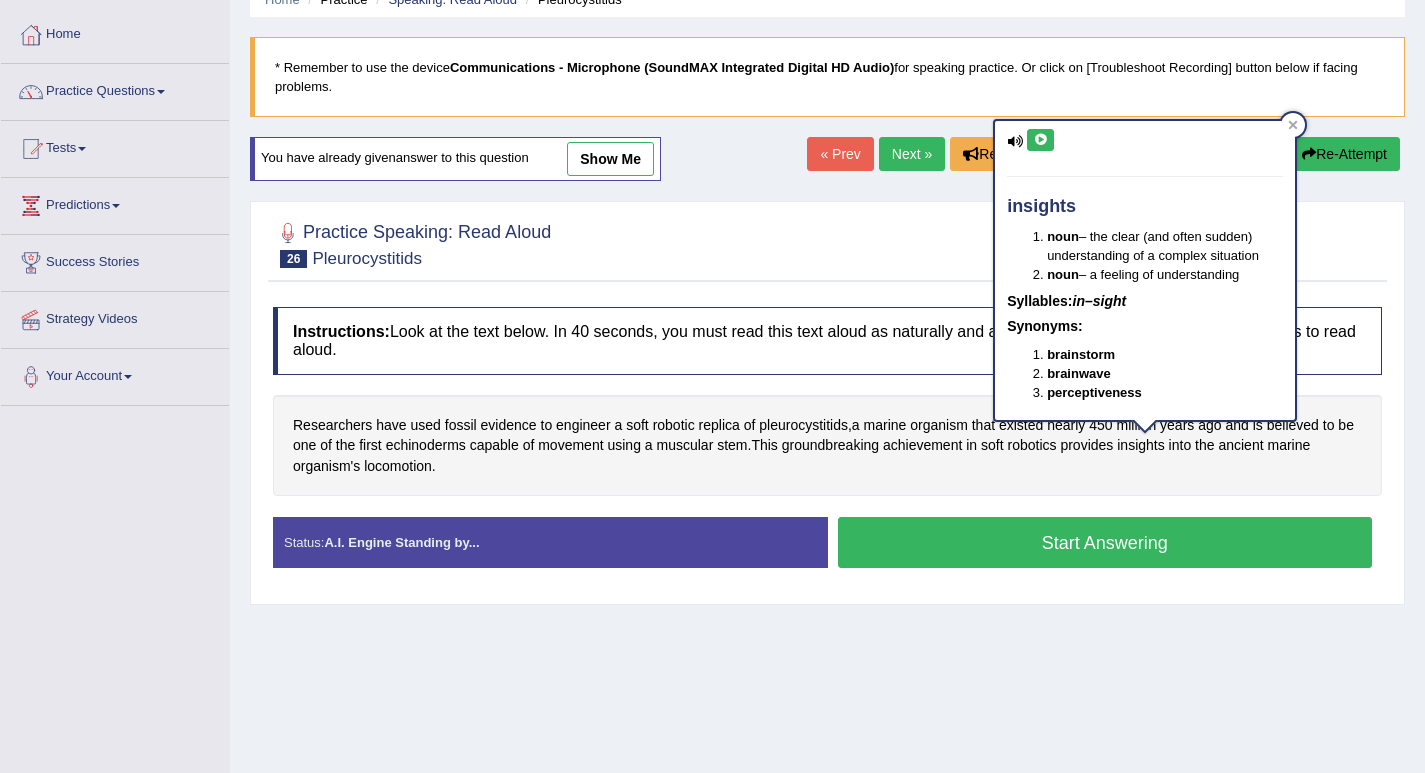 click at bounding box center [1040, 140] 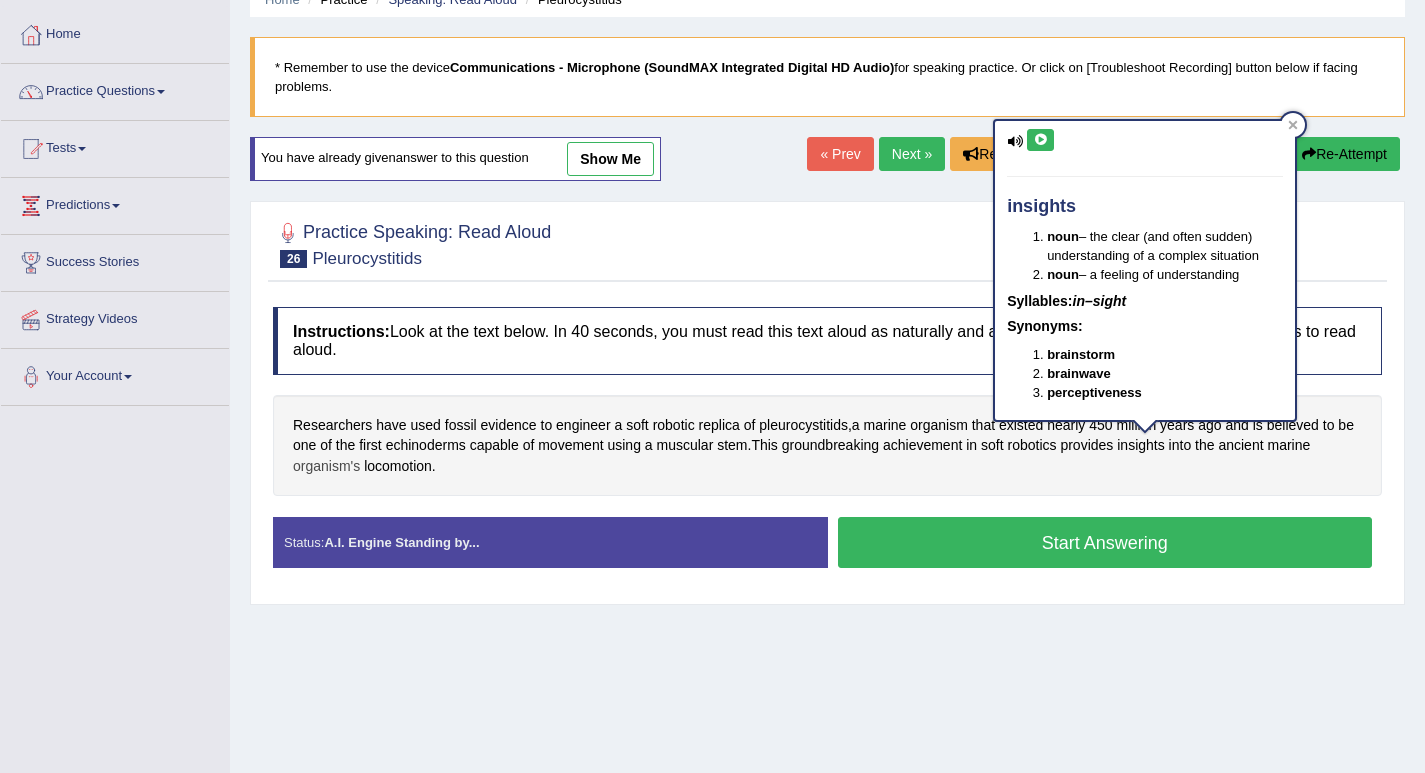 click on "organism's" at bounding box center [326, 466] 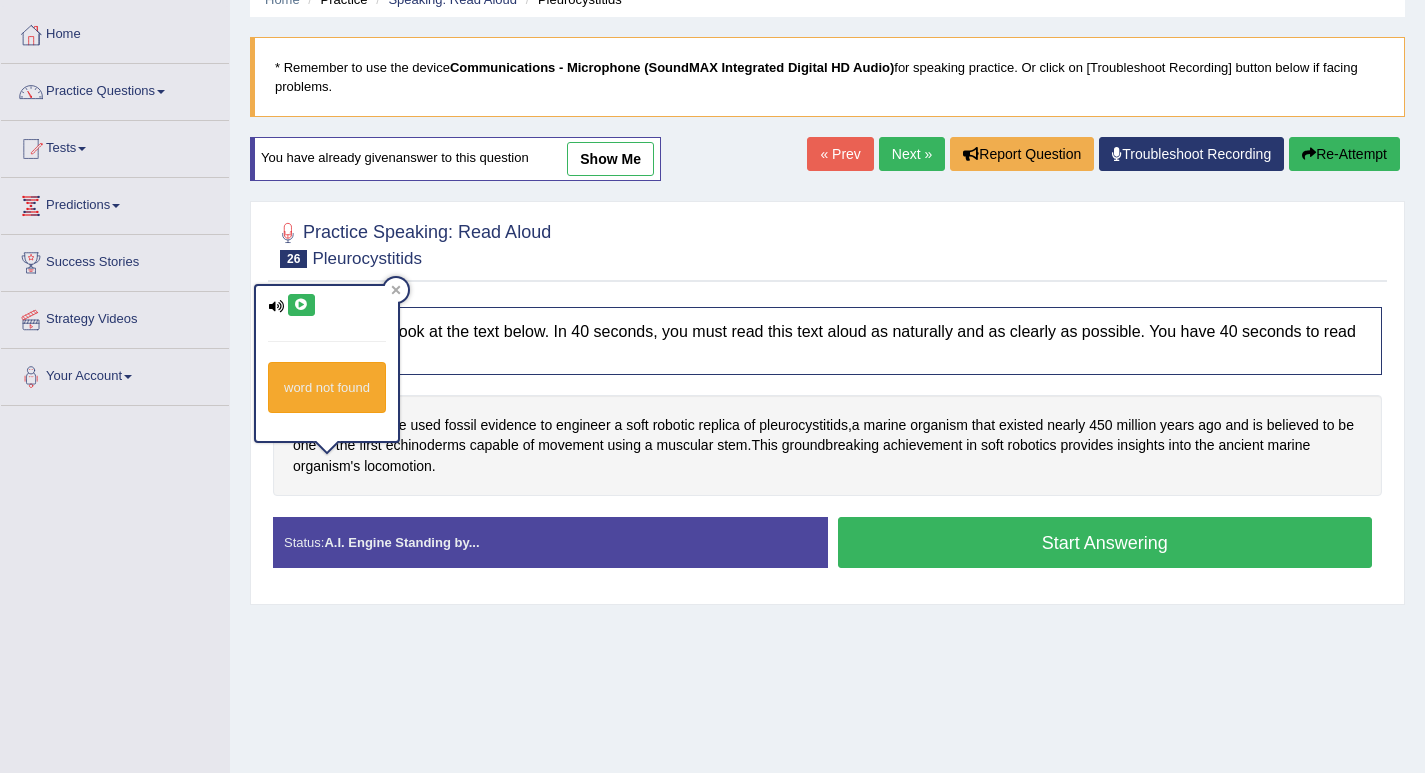 click at bounding box center (301, 305) 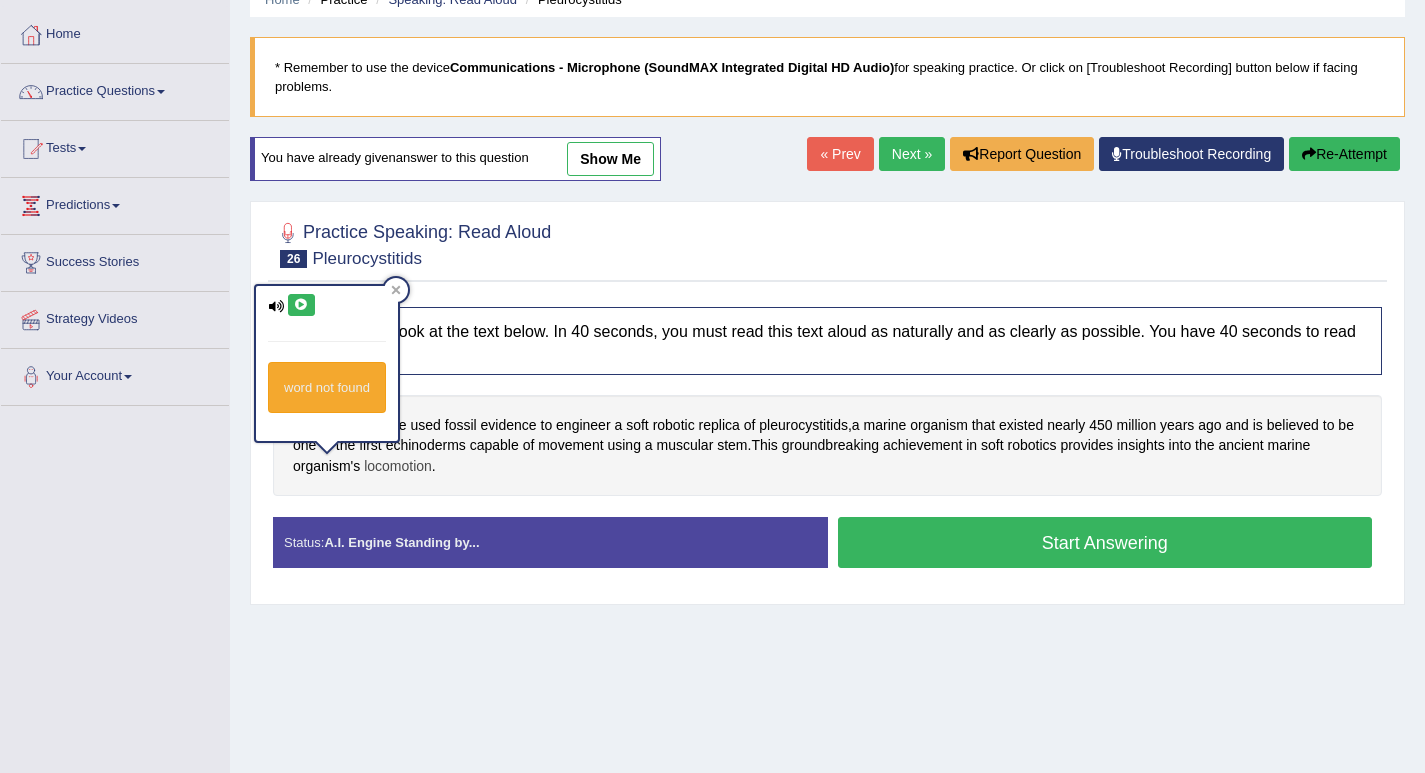 click on "locomotion" at bounding box center [398, 466] 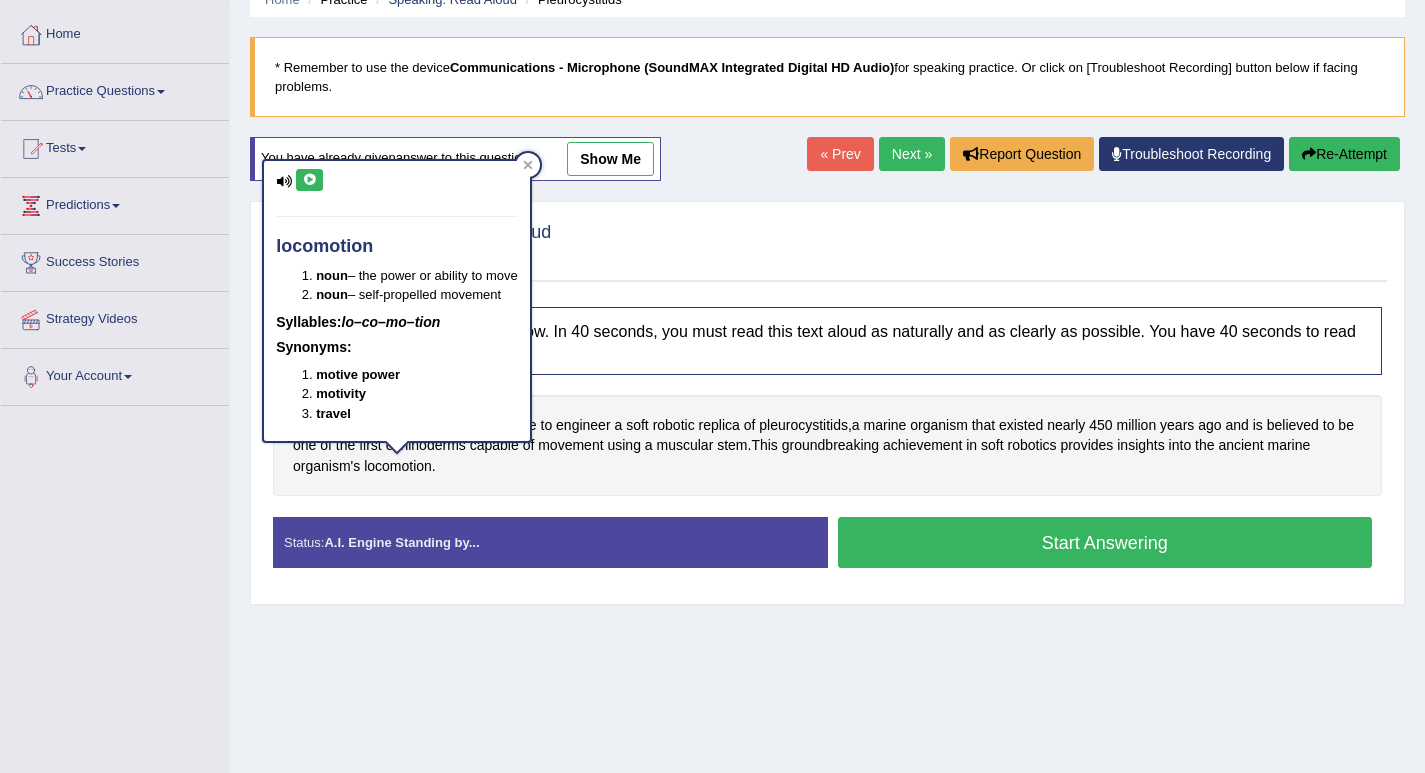 click at bounding box center (309, 180) 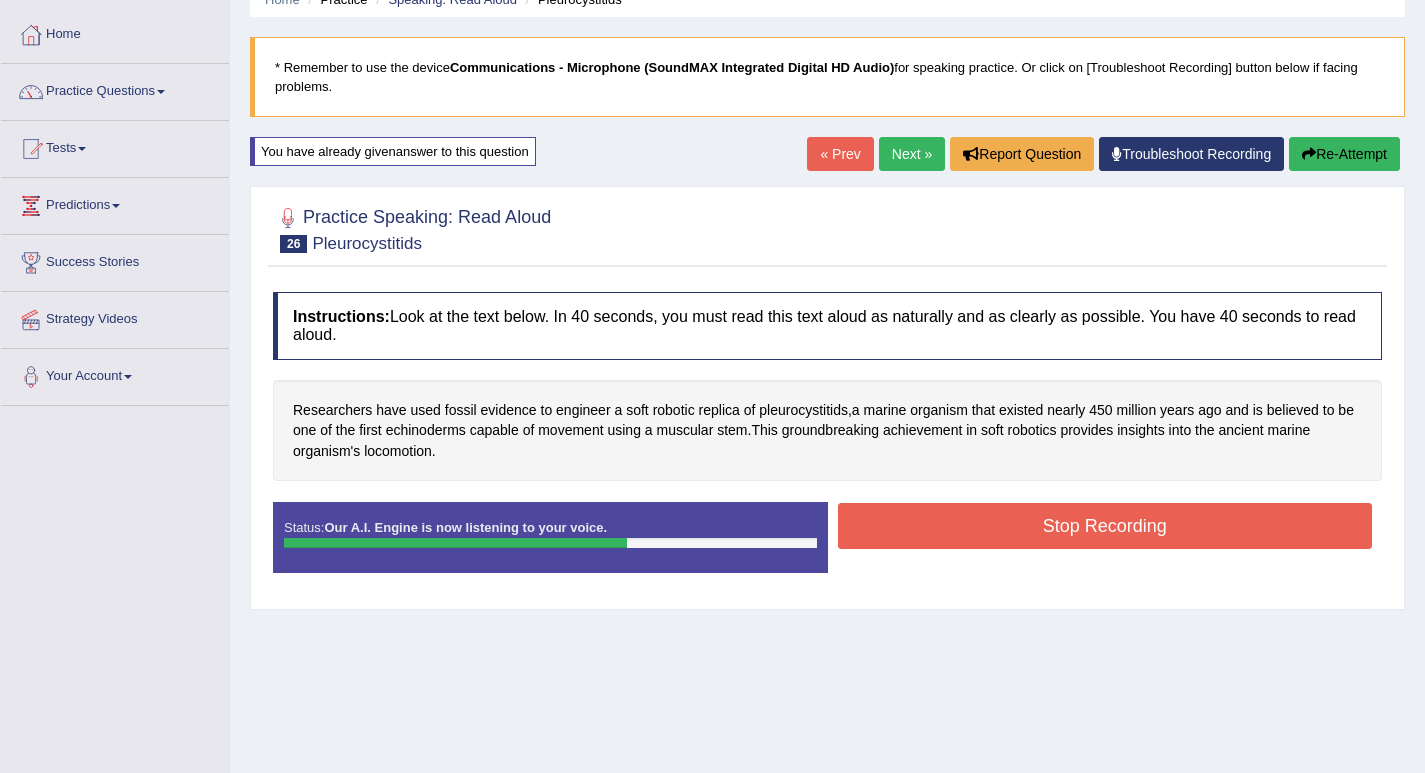click on "Stop Recording" at bounding box center (1105, 526) 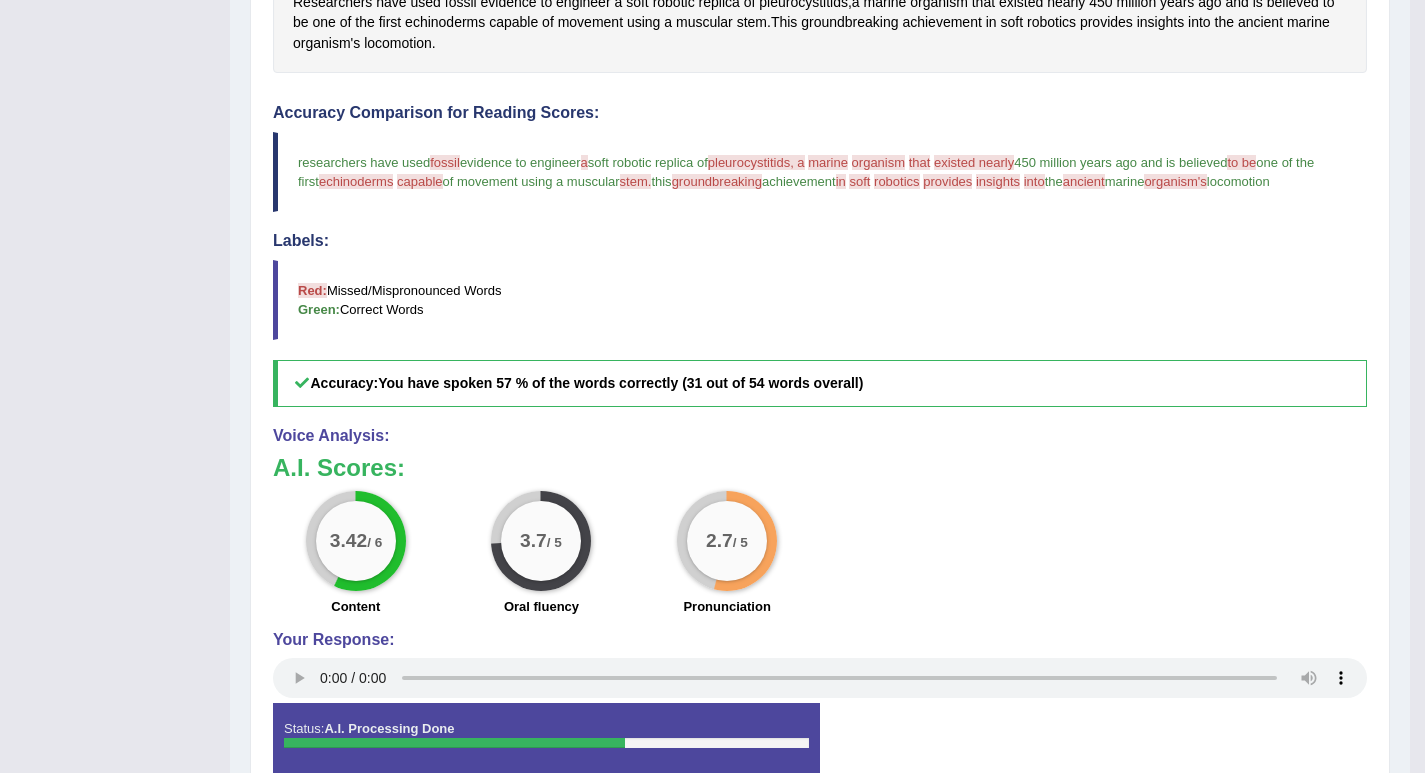scroll, scrollTop: 200, scrollLeft: 0, axis: vertical 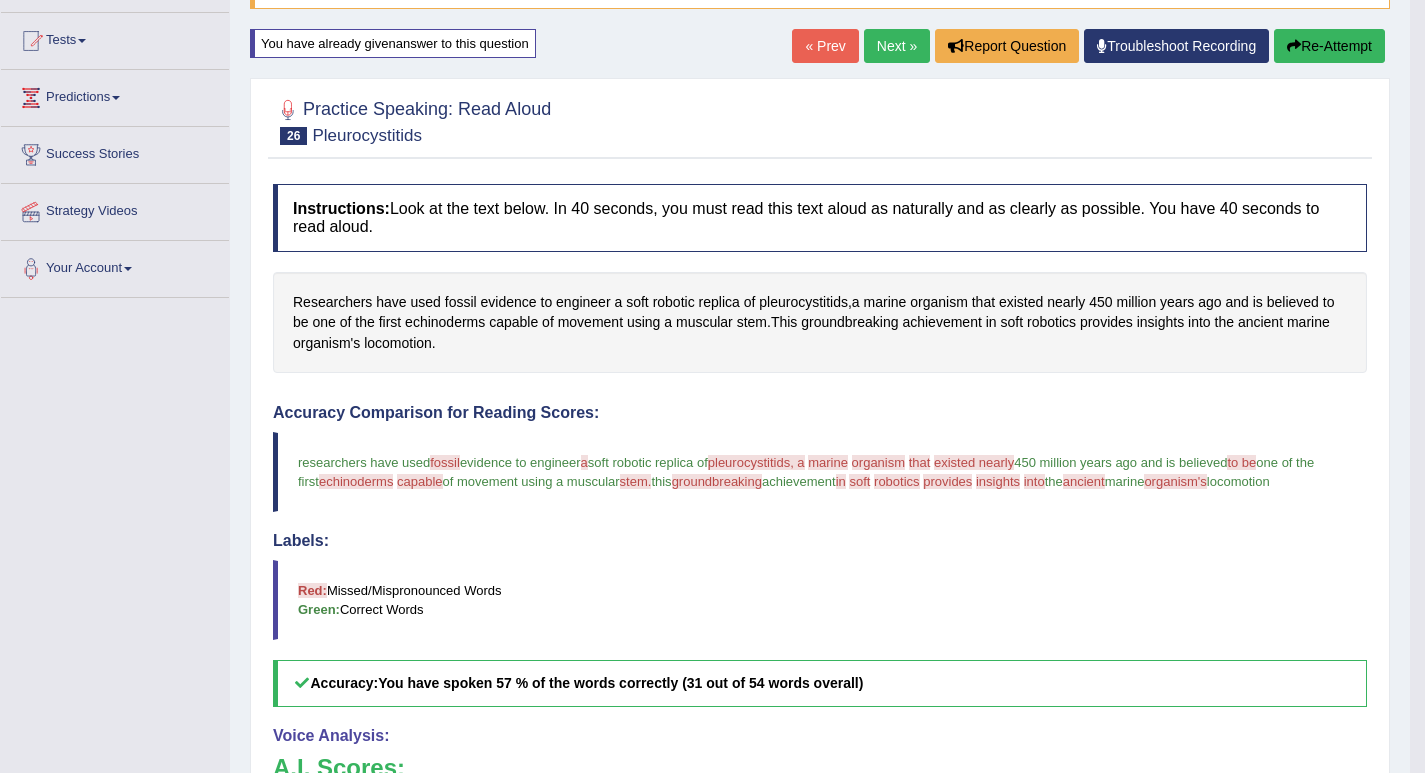 click on "Re-Attempt" at bounding box center (1329, 46) 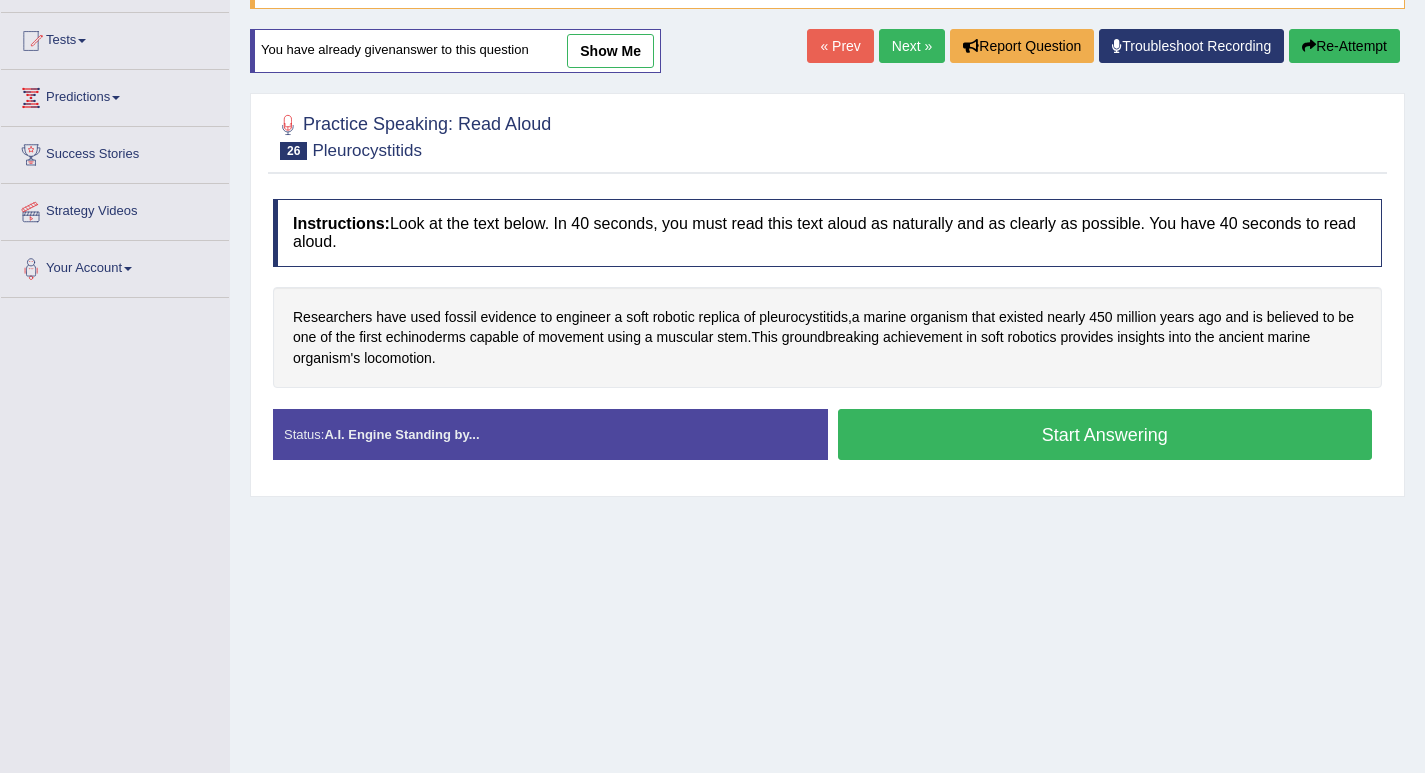 scroll, scrollTop: 200, scrollLeft: 0, axis: vertical 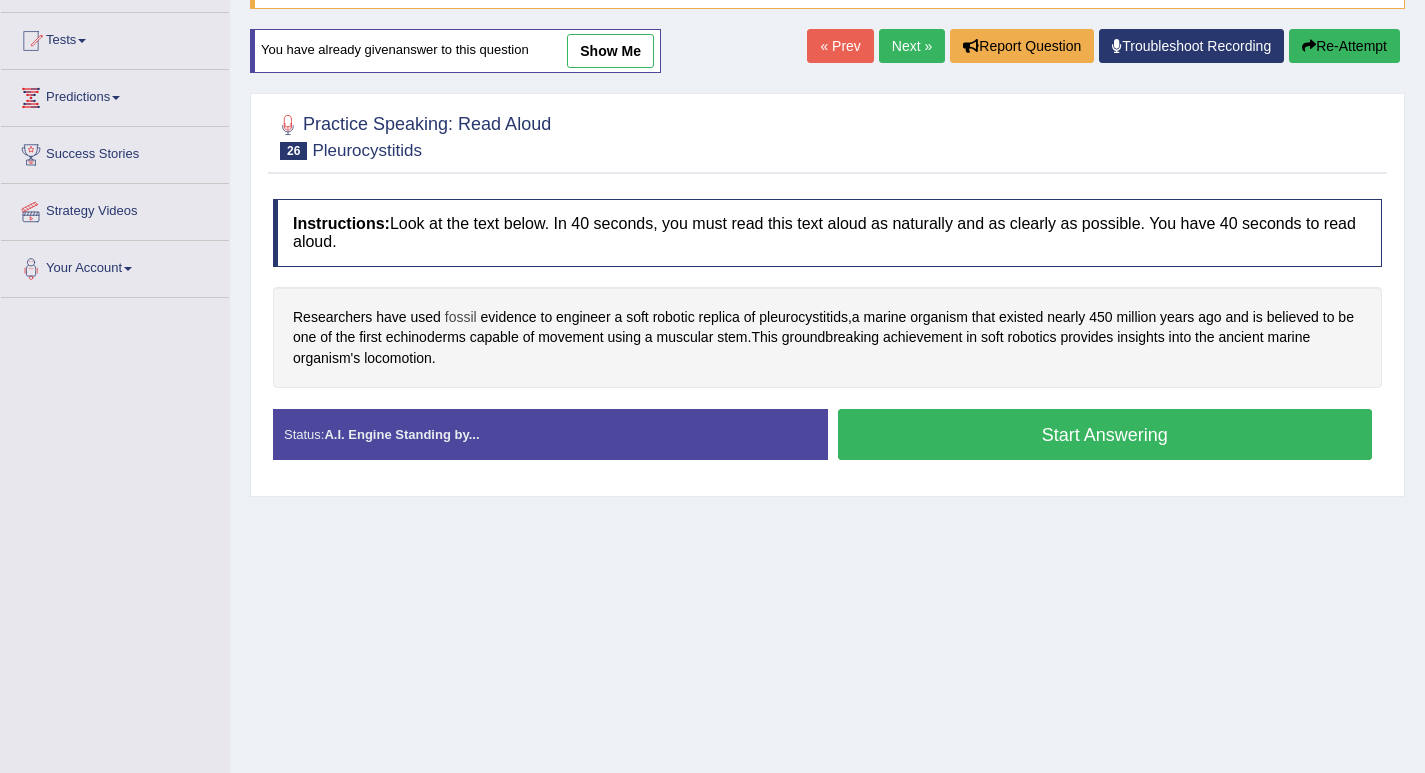 click on "fossil" at bounding box center [461, 317] 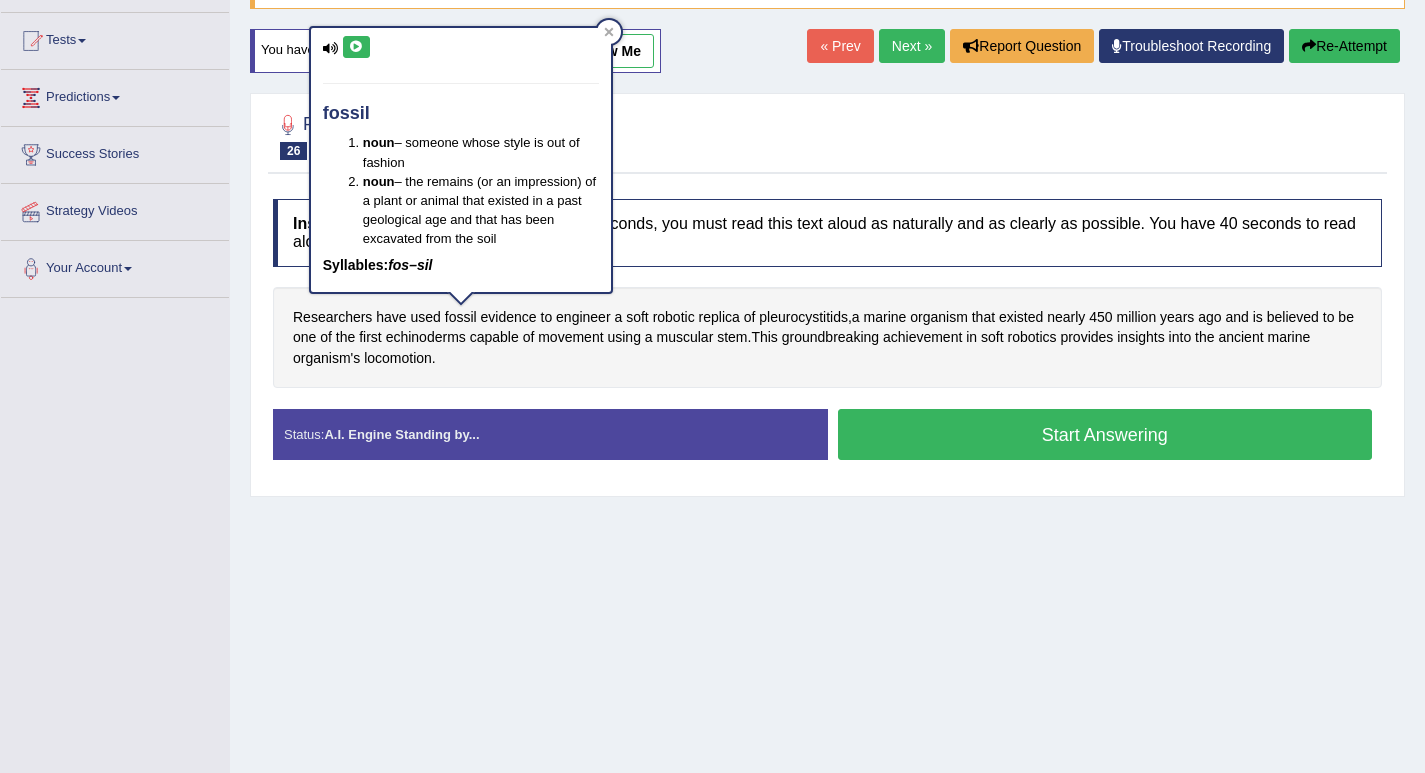 click at bounding box center [356, 47] 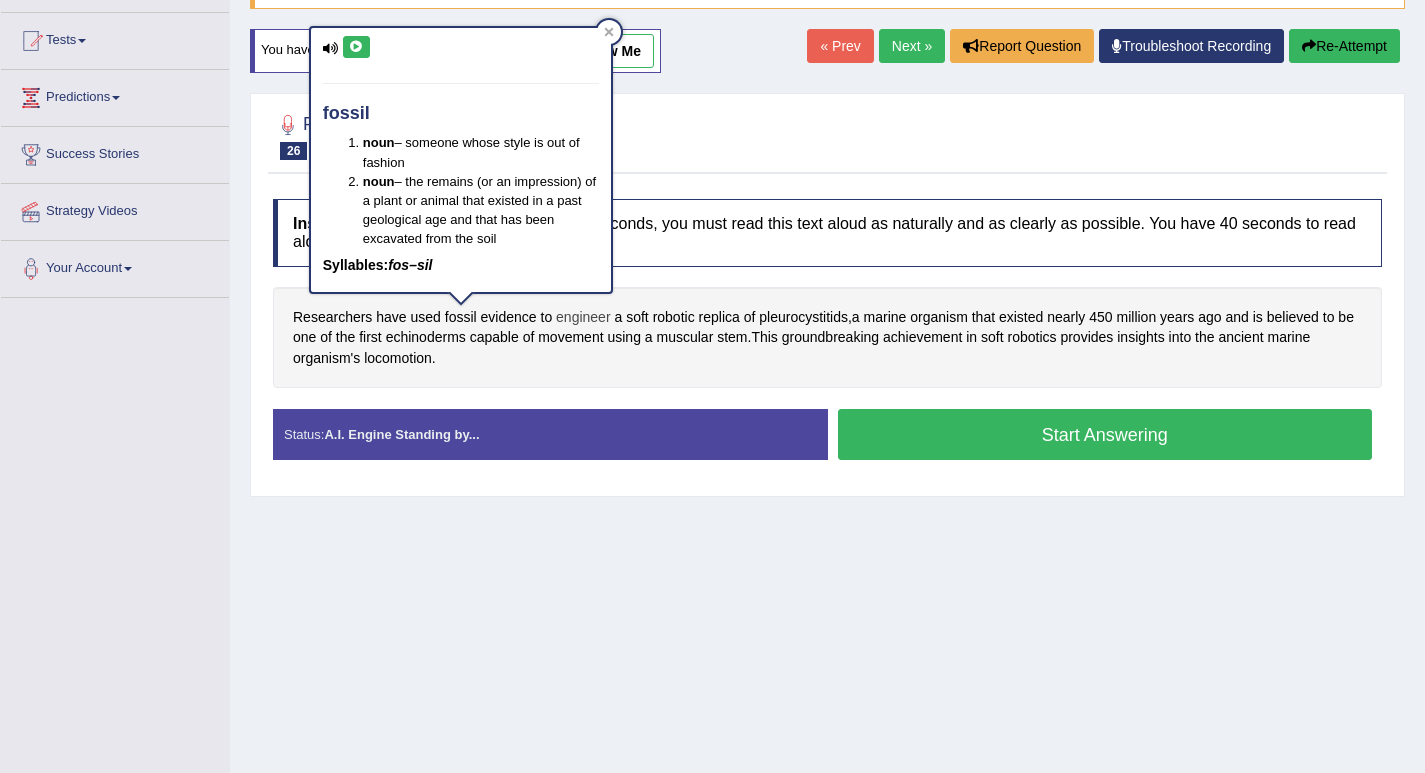 click on "engineer" at bounding box center (583, 317) 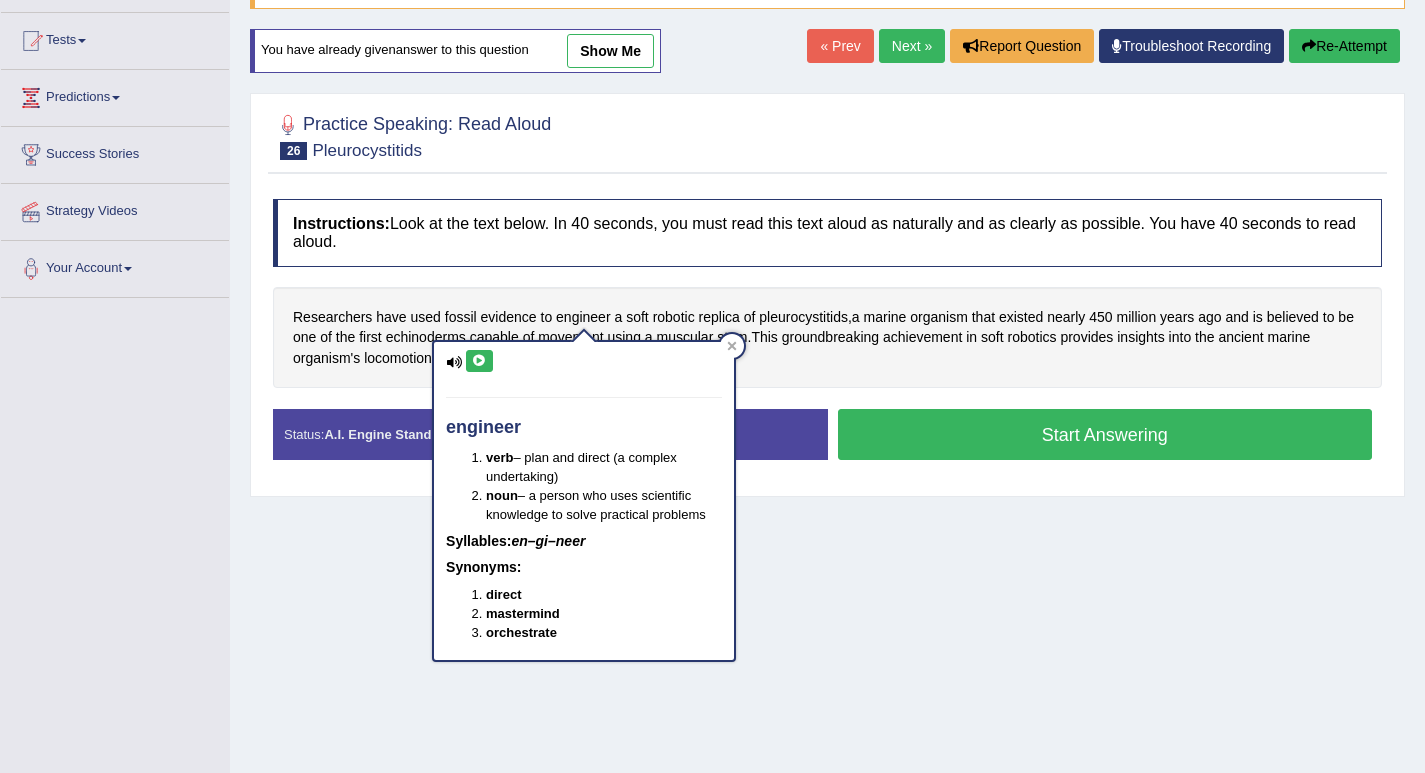 click at bounding box center (479, 361) 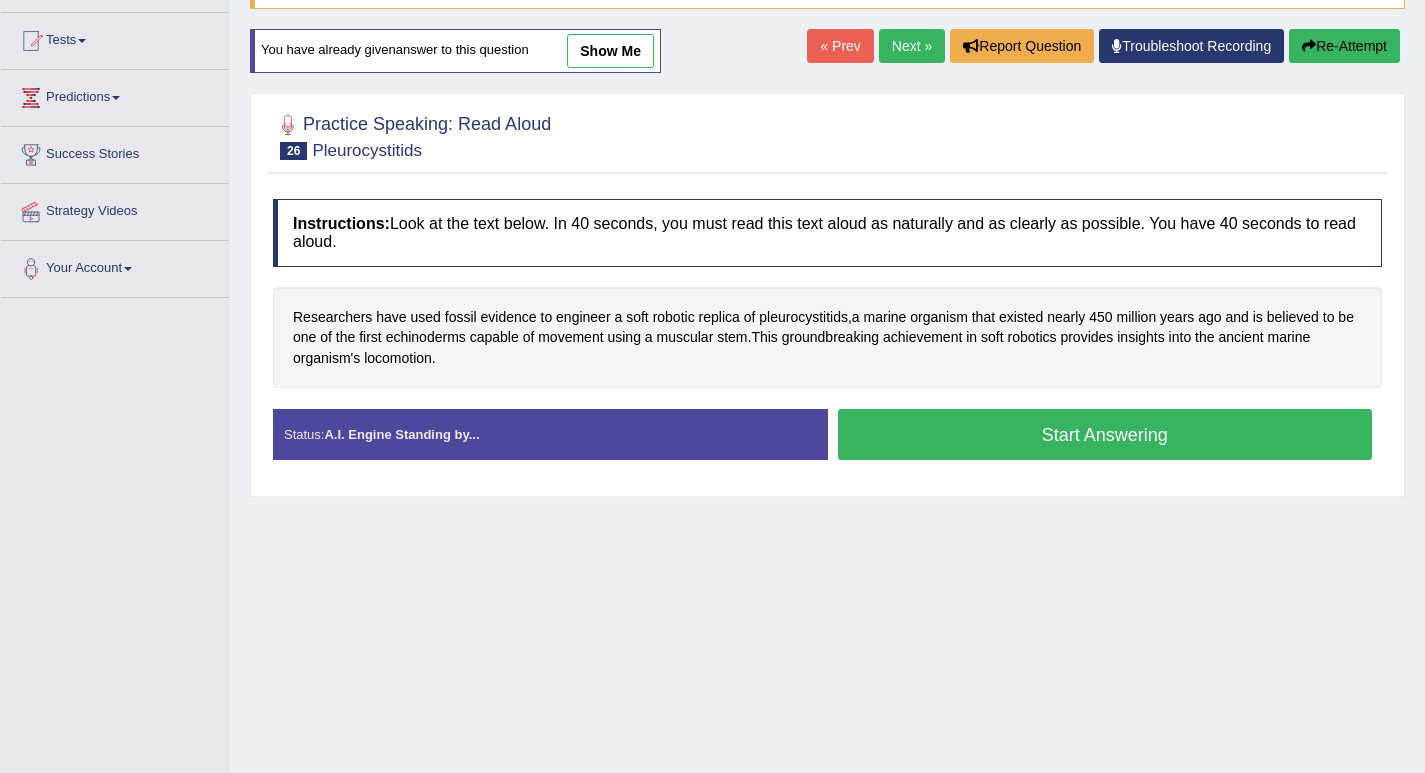 click on "Start Answering" at bounding box center (1105, 434) 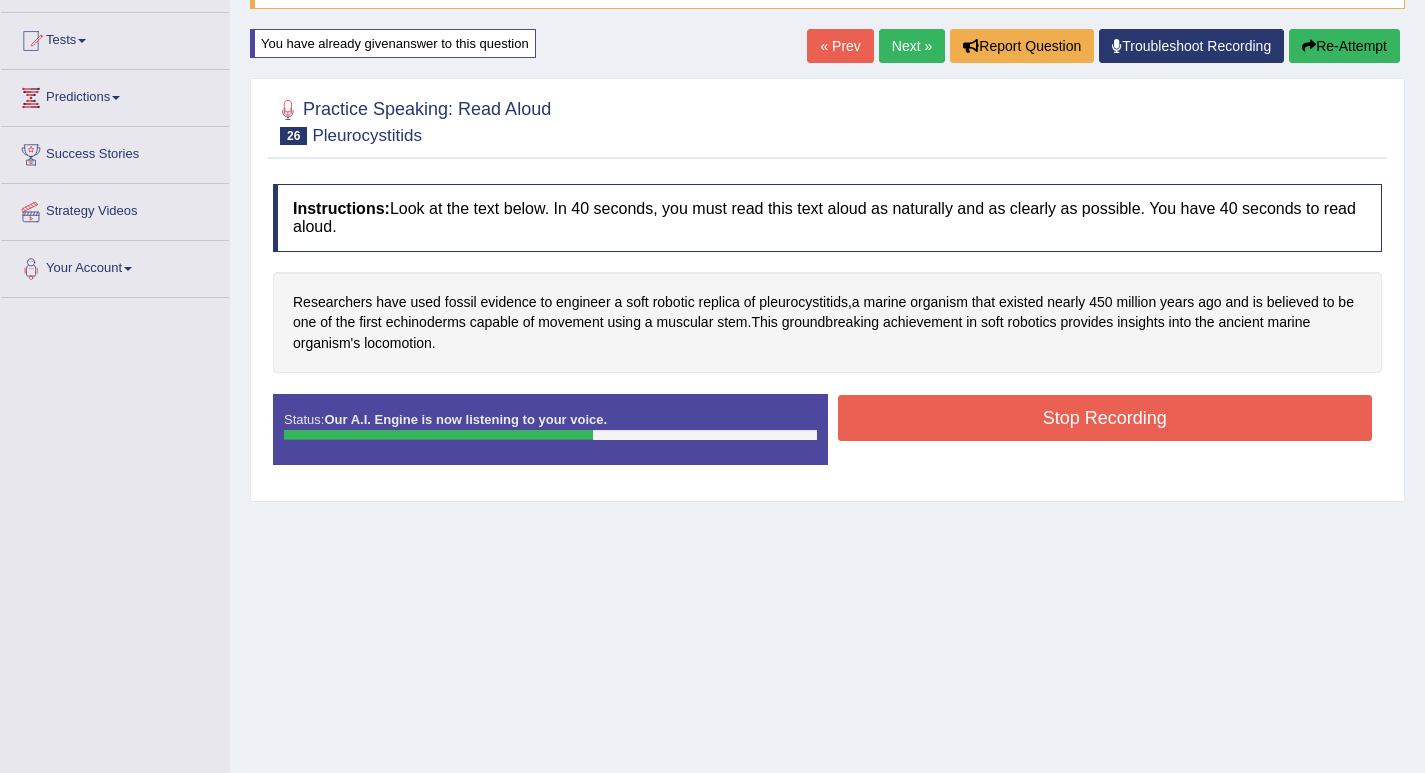 click on "Stop Recording" at bounding box center (1105, 418) 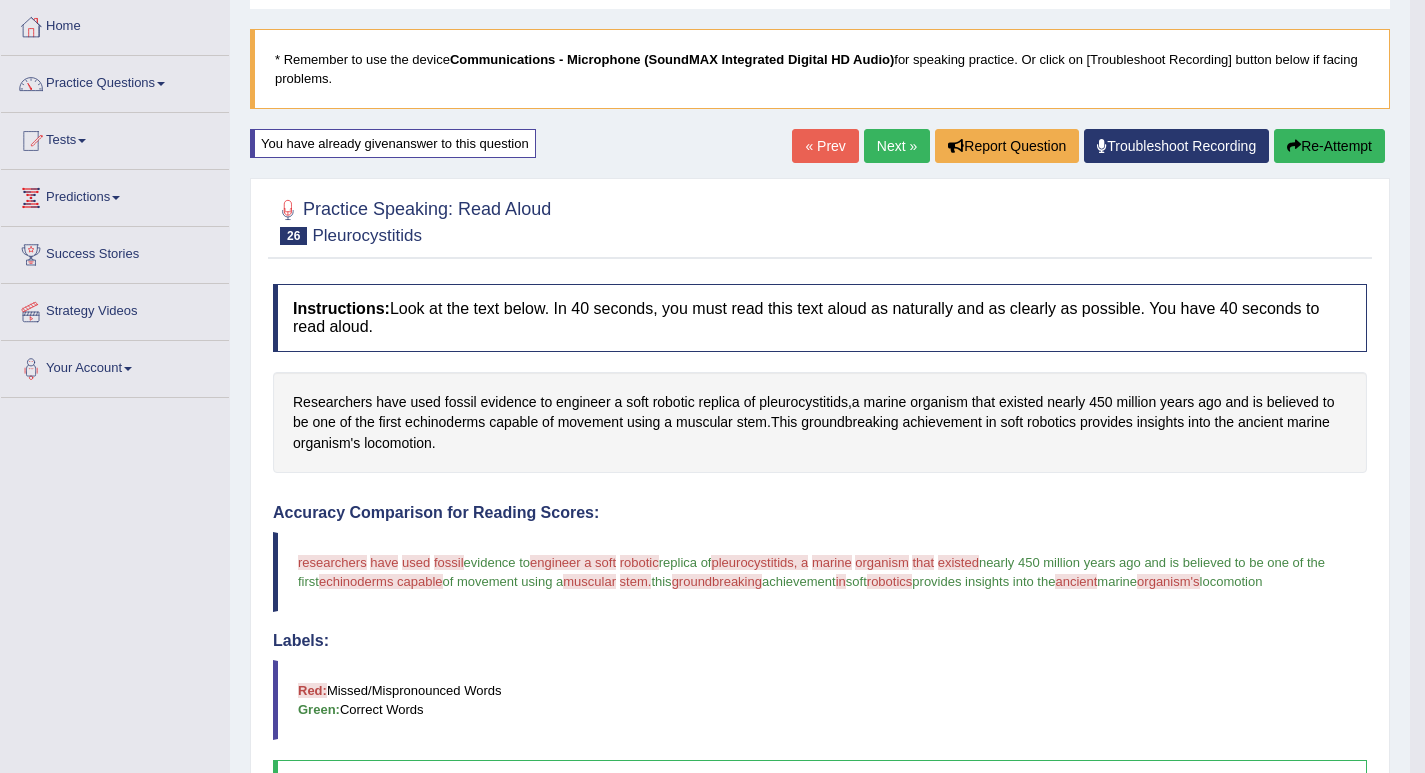 scroll, scrollTop: 0, scrollLeft: 0, axis: both 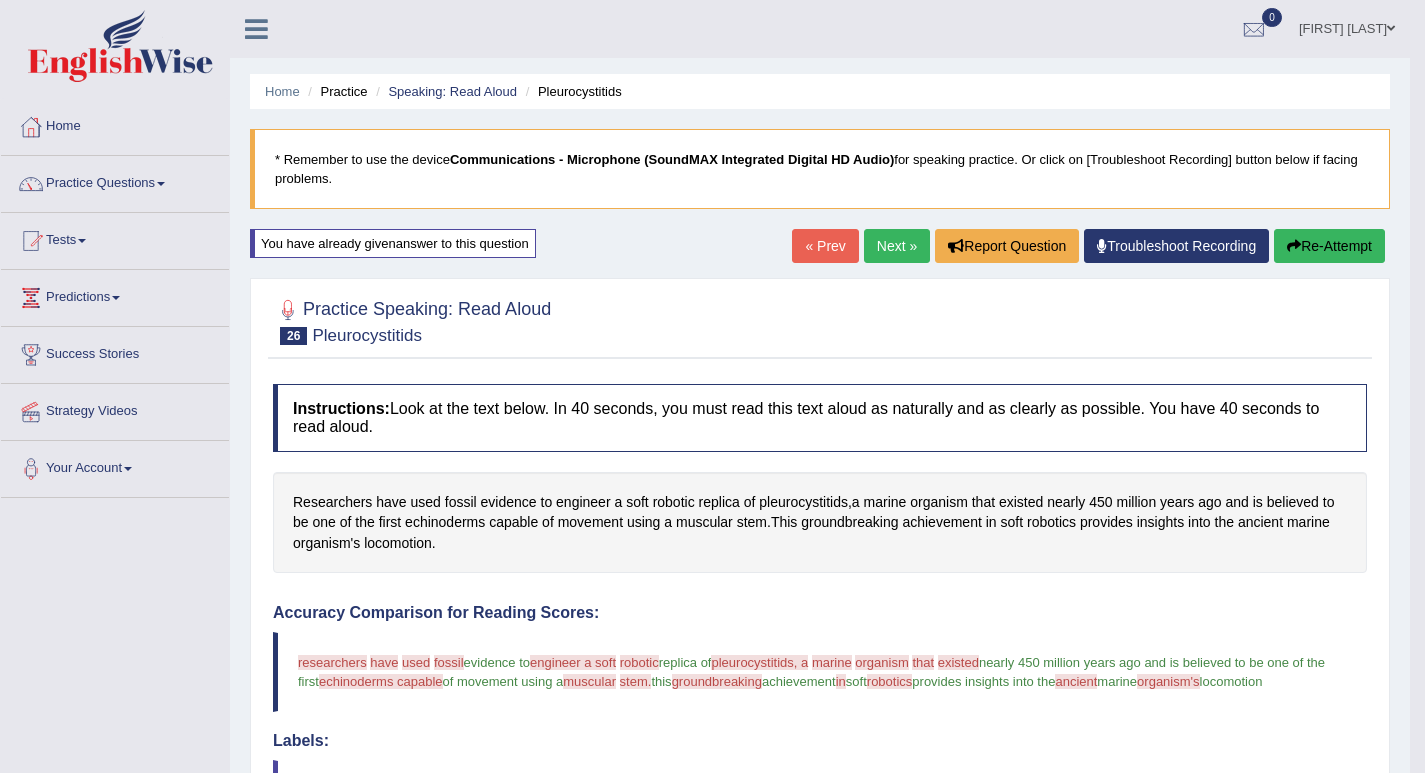click on "Next »" at bounding box center [897, 246] 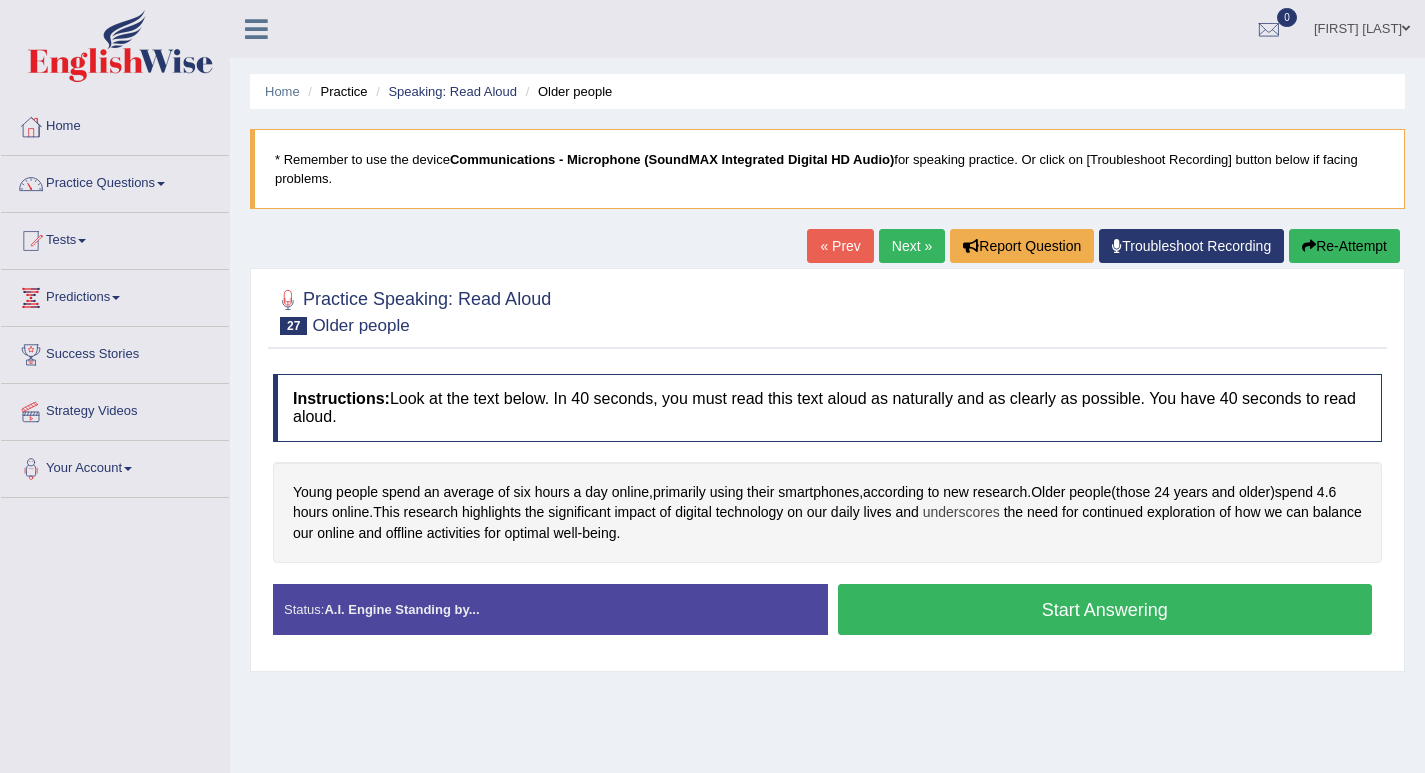 scroll, scrollTop: 0, scrollLeft: 0, axis: both 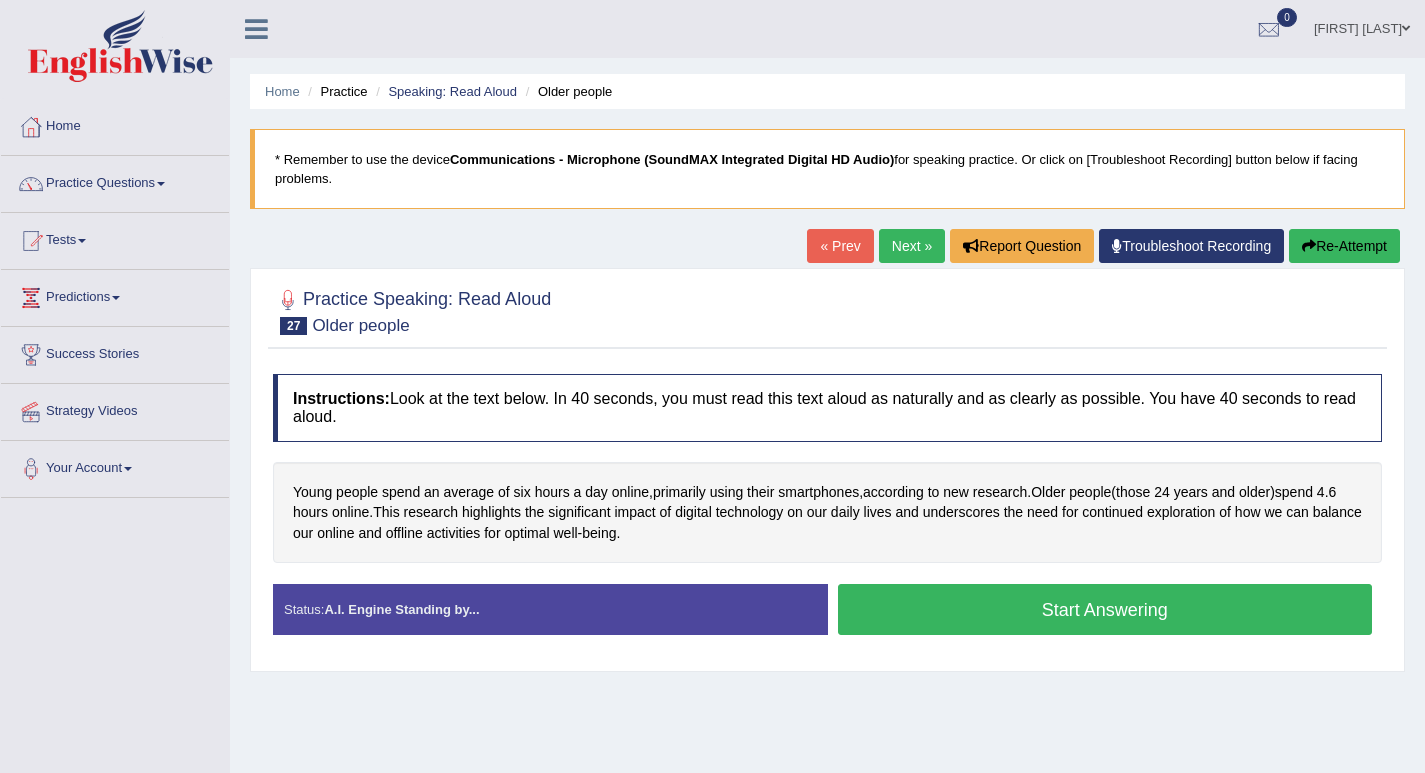 click on "Start Answering" at bounding box center (1105, 609) 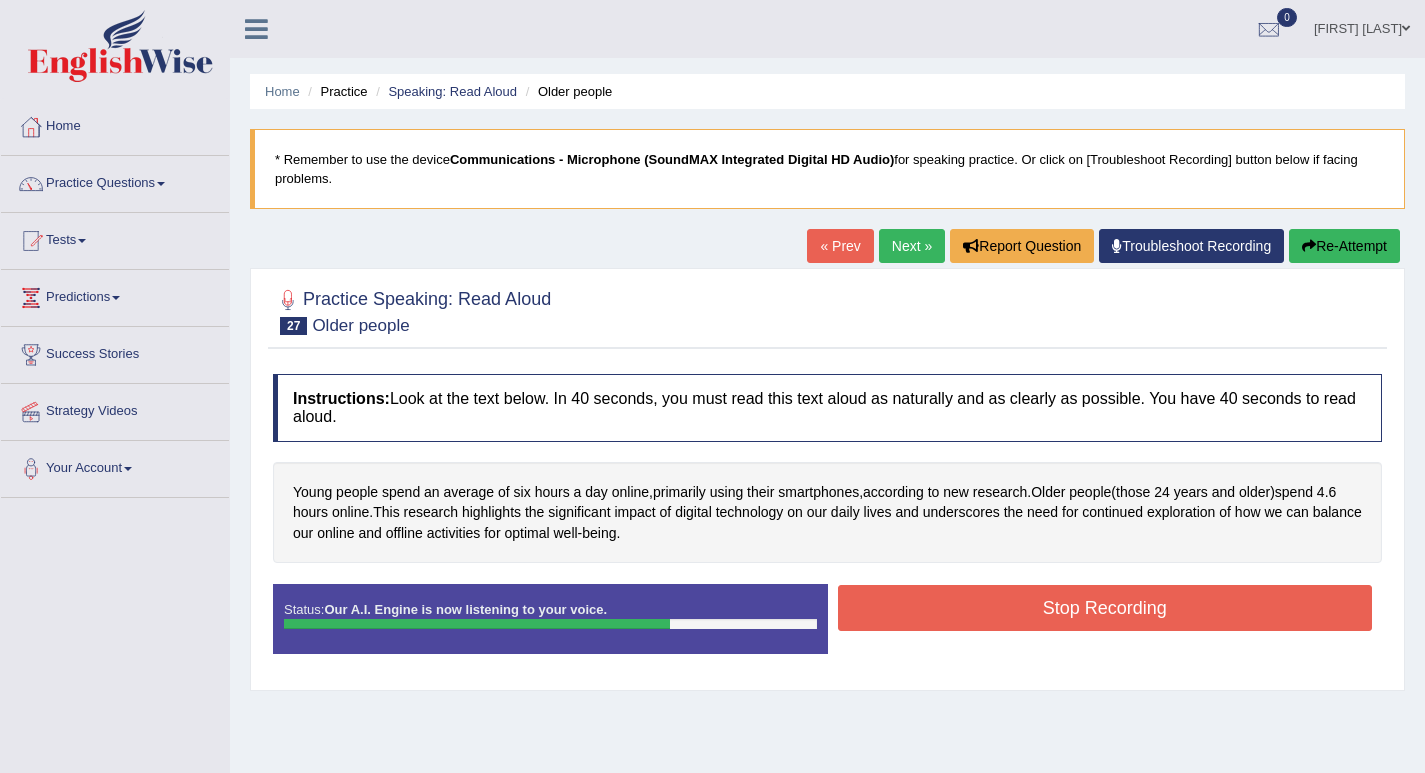 click on "Stop Recording" at bounding box center (1105, 608) 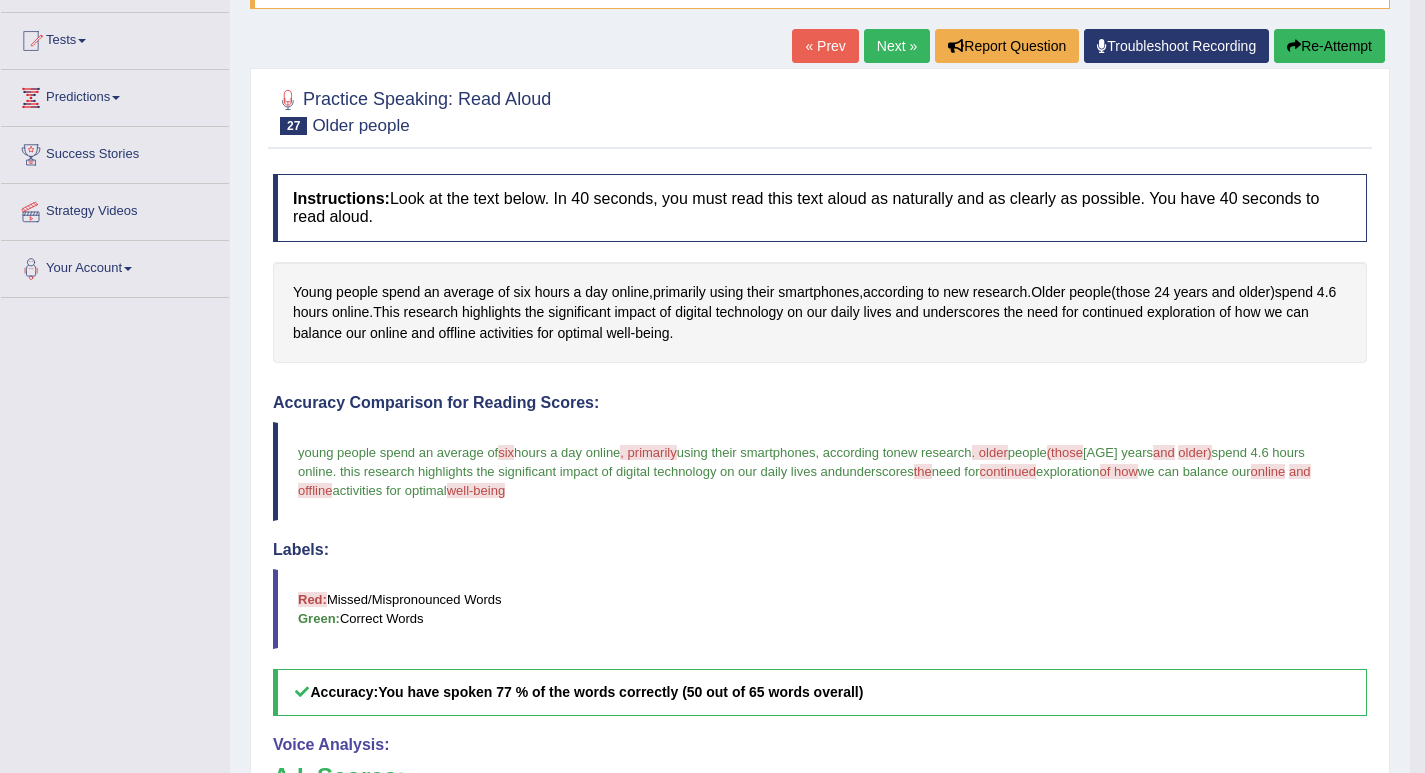 scroll, scrollTop: 100, scrollLeft: 0, axis: vertical 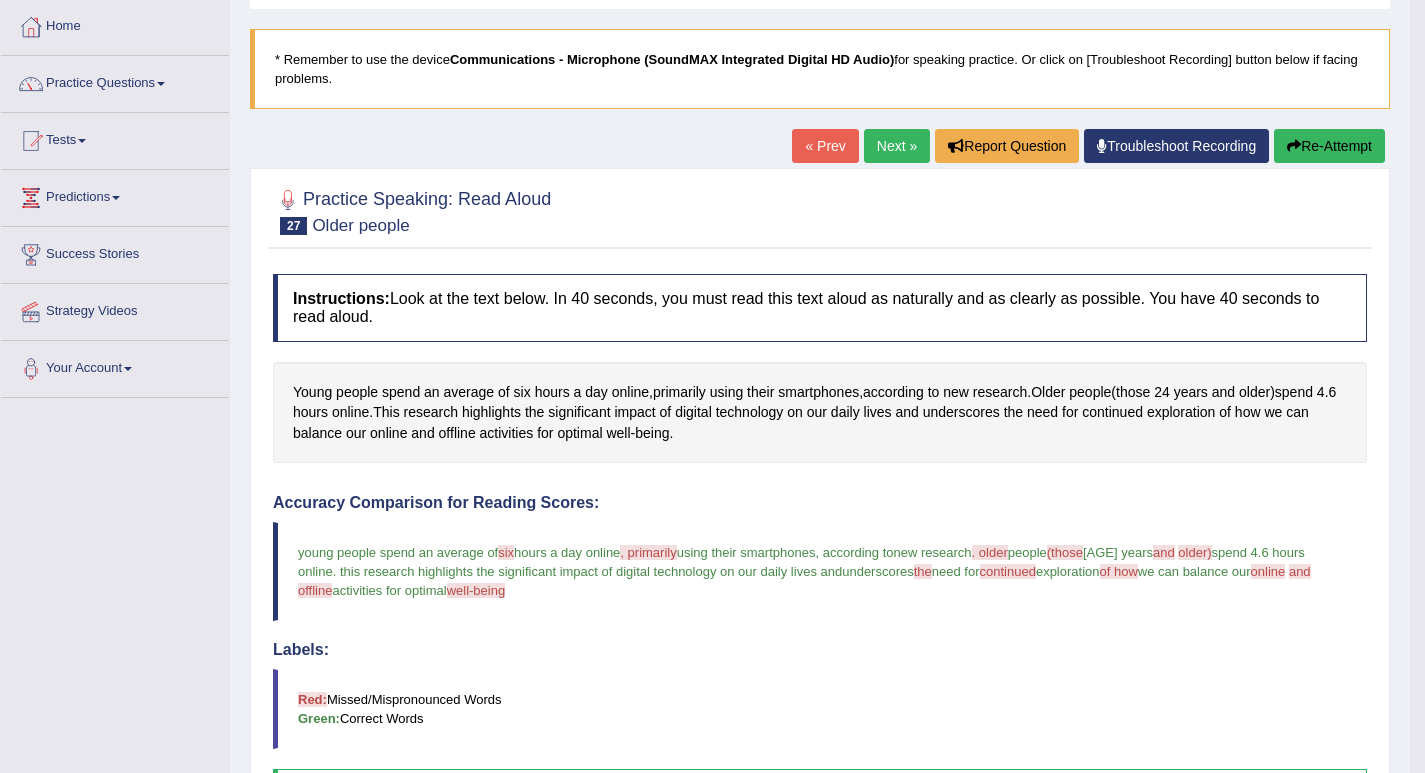 click on "Re-Attempt" at bounding box center (1329, 146) 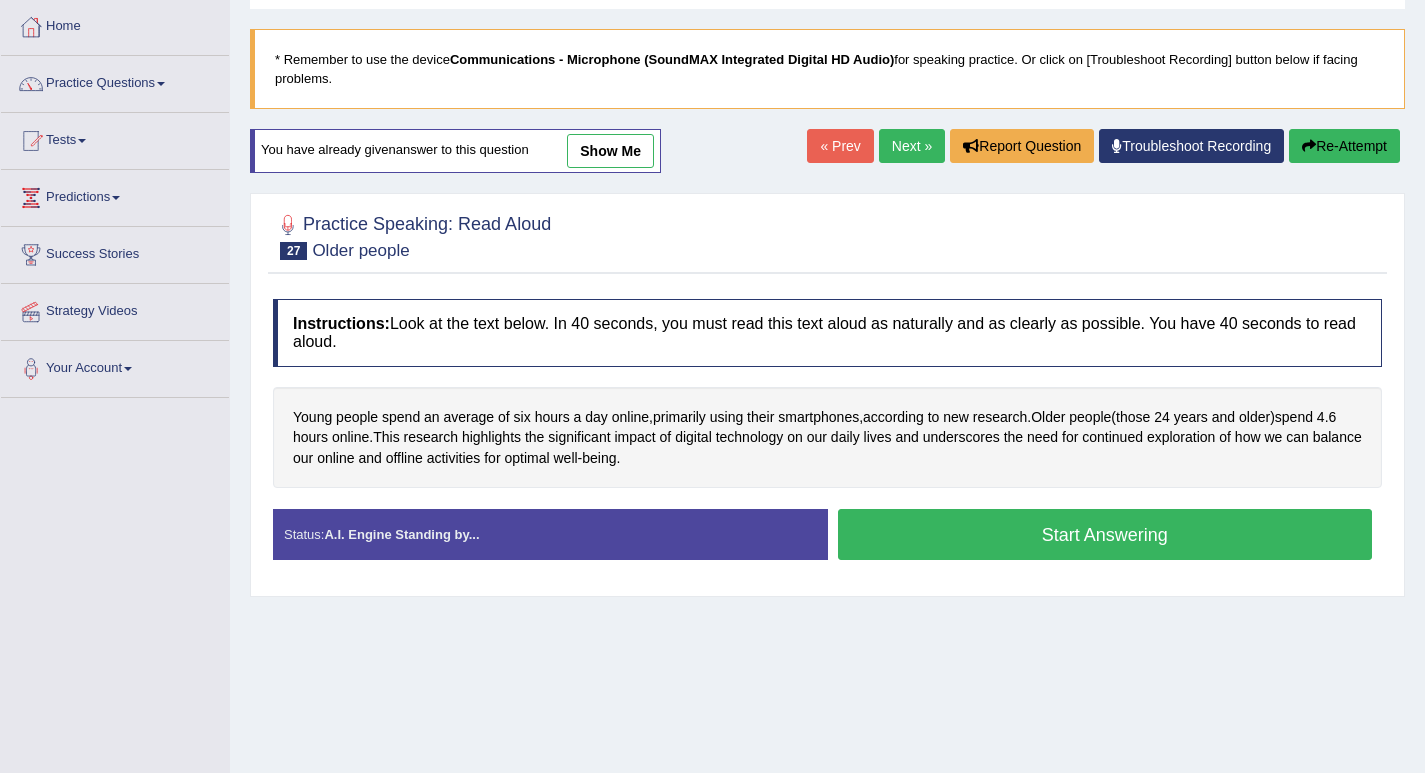 scroll, scrollTop: 100, scrollLeft: 0, axis: vertical 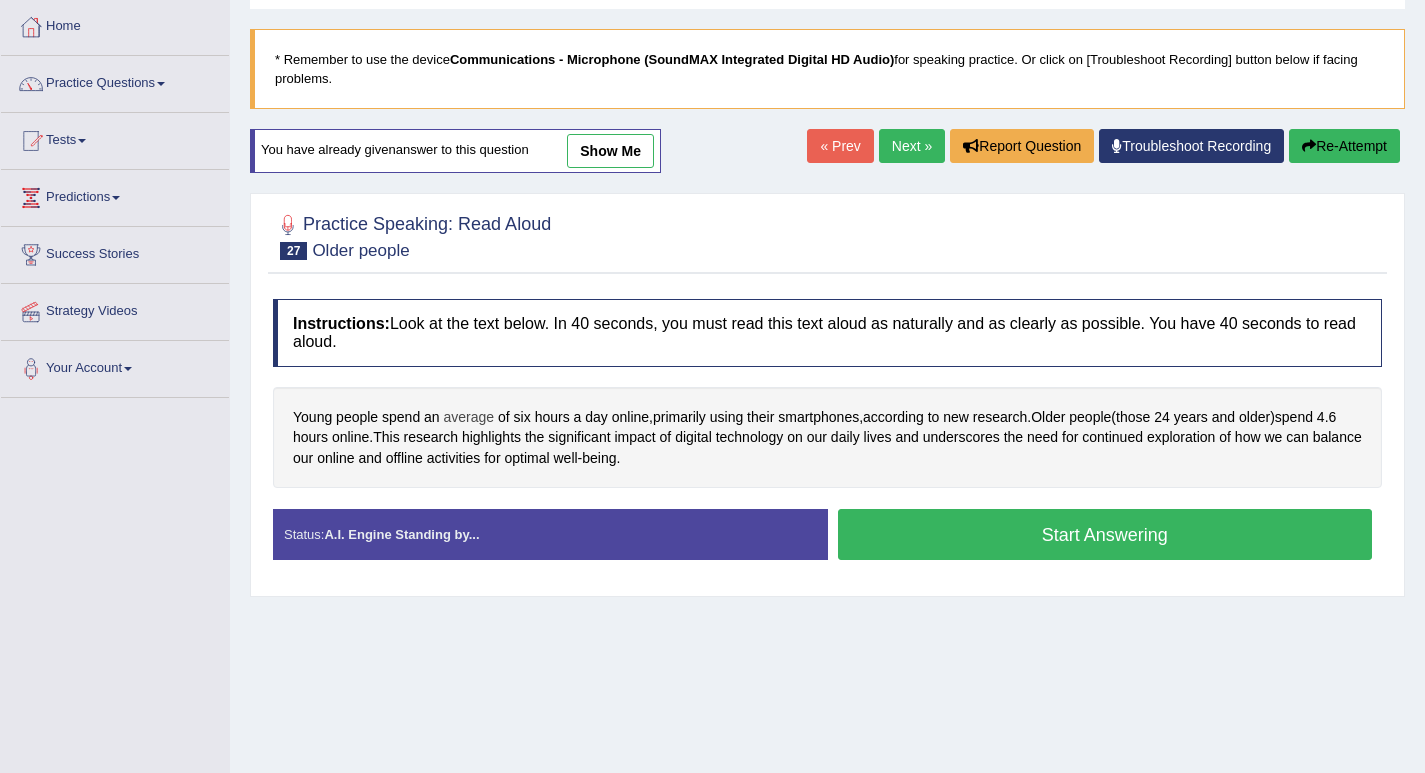 click on "average" at bounding box center [469, 417] 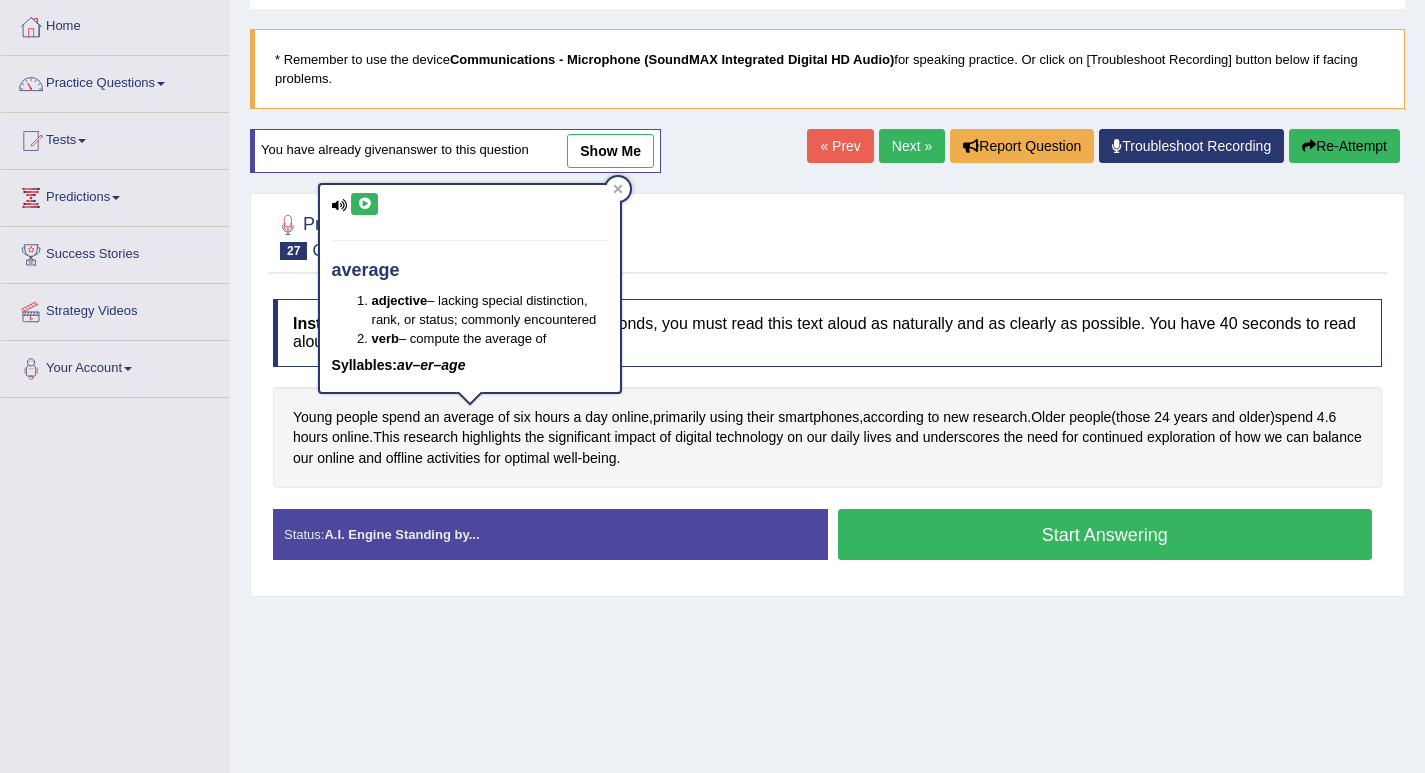 click at bounding box center (364, 204) 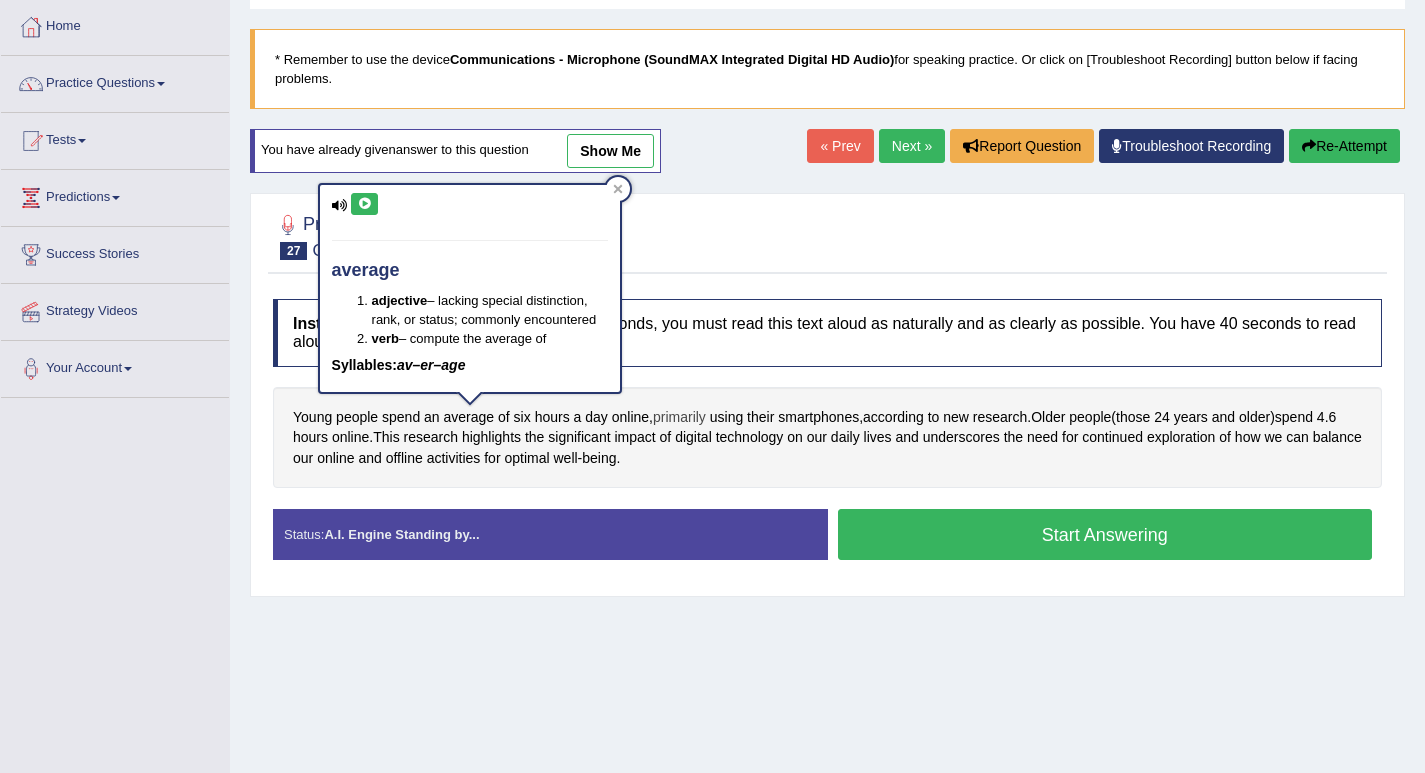 click on "primarily" at bounding box center (679, 417) 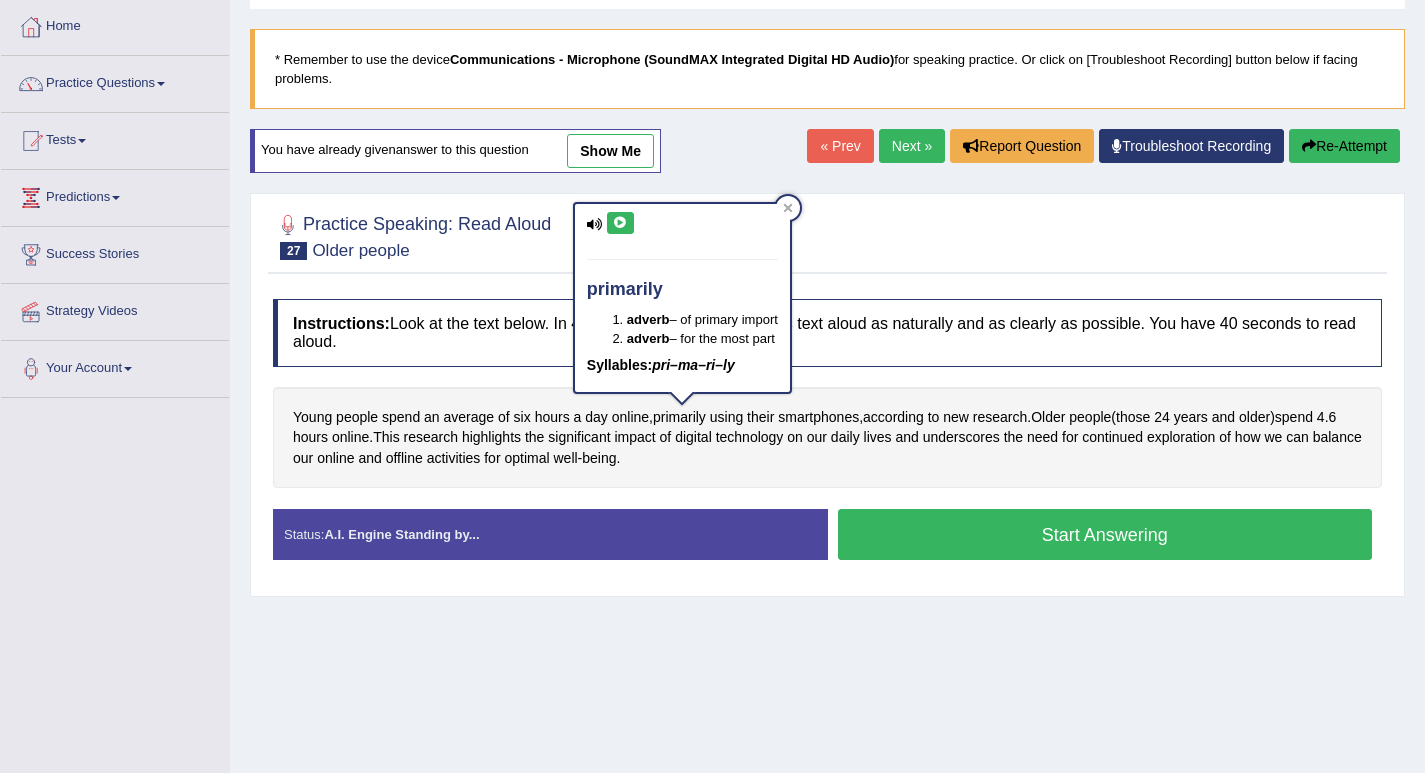 click at bounding box center [620, 223] 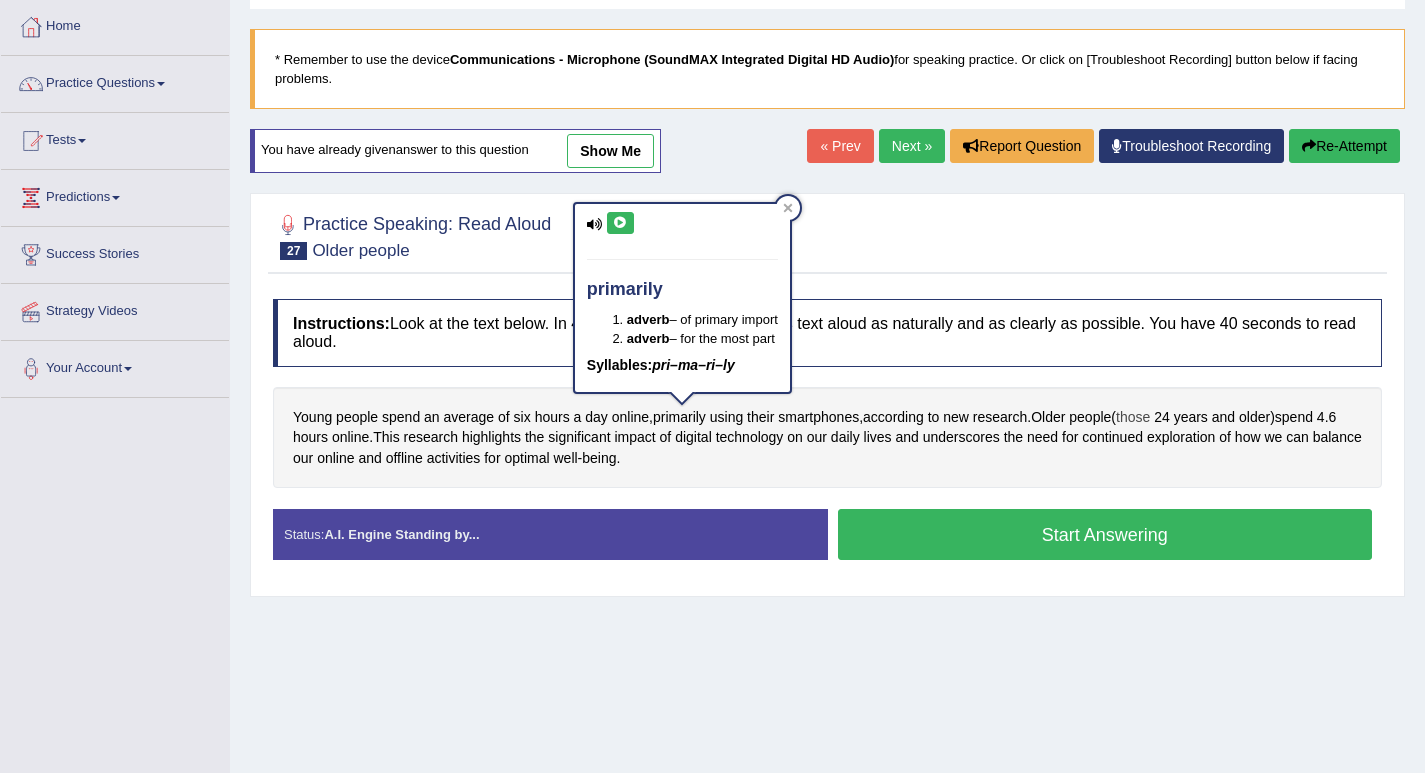 click on "those" at bounding box center [1133, 417] 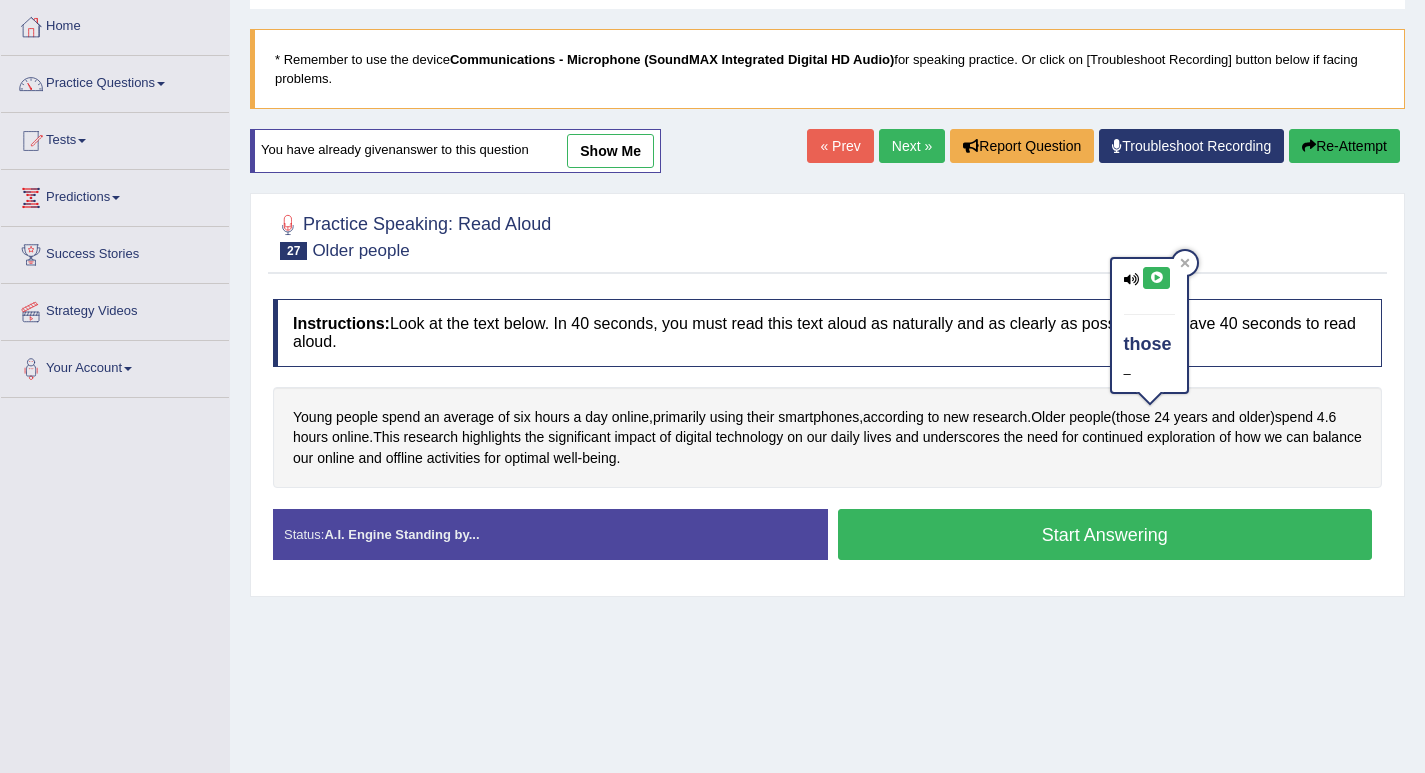 click at bounding box center (1156, 278) 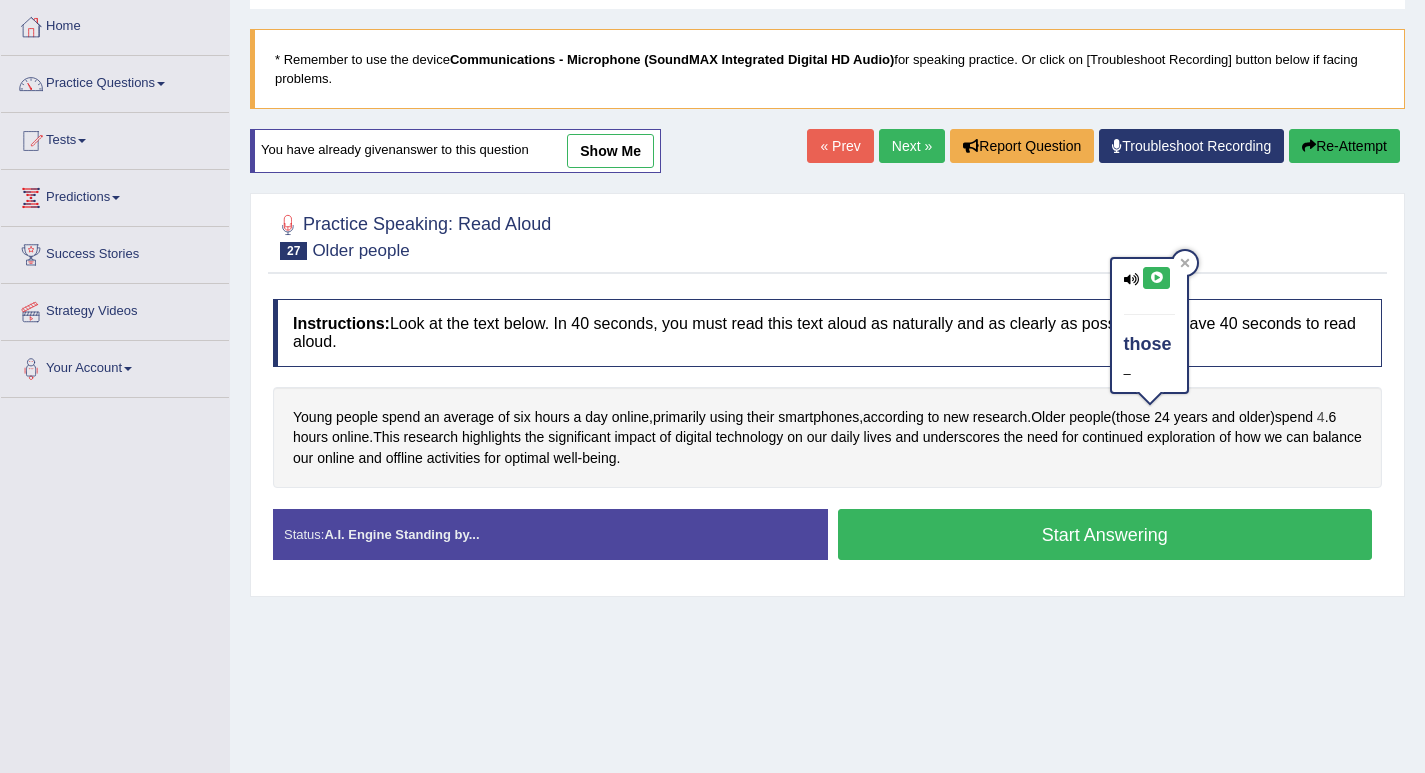 click on "4" at bounding box center [1321, 417] 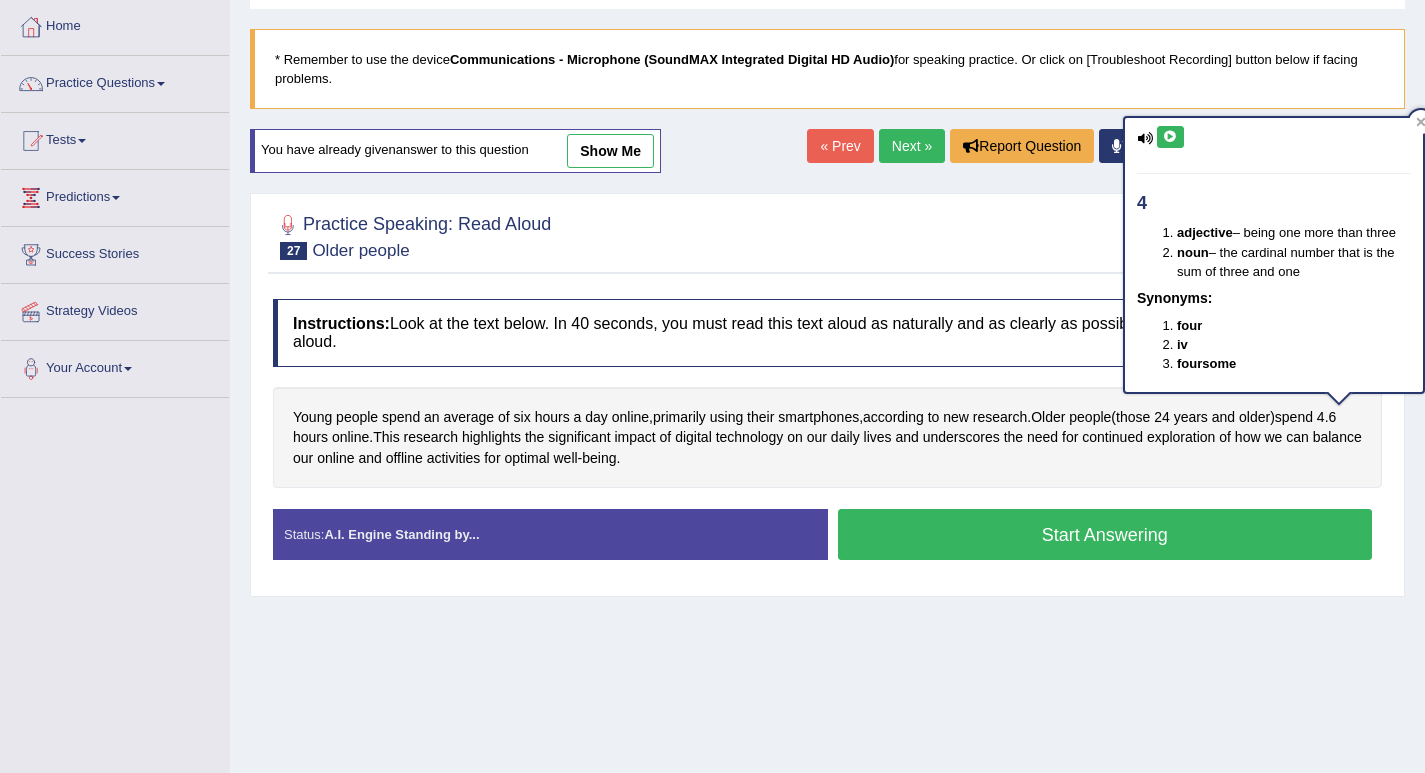click at bounding box center (1170, 137) 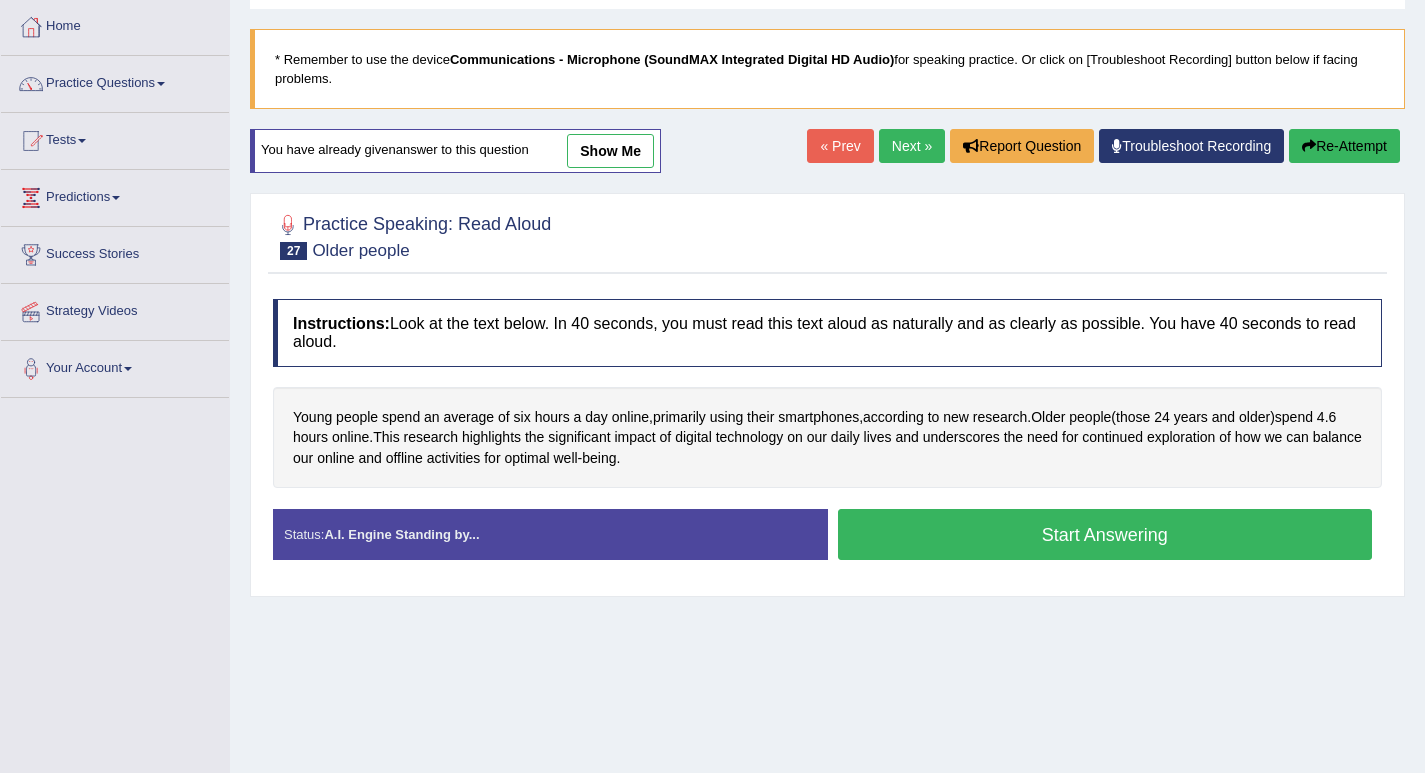 click on "Young people spend an average of six hours a day online , primarily using their smartphones , according to new research . Older people ( those 24 years and older ) spend 4 . 6 hours online . This research highlights the significant impact of digital technology on our daily lives and underscores the need for continued exploration of how we can balance our online and offline activities for optimal well - being ." at bounding box center (827, 438) 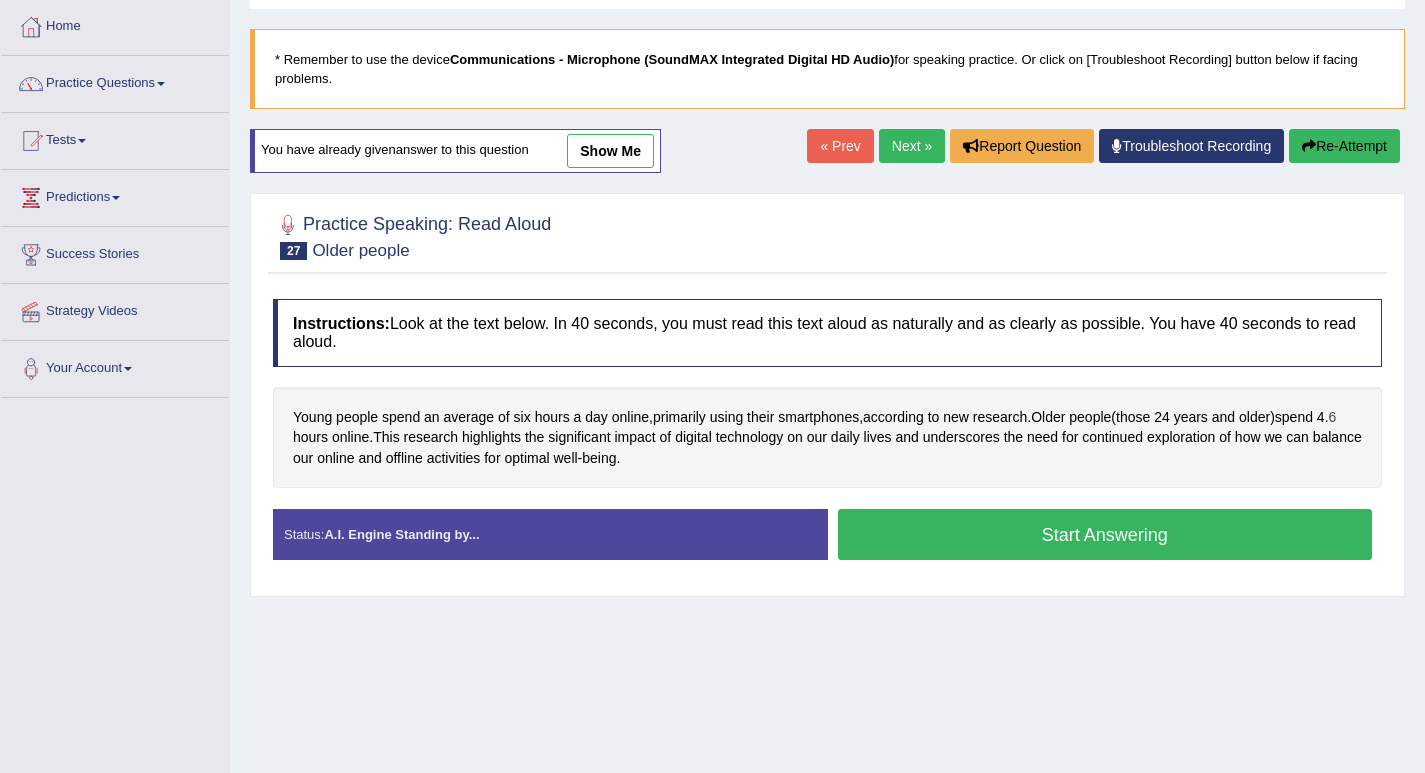 click on "6" at bounding box center (1333, 417) 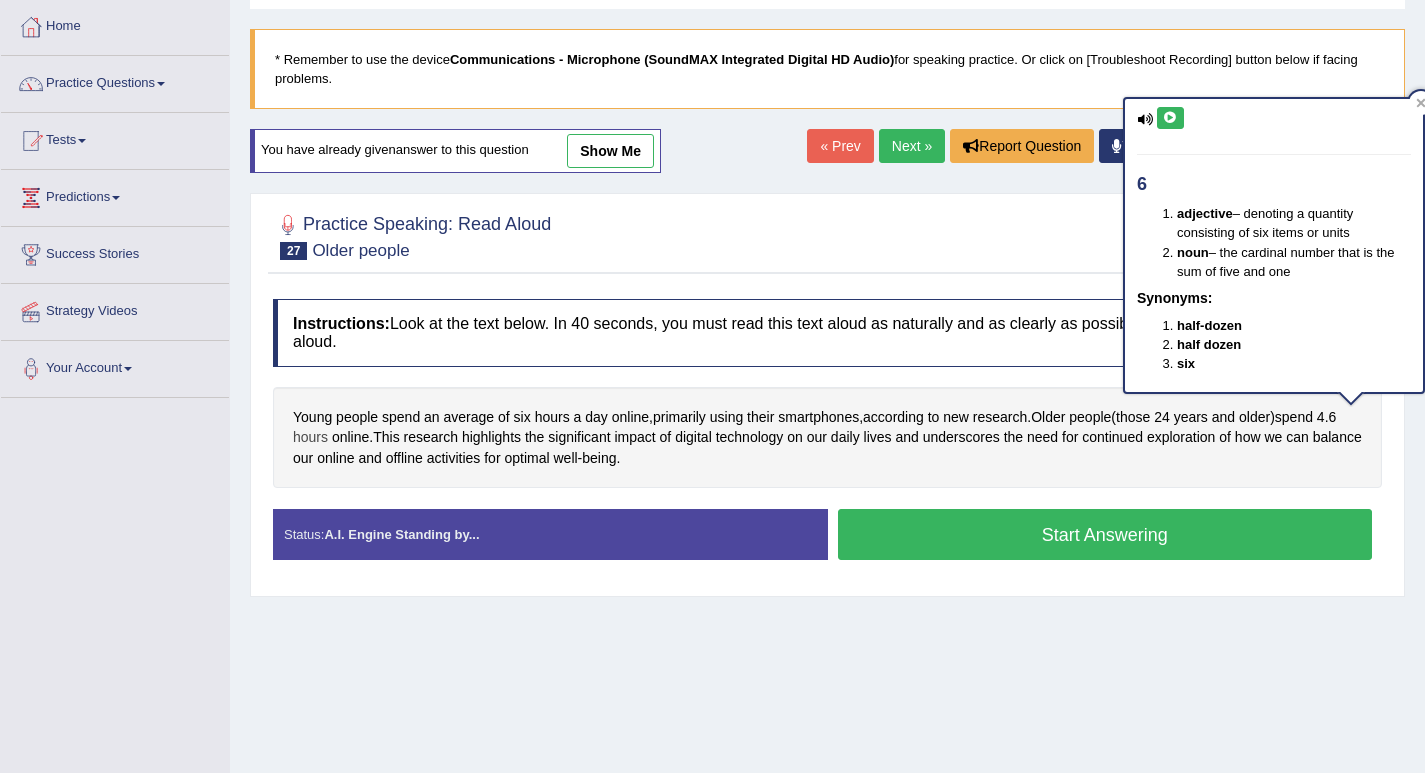 click on "hours" at bounding box center [310, 437] 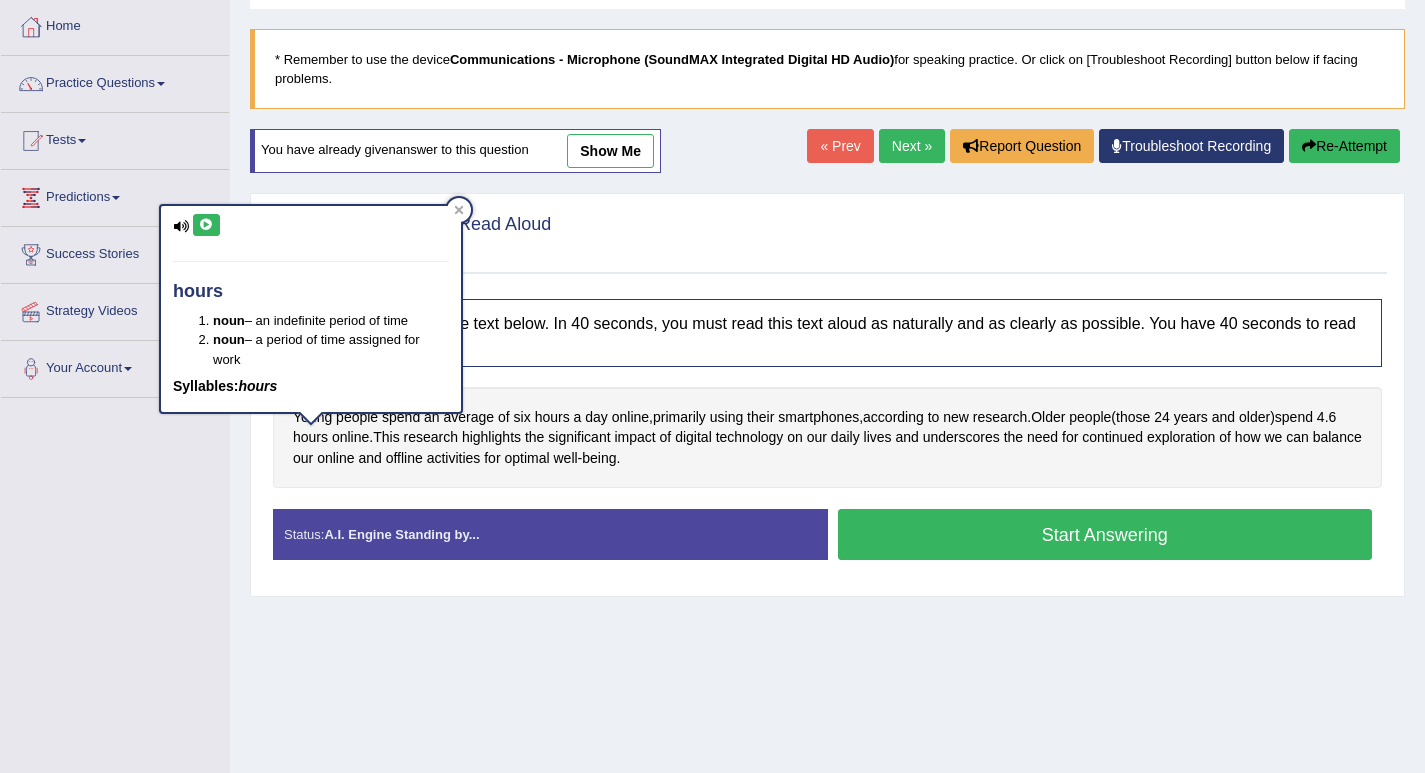 click at bounding box center (206, 225) 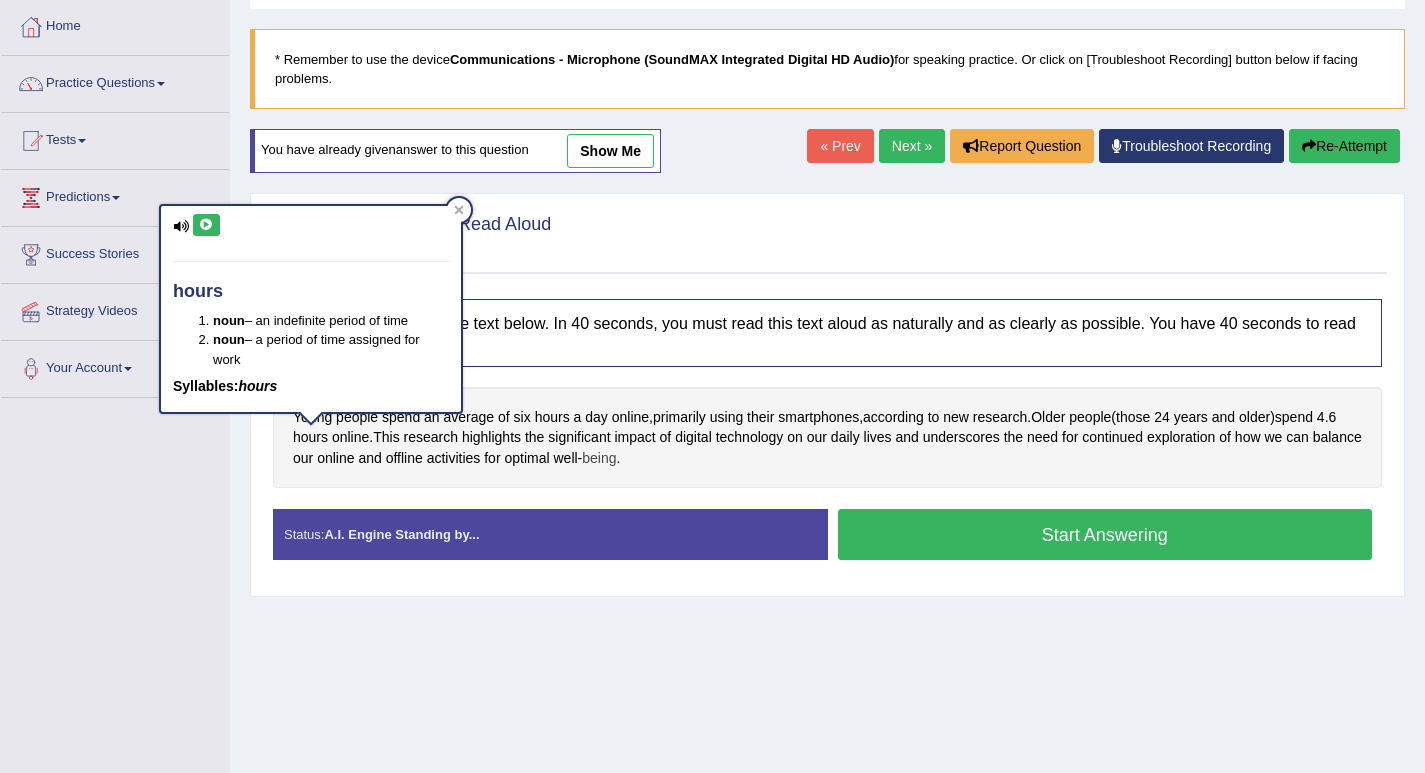 click on "being" at bounding box center (599, 458) 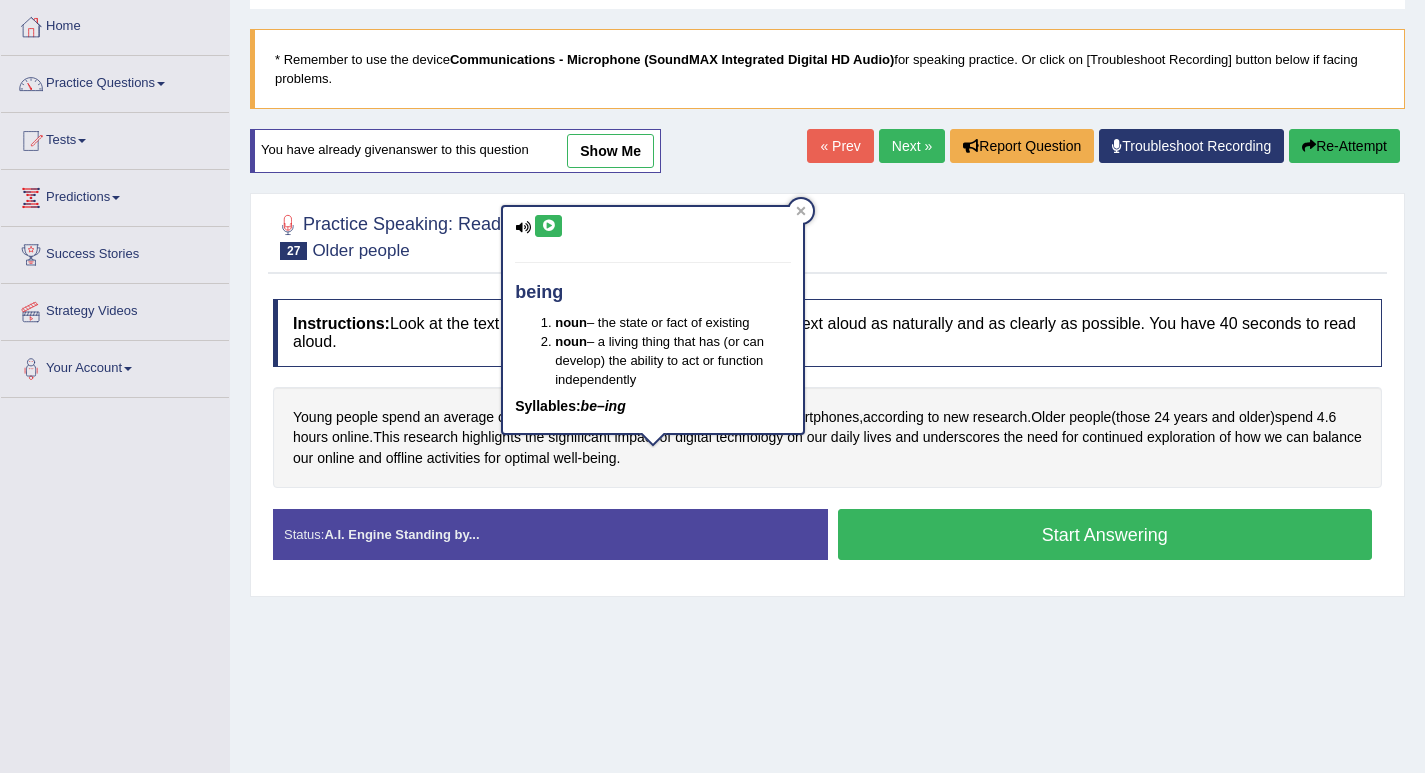 click at bounding box center [548, 226] 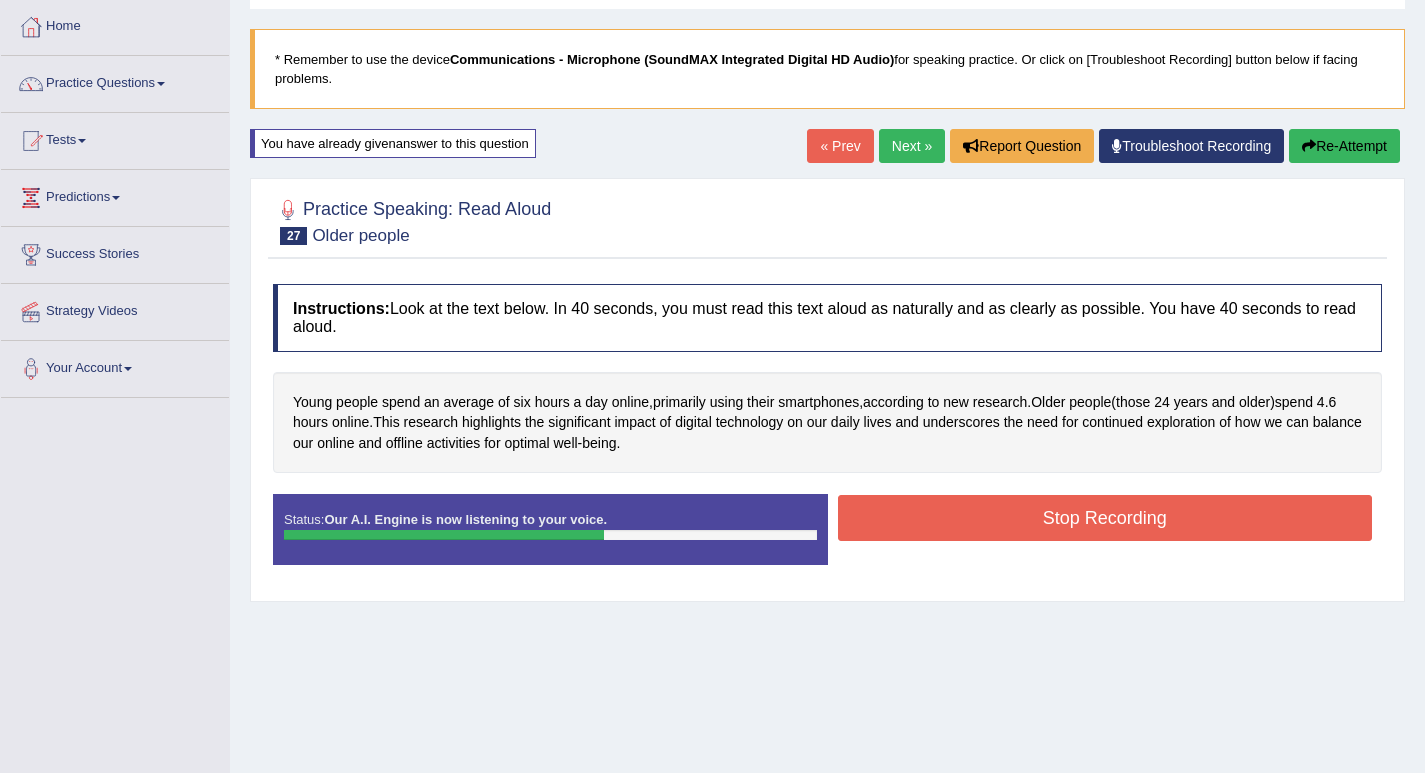 click on "Stop Recording" at bounding box center [1105, 518] 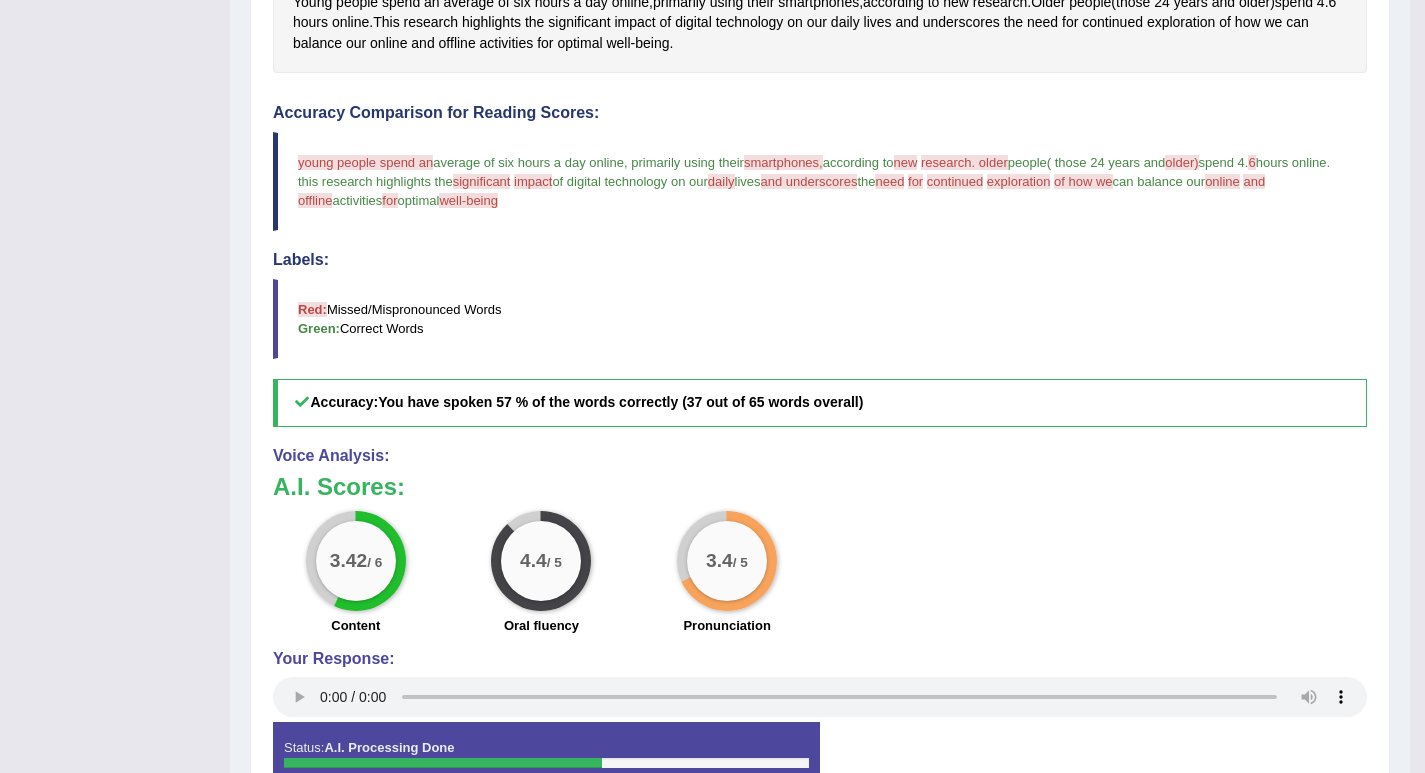 scroll, scrollTop: 0, scrollLeft: 0, axis: both 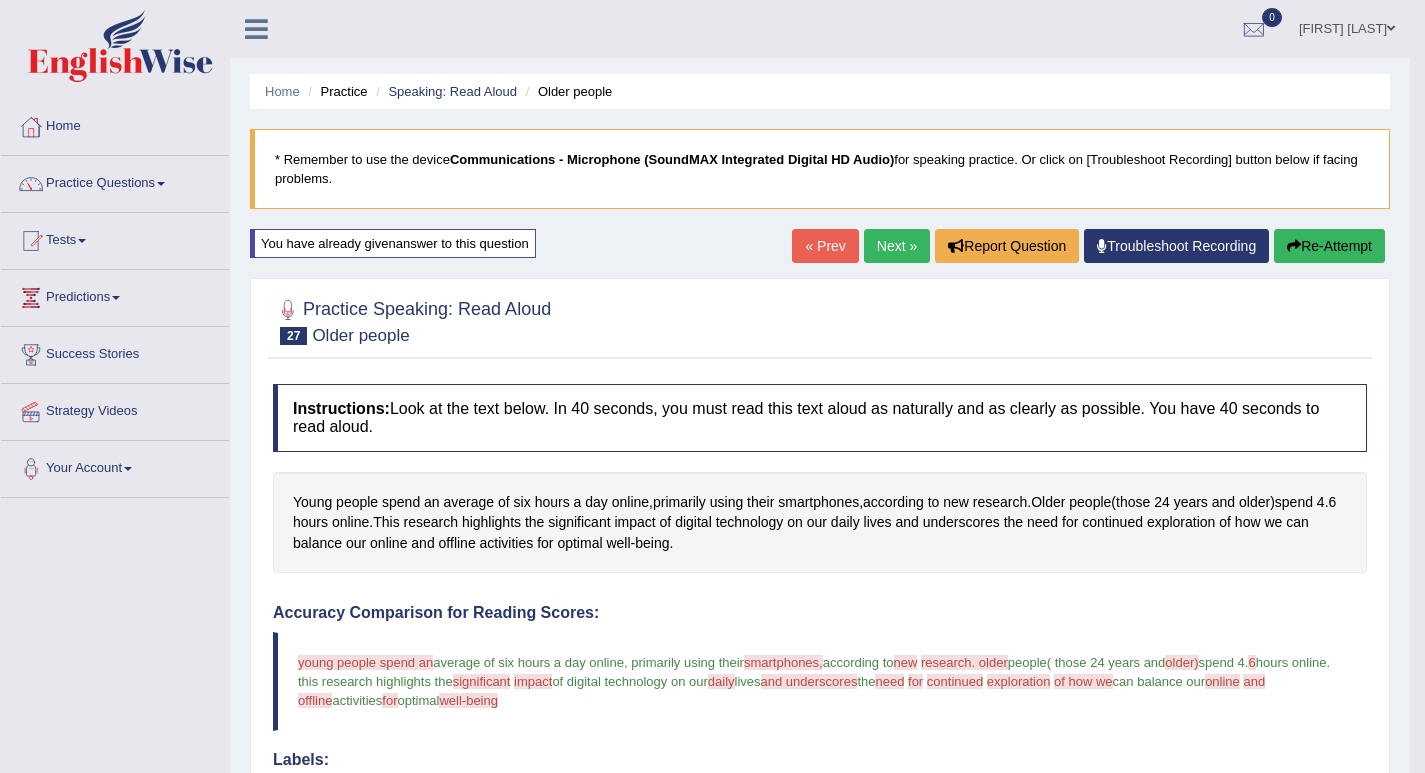 click on "Next »" at bounding box center (897, 246) 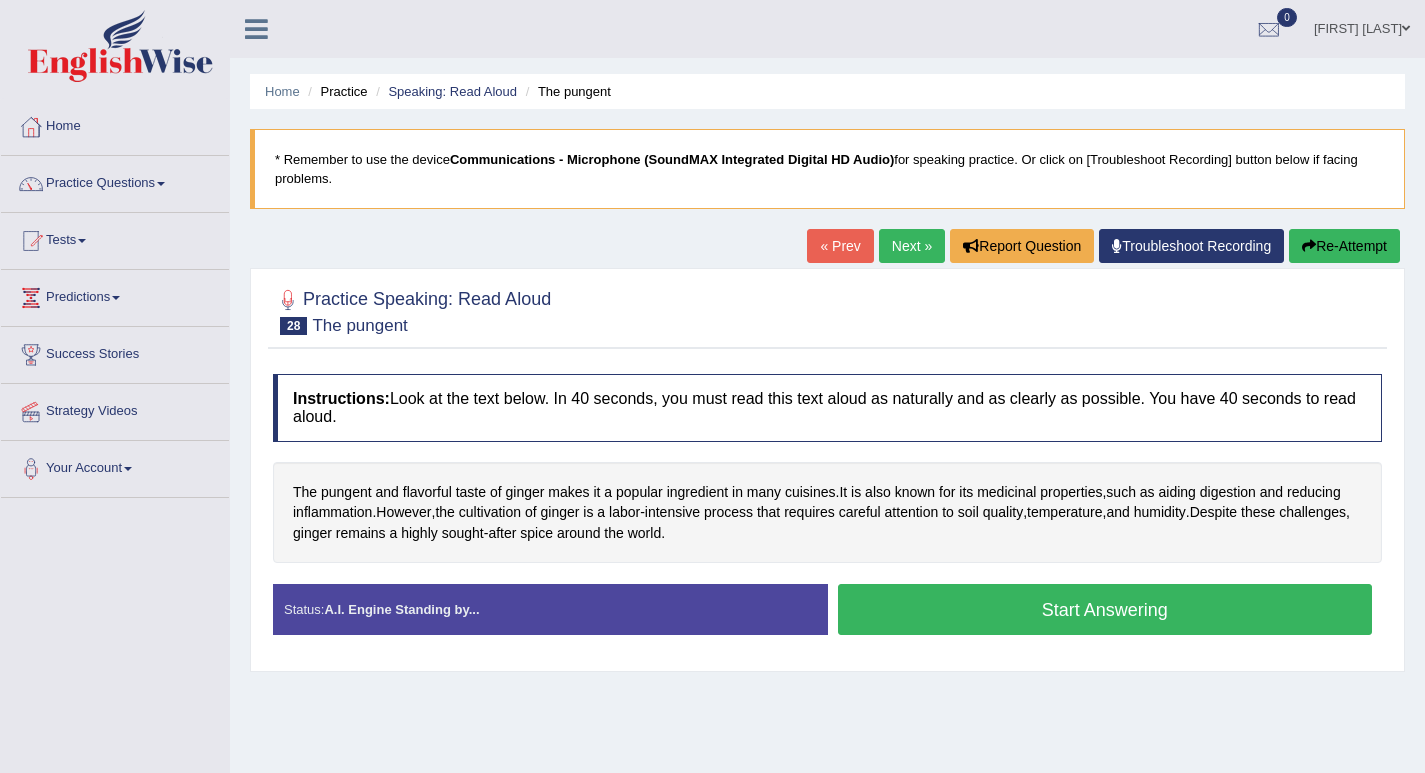 scroll, scrollTop: 0, scrollLeft: 0, axis: both 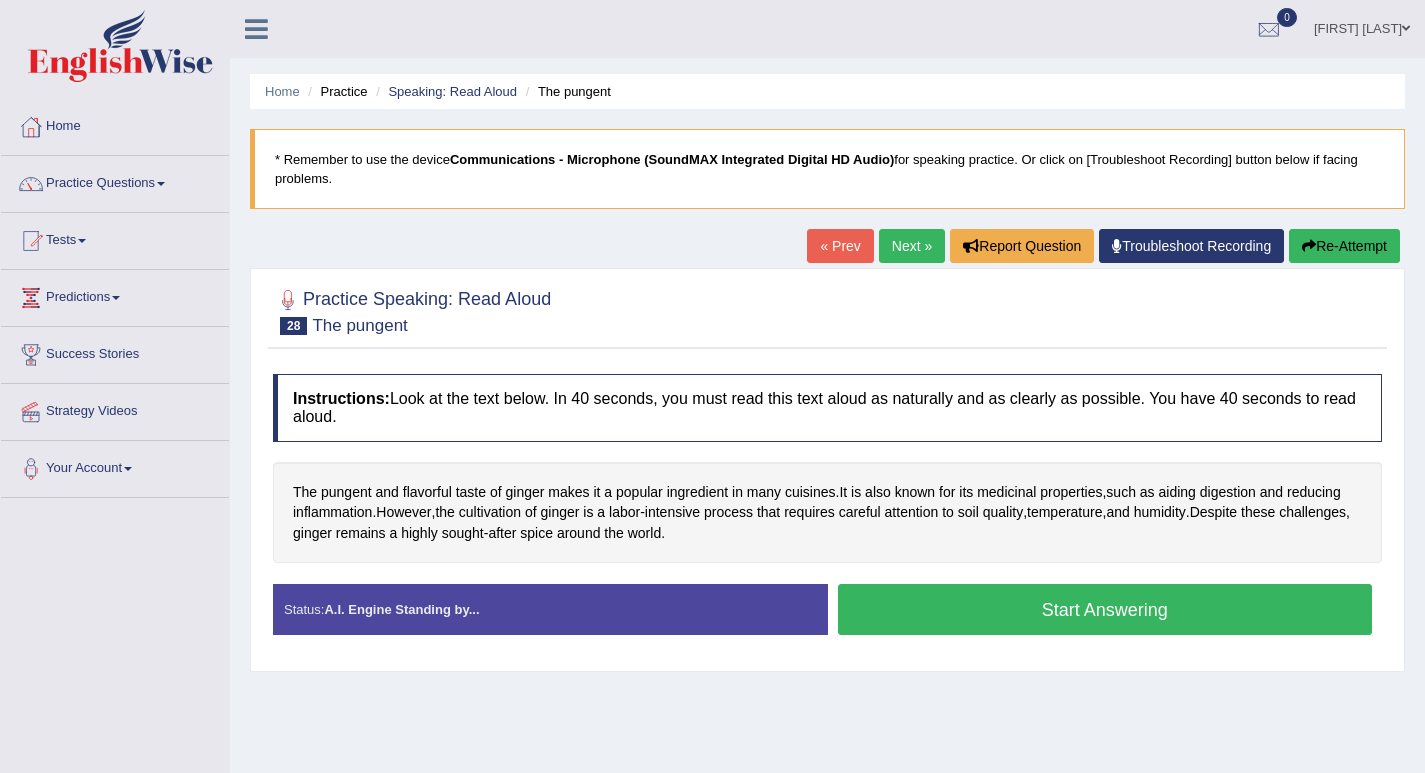 click on "Start Answering" at bounding box center [1105, 609] 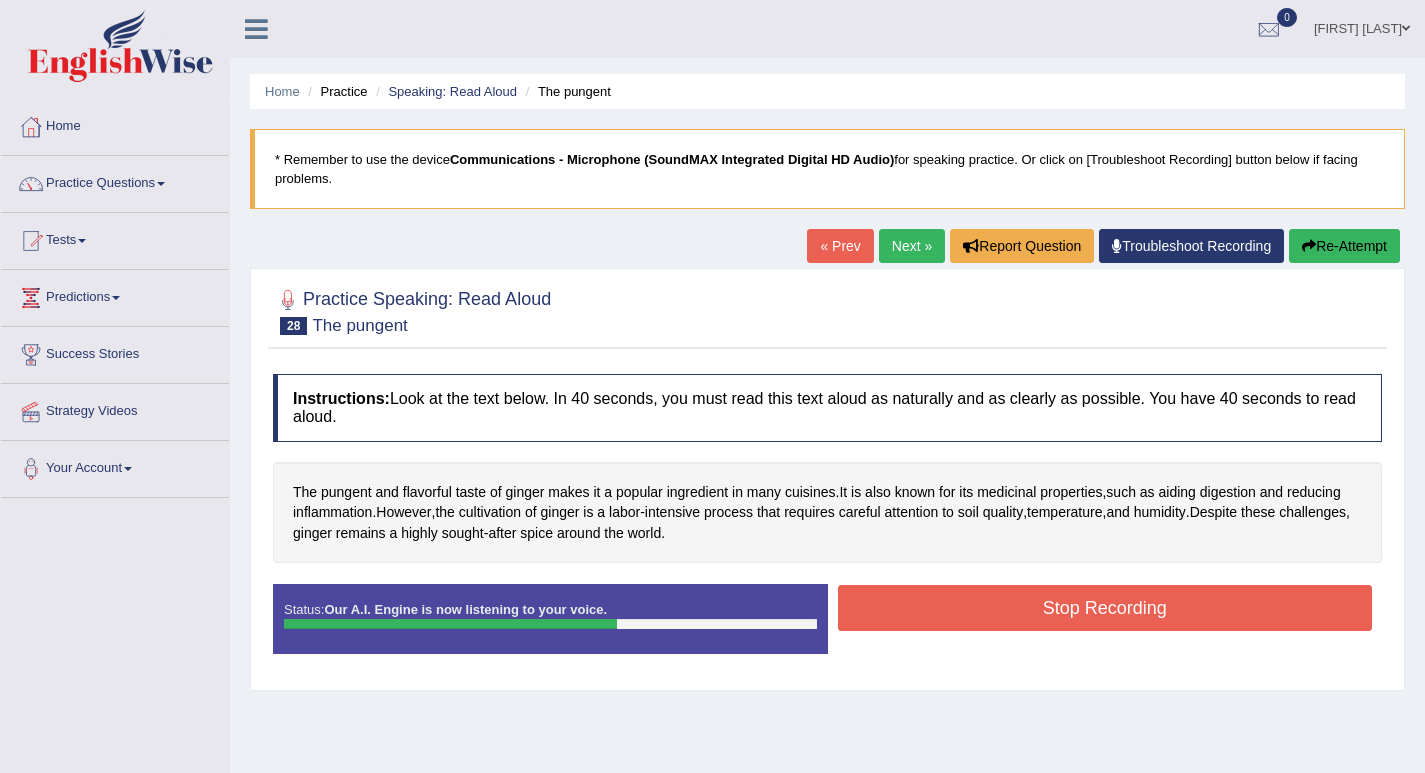 click on "Stop Recording" at bounding box center [1105, 608] 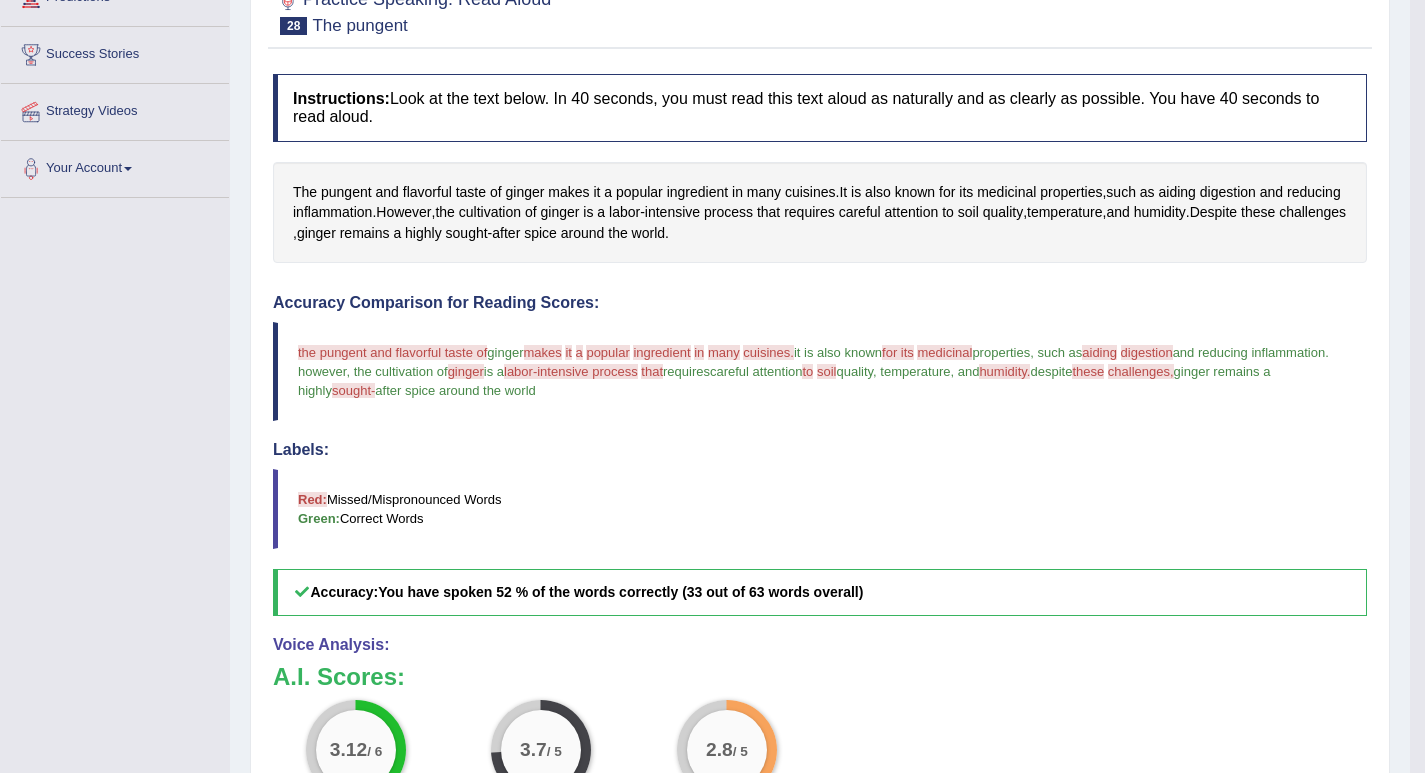 scroll, scrollTop: 200, scrollLeft: 0, axis: vertical 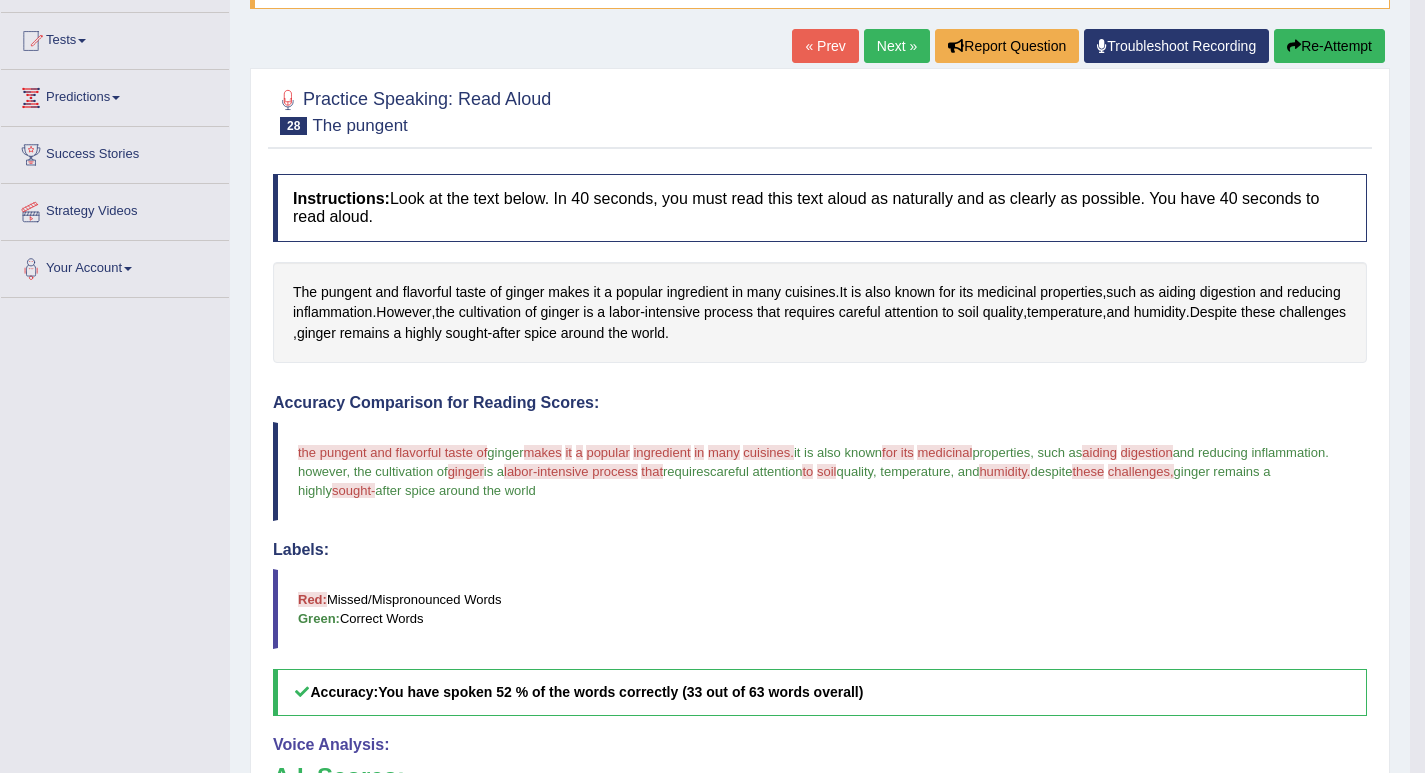 click on "Re-Attempt" at bounding box center [1329, 46] 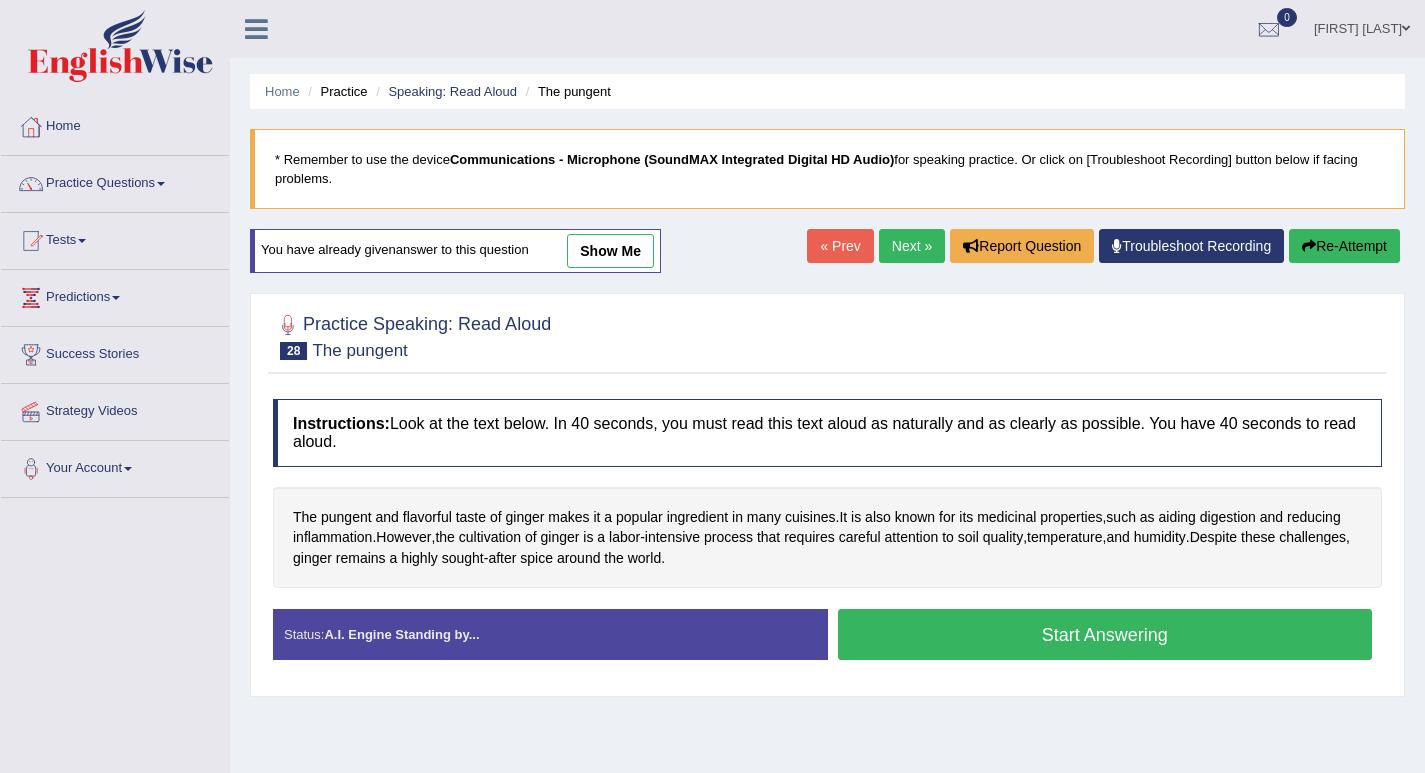 scroll, scrollTop: 200, scrollLeft: 0, axis: vertical 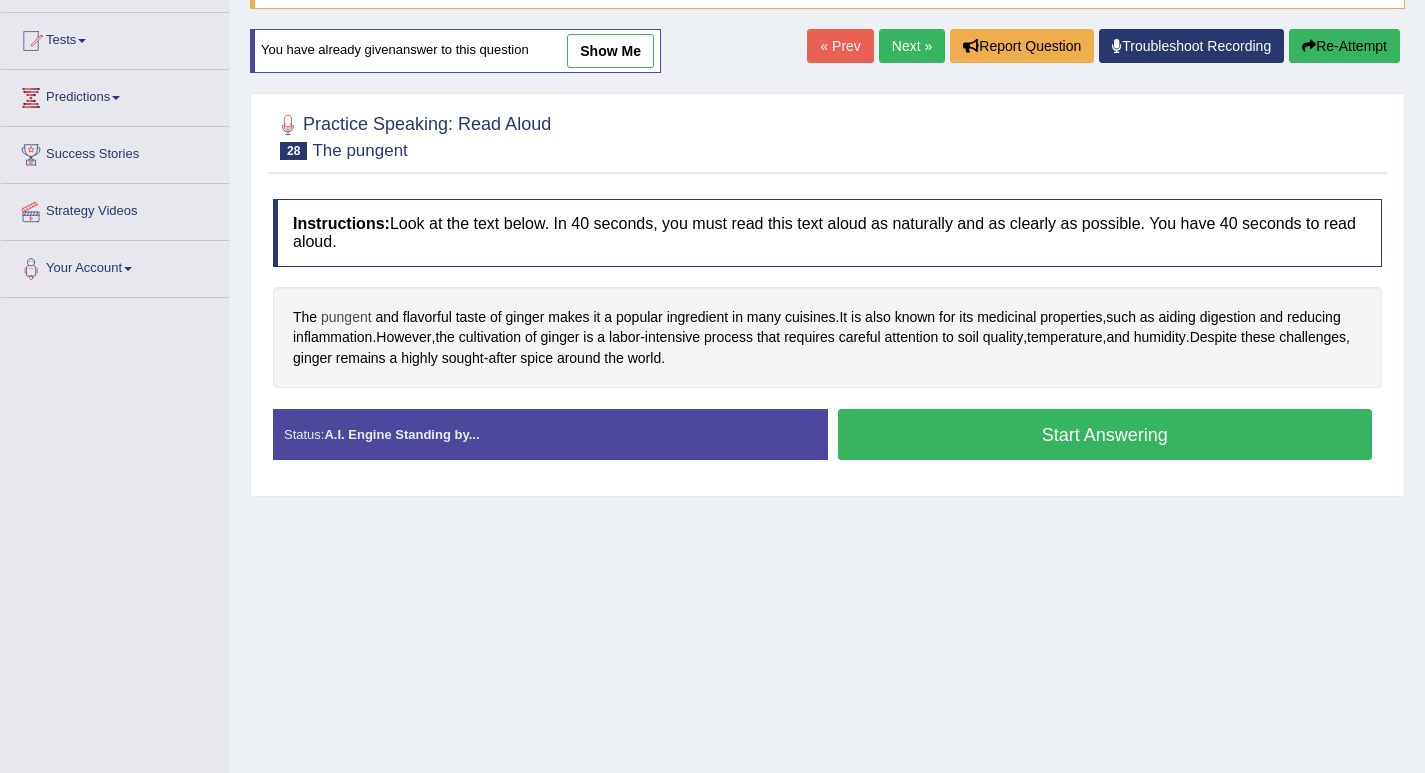 click on "pungent" at bounding box center [346, 317] 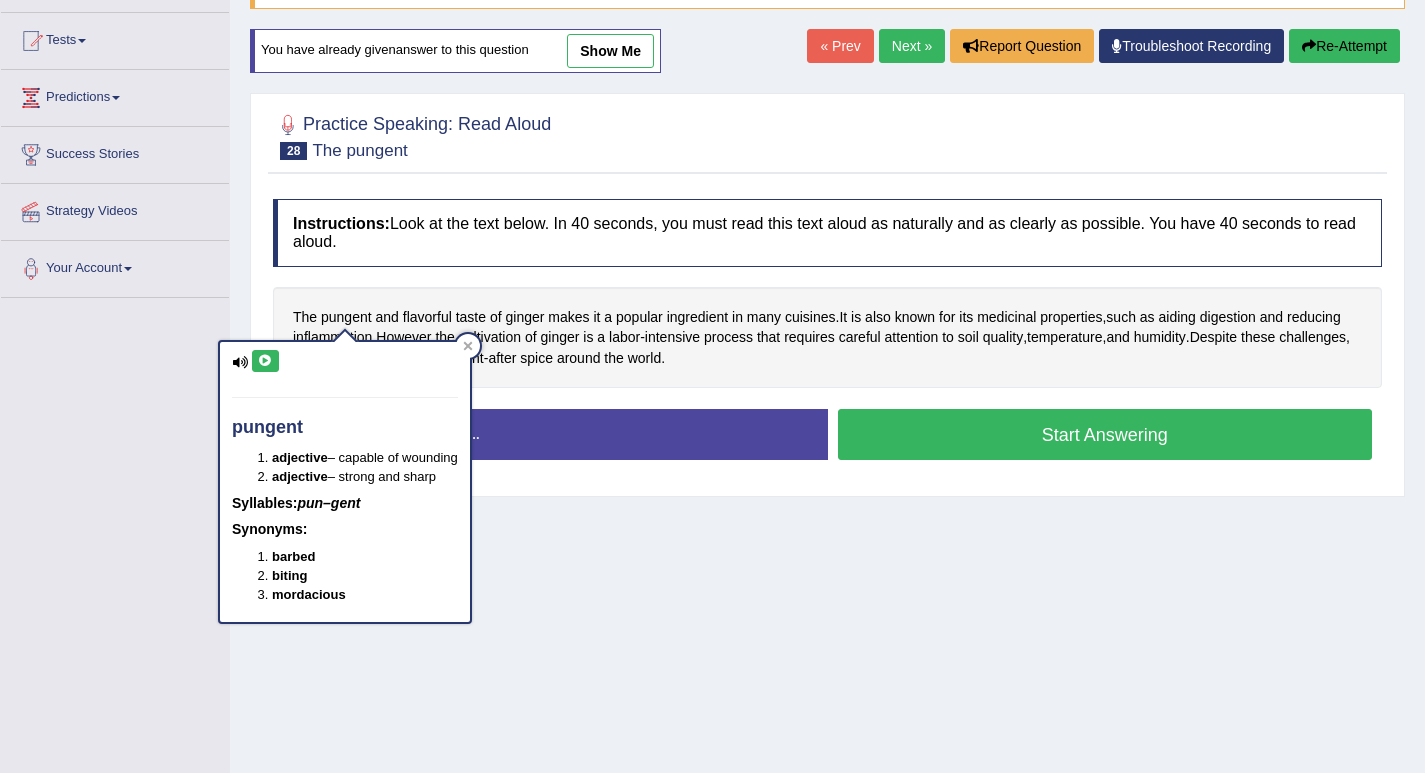 click at bounding box center [265, 361] 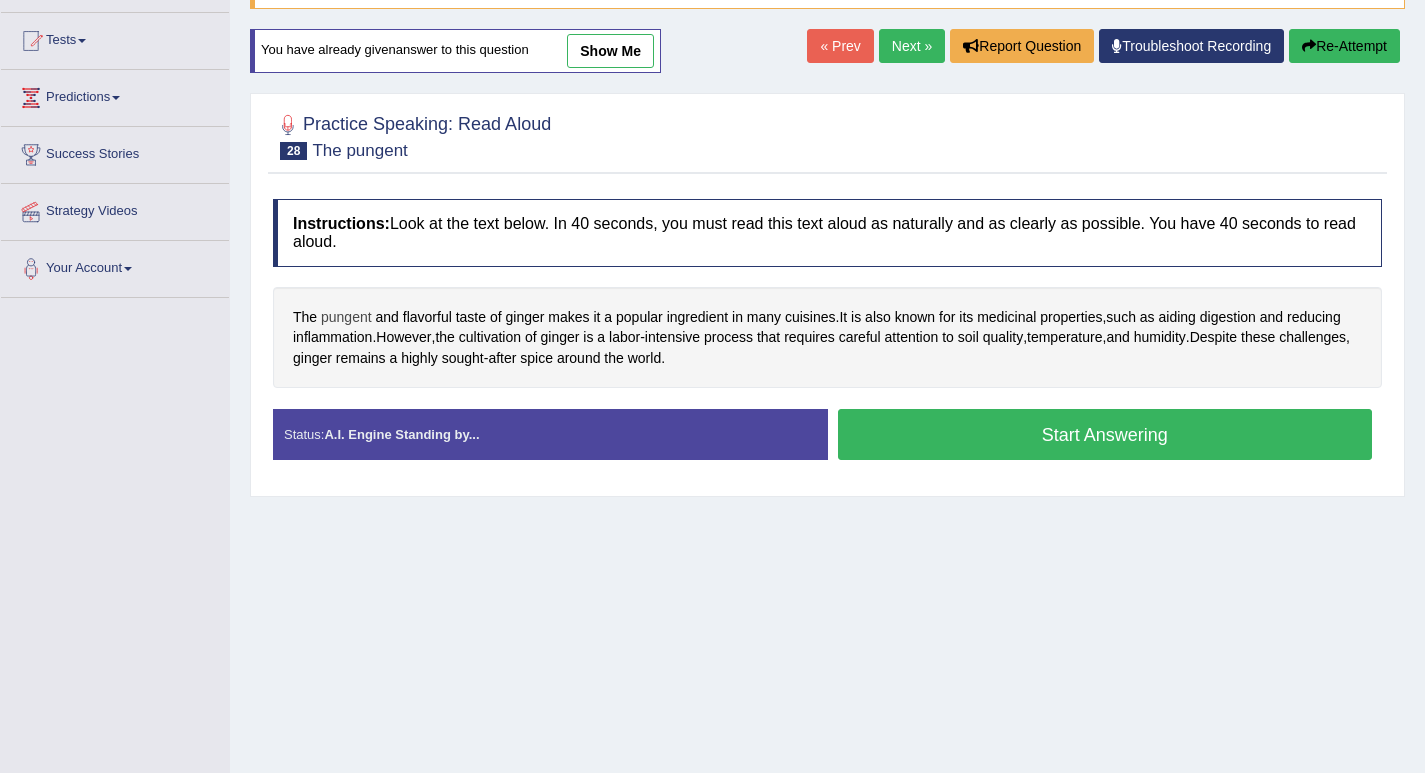 click on "pungent" at bounding box center (346, 317) 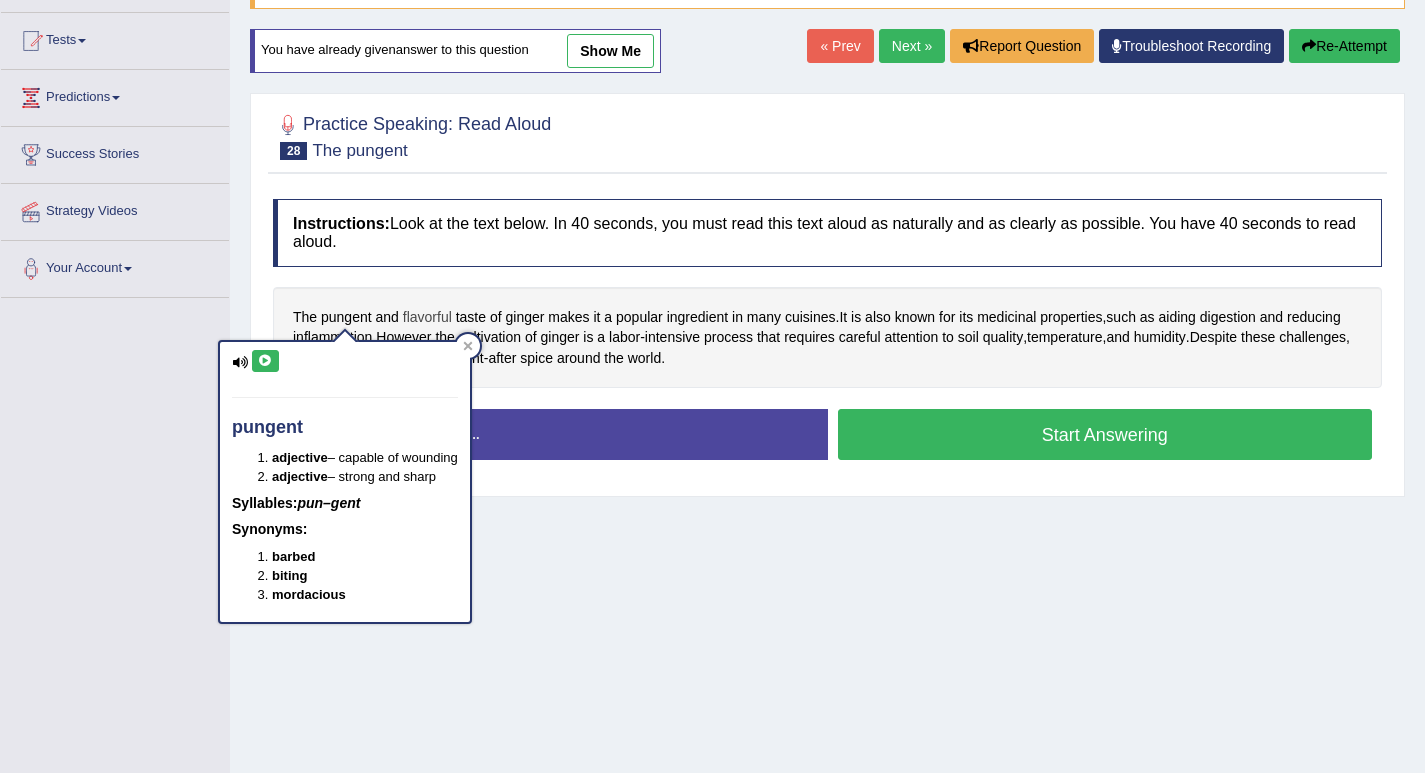 click on "flavorful" at bounding box center [427, 317] 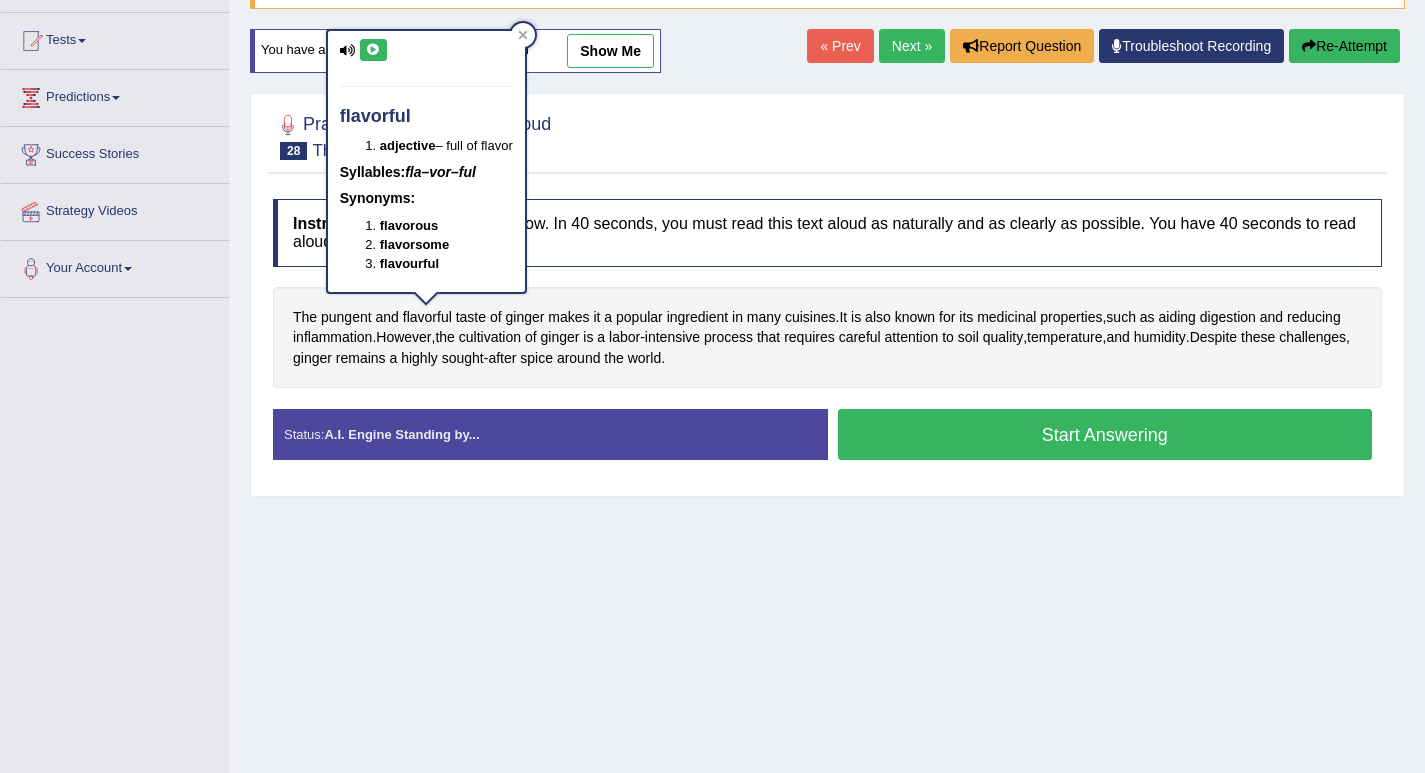 click at bounding box center [373, 50] 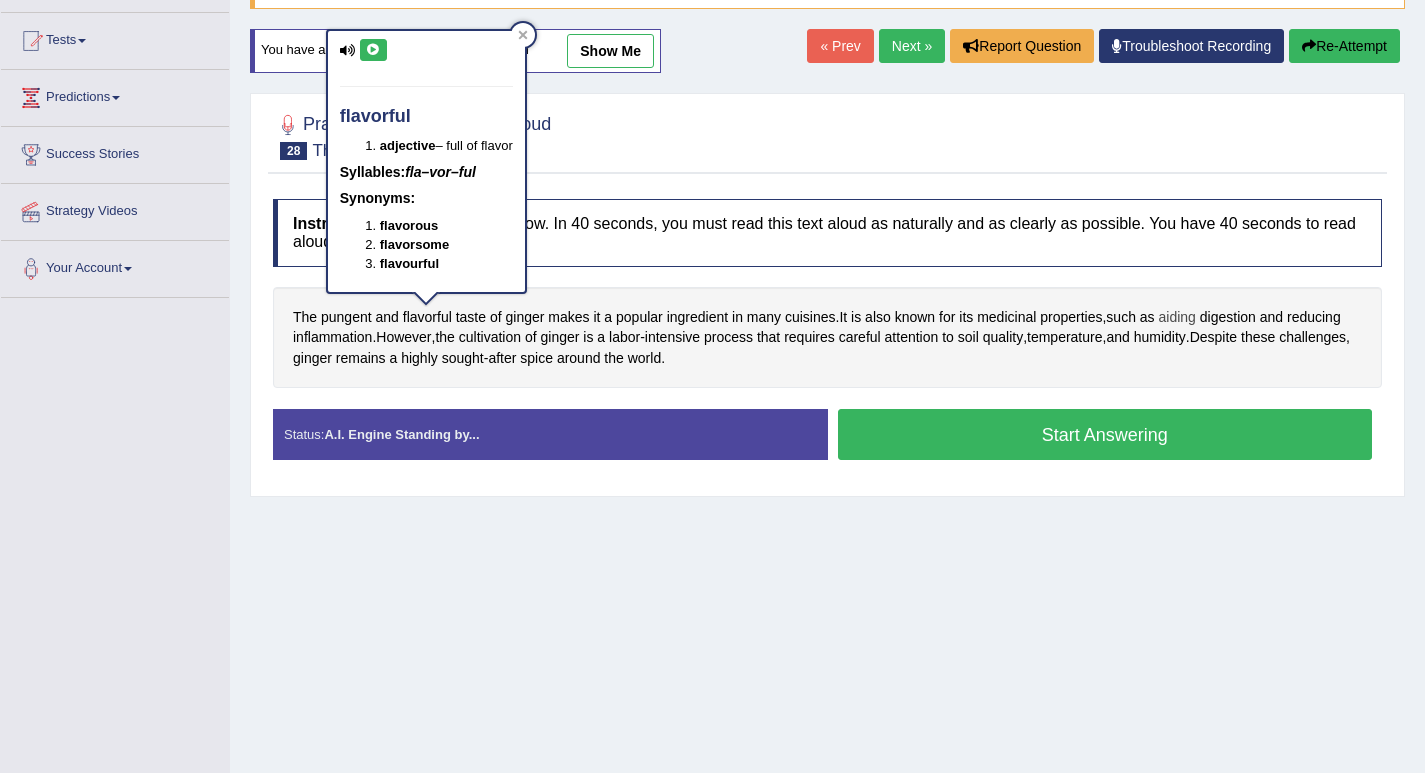 click on "aiding" at bounding box center [1177, 317] 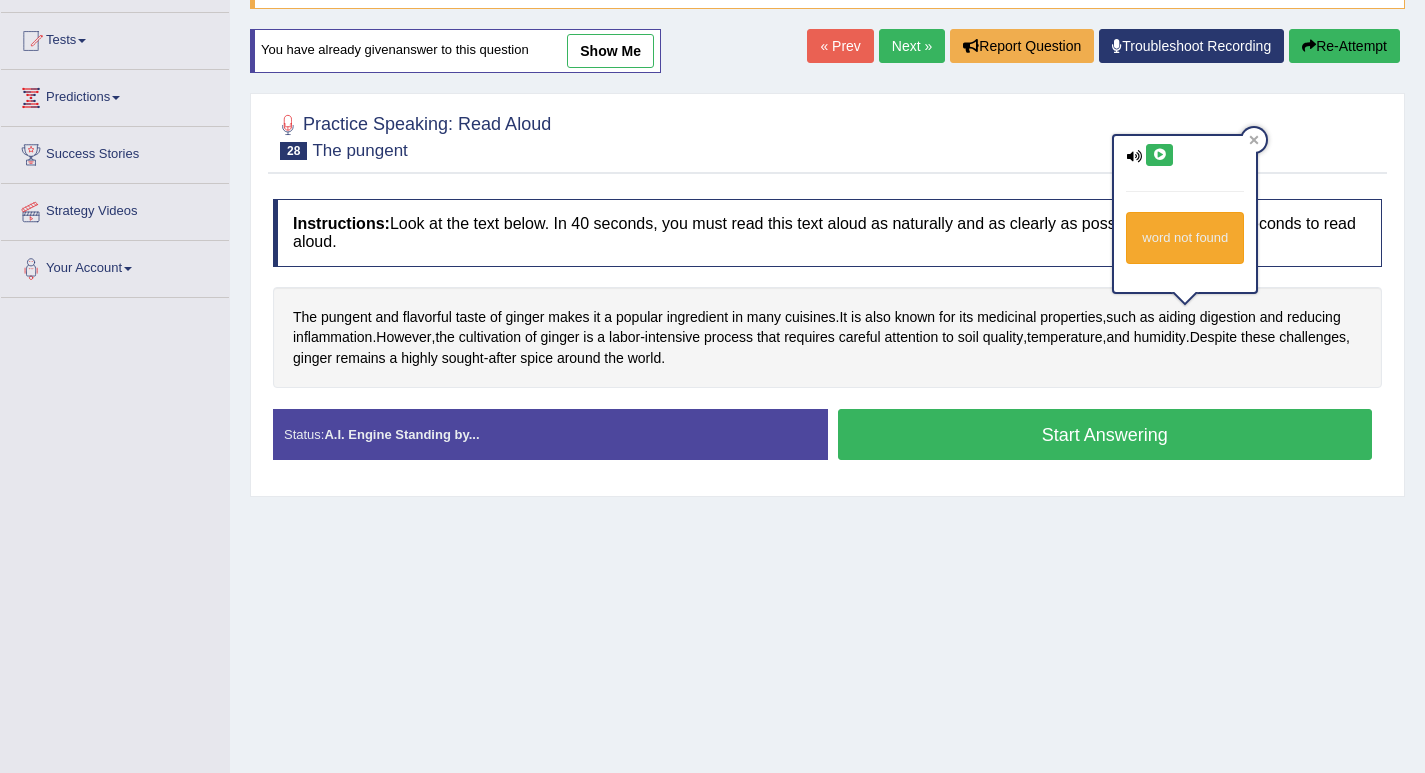 click at bounding box center [1159, 155] 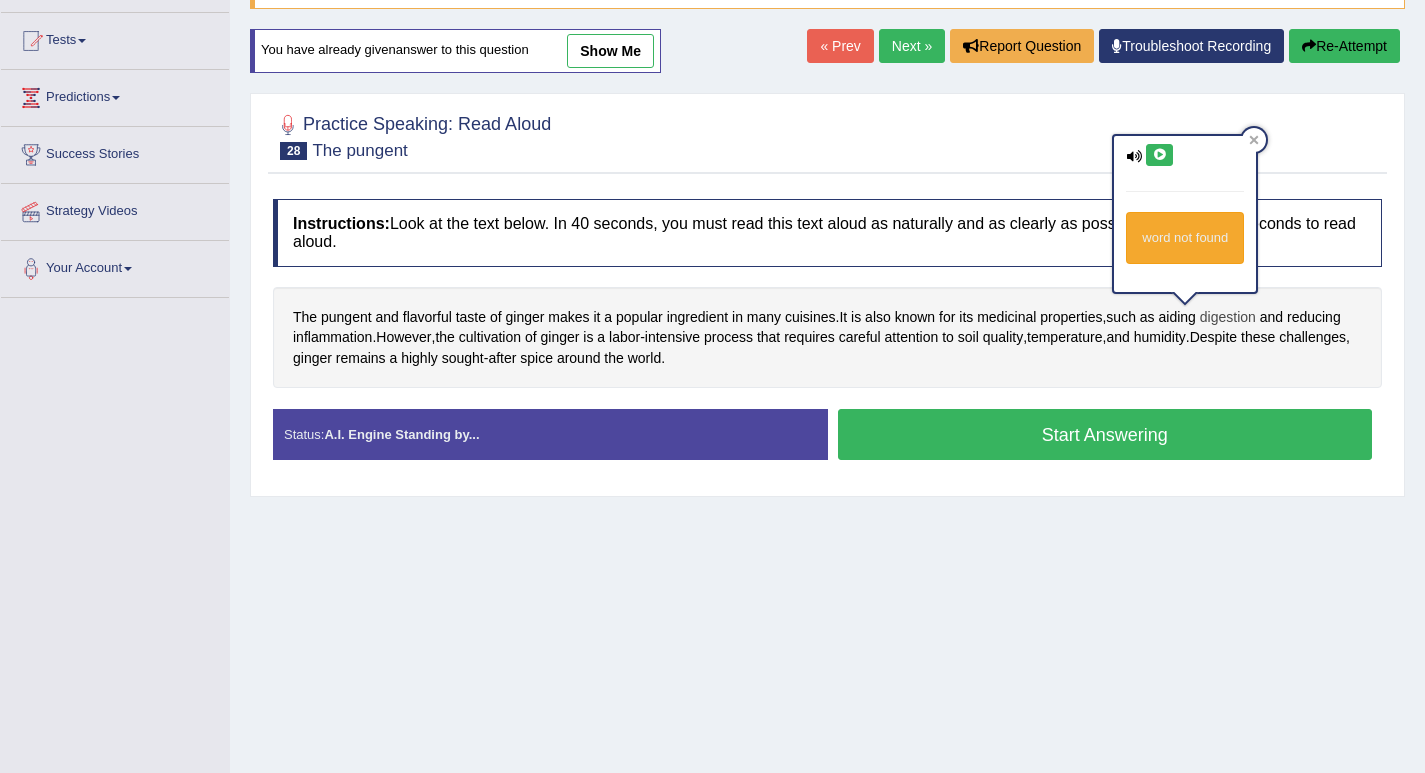 click on "digestion" at bounding box center (1228, 317) 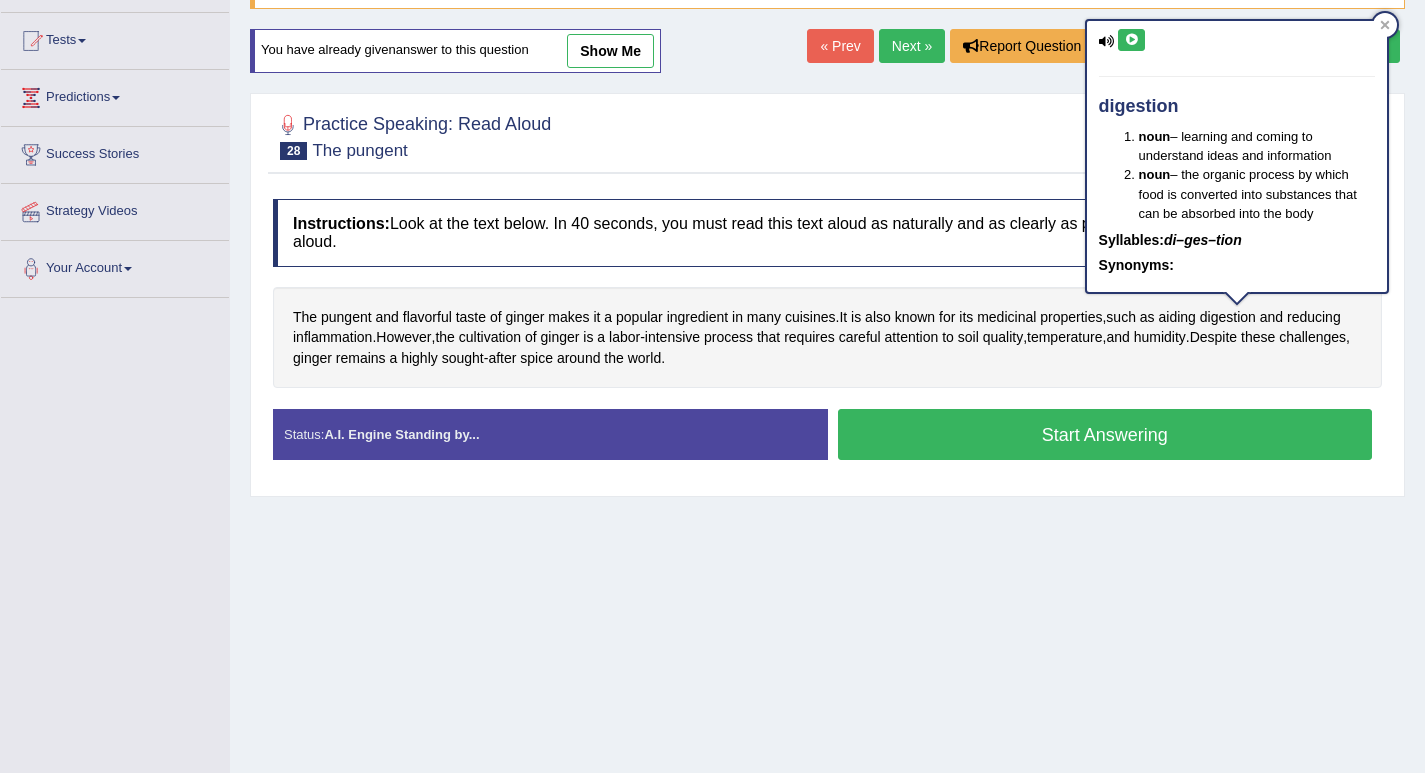 click at bounding box center (1131, 40) 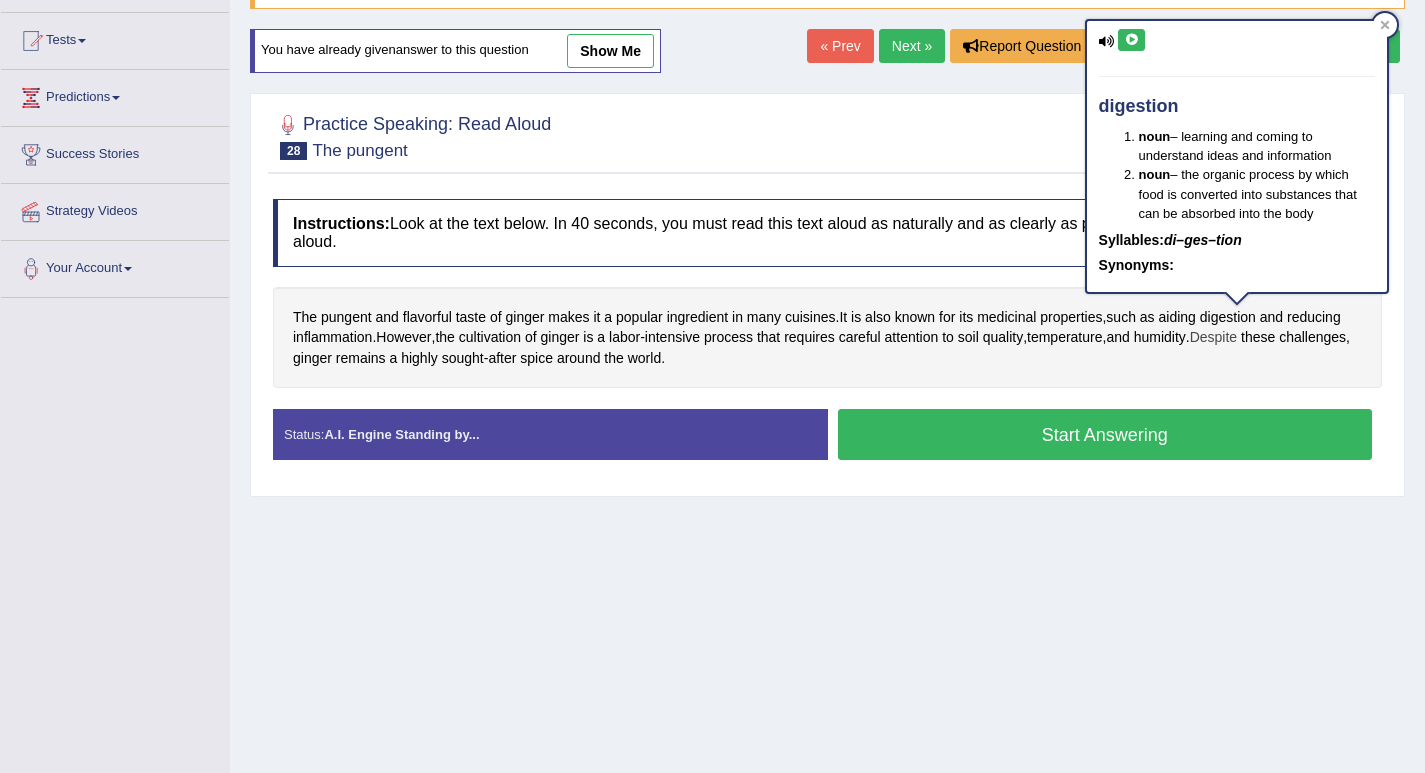 click on "Despite" at bounding box center (1213, 337) 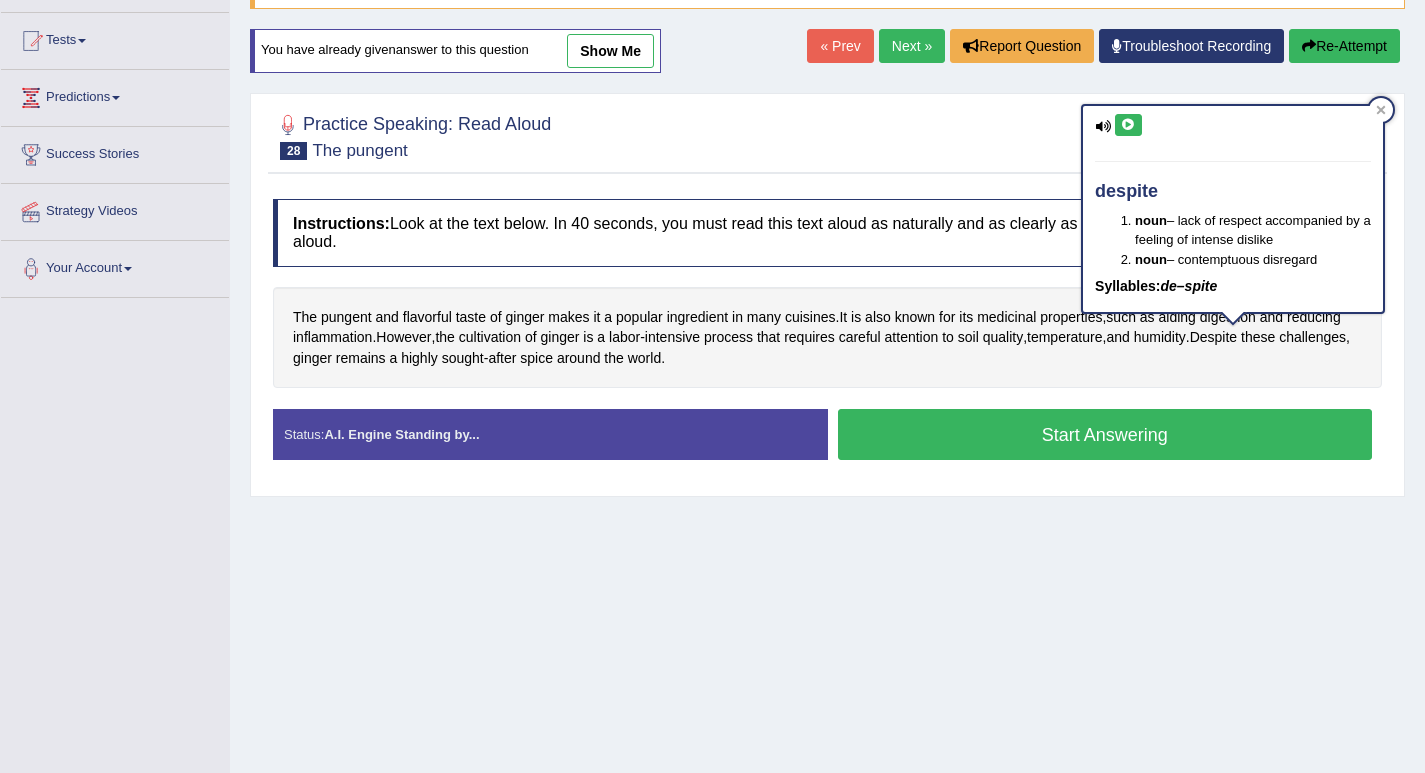 click at bounding box center (1128, 125) 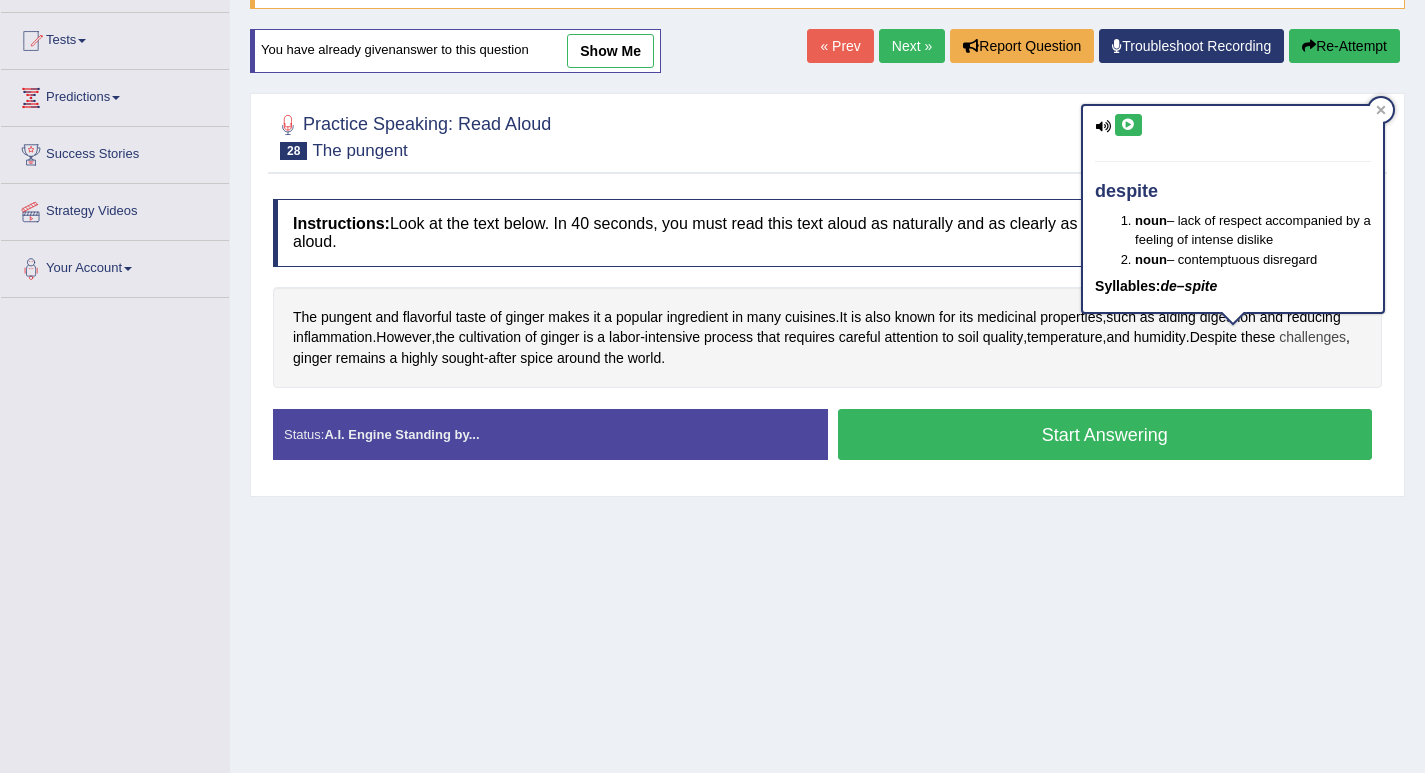 click on "challenges" at bounding box center (1312, 337) 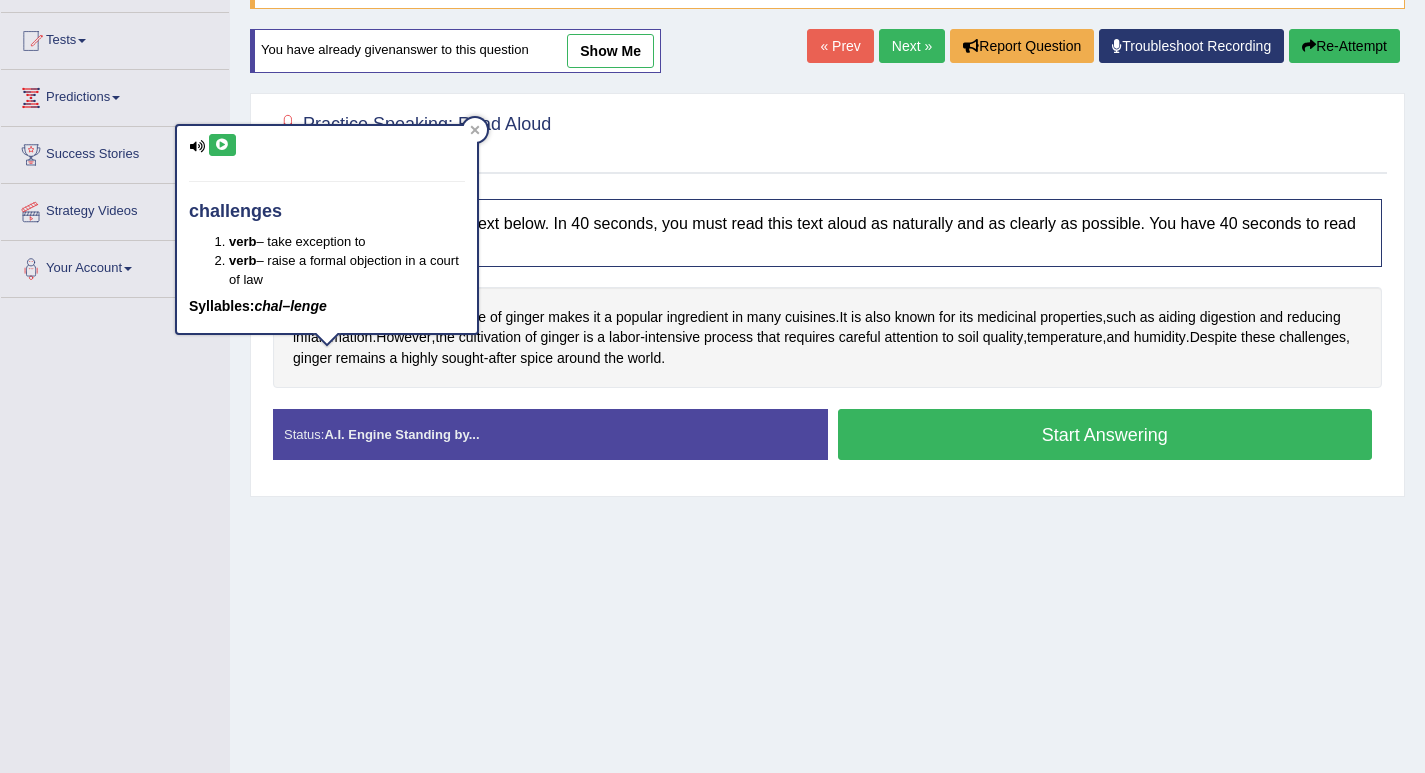 click at bounding box center (222, 145) 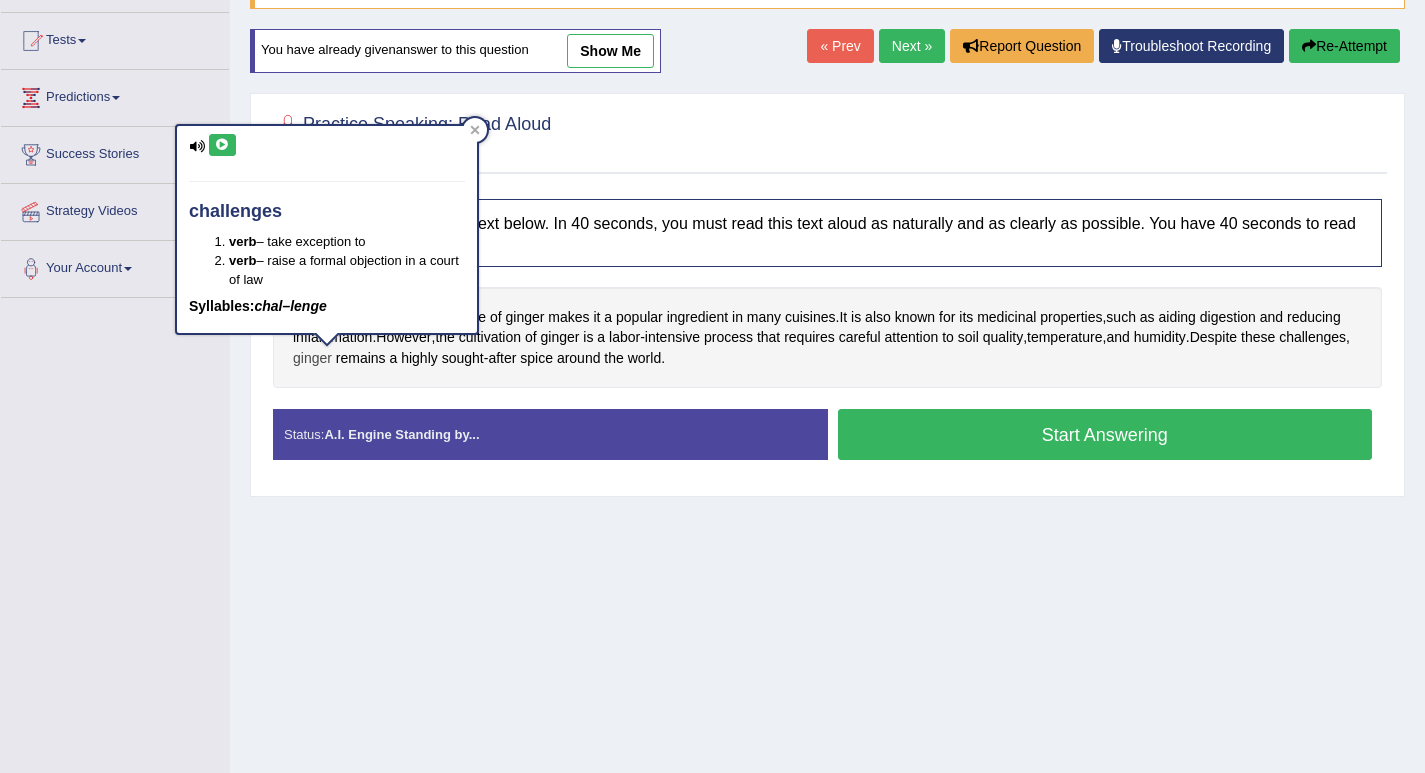 click on "ginger" at bounding box center (312, 358) 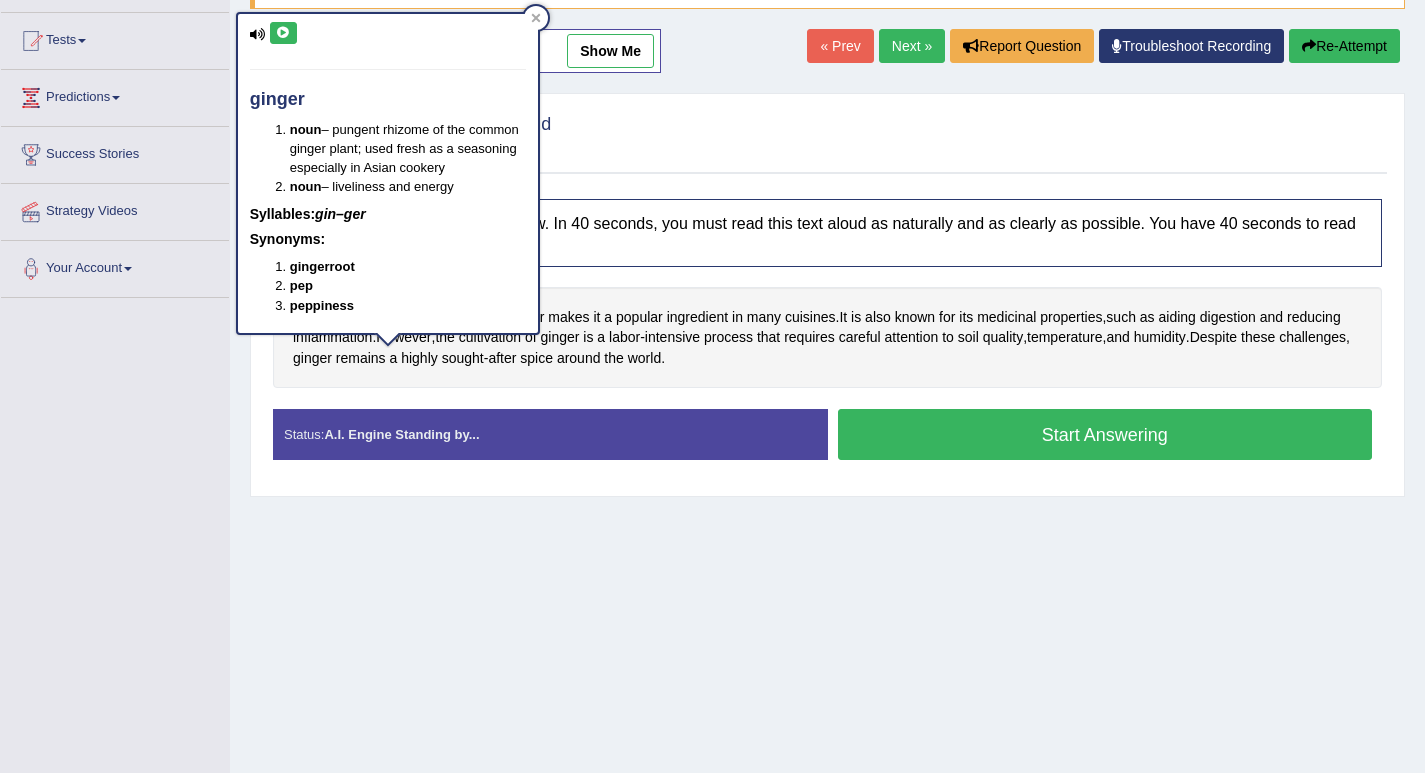 click at bounding box center [283, 33] 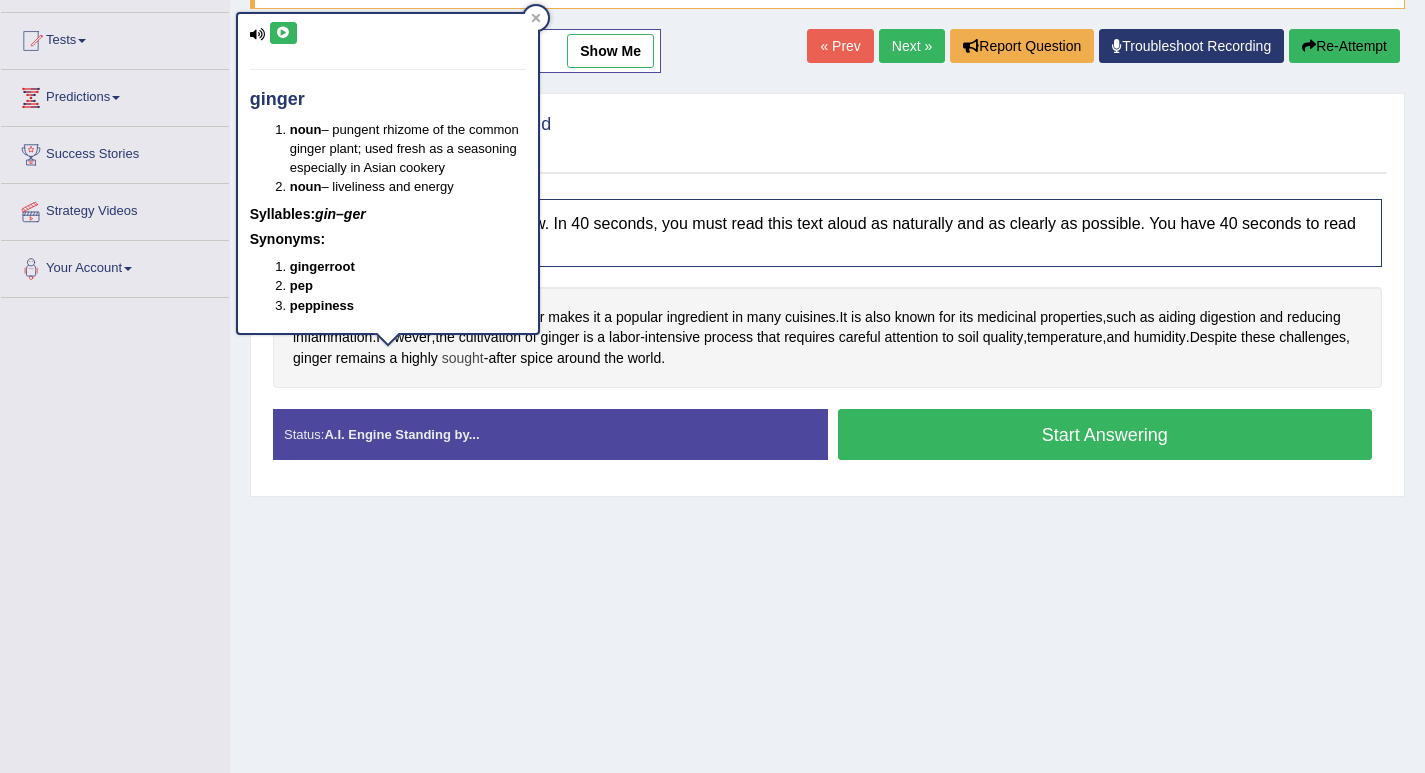 click on "sought" at bounding box center (463, 358) 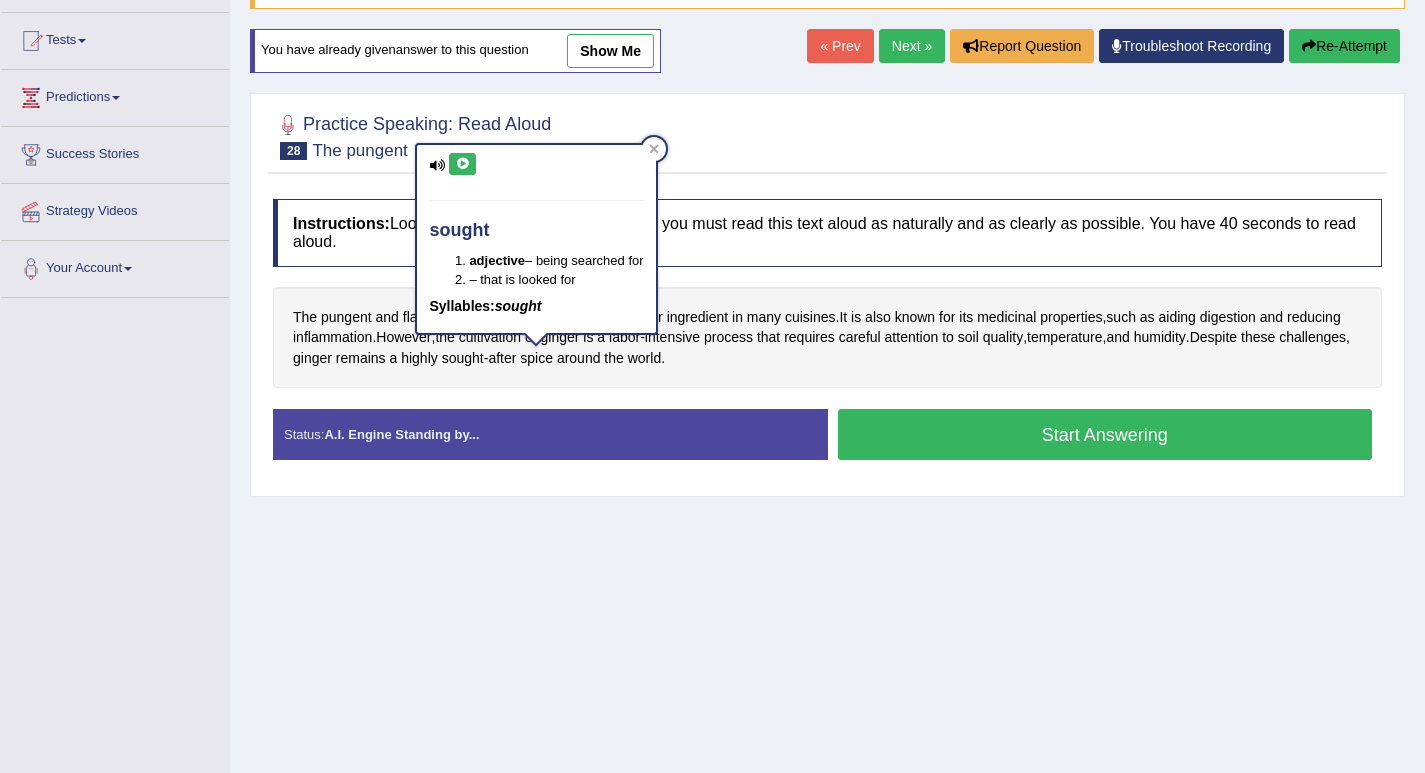 click at bounding box center (462, 164) 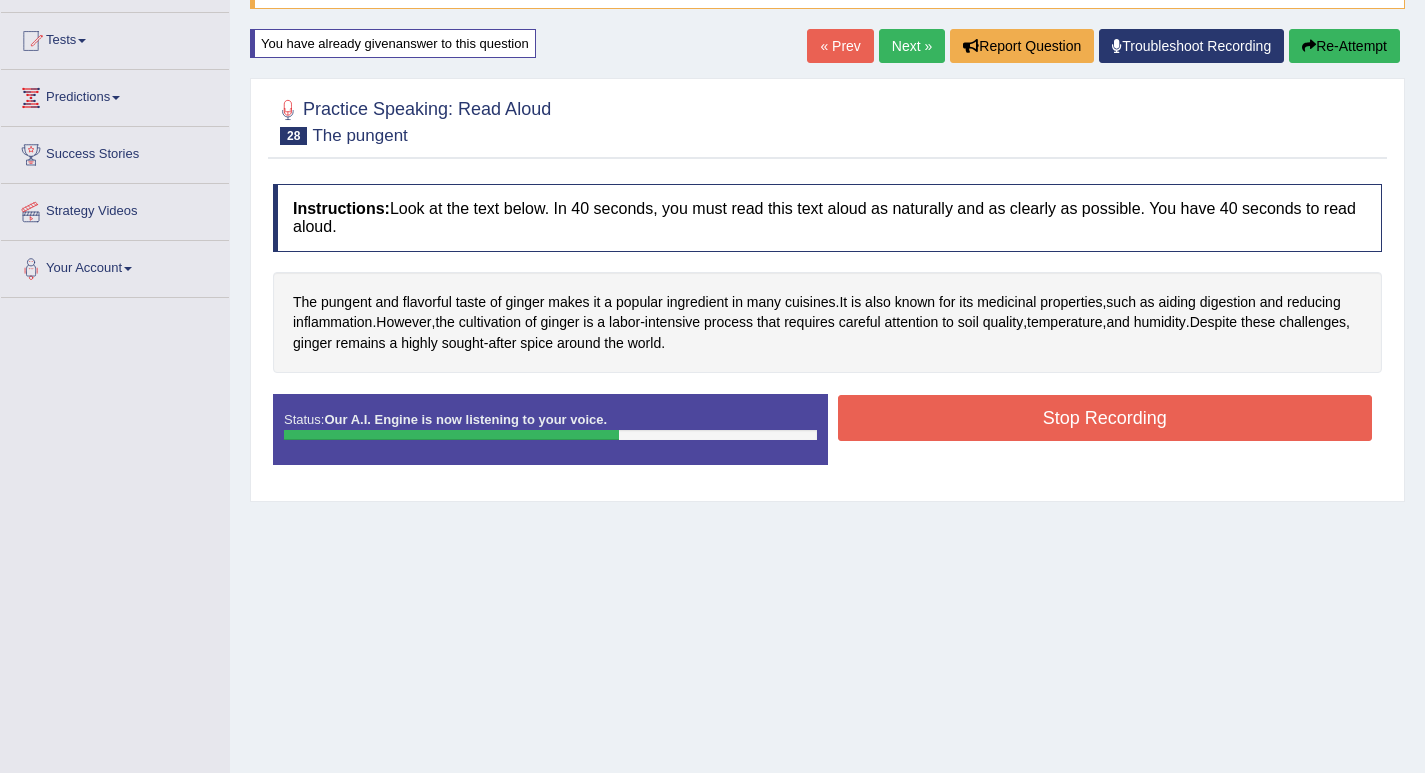 click on "Stop Recording" at bounding box center [1105, 418] 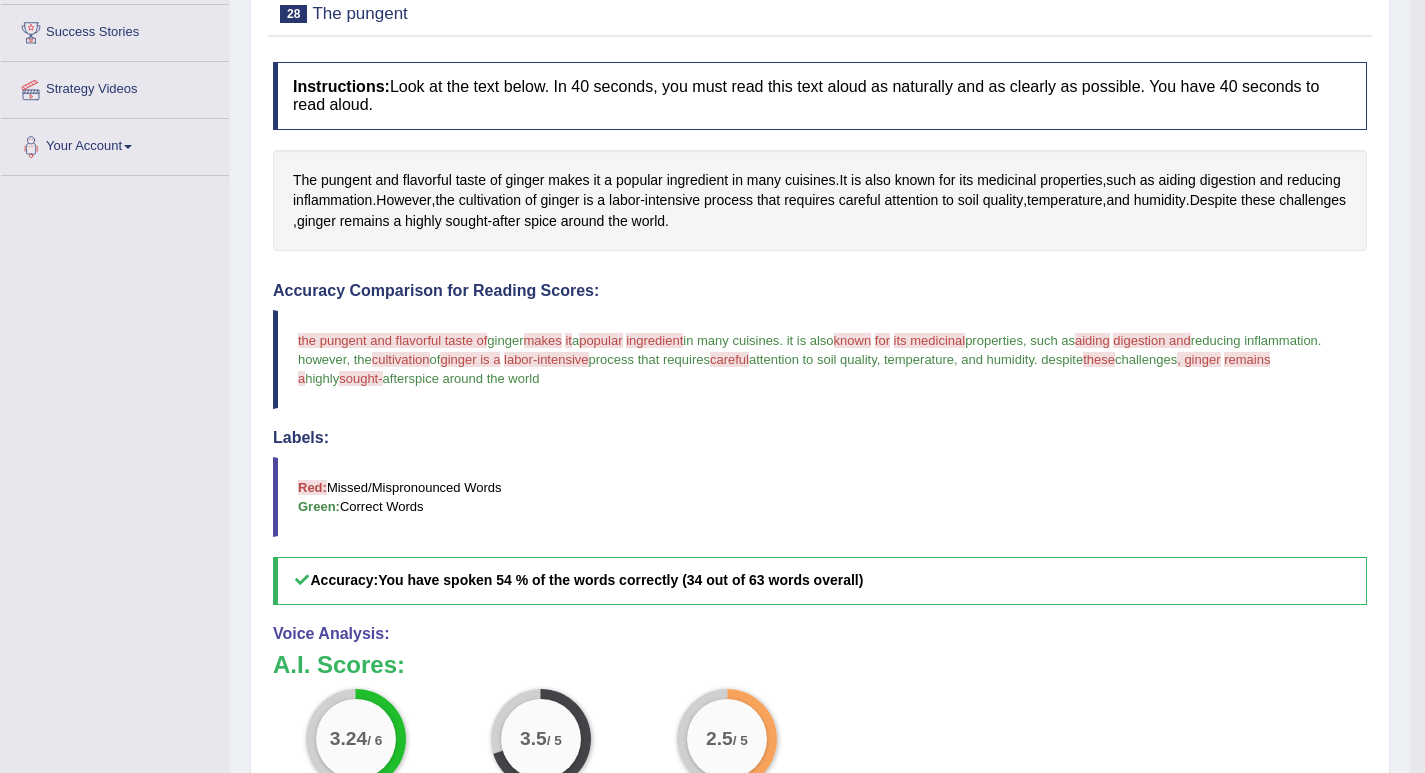 scroll, scrollTop: 122, scrollLeft: 0, axis: vertical 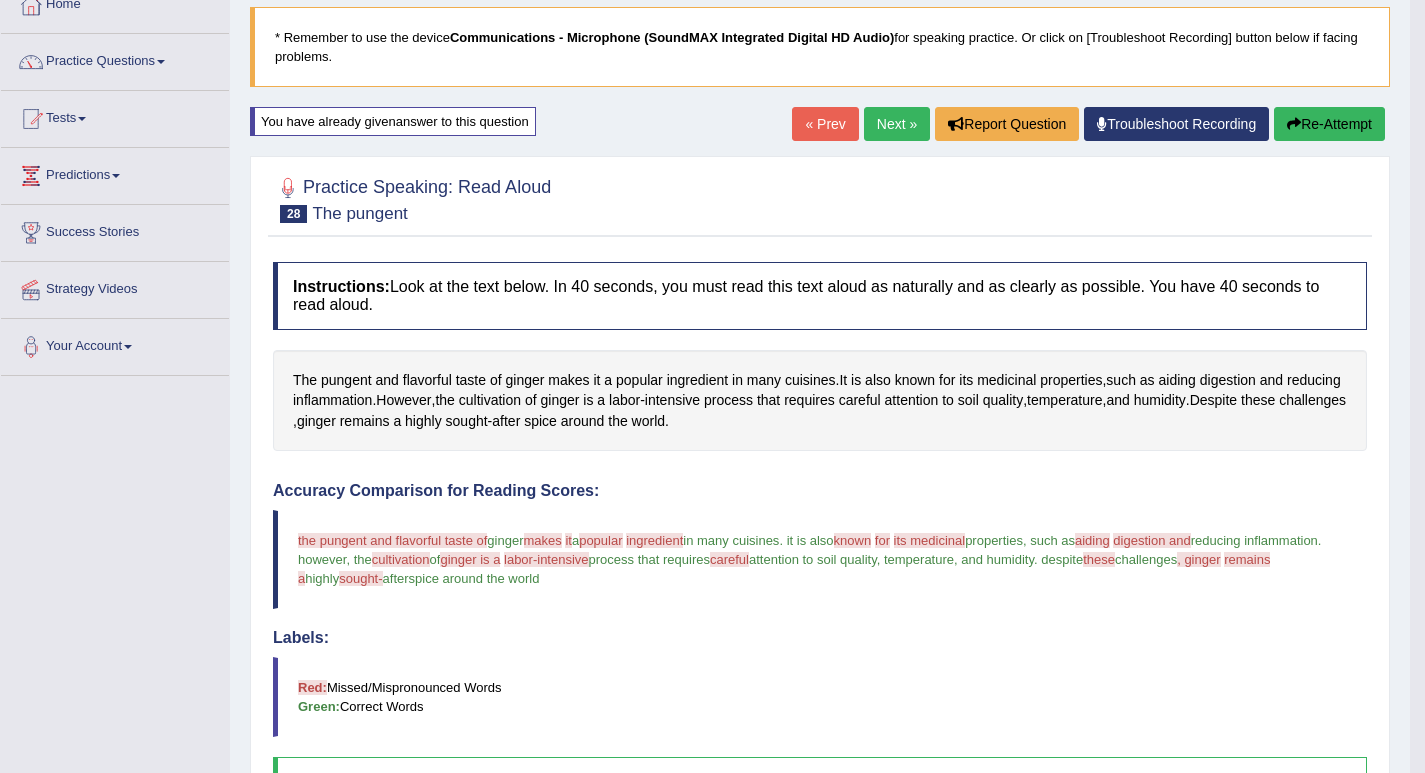 click on "Re-Attempt" at bounding box center [1329, 124] 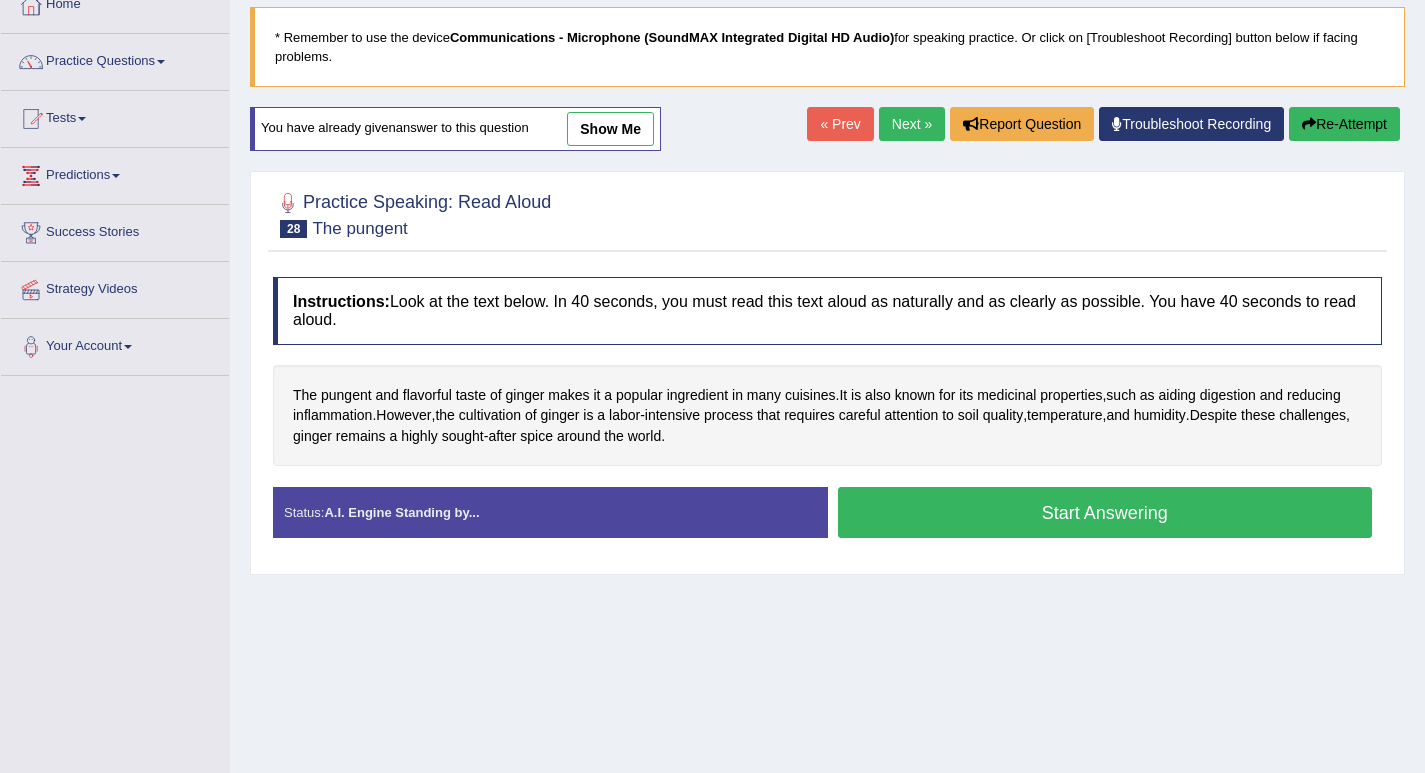 scroll, scrollTop: 122, scrollLeft: 0, axis: vertical 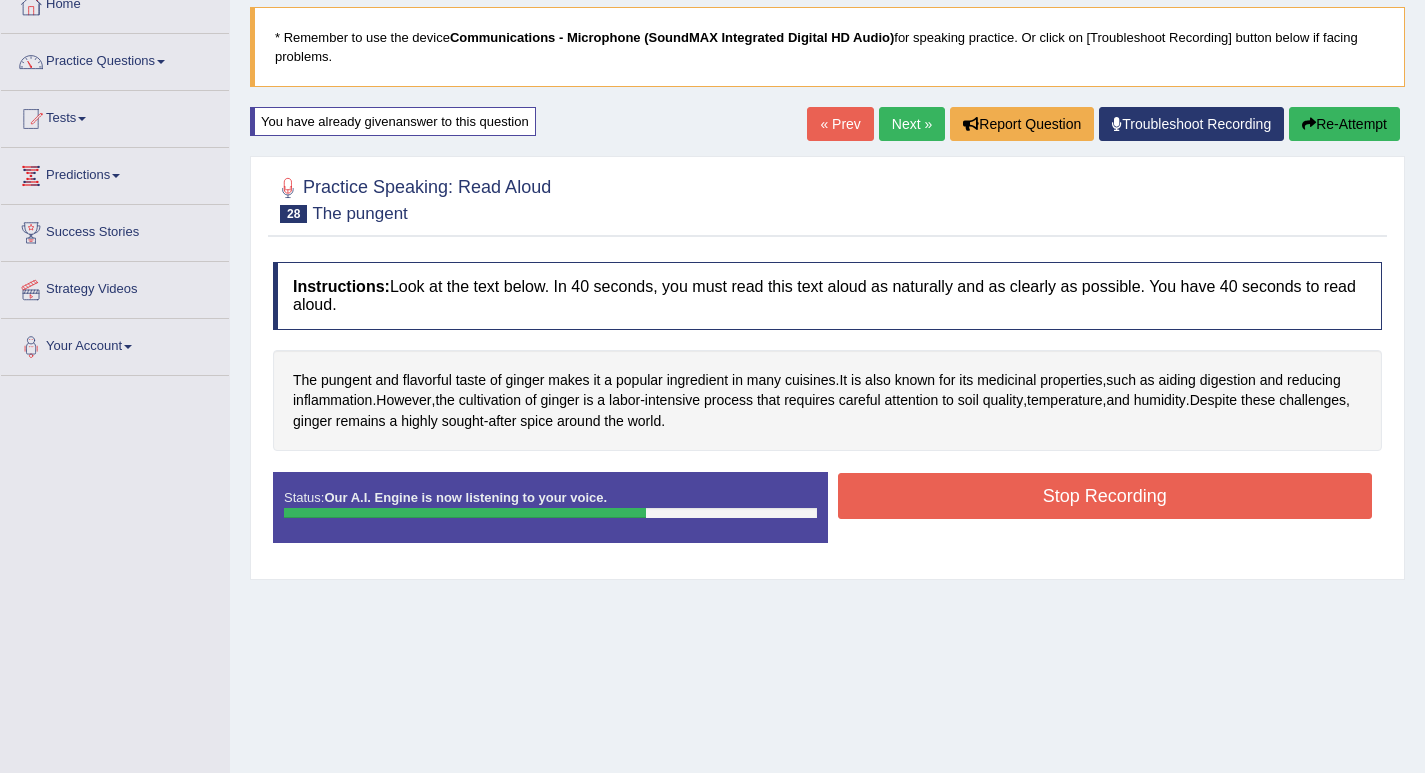 click on "Stop Recording" at bounding box center [1105, 496] 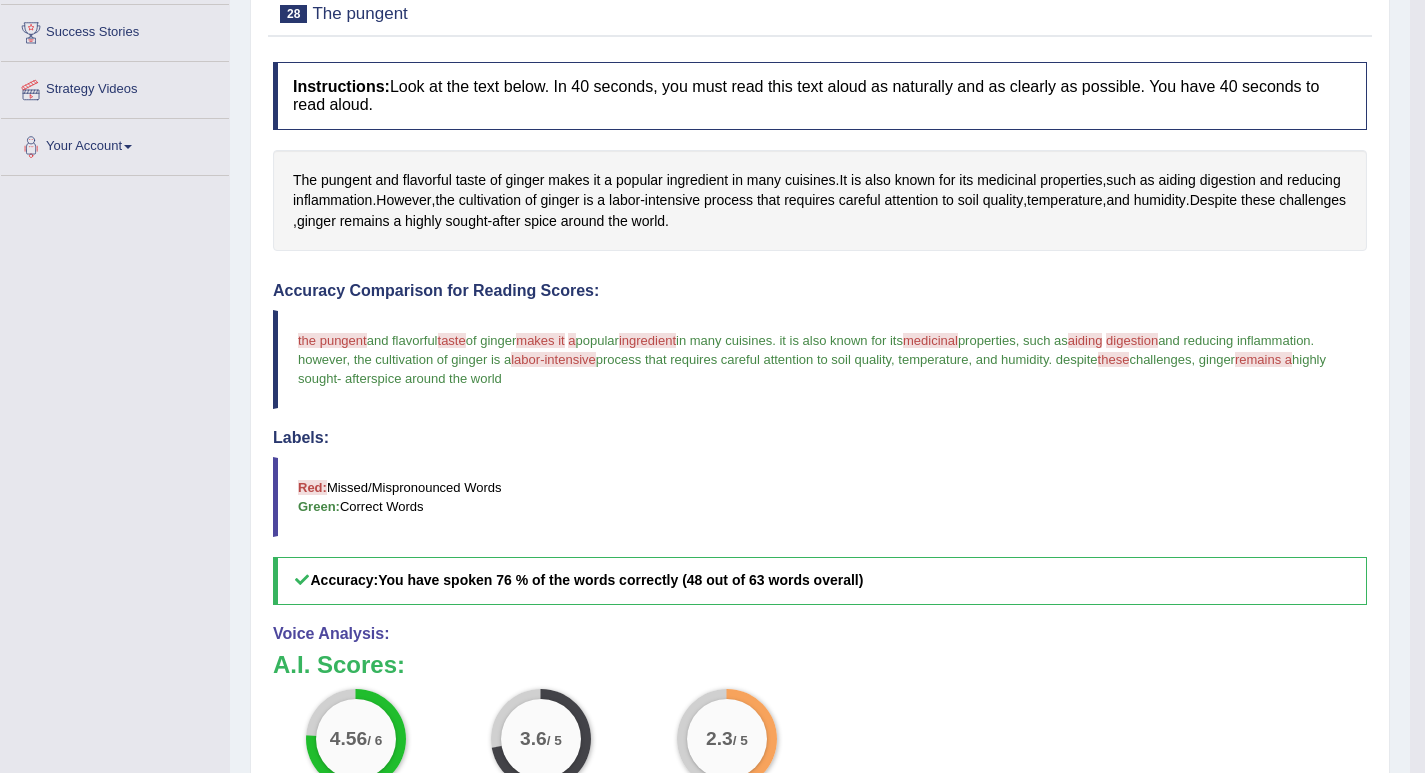 scroll, scrollTop: 122, scrollLeft: 0, axis: vertical 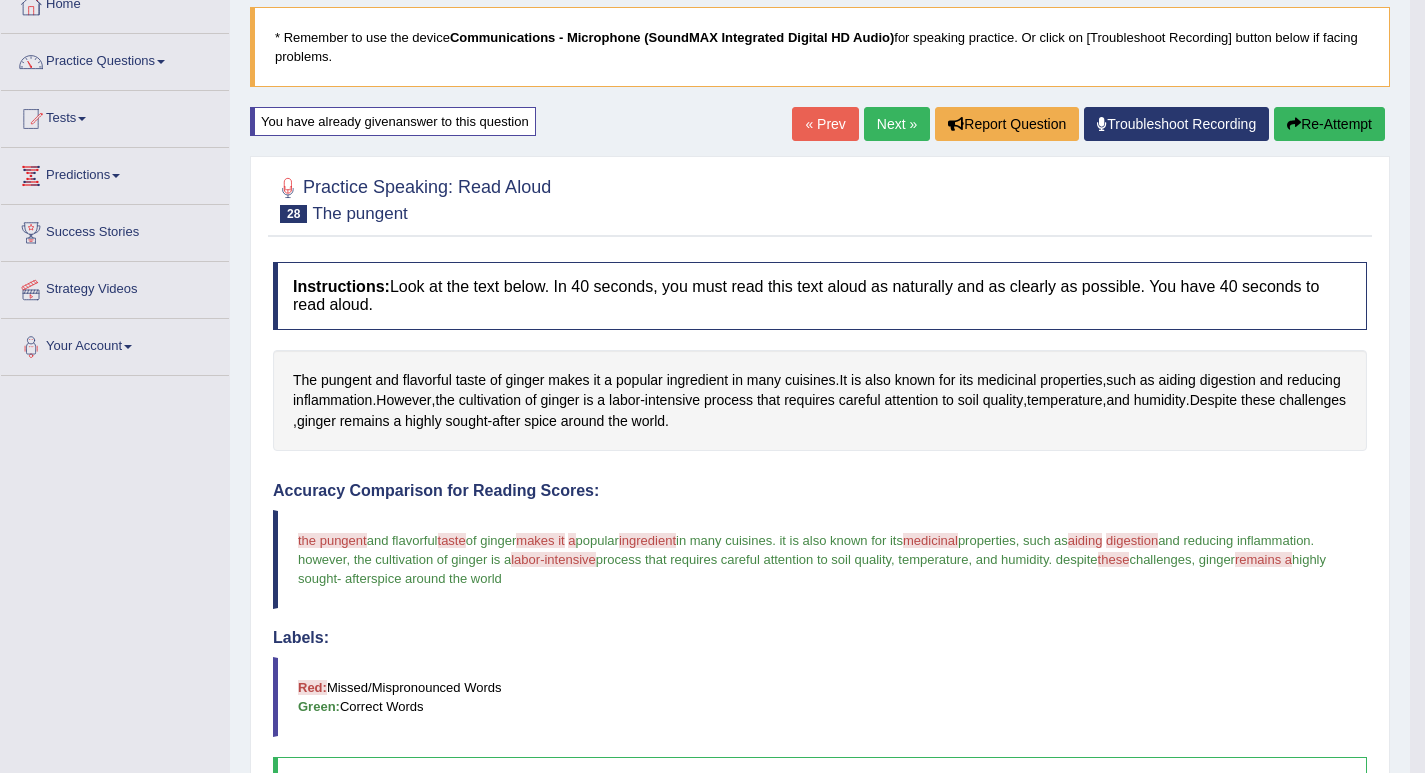 click on "Re-Attempt" at bounding box center (1329, 124) 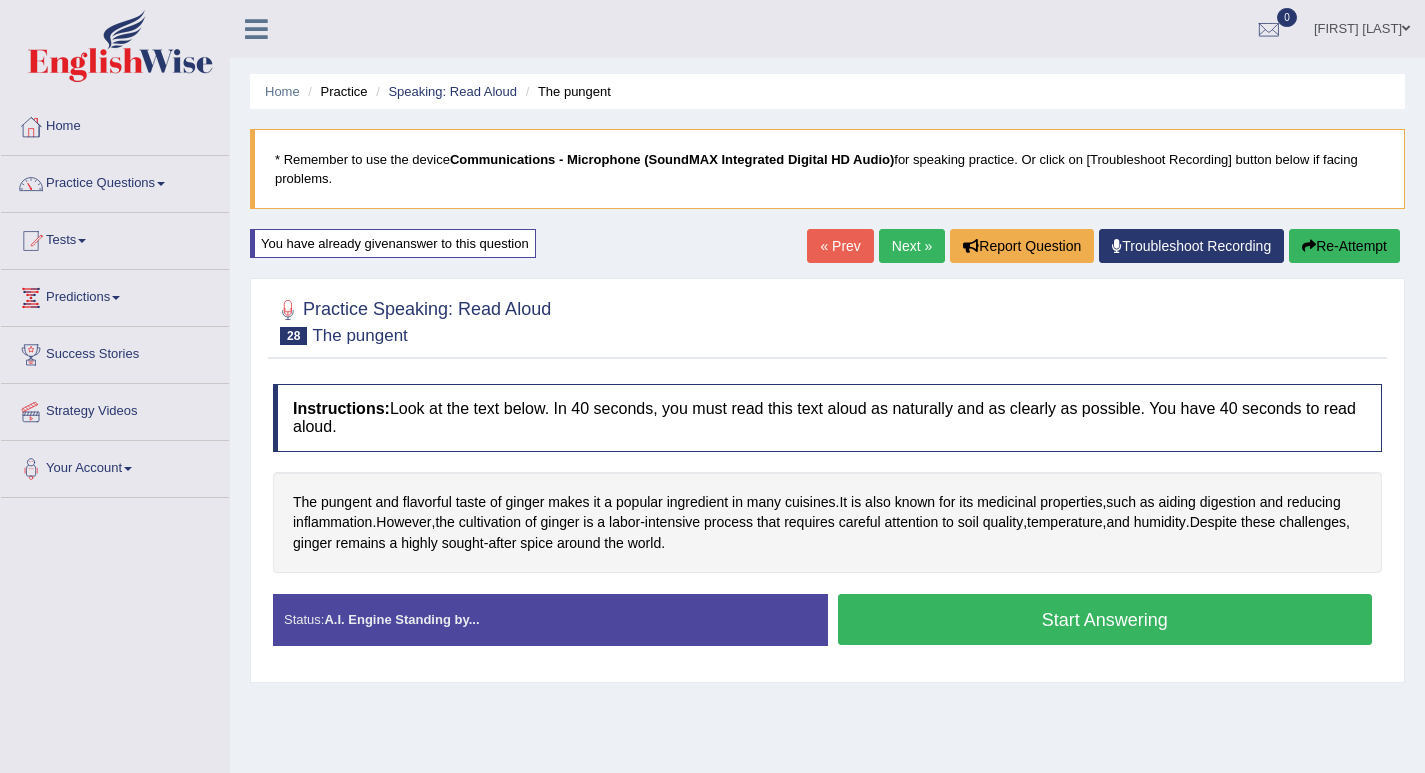 scroll, scrollTop: 126, scrollLeft: 0, axis: vertical 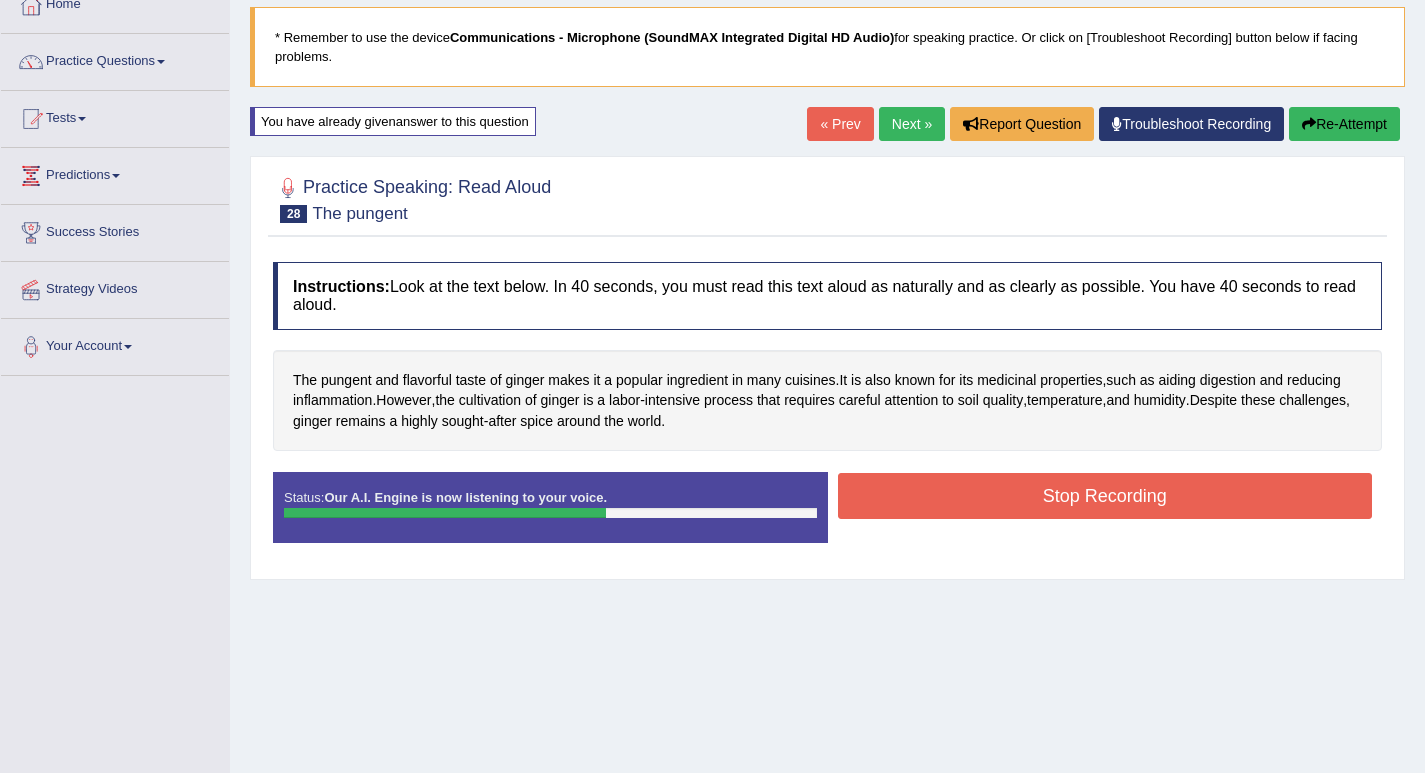click on "Stop Recording" at bounding box center (1105, 496) 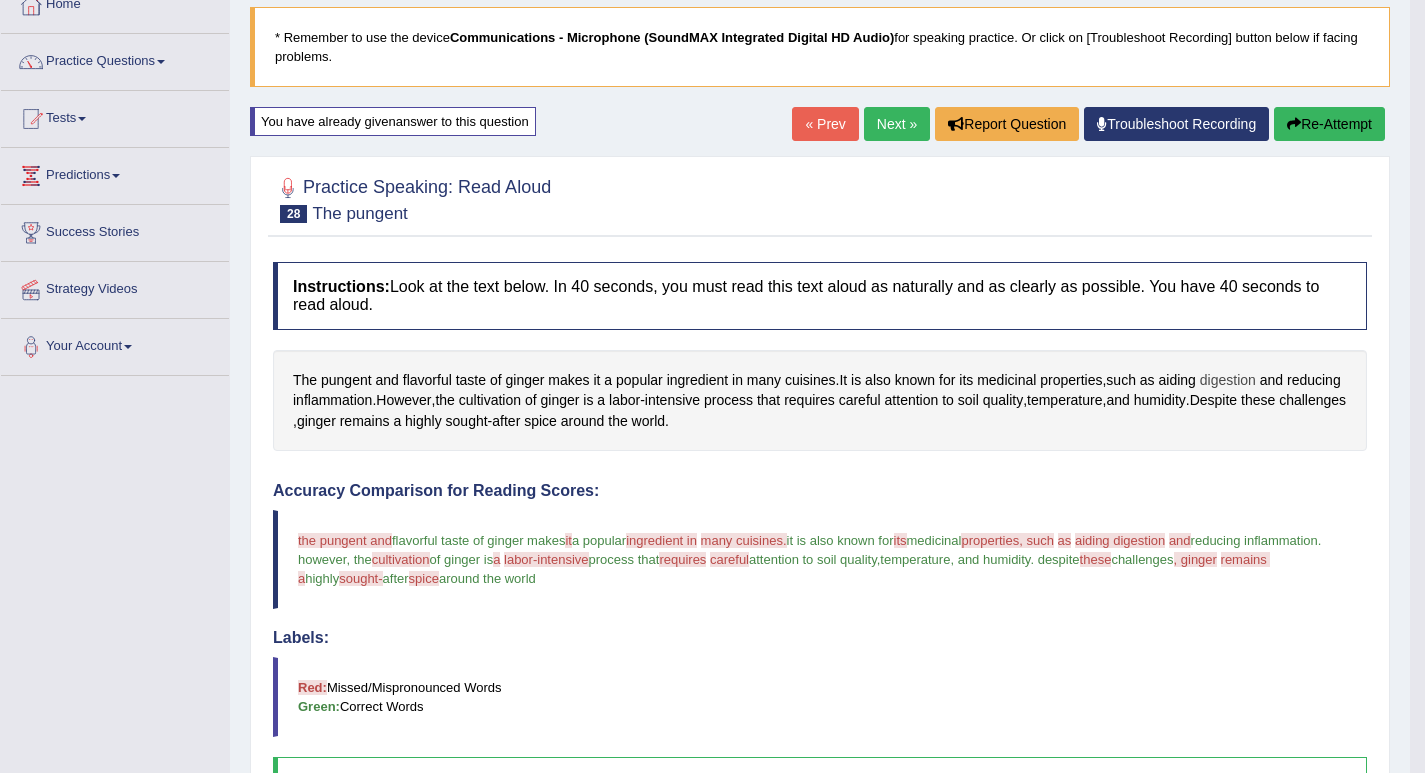 scroll, scrollTop: 22, scrollLeft: 0, axis: vertical 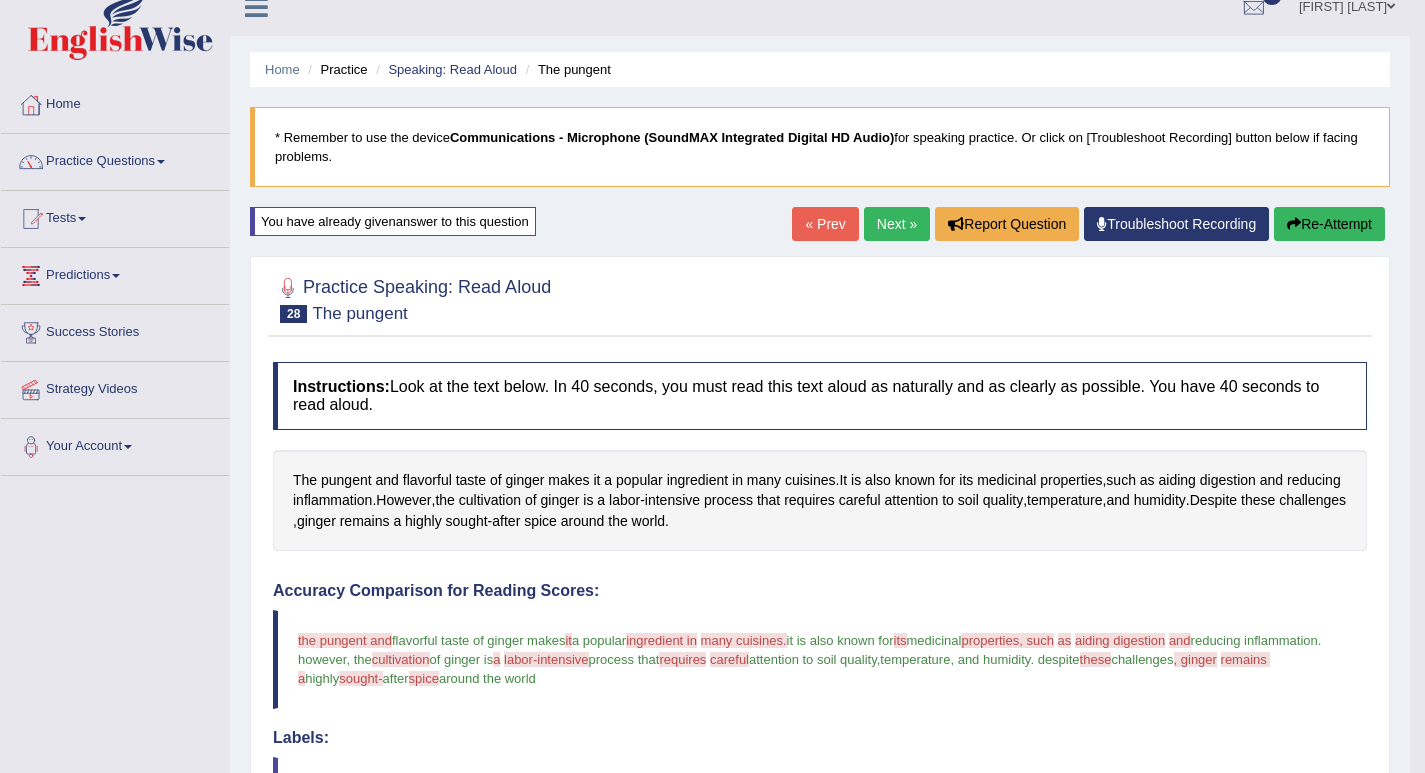 click on "Re-Attempt" at bounding box center (1329, 224) 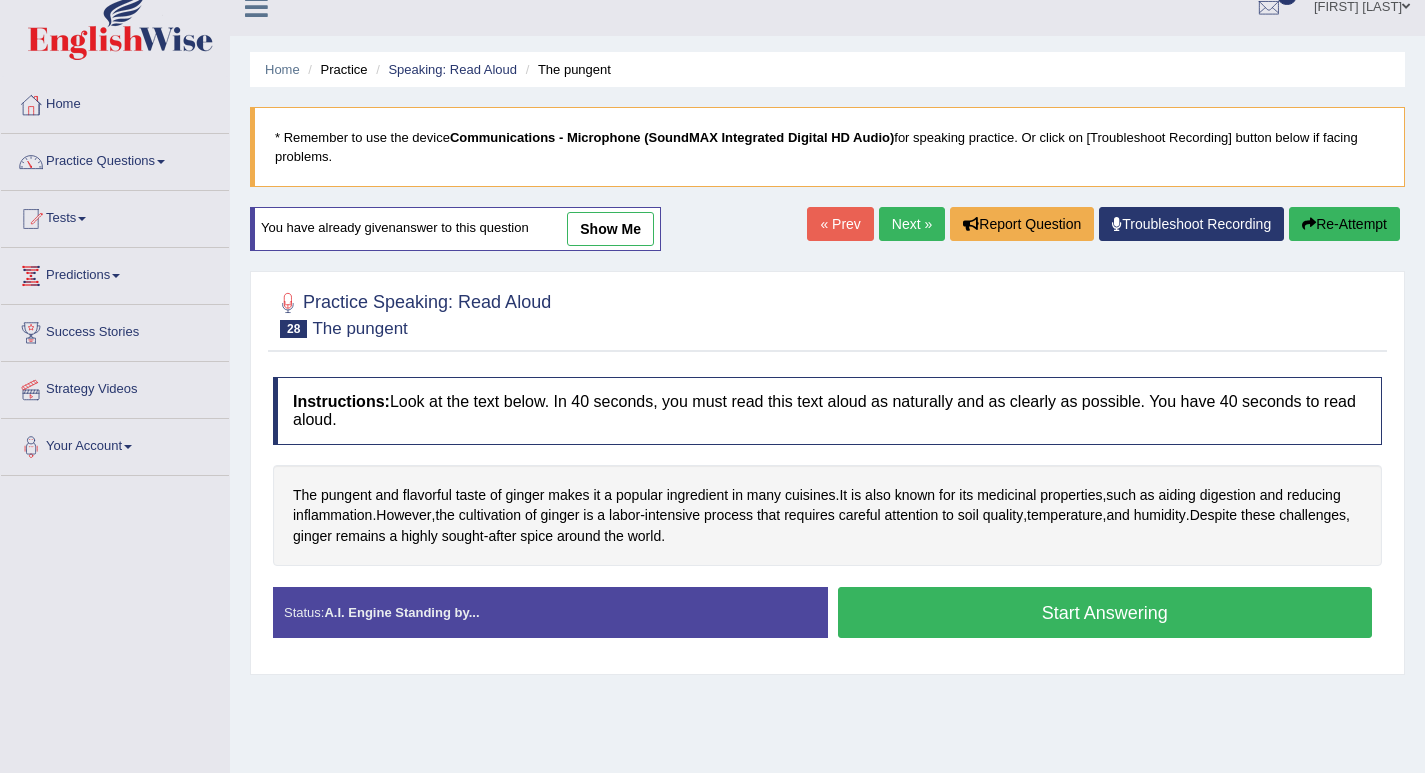 scroll, scrollTop: 22, scrollLeft: 0, axis: vertical 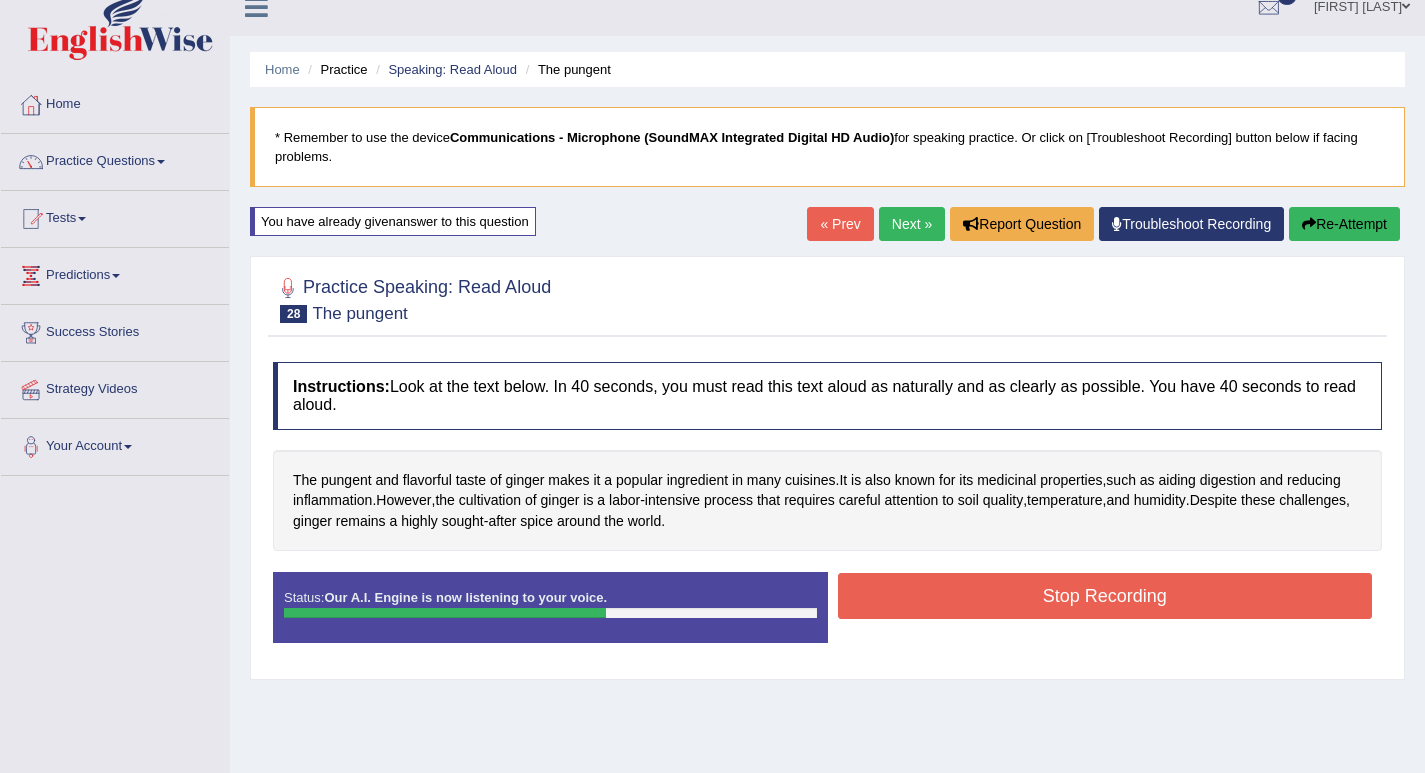 click on "Stop Recording" at bounding box center (1105, 596) 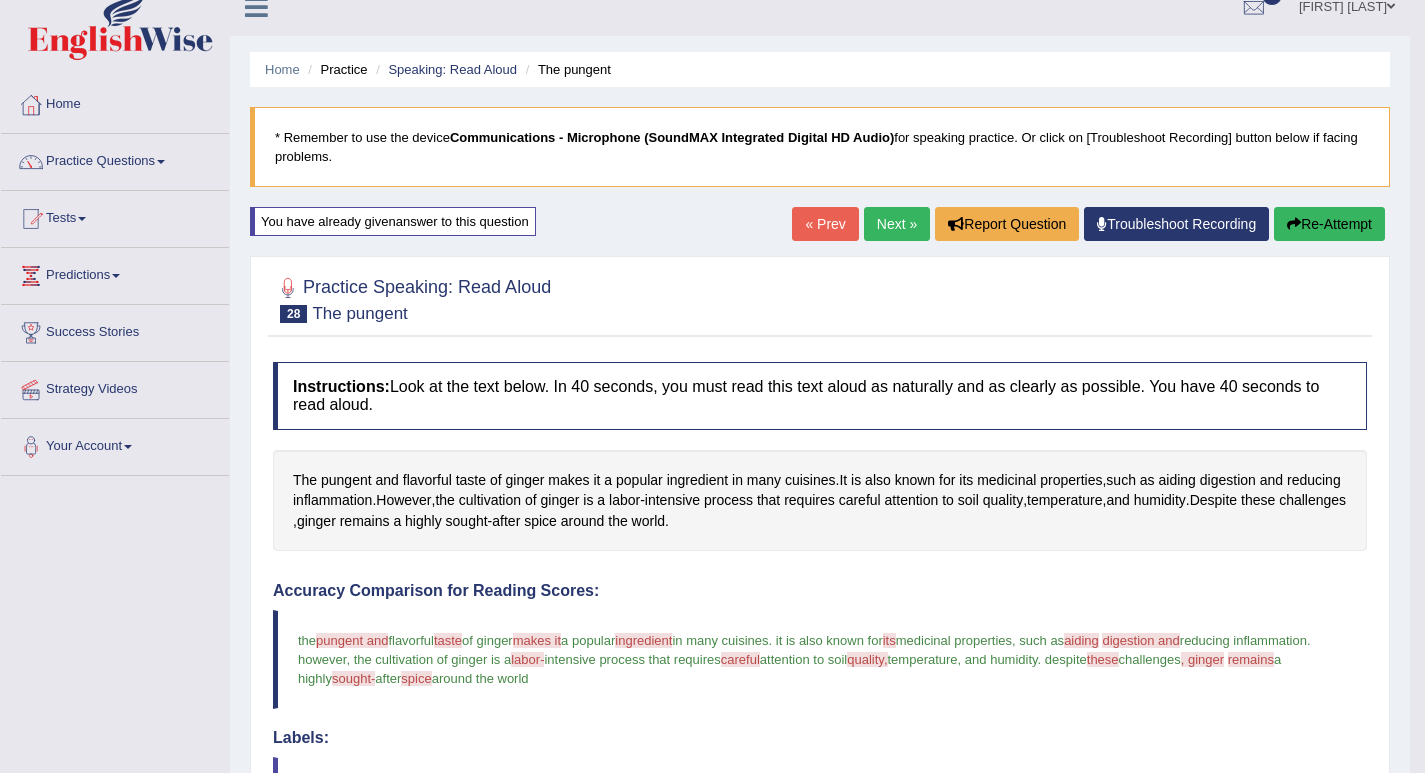 scroll, scrollTop: 0, scrollLeft: 0, axis: both 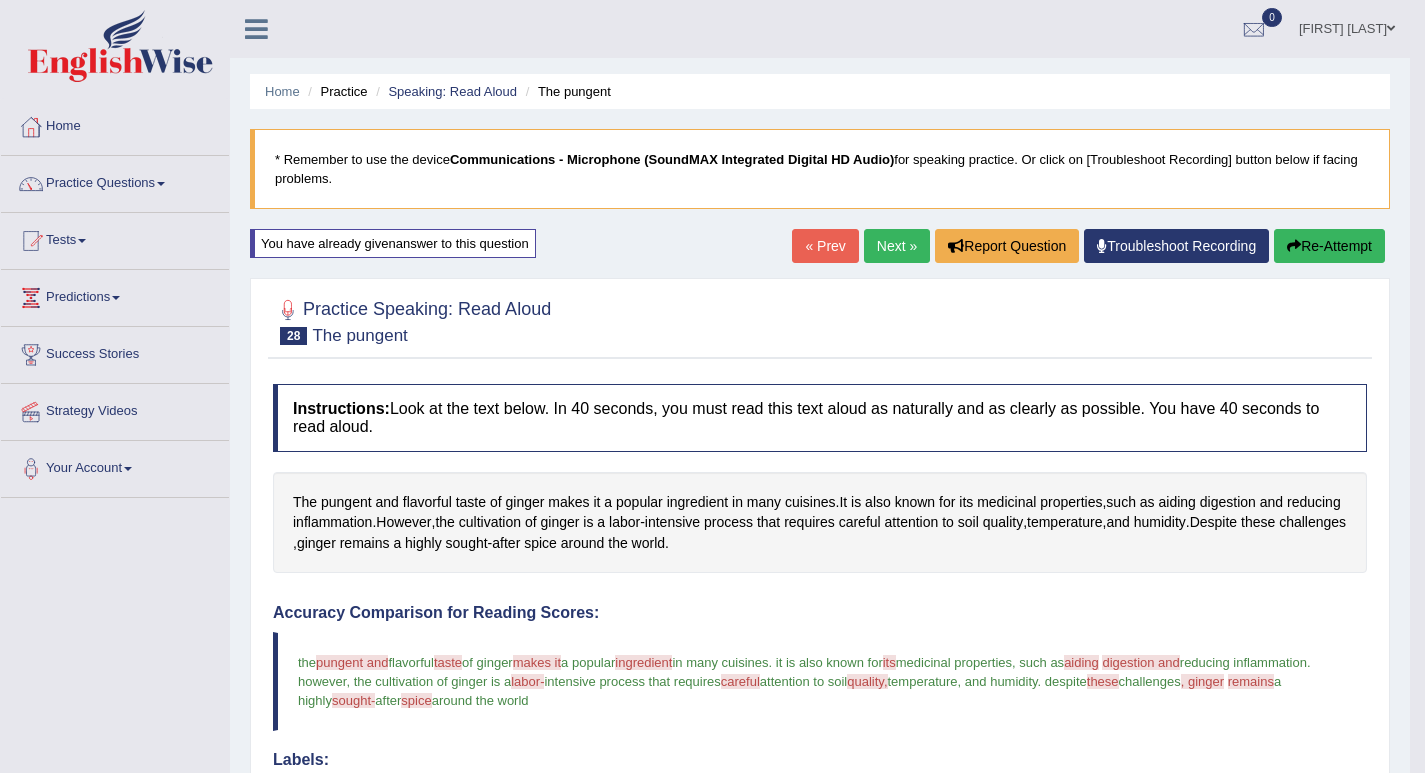 click on "Next »" at bounding box center (897, 246) 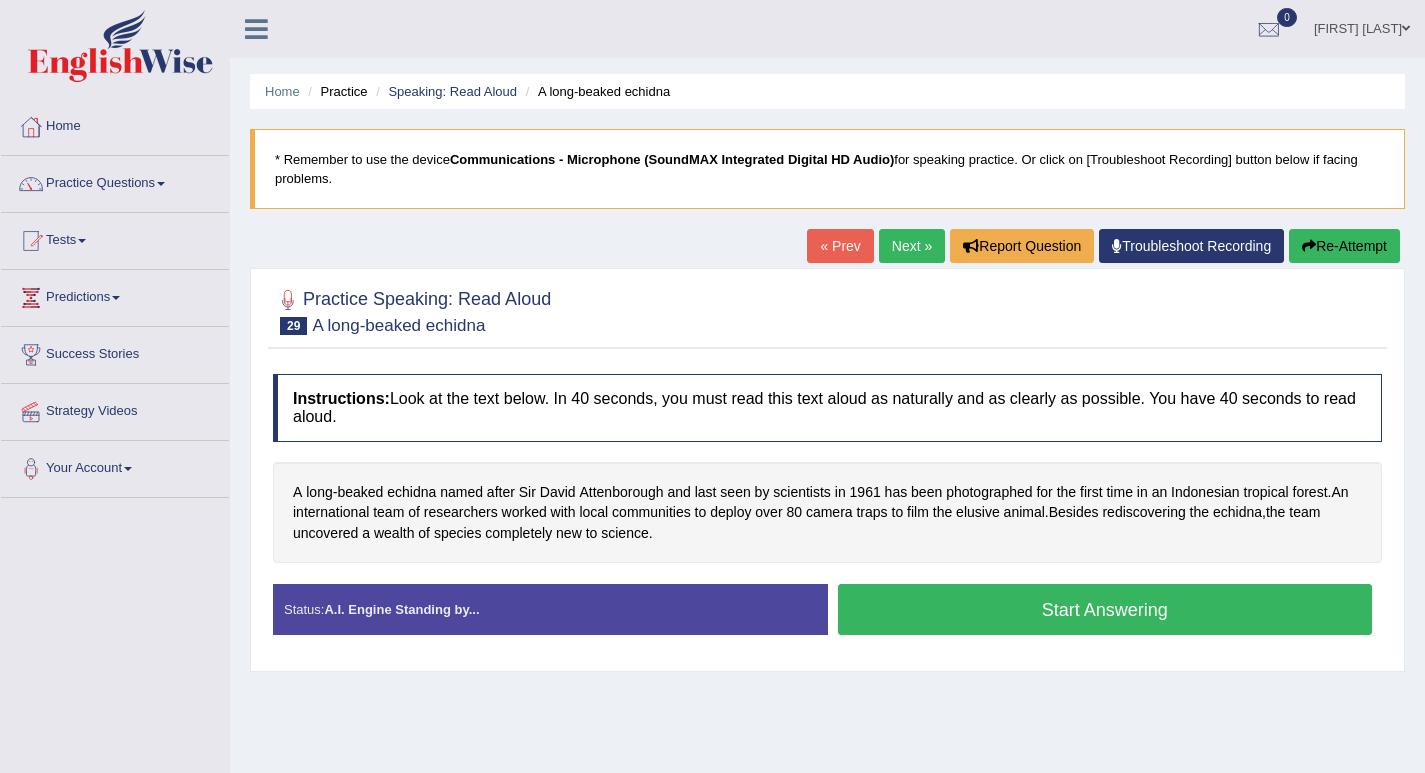 scroll, scrollTop: 0, scrollLeft: 0, axis: both 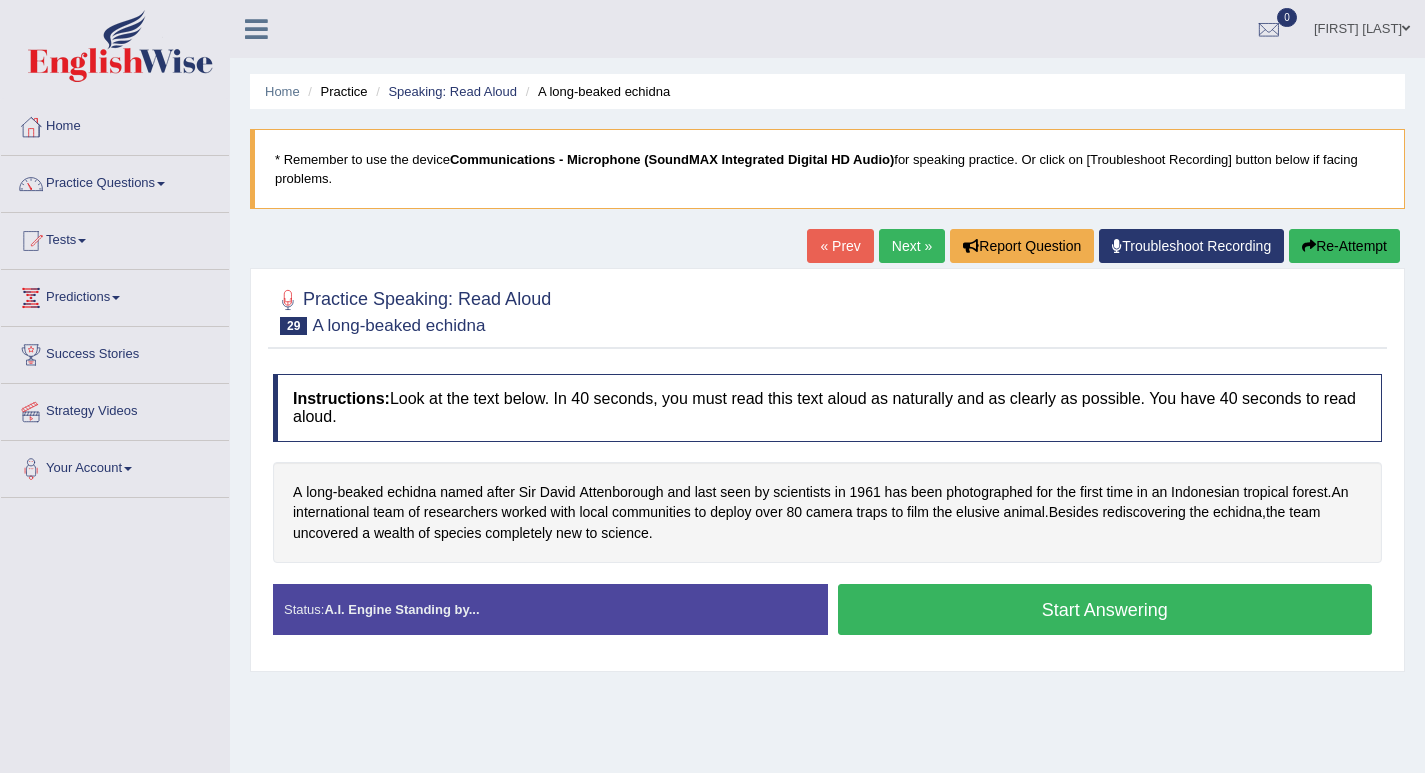 click on "Start Answering" at bounding box center [1105, 609] 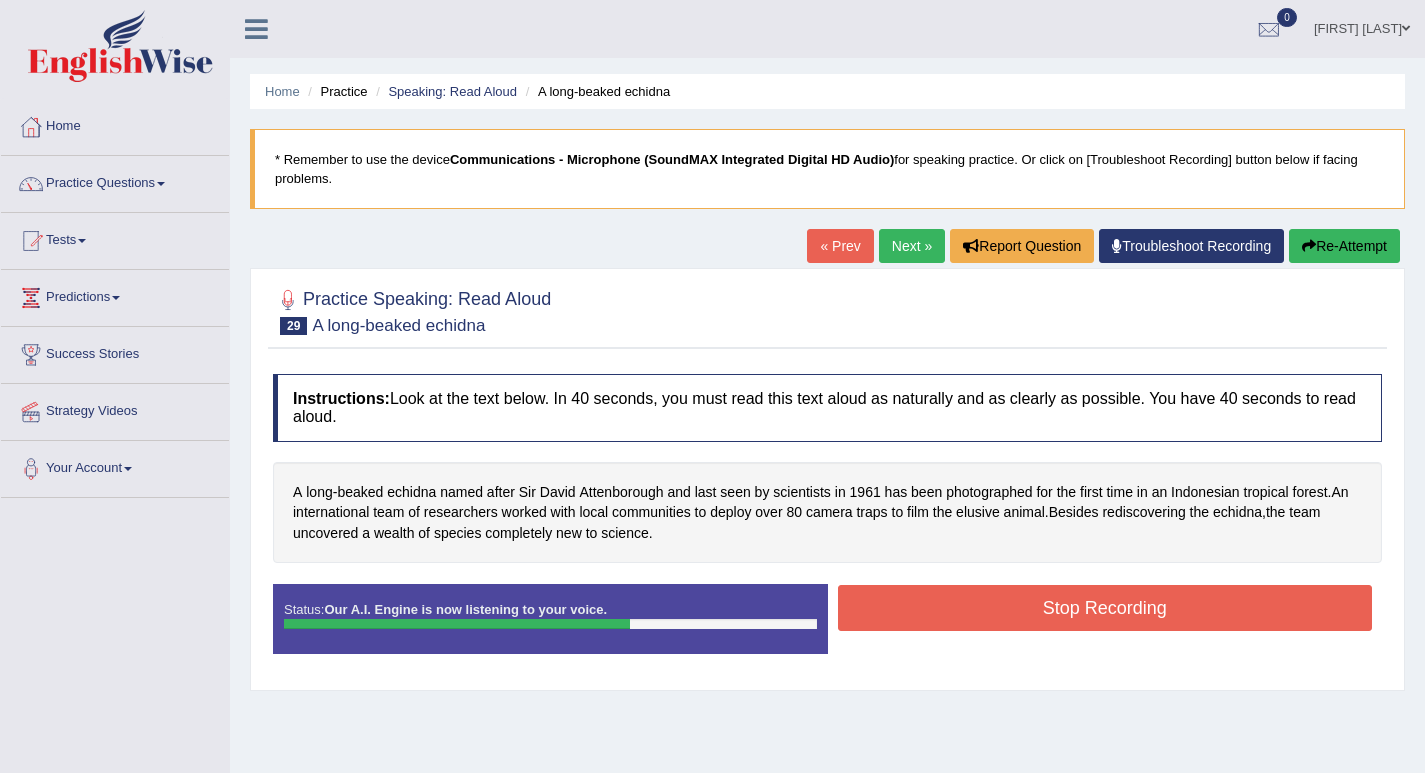 click on "Stop Recording" at bounding box center [1105, 608] 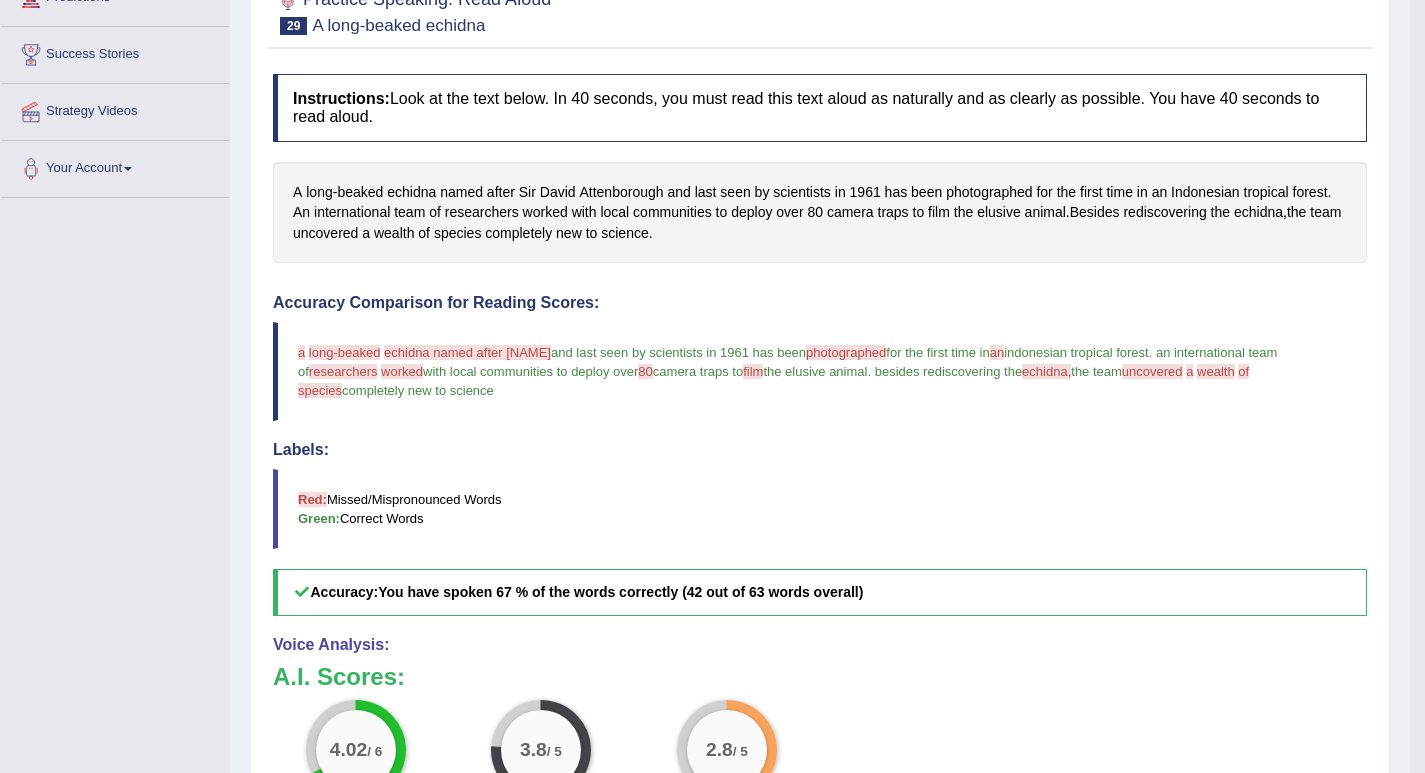 scroll, scrollTop: 200, scrollLeft: 0, axis: vertical 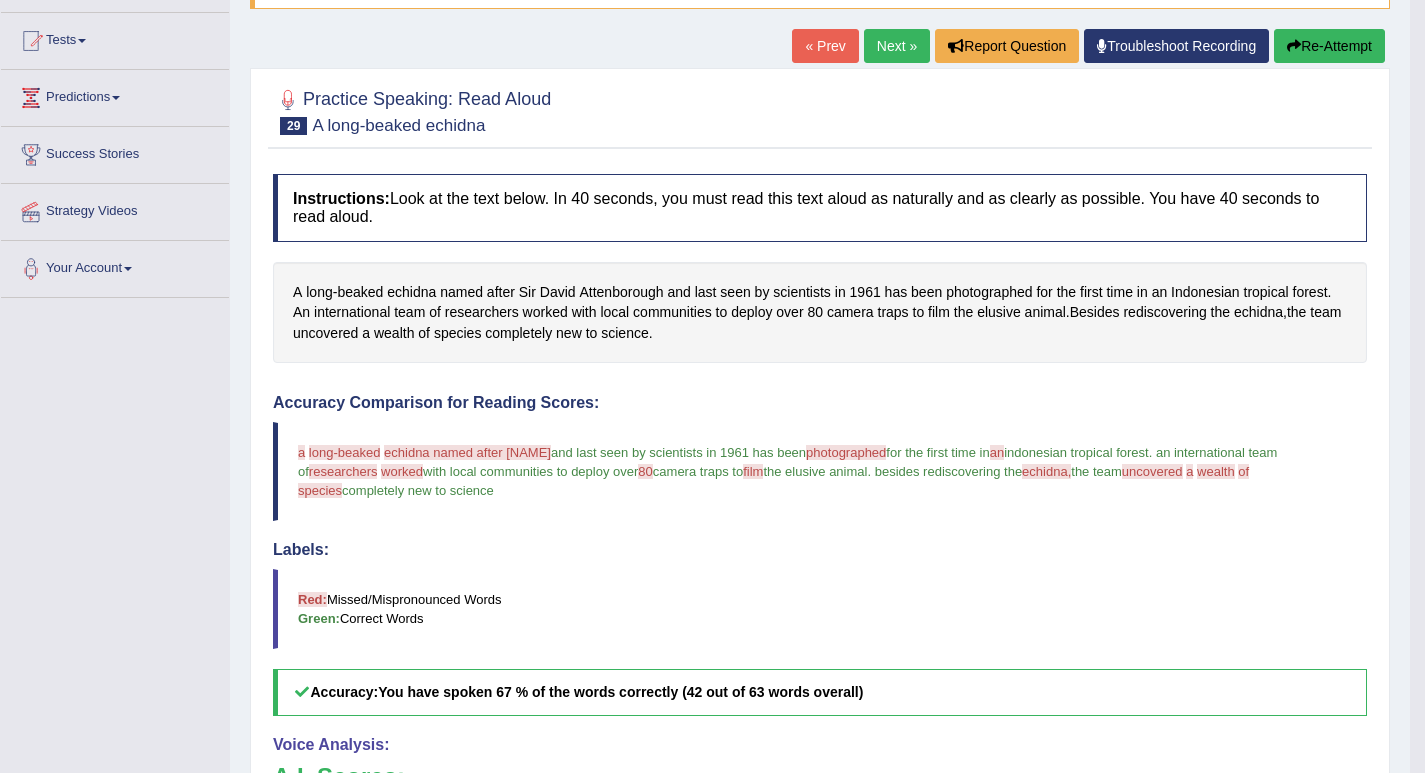 click on "Re-Attempt" at bounding box center (1329, 46) 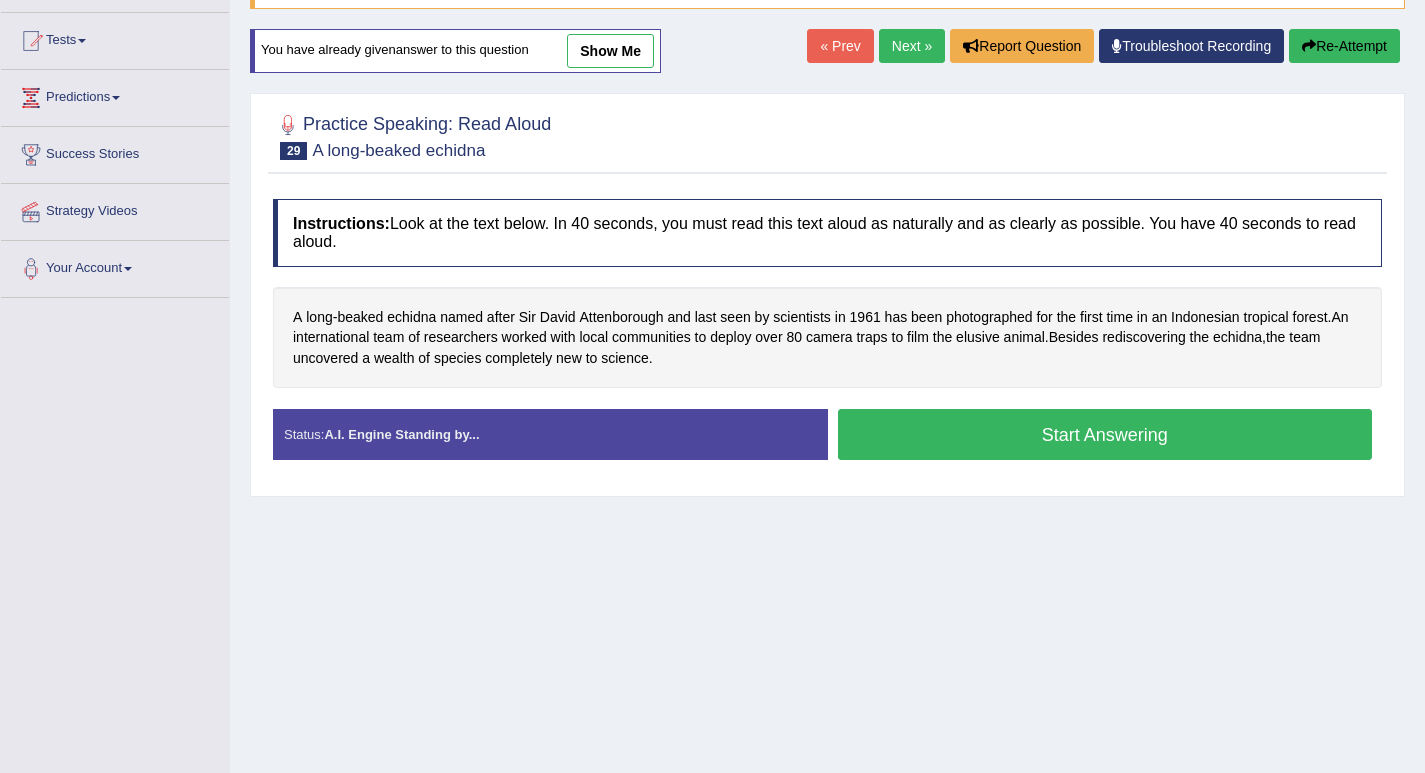 scroll, scrollTop: 200, scrollLeft: 0, axis: vertical 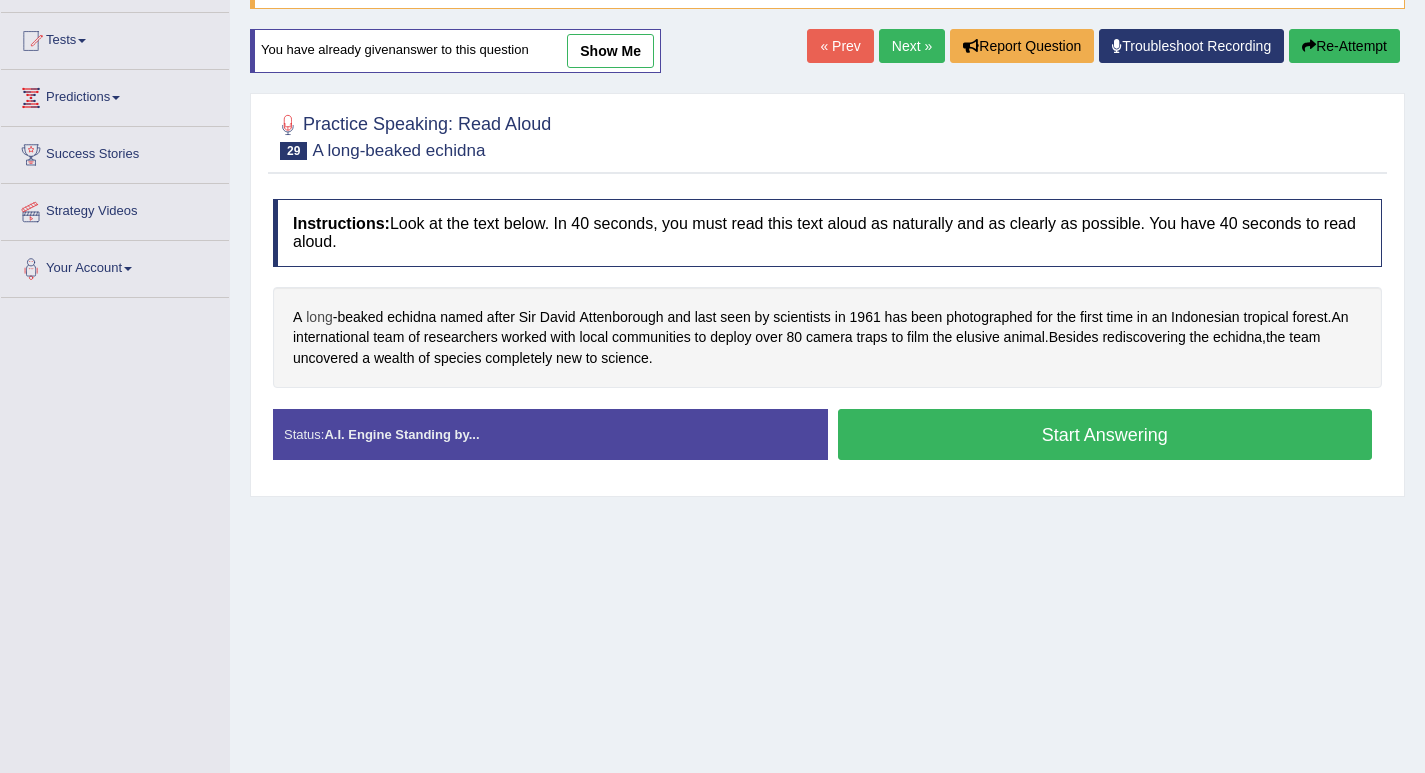 click on "long" at bounding box center (319, 317) 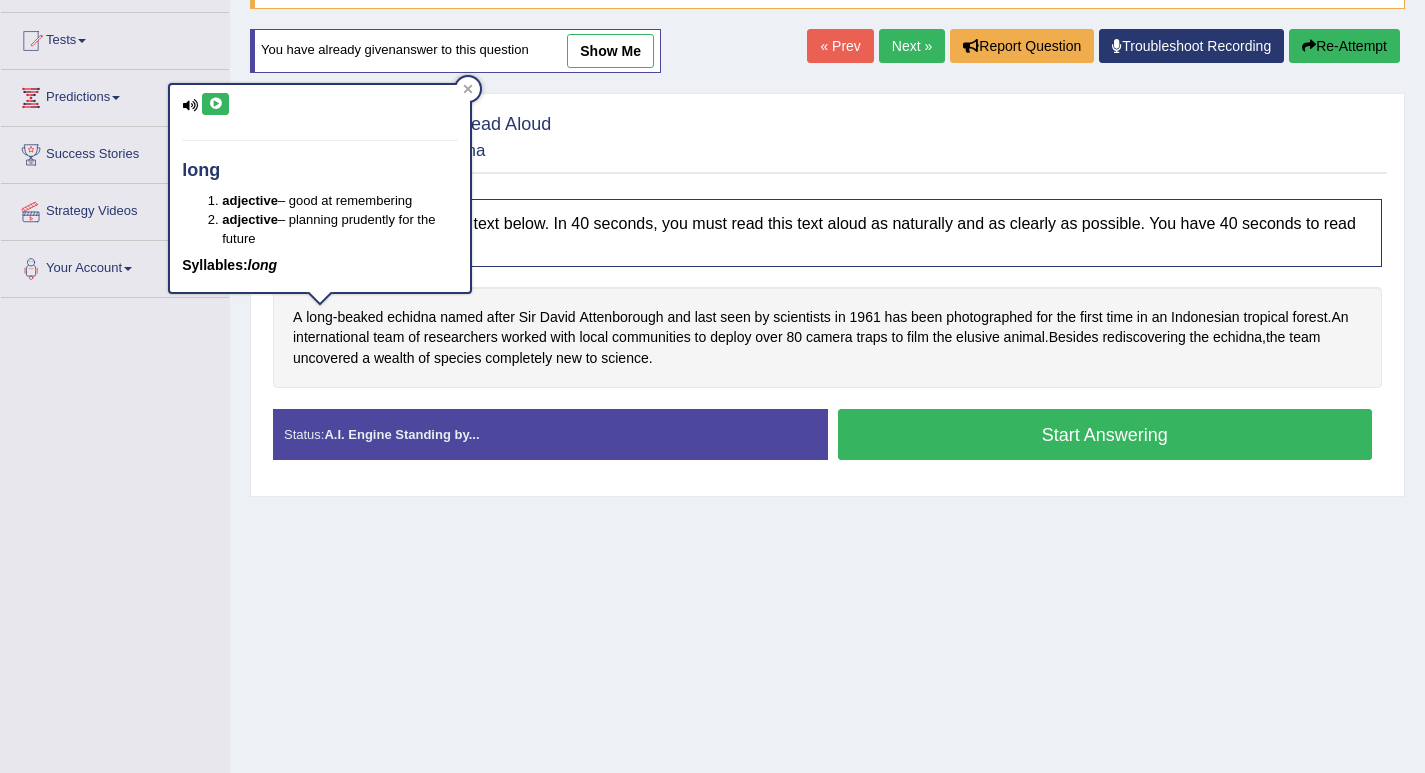 click at bounding box center (215, 104) 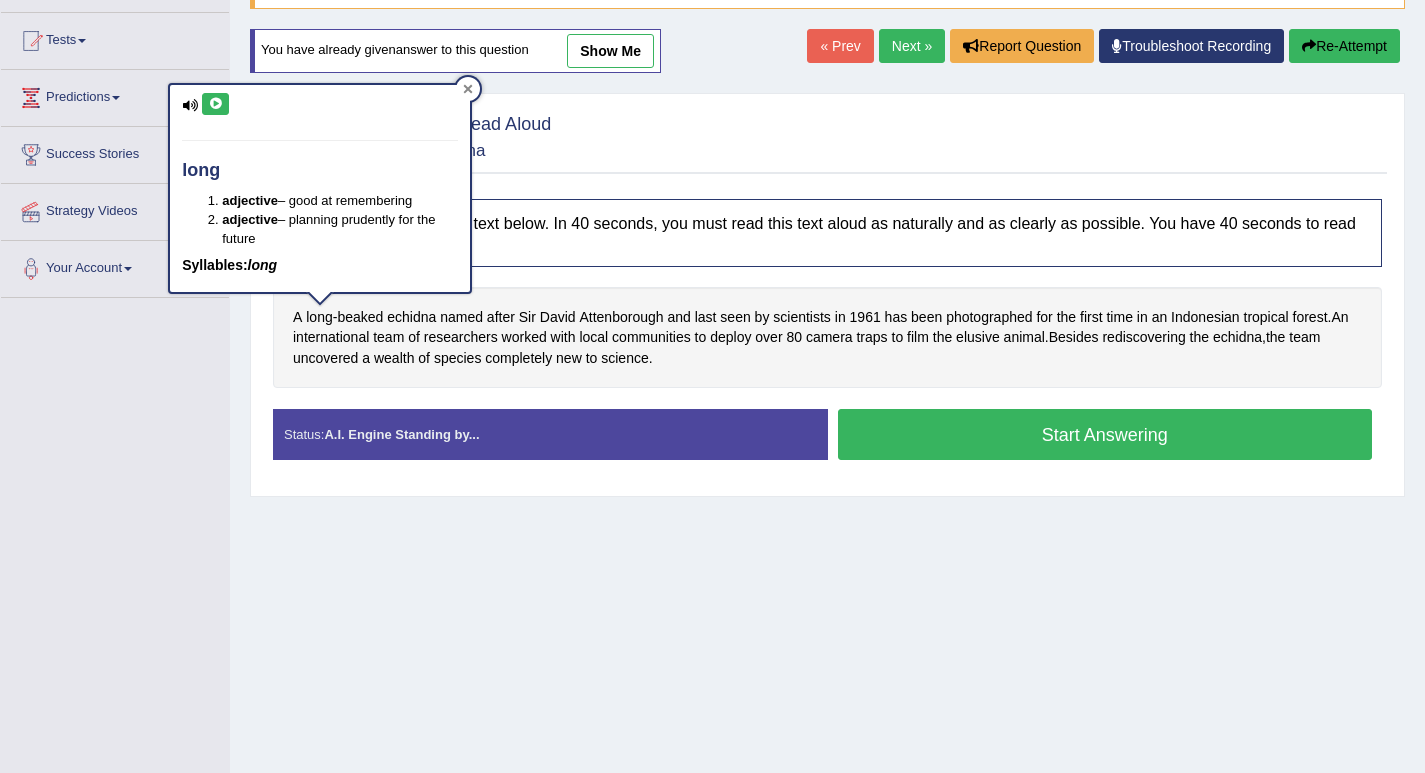 click at bounding box center [468, 89] 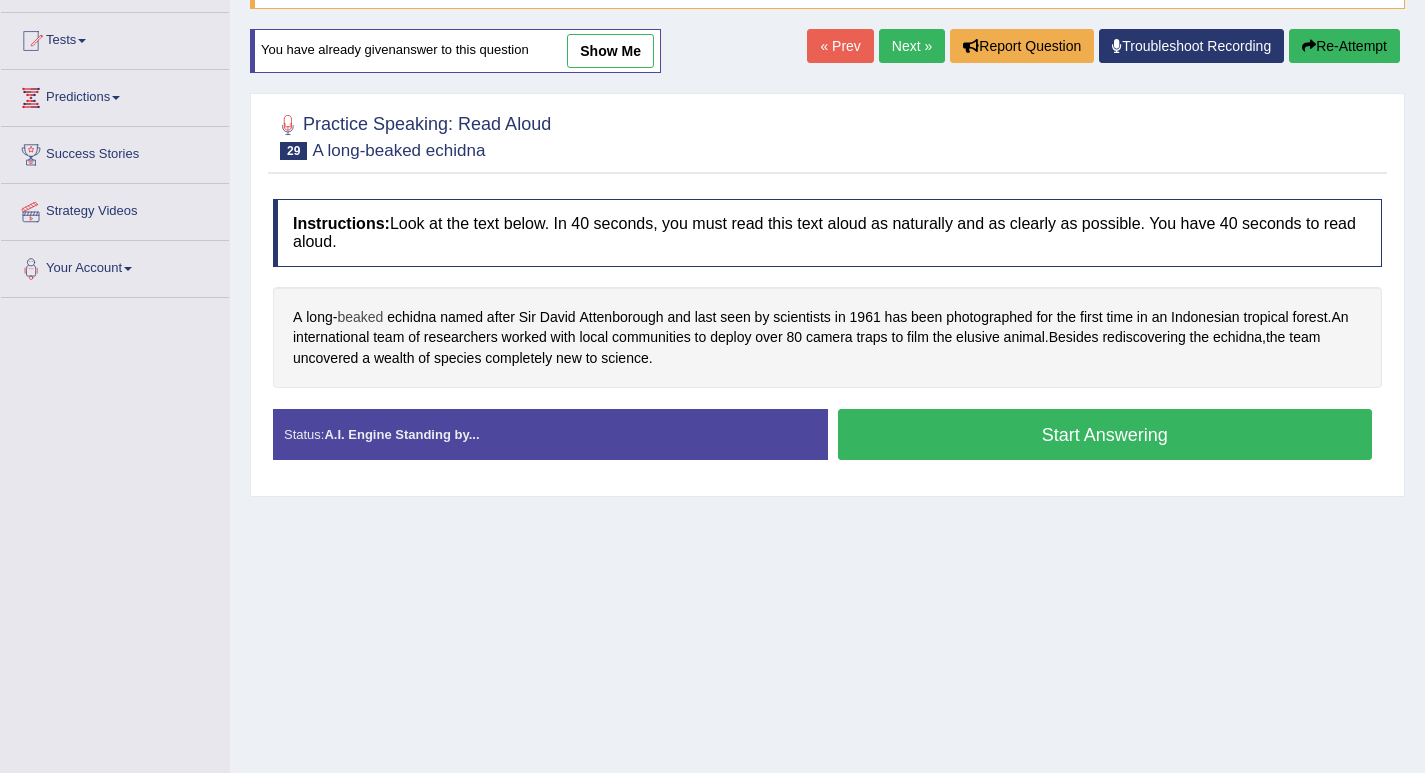 click on "beaked" at bounding box center (360, 317) 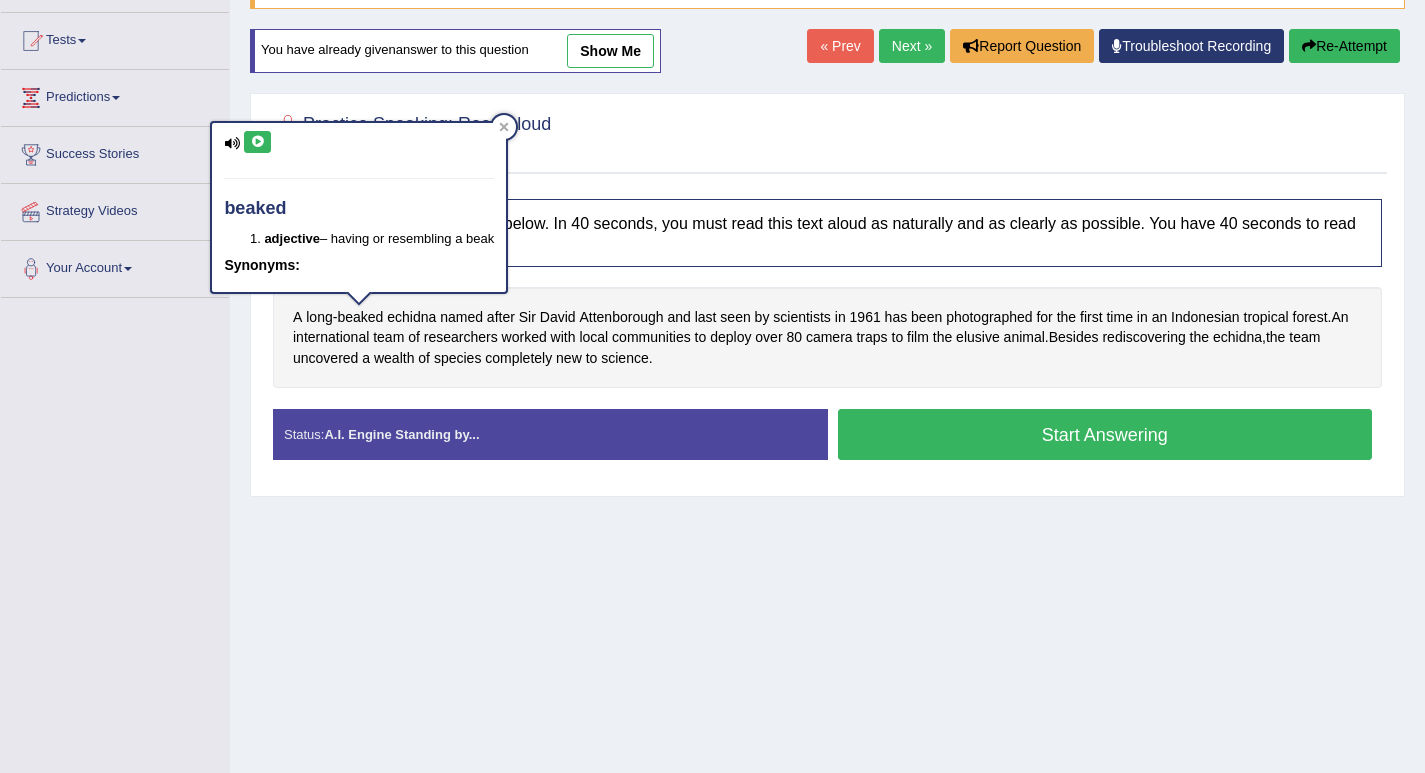 click at bounding box center [257, 142] 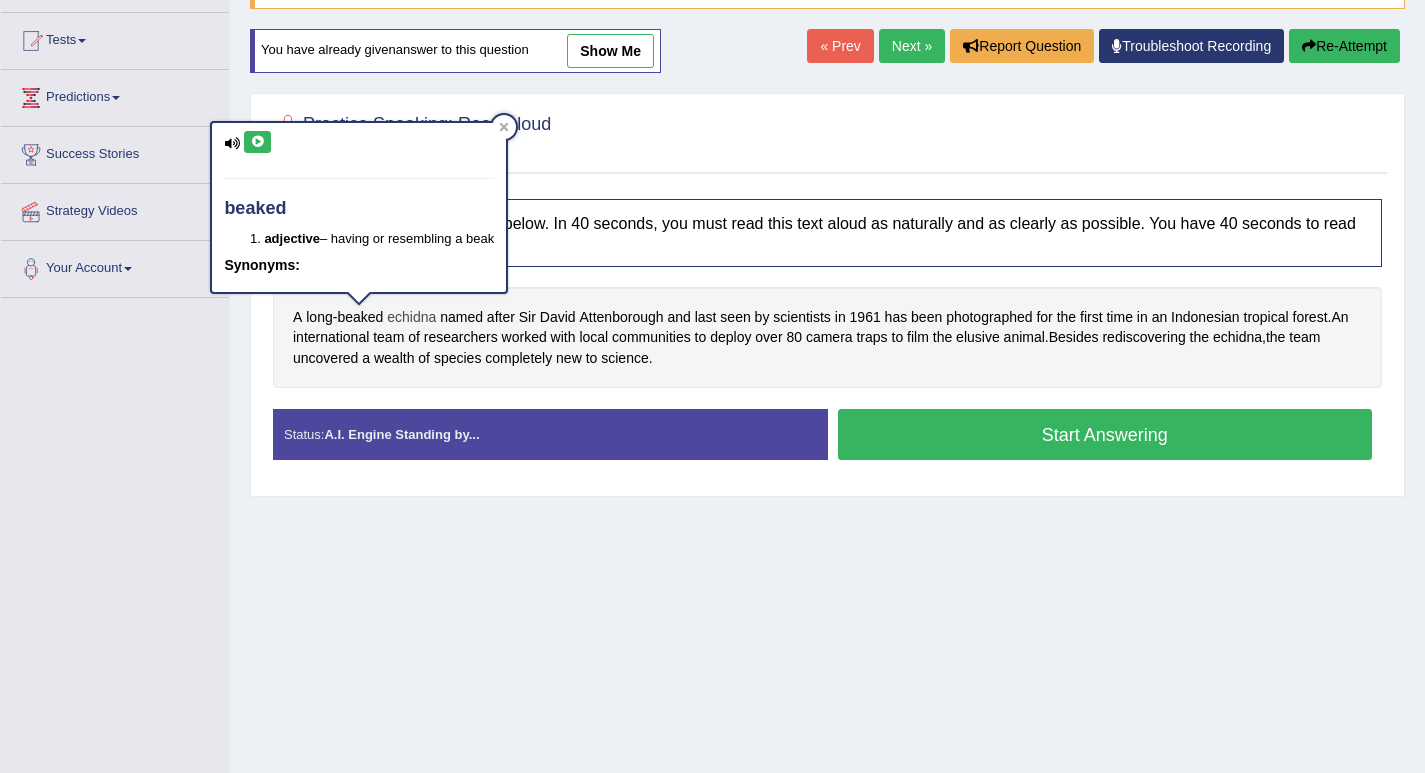 click on "echidna" at bounding box center [411, 317] 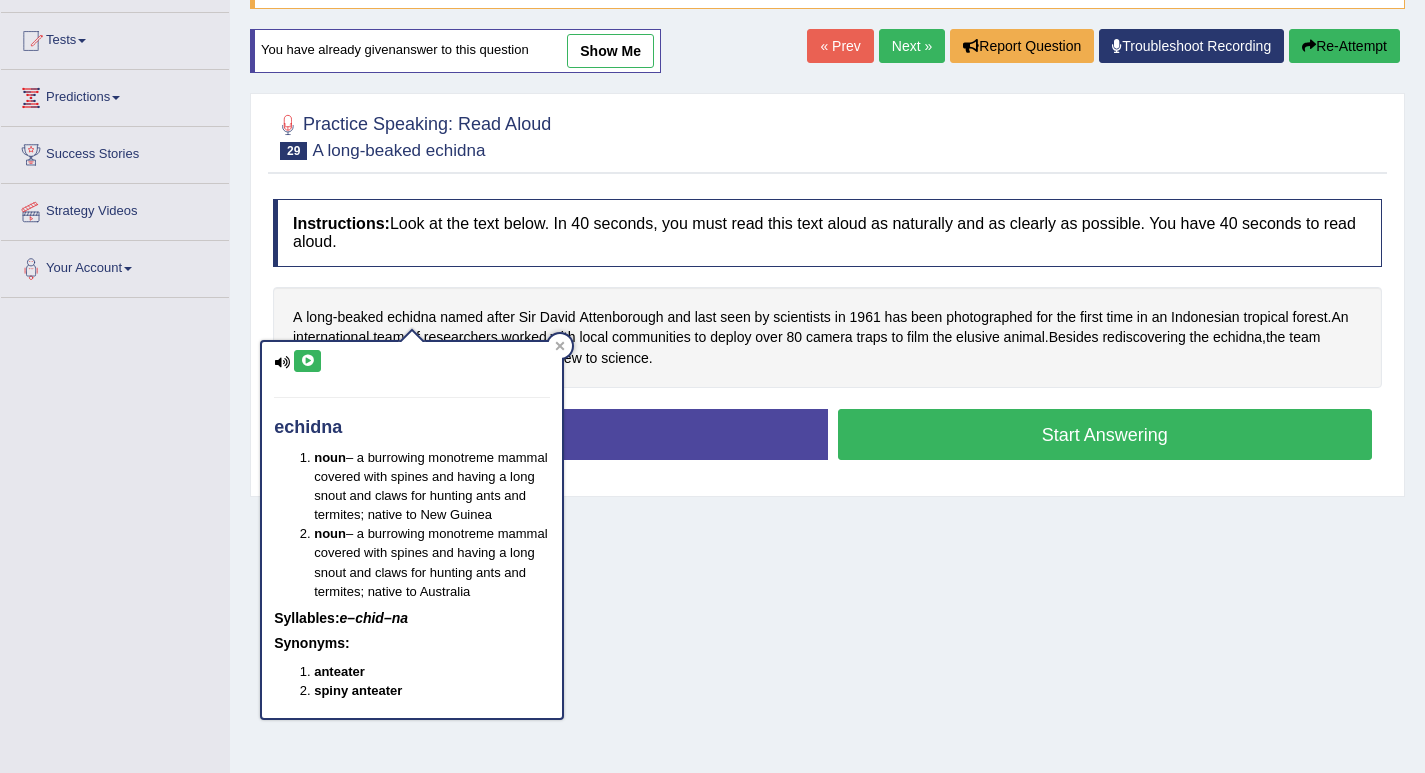 click at bounding box center [307, 361] 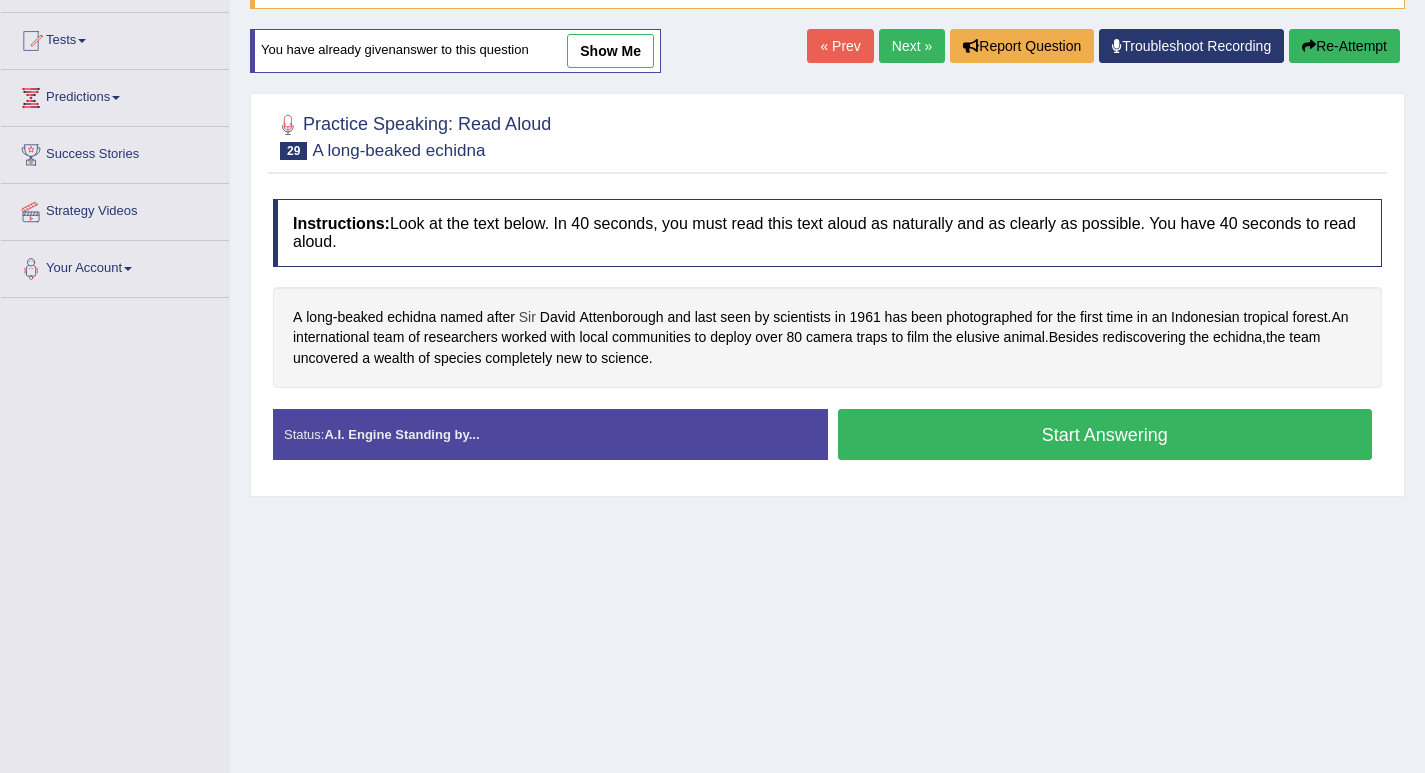 click on "Sir" at bounding box center (527, 317) 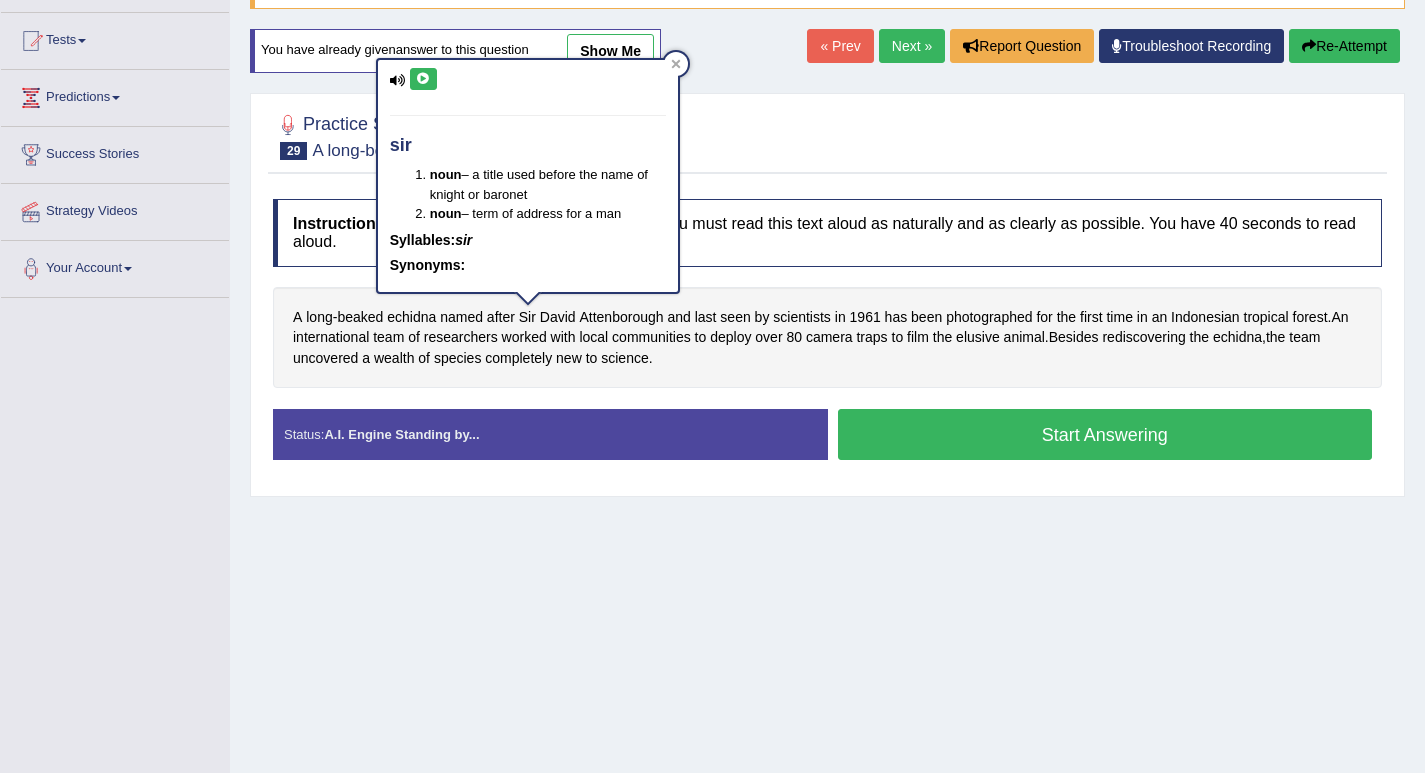 click at bounding box center [423, 79] 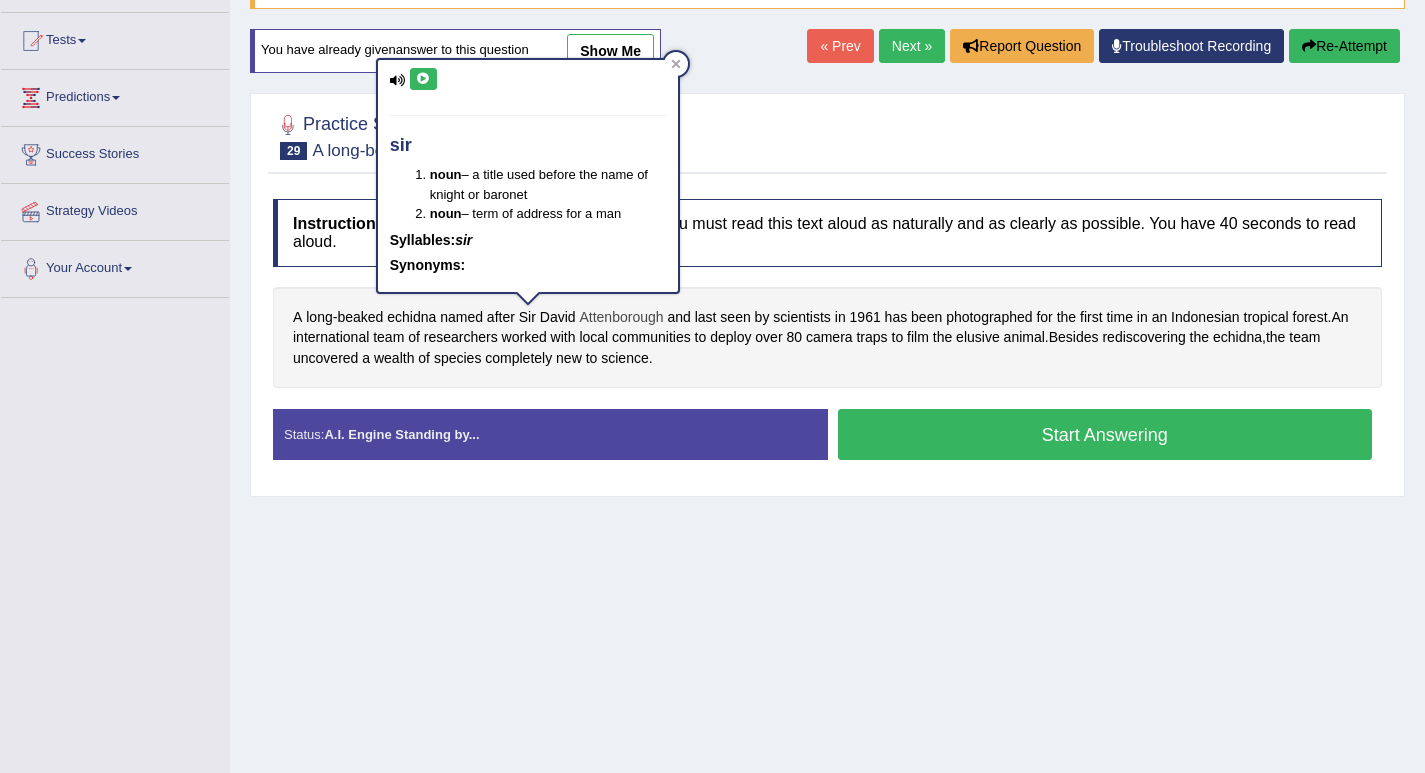 click on "Attenborough" at bounding box center [621, 317] 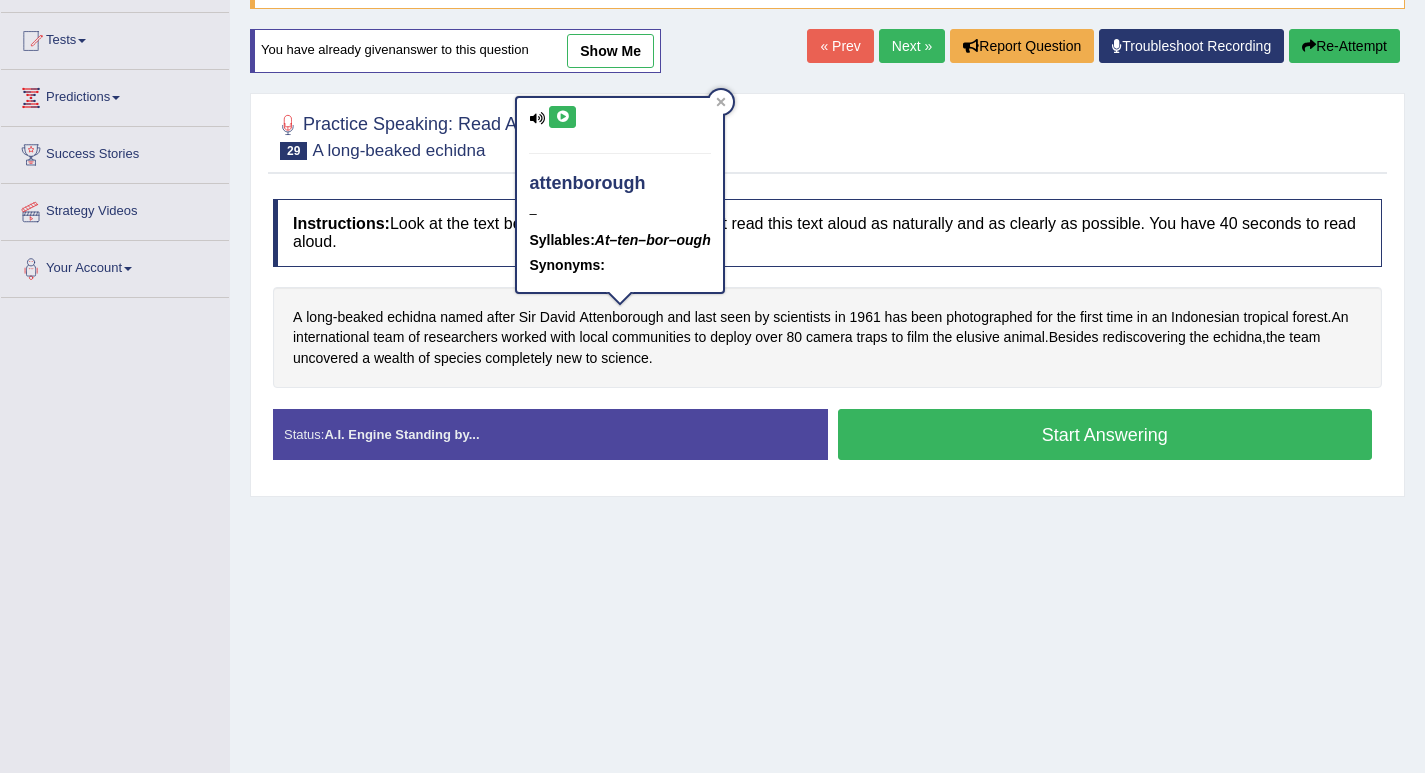 click at bounding box center [562, 117] 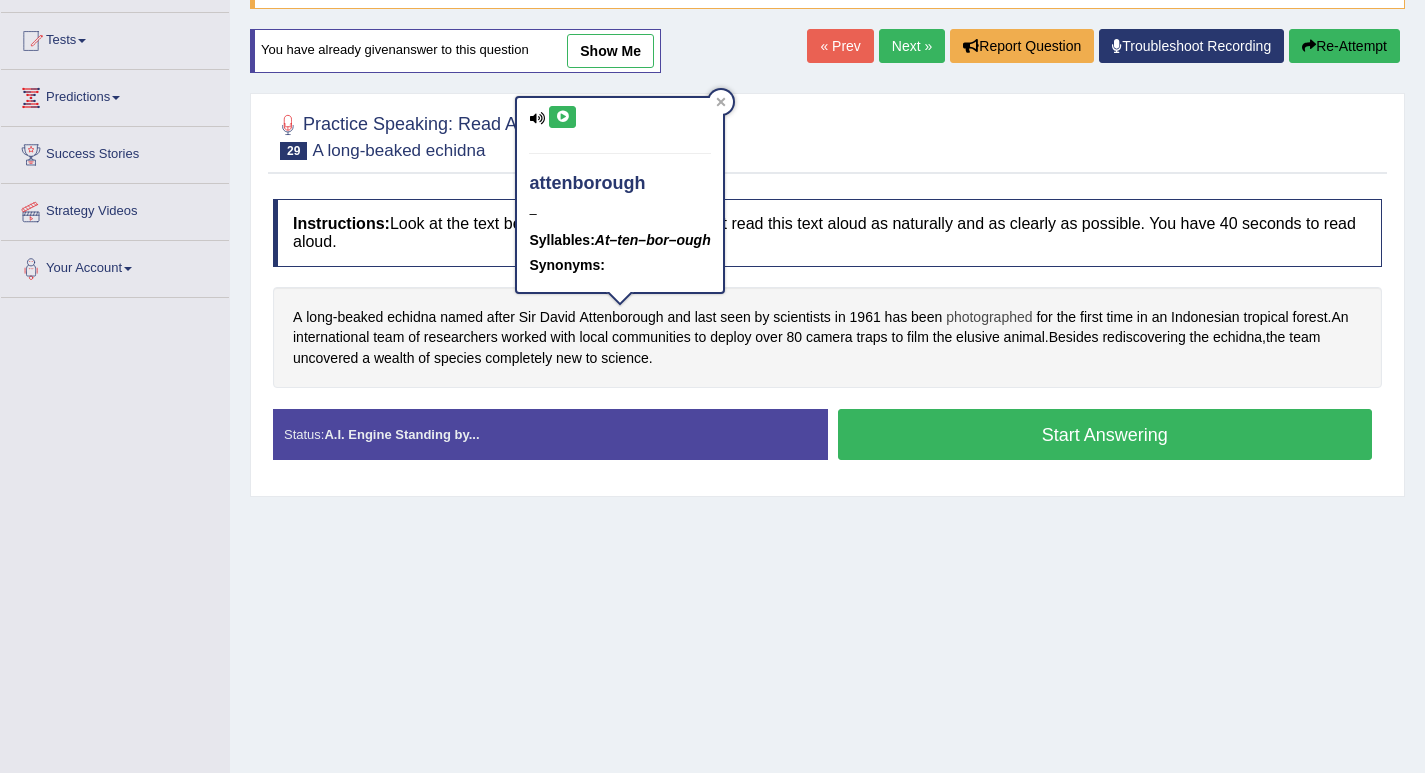 click on "photographed" at bounding box center (989, 317) 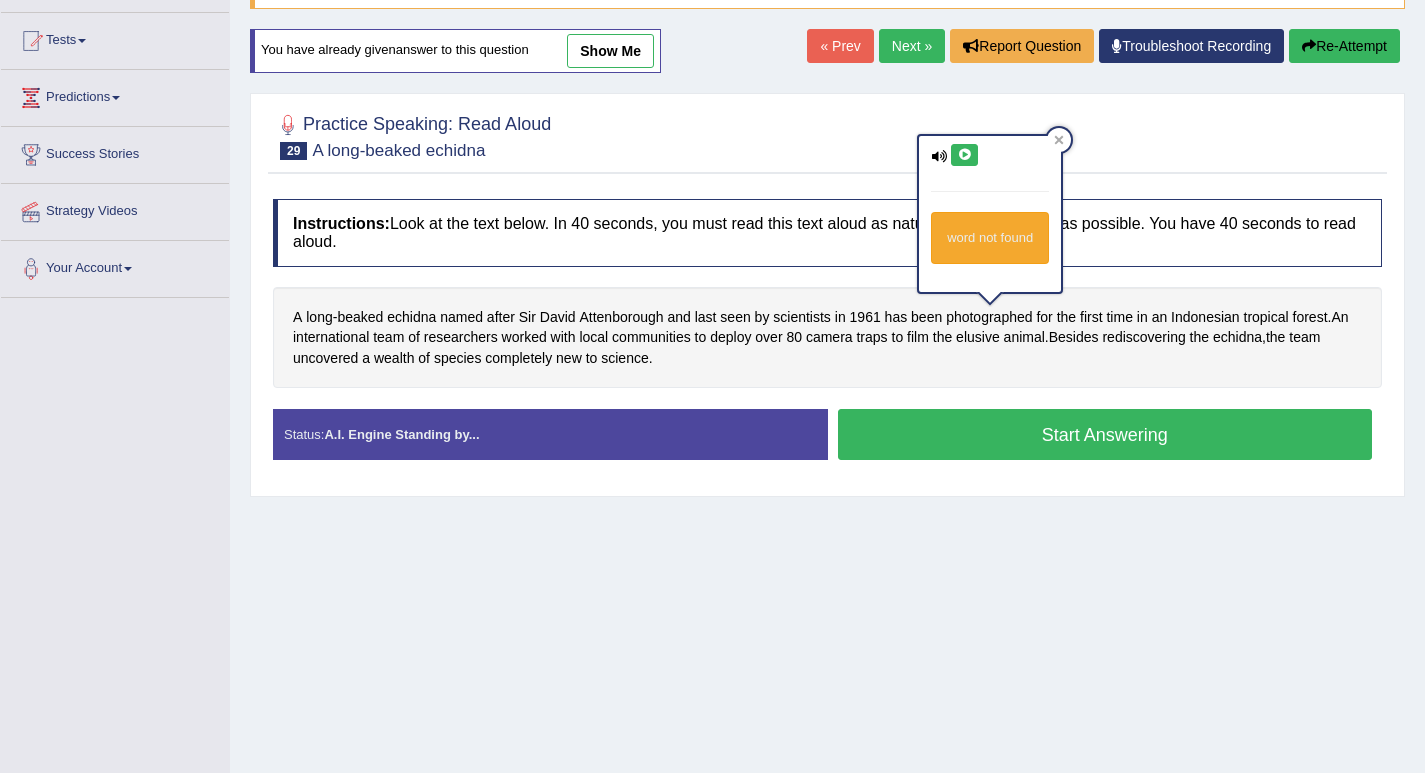 click at bounding box center [964, 155] 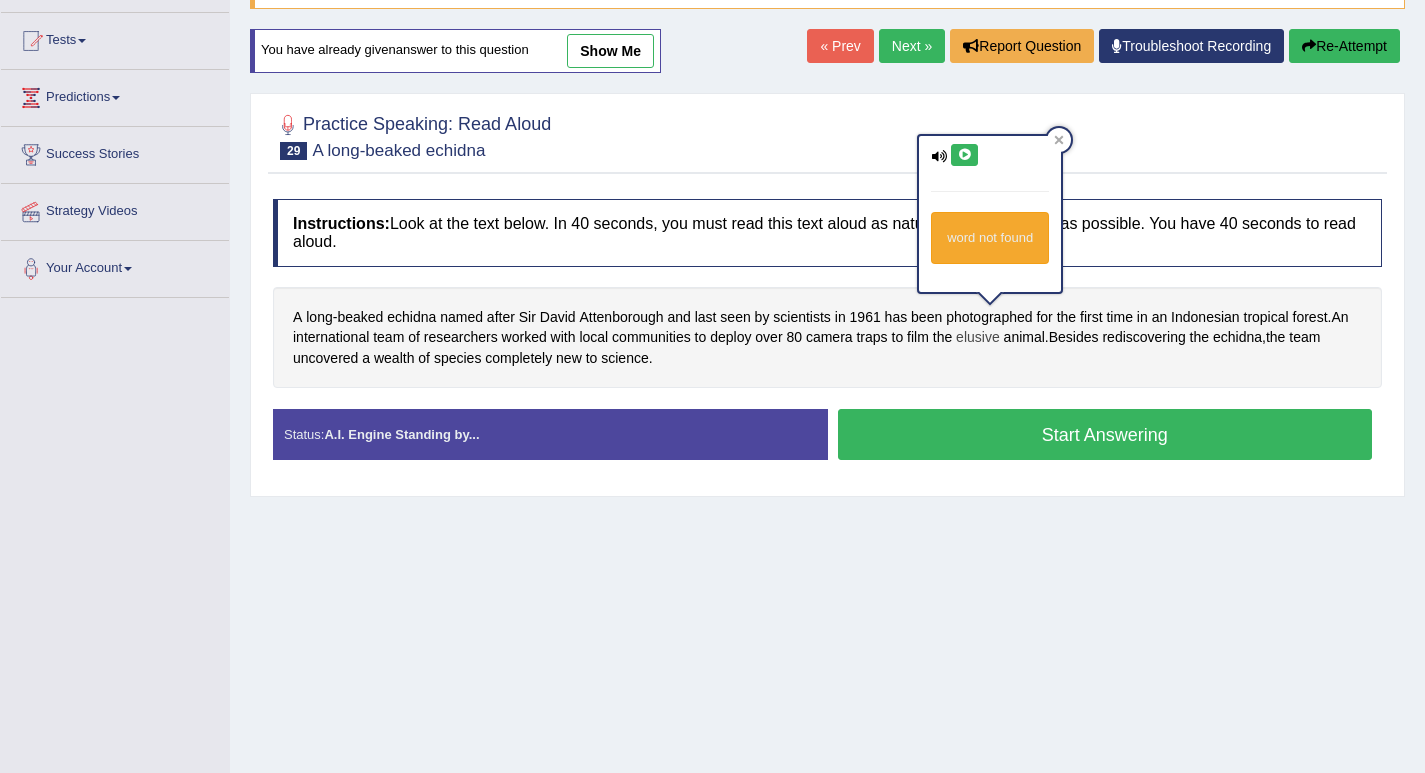 click on "elusive" at bounding box center (978, 337) 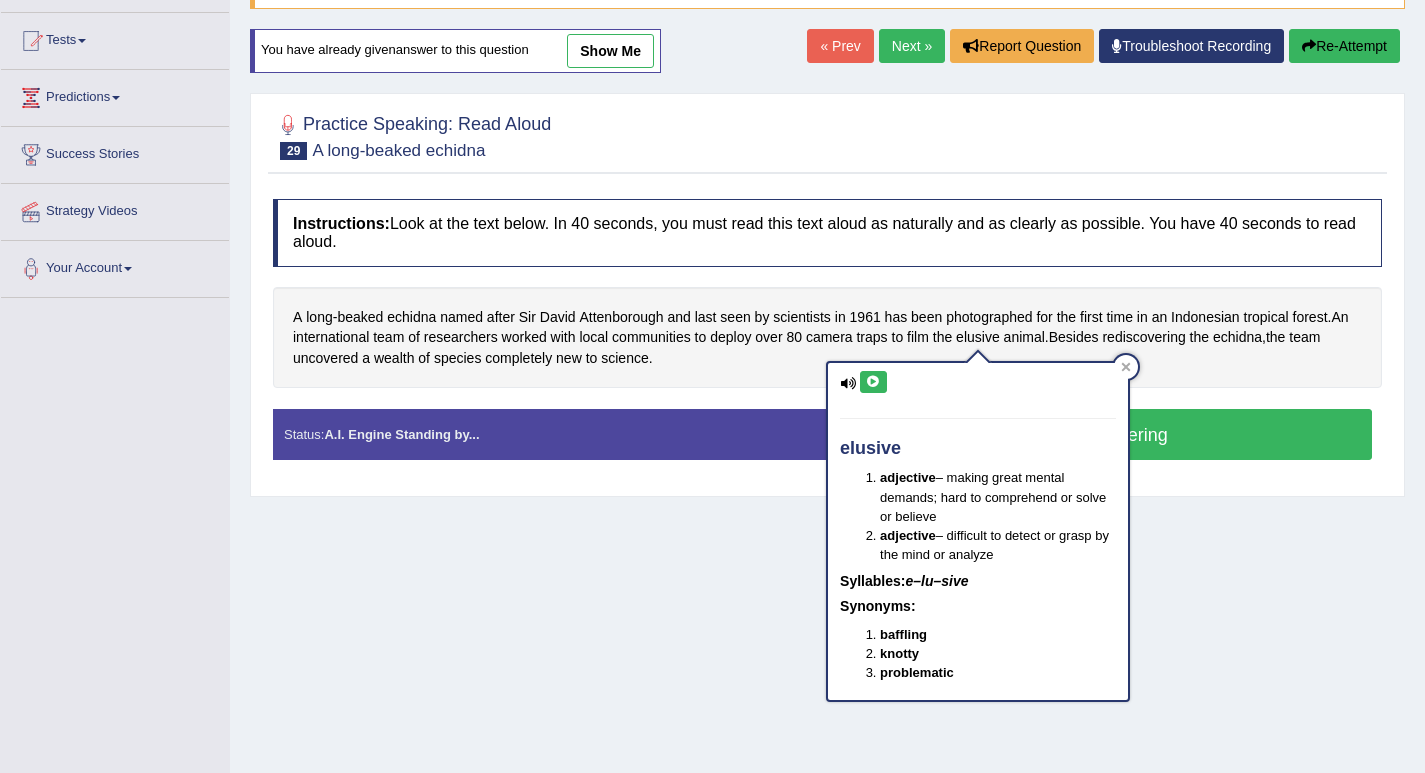 click at bounding box center (873, 382) 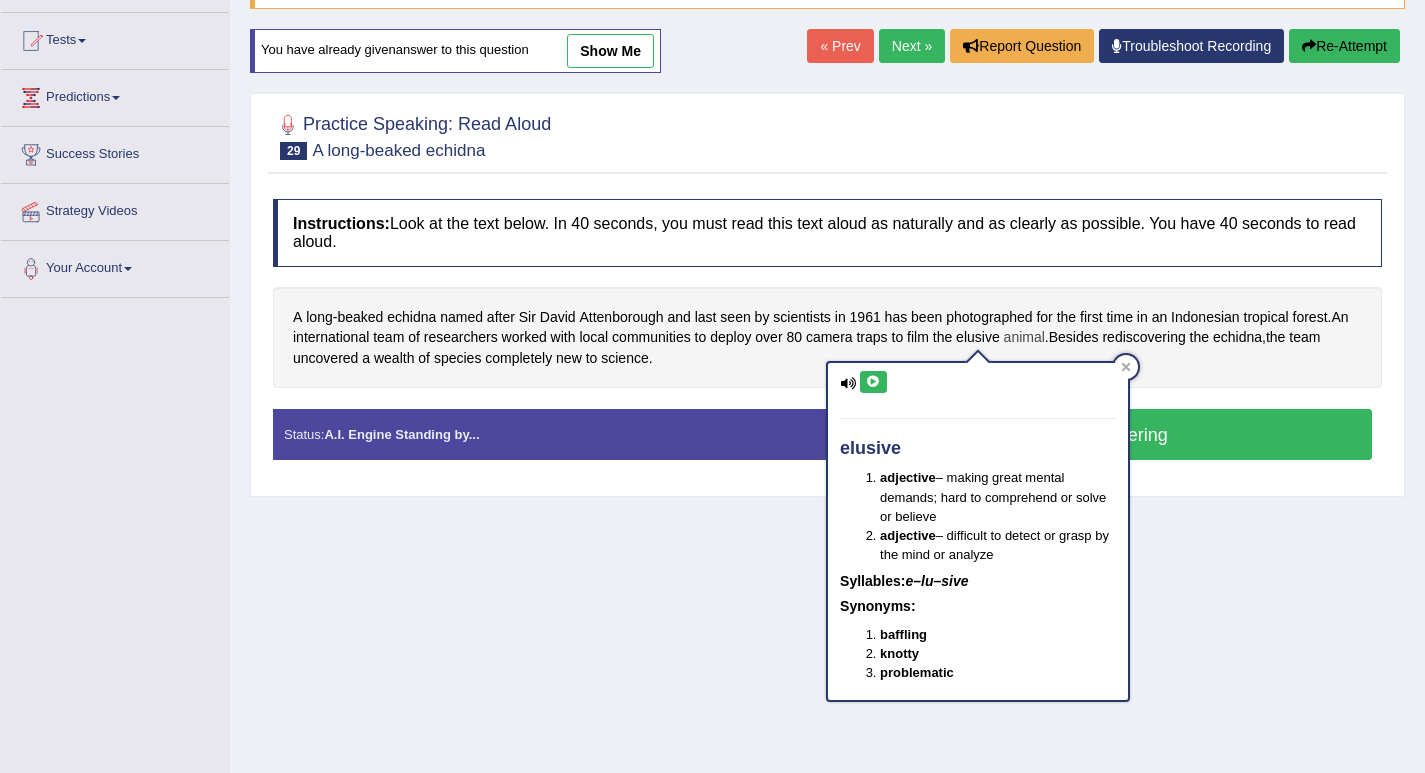 click on "animal" at bounding box center [1024, 337] 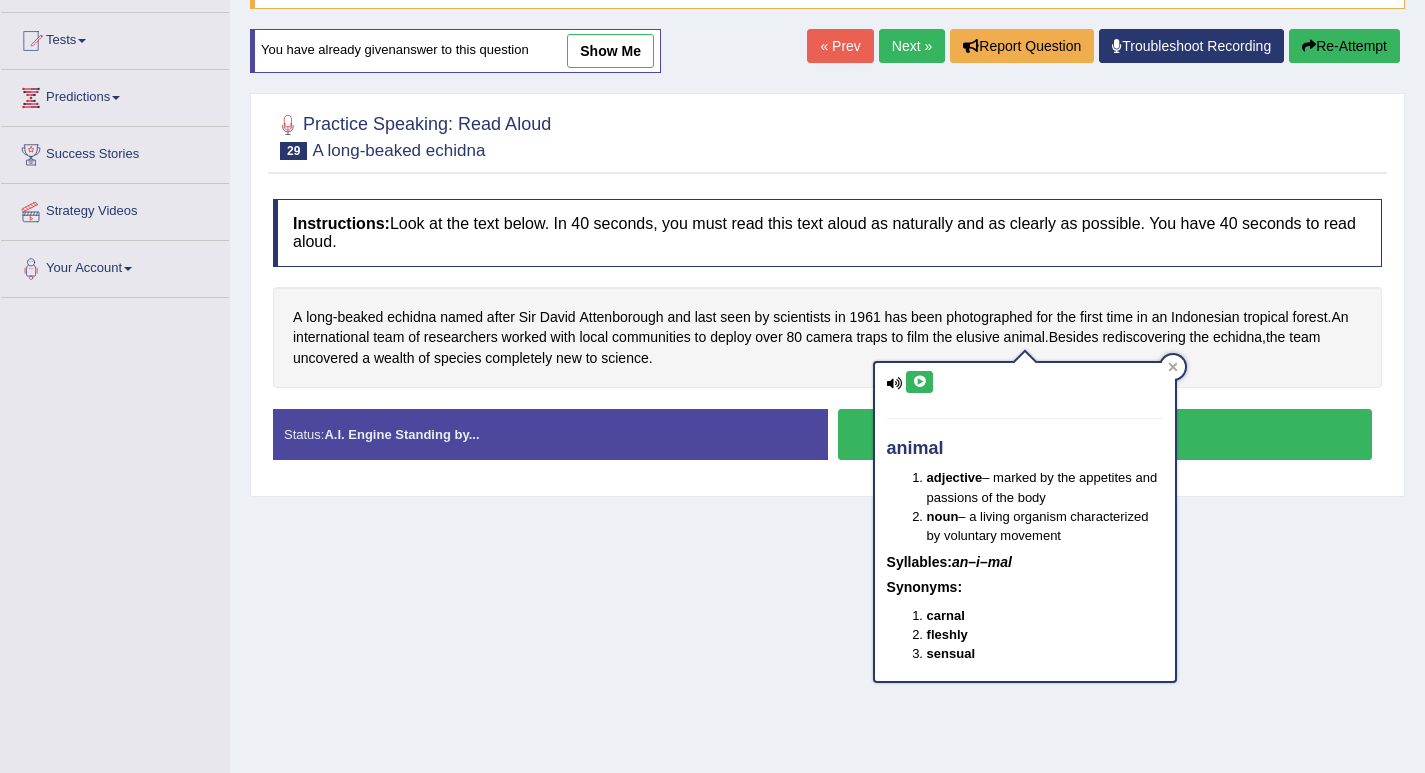 click at bounding box center (919, 382) 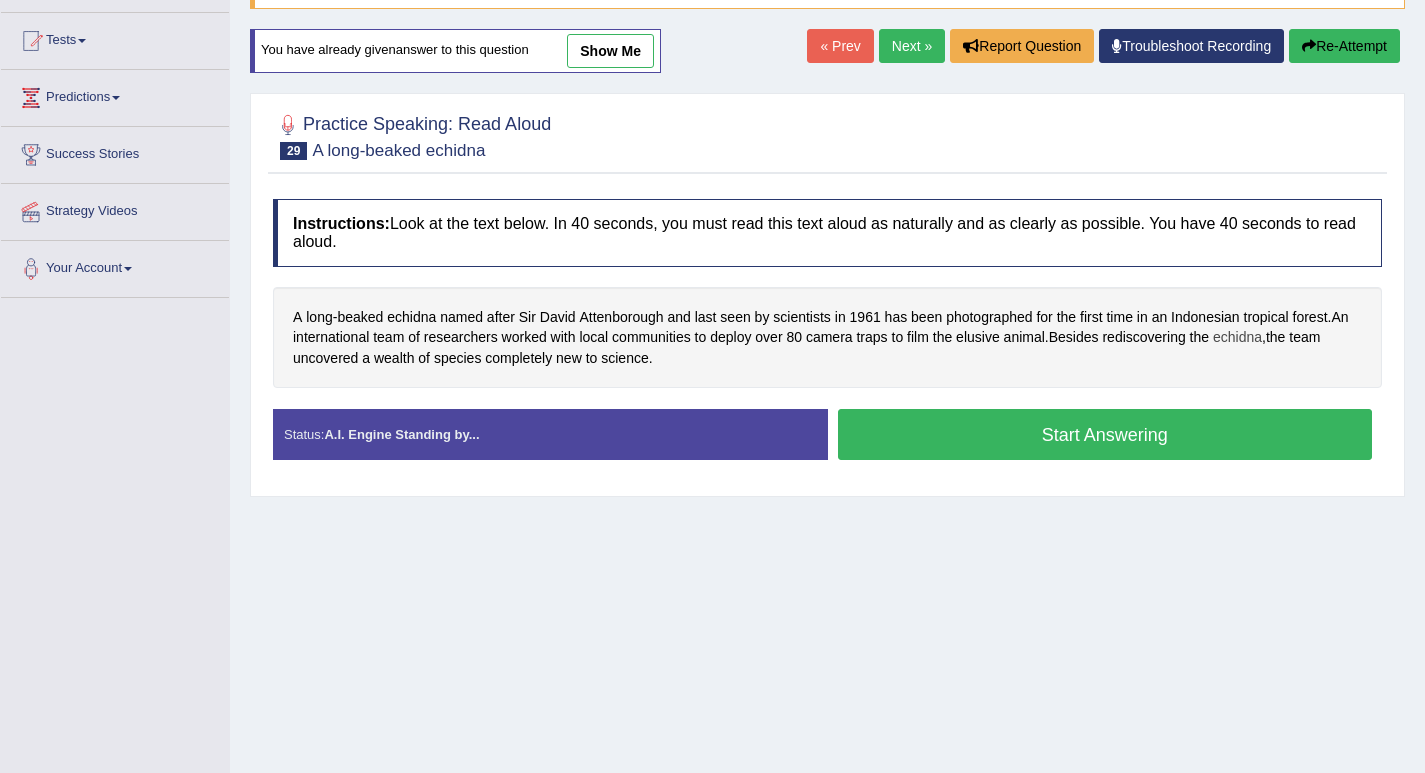 click on "echidna" at bounding box center [1237, 337] 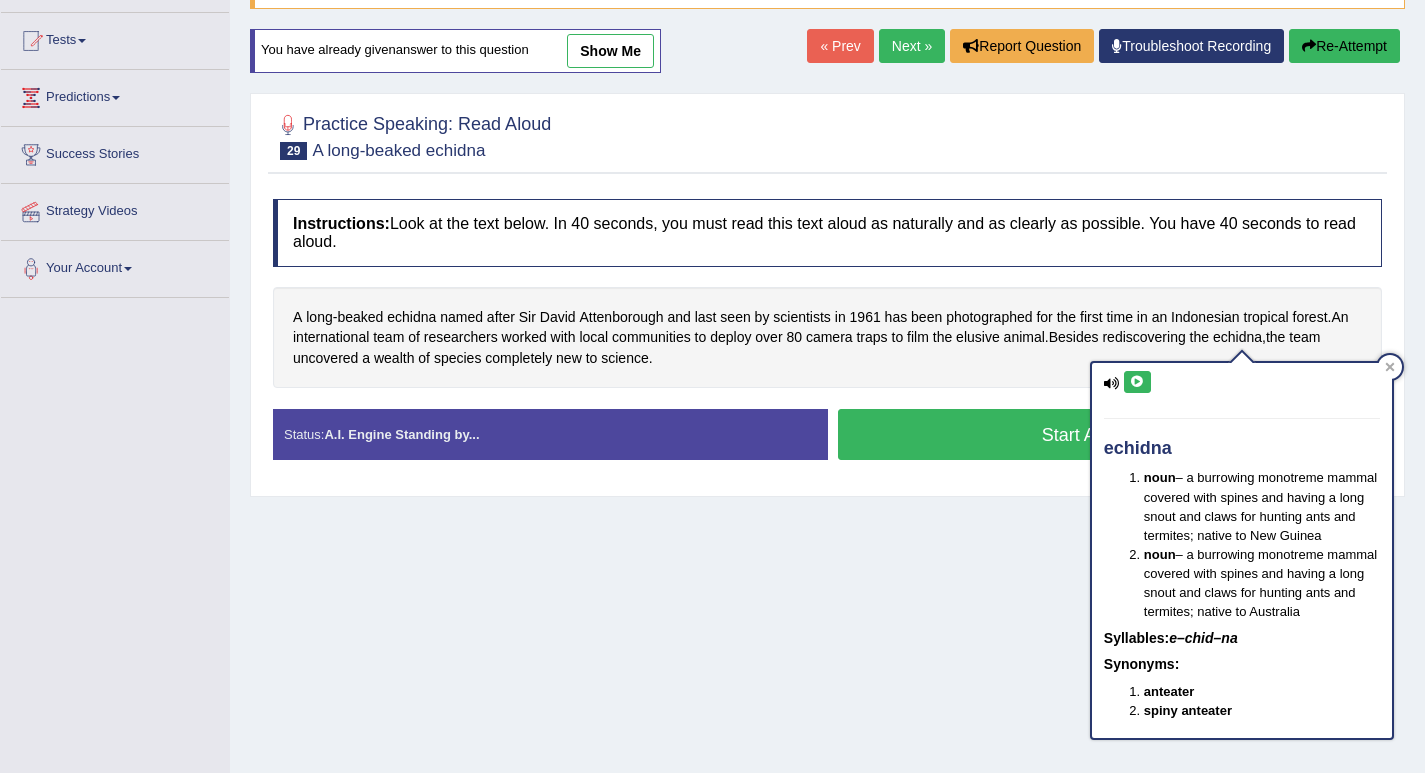 click at bounding box center [1137, 382] 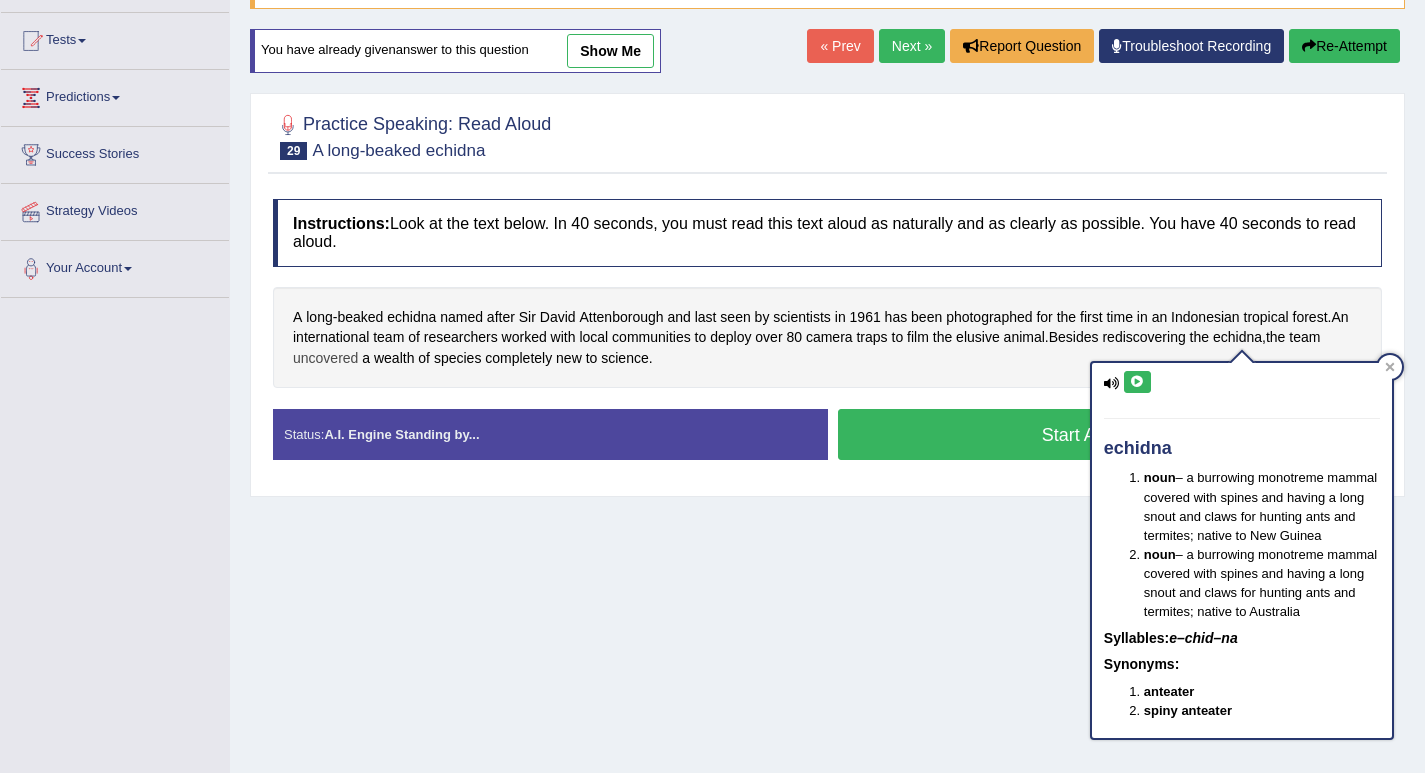 click on "uncovered" at bounding box center [325, 358] 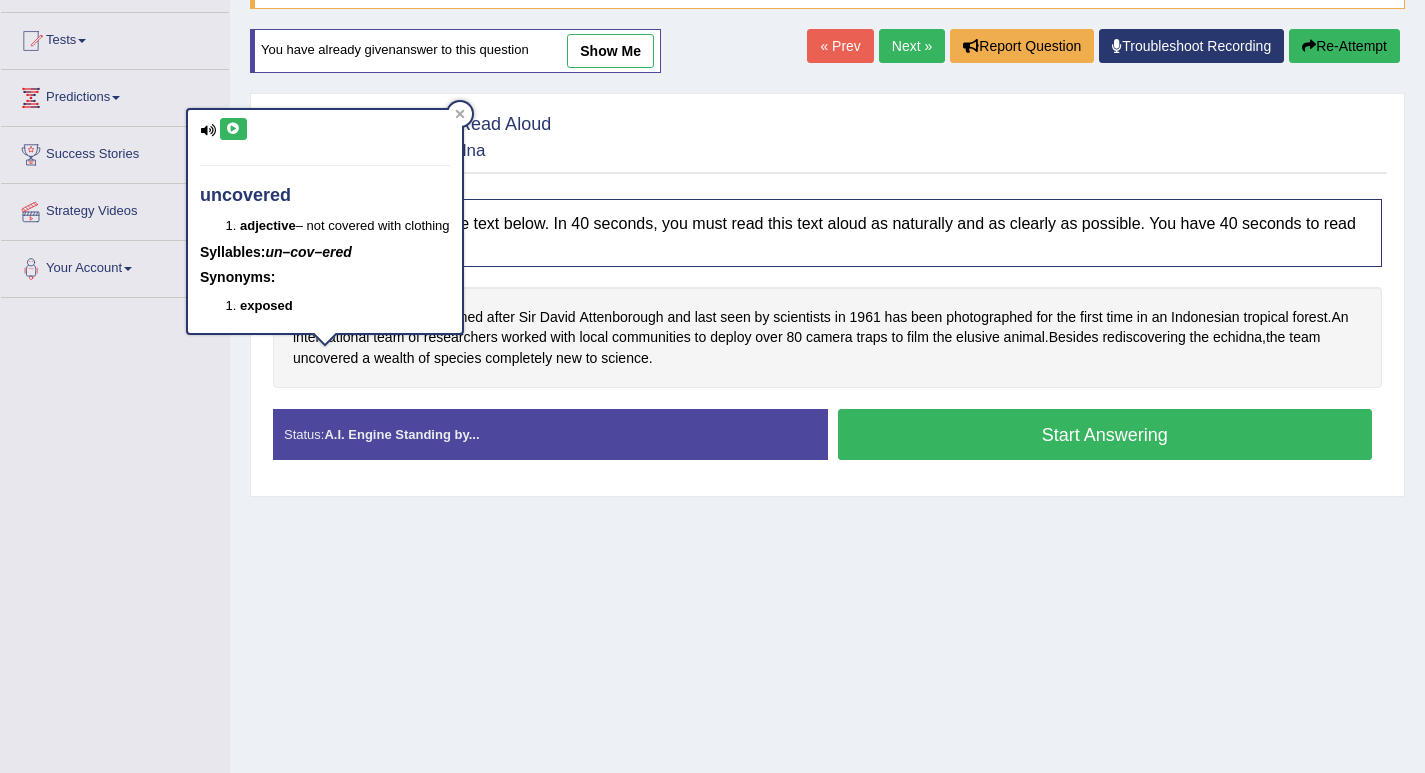 click at bounding box center [233, 129] 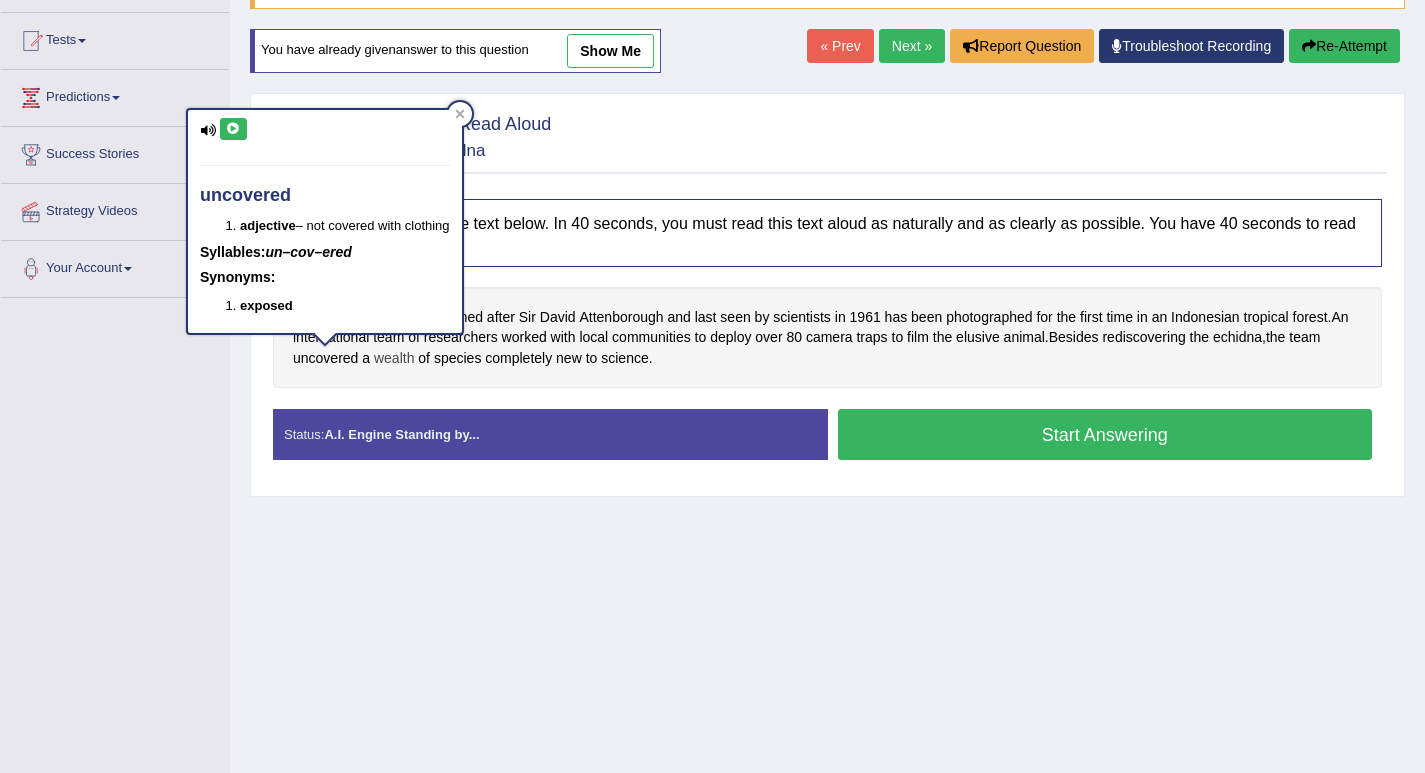 click on "wealth" at bounding box center [394, 358] 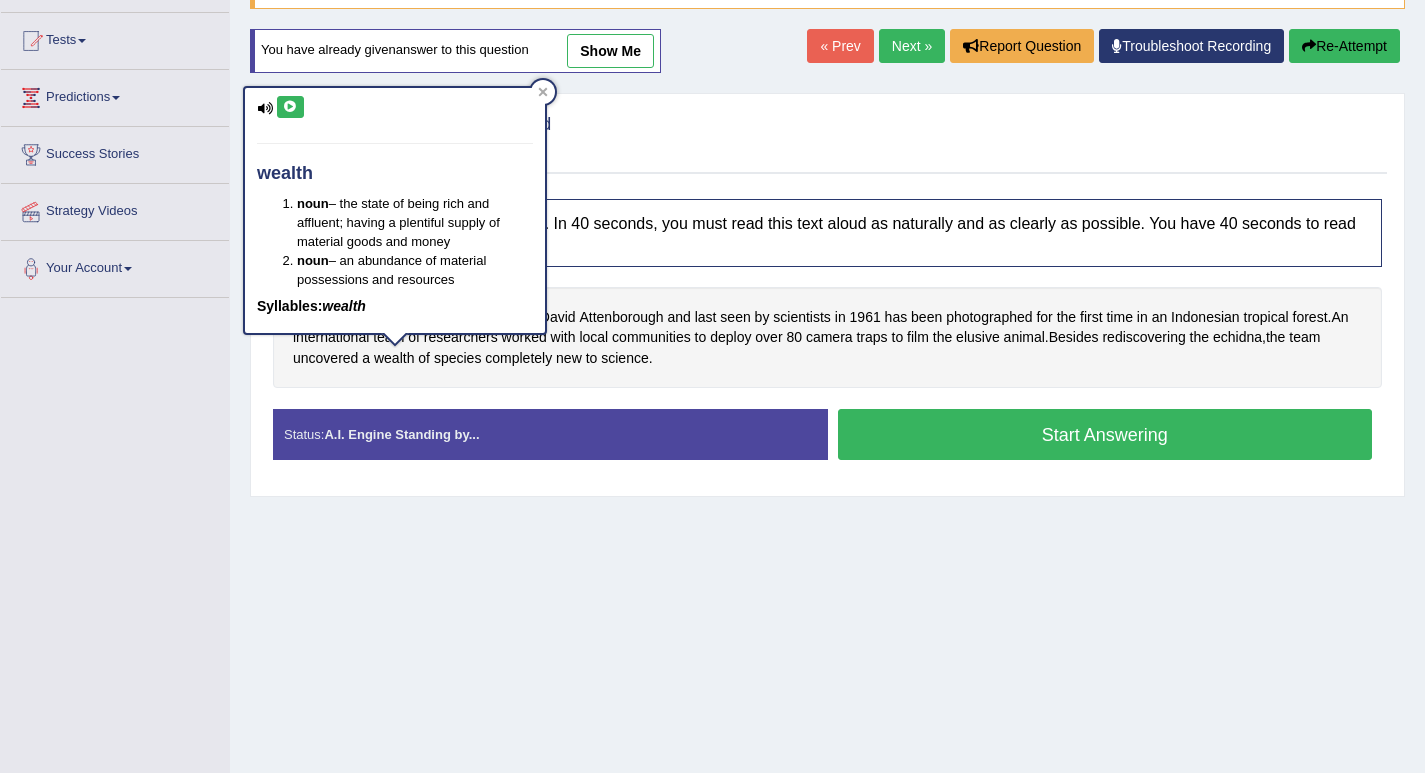 click at bounding box center [290, 107] 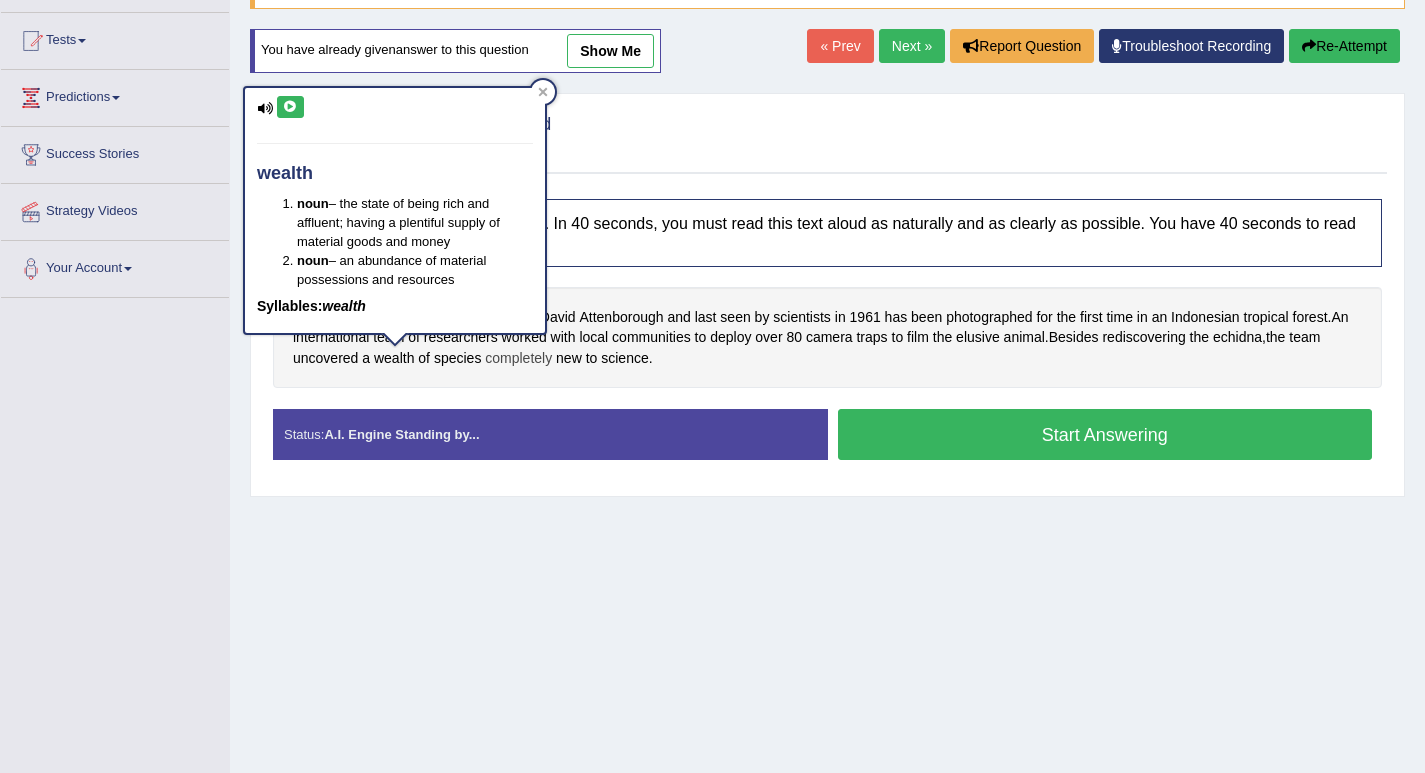 click on "completely" at bounding box center [518, 358] 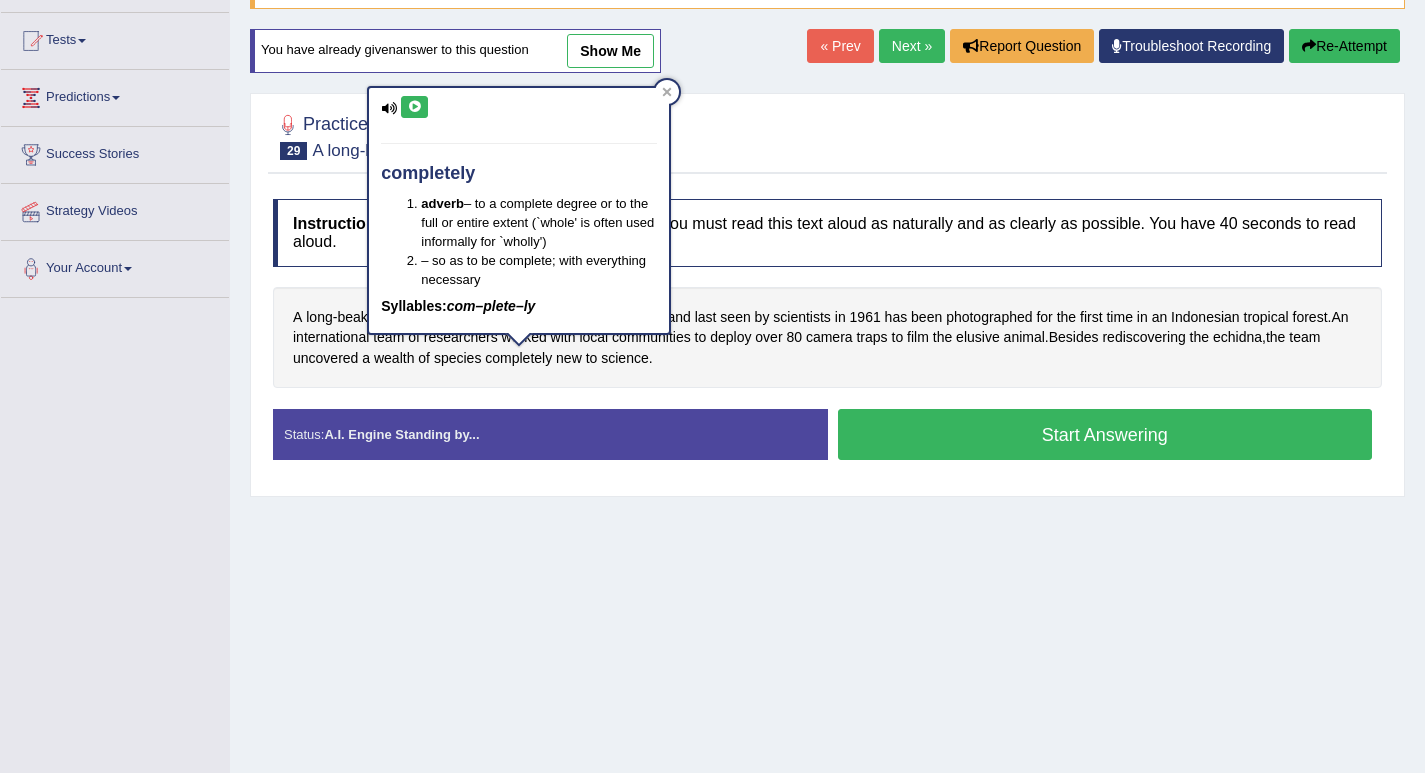click at bounding box center [414, 107] 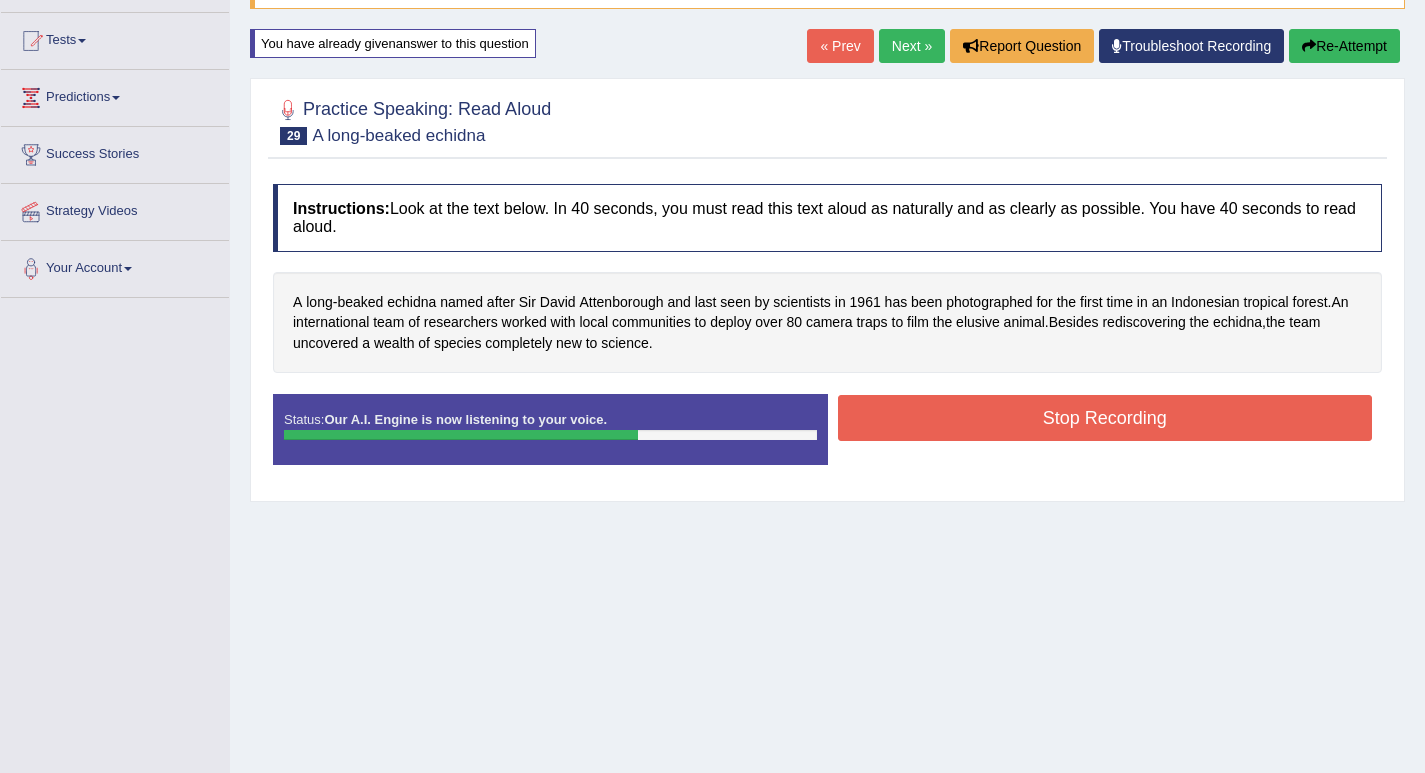 click on "Stop Recording" at bounding box center (1105, 418) 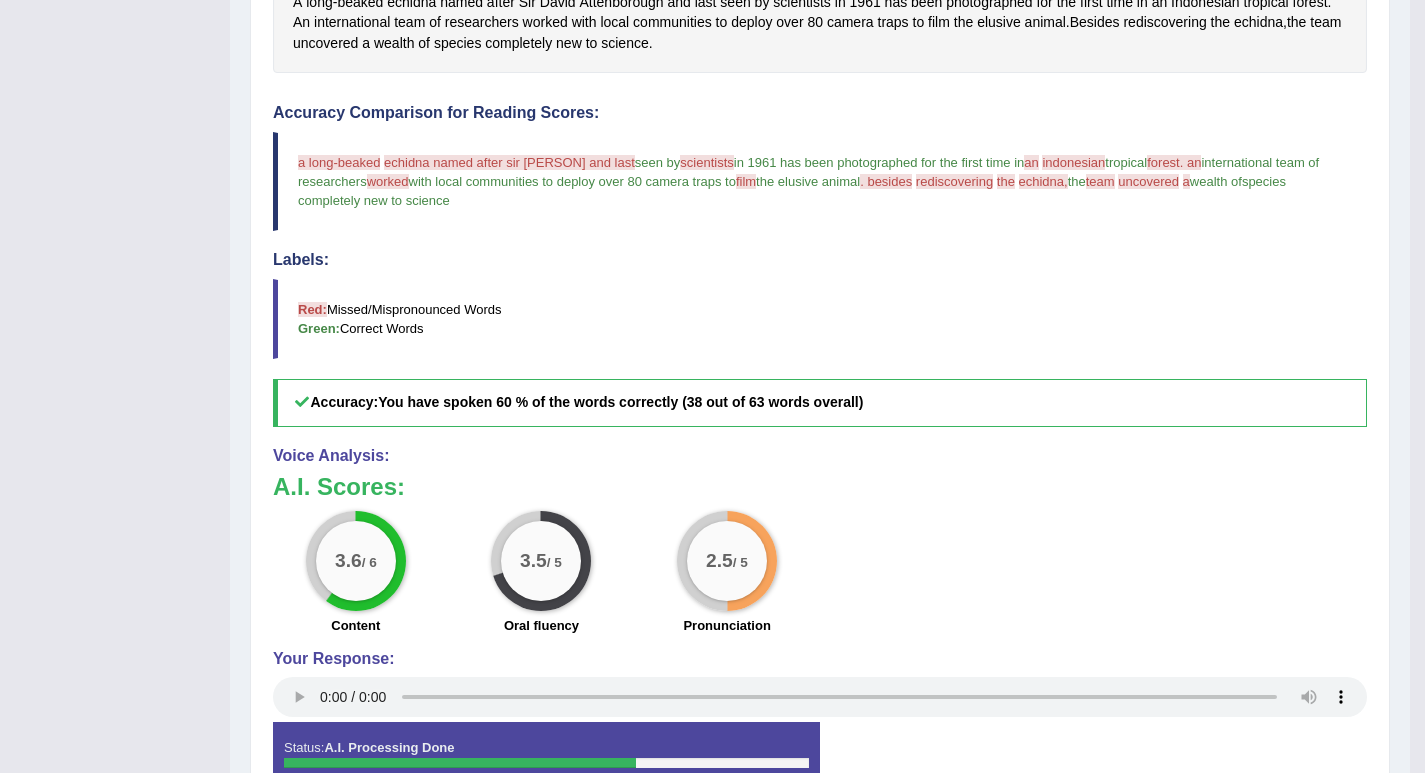 scroll, scrollTop: 200, scrollLeft: 0, axis: vertical 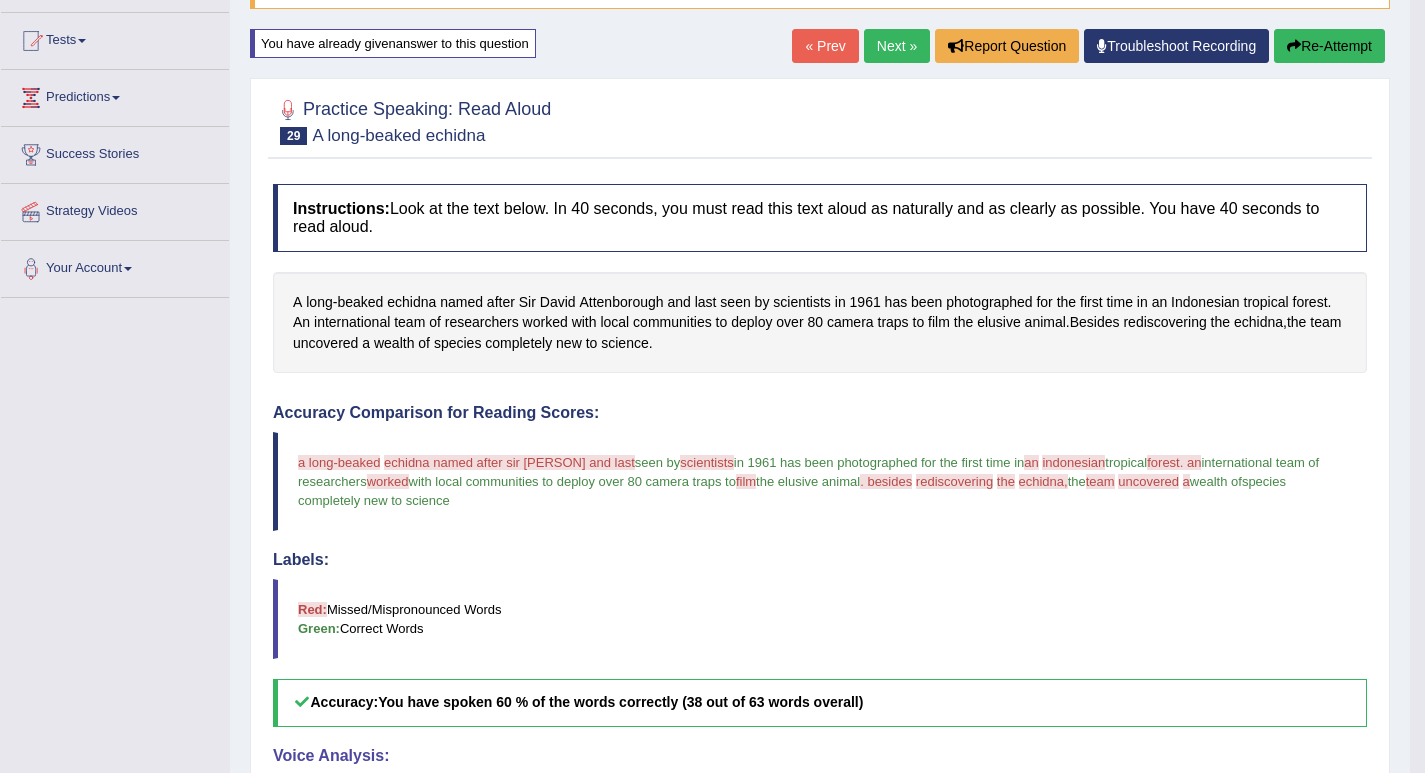click on "Re-Attempt" at bounding box center [1329, 46] 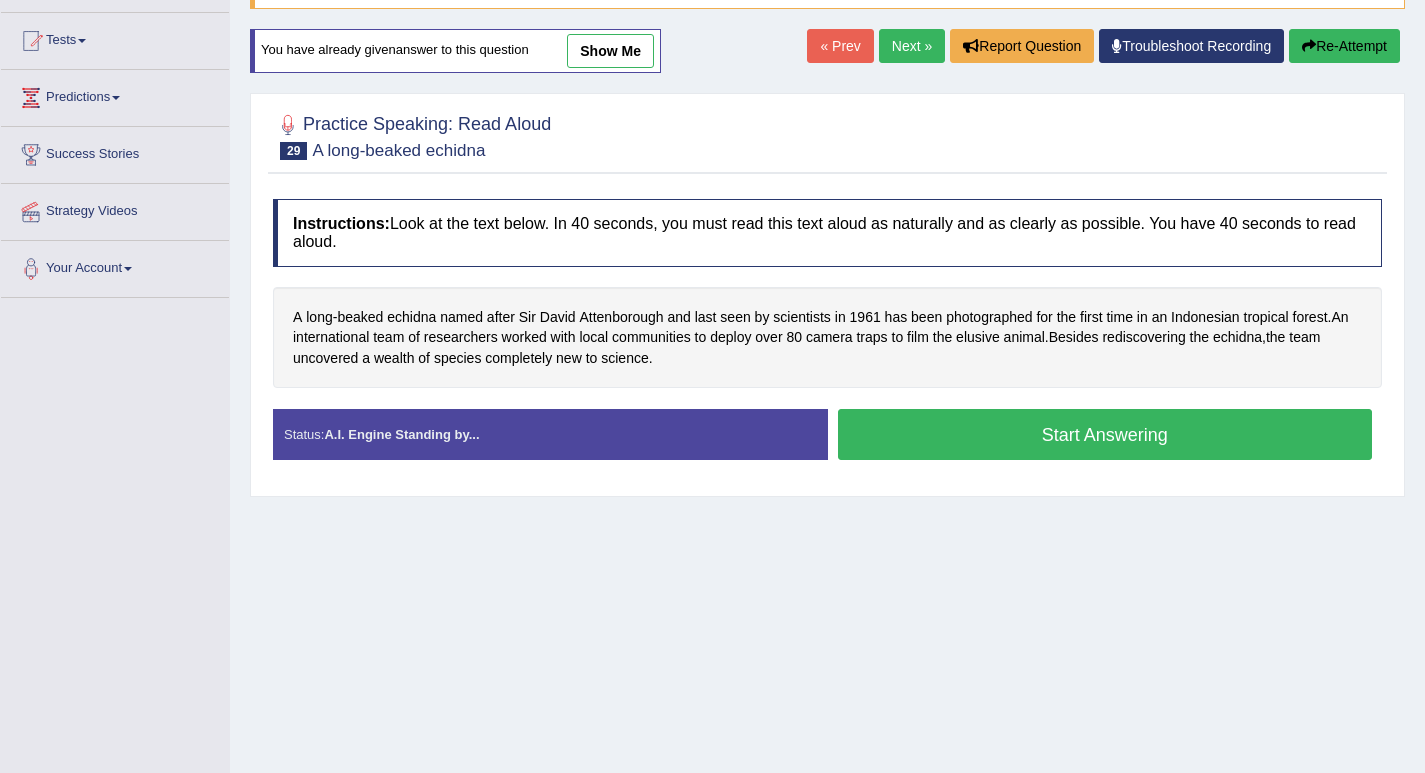scroll, scrollTop: 0, scrollLeft: 0, axis: both 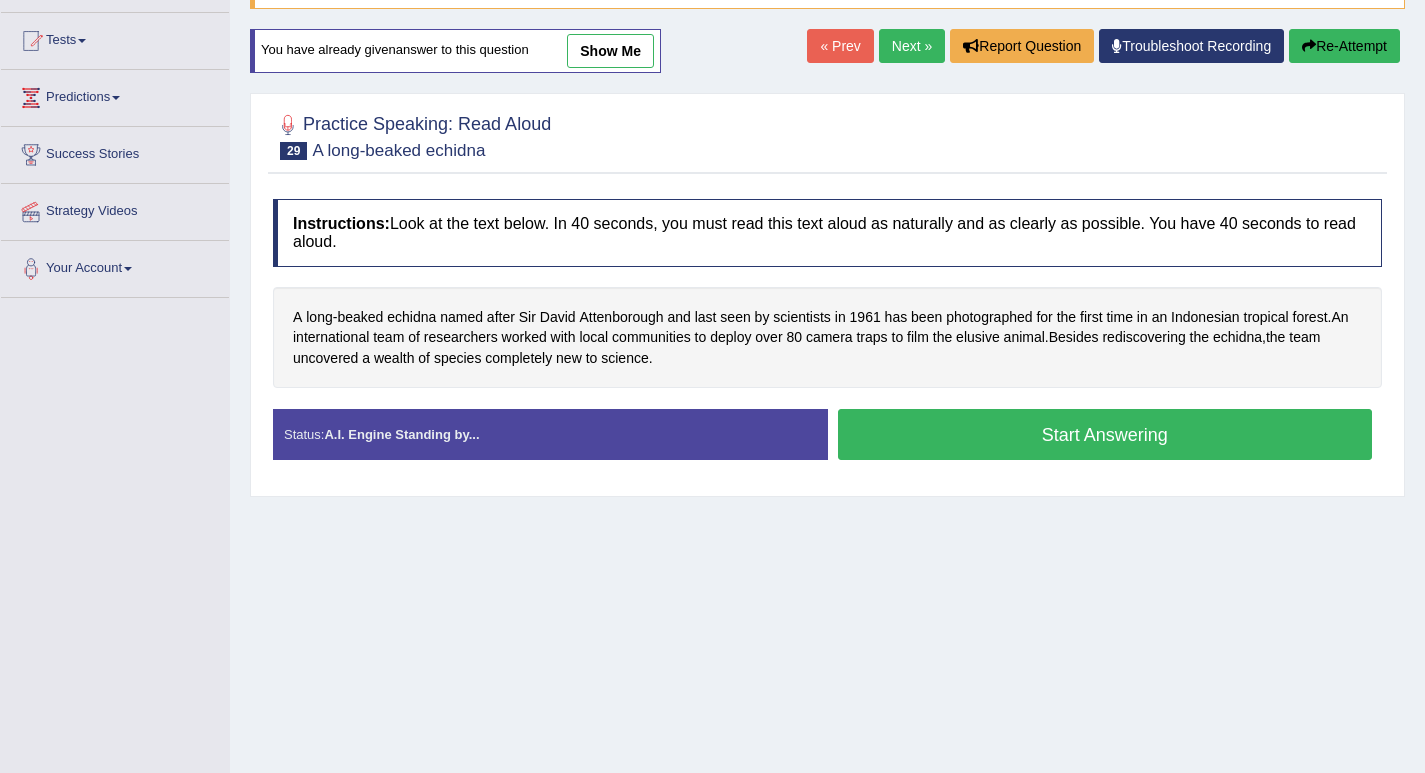 click on "Start Answering" at bounding box center (1105, 434) 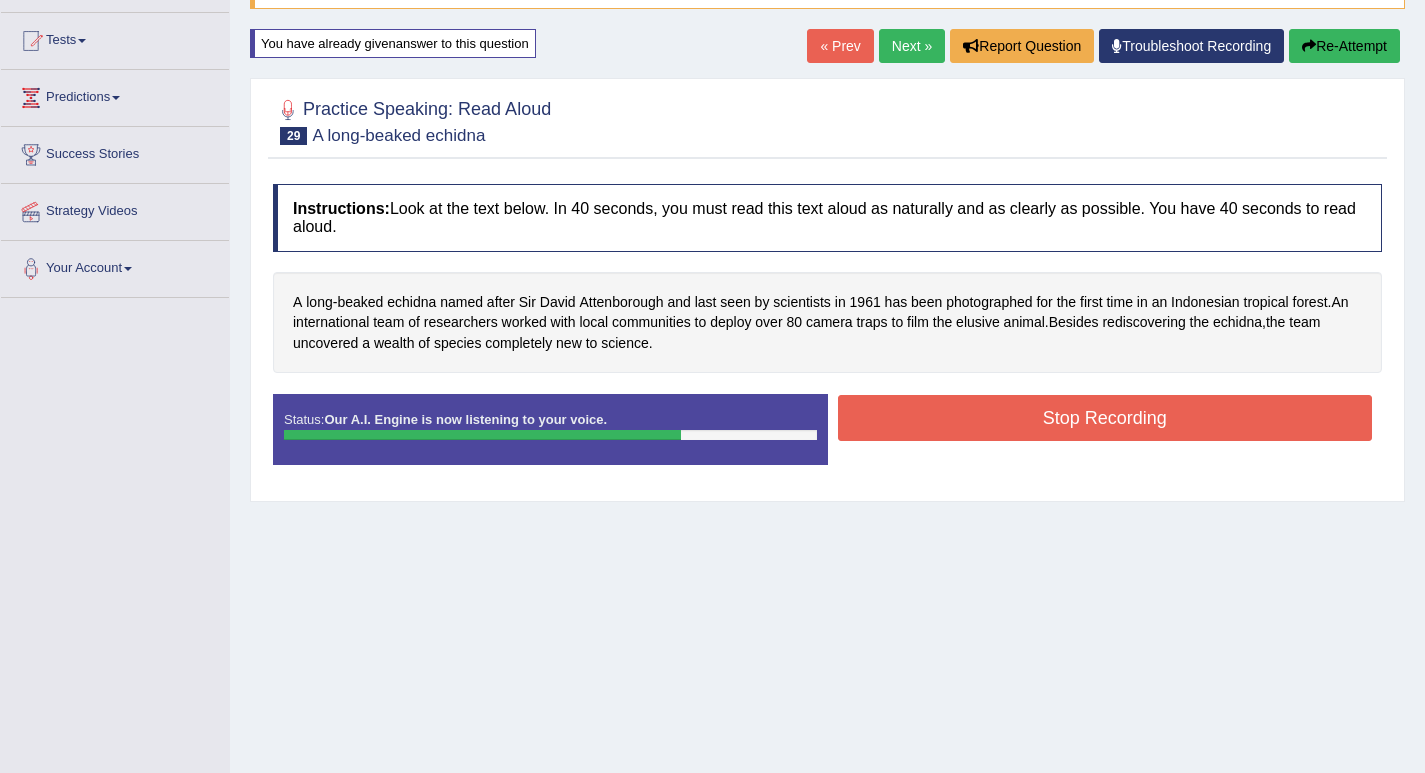 click on "Stop Recording" at bounding box center (1105, 418) 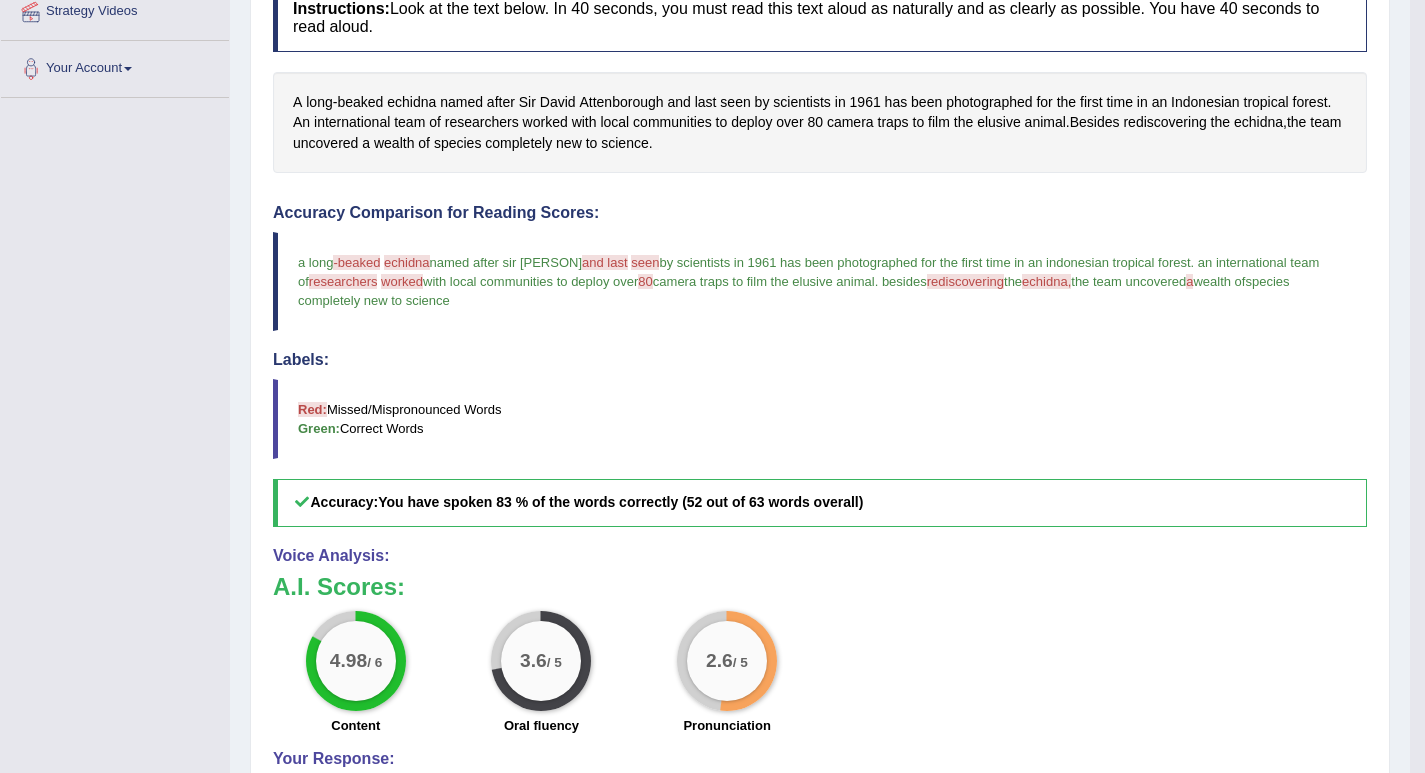 scroll, scrollTop: 200, scrollLeft: 0, axis: vertical 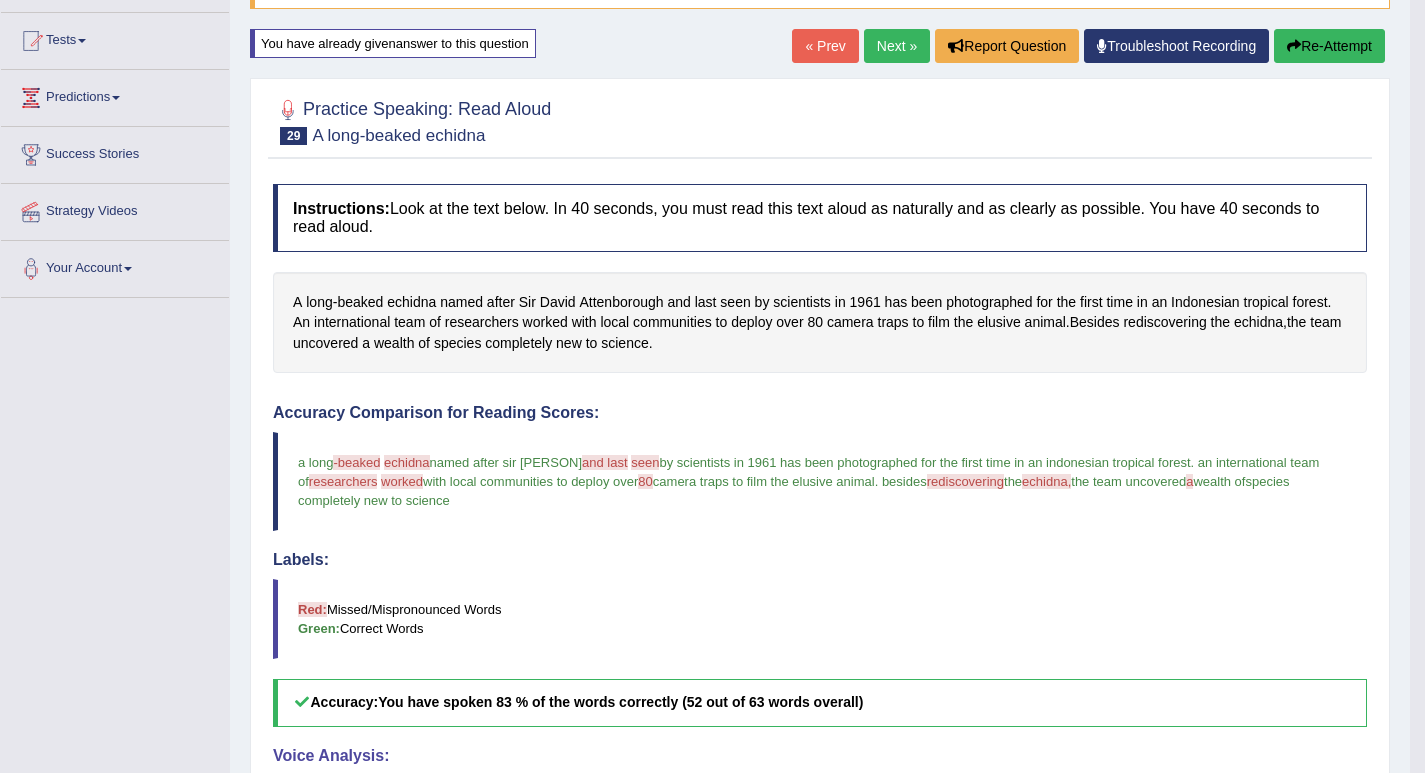click on "Re-Attempt" at bounding box center [1329, 46] 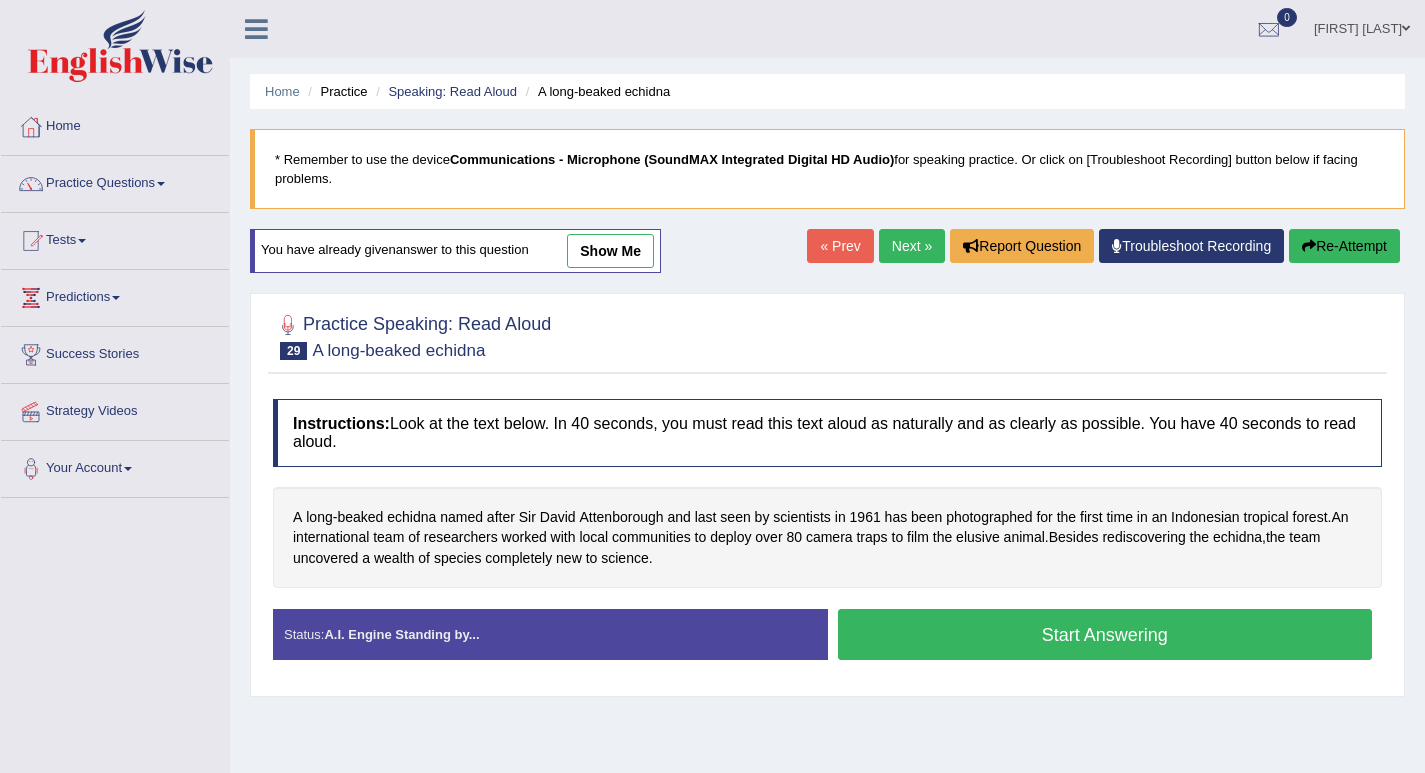 scroll, scrollTop: 200, scrollLeft: 0, axis: vertical 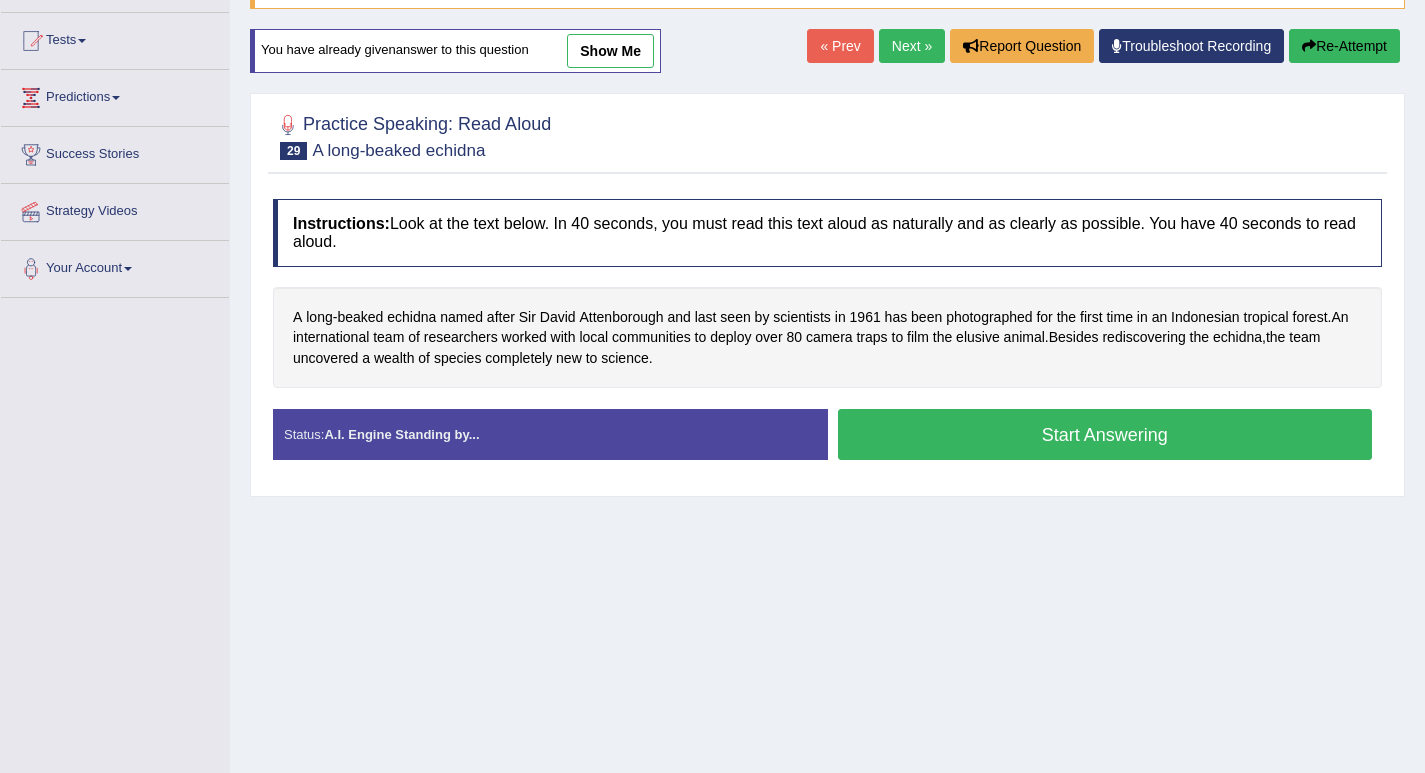 click on "Start Answering" at bounding box center [1105, 434] 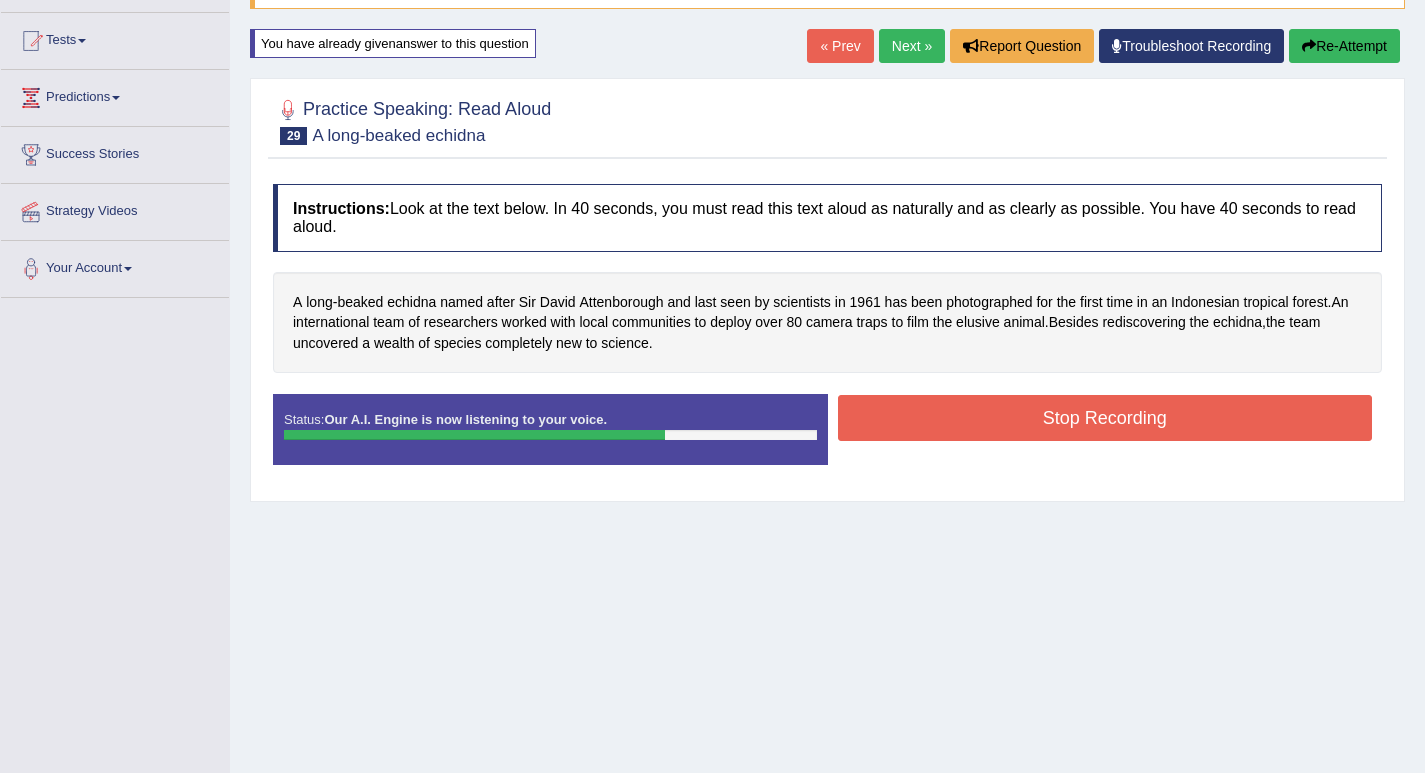 click on "Stop Recording" at bounding box center (1105, 418) 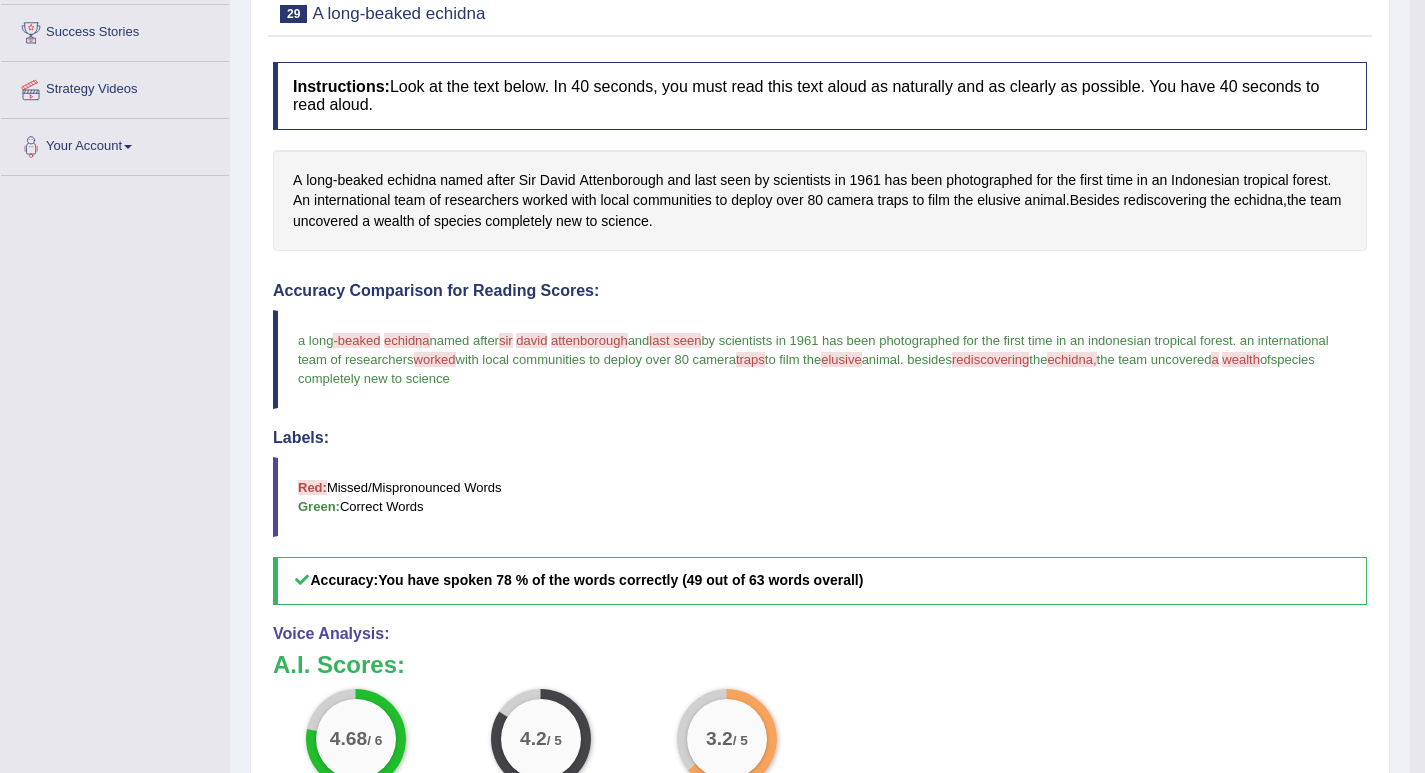 scroll, scrollTop: 222, scrollLeft: 0, axis: vertical 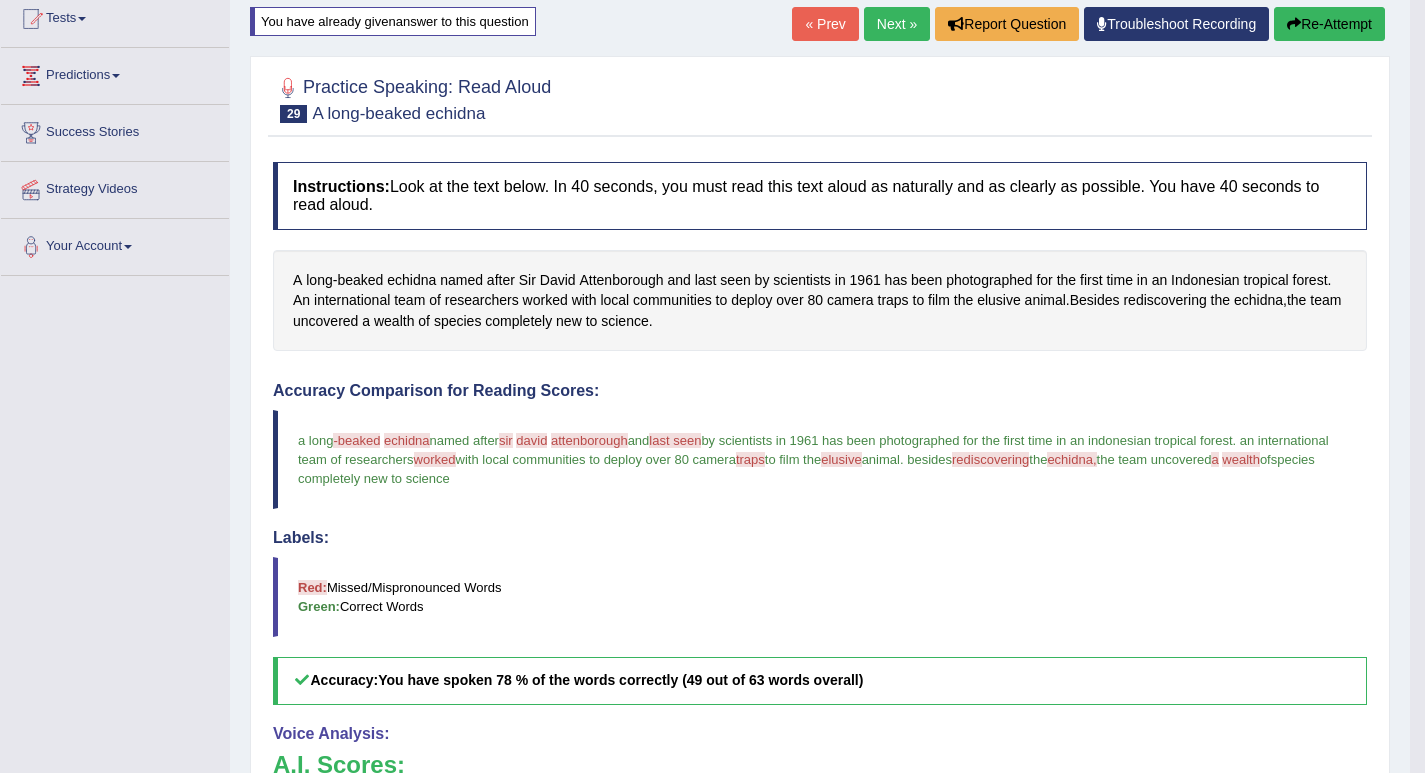 click on "Re-Attempt" at bounding box center [1329, 24] 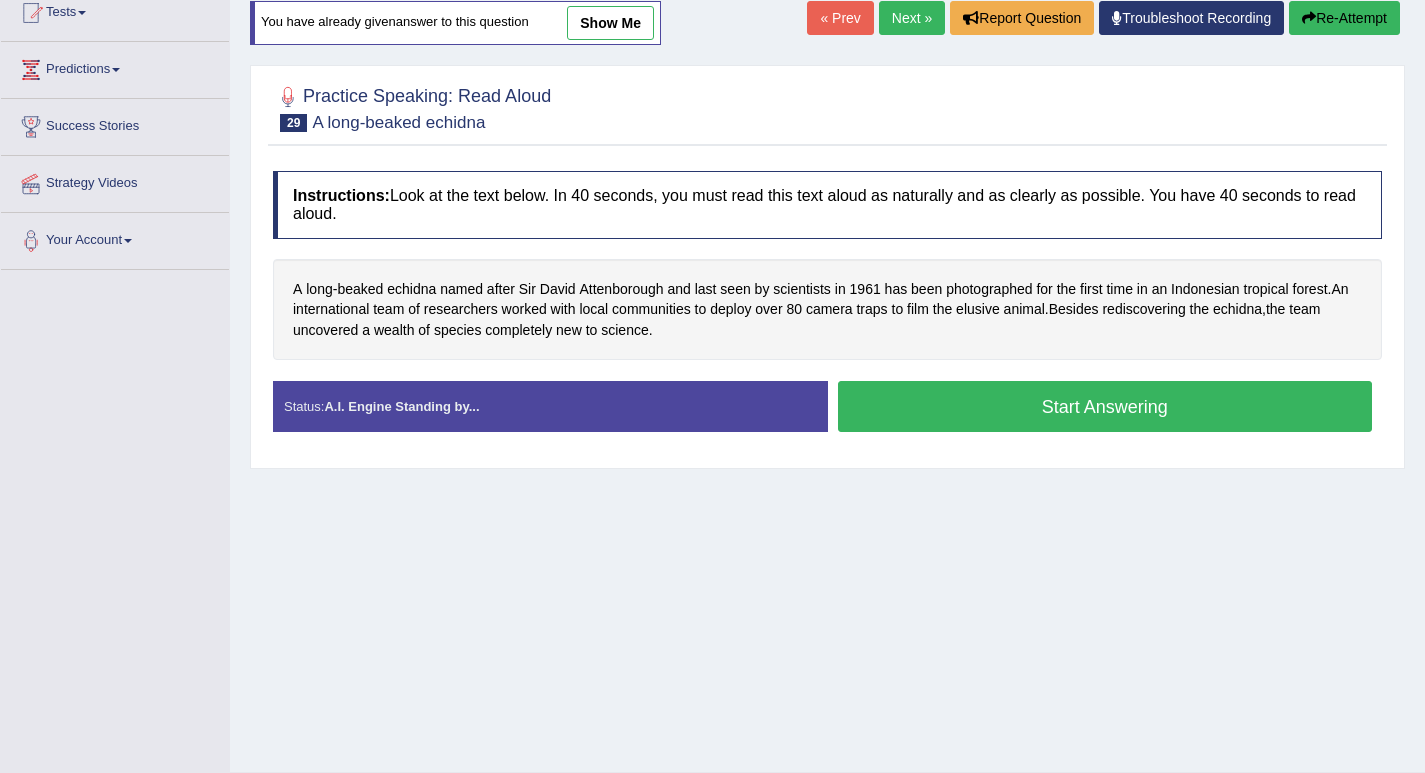 scroll, scrollTop: 228, scrollLeft: 0, axis: vertical 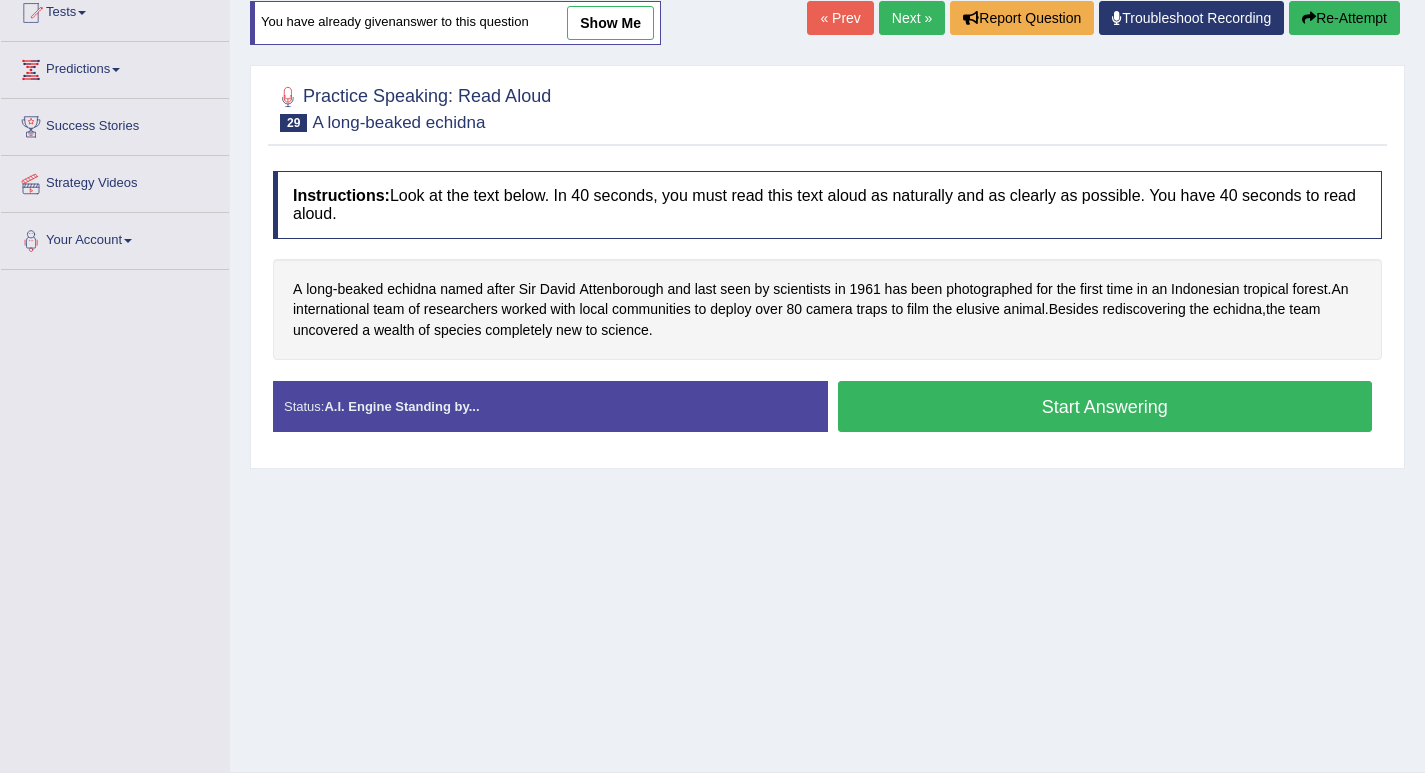 click on "Start Answering" at bounding box center [1105, 406] 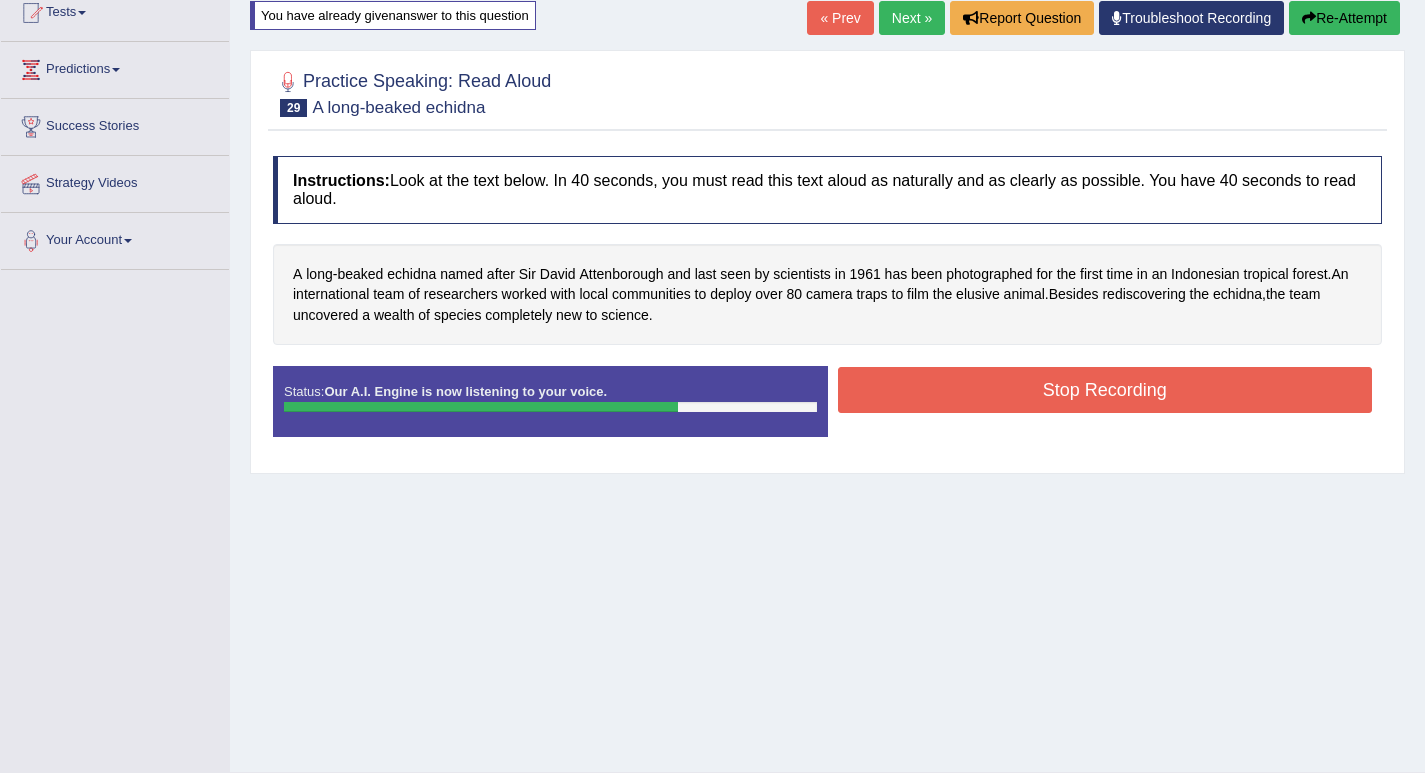 click on "Stop Recording" at bounding box center (1105, 390) 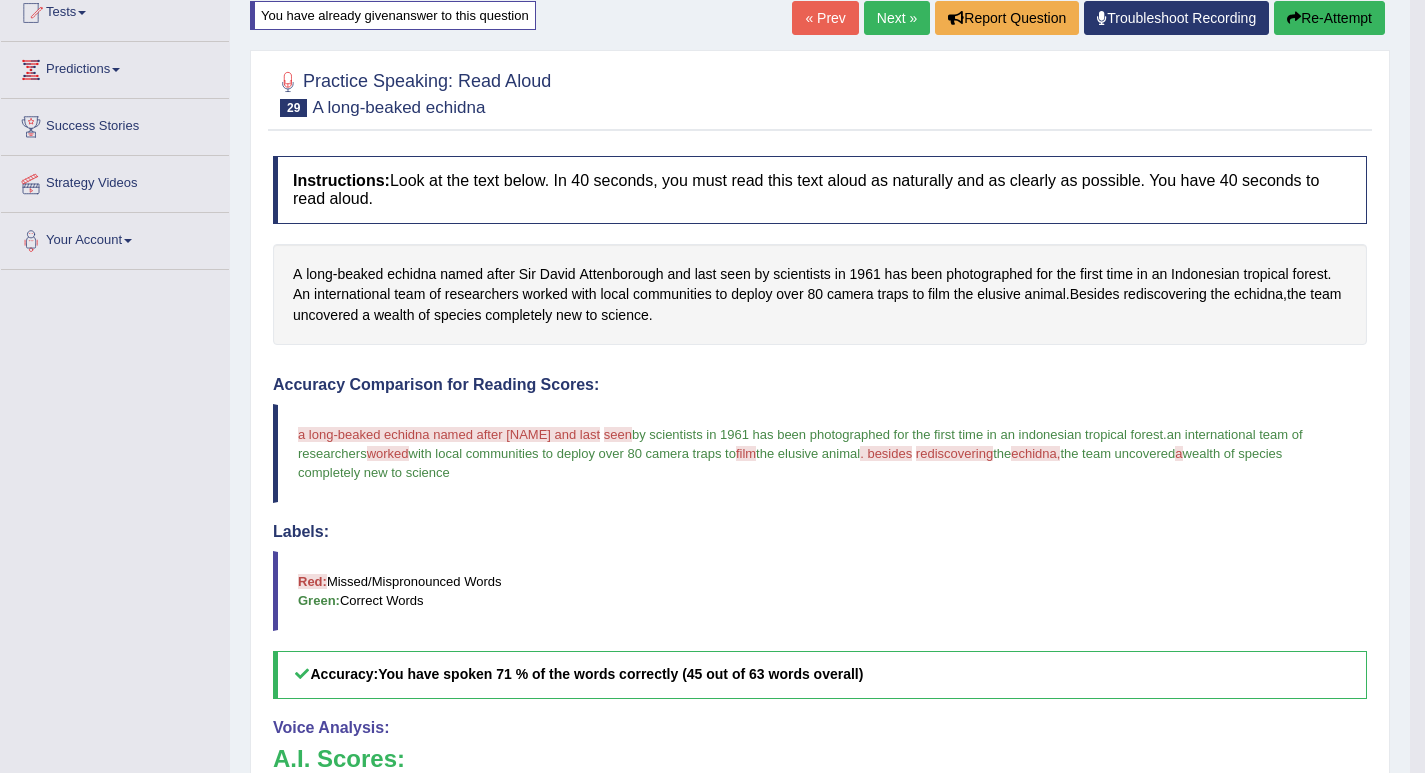 scroll, scrollTop: 128, scrollLeft: 0, axis: vertical 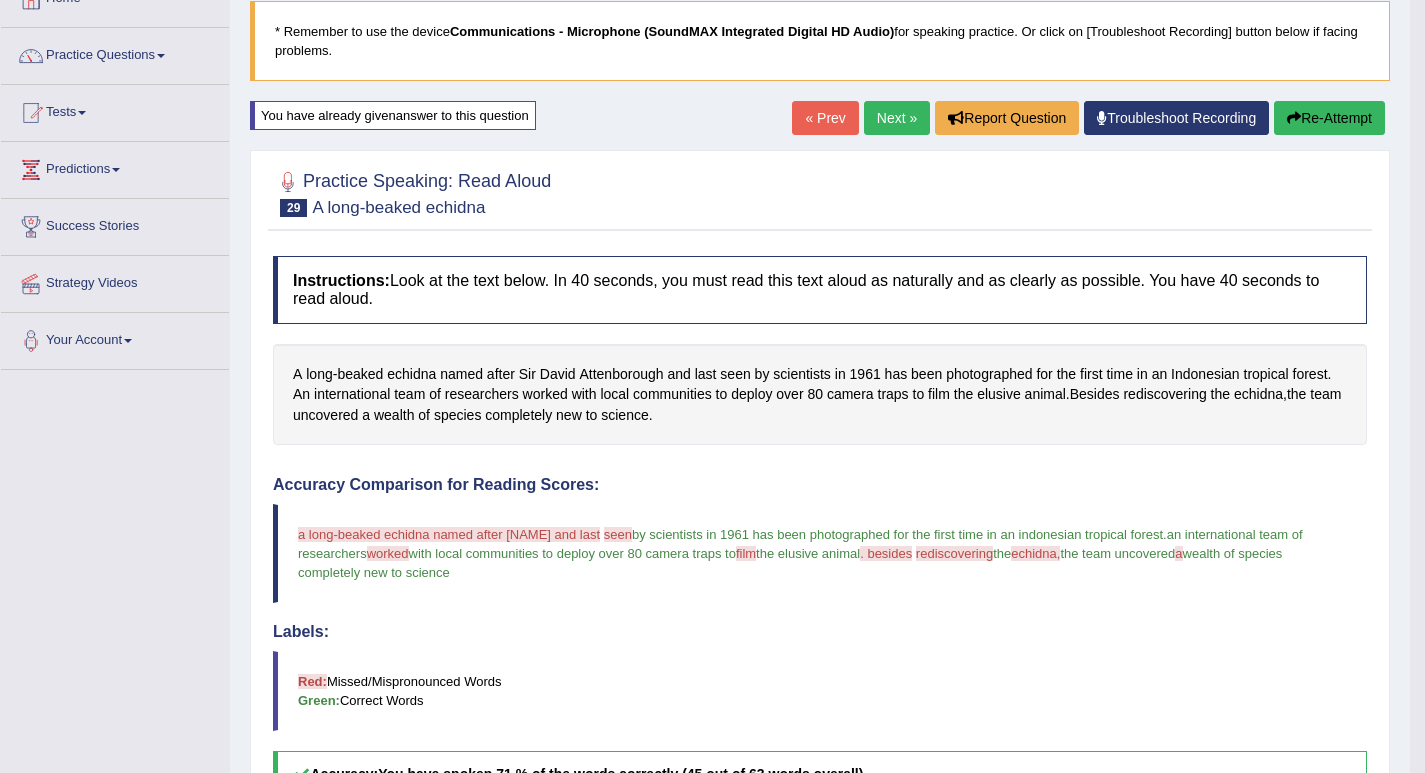 click on "Re-Attempt" at bounding box center (1329, 118) 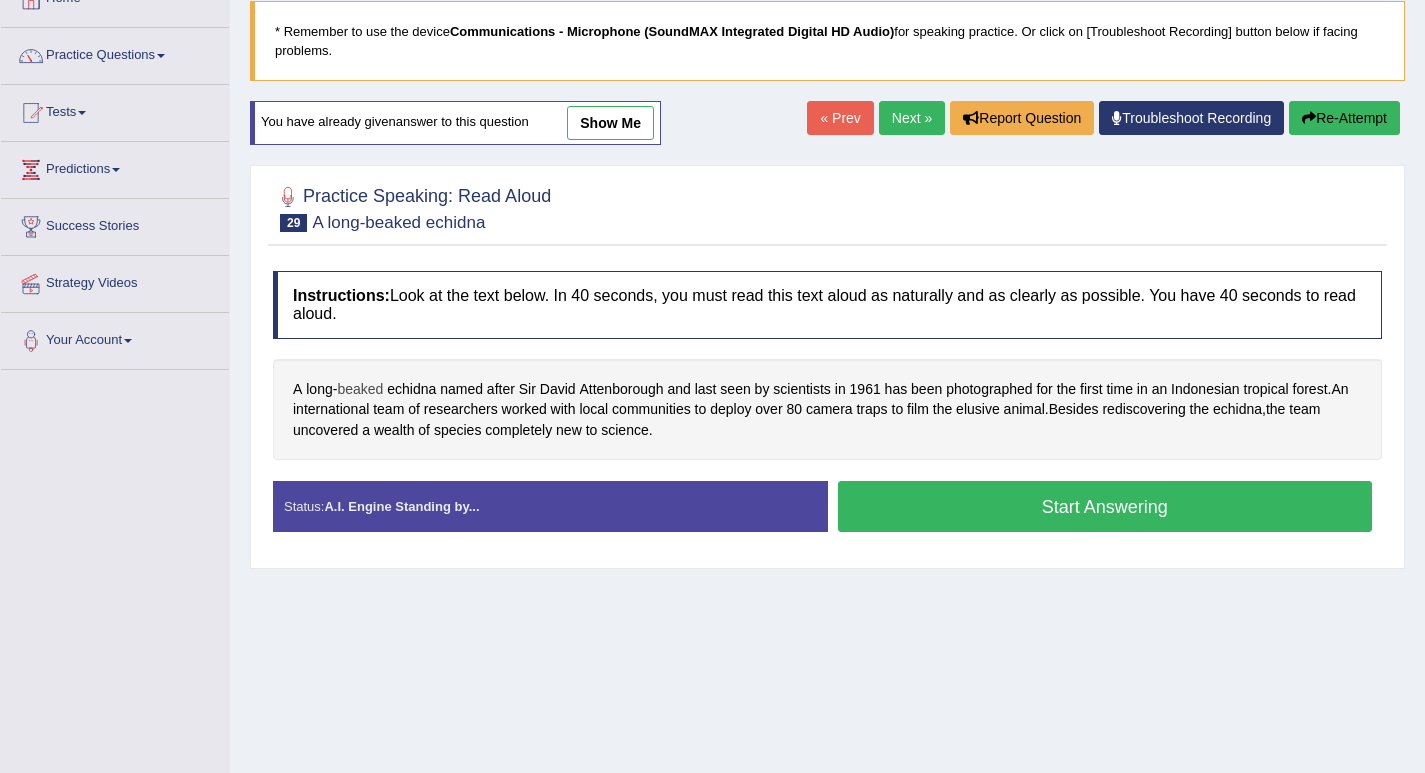 scroll, scrollTop: 0, scrollLeft: 0, axis: both 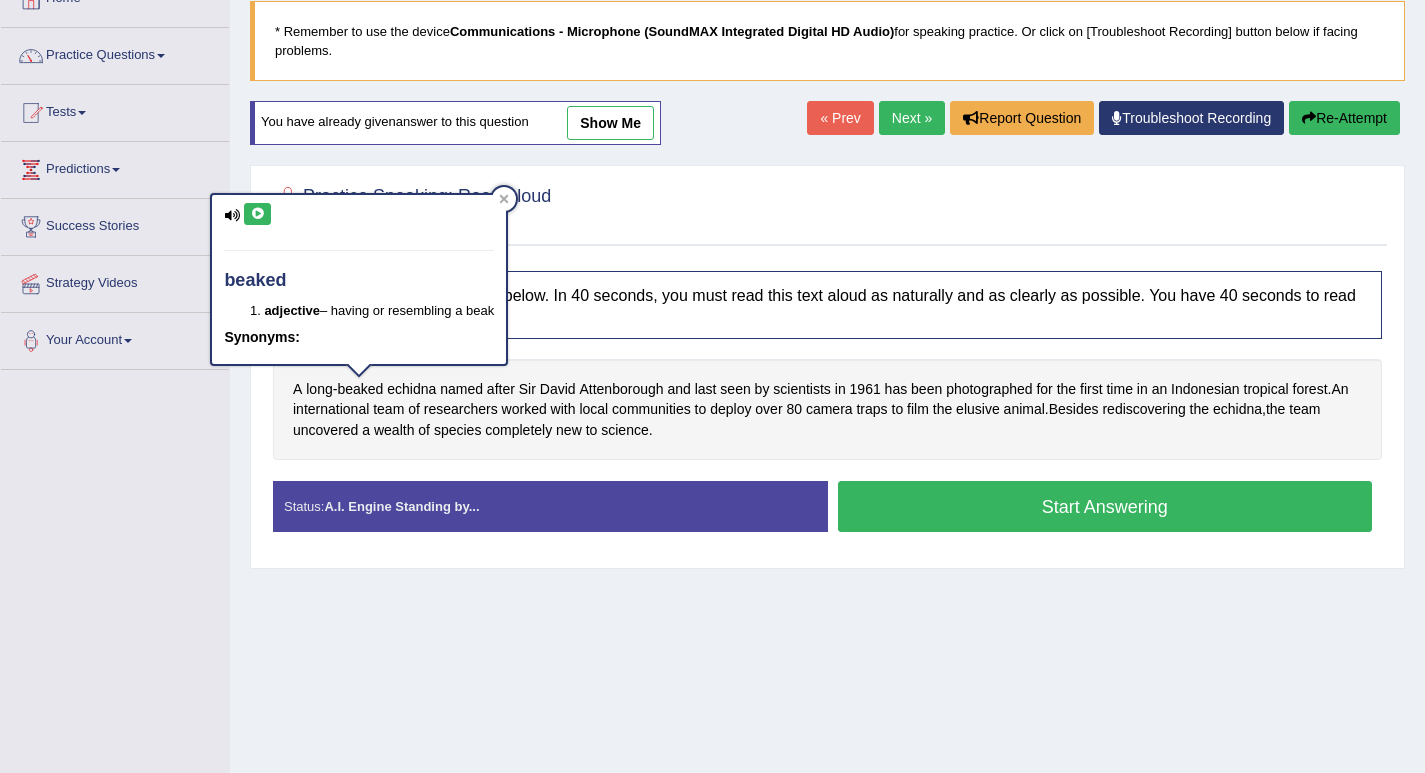 click at bounding box center (257, 214) 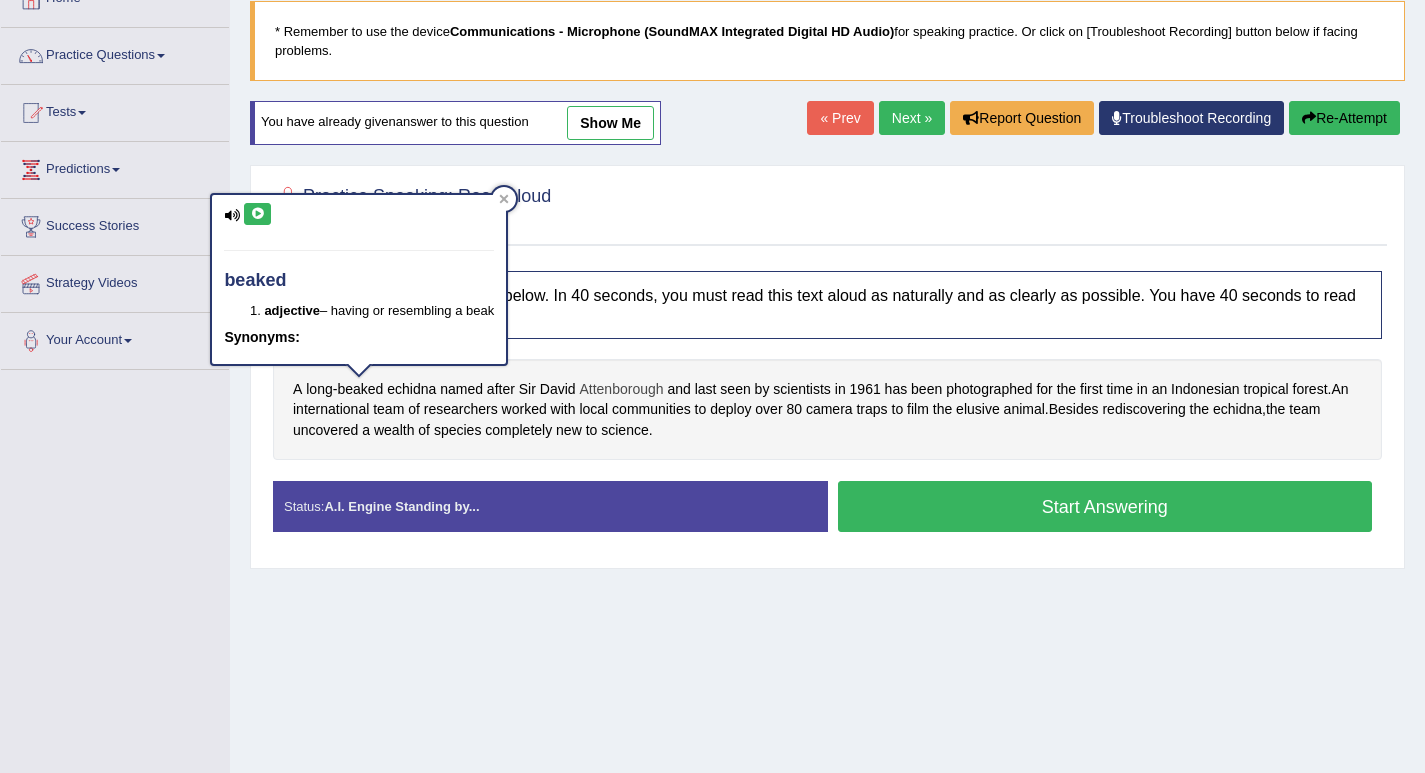 click on "Attenborough" at bounding box center [621, 389] 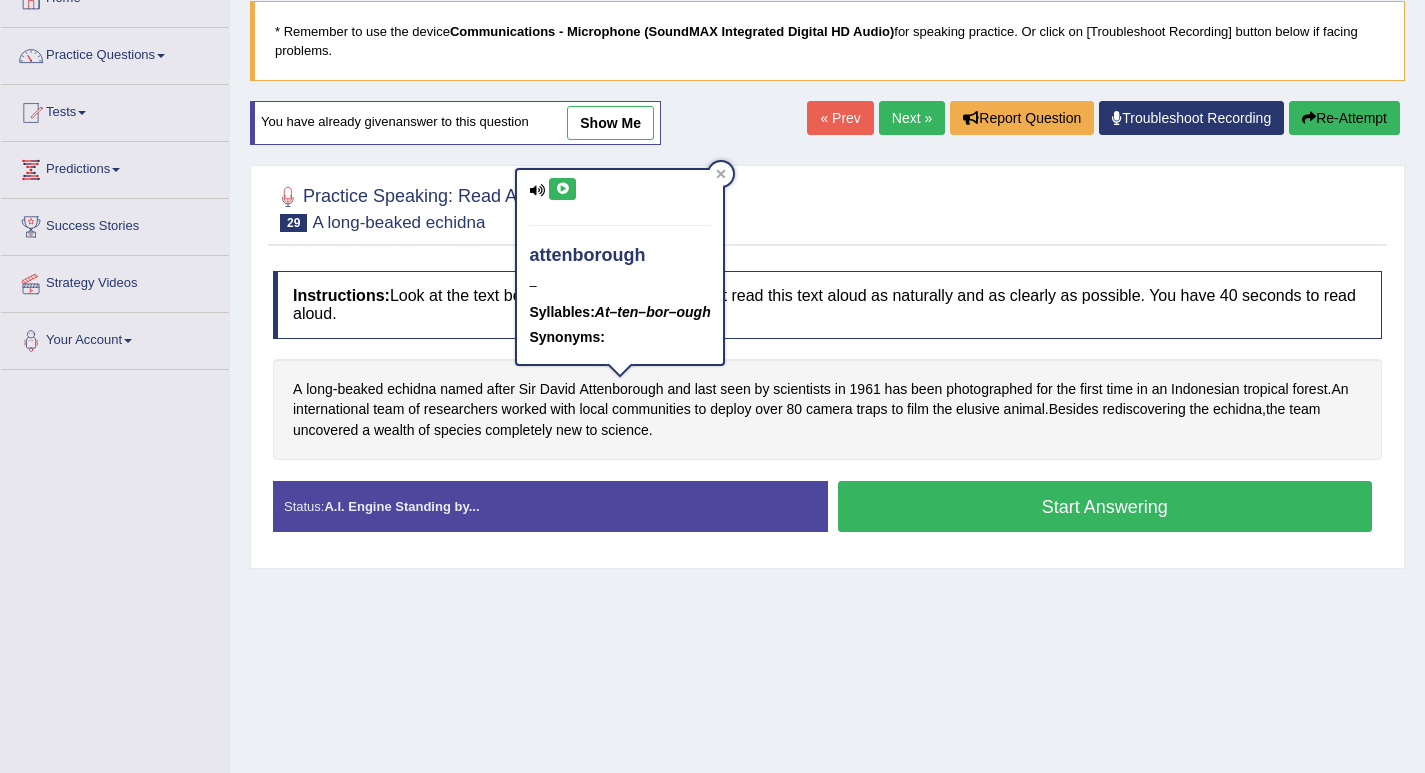click at bounding box center [562, 189] 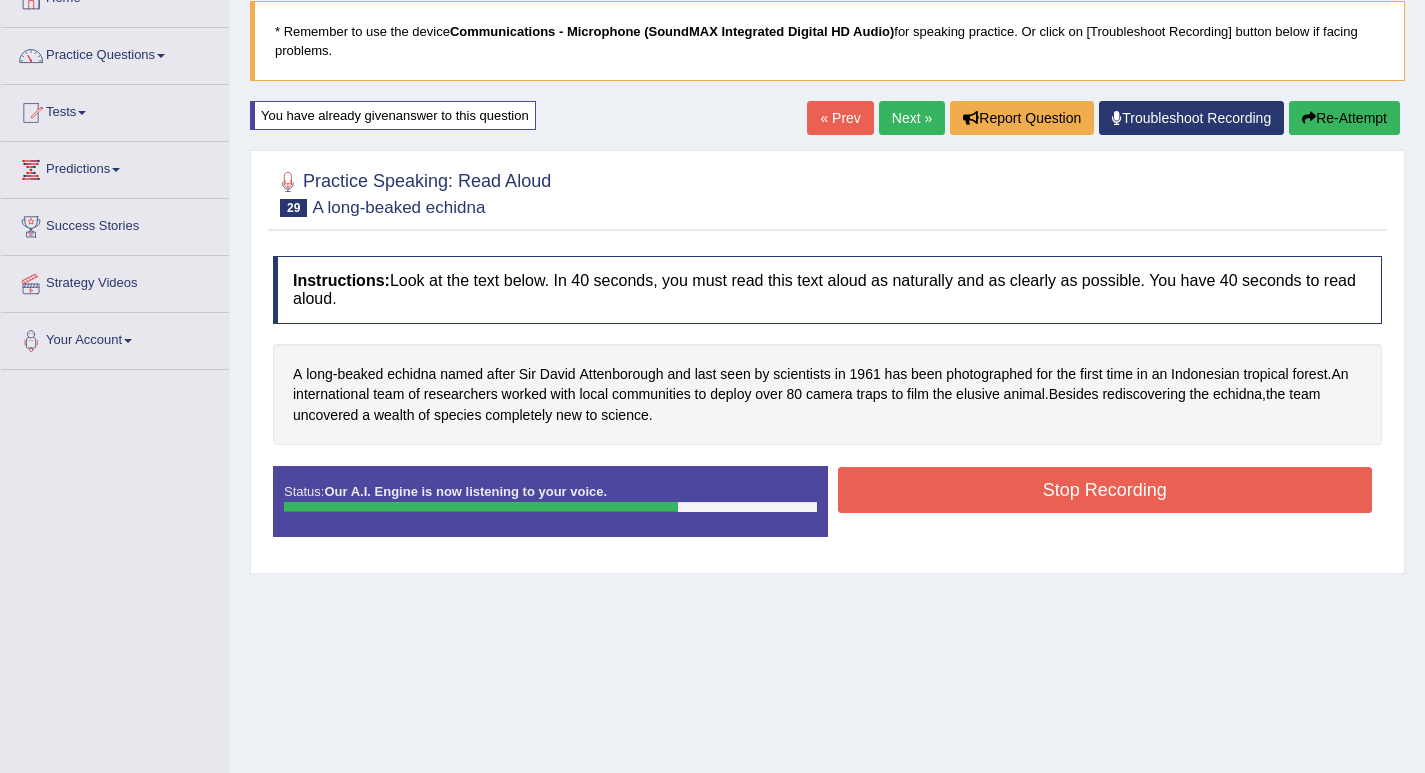 click on "Stop Recording" at bounding box center [1105, 490] 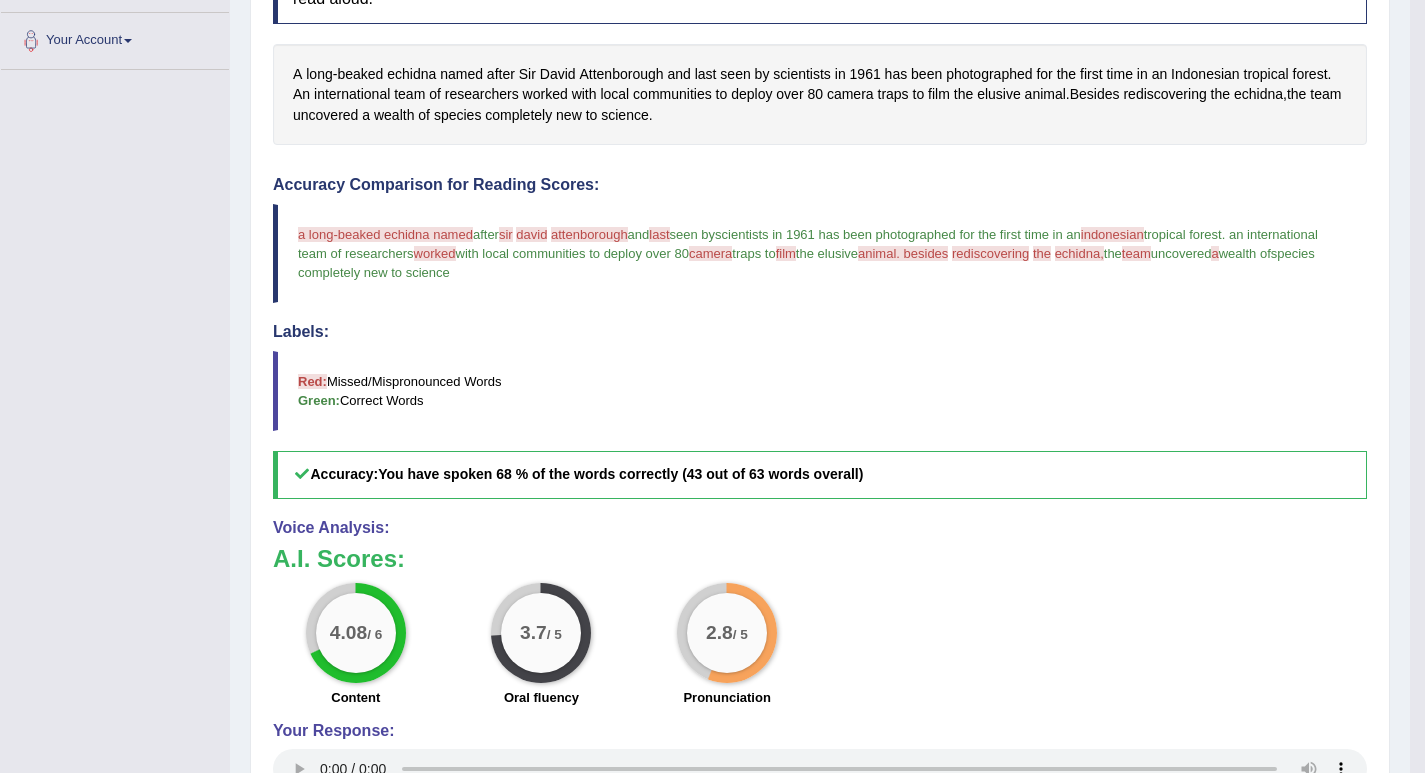 scroll, scrollTop: 128, scrollLeft: 0, axis: vertical 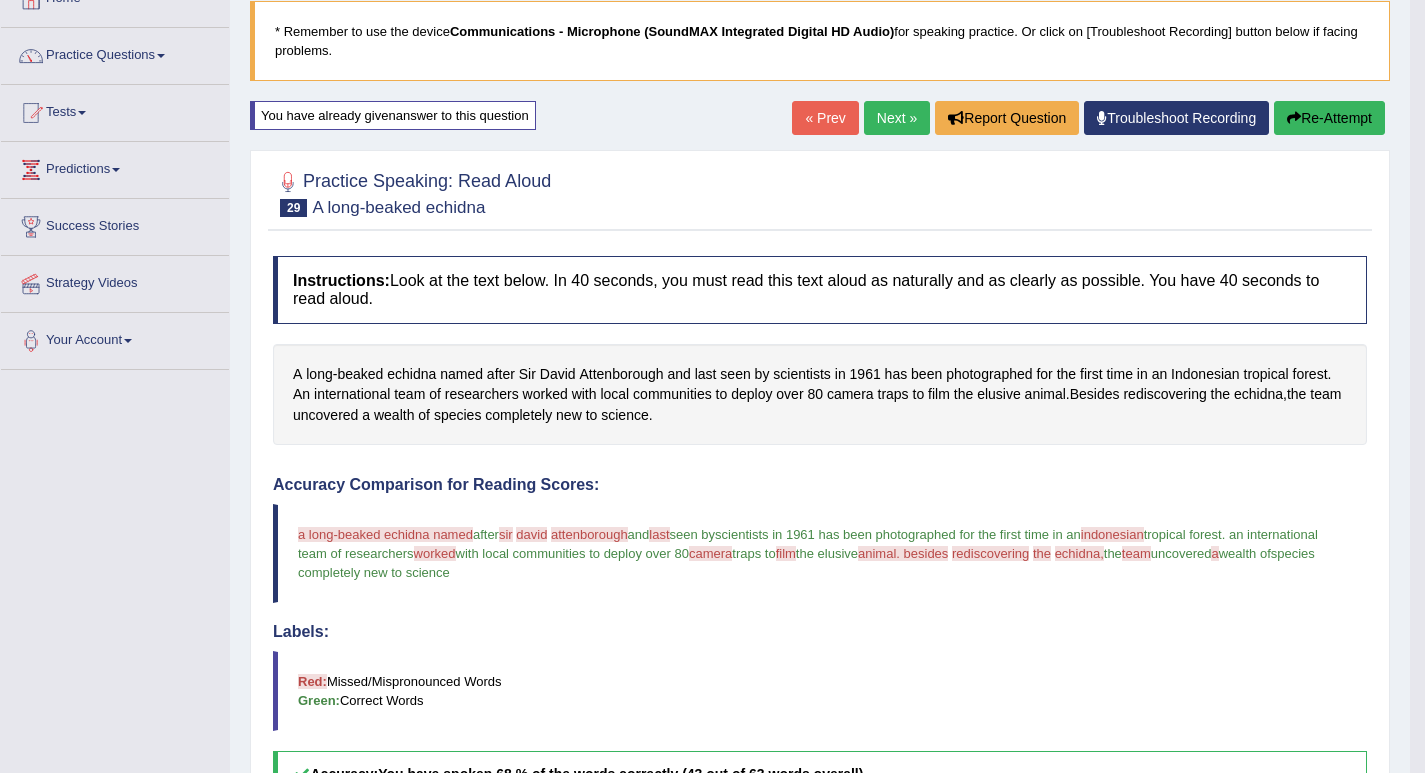 click on "Re-Attempt" at bounding box center [1329, 118] 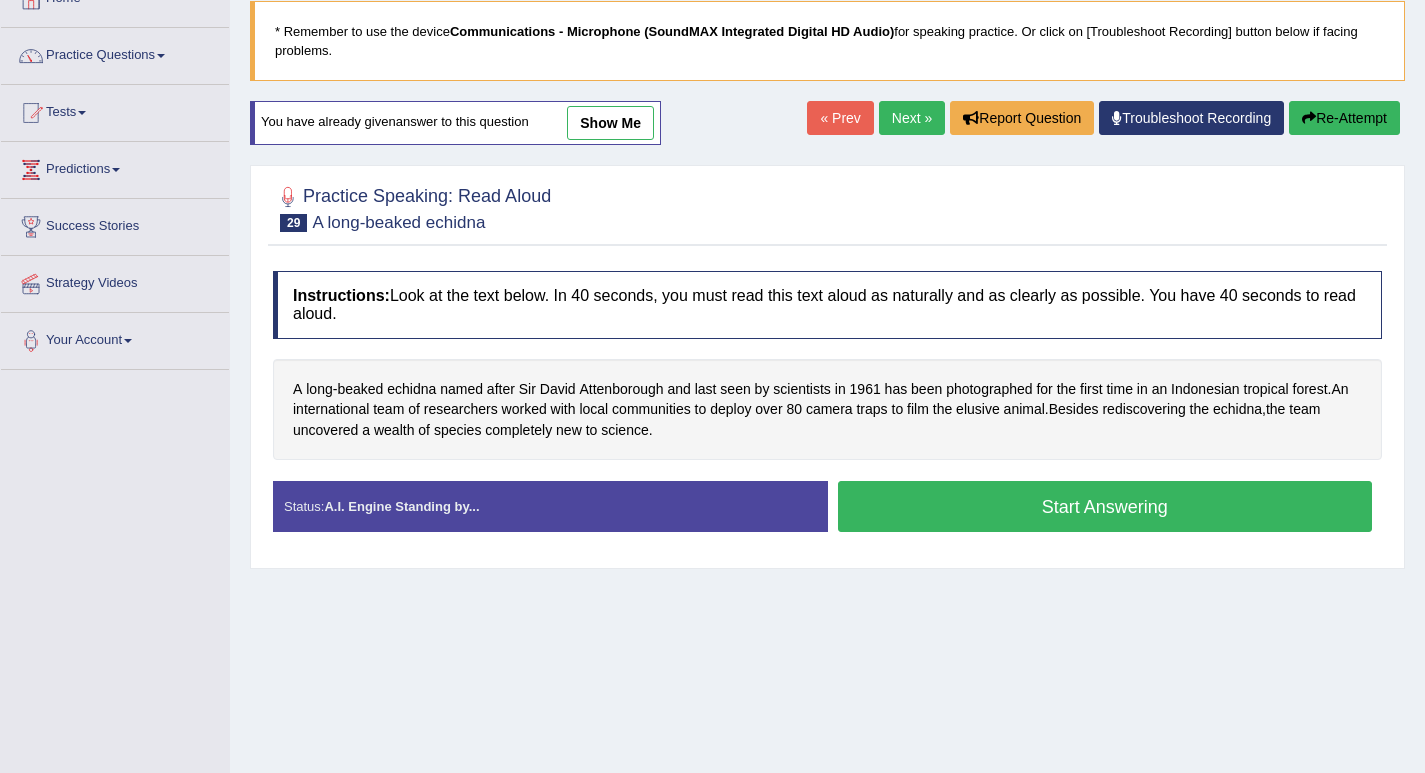 scroll, scrollTop: 0, scrollLeft: 0, axis: both 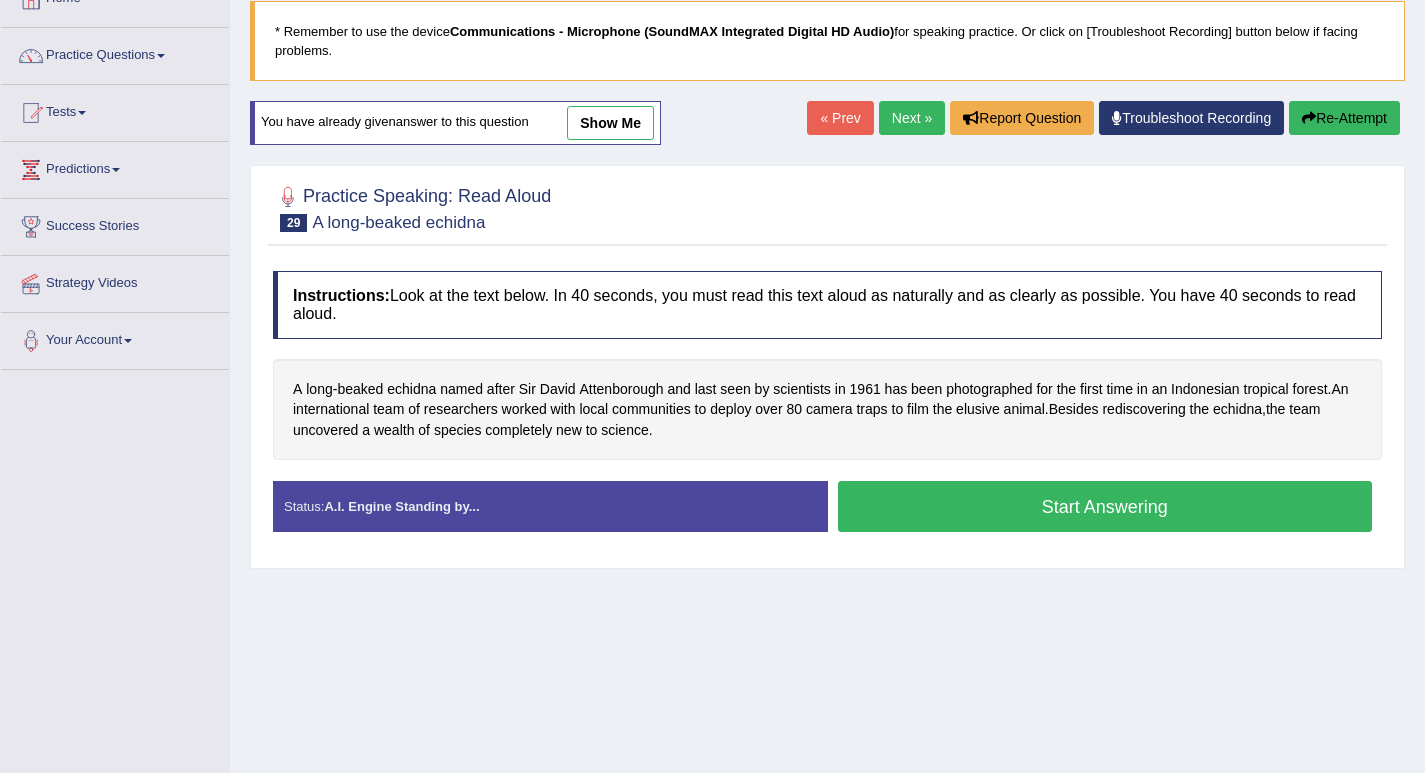 click on "Start Answering" at bounding box center [1105, 506] 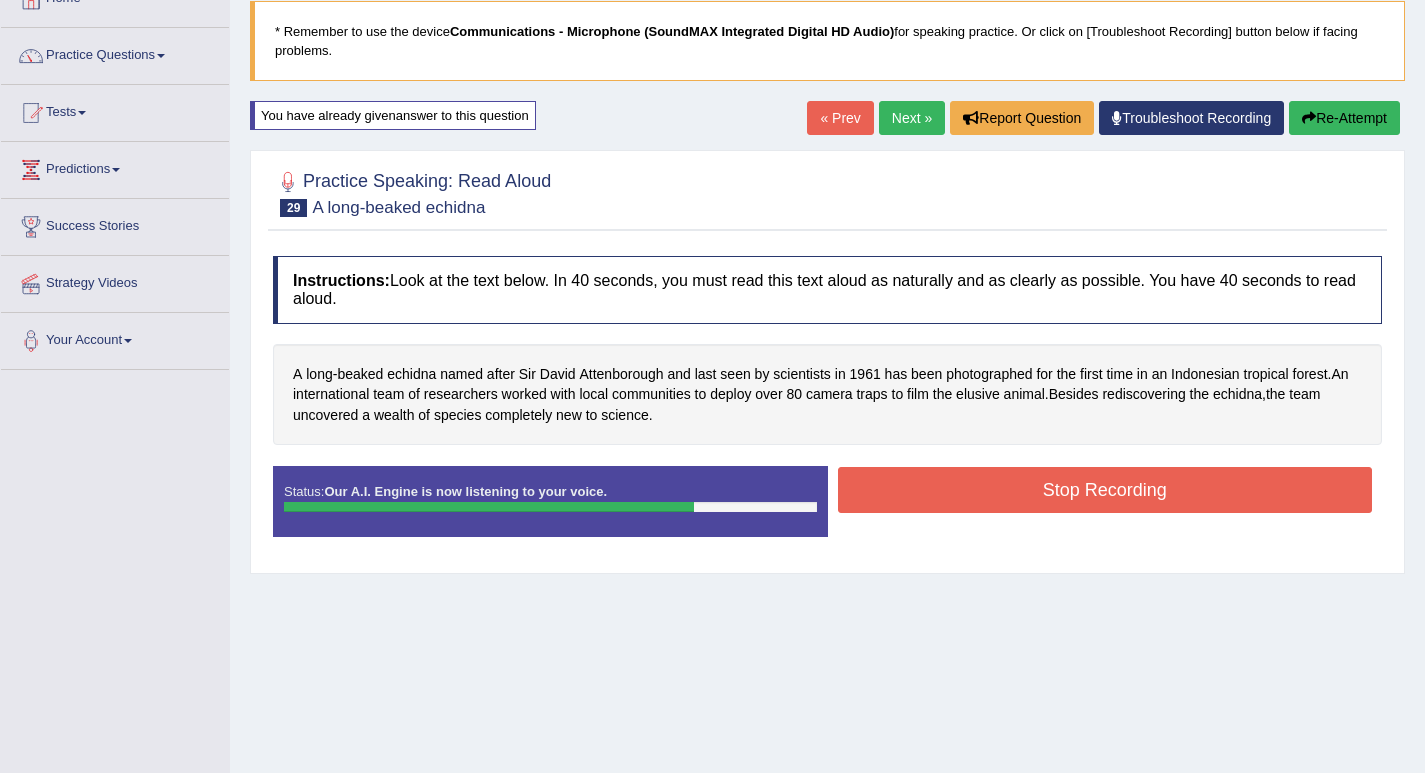 click on "Stop Recording" at bounding box center [1105, 490] 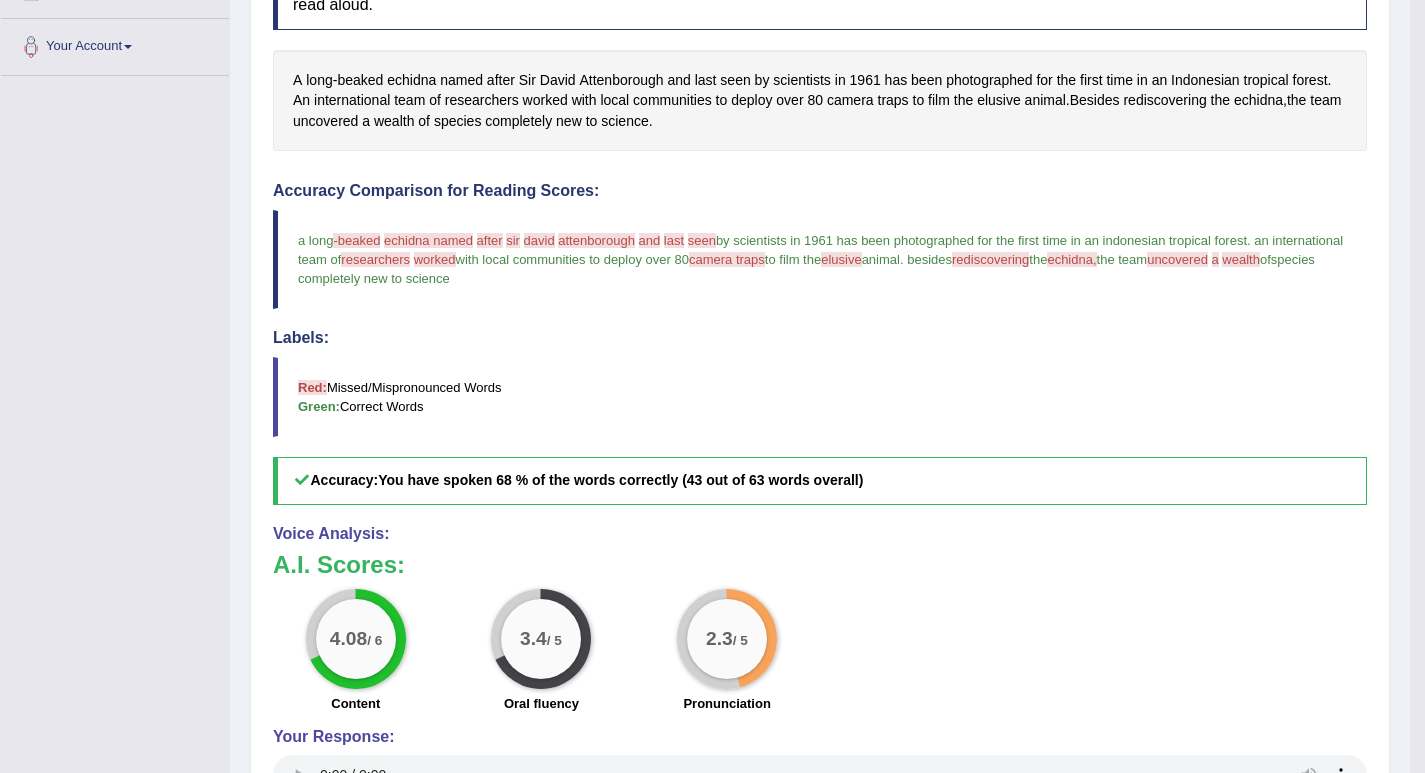 scroll, scrollTop: 222, scrollLeft: 0, axis: vertical 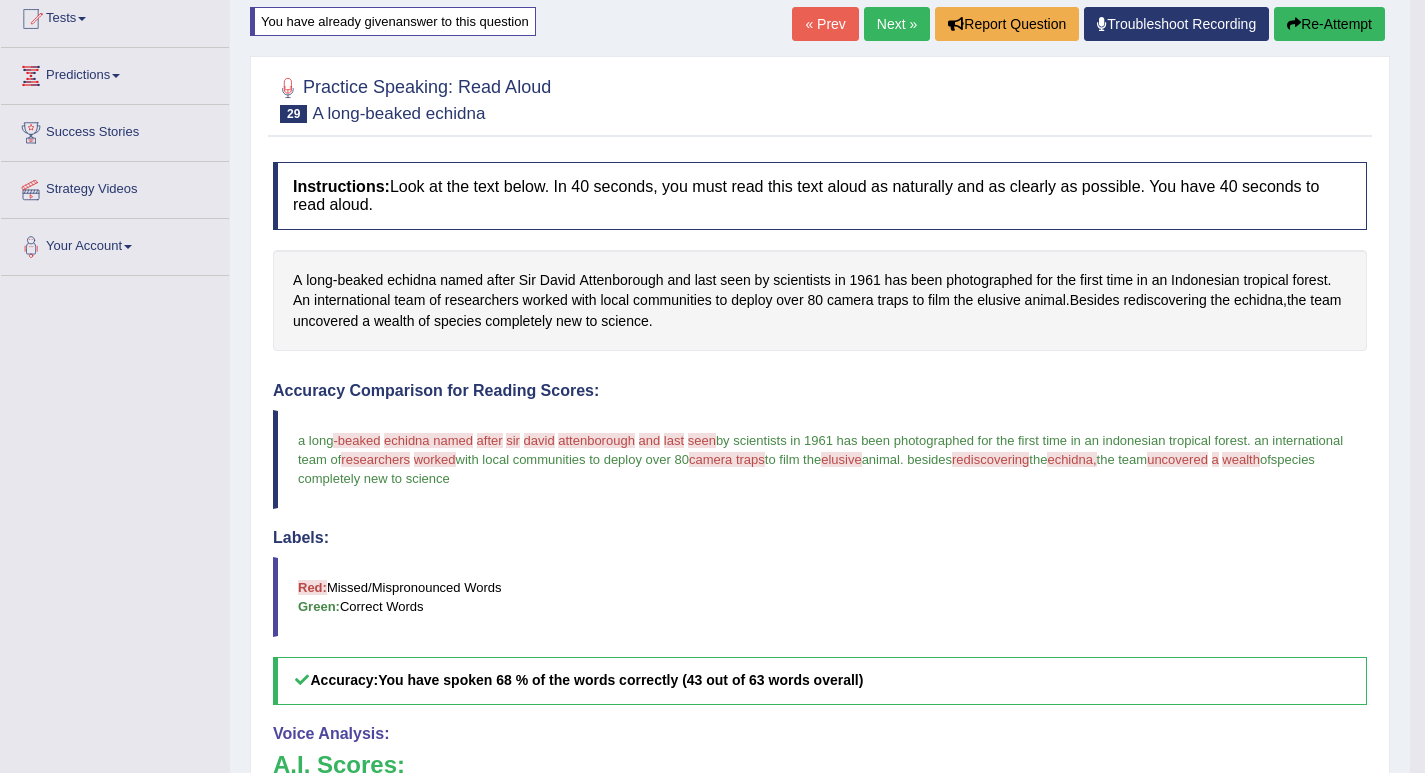 click on "Re-Attempt" at bounding box center [1329, 24] 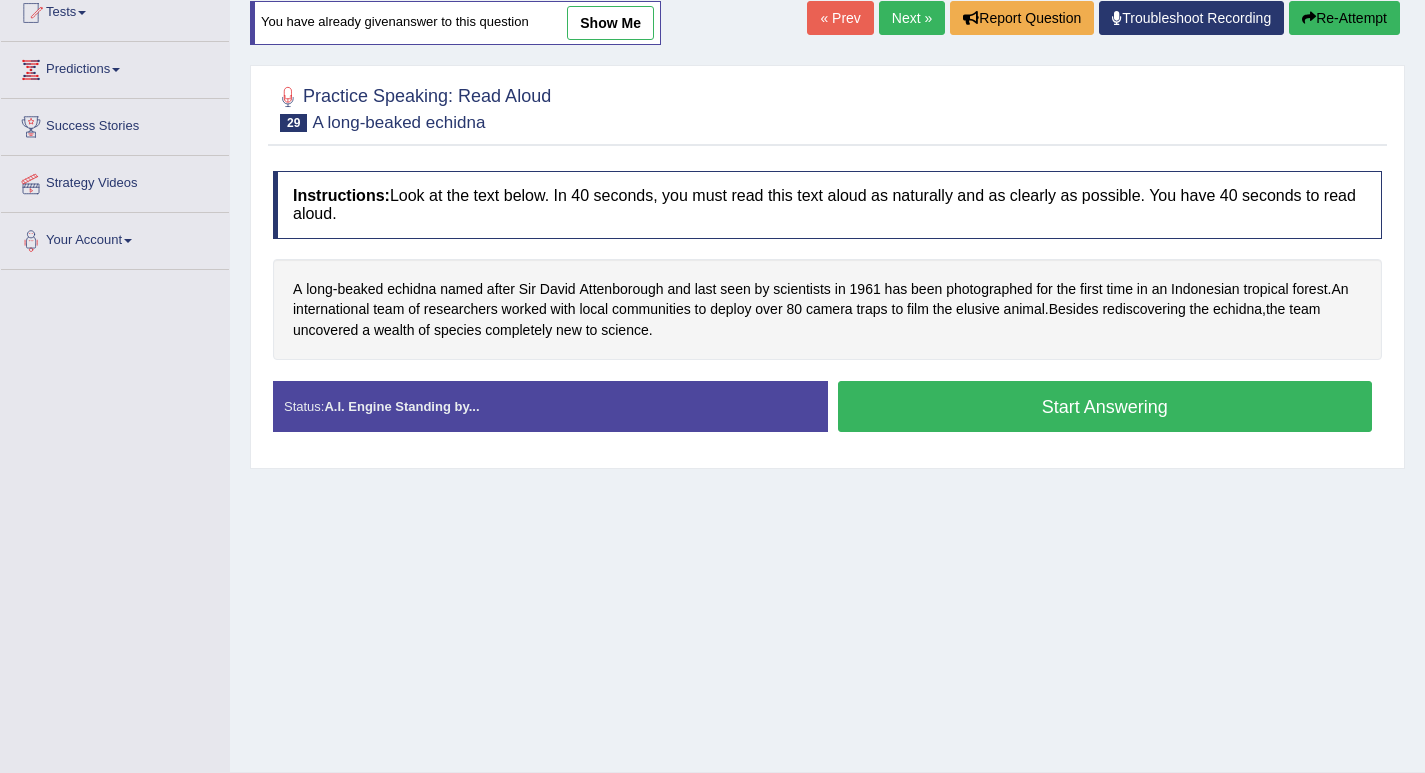 scroll, scrollTop: 228, scrollLeft: 0, axis: vertical 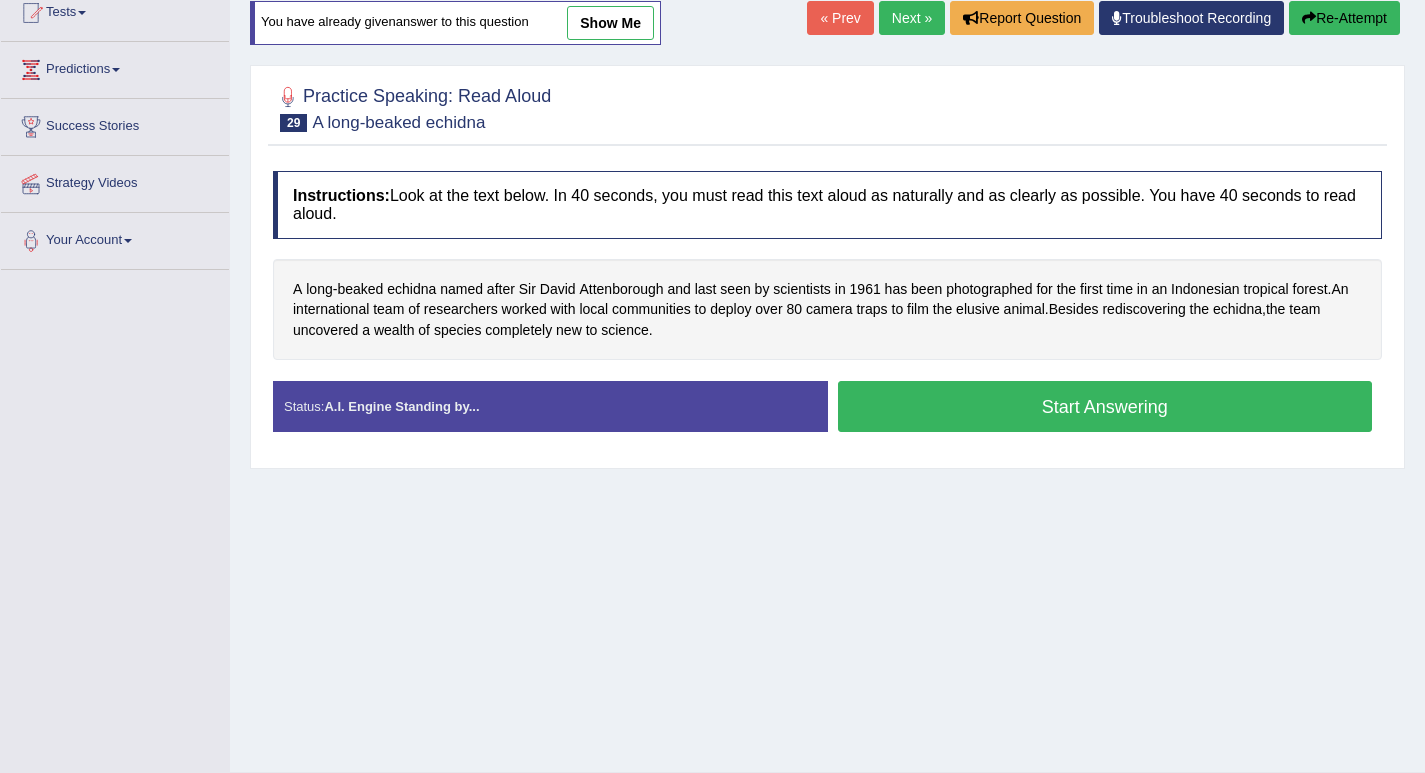 click on "Start Answering" at bounding box center (1105, 406) 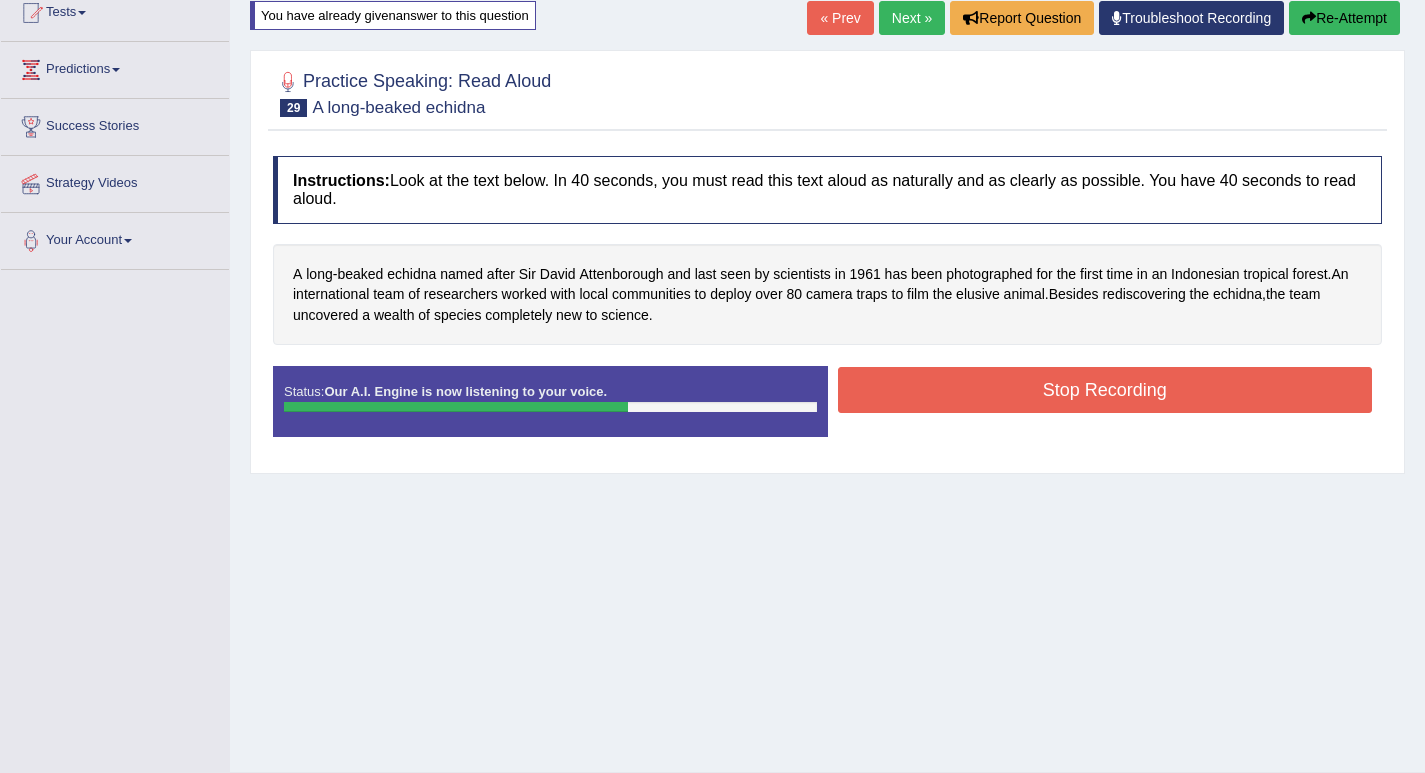 click on "Stop Recording" at bounding box center [1105, 390] 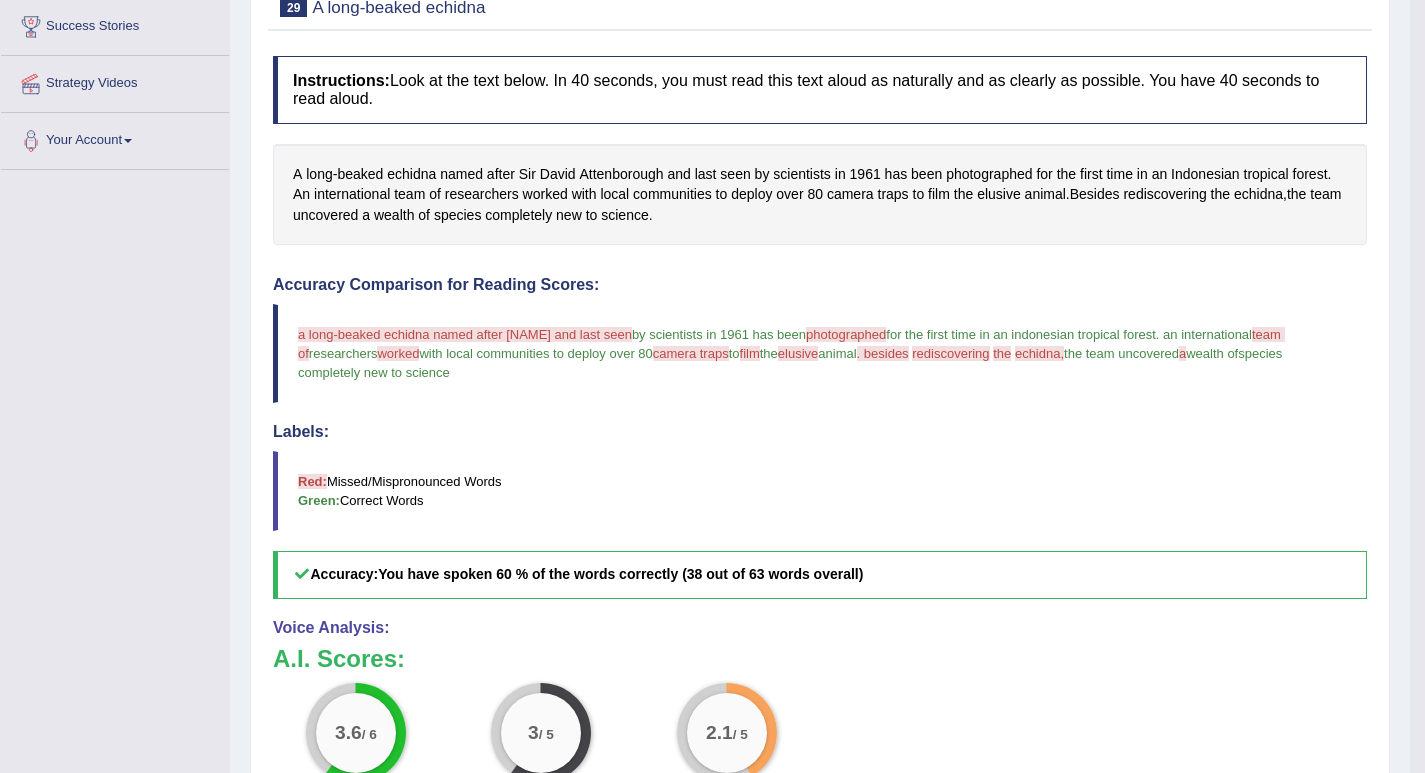 scroll, scrollTop: 128, scrollLeft: 0, axis: vertical 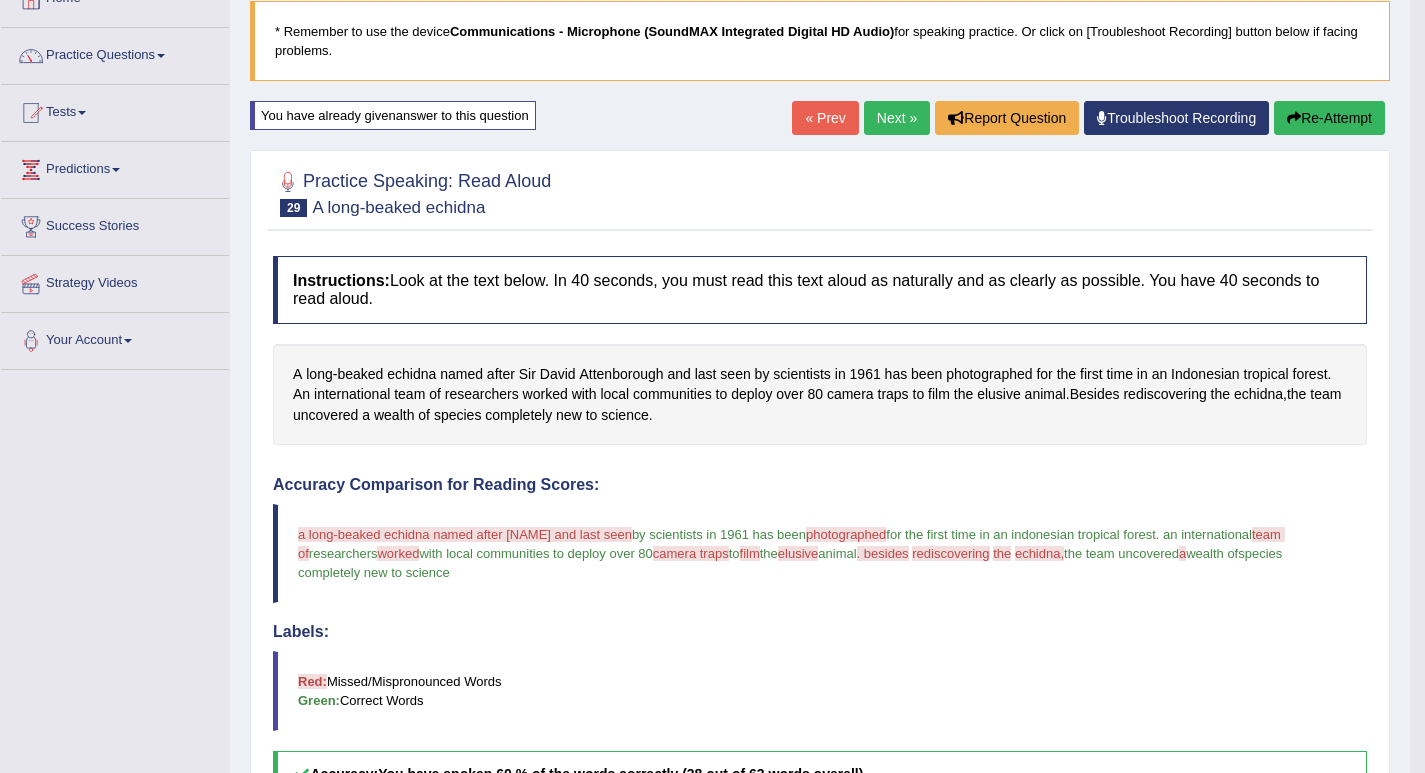 click on "Re-Attempt" at bounding box center (1329, 118) 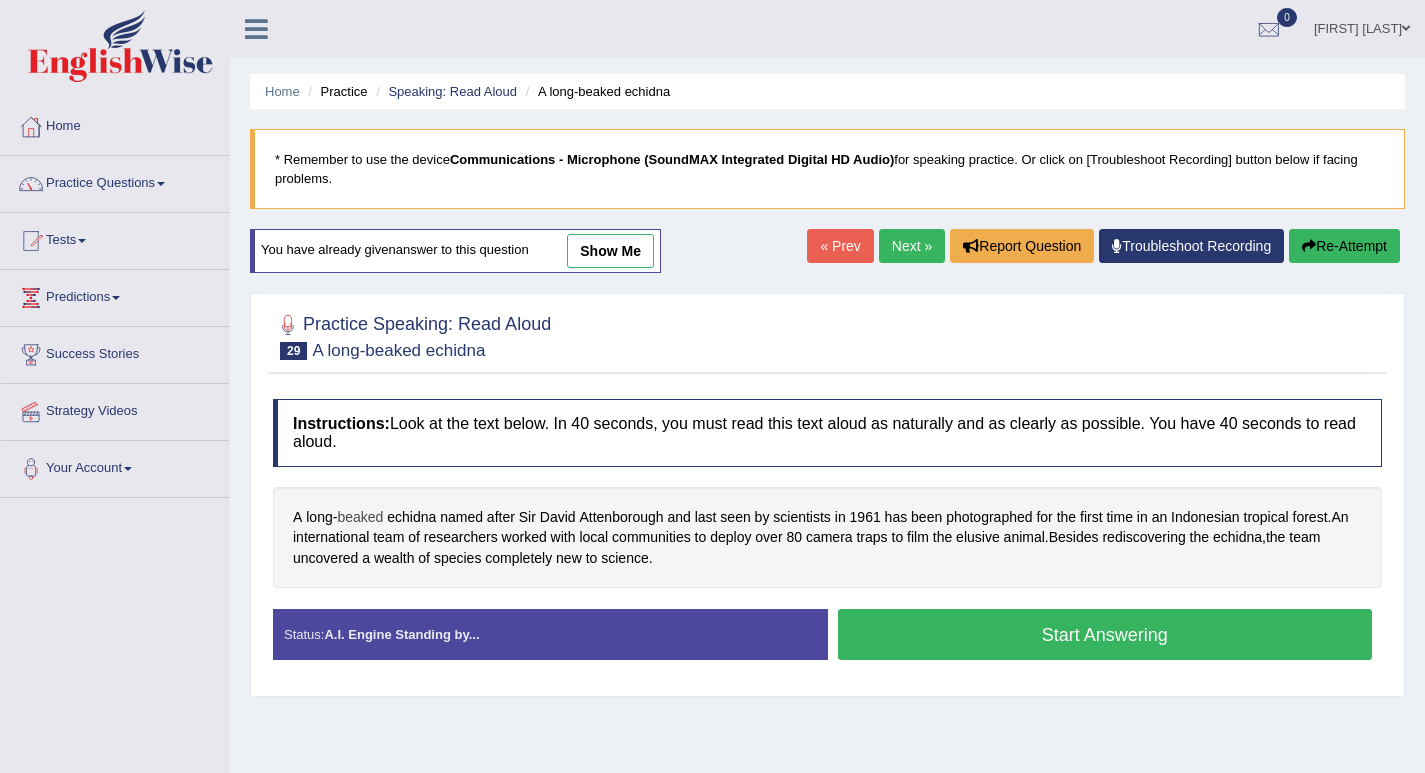 scroll, scrollTop: 128, scrollLeft: 0, axis: vertical 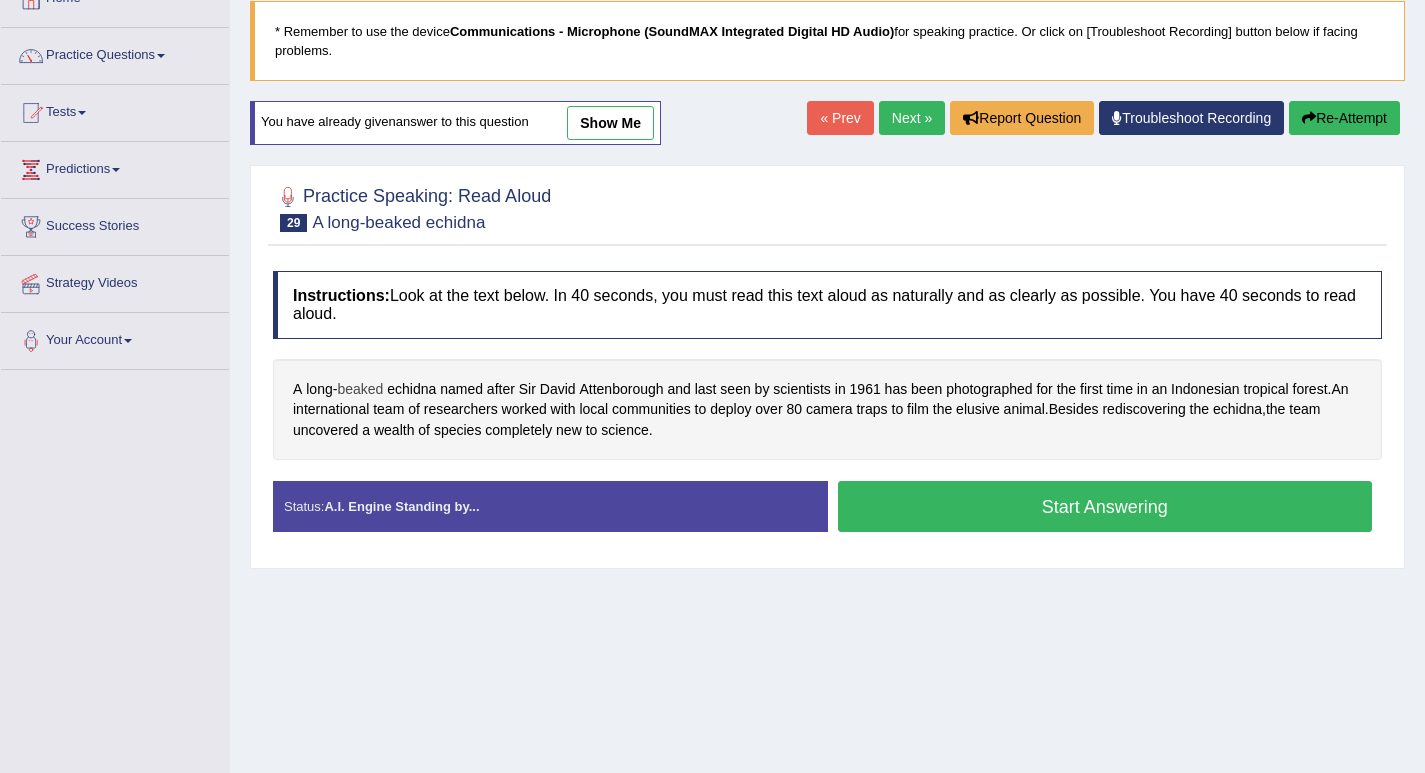 click on "beaked" at bounding box center (360, 389) 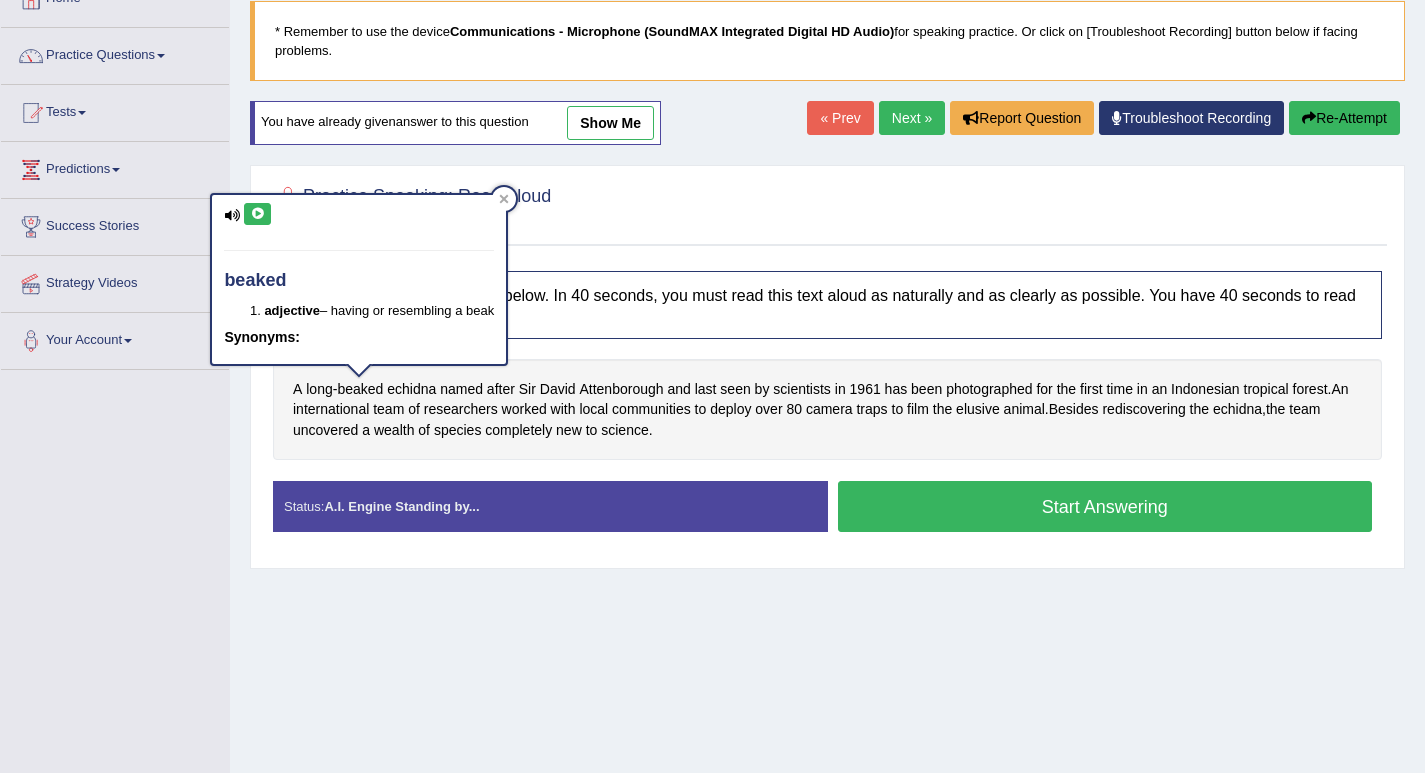 click at bounding box center [257, 214] 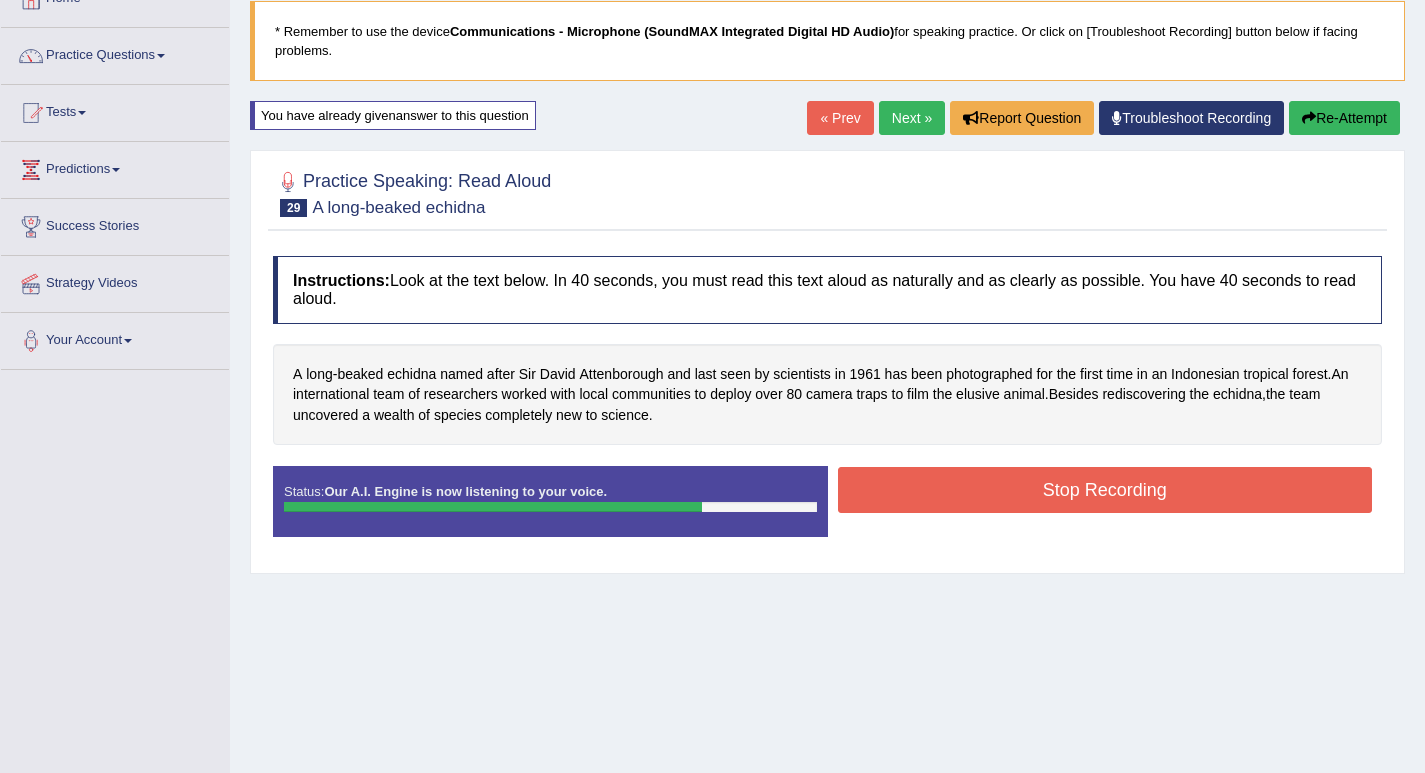 click on "Stop Recording" at bounding box center (1105, 490) 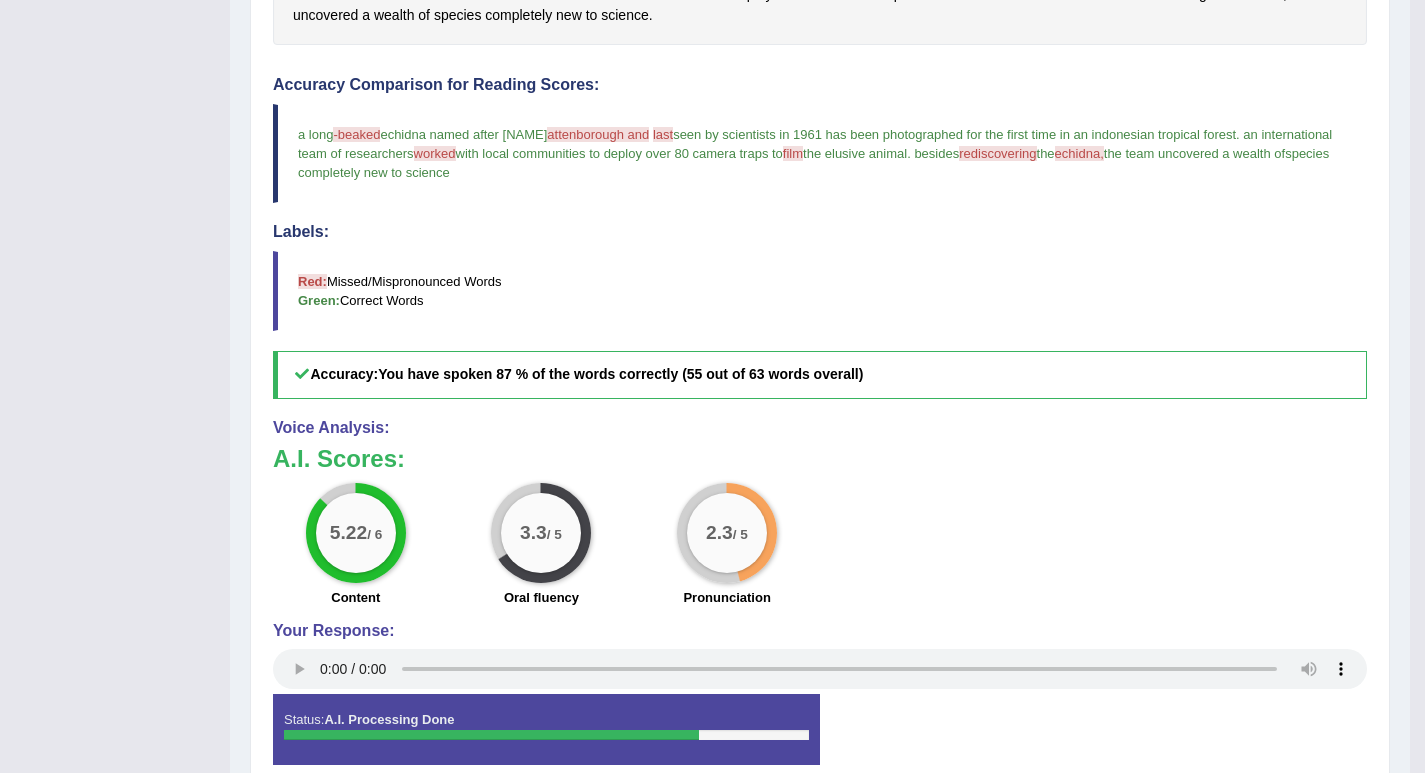 scroll, scrollTop: 228, scrollLeft: 0, axis: vertical 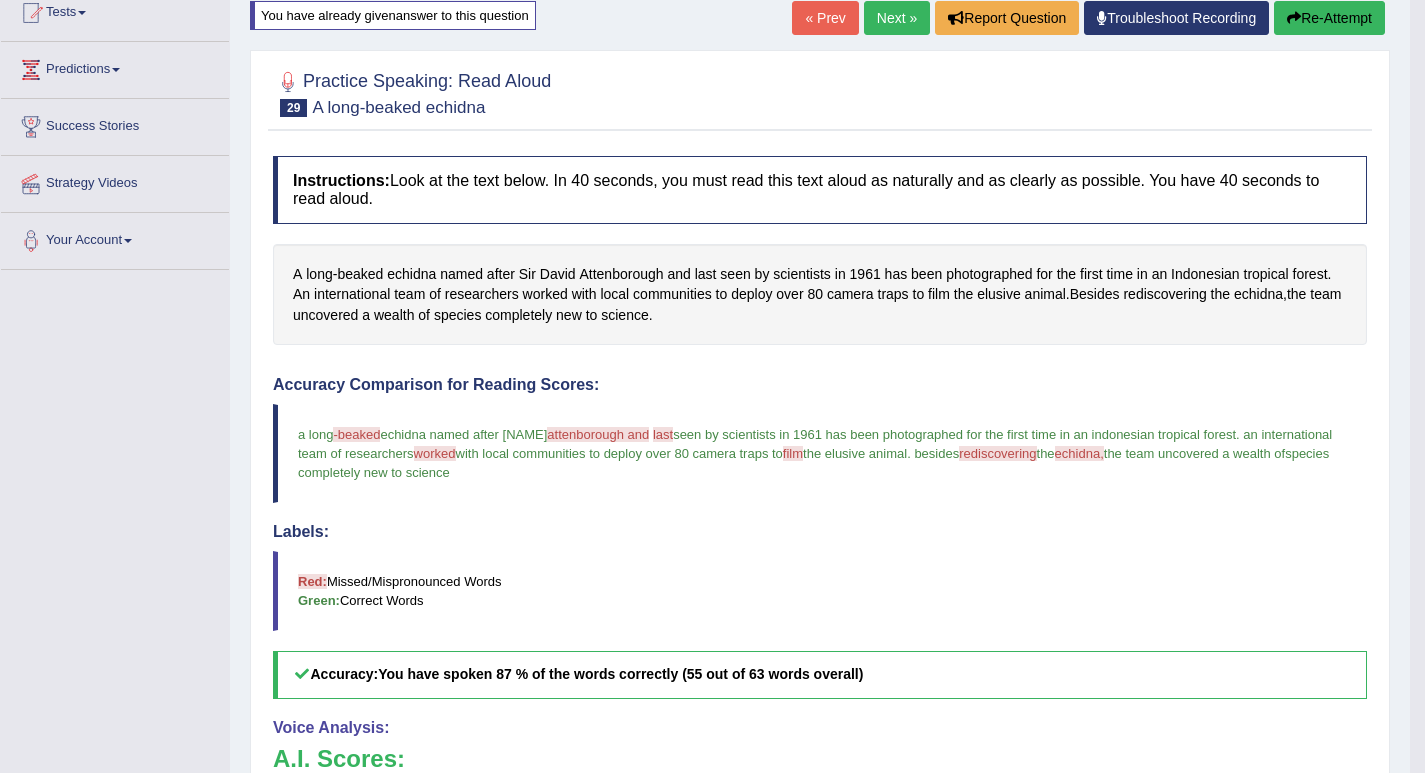 click on "Re-Attempt" at bounding box center (1329, 18) 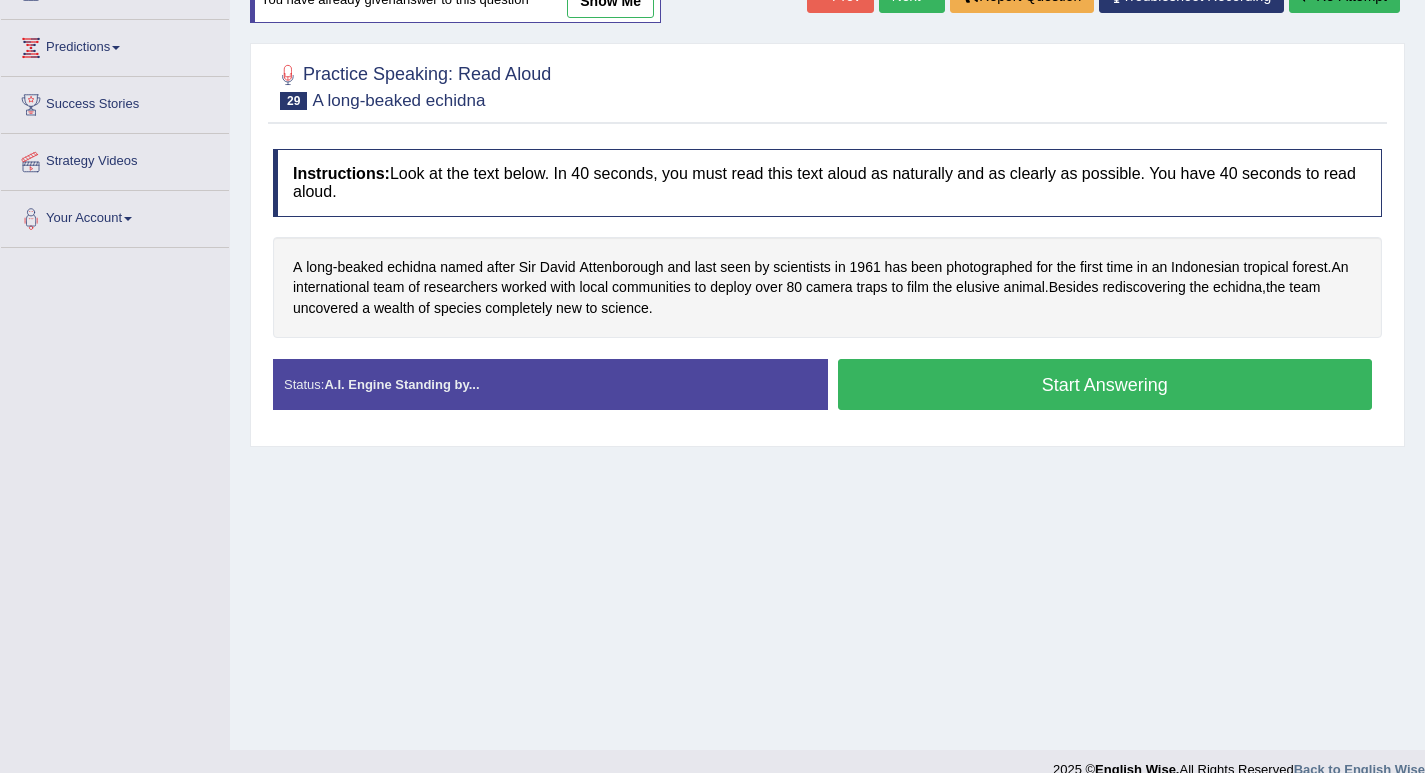 scroll, scrollTop: 228, scrollLeft: 0, axis: vertical 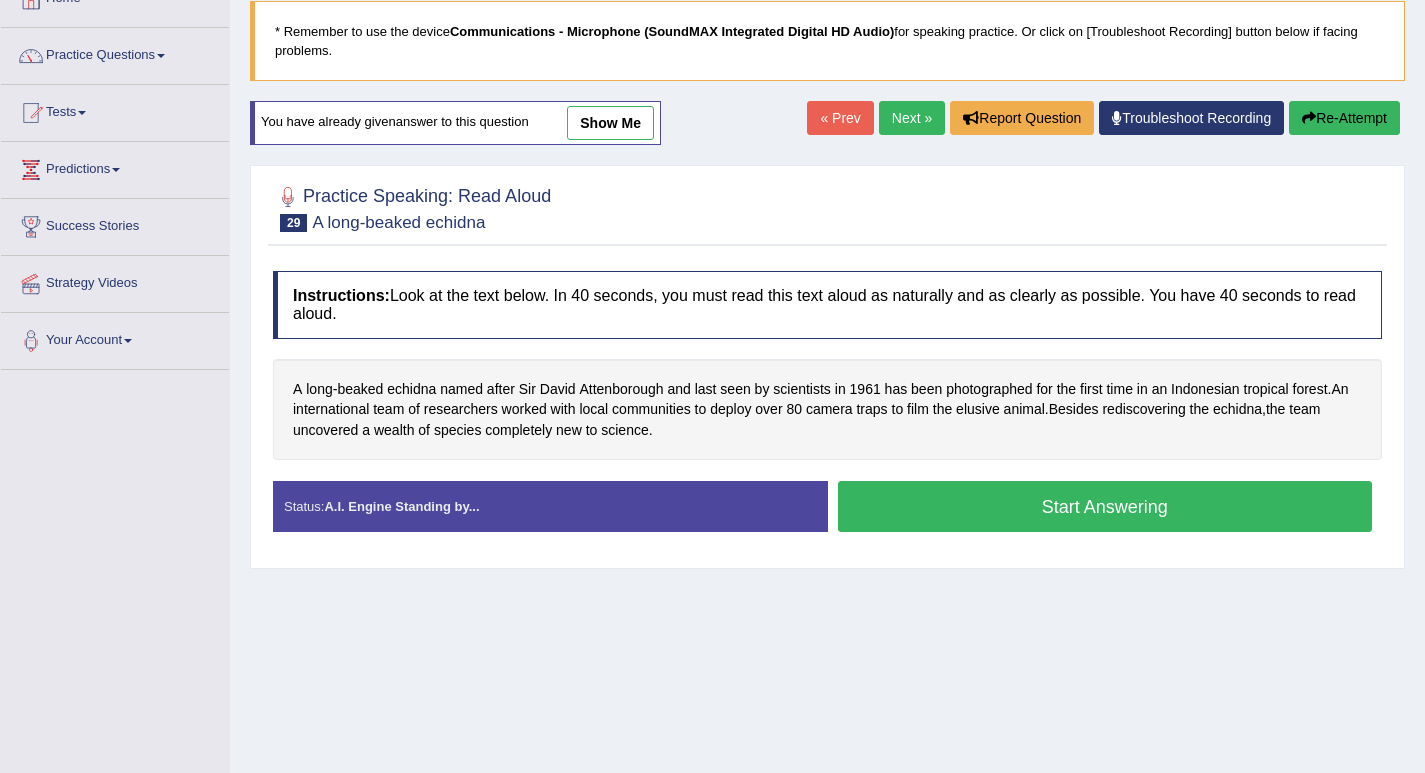 click on "Start Answering" at bounding box center (1105, 506) 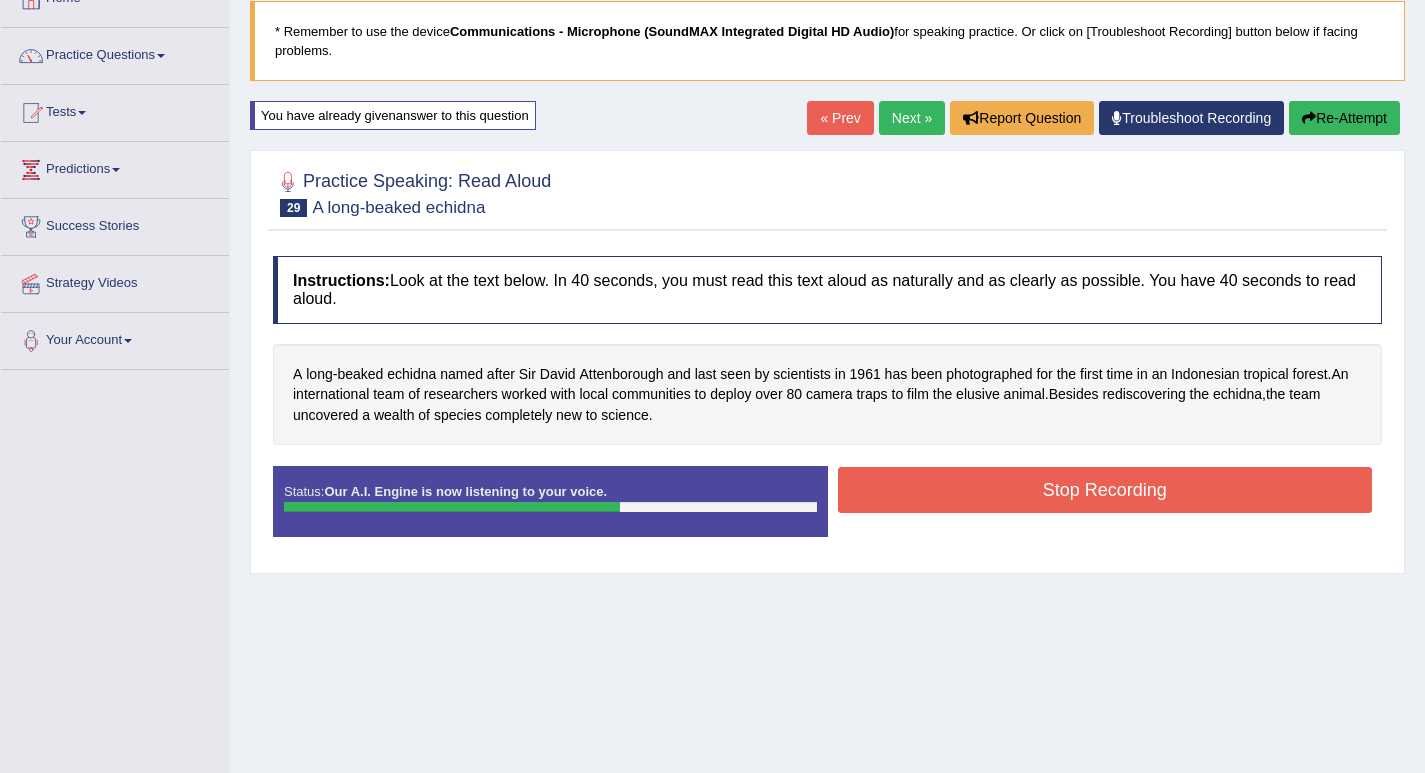 click on "Stop Recording" at bounding box center (1105, 490) 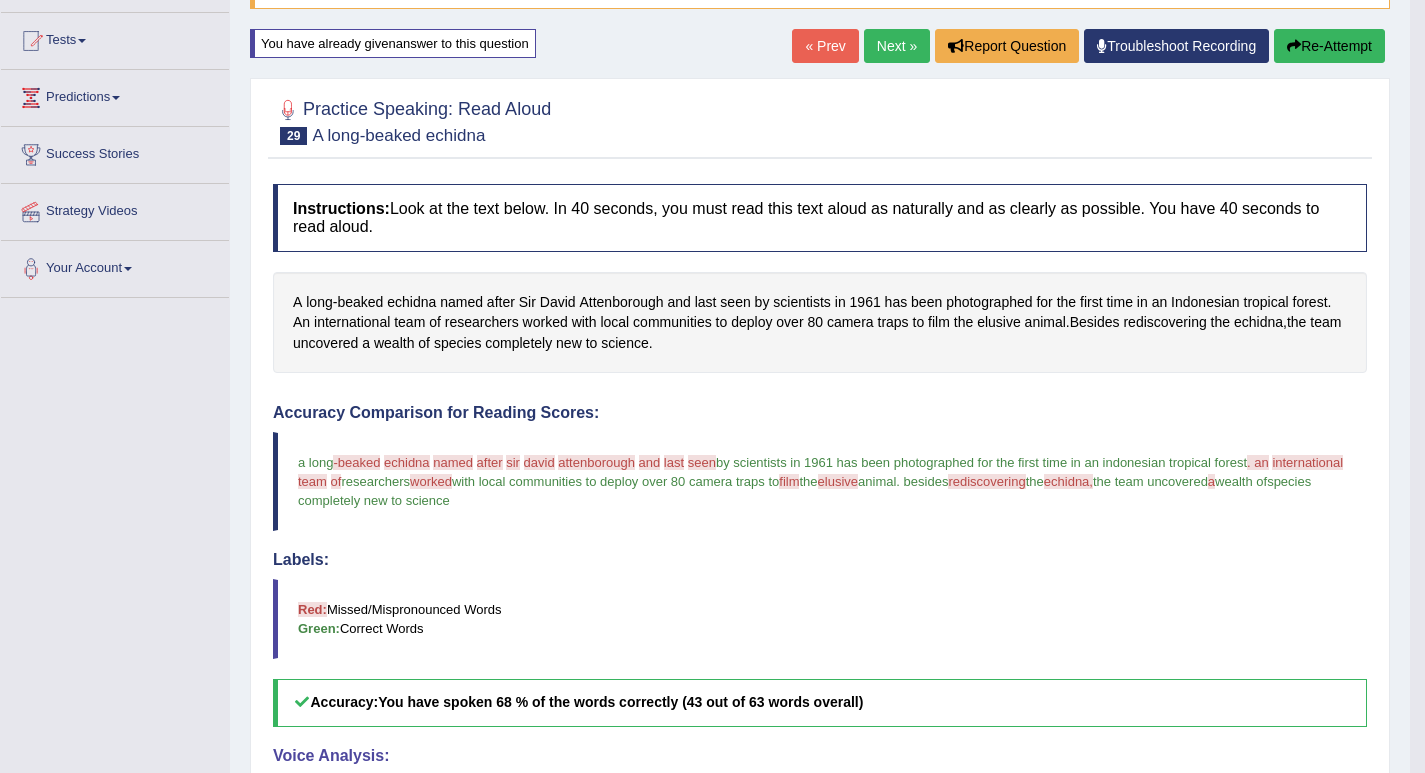 scroll, scrollTop: 0, scrollLeft: 0, axis: both 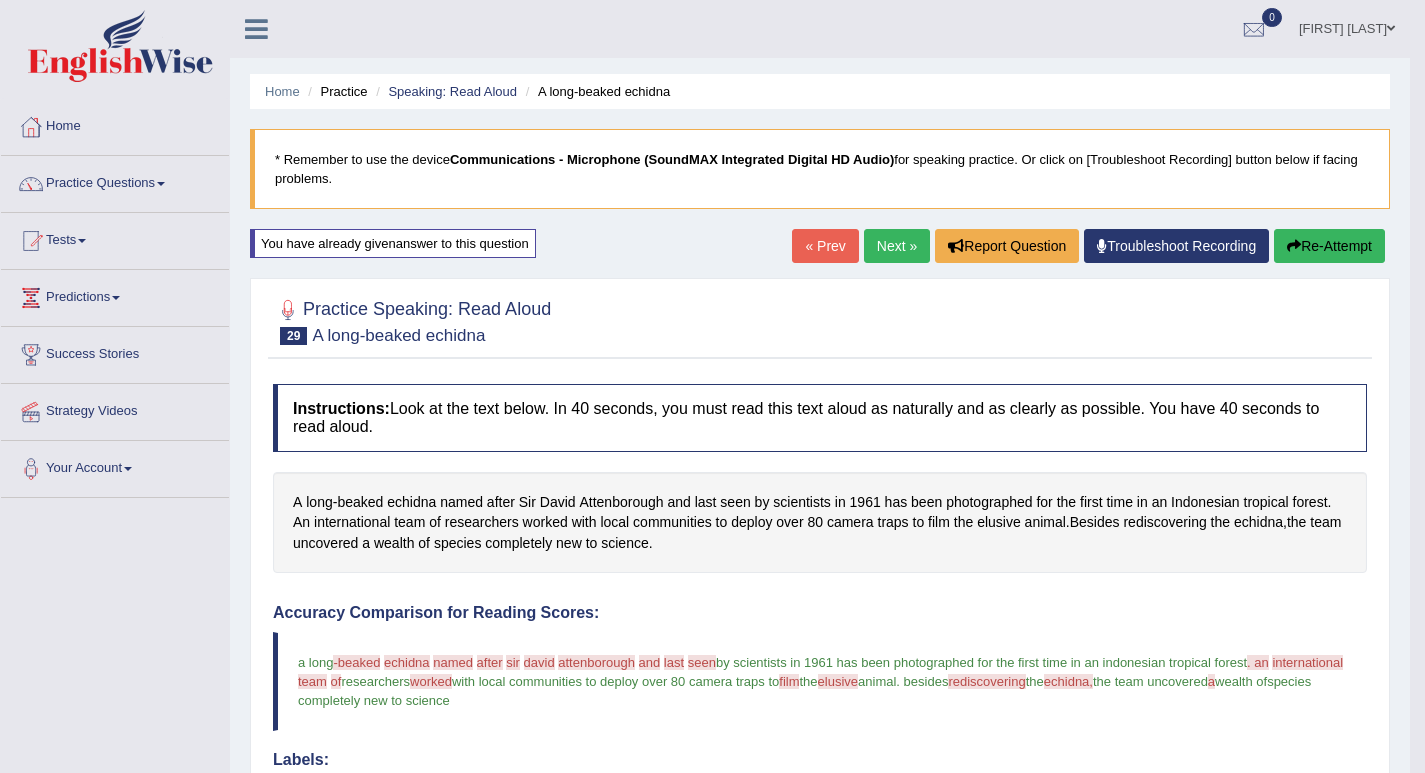 click on "Next »" at bounding box center (897, 246) 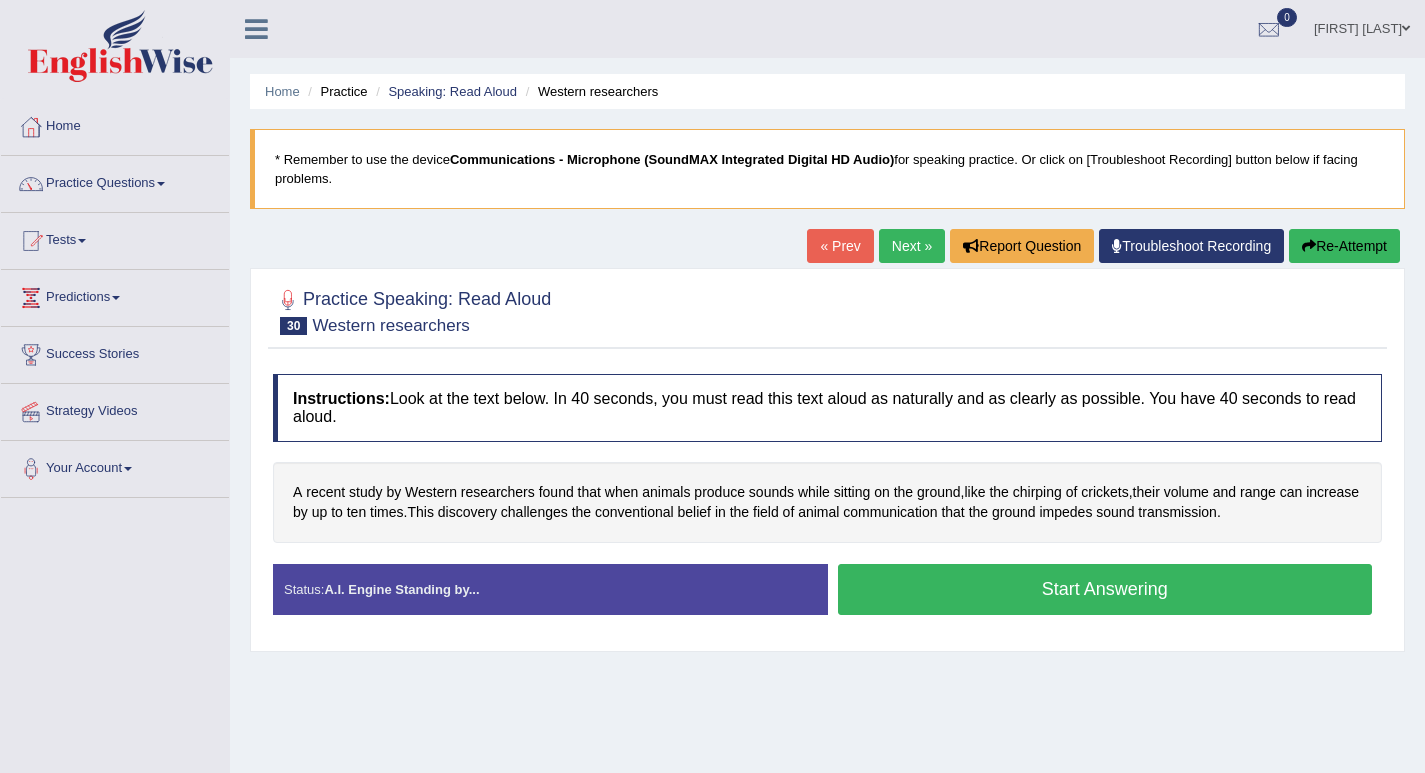 scroll, scrollTop: 0, scrollLeft: 0, axis: both 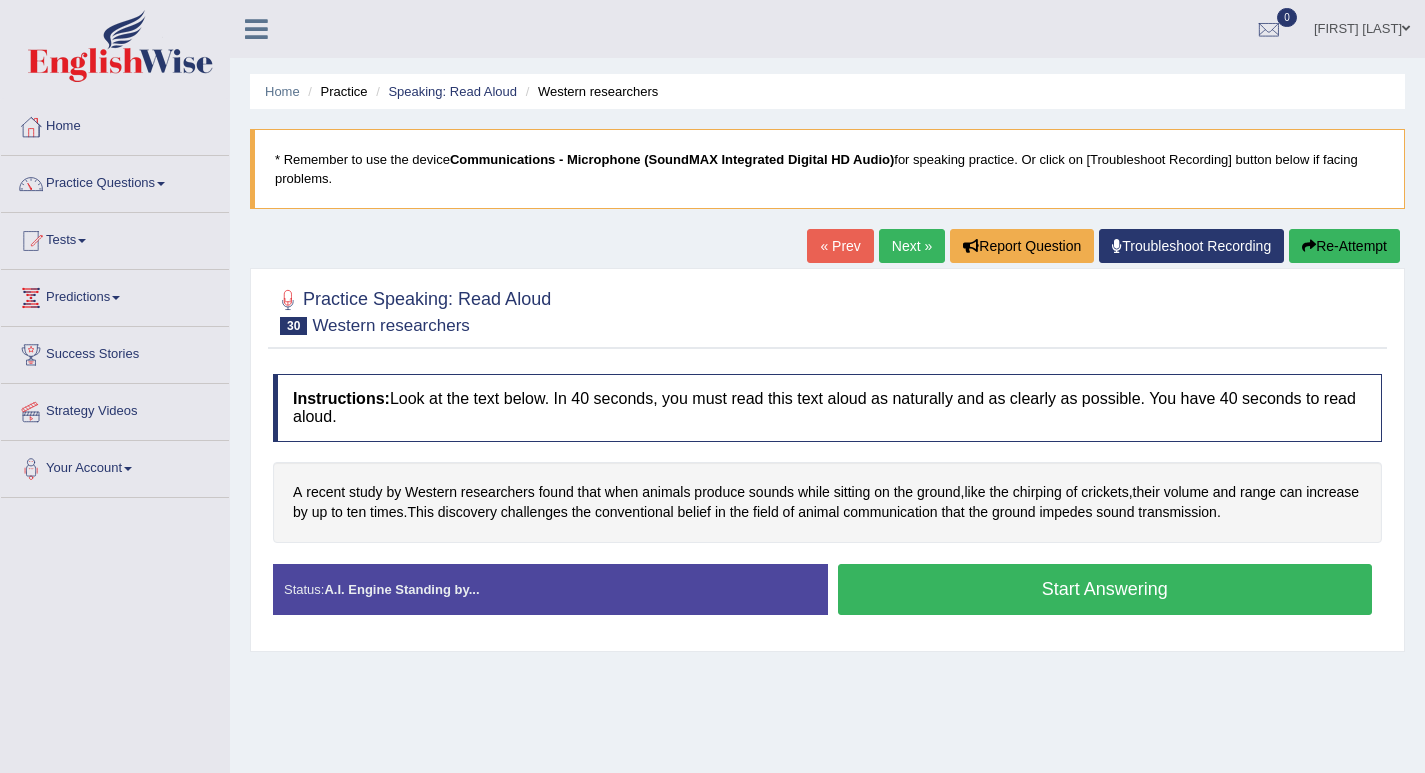 click on "Start Answering" at bounding box center (1105, 589) 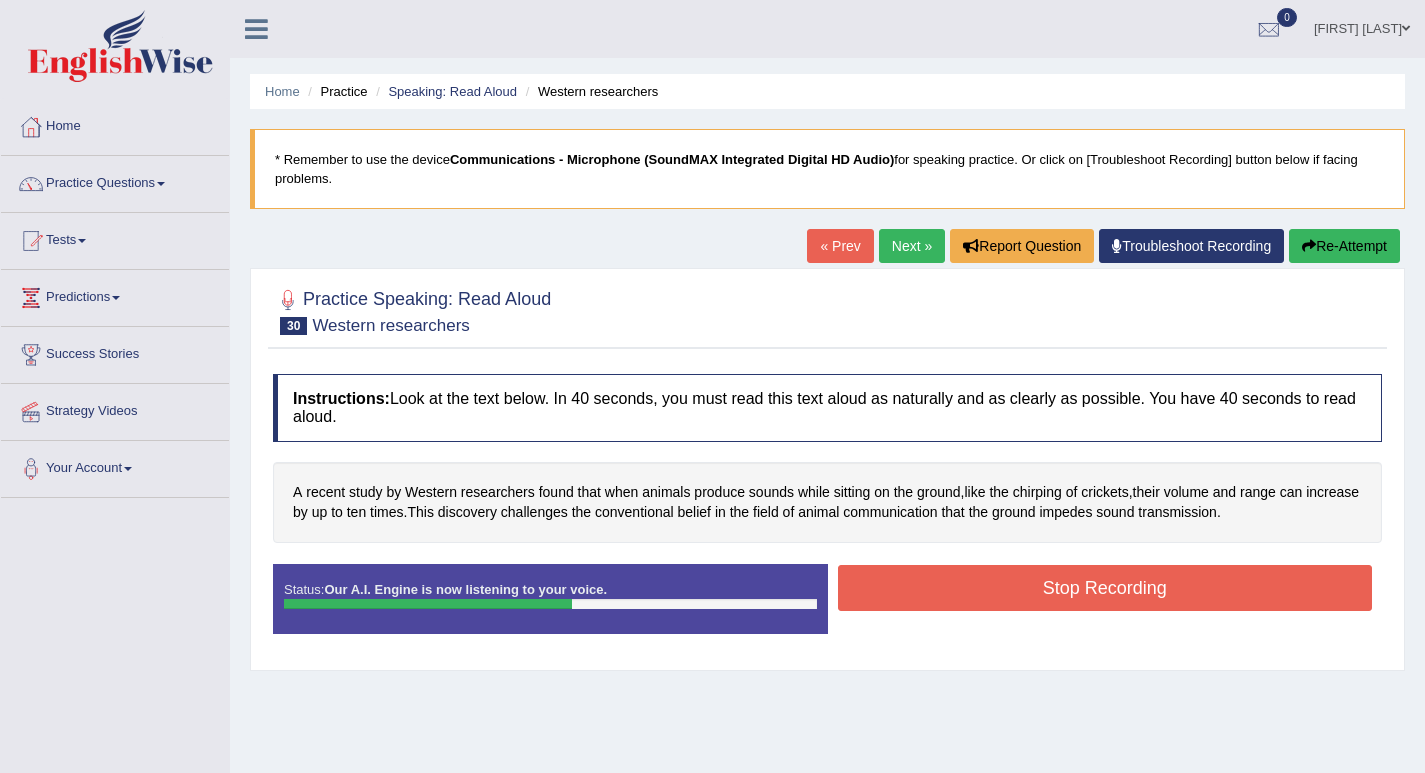 click on "Stop Recording" at bounding box center (1105, 588) 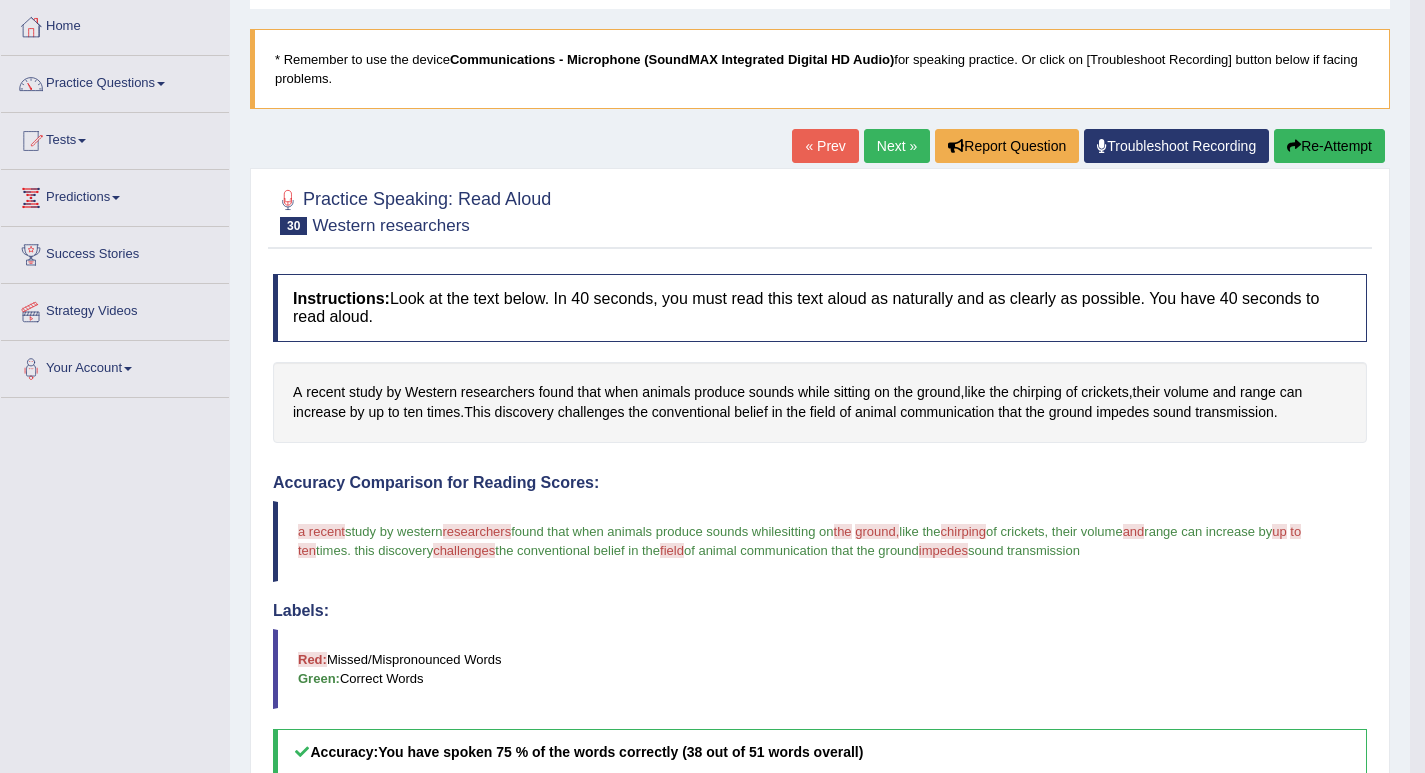 scroll, scrollTop: 0, scrollLeft: 0, axis: both 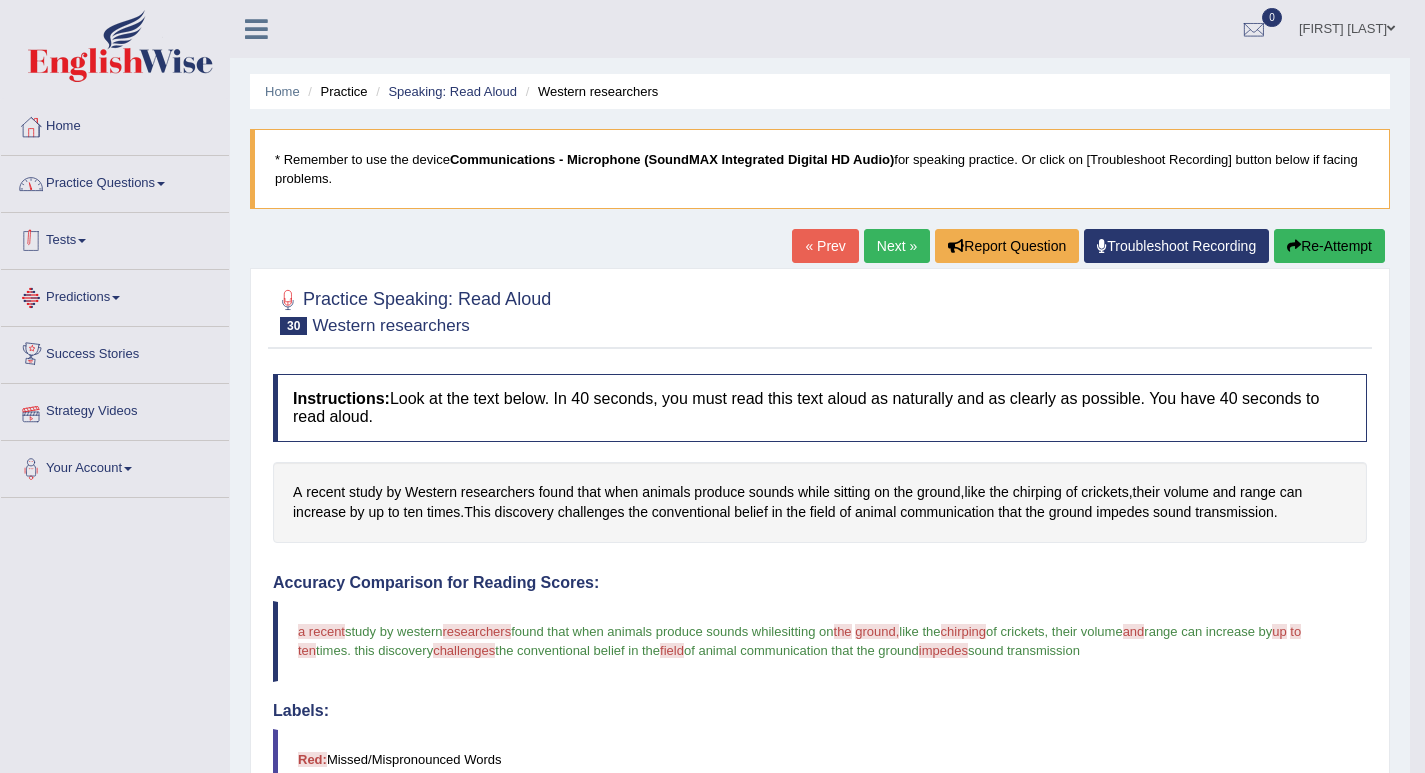 click on "Practice Questions" at bounding box center [115, 181] 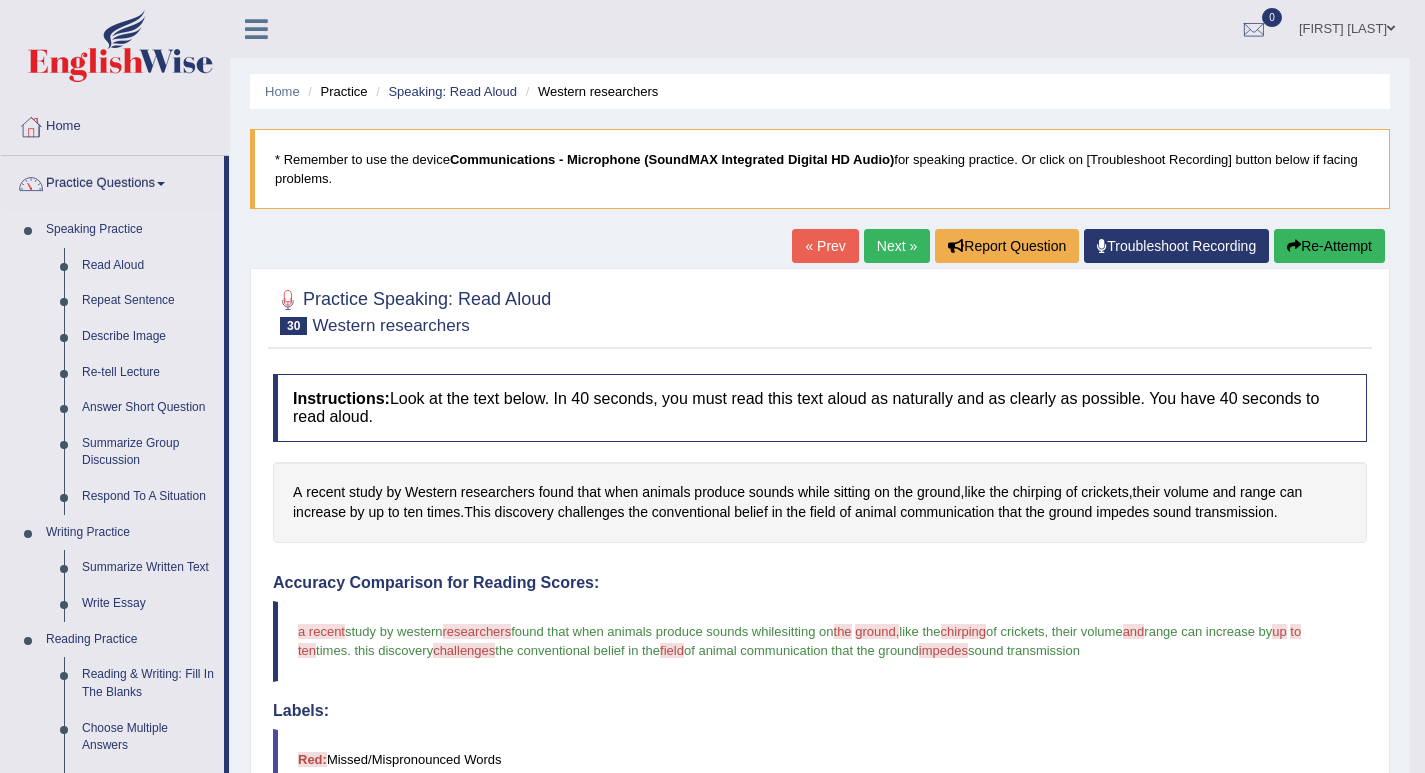 click on "Repeat Sentence" at bounding box center (148, 301) 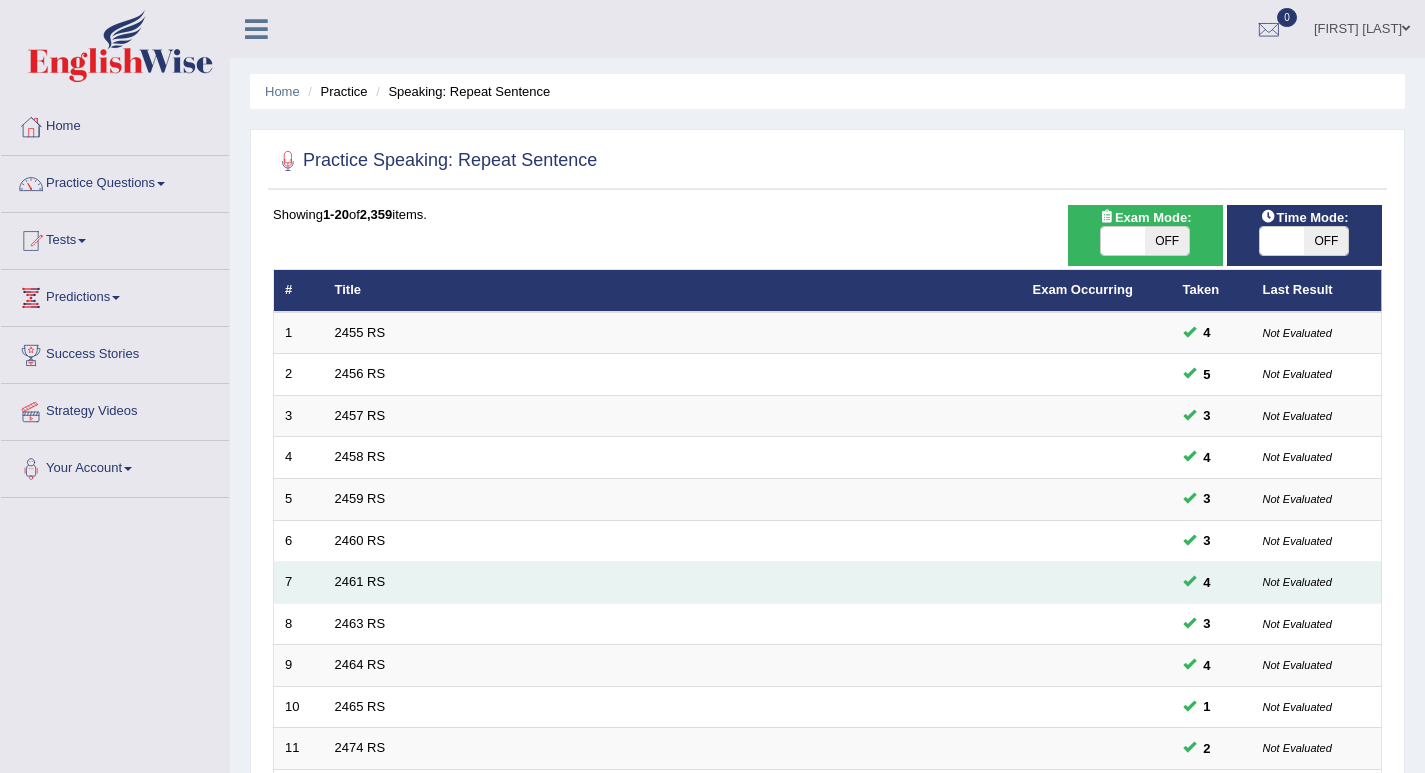 scroll, scrollTop: 0, scrollLeft: 0, axis: both 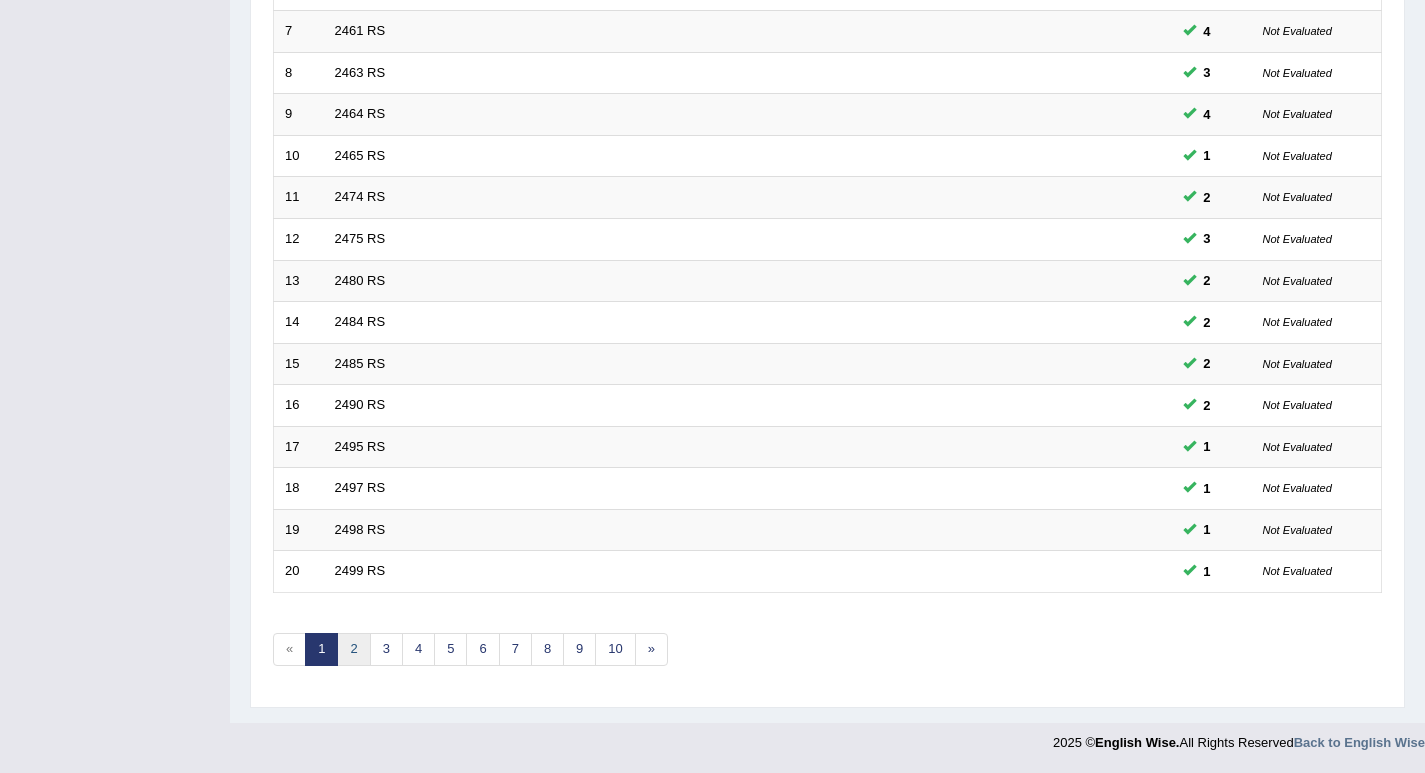 click on "2" at bounding box center (353, 649) 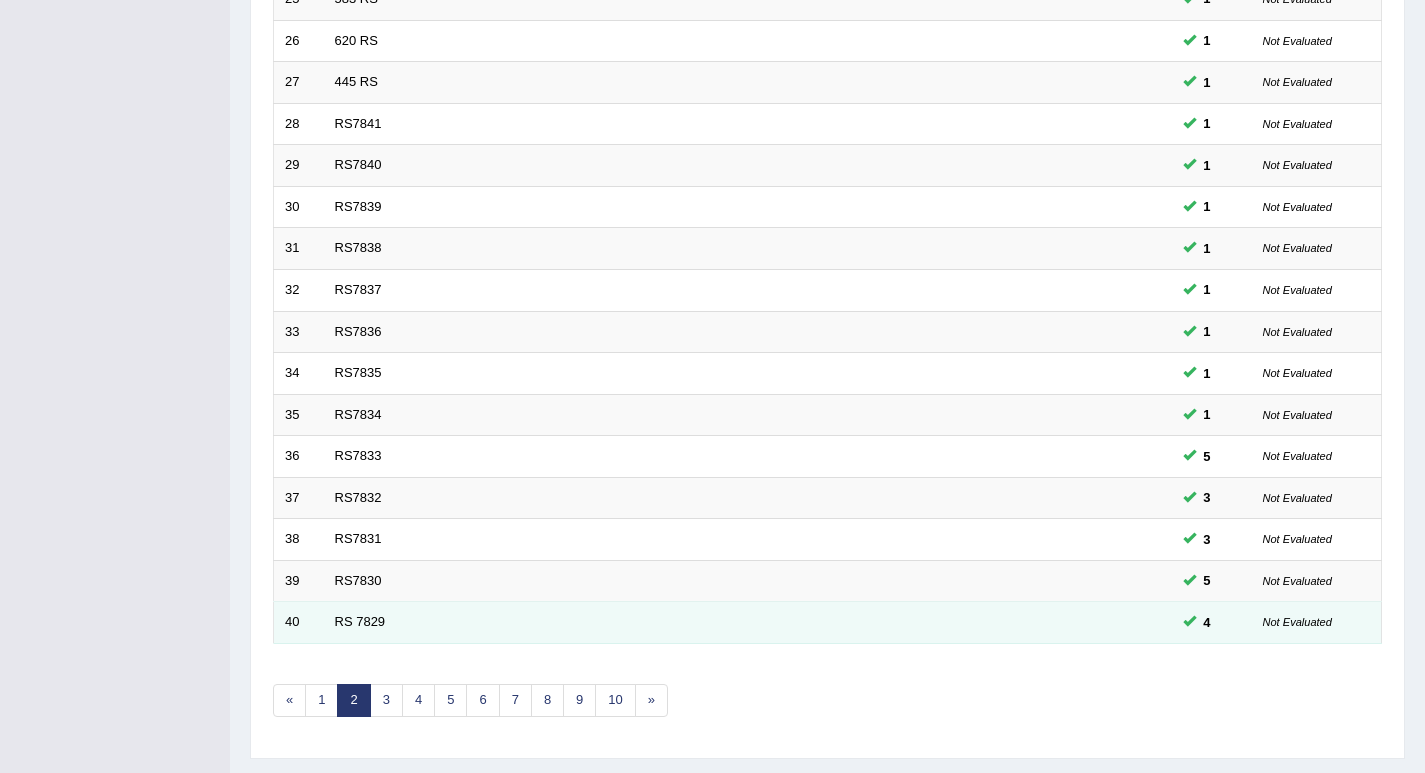 scroll, scrollTop: 500, scrollLeft: 0, axis: vertical 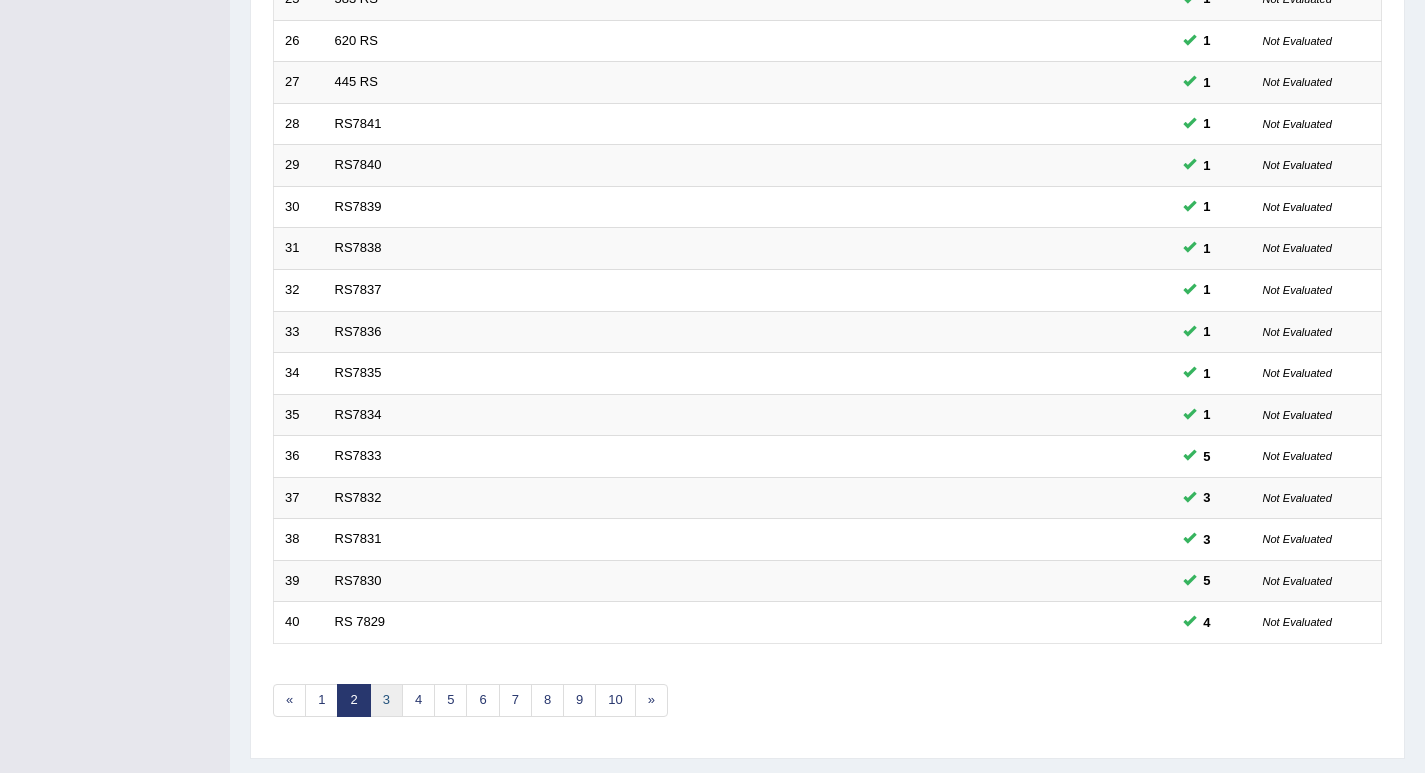 click on "3" at bounding box center [386, 700] 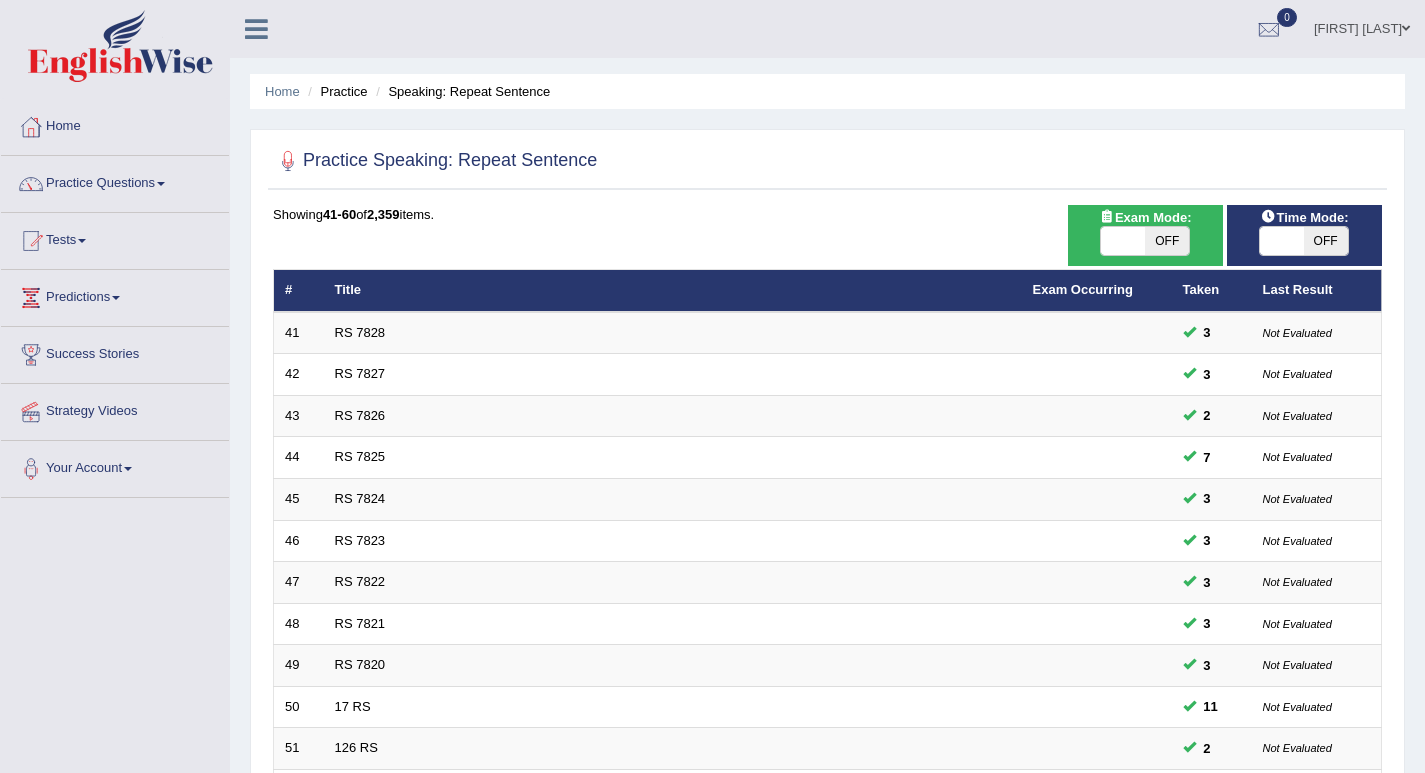 scroll, scrollTop: 551, scrollLeft: 0, axis: vertical 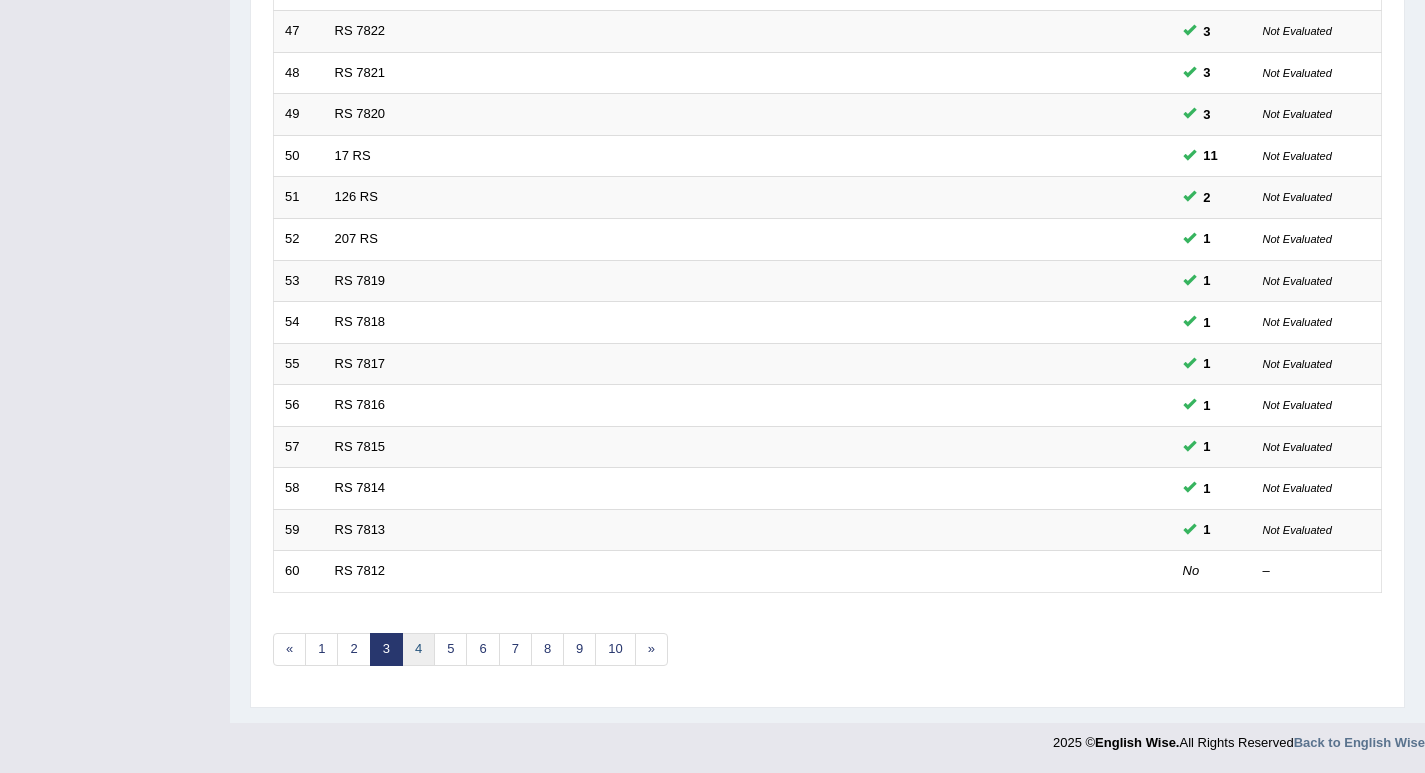 click on "4" at bounding box center [418, 649] 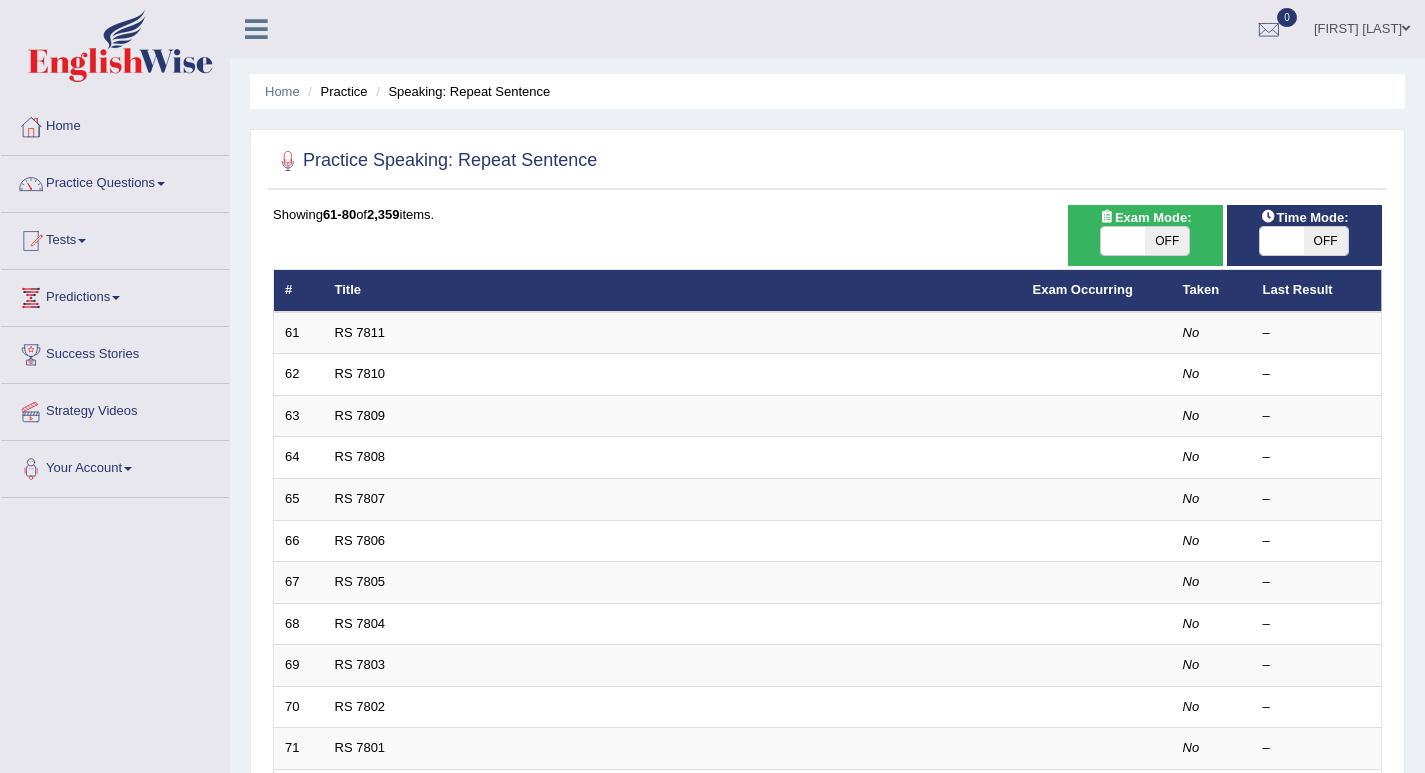 scroll, scrollTop: 200, scrollLeft: 0, axis: vertical 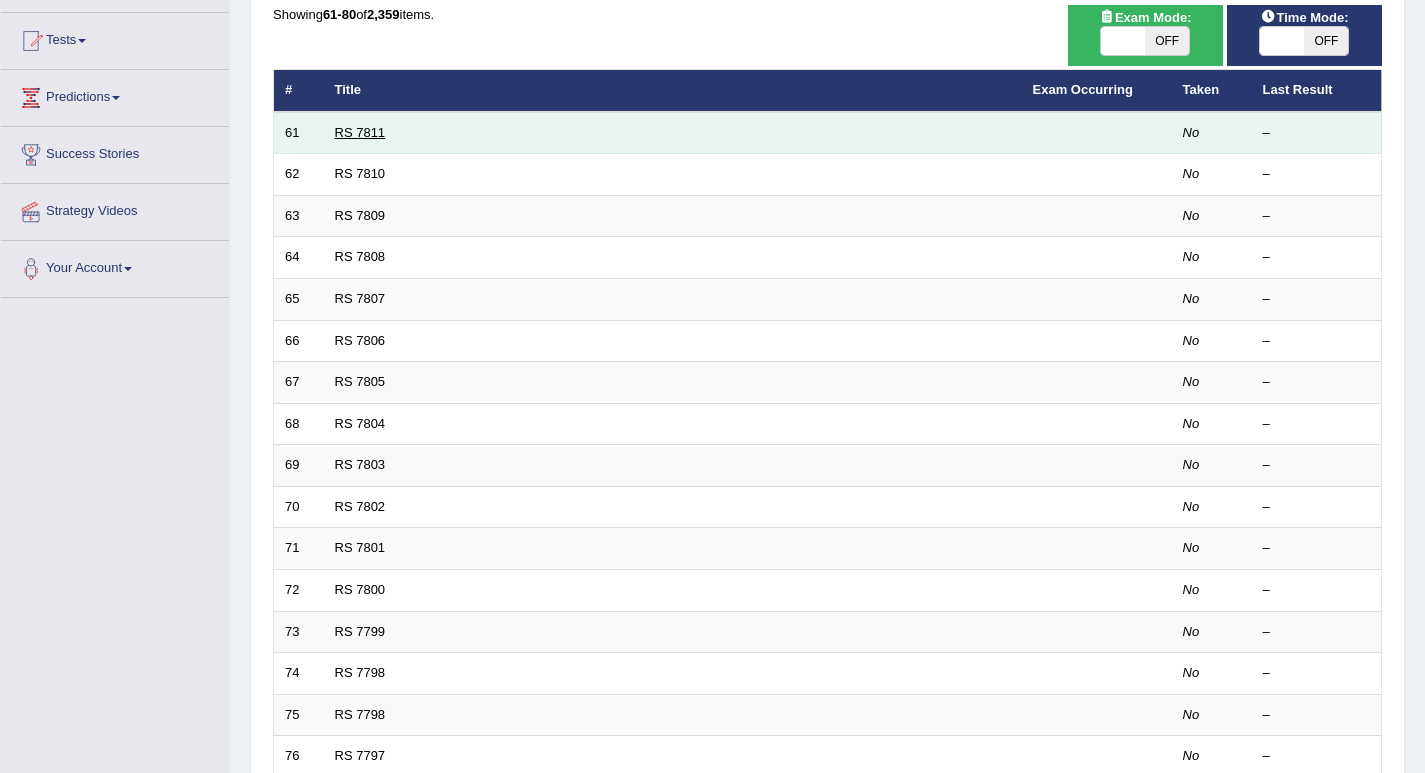 click on "RS 7811" at bounding box center [360, 132] 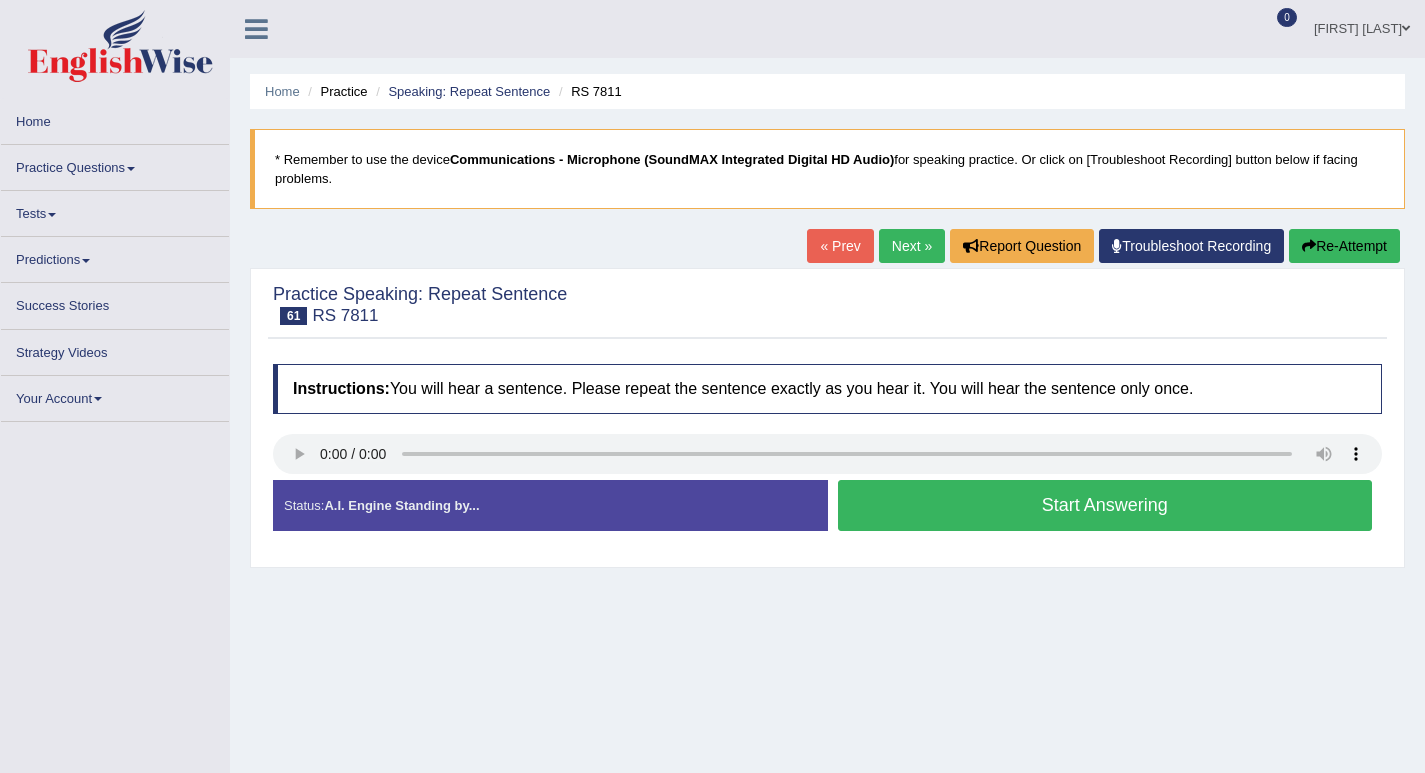 scroll, scrollTop: 0, scrollLeft: 0, axis: both 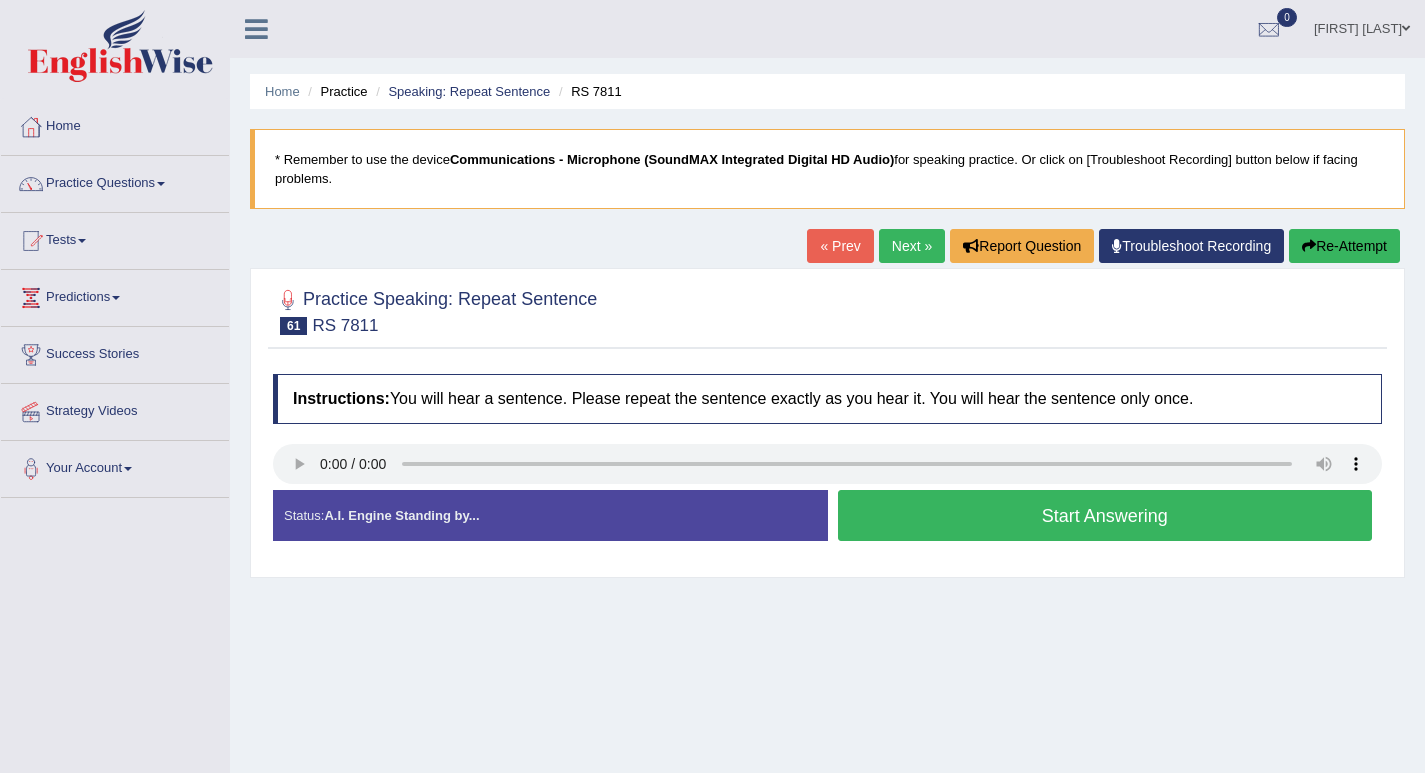 click on "Start Answering" at bounding box center [1105, 515] 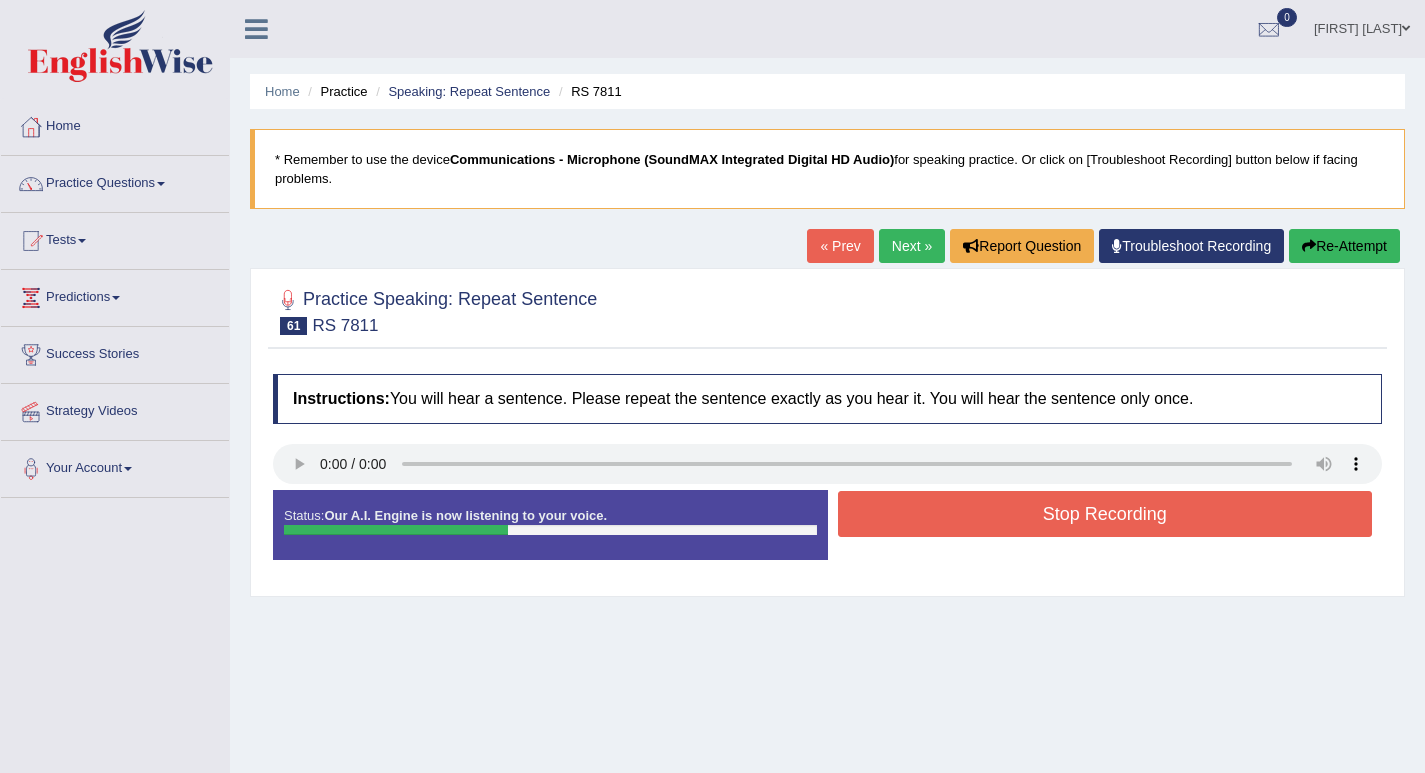 click on "Stop Recording" at bounding box center (1105, 514) 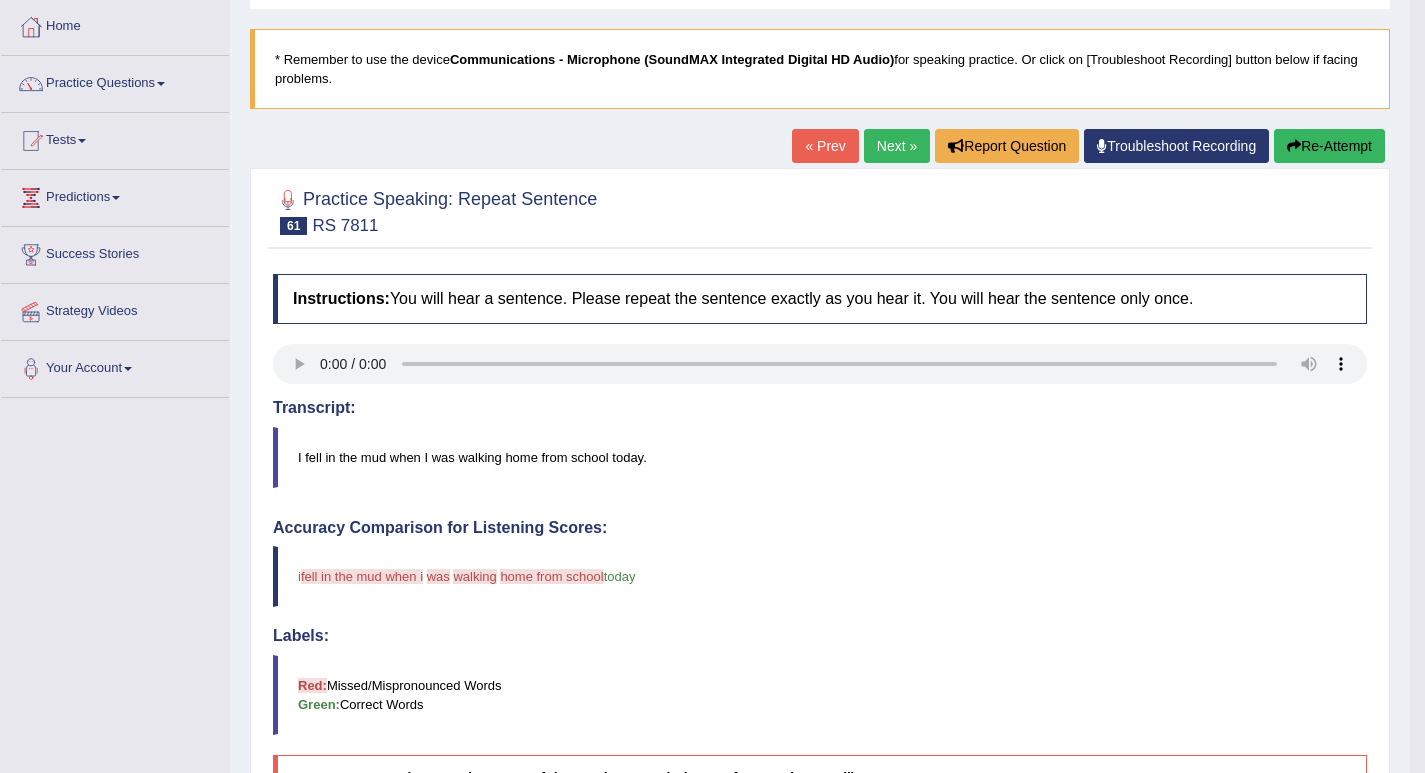 scroll, scrollTop: 0, scrollLeft: 0, axis: both 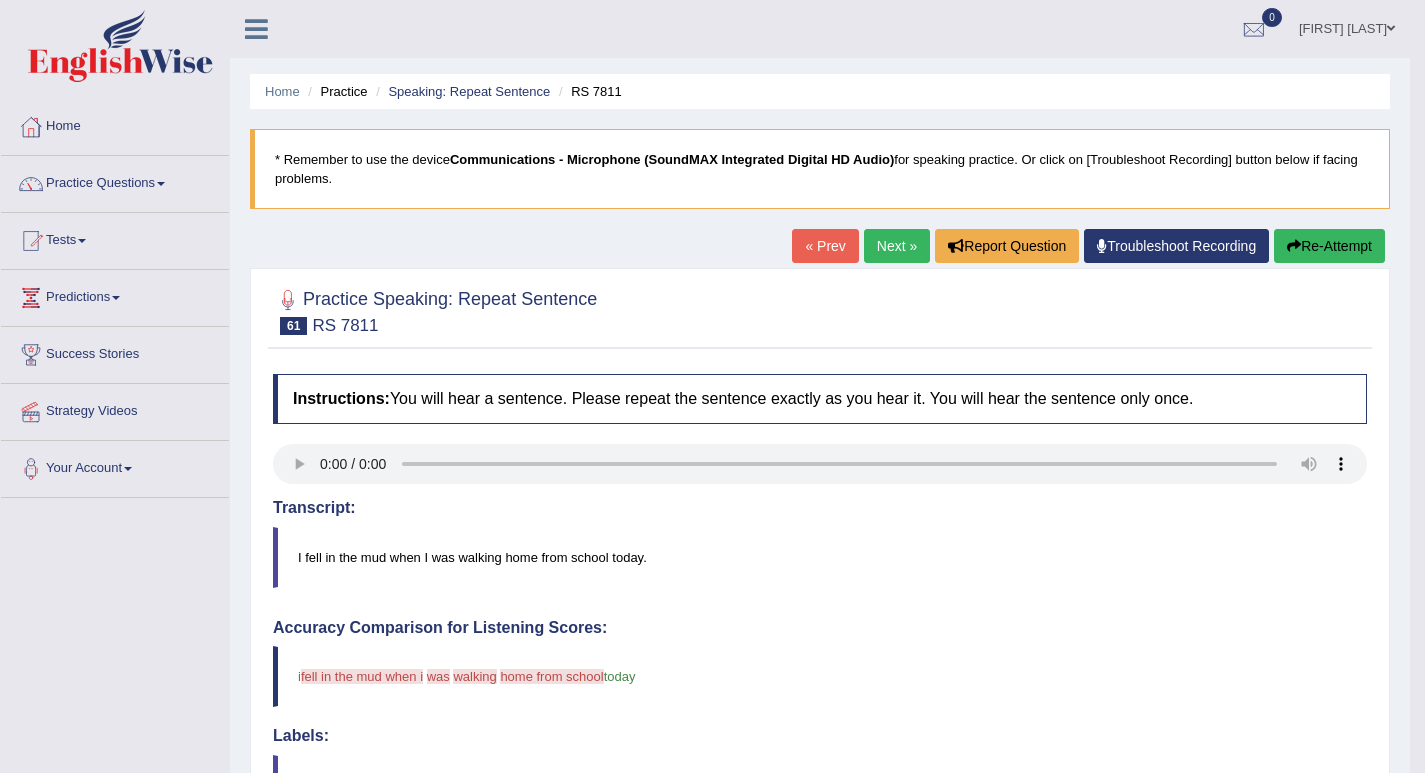 click on "Re-Attempt" at bounding box center [1329, 246] 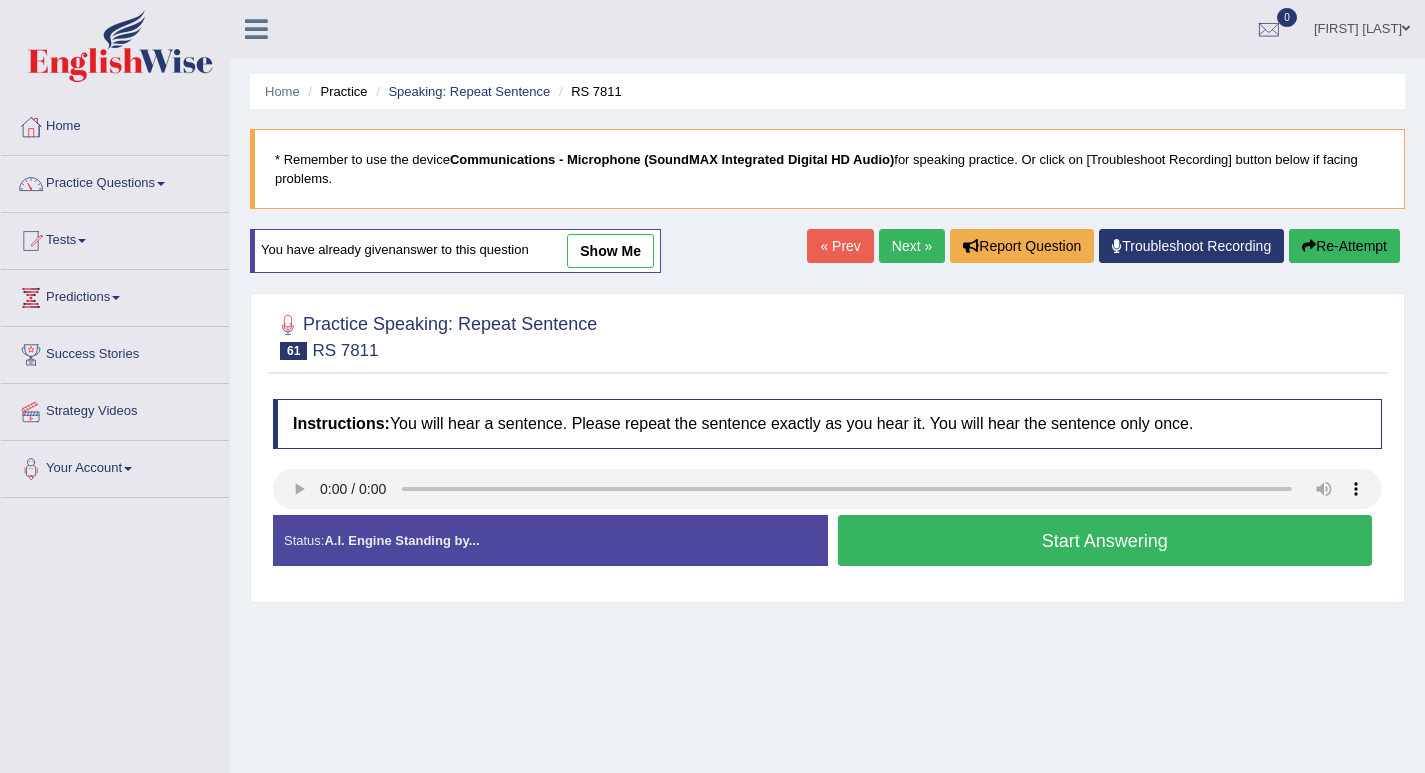 scroll, scrollTop: 0, scrollLeft: 0, axis: both 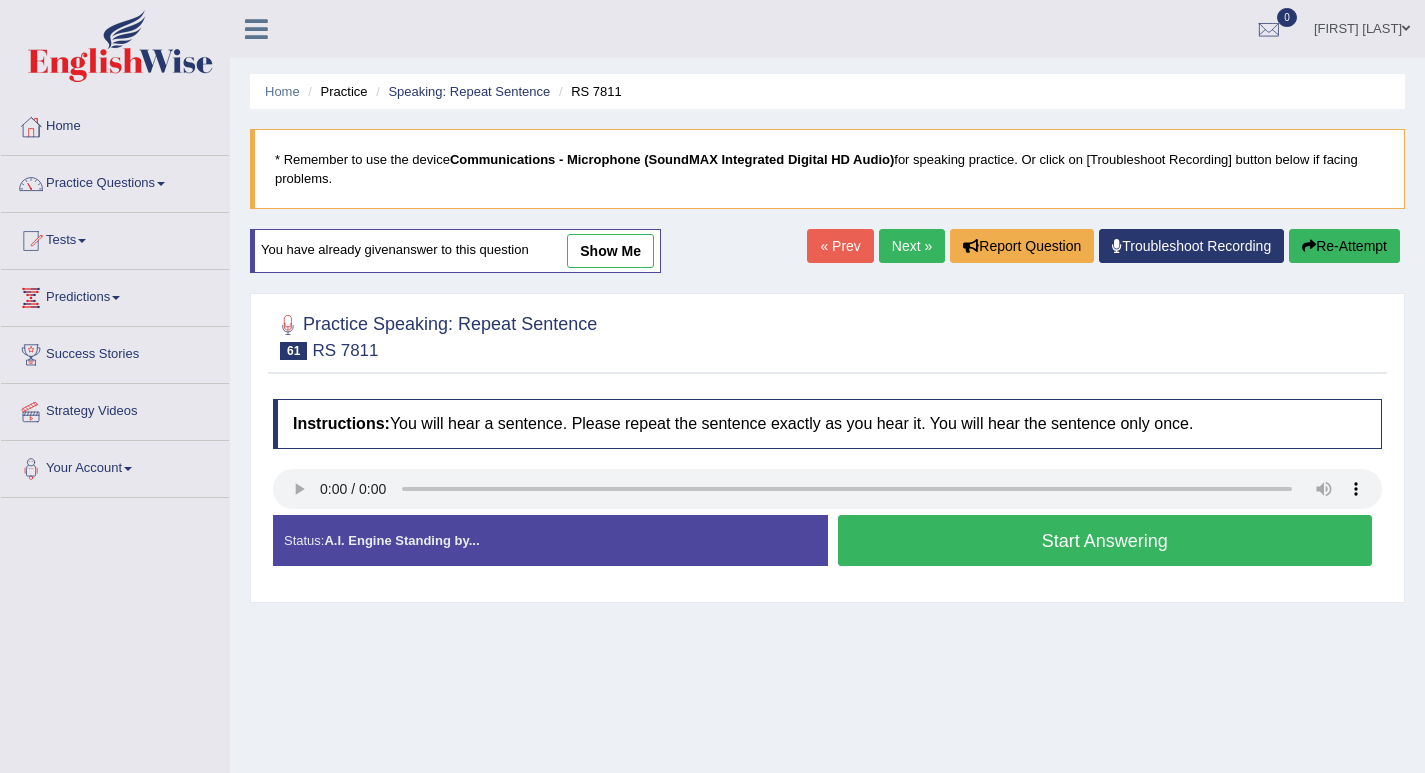 click on "Start Answering" at bounding box center (1105, 540) 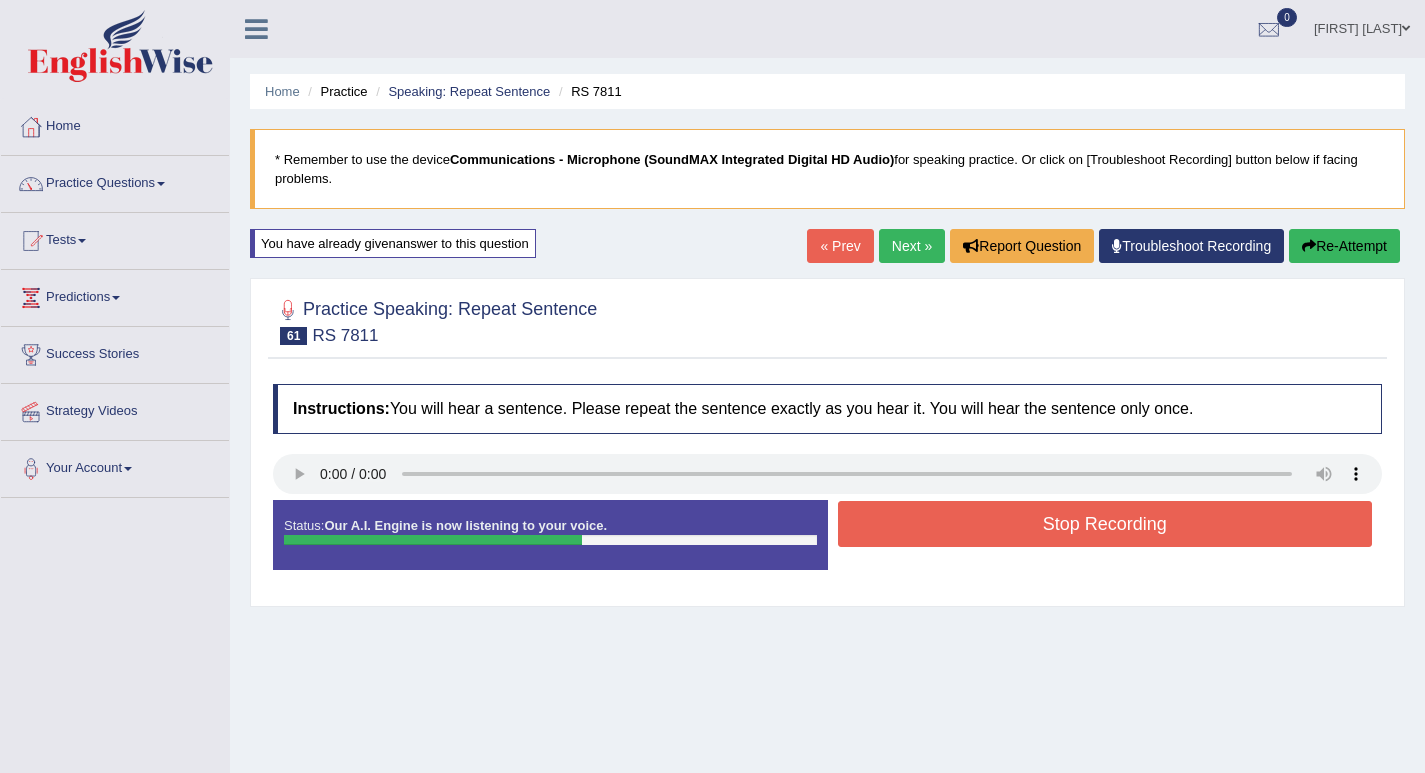click on "Stop Recording" at bounding box center [1105, 524] 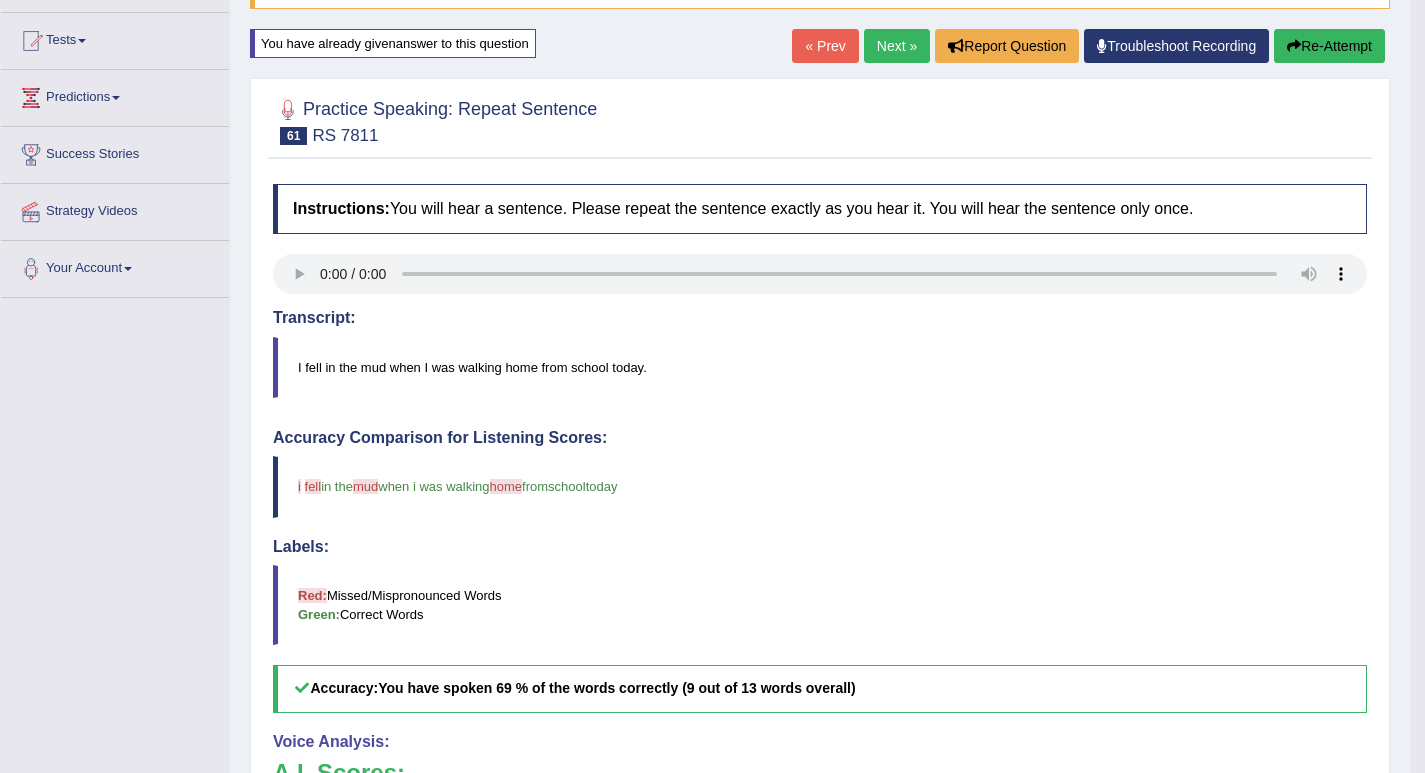 scroll, scrollTop: 0, scrollLeft: 0, axis: both 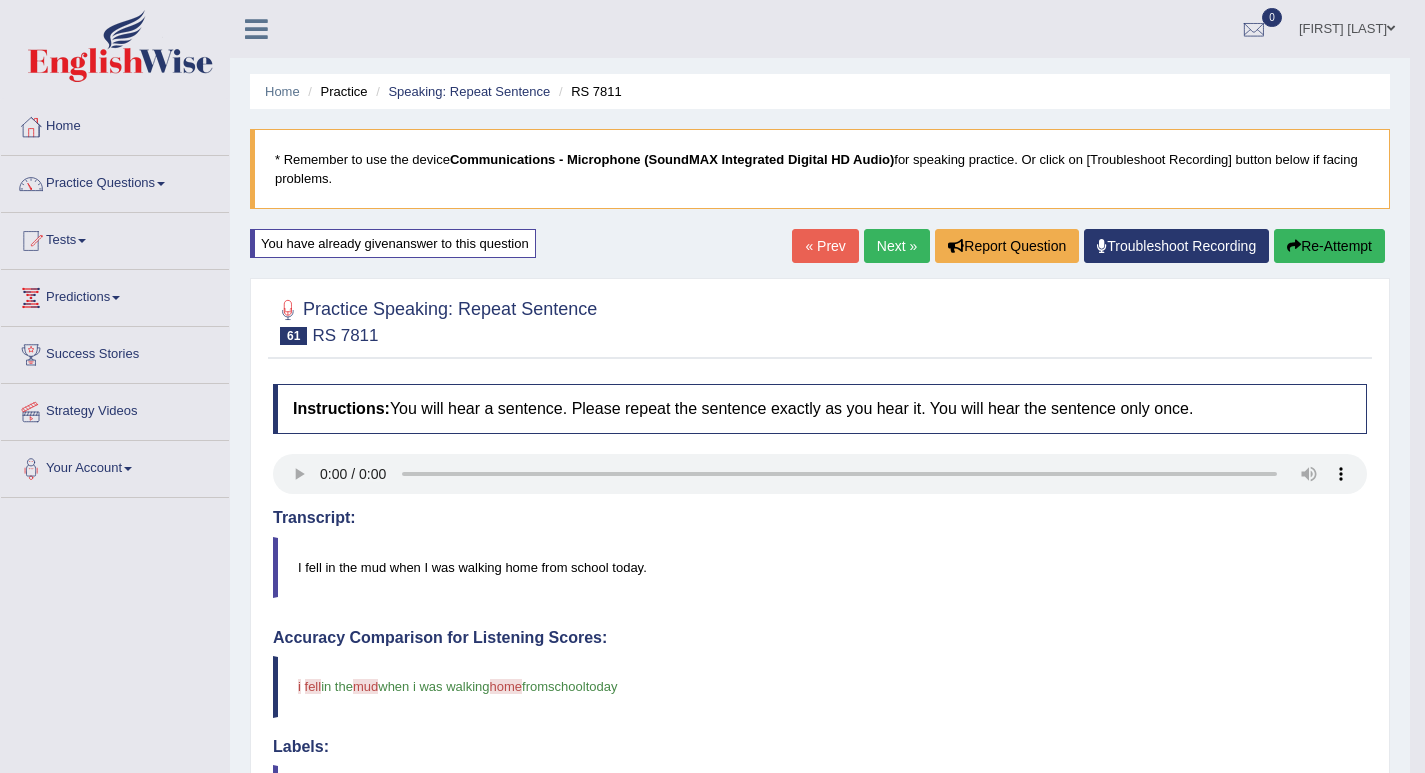 click on "Next »" at bounding box center [897, 246] 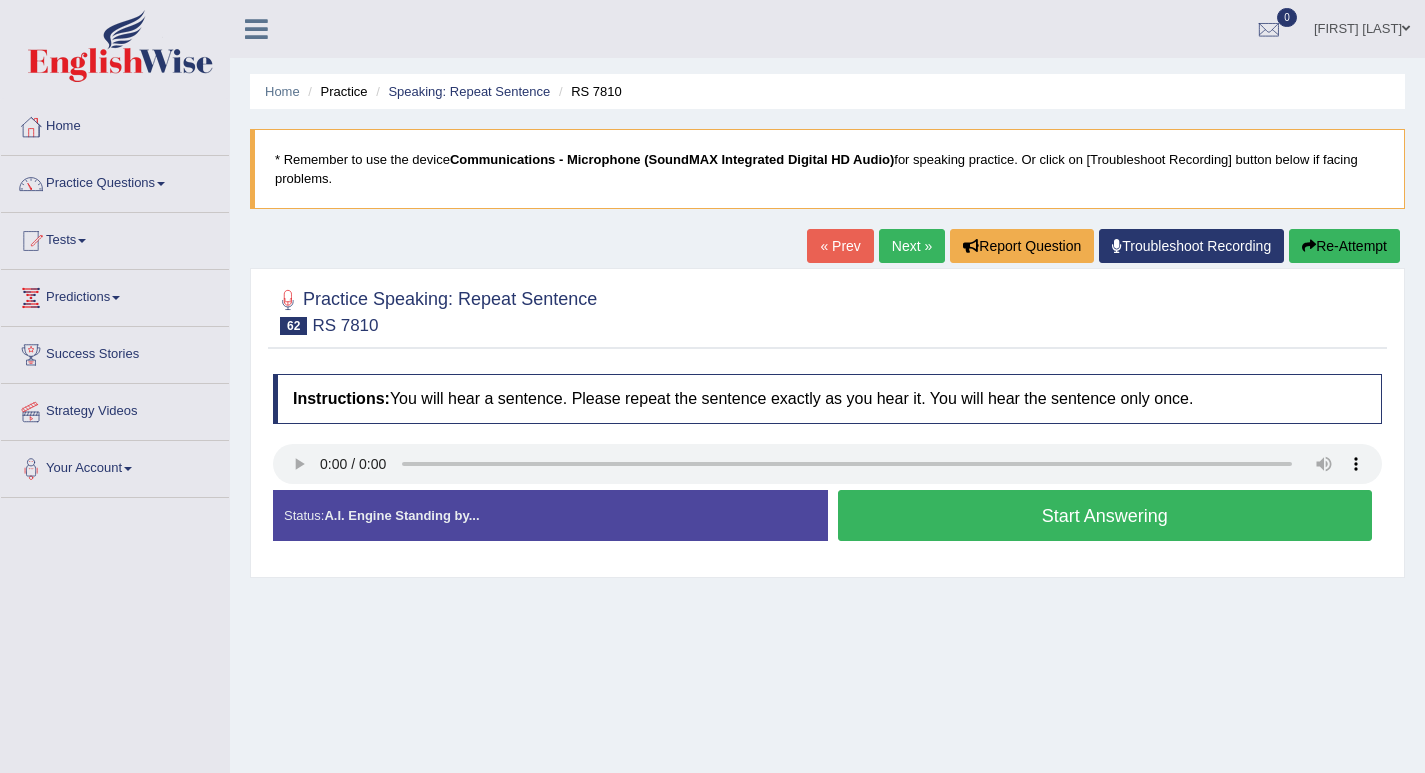 scroll, scrollTop: 0, scrollLeft: 0, axis: both 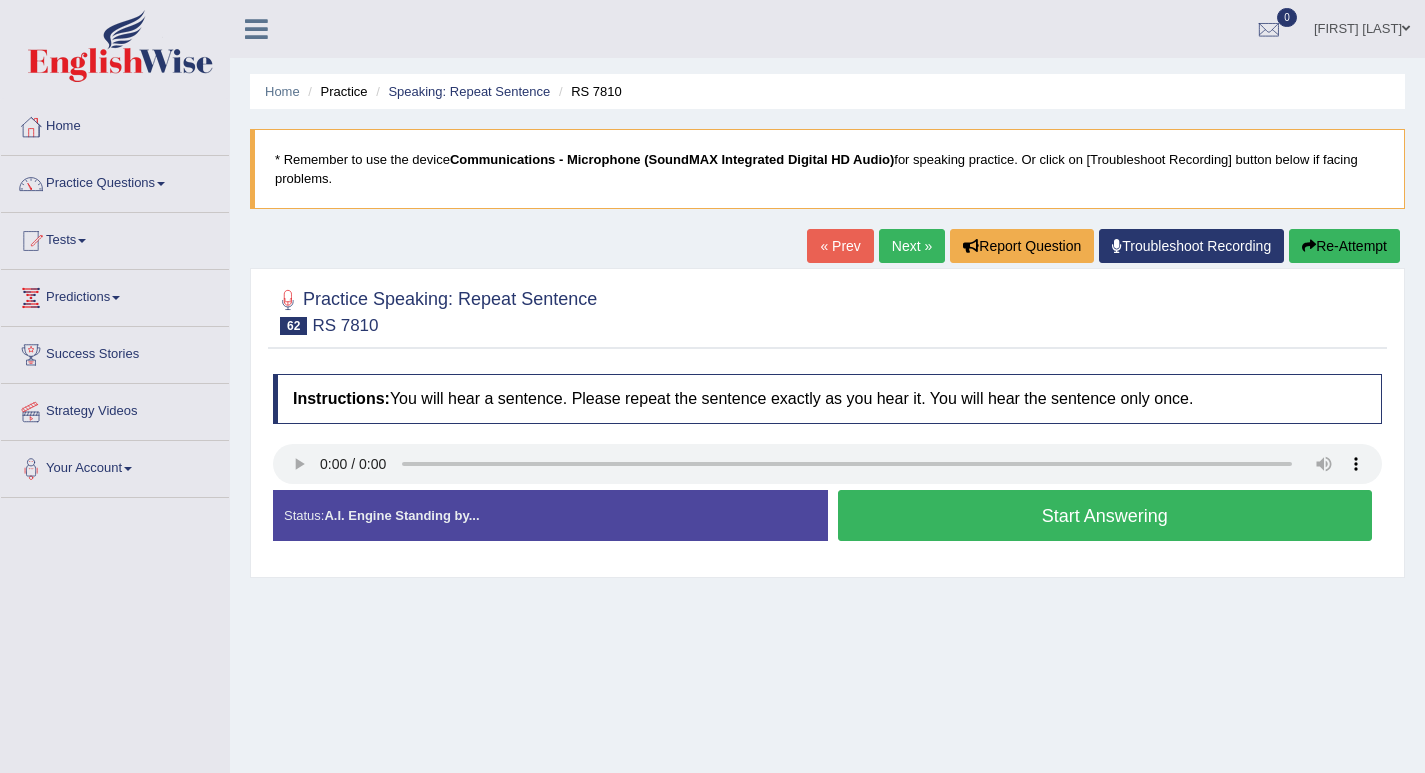 click on "Start Answering" at bounding box center [1105, 515] 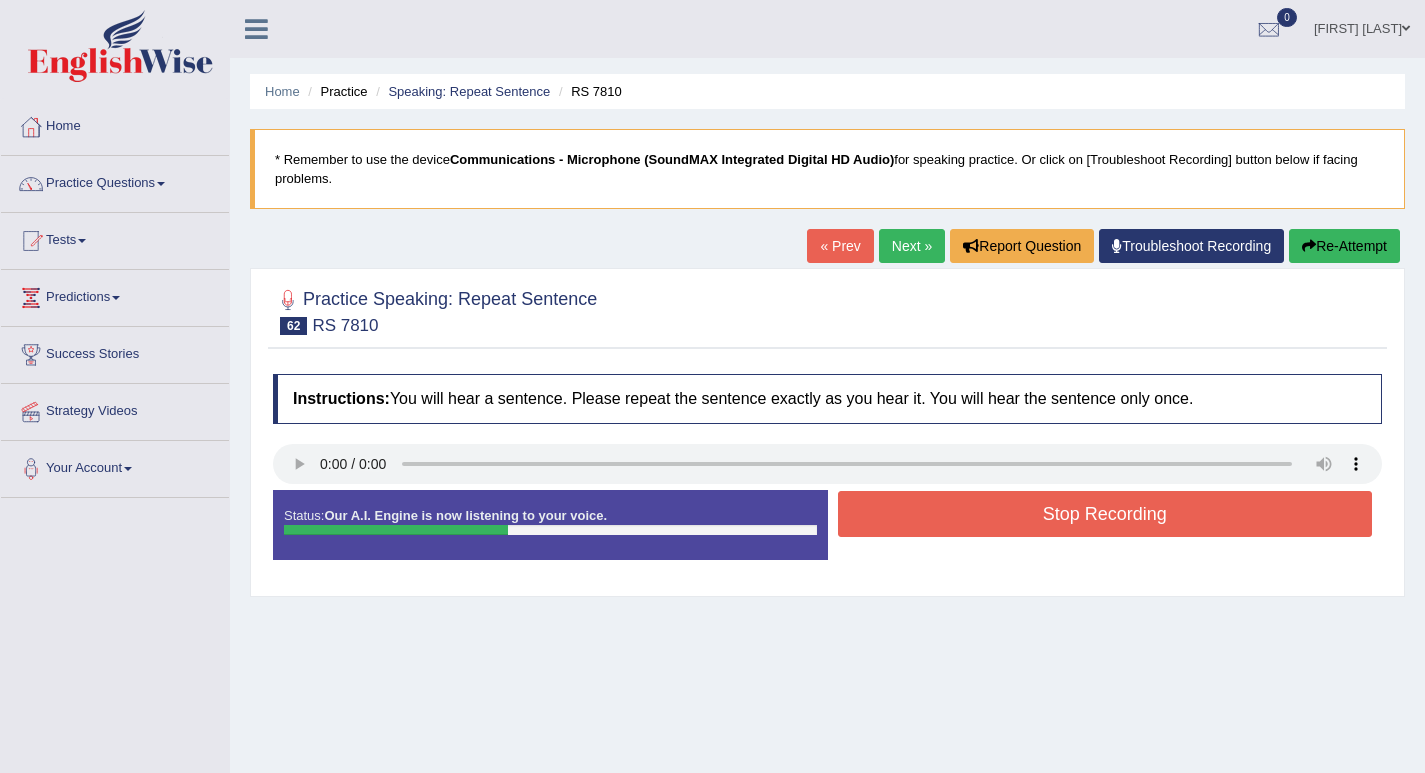 click on "Stop Recording" at bounding box center [1105, 514] 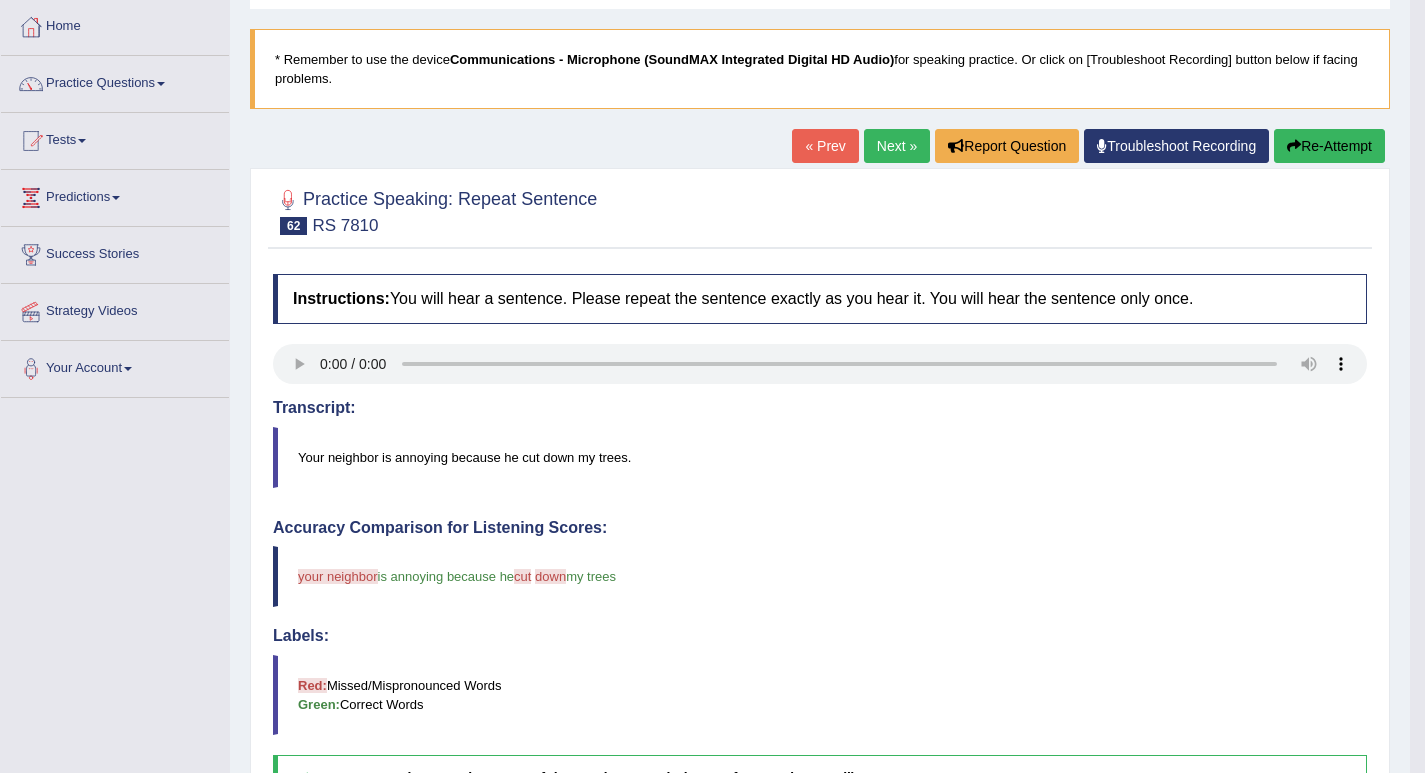 scroll, scrollTop: 0, scrollLeft: 0, axis: both 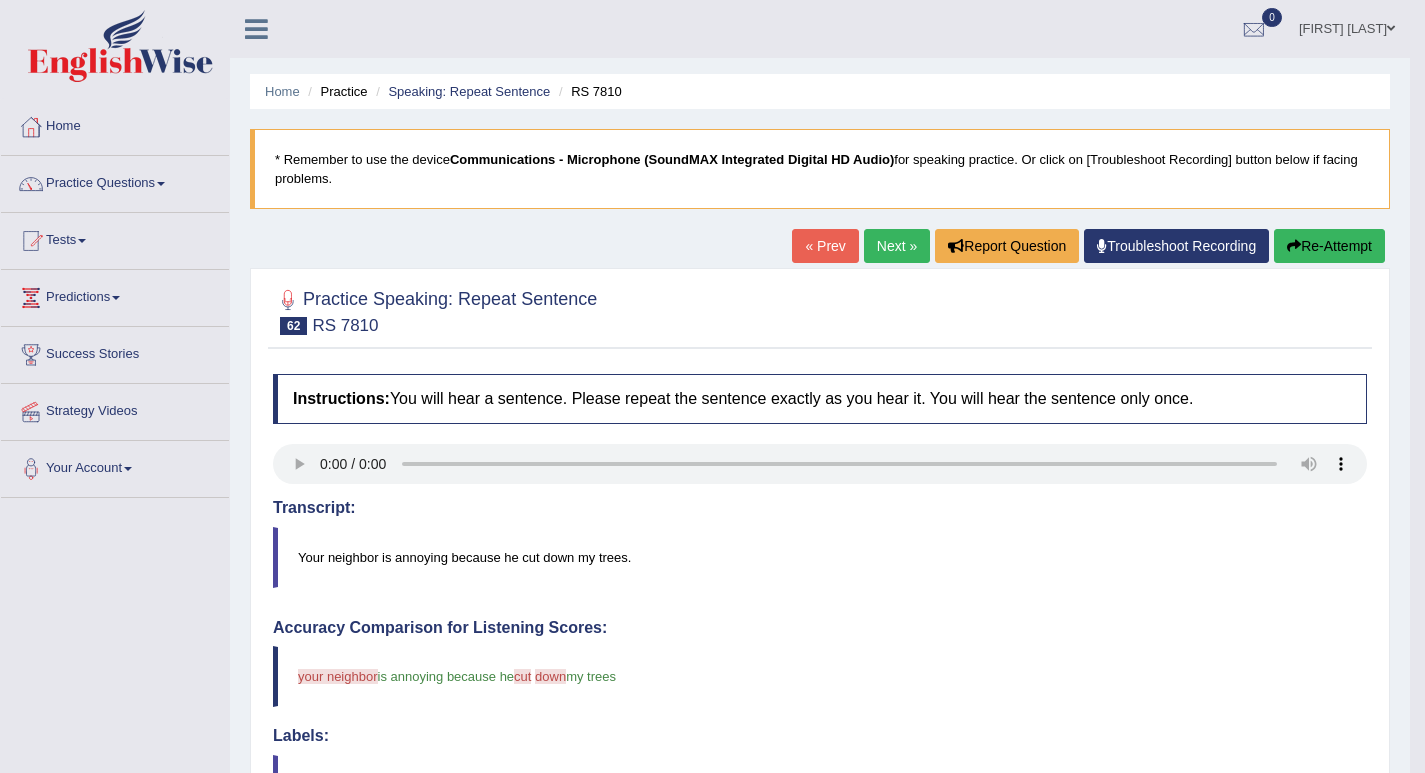 click on "Next »" at bounding box center [897, 246] 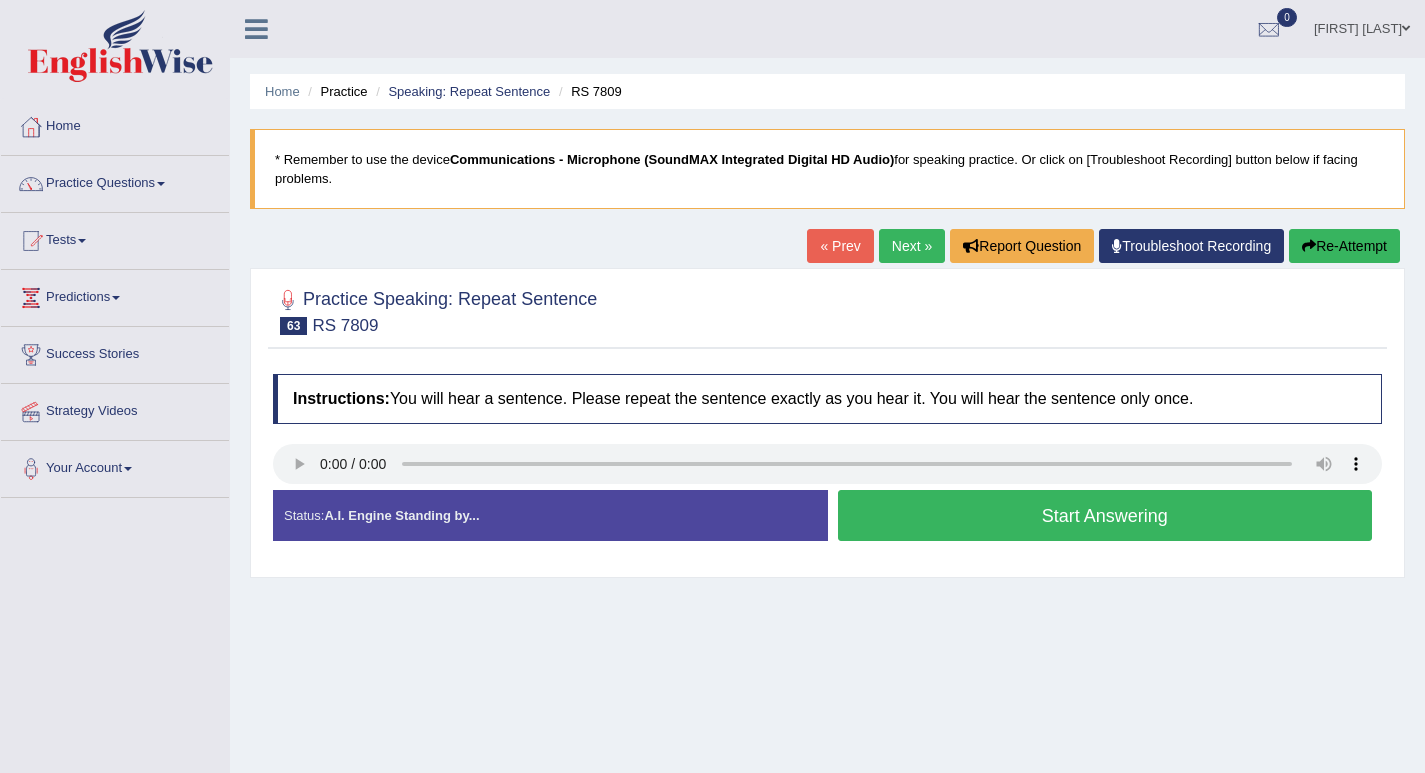 scroll, scrollTop: 0, scrollLeft: 0, axis: both 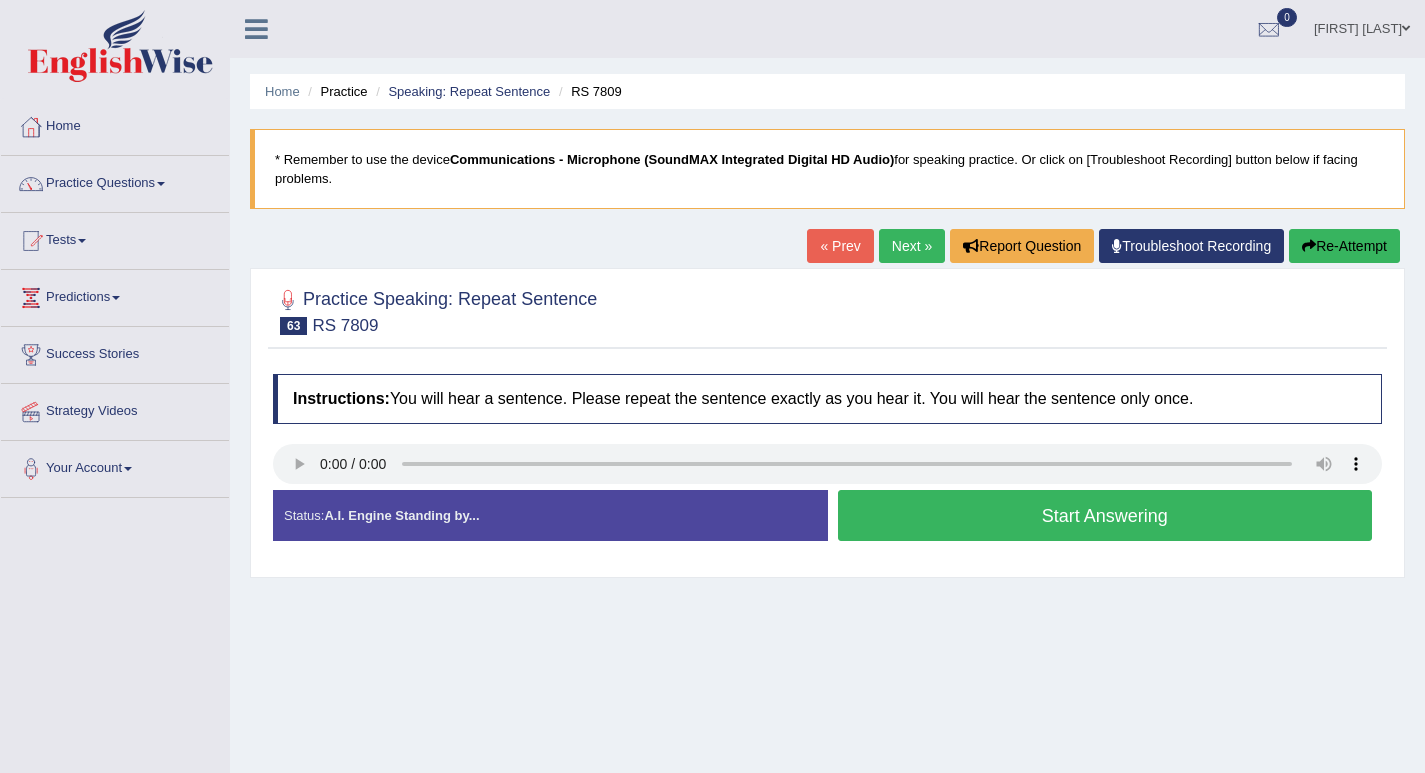 click on "Start Answering" at bounding box center (1105, 515) 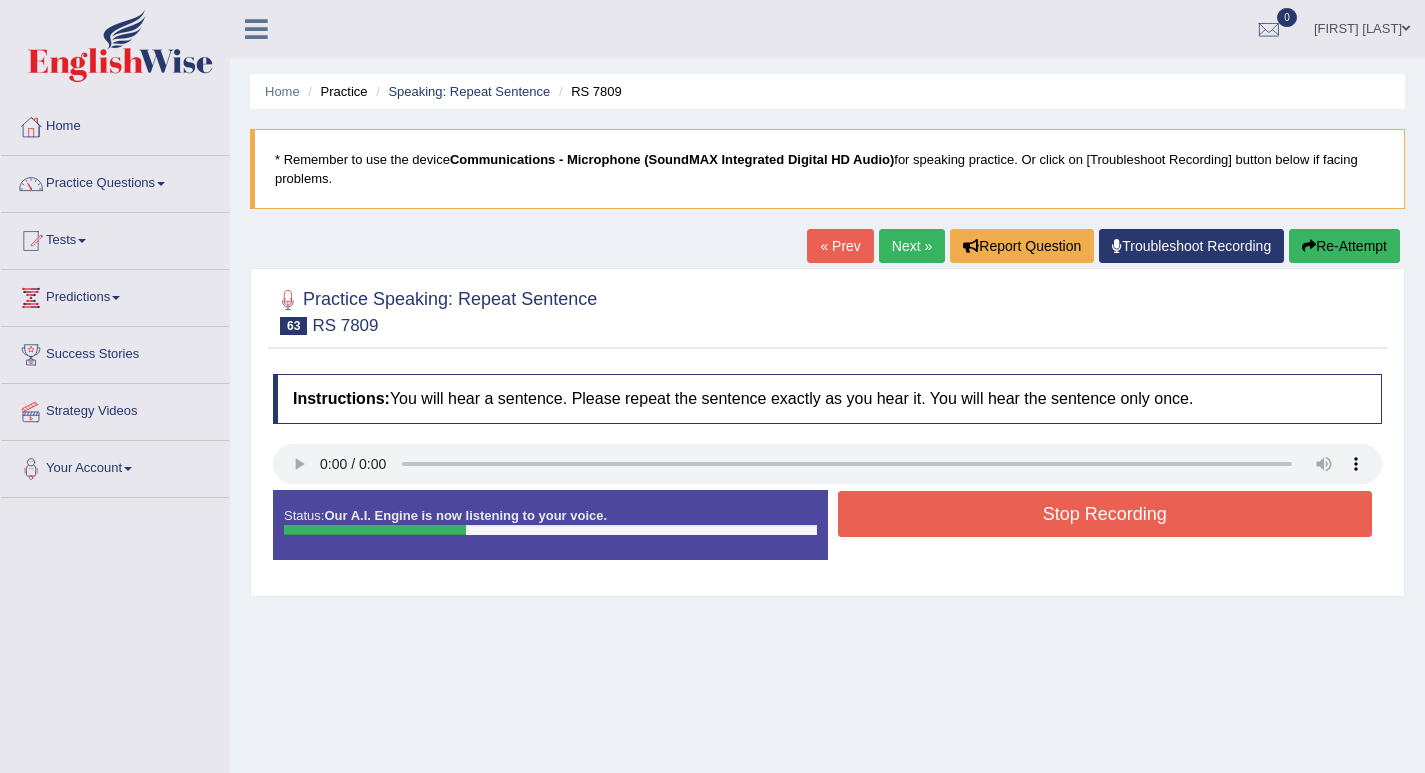 click on "Stop Recording" at bounding box center [1105, 514] 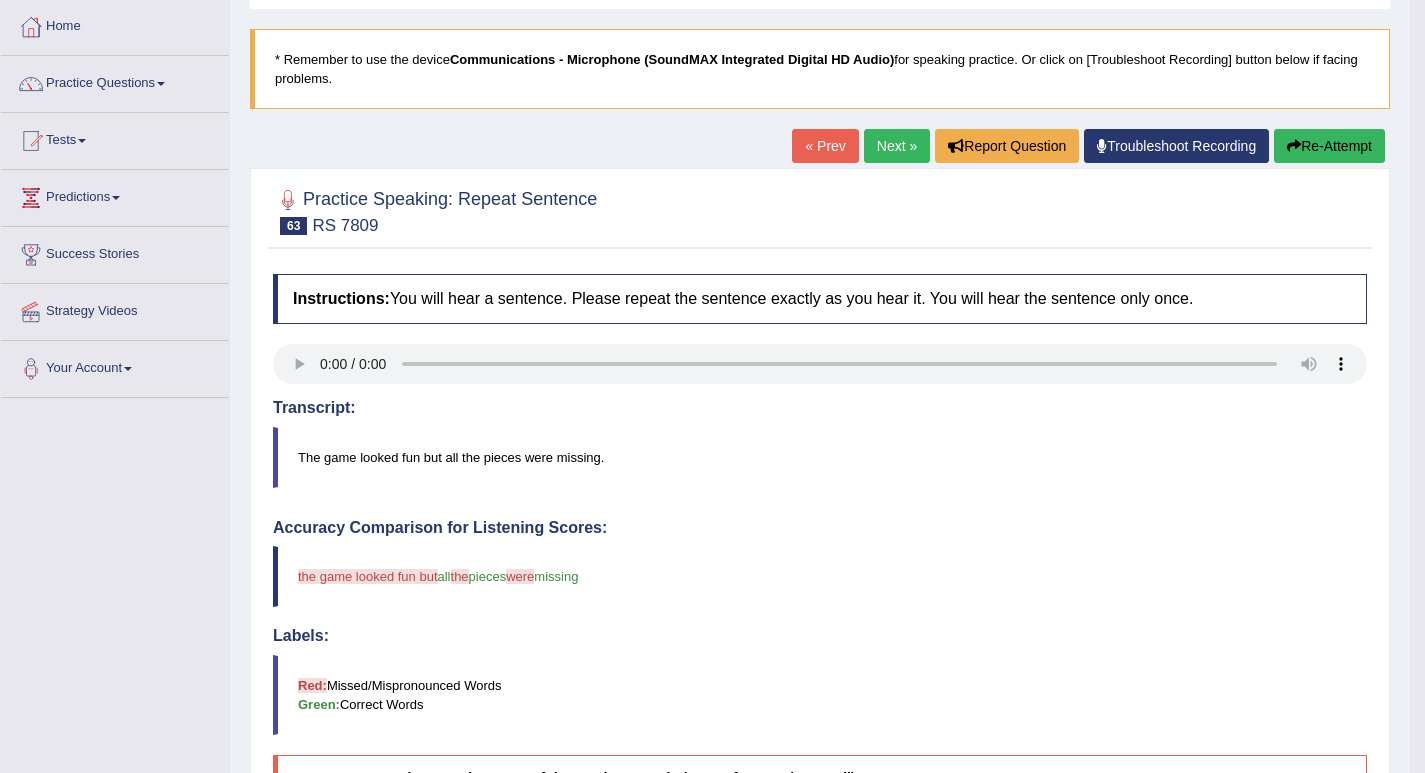 scroll, scrollTop: 0, scrollLeft: 0, axis: both 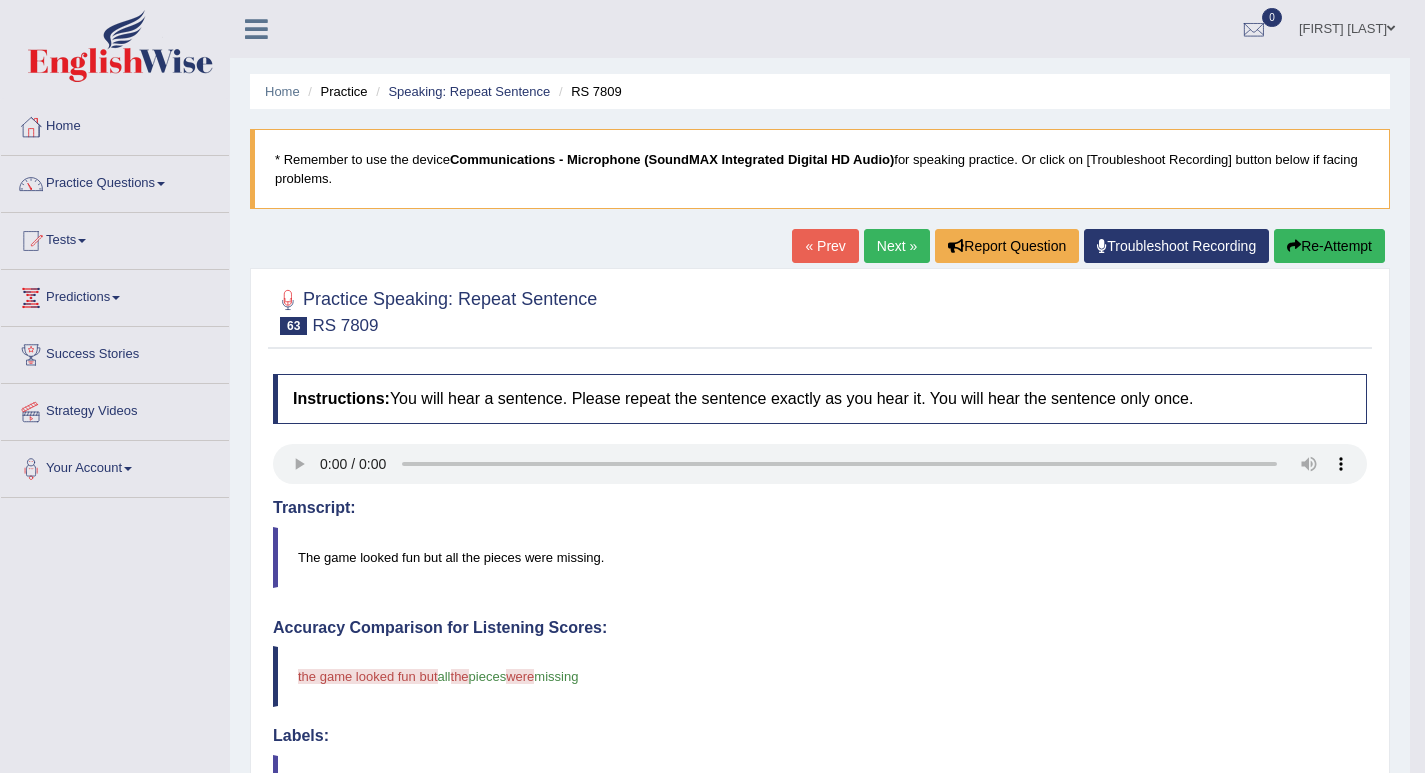 click on "Re-Attempt" at bounding box center (1329, 246) 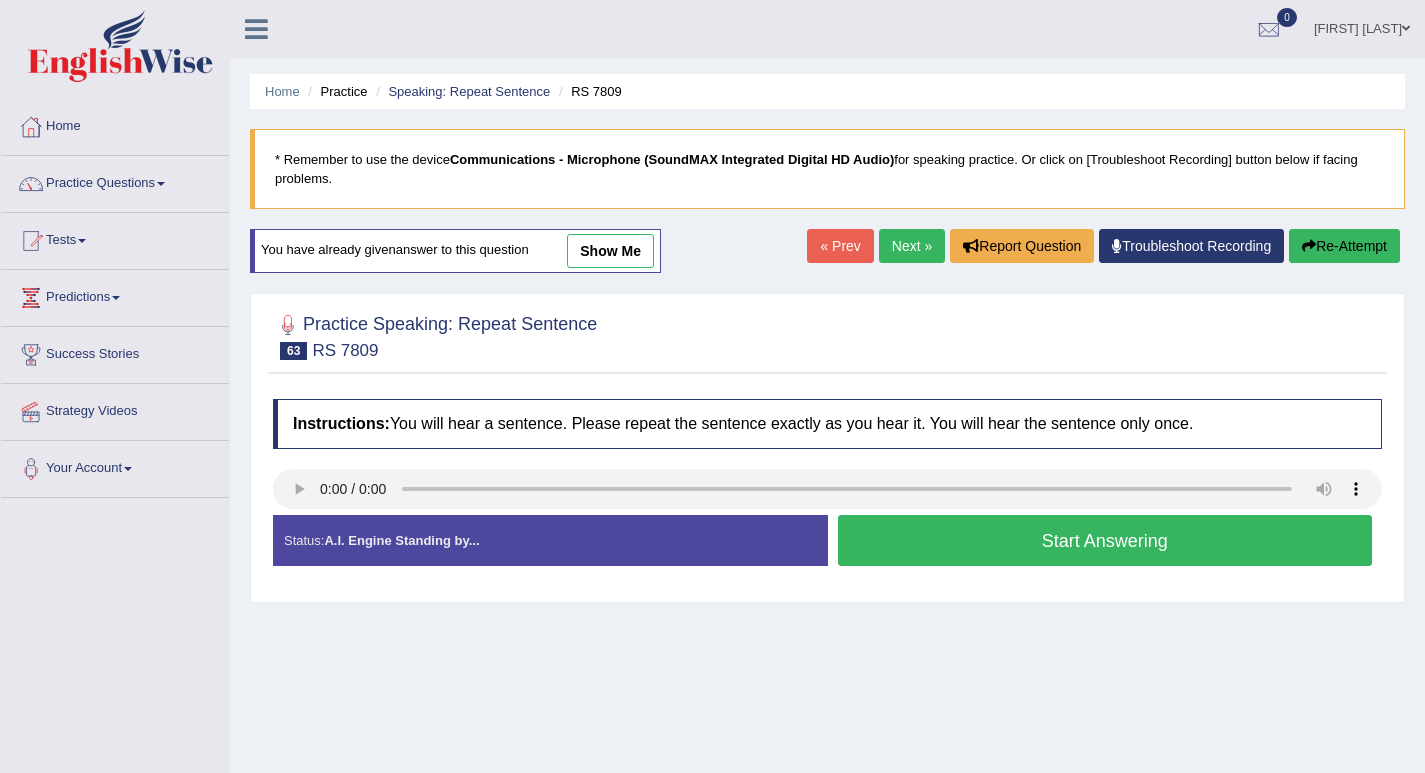 scroll, scrollTop: 0, scrollLeft: 0, axis: both 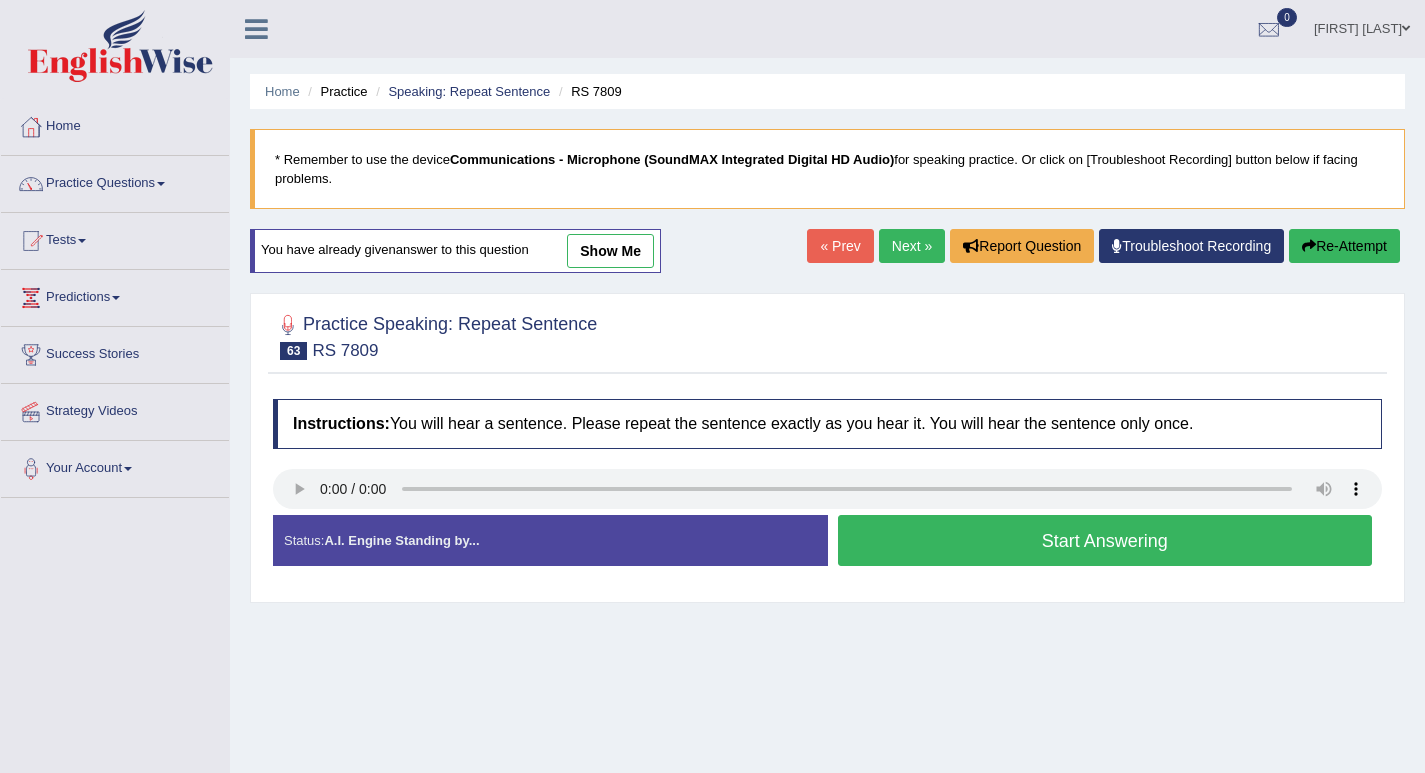 click on "Start Answering" at bounding box center (1105, 540) 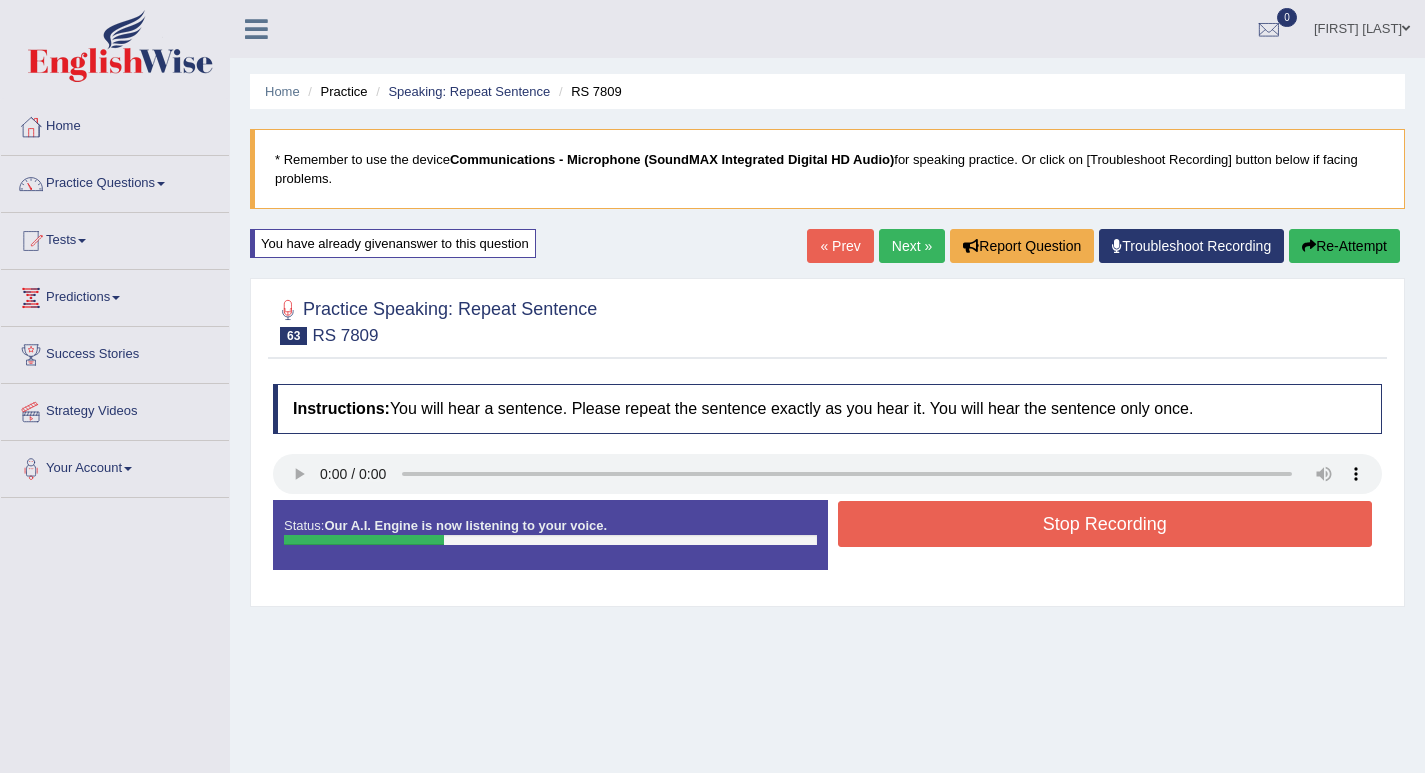 click on "Stop Recording" at bounding box center (1105, 526) 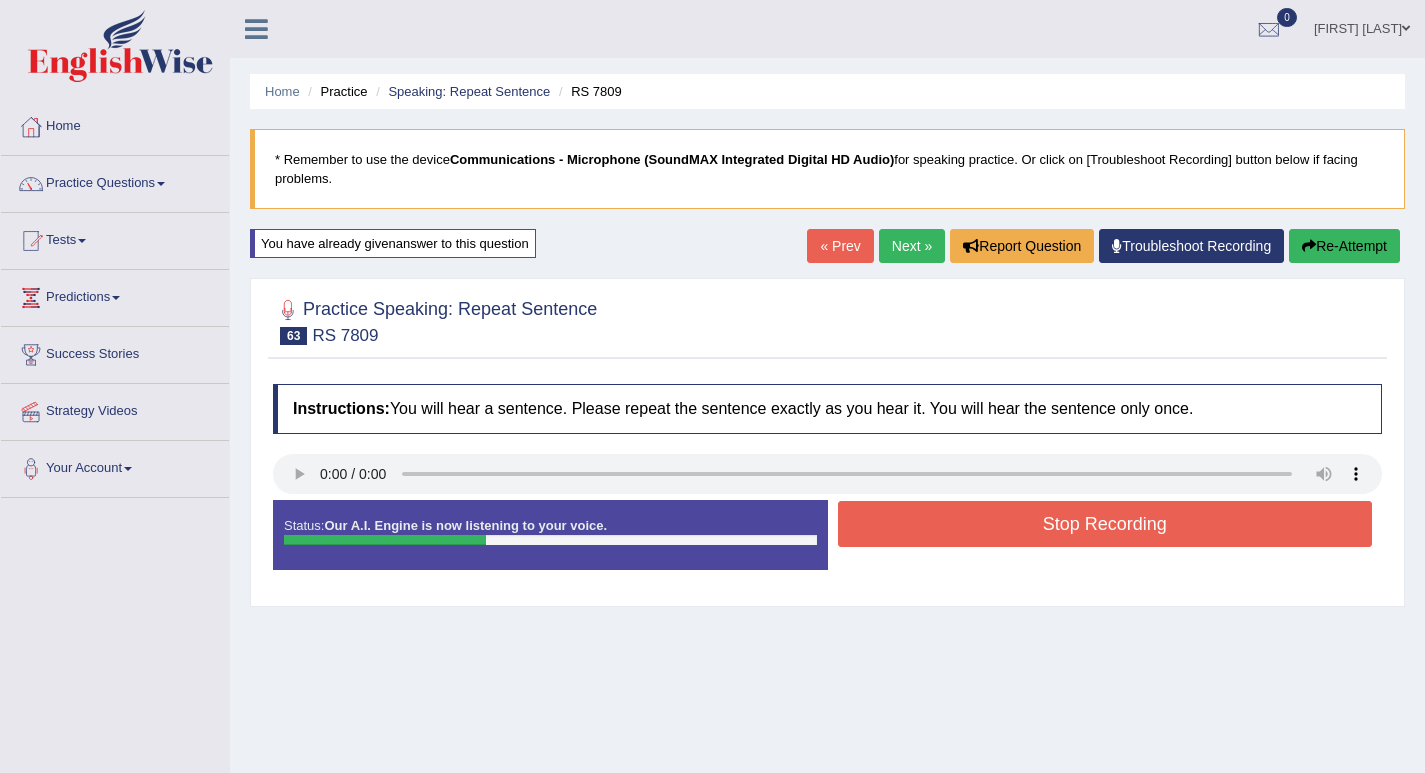 click on "Stop Recording" at bounding box center (1105, 524) 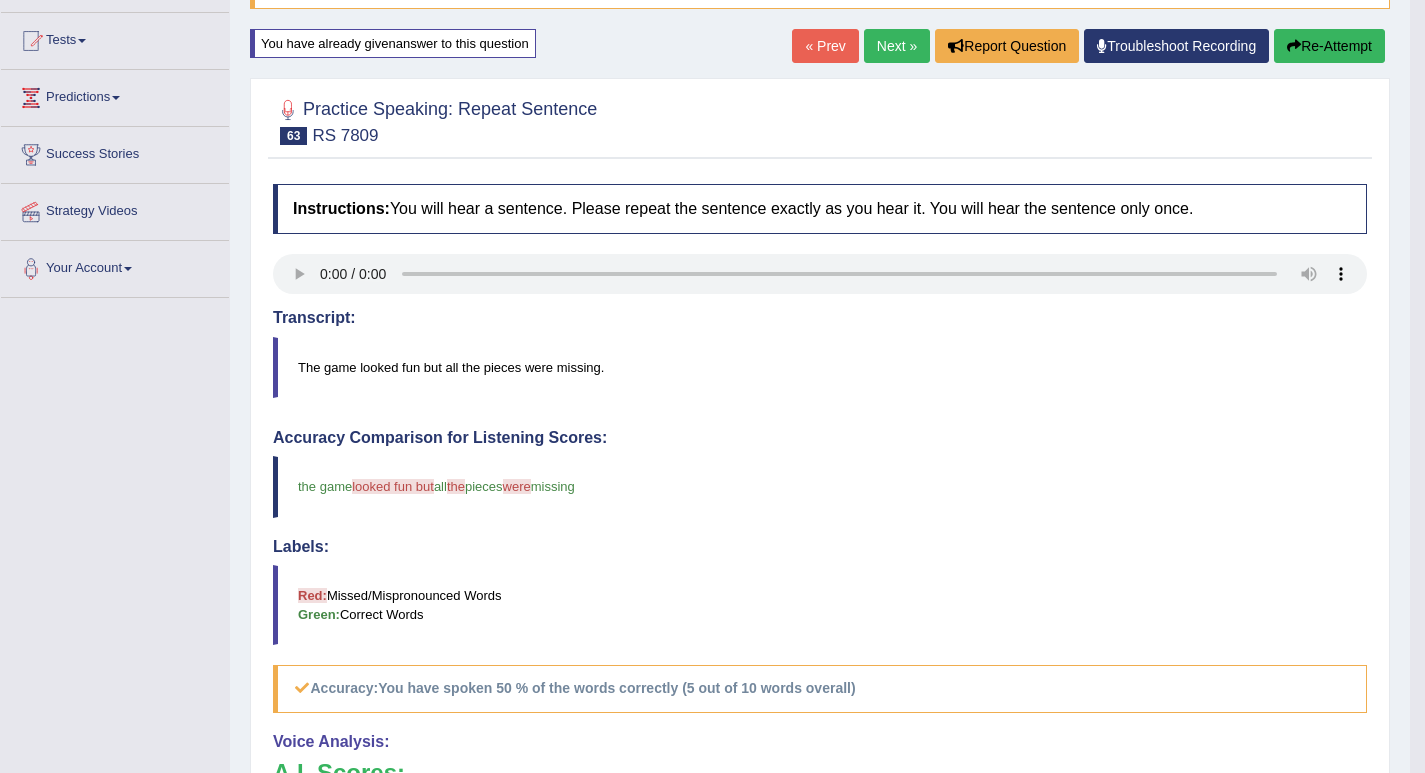 scroll, scrollTop: 100, scrollLeft: 0, axis: vertical 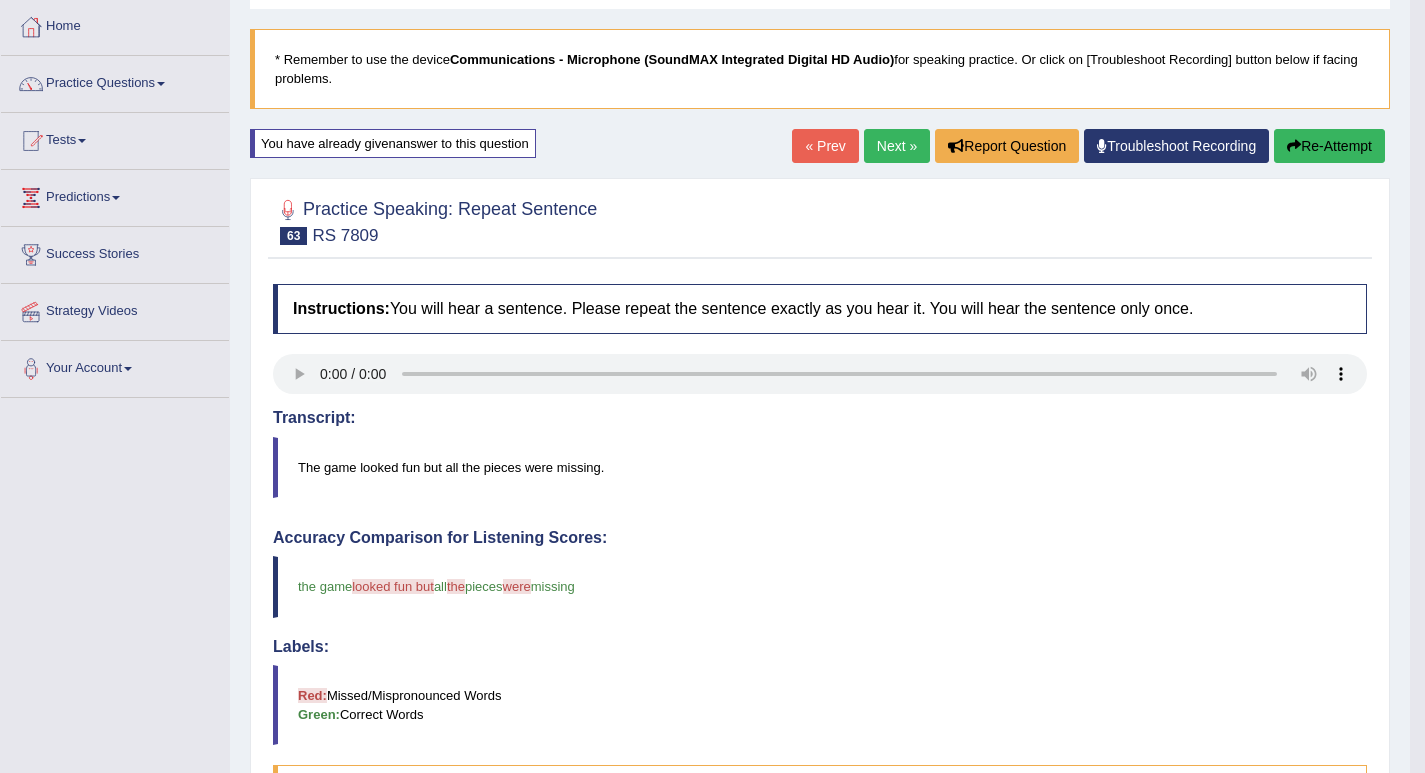 click on "Next »" at bounding box center (897, 146) 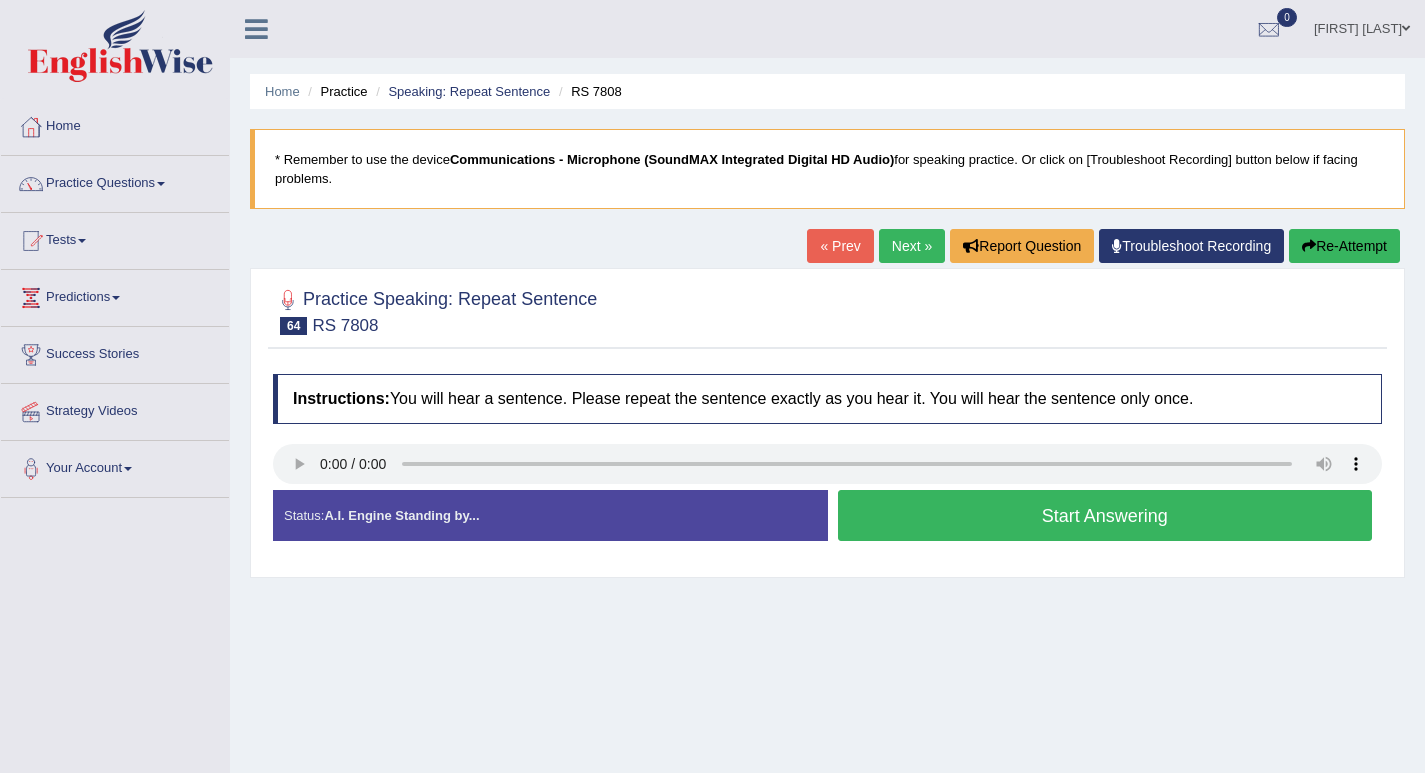 scroll, scrollTop: 0, scrollLeft: 0, axis: both 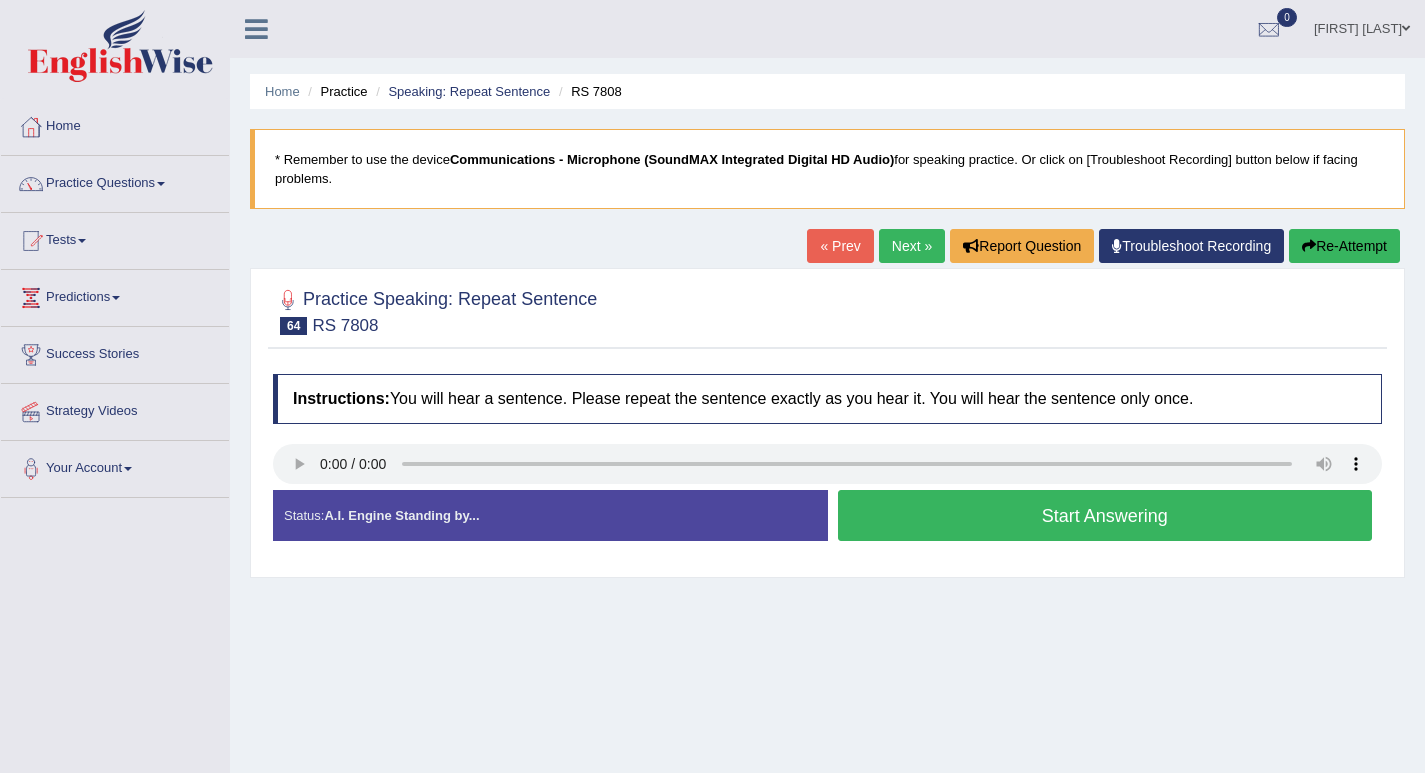 click on "Start Answering" at bounding box center [1105, 515] 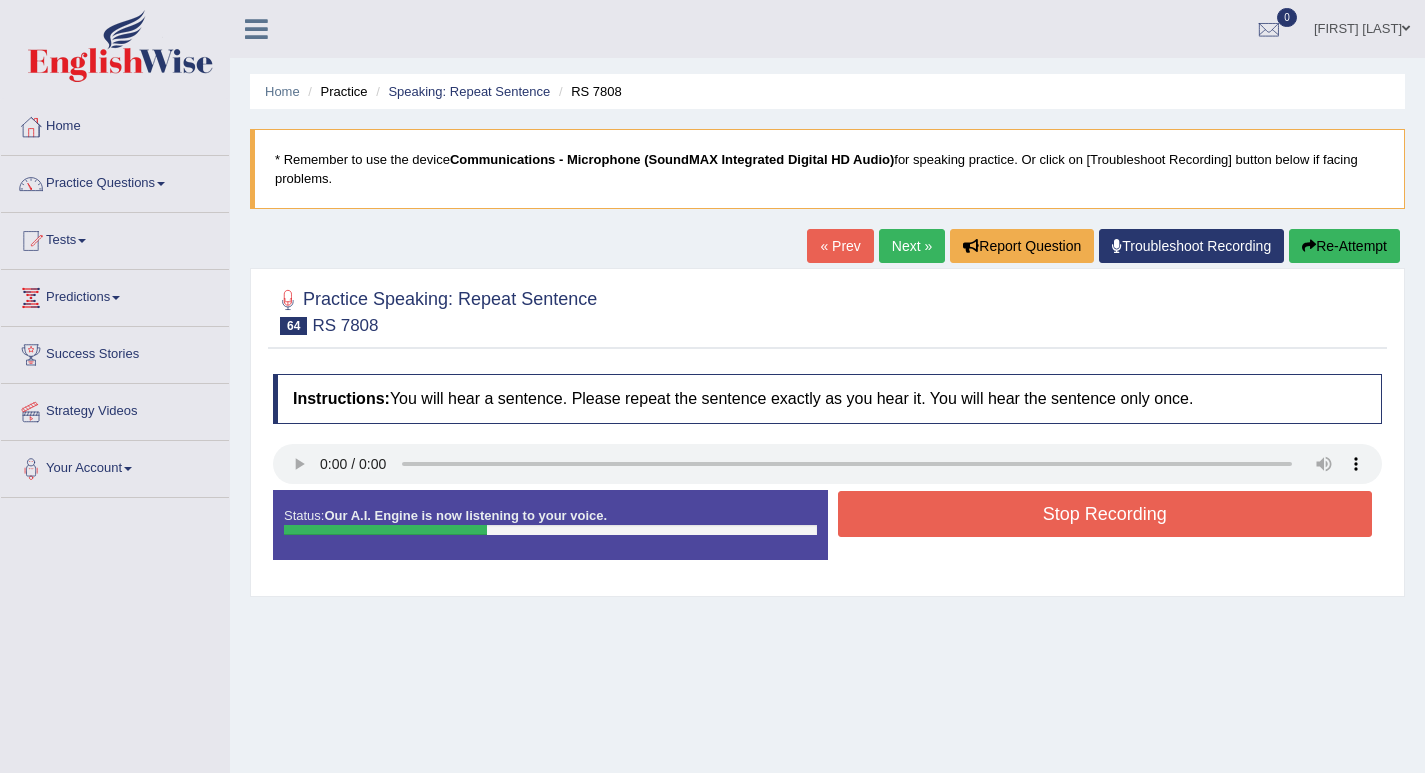 click on "Stop Recording" at bounding box center [1105, 514] 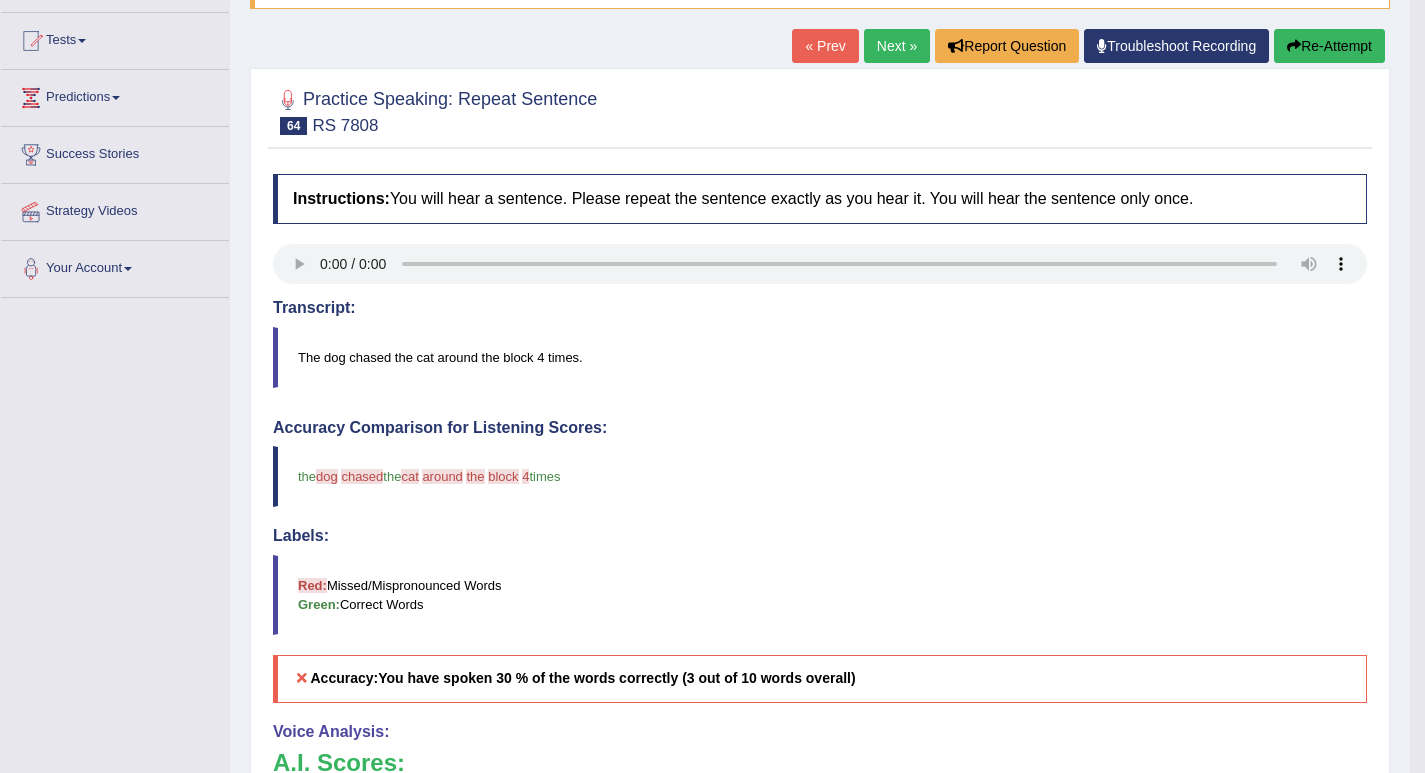 scroll, scrollTop: 0, scrollLeft: 0, axis: both 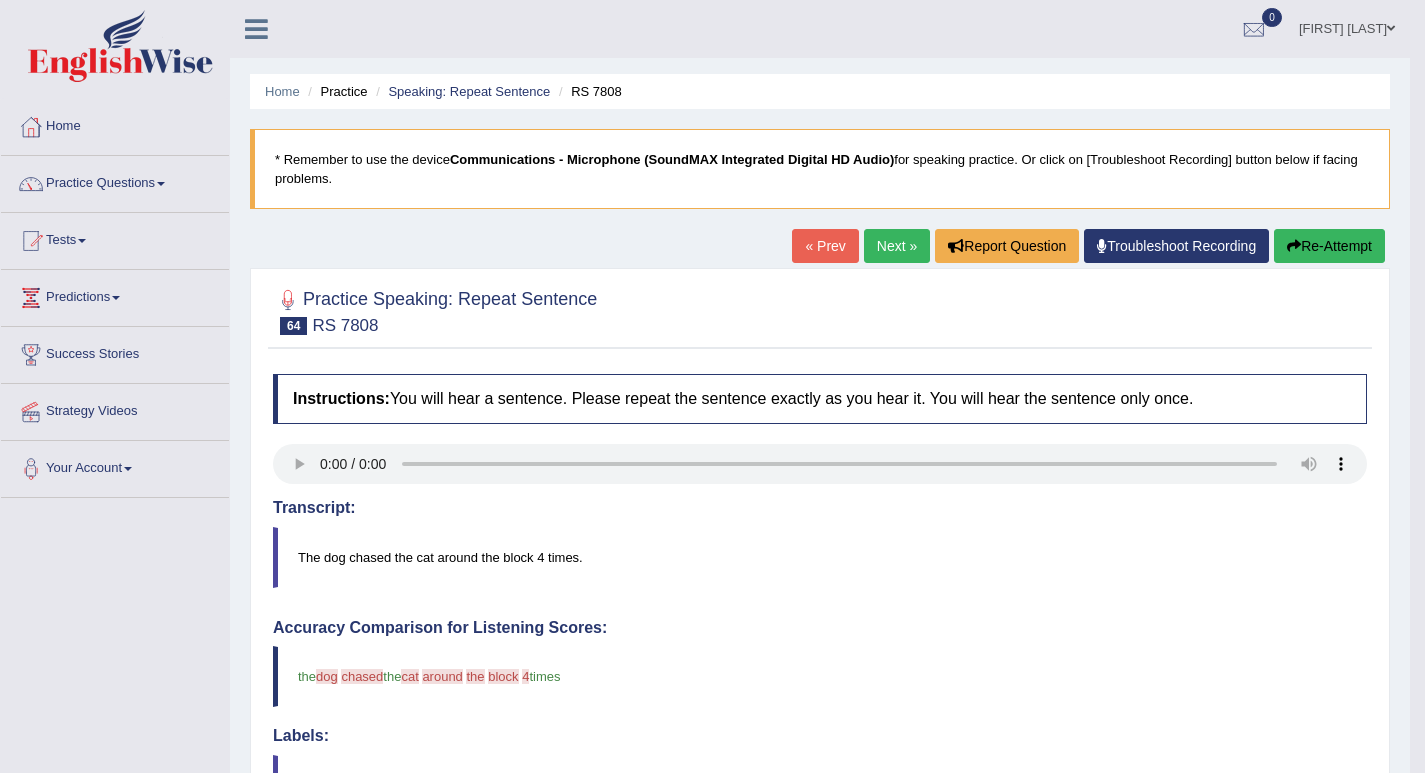 click on "Re-Attempt" at bounding box center (1329, 246) 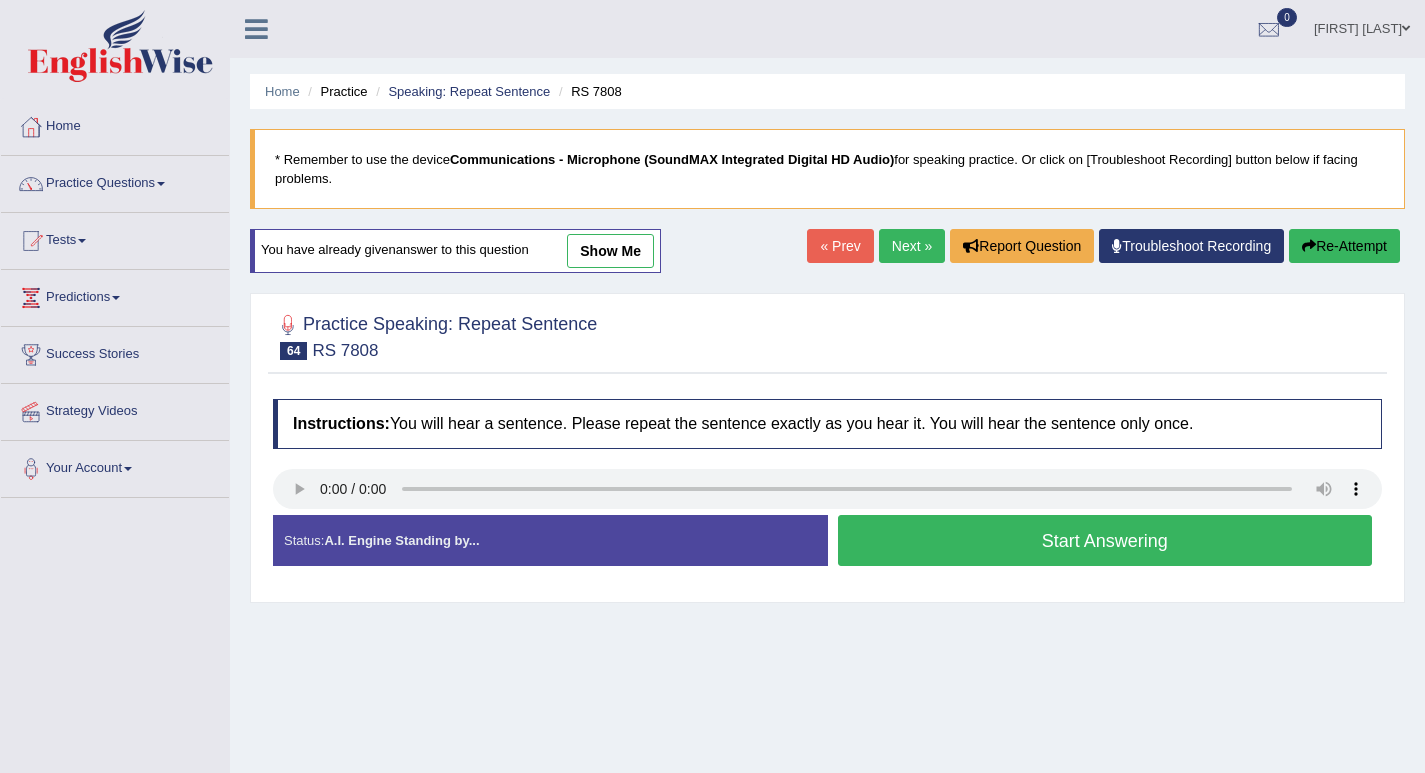 scroll, scrollTop: 0, scrollLeft: 0, axis: both 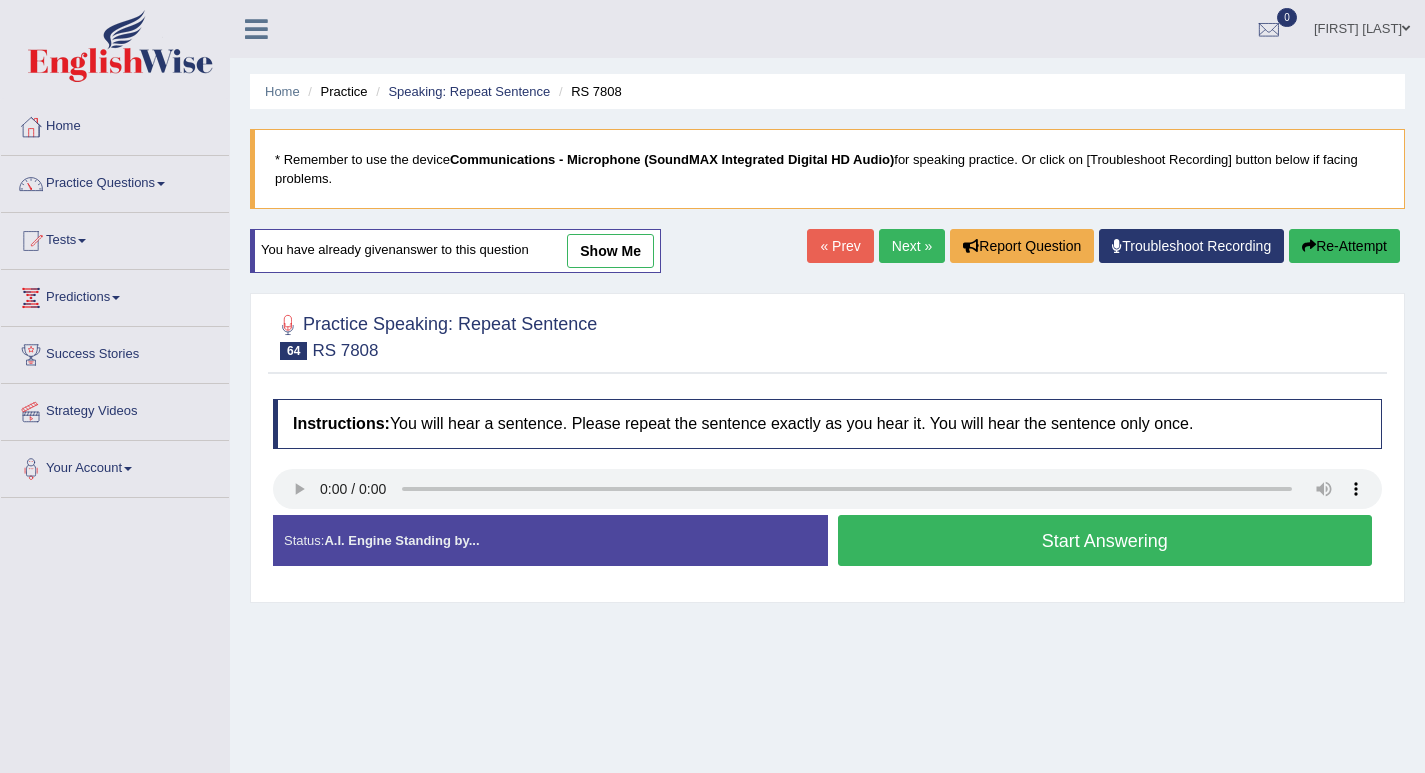 click on "Start Answering" at bounding box center [1105, 540] 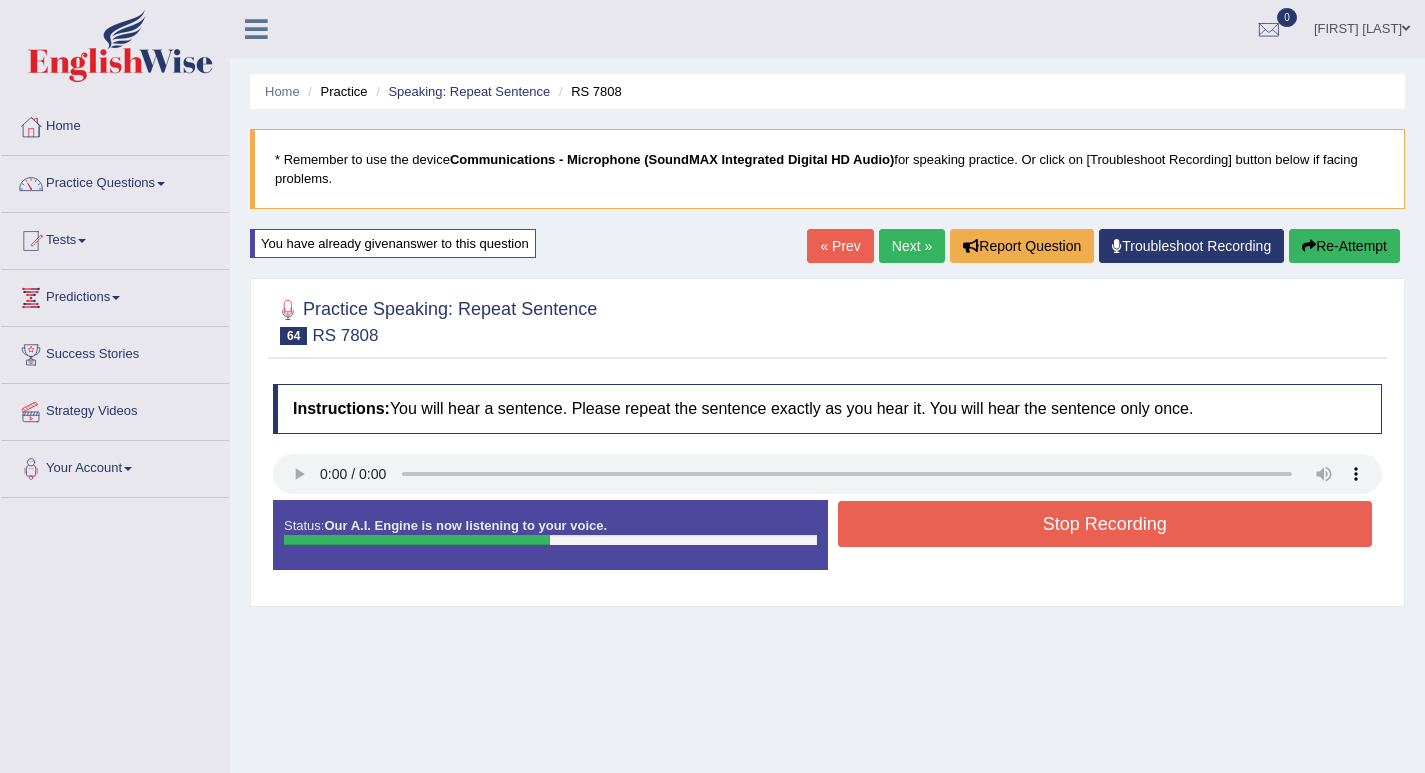 click on "Stop Recording" at bounding box center (1105, 524) 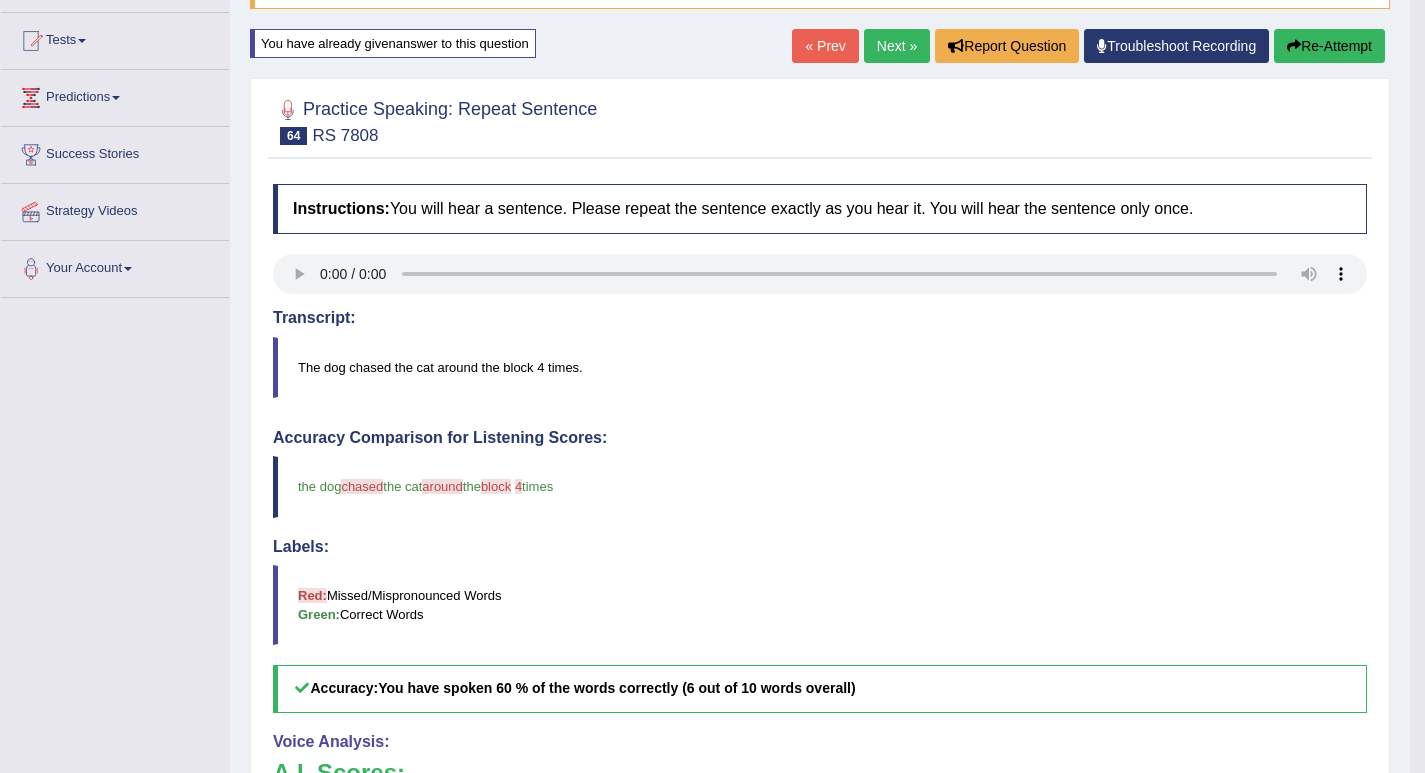 scroll, scrollTop: 0, scrollLeft: 0, axis: both 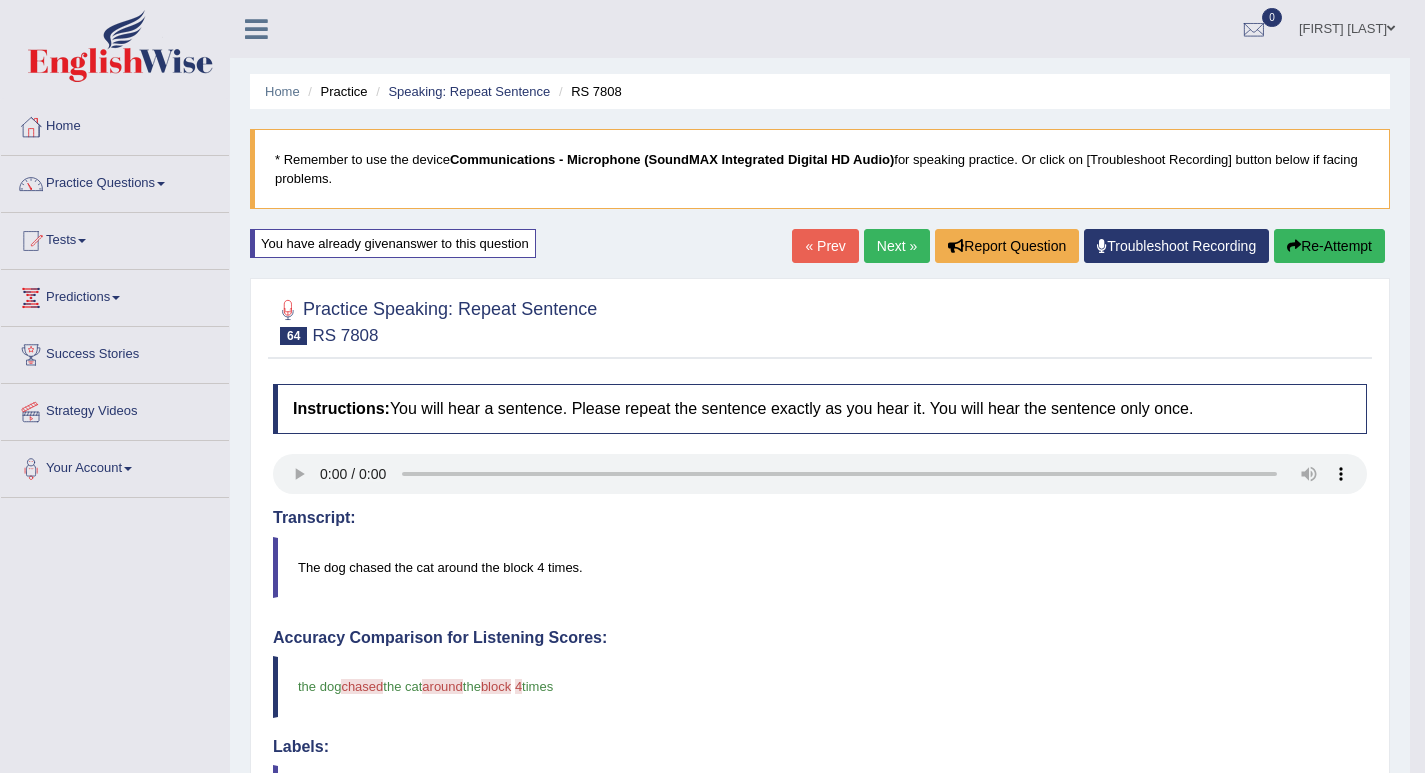 click on "Re-Attempt" at bounding box center [1329, 246] 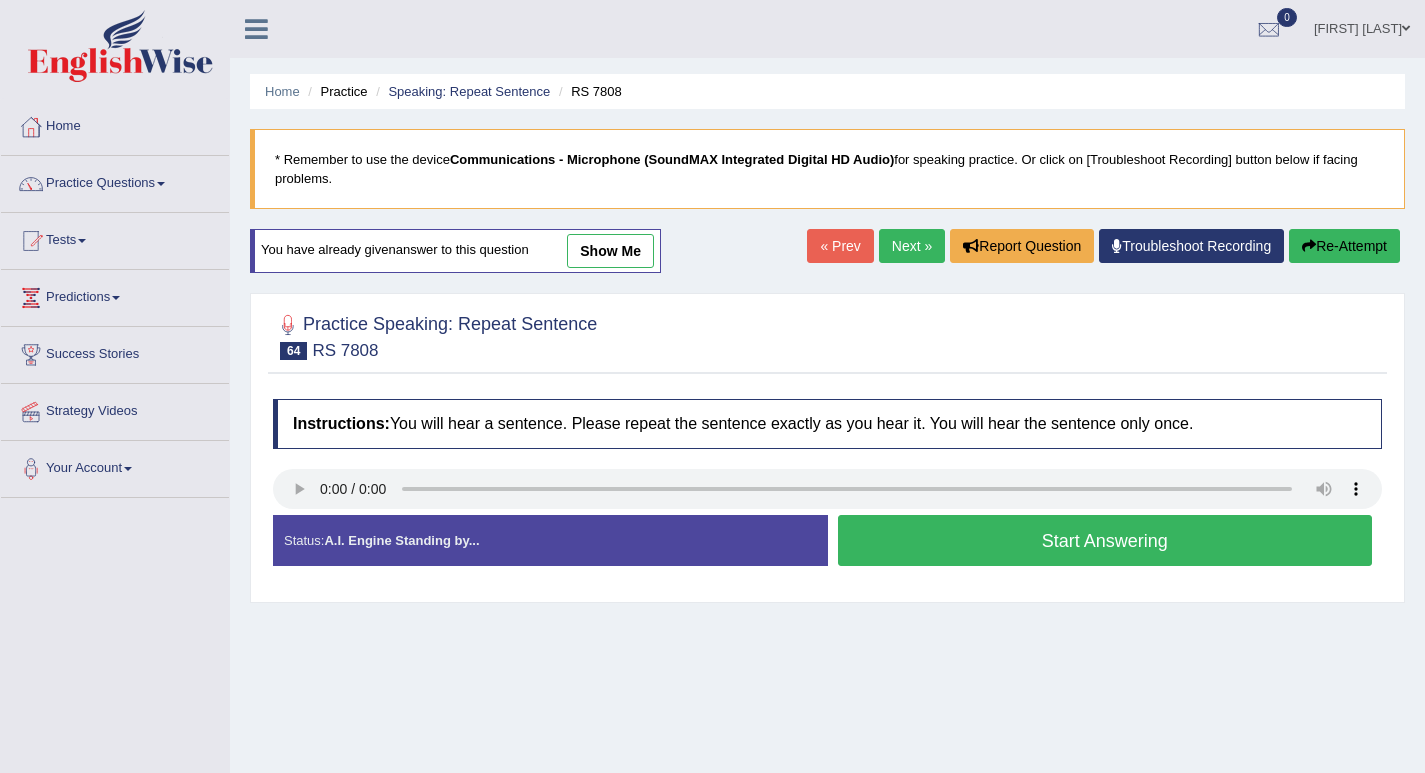 scroll, scrollTop: 0, scrollLeft: 0, axis: both 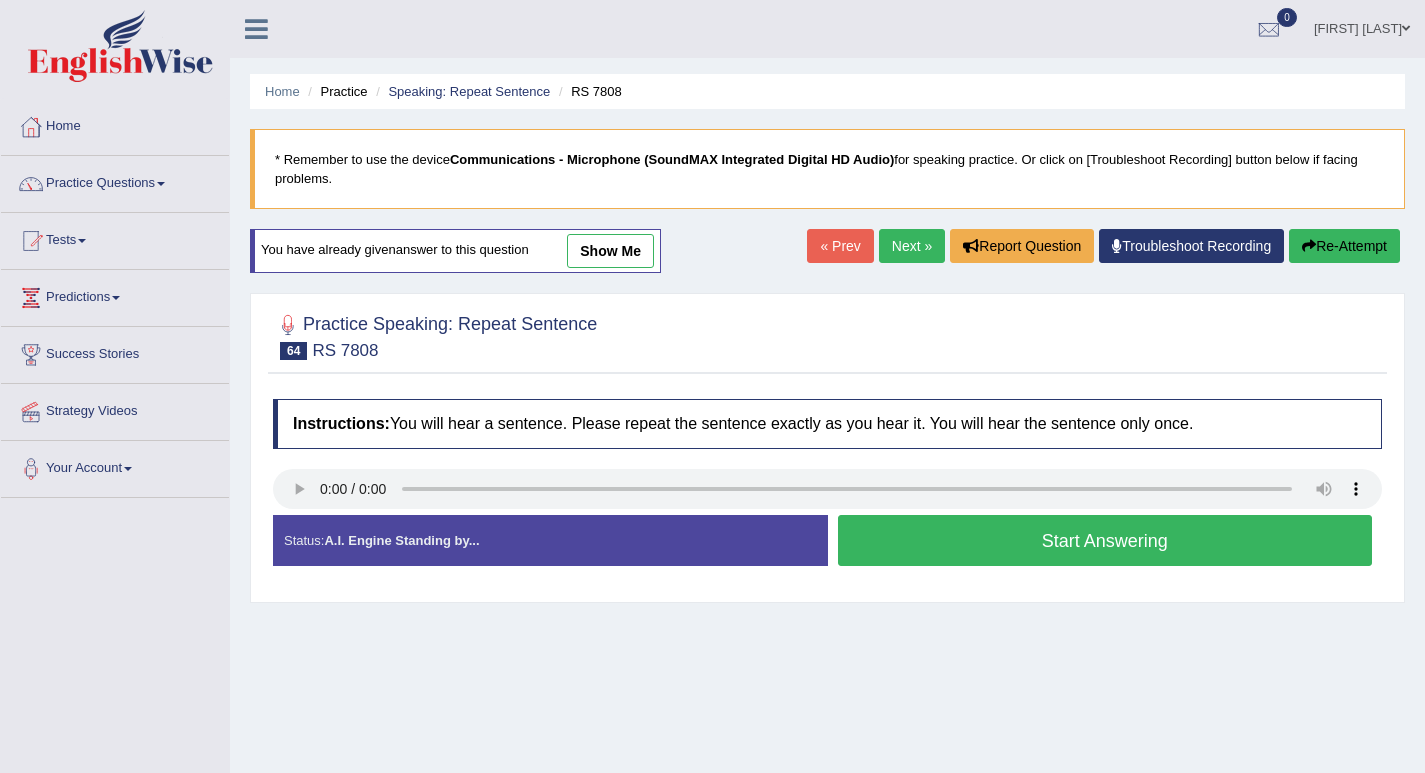 click on "Start Answering" at bounding box center (1105, 540) 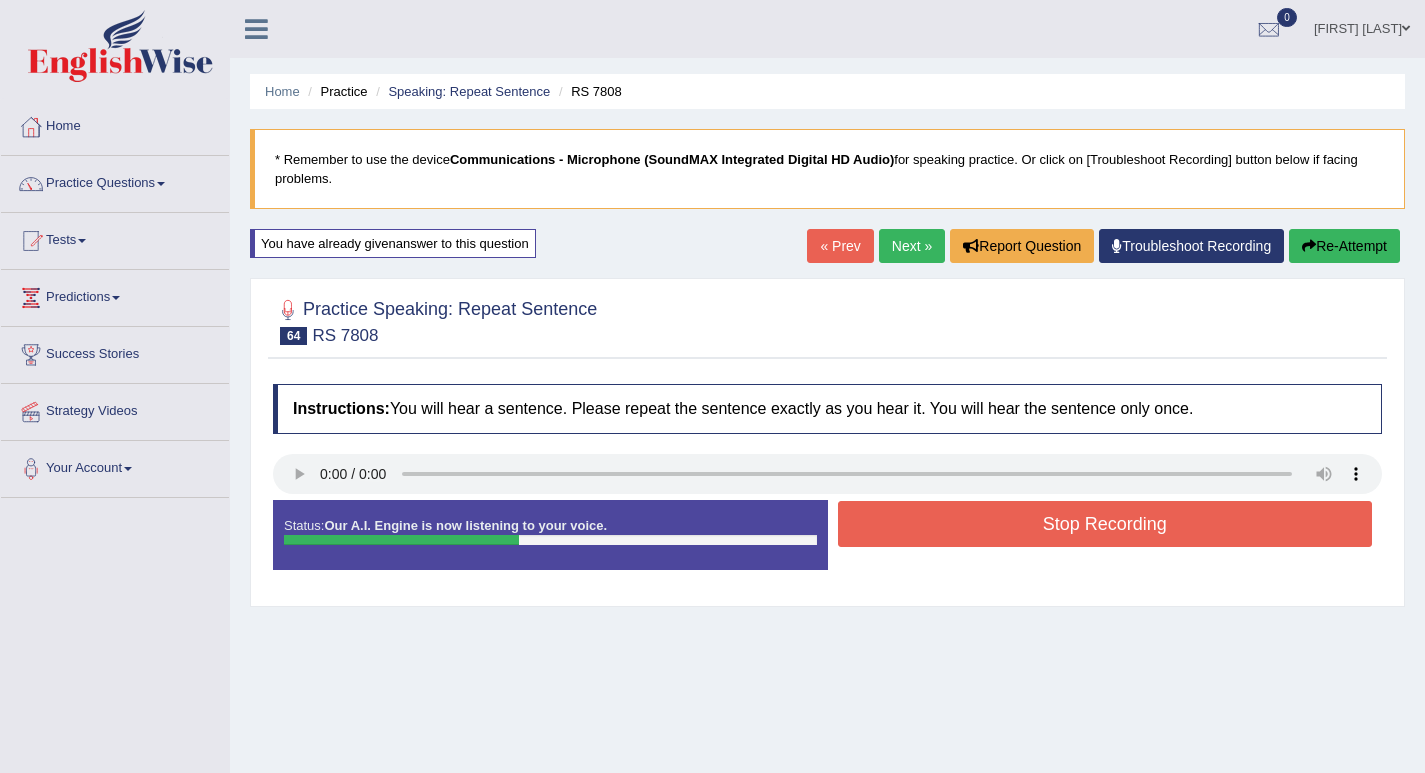 click on "Stop Recording" at bounding box center (1105, 524) 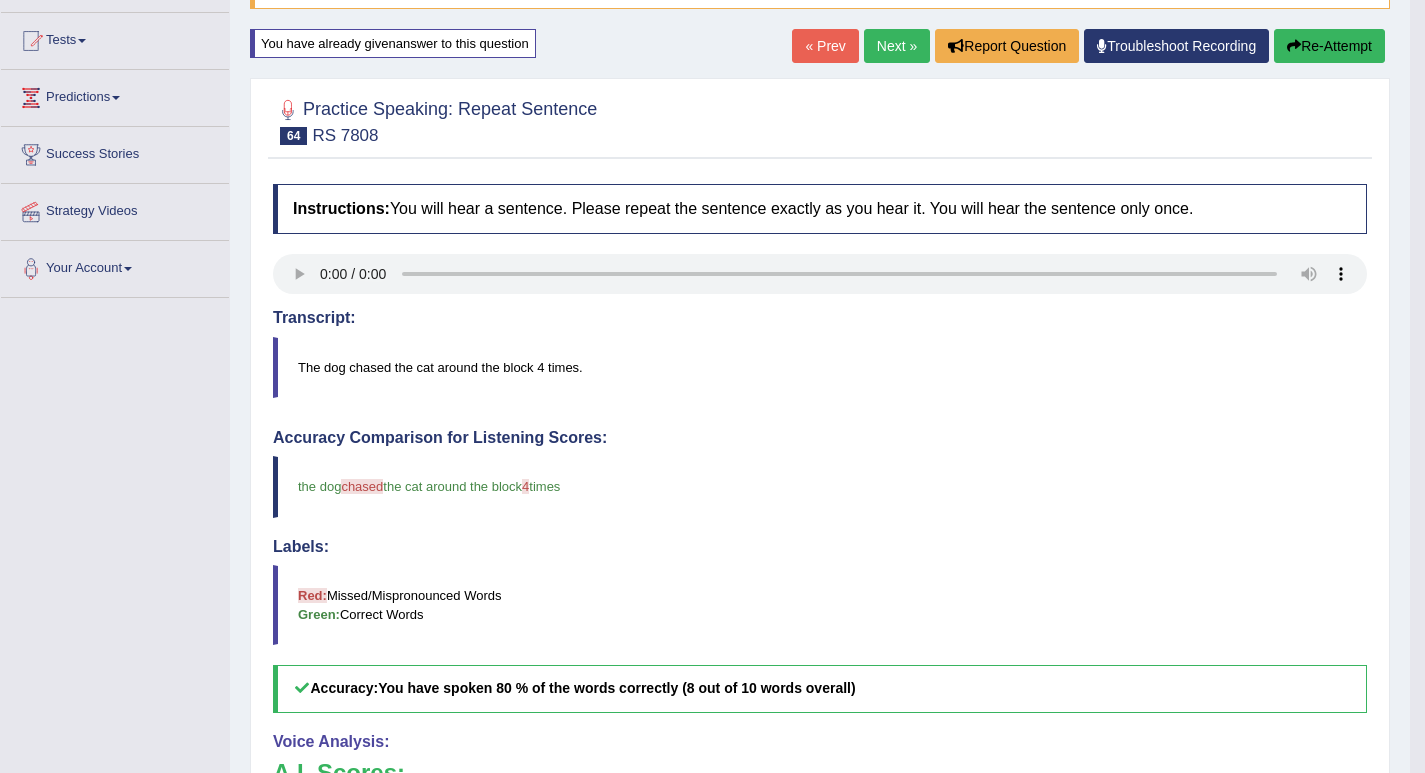 scroll, scrollTop: 100, scrollLeft: 0, axis: vertical 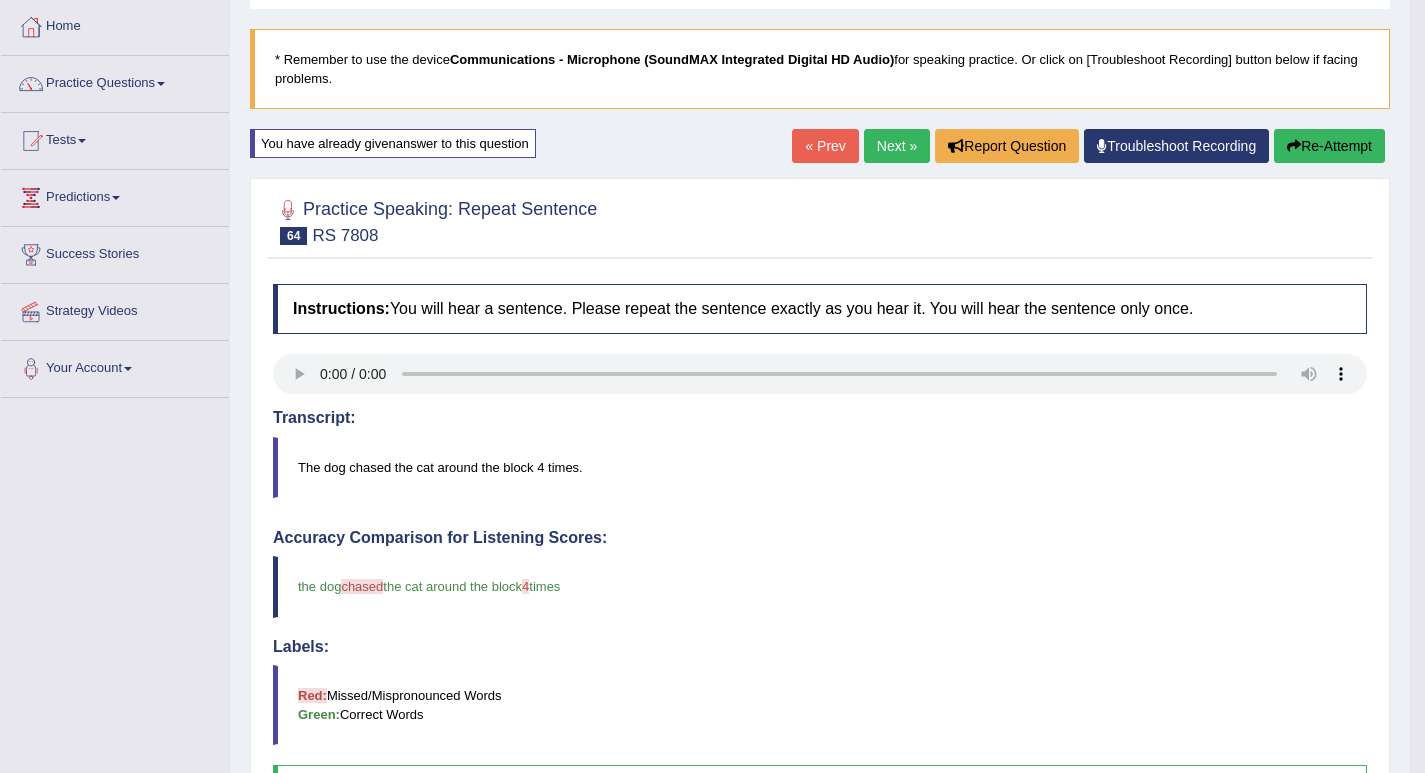 click on "Next »" at bounding box center [897, 146] 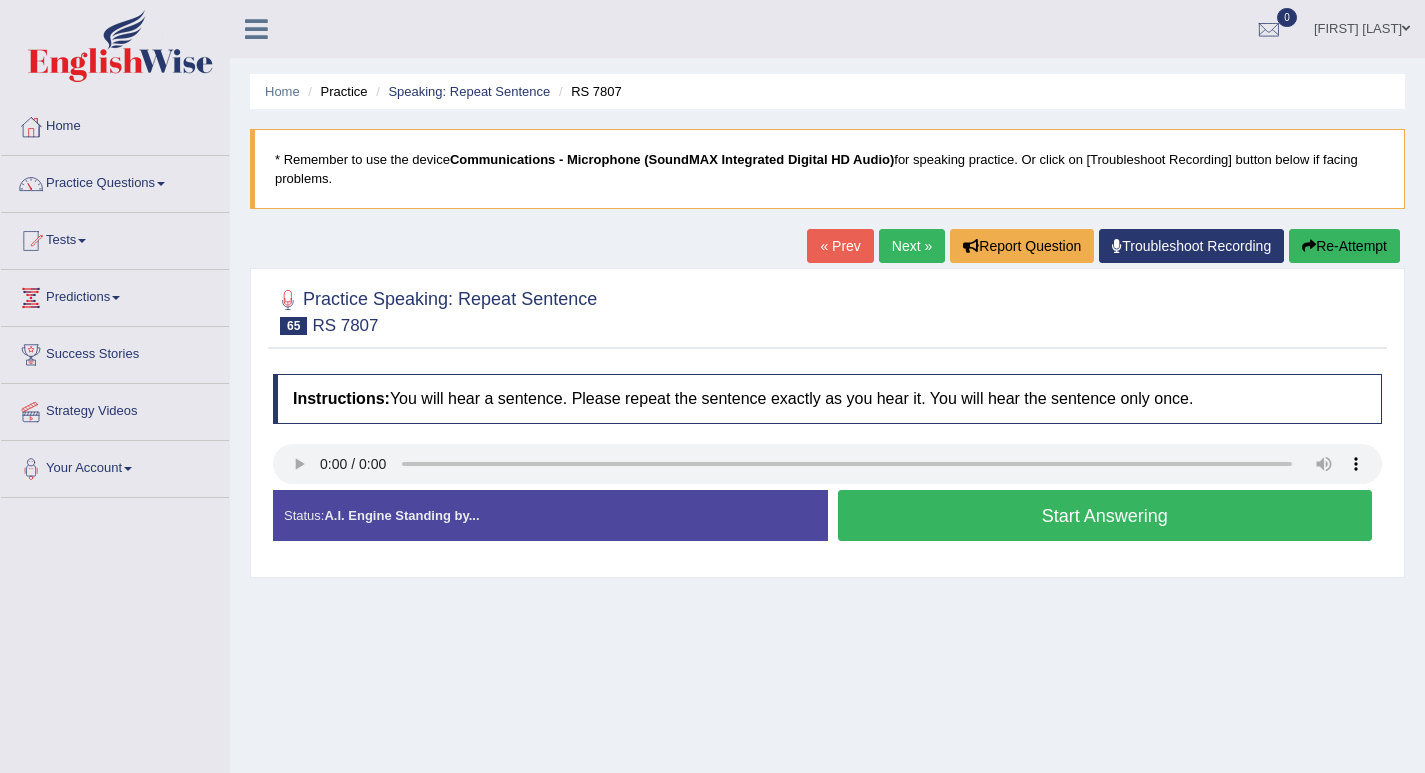 scroll, scrollTop: 0, scrollLeft: 0, axis: both 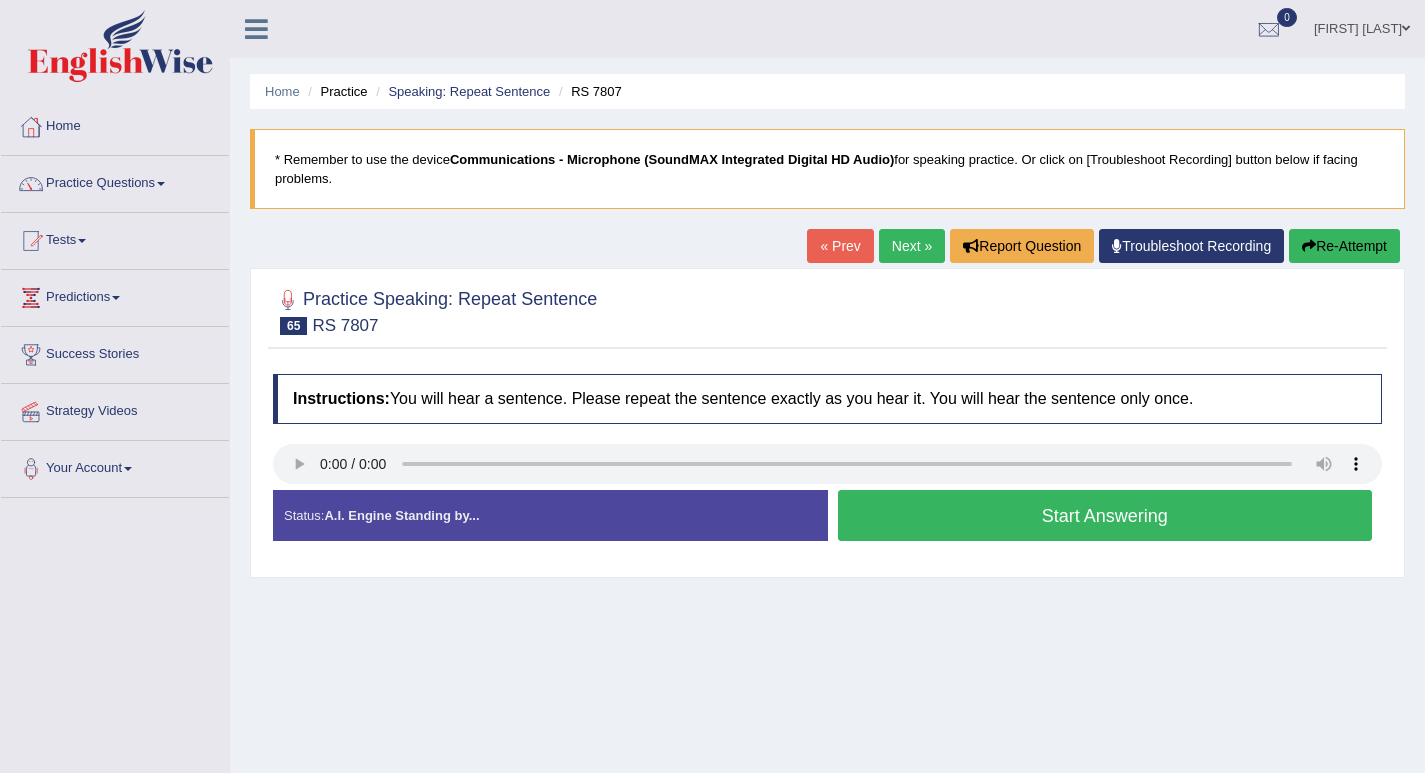 click on "Start Answering" at bounding box center [1105, 515] 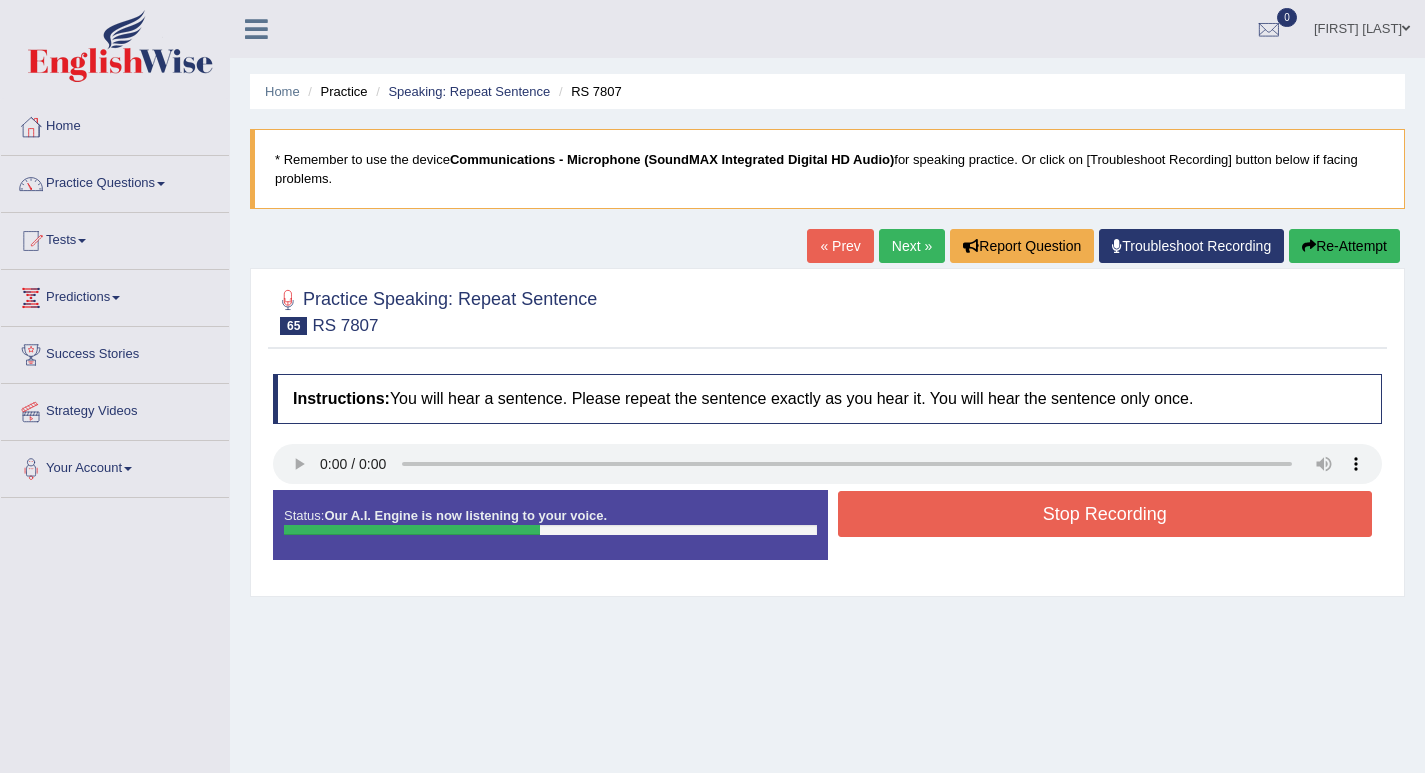 click on "Stop Recording" at bounding box center (1105, 514) 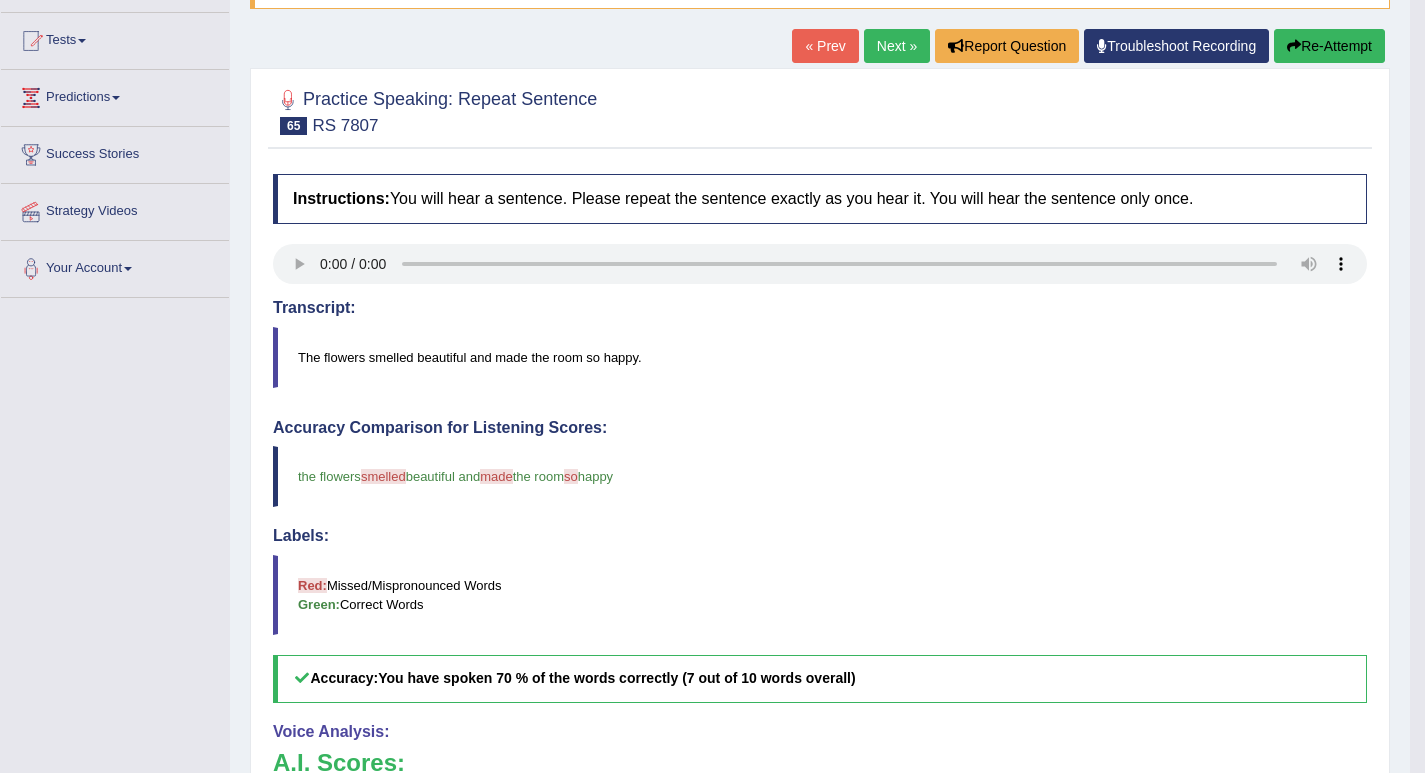scroll, scrollTop: 100, scrollLeft: 0, axis: vertical 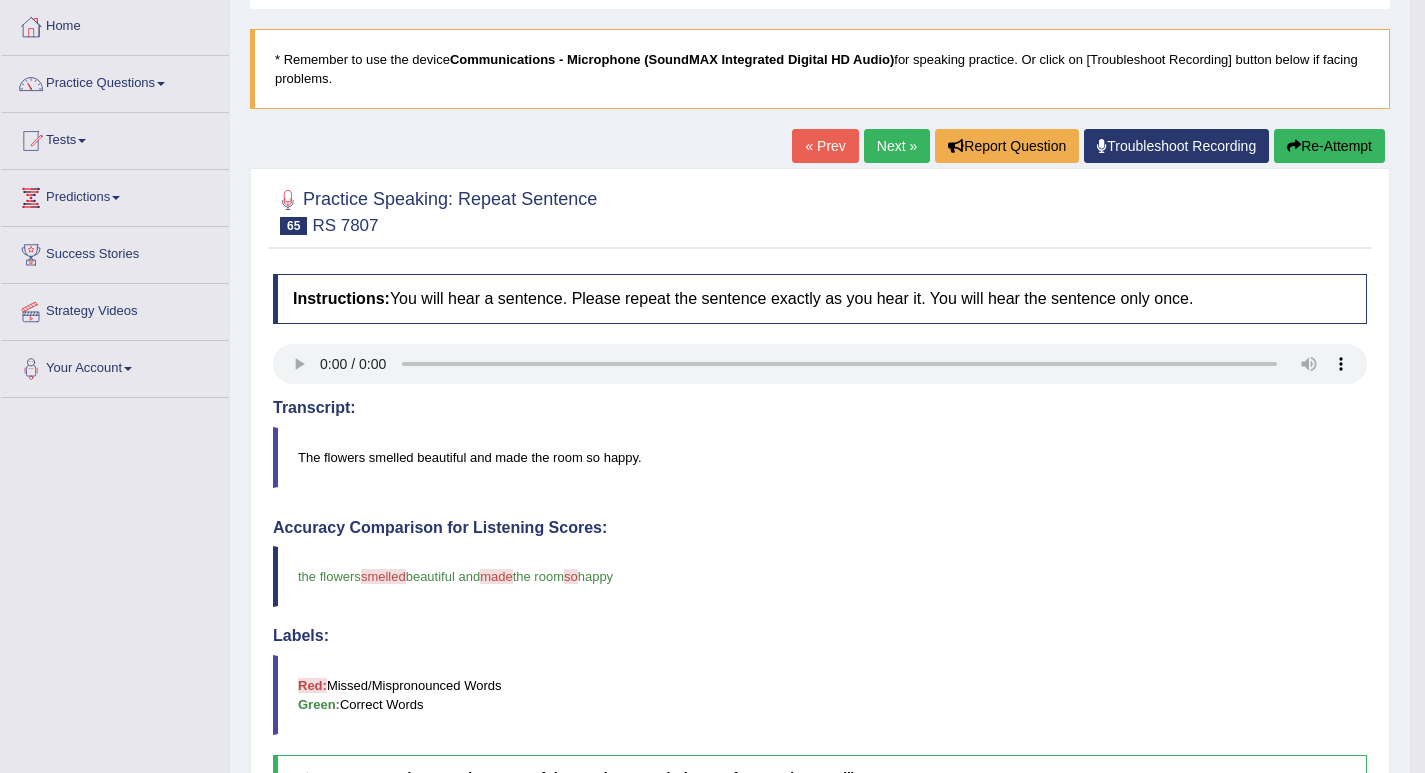 click on "Next »" at bounding box center [897, 146] 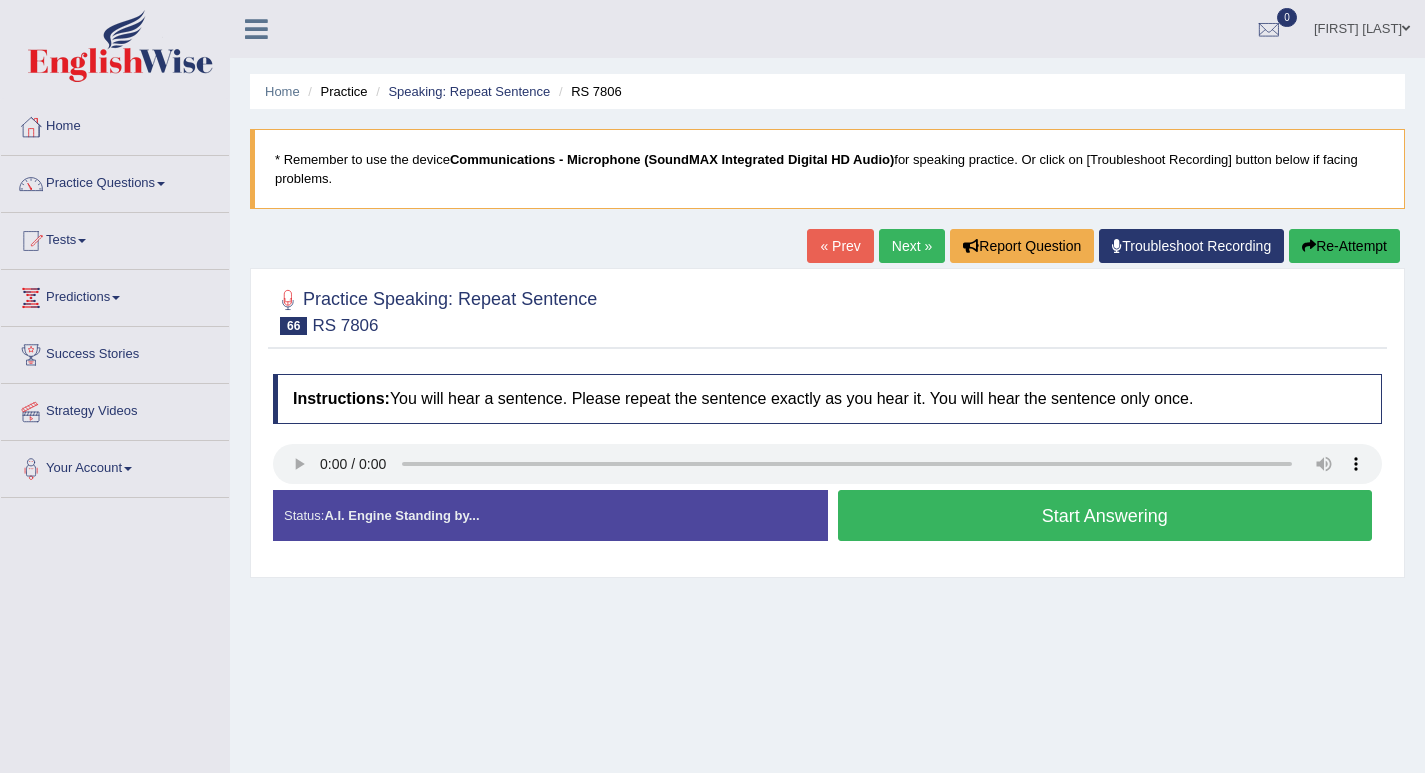 scroll, scrollTop: 0, scrollLeft: 0, axis: both 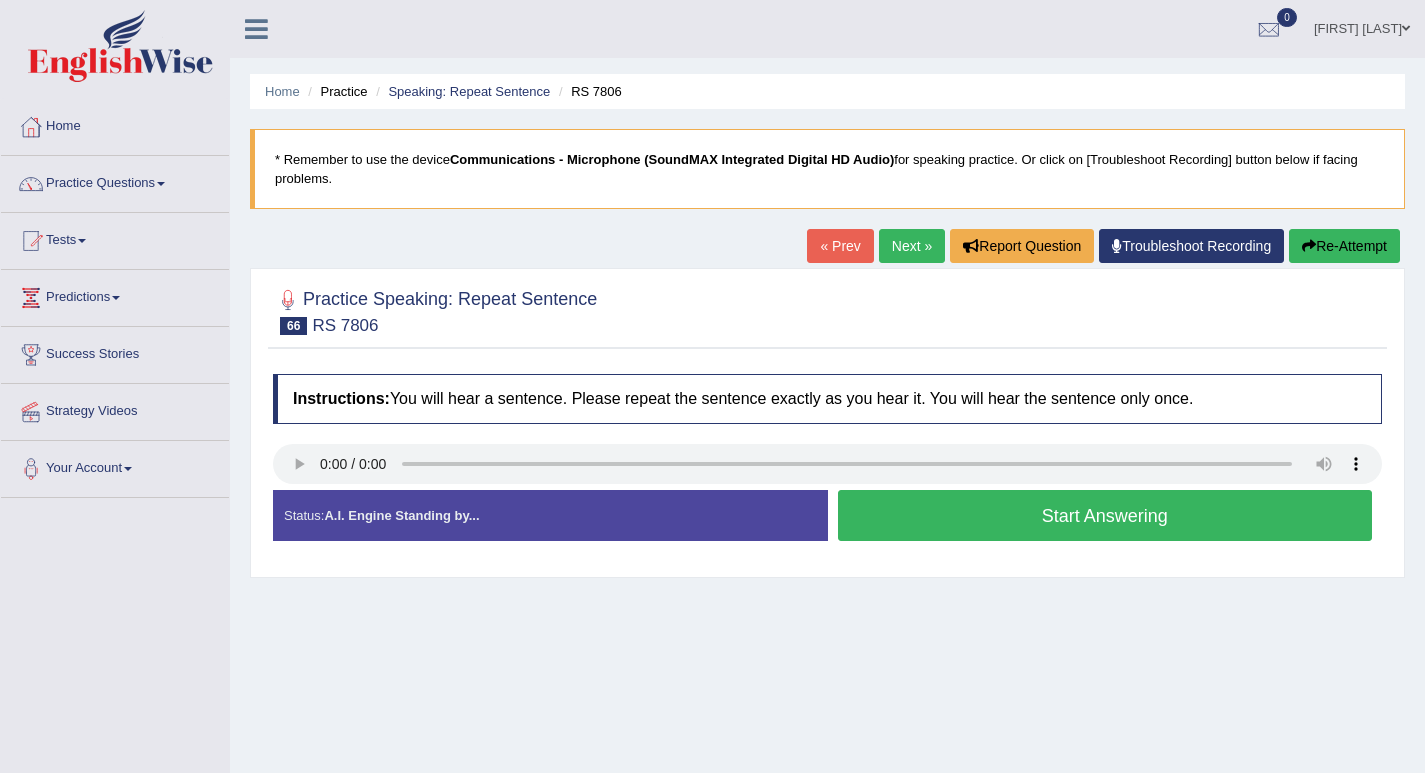 click on "Start Answering" at bounding box center [1105, 515] 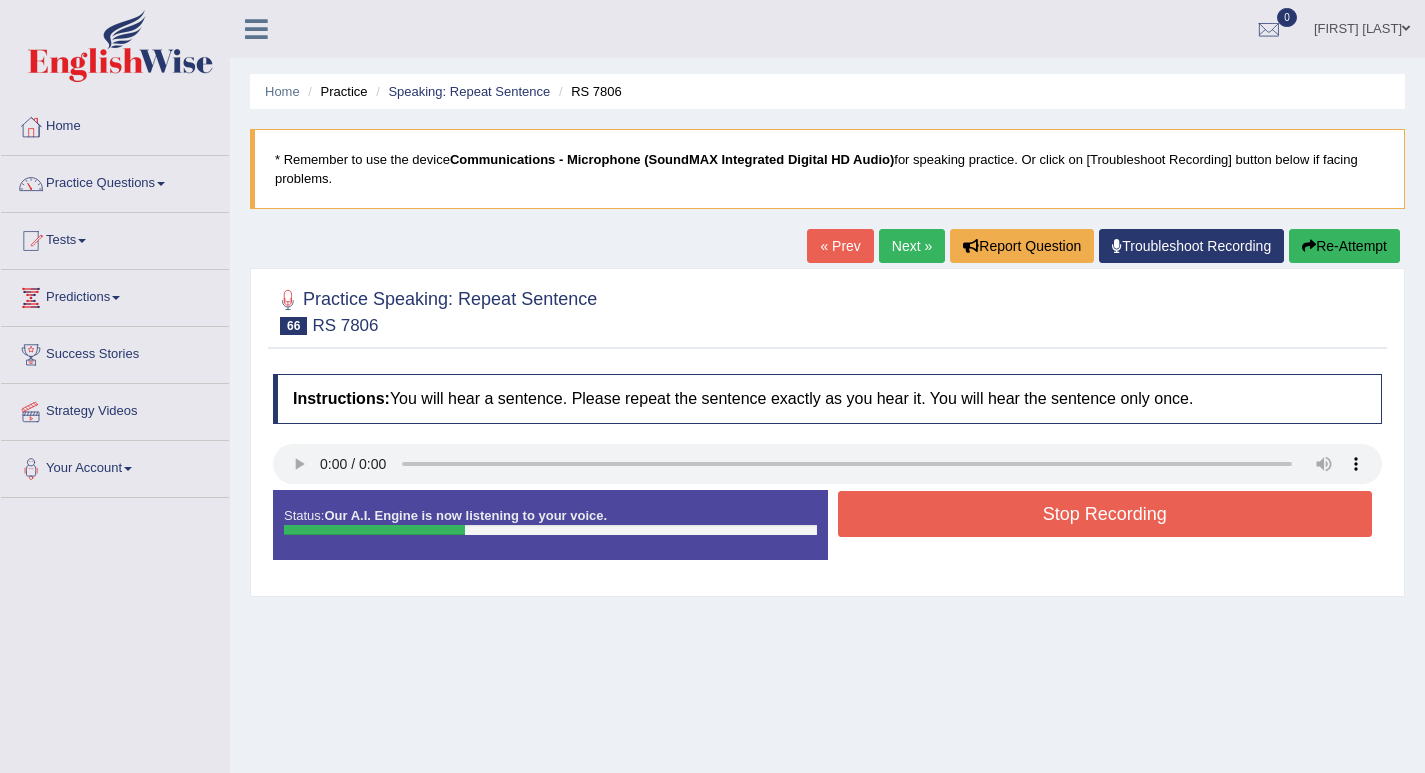 click on "Stop Recording" at bounding box center [1105, 514] 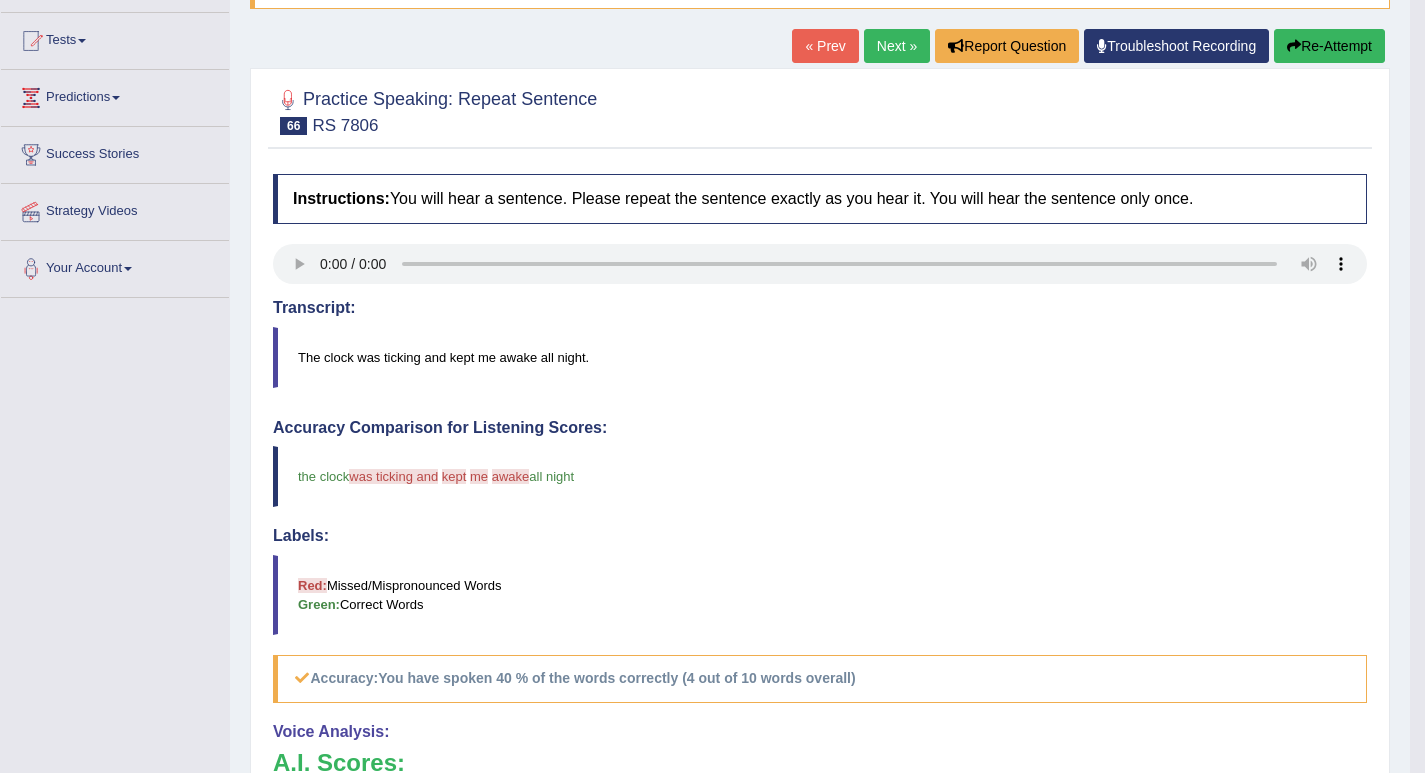 scroll, scrollTop: 100, scrollLeft: 0, axis: vertical 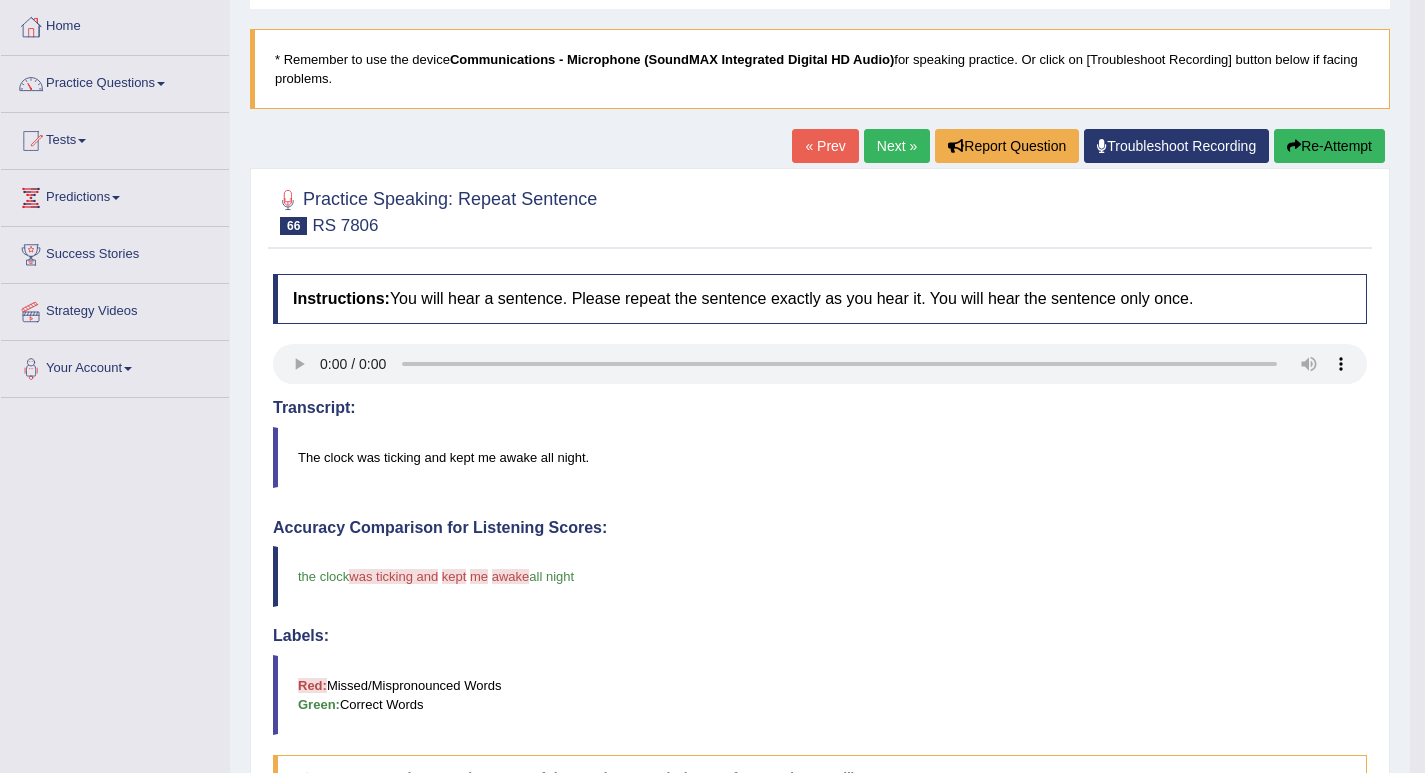 click at bounding box center (1294, 146) 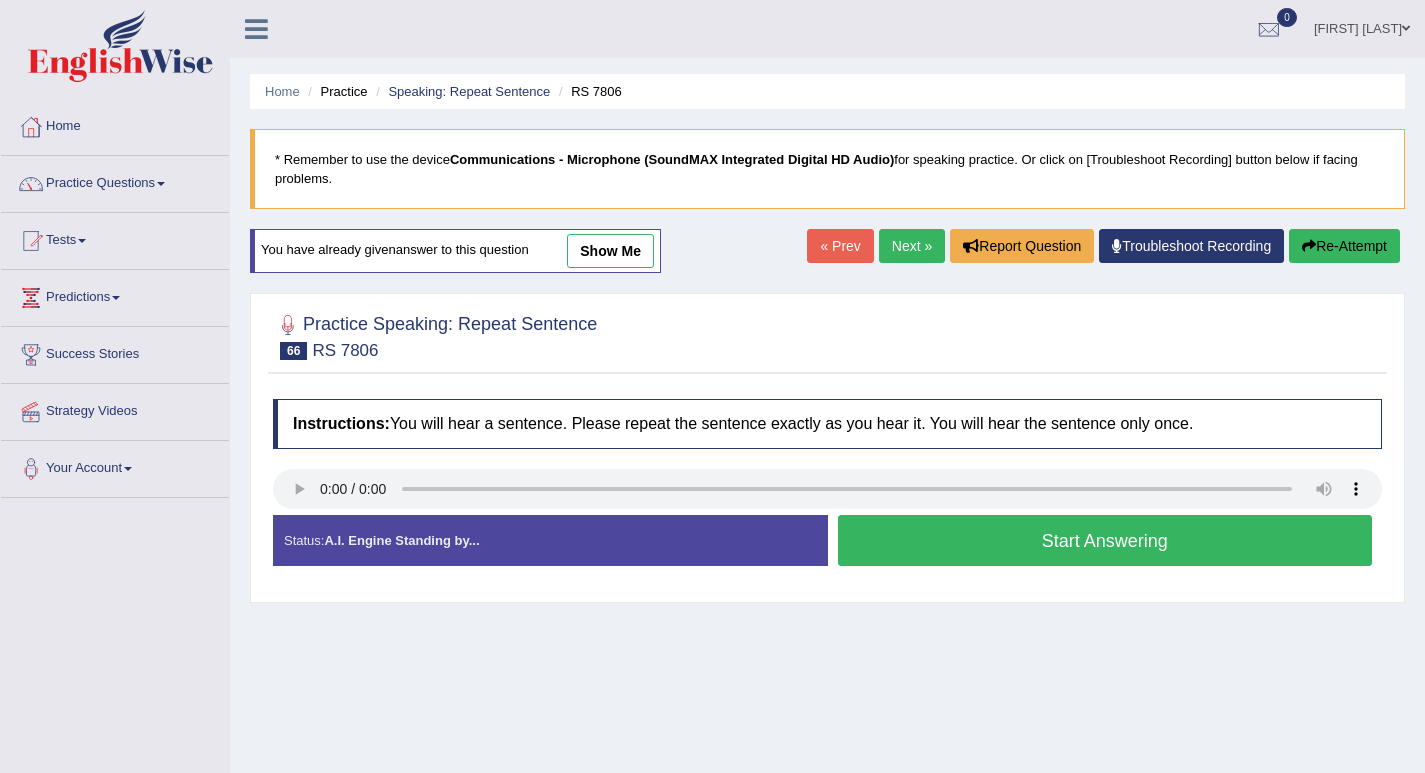 scroll, scrollTop: 100, scrollLeft: 0, axis: vertical 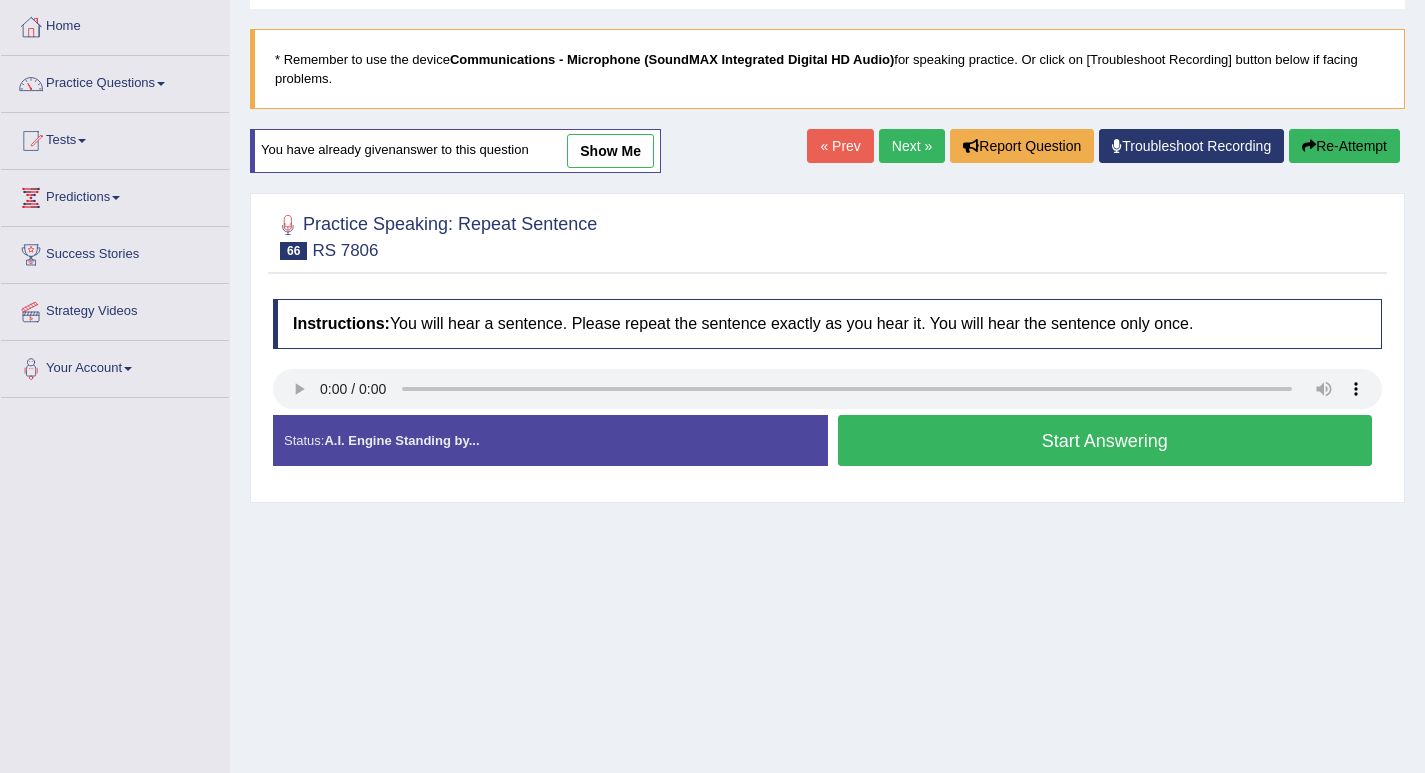 click on "Start Answering" at bounding box center [1105, 440] 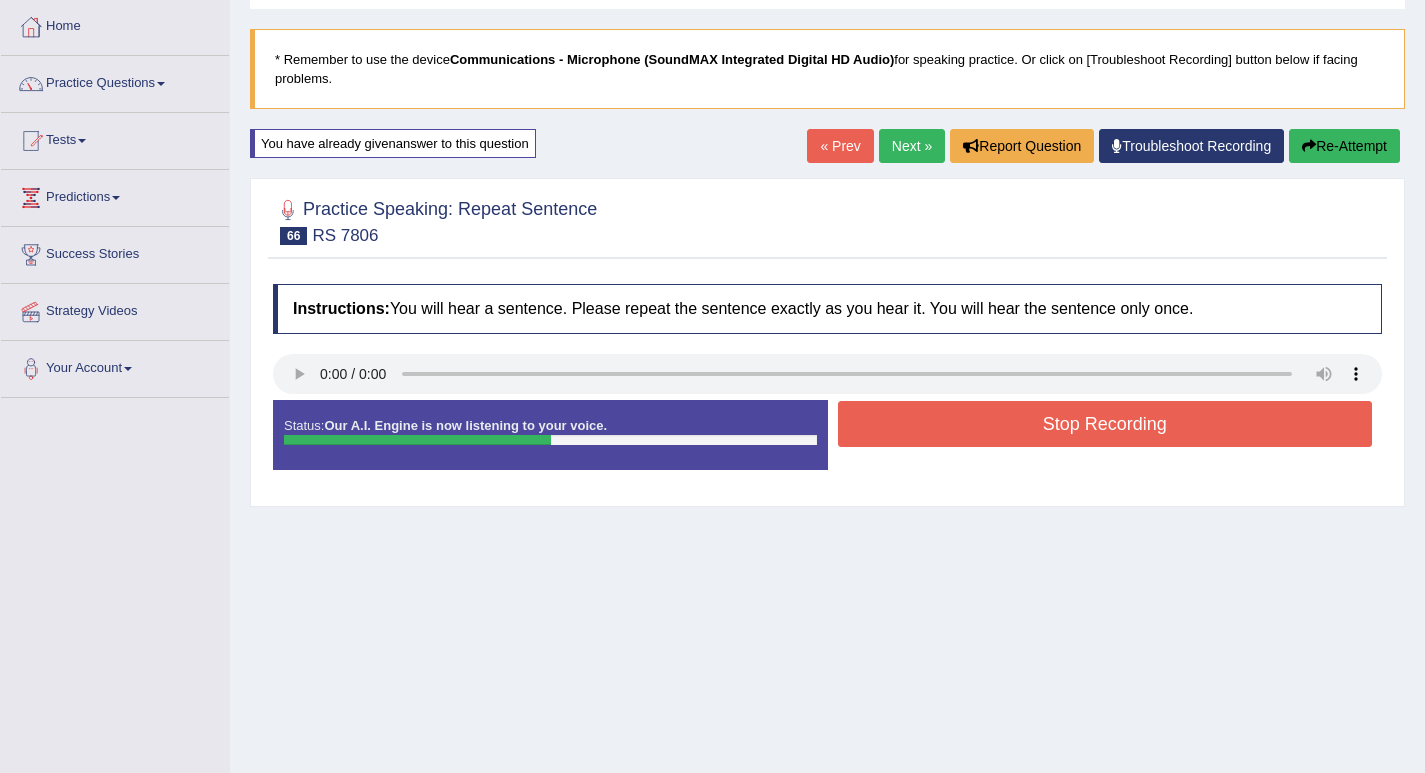 click on "Stop Recording" at bounding box center (1105, 426) 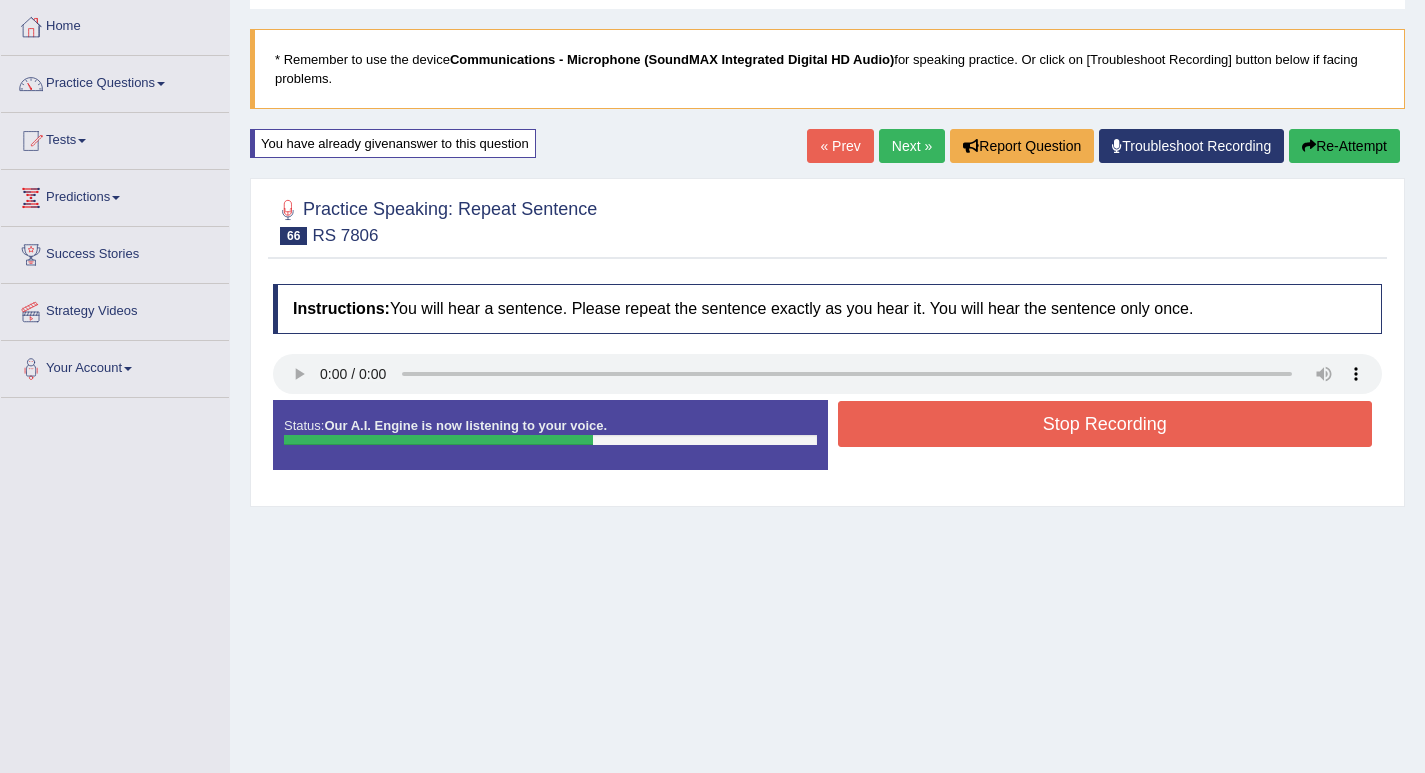 click on "Stop Recording" at bounding box center (1105, 424) 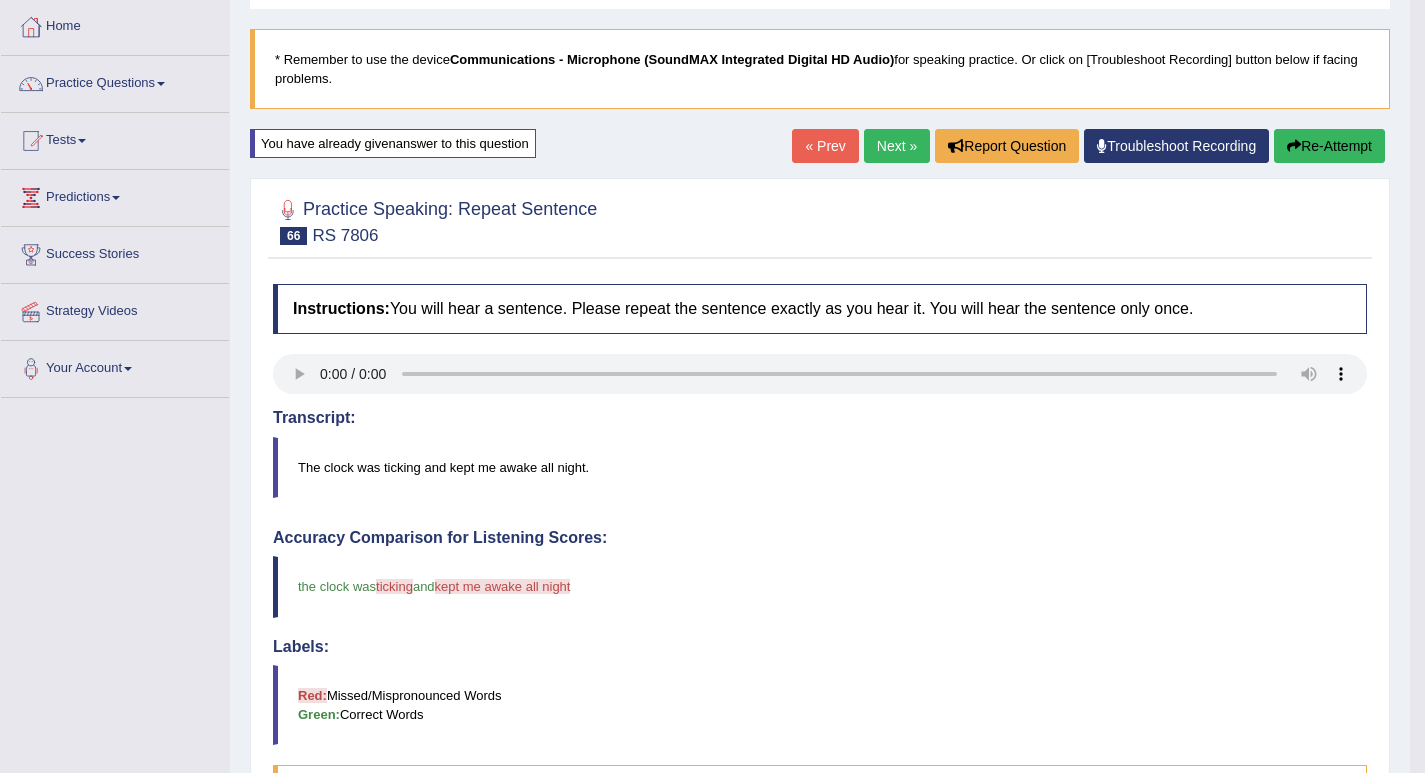 scroll, scrollTop: 0, scrollLeft: 0, axis: both 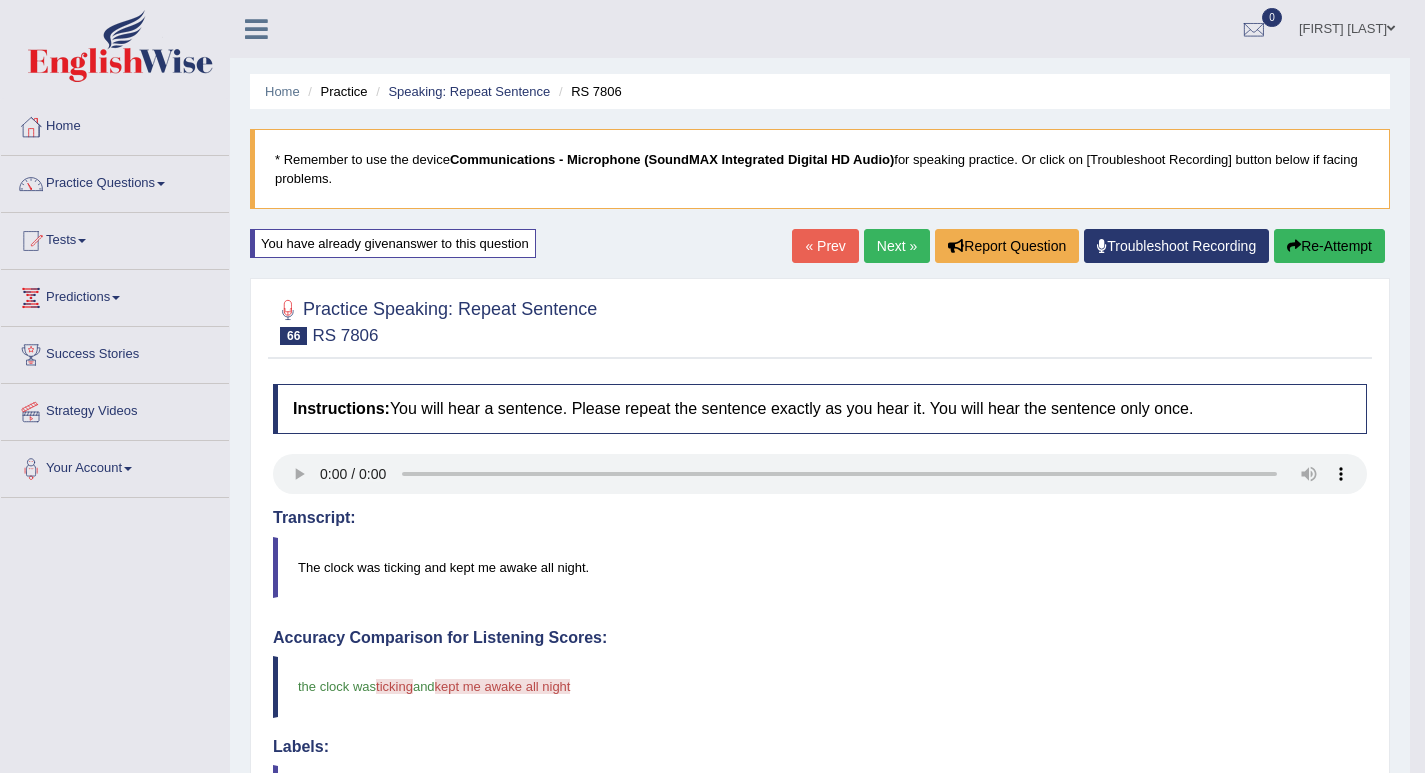 click on "Re-Attempt" at bounding box center (1329, 246) 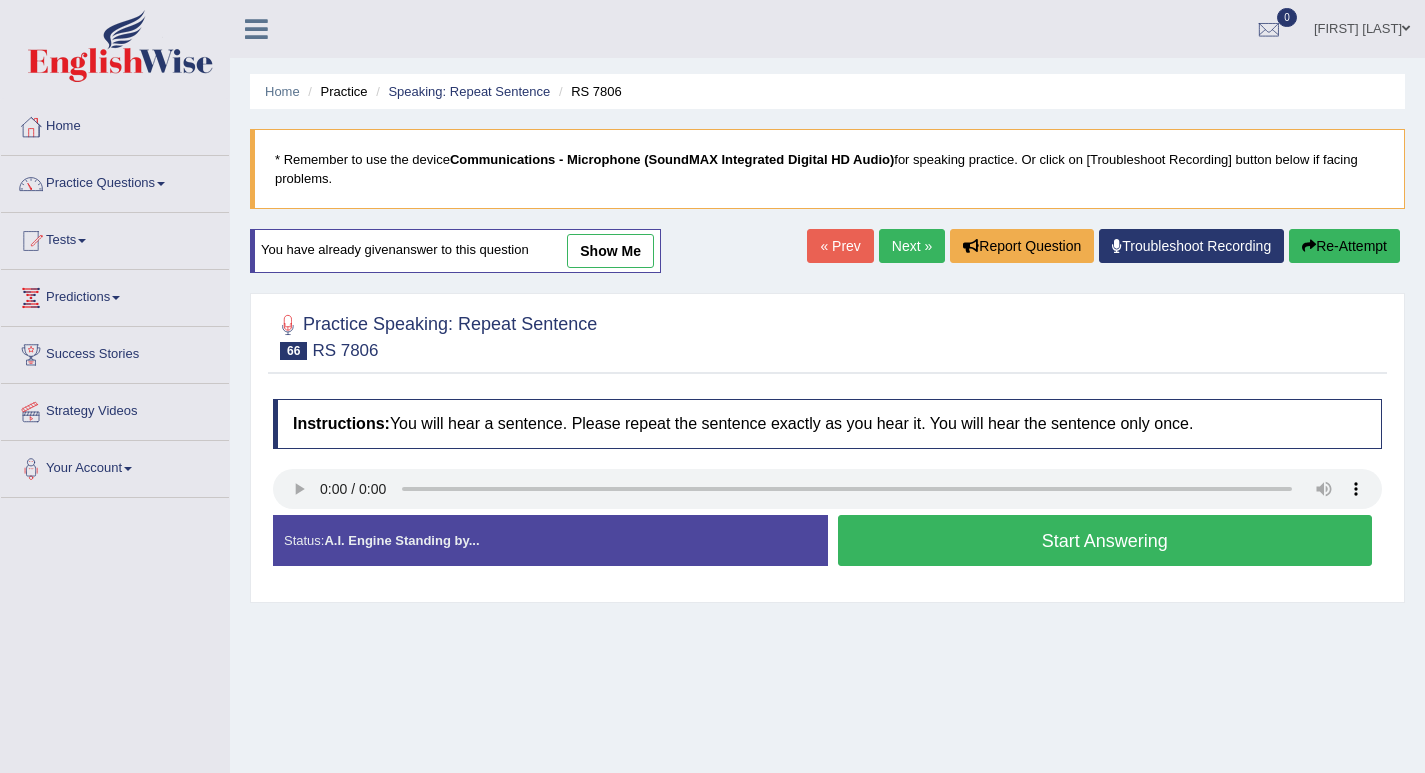 scroll, scrollTop: 0, scrollLeft: 0, axis: both 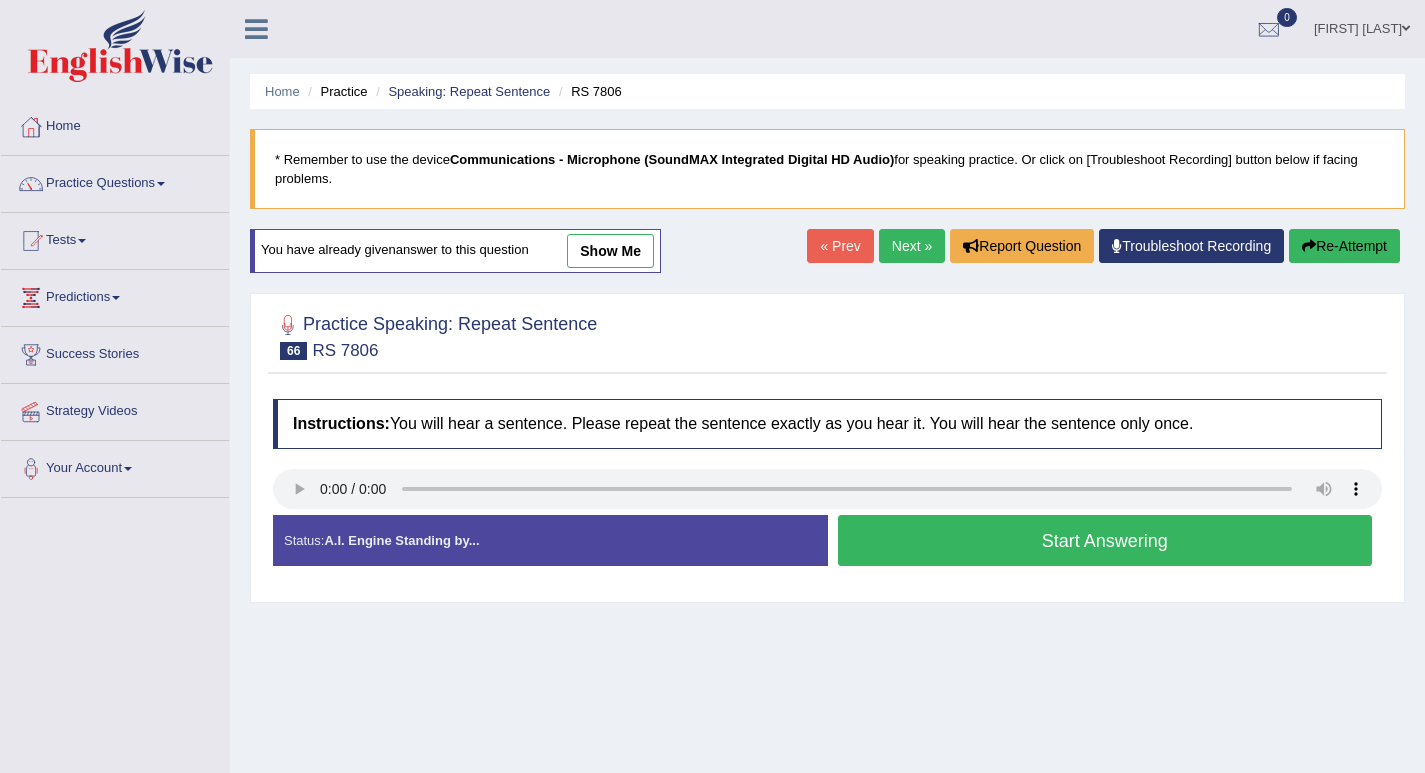 click on "Start Answering" at bounding box center (1105, 540) 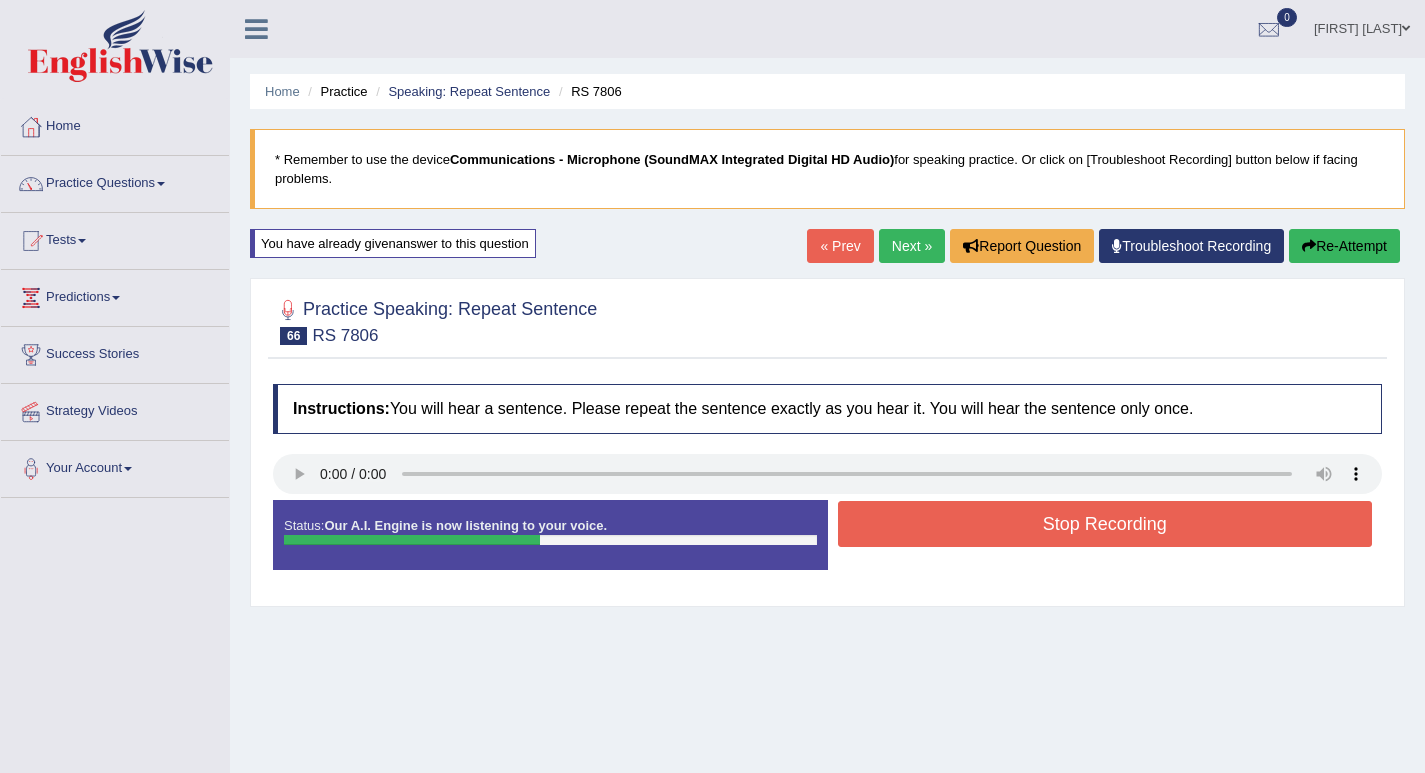 click on "Stop Recording" at bounding box center (1105, 524) 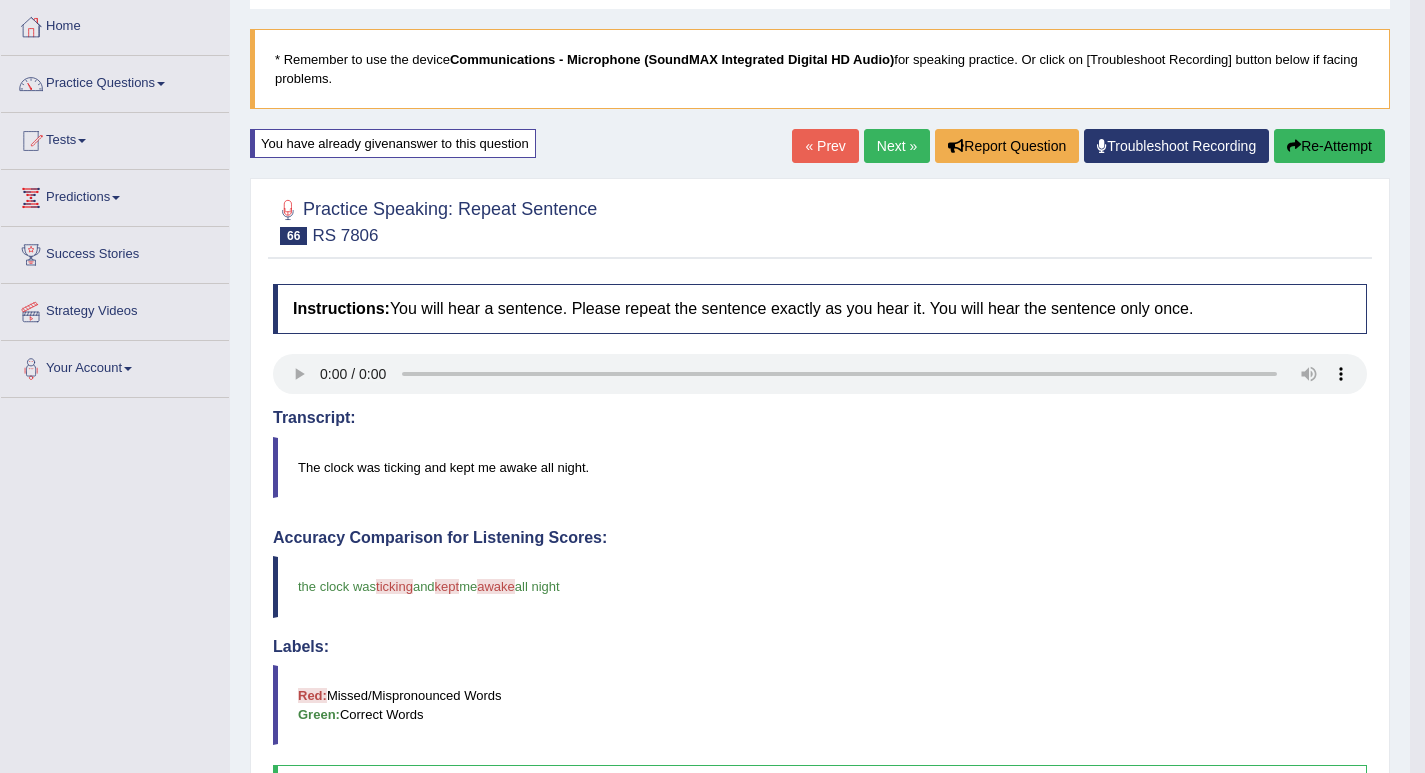 scroll, scrollTop: 0, scrollLeft: 0, axis: both 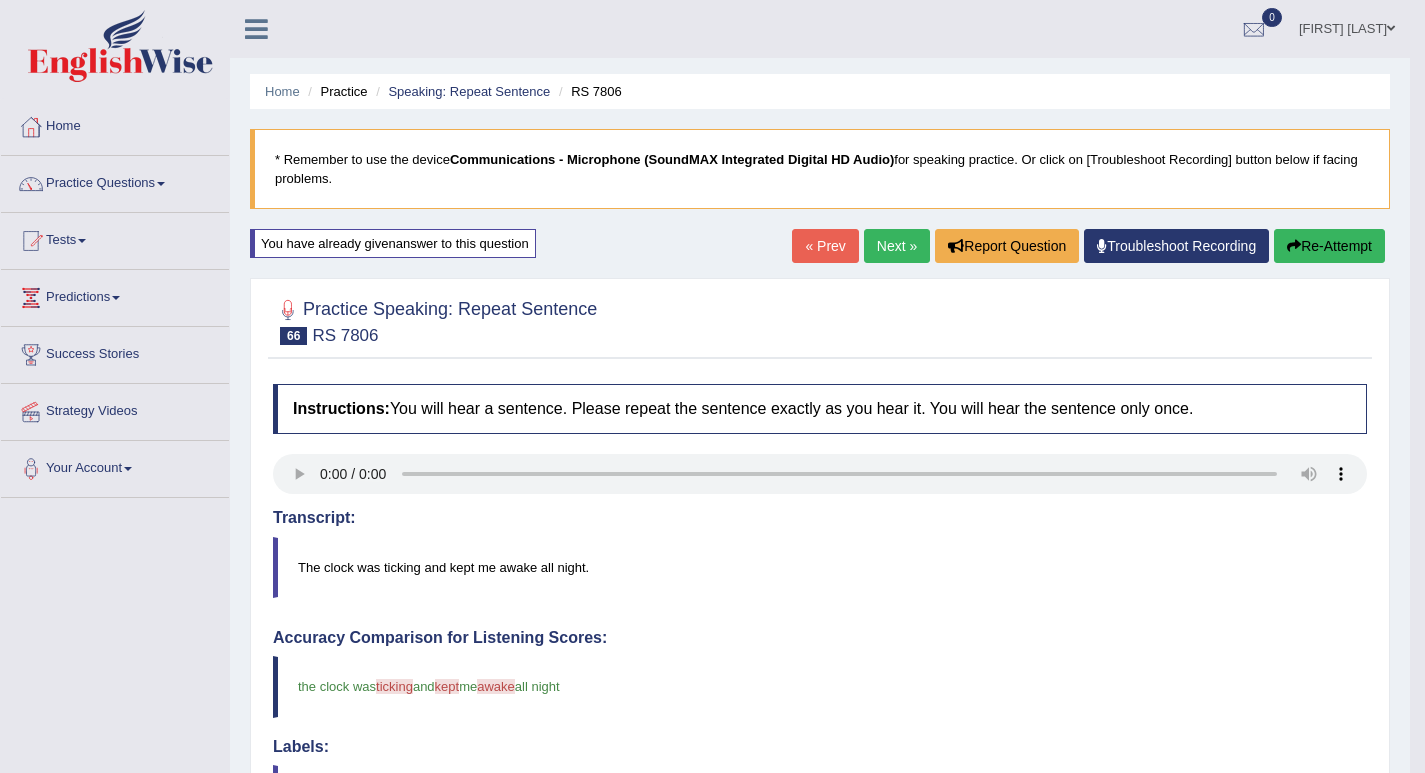 click on "Next »" at bounding box center [897, 246] 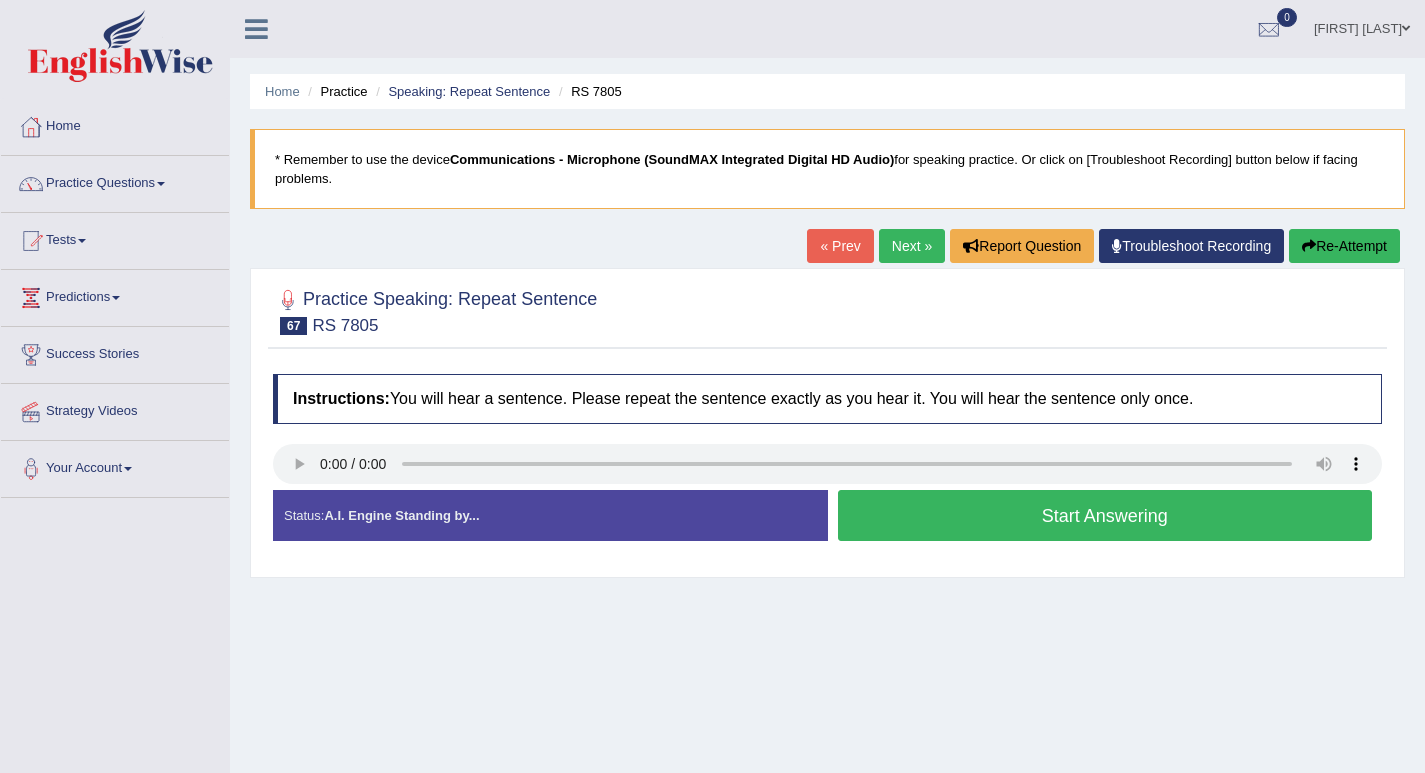 scroll, scrollTop: 0, scrollLeft: 0, axis: both 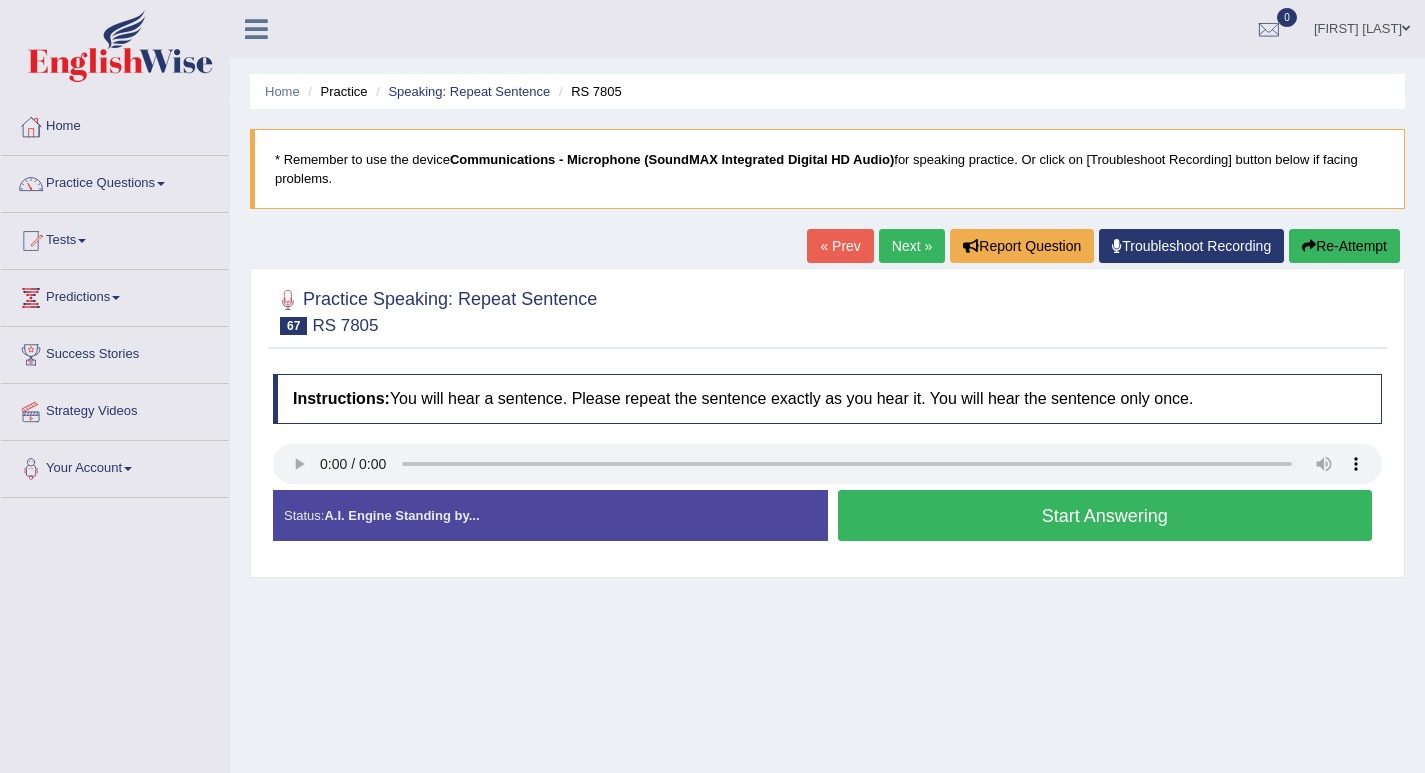 click on "Start Answering" at bounding box center (1105, 515) 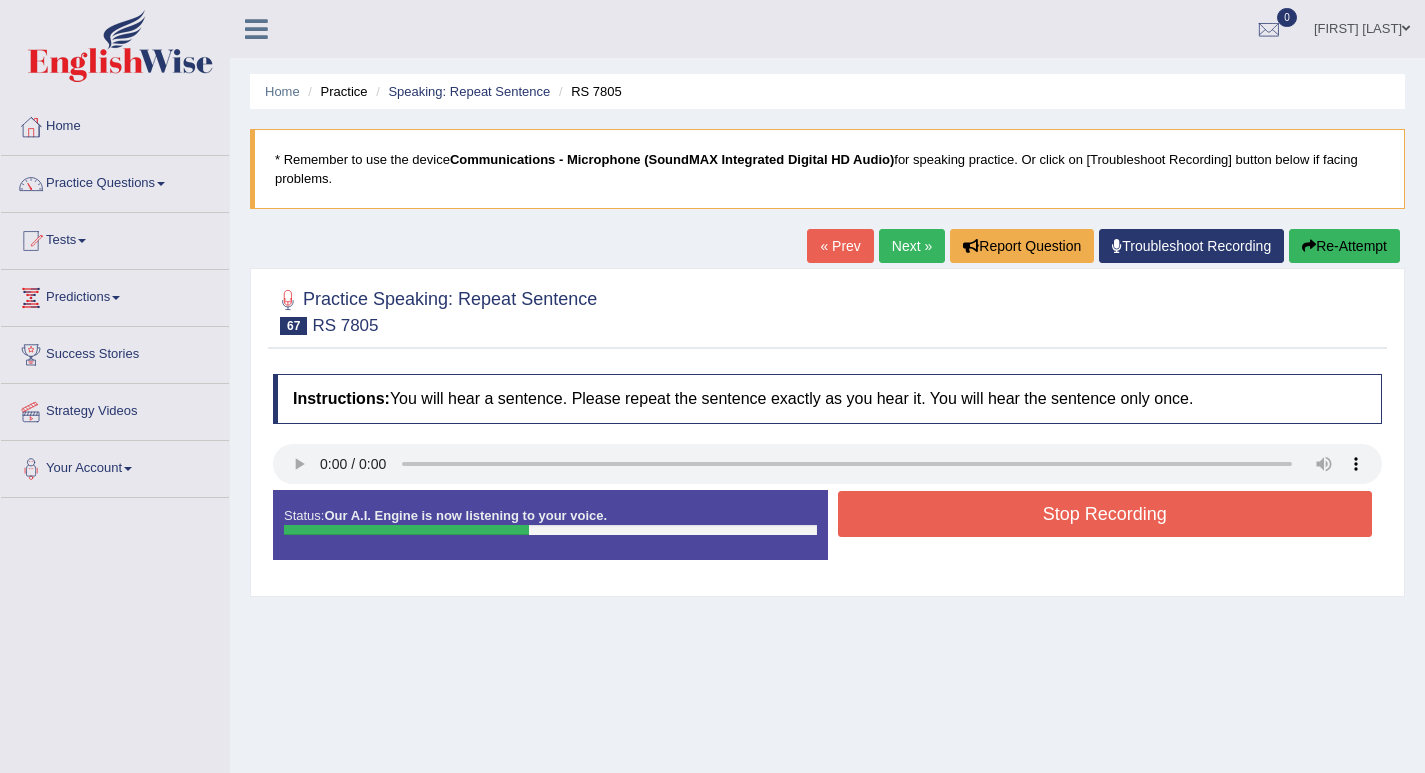 click on "Stop Recording" at bounding box center (1105, 514) 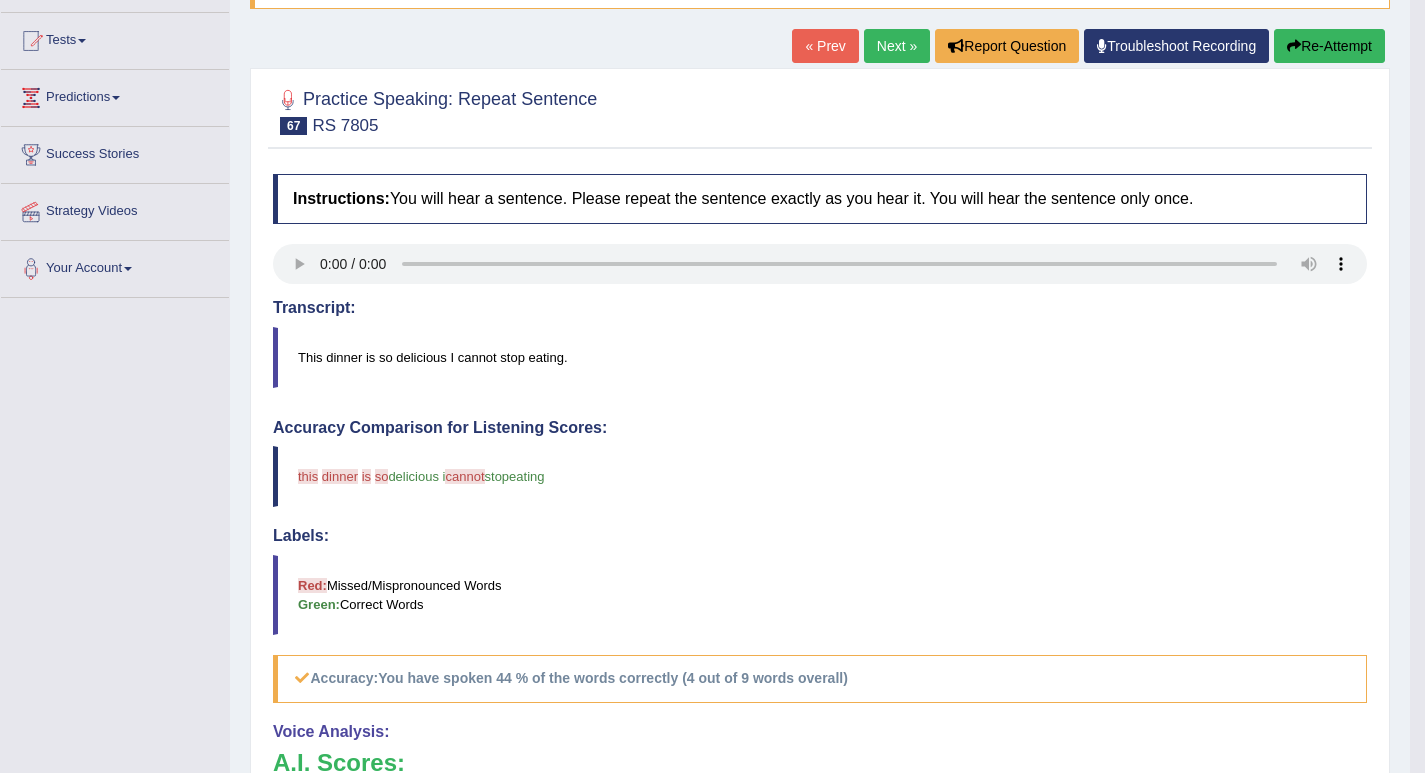 scroll, scrollTop: 100, scrollLeft: 0, axis: vertical 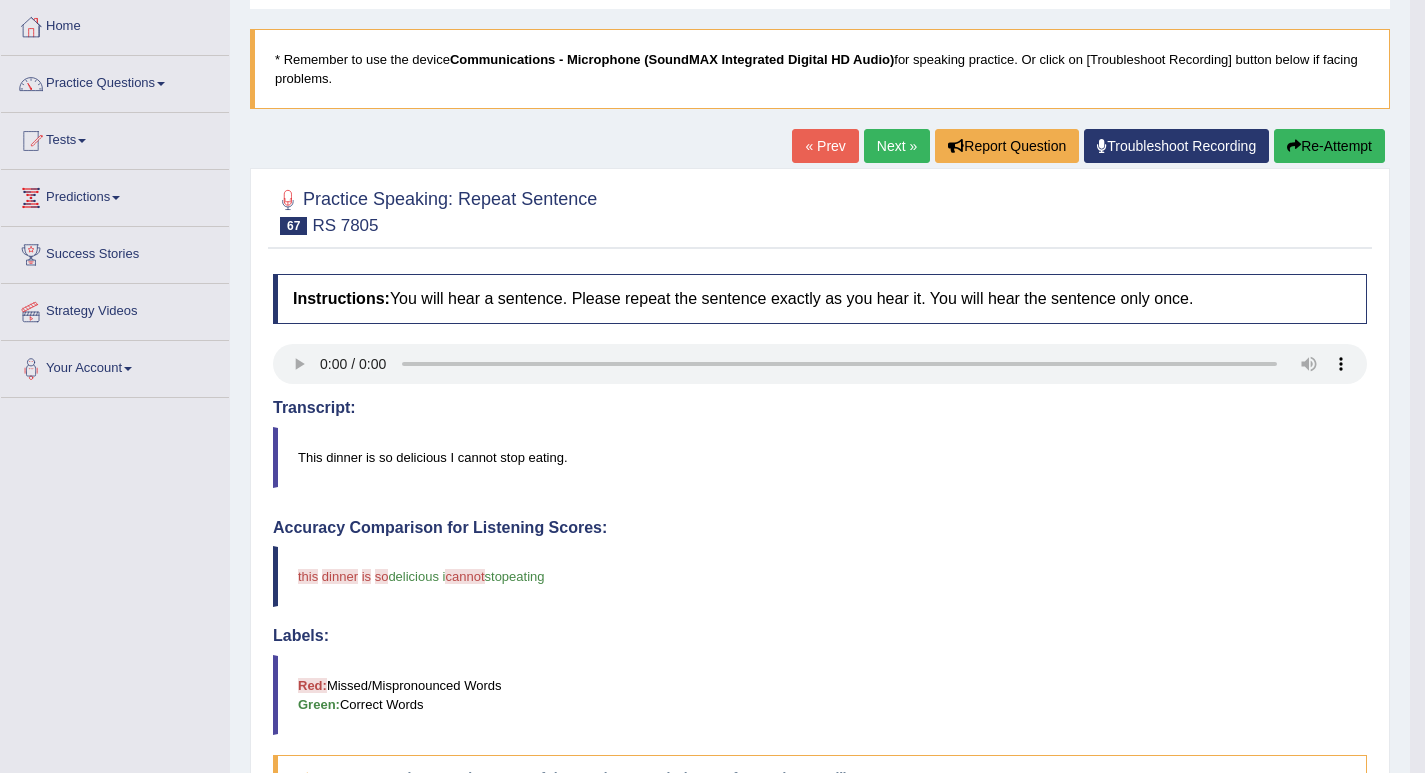 click on "Re-Attempt" at bounding box center [1329, 146] 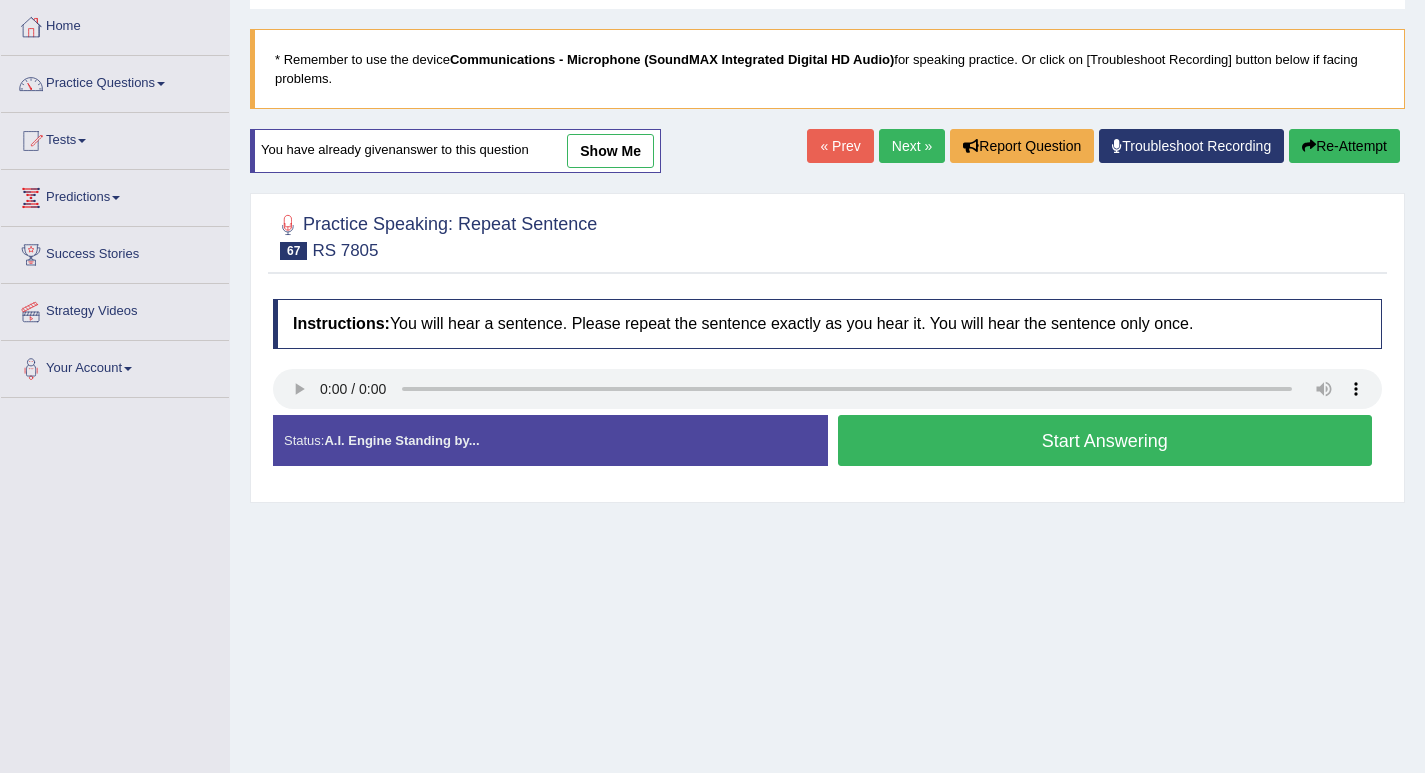 scroll, scrollTop: 100, scrollLeft: 0, axis: vertical 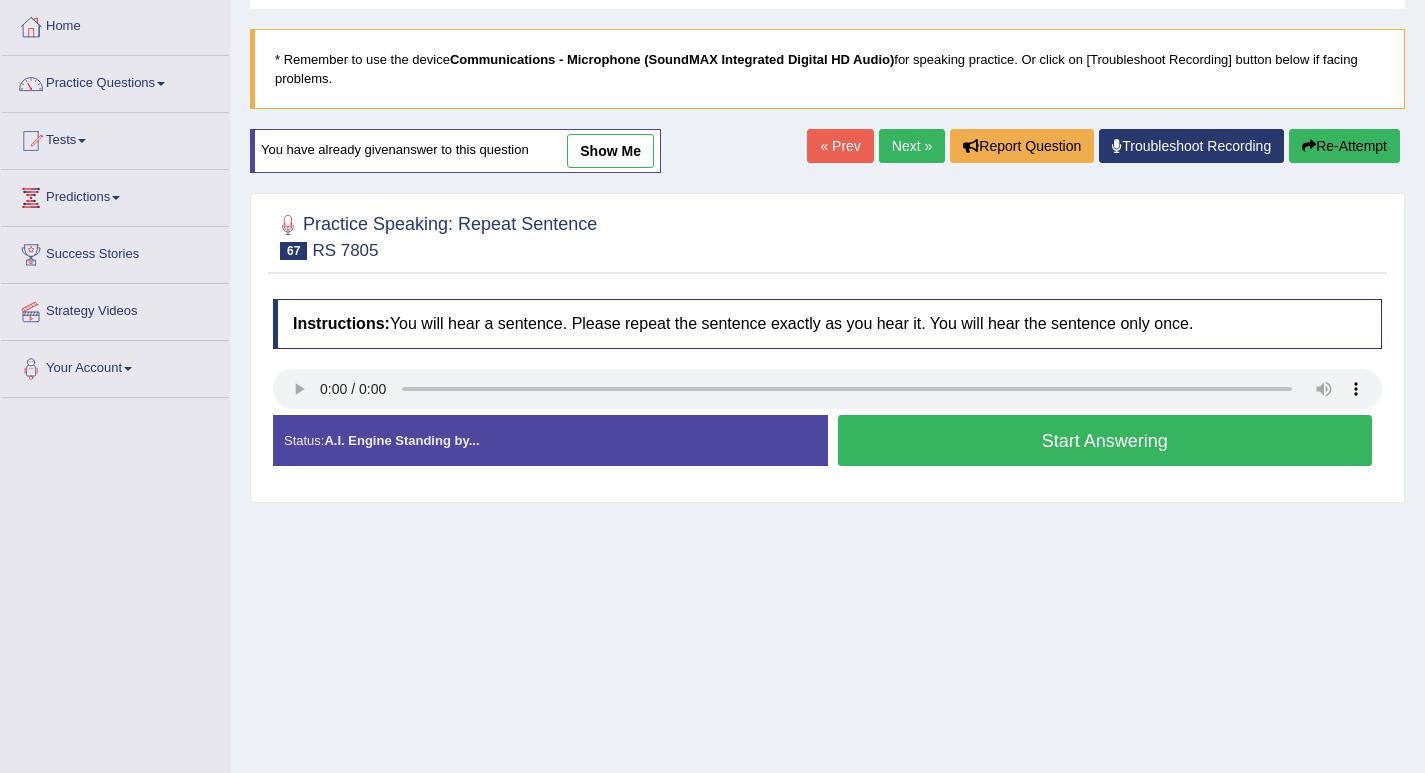 click on "Start Answering" at bounding box center [1105, 440] 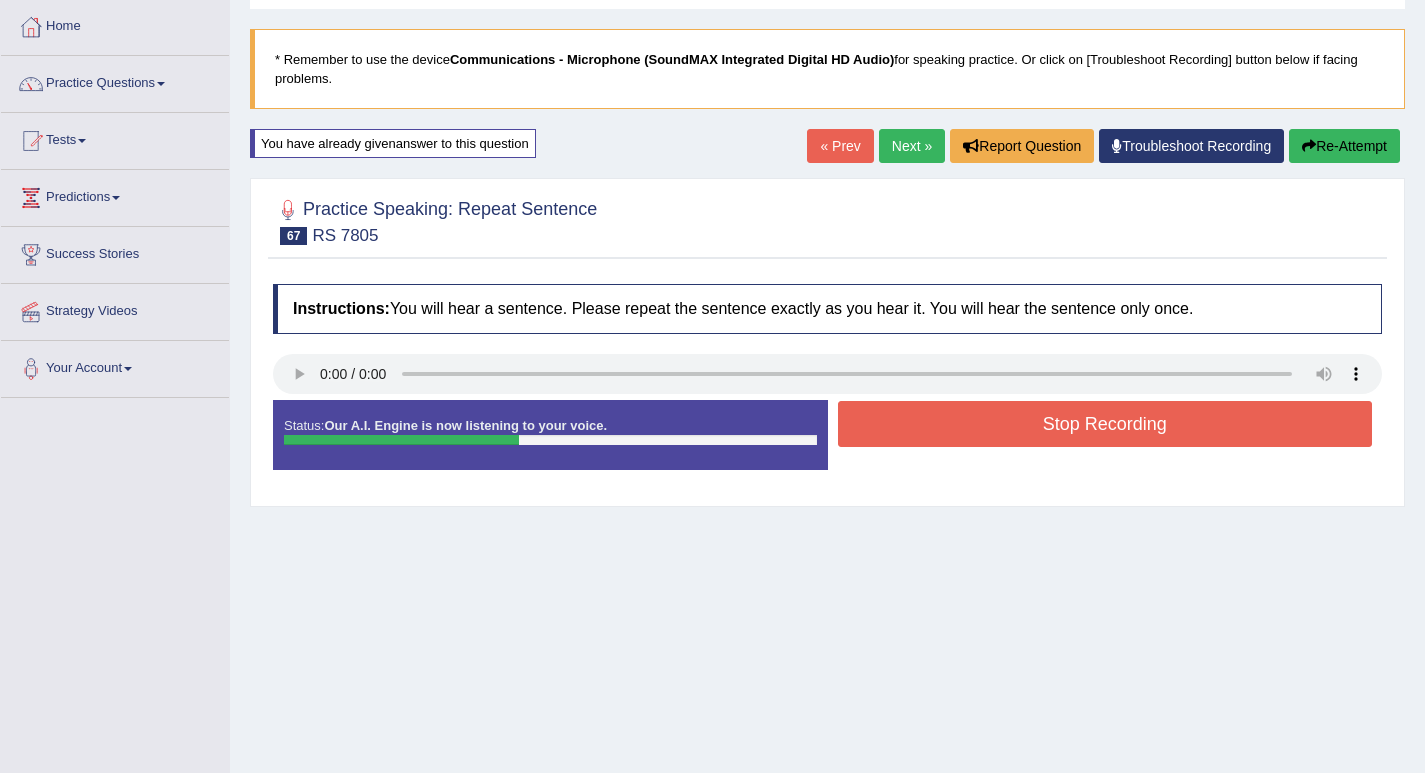 click on "Stop Recording" at bounding box center [1105, 424] 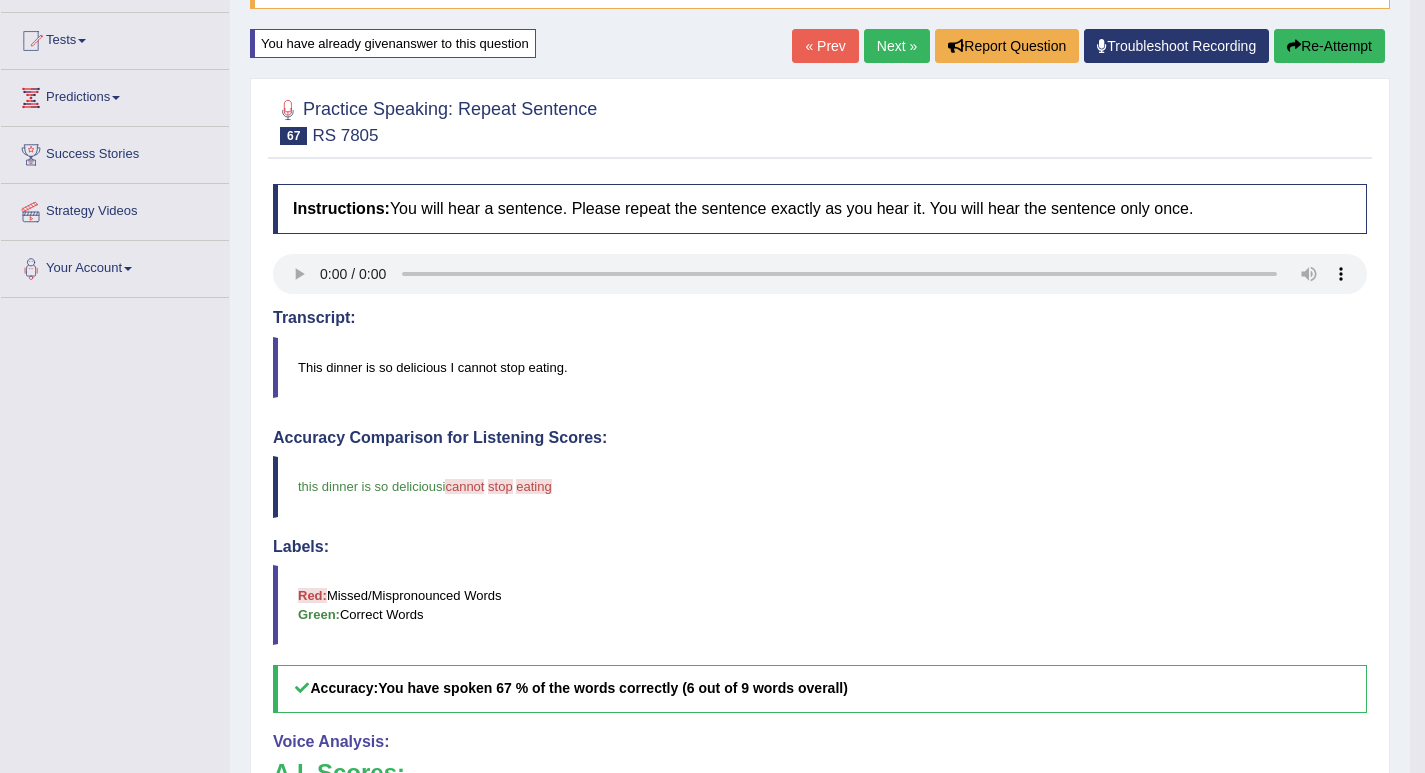 scroll, scrollTop: 100, scrollLeft: 0, axis: vertical 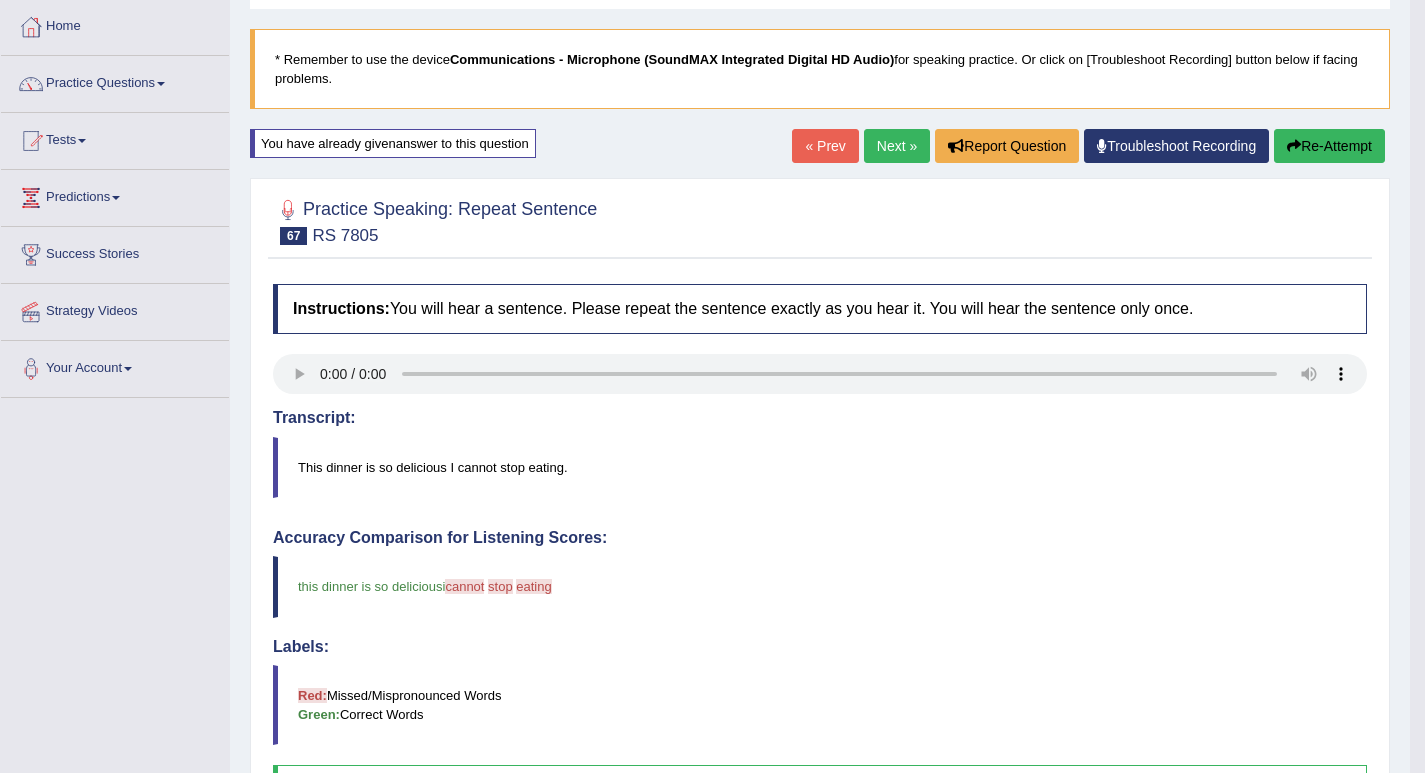 click on "Next »" at bounding box center (897, 146) 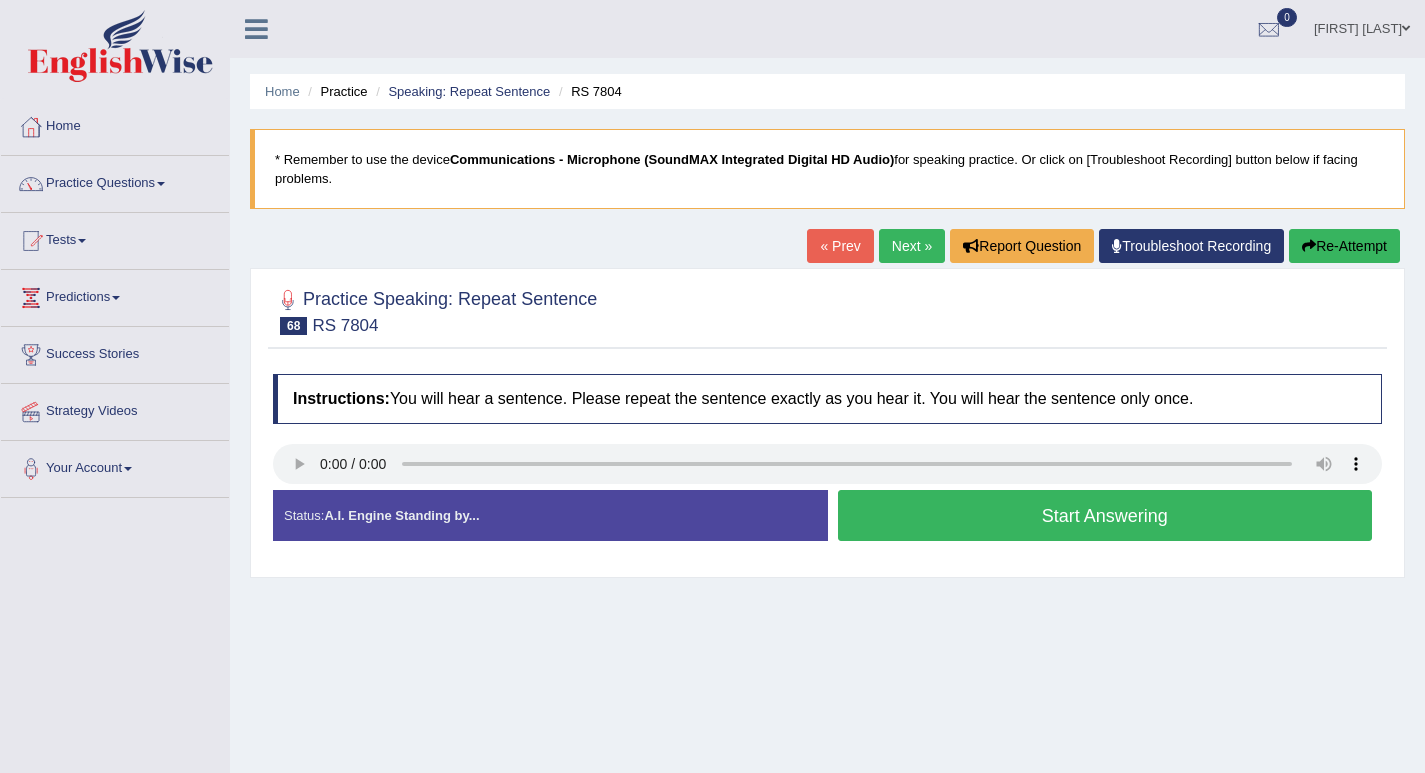 scroll, scrollTop: 0, scrollLeft: 0, axis: both 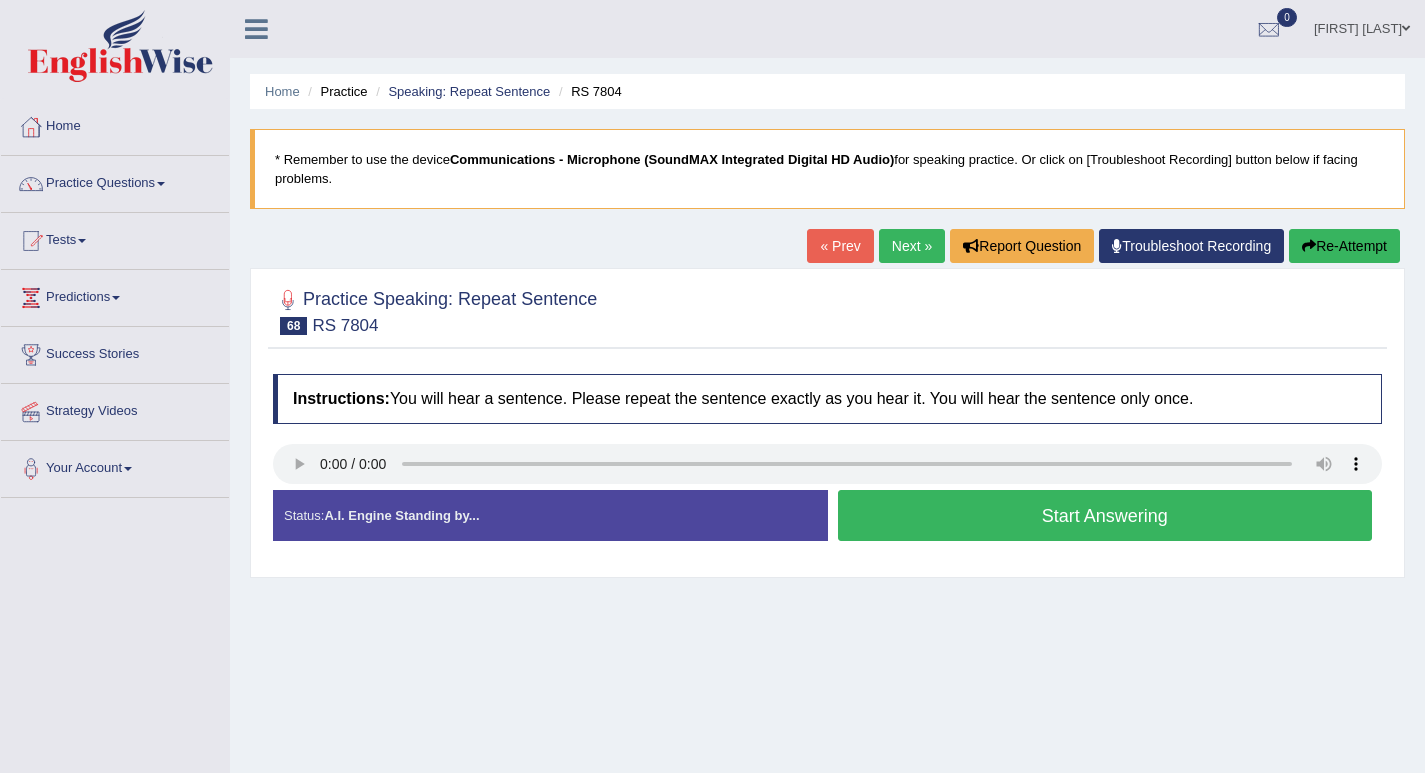 click on "Start Answering" at bounding box center (1105, 515) 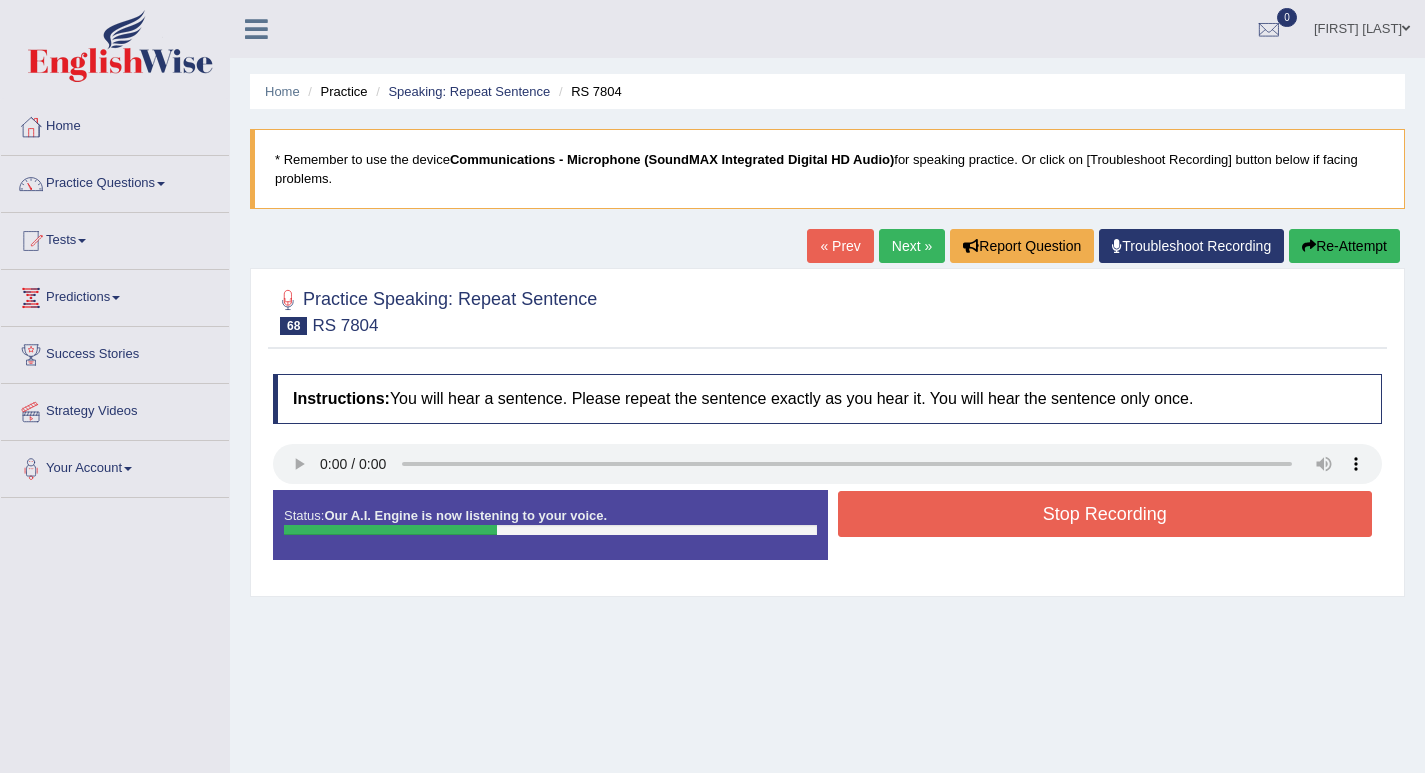 click on "Stop Recording" at bounding box center (1105, 514) 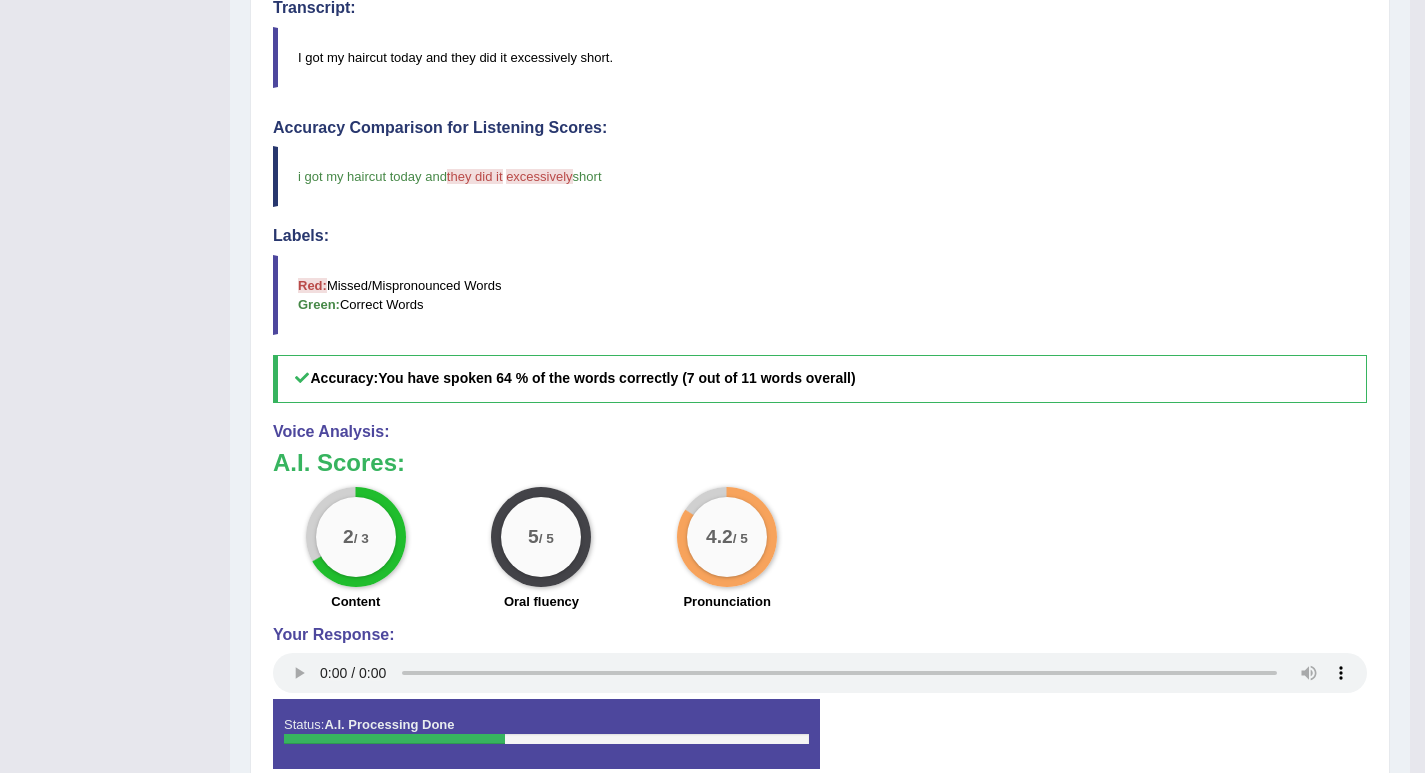 scroll, scrollTop: 100, scrollLeft: 0, axis: vertical 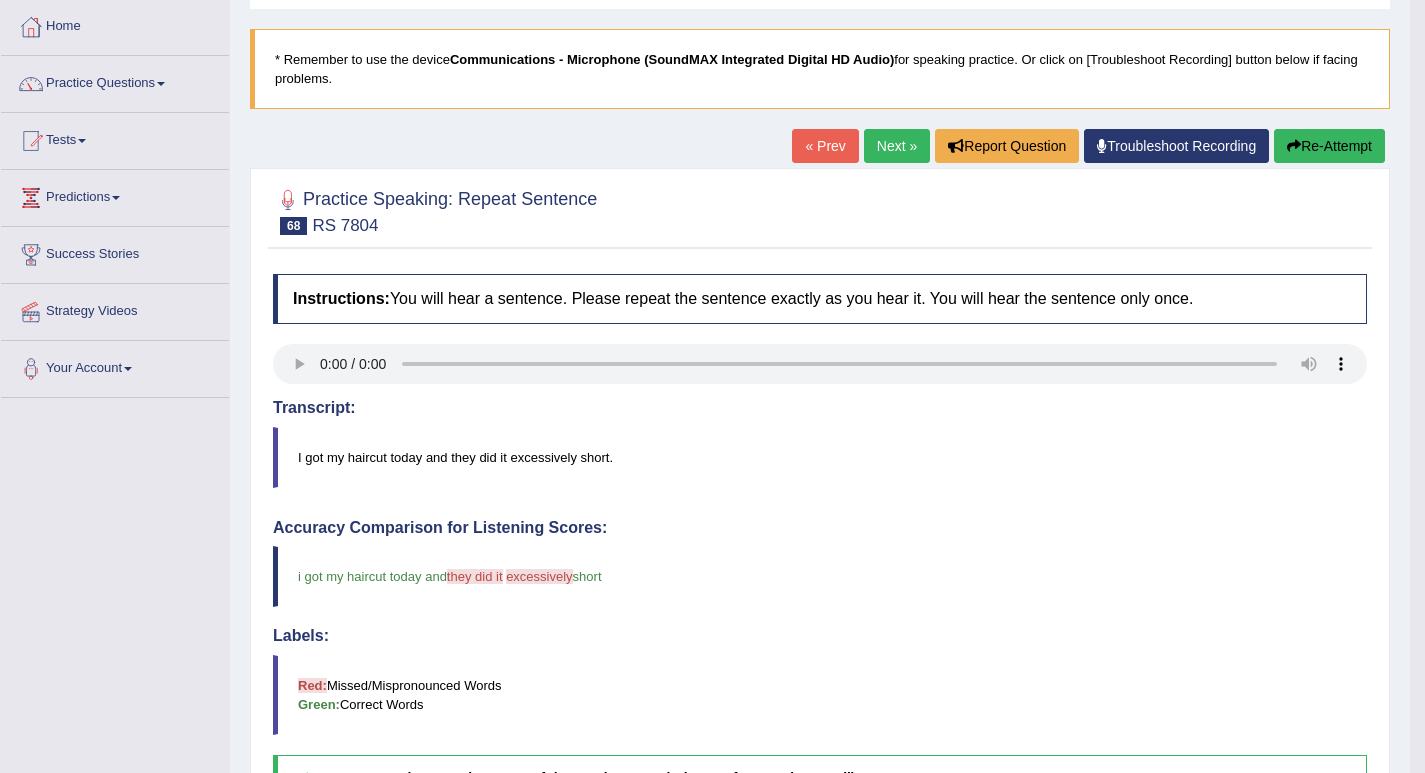 click on "Next »" at bounding box center [897, 146] 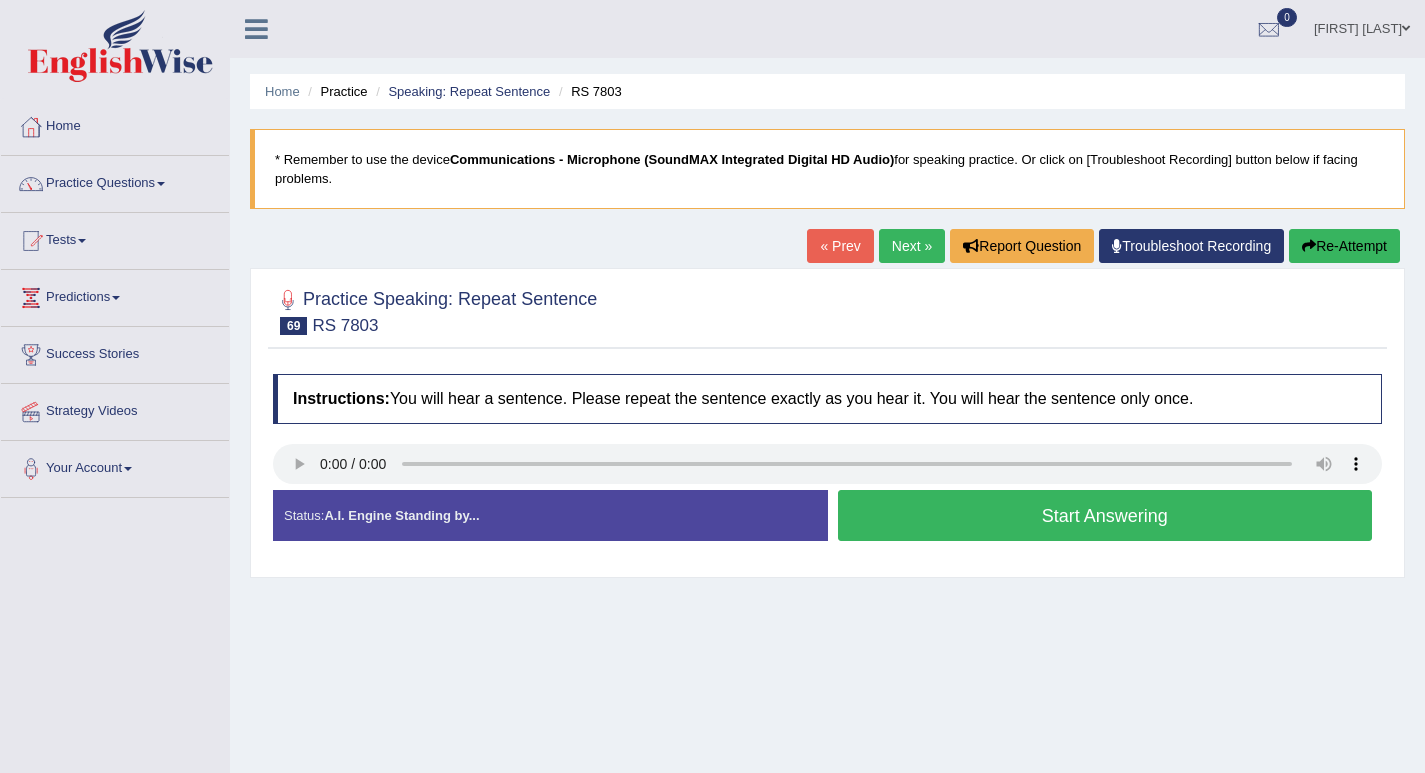 scroll, scrollTop: 0, scrollLeft: 0, axis: both 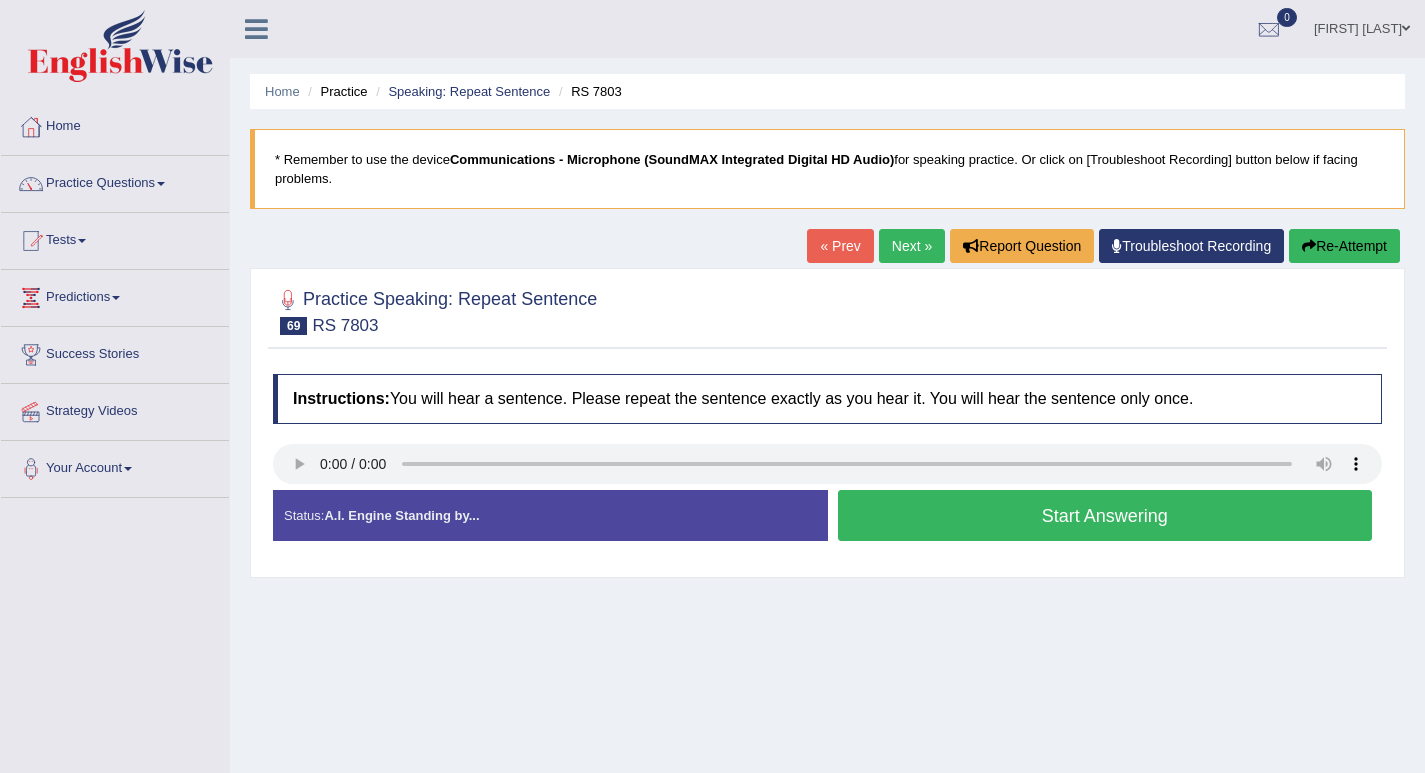 click on "Start Answering" at bounding box center [1105, 515] 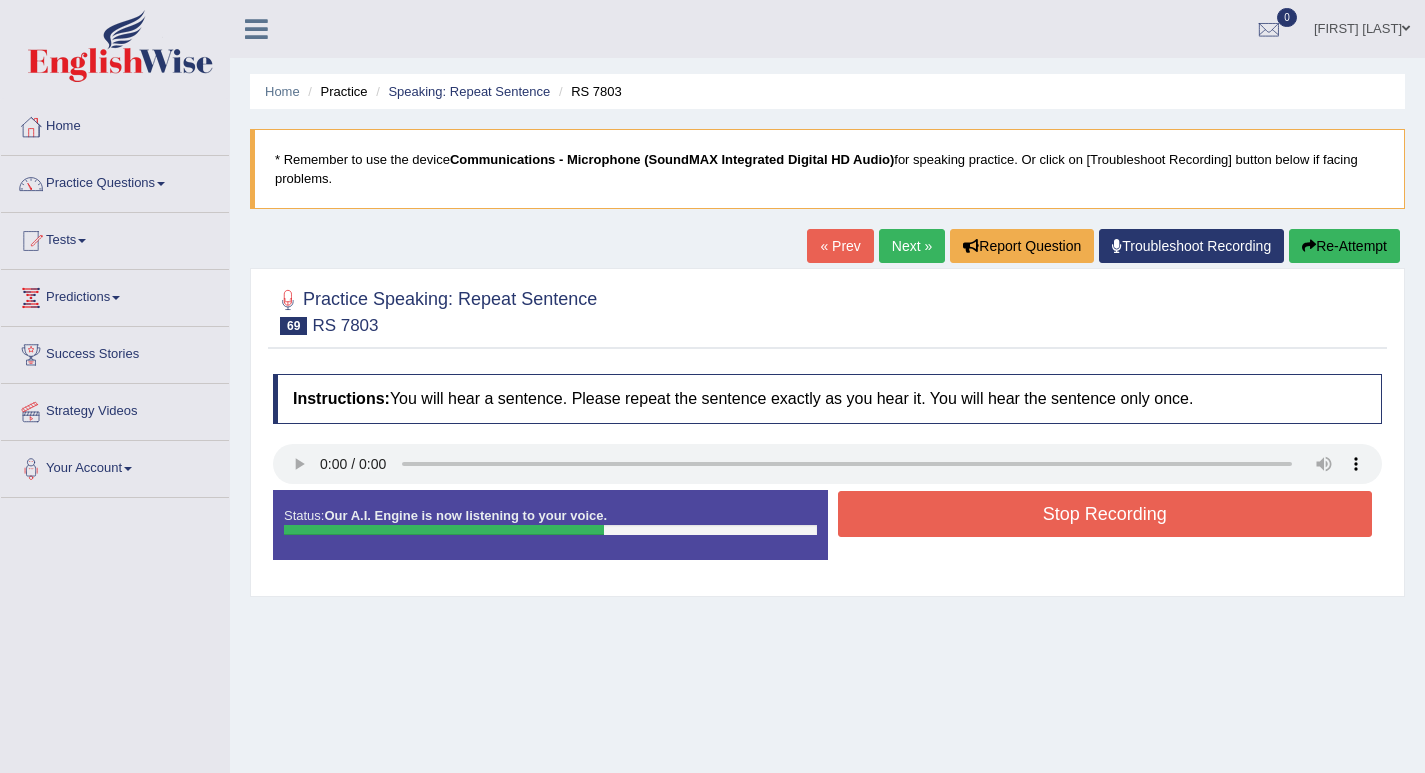 click on "Stop Recording" at bounding box center [1105, 514] 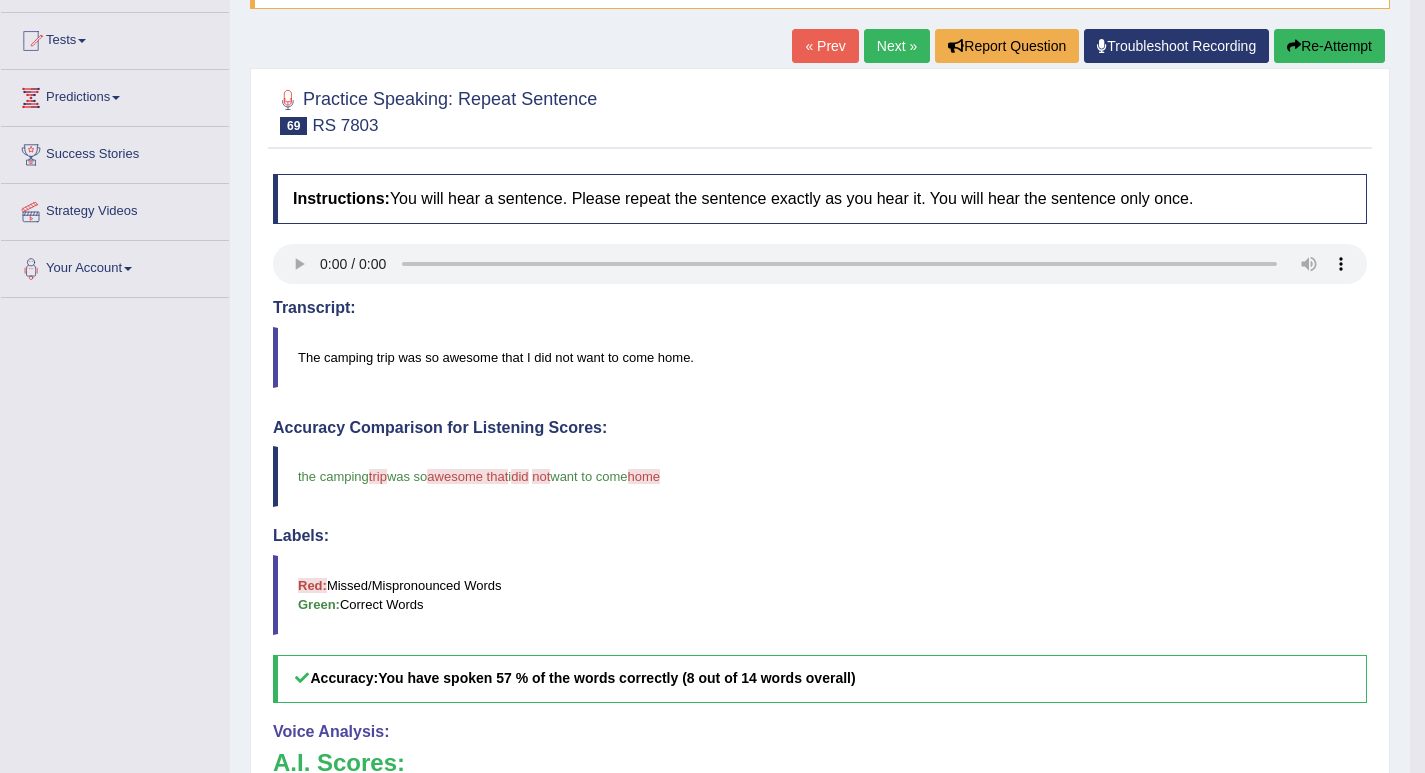 scroll, scrollTop: 0, scrollLeft: 0, axis: both 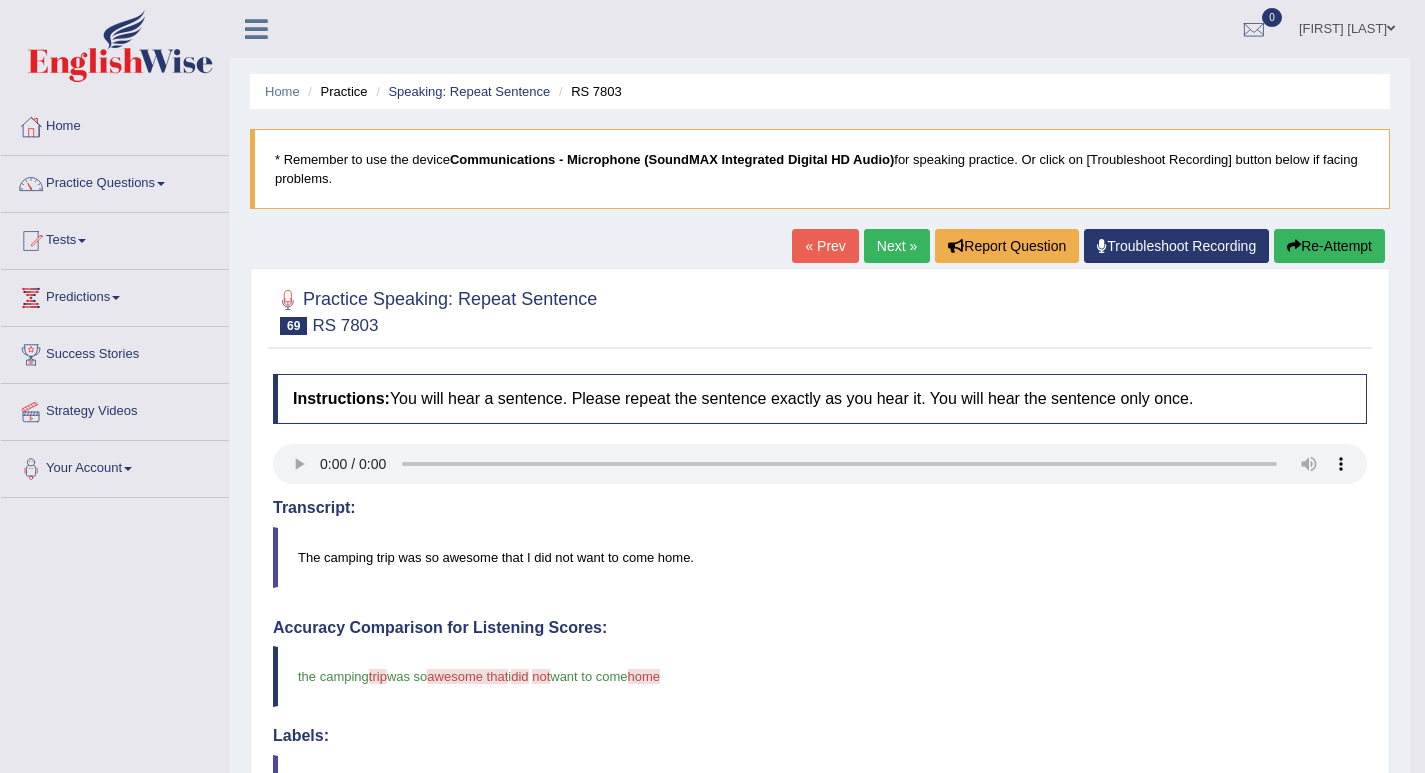click on "Next »" at bounding box center [897, 246] 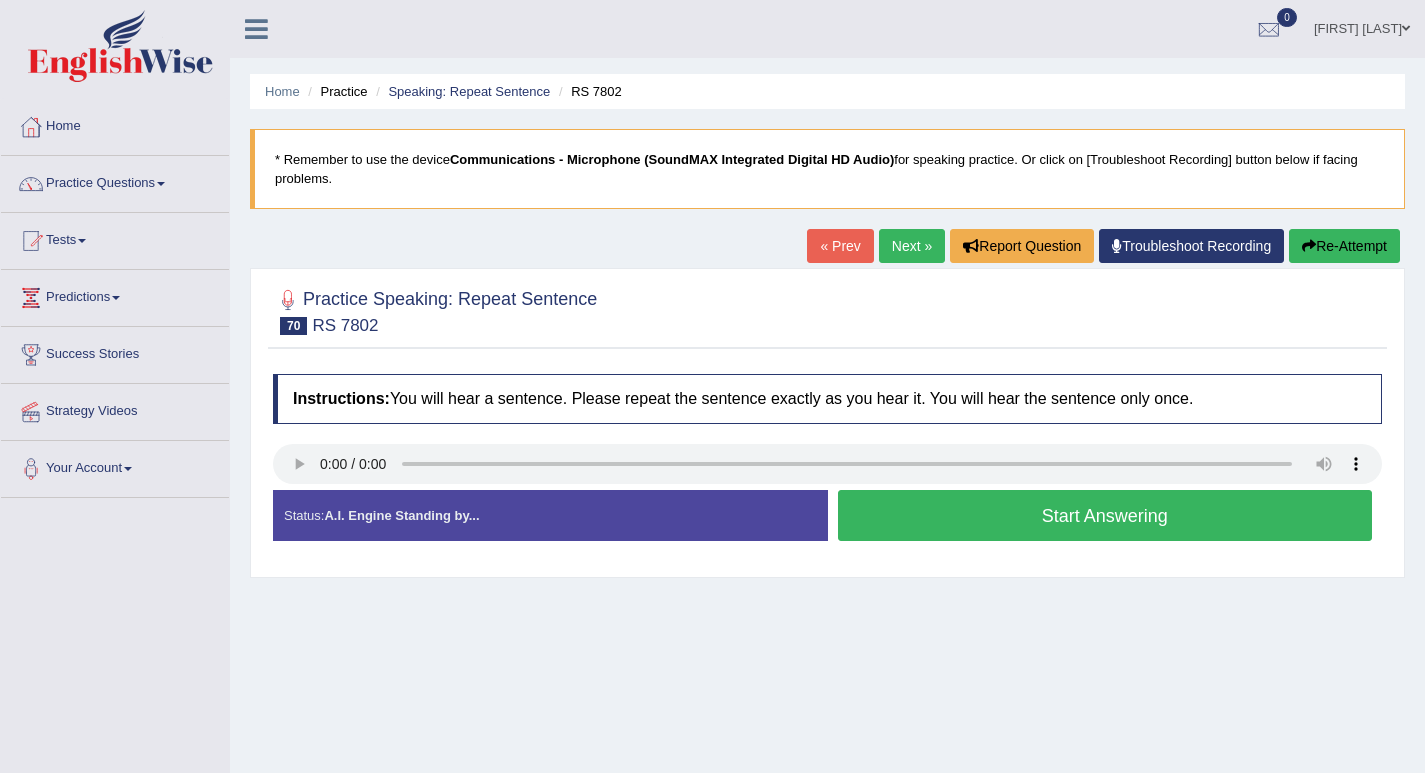 scroll, scrollTop: 0, scrollLeft: 0, axis: both 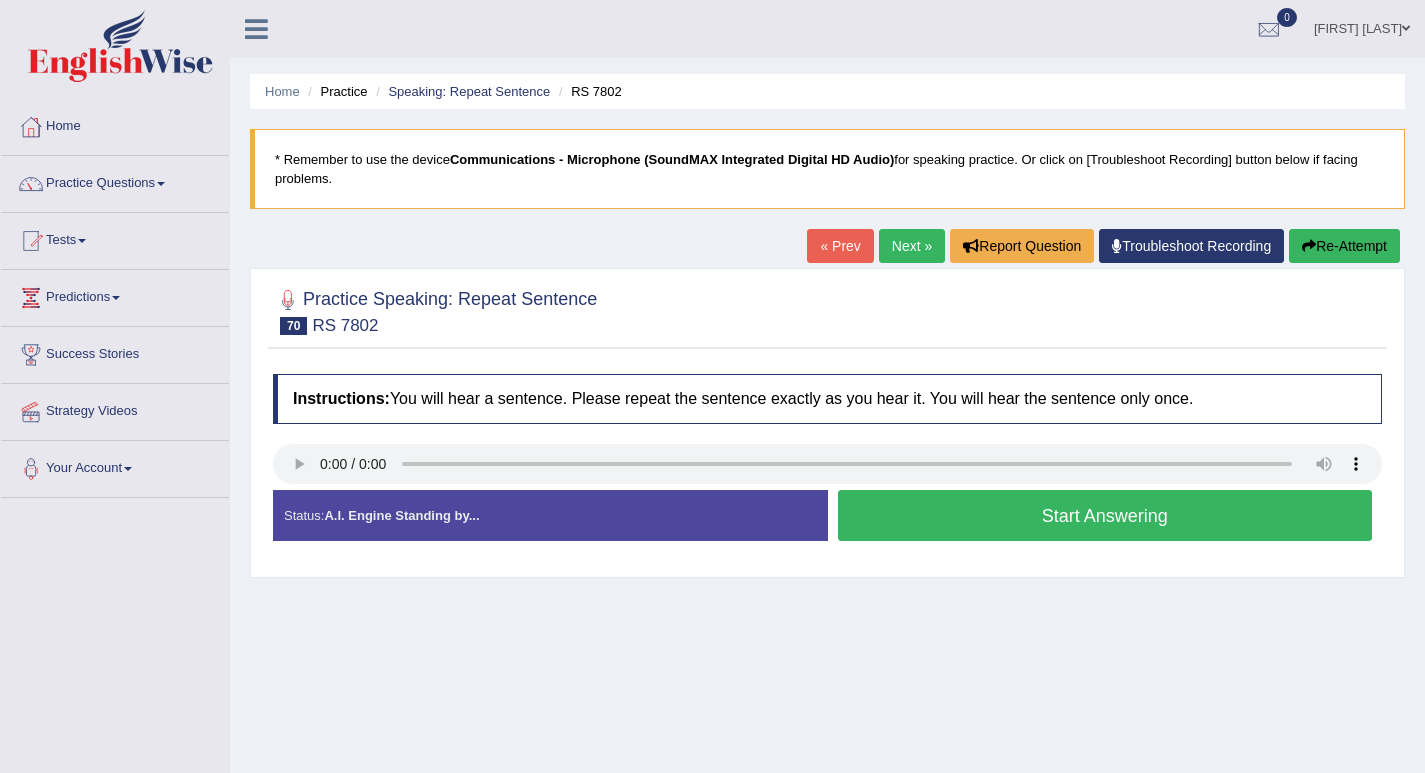 click on "Start Answering" at bounding box center (1105, 515) 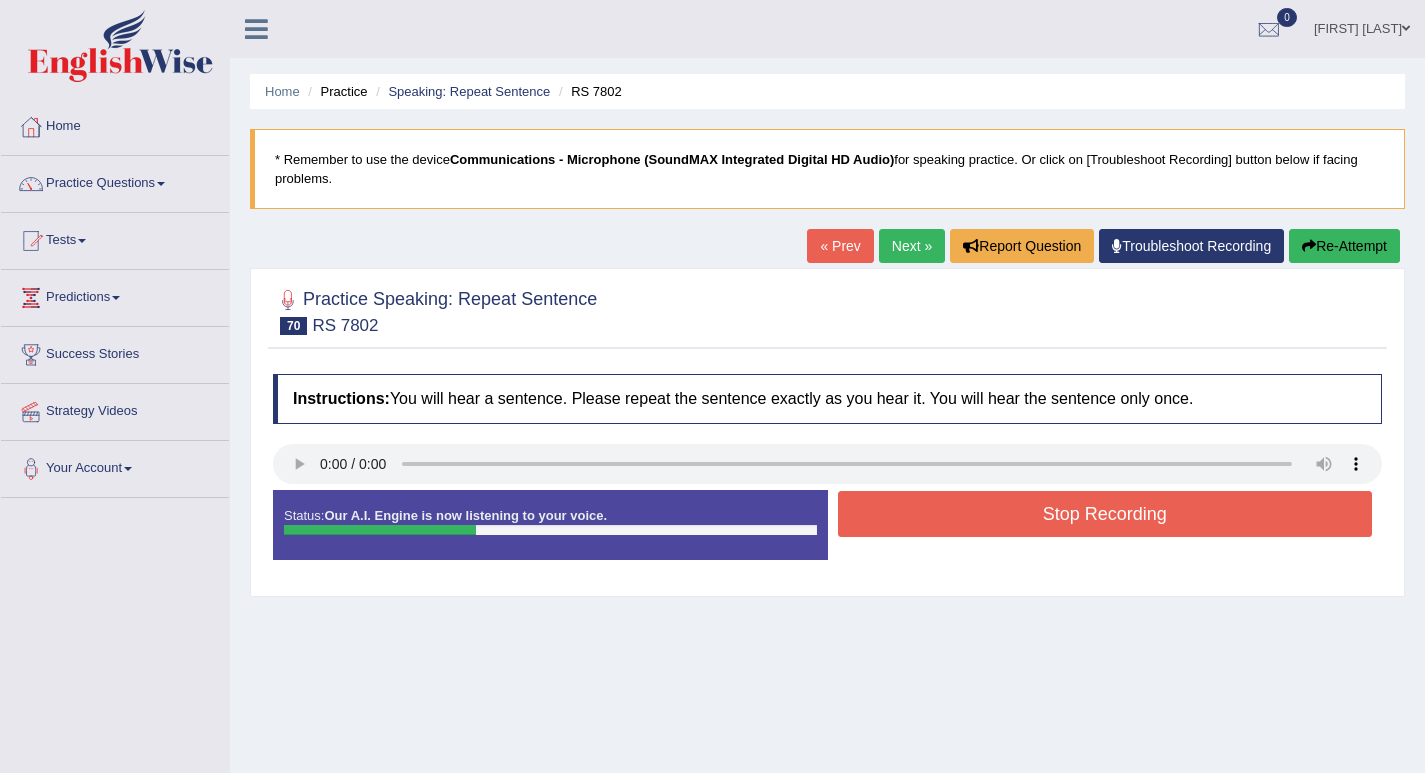 click on "Stop Recording" at bounding box center [1105, 514] 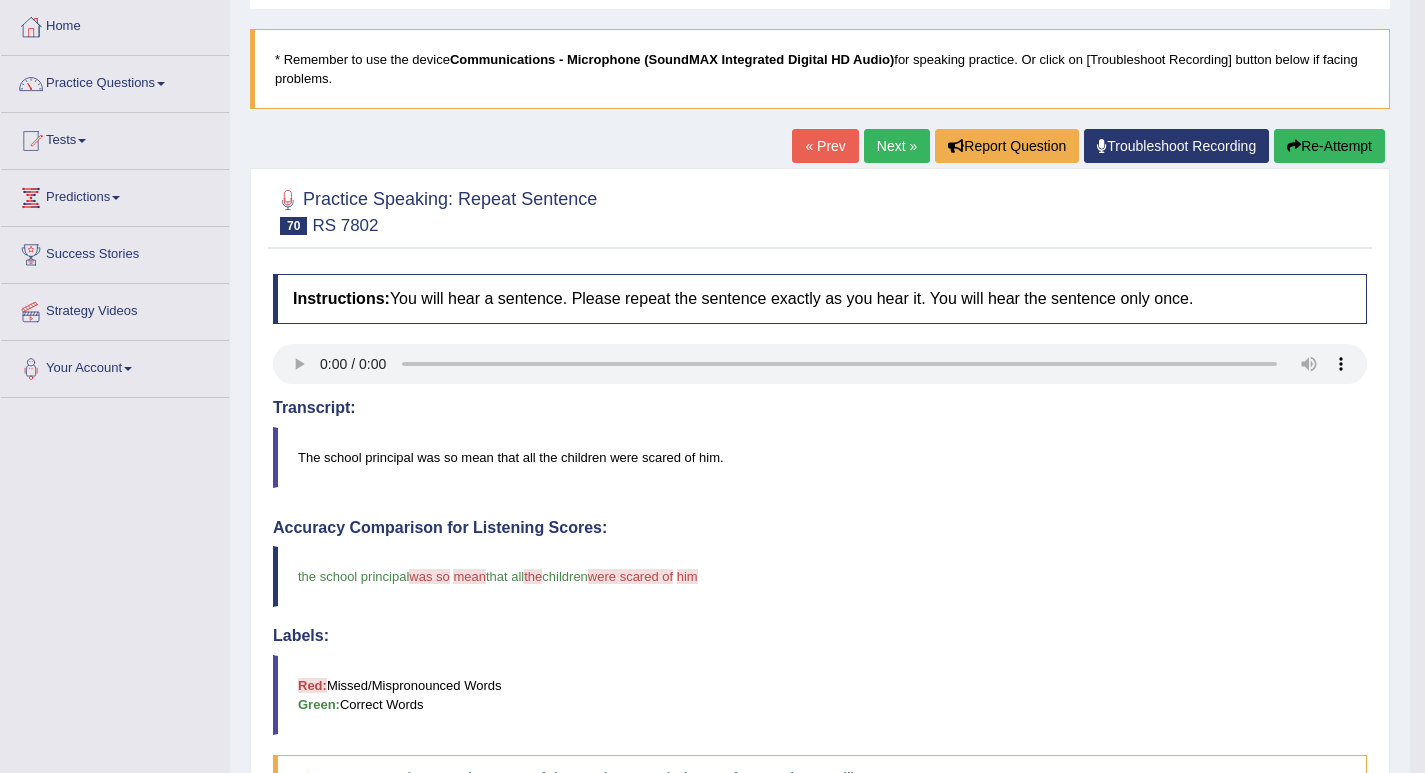 scroll, scrollTop: 0, scrollLeft: 0, axis: both 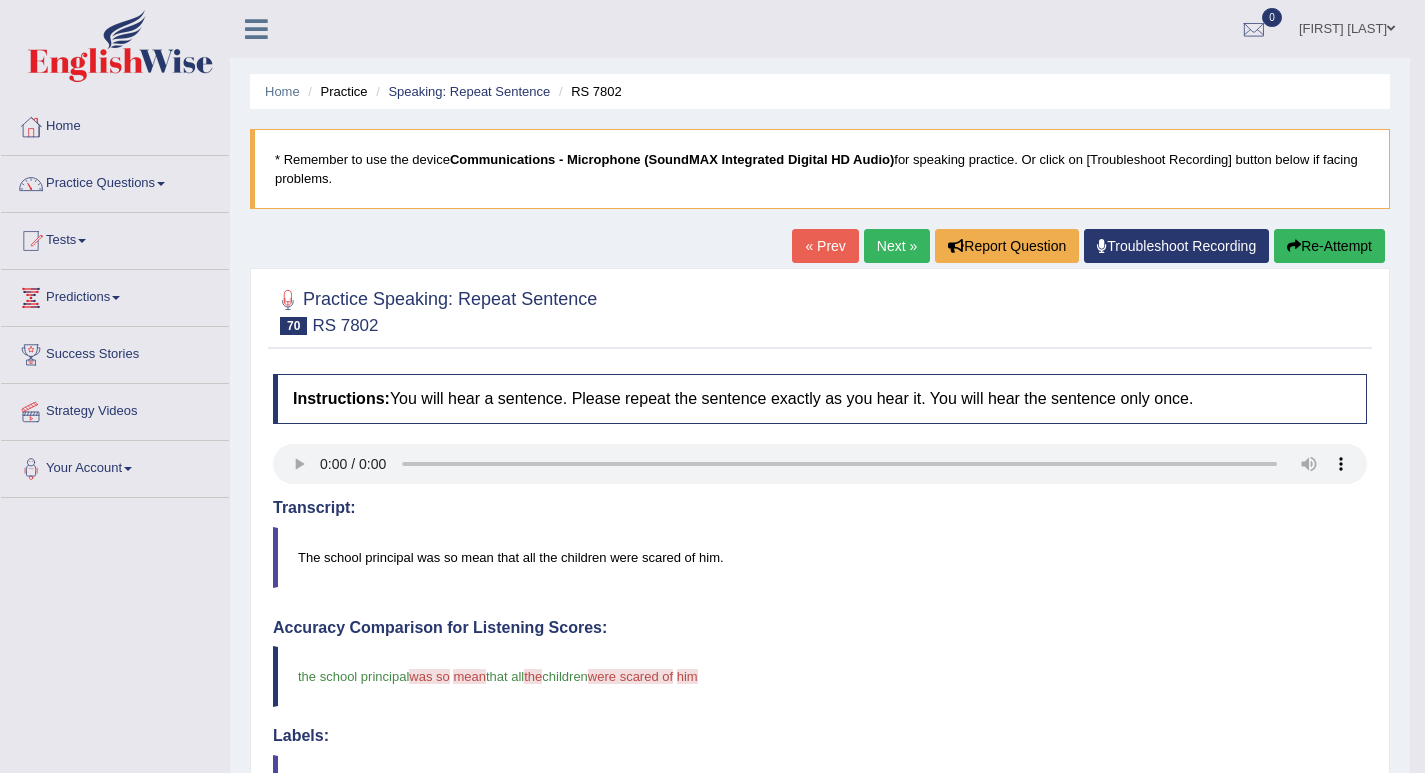 click on "Next »" at bounding box center [897, 246] 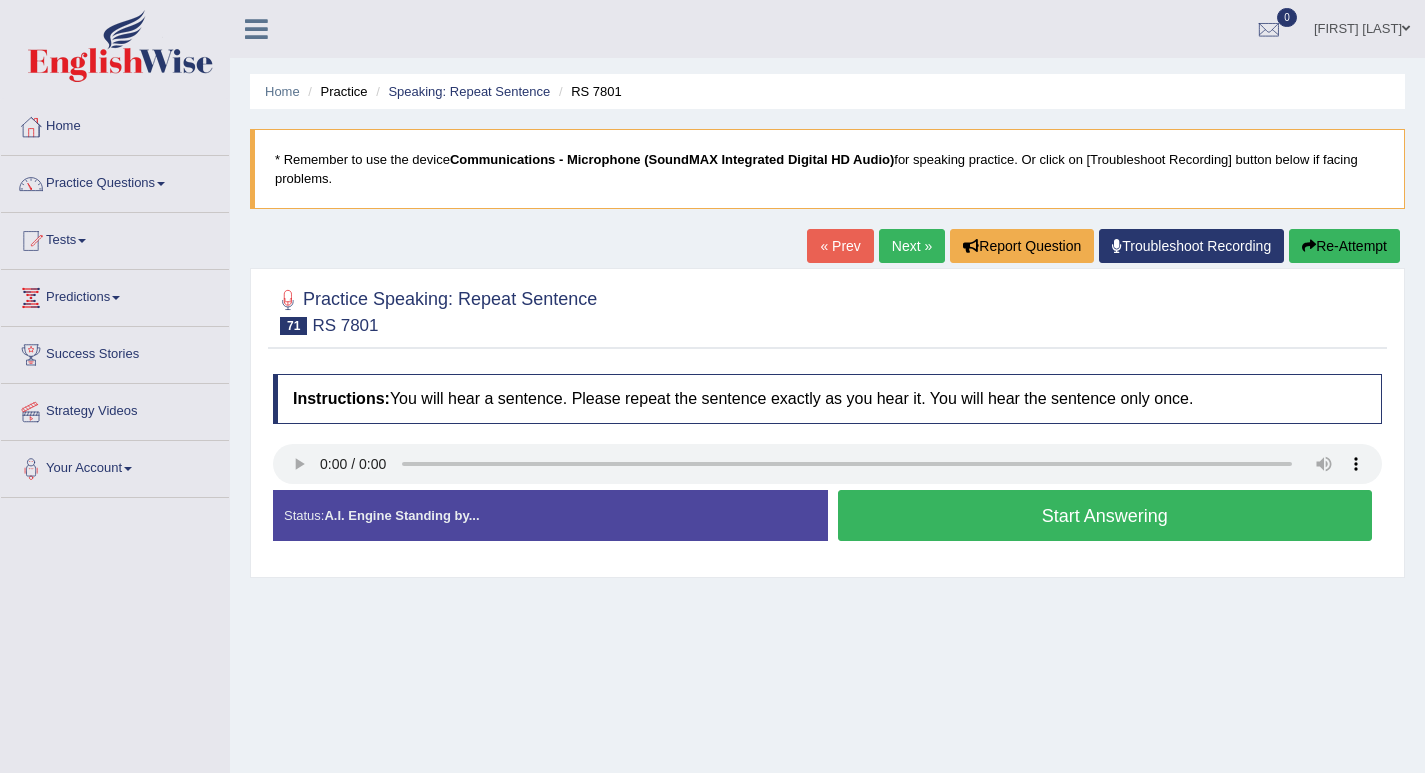 scroll, scrollTop: 0, scrollLeft: 0, axis: both 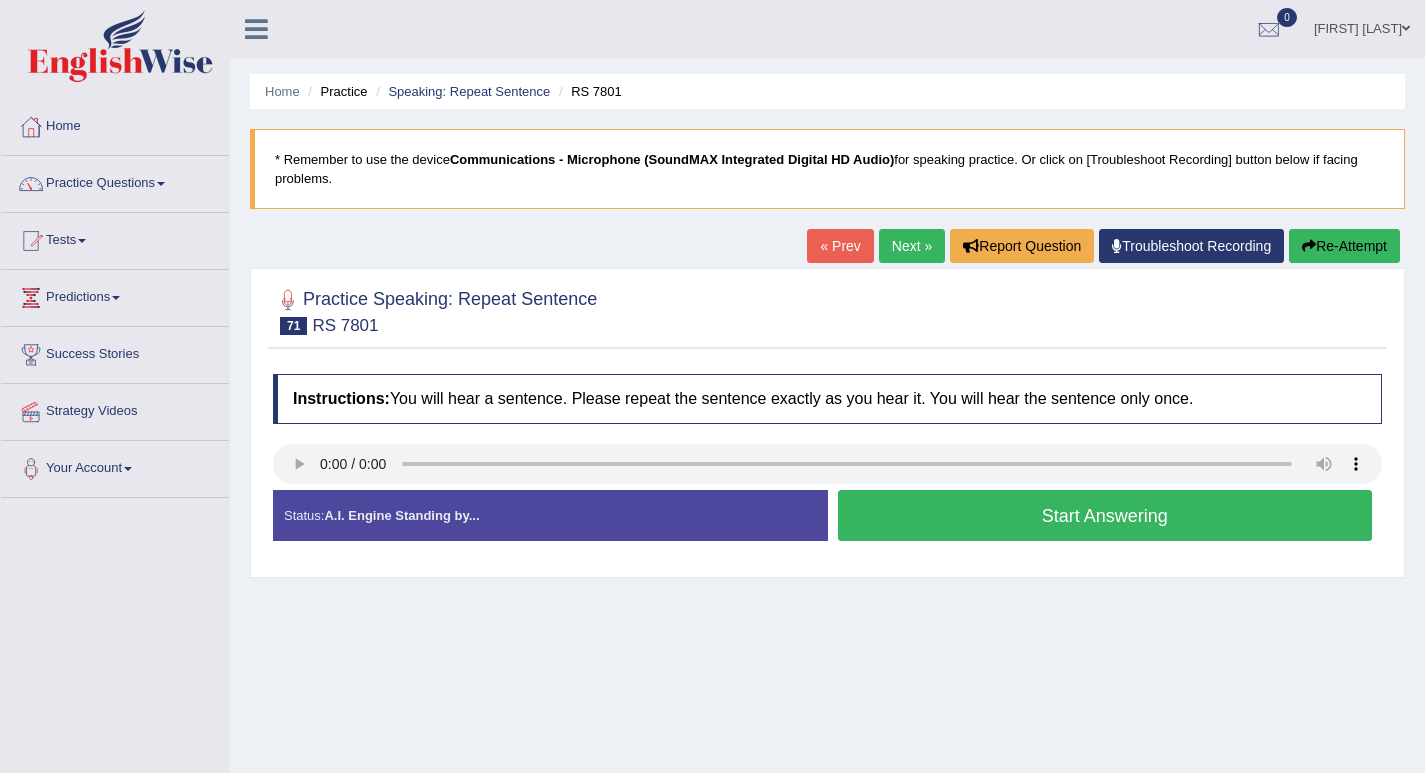 click on "Start Answering" at bounding box center (1105, 515) 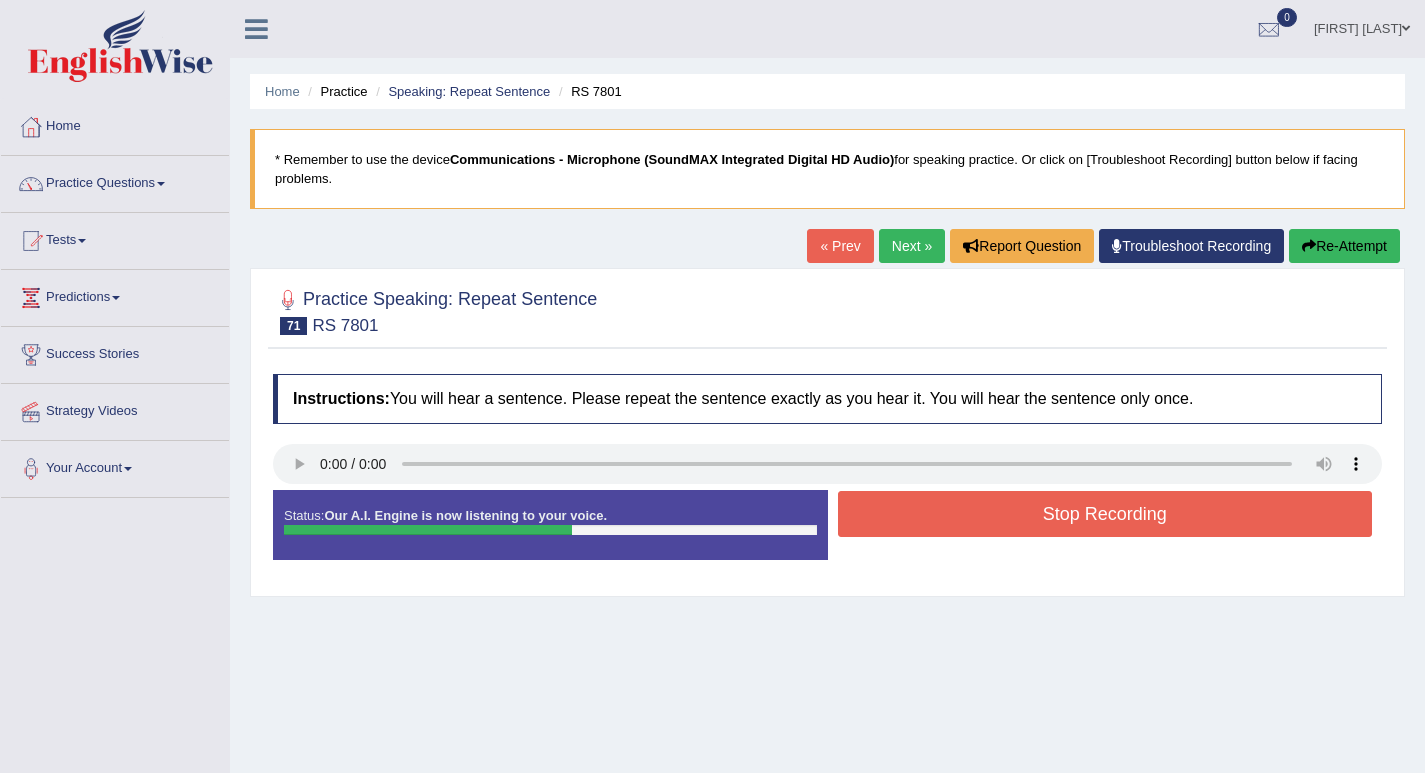 click on "Stop Recording" at bounding box center [1105, 514] 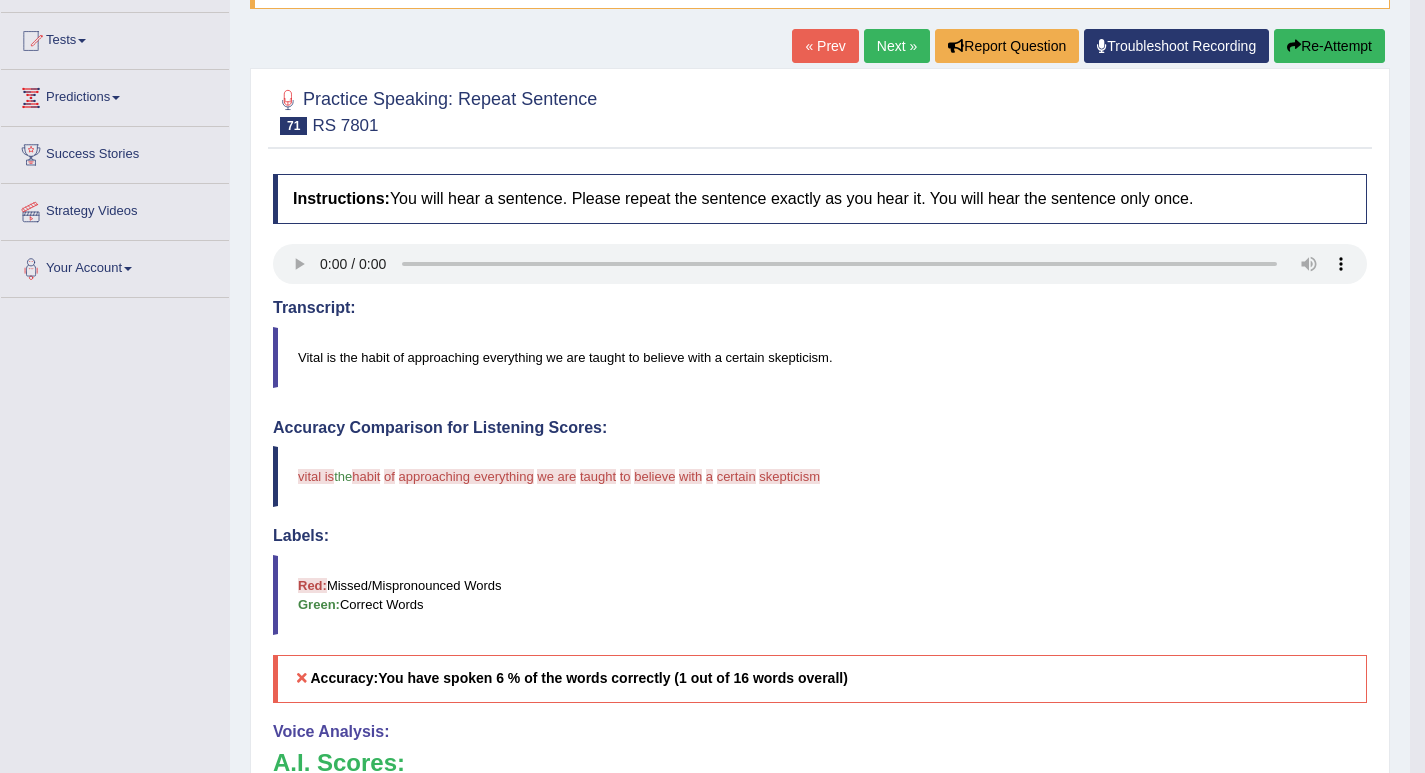 scroll, scrollTop: 0, scrollLeft: 0, axis: both 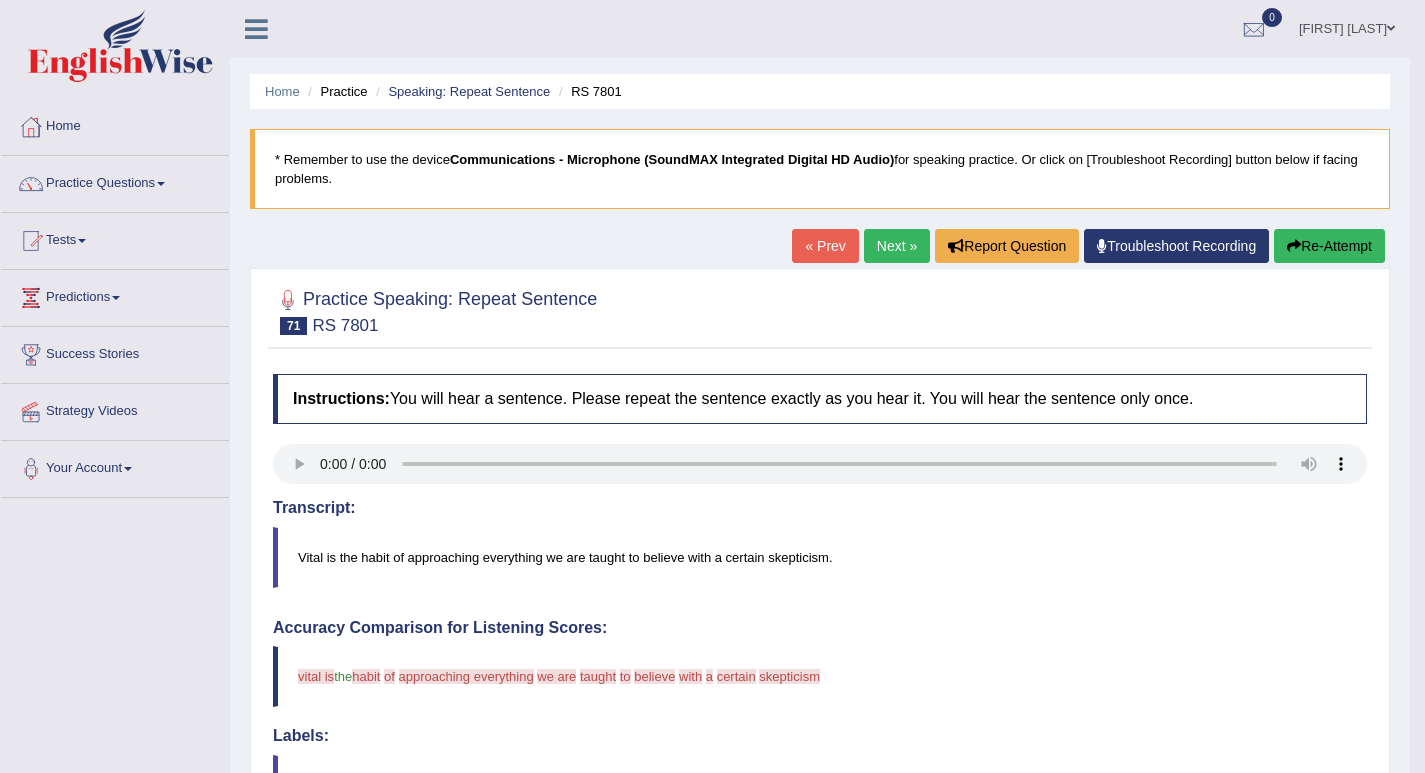 click on "Re-Attempt" at bounding box center [1329, 246] 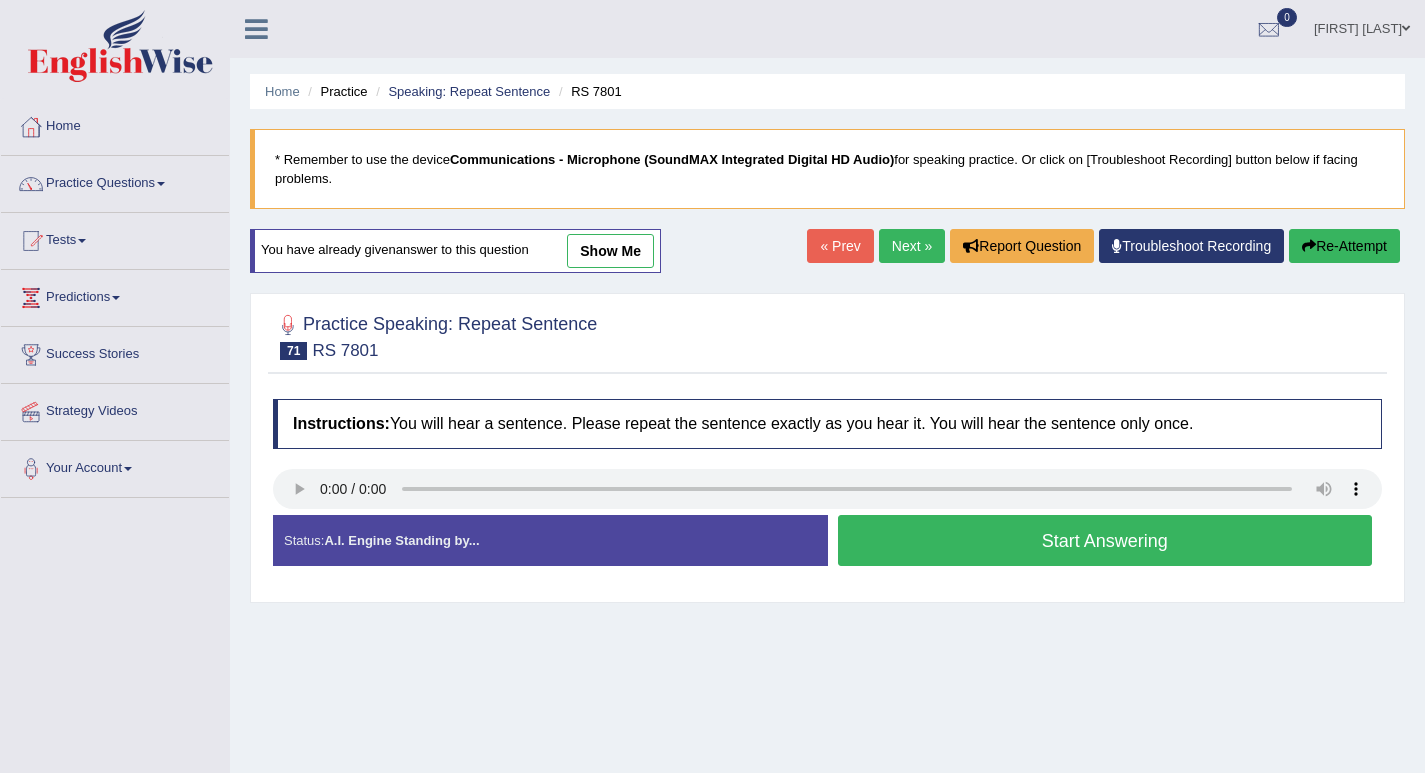 scroll, scrollTop: 0, scrollLeft: 0, axis: both 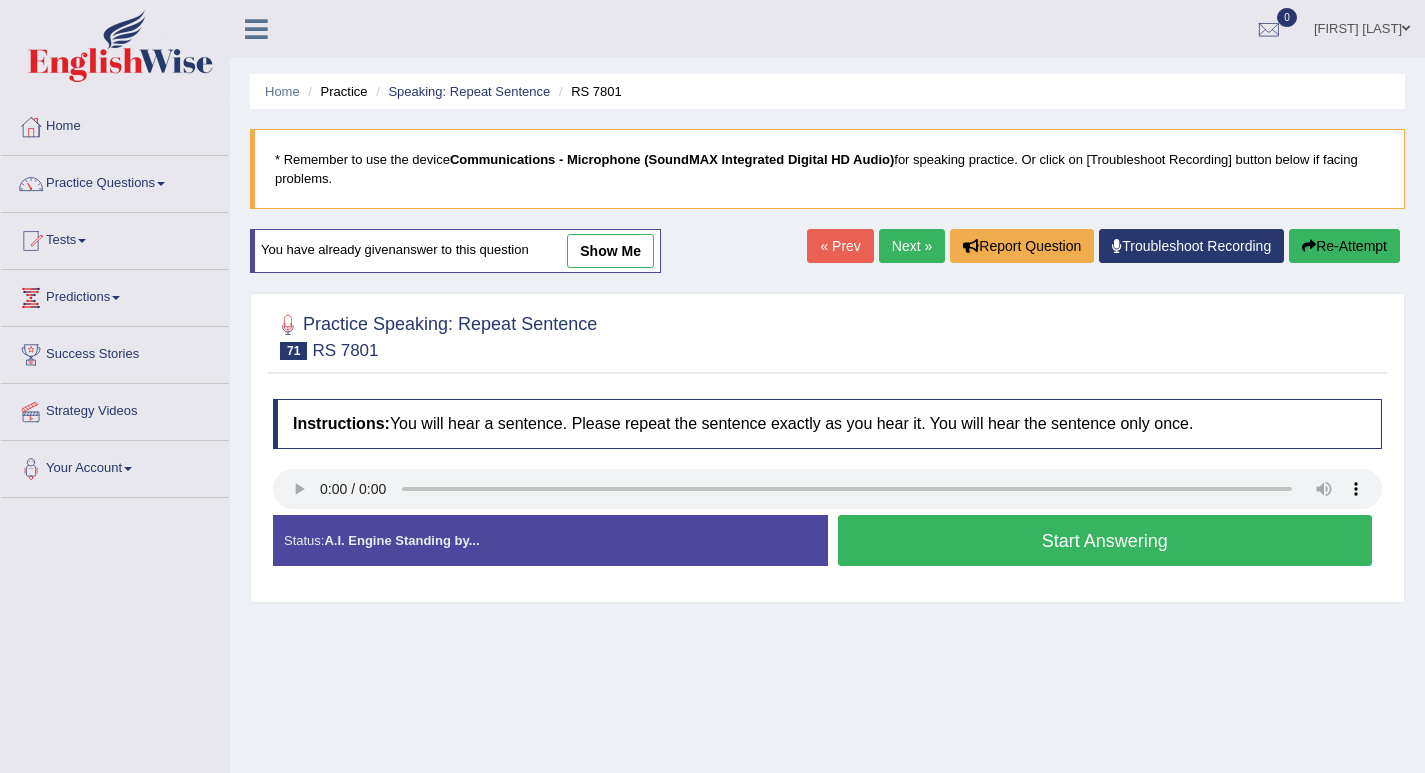 click on "Start Answering" at bounding box center [1105, 540] 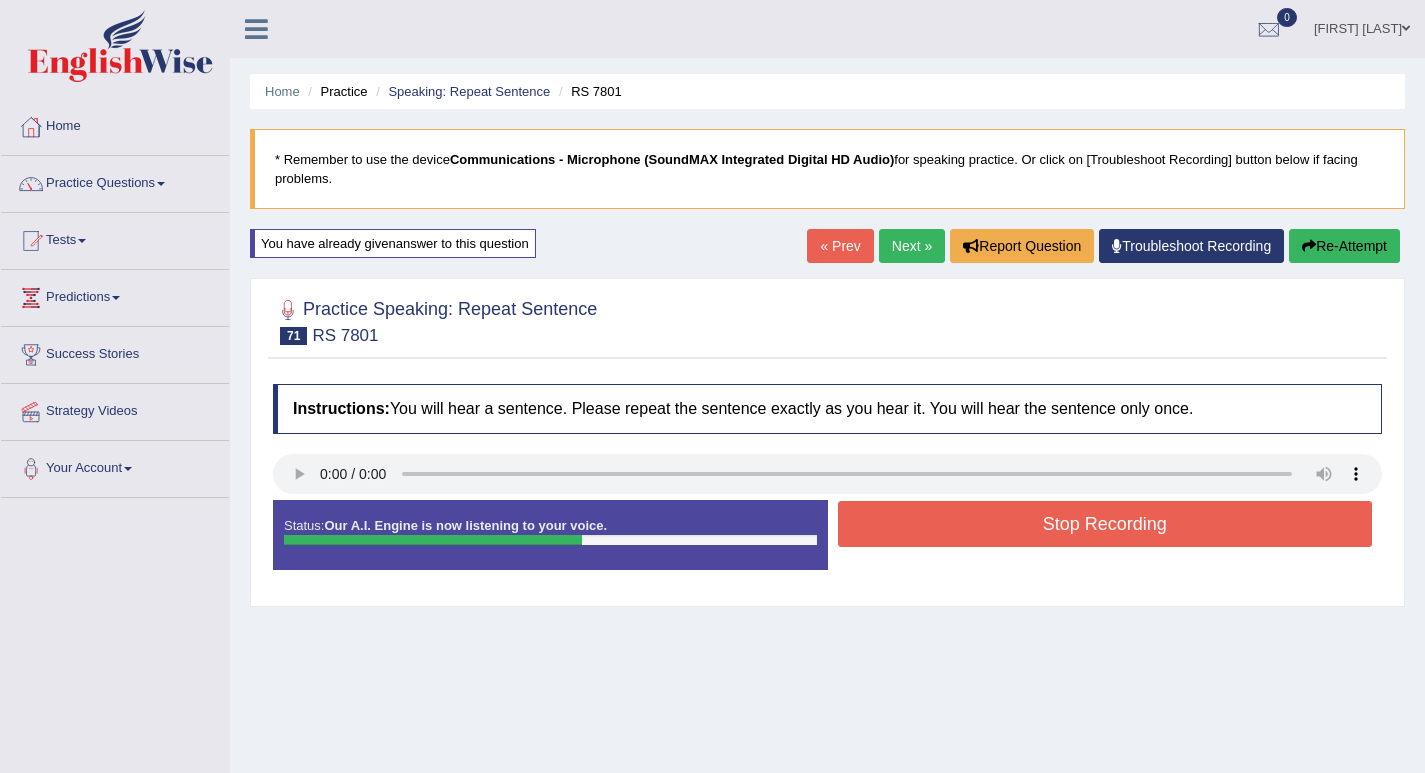 click on "Stop Recording" at bounding box center [1105, 524] 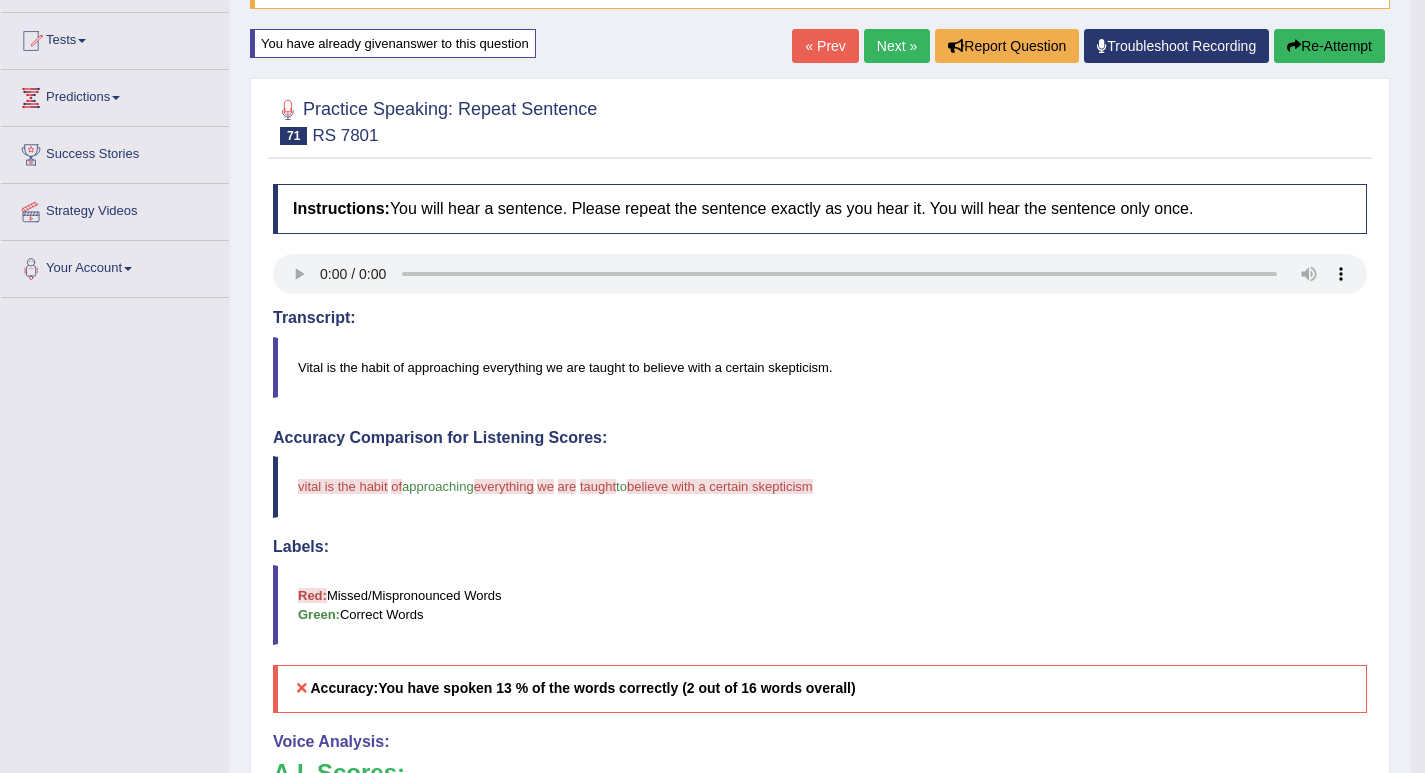 scroll, scrollTop: 0, scrollLeft: 0, axis: both 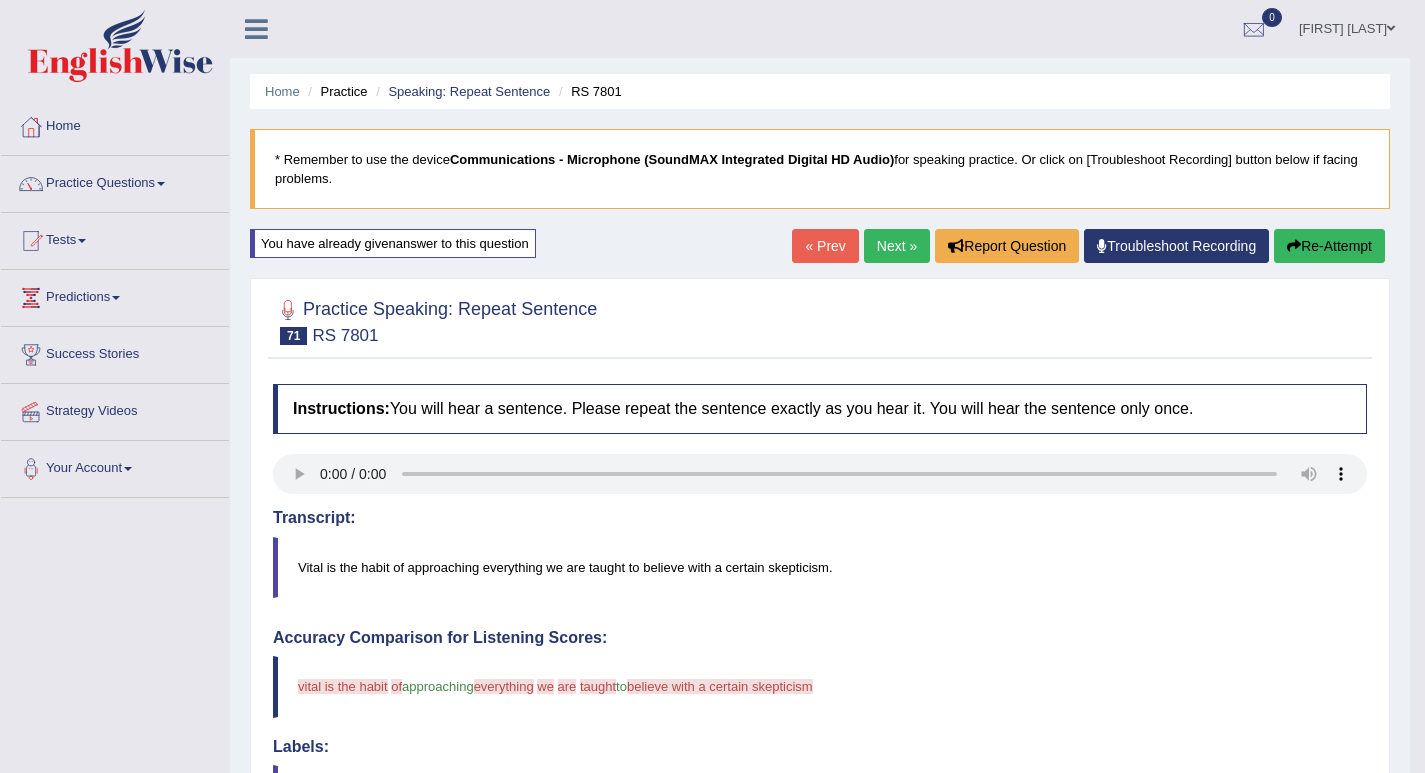click on "Re-Attempt" at bounding box center [1329, 246] 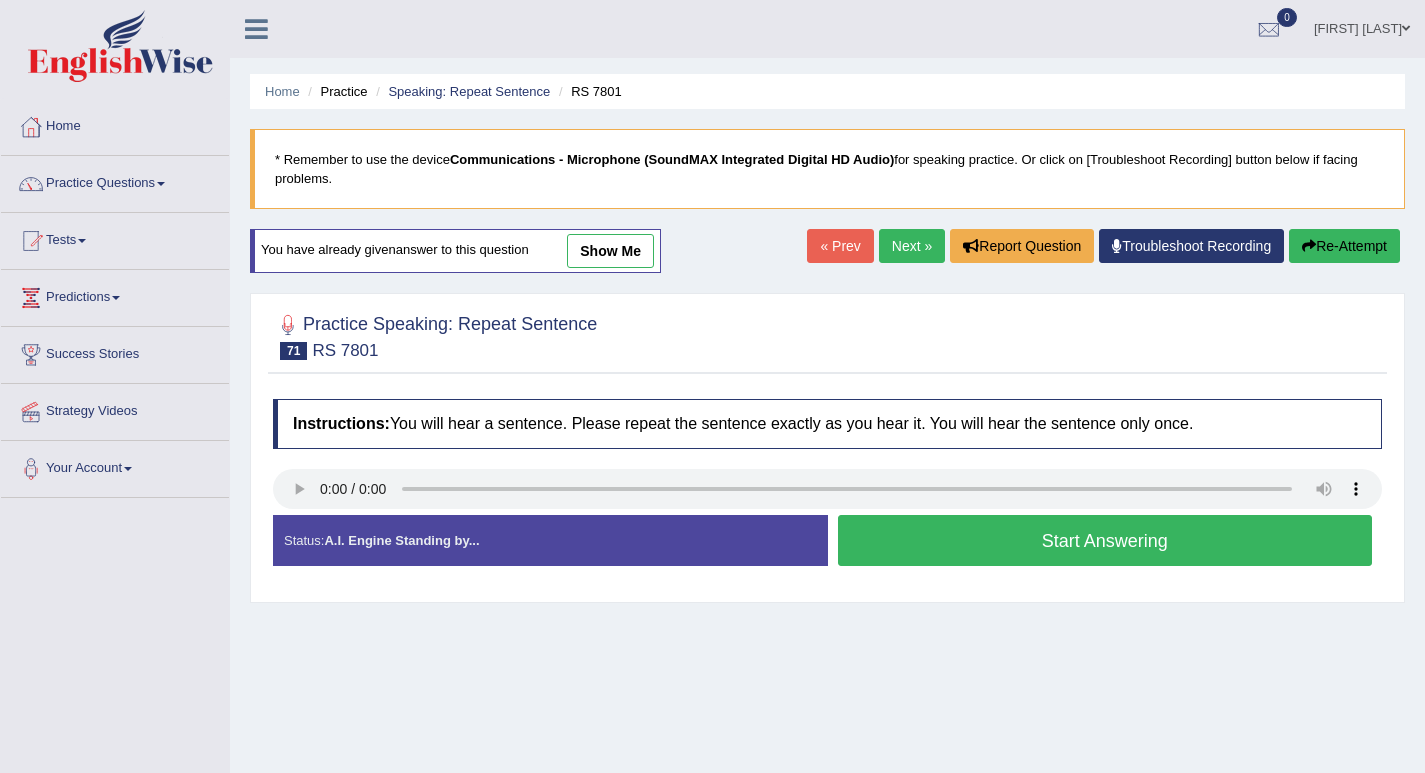 scroll, scrollTop: 0, scrollLeft: 0, axis: both 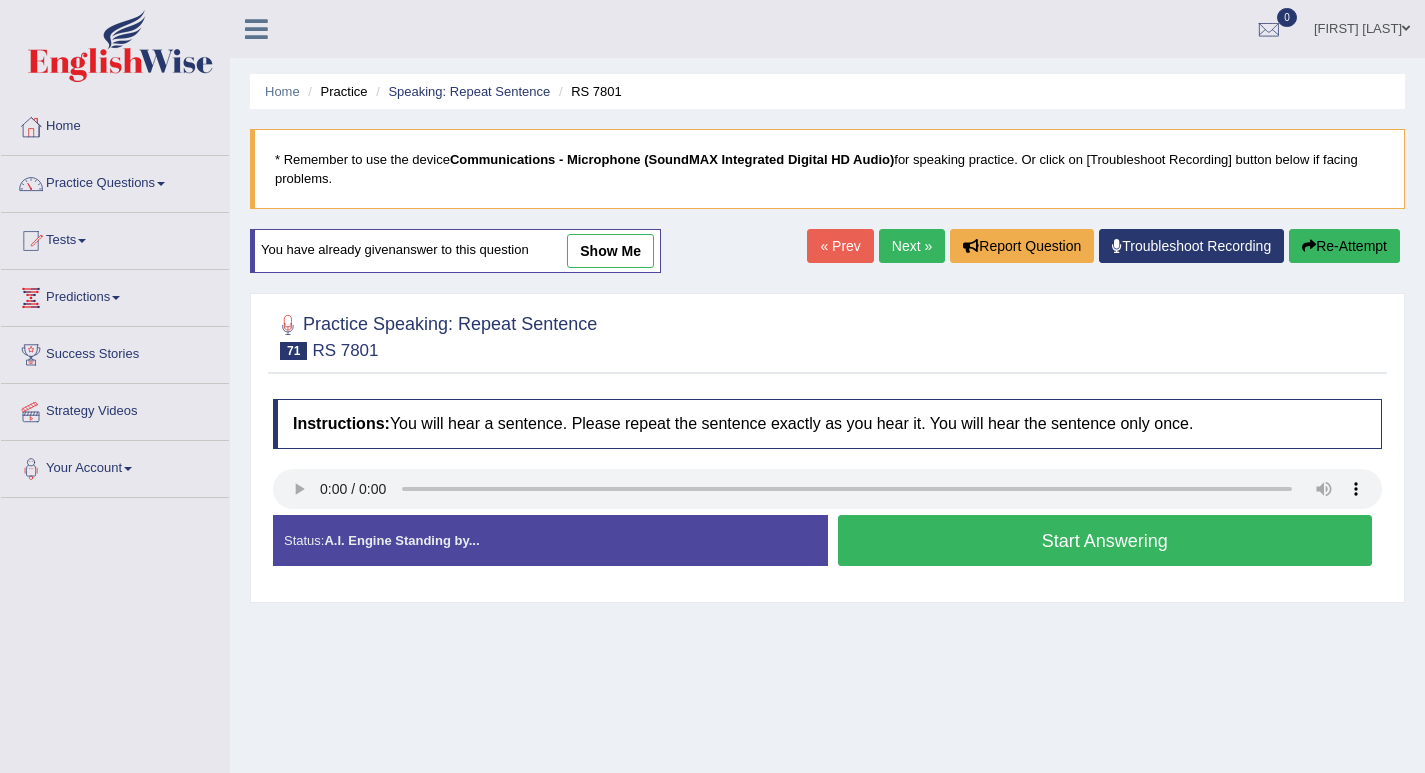 click on "Start Answering" at bounding box center [1105, 540] 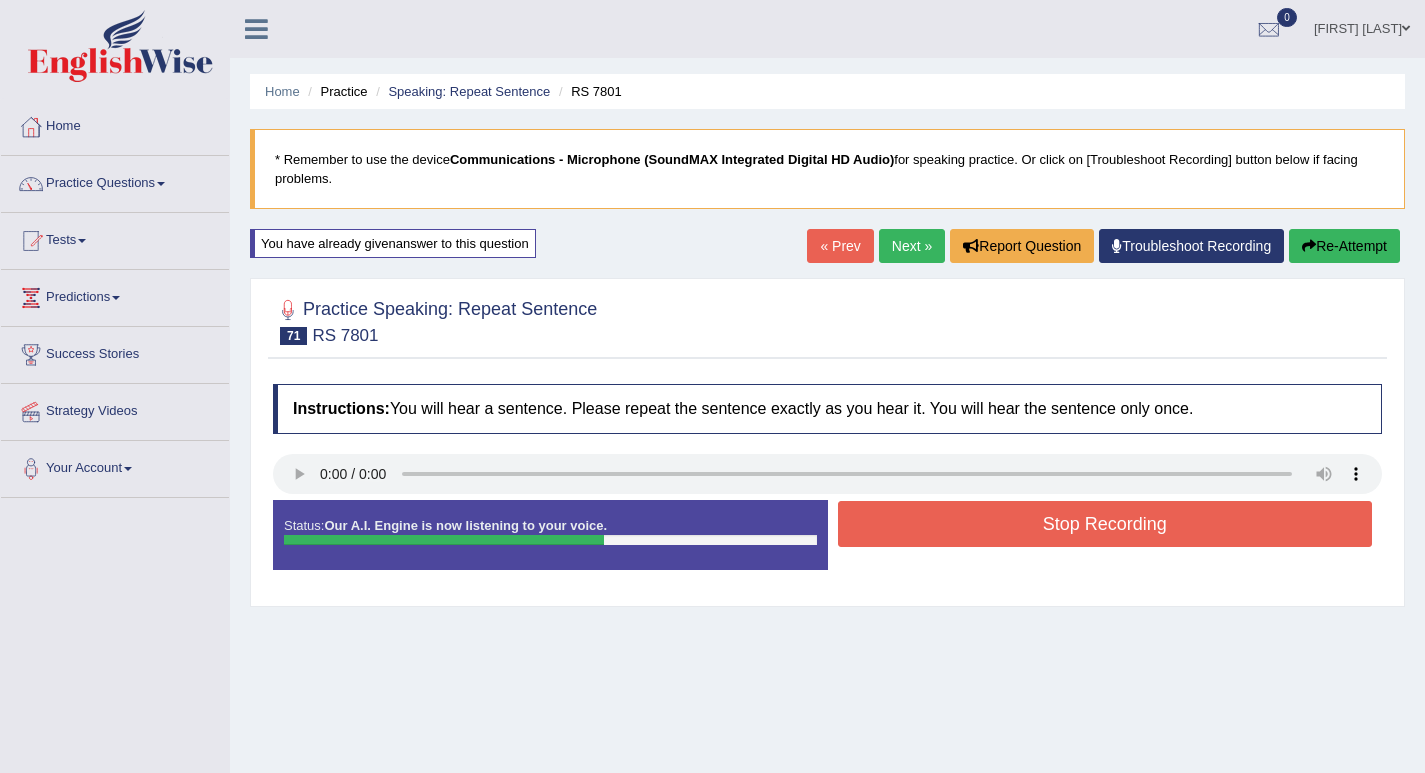click on "Stop Recording" at bounding box center (1105, 524) 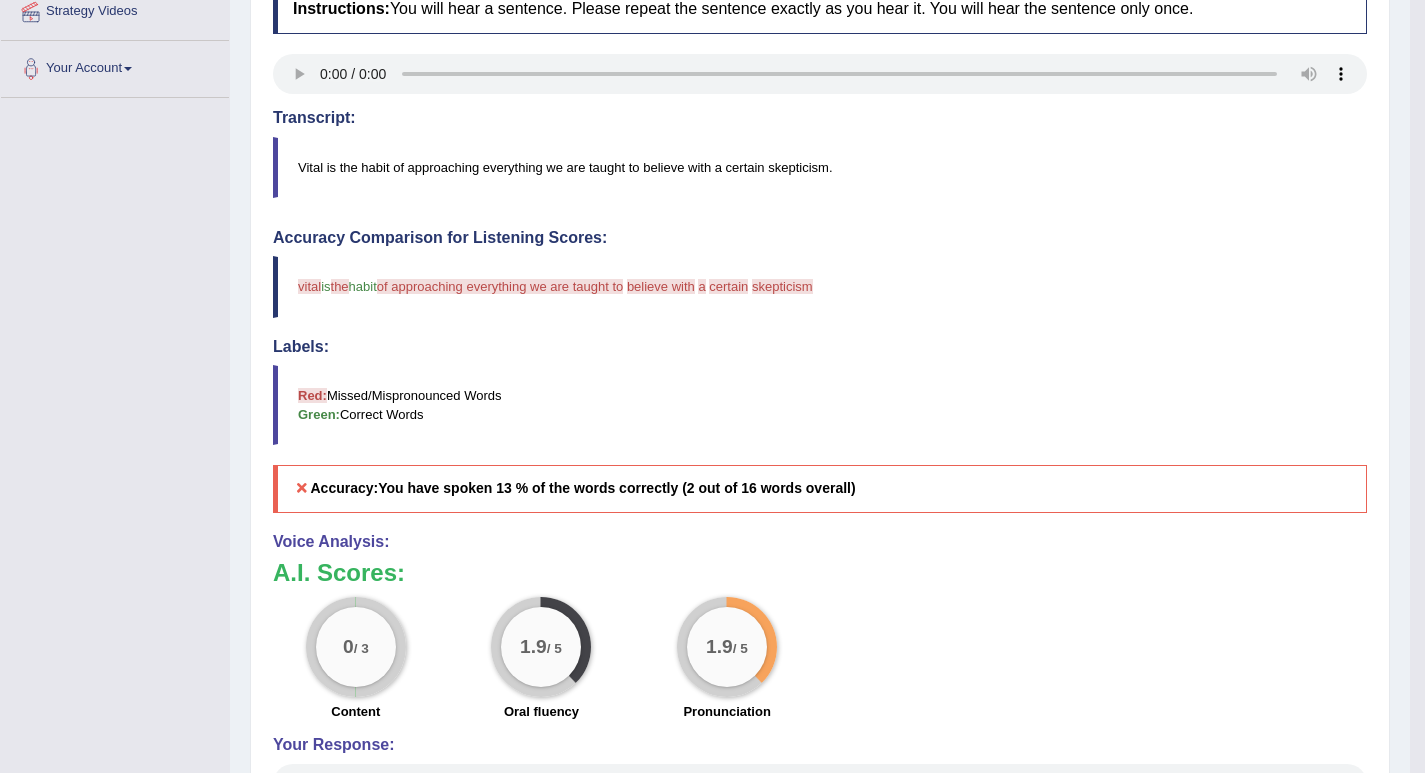 scroll, scrollTop: 100, scrollLeft: 0, axis: vertical 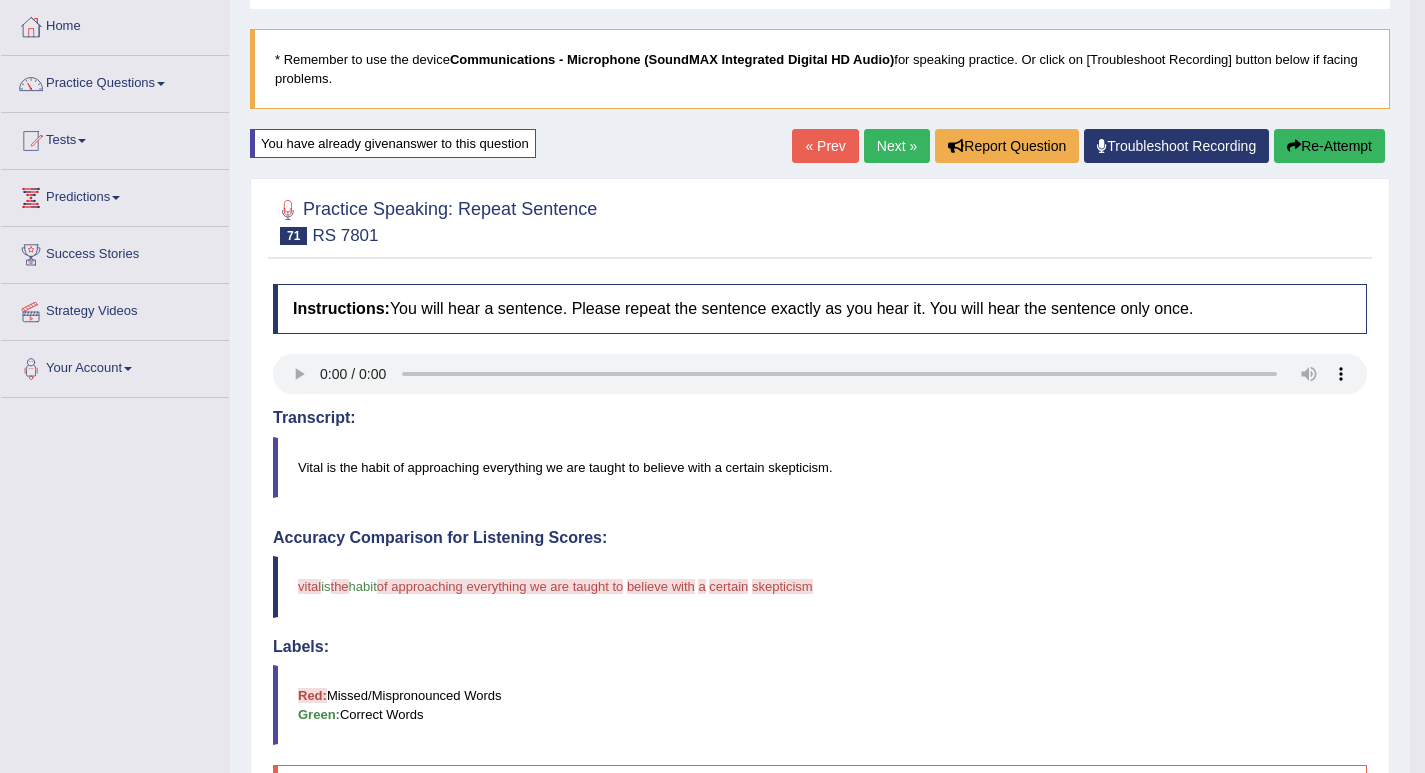 click on "Re-Attempt" at bounding box center [1329, 146] 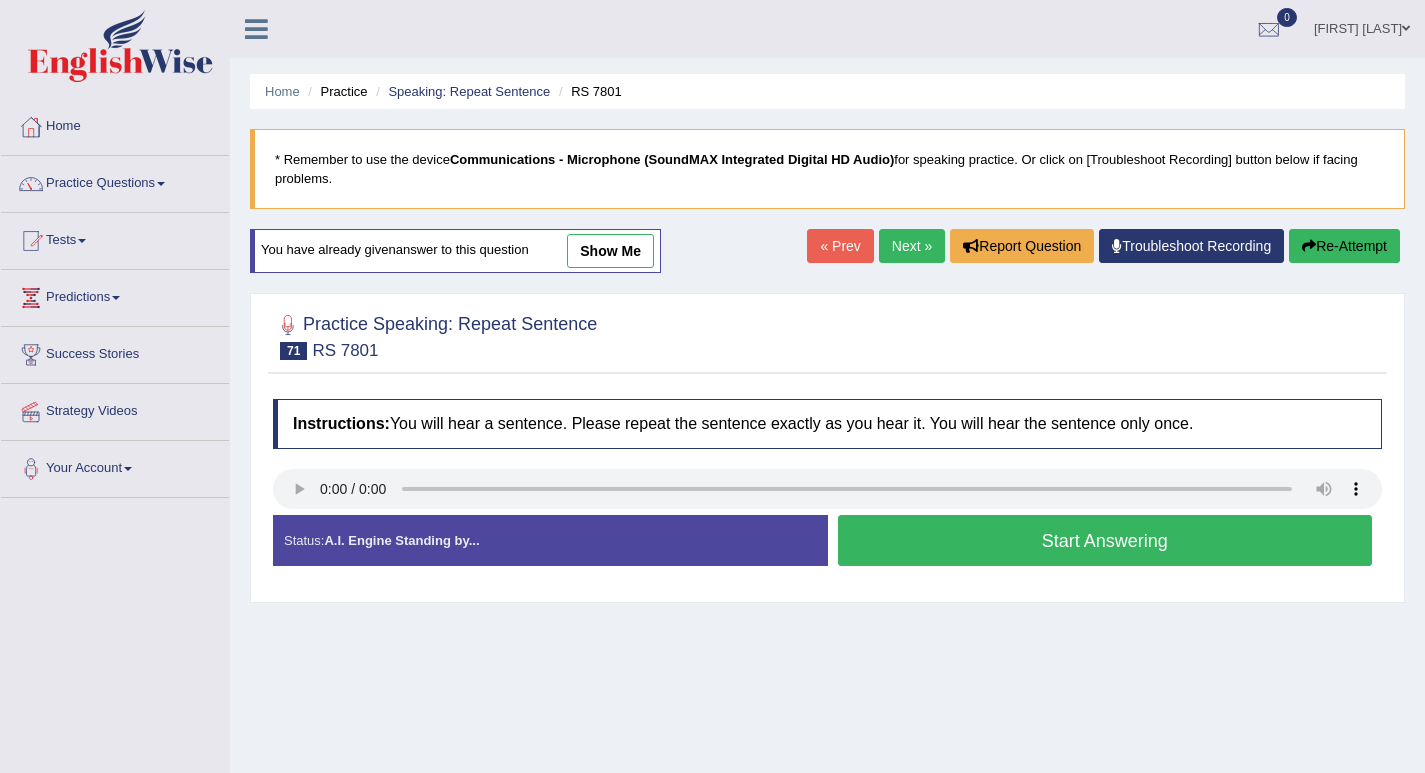 scroll, scrollTop: 100, scrollLeft: 0, axis: vertical 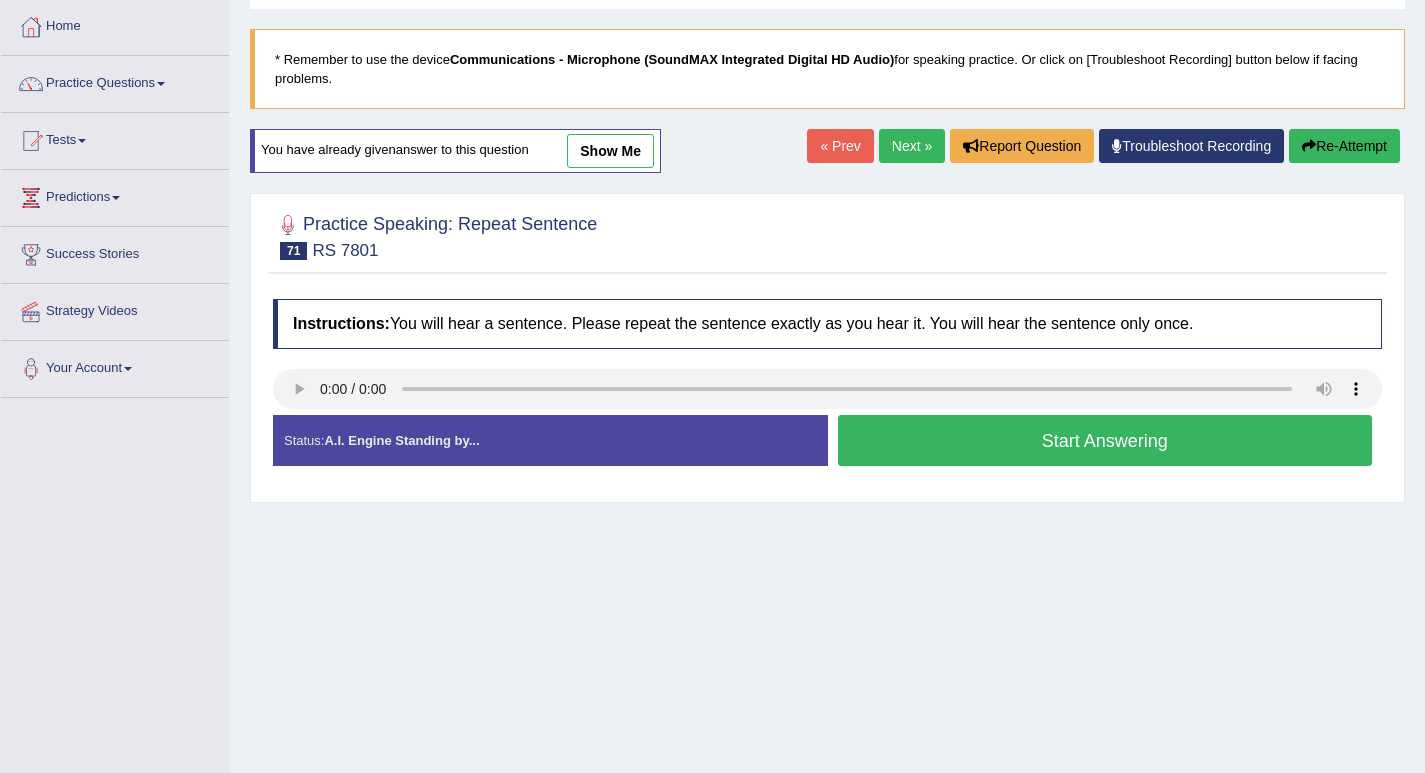 click on "Start Answering" at bounding box center (1105, 440) 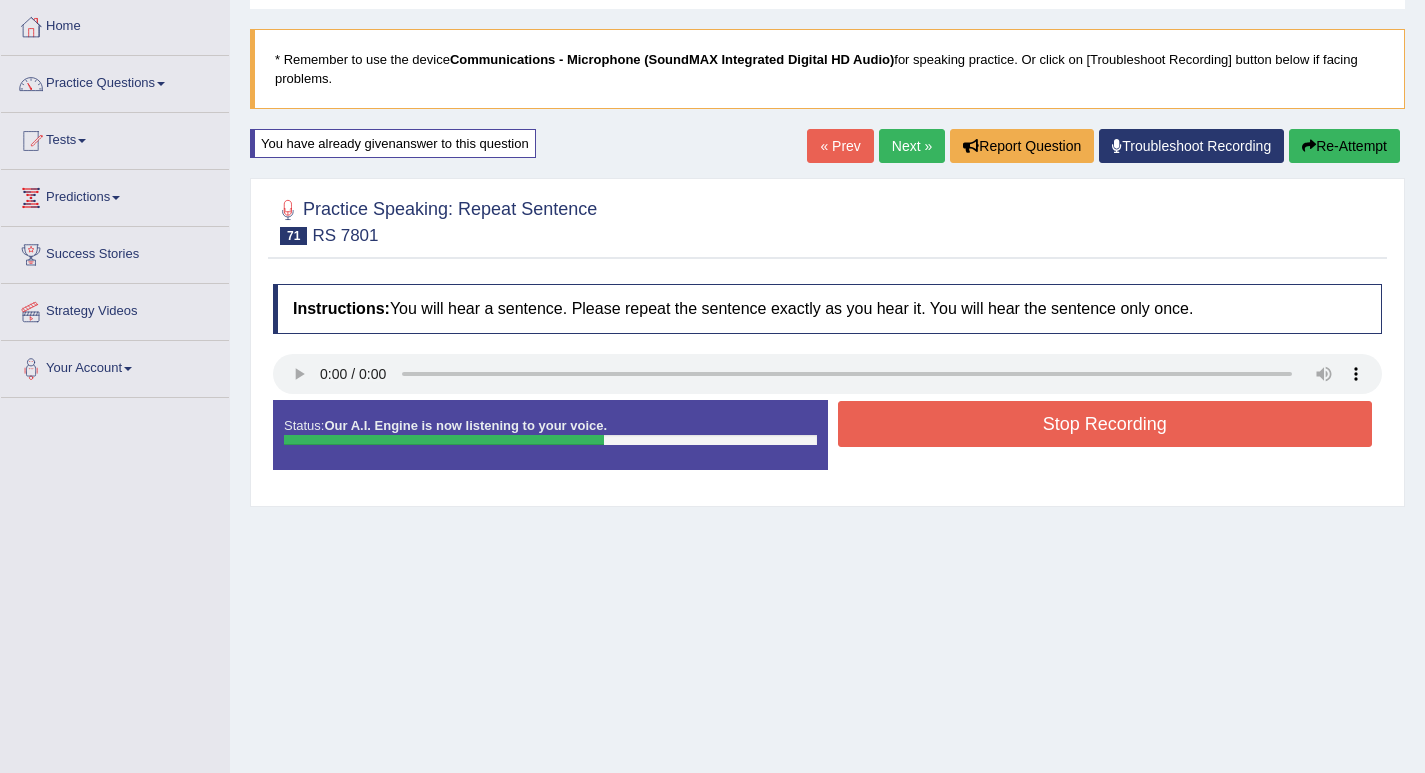 click on "Stop Recording" at bounding box center (1105, 424) 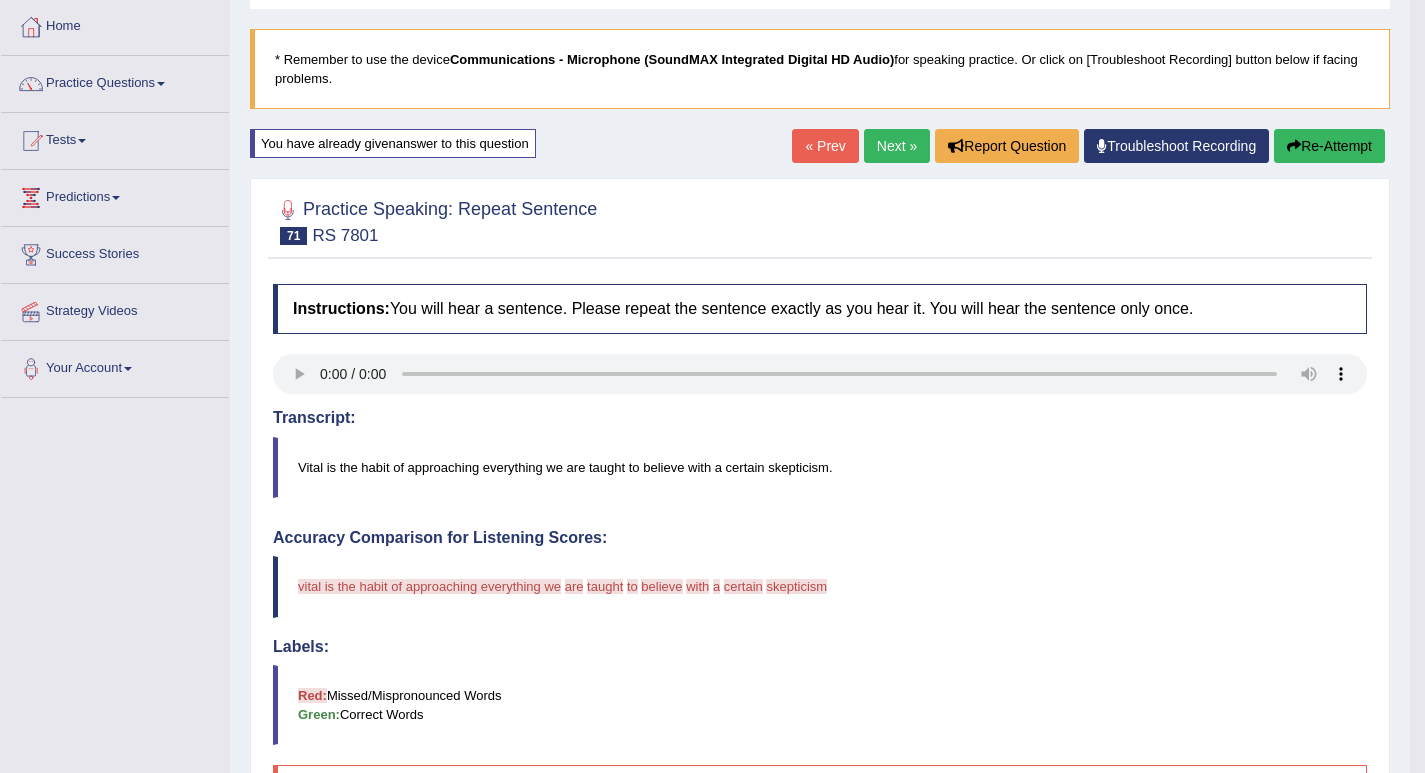 scroll, scrollTop: 0, scrollLeft: 0, axis: both 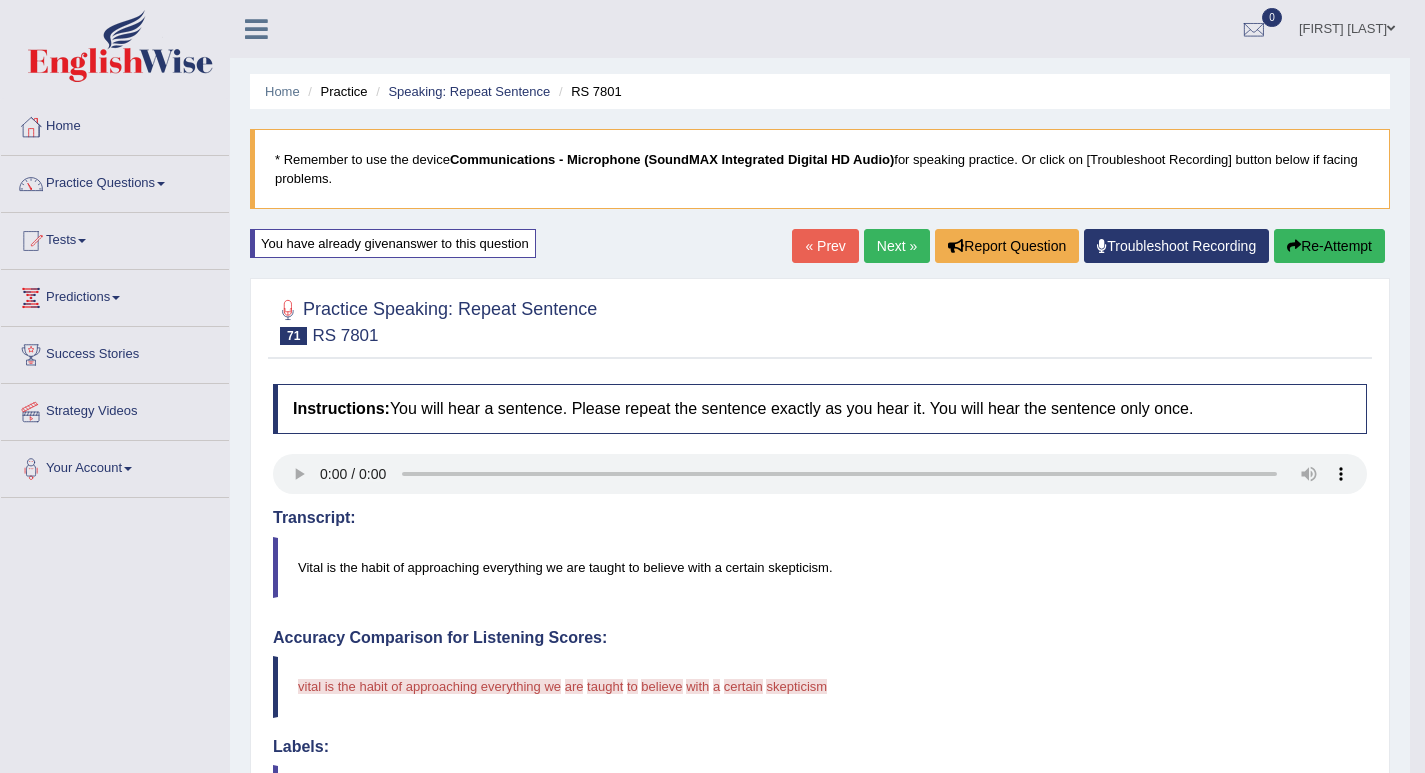click on "Re-Attempt" at bounding box center (1329, 246) 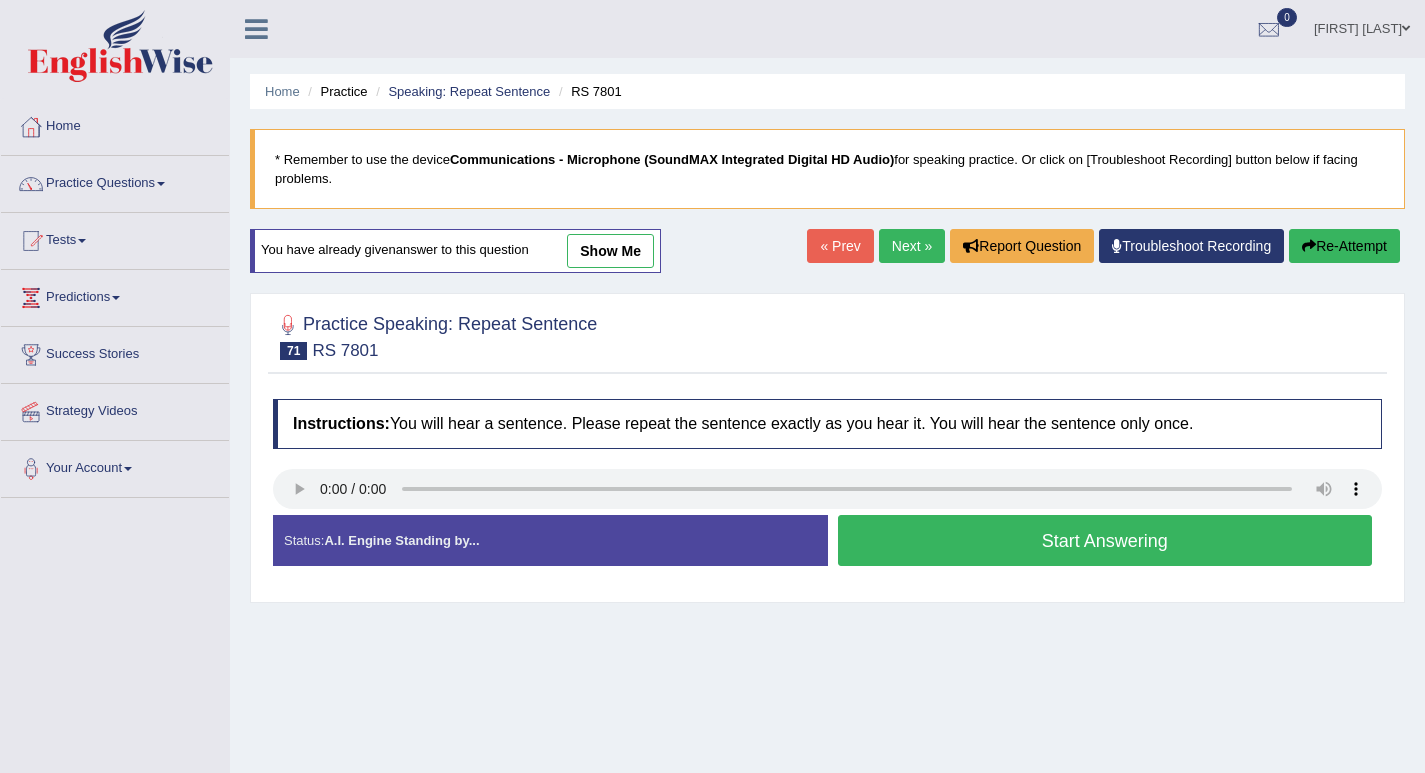 scroll, scrollTop: 0, scrollLeft: 0, axis: both 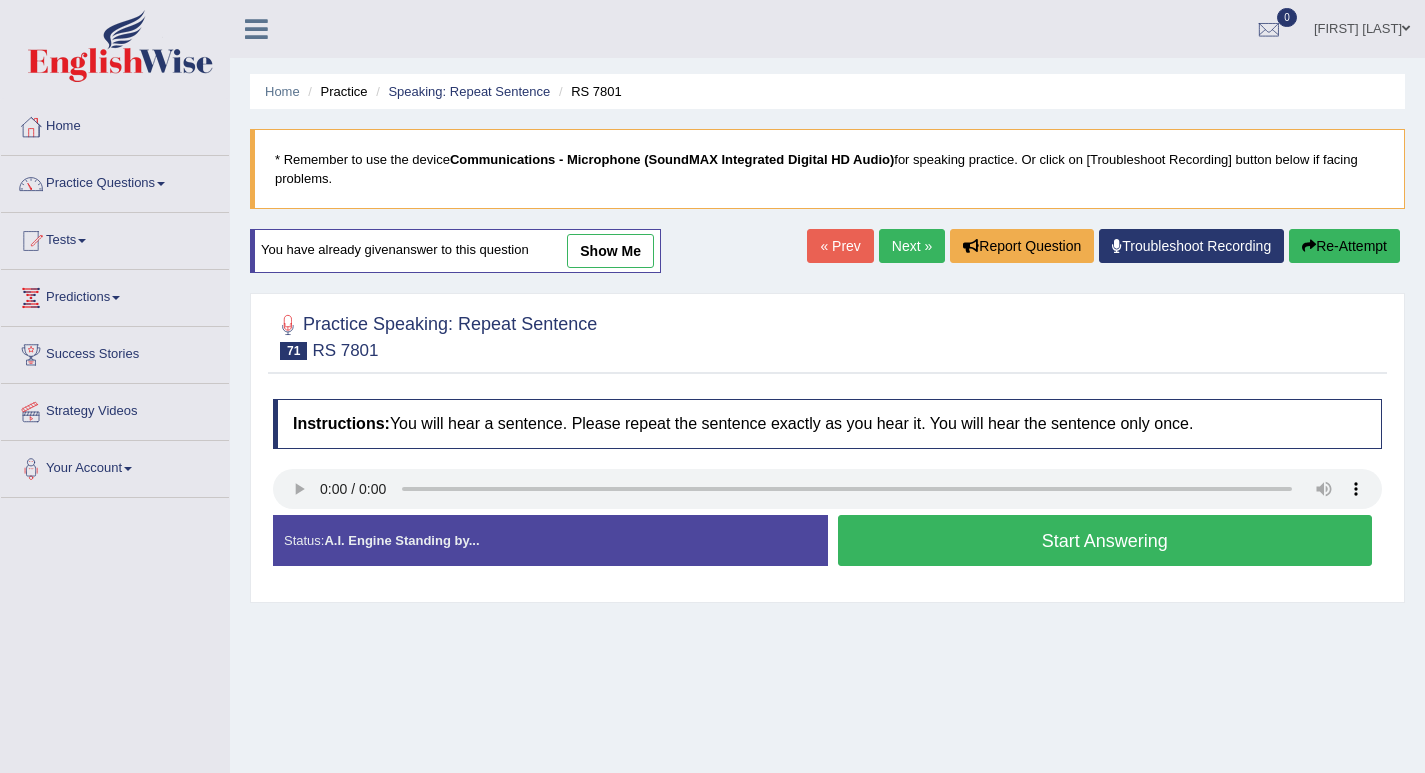 click on "Start Answering" at bounding box center [1105, 540] 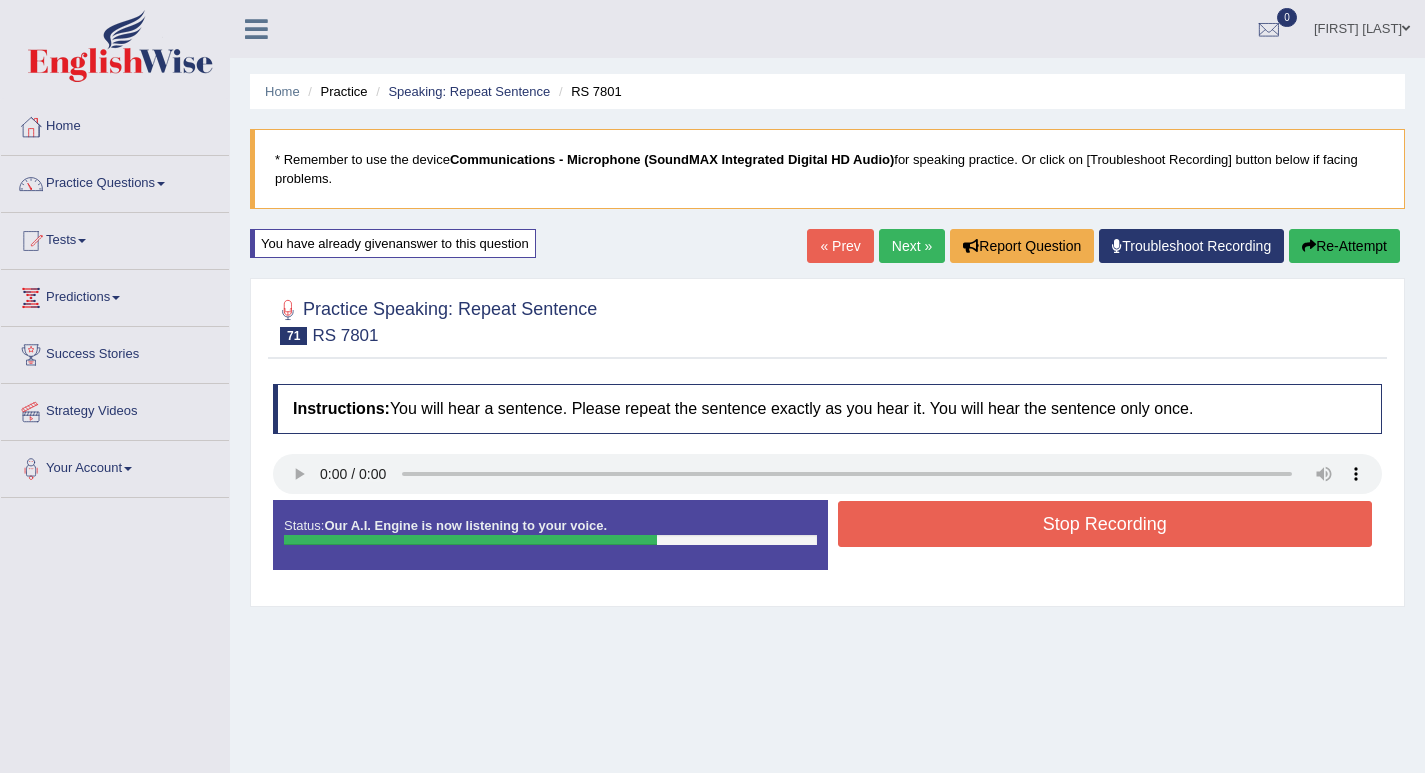 click on "Stop Recording" at bounding box center (1105, 524) 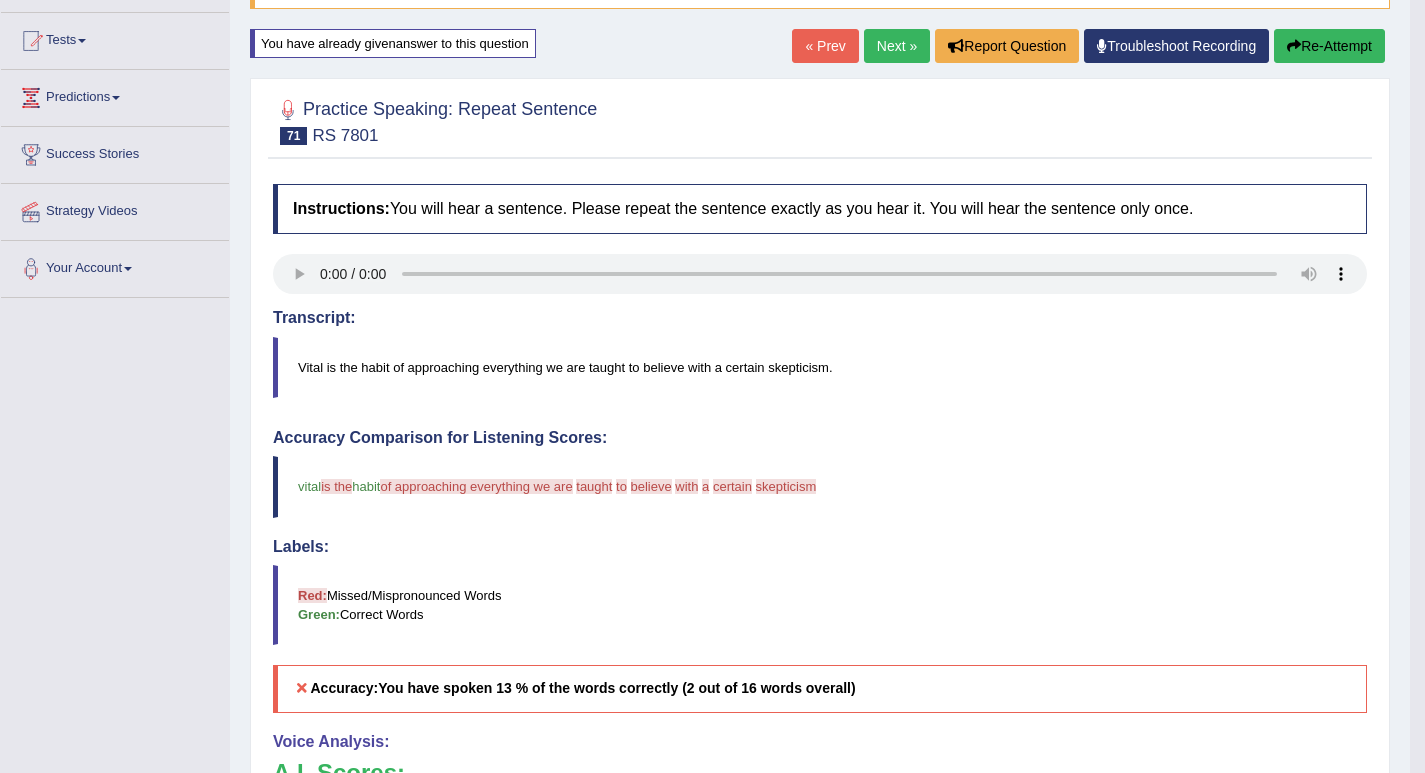 scroll, scrollTop: 0, scrollLeft: 0, axis: both 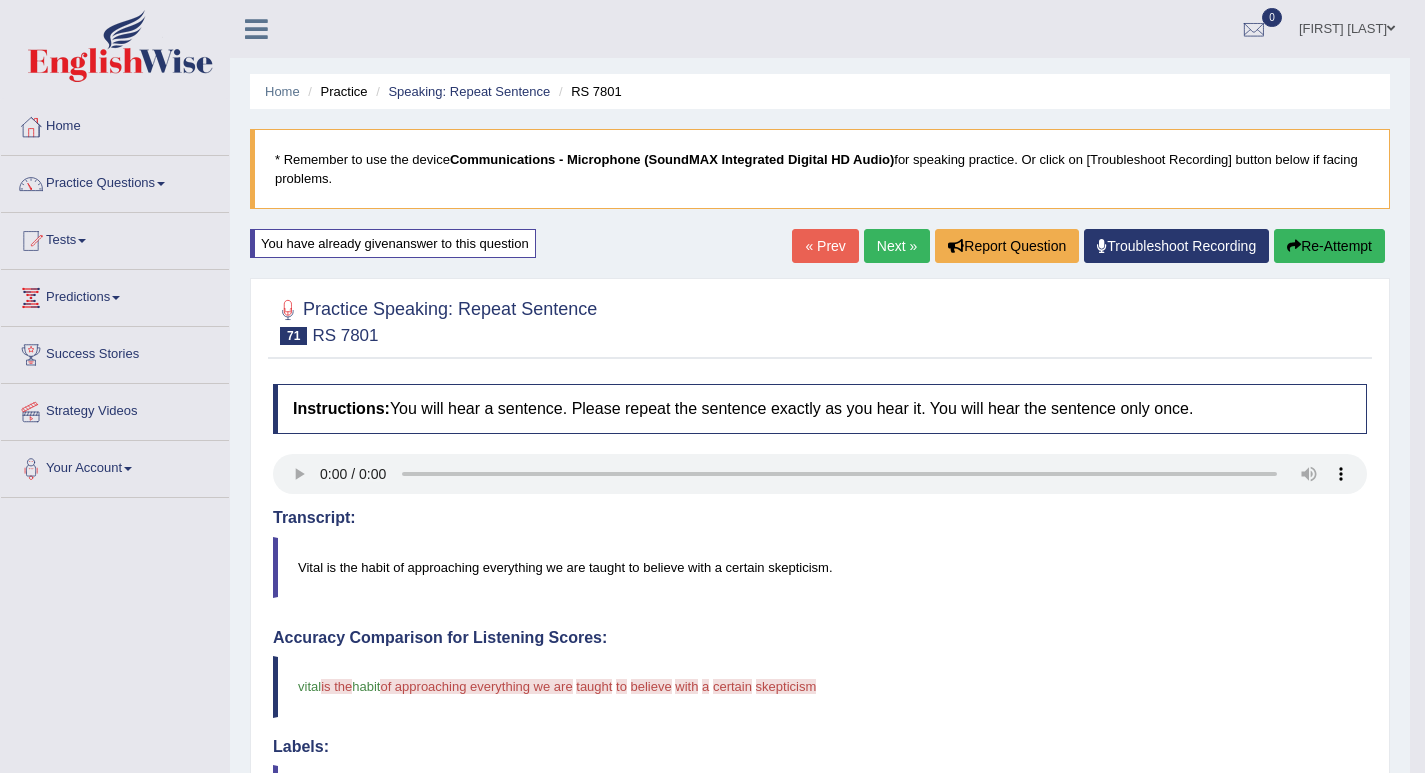 click on "Re-Attempt" at bounding box center [1329, 246] 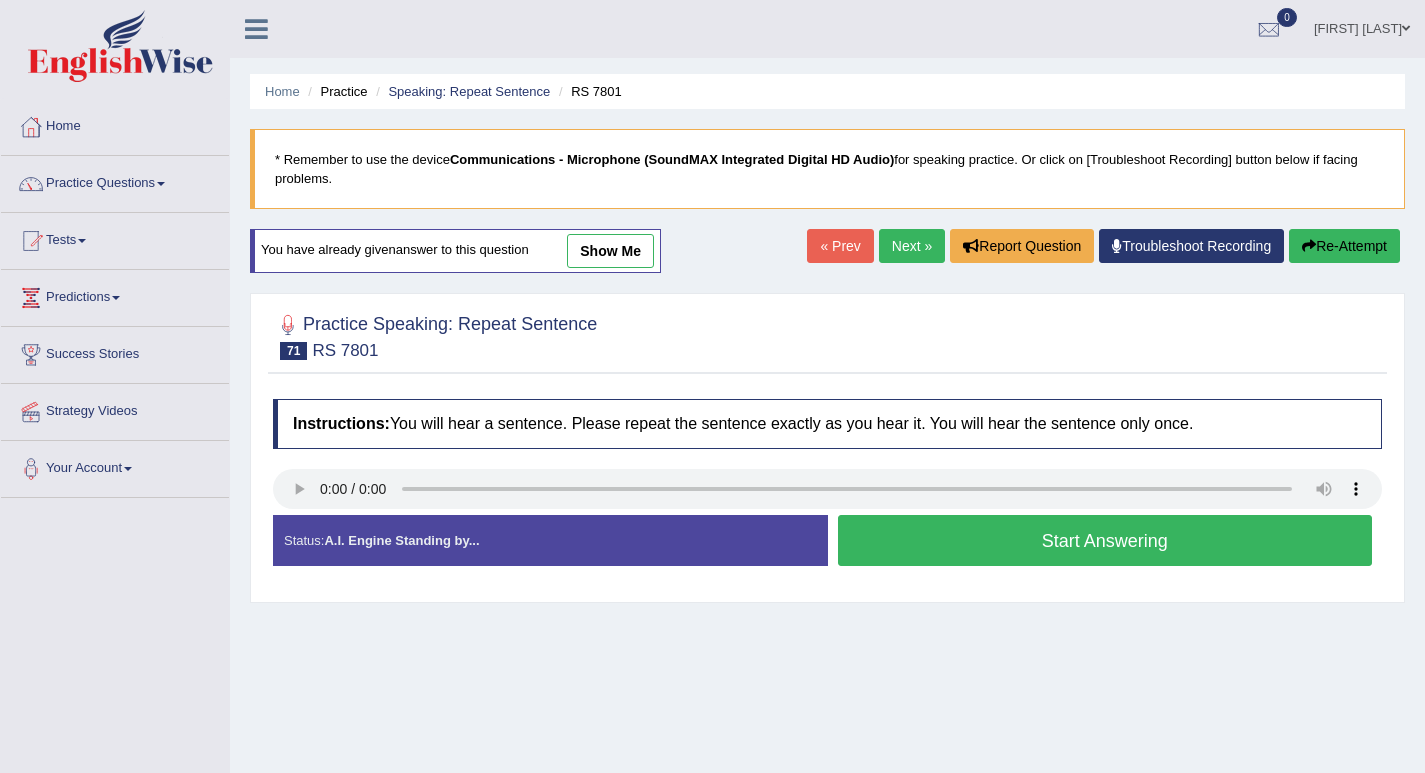 scroll, scrollTop: 0, scrollLeft: 0, axis: both 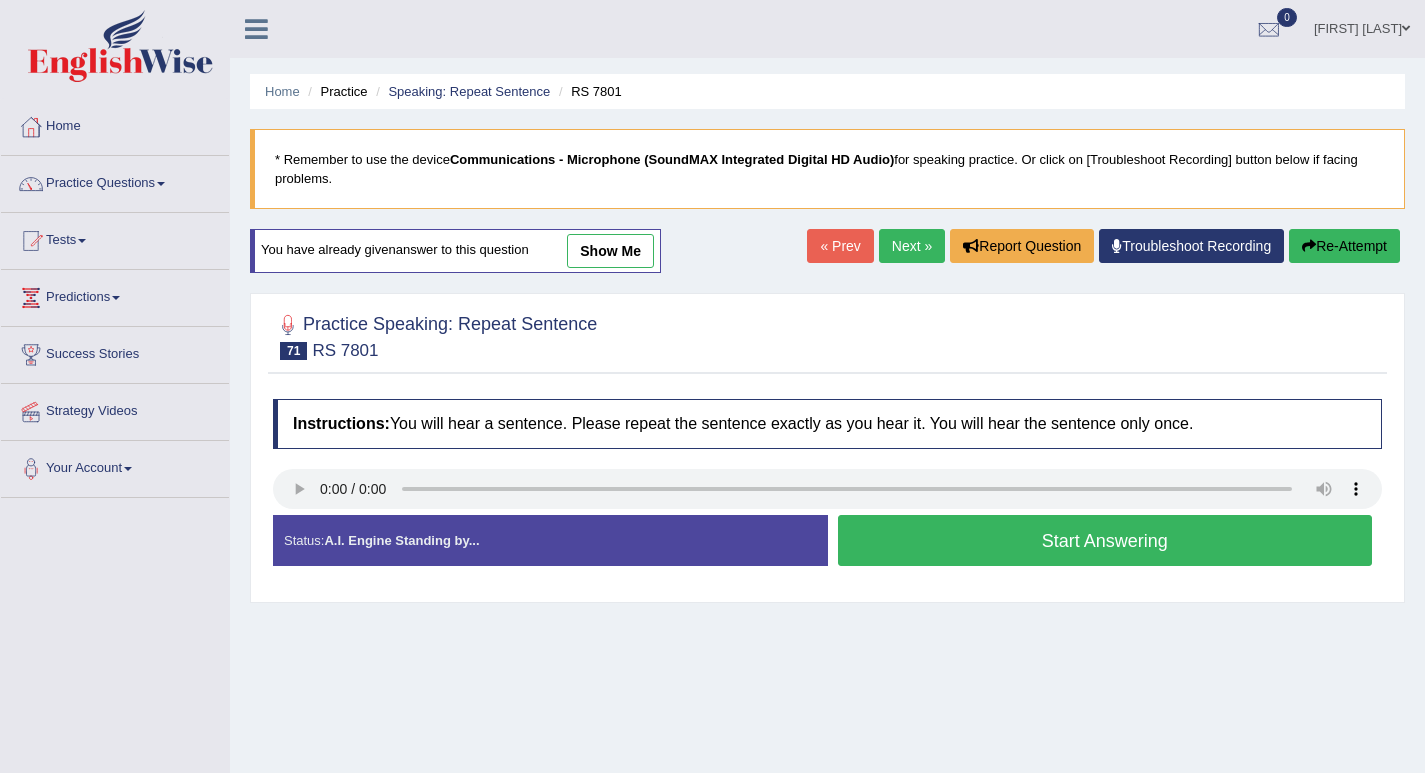 click on "Start Answering" at bounding box center (1105, 540) 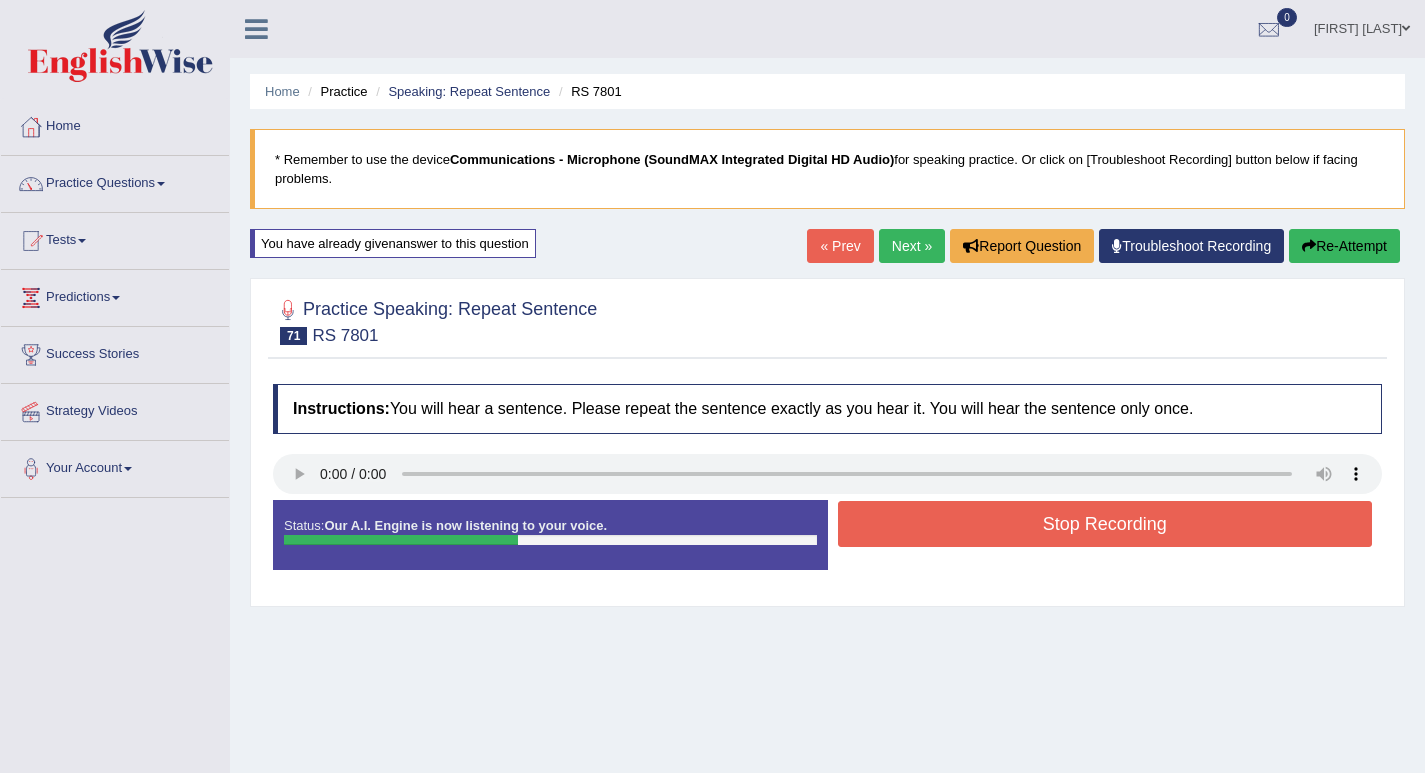 click on "Stop Recording" at bounding box center [1105, 524] 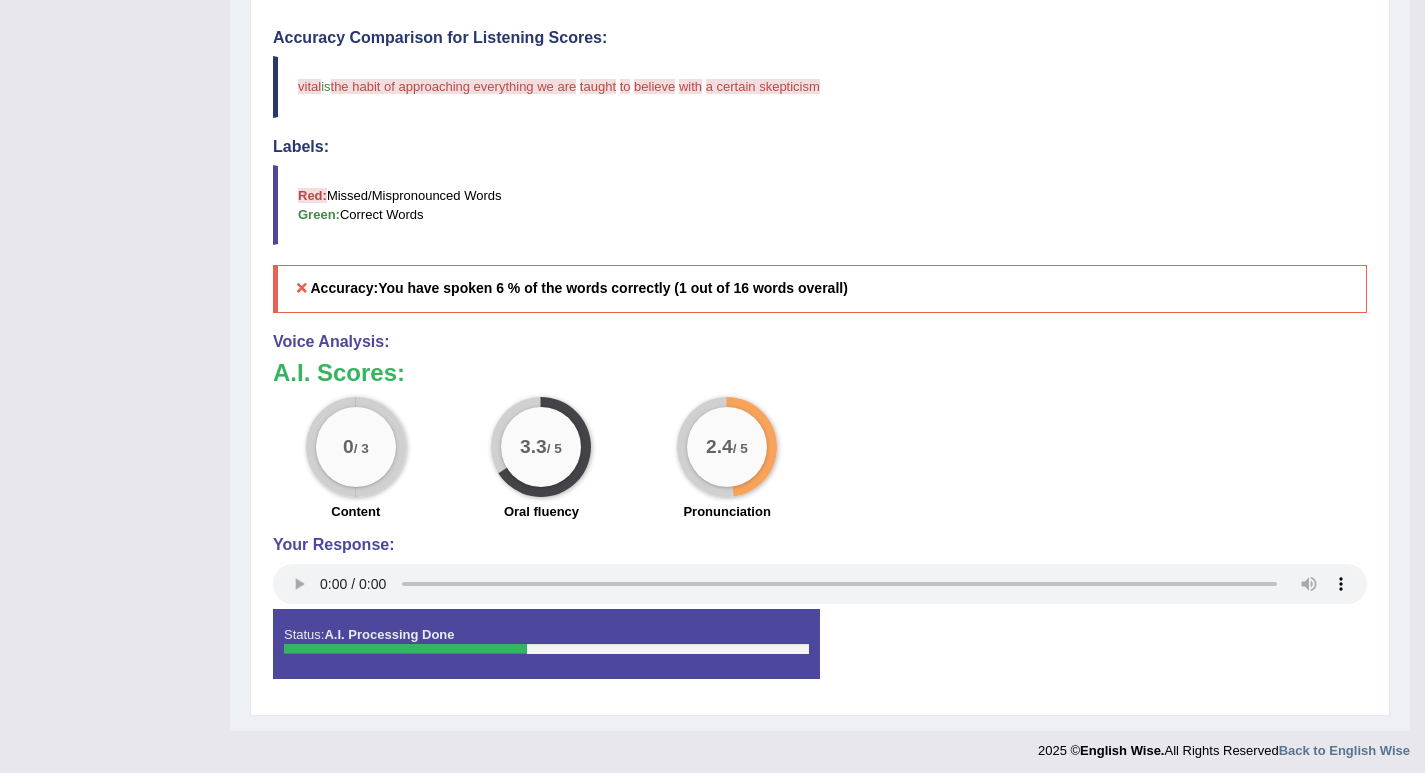 scroll, scrollTop: 608, scrollLeft: 0, axis: vertical 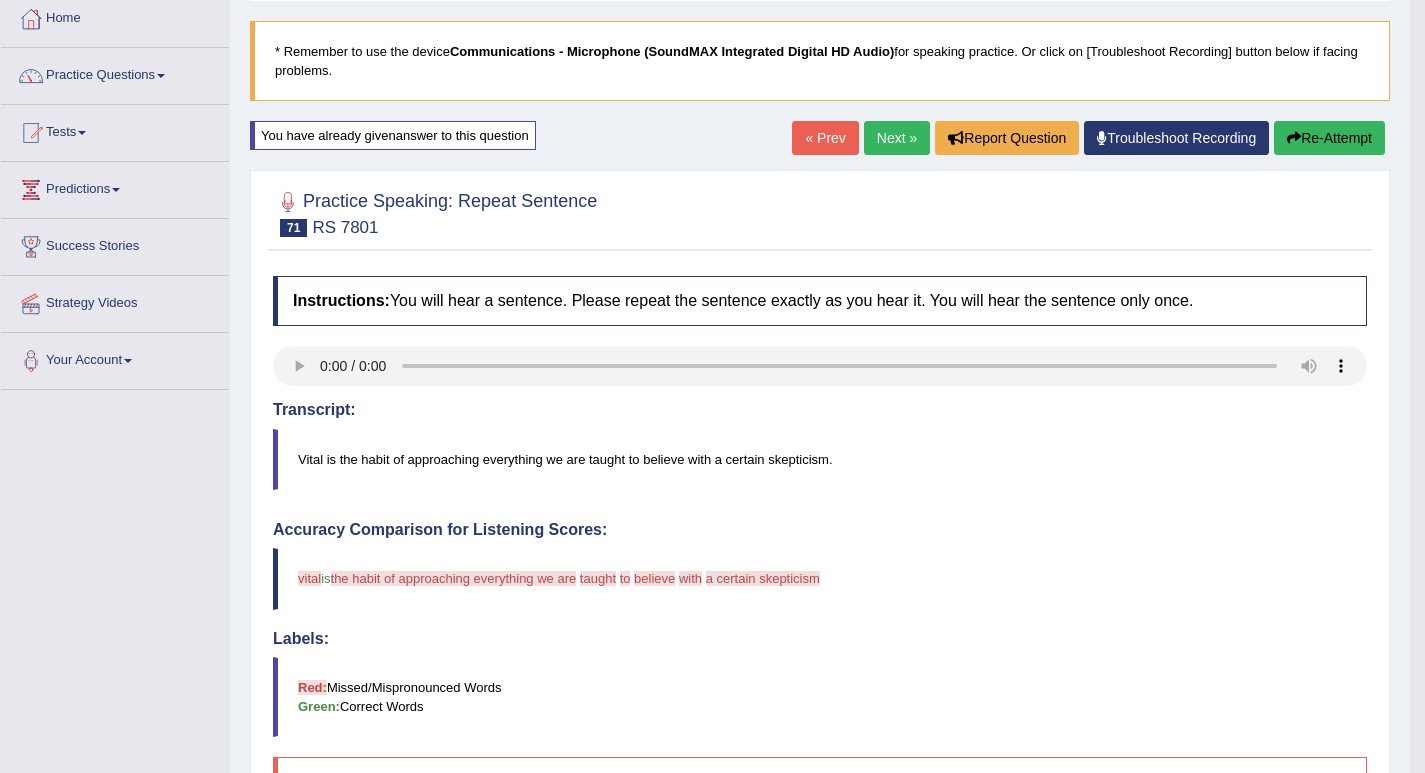click on "Re-Attempt" at bounding box center [1329, 138] 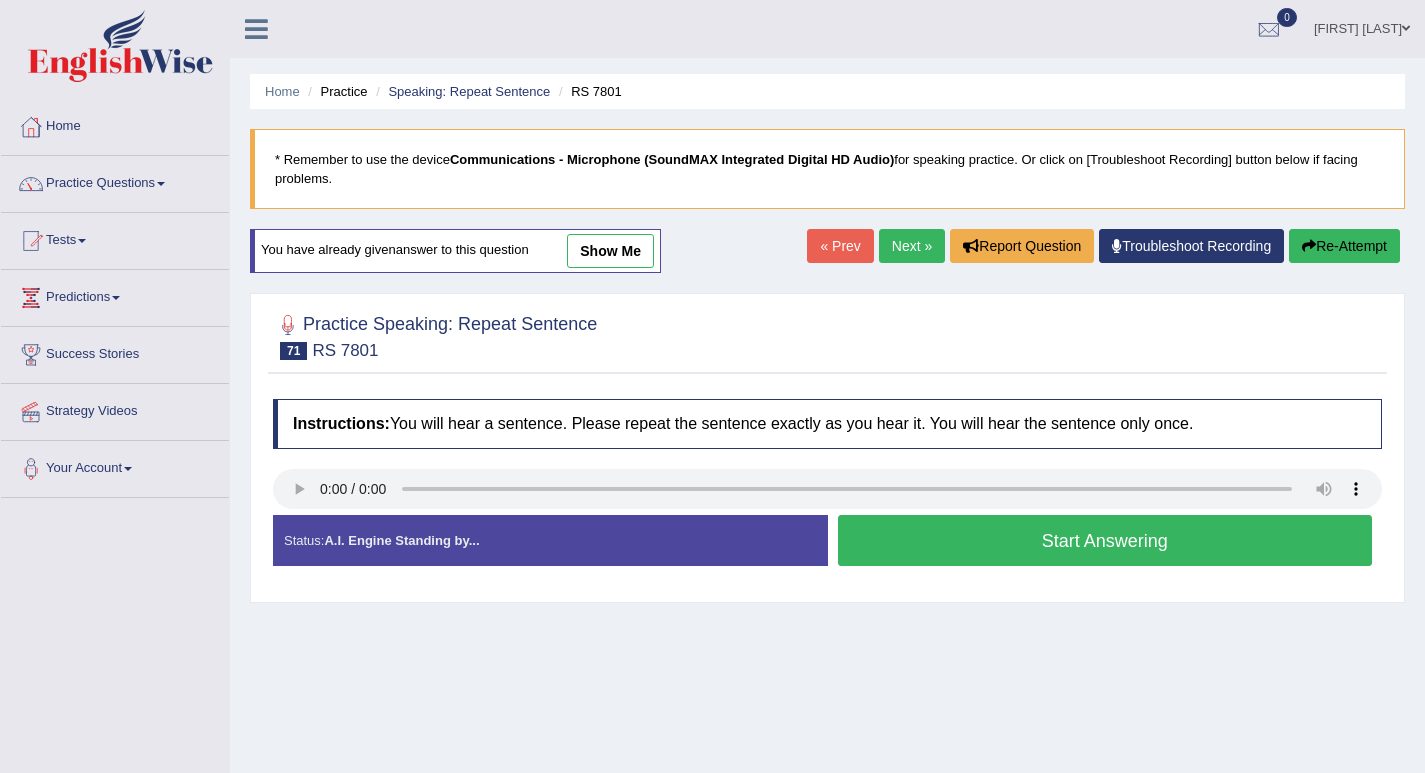scroll, scrollTop: 108, scrollLeft: 0, axis: vertical 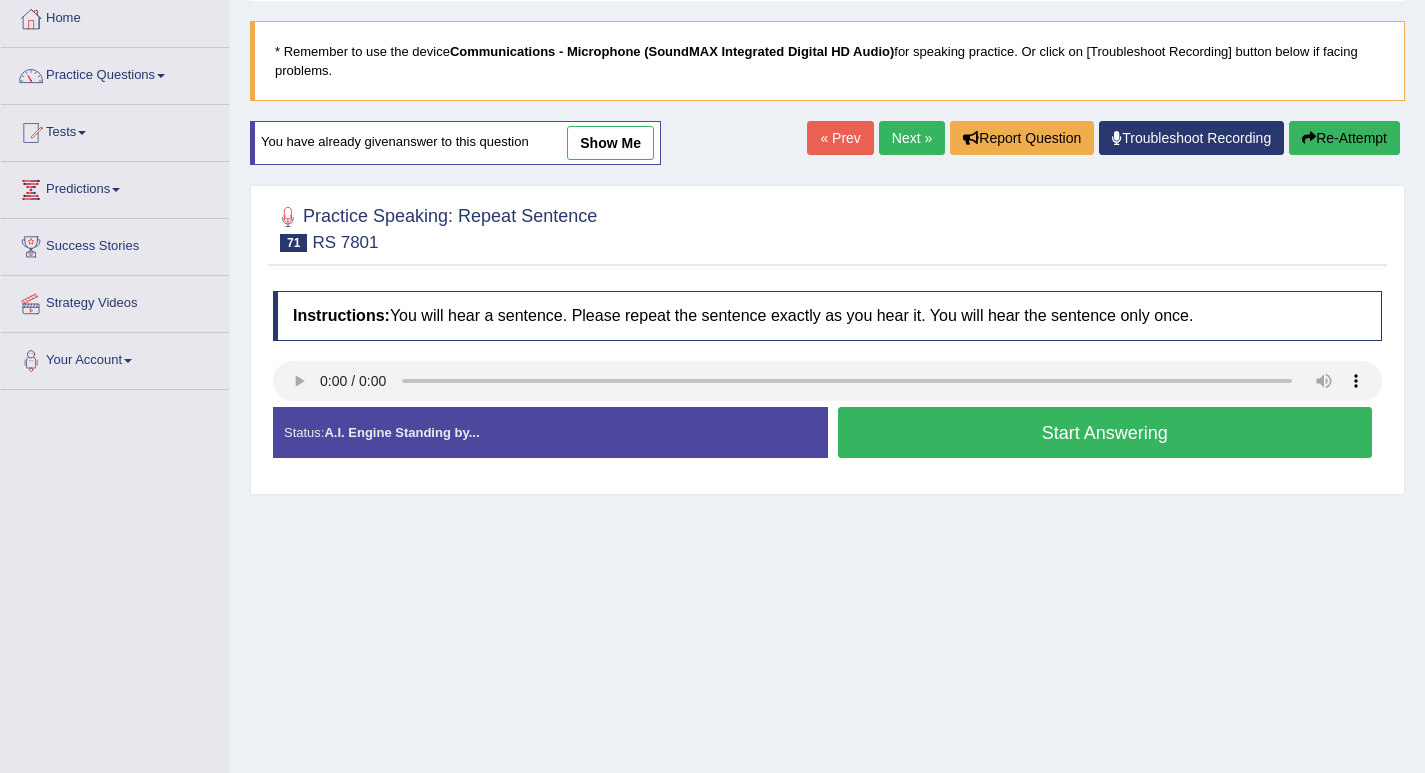 click on "Start Answering" at bounding box center [1105, 432] 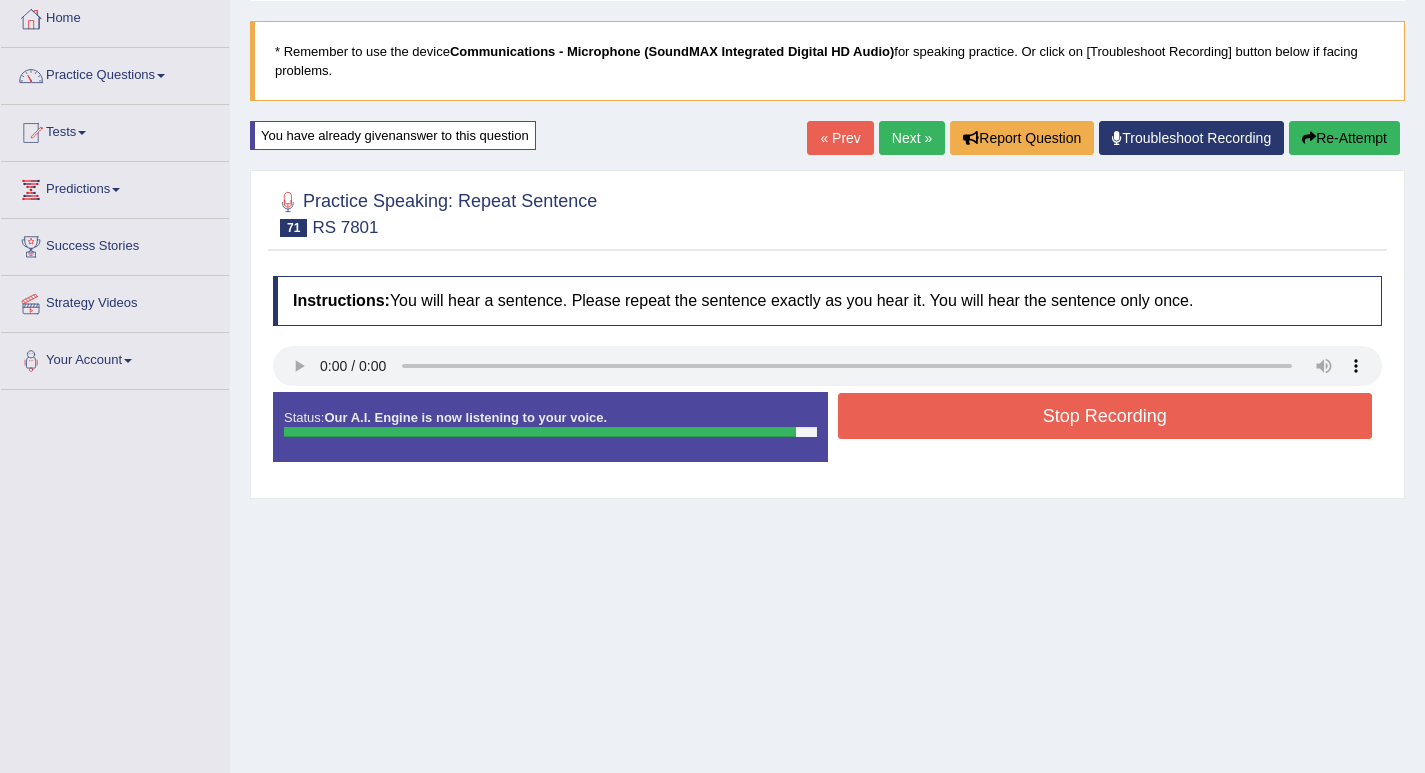 click on "Stop Recording" at bounding box center [1105, 416] 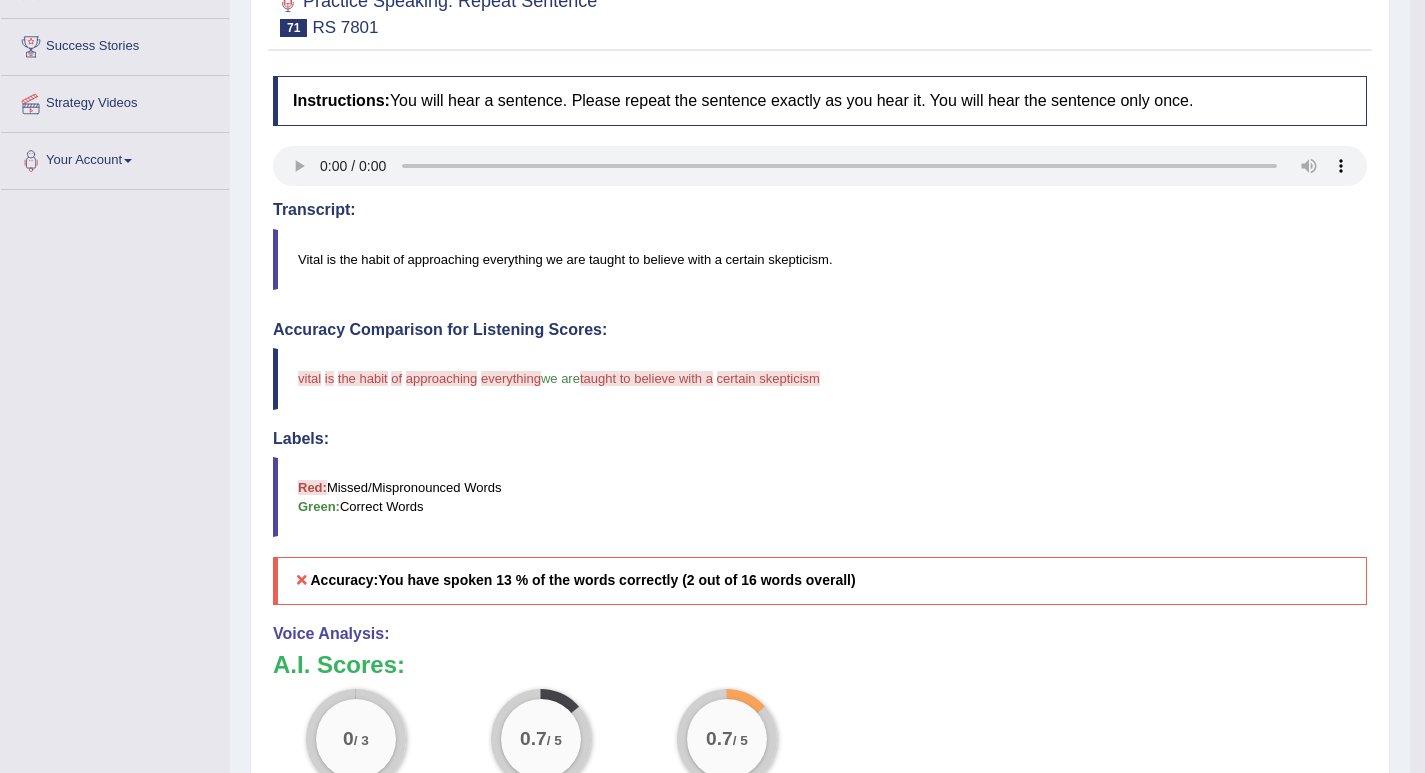 scroll, scrollTop: 208, scrollLeft: 0, axis: vertical 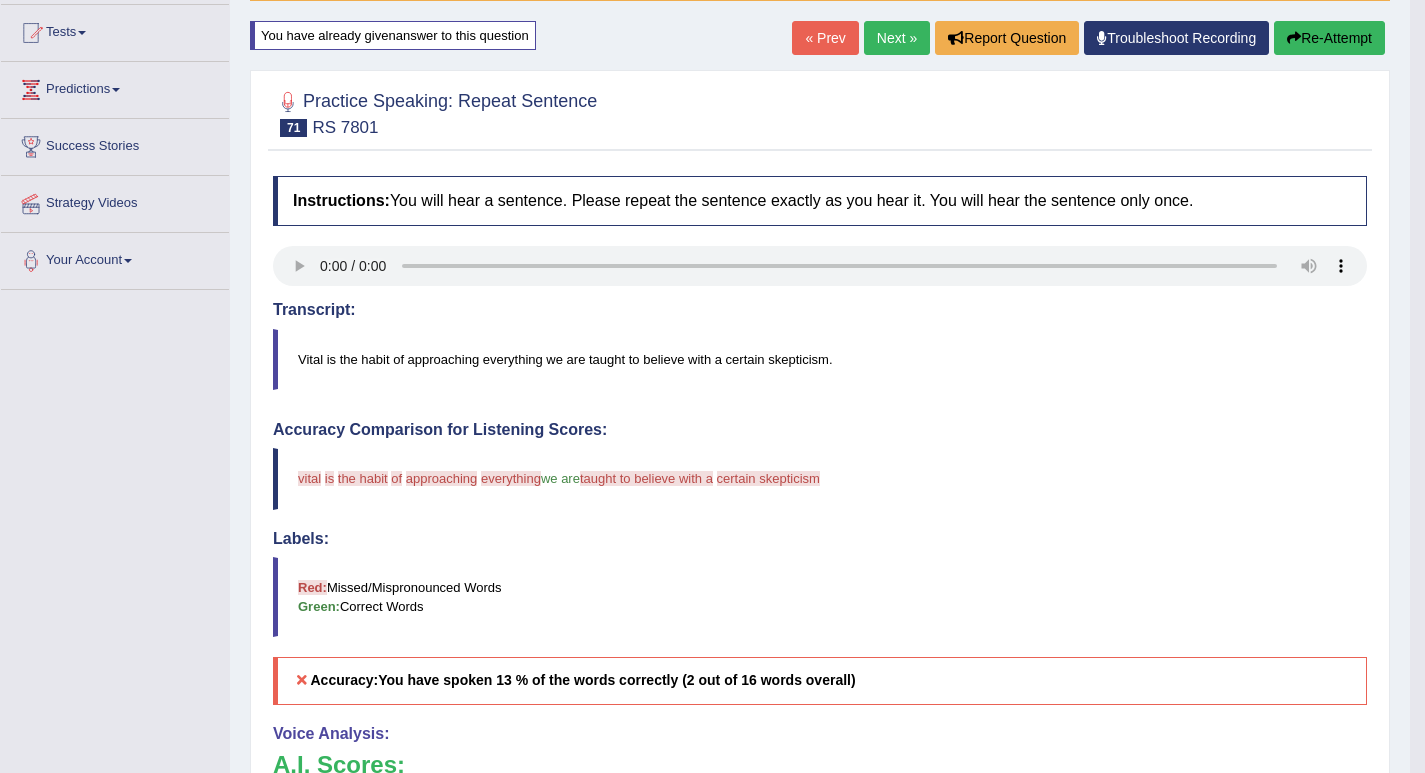click on "Re-Attempt" at bounding box center (1329, 38) 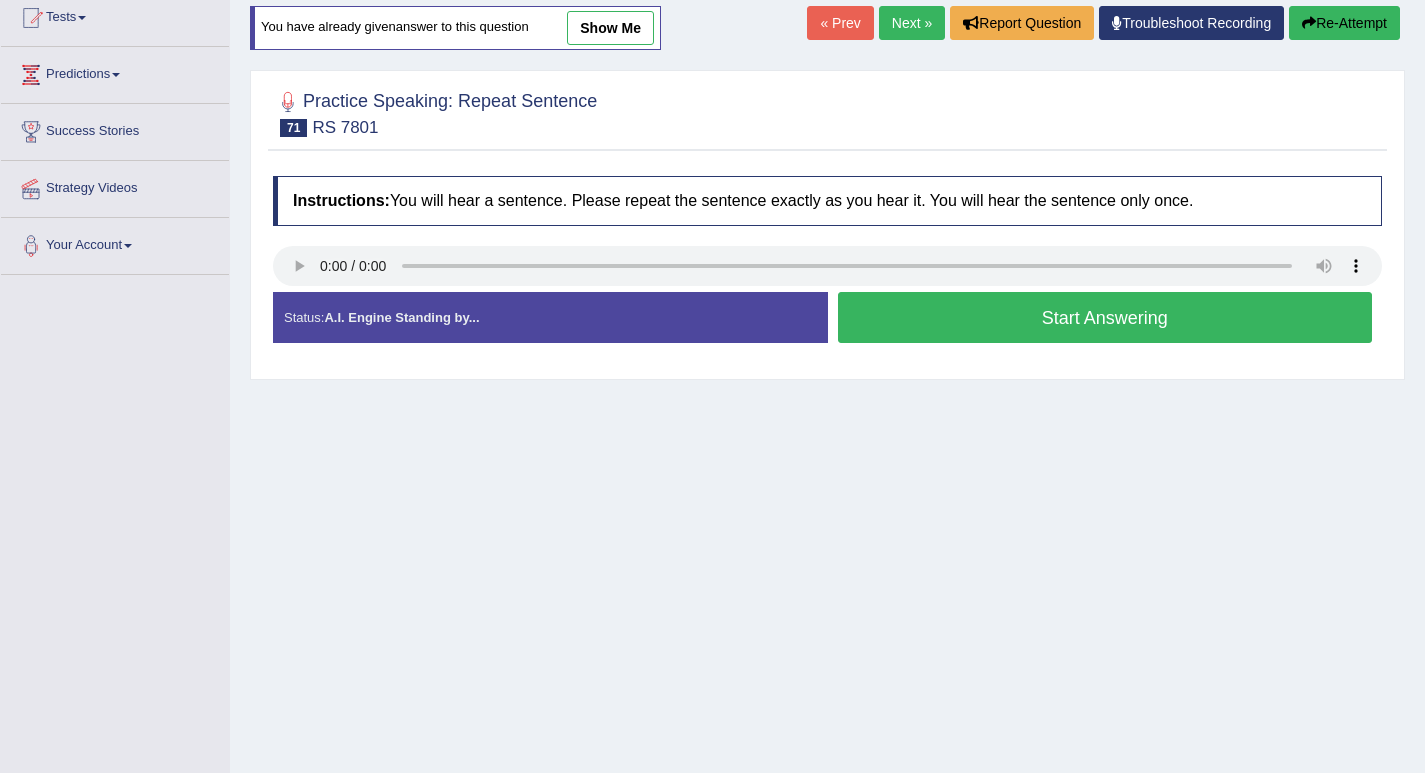 scroll, scrollTop: 223, scrollLeft: 0, axis: vertical 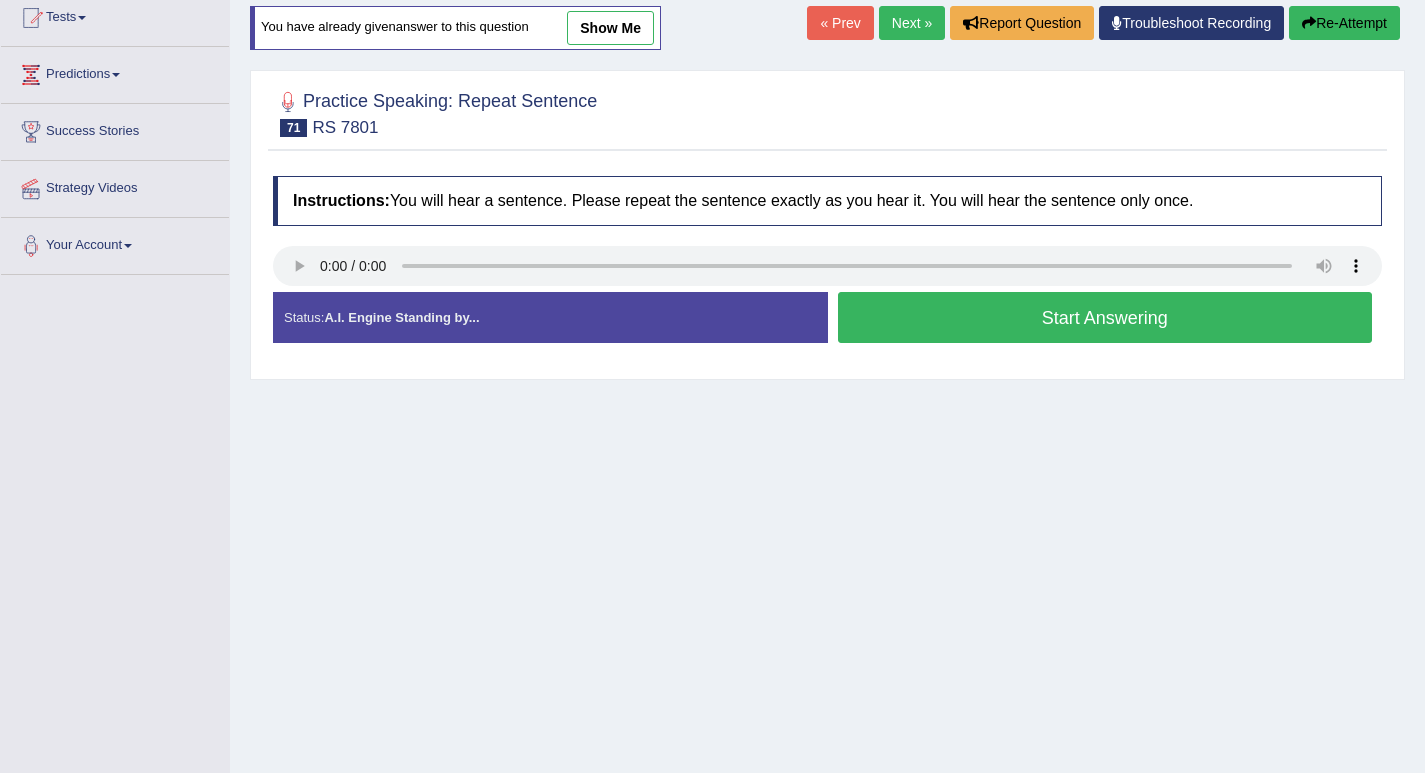 click on "Start Answering" at bounding box center (1105, 317) 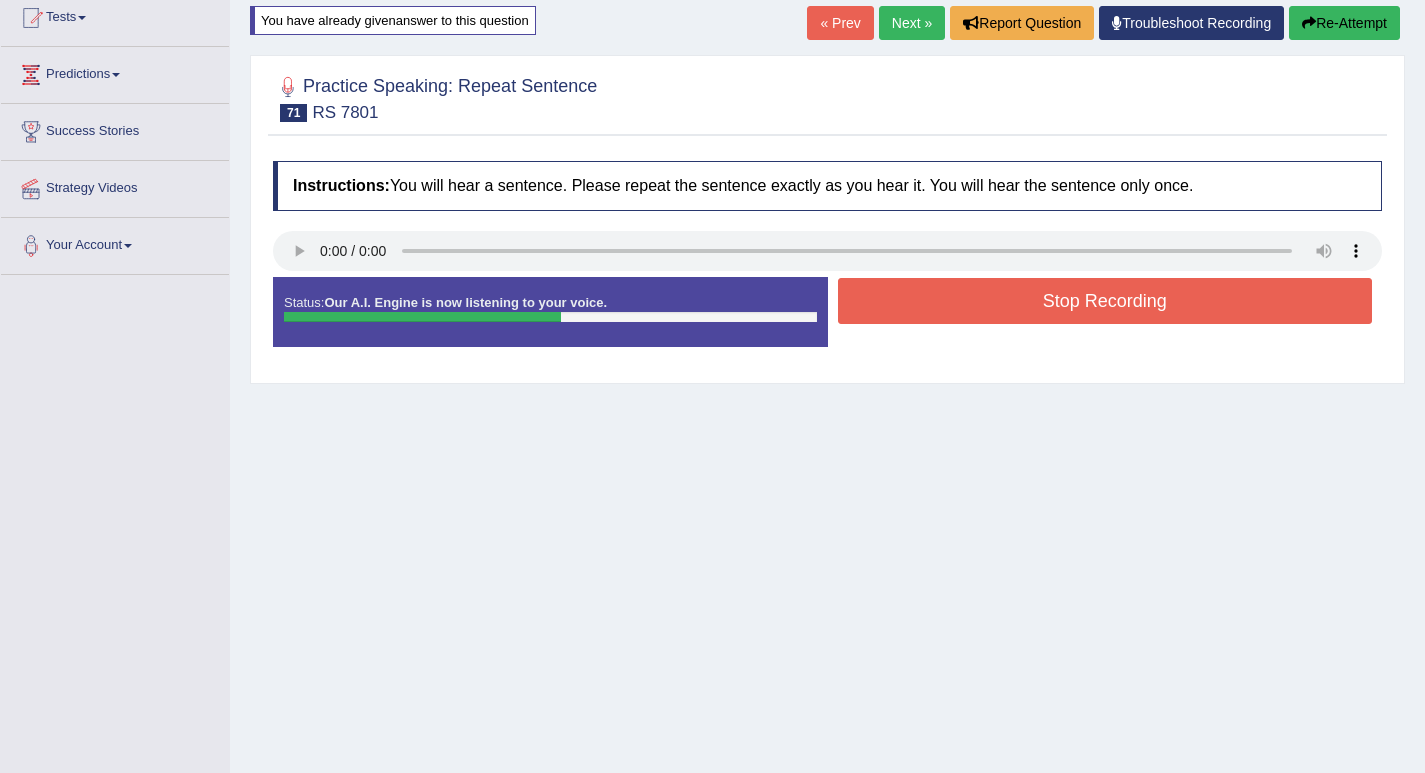 click on "Status:  Our A.I. Engine is now listening to your voice. Start Answering Stop Recording" at bounding box center [827, 322] 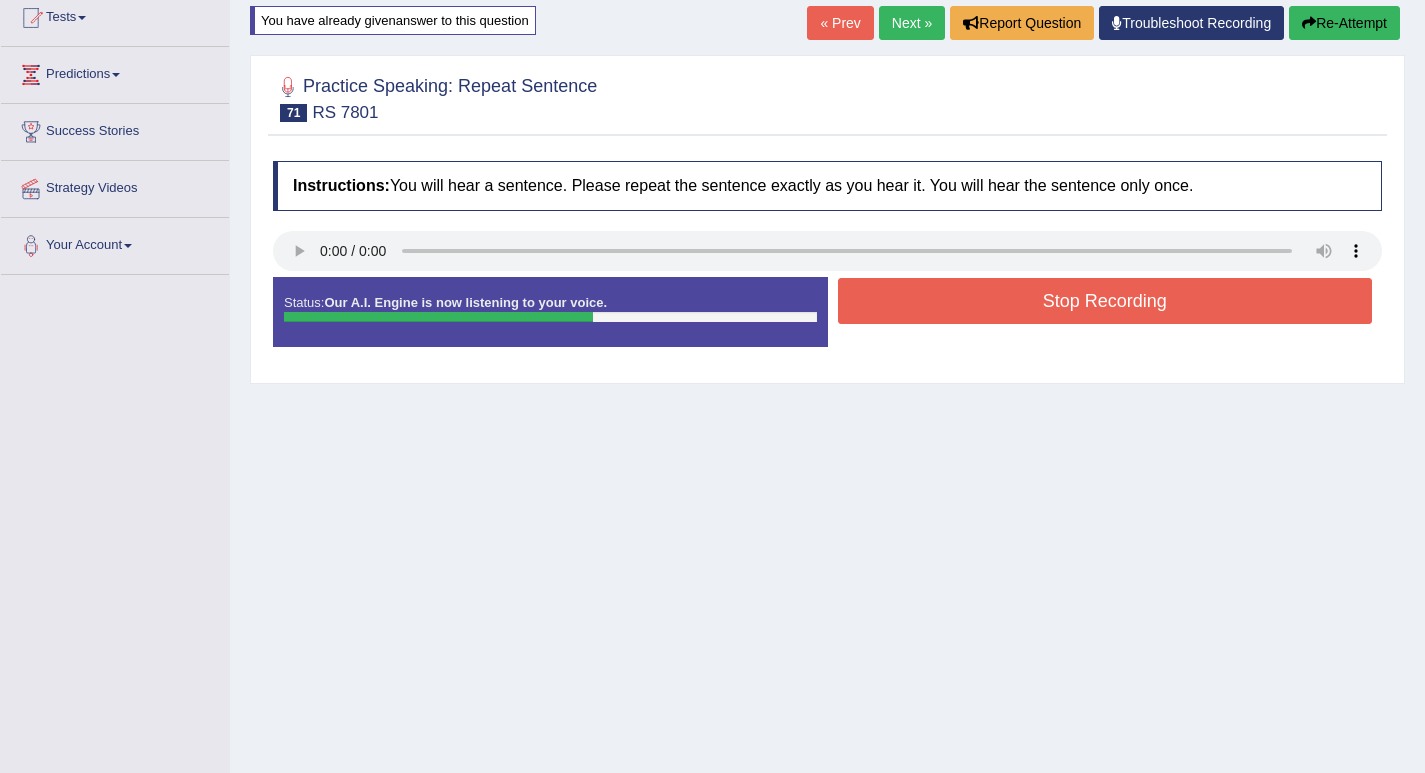 click on "Stop Recording" at bounding box center (1105, 301) 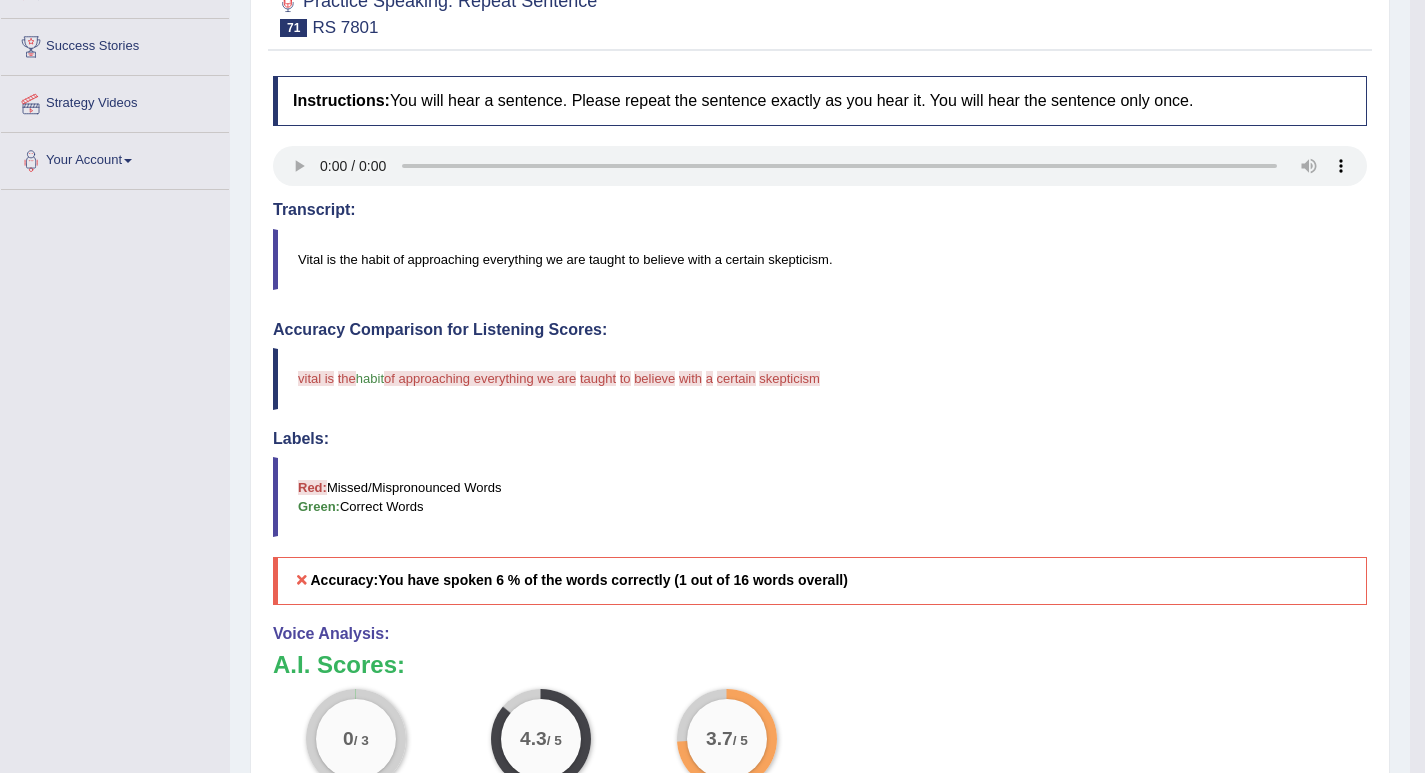 scroll, scrollTop: 208, scrollLeft: 0, axis: vertical 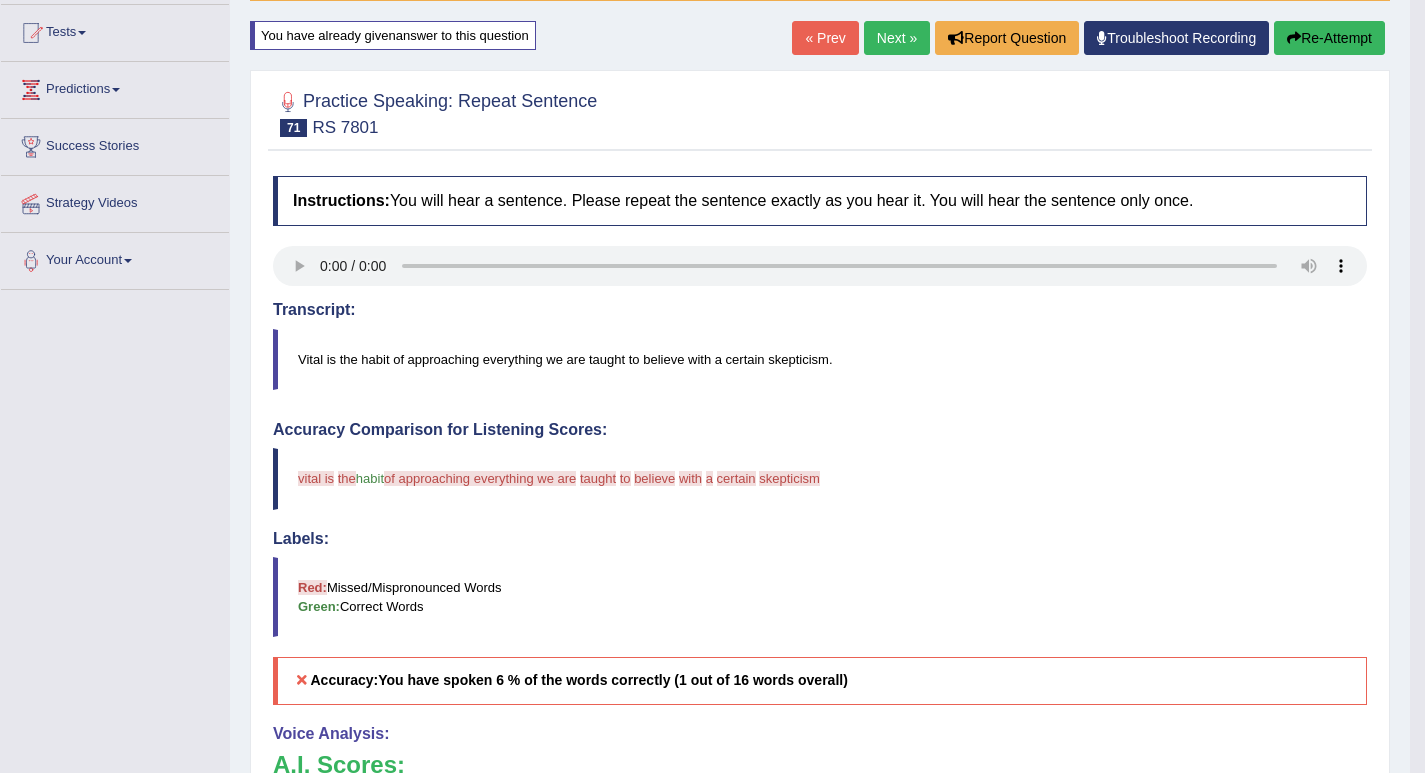 click at bounding box center [1294, 38] 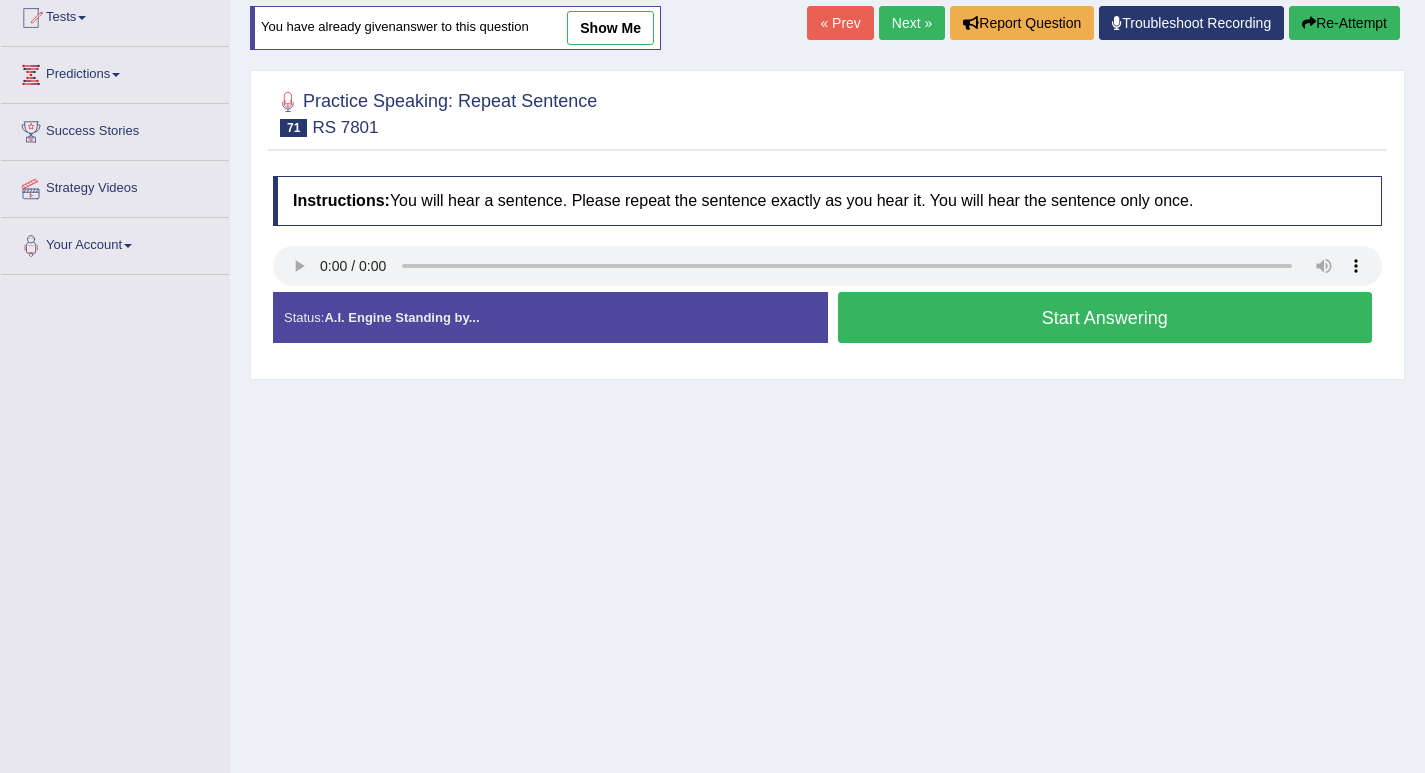 scroll, scrollTop: 223, scrollLeft: 0, axis: vertical 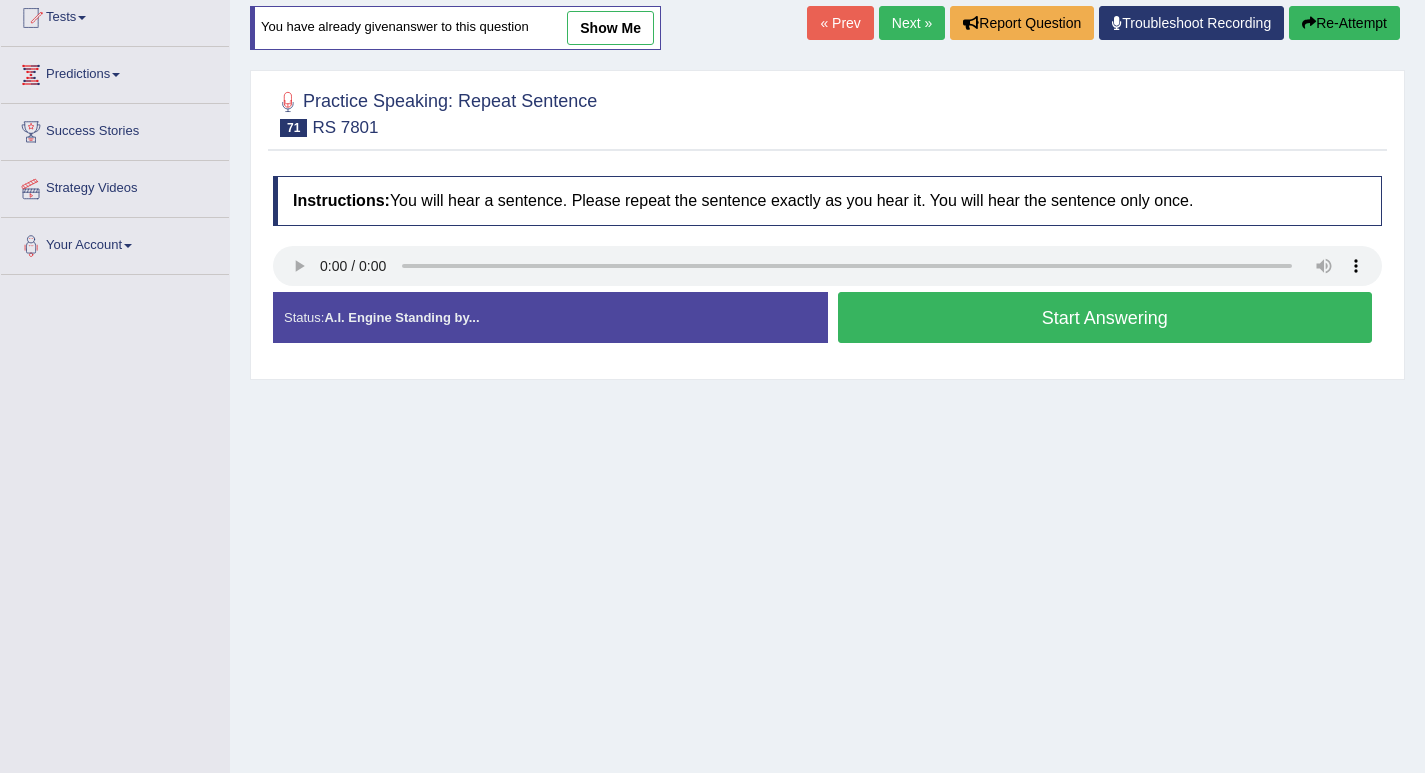 click on "Start Answering" at bounding box center [1105, 317] 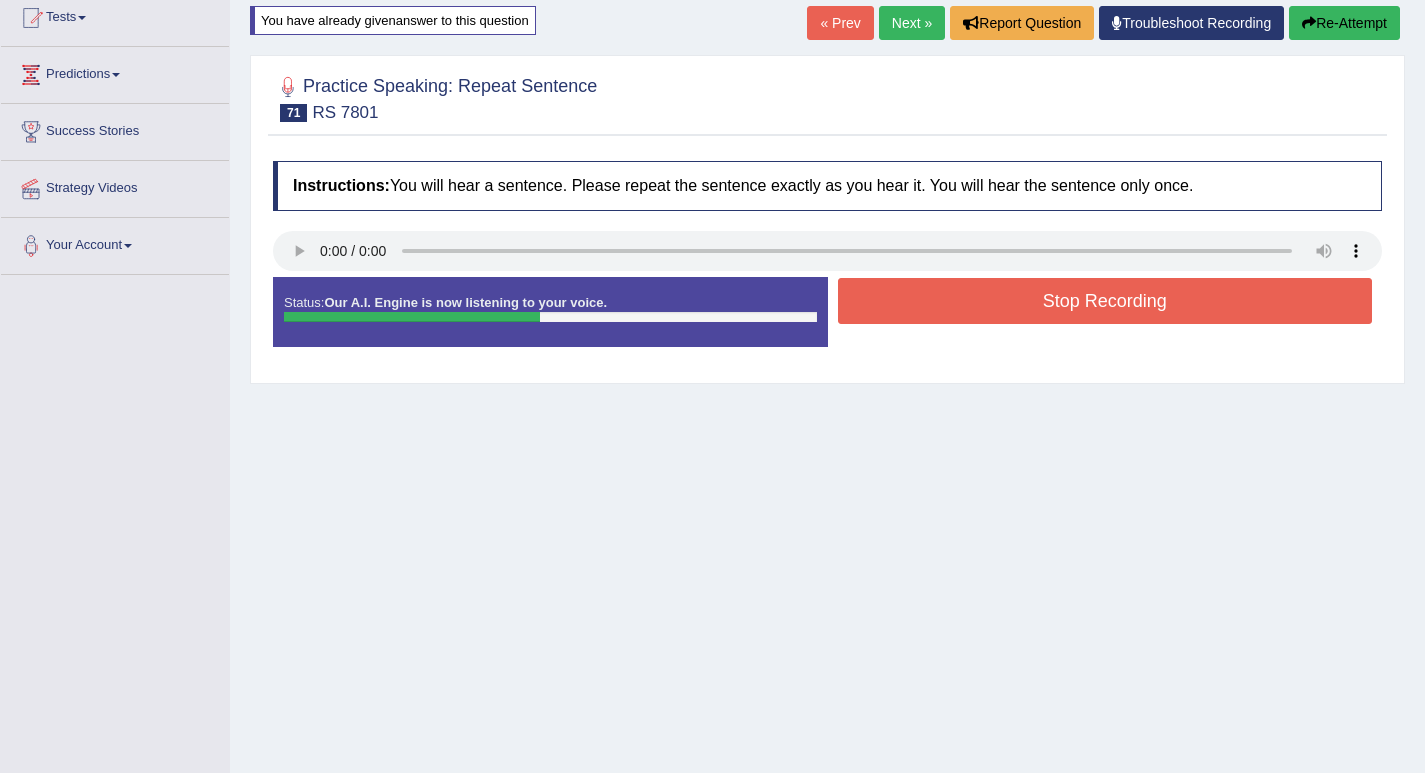 click on "Stop Recording" at bounding box center [1105, 301] 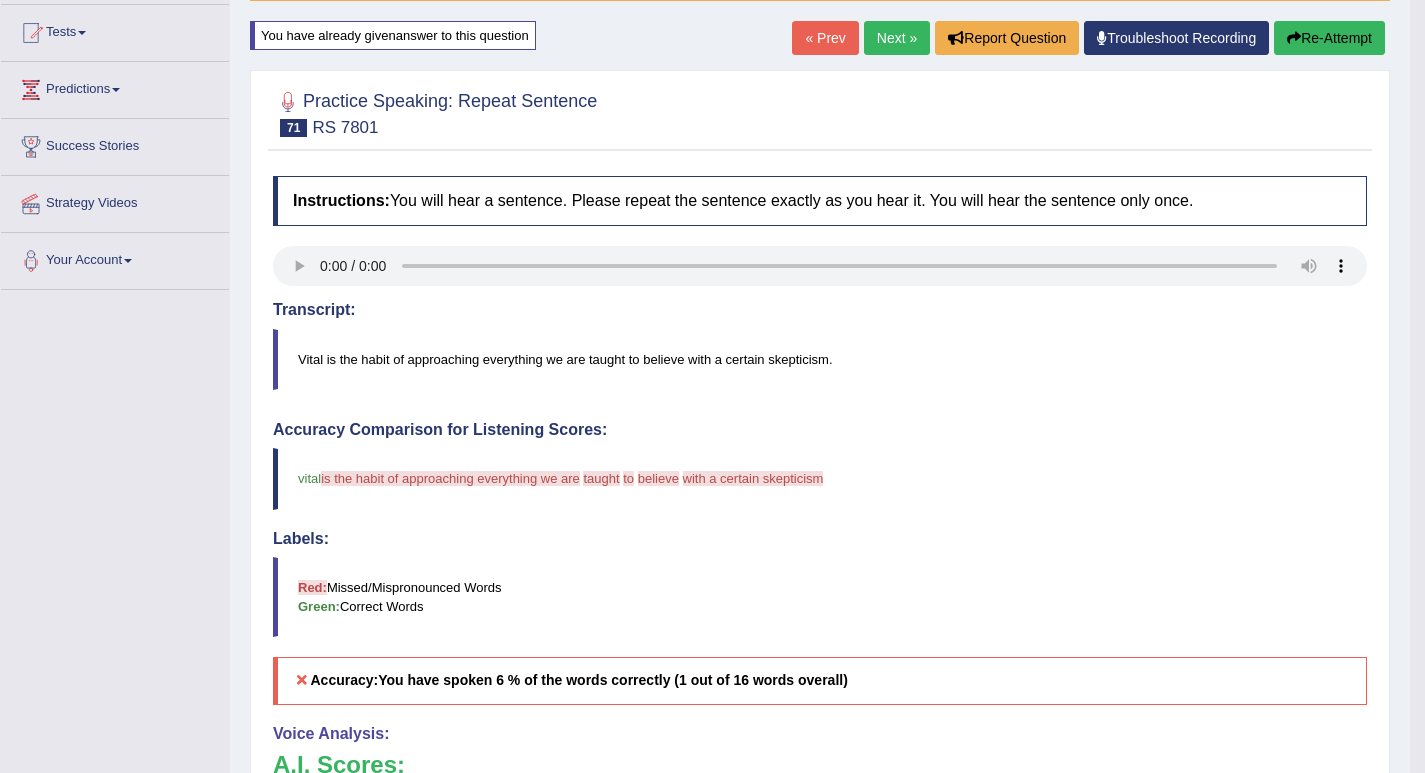 scroll, scrollTop: 108, scrollLeft: 0, axis: vertical 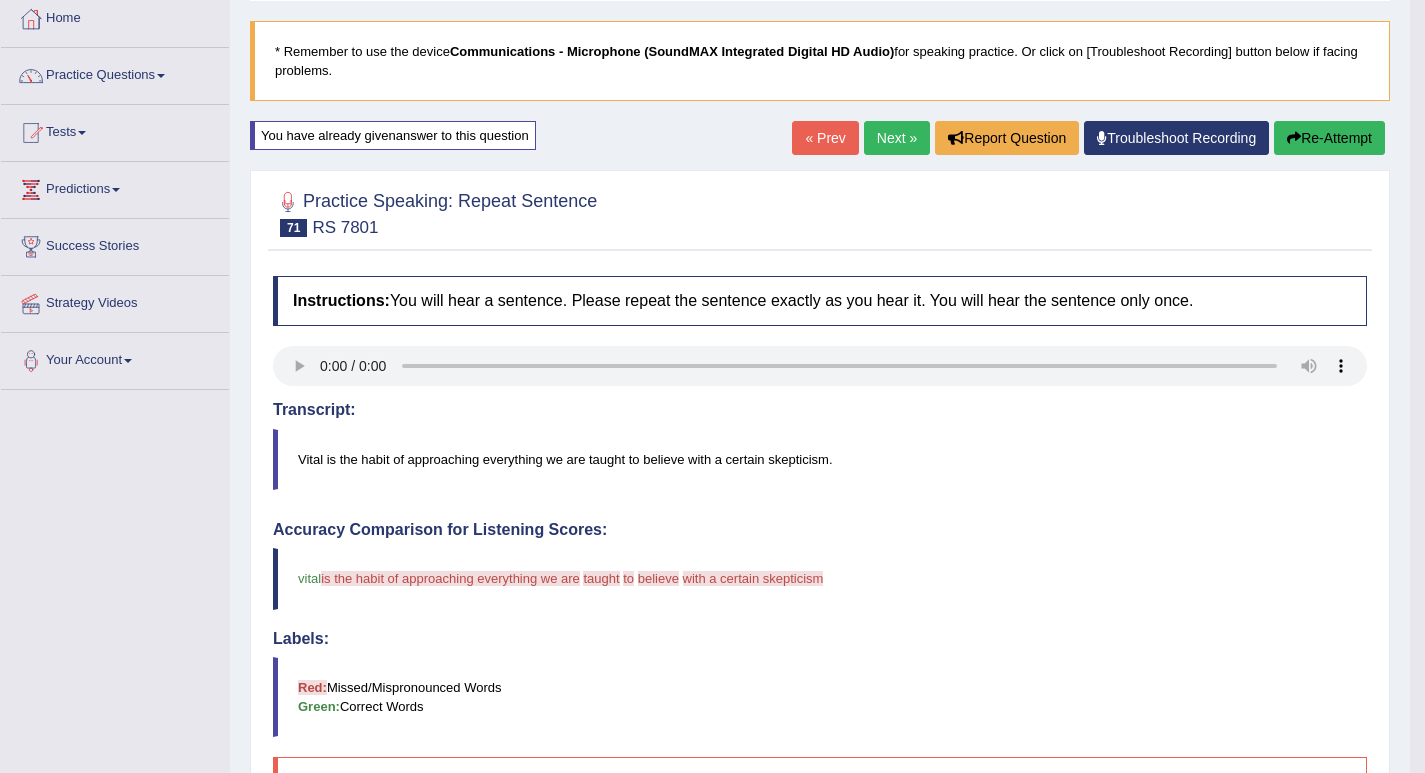 click on "Next »" at bounding box center [897, 138] 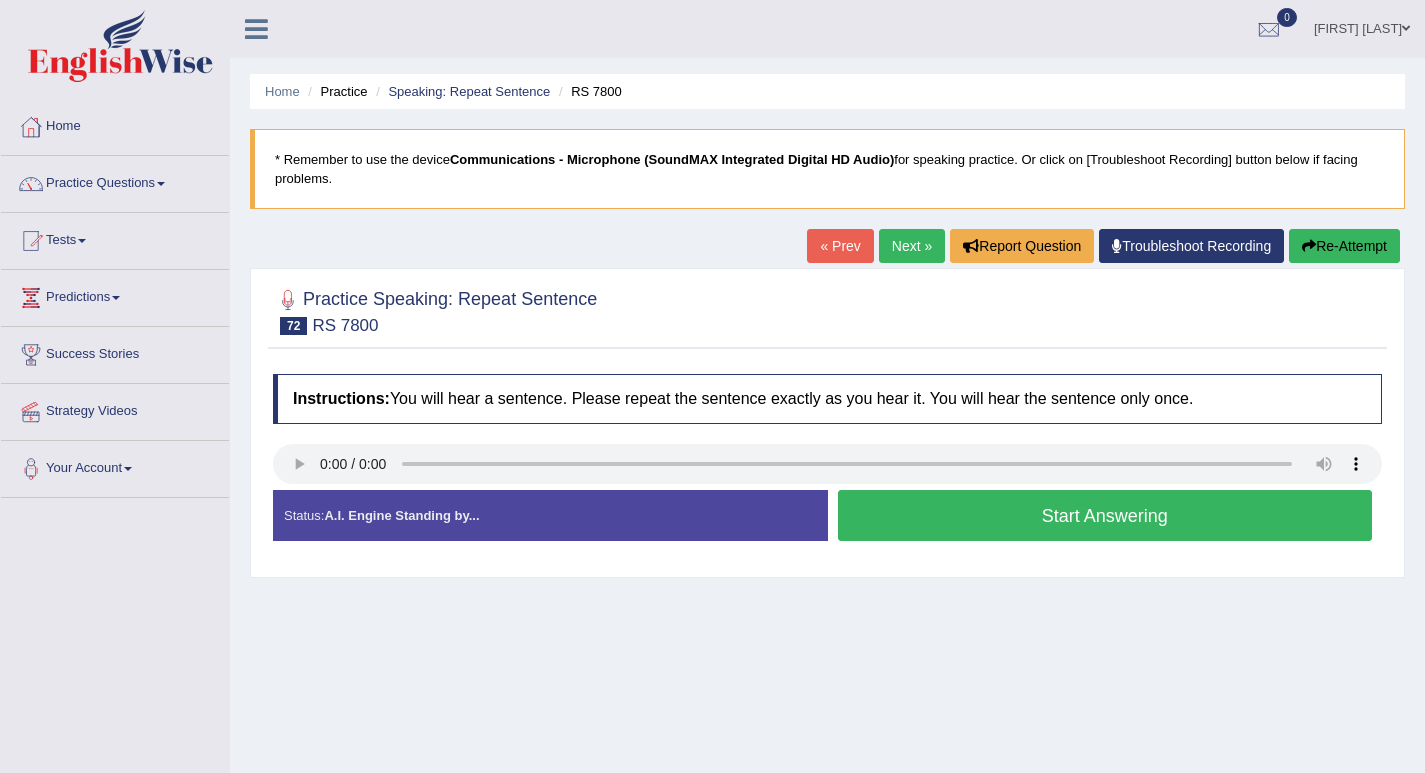 scroll, scrollTop: 0, scrollLeft: 0, axis: both 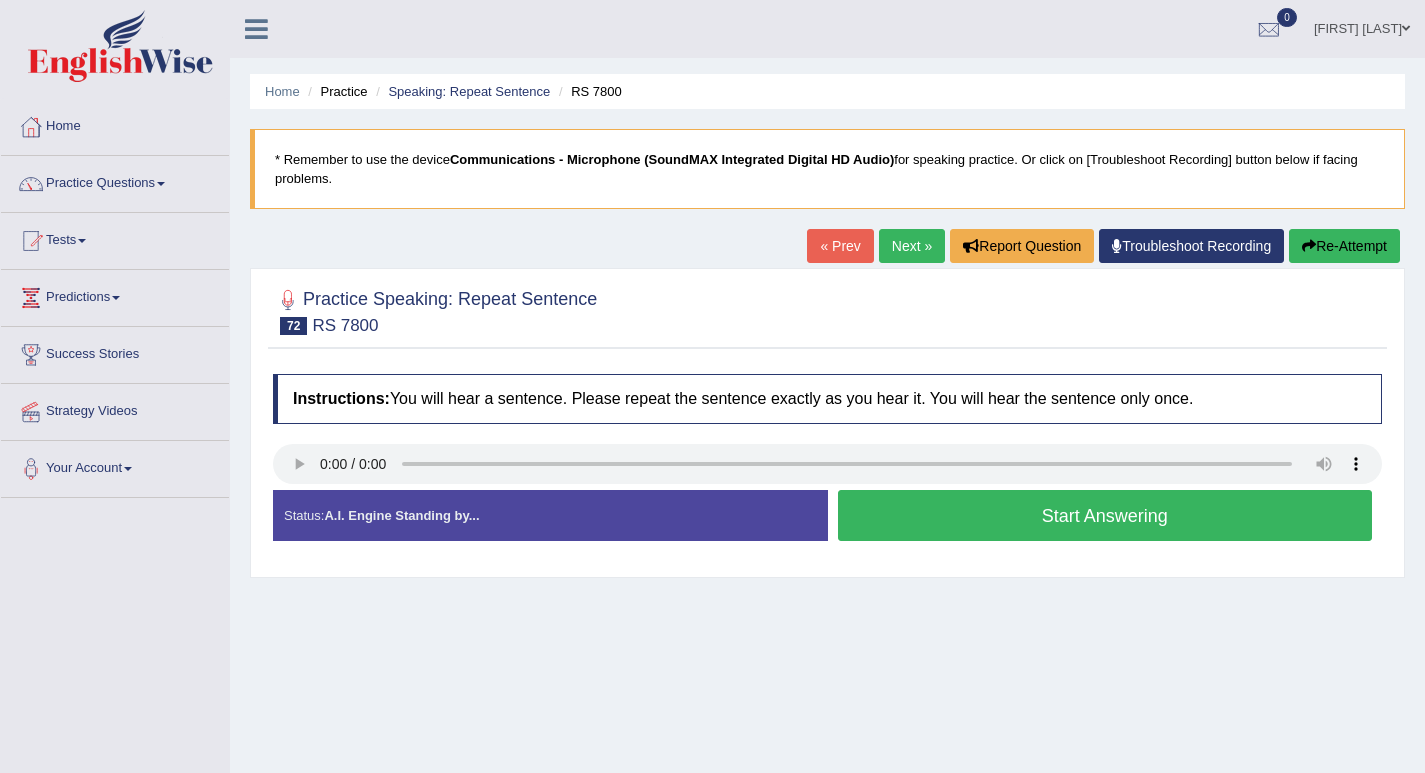 click on "Start Answering" at bounding box center (1105, 515) 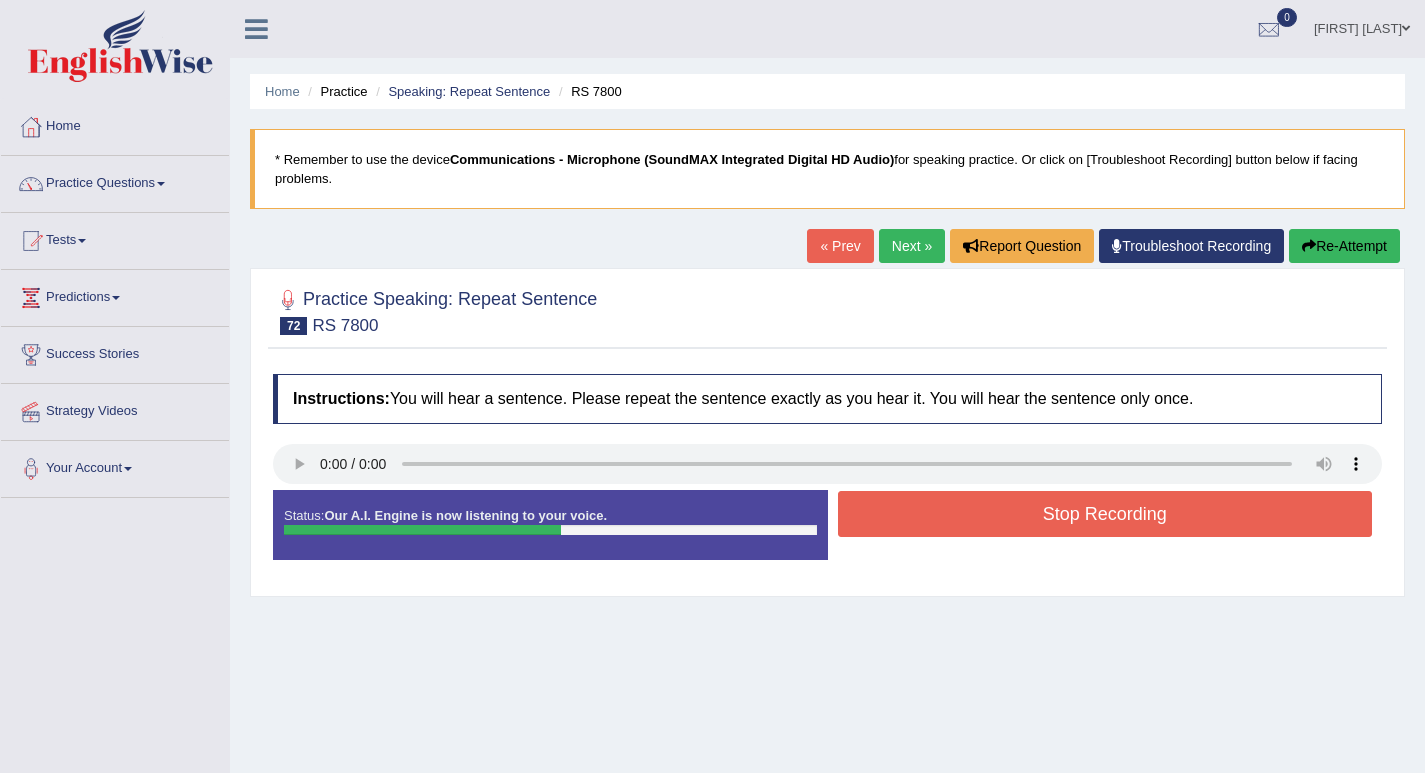 click on "Stop Recording" at bounding box center [1105, 514] 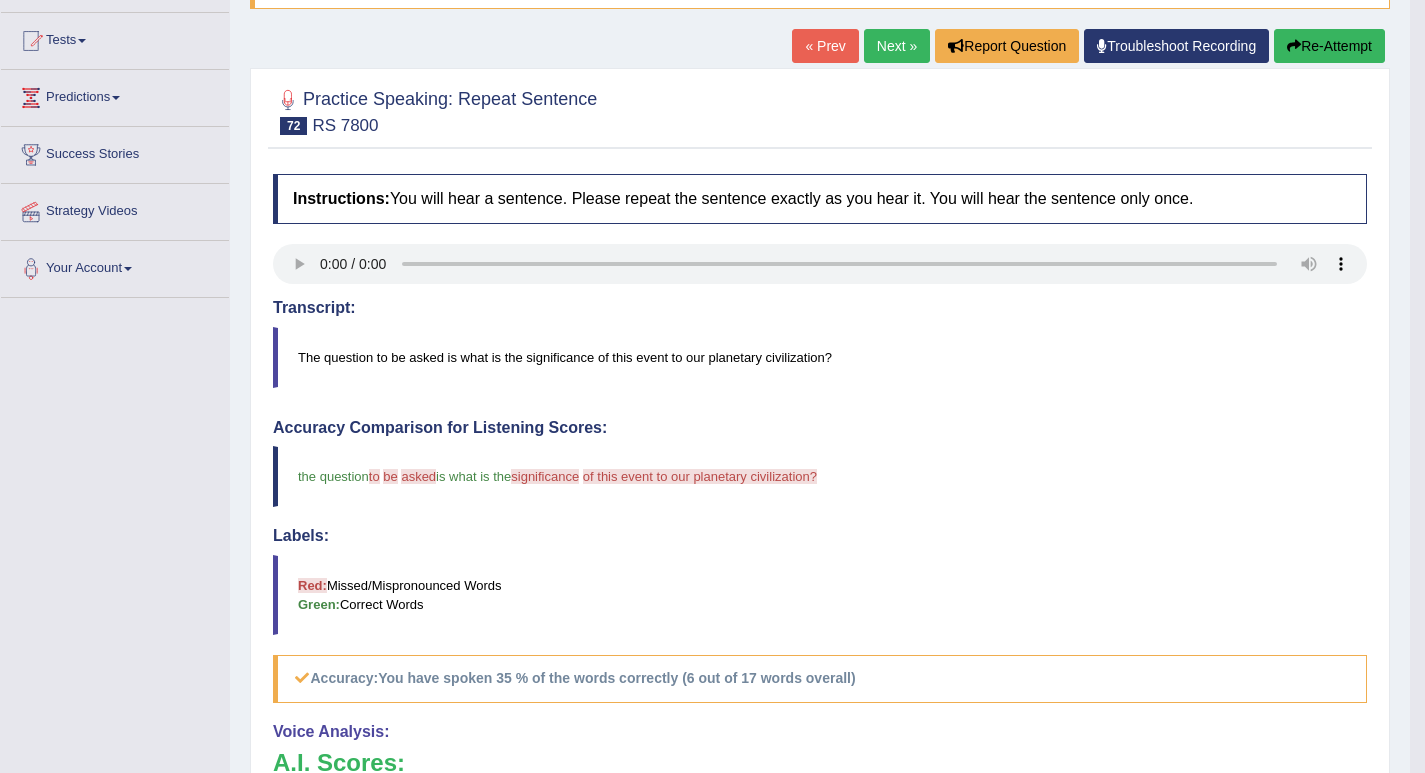 scroll, scrollTop: 100, scrollLeft: 0, axis: vertical 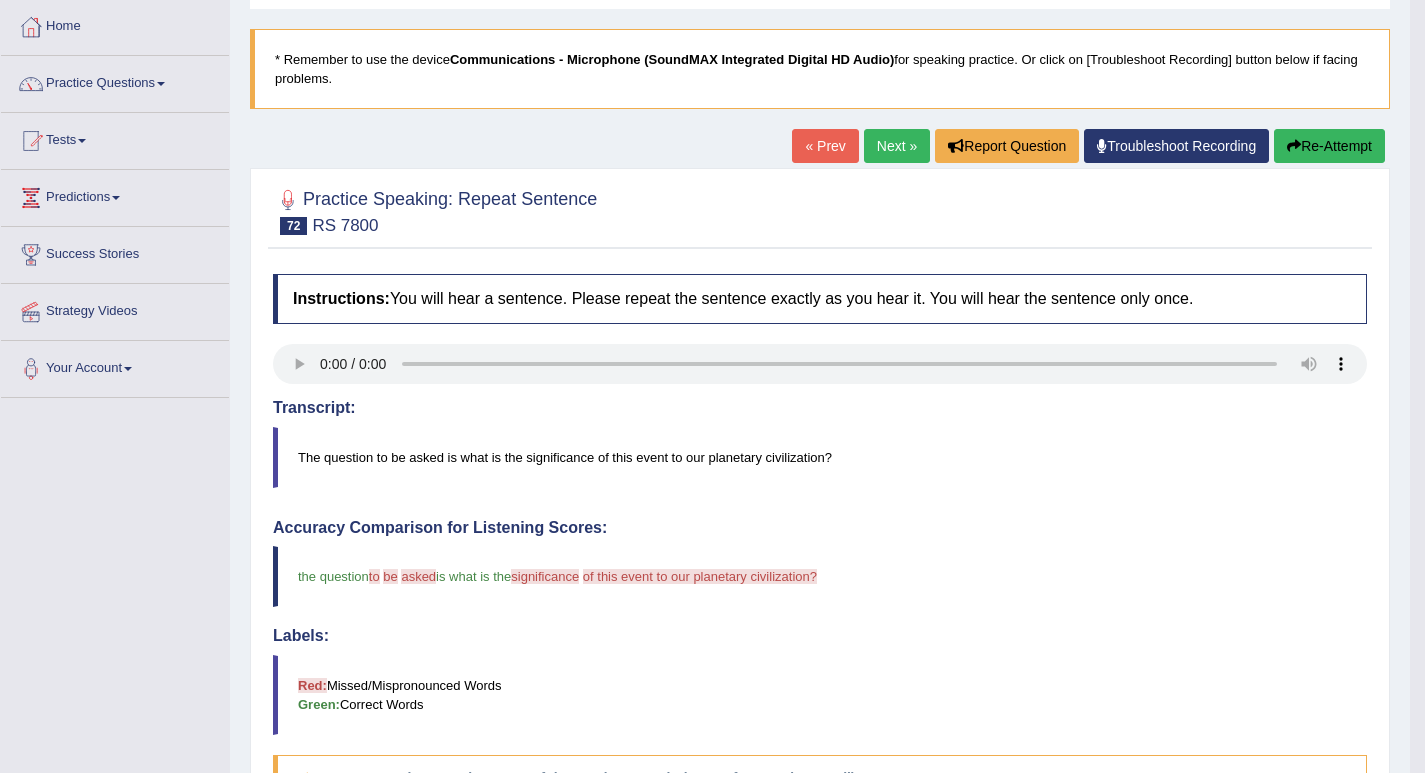 click on "Re-Attempt" at bounding box center (1329, 146) 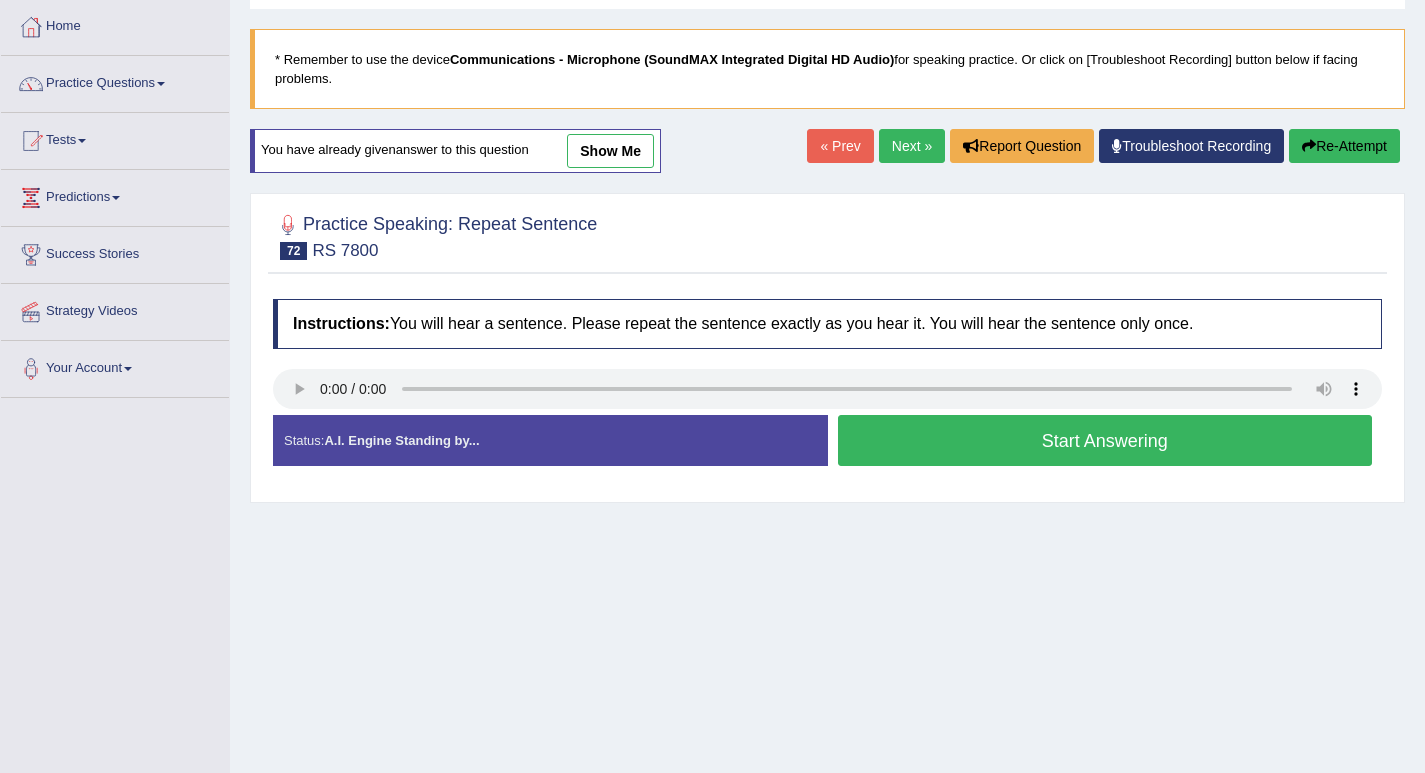 scroll, scrollTop: 0, scrollLeft: 0, axis: both 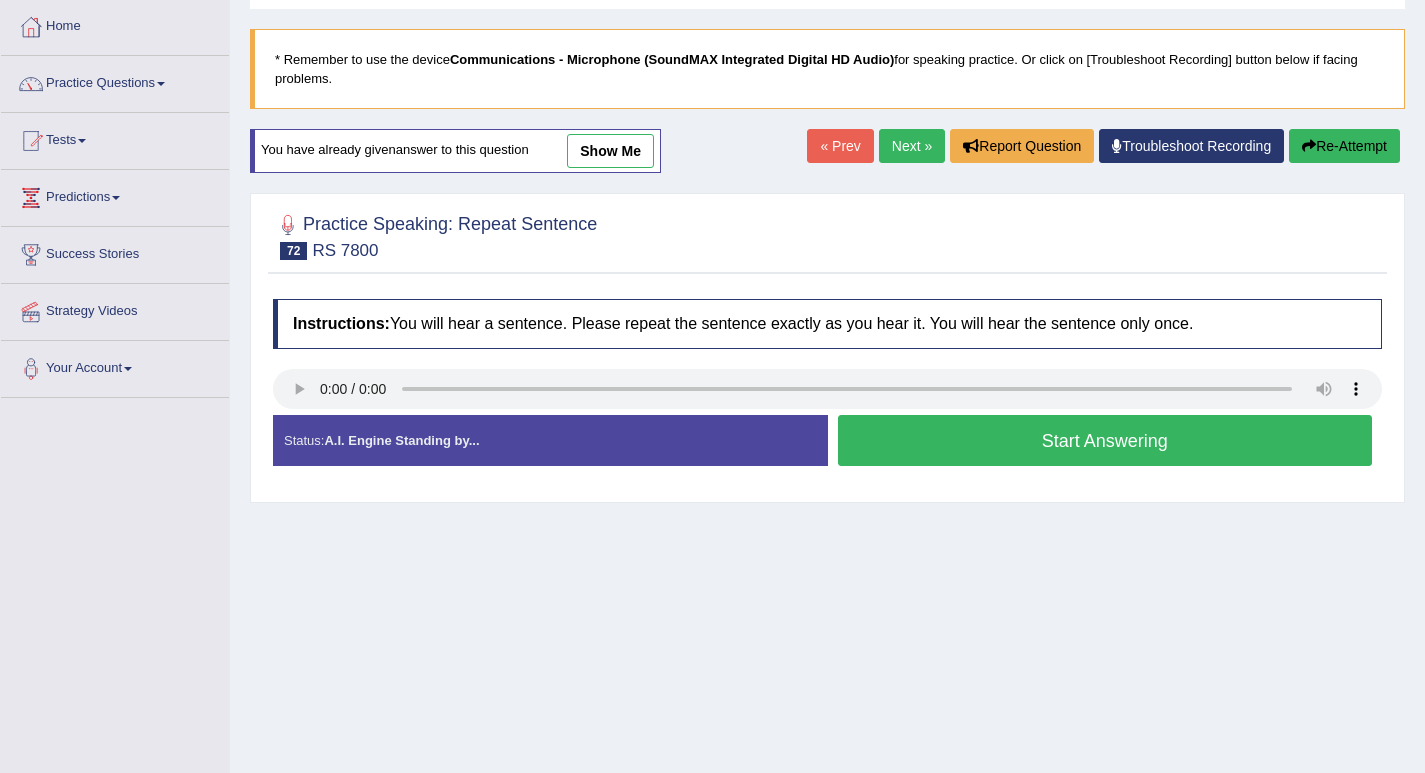 click on "Start Answering" at bounding box center [1105, 440] 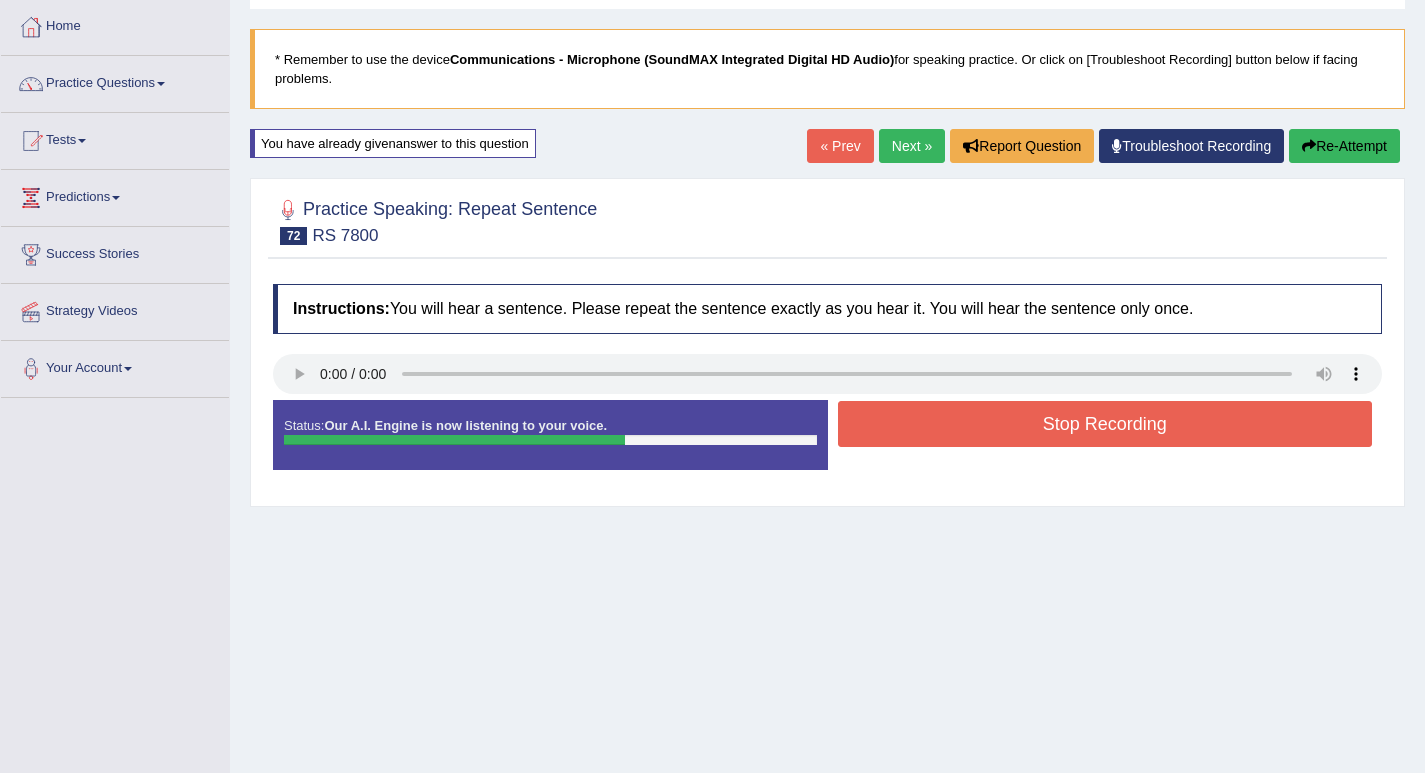 click on "Stop Recording" at bounding box center [1105, 424] 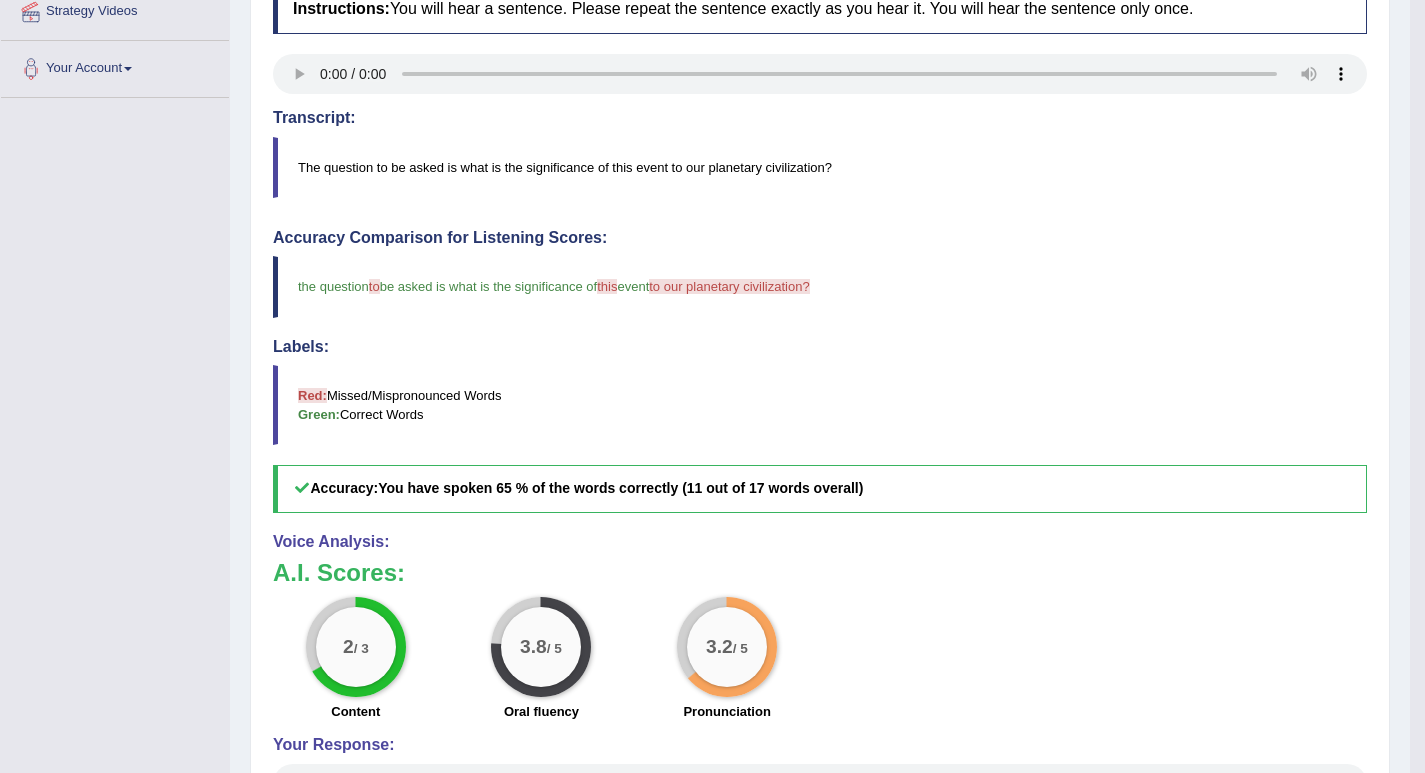 scroll, scrollTop: 200, scrollLeft: 0, axis: vertical 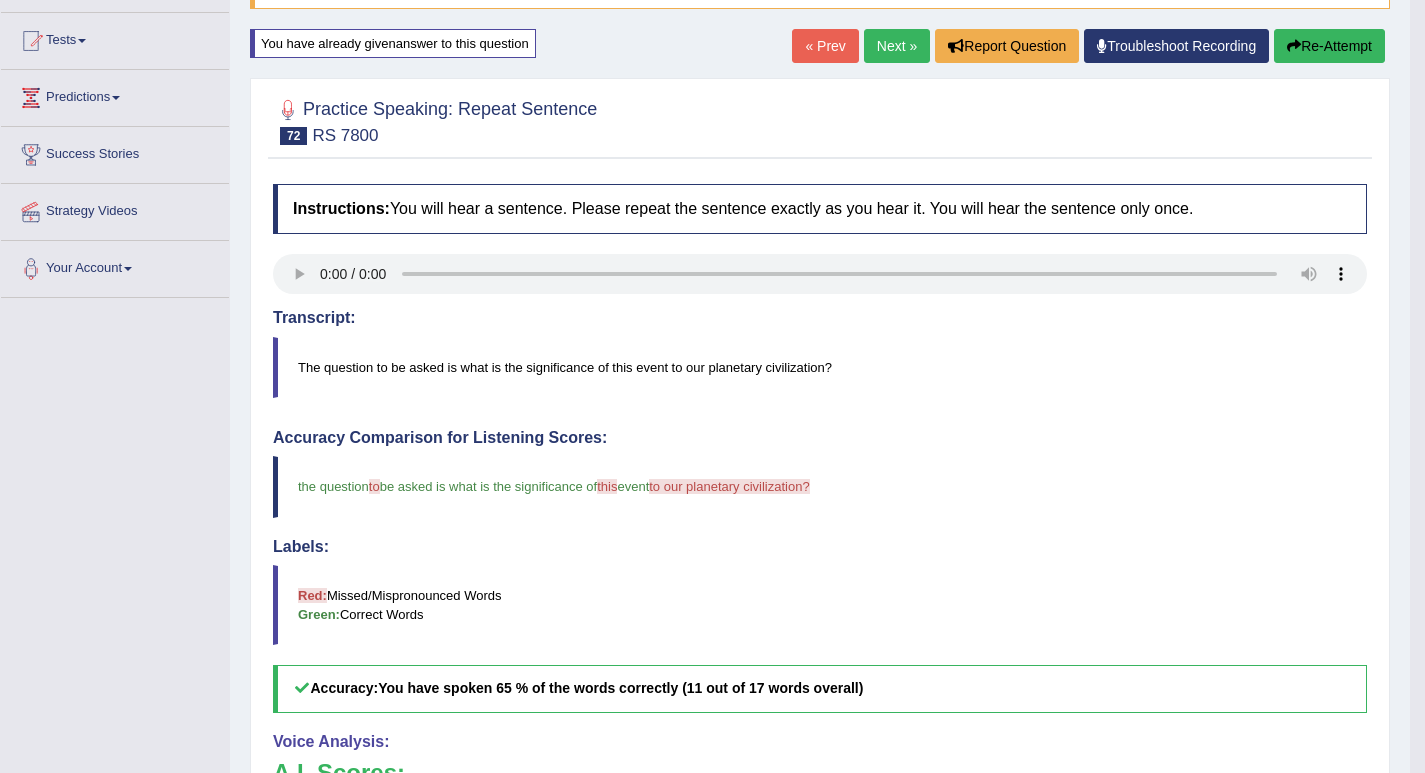 click on "Re-Attempt" at bounding box center (1329, 46) 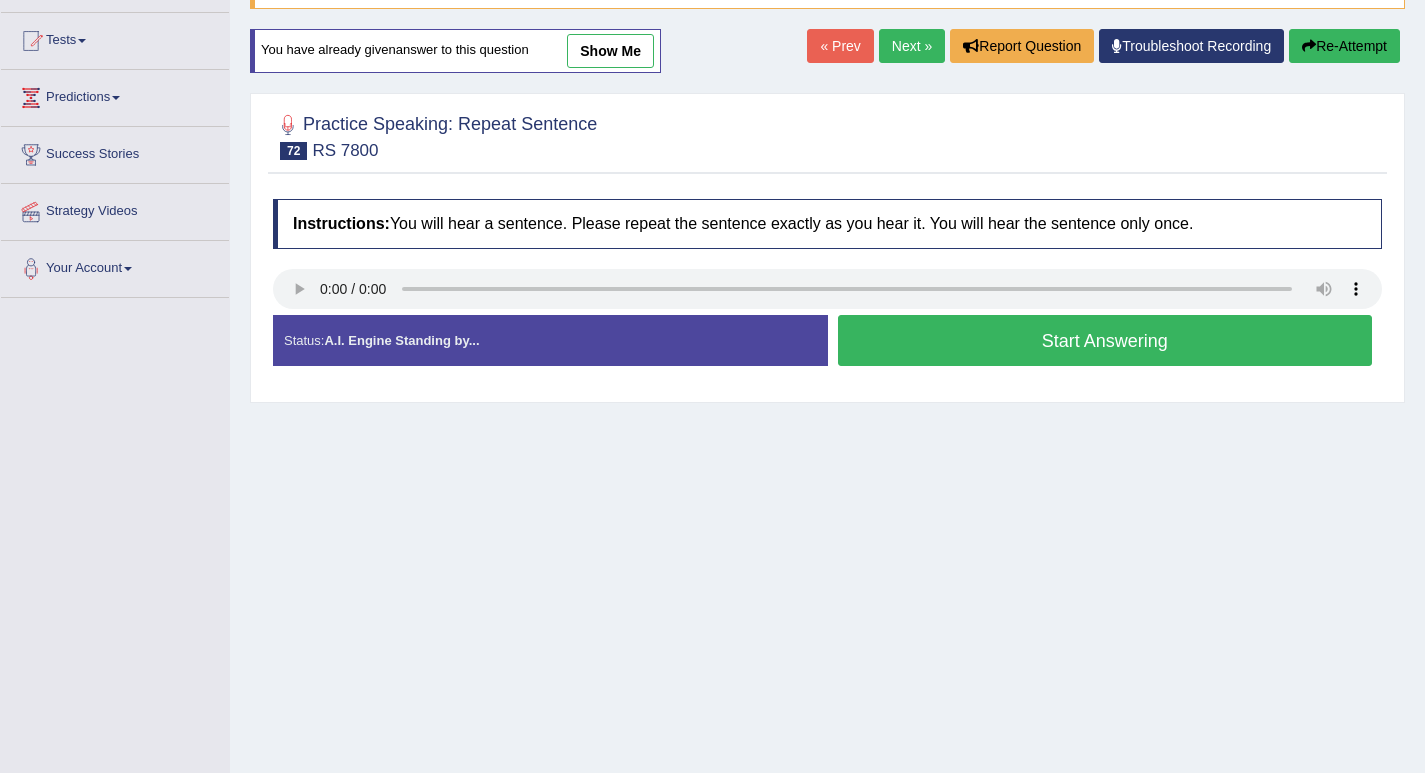 scroll, scrollTop: 200, scrollLeft: 0, axis: vertical 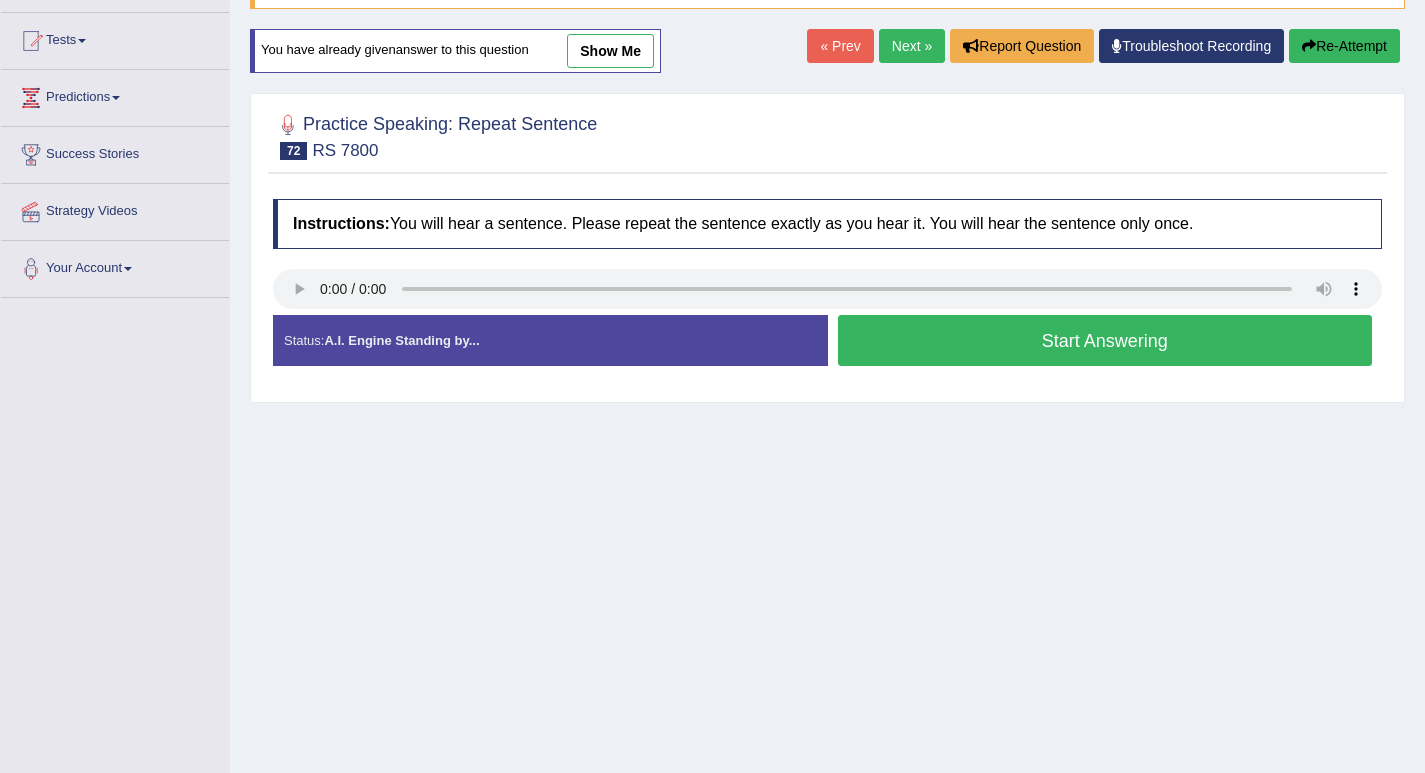 click on "Start Answering" at bounding box center (1105, 340) 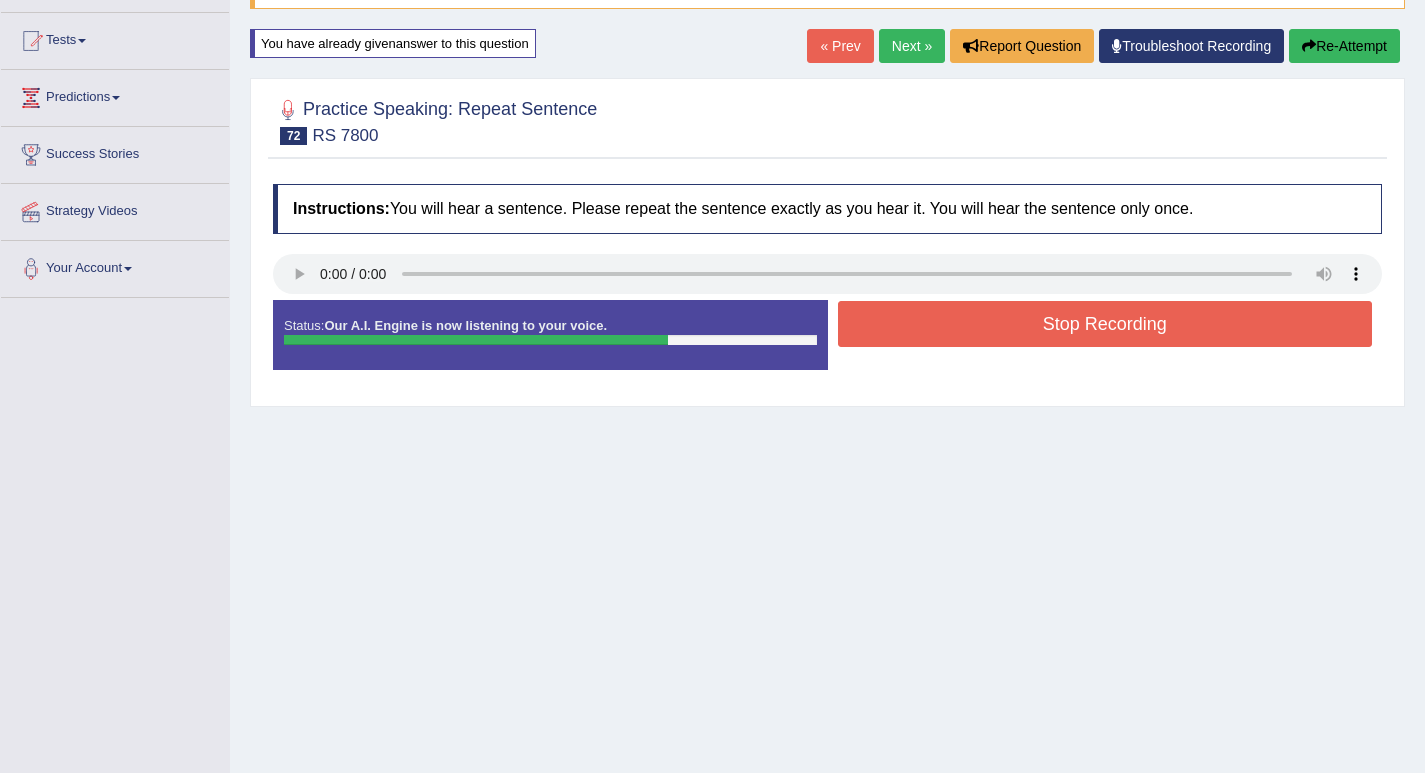 click on "Stop Recording" at bounding box center [1105, 324] 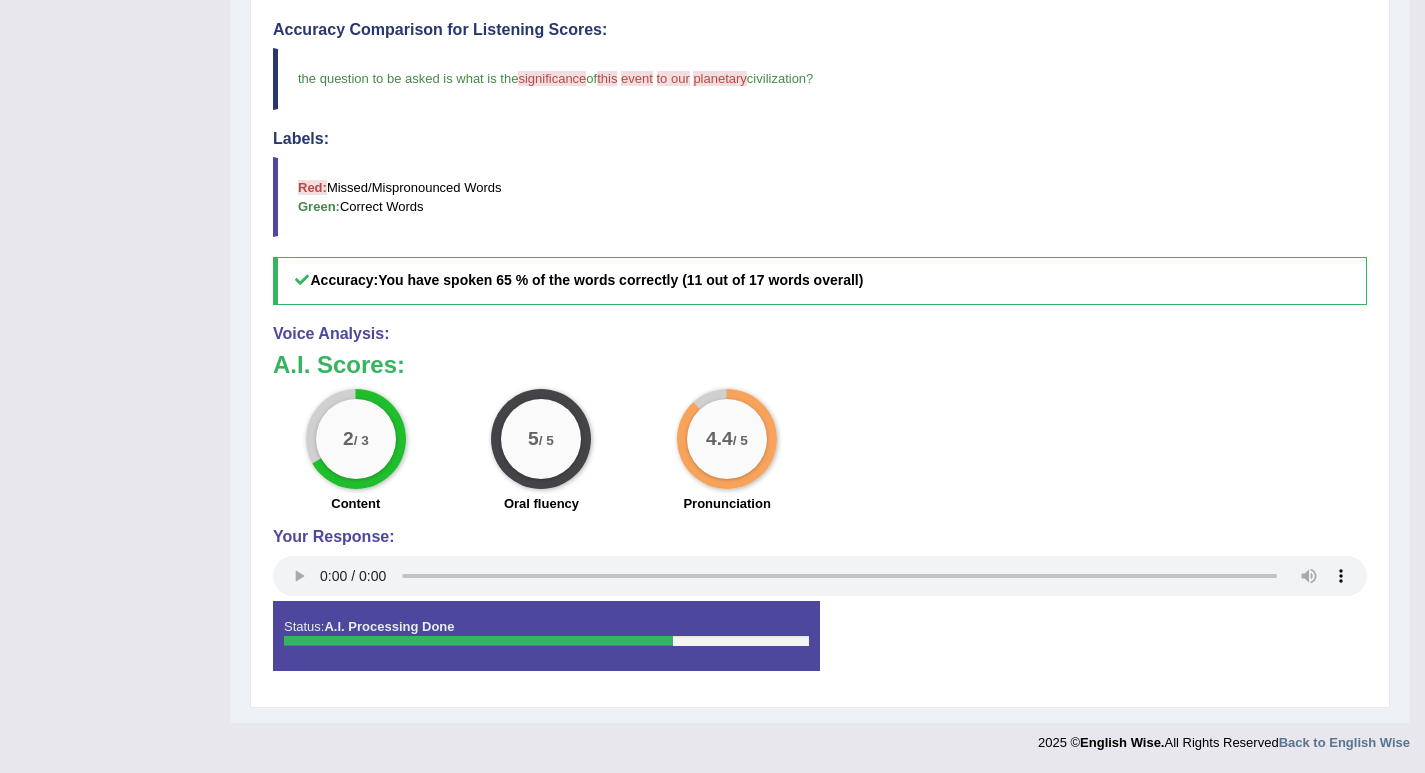 scroll, scrollTop: 208, scrollLeft: 0, axis: vertical 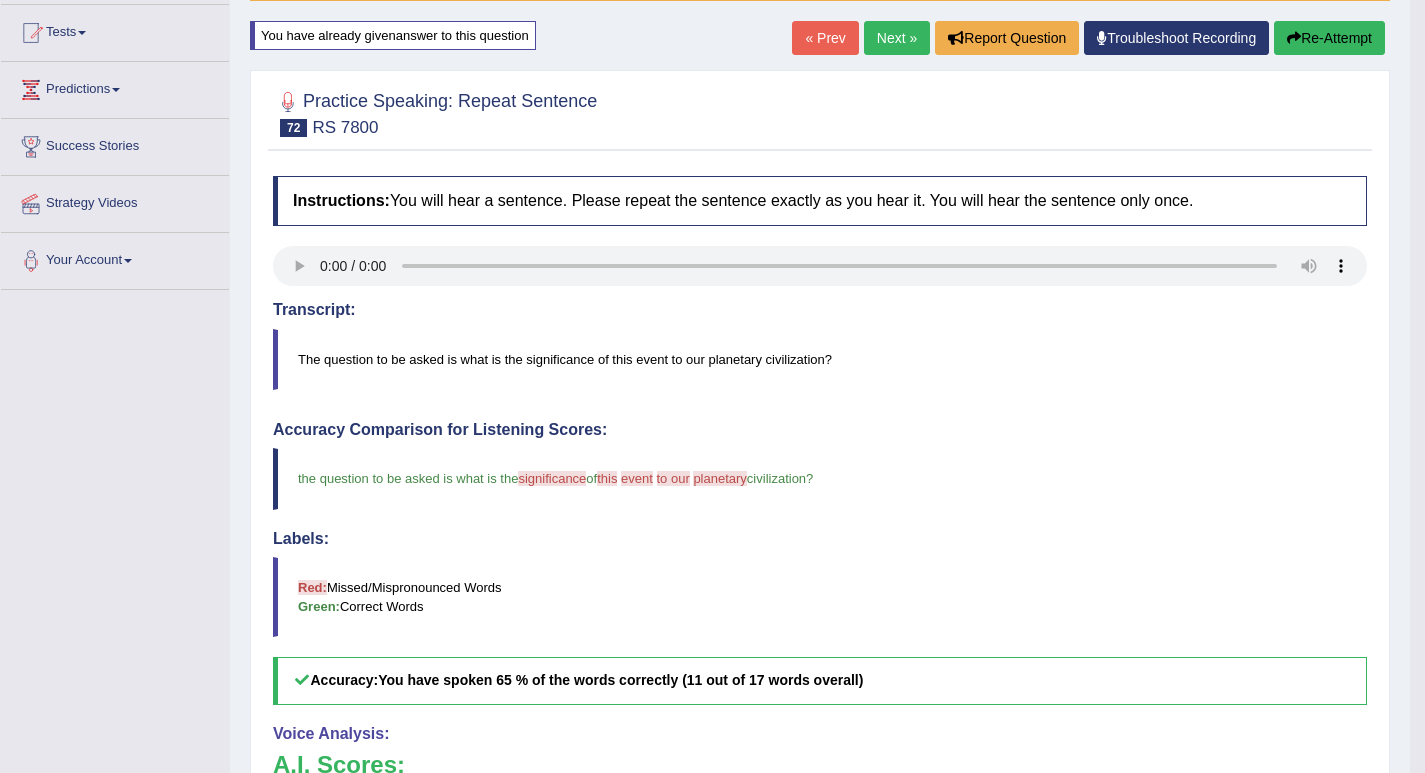 click on "Next »" at bounding box center (897, 38) 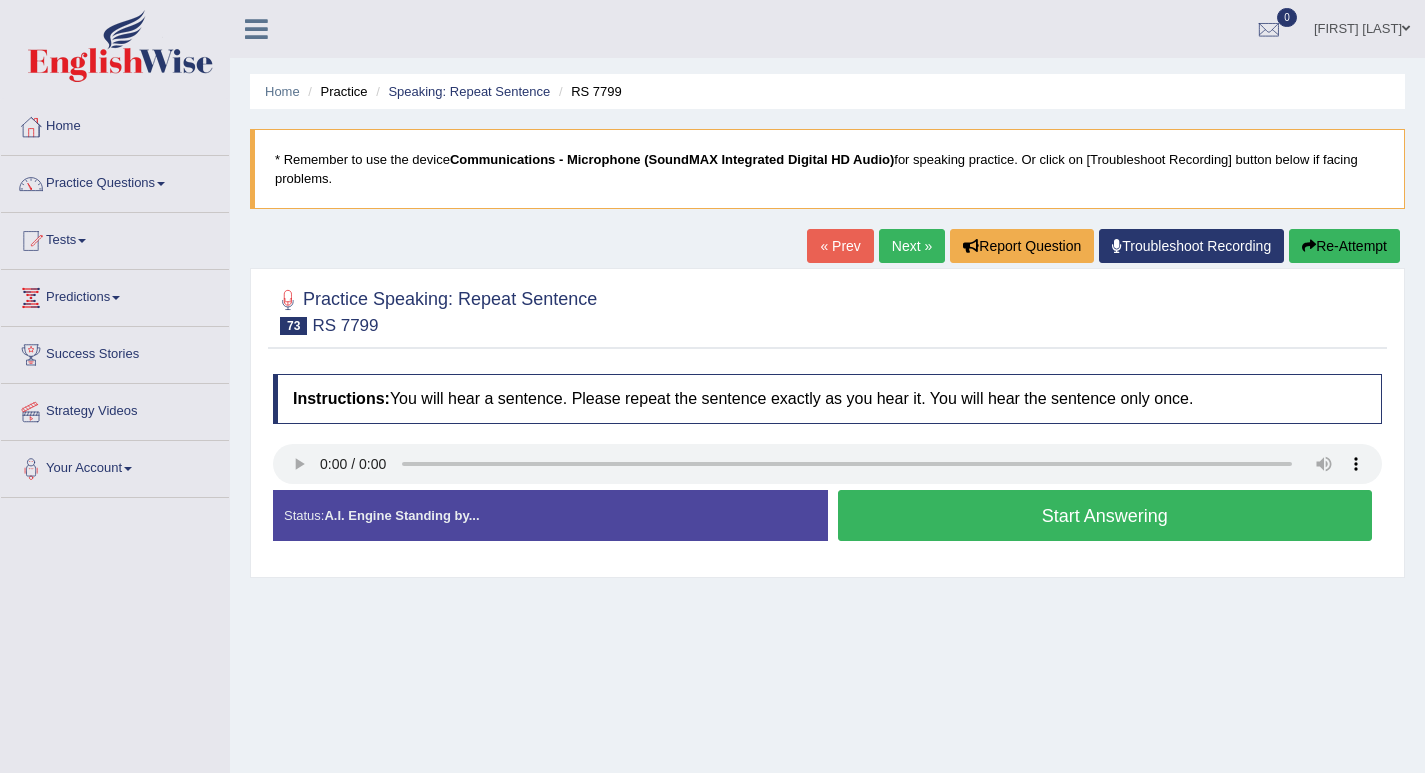 scroll, scrollTop: 0, scrollLeft: 0, axis: both 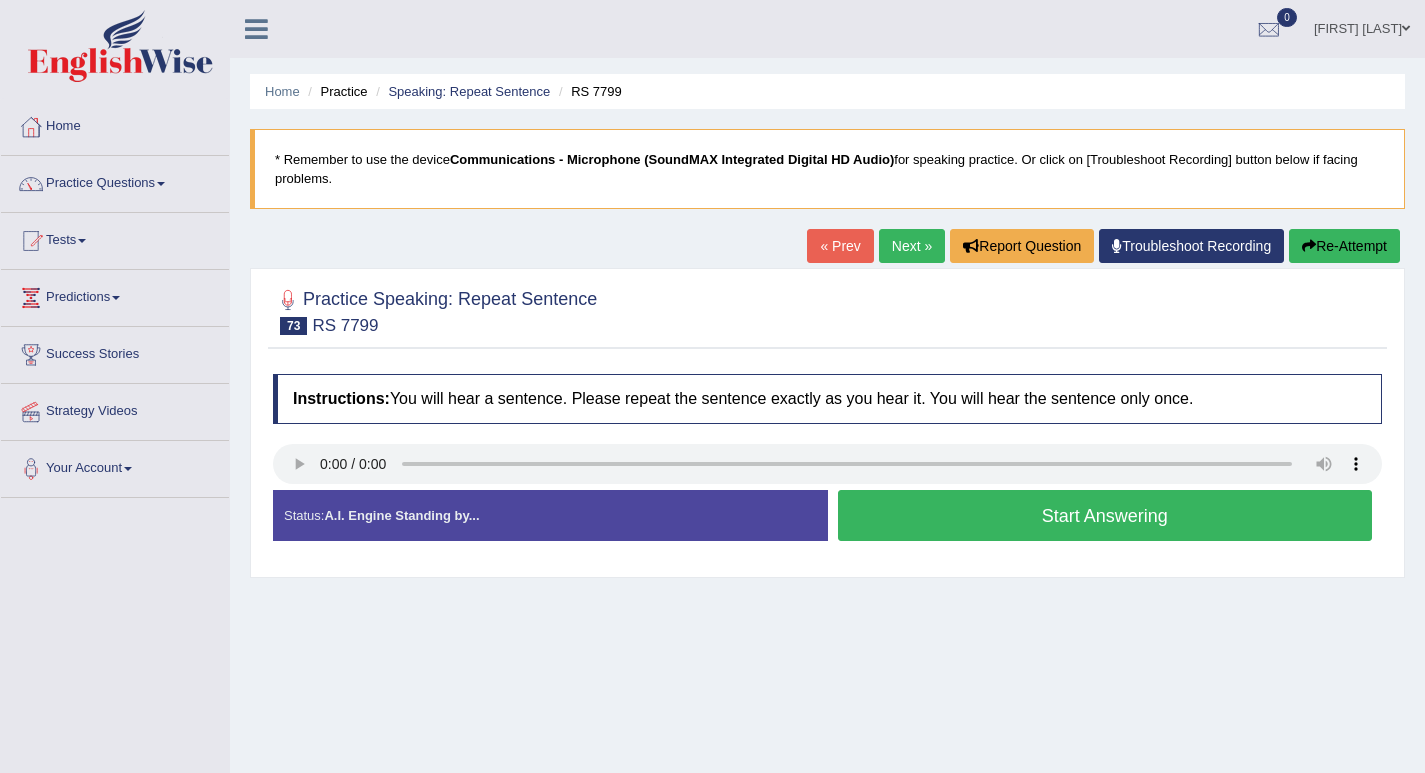 click on "Start Answering" at bounding box center (1105, 515) 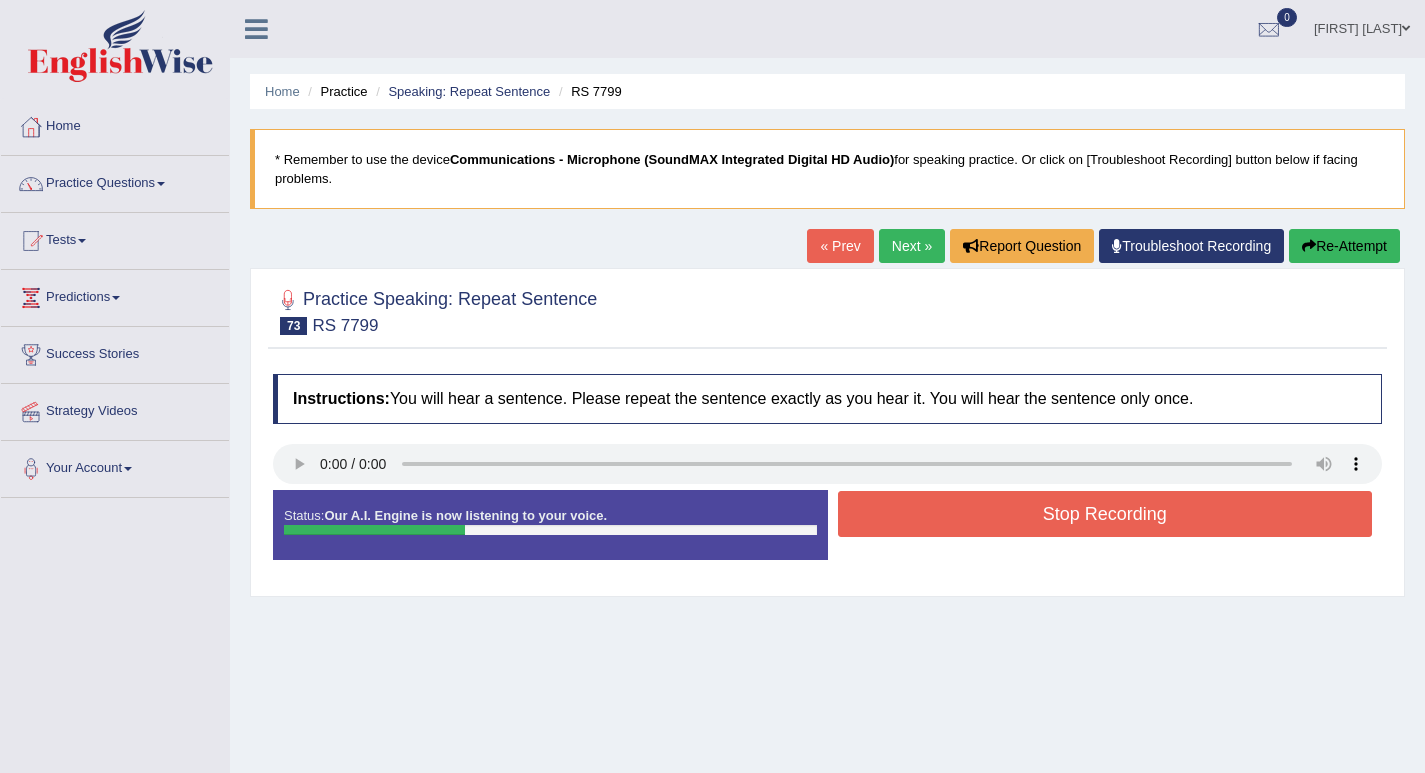 click on "Stop Recording" at bounding box center [1105, 514] 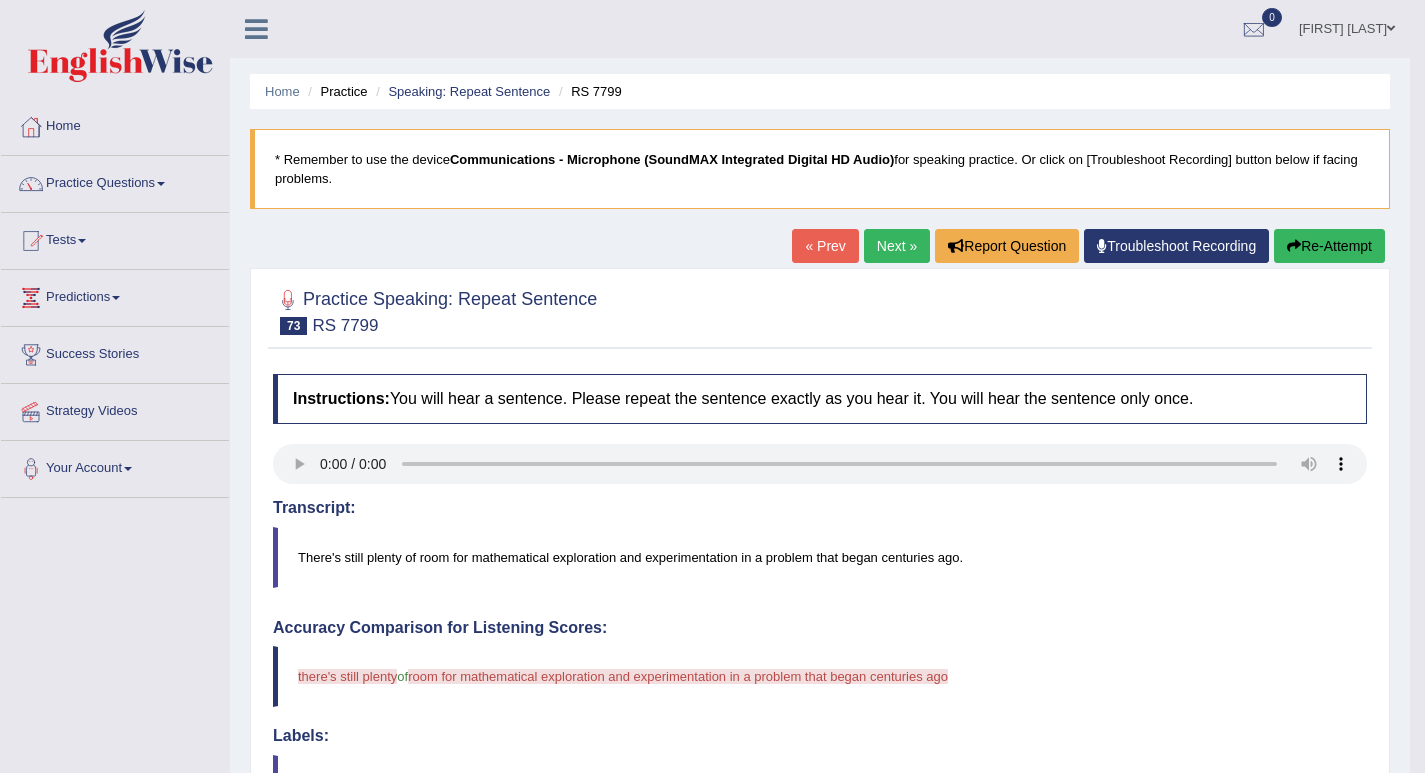 click on "Re-Attempt" at bounding box center [1329, 246] 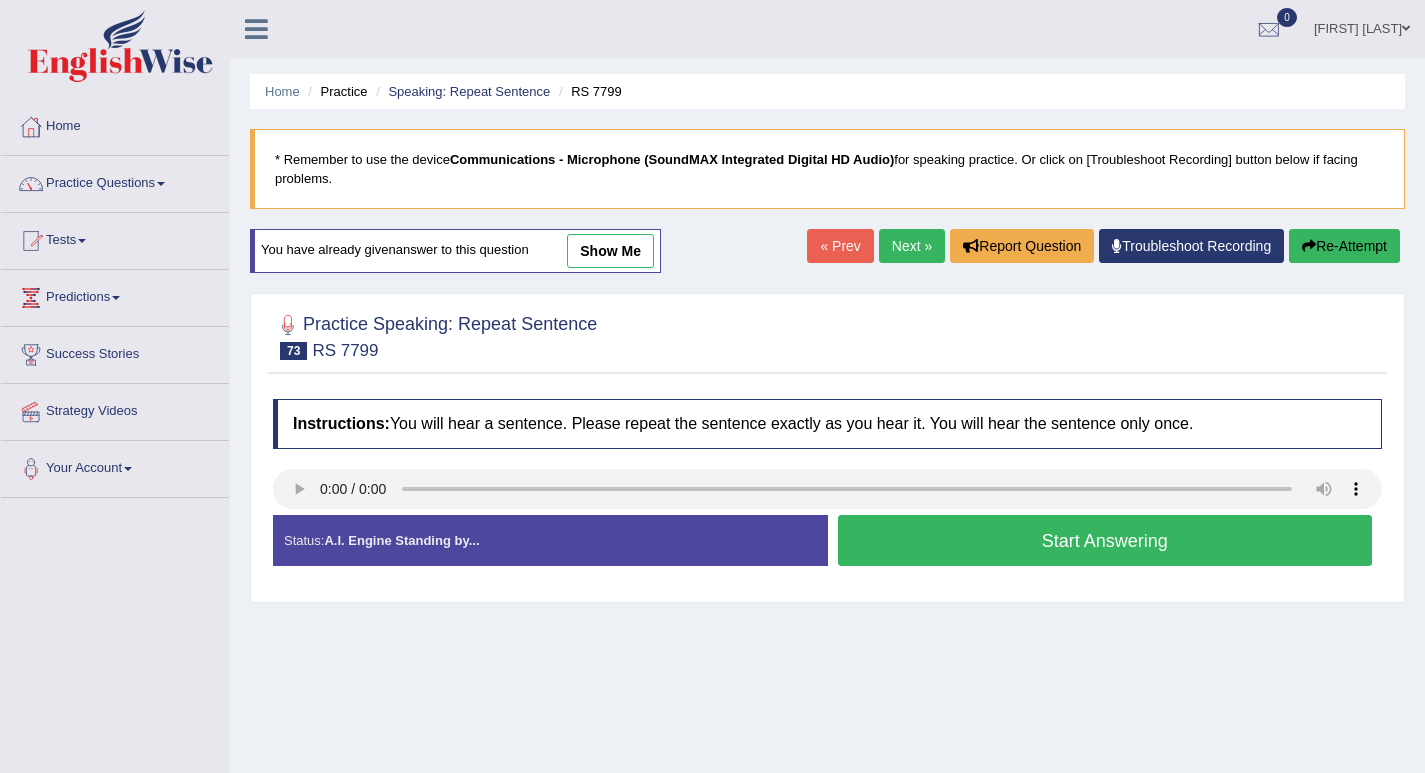 scroll, scrollTop: 0, scrollLeft: 0, axis: both 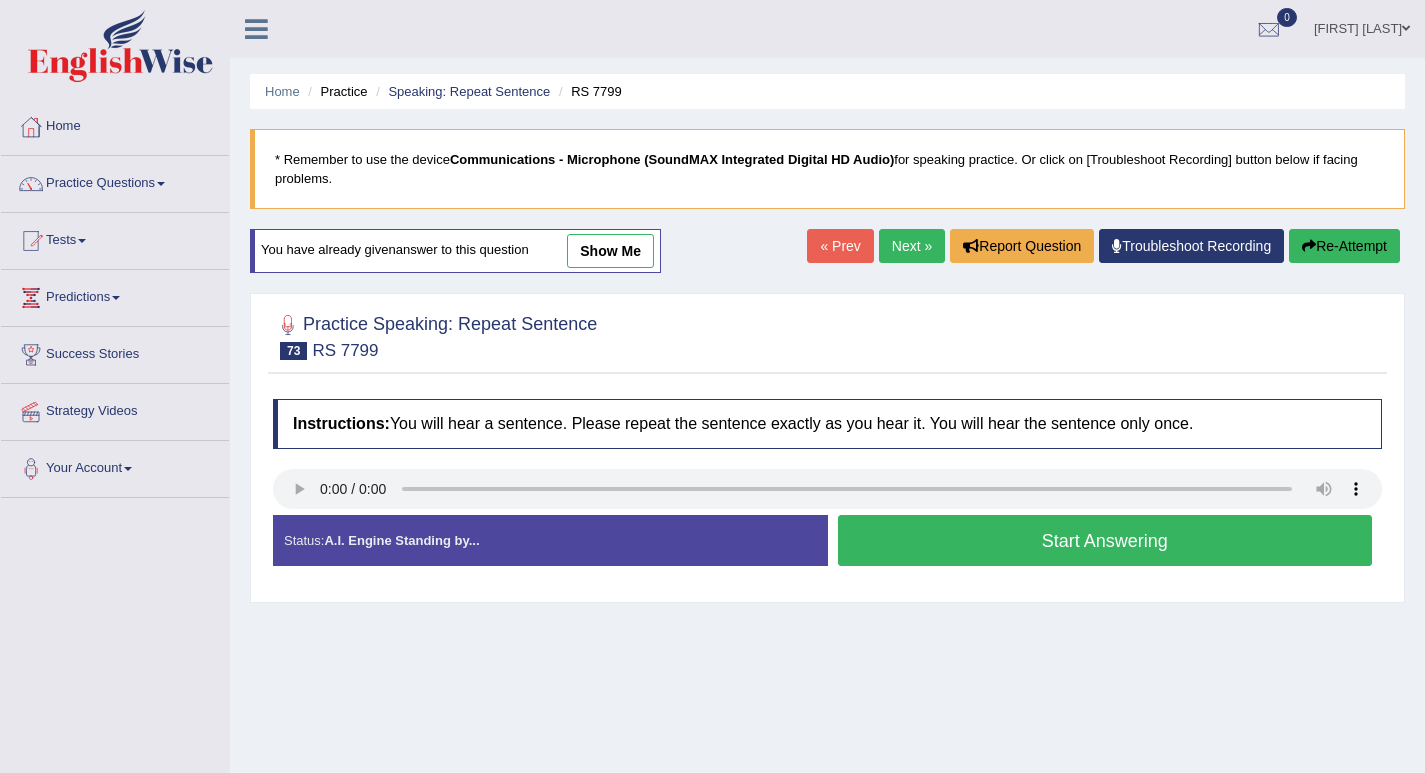 click on "Start Answering" at bounding box center [1105, 540] 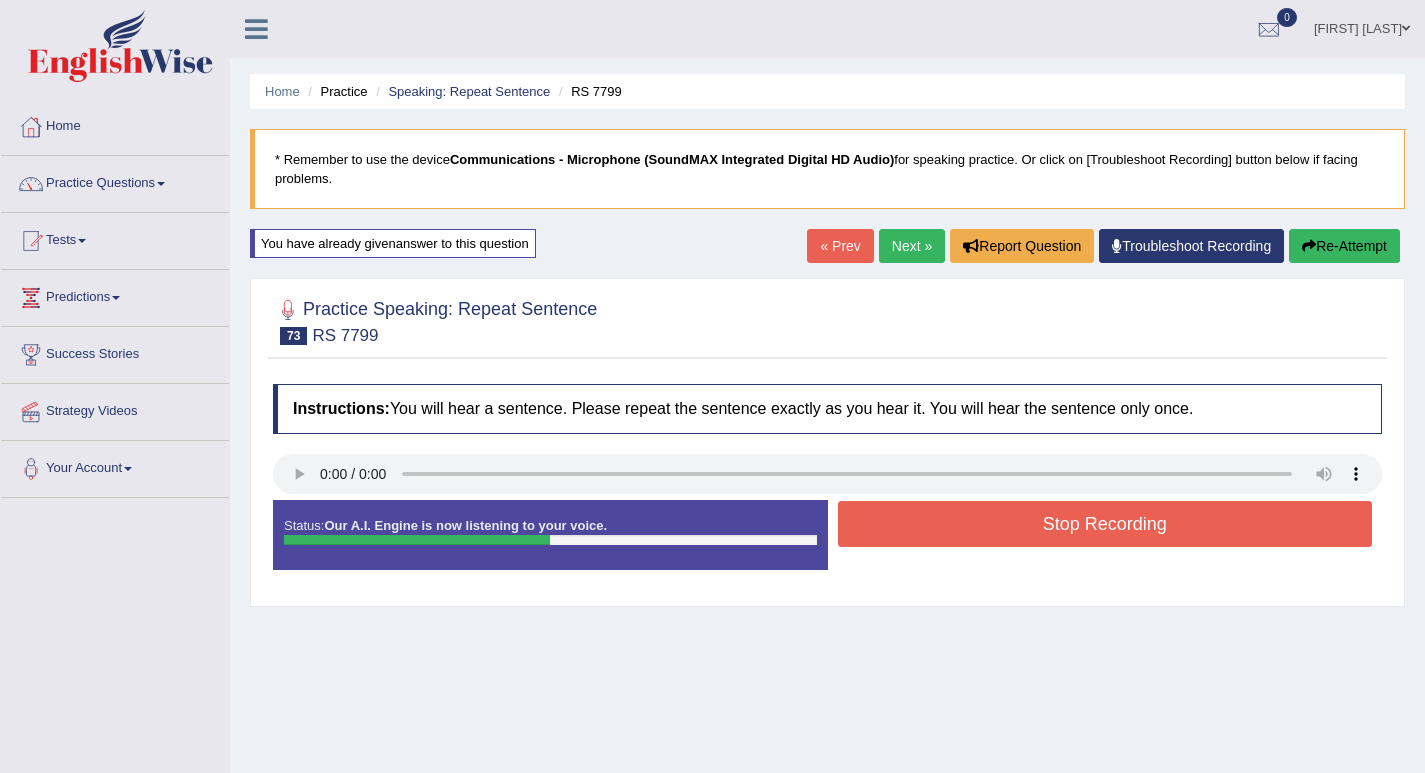 click on "Stop Recording" at bounding box center [1105, 524] 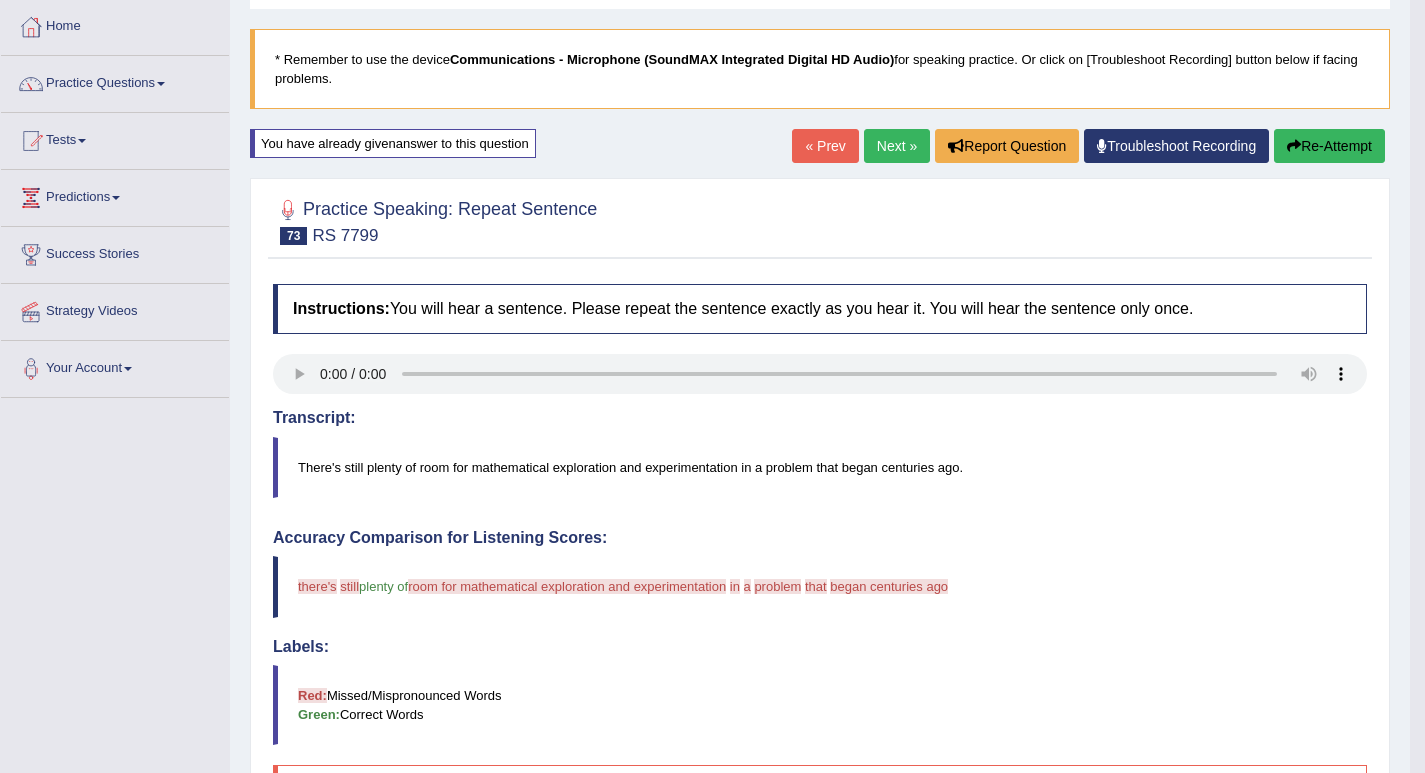 scroll, scrollTop: 0, scrollLeft: 0, axis: both 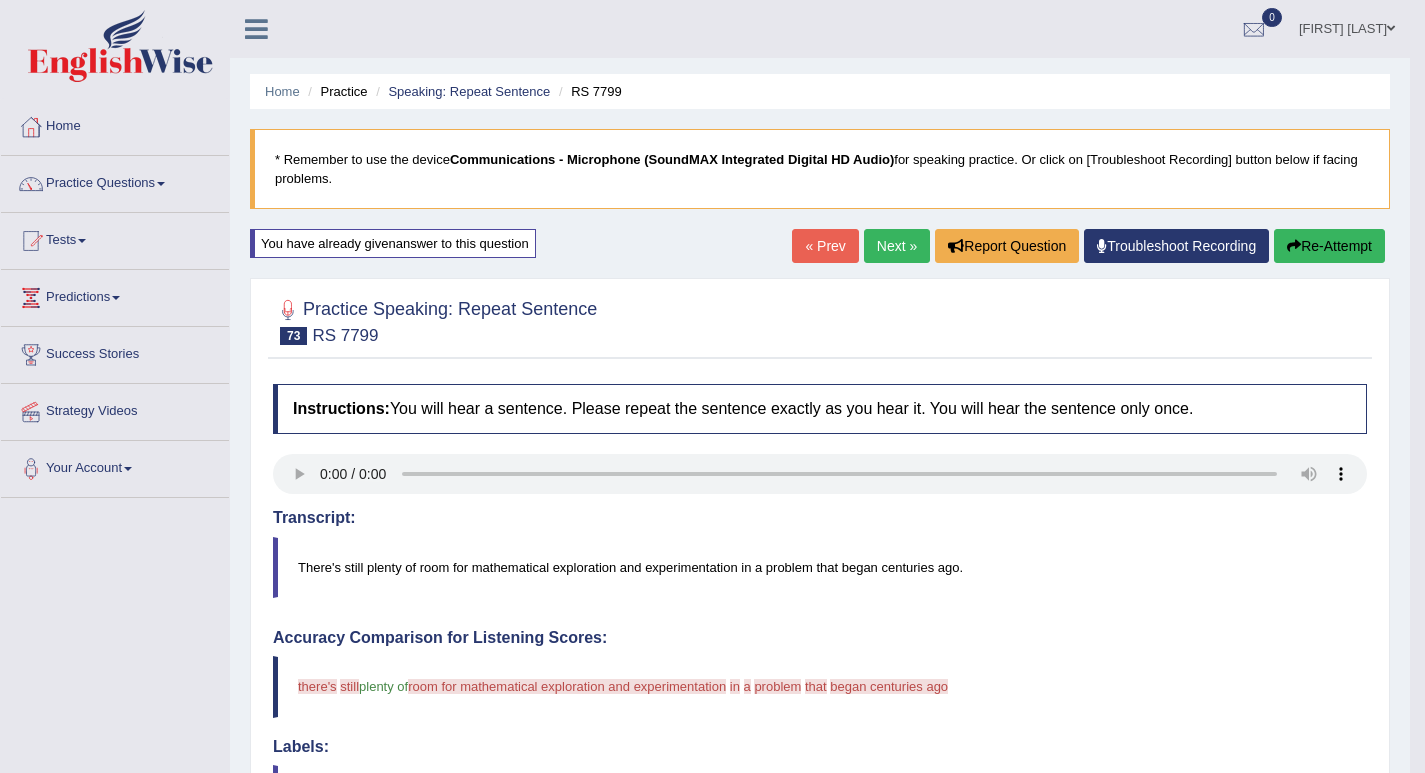 click on "Re-Attempt" at bounding box center [1329, 246] 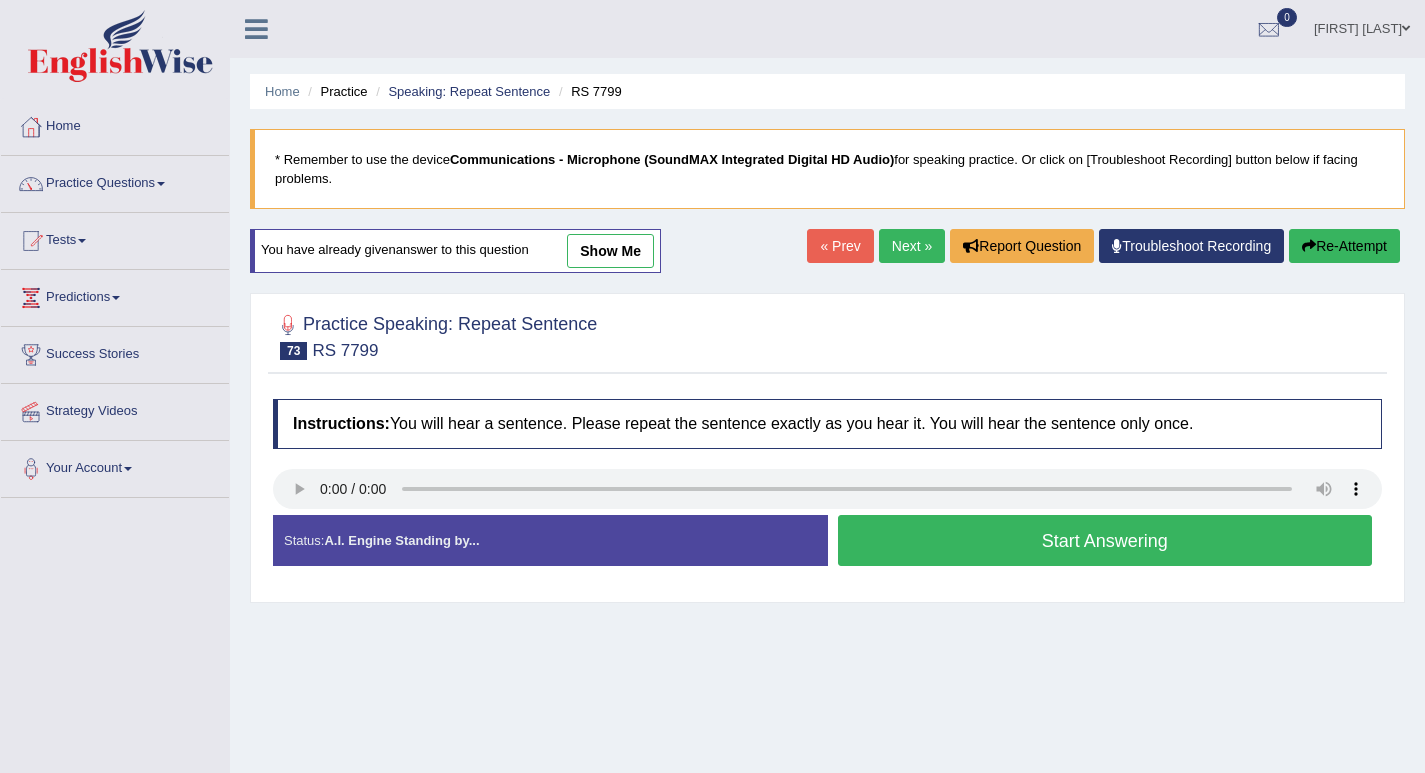 scroll, scrollTop: 0, scrollLeft: 0, axis: both 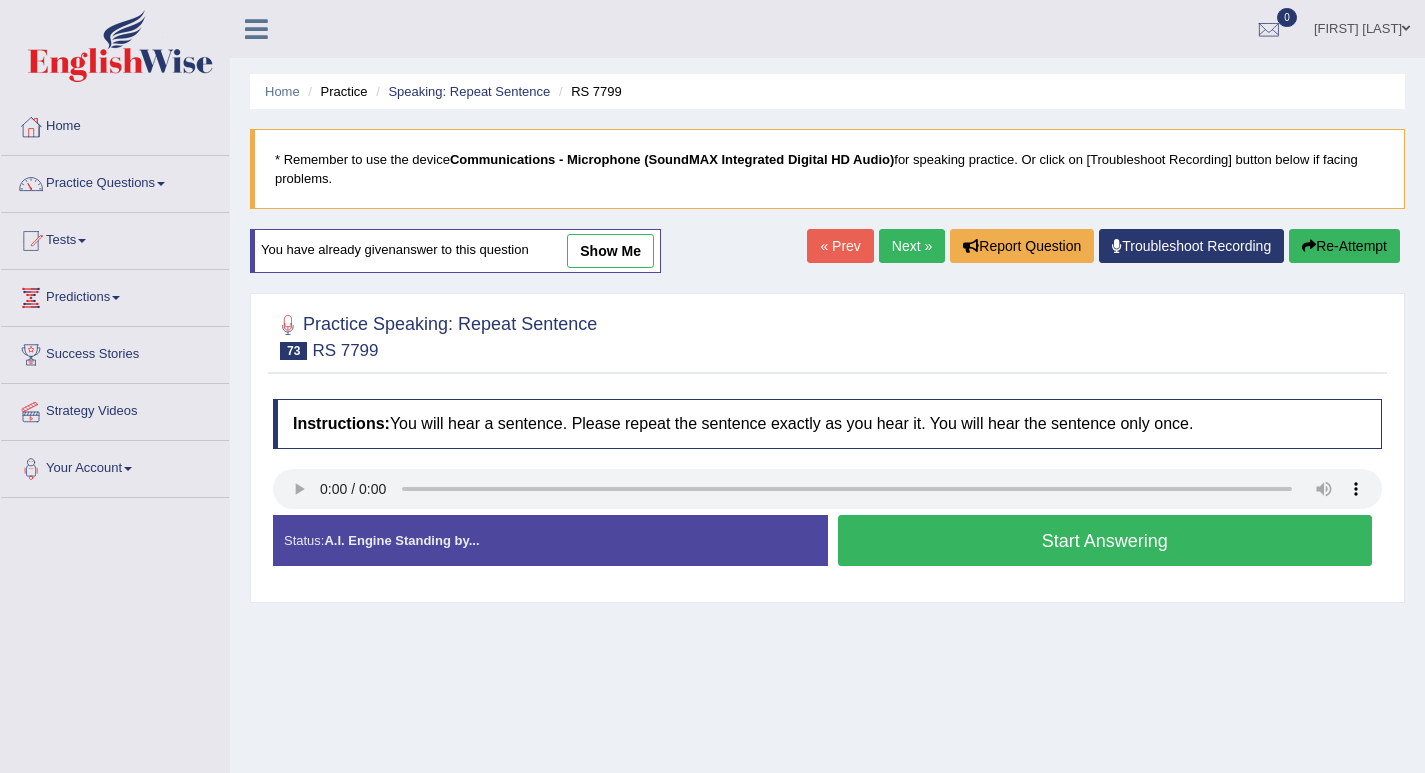 click on "Start Answering" at bounding box center [1105, 540] 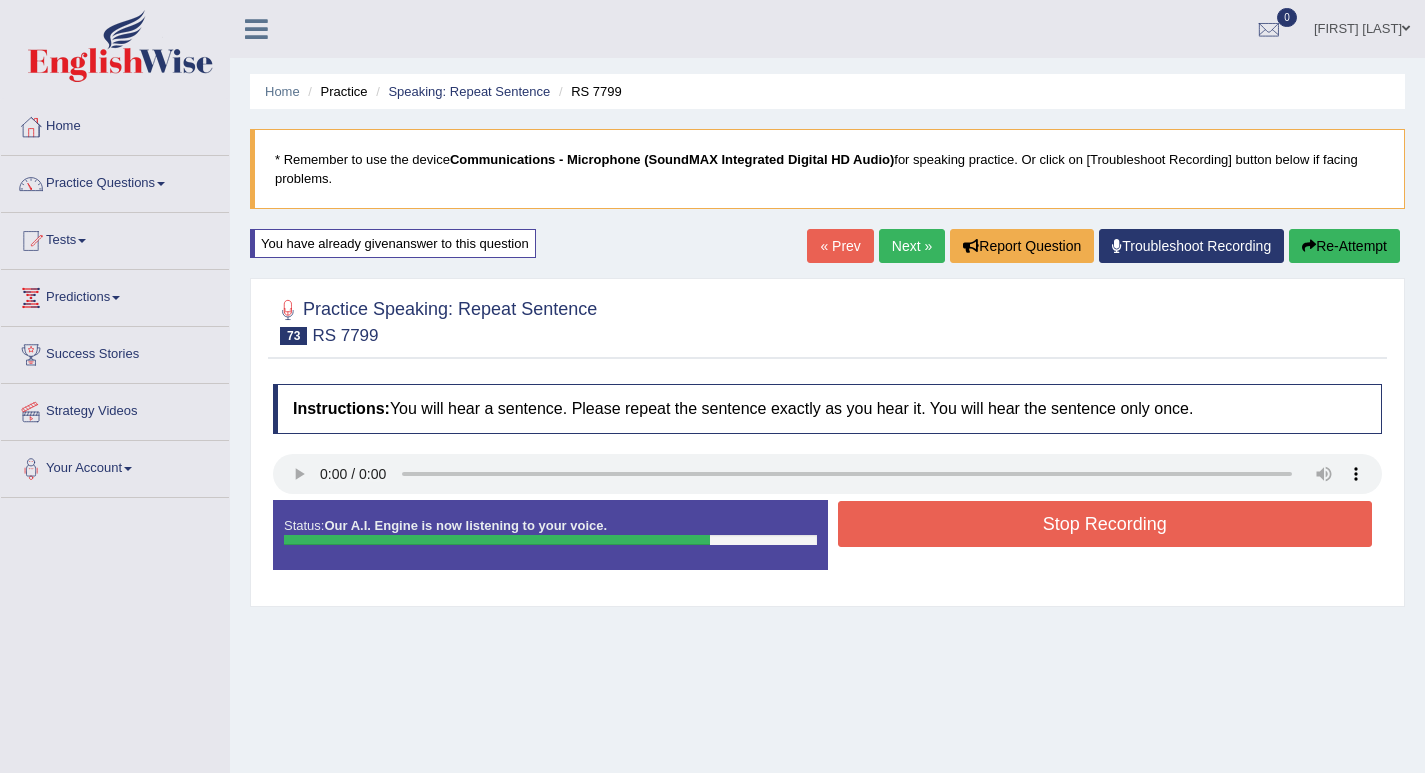 click on "Stop Recording" at bounding box center (1105, 524) 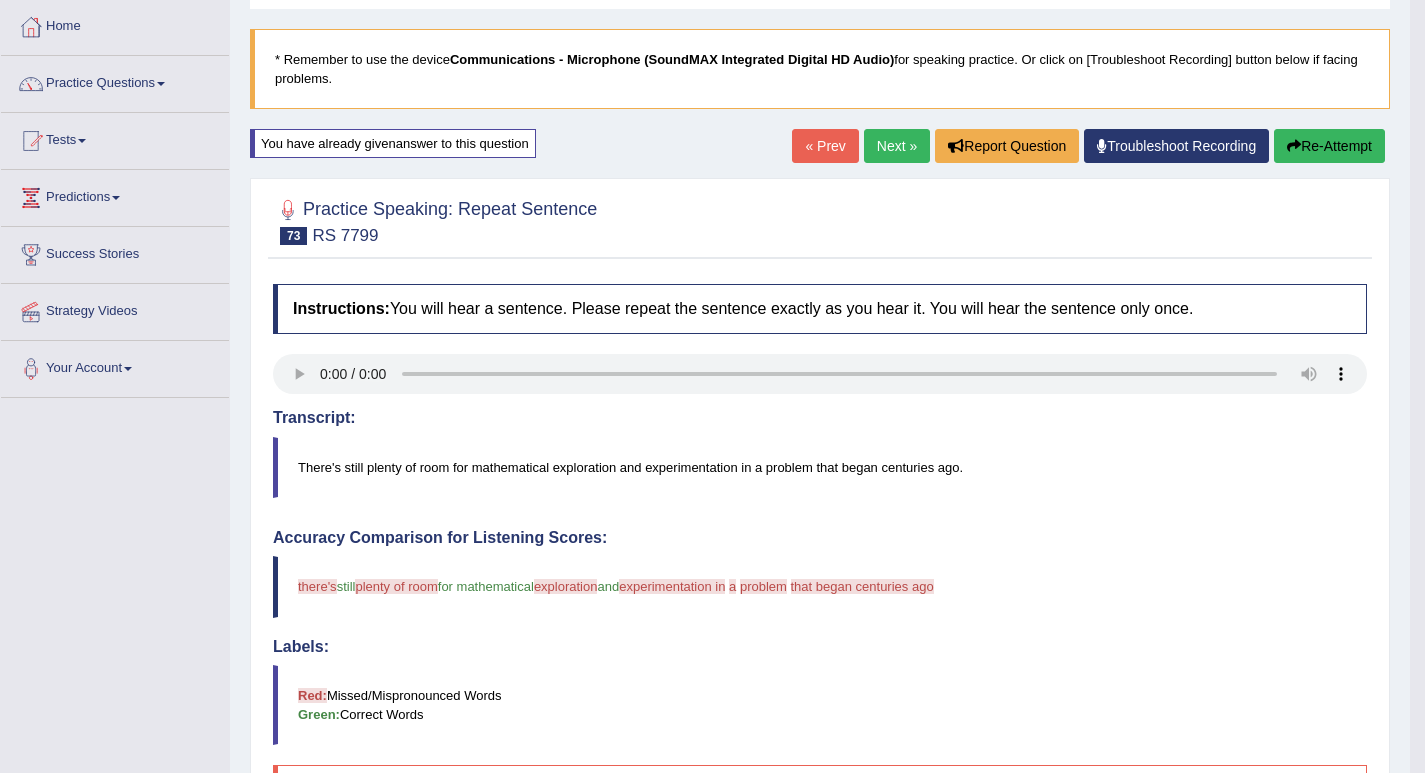 scroll, scrollTop: 0, scrollLeft: 0, axis: both 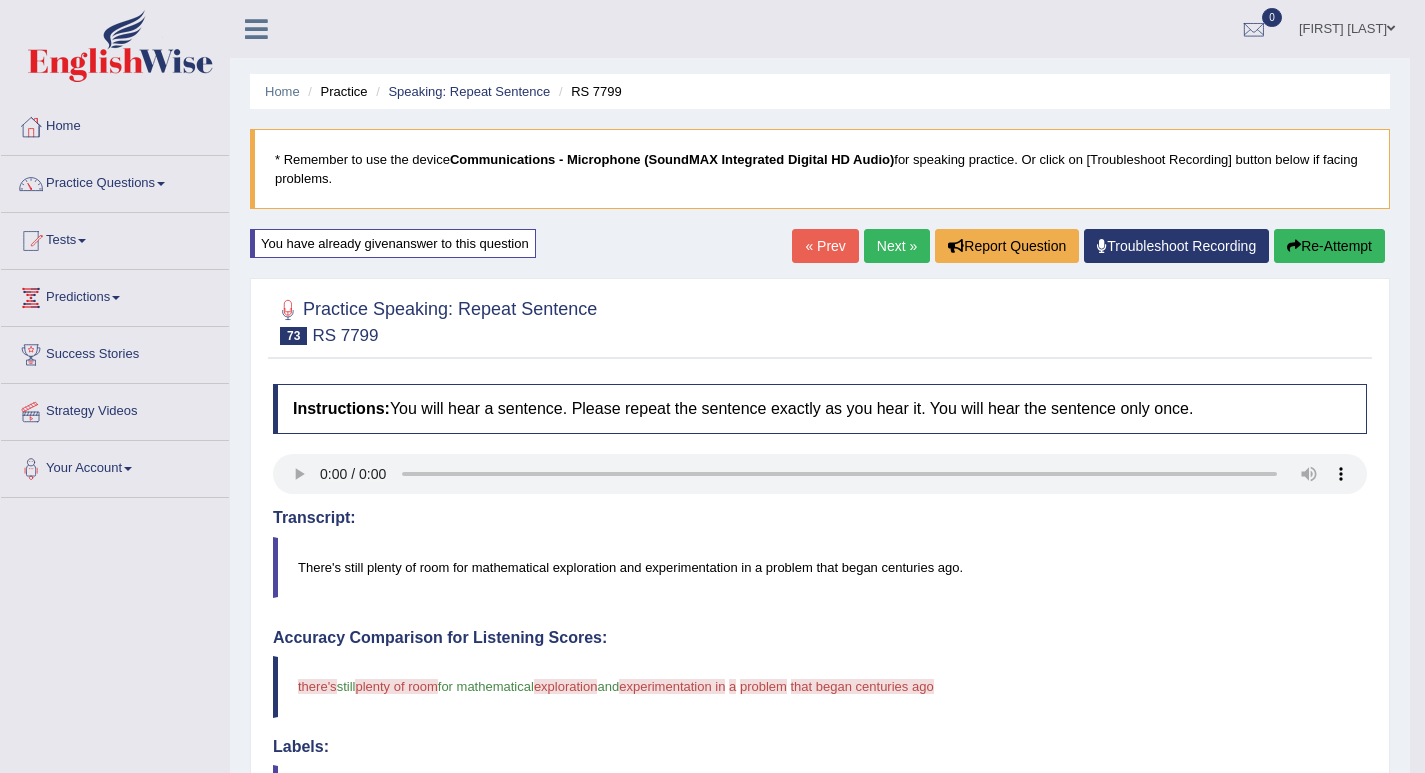 click on "Re-Attempt" at bounding box center (1329, 246) 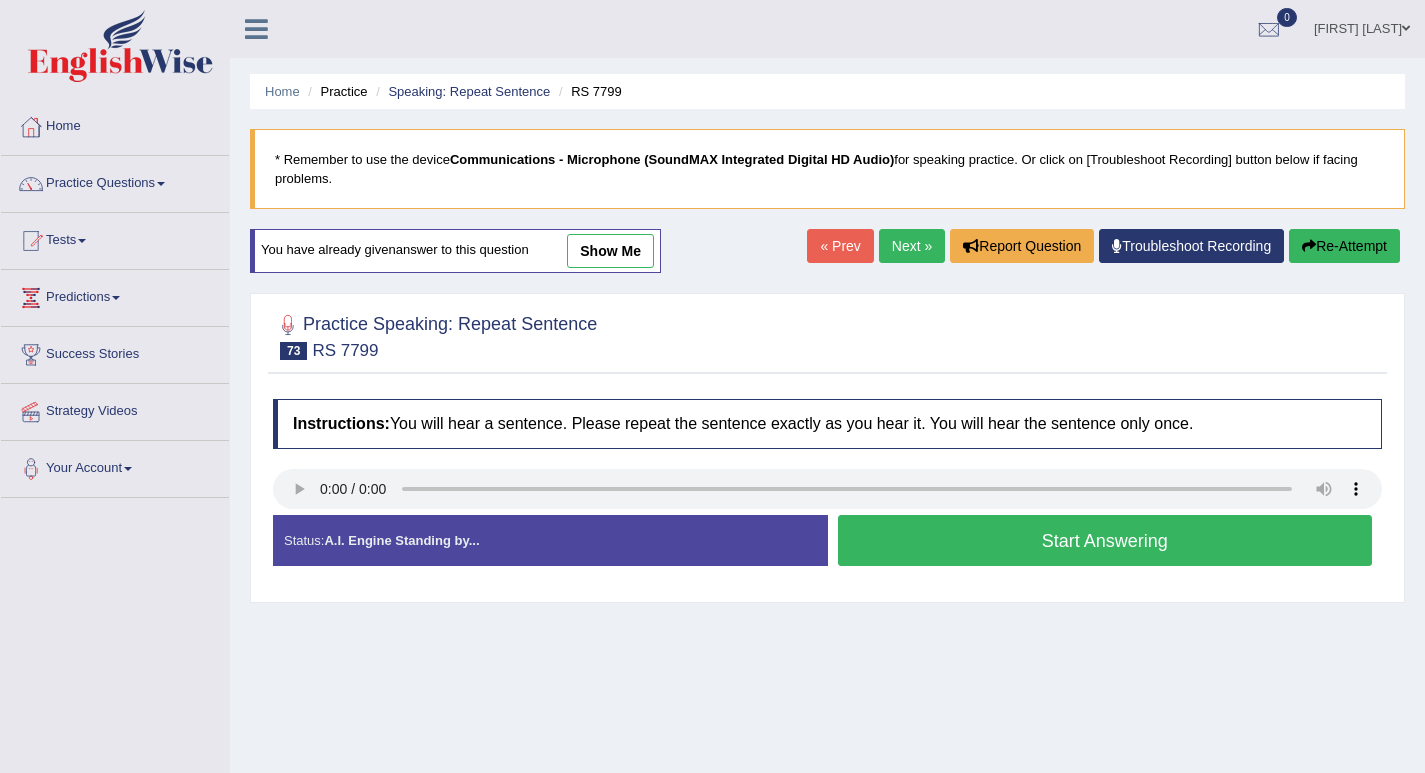 scroll, scrollTop: 0, scrollLeft: 0, axis: both 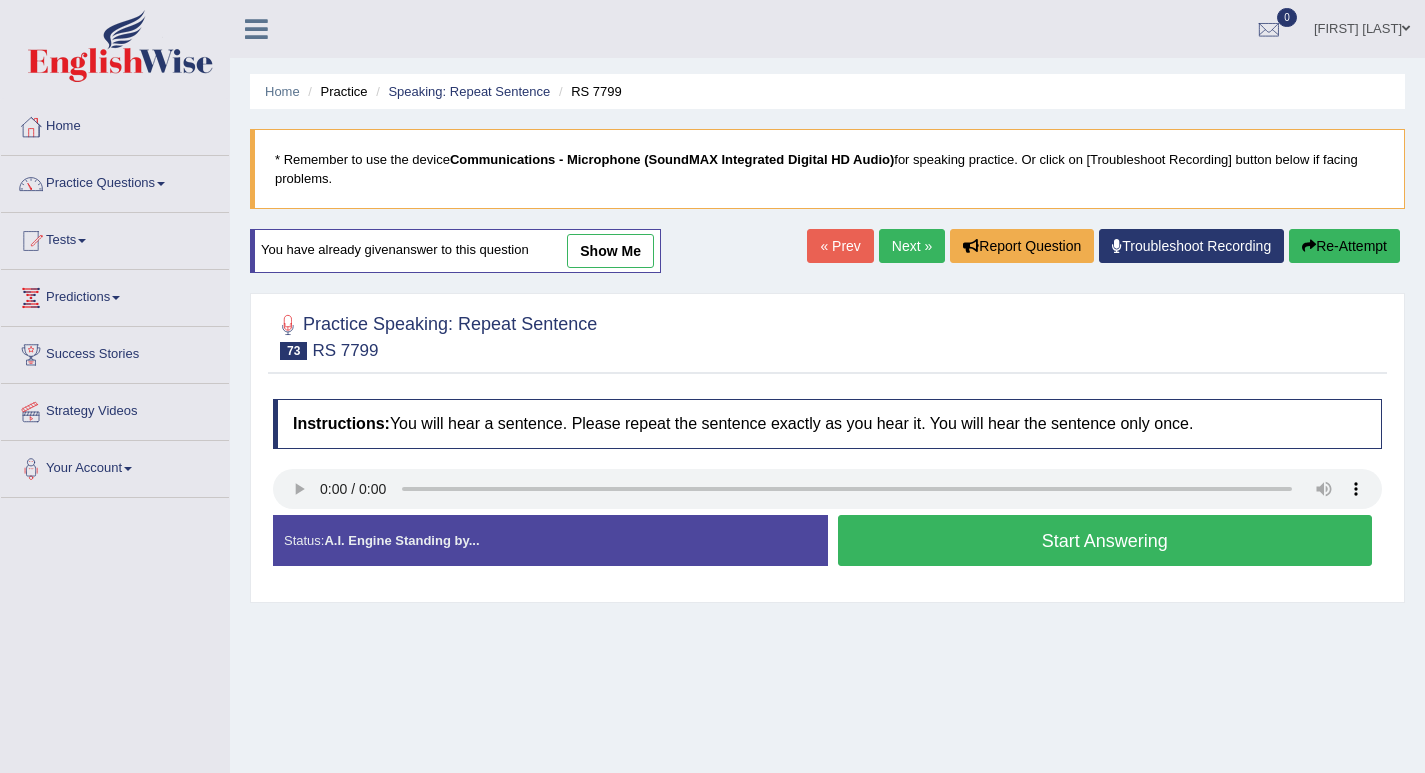 click on "Start Answering" at bounding box center (1105, 540) 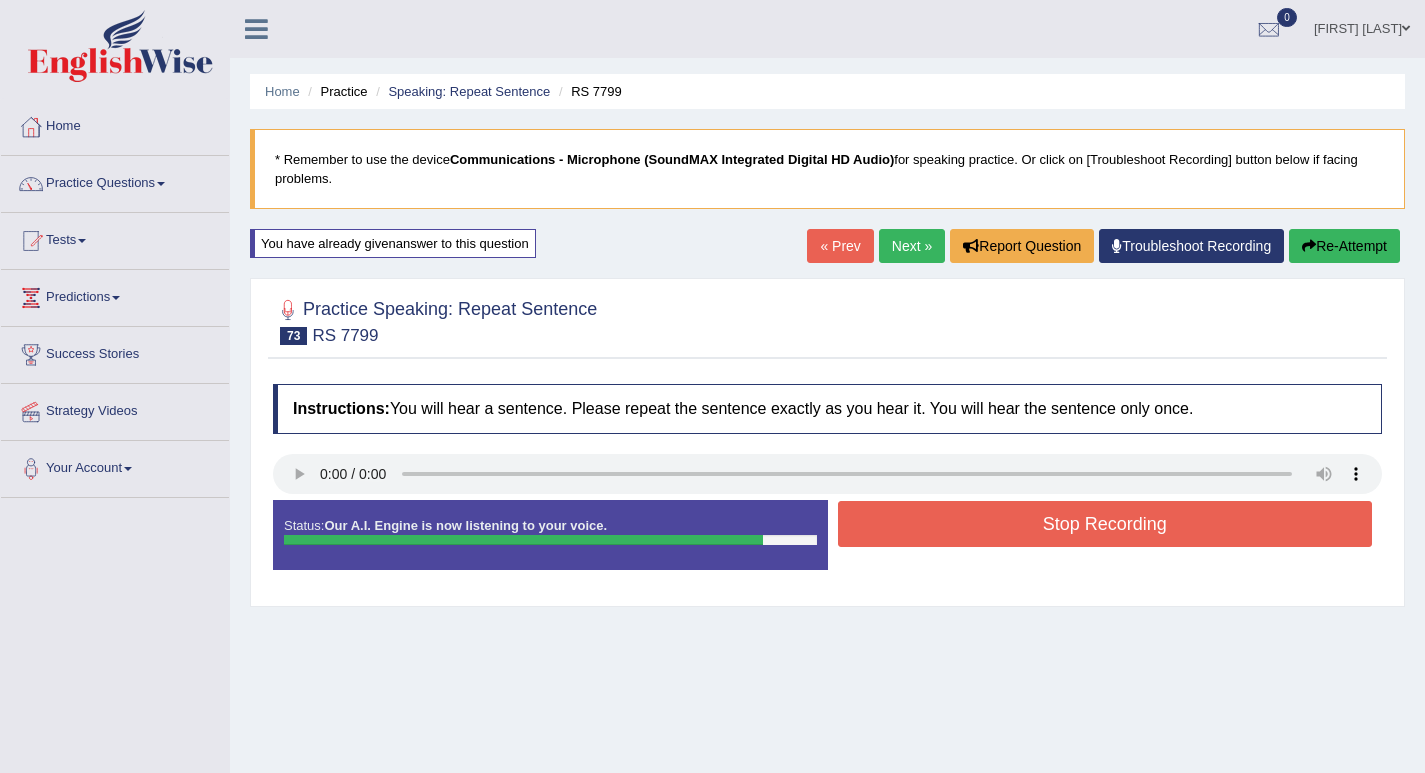 click on "Stop Recording" at bounding box center (1105, 524) 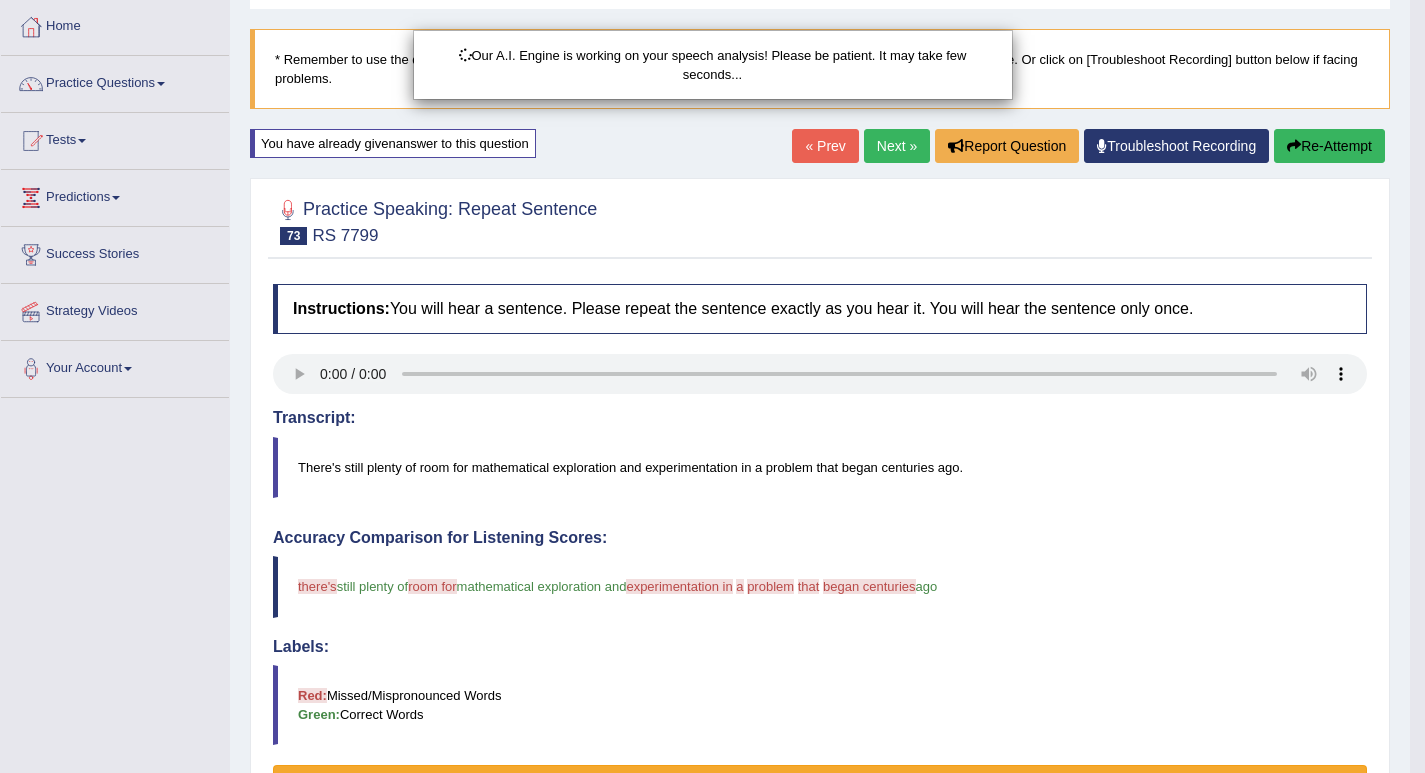 scroll, scrollTop: 300, scrollLeft: 0, axis: vertical 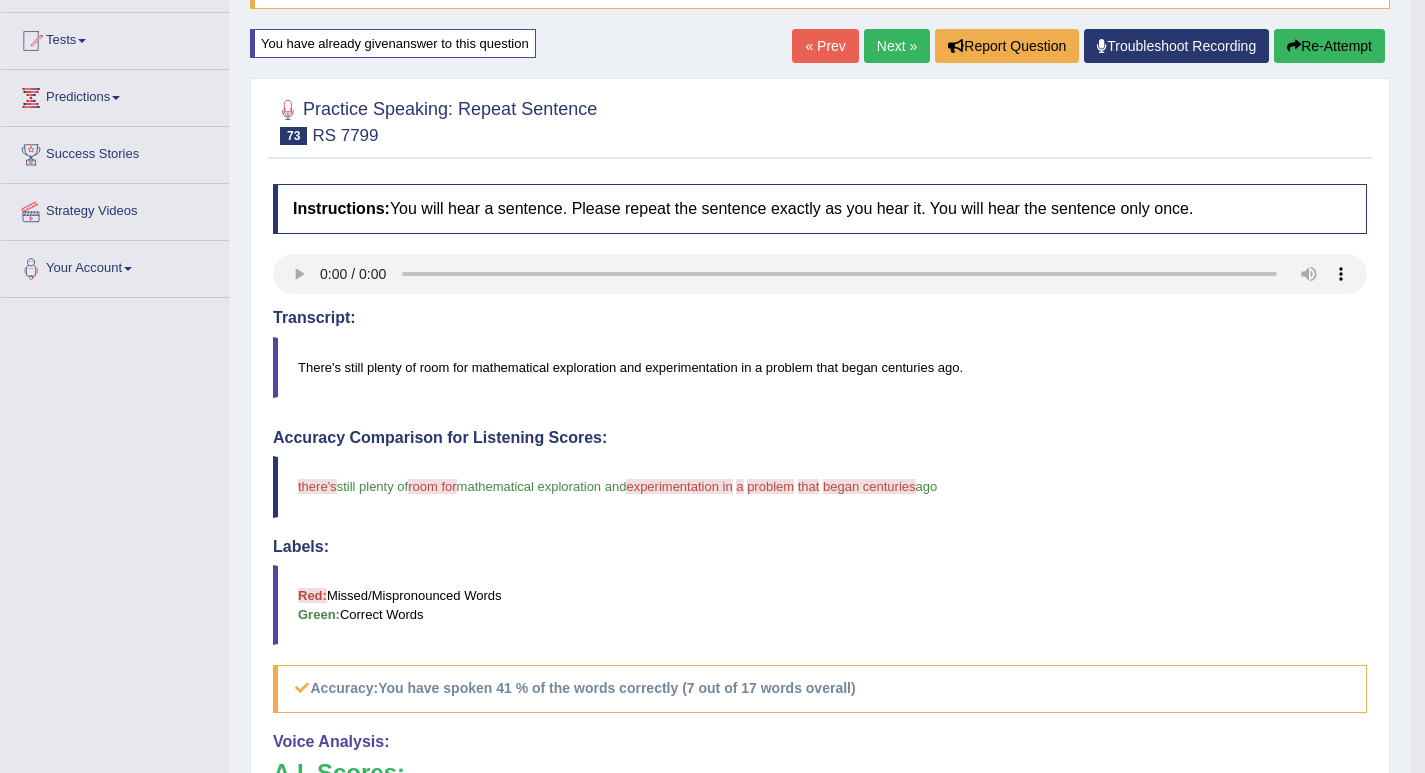 click on "Re-Attempt" at bounding box center (1329, 46) 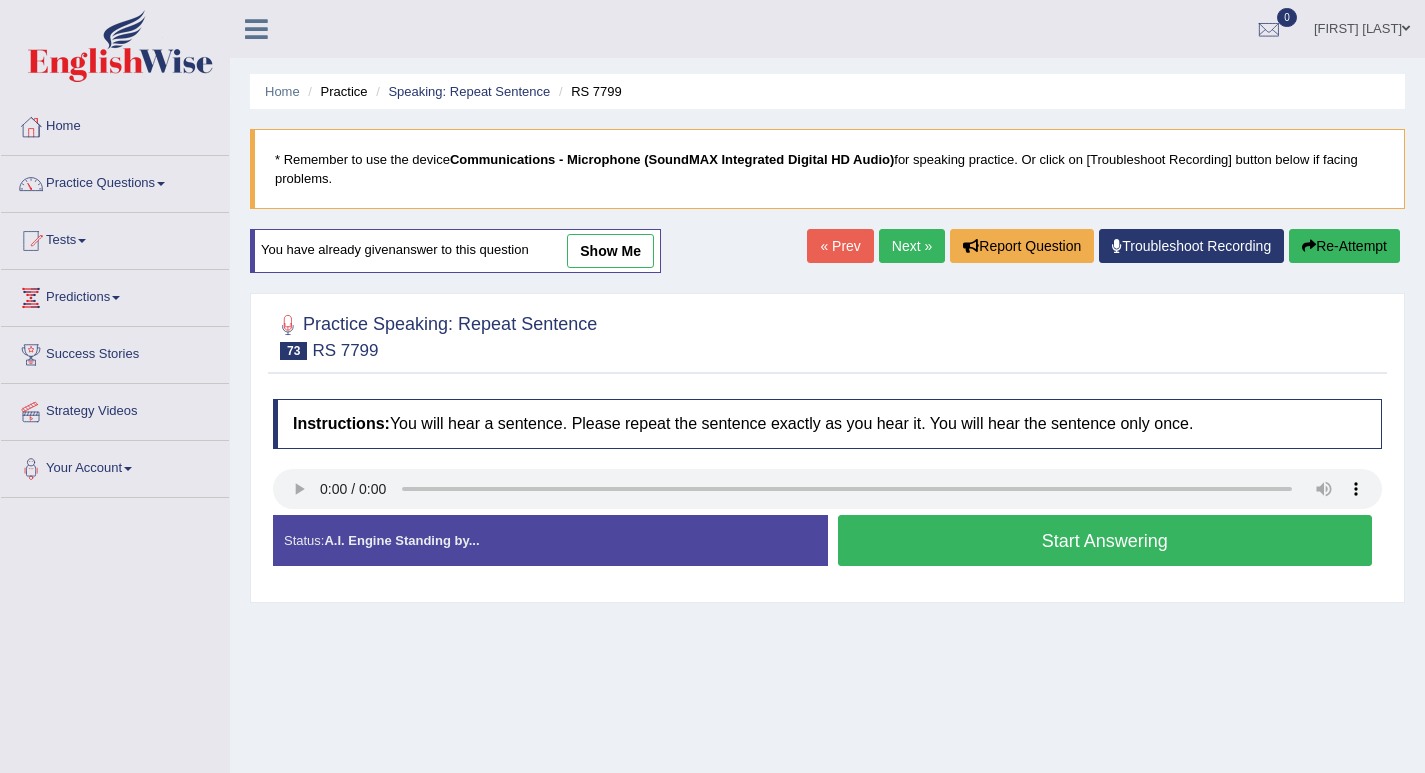 scroll, scrollTop: 200, scrollLeft: 0, axis: vertical 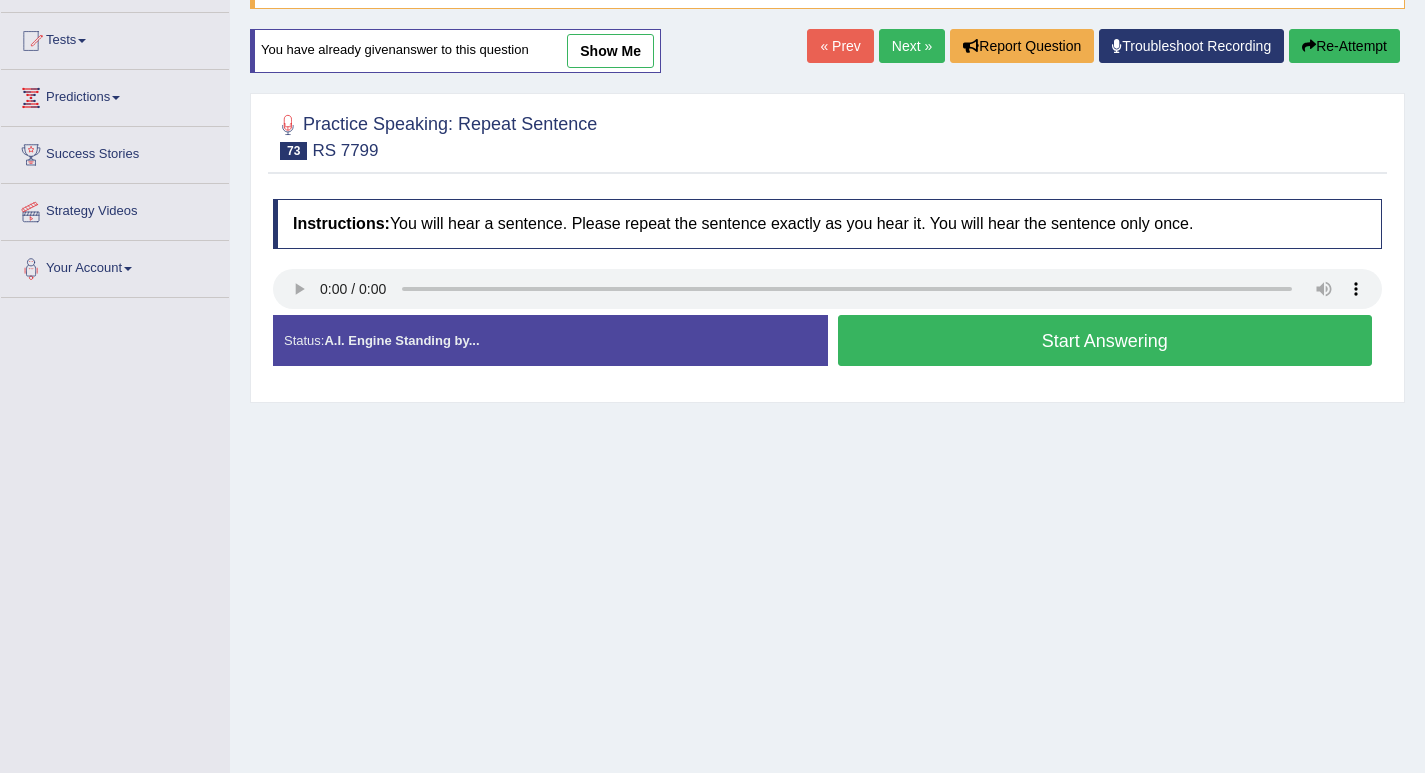 click on "Start Answering" at bounding box center [1105, 340] 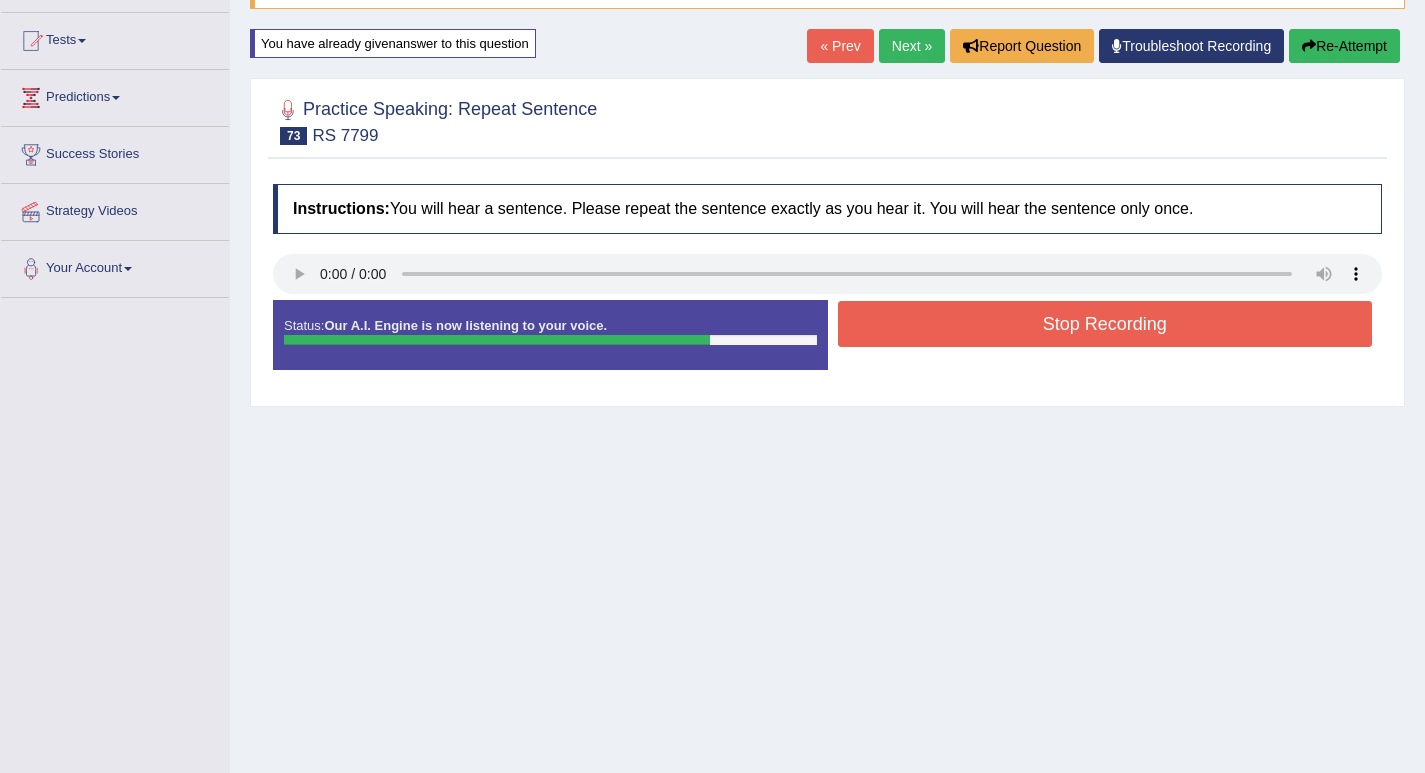 click on "Stop Recording" at bounding box center (1105, 326) 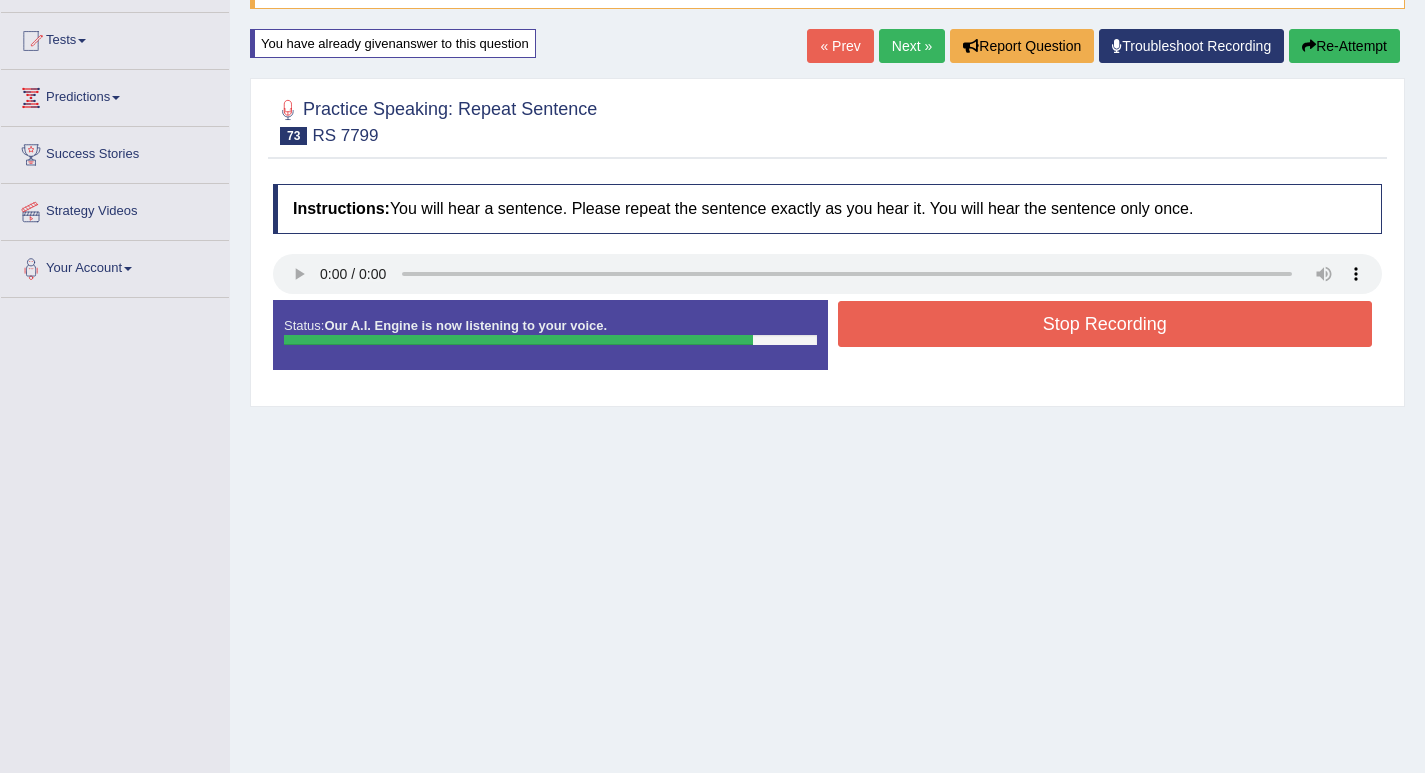 click on "Stop Recording" at bounding box center [1105, 324] 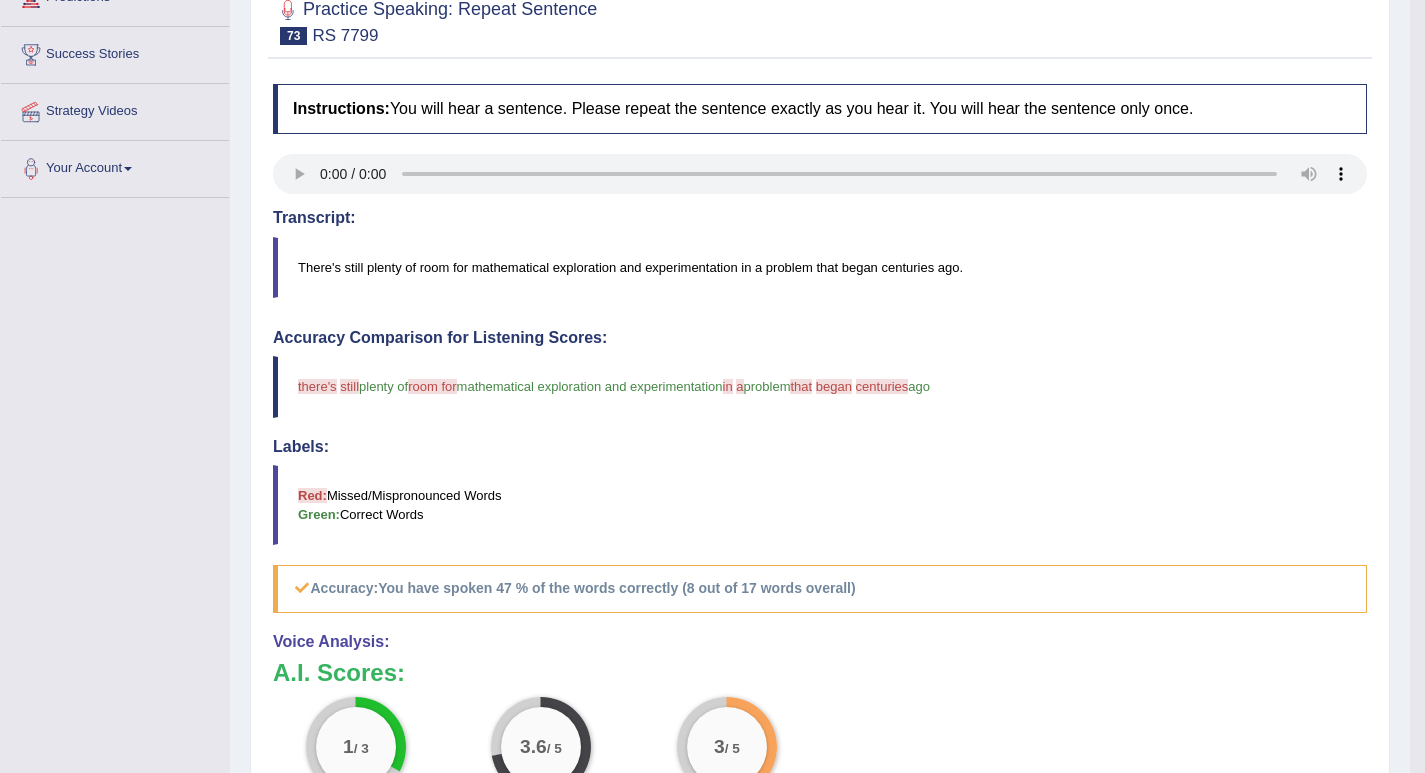 scroll, scrollTop: 200, scrollLeft: 0, axis: vertical 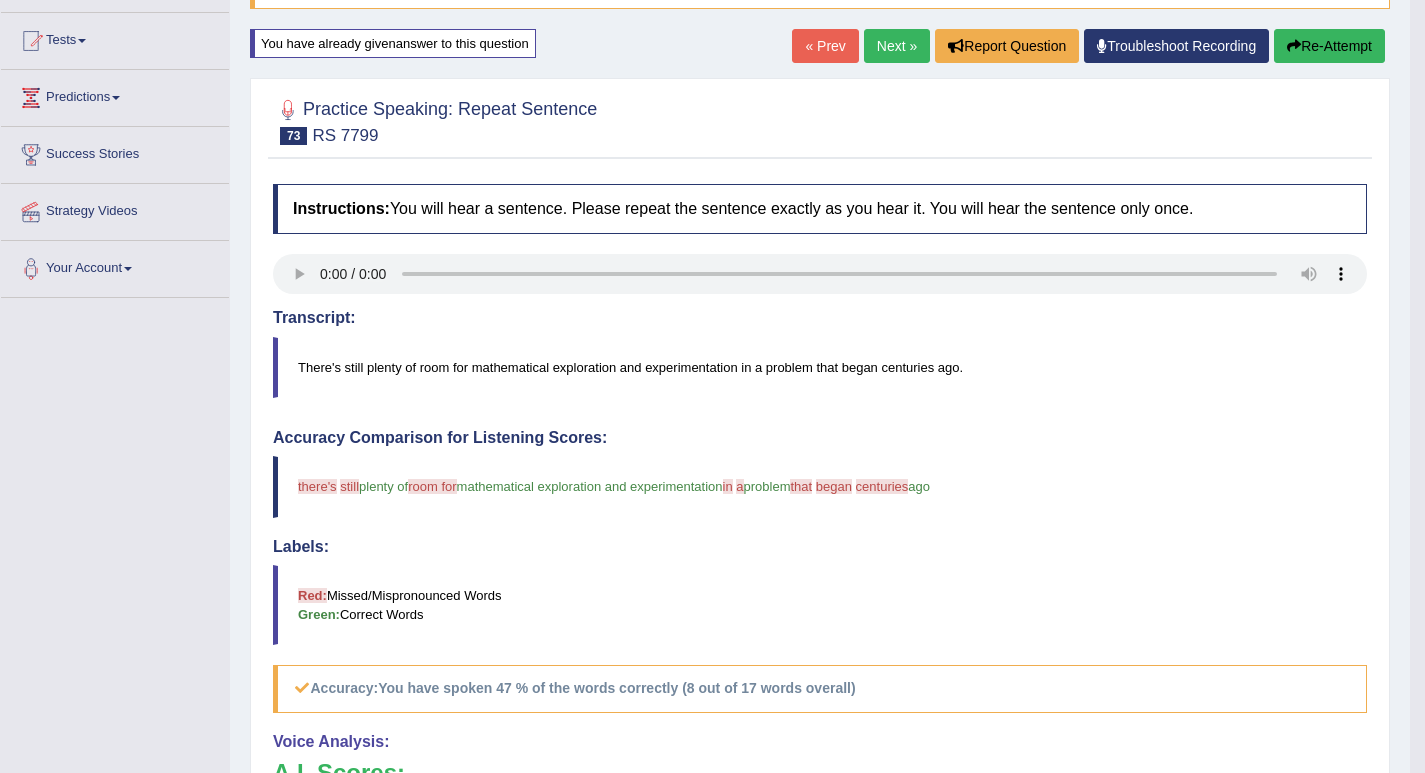 click on "Next »" at bounding box center [897, 46] 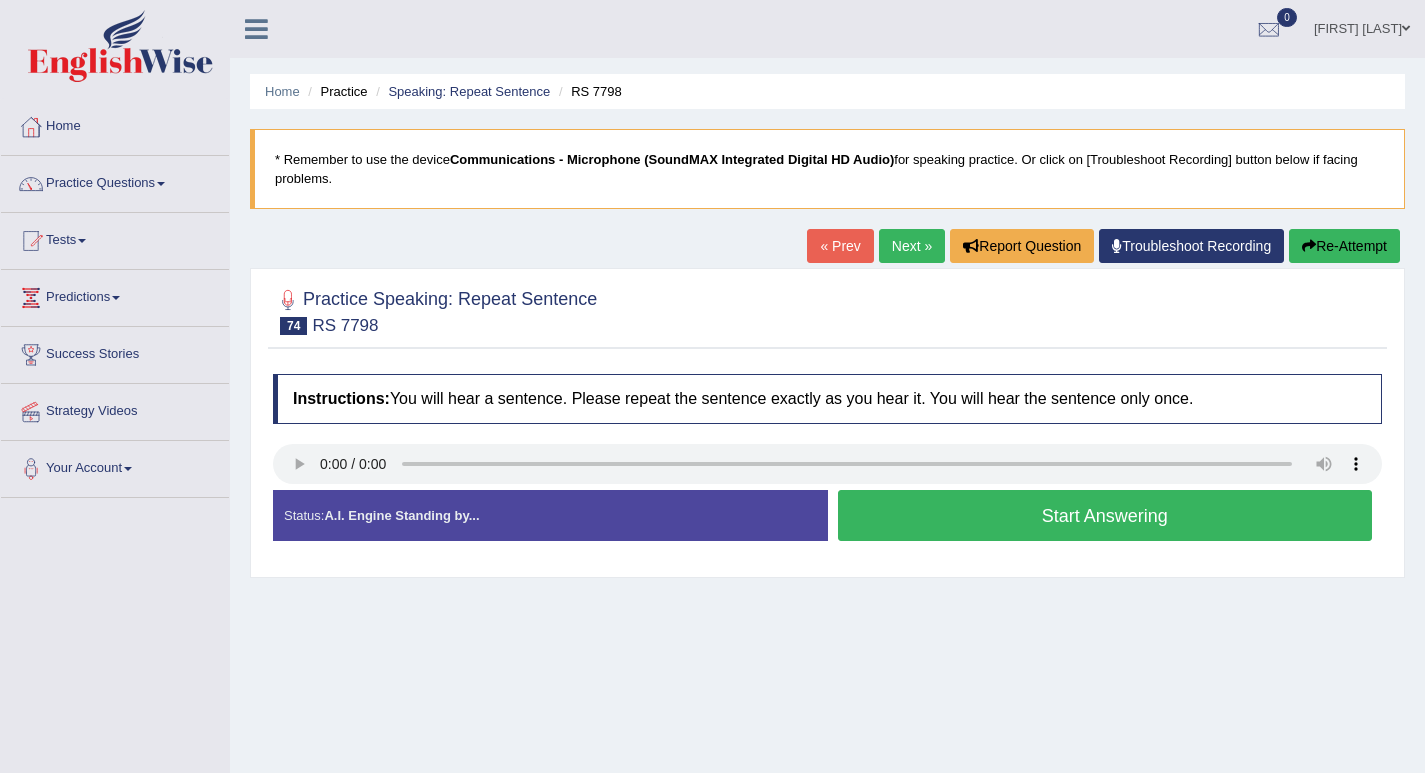 scroll, scrollTop: 0, scrollLeft: 0, axis: both 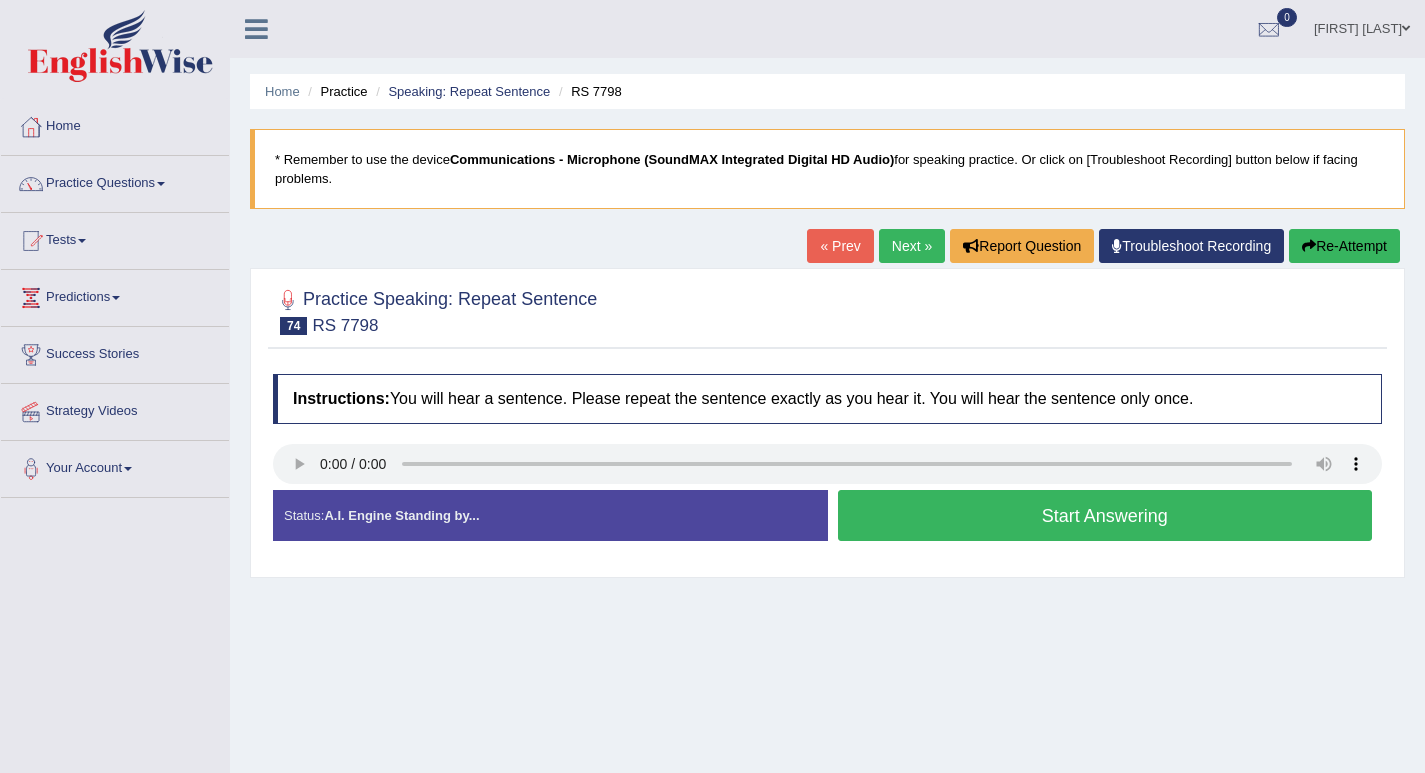 click on "Start Answering" at bounding box center [1105, 515] 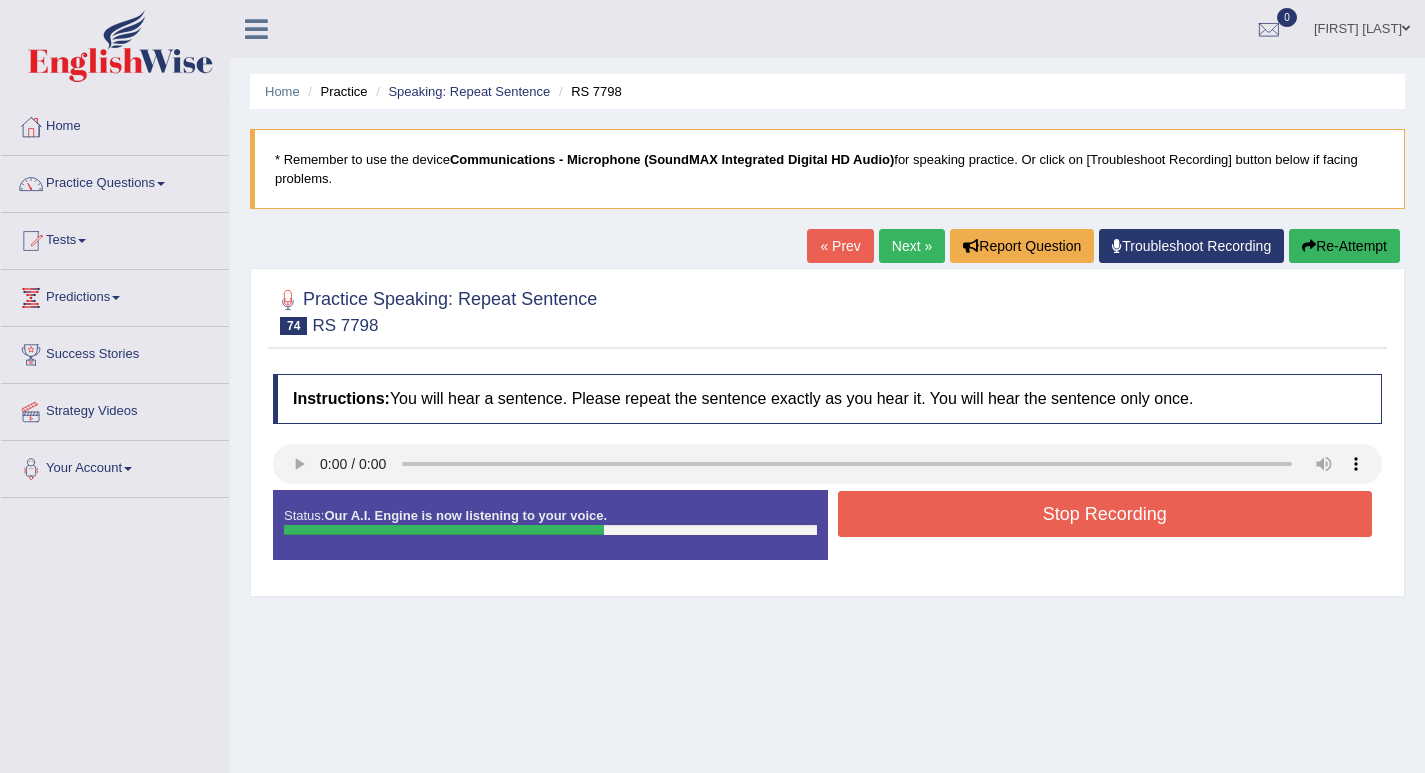 click on "Stop Recording" at bounding box center [1105, 514] 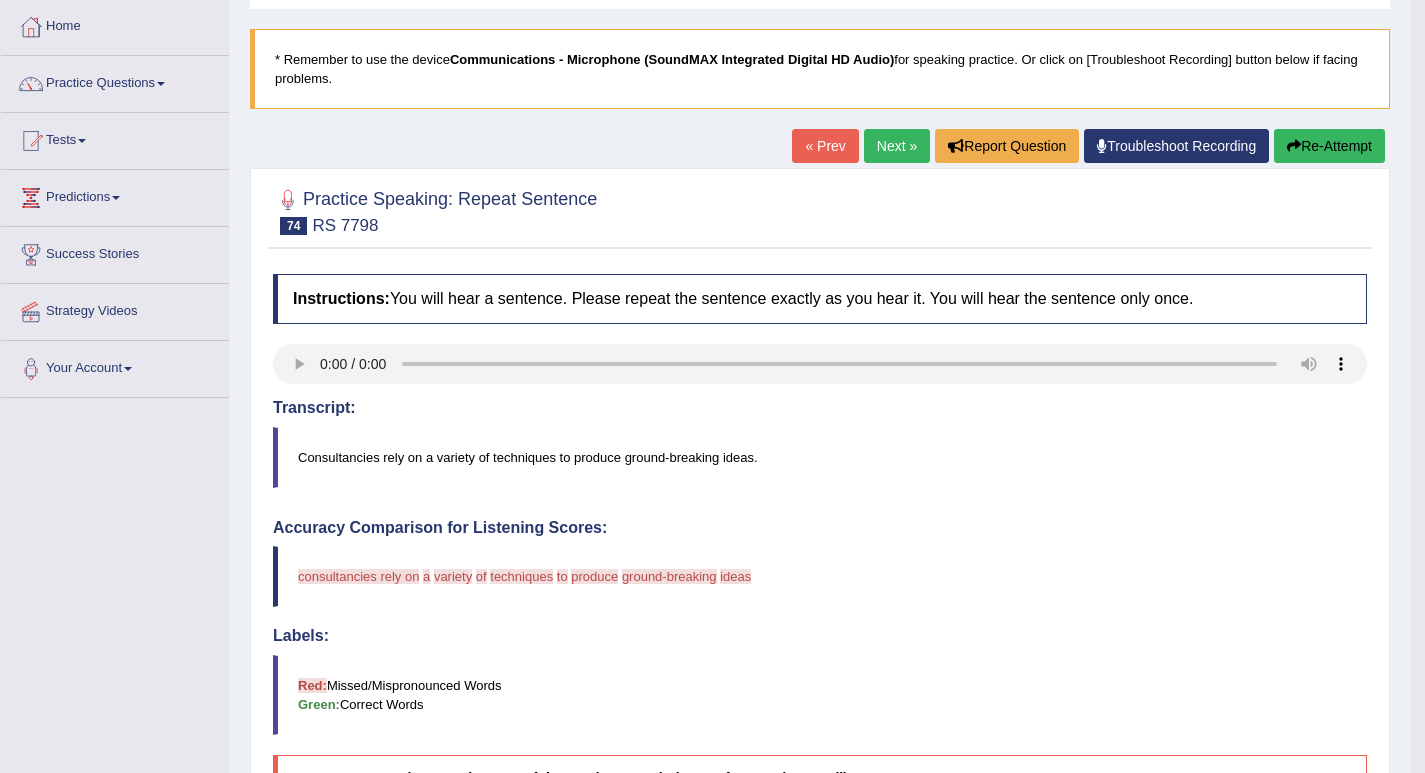 scroll, scrollTop: 0, scrollLeft: 0, axis: both 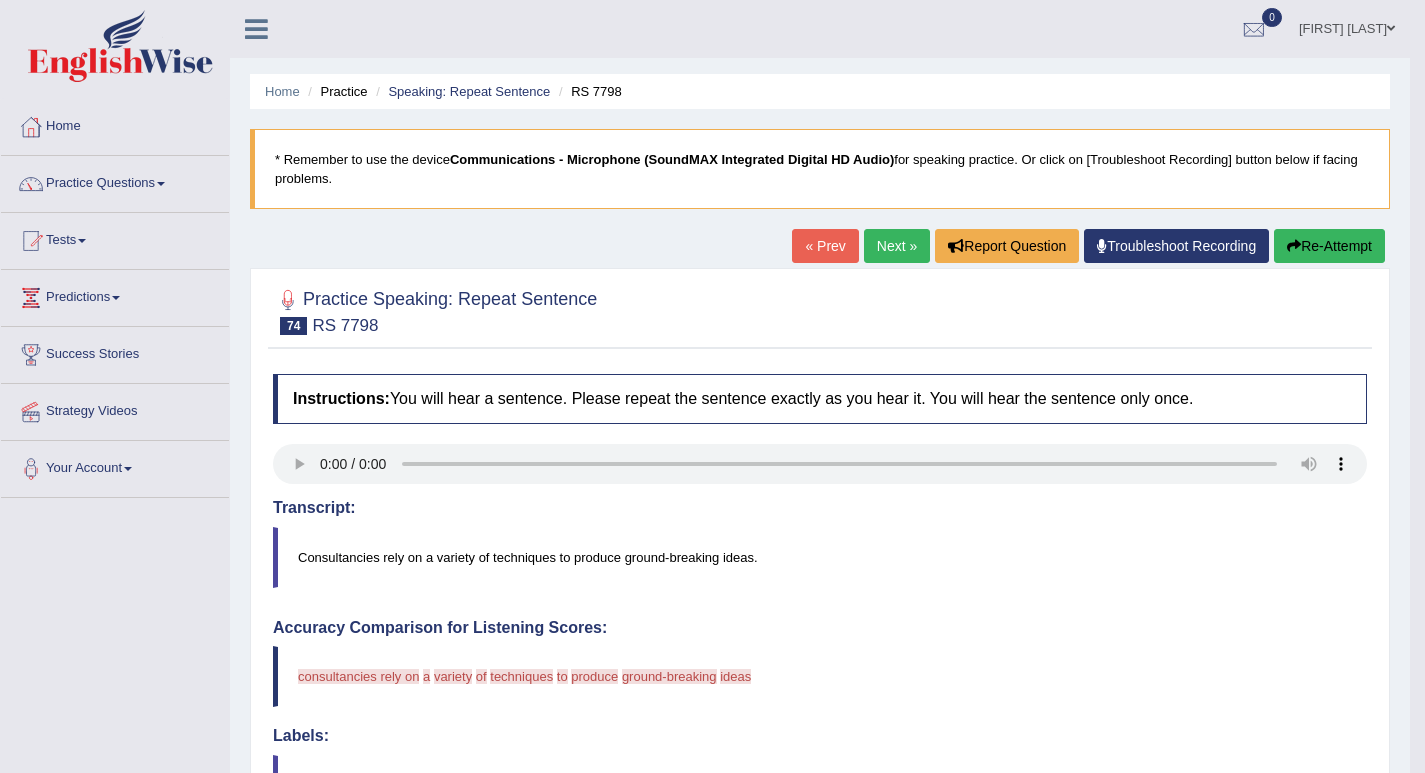 click on "Re-Attempt" at bounding box center [1329, 246] 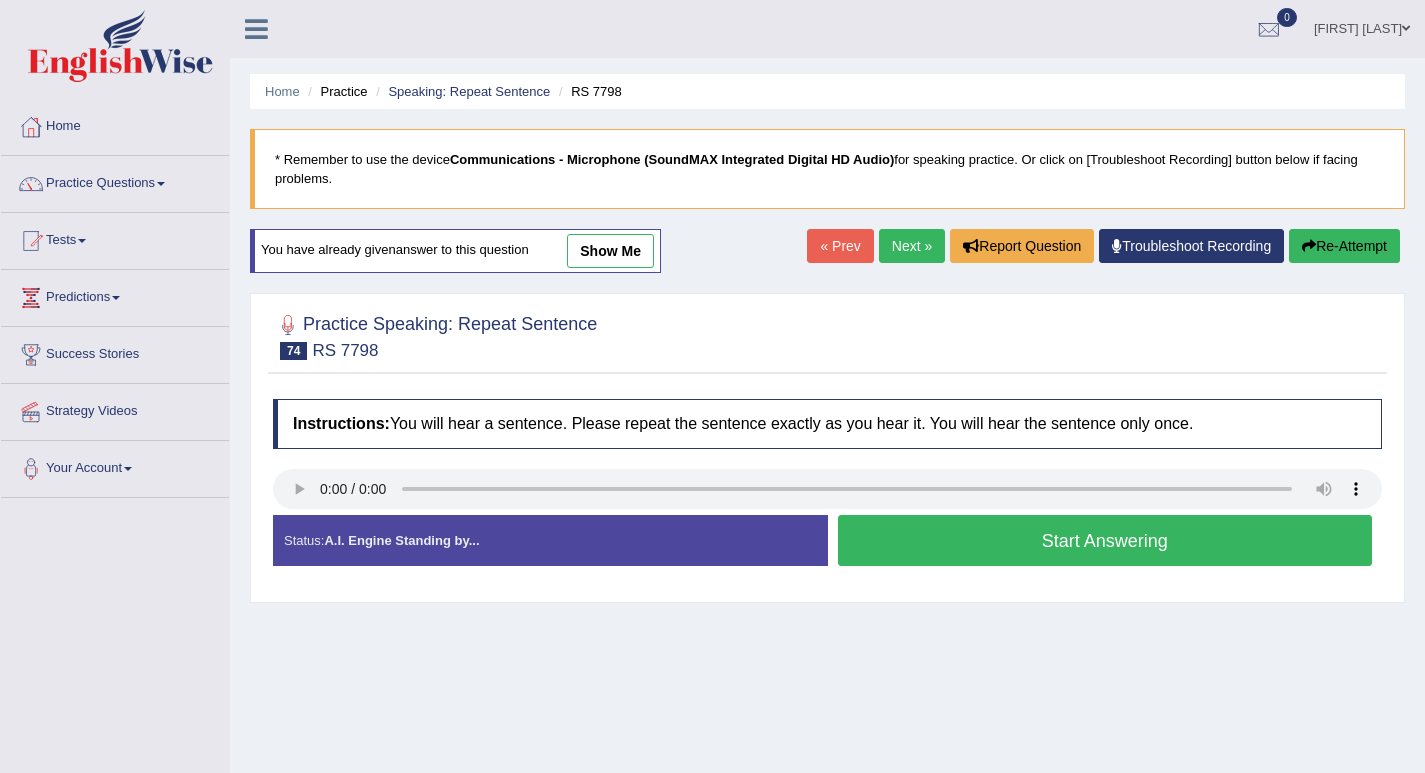 scroll, scrollTop: 0, scrollLeft: 0, axis: both 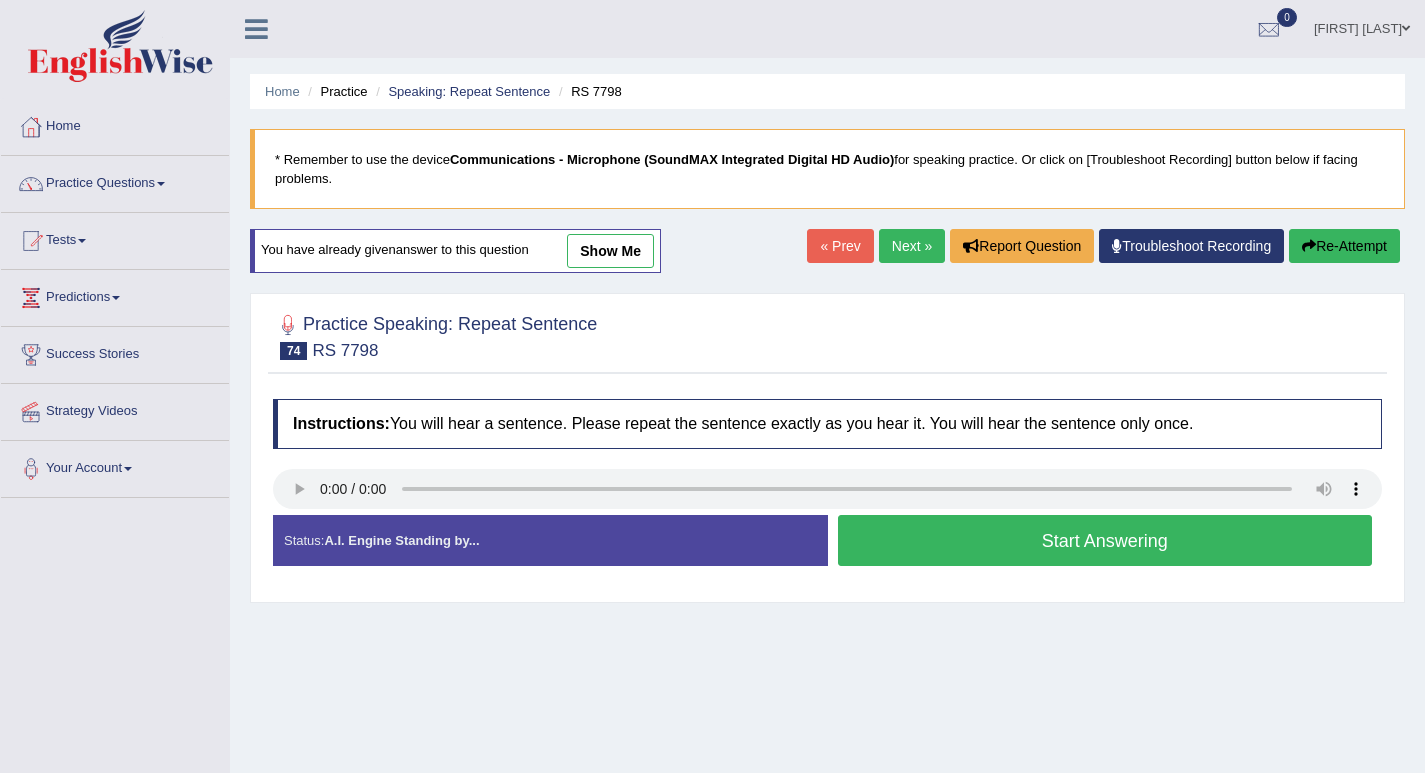 click on "Start Answering" at bounding box center [1105, 540] 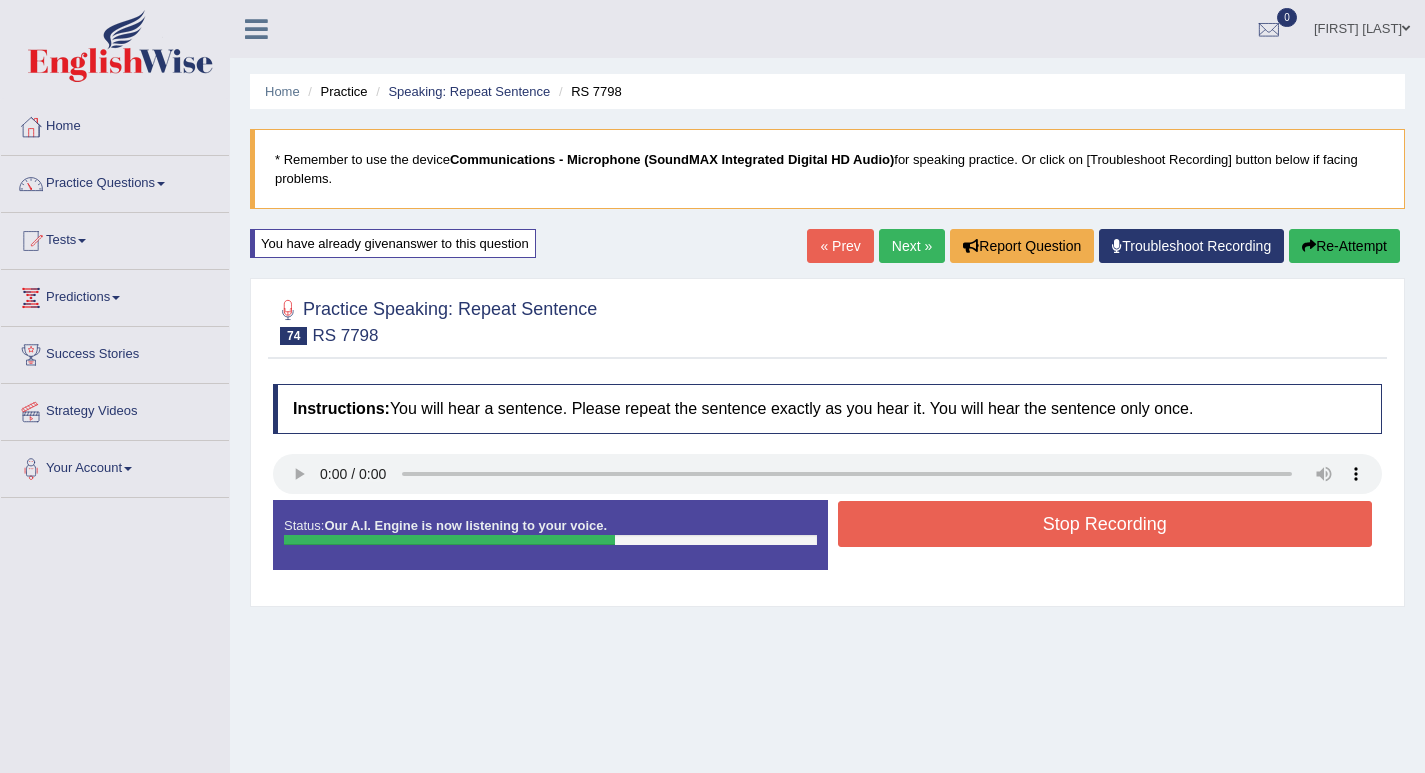click on "Stop Recording" at bounding box center (1105, 524) 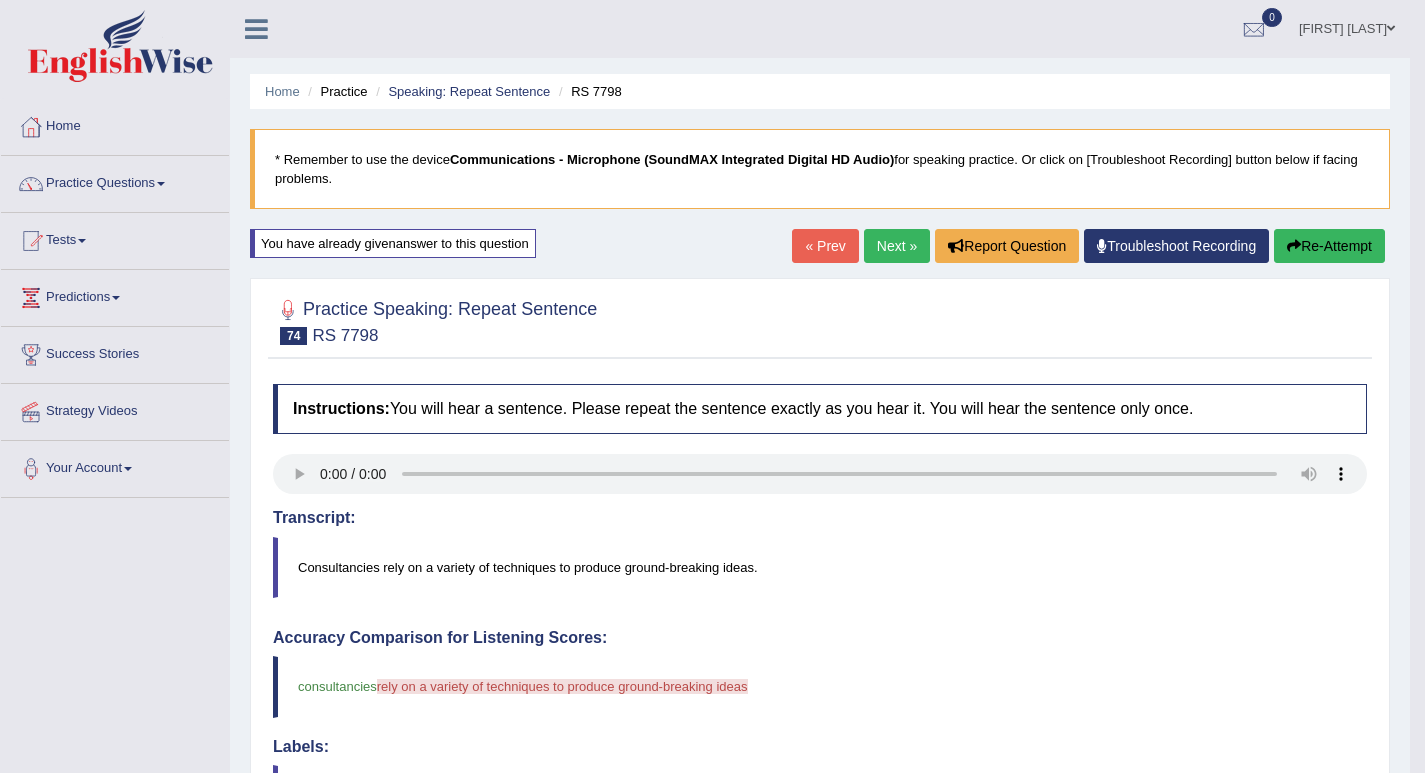 click on "Re-Attempt" at bounding box center (1329, 246) 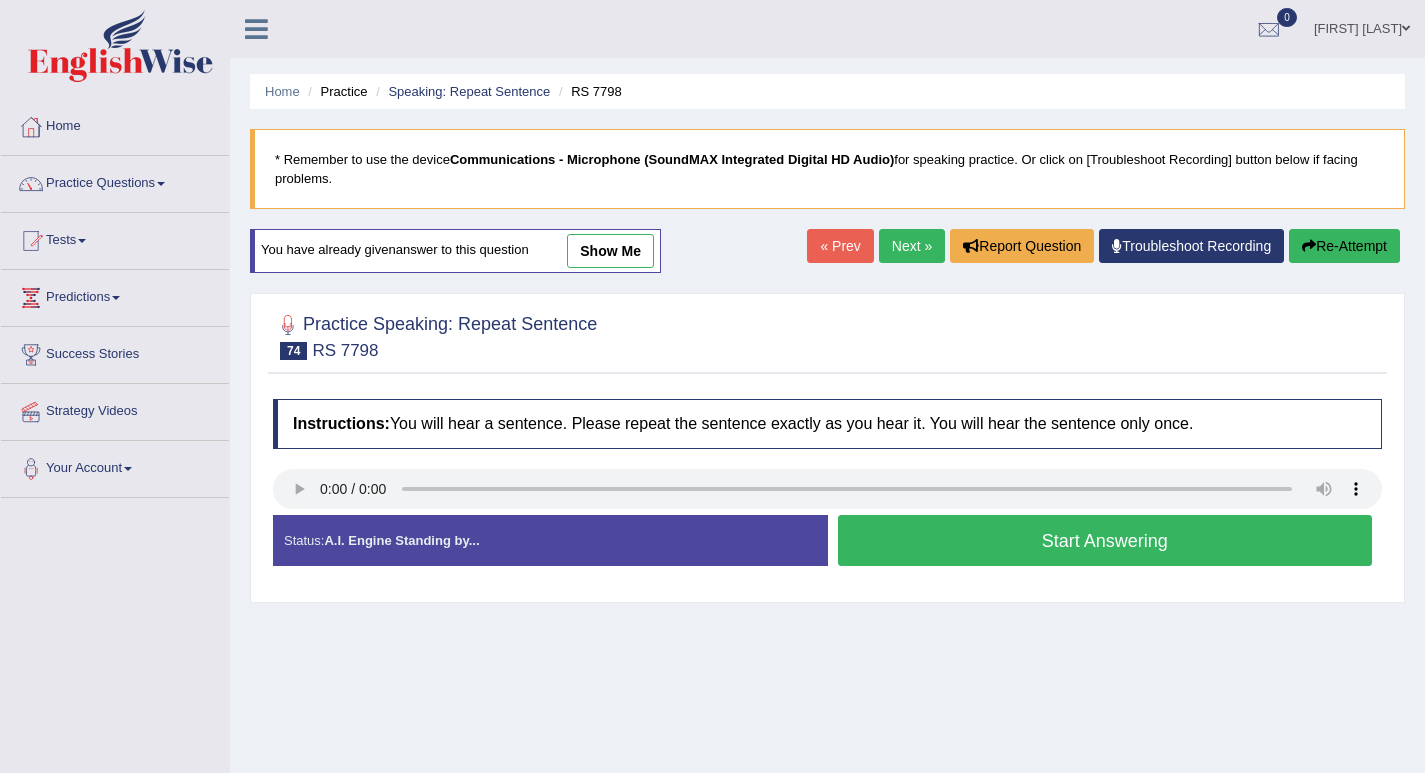scroll, scrollTop: 0, scrollLeft: 0, axis: both 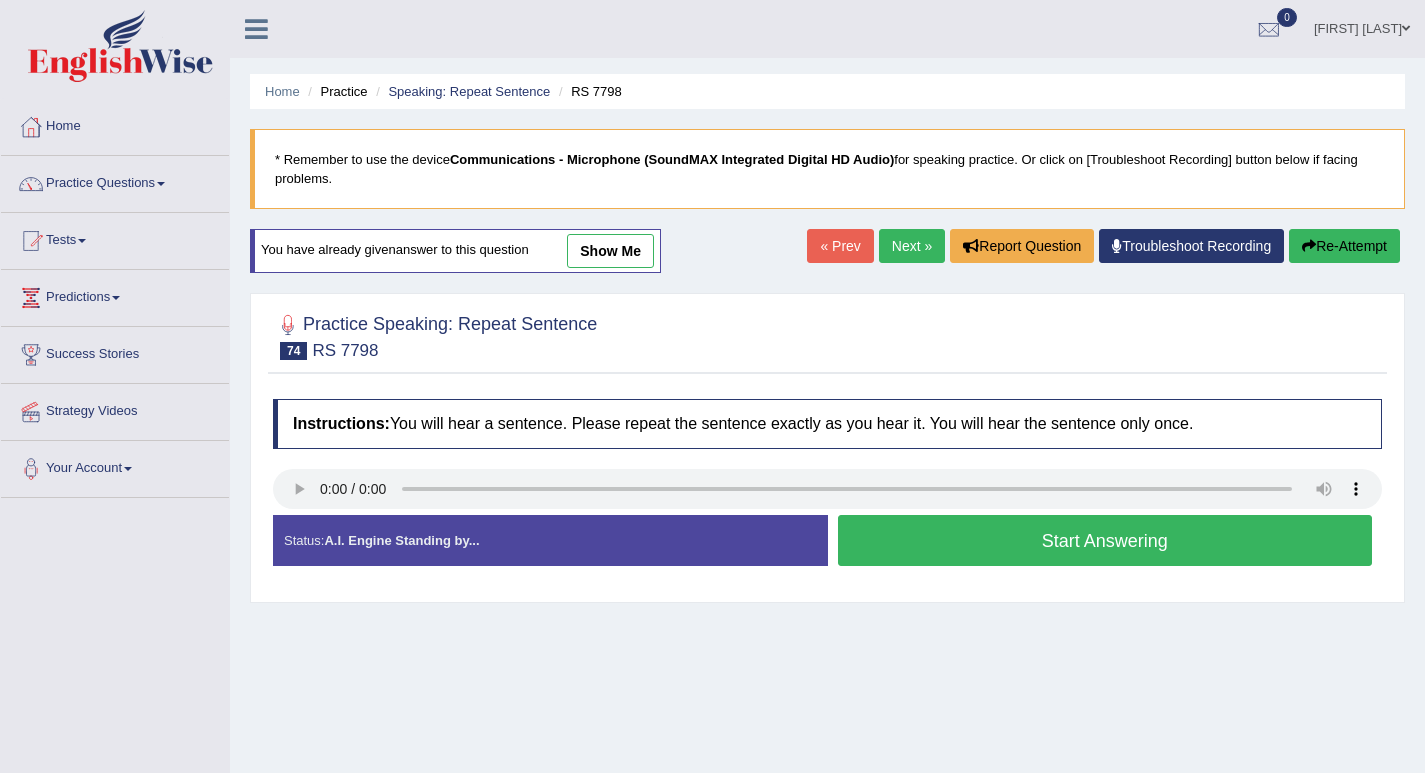 click on "Start Answering" at bounding box center (1105, 540) 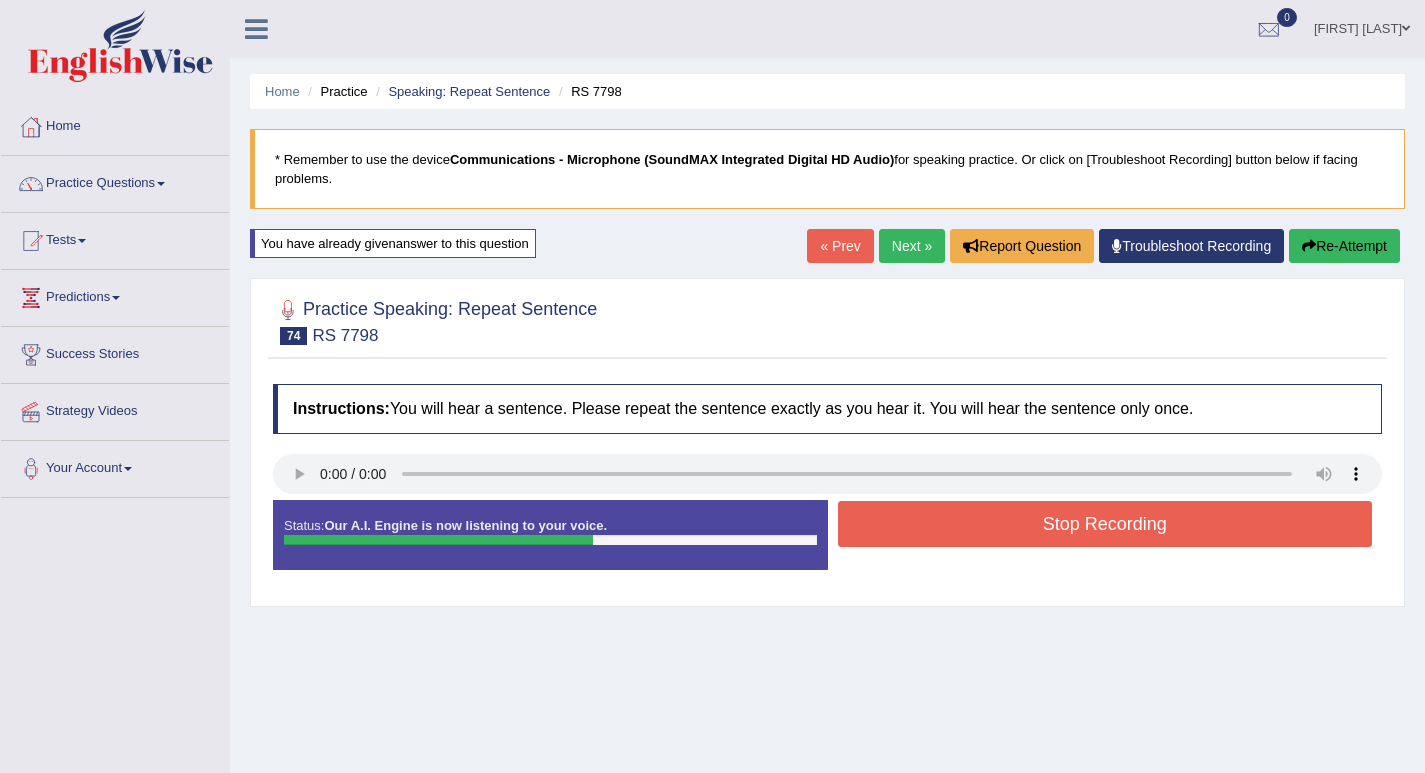 click on "Stop Recording" at bounding box center (1105, 524) 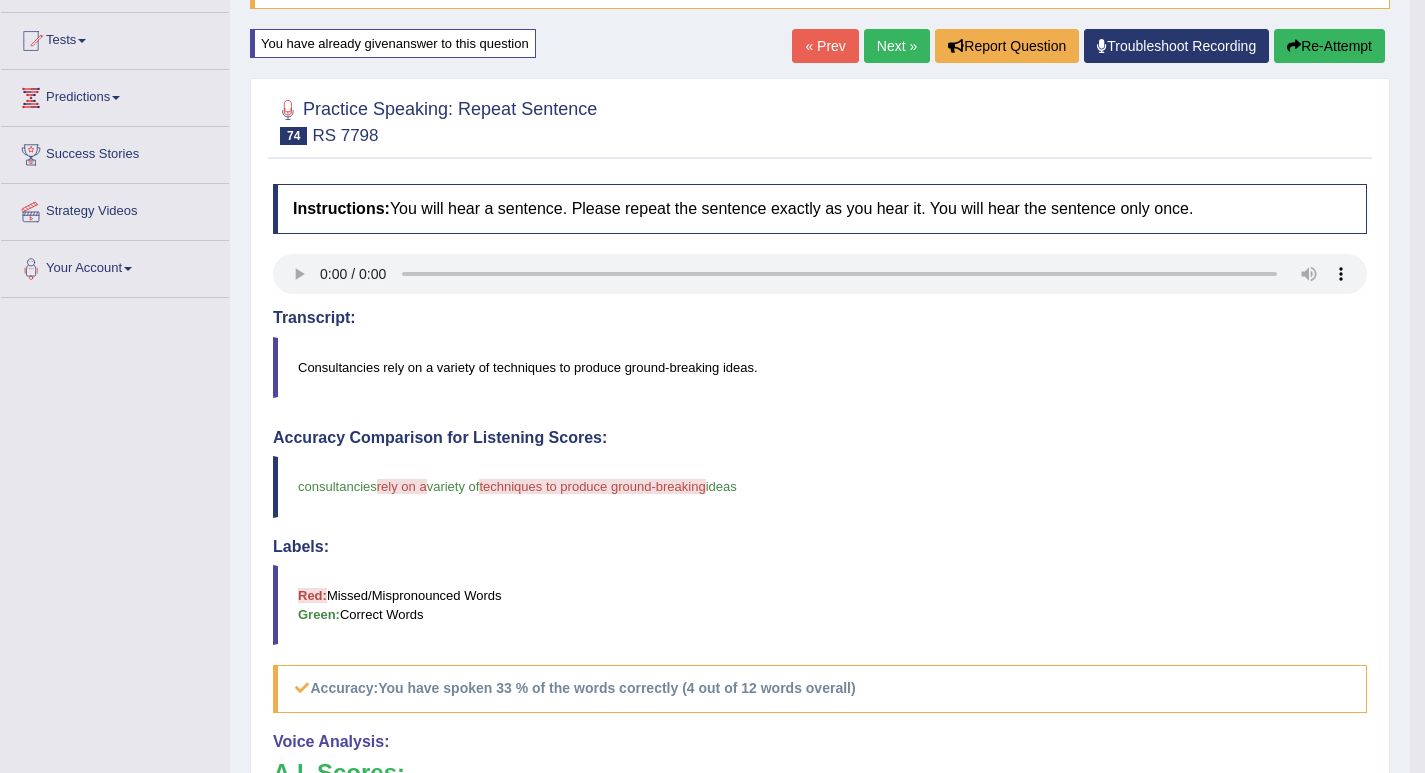 scroll, scrollTop: 100, scrollLeft: 0, axis: vertical 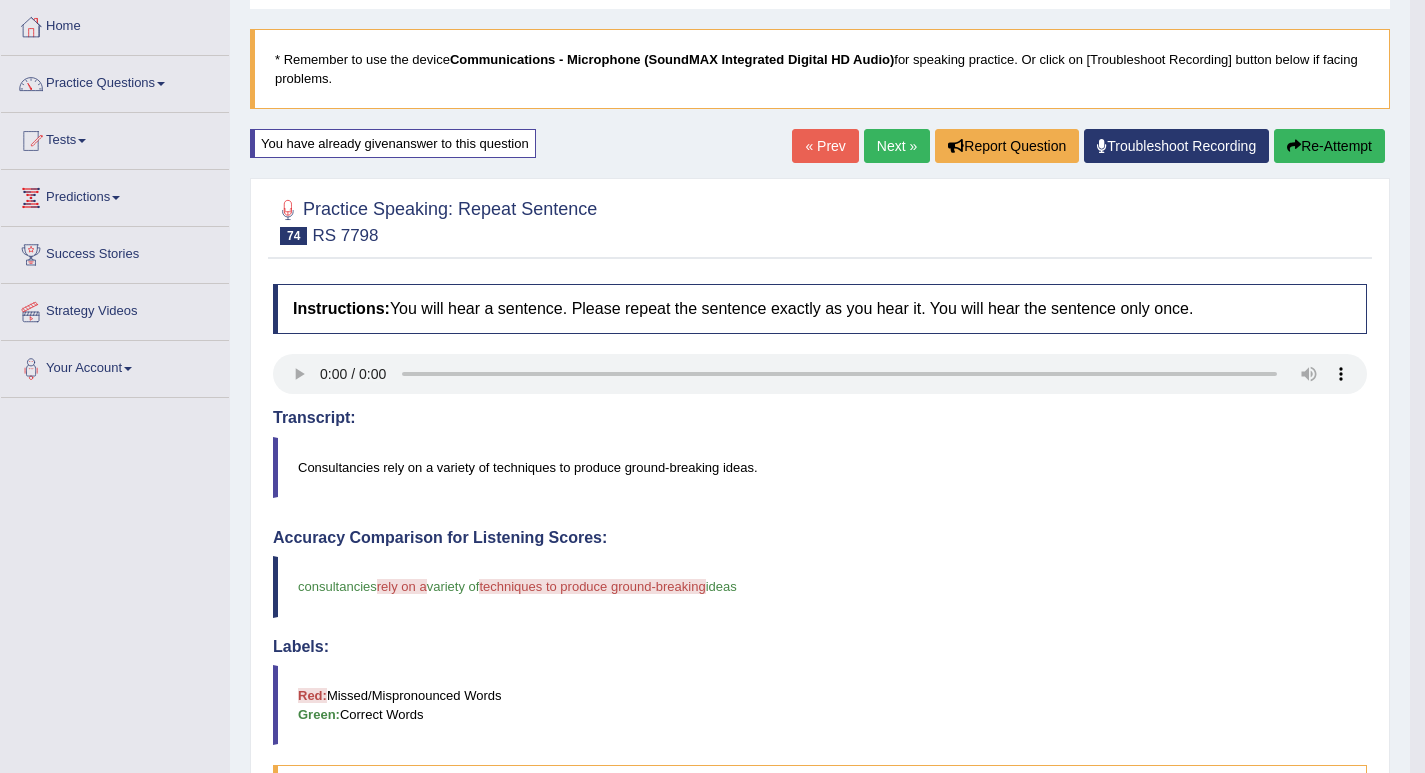 click on "Re-Attempt" at bounding box center [1329, 146] 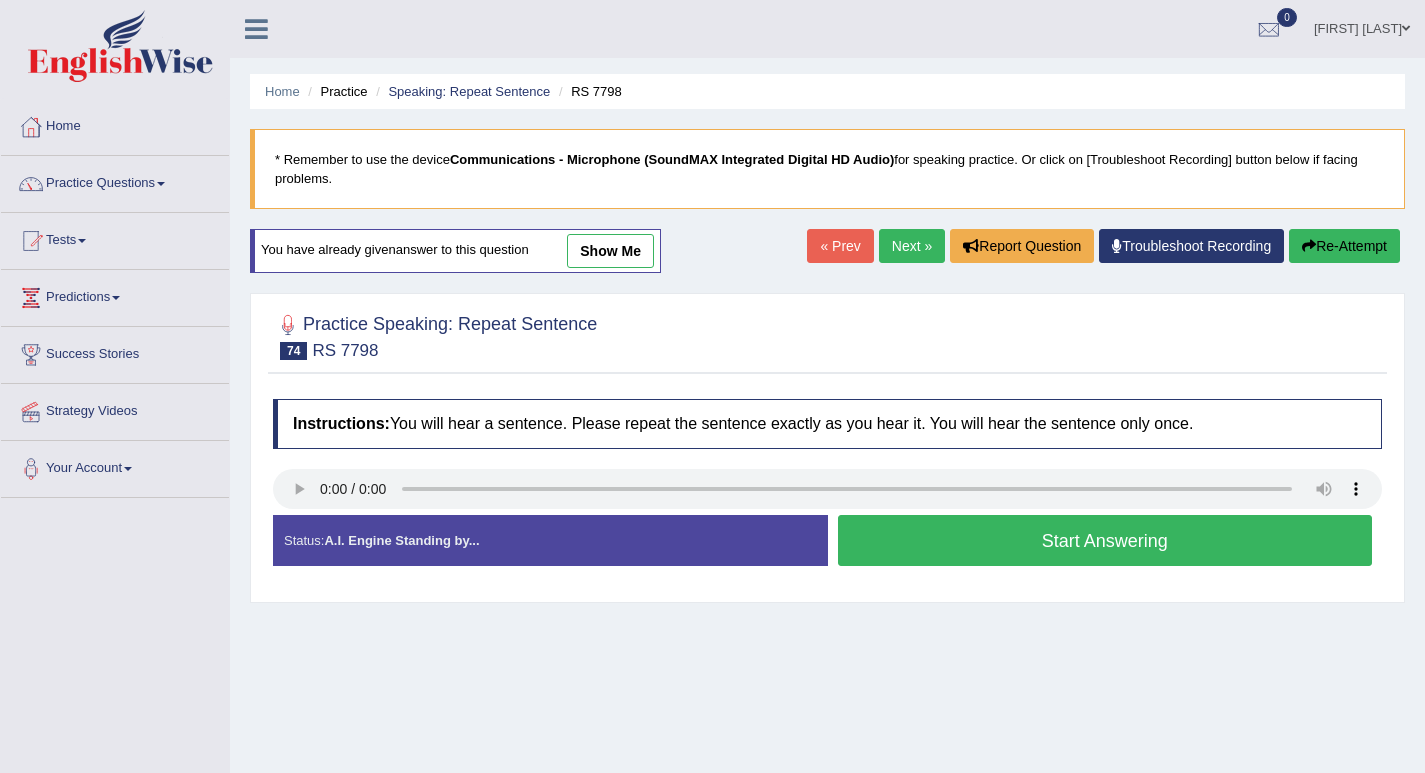 scroll, scrollTop: 100, scrollLeft: 0, axis: vertical 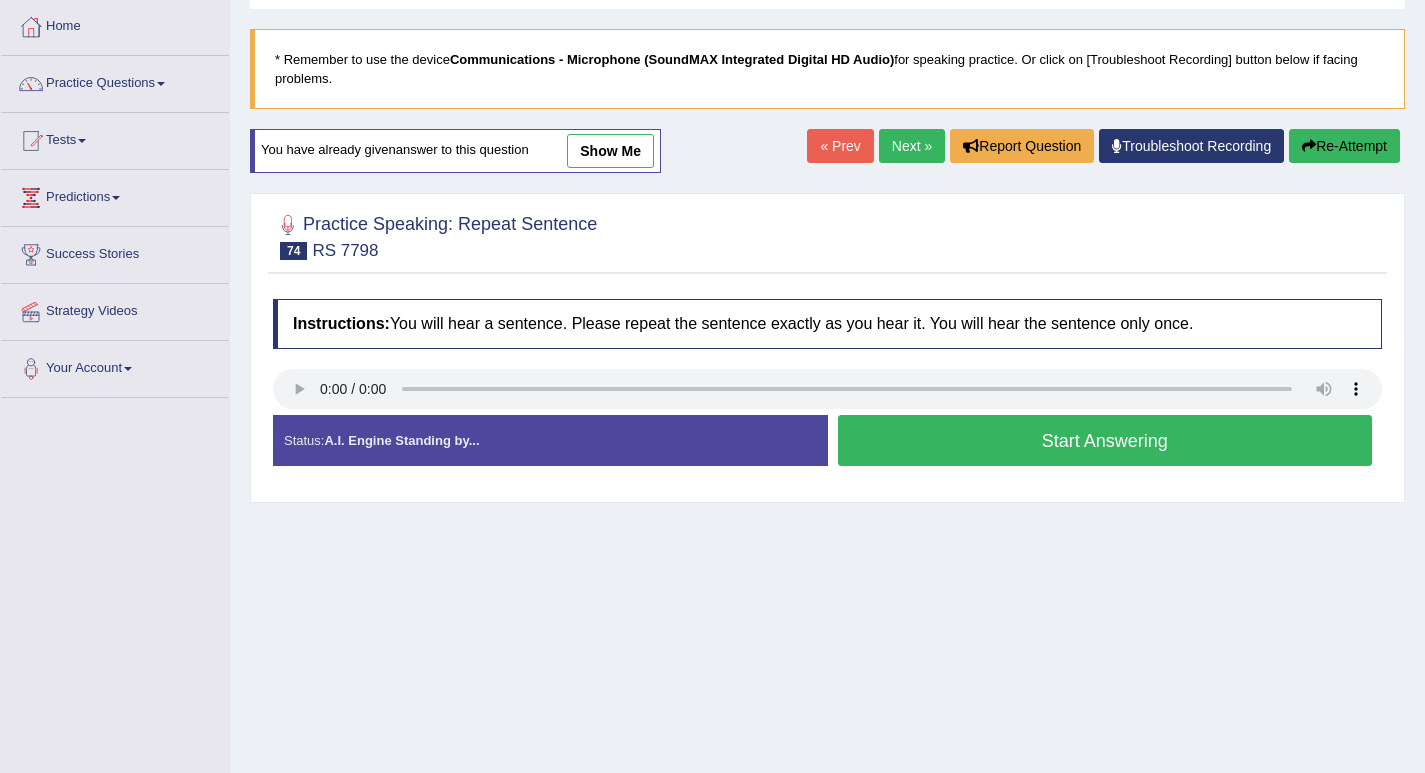click on "Start Answering" at bounding box center (1105, 440) 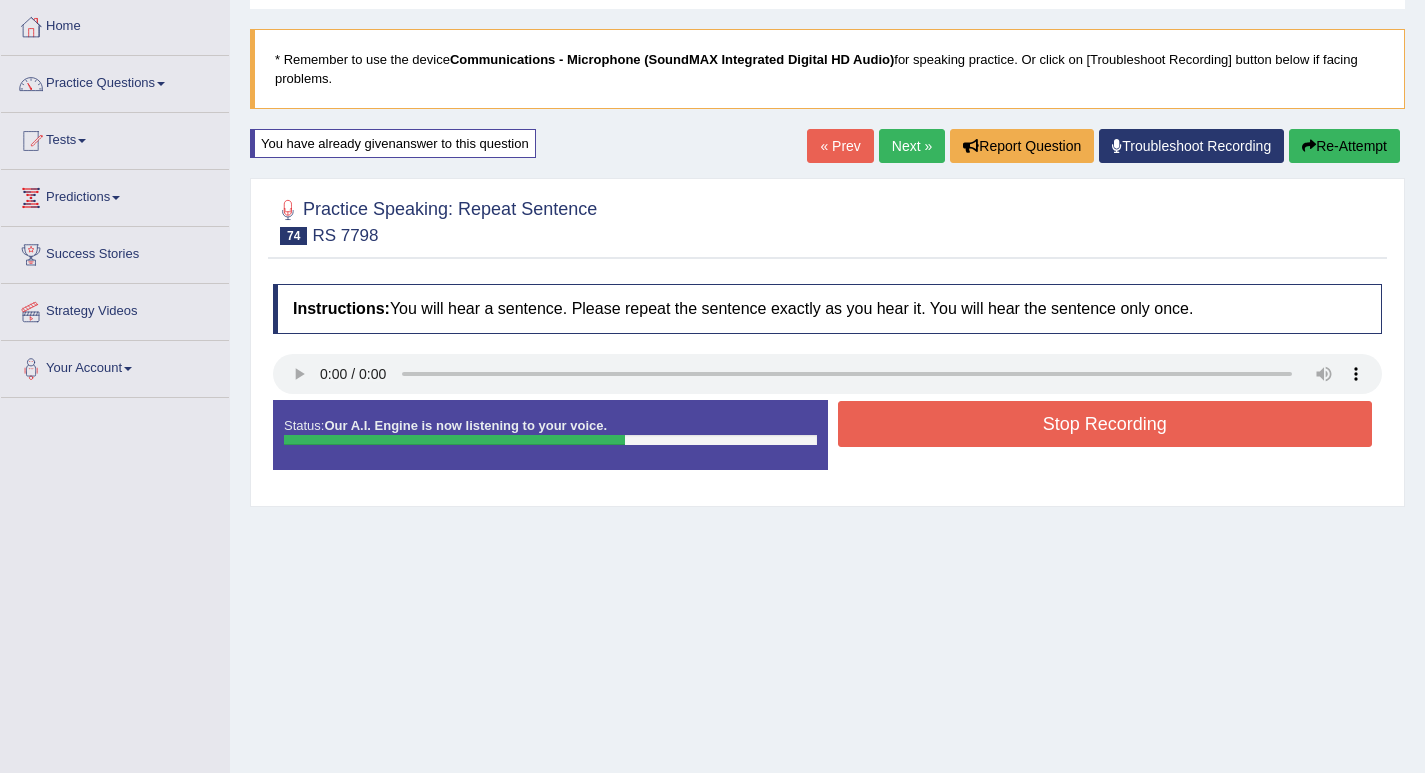 click on "Stop Recording" at bounding box center [1105, 424] 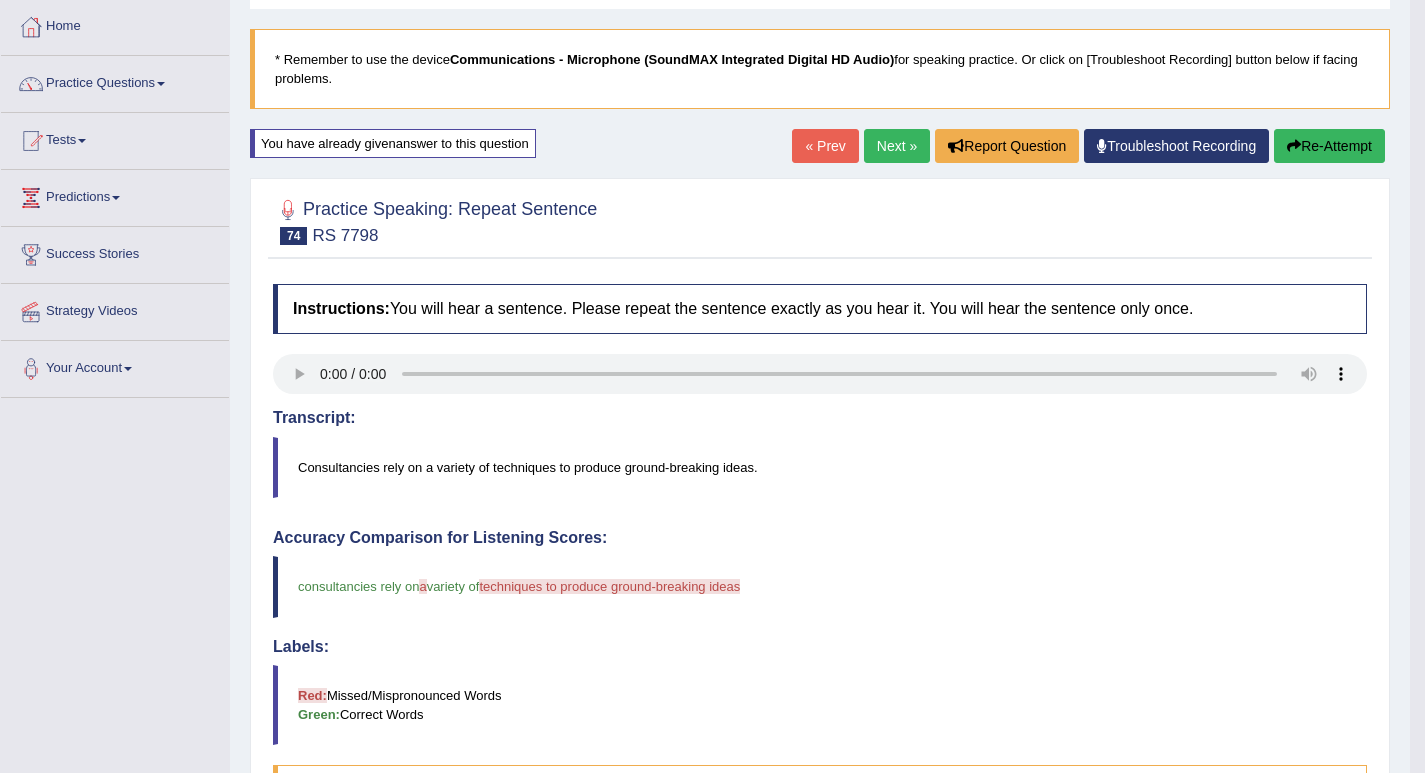 scroll, scrollTop: 0, scrollLeft: 0, axis: both 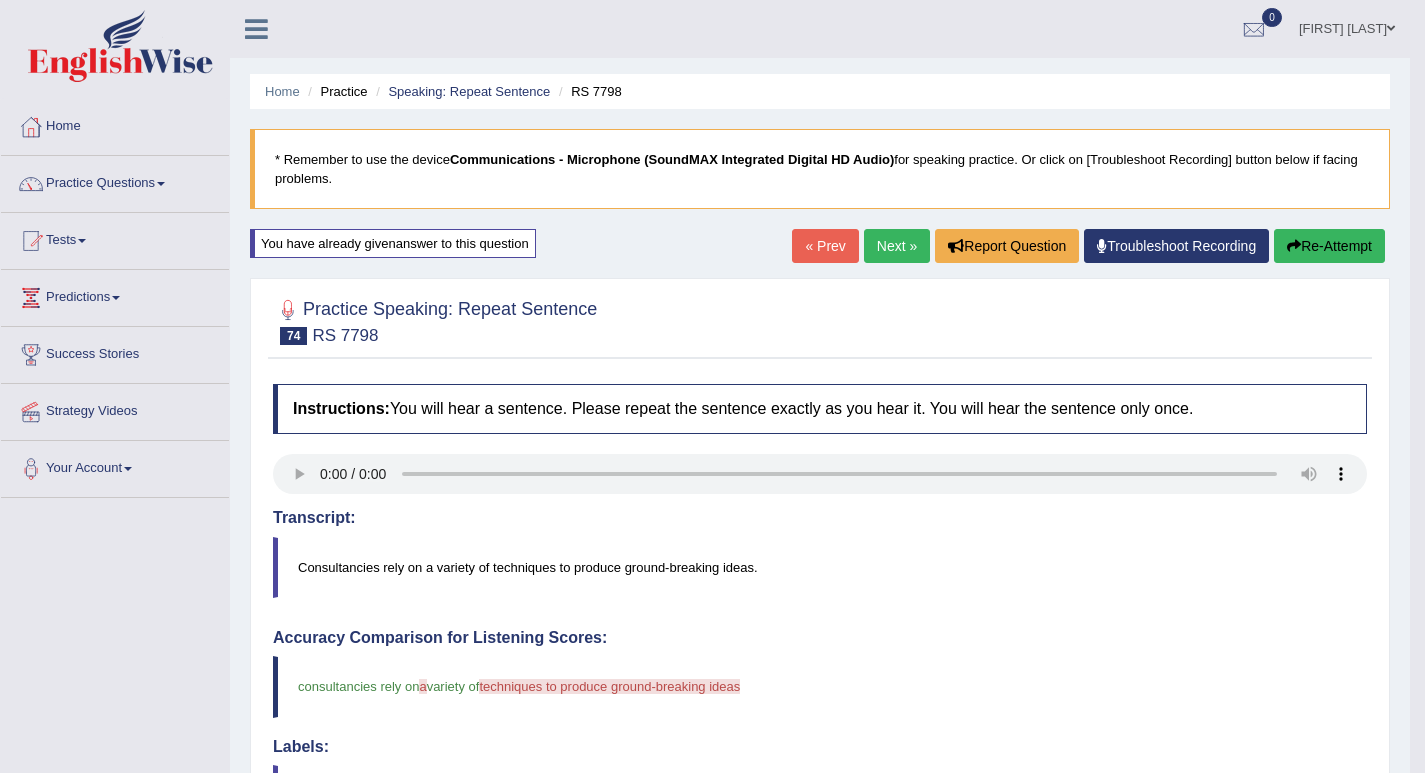 click on "Re-Attempt" at bounding box center (1329, 246) 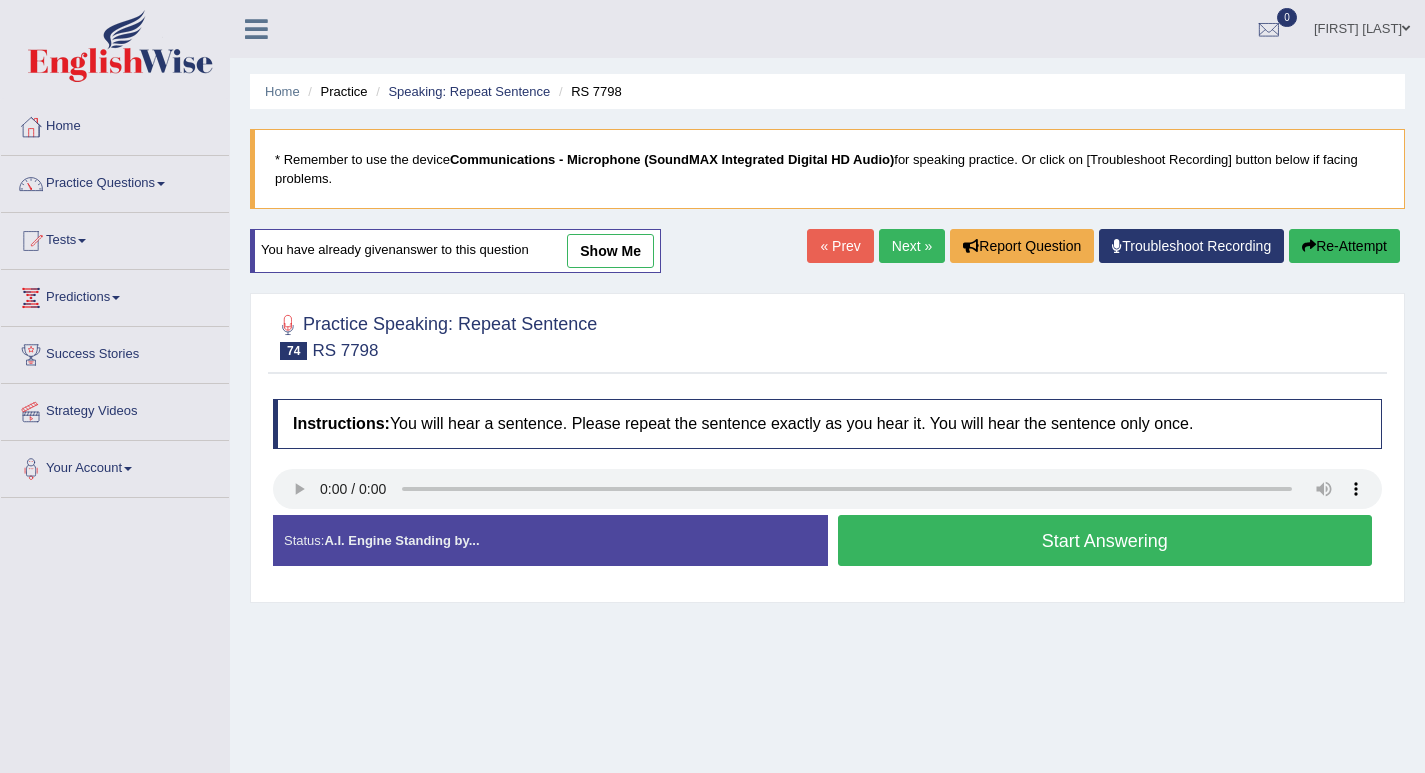 scroll, scrollTop: 0, scrollLeft: 0, axis: both 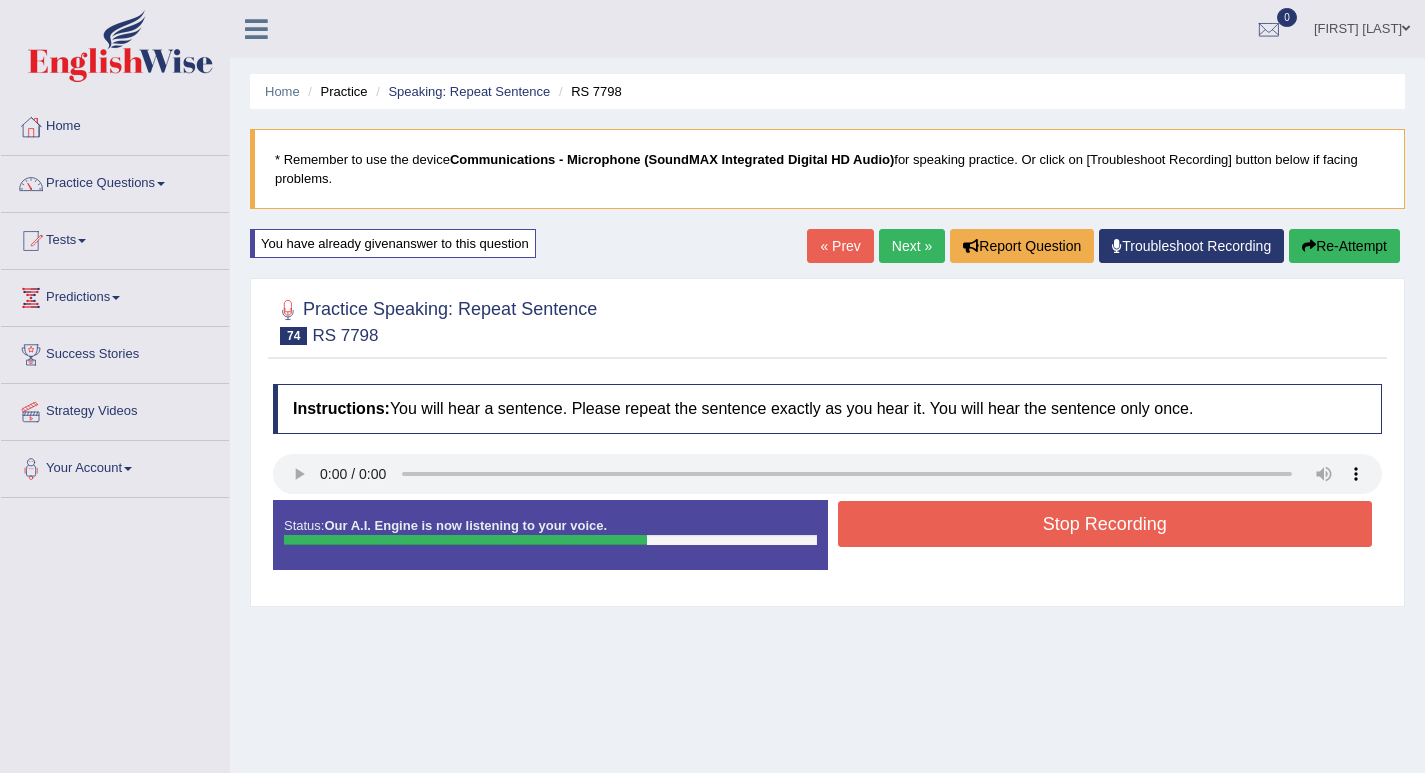 click on "Stop Recording" at bounding box center [1105, 524] 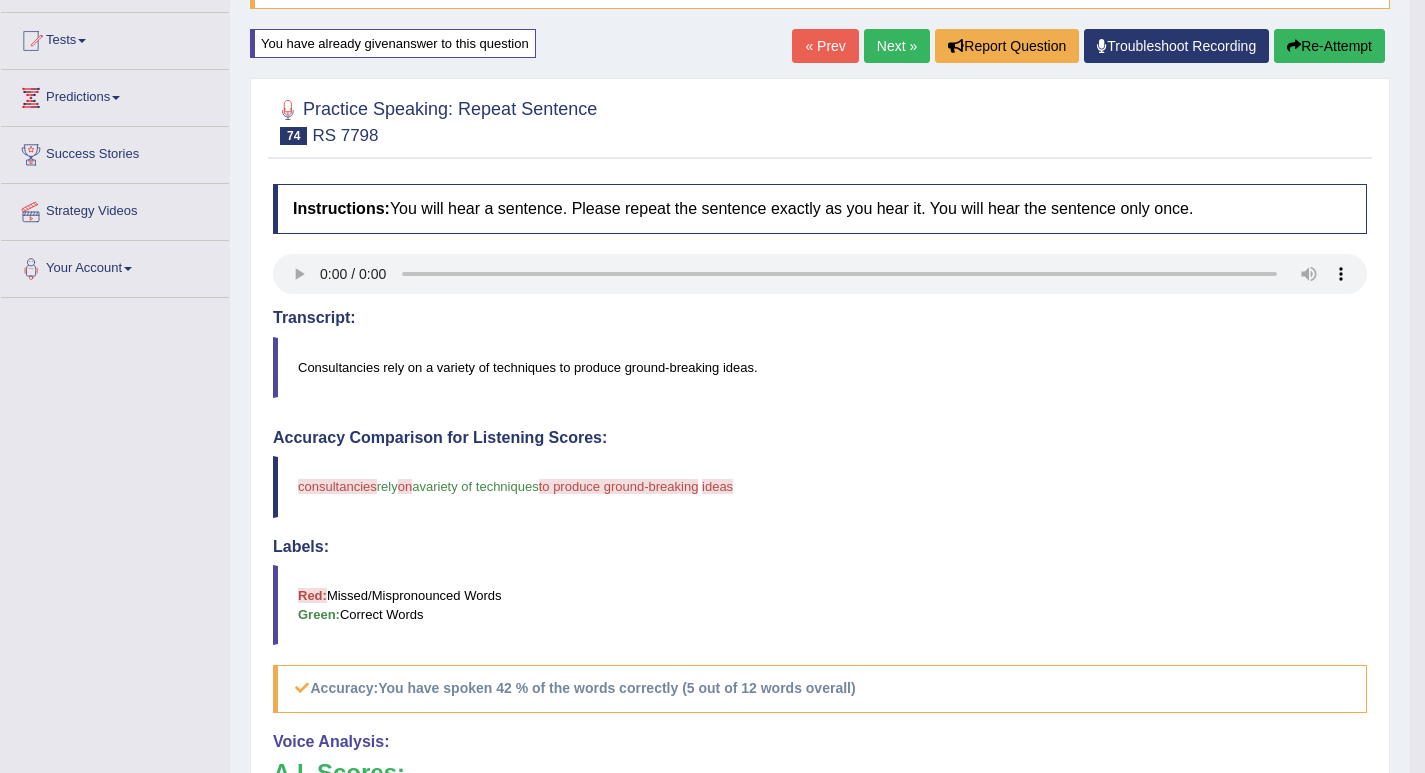 scroll, scrollTop: 100, scrollLeft: 0, axis: vertical 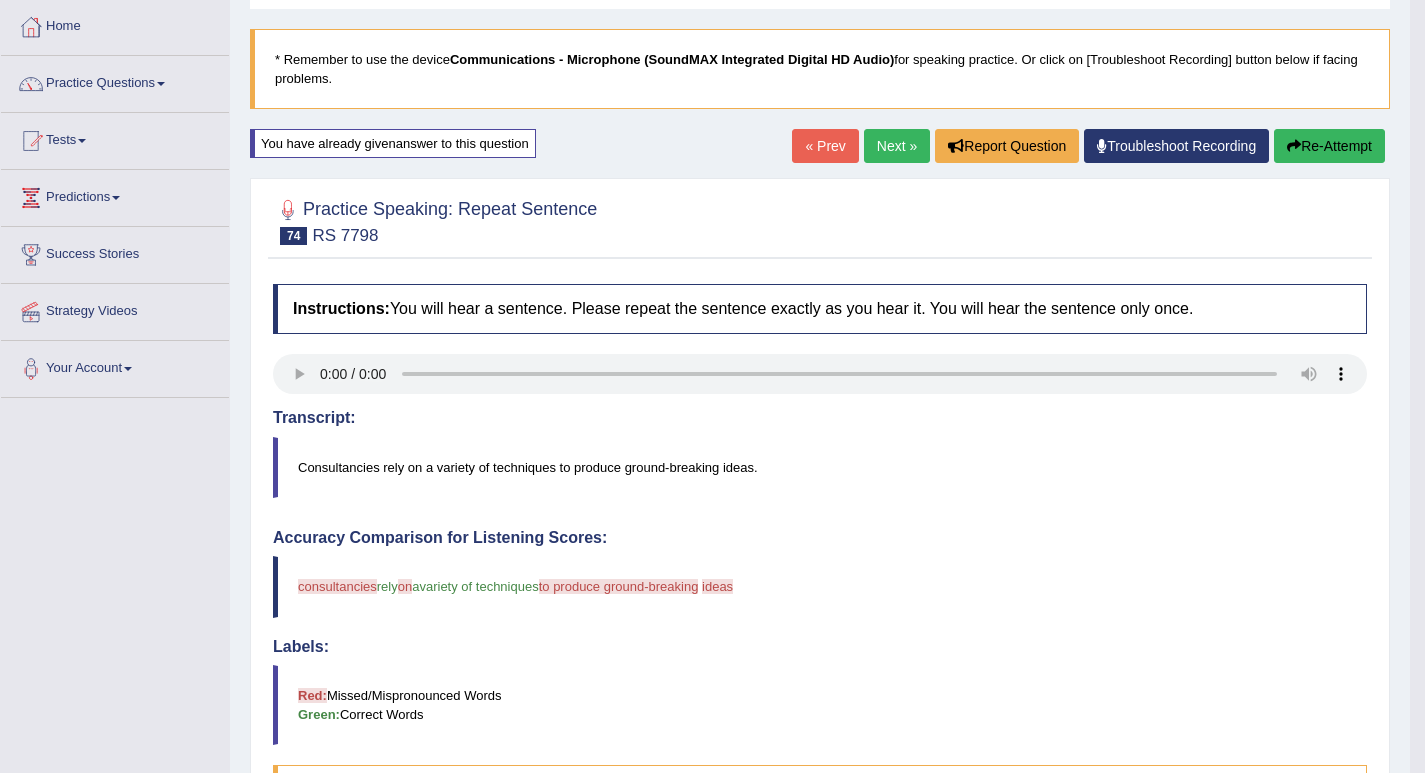 click on "Next »" at bounding box center (897, 146) 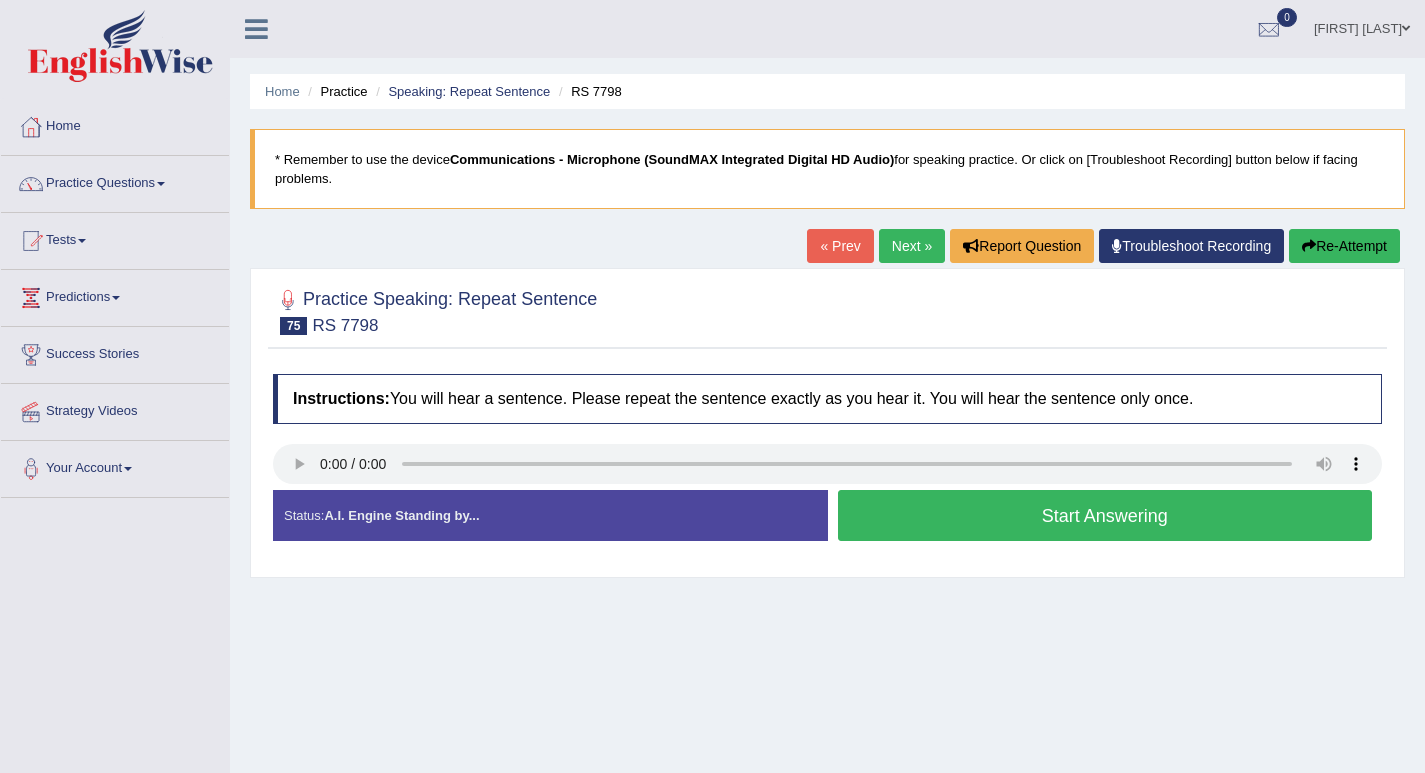 scroll, scrollTop: 0, scrollLeft: 0, axis: both 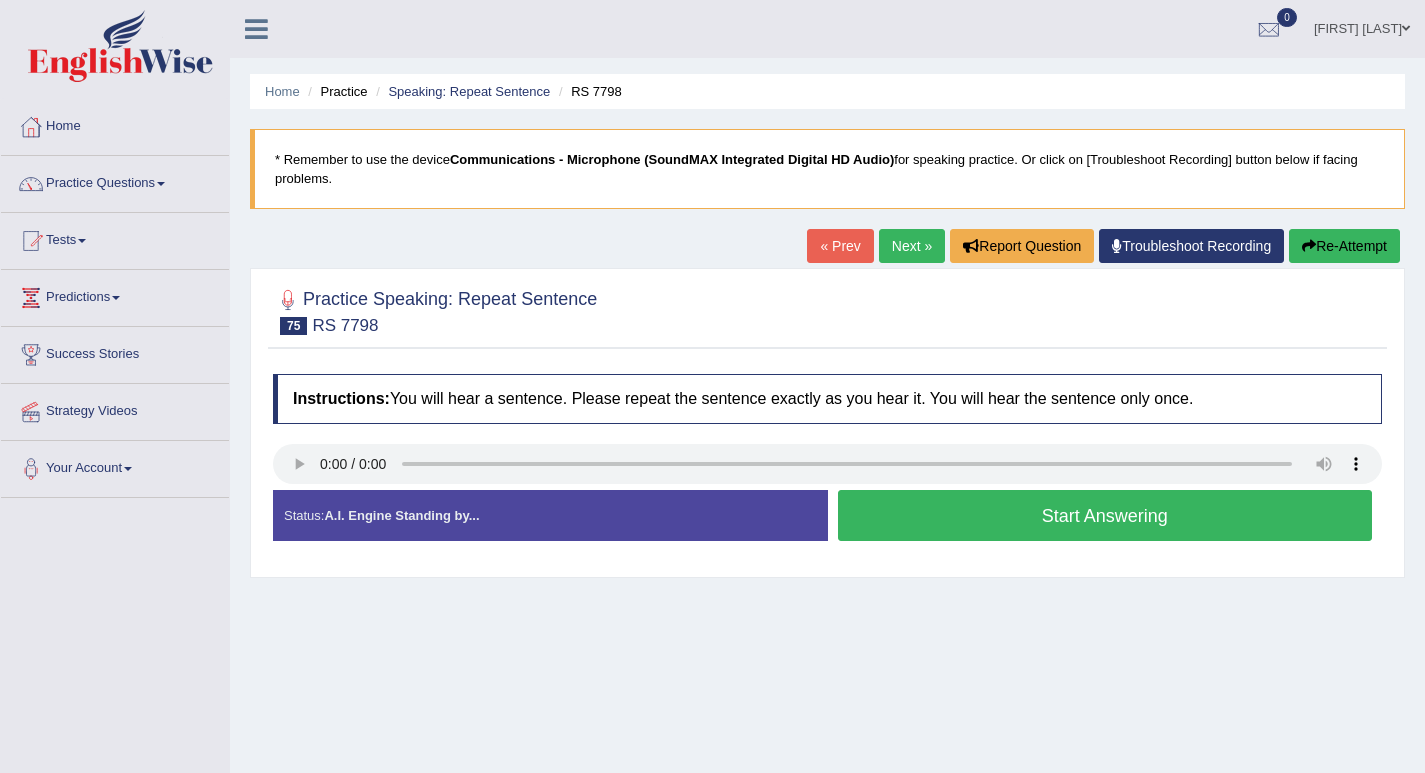 click on "Start Answering" at bounding box center [1105, 515] 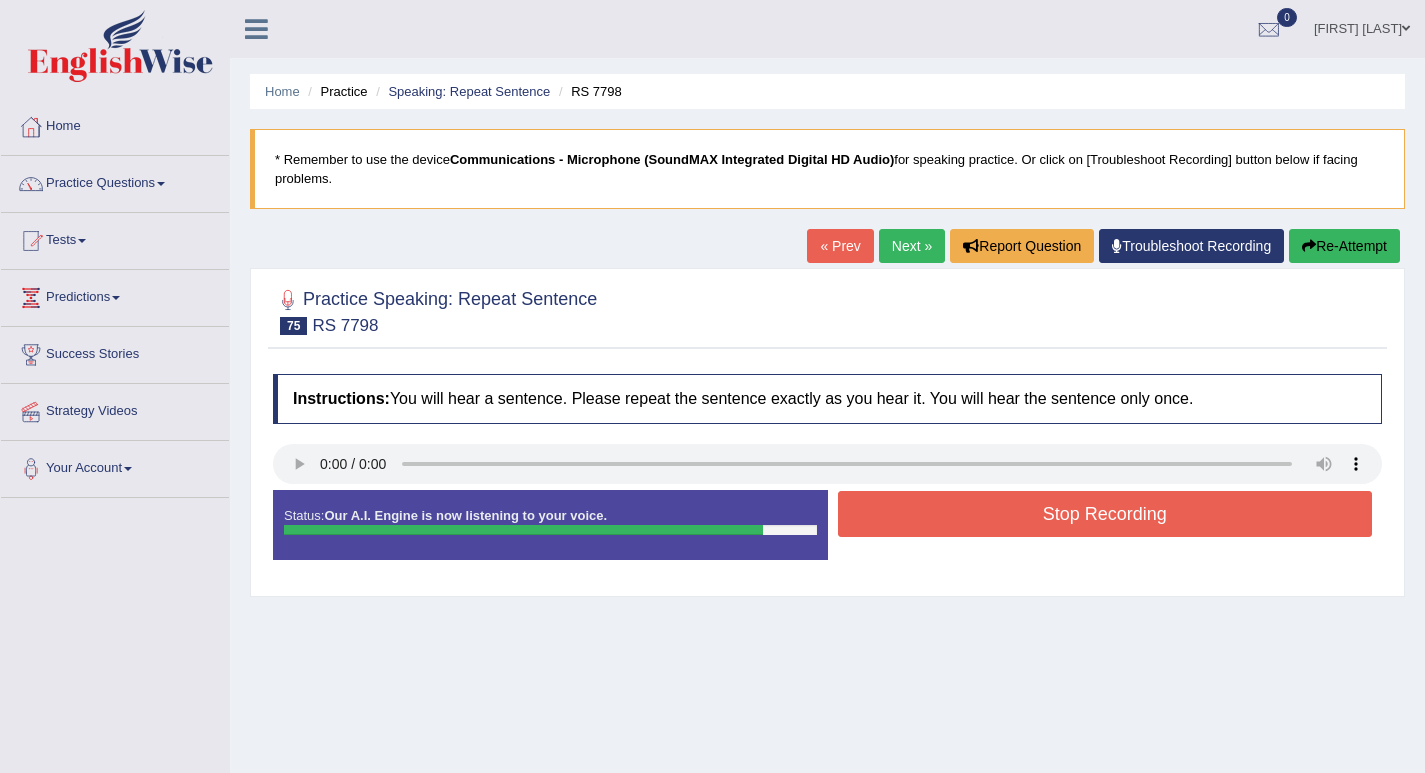 click on "Stop Recording" at bounding box center [1105, 514] 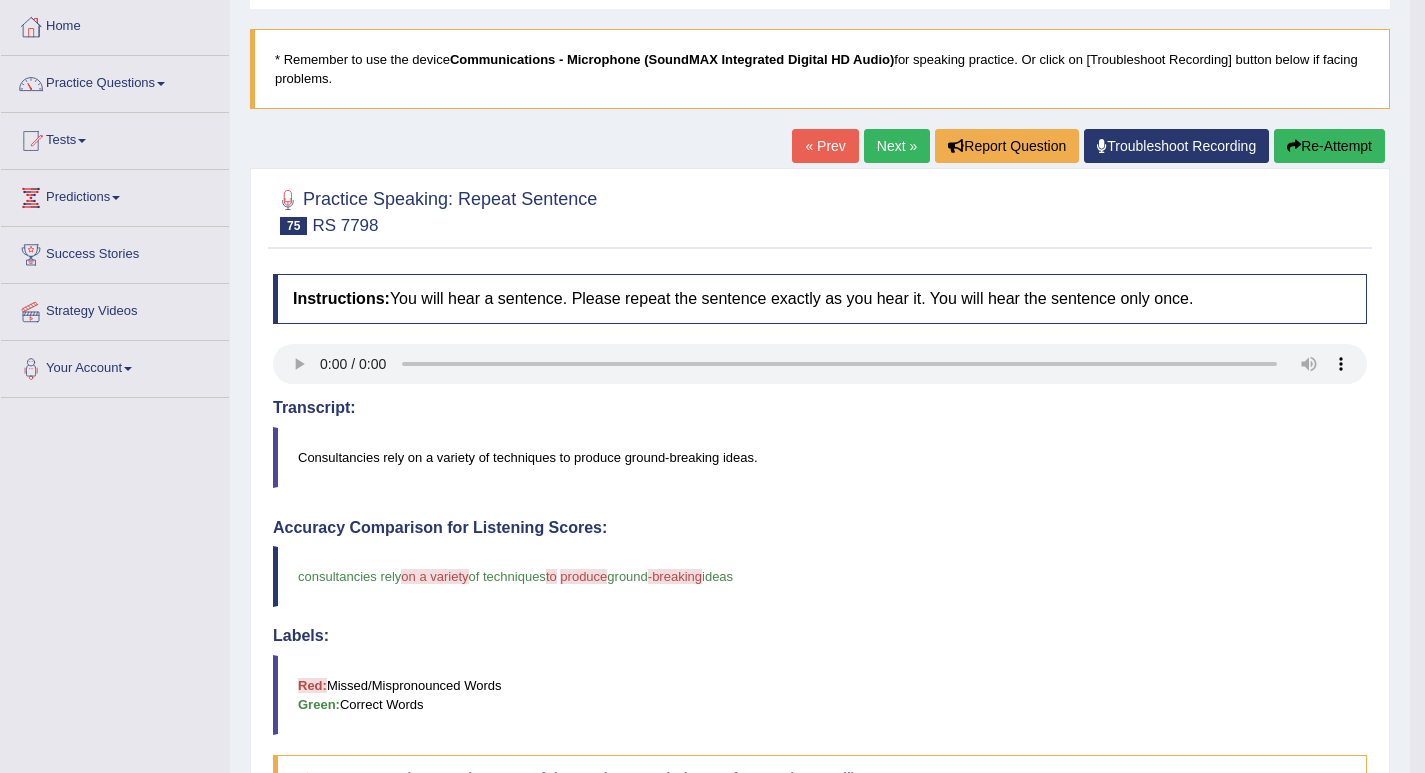 scroll, scrollTop: 0, scrollLeft: 0, axis: both 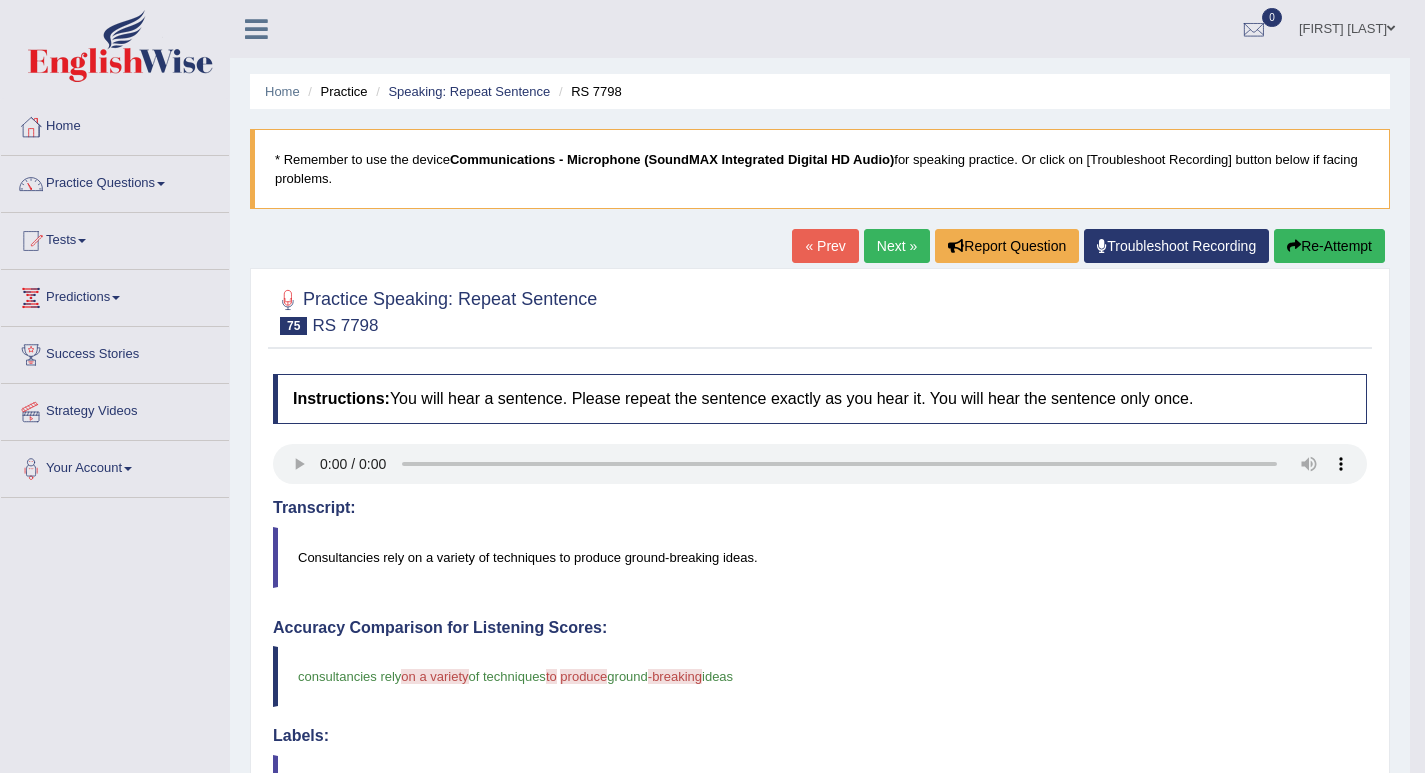 click on "Re-Attempt" at bounding box center [1329, 246] 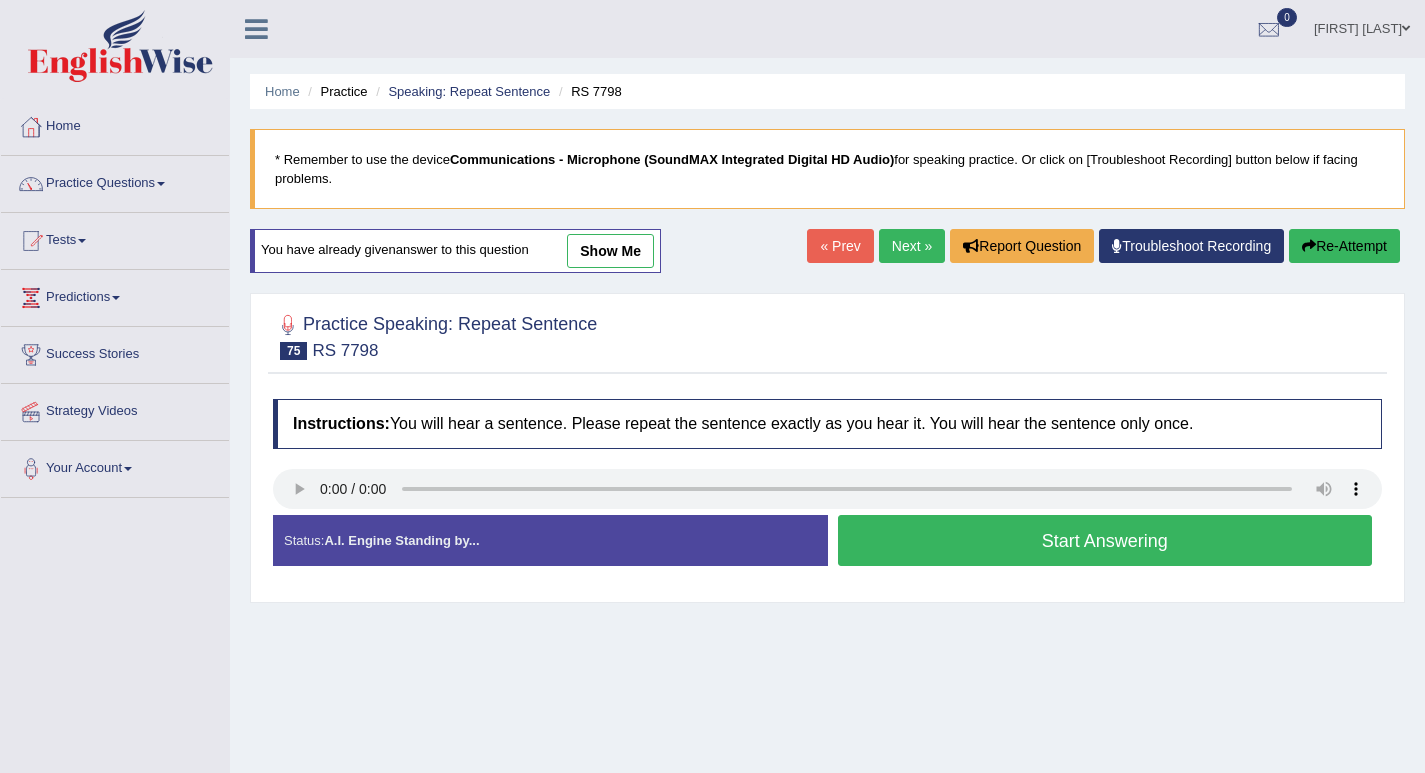 scroll, scrollTop: 0, scrollLeft: 0, axis: both 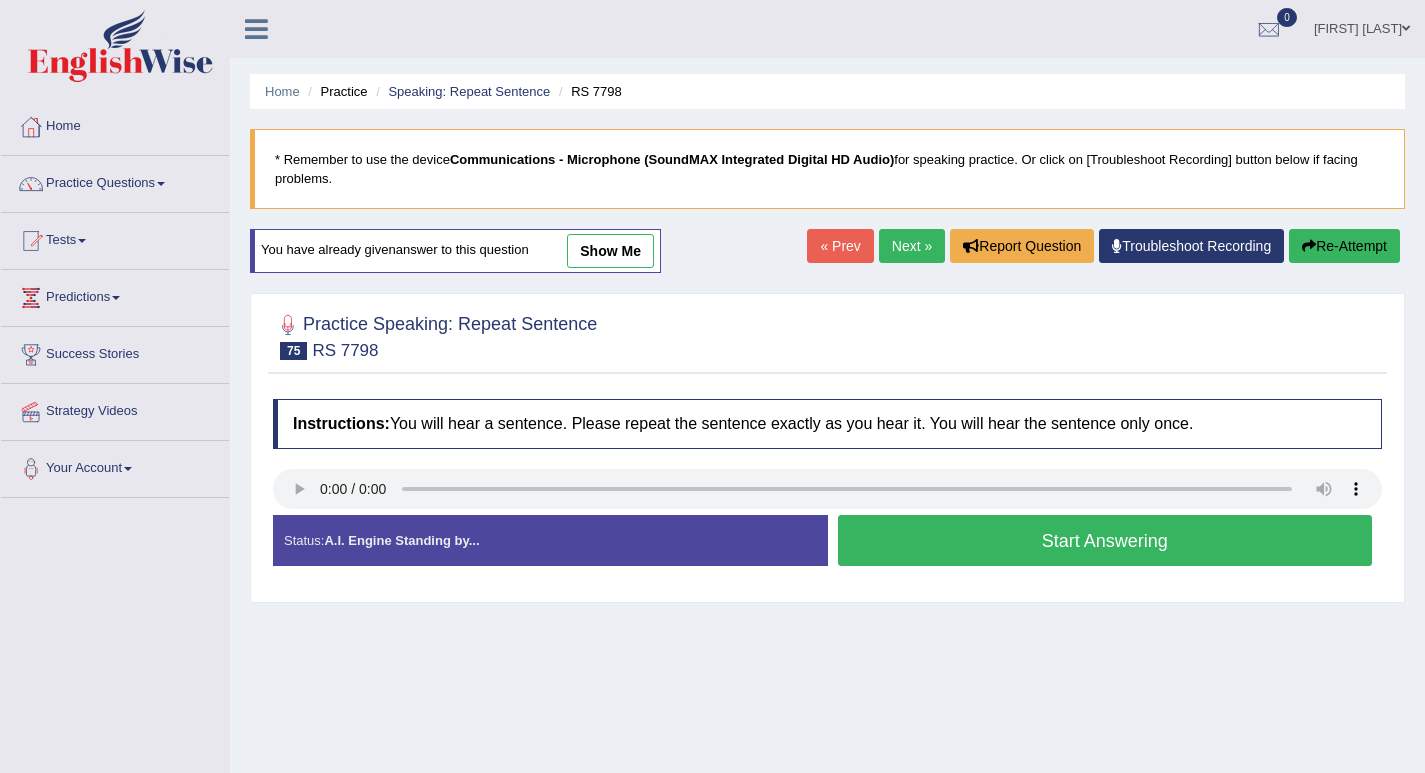 click on "Start Answering" at bounding box center [1105, 540] 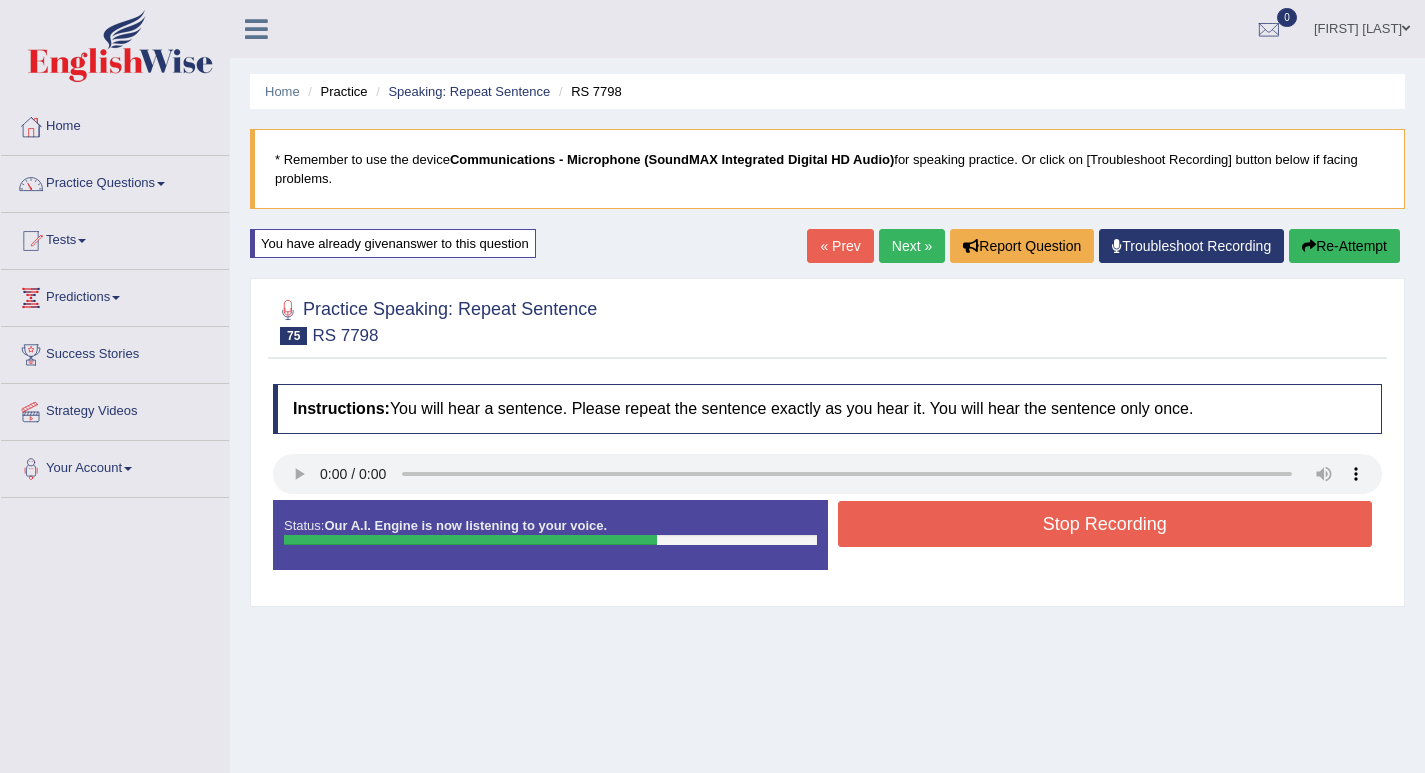 click on "Stop Recording" at bounding box center (1105, 524) 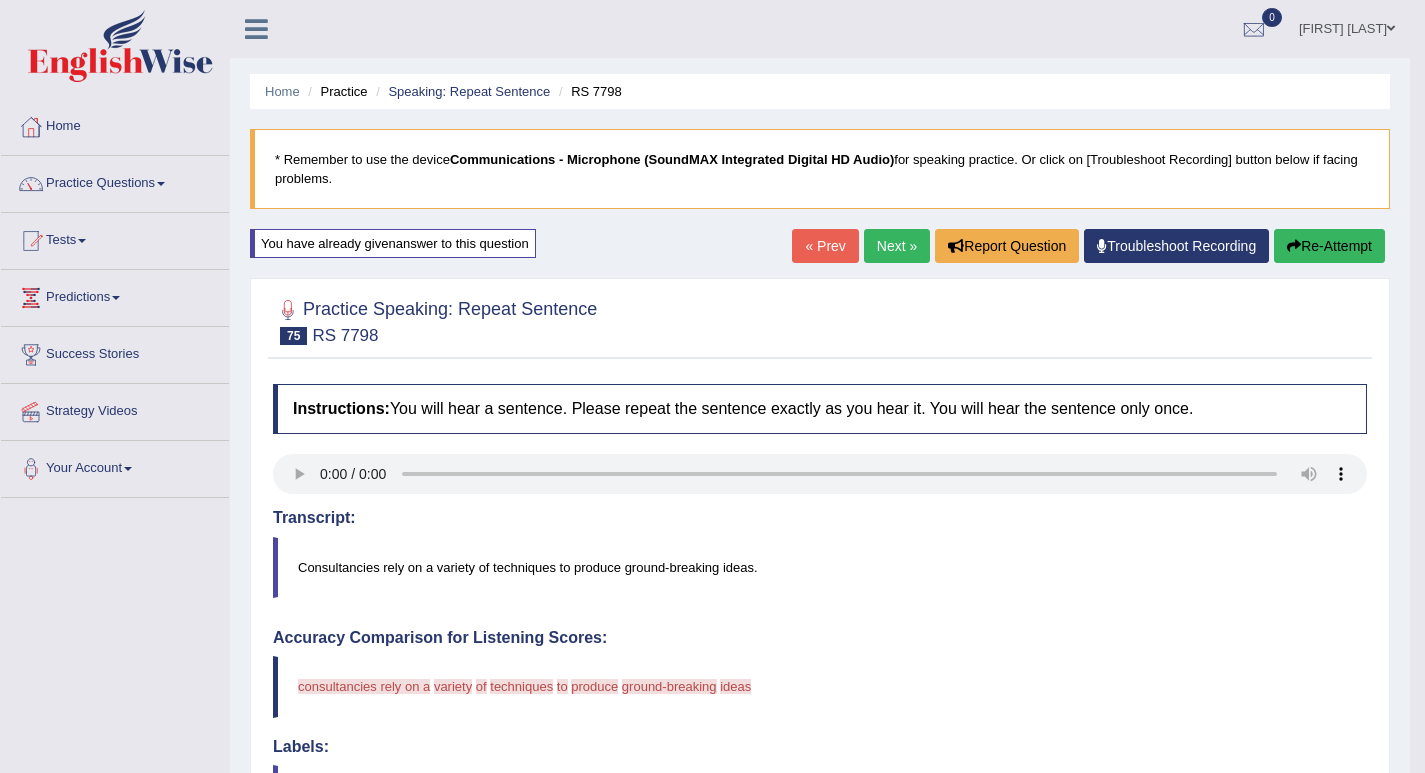 click on "Re-Attempt" at bounding box center [1329, 246] 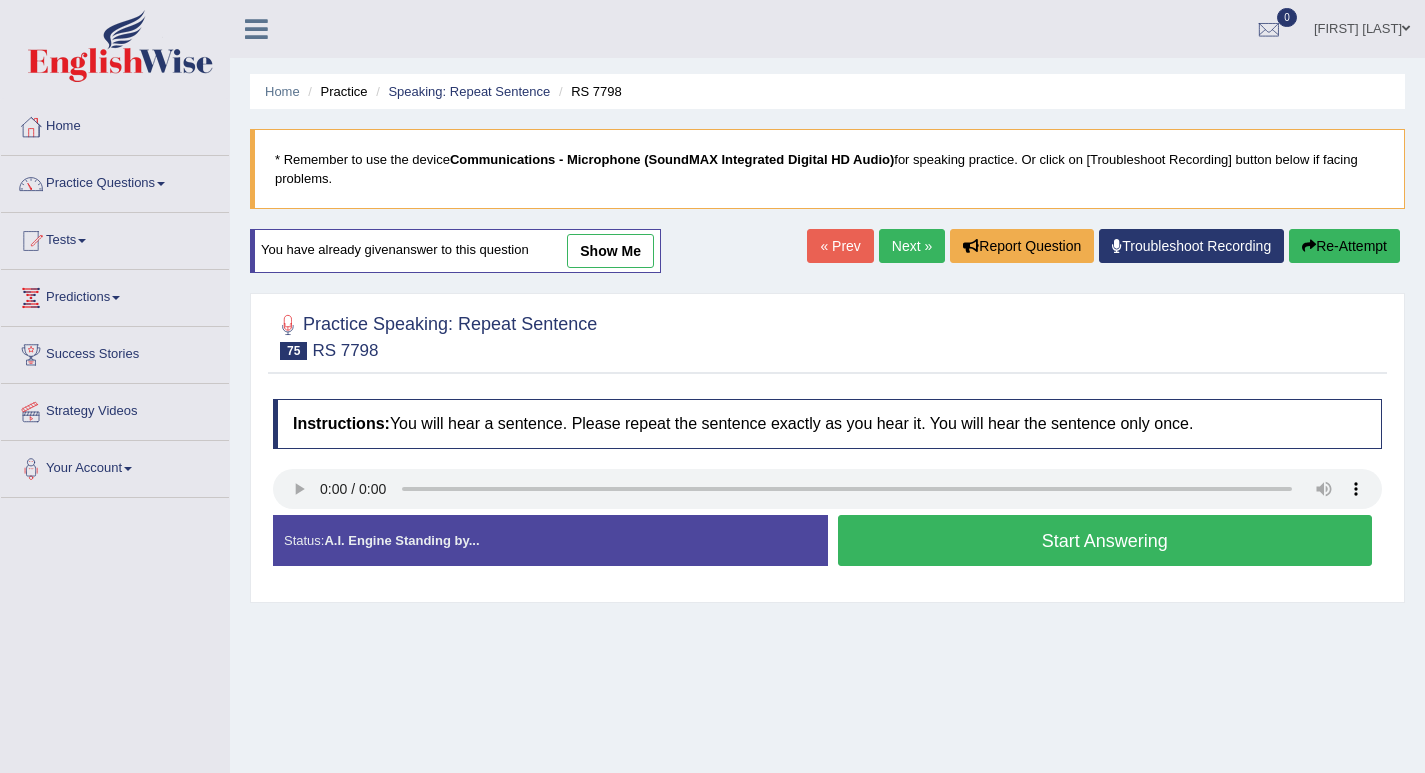 scroll, scrollTop: 0, scrollLeft: 0, axis: both 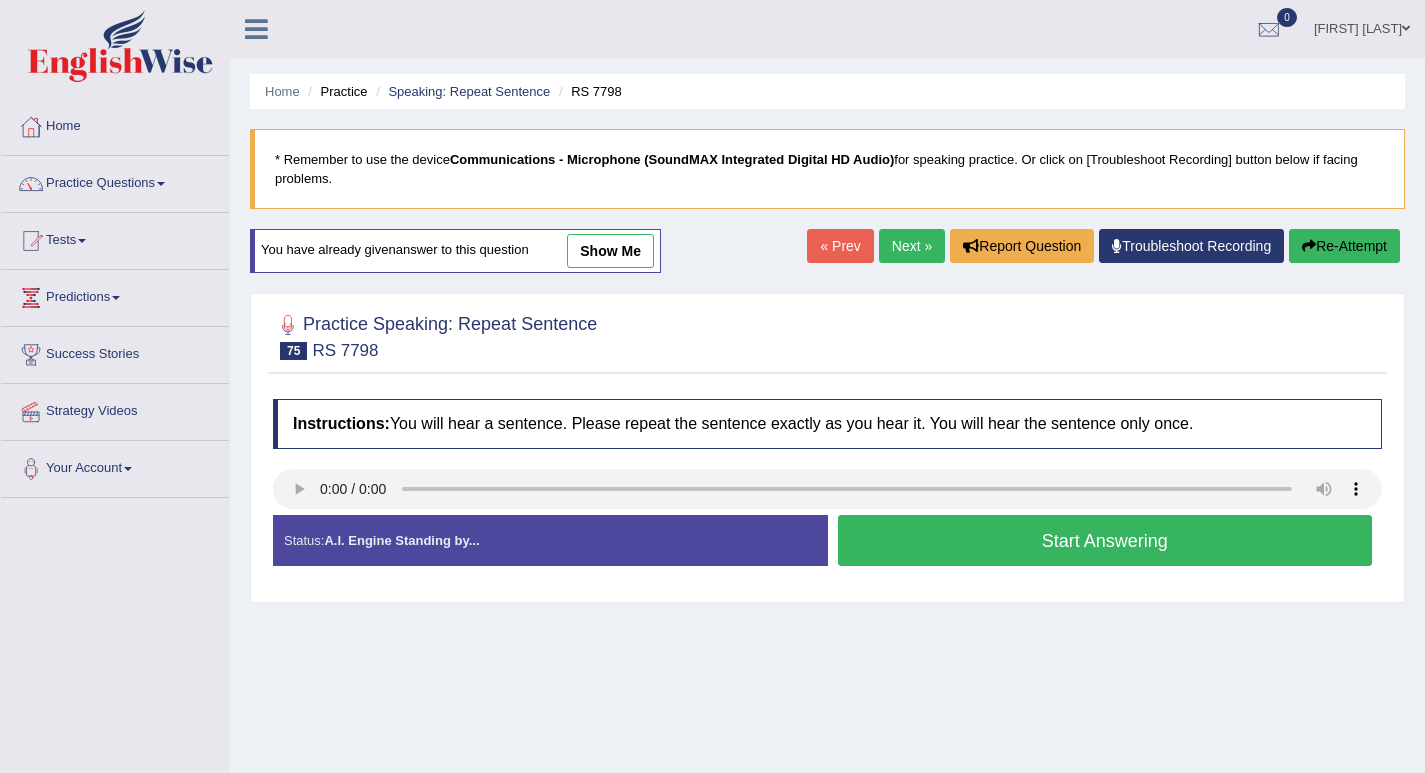 click on "Start Answering" at bounding box center (1105, 540) 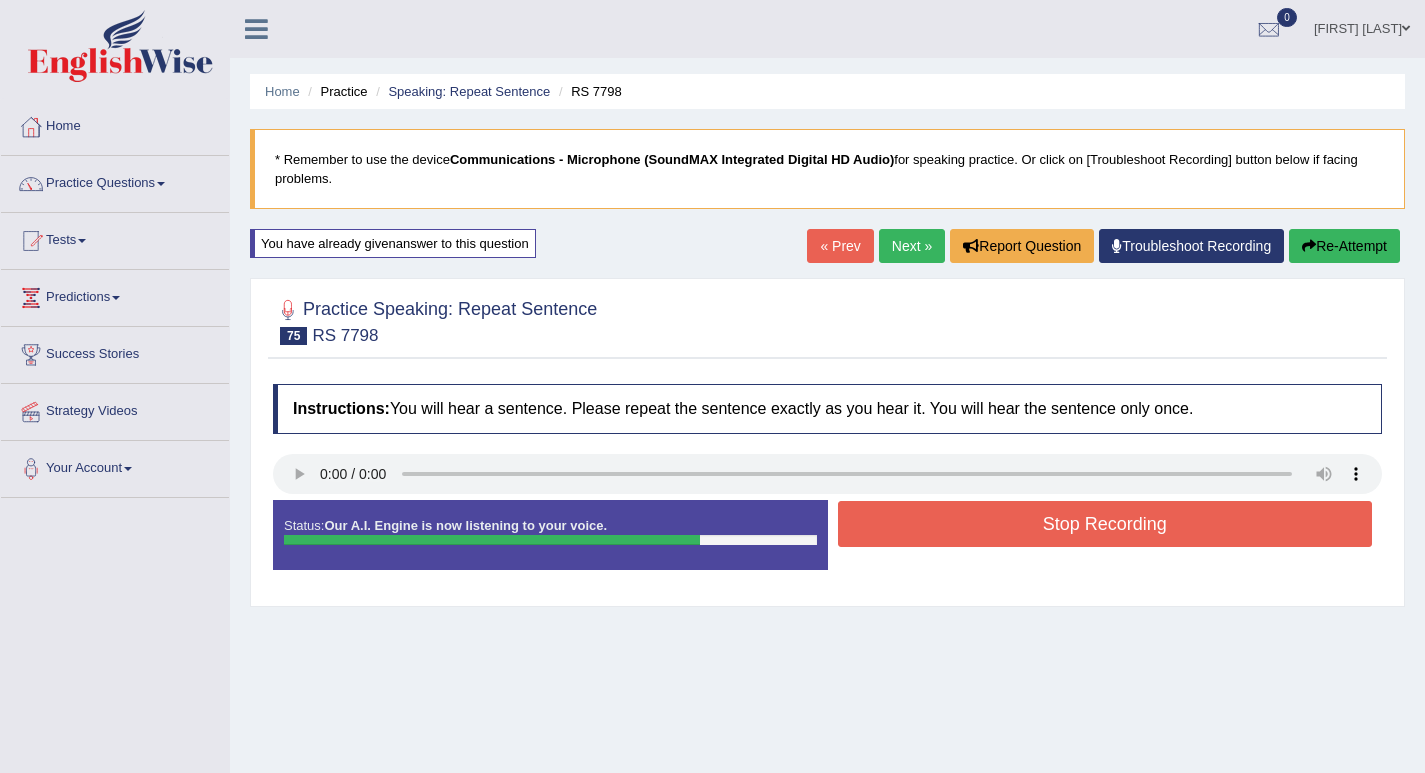 click on "Stop Recording" at bounding box center [1105, 524] 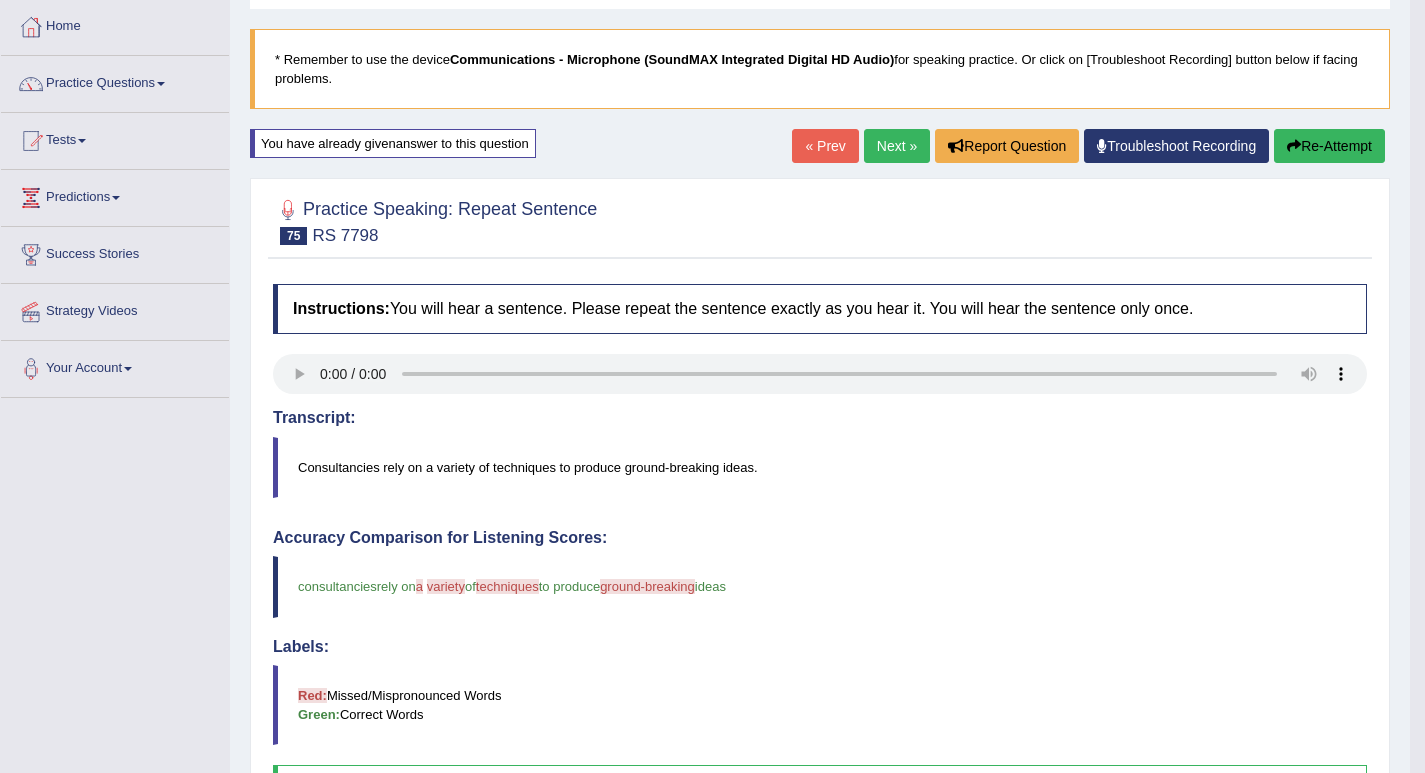 scroll, scrollTop: 0, scrollLeft: 0, axis: both 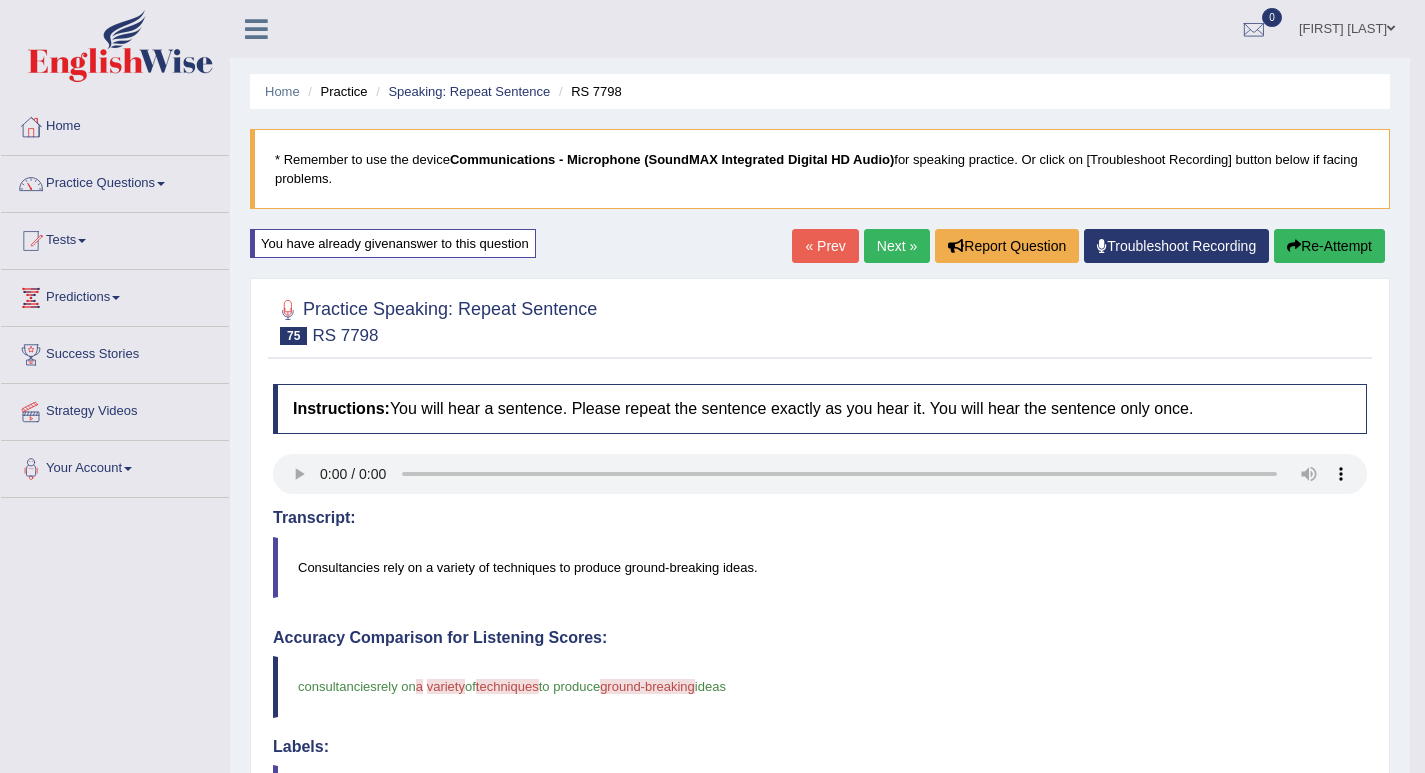 click on "Next »" at bounding box center [897, 246] 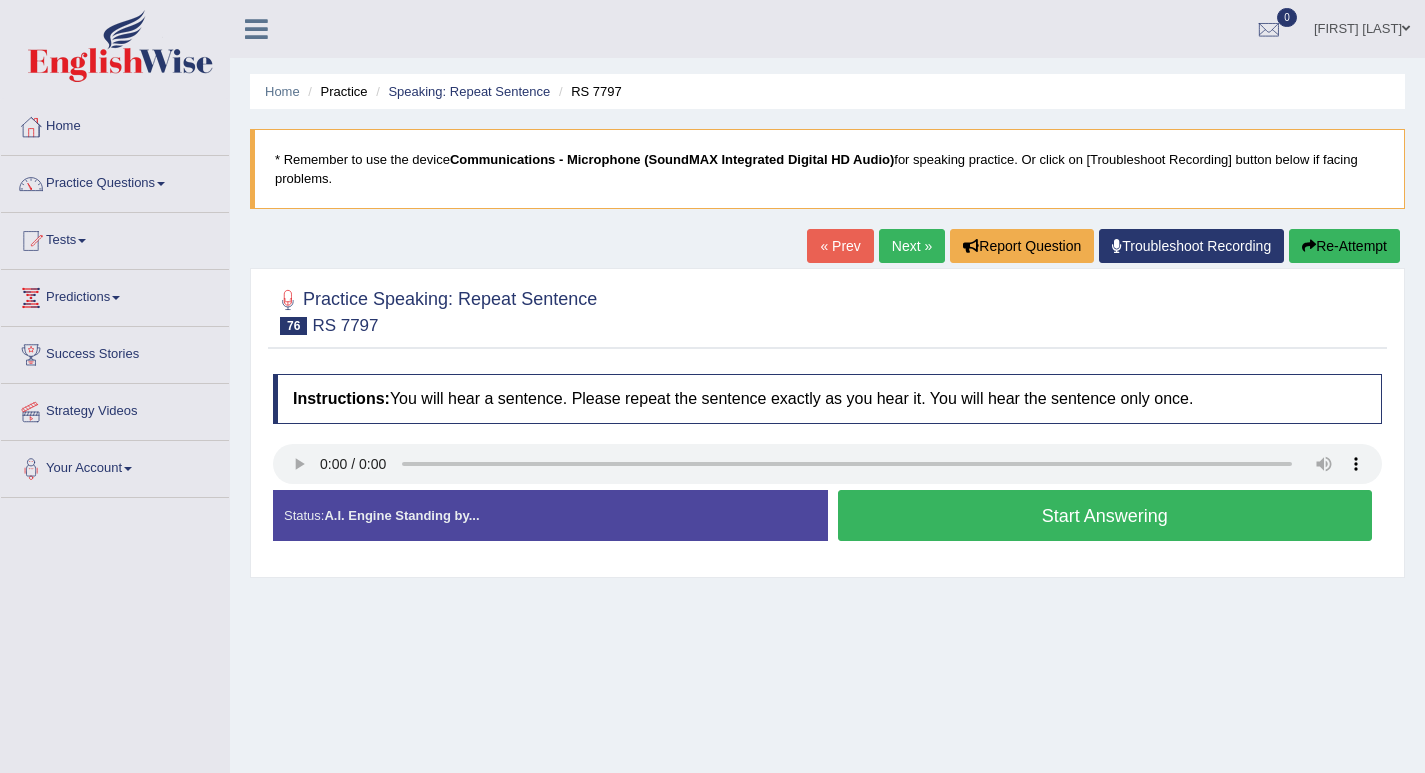 scroll, scrollTop: 0, scrollLeft: 0, axis: both 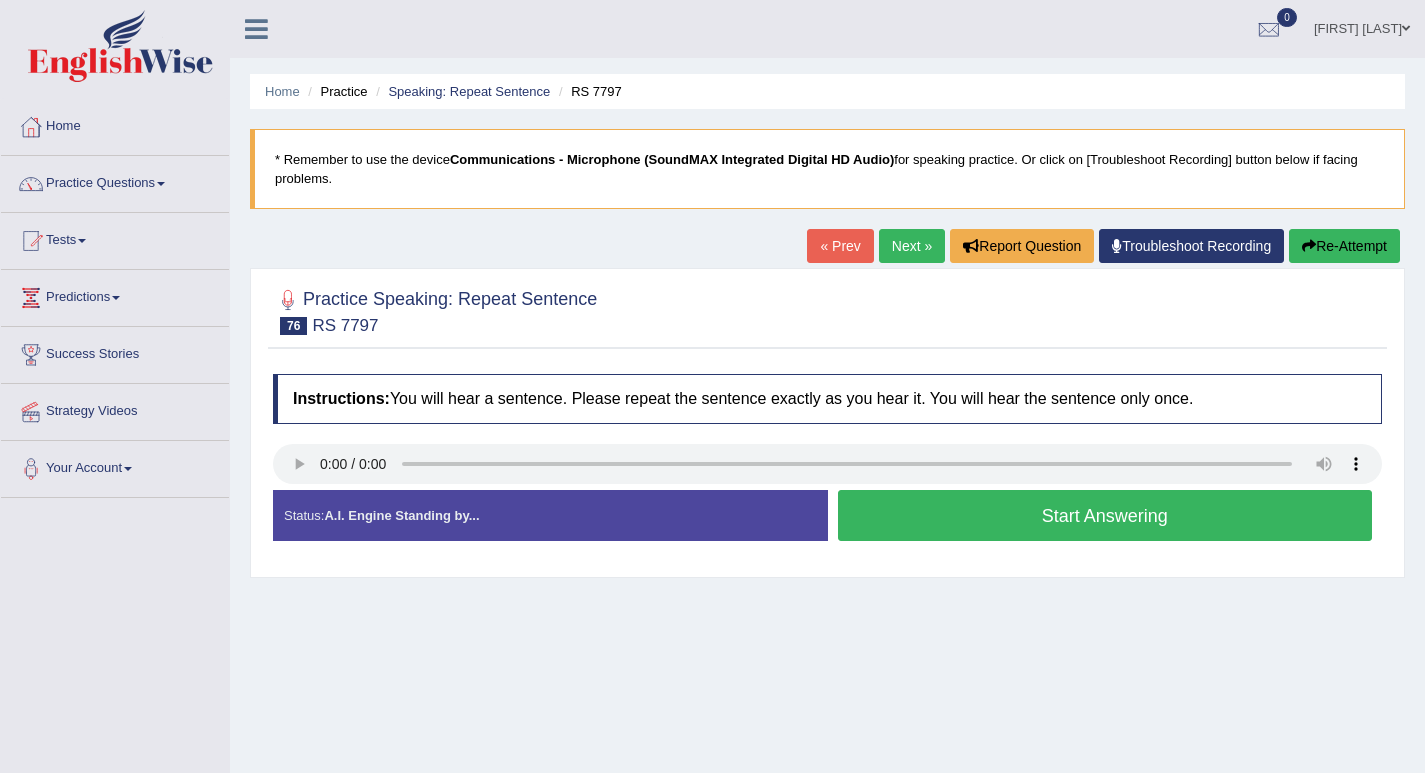 click on "Start Answering" at bounding box center [1105, 515] 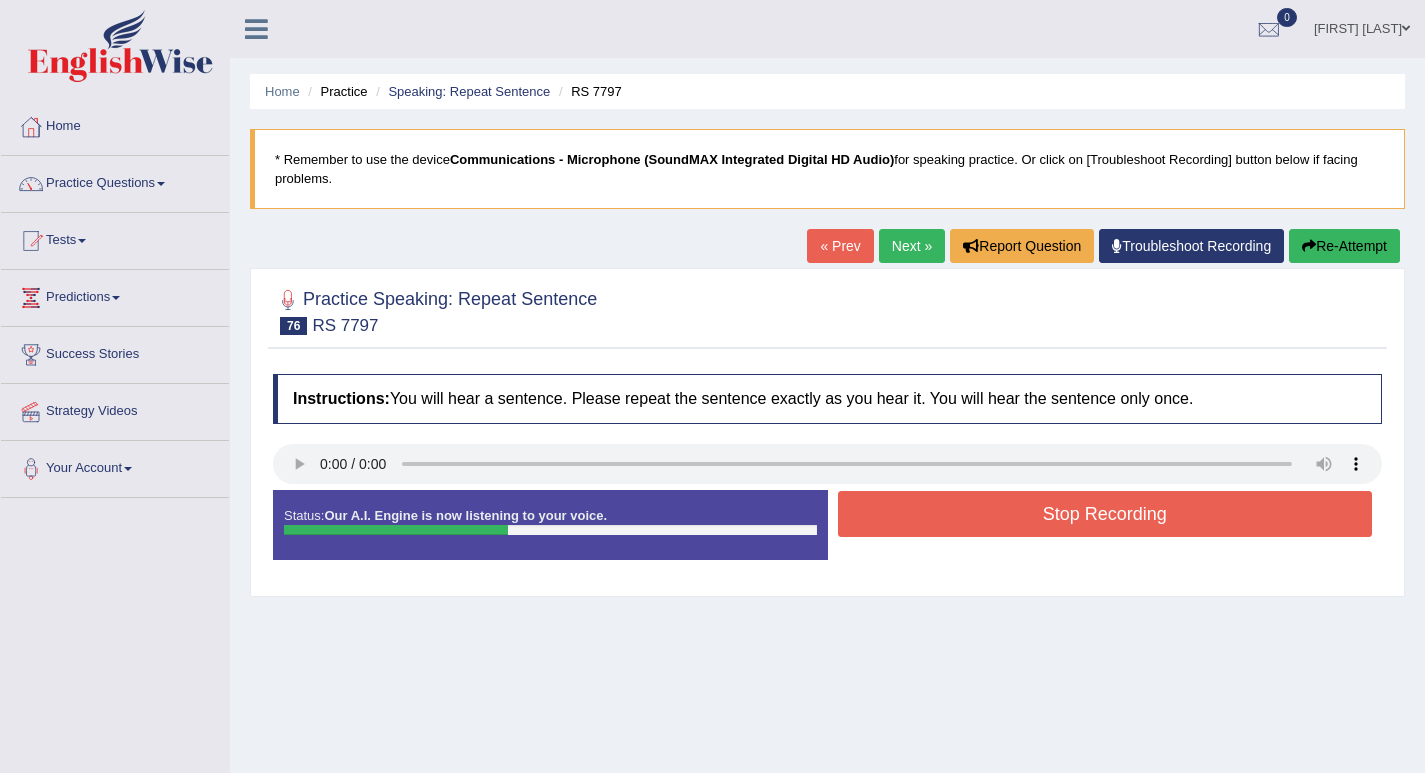 click on "Stop Recording" at bounding box center [1105, 514] 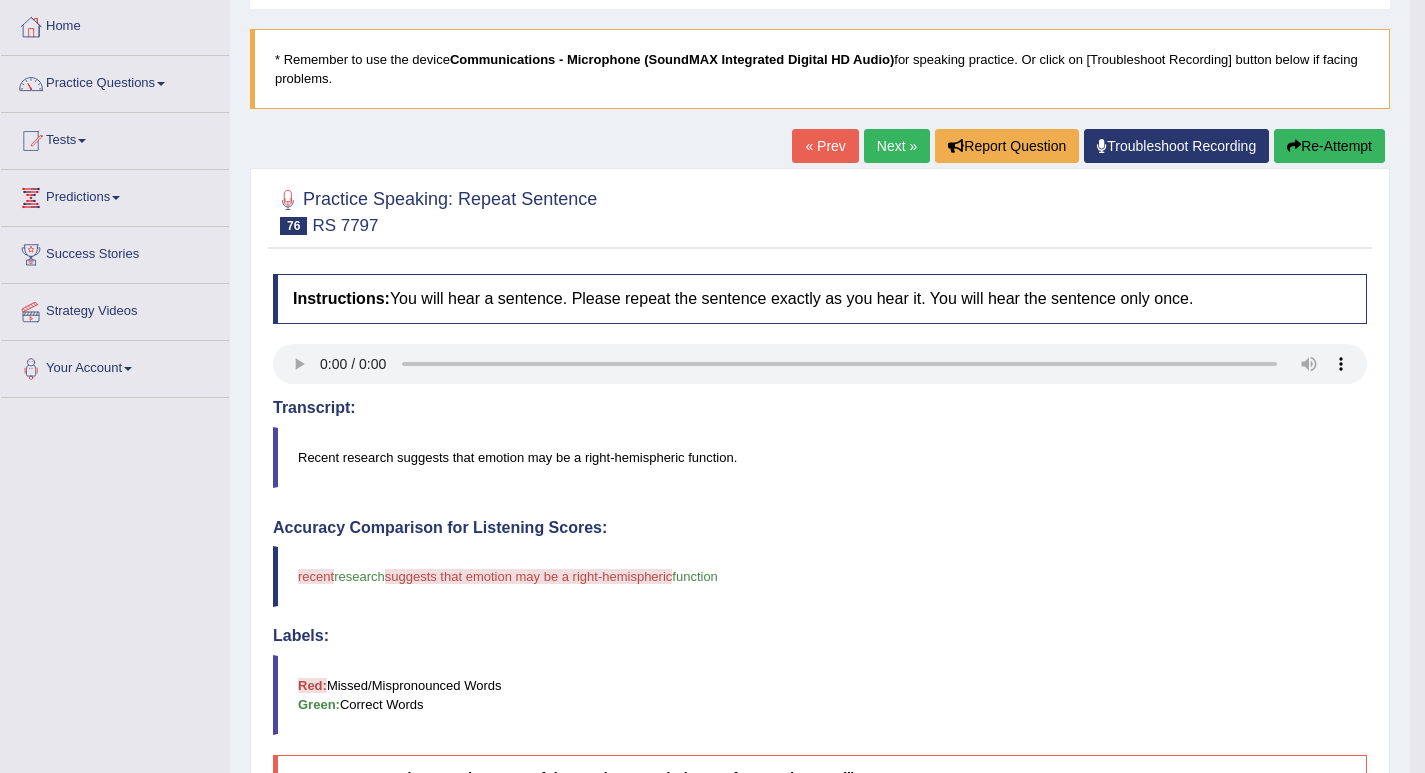 scroll, scrollTop: 0, scrollLeft: 0, axis: both 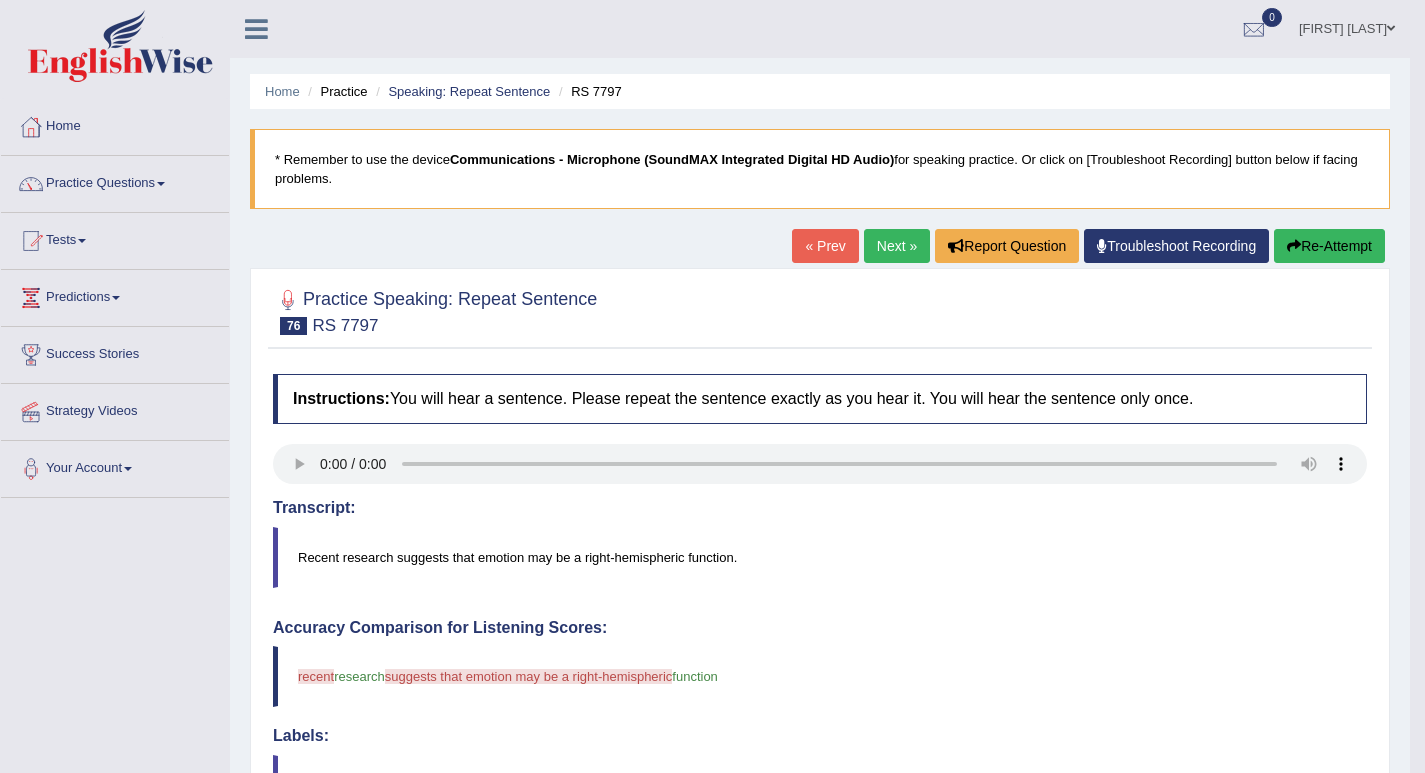 click on "Next »" at bounding box center (897, 246) 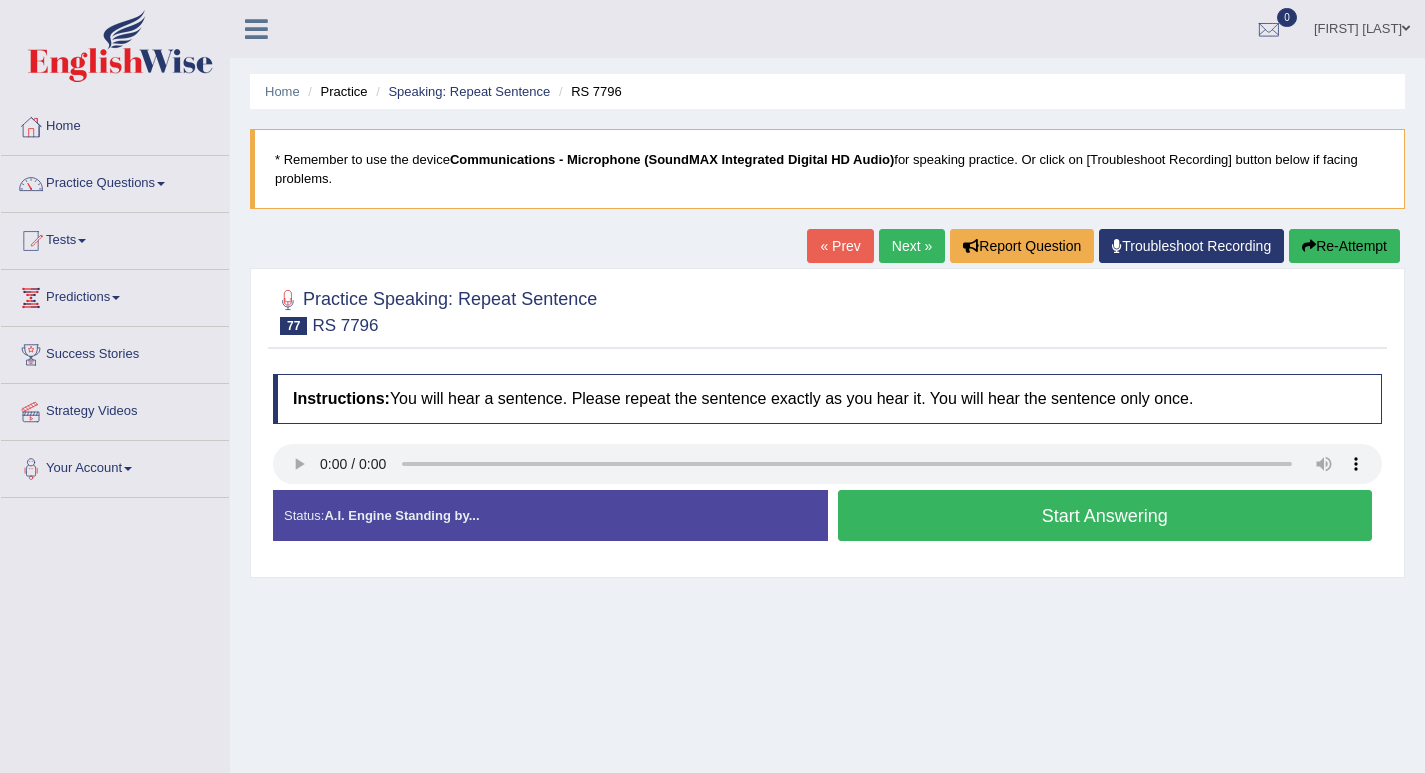 scroll, scrollTop: 0, scrollLeft: 0, axis: both 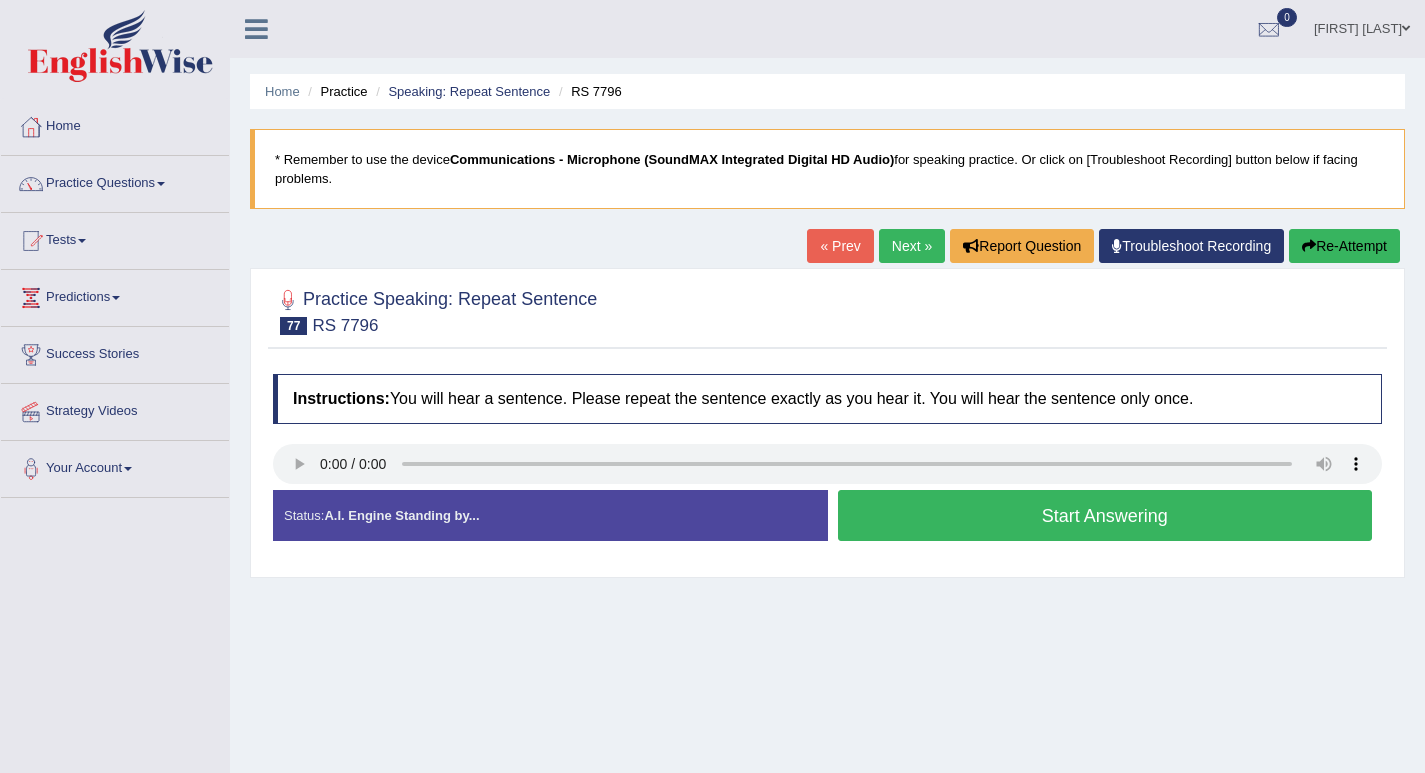 click on "Start Answering" at bounding box center [1105, 515] 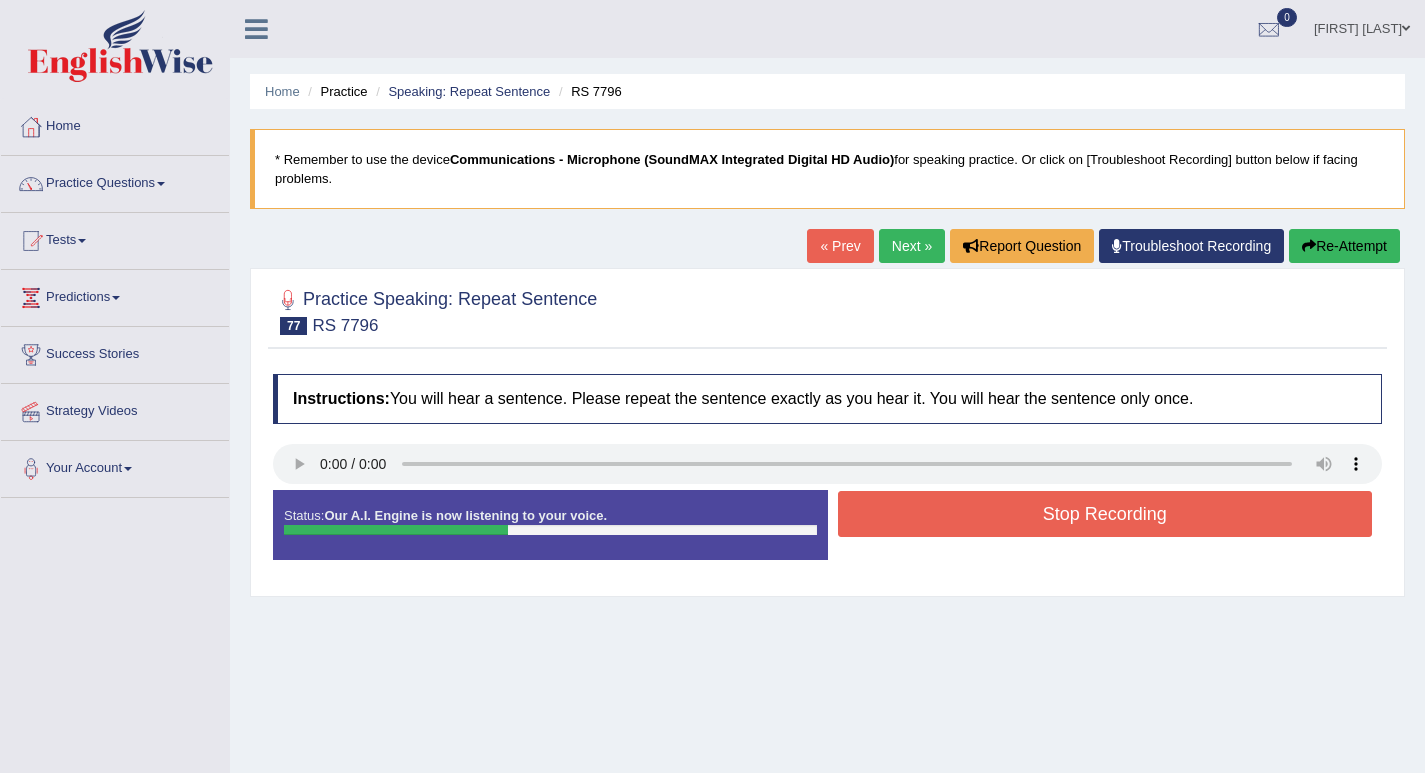 click on "Stop Recording" at bounding box center [1105, 514] 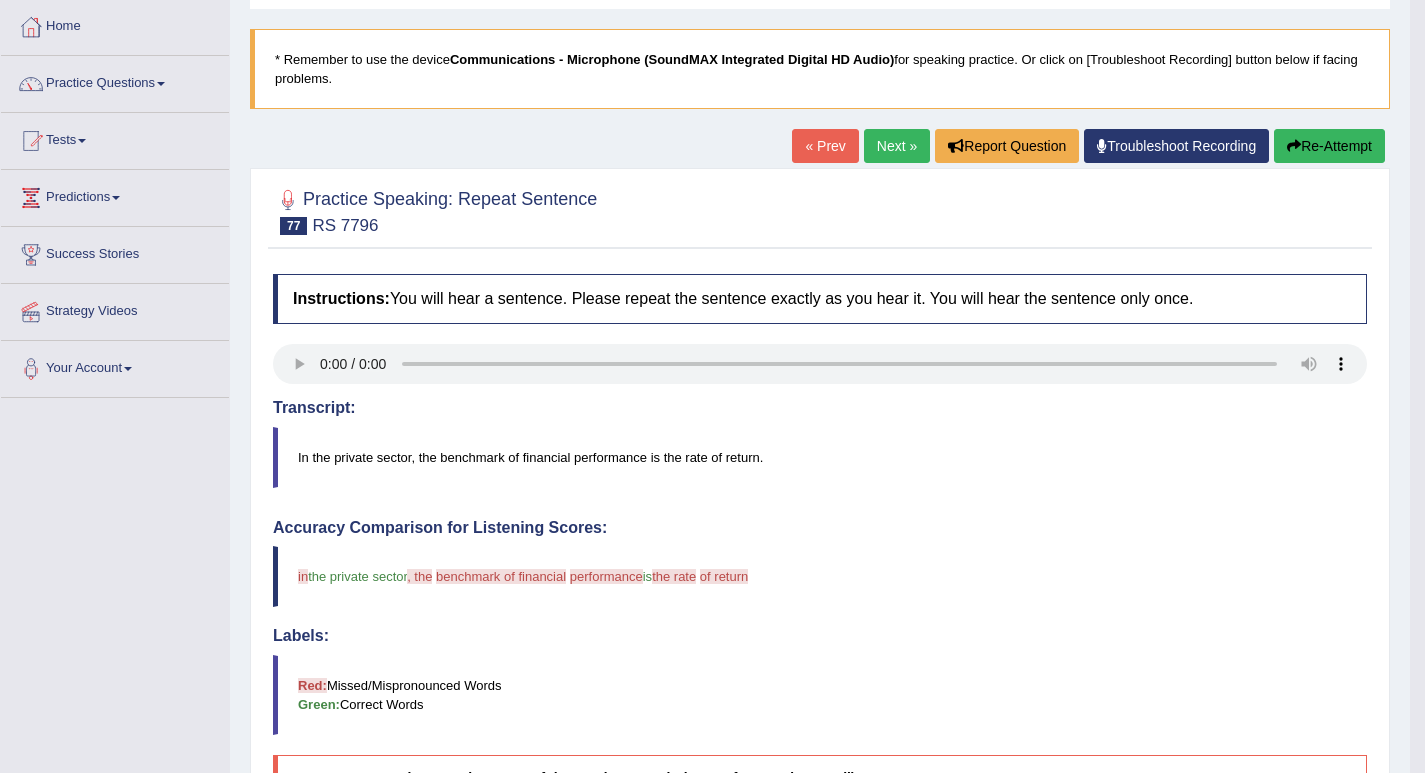 scroll, scrollTop: 0, scrollLeft: 0, axis: both 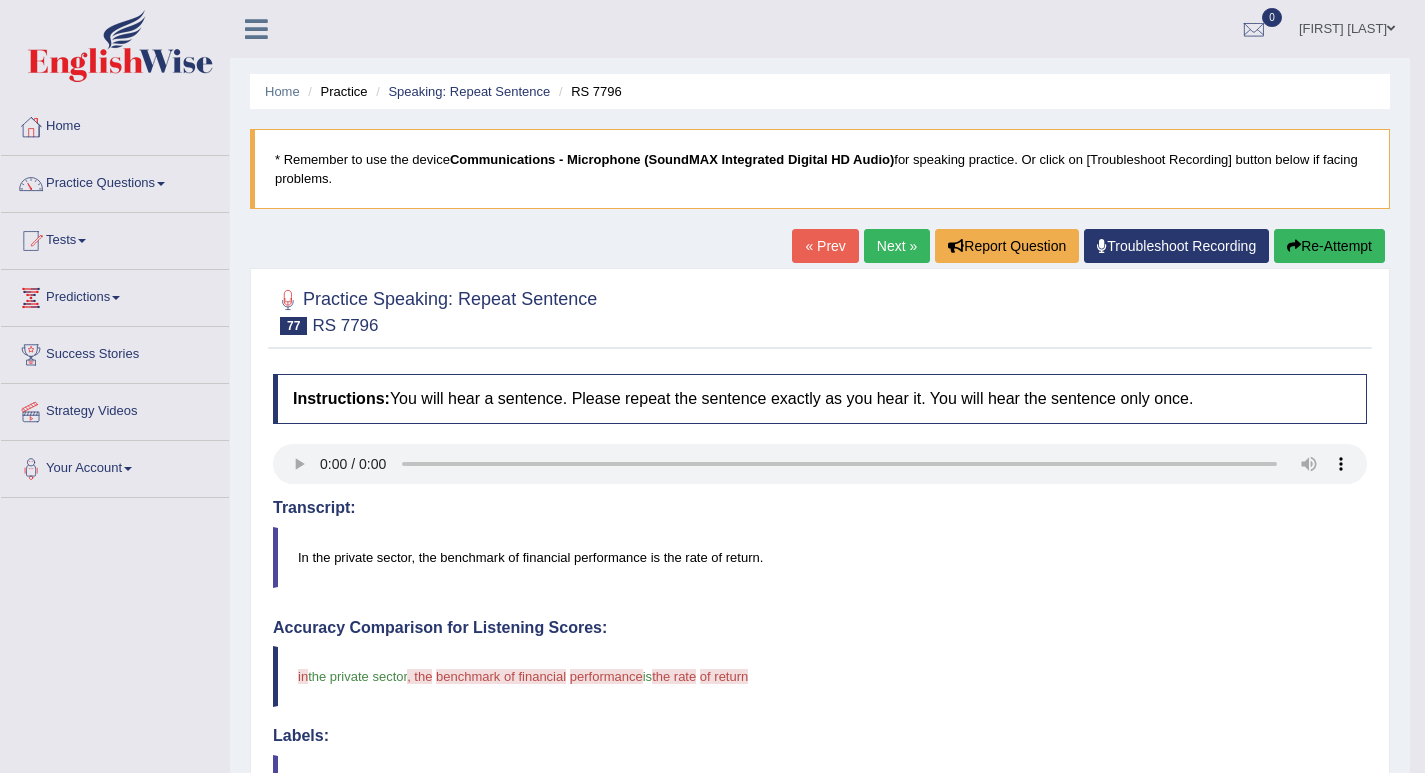 click on "Next »" at bounding box center [897, 246] 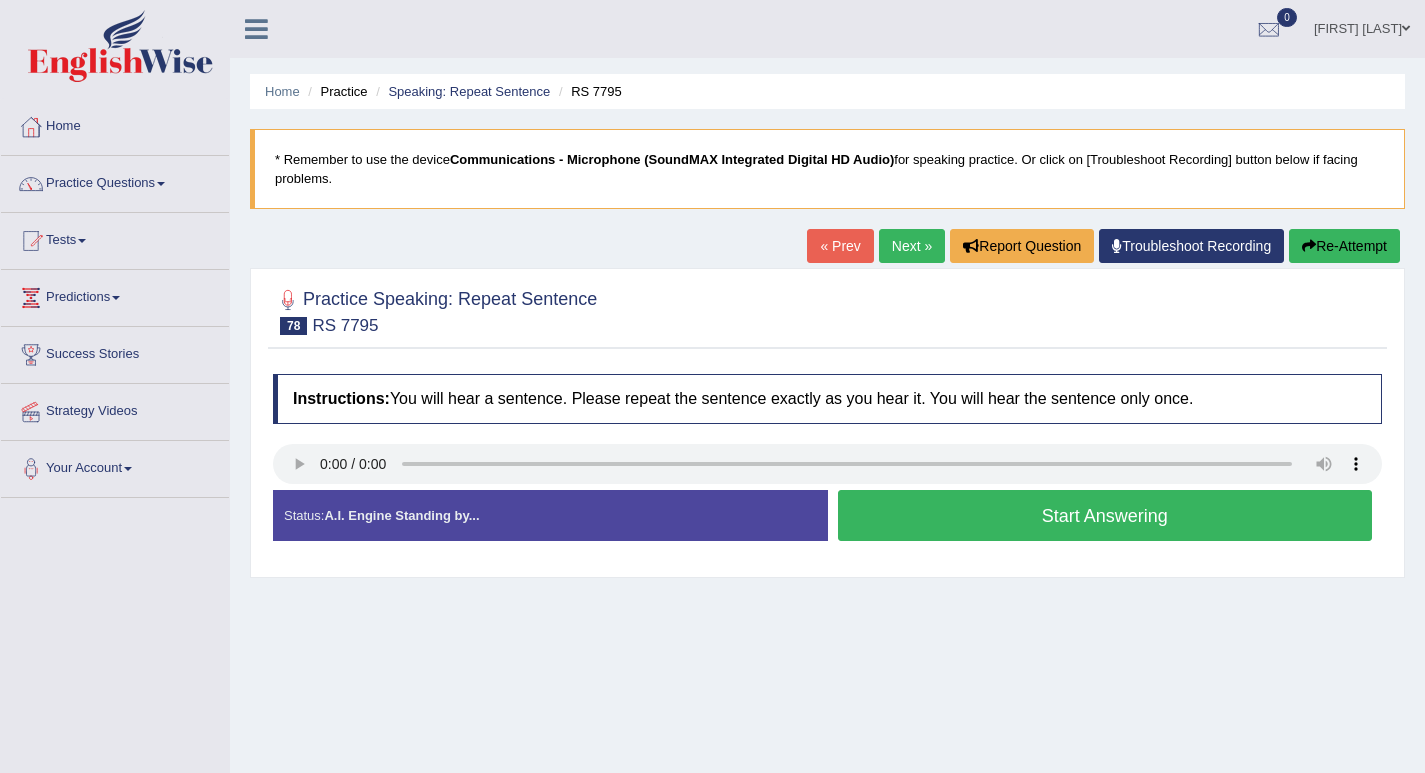 scroll, scrollTop: 0, scrollLeft: 0, axis: both 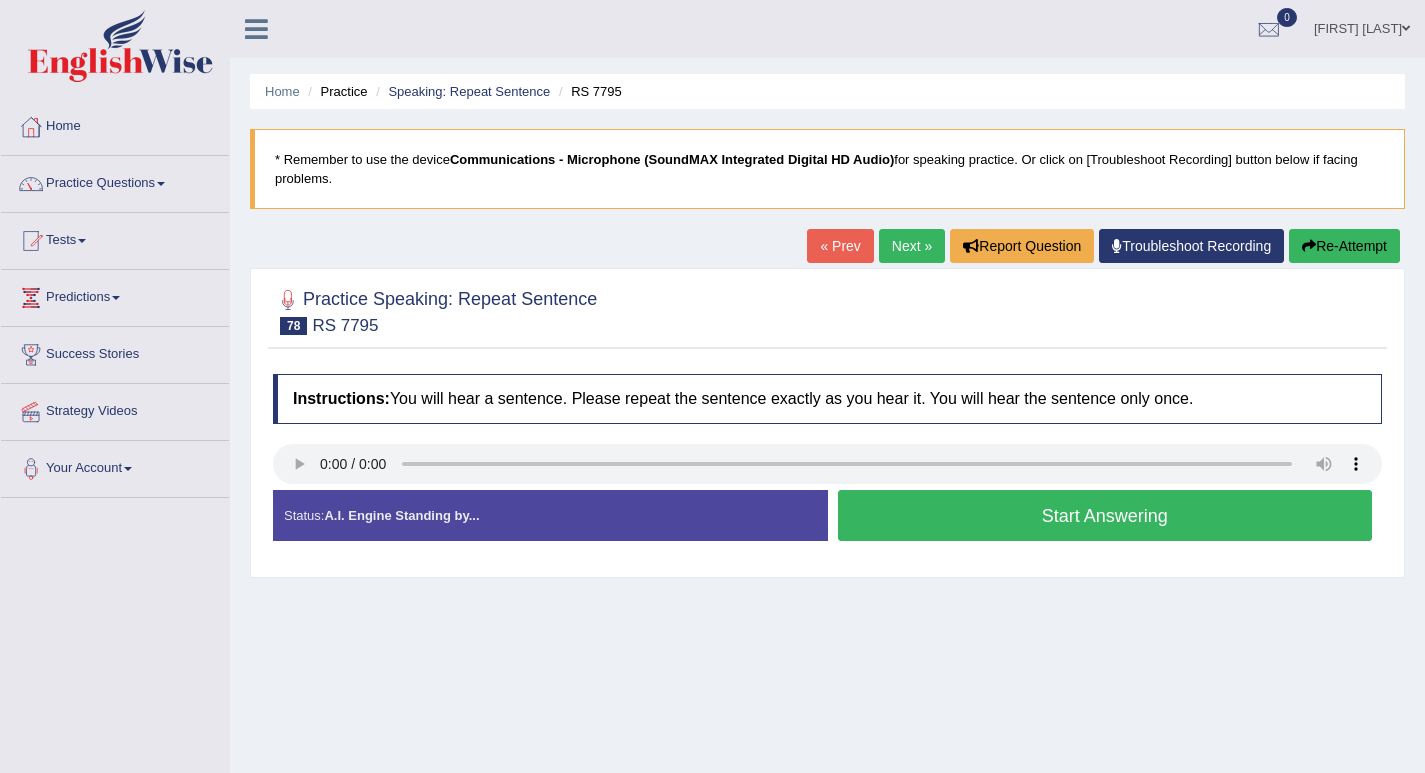 click on "Start Answering" at bounding box center [1105, 515] 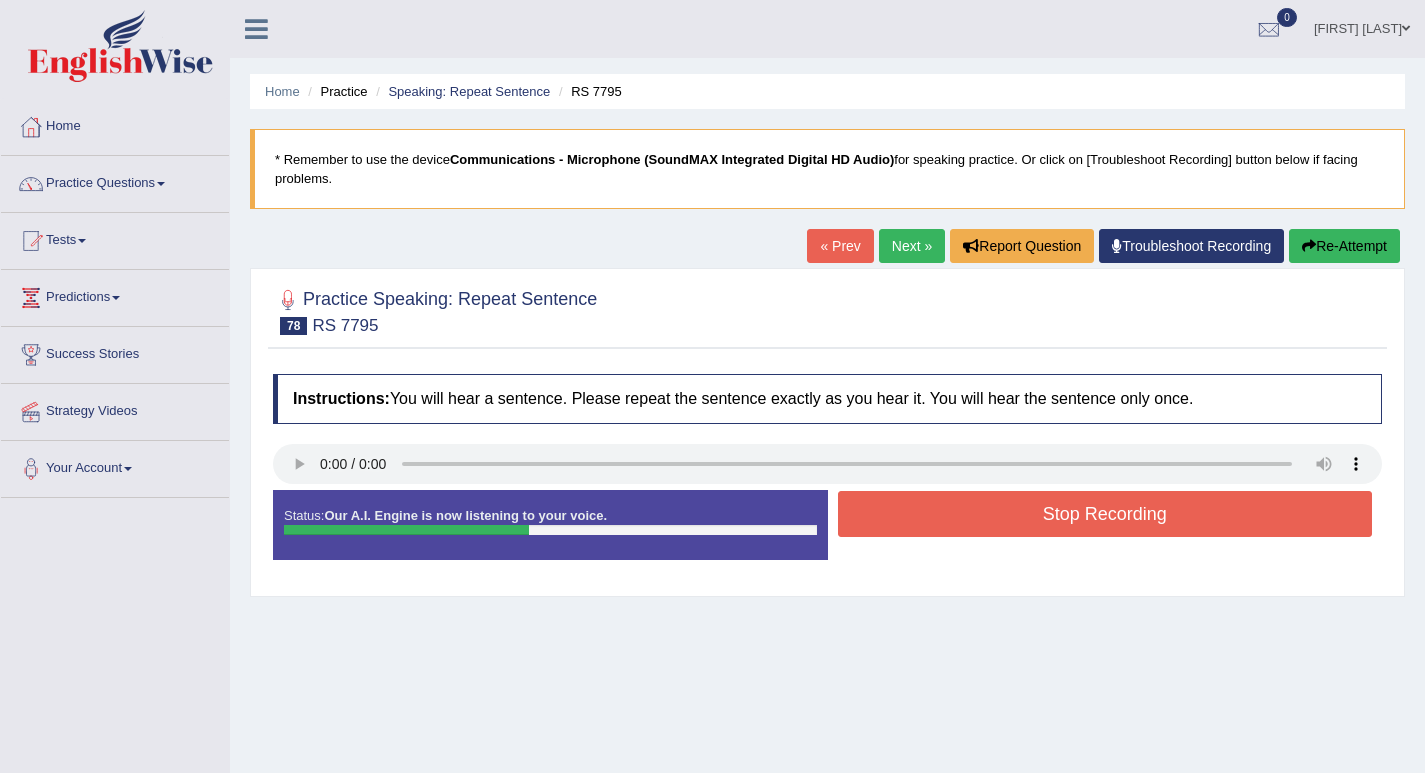 click on "Stop Recording" at bounding box center (1105, 514) 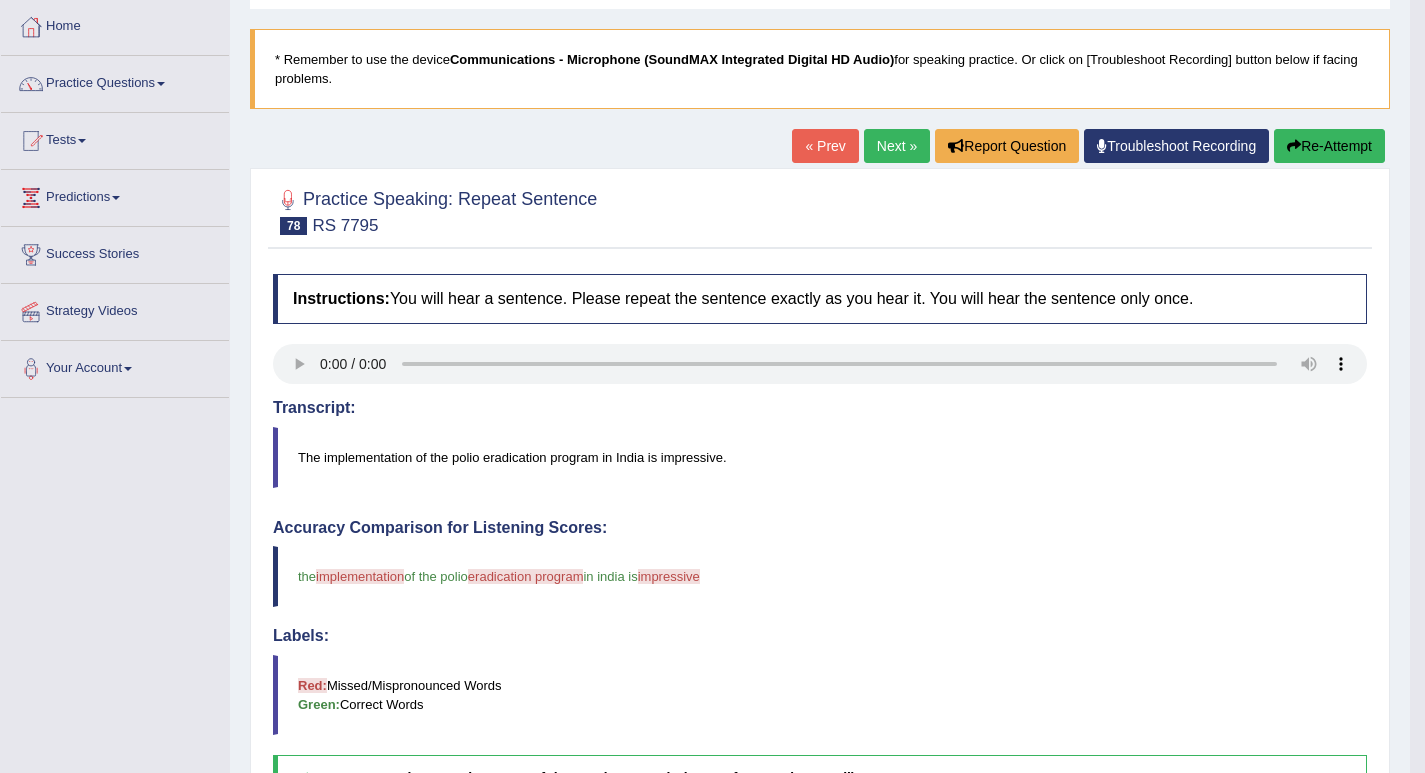 scroll, scrollTop: 0, scrollLeft: 0, axis: both 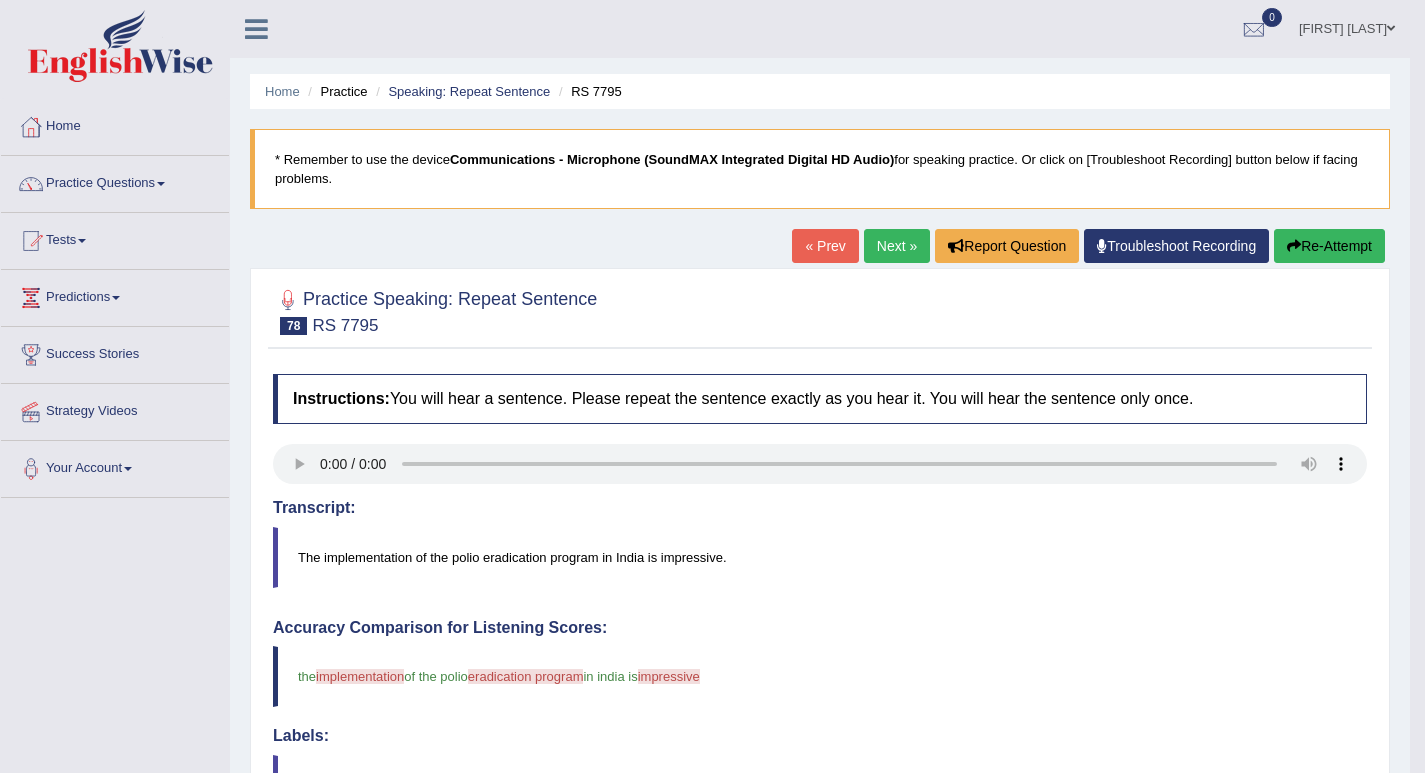 click on "Next »" at bounding box center [897, 246] 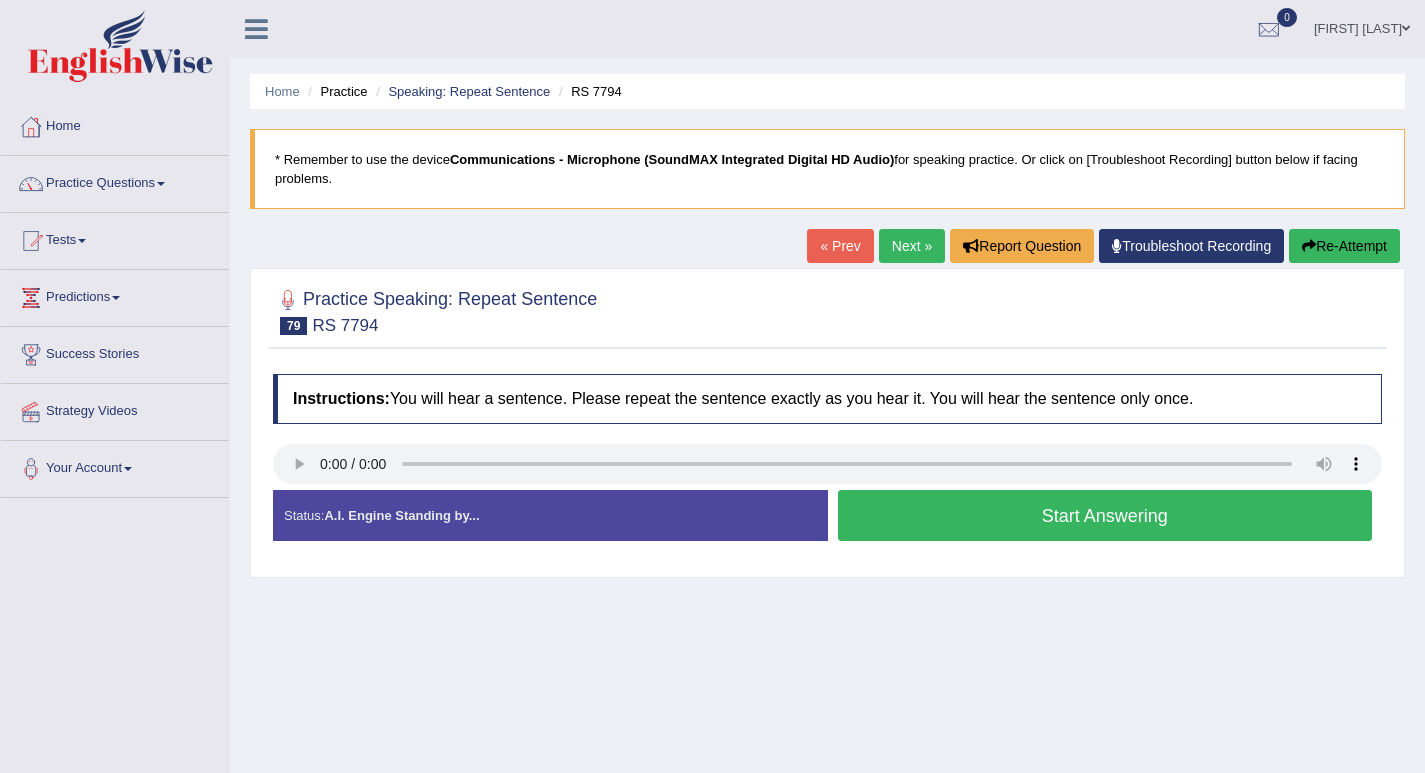 scroll, scrollTop: 0, scrollLeft: 0, axis: both 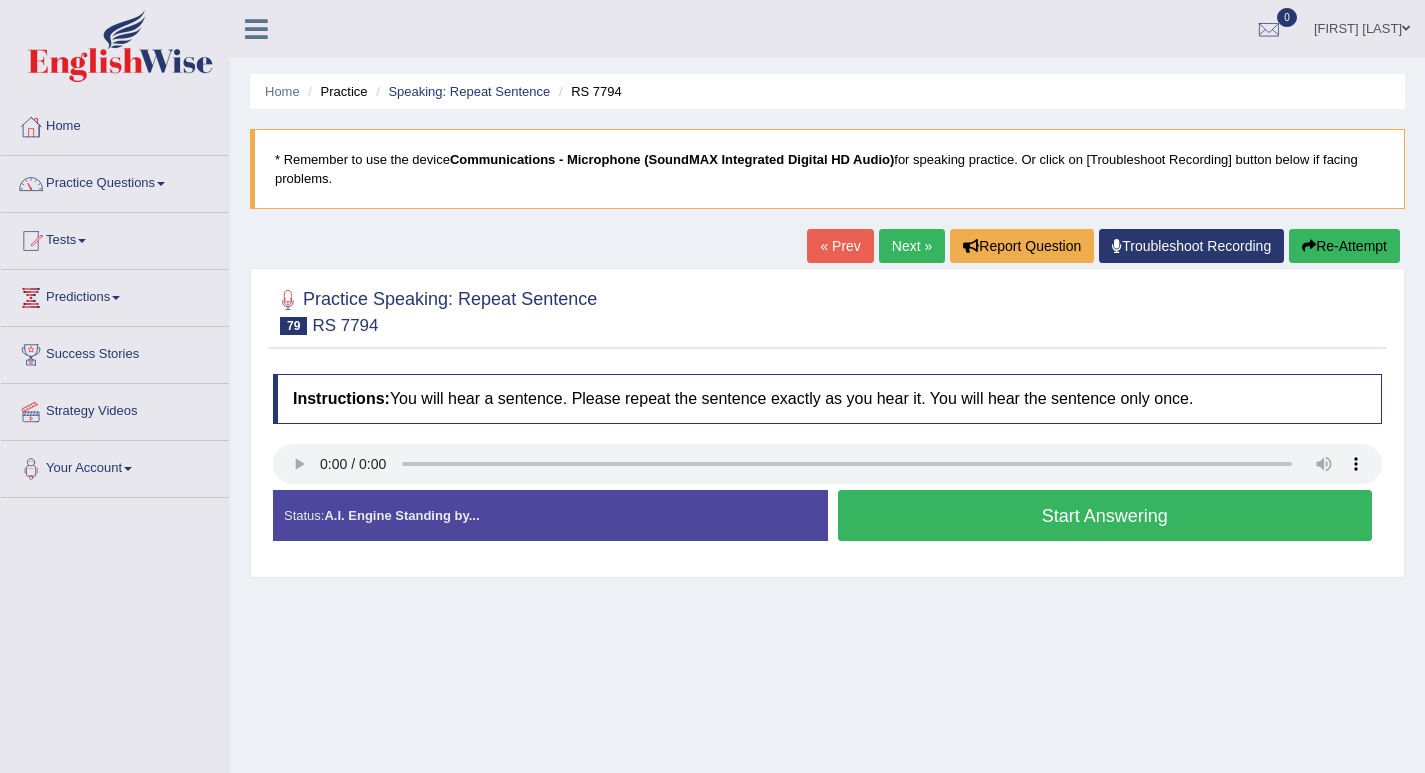 click on "Start Answering" at bounding box center (1105, 515) 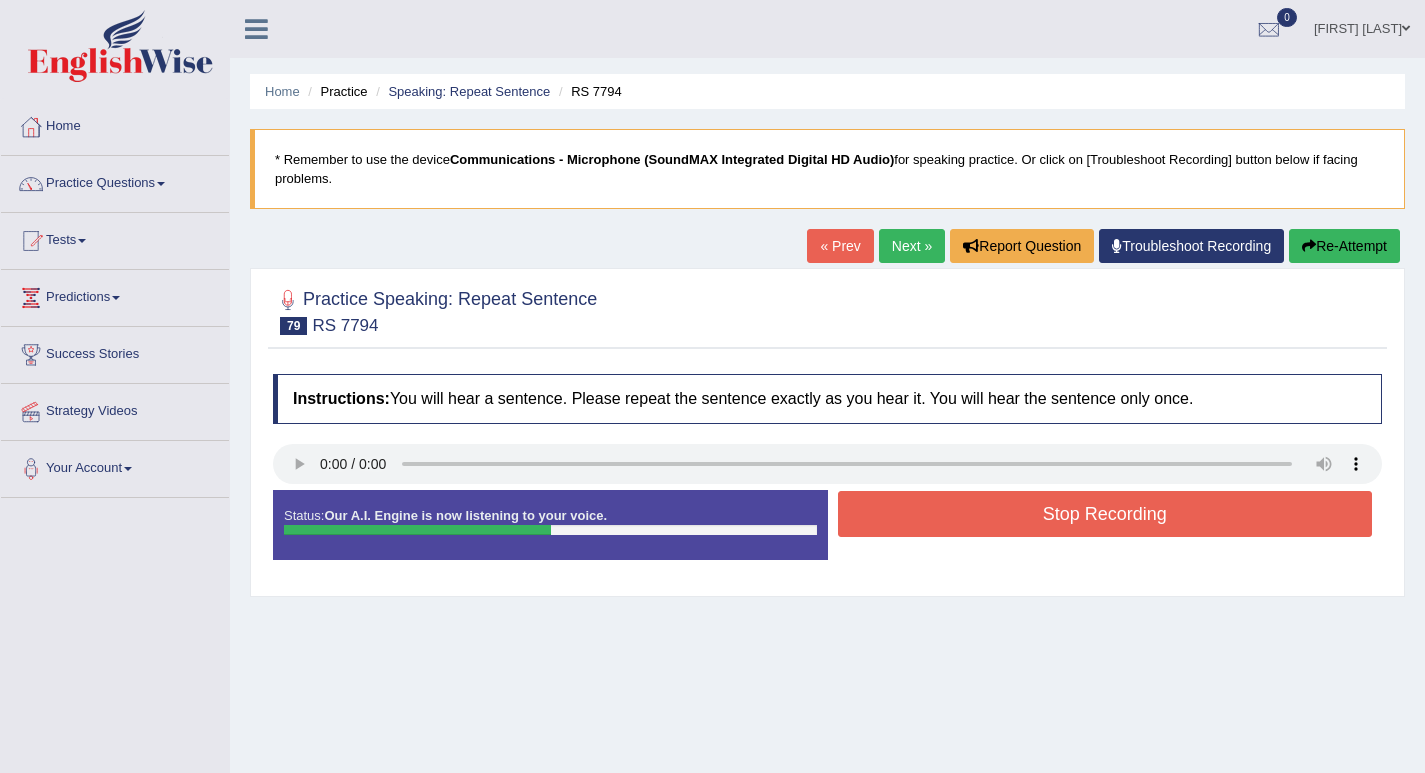 click on "Stop Recording" at bounding box center [1105, 514] 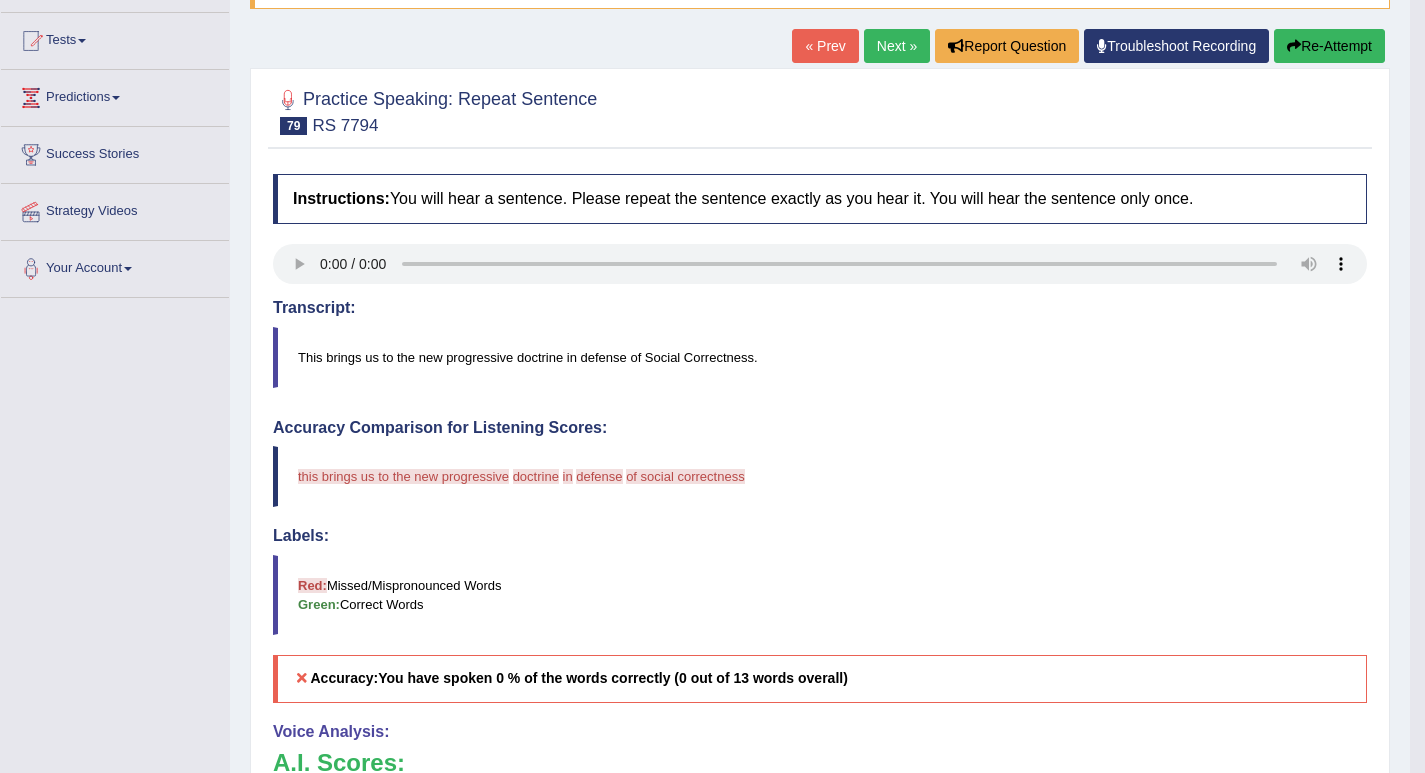 scroll, scrollTop: 0, scrollLeft: 0, axis: both 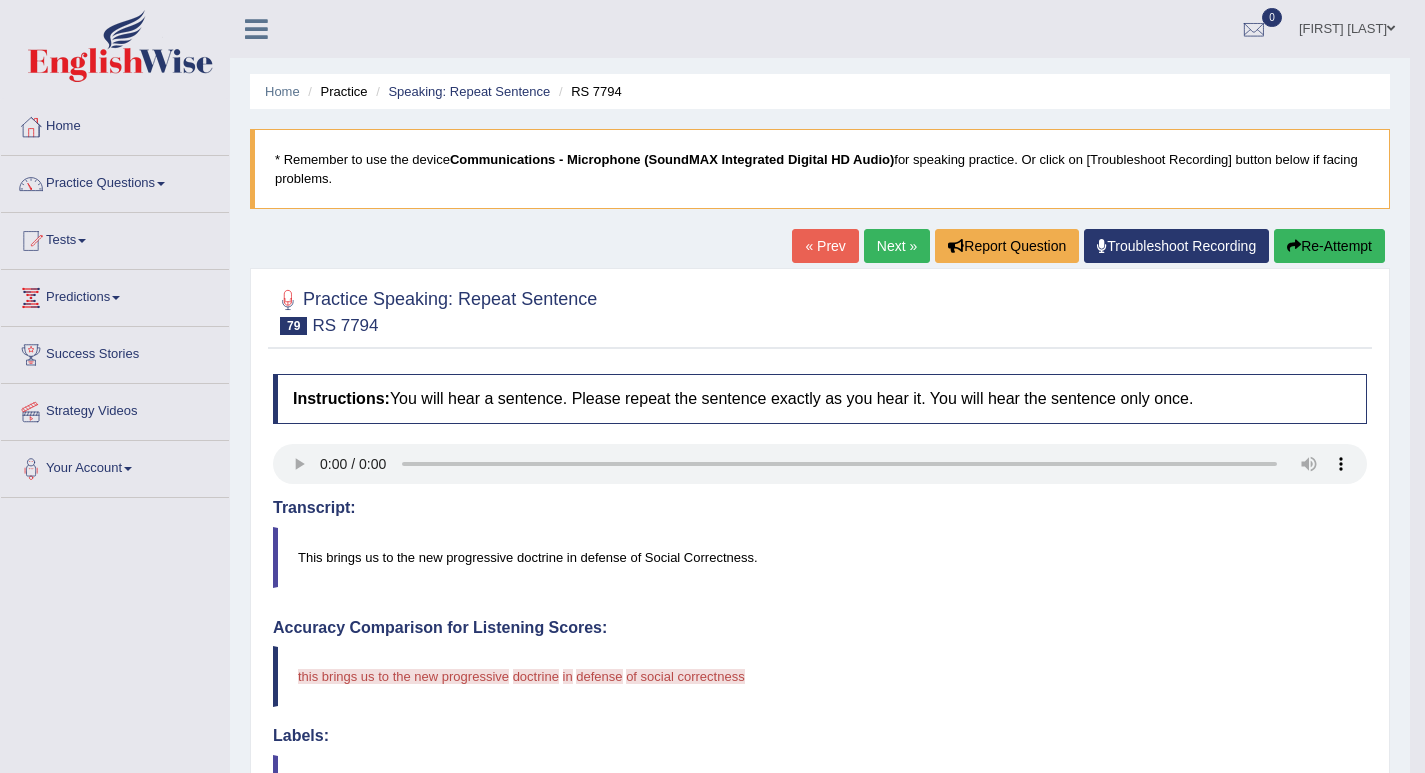 click on "Re-Attempt" at bounding box center (1329, 246) 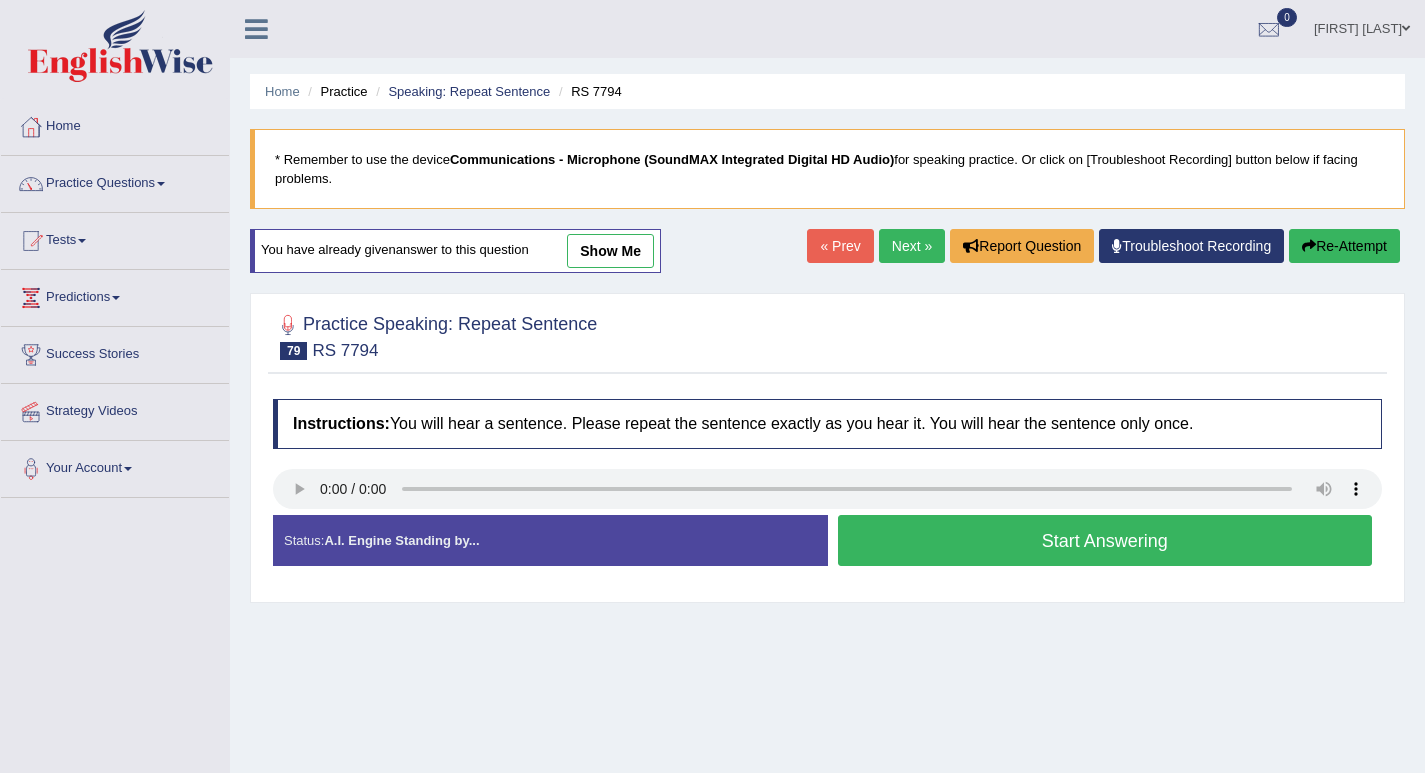 scroll, scrollTop: 0, scrollLeft: 0, axis: both 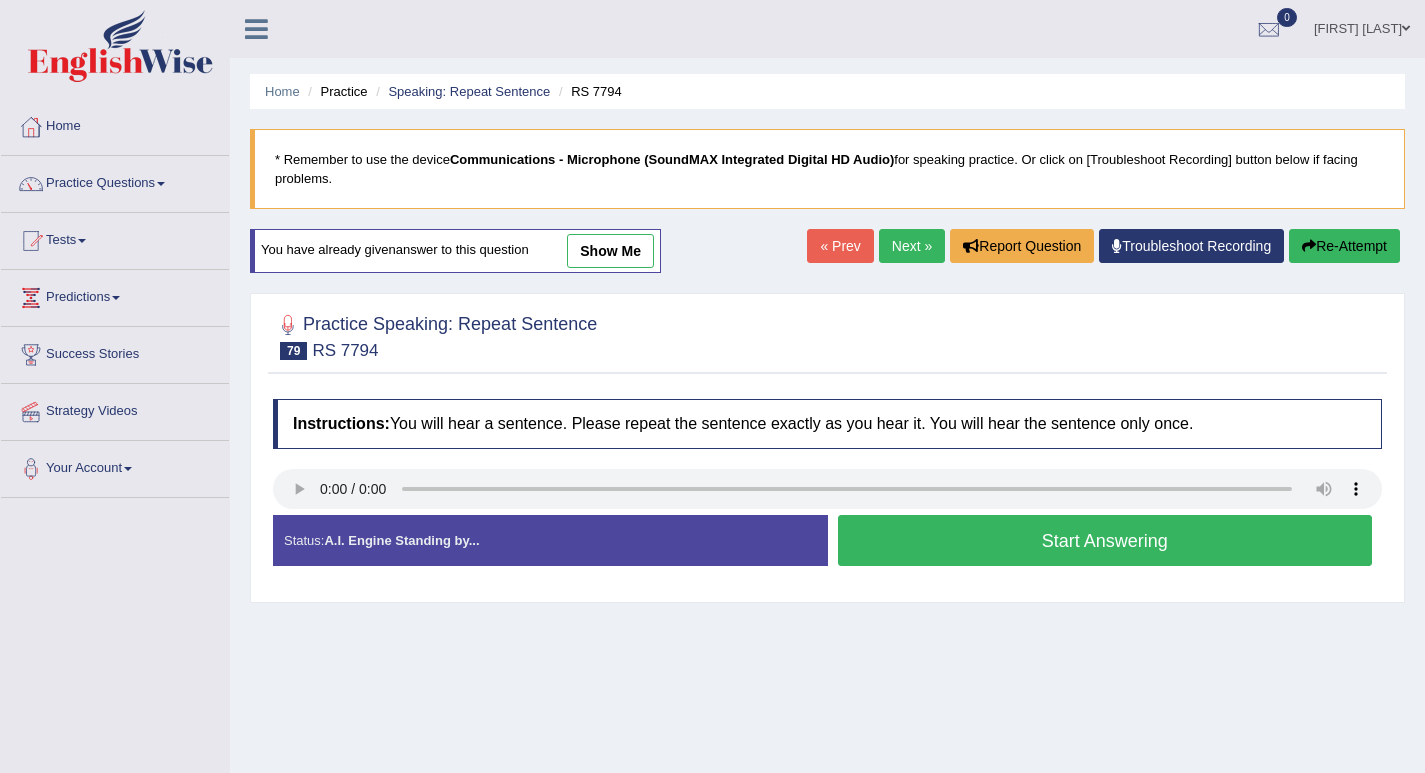 click on "Start Answering" at bounding box center [1105, 540] 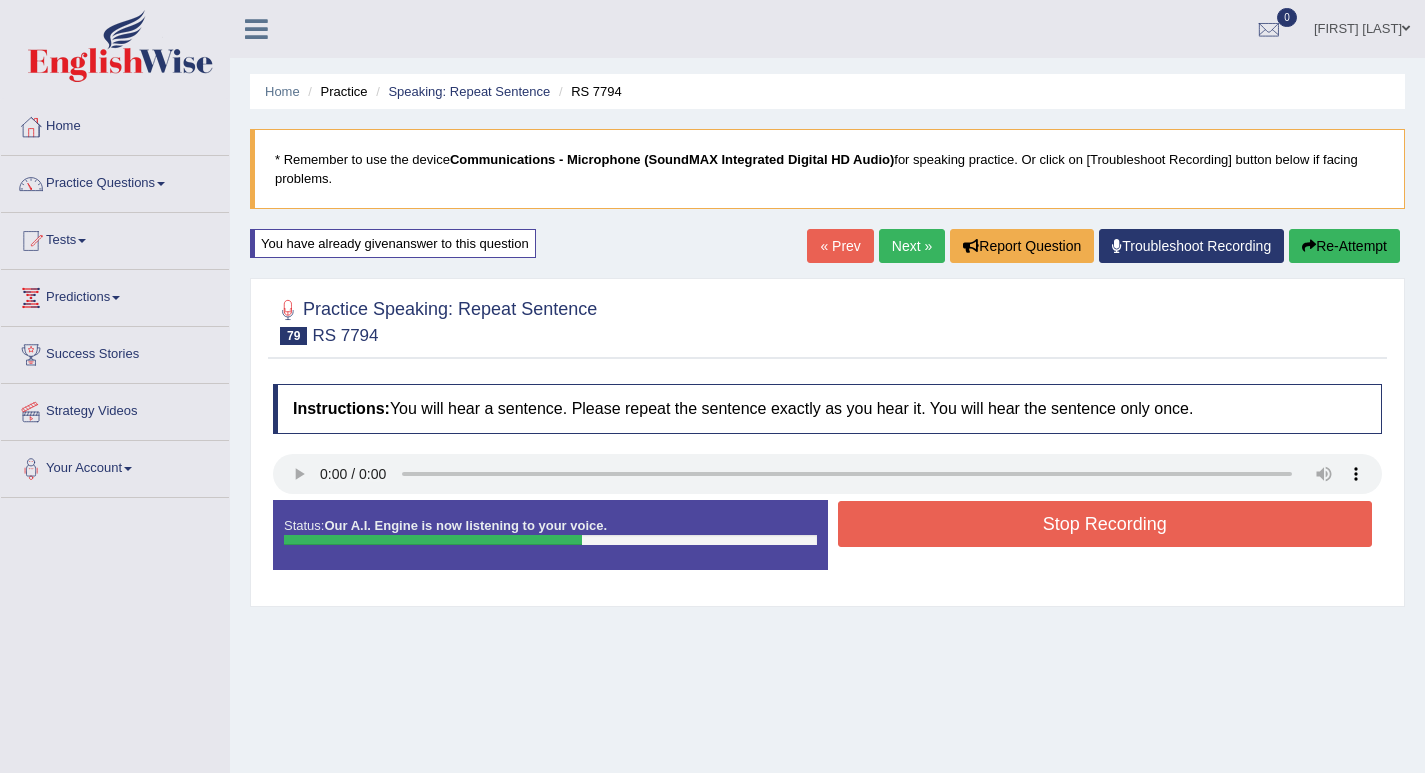 click on "Stop Recording" at bounding box center [1105, 524] 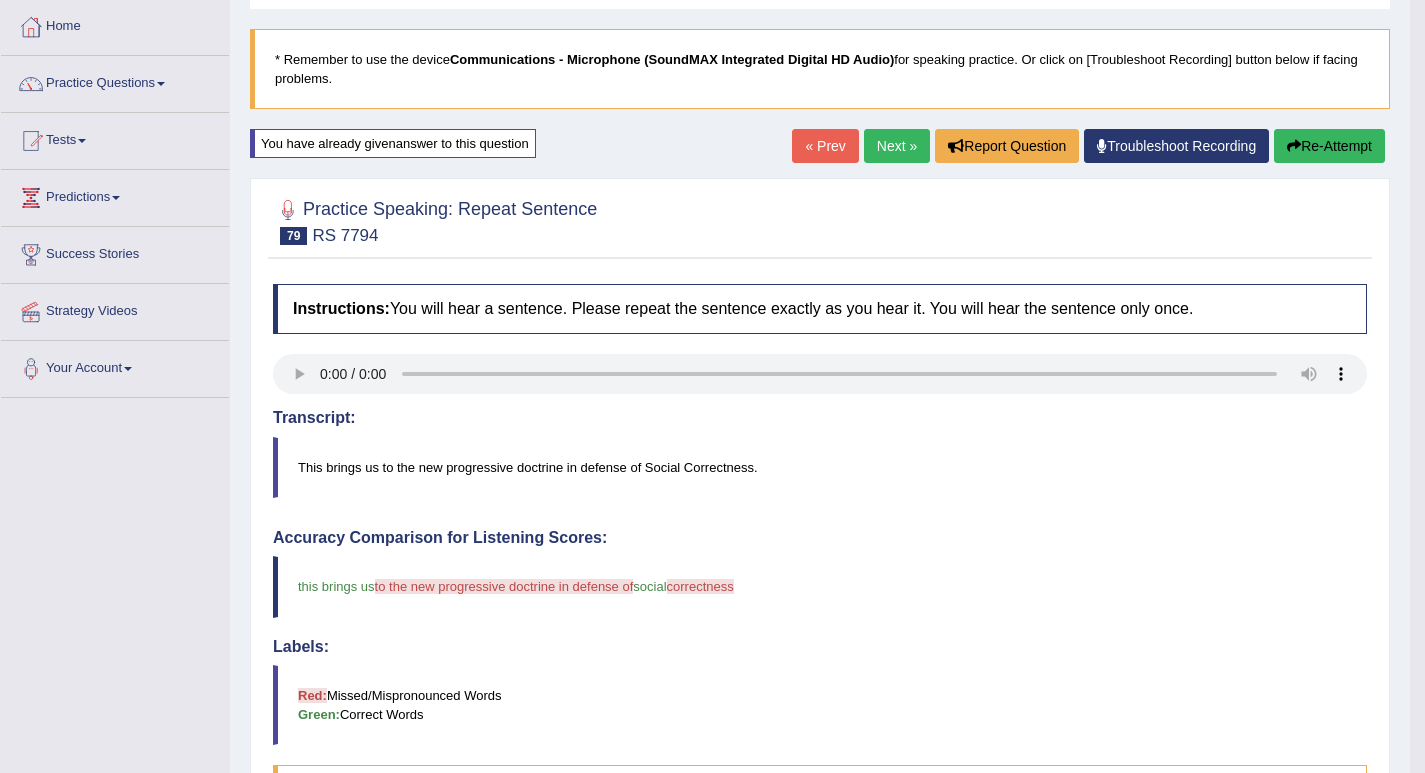 scroll, scrollTop: 0, scrollLeft: 0, axis: both 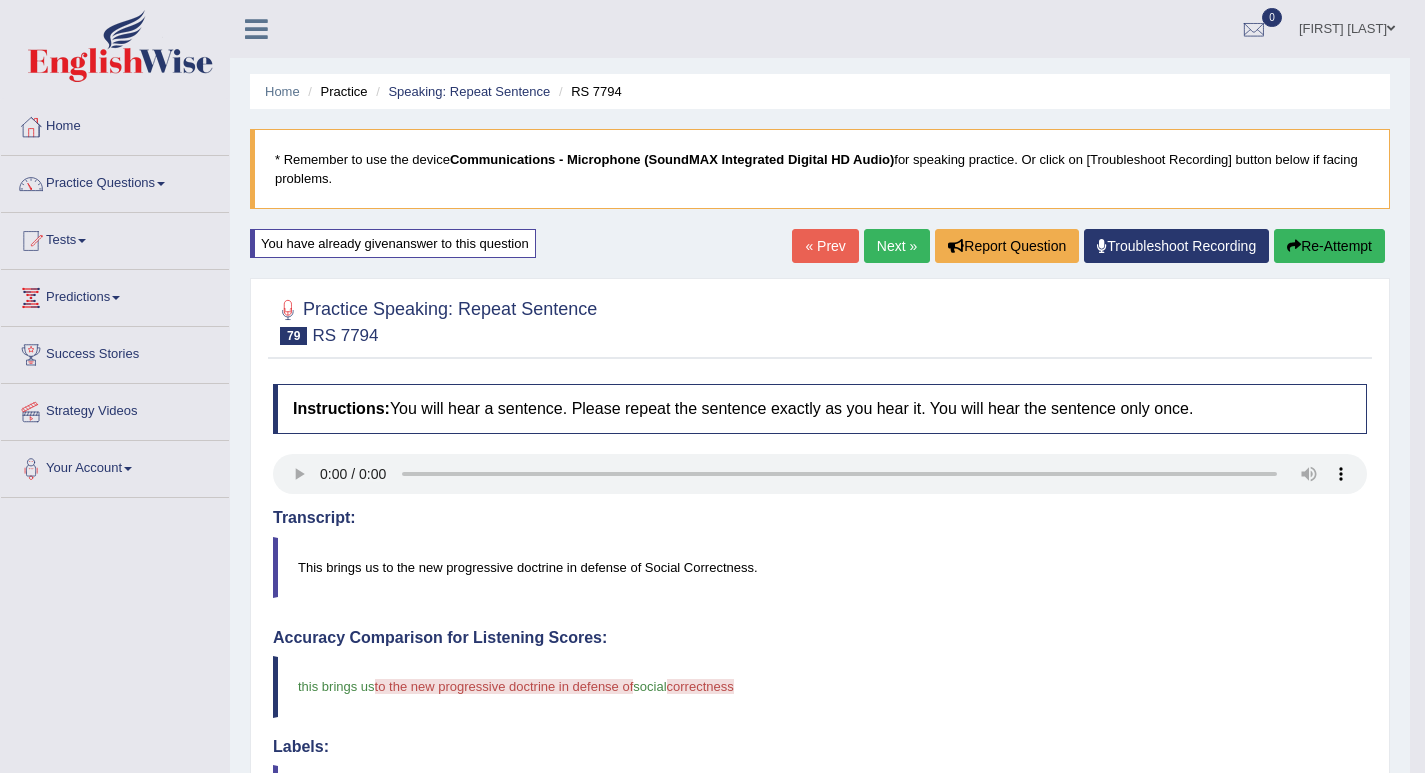 click on "Next »" at bounding box center [897, 246] 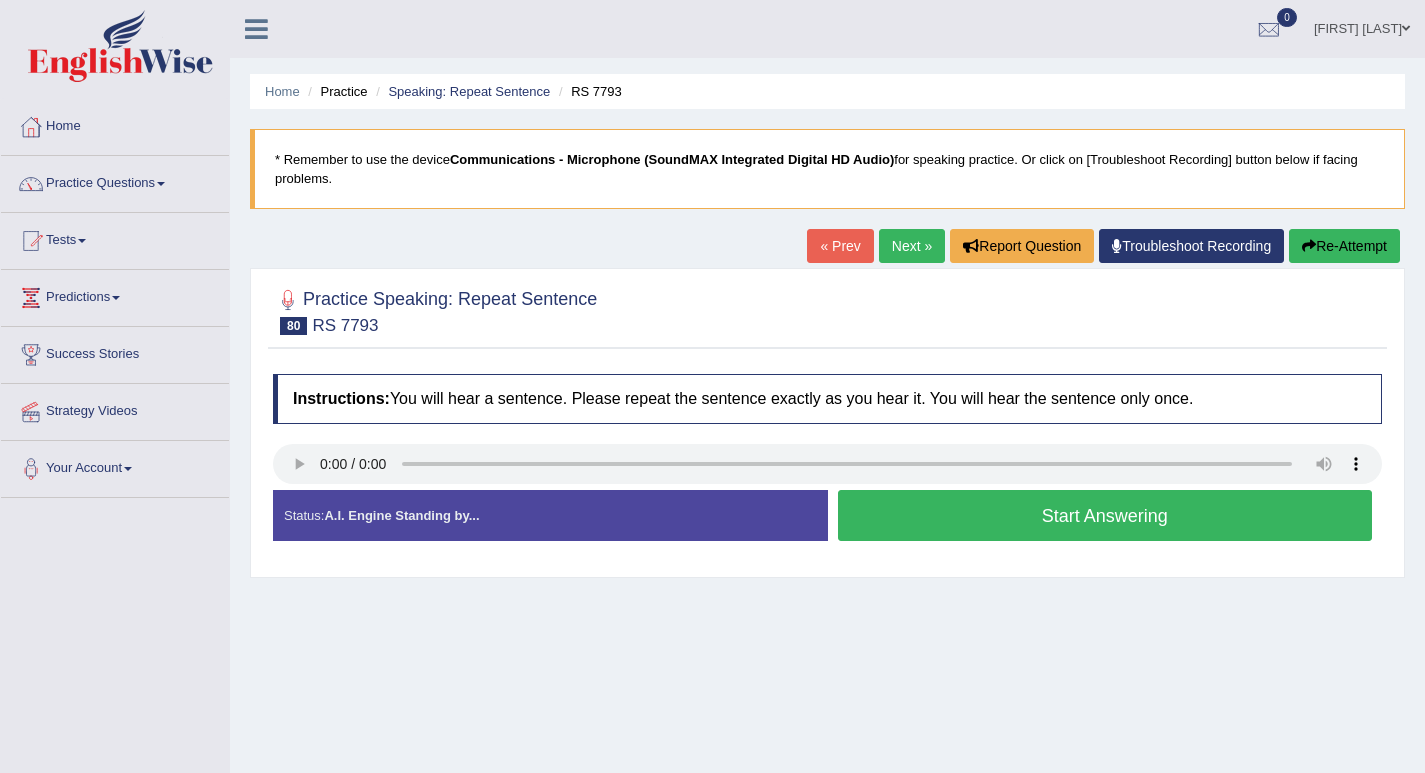 scroll, scrollTop: 0, scrollLeft: 0, axis: both 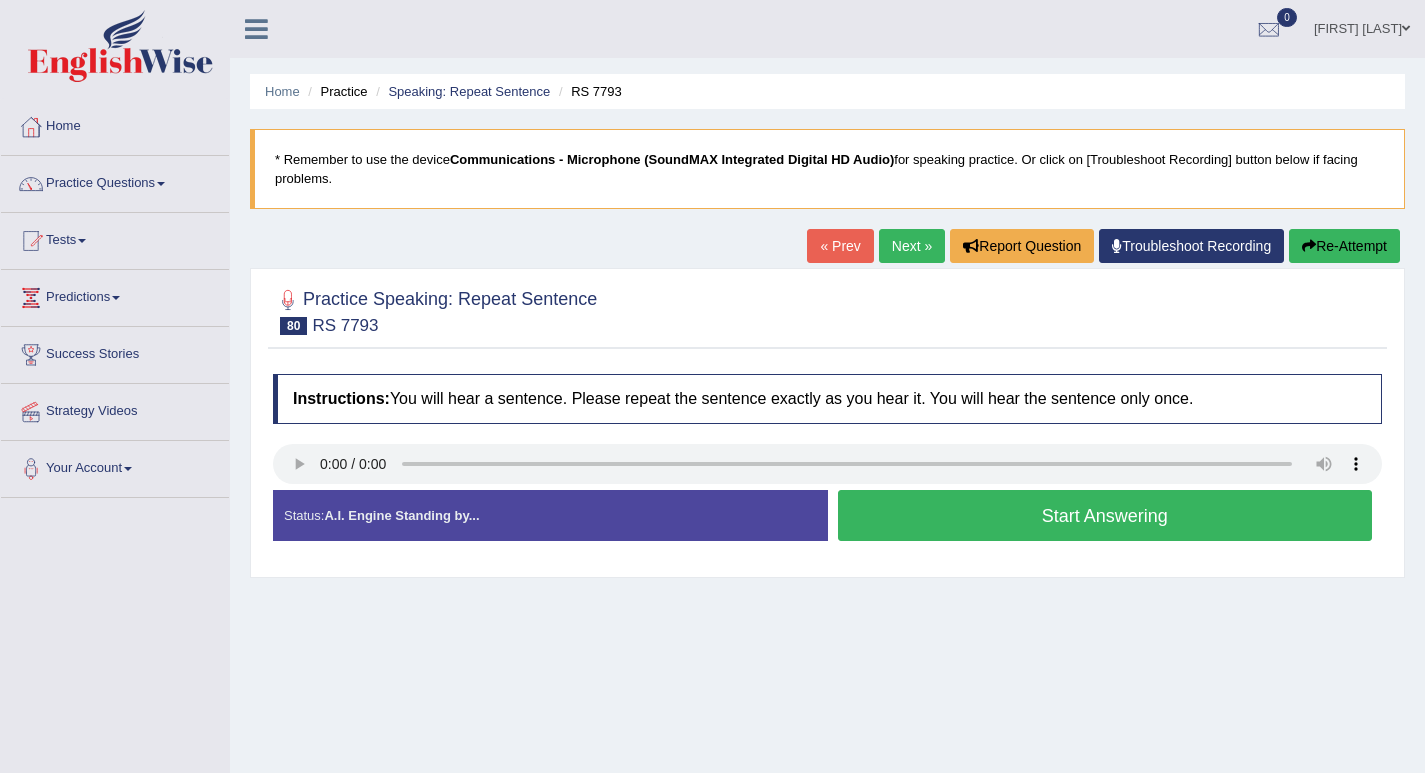 click on "Start Answering" at bounding box center (1105, 515) 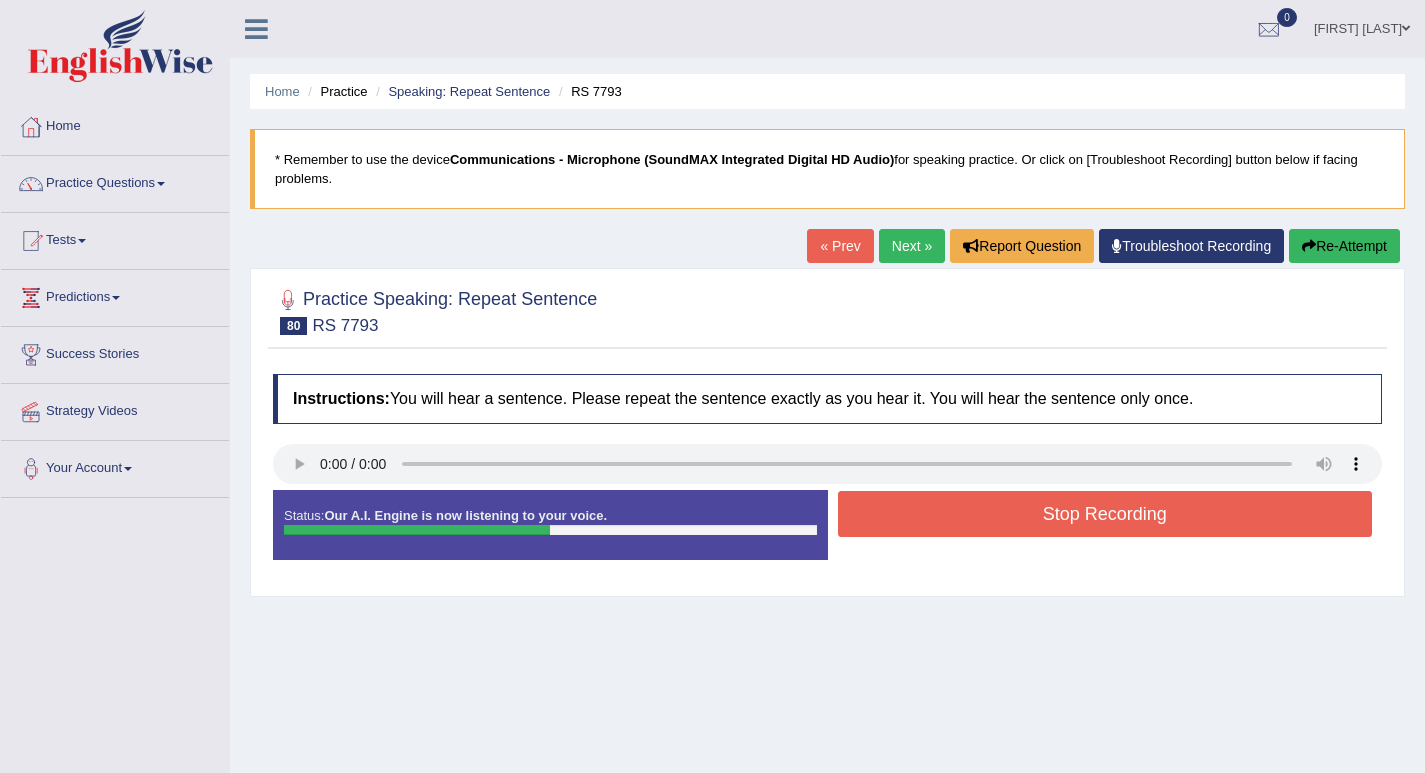 click on "Stop Recording" at bounding box center [1105, 514] 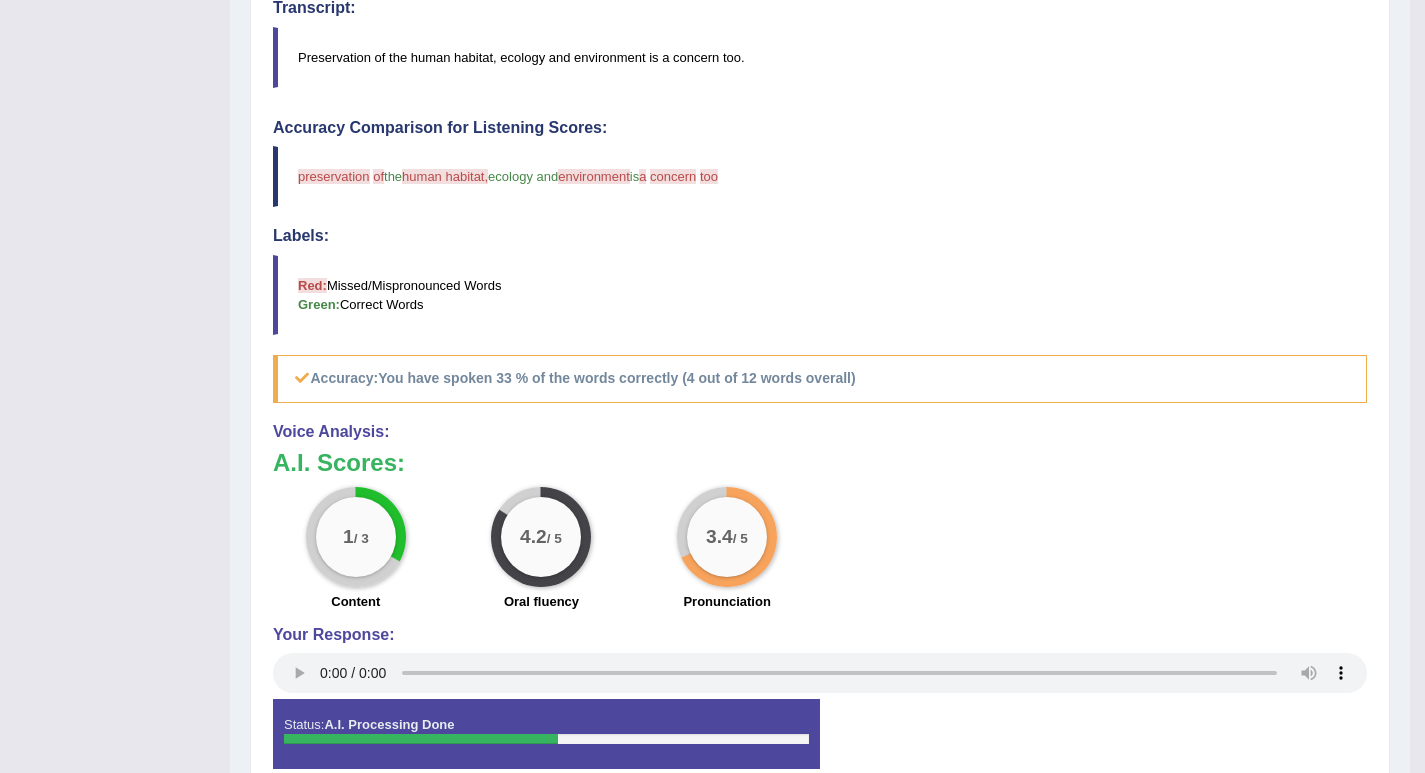 scroll, scrollTop: 100, scrollLeft: 0, axis: vertical 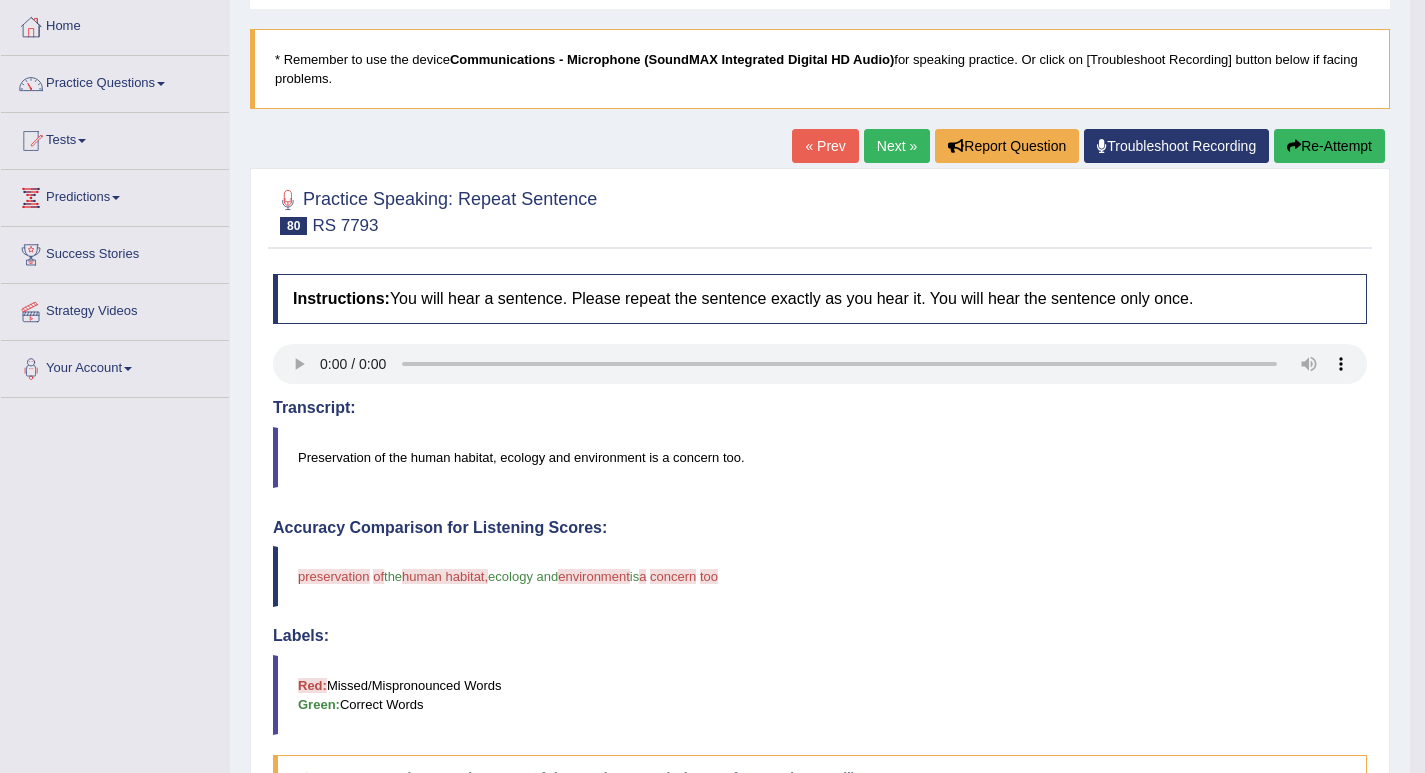 click on "Next »" at bounding box center [897, 146] 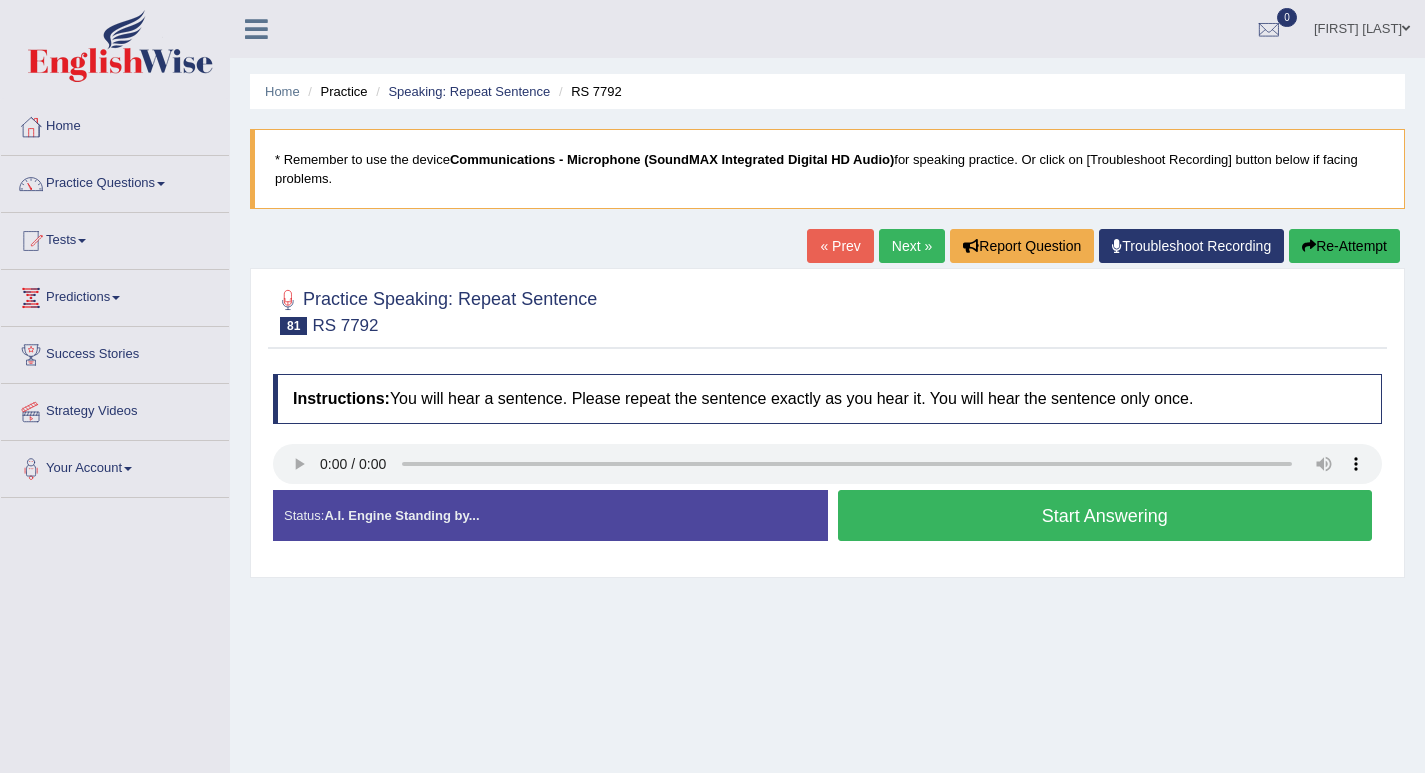 scroll, scrollTop: 0, scrollLeft: 0, axis: both 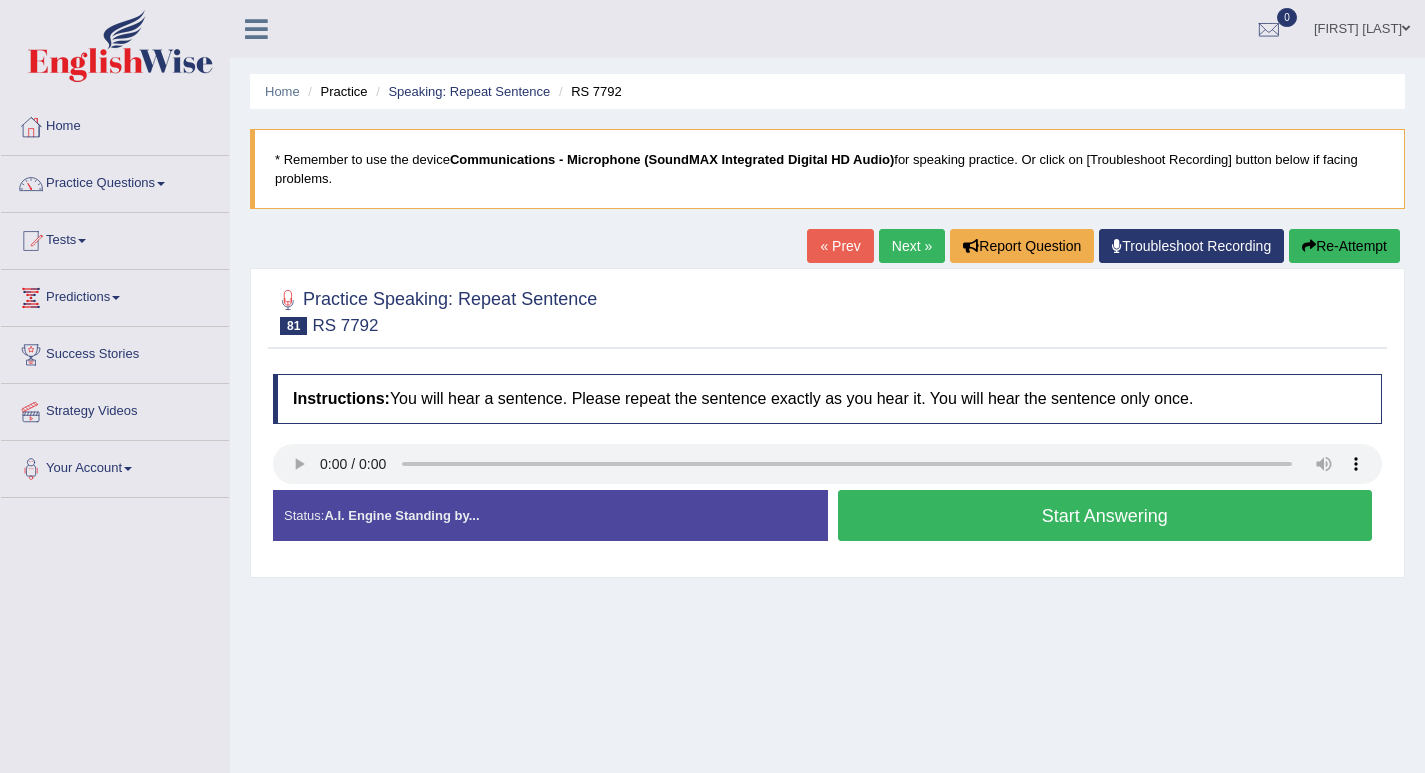 click on "Start Answering" at bounding box center [1105, 515] 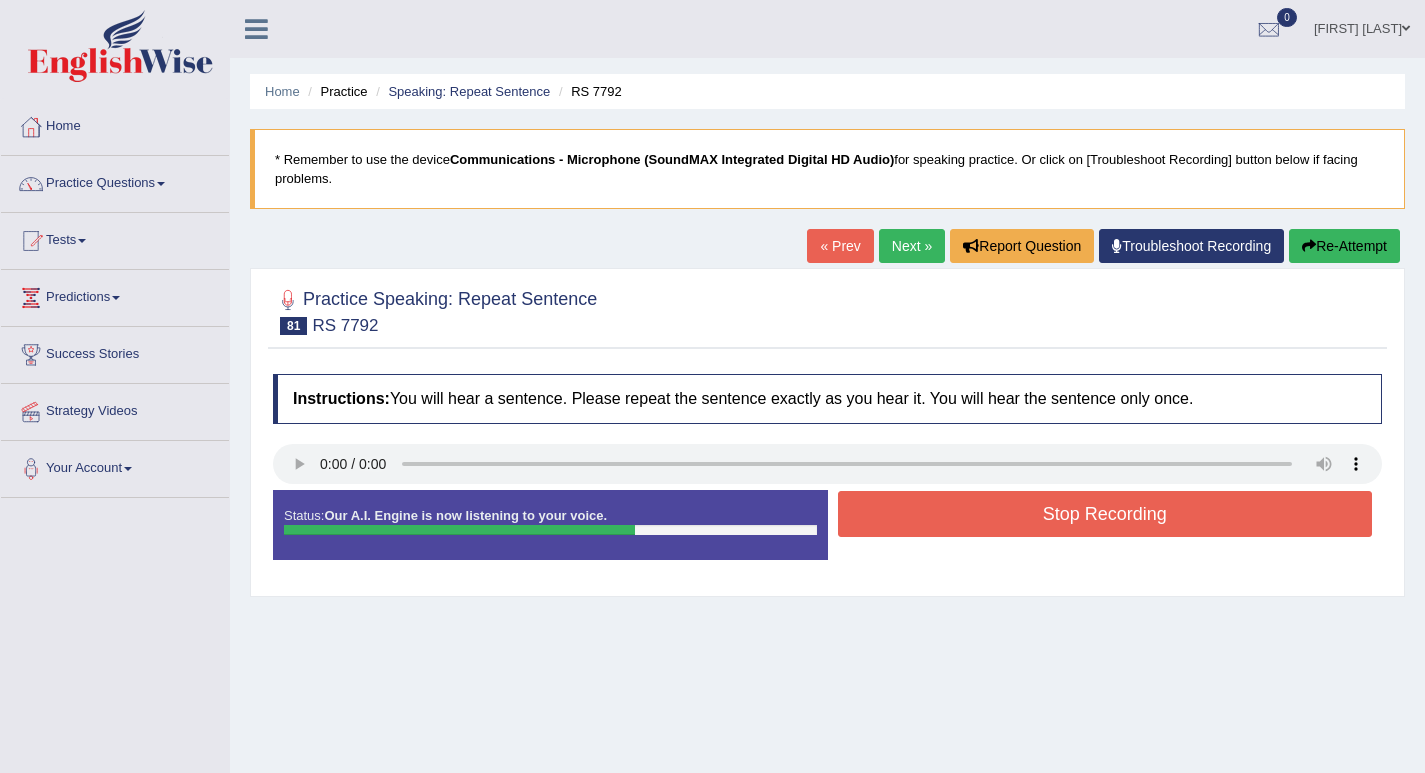 click on "Stop Recording" at bounding box center (1105, 514) 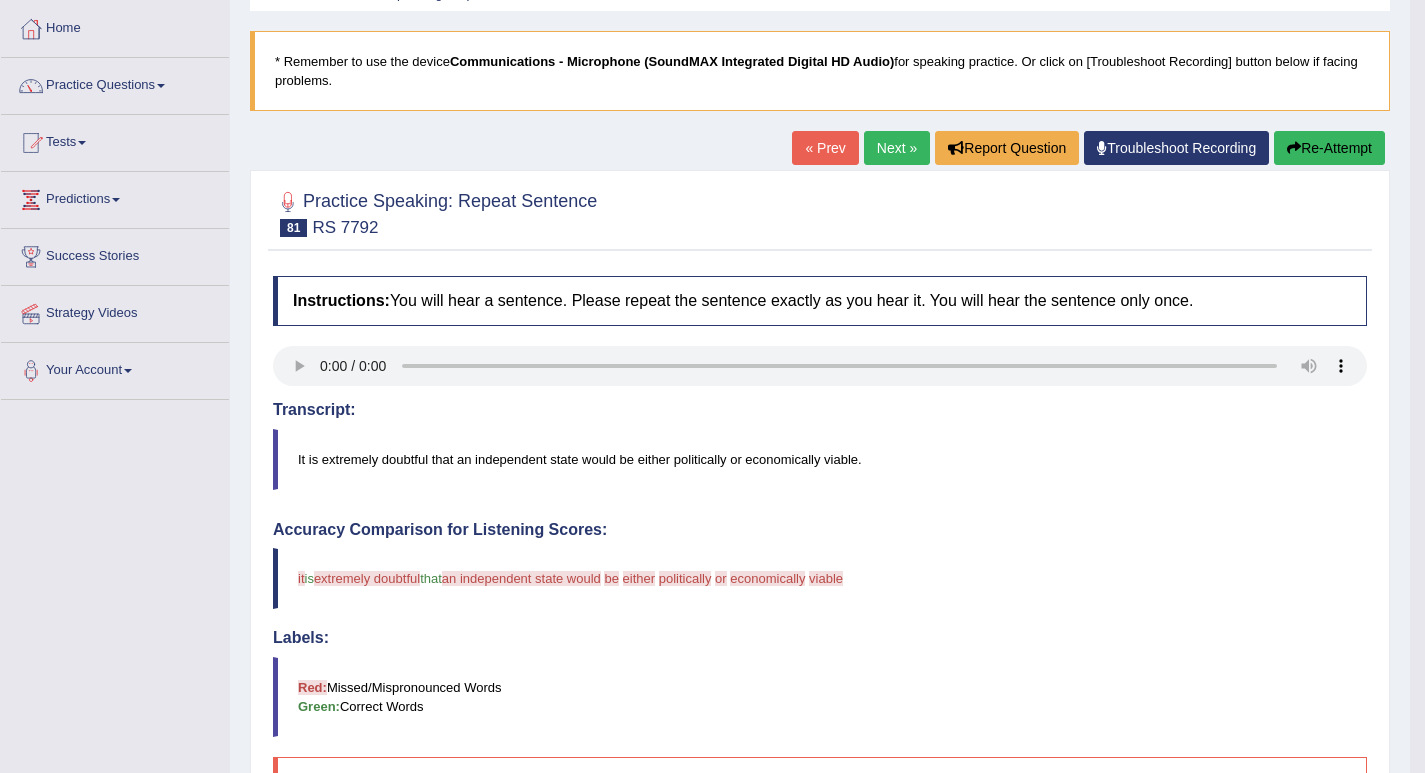 scroll, scrollTop: 0, scrollLeft: 0, axis: both 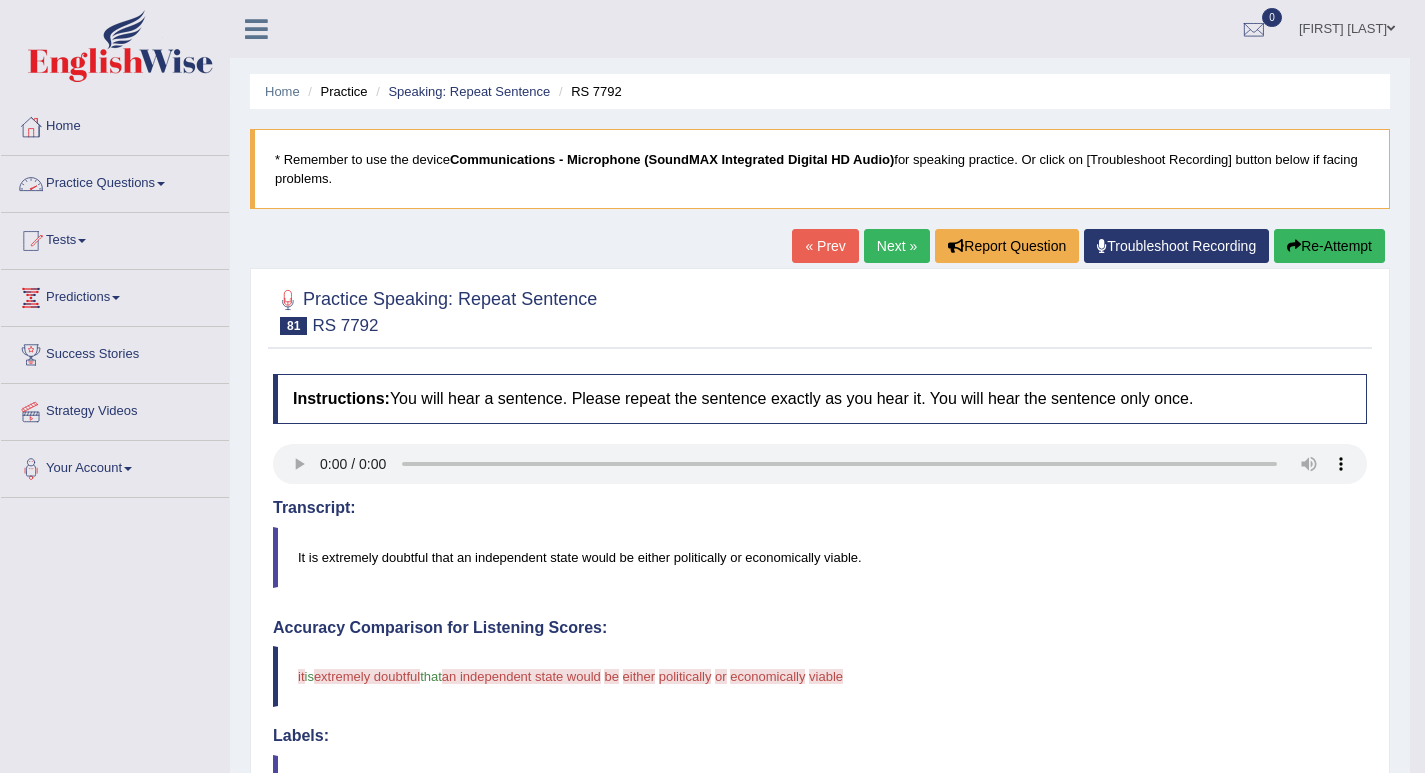 click on "Practice Questions" at bounding box center [115, 181] 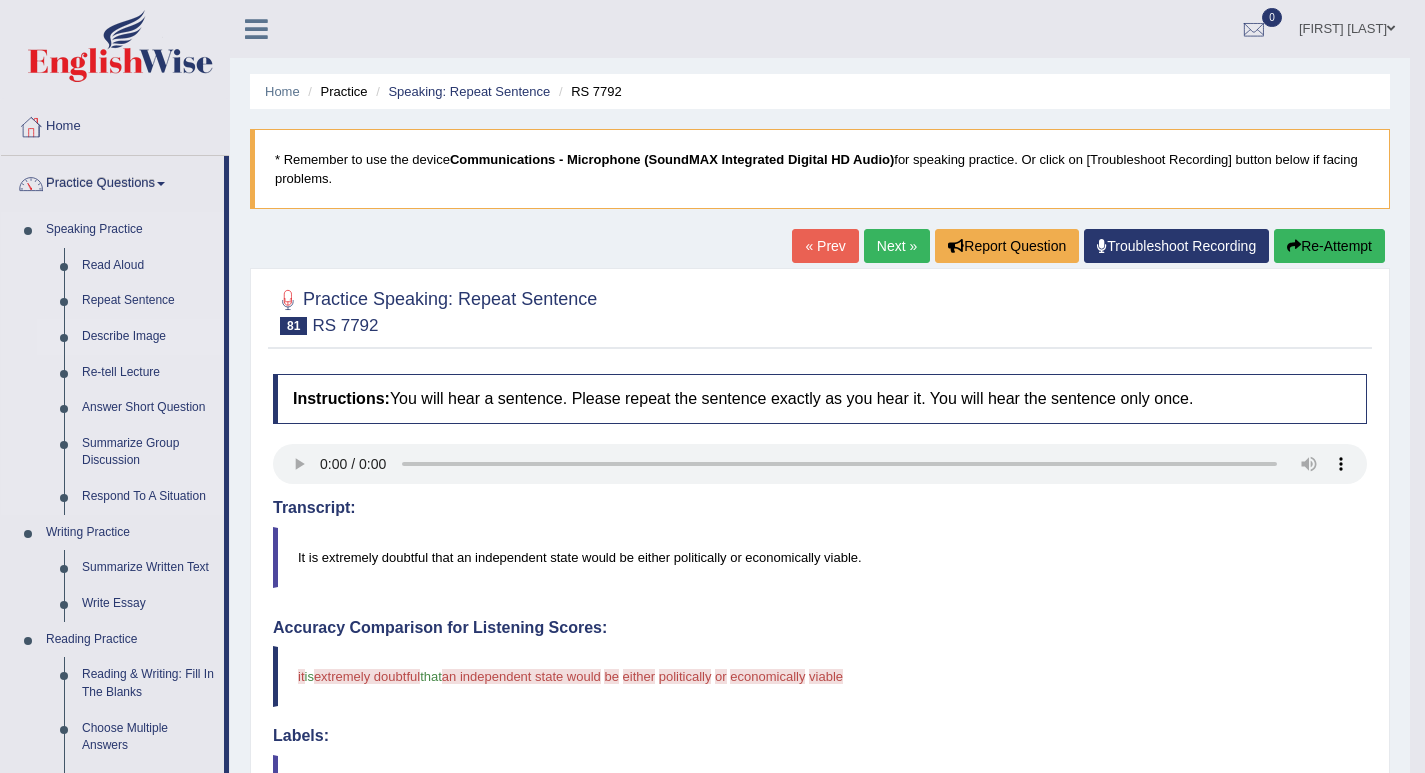 click on "Describe Image" at bounding box center [148, 337] 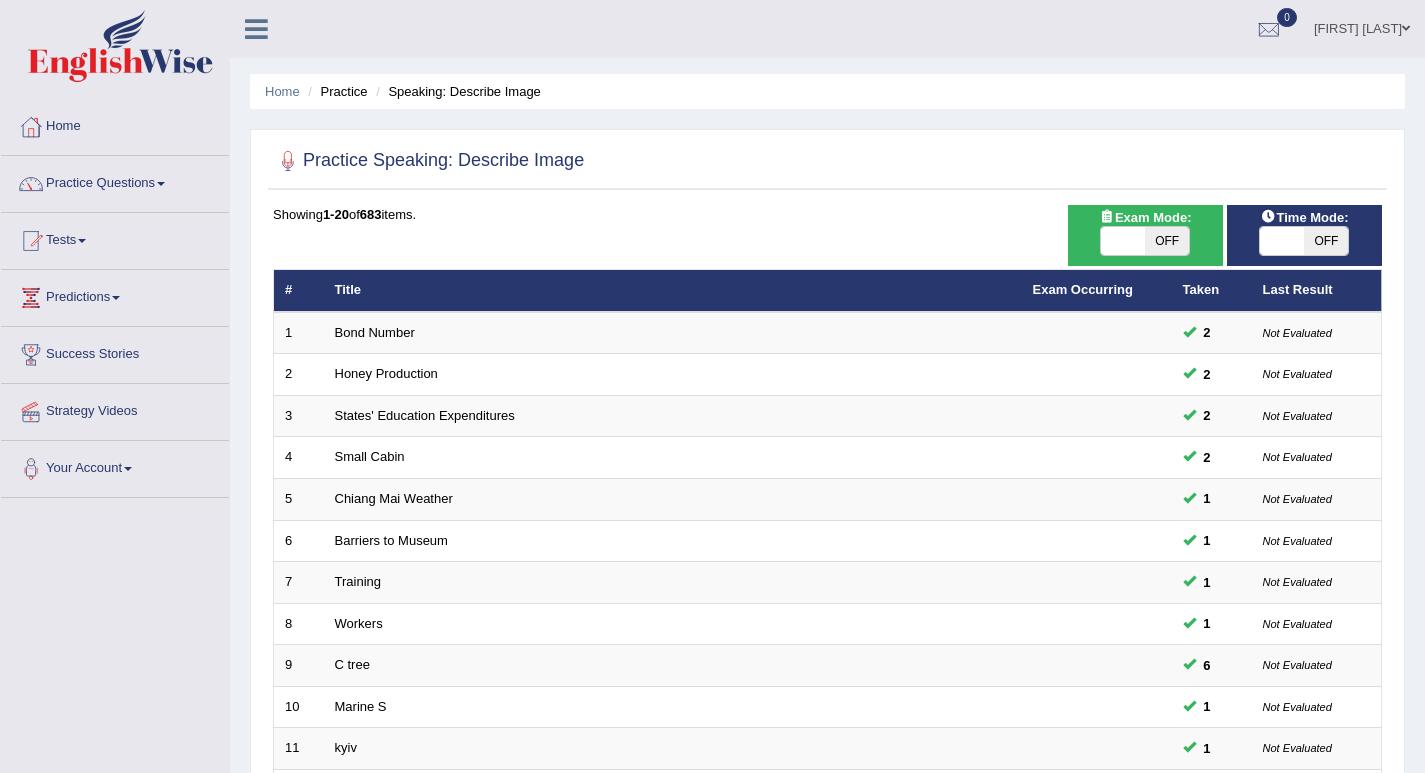 scroll, scrollTop: 551, scrollLeft: 0, axis: vertical 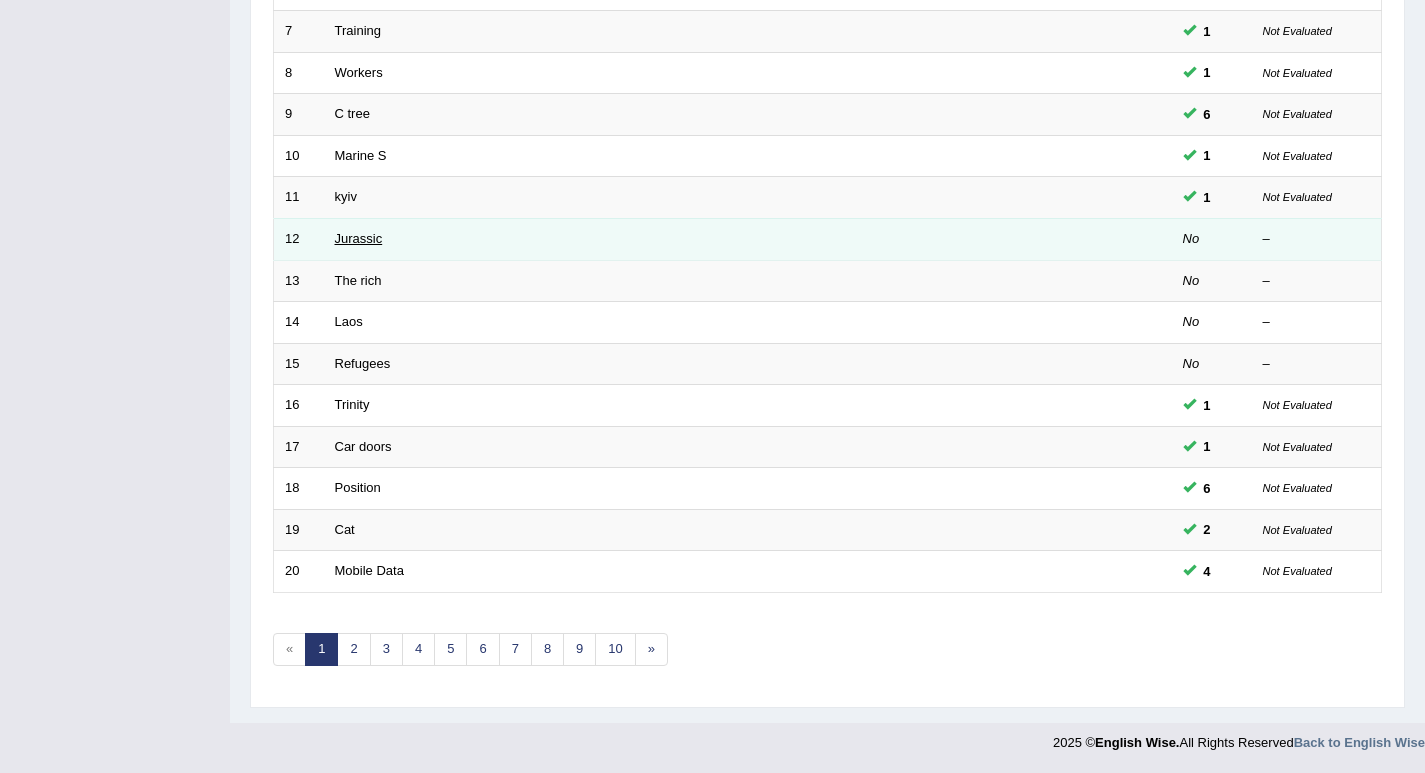 click on "Jurassic" at bounding box center (359, 238) 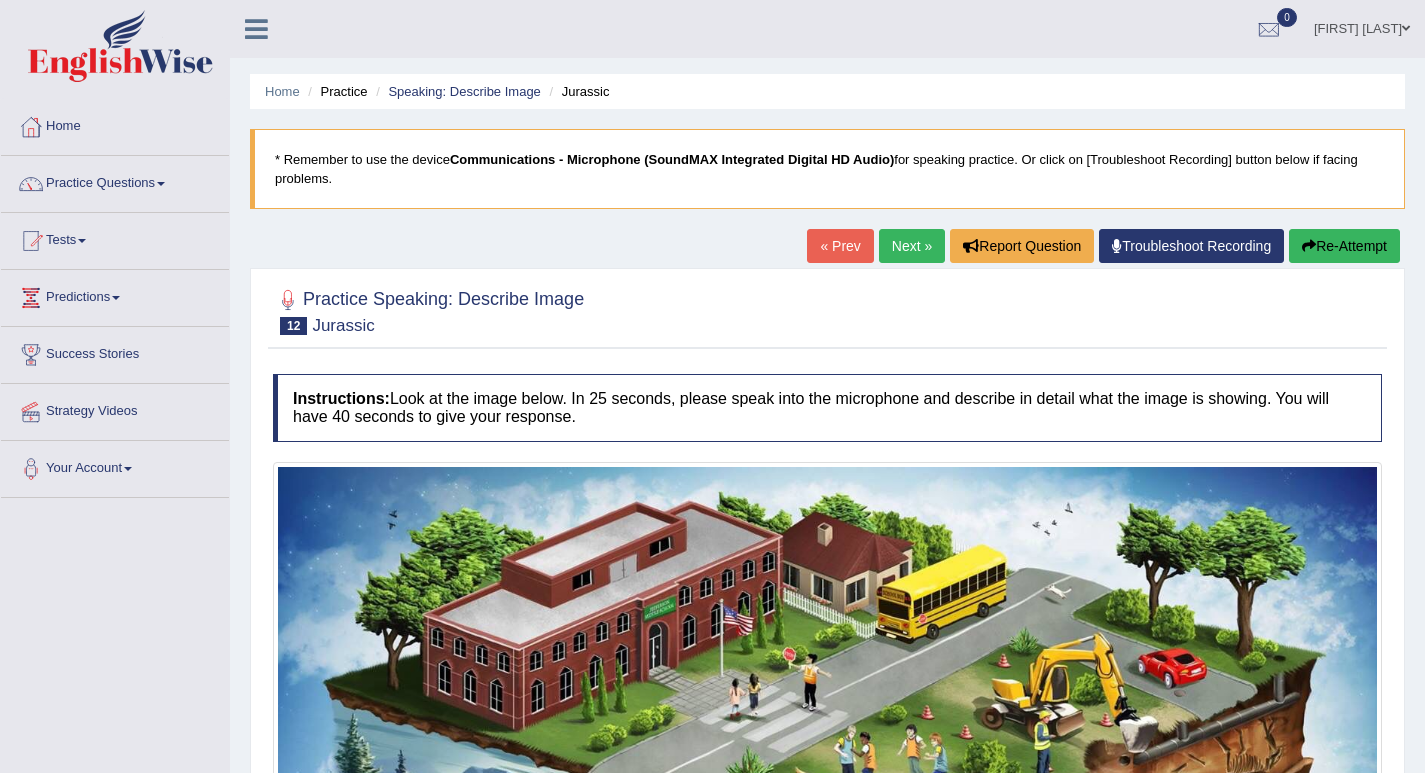 scroll, scrollTop: 0, scrollLeft: 0, axis: both 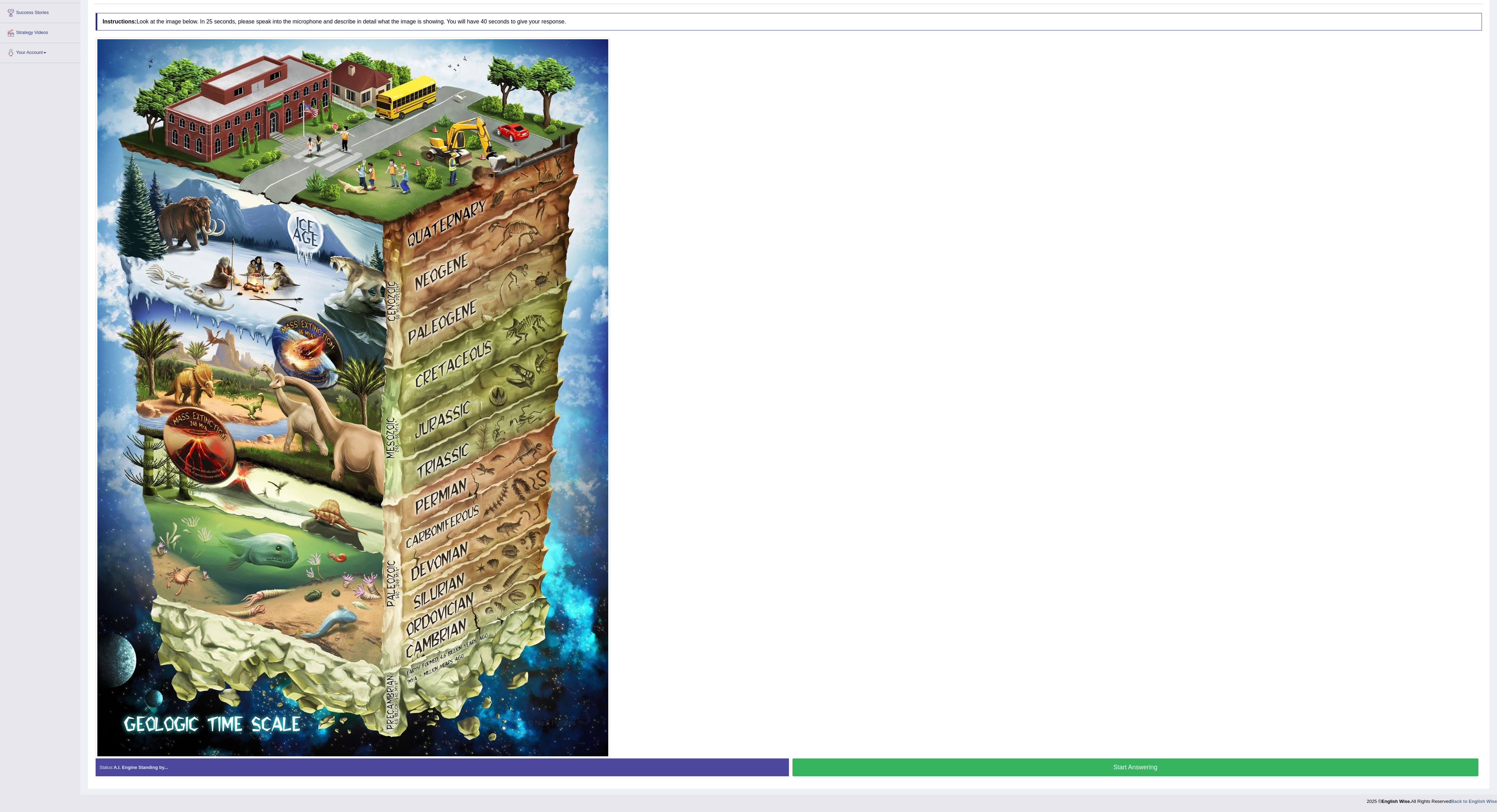 click on "Start Answering" at bounding box center (1136, 767) 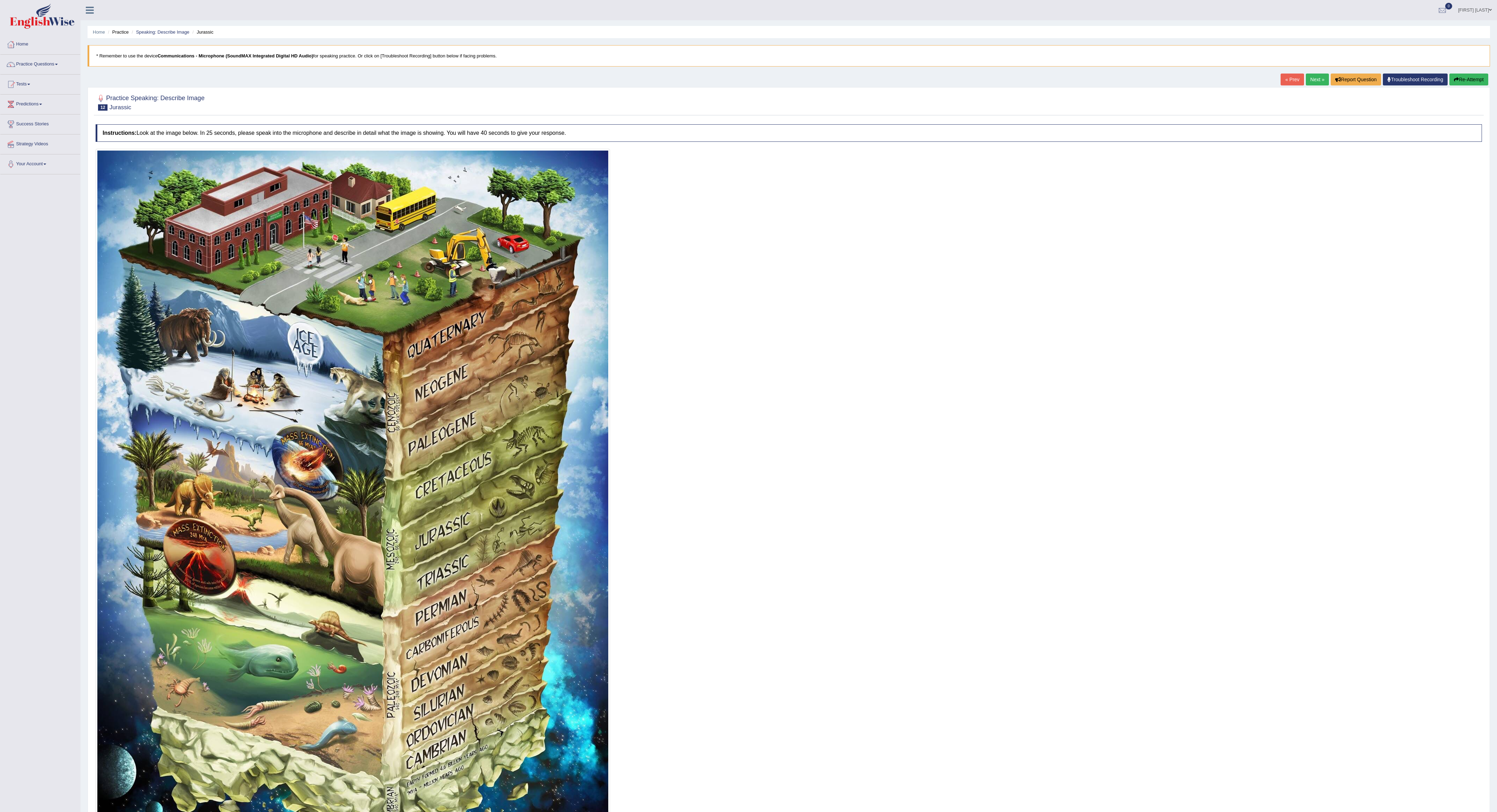scroll, scrollTop: 127, scrollLeft: 0, axis: vertical 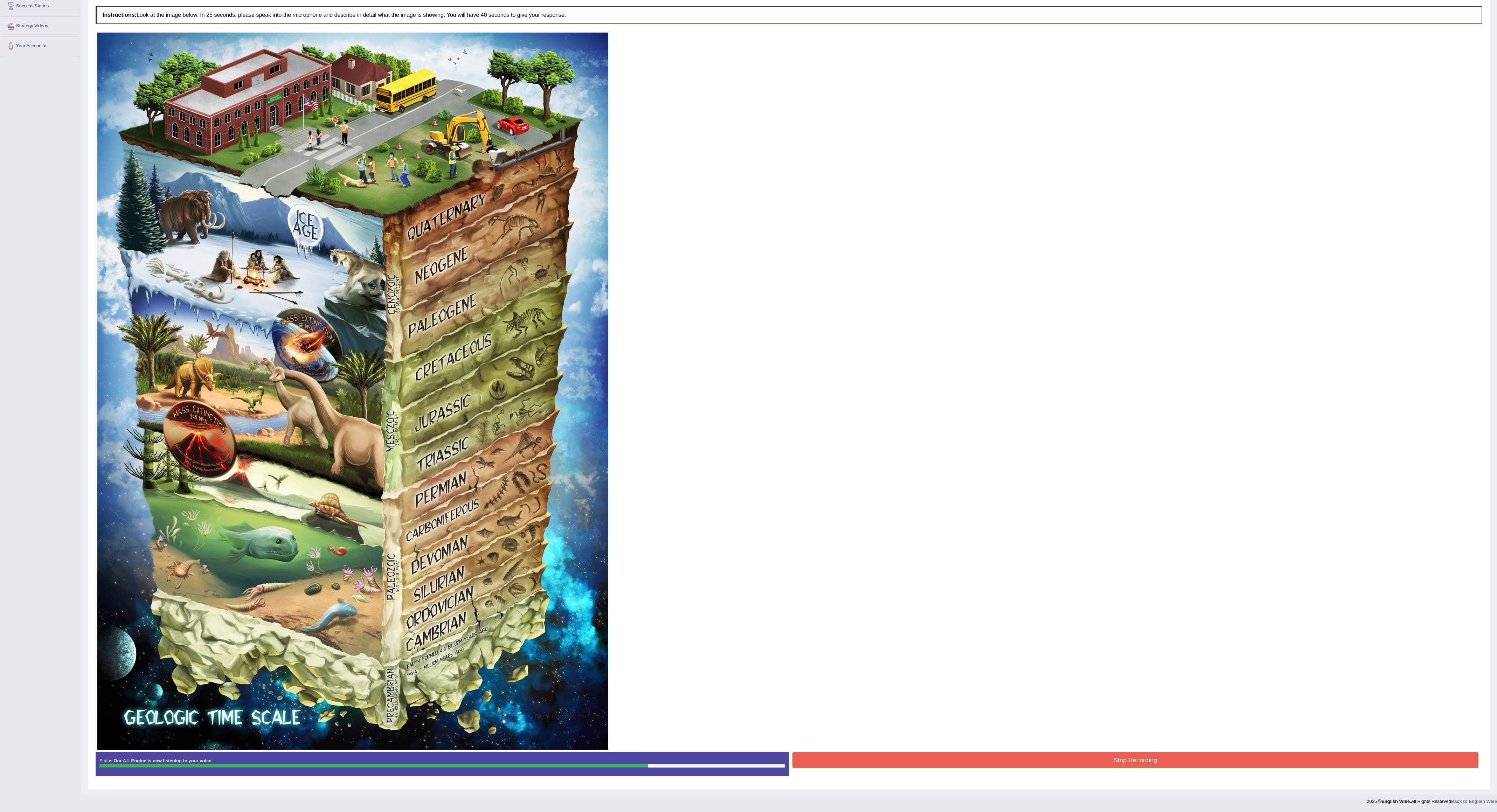 click on "Stop Recording" at bounding box center (1136, 760) 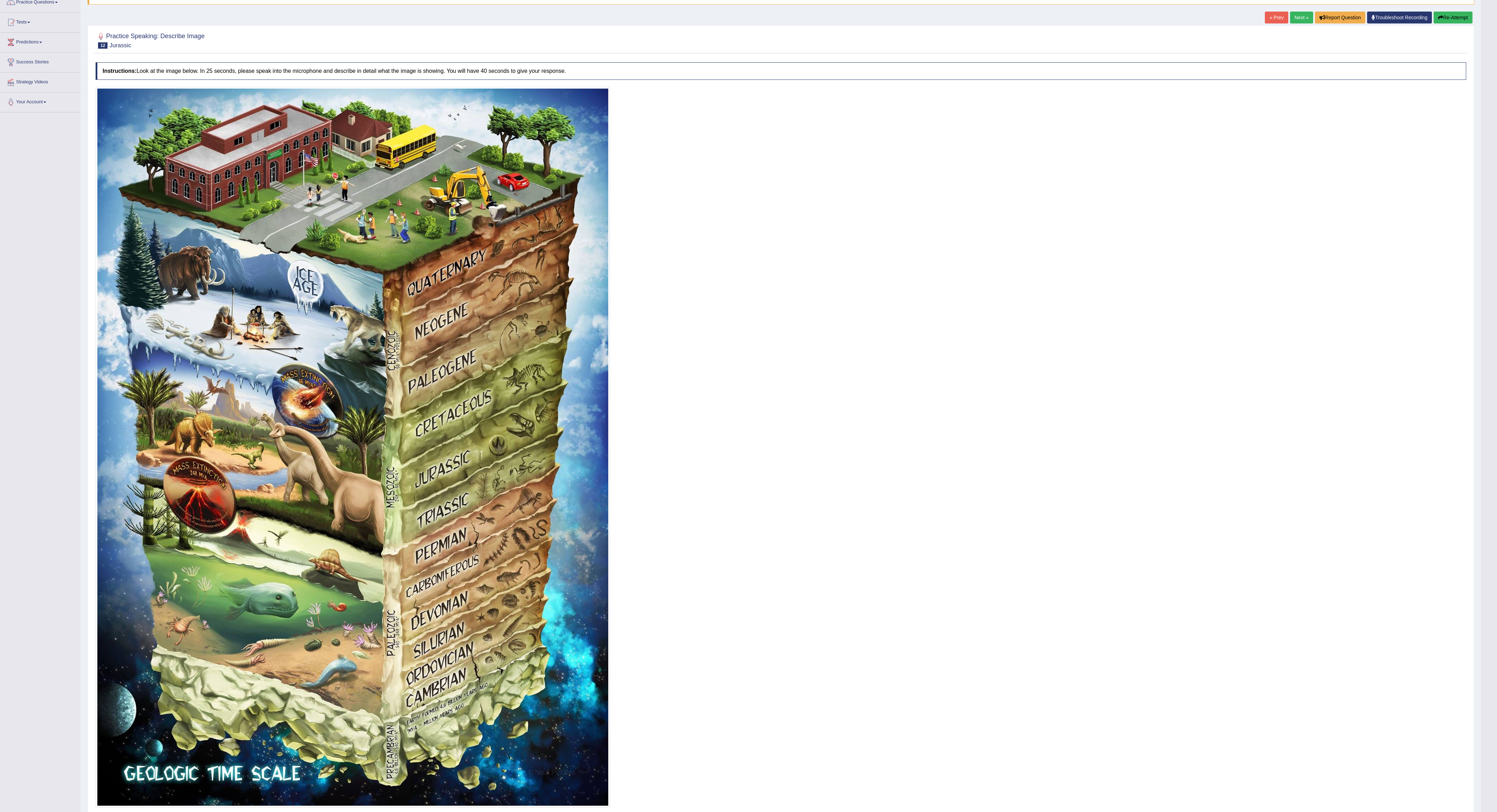 scroll, scrollTop: 0, scrollLeft: 0, axis: both 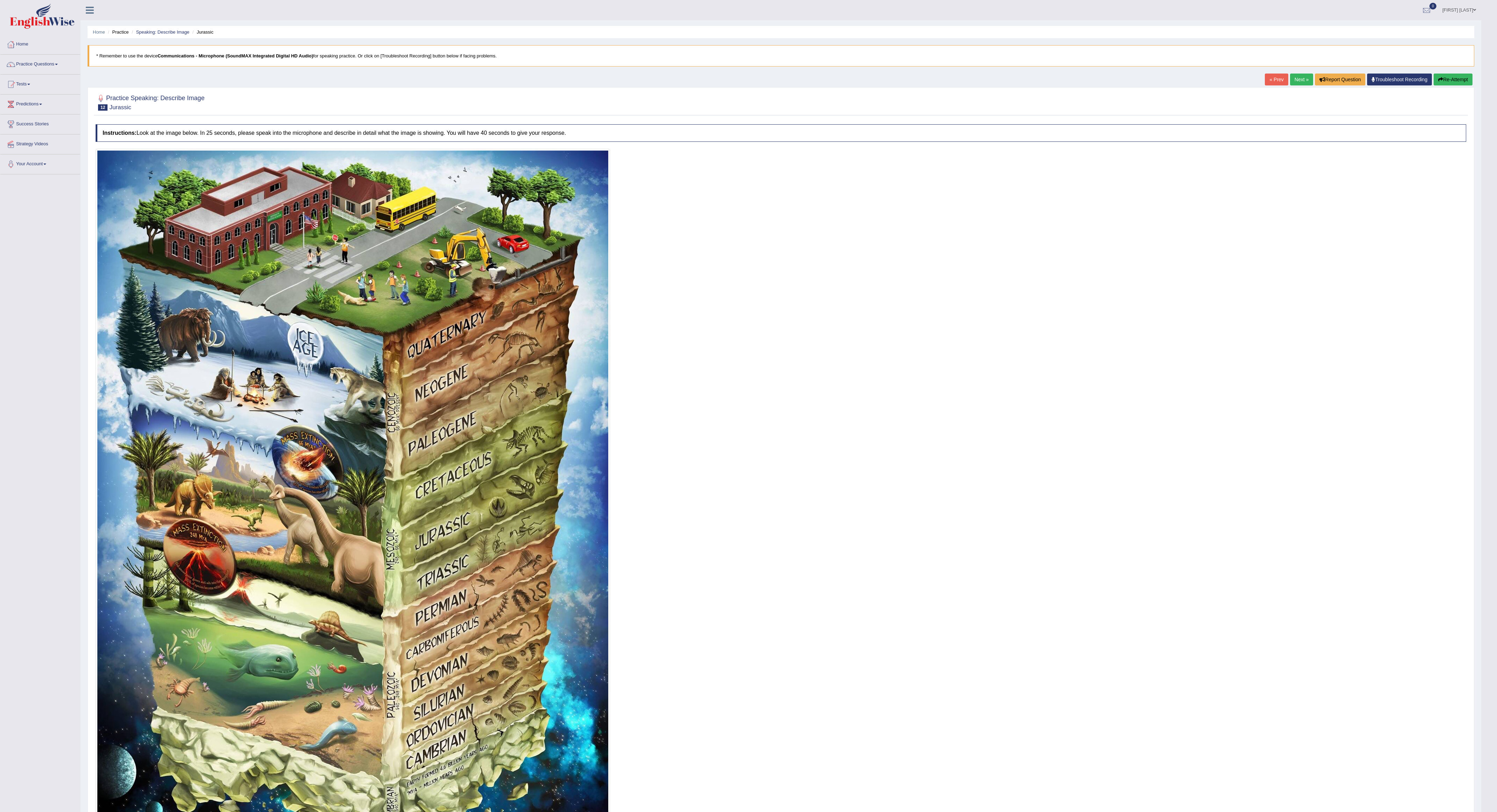 click on "Next »" at bounding box center (1302, 79) 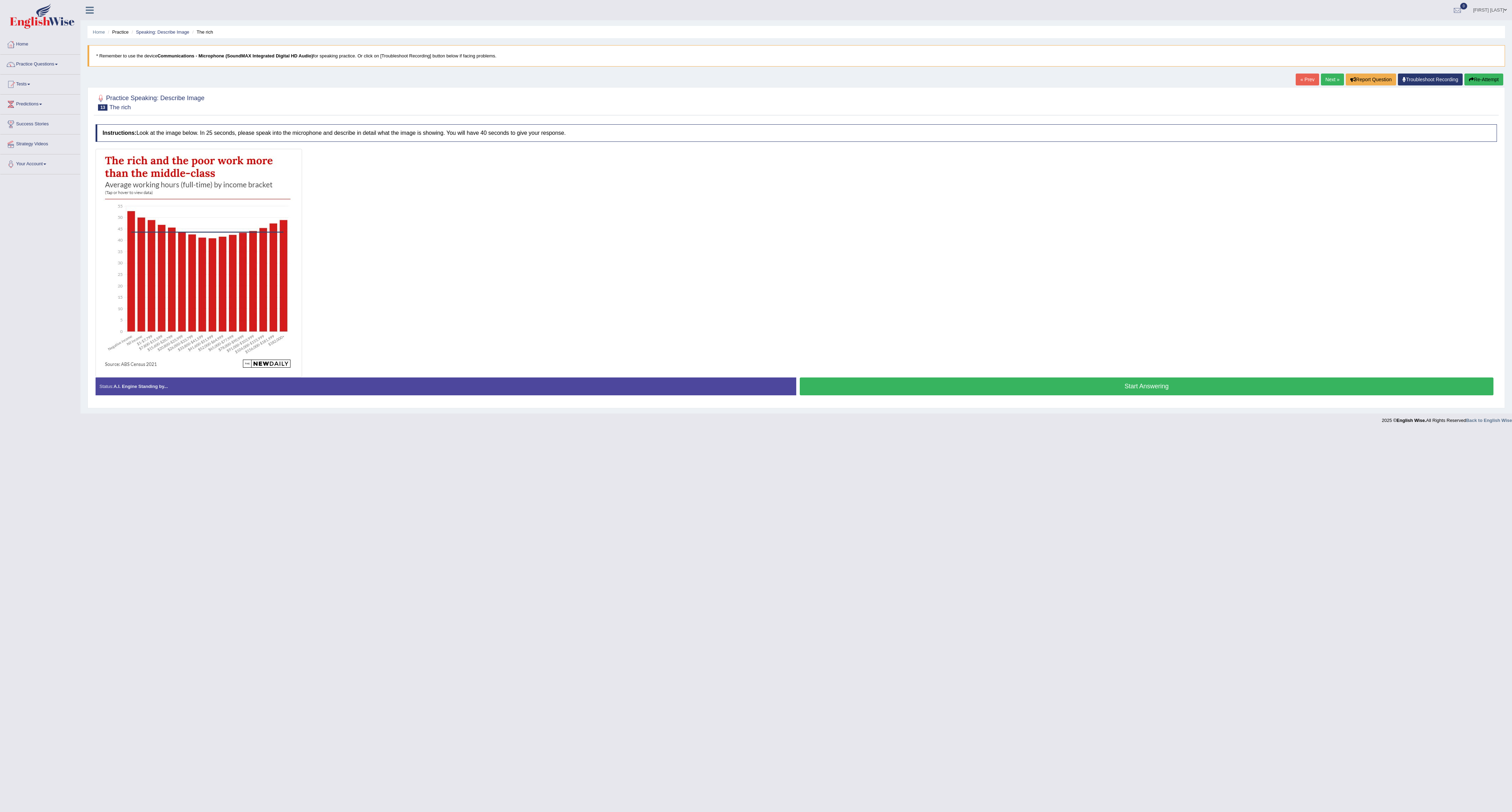 scroll, scrollTop: 0, scrollLeft: 0, axis: both 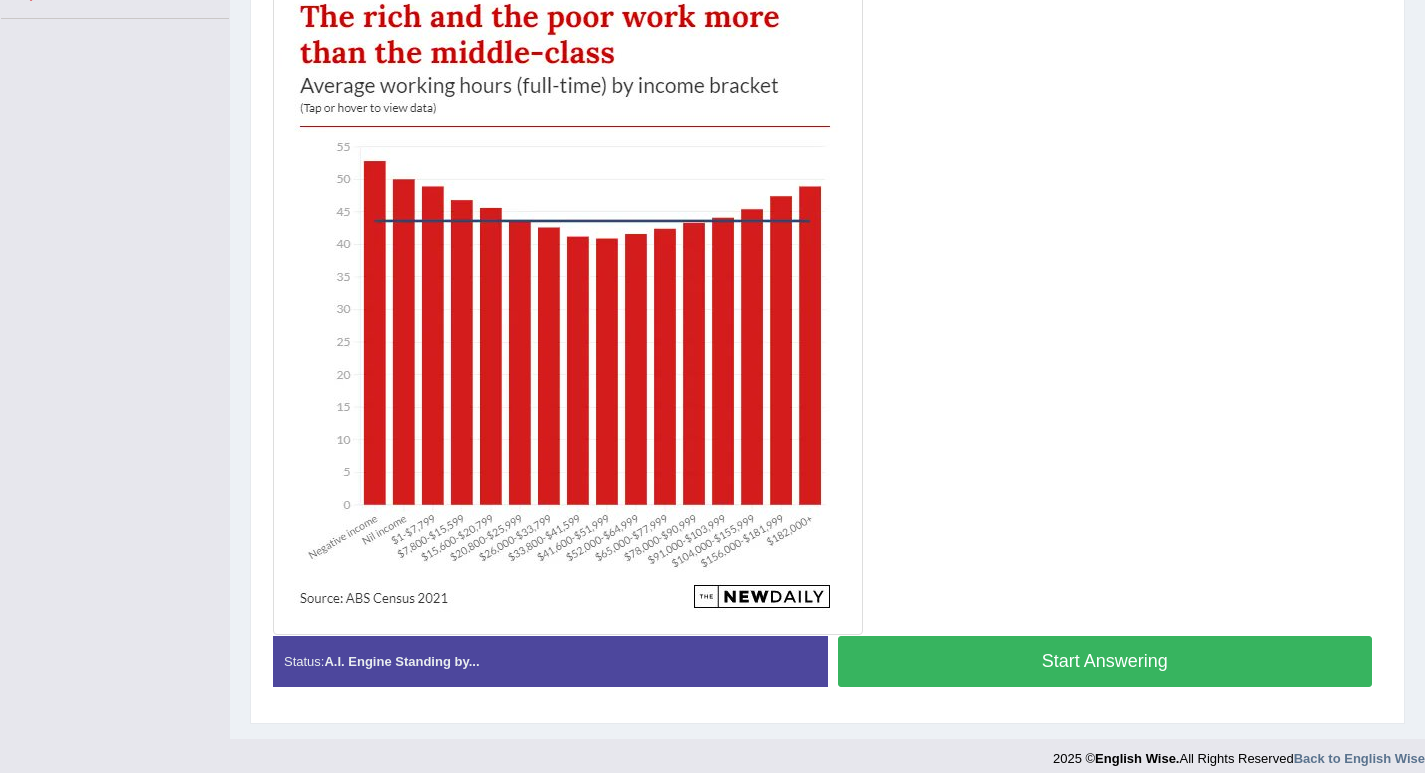 click on "Start Answering" at bounding box center [1105, 661] 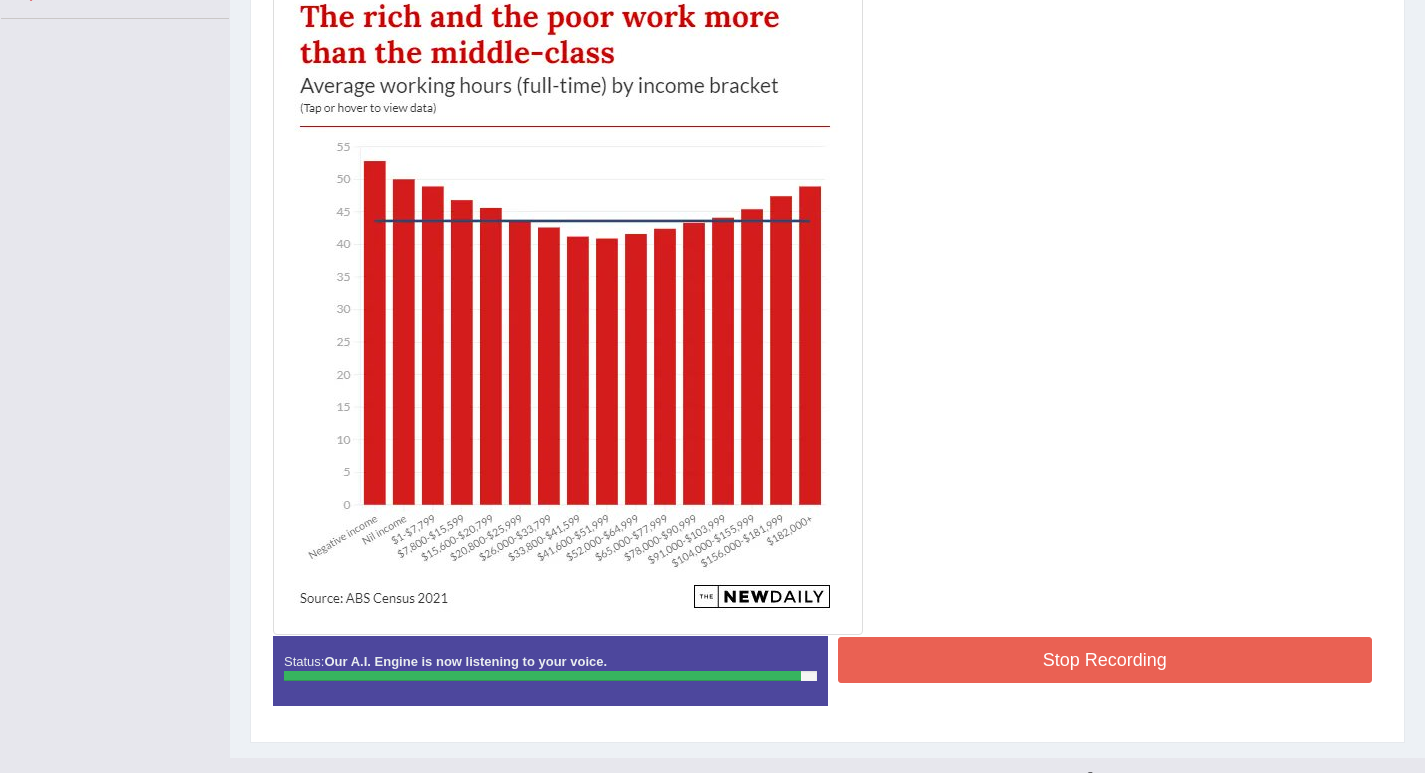 click on "Stop Recording" at bounding box center (1105, 660) 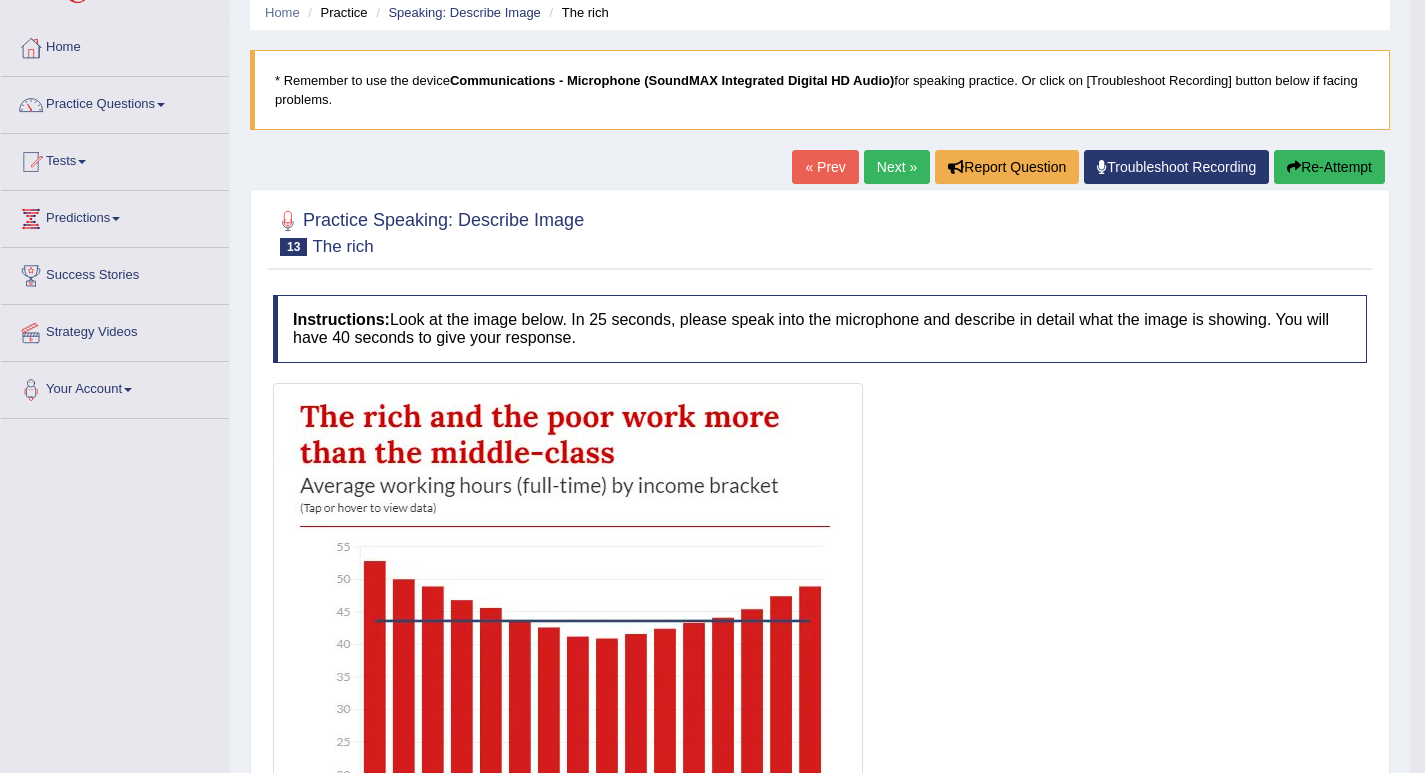 scroll, scrollTop: 0, scrollLeft: 0, axis: both 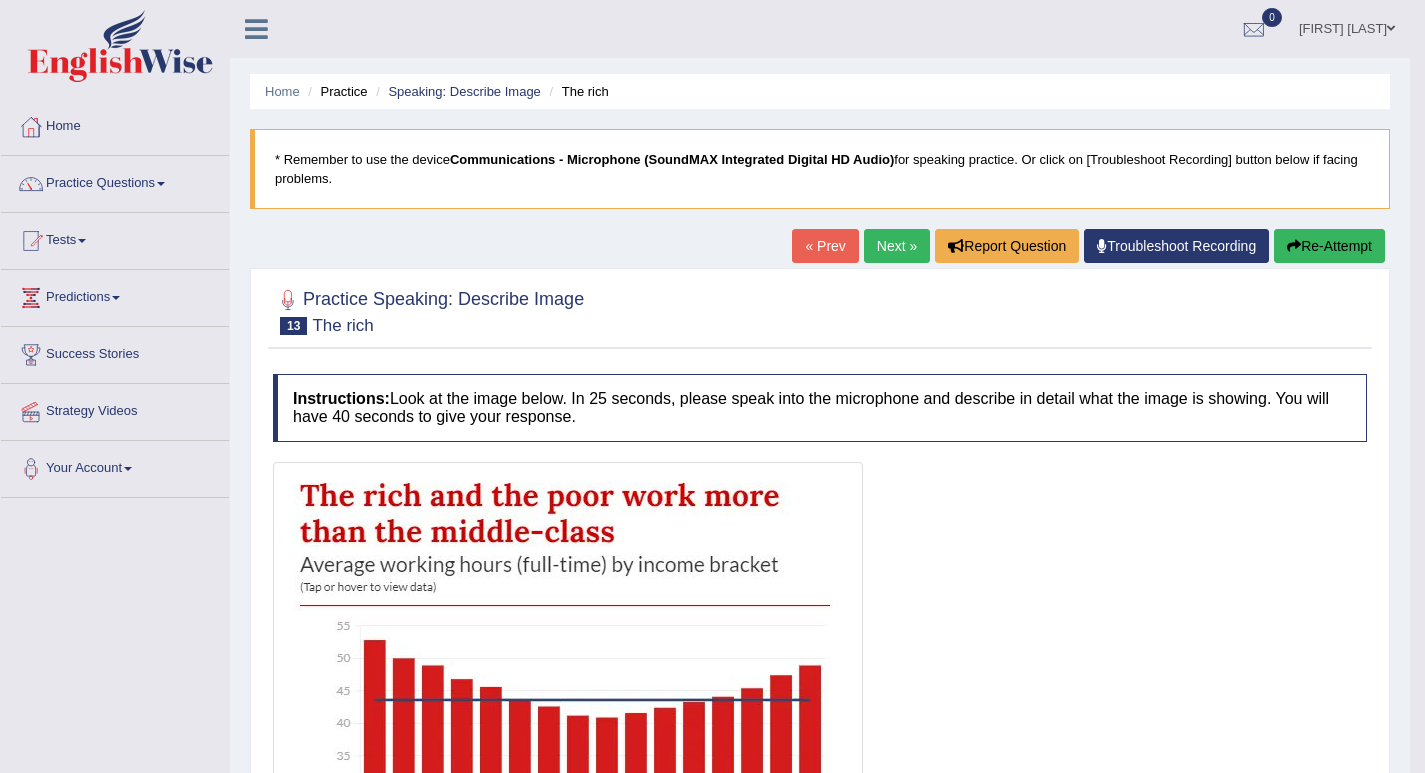 click on "Re-Attempt" at bounding box center [1329, 246] 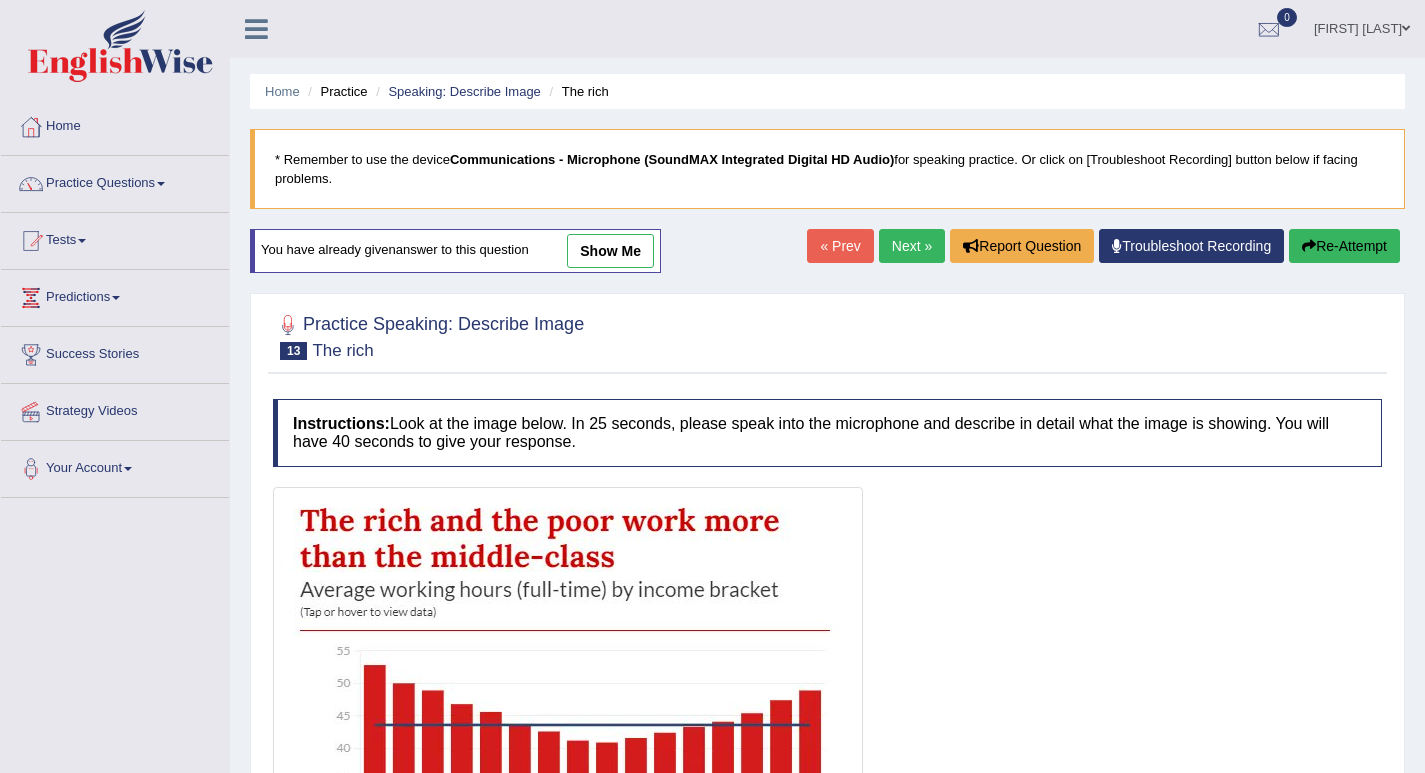 scroll, scrollTop: 200, scrollLeft: 0, axis: vertical 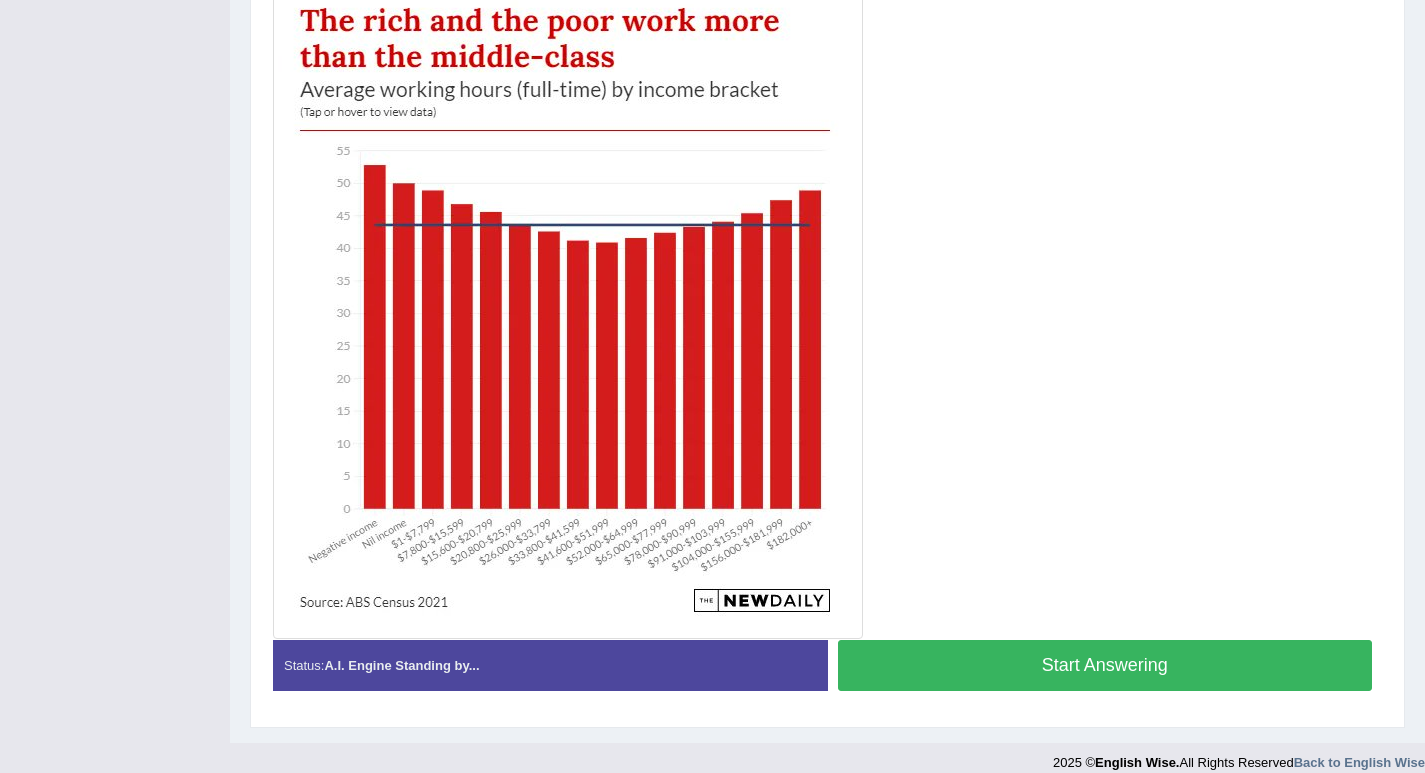 click on "Start Answering" at bounding box center [1105, 665] 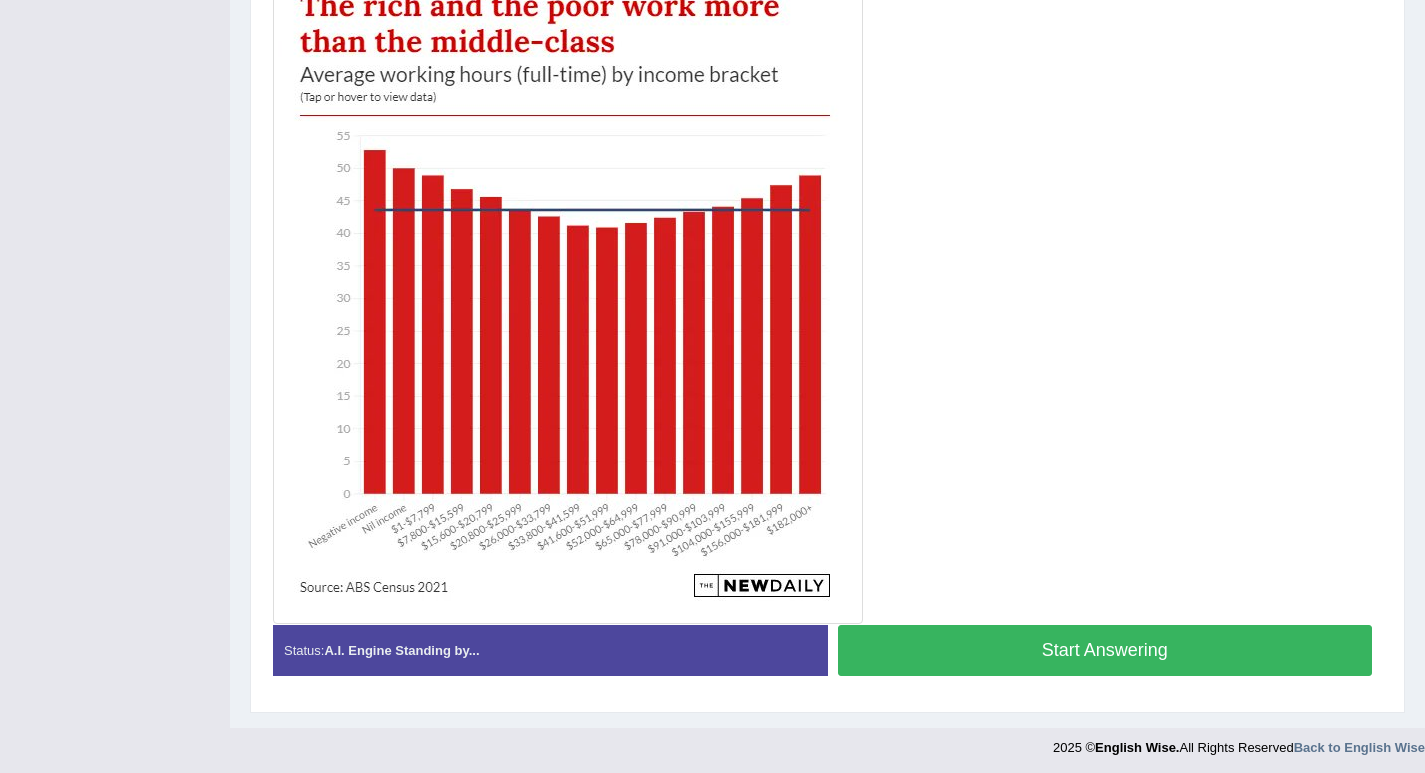 scroll, scrollTop: 485, scrollLeft: 0, axis: vertical 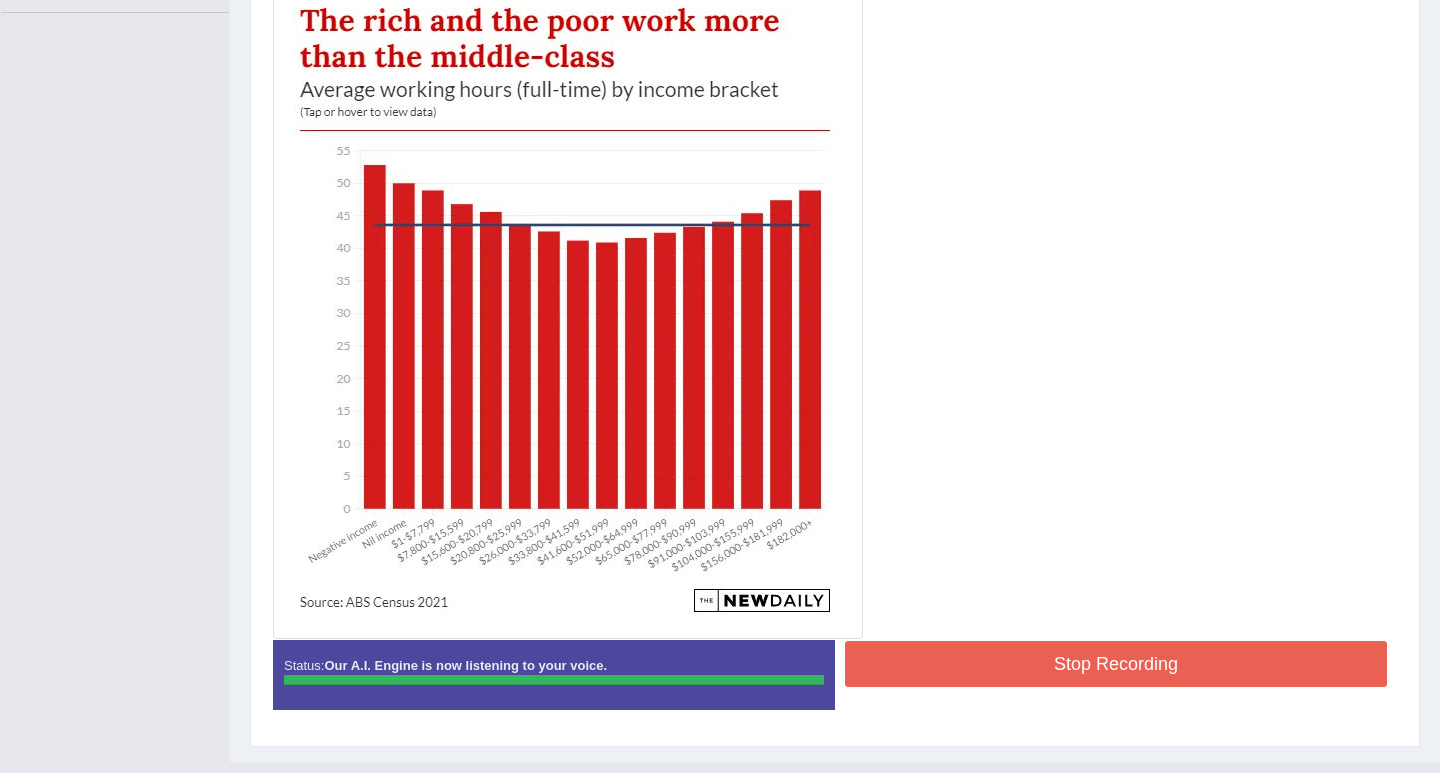 click on "Instructions:  Look at the image below. In 25 seconds, please speak into the microphone and describe in detail what the image is showing. You will have 40 seconds to give your response.
Created with Highcharts 7.1.2 Too low Too high Time Pitch meter: 0 10 20 30 40 Created with Highcharts 7.1.2 Great Too slow Too fast Time Speech pace meter: 0 10 20 30 40 Spoken Keywords: Voice Analysis: A.I. Scores:
6  / 6              Content
2.8  / 5              Oral fluency
2.8  / 5              Pronunciation
Your Response: Sample Answer: . Status:  Our A.I. Engine is now listening to your voice. Start Answering Stop Recording" at bounding box center (835, 312) 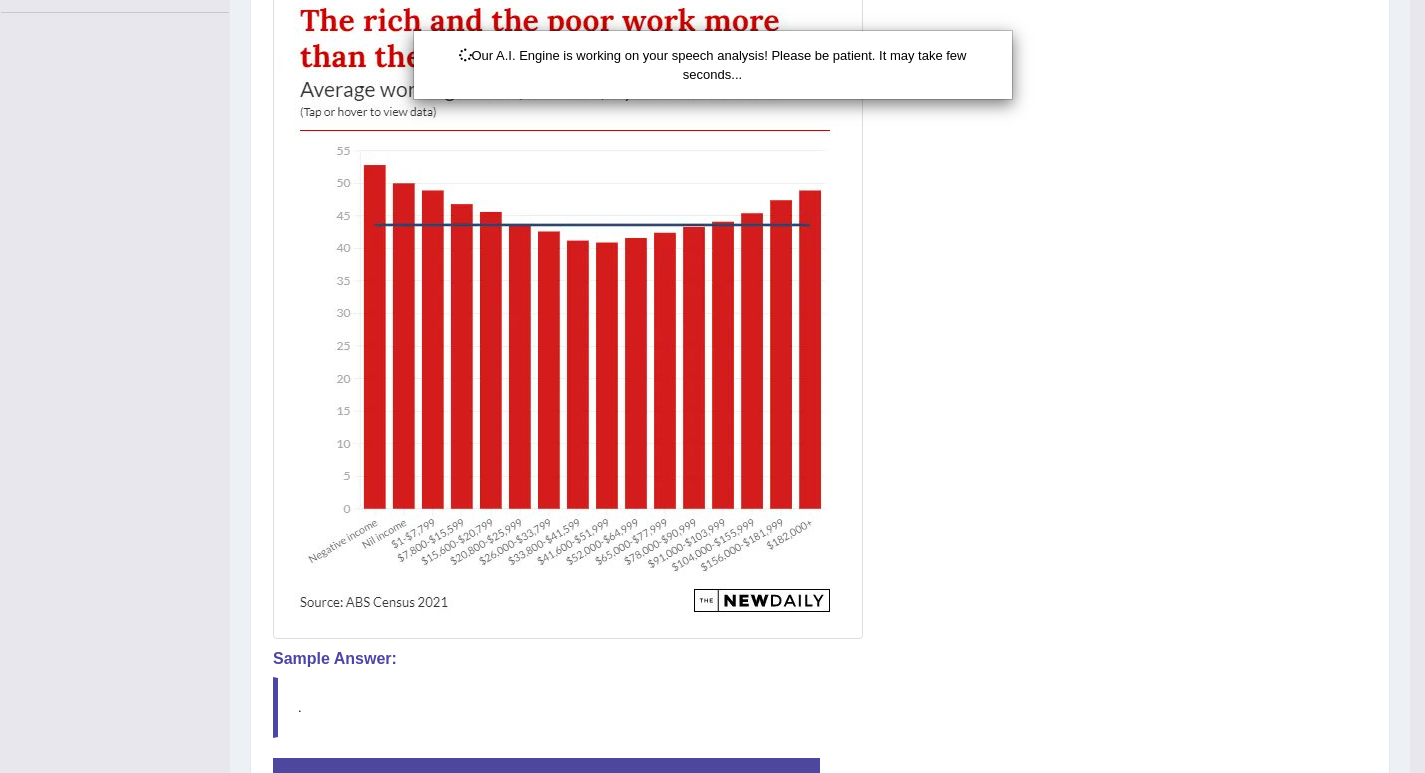 scroll, scrollTop: 585, scrollLeft: 0, axis: vertical 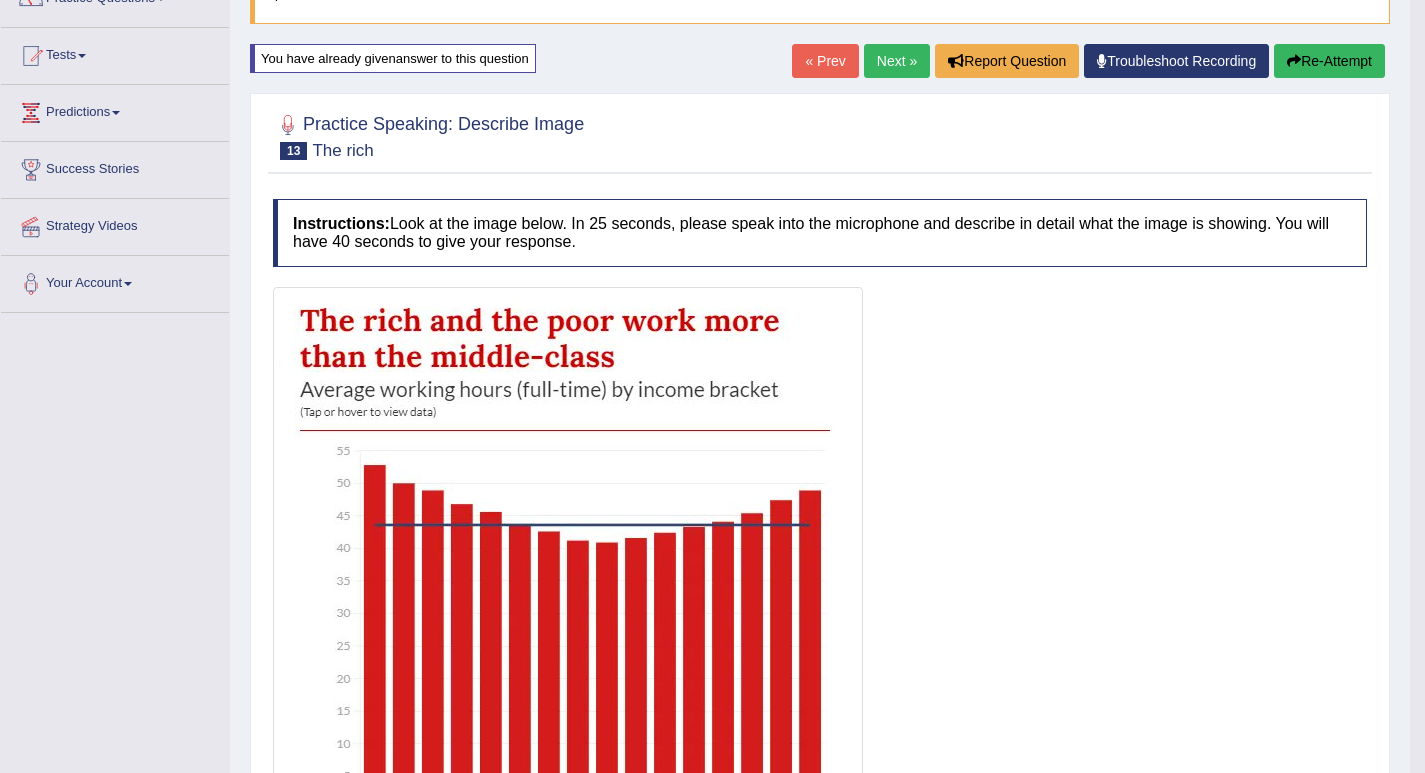 click on "Next »" at bounding box center (897, 61) 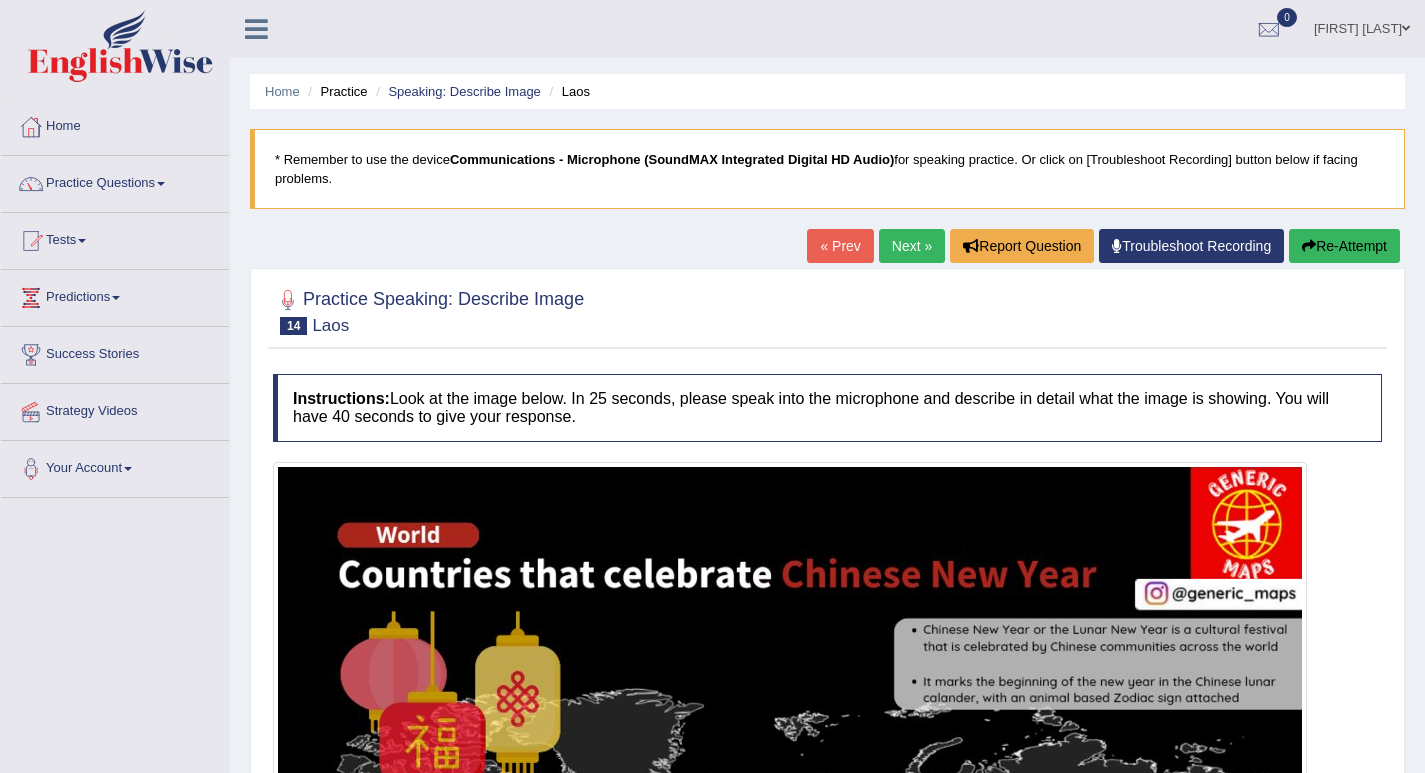 scroll, scrollTop: 0, scrollLeft: 0, axis: both 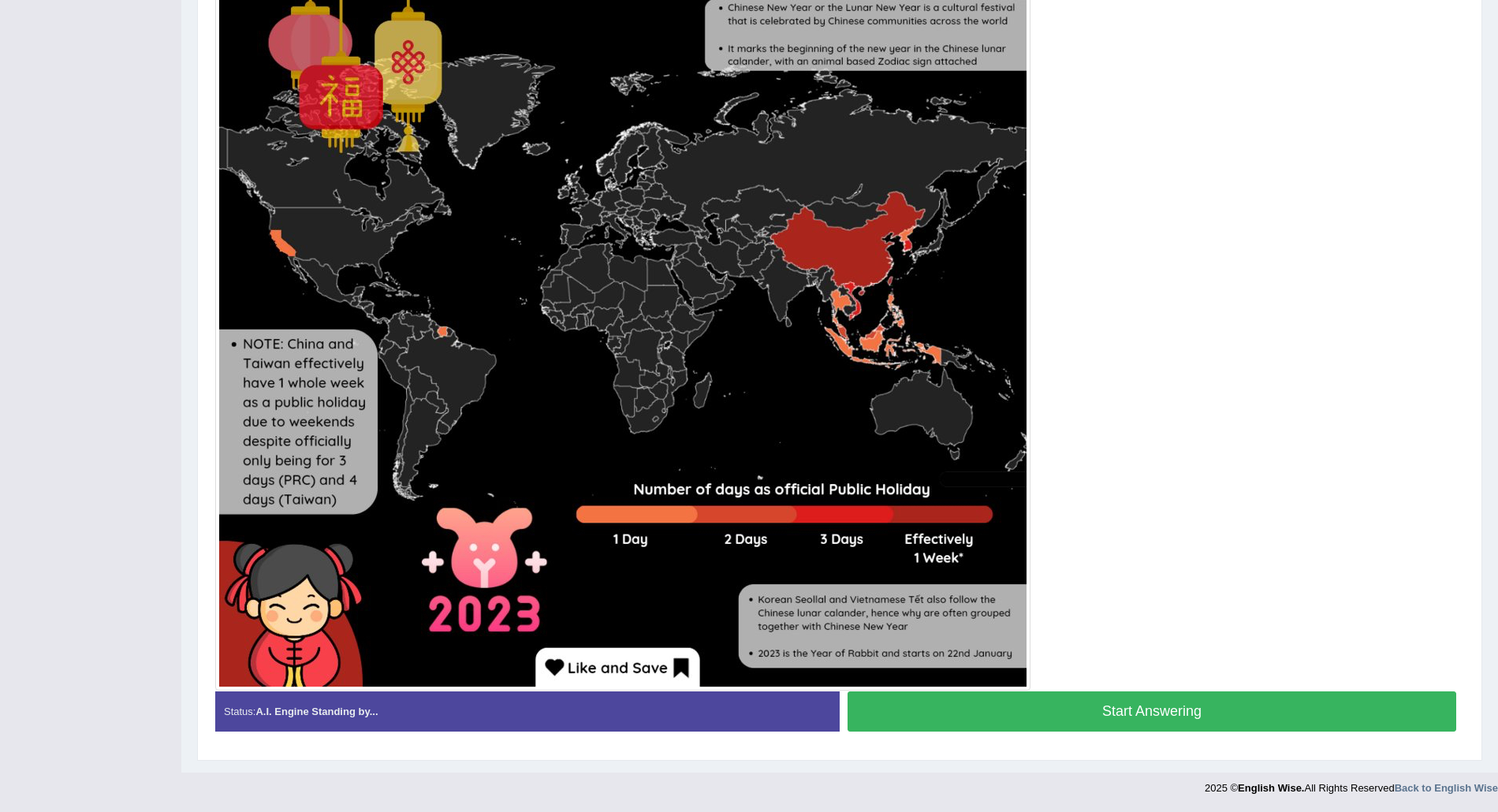 click on "Start Answering" at bounding box center (1152, 711) 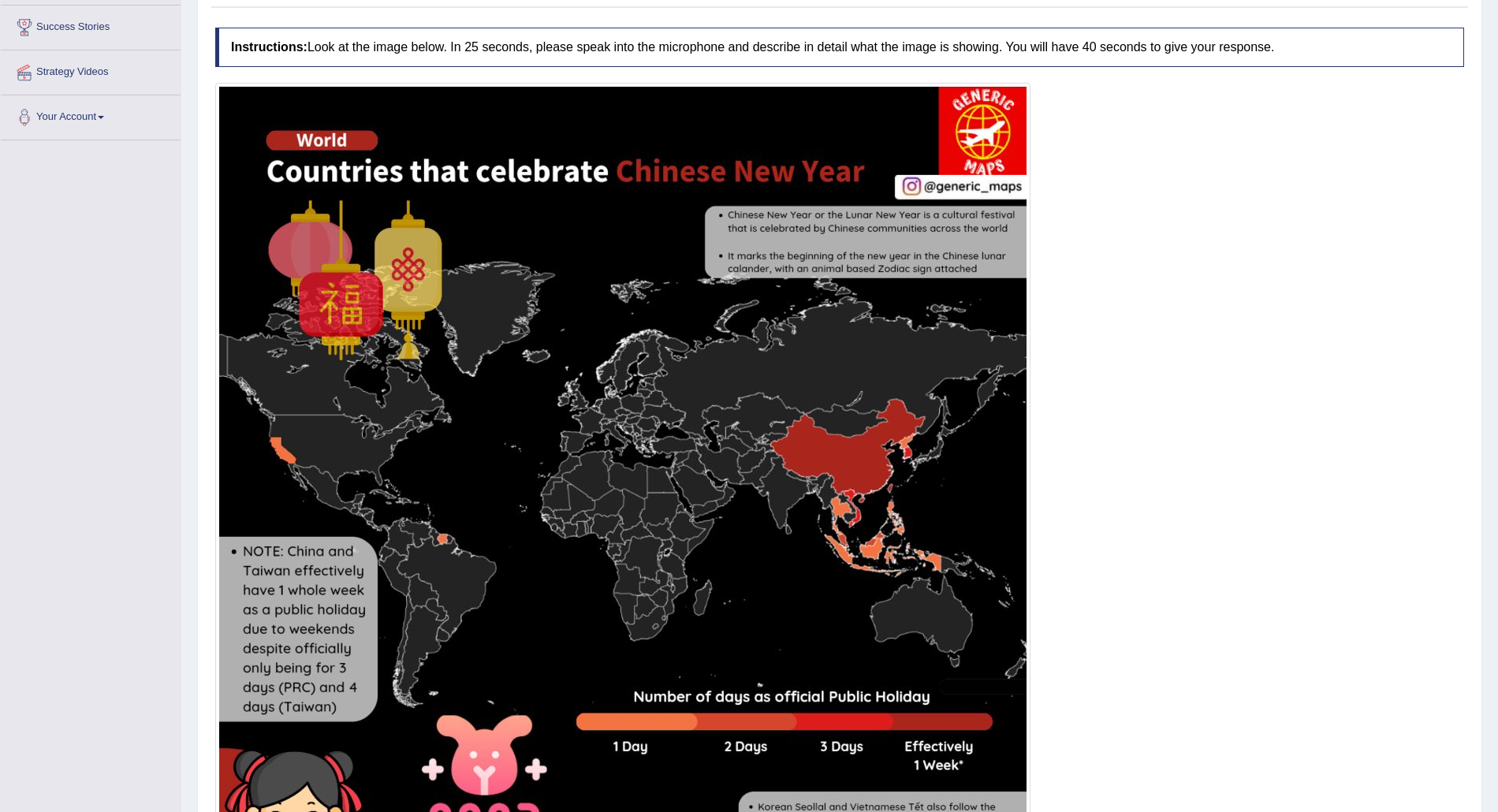 scroll, scrollTop: 477, scrollLeft: 0, axis: vertical 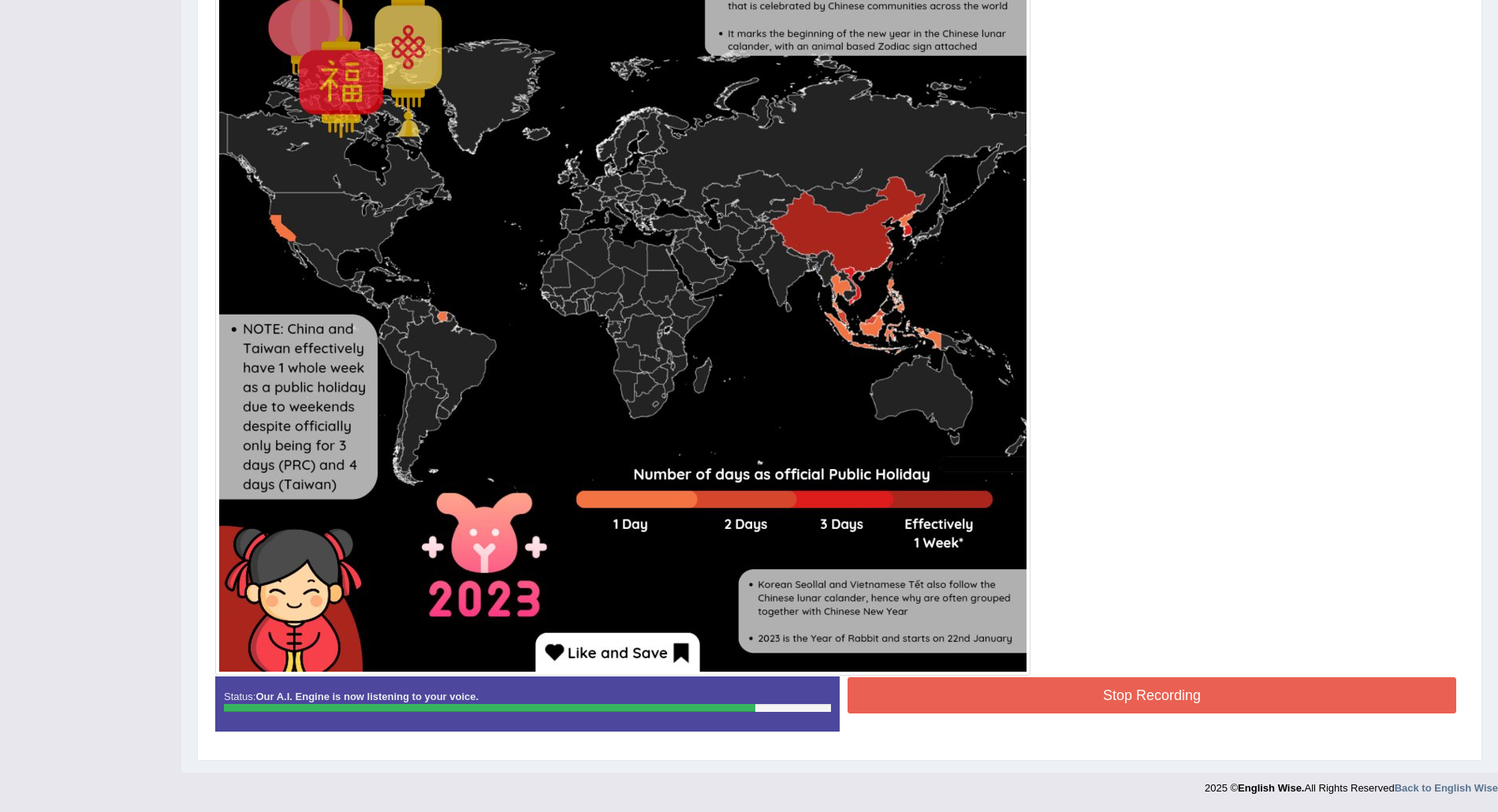 click on "Stop Recording" at bounding box center (1152, 695) 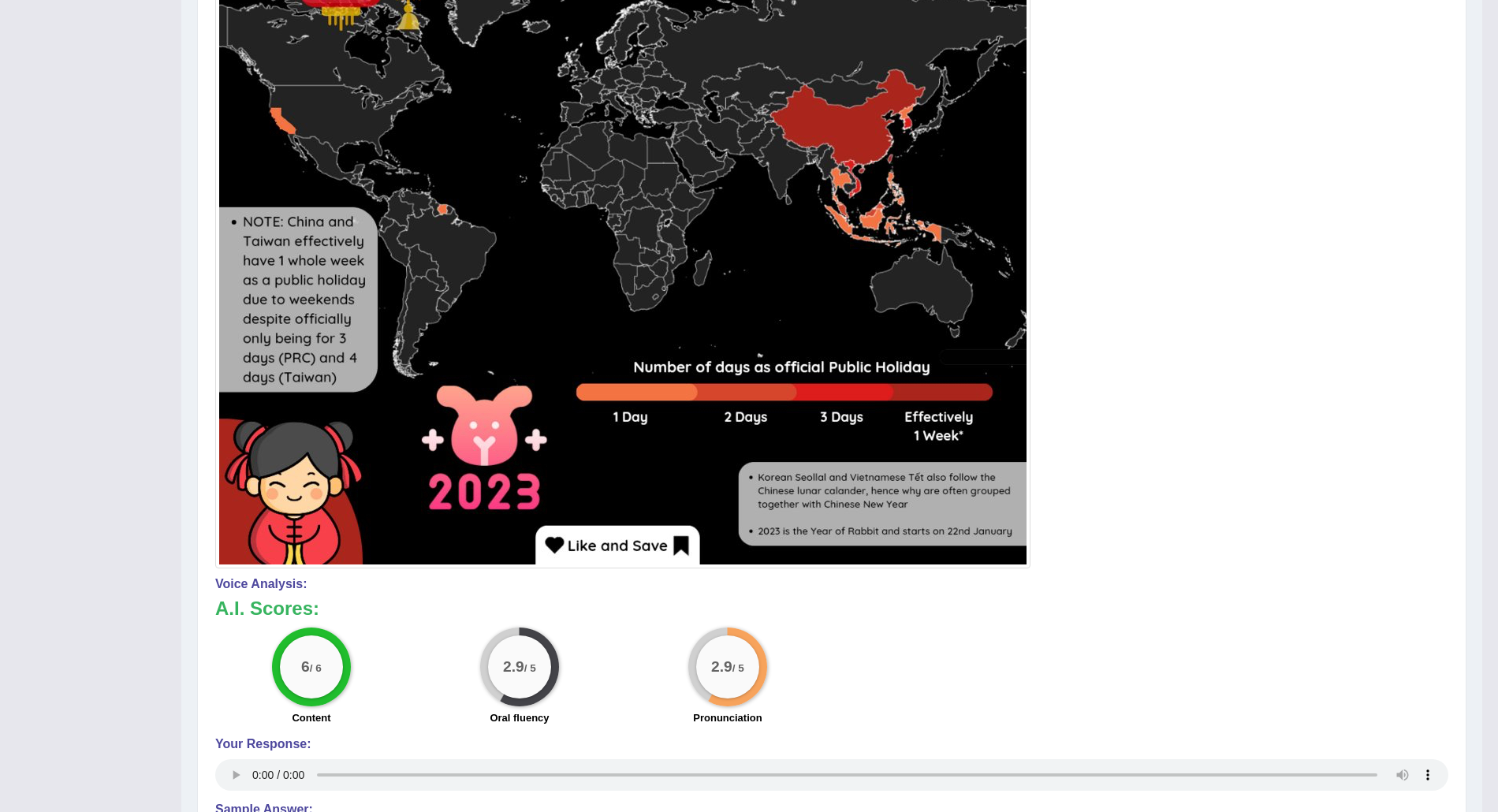 scroll, scrollTop: 162, scrollLeft: 0, axis: vertical 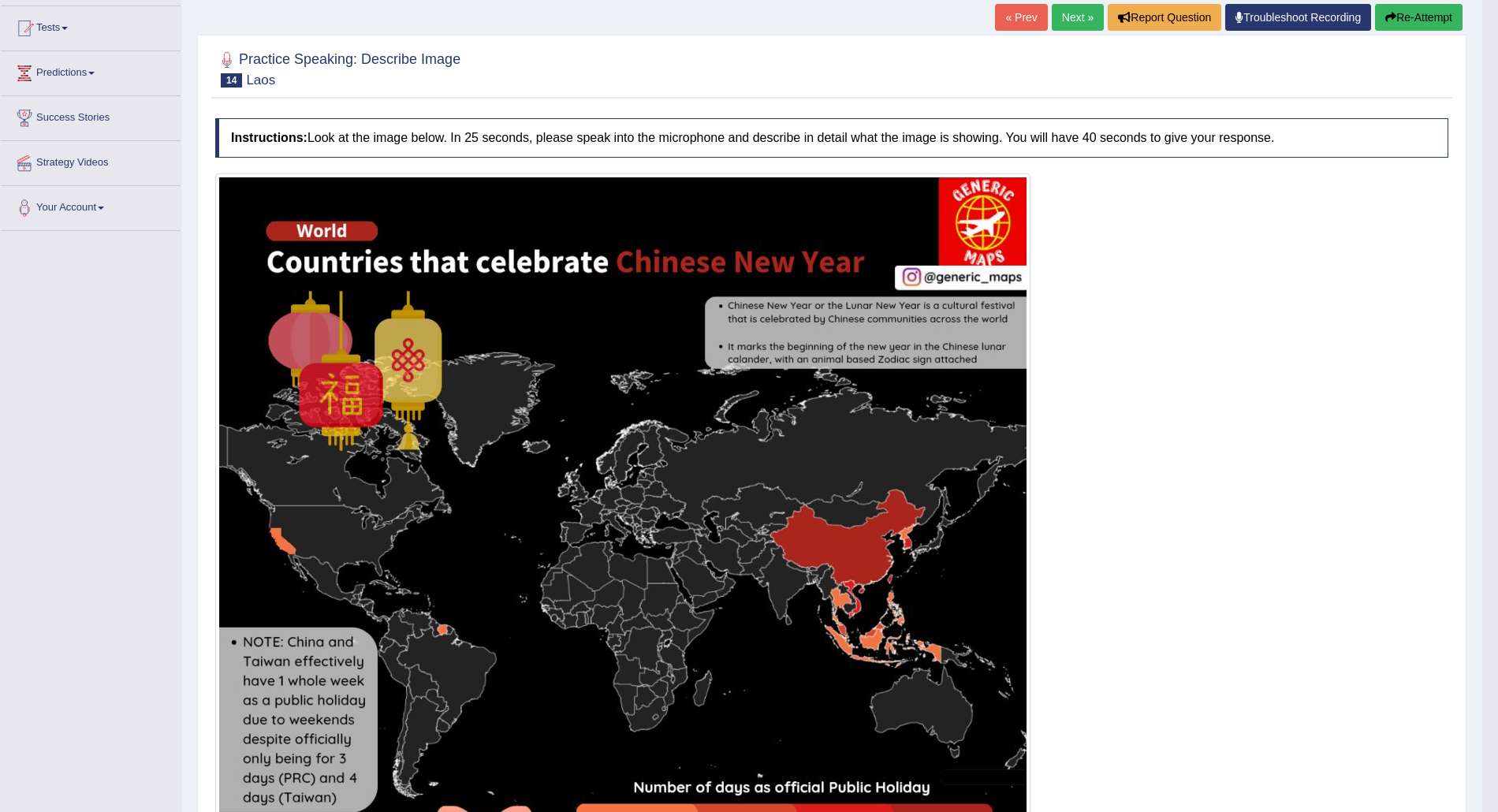 click on "Next »" at bounding box center [1078, 17] 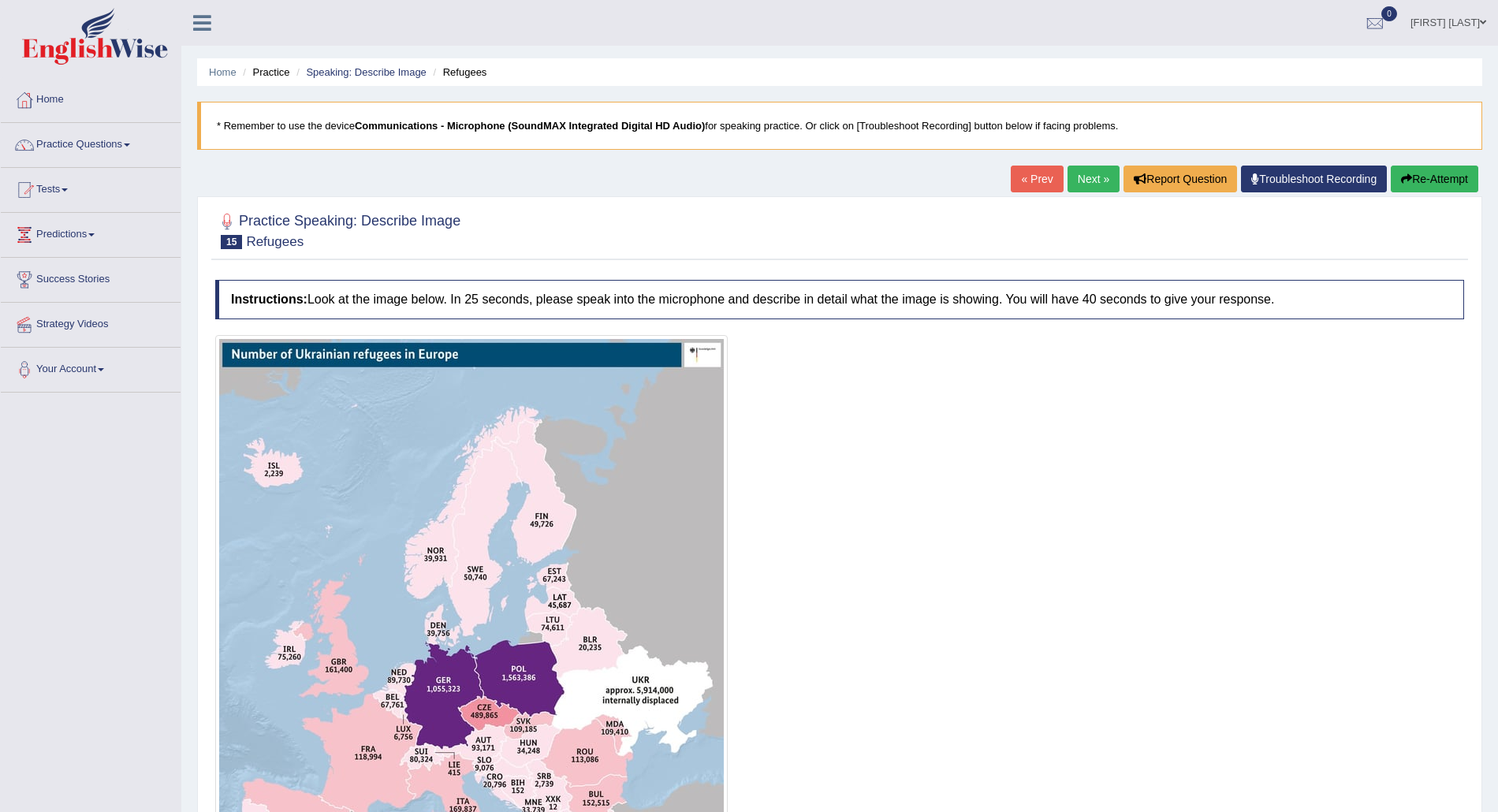 scroll, scrollTop: 315, scrollLeft: 0, axis: vertical 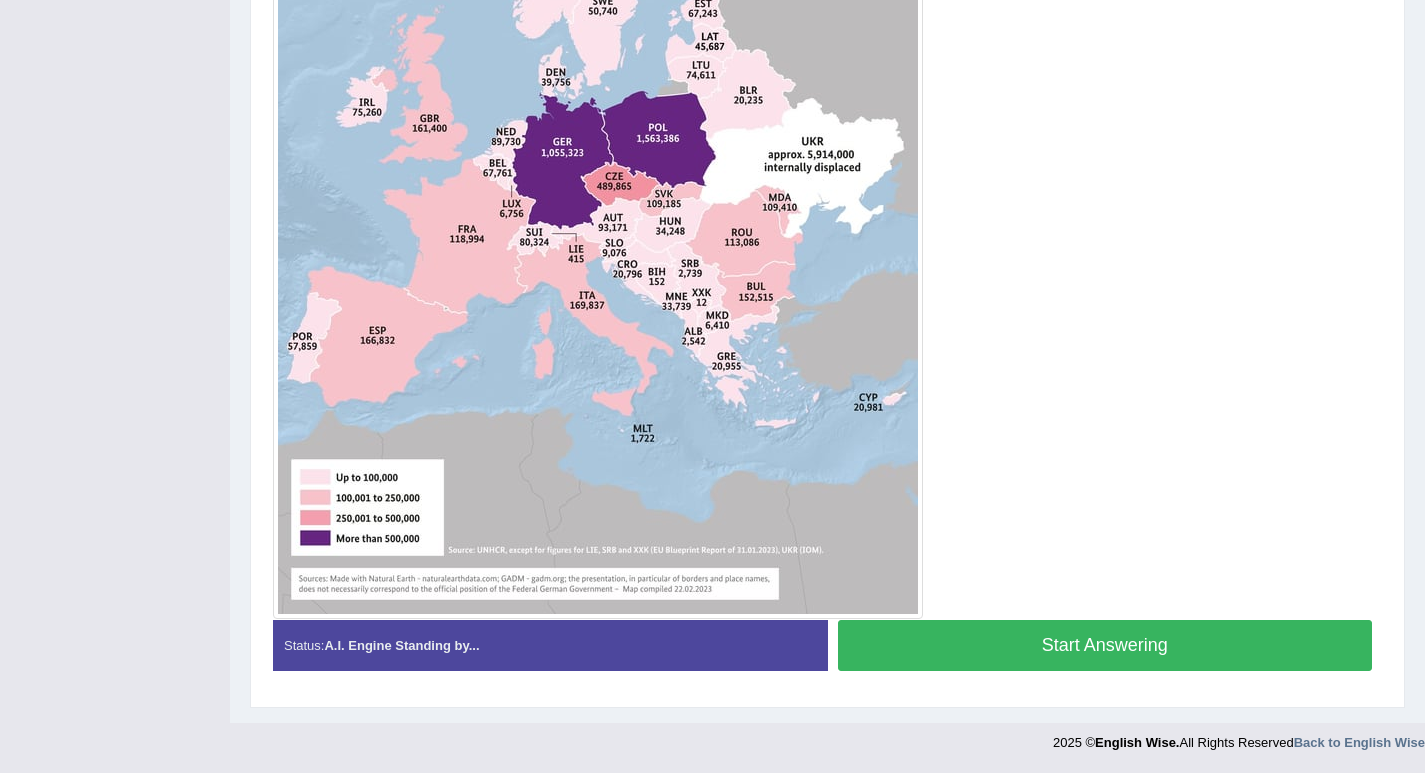 click on "Start Answering" at bounding box center [1105, 645] 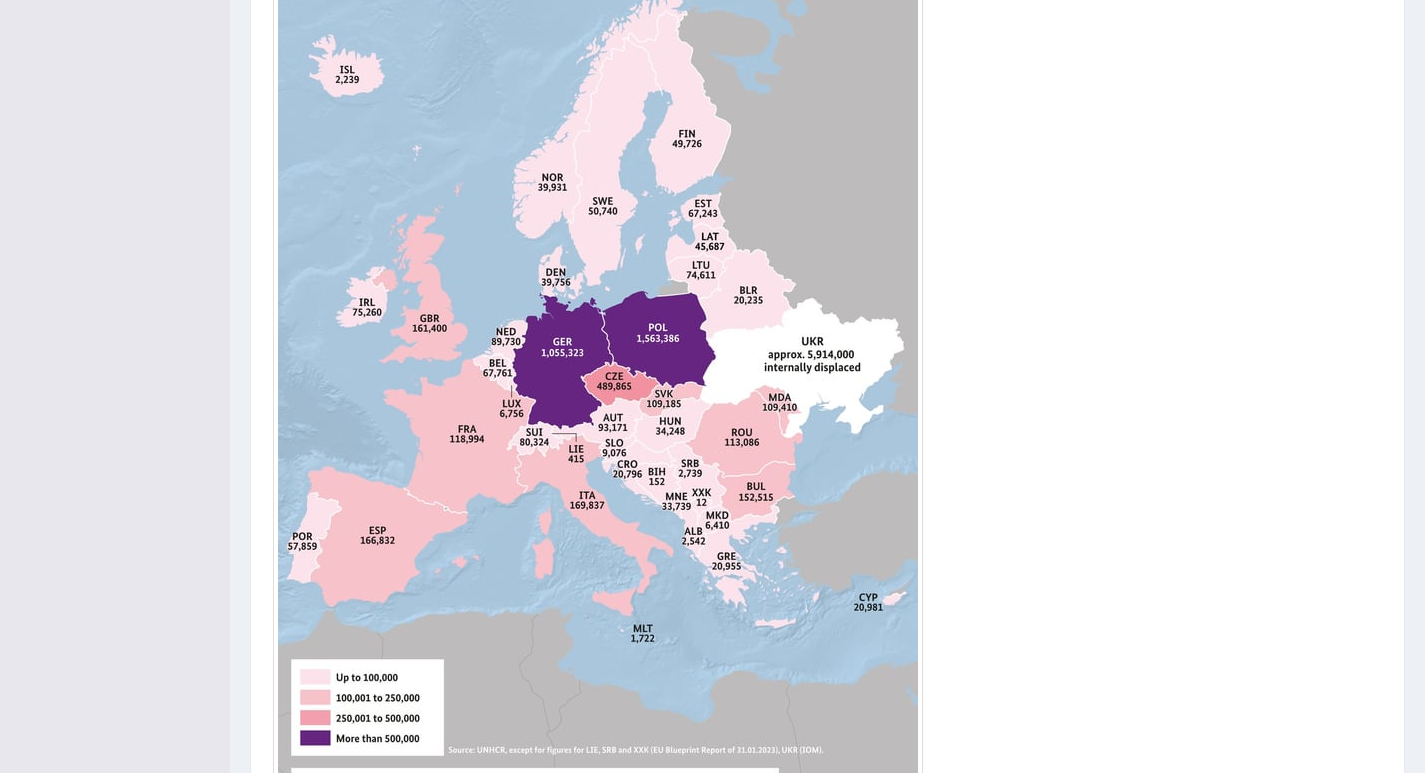 scroll, scrollTop: 758, scrollLeft: 0, axis: vertical 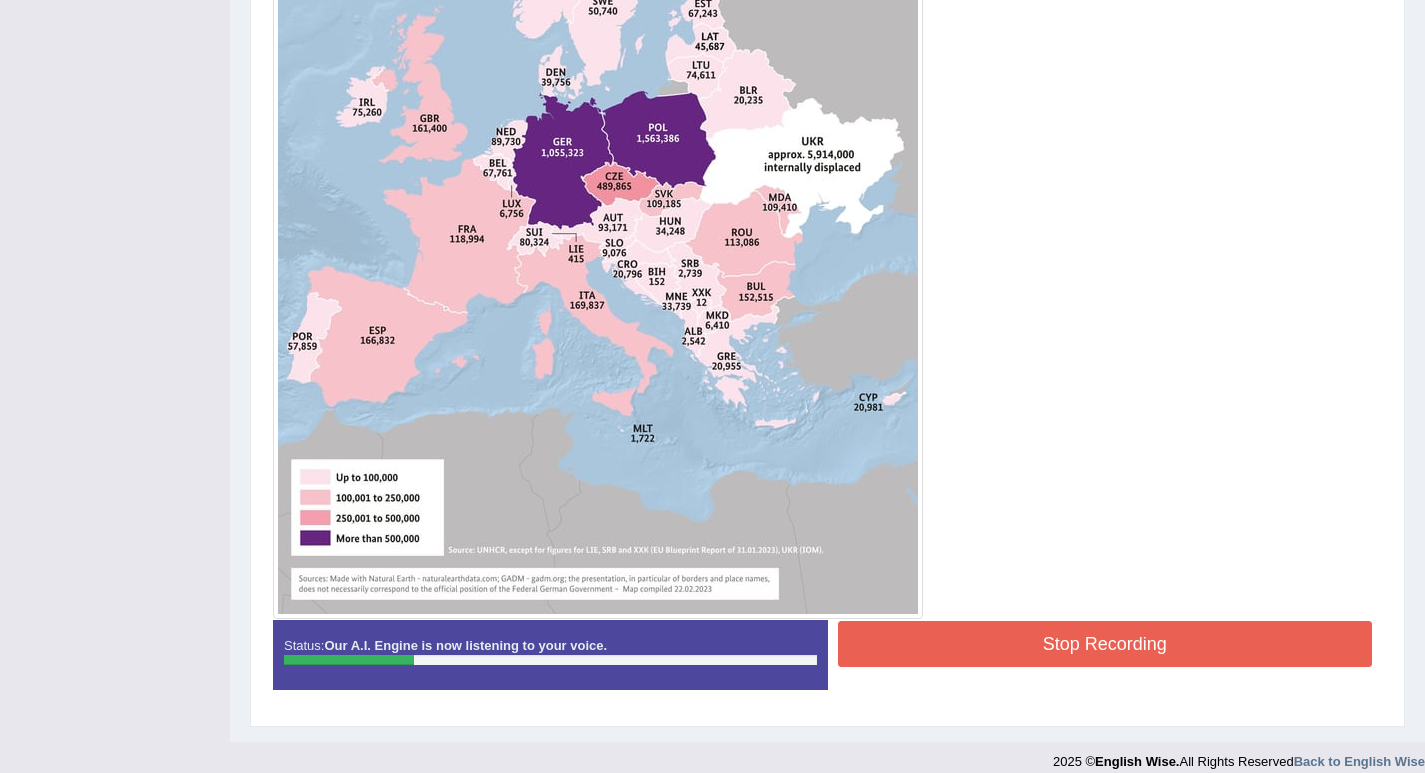 click on "Stop Recording" at bounding box center (1105, 644) 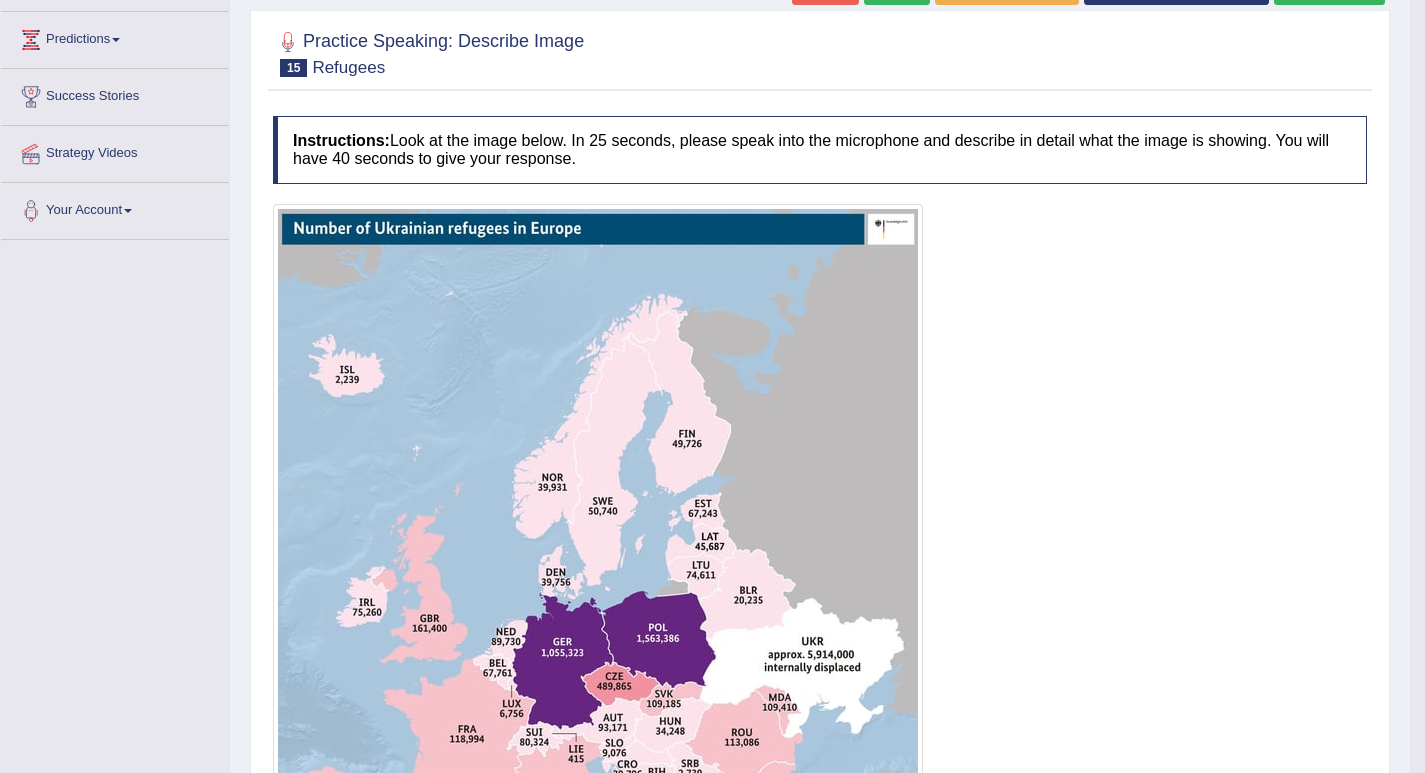 scroll, scrollTop: 58, scrollLeft: 0, axis: vertical 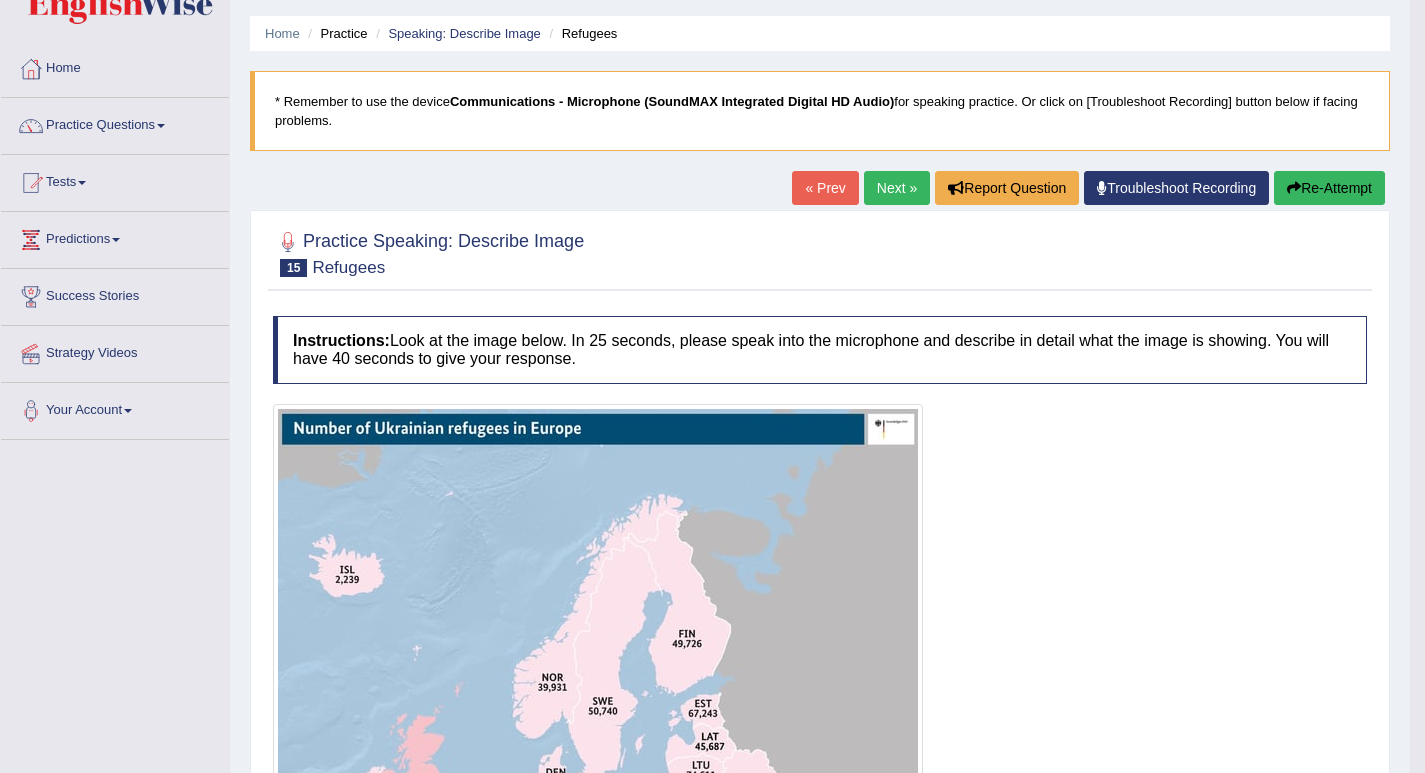 click on "Re-Attempt" at bounding box center [1329, 188] 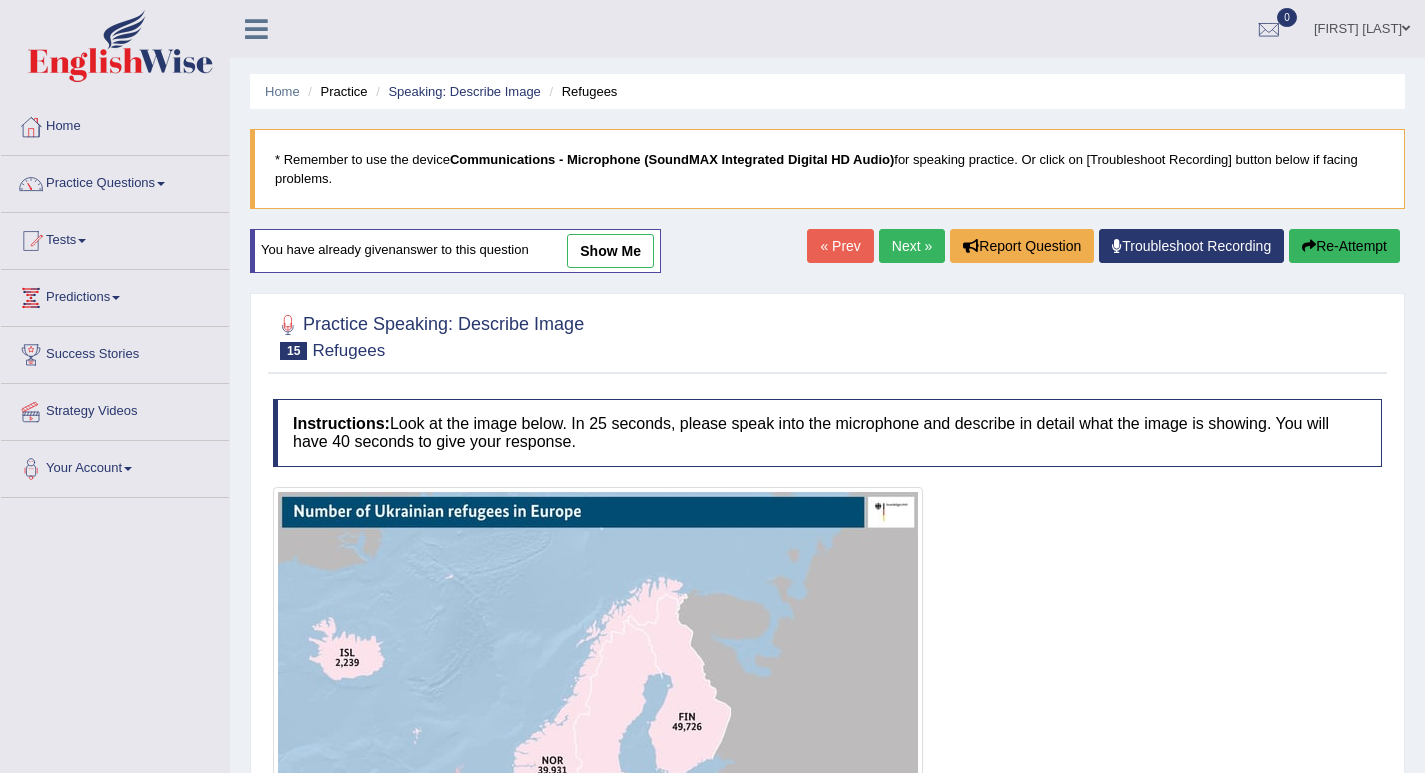 scroll, scrollTop: 58, scrollLeft: 0, axis: vertical 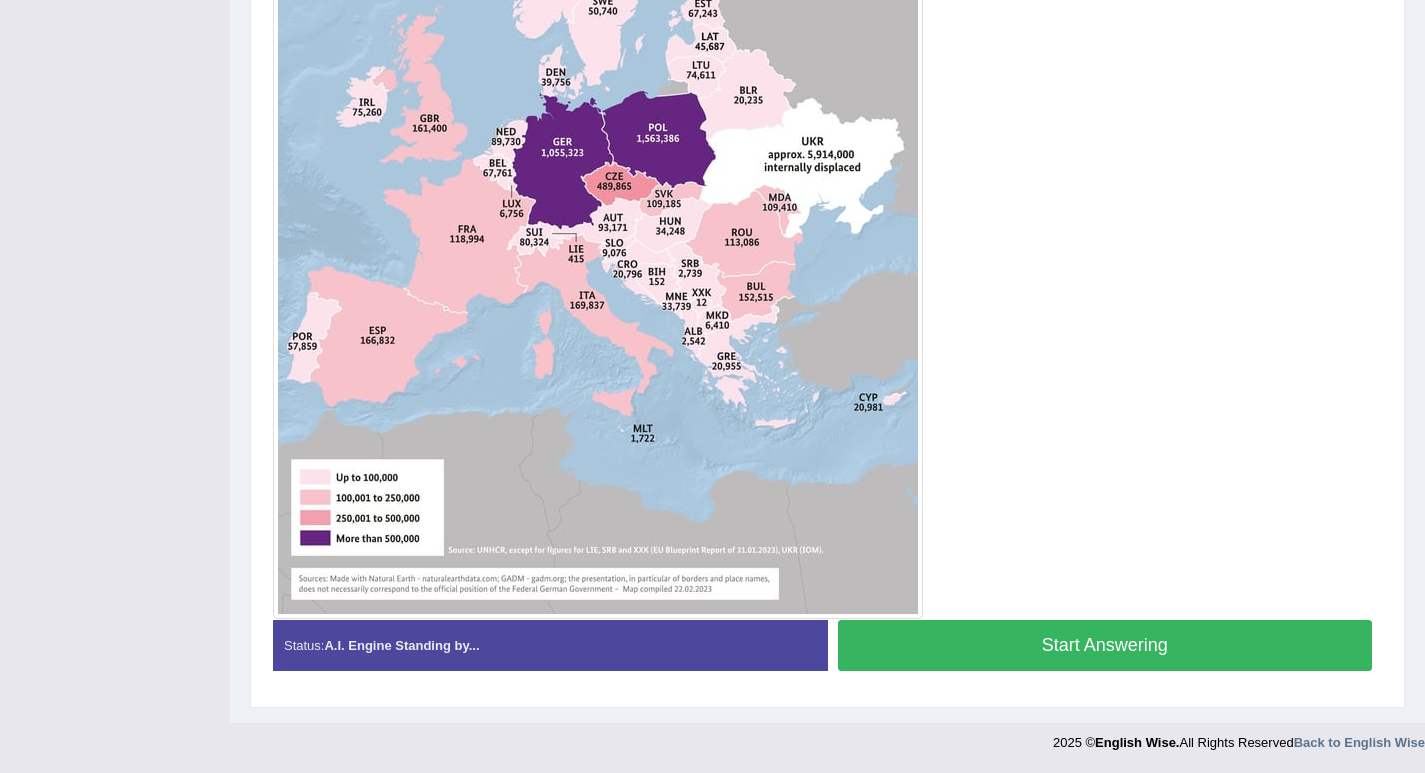 click on "Start Answering" at bounding box center (1105, 645) 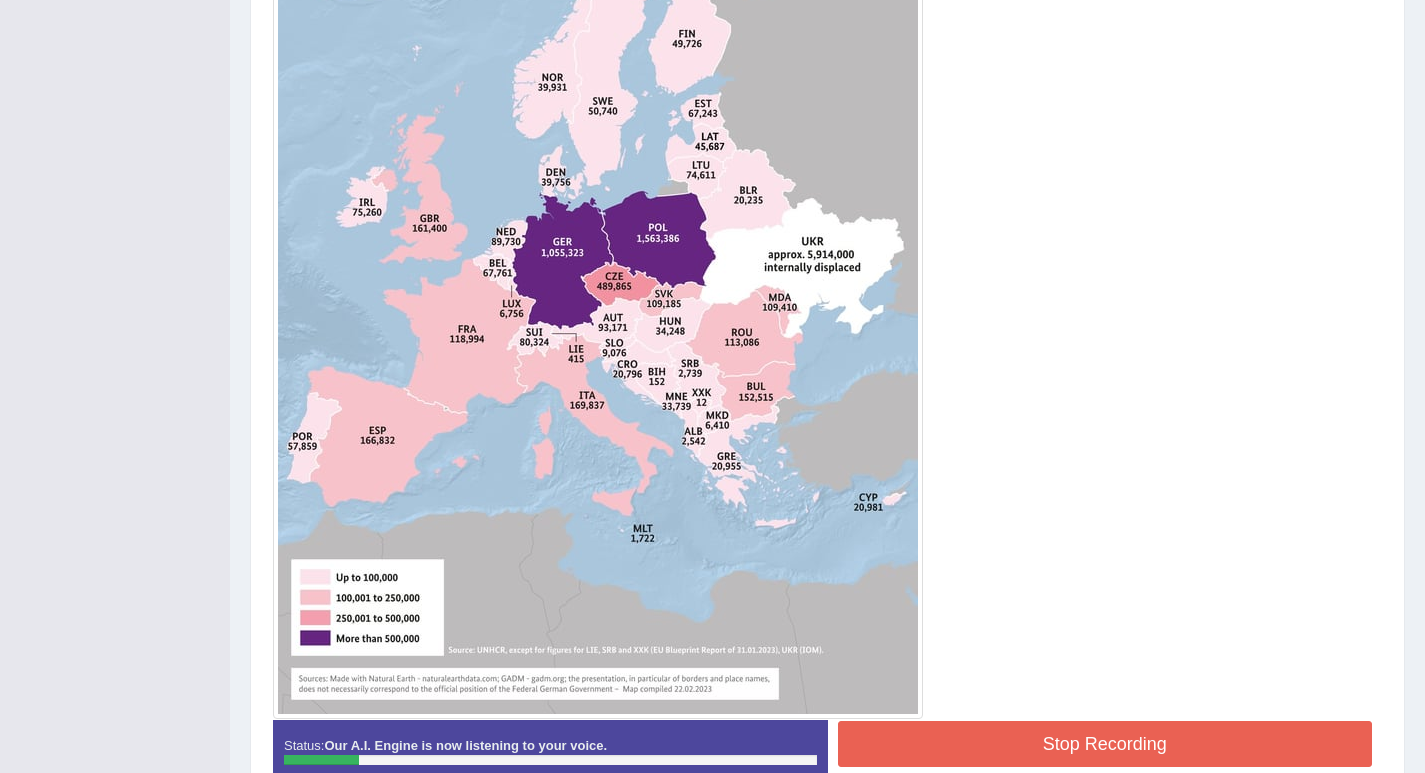 scroll, scrollTop: 768, scrollLeft: 0, axis: vertical 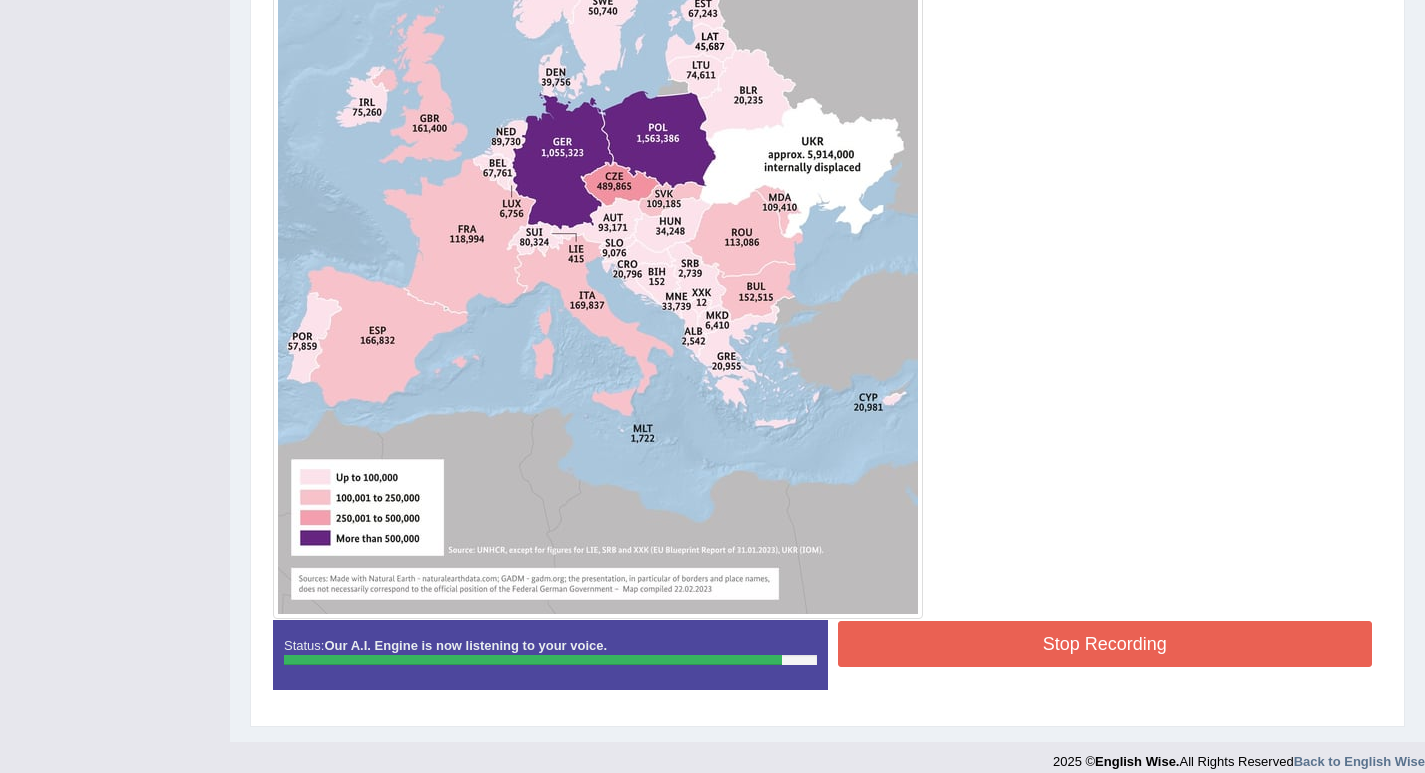 click on "Stop Recording" at bounding box center (1105, 644) 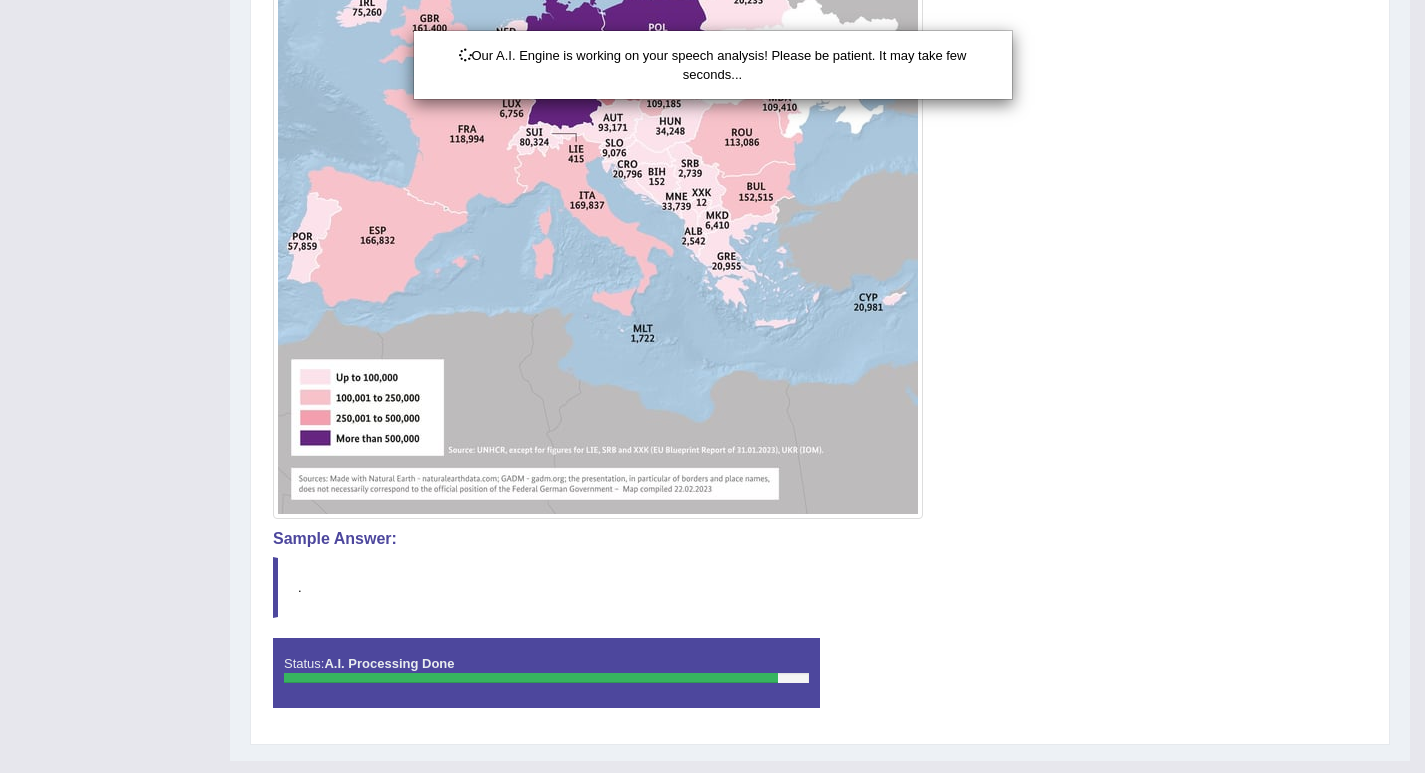 scroll, scrollTop: 906, scrollLeft: 0, axis: vertical 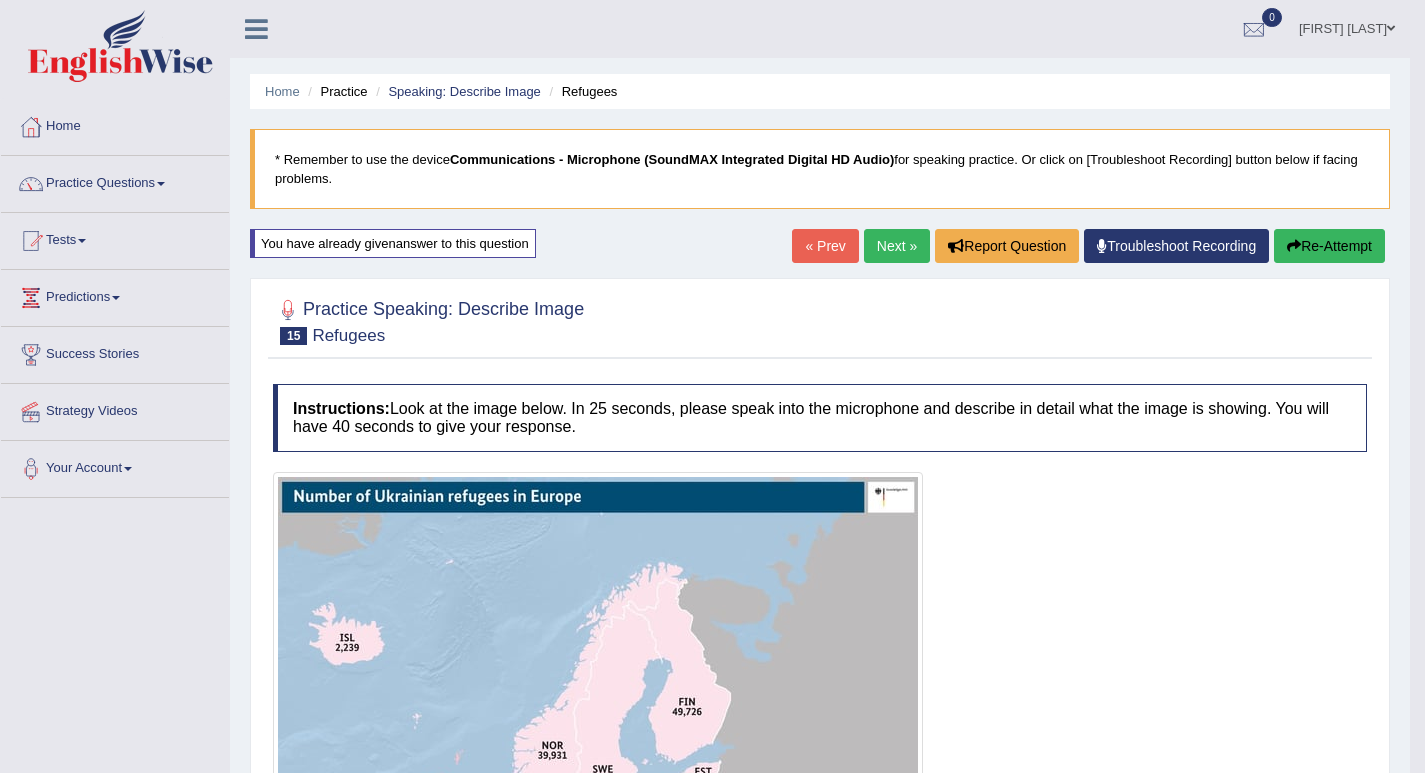 click on "Next »" at bounding box center (897, 246) 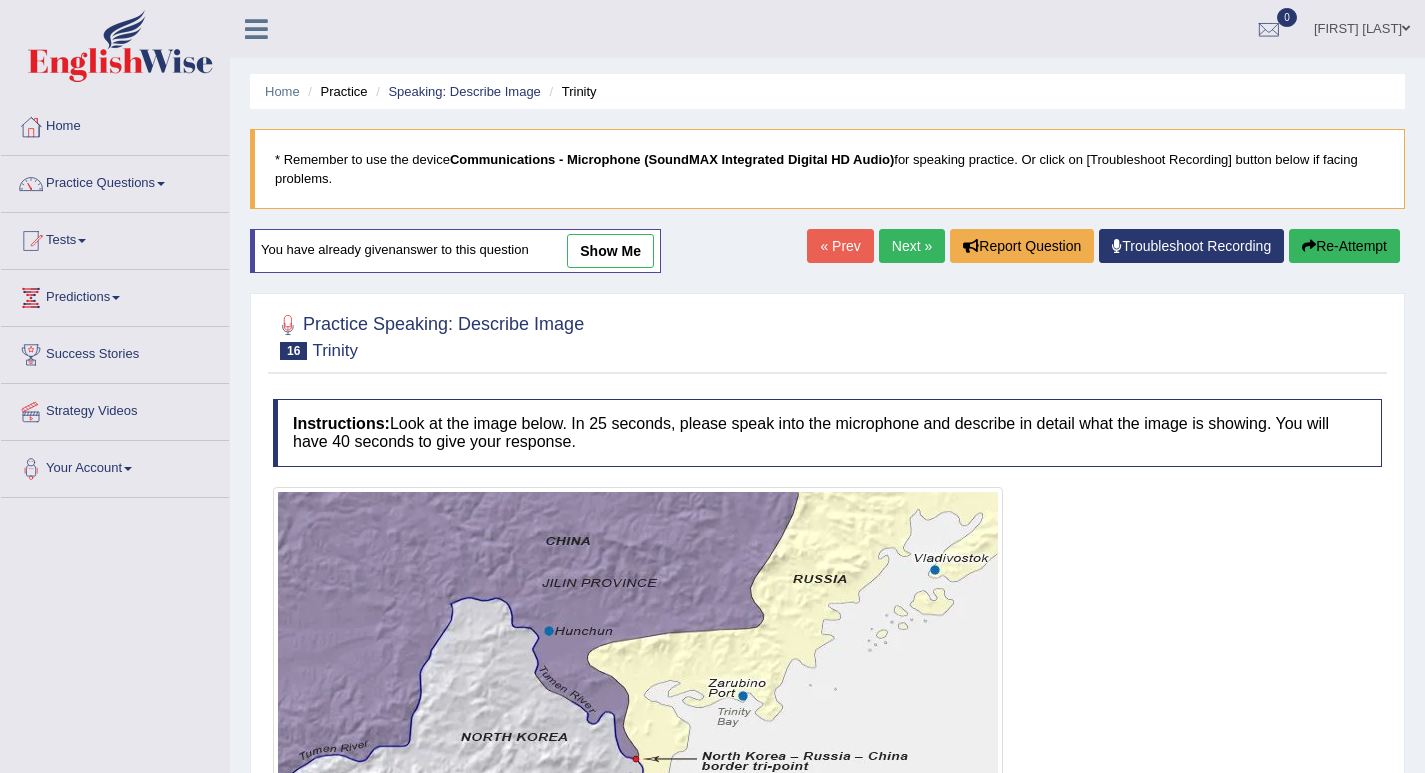 scroll, scrollTop: 364, scrollLeft: 0, axis: vertical 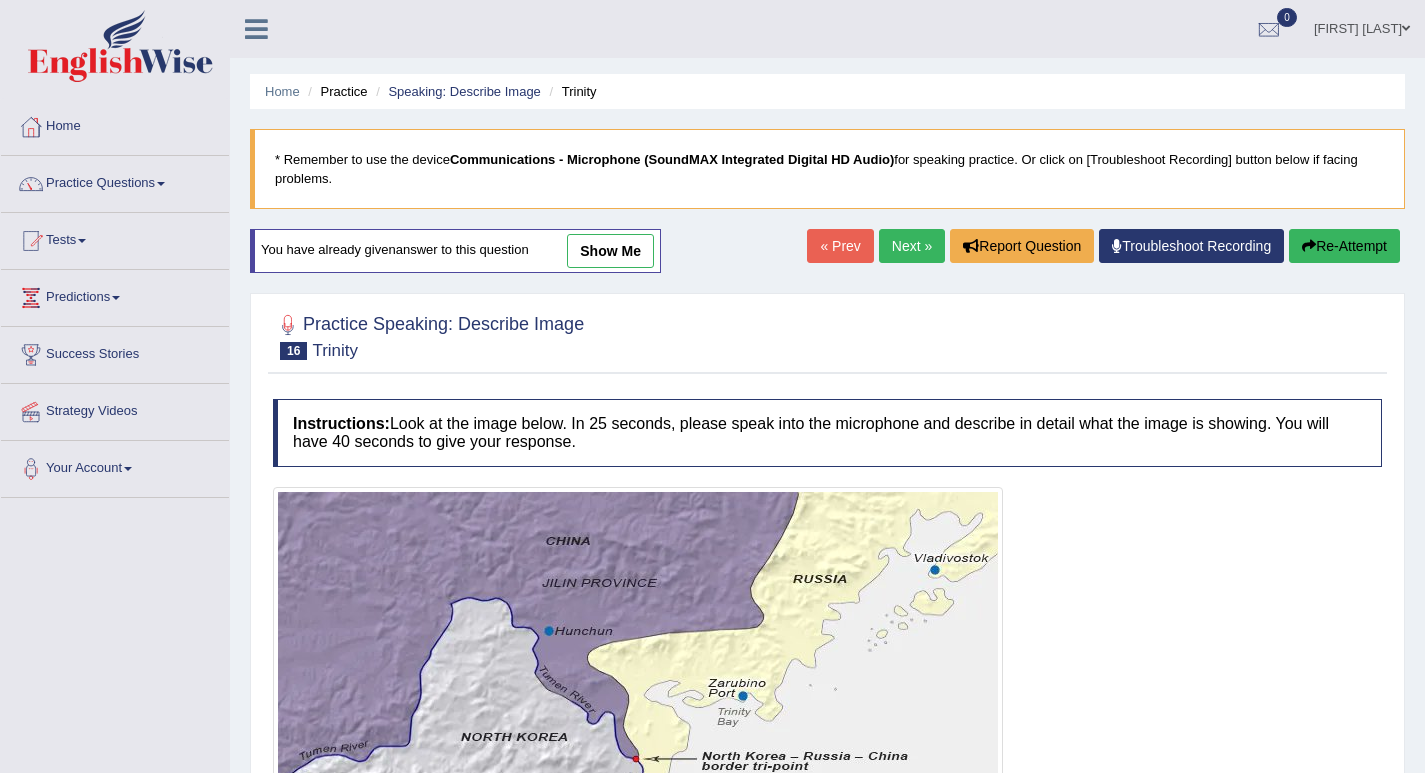 click on "Next »" at bounding box center (912, 246) 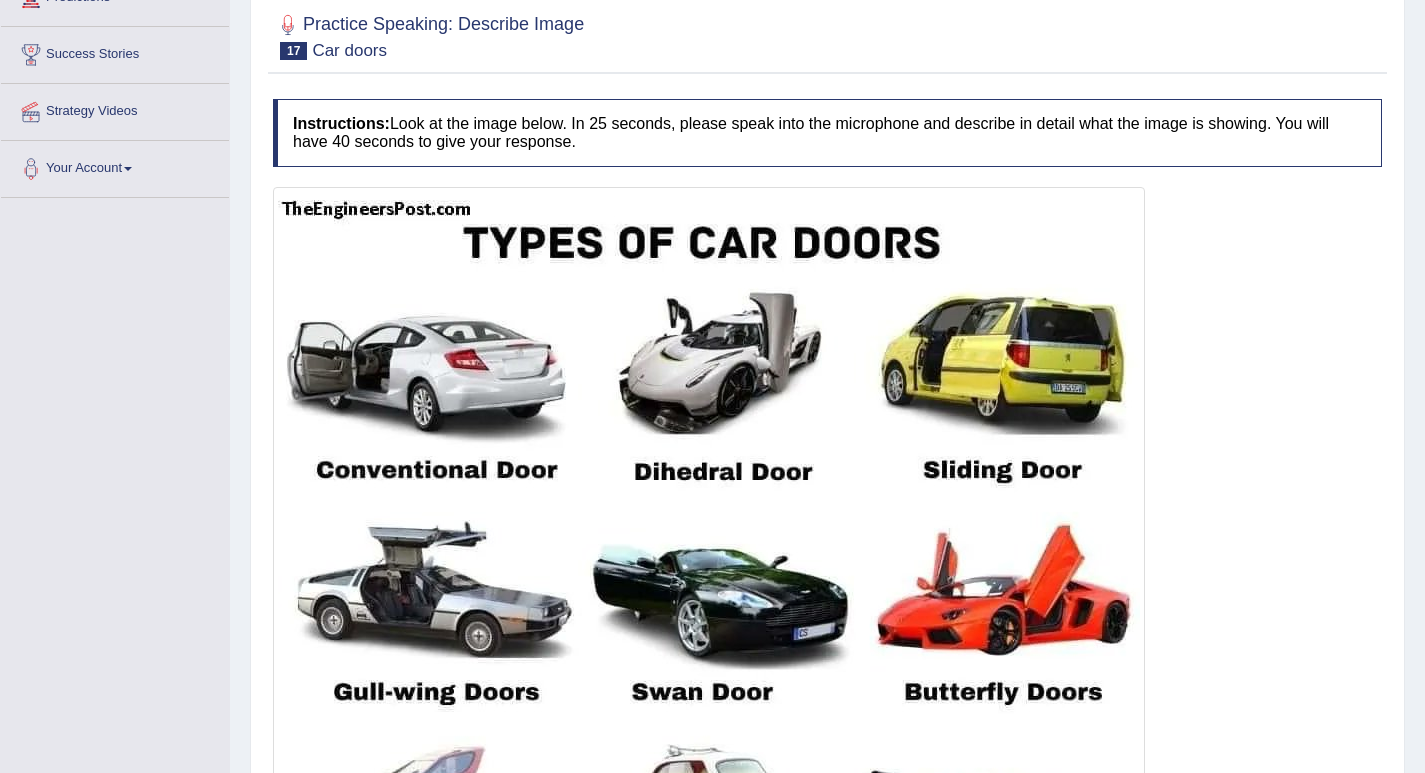 scroll, scrollTop: 0, scrollLeft: 0, axis: both 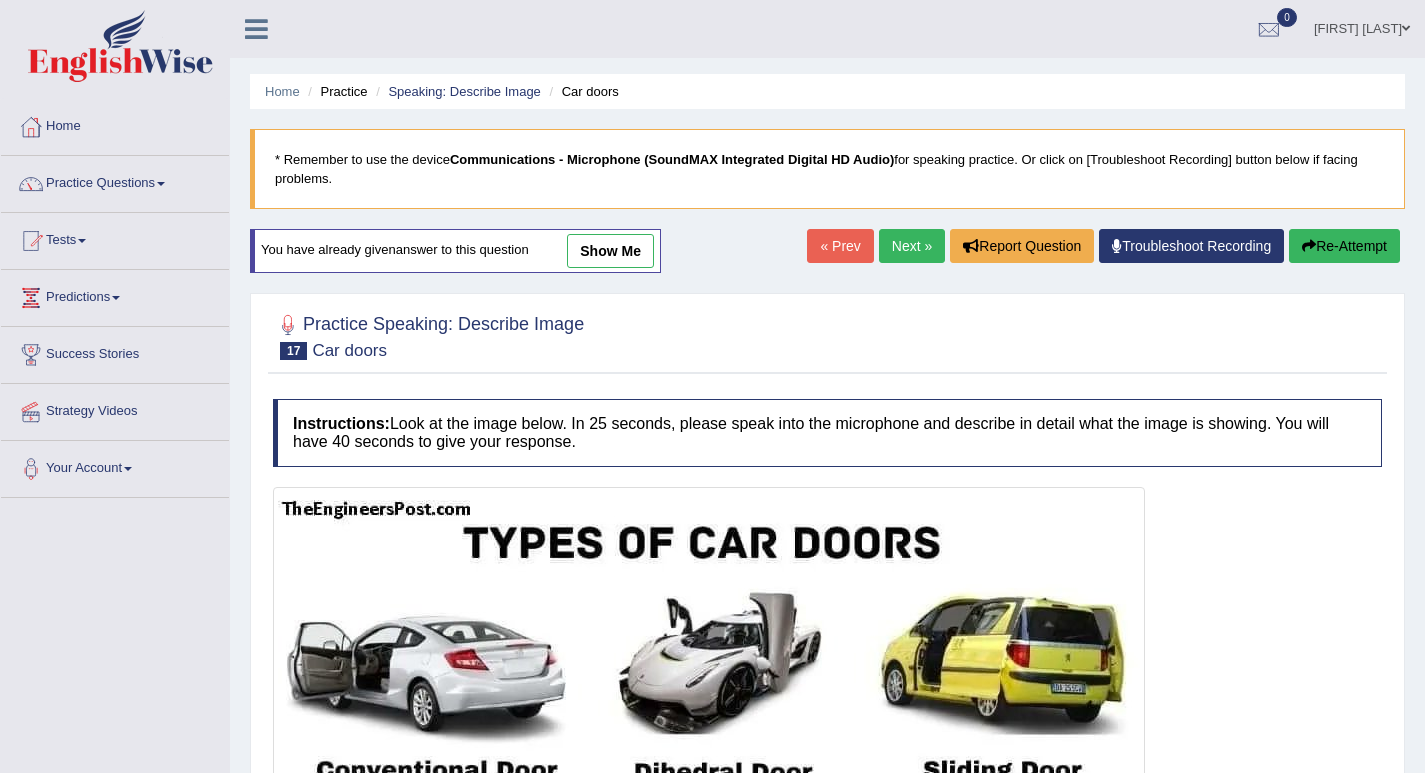 click on "Next »" at bounding box center [912, 246] 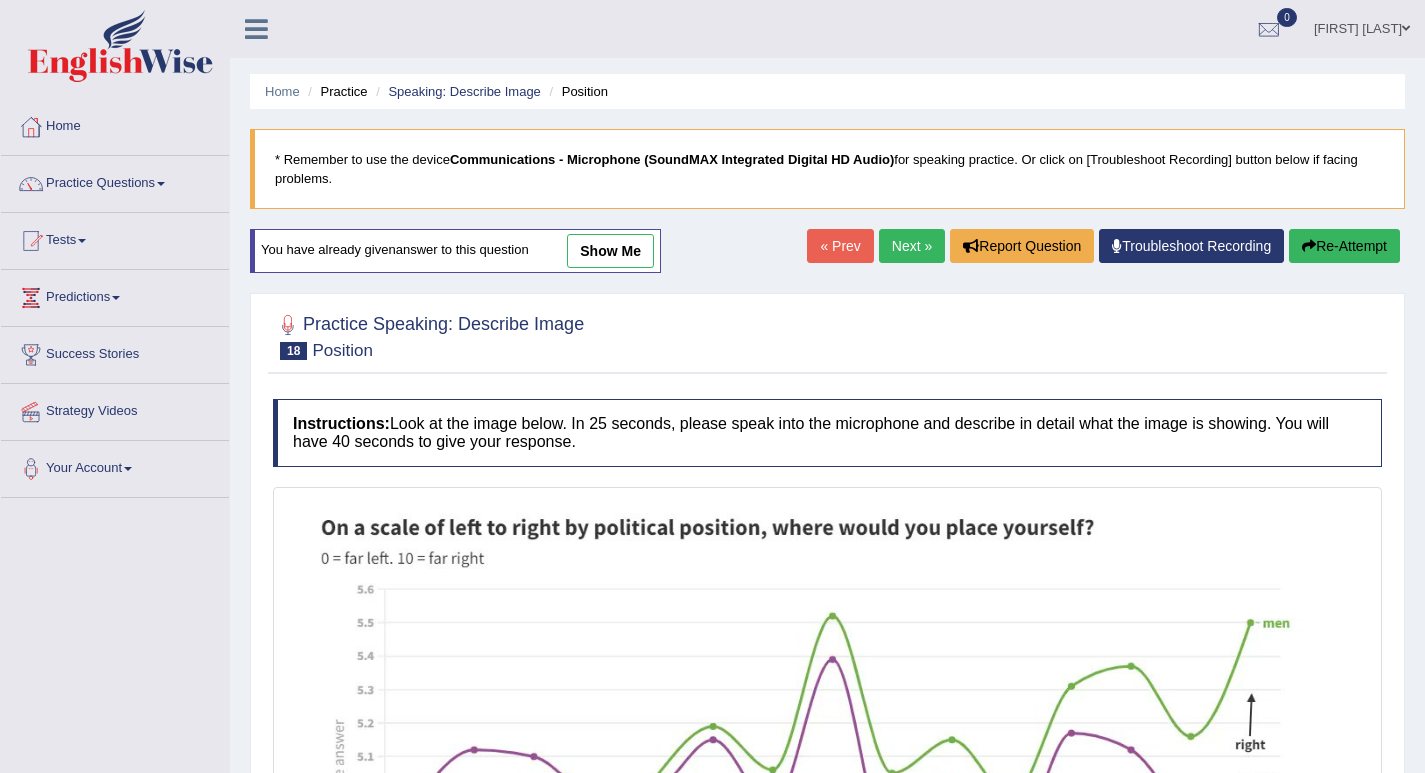 scroll, scrollTop: 0, scrollLeft: 0, axis: both 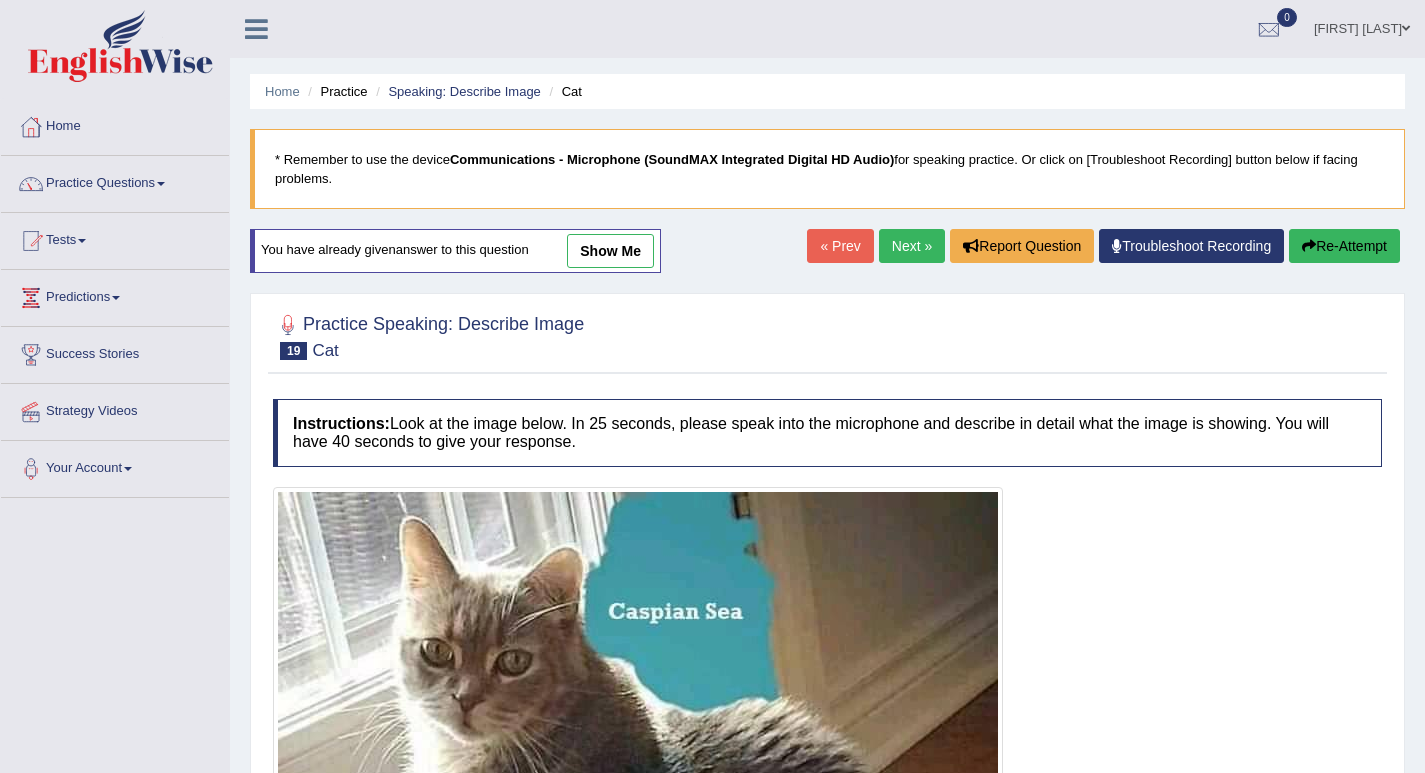 click on "Next »" at bounding box center (912, 246) 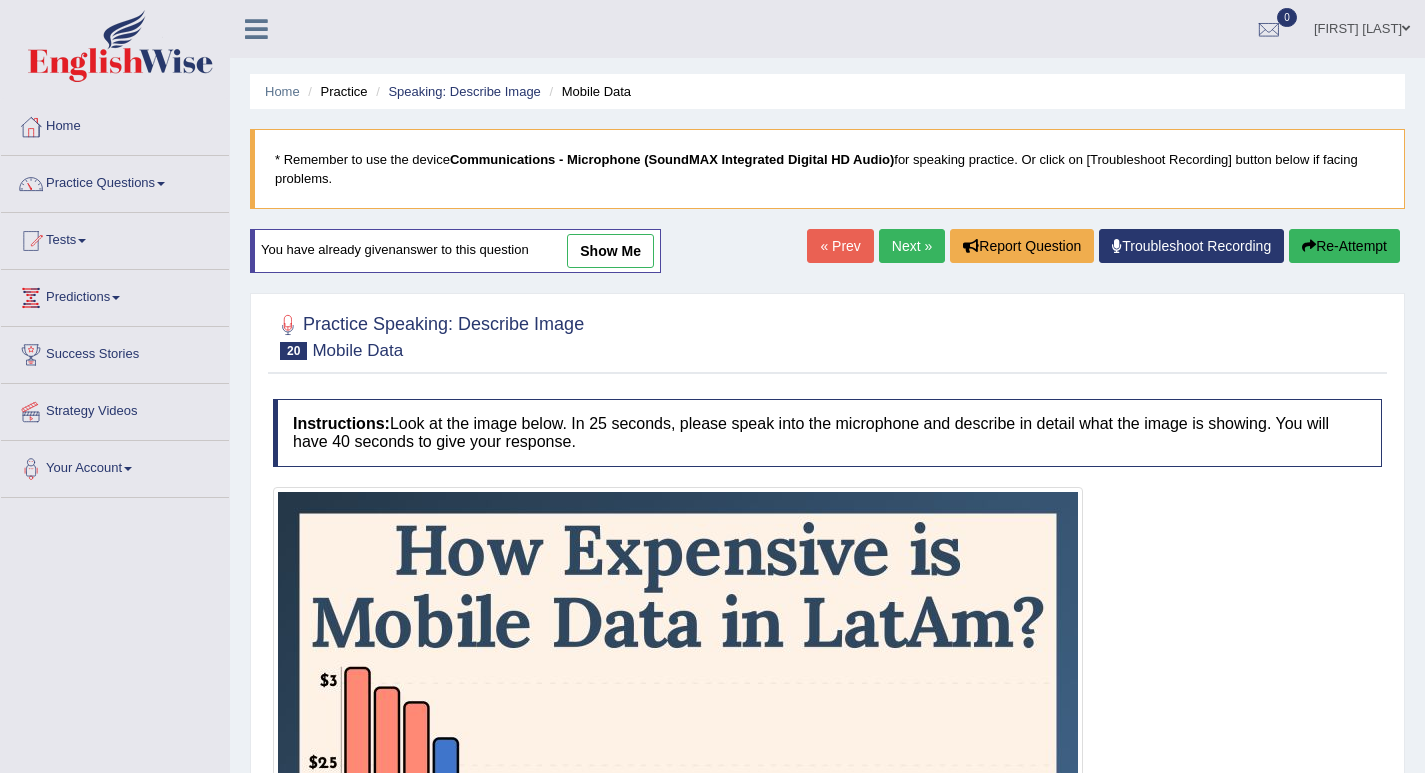 scroll, scrollTop: 400, scrollLeft: 0, axis: vertical 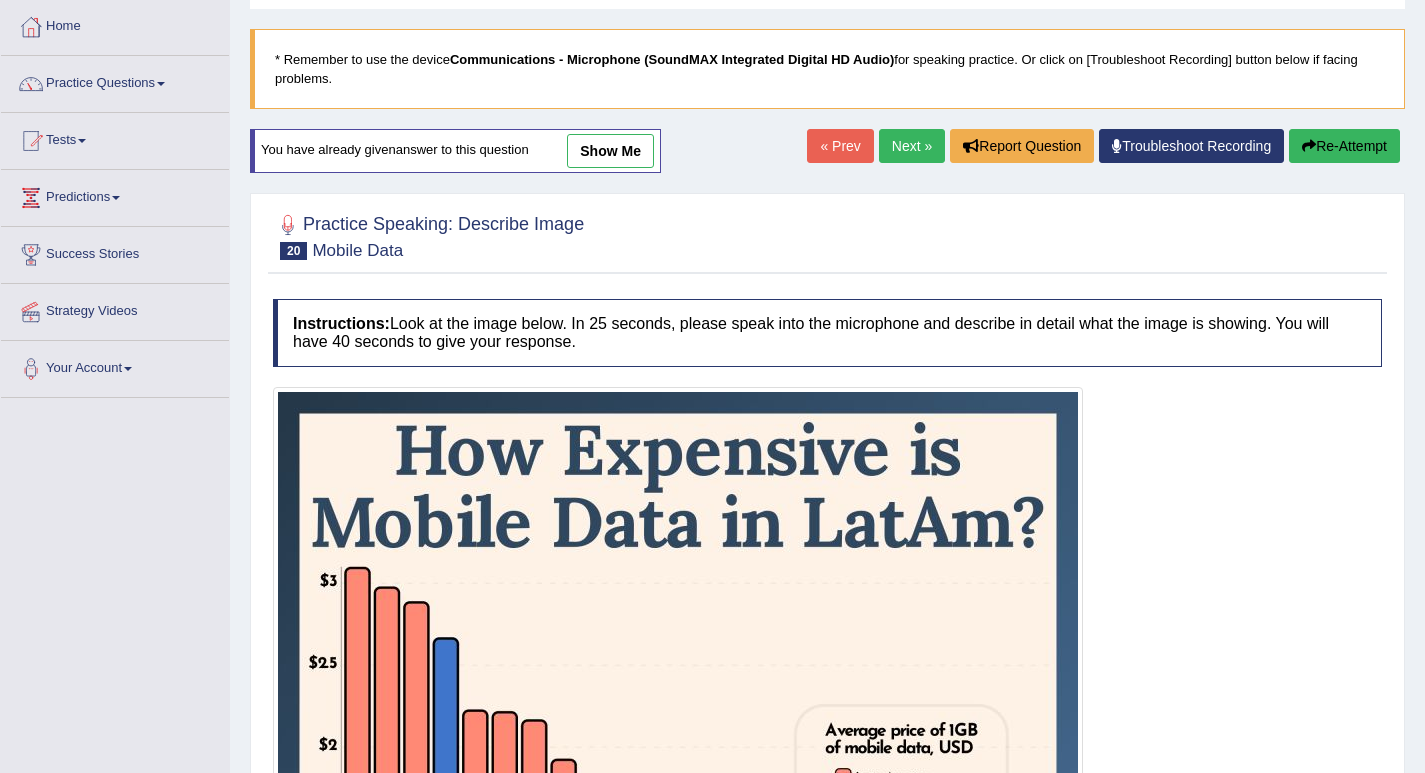 click on "Next »" at bounding box center [912, 146] 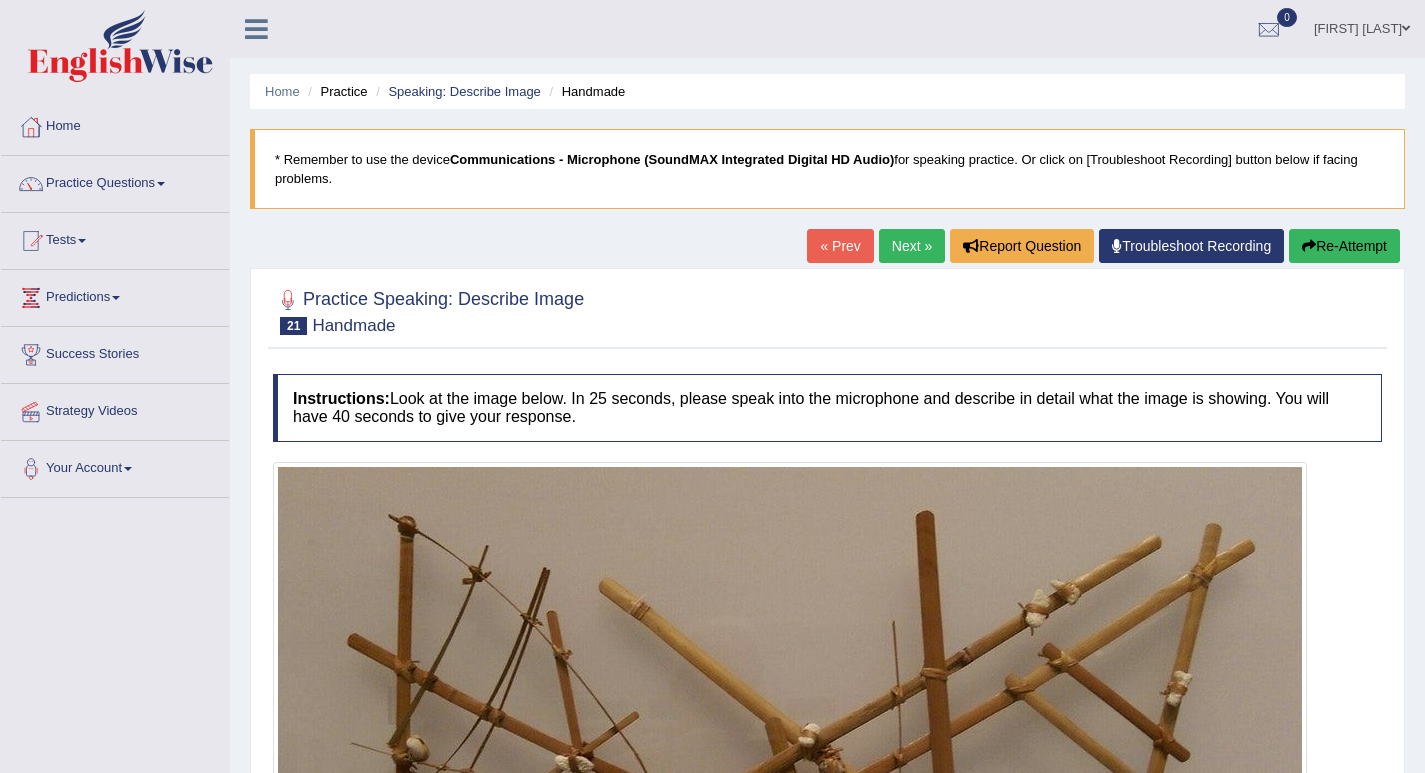 scroll, scrollTop: 400, scrollLeft: 0, axis: vertical 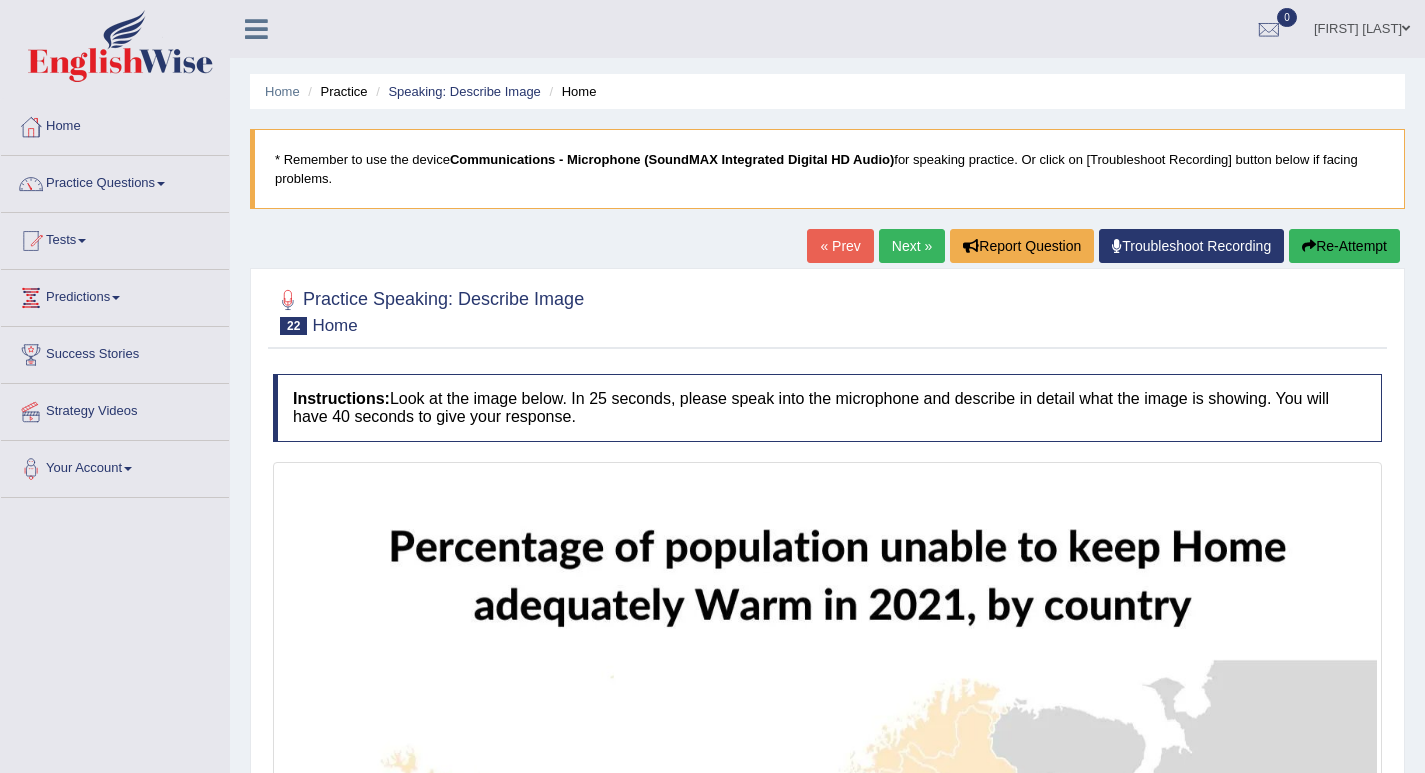 click on "« Prev" at bounding box center (840, 246) 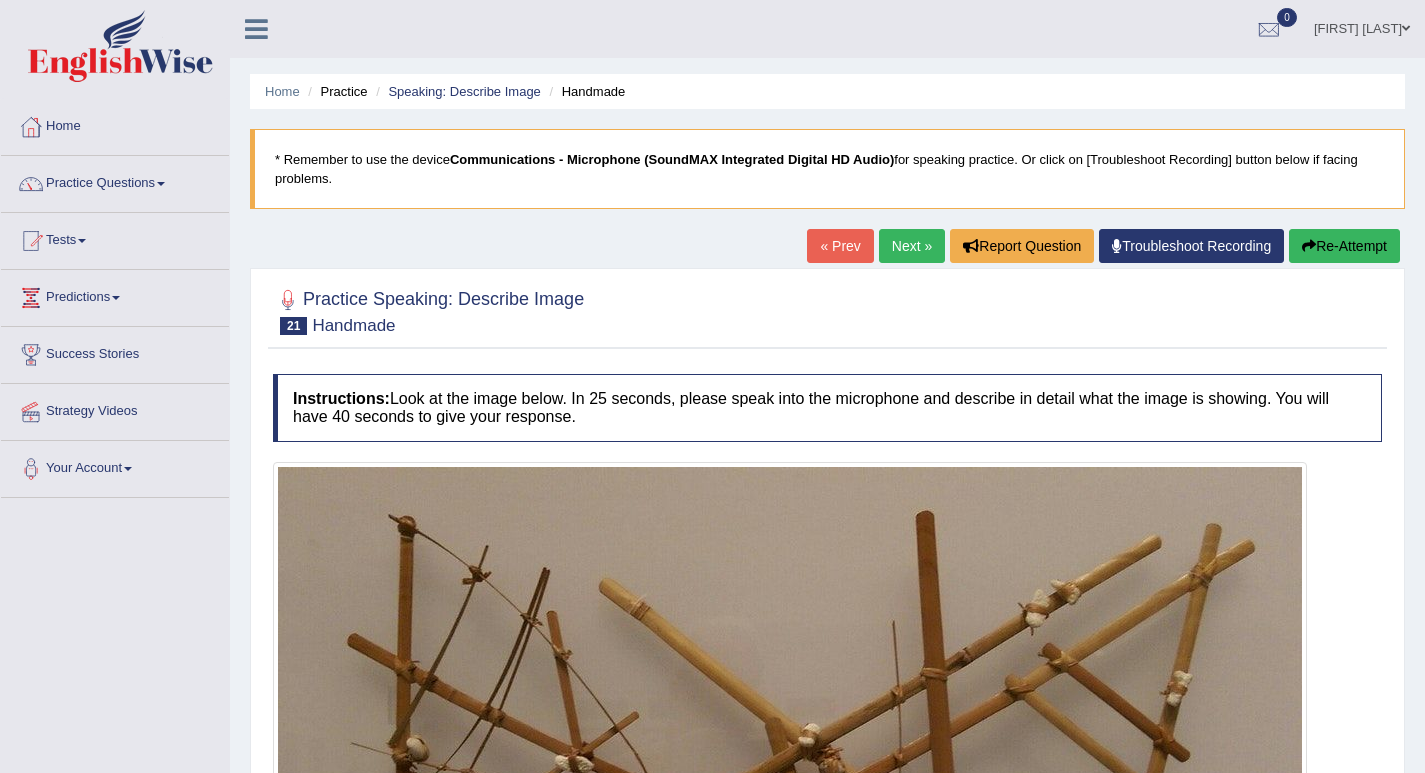 scroll, scrollTop: 200, scrollLeft: 0, axis: vertical 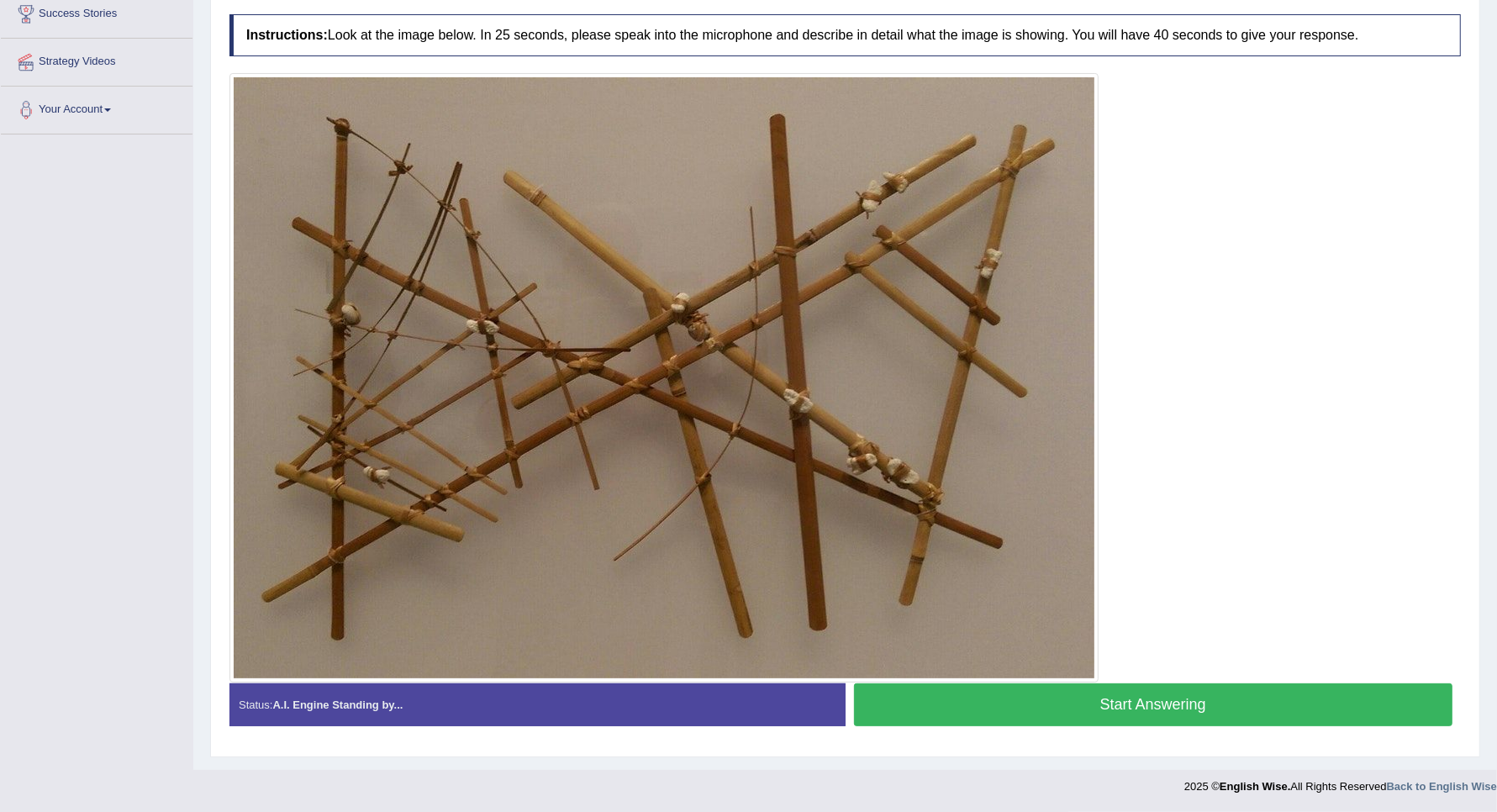 click on "Start Answering" at bounding box center (1153, 704) 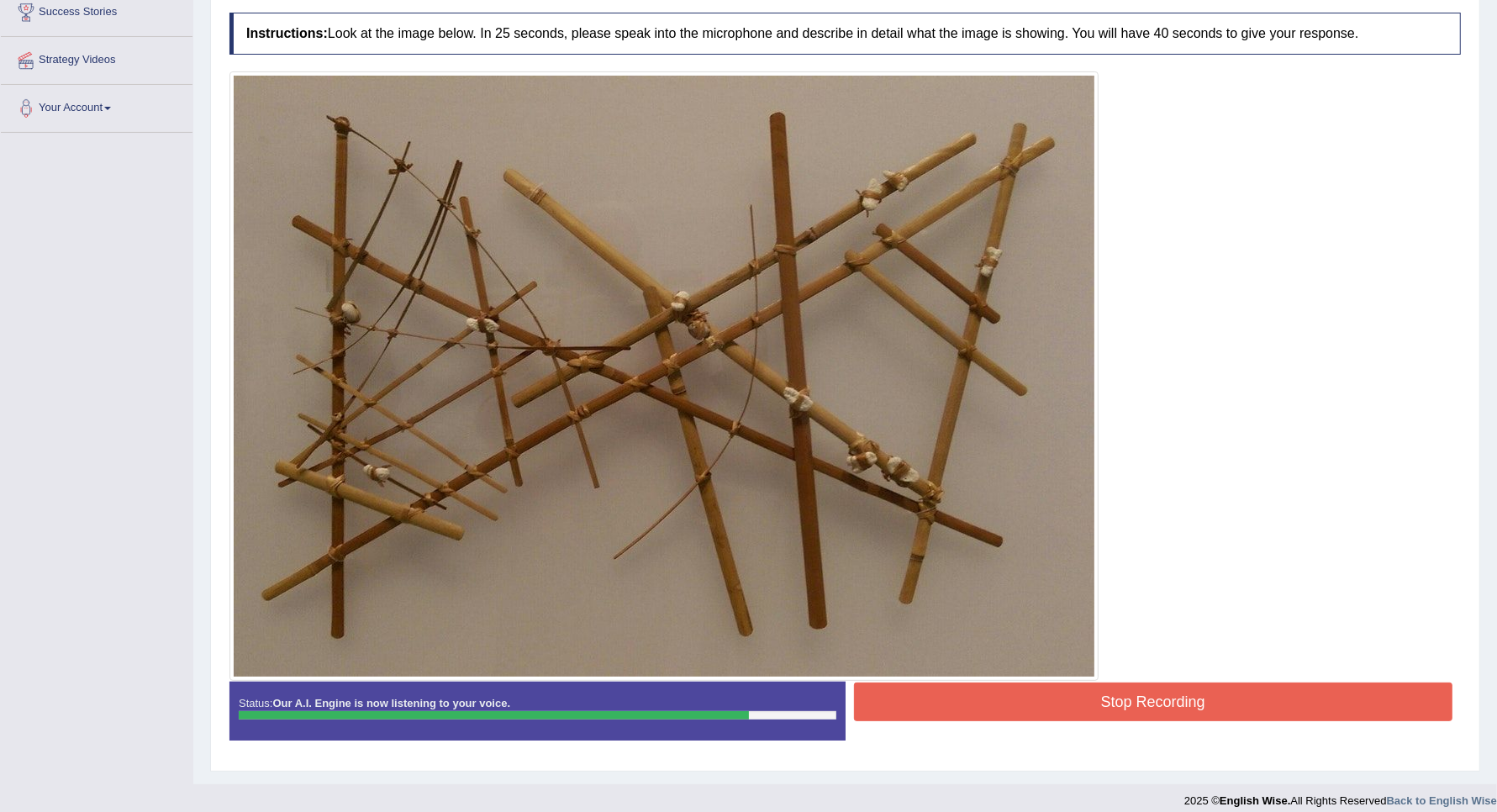 click on "Stop Recording" at bounding box center [1153, 702] 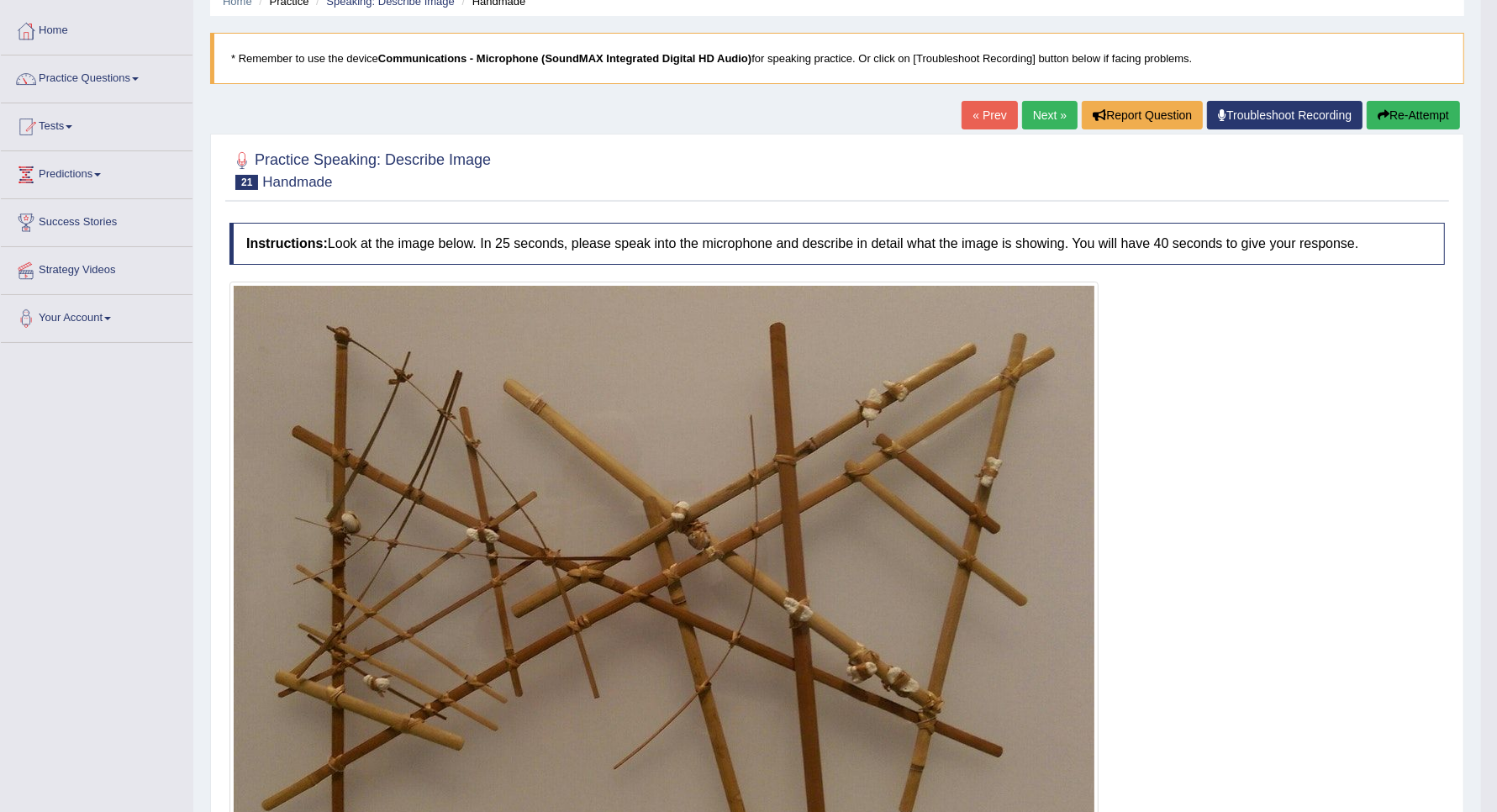 scroll, scrollTop: 0, scrollLeft: 0, axis: both 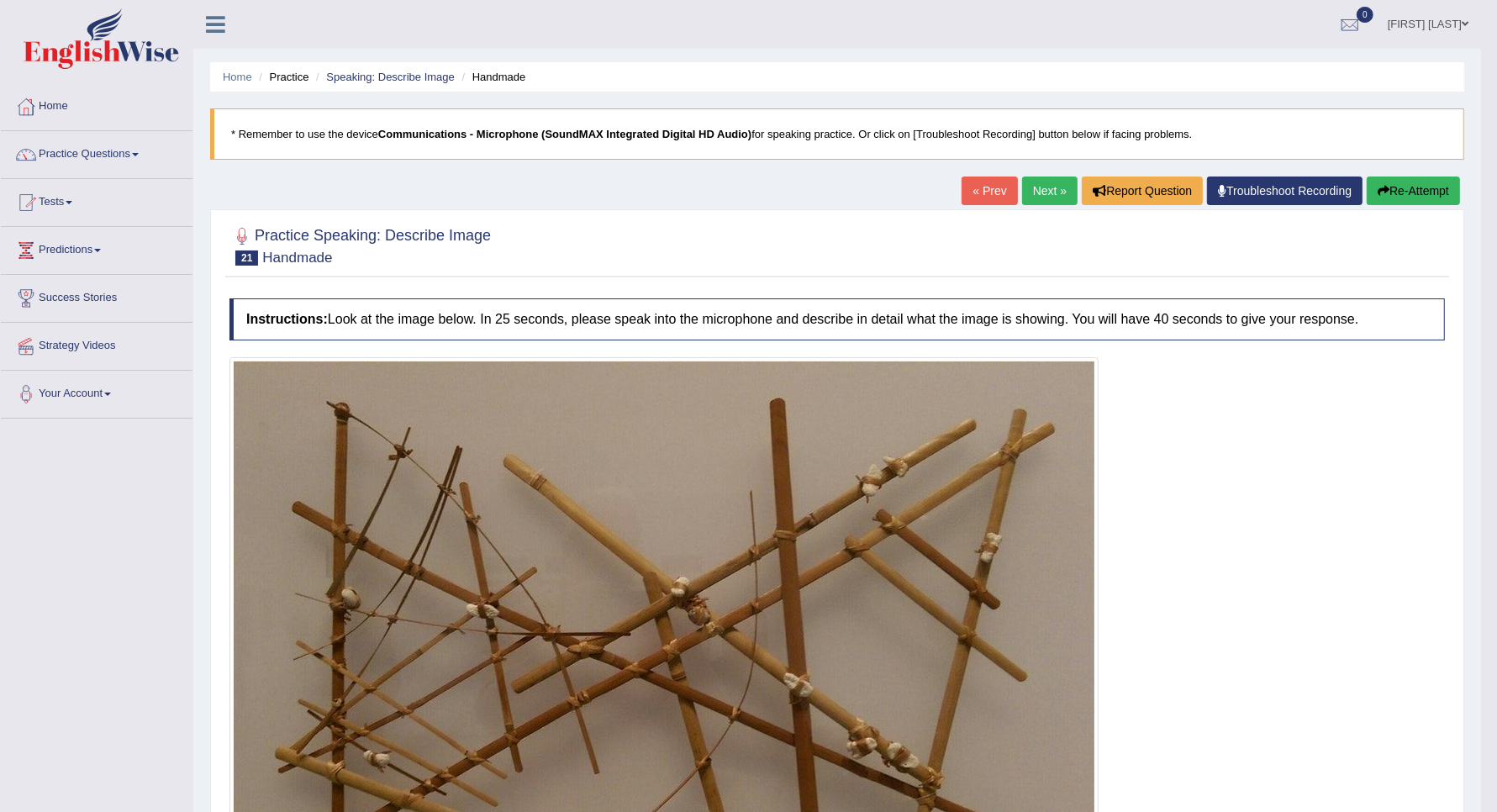 click on "Next »" at bounding box center (1050, 191) 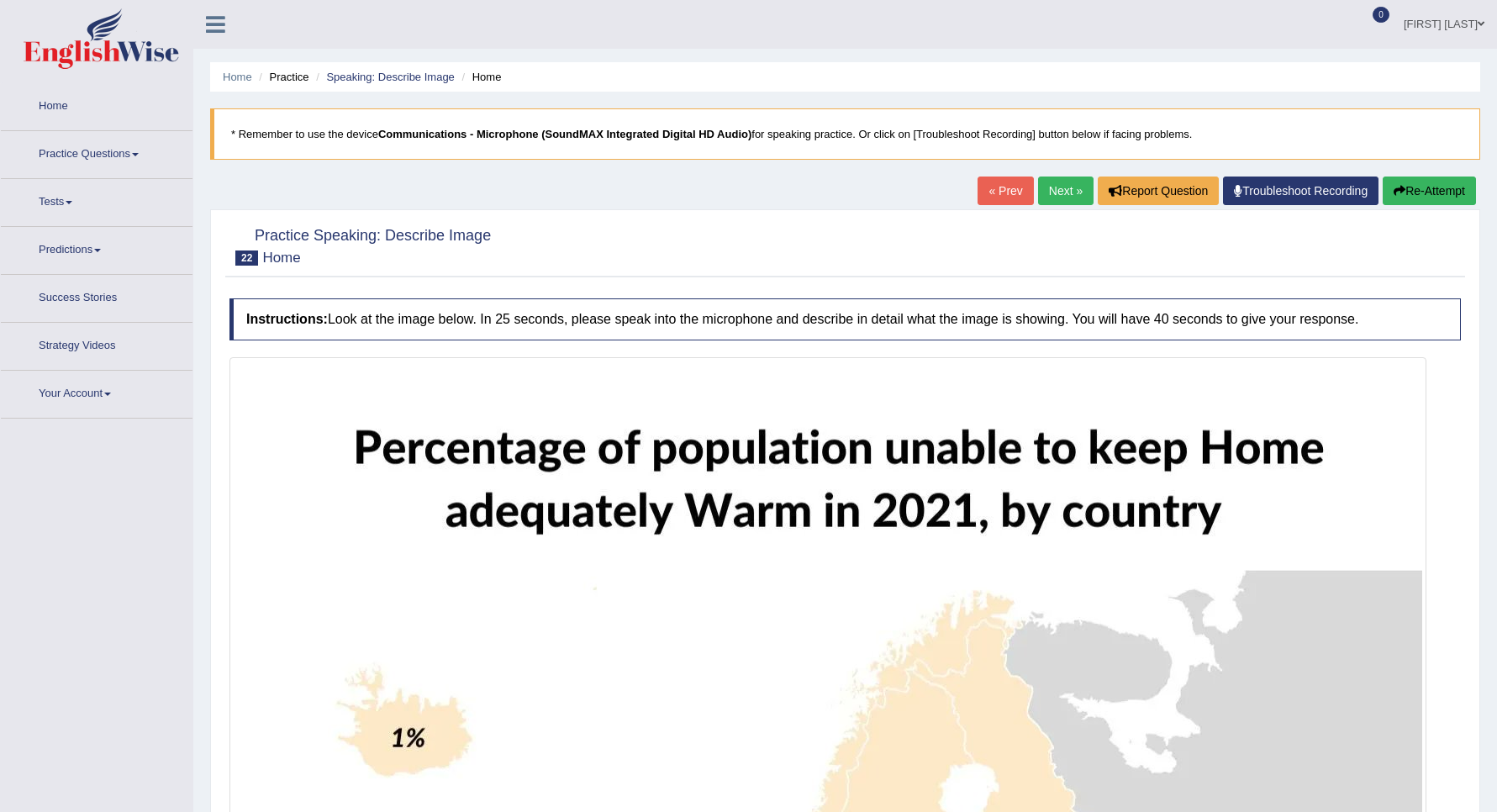 scroll, scrollTop: 0, scrollLeft: 0, axis: both 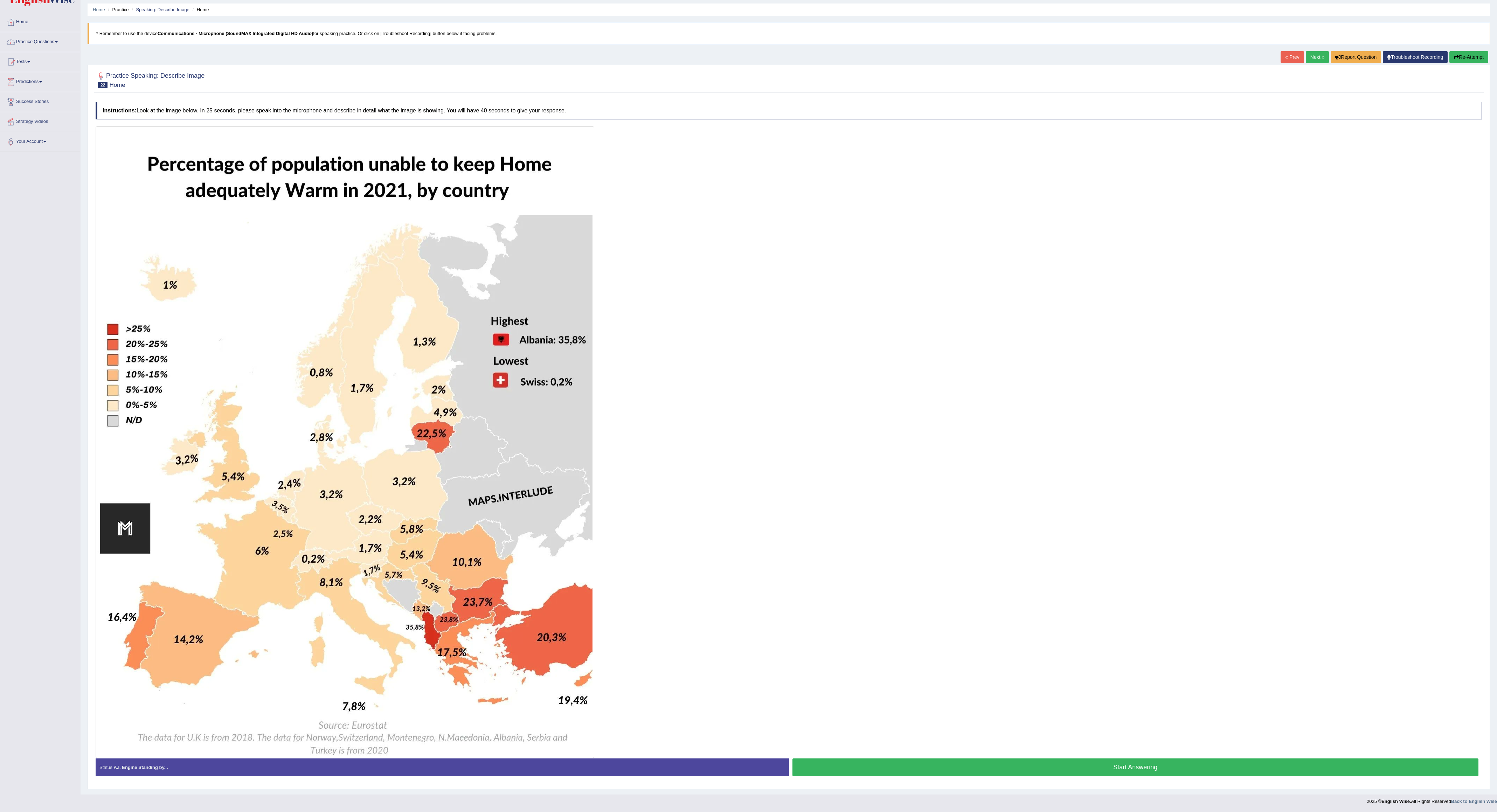 click on "Start Answering" at bounding box center (1136, 767) 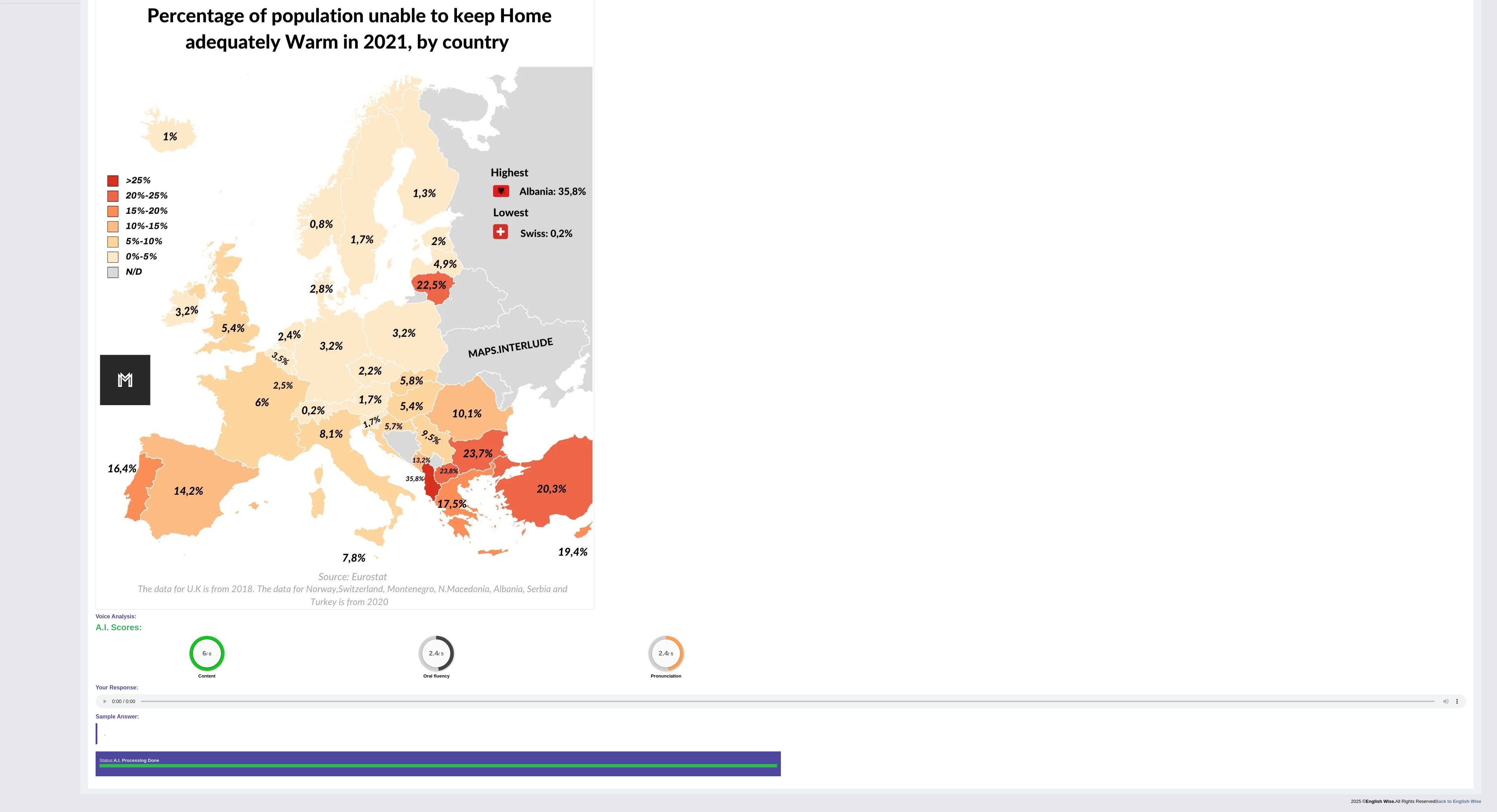scroll, scrollTop: 0, scrollLeft: 0, axis: both 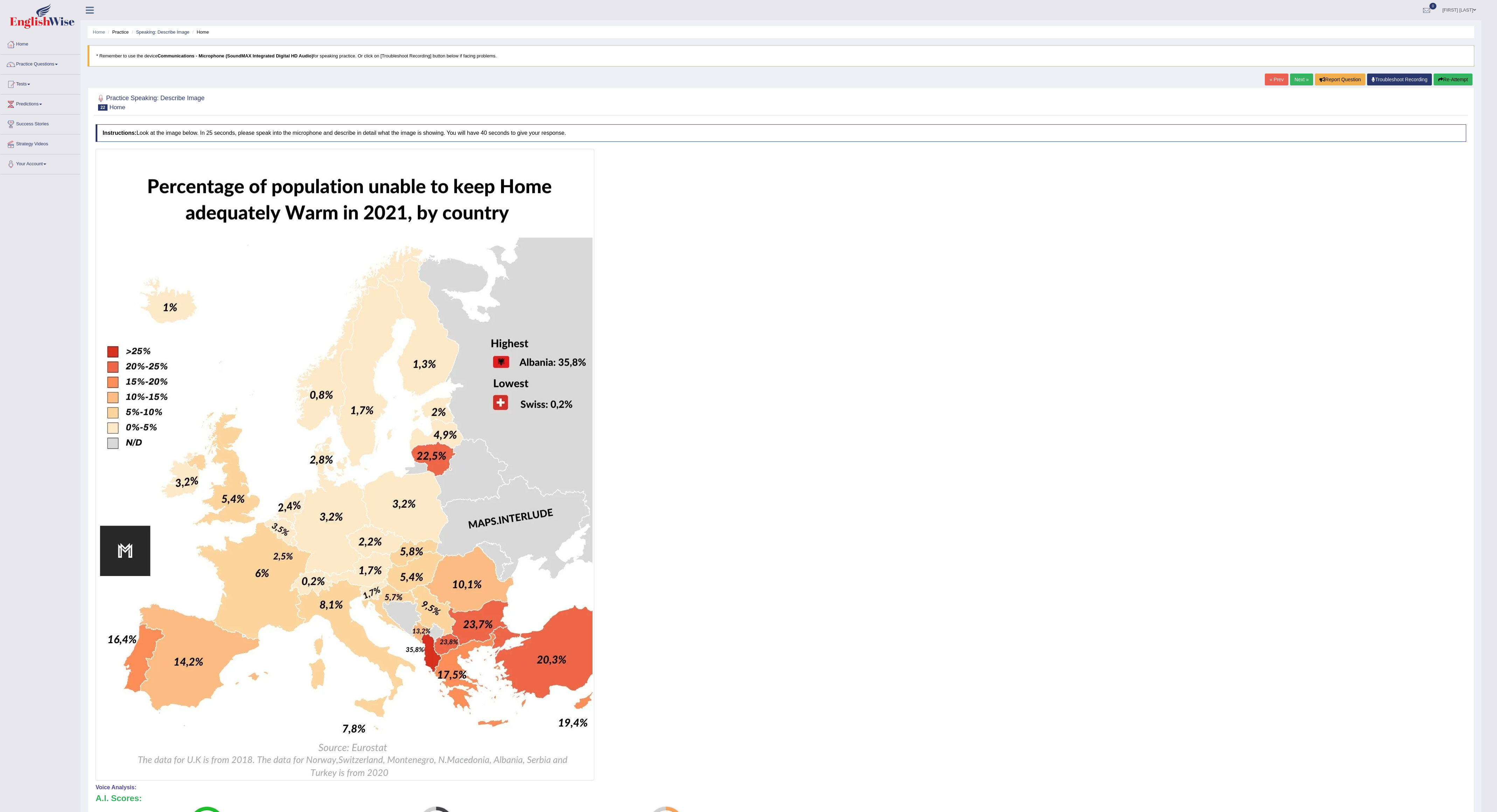 click on "Next »" at bounding box center (1302, 79) 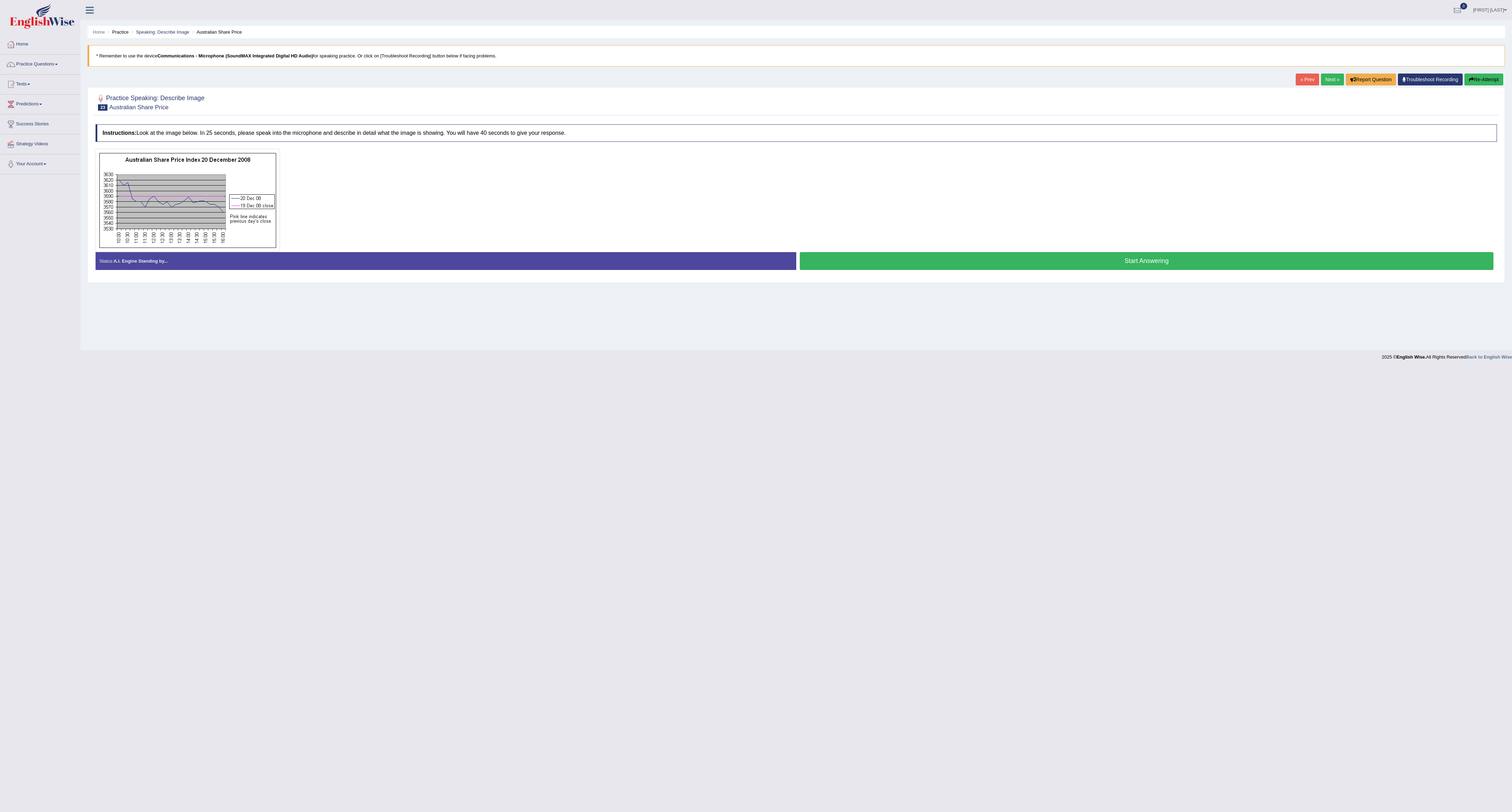 scroll, scrollTop: 0, scrollLeft: 0, axis: both 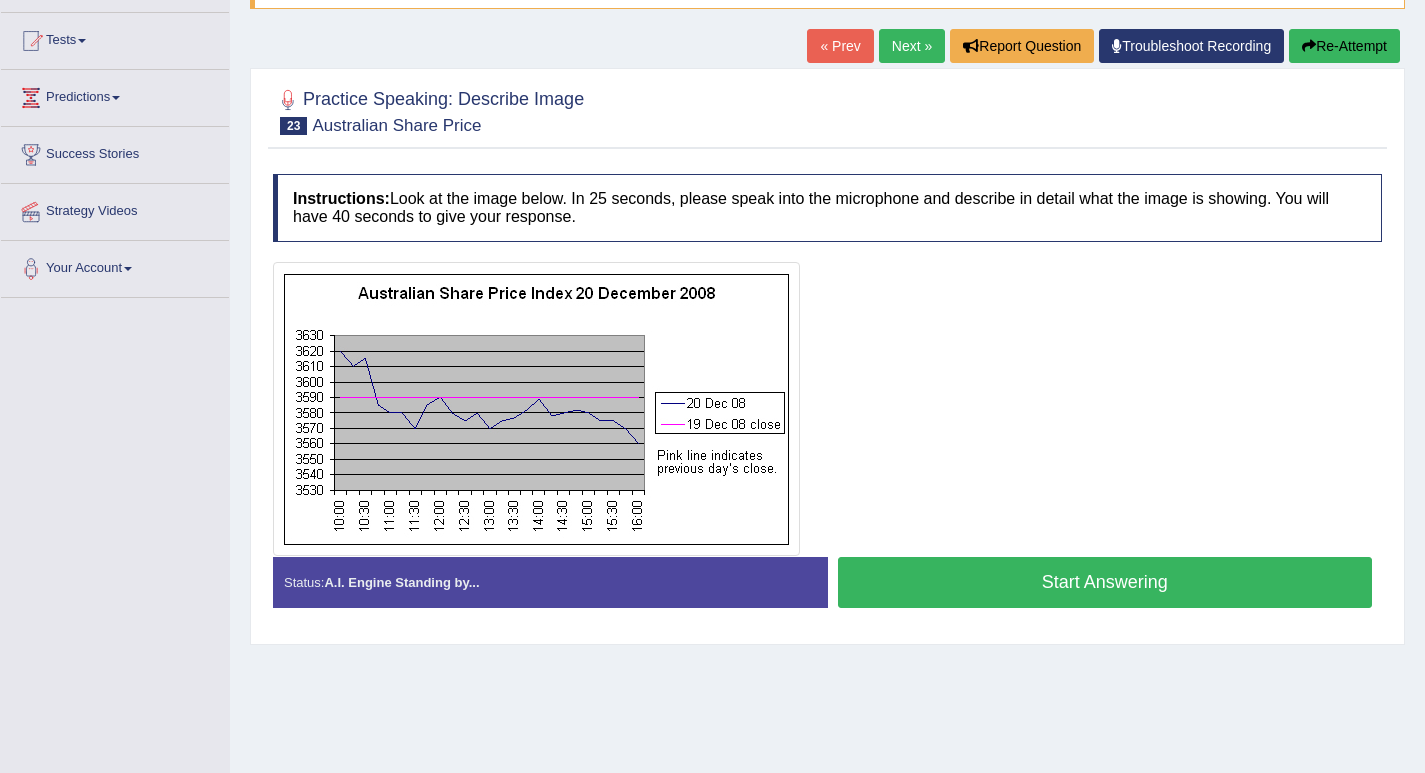 click on "Start Answering" at bounding box center [1105, 582] 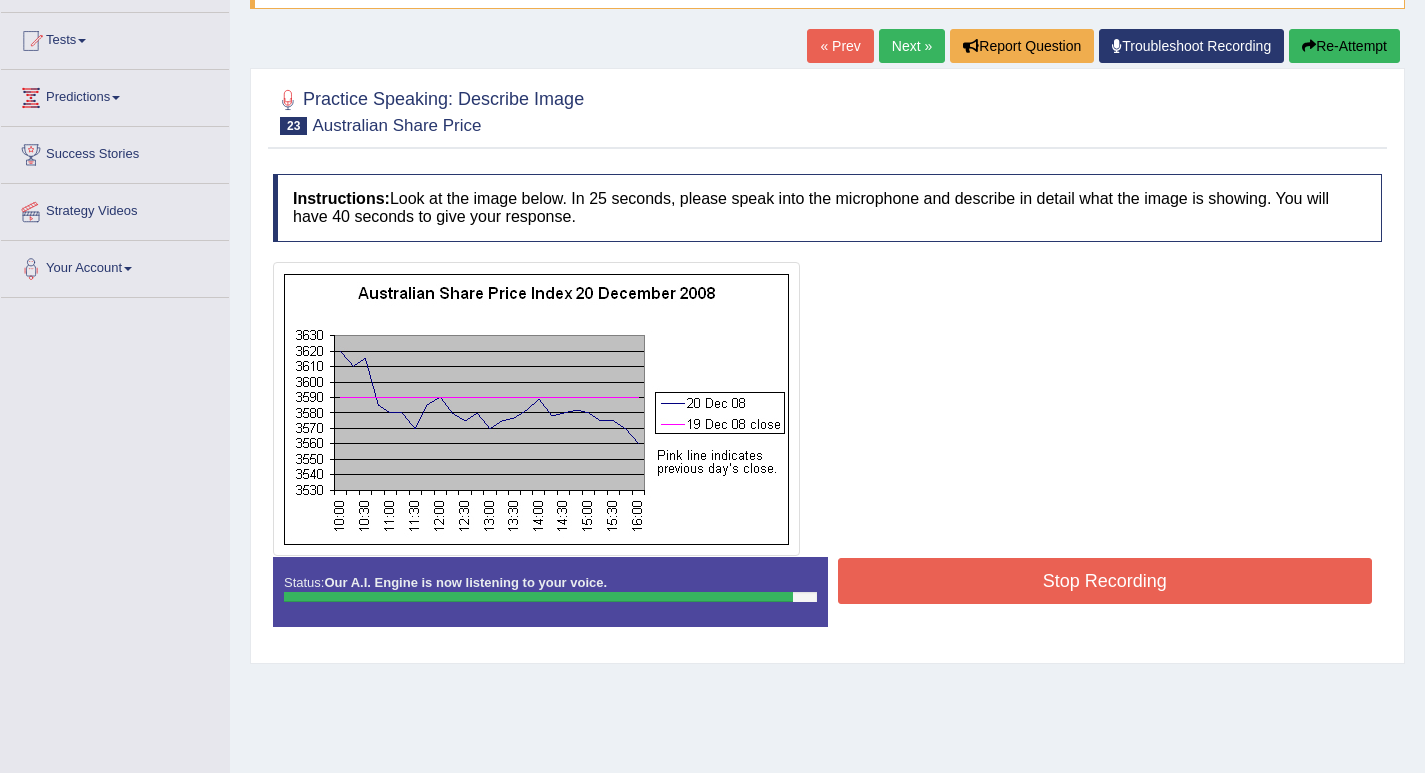 click on "Stop Recording" at bounding box center [1105, 581] 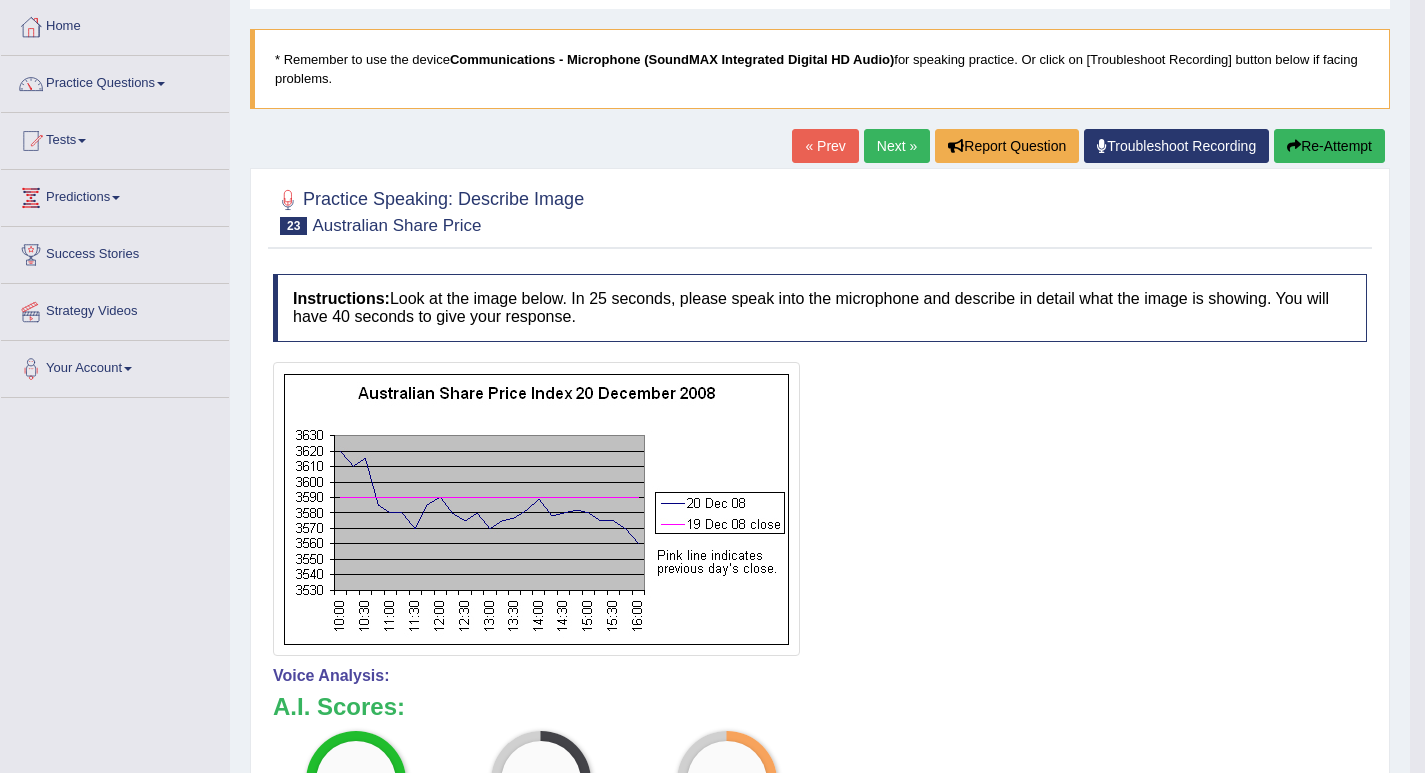 scroll, scrollTop: 0, scrollLeft: 0, axis: both 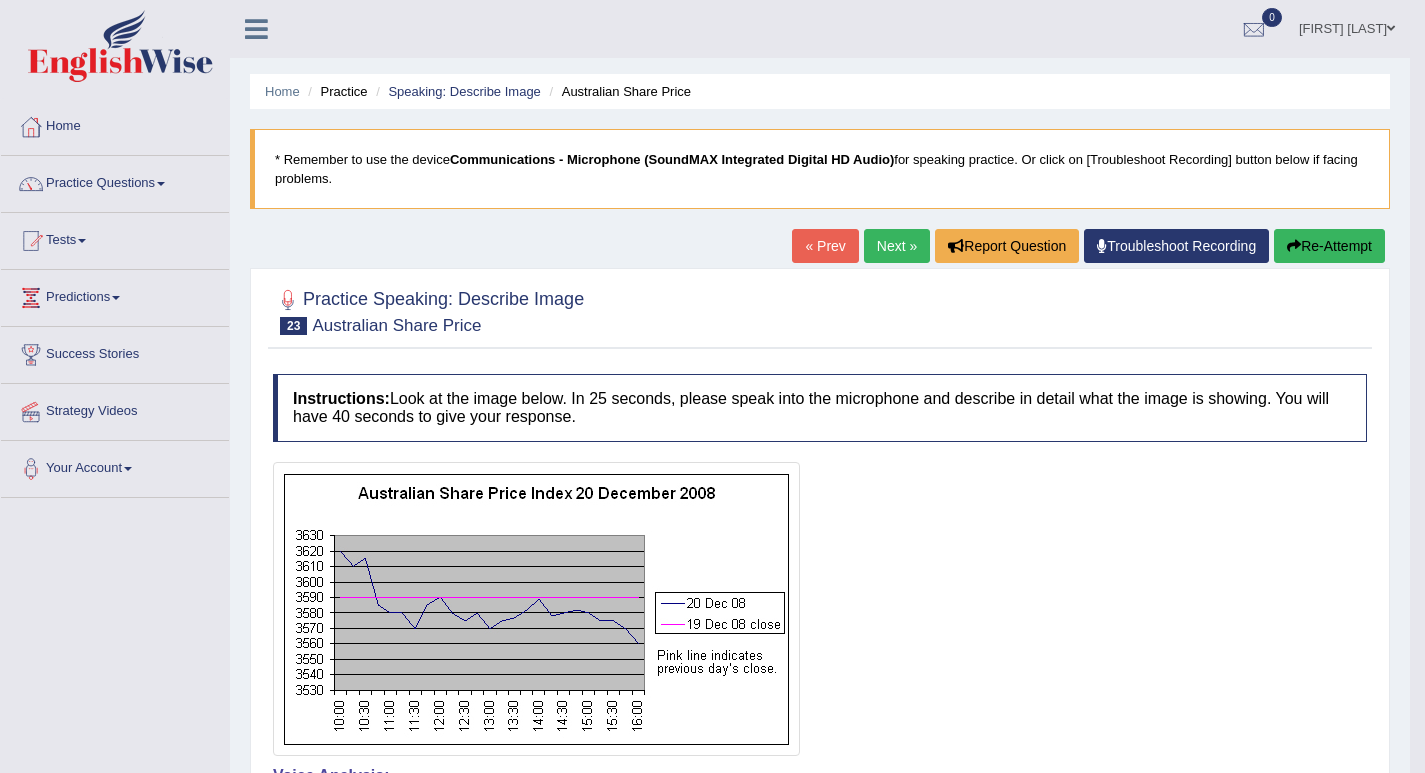 click on "Next »" at bounding box center [897, 246] 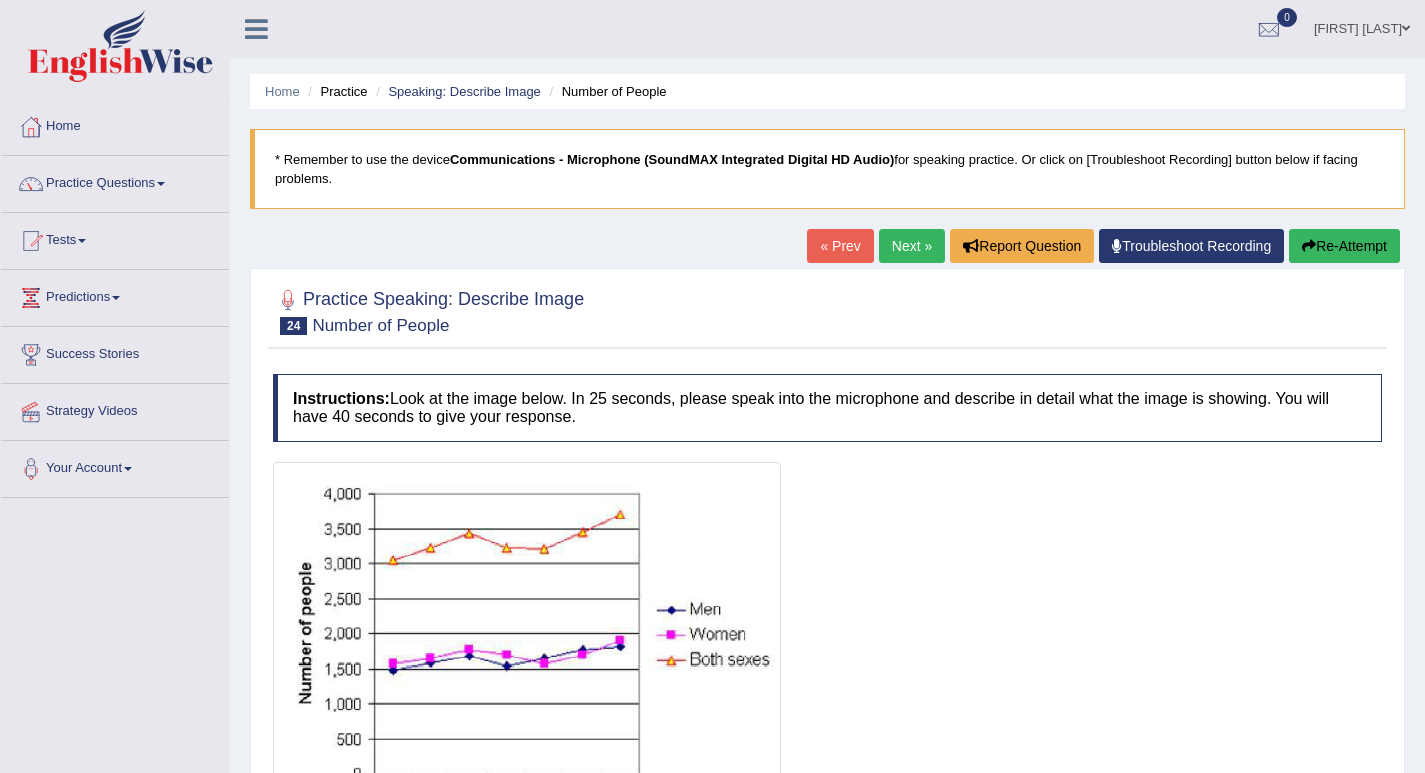 scroll, scrollTop: 0, scrollLeft: 0, axis: both 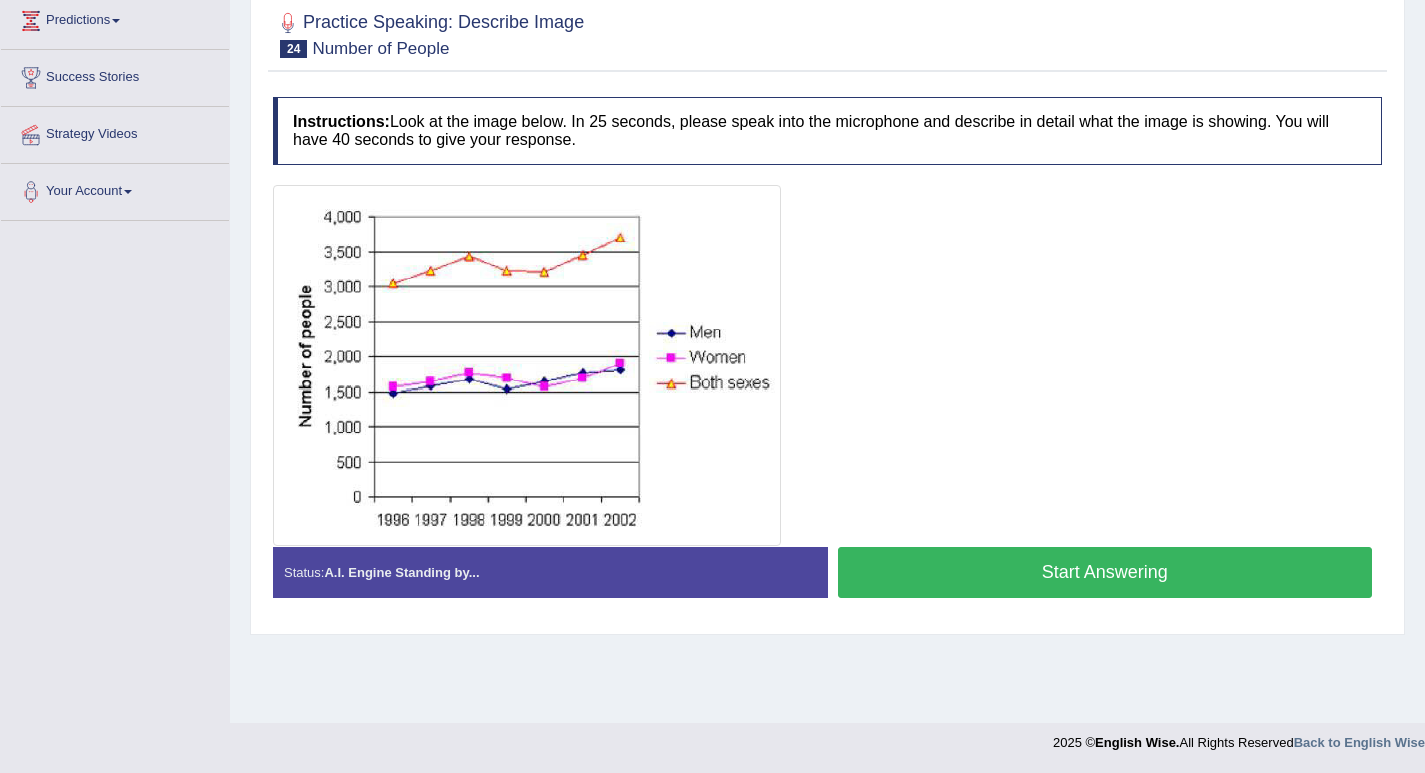 click on "Start Answering" at bounding box center (1105, 572) 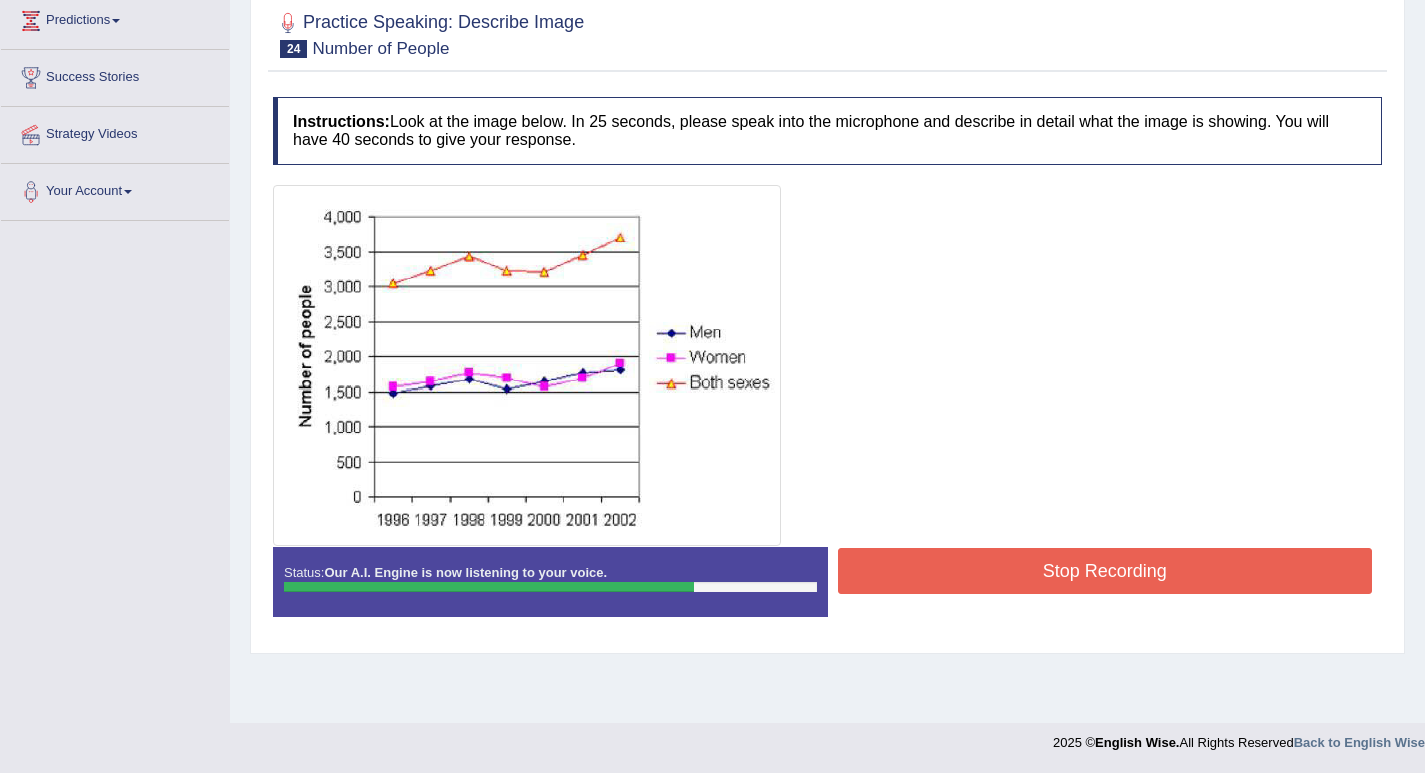 click on "Stop Recording" at bounding box center (1105, 571) 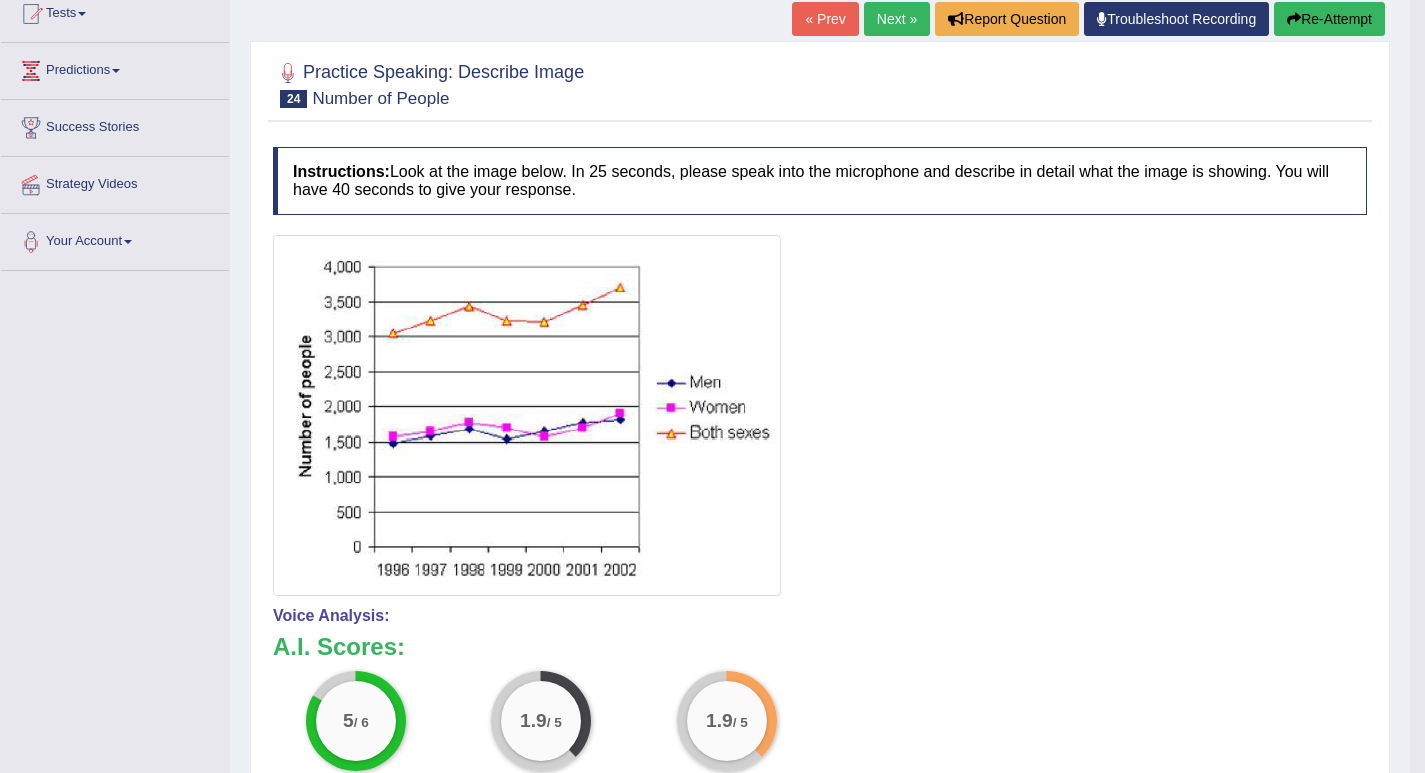 scroll, scrollTop: 127, scrollLeft: 0, axis: vertical 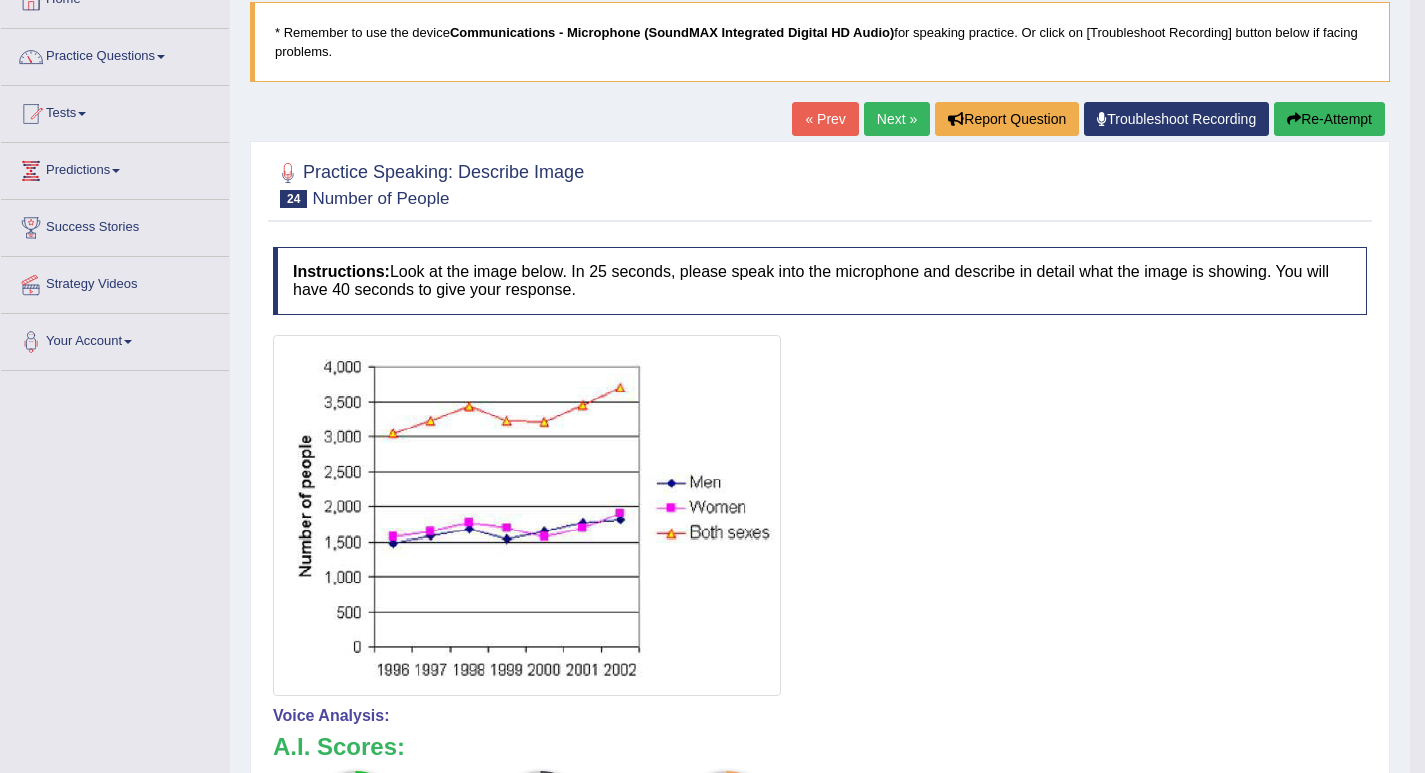 click on "Next »" at bounding box center (897, 119) 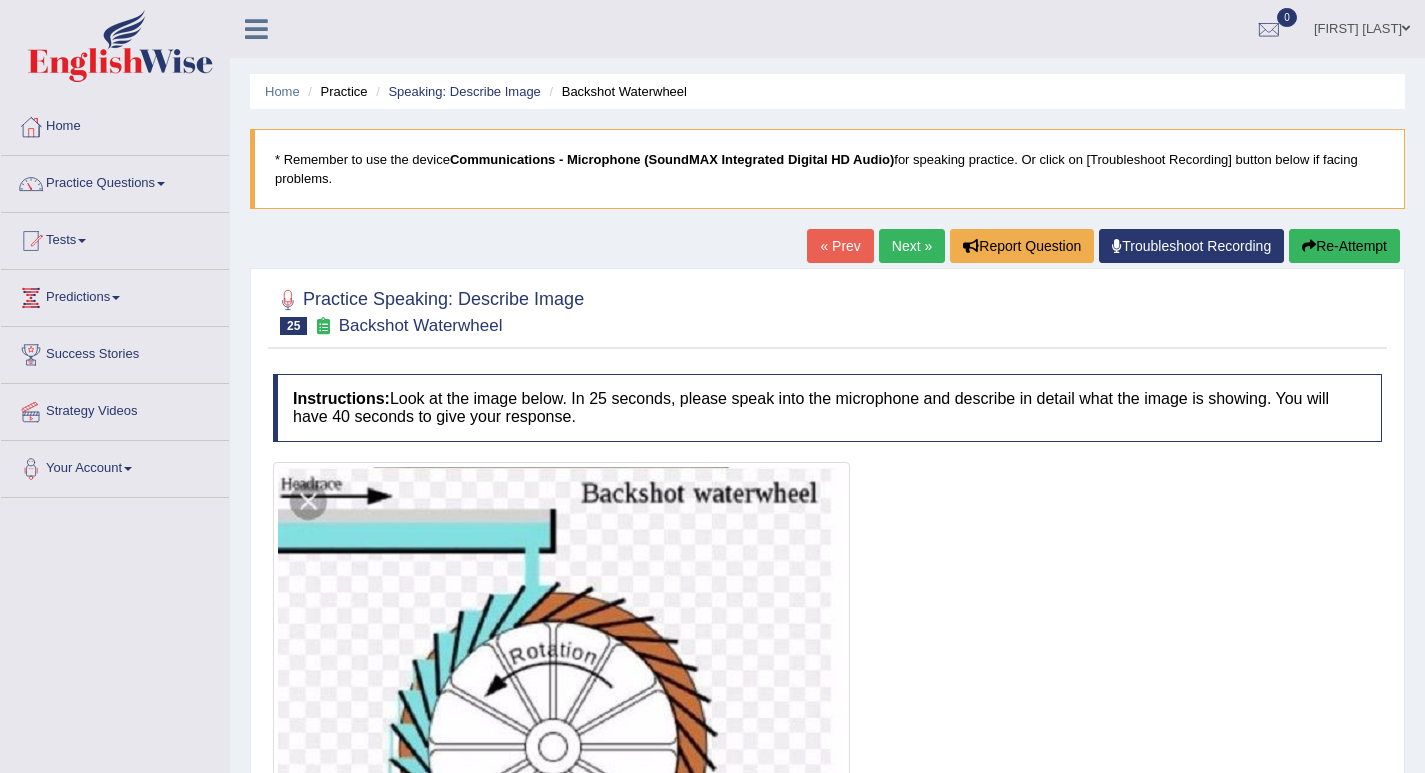 scroll, scrollTop: 0, scrollLeft: 0, axis: both 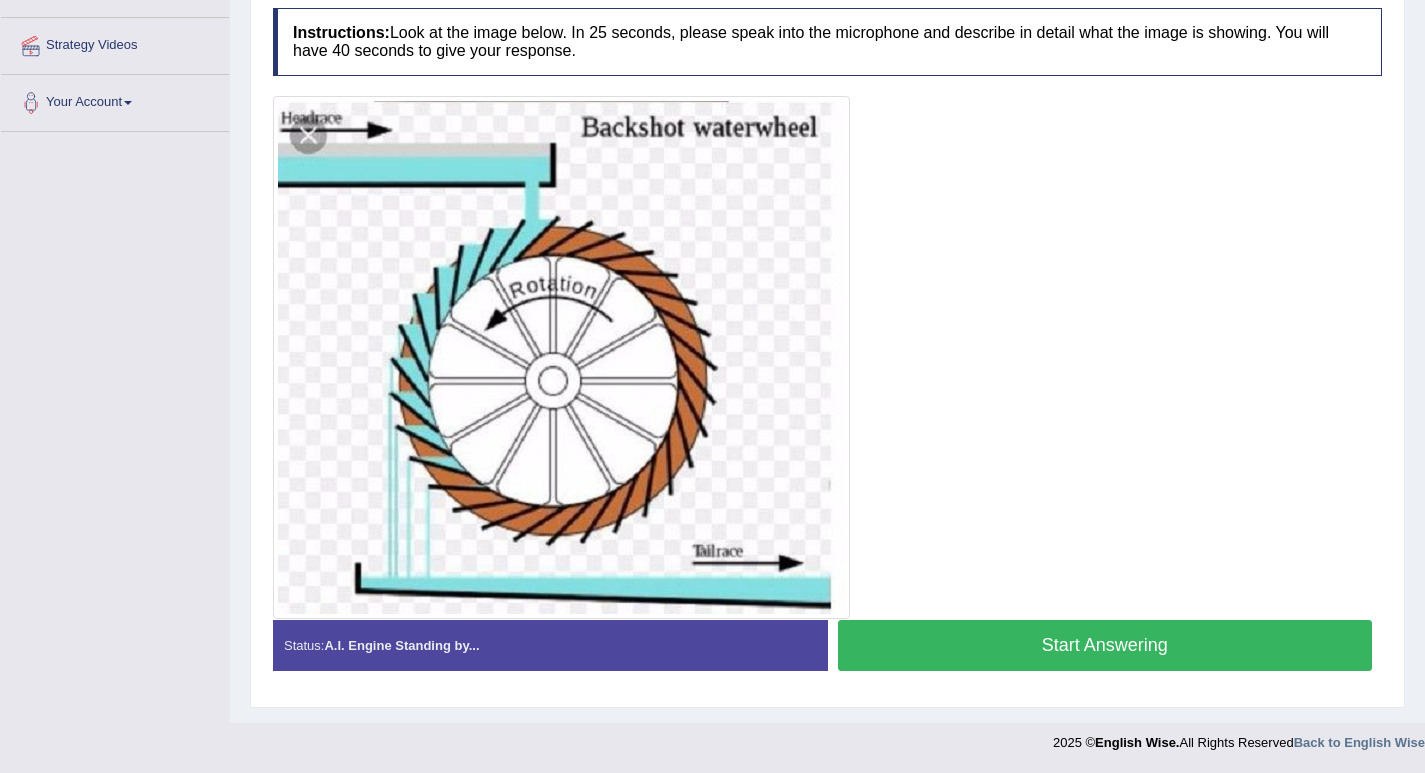 click on "Start Answering" at bounding box center (1105, 645) 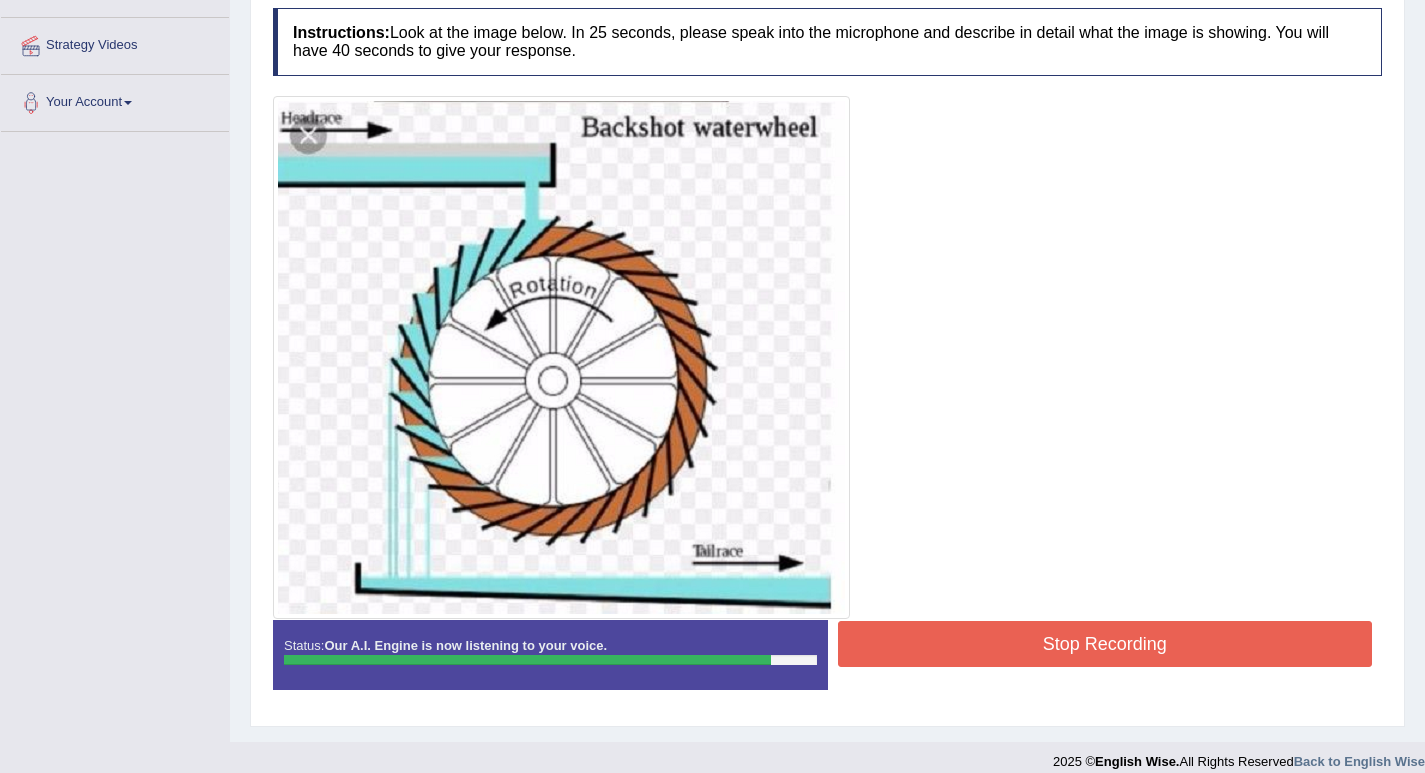 click on "Stop Recording" at bounding box center [1105, 644] 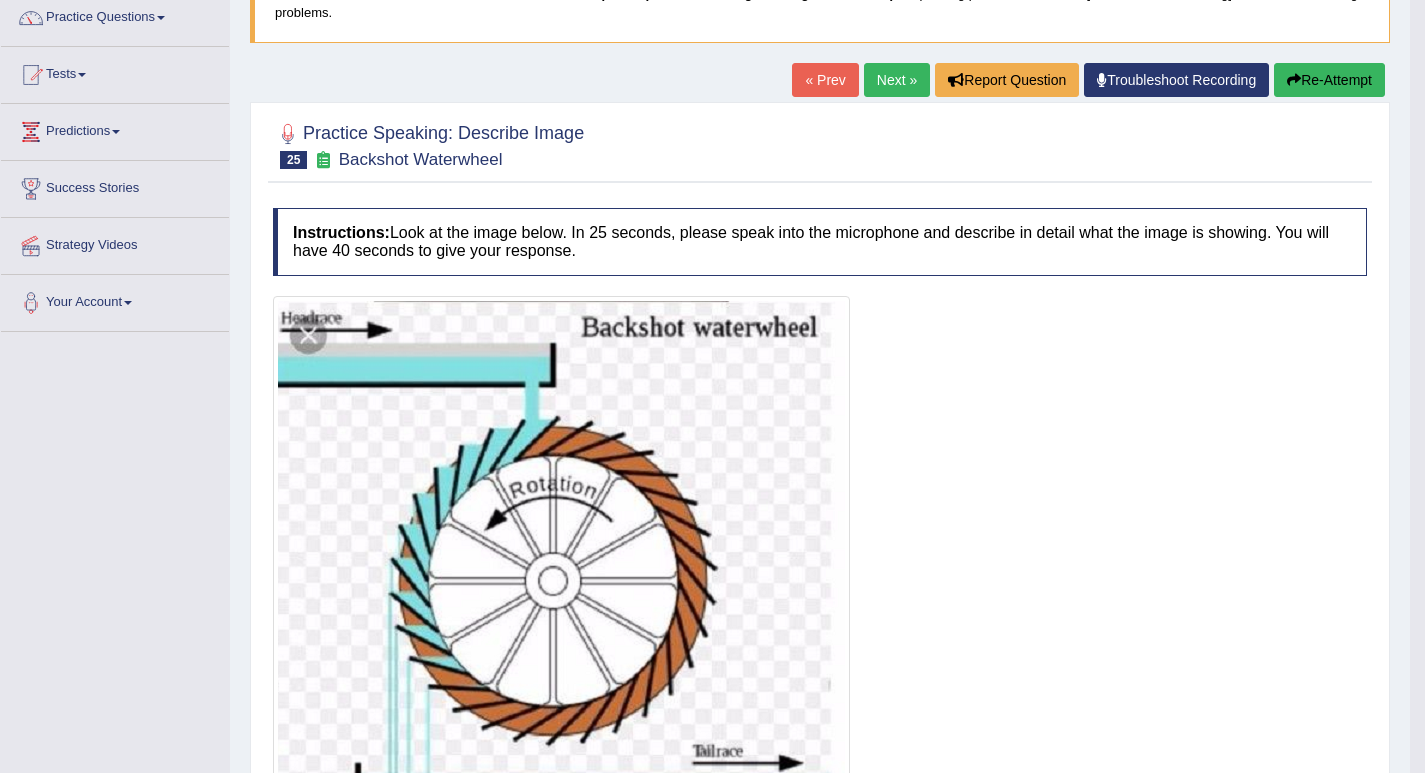 scroll, scrollTop: 0, scrollLeft: 0, axis: both 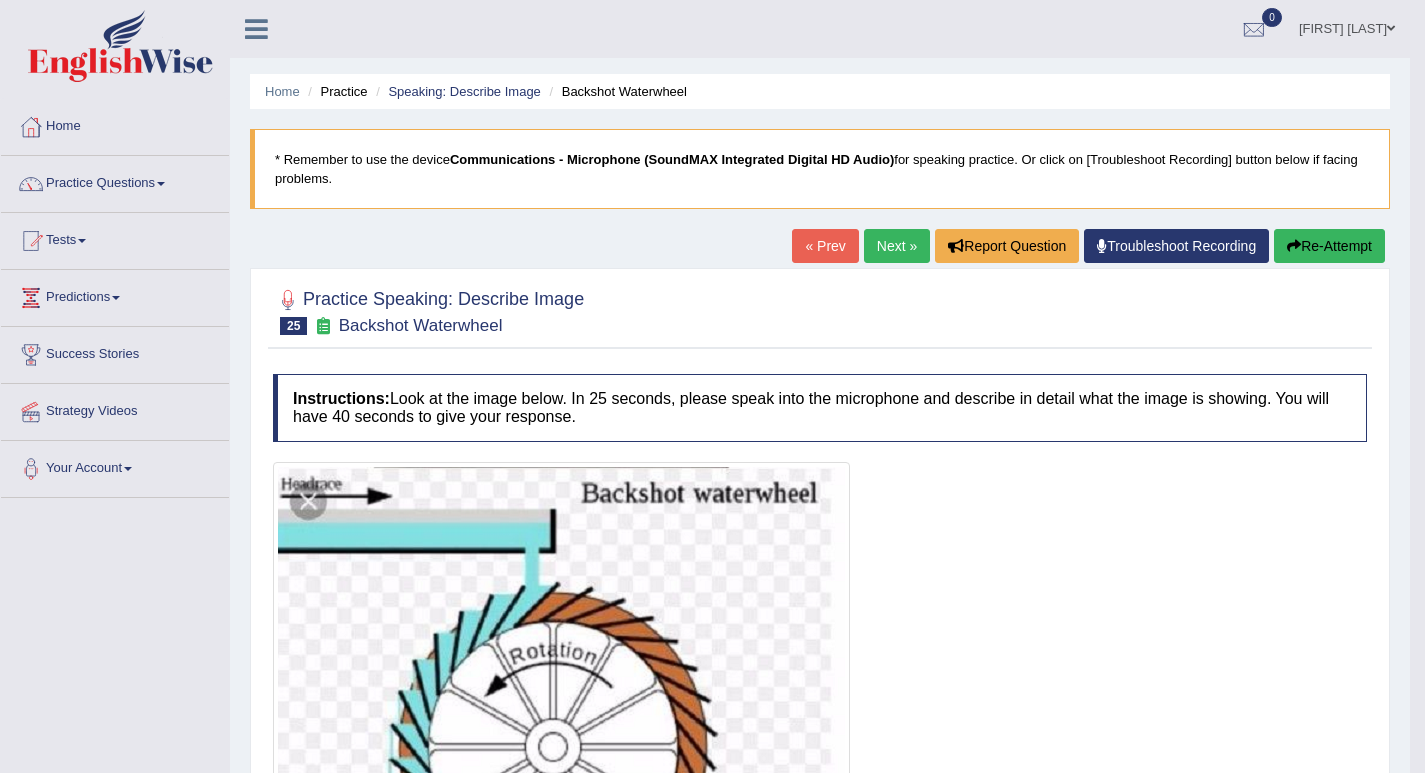 click on "Next »" at bounding box center [897, 246] 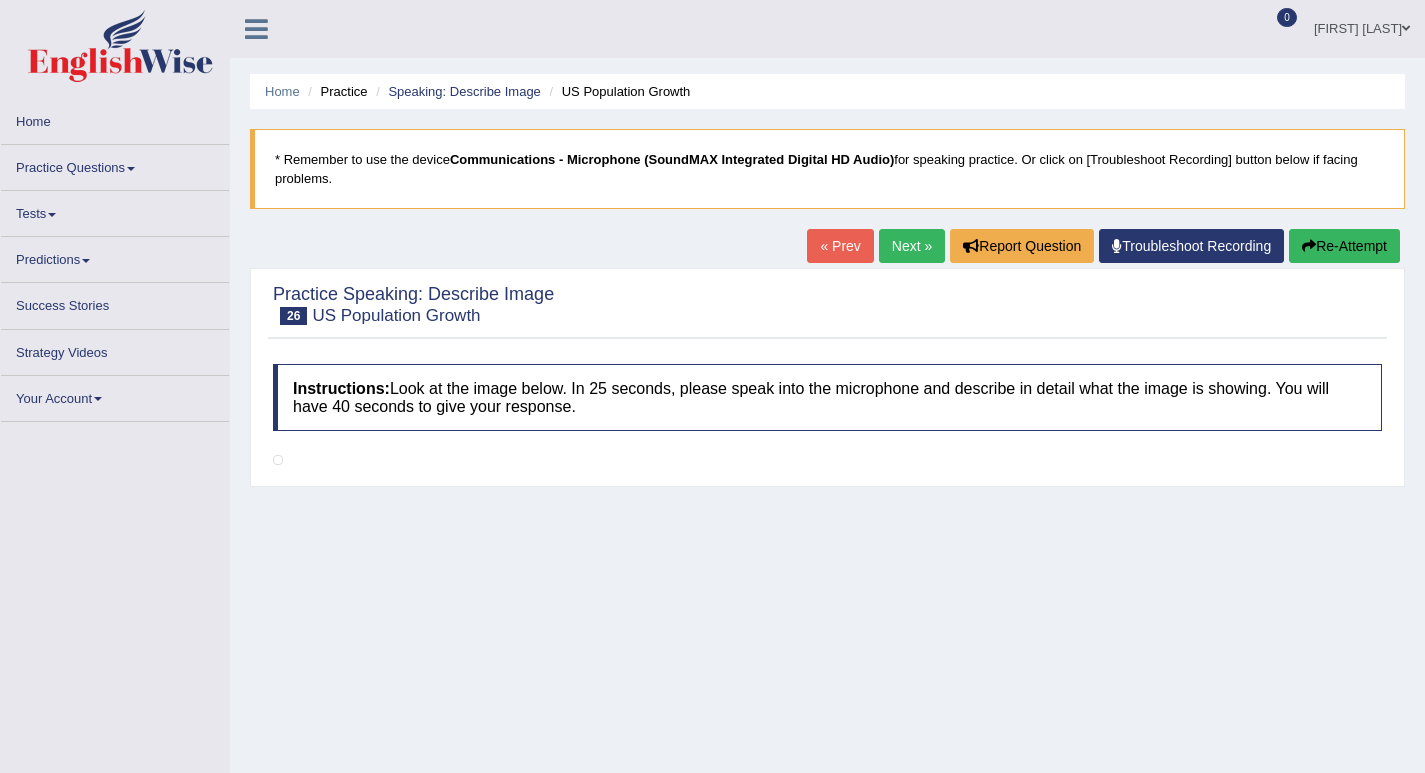 scroll, scrollTop: 0, scrollLeft: 0, axis: both 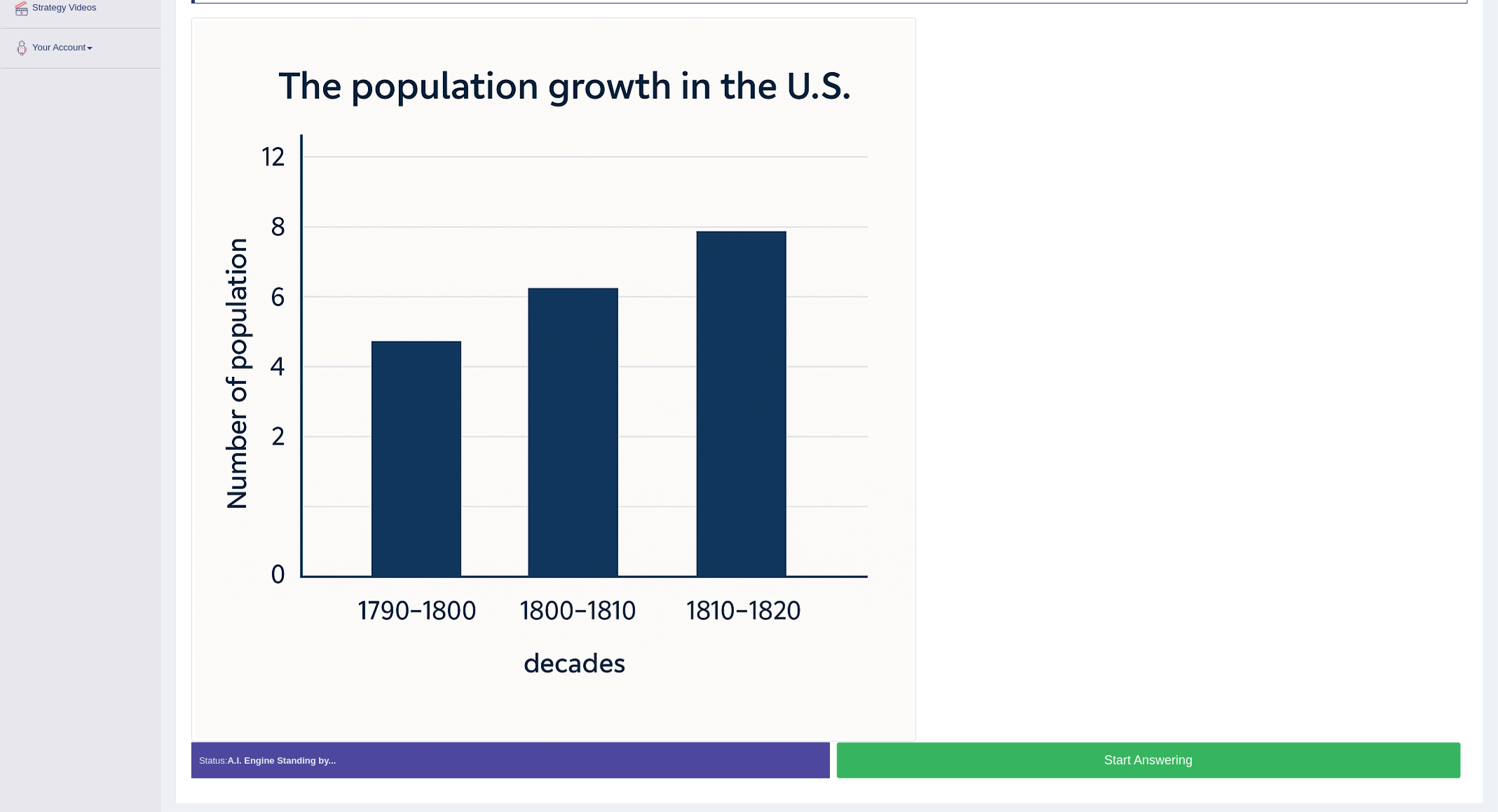 click on "Start Answering" at bounding box center (1149, 760) 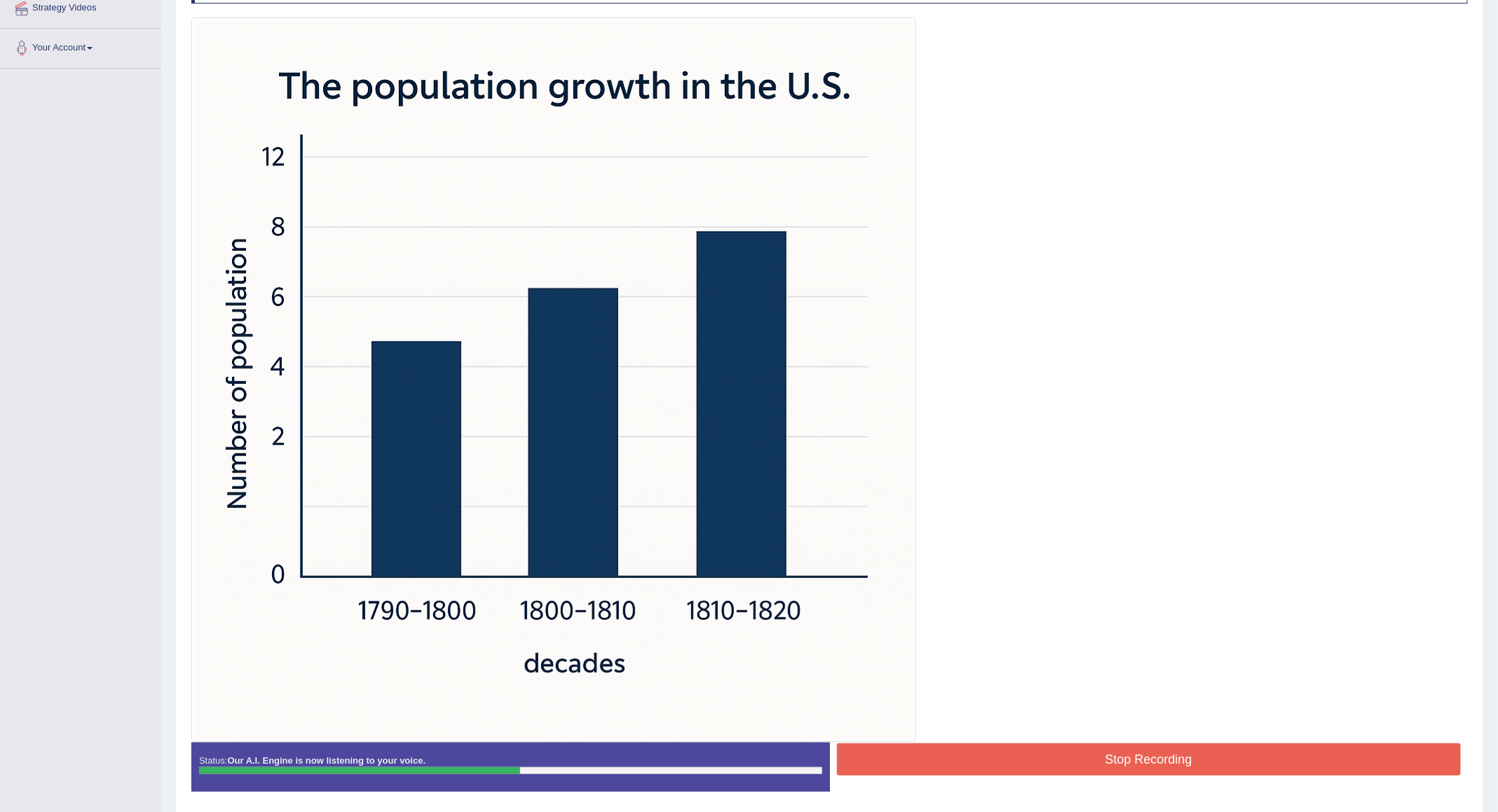 click on "Stop Recording" at bounding box center (1149, 759) 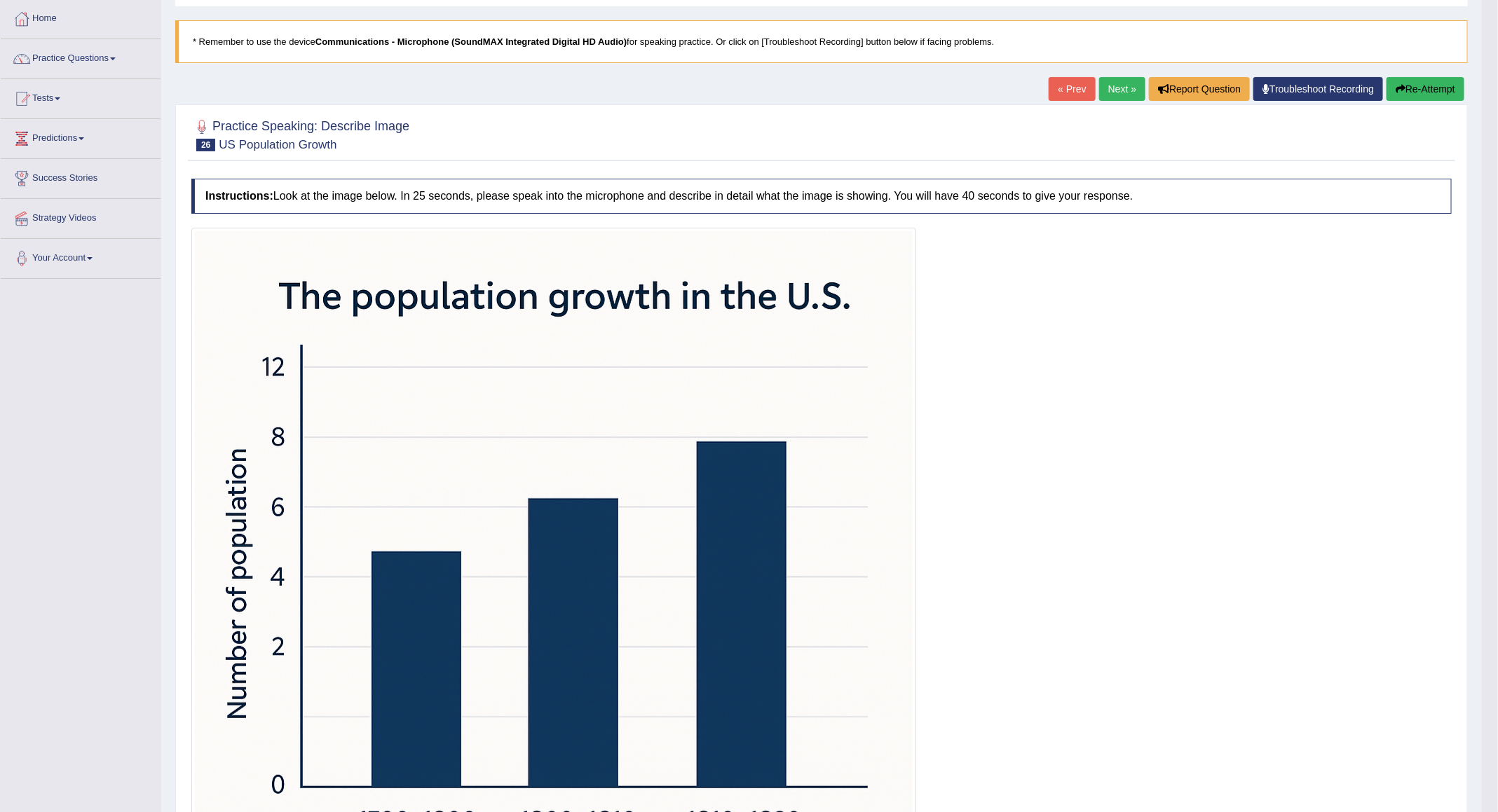 scroll, scrollTop: 0, scrollLeft: 0, axis: both 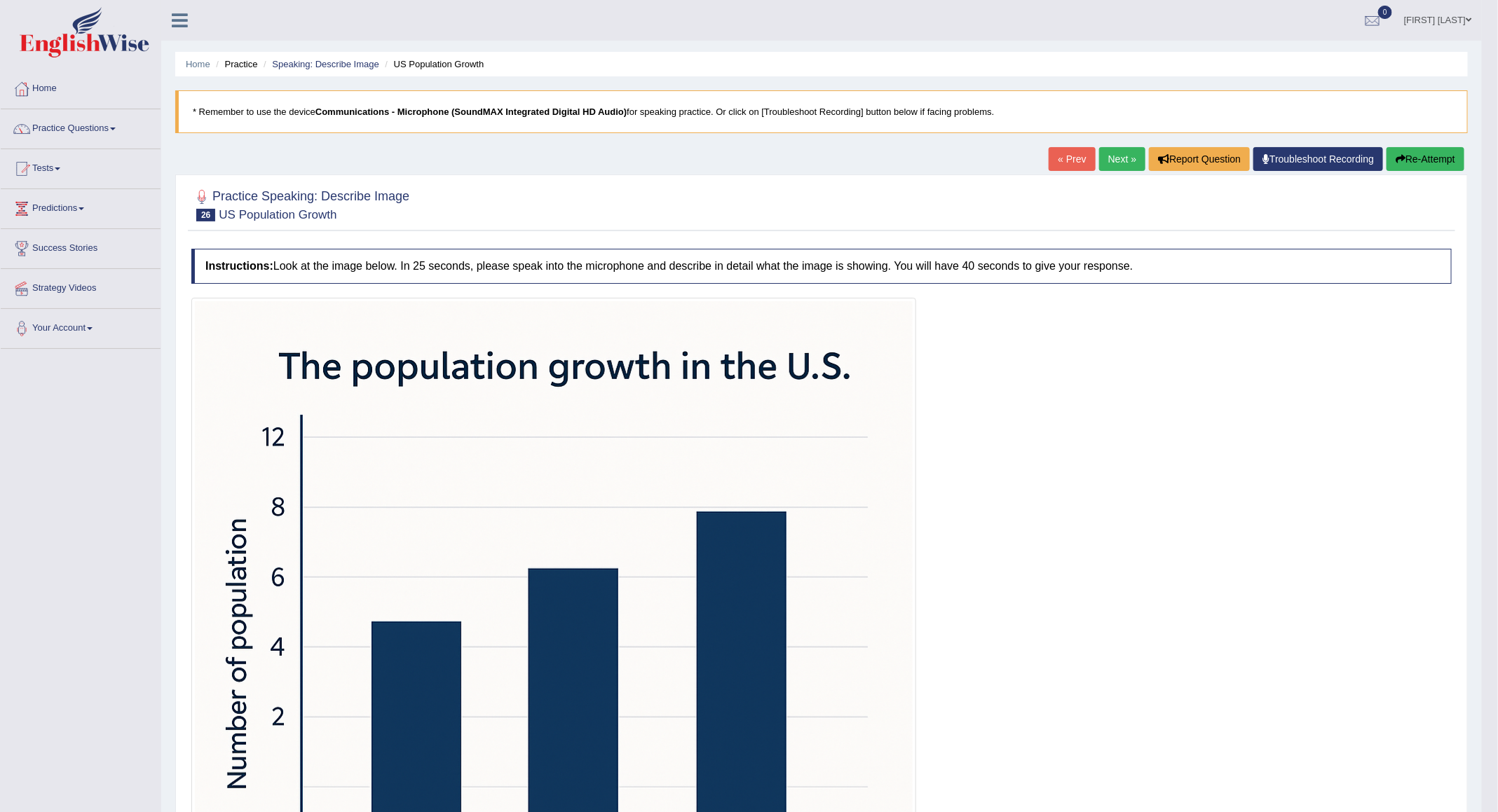 click on "Re-Attempt" at bounding box center (1425, 159) 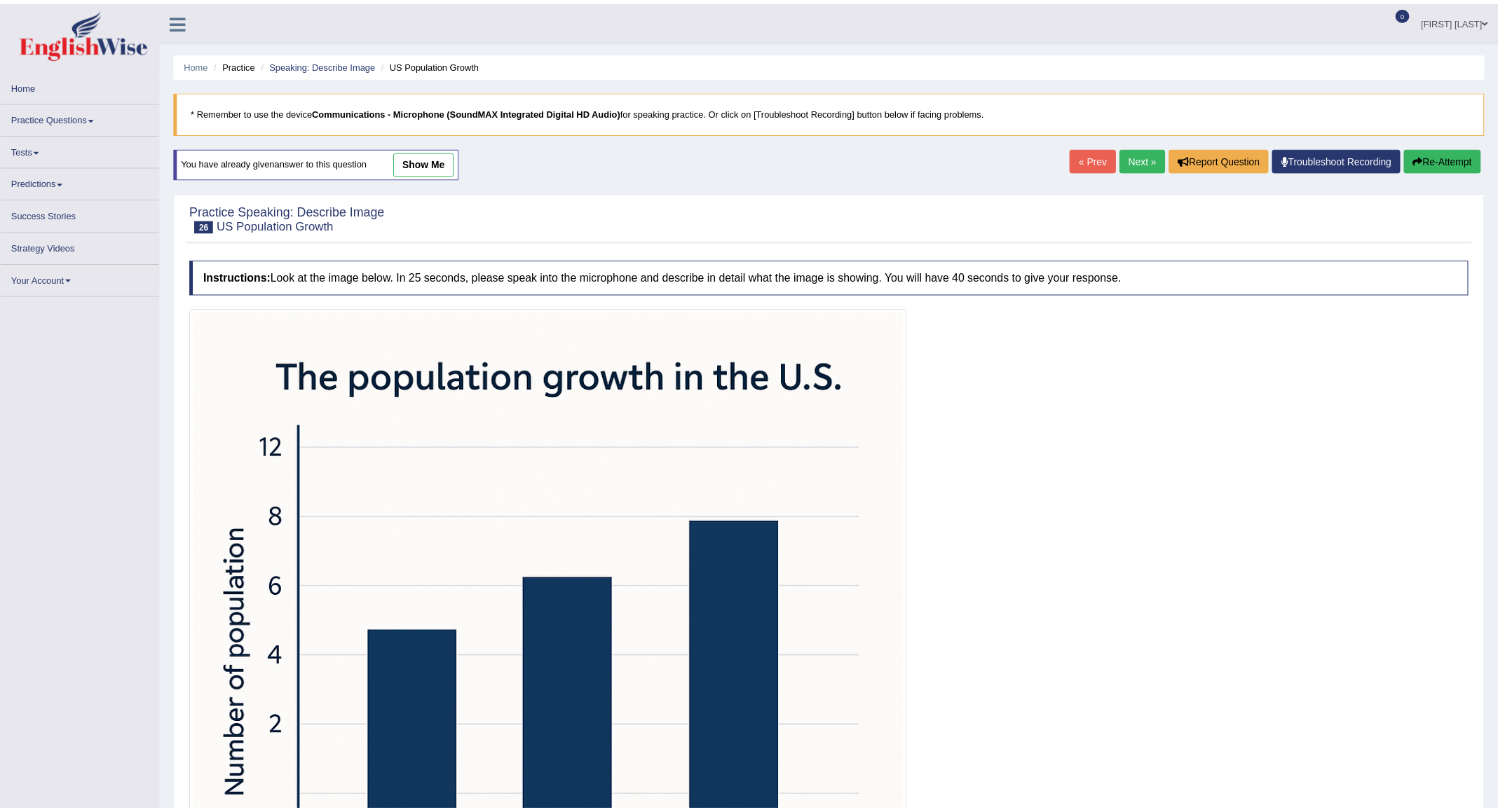 scroll, scrollTop: 0, scrollLeft: 0, axis: both 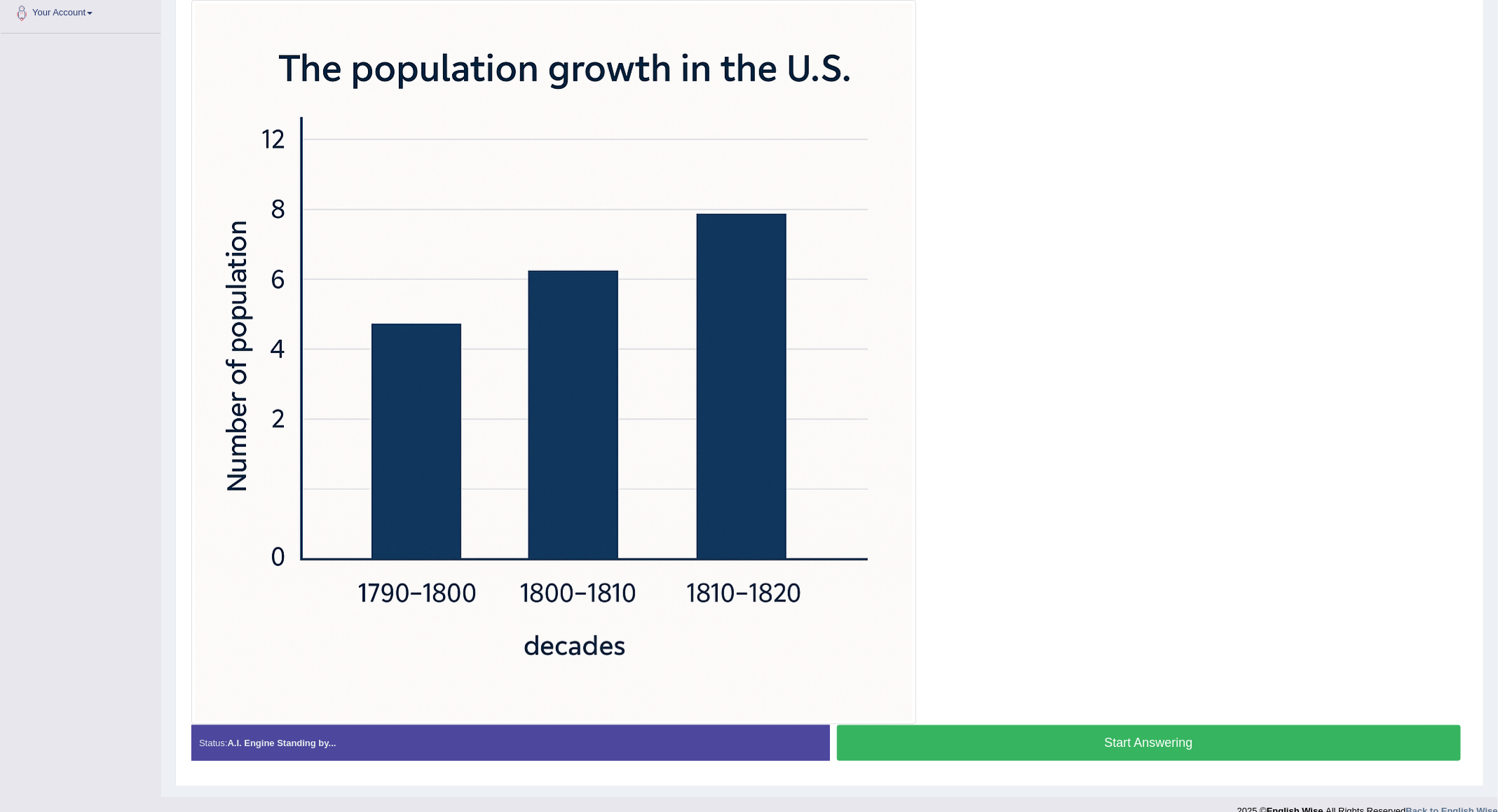 click on "Start Answering" at bounding box center [1149, 743] 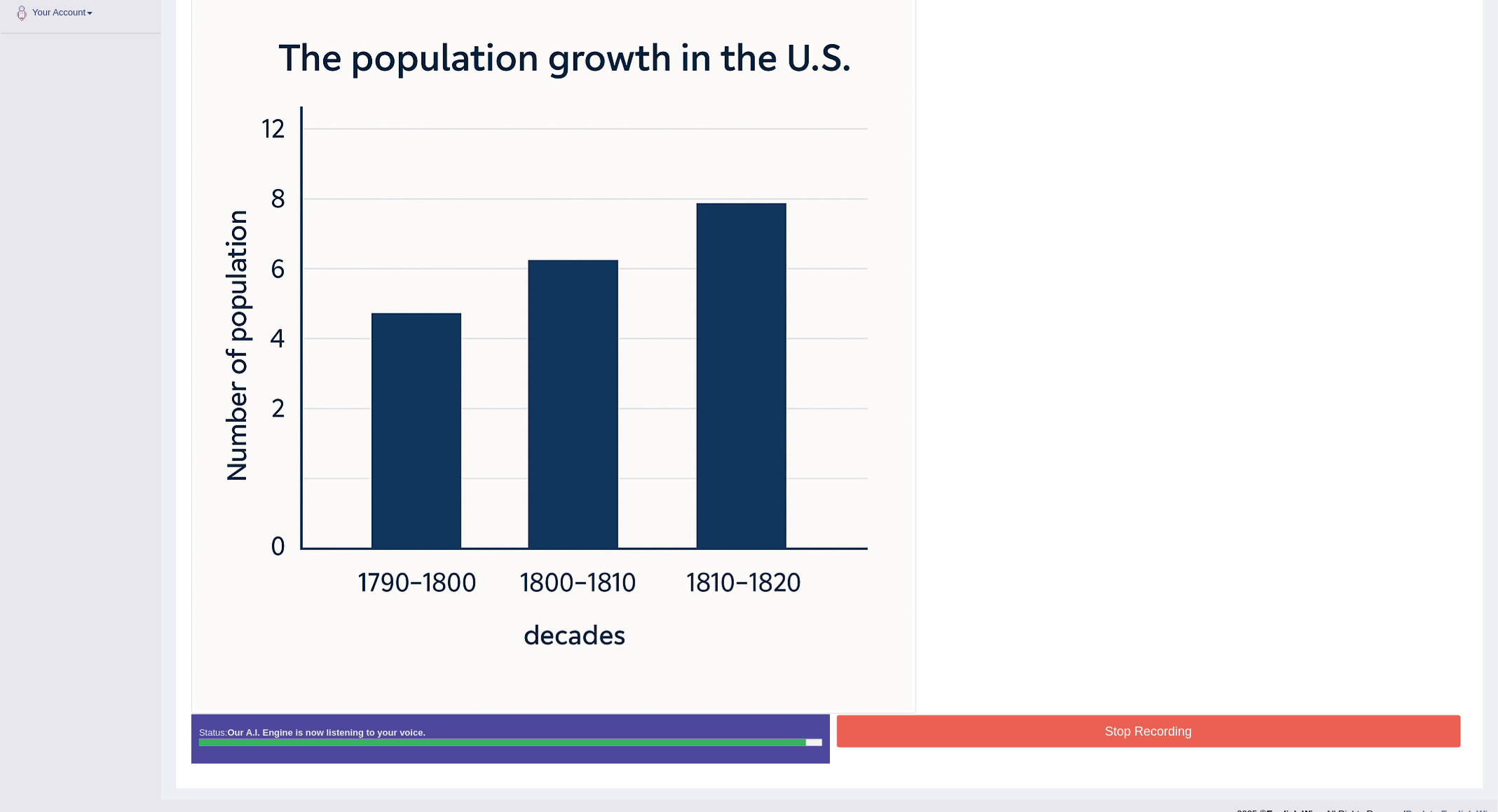 click on "Stop Recording" at bounding box center [1149, 731] 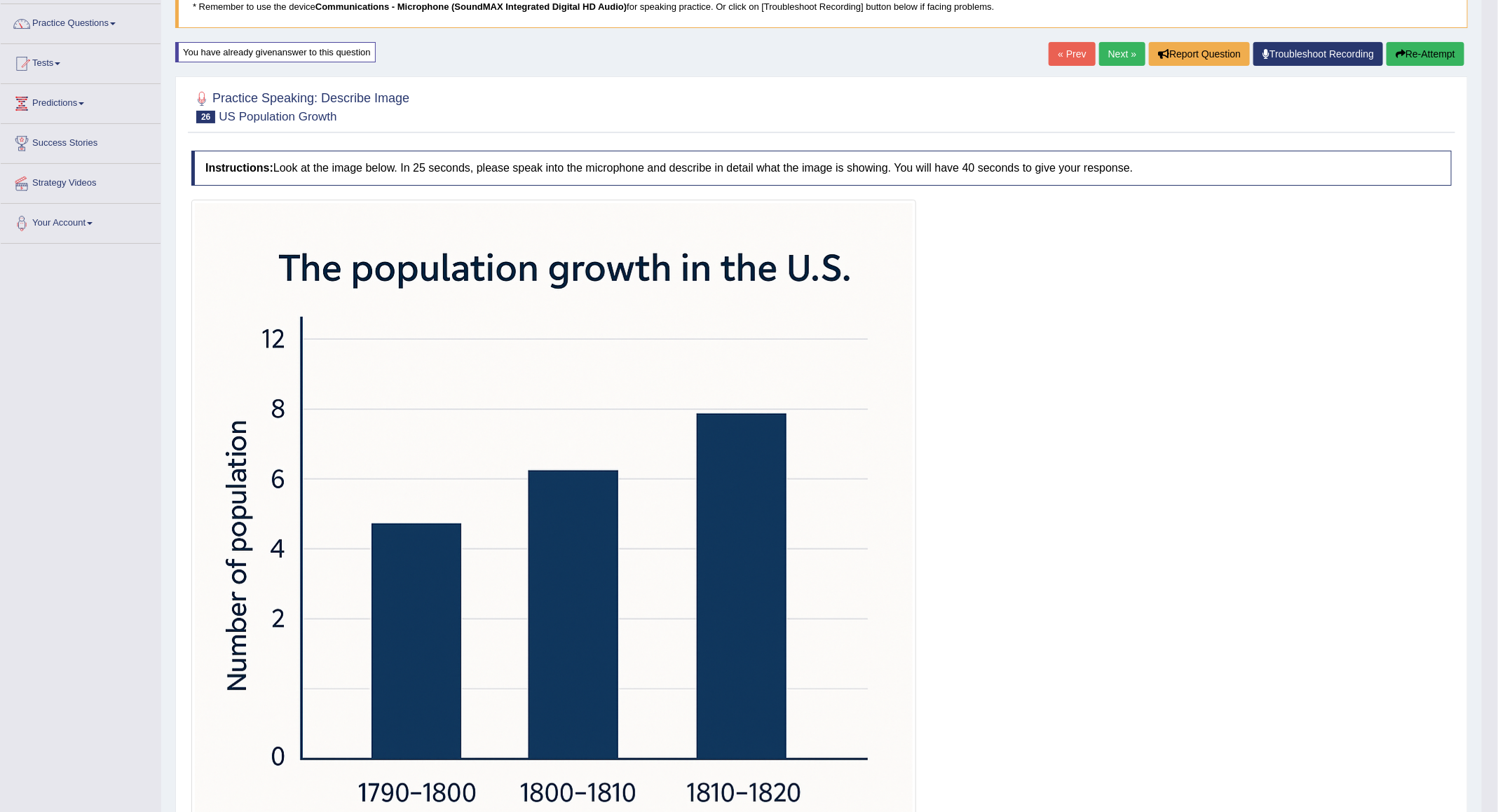 scroll, scrollTop: 0, scrollLeft: 0, axis: both 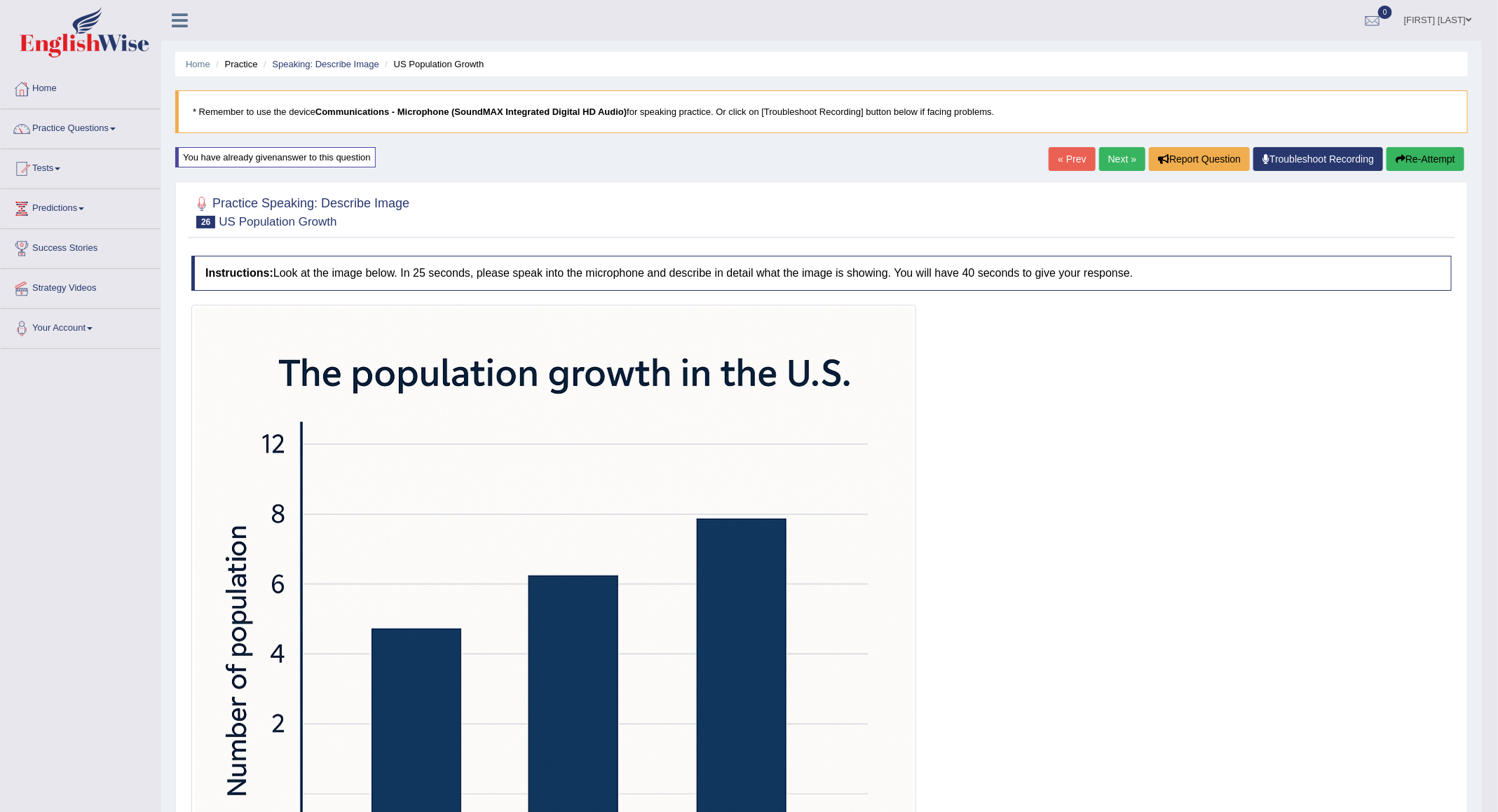 click on "Next »" at bounding box center [1122, 159] 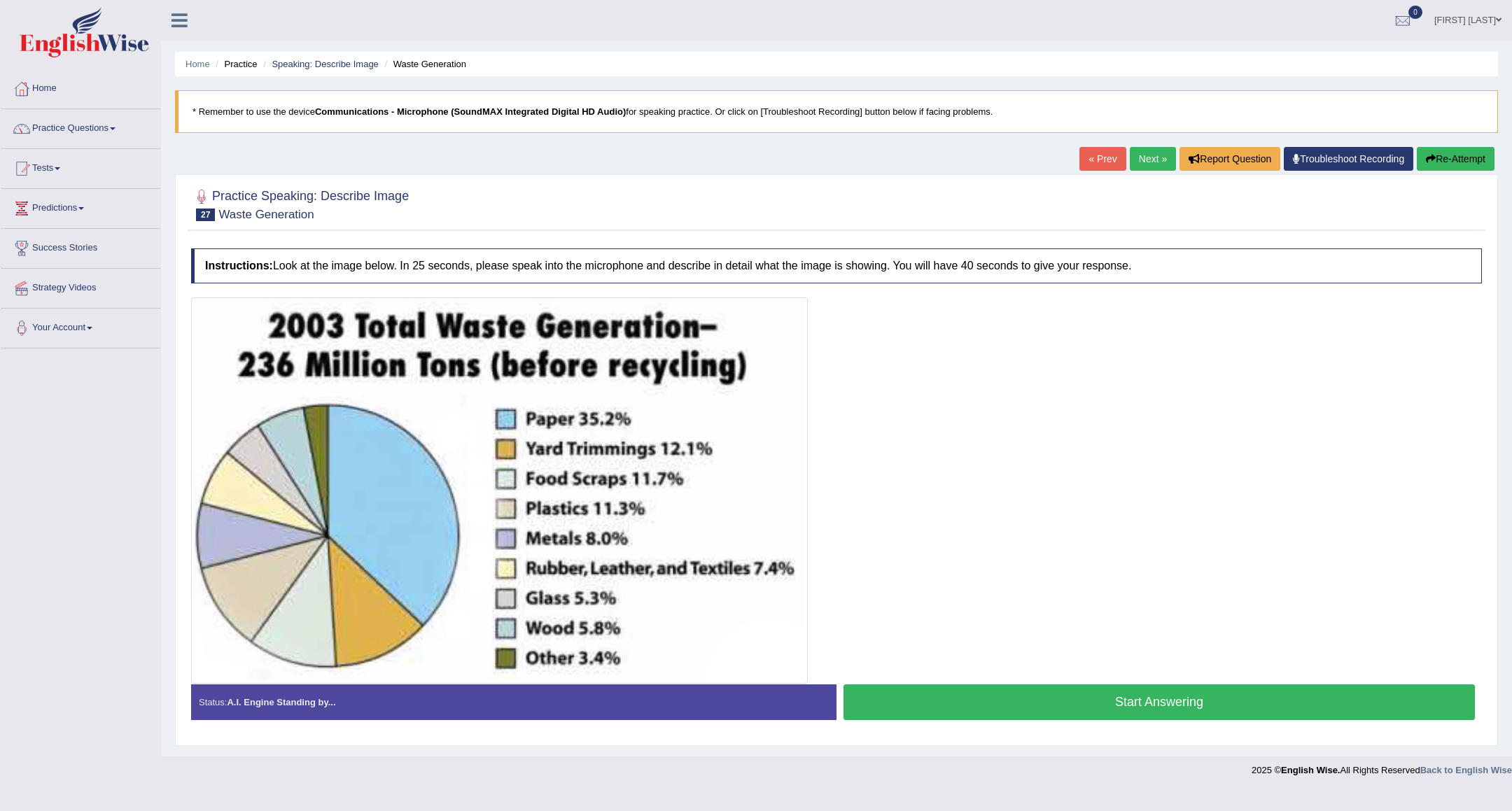scroll, scrollTop: 0, scrollLeft: 0, axis: both 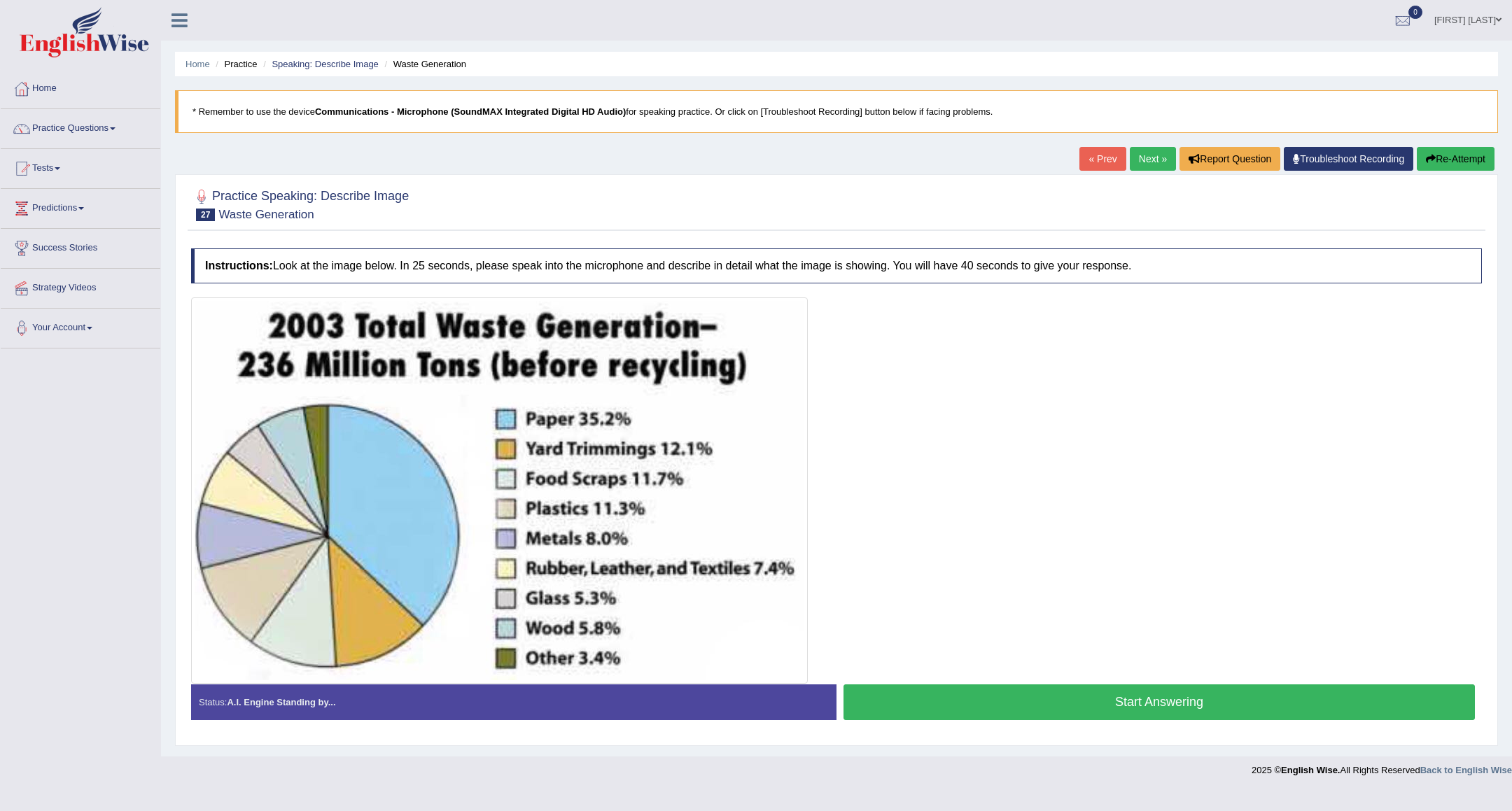 click on "Start Answering" at bounding box center (1159, 702) 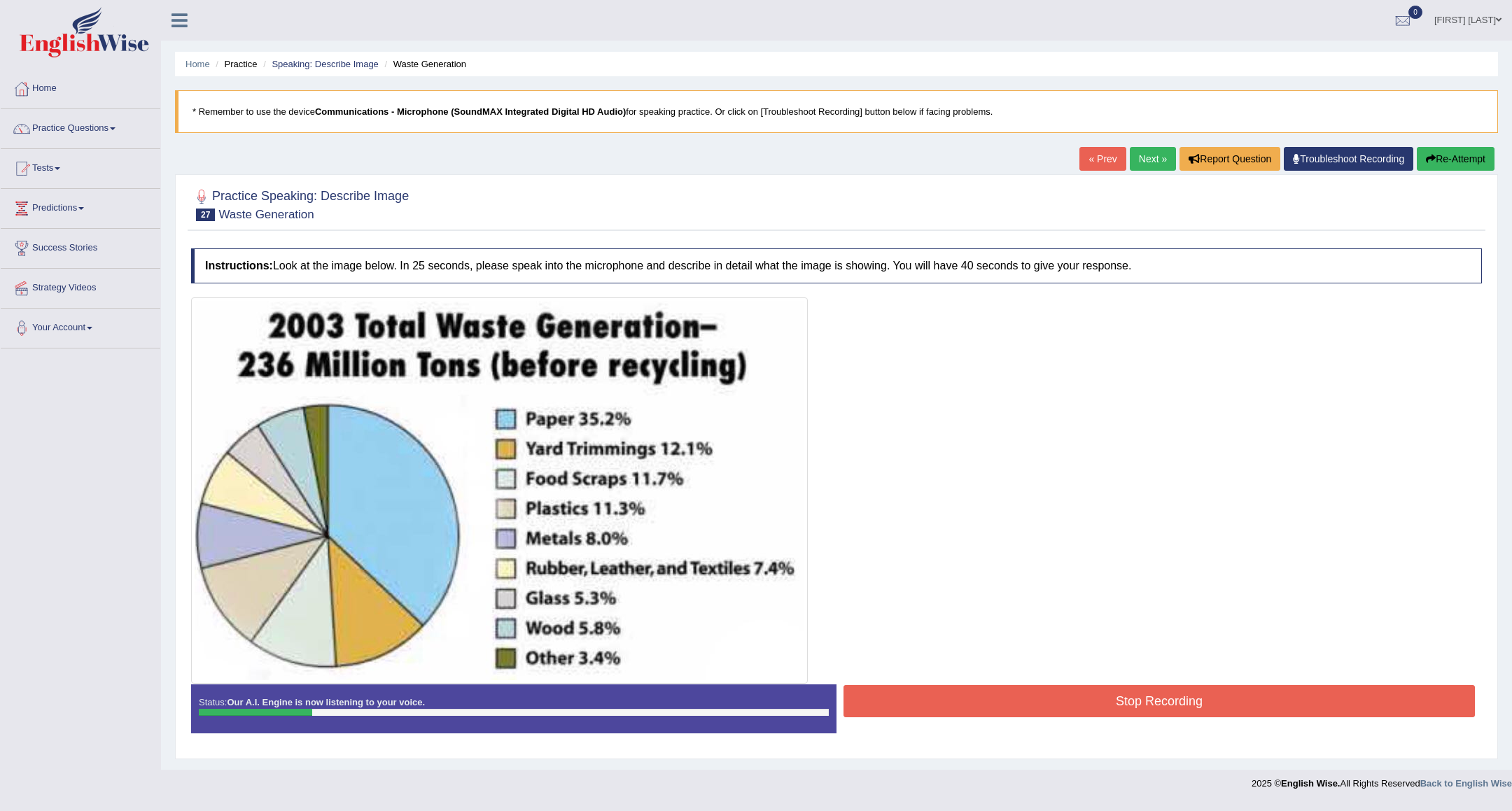 click on "Stop Recording" at bounding box center (1159, 701) 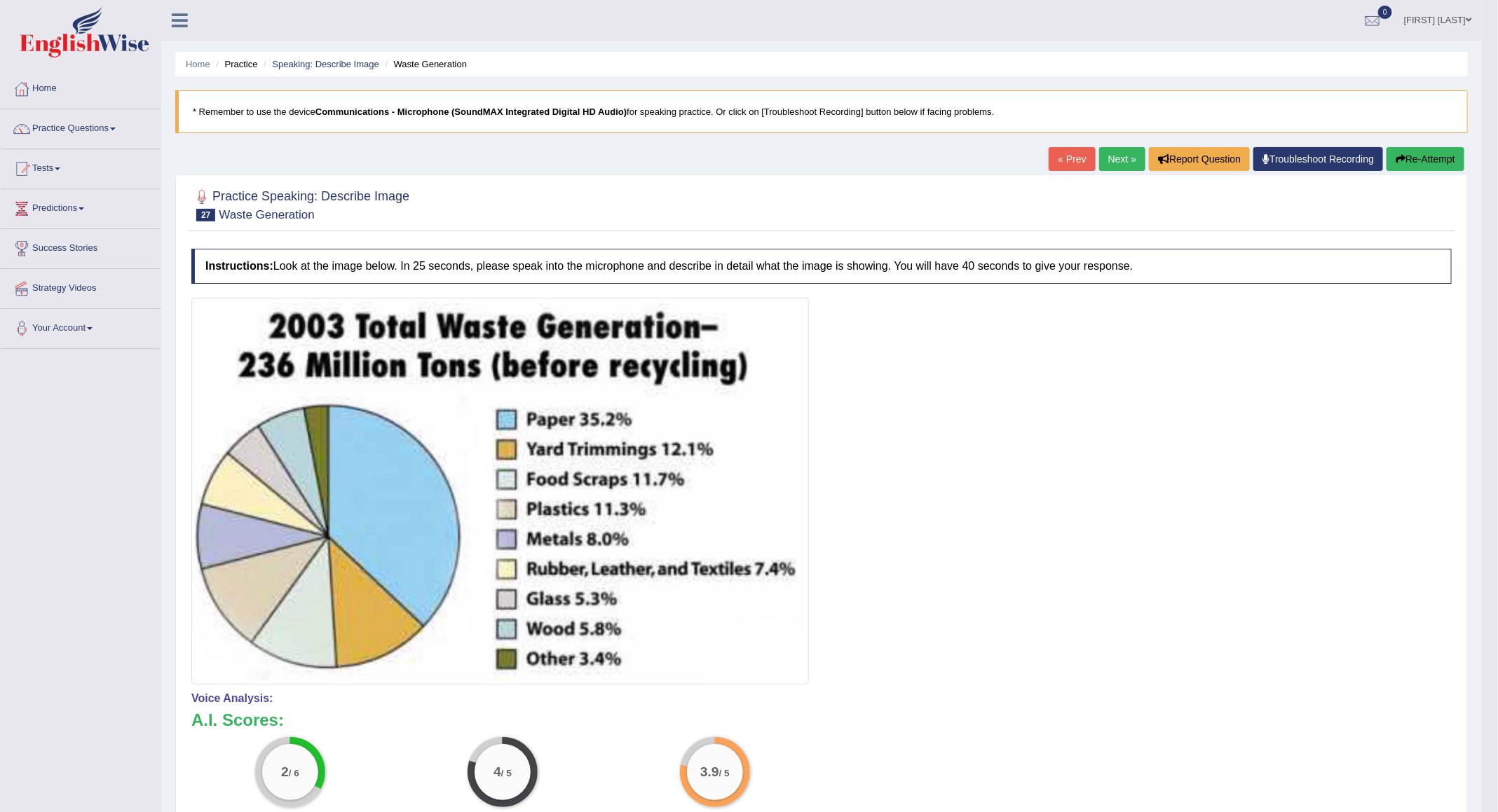 click on "Re-Attempt" at bounding box center (1425, 159) 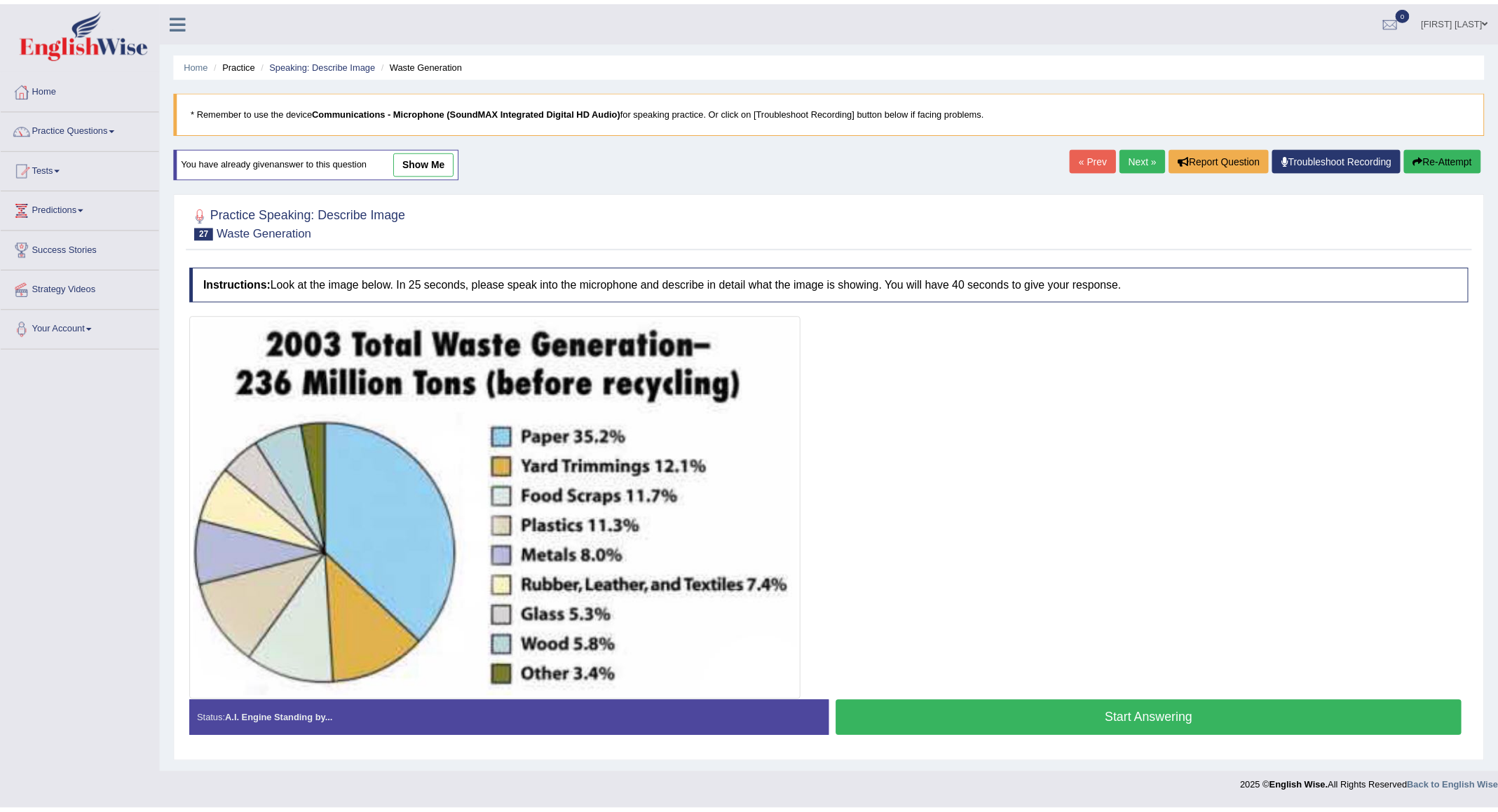 scroll, scrollTop: 0, scrollLeft: 0, axis: both 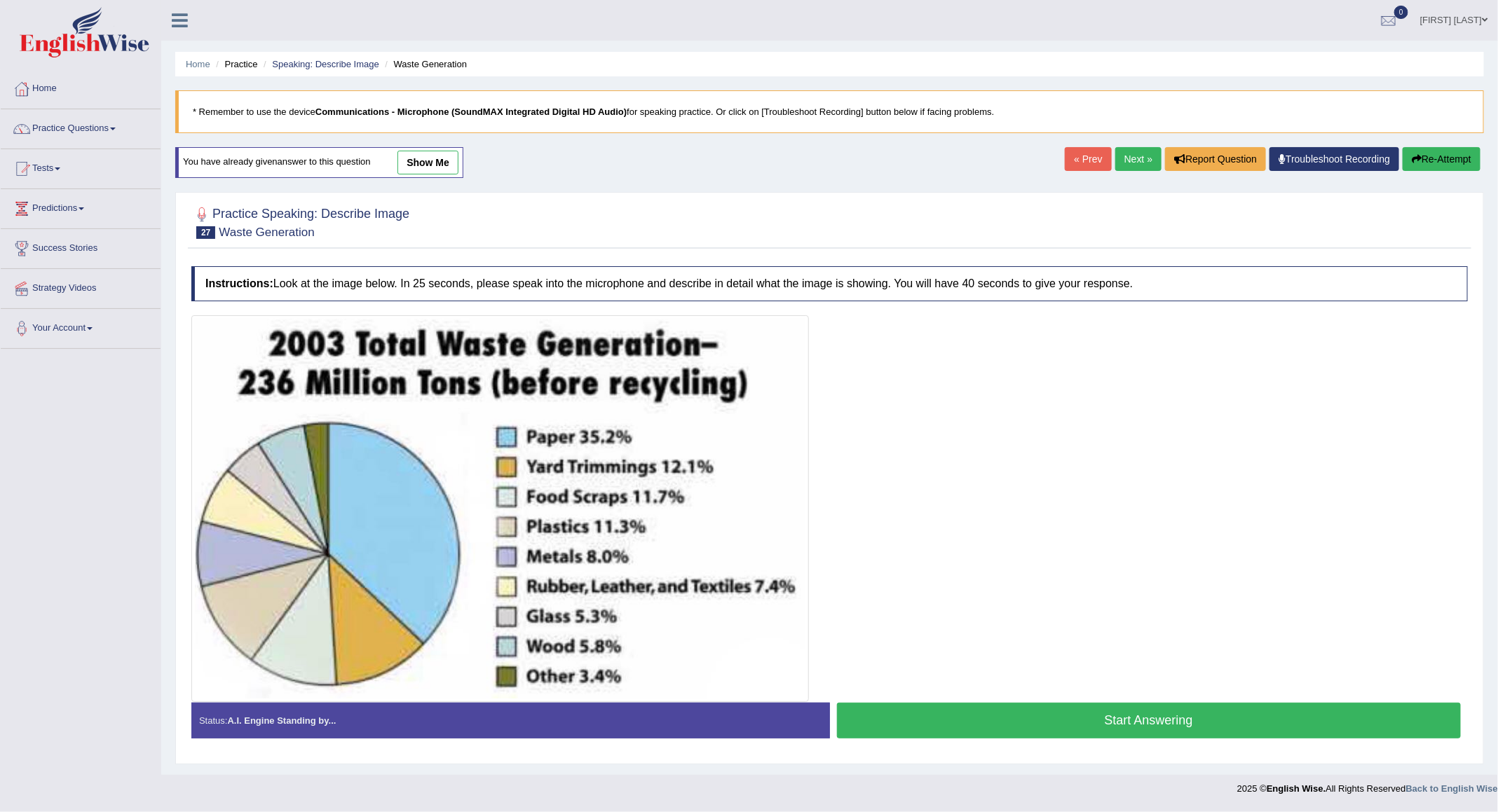 click on "Start Answering" at bounding box center [1149, 720] 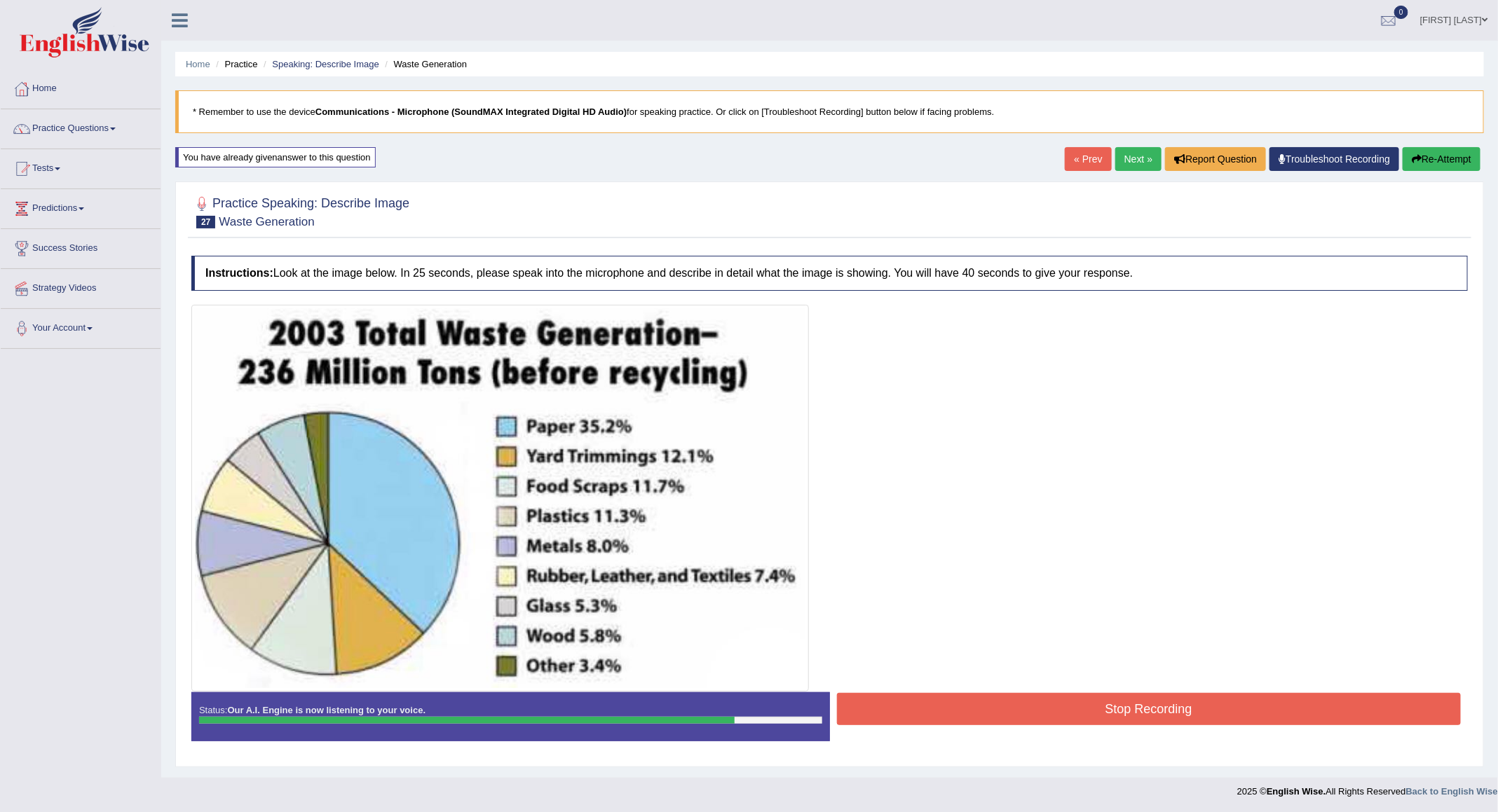 click on "Stop Recording" at bounding box center (1149, 709) 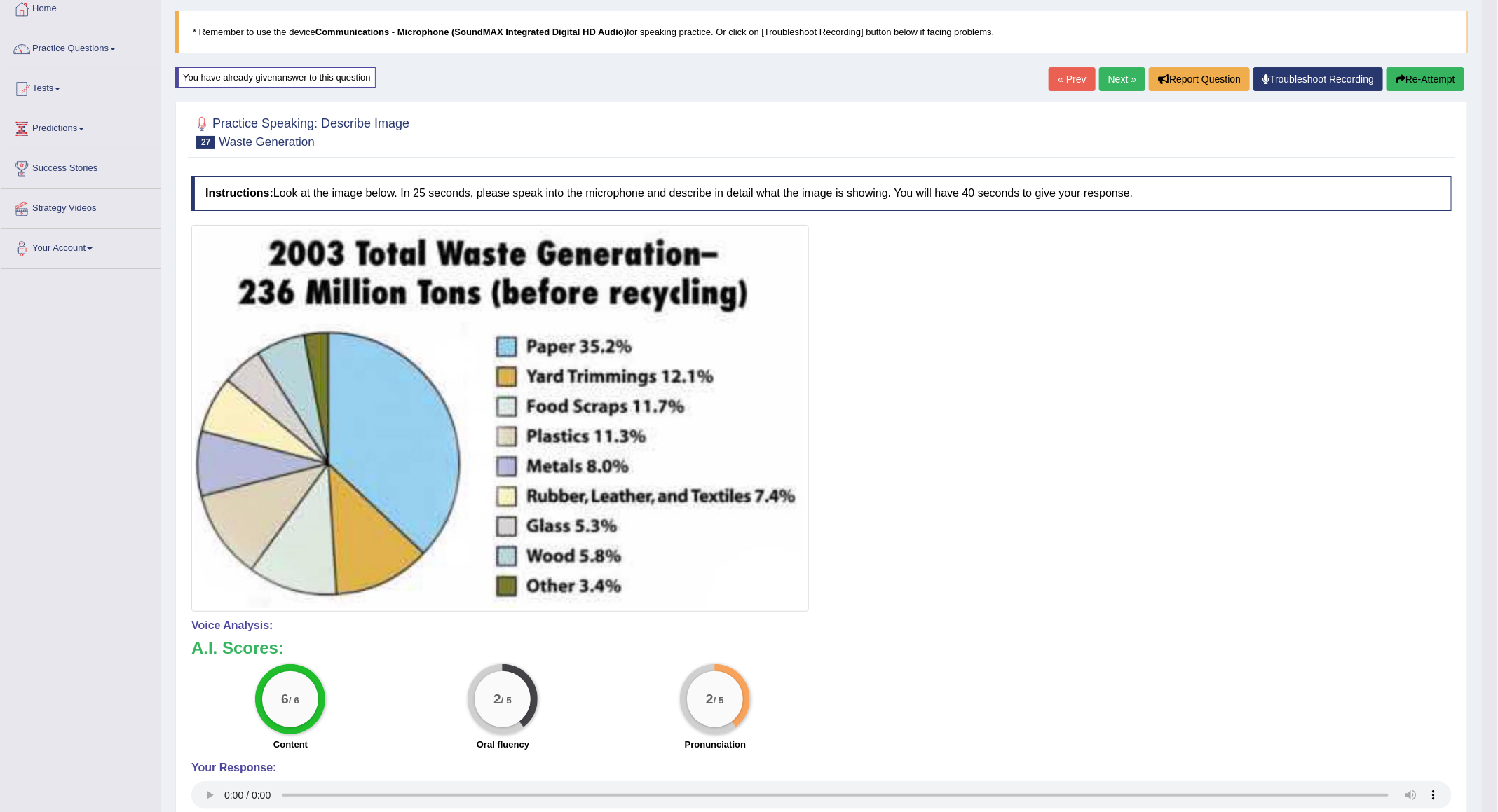 scroll, scrollTop: 0, scrollLeft: 0, axis: both 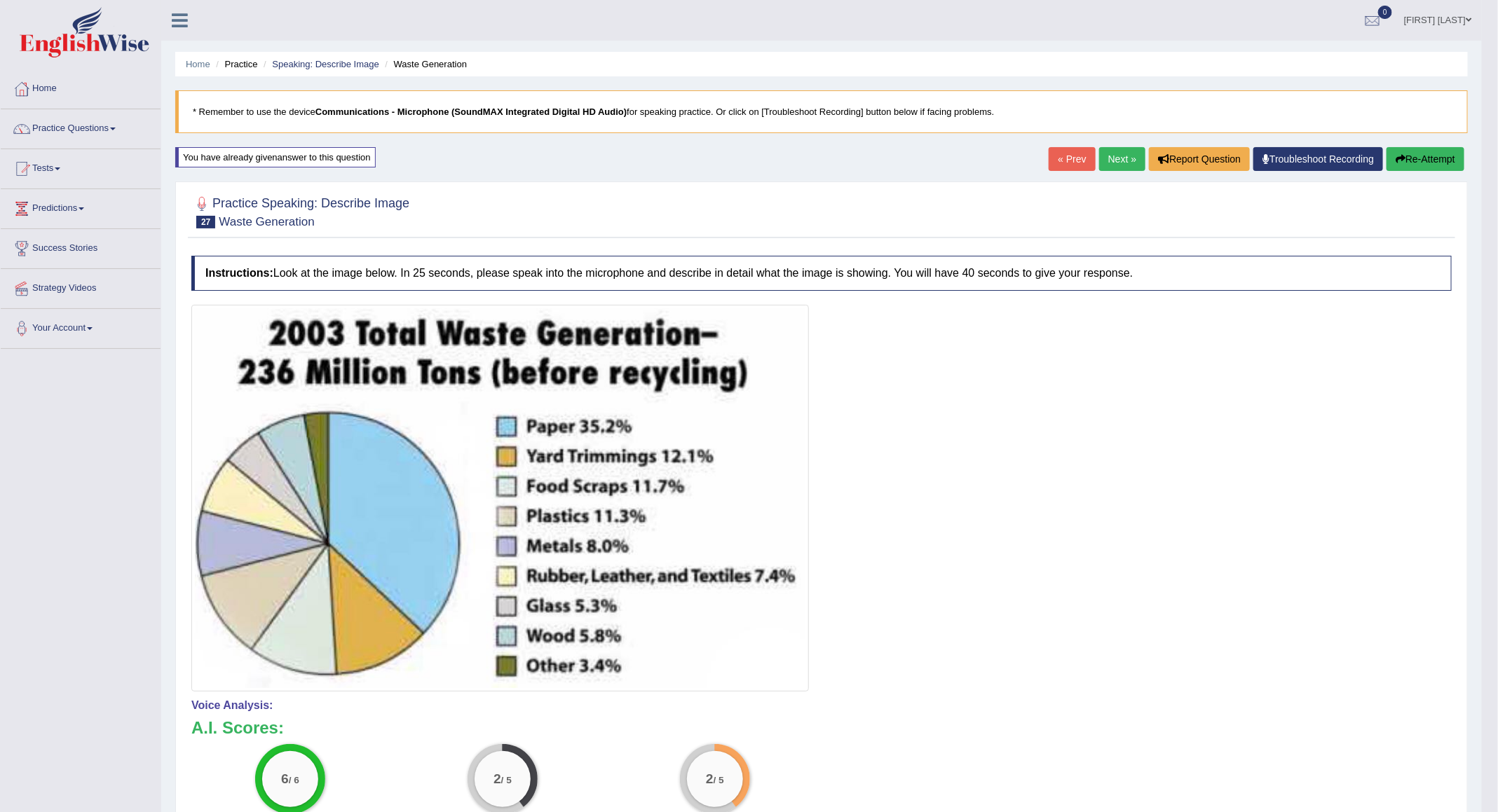 click on "Next »" at bounding box center [1122, 159] 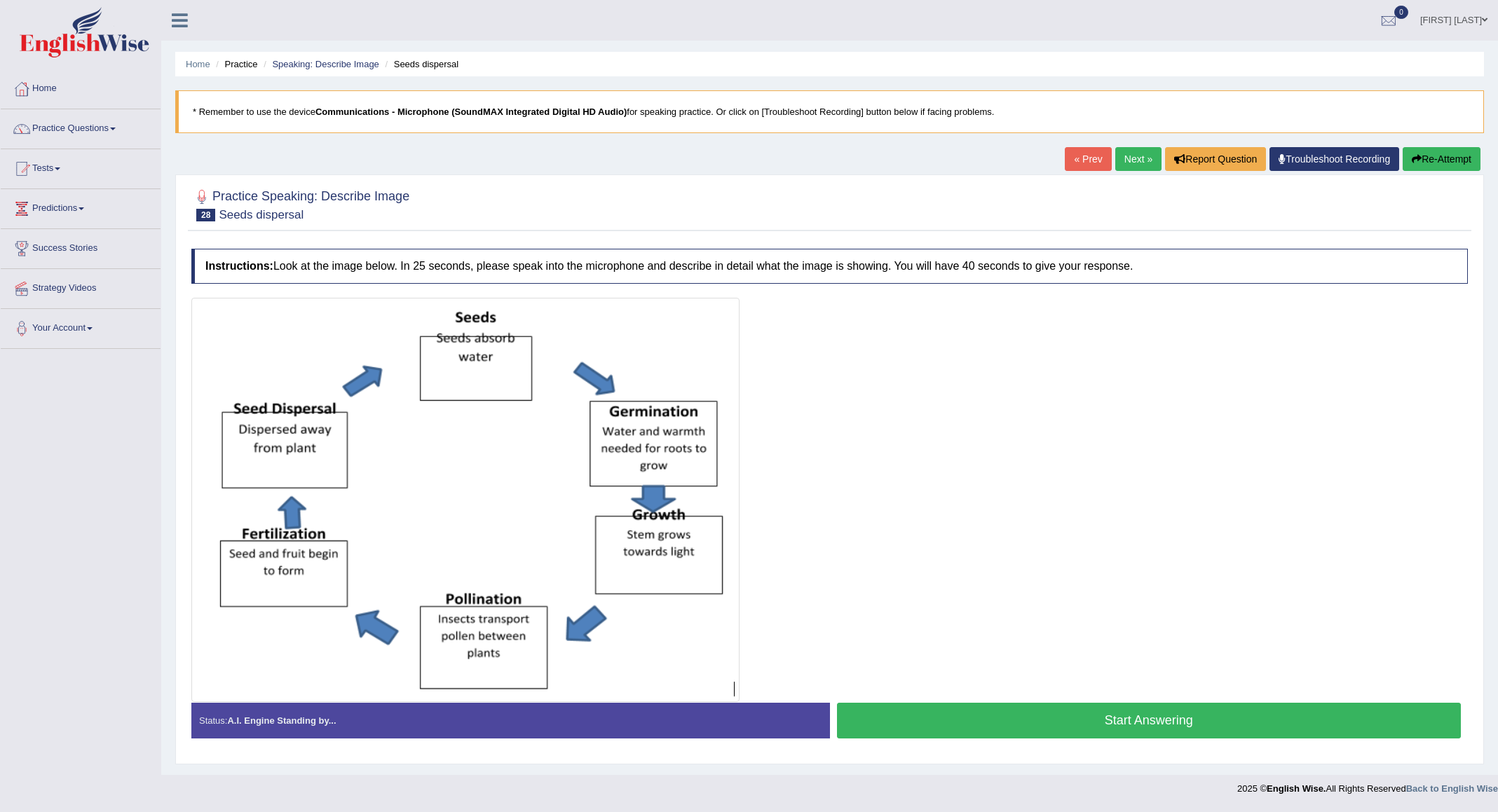 scroll, scrollTop: 0, scrollLeft: 0, axis: both 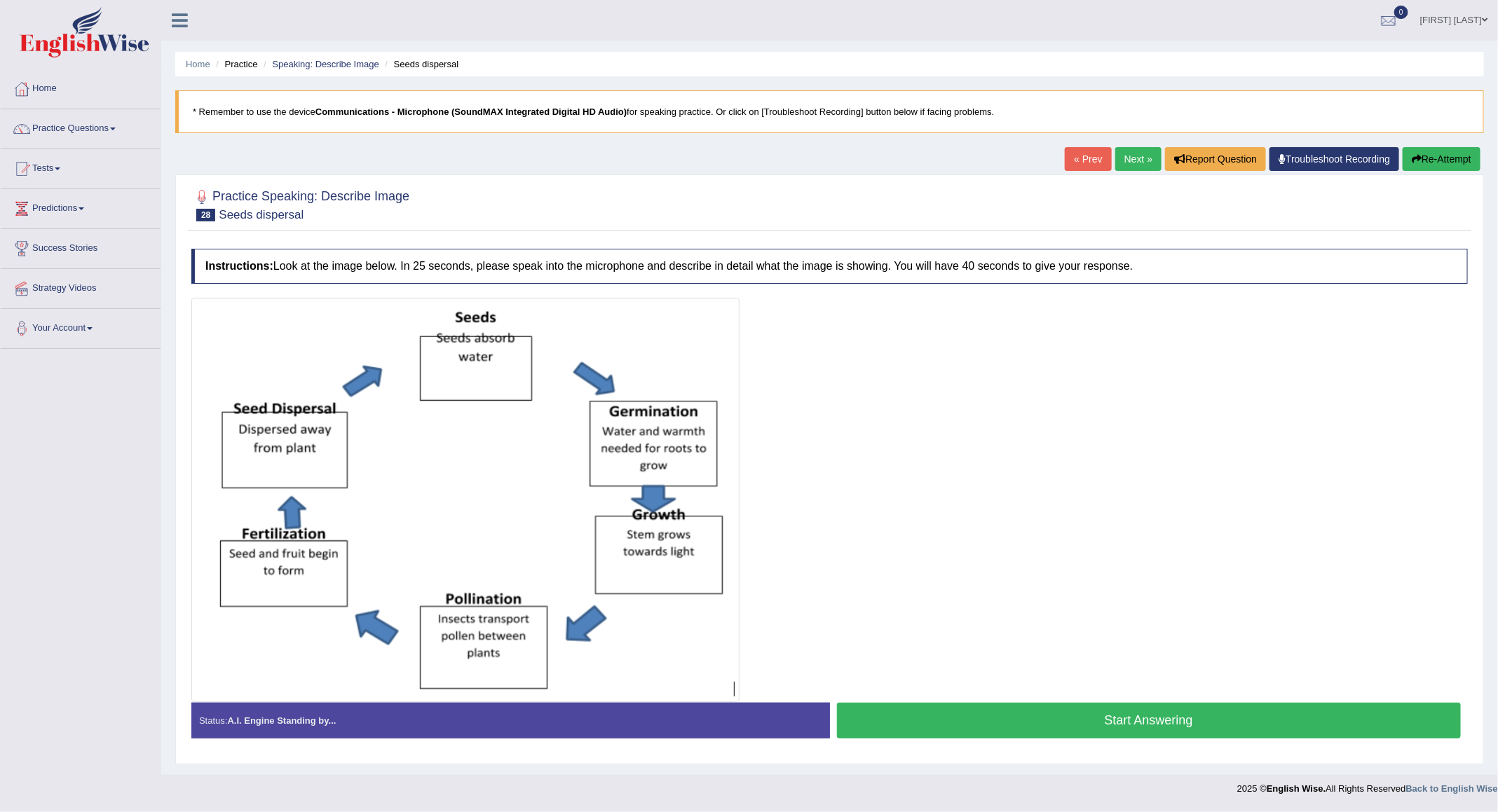 click on "Start Answering" at bounding box center [1149, 720] 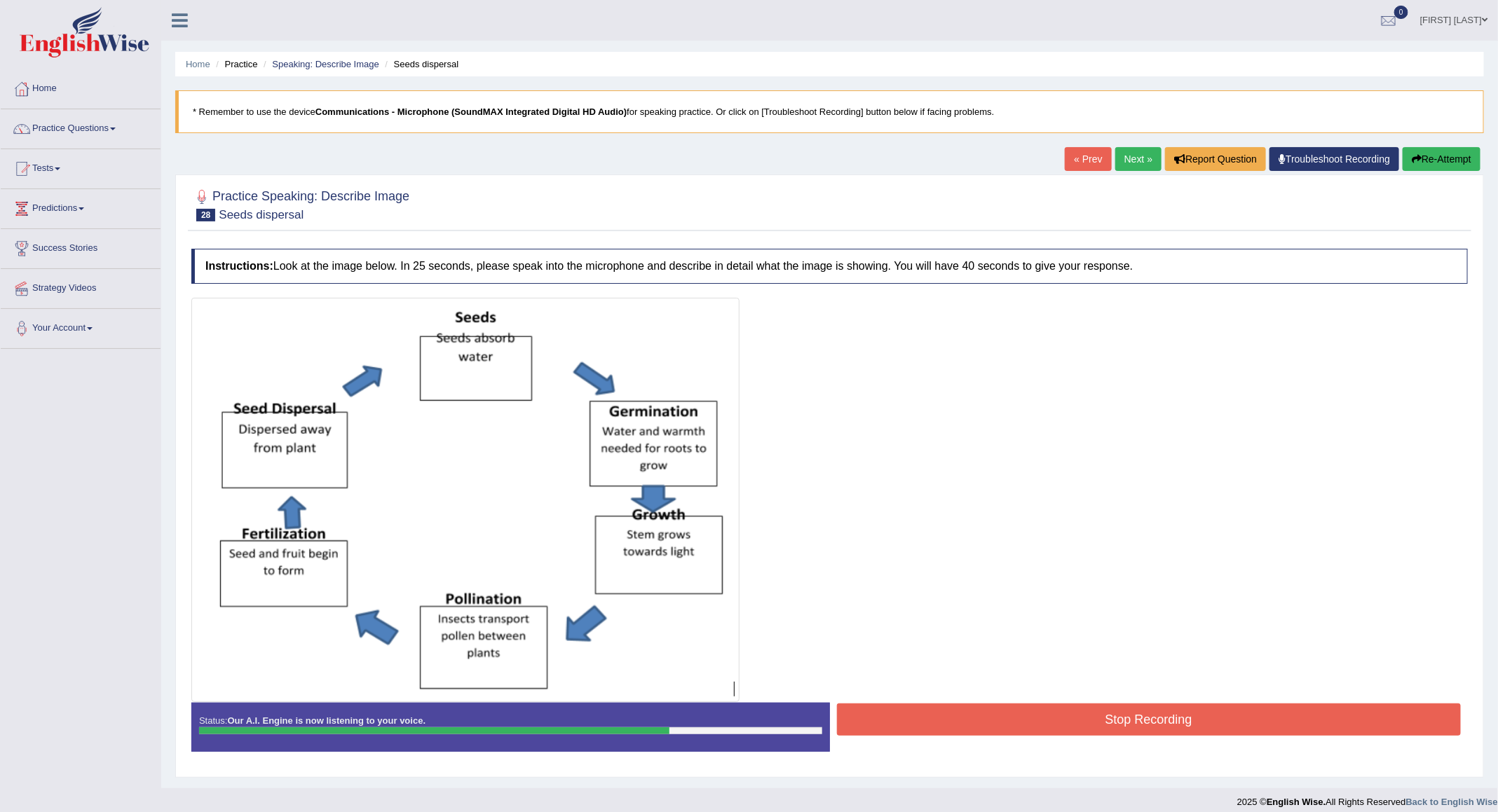 click on "Stop Recording" at bounding box center [1149, 720] 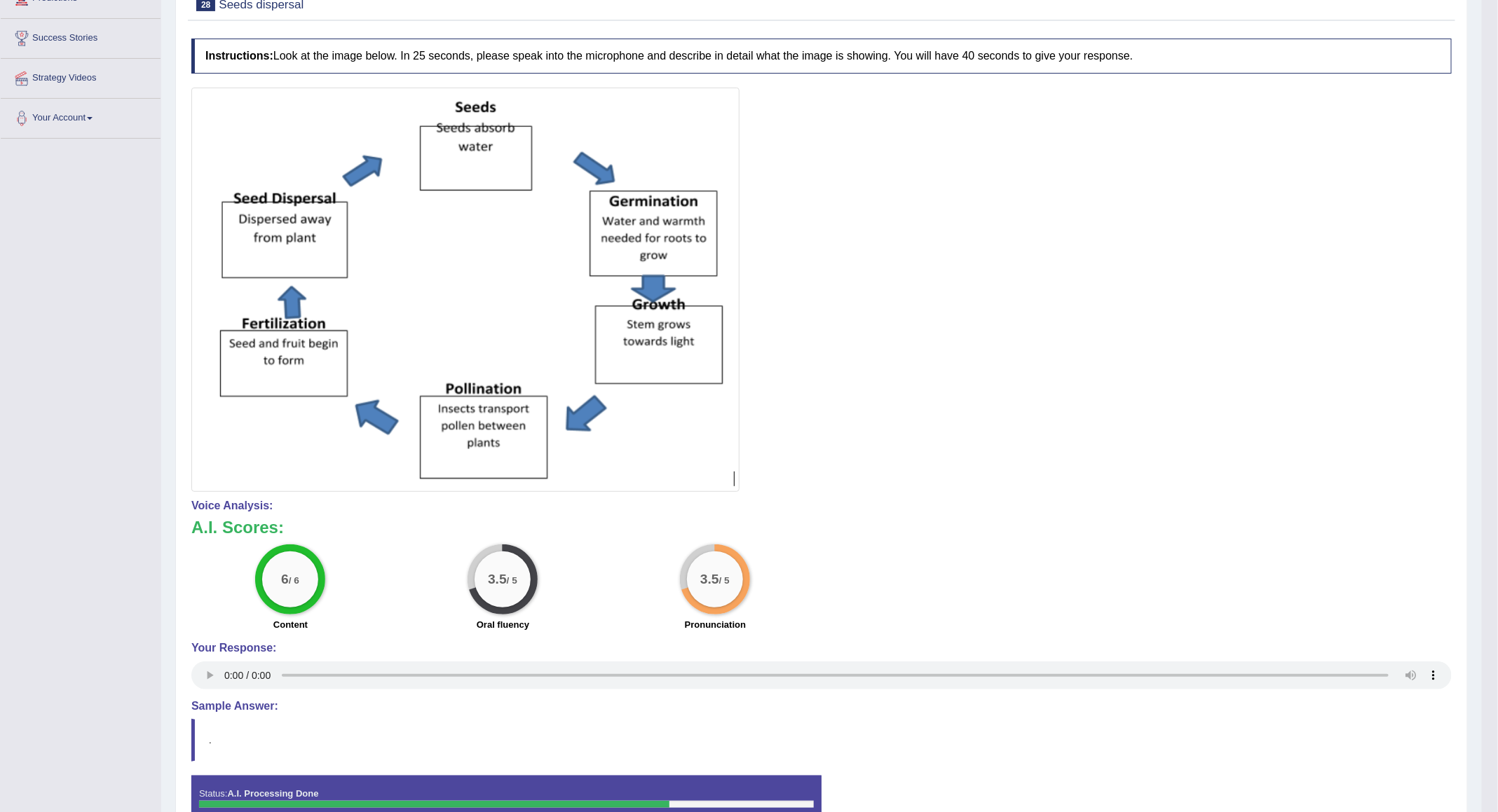 scroll, scrollTop: 0, scrollLeft: 0, axis: both 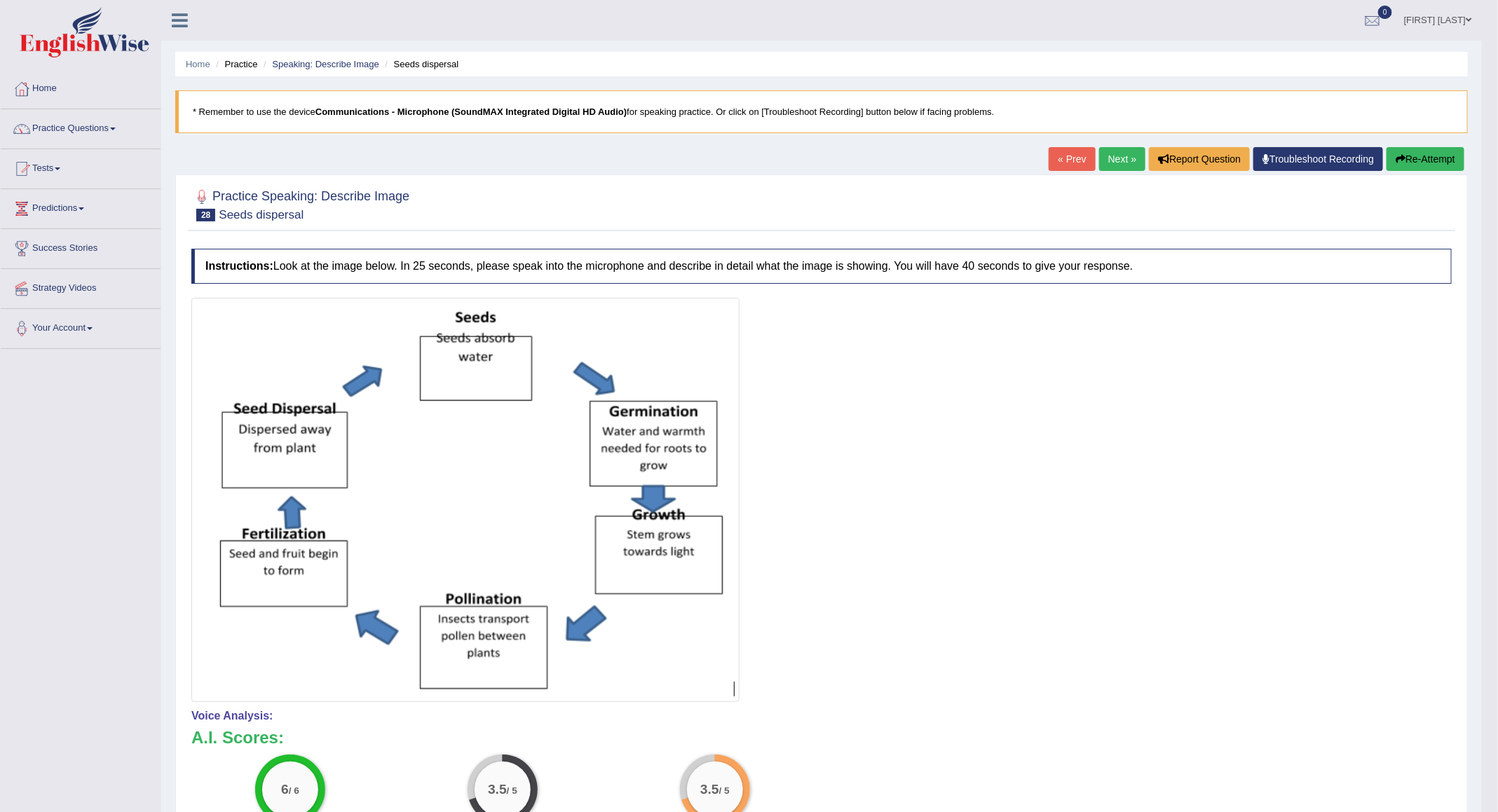 click on "Next »" at bounding box center [1122, 159] 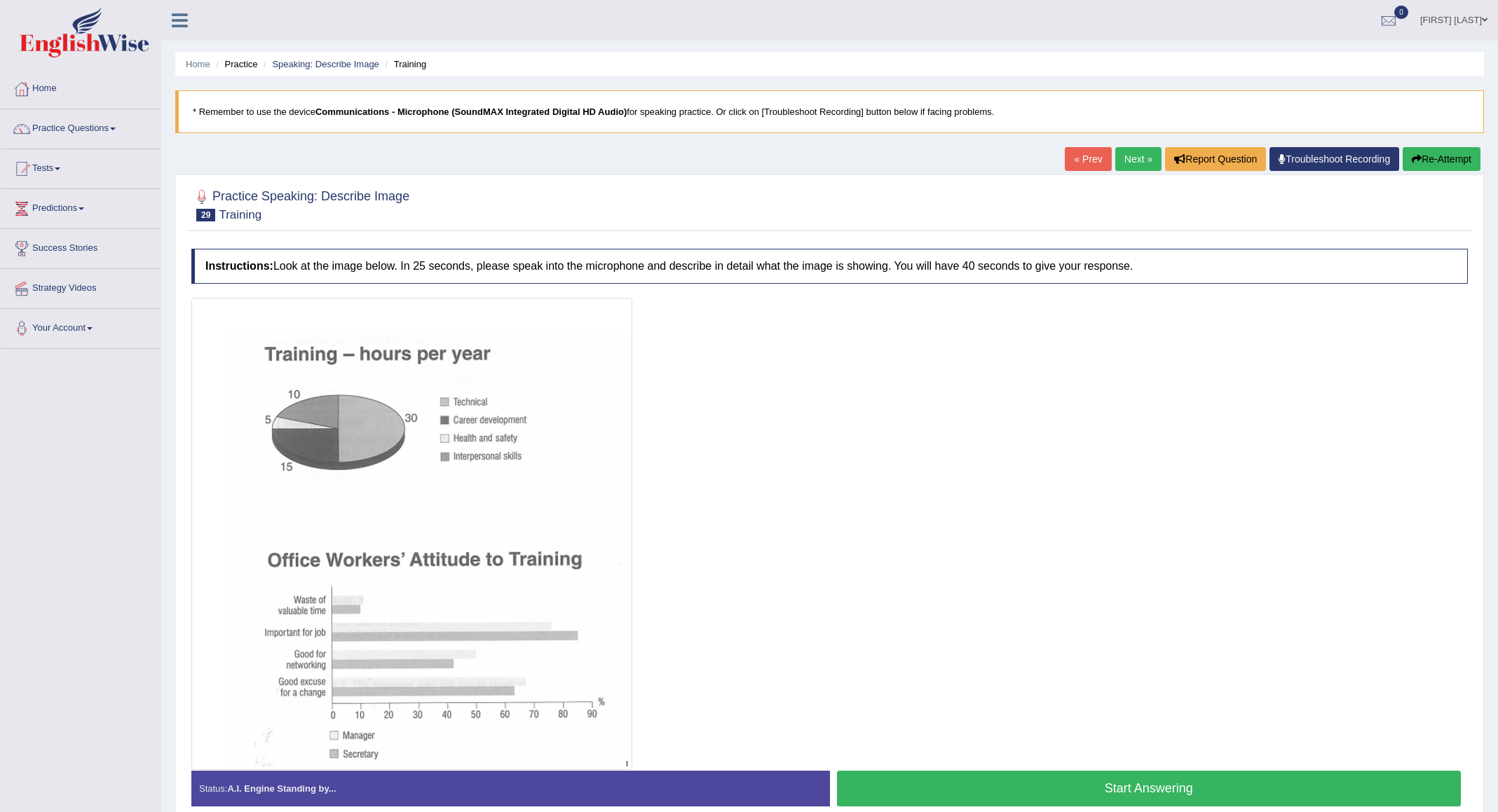 scroll, scrollTop: 0, scrollLeft: 0, axis: both 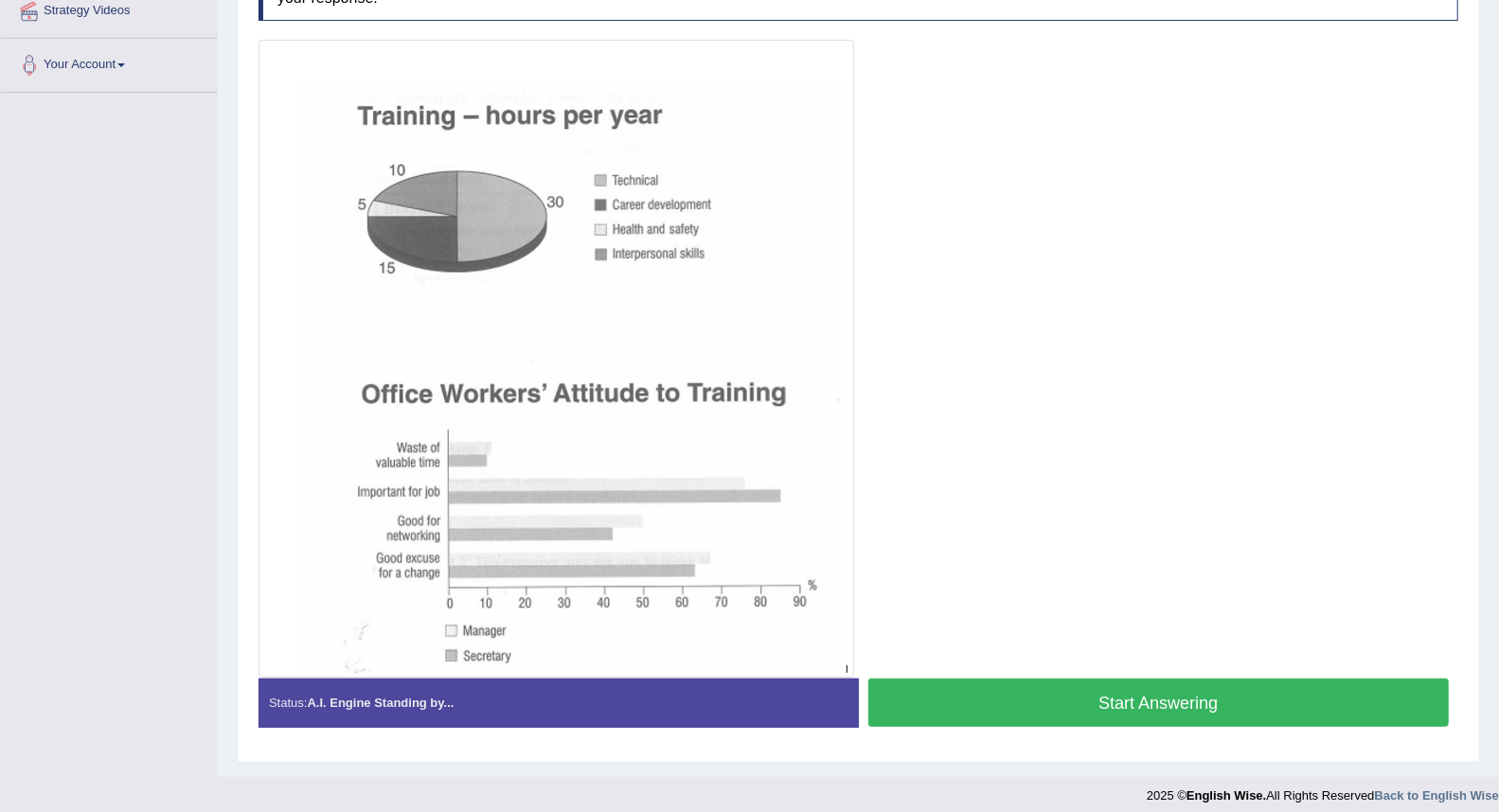 click on "Start Answering" at bounding box center [1159, 702] 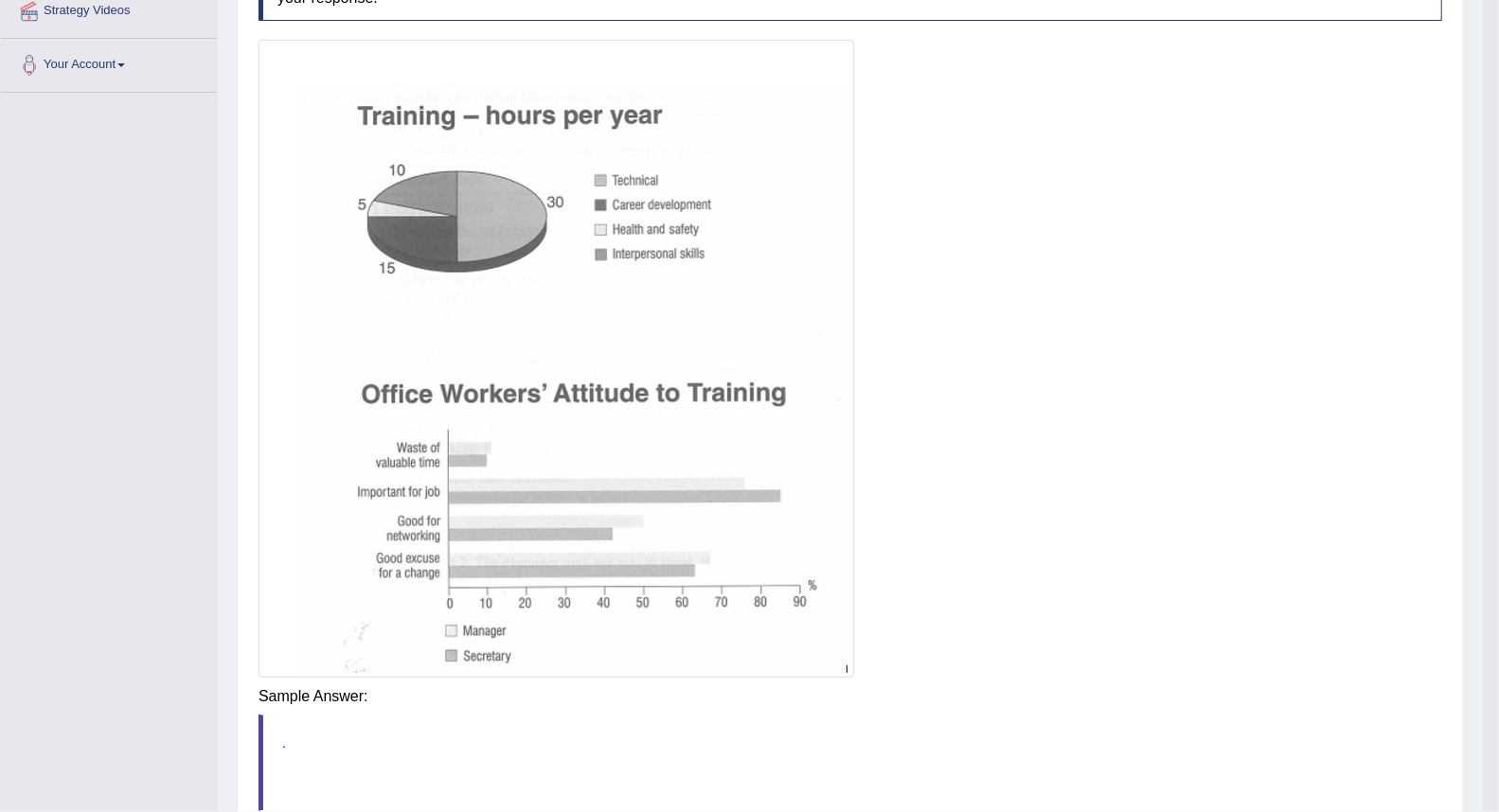 click on "Instructions:  Look at the image below. In 25 seconds, please speak into the microphone and describe in detail what the image is showing. You will have 40 seconds to give your response.
Created with Highcharts 7.1.2 Too low Too high Time Pitch meter: 0 5 10 15 20 25 30 35 40 Created with Highcharts 7.1.2 Great Too slow Too fast Time Speech pace meter: 0 5 10 15 20 25 30 35 40 Spoken Keywords: Voice Analysis: Your Response: Sample Answer: . Status:  A.I. Processing Done Start Answering Stop Recording" at bounding box center [850, 434] 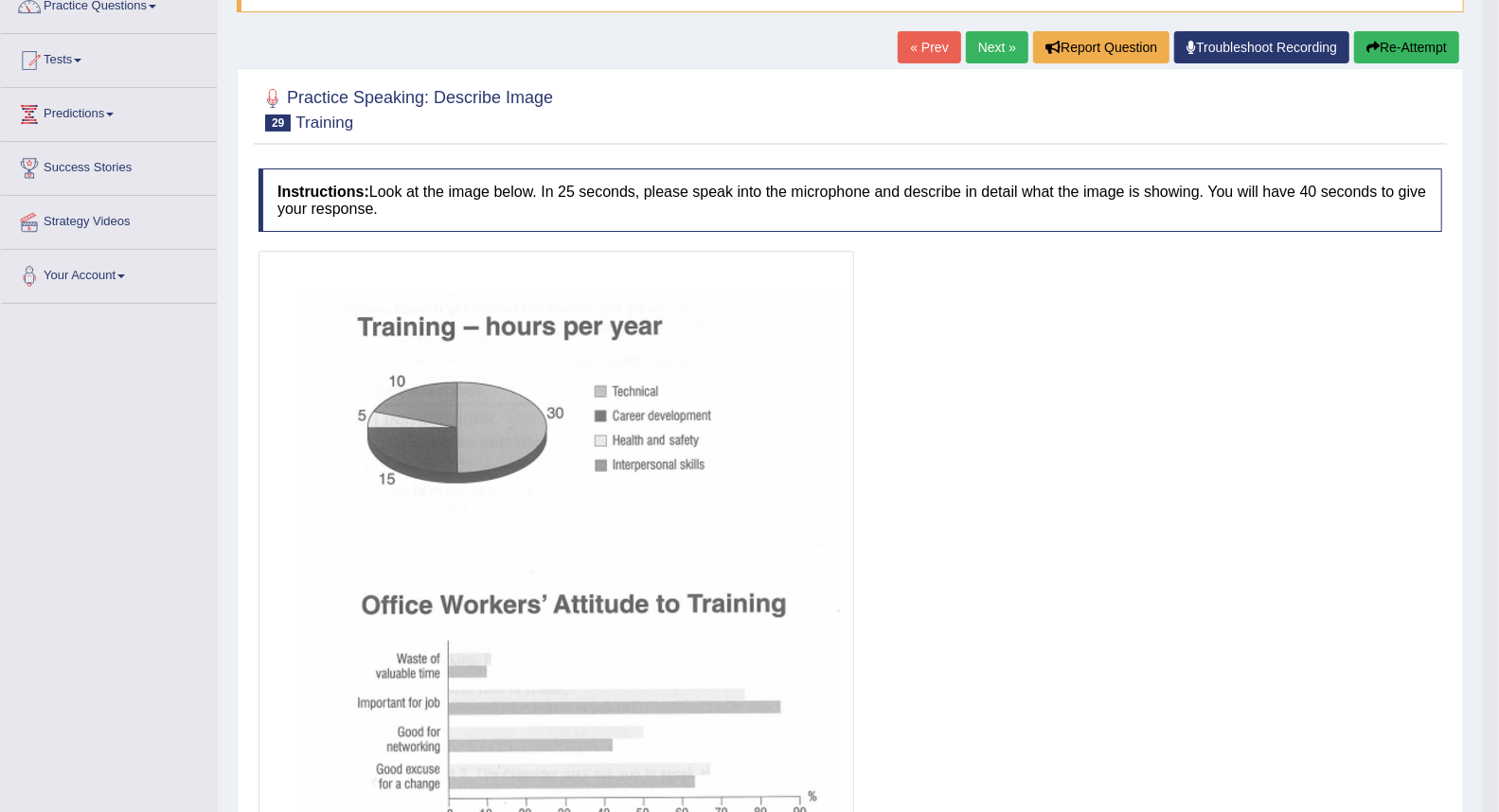scroll, scrollTop: 0, scrollLeft: 0, axis: both 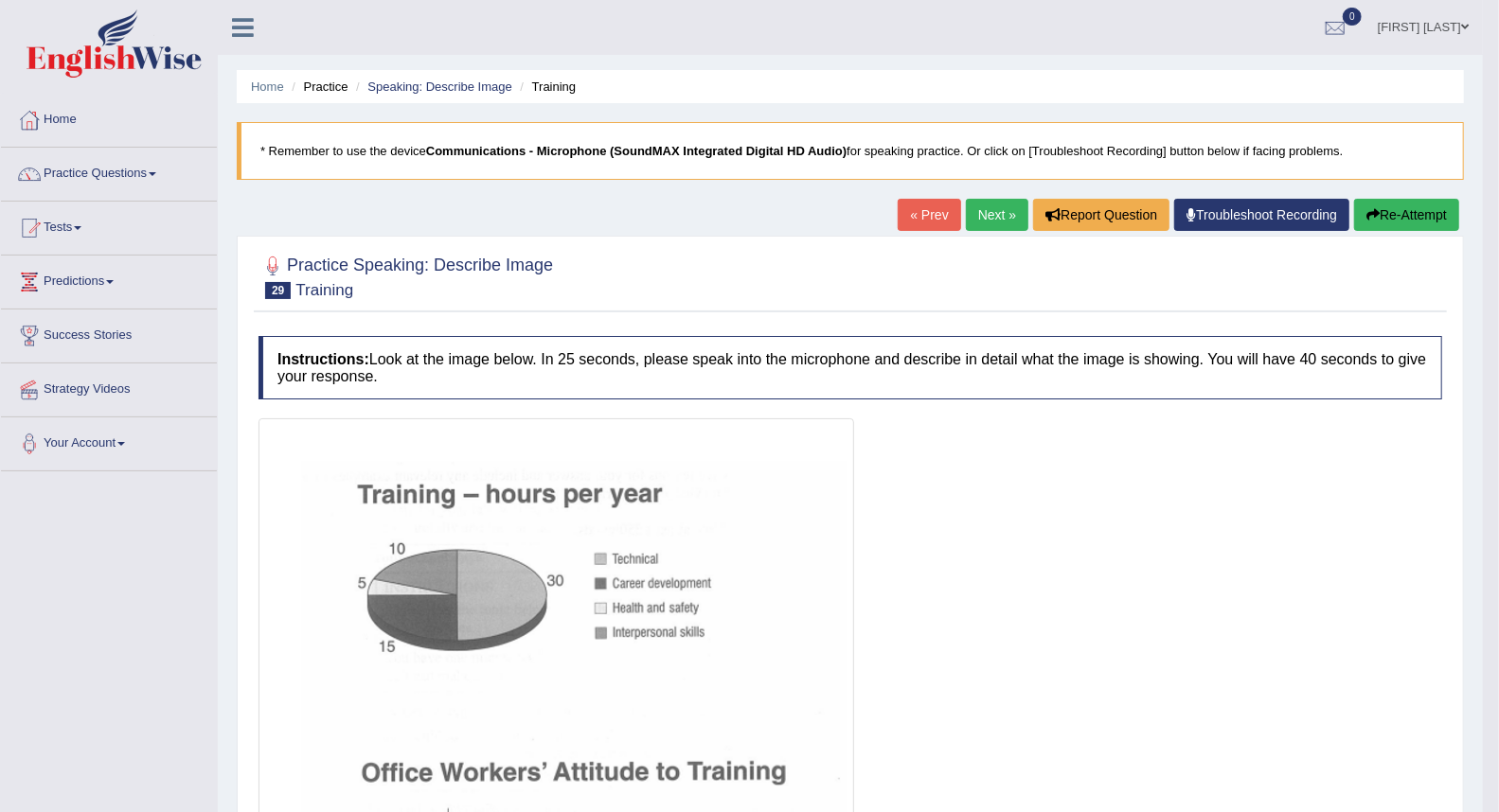 click on "Next »" at bounding box center (997, 215) 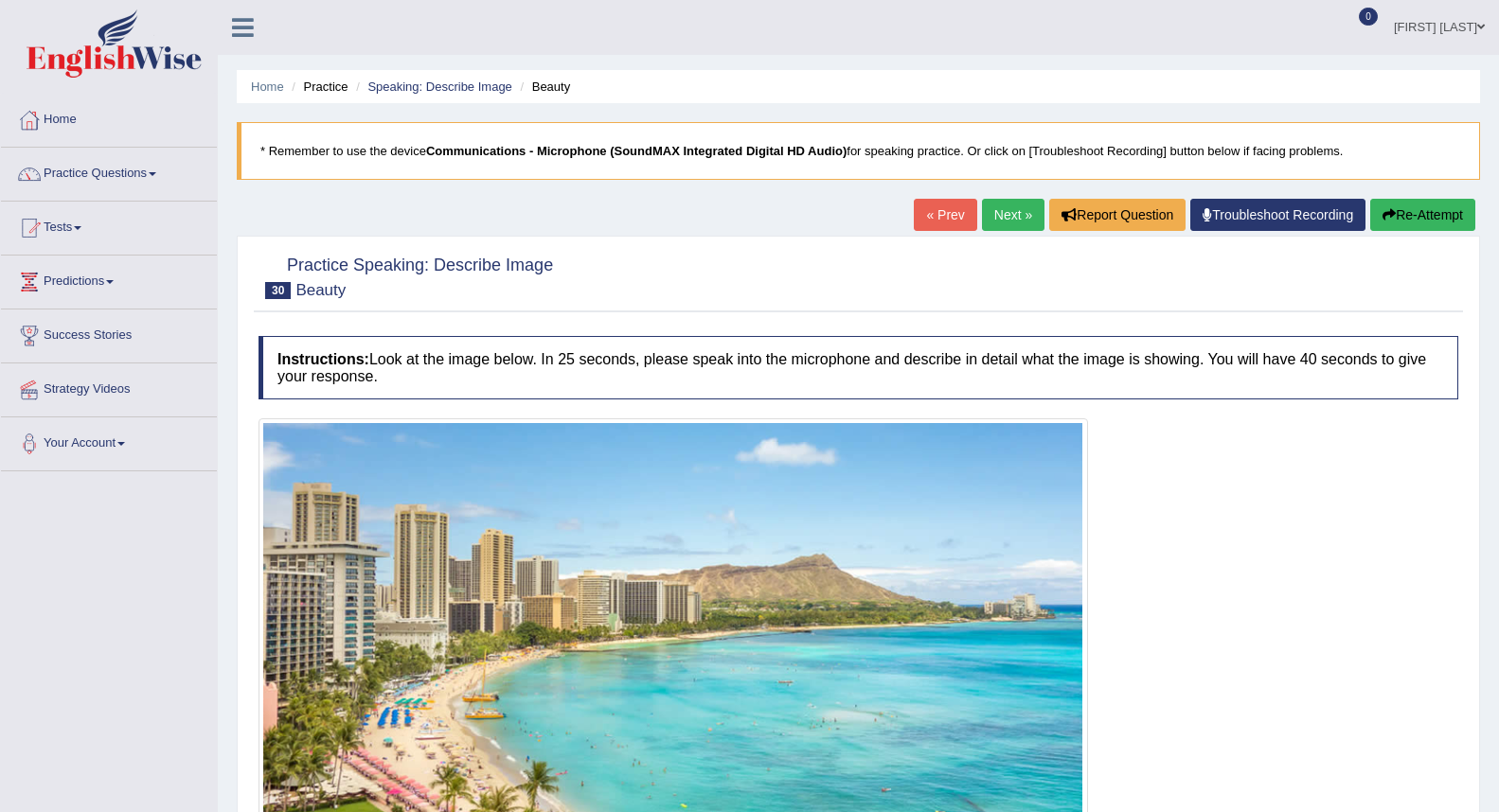 scroll, scrollTop: 0, scrollLeft: 0, axis: both 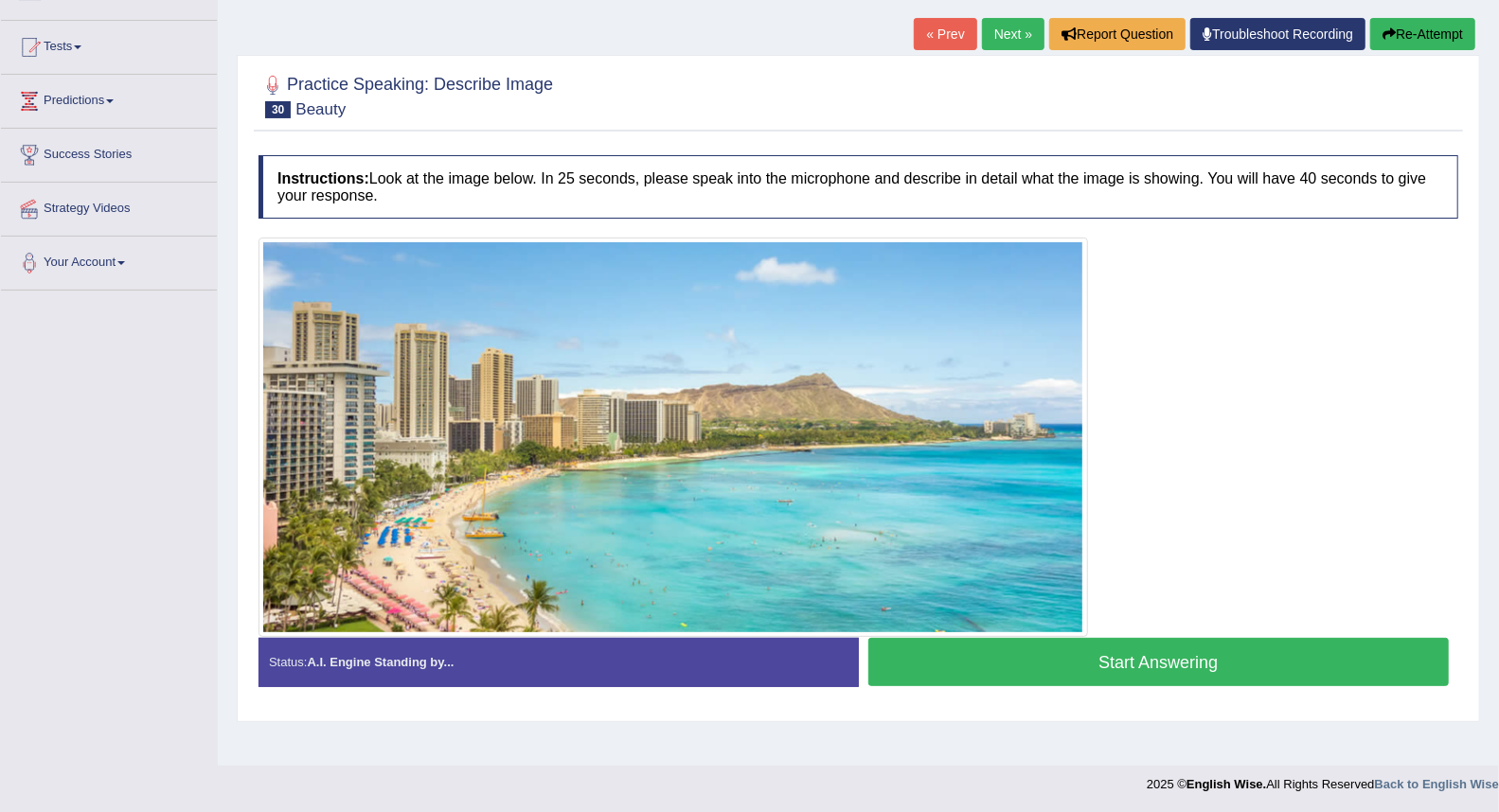click on "Start Answering" at bounding box center (1159, 662) 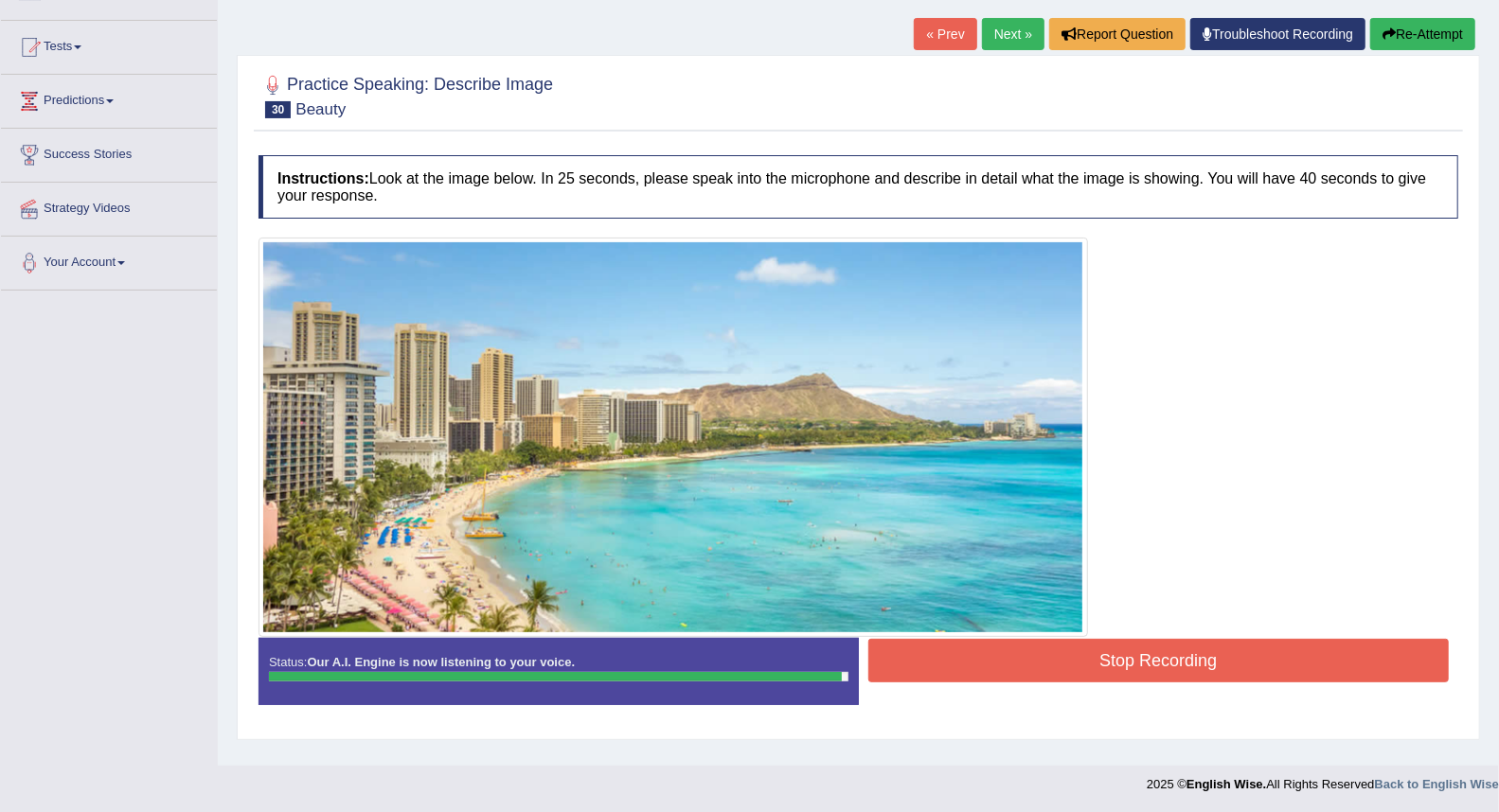 click on "Stop Recording" at bounding box center [1159, 661] 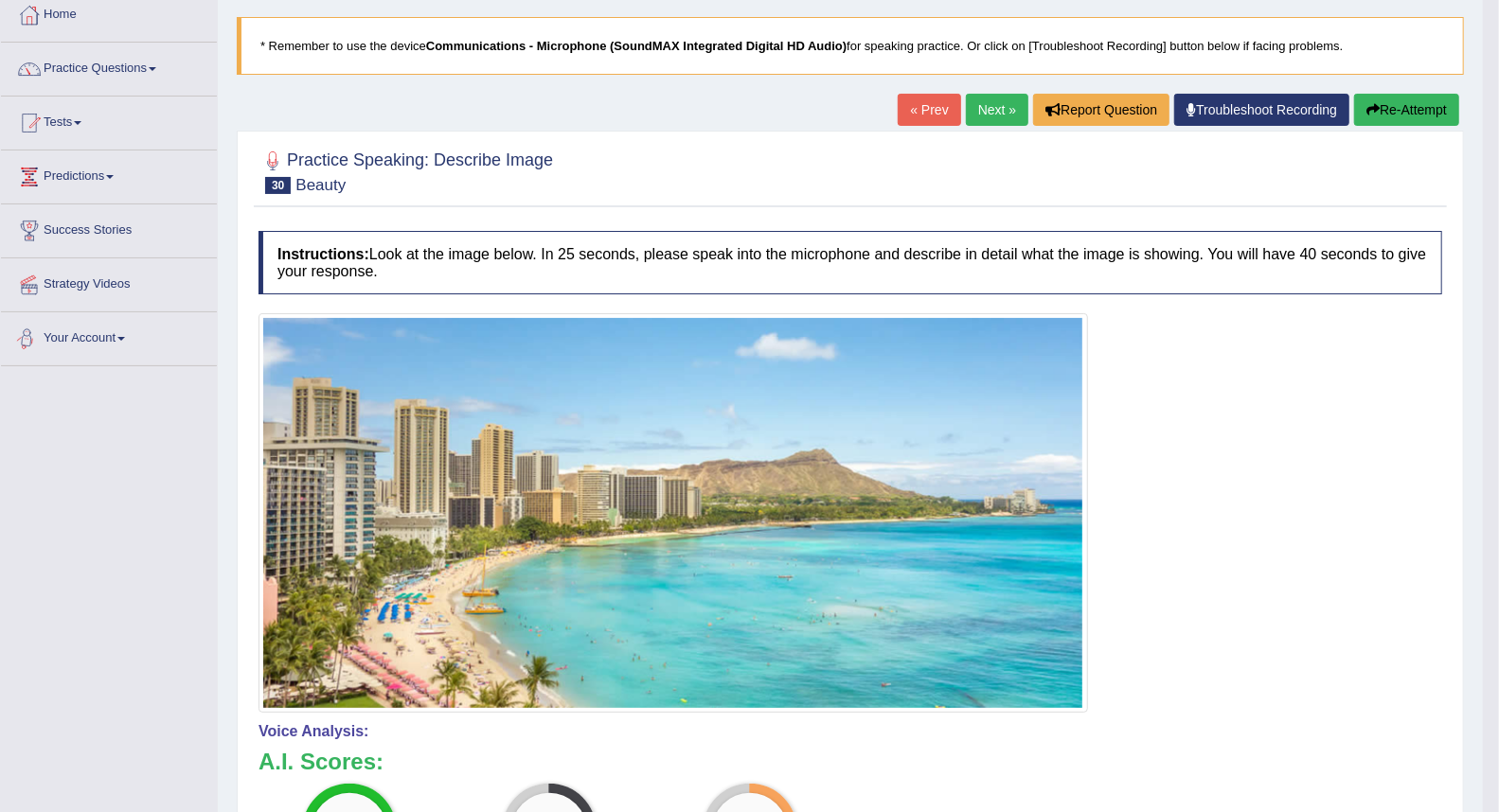 scroll, scrollTop: 0, scrollLeft: 0, axis: both 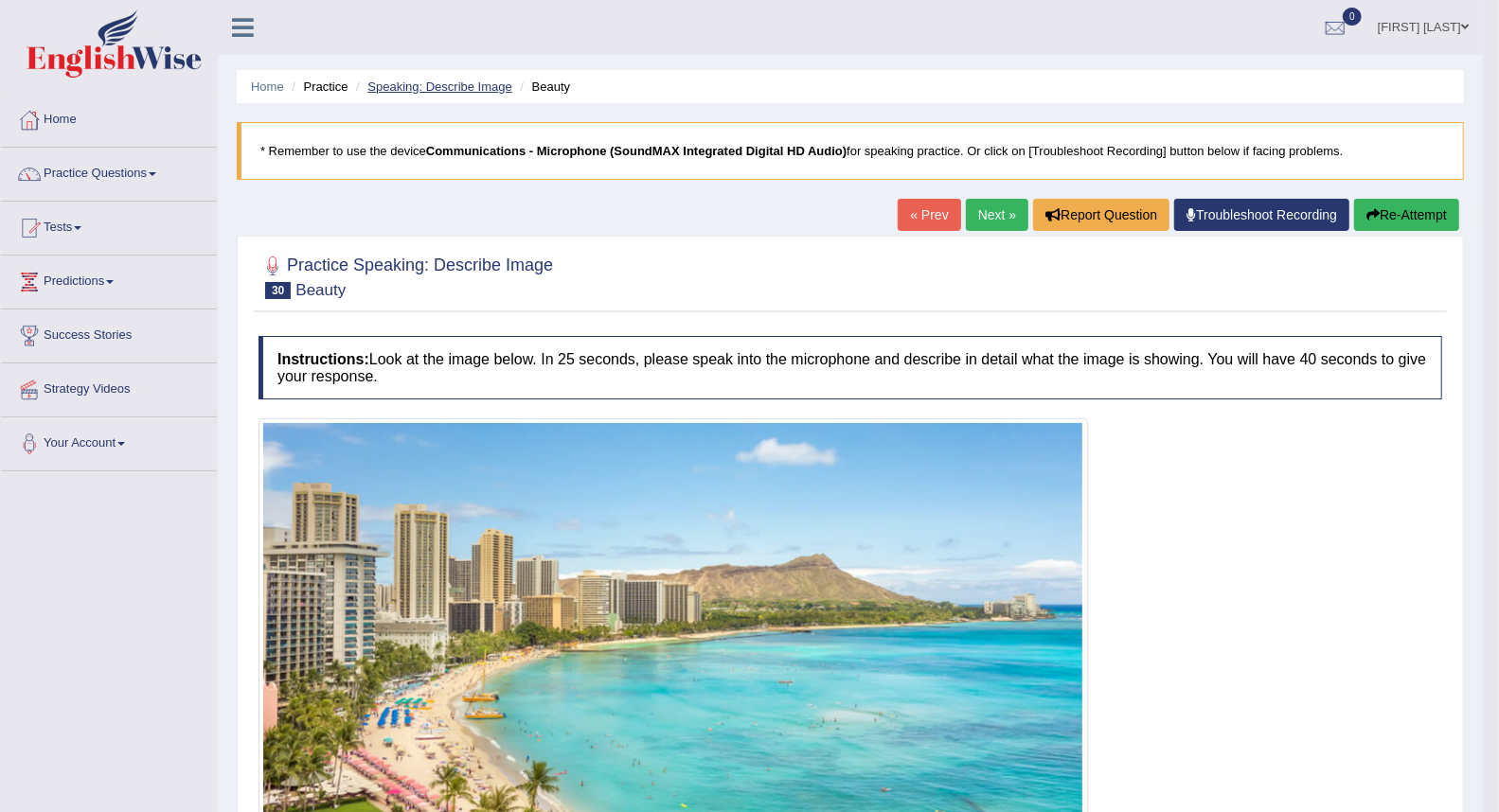 click on "Speaking: Describe Image" at bounding box center [439, 86] 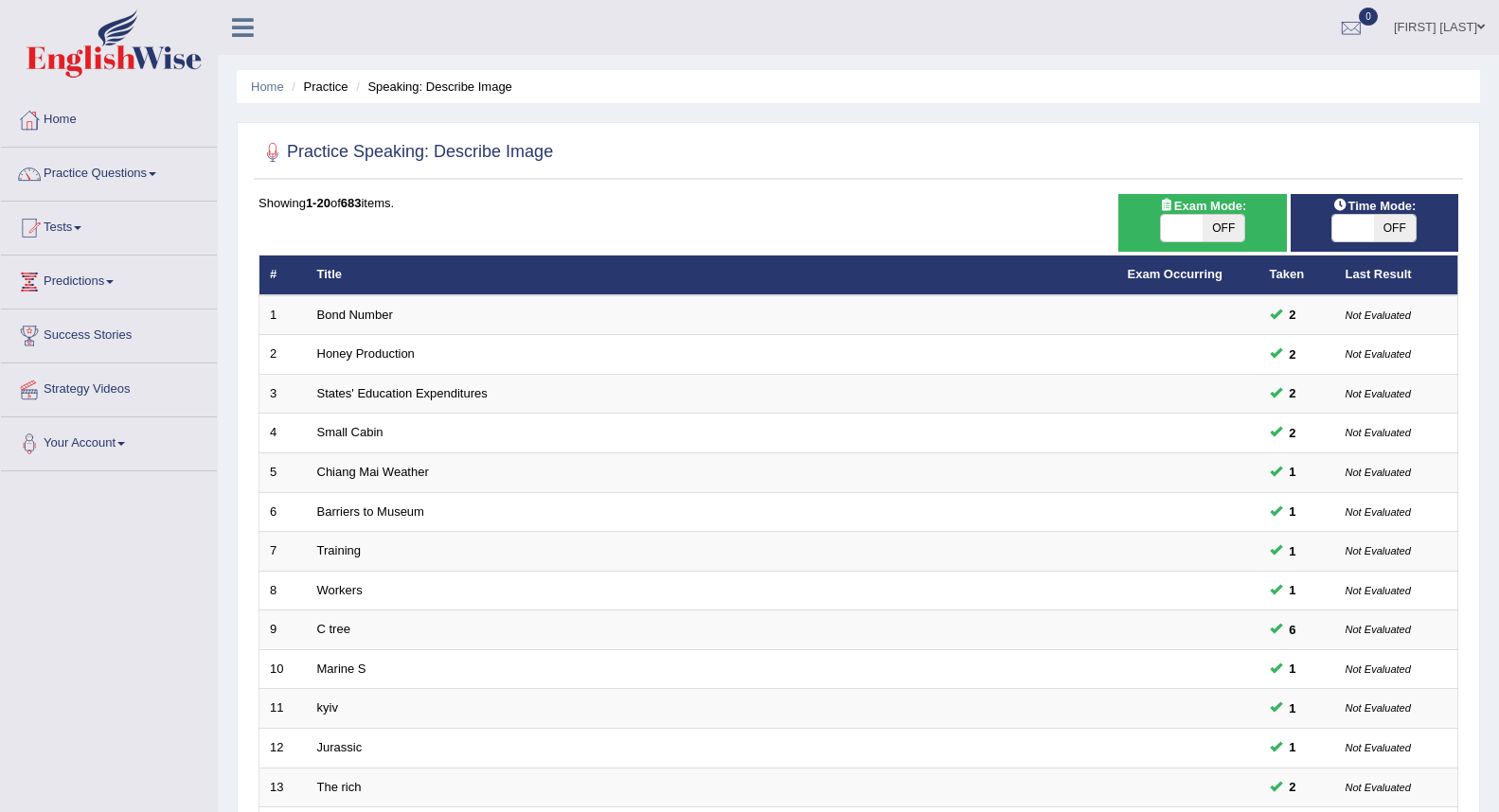 scroll, scrollTop: 0, scrollLeft: 0, axis: both 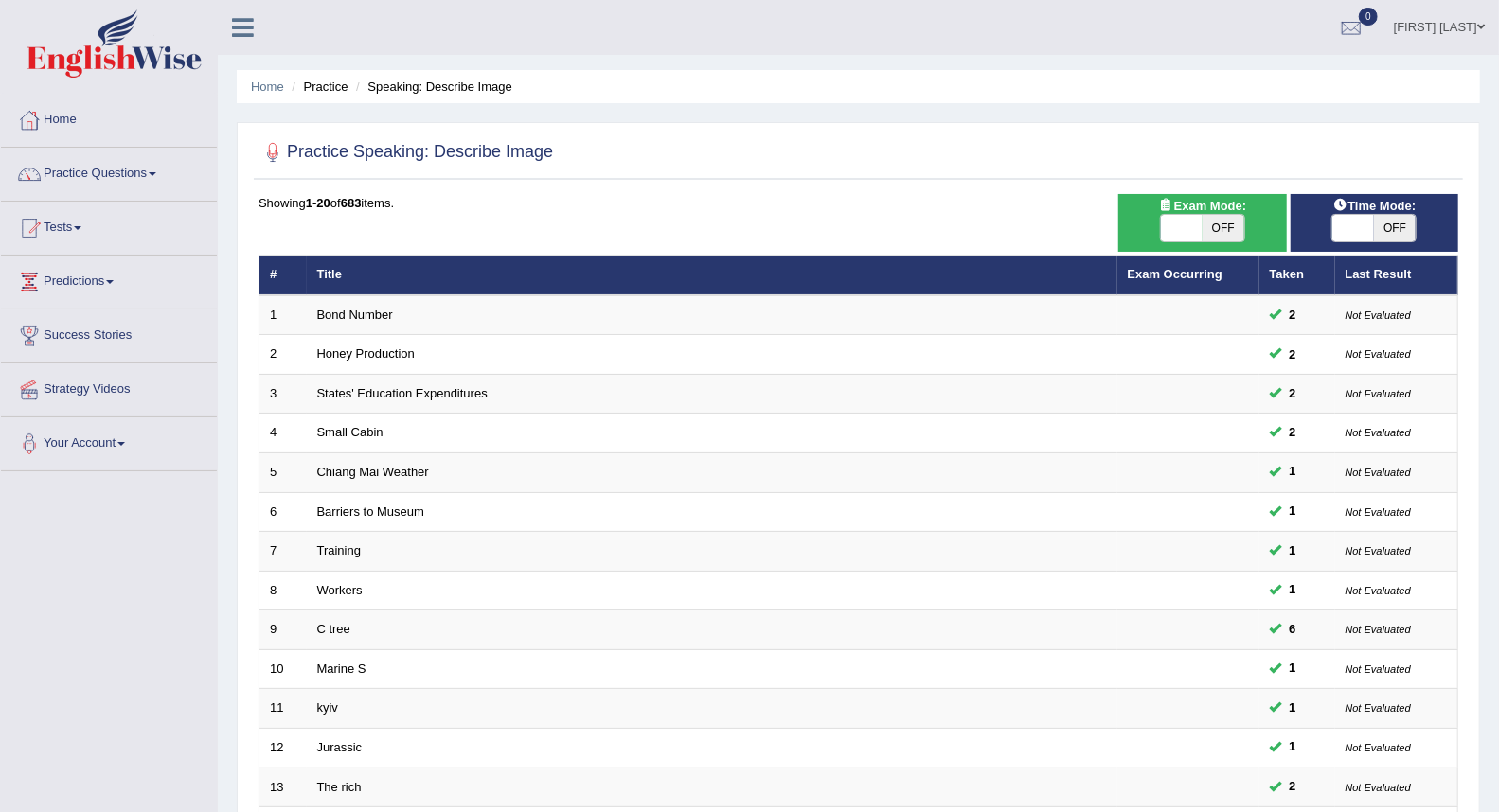 click on "OFF" at bounding box center (1395, 228) 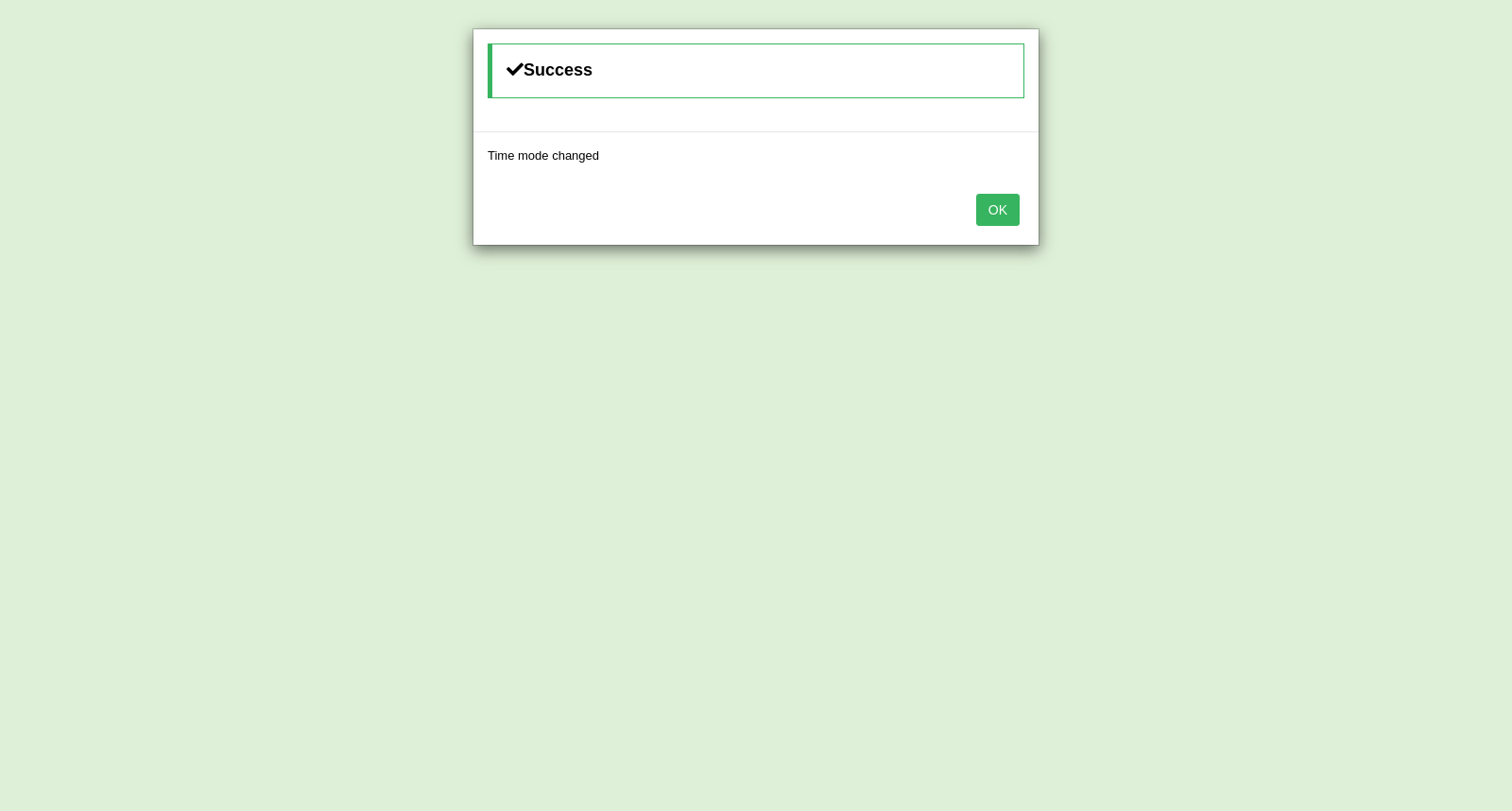 click on "OK" at bounding box center [998, 210] 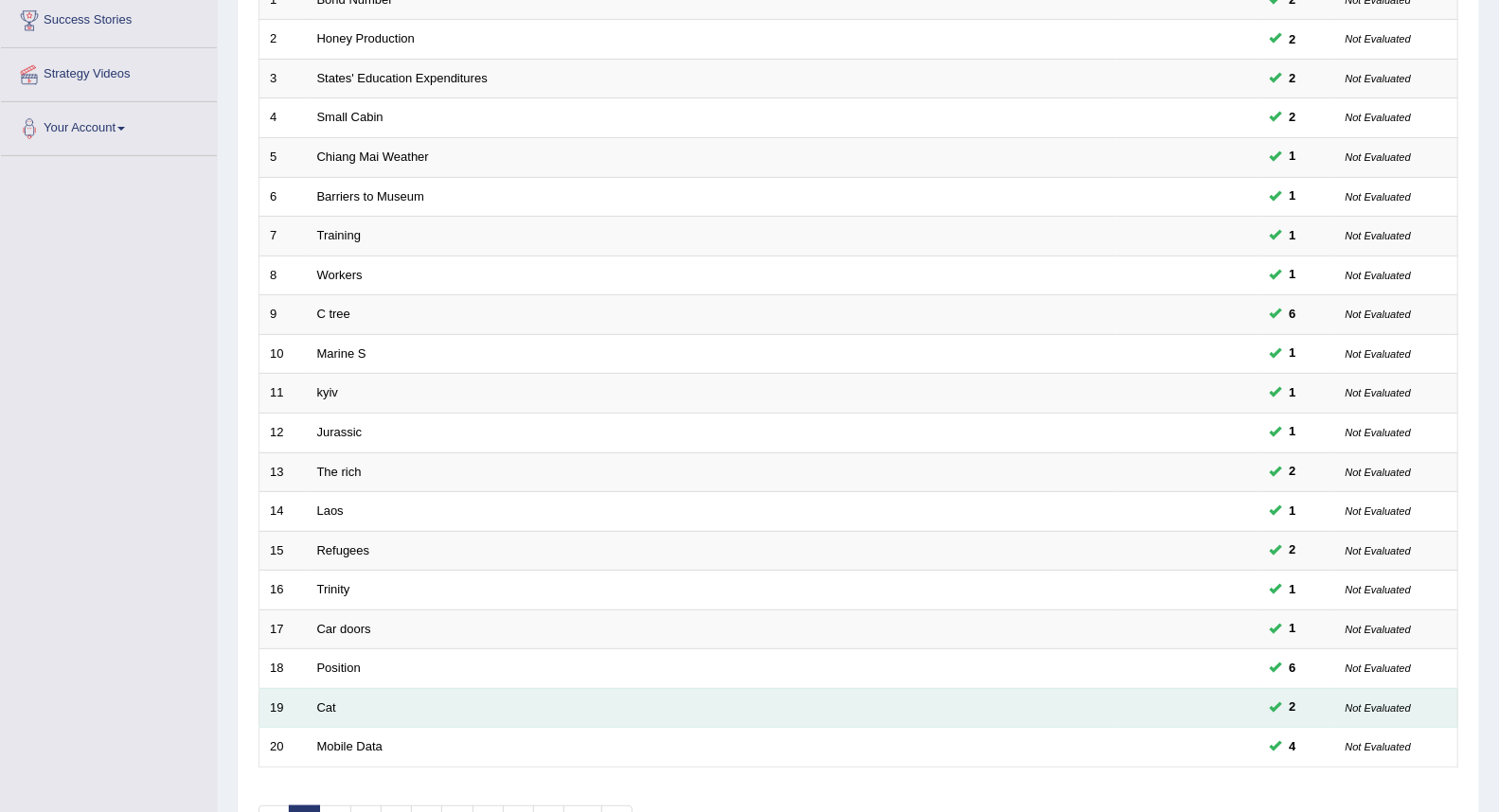 scroll, scrollTop: 440, scrollLeft: 0, axis: vertical 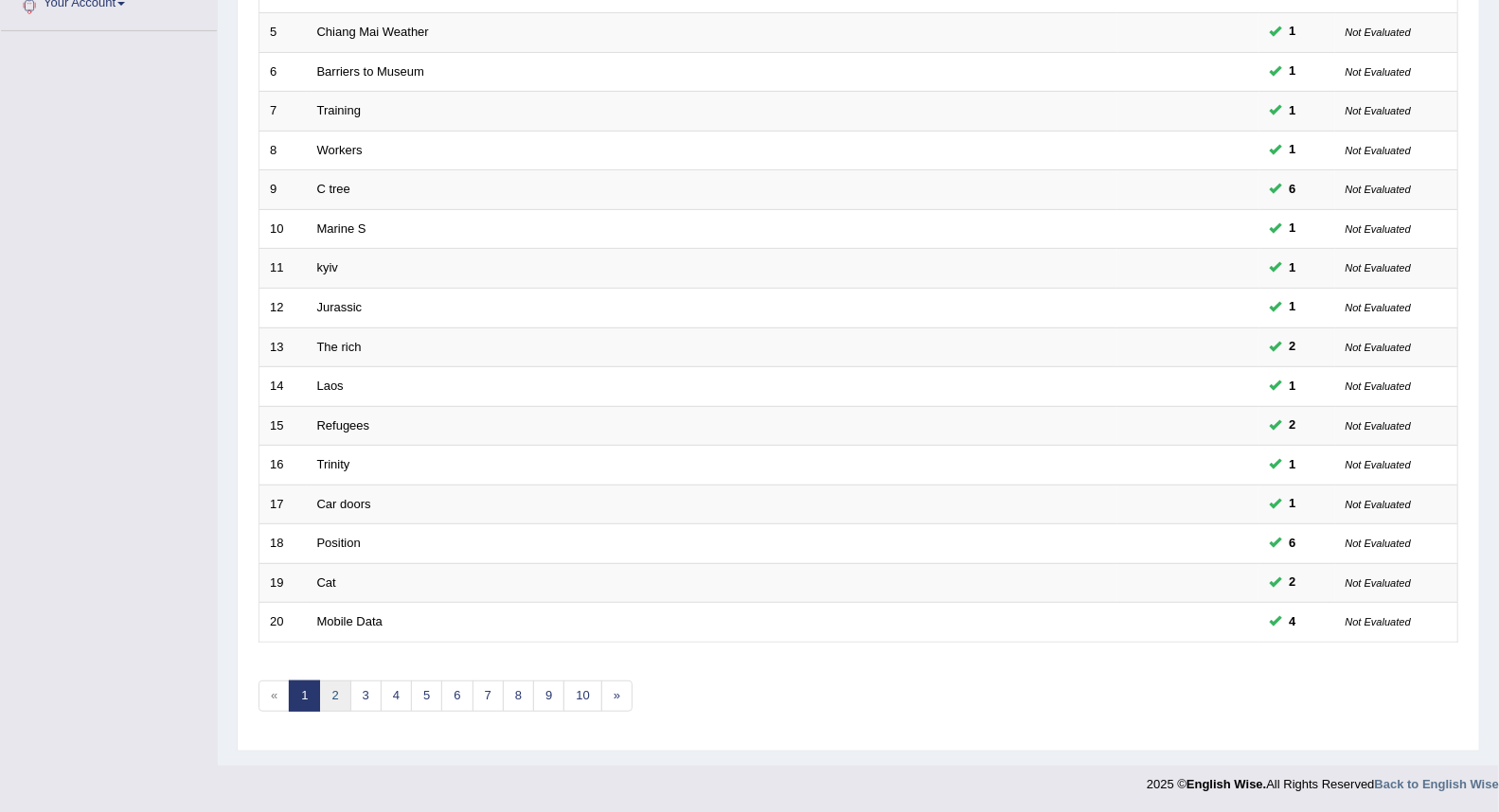 click on "2" at bounding box center (334, 696) 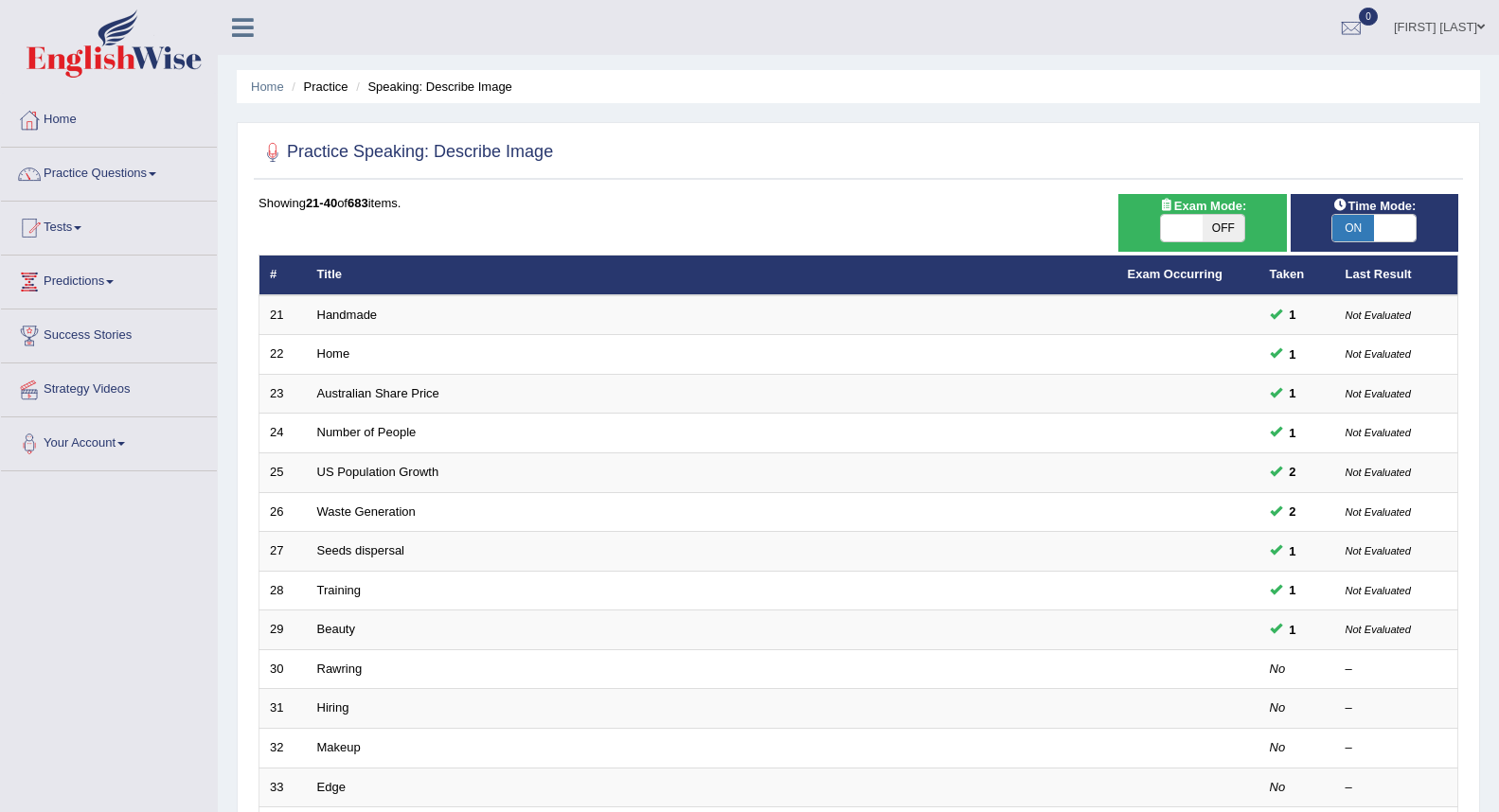 scroll, scrollTop: 420, scrollLeft: 0, axis: vertical 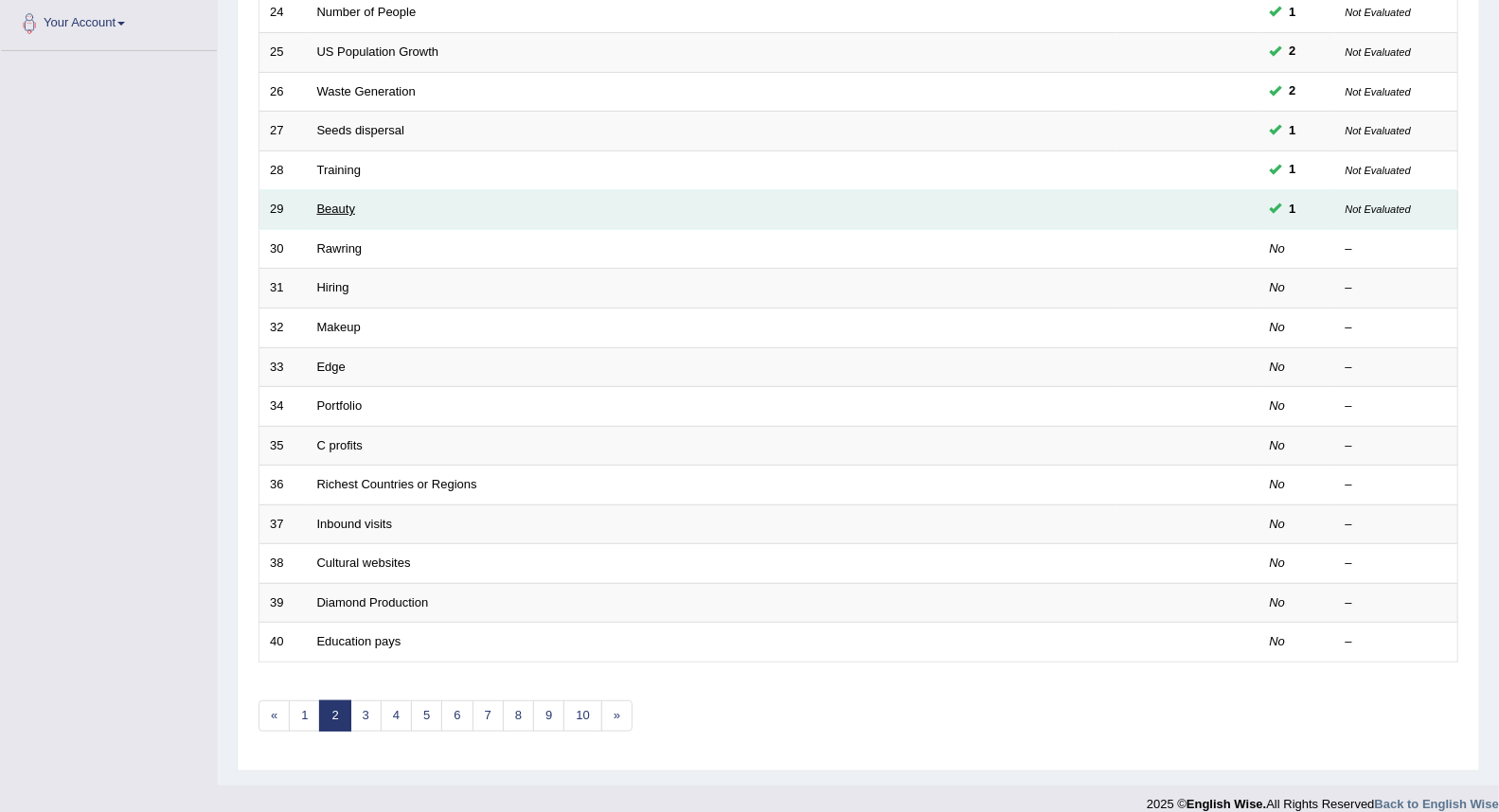 click on "Beauty" at bounding box center (336, 208) 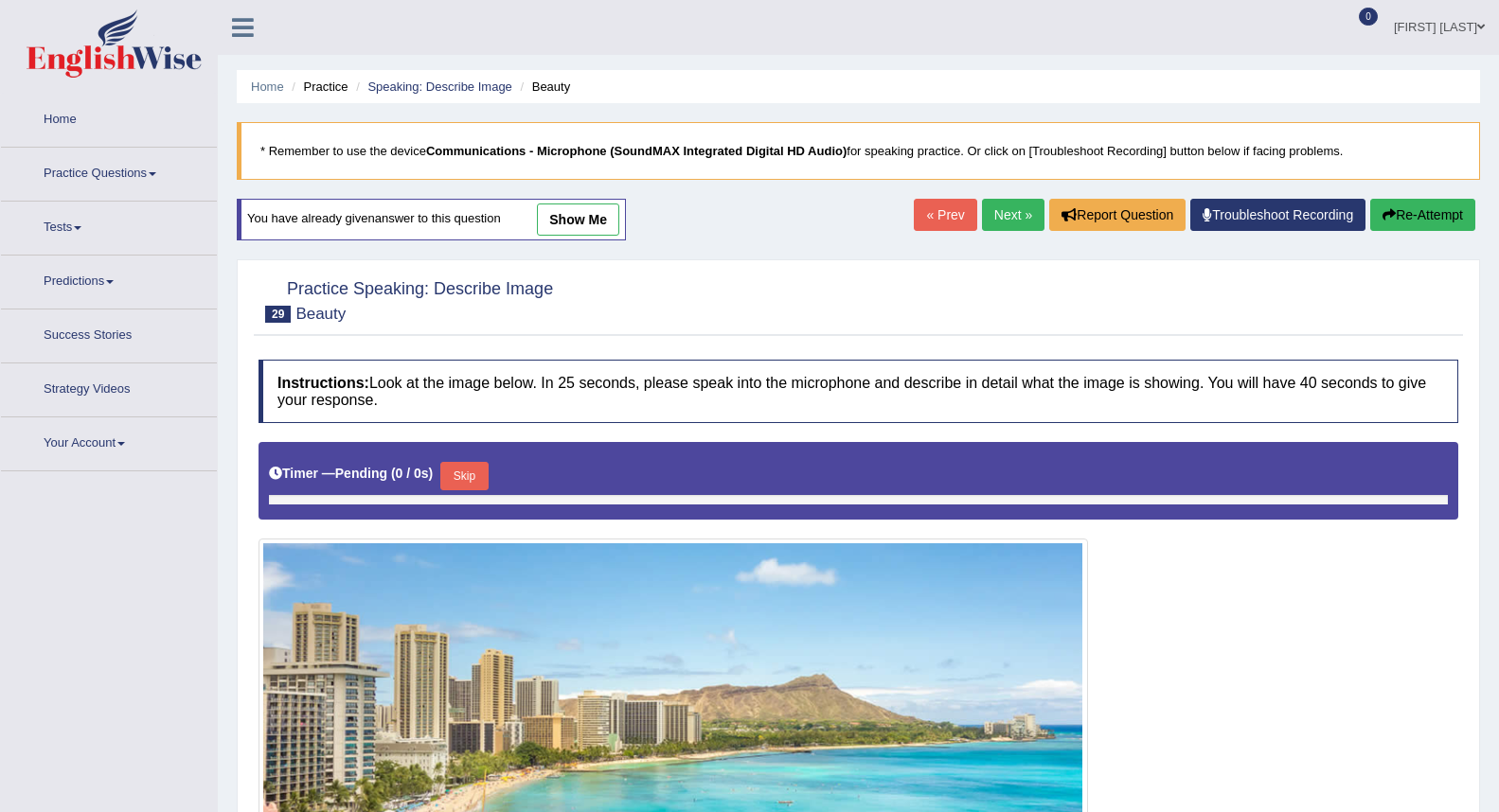 scroll, scrollTop: 0, scrollLeft: 0, axis: both 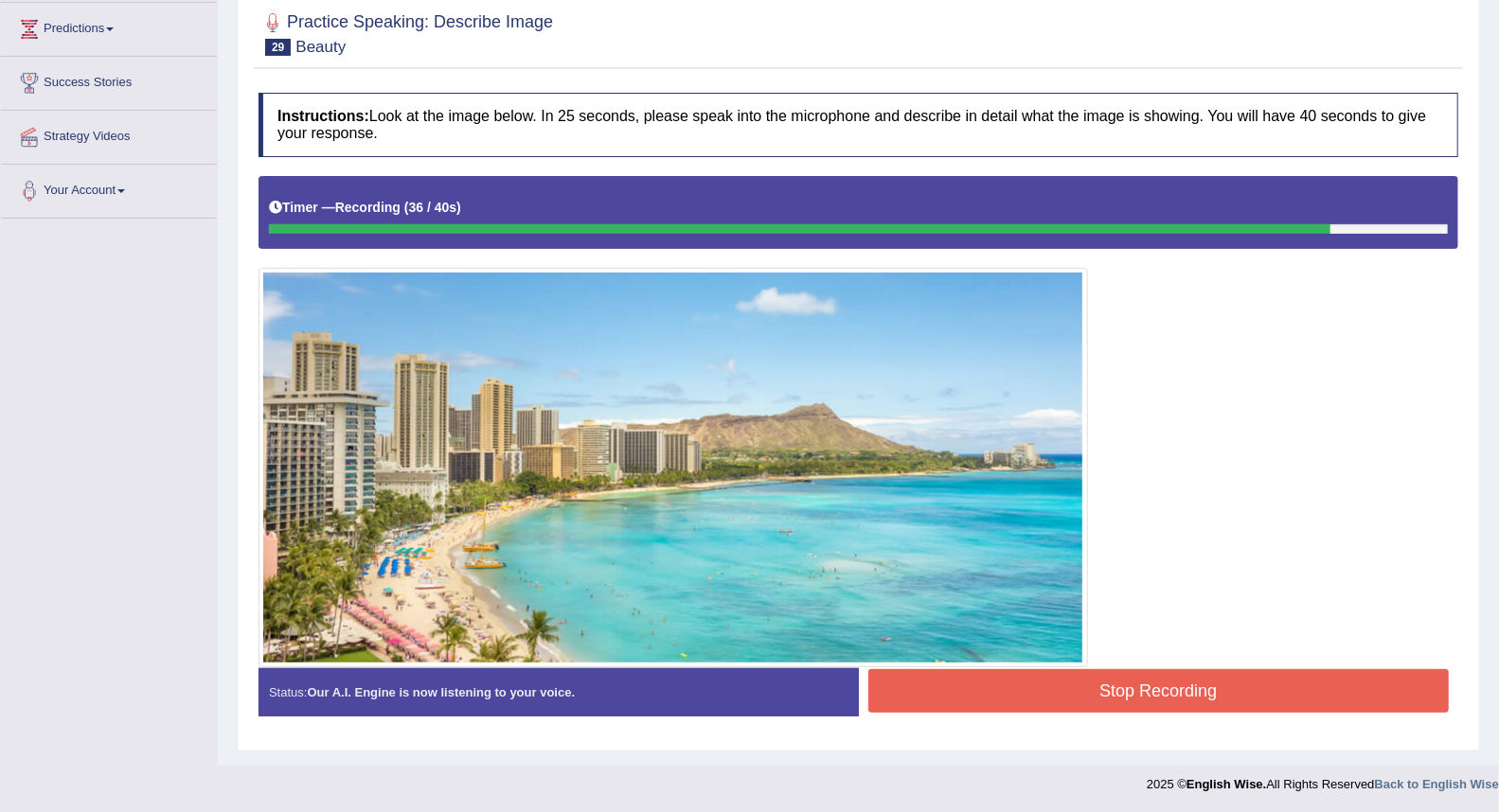 click on "Stop Recording" at bounding box center [1159, 691] 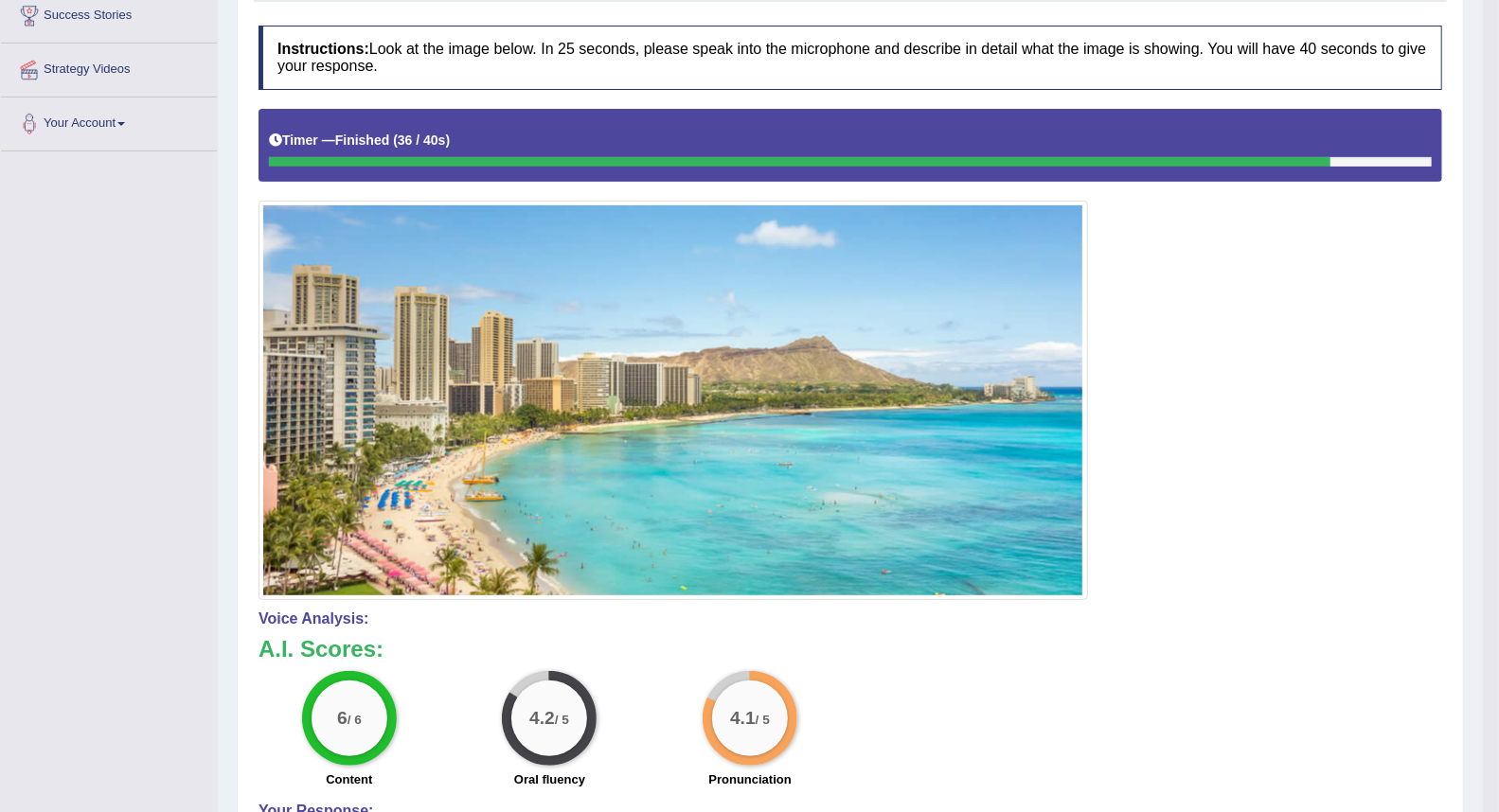 scroll, scrollTop: 215, scrollLeft: 0, axis: vertical 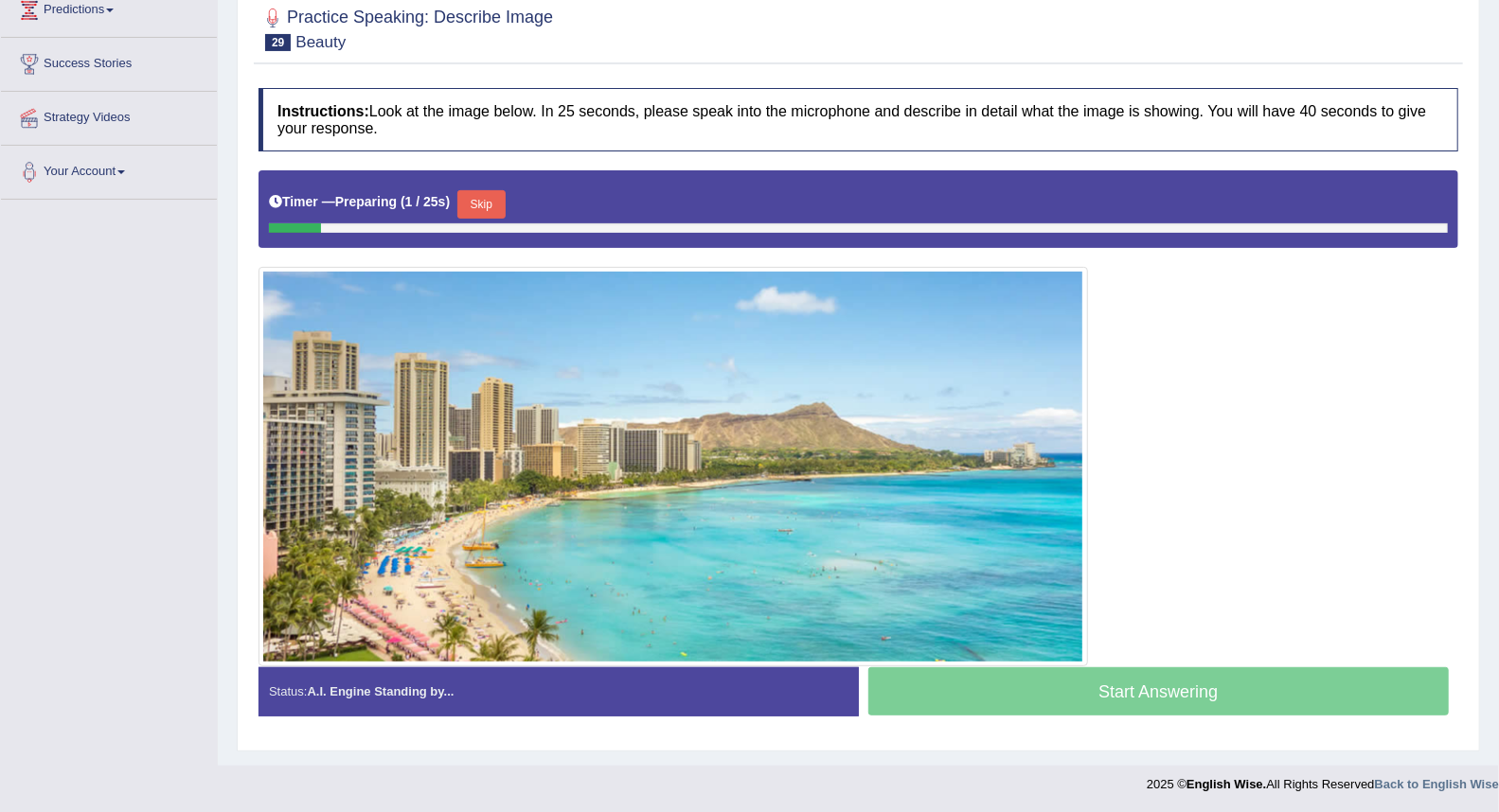 click on "Skip" at bounding box center (481, 204) 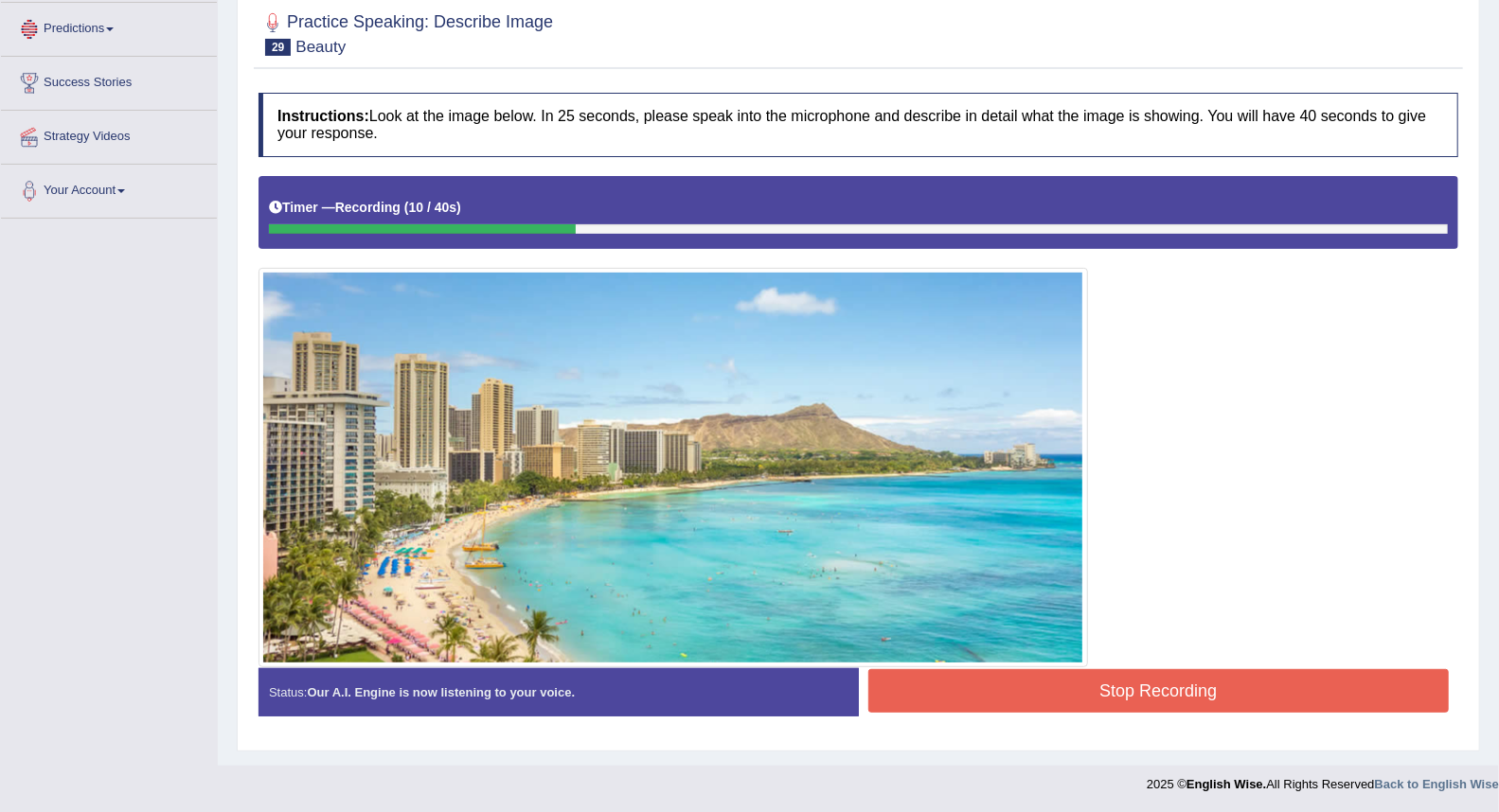 scroll, scrollTop: 0, scrollLeft: 0, axis: both 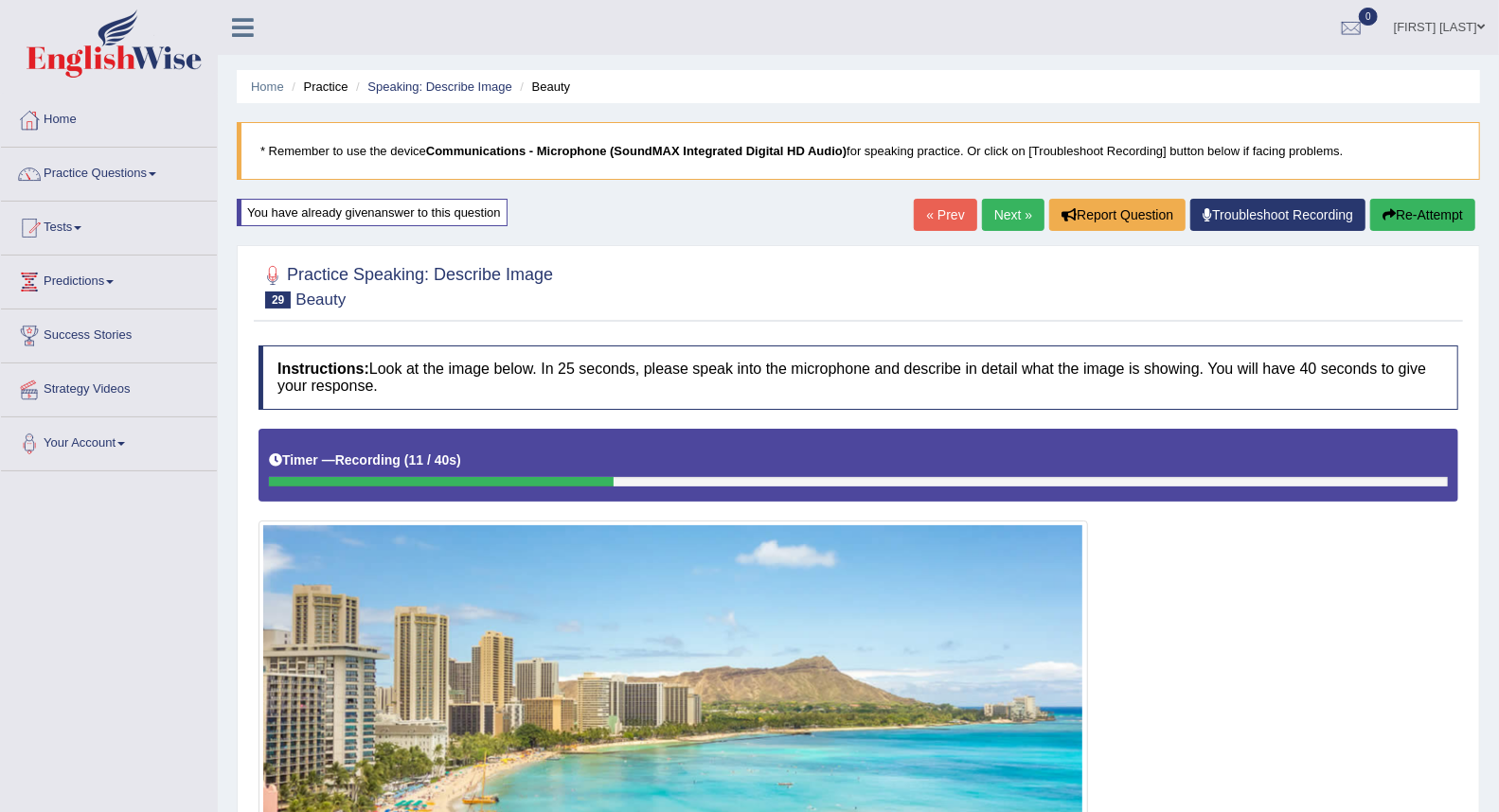 click on "Re-Attempt" at bounding box center [1422, 215] 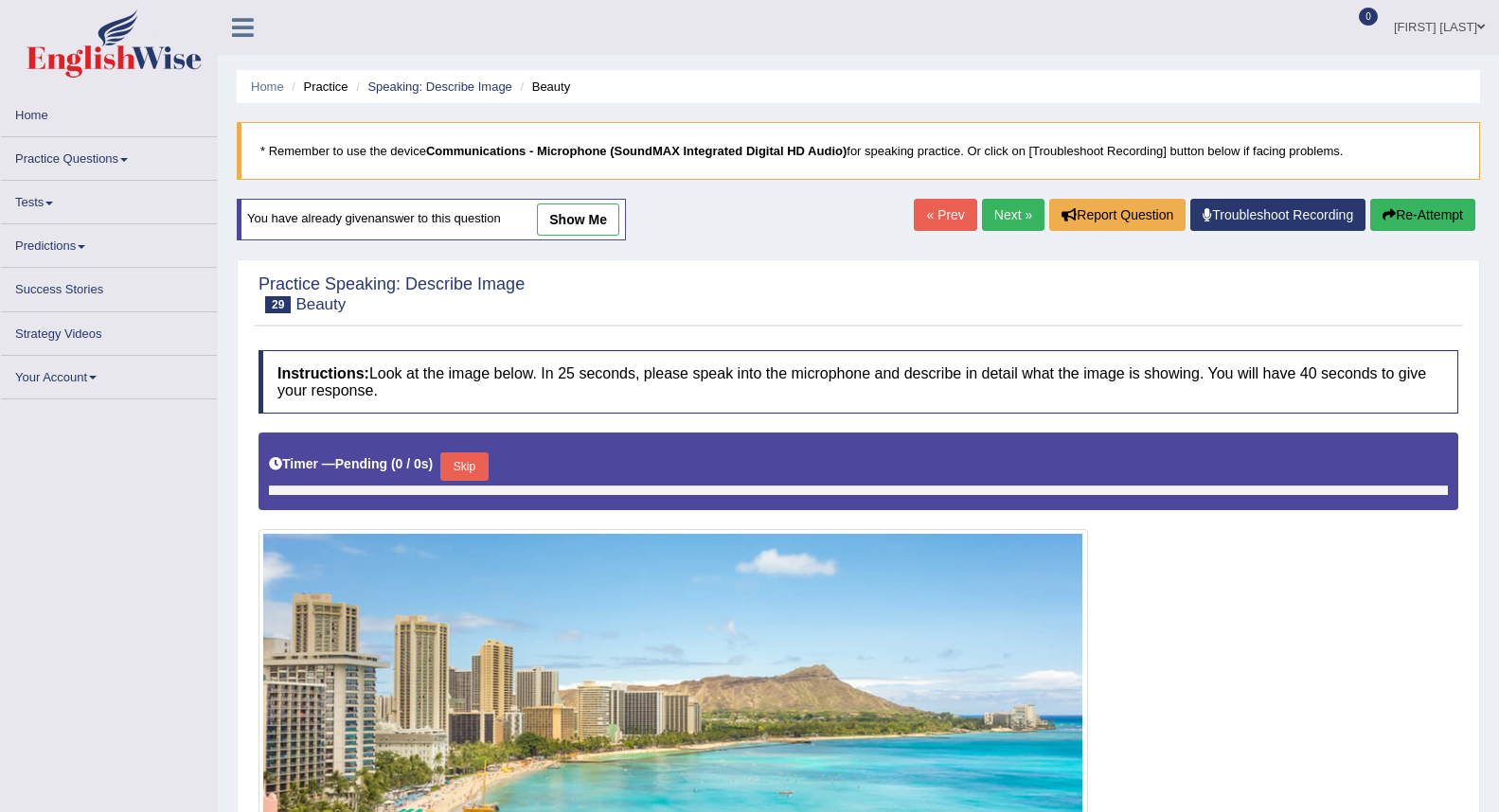 scroll, scrollTop: 0, scrollLeft: 0, axis: both 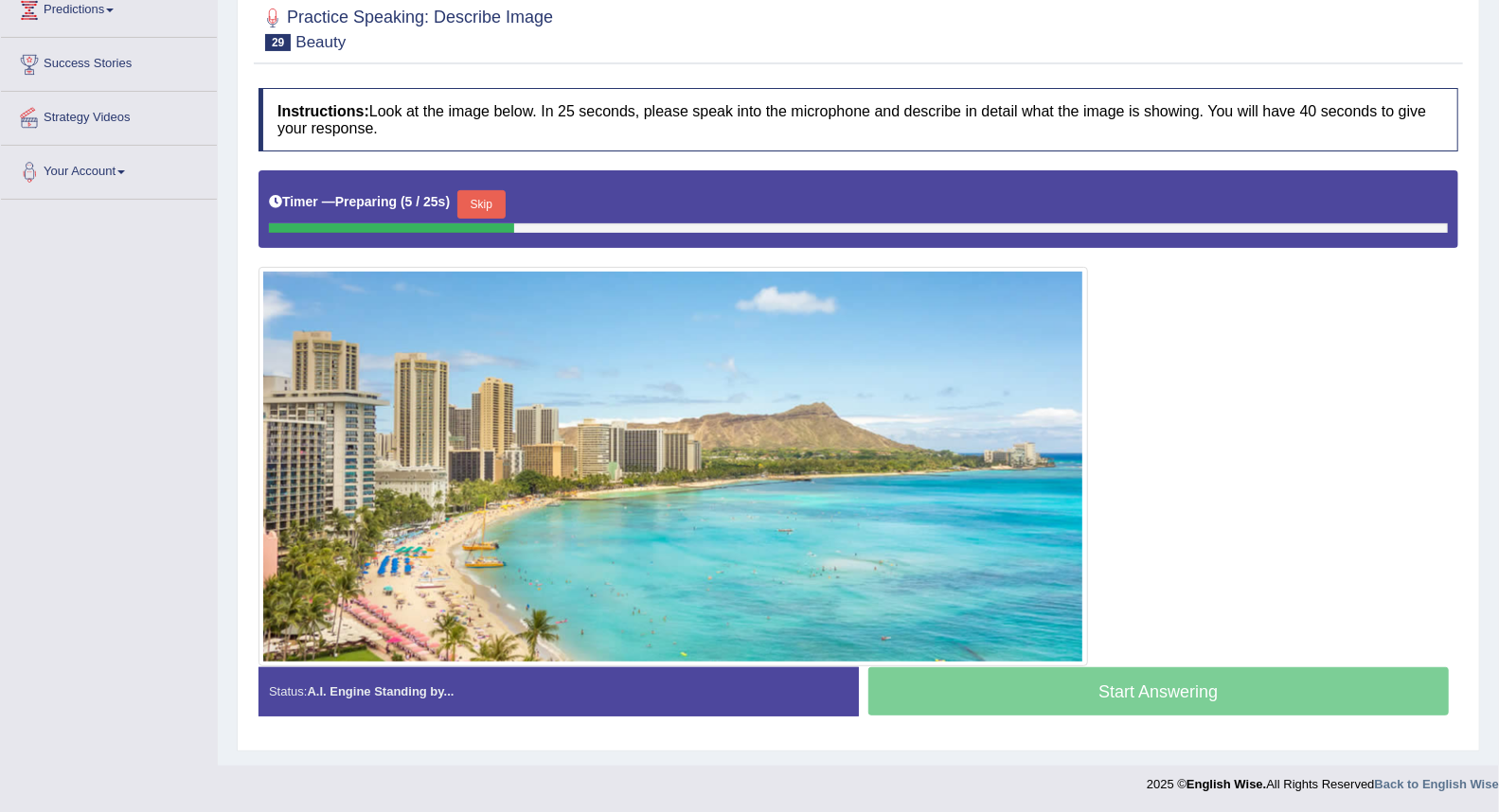 click on "Skip" at bounding box center [481, 204] 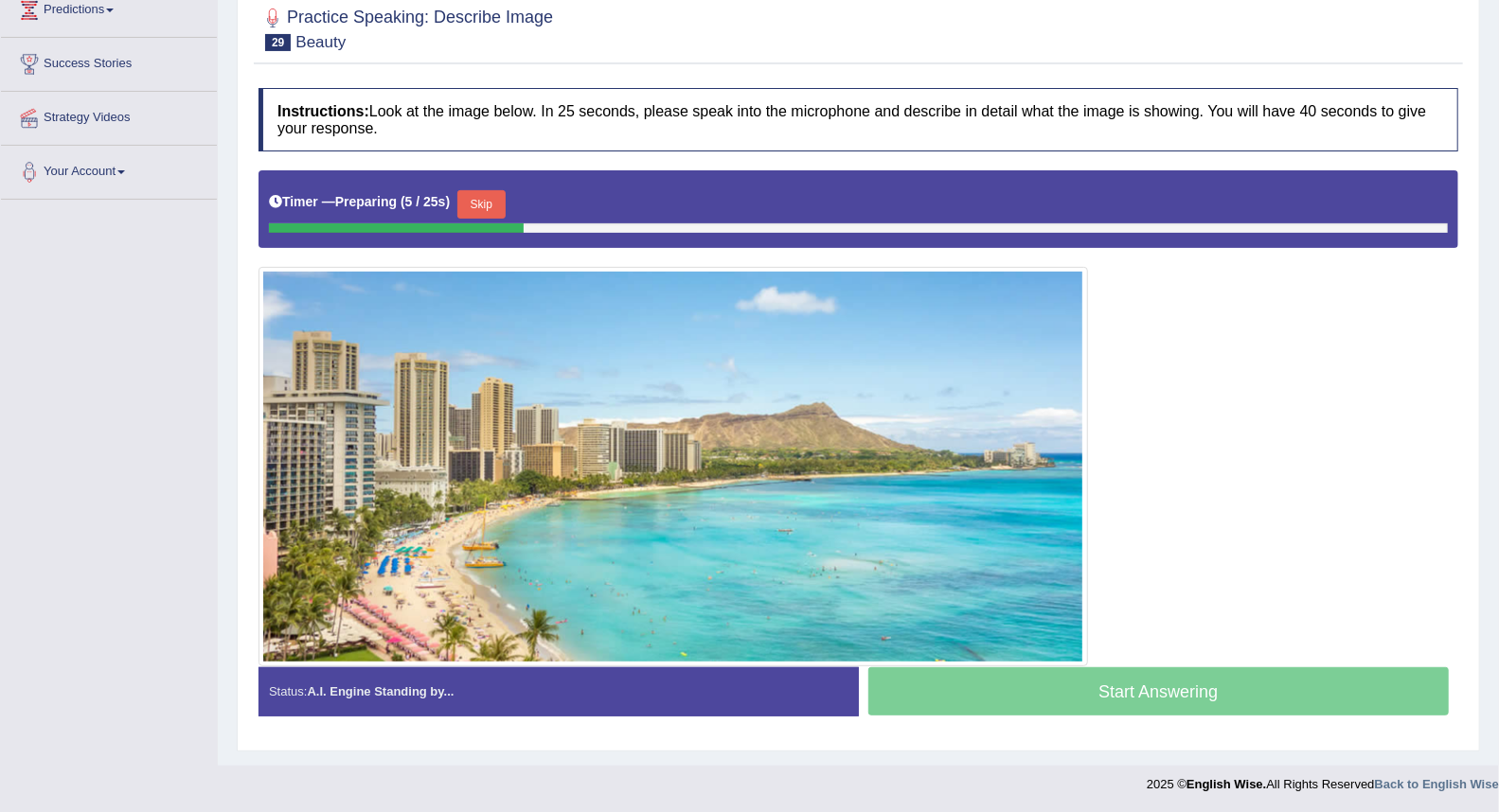 scroll, scrollTop: 253, scrollLeft: 0, axis: vertical 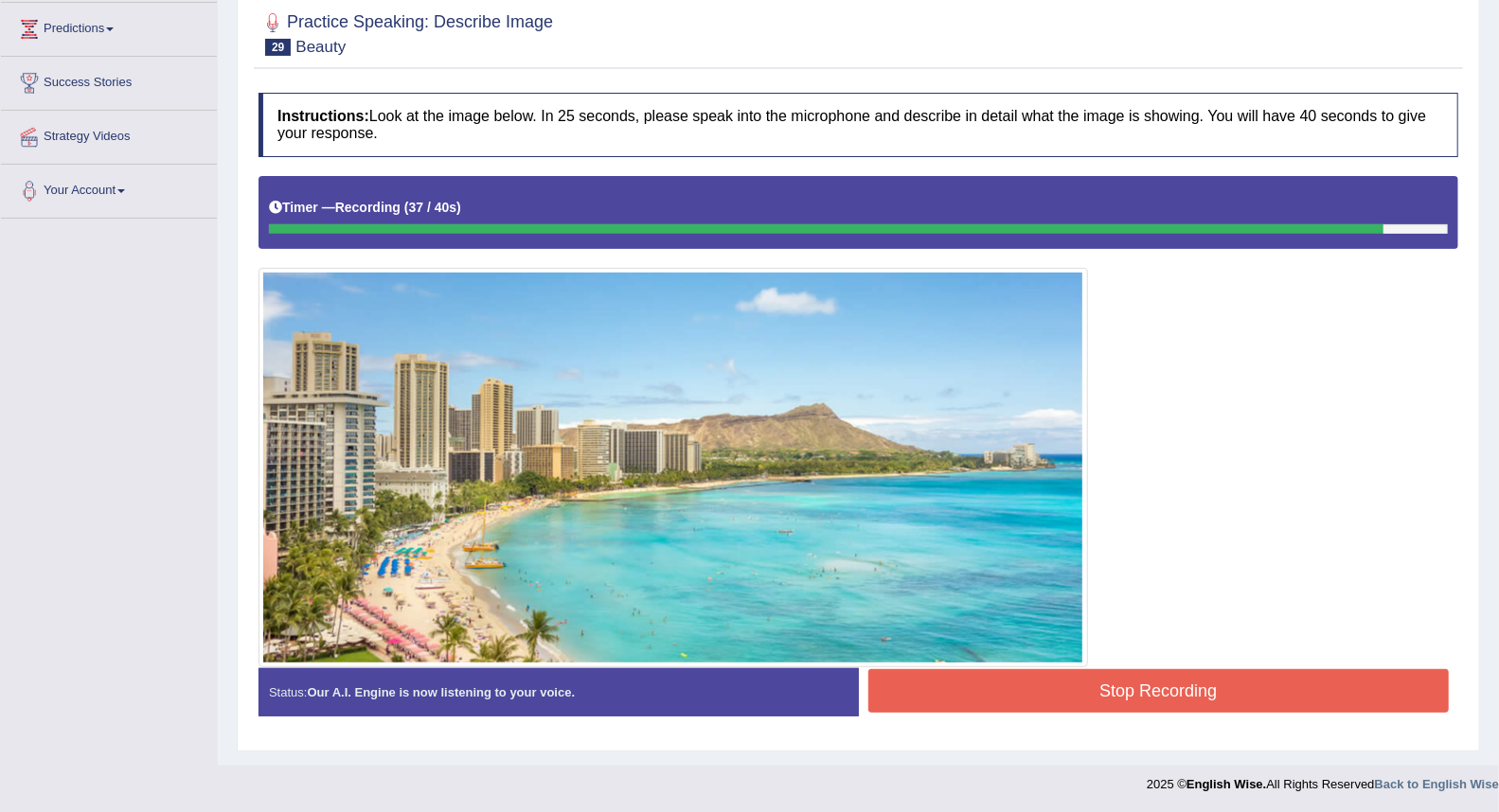 click on "Stop Recording" at bounding box center [1159, 691] 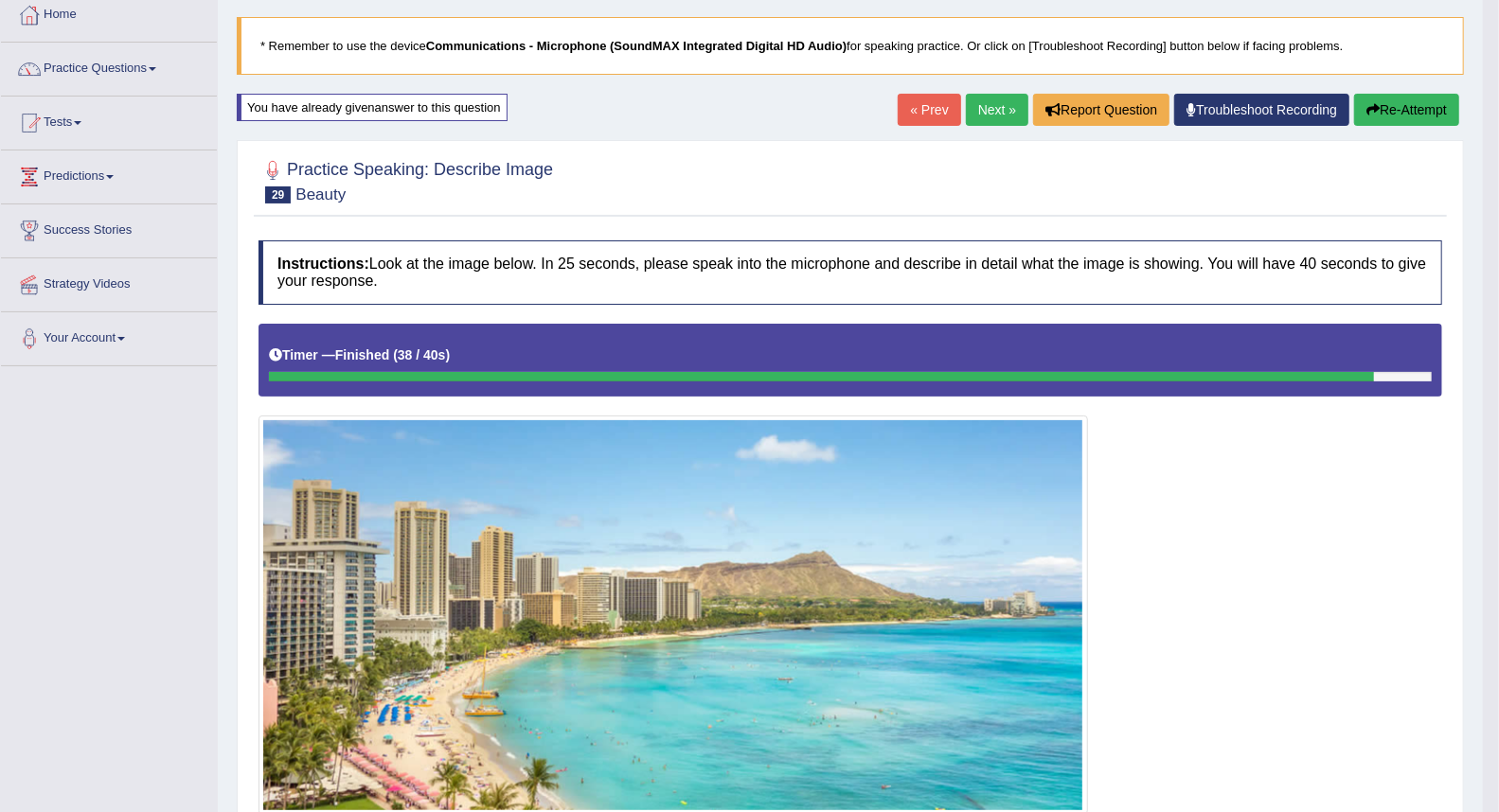 scroll, scrollTop: 0, scrollLeft: 0, axis: both 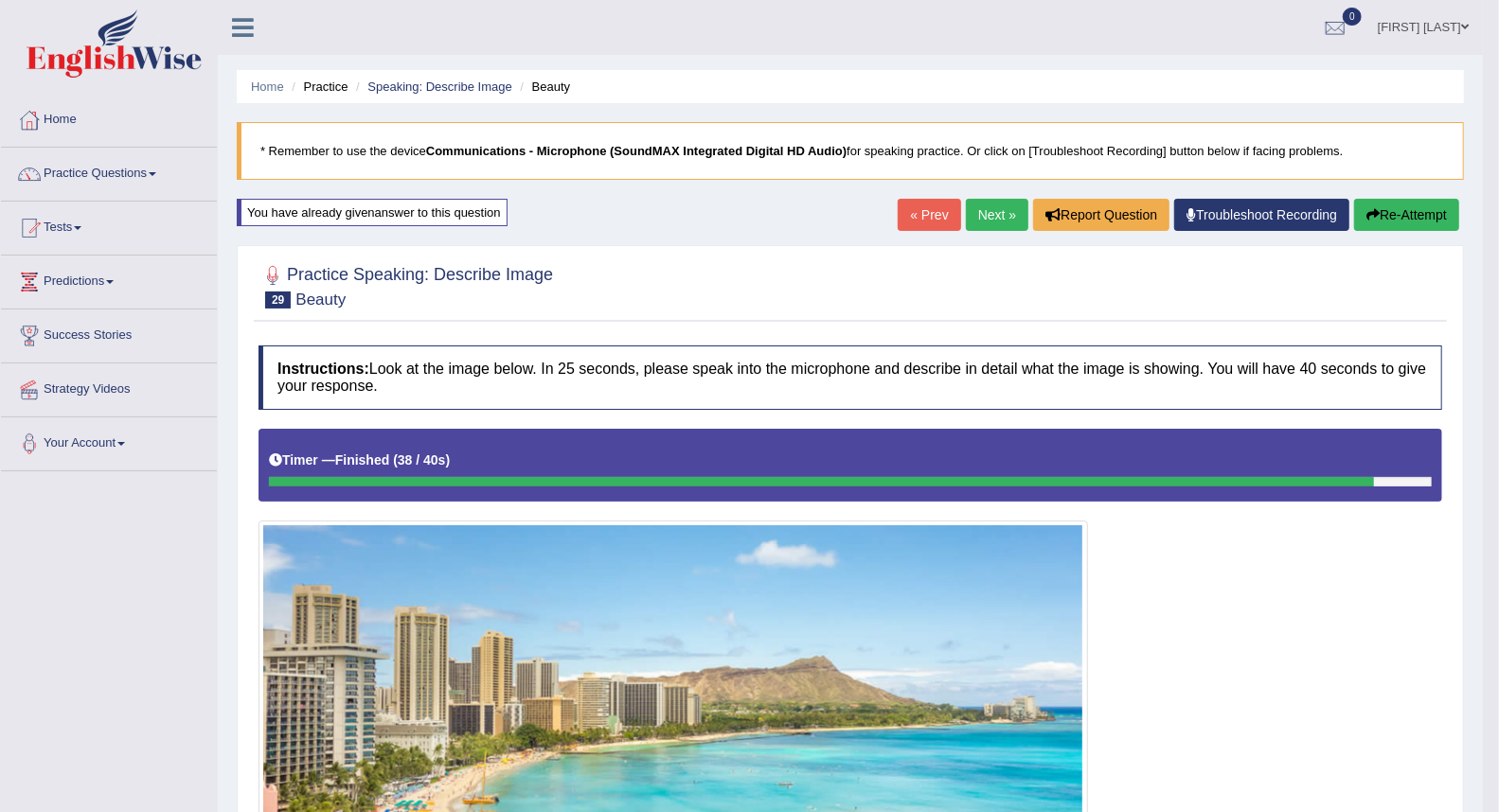 click on "« Prev" at bounding box center (929, 215) 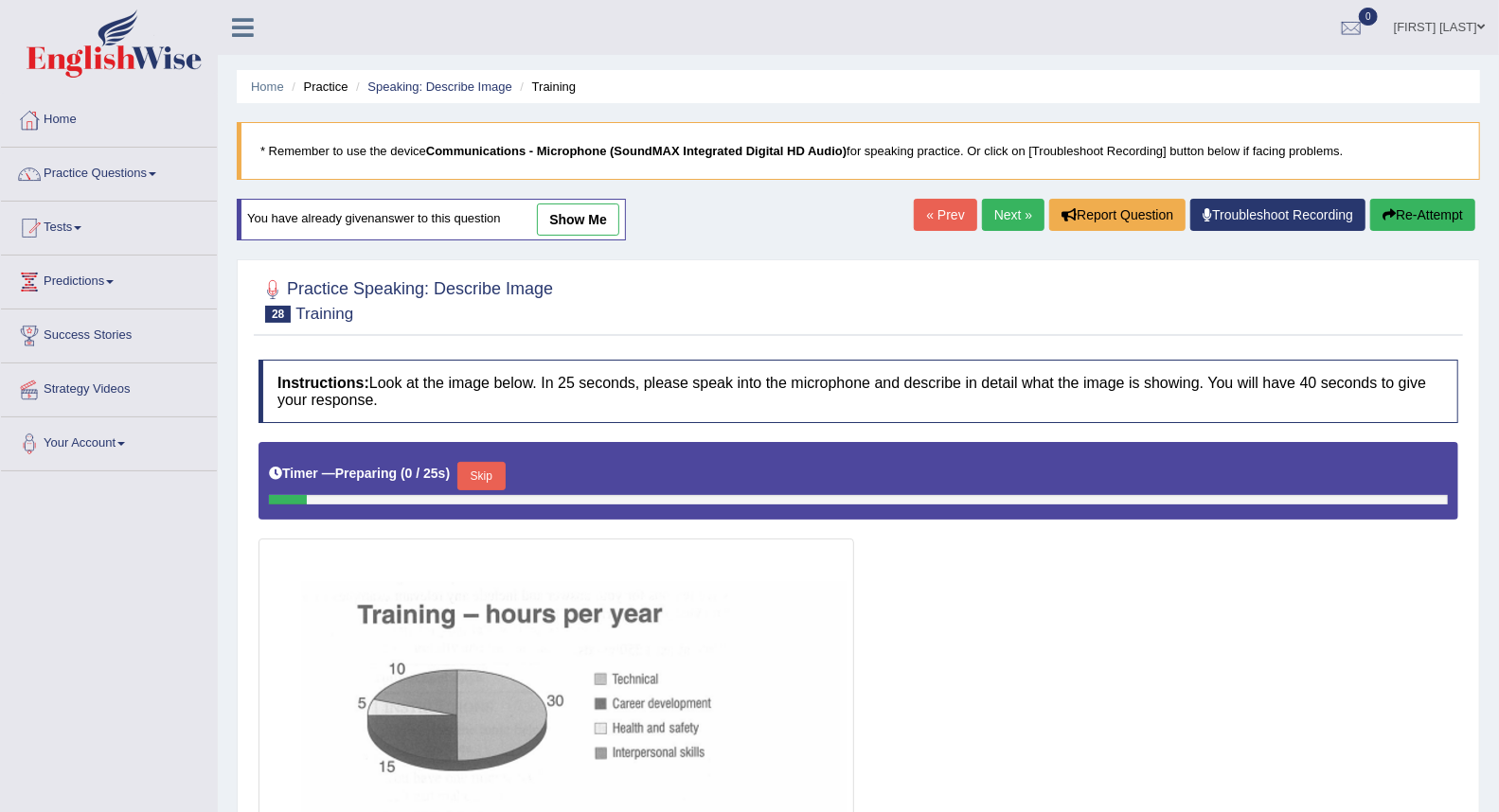scroll, scrollTop: 105, scrollLeft: 0, axis: vertical 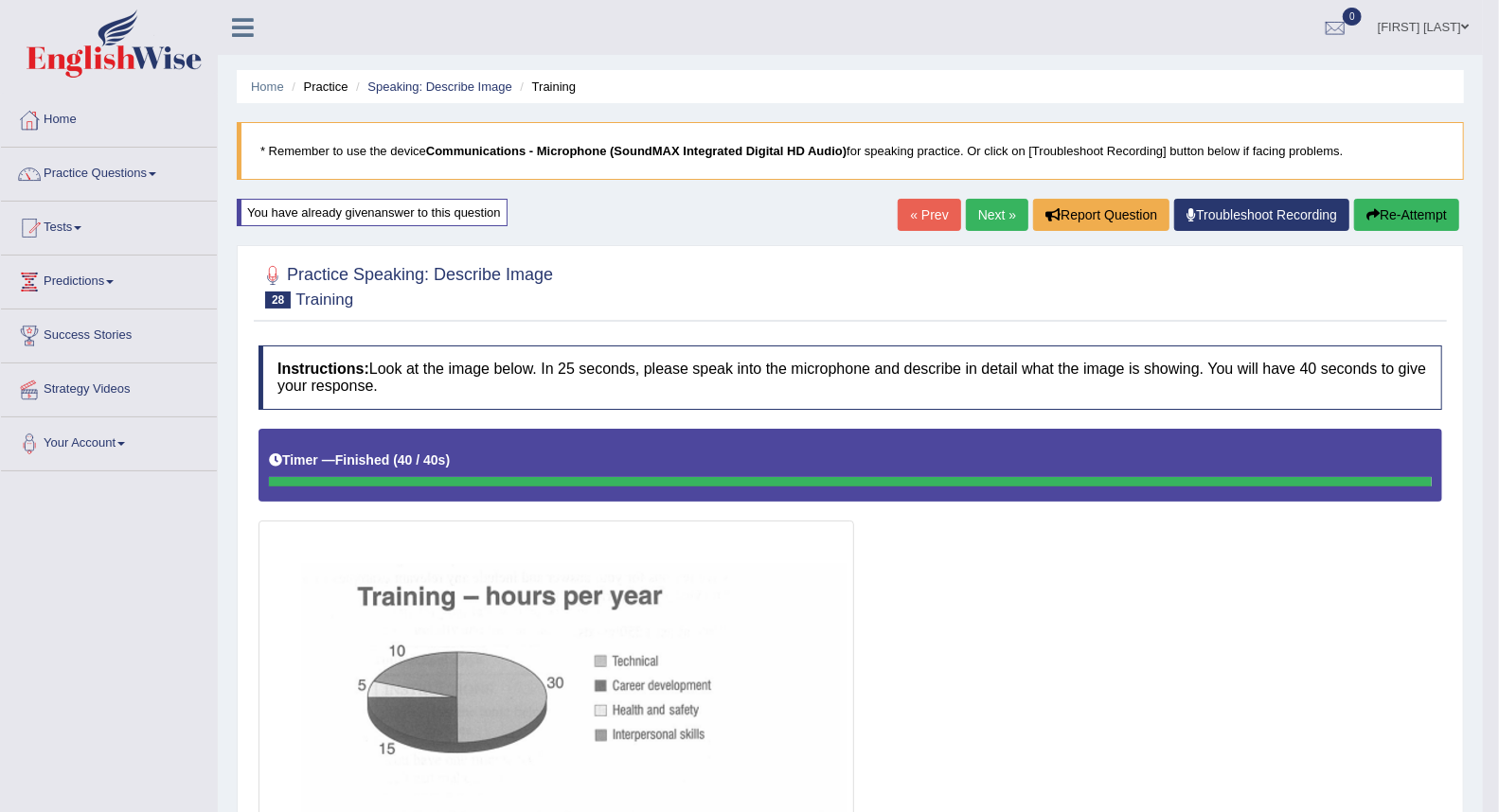 click on "Next »" at bounding box center (997, 215) 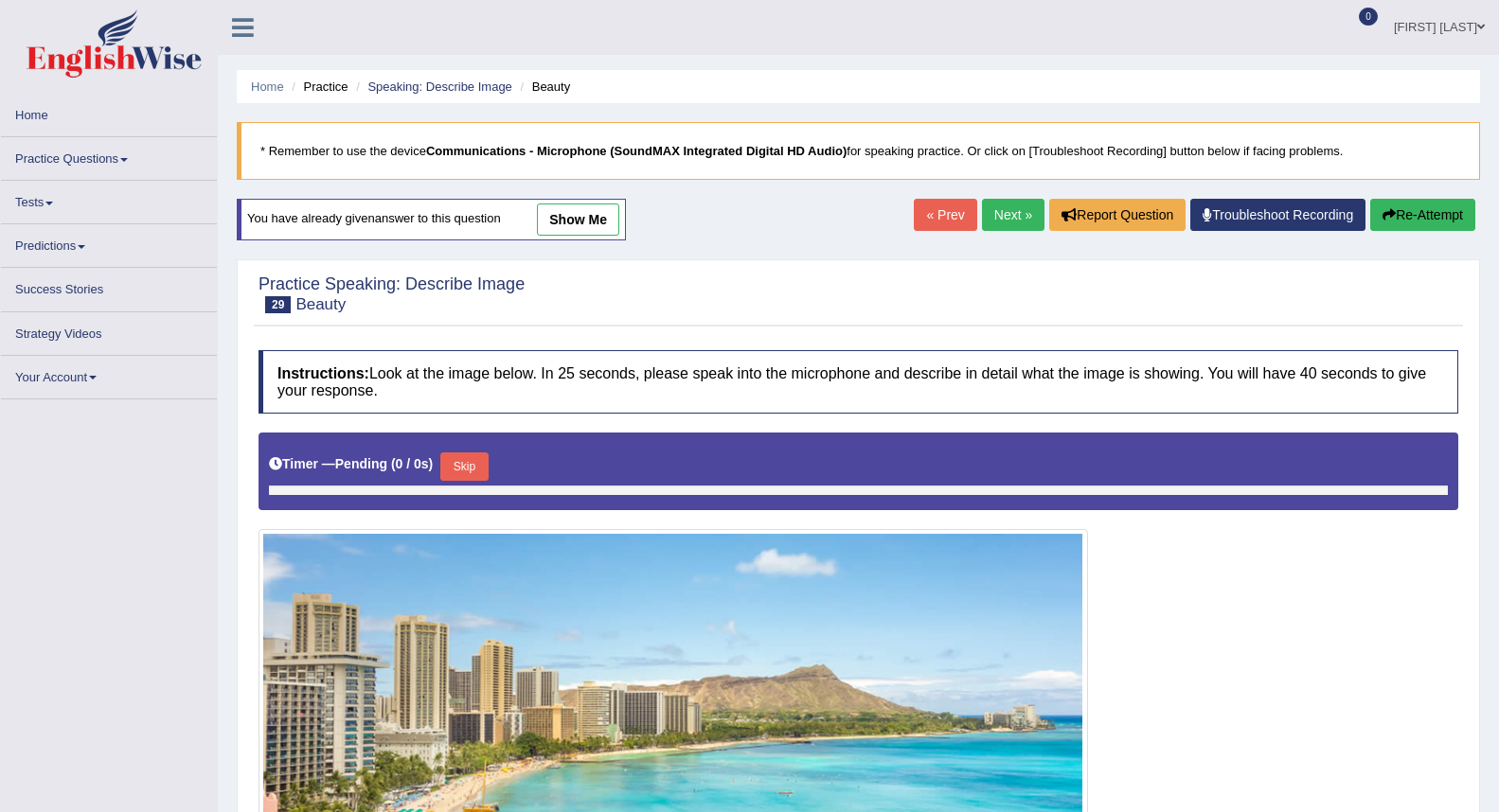 scroll, scrollTop: 0, scrollLeft: 0, axis: both 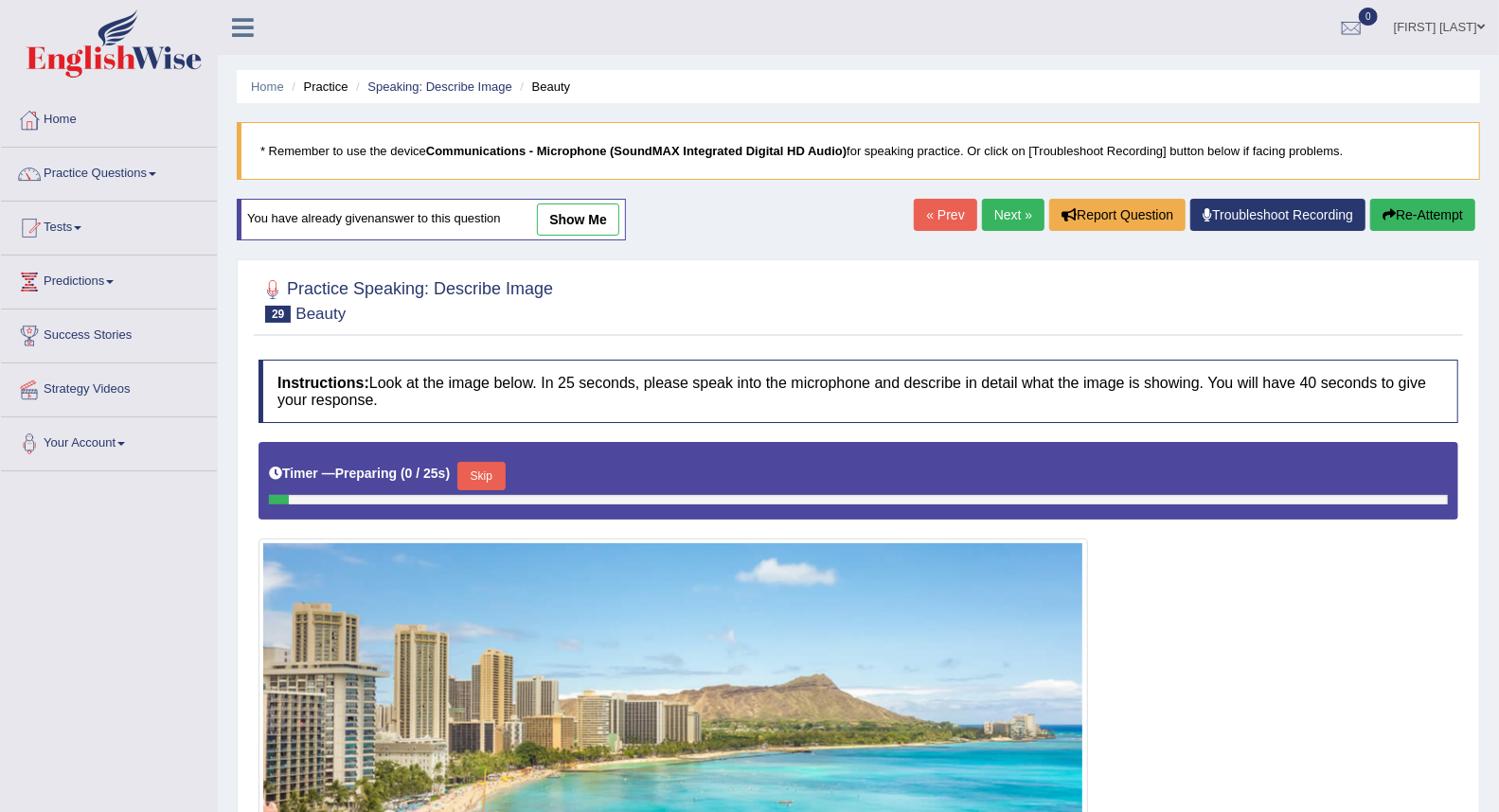 click on "Next »" at bounding box center [1013, 215] 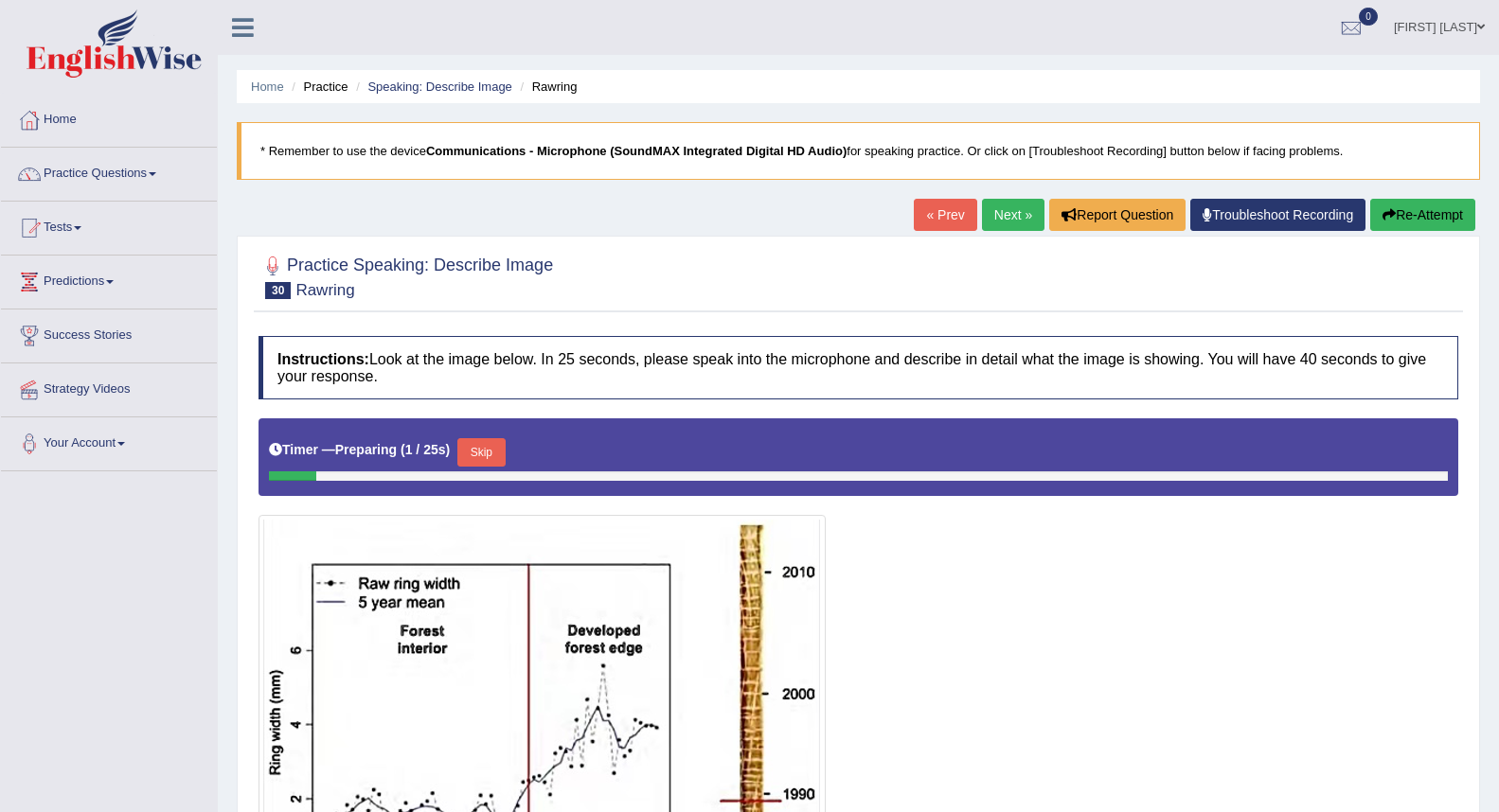scroll, scrollTop: 301, scrollLeft: 0, axis: vertical 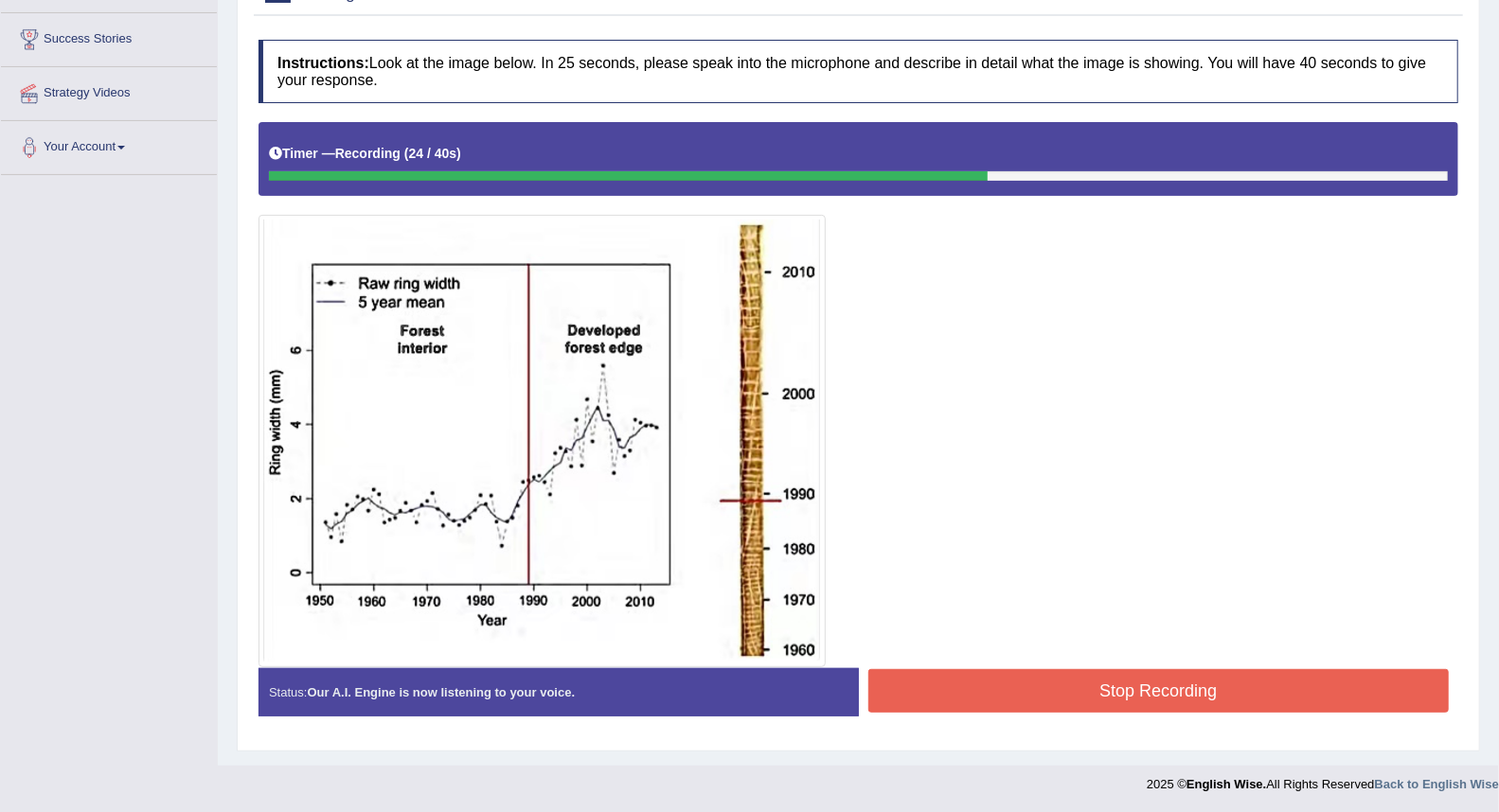 click on "Stop Recording" at bounding box center (1159, 691) 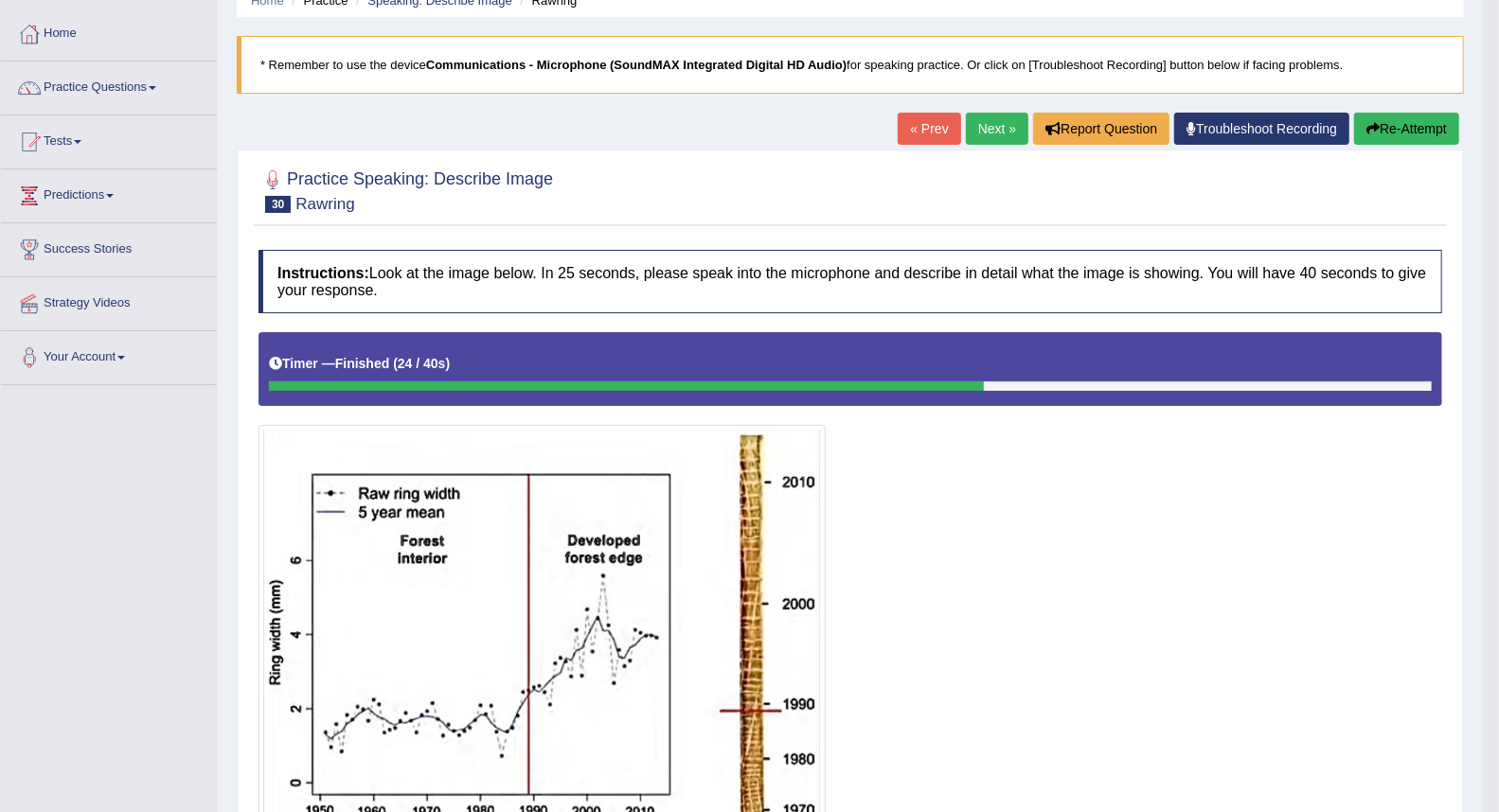 scroll, scrollTop: 0, scrollLeft: 0, axis: both 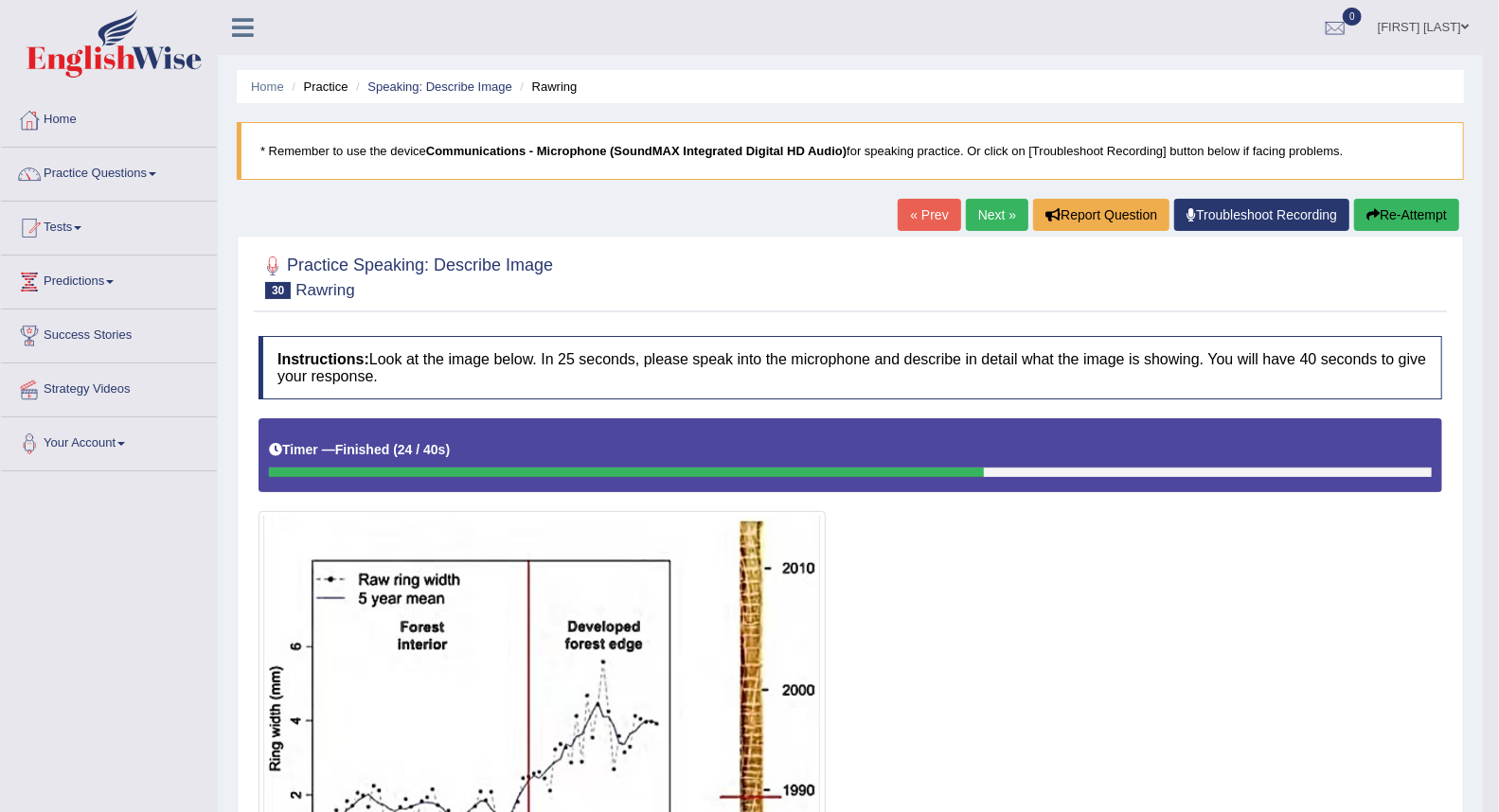 click on "Next »" at bounding box center (997, 215) 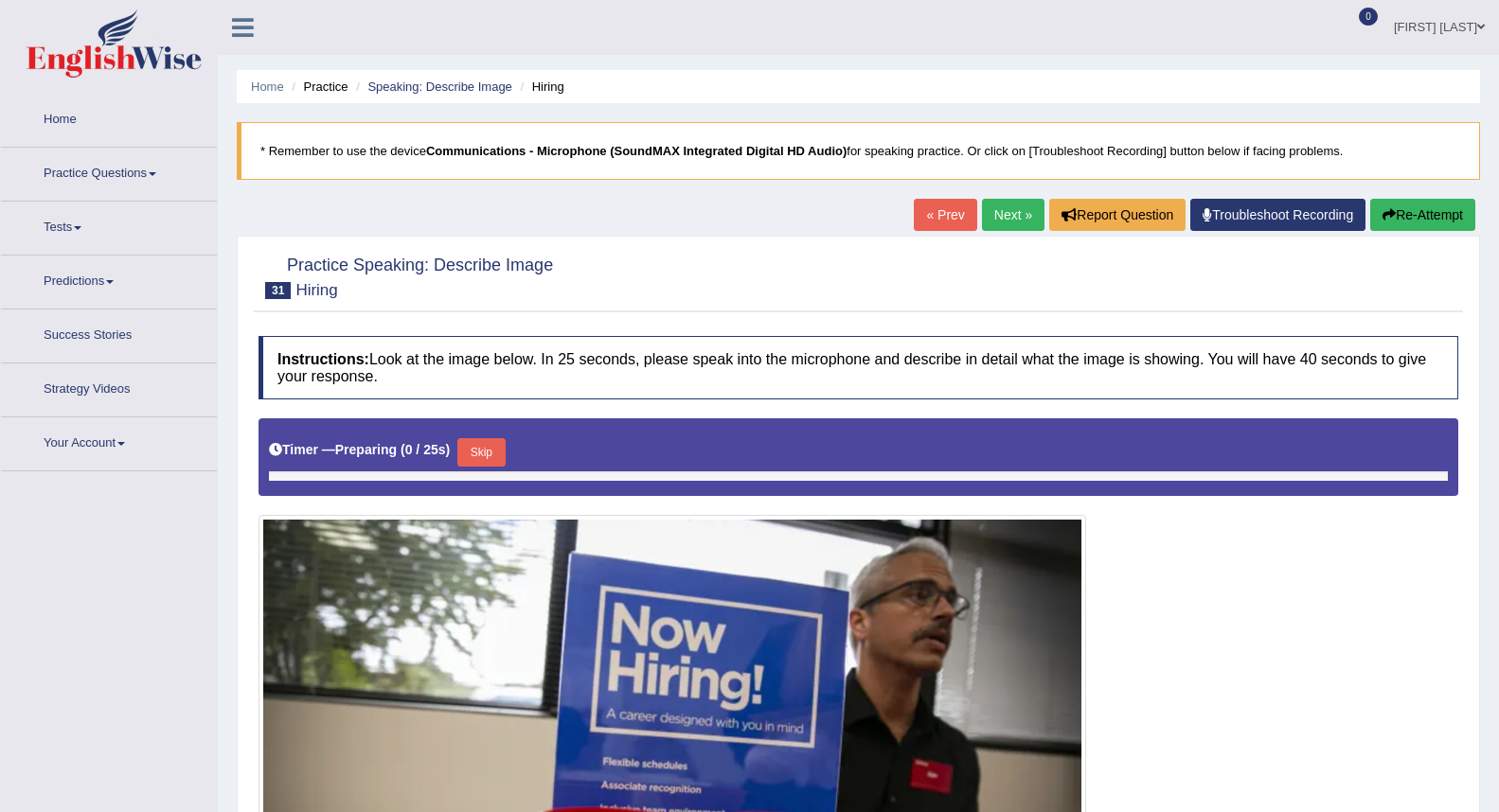 scroll, scrollTop: 0, scrollLeft: 0, axis: both 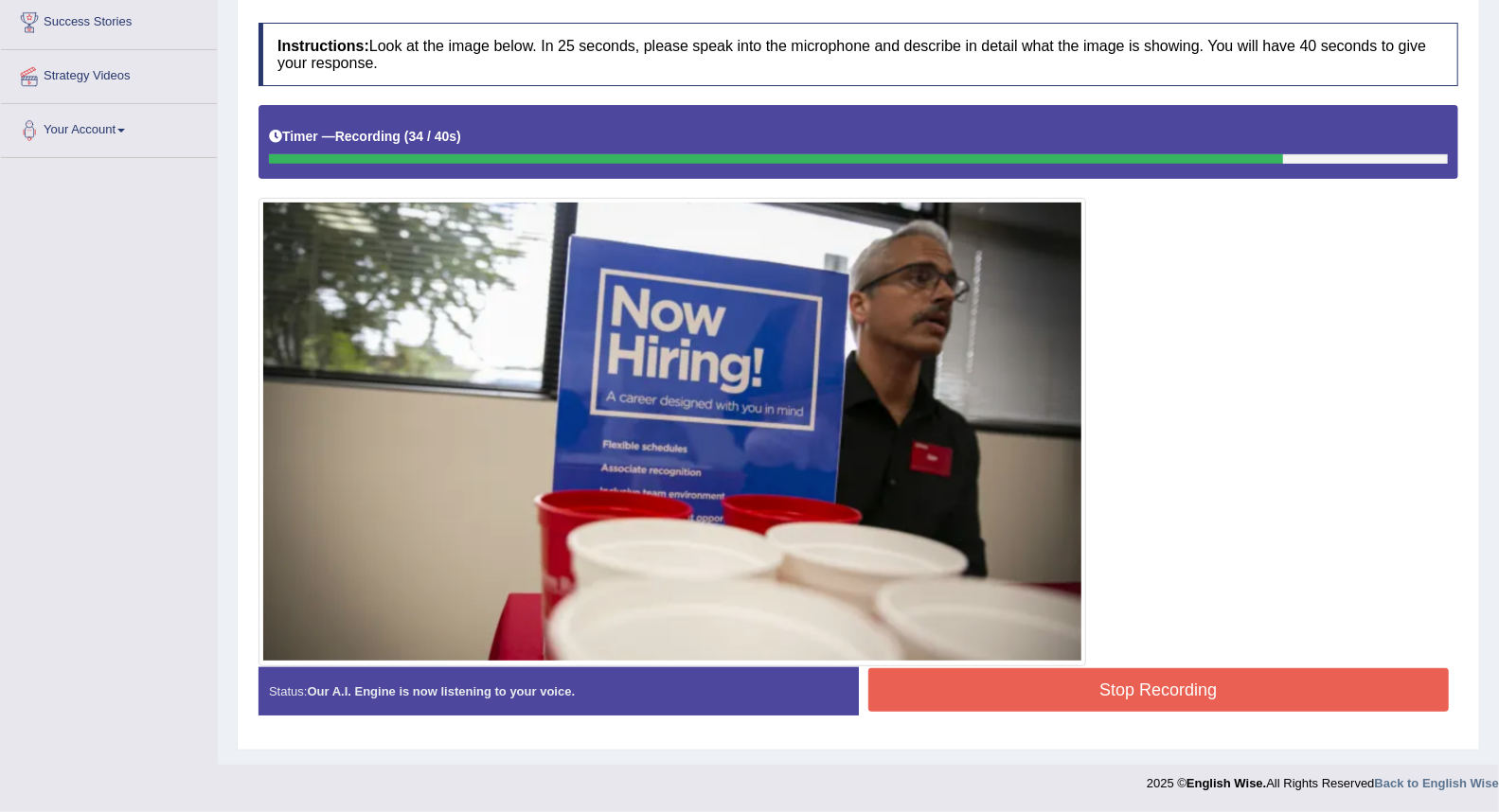click on "Stop Recording" at bounding box center [1159, 690] 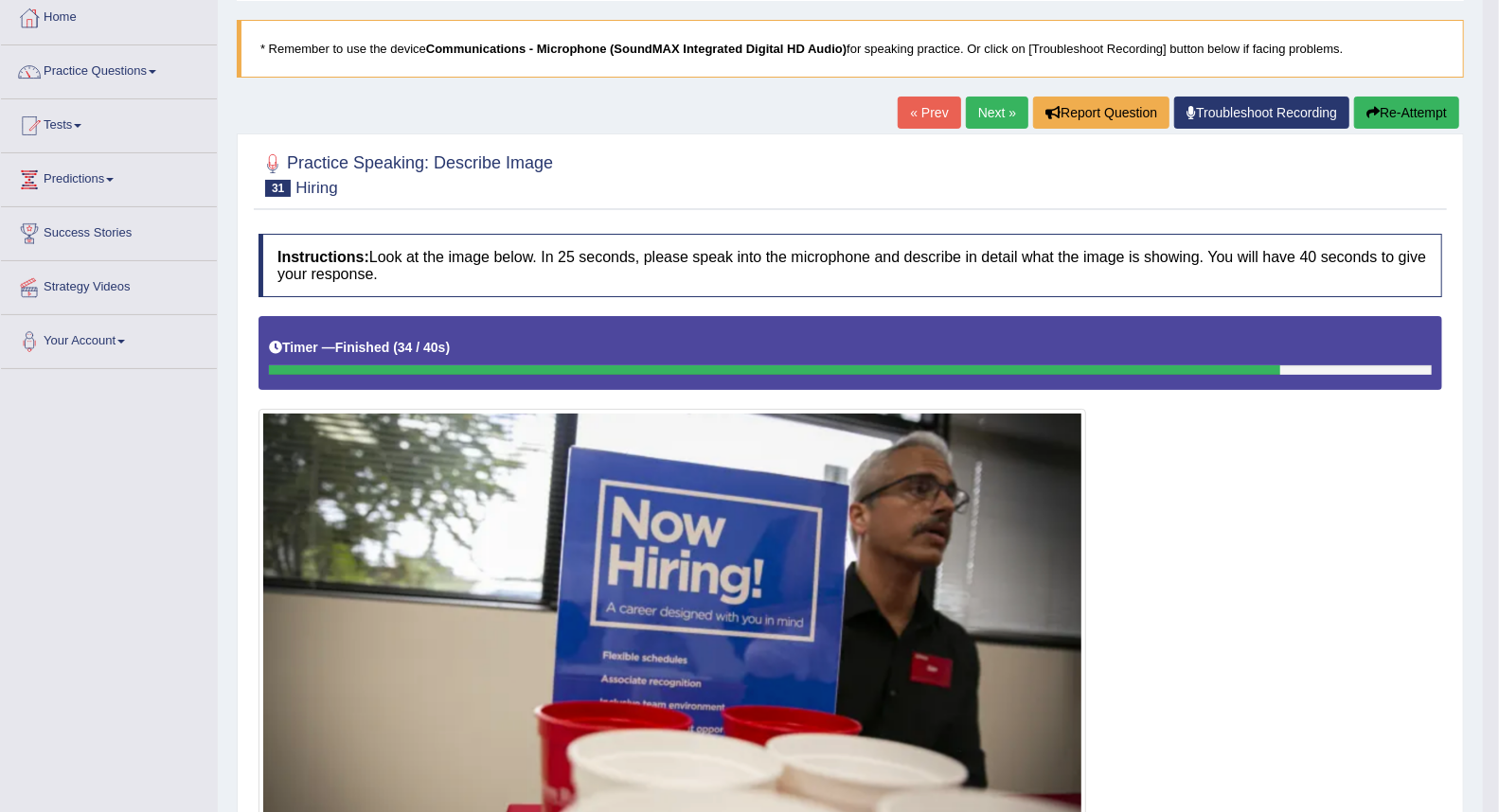 scroll, scrollTop: 0, scrollLeft: 0, axis: both 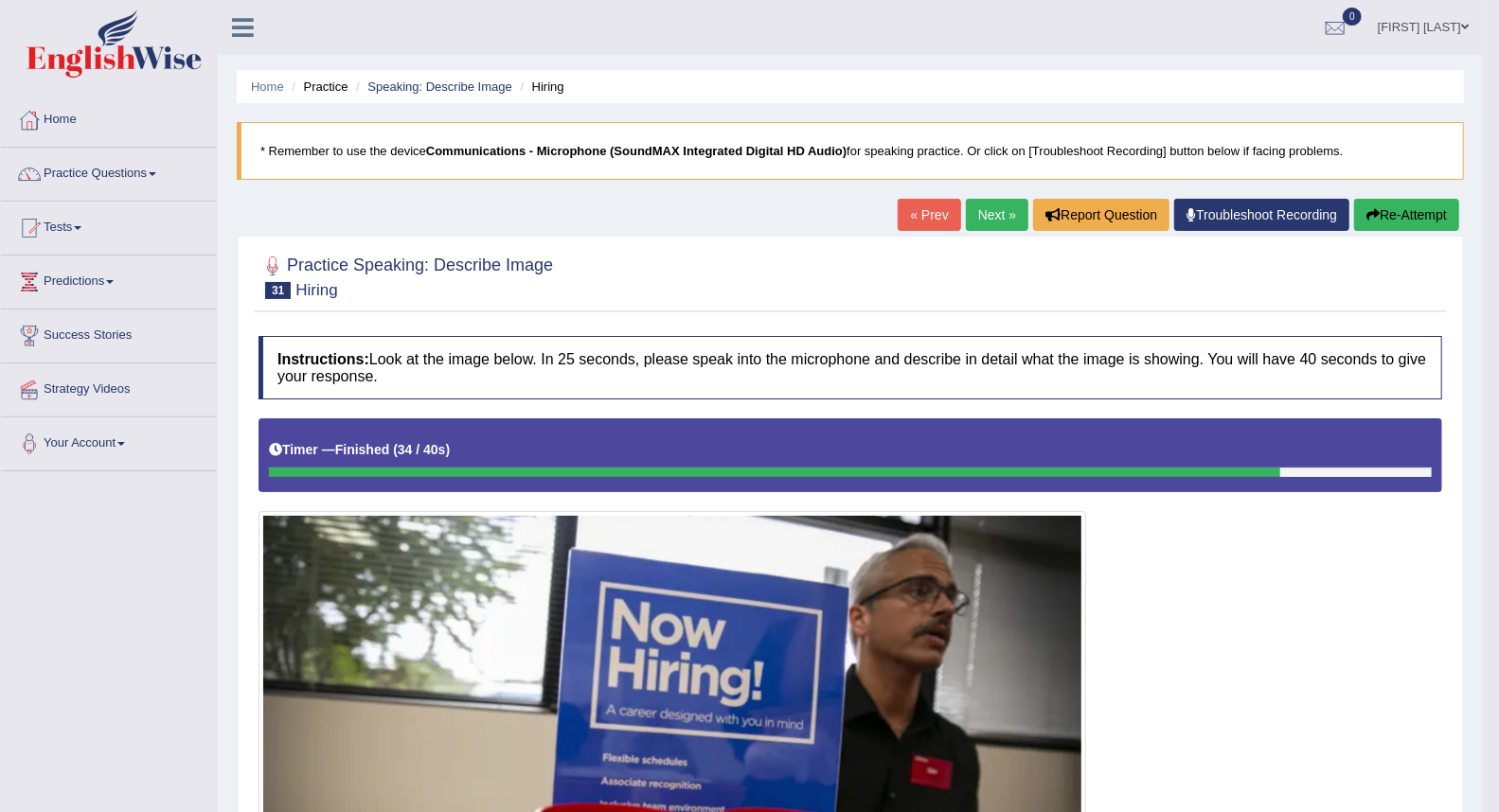 click on "Next »" at bounding box center (997, 215) 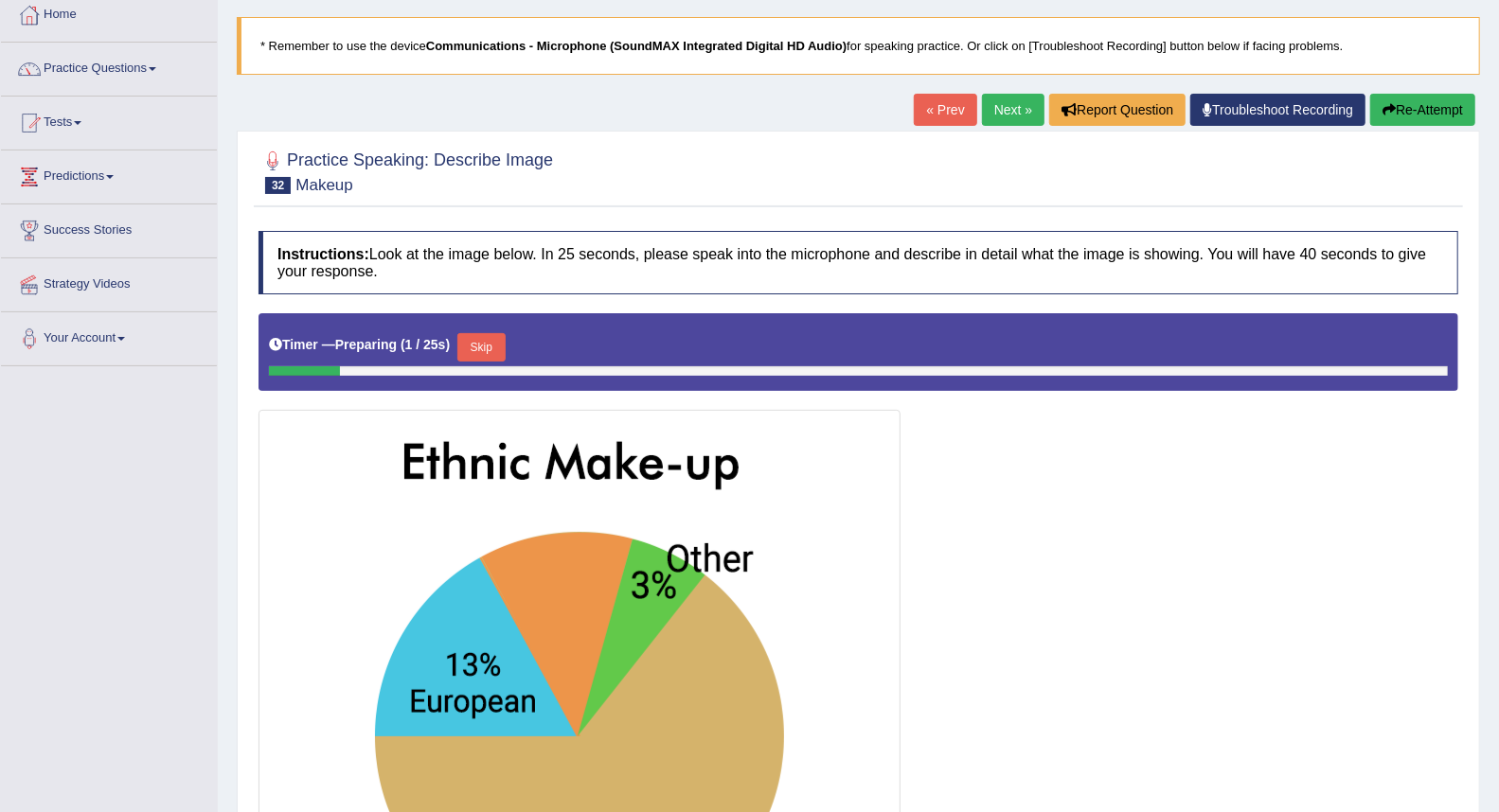 scroll, scrollTop: 210, scrollLeft: 0, axis: vertical 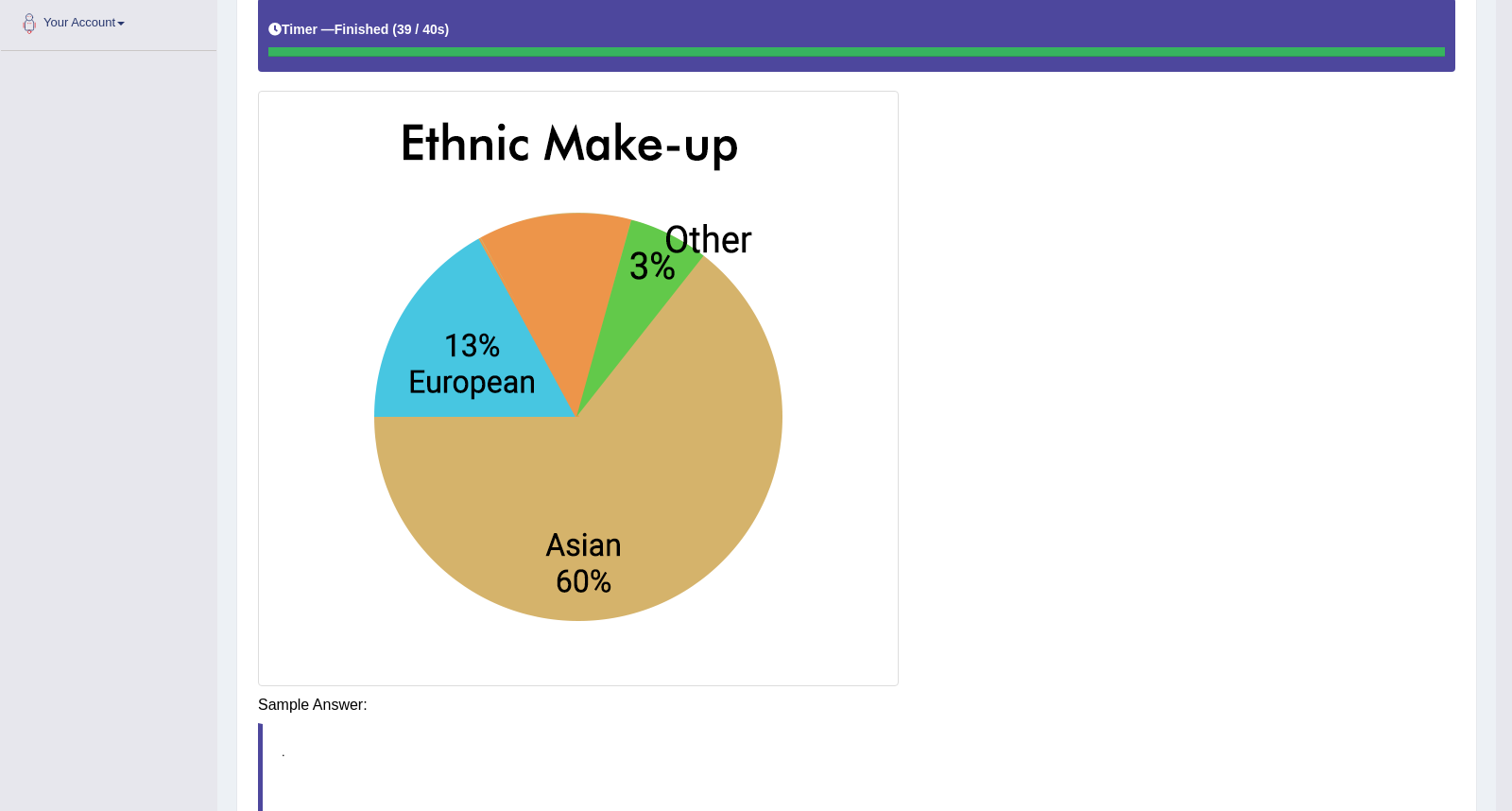click on "Toggle navigation
Home
Practice Questions   Speaking Practice Read Aloud
Repeat Sentence
Describe Image
Re-tell Lecture
Answer Short Question
Summarize Group Discussion
Respond To A Situation
Writing Practice  Summarize Written Text
Write Essay
Reading Practice  Reading & Writing: Fill In The Blanks
Choose Multiple Answers
Re-order Paragraphs
Fill In The Blanks
Choose Single Answer
Listening Practice  Summarize Spoken Text
Highlight Incorrect Words
Highlight Correct Summary
Select Missing Word
Choose Single Answer
Choose Multiple Answers
Fill In The Blanks
Write From Dictation
Pronunciation
Tests  Take Practice Sectional Test" at bounding box center [756, -14] 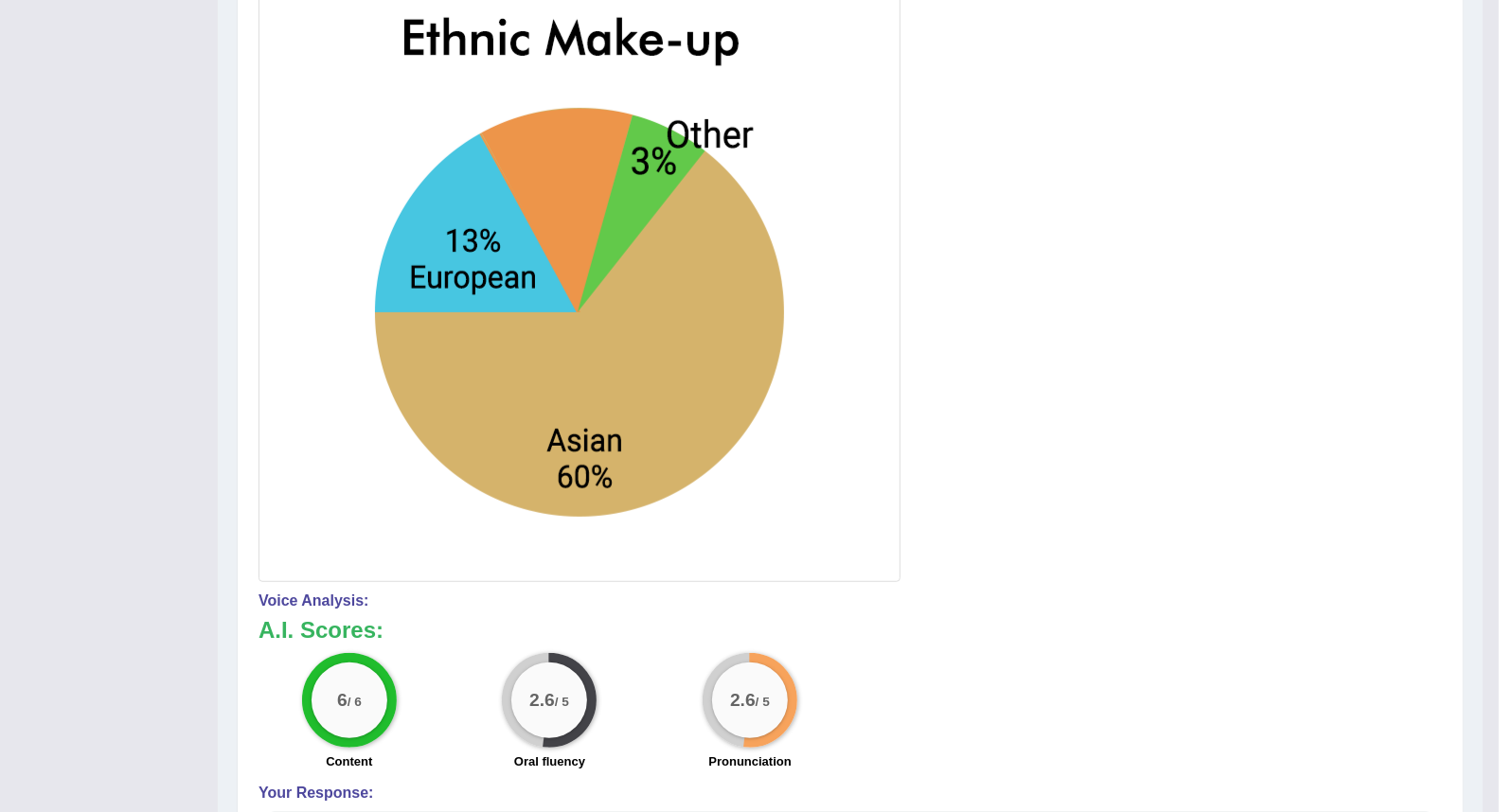 scroll, scrollTop: 105, scrollLeft: 0, axis: vertical 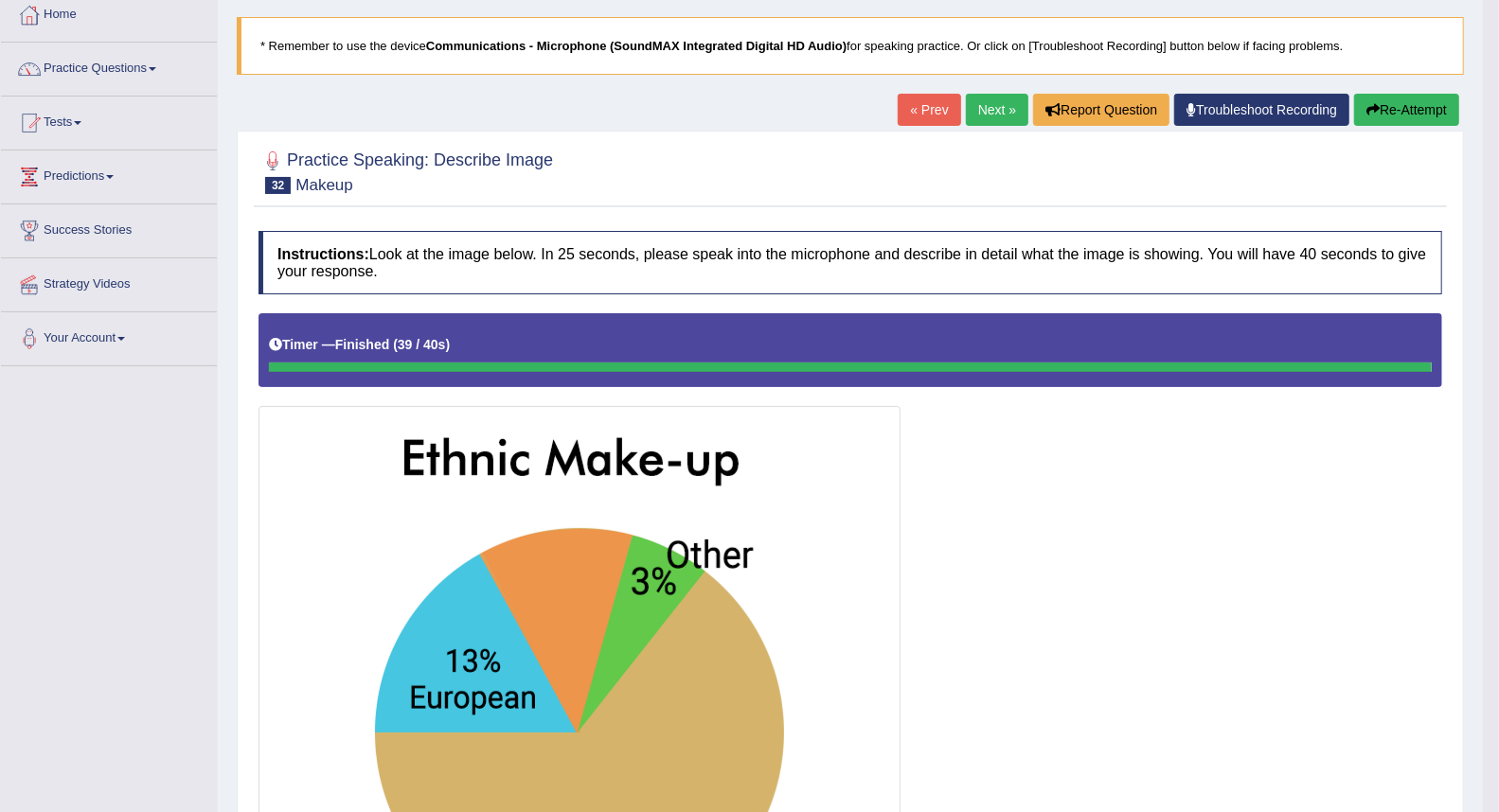 click on "Next »" at bounding box center [997, 110] 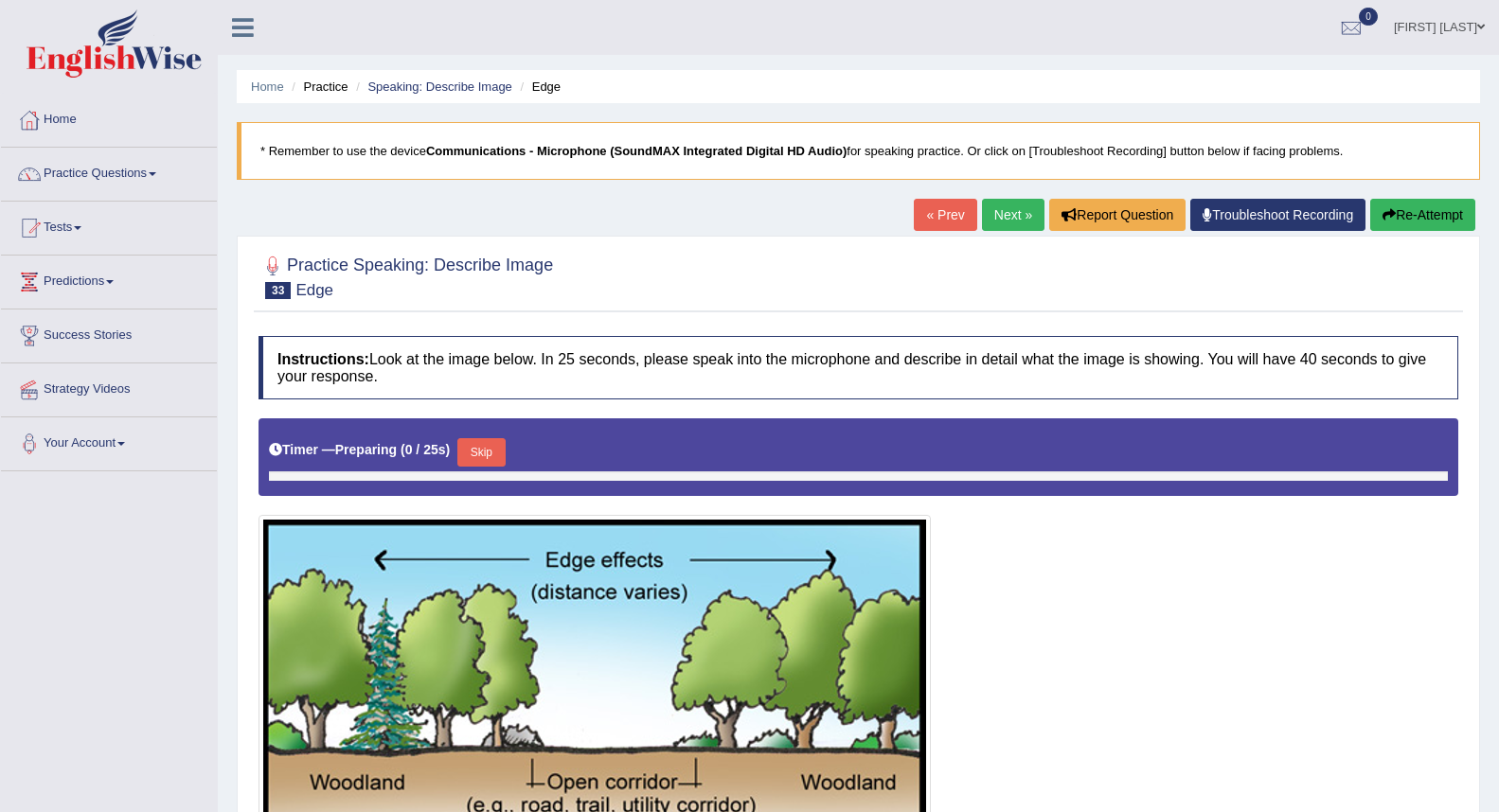 scroll, scrollTop: 0, scrollLeft: 0, axis: both 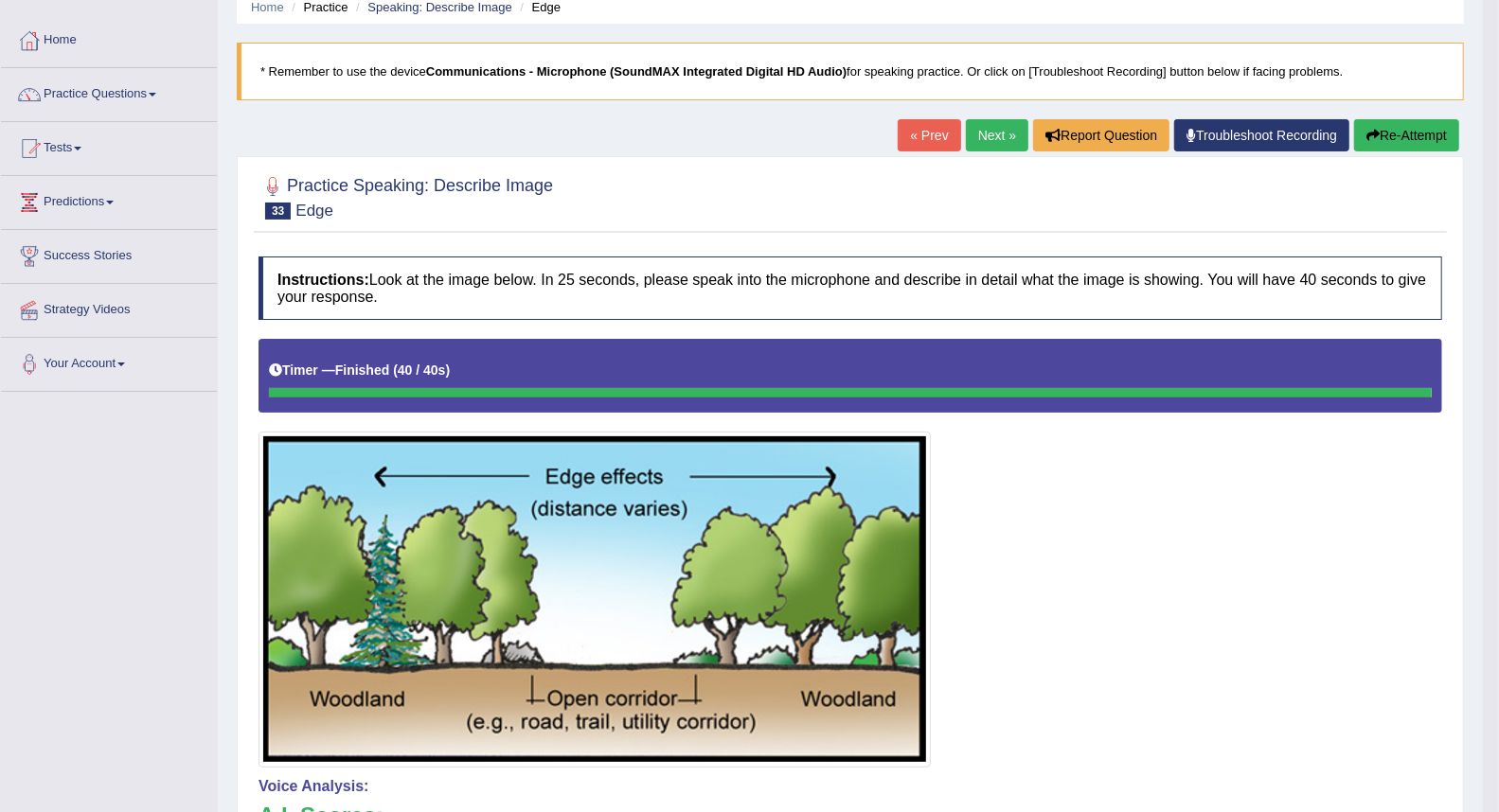 click on "Next »" at bounding box center (997, 135) 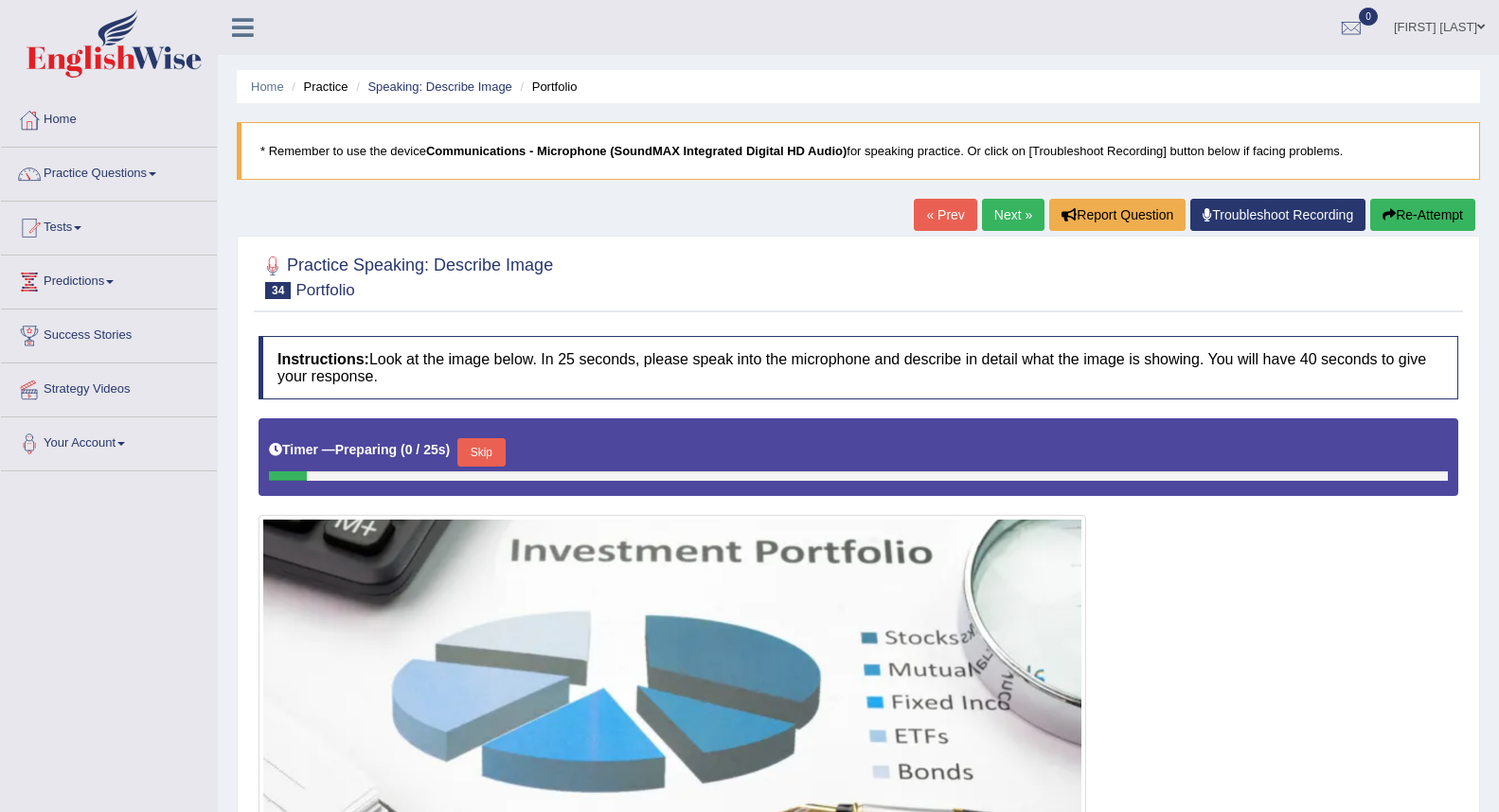 scroll, scrollTop: 313, scrollLeft: 0, axis: vertical 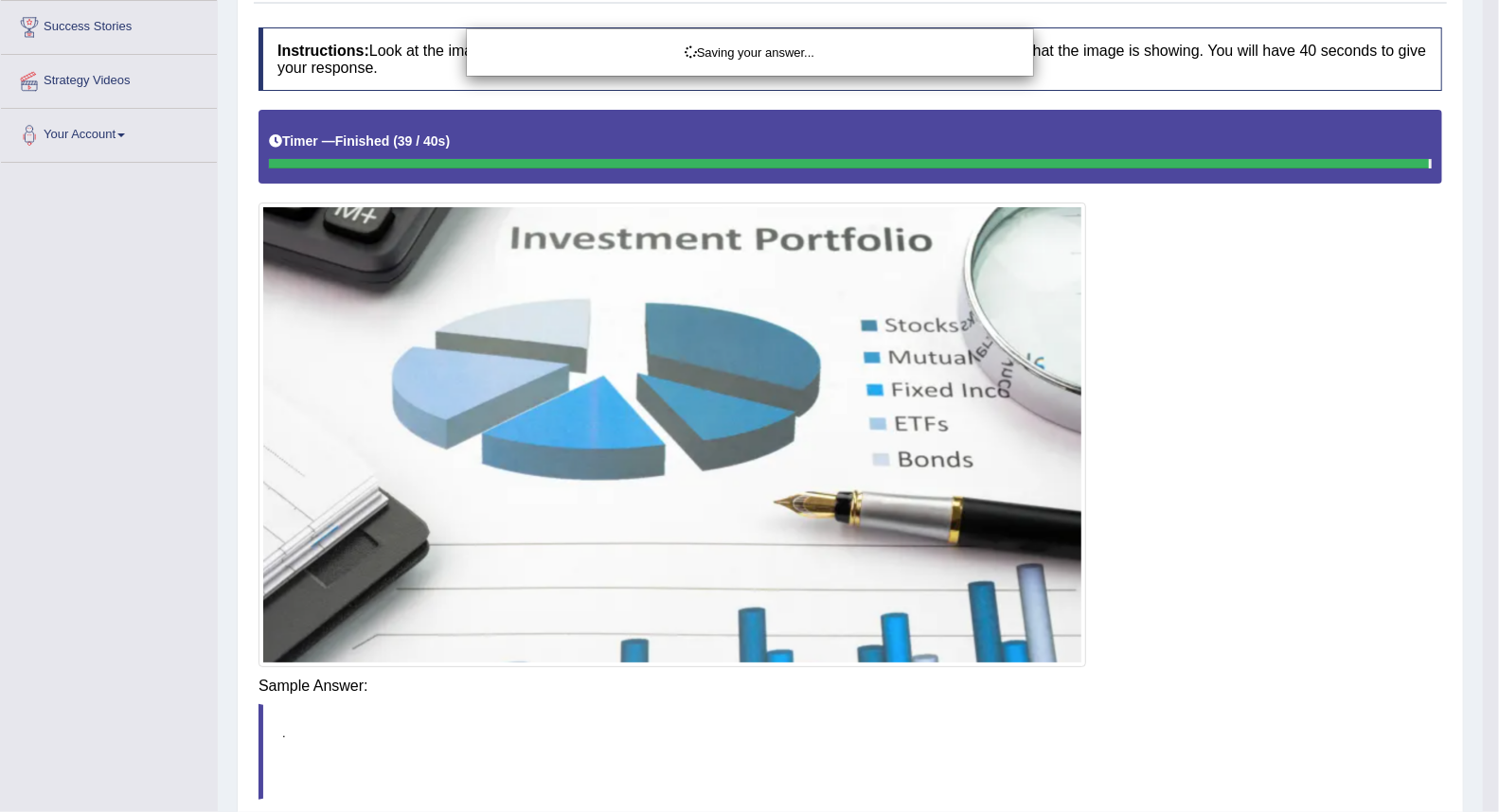 click on "Toggle navigation
Home
Practice Questions   Speaking Practice Read Aloud
Repeat Sentence
Describe Image
Re-tell Lecture
Answer Short Question
Summarize Group Discussion
Respond To A Situation
Writing Practice  Summarize Written Text
Write Essay
Reading Practice  Reading & Writing: Fill In The Blanks
Choose Multiple Answers
Re-order Paragraphs
Fill In The Blanks
Choose Single Answer
Listening Practice  Summarize Spoken Text
Highlight Incorrect Words
Highlight Correct Summary
Select Missing Word
Choose Single Answer
Choose Multiple Answers
Fill In The Blanks
Write From Dictation
Pronunciation
Tests  Take Practice Sectional Test" at bounding box center [749, 97] 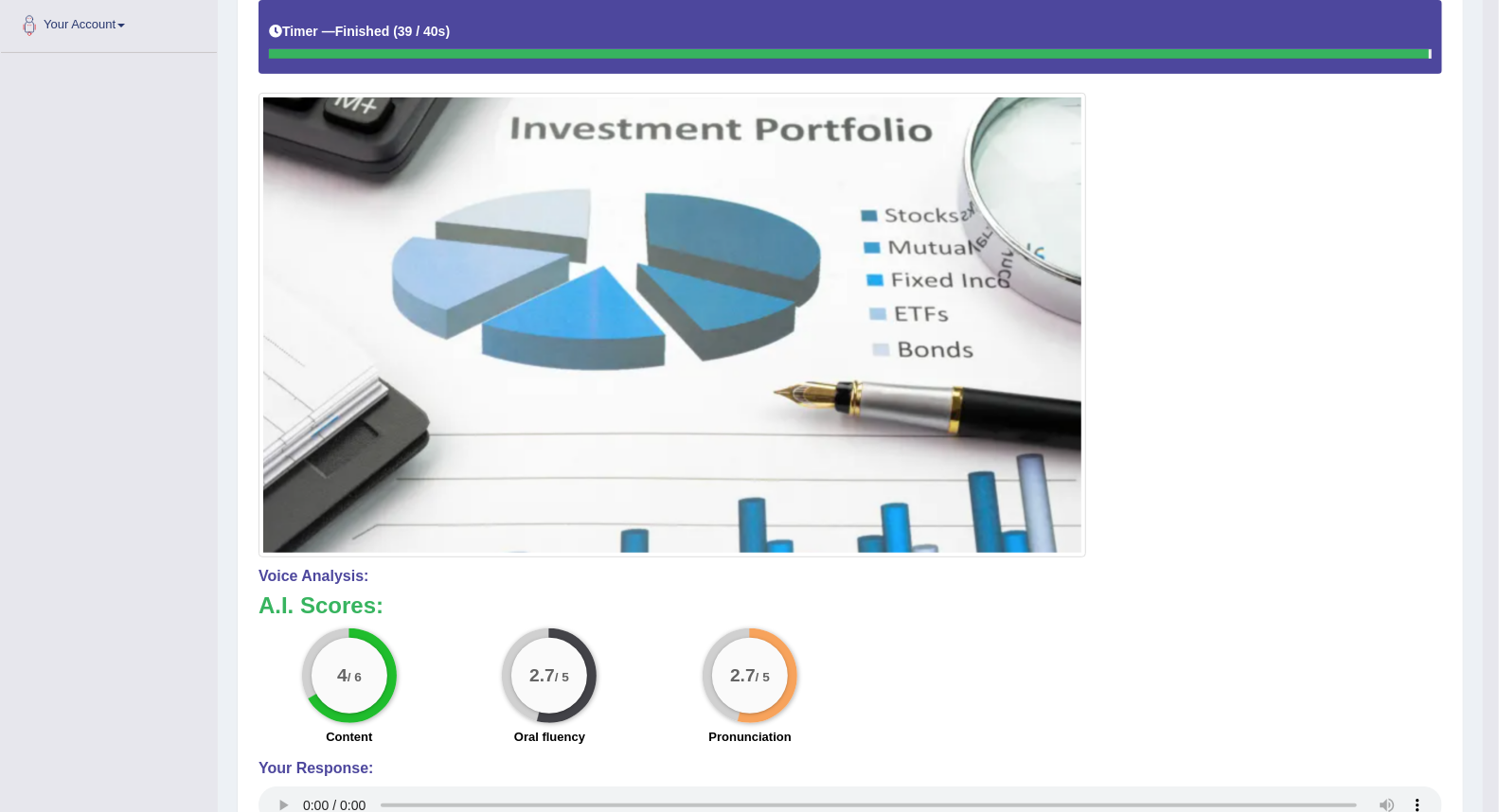 scroll, scrollTop: 0, scrollLeft: 0, axis: both 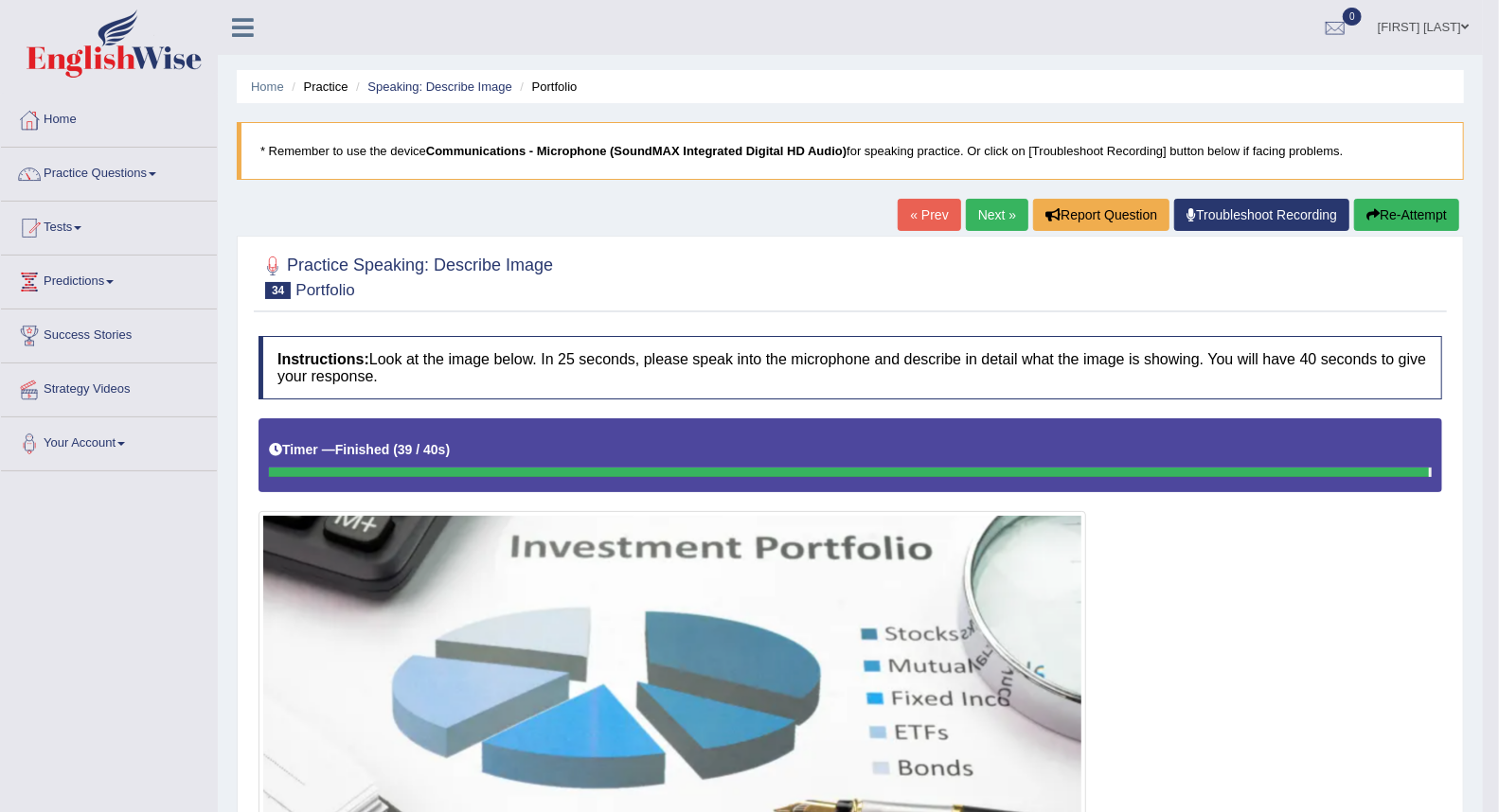 click on "Next »" at bounding box center (997, 215) 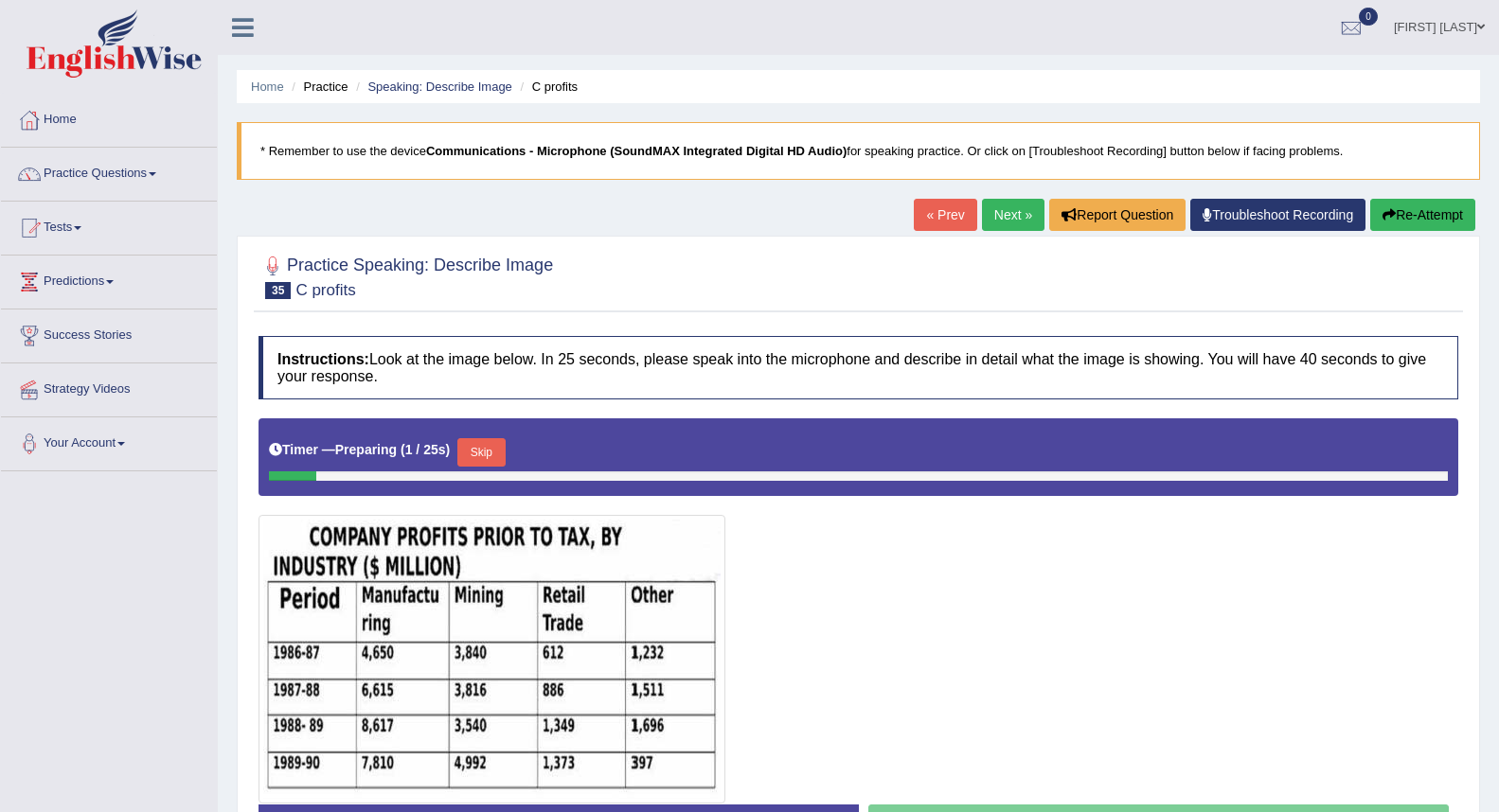 scroll, scrollTop: 181, scrollLeft: 0, axis: vertical 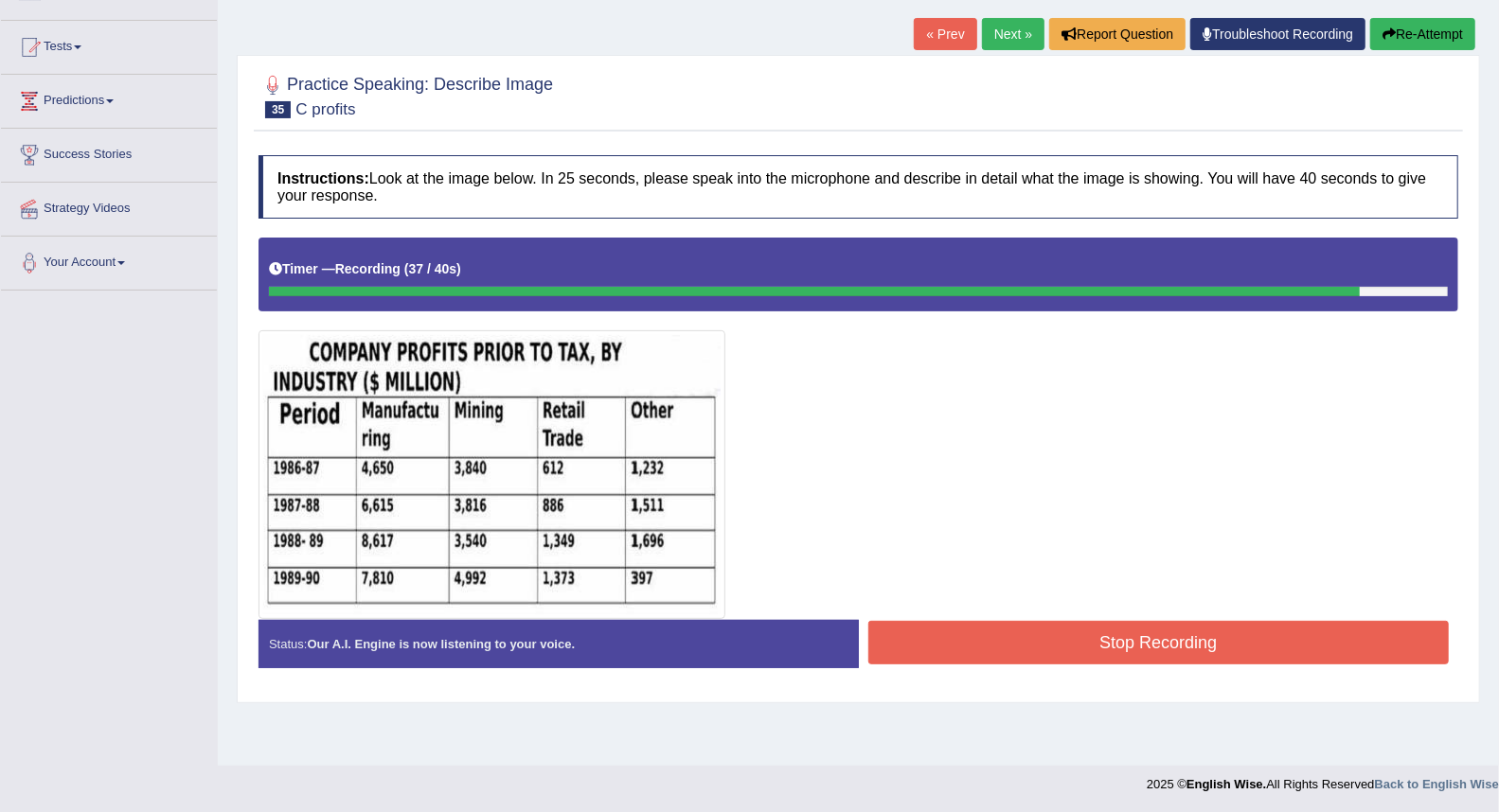 click on "Stop Recording" at bounding box center (1159, 643) 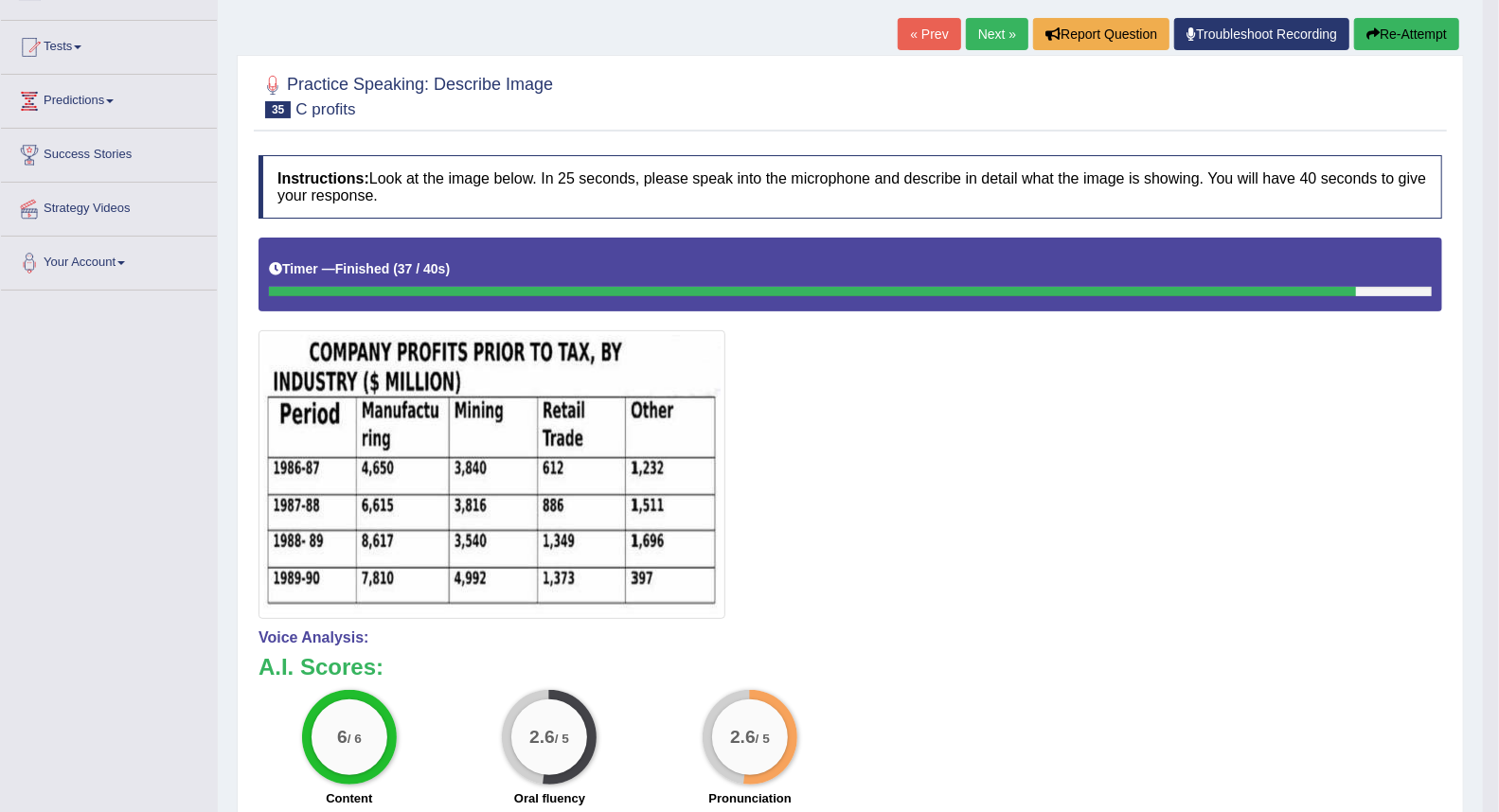 scroll, scrollTop: 0, scrollLeft: 0, axis: both 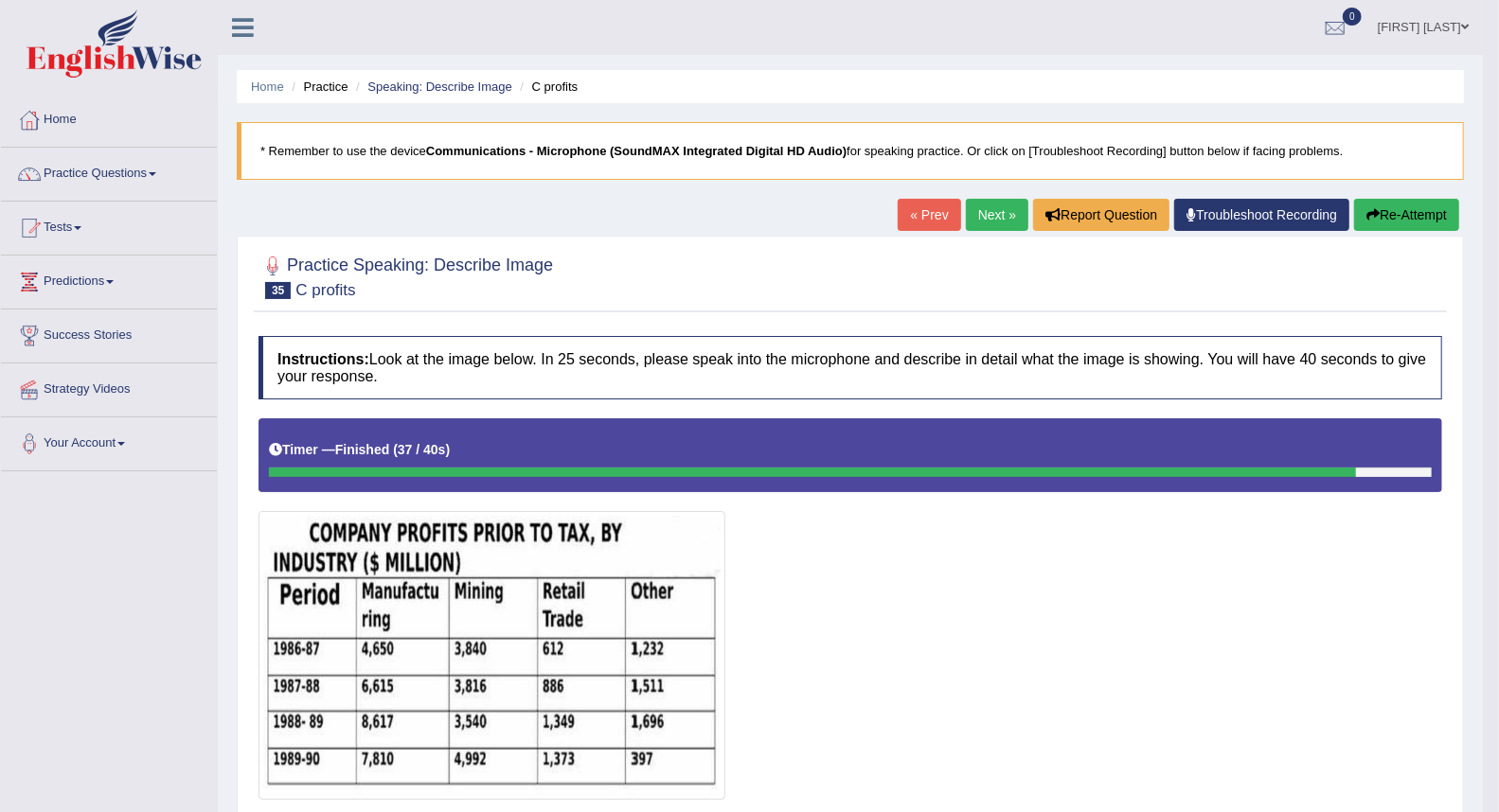 click on "Next »" at bounding box center (997, 215) 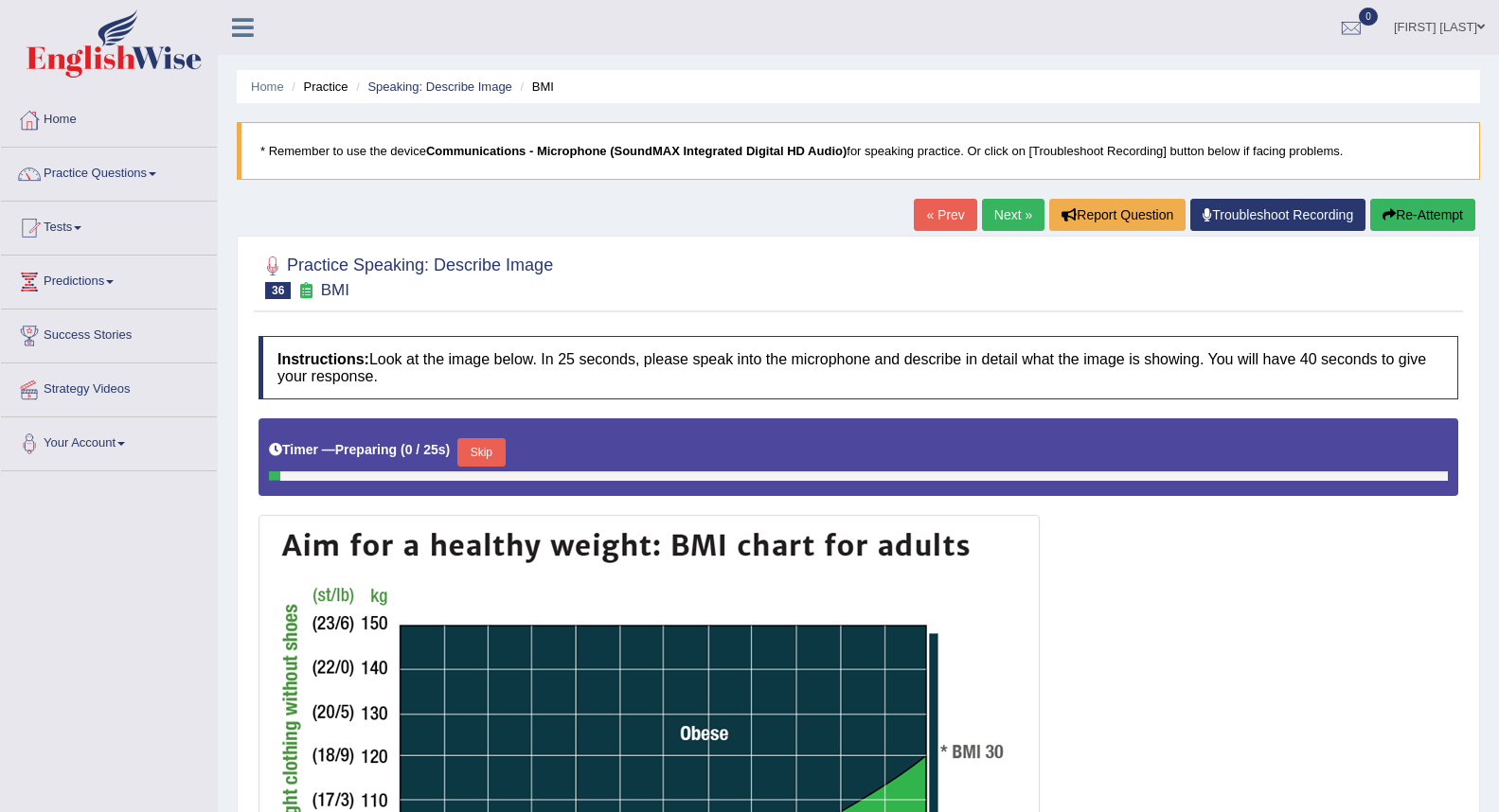 scroll, scrollTop: 0, scrollLeft: 0, axis: both 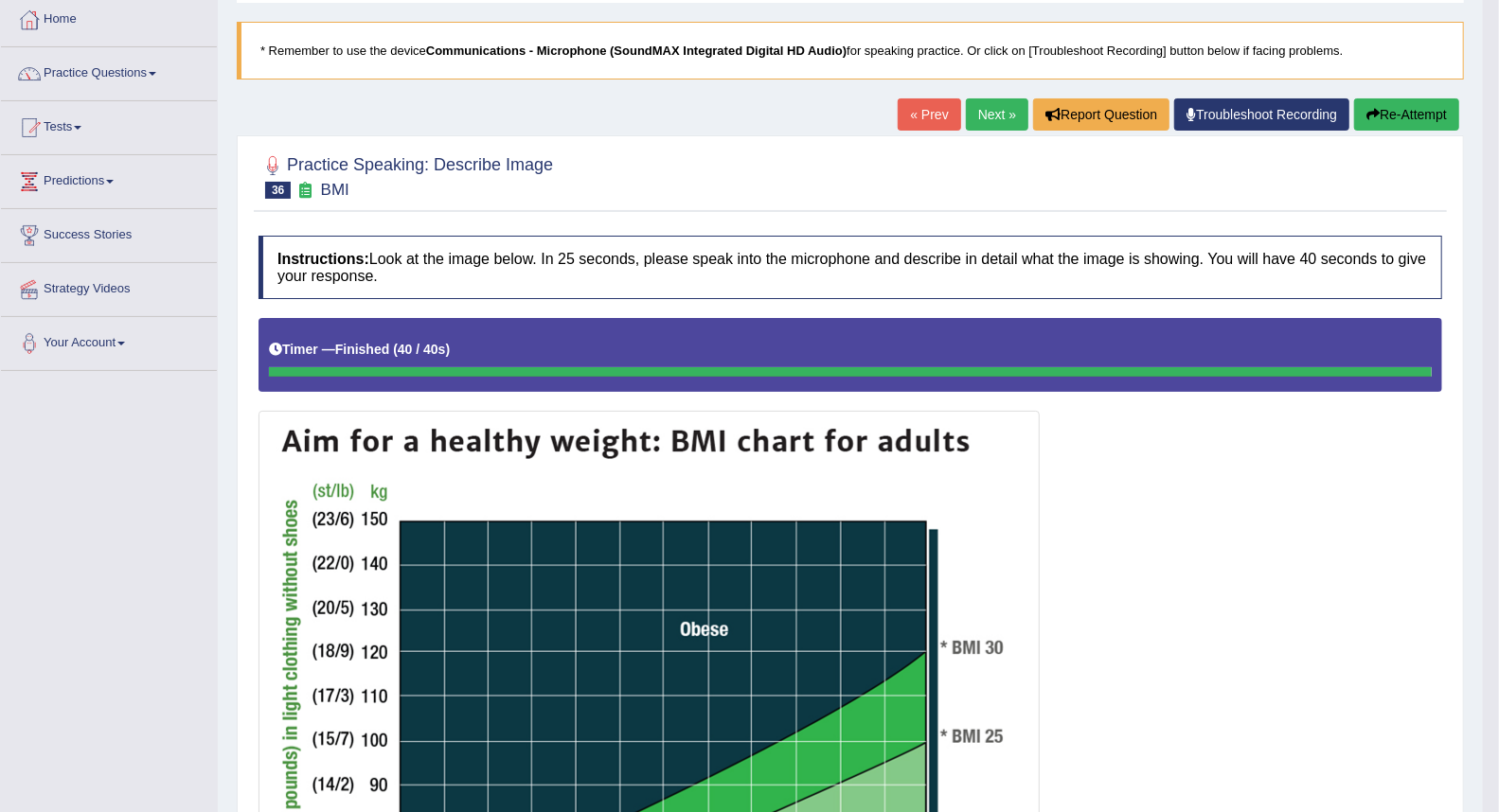 click on "Next »" at bounding box center (997, 115) 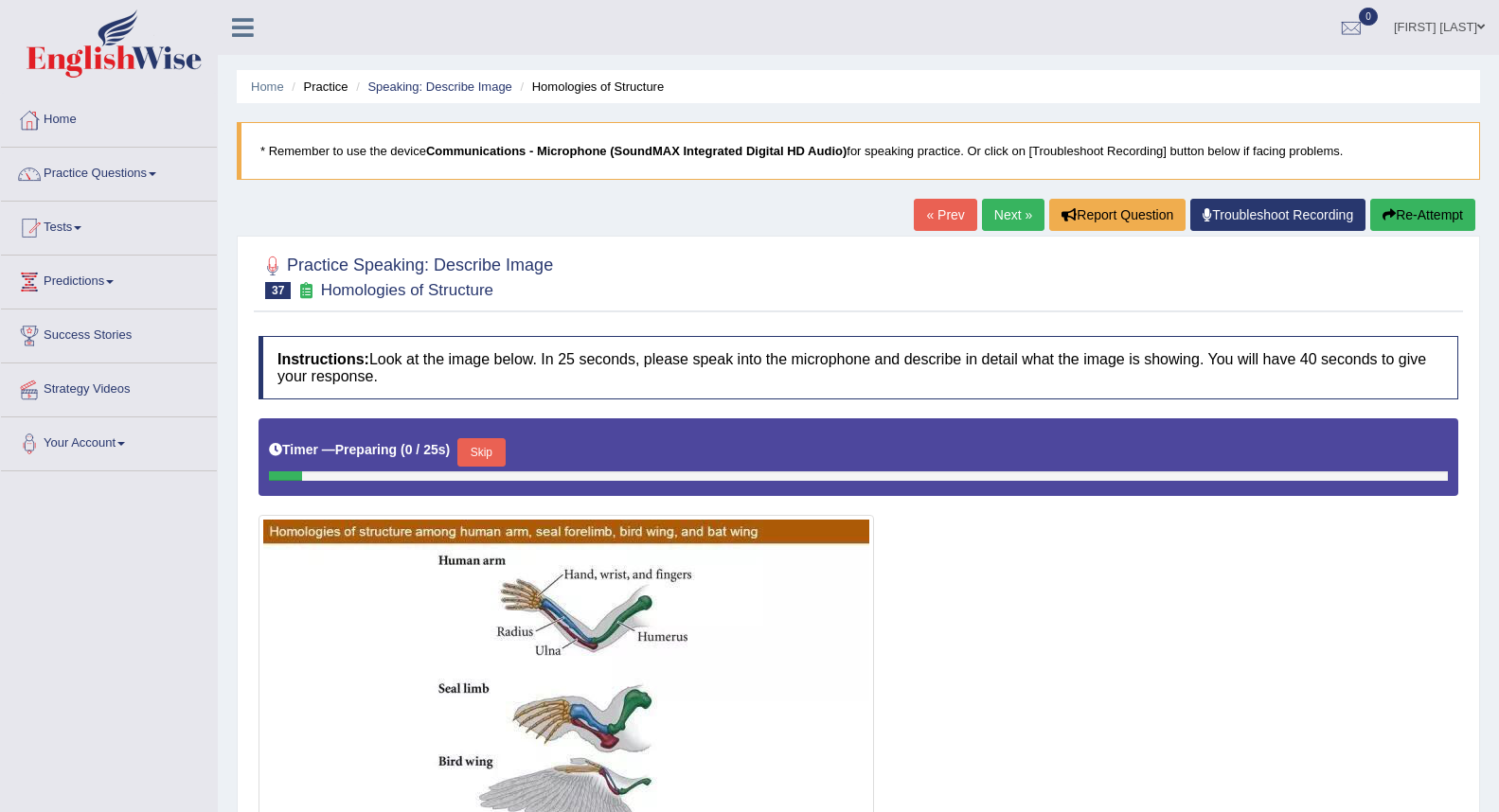 scroll, scrollTop: 210, scrollLeft: 0, axis: vertical 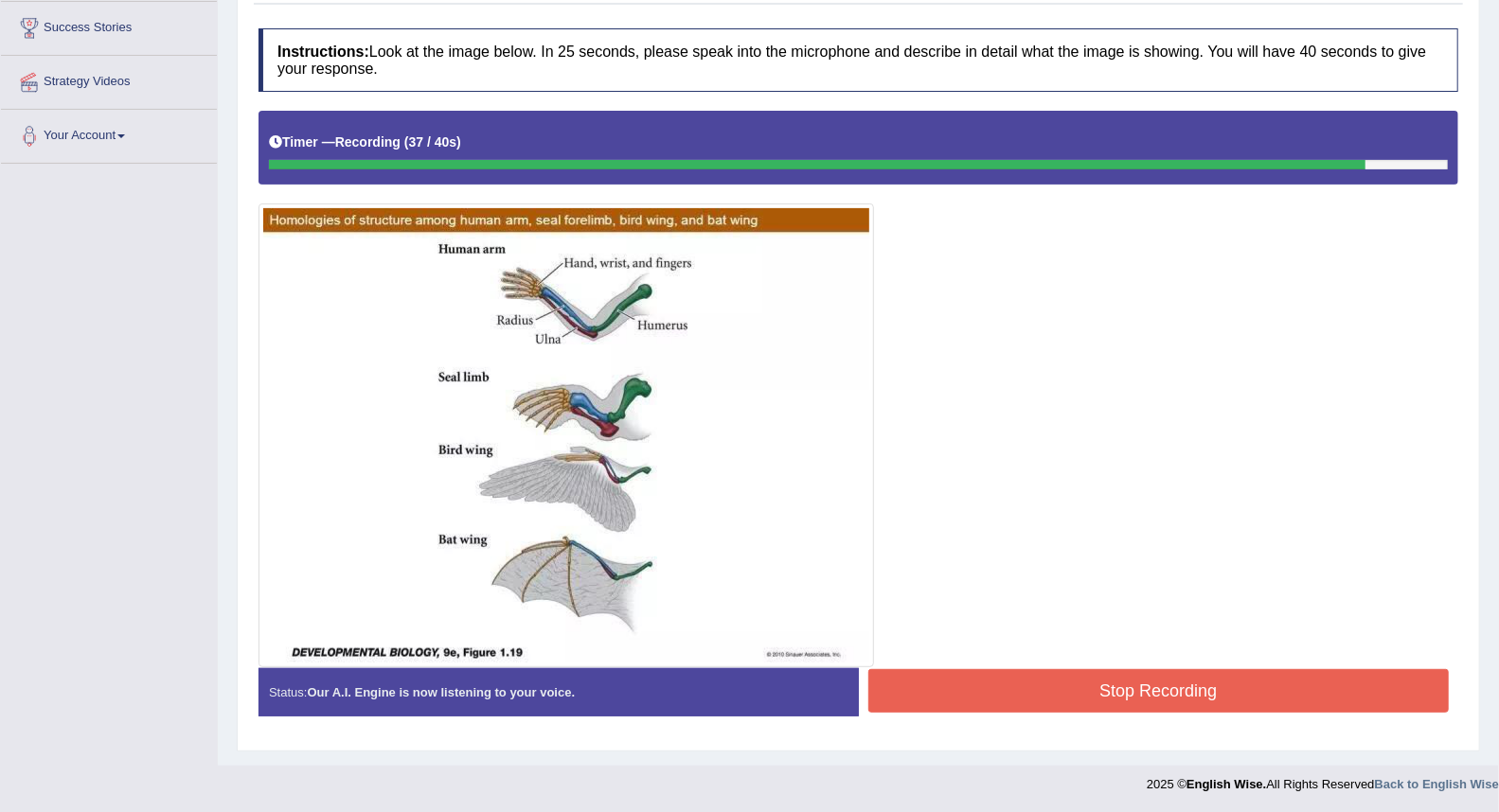 click on "Stop Recording" at bounding box center [1159, 691] 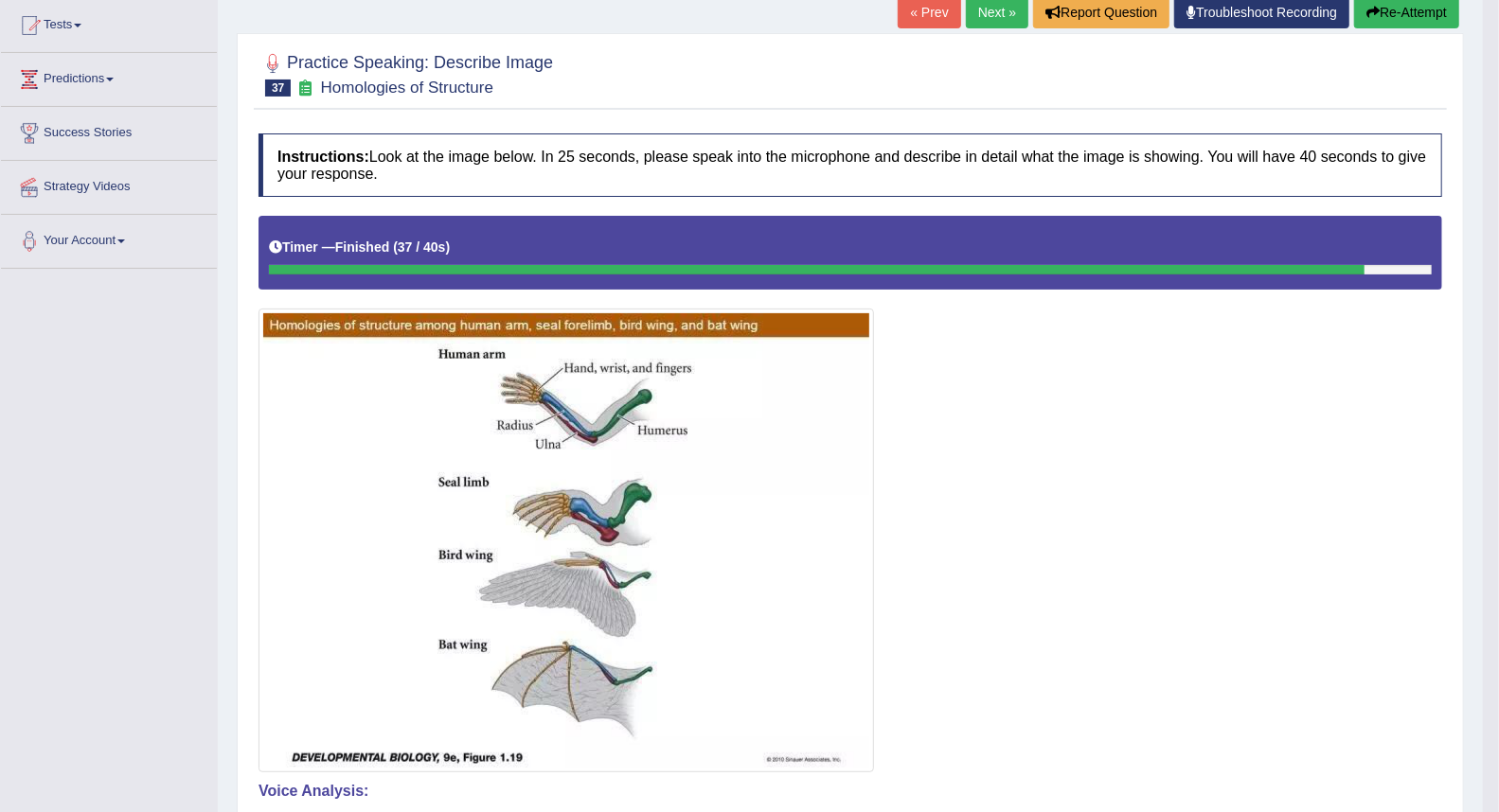 scroll, scrollTop: 0, scrollLeft: 0, axis: both 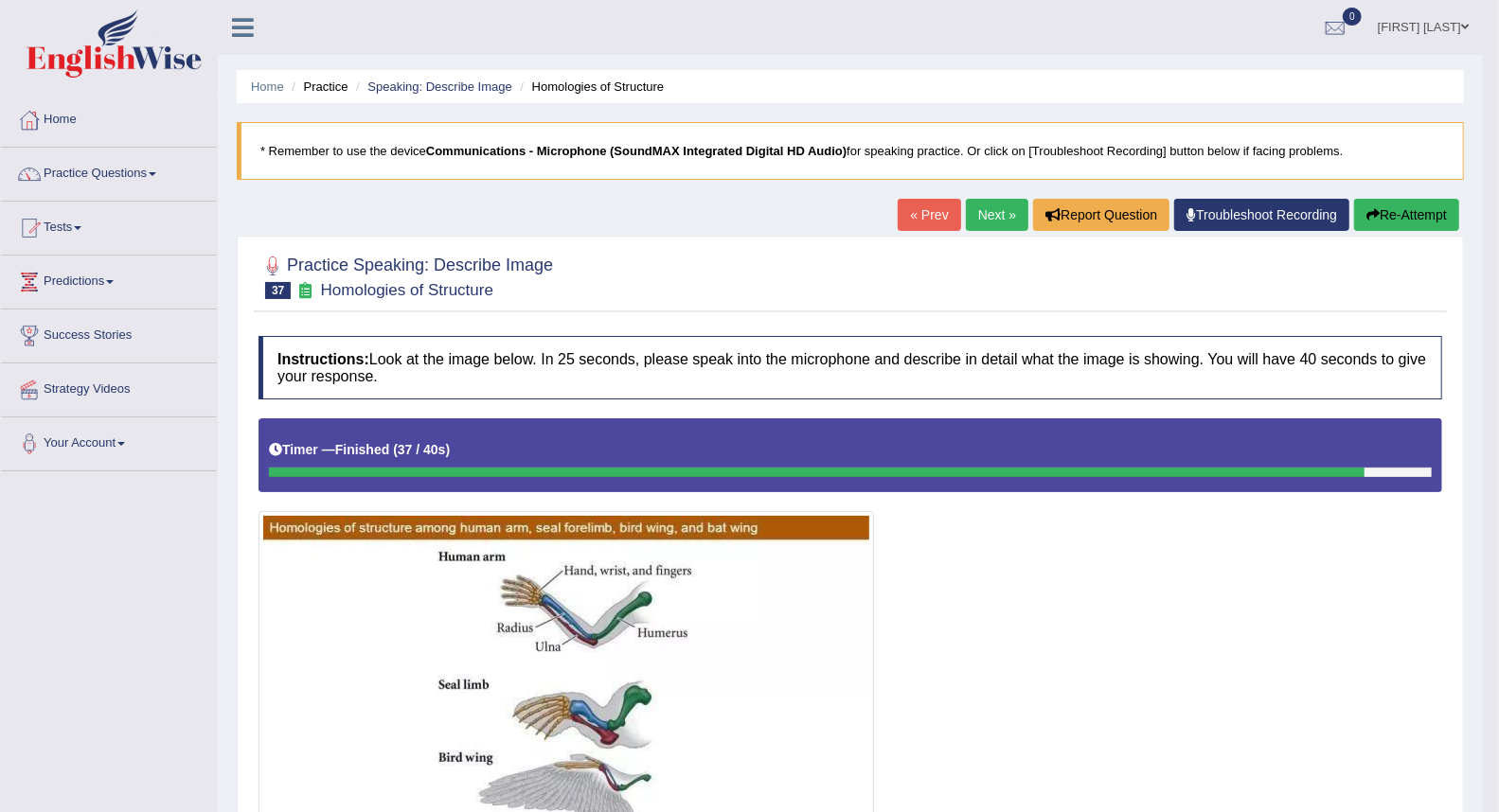 click on "Next »" at bounding box center (997, 215) 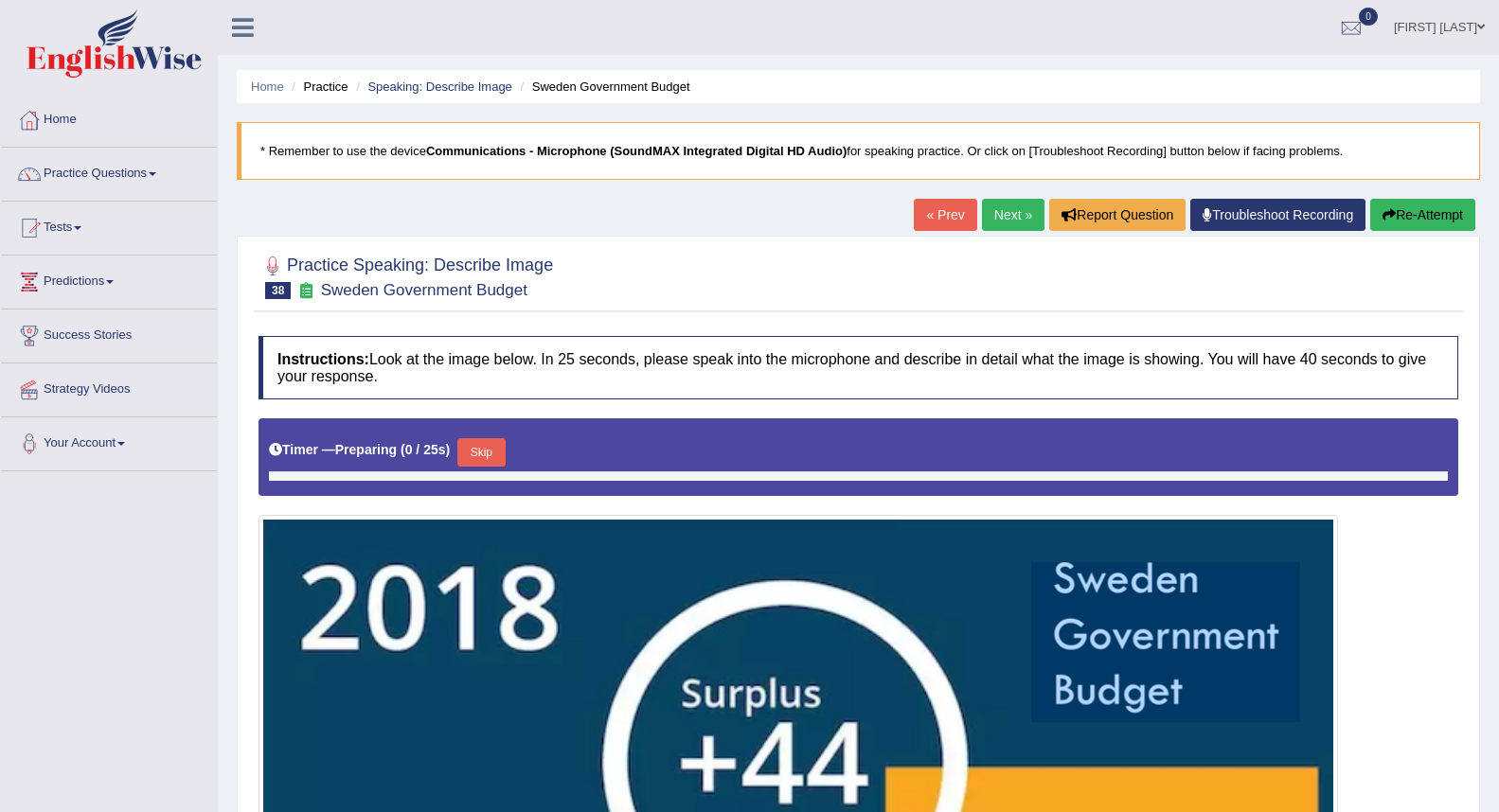 scroll, scrollTop: 0, scrollLeft: 0, axis: both 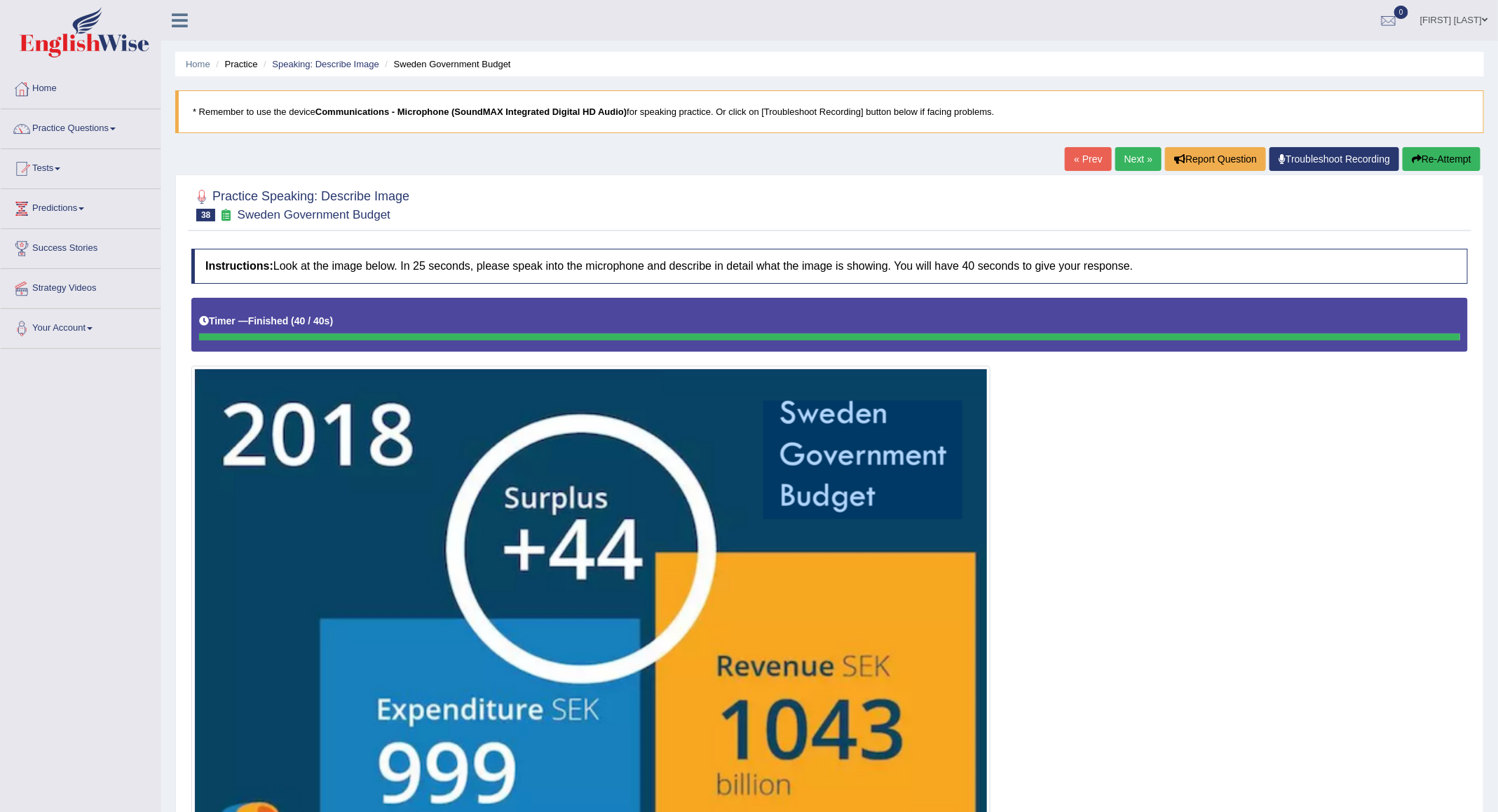 click on "Next »" at bounding box center [1138, 159] 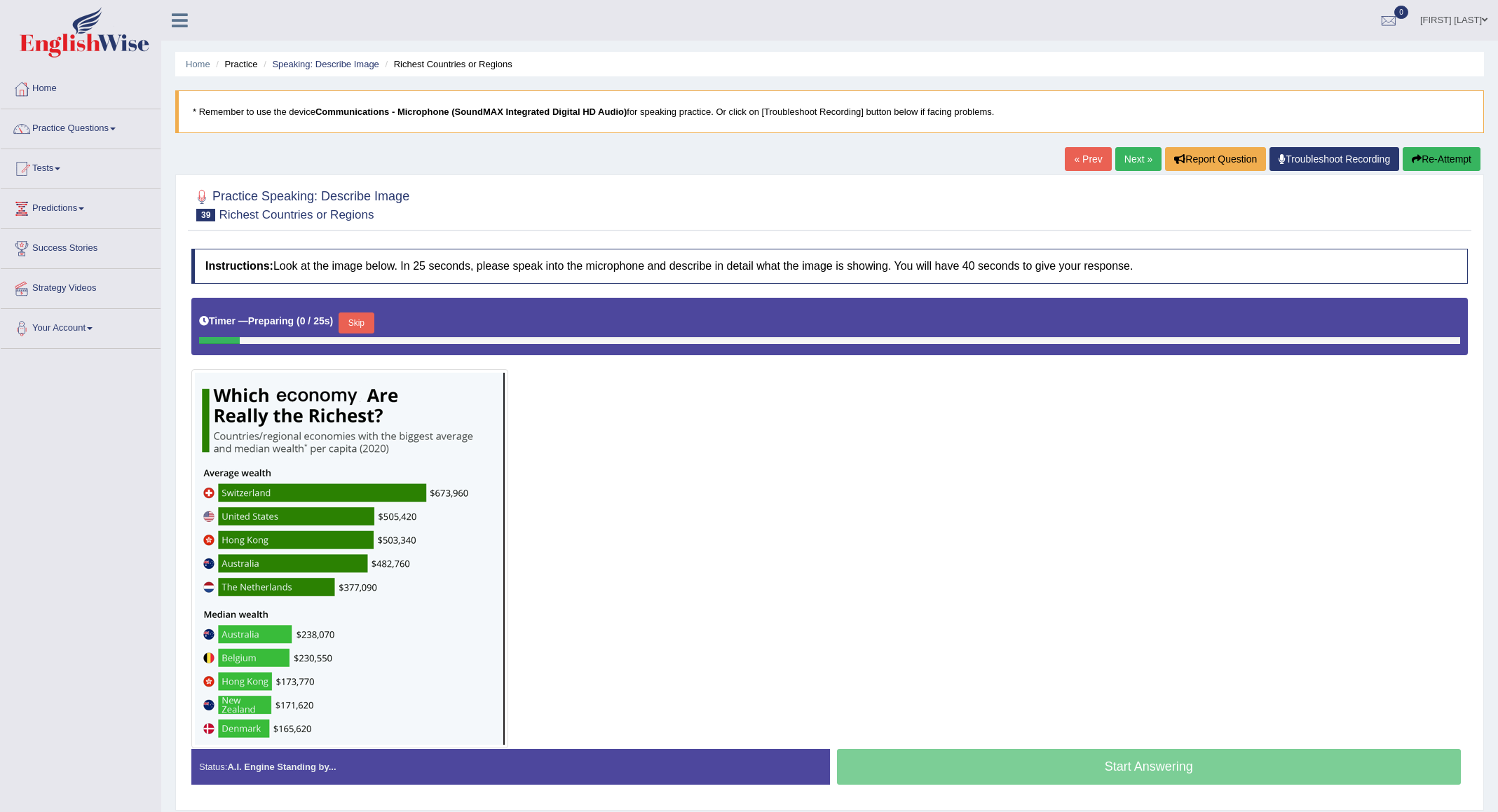scroll, scrollTop: 0, scrollLeft: 0, axis: both 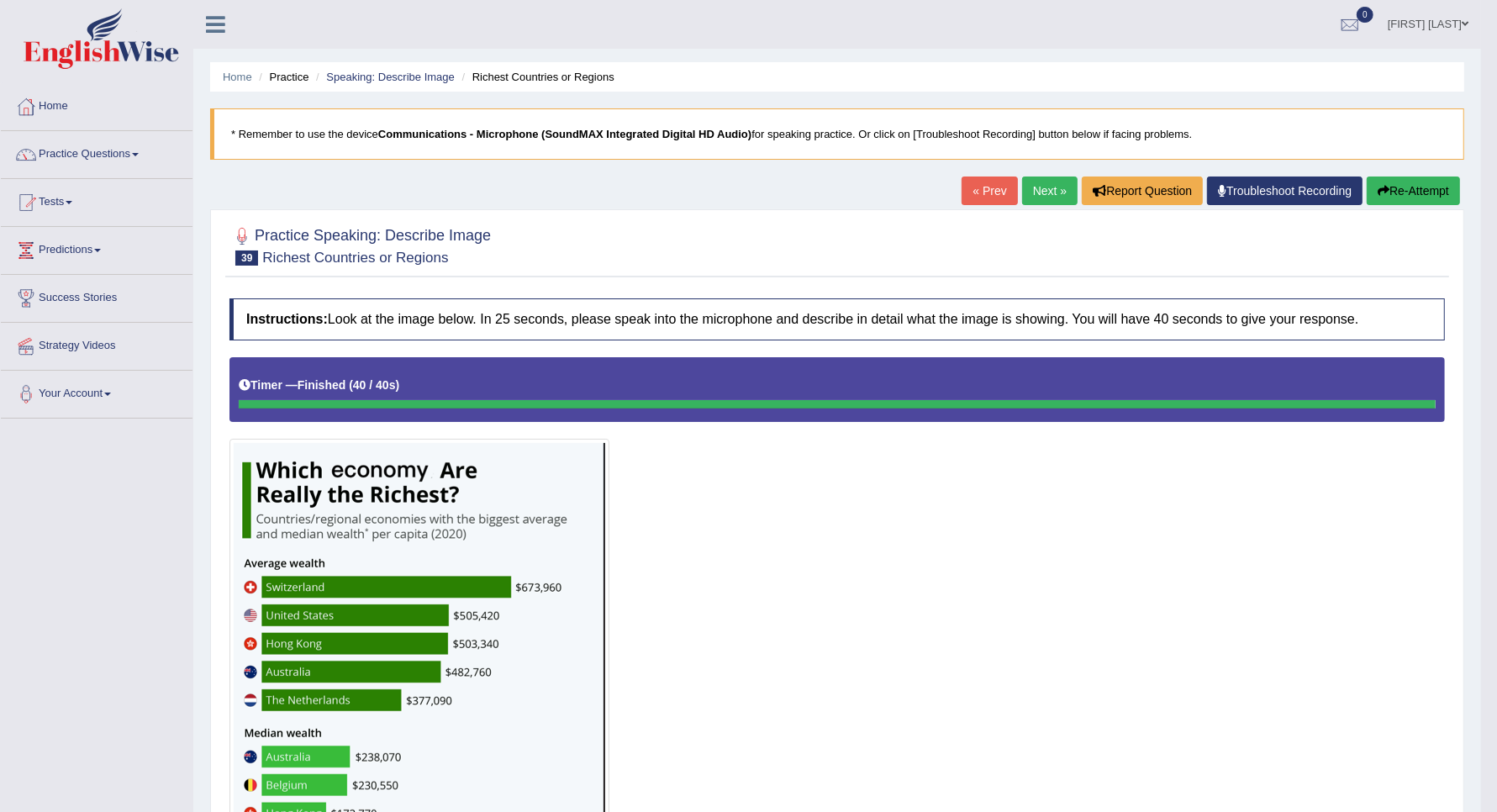 click on "Next »" at bounding box center (1050, 191) 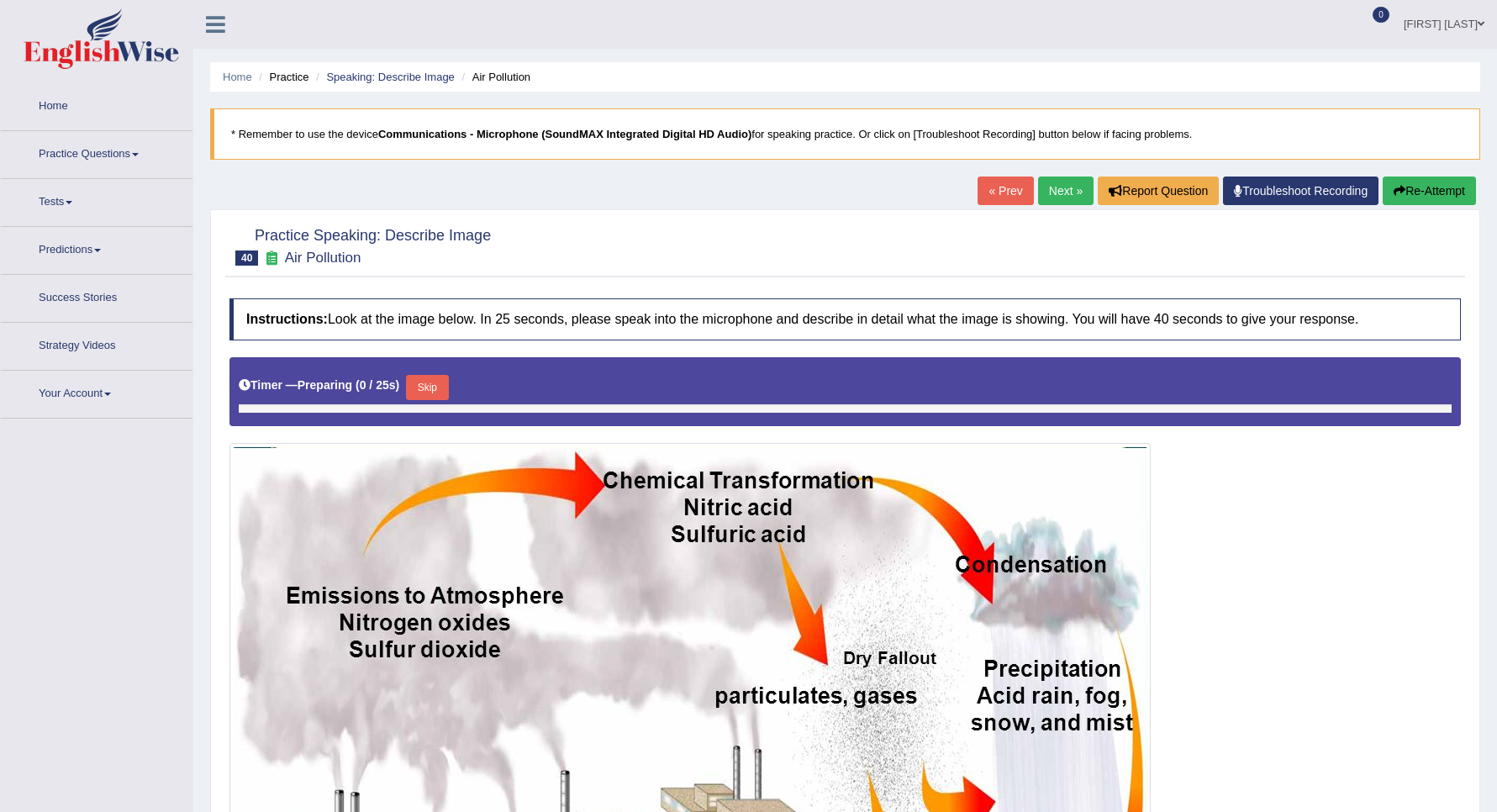 scroll, scrollTop: 0, scrollLeft: 0, axis: both 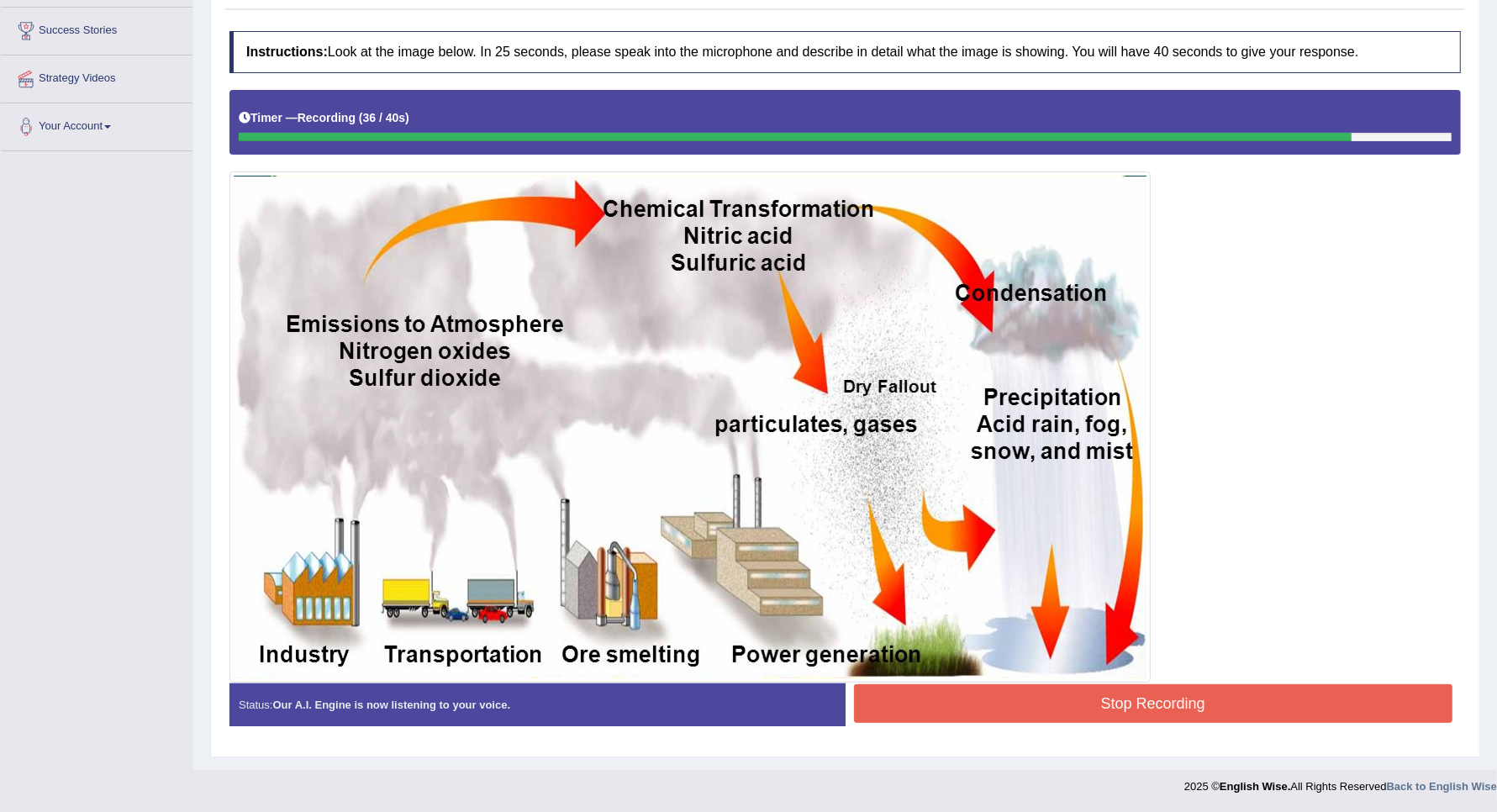 click on "Stop Recording" at bounding box center [1153, 704] 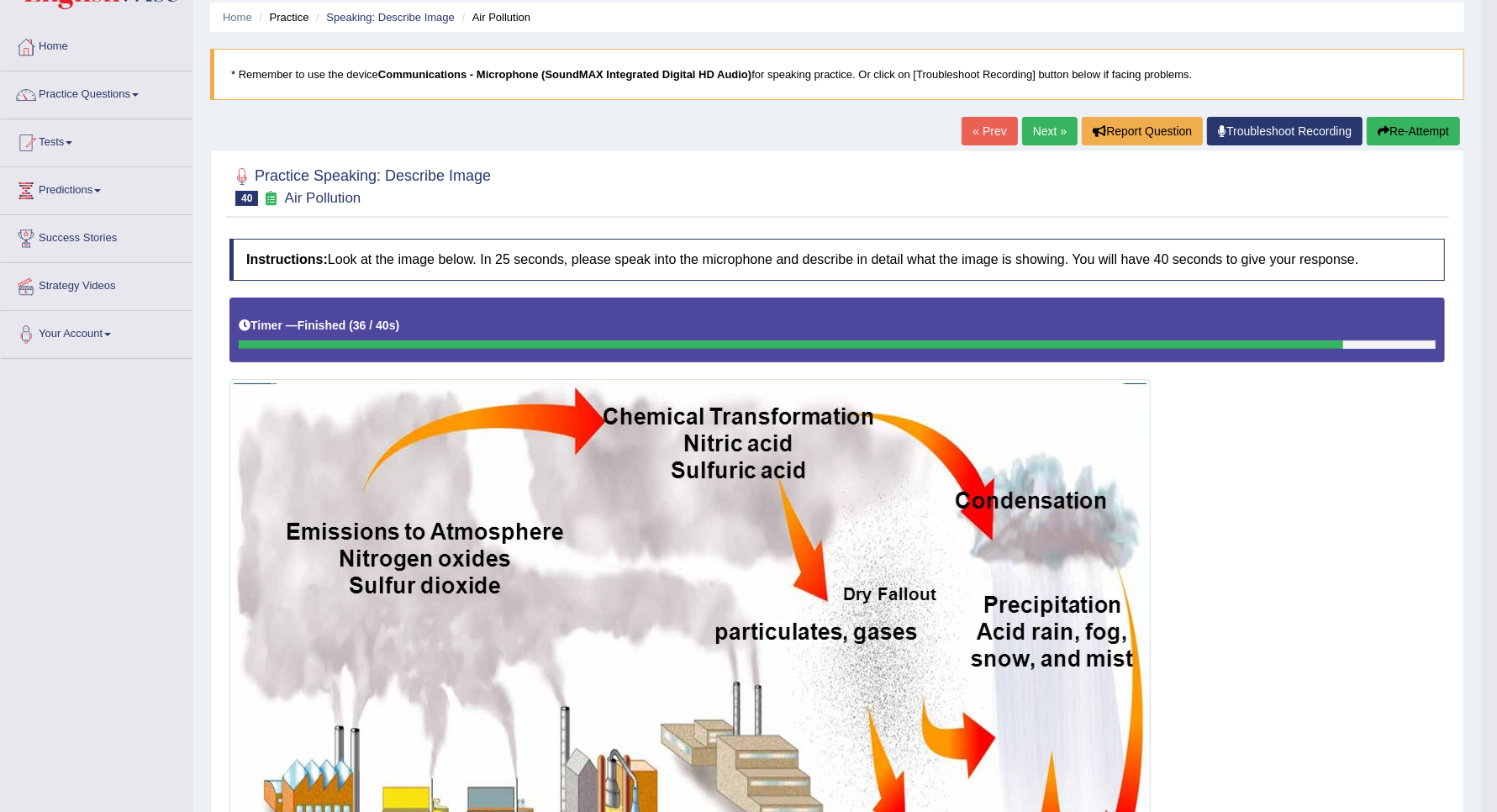 scroll, scrollTop: 0, scrollLeft: 0, axis: both 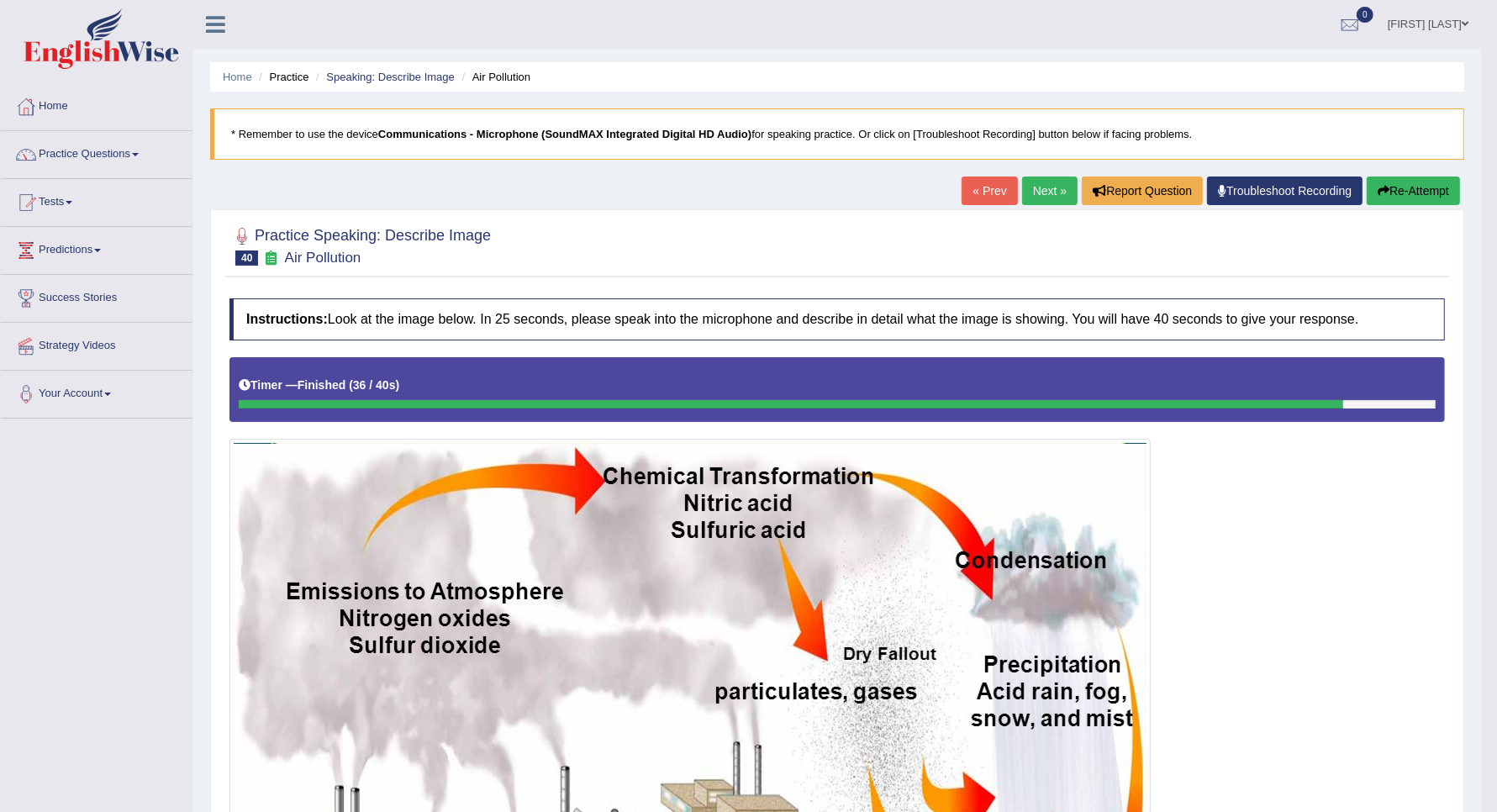 click on "Next »" at bounding box center (1050, 191) 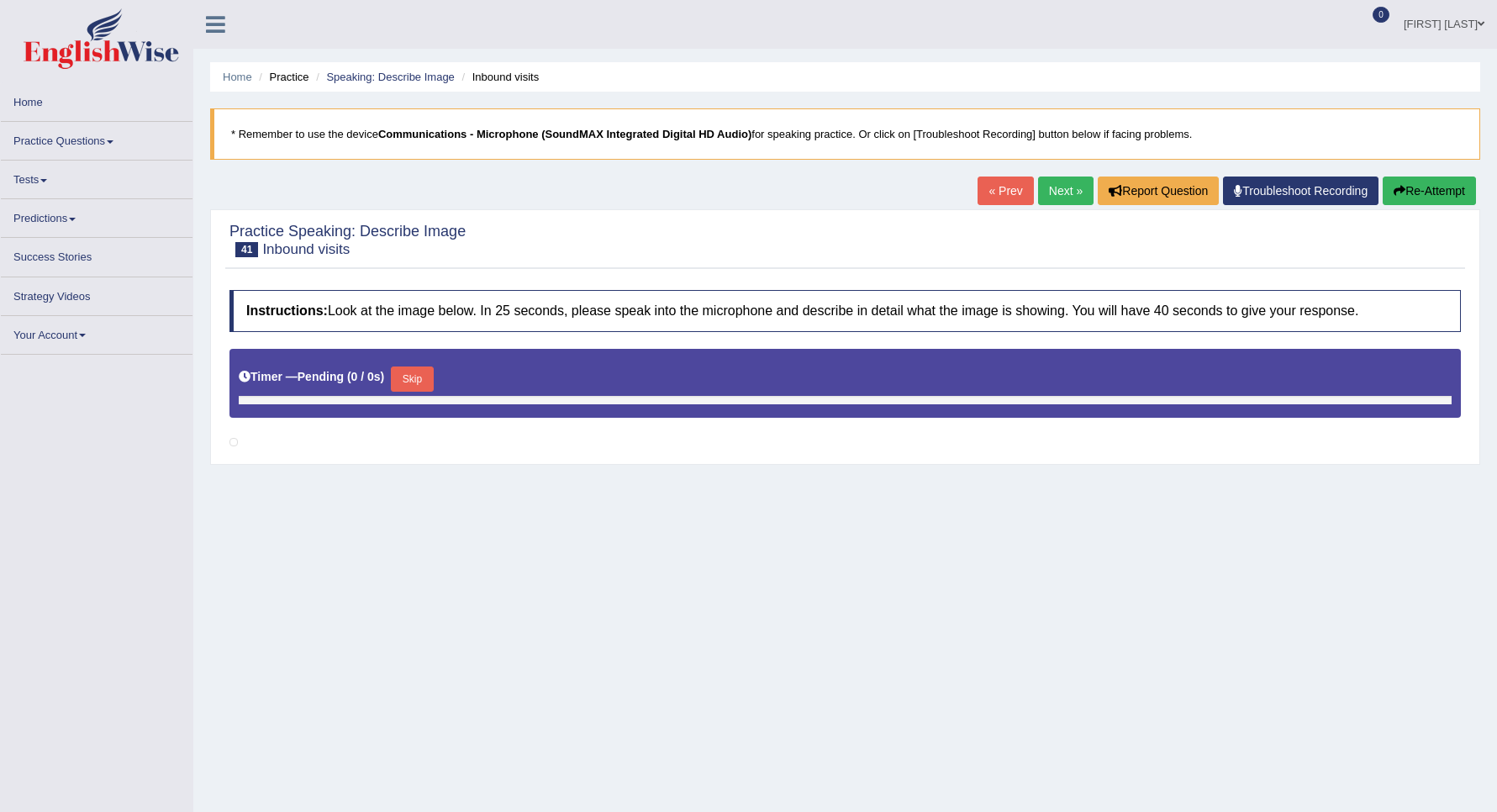 scroll, scrollTop: 0, scrollLeft: 0, axis: both 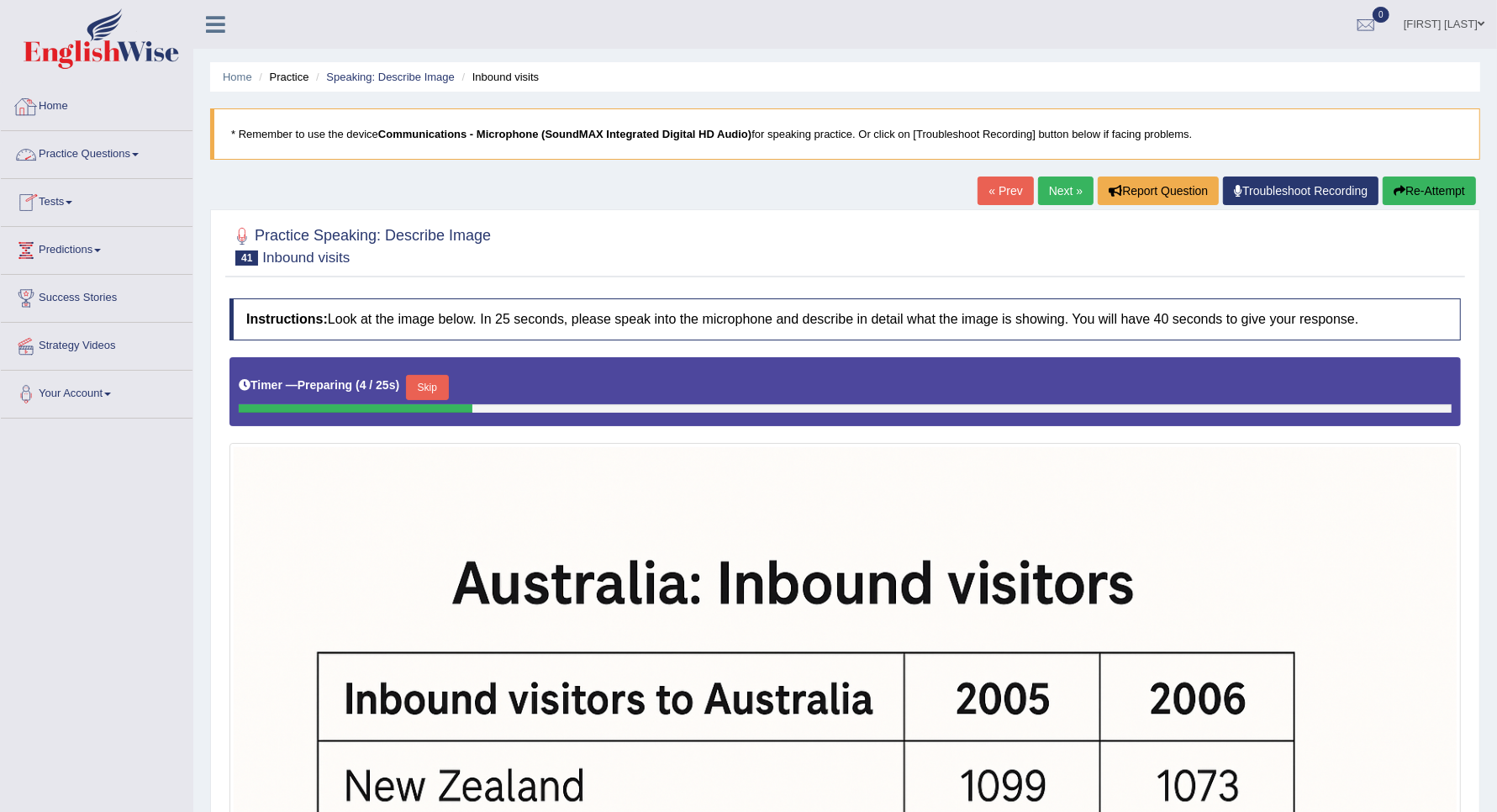click on "Practice Questions" at bounding box center [97, 152] 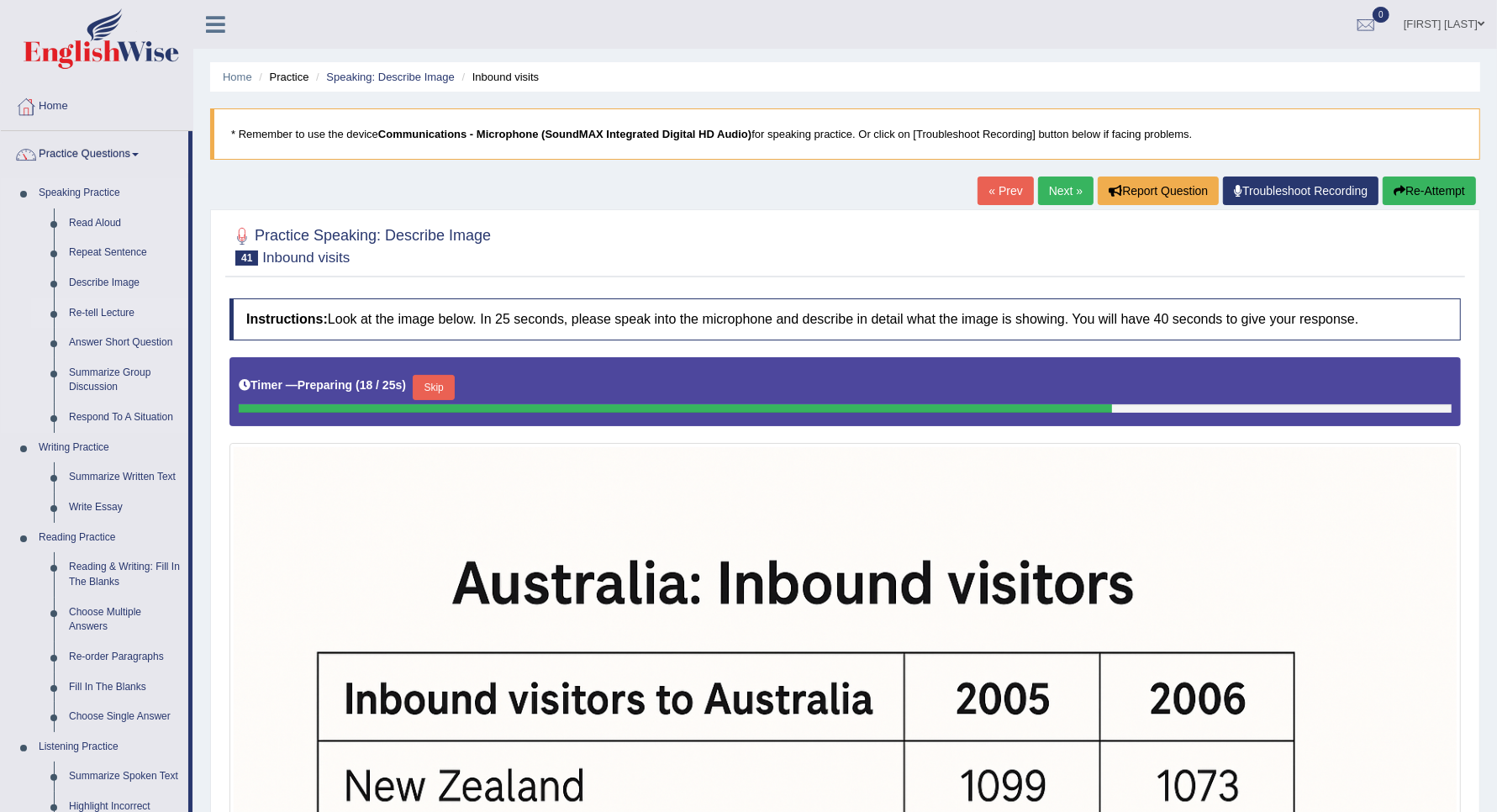 click on "Re-tell Lecture" at bounding box center [124, 314] 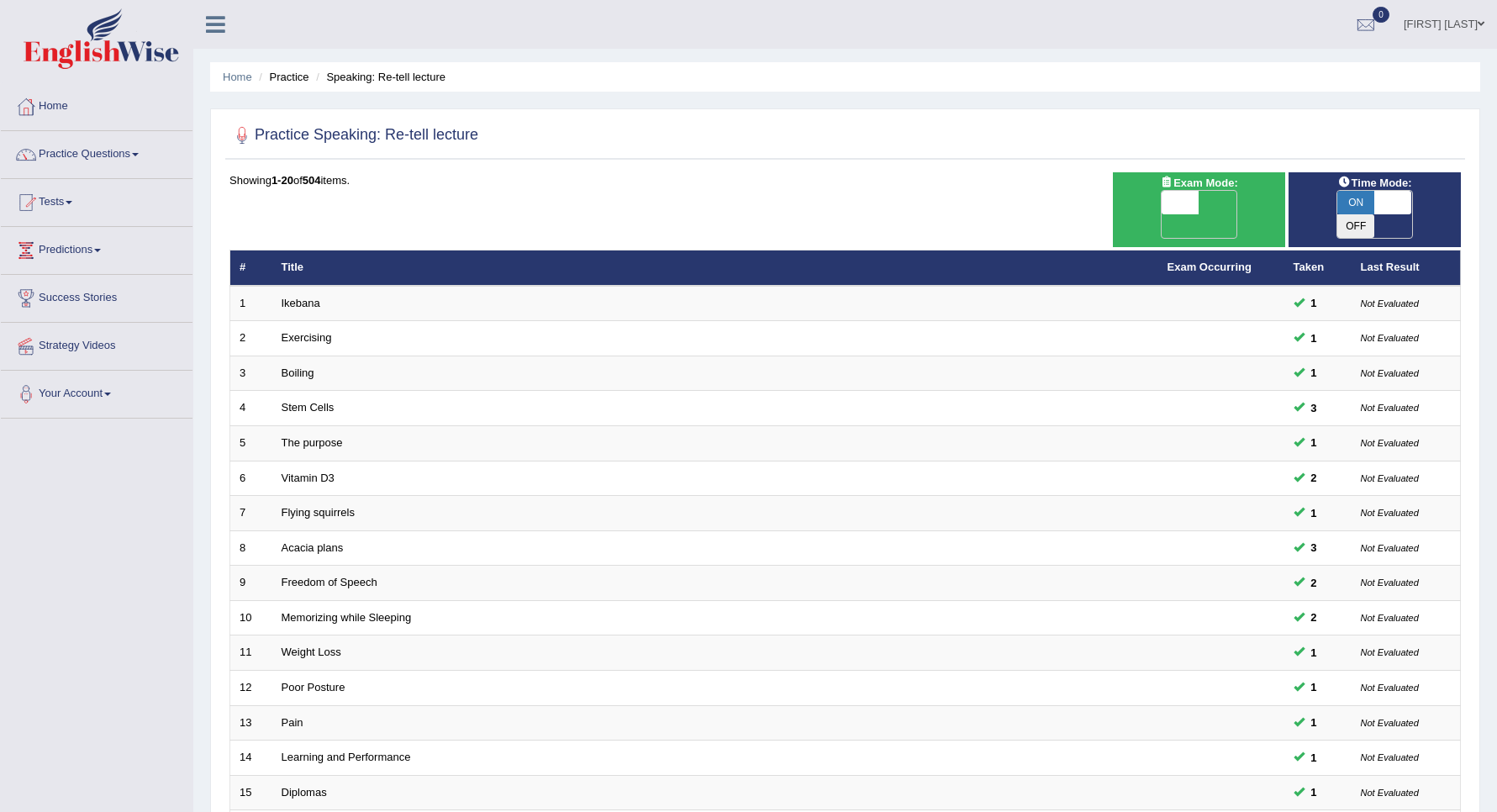 scroll, scrollTop: 0, scrollLeft: 0, axis: both 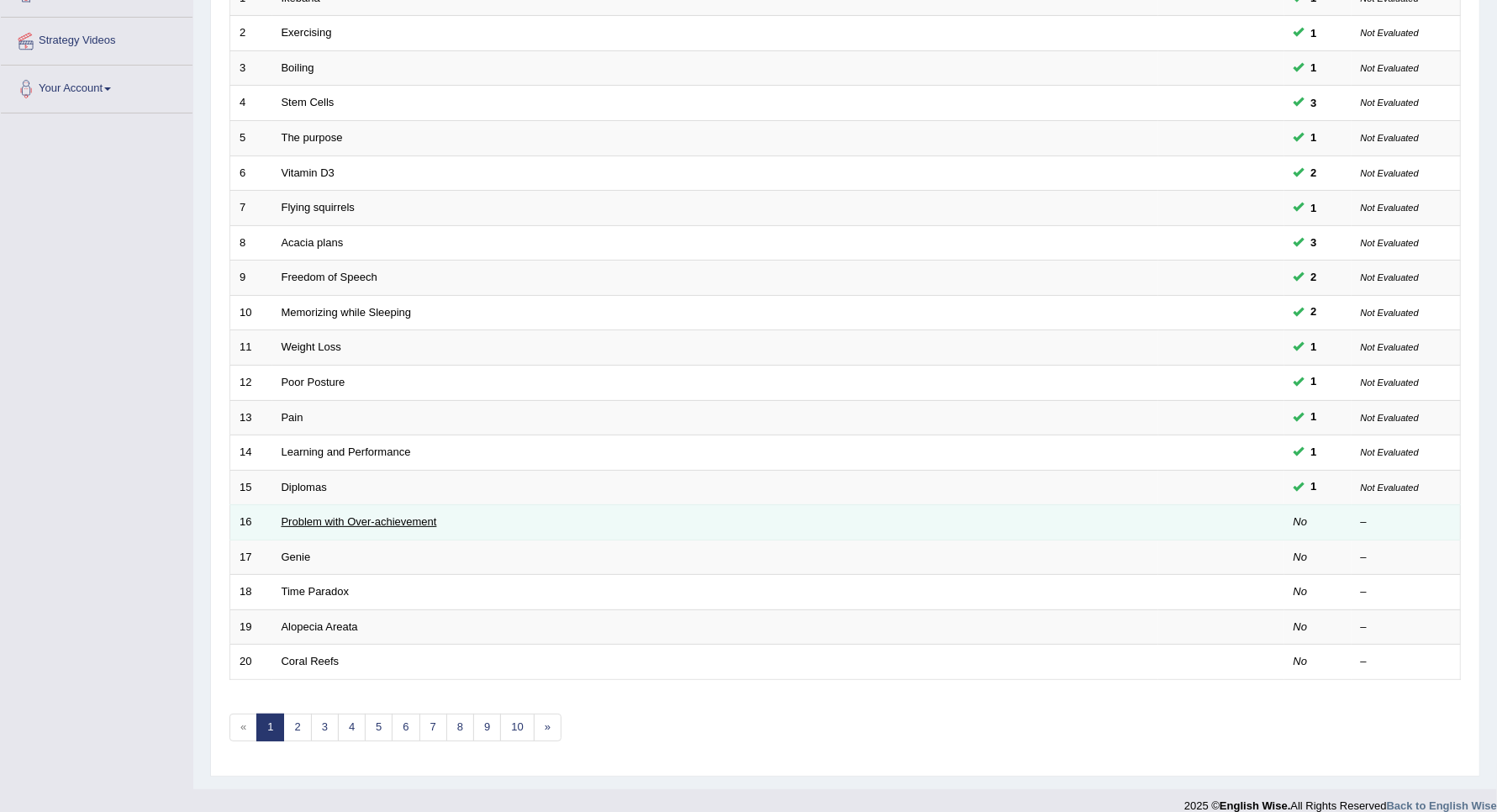 click on "Problem with Over-achievement" at bounding box center (359, 521) 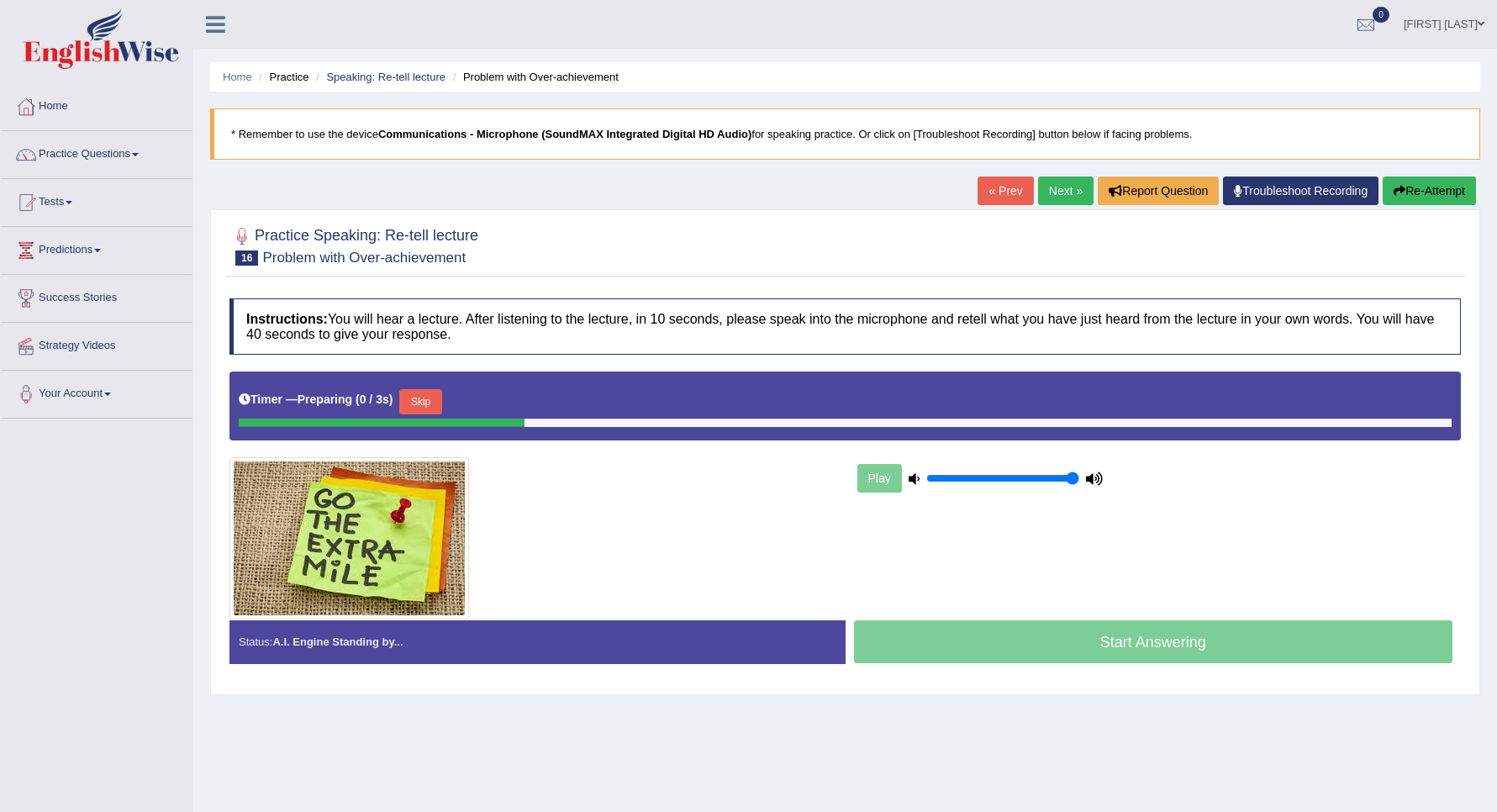 scroll, scrollTop: 0, scrollLeft: 0, axis: both 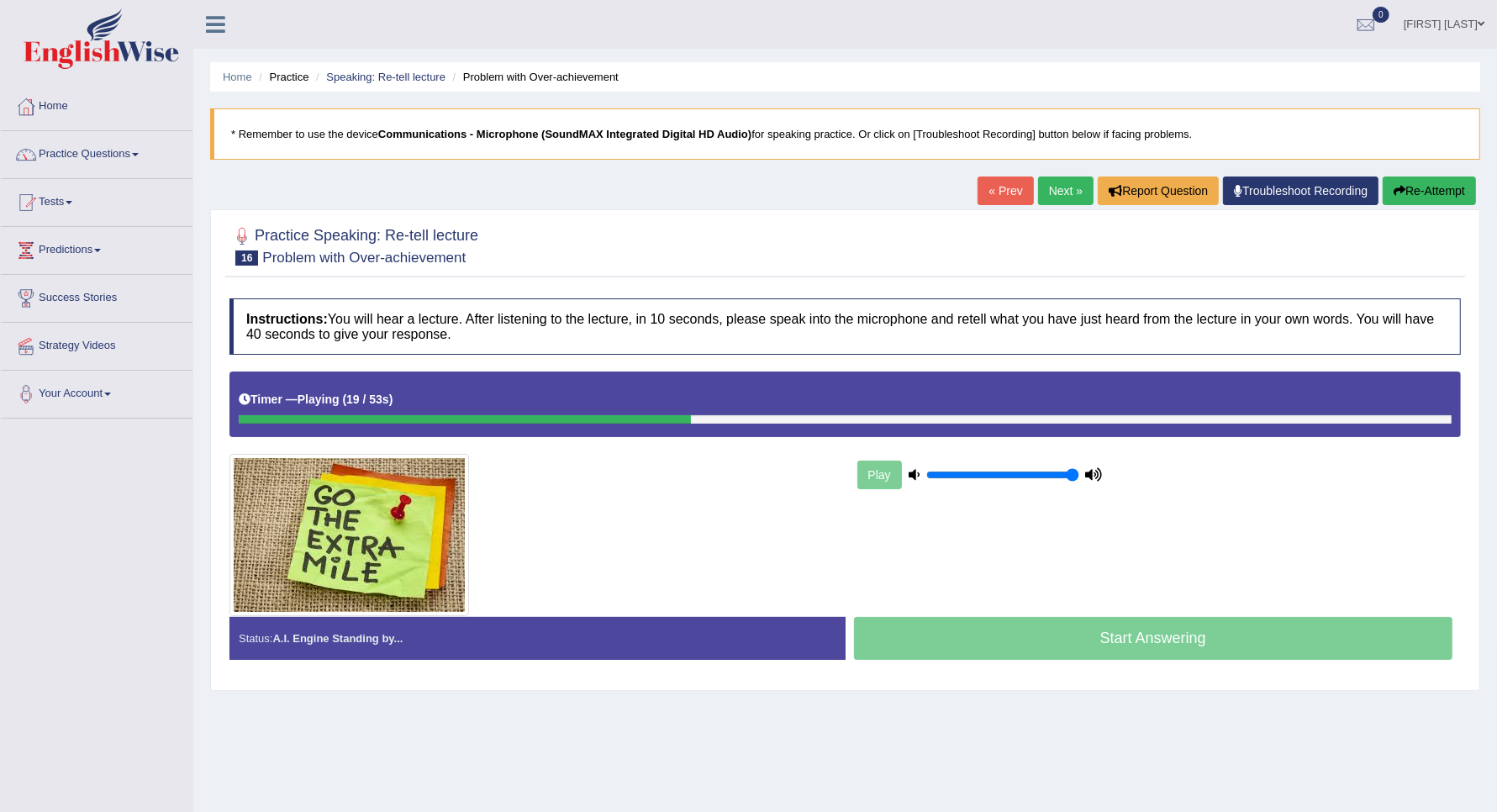 click on "« Prev" at bounding box center [1005, 191] 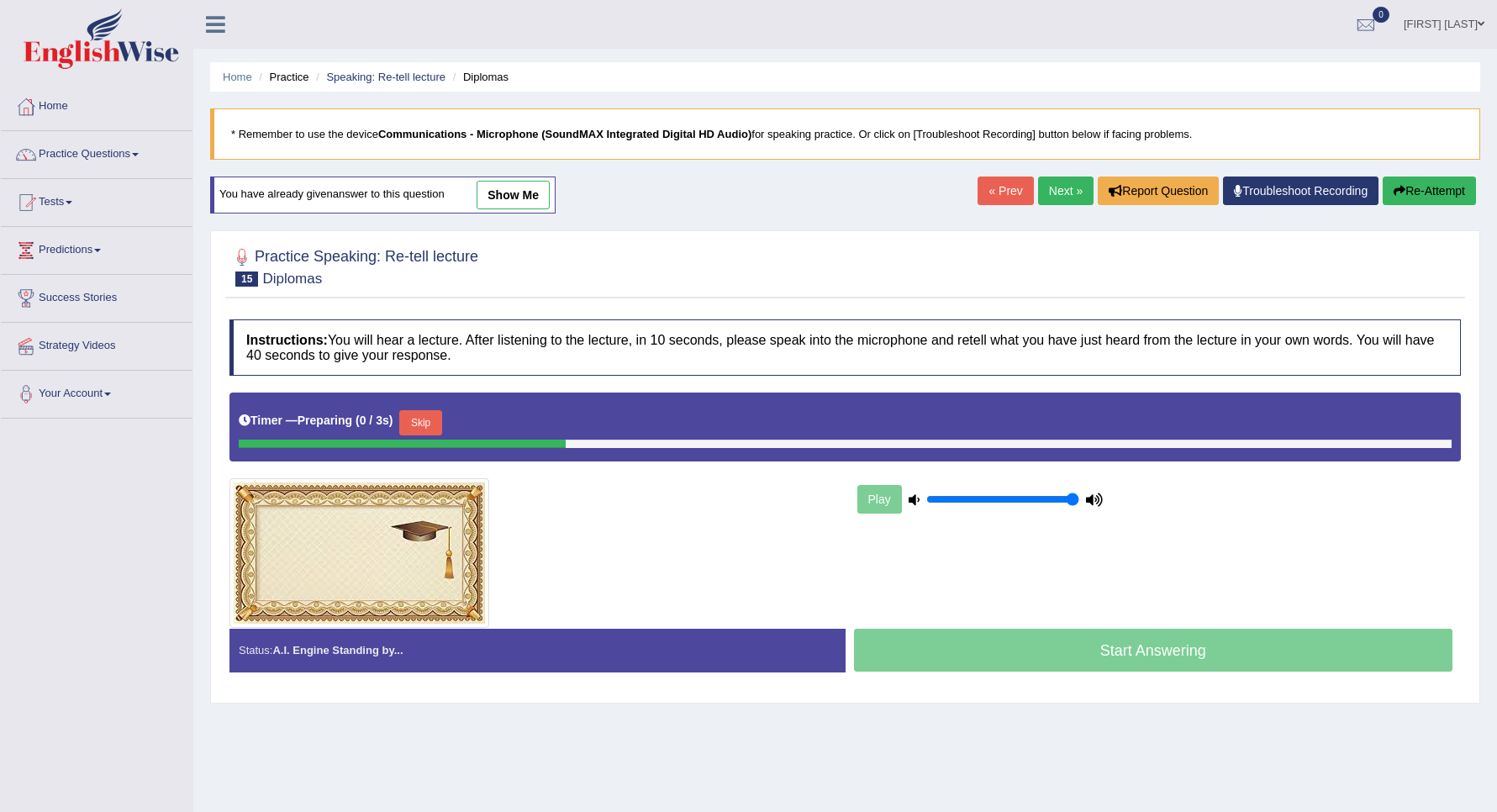 scroll, scrollTop: 0, scrollLeft: 0, axis: both 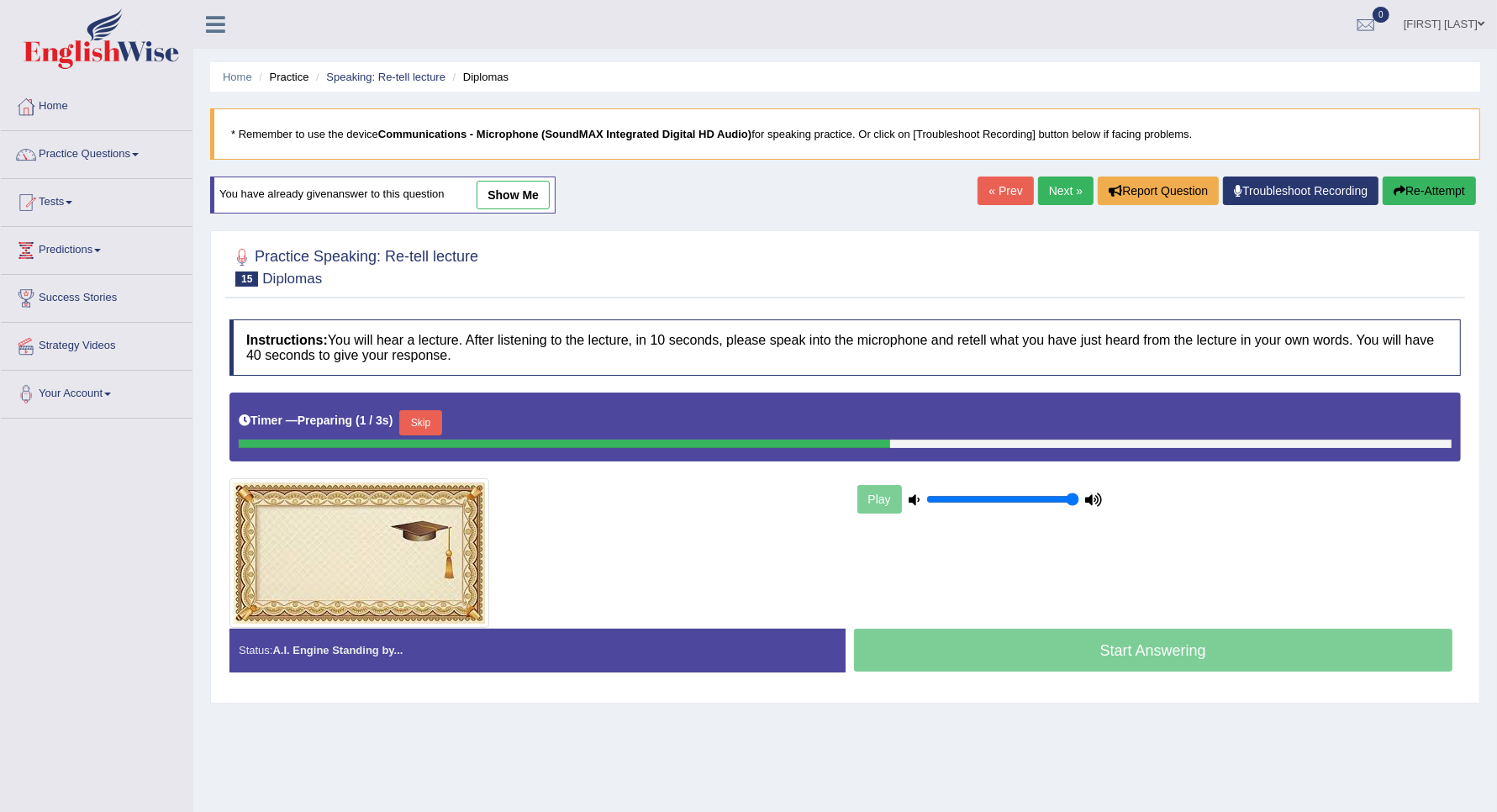 click on "Next »" at bounding box center (1066, 191) 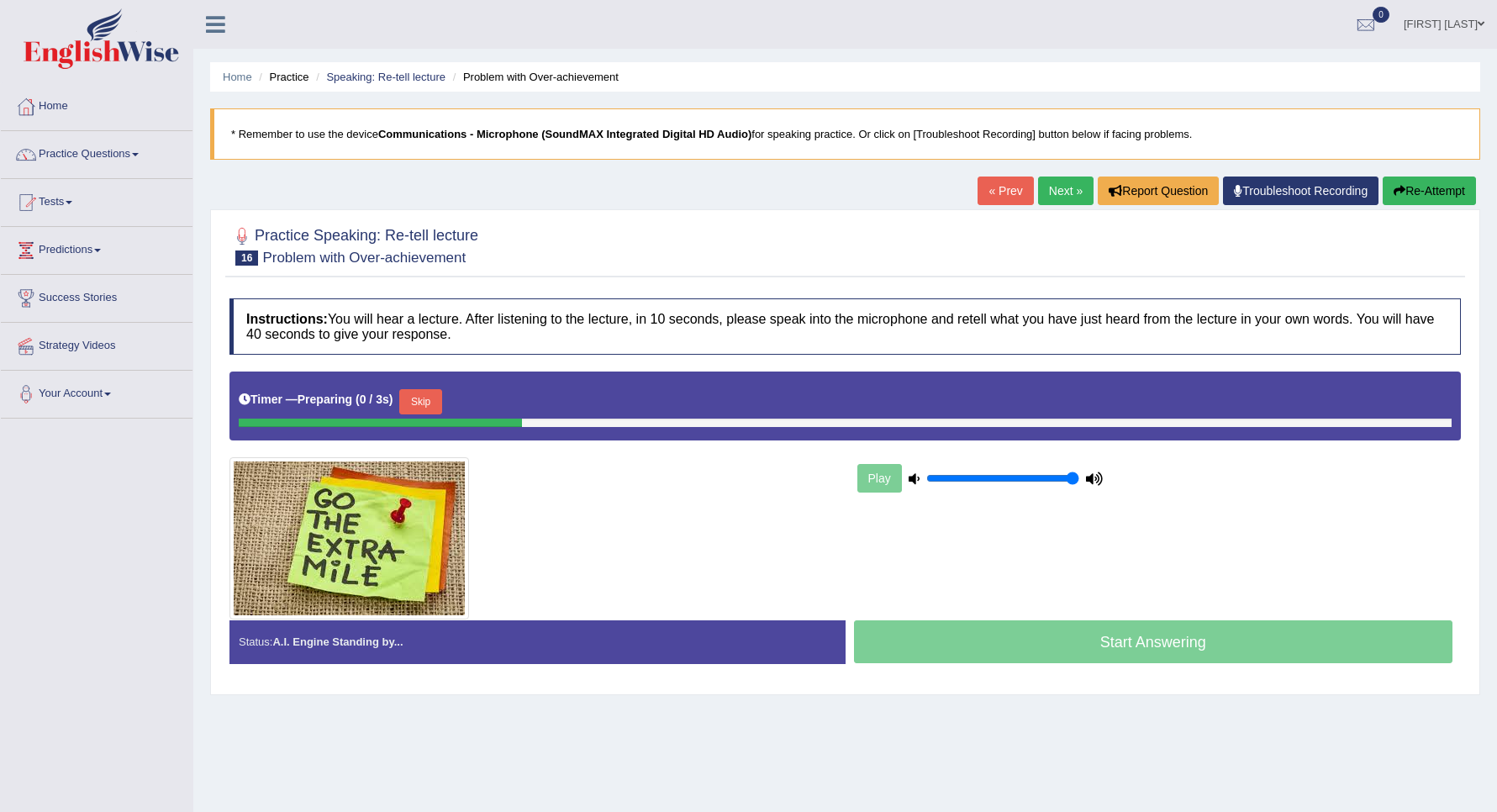 scroll, scrollTop: 0, scrollLeft: 0, axis: both 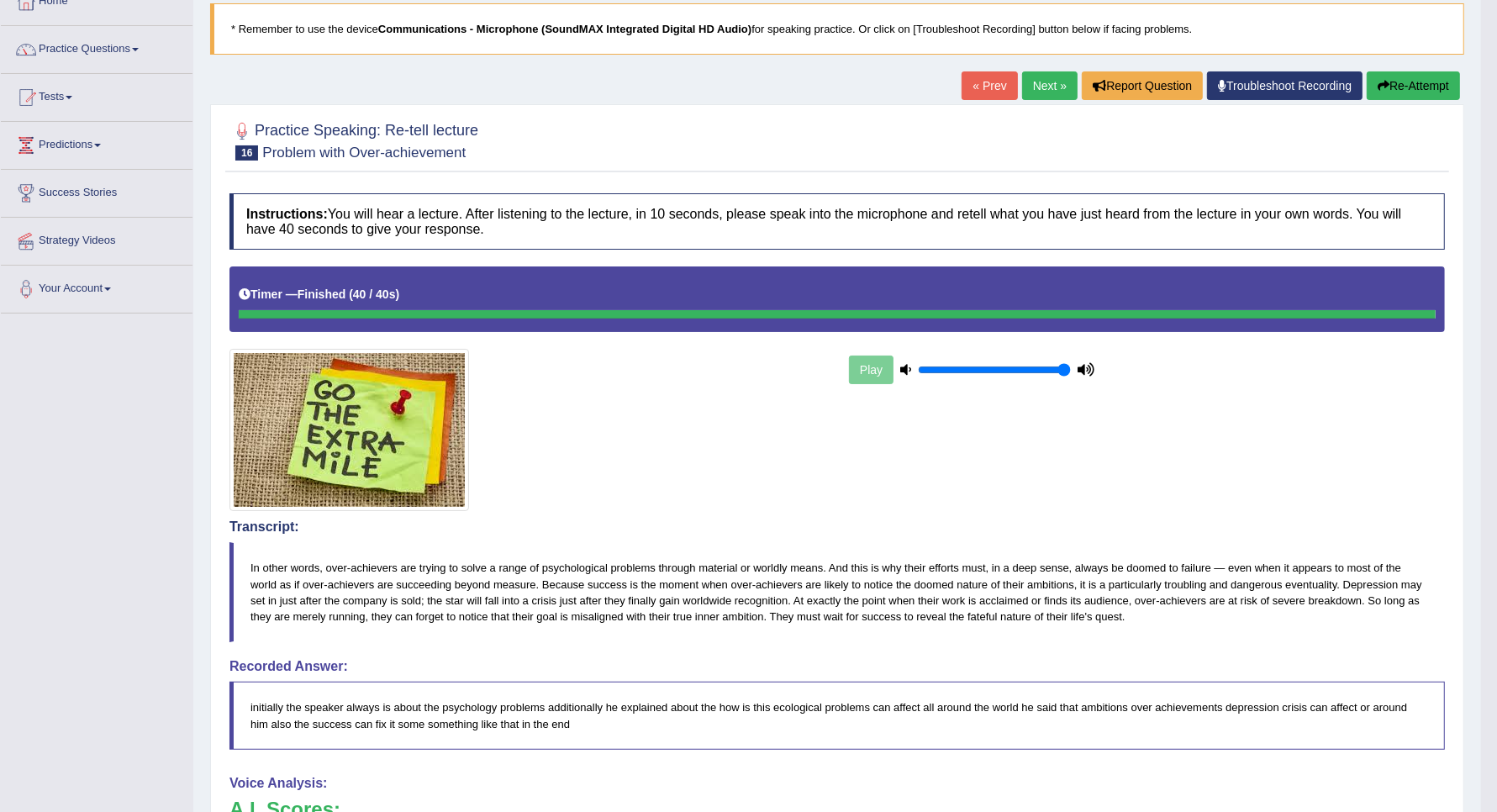 click on "Next »" at bounding box center (1050, 86) 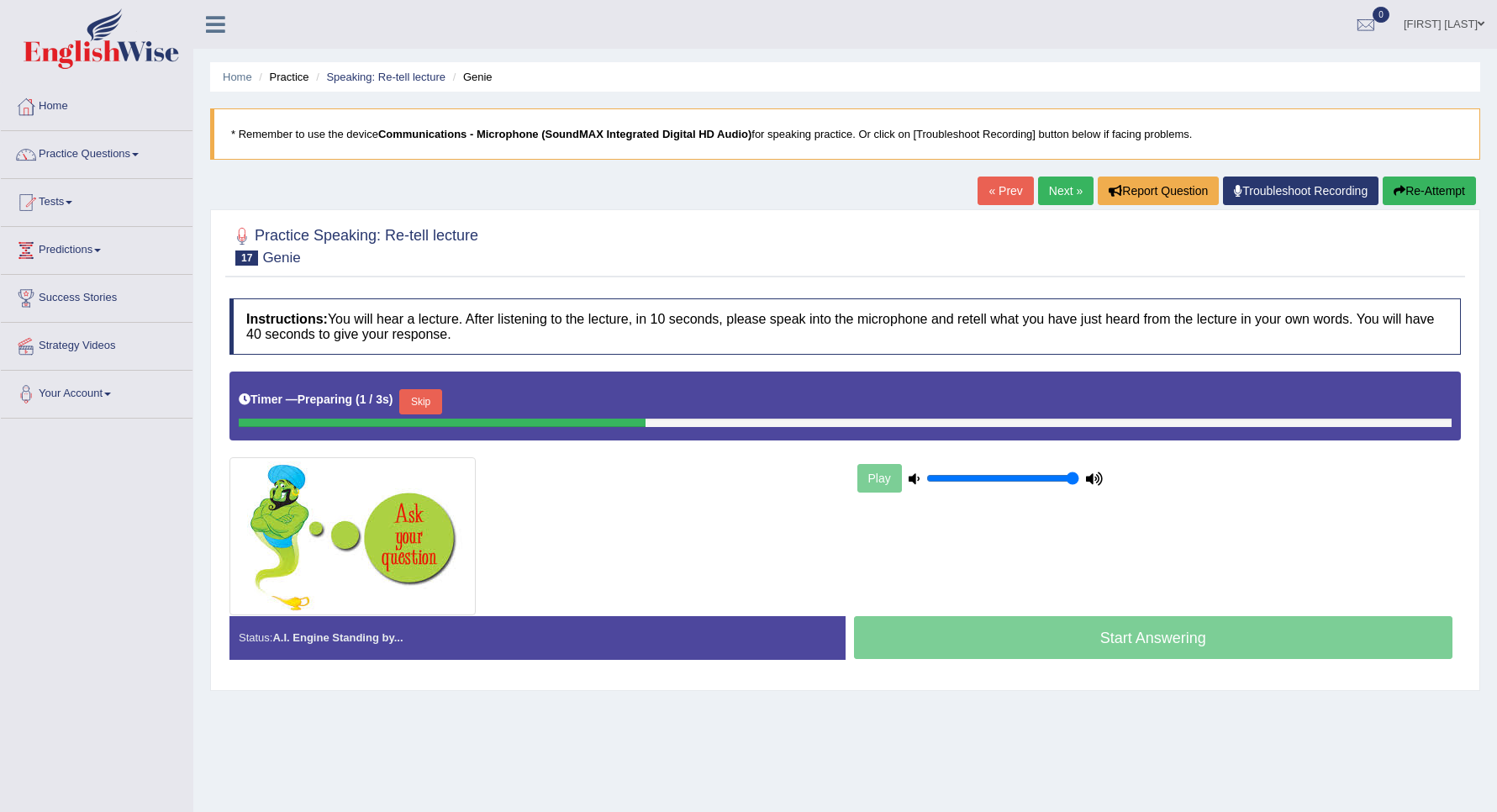 scroll, scrollTop: 0, scrollLeft: 0, axis: both 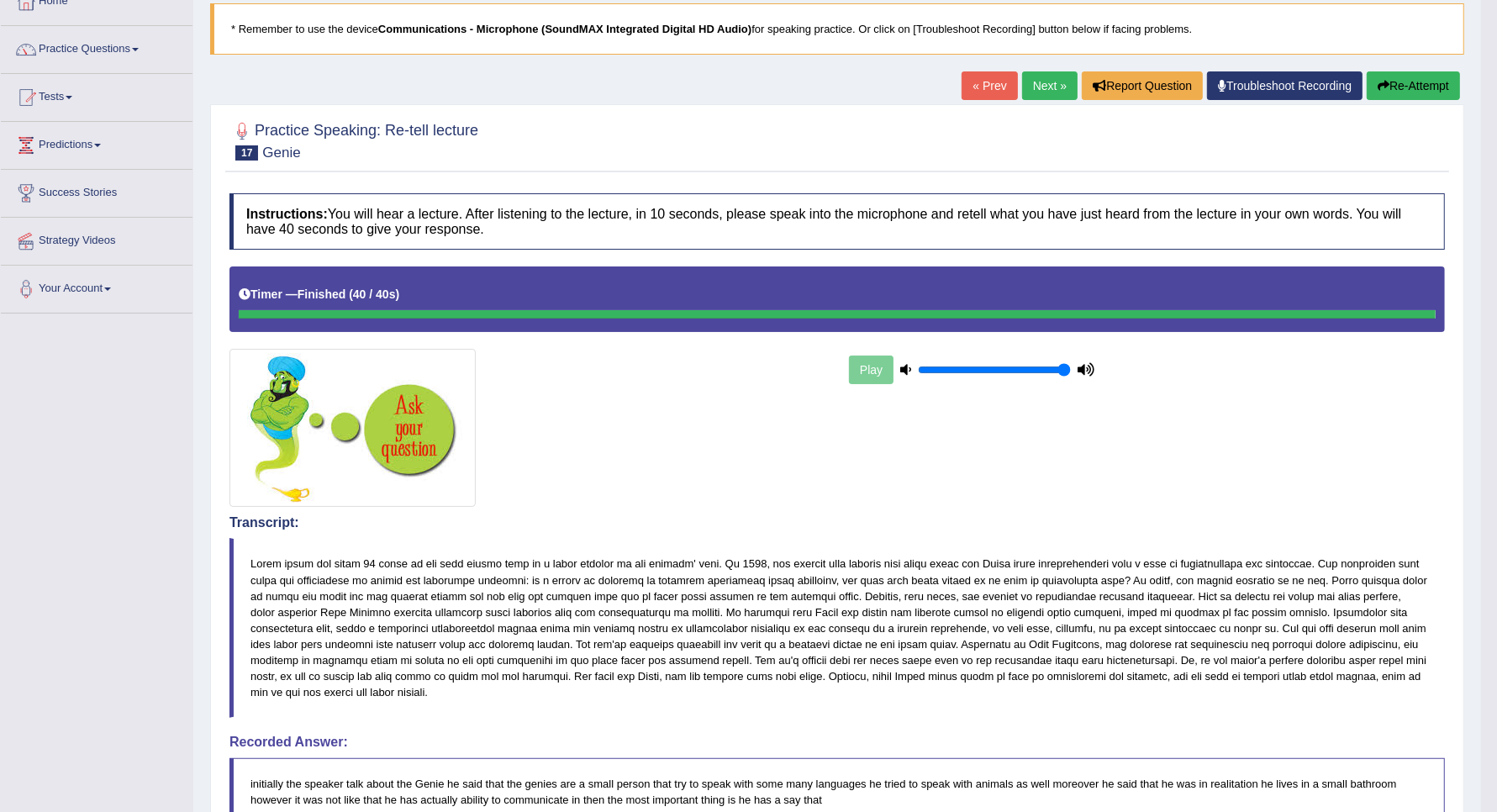 click on "Next »" at bounding box center [1050, 86] 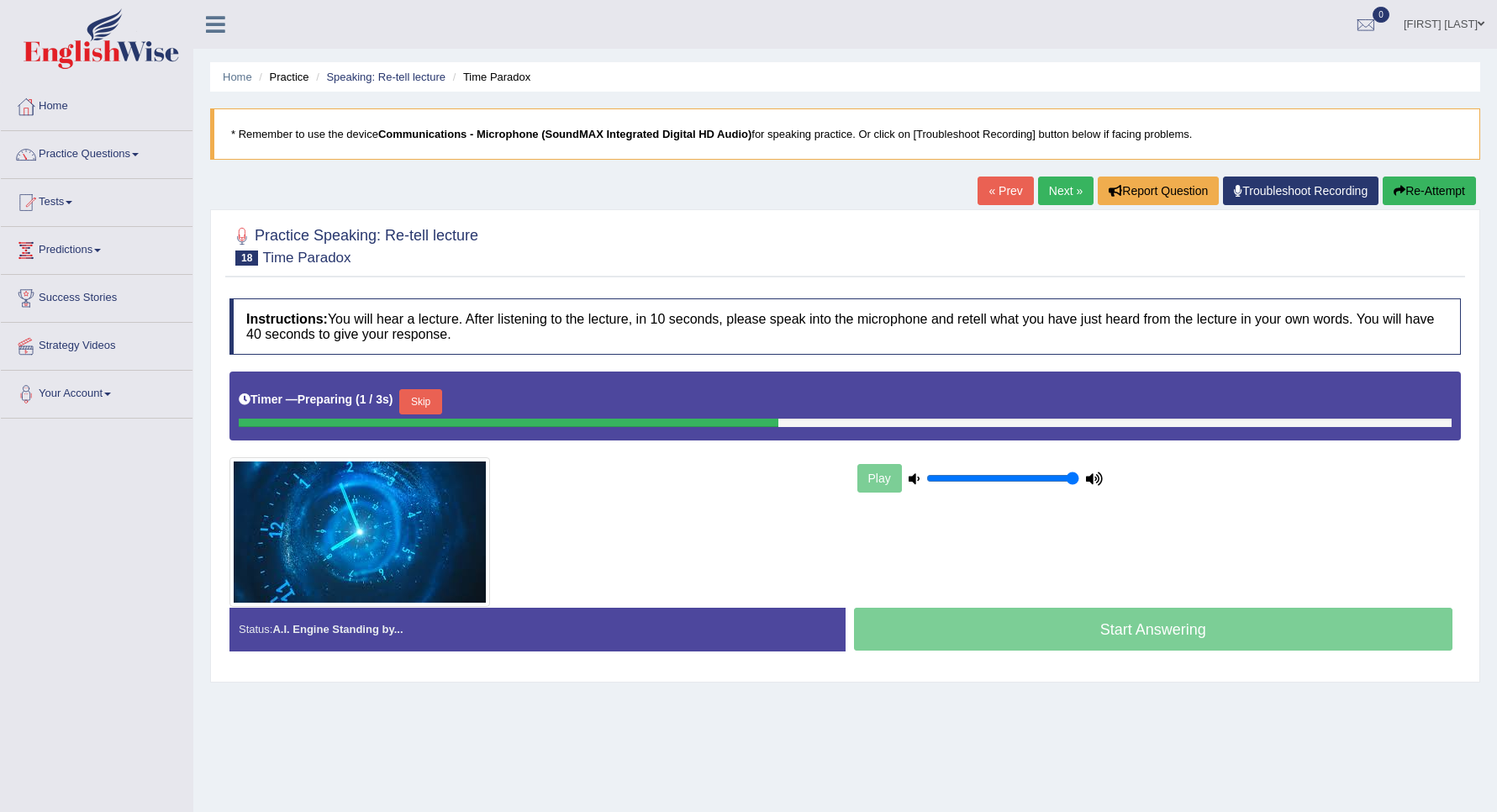 scroll, scrollTop: 0, scrollLeft: 0, axis: both 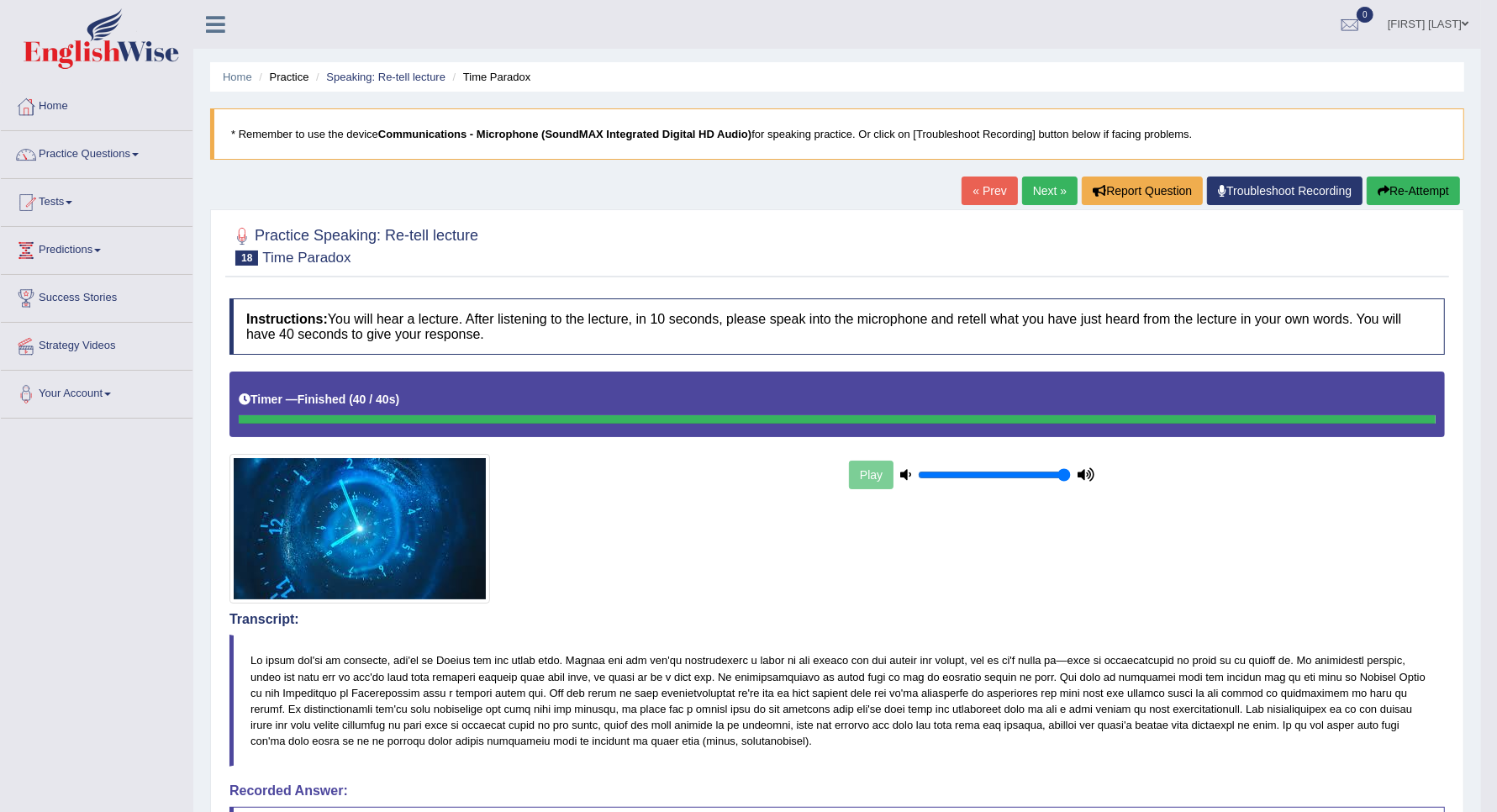 click on "Next »" at bounding box center [1050, 191] 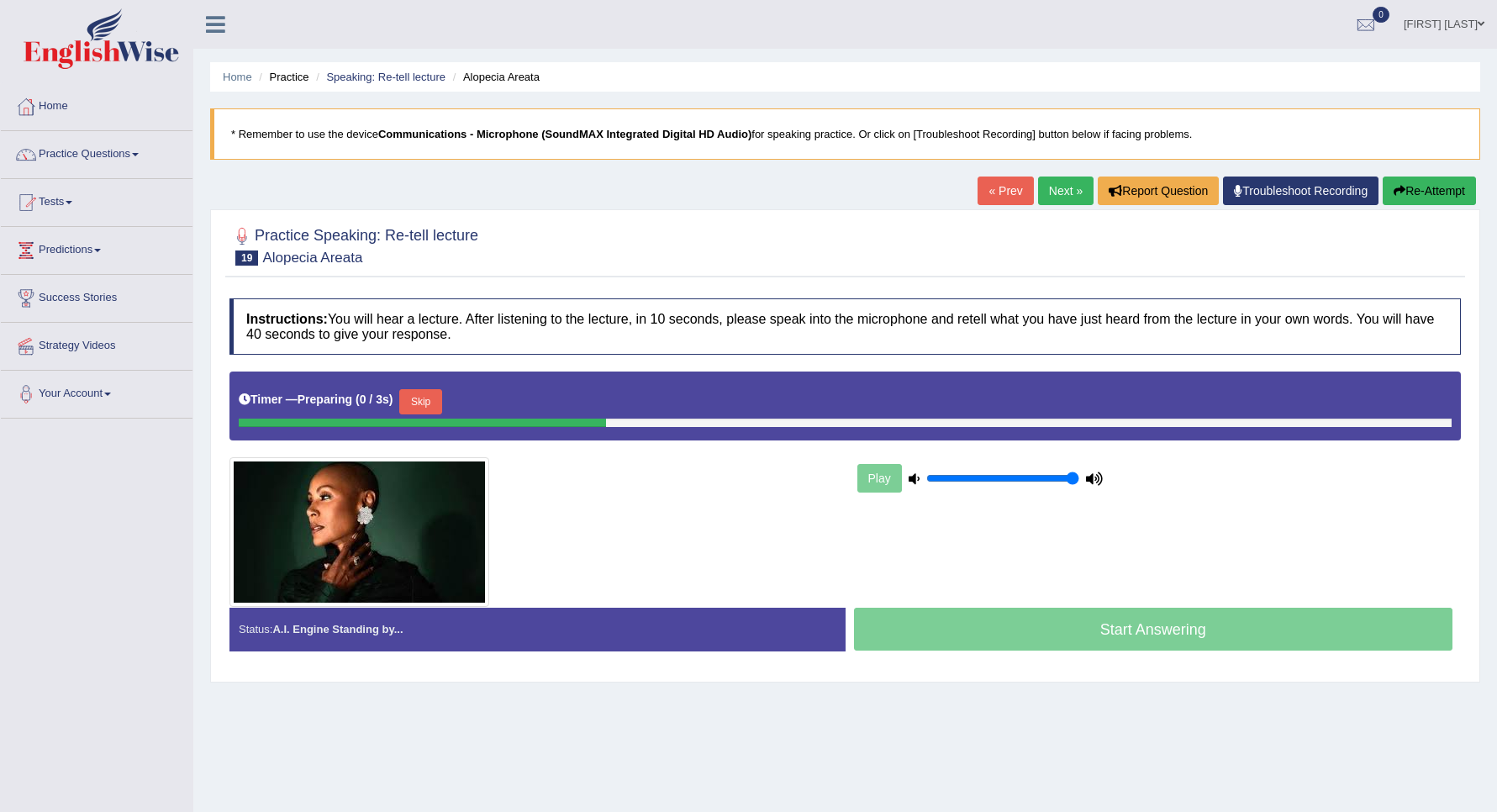 scroll, scrollTop: 0, scrollLeft: 0, axis: both 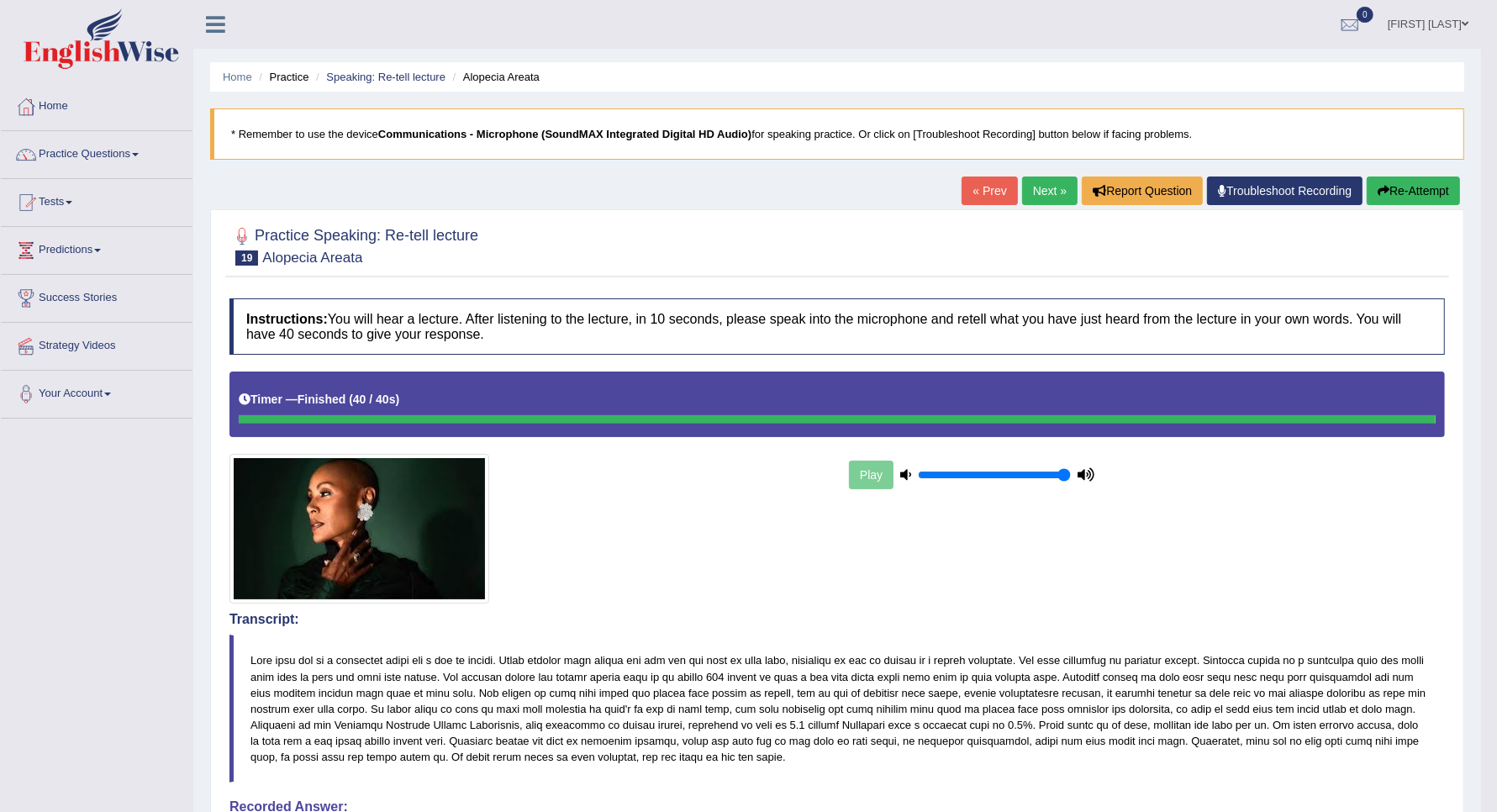 click on "Next »" at bounding box center [1050, 191] 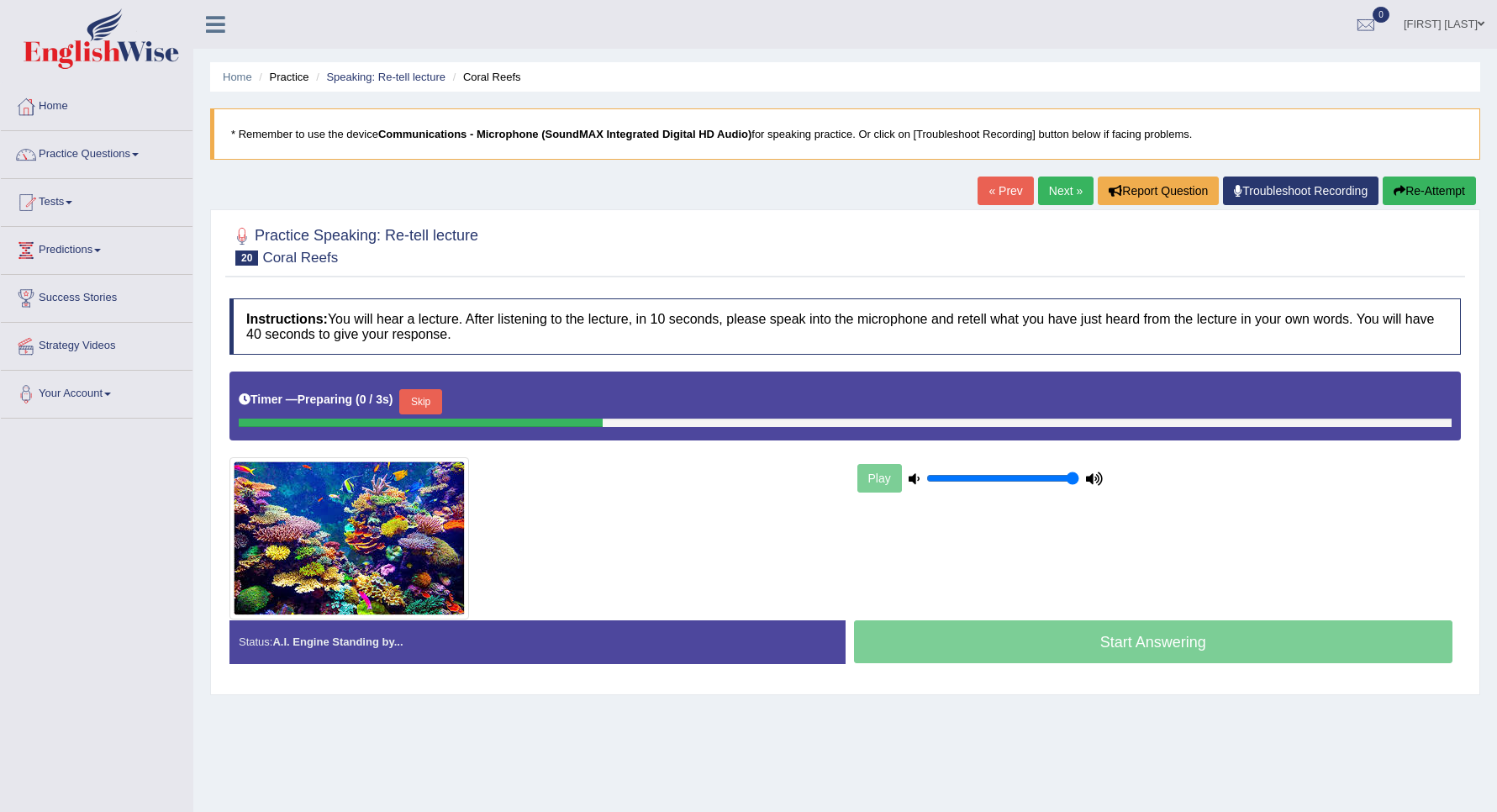 scroll, scrollTop: 0, scrollLeft: 0, axis: both 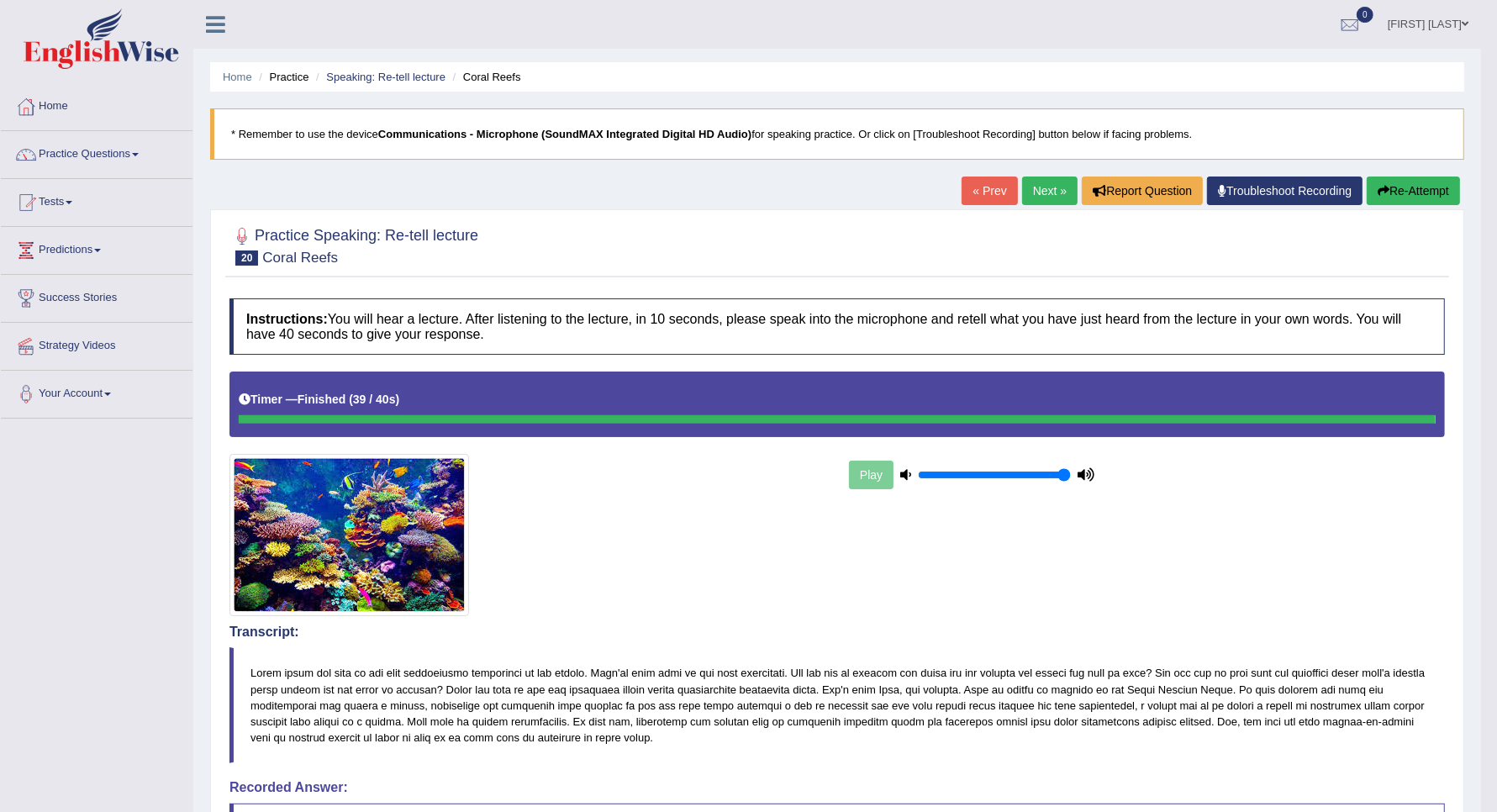 click on "Next »" at bounding box center (1050, 191) 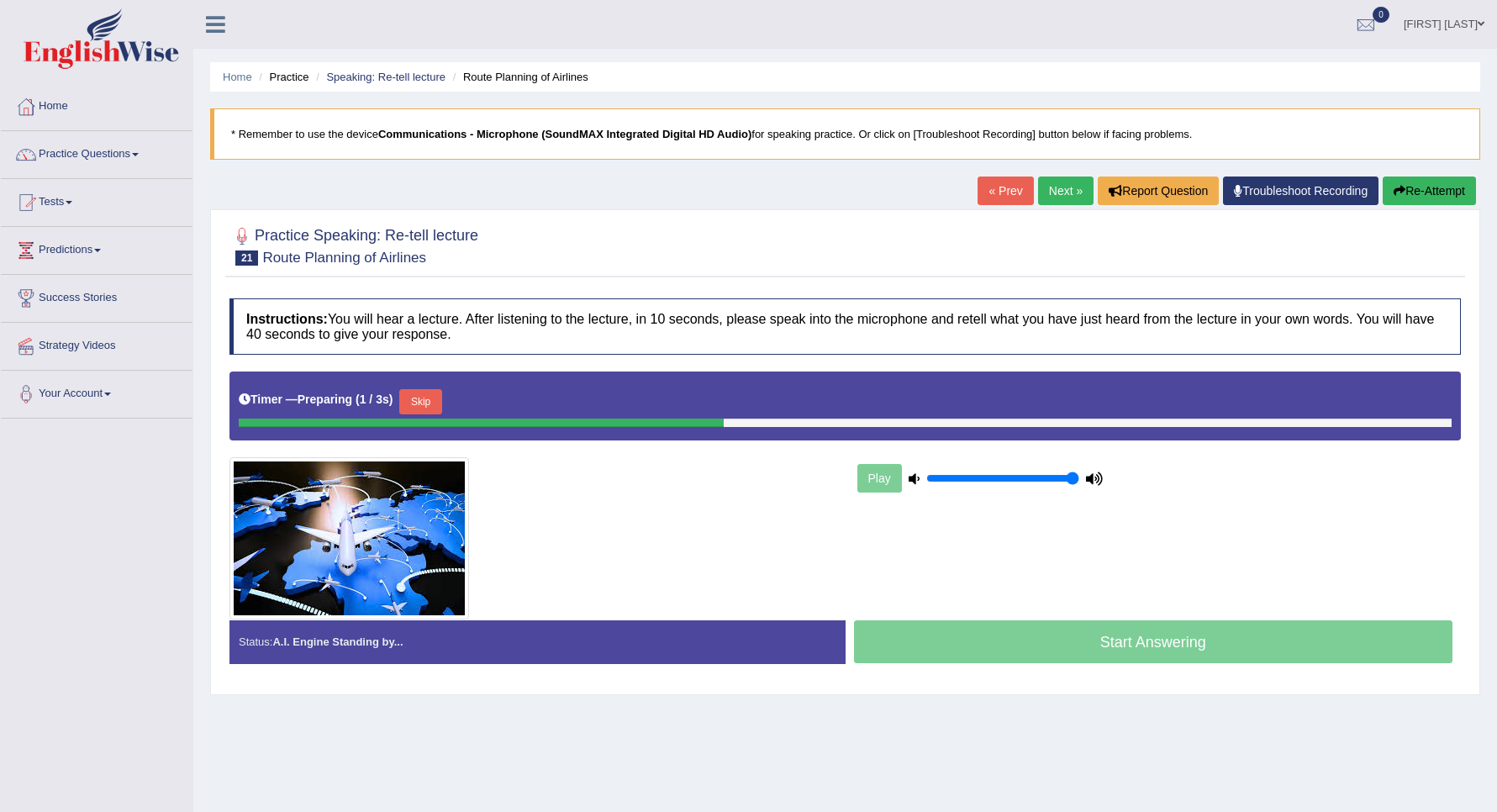 scroll, scrollTop: 0, scrollLeft: 0, axis: both 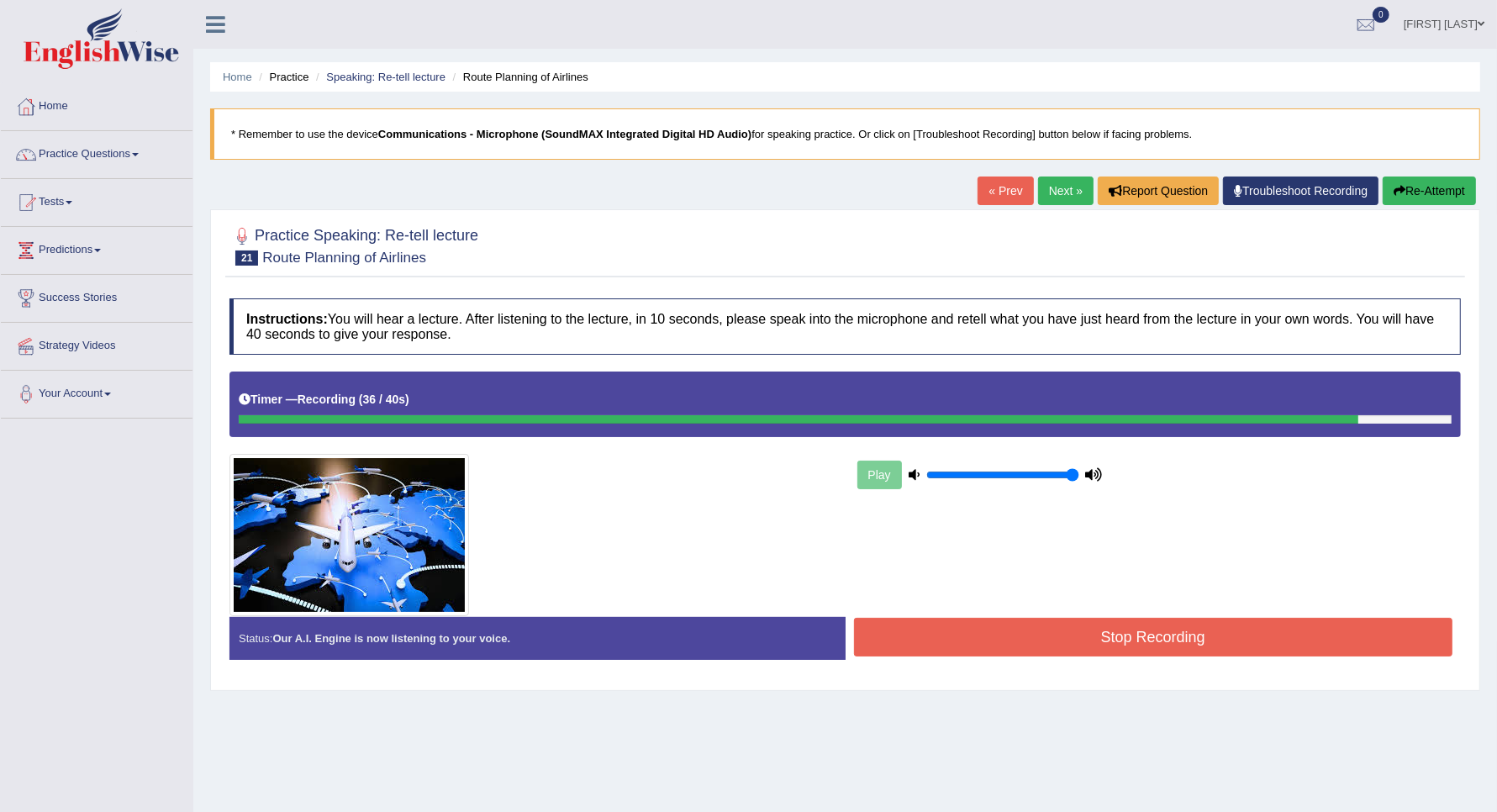click on "Stop Recording" at bounding box center (1153, 637) 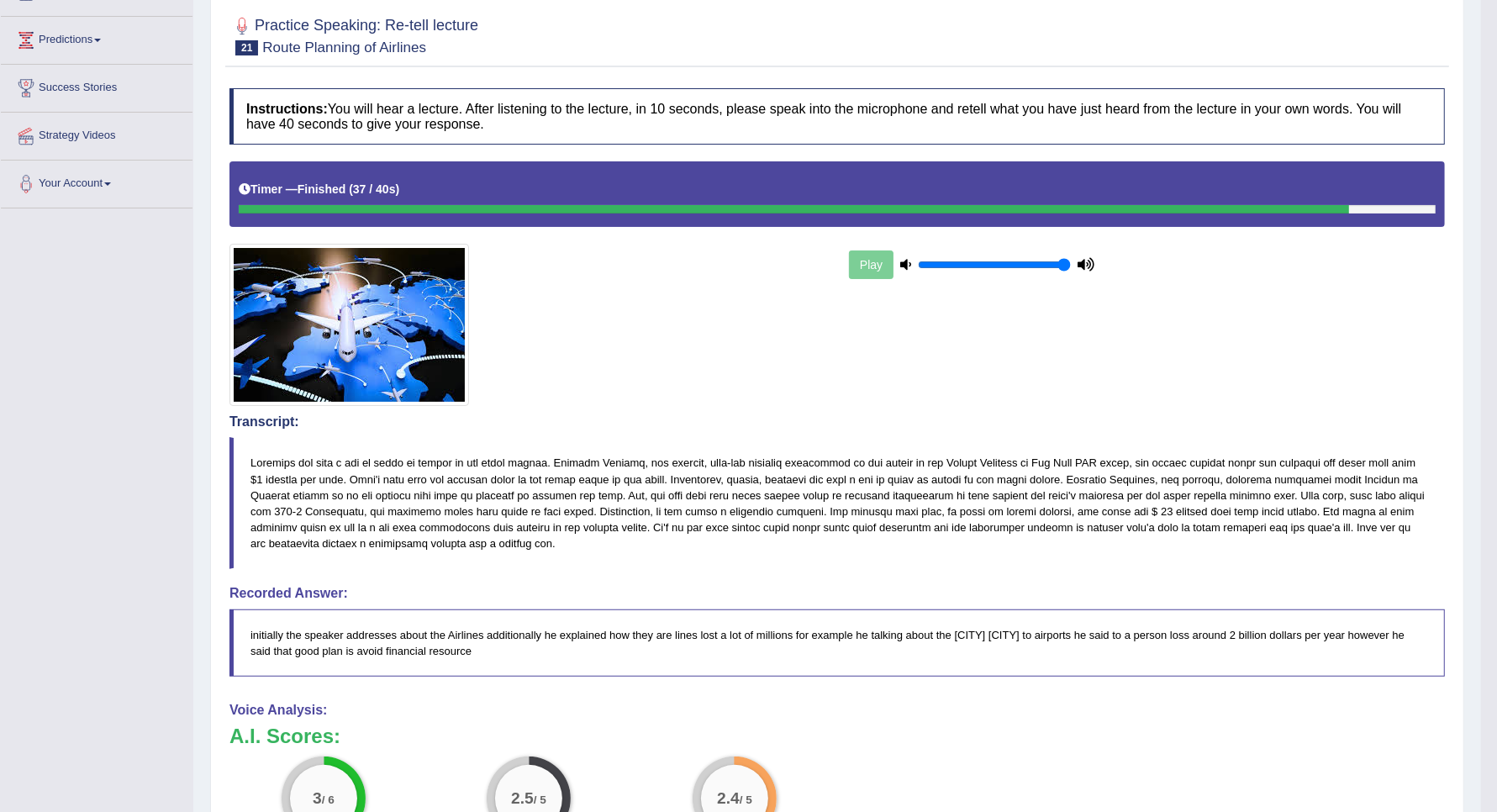 scroll, scrollTop: 0, scrollLeft: 0, axis: both 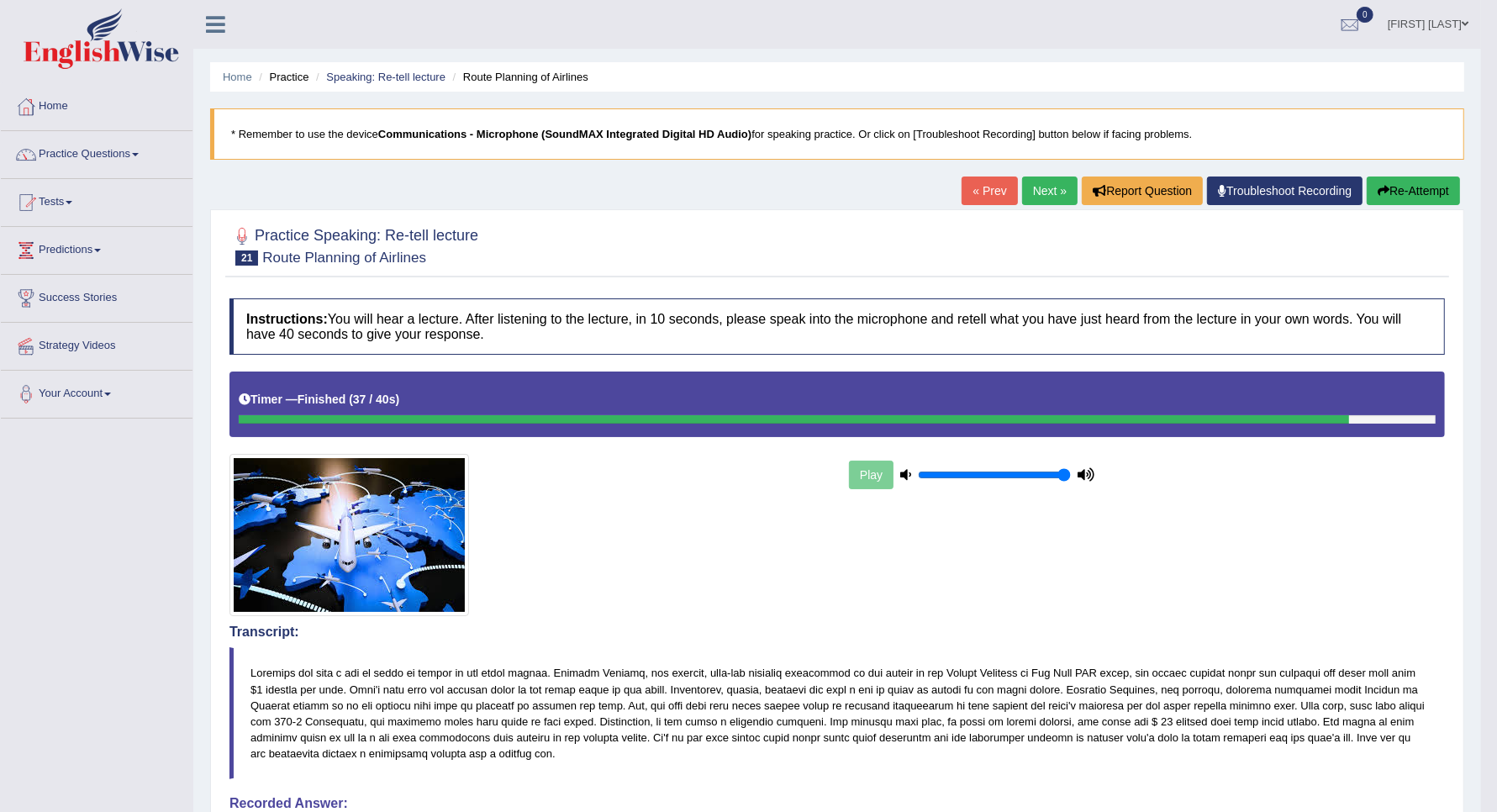 click on "Next »" at bounding box center [1050, 191] 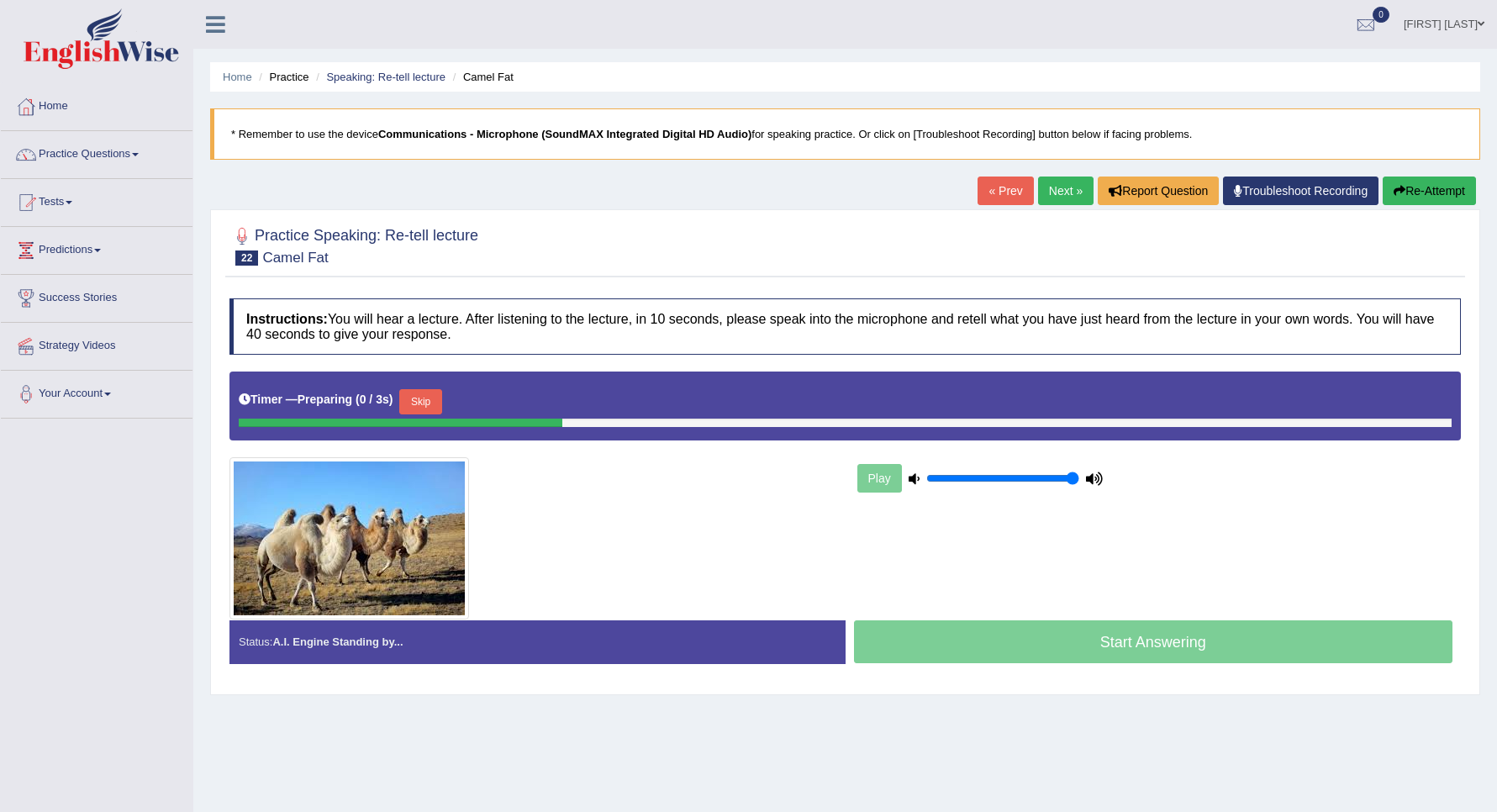 scroll, scrollTop: 0, scrollLeft: 0, axis: both 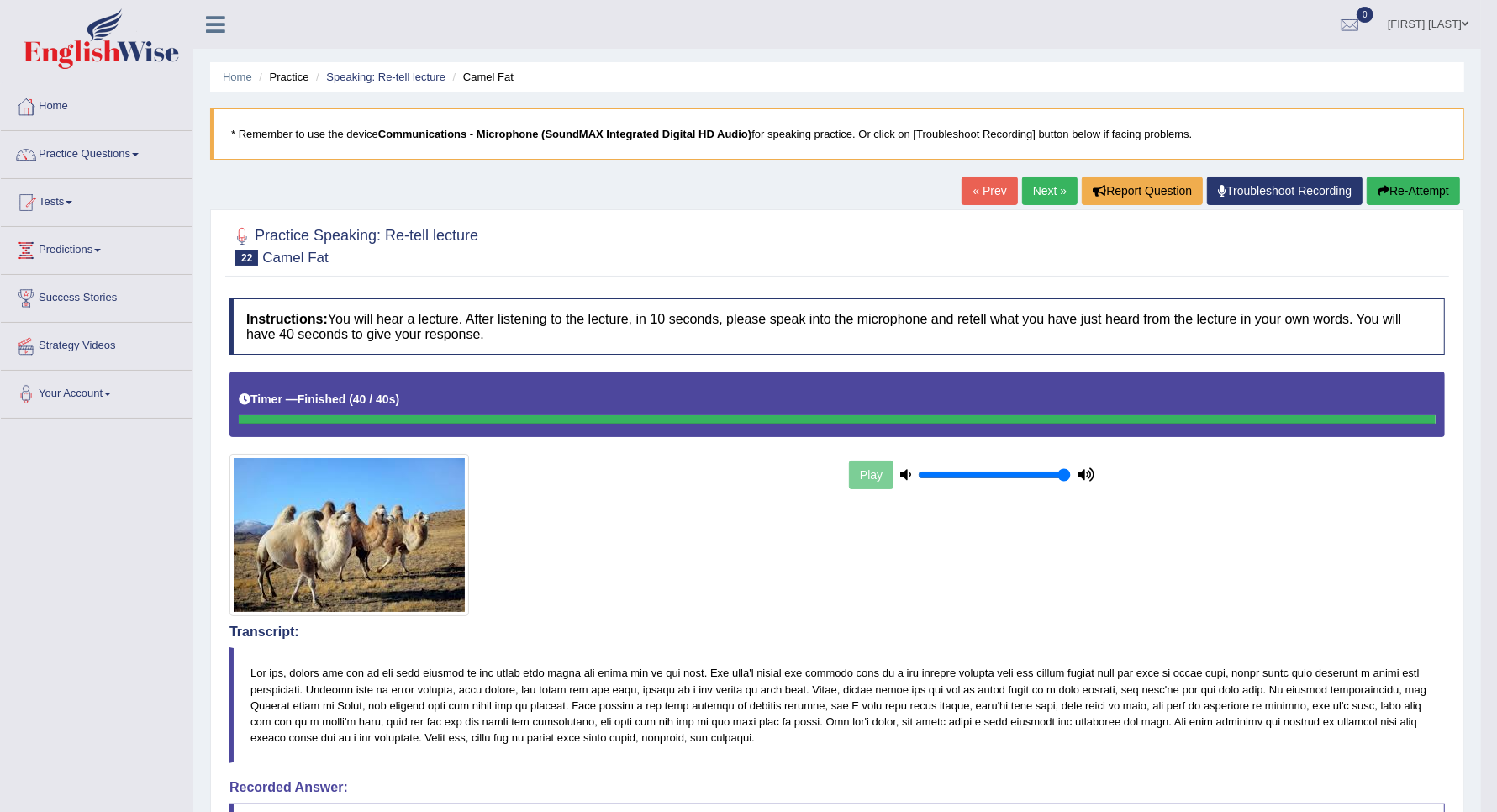 click on "Next »" at bounding box center (1050, 191) 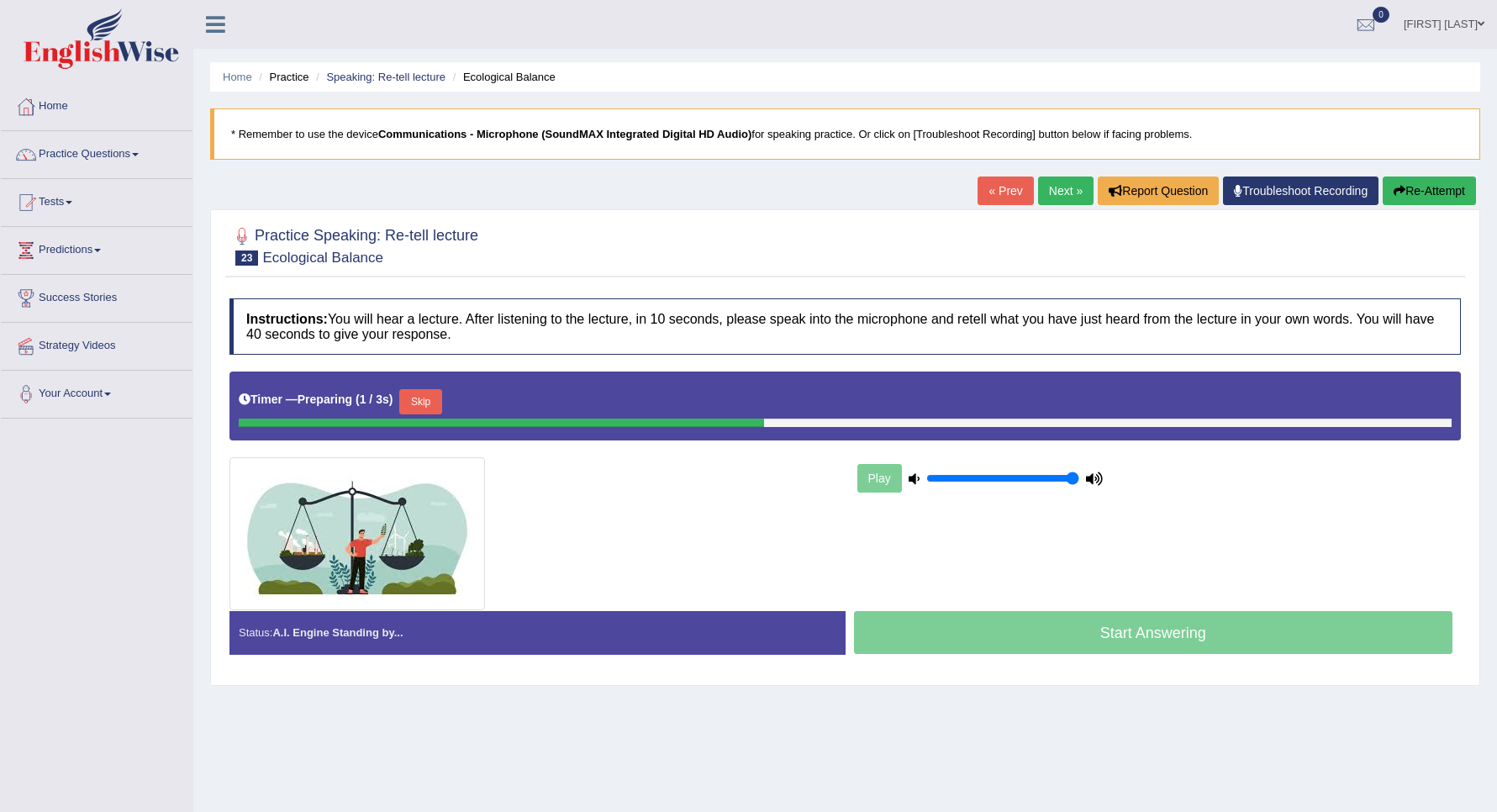 scroll, scrollTop: 0, scrollLeft: 0, axis: both 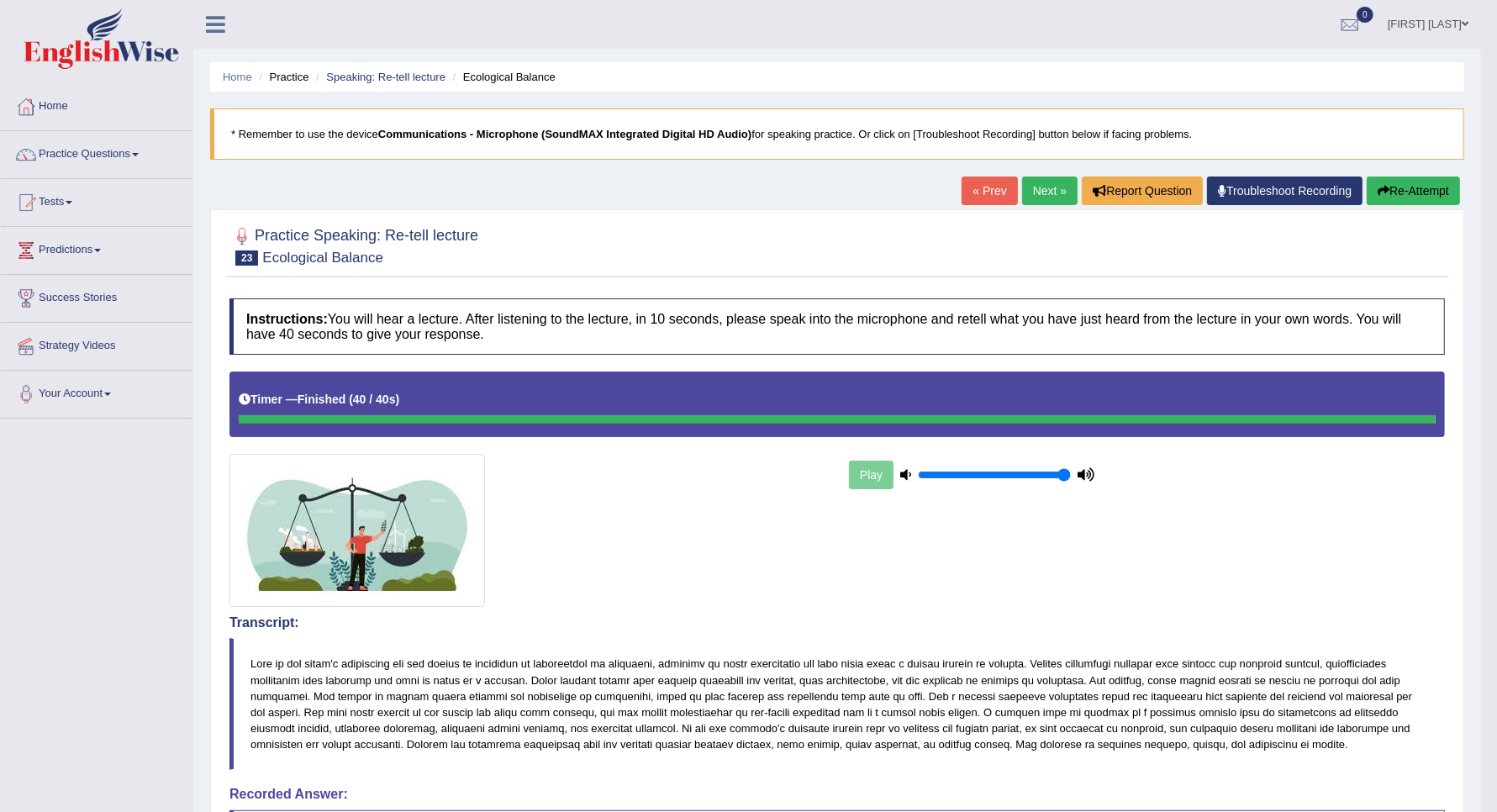 click on "Next »" at bounding box center (1050, 191) 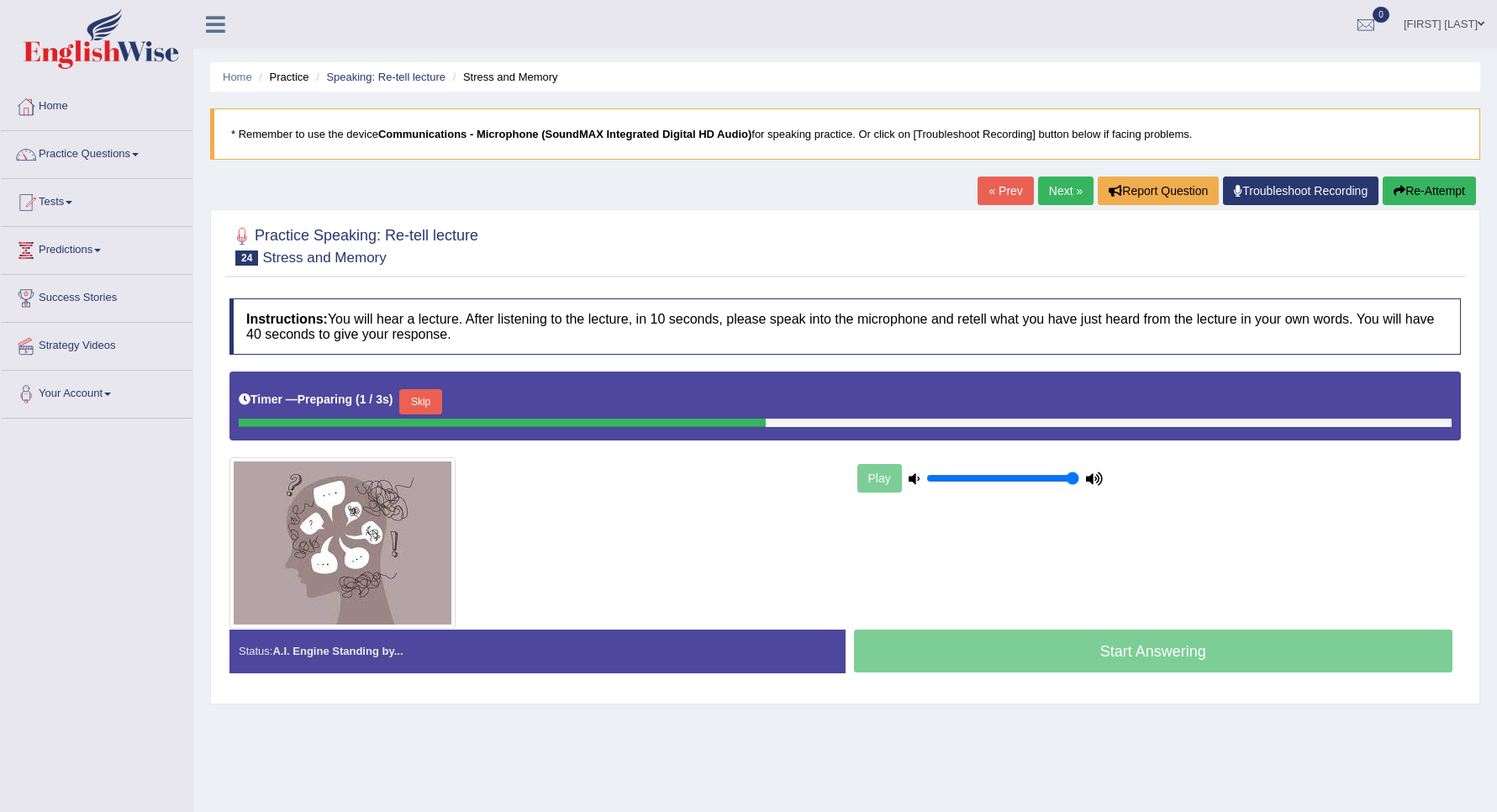 scroll, scrollTop: 0, scrollLeft: 0, axis: both 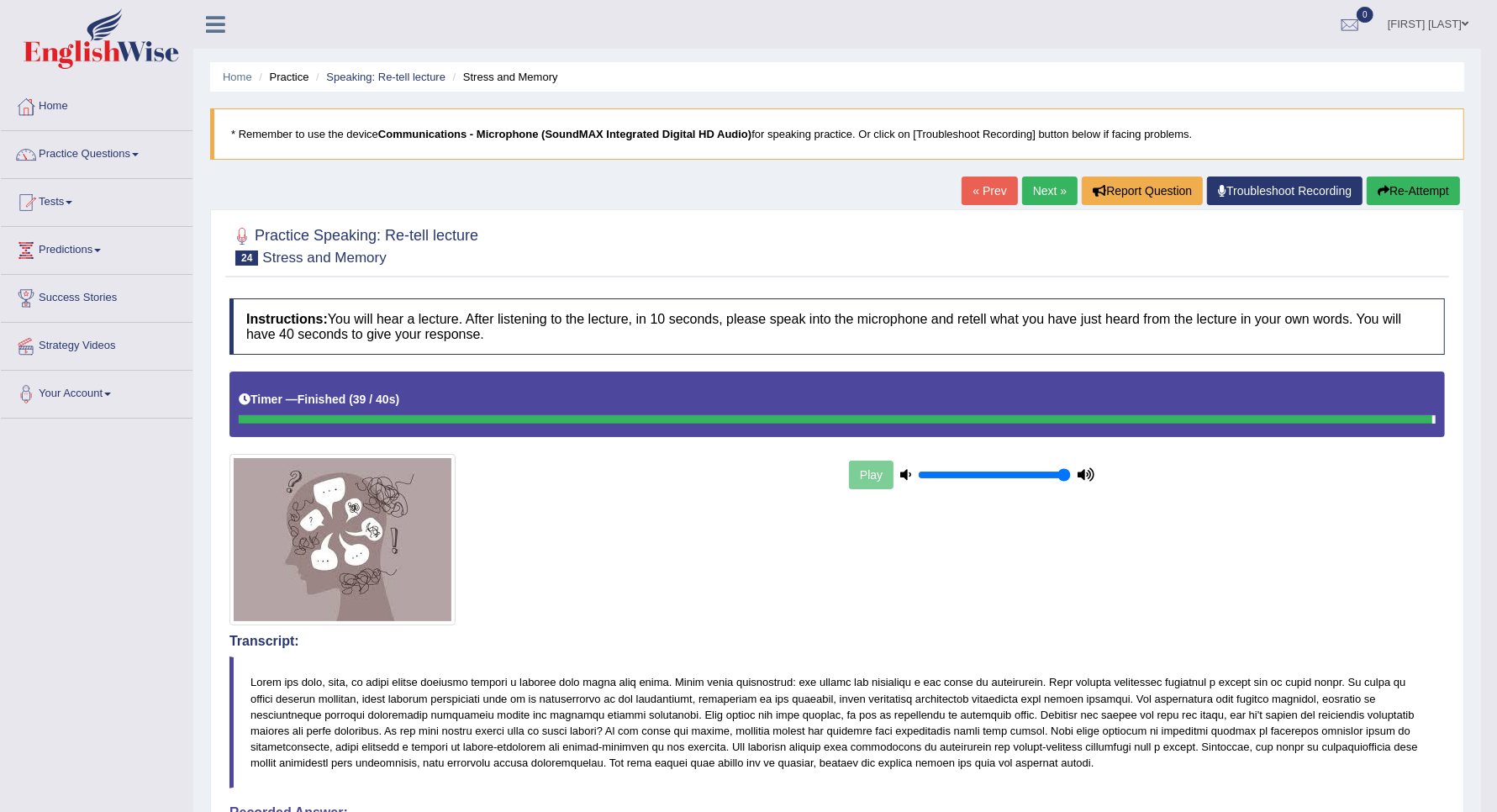 click on "Next »" at bounding box center (1050, 191) 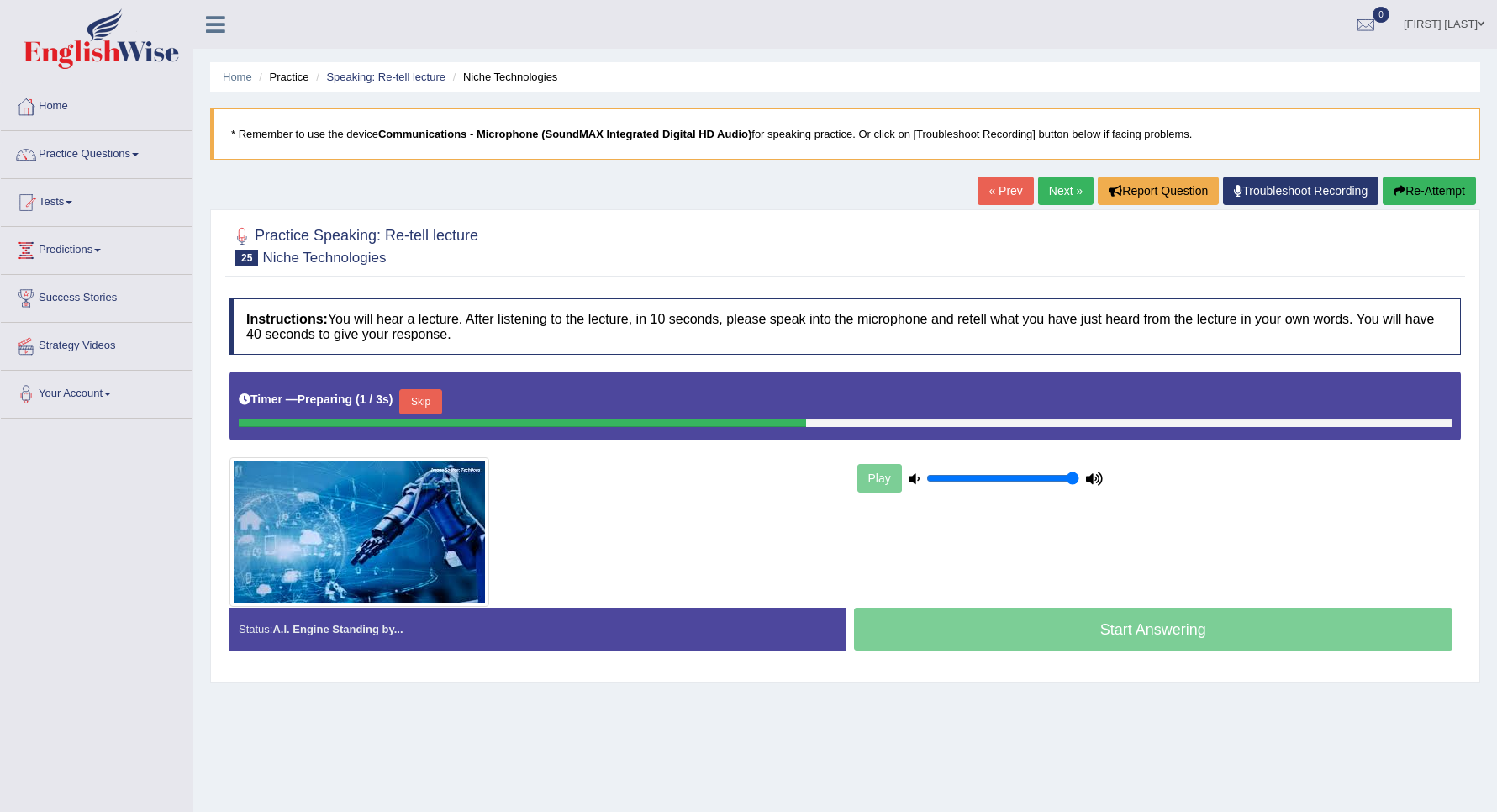 scroll, scrollTop: 0, scrollLeft: 0, axis: both 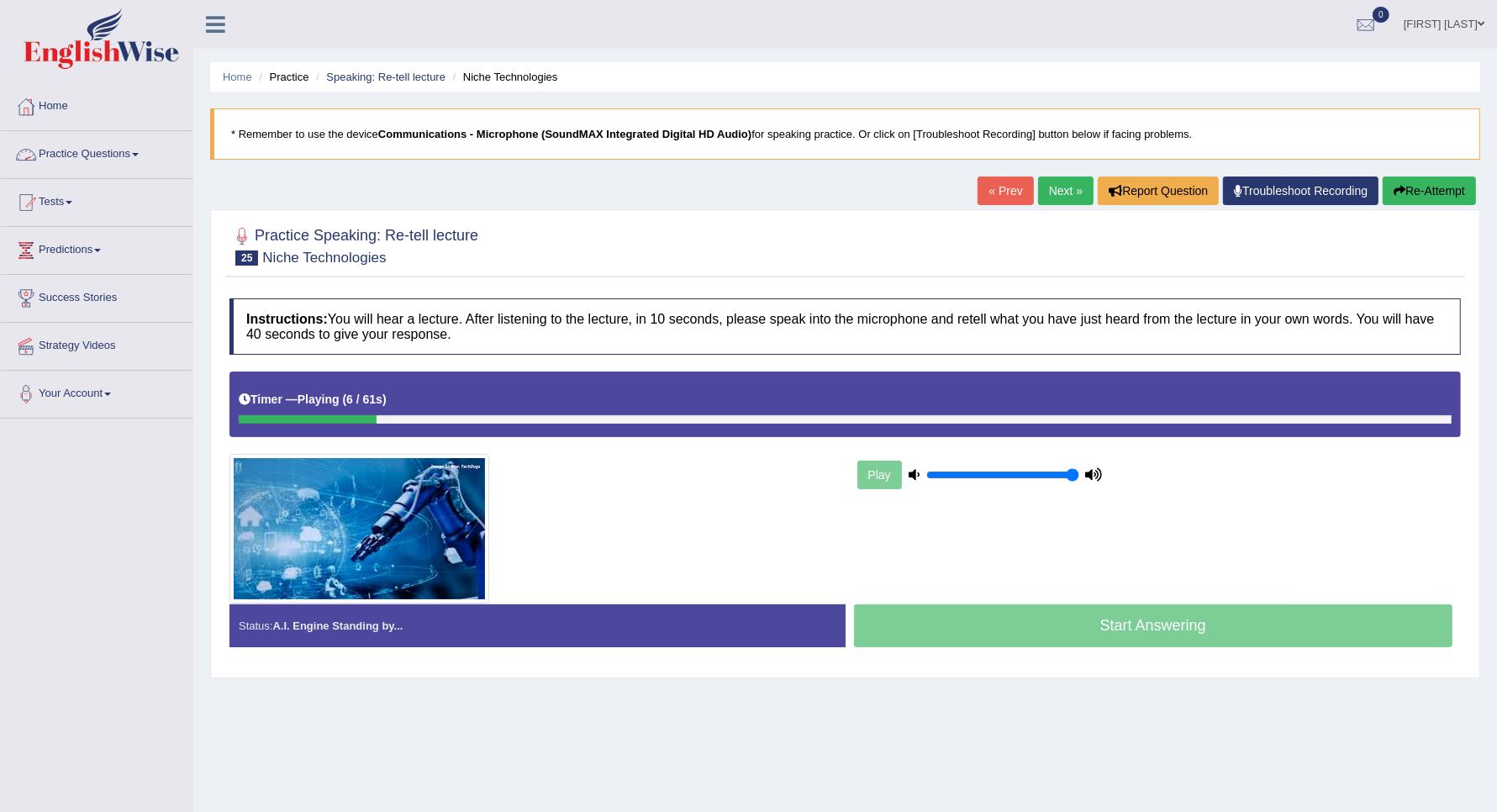 click on "Practice Questions" at bounding box center [97, 152] 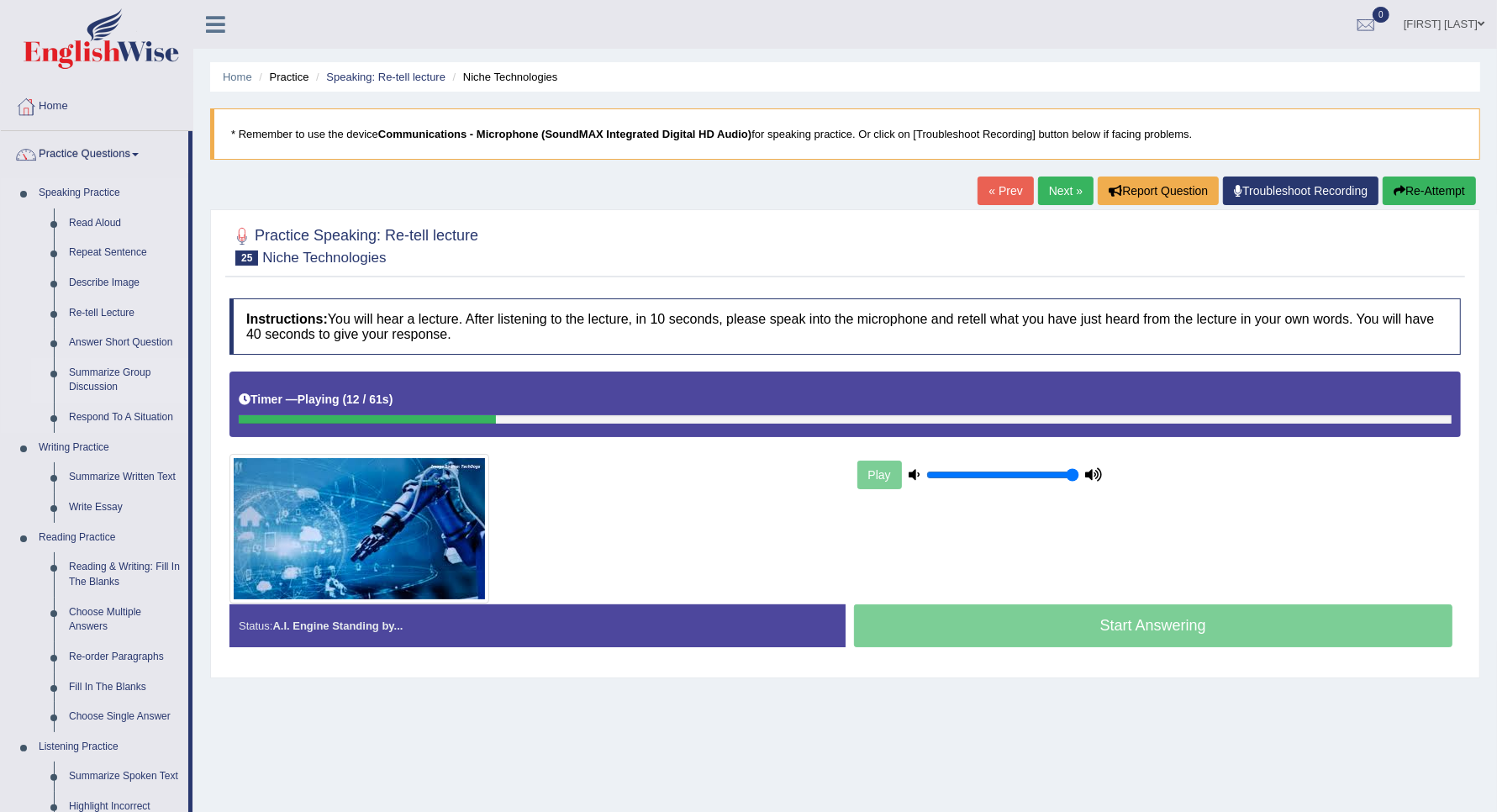 click on "Summarize Group Discussion" at bounding box center (124, 380) 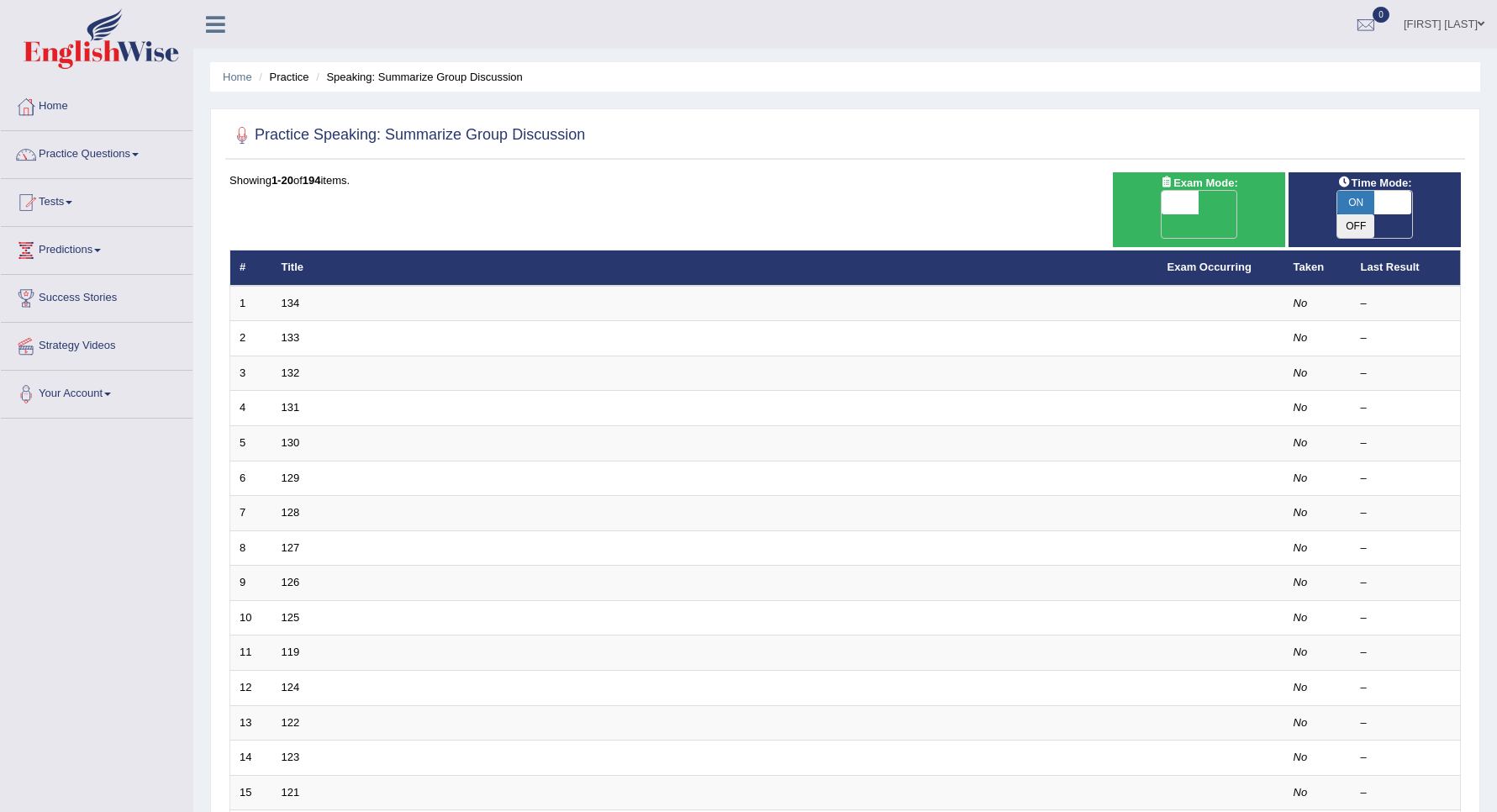 scroll, scrollTop: 0, scrollLeft: 0, axis: both 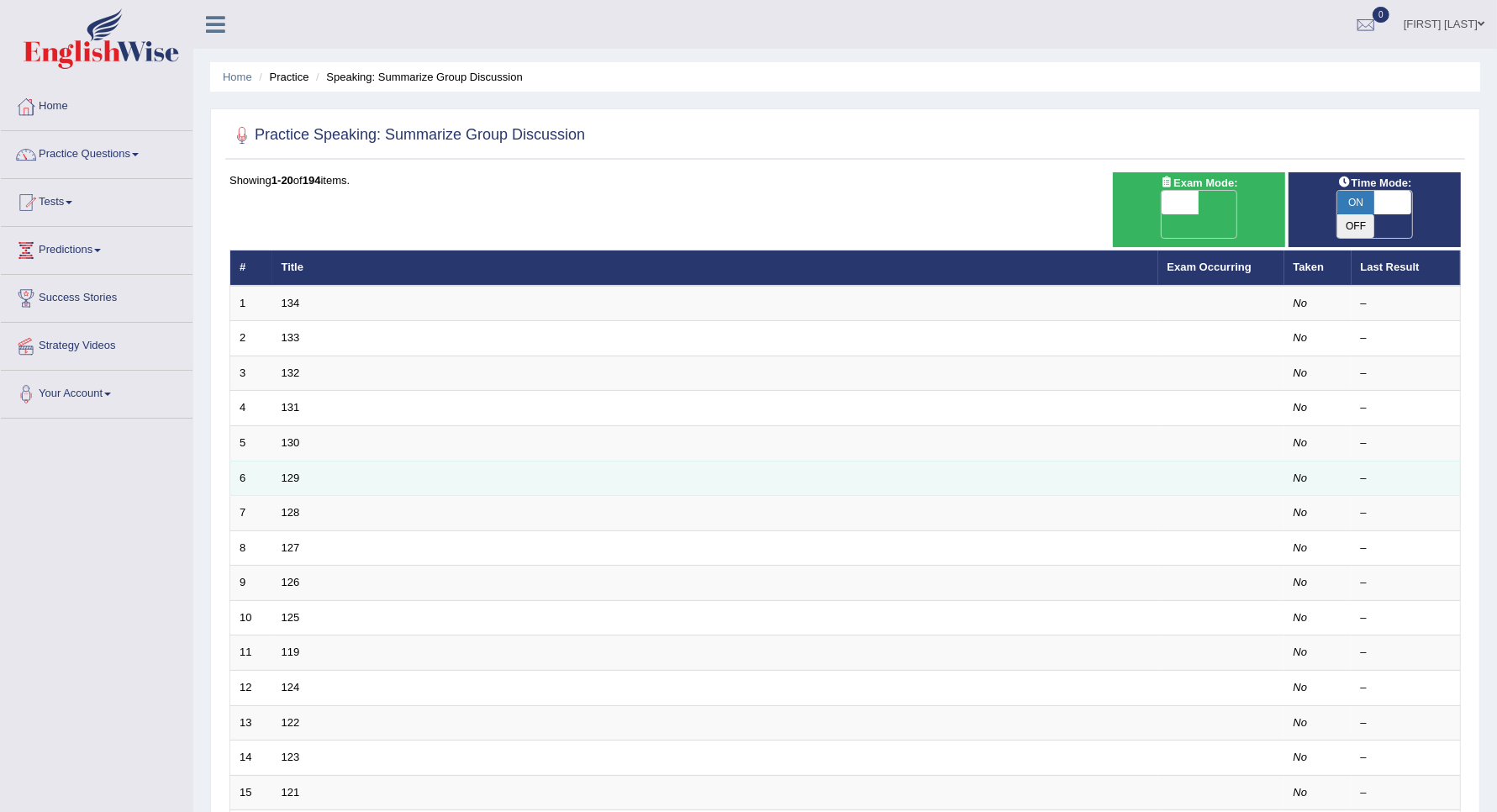 click on "129" at bounding box center (715, 478) 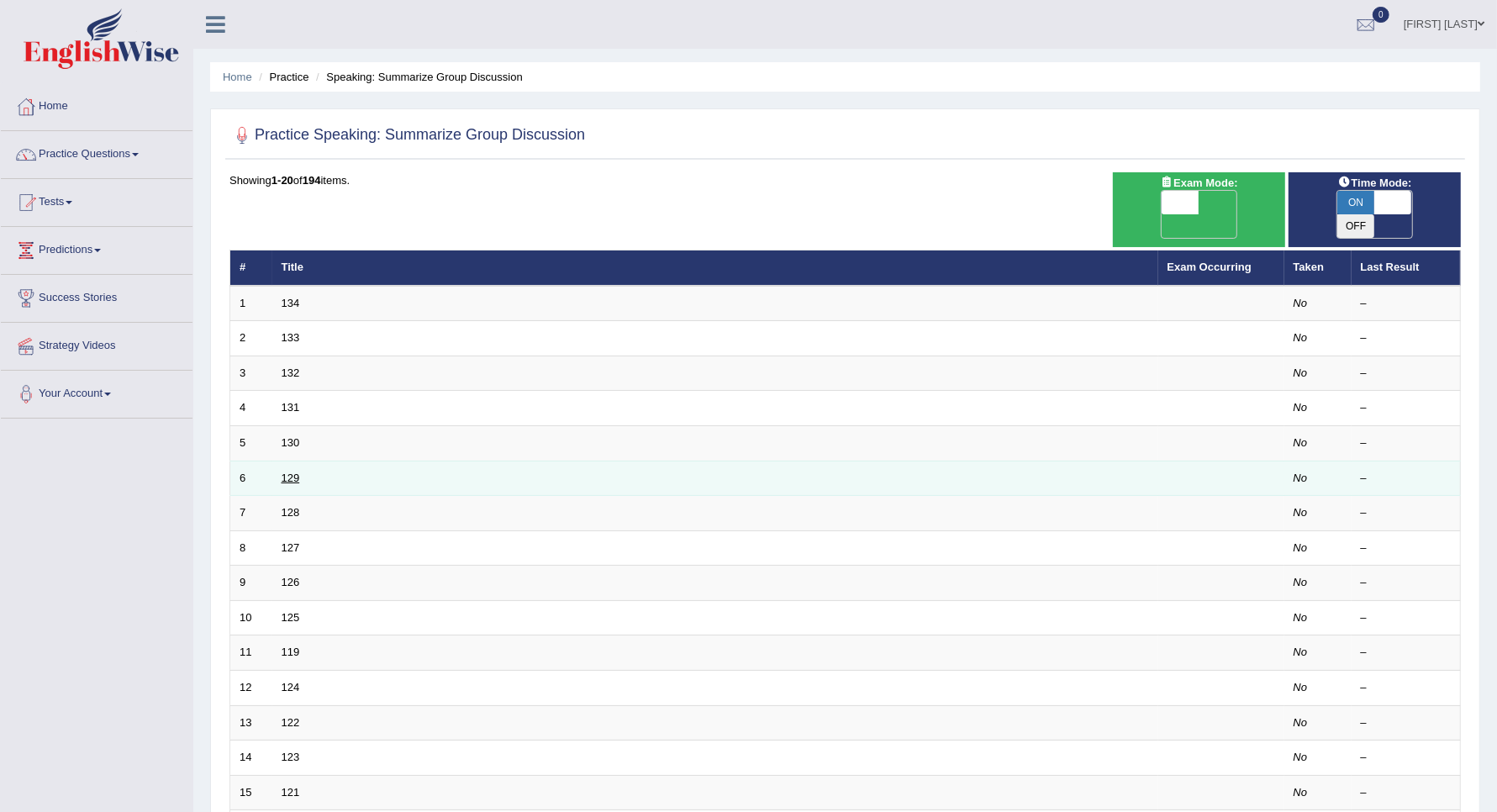 click on "129" at bounding box center (291, 477) 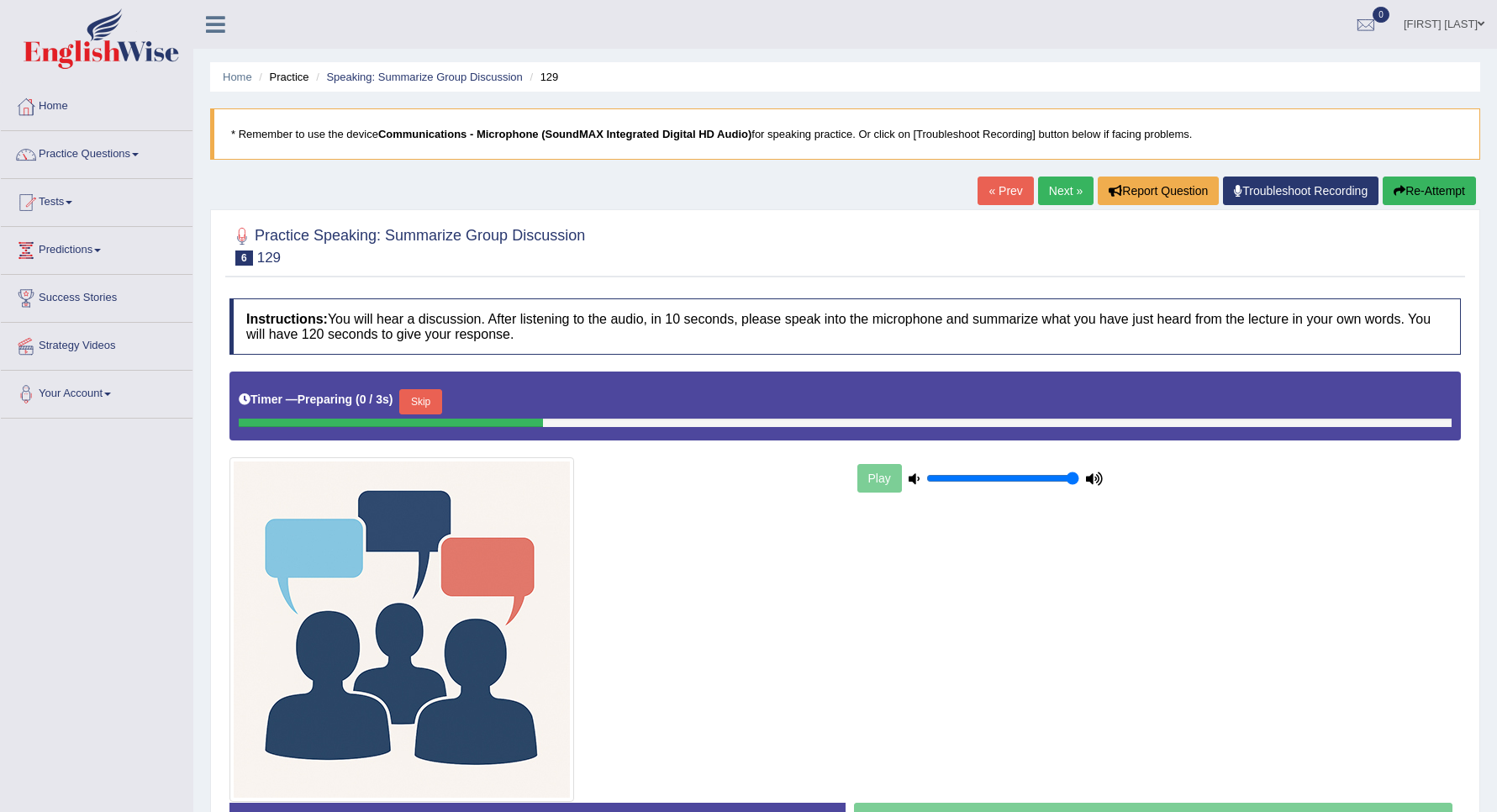 scroll, scrollTop: 0, scrollLeft: 0, axis: both 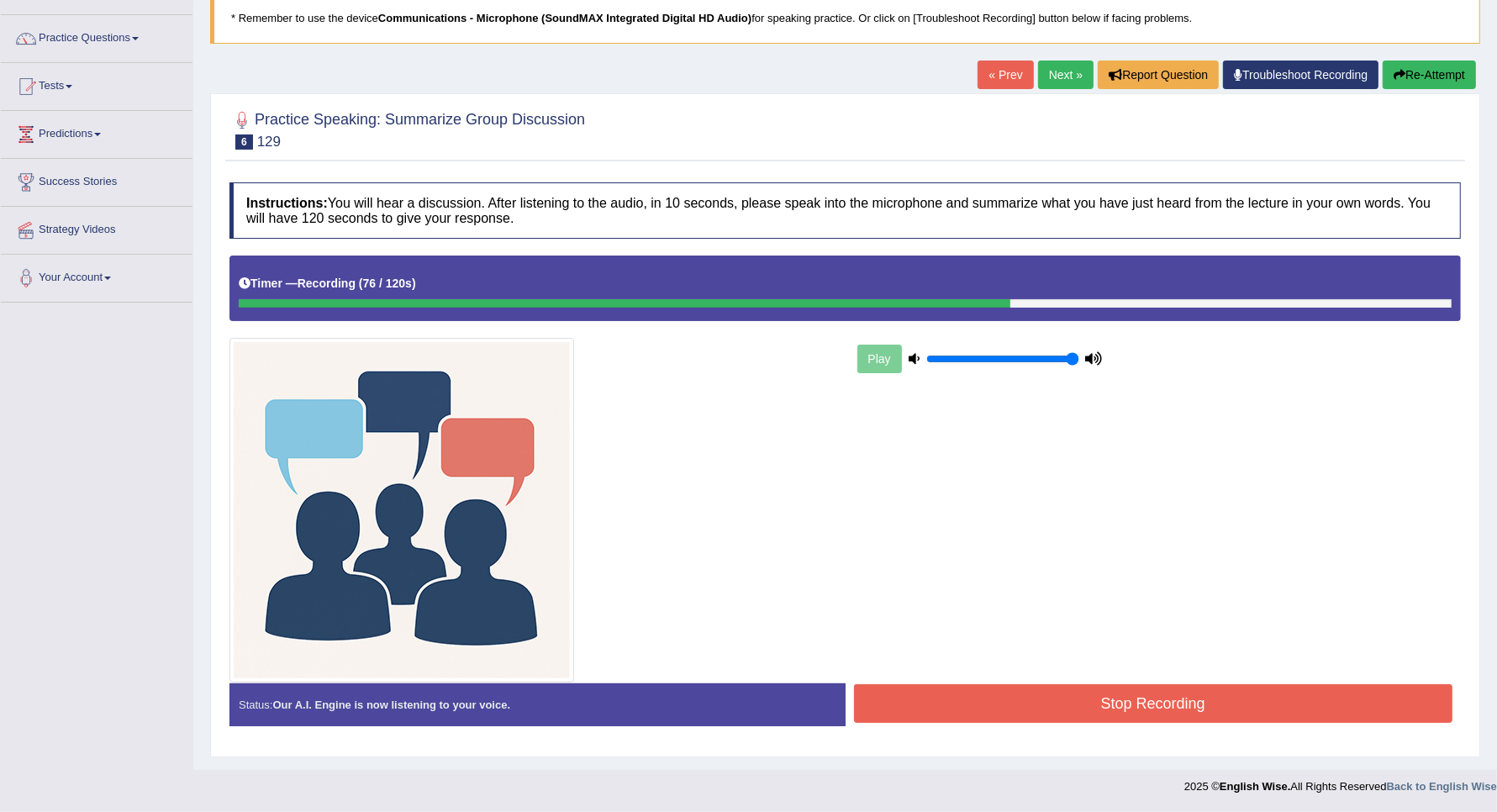 click on "Stop Recording" at bounding box center [1153, 704] 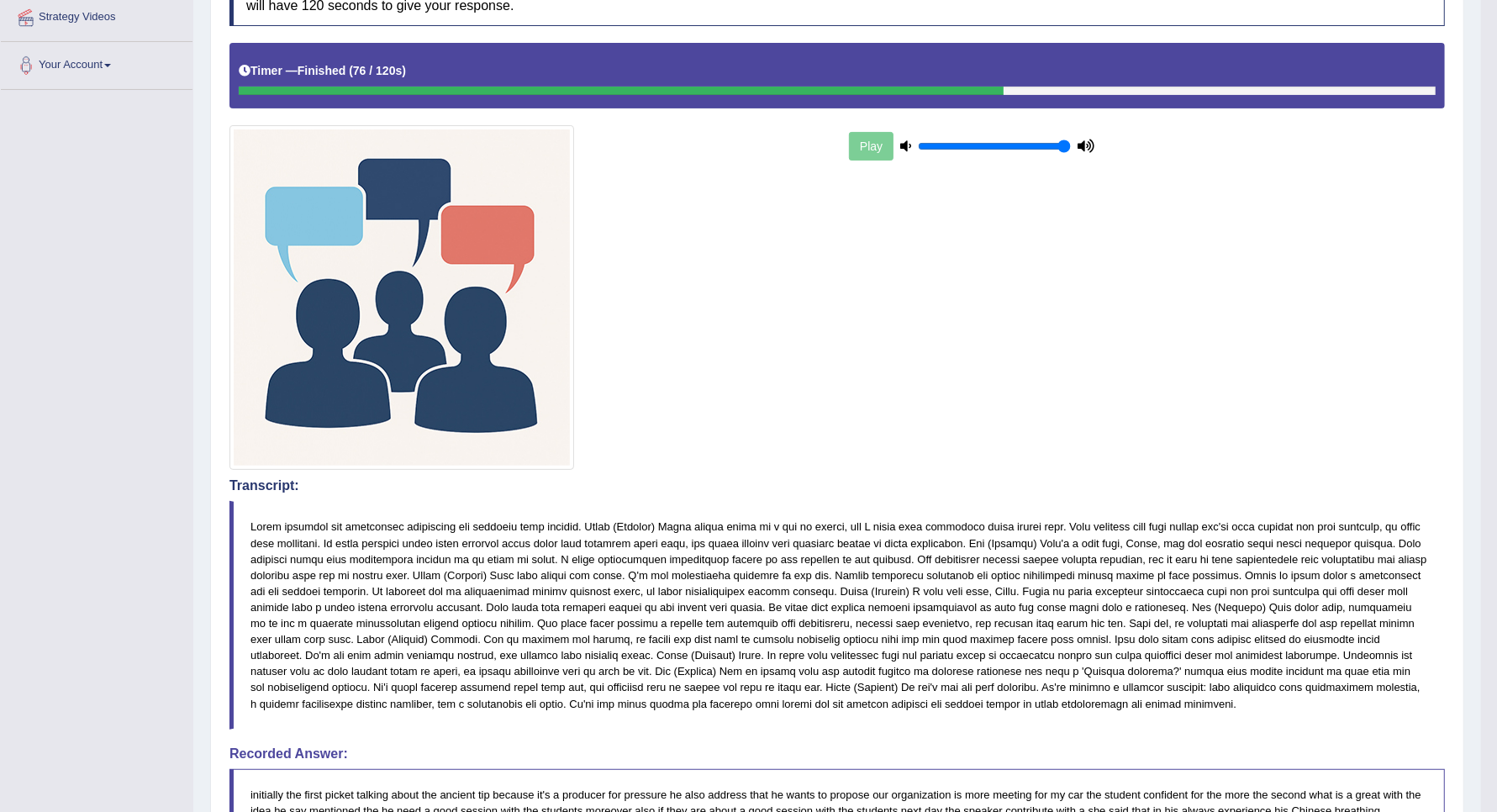 scroll, scrollTop: 119, scrollLeft: 0, axis: vertical 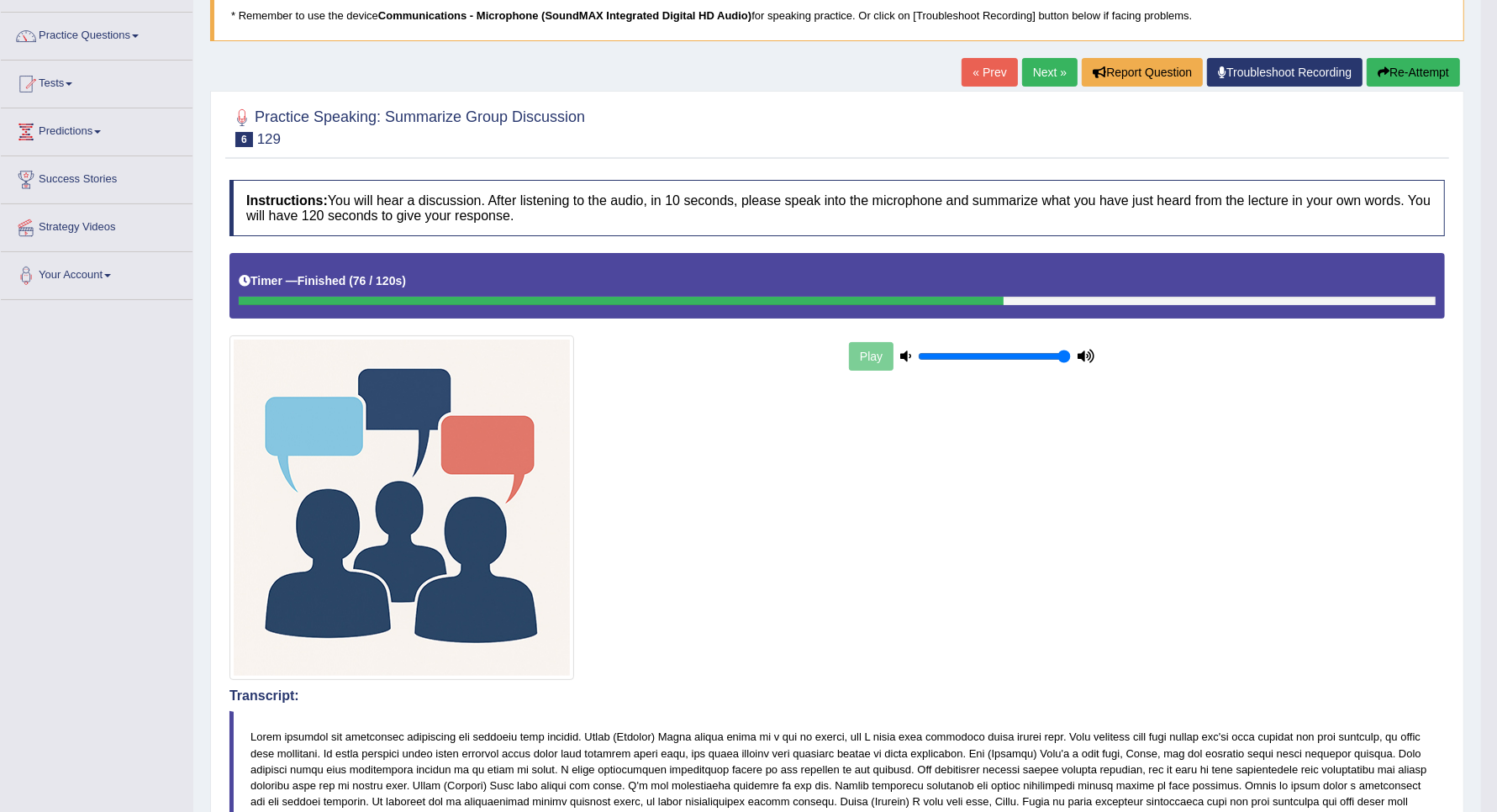 click on "Re-Attempt" at bounding box center (1413, 72) 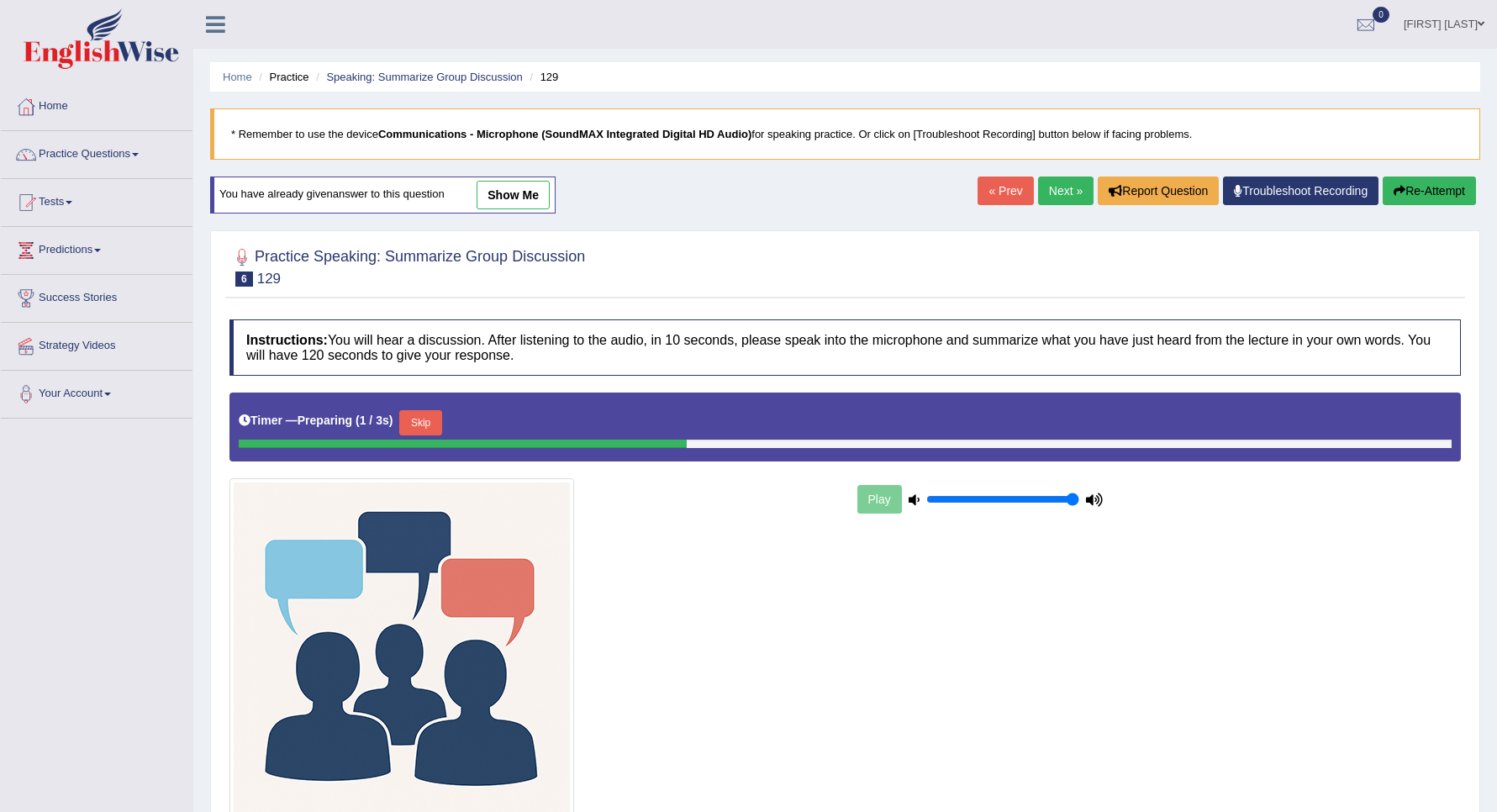 scroll, scrollTop: 119, scrollLeft: 0, axis: vertical 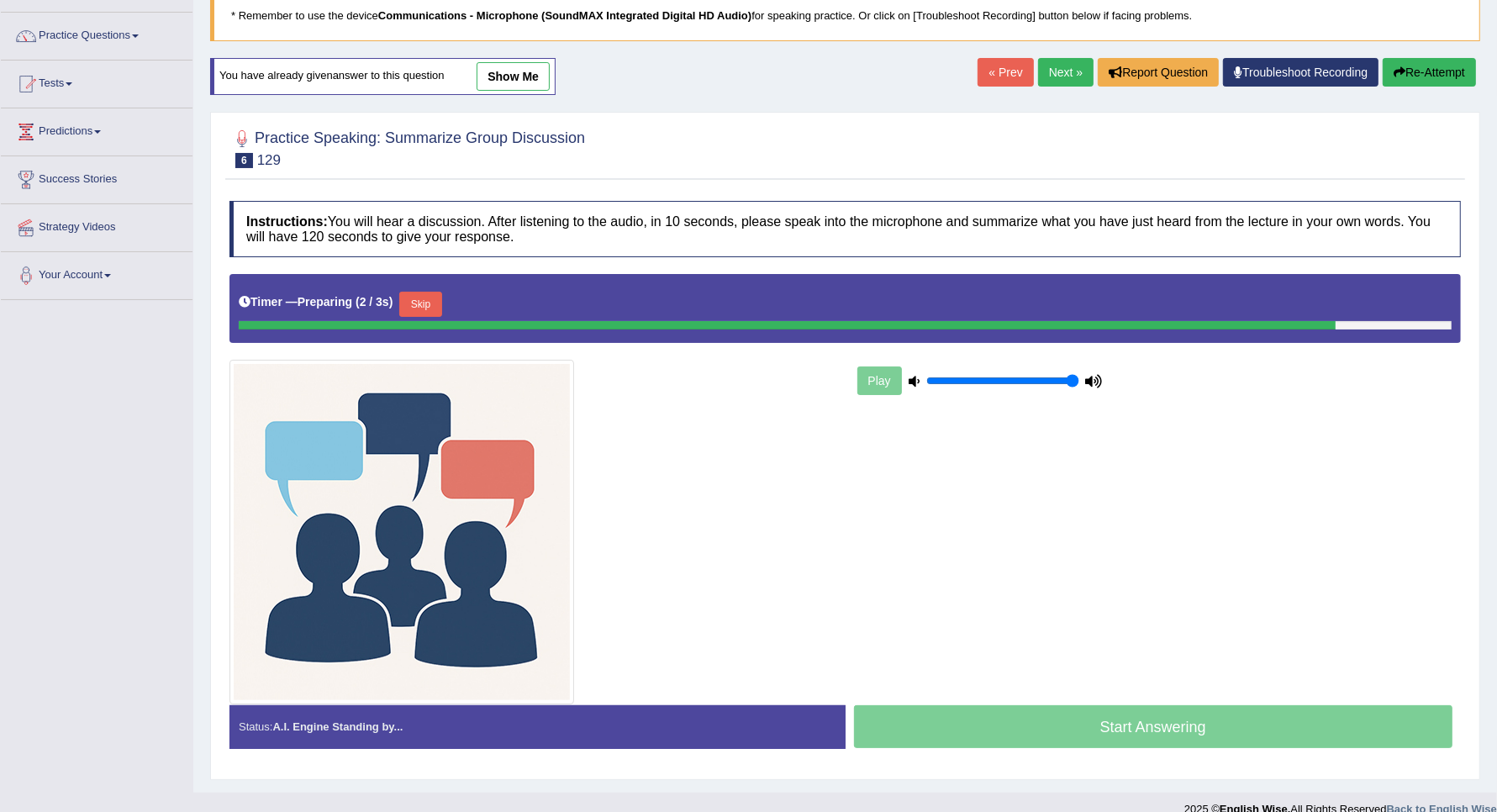 click on "Skip" at bounding box center (420, 304) 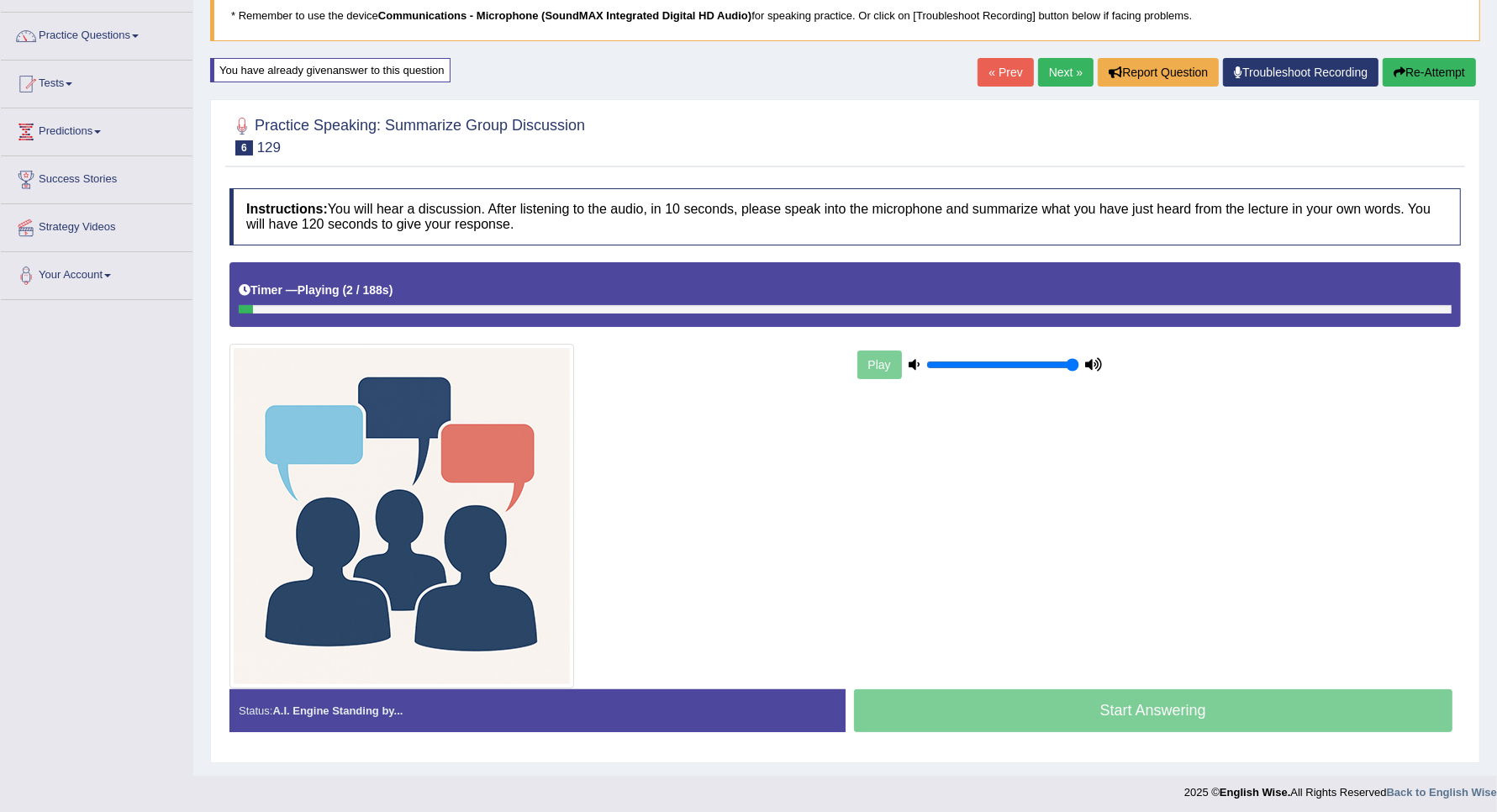 click on "Start Answering" at bounding box center [1153, 713] 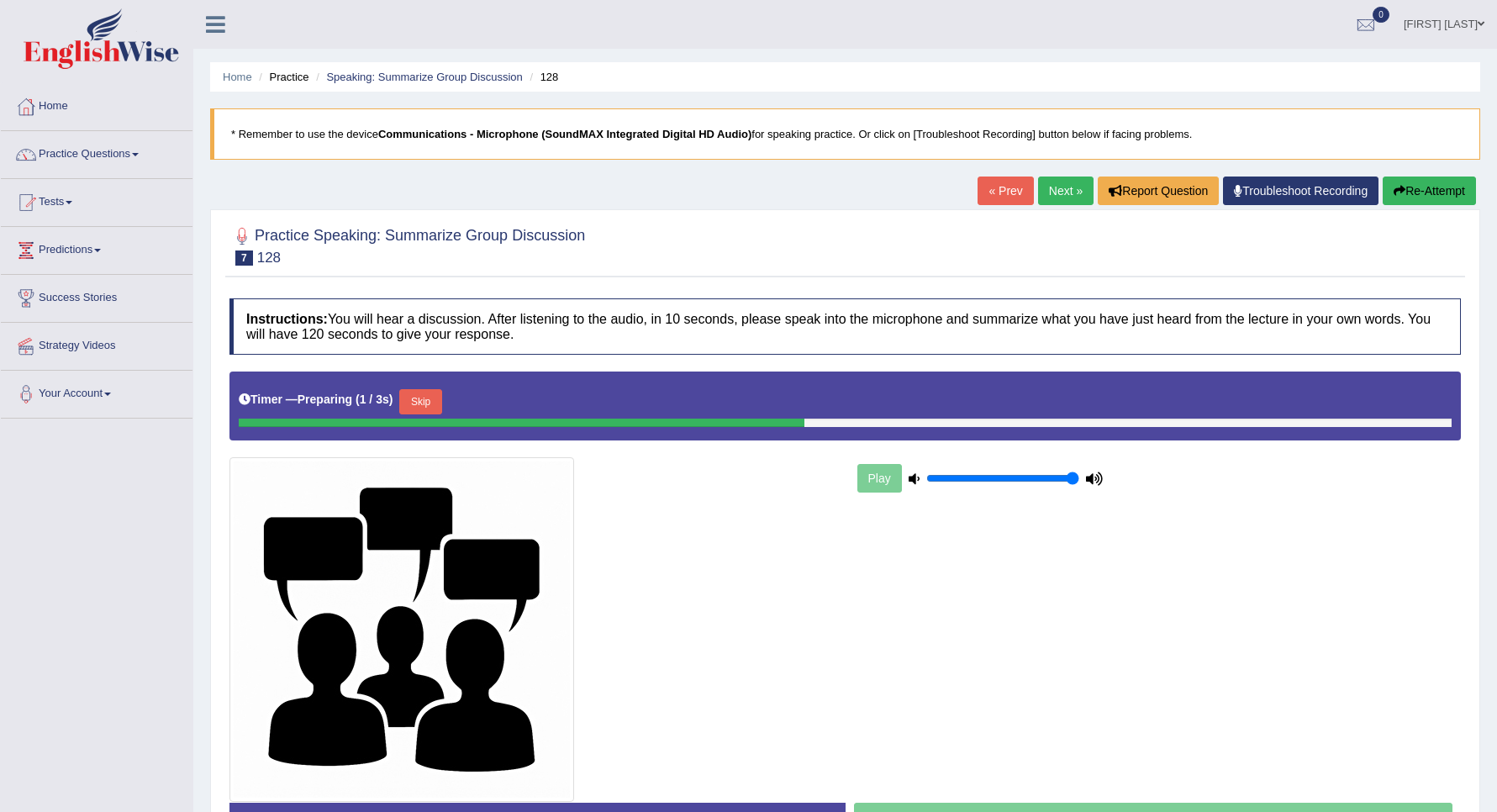 scroll, scrollTop: 0, scrollLeft: 0, axis: both 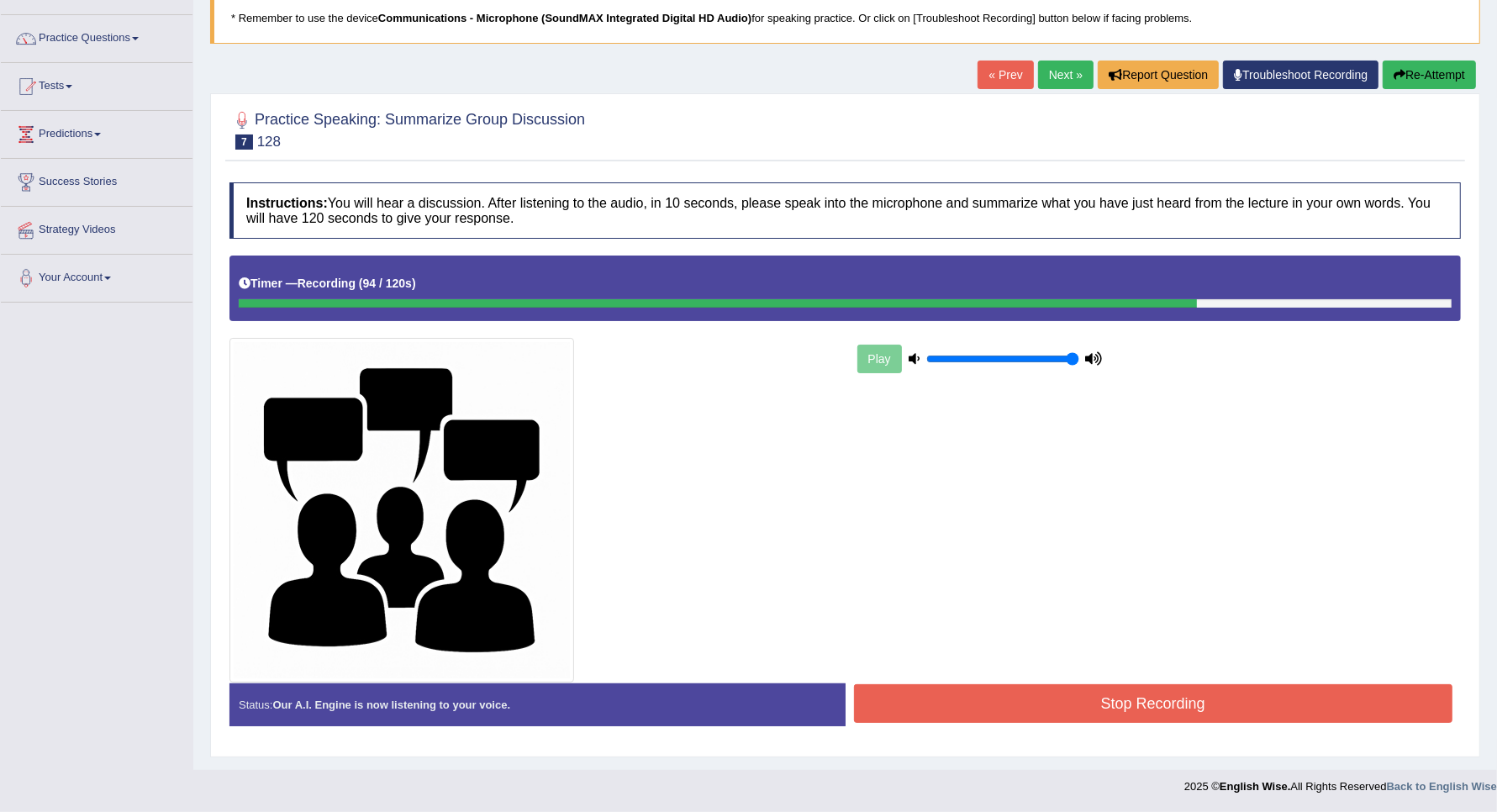 click on "Stop Recording" at bounding box center [1153, 704] 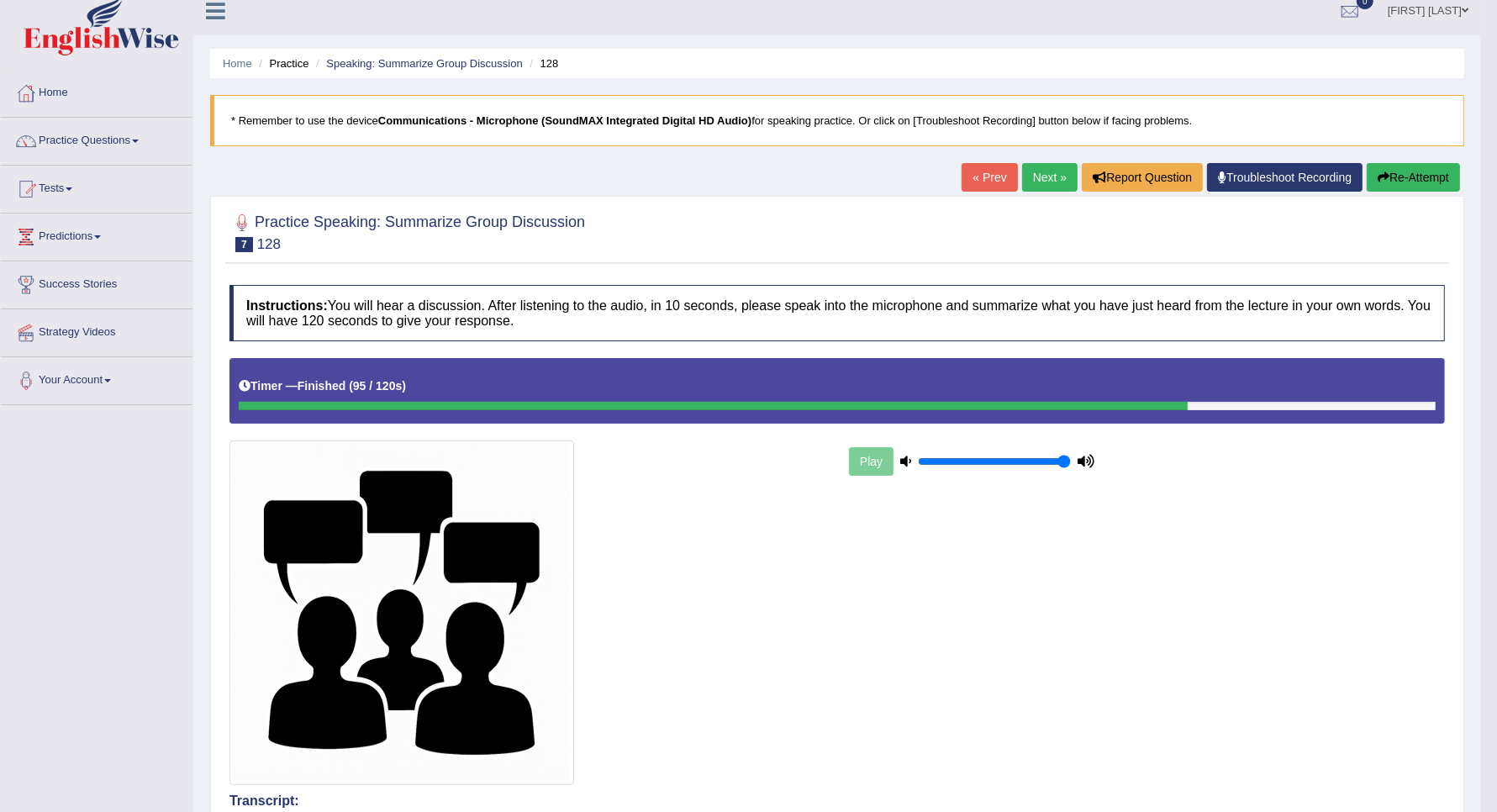 scroll, scrollTop: 0, scrollLeft: 0, axis: both 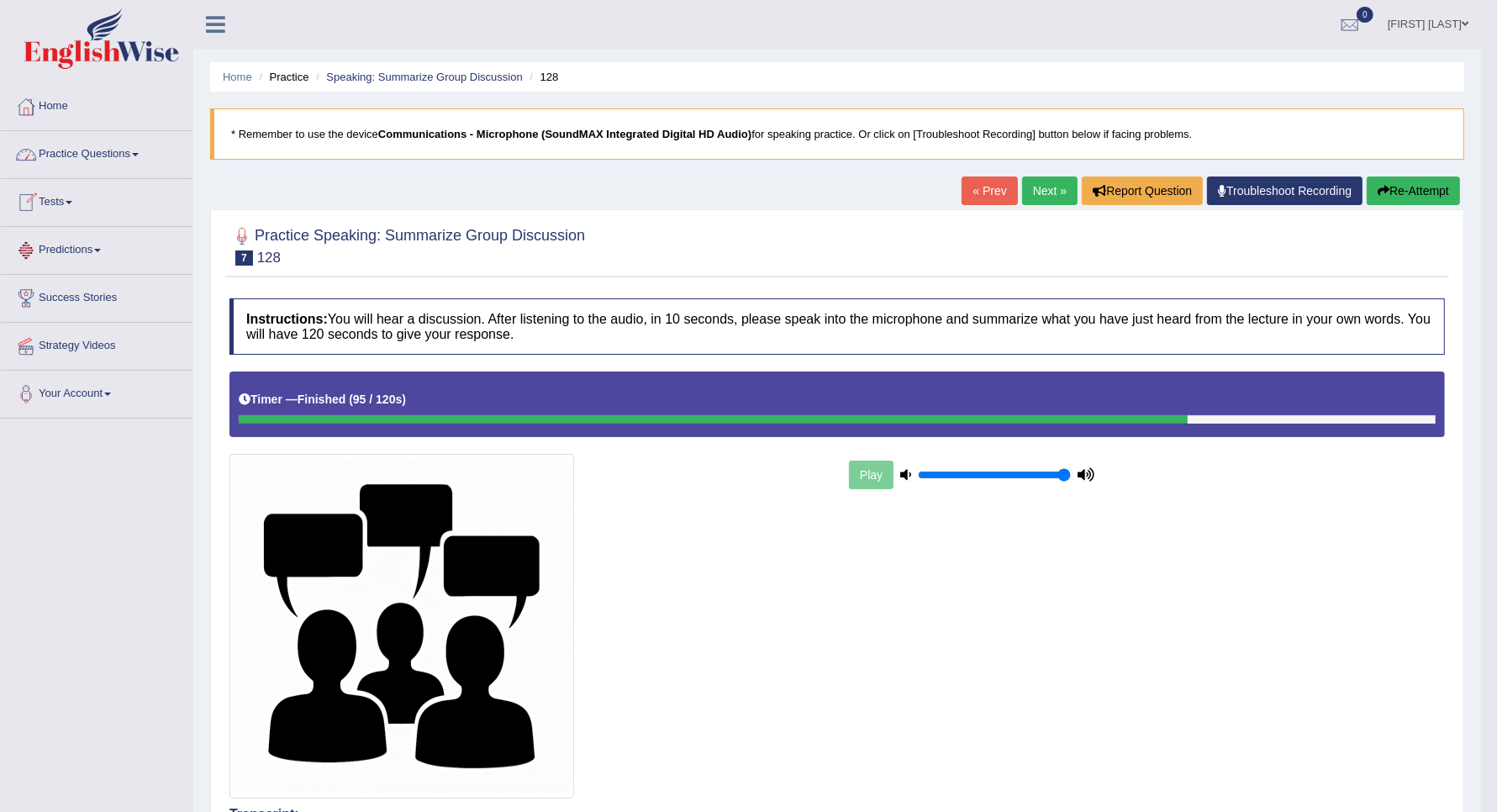 click on "Practice Questions" at bounding box center (97, 152) 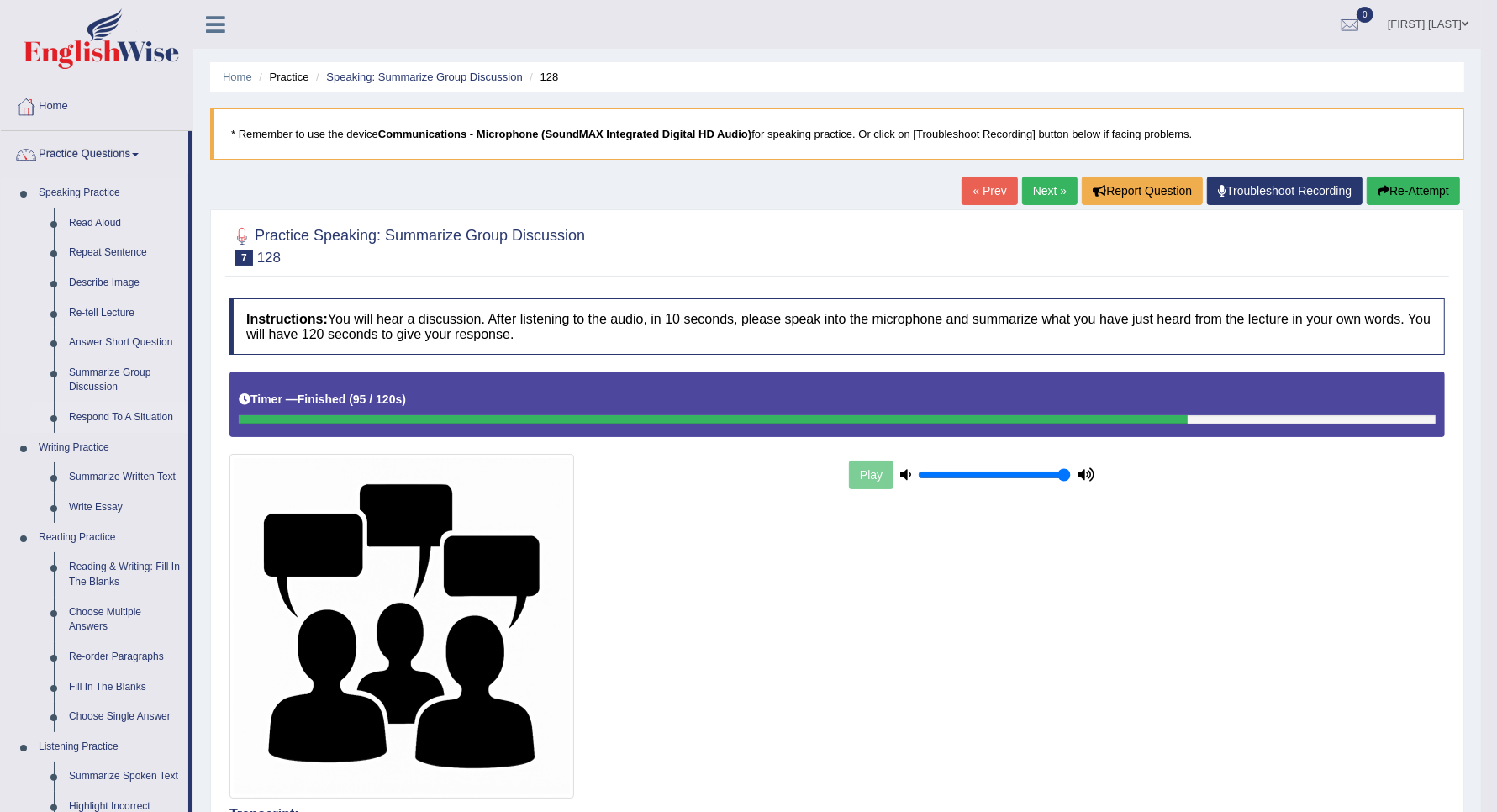 click on "Respond To A Situation" at bounding box center [124, 418] 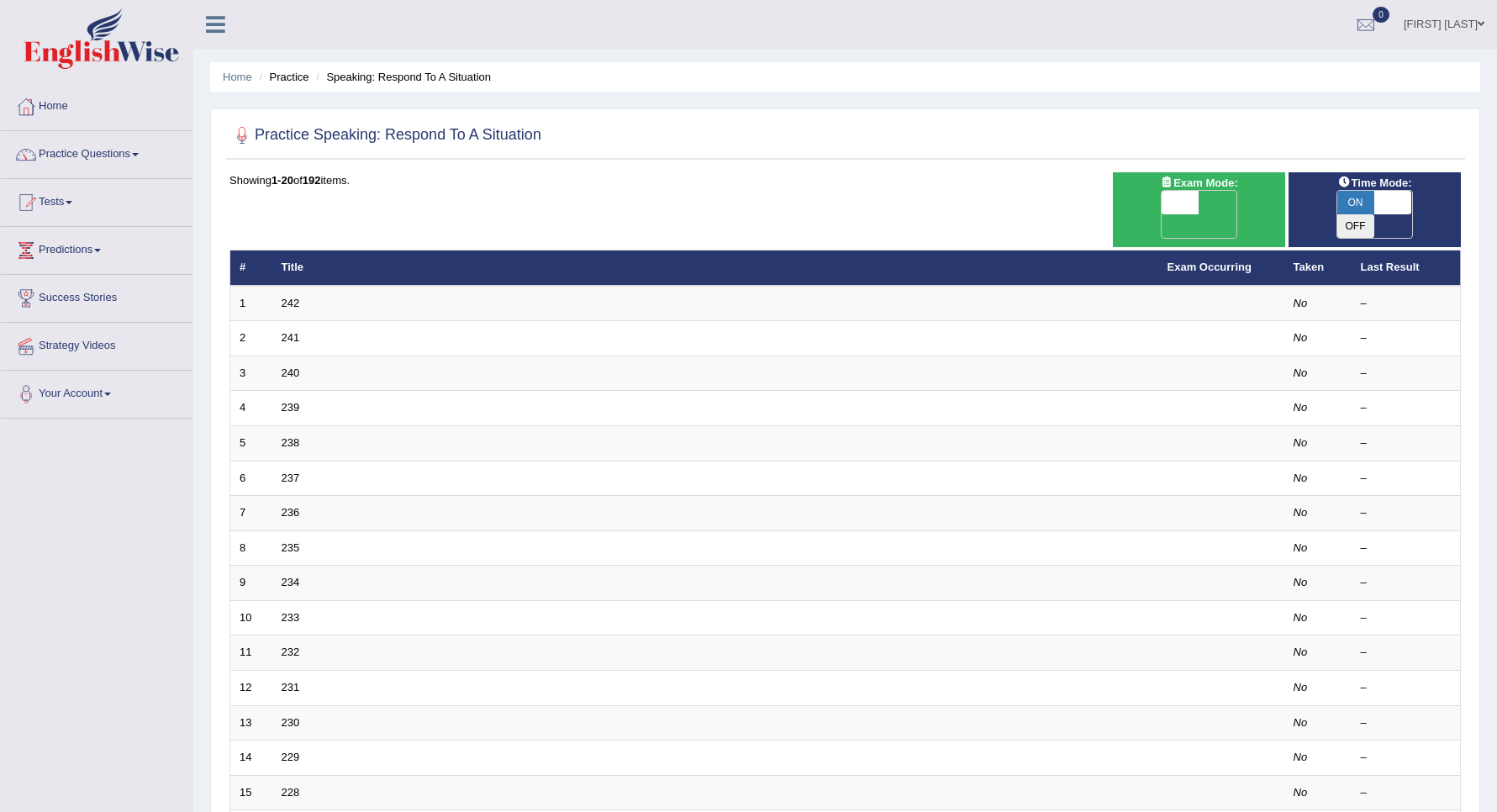 scroll, scrollTop: 0, scrollLeft: 0, axis: both 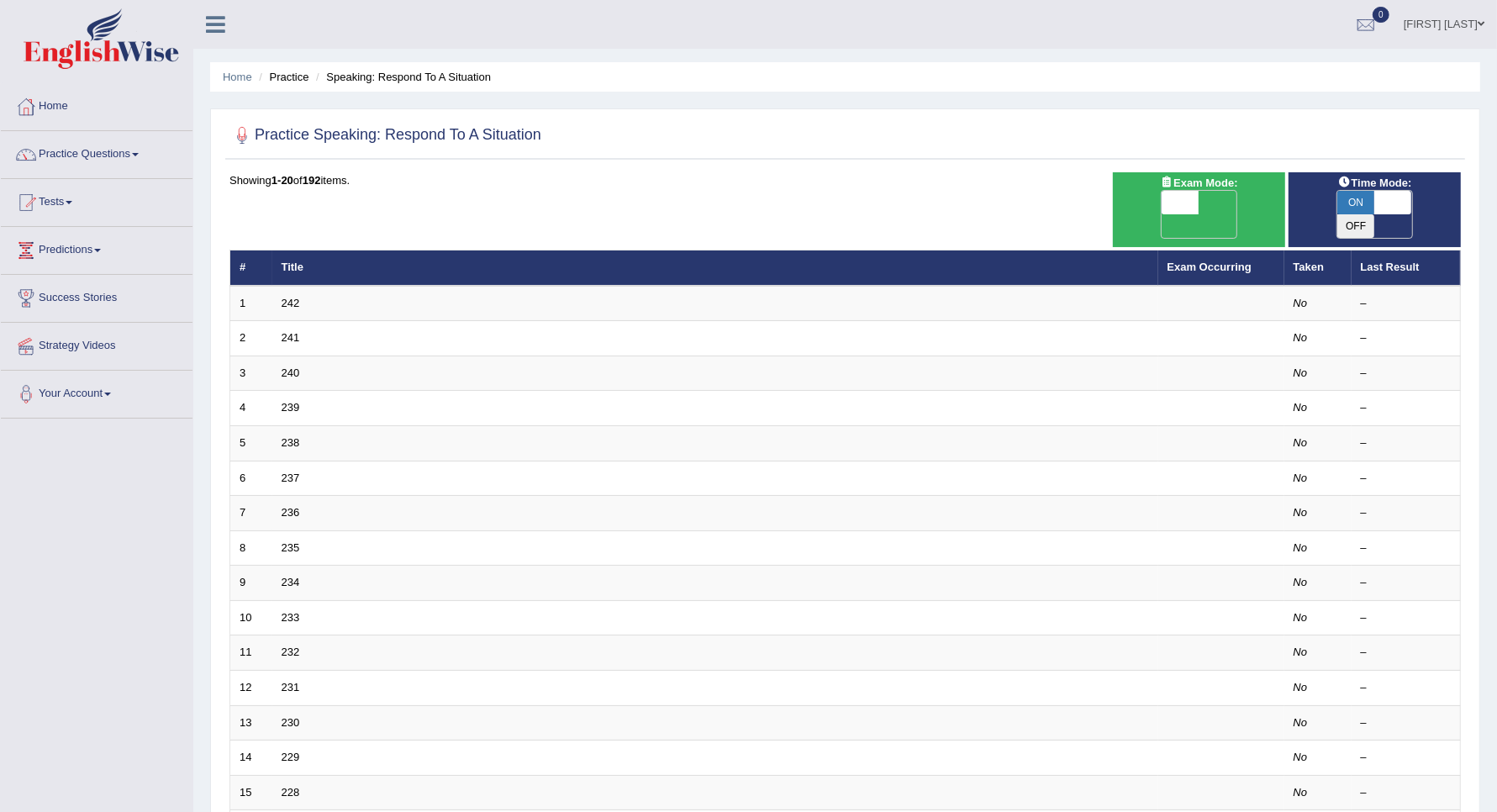 click on "Showing  1-20  of  192  items." at bounding box center (845, 180) 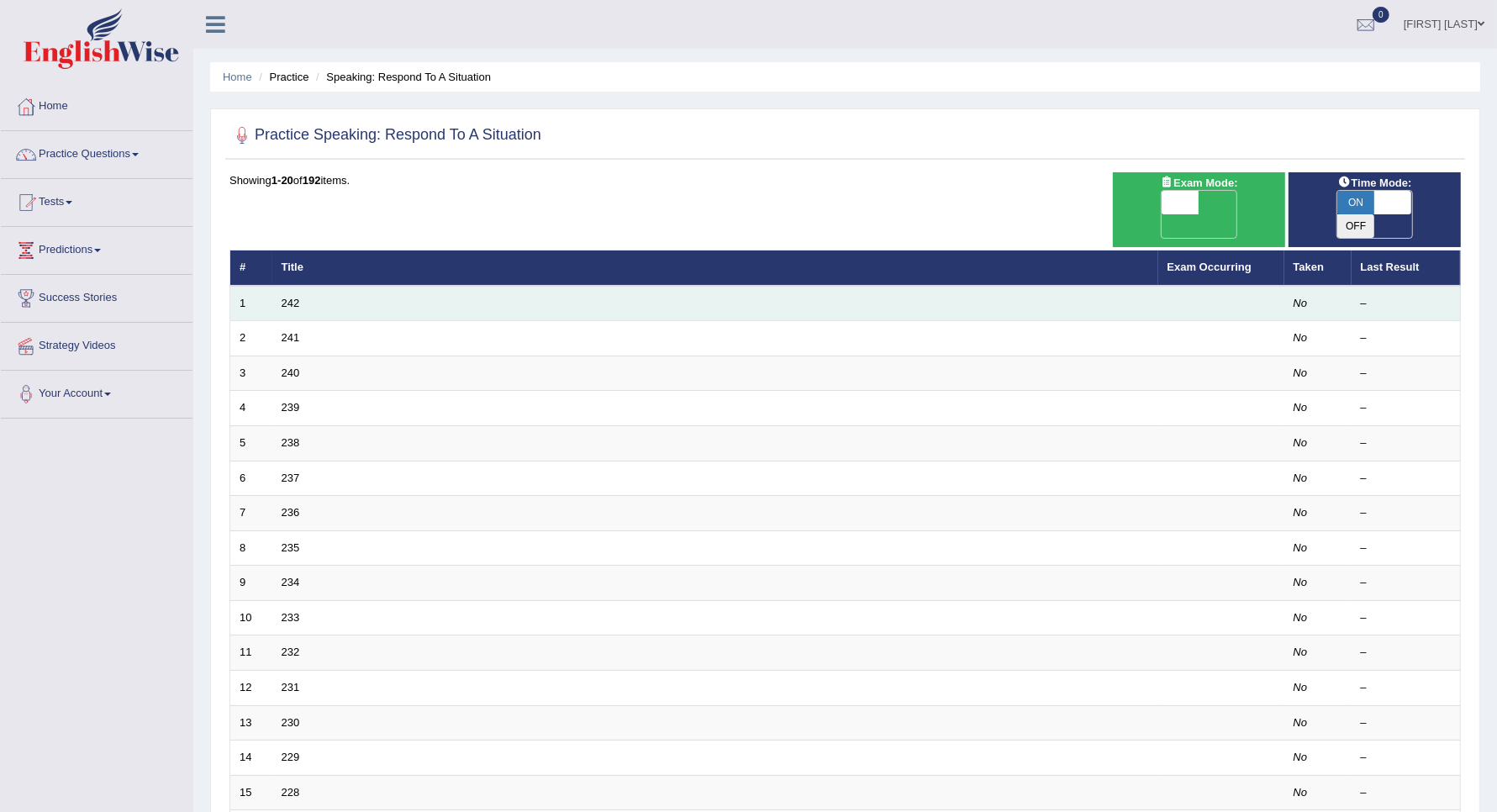 click on "242" at bounding box center (715, 303) 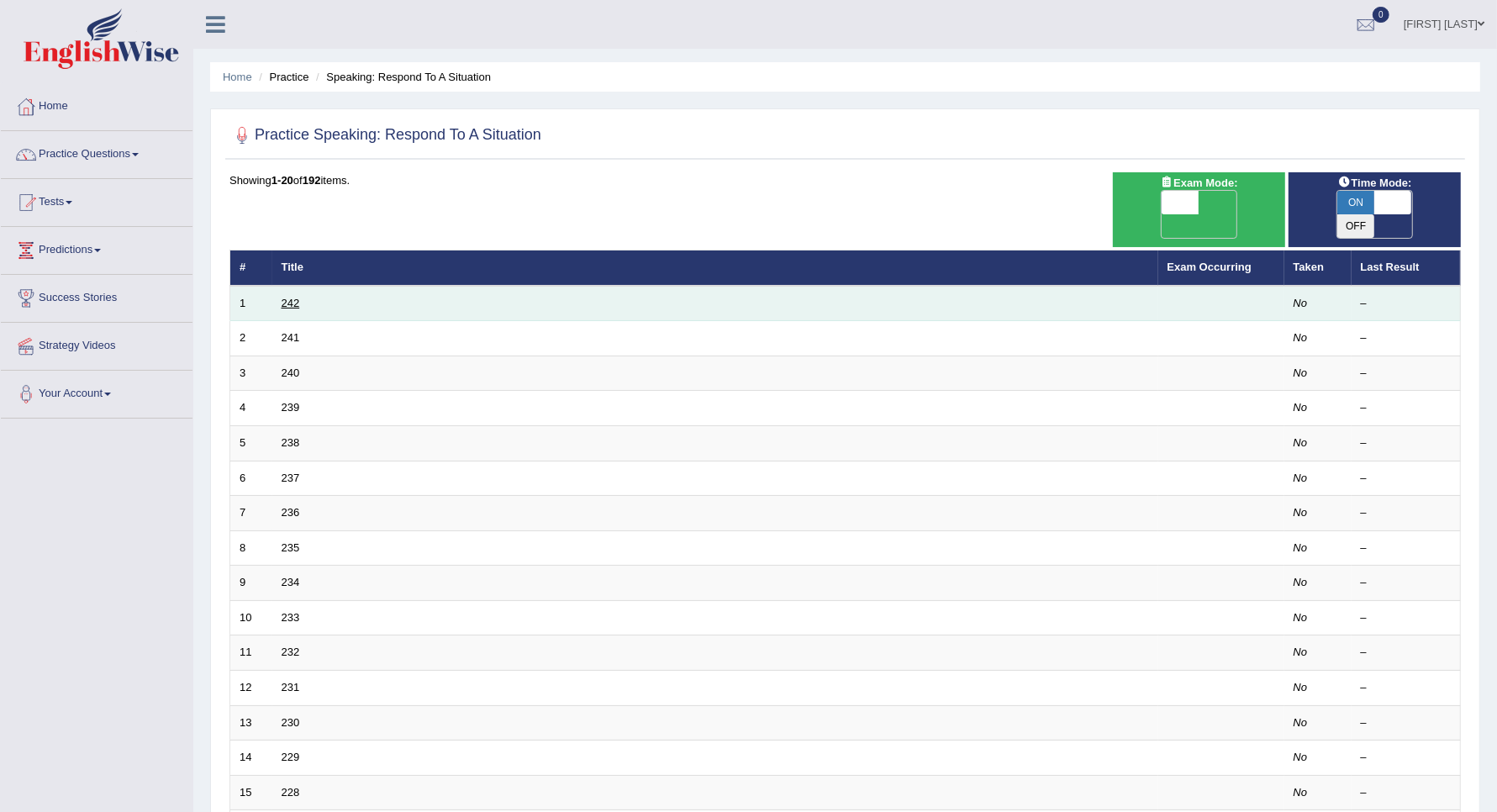 click on "242" at bounding box center [291, 303] 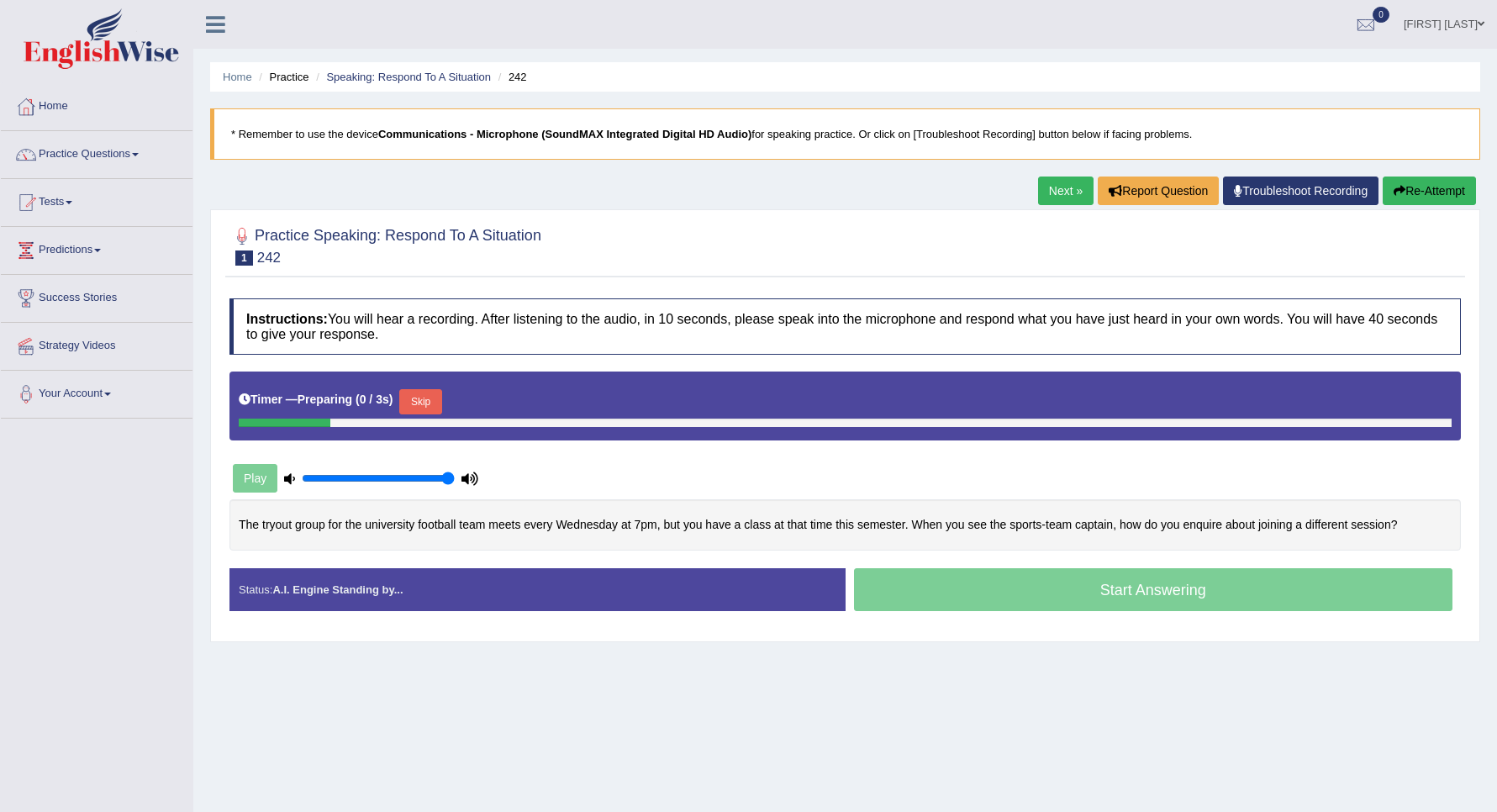 scroll, scrollTop: 0, scrollLeft: 0, axis: both 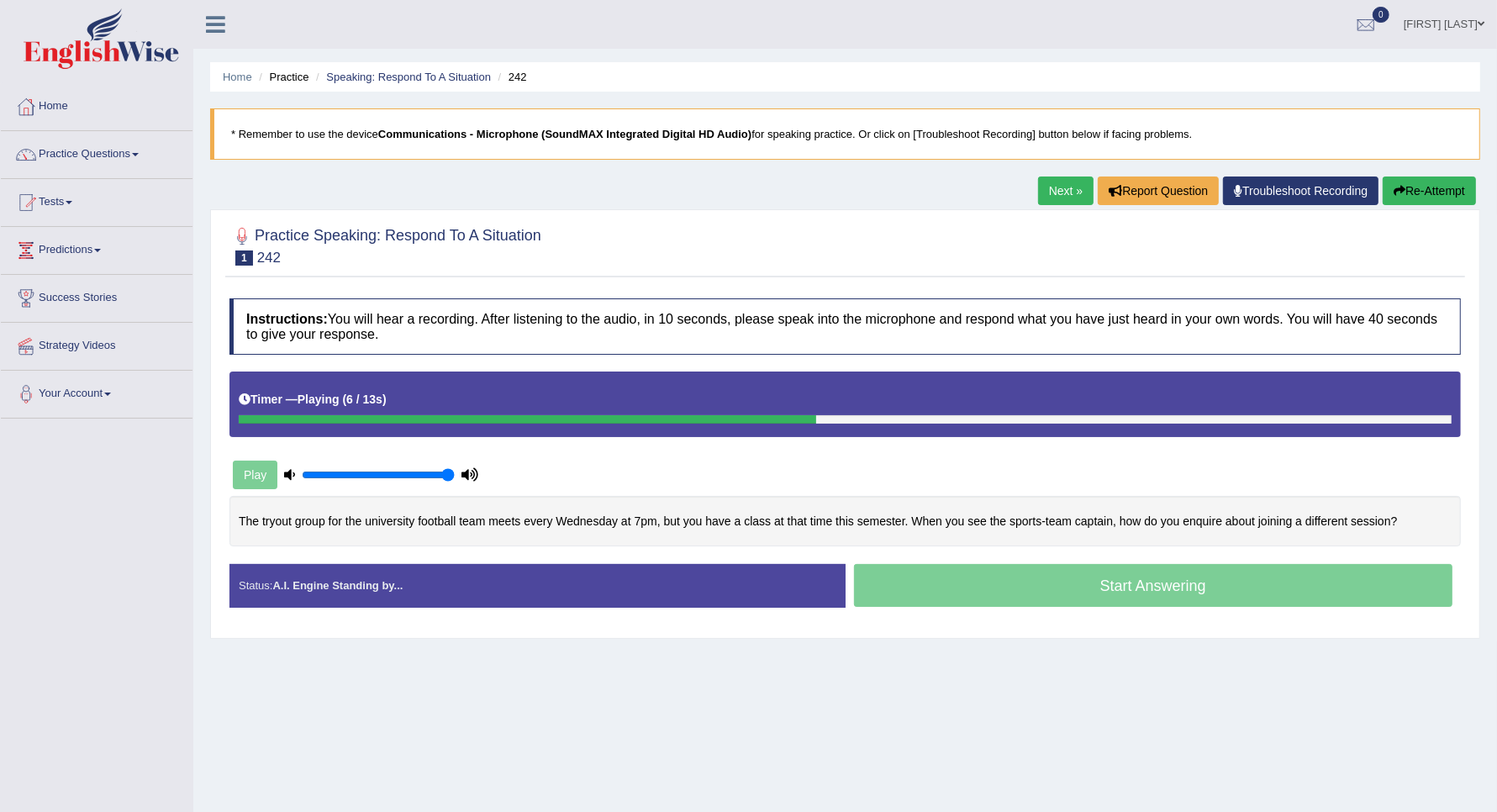 click on "Next »" at bounding box center [1066, 191] 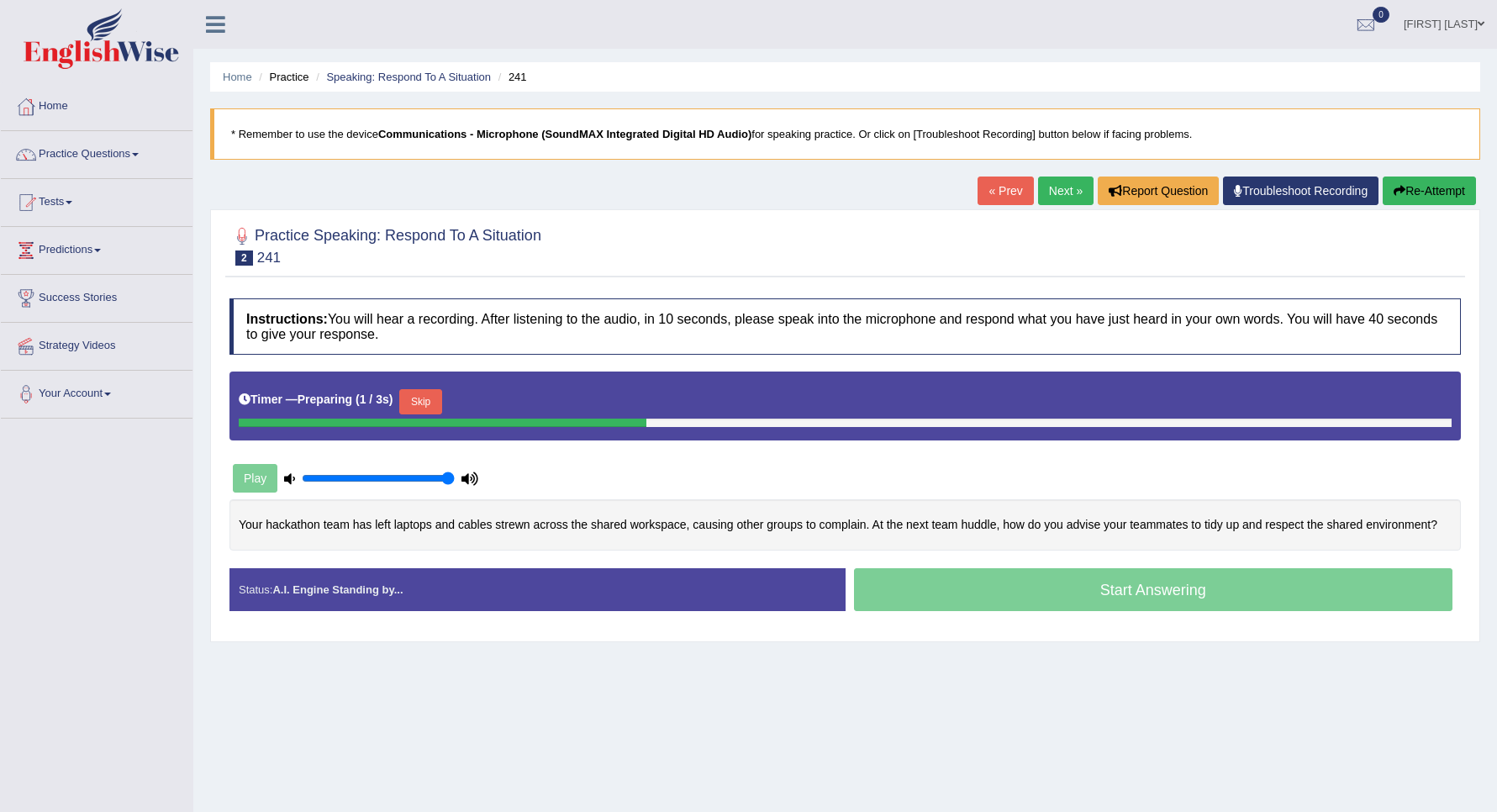 scroll, scrollTop: 0, scrollLeft: 0, axis: both 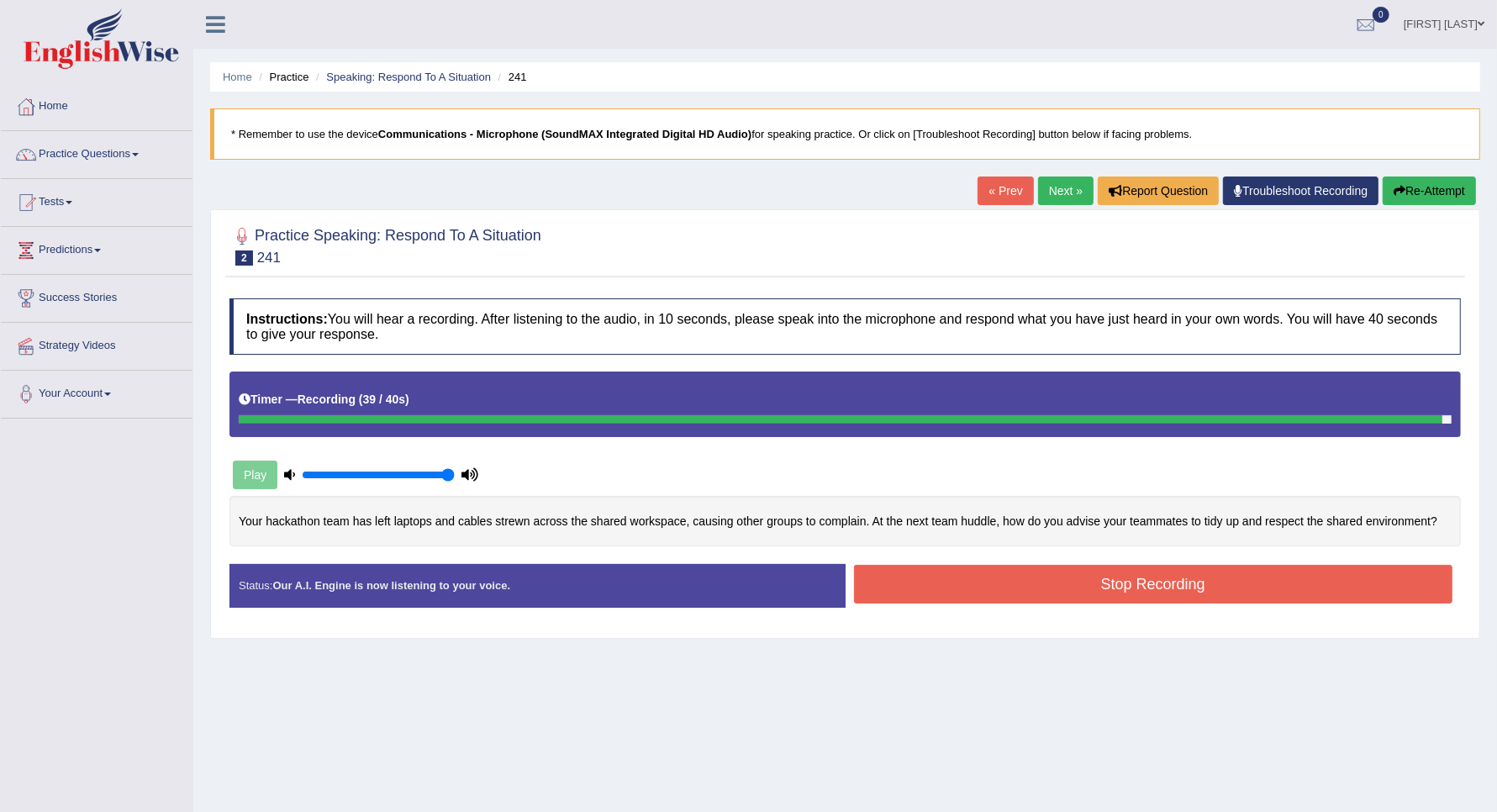 click on "Stop Recording" at bounding box center (1153, 584) 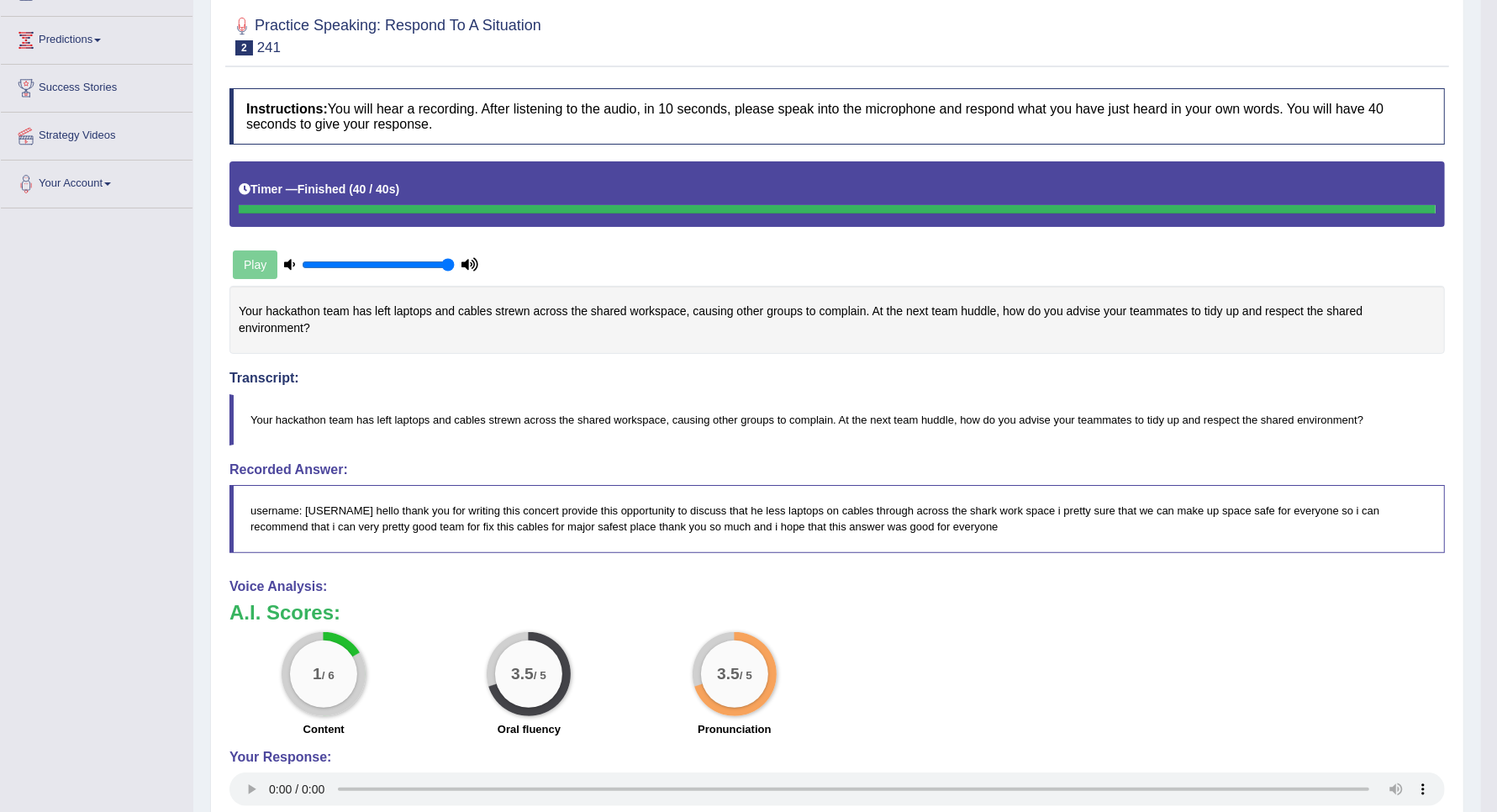 scroll, scrollTop: 105, scrollLeft: 0, axis: vertical 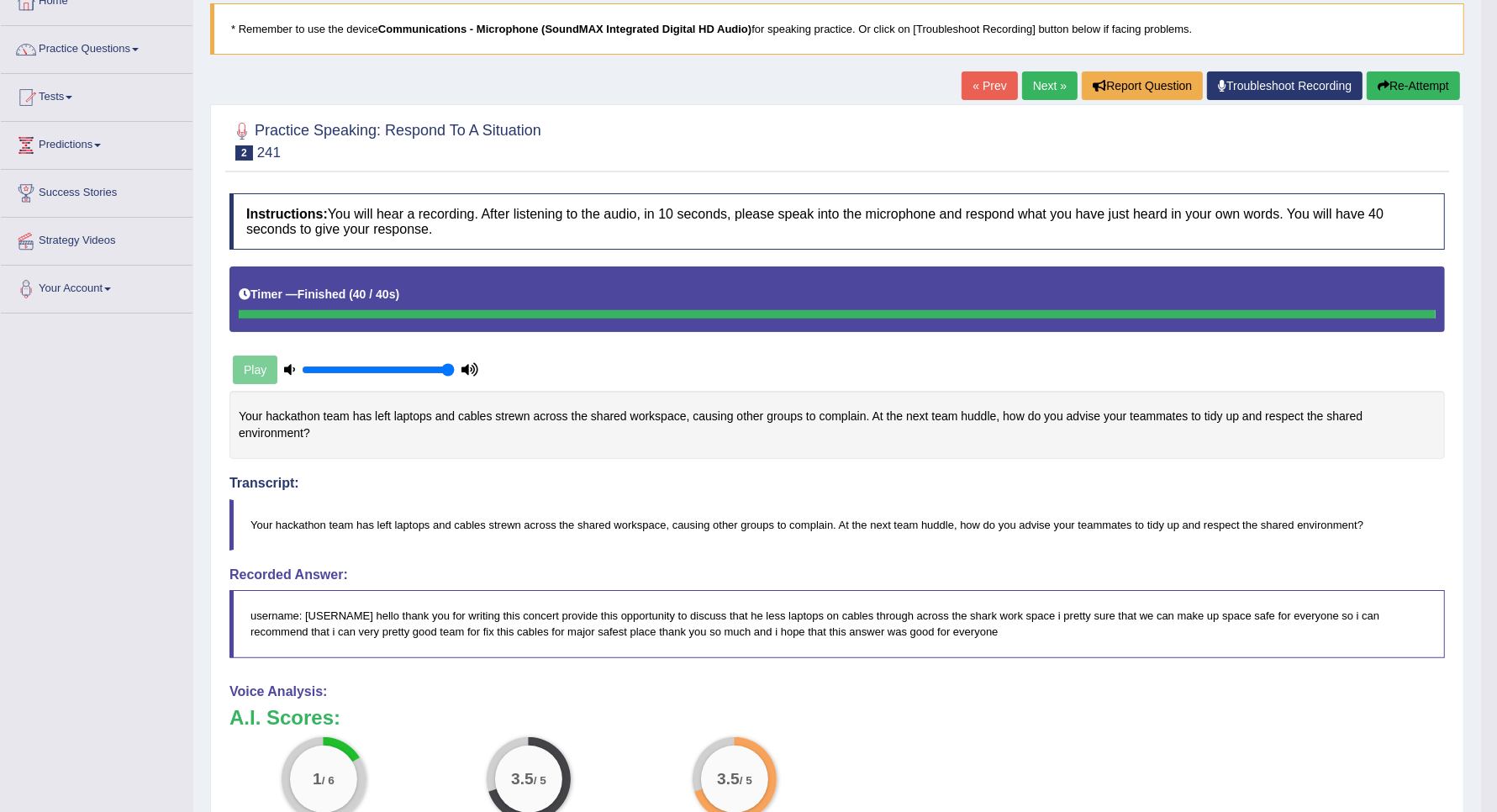 drag, startPoint x: 316, startPoint y: 433, endPoint x: 228, endPoint y: 421, distance: 88.81441 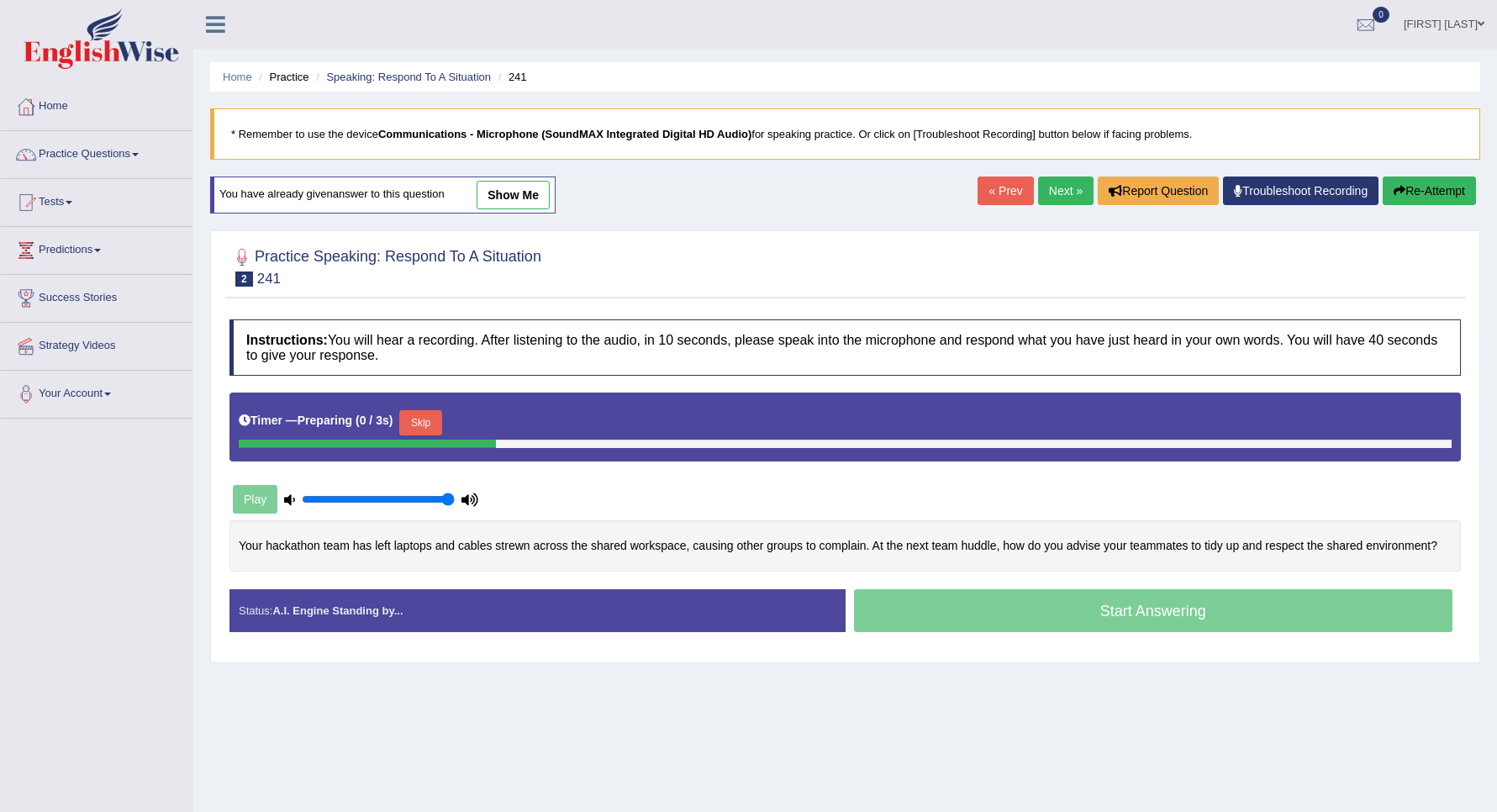 scroll, scrollTop: 70, scrollLeft: 0, axis: vertical 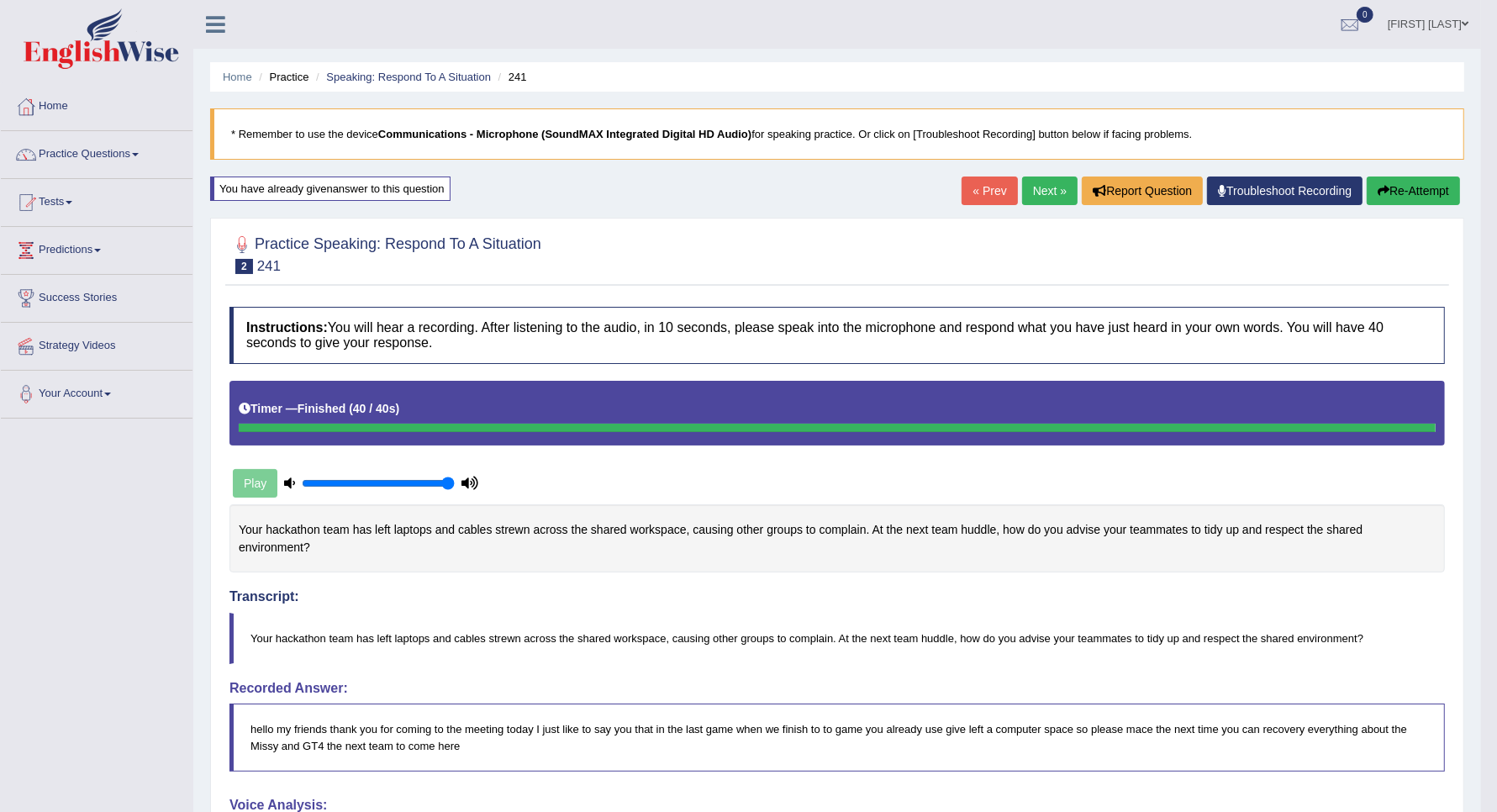 click on "Next »" at bounding box center (1050, 191) 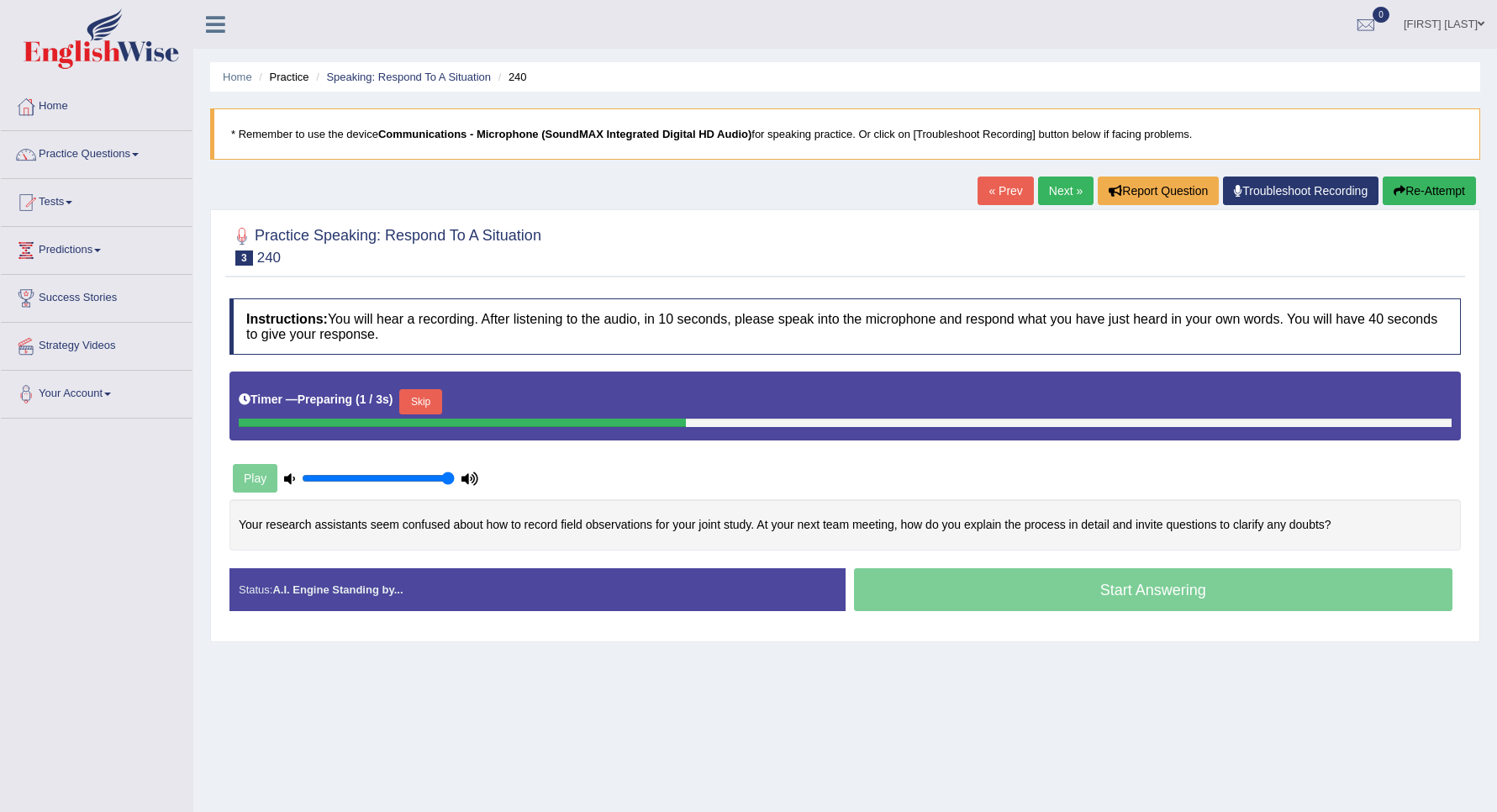 scroll, scrollTop: 0, scrollLeft: 0, axis: both 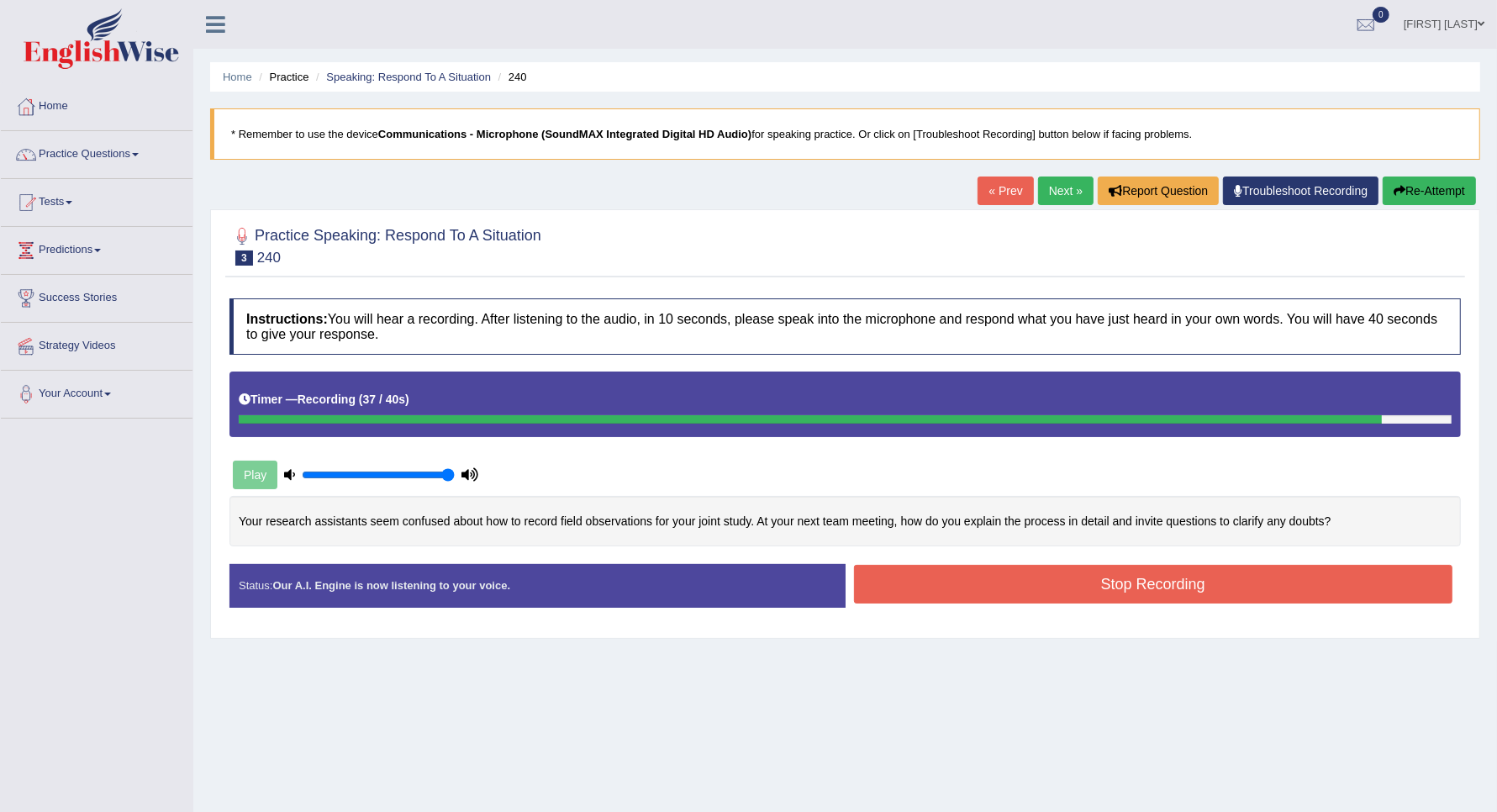 click on "Stop Recording" at bounding box center [1153, 584] 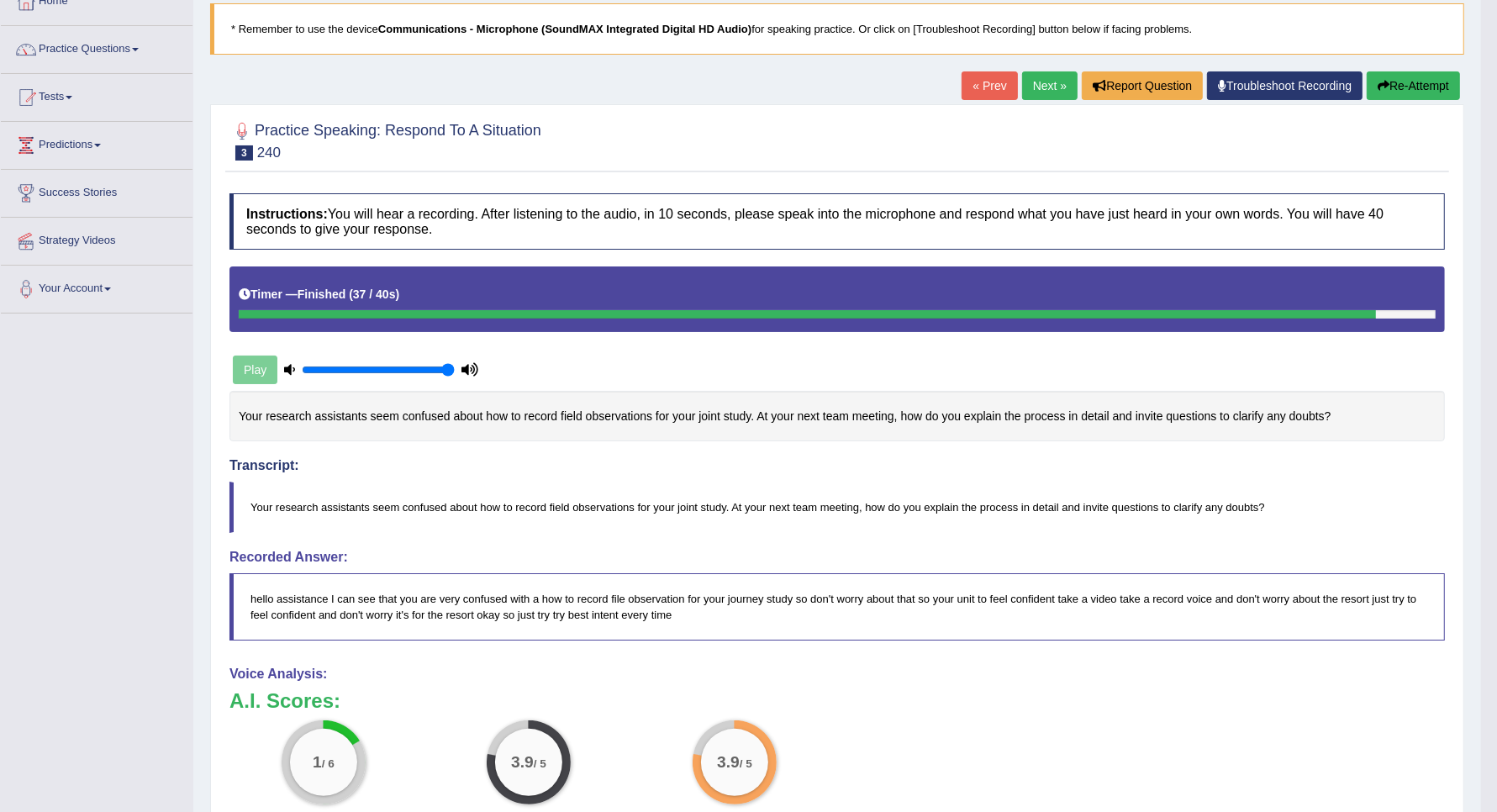 scroll, scrollTop: 0, scrollLeft: 0, axis: both 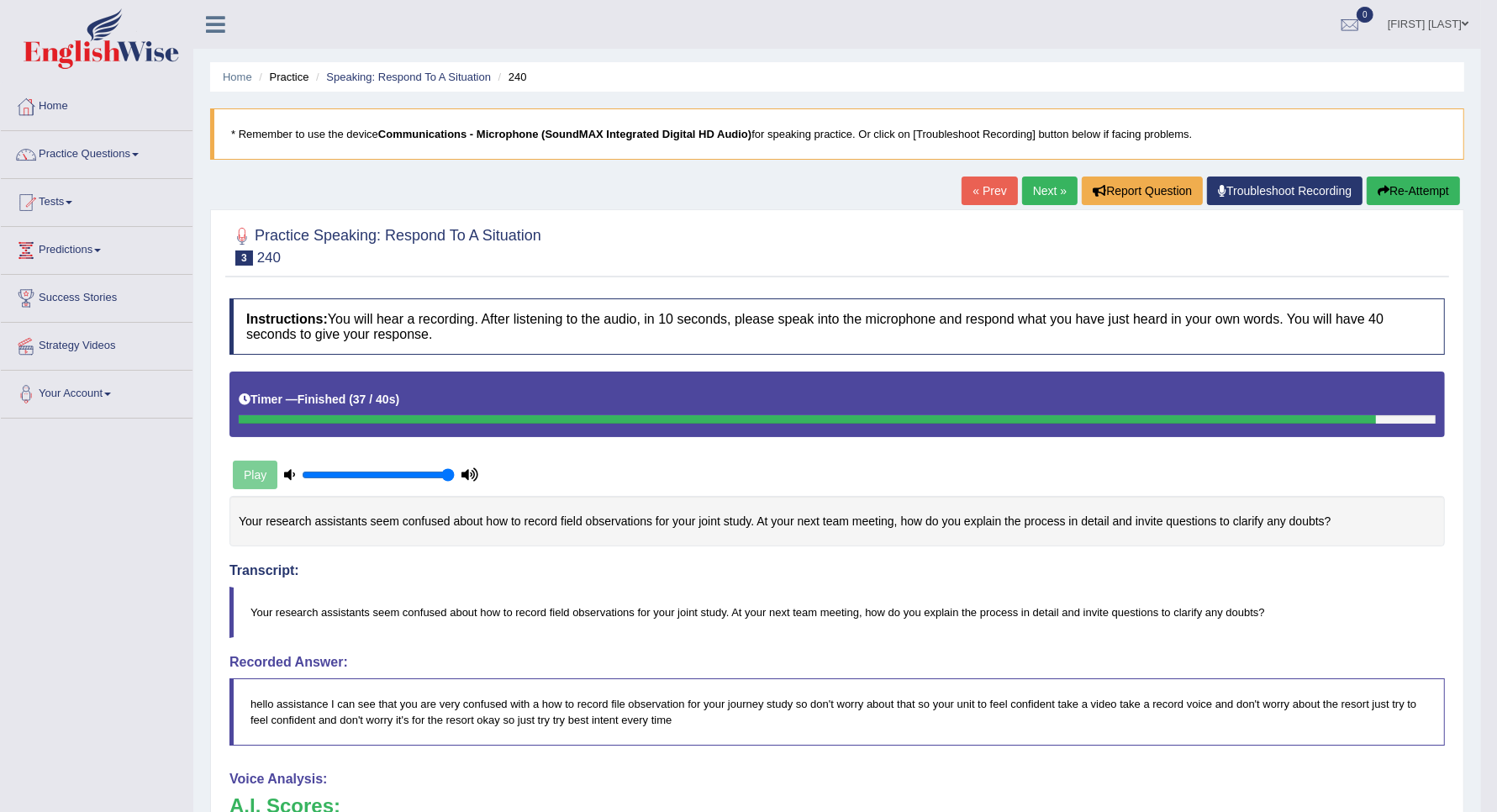 click on "Next »" at bounding box center (1050, 191) 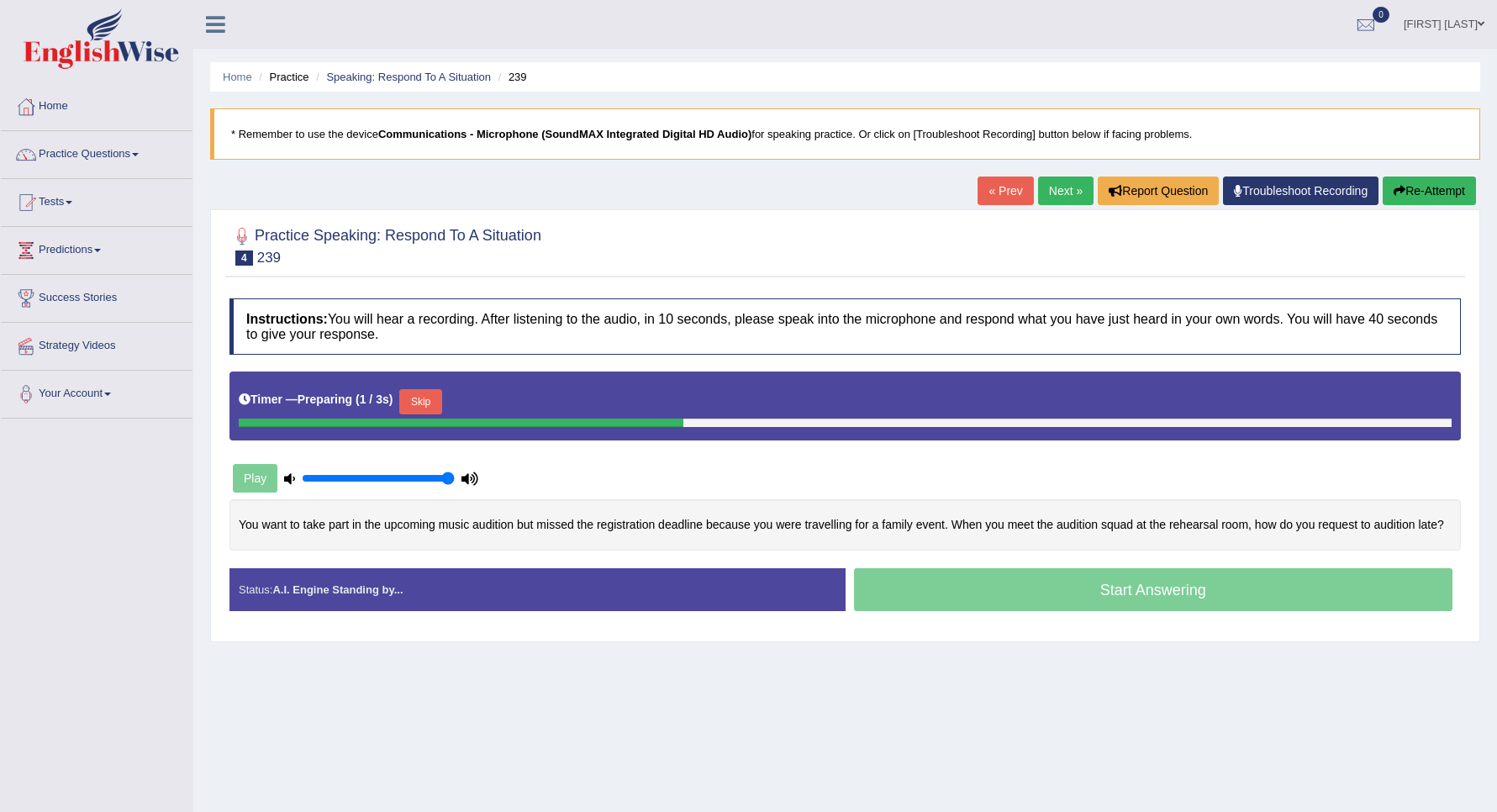 scroll, scrollTop: 0, scrollLeft: 0, axis: both 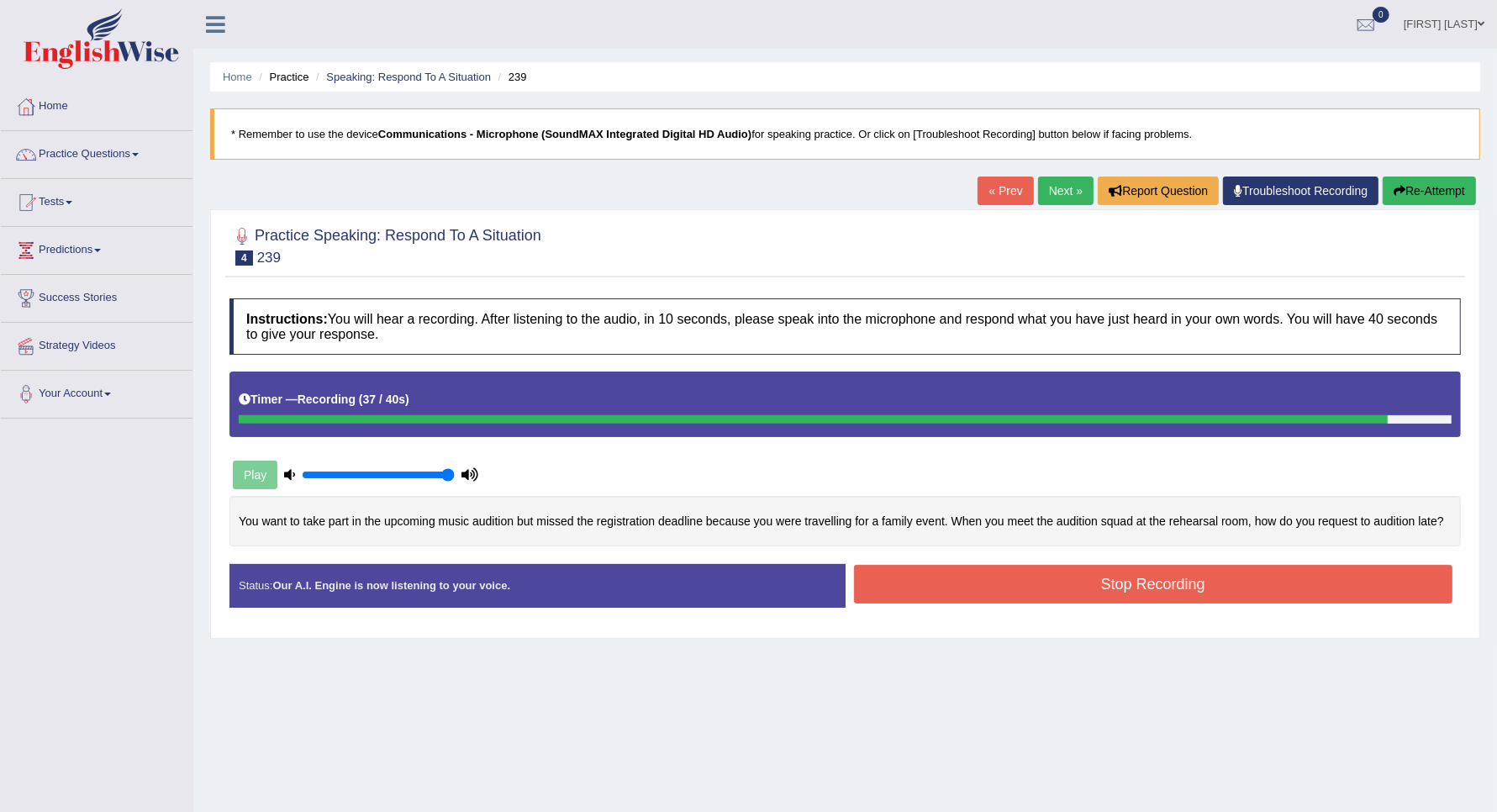 click on "Stop Recording" at bounding box center (1153, 584) 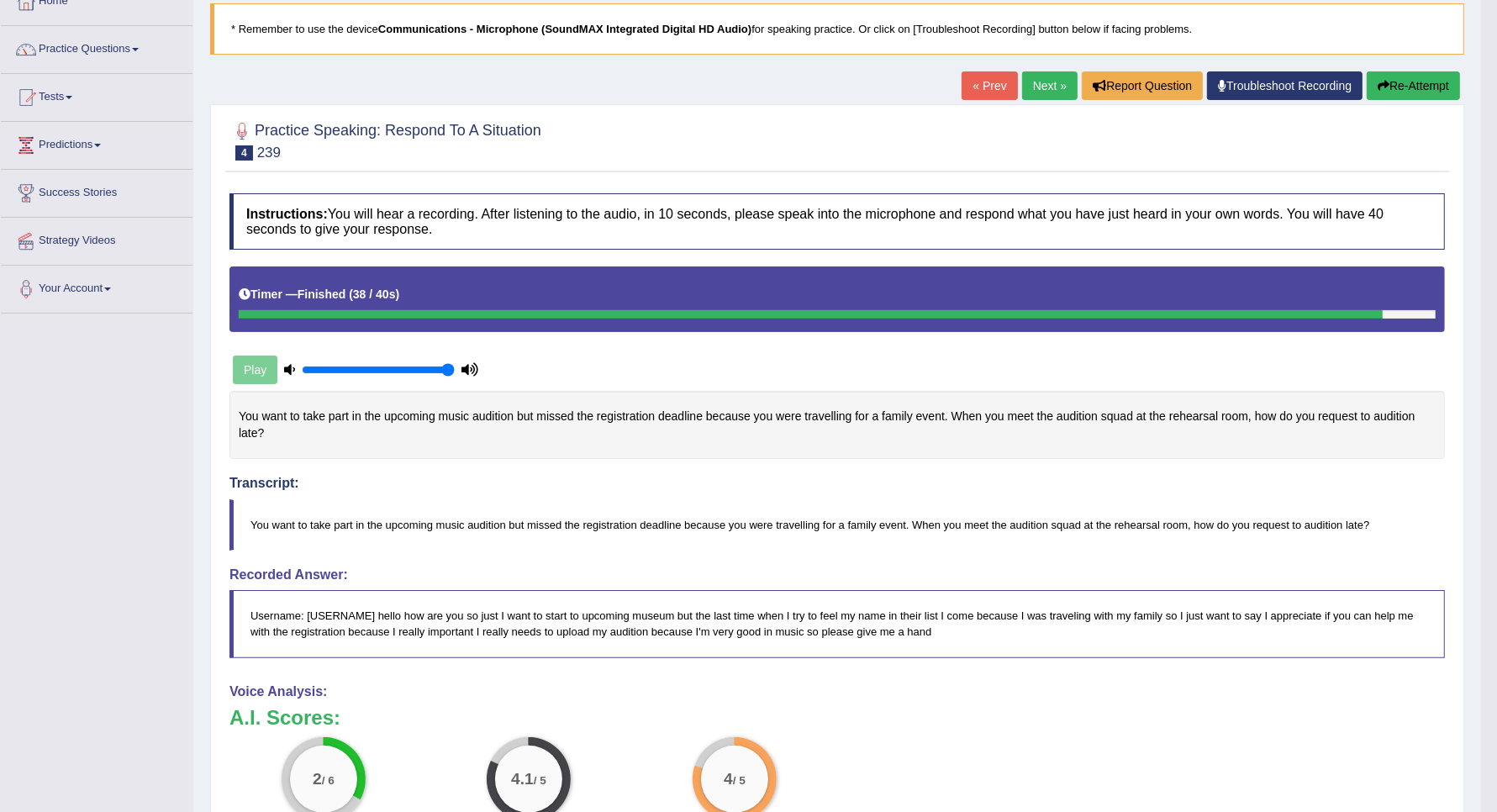scroll, scrollTop: 0, scrollLeft: 0, axis: both 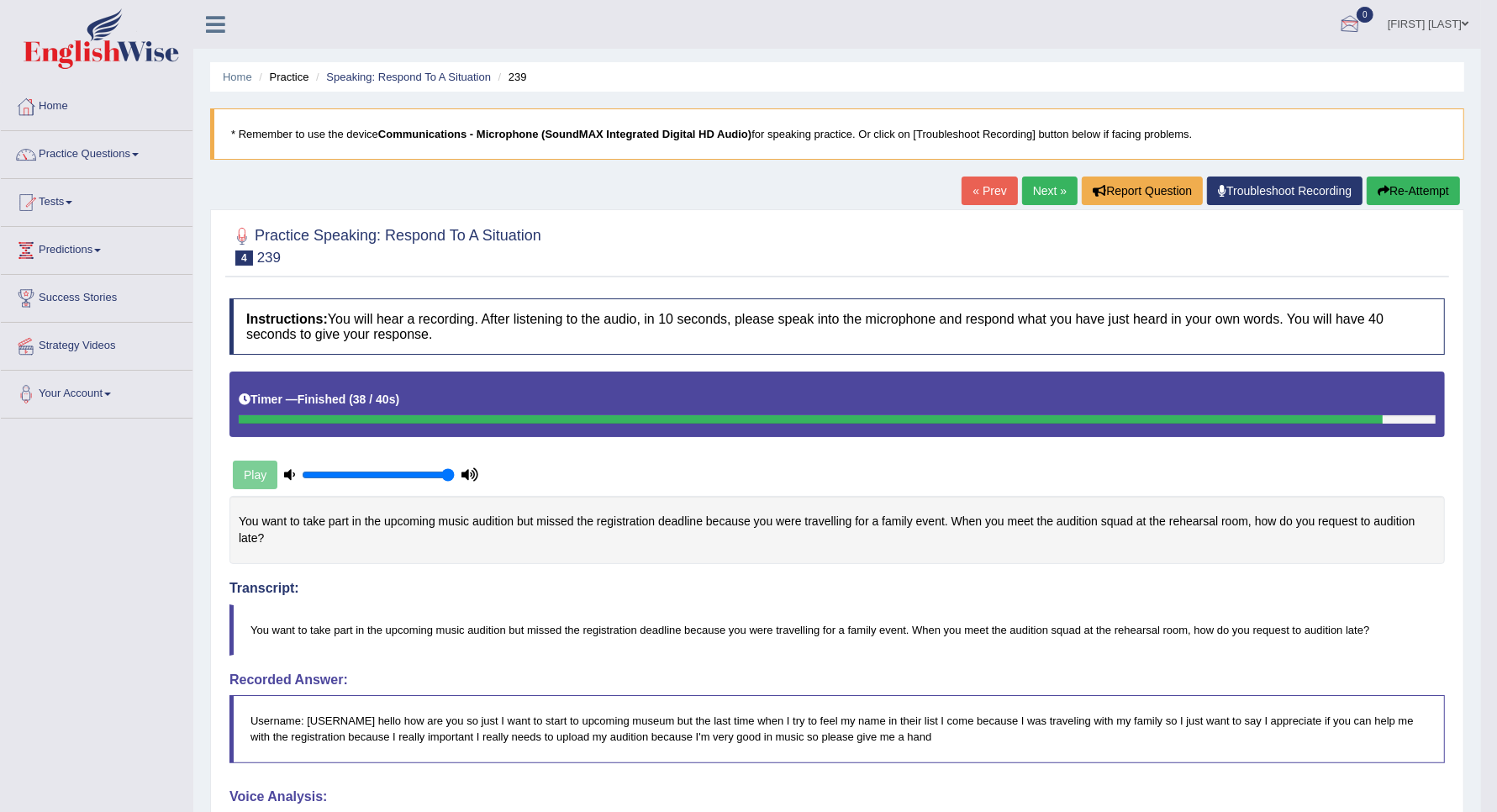 click on "Alex Sierra" at bounding box center (1428, 22) 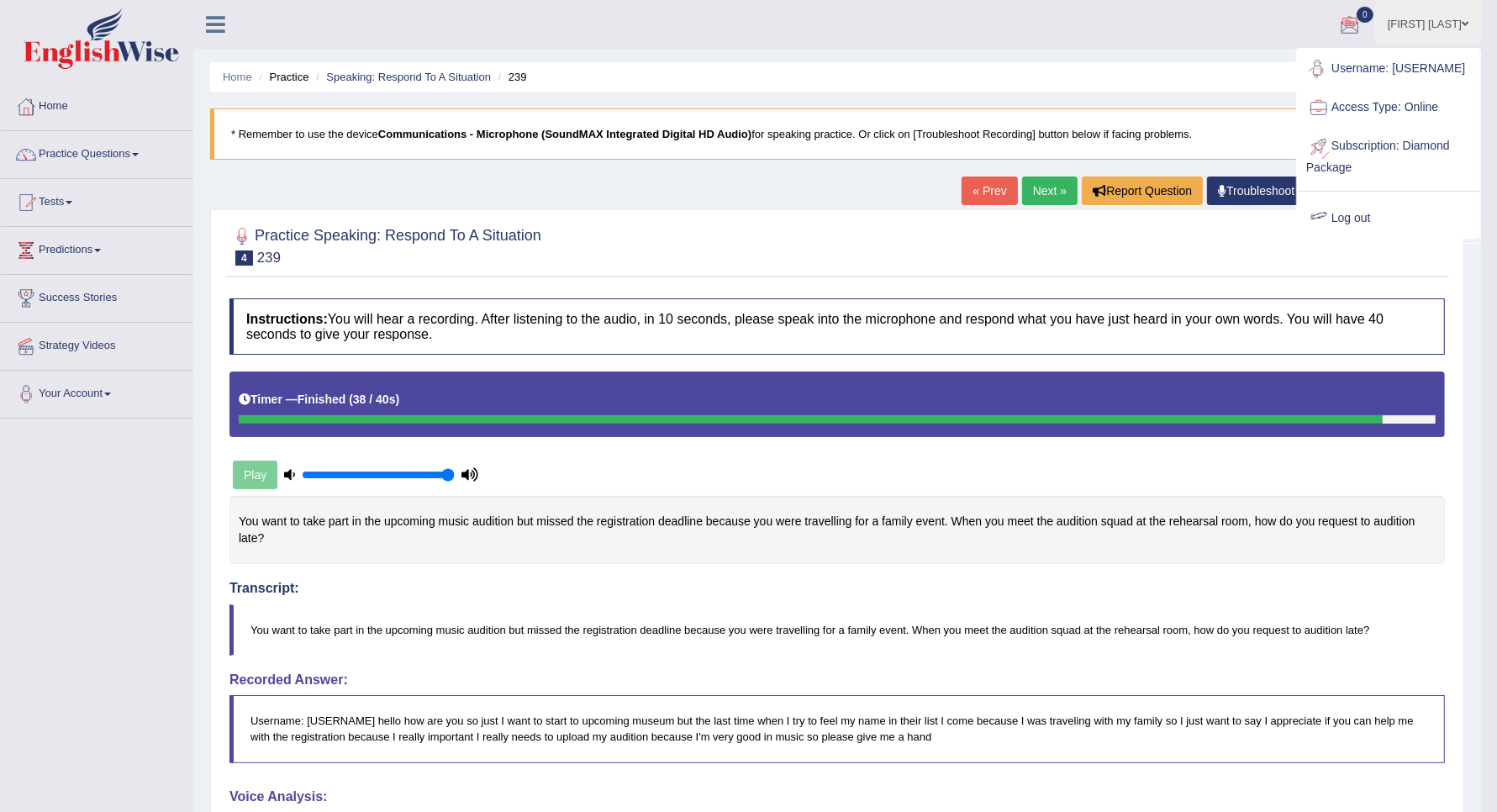 click on "Log out" at bounding box center [1389, 219] 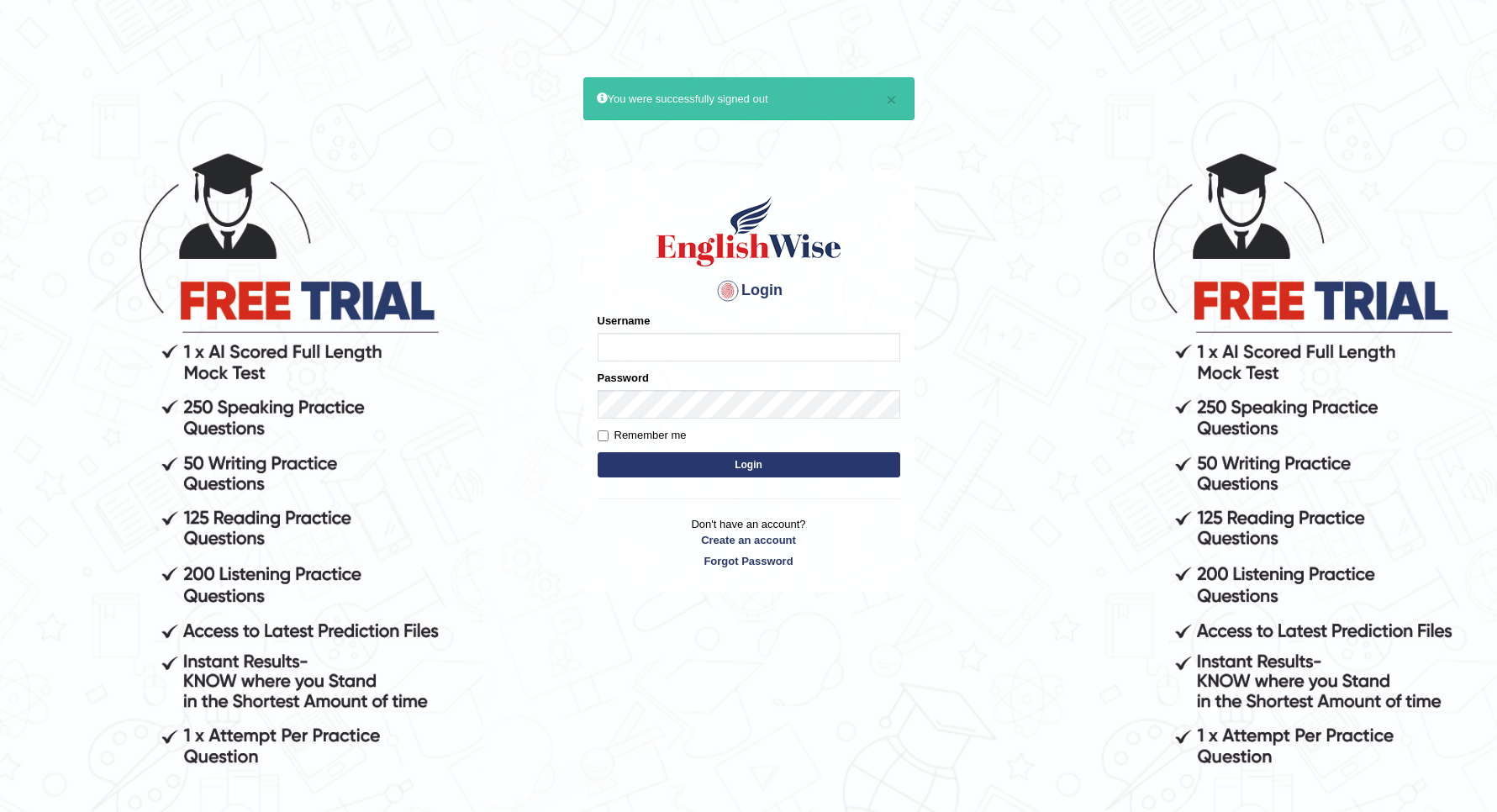 scroll, scrollTop: 0, scrollLeft: 0, axis: both 